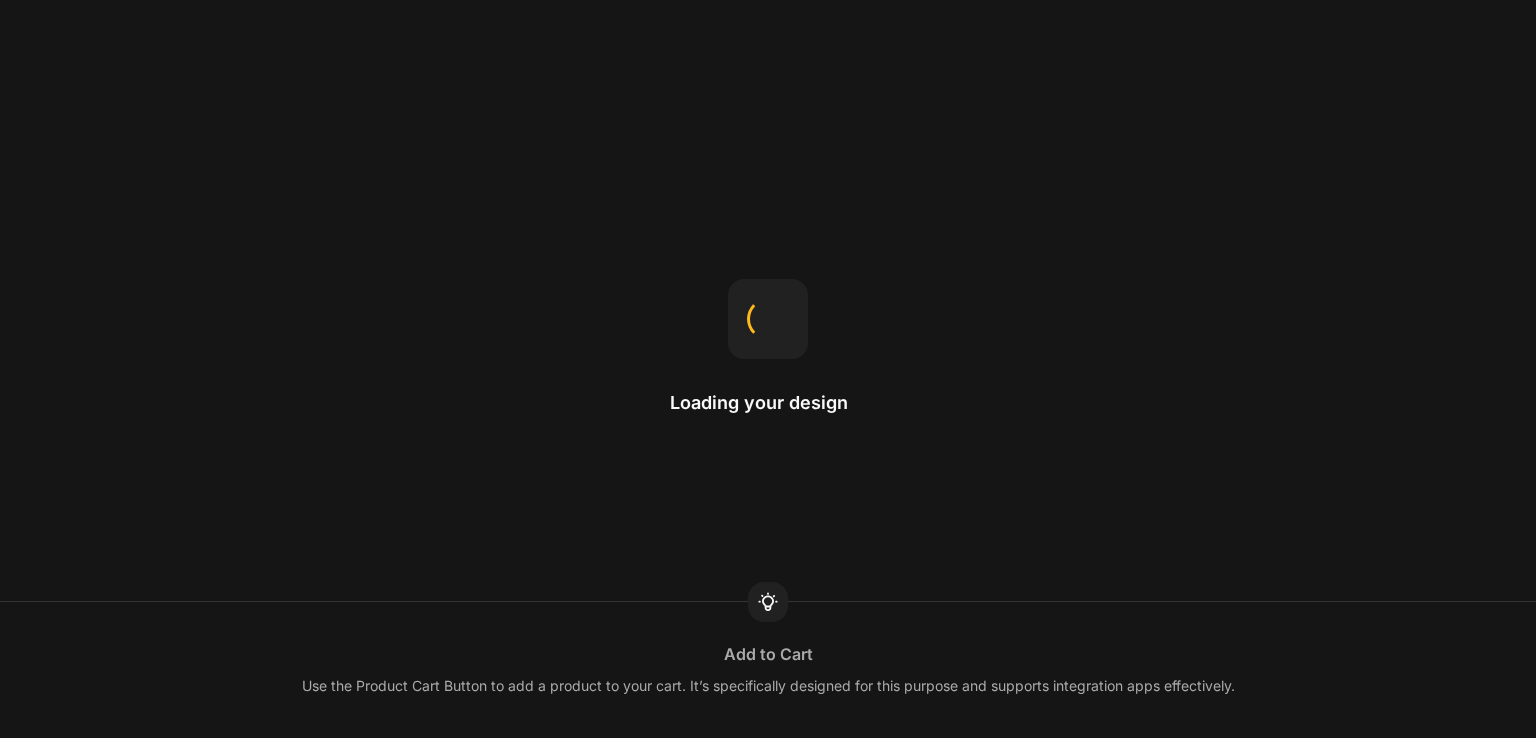 scroll, scrollTop: 0, scrollLeft: 0, axis: both 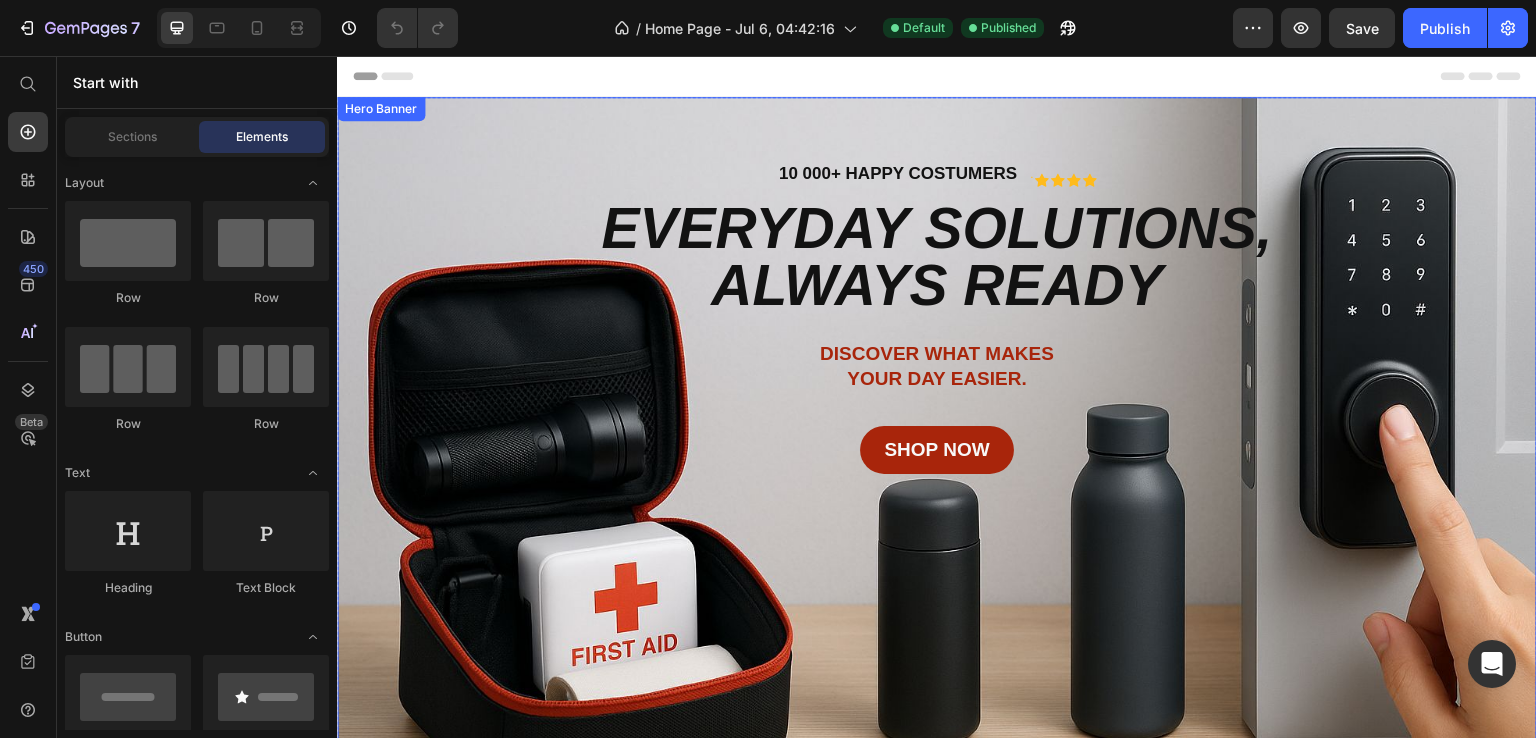 click on "10 000+ HAPPY COSTUMERS Text Block Icon Icon Icon Icon Icon Icon List Row Everyday Solutions, always ready Heading discover what makes  your day easier. Text Block shop now Button Row" at bounding box center (937, 333) 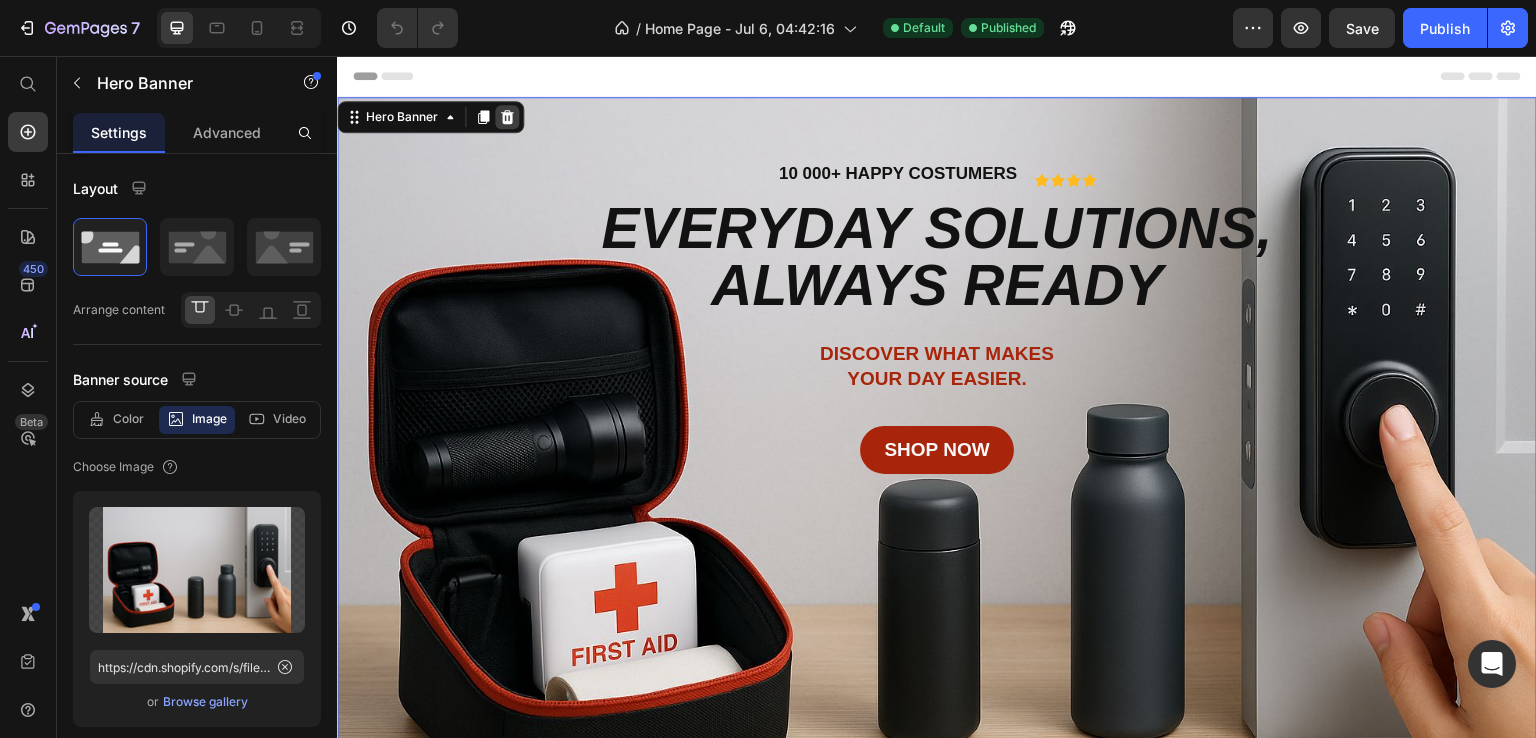 click 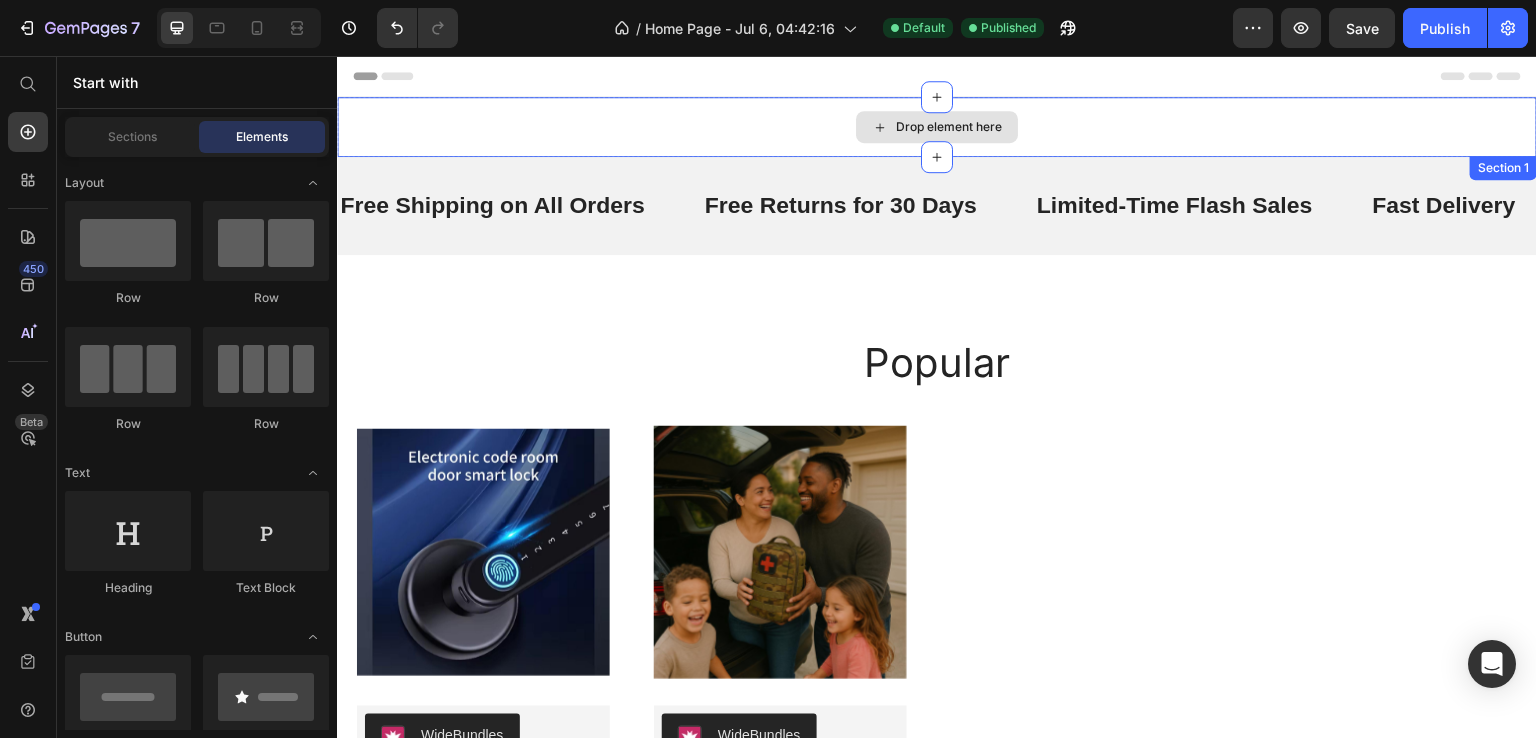click on "Drop element here" at bounding box center (937, 127) 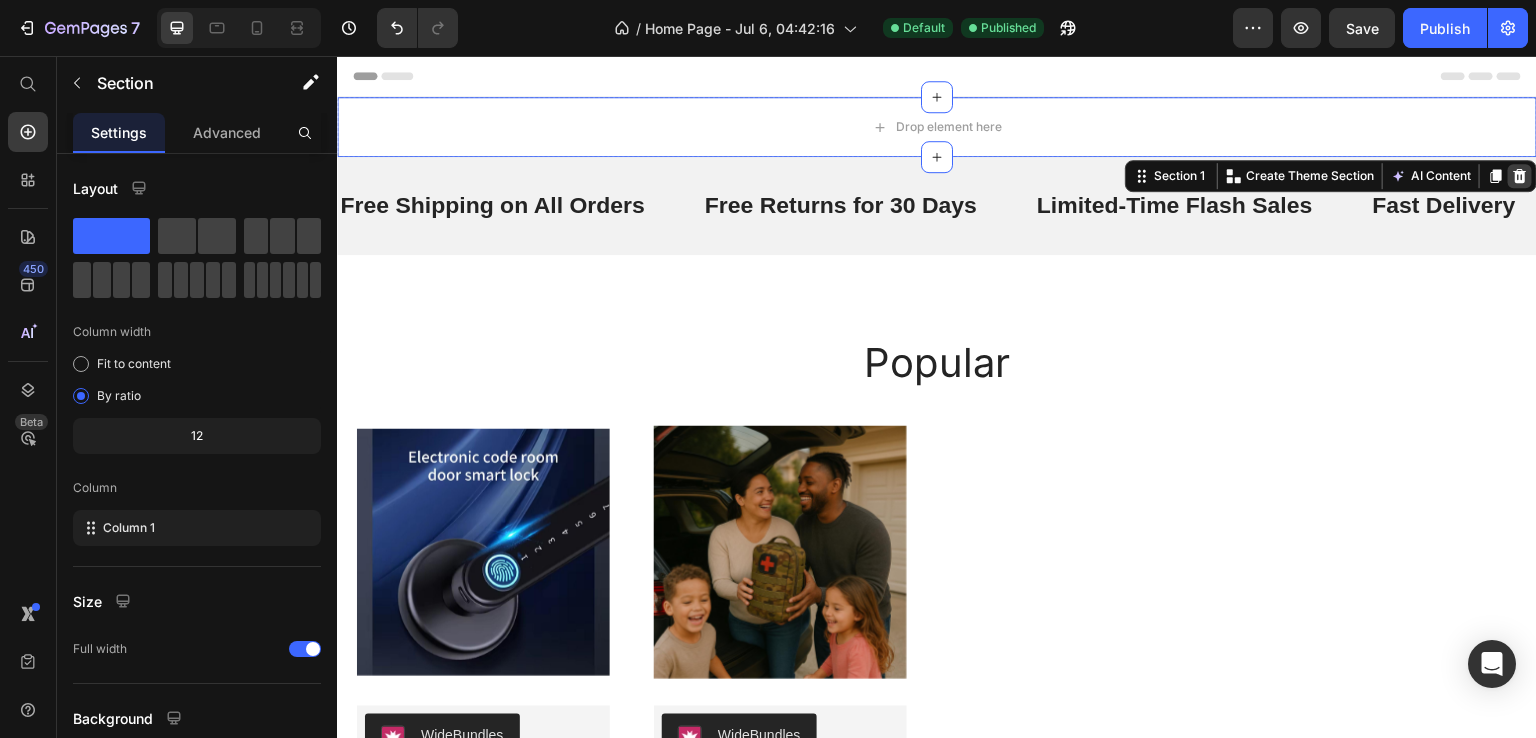 click 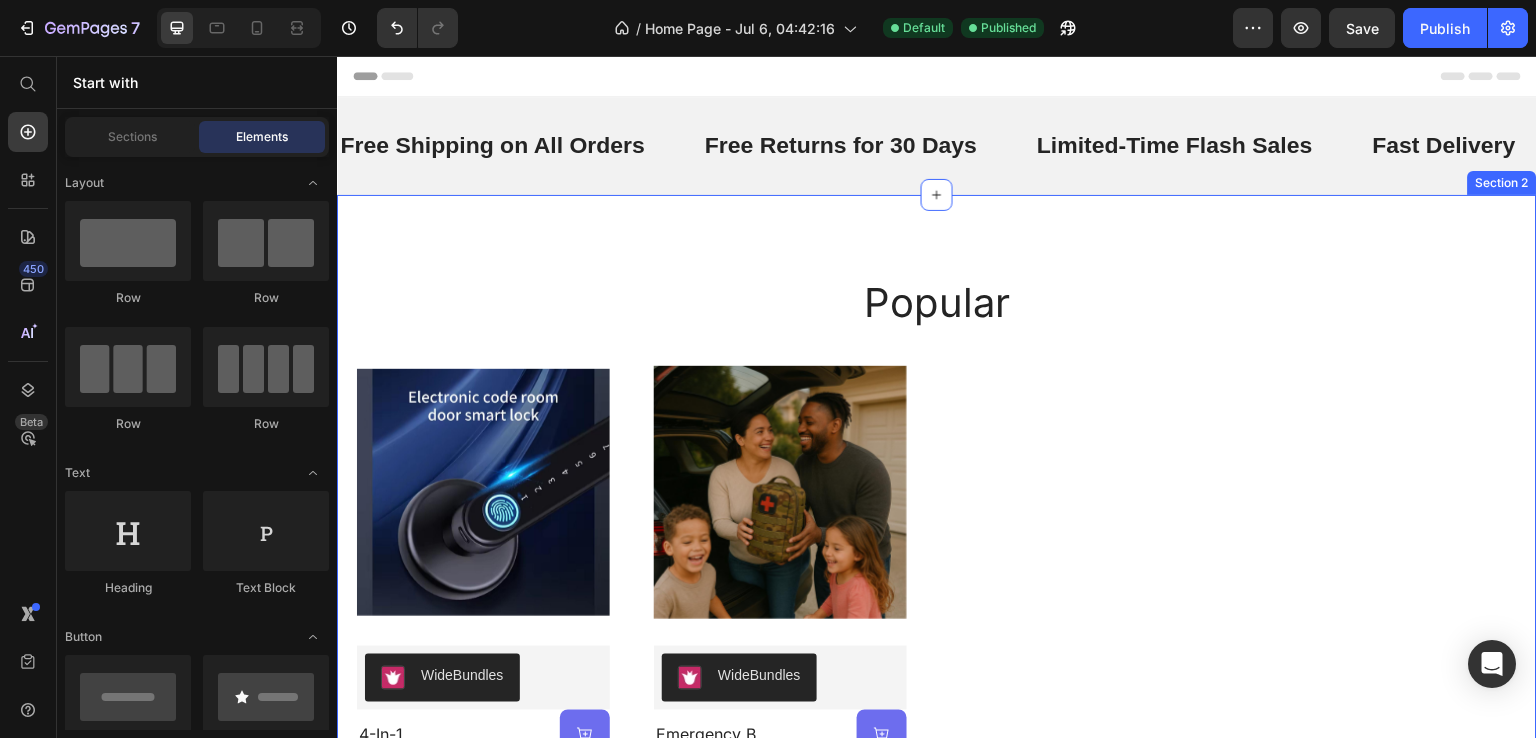 click on "Popular Heading Product Images WideBundles WideBundles 4-in-1 Fingerprint Lock Product Title
(P) Cart Button Row Row Product Images WideBundles WideBundles Emergency Bag - Always Ready for the Unexpected Product Title
(P) Cart Button Row Row Product List Section 2" at bounding box center (937, 517) 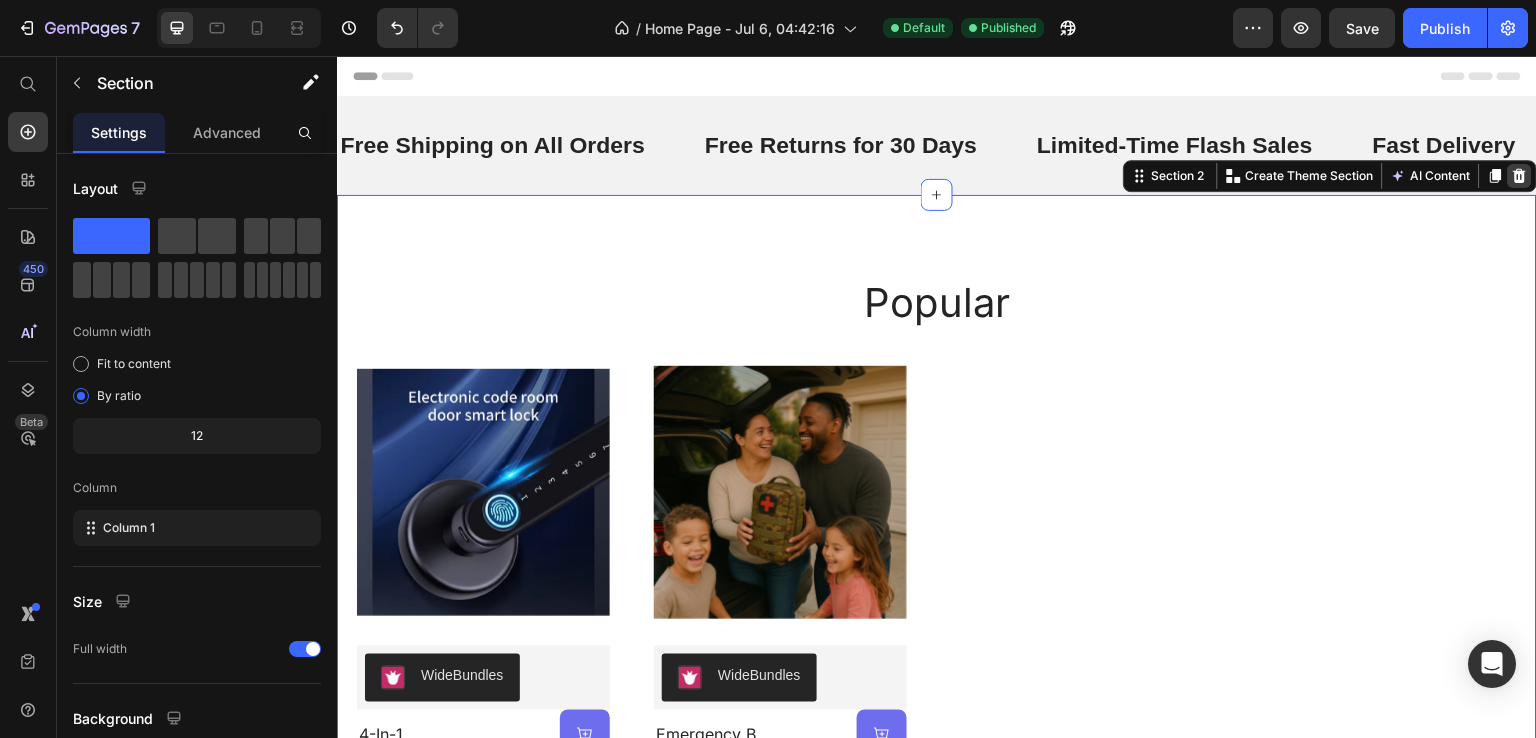 click 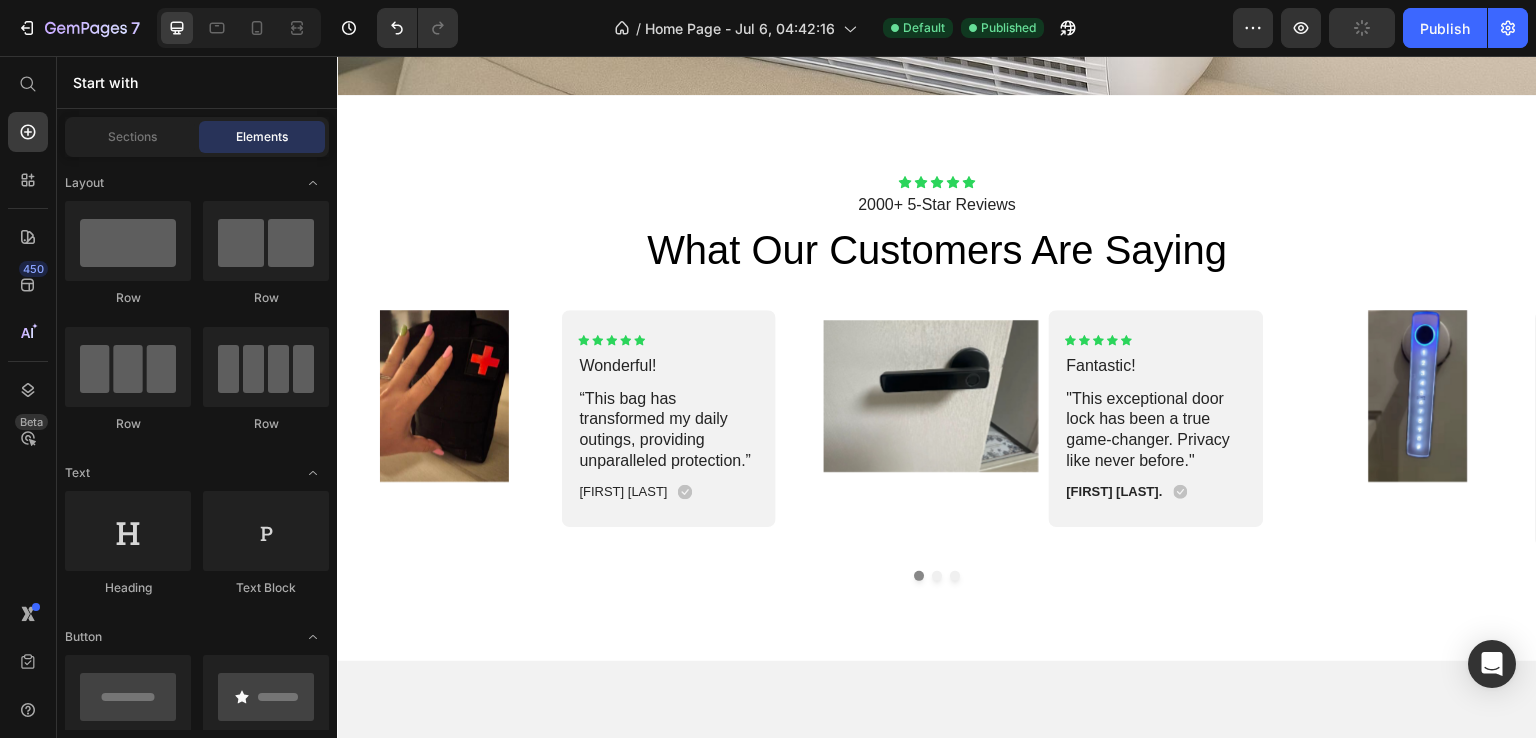 scroll, scrollTop: 0, scrollLeft: 0, axis: both 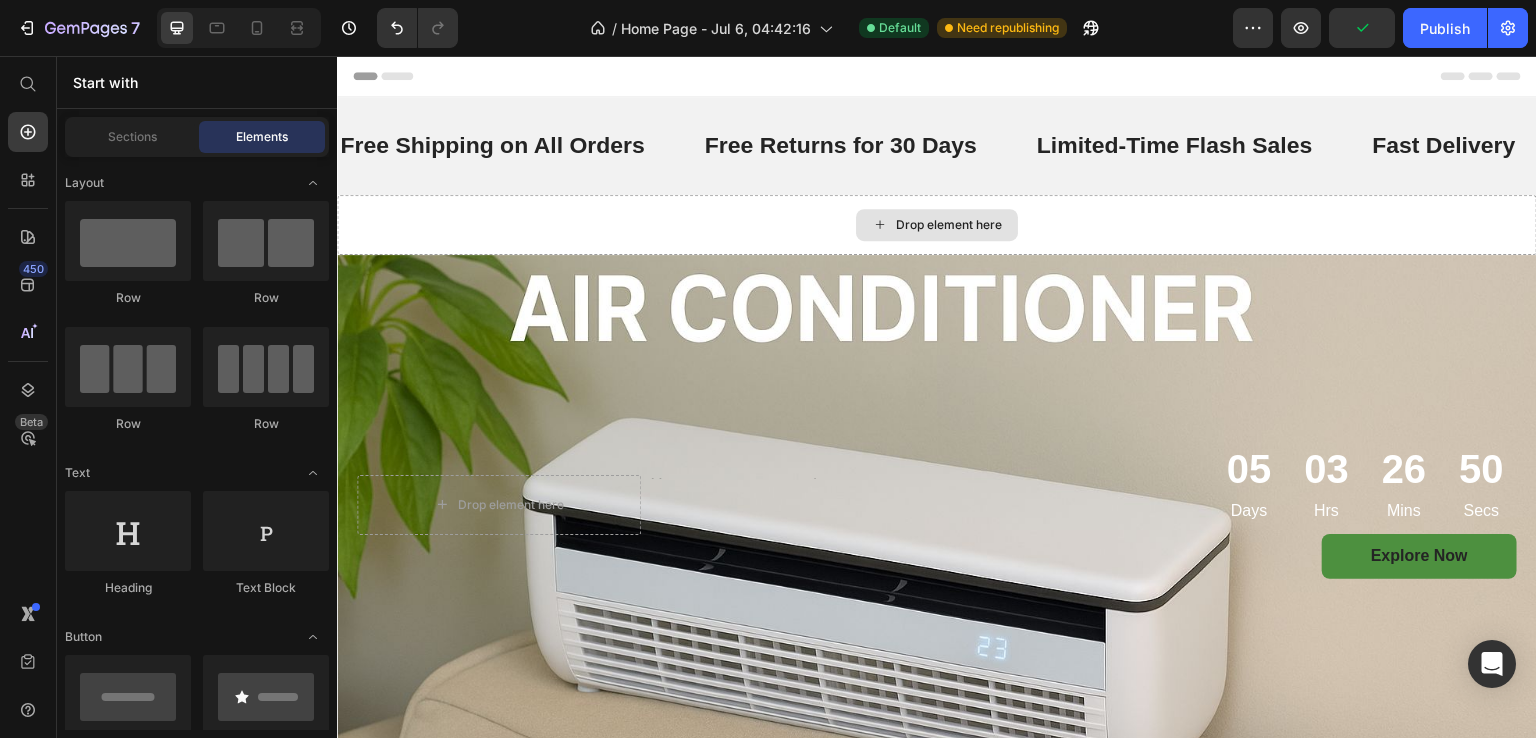 click on "Drop element here" at bounding box center (937, 225) 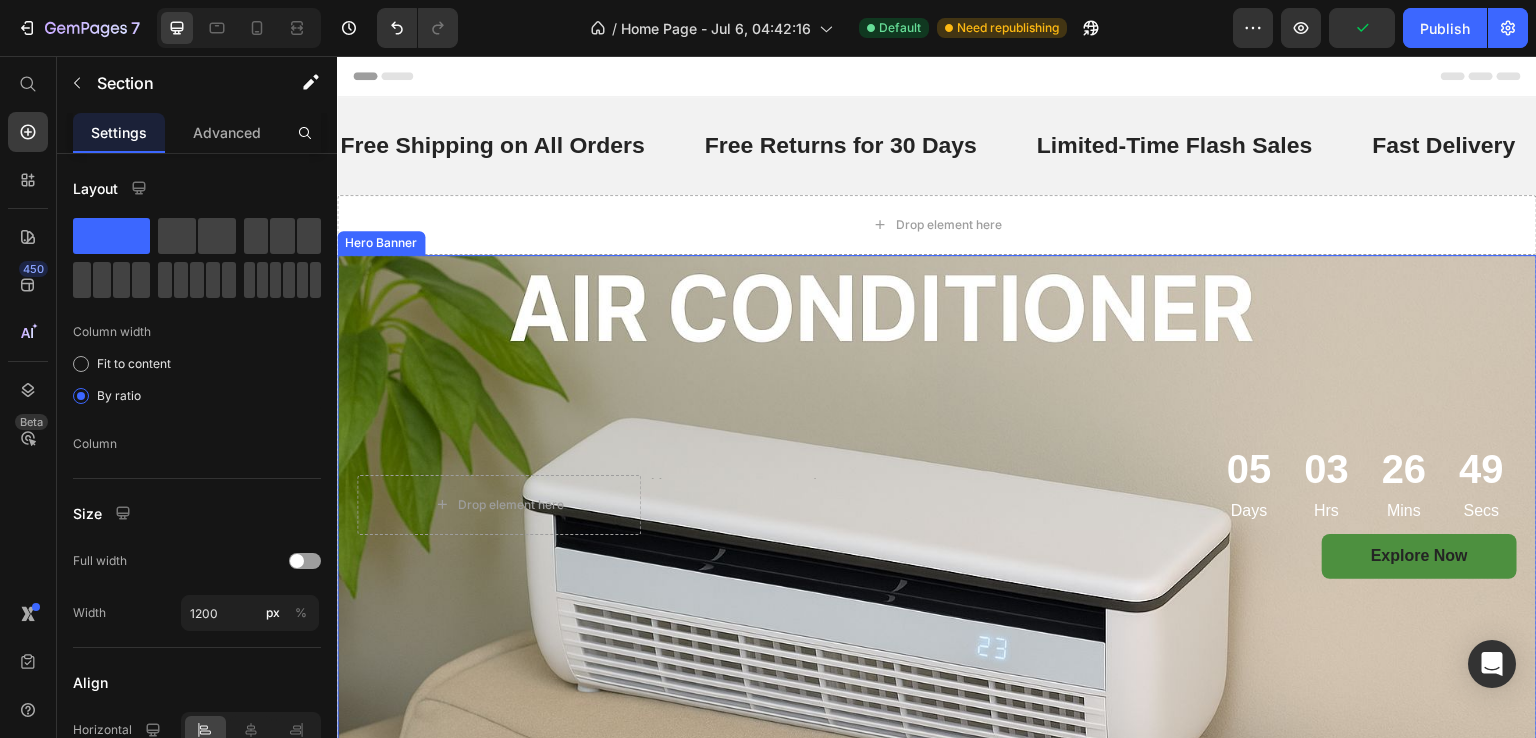 click at bounding box center (937, 505) 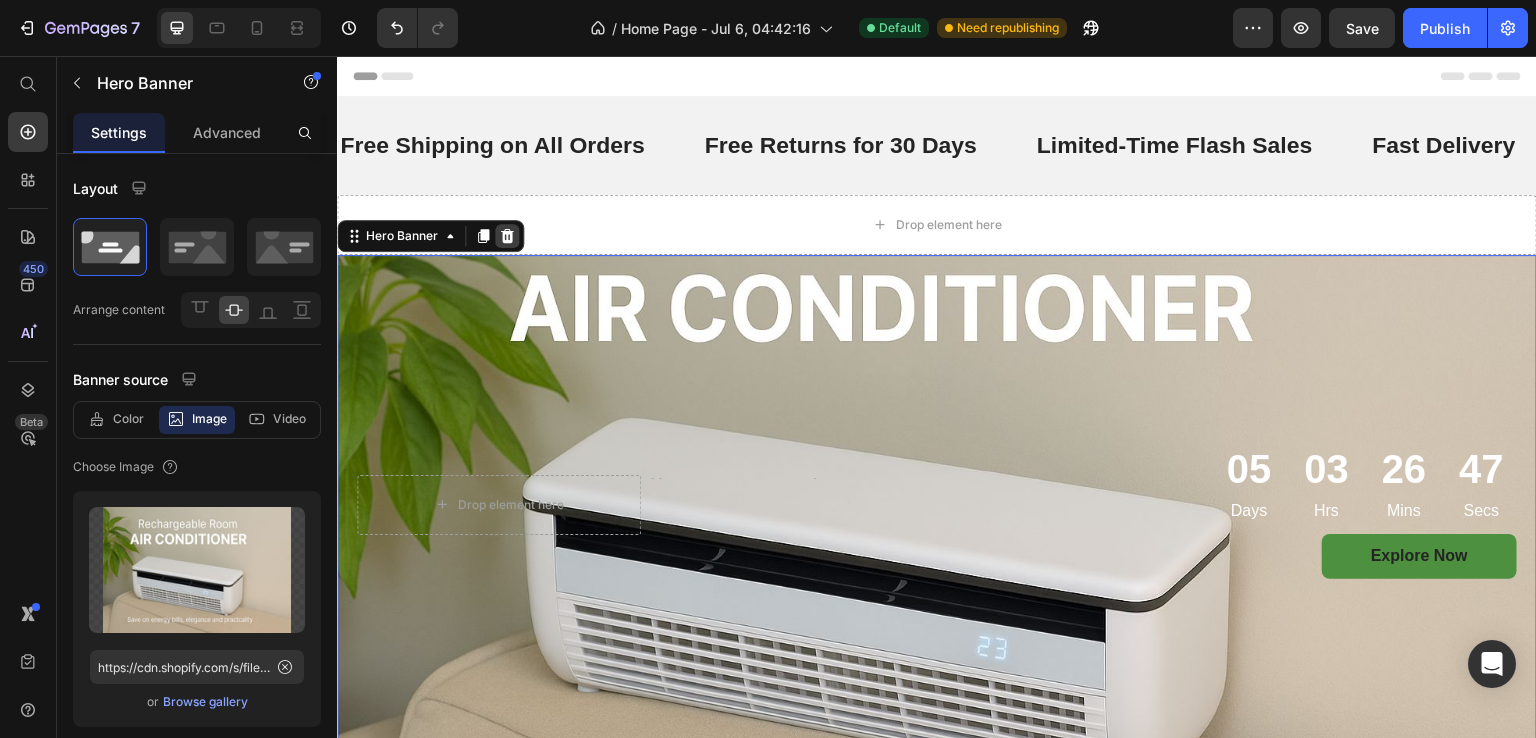 click at bounding box center (507, 236) 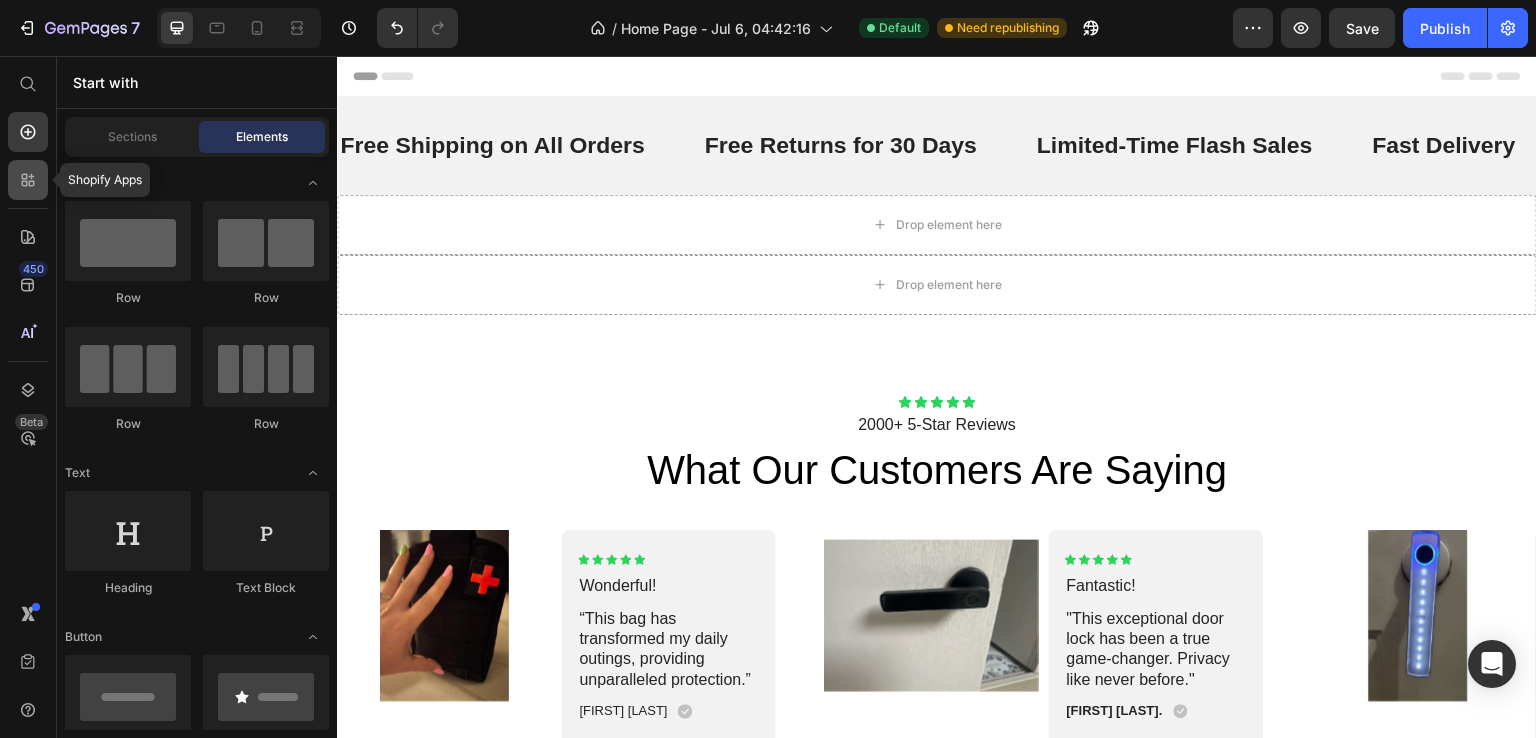 click 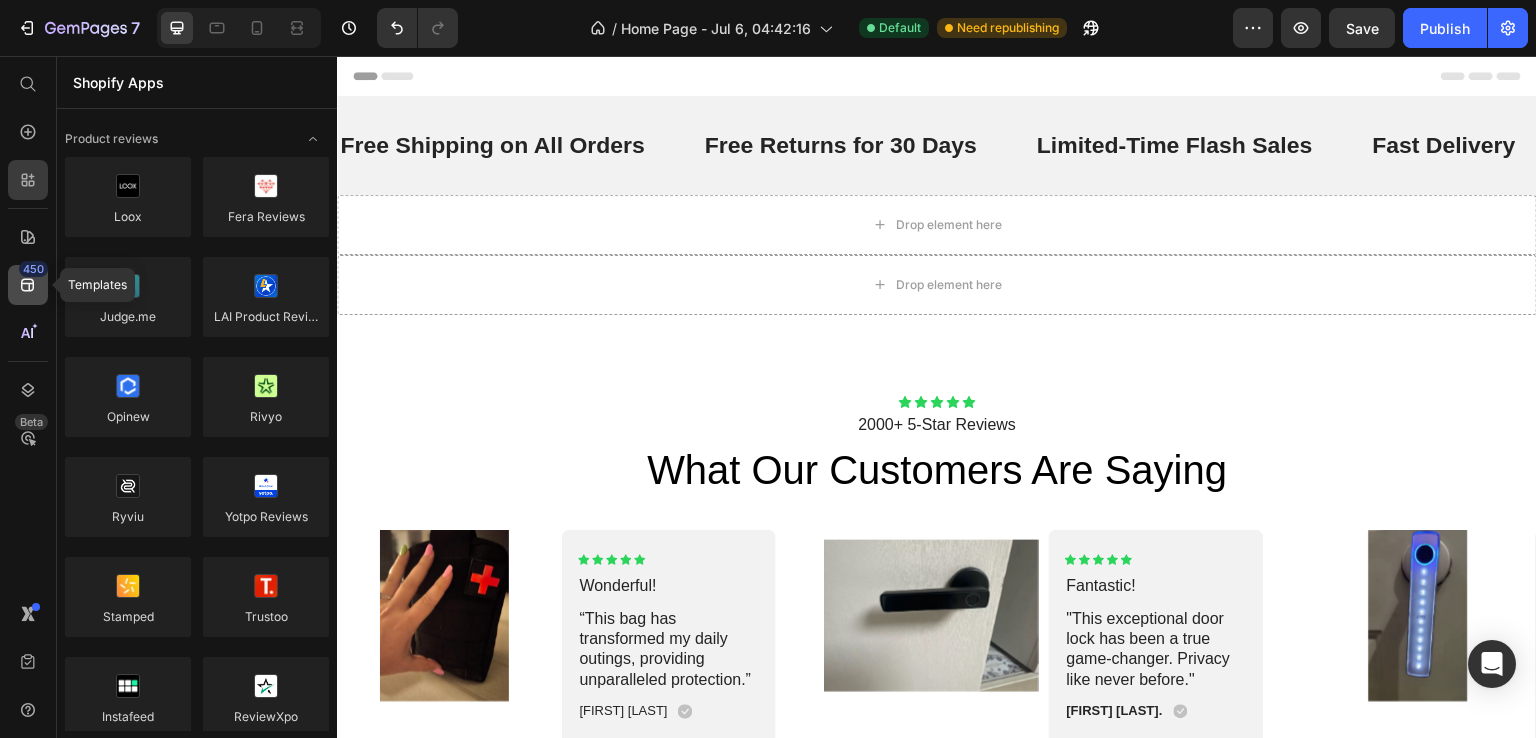 click 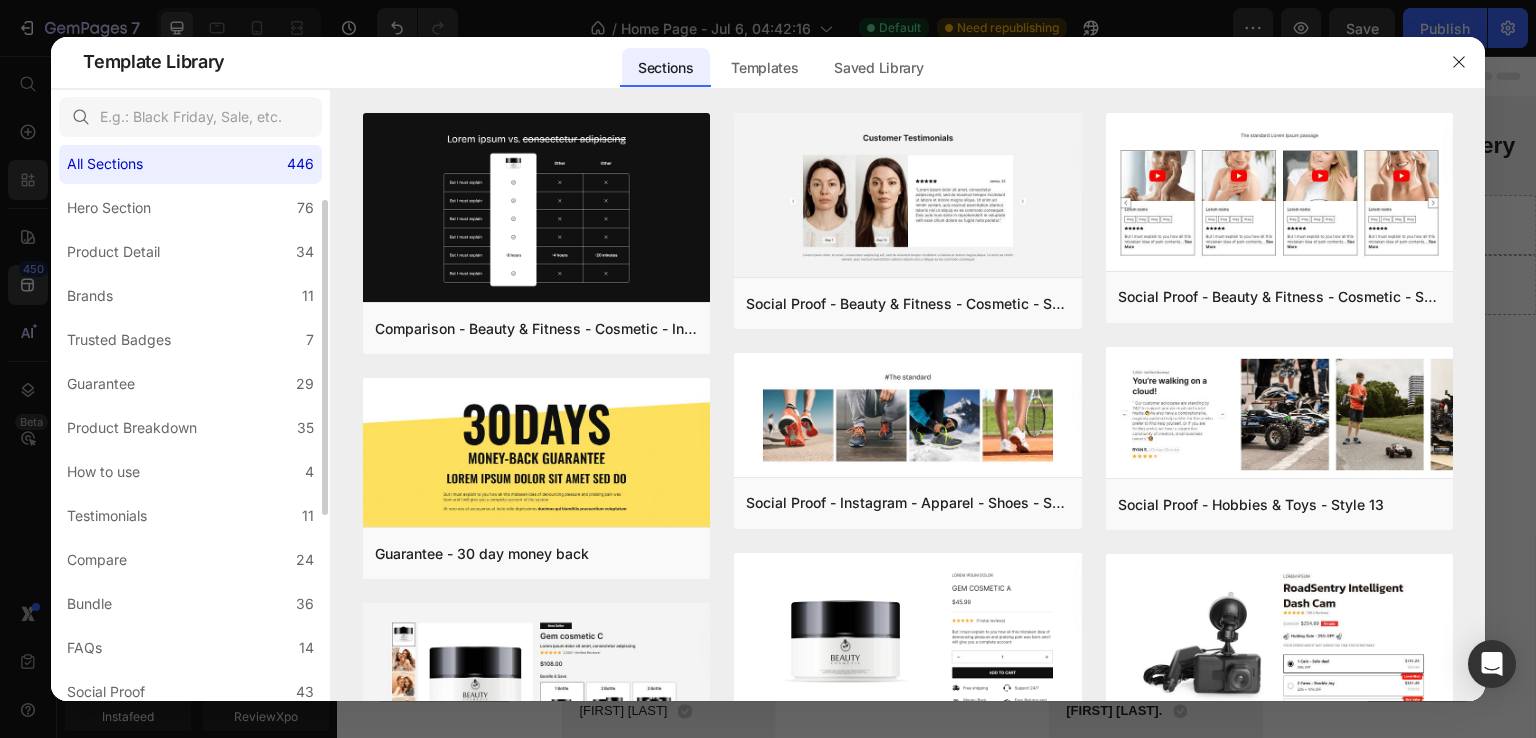 scroll, scrollTop: 0, scrollLeft: 0, axis: both 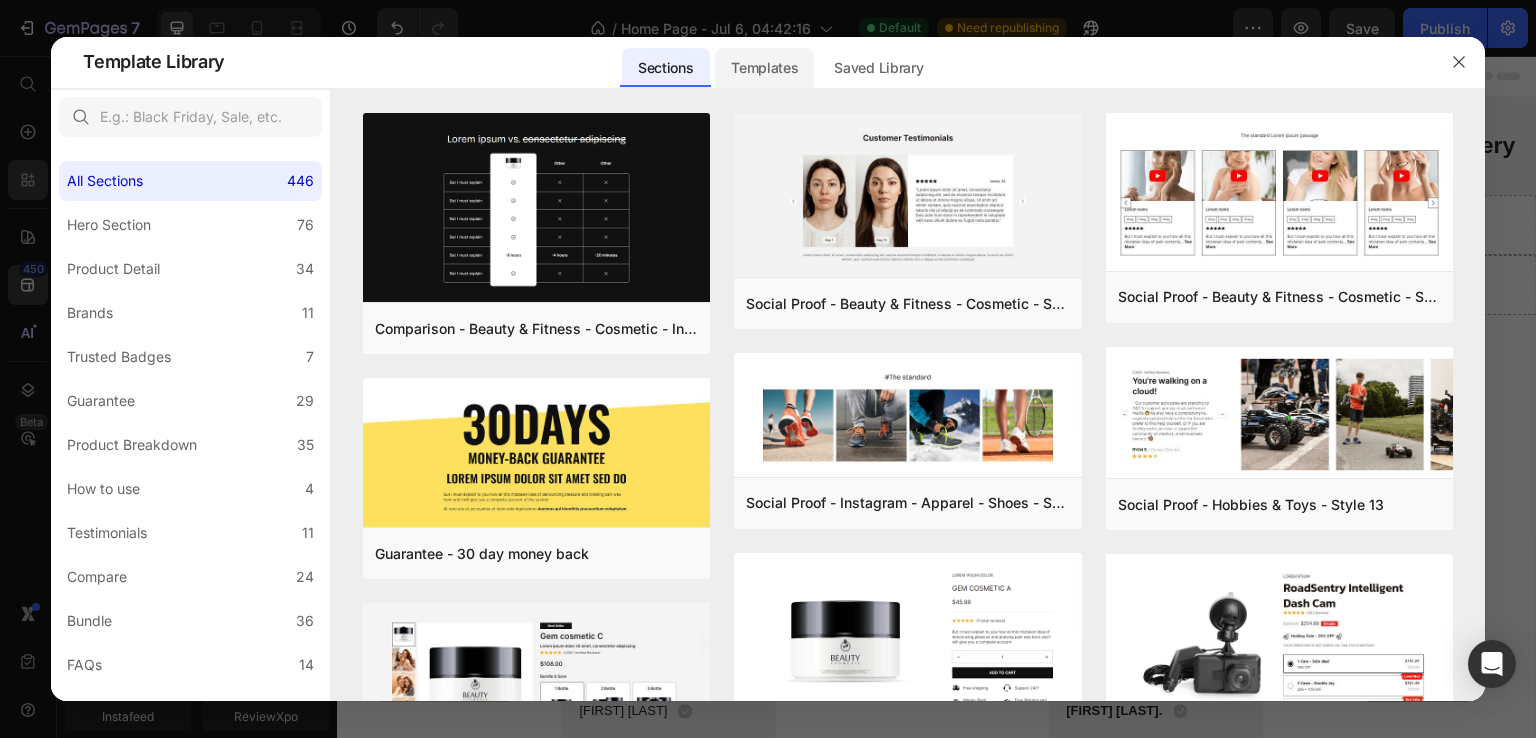 click on "Templates" 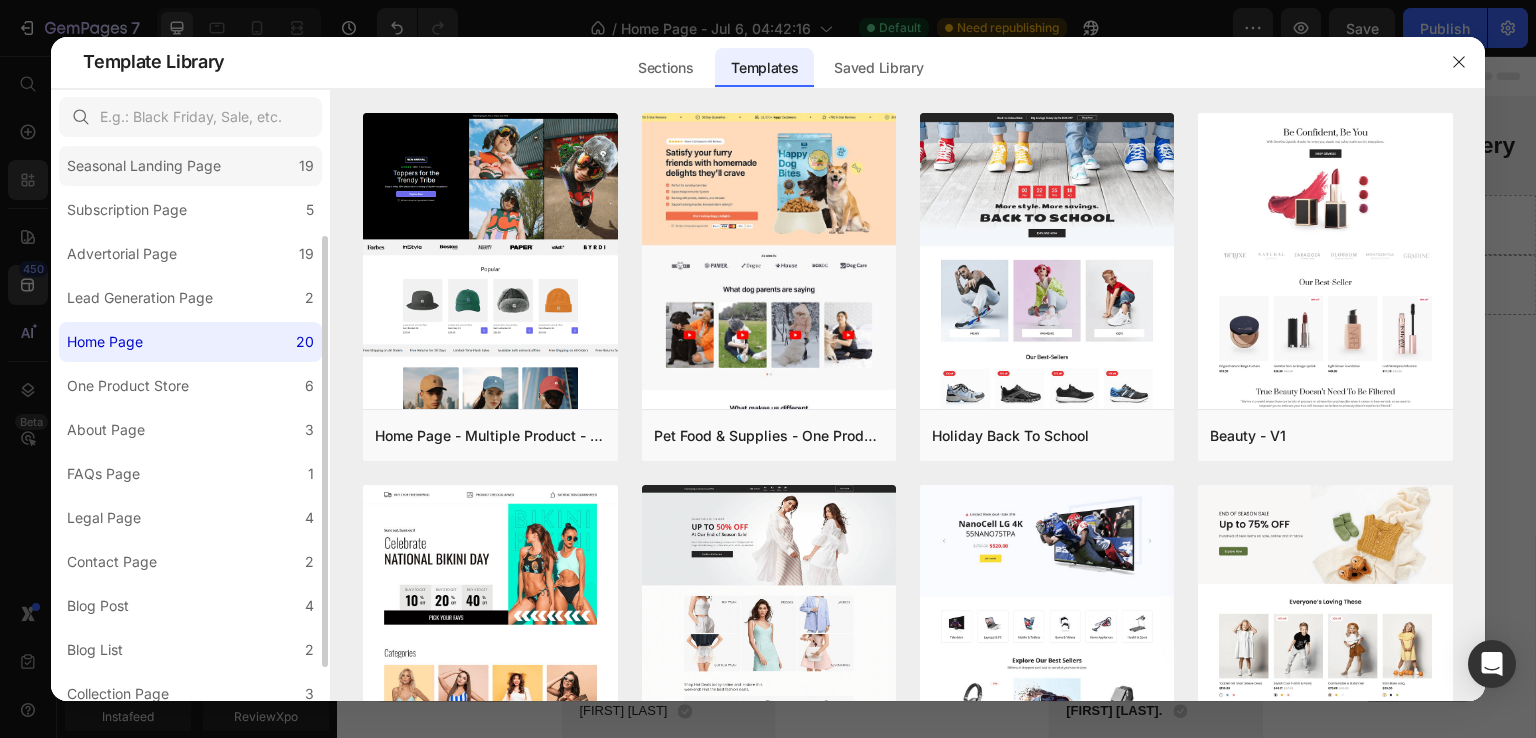 scroll, scrollTop: 160, scrollLeft: 0, axis: vertical 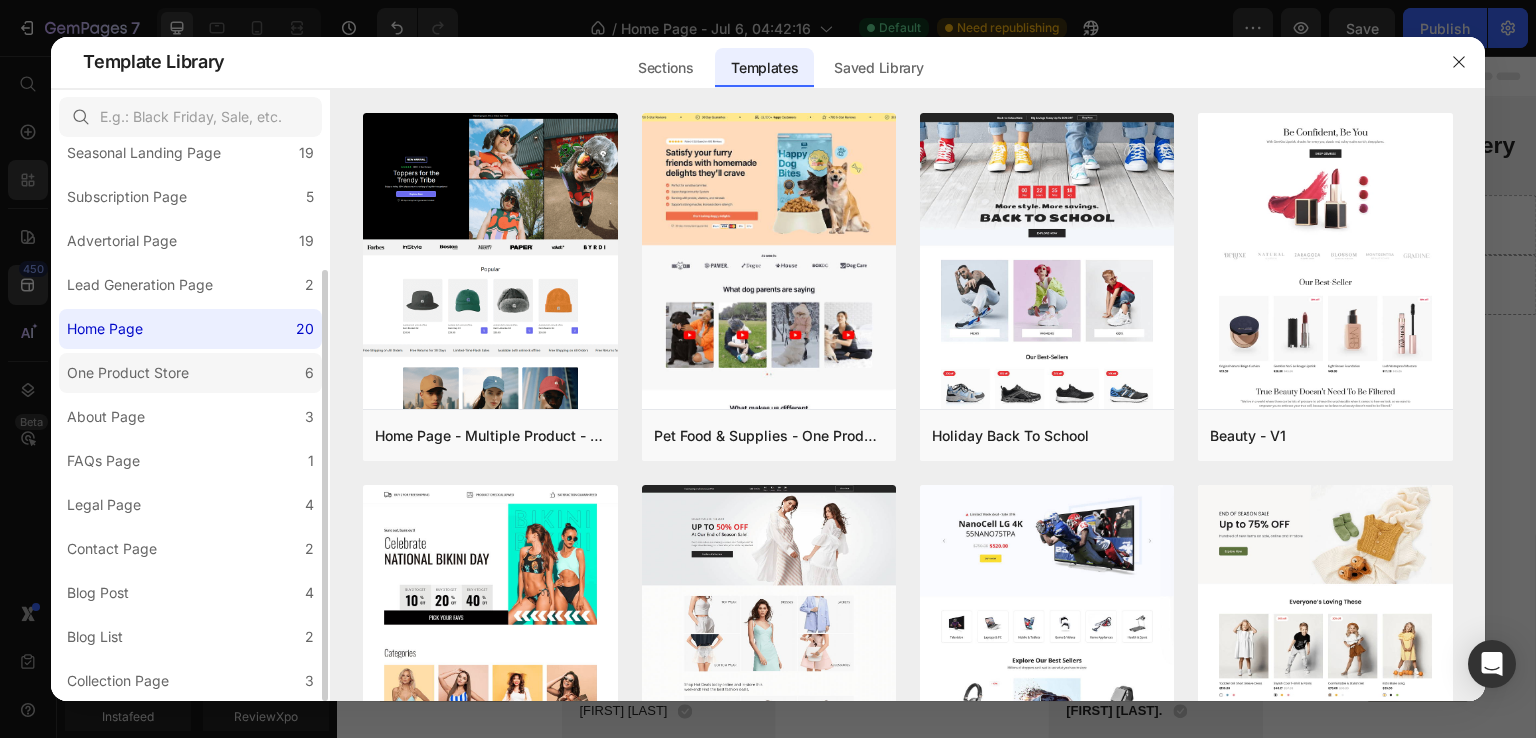 click on "One Product Store" at bounding box center [128, 373] 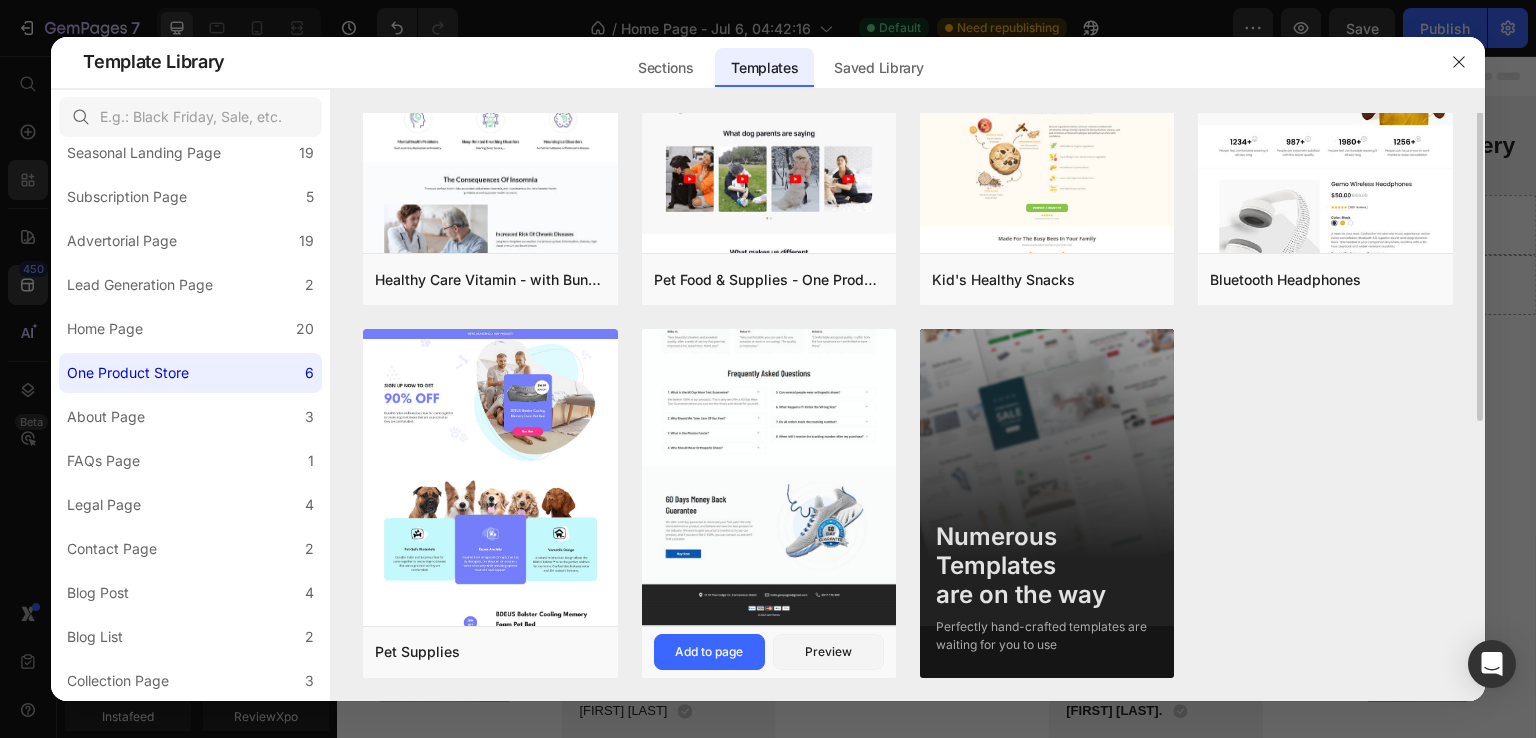 scroll, scrollTop: 0, scrollLeft: 0, axis: both 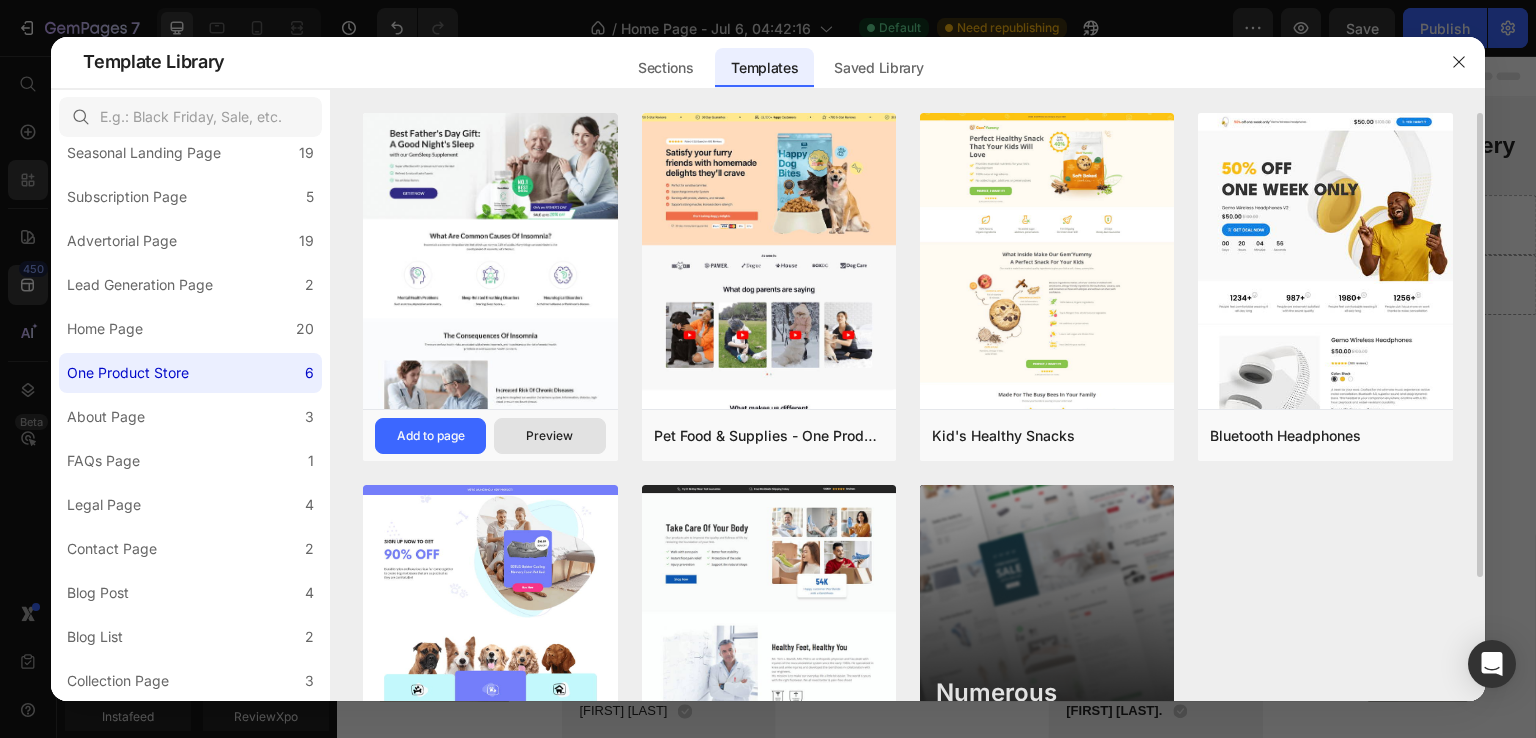 click on "Preview" at bounding box center [549, 436] 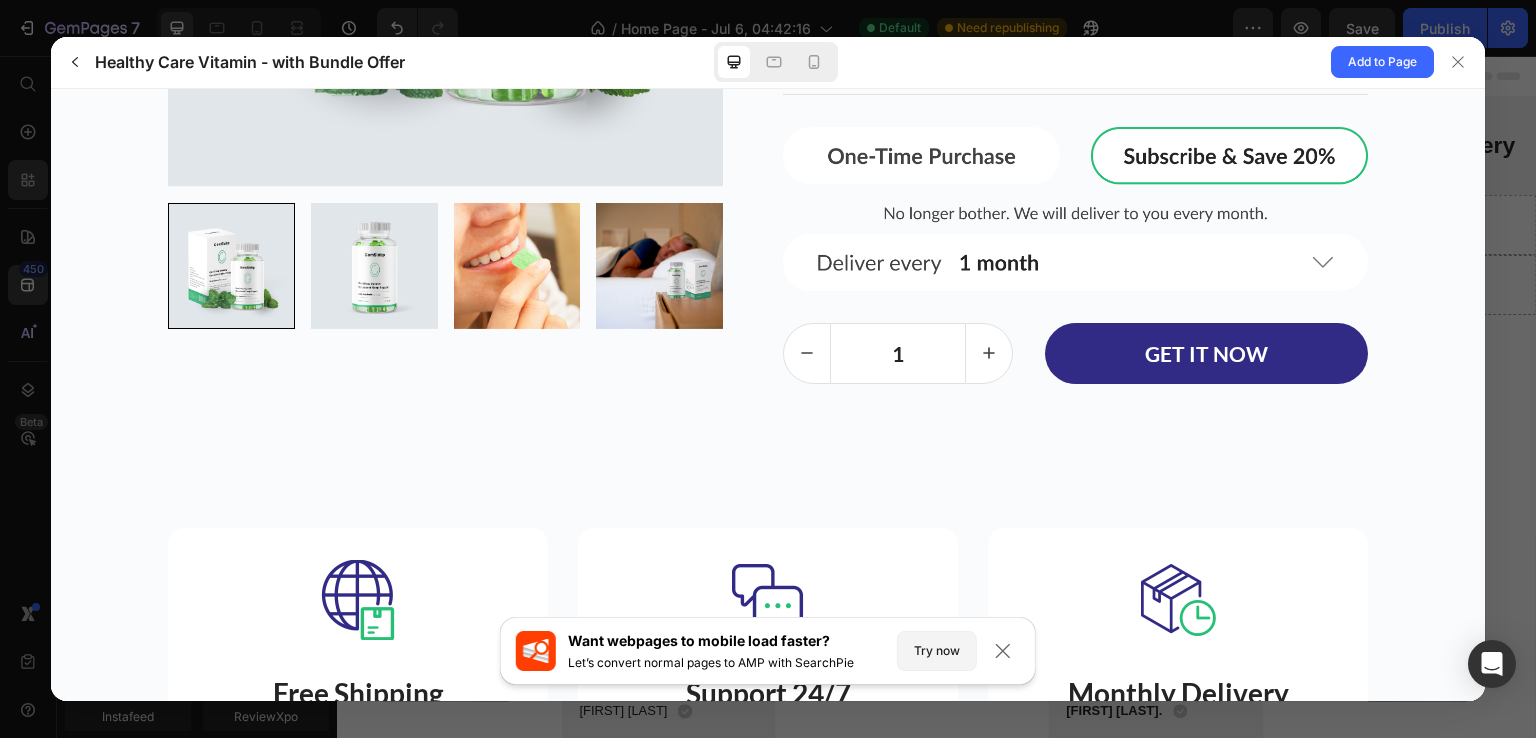 scroll, scrollTop: 5996, scrollLeft: 0, axis: vertical 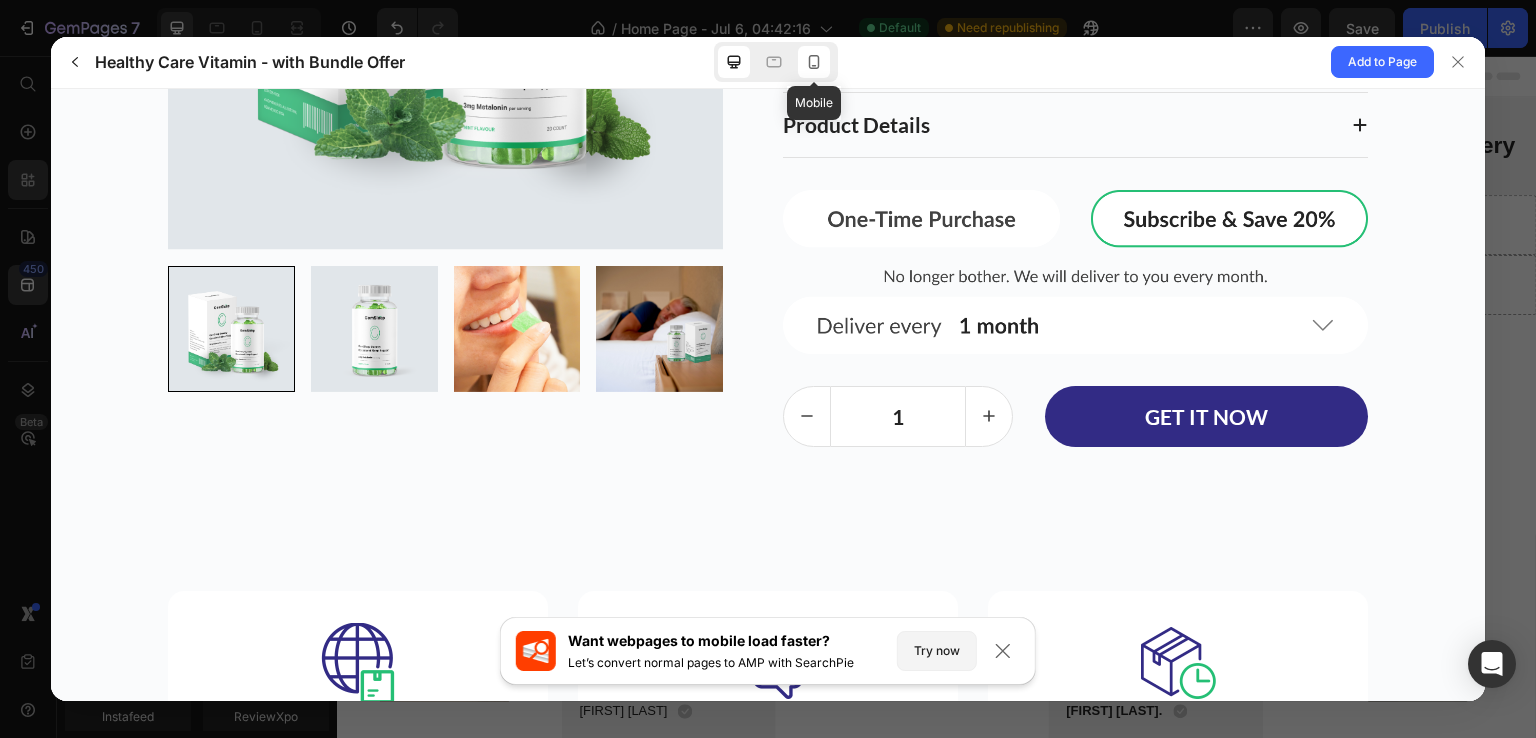 click 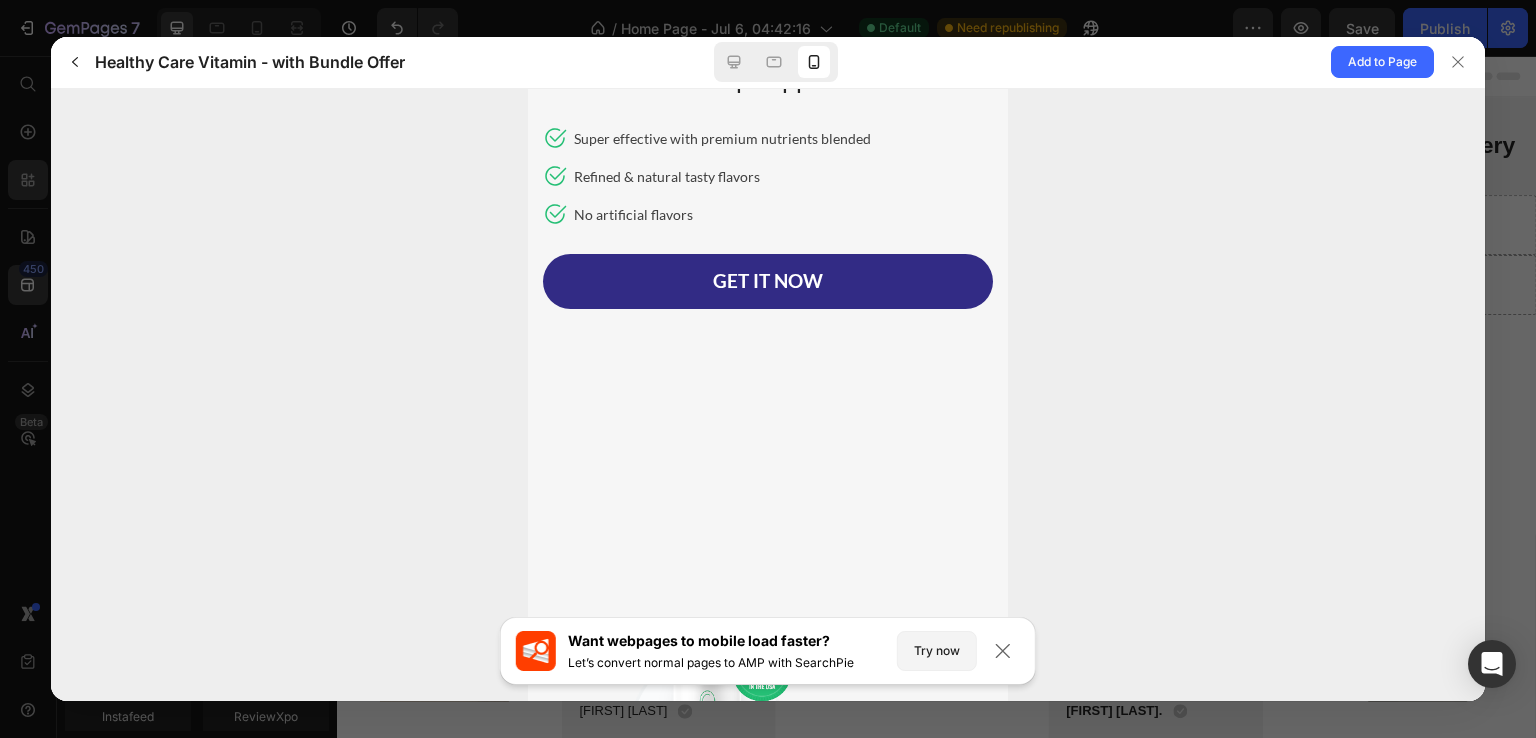 scroll, scrollTop: 0, scrollLeft: 0, axis: both 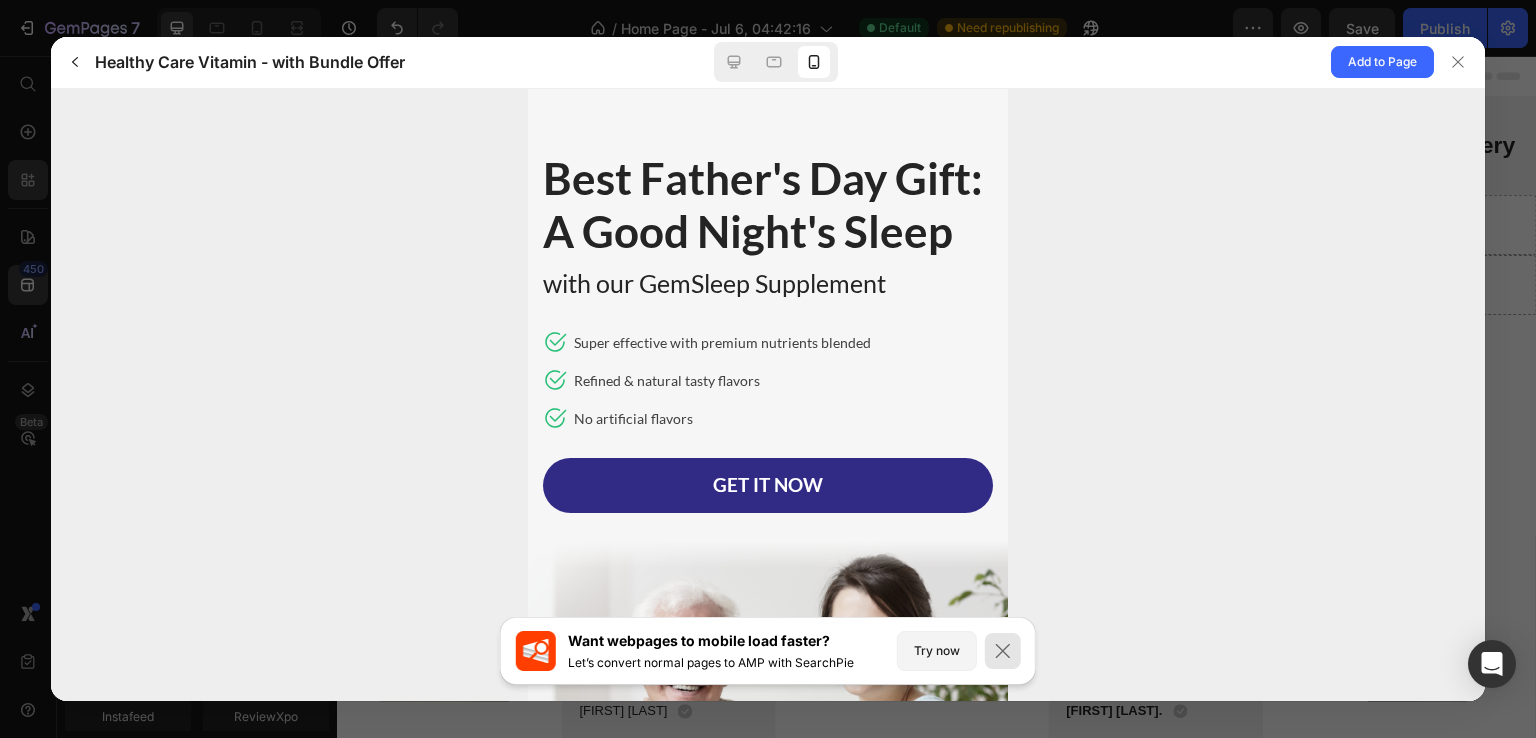 click 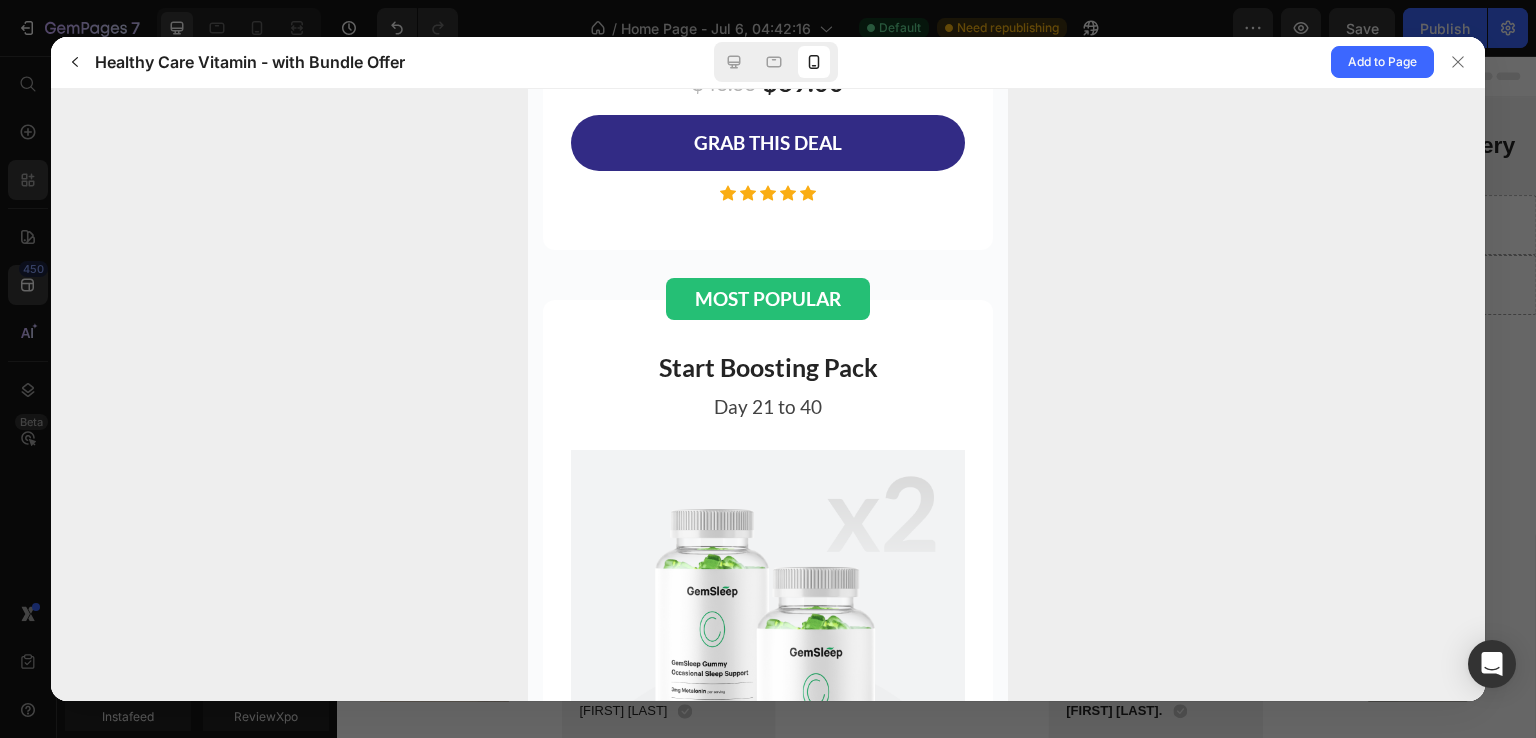 scroll, scrollTop: 5620, scrollLeft: 0, axis: vertical 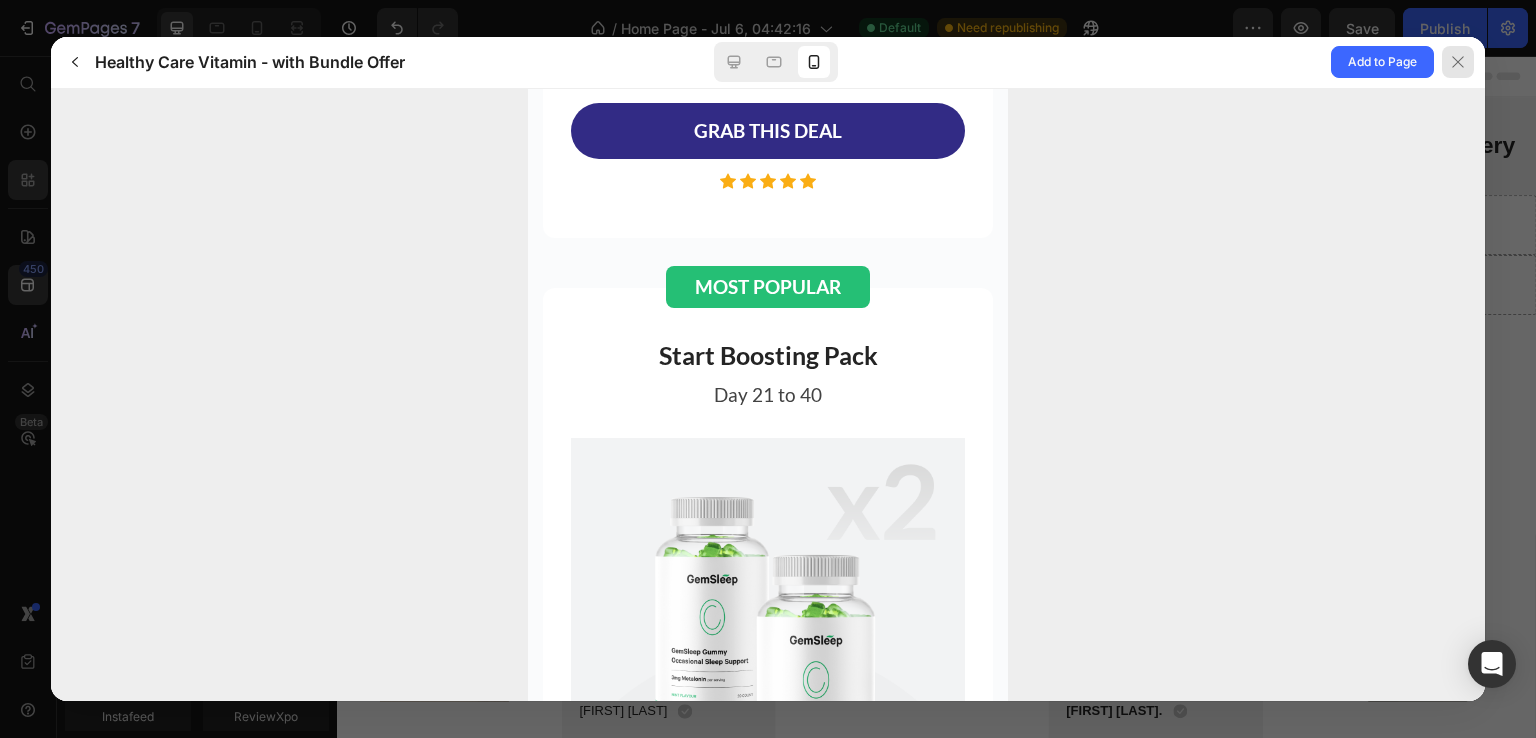 click 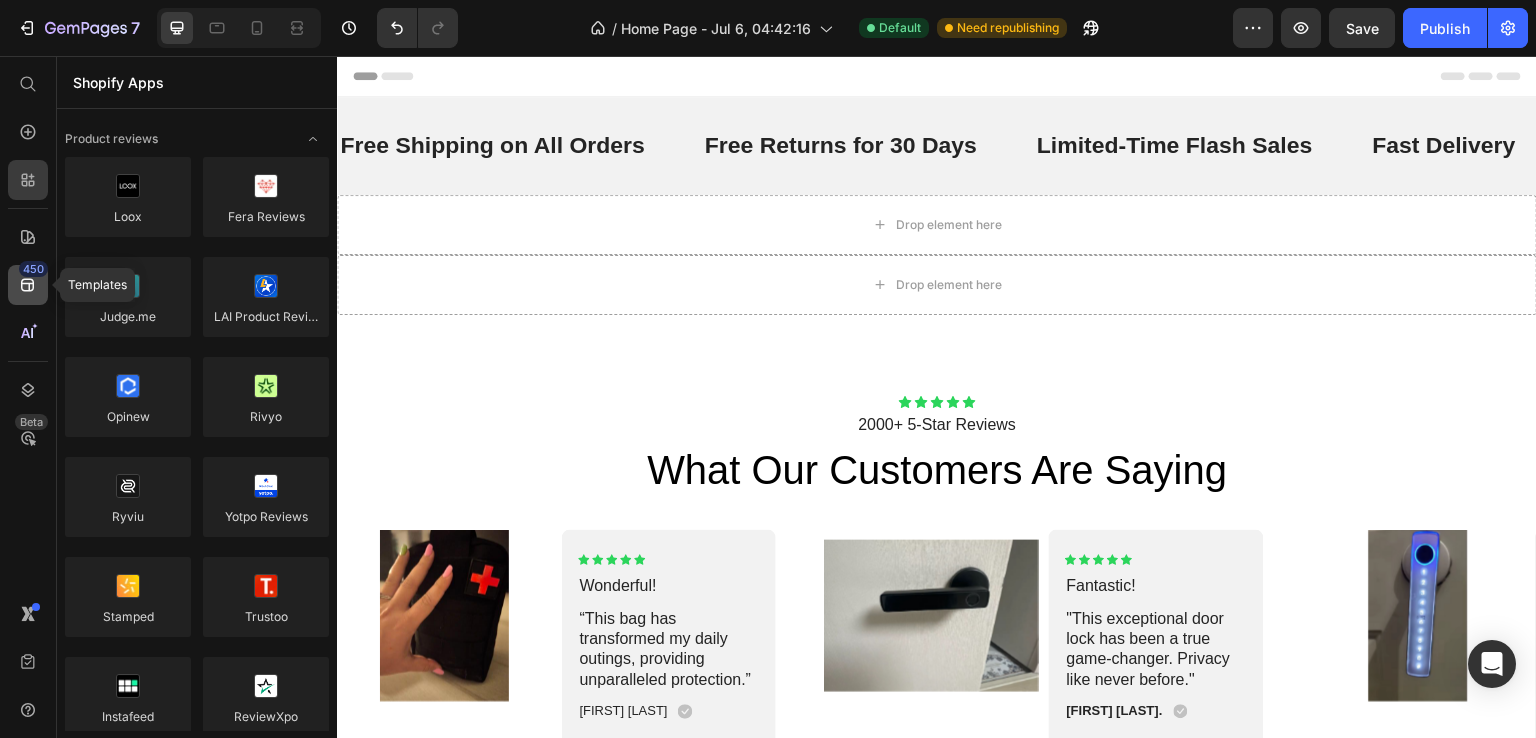 click on "450" at bounding box center (33, 269) 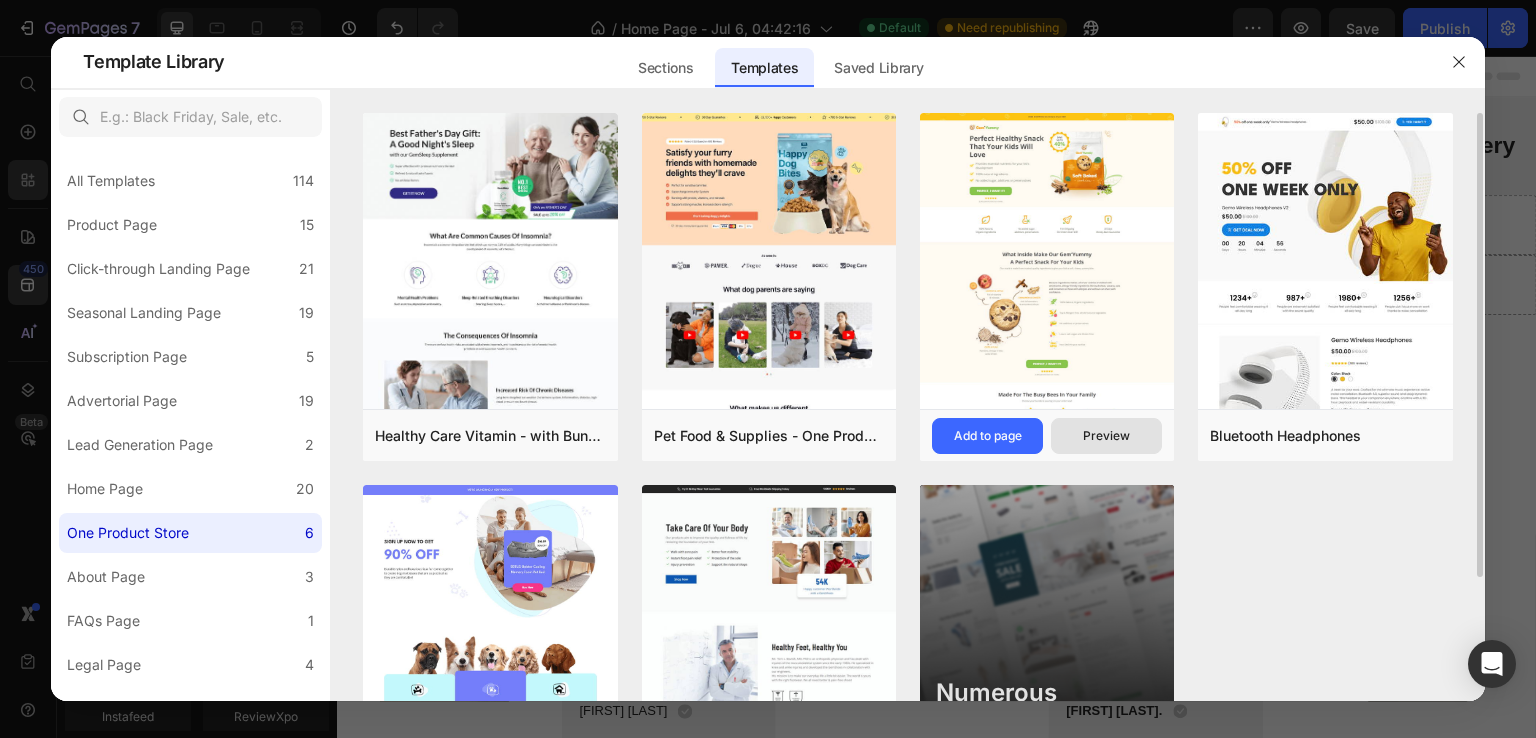 click on "Preview" at bounding box center (1106, 436) 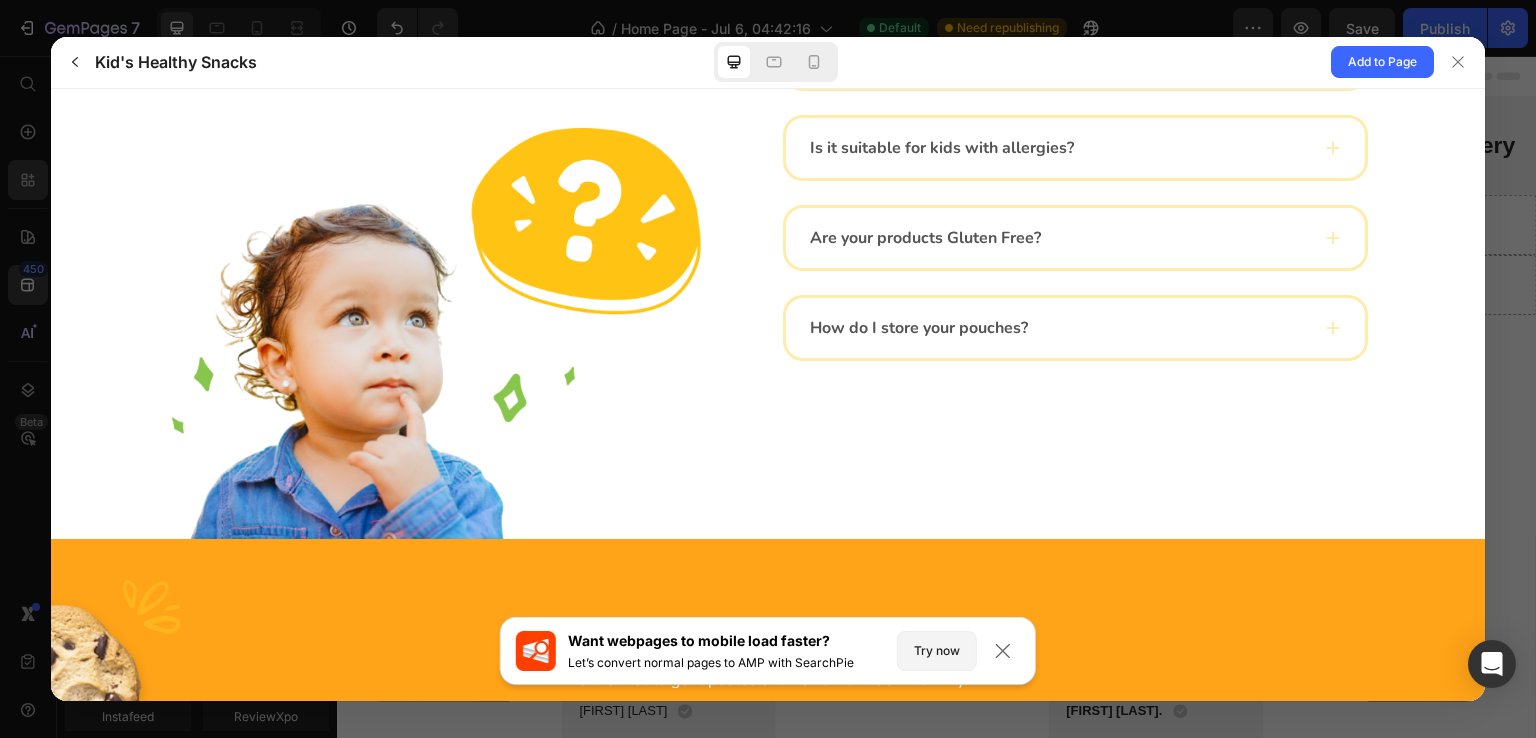 scroll, scrollTop: 7505, scrollLeft: 0, axis: vertical 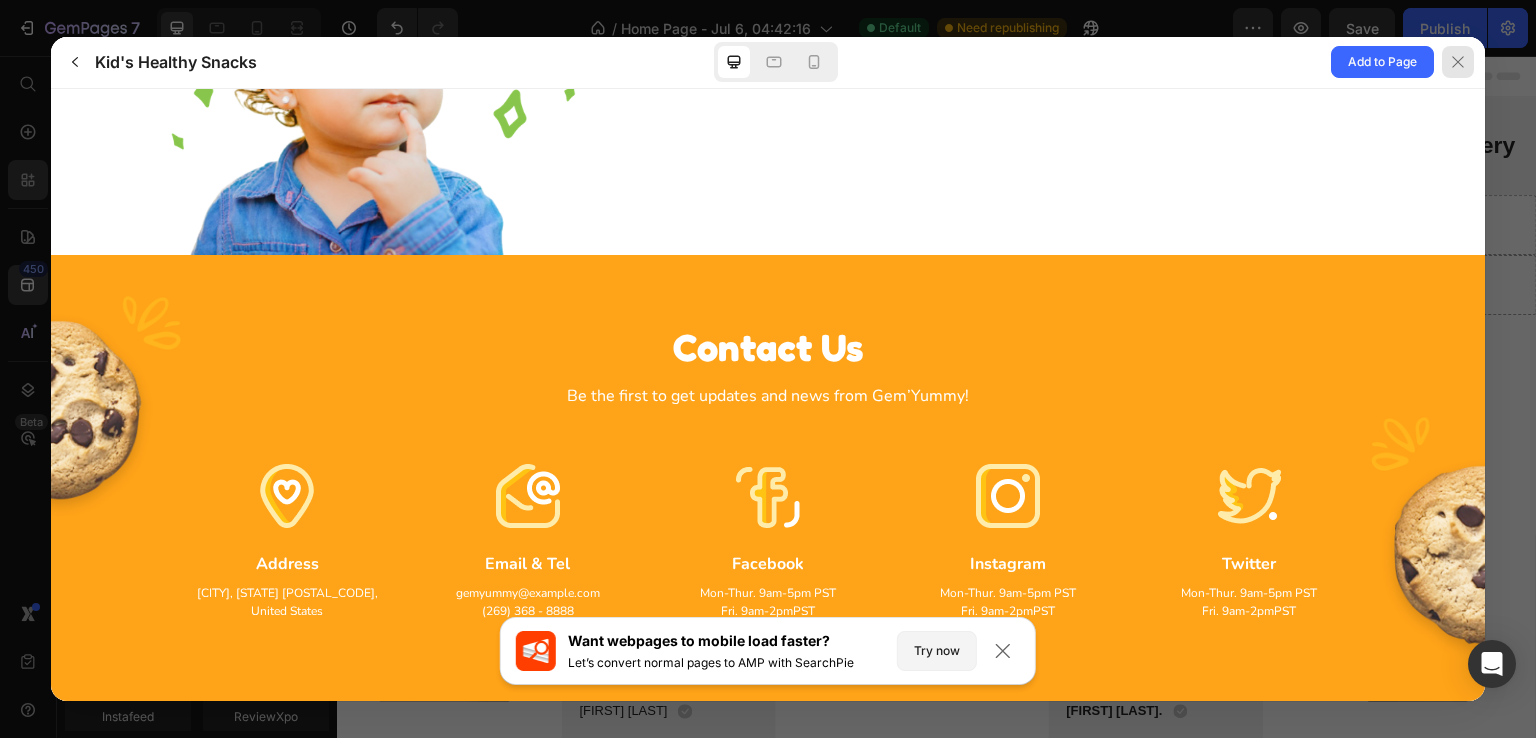 click 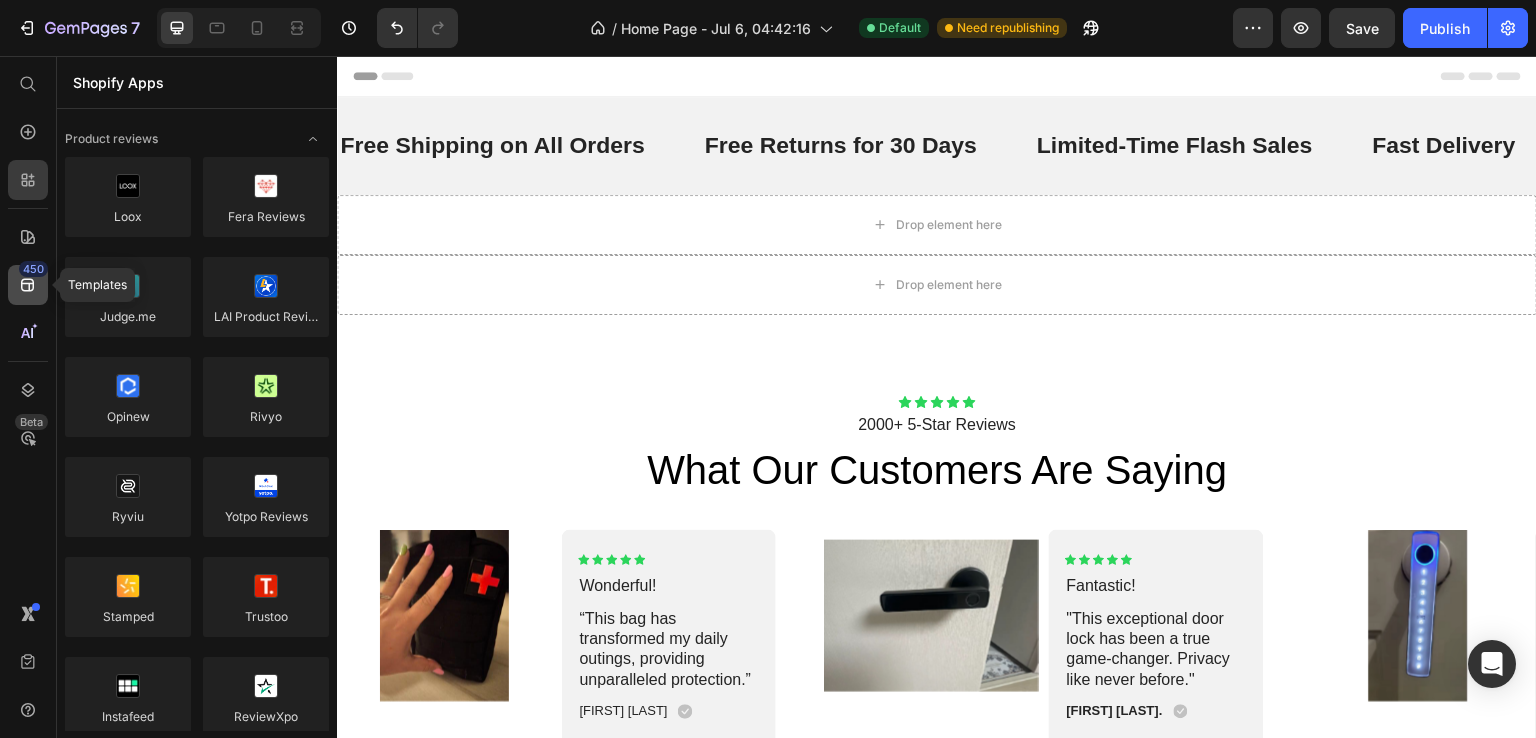 click 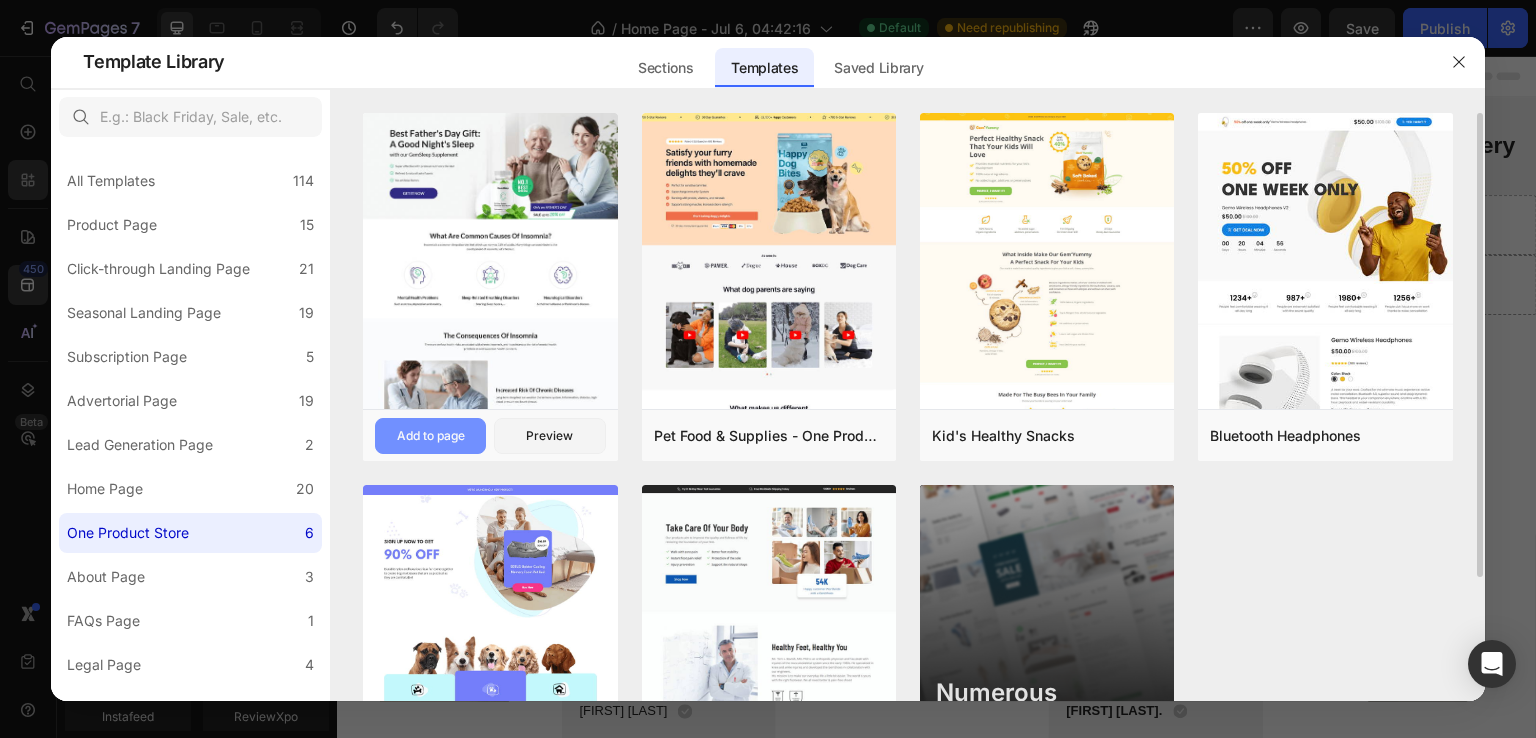 click on "Add to page" at bounding box center [431, 436] 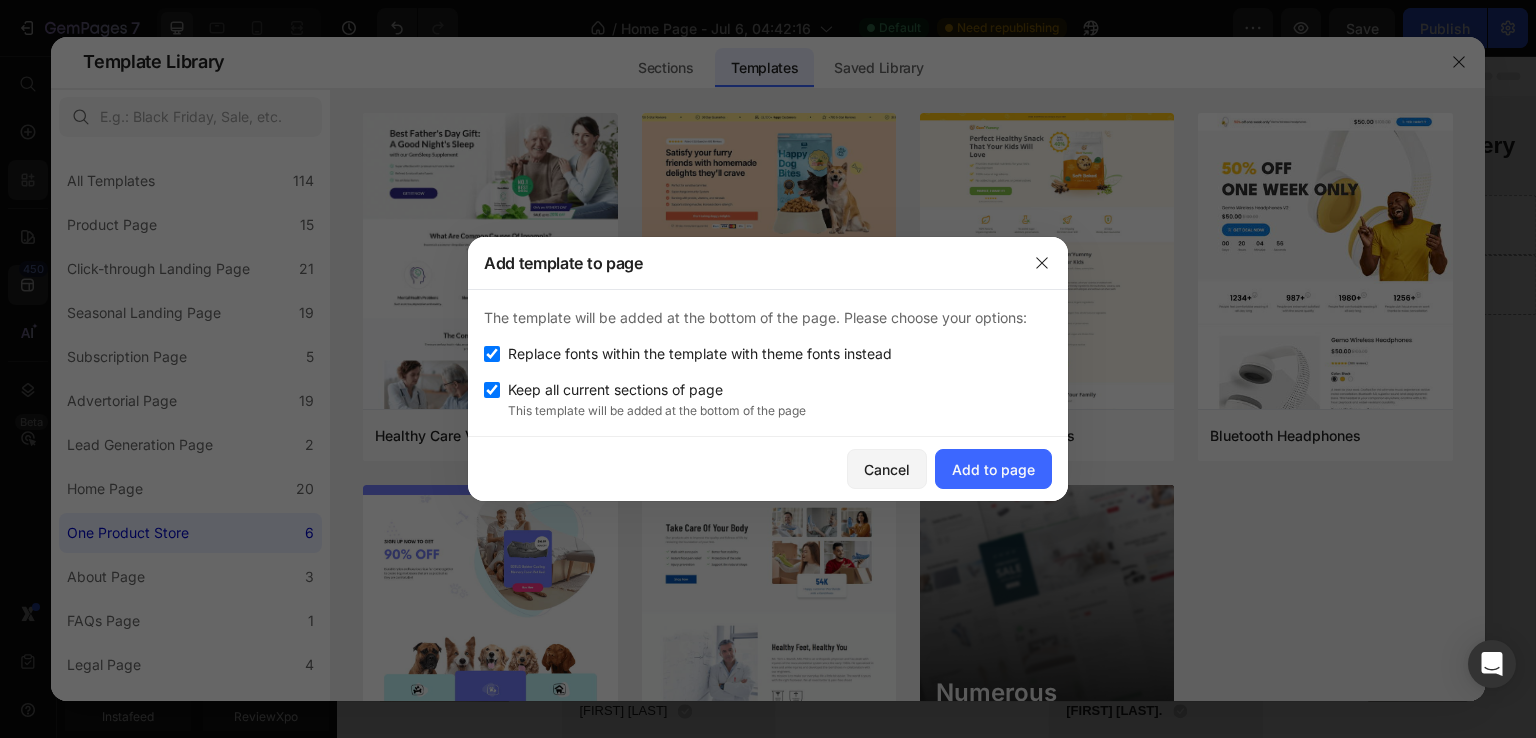 click on "Keep all current sections of page" at bounding box center (615, 390) 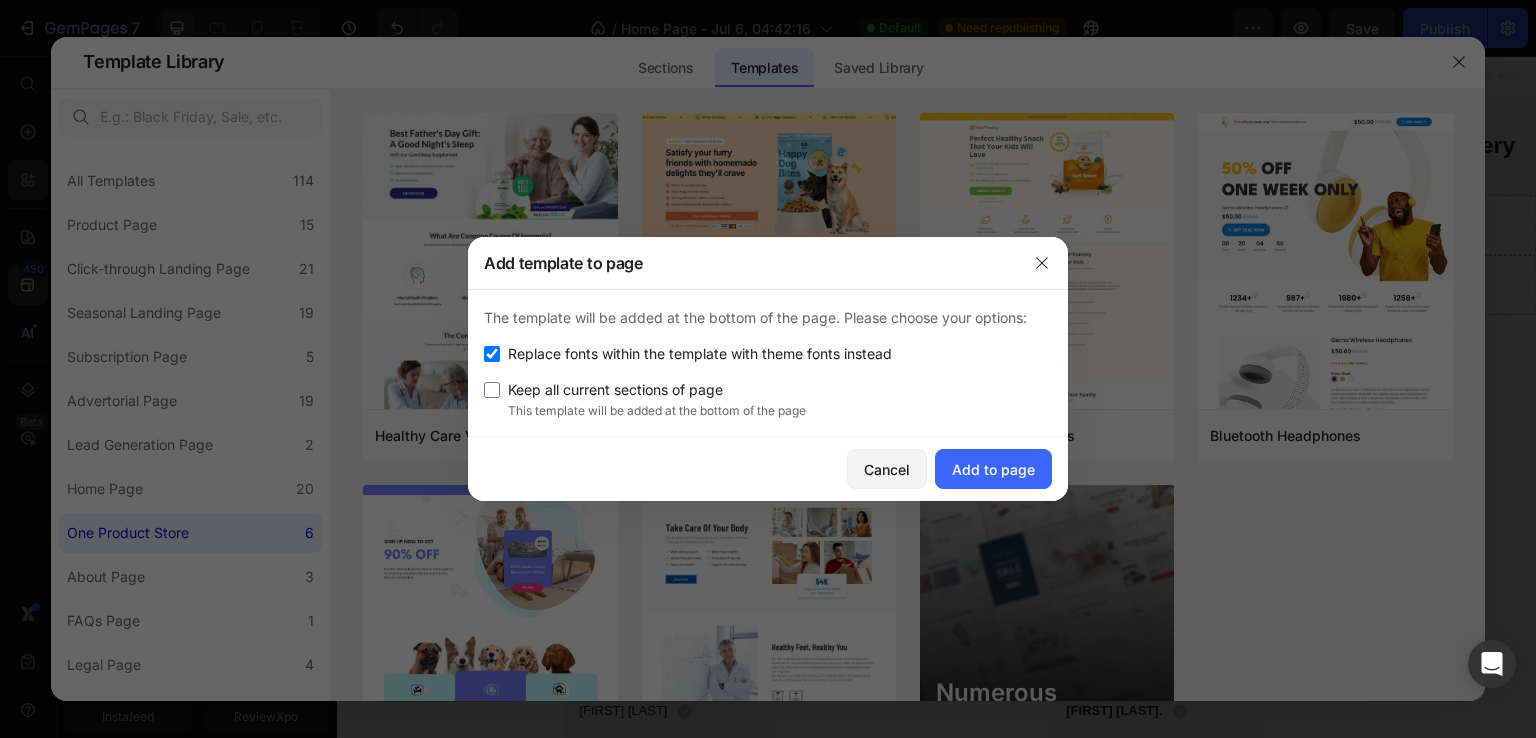 checkbox on "false" 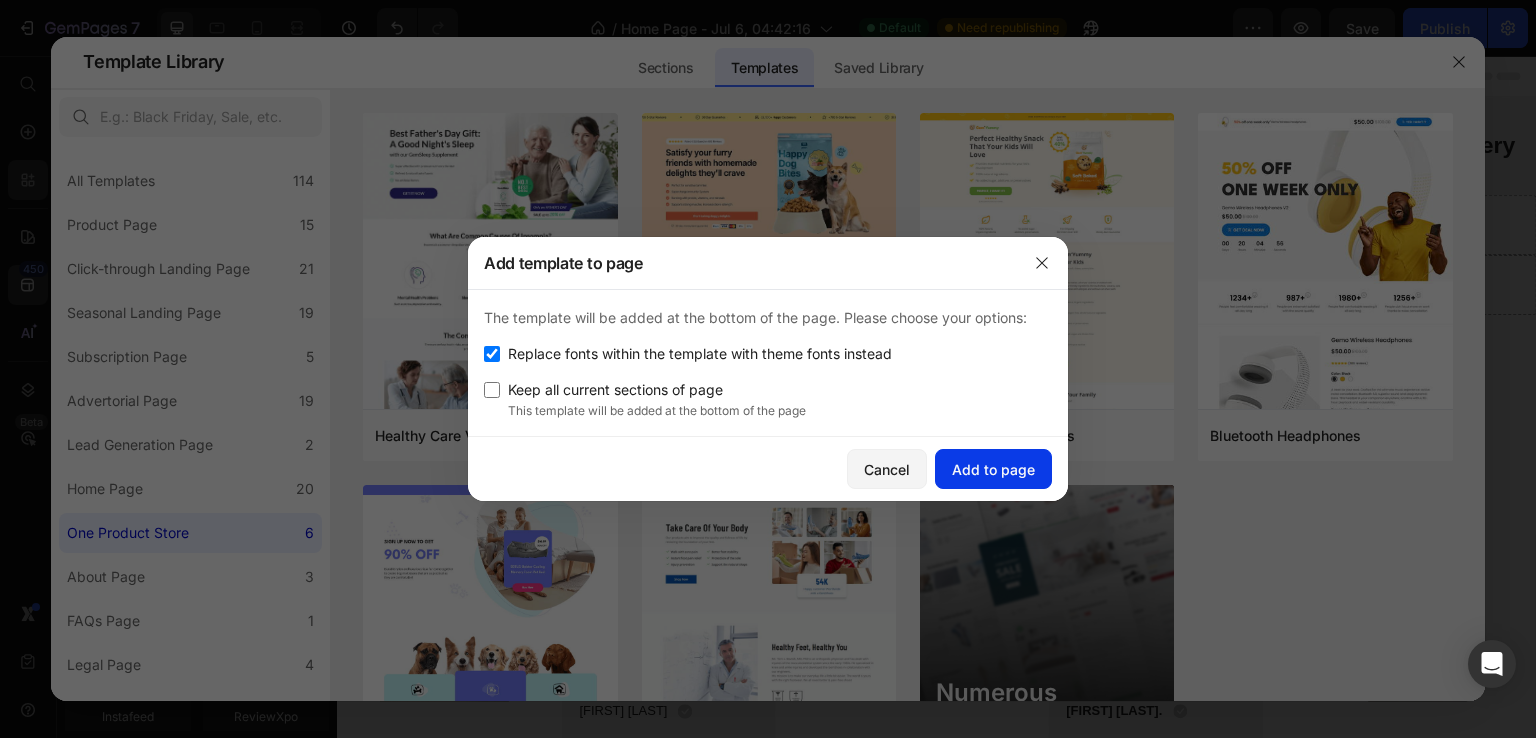 click on "Add to page" at bounding box center (993, 469) 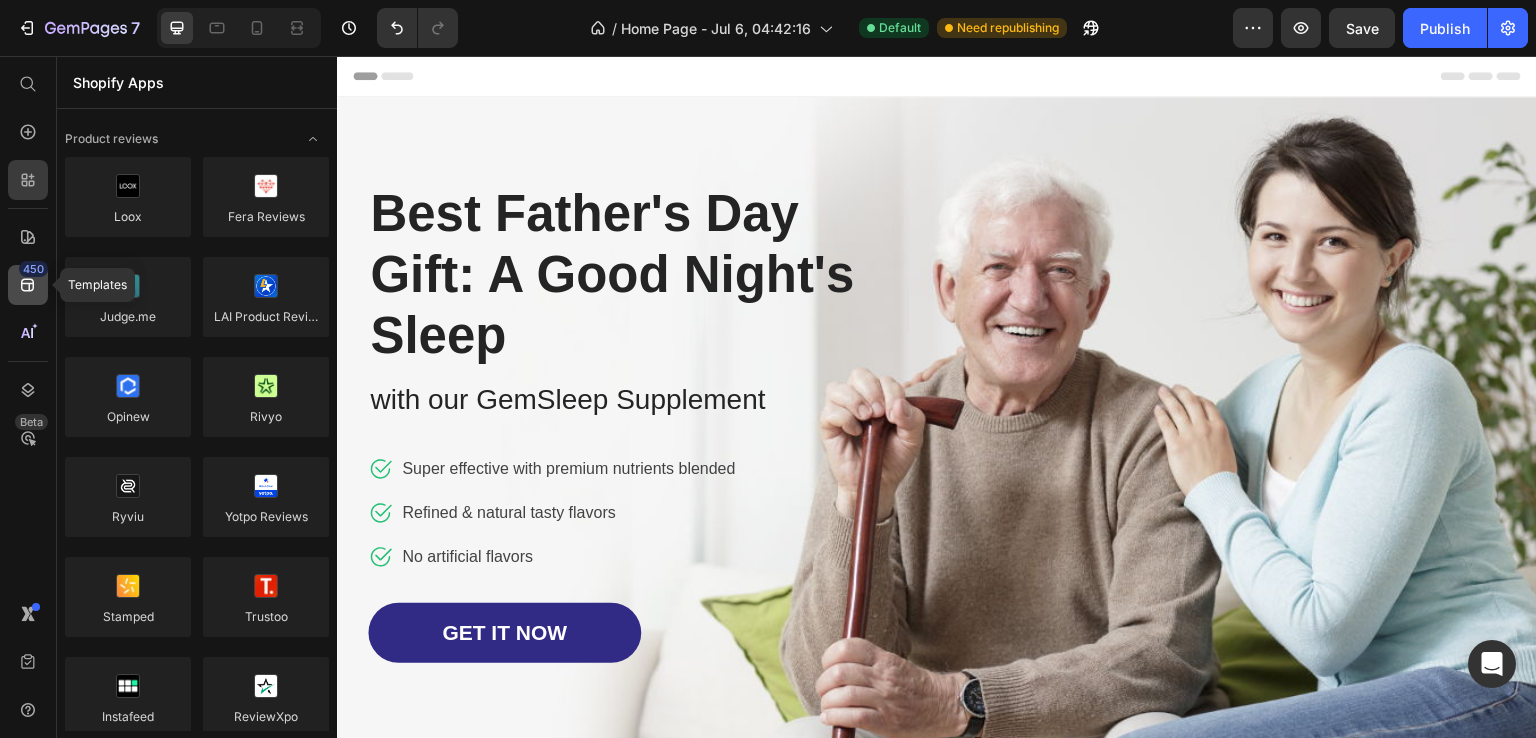 click 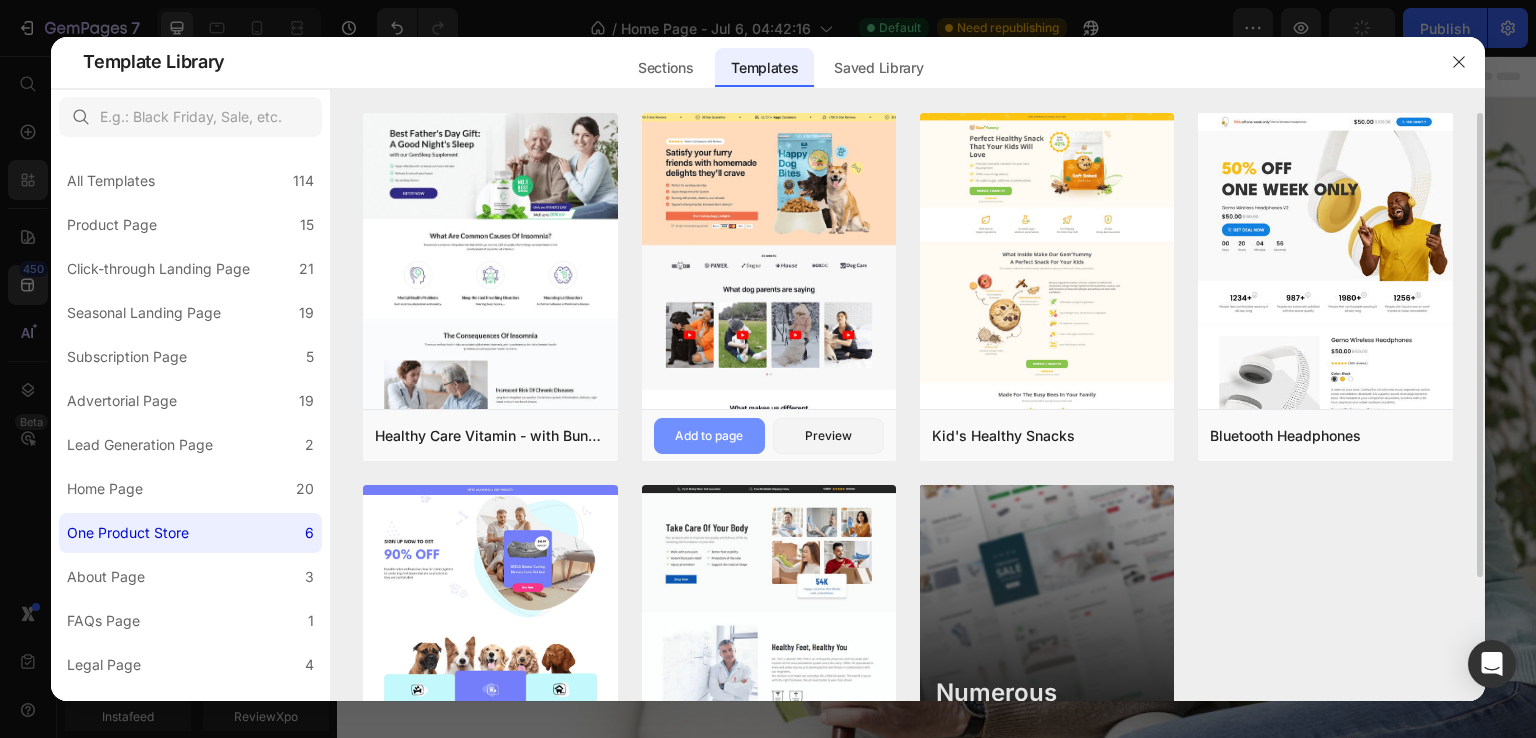 click on "Add to page" at bounding box center [709, 436] 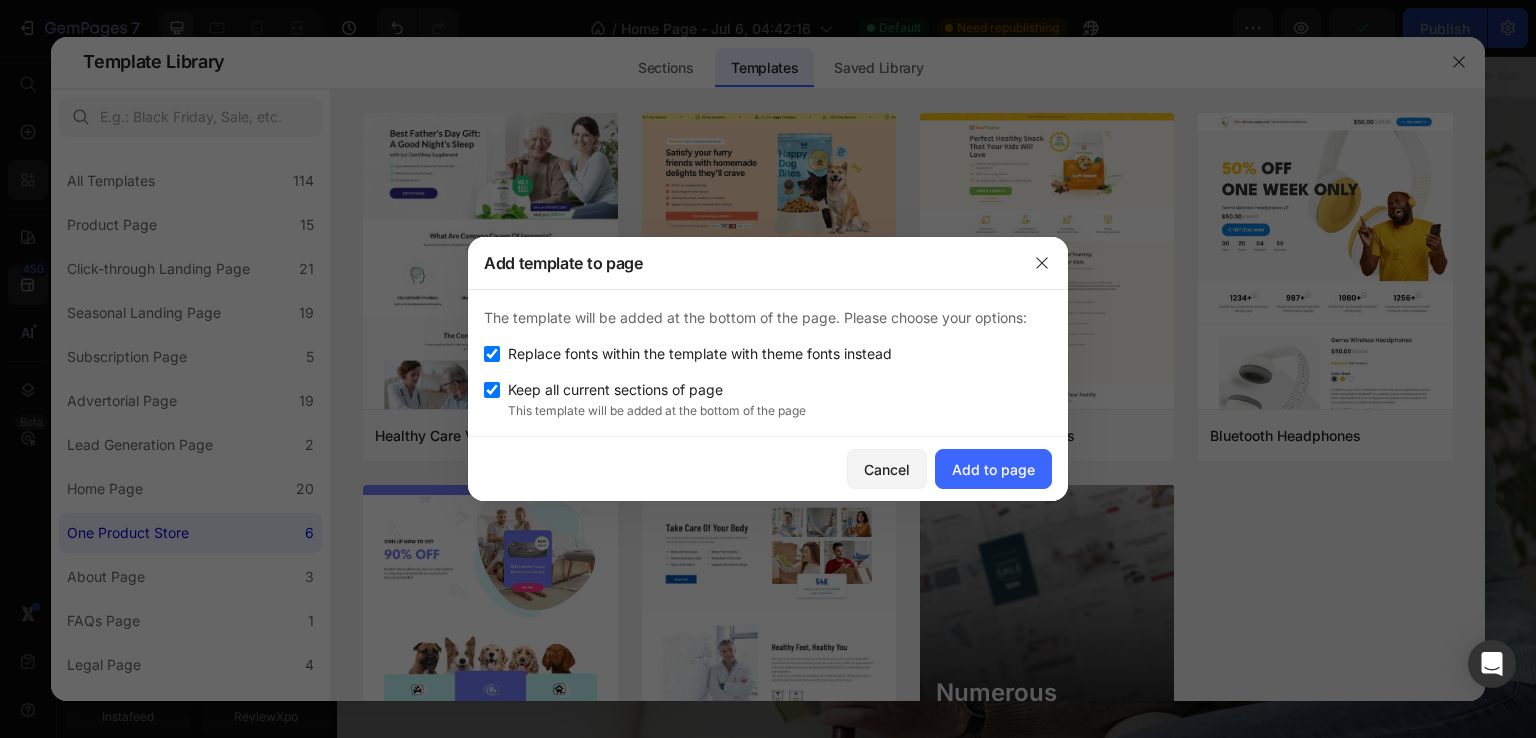 click on "Replace fonts within the template with theme fonts instead" at bounding box center [700, 354] 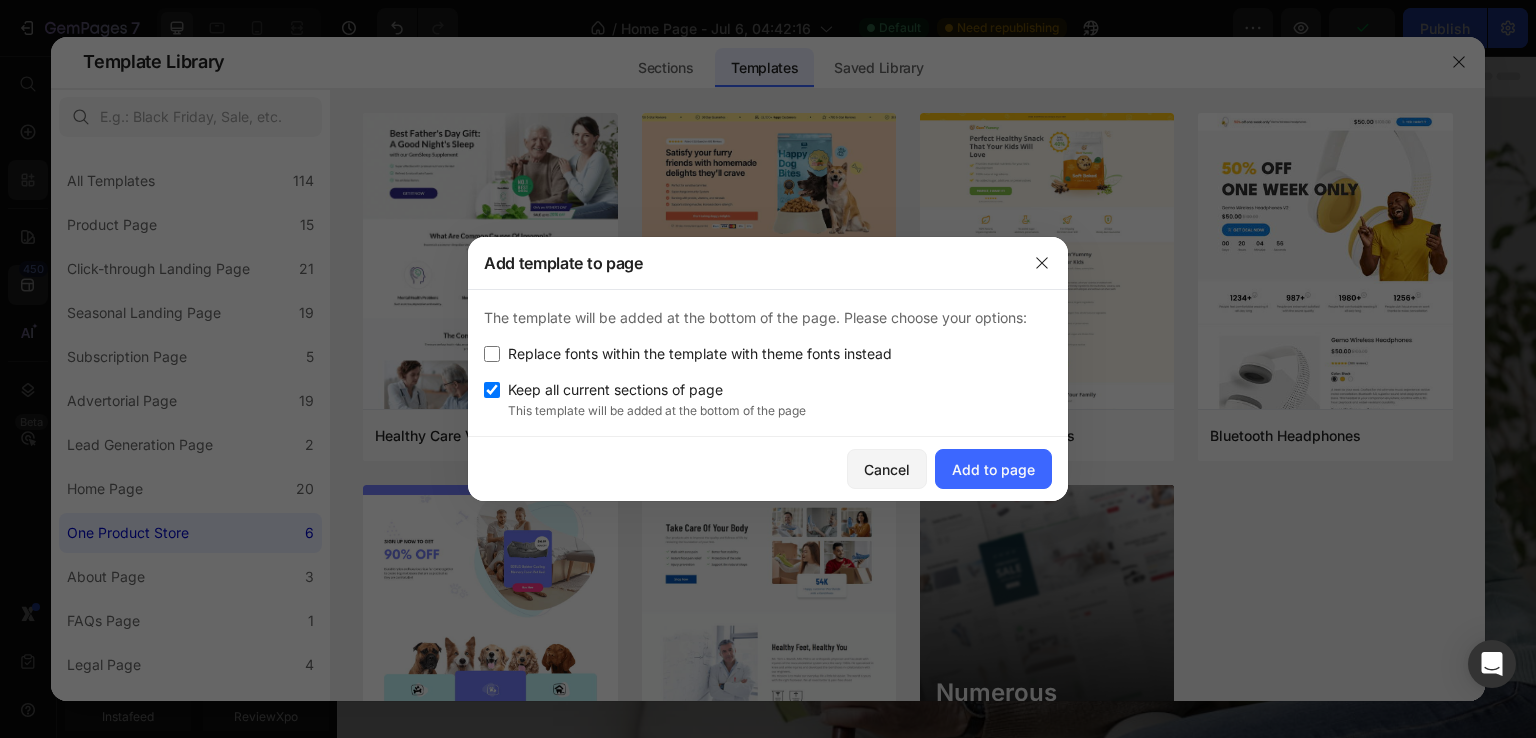 checkbox on "false" 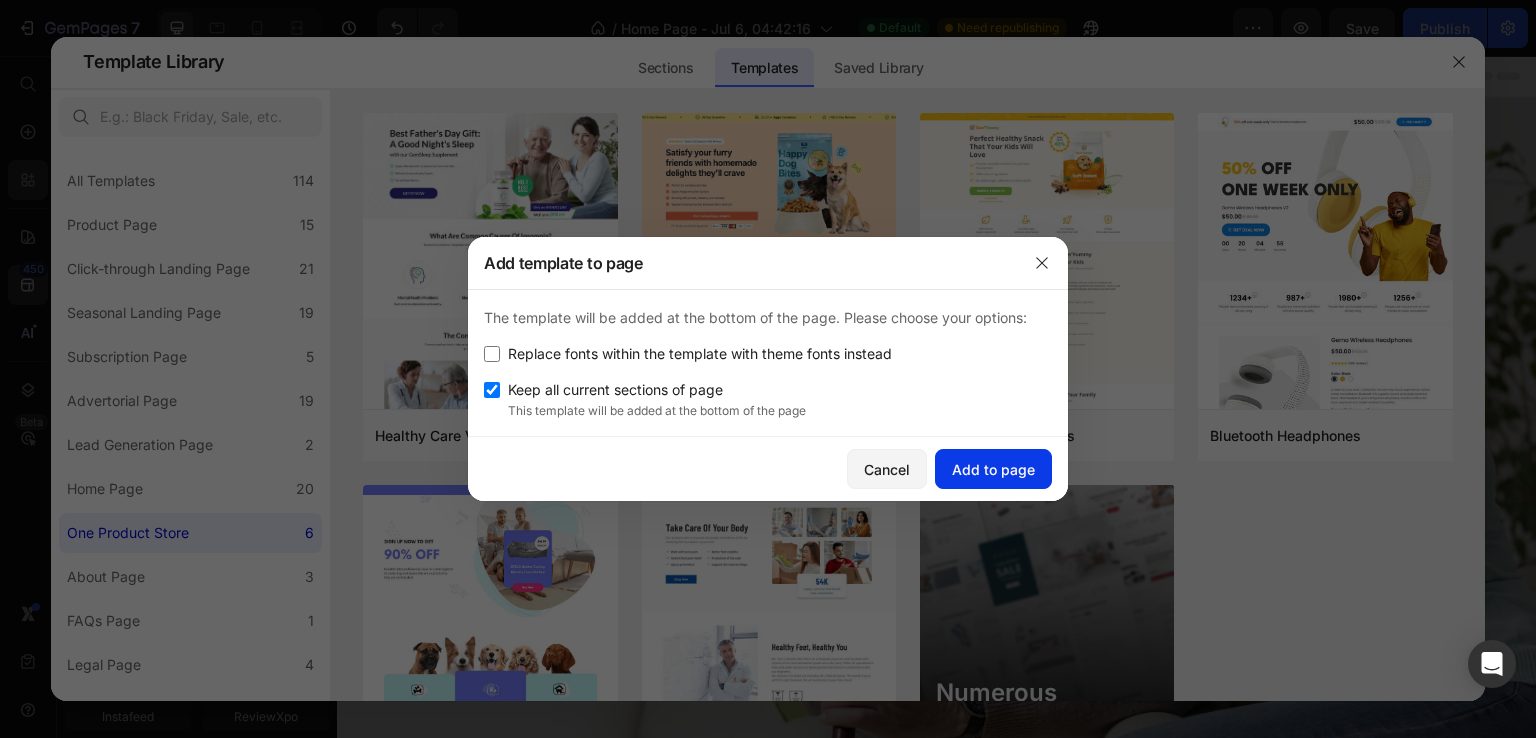 click on "Add to page" at bounding box center [993, 469] 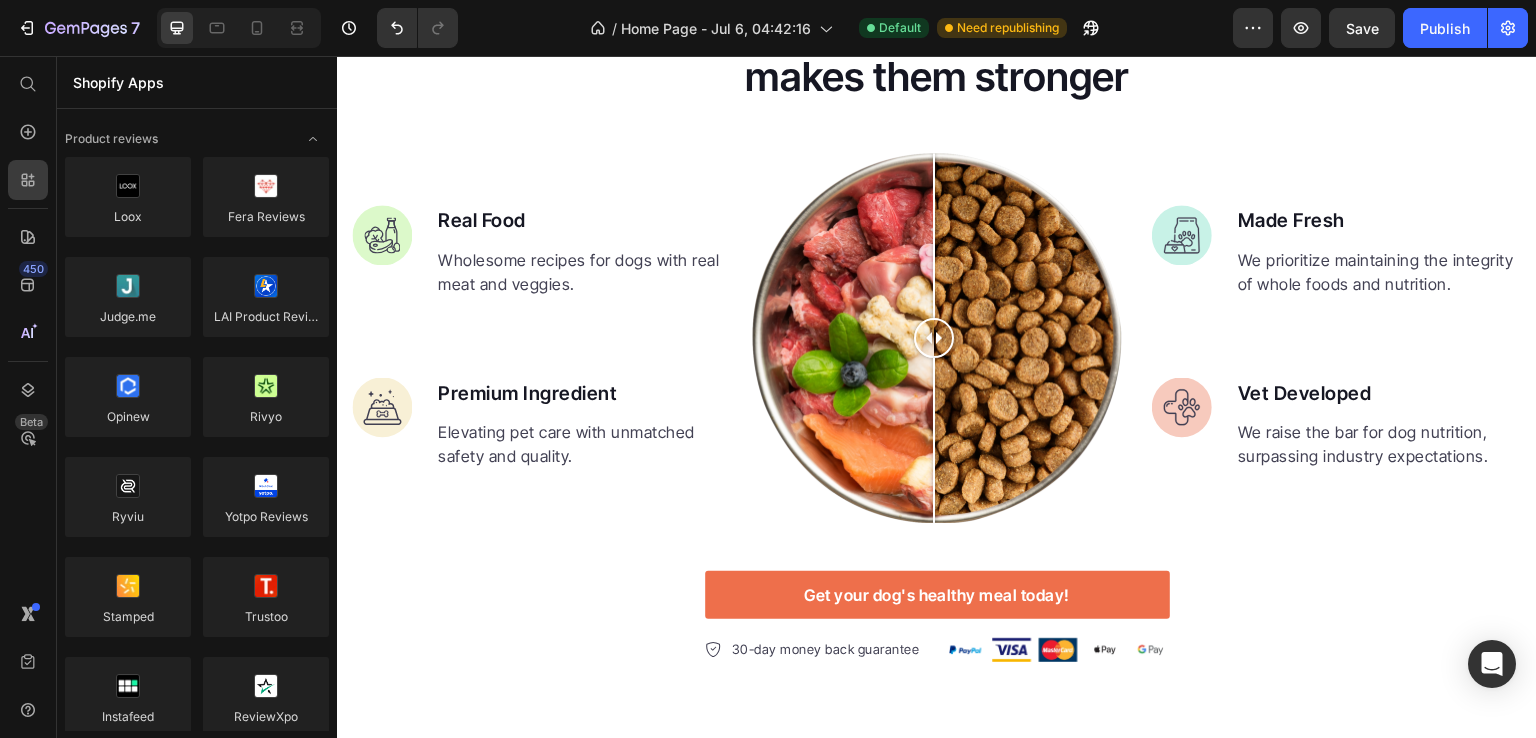 scroll, scrollTop: 8397, scrollLeft: 0, axis: vertical 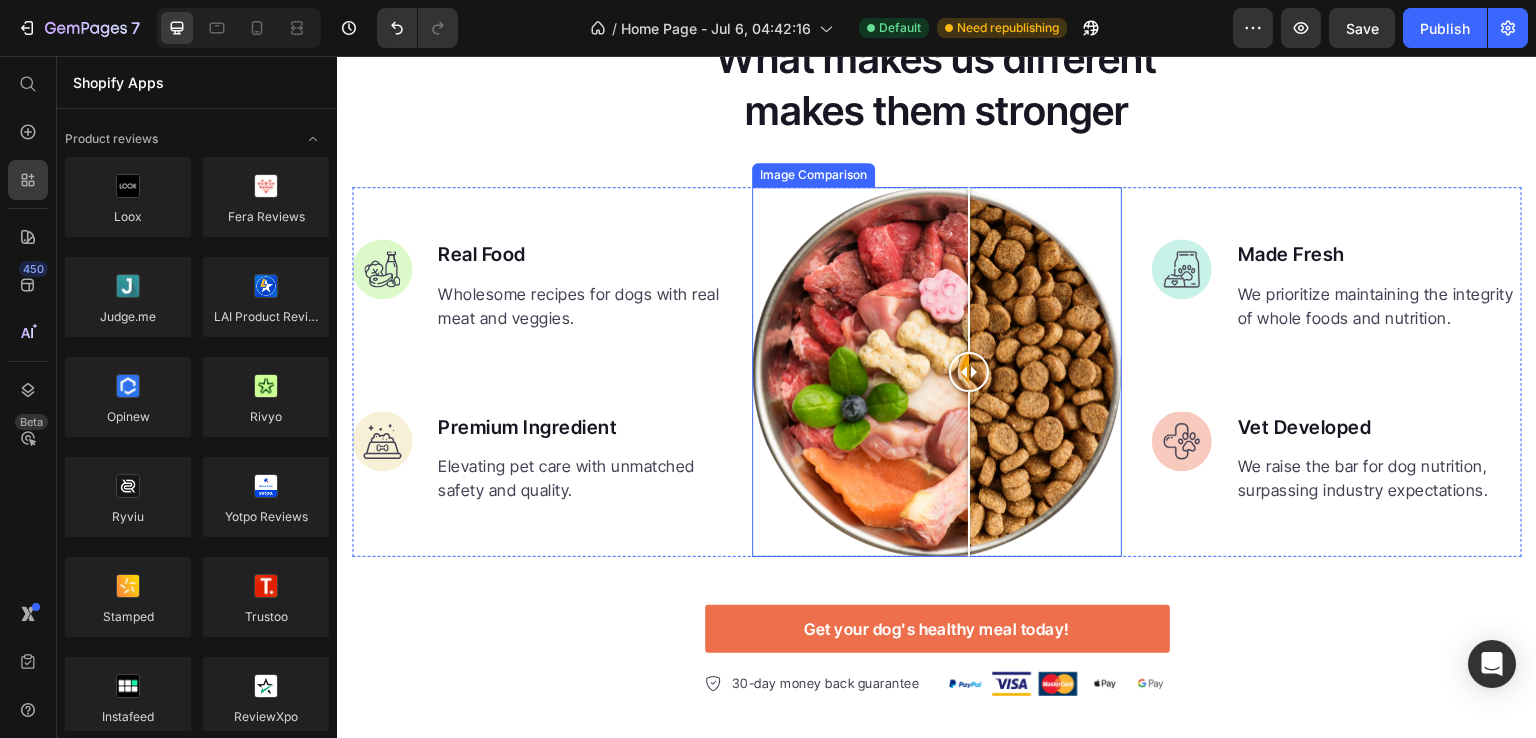 drag, startPoint x: 936, startPoint y: 378, endPoint x: 967, endPoint y: 371, distance: 31.780497 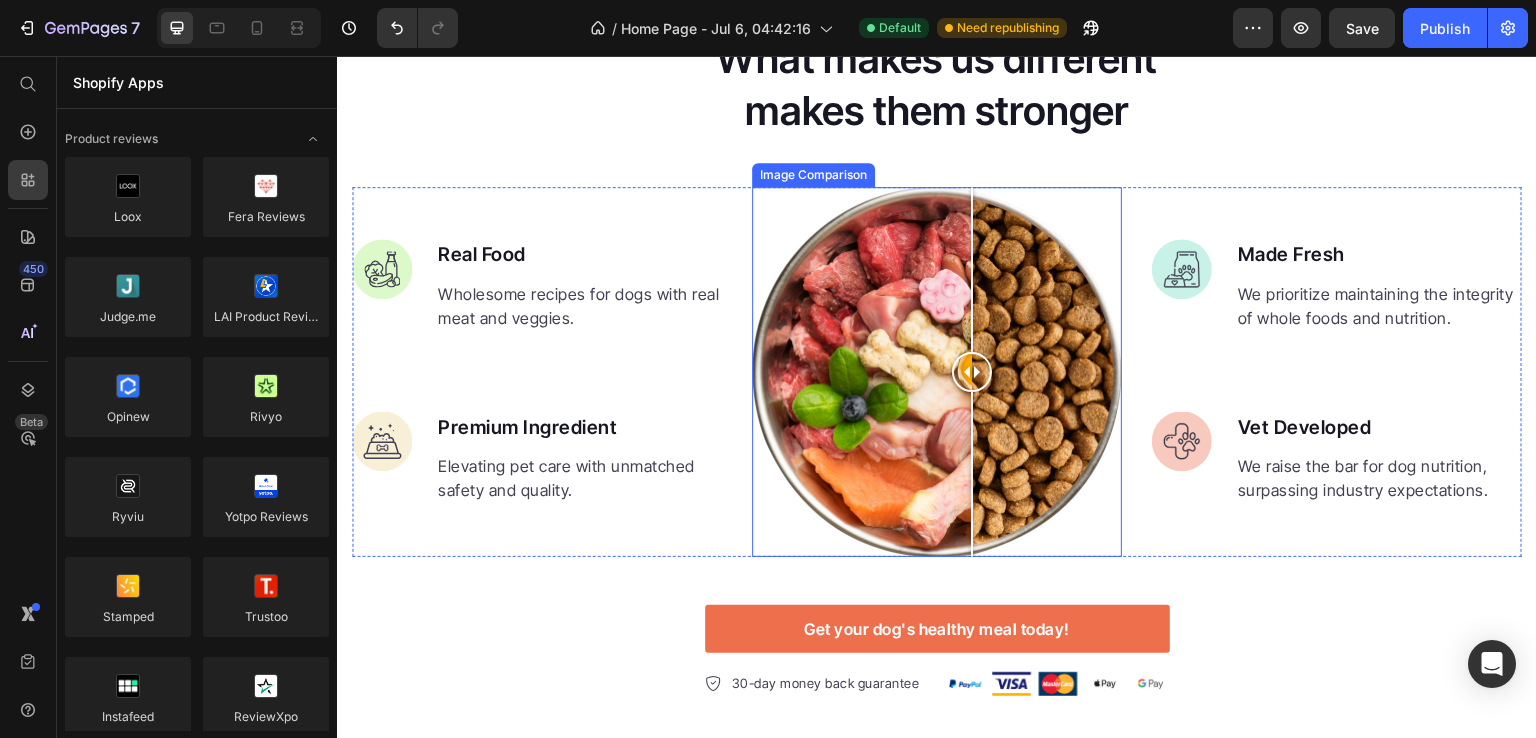 click at bounding box center (937, 372) 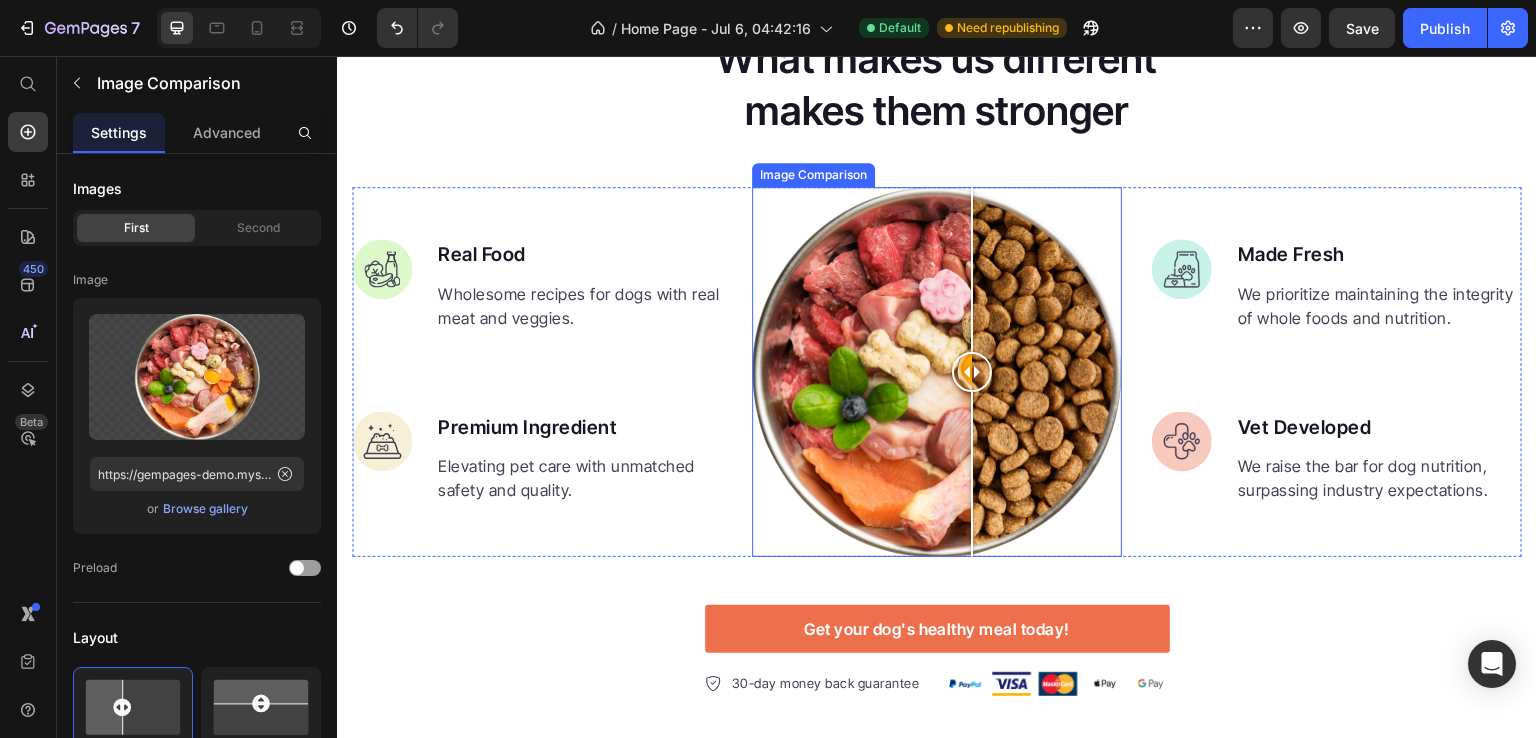 click at bounding box center [937, 372] 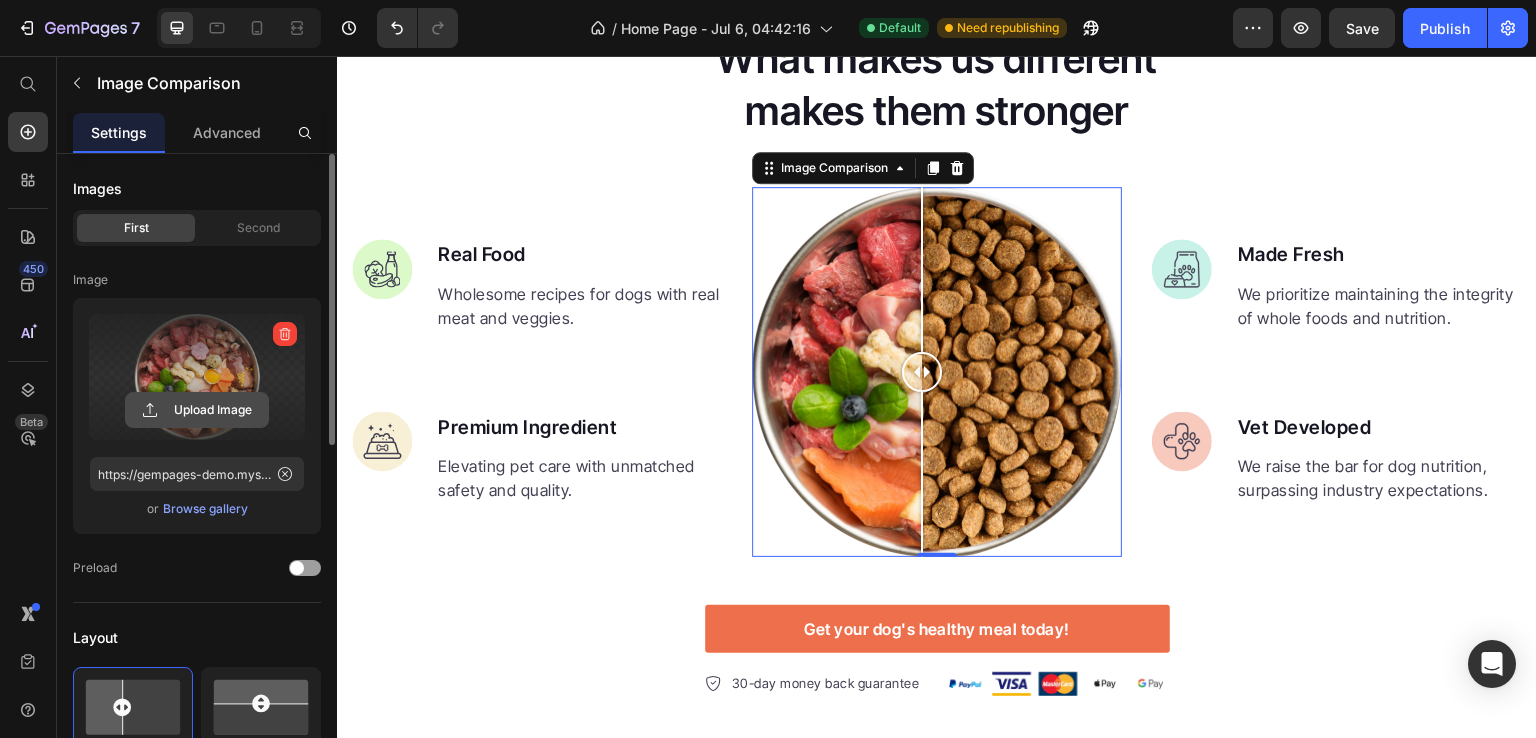 click 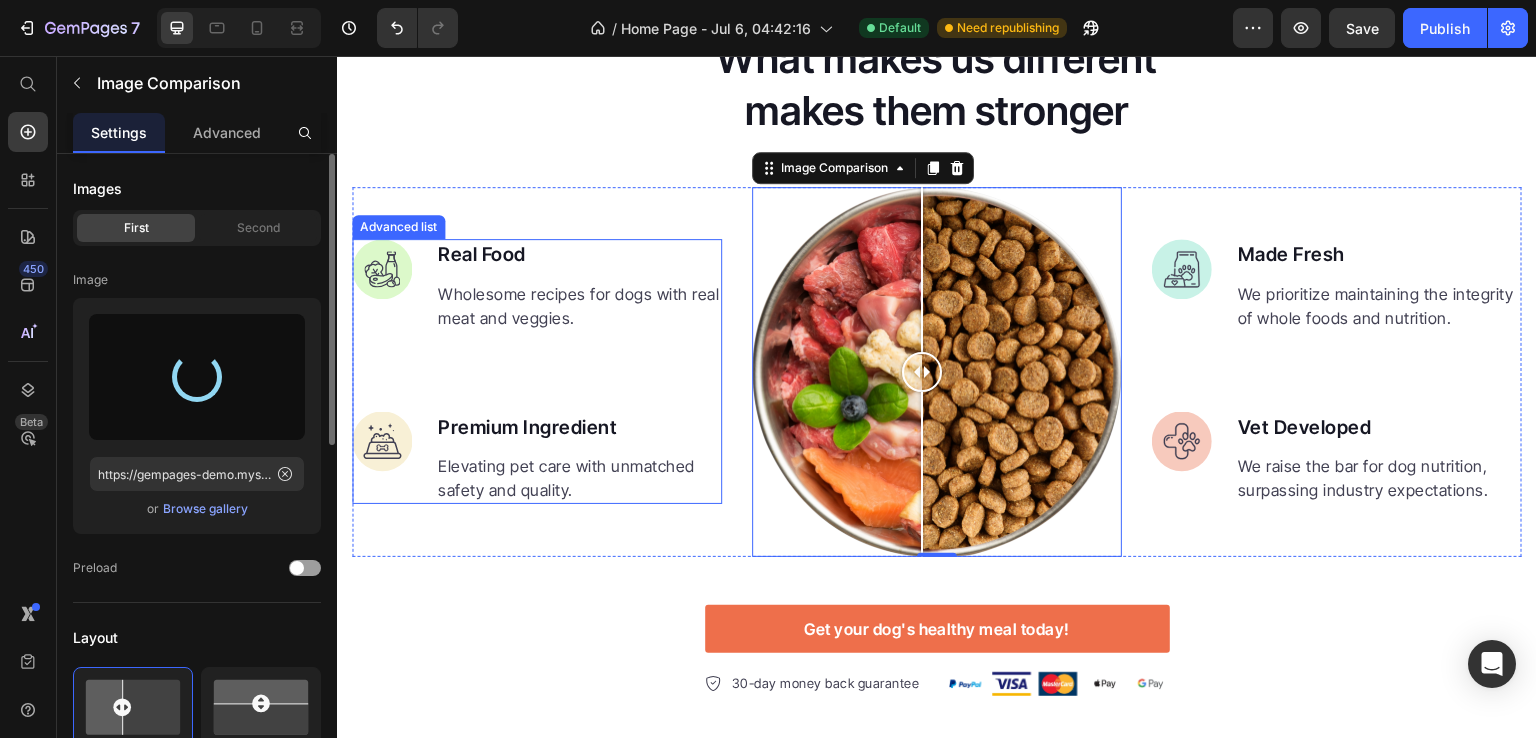 type on "https://cdn.shopify.com/s/files/1/0975/2346/6580/files/gempages_574160830199759641-519ce2f9-5b31-43b6-836f-642b161b0121.jpg" 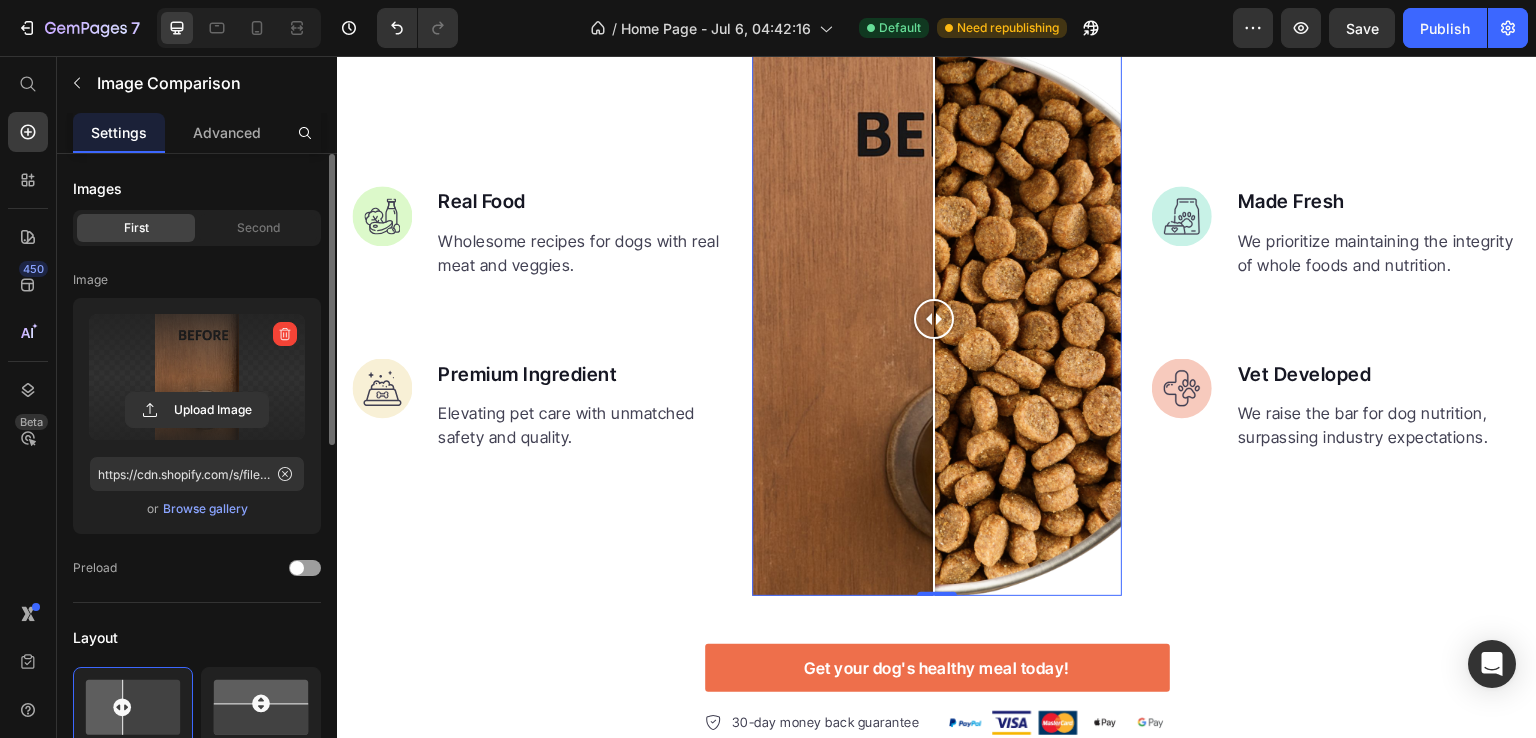 scroll, scrollTop: 8604, scrollLeft: 0, axis: vertical 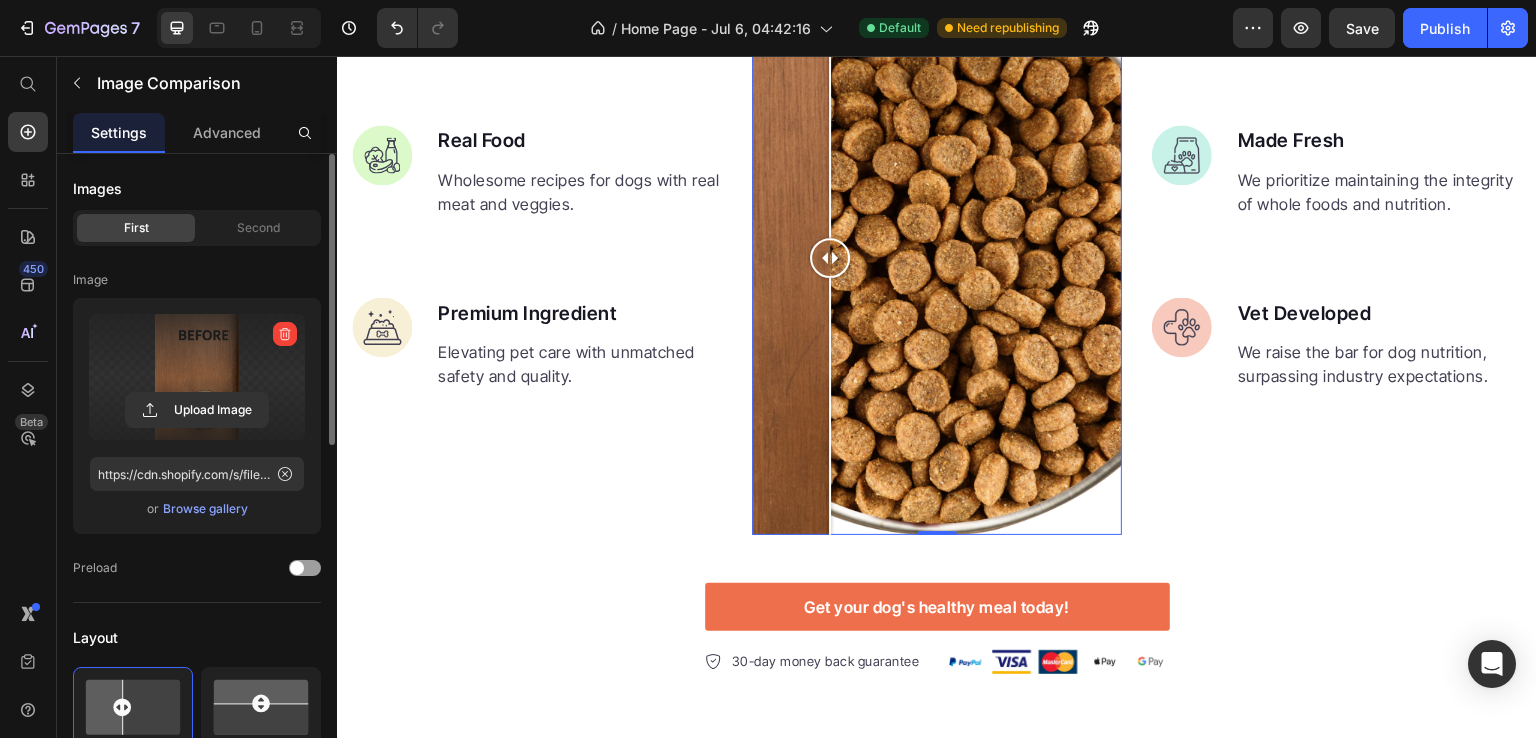 click at bounding box center [937, 258] 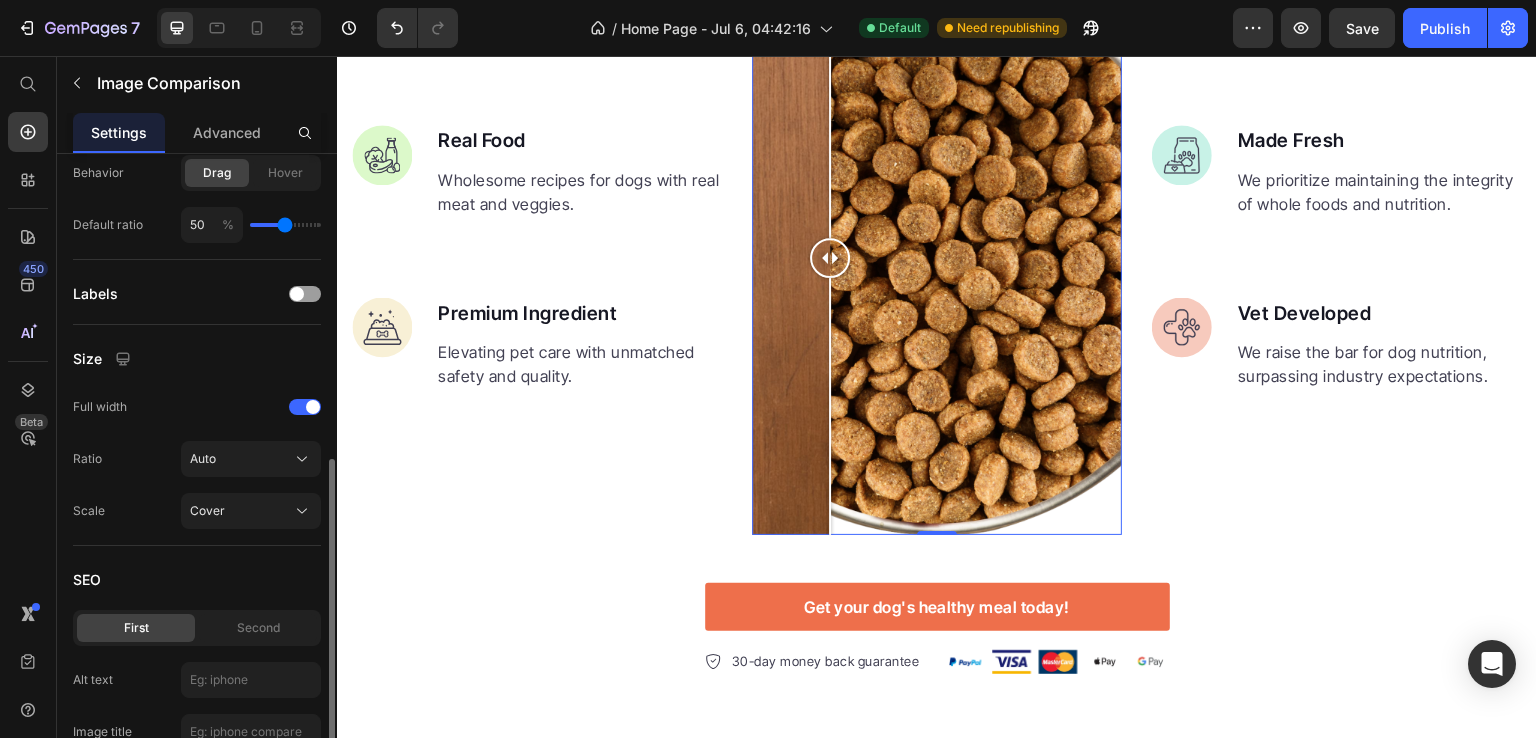 scroll, scrollTop: 767, scrollLeft: 0, axis: vertical 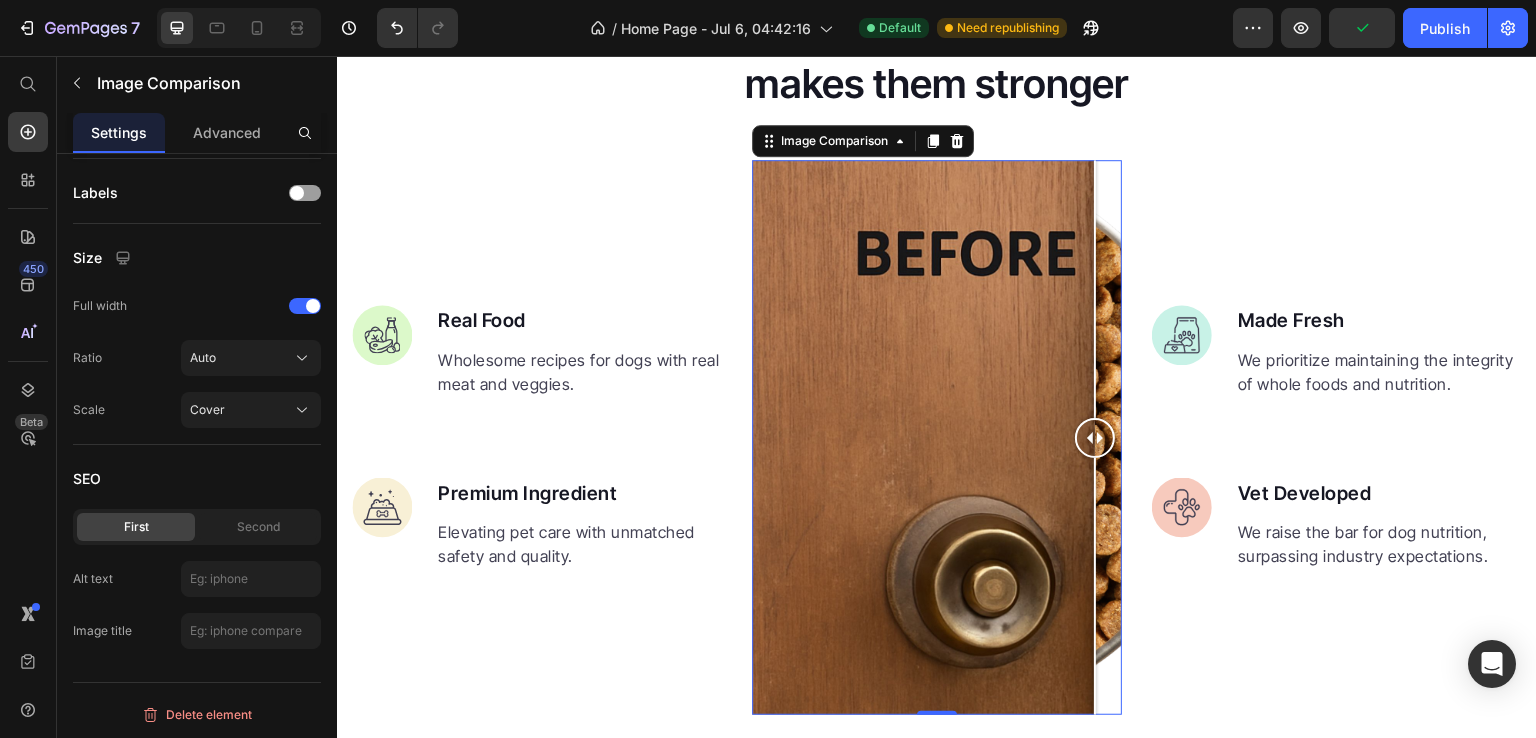 drag, startPoint x: 820, startPoint y: 444, endPoint x: 782, endPoint y: 427, distance: 41.62932 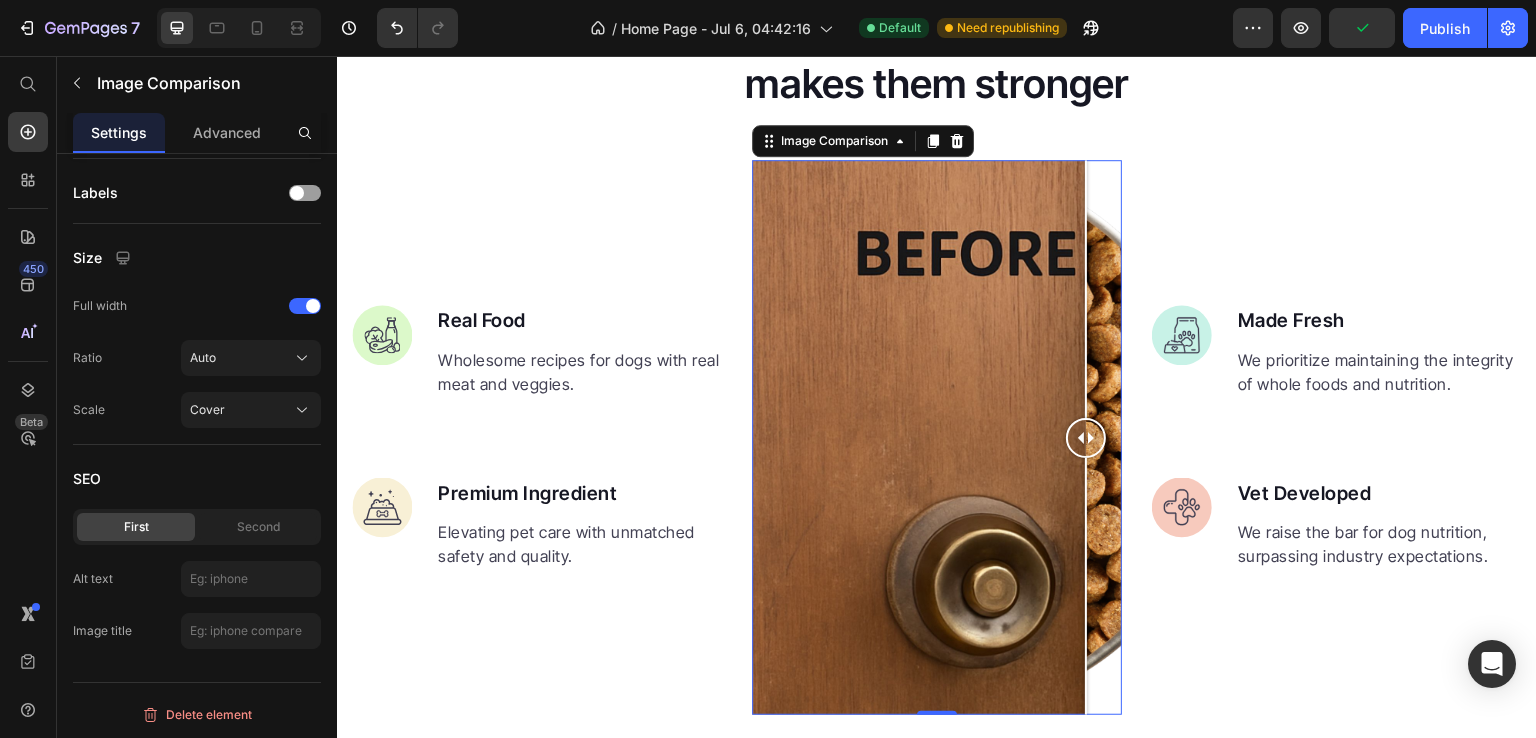 click at bounding box center (937, 438) 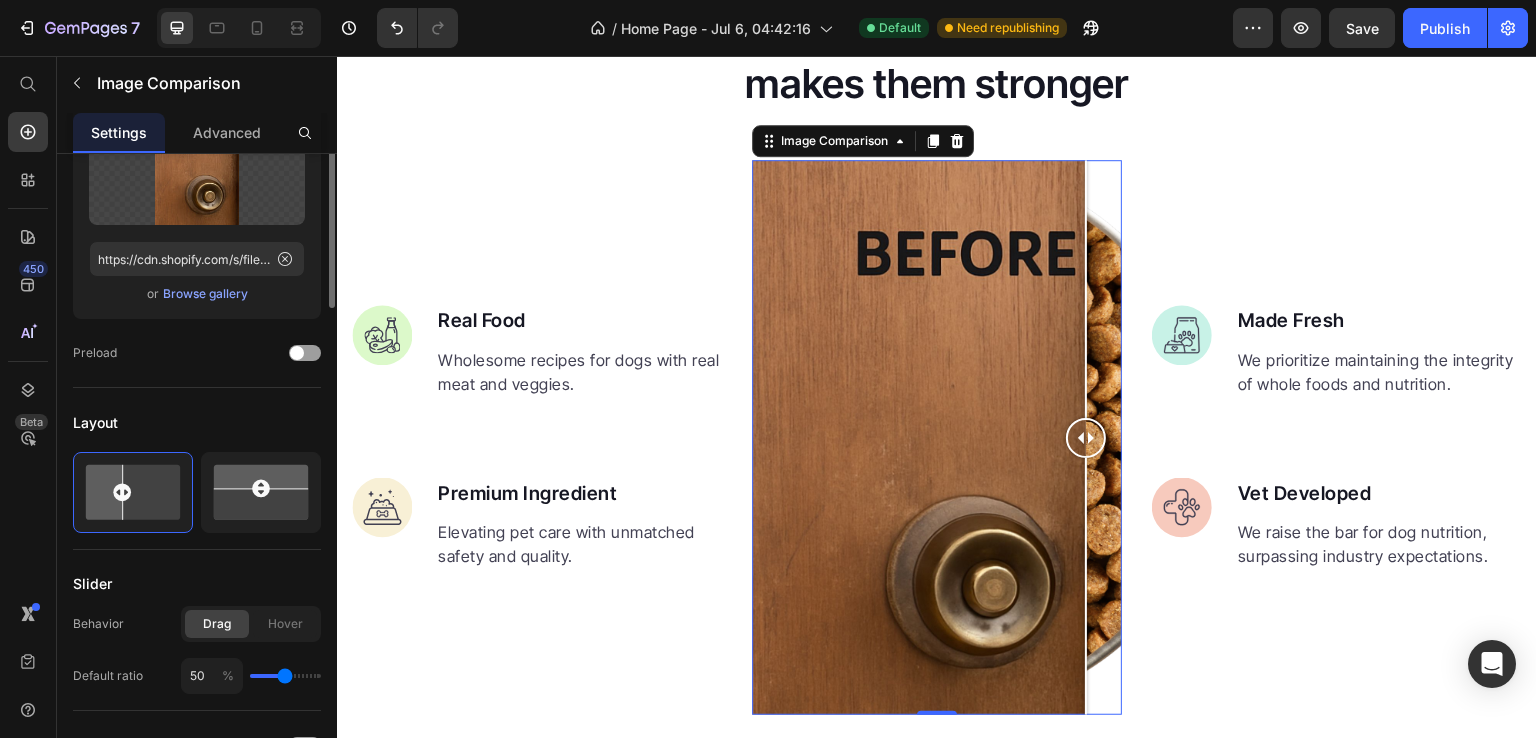 scroll, scrollTop: 0, scrollLeft: 0, axis: both 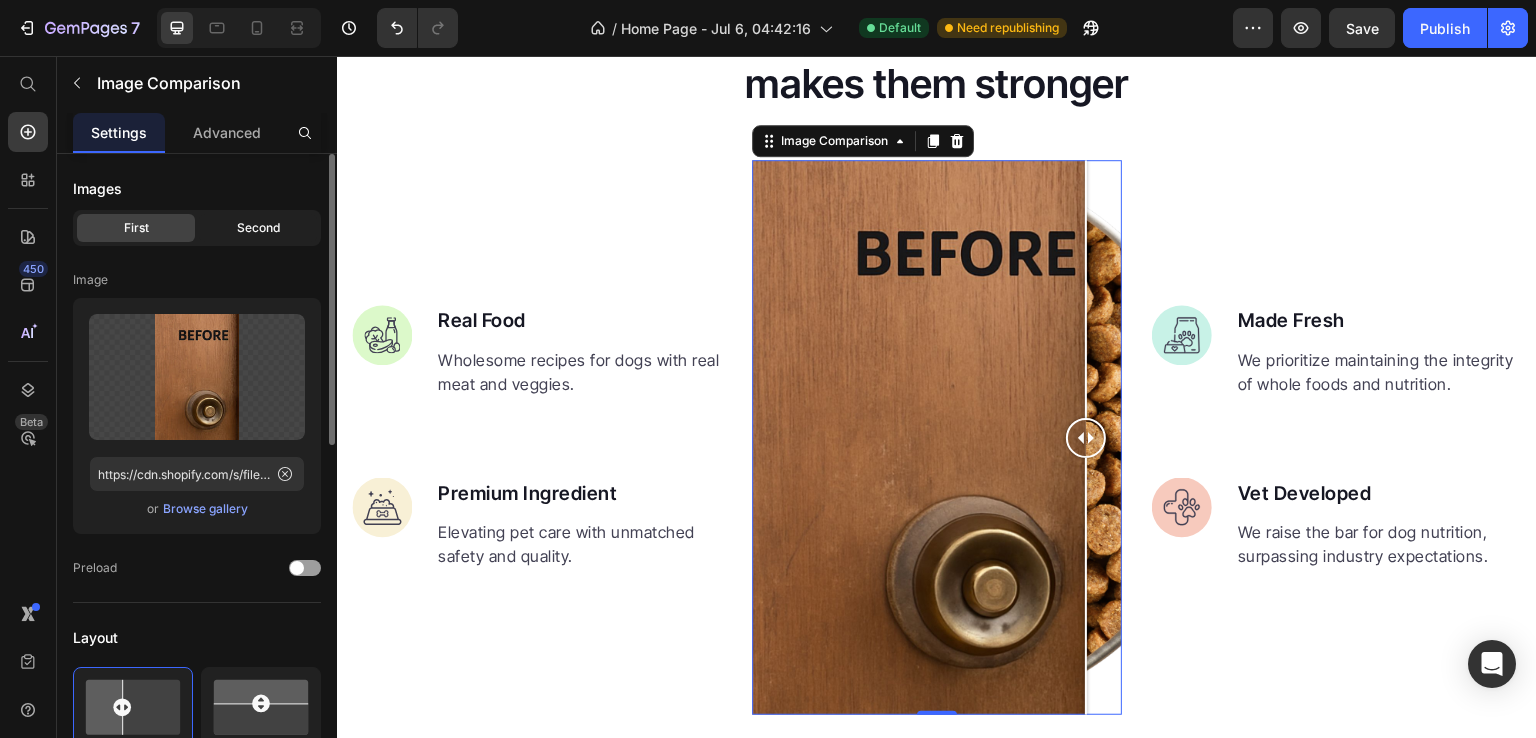 click on "Second" 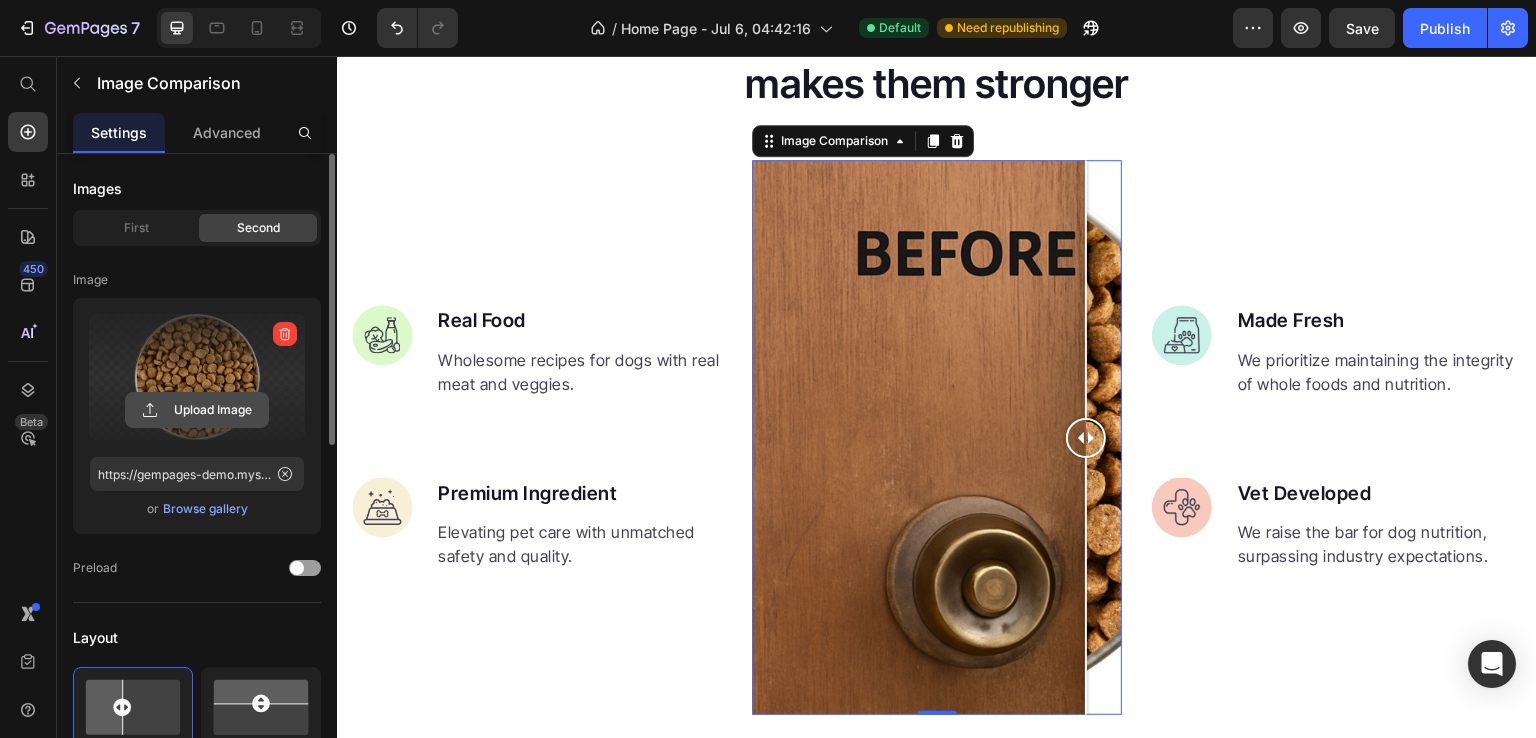 click 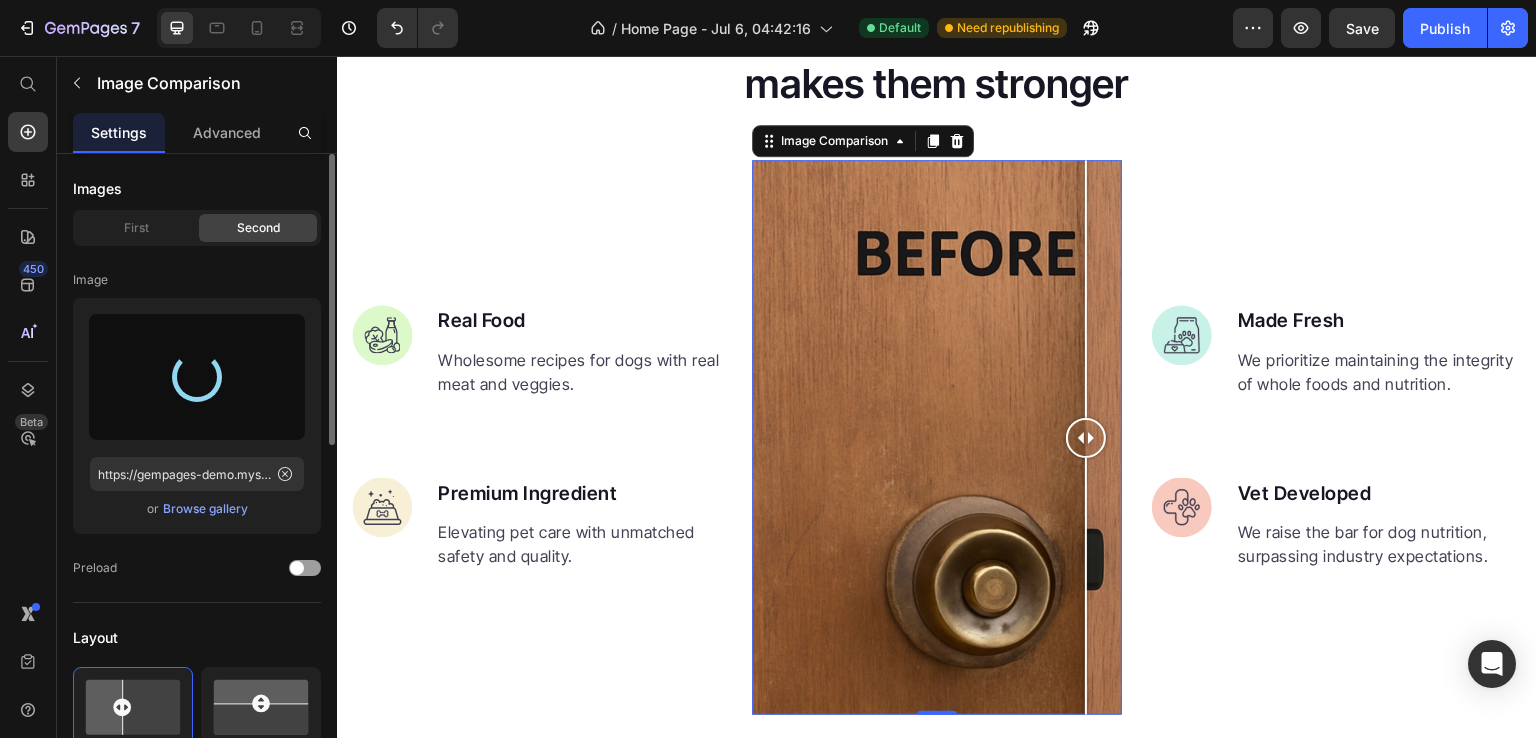 type on "https://cdn.shopify.com/s/files/1/0975/2346/6580/files/gempages_574160830199759641-58d42d9c-3eff-430f-a464-7244ac35c812.jpg" 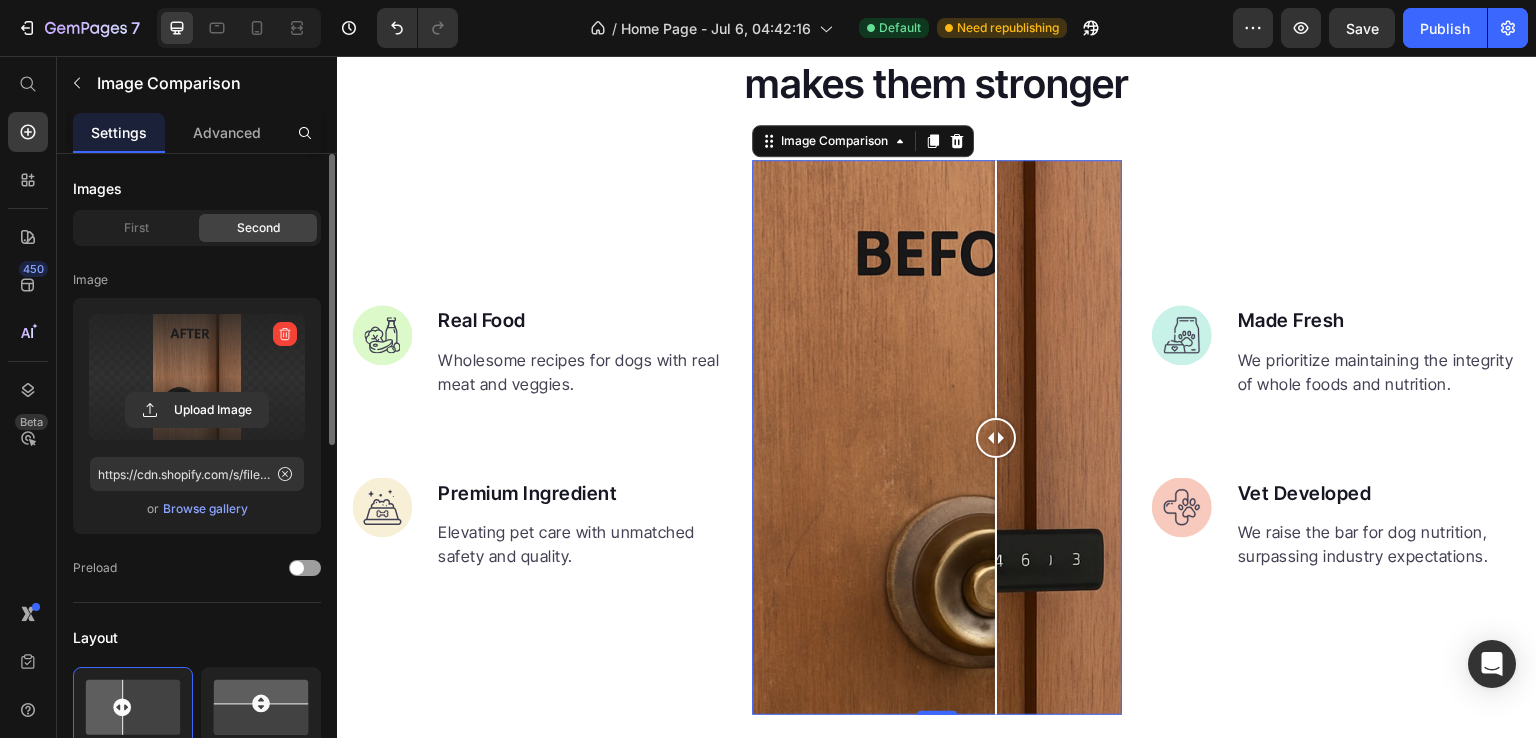 drag, startPoint x: 934, startPoint y: 452, endPoint x: 933, endPoint y: 481, distance: 29.017237 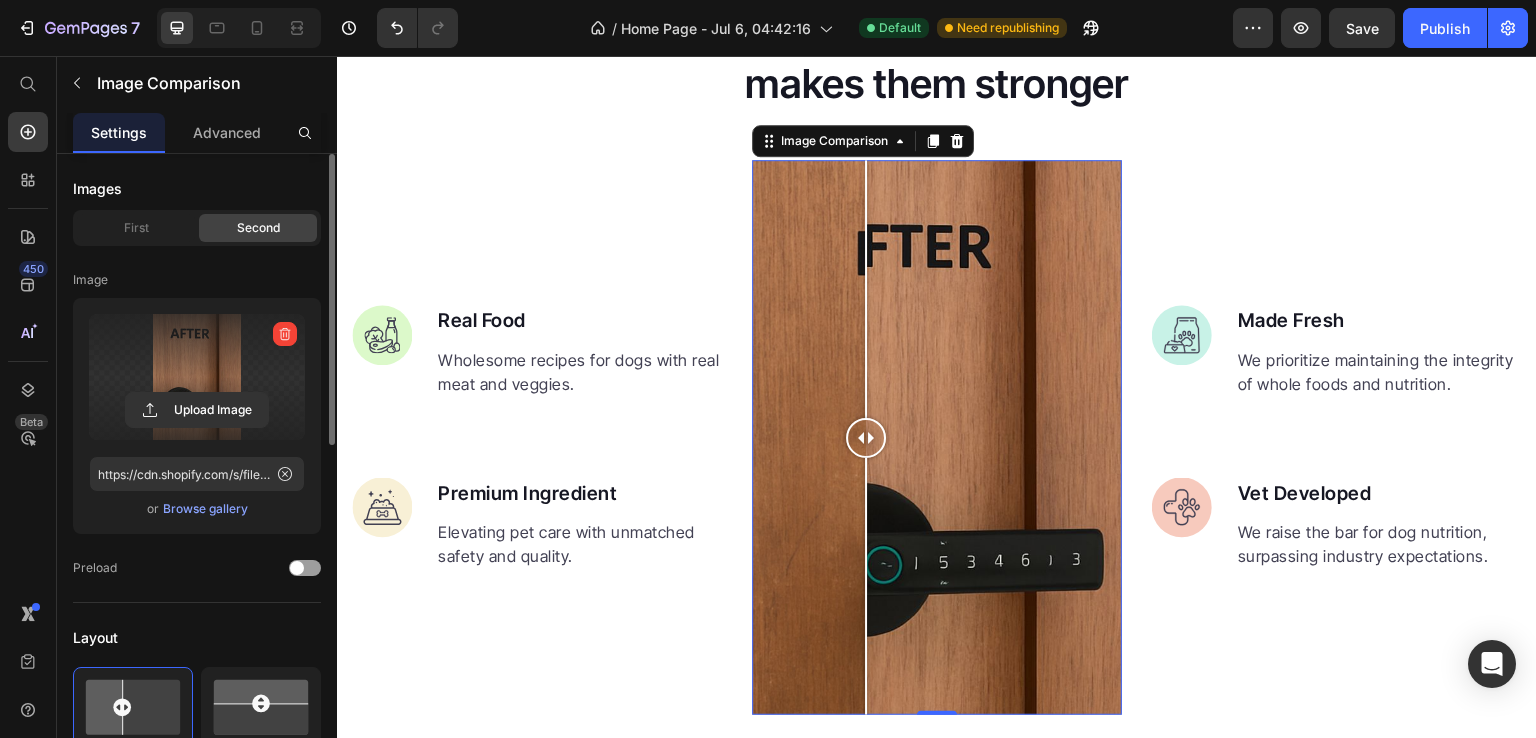 drag, startPoint x: 849, startPoint y: 476, endPoint x: 819, endPoint y: 476, distance: 30 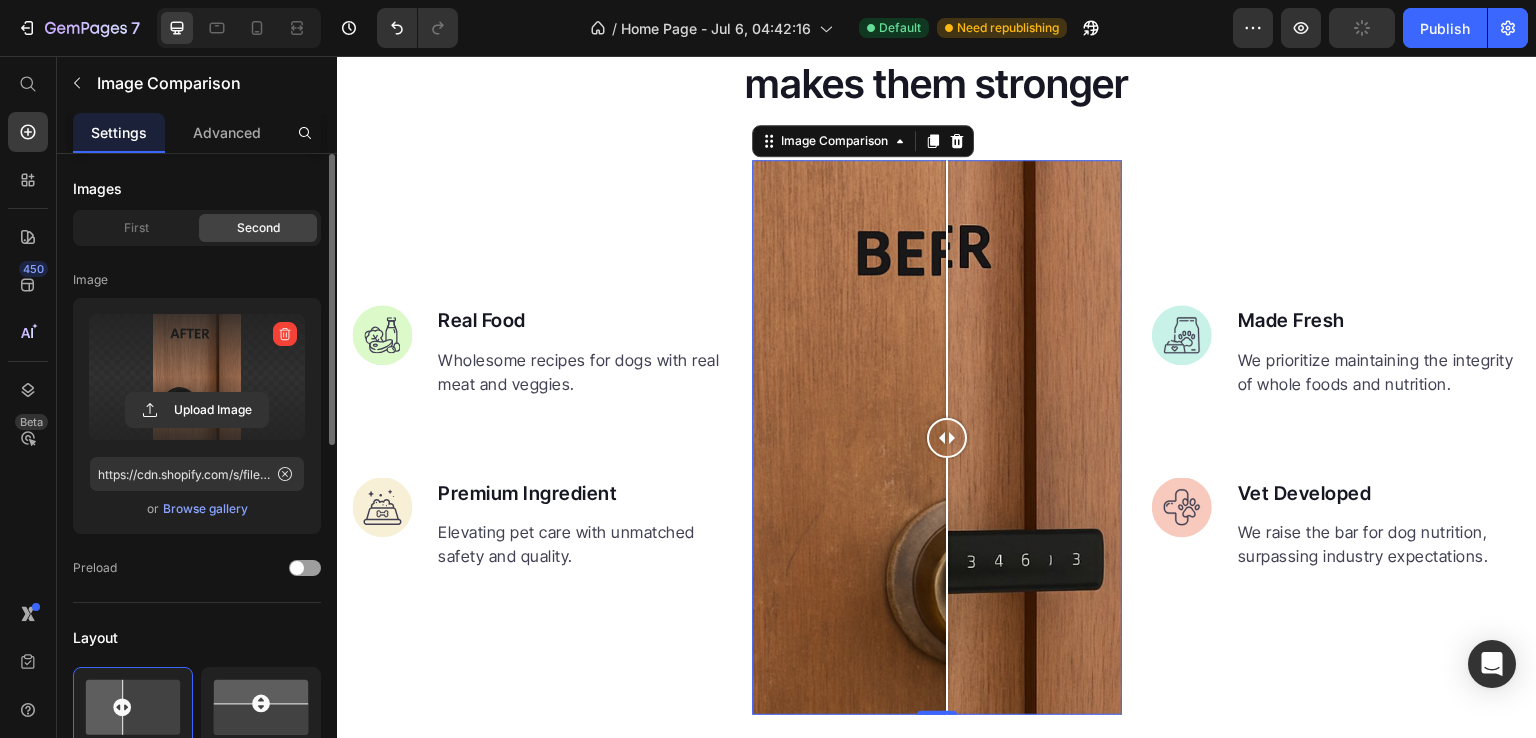 drag, startPoint x: 824, startPoint y: 426, endPoint x: 942, endPoint y: 406, distance: 119.682915 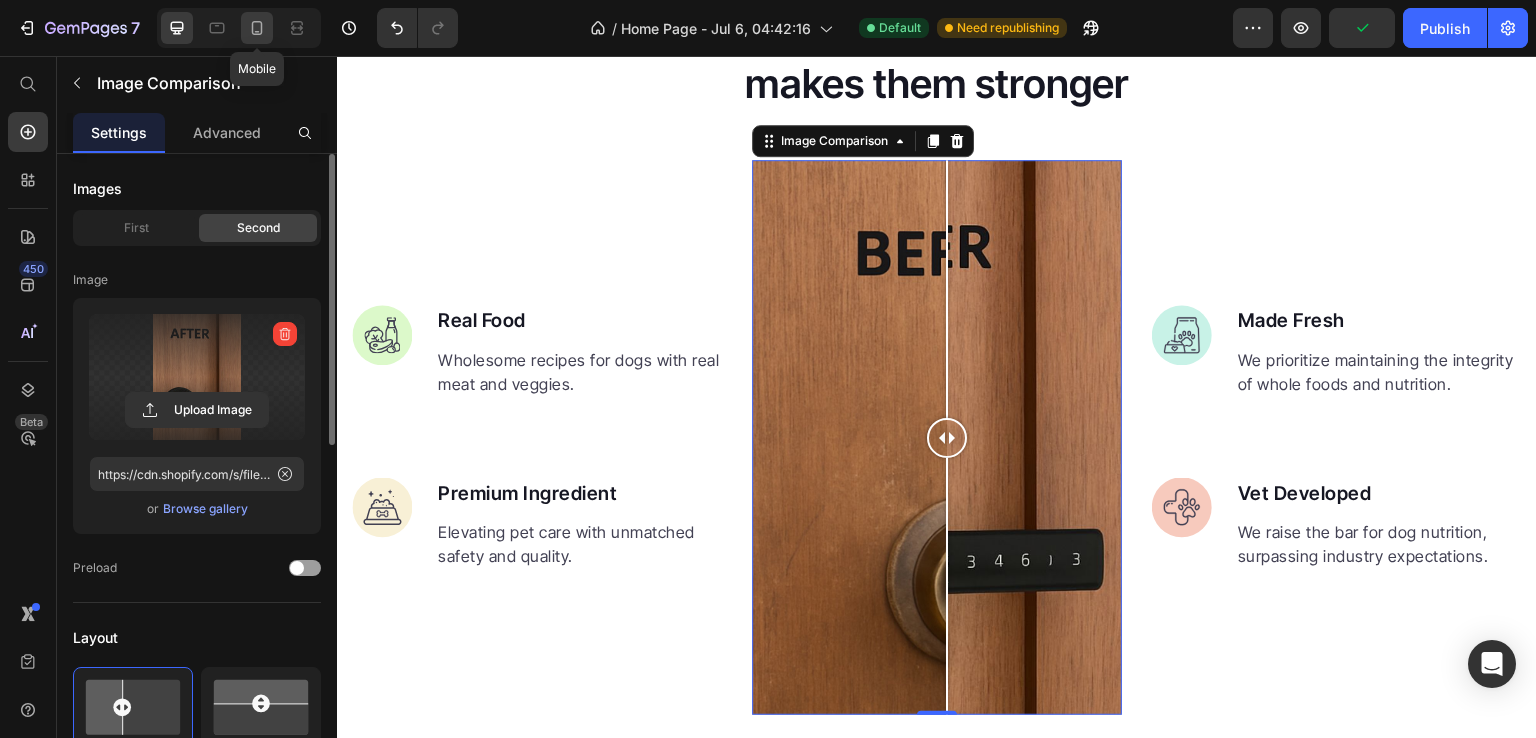 click 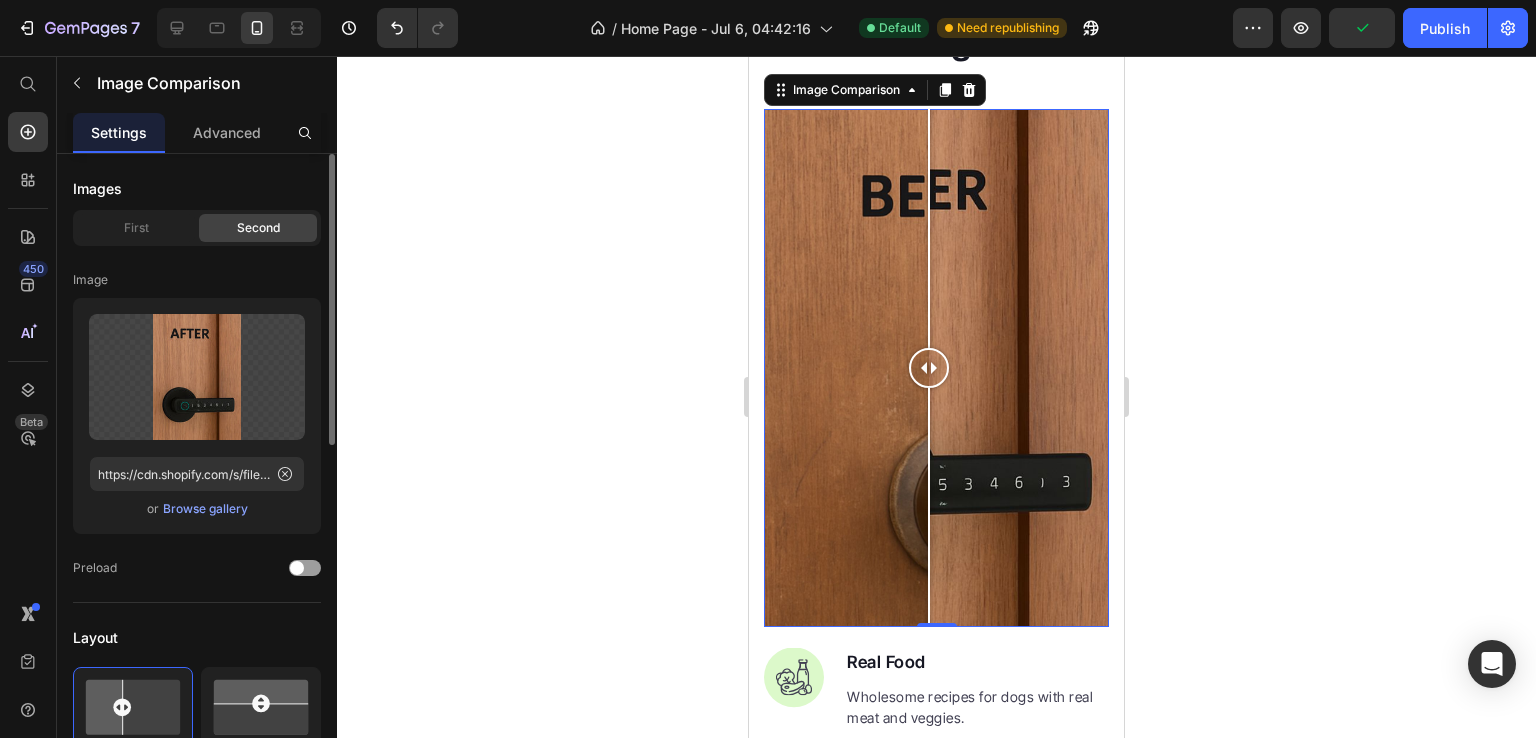 scroll, scrollTop: 8362, scrollLeft: 0, axis: vertical 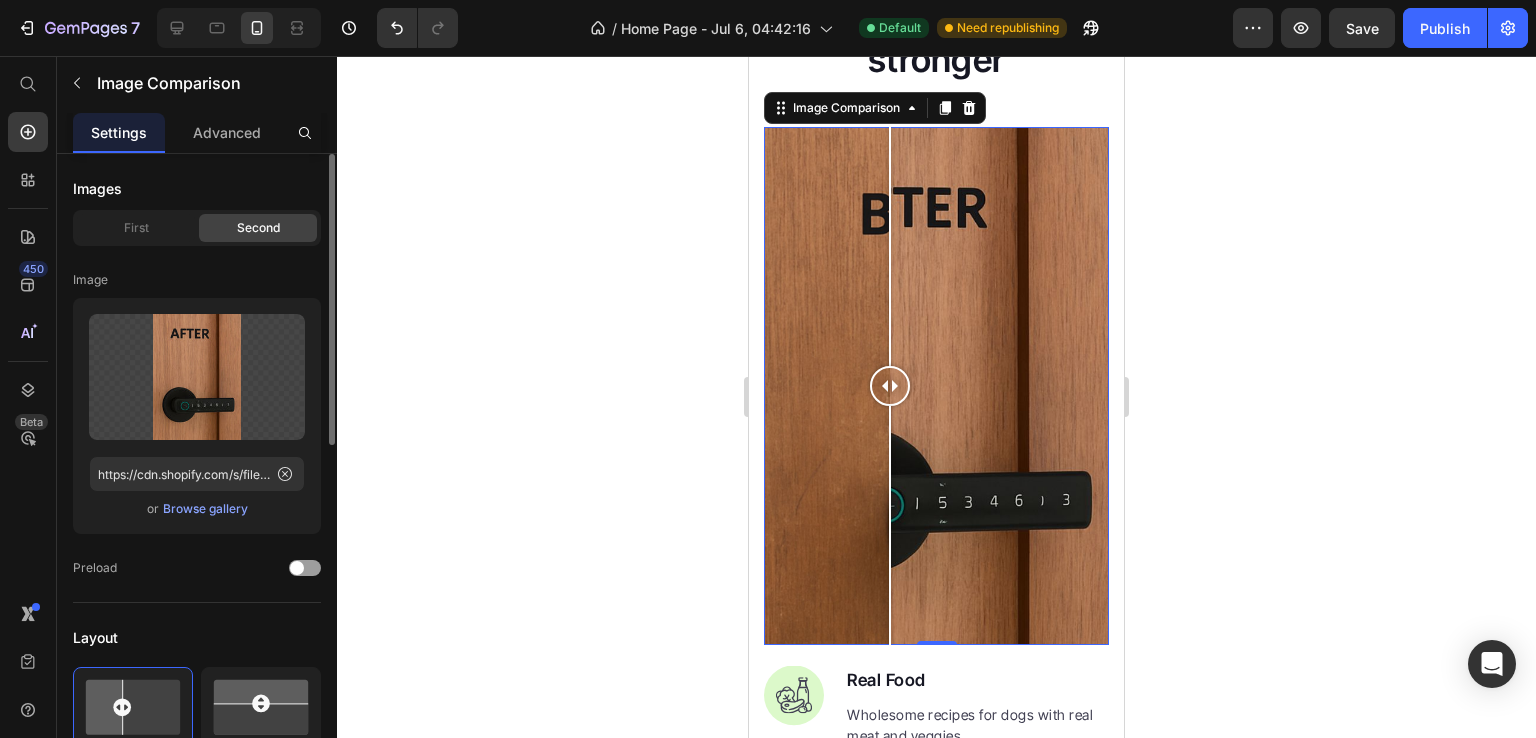 drag, startPoint x: 932, startPoint y: 381, endPoint x: 908, endPoint y: 331, distance: 55.461697 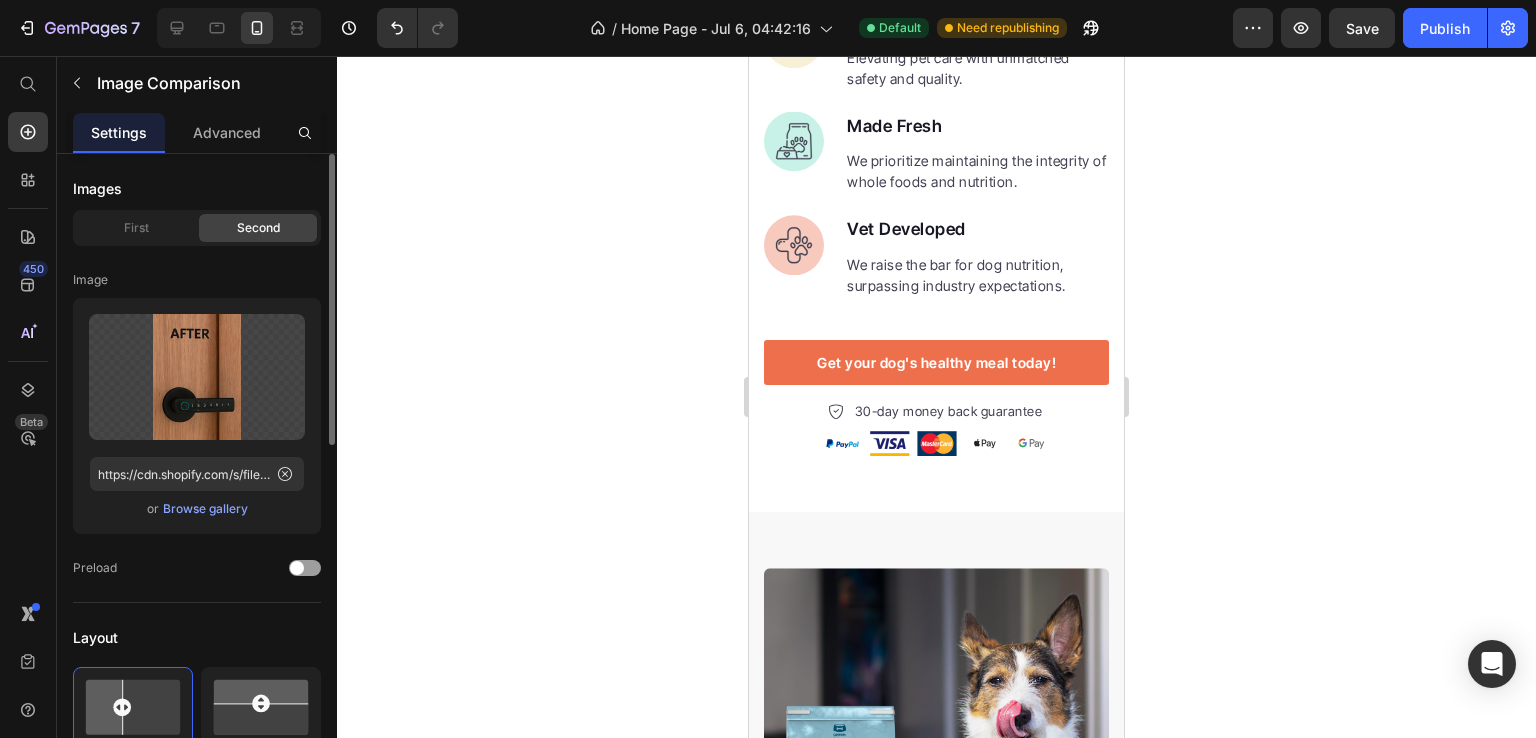 scroll, scrollTop: 9122, scrollLeft: 0, axis: vertical 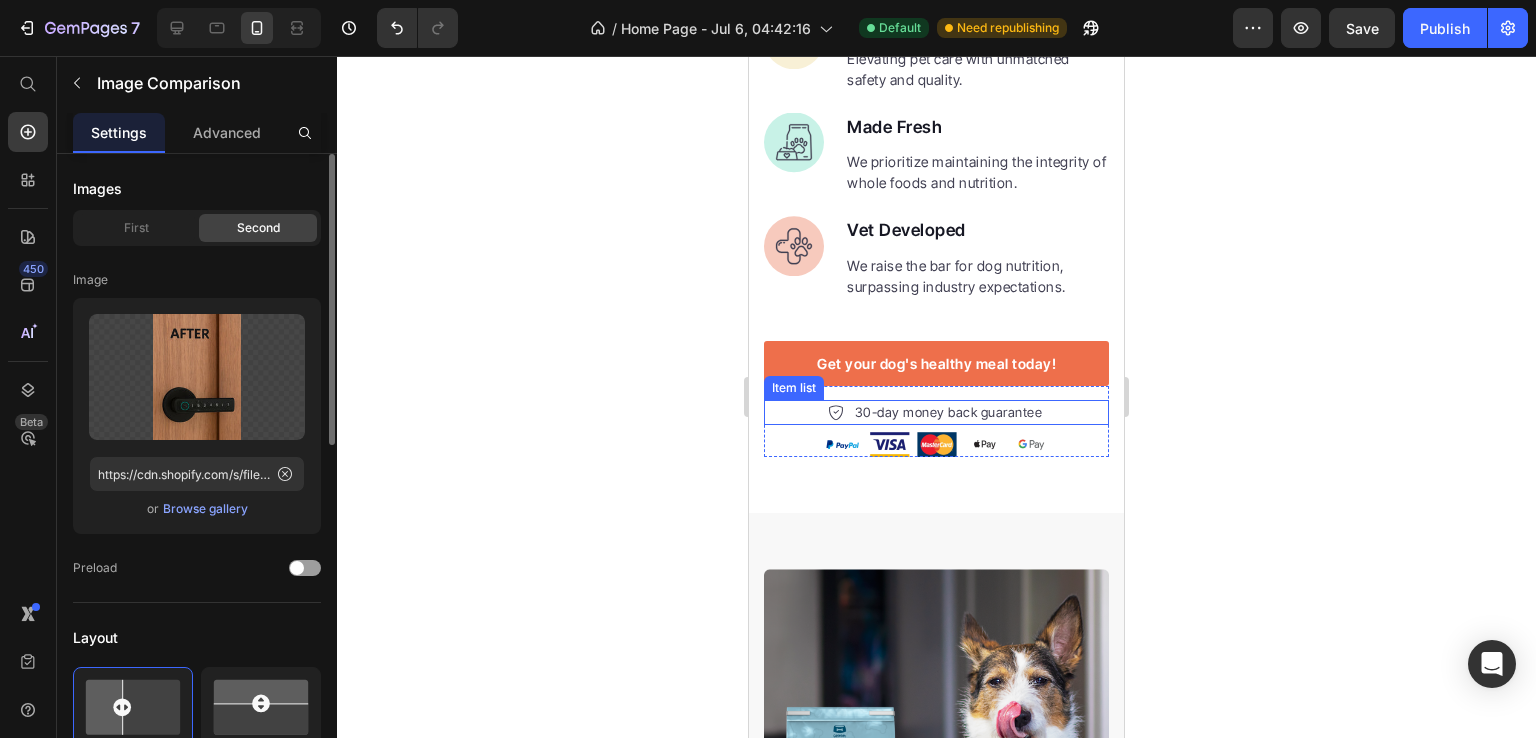 click on "30-day money back guarantee" at bounding box center [949, 413] 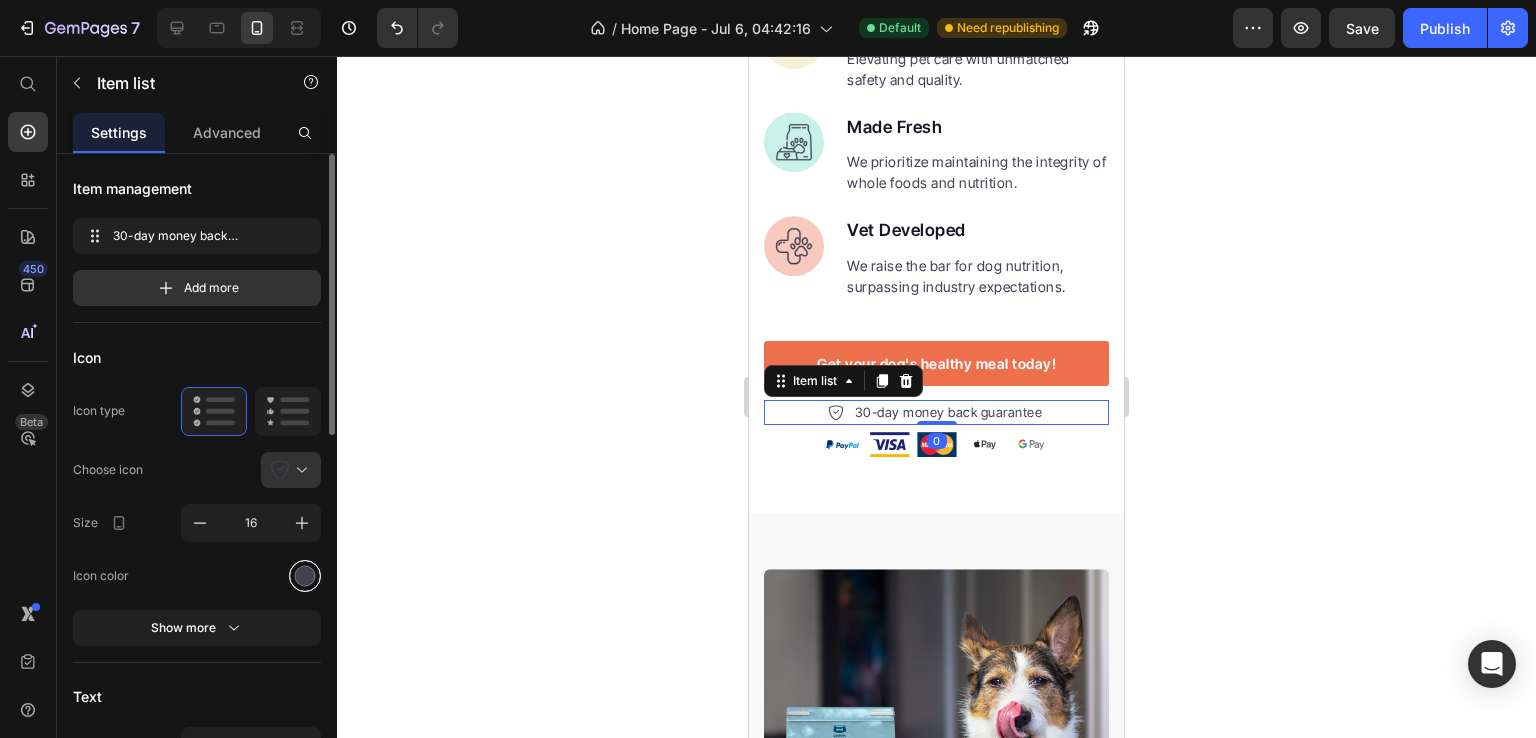 click at bounding box center (305, 575) 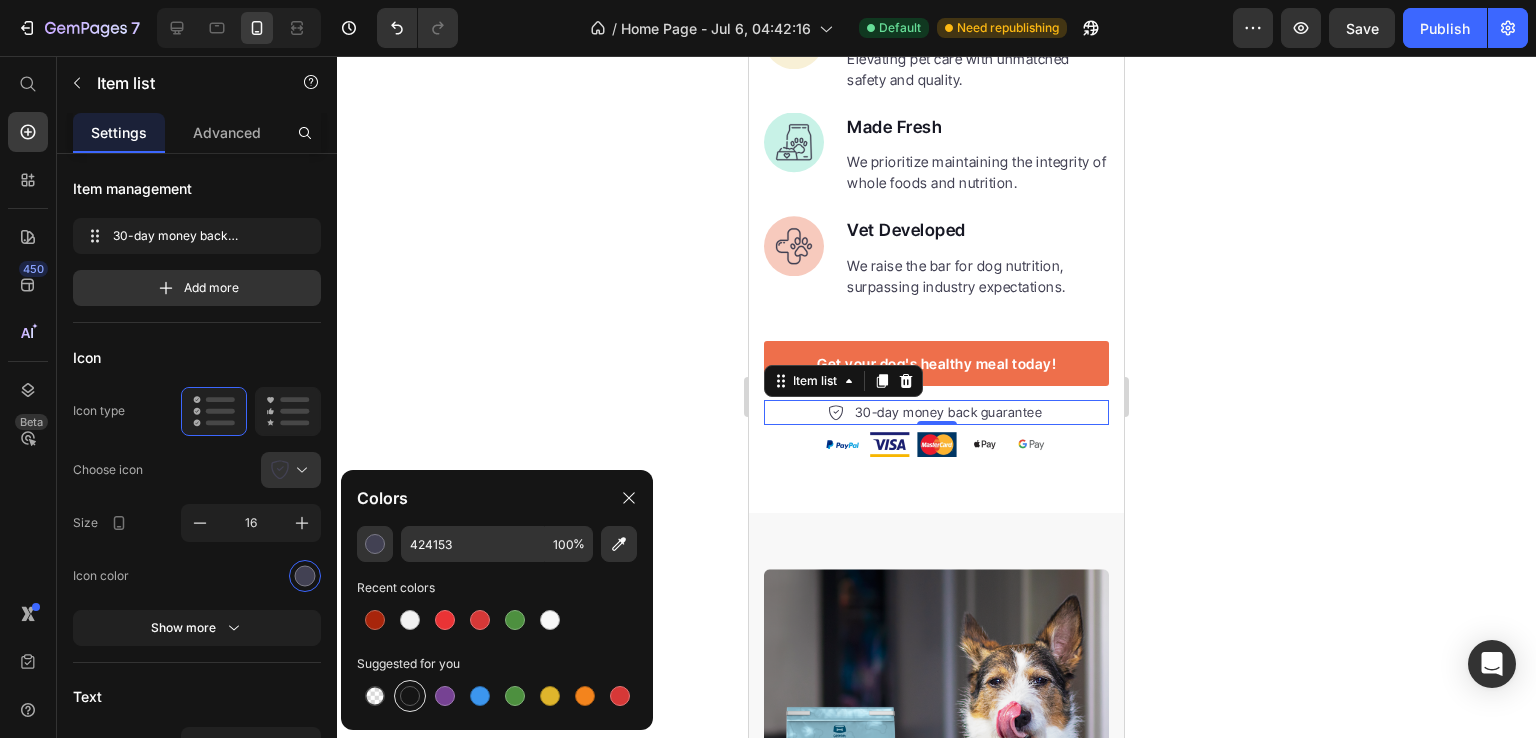 click at bounding box center [410, 696] 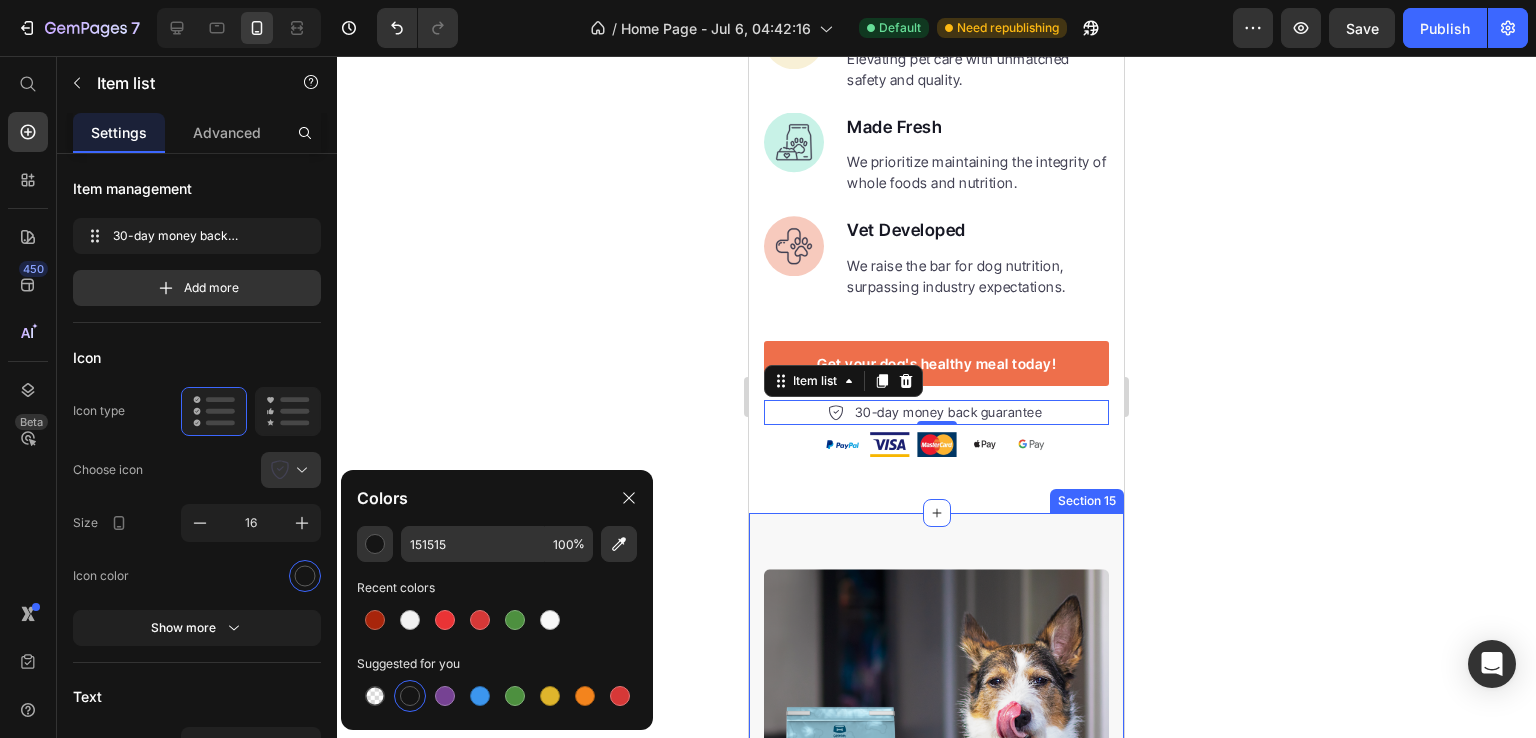 click on "Nutrition is the foundation for longer, healthier lives in dogs. Heading Invest in your dog's future with our scientifically formulated superfood-powered supplements. Give them the nutrition they deserve and watch them thrive with vitality, energy, and the joy of a longer, healthier life. Text block Key Points: Text block 97% Text block Dogs choose our dog food over leading brands because of its real functional ingredients and delicious flavor. Text block Advanced list                Title Line 84% Text block Our dog food provides superior nutrition and a patented probiotic for optimal nutrient absorption. Text block Advanced list                Title Line 92% Text block Our dog food's high protein and fat digestibility contribute to ideal stool quality. Text block Advanced list Give your furry friend the gift of wholesome nutrition Button Row Image Image Row Section 15" at bounding box center (936, 1146) 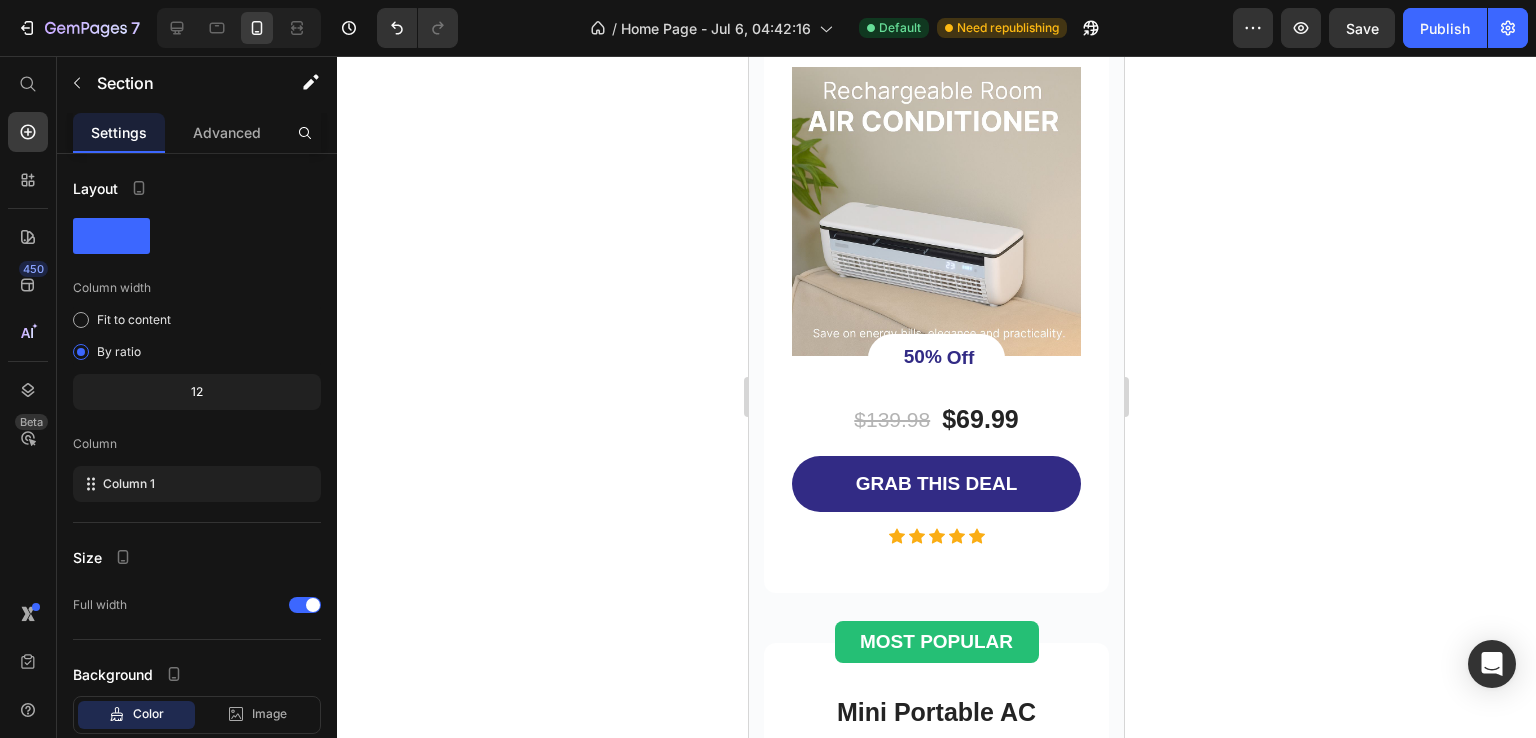 scroll, scrollTop: 5252, scrollLeft: 0, axis: vertical 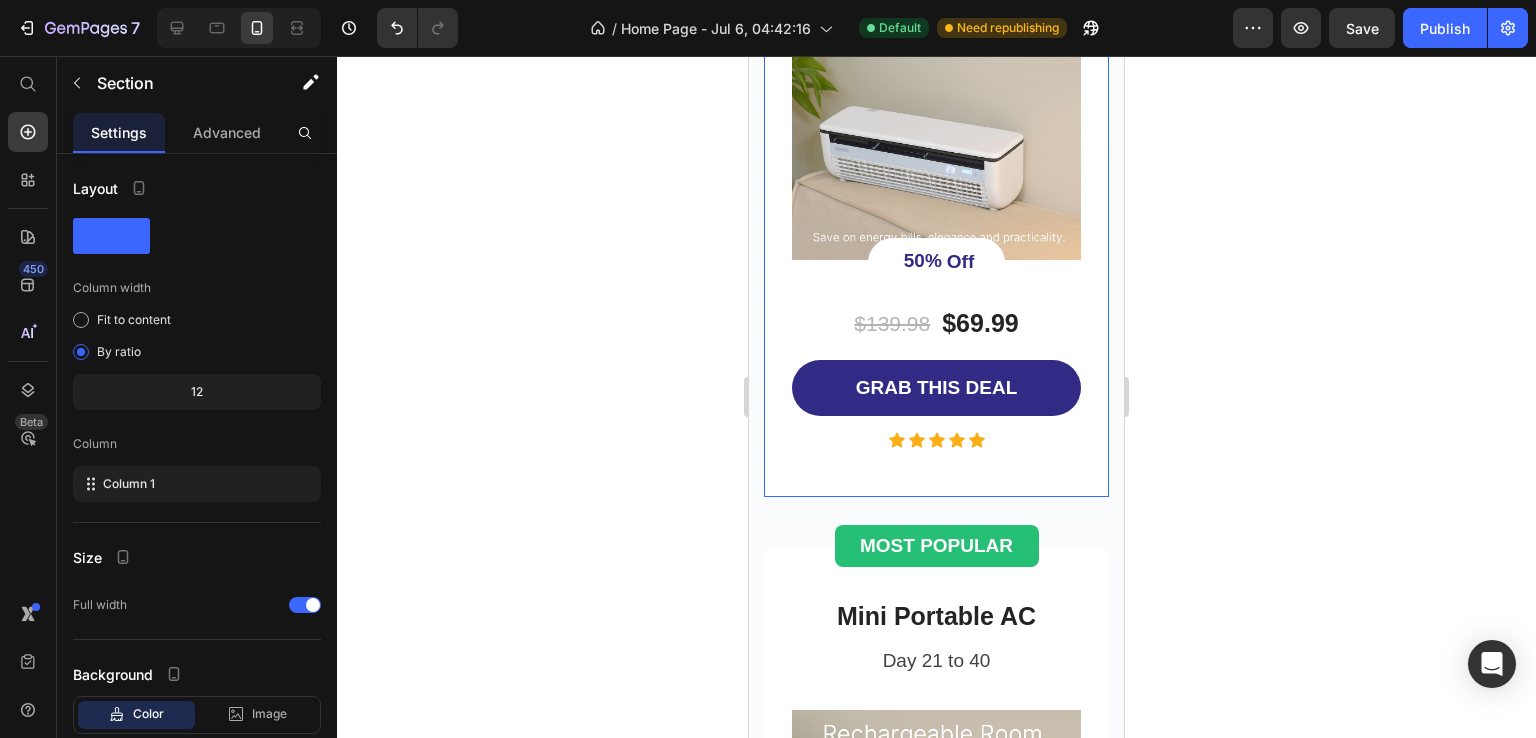 click on "Mini Portable AC Product Title  First 20 days Text block Product Images 50% Off Product Tag $139.98 Product Price $69.99 Product Price Row GRAB THIS DEAL Product Cart Button                Icon                Icon                Icon                Icon                Icon Icon List Hoz Product Row" at bounding box center (936, 152) 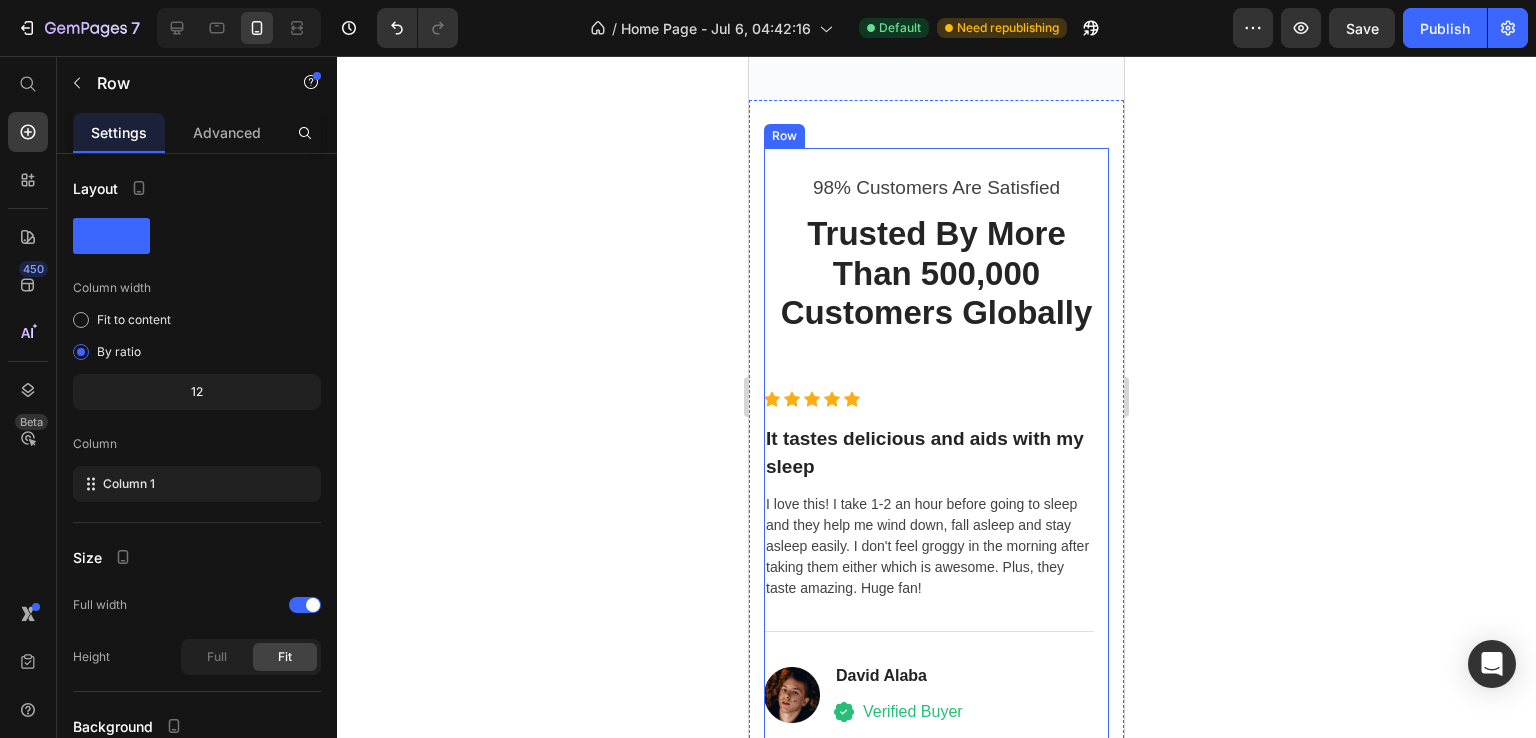 scroll, scrollTop: 7812, scrollLeft: 0, axis: vertical 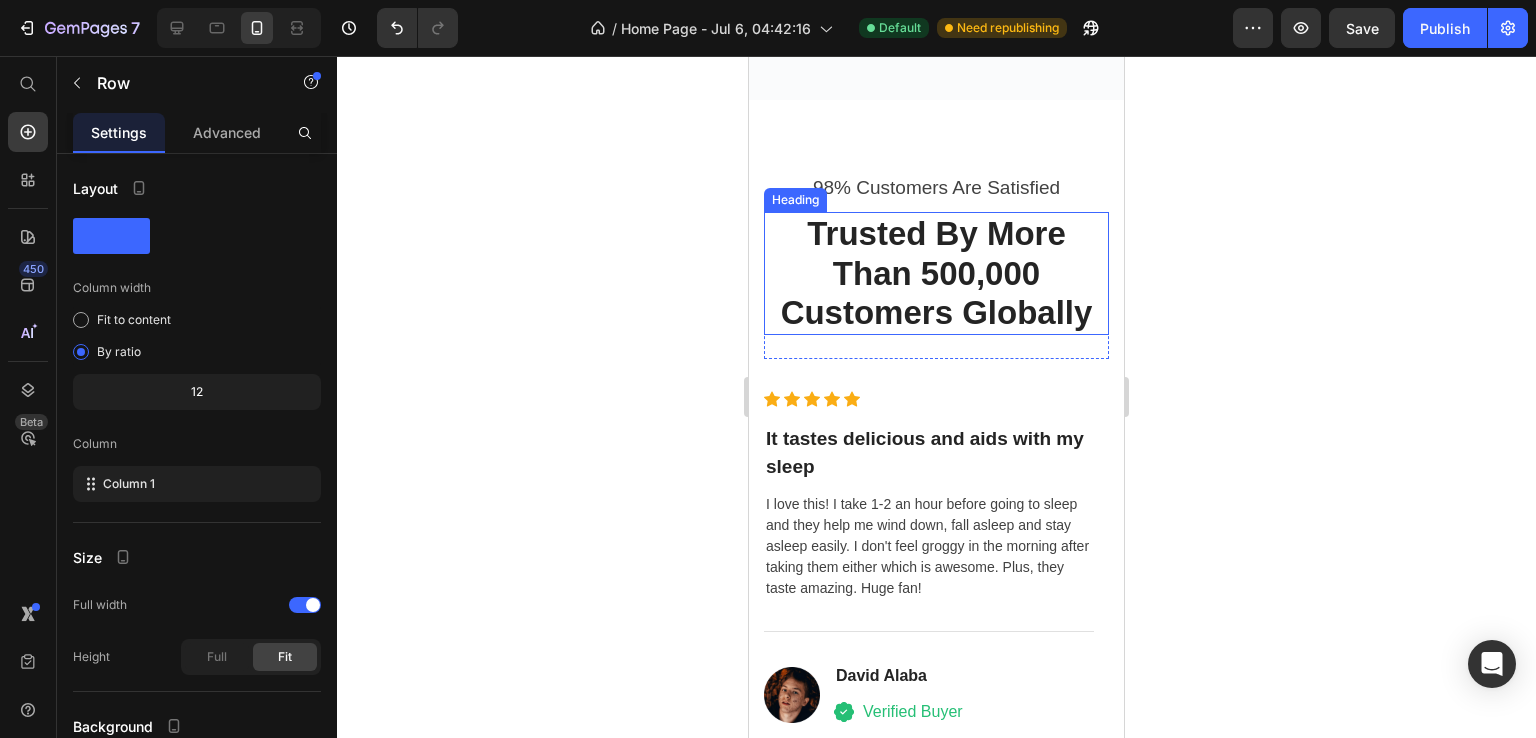 click on "Trusted By More Than 500,000 Customers Globally" at bounding box center (936, 273) 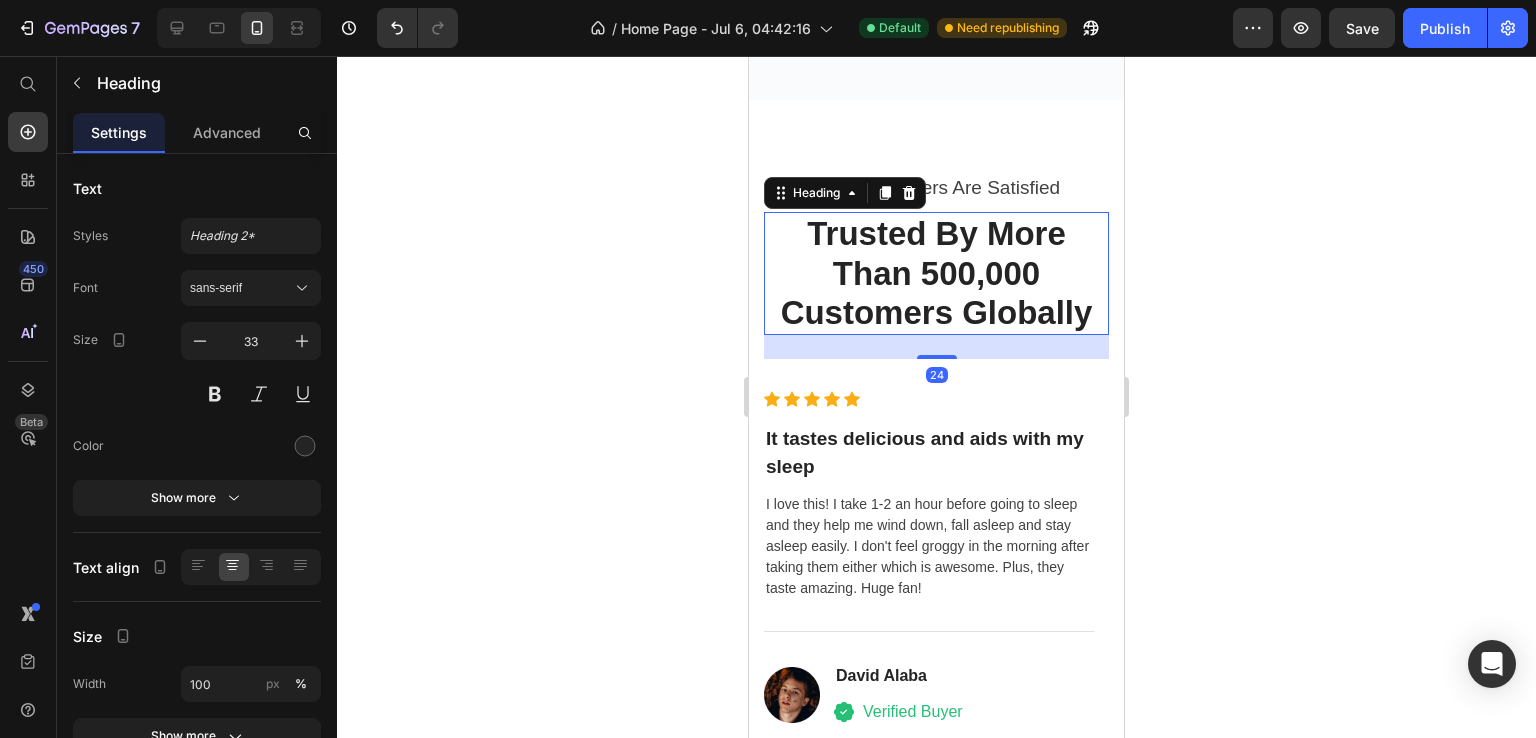 click on "Trusted By More Than 500,000 Customers Globally" at bounding box center [936, 273] 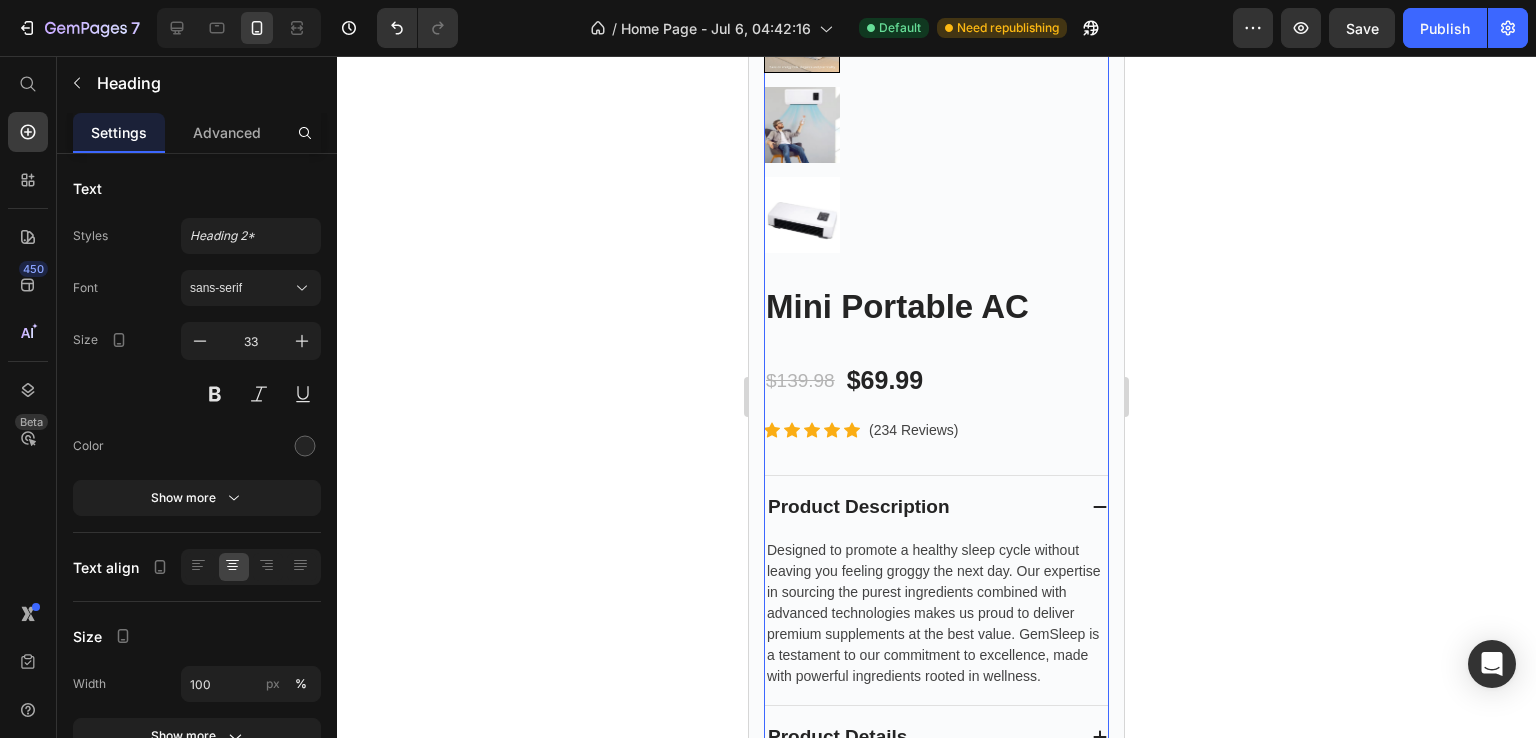 scroll, scrollTop: 8435, scrollLeft: 0, axis: vertical 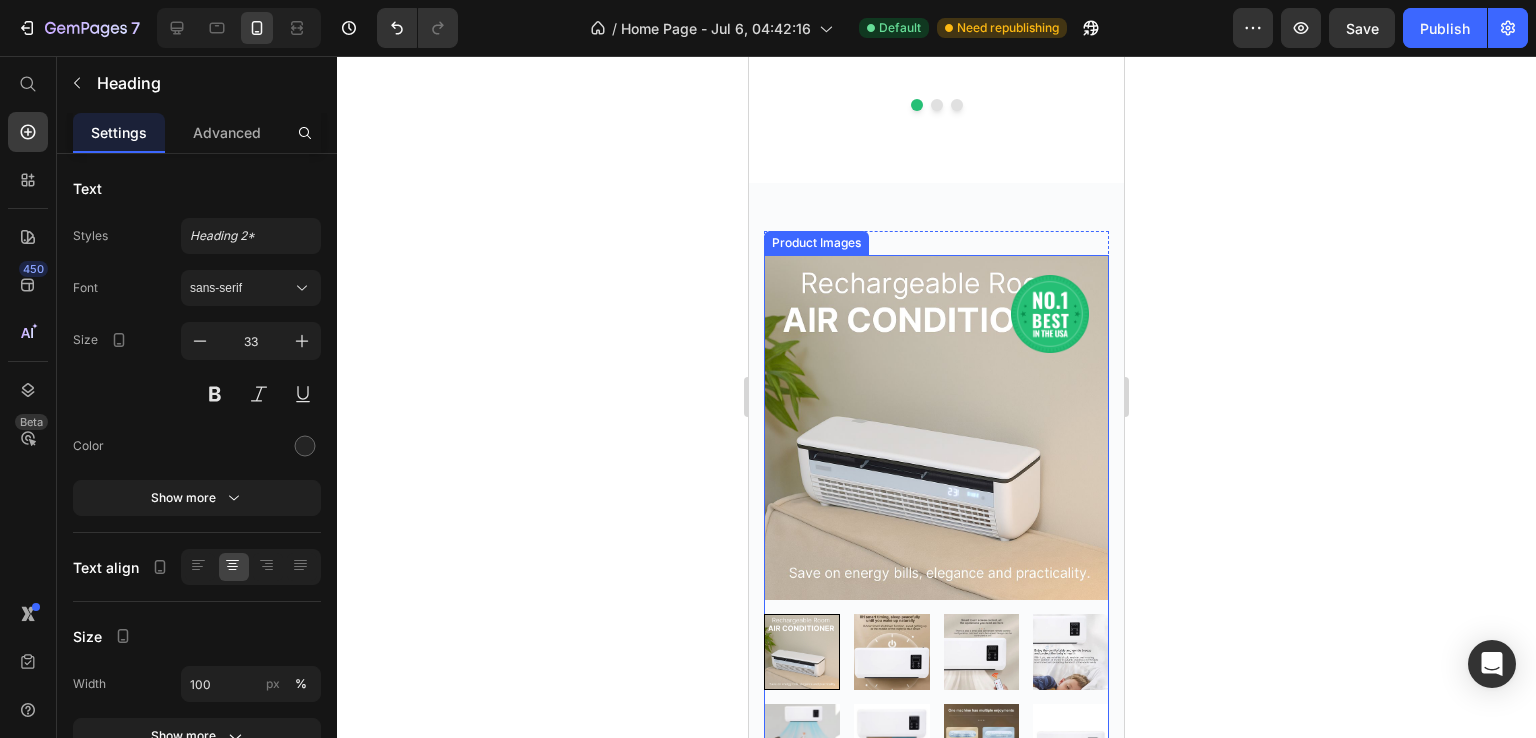 click at bounding box center [936, 427] 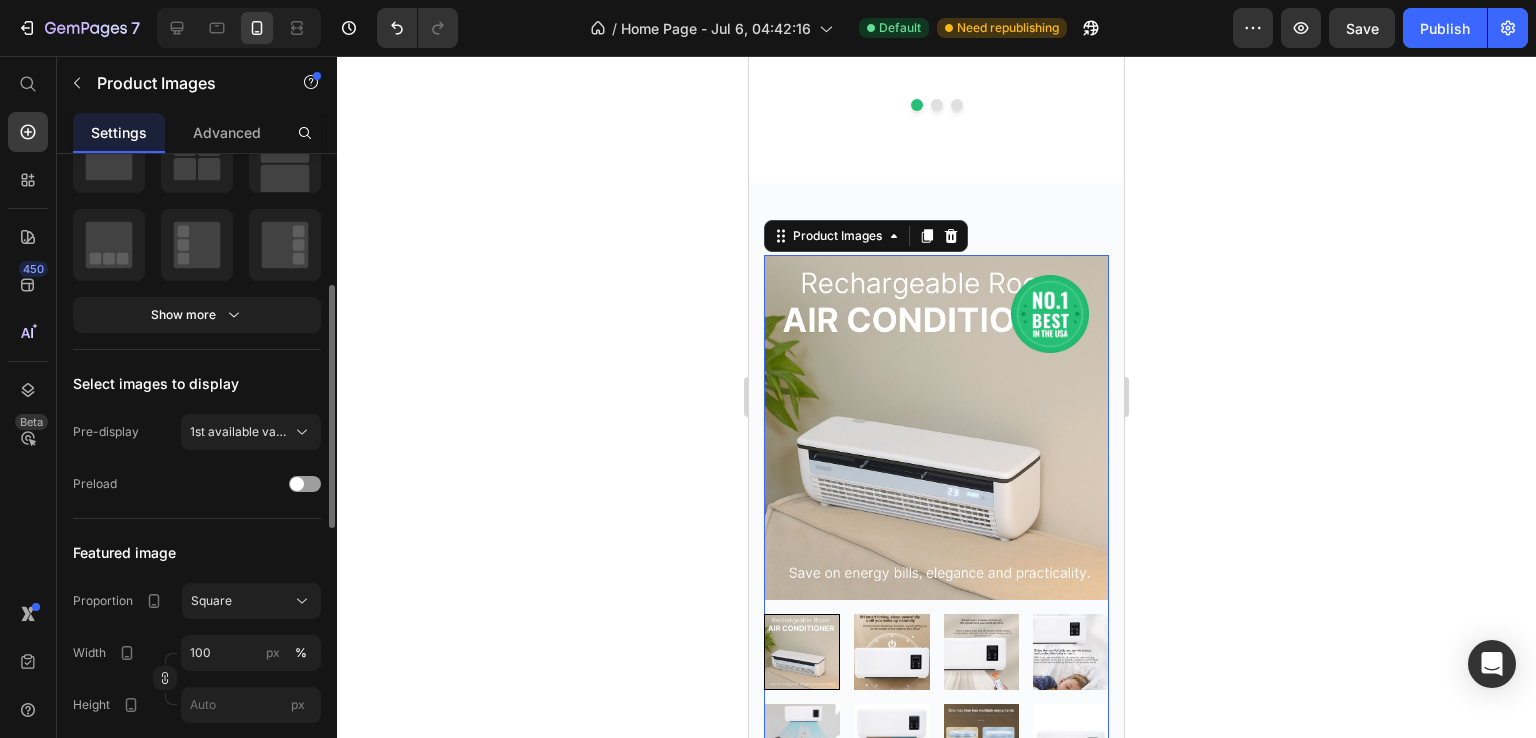scroll, scrollTop: 0, scrollLeft: 0, axis: both 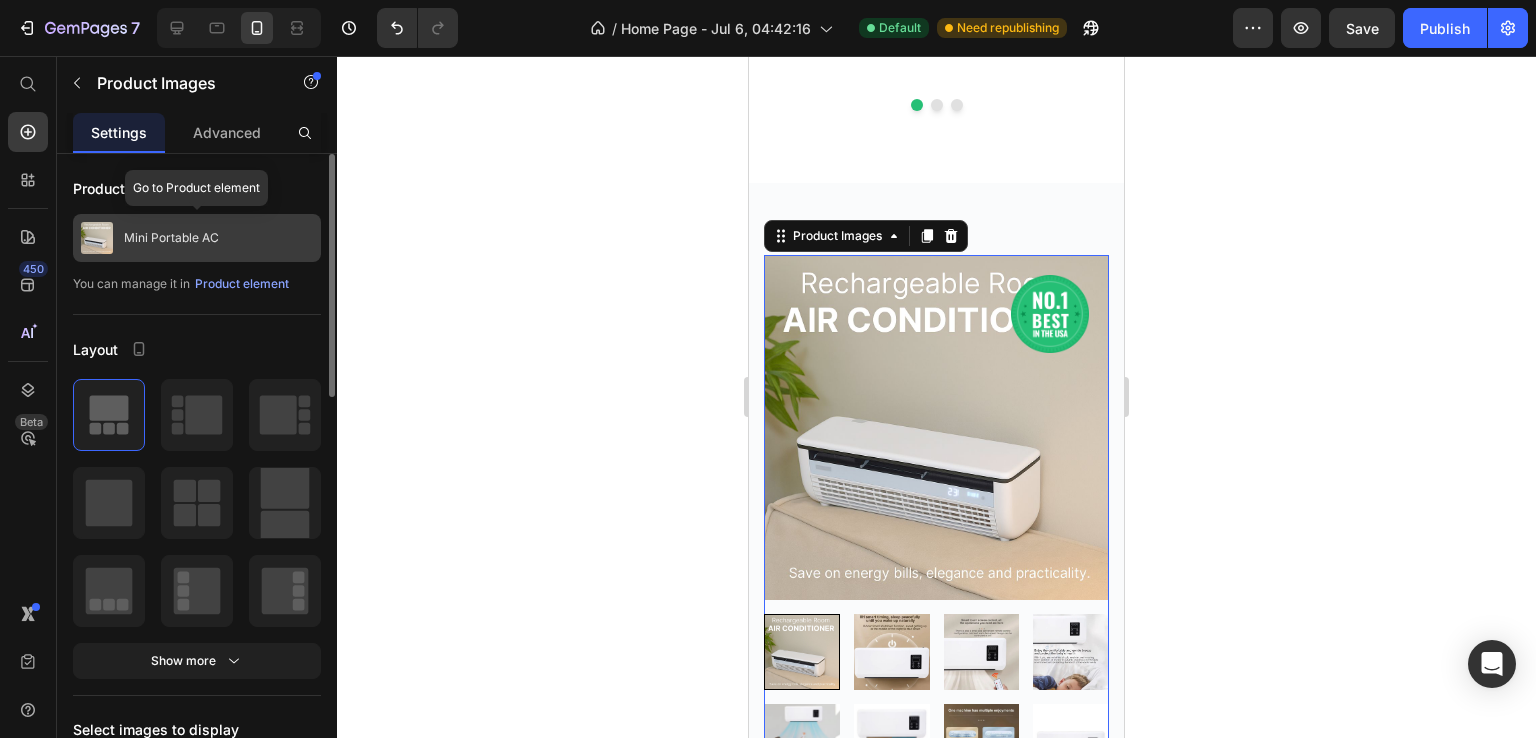 click at bounding box center [97, 238] 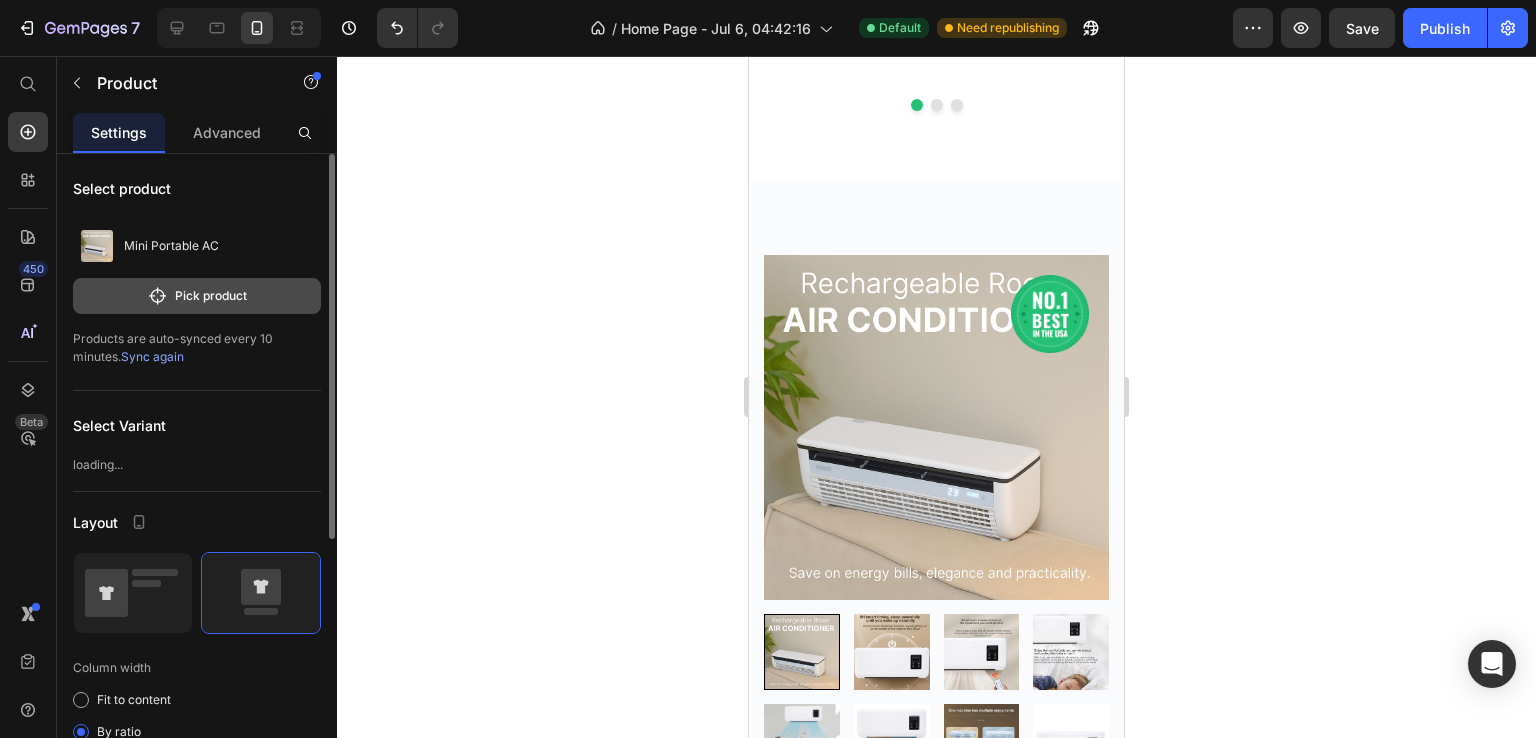 click on "Pick product" 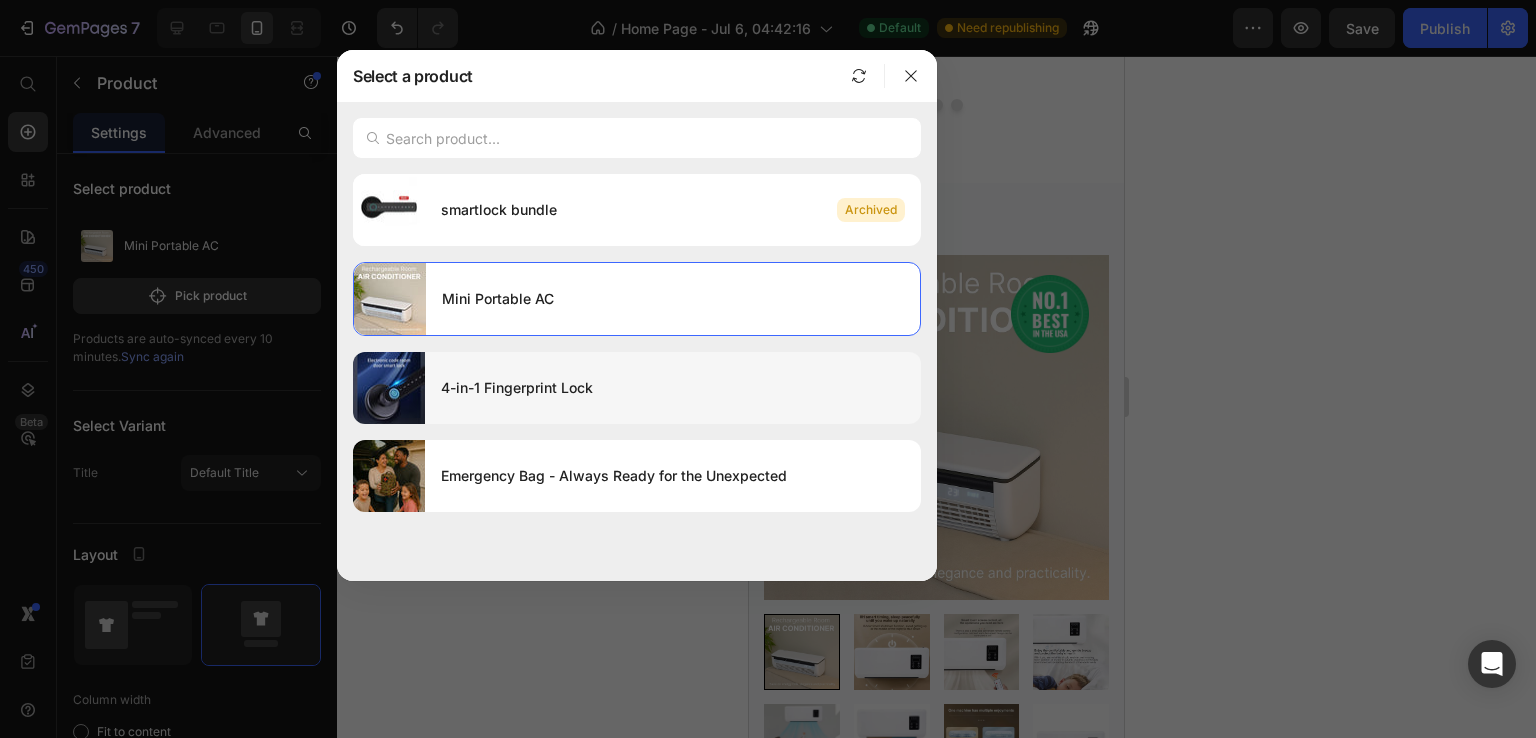 click on "4-in-1 Fingerprint Lock" at bounding box center [673, 388] 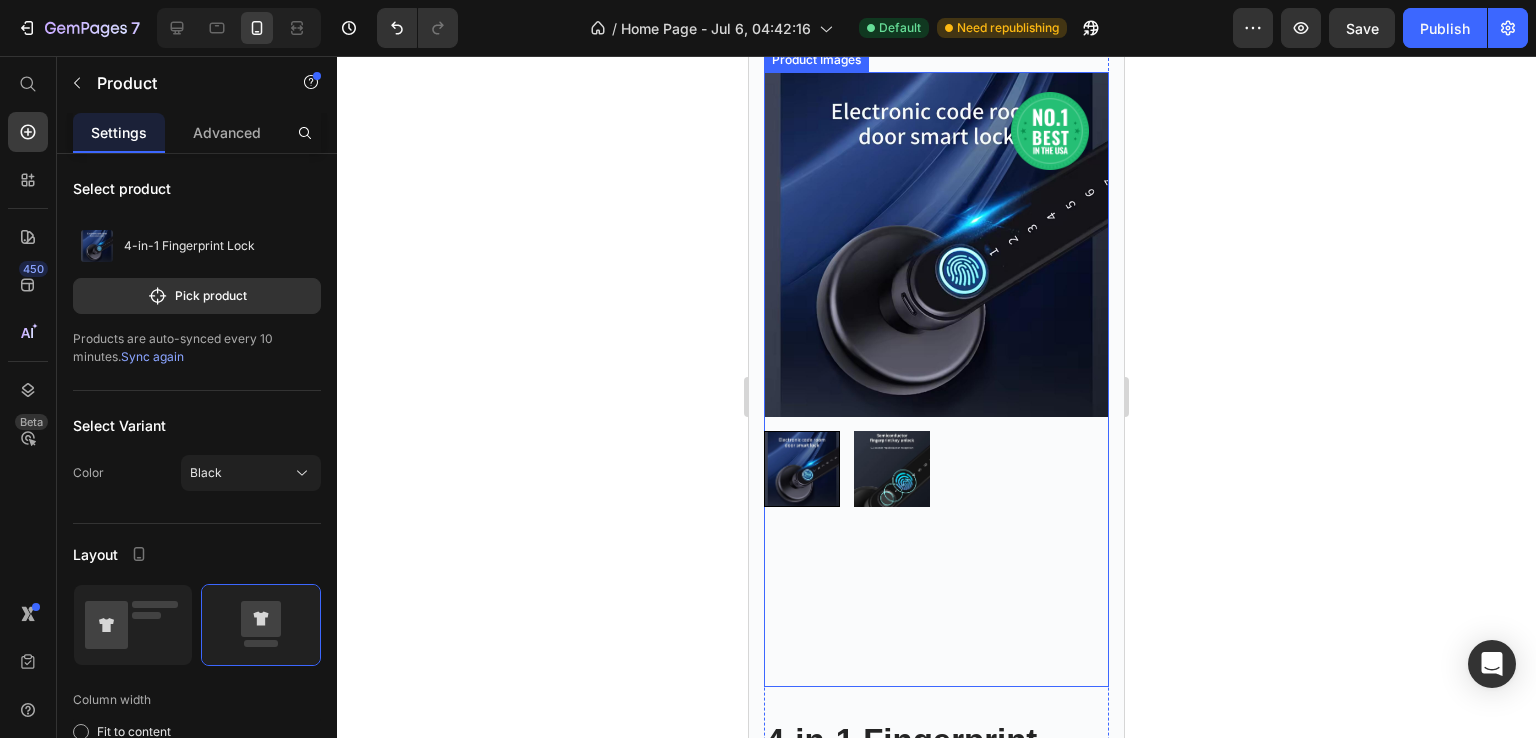 scroll, scrollTop: 8619, scrollLeft: 0, axis: vertical 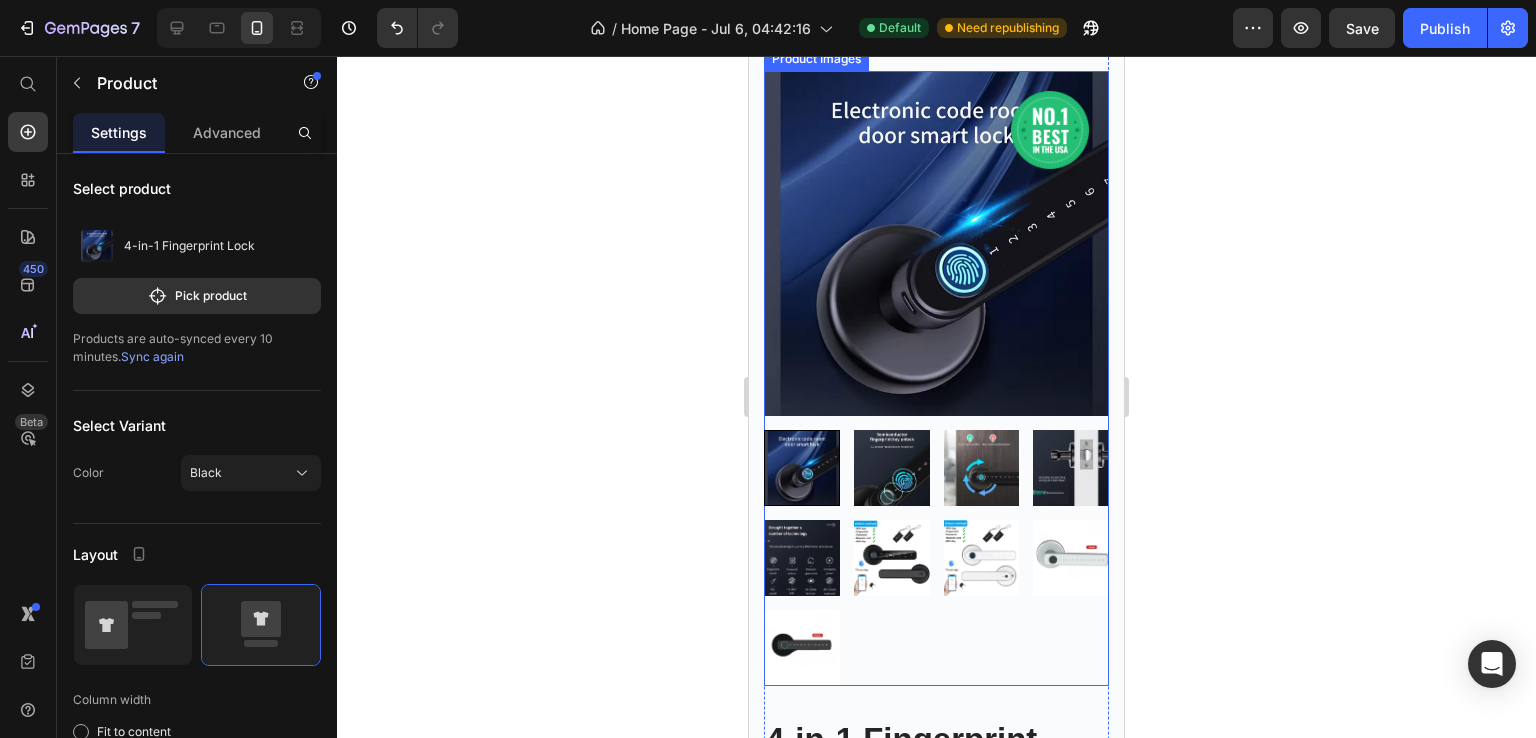 click at bounding box center (936, 243) 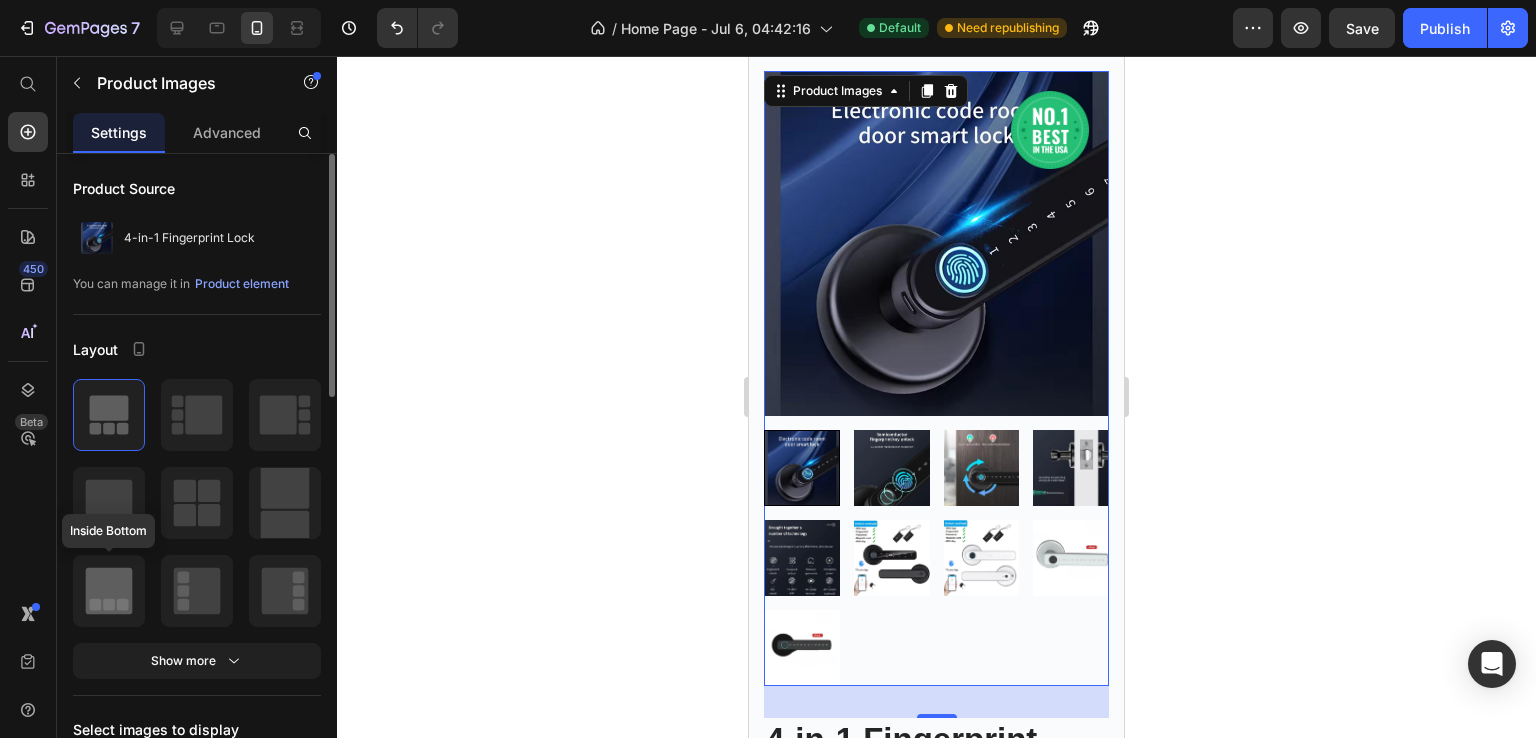 click 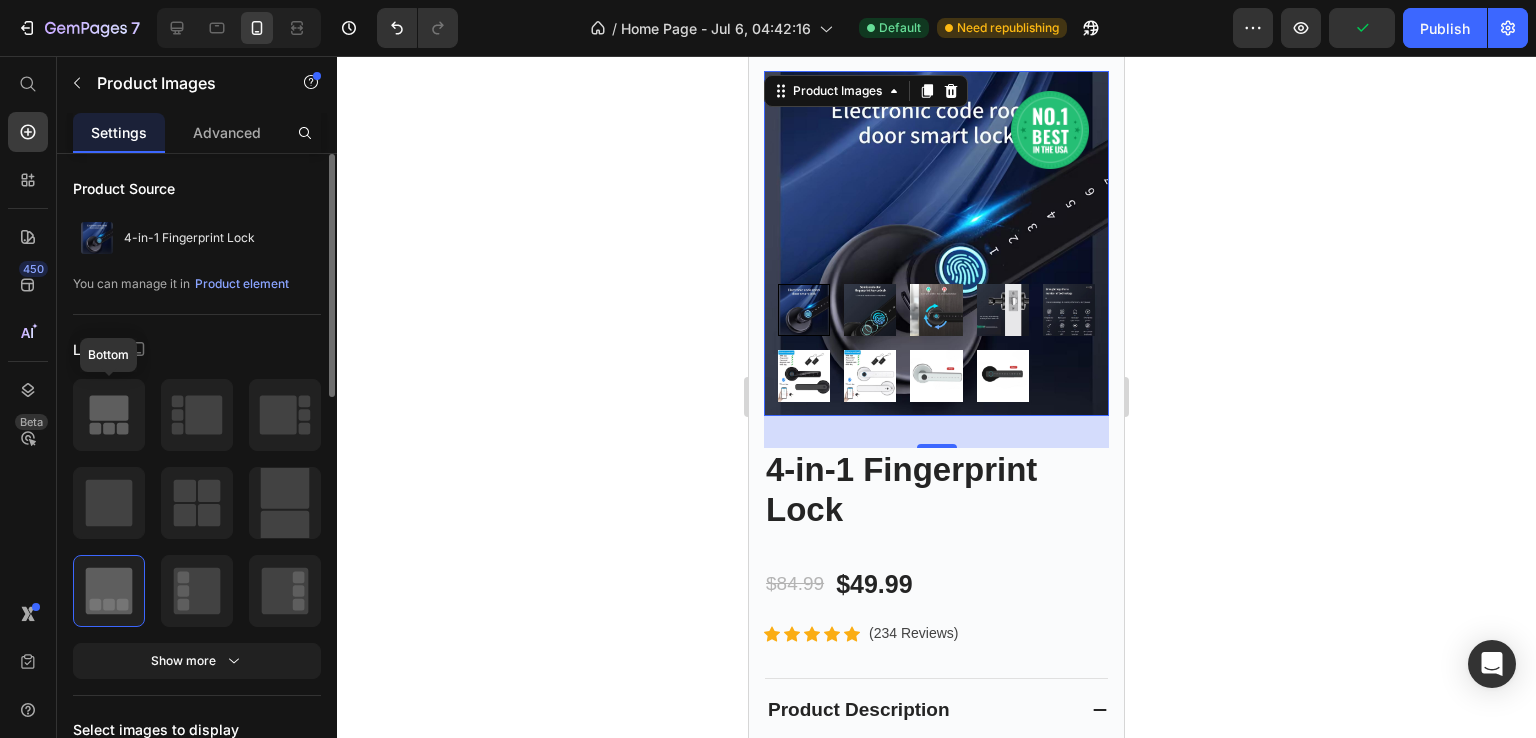 click 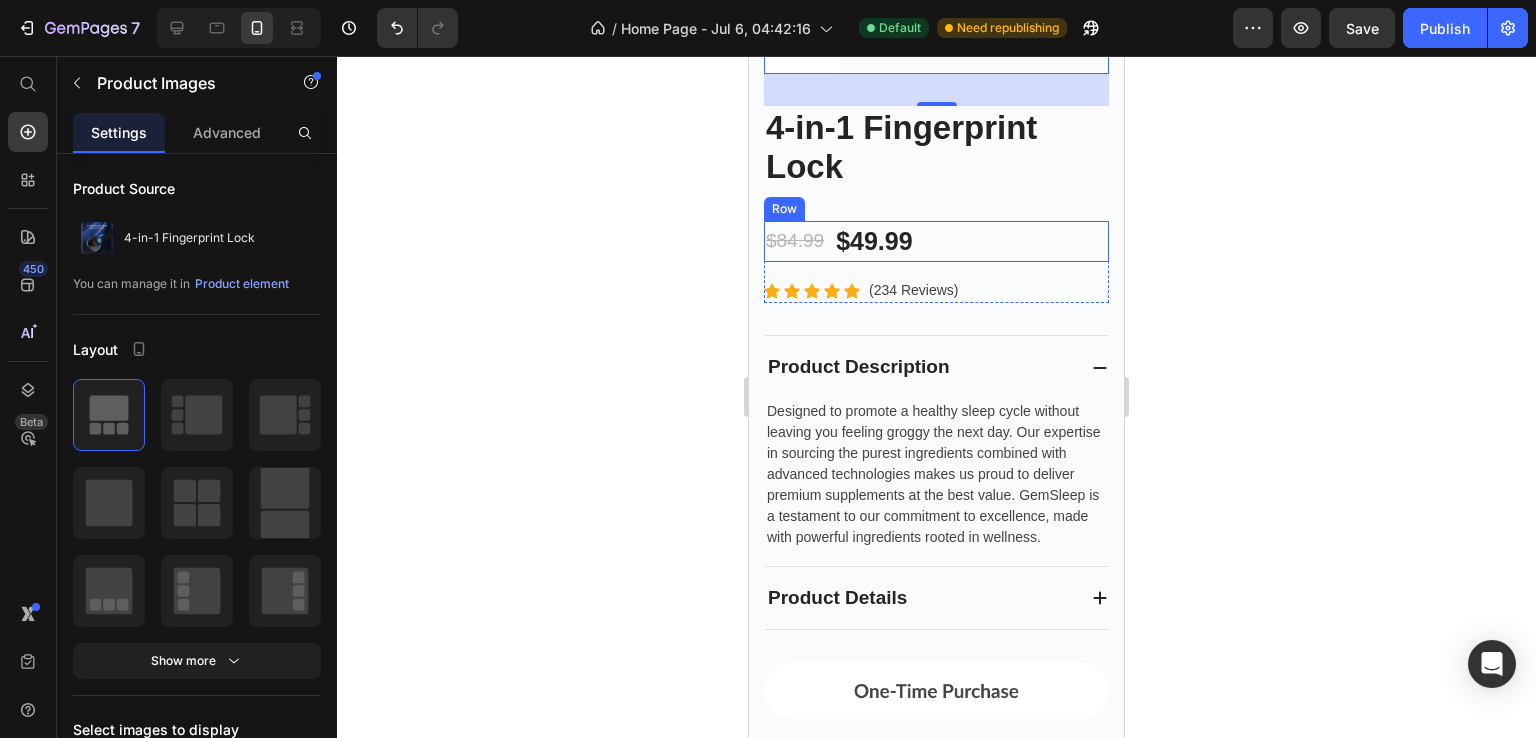 scroll, scrollTop: 9231, scrollLeft: 0, axis: vertical 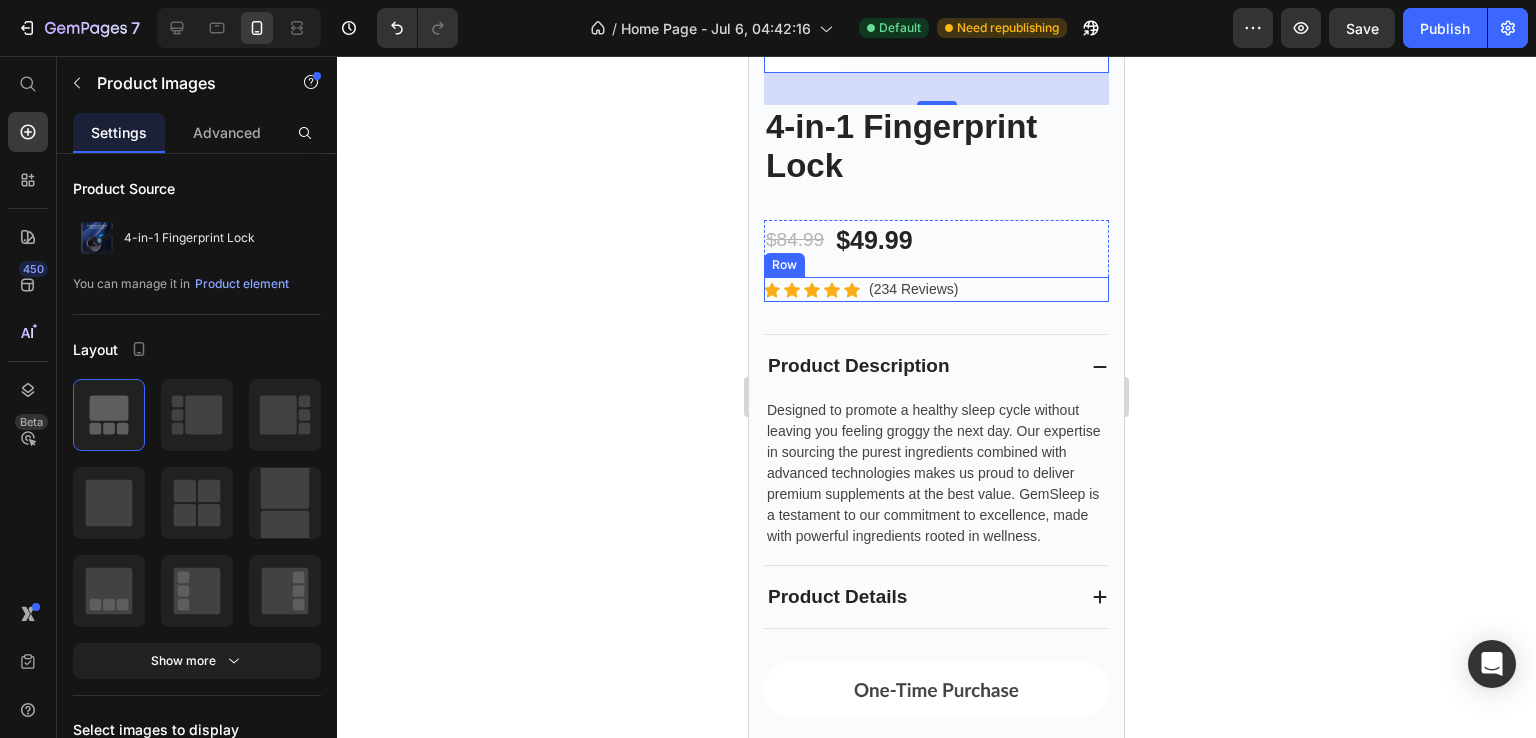 click on "Icon                Icon                Icon                Icon                Icon Icon List Hoz (234 Reviews) Text block Row" at bounding box center (936, 289) 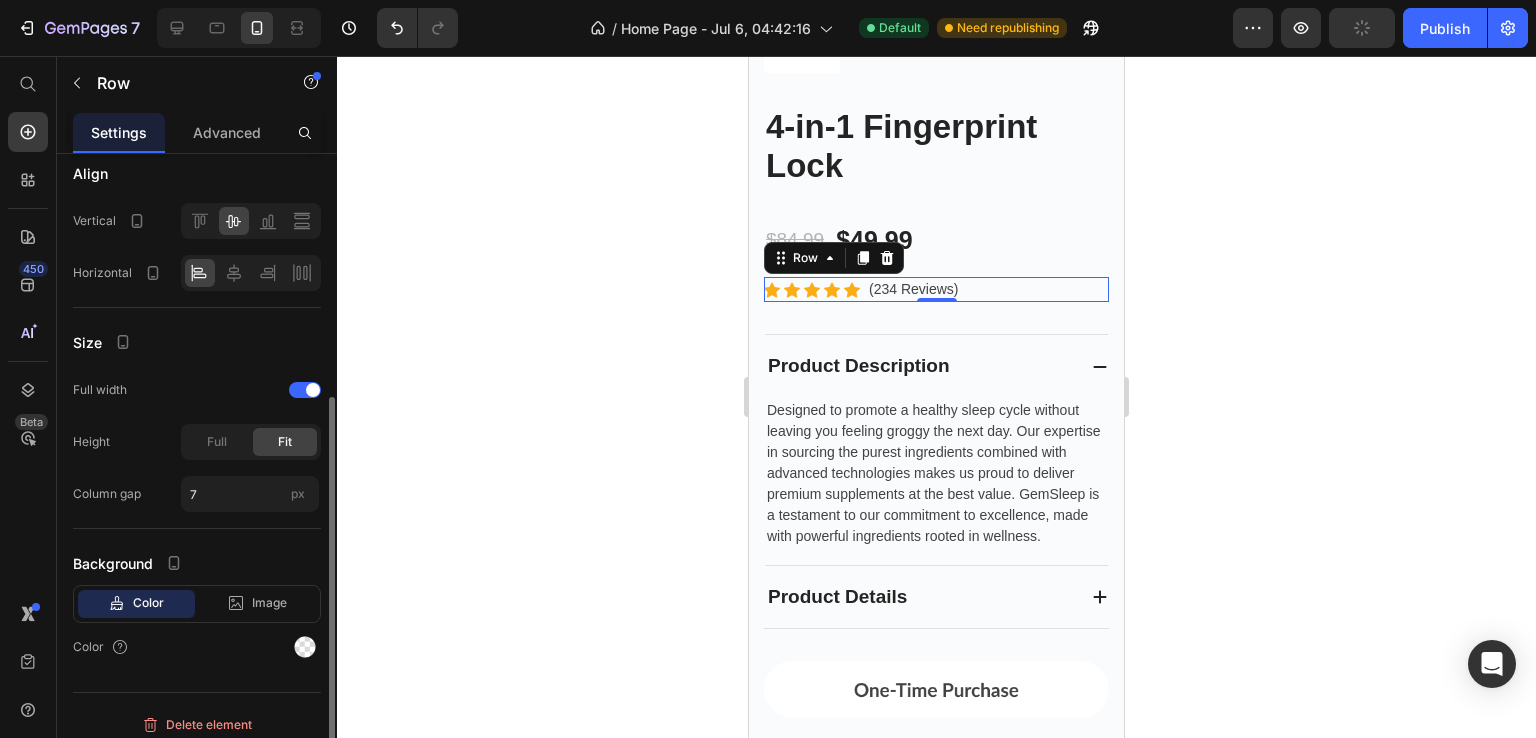 scroll, scrollTop: 384, scrollLeft: 0, axis: vertical 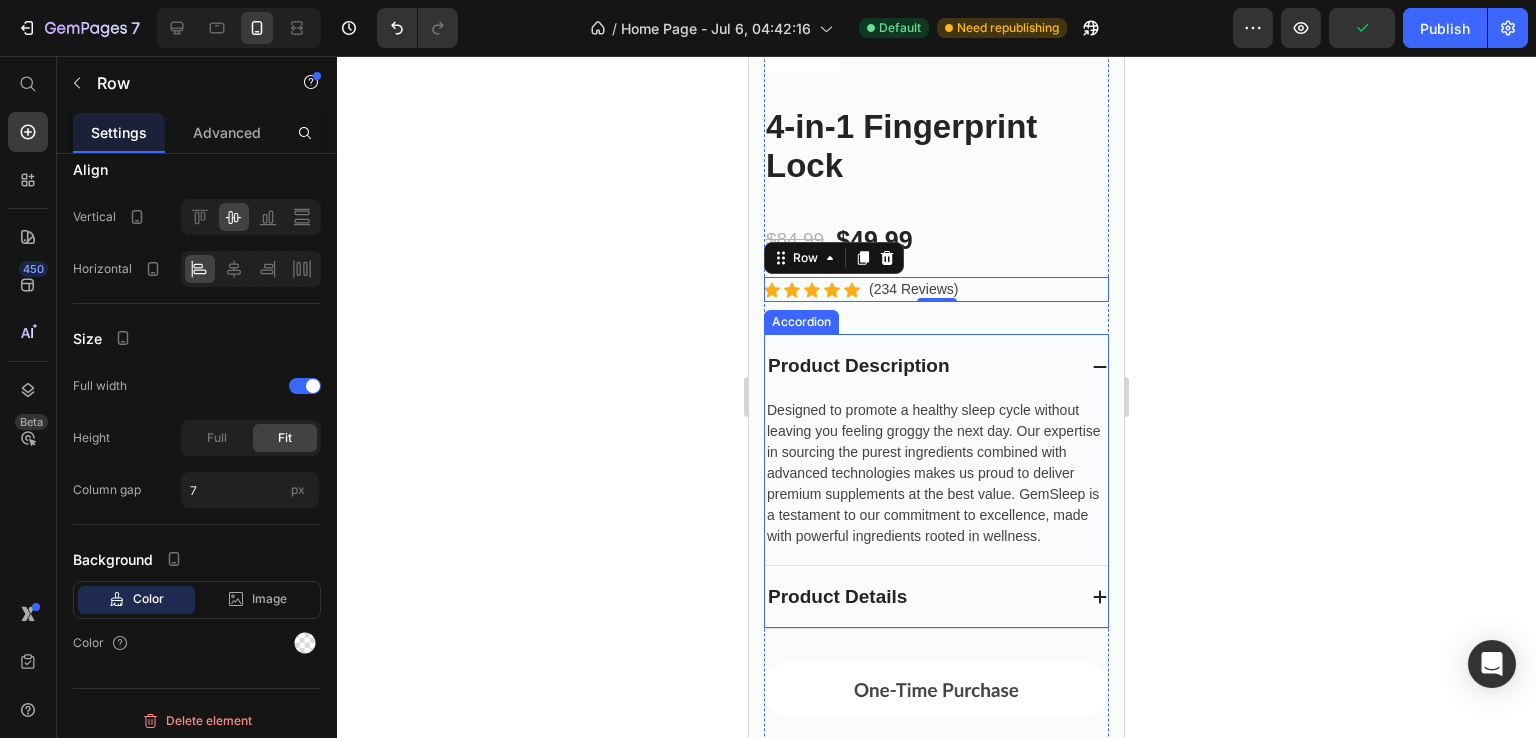 click on "Product Description" at bounding box center [936, 366] 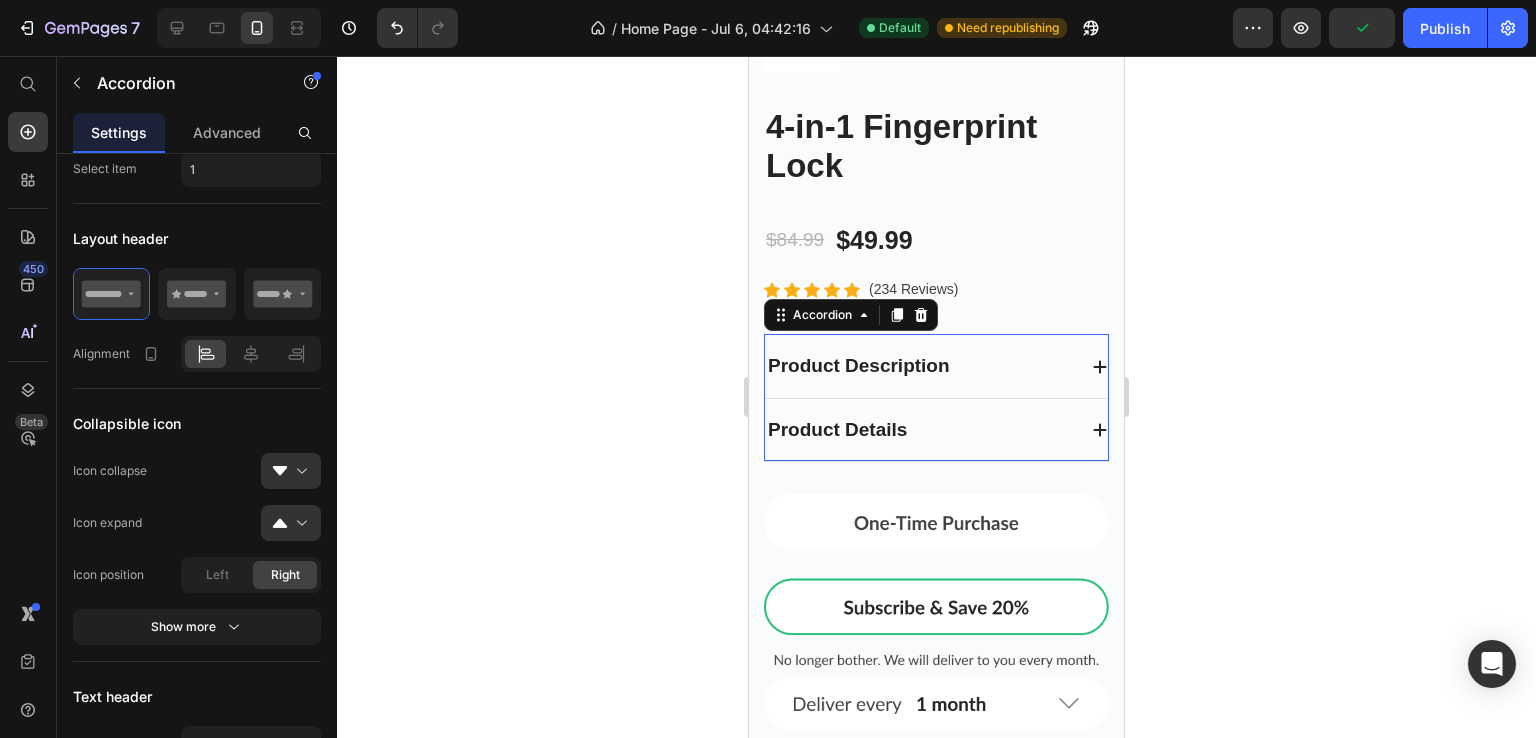 scroll, scrollTop: 0, scrollLeft: 0, axis: both 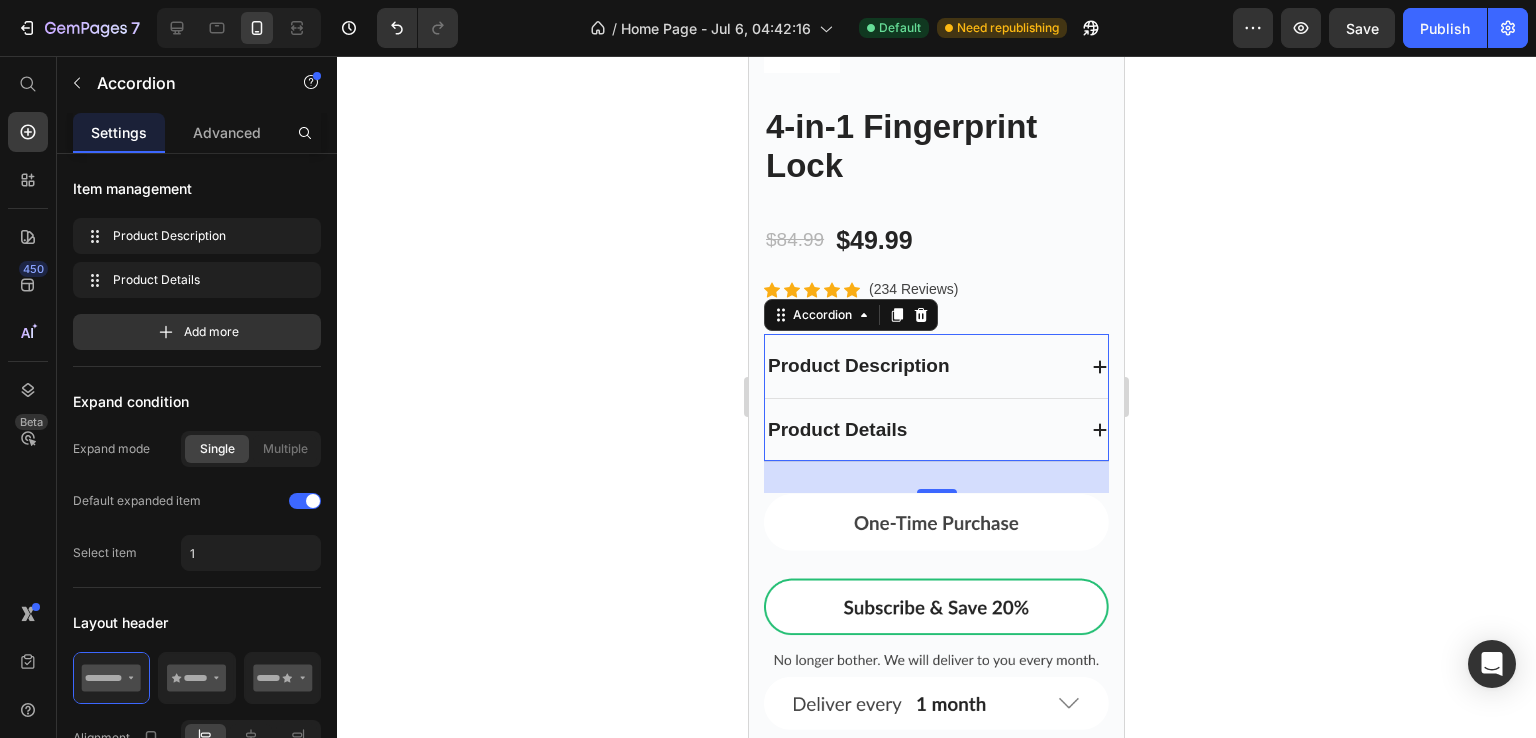 click 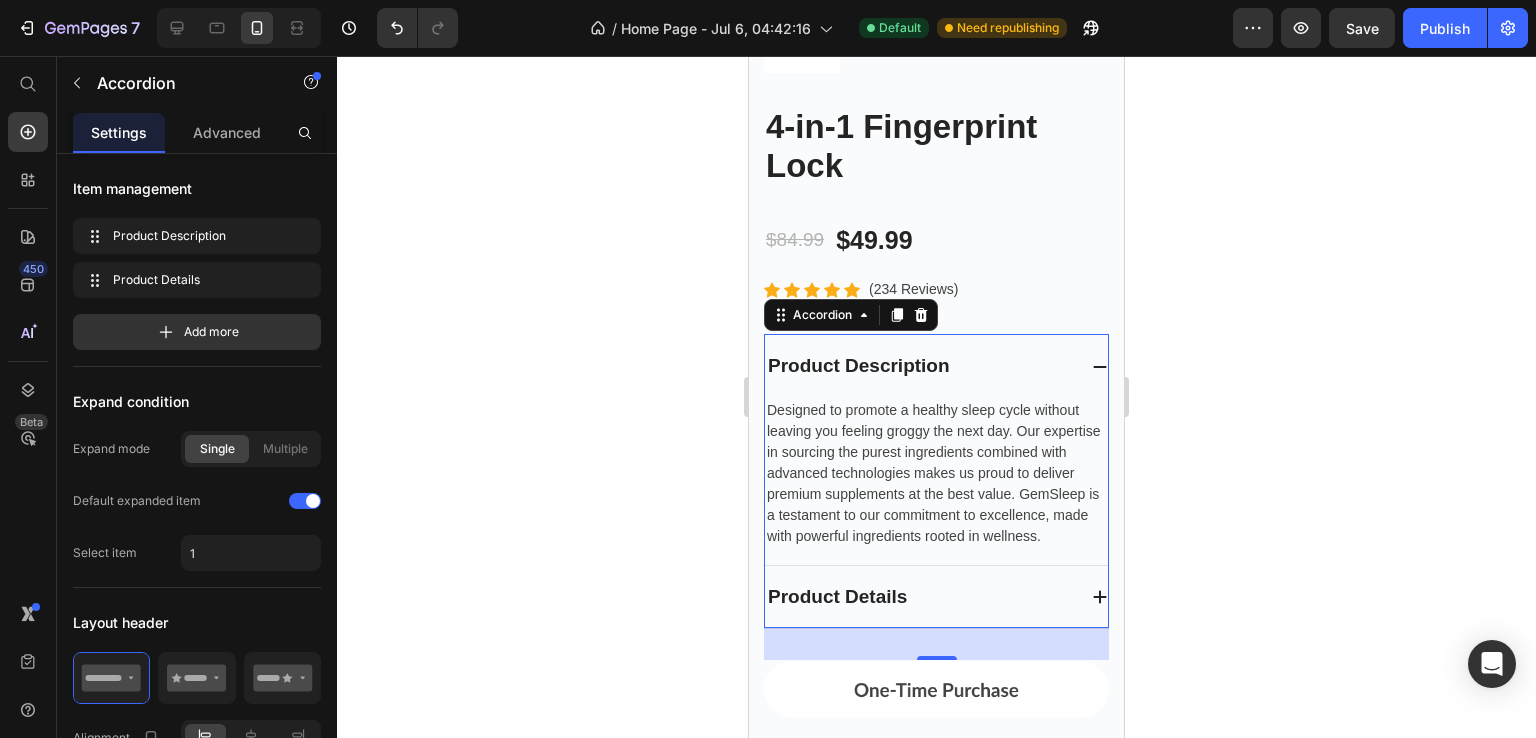 scroll, scrollTop: 9438, scrollLeft: 0, axis: vertical 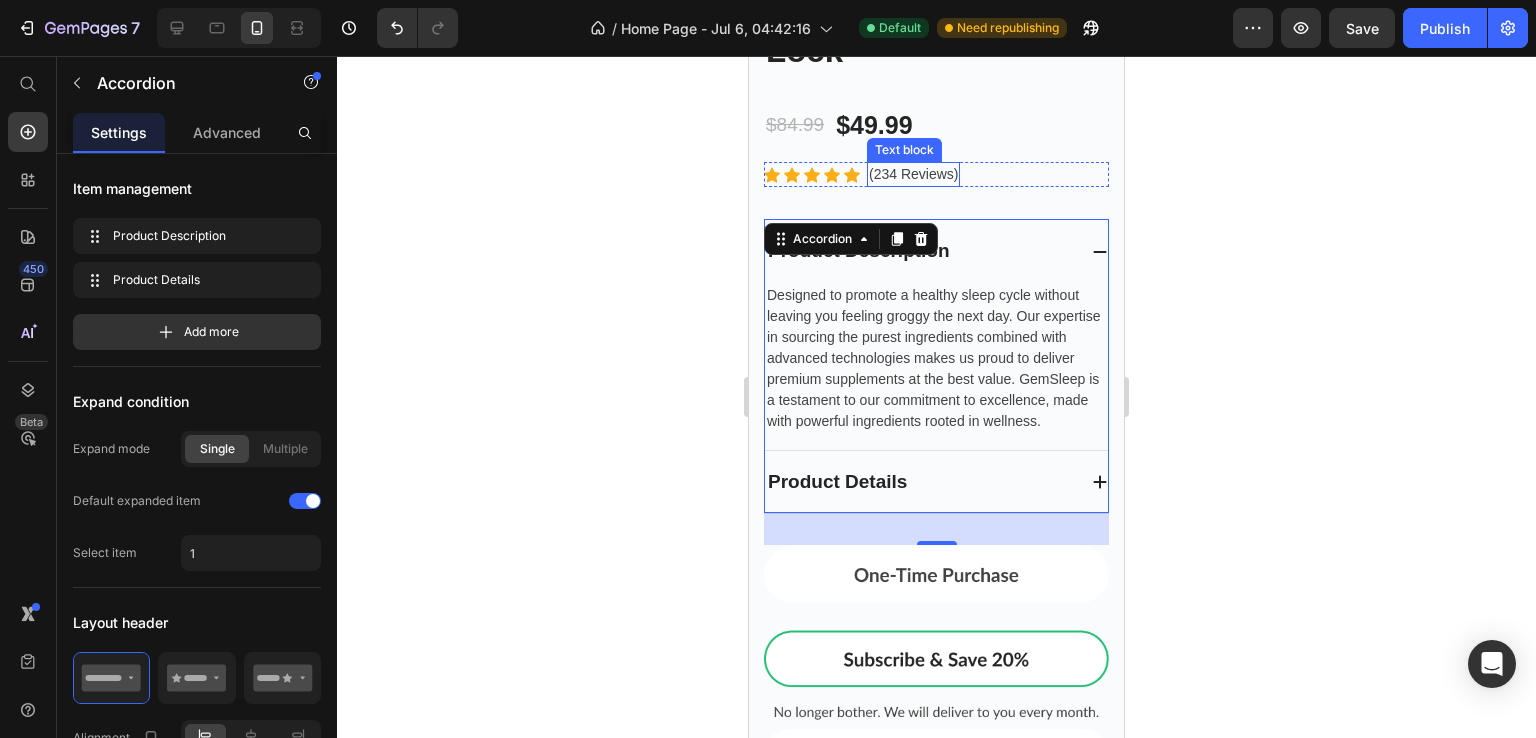 click on "(234 Reviews)" at bounding box center [913, 174] 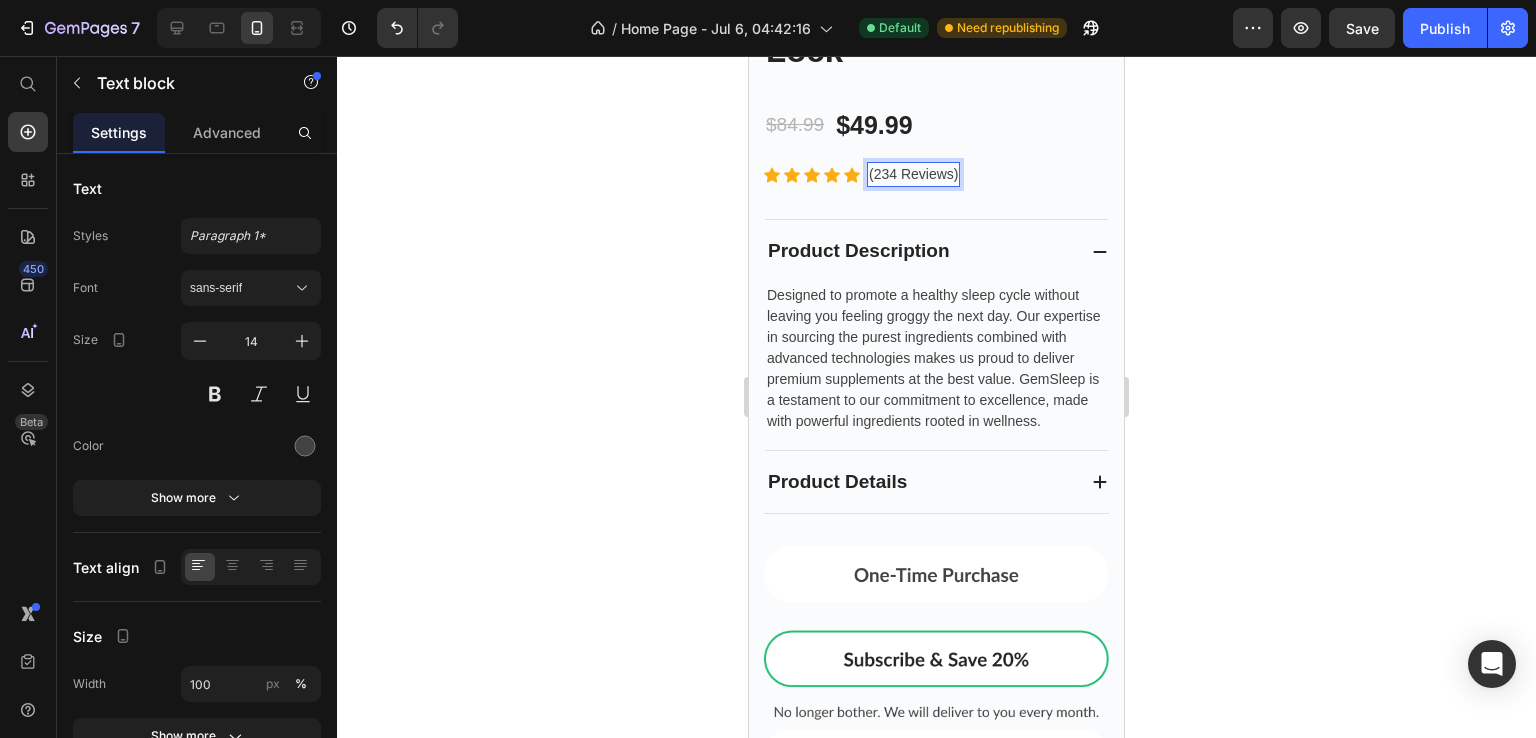 click on "(234 Reviews)" at bounding box center (913, 174) 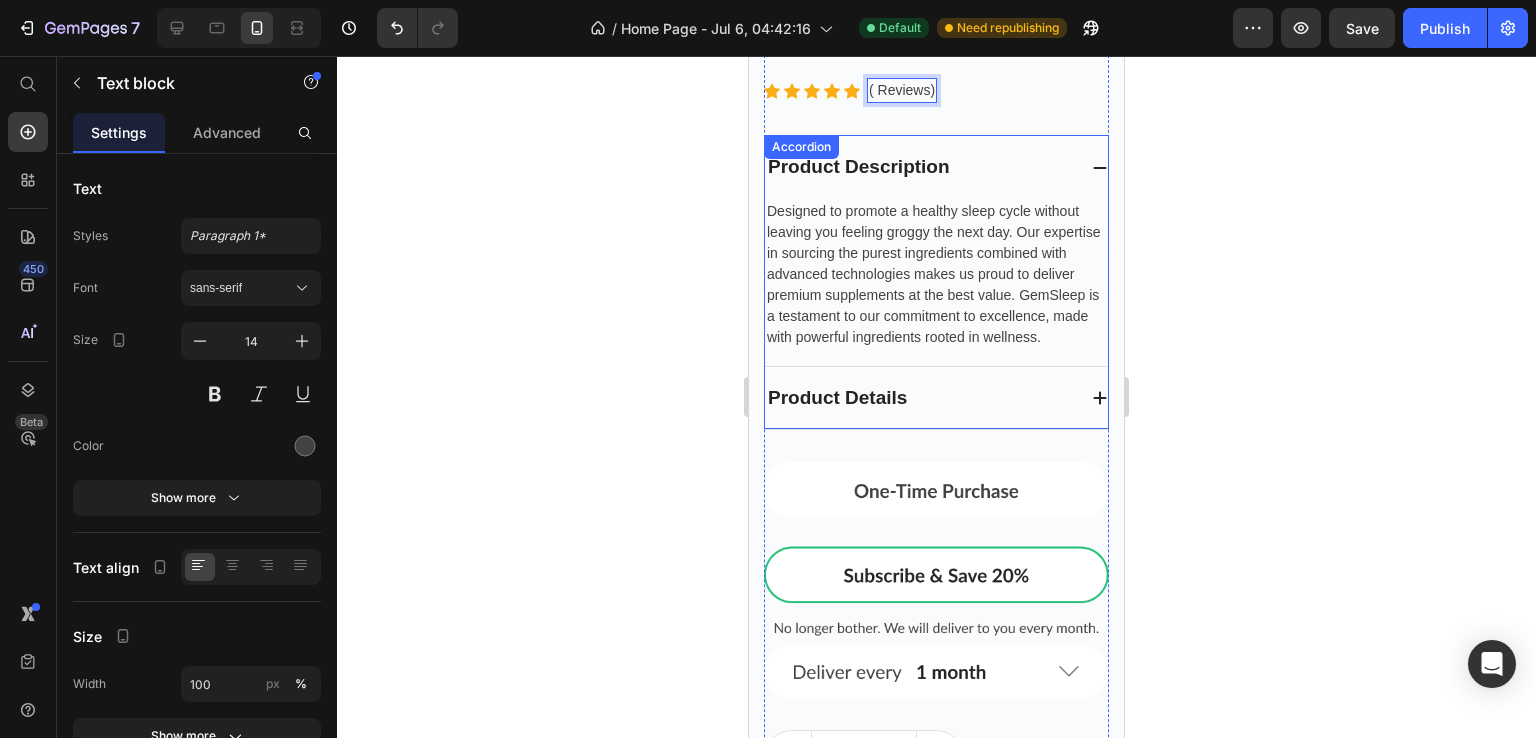 scroll, scrollTop: 9296, scrollLeft: 0, axis: vertical 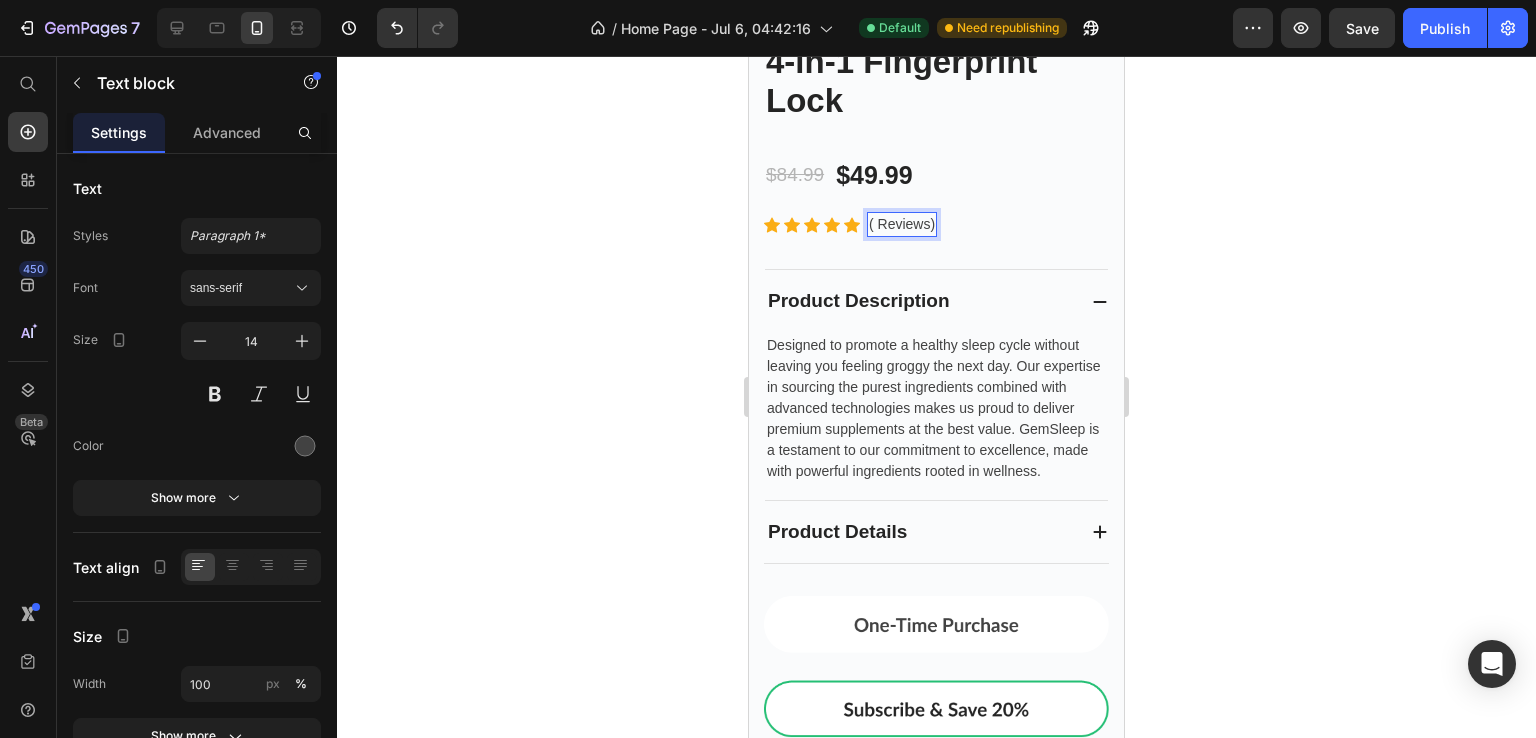 click on "( Reviews)" at bounding box center (902, 224) 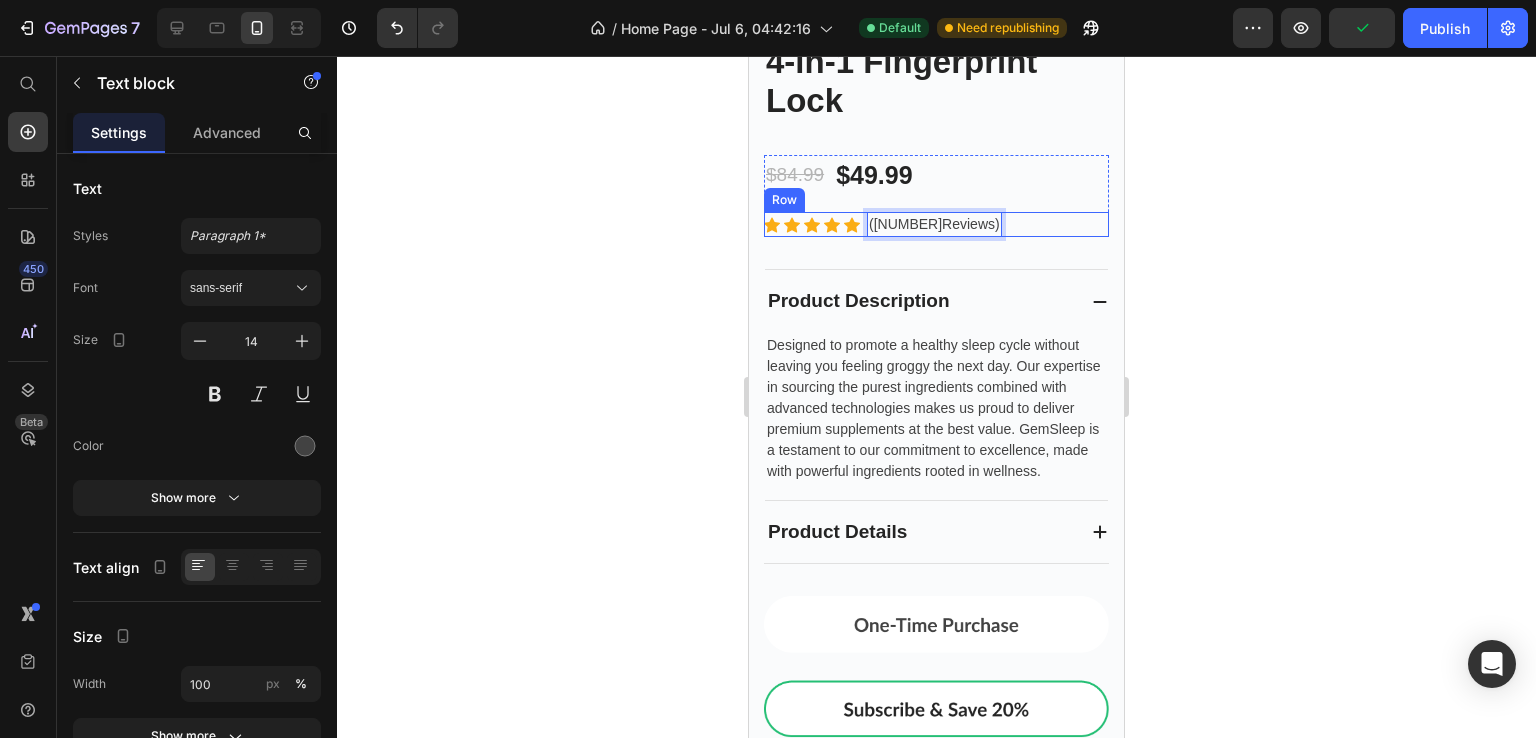 click on "Icon                Icon                Icon                Icon                Icon Icon List Hoz (354Reviews) Text block   0 Row" at bounding box center (936, 224) 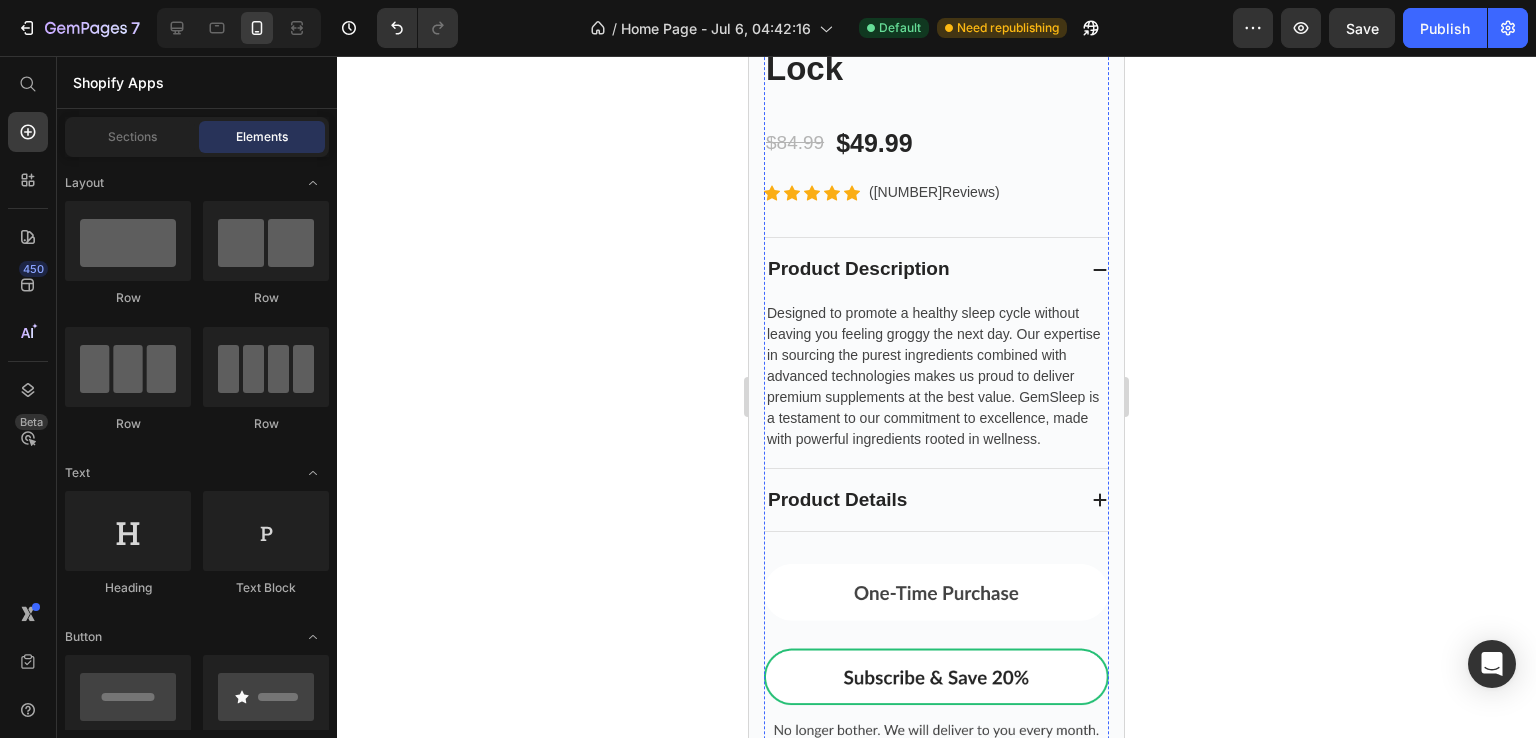 scroll, scrollTop: 9420, scrollLeft: 0, axis: vertical 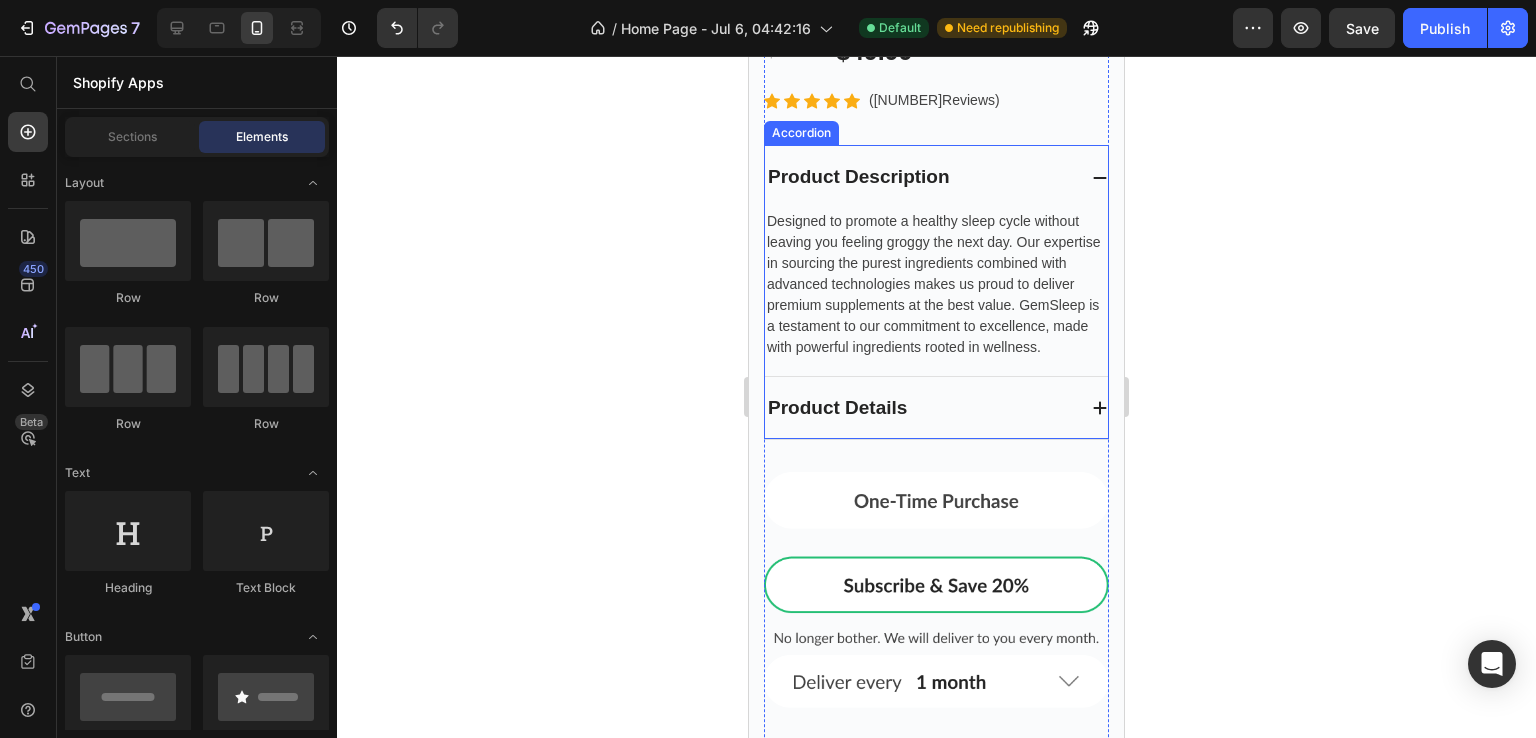 click 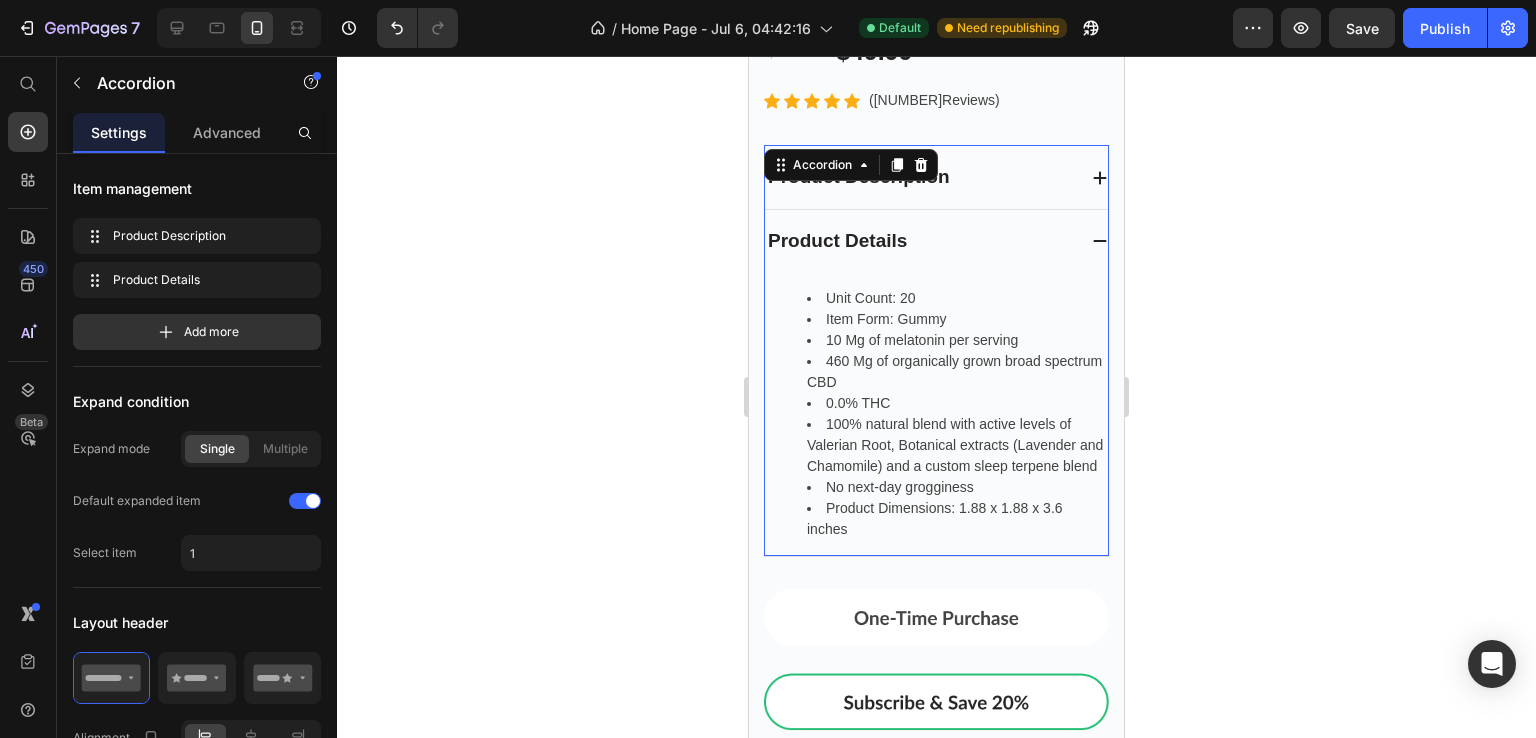 click on "460 Mg of organically grown broad spectrum CBD" at bounding box center (956, 372) 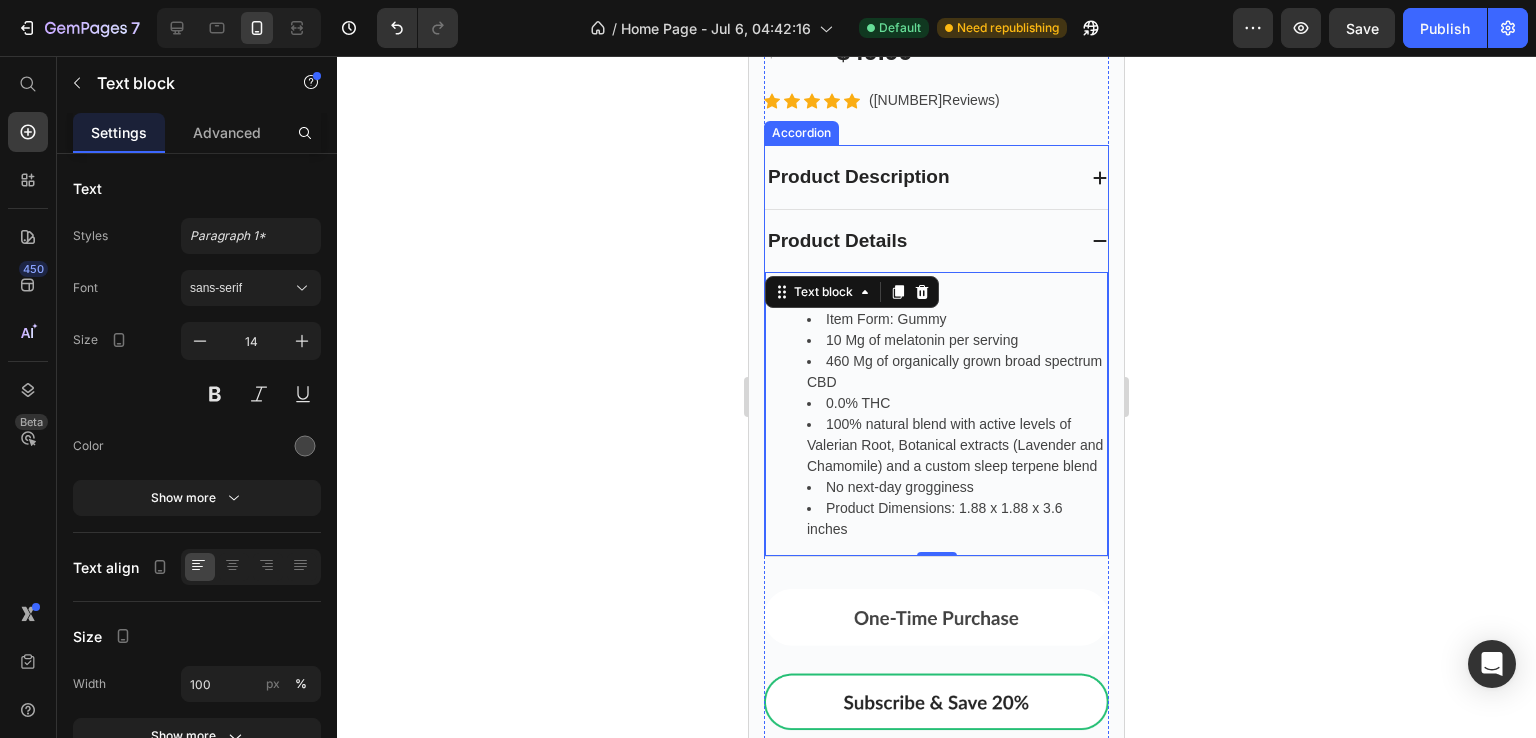 click 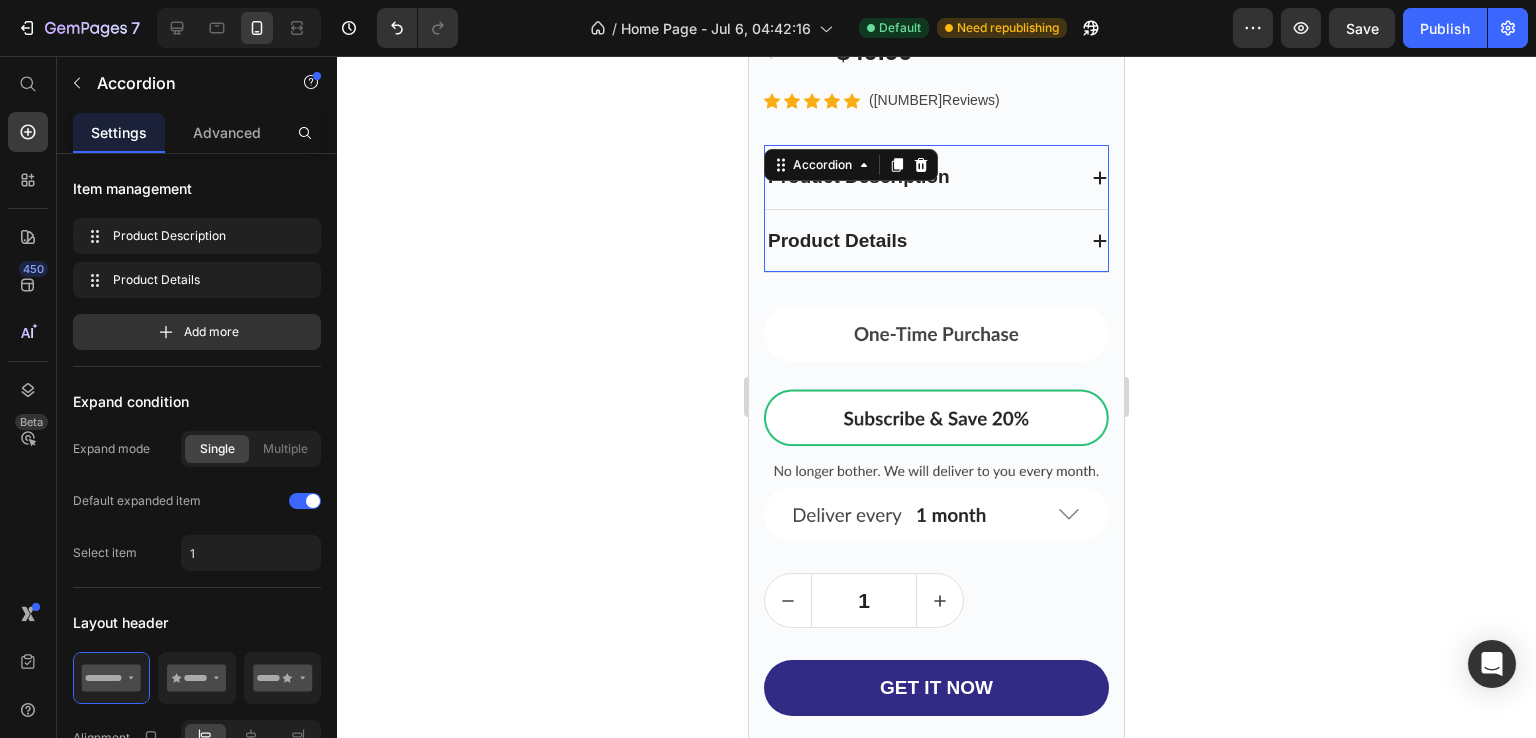 click 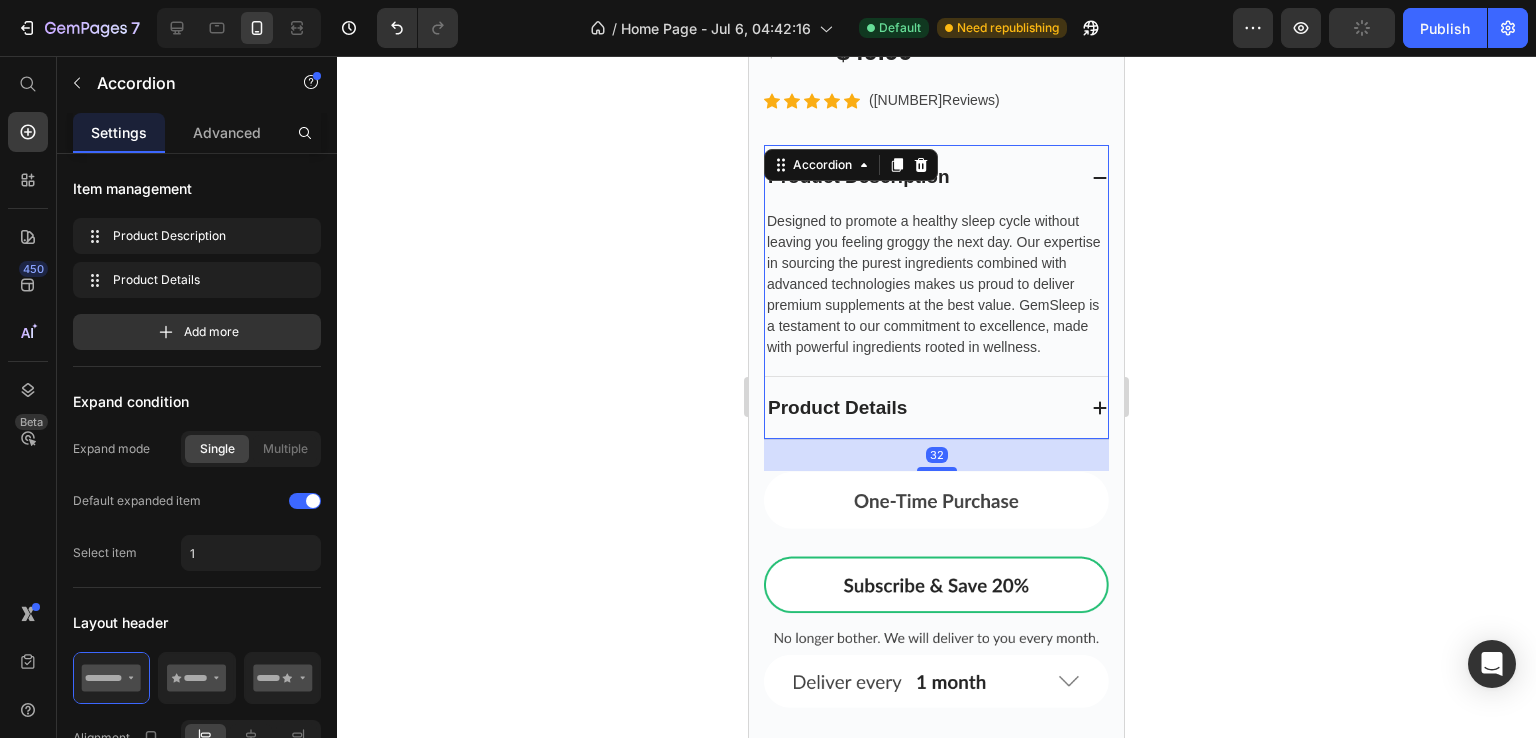 click 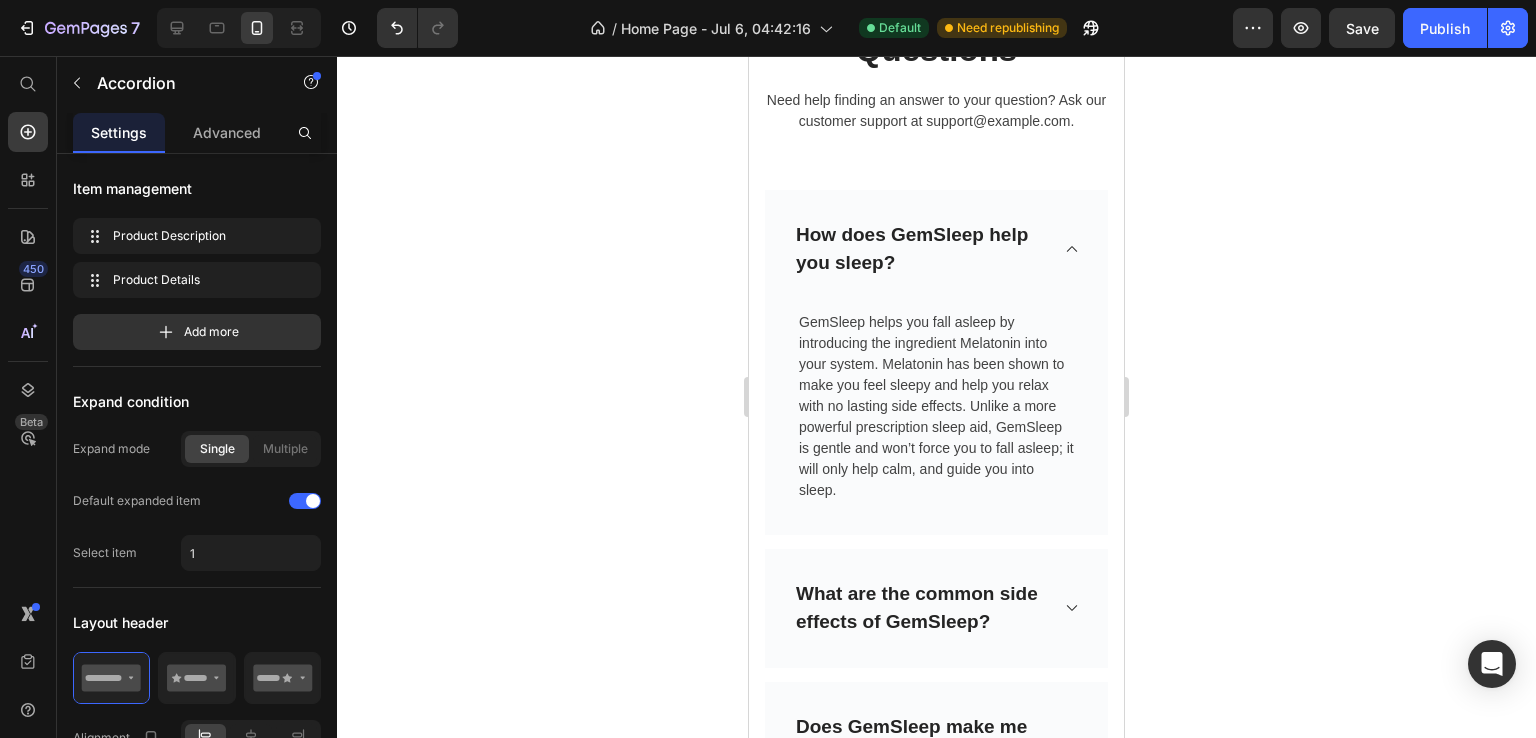 scroll, scrollTop: 11440, scrollLeft: 0, axis: vertical 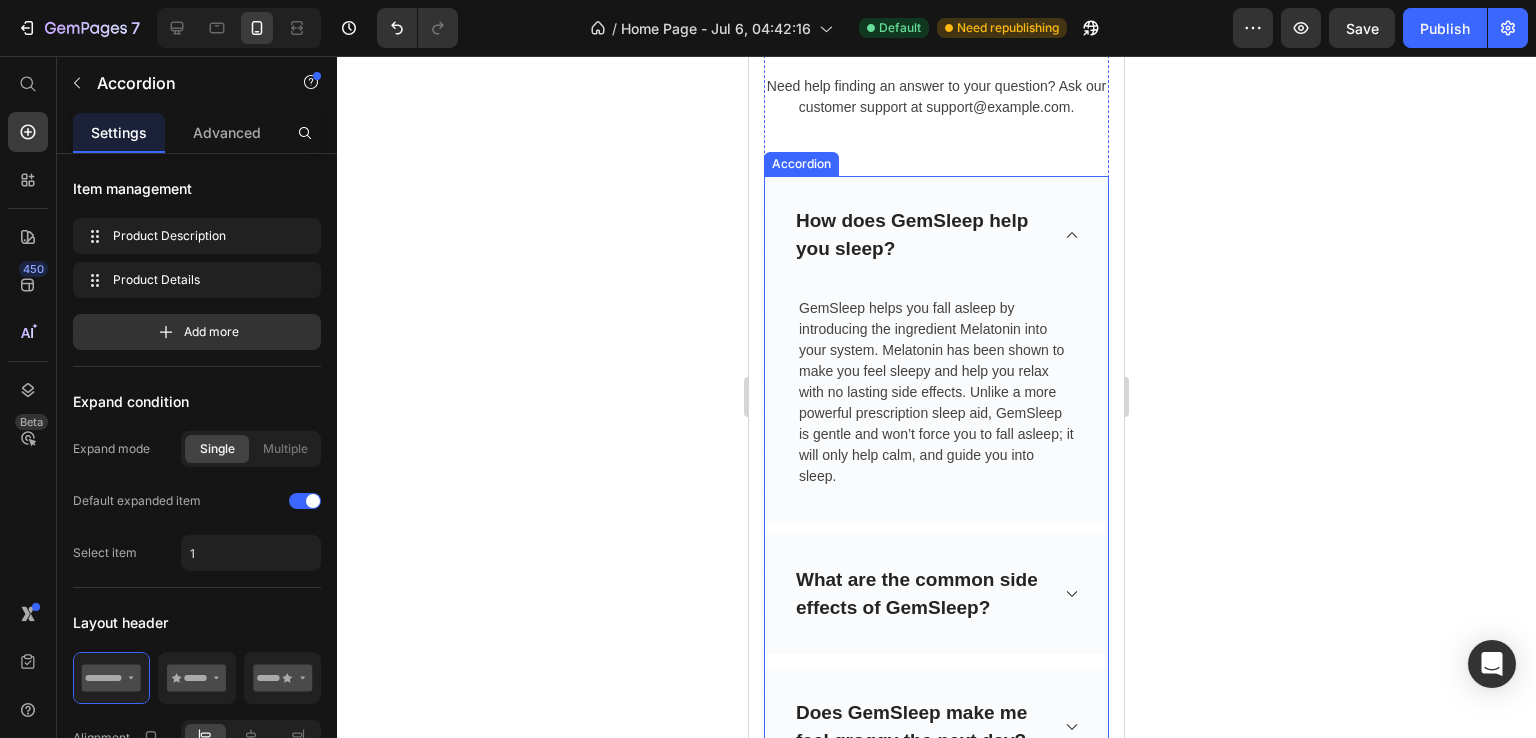 click 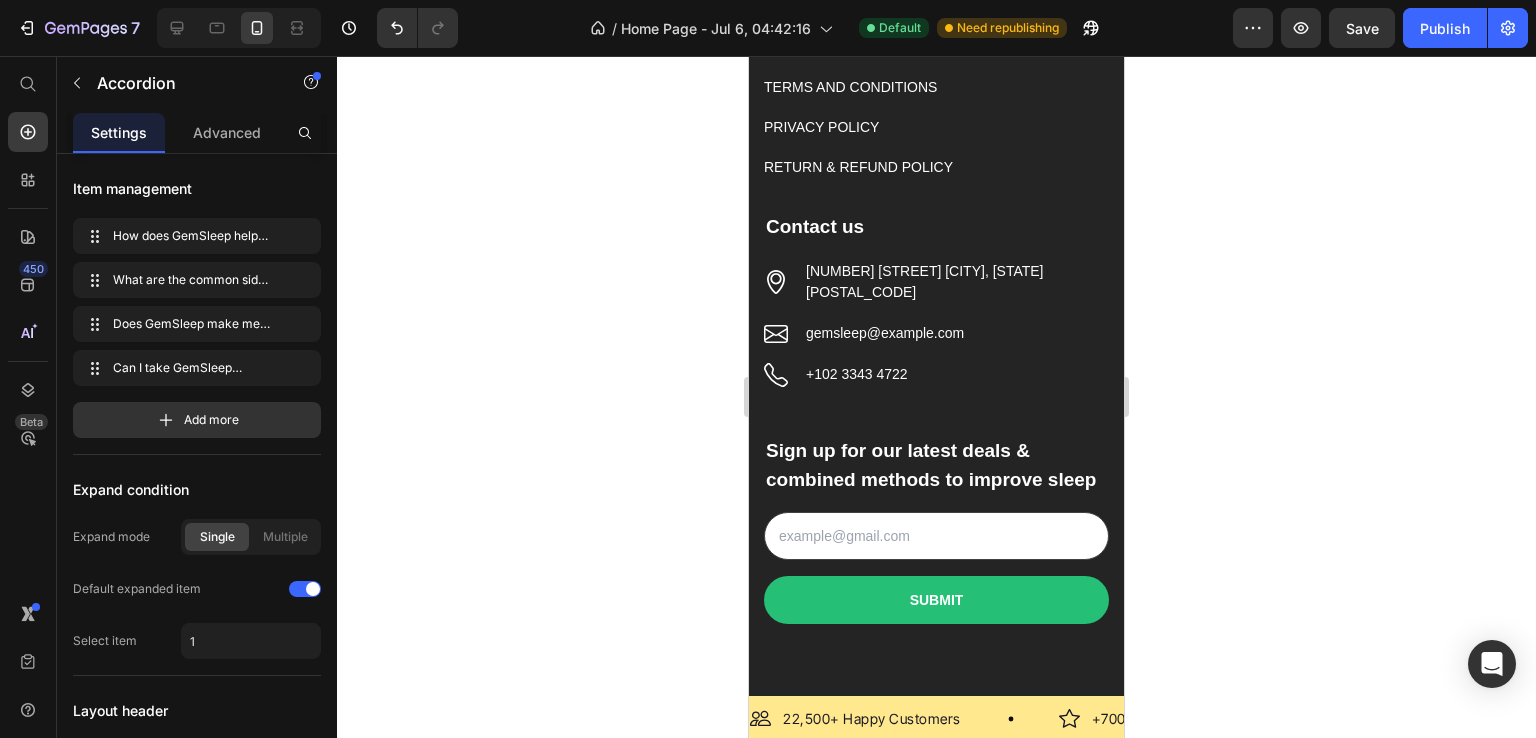 scroll, scrollTop: 12007, scrollLeft: 0, axis: vertical 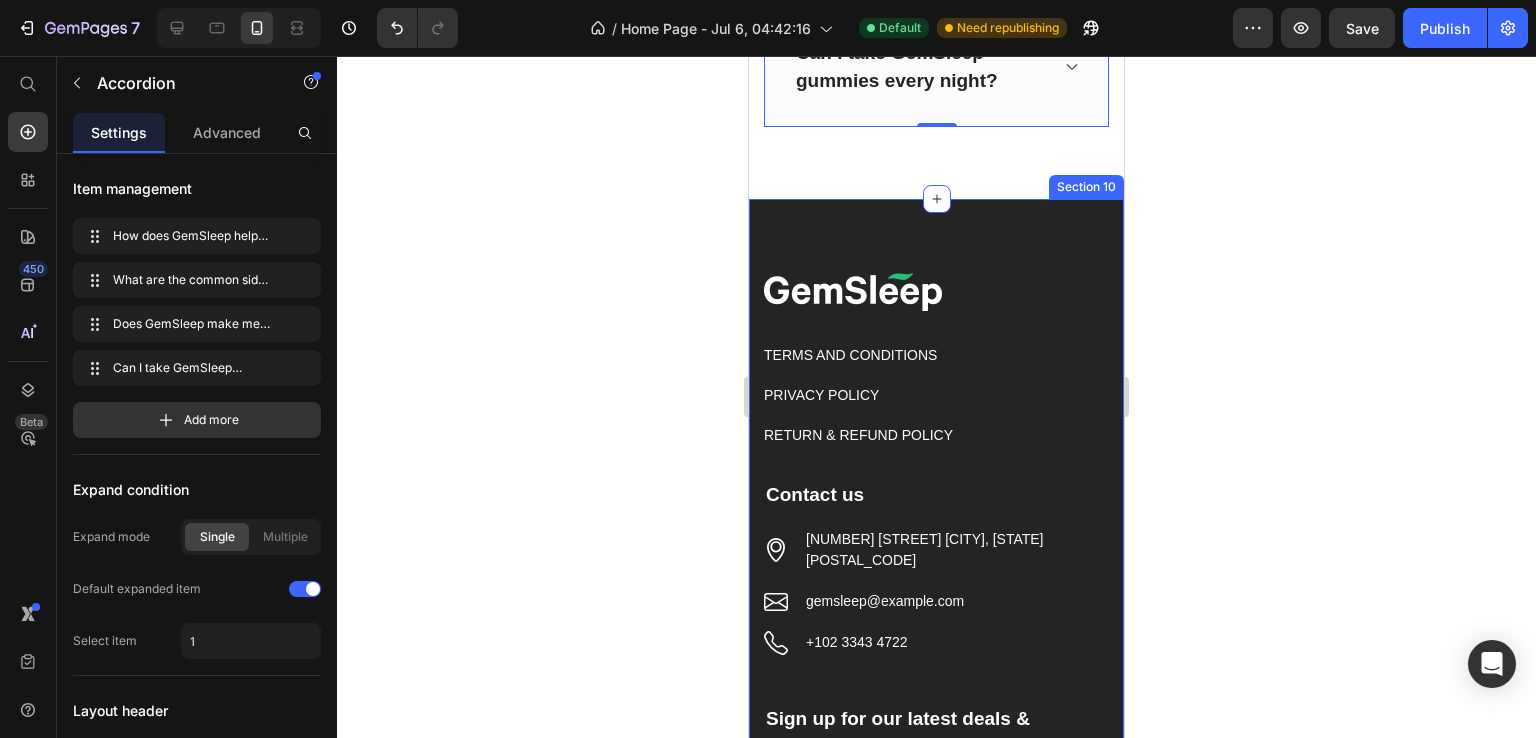 click on "Image TERMS AND CONDITIONS Button PRIVACY POLICY Button RETURN & REFUND POLICY Button Row Contact us Text block
Icon 6391 Elgin St. Celina, Delaware 10299 Text block
Icon gemsleep@gmail.com Text block
Icon +102 3343 4722 Text block Icon List Row Sign up for our latest deals & combined methods to improve sleep Text block Email Field SUBMIT Submit Button Row Newsletter Row Row Section 10" at bounding box center (936, 582) 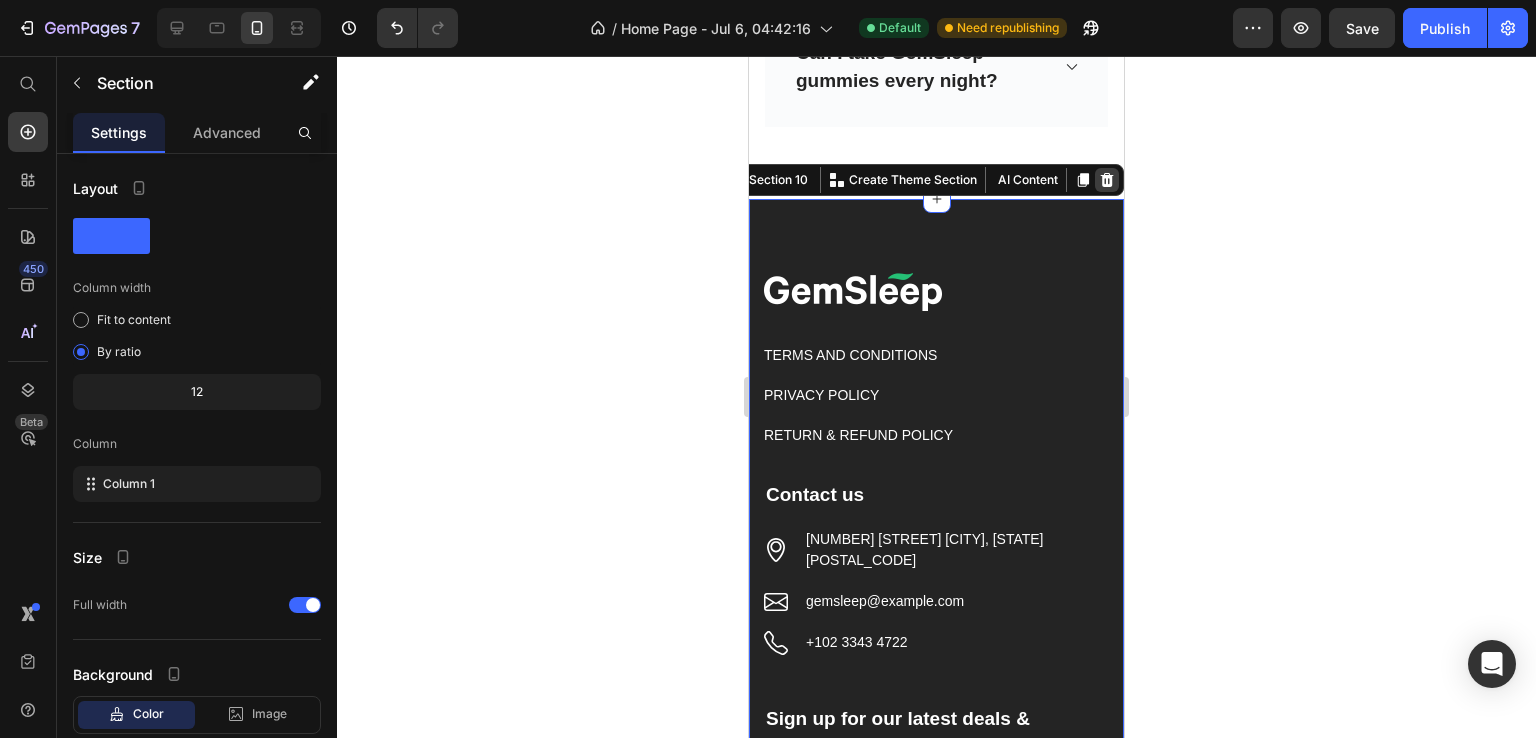 click 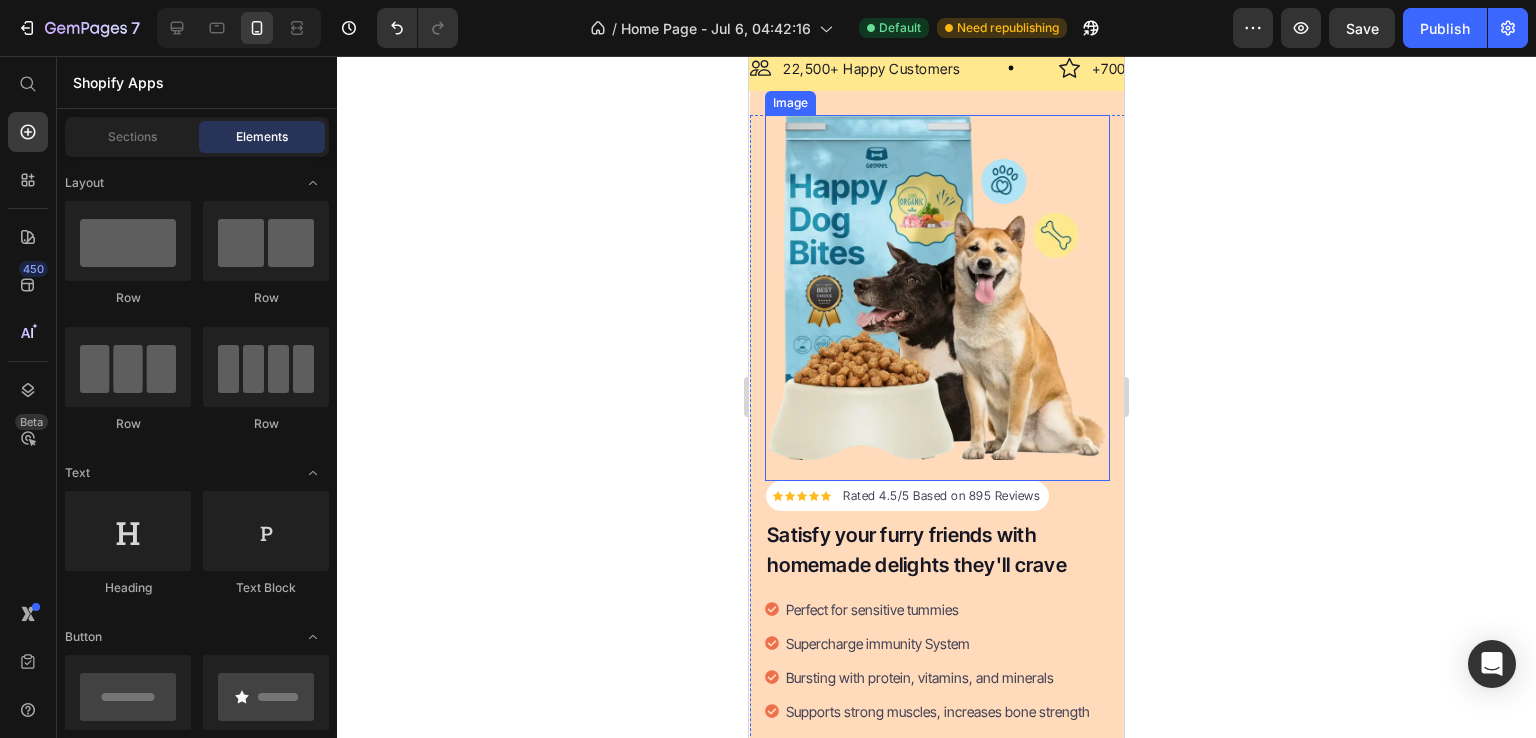 scroll, scrollTop: 12104, scrollLeft: 0, axis: vertical 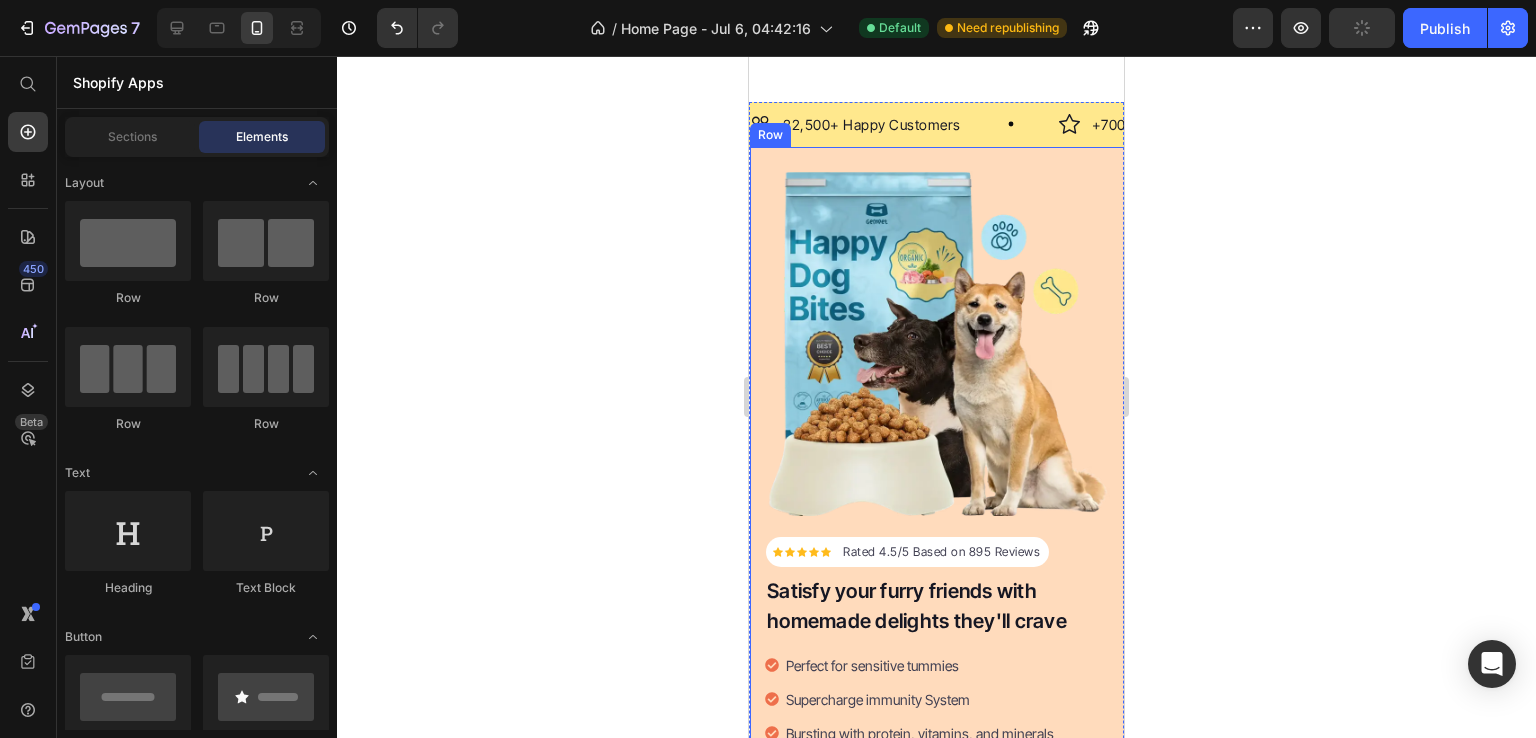 click on "Icon Icon Icon Icon Icon Icon List Hoz Rated 4.5/5 Based on 895 Reviews Text block Row Satisfy your furry friends with homemade delights they'll crave Heading Perfect for sensitive tummies Supercharge immunity System Bursting with protein, vitamins, and minerals Supports strong muscles, increases bone strength Item list Start baking doggy delights Button
30-day money back guarantee Item list Image Row Row Image Row Row" at bounding box center (937, 535) 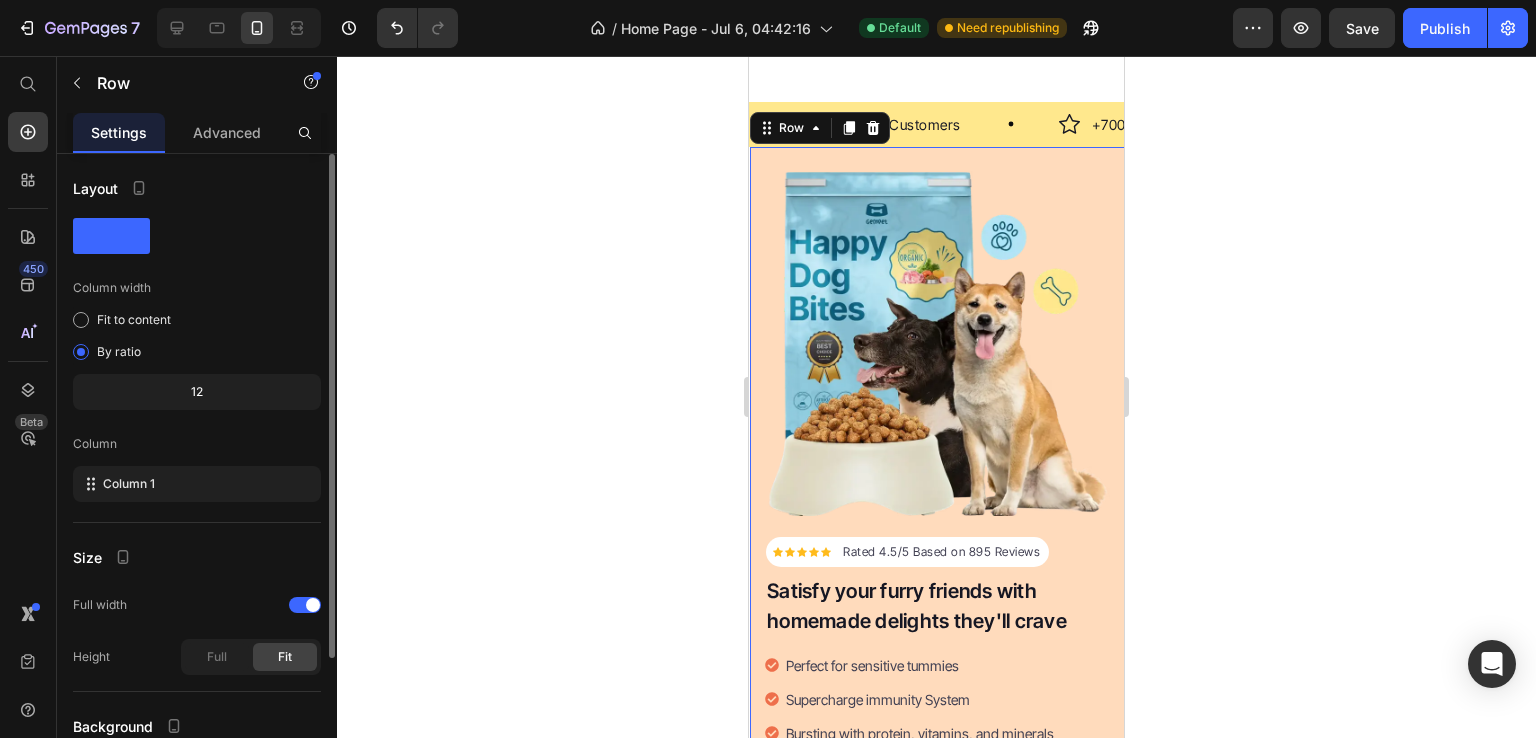 scroll, scrollTop: 173, scrollLeft: 0, axis: vertical 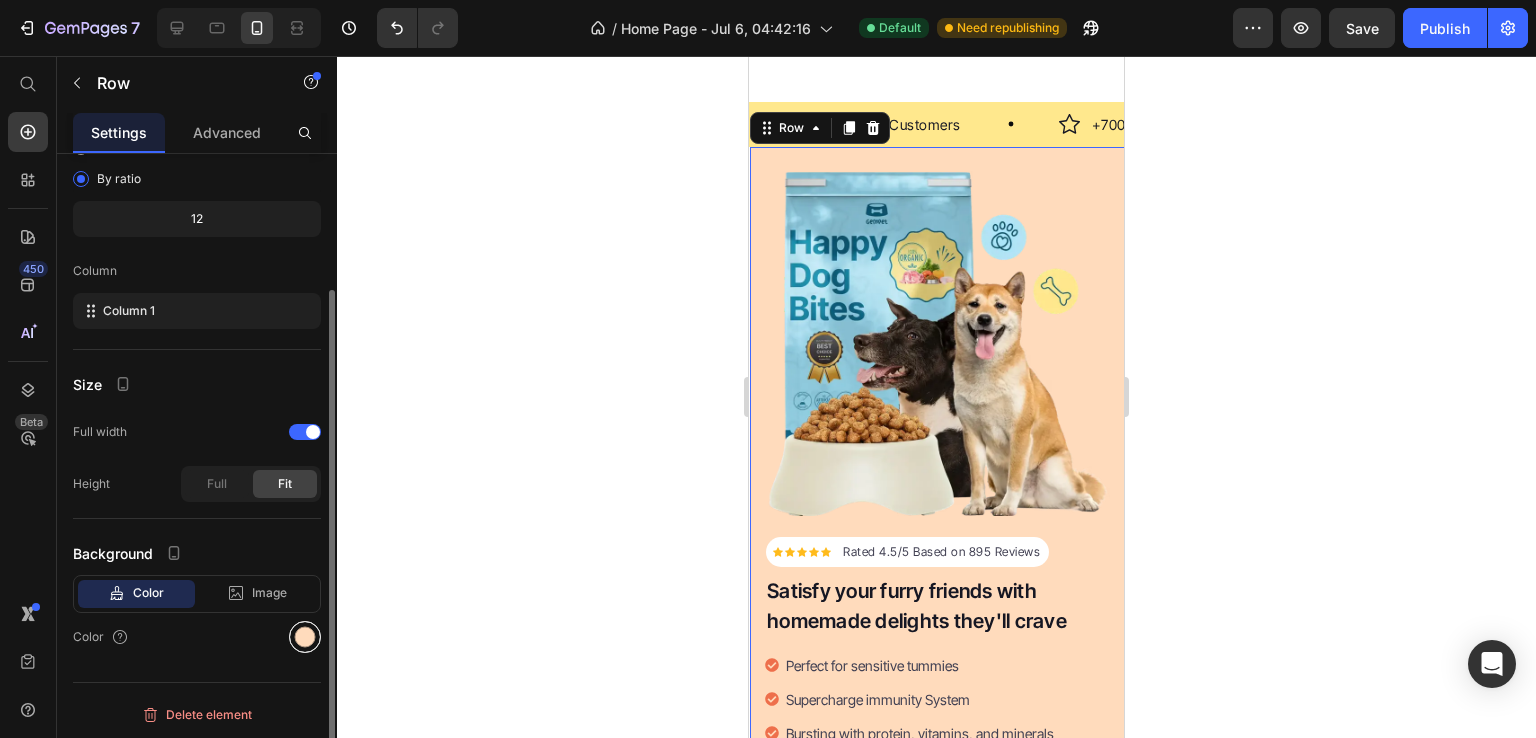 click at bounding box center [305, 637] 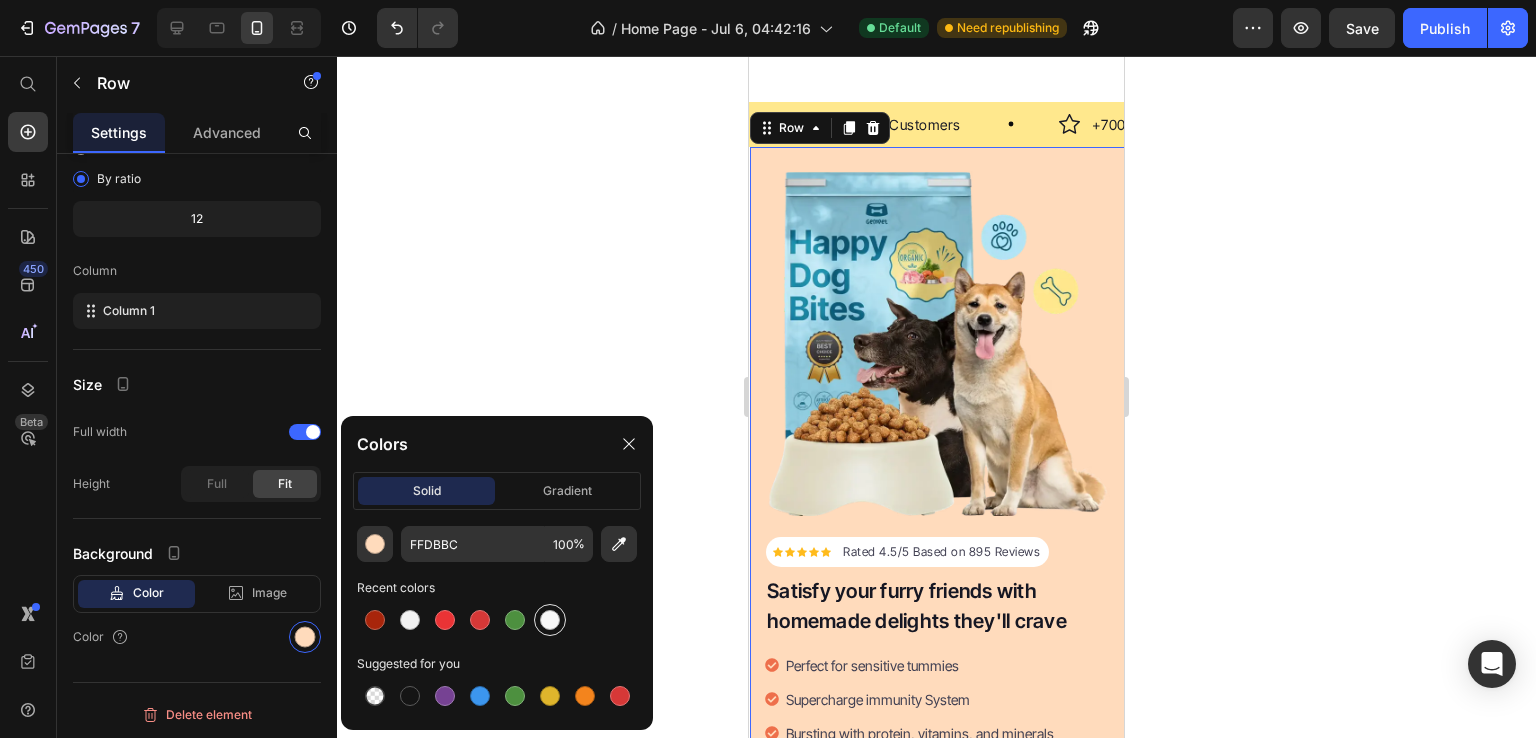 click at bounding box center (550, 620) 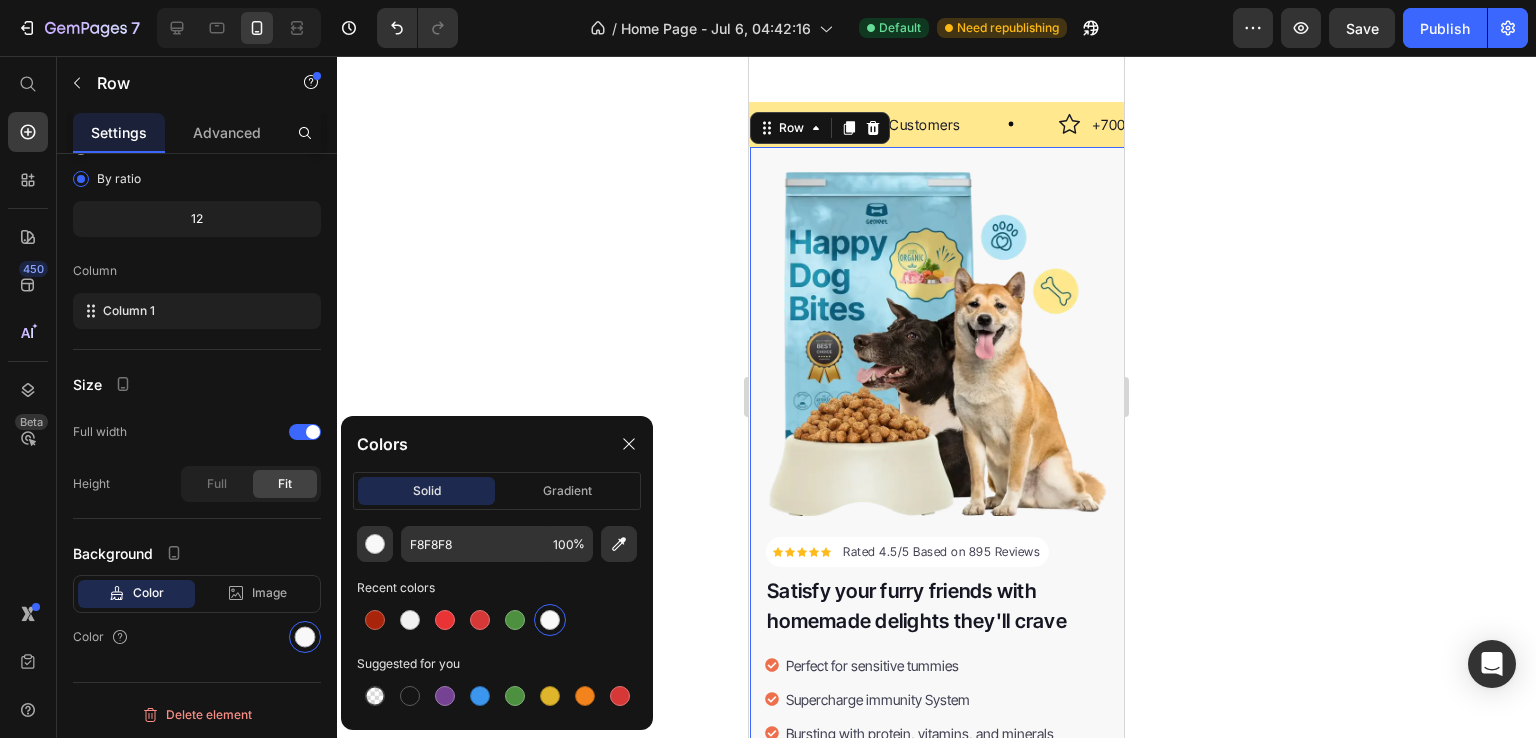click 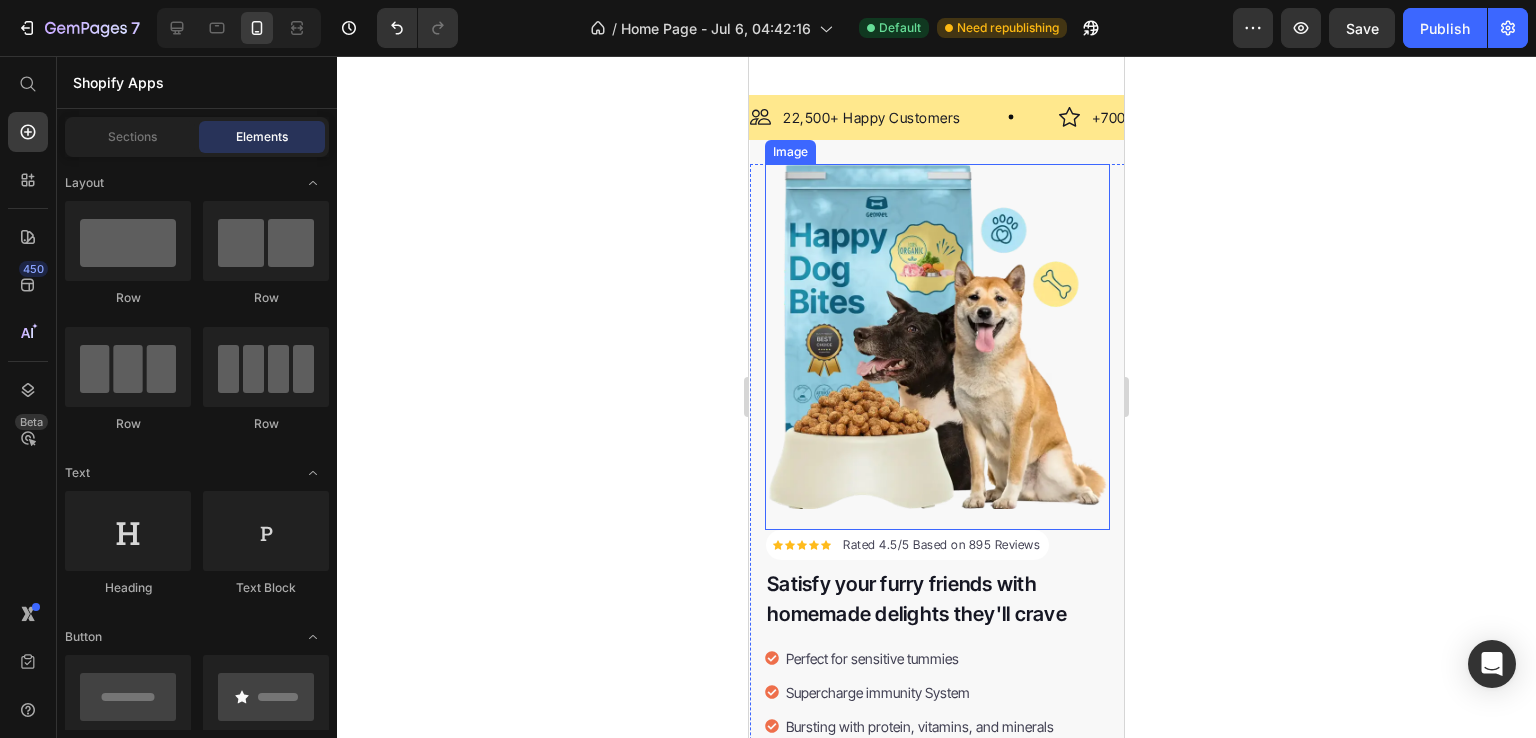 scroll, scrollTop: 12052, scrollLeft: 0, axis: vertical 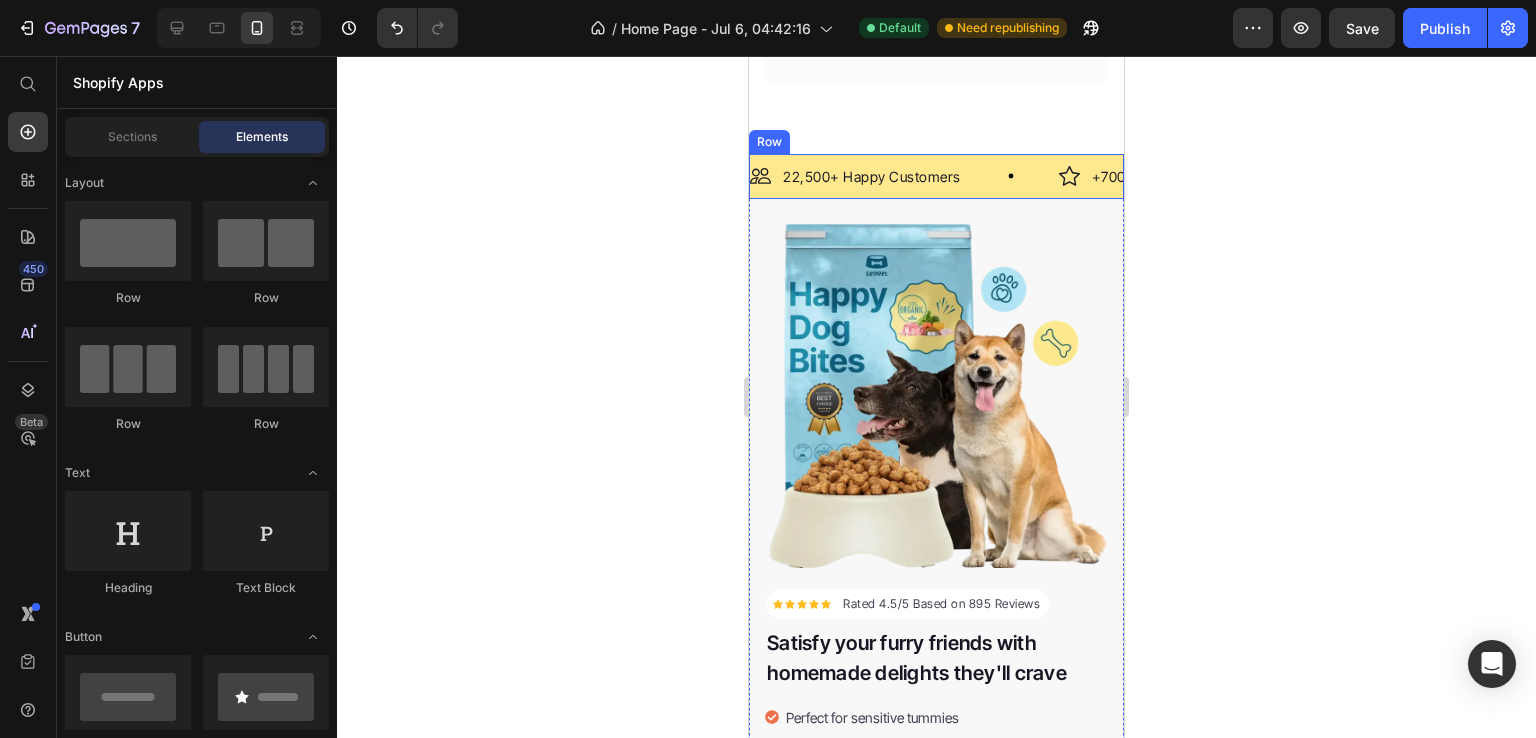 click on "Image 22,500+ Happy Customers Text Block Row
Image +700 5-Star Reviews Text Block Row
Image 30 Day Guarantee Text Block Row
Image 22,500+ Happy Customers Text Block Row
Image +700 5-Star Reviews Text Block Row
Image 30 Day Guarantee Text Block Row
Marquee Row" at bounding box center [936, 176] 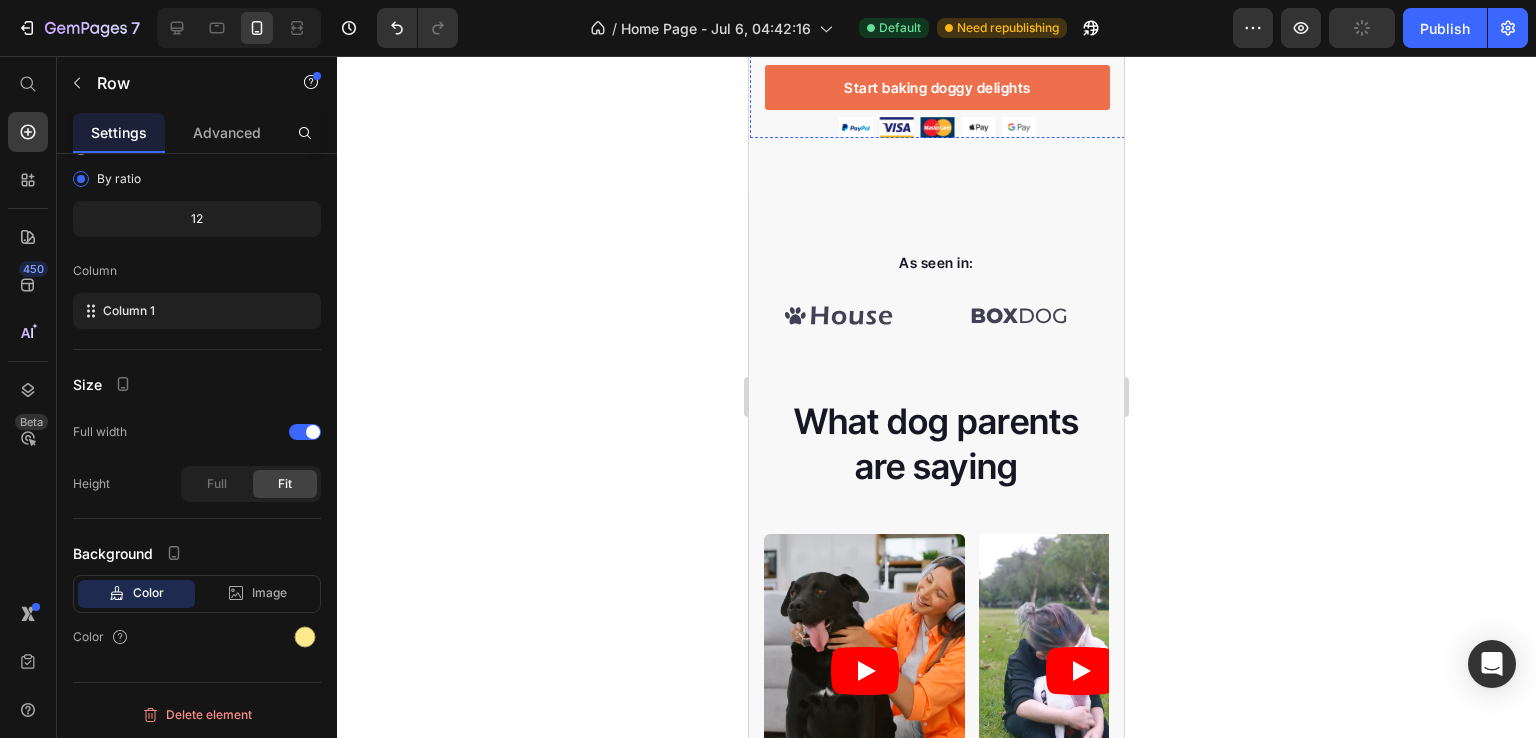 scroll, scrollTop: 12860, scrollLeft: 0, axis: vertical 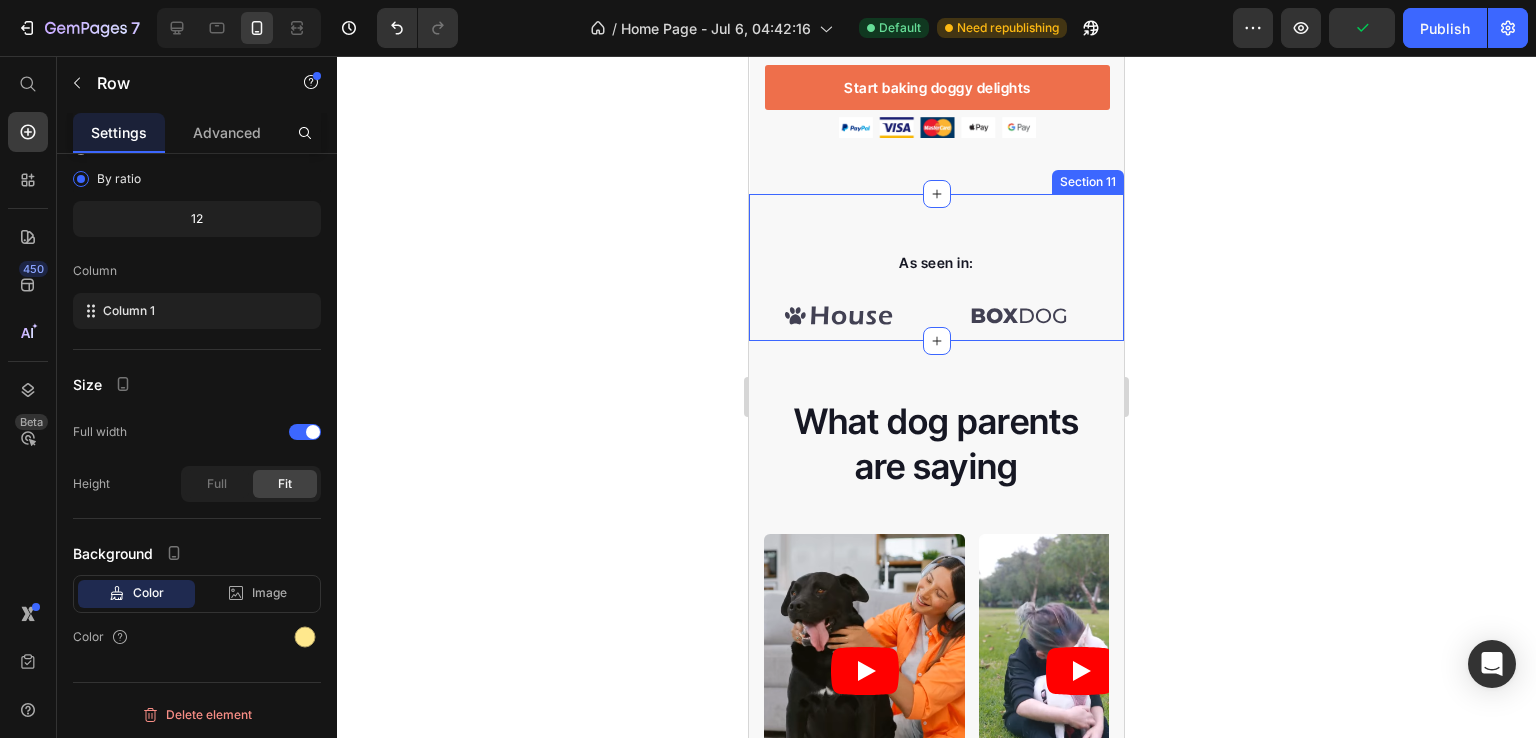 click on "As seen in: Text block Image Image Image Image Image Image Carousel Row Section 11" at bounding box center (936, 267) 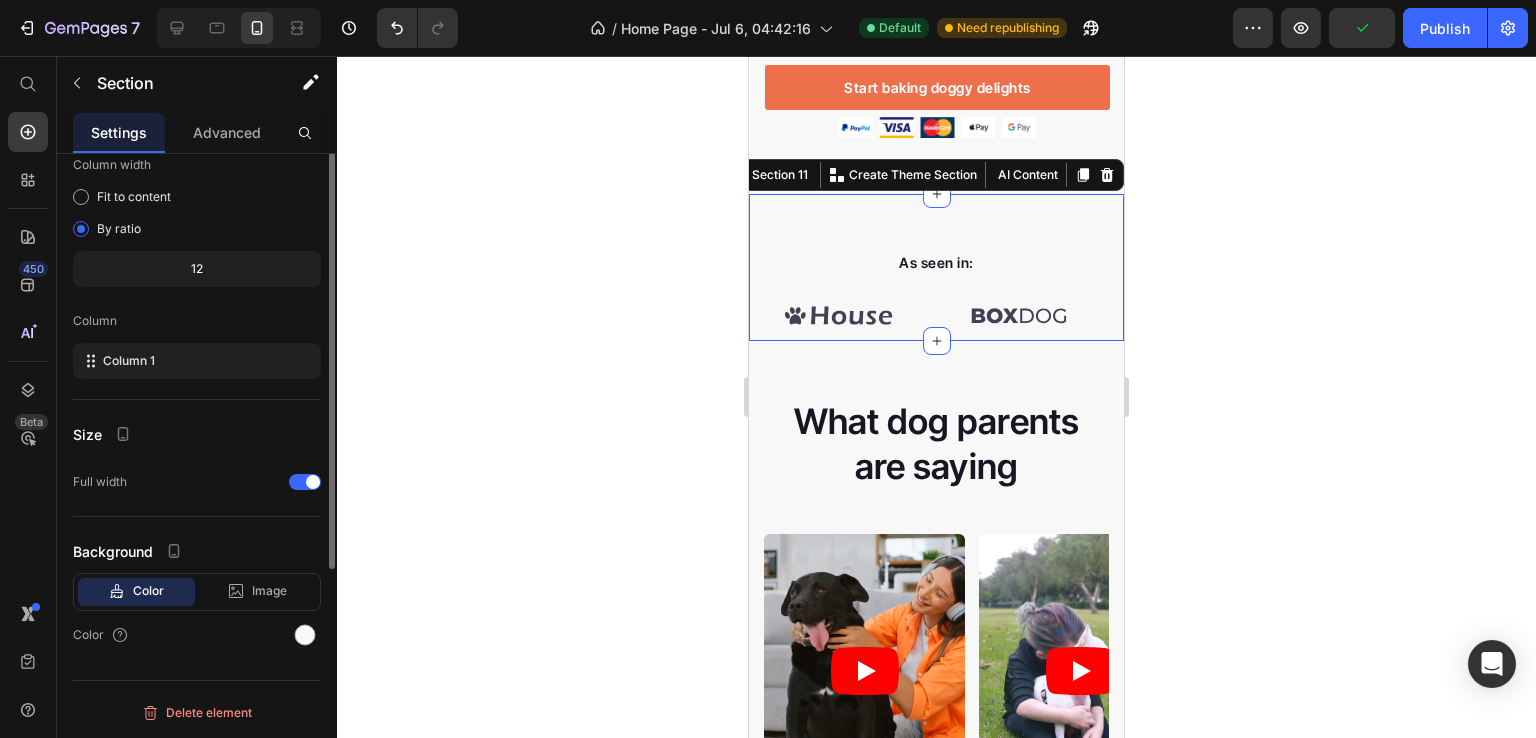 scroll, scrollTop: 0, scrollLeft: 0, axis: both 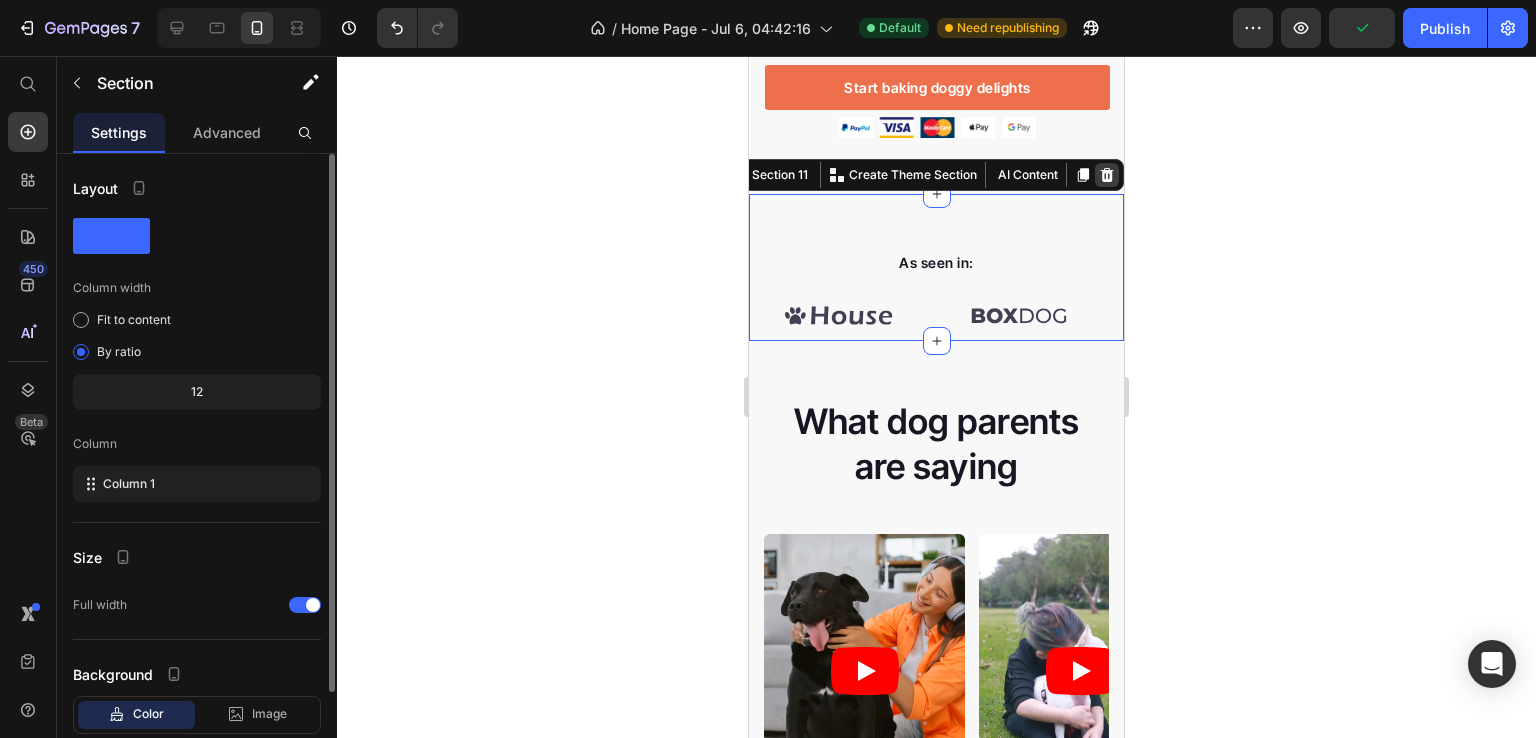 click 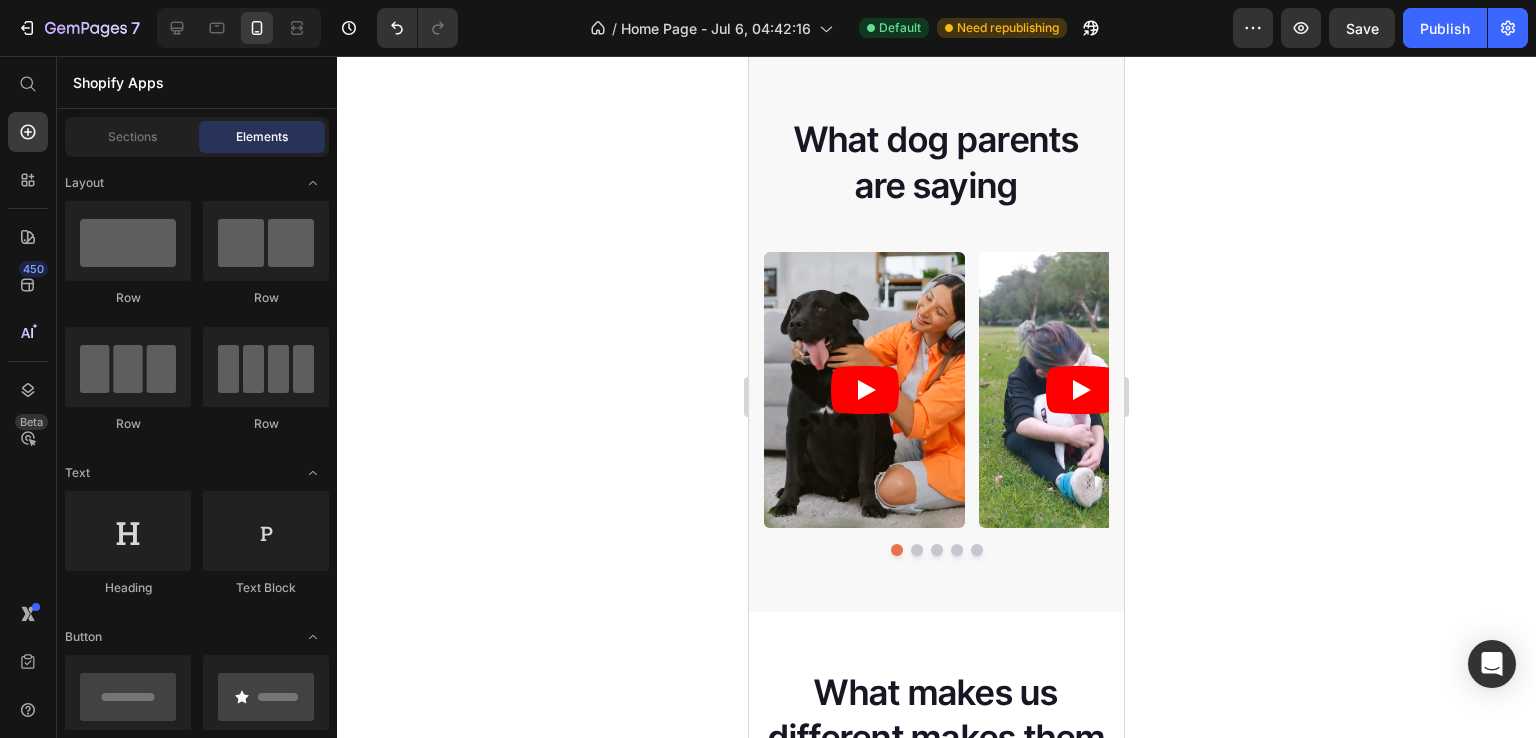 scroll, scrollTop: 12993, scrollLeft: 0, axis: vertical 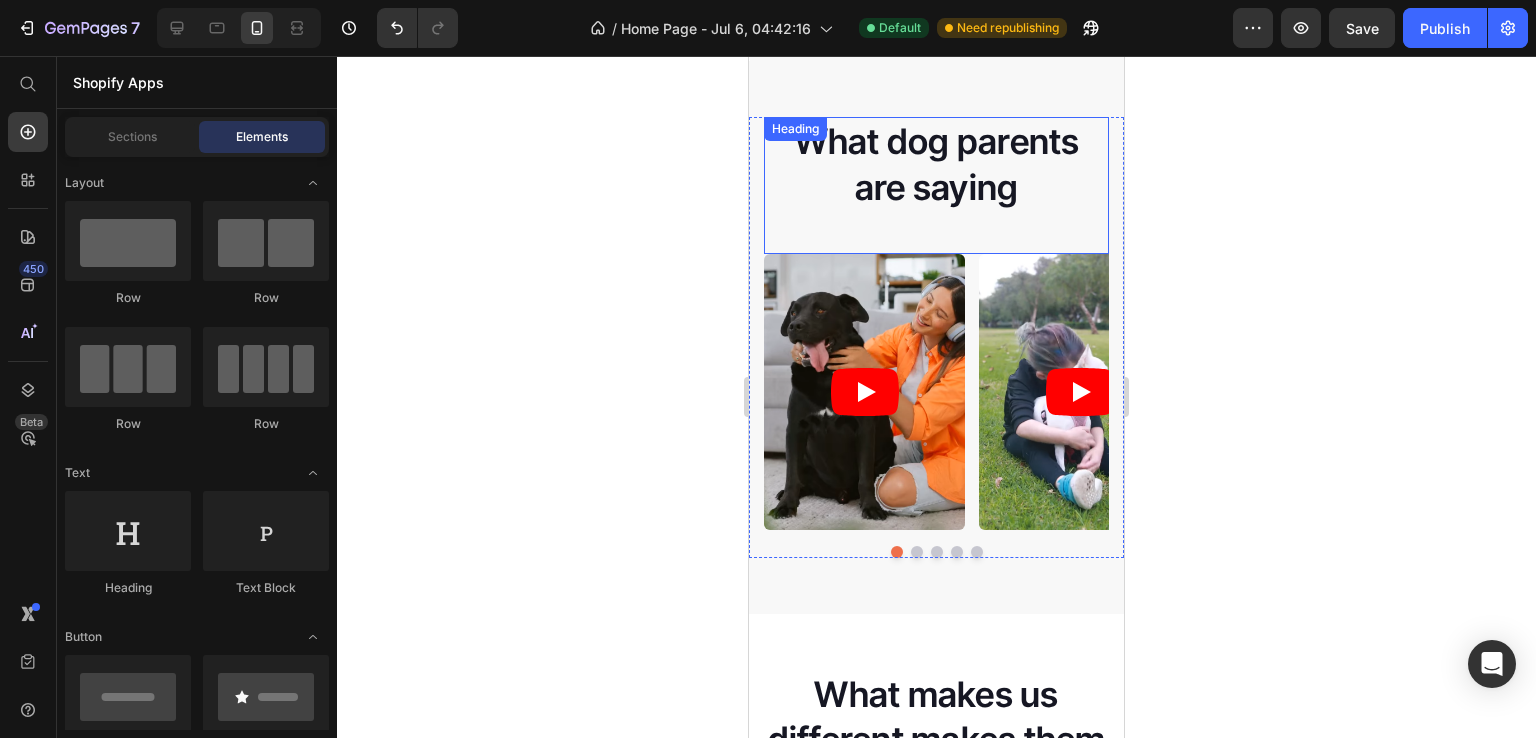 click on "What dog parents are saying" at bounding box center (936, 164) 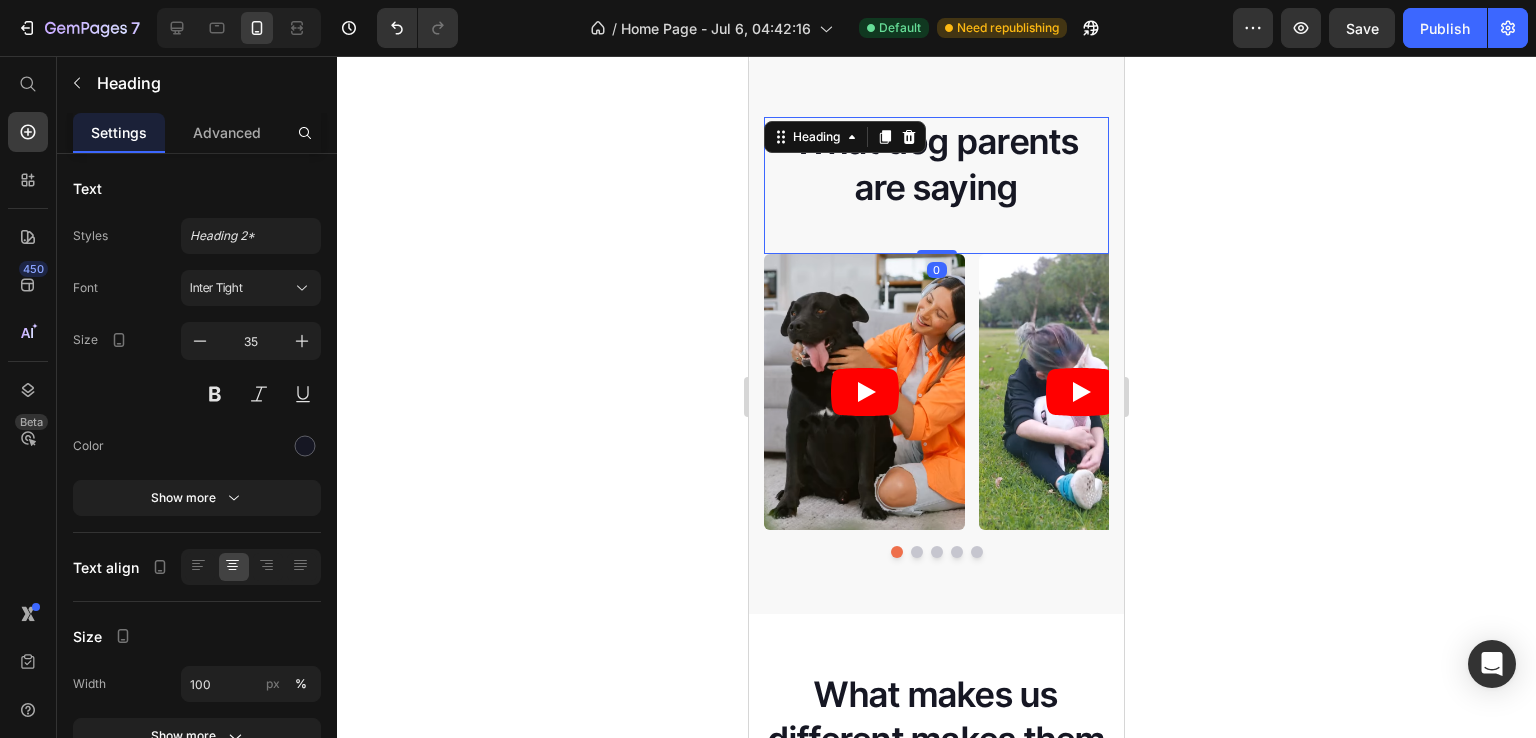 click on "What dog parents are saying" at bounding box center (936, 164) 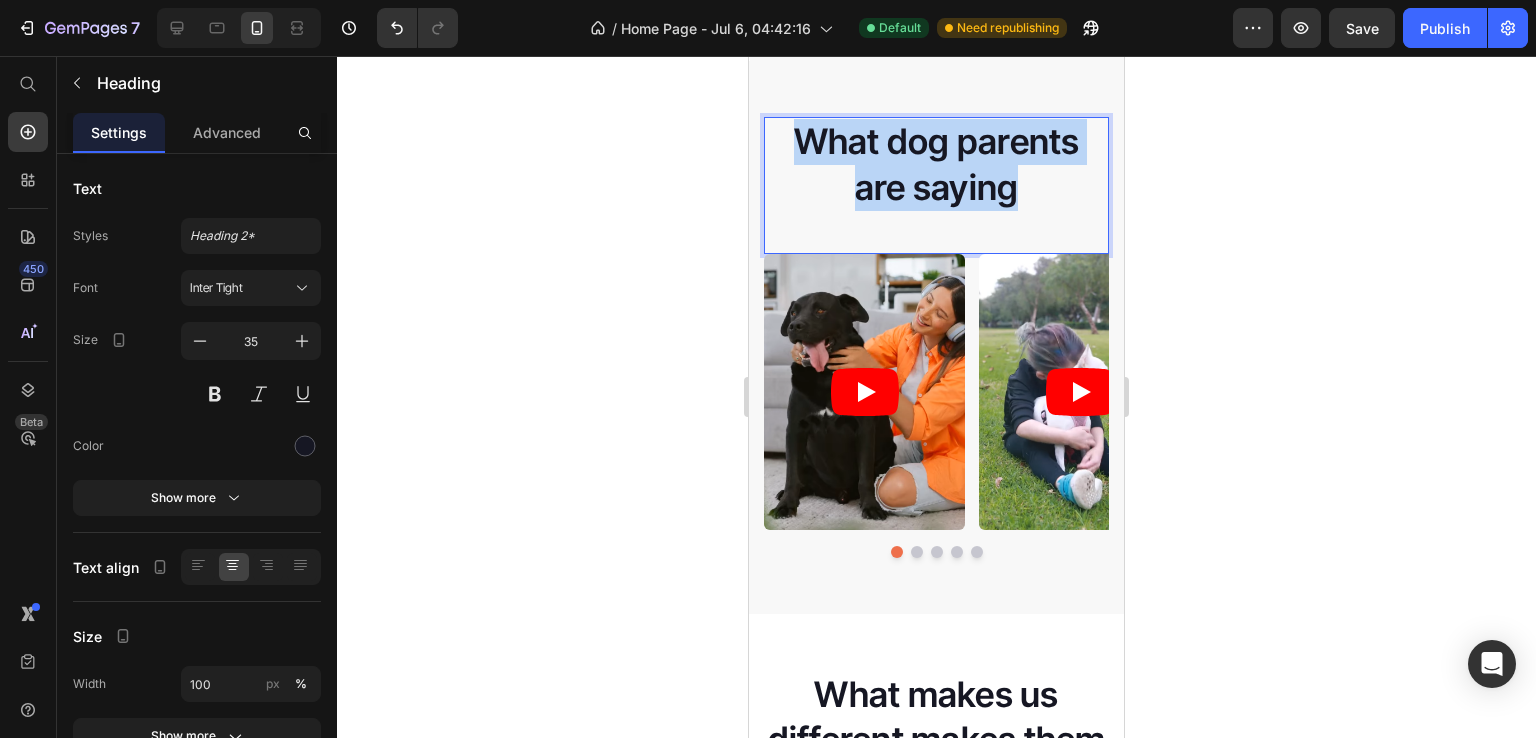 drag, startPoint x: 1015, startPoint y: 185, endPoint x: 780, endPoint y: 129, distance: 241.58022 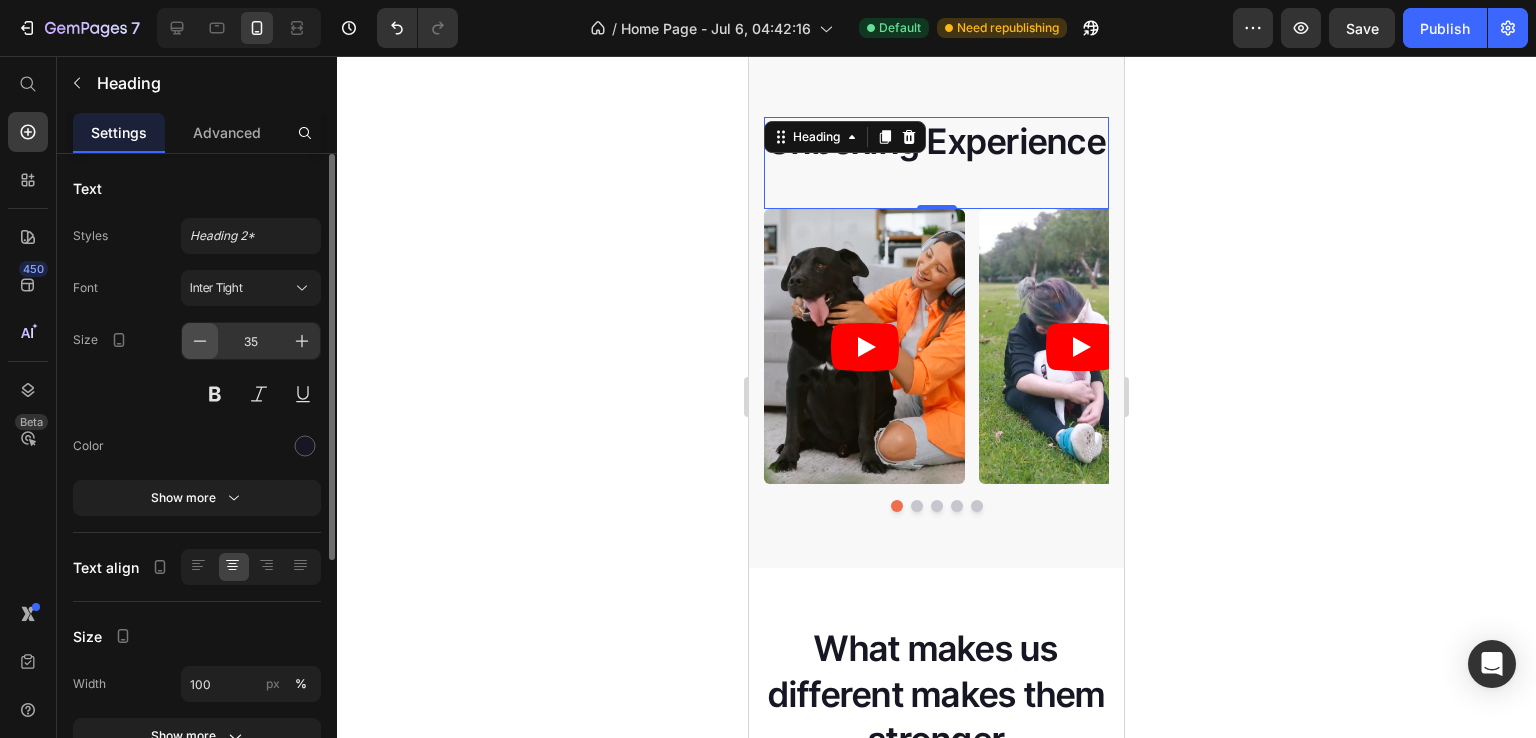 click at bounding box center [200, 341] 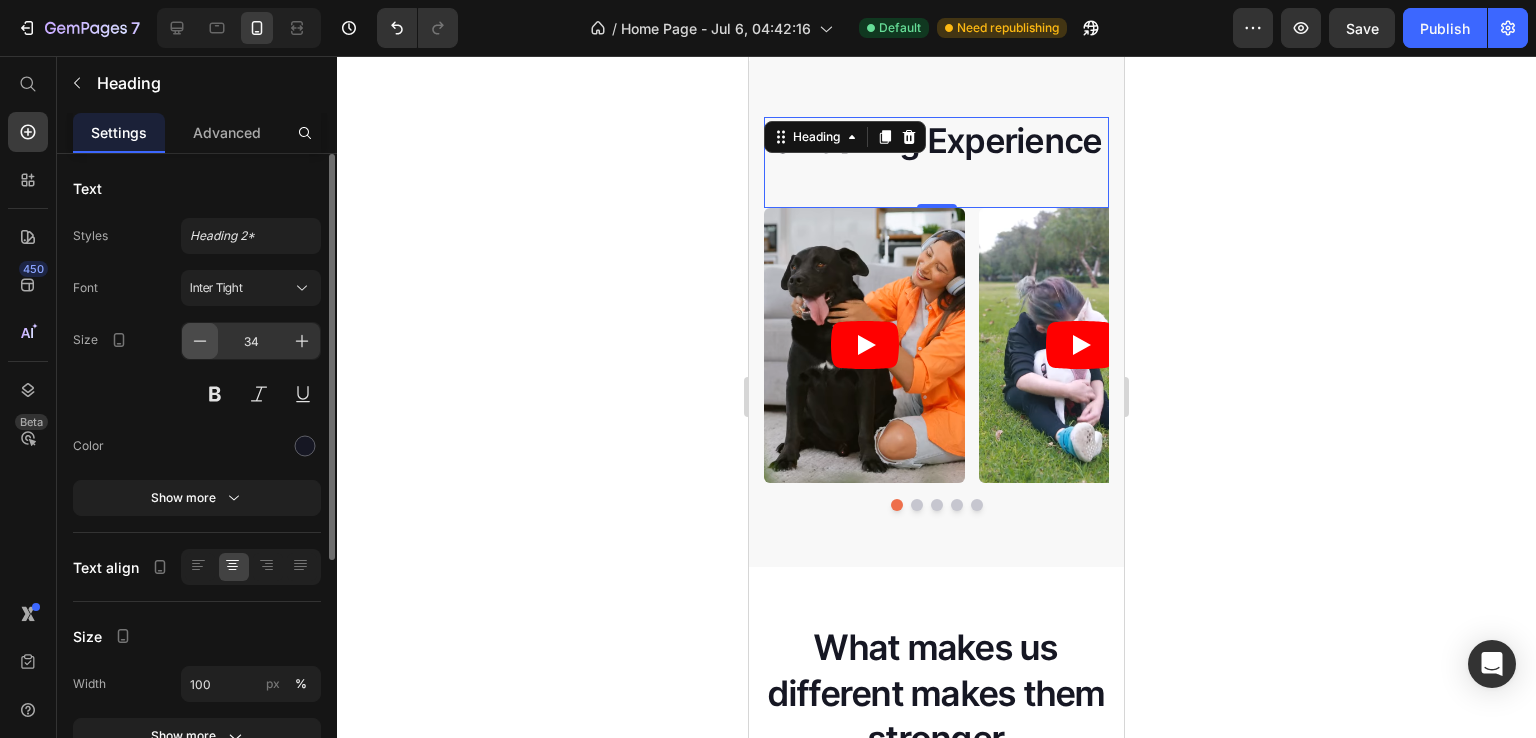 drag, startPoint x: 188, startPoint y: 351, endPoint x: 22, endPoint y: 284, distance: 179.01117 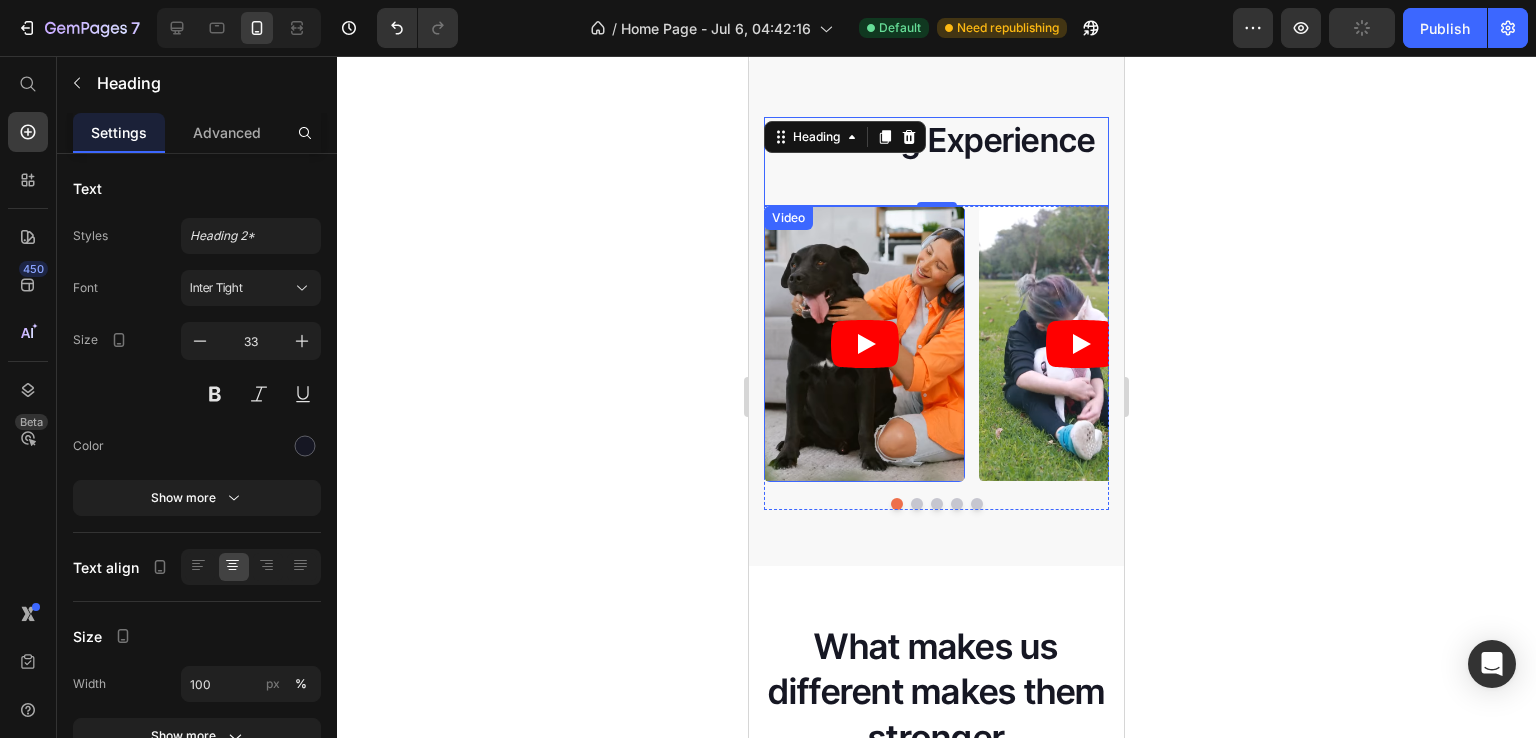 click at bounding box center (864, 343) 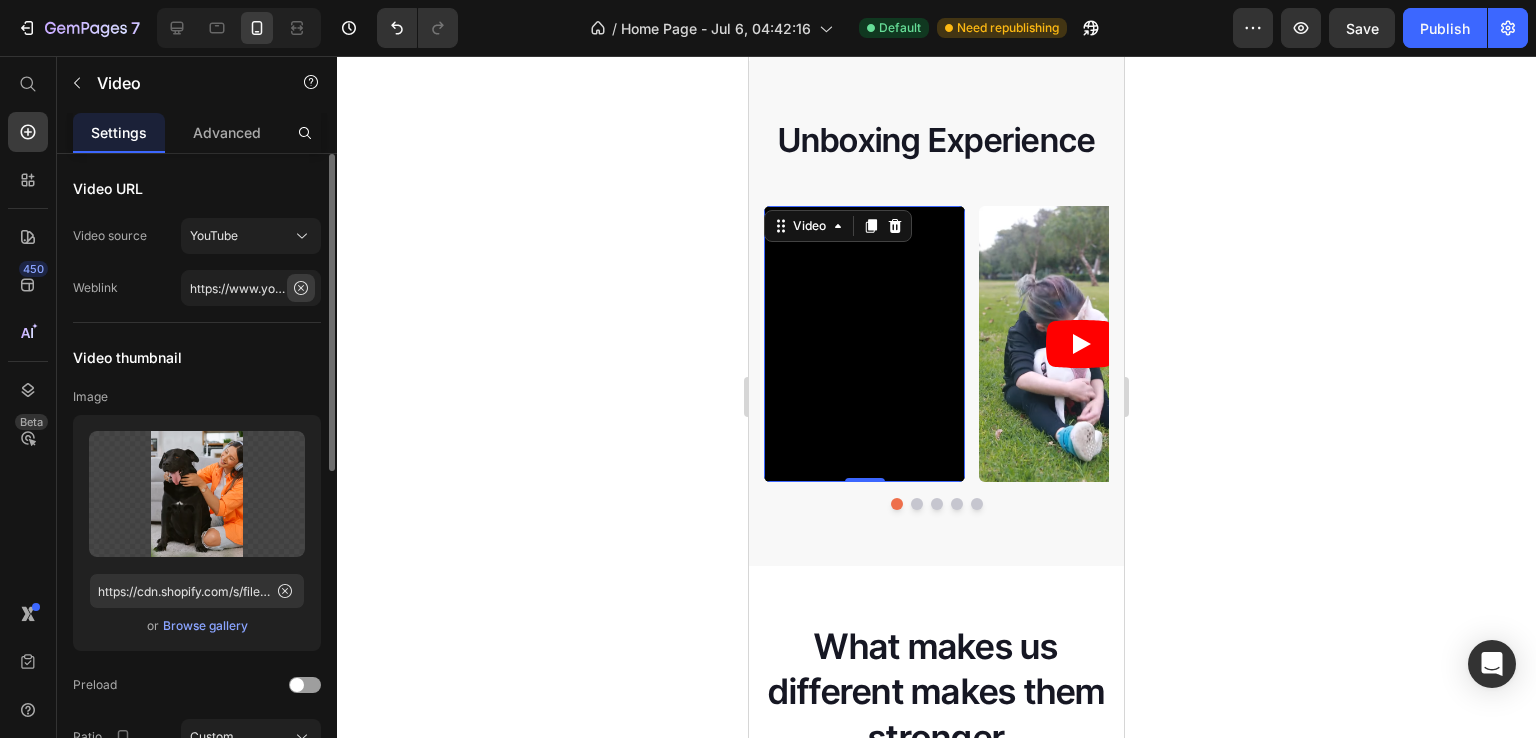 click 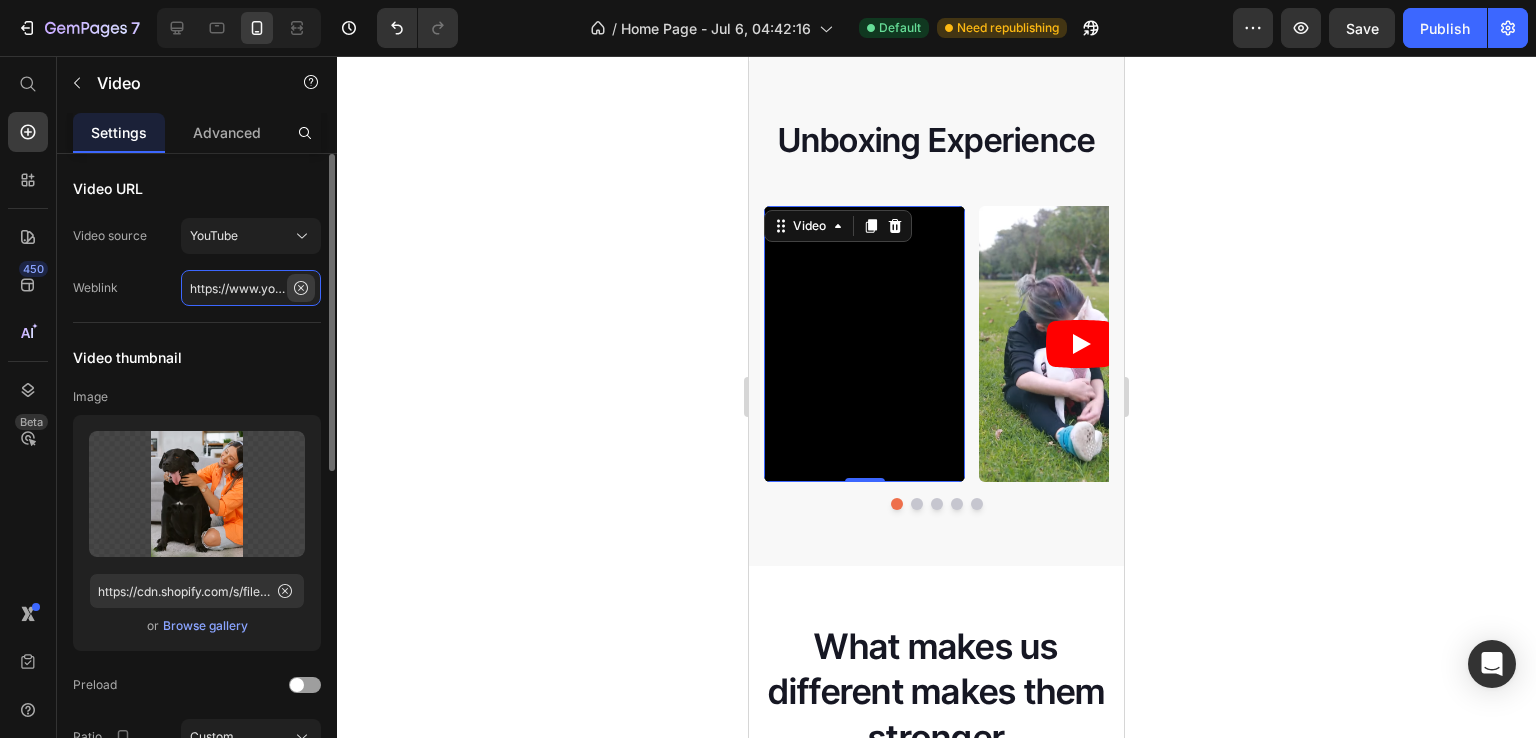 type 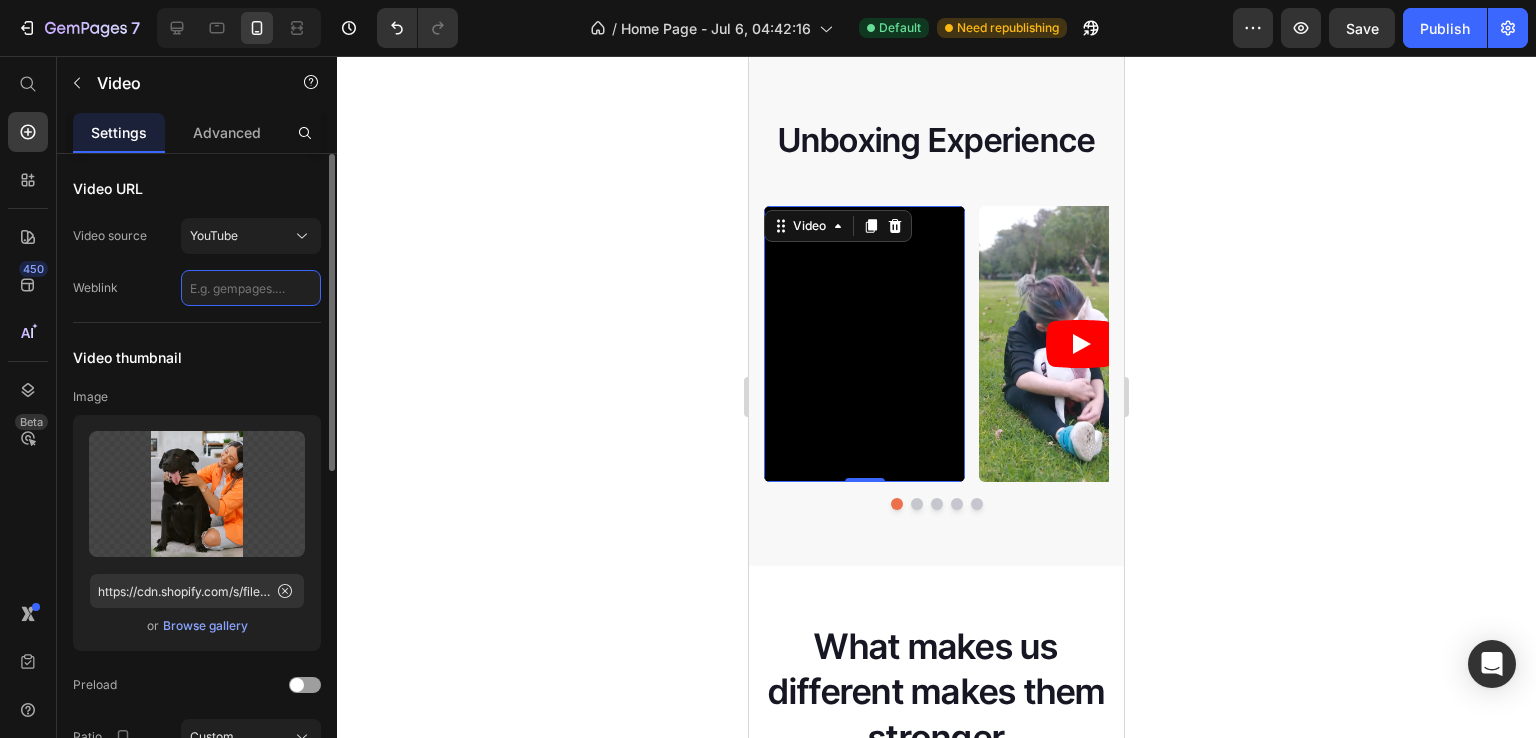 scroll, scrollTop: 0, scrollLeft: 0, axis: both 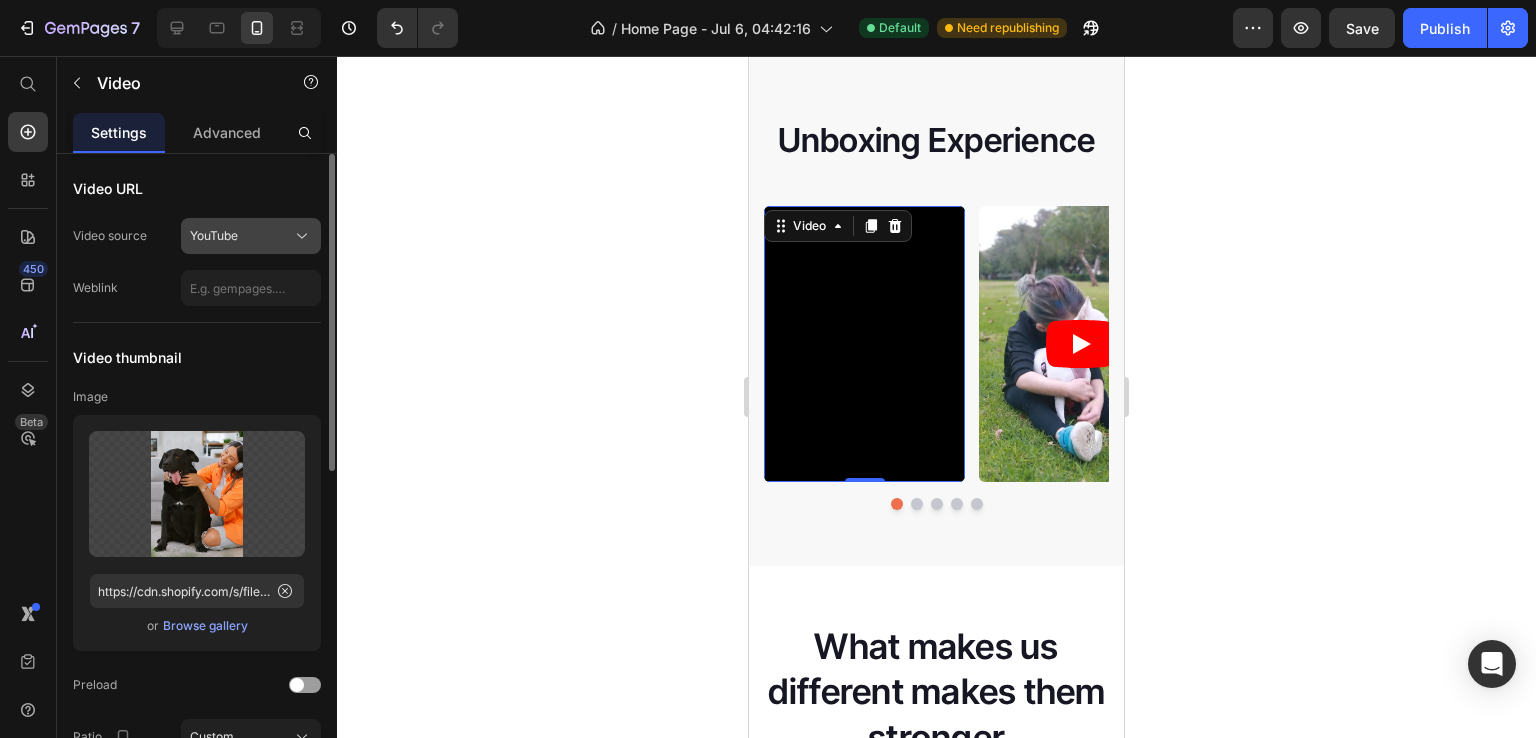 click on "YouTube" 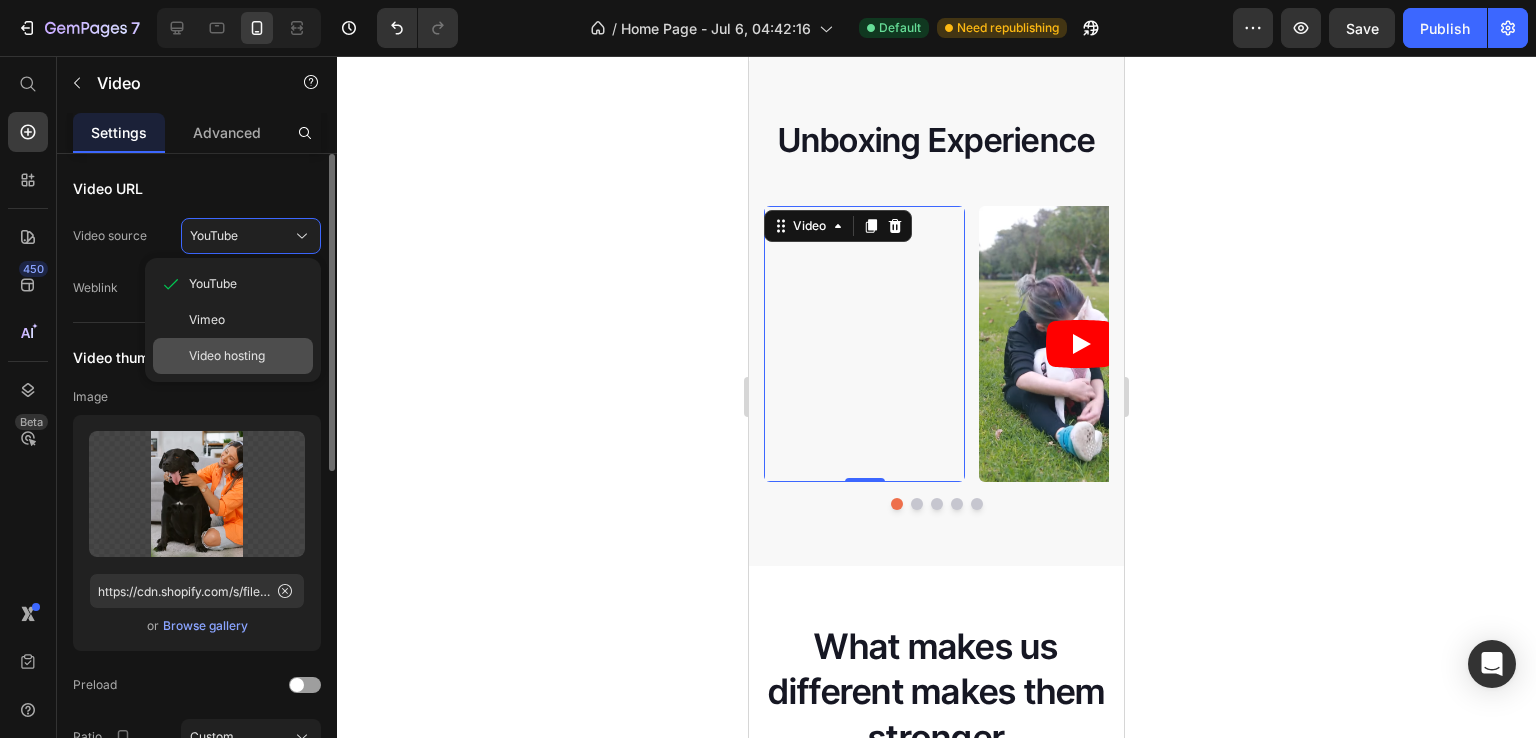 click on "Video hosting" at bounding box center (247, 356) 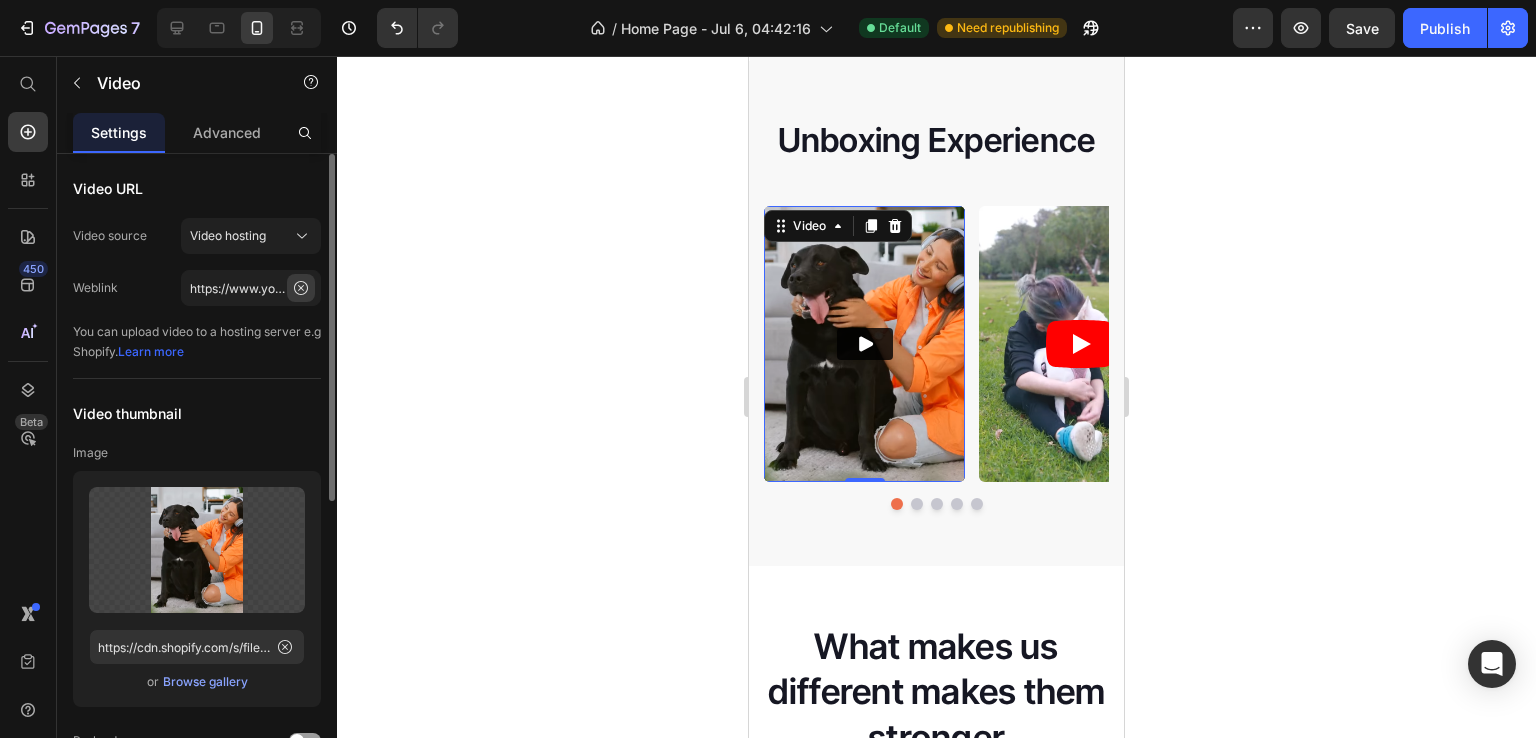 click 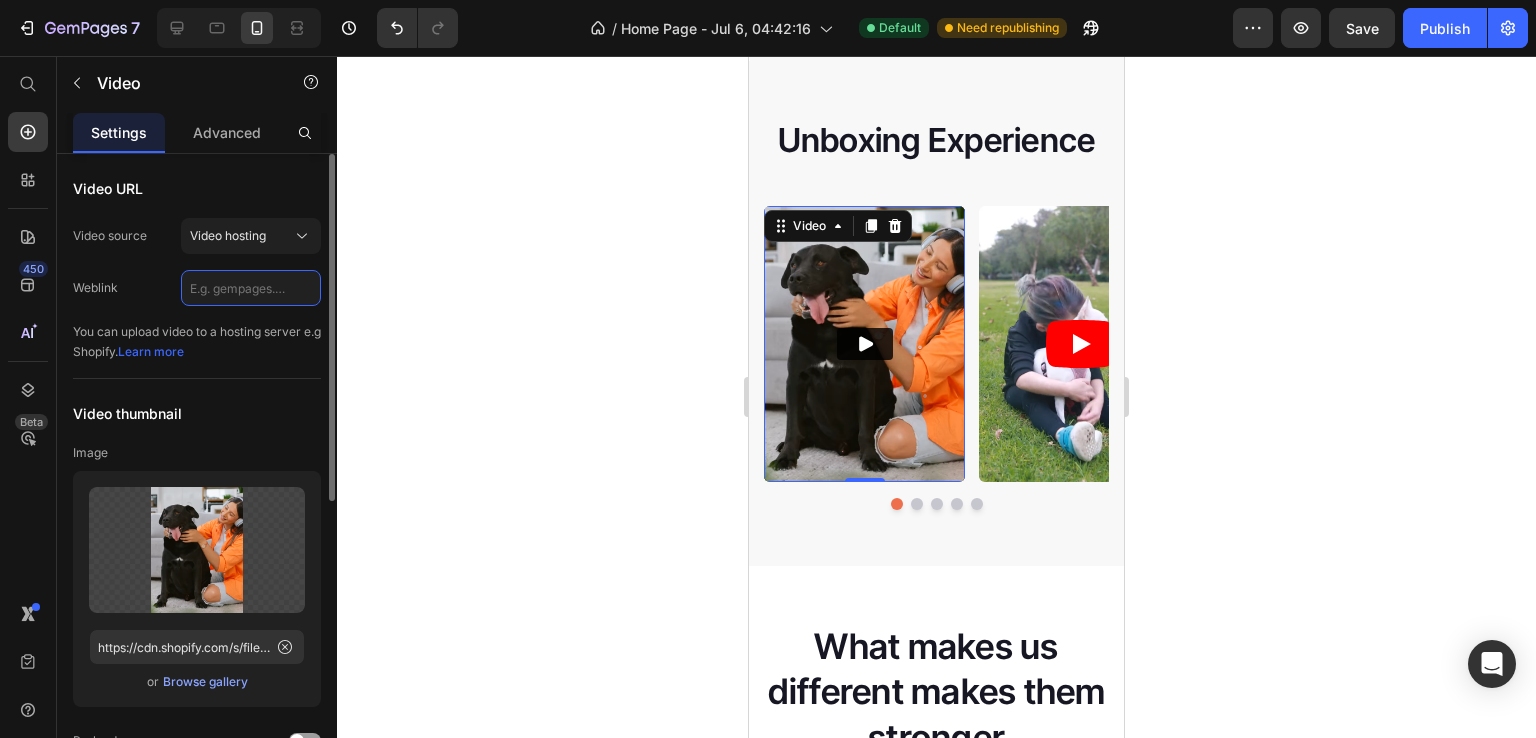 scroll, scrollTop: 0, scrollLeft: 0, axis: both 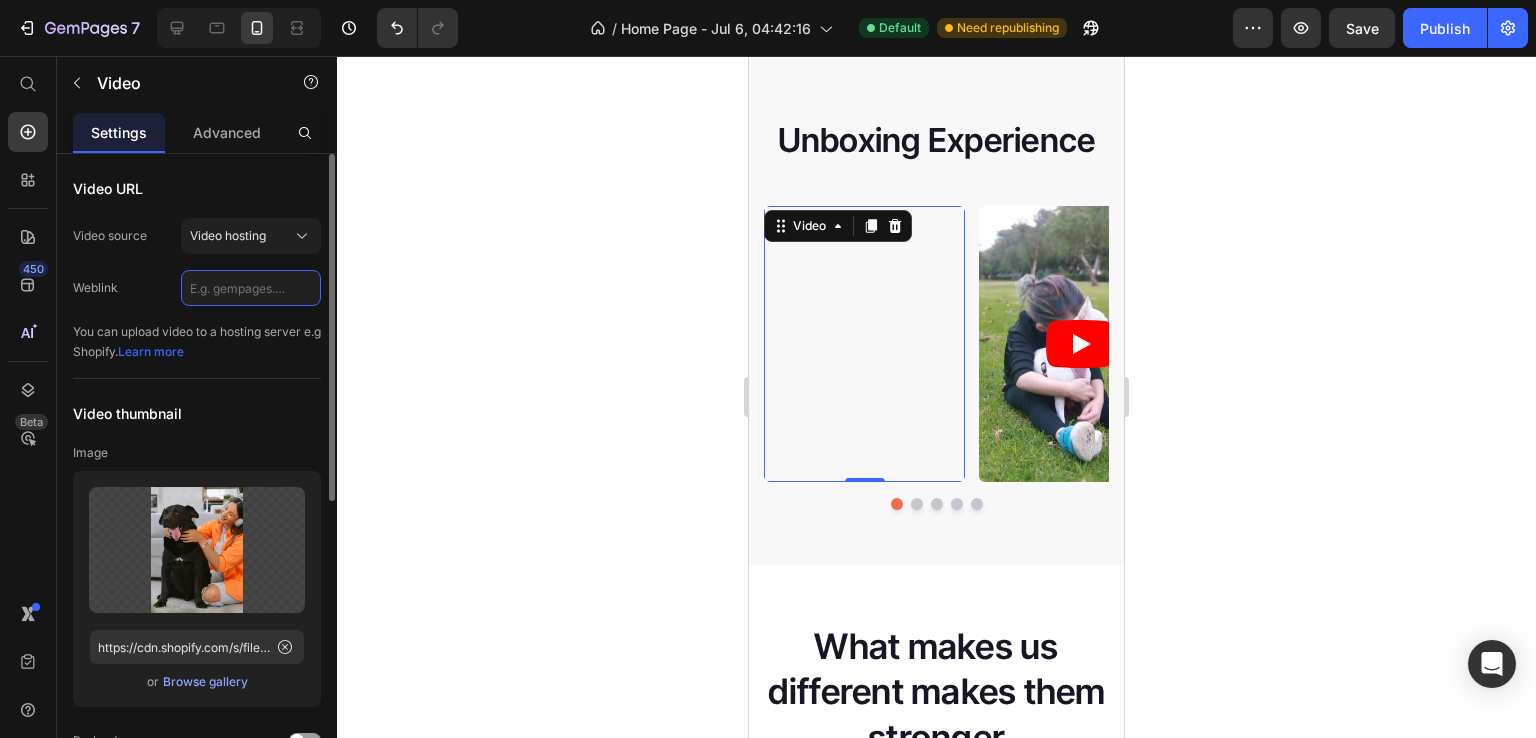 paste on "https://cdn.shopify.com/videos/c/o/v/87f5bda4cd8e45e794b2098e11936889.mp4" 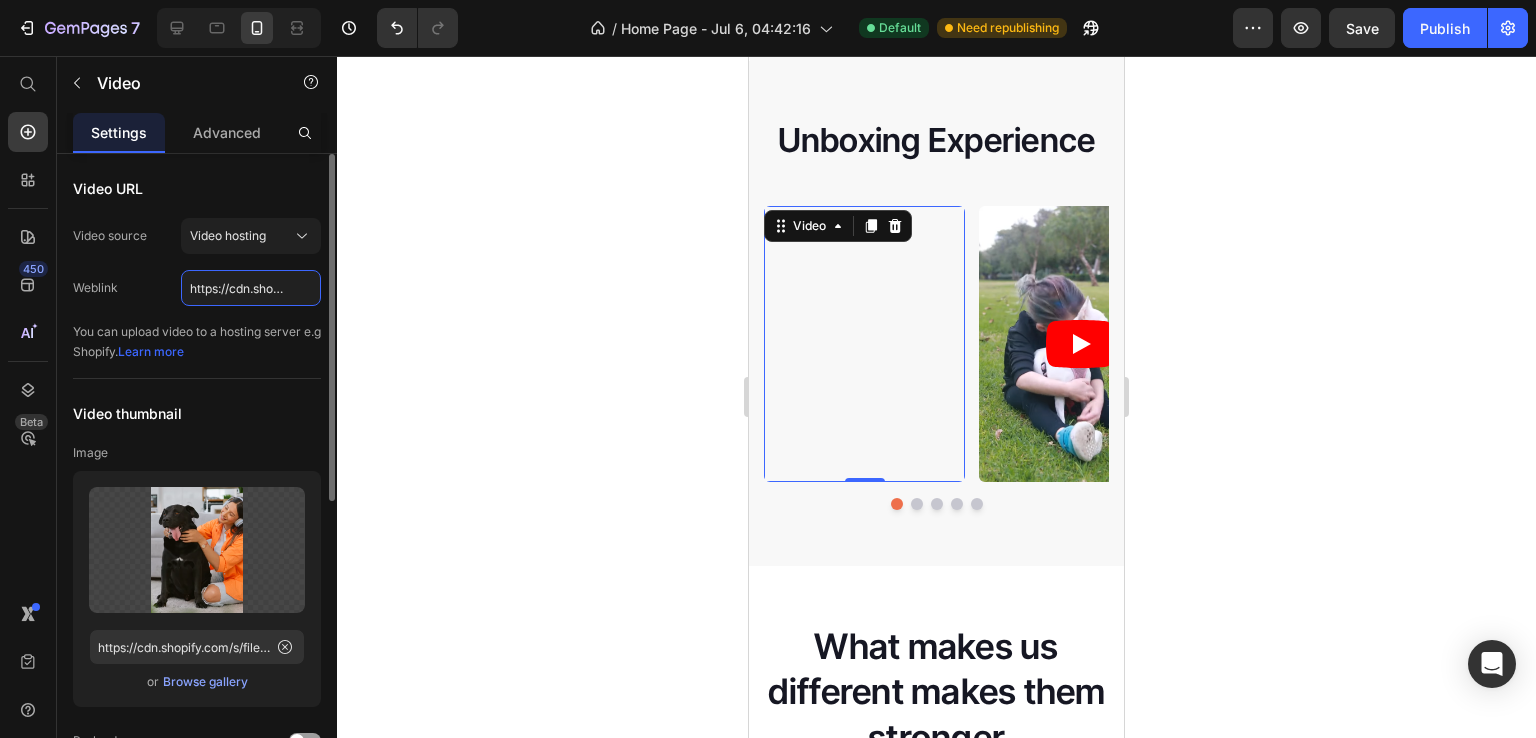 scroll, scrollTop: 0, scrollLeft: 370, axis: horizontal 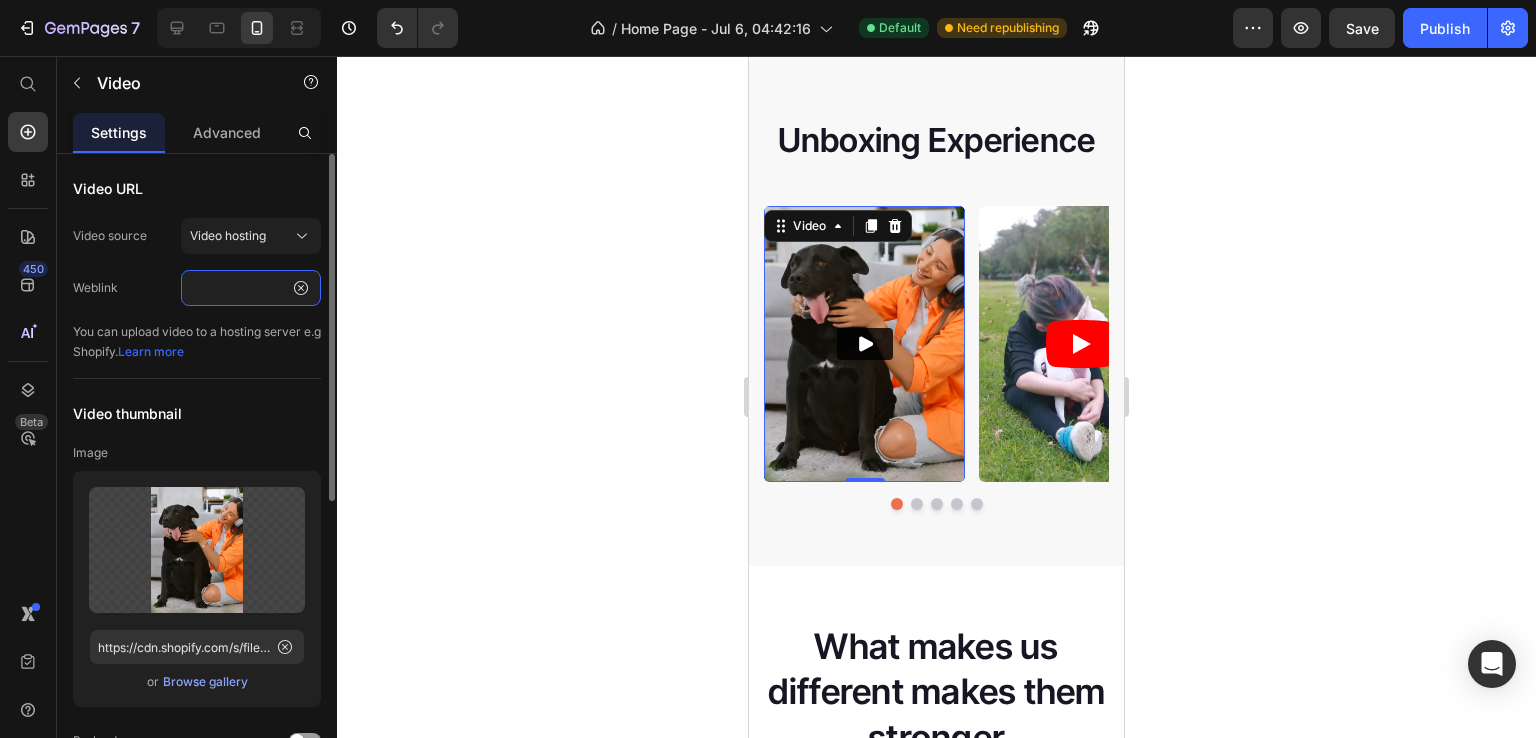 type on "https://cdn.shopify.com/videos/c/o/v/87f5bda4cd8e45e794b2098e11936889.mp4" 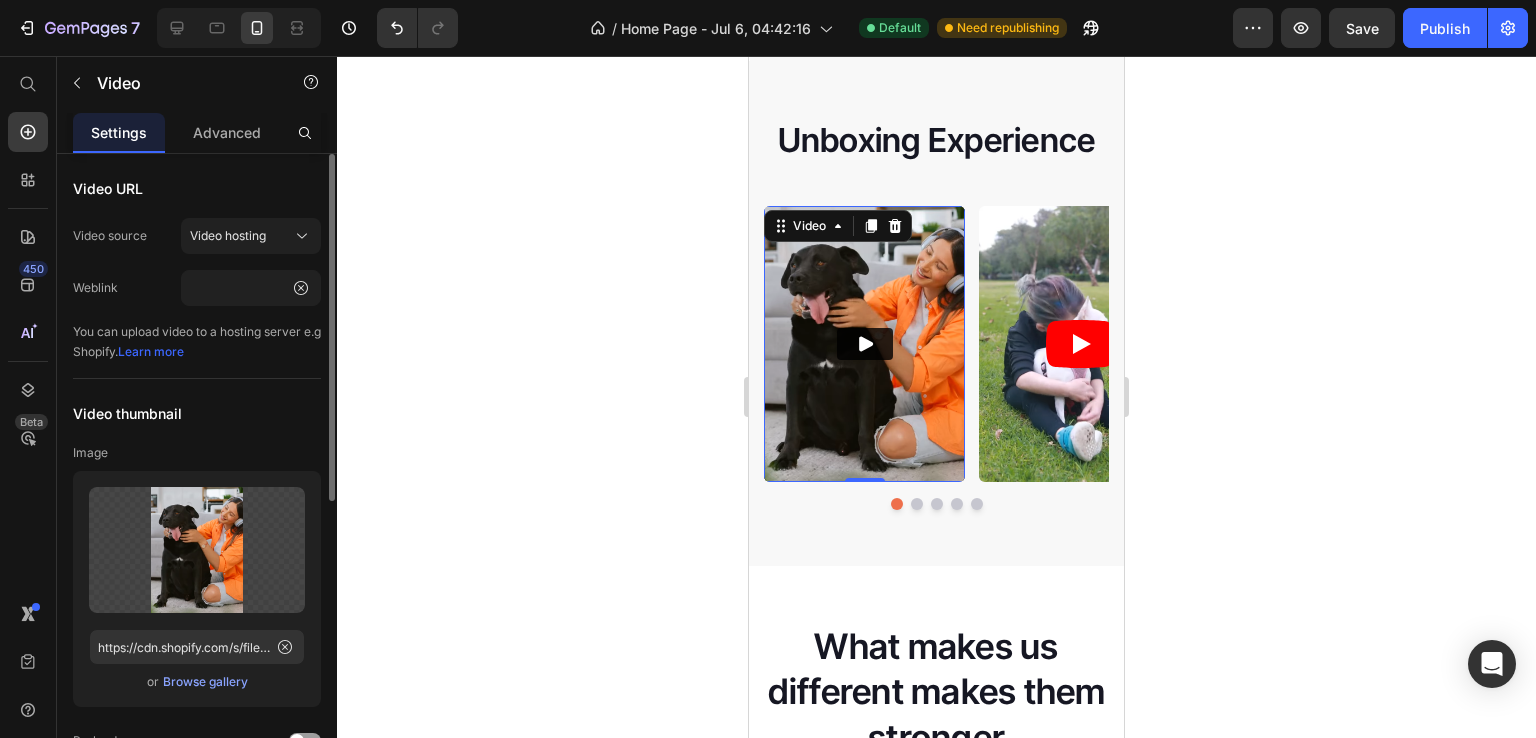 click on "Video URL Video source Video hosting Weblink https://cdn.shopify.com/videos/c/o/v/87f5bda4cd8e45e794b2098e11936889.mp4 You can upload video to a hosting server e.g Shopify.   Learn more" 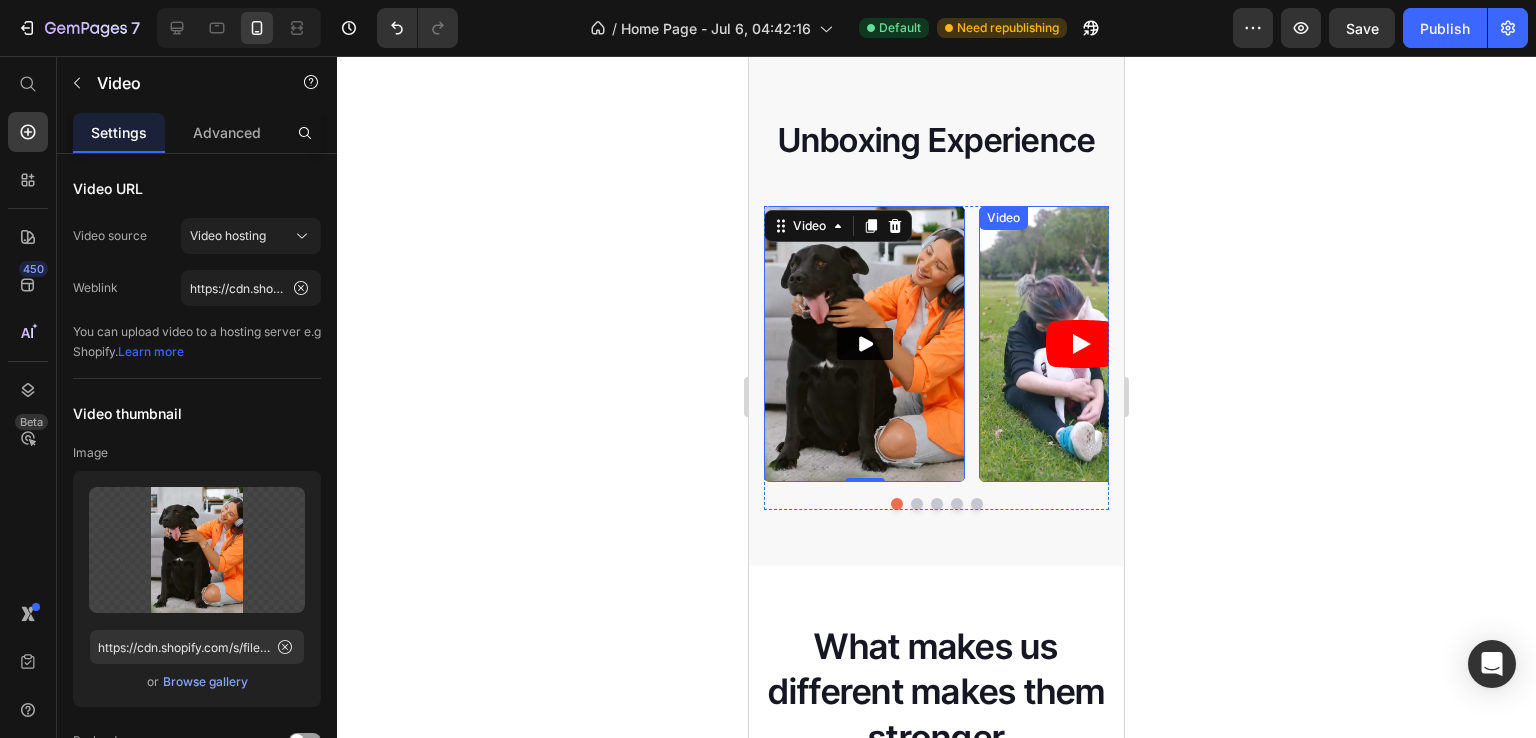 click at bounding box center (1079, 343) 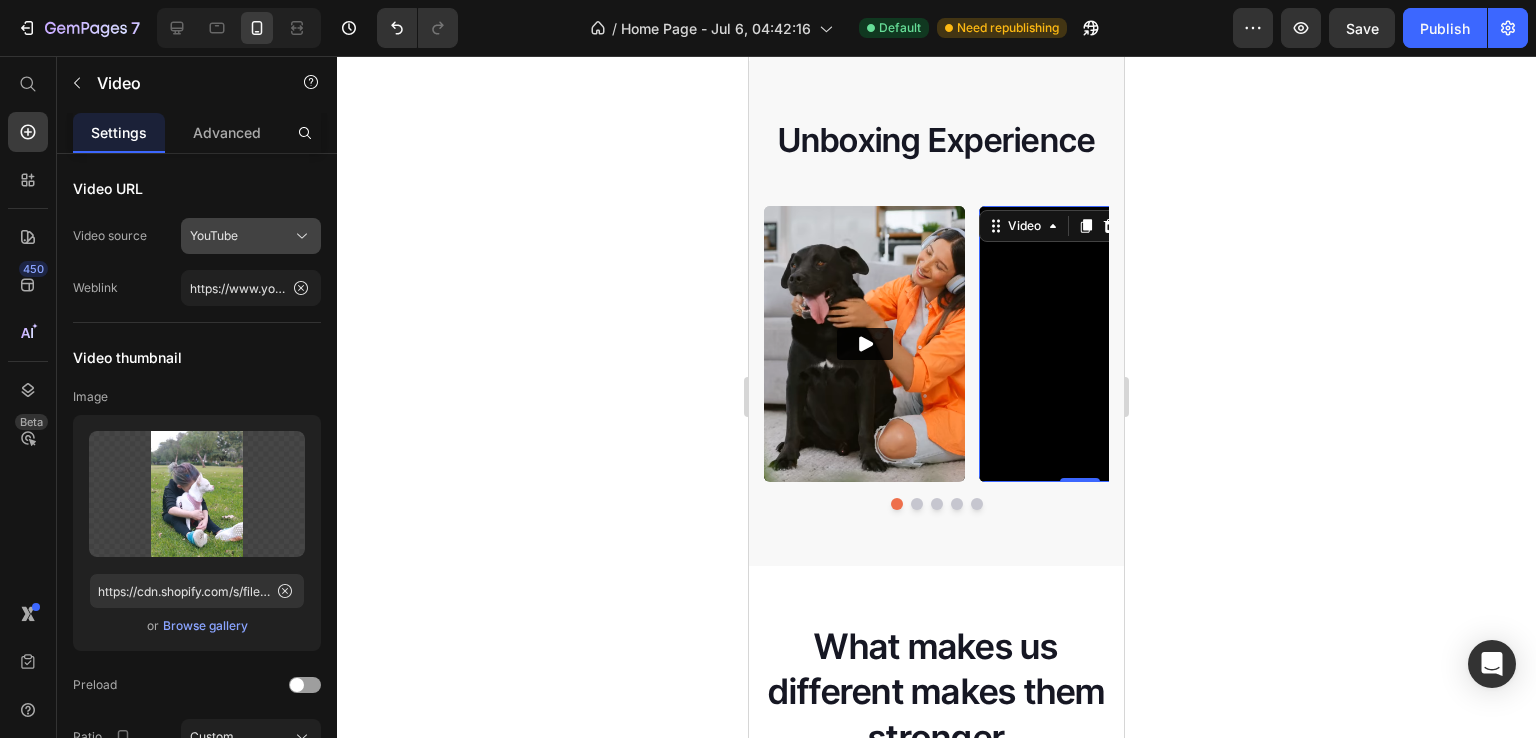 click 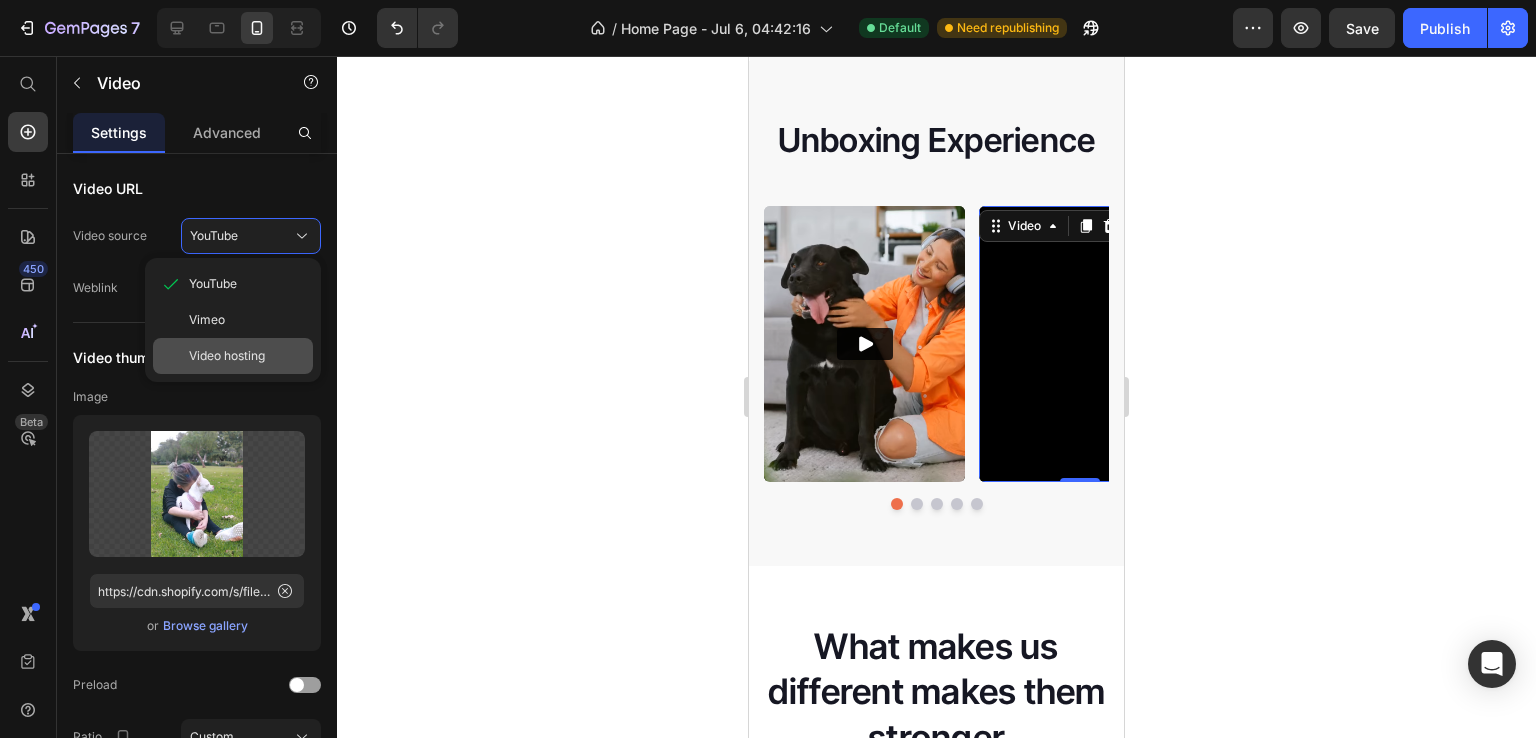 click on "Video hosting" at bounding box center [247, 356] 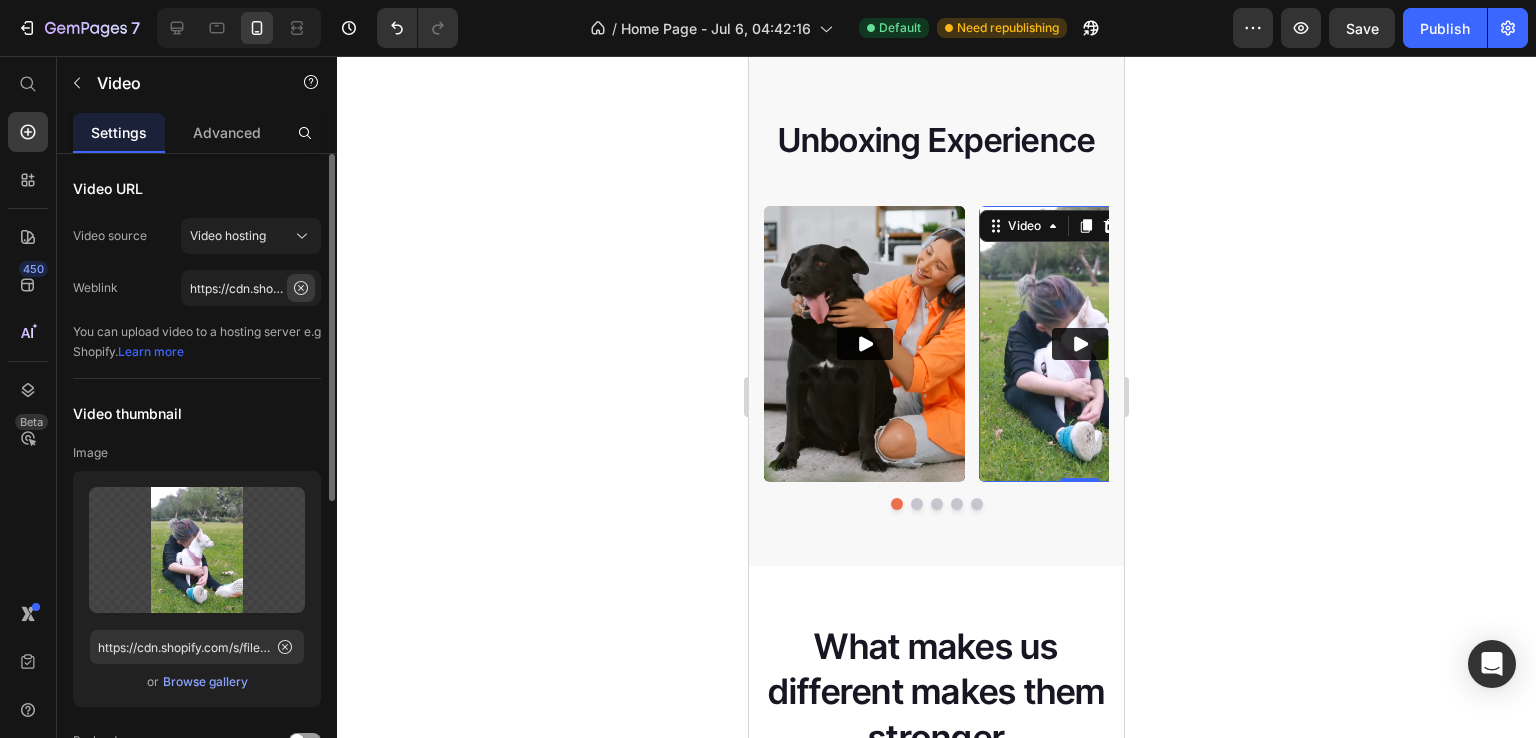 click 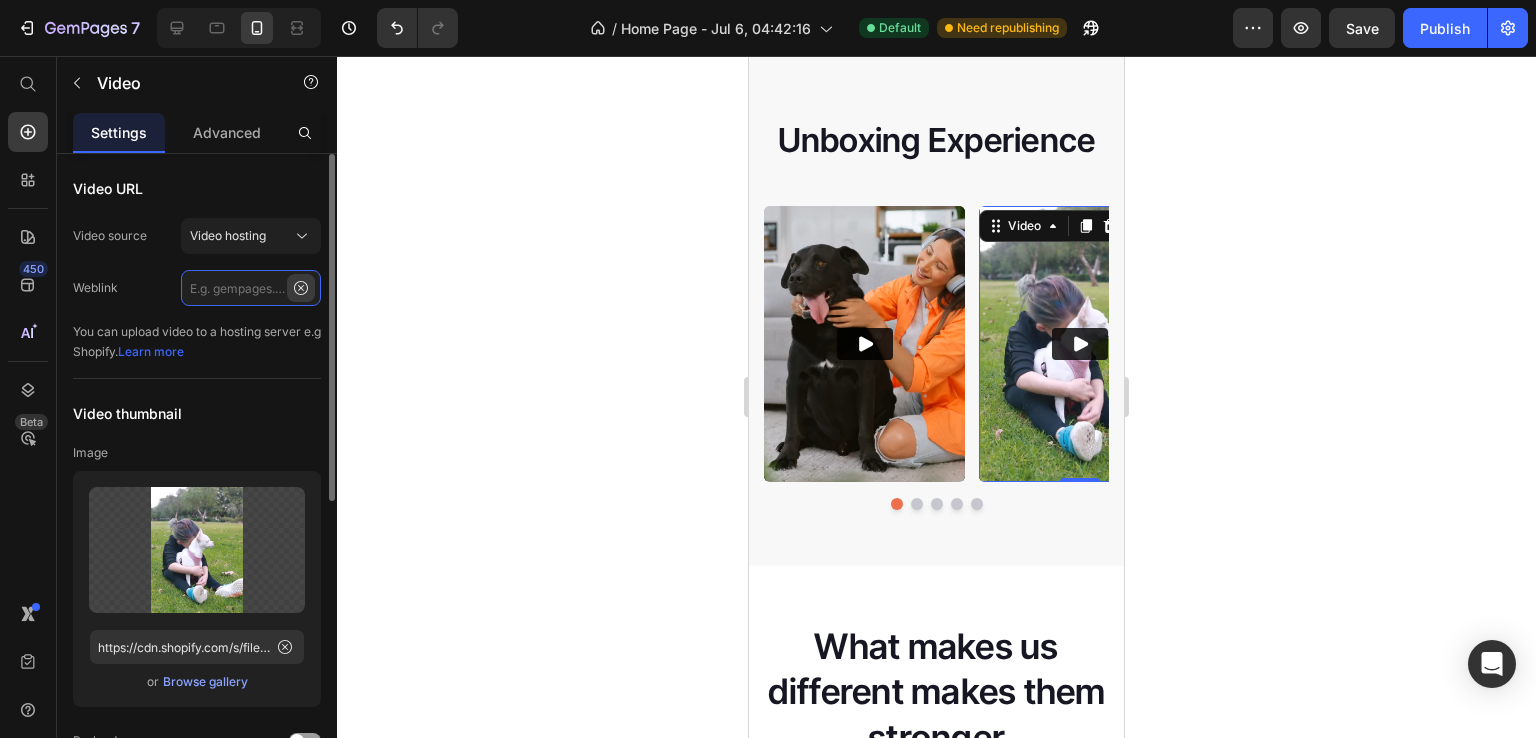 scroll, scrollTop: 0, scrollLeft: 0, axis: both 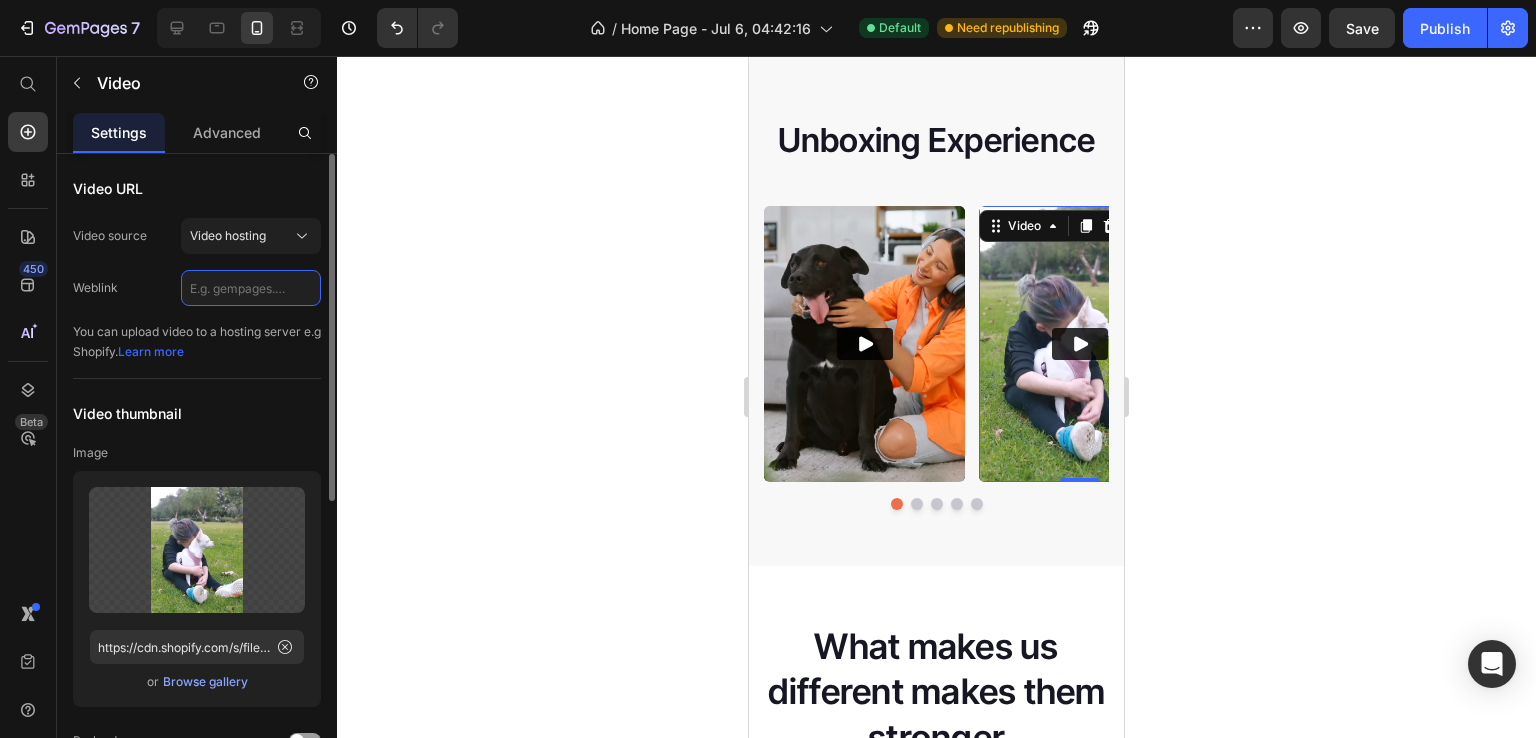 paste on "https://cdn.shopify.com/videos/c/o/v/2362584fb2c84a7abb4df0ec04af26cd.mp4" 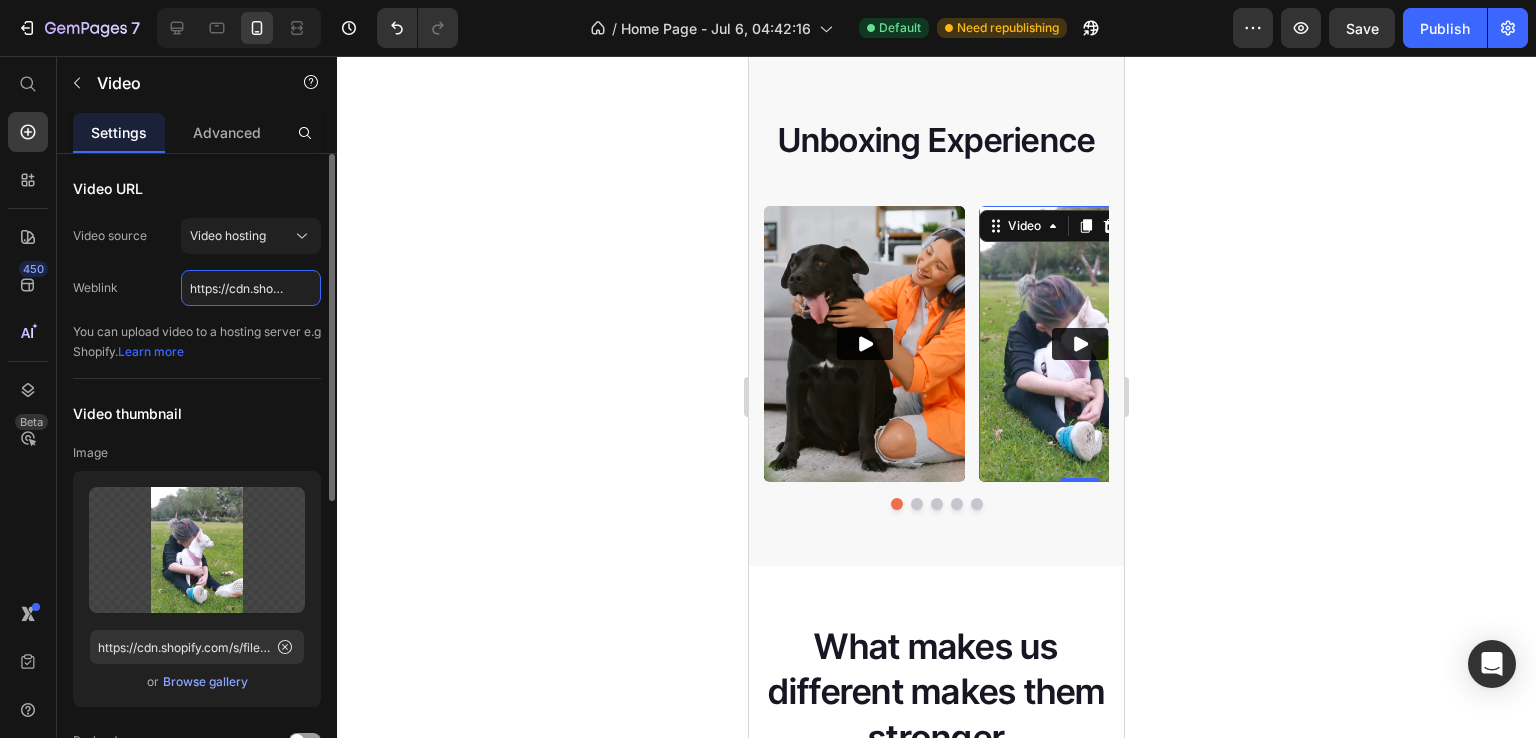 scroll, scrollTop: 0, scrollLeft: 368, axis: horizontal 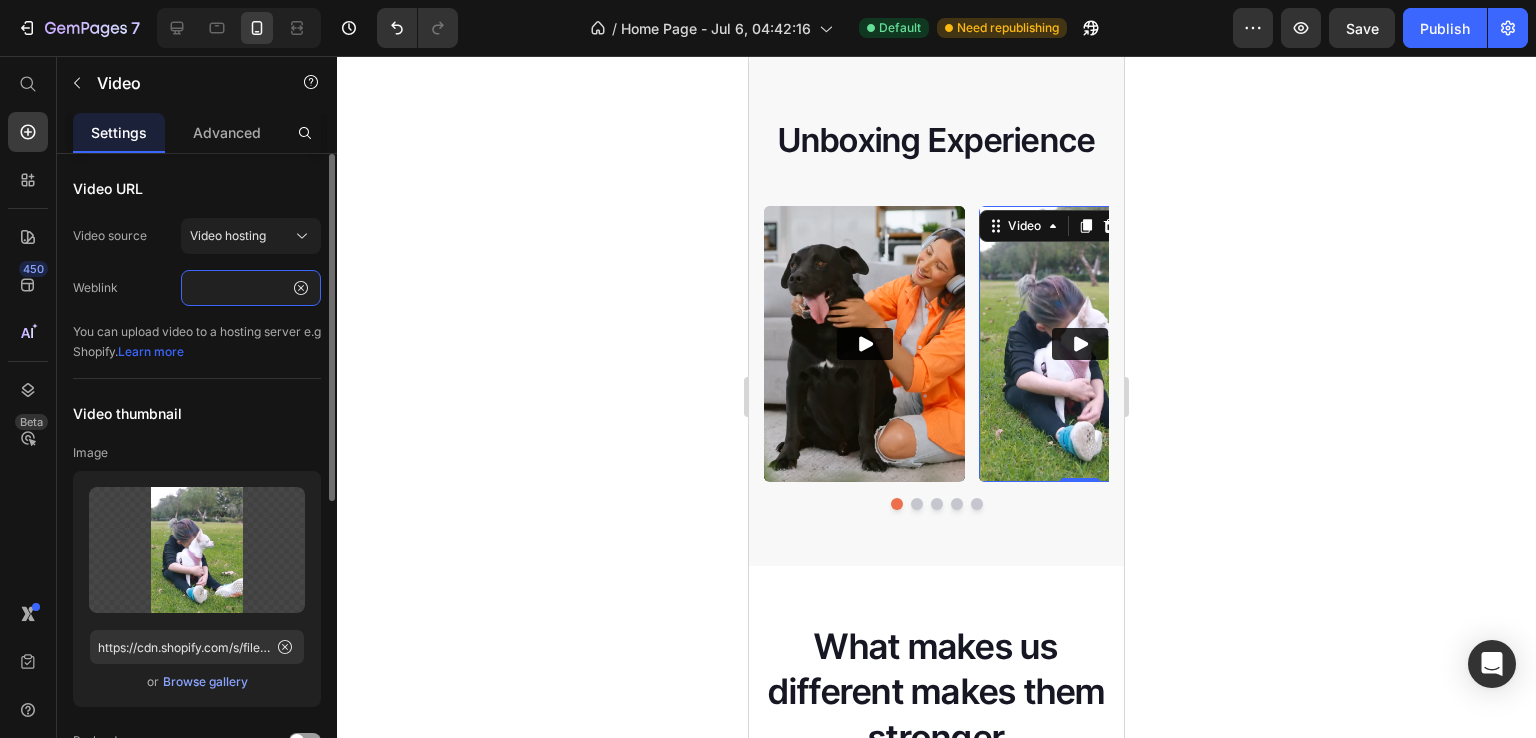 type on "https://cdn.shopify.com/videos/c/o/v/2362584fb2c84a7abb4df0ec04af26cd.mp4" 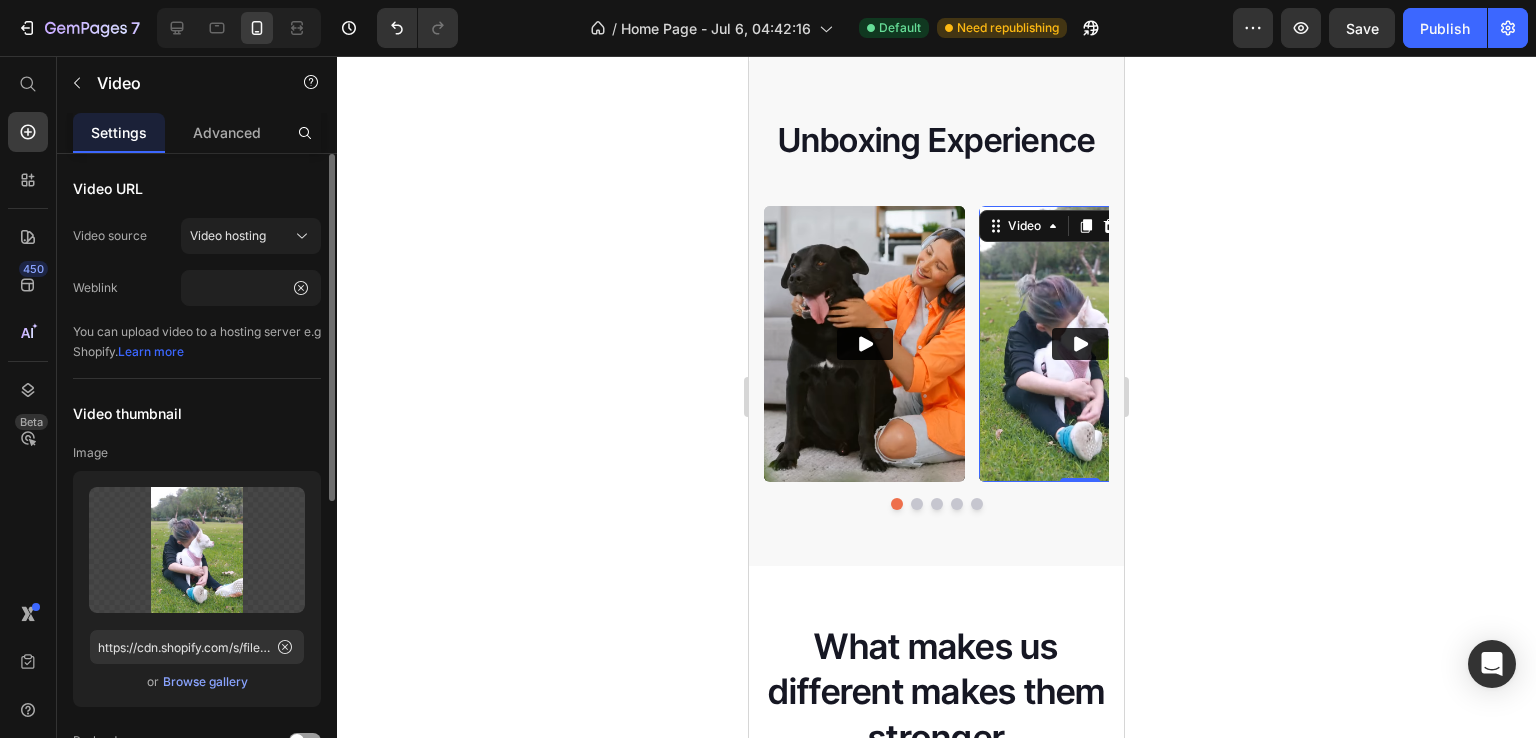 click on "You can upload video to a hosting server e.g Shopify.   Learn more" at bounding box center (197, 342) 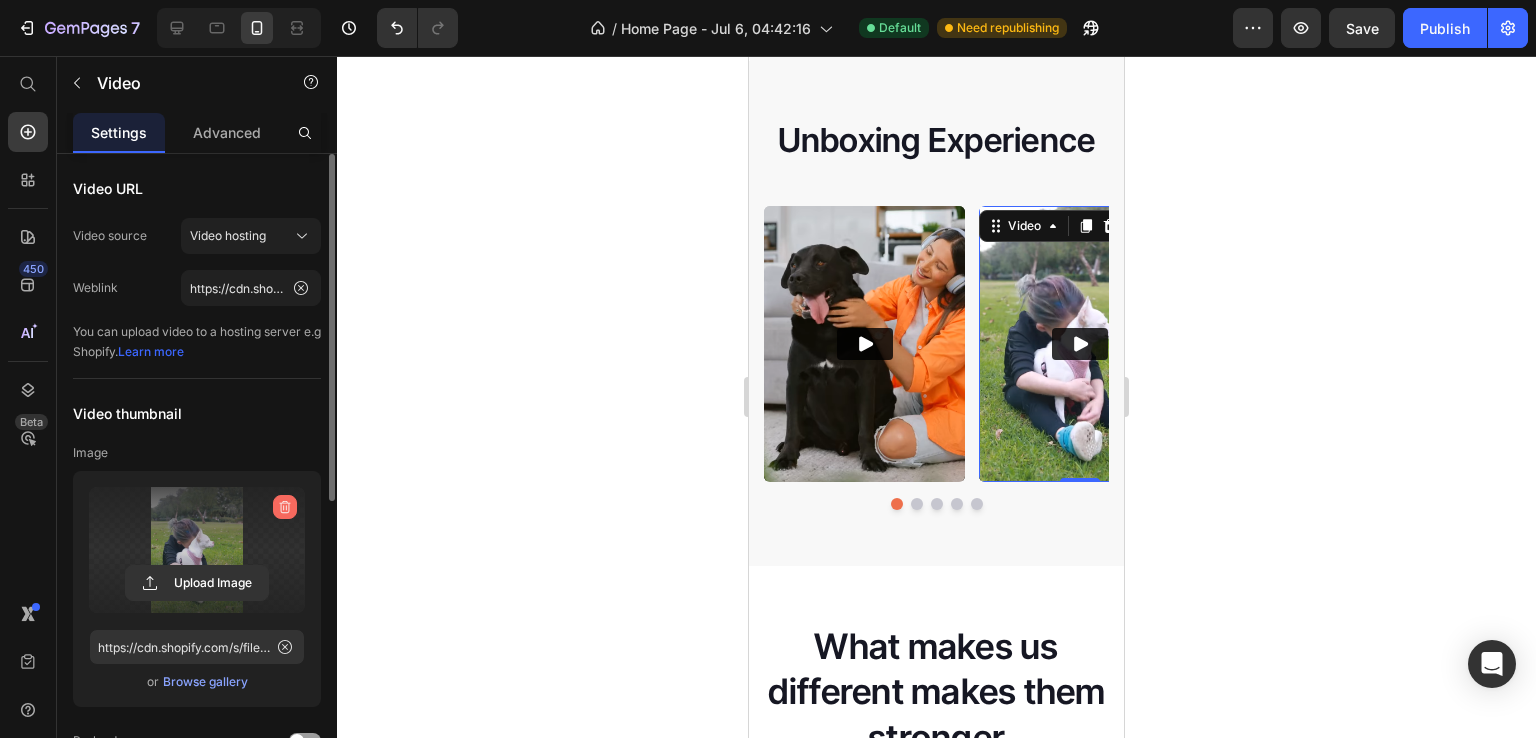 click 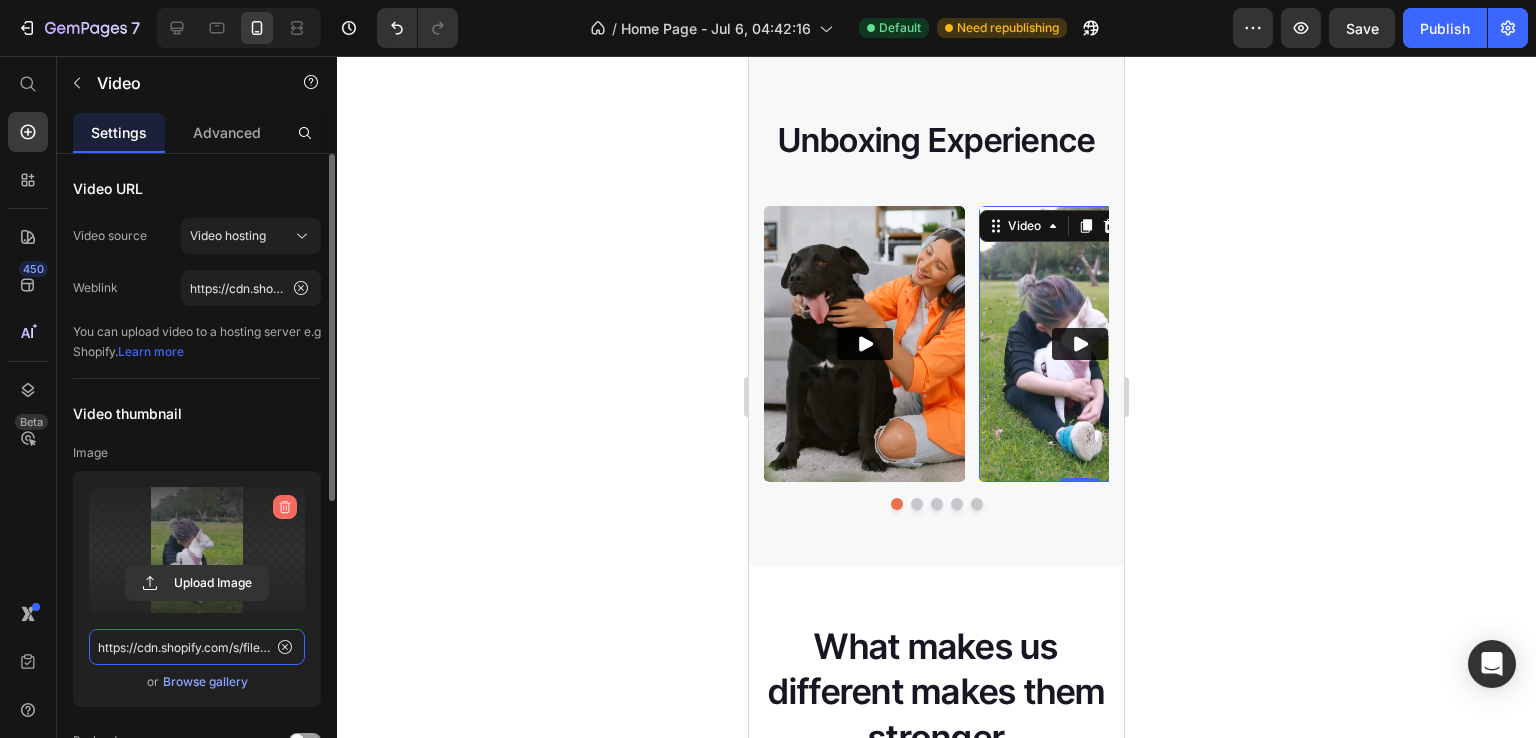 type 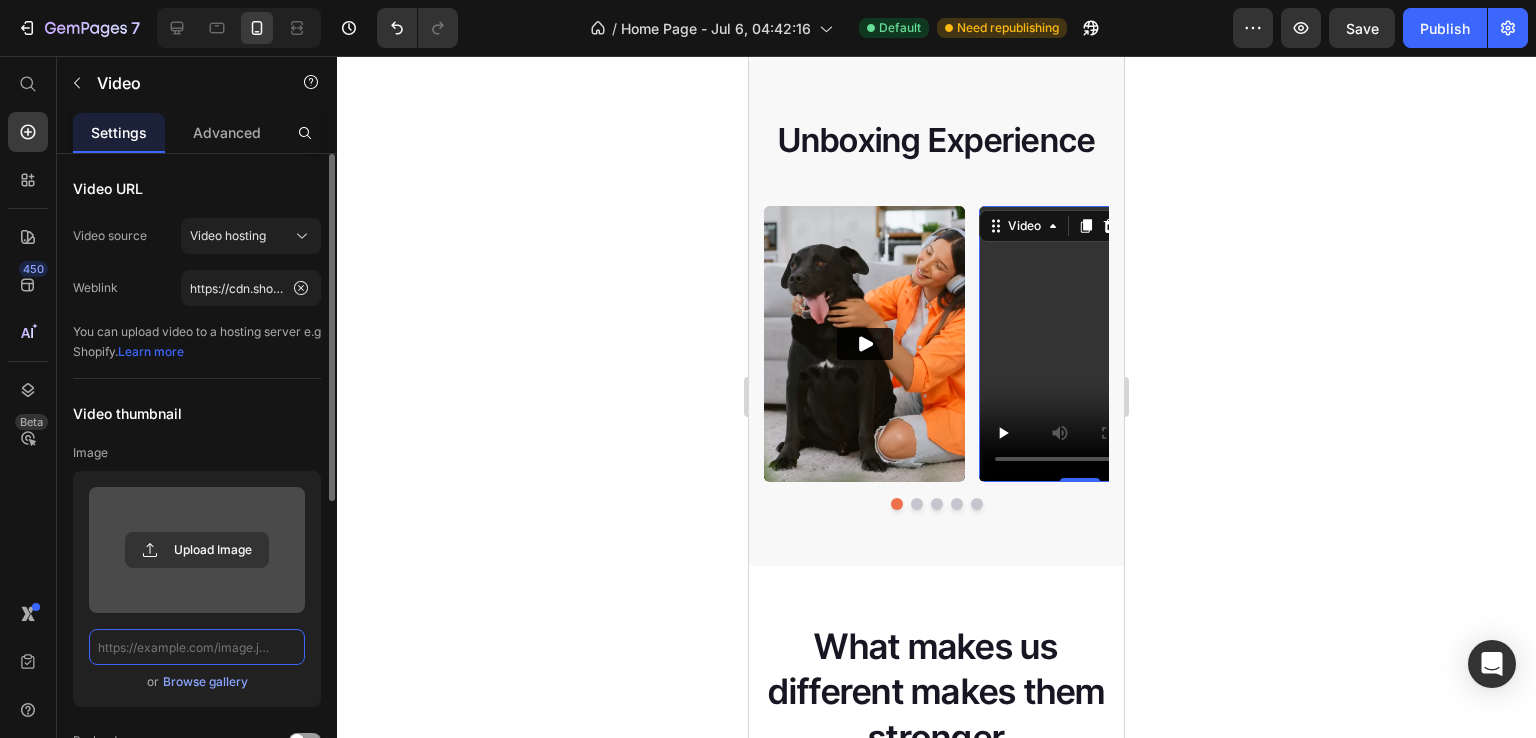 scroll, scrollTop: 0, scrollLeft: 0, axis: both 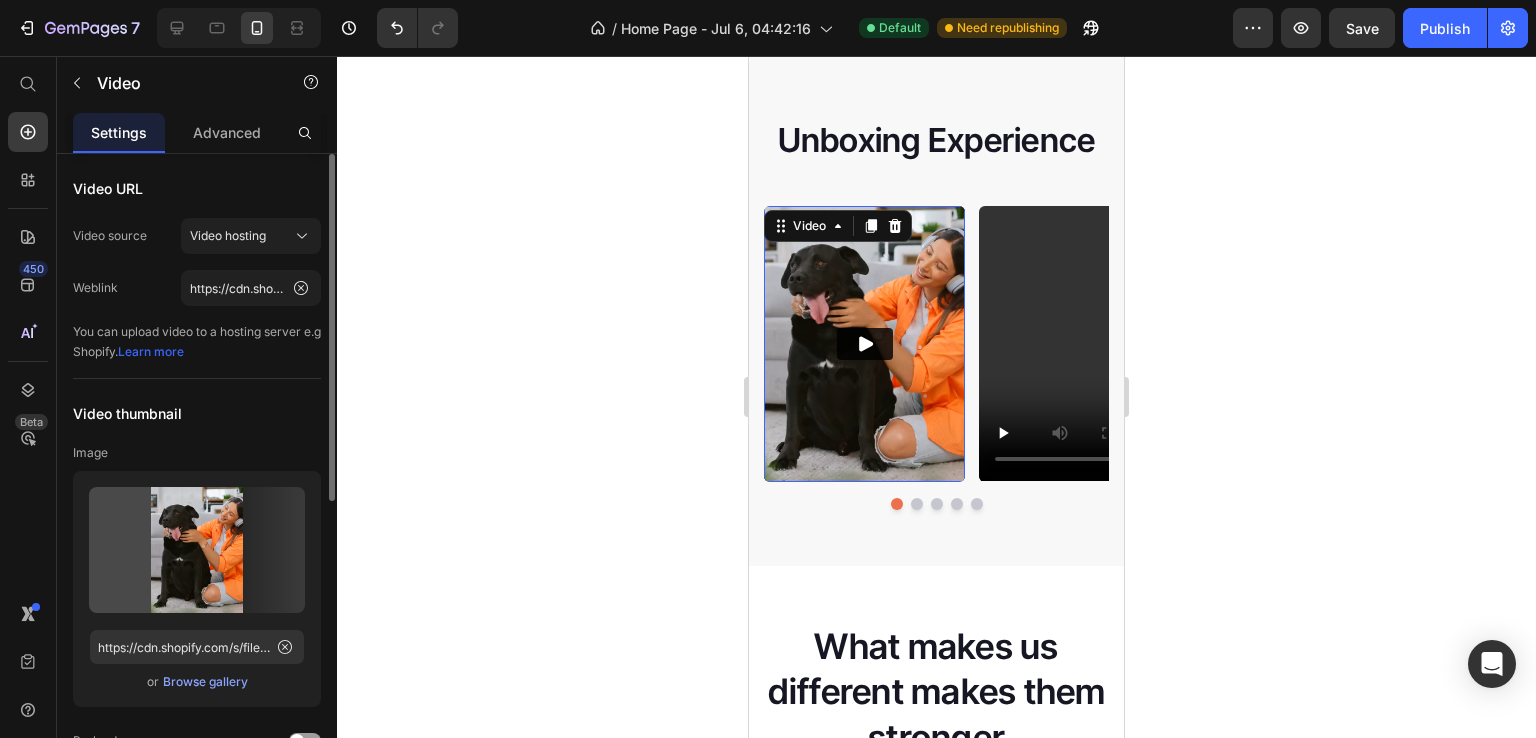 click at bounding box center [864, 343] 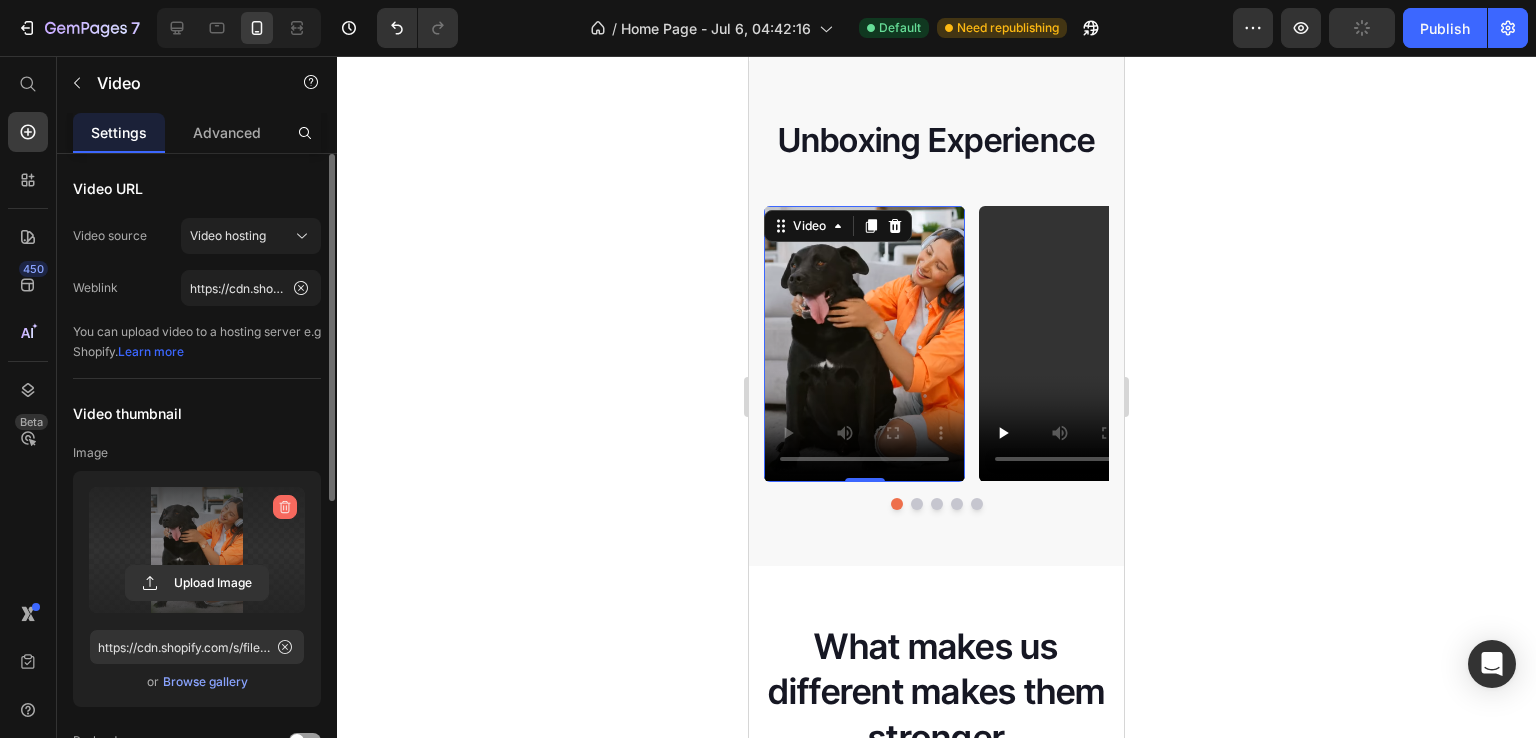 click 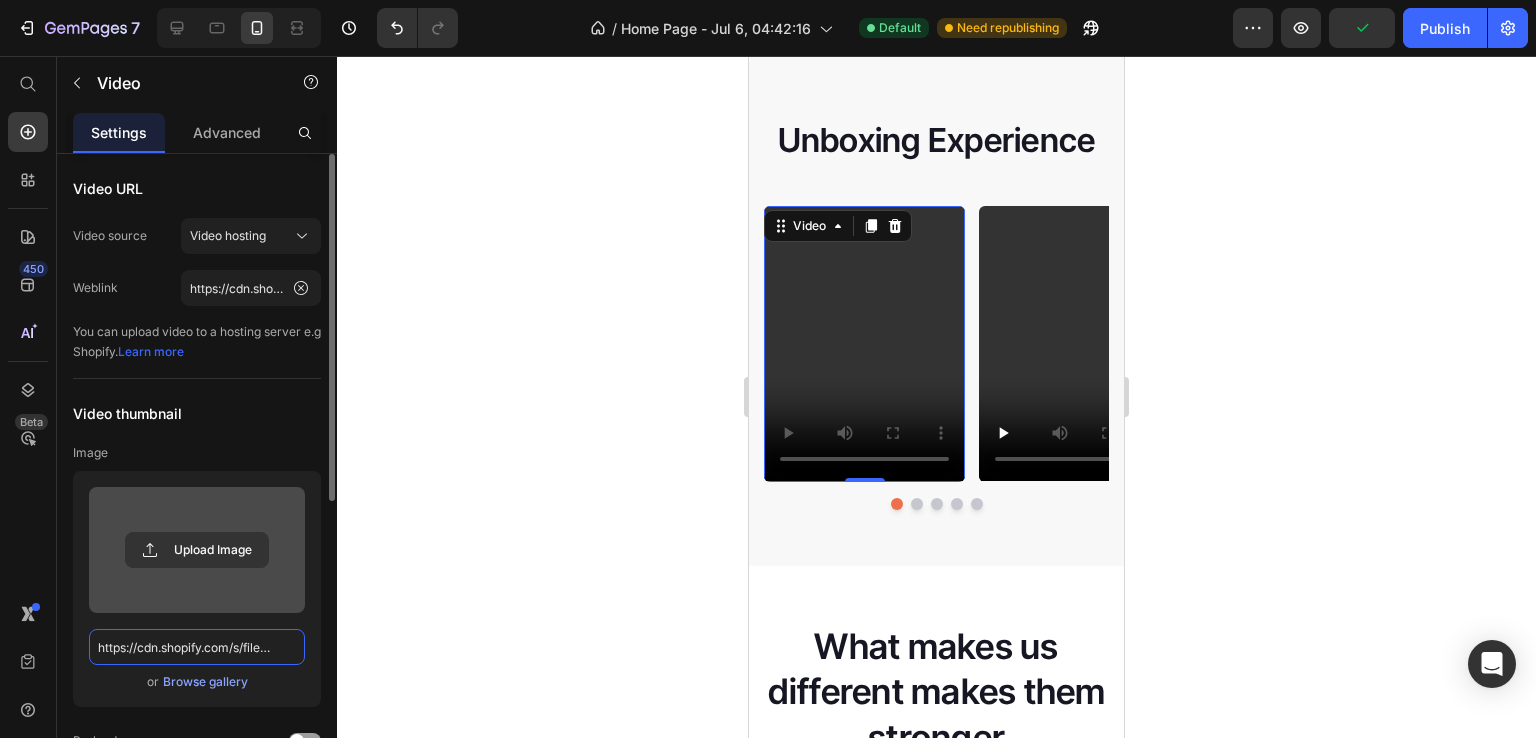 type 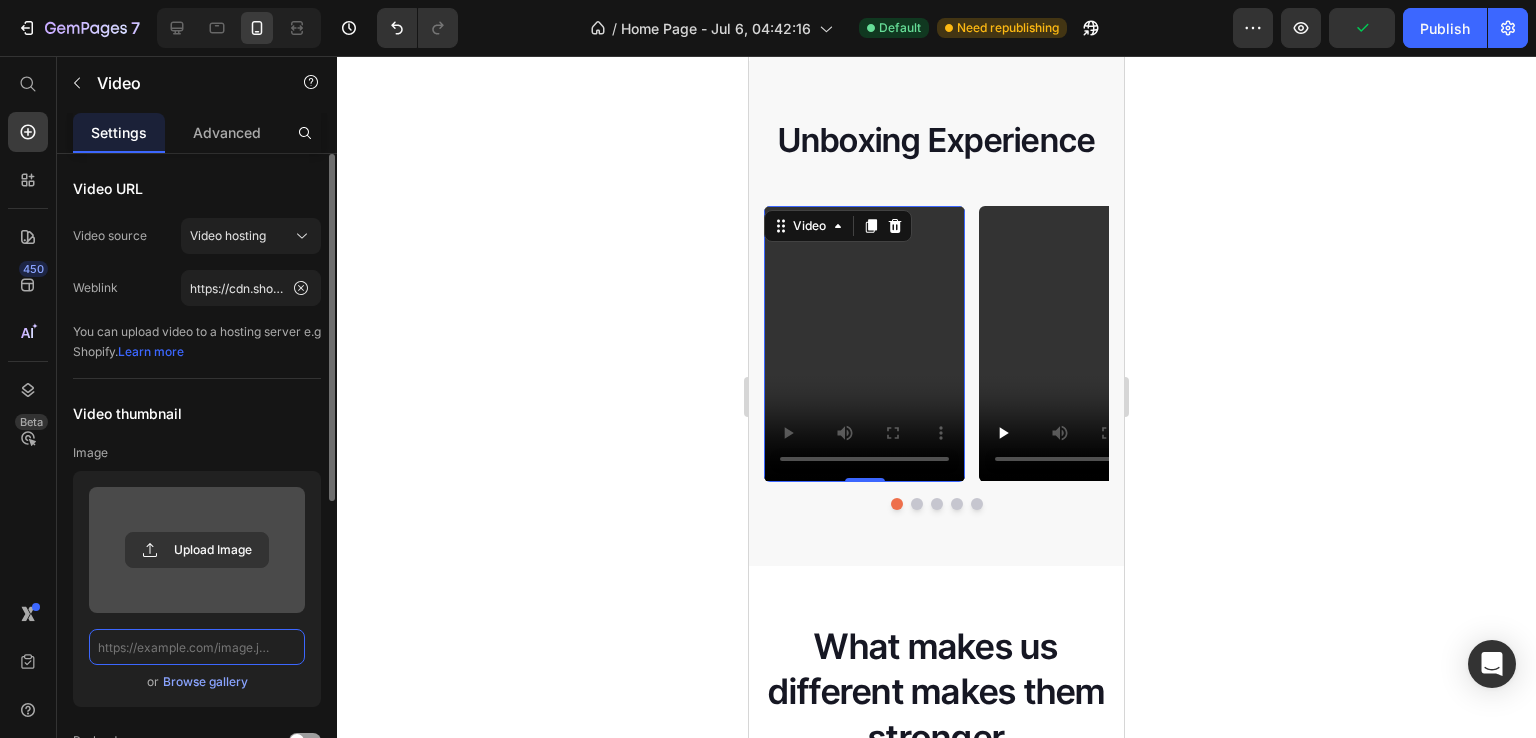 scroll, scrollTop: 0, scrollLeft: 0, axis: both 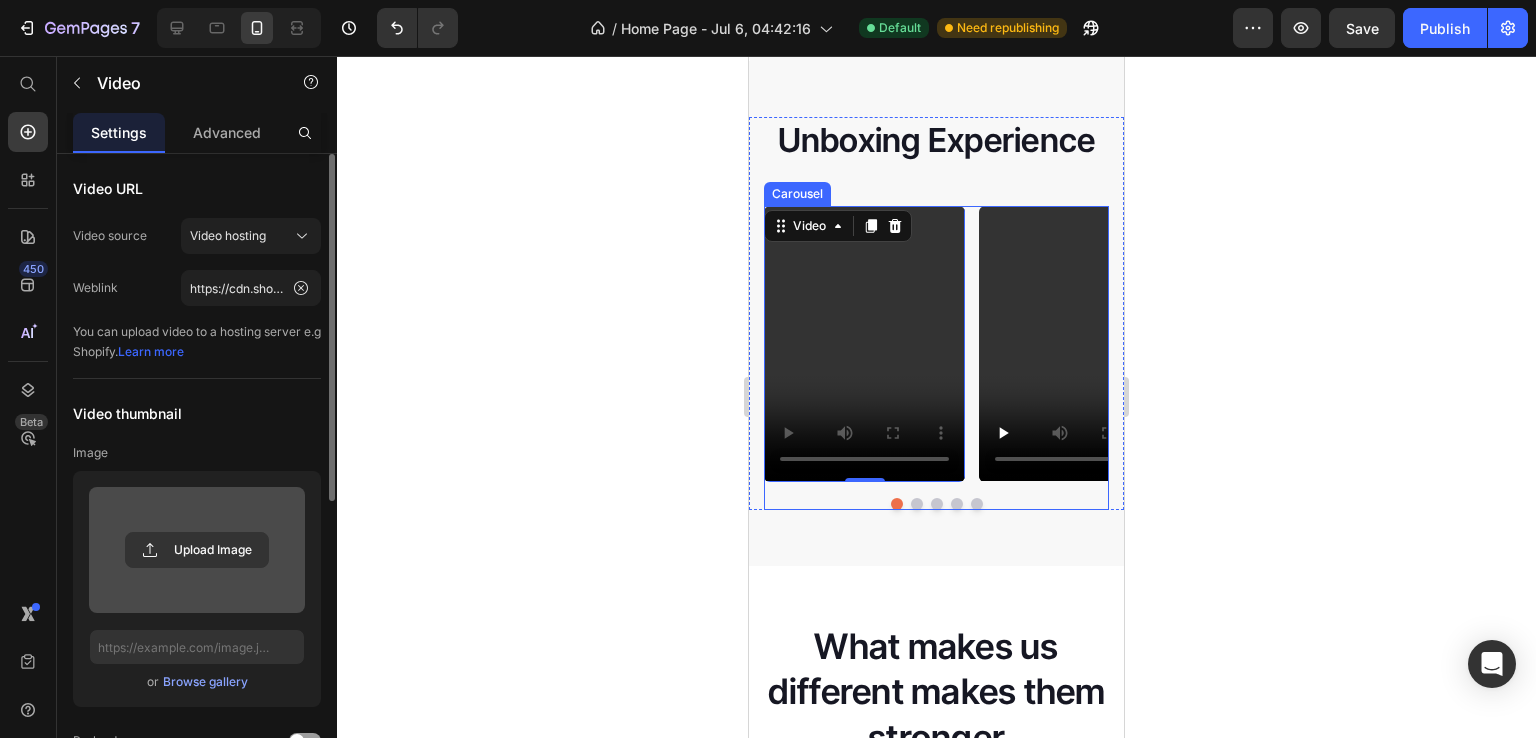 click at bounding box center [937, 504] 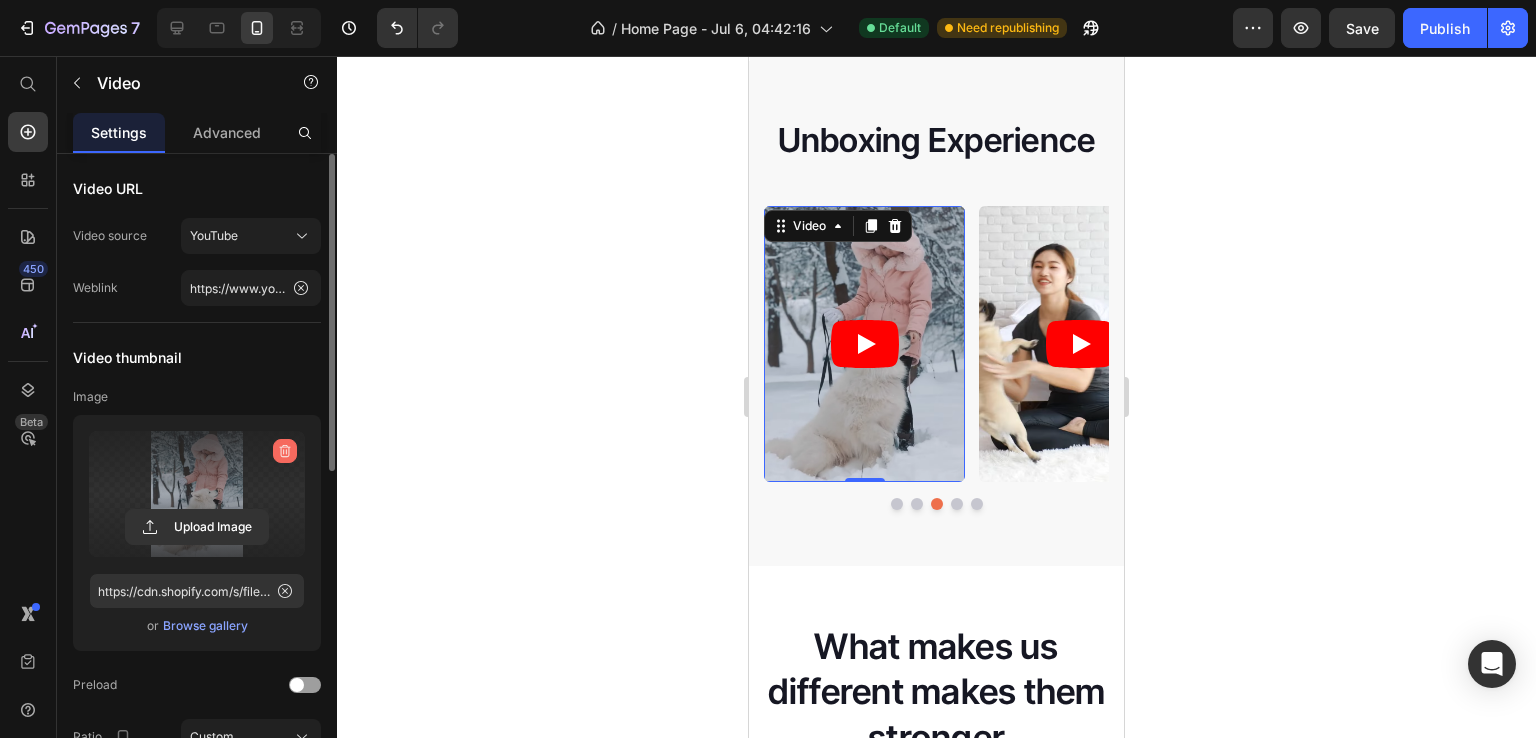 click 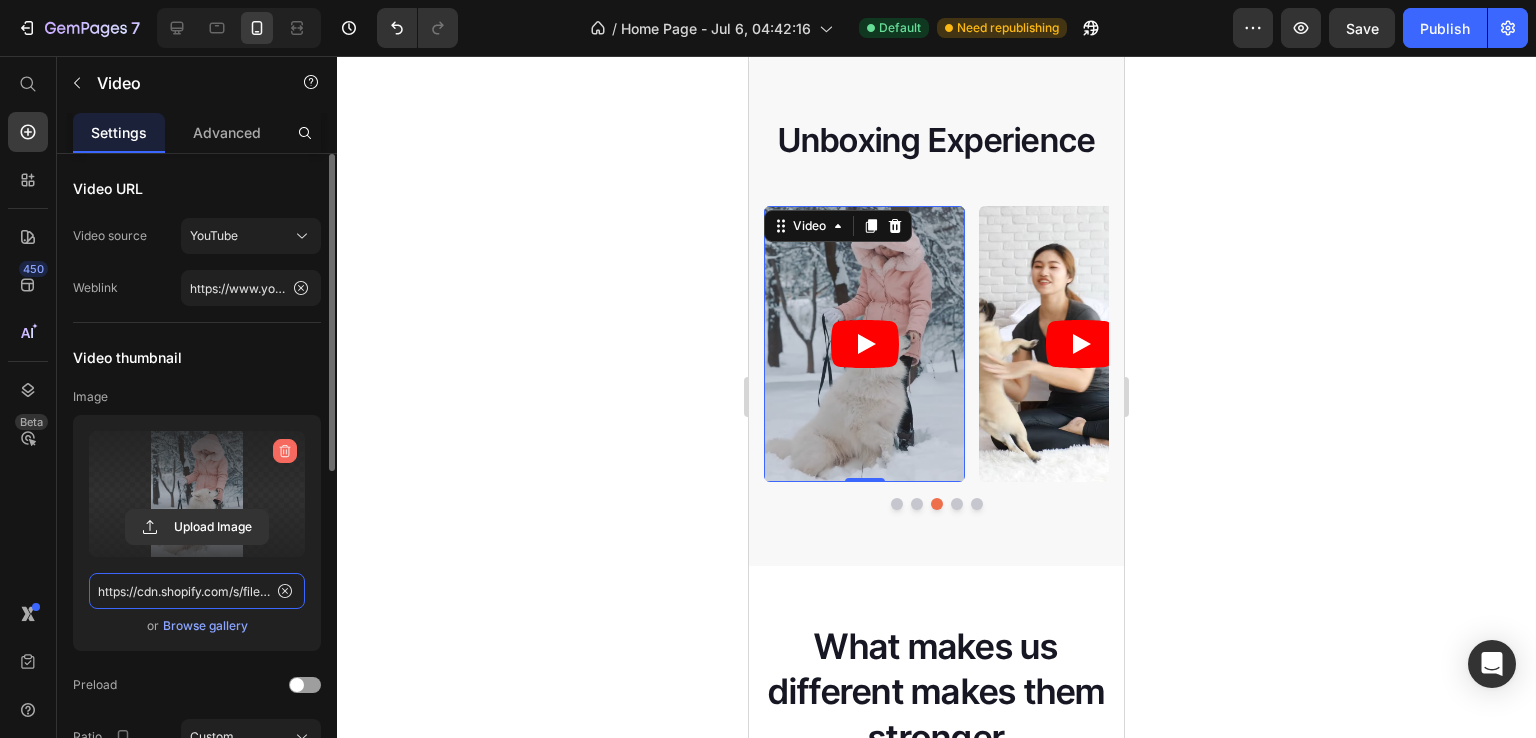 type 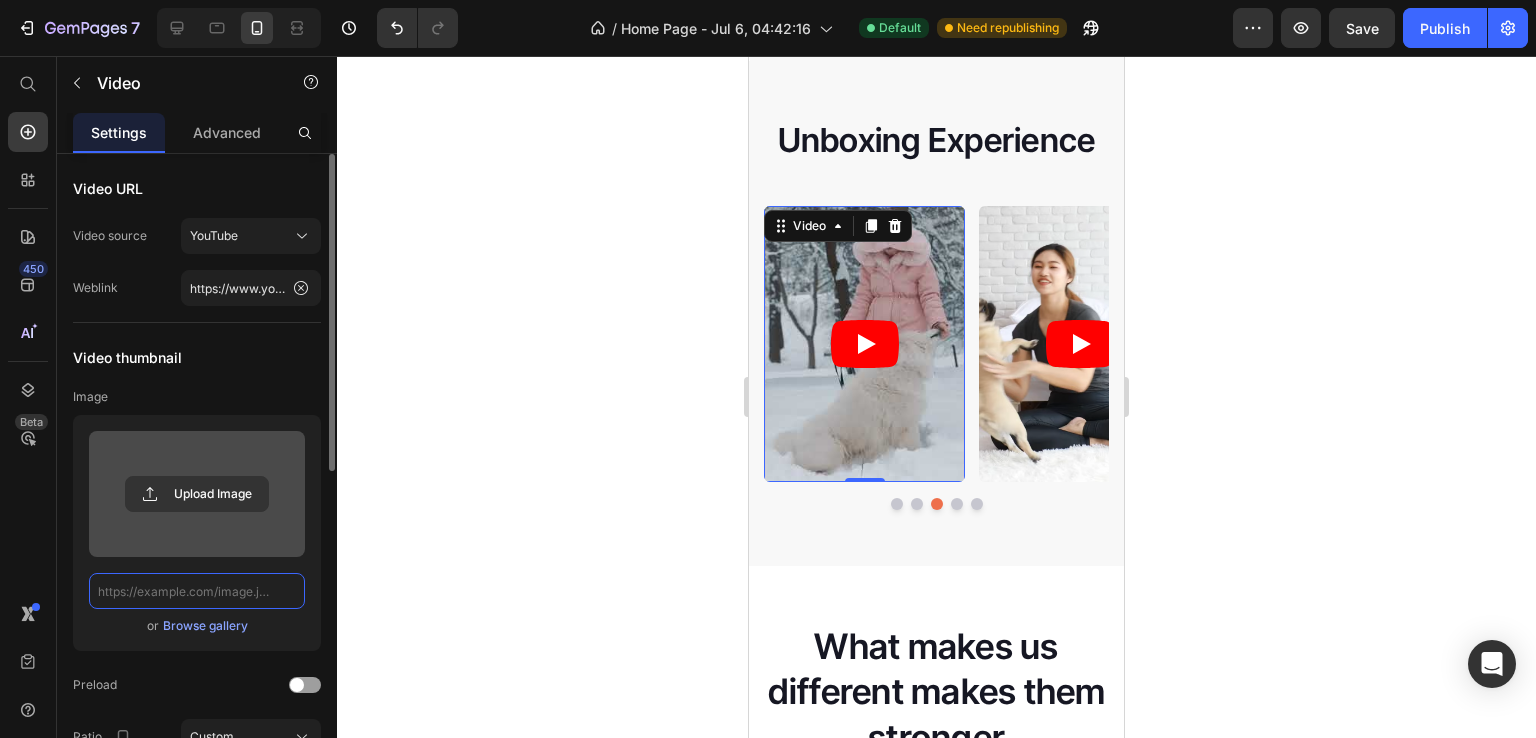 scroll, scrollTop: 0, scrollLeft: 0, axis: both 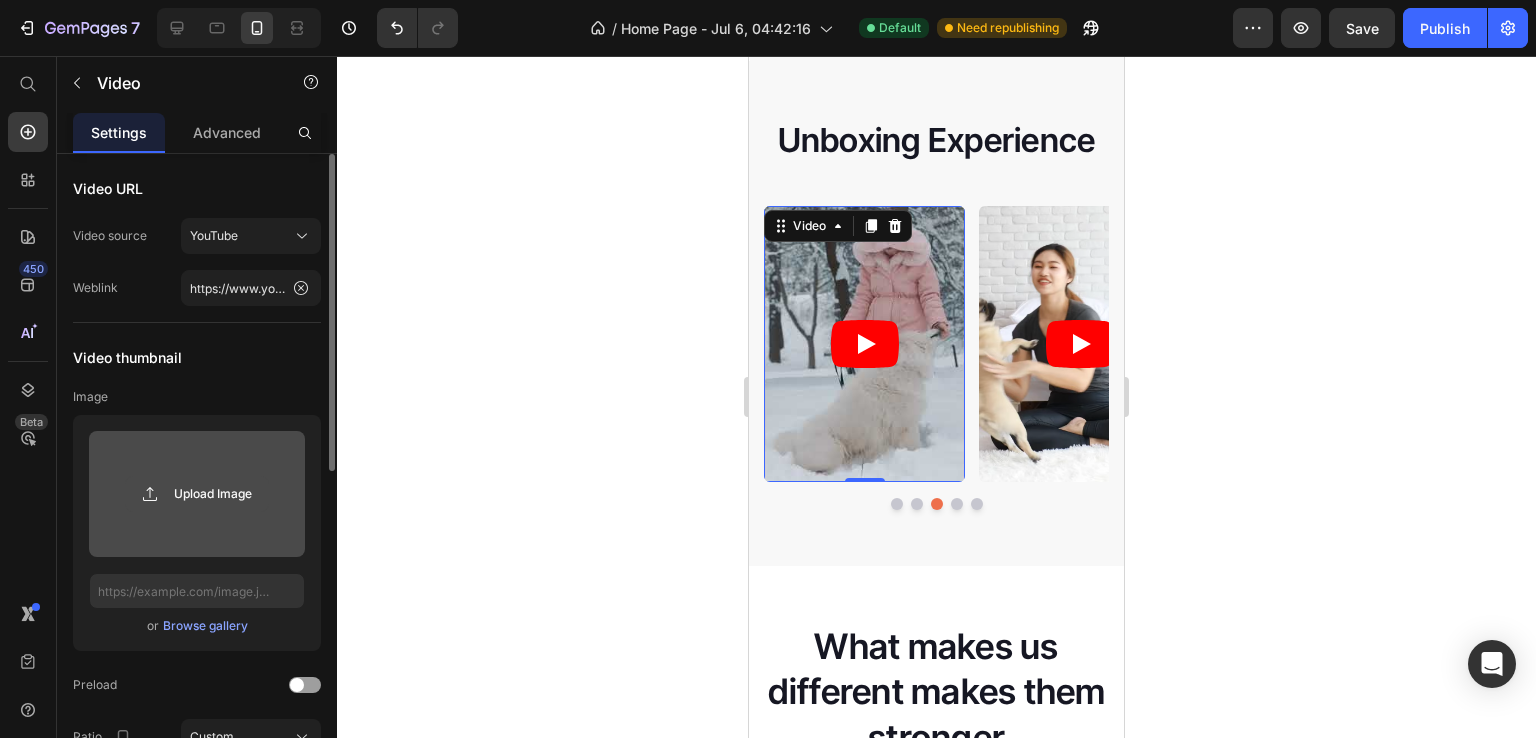 click 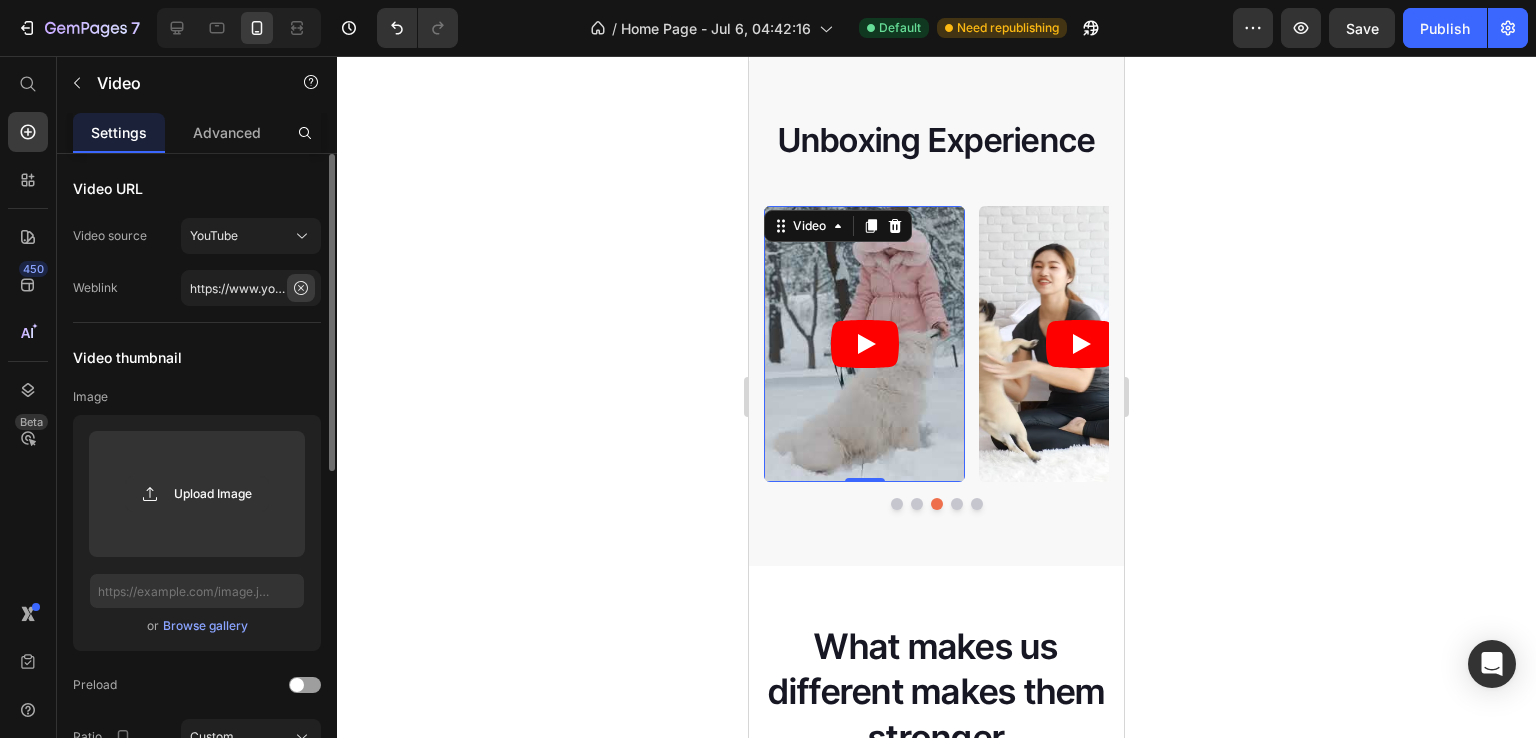 click 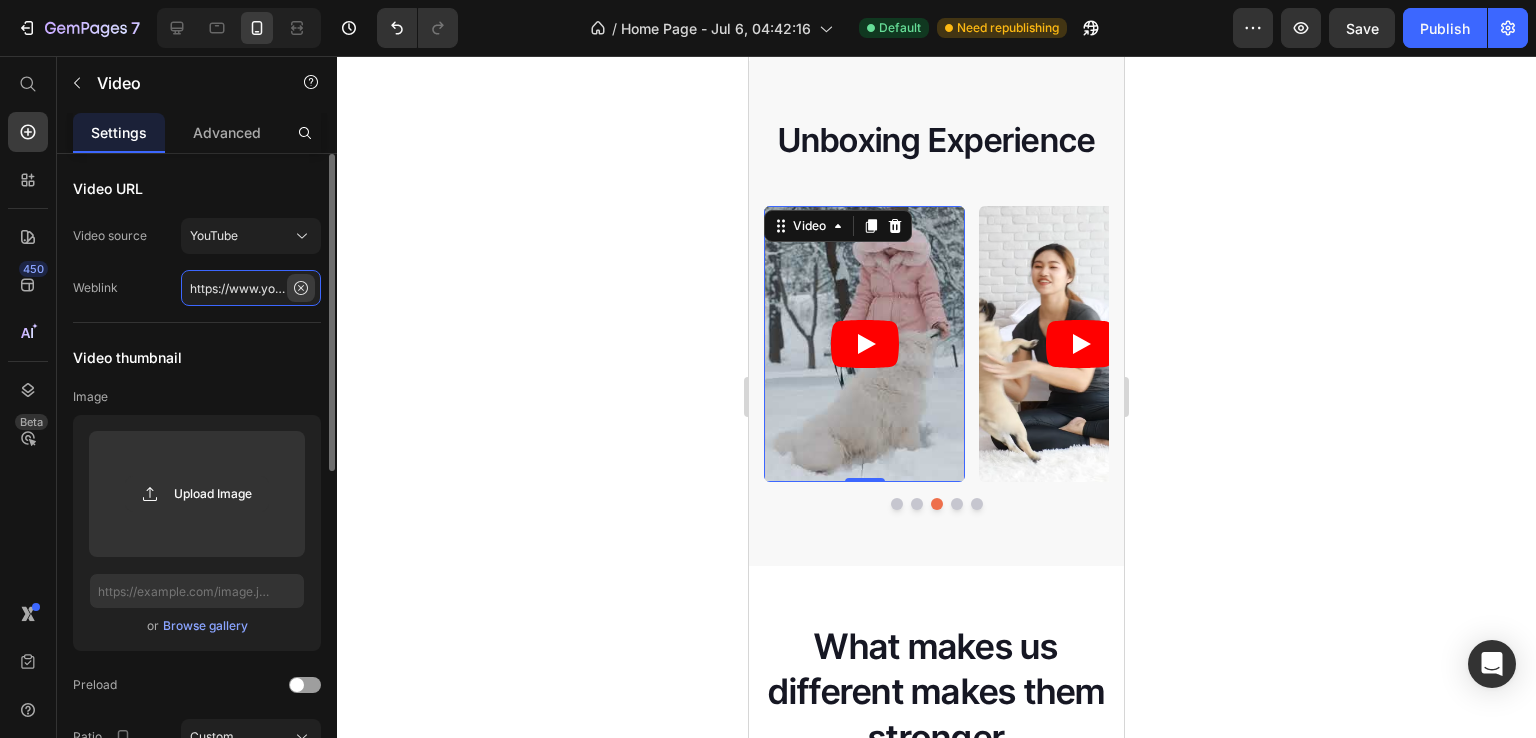 type 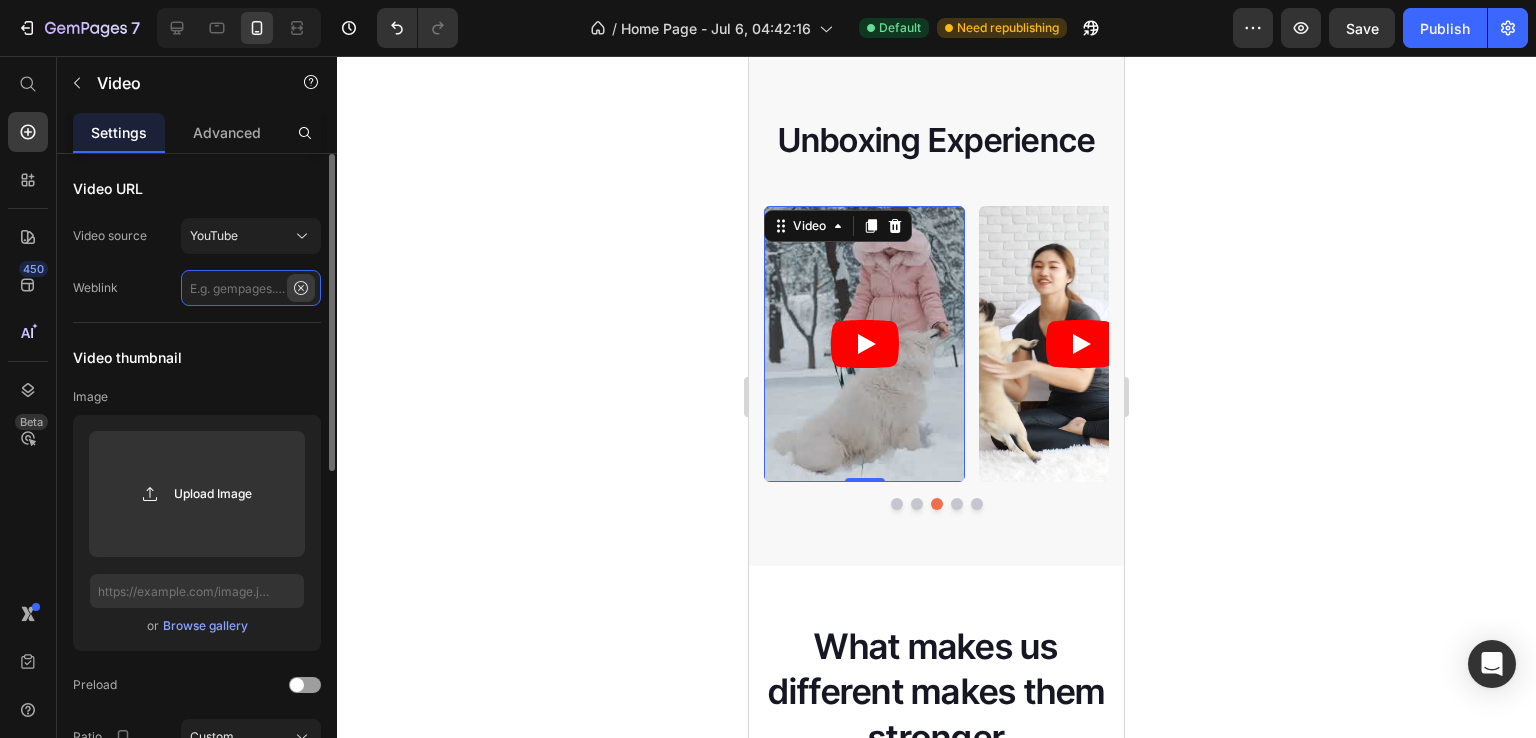 scroll, scrollTop: 0, scrollLeft: 0, axis: both 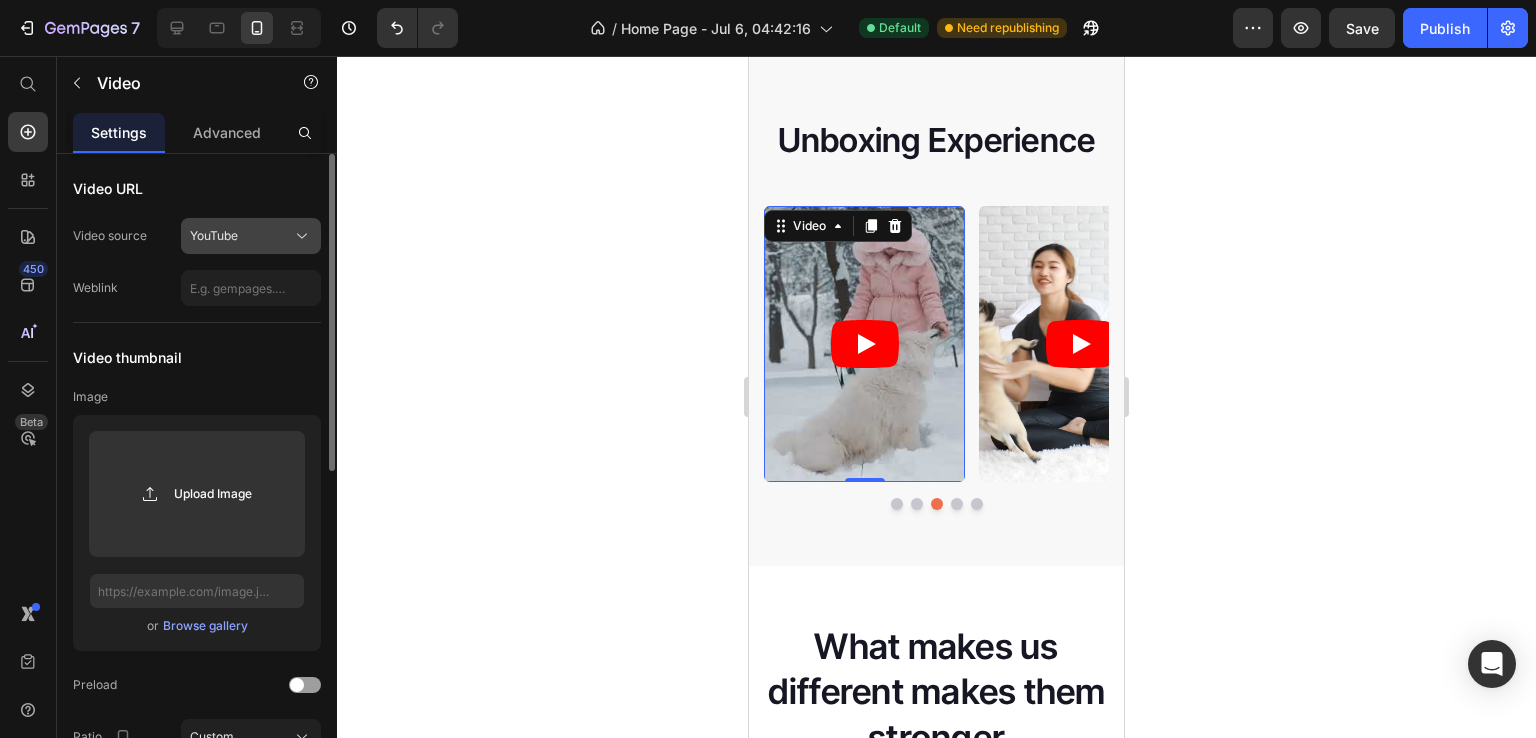 click on "YouTube" at bounding box center [251, 236] 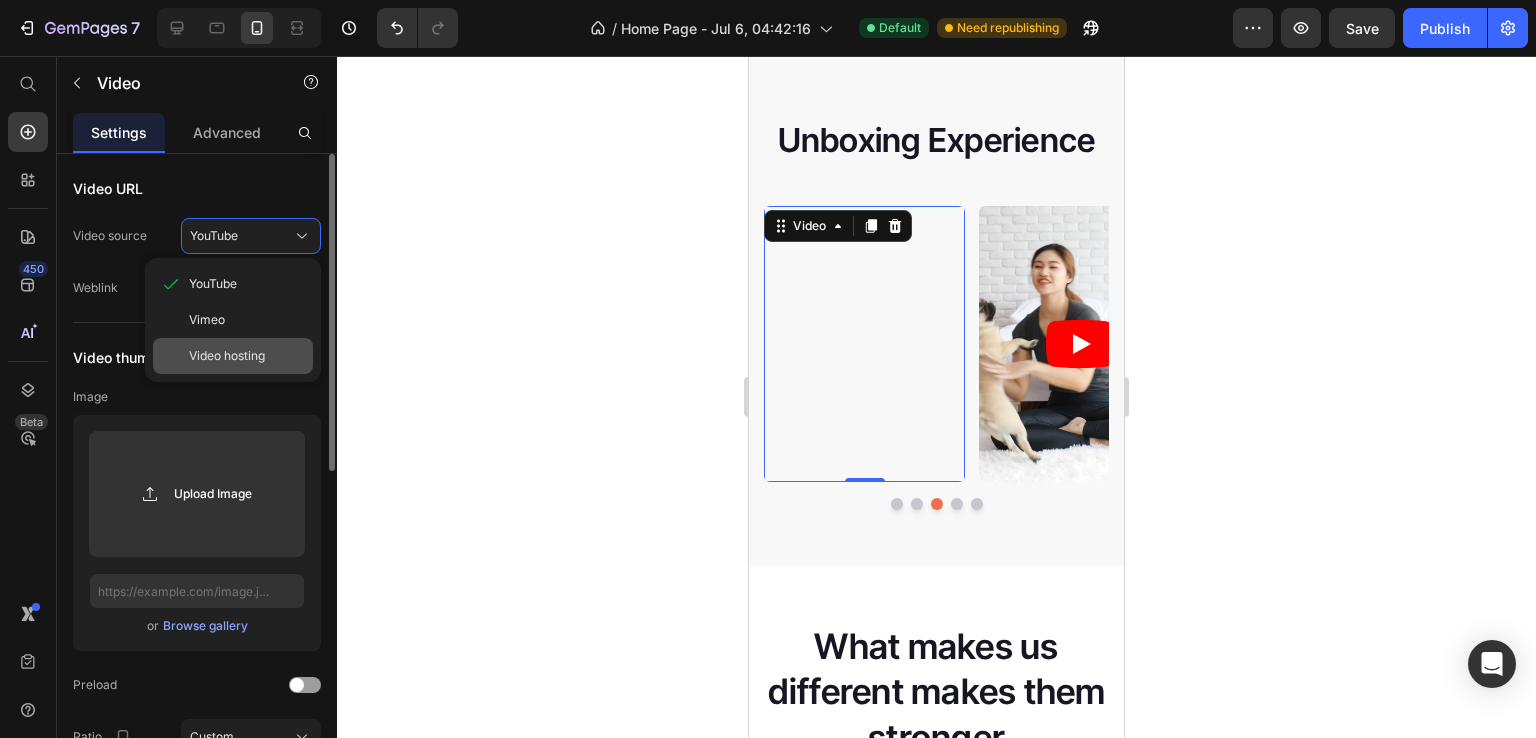 click on "Video hosting" at bounding box center [247, 356] 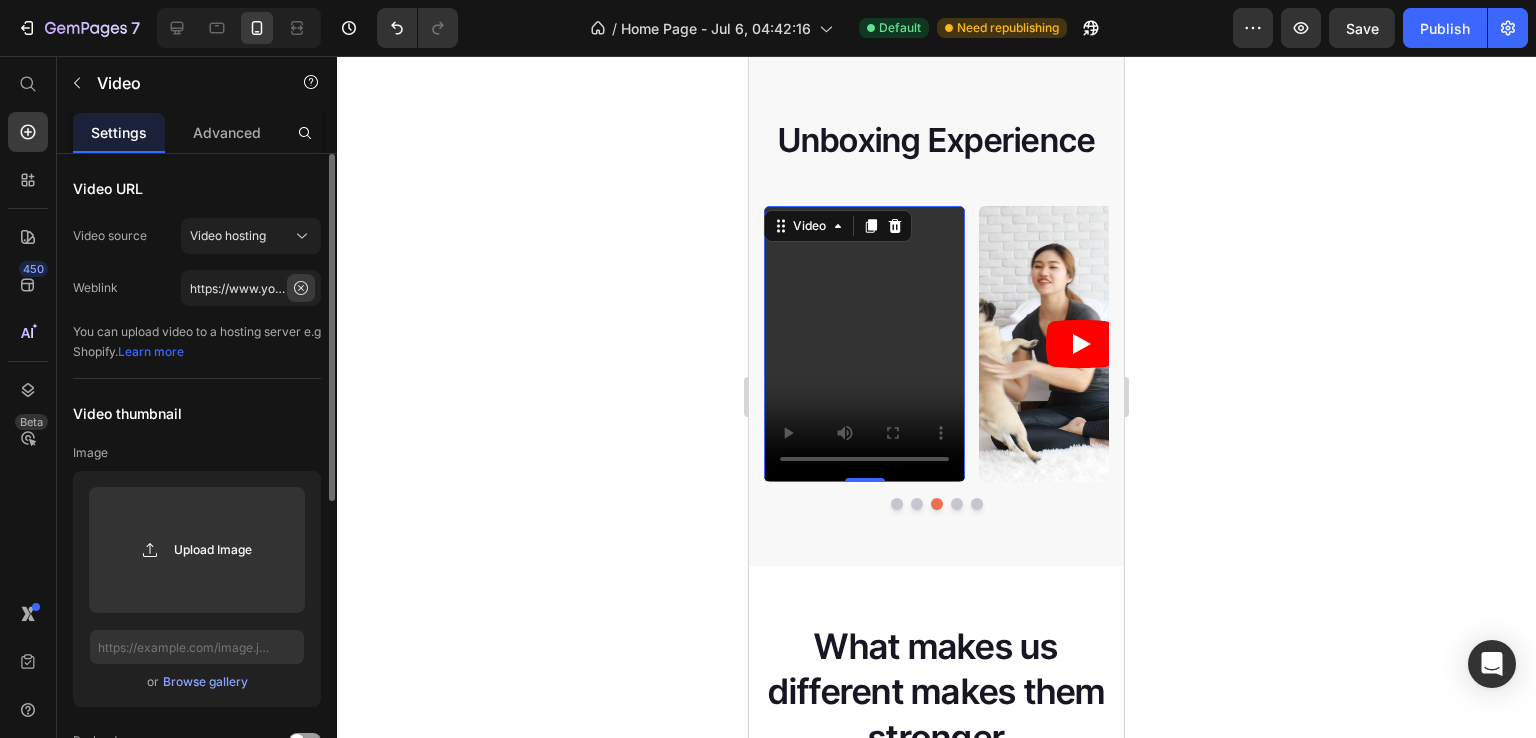 click 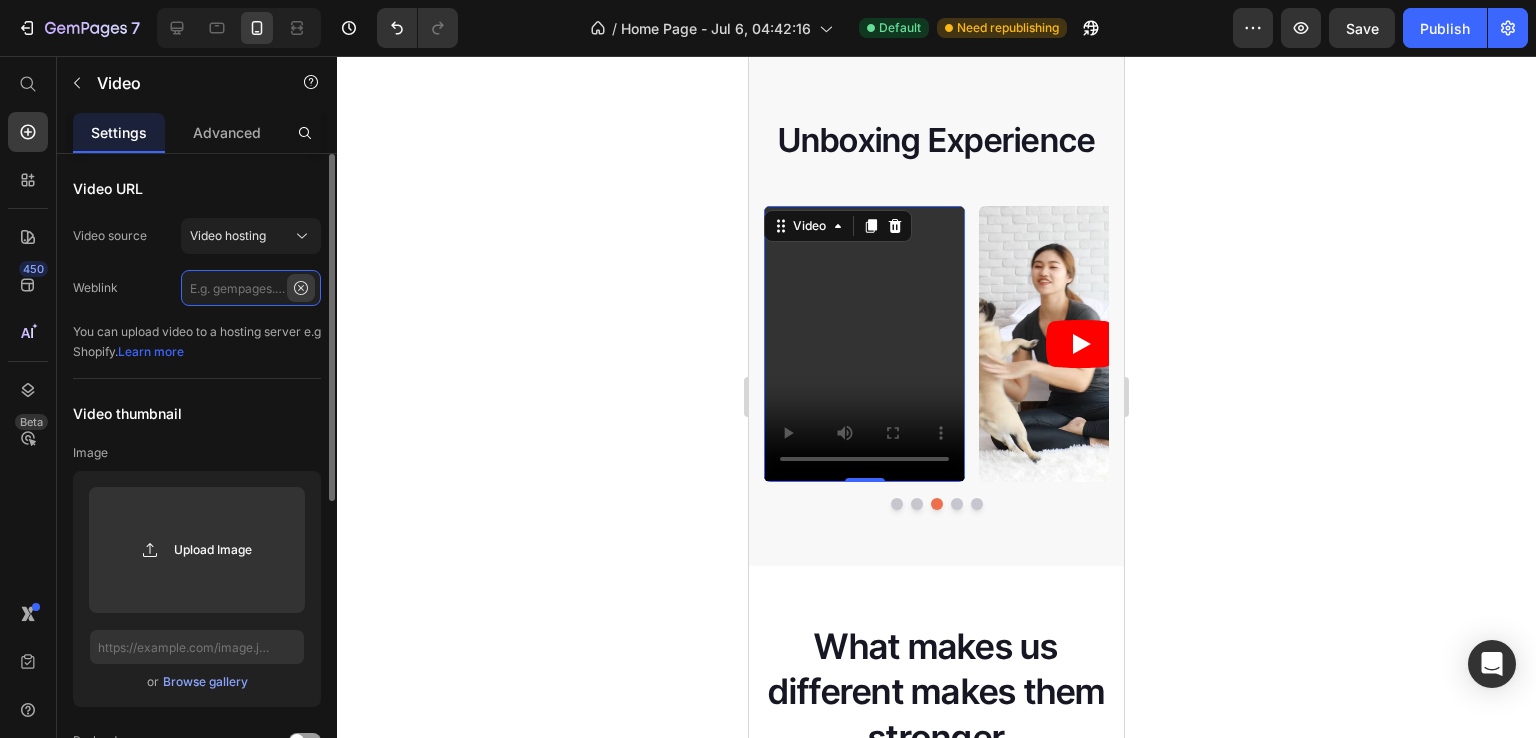 scroll, scrollTop: 0, scrollLeft: 0, axis: both 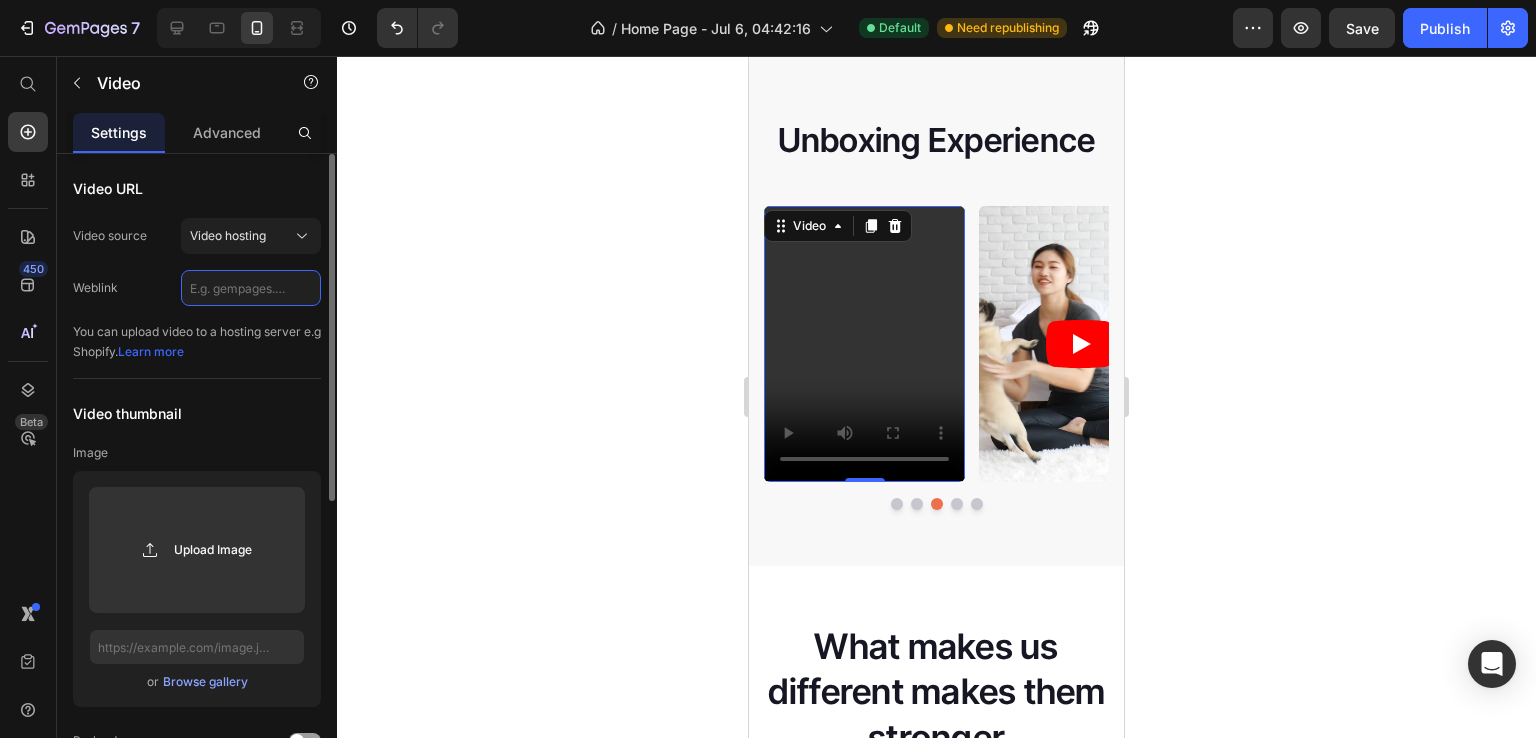paste on "https://cdn.shopify.com/videos/c/o/v/f4c33dac7ee0452898a635fda676904e.mp4" 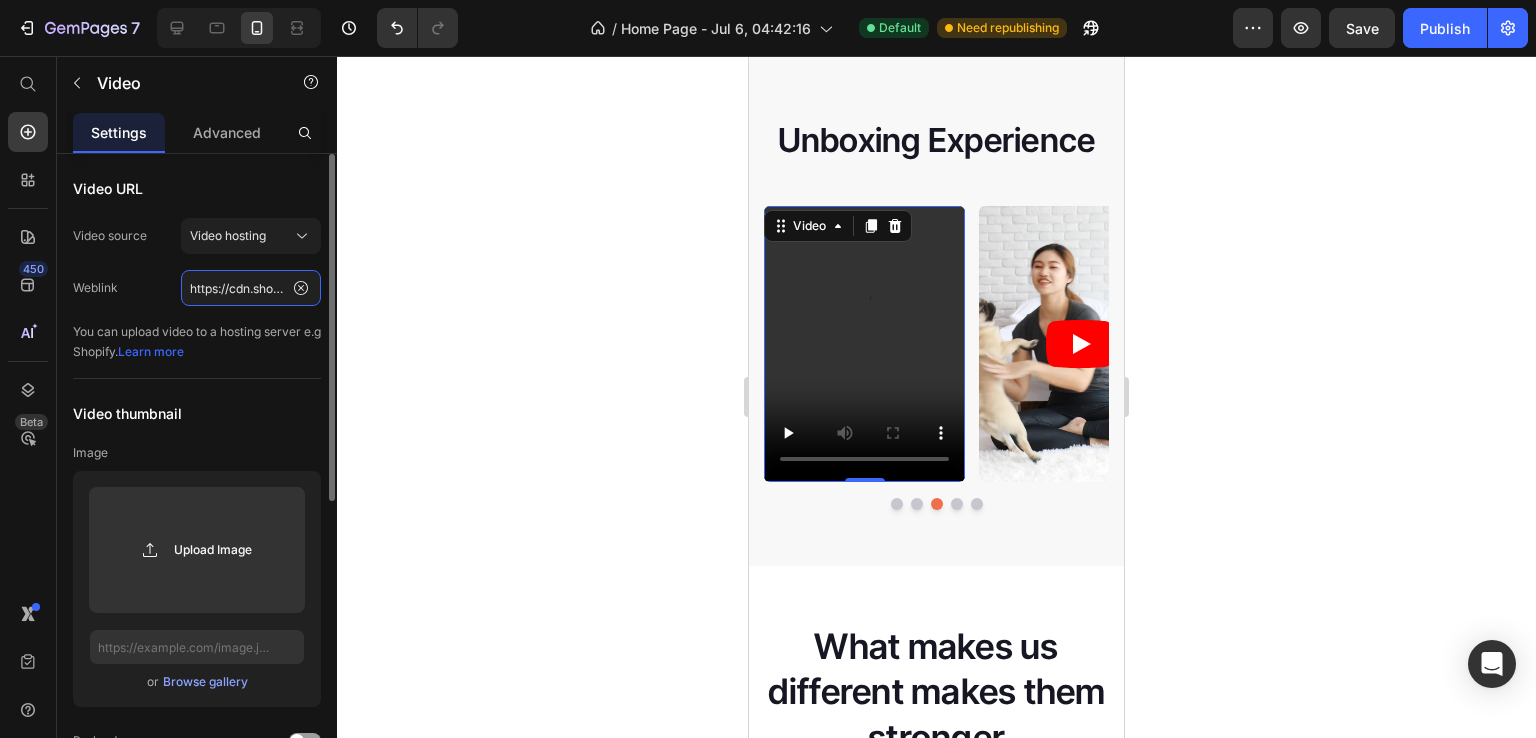 scroll, scrollTop: 0, scrollLeft: 369, axis: horizontal 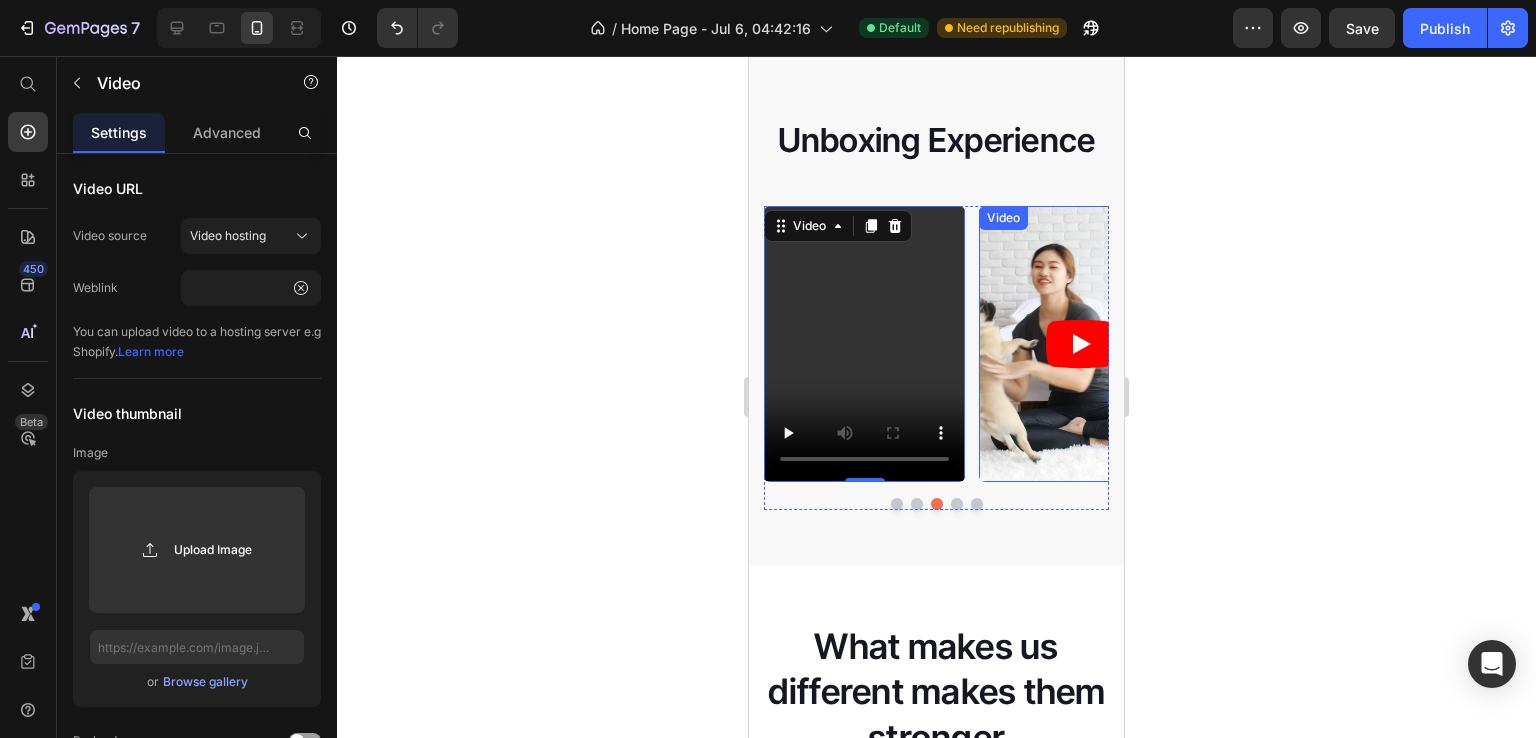 click at bounding box center [1079, 343] 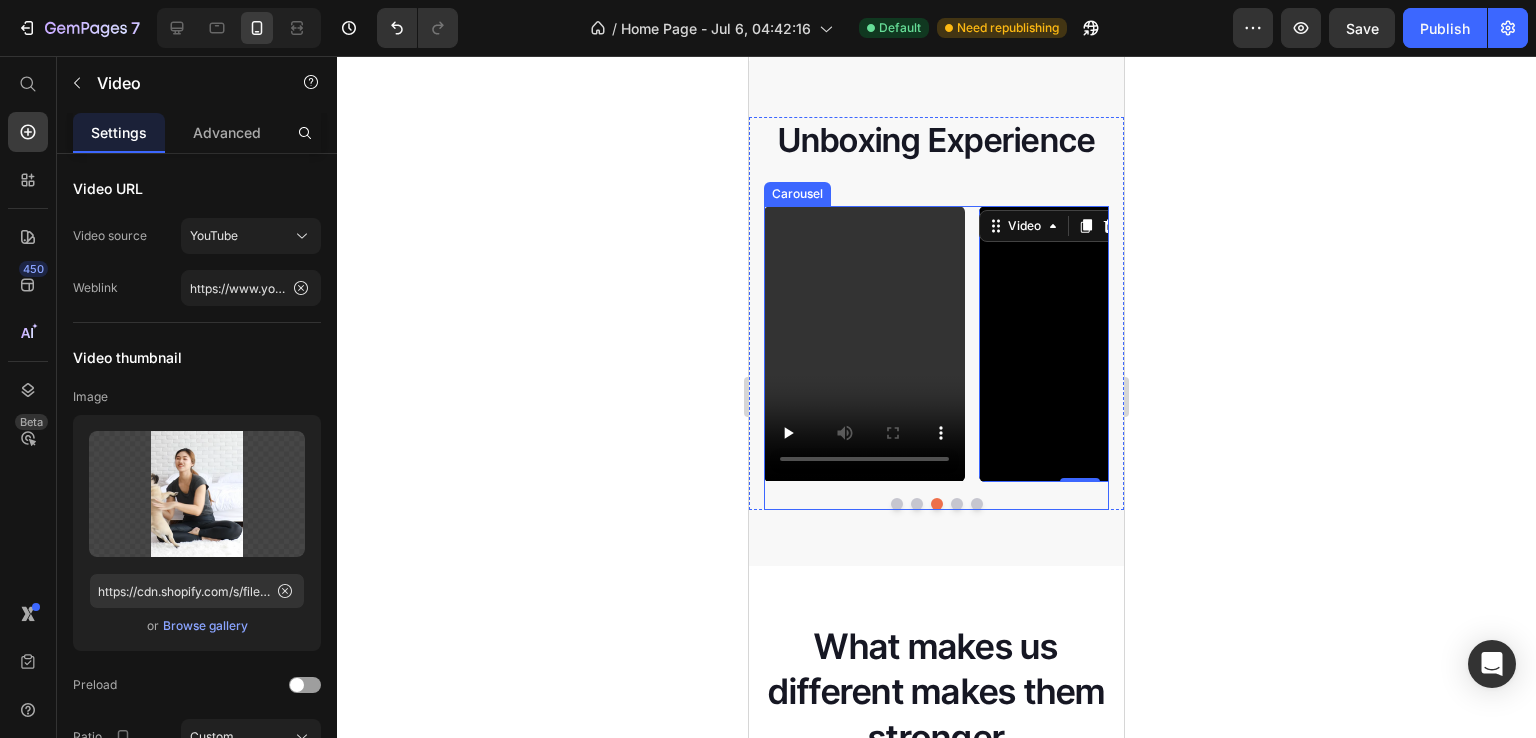 click at bounding box center (957, 504) 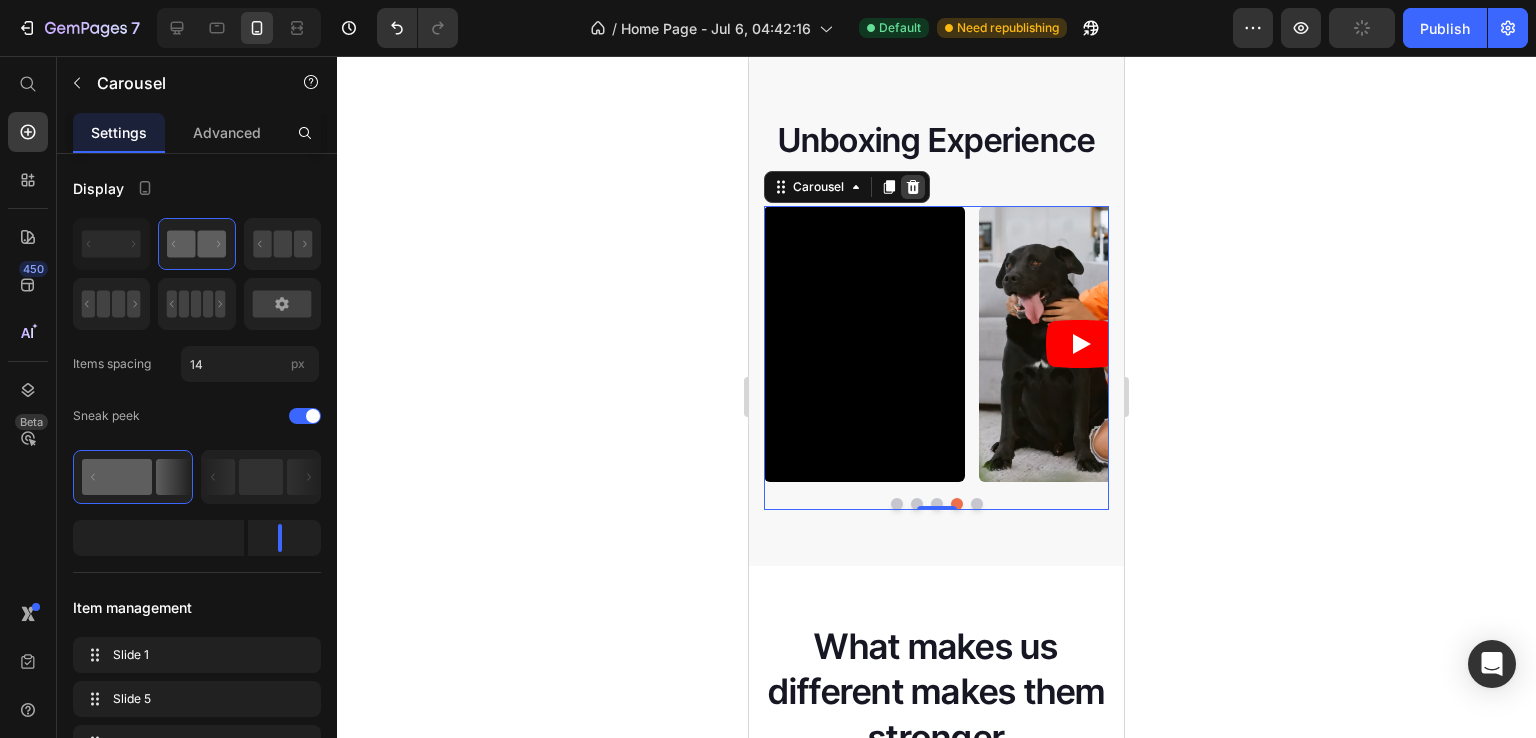 click 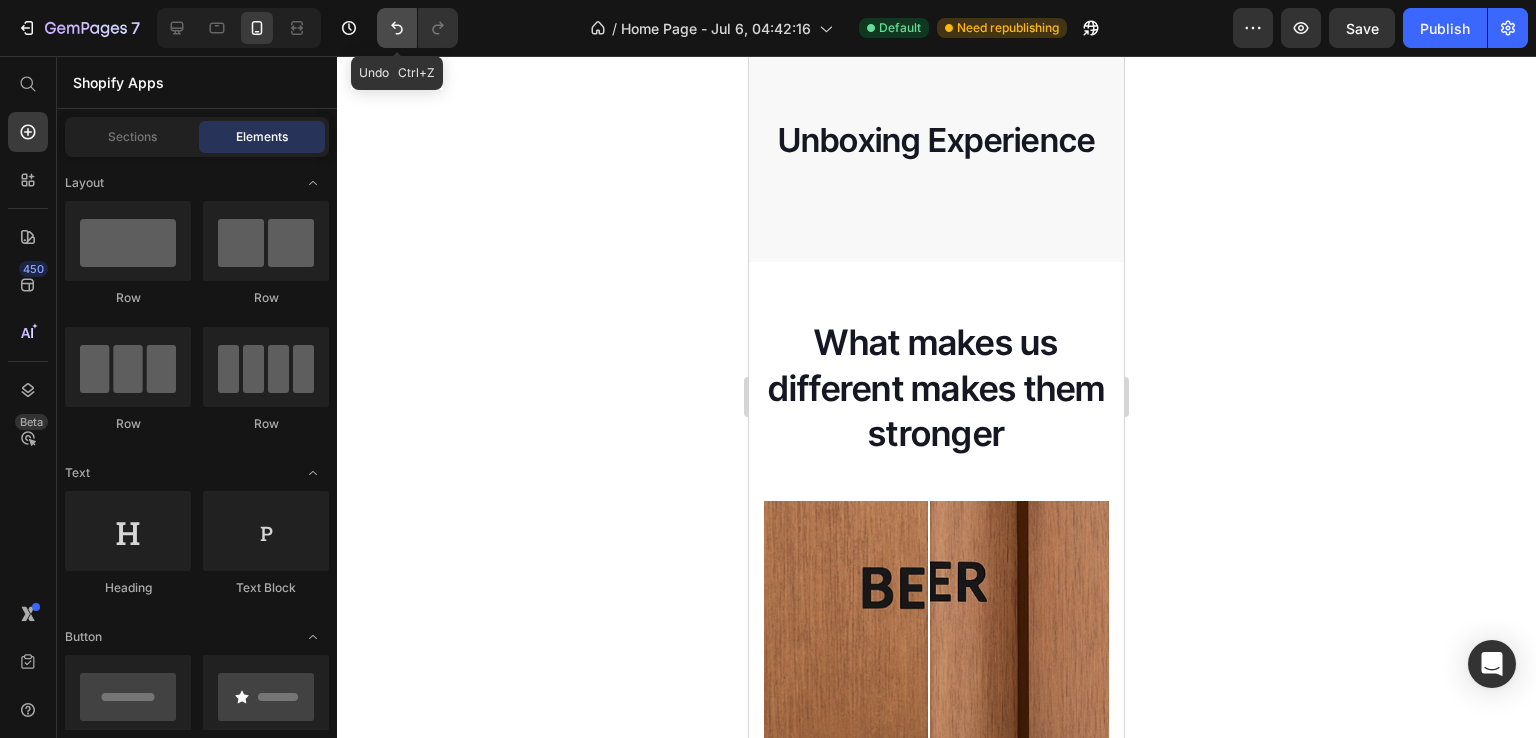 click 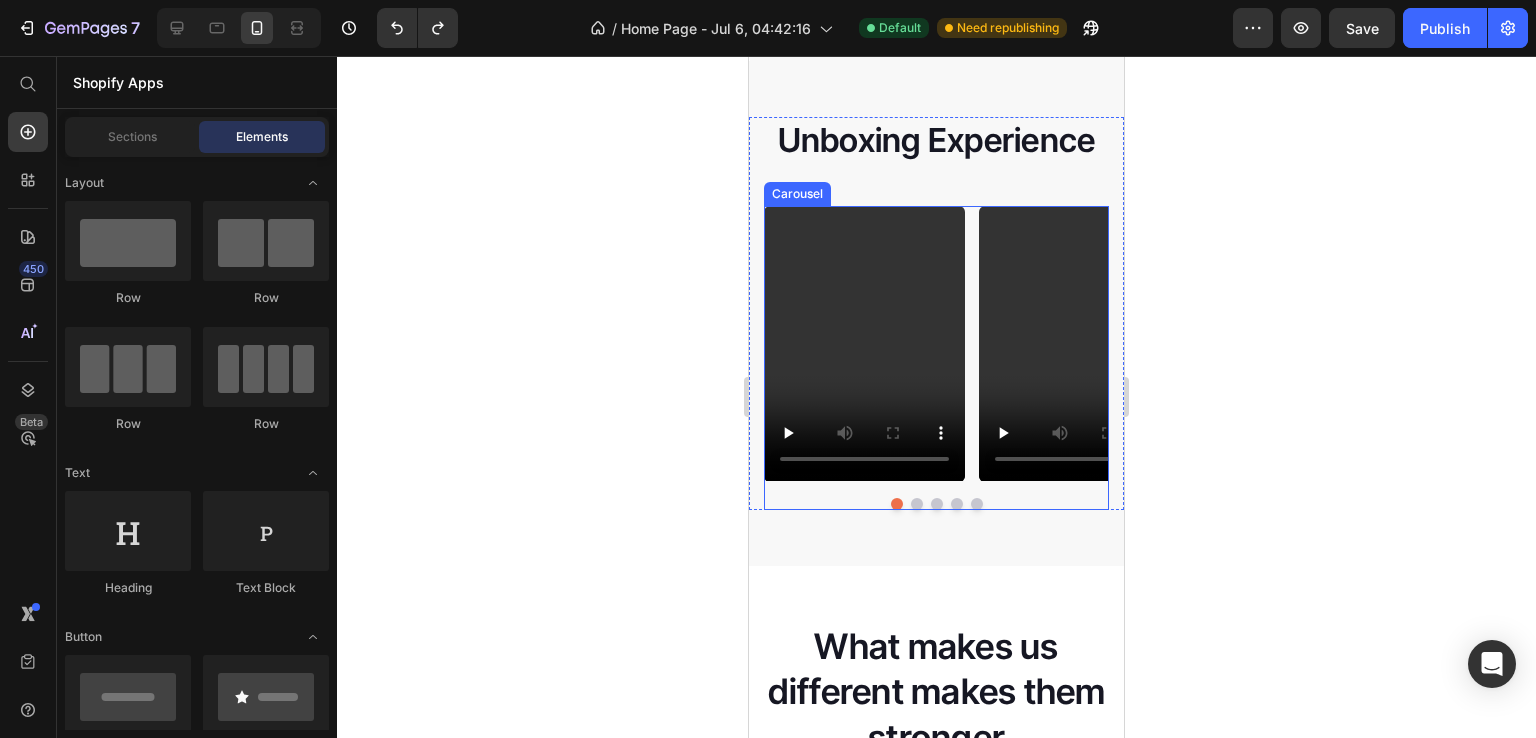 click at bounding box center (977, 504) 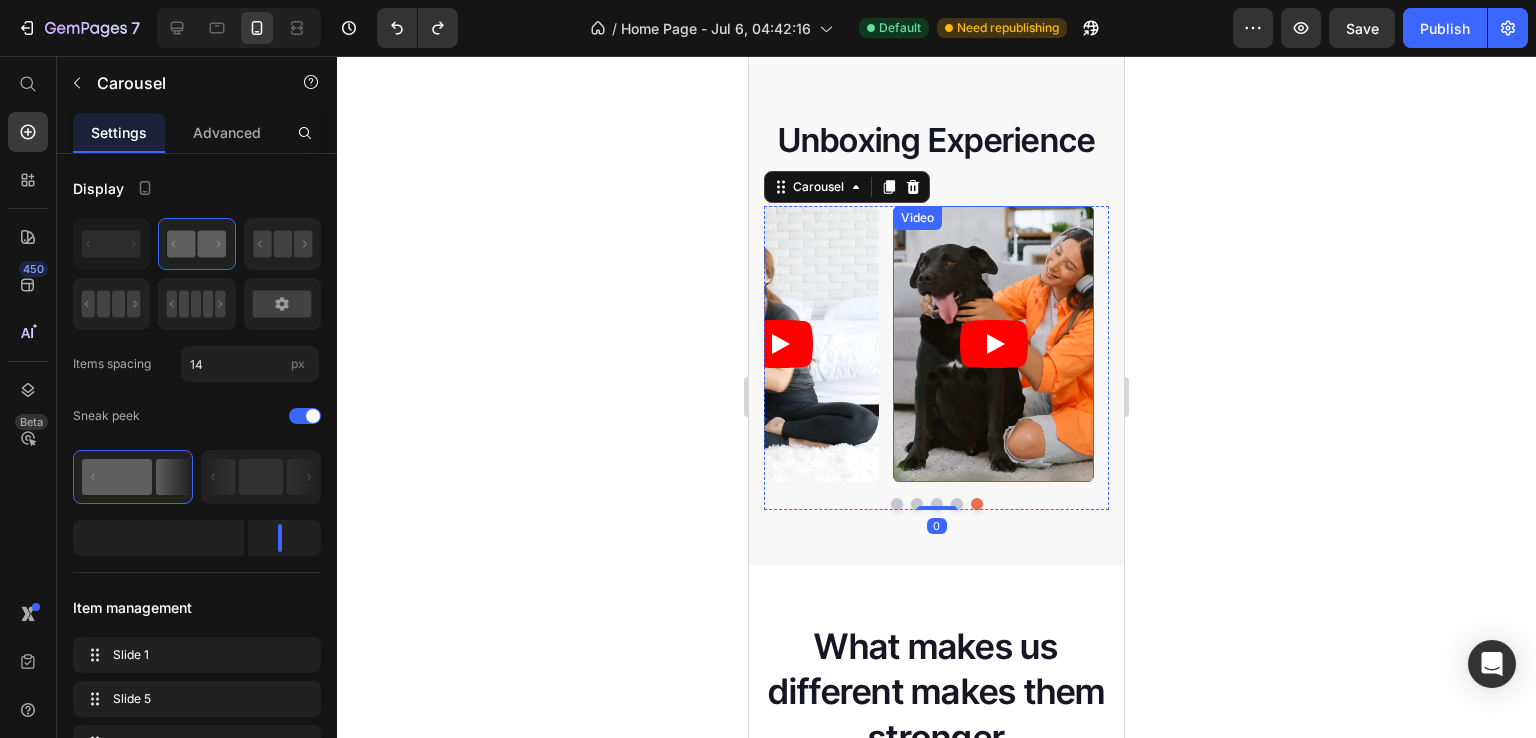 click 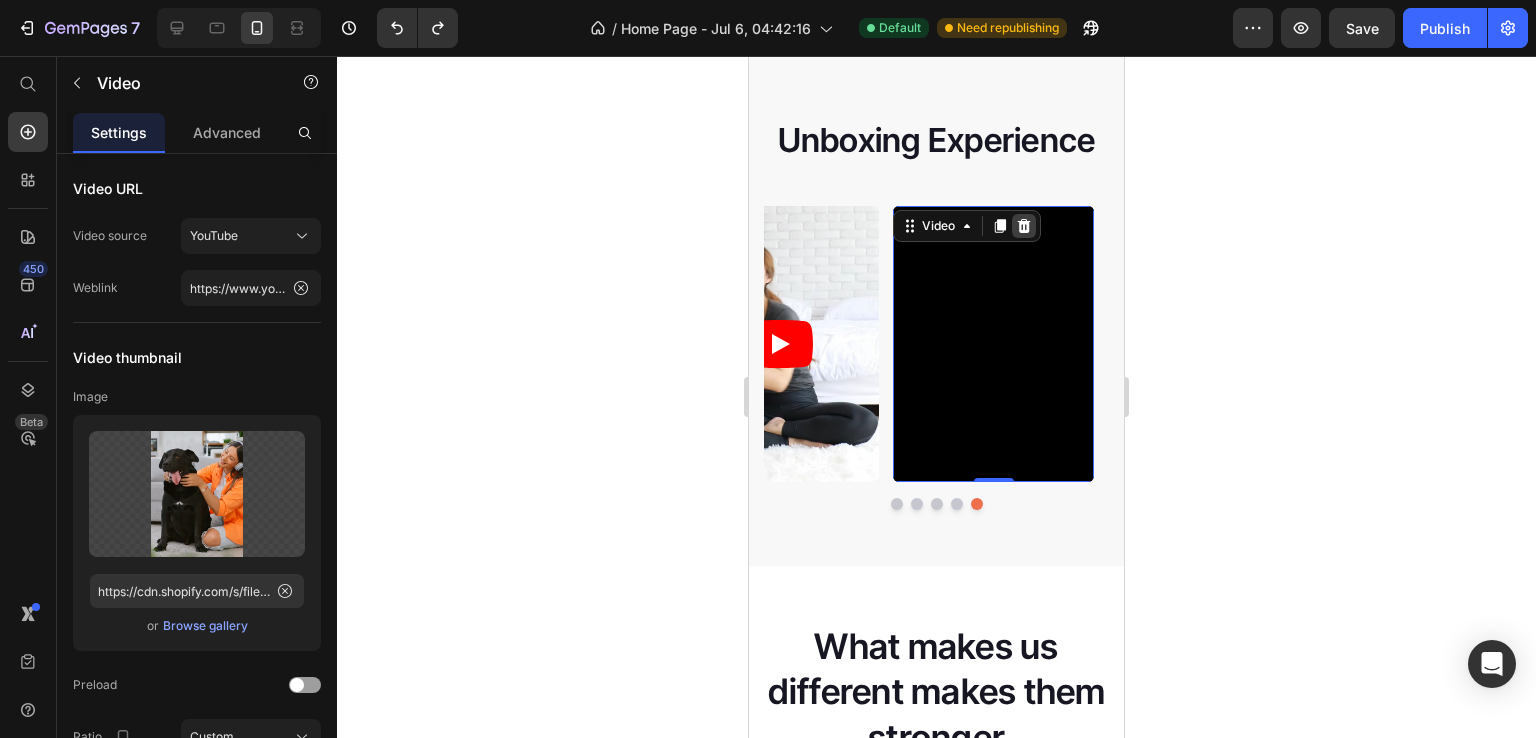 click 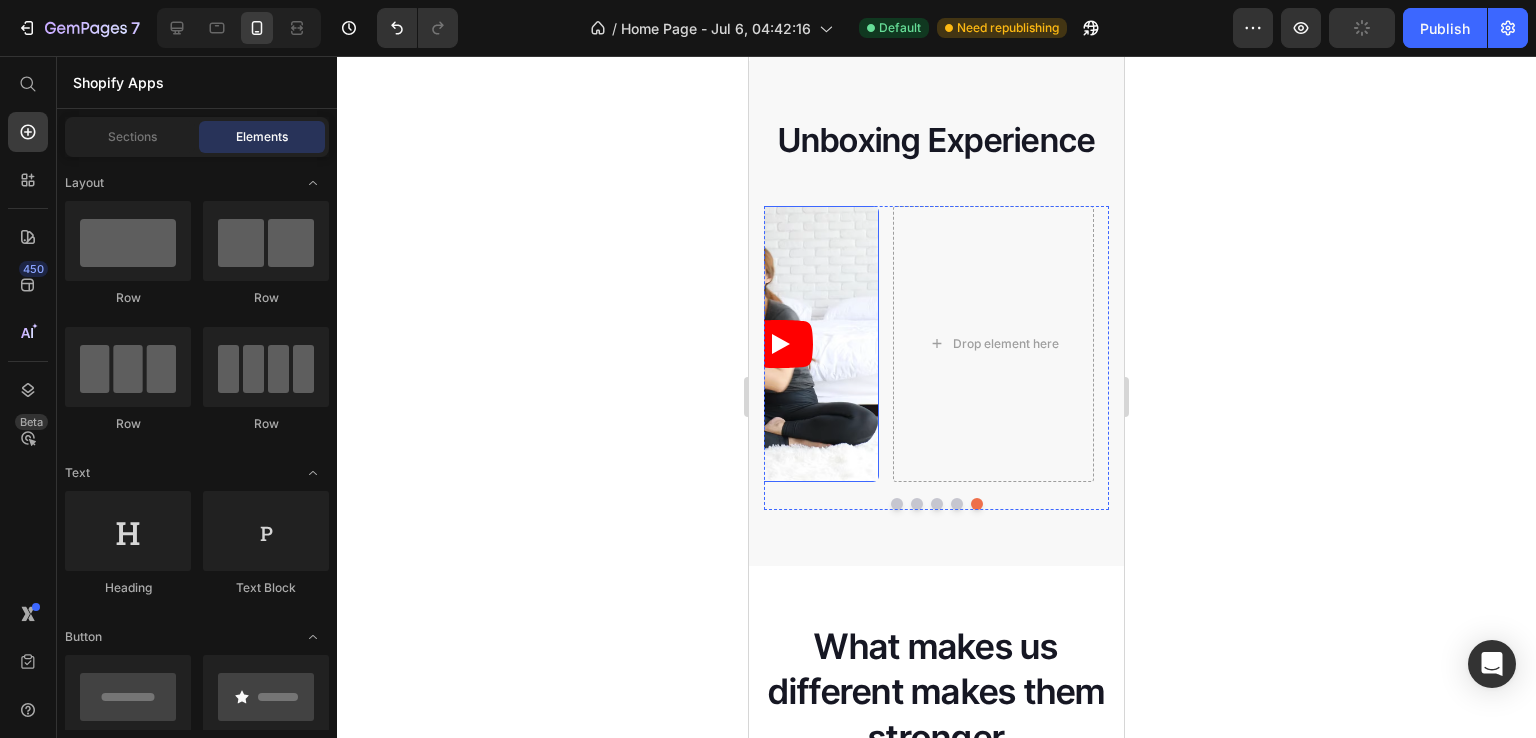 click at bounding box center (778, 343) 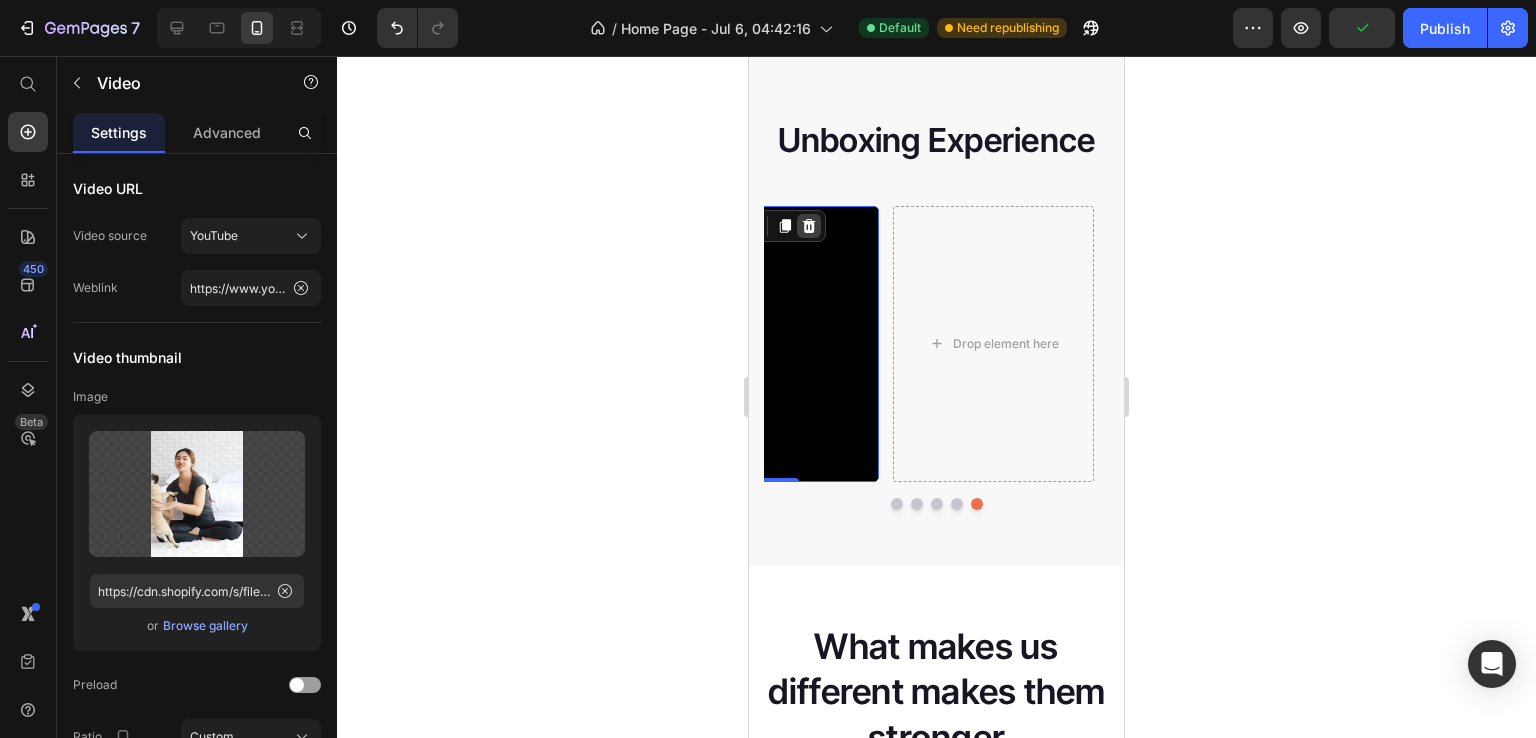 click 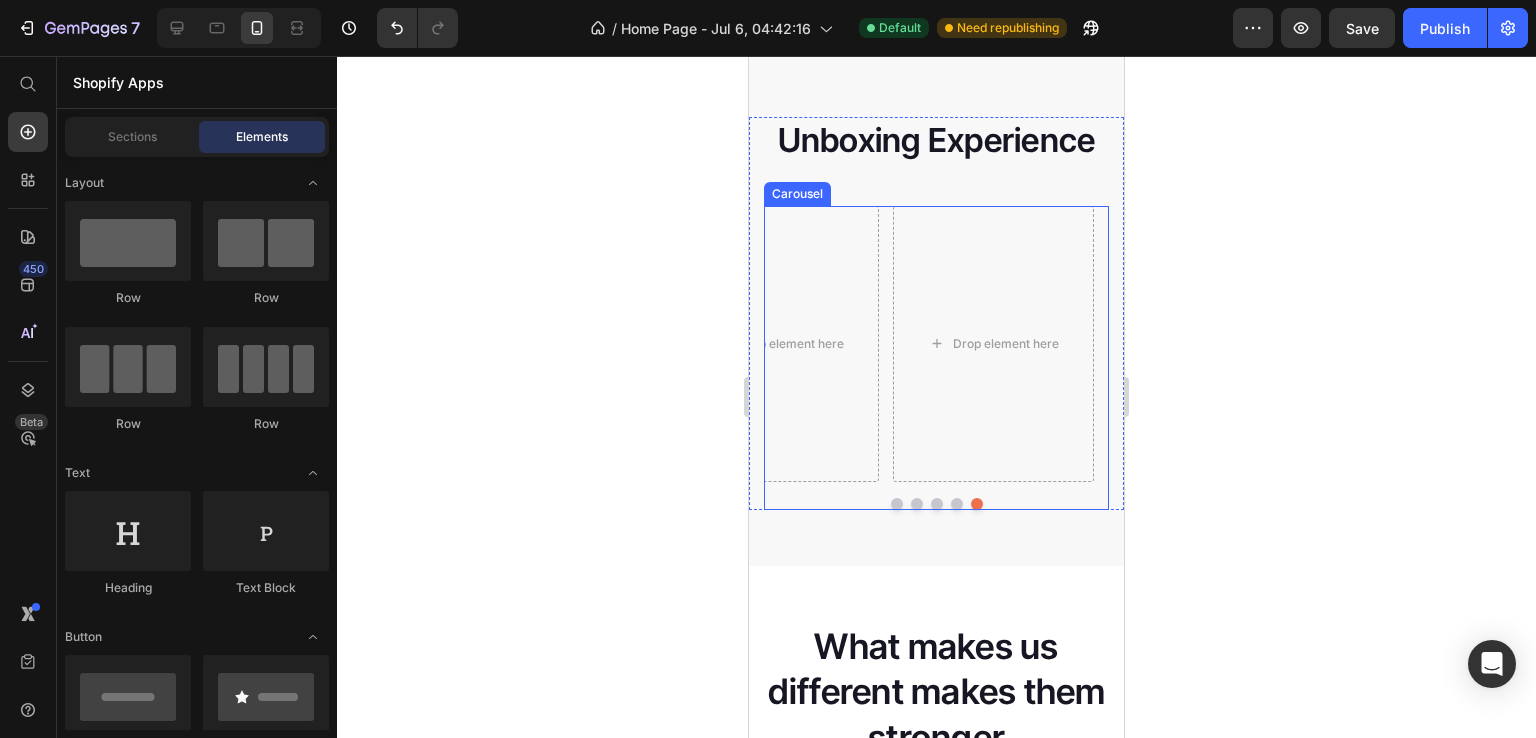 click at bounding box center (936, 504) 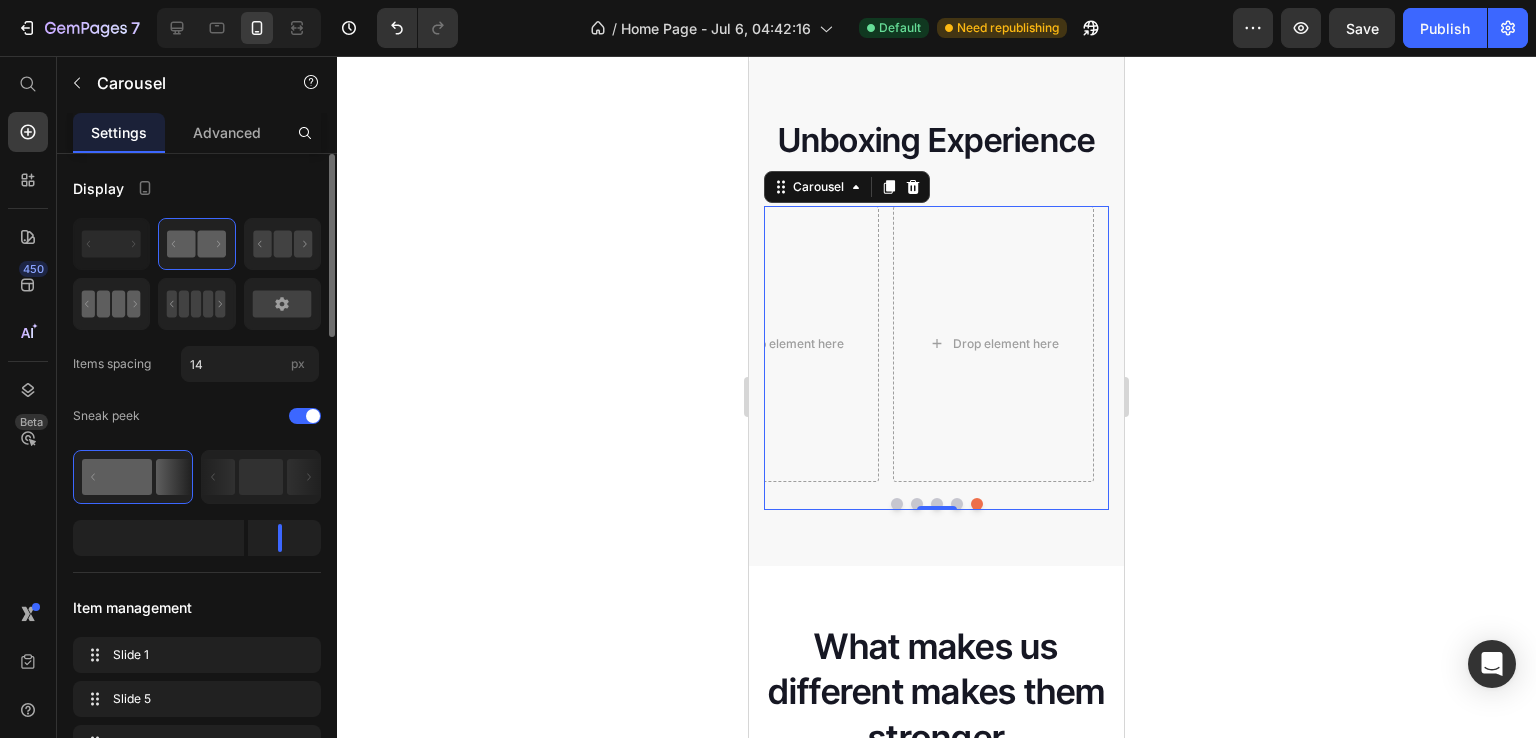 click 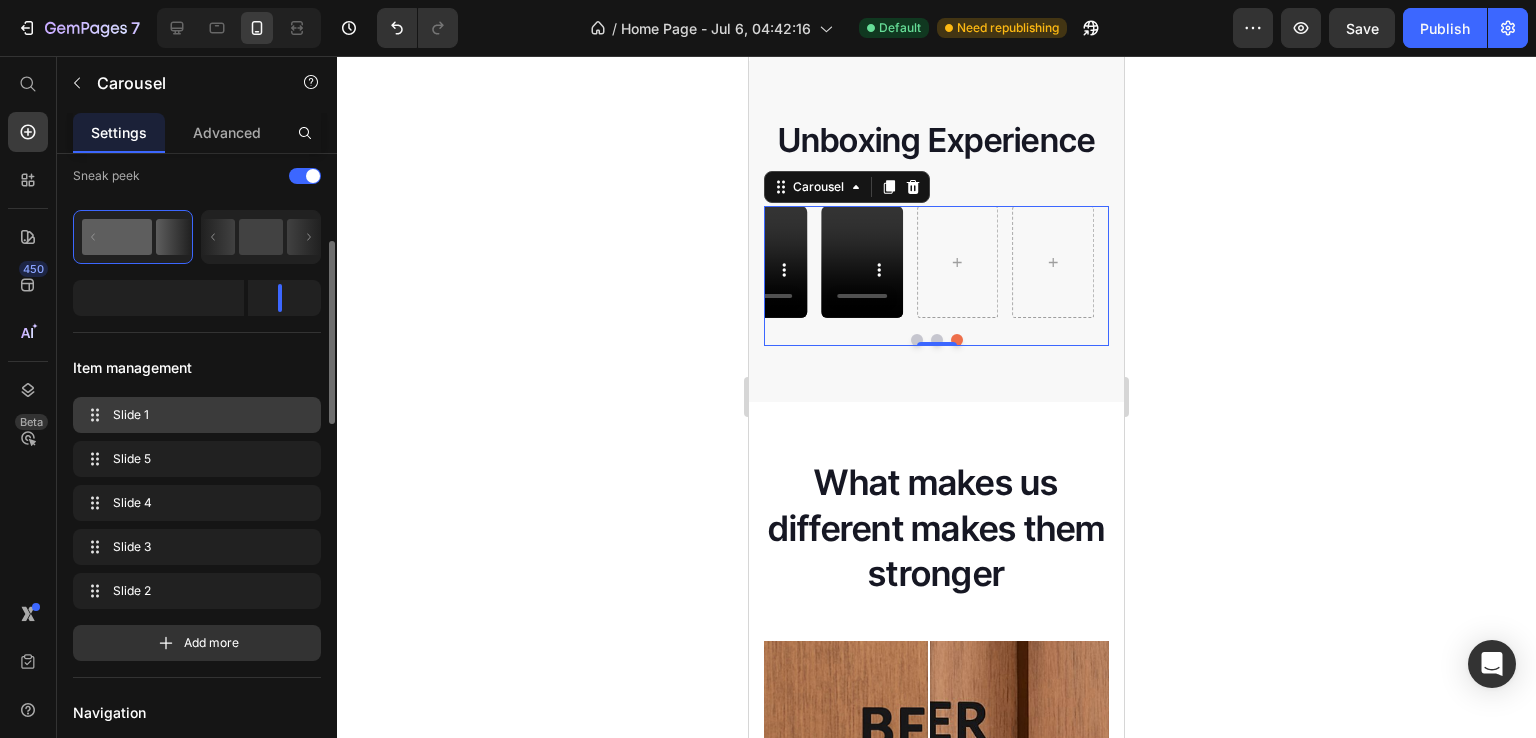 scroll, scrollTop: 255, scrollLeft: 0, axis: vertical 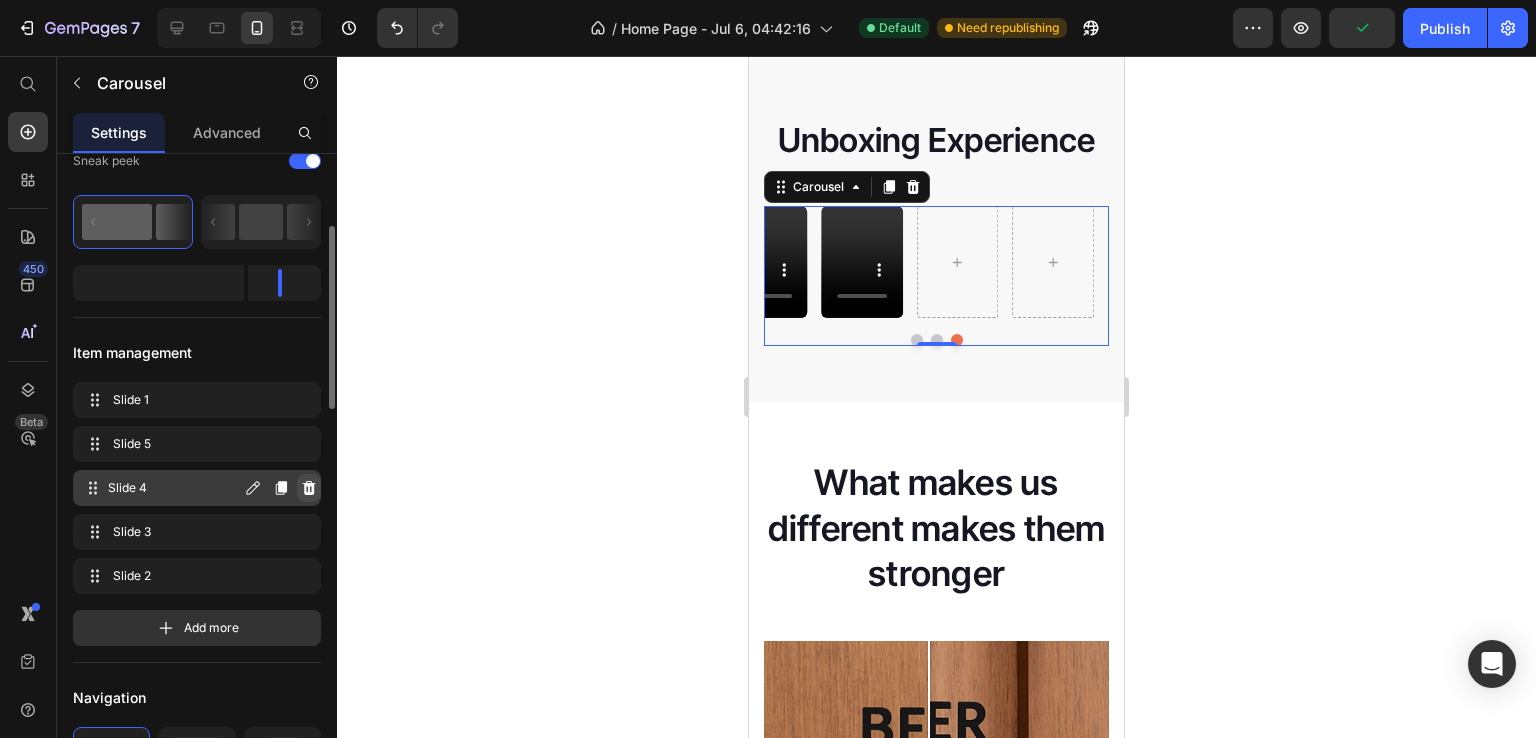 click 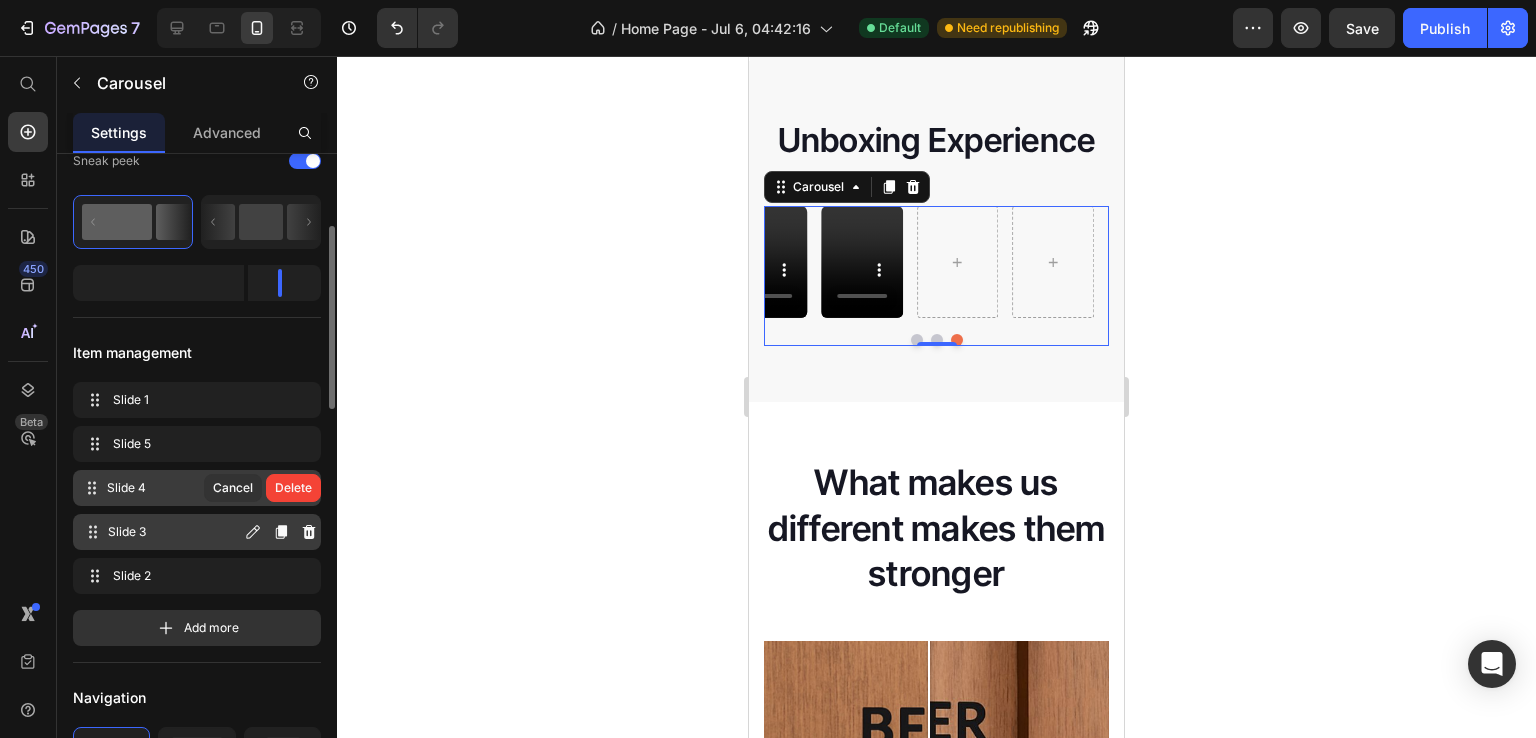 click 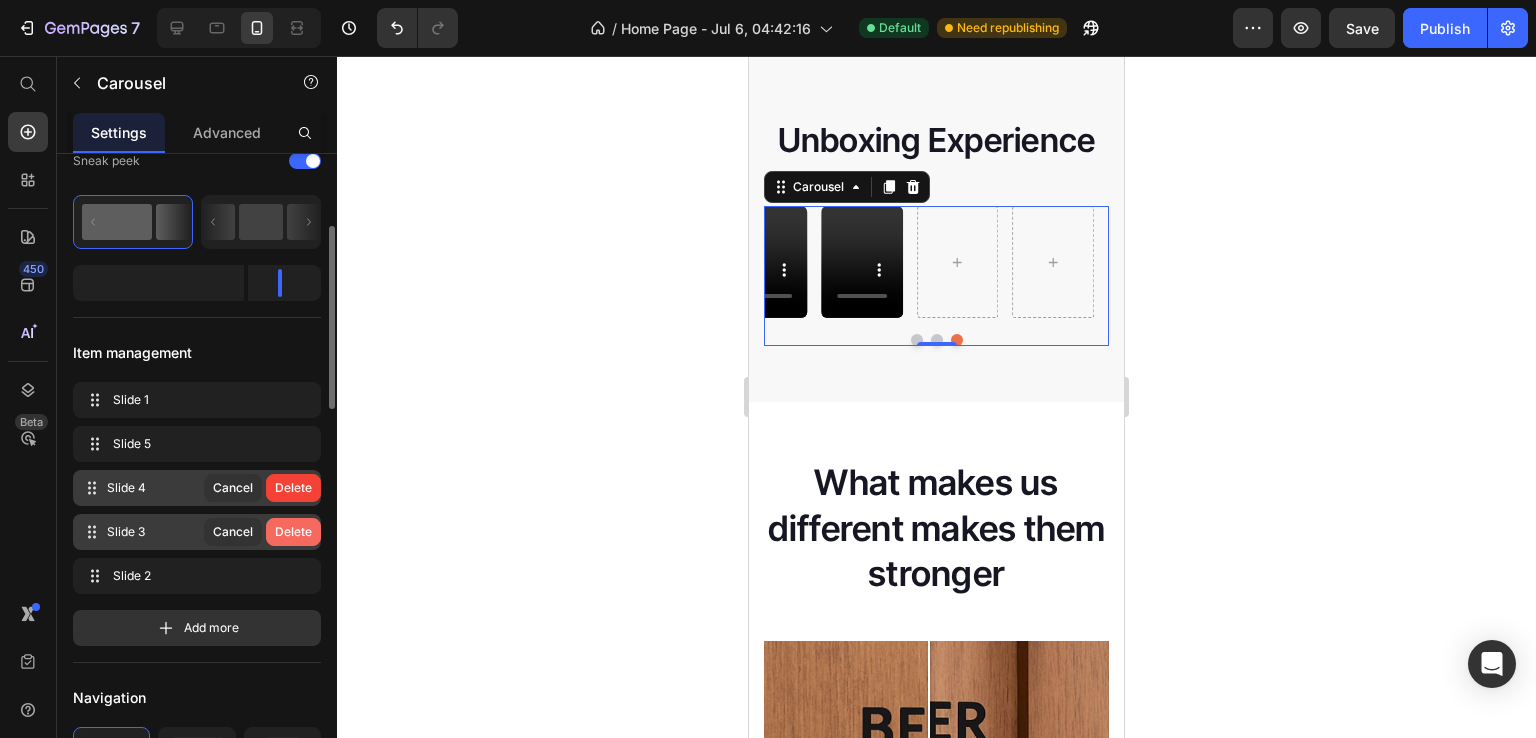 click on "Delete" at bounding box center (293, 532) 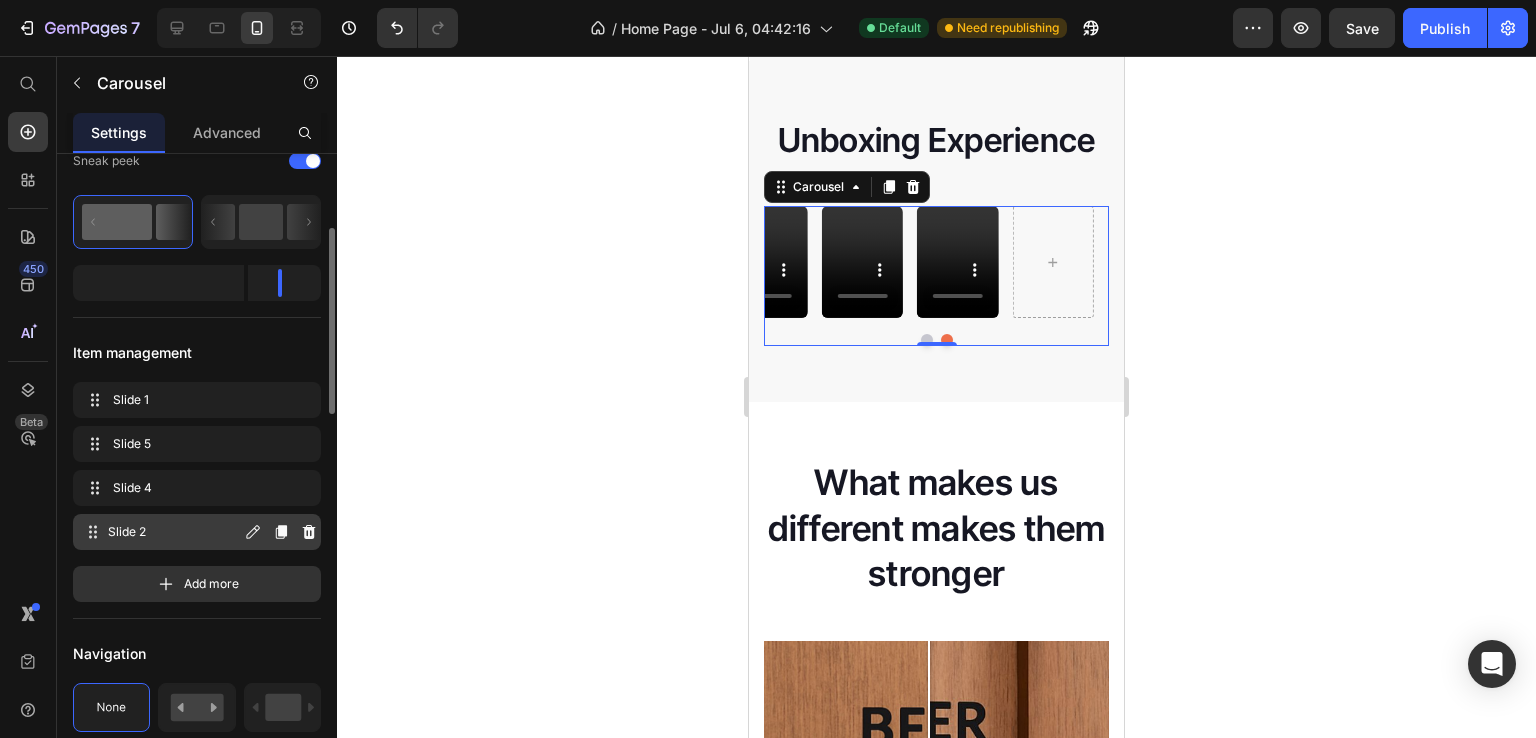 click 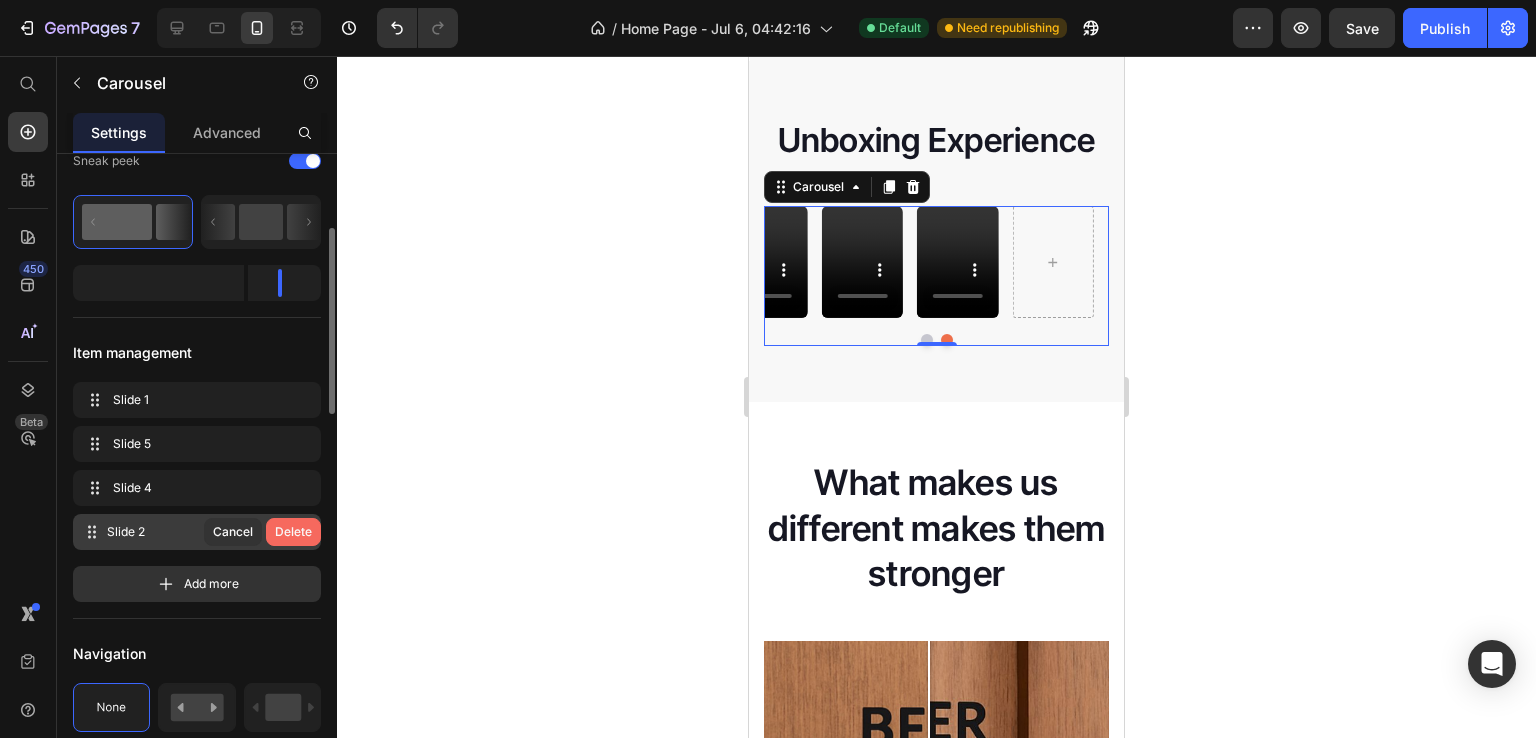 click on "Delete" at bounding box center [293, 532] 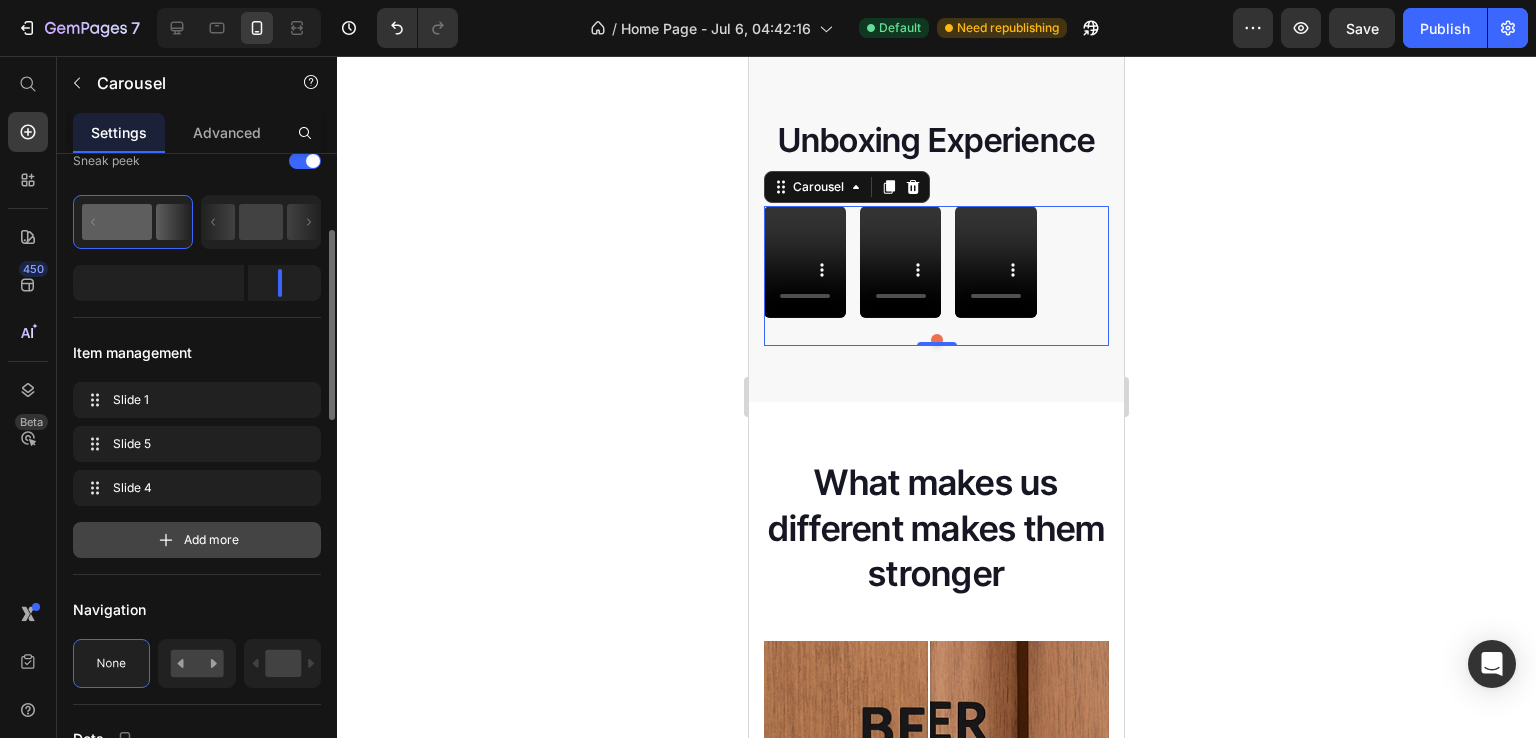 click on "Add more" at bounding box center (197, 540) 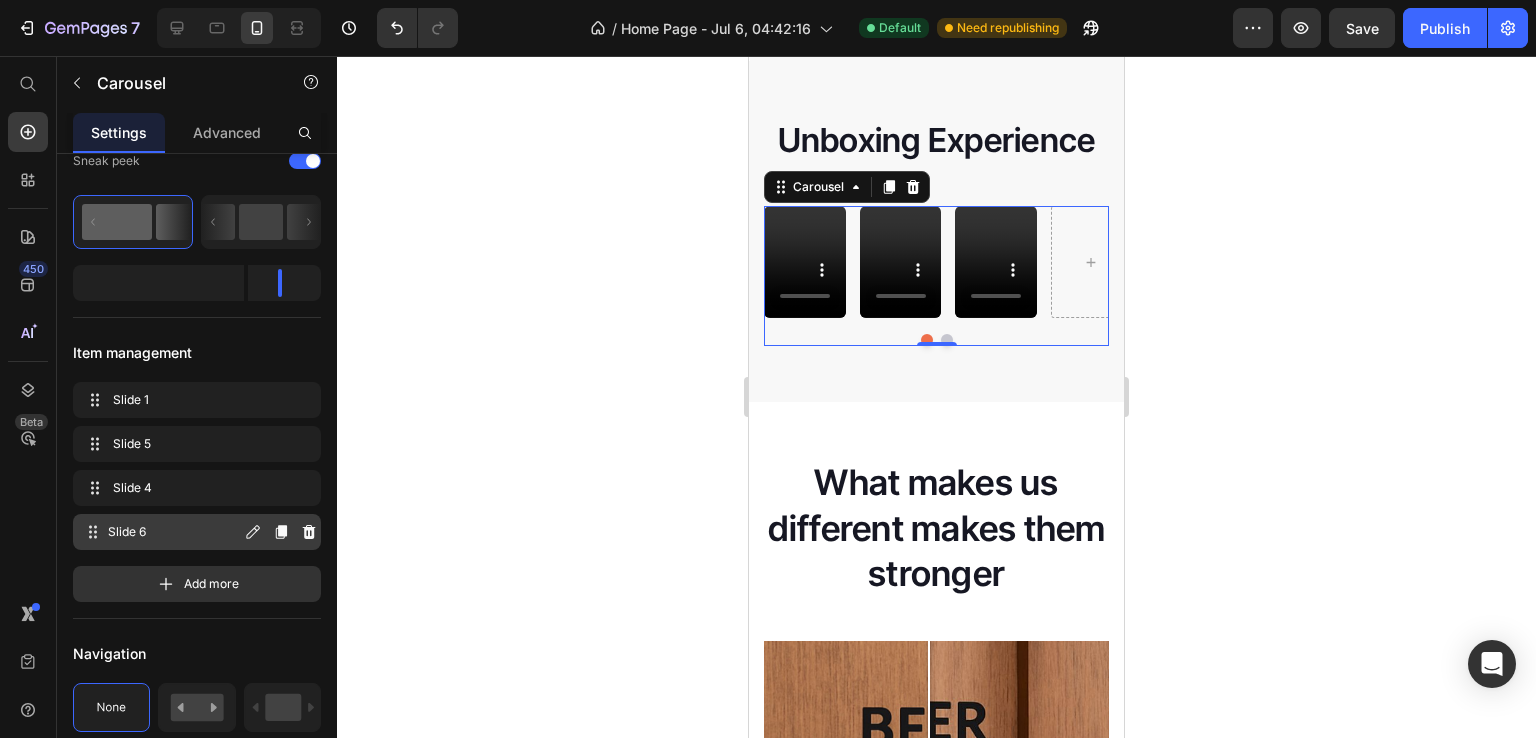 click 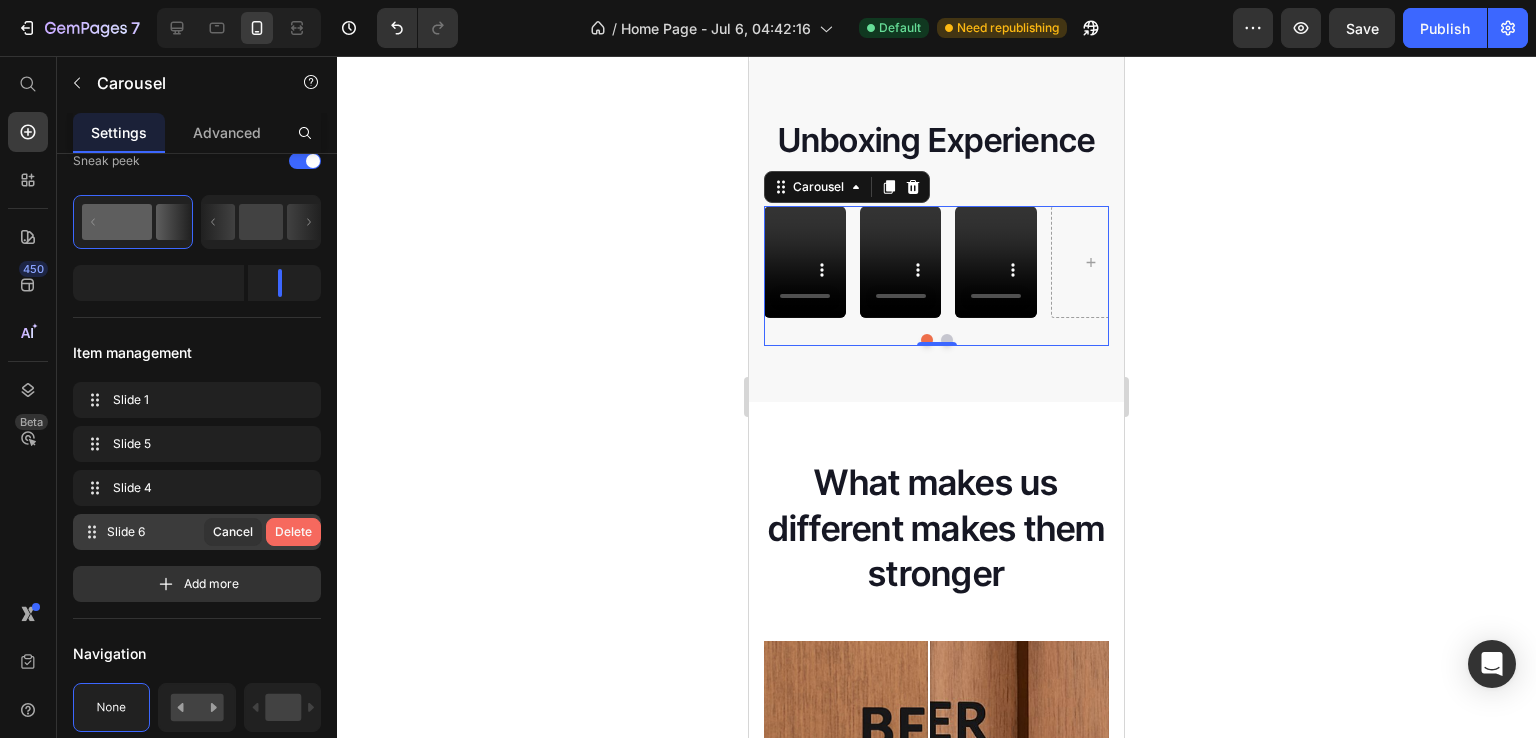 click on "Delete" at bounding box center [293, 532] 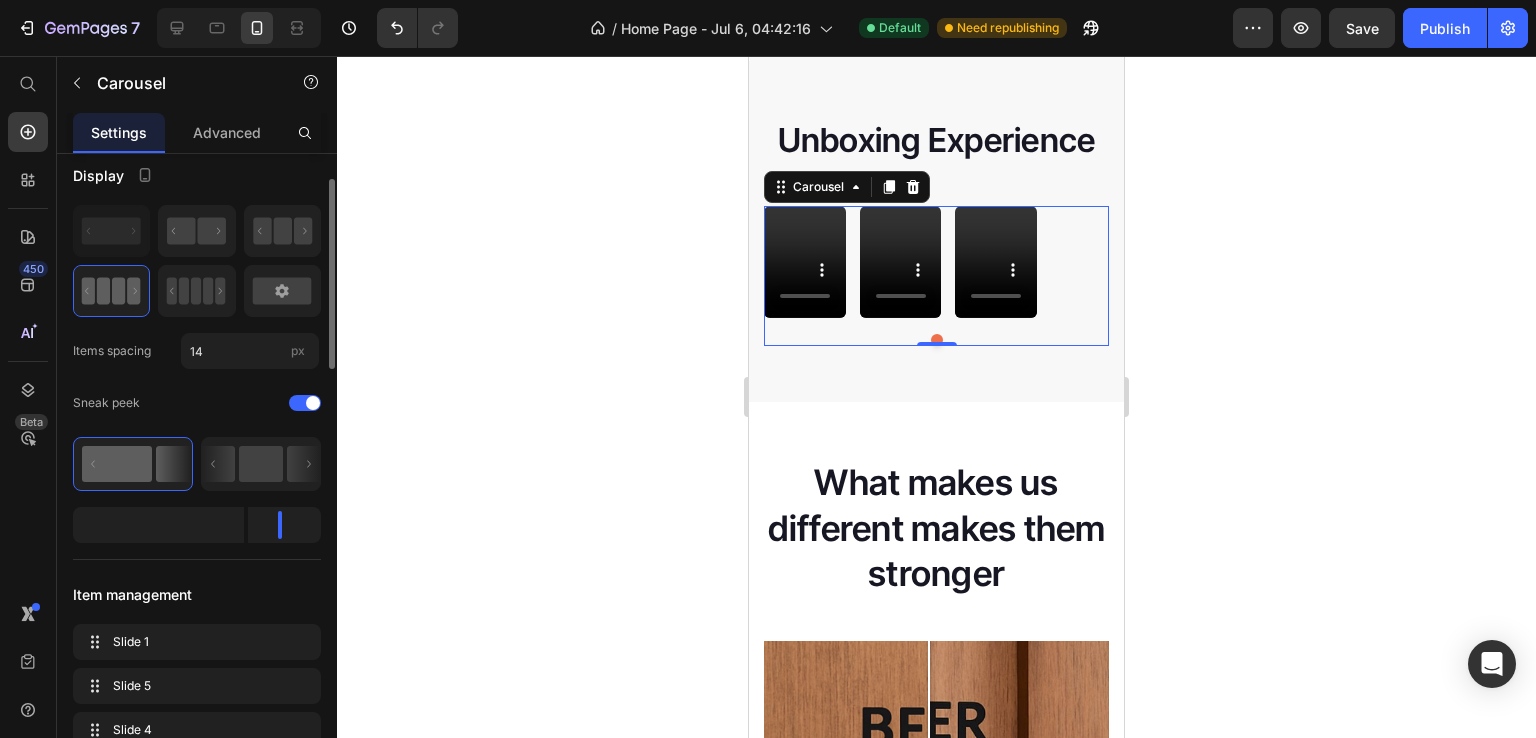 scroll, scrollTop: 0, scrollLeft: 0, axis: both 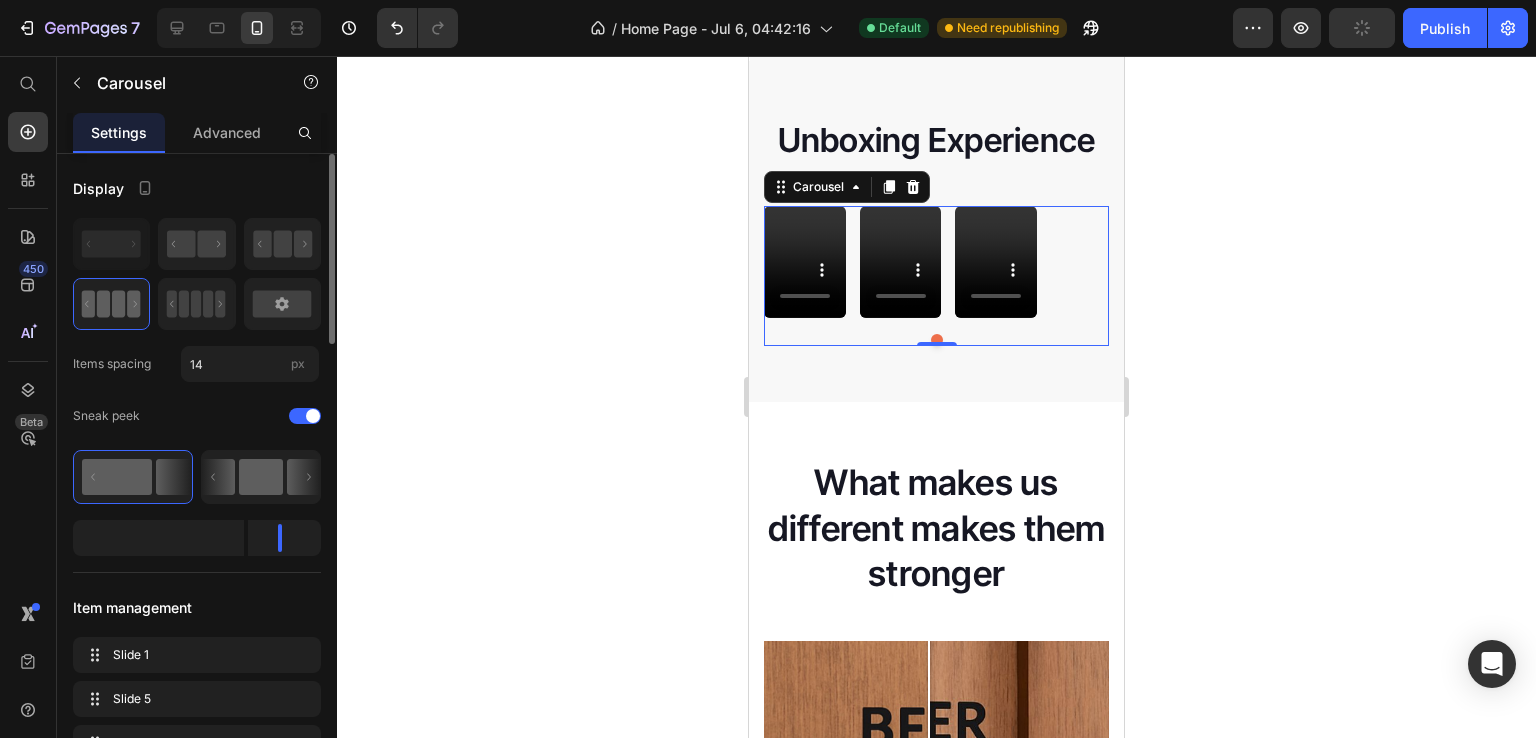 click 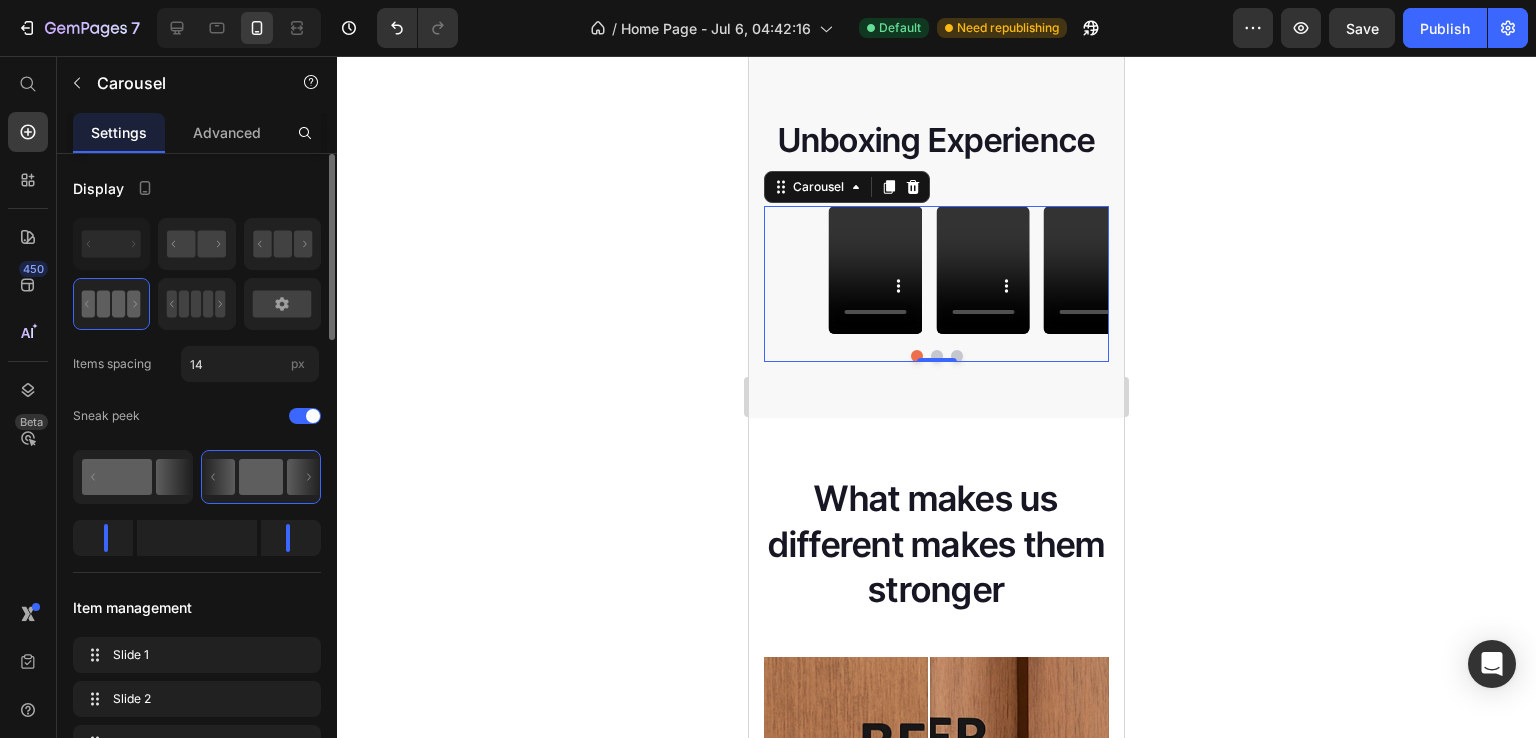 click 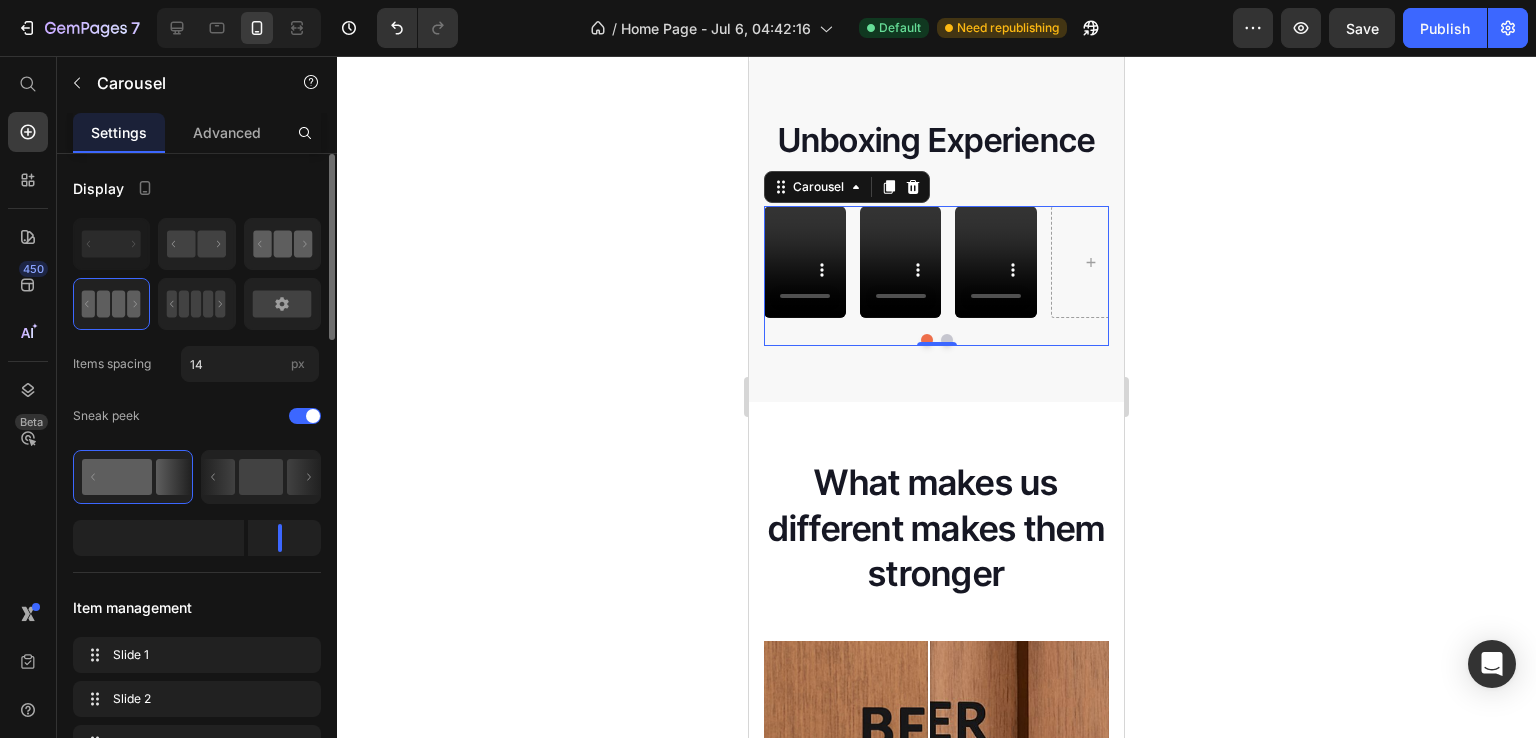 click 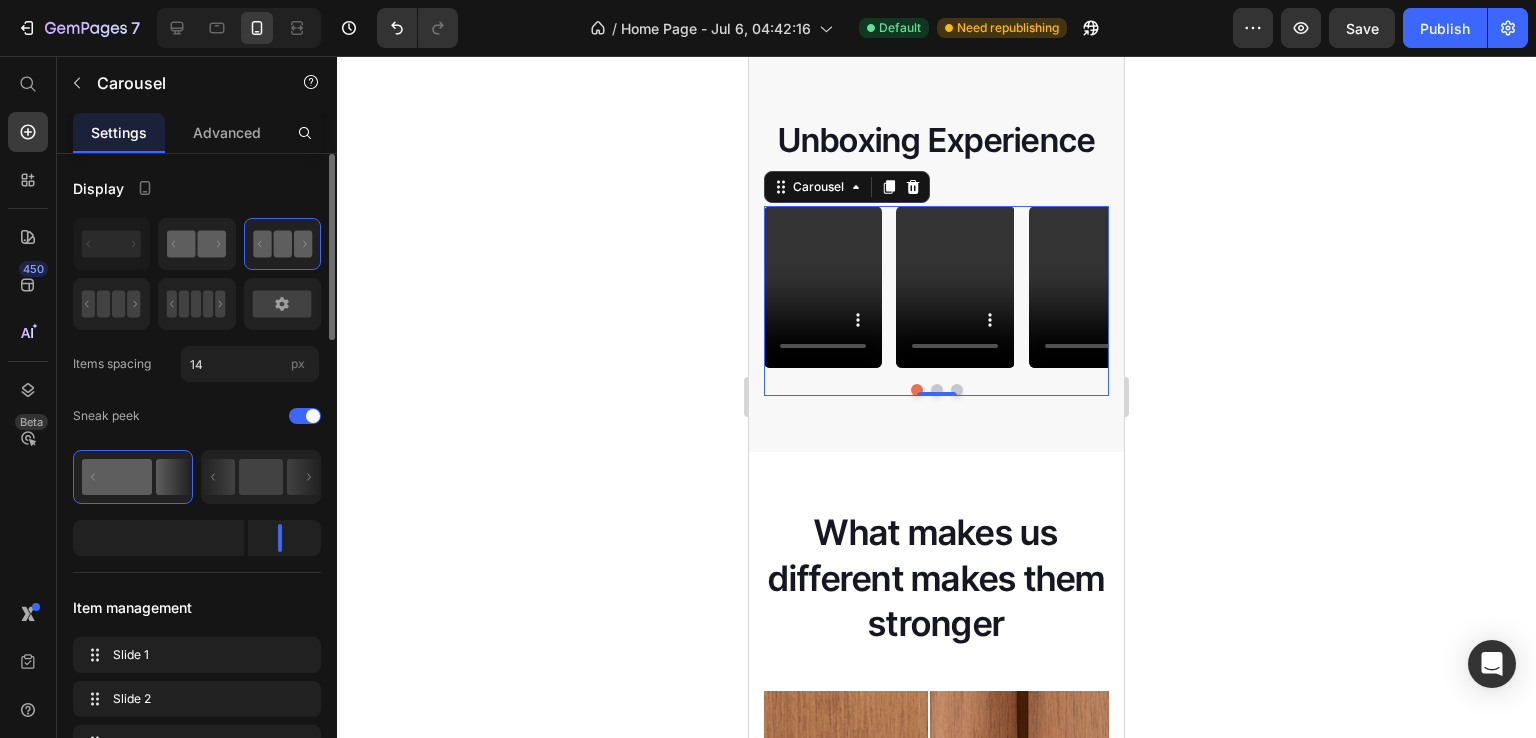 click 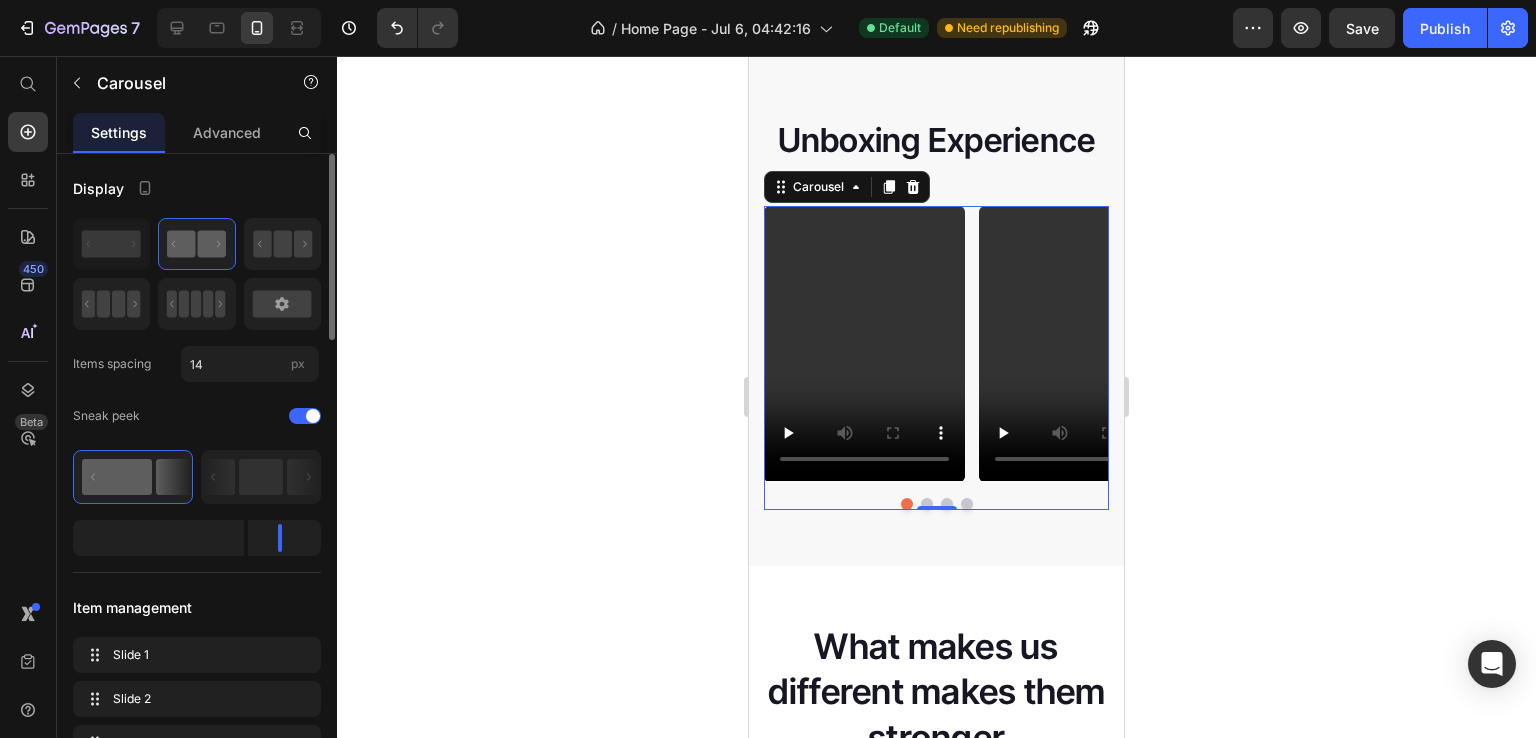 click 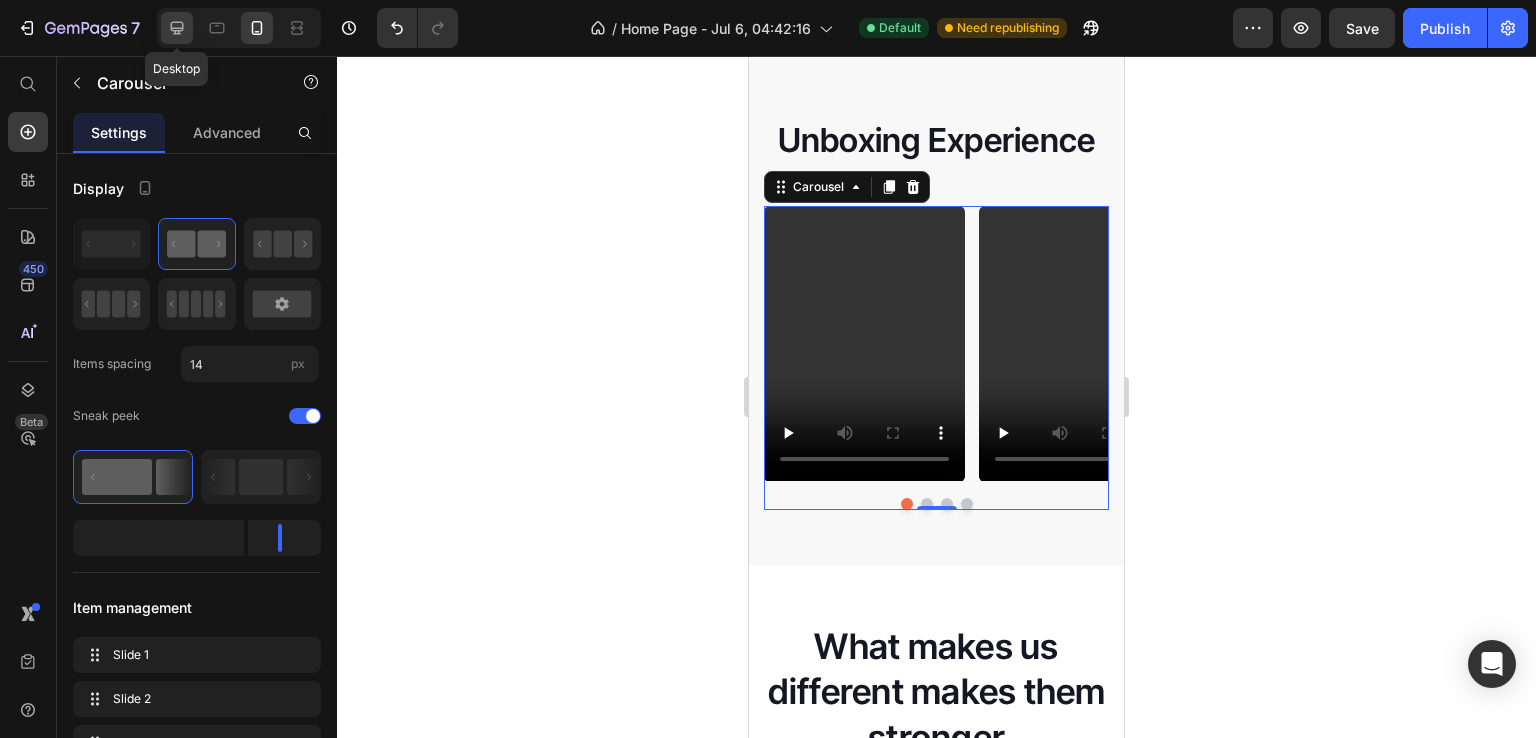 click 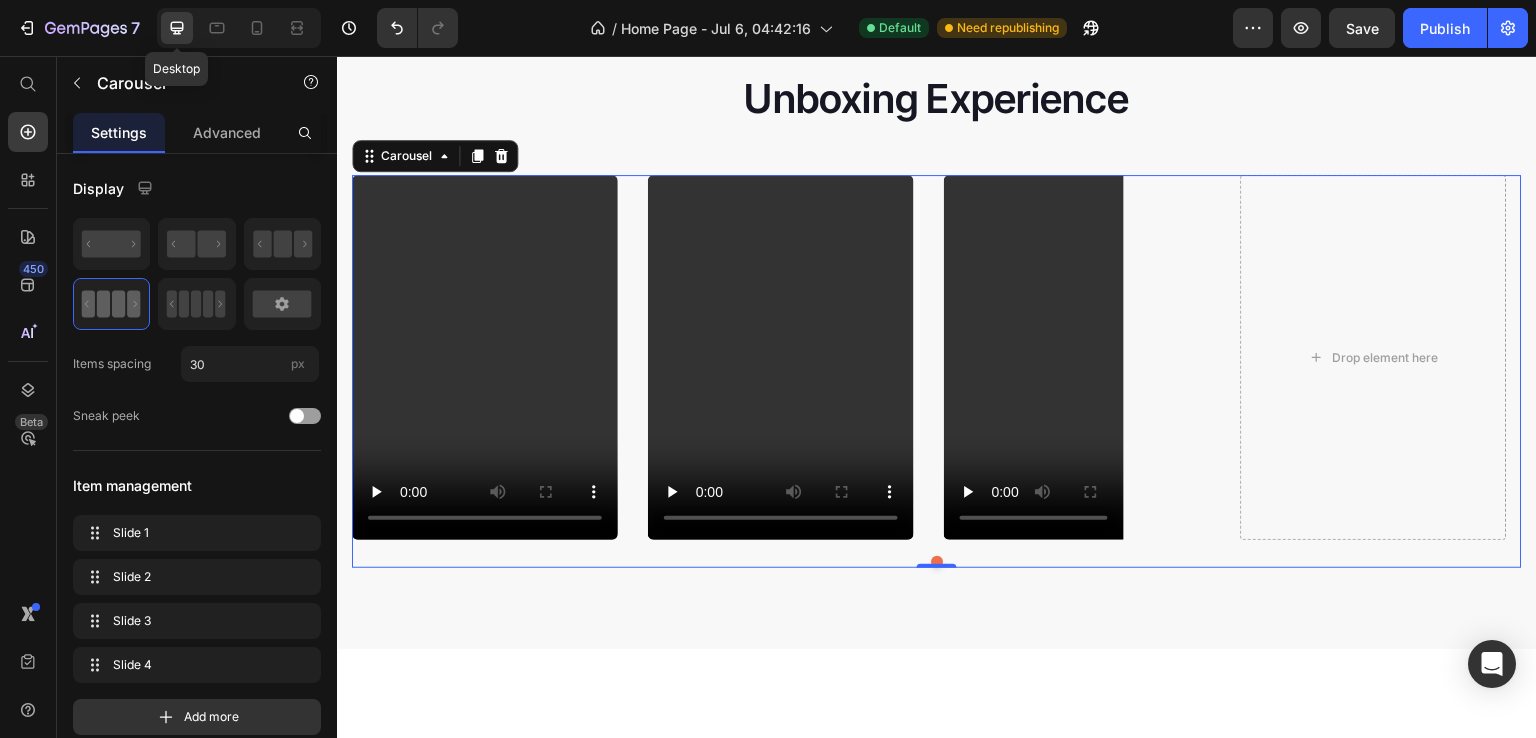scroll, scrollTop: 13084, scrollLeft: 0, axis: vertical 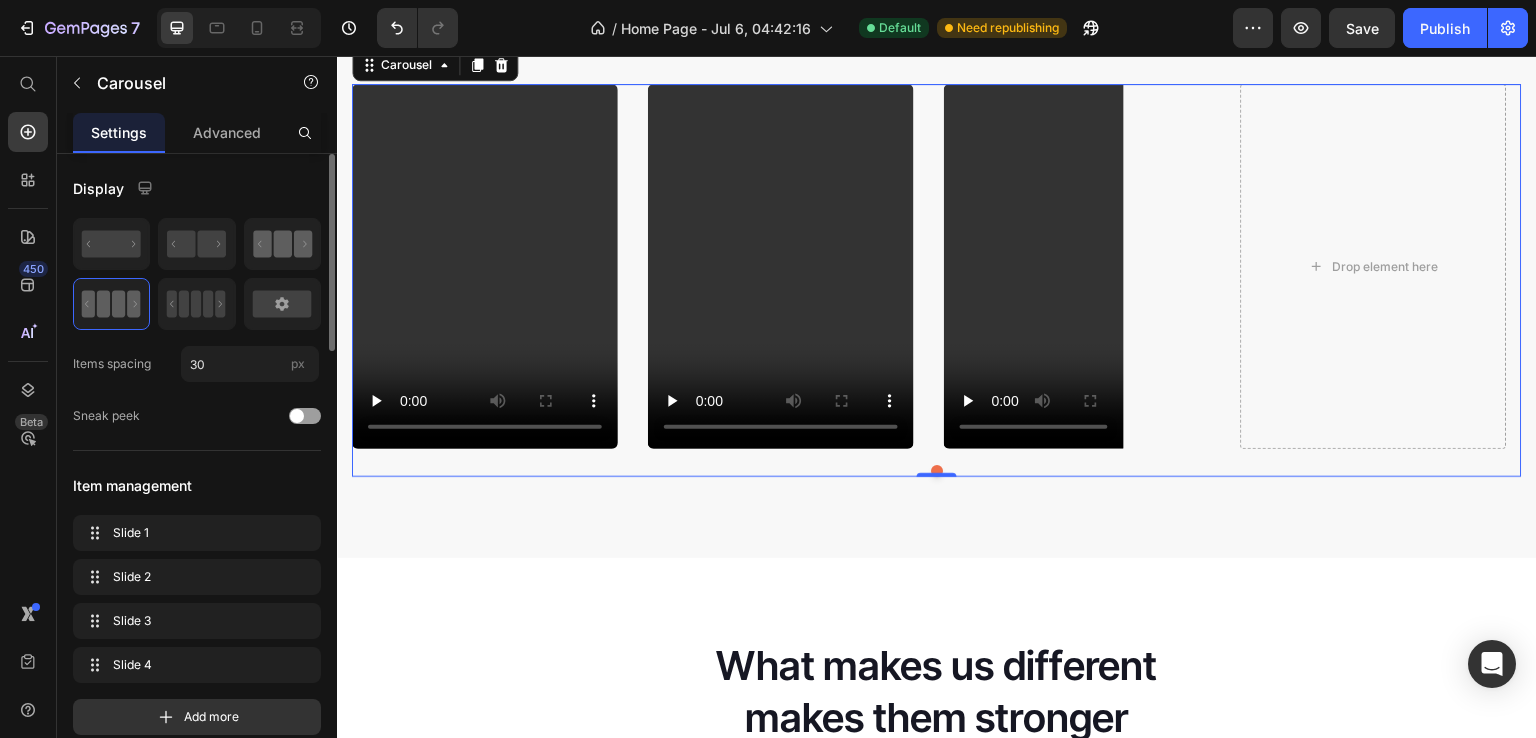 click 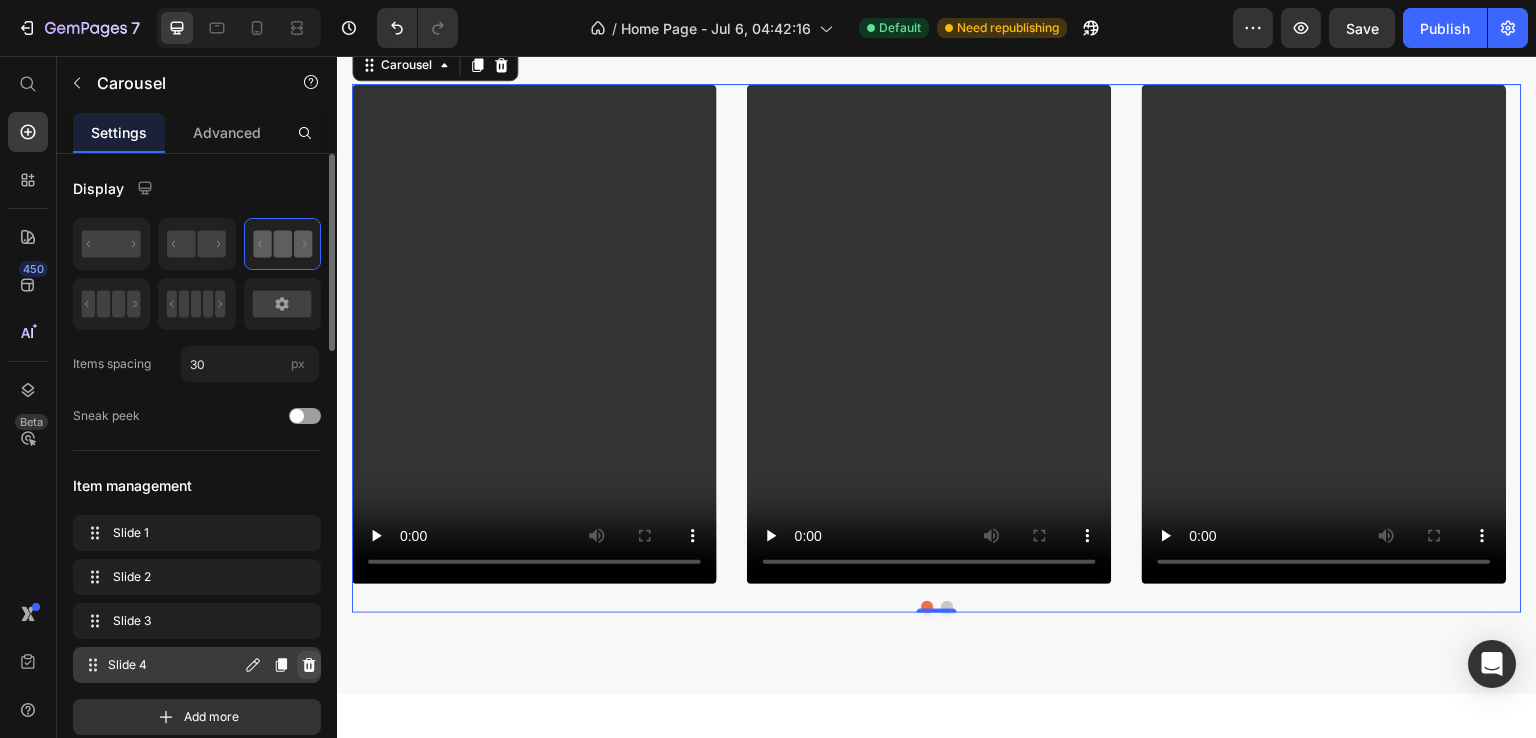 click 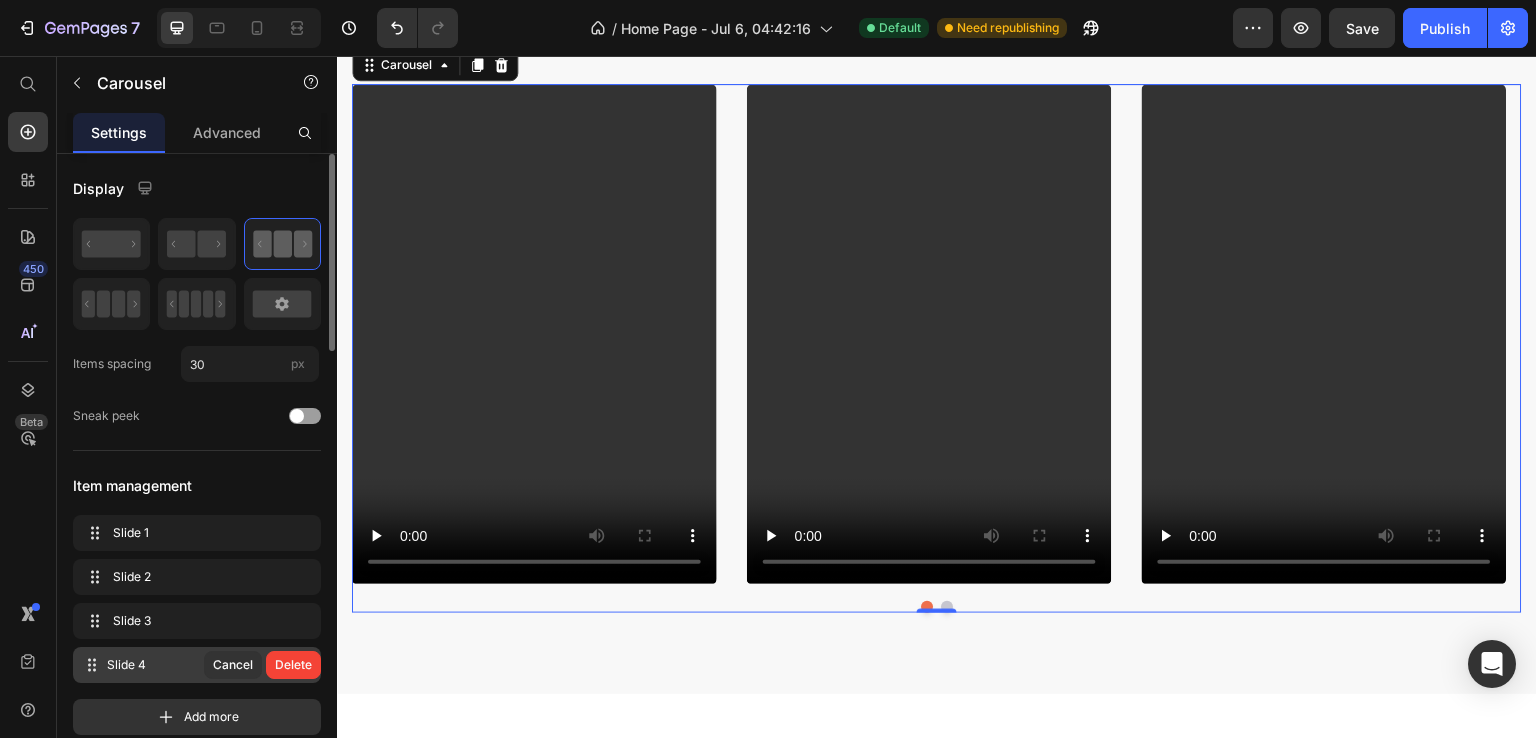 click on "Delete" at bounding box center (293, 665) 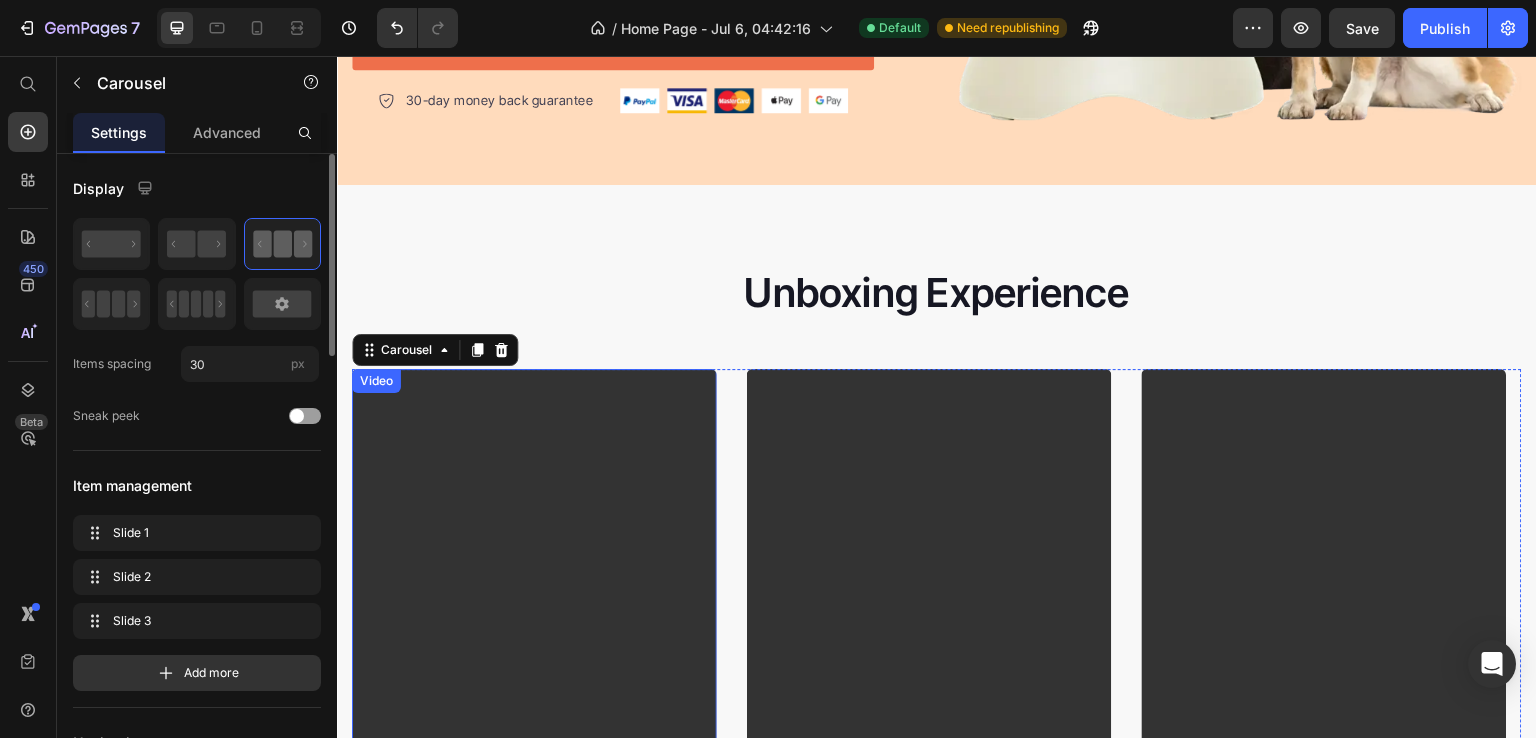 scroll, scrollTop: 13094, scrollLeft: 0, axis: vertical 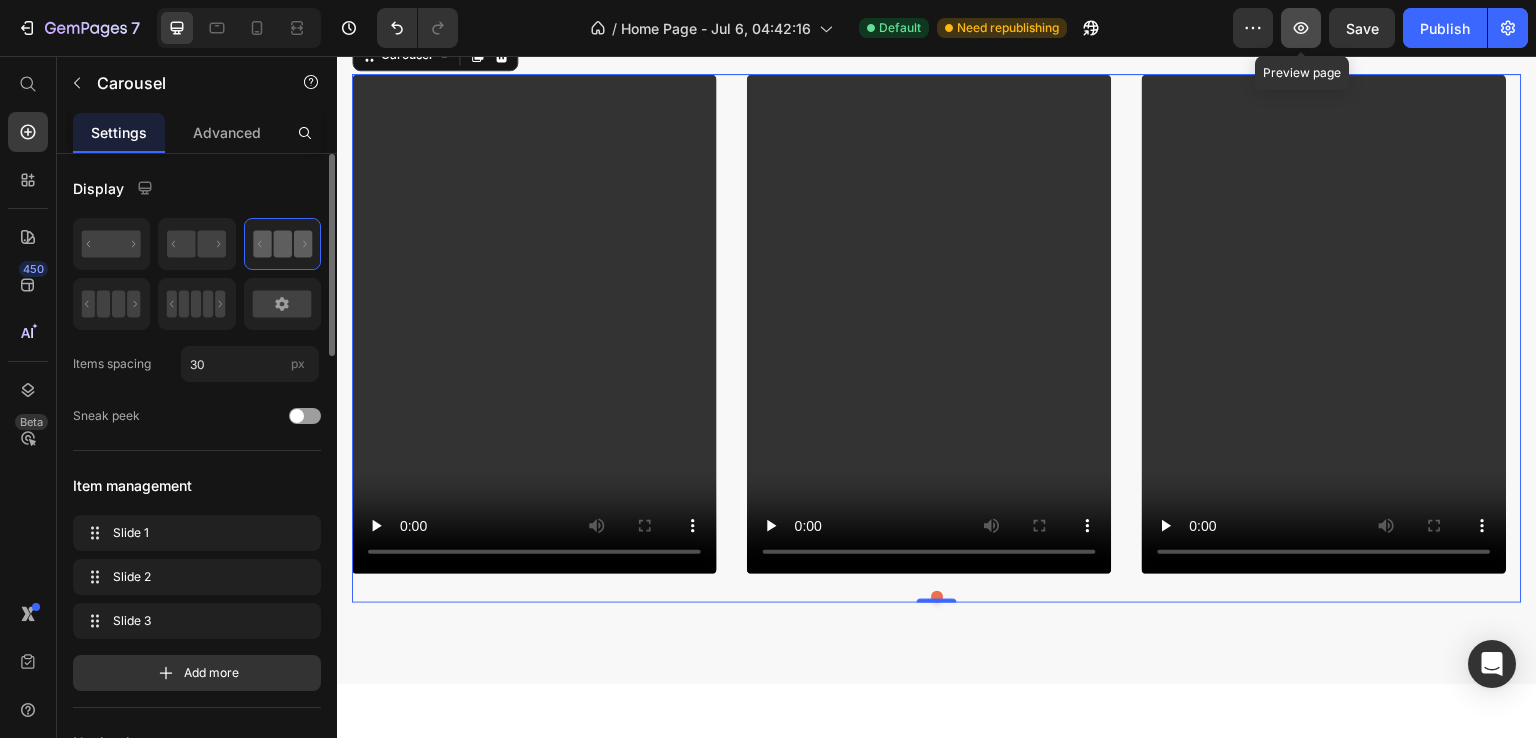 click 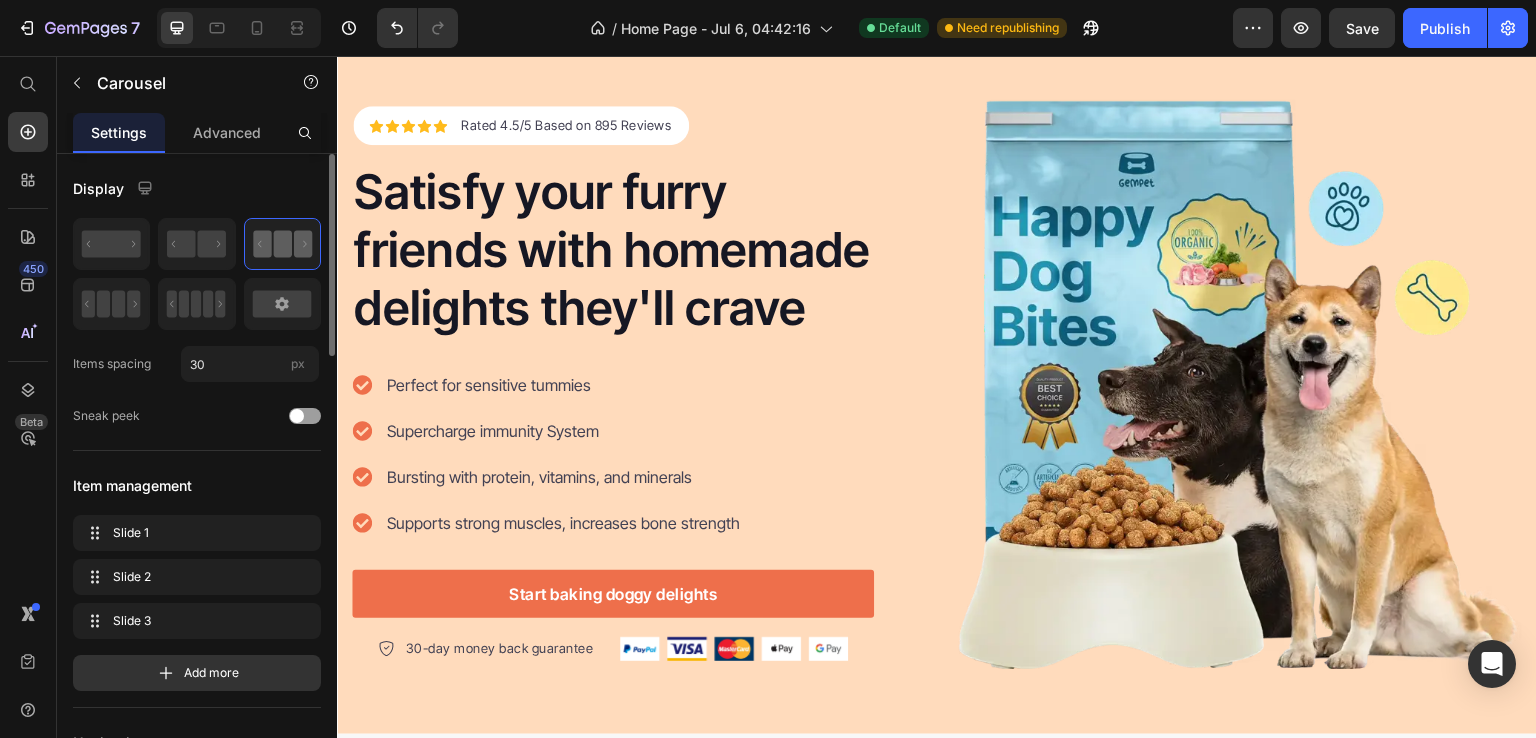 scroll, scrollTop: 11121, scrollLeft: 0, axis: vertical 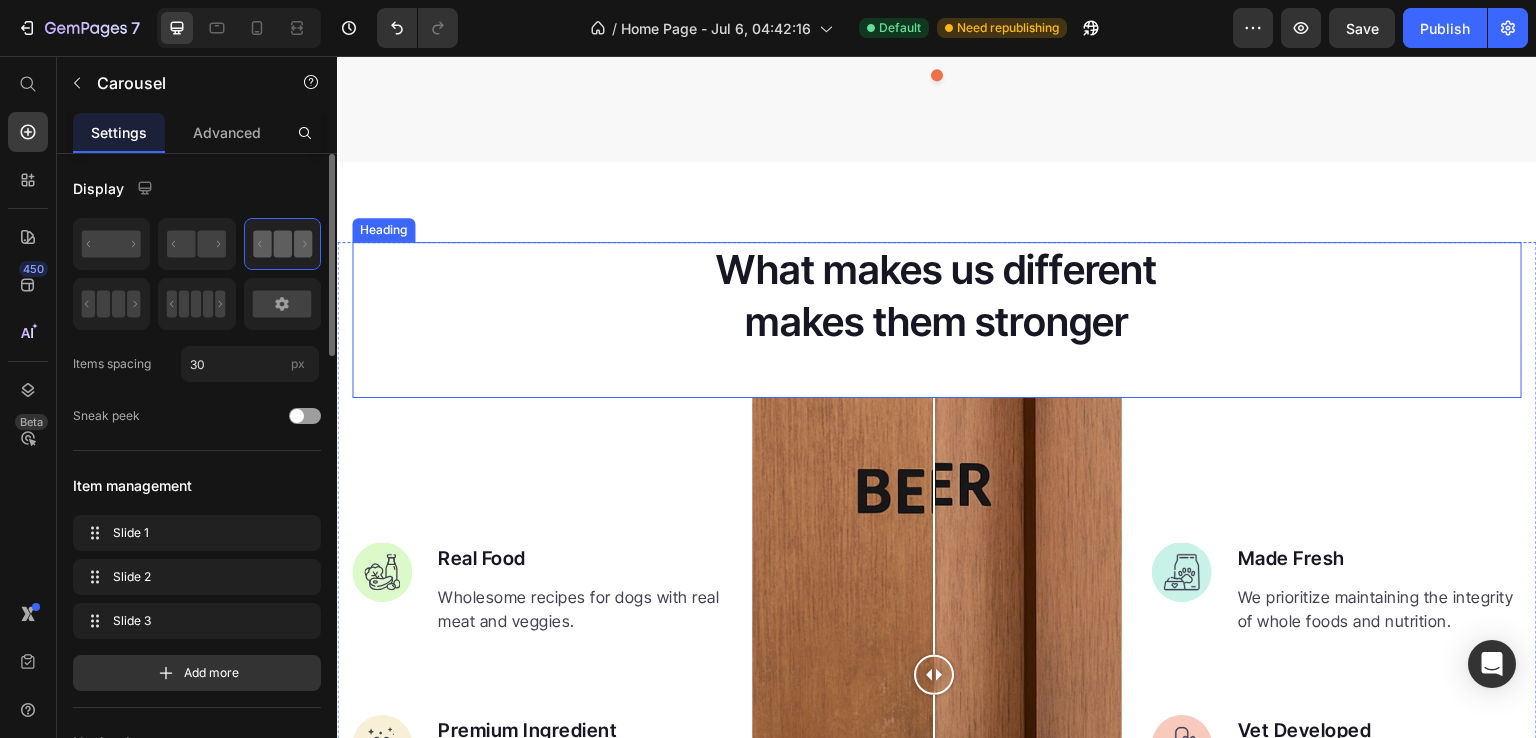 click on "What makes us different makes them stronger" at bounding box center (937, 296) 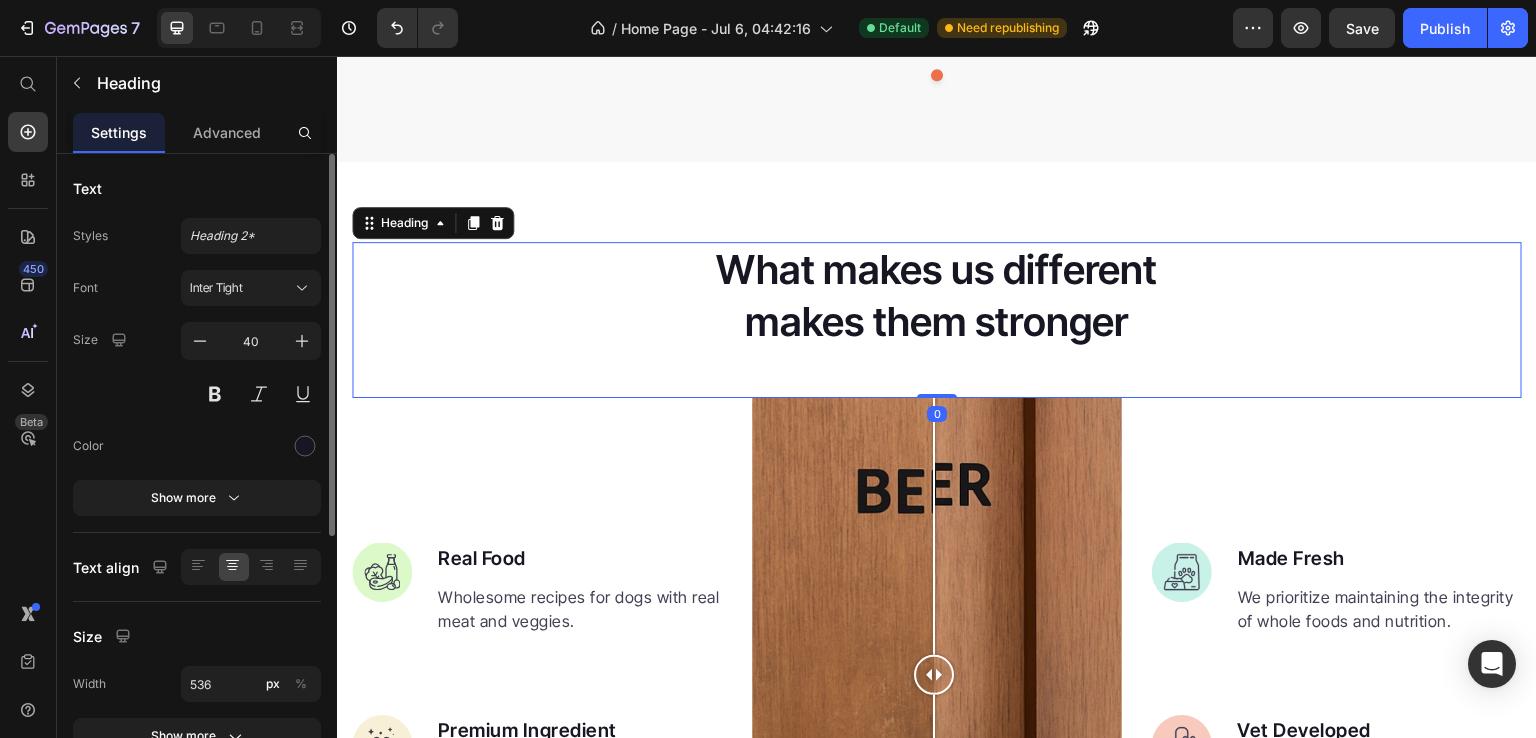click on "What makes us different makes them stronger" at bounding box center (937, 296) 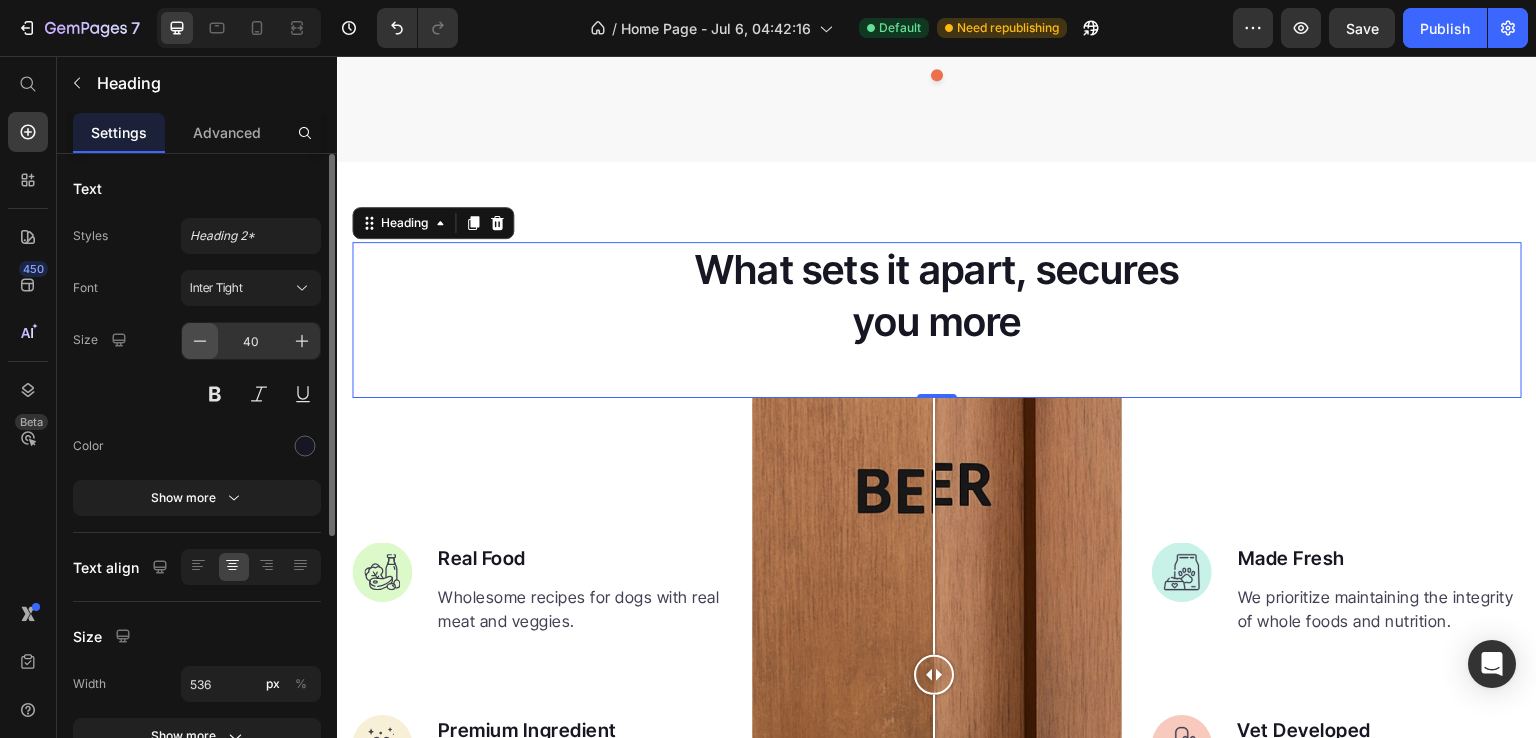 click at bounding box center [200, 341] 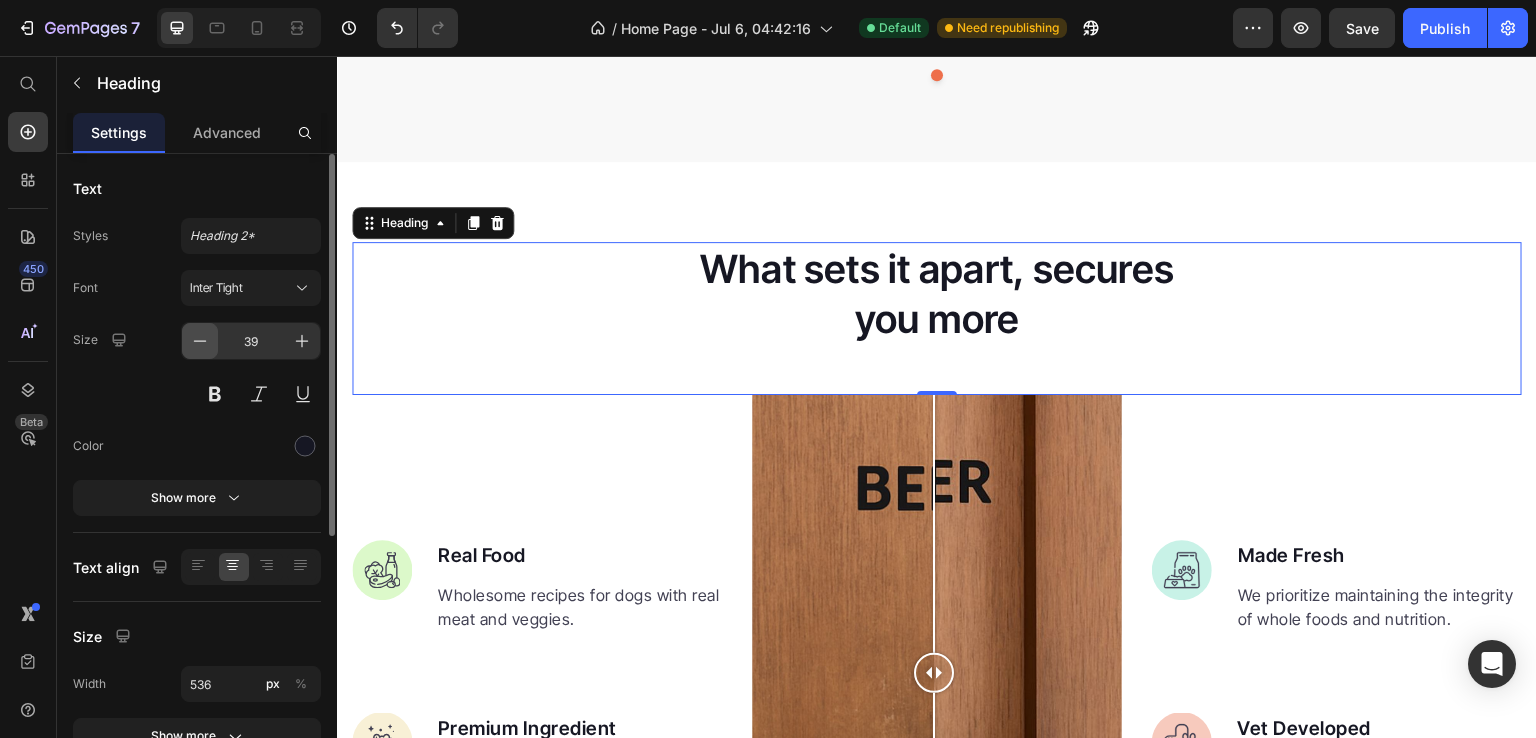 click at bounding box center [200, 341] 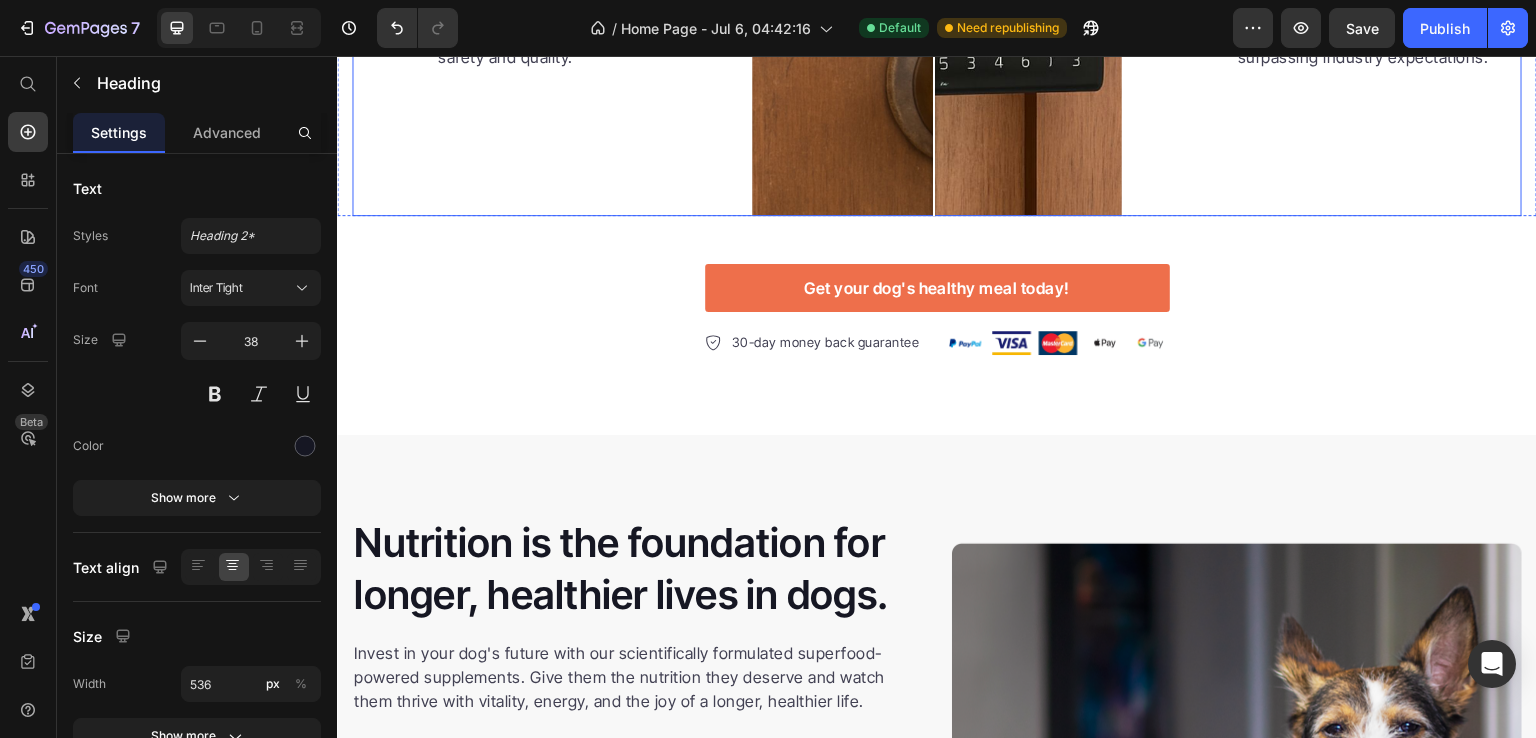 scroll, scrollTop: 13119, scrollLeft: 0, axis: vertical 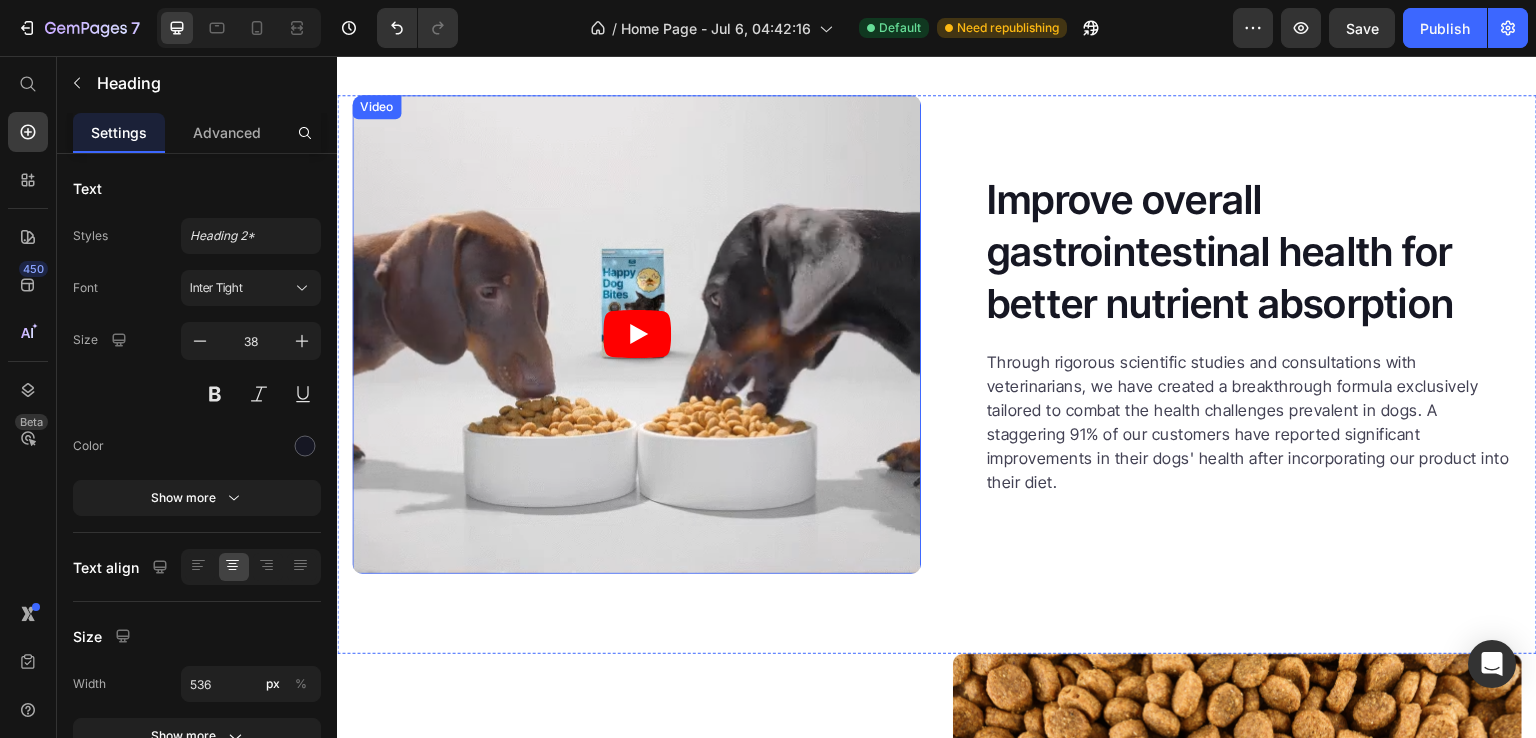 click at bounding box center [636, 334] 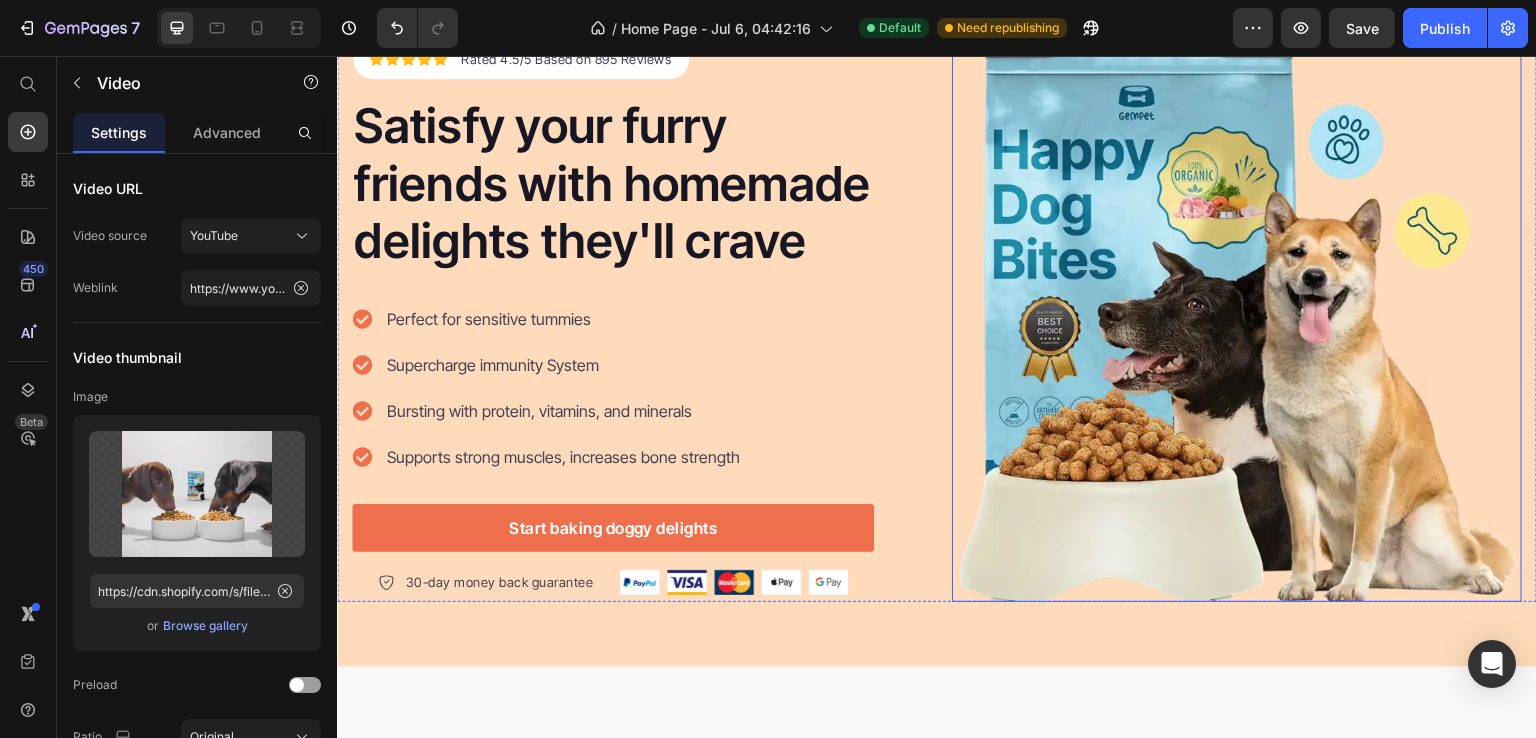 scroll, scrollTop: 9752, scrollLeft: 0, axis: vertical 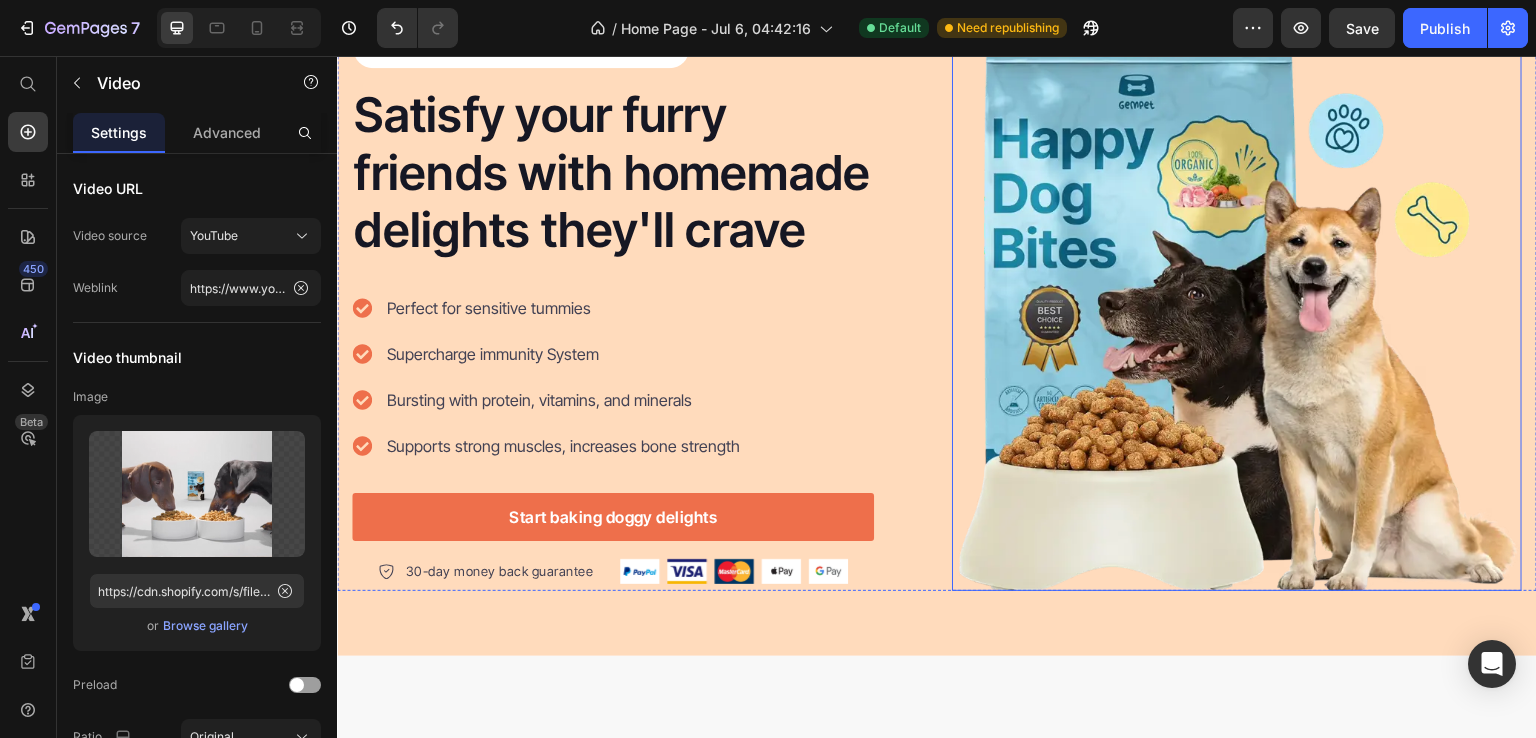click at bounding box center (1237, 306) 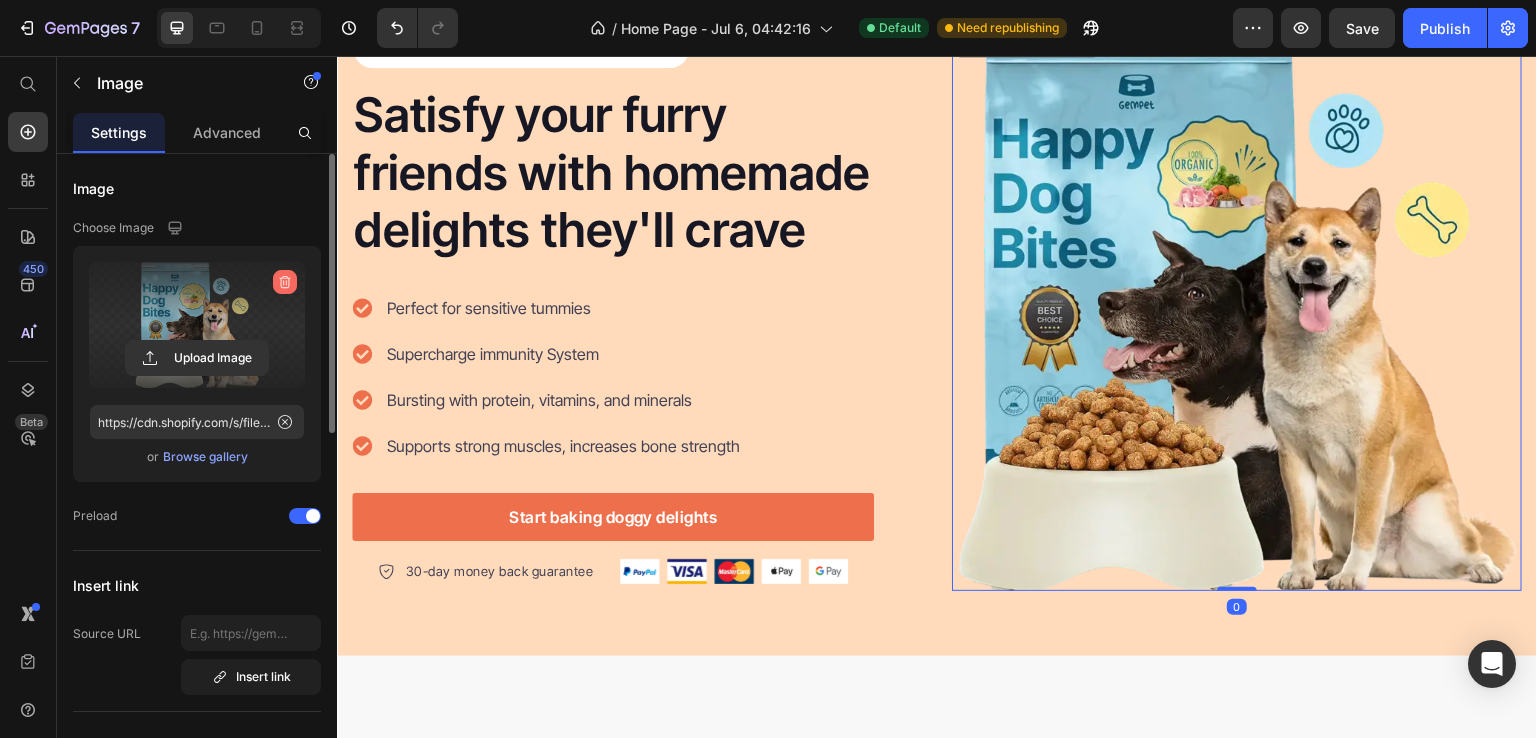 click 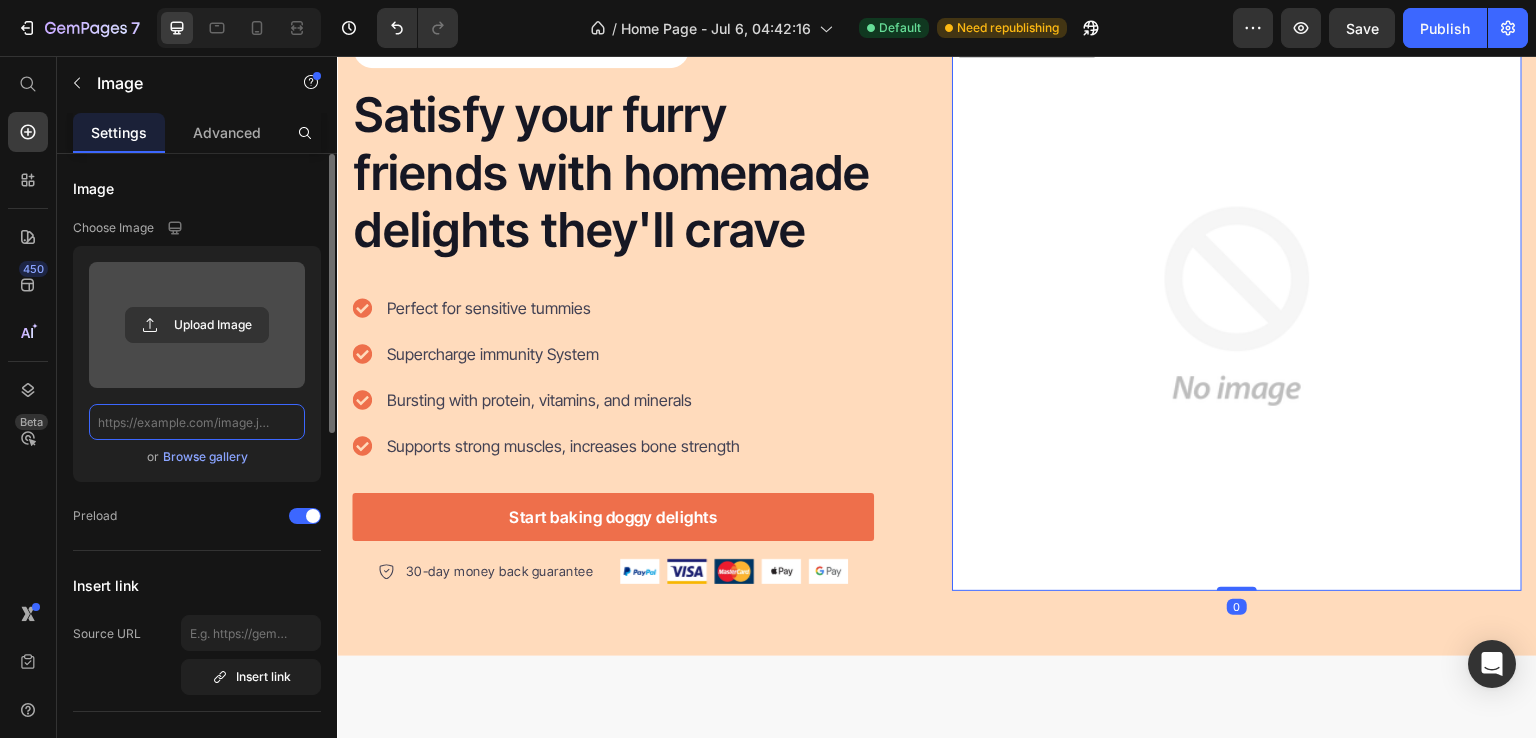 scroll, scrollTop: 0, scrollLeft: 0, axis: both 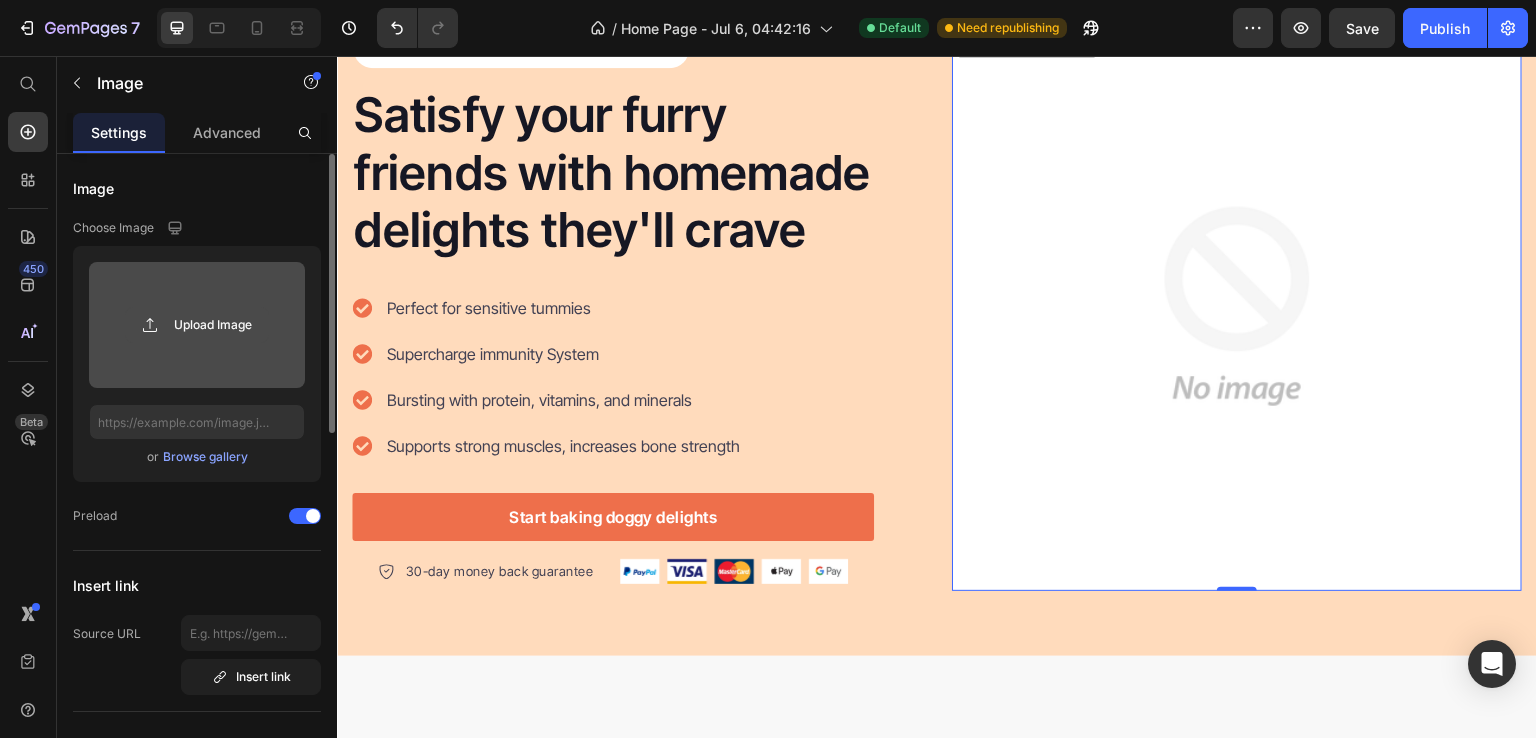 click 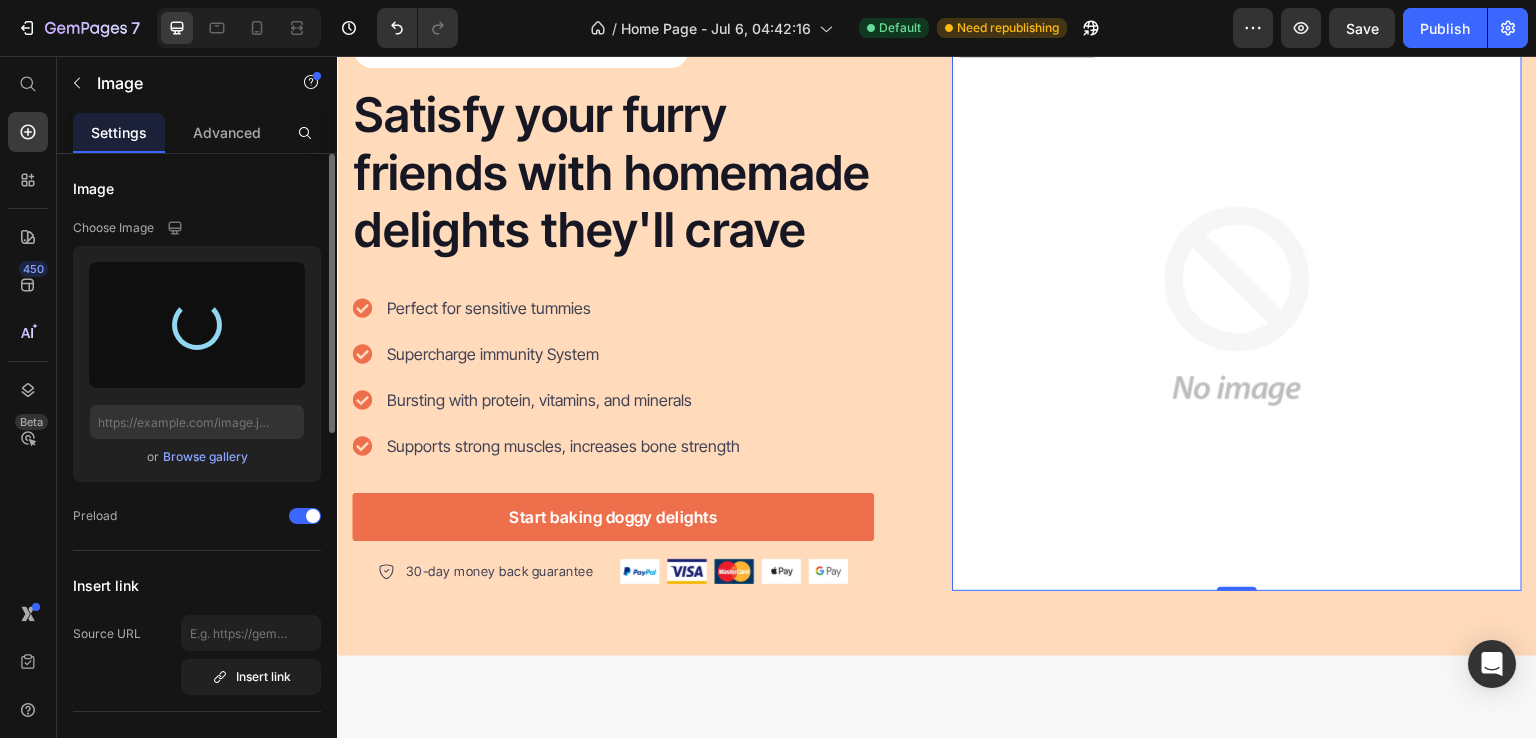 type on "https://cdn.shopify.com/s/files/1/0975/2346/6580/files/gempages_574160830199759641-785c5460-110a-4c73-8f91-8d526c11d57c.png" 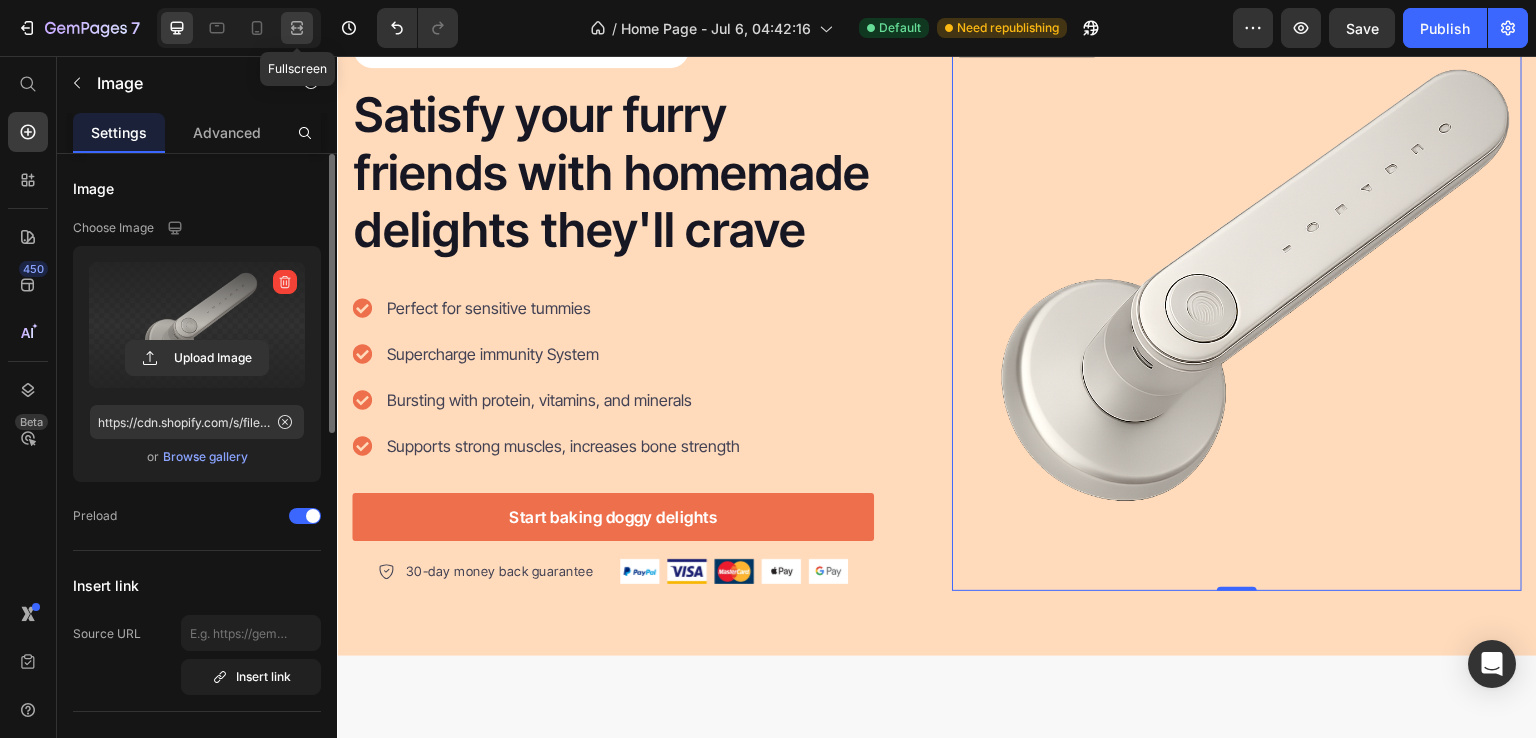 click 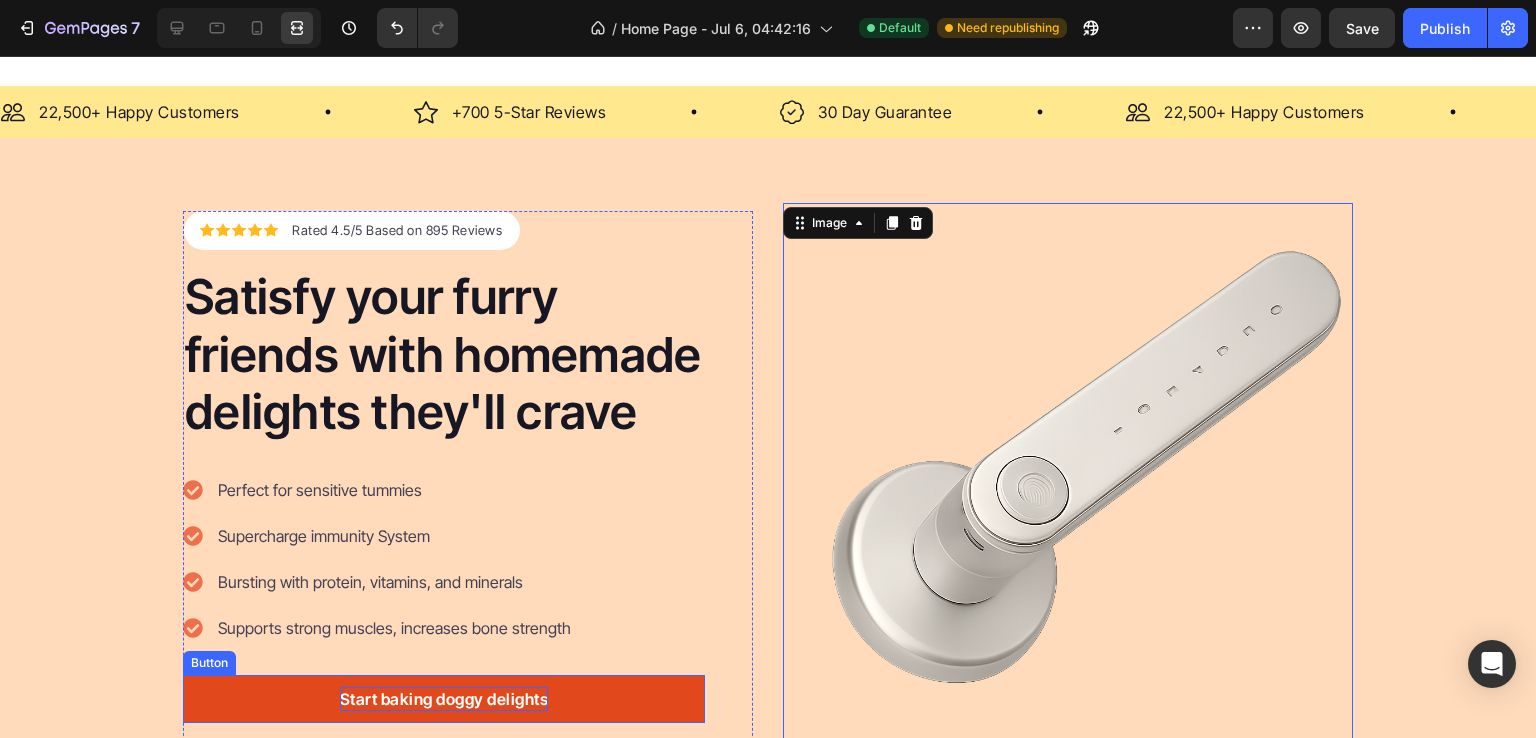 scroll, scrollTop: 9690, scrollLeft: 0, axis: vertical 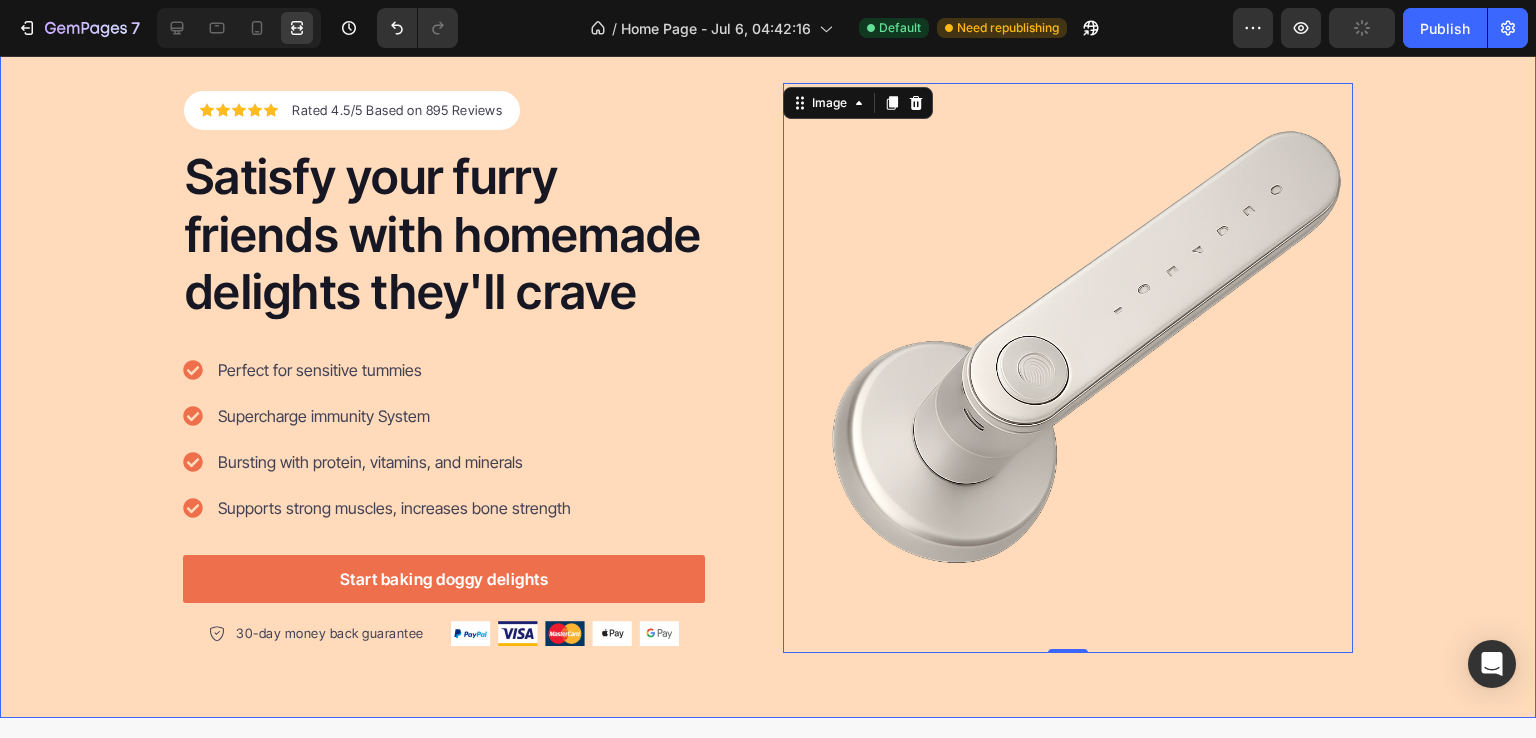 click on "Icon Icon Icon Icon Icon Icon List Hoz Rated 4.5/5 Based on 895 Reviews Text block Row Satisfy your furry friends with homemade delights they'll crave Heading Perfect for sensitive tummies Supercharge immunity System Bursting with protein, vitamins, and minerals Supports strong muscles, increases bone strength Item list Start baking doggy delights Button
30-day money back guarantee Item list Image Row Row Image   0 Row" at bounding box center (768, 368) 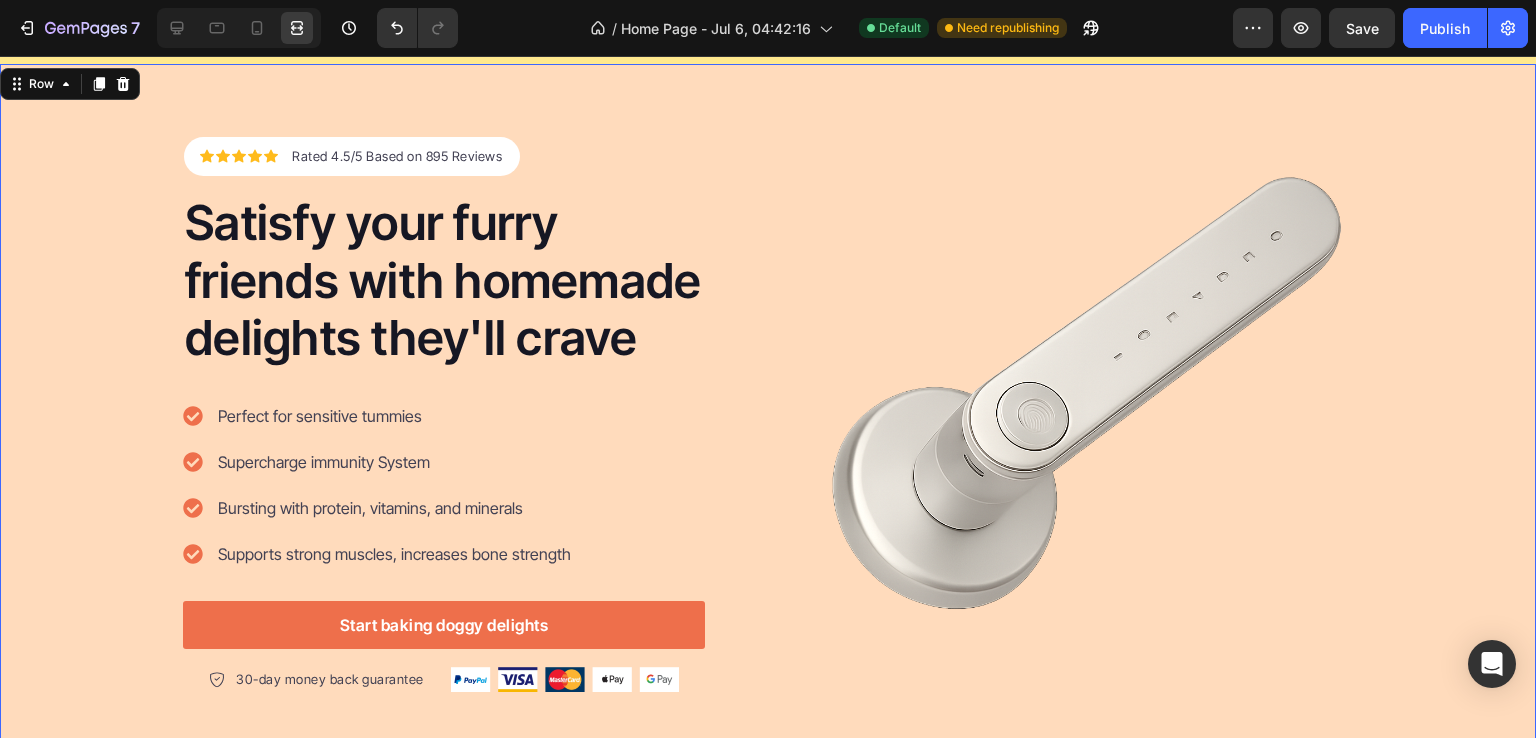 scroll, scrollTop: 9669, scrollLeft: 0, axis: vertical 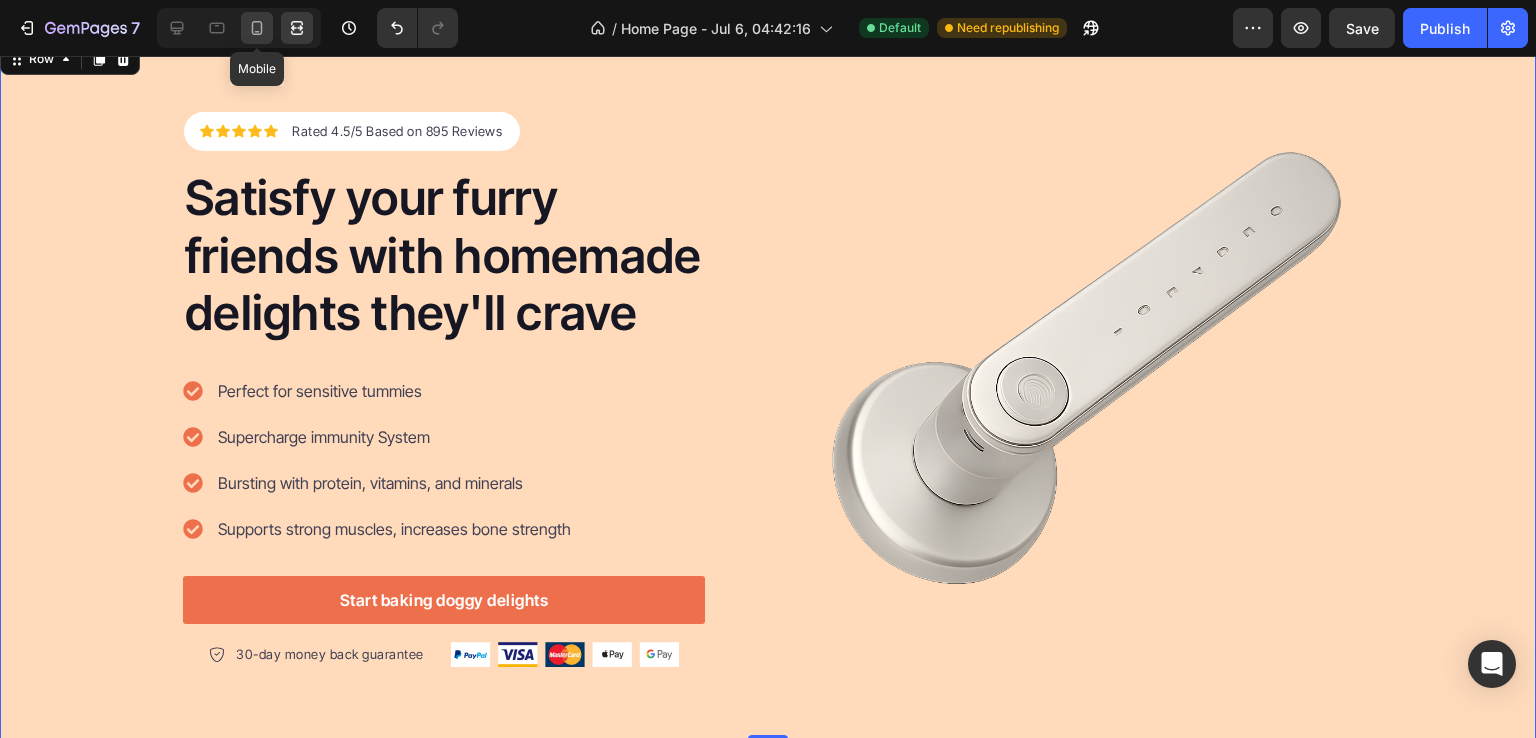 click 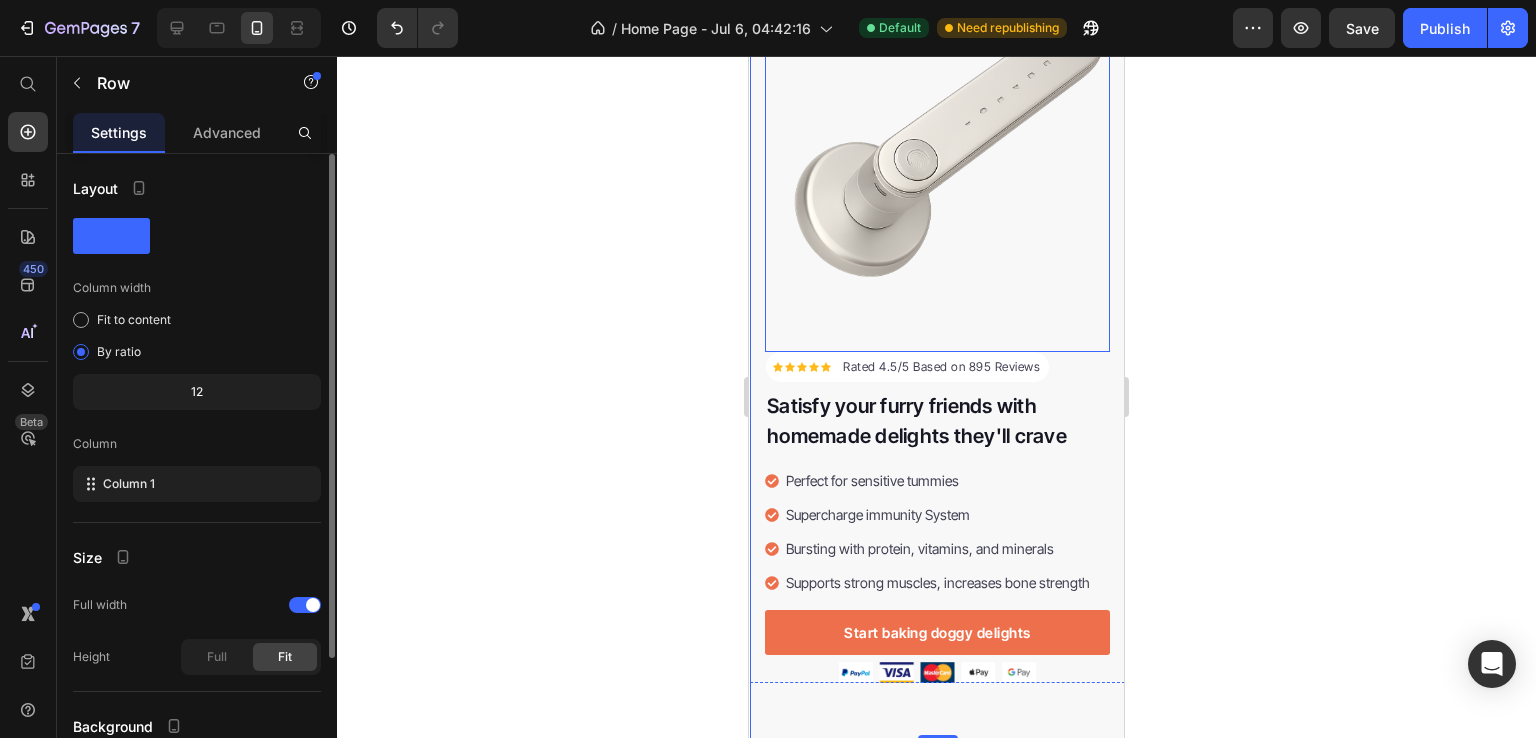 scroll, scrollTop: 9955, scrollLeft: 0, axis: vertical 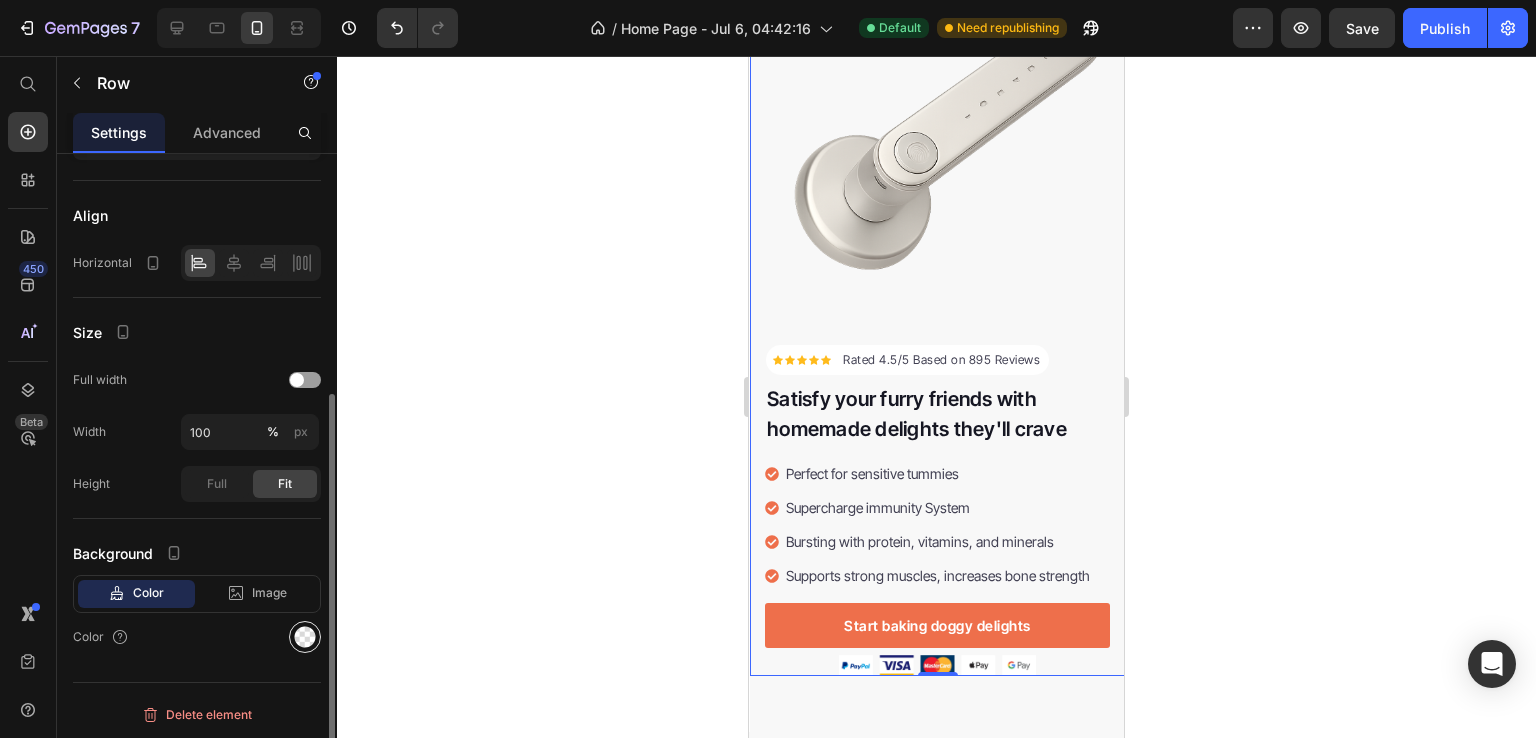 click 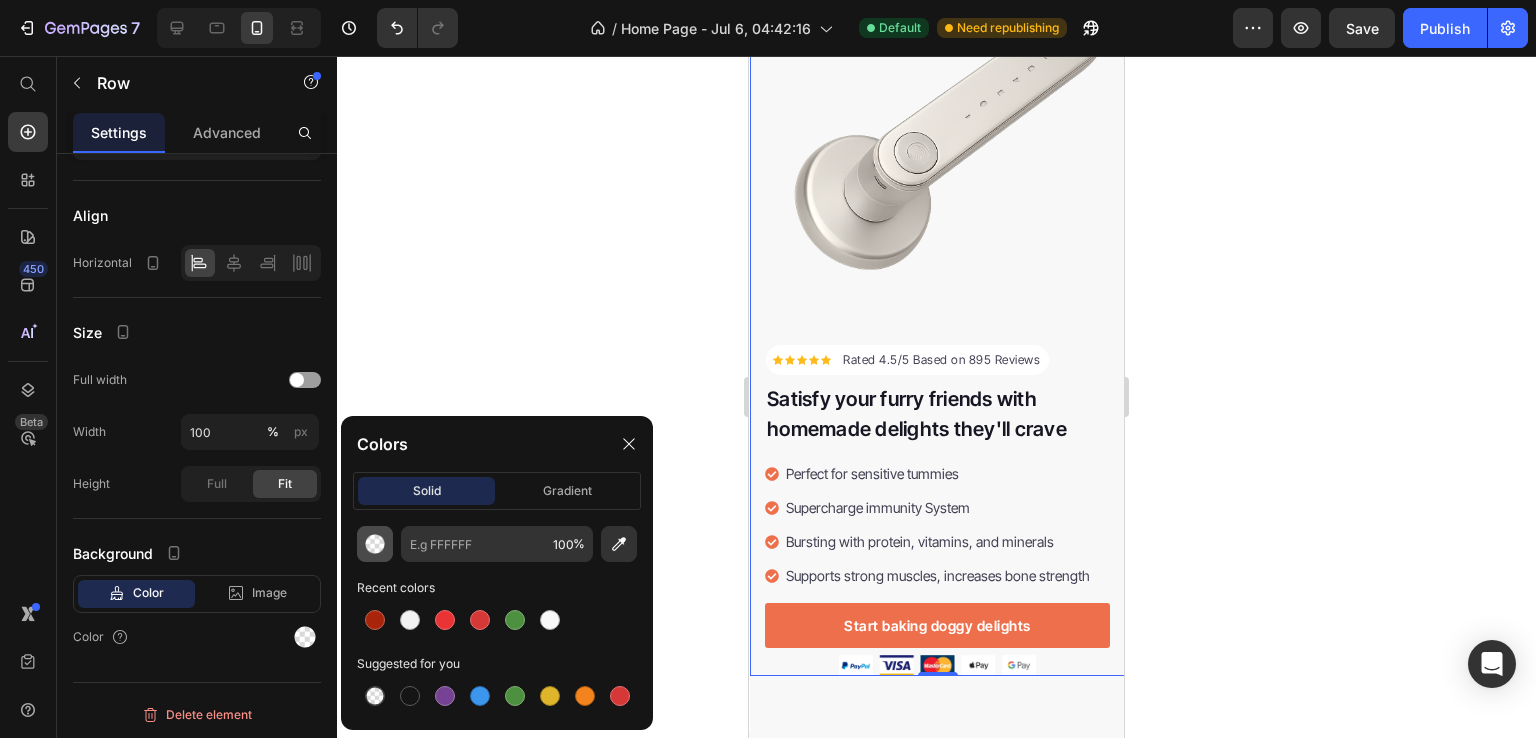 click at bounding box center (375, 544) 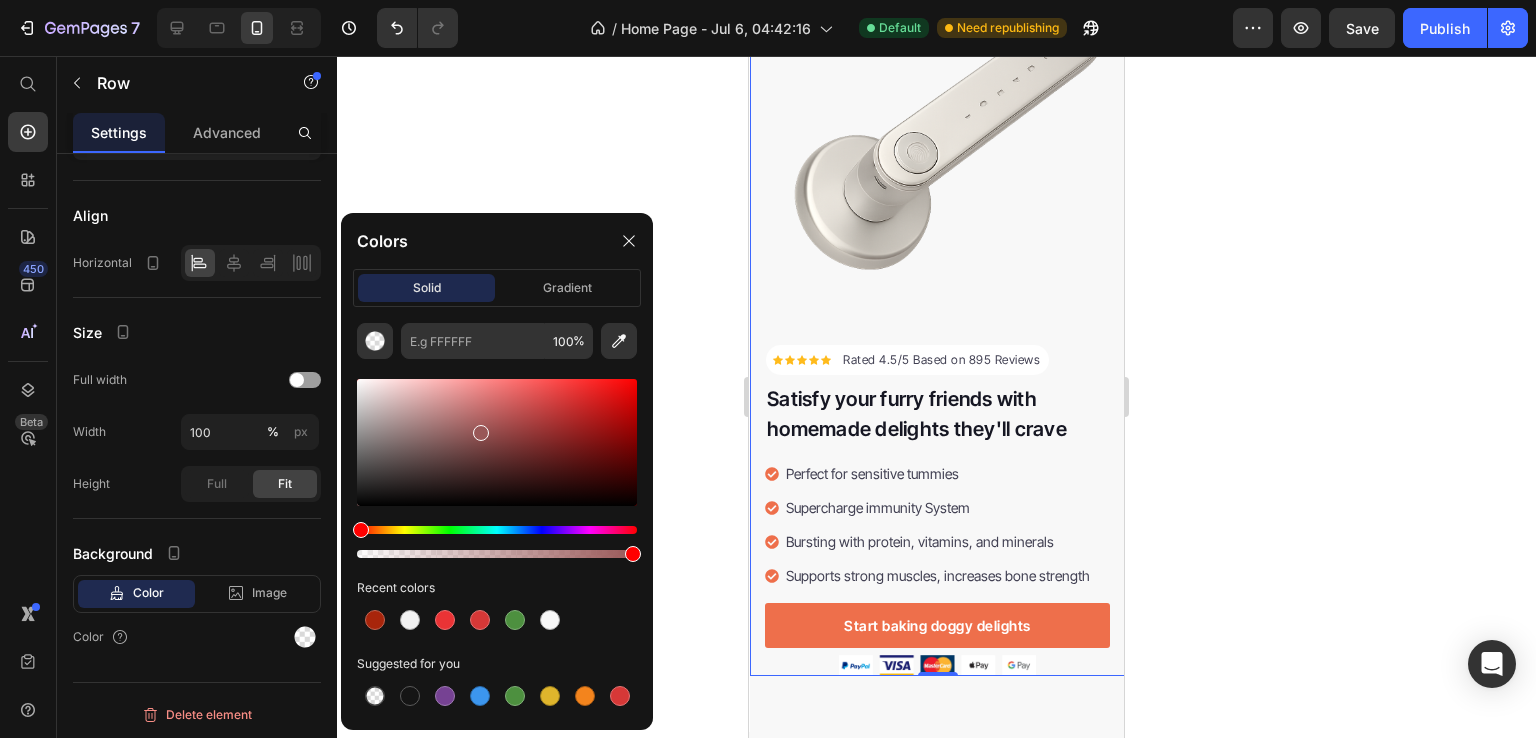 click at bounding box center [497, 442] 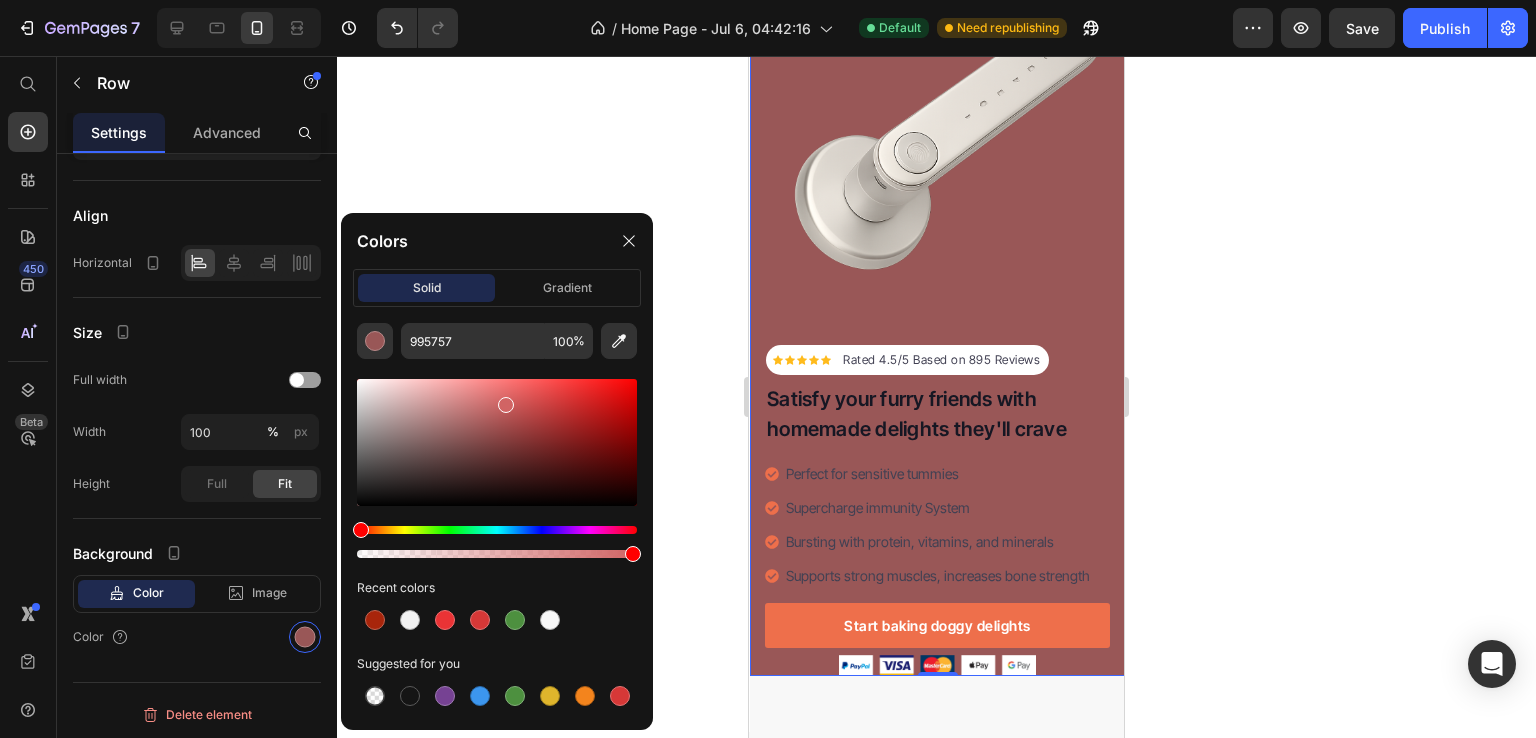 click at bounding box center [497, 442] 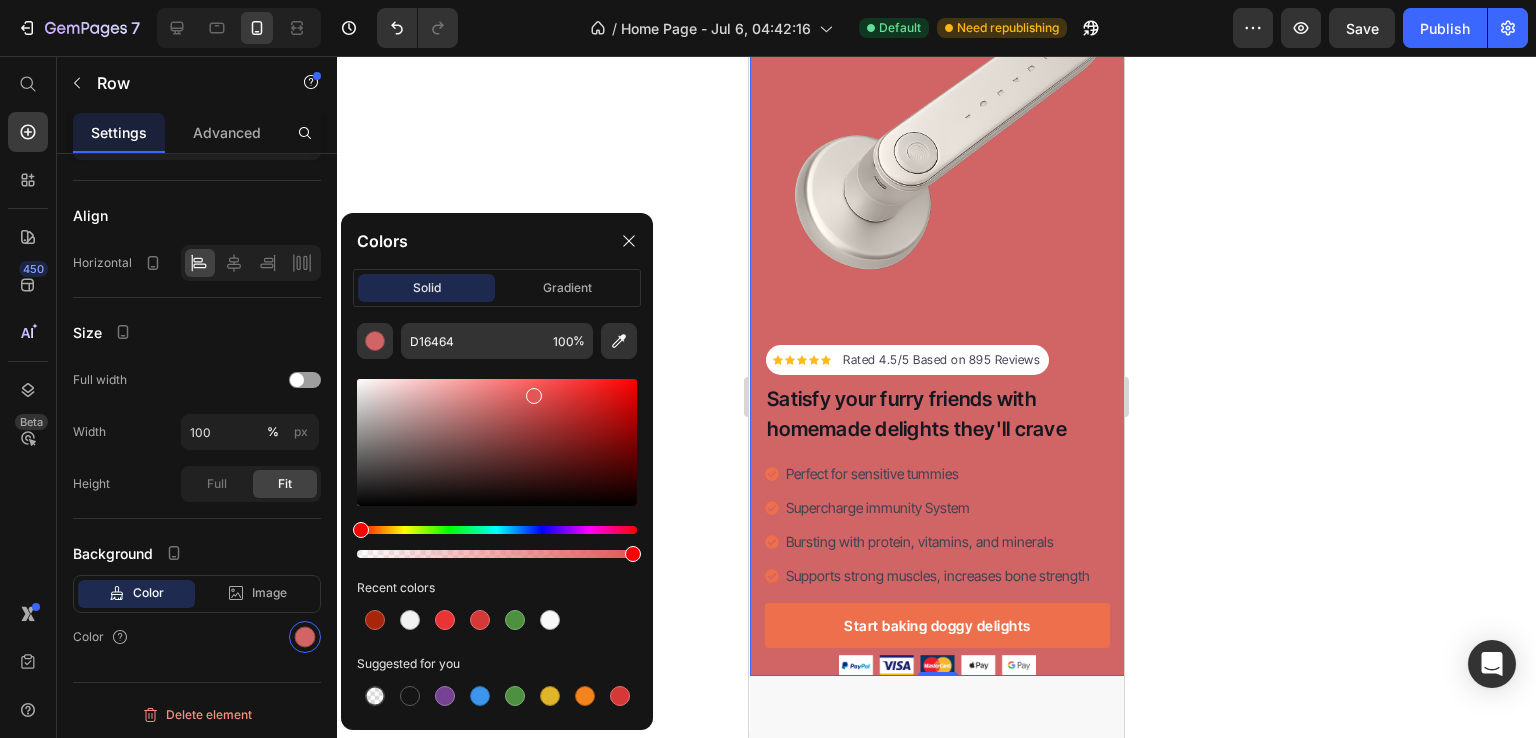 click at bounding box center (497, 442) 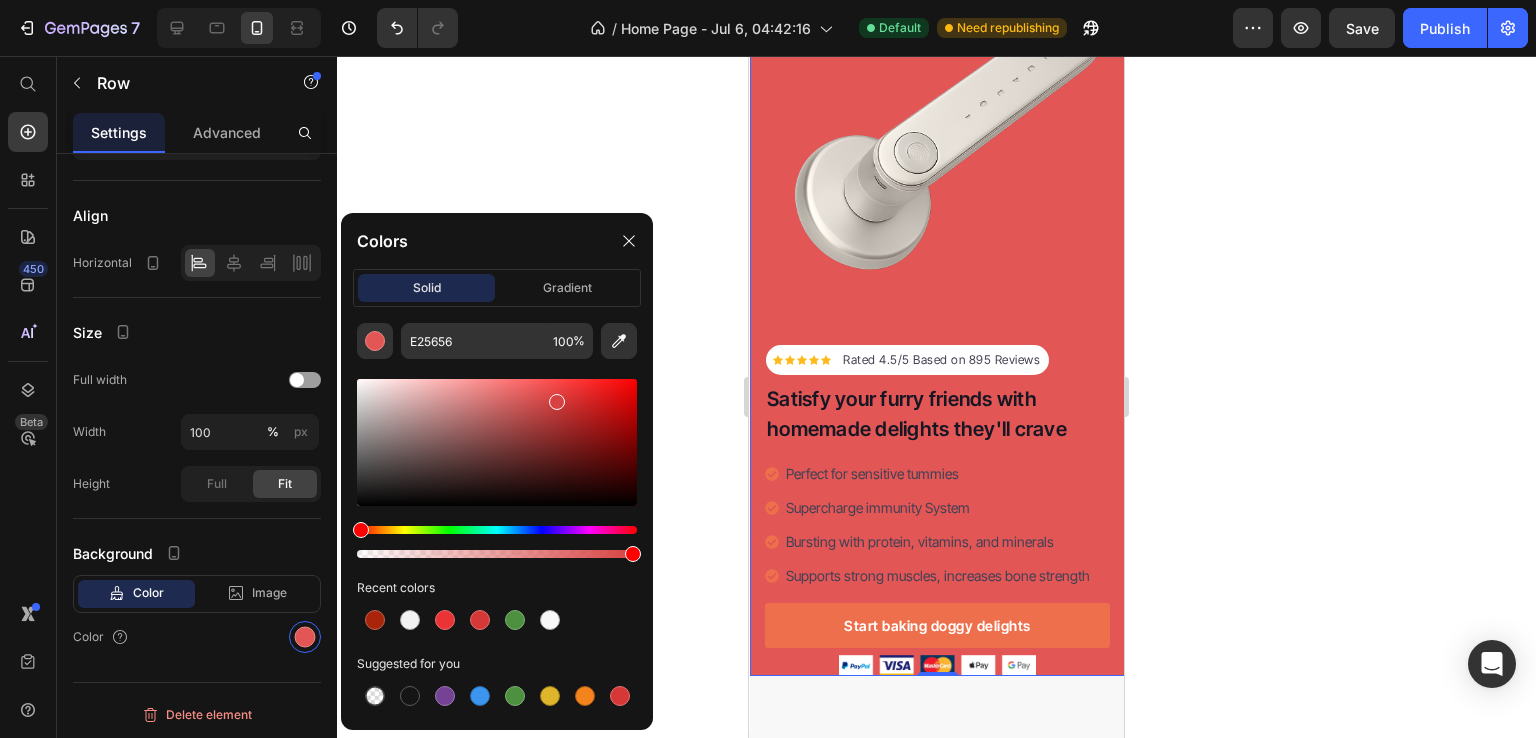 click at bounding box center (497, 442) 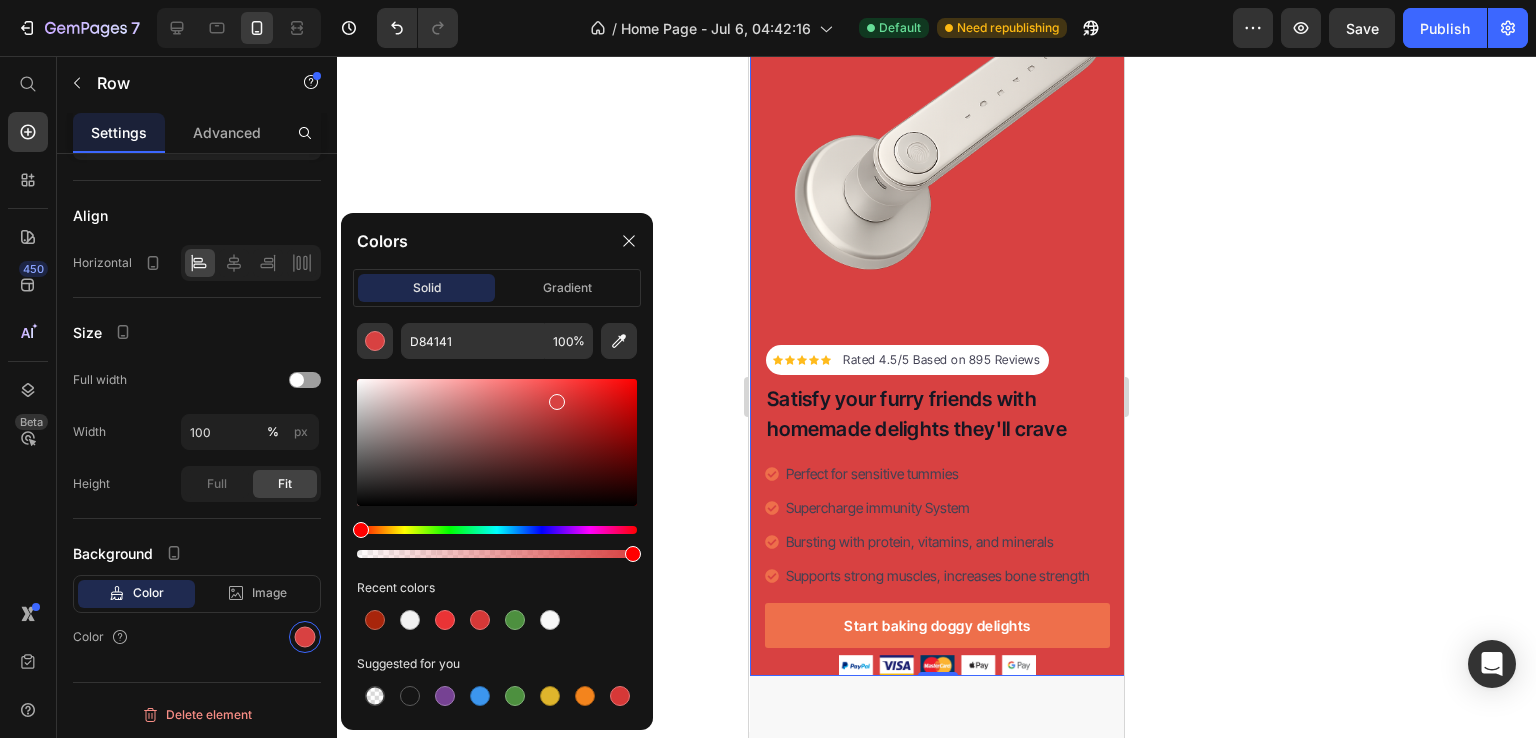 click at bounding box center (497, 530) 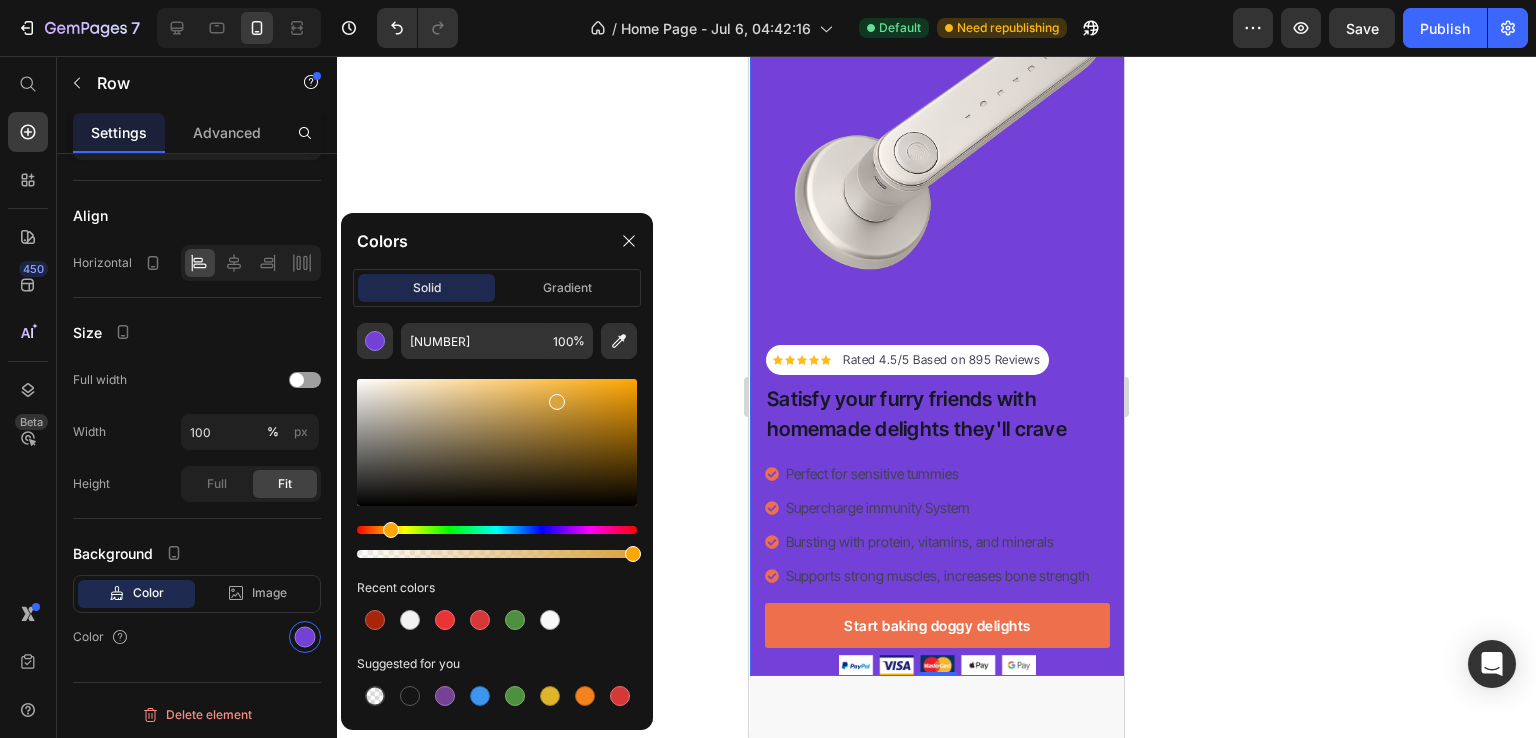 click at bounding box center (497, 530) 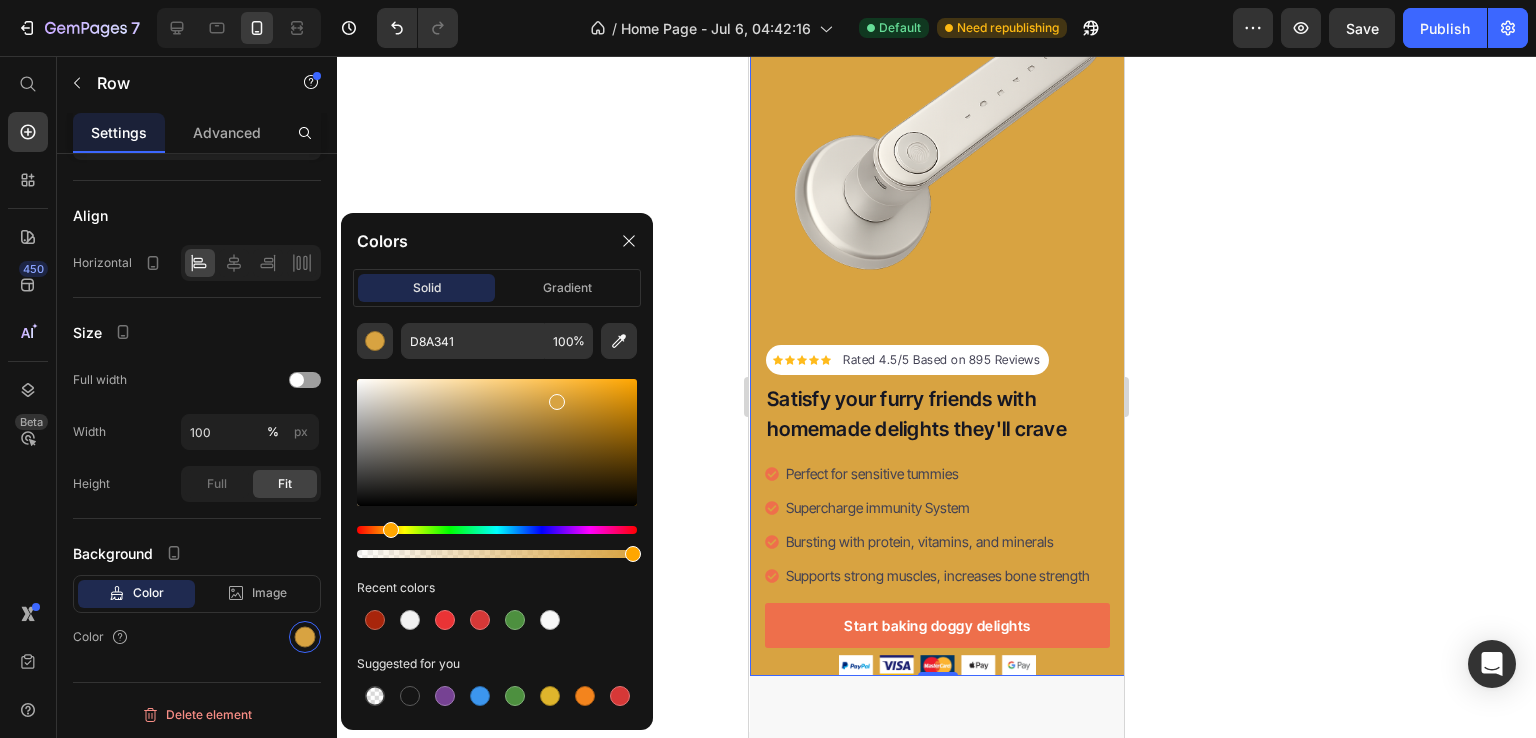 click at bounding box center [497, 442] 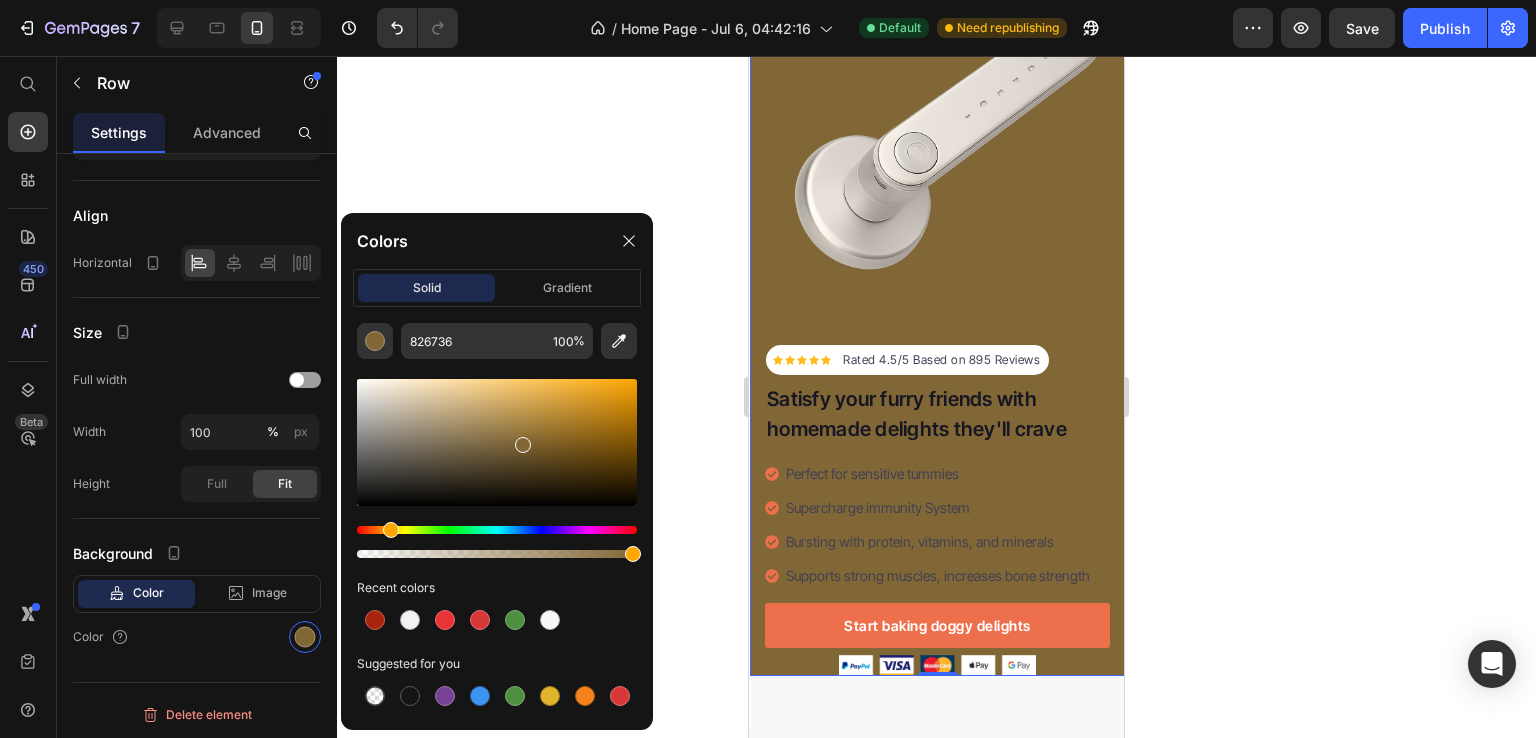 click at bounding box center (497, 442) 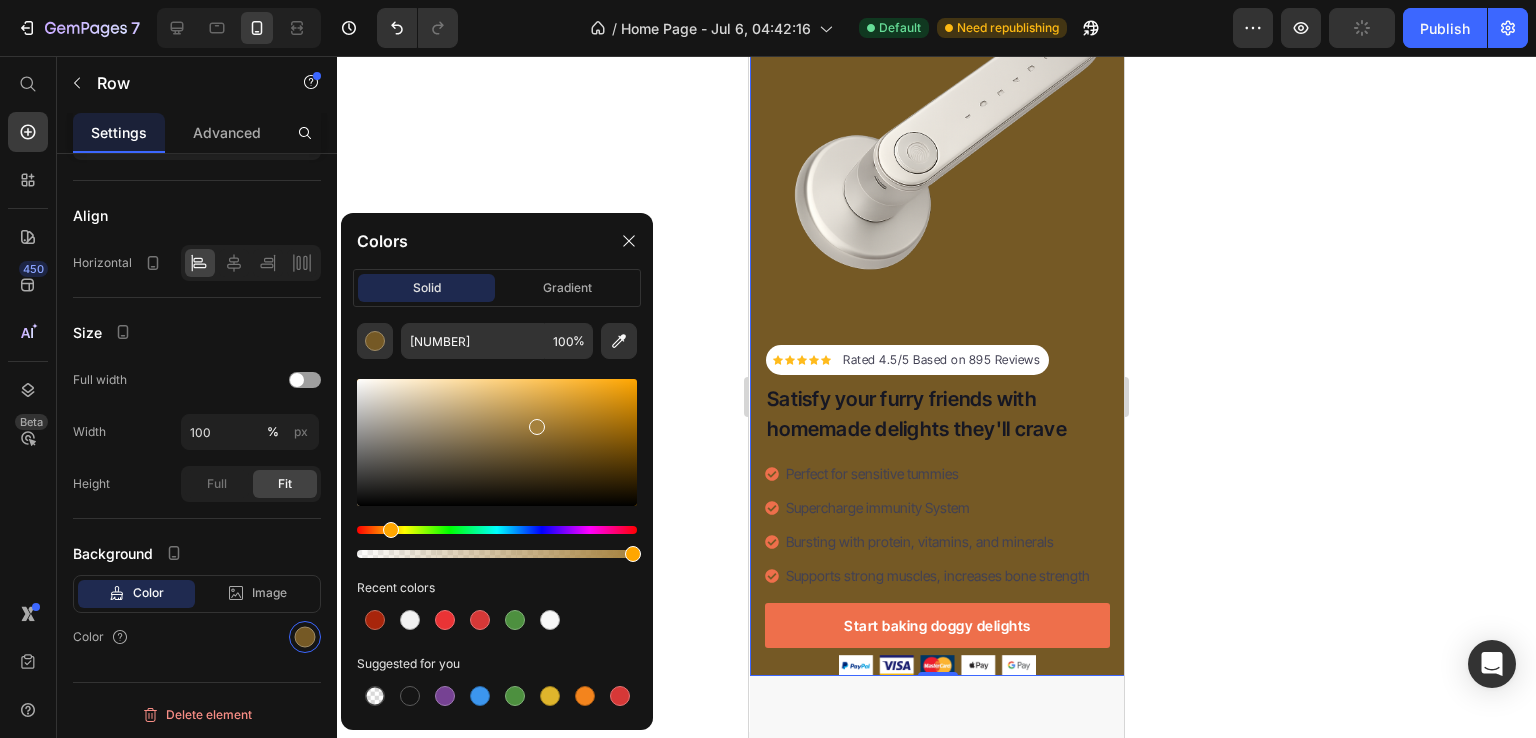 click at bounding box center (497, 442) 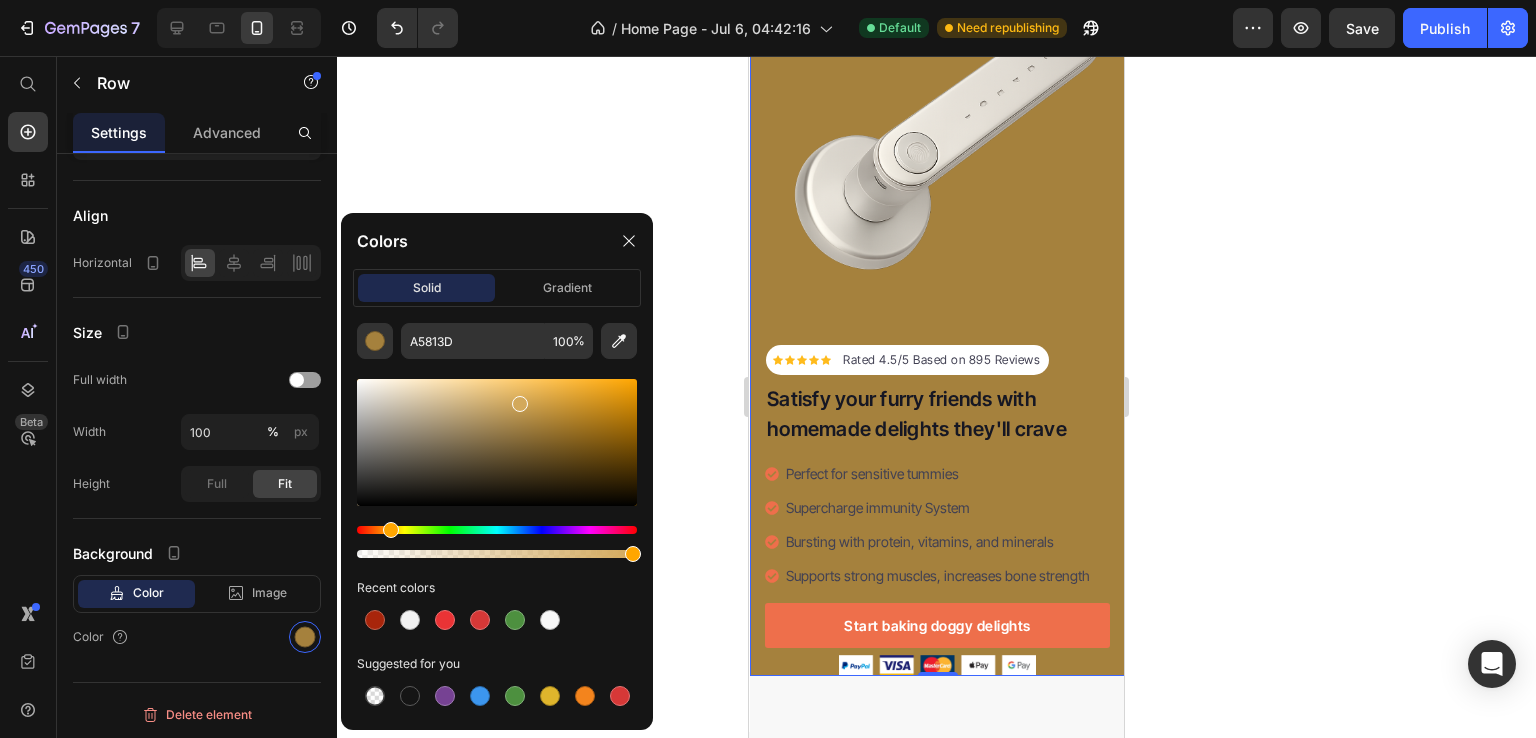 click at bounding box center (497, 442) 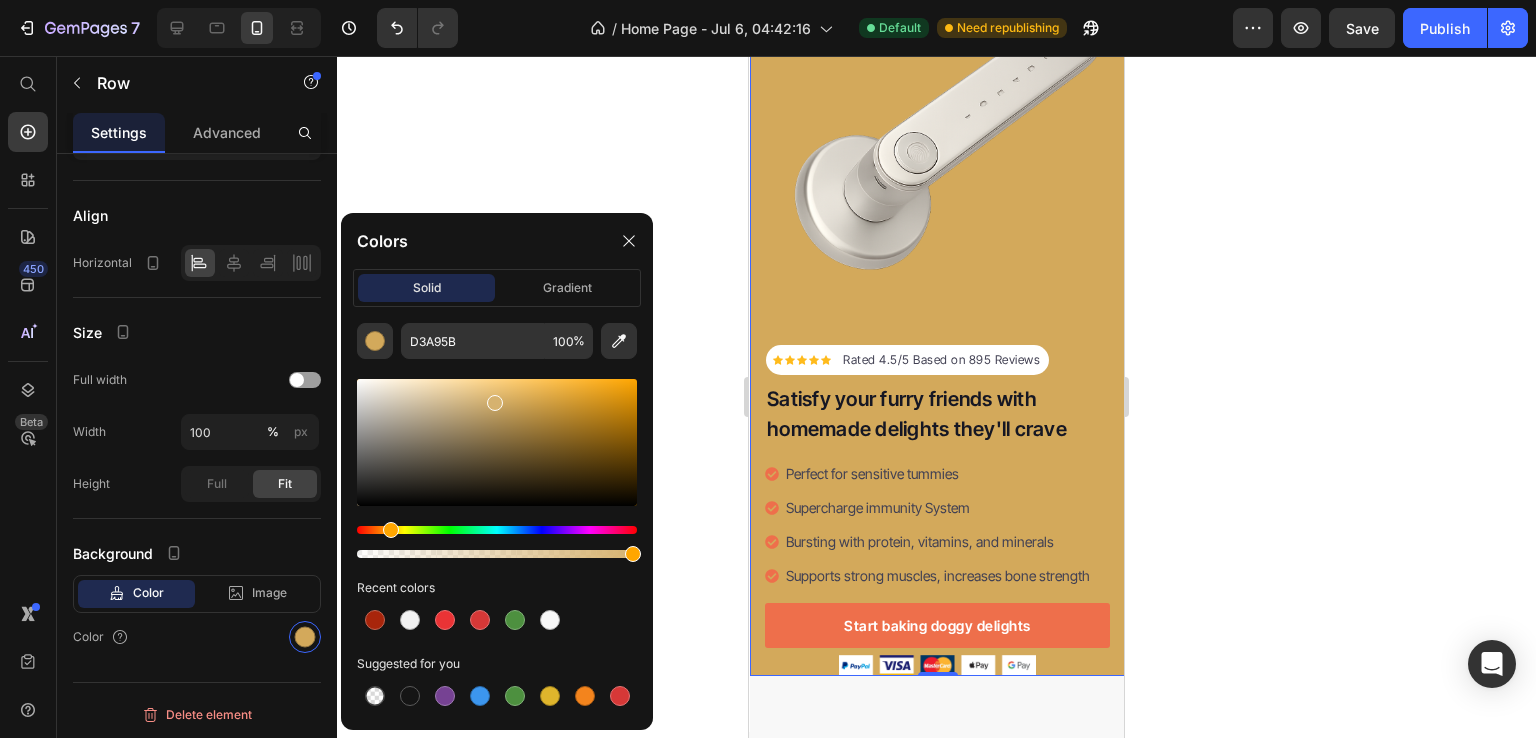 click at bounding box center (497, 442) 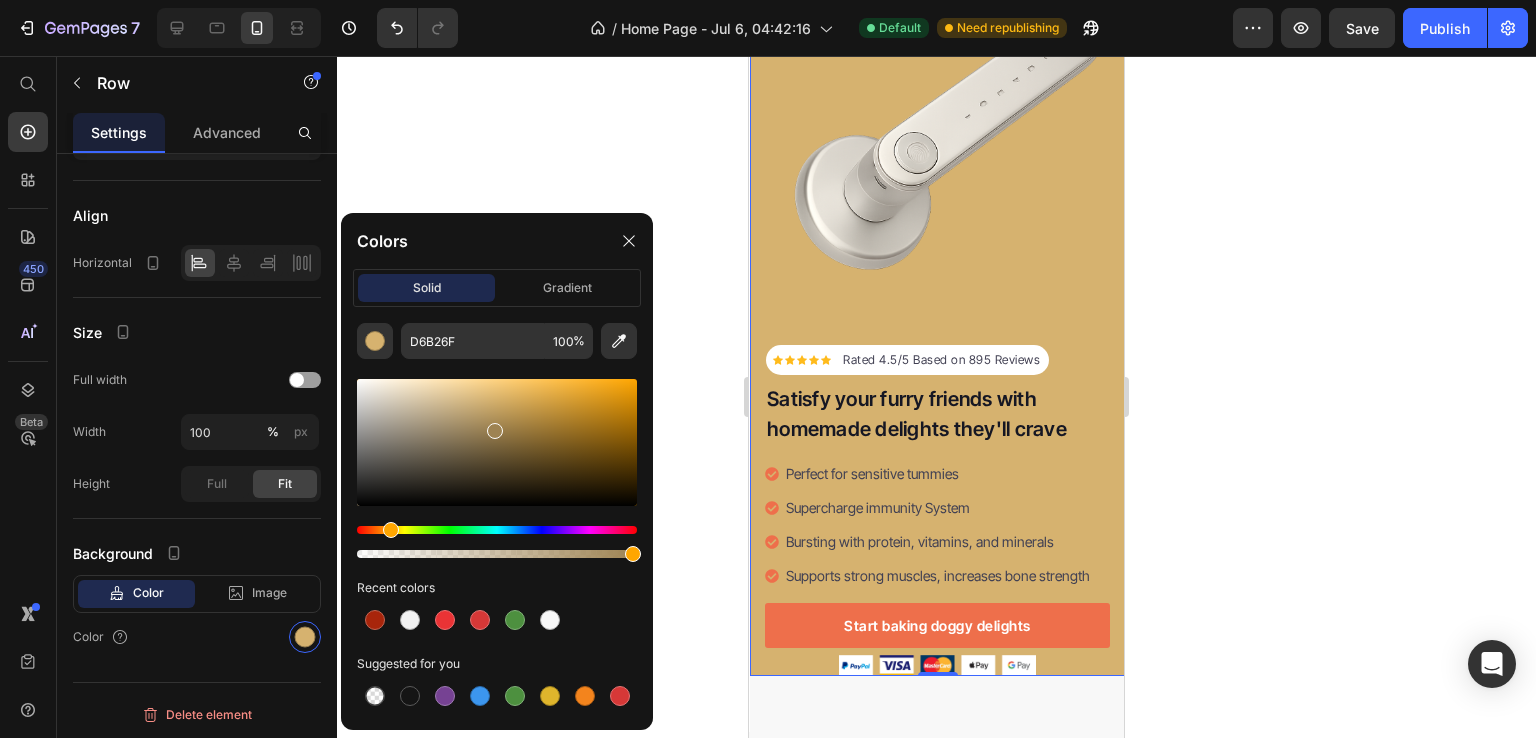 click at bounding box center (497, 442) 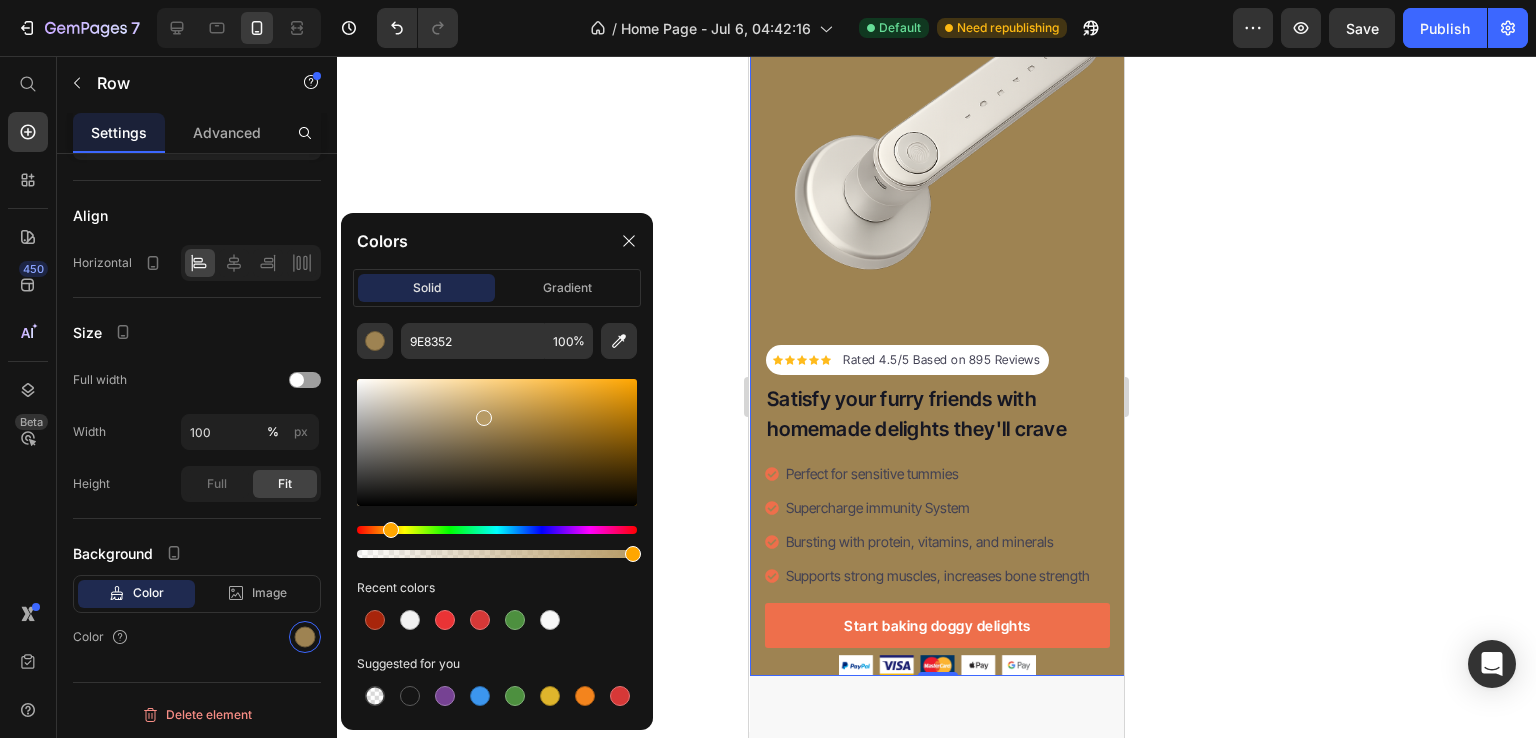 click at bounding box center [497, 442] 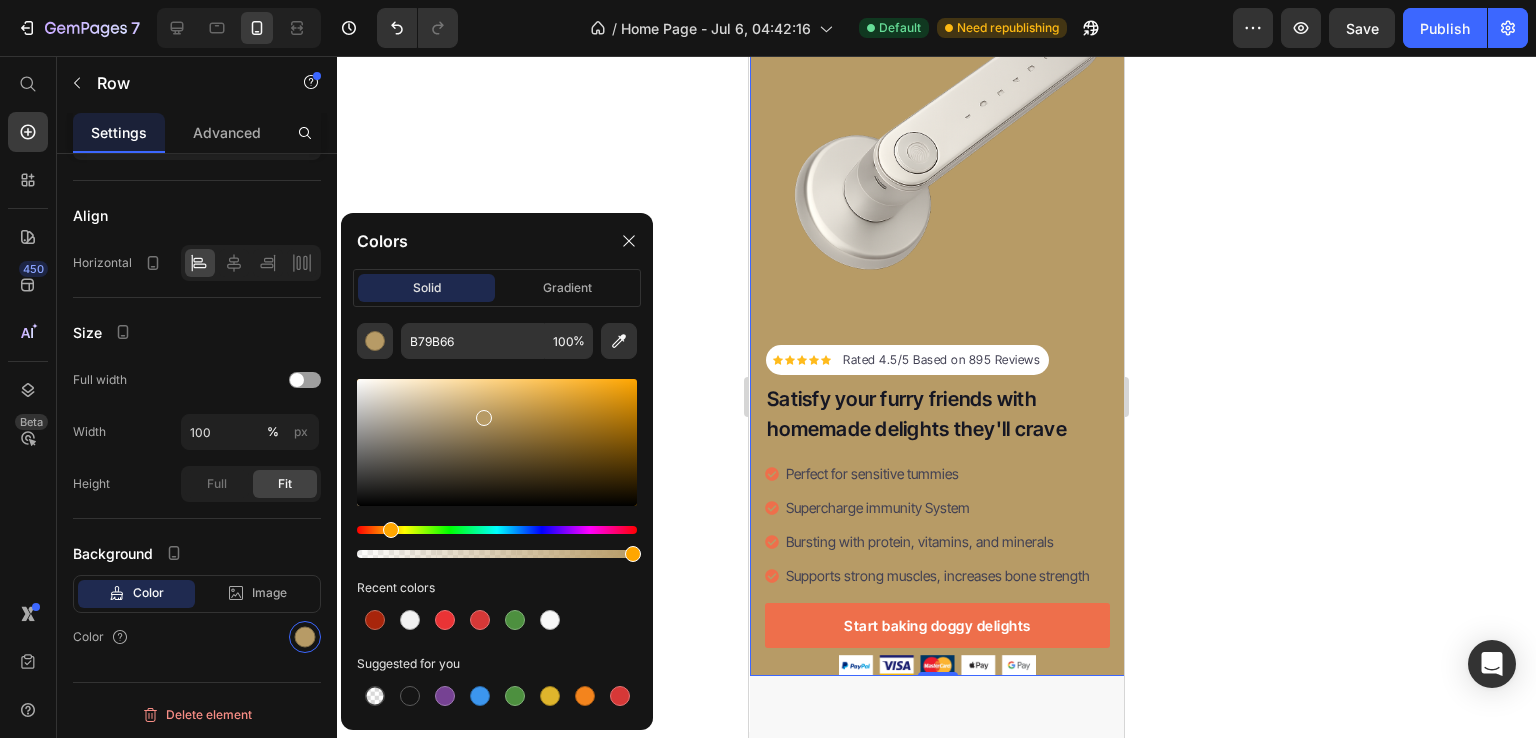 click at bounding box center (497, 442) 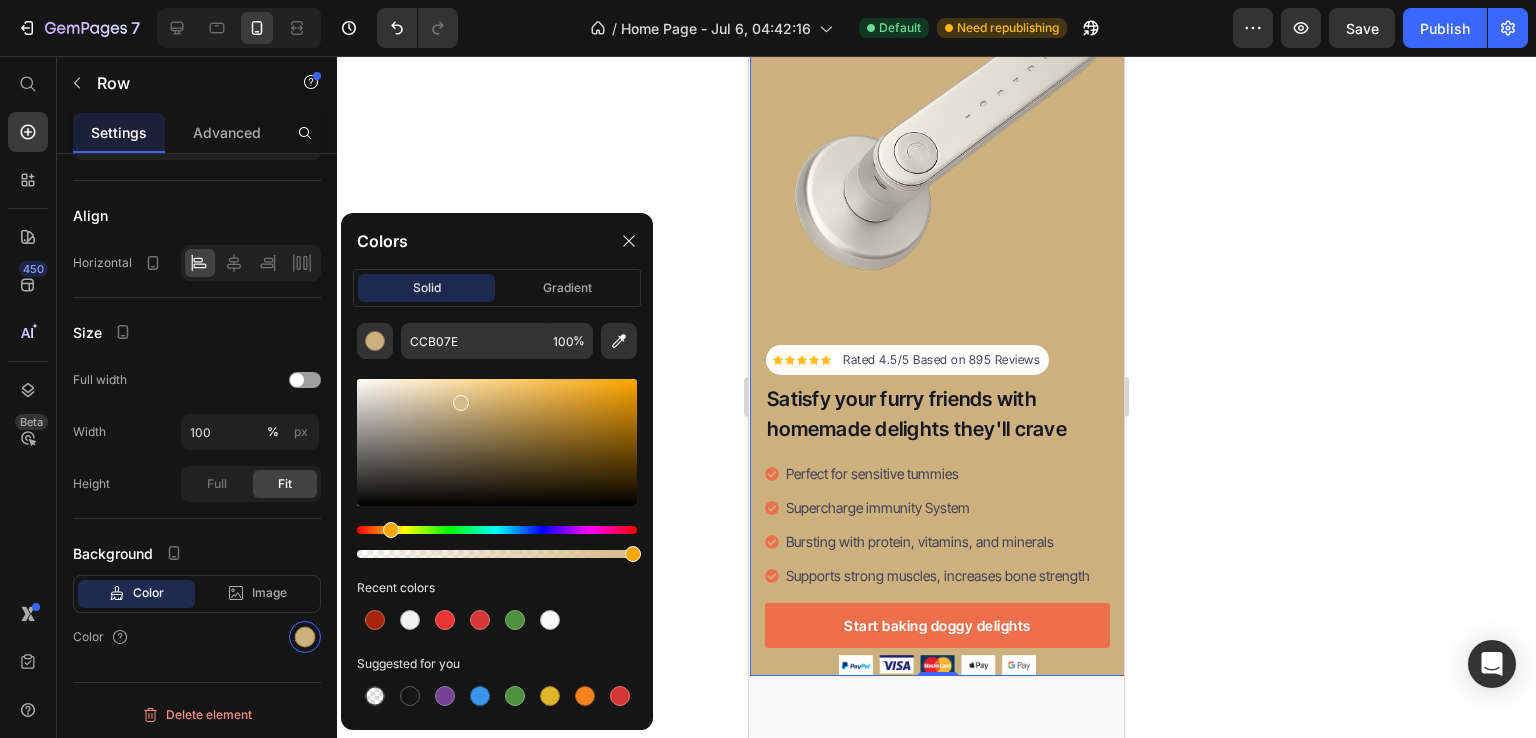 click at bounding box center (497, 442) 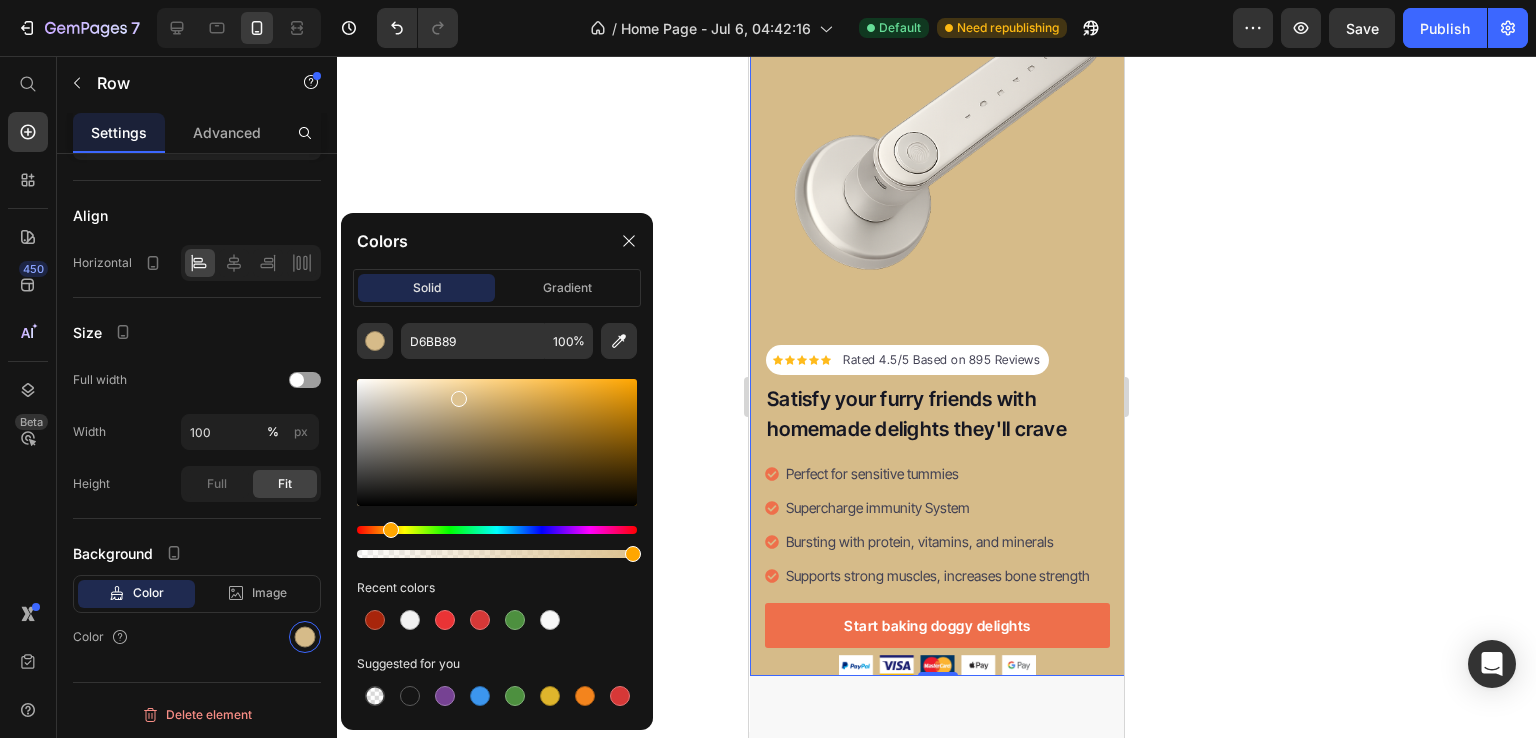 click at bounding box center (497, 442) 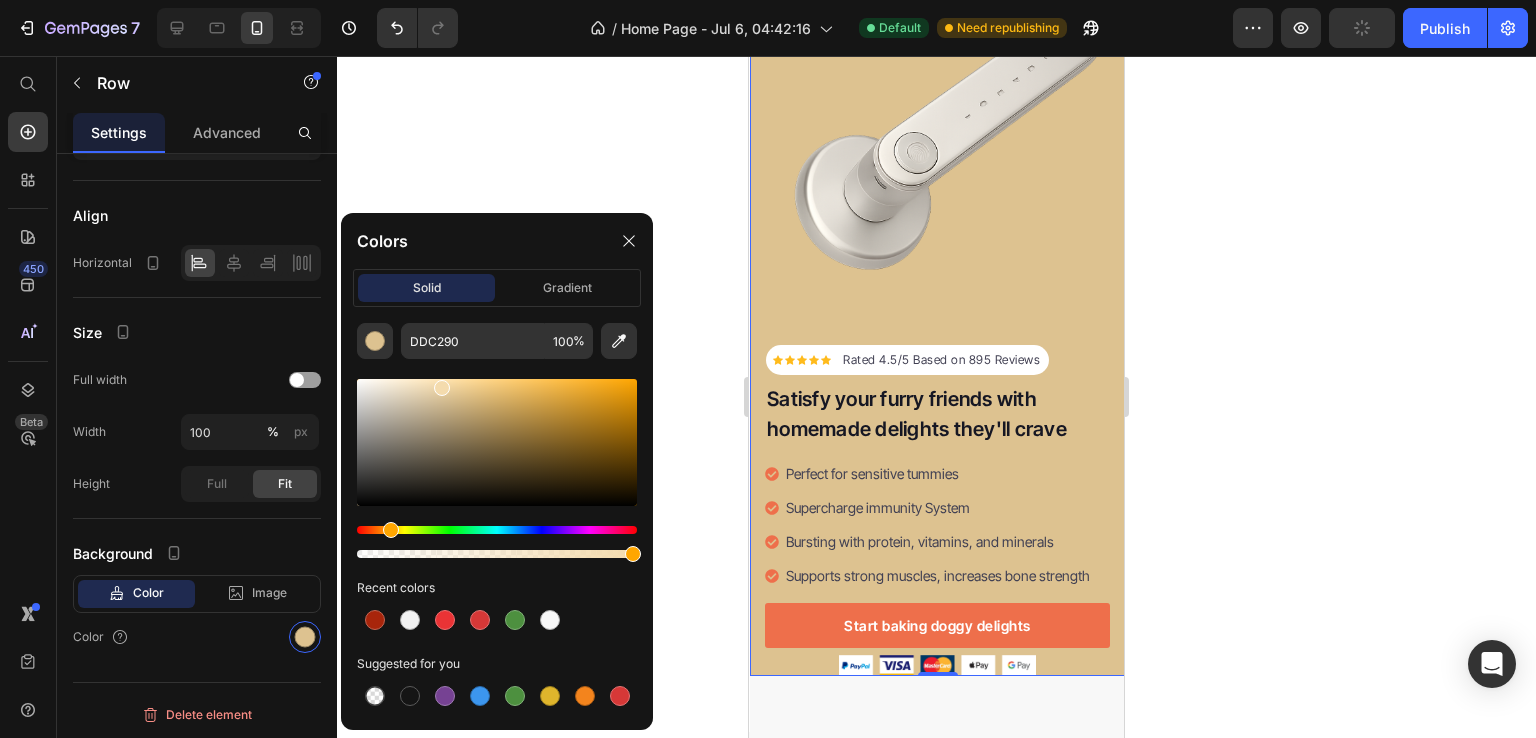 click at bounding box center [497, 442] 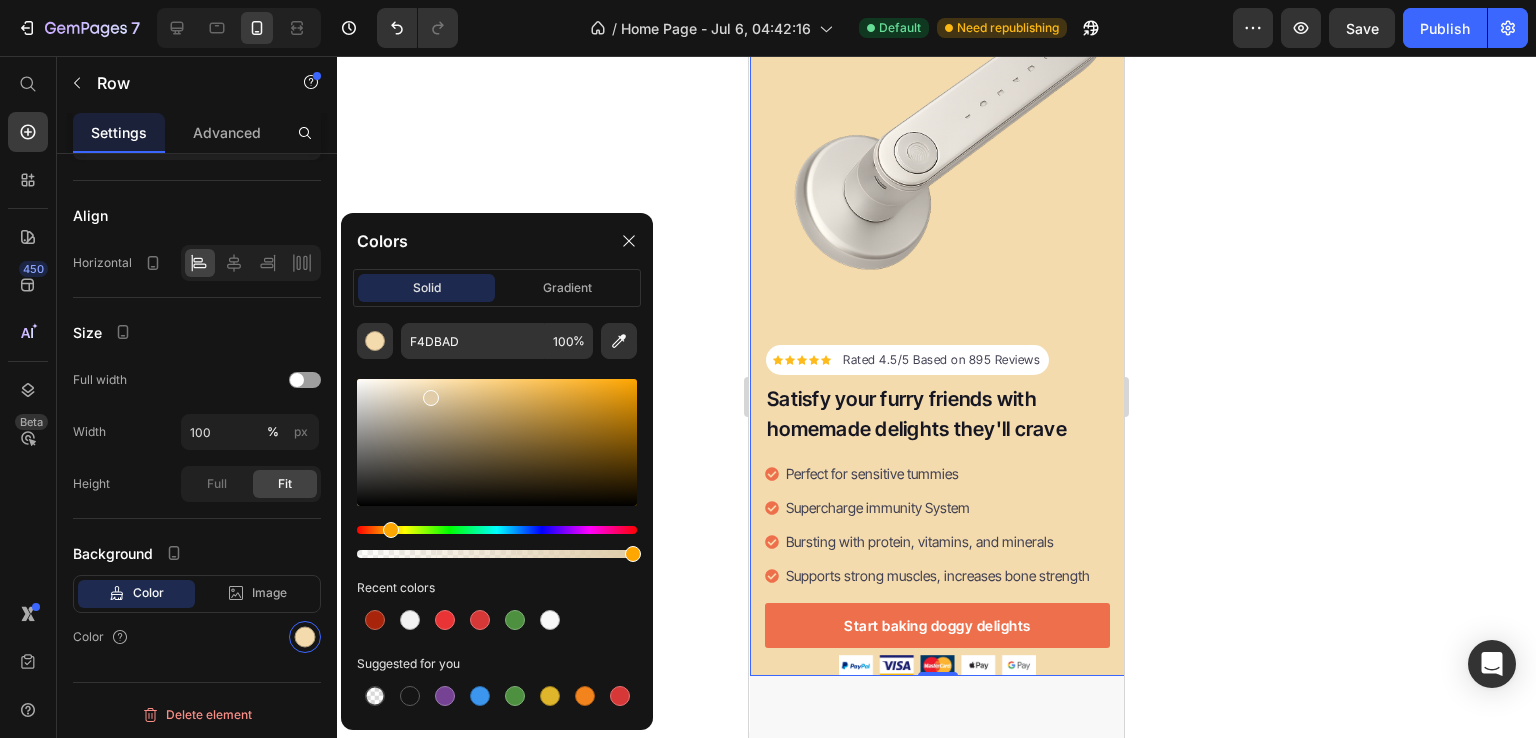 click at bounding box center (497, 442) 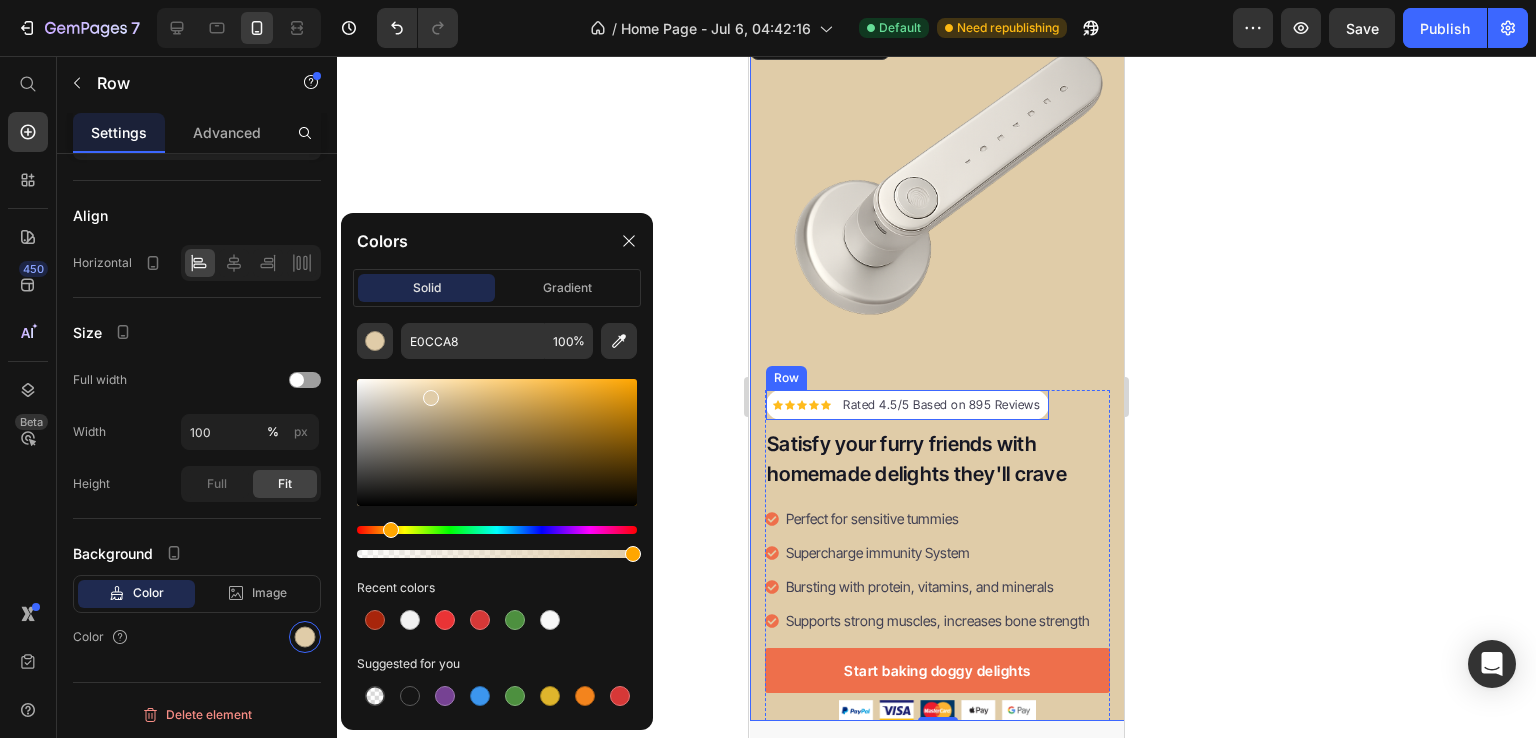scroll, scrollTop: 9925, scrollLeft: 0, axis: vertical 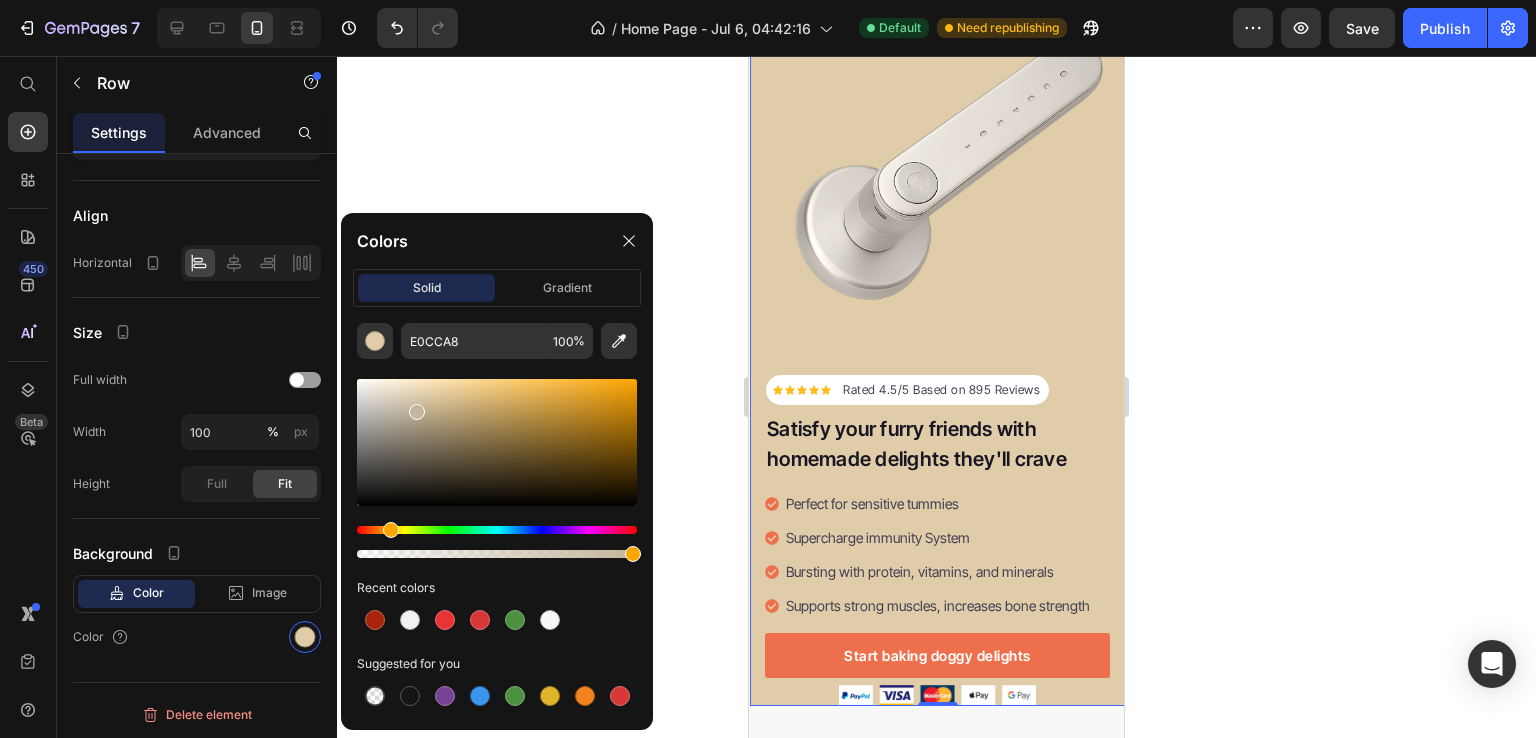 click at bounding box center [497, 442] 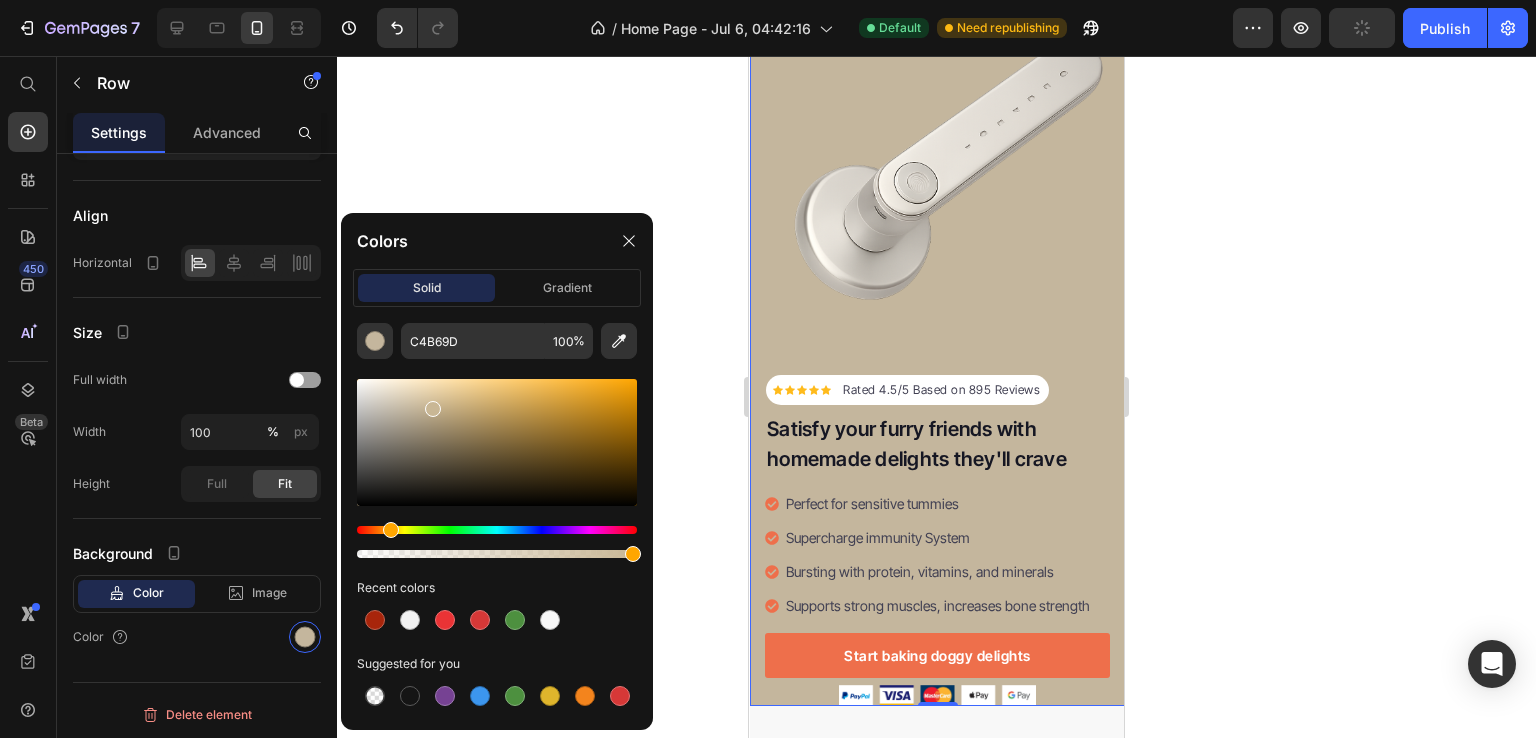 click at bounding box center (497, 442) 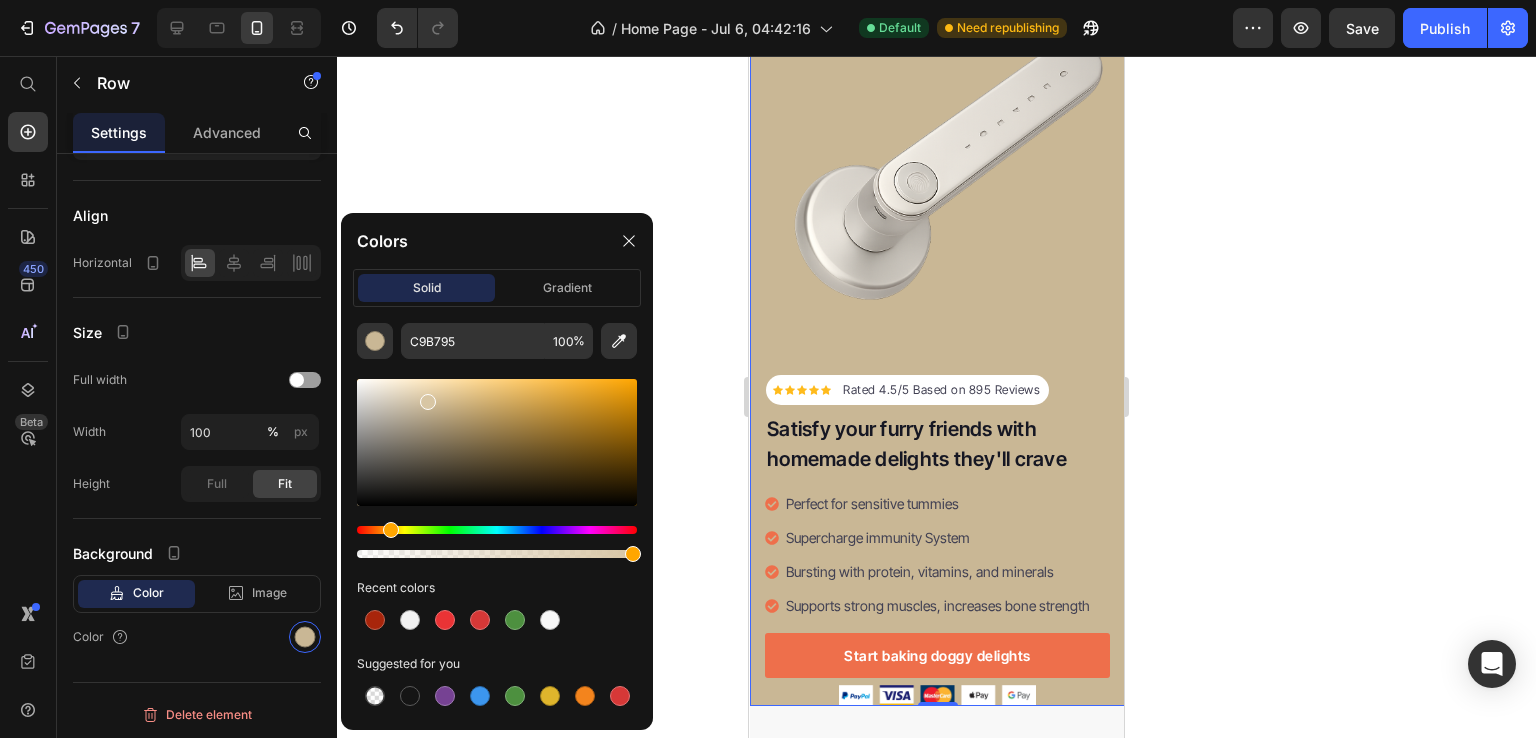 click at bounding box center [497, 442] 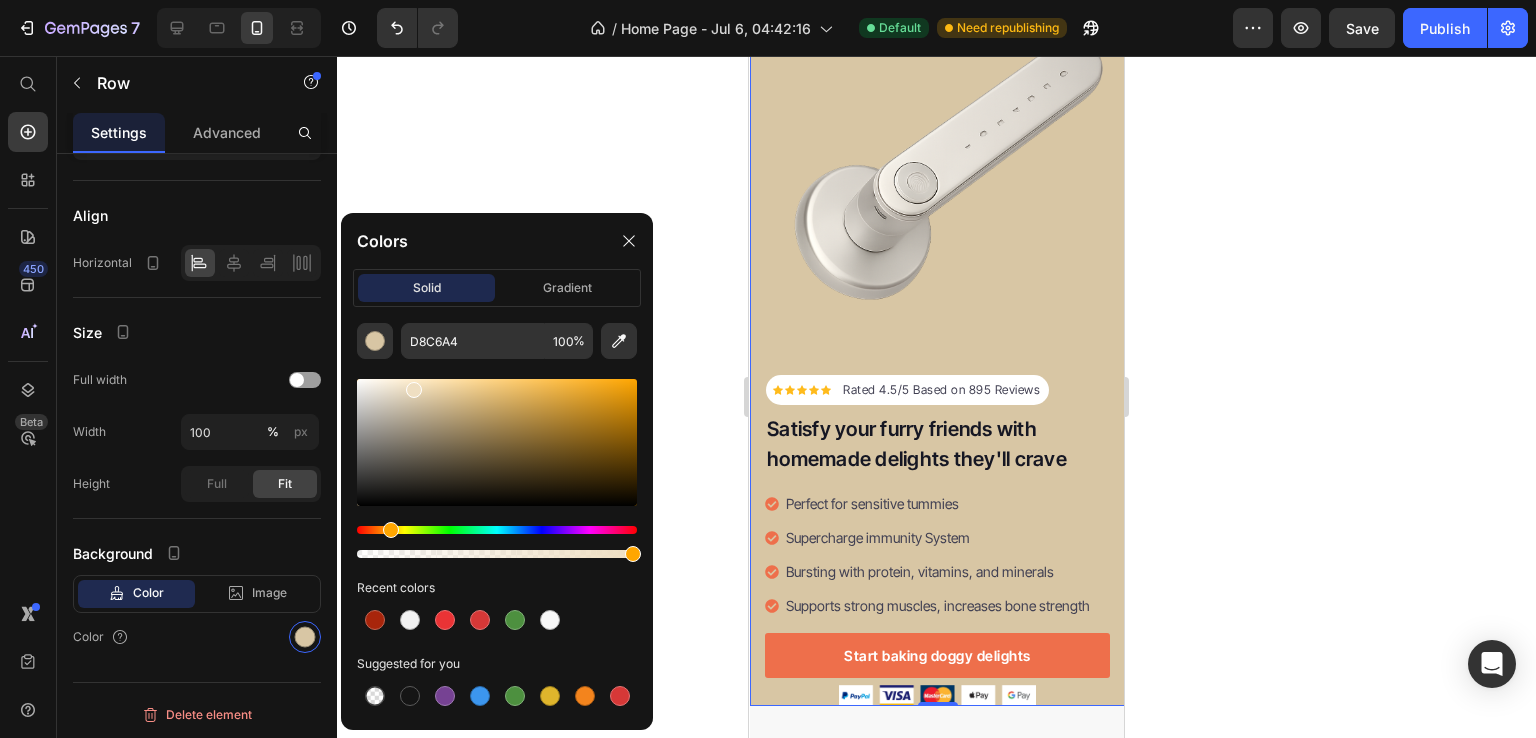 click at bounding box center (497, 442) 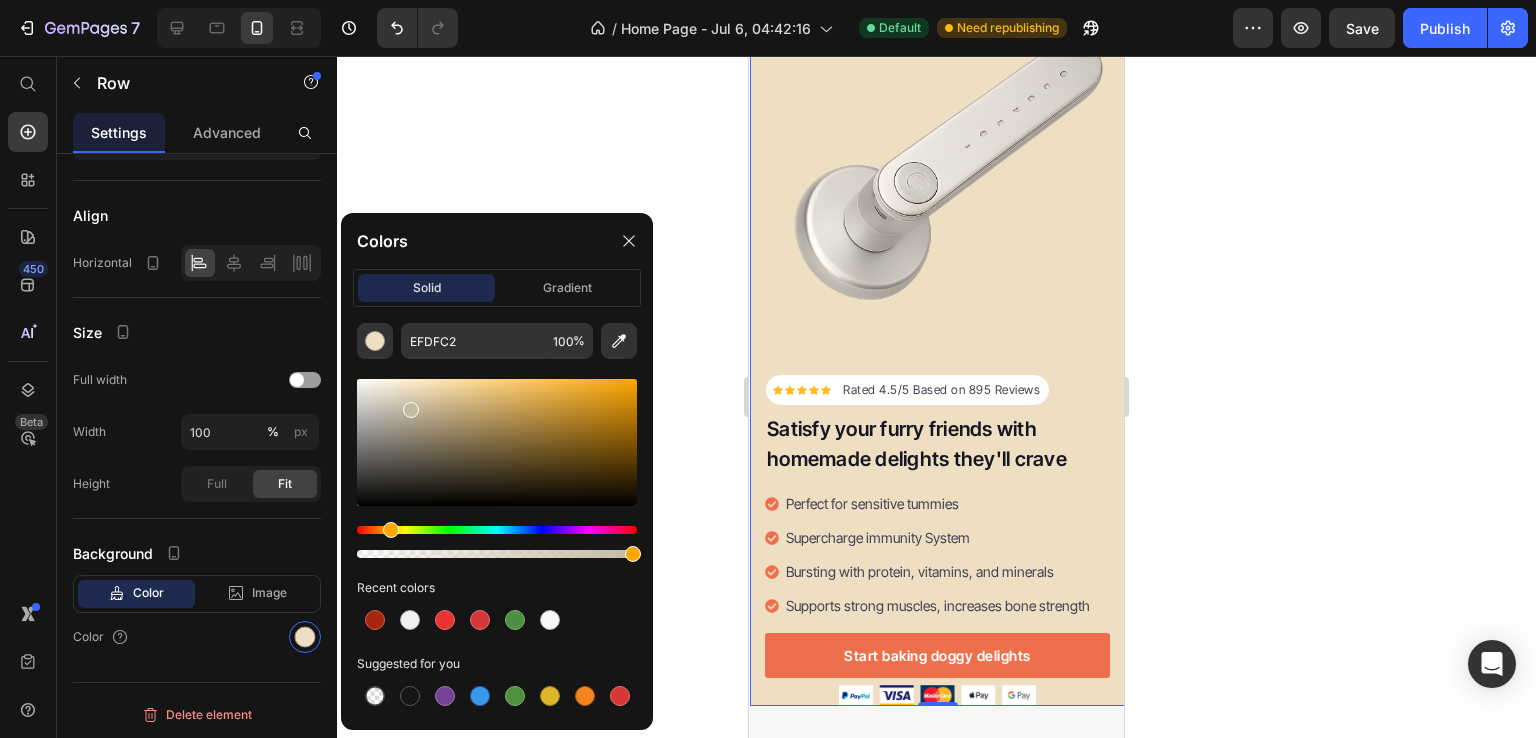 click at bounding box center [497, 442] 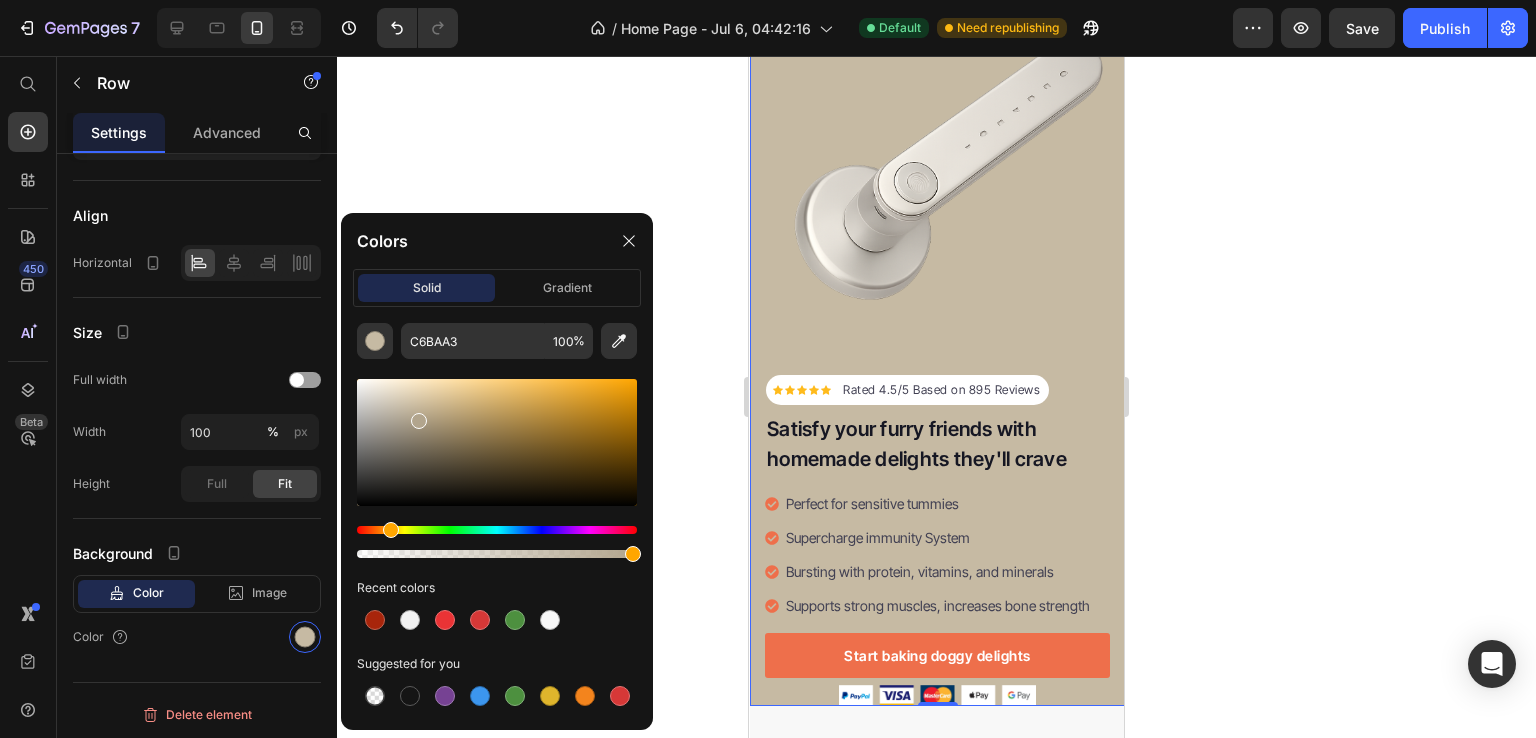 click at bounding box center [497, 442] 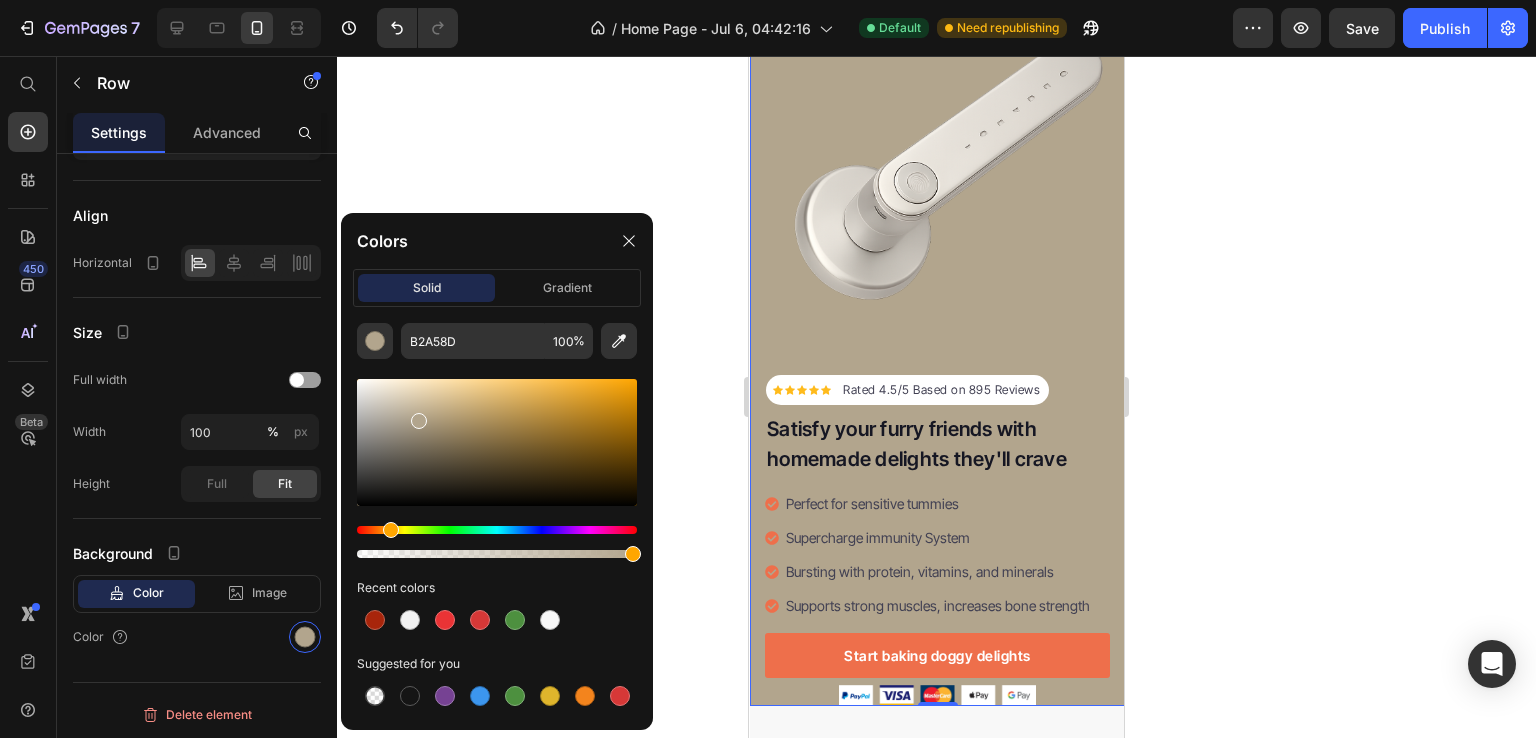 click at bounding box center (497, 442) 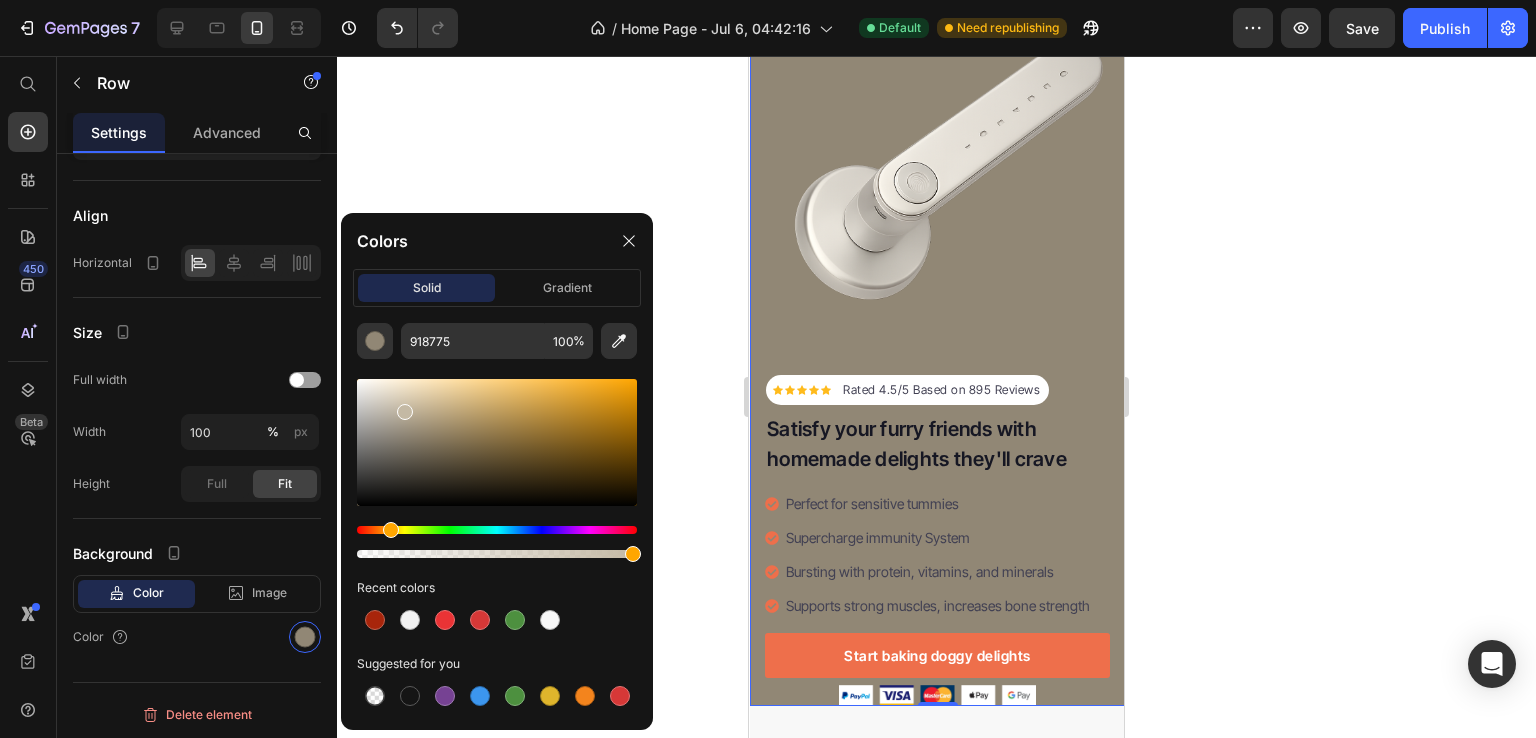click at bounding box center [497, 442] 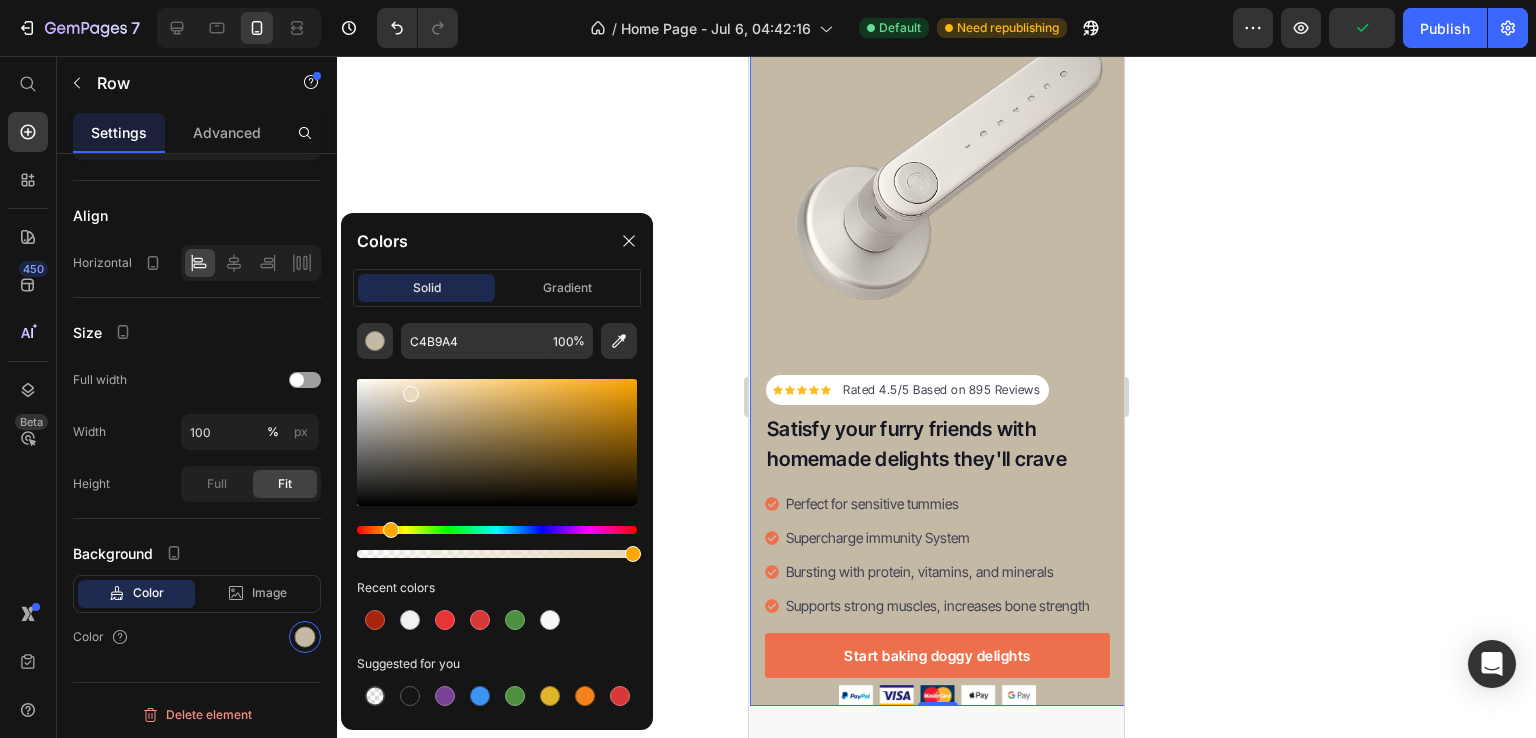 click at bounding box center [497, 442] 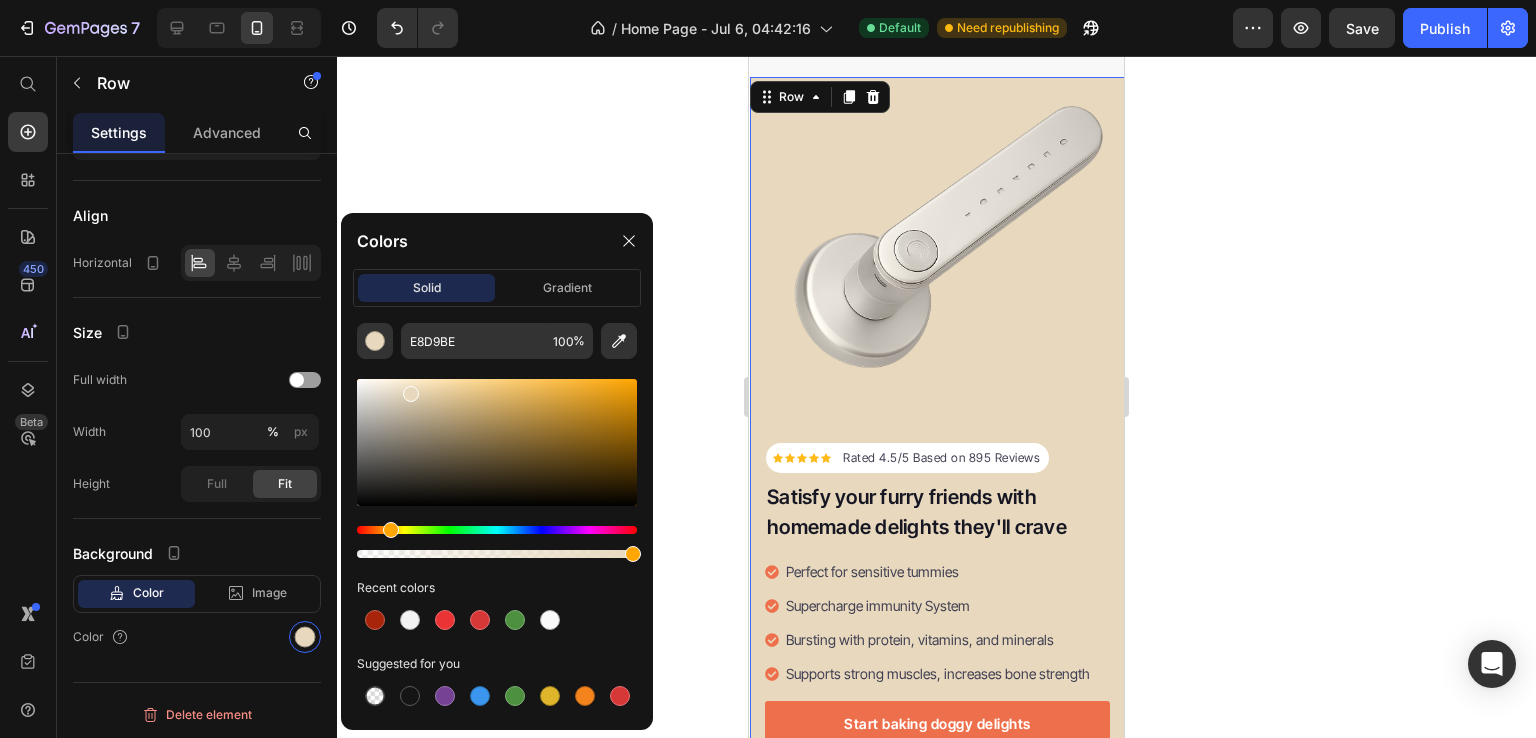 scroll, scrollTop: 9969, scrollLeft: 0, axis: vertical 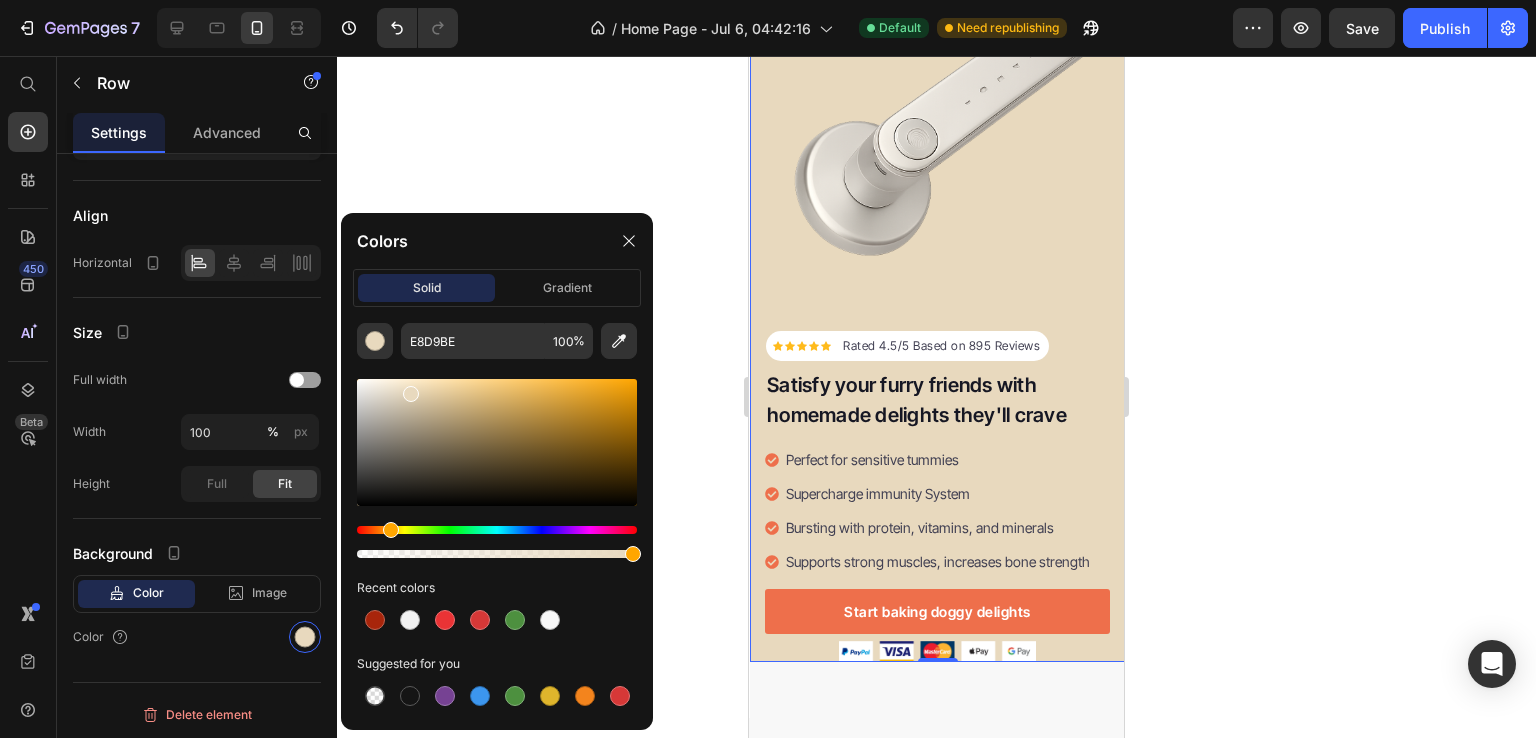 click 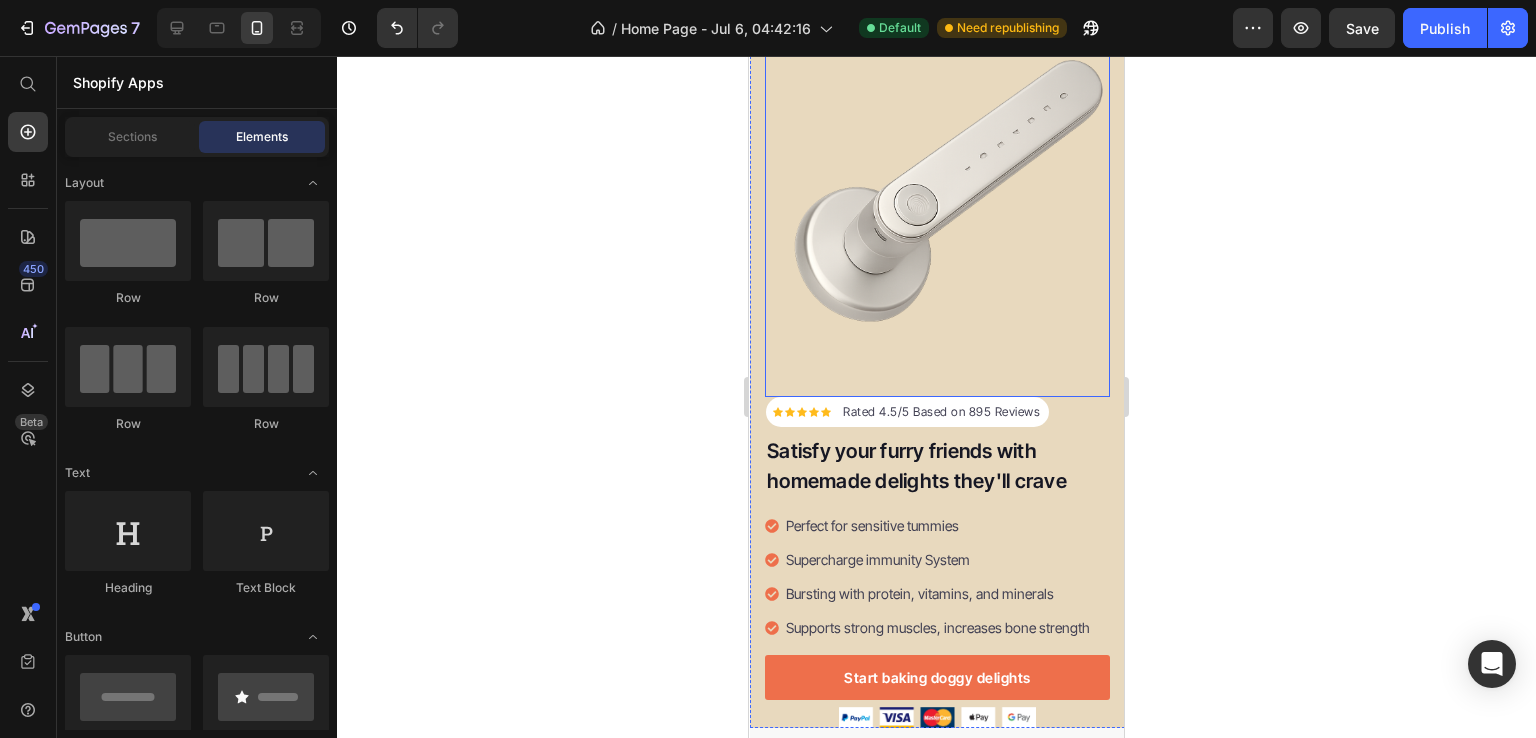 scroll, scrollTop: 9904, scrollLeft: 0, axis: vertical 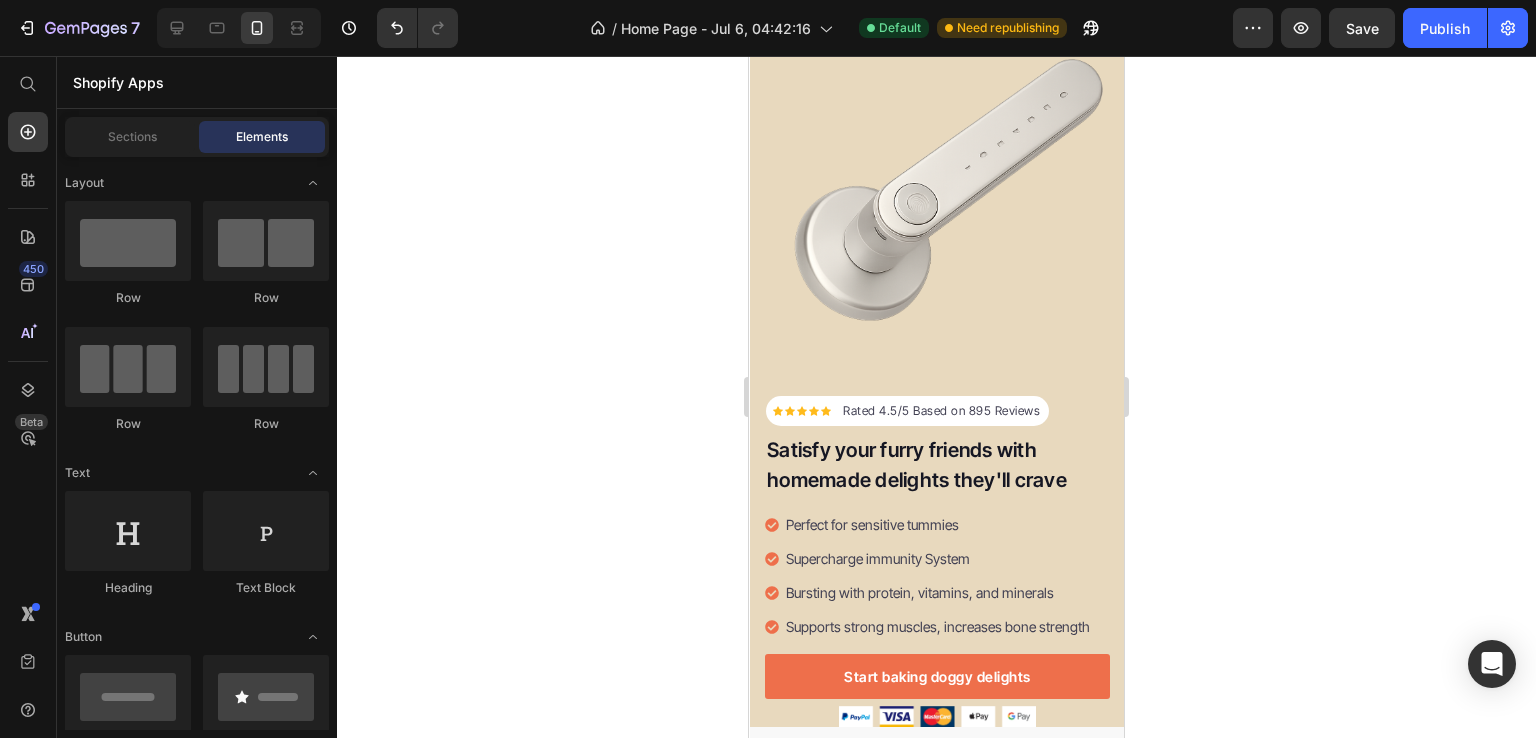 click 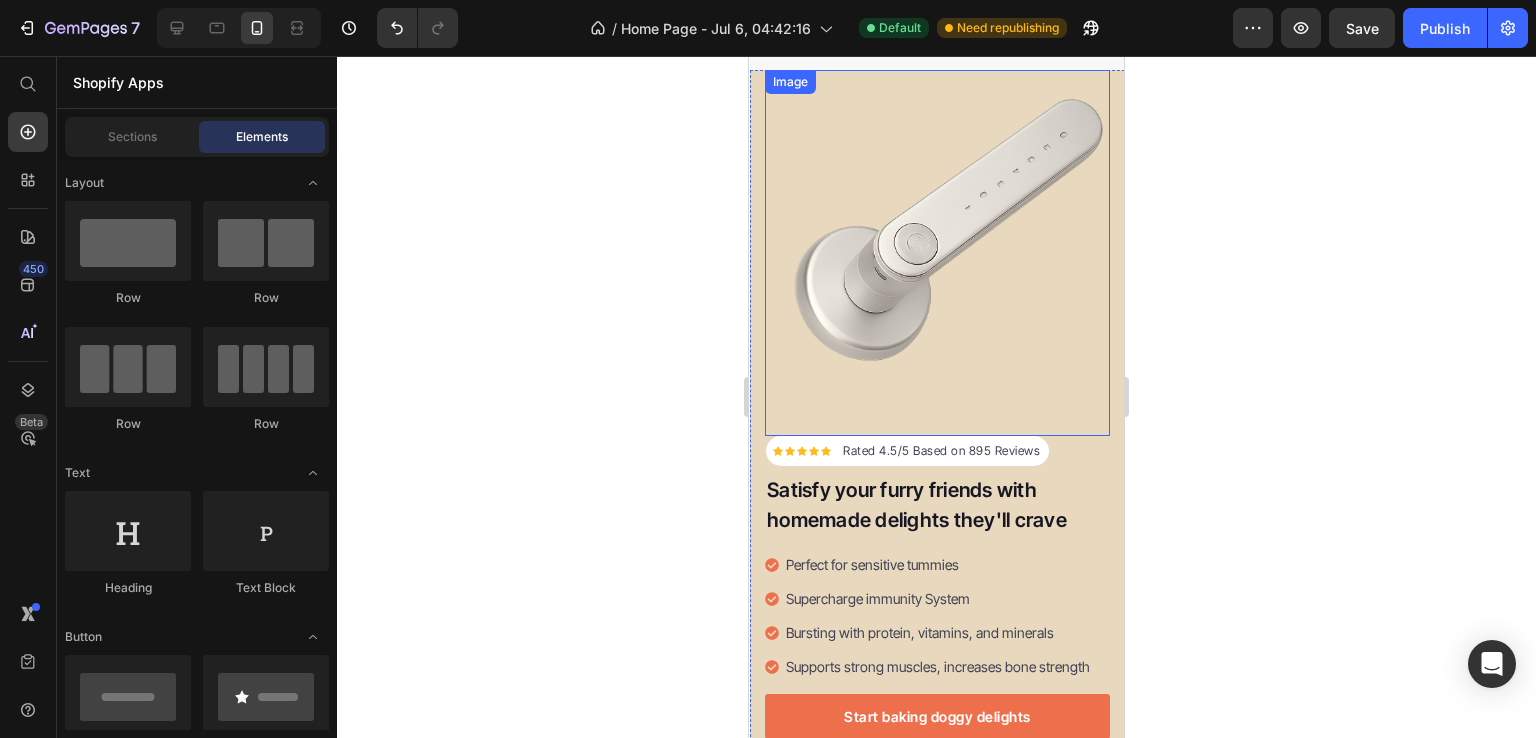 scroll, scrollTop: 9880, scrollLeft: 0, axis: vertical 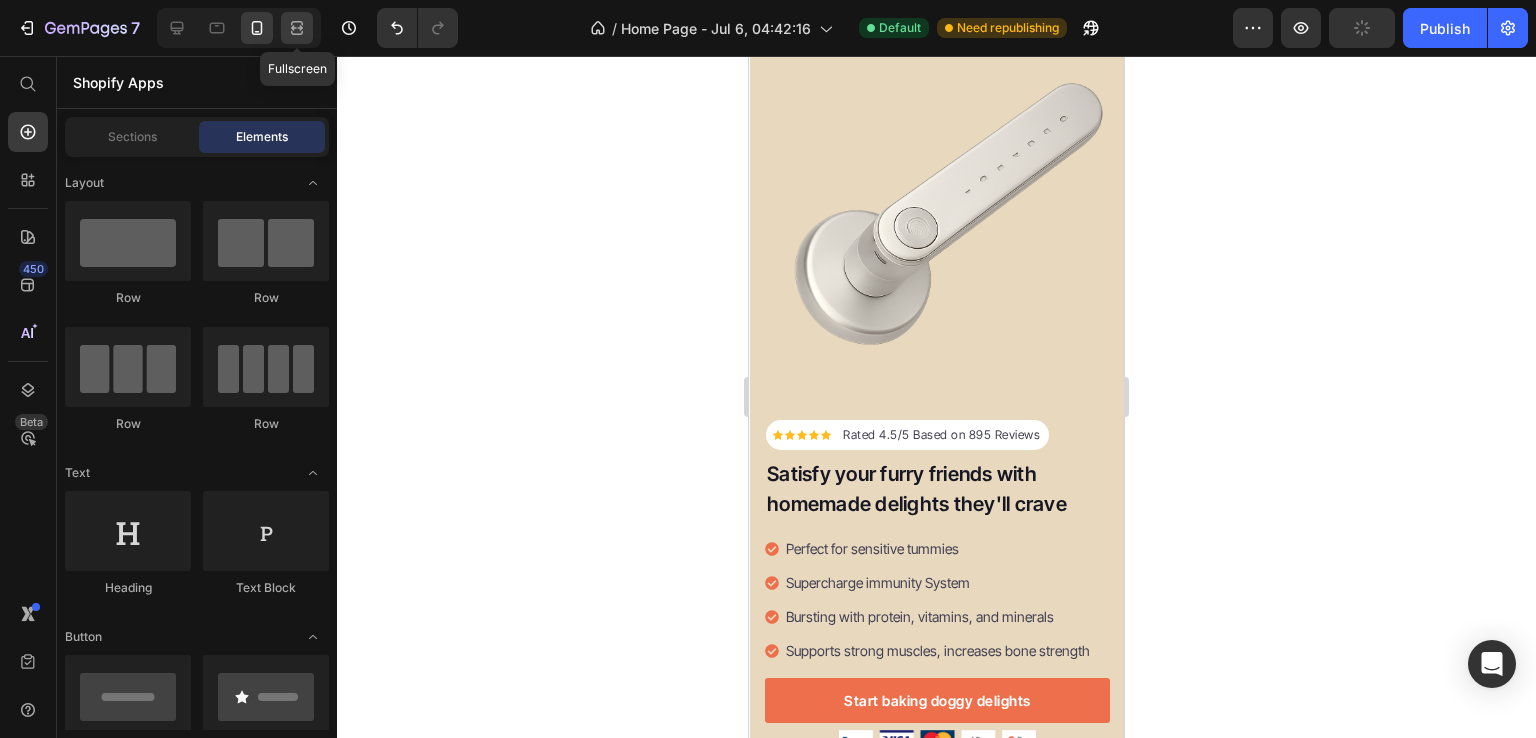 click 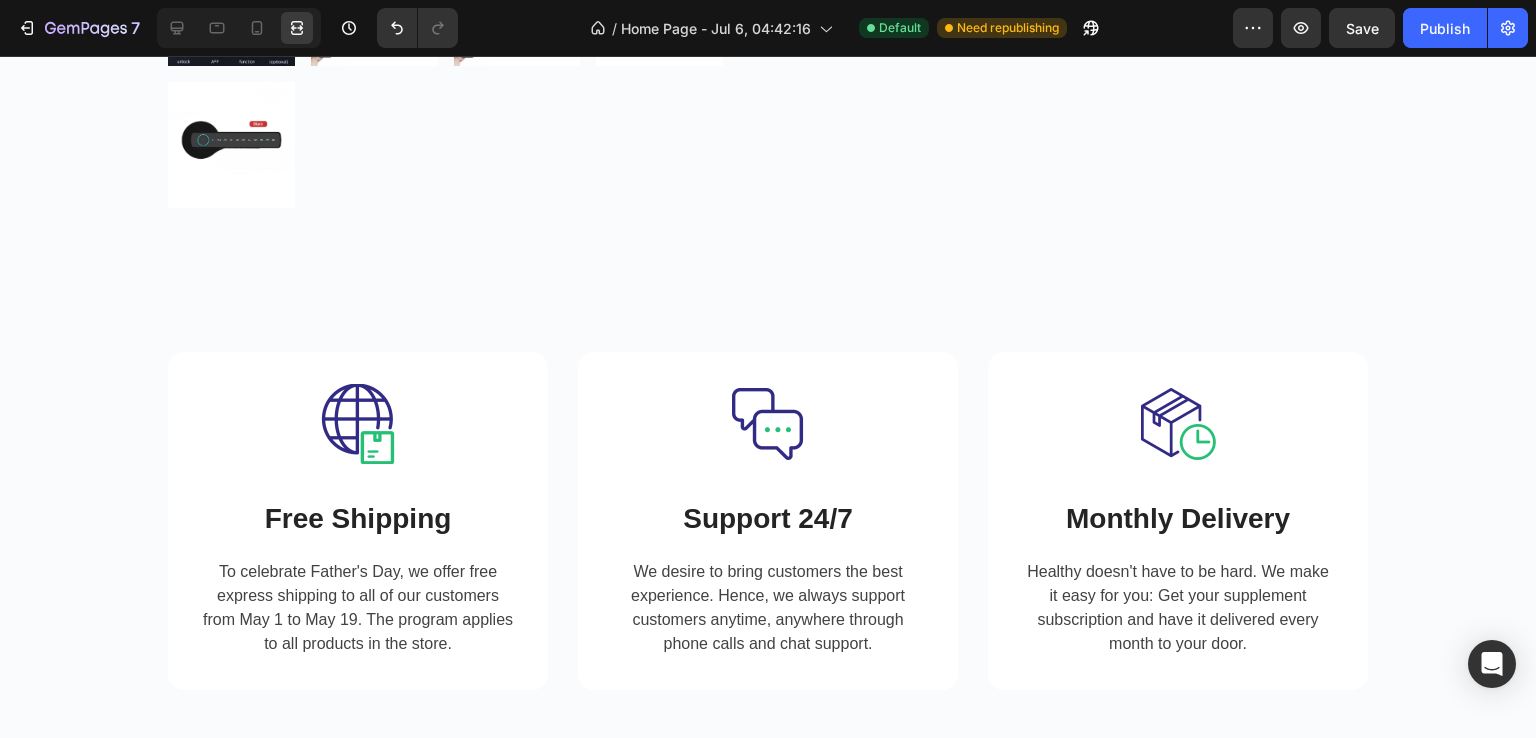 scroll, scrollTop: 8016, scrollLeft: 0, axis: vertical 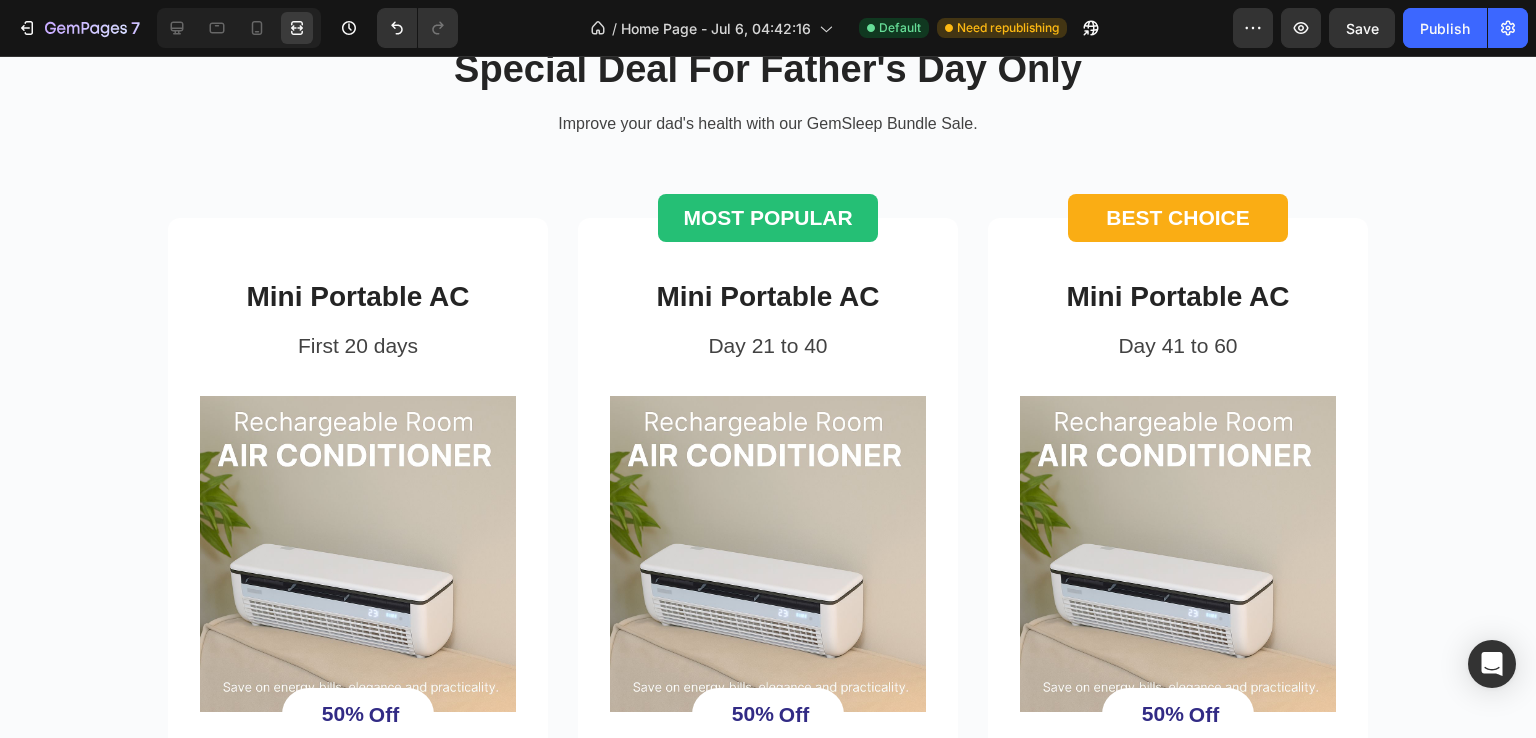 click on "How Can GemSleep Provide Better Sleep? Heading Our melatonin gummies, with L-Theanine and Botanicals, help boost your natural sleep hormone, mellow your mind and calm your senses so you can relax and enjoy a restful sleep. Text block Row Image 3 Mg Of Melatonin Heading Naturally produced hormone that prepares your body for sleep & helps promote healthy sleep cycles. Text block Row Image L-Theanine And Botanicals Heading Support calmness, help soothe and relax so you can enjoy your restful sleep and wake up feeling refreshed. Text block Row Image No Artificial Flavors, Gluten Free Heading Refined & natural tasty flavors that are derived from fruits, vegetables & herbs. Text block Row GET IT NOW Button Row Image Row Row   0" at bounding box center (768, -408) 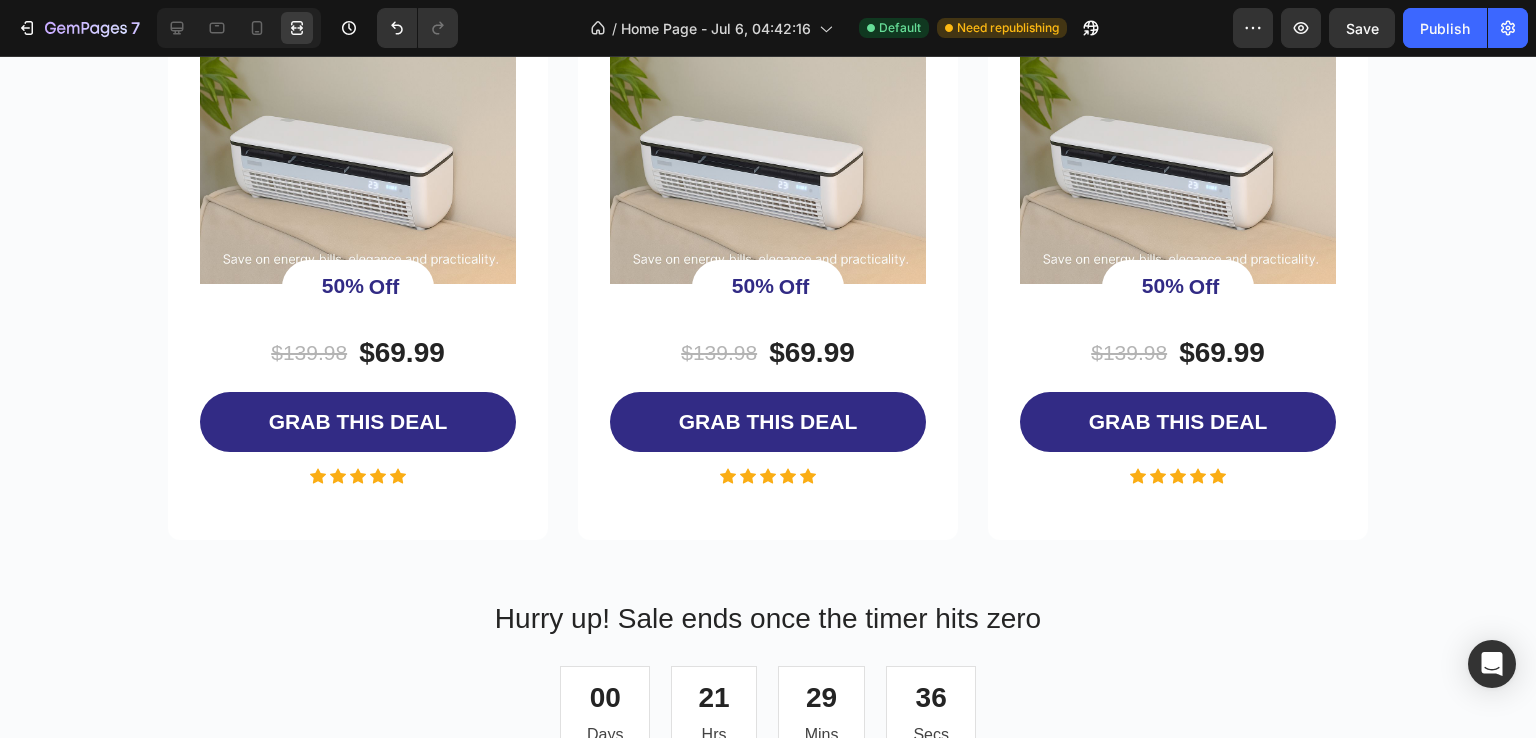 scroll, scrollTop: 3472, scrollLeft: 0, axis: vertical 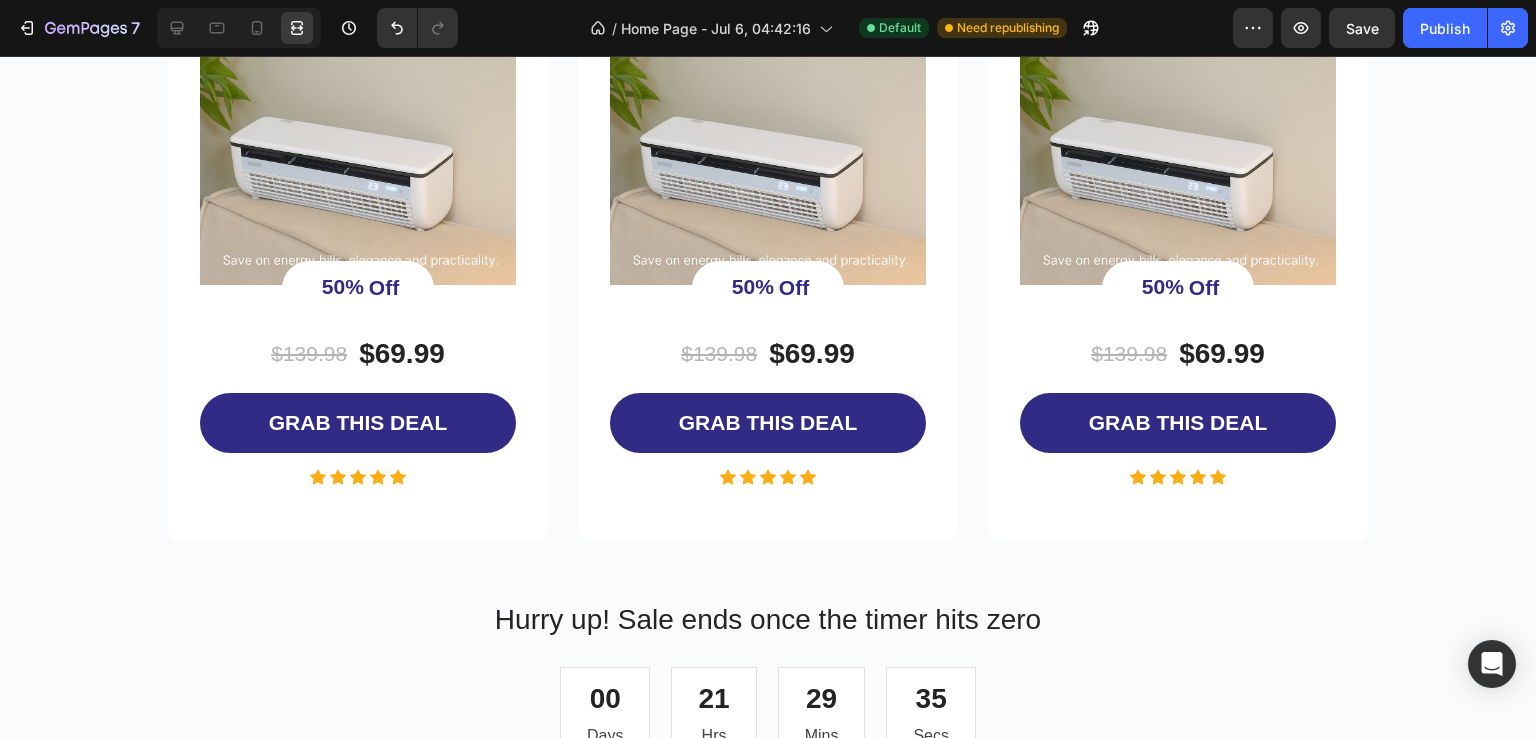 click on "Drop element here Section 4" at bounding box center (768, -532) 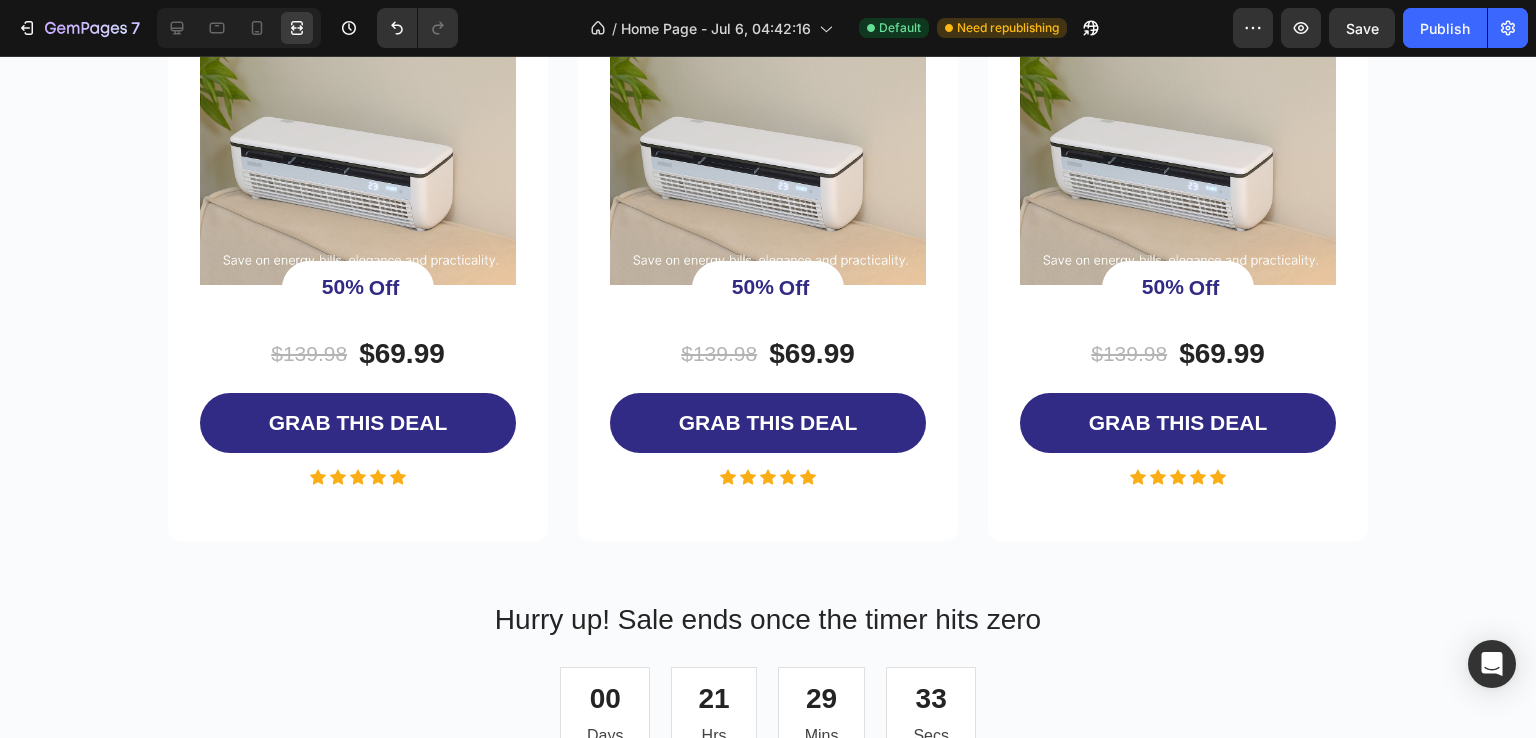 click 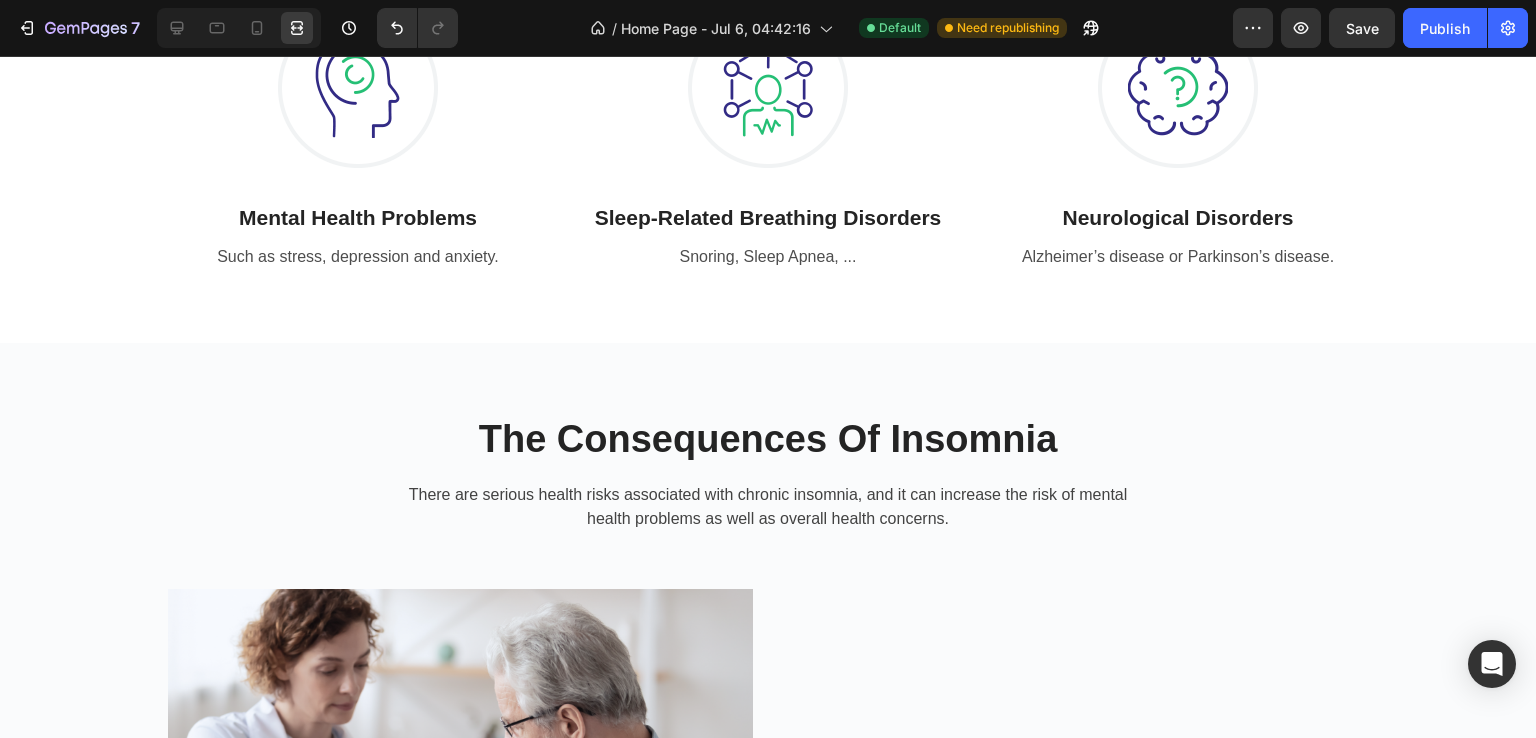 scroll, scrollTop: 1013, scrollLeft: 0, axis: vertical 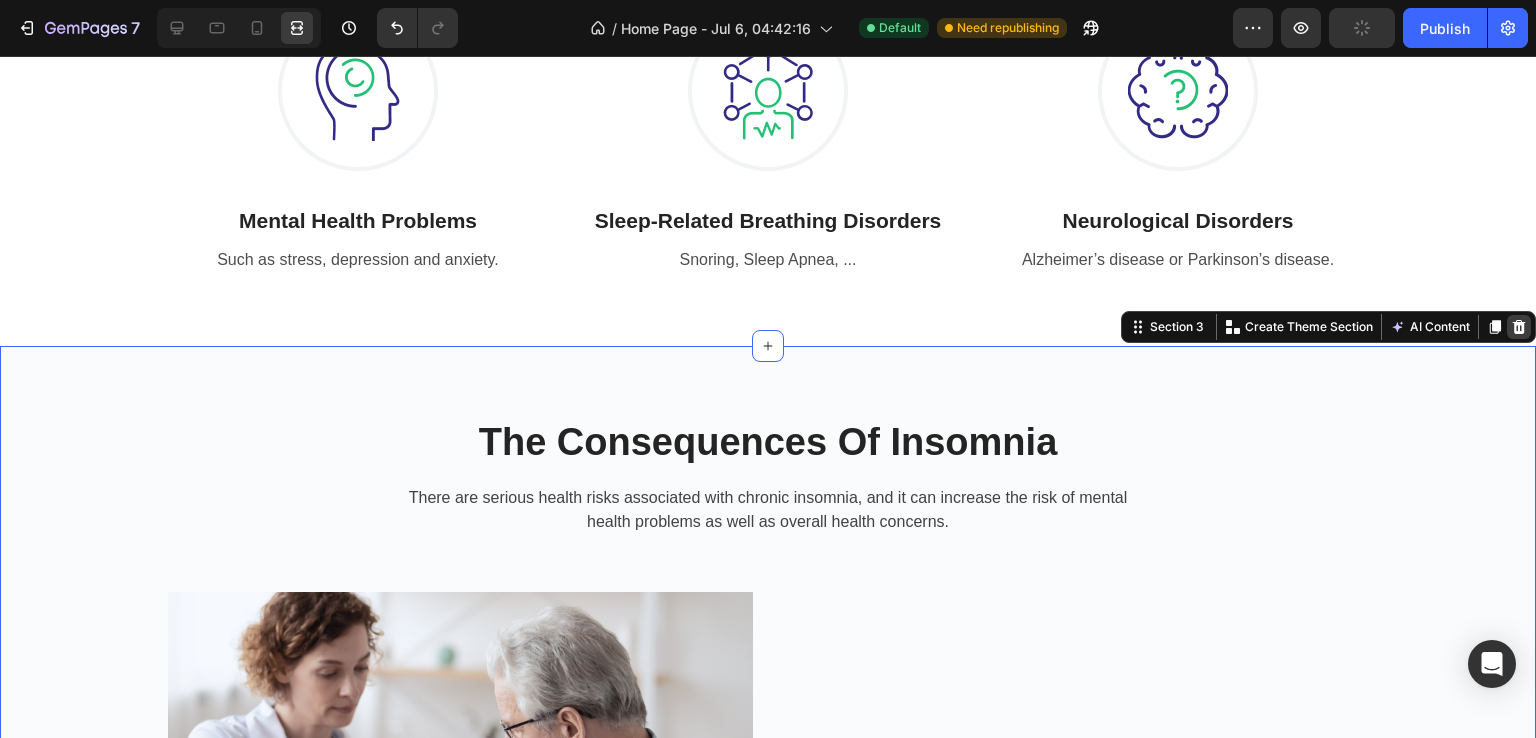 click 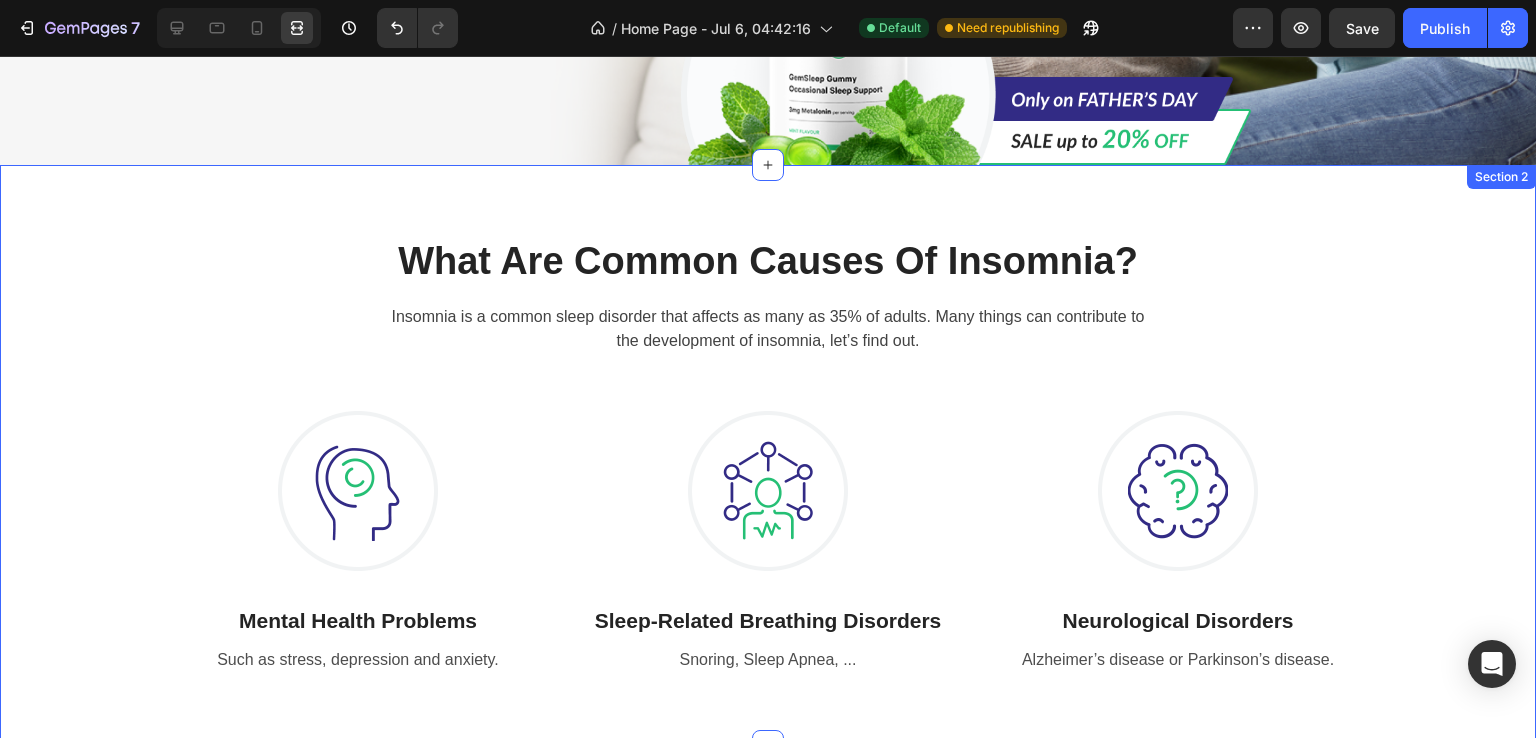 scroll, scrollTop: 611, scrollLeft: 0, axis: vertical 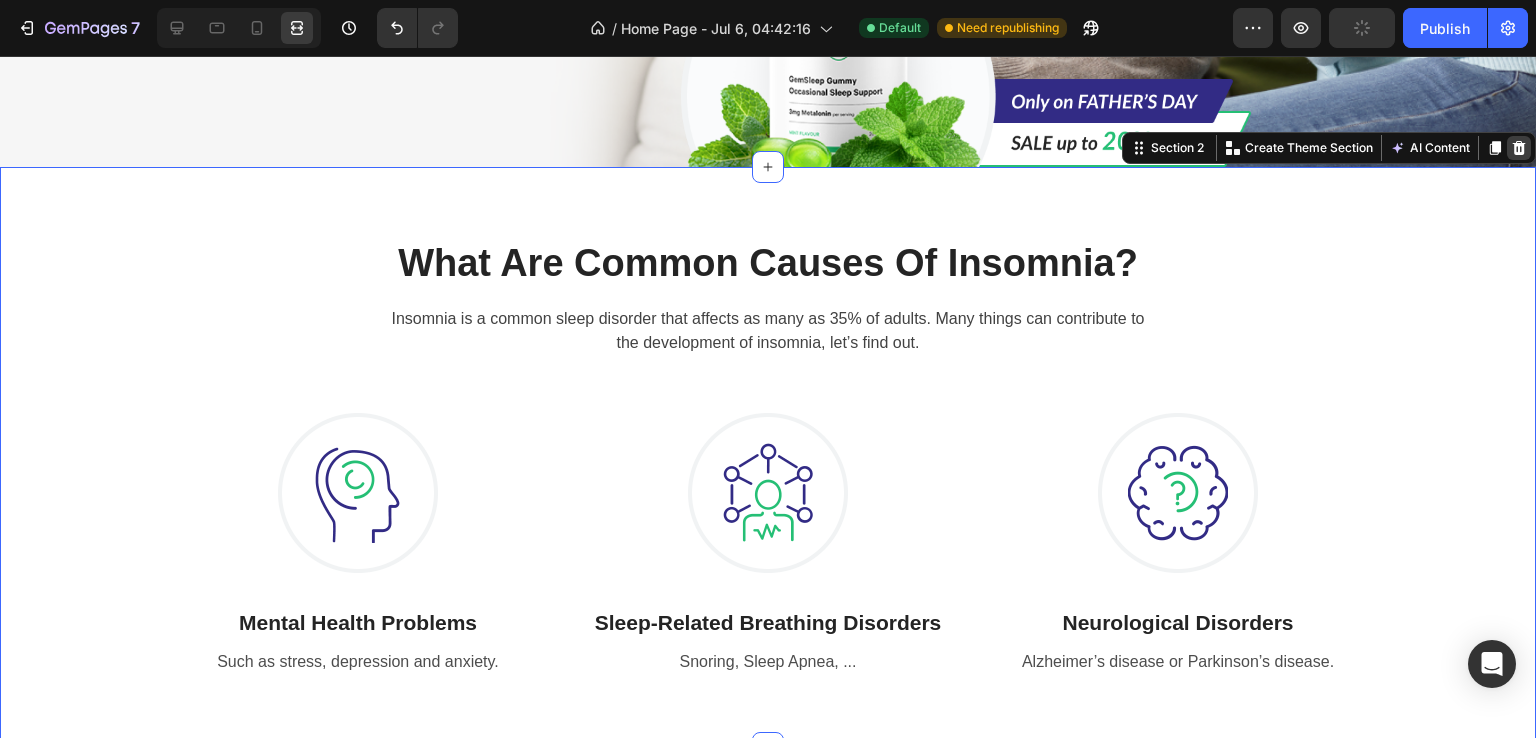 click 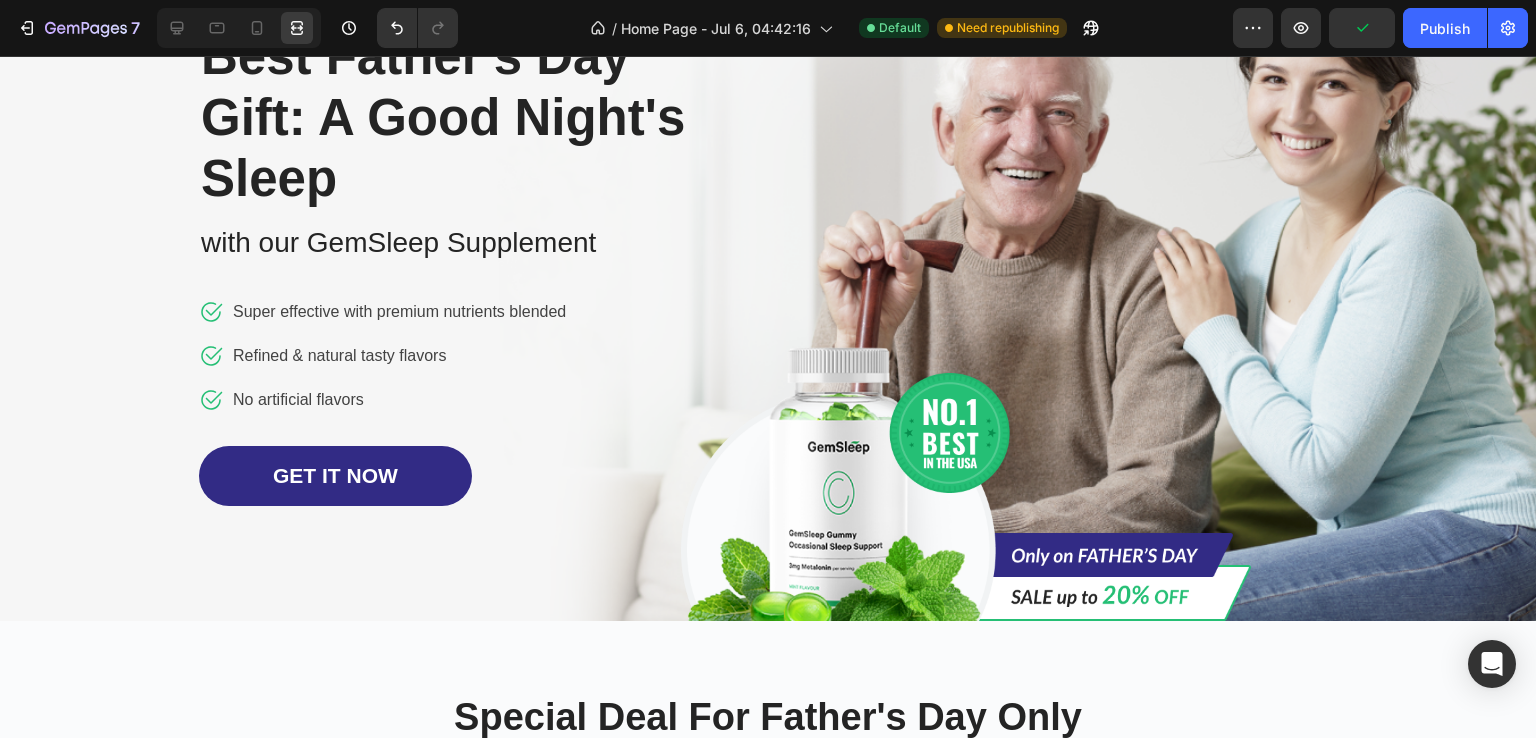 scroll, scrollTop: 0, scrollLeft: 0, axis: both 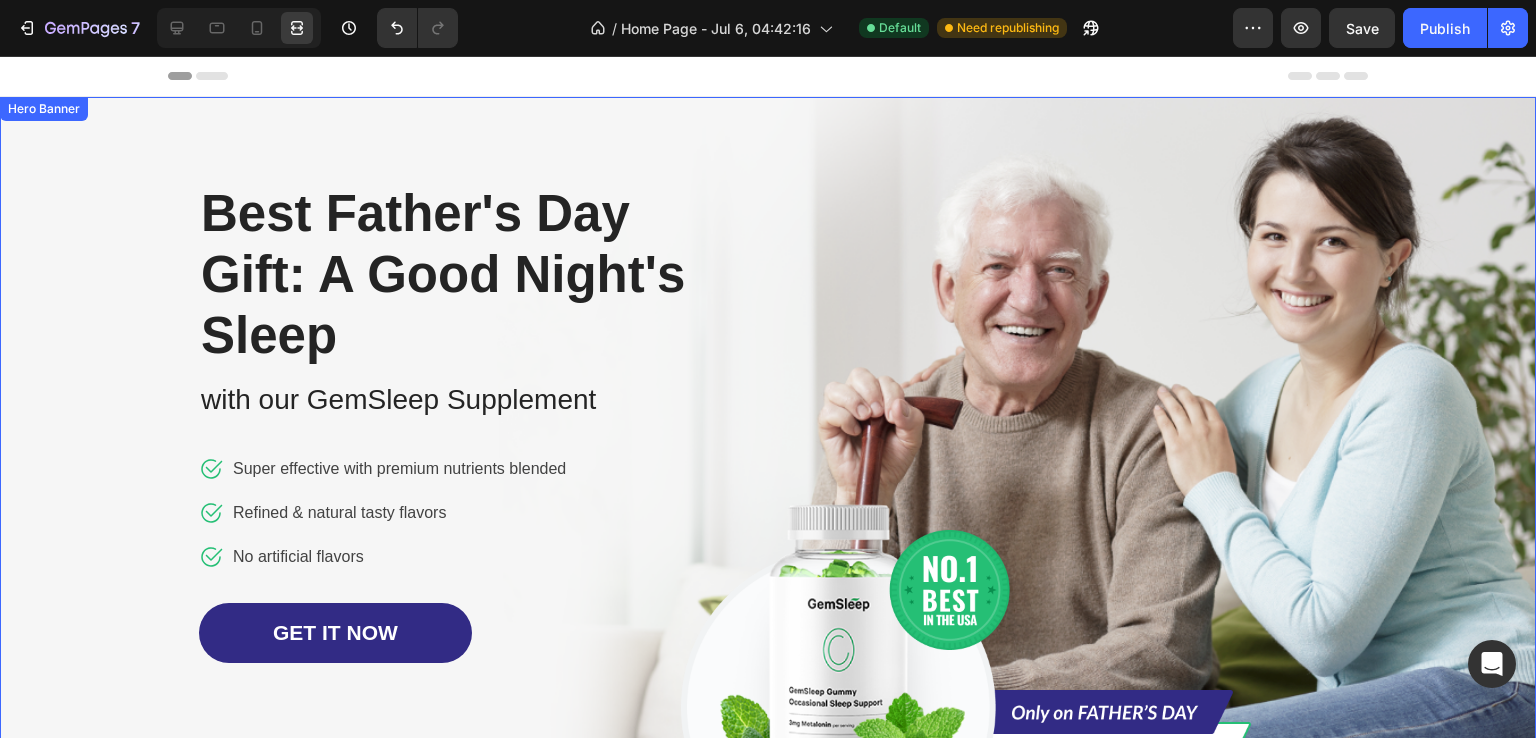 click on "Image Row Best Father's Day Gift: A Good Night's Sleep Heading with our GemSleep Supplement Text block       Icon Super effective with premium nutrients blended Text block       Icon Refined & natural tasty flavors Text block       Icon No artificial flavors Text block Icon List GET IT NOW Button Row Image" at bounding box center (768, 437) 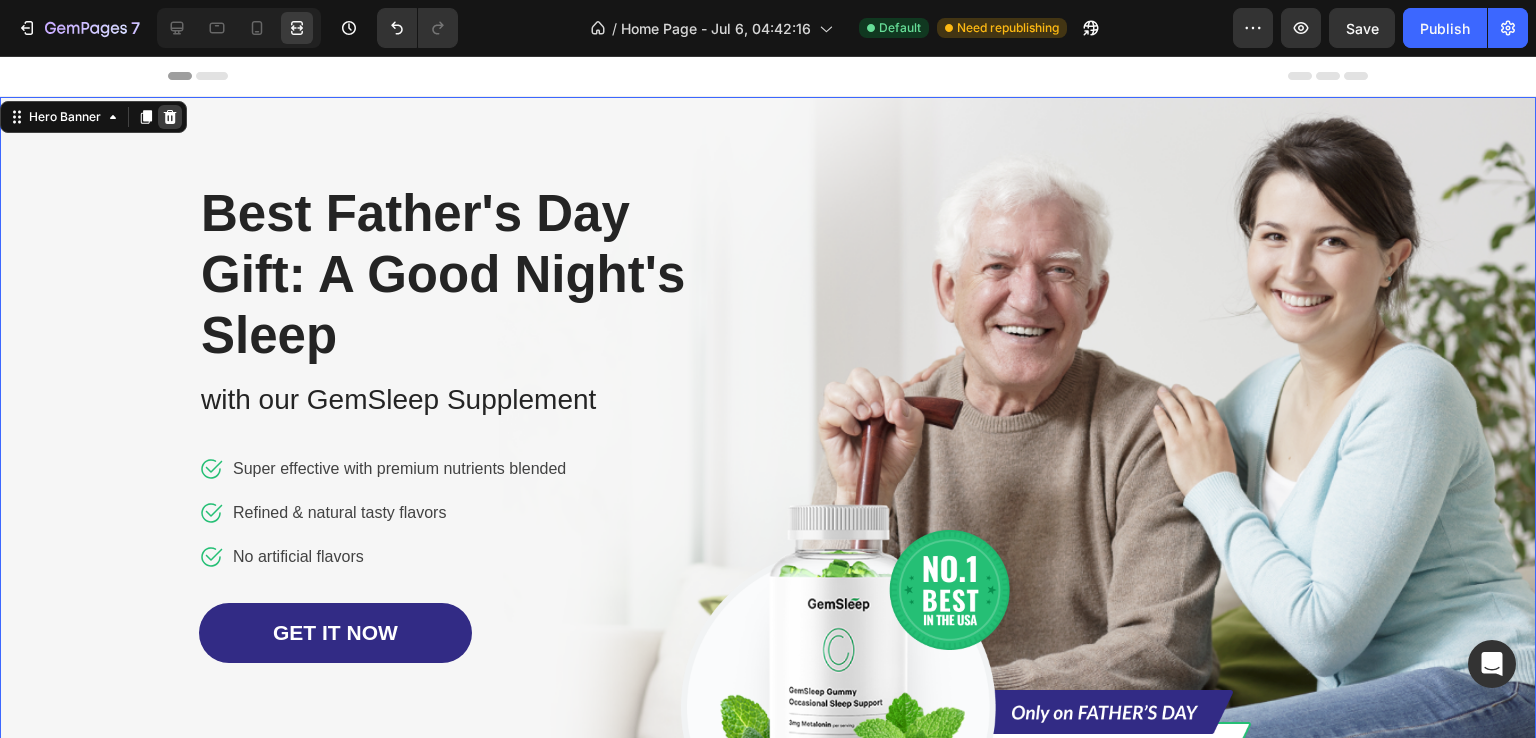click 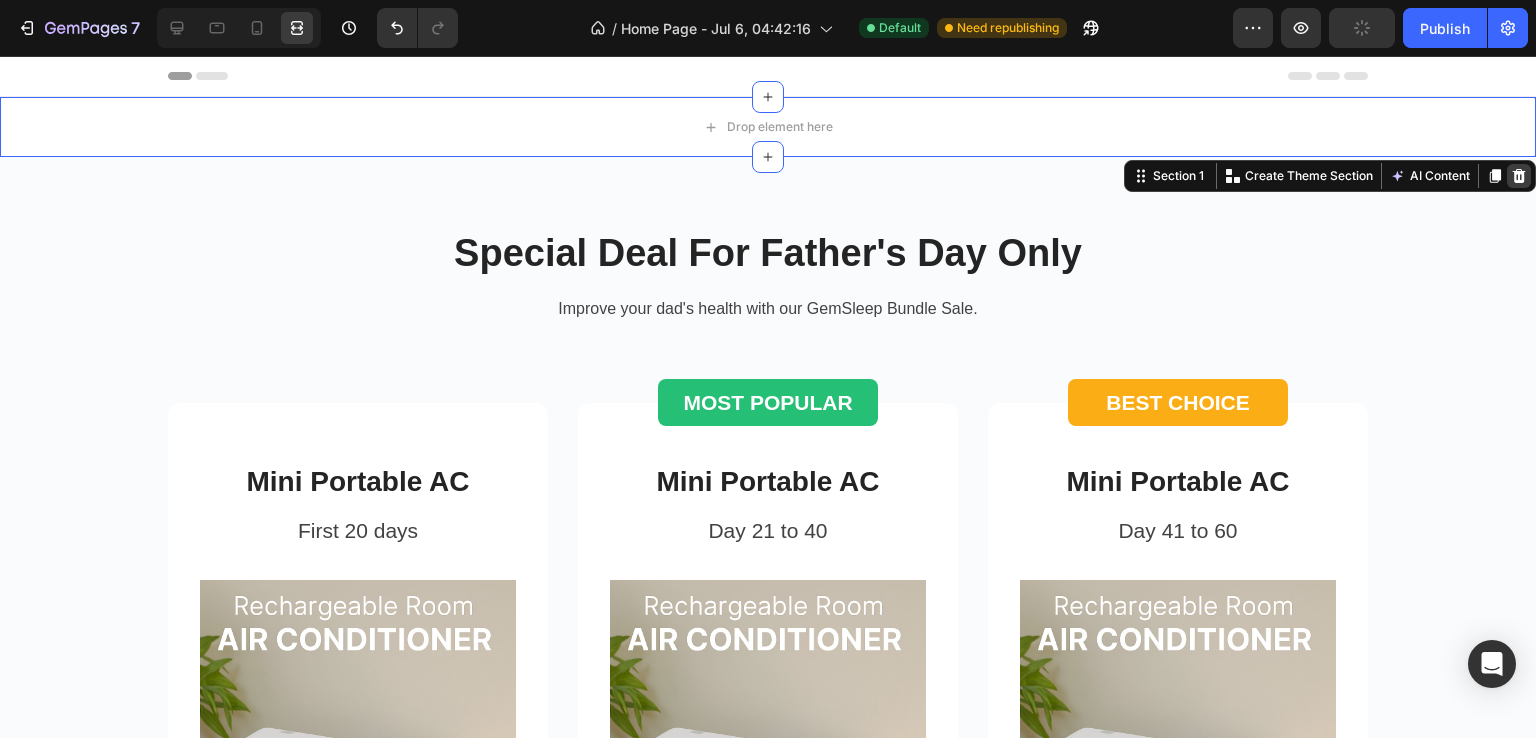 click 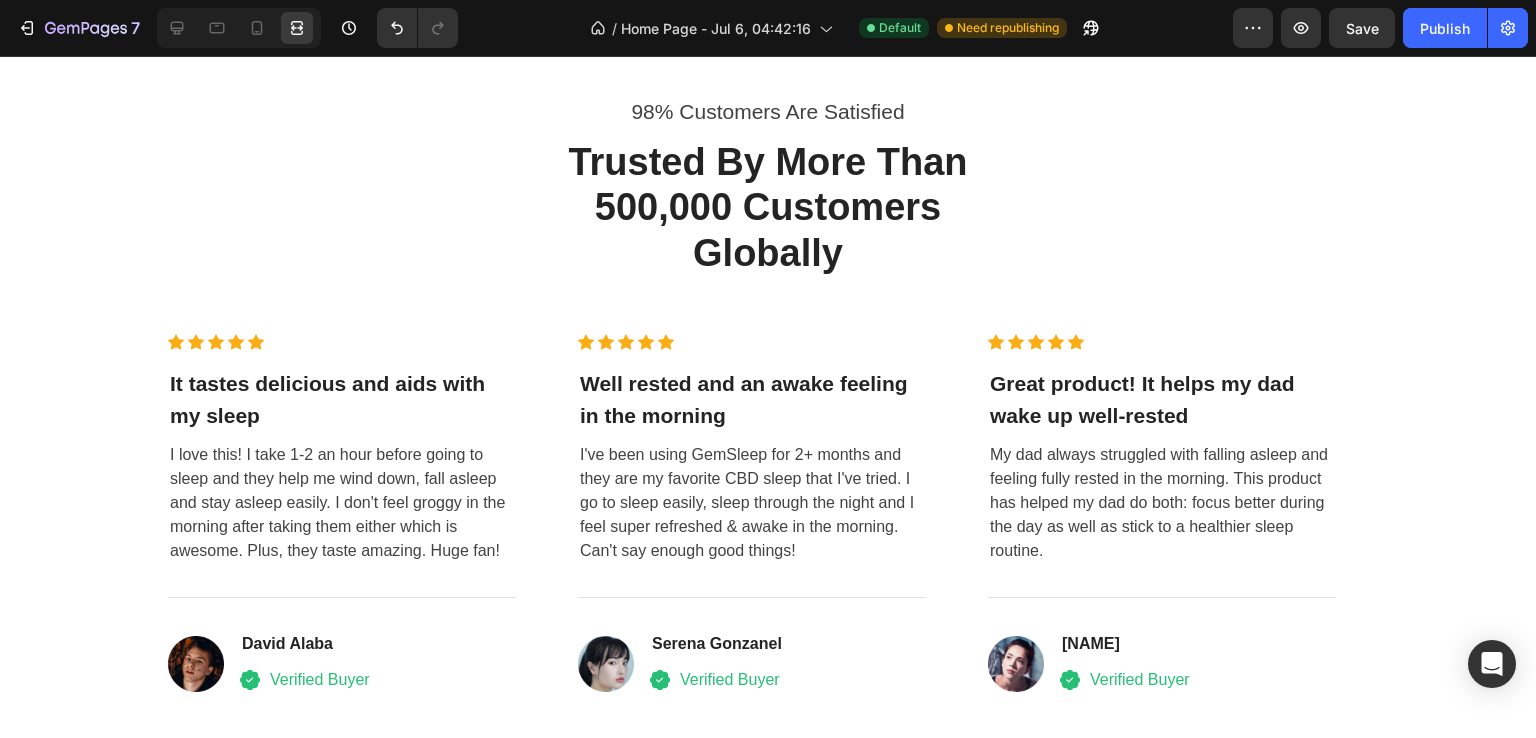 scroll, scrollTop: 1367, scrollLeft: 0, axis: vertical 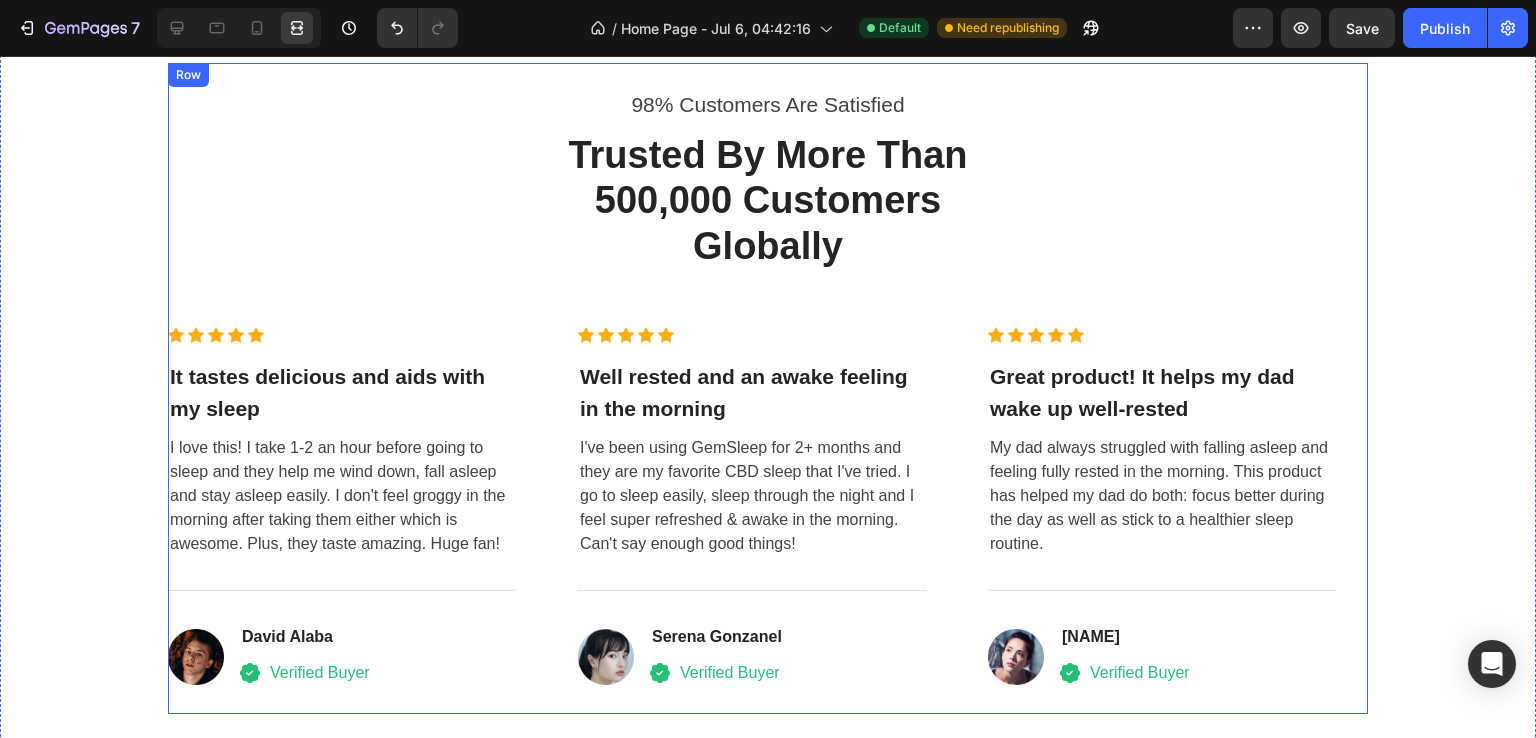 click on "98% Customers Are Satisfied Text block Trusted By More Than 500,000 Customers Globally Heading Row                Icon                Icon                Icon                Icon                Icon Icon List Hoz It tastes delicious and aids with my sleep Heading I love this! I take 1-2 an hour before going to sleep and they help me wind down, fall asleep and stay asleep easily. I don't feel groggy in the morning after taking them either which is awesome. Plus, they taste amazing. Huge fan! Text block                Title Line Image David Alaba Heading
Icon Verified Buyer Text block Icon List Row                Icon                Icon                Icon                Icon                Icon Icon List Hoz Well rested and an awake feeling in the morning Heading I've been using GemSleep for 2+ months and they are my favorite CBD sleep that I've tried. I go to sleep easily, sleep through the night and I feel super refreshed & awake in the morning. Can't say enough good things! Text block Title" at bounding box center [768, 388] 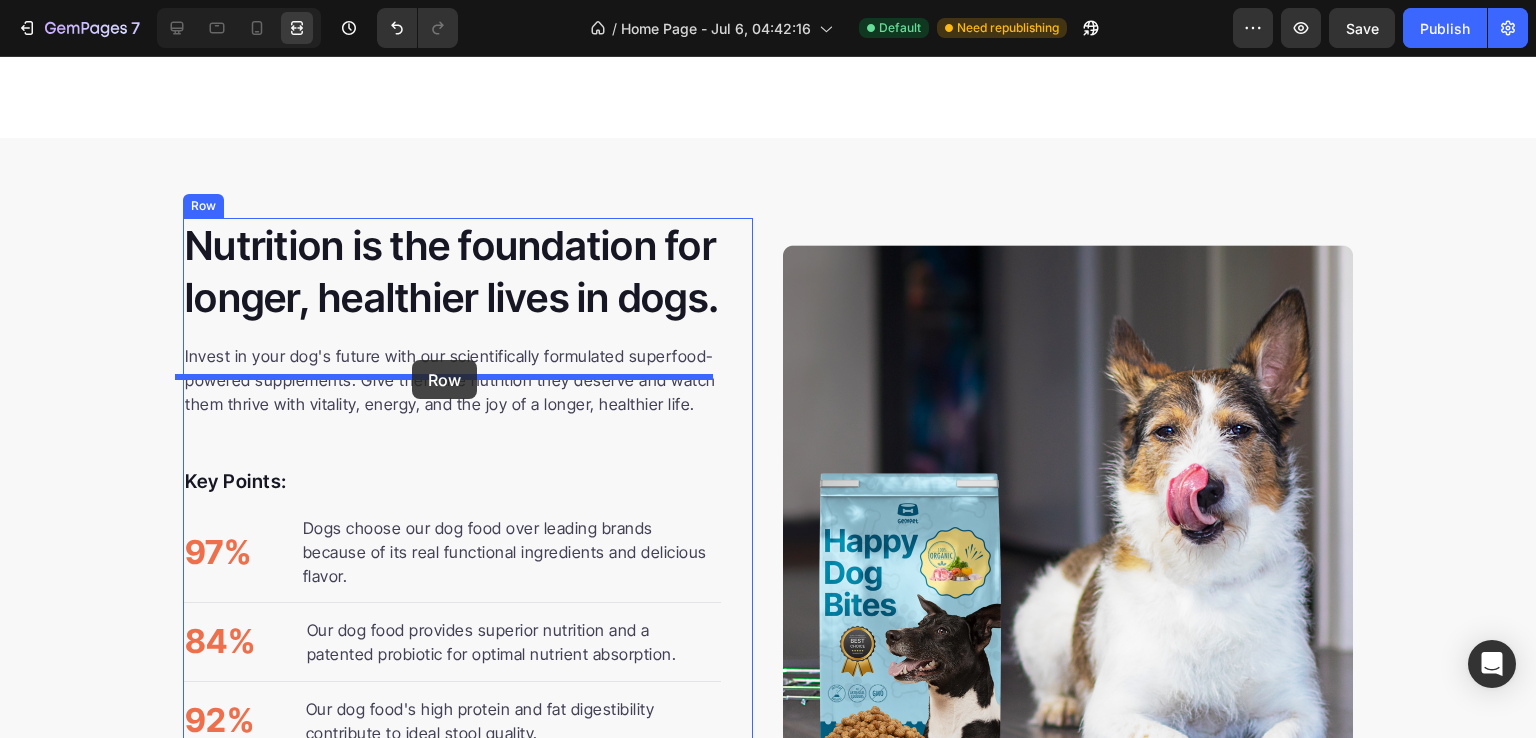 scroll, scrollTop: 7020, scrollLeft: 0, axis: vertical 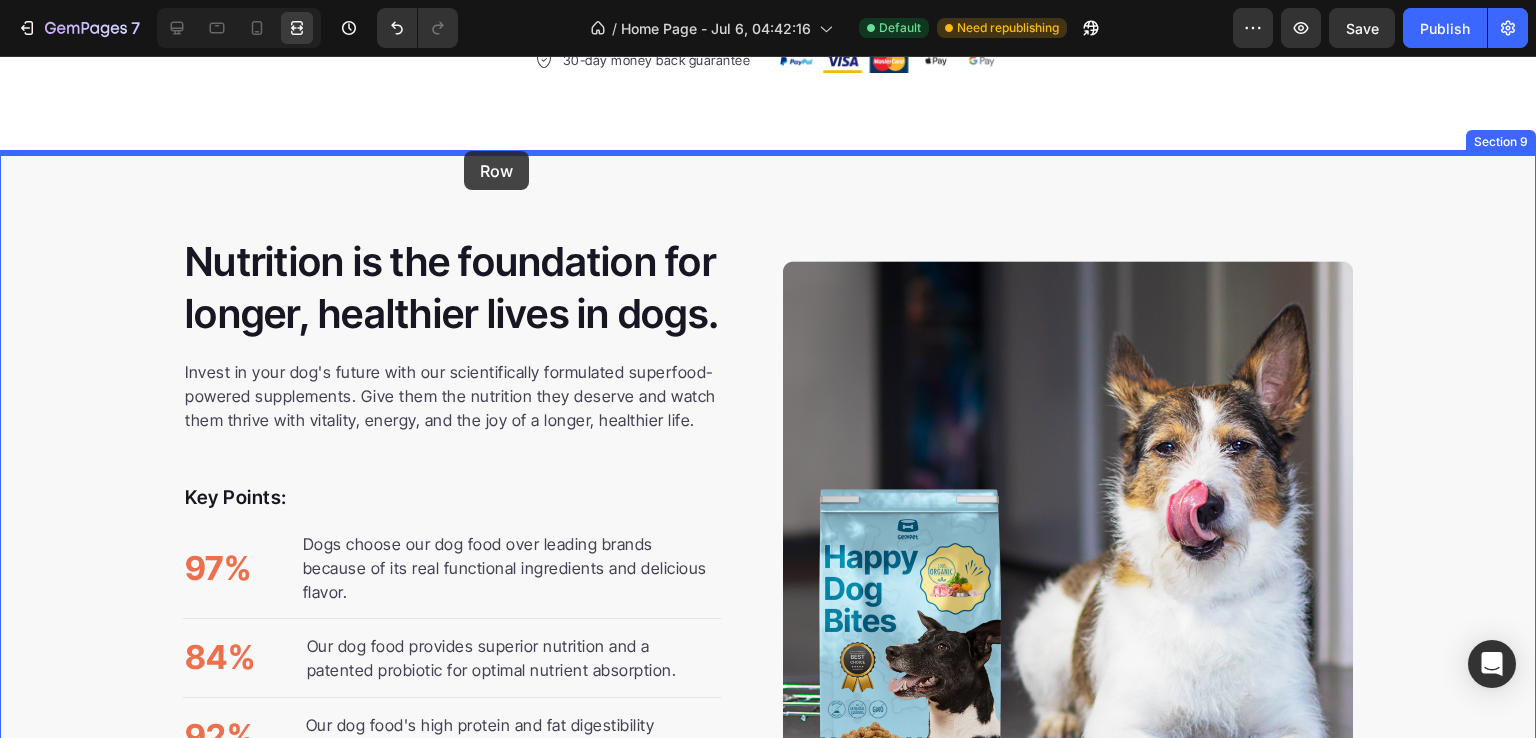 drag, startPoint x: 174, startPoint y: 85, endPoint x: 464, endPoint y: 151, distance: 297.41553 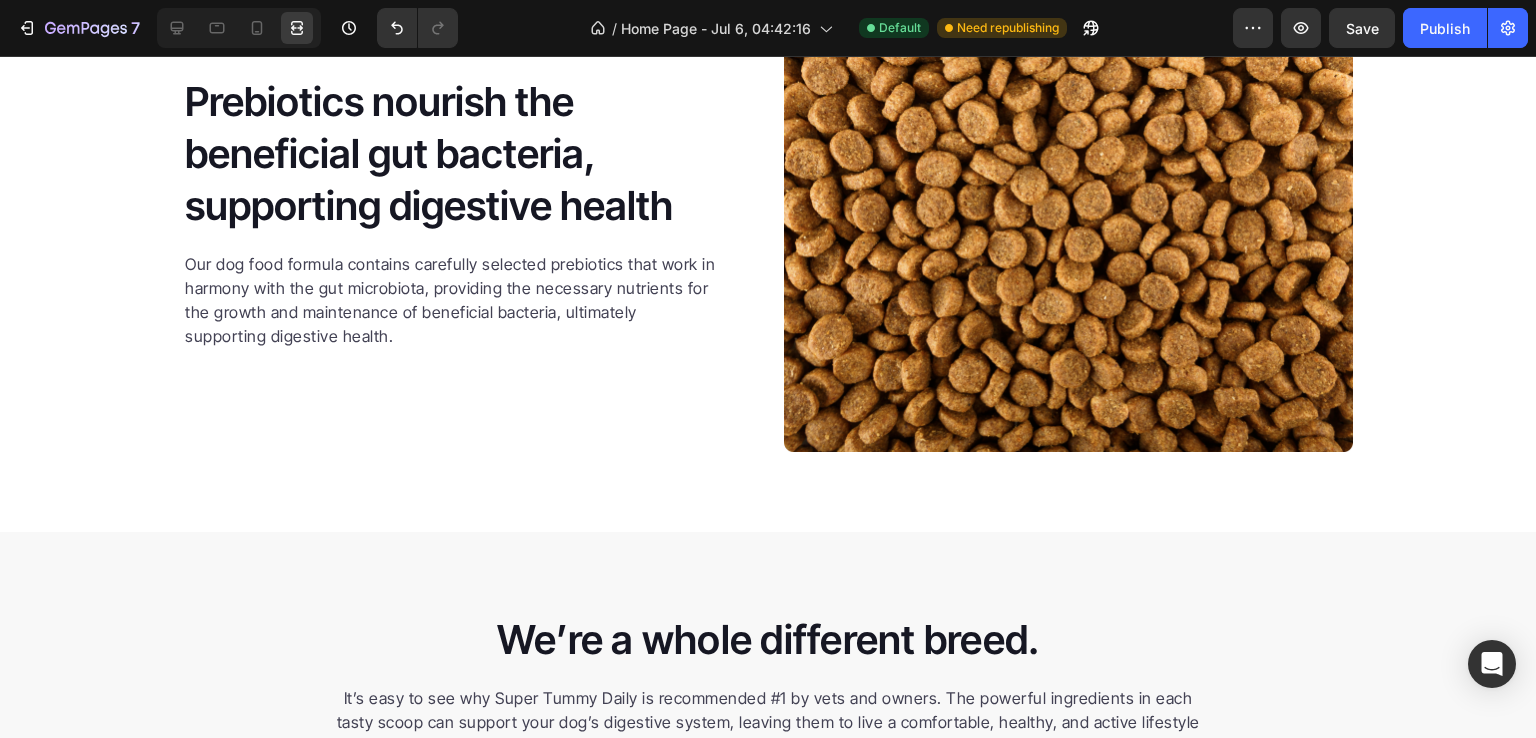 scroll, scrollTop: 8933, scrollLeft: 0, axis: vertical 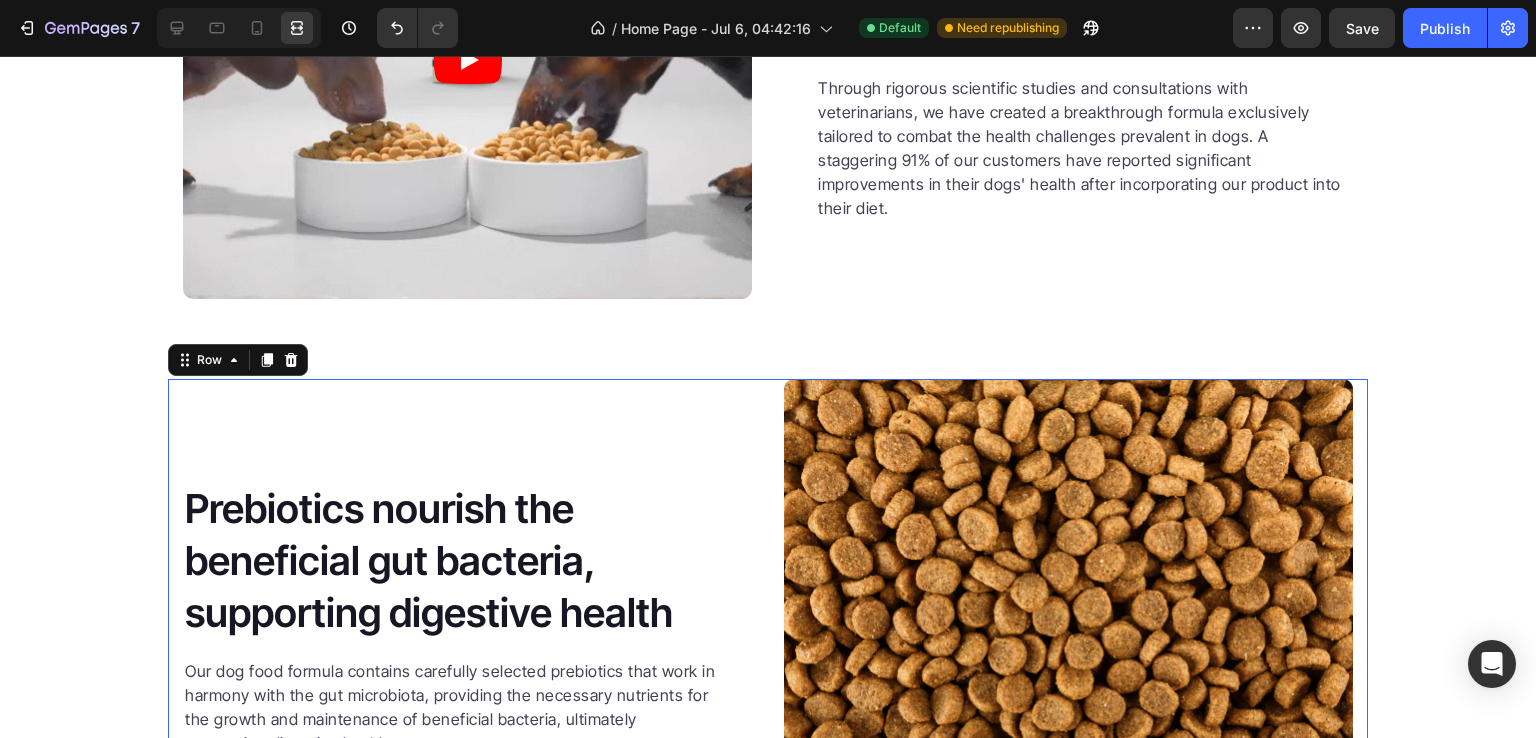 click on "Prebiotics nourish the beneficial gut bacteria, supporting digestive health Heading Our dog food formula contains carefully selected prebiotics that work in harmony with the gut microbiota, providing the necessary nutrients for the growth and maintenance of beneficial bacteria, ultimately supporting digestive health. Text block Row" at bounding box center (467, 618) 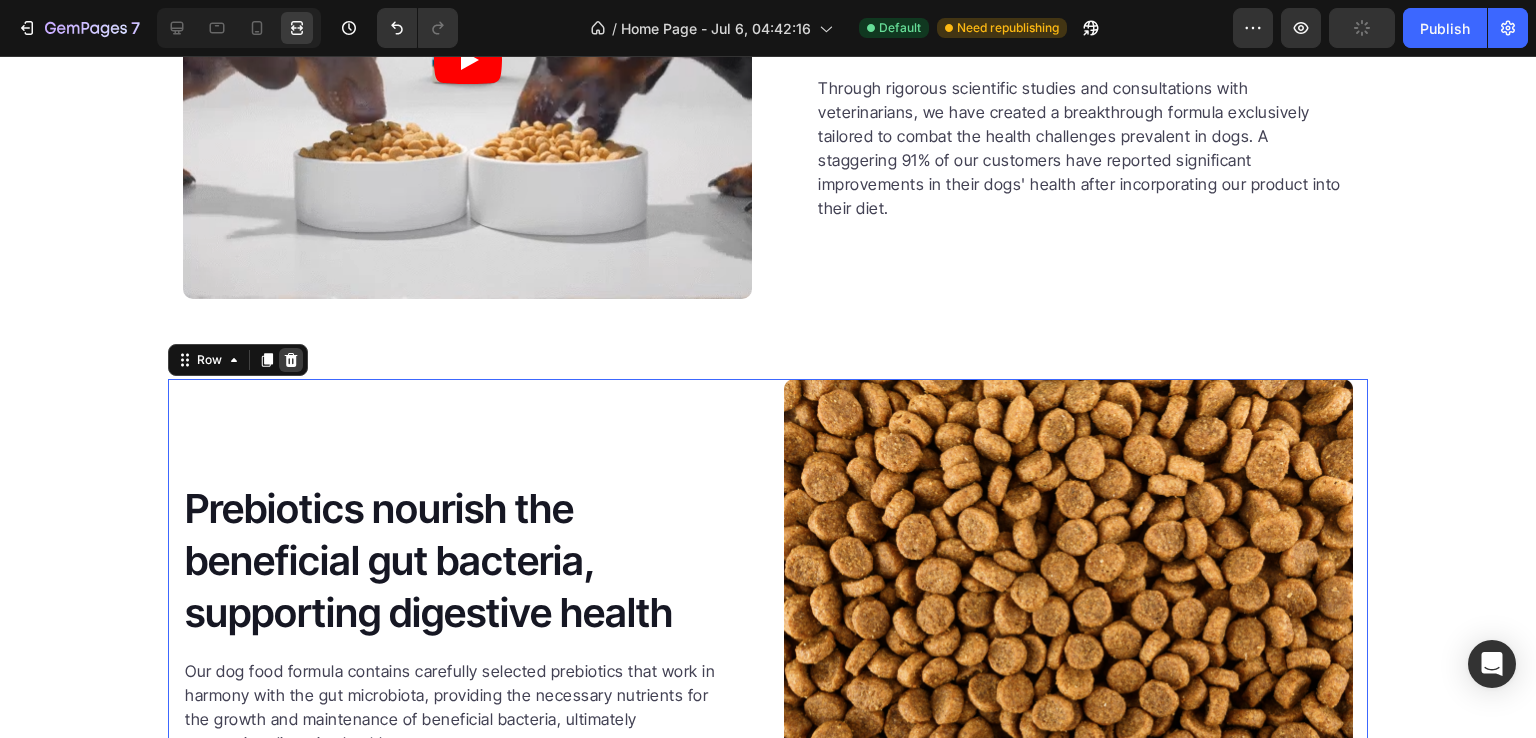 click 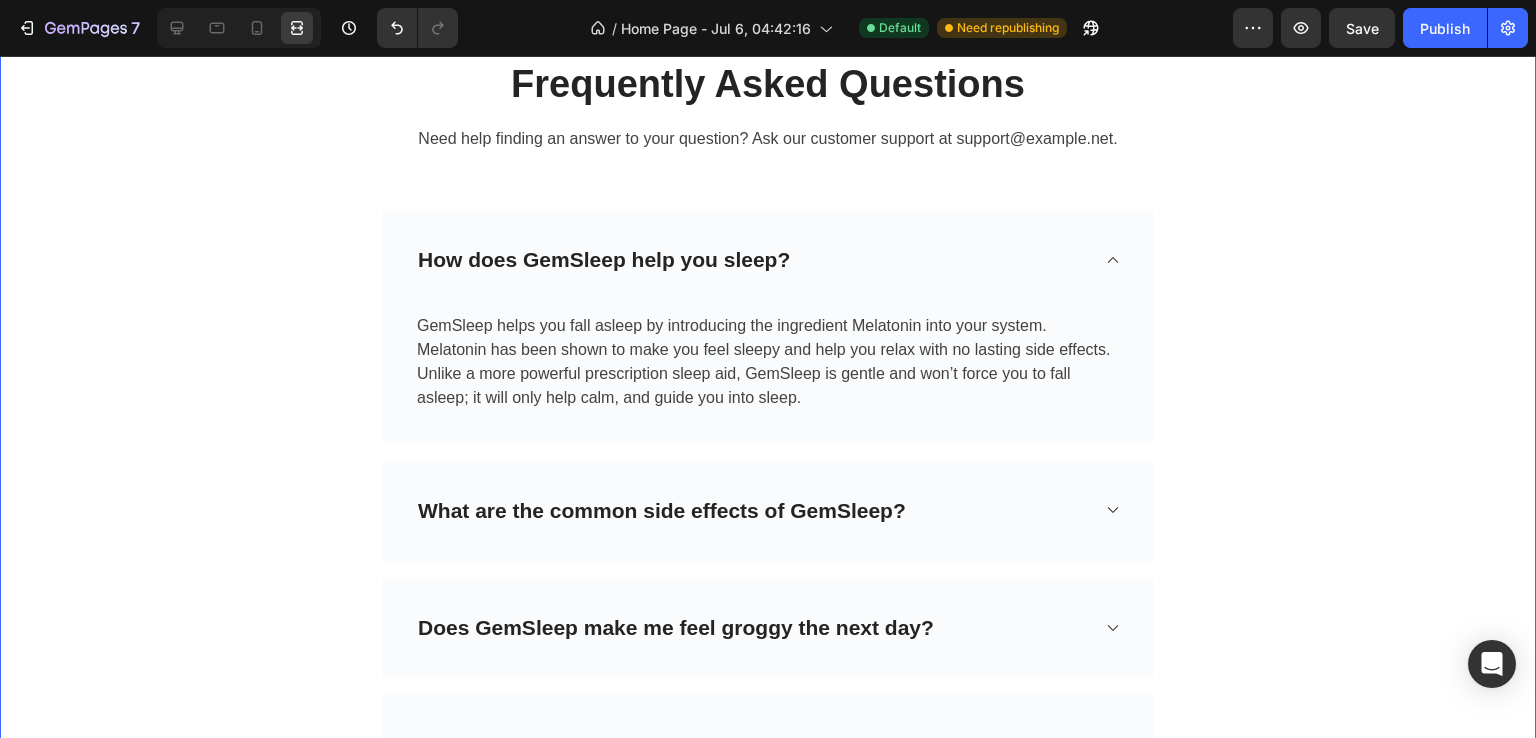 scroll, scrollTop: 2936, scrollLeft: 0, axis: vertical 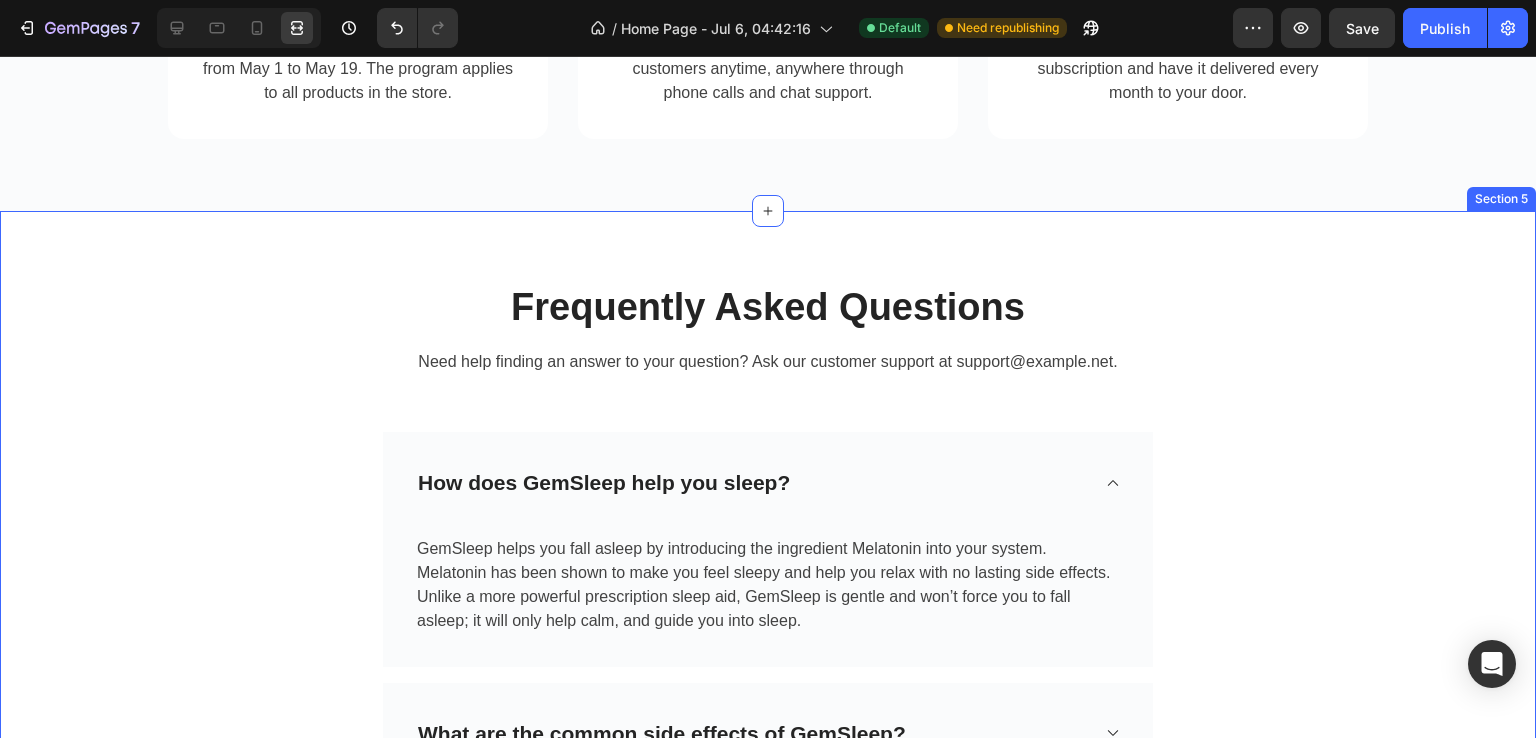 click on "Frequently Asked Questions Heading Need help finding an answer to your question? Ask our customer support at support@gempages.net. Text block Row
How does GemSleep help you sleep? GemSleep helps you fall asleep by introducing the ingredient Melatonin into your system. Melatonin has been shown to make you feel sleepy and help you relax with no lasting side effects. Unlike a more powerful prescription sleep aid, GemSleep is gentle and won’t force you to fall asleep; it will only help calm, and guide you into sleep. Text block Row
What are the common side effects of GemSleep?
Does GemSleep make me feel groggy the next day?
Can I take GemSleep gummies every night? Accordion Row Section 5" at bounding box center [768, 651] 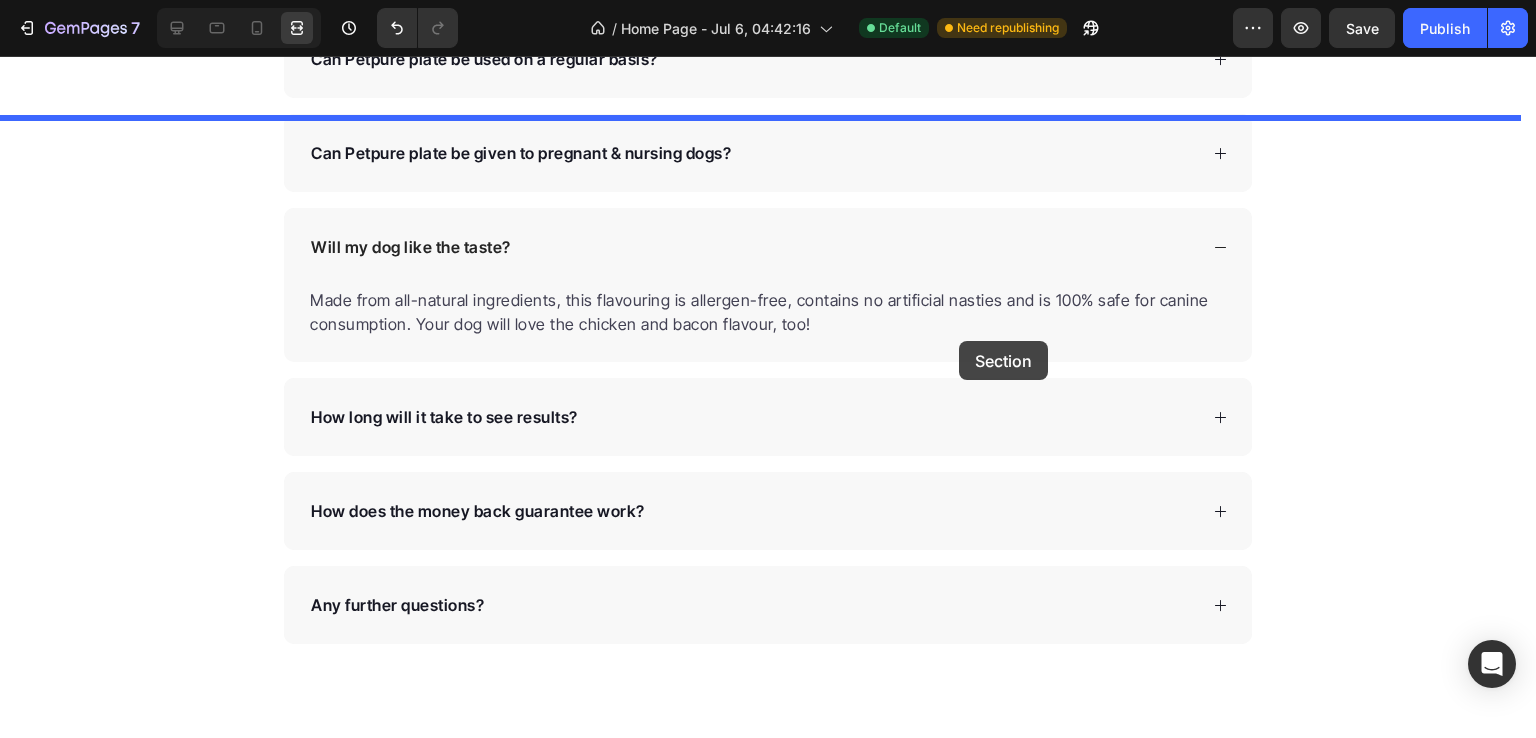 scroll, scrollTop: 10628, scrollLeft: 0, axis: vertical 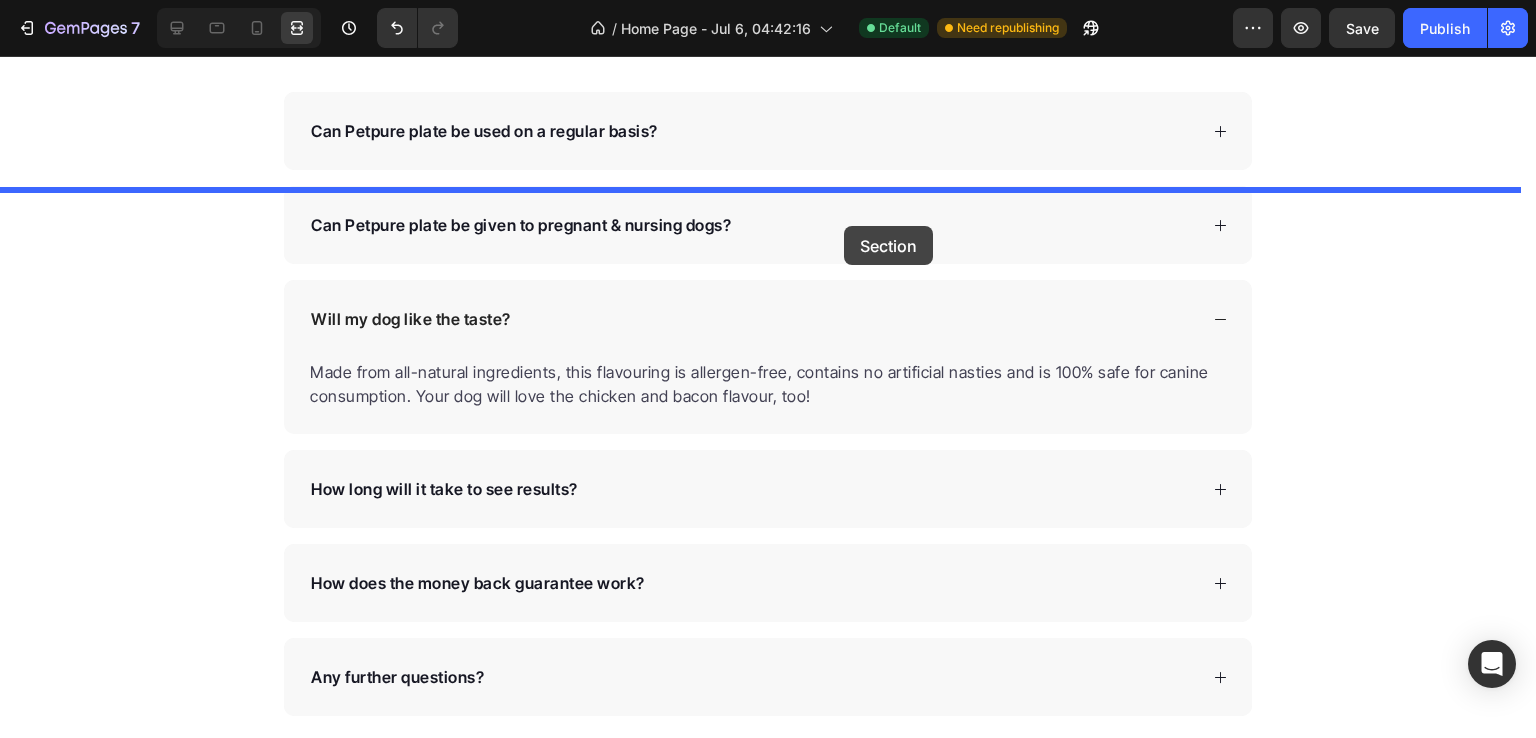 drag, startPoint x: 1124, startPoint y: 197, endPoint x: 812, endPoint y: 231, distance: 313.8471 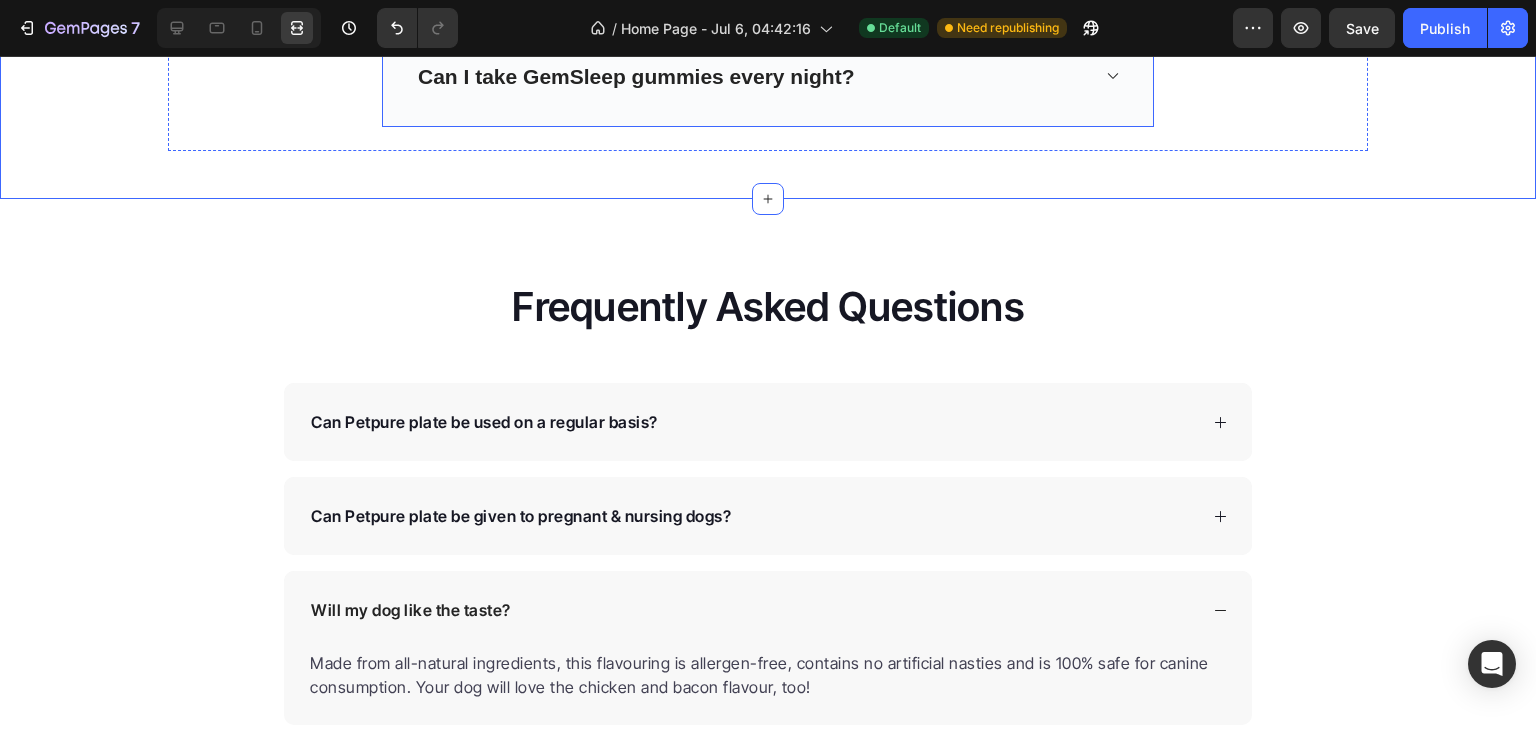 scroll, scrollTop: 10623, scrollLeft: 0, axis: vertical 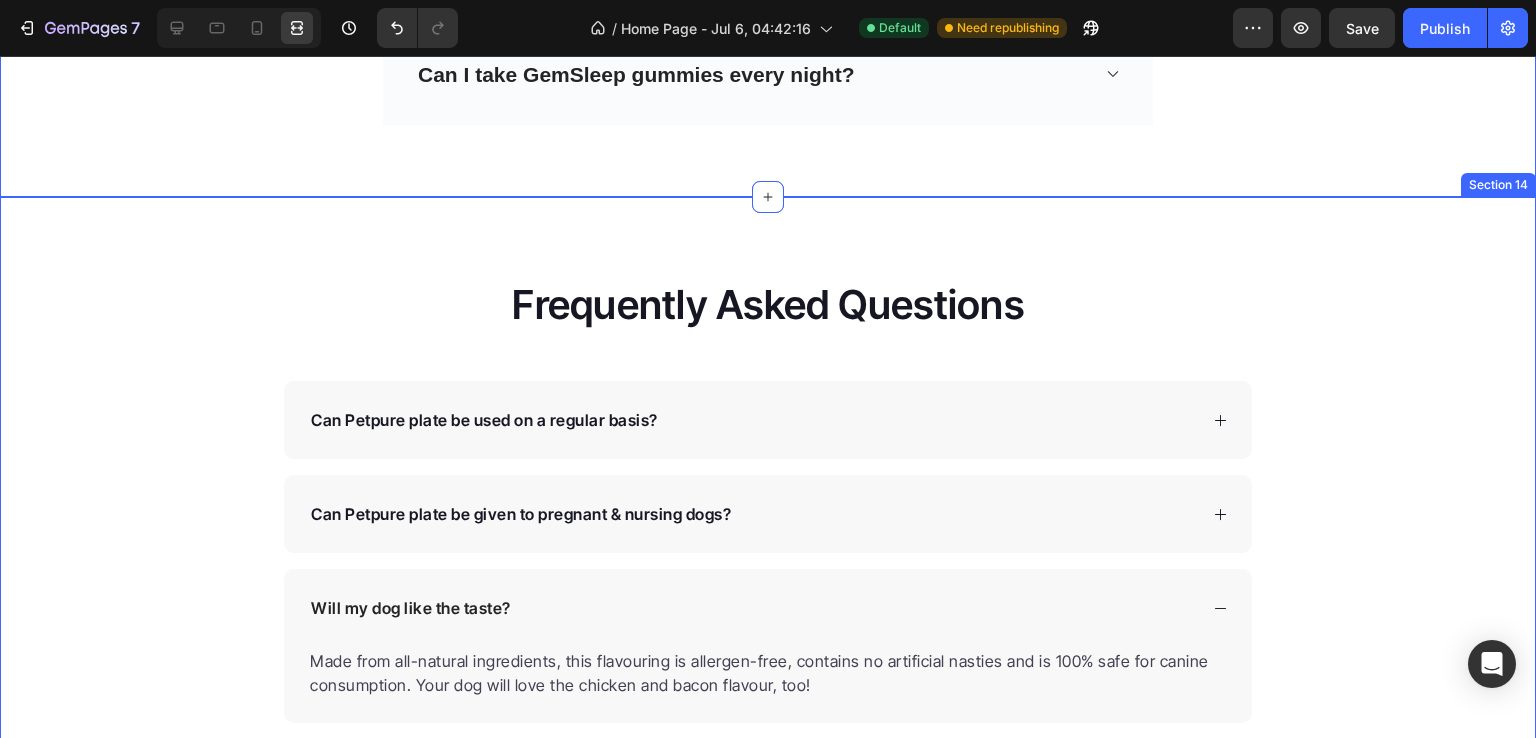 click on "Frequently Asked Questions Heading
Can Petpure plate be used on a regular basis?
Can Petpure plate be given to pregnant & nursing dogs?
Will my dog like the taste? Made from all-natural ingredients, this flavouring is allergen-free, contains no artificial nasties and is 100% safe for canine consumption. Your dog will love the chicken and bacon flavour, too! Text block
How long will it take to see results?
How does the money back guarantee work?
Any further questions? Accordion Row Section 14" at bounding box center [768, 641] 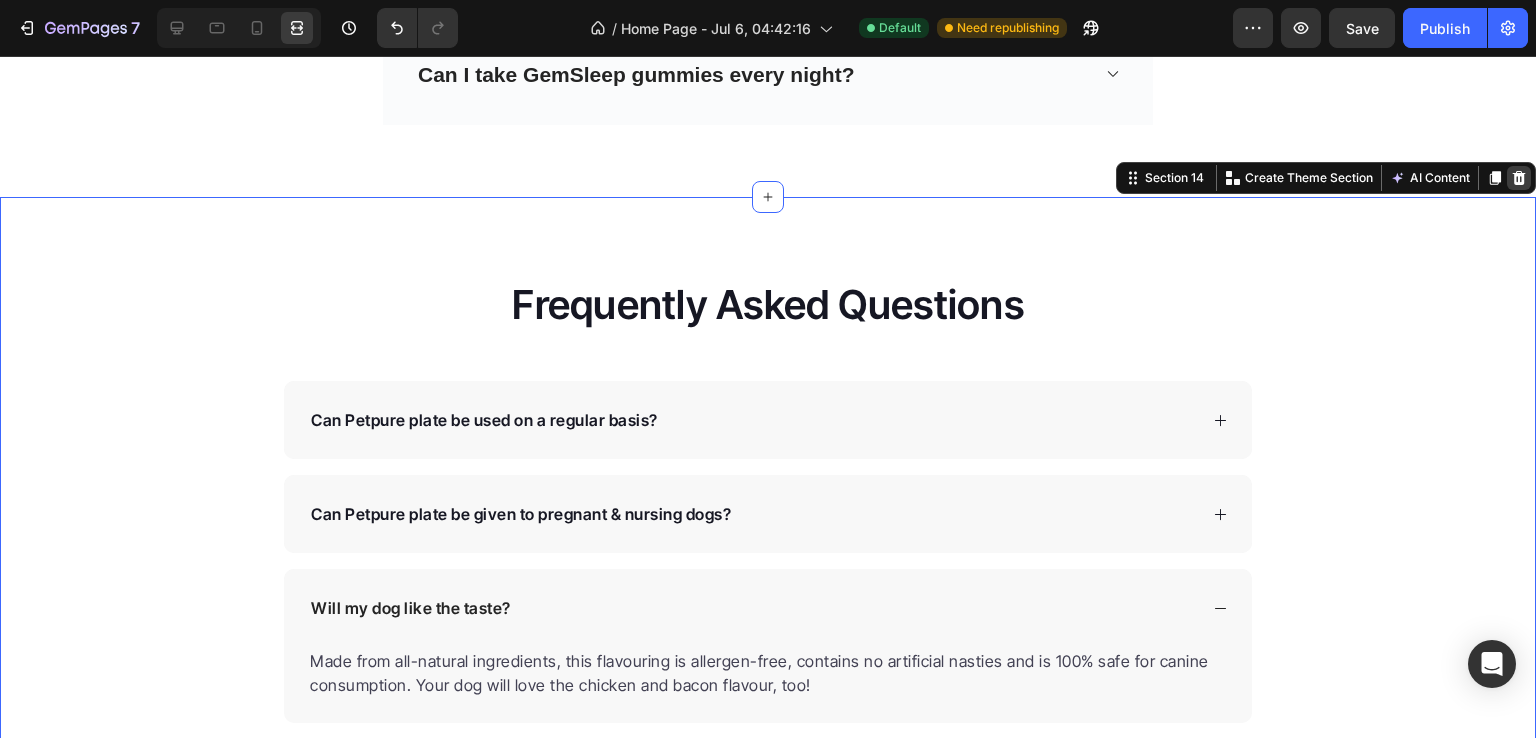 click 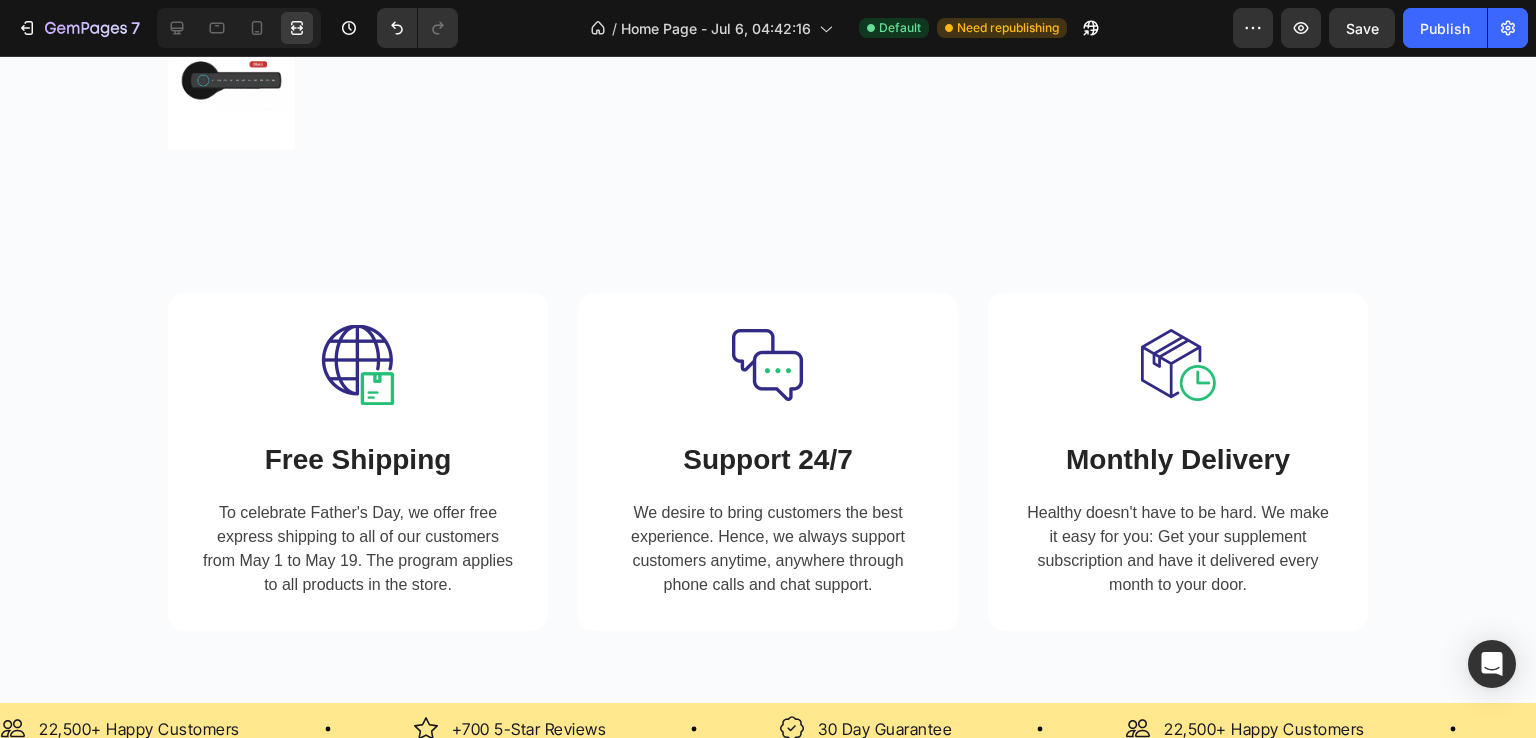 scroll, scrollTop: 2442, scrollLeft: 0, axis: vertical 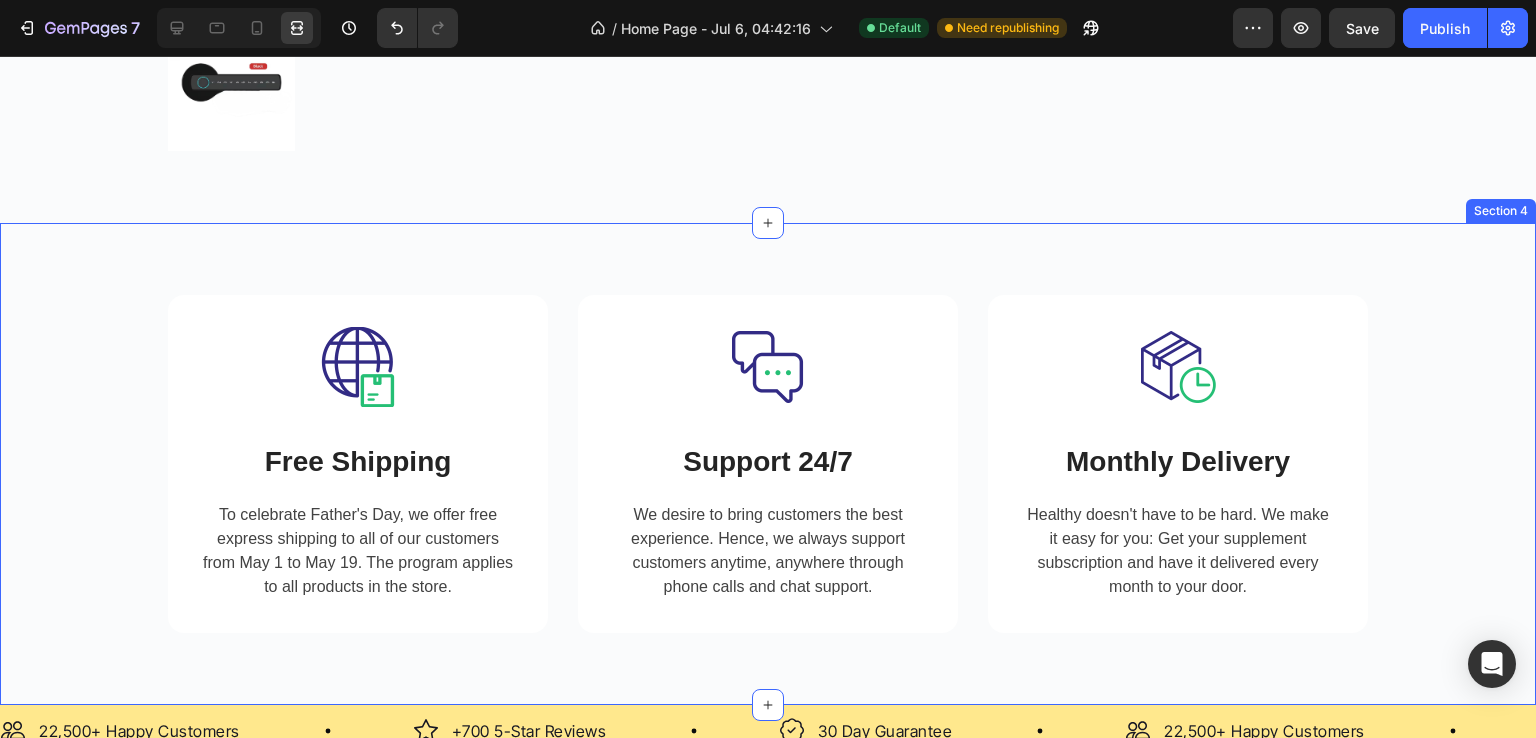 click on "Image Free Shipping Heading To celebrate Father's Day, we offer free express shipping to all of our customers from May 1 to May 19. The program applies to all products in the store. Text block Row Image Support 24/7 Heading We desire to bring customers the best experience. Hence, we always support customers anytime, anywhere through phone calls and chat support. Text block Row Image Monthly Delivery Heading Healthy doesn't have to be hard. We make it easy for you: Get your supplement subscription and have it delivered every month to your door. Text block Row Row Section 4" at bounding box center (768, 464) 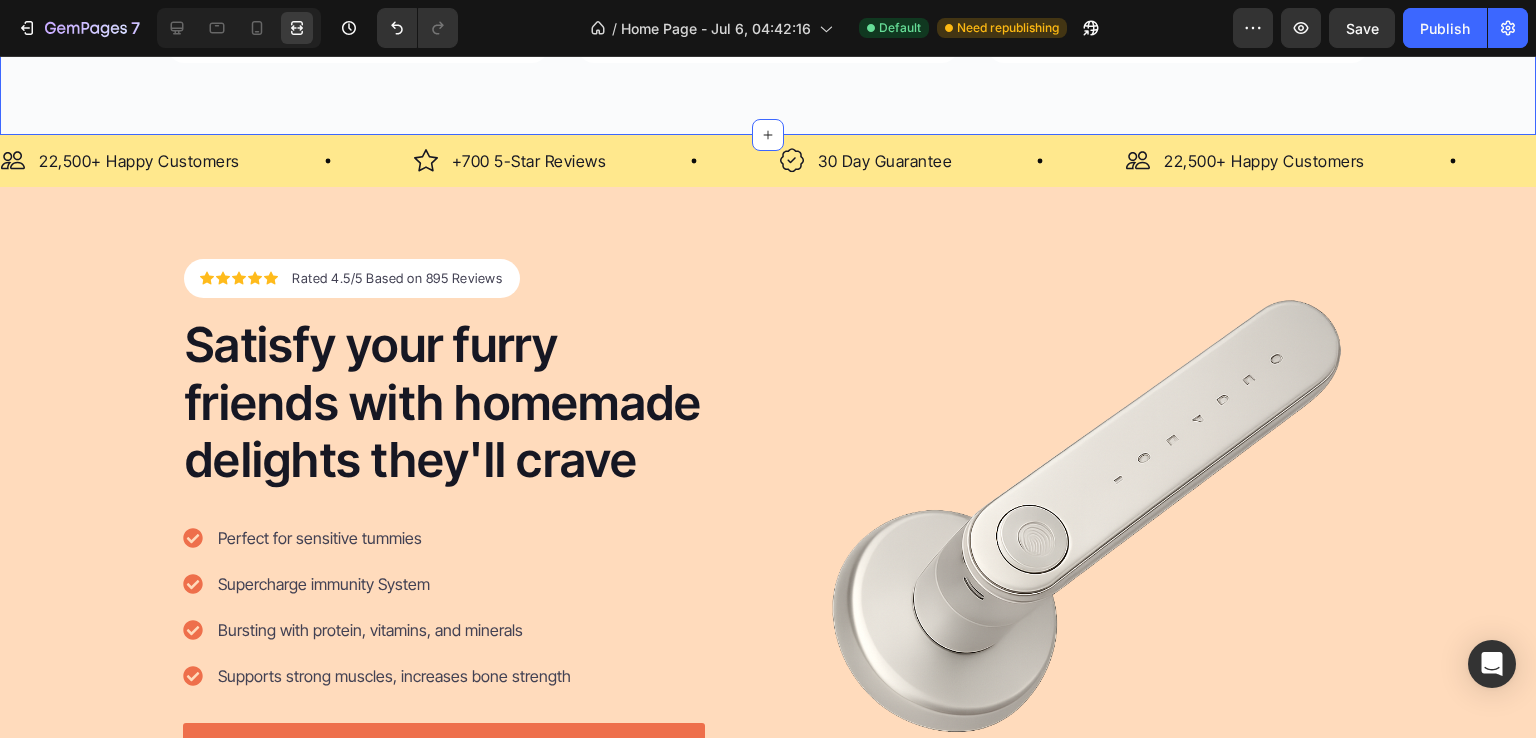 scroll, scrollTop: 2510, scrollLeft: 0, axis: vertical 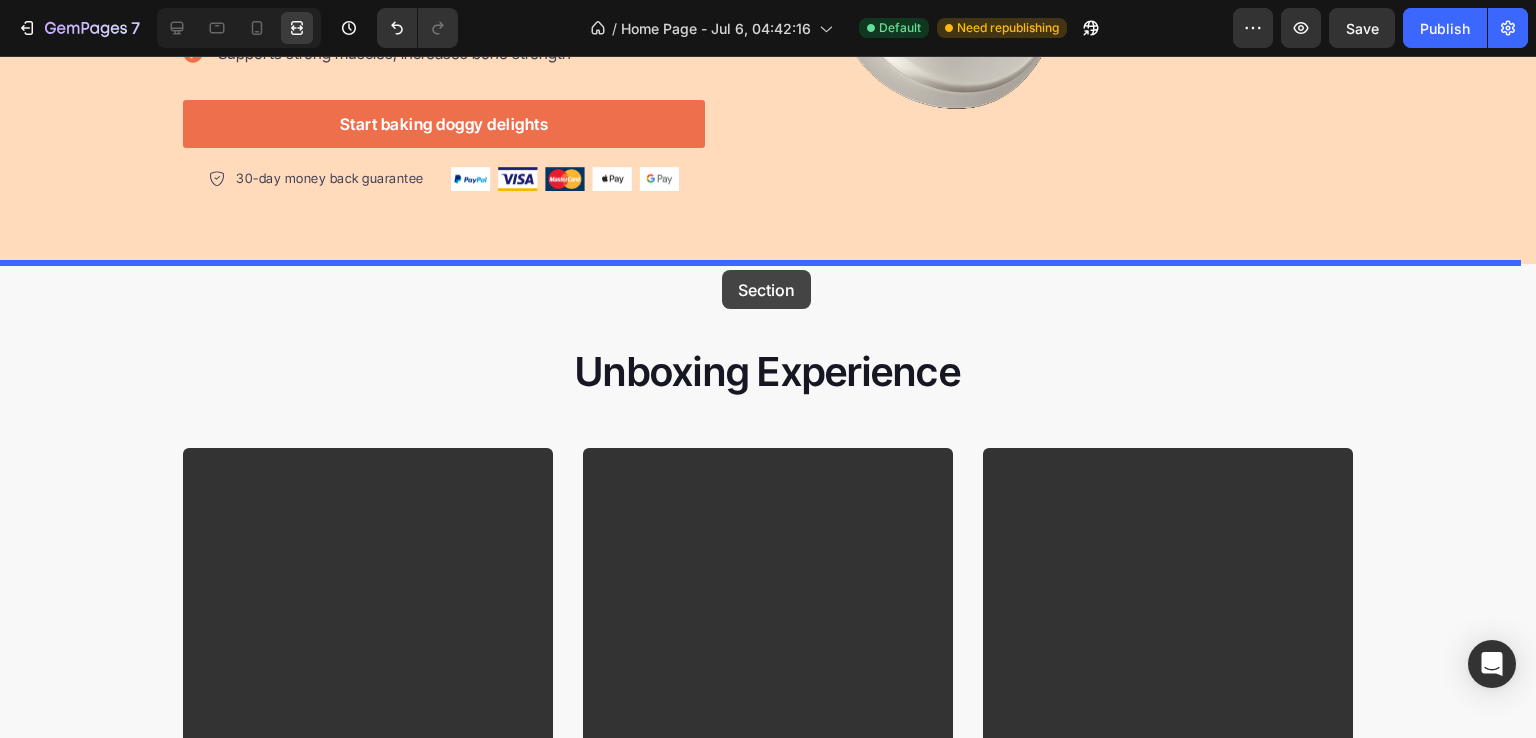 drag, startPoint x: 1121, startPoint y: 136, endPoint x: 722, endPoint y: 270, distance: 420.90024 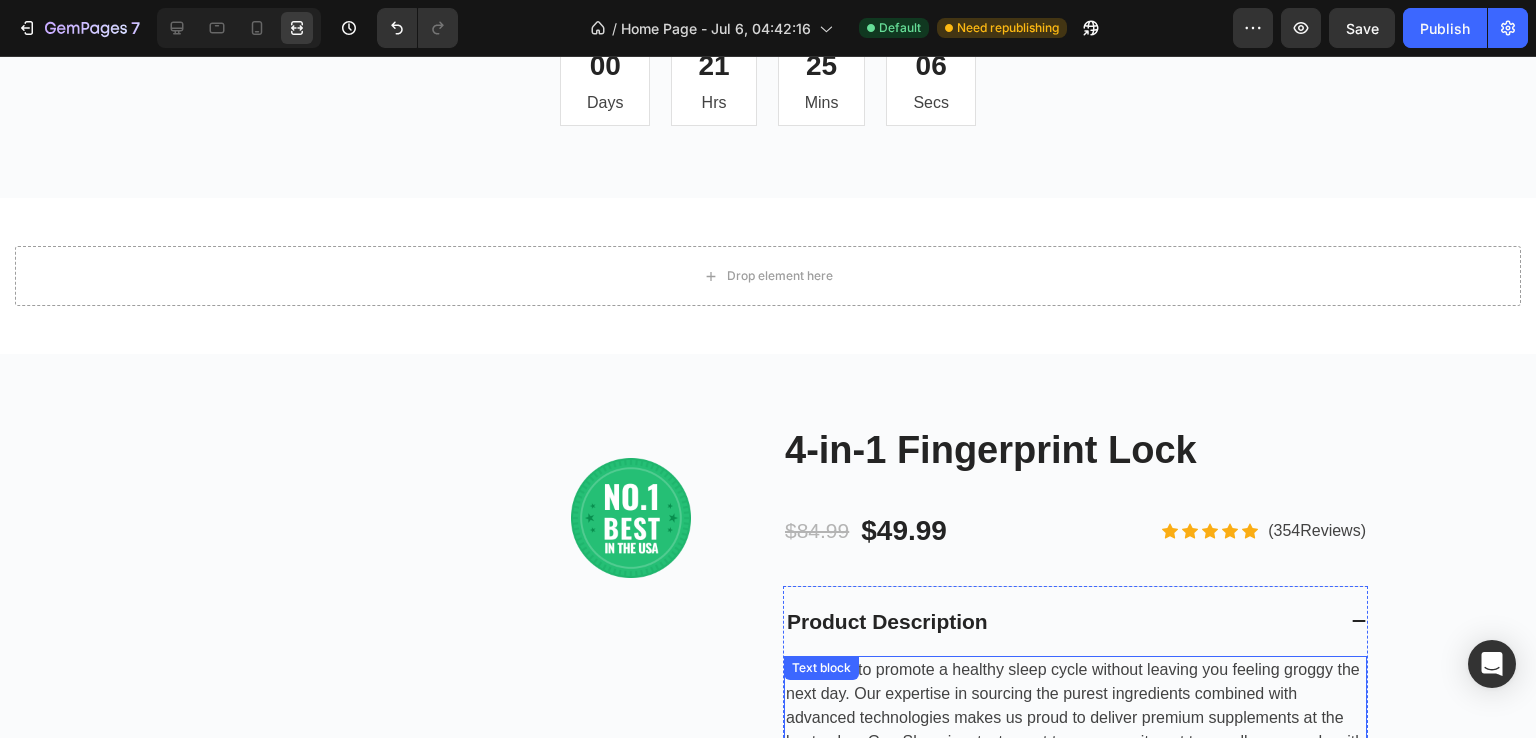scroll, scrollTop: 1346, scrollLeft: 0, axis: vertical 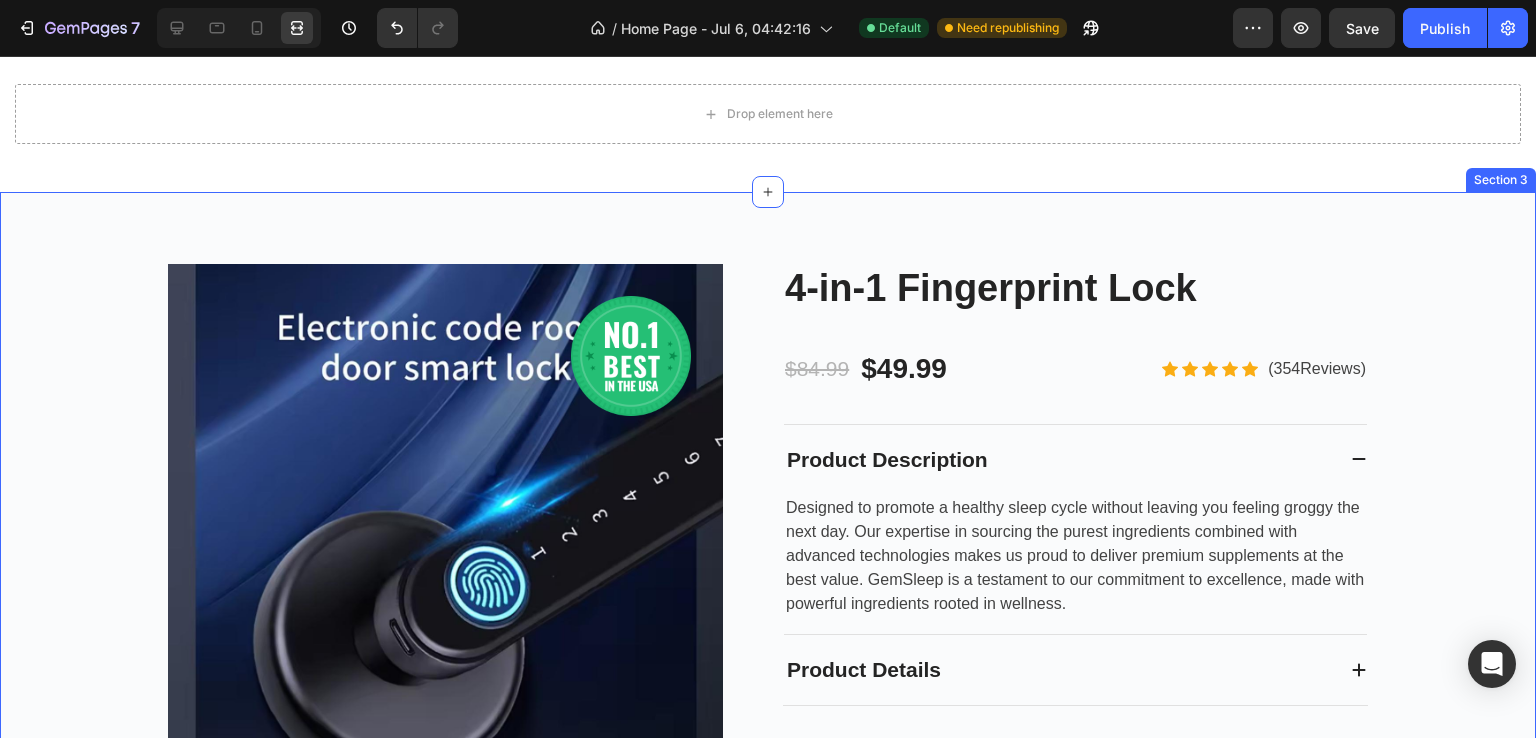 click on "Image Row Product Images 4-in-1 Fingerprint Lock Product Title $84.99 Product Price $49.99 Product Price Row                Icon                Icon                Icon                Icon                Icon Icon List Hoz (354Reviews) Text block Row Row Product Description Designed to promote a healthy sleep cycle without leaving you feeling groggy the next day. Our expertise in sourcing the purest ingredients combined with advanced technologies makes us proud to deliver premium supplements at the best value. GemSleep is a testament to our commitment to excellence, made with powerful ingredients rooted in wellness. Text block Product Details Accordion
This is just a demo image for subscription payment. You can design a subscription block using our third-party integrations, such as  Bold Subscriptions  or  other subscription solutions on Shopify .
App Subscriptions Instruction 1 Product Quantity GET IT NOW Product Cart Button Row Row Product Section 3" at bounding box center (768, 755) 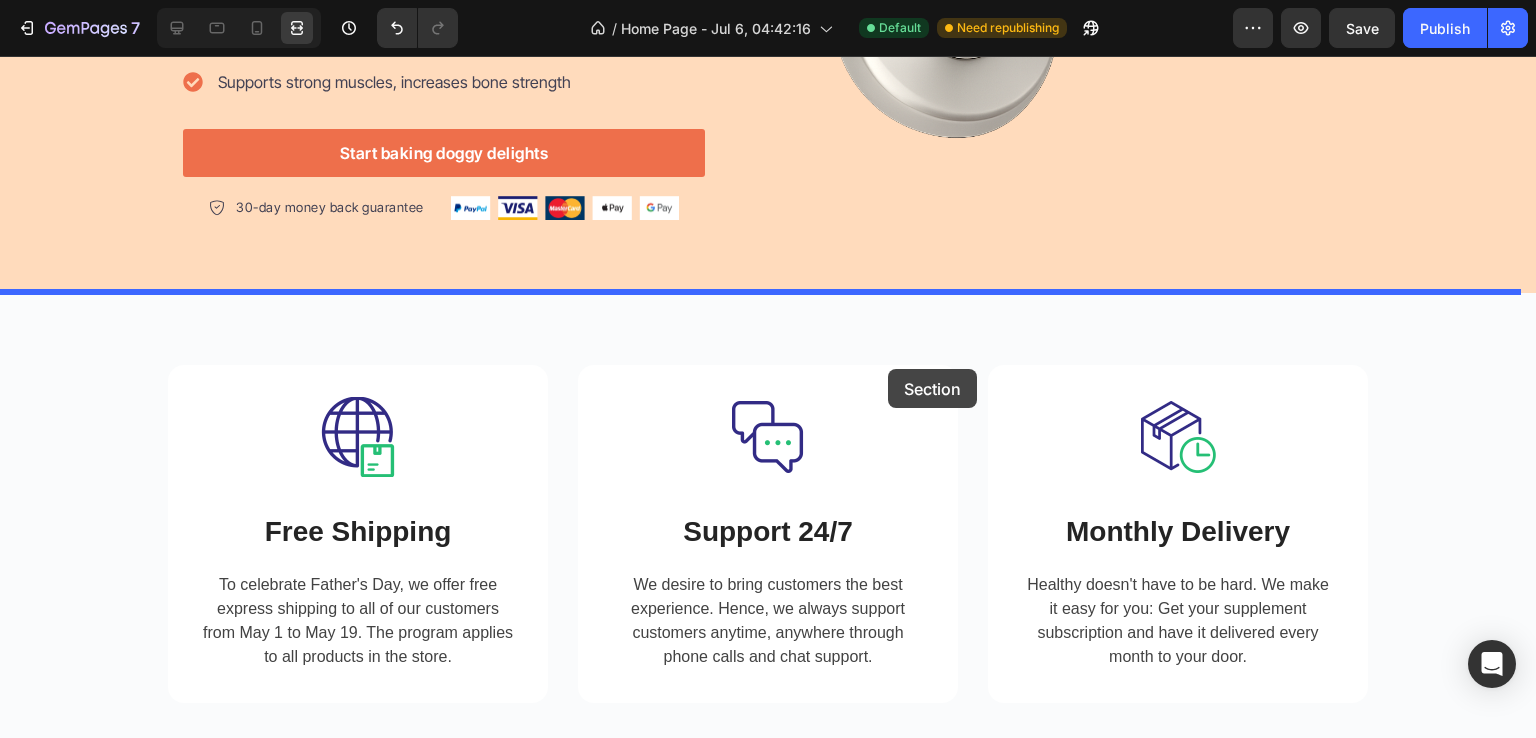 scroll, scrollTop: 3172, scrollLeft: 0, axis: vertical 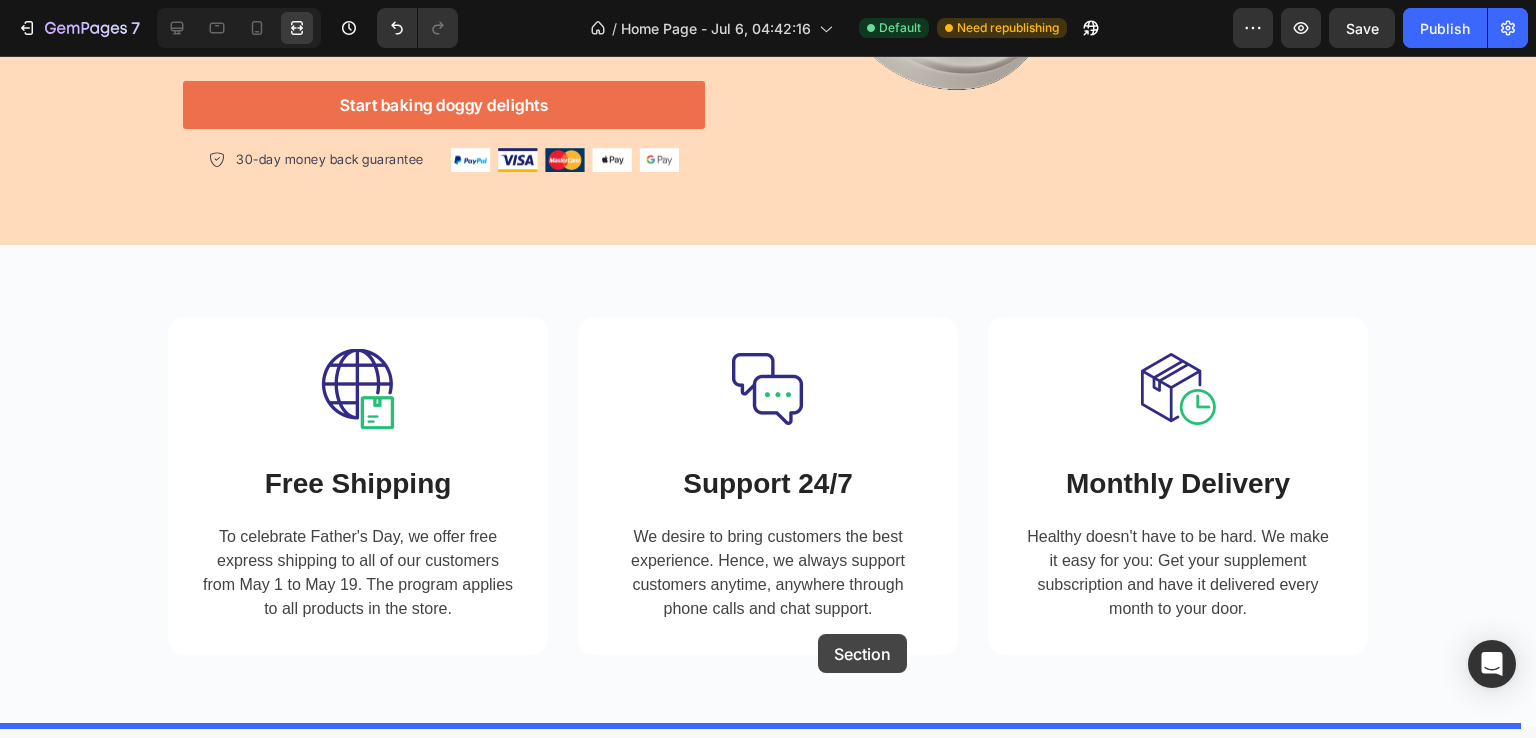 drag, startPoint x: 1123, startPoint y: 175, endPoint x: 818, endPoint y: 634, distance: 551.0953 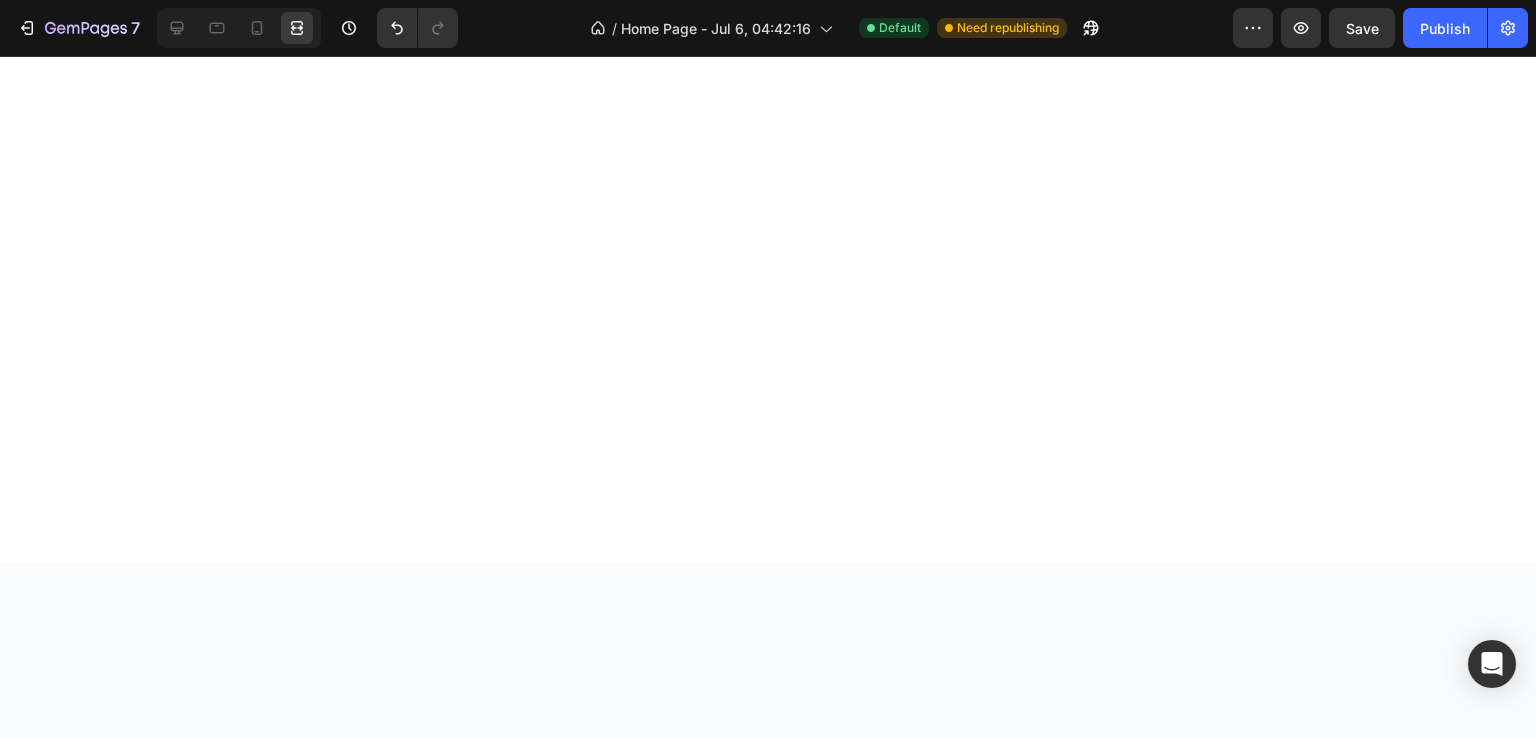 scroll, scrollTop: 0, scrollLeft: 0, axis: both 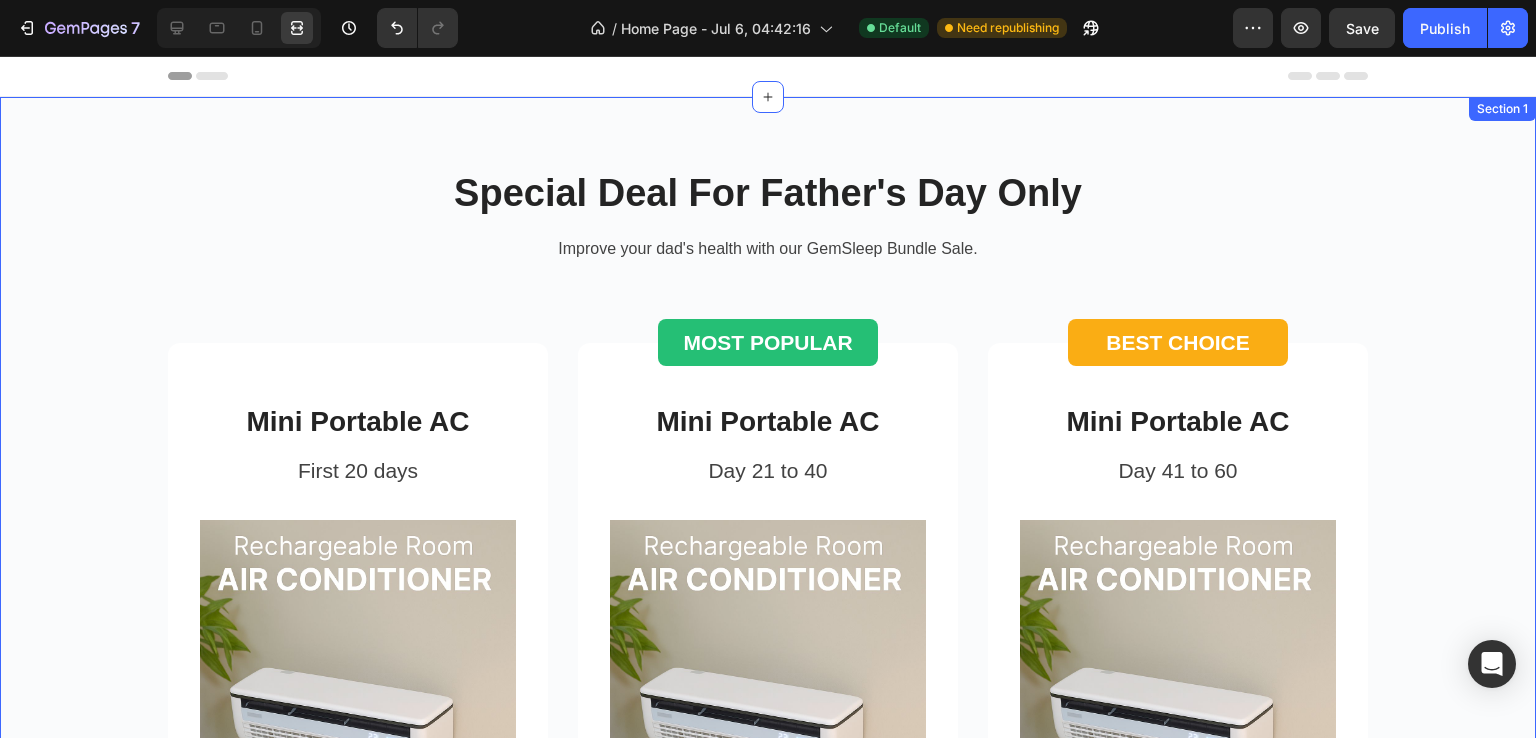 click on "Special Deal For Father's Day Only Heading Improve your dad's health with our GemSleep Bundle Sale. Text block Row Mini Portable AC Product Title  First 20 days Text block Product Images 50% Off Product Tag $139.98 Product Price $69.99 Product Price Row GRAB THIS DEAL Product Cart Button                Icon                Icon                Icon                Icon                Icon Icon List Hoz Product Row Row MOST POPULAR Button Row Mini Portable AC Product Title Day 21 to 40 Text block Product Images 50% Off Product Tag $139.98 Product Price $69.99 Product Price Row GRAB THIS DEAL Product Cart Button                Icon                Icon                Icon                Icon                Icon Icon List Hoz Product Row Row BEST CHOICE Button Row Mini Portable AC Product Title Day 41 to 60 Text block Product Images 50% Off Product Tag $139.98 Product Price $69.99 Product Price Row GRAB THIS DEAL Product Cart Button                Icon                Icon                Icon                Icon Row" at bounding box center [768, 739] 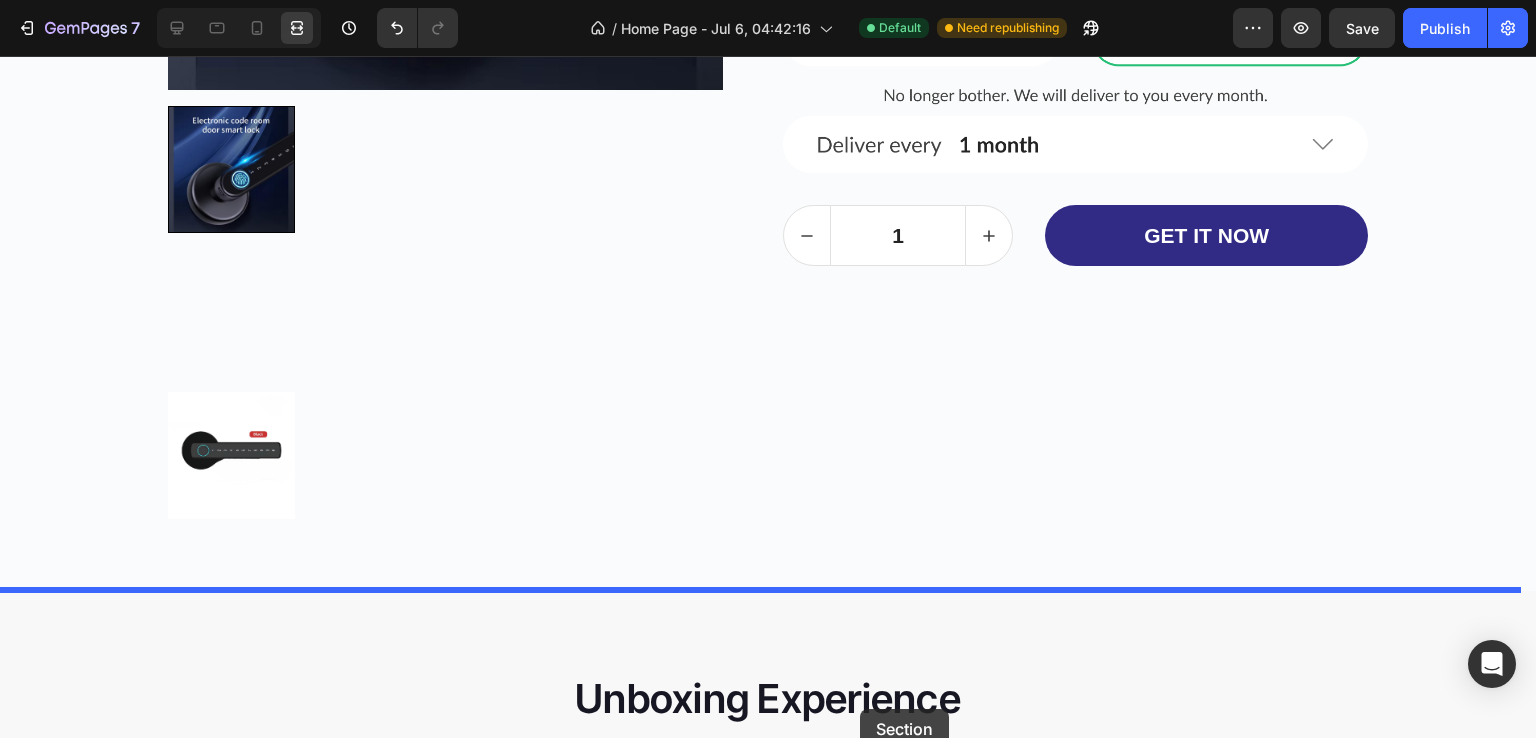 scroll, scrollTop: 3452, scrollLeft: 0, axis: vertical 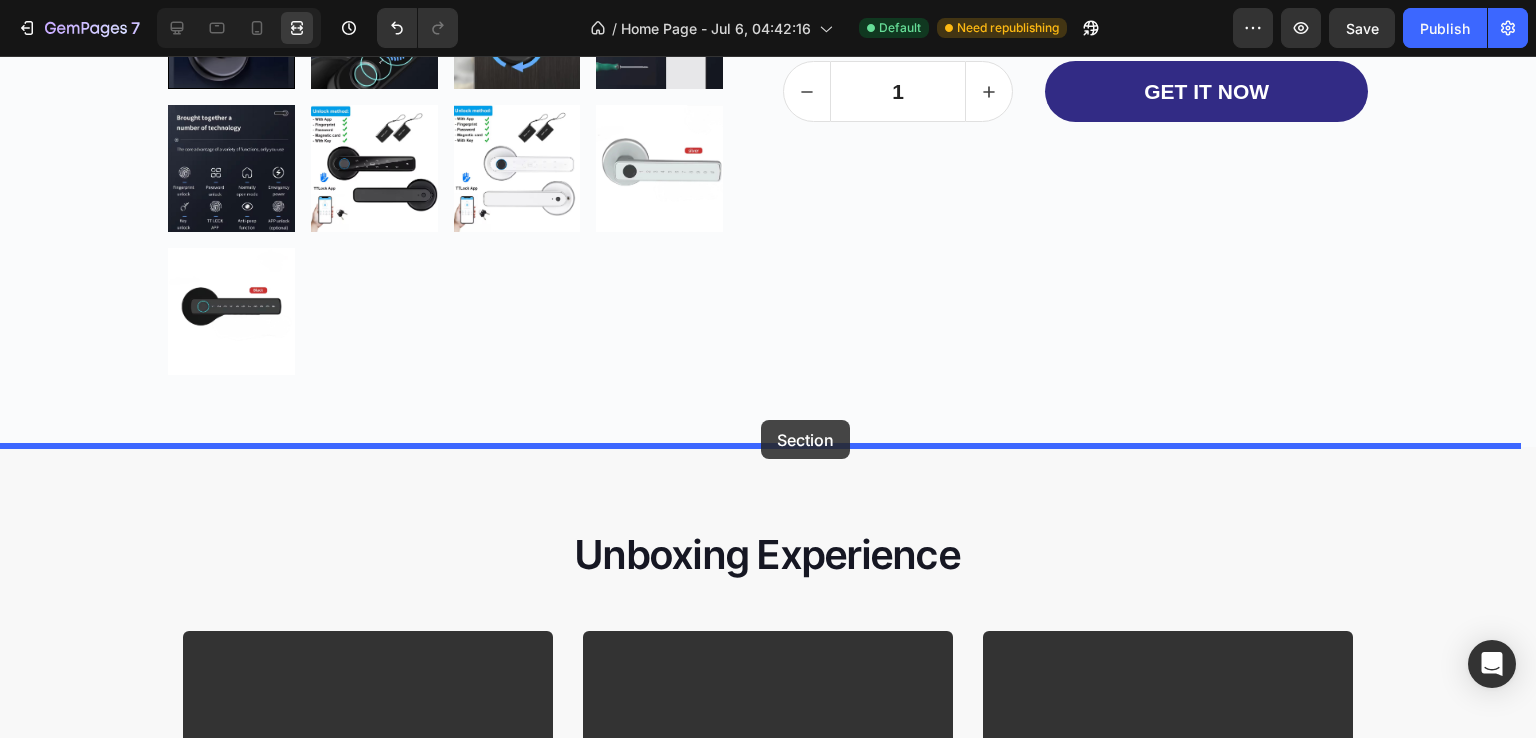 drag, startPoint x: 1122, startPoint y: 119, endPoint x: 733, endPoint y: 445, distance: 507.54016 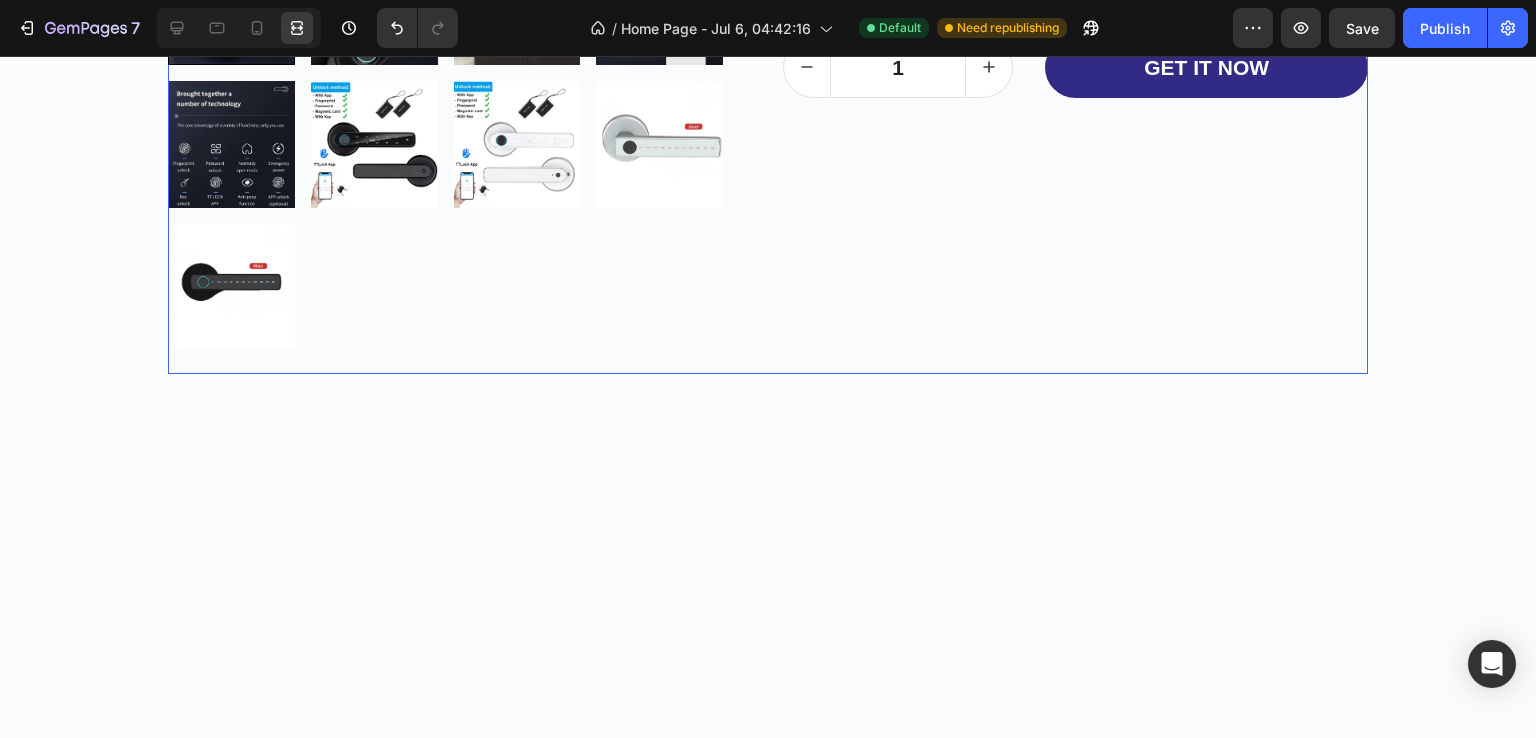 scroll, scrollTop: 0, scrollLeft: 0, axis: both 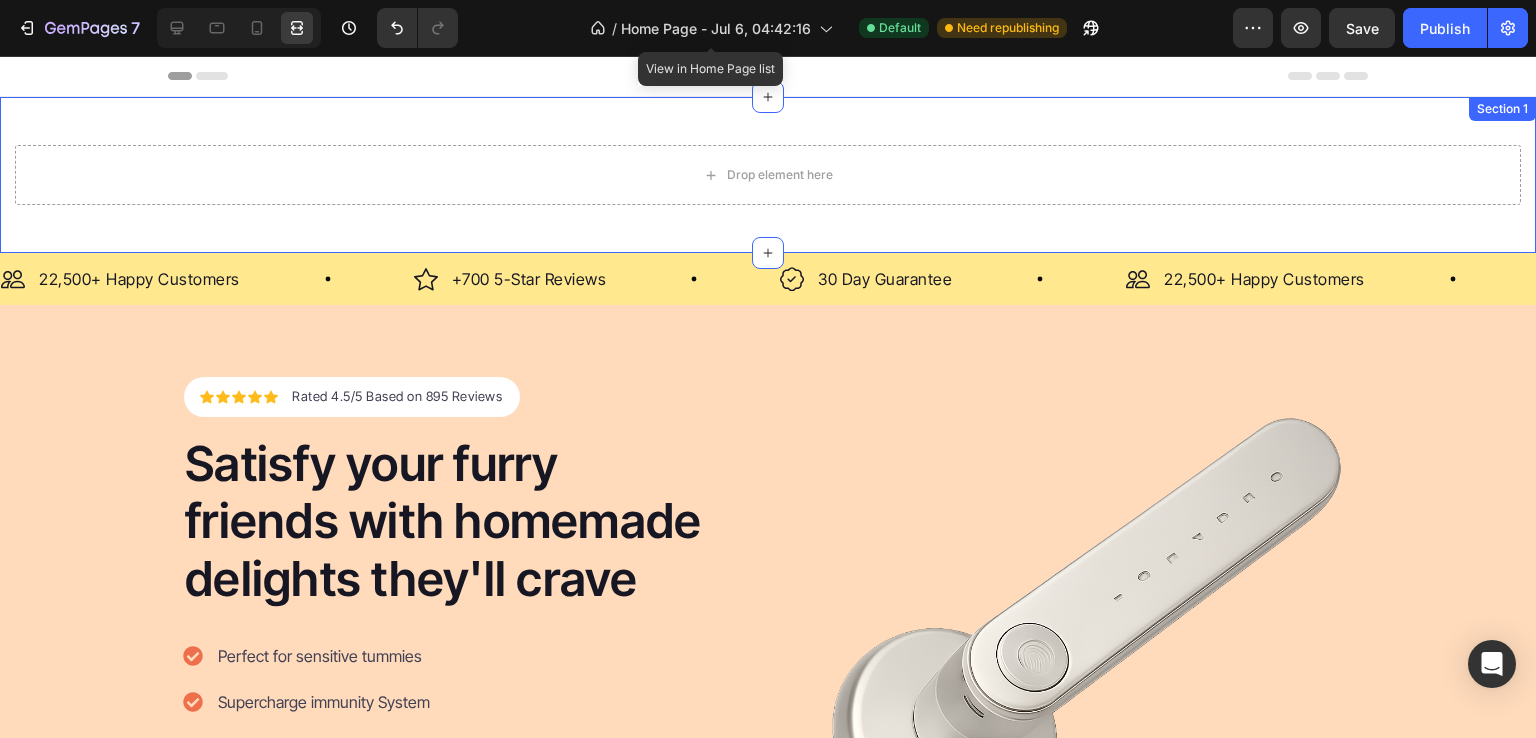 click on "Drop element here Section 1" at bounding box center (768, 175) 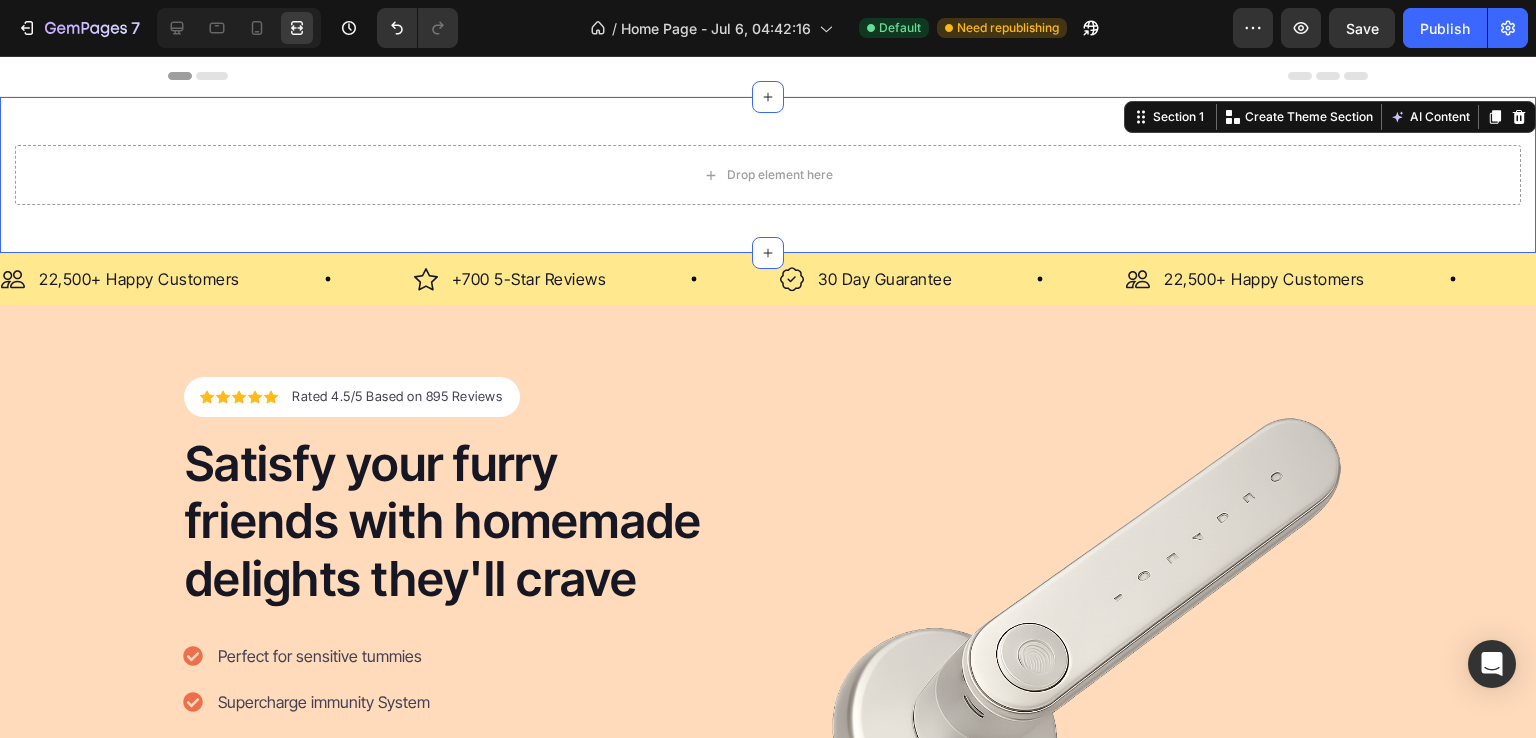 click on "Drop element here Section 1   You can create reusable sections Create Theme Section AI Content Write with GemAI What would you like to describe here? Tone and Voice Persuasive Product Mini Portable AC Show more Generate" at bounding box center [768, 175] 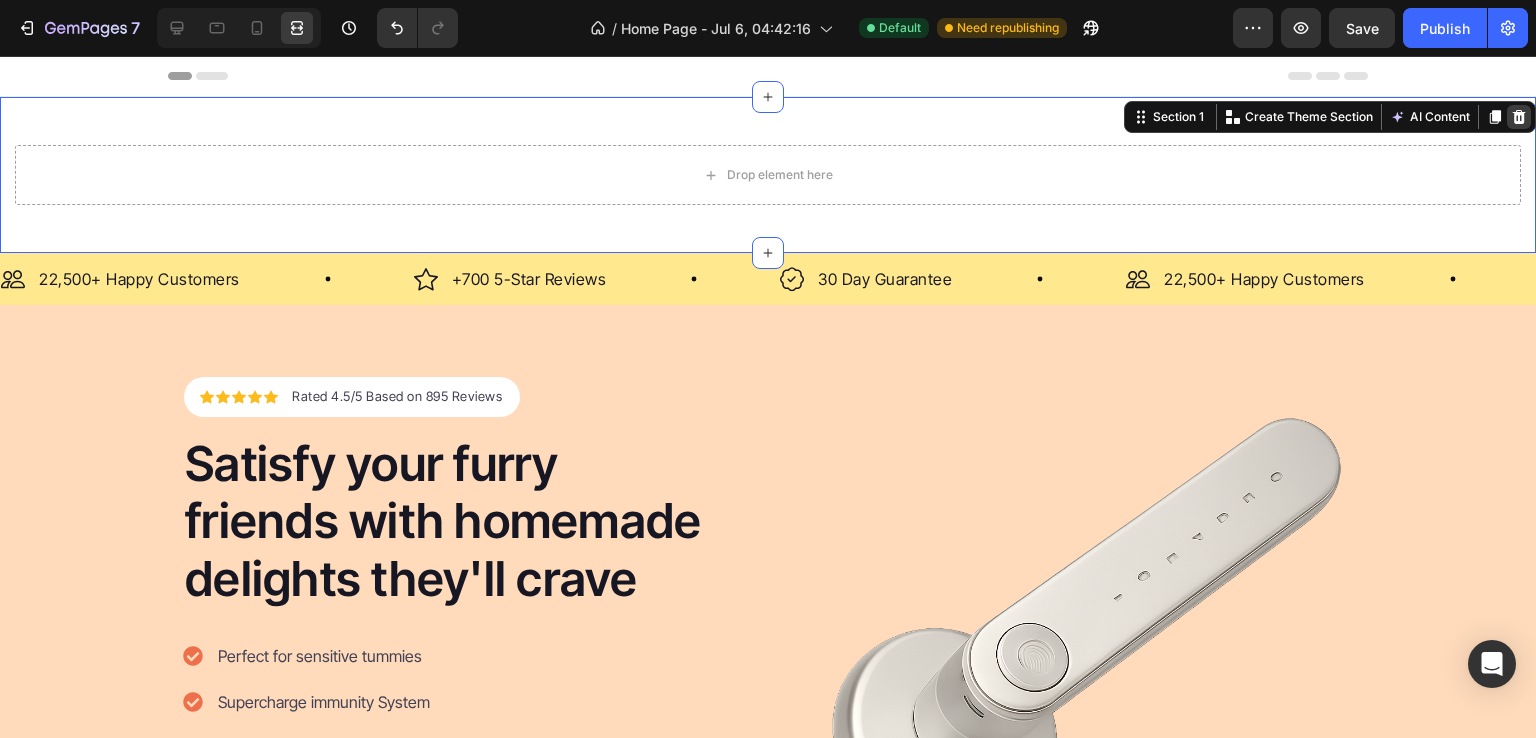 click 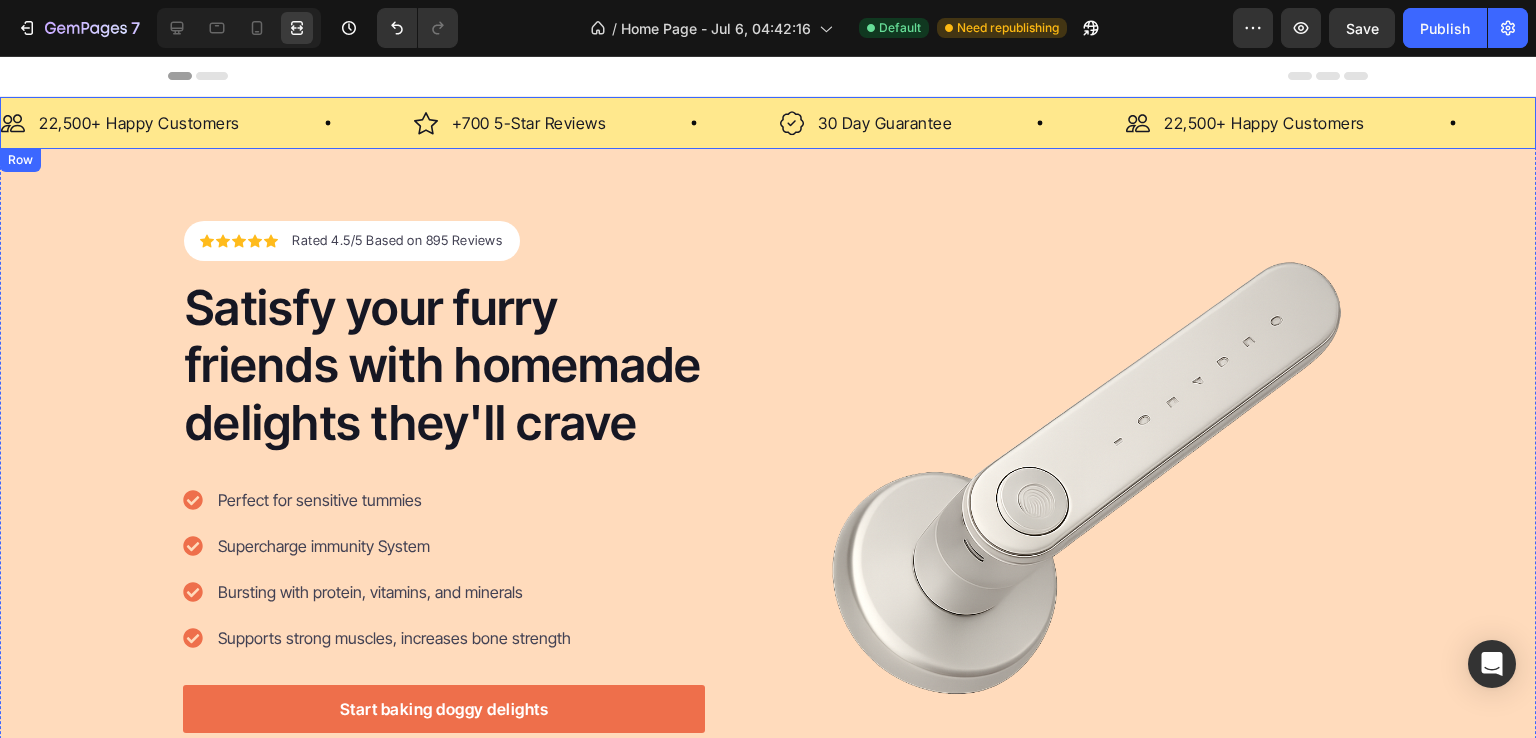 click on "Image 22,500+ Happy Customers Text Block Row
Image +700 5-Star Reviews Text Block Row
Image 30 Day Guarantee Text Block Row
Image 22,500+ Happy Customers Text Block Row
Image +700 5-Star Reviews Text Block Row
Image 30 Day Guarantee Text Block Row
Image 22,500+ Happy Customers Text Block Row
Image +700 5-Star Reviews Text Block Row
Image 30 Day Guarantee Text Block Row
Image 22,500+ Happy Customers Text Block Row
Image +700 5-Star Reviews Text Block Row
Image 30 Day Guarantee Text Block Row
Image 22,500+ Happy Customers Text Block Row
Image +700 5-Star Reviews Text Block Row
Image 30 Day Guarantee Text Block Row
Image 22,500+ Happy Customers Text Block Row
Image +700 5-Star Reviews Text Block Row
Image 30 Day Guarantee Text Block Row Marquee" at bounding box center (768, 123) 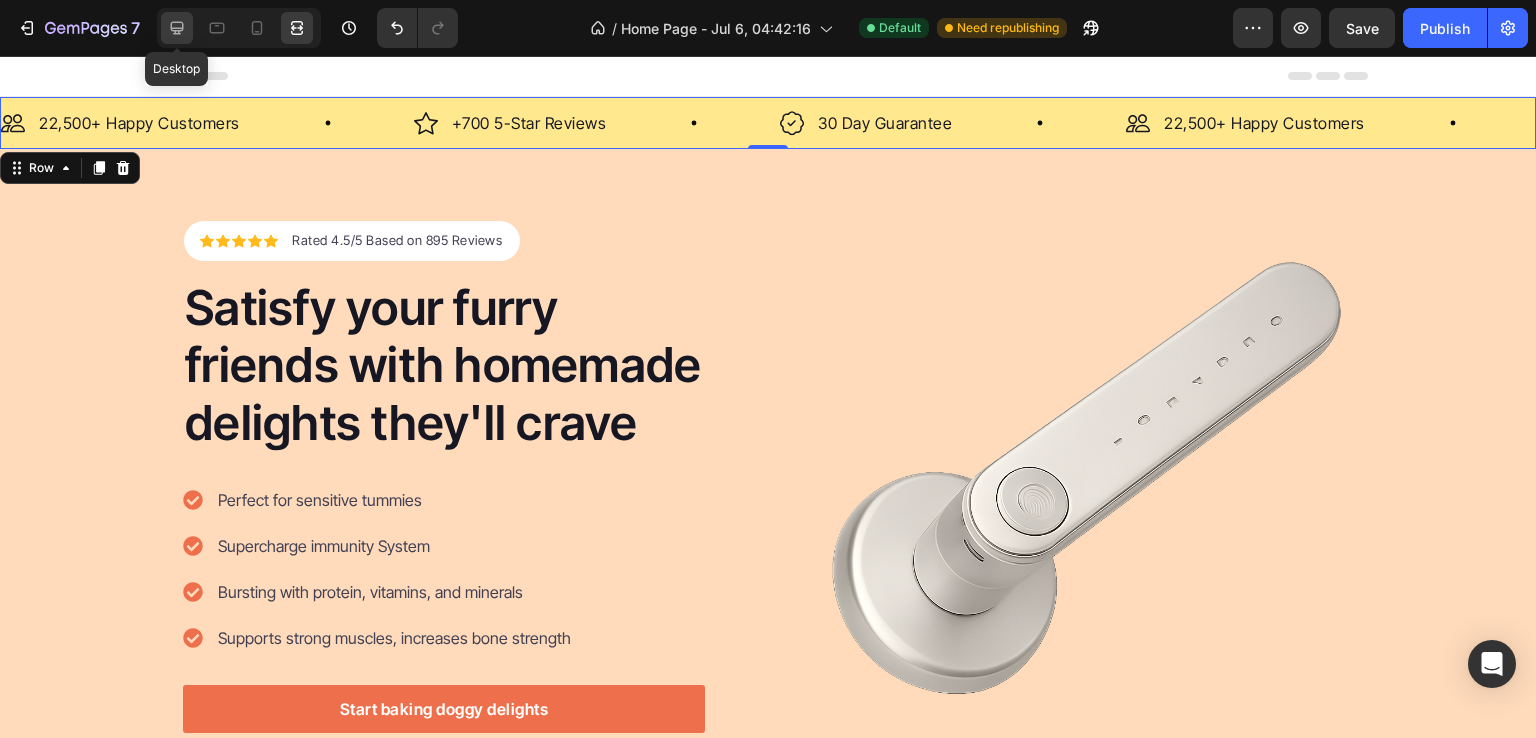click 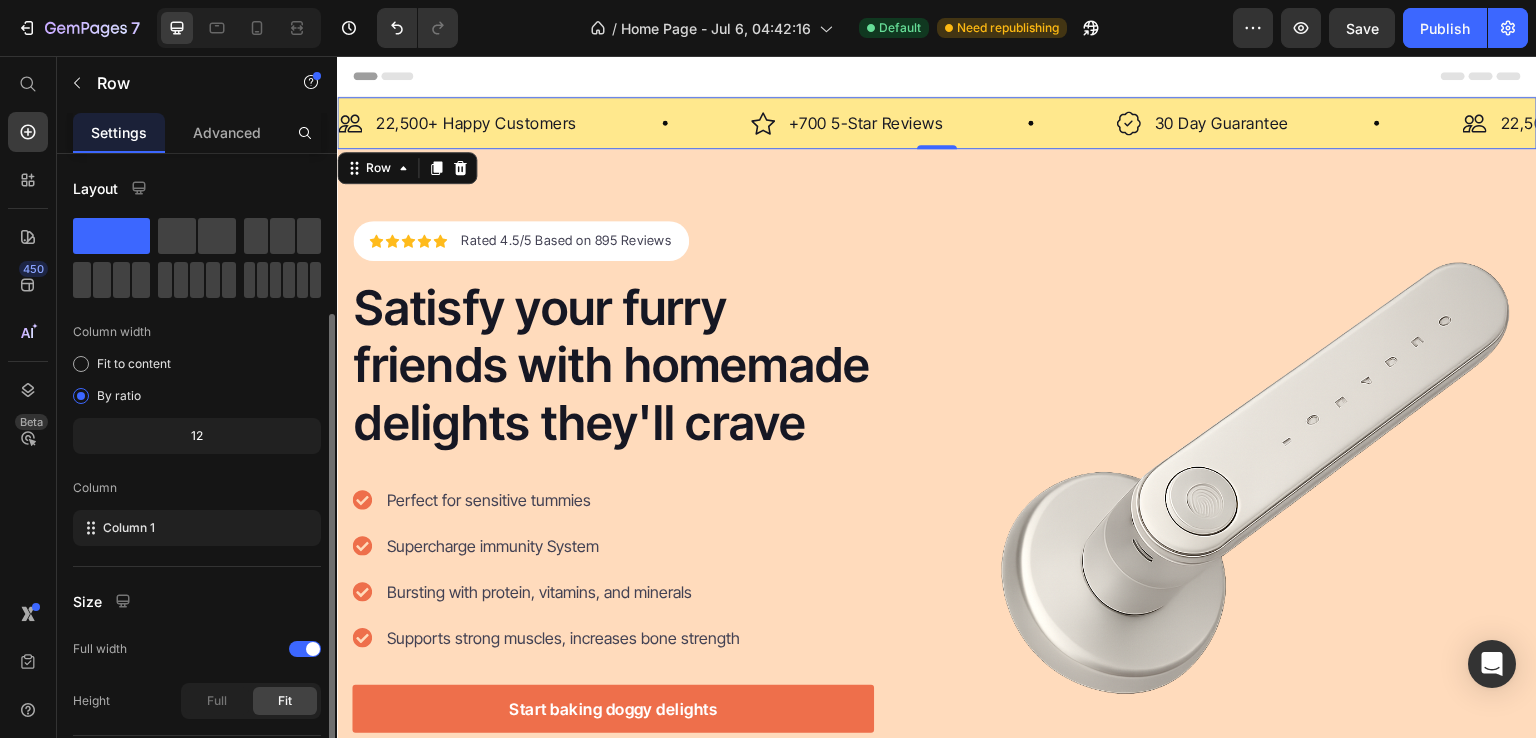 scroll, scrollTop: 217, scrollLeft: 0, axis: vertical 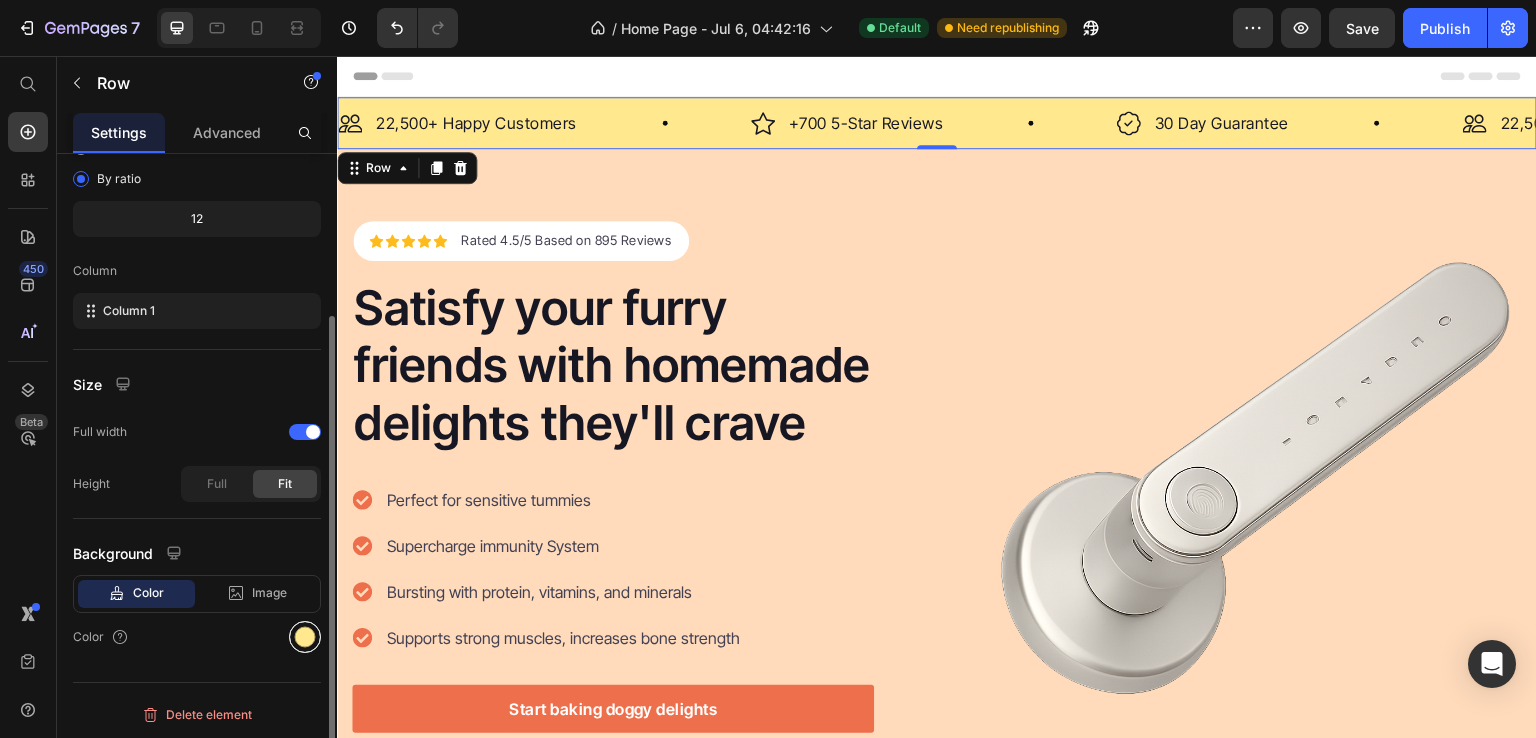 click at bounding box center (305, 637) 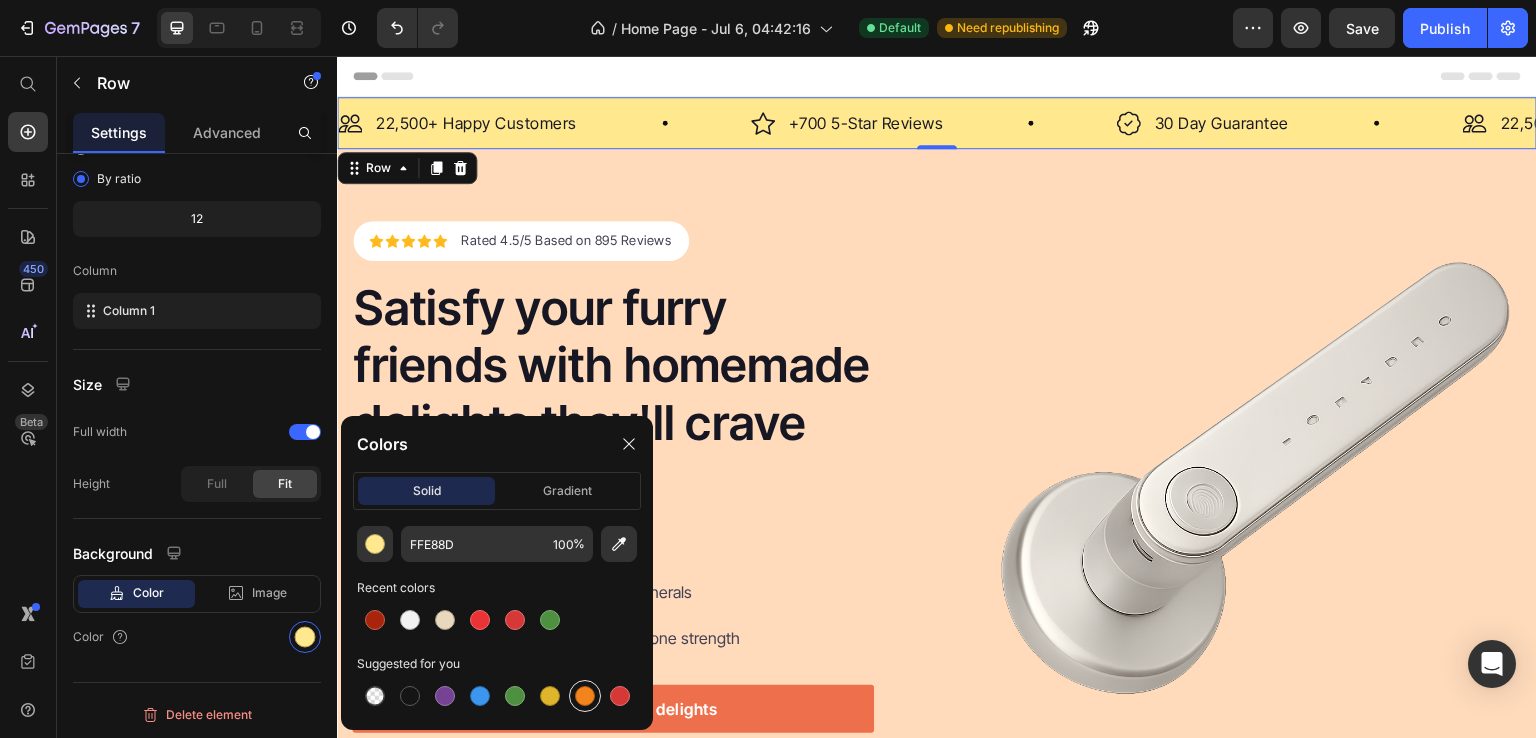 click at bounding box center [585, 696] 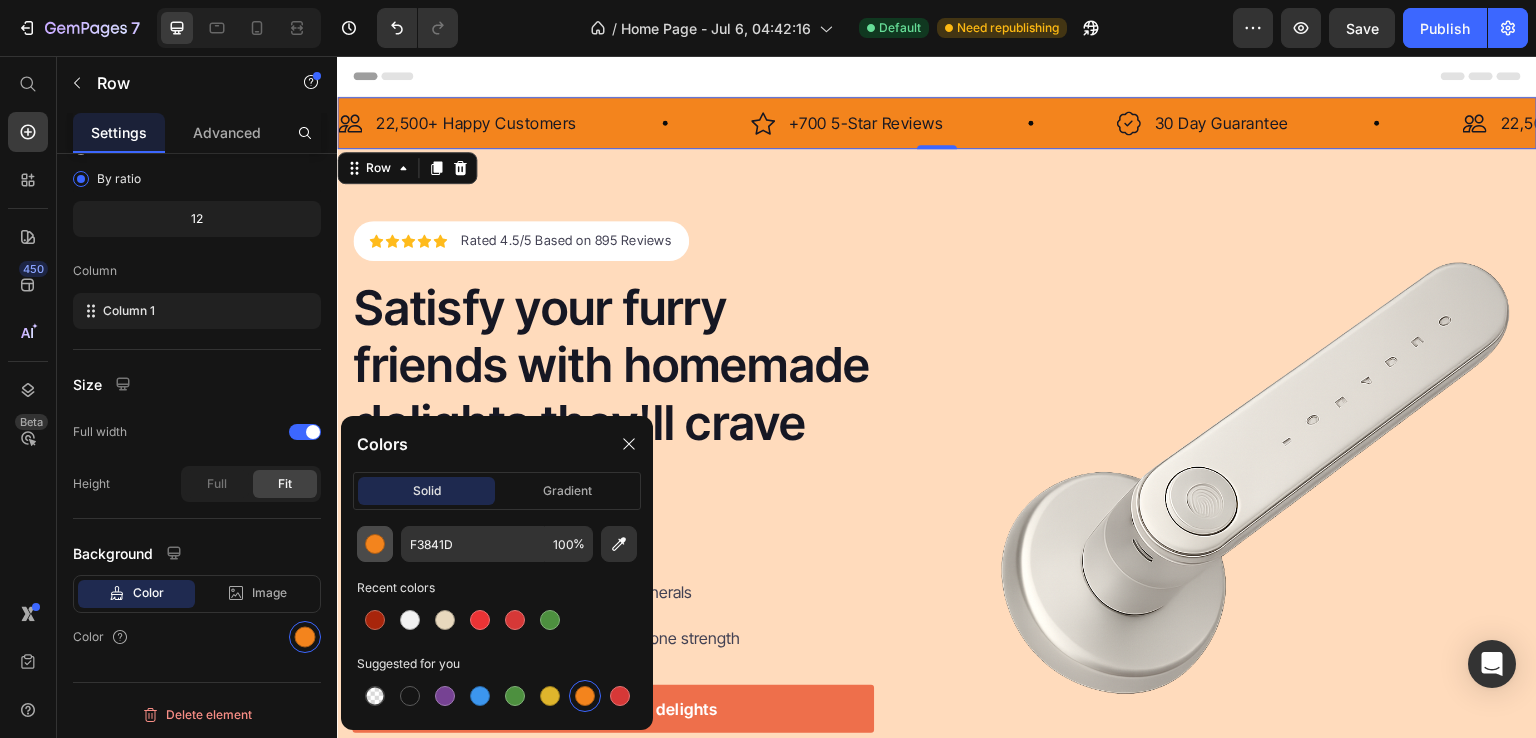click at bounding box center (375, 544) 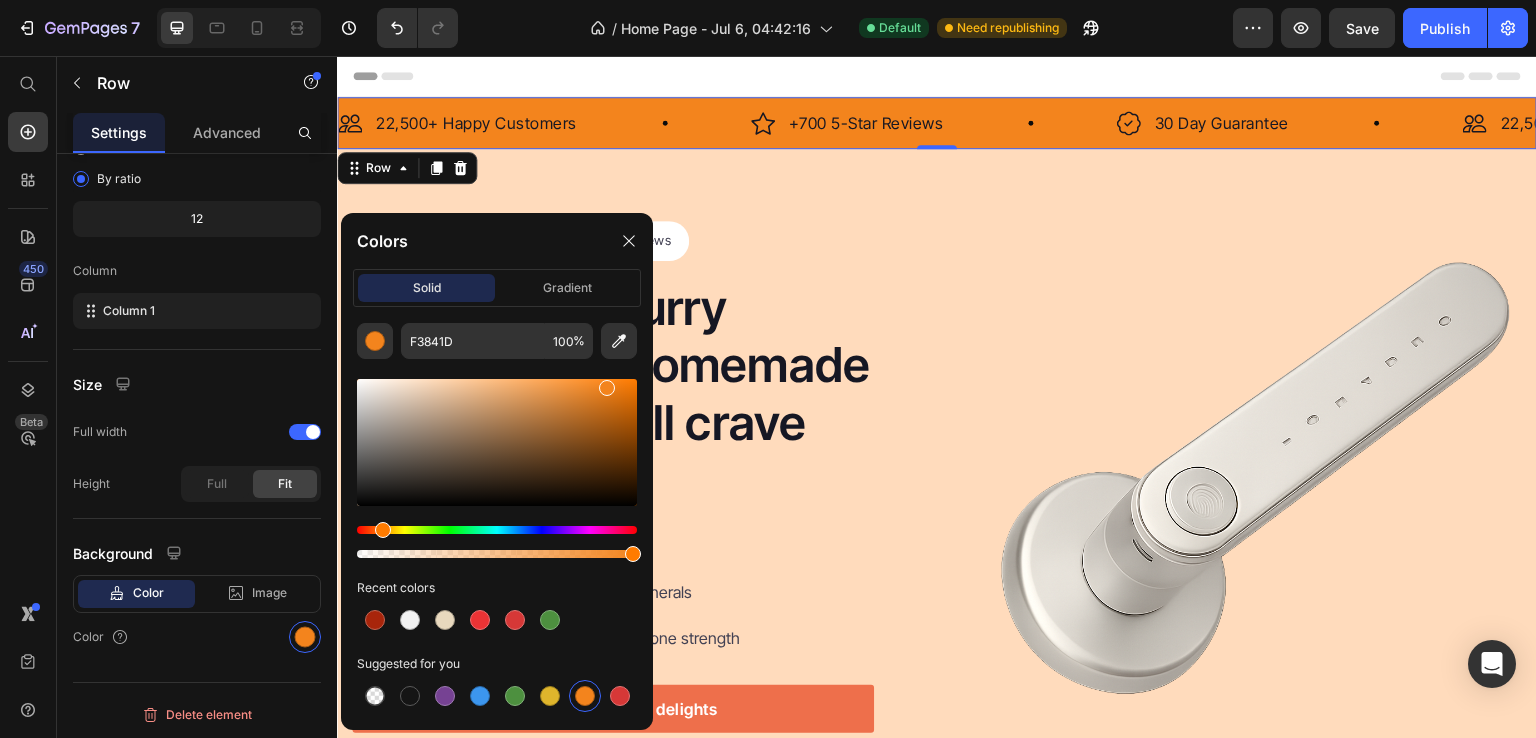 click at bounding box center (497, 442) 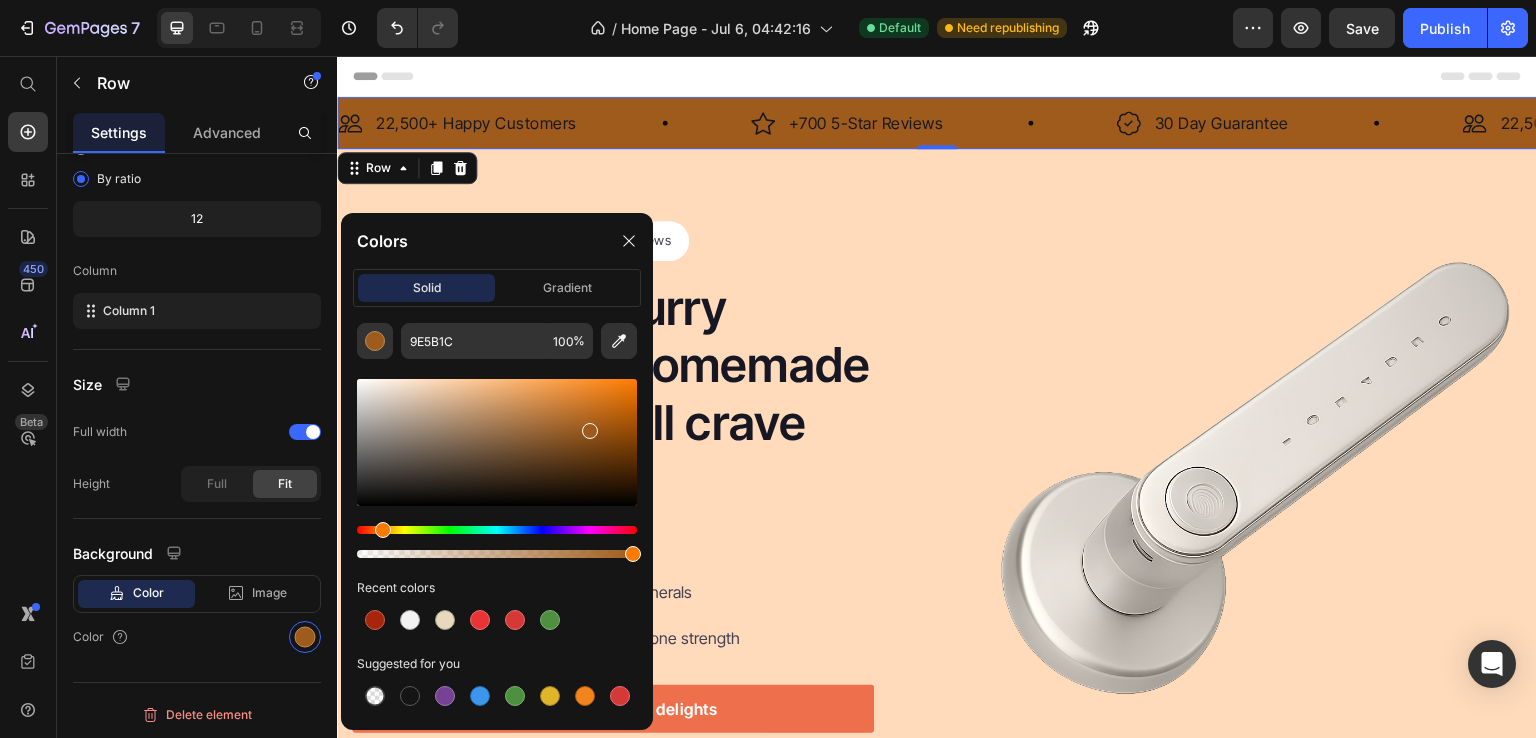 click at bounding box center (497, 442) 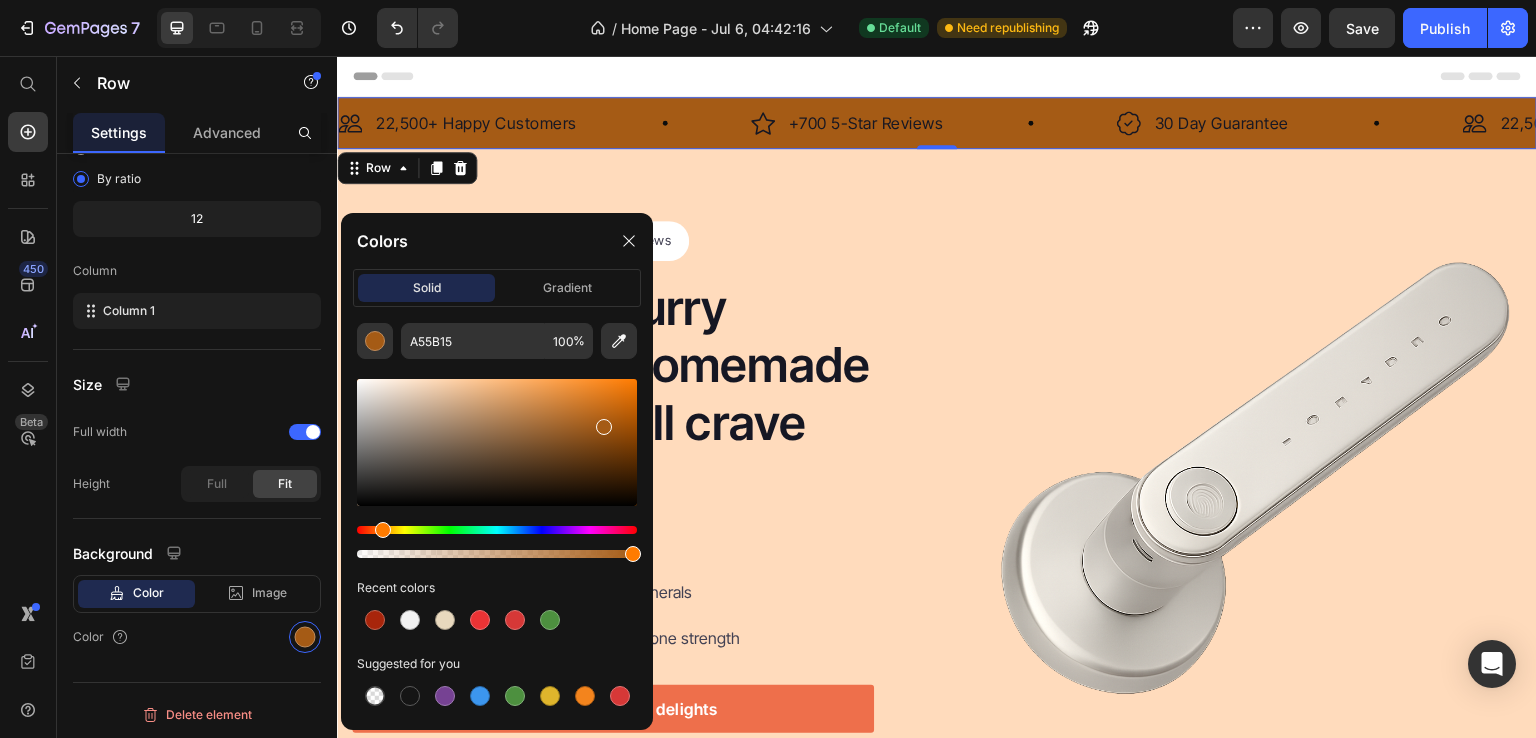 click at bounding box center (497, 442) 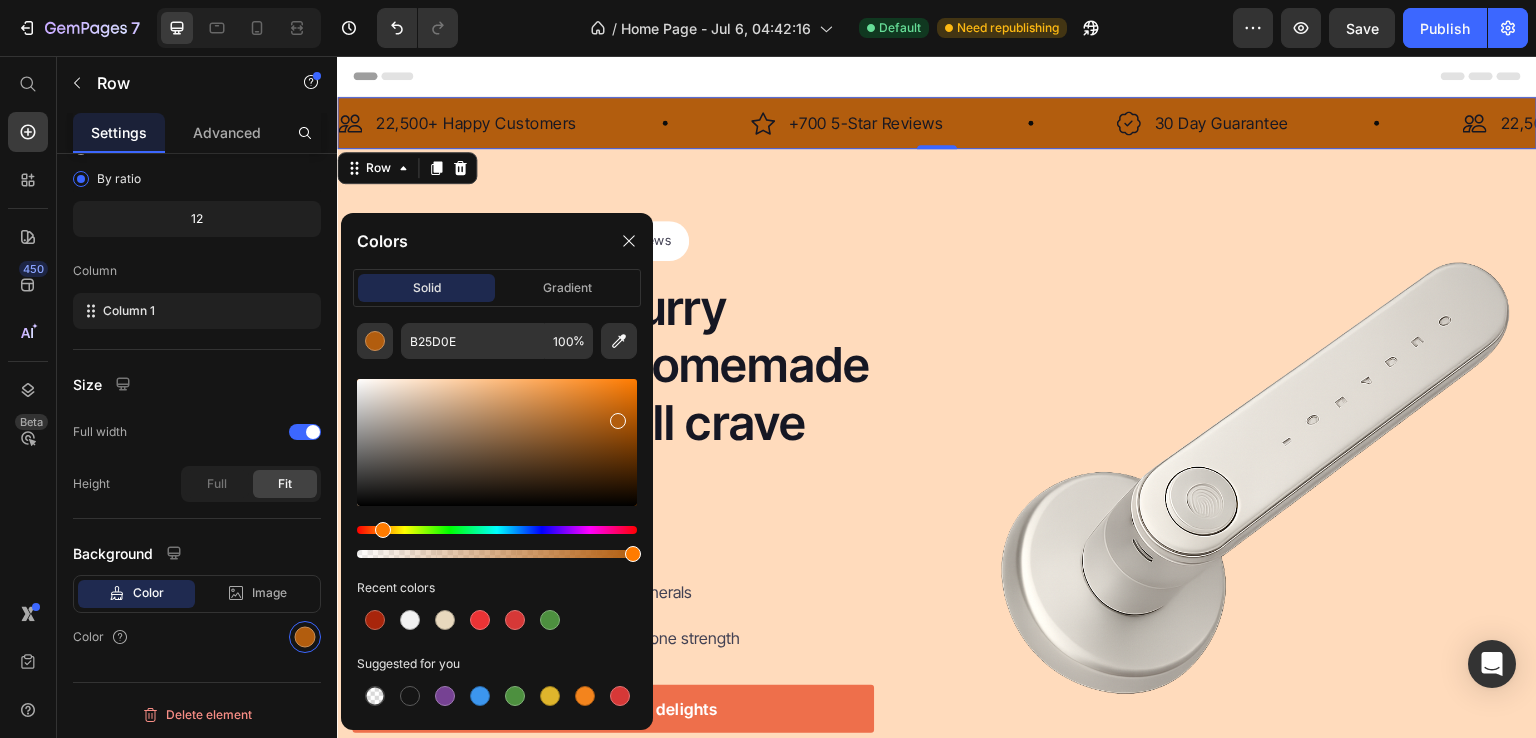 click at bounding box center (497, 442) 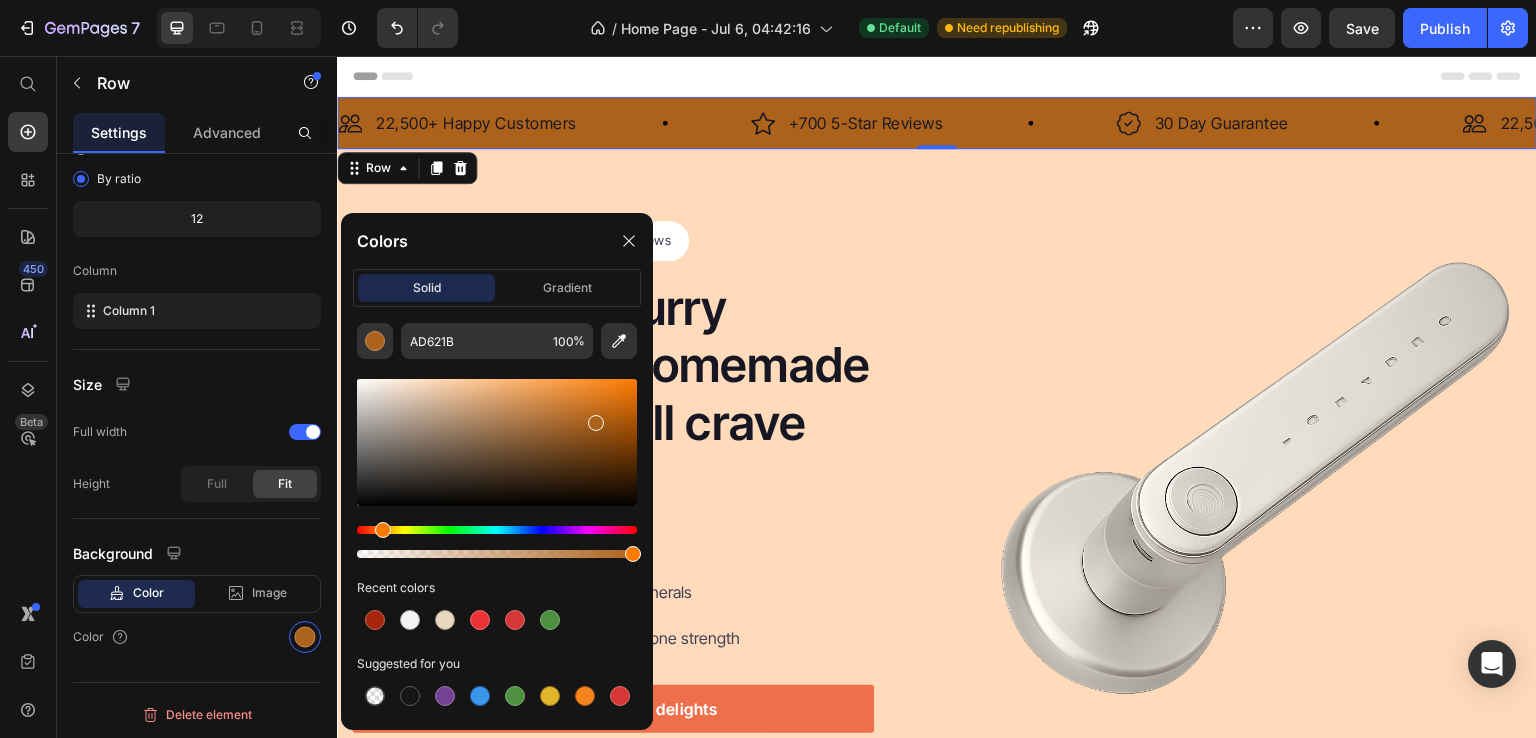 click at bounding box center (497, 442) 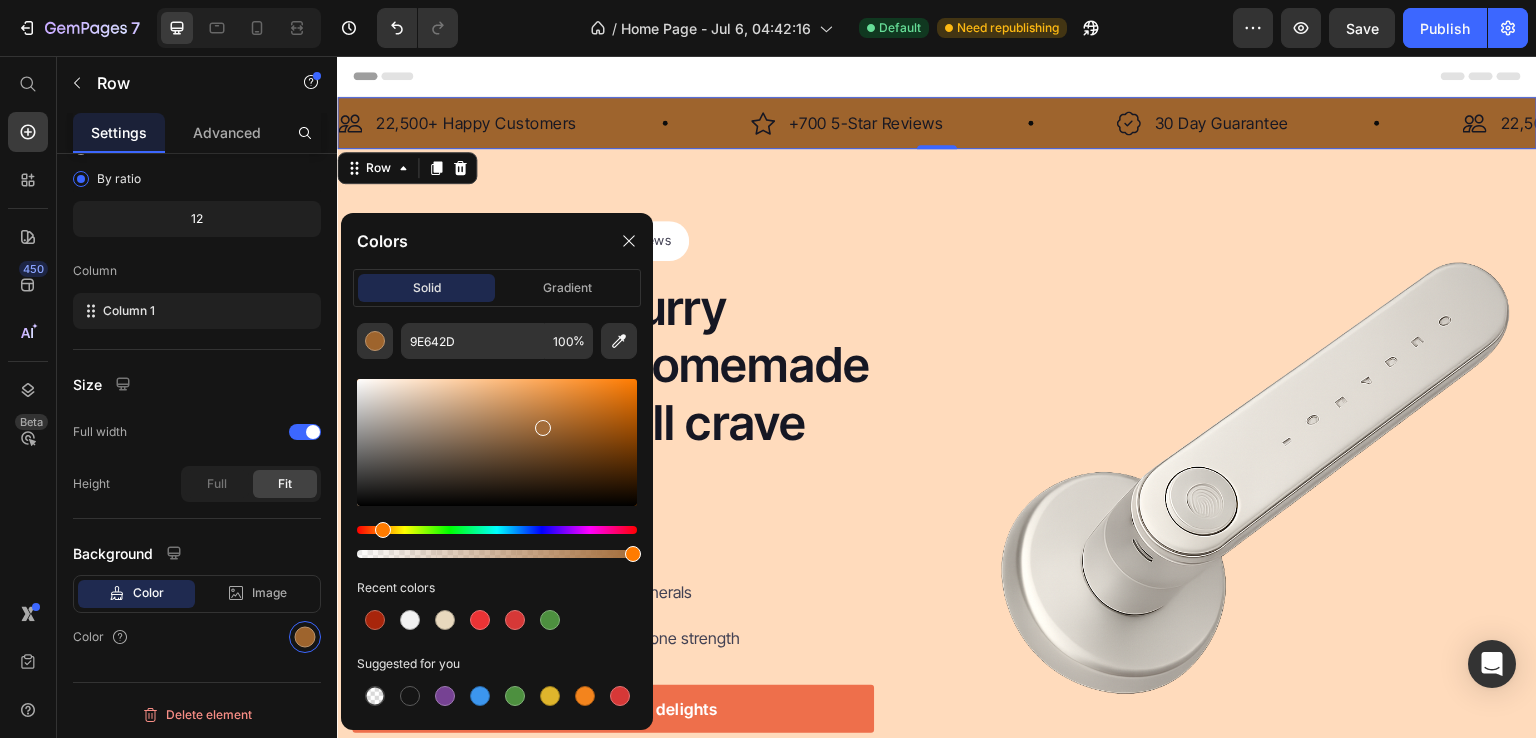 click at bounding box center (497, 442) 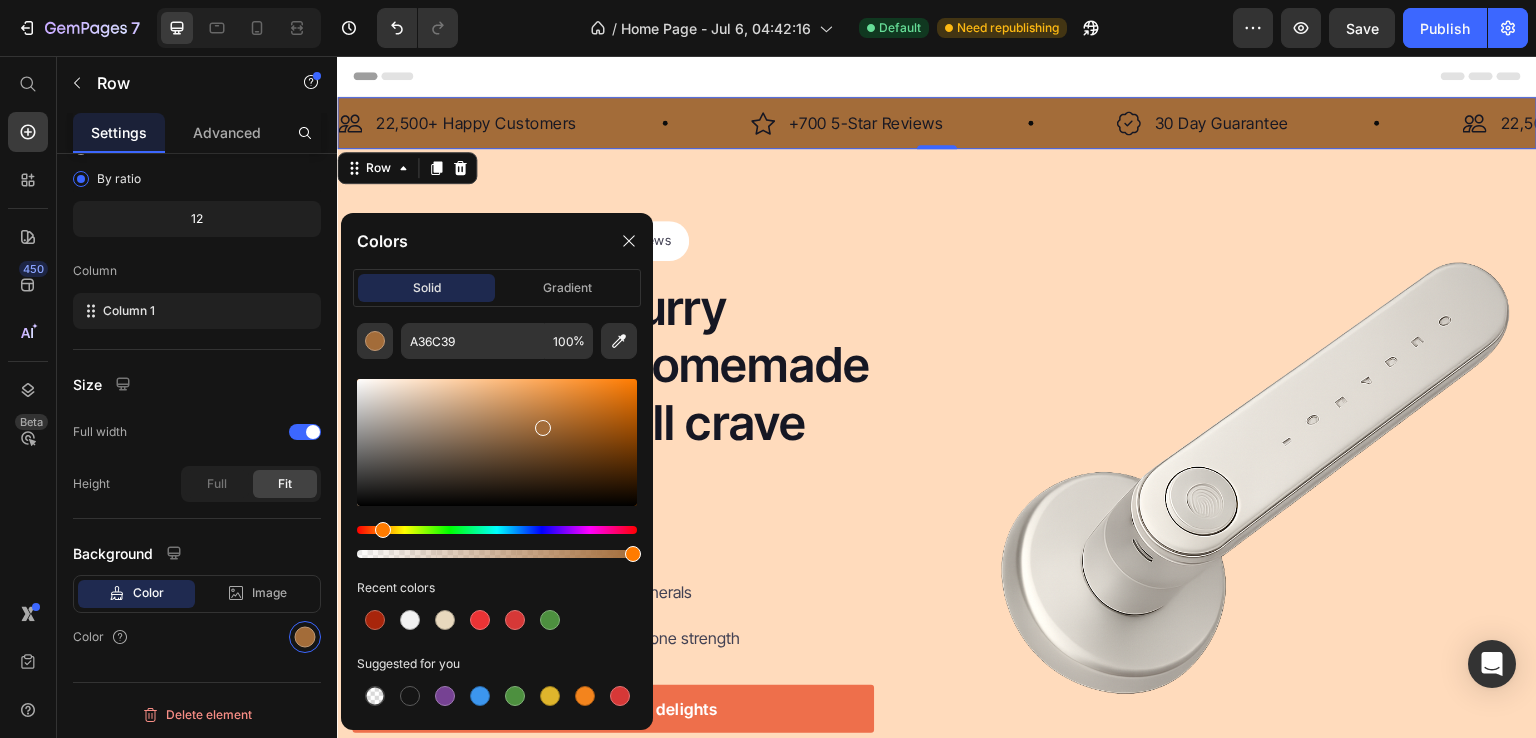 click at bounding box center [497, 442] 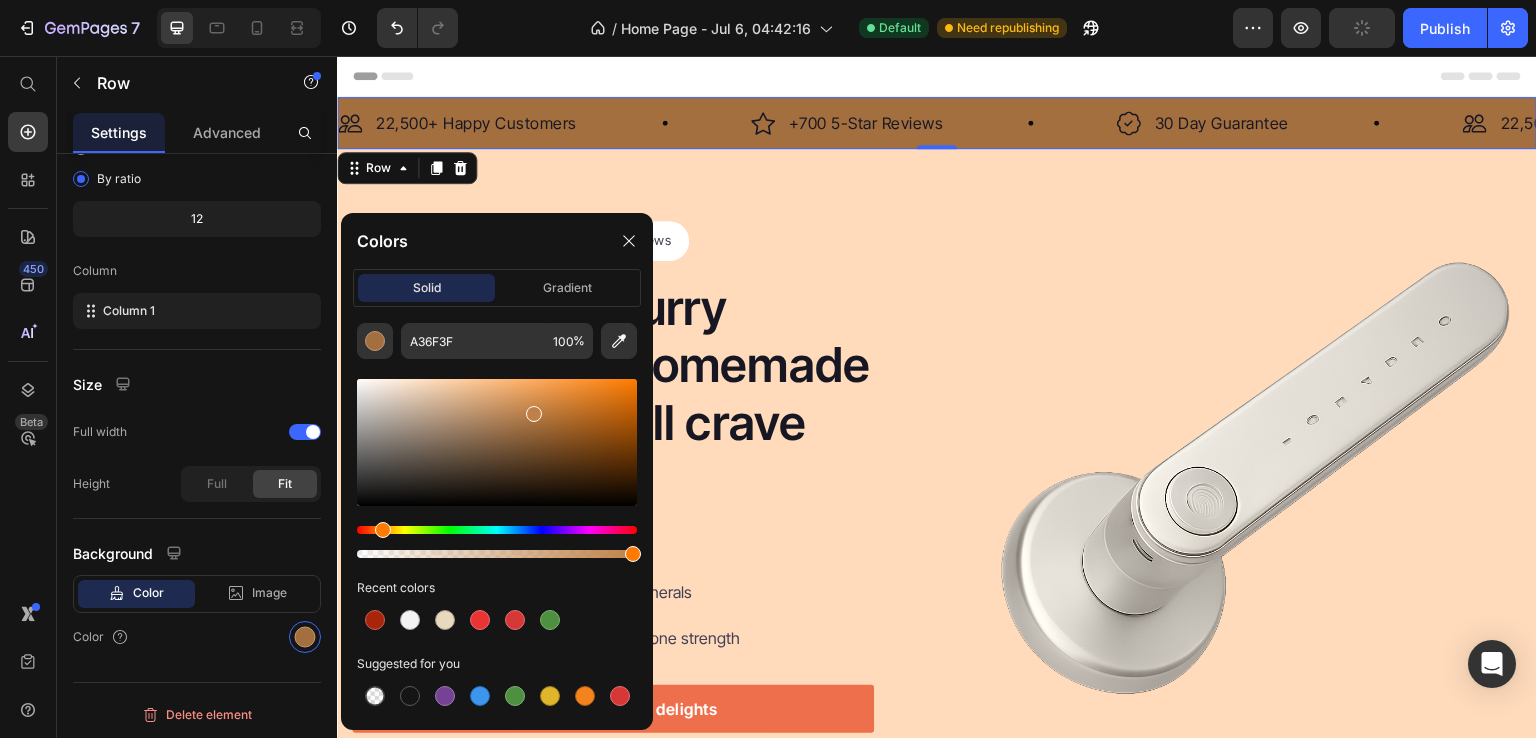 click at bounding box center (497, 442) 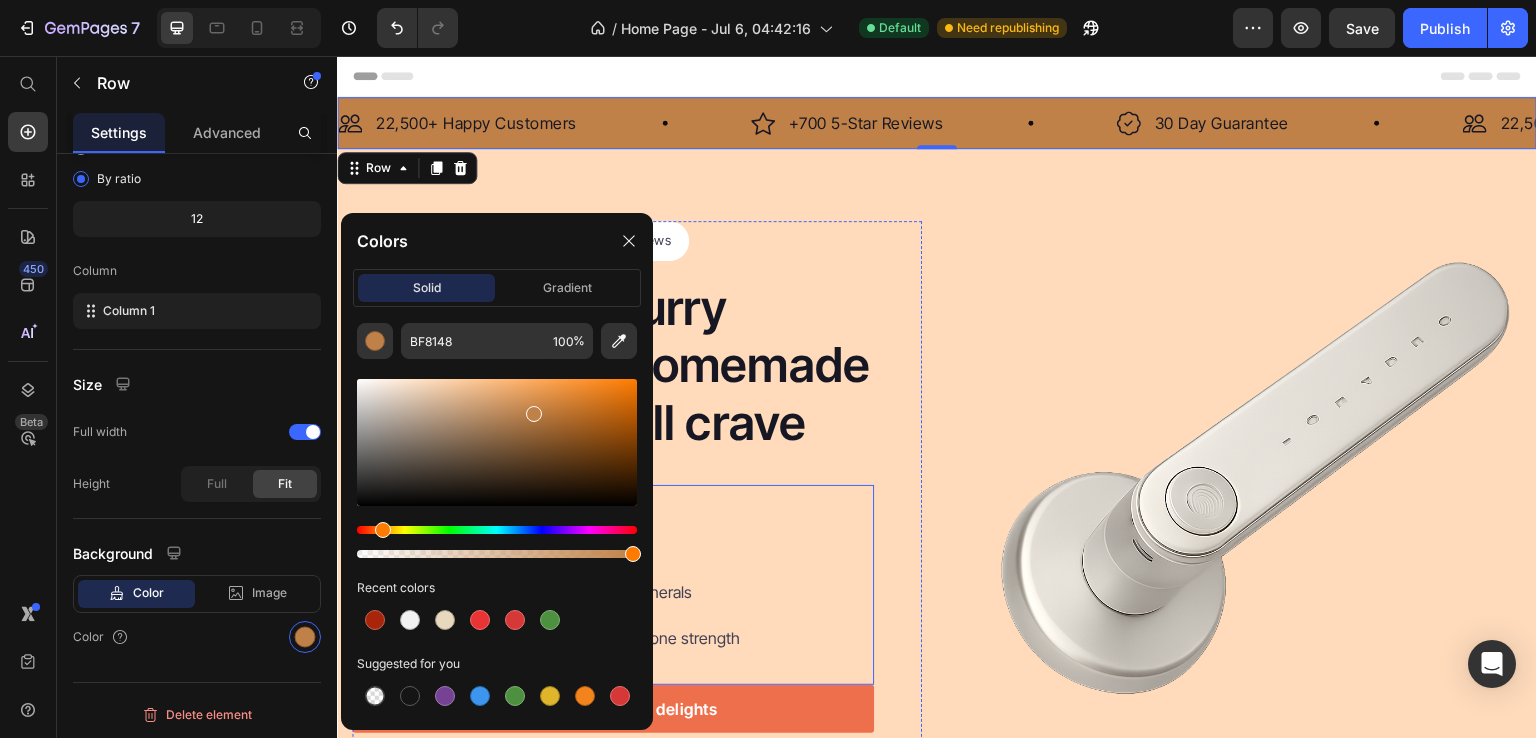 click on "Perfect for sensitive tummies Supercharge immunity System Bursting with protein, vitamins, and minerals Supports strong muscles, increases bone strength" at bounding box center [613, 569] 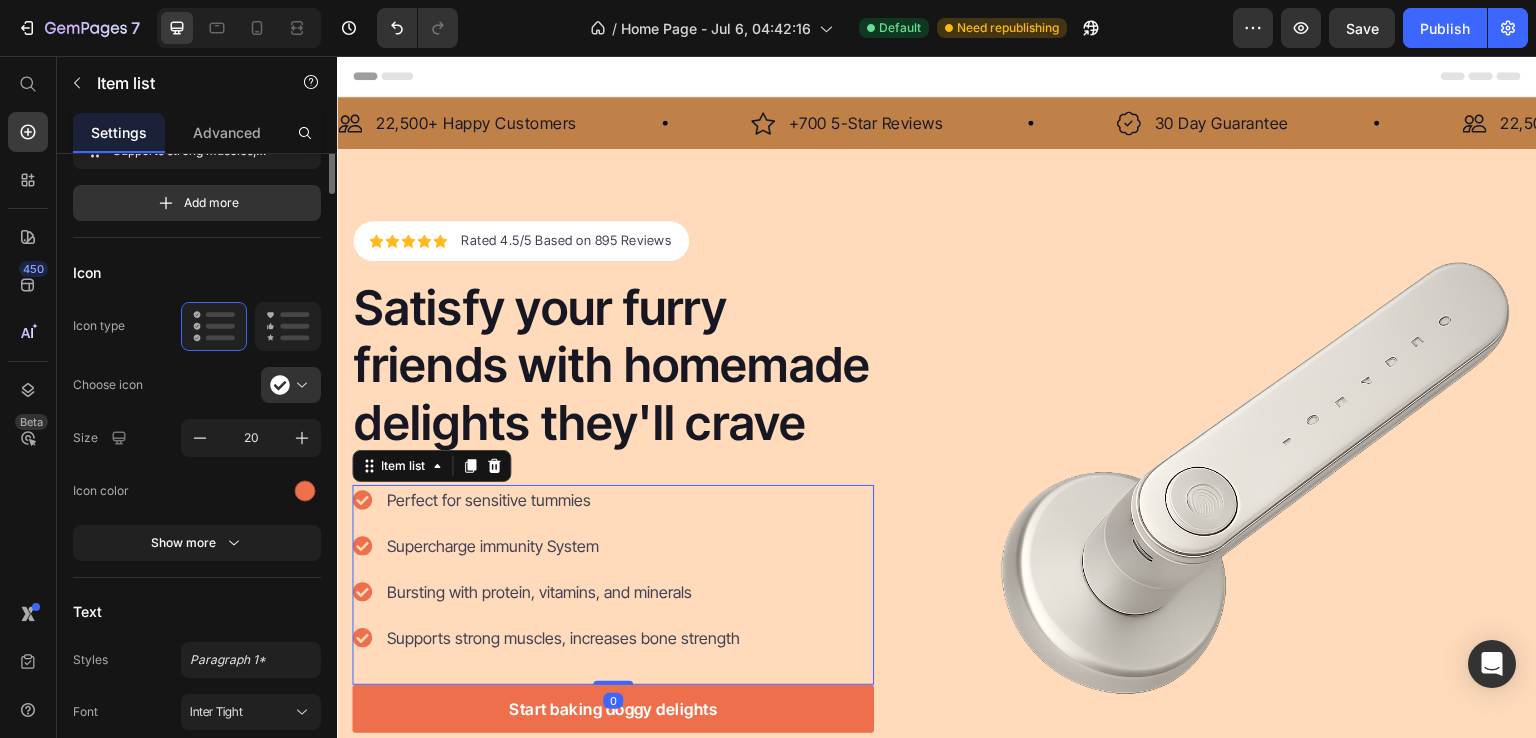 scroll, scrollTop: 0, scrollLeft: 0, axis: both 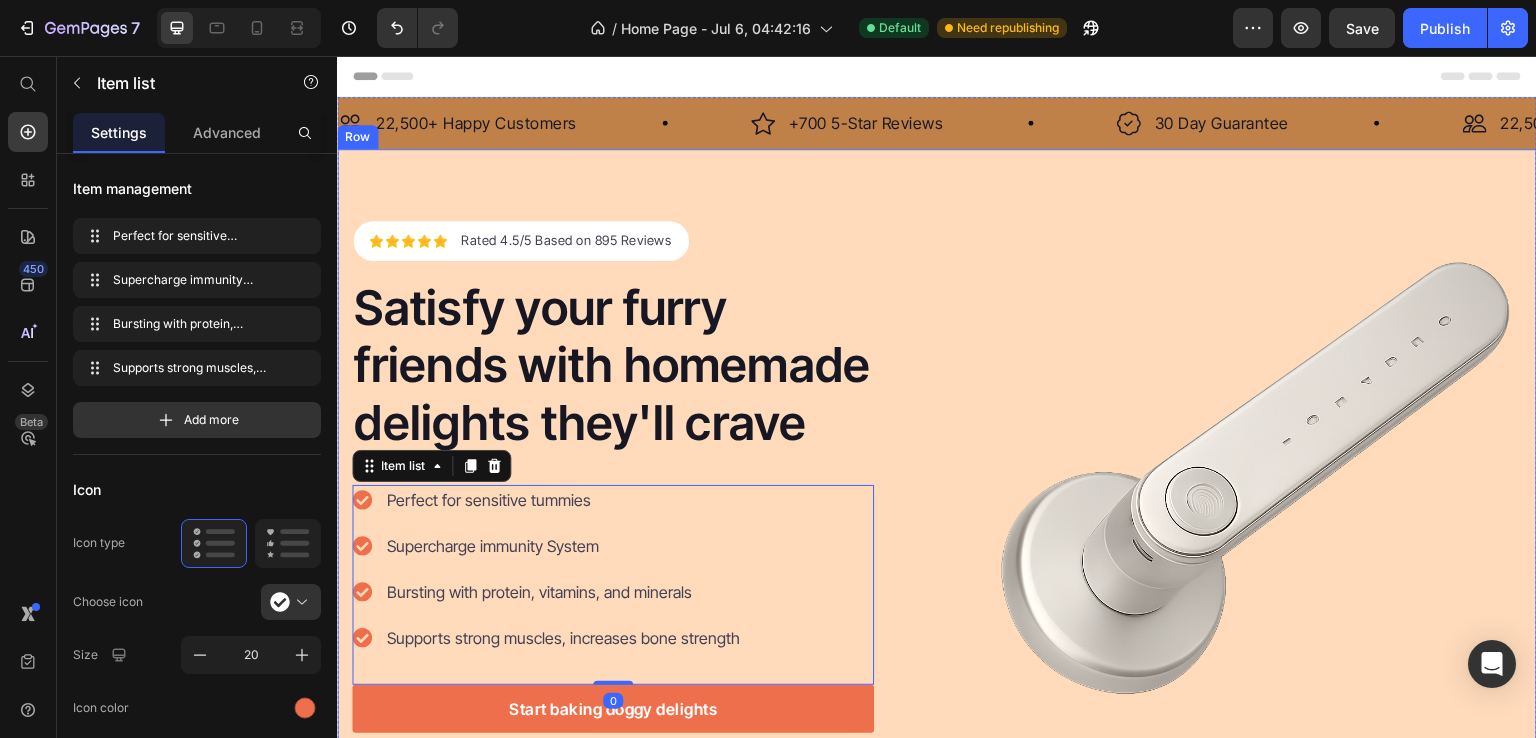 click on "Icon Icon Icon Icon Icon Icon List Hoz Rated 4.5/5 Based on 895 Reviews Text block Row Satisfy your furry friends with homemade delights they'll crave Heading Perfect for sensitive tummies Supercharge immunity System Bursting with protein, vitamins, and minerals Supports strong muscles, increases bone strength Item list   0 Start baking doggy delights Button
30-day money back guarantee Item list Image Row Row Image Row Row" at bounding box center [937, 499] 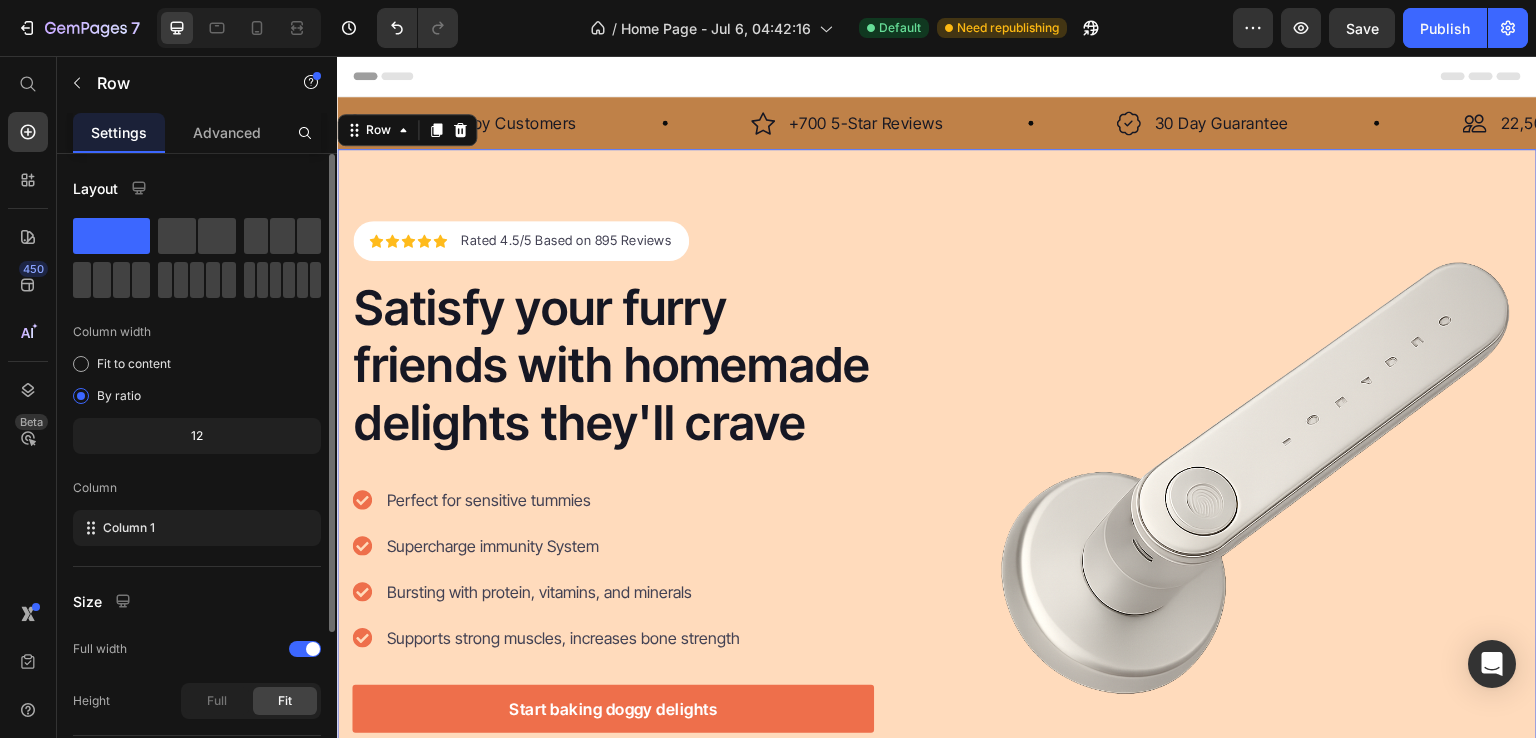 scroll, scrollTop: 217, scrollLeft: 0, axis: vertical 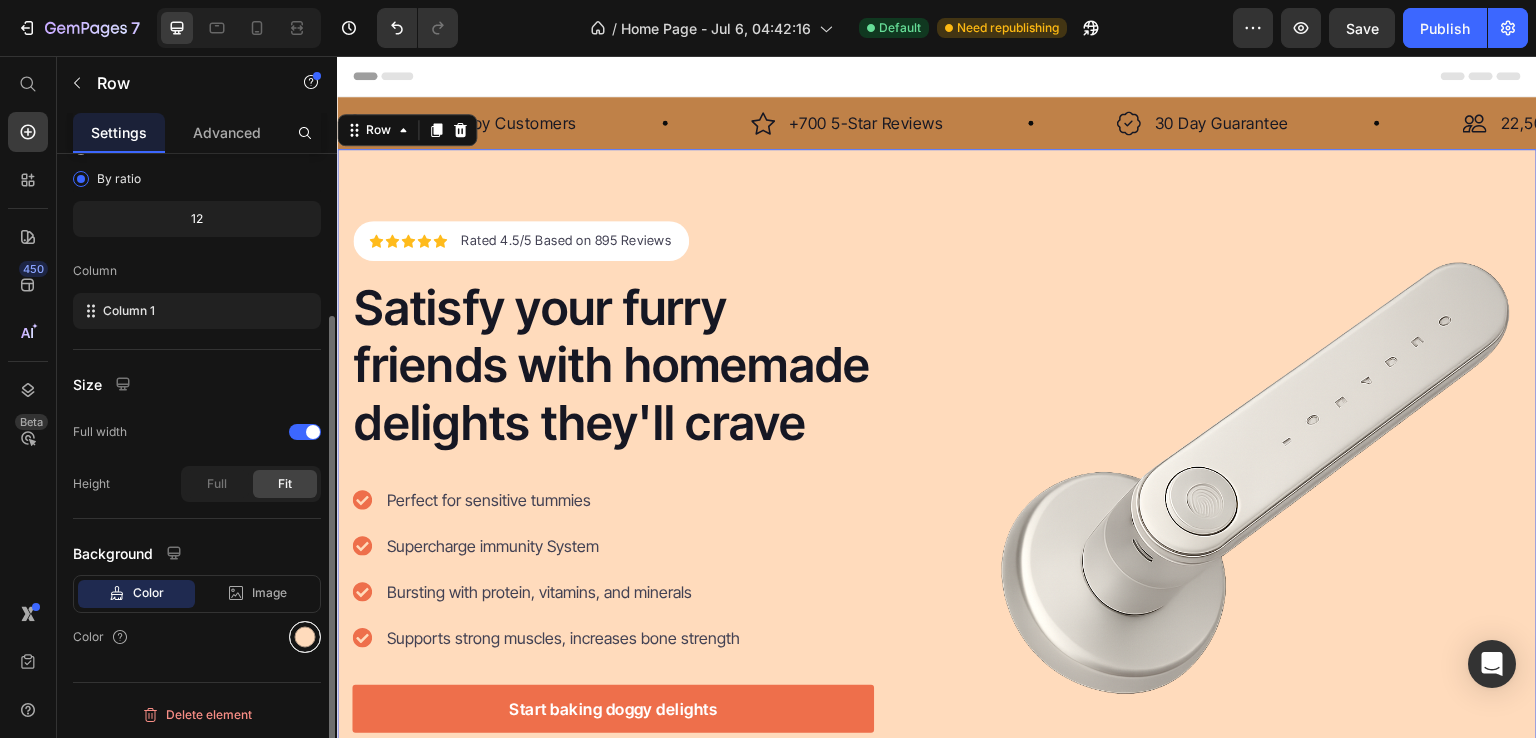 click at bounding box center (305, 637) 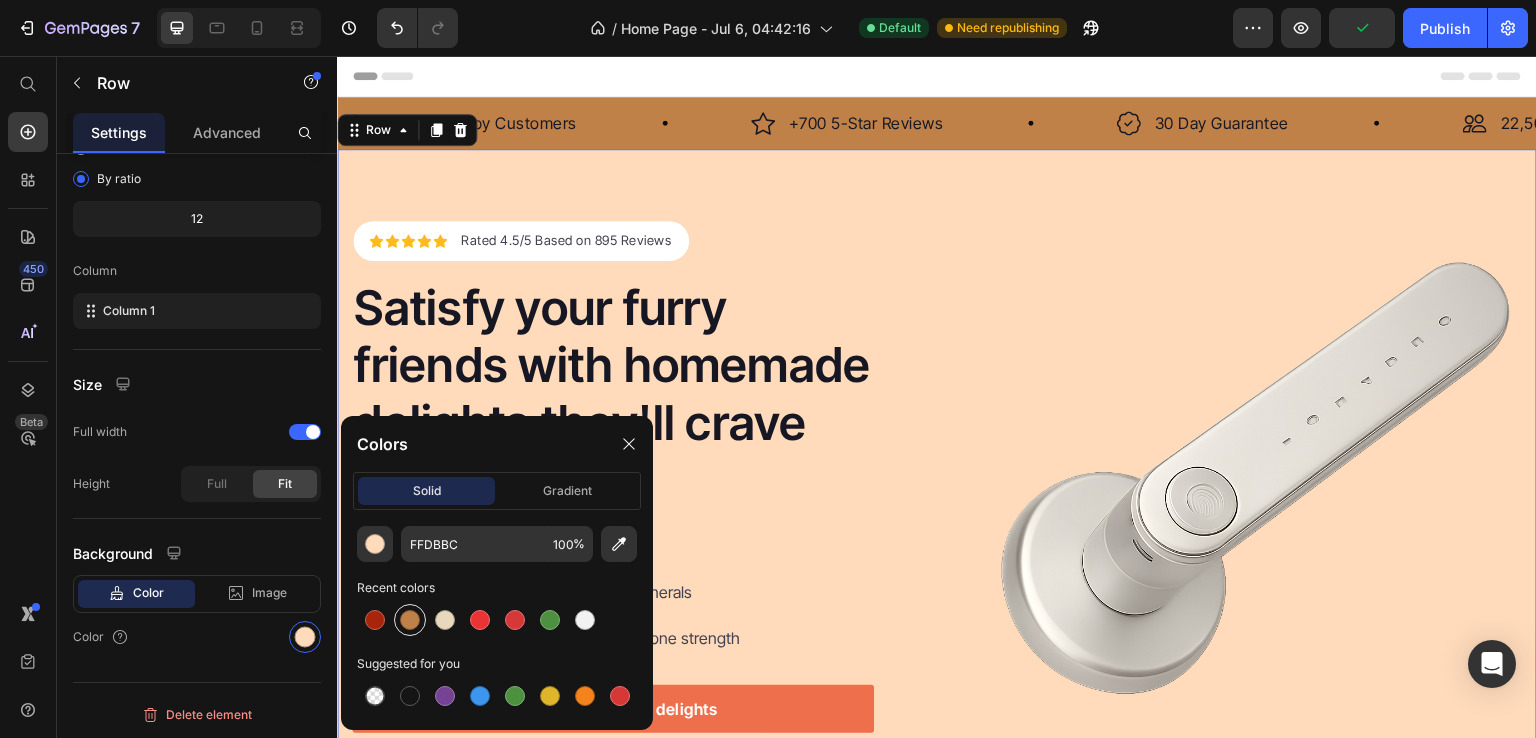 click at bounding box center [410, 620] 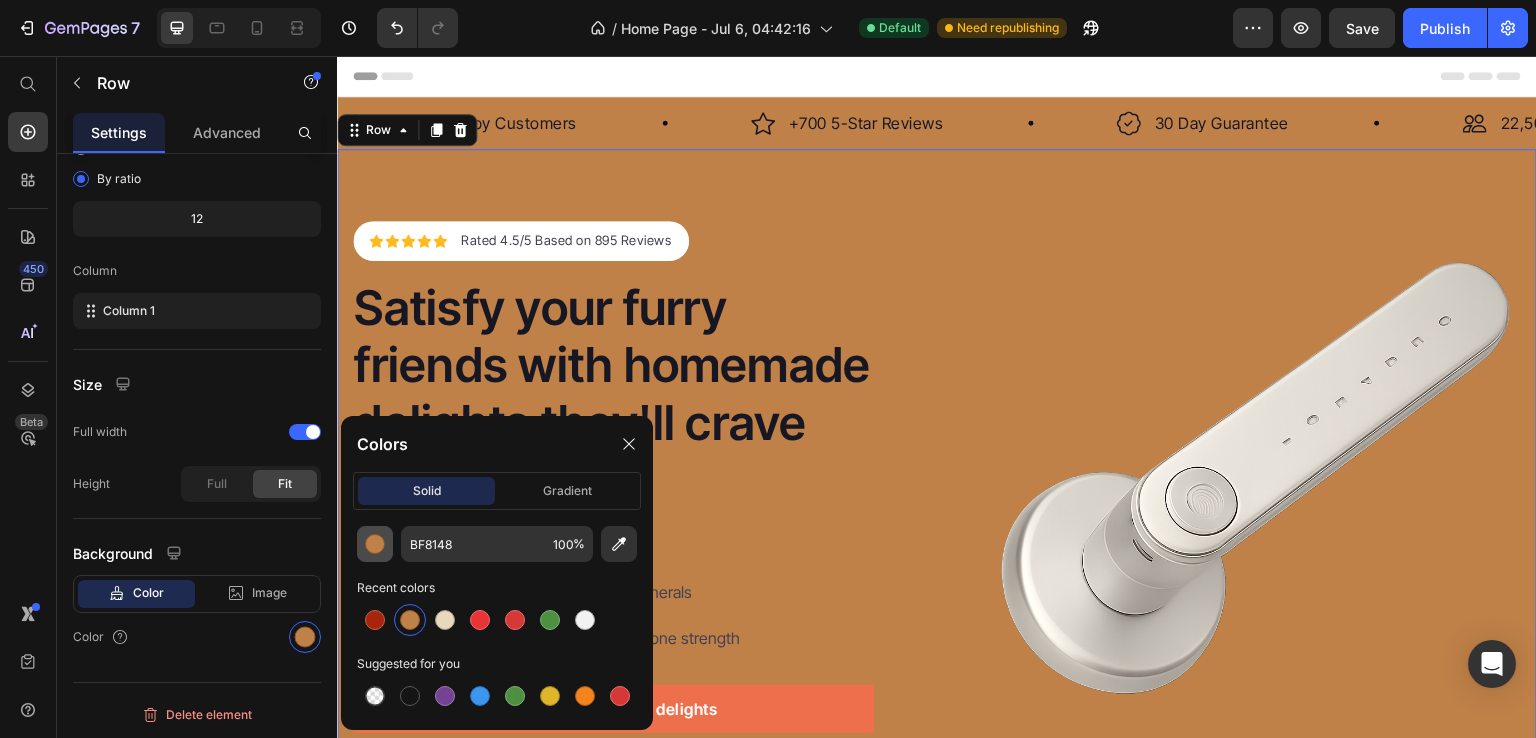 click at bounding box center (375, 544) 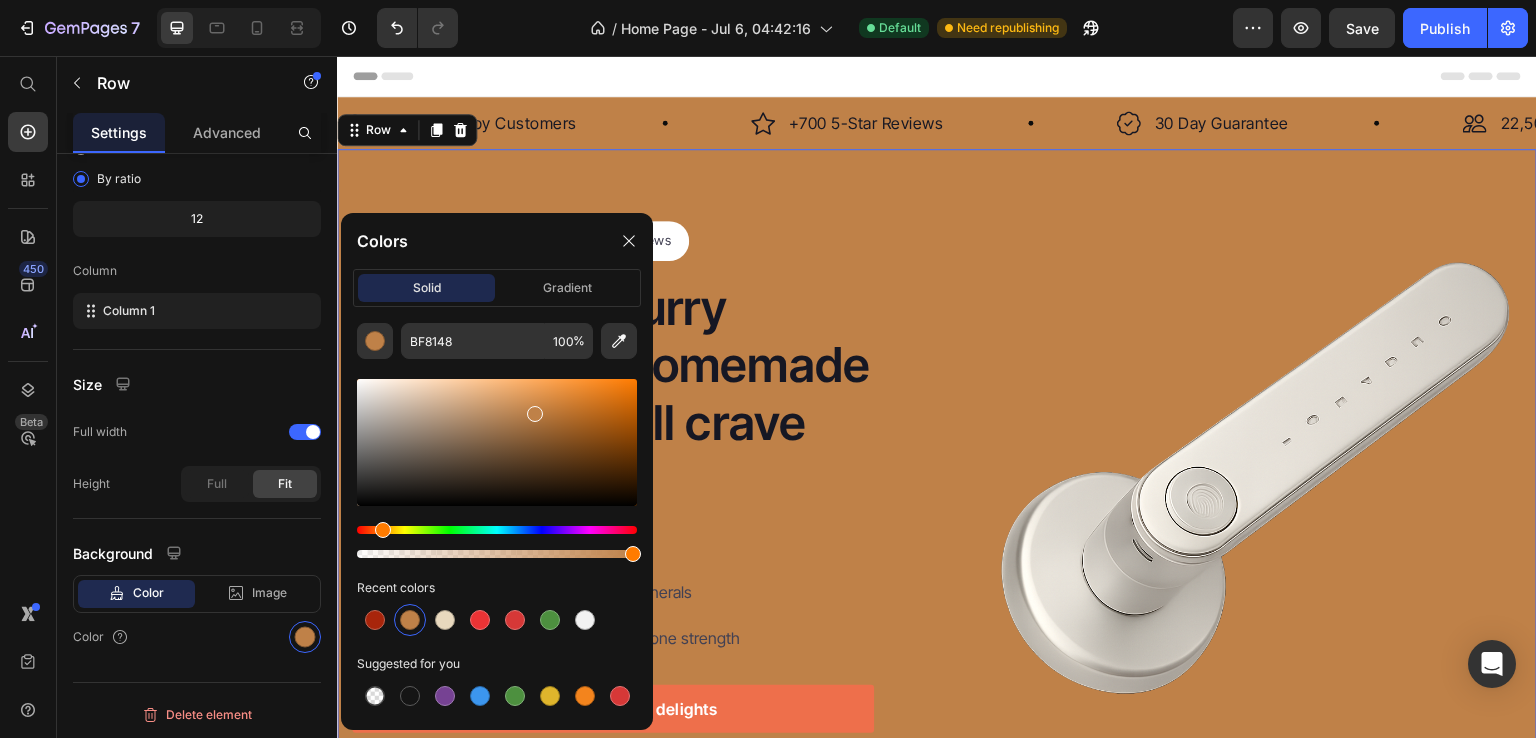 click at bounding box center (497, 442) 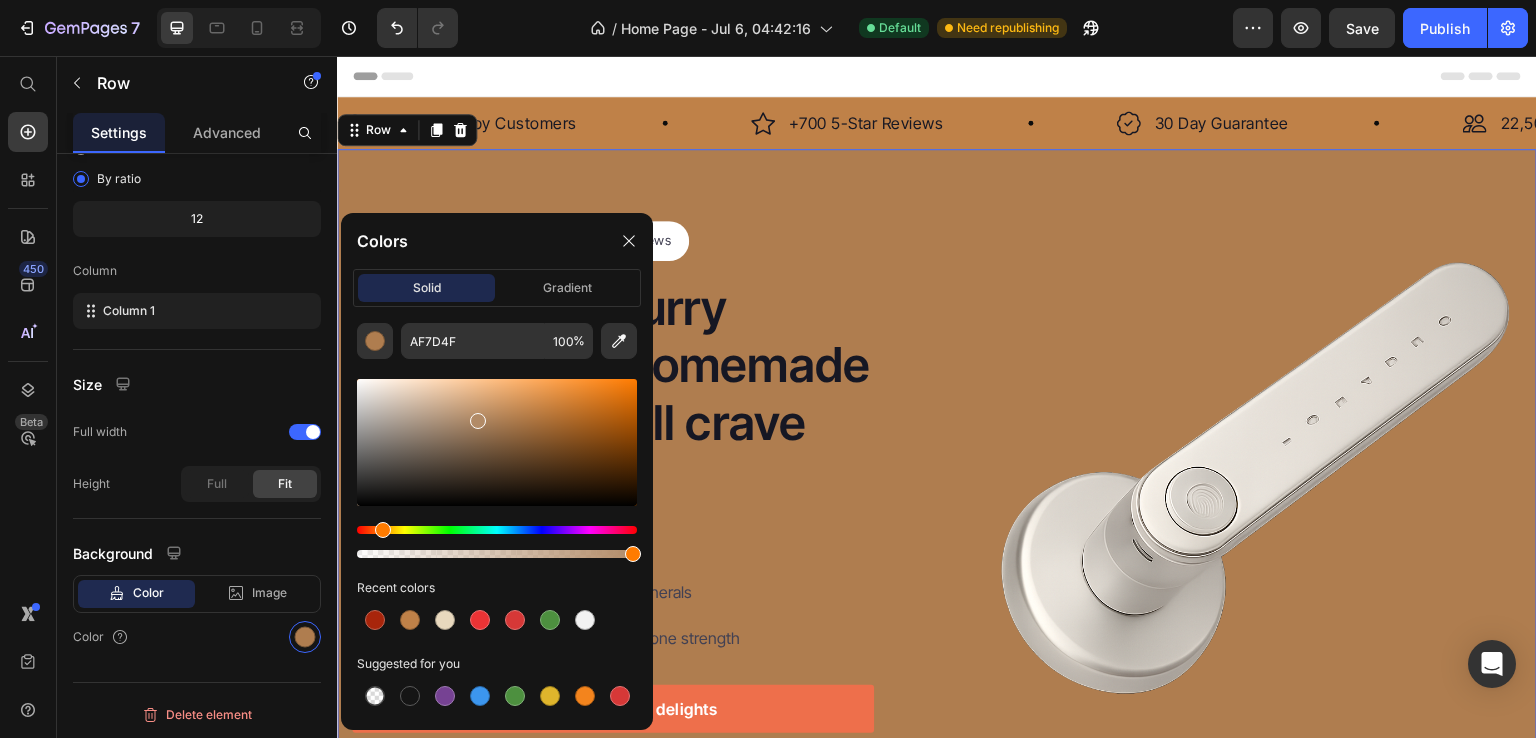 click at bounding box center [497, 442] 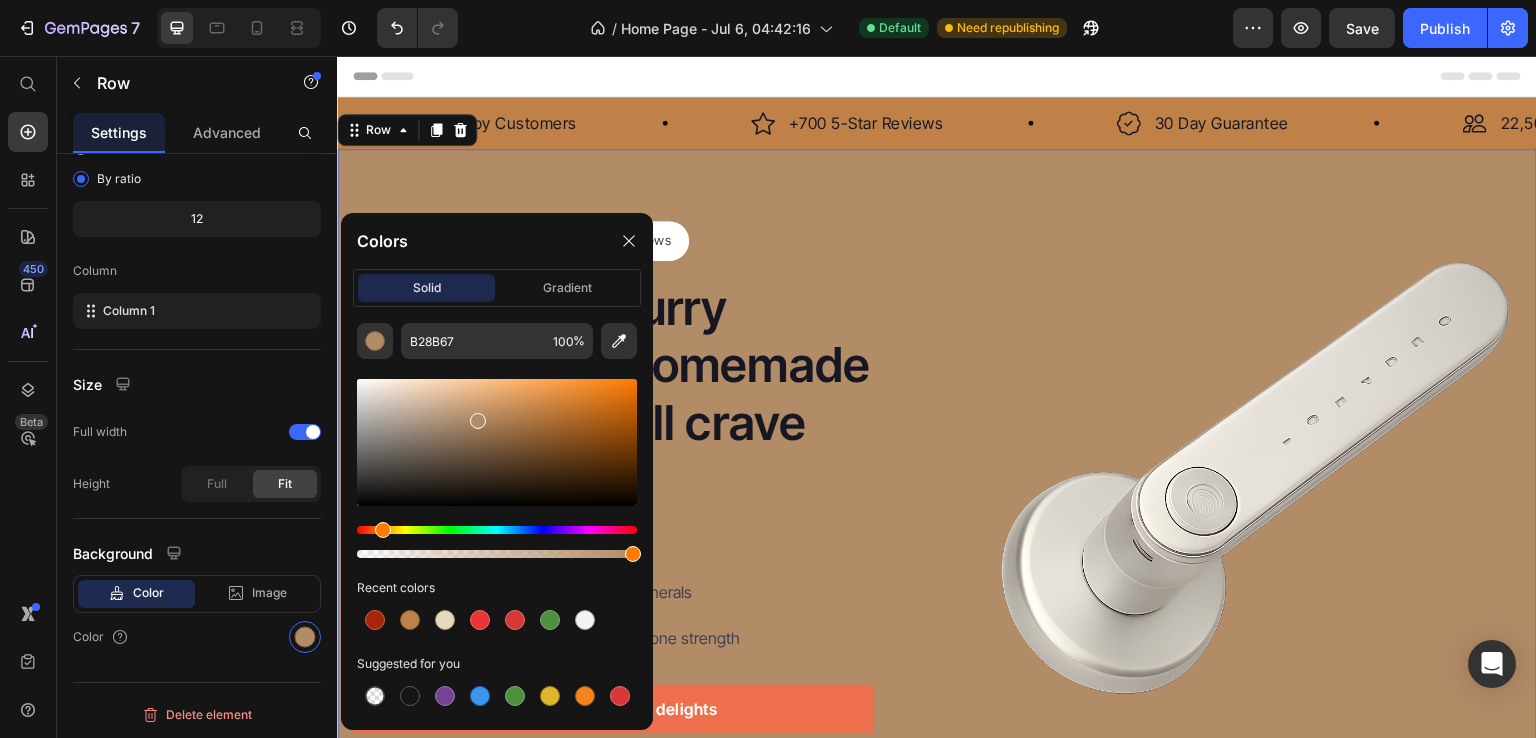 click at bounding box center (497, 442) 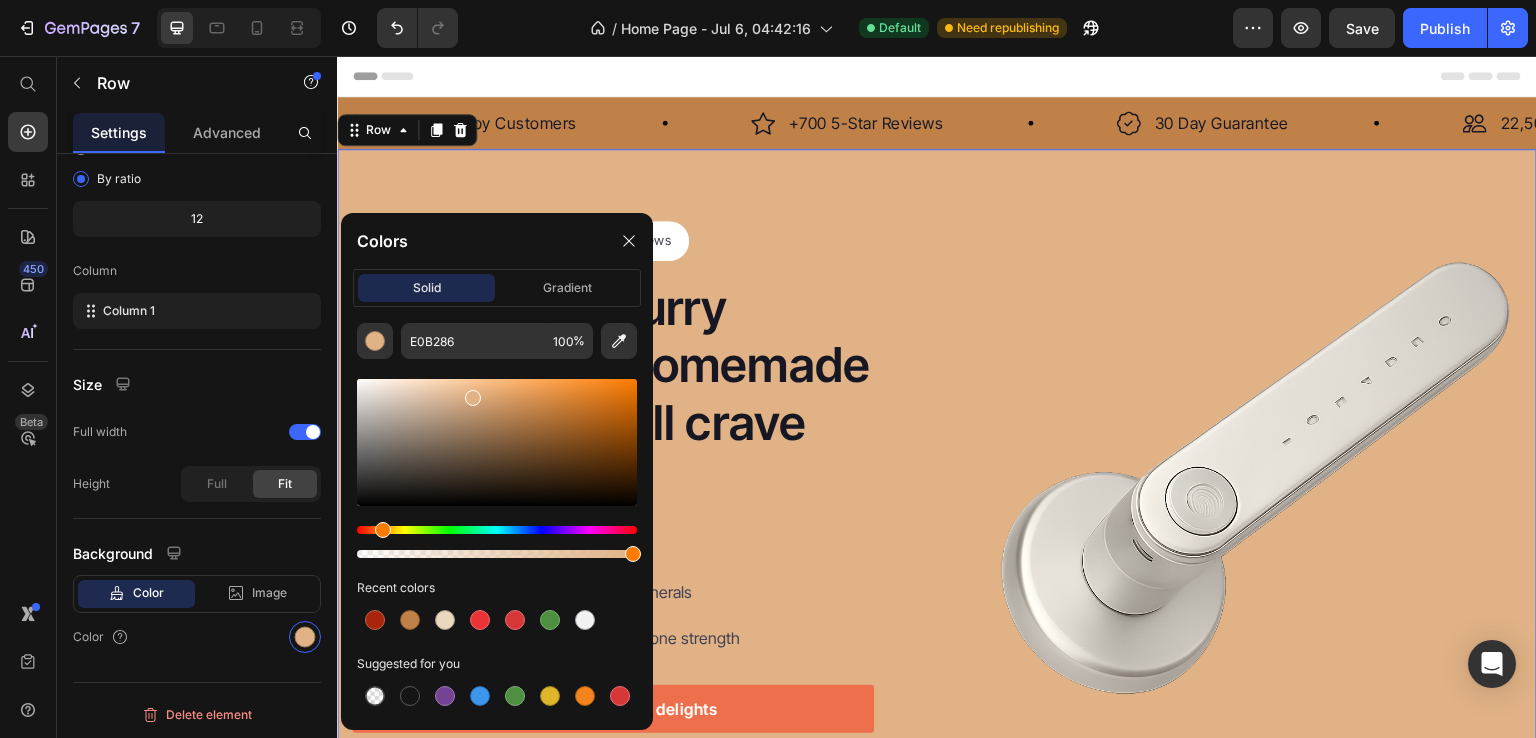click at bounding box center (497, 442) 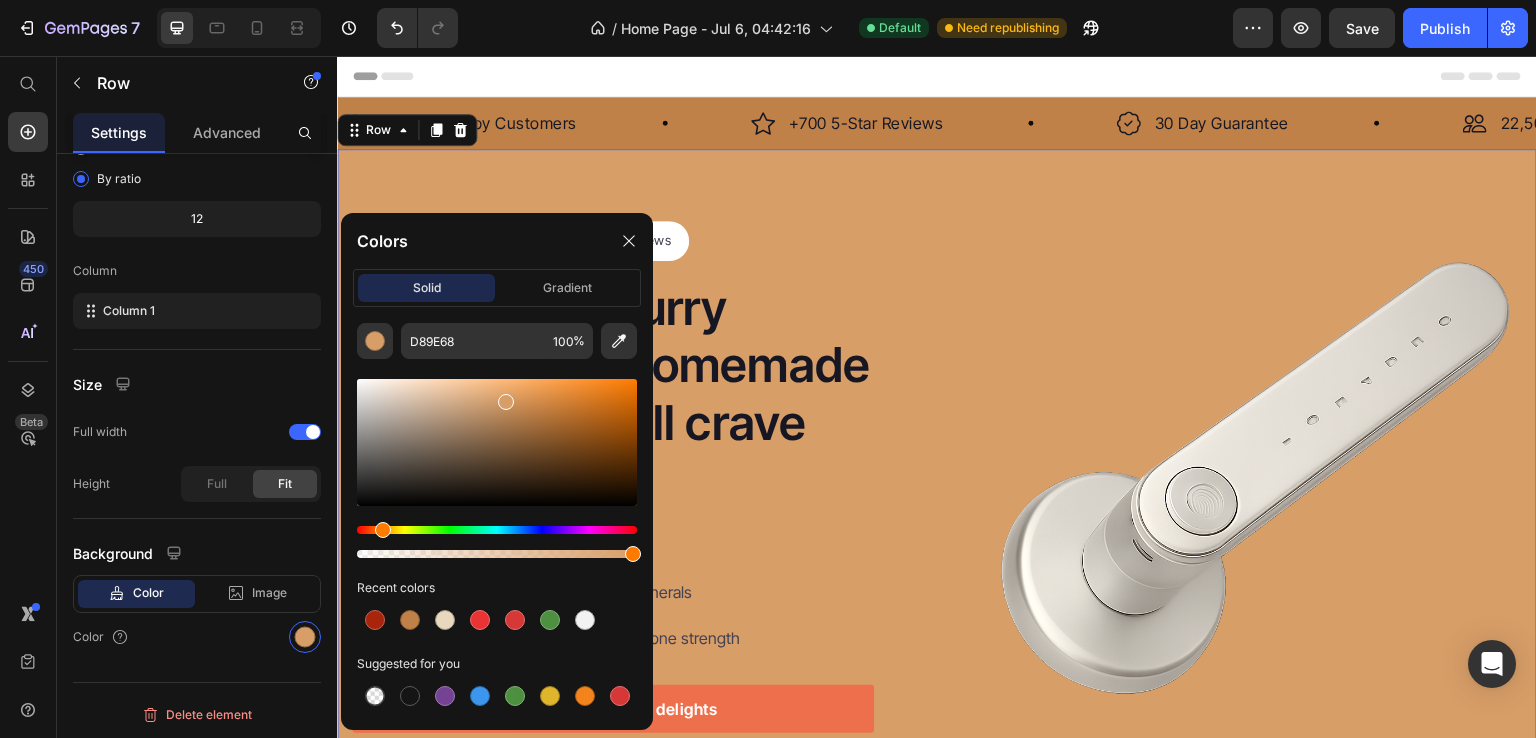 click at bounding box center (497, 442) 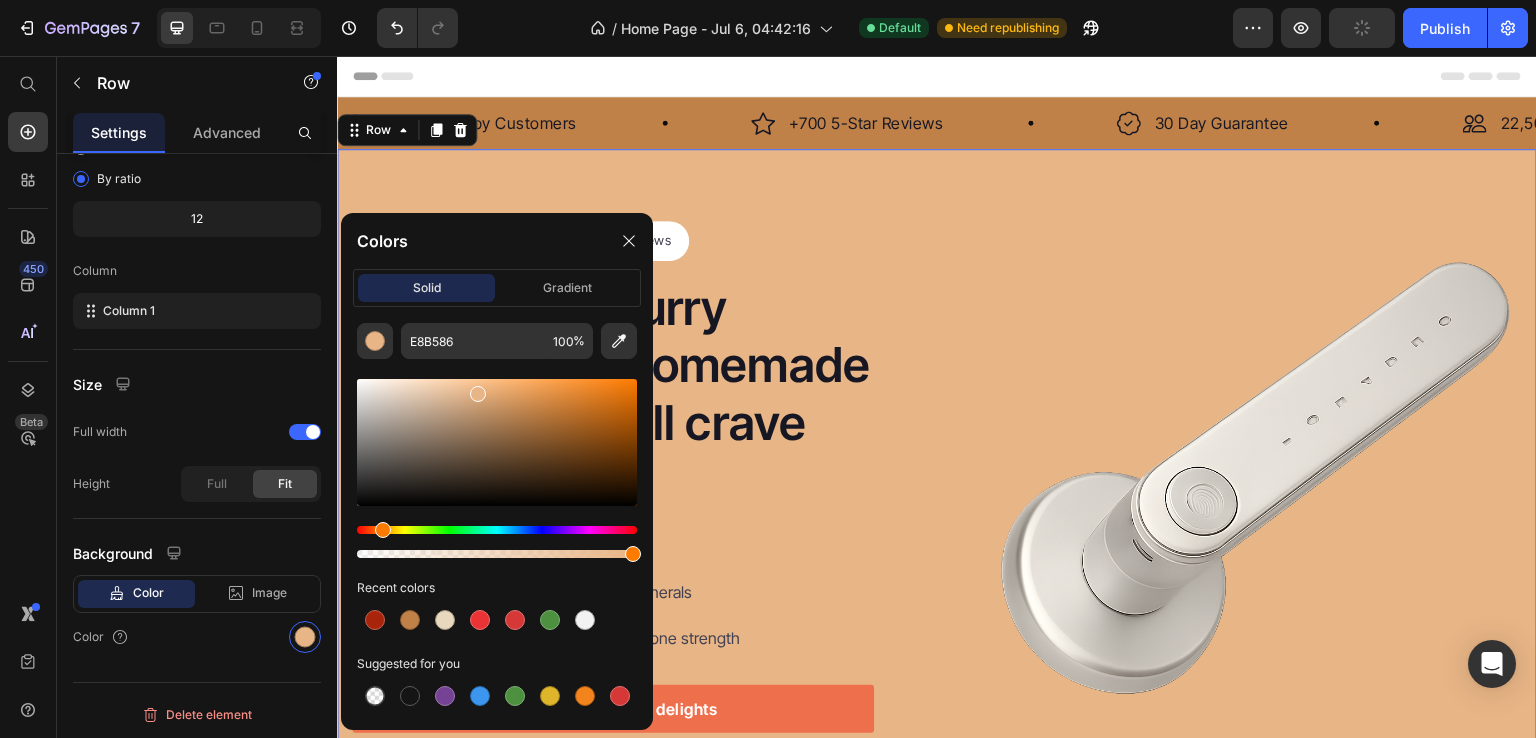 click at bounding box center (497, 442) 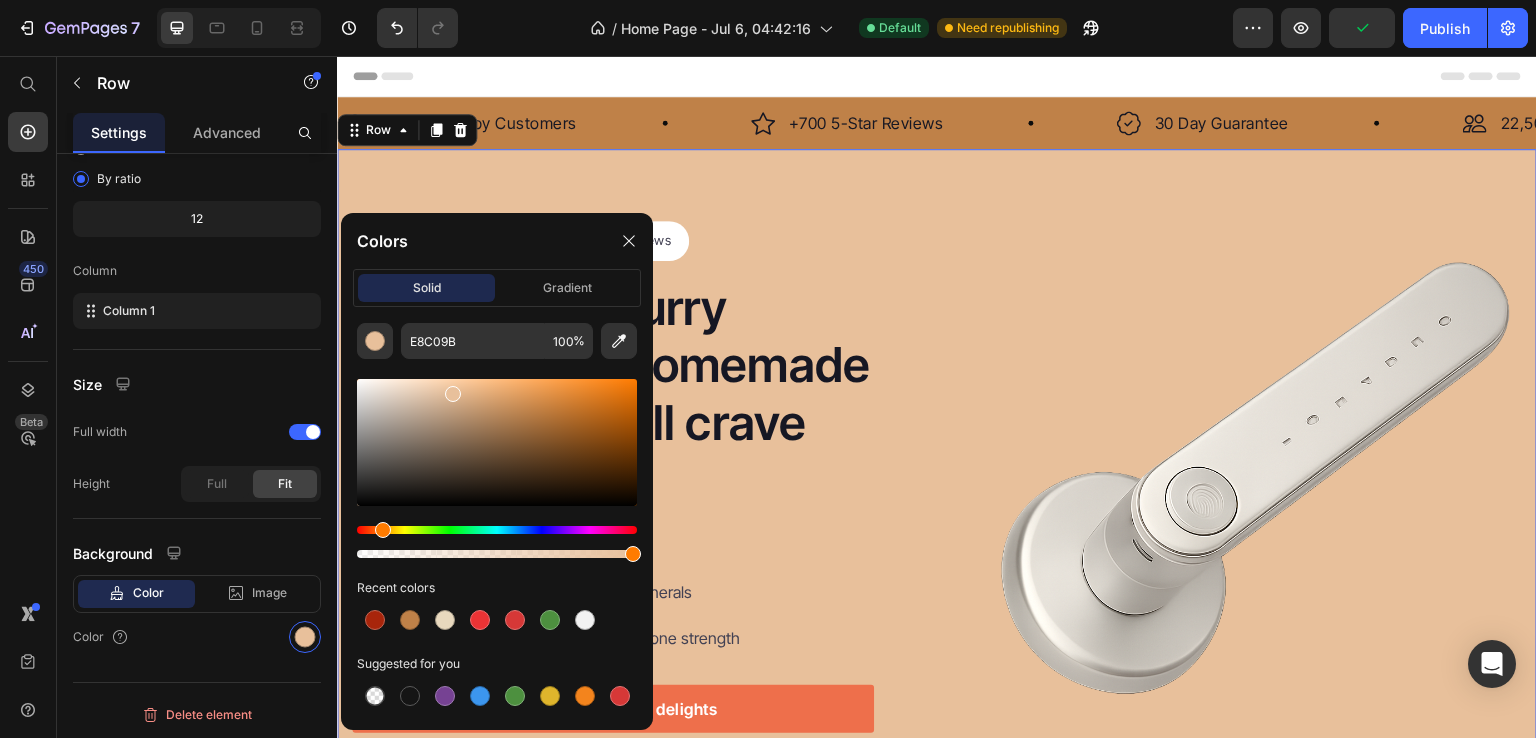 click at bounding box center (497, 442) 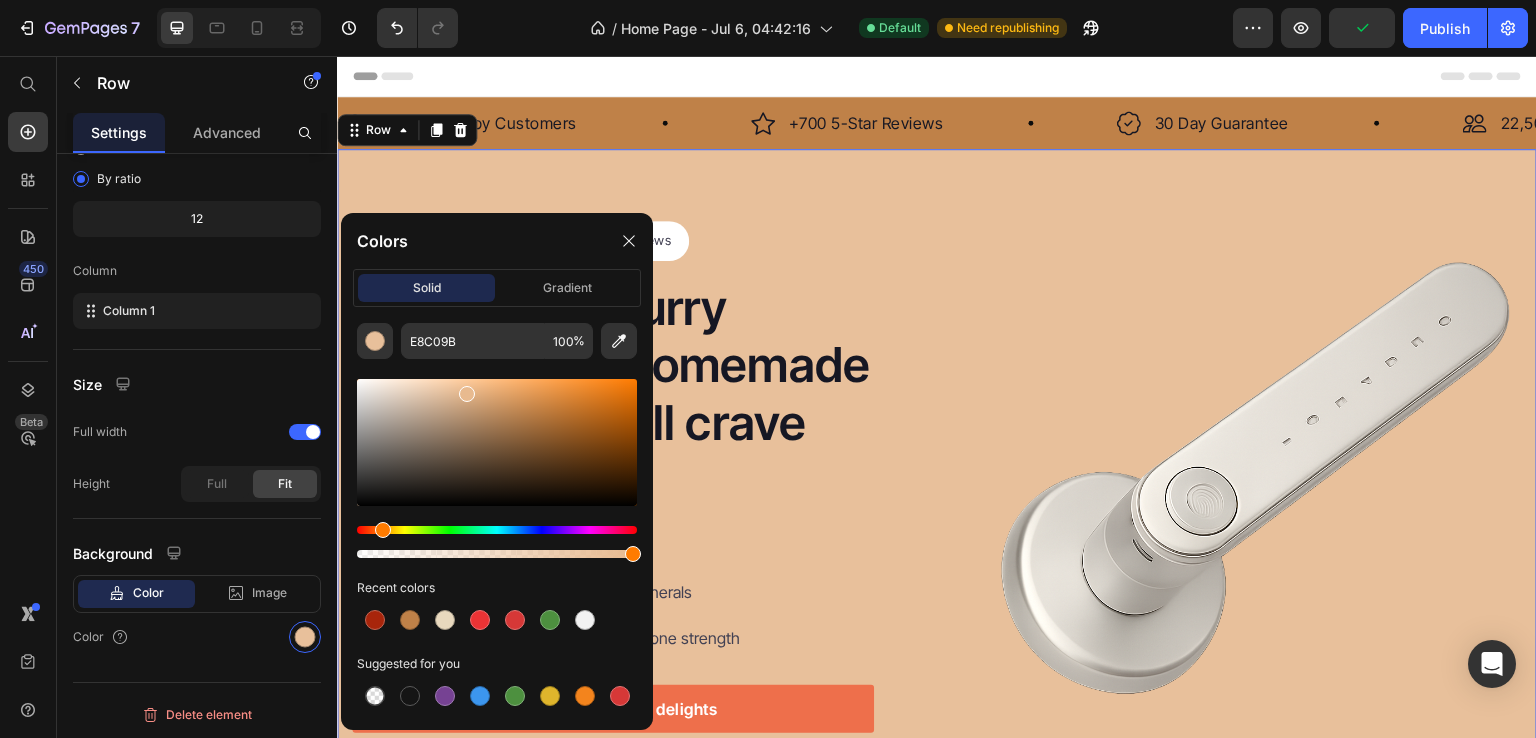 type on "E8BA8F" 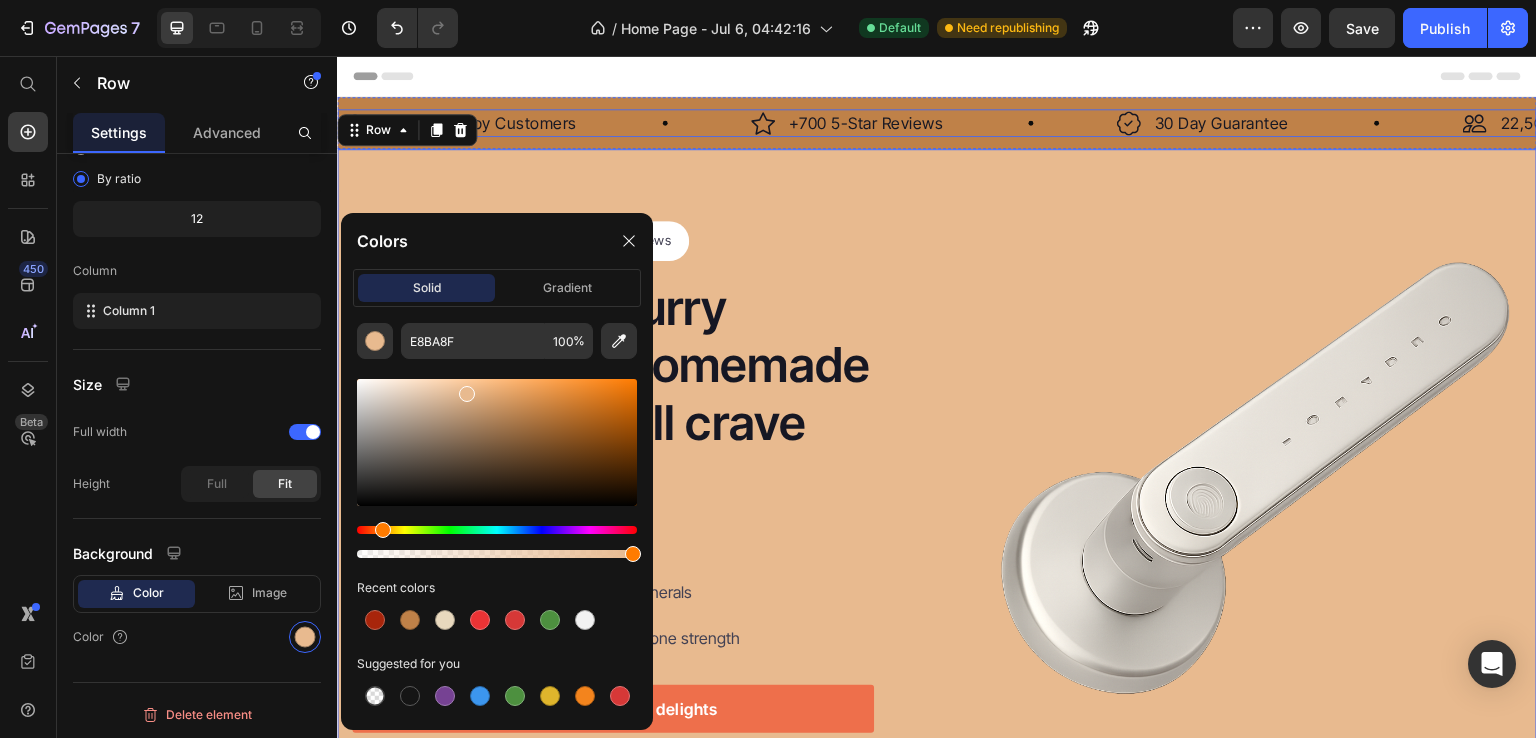 click on "Image 22,500+ Happy Customers Text Block Row" at bounding box center [544, 123] 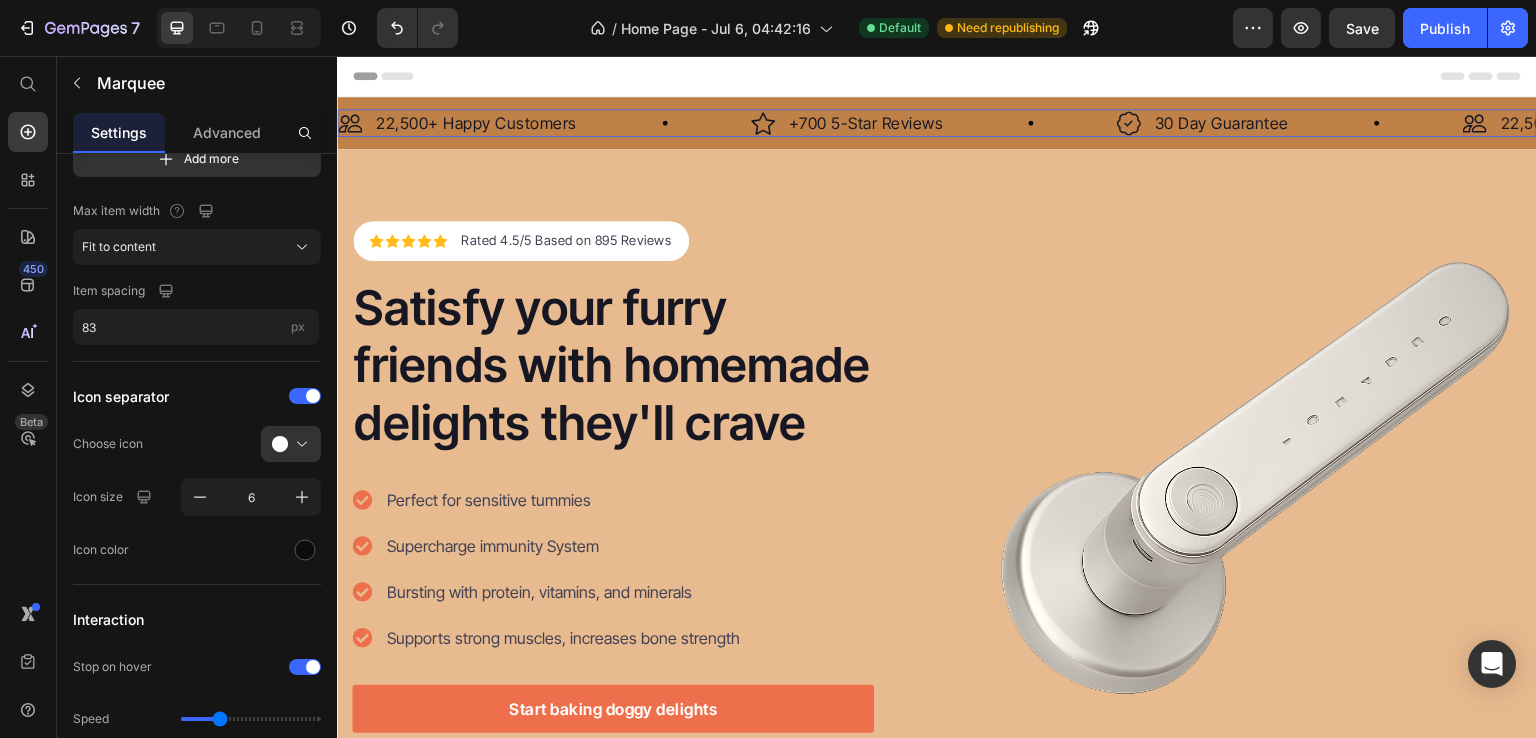 scroll, scrollTop: 0, scrollLeft: 0, axis: both 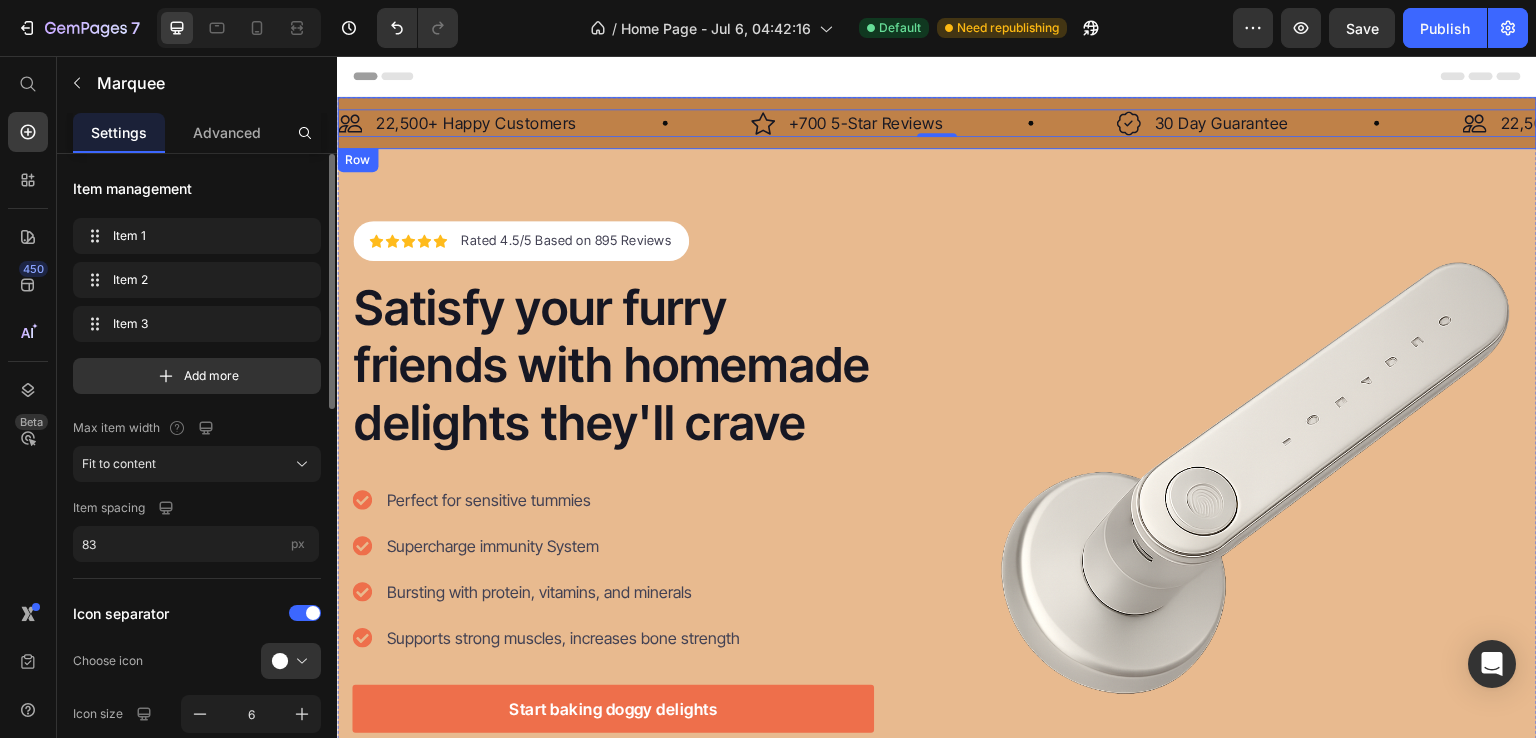 click on "Image 22,500+ Happy Customers Text Block Row
Image +700 5-Star Reviews Text Block Row
Image 30 Day Guarantee Text Block Row
Image 22,500+ Happy Customers Text Block Row
Image +700 5-Star Reviews Text Block Row
Image 30 Day Guarantee Text Block Row
Image 22,500+ Happy Customers Text Block Row
Image +700 5-Star Reviews Text Block Row
Image 30 Day Guarantee Text Block Row
Image 22,500+ Happy Customers Text Block Row
Image +700 5-Star Reviews Text Block Row
Image 30 Day Guarantee Text Block Row
Image 22,500+ Happy Customers Text Block Row
Image +700 5-Star Reviews Text Block Row
Image 30 Day Guarantee Text Block Row
Image 22,500+ Happy Customers Text Block Row
Image +700 5-Star Reviews Text Block Row
Image 30 Day Guarantee Text Block Row Marquee" at bounding box center [937, 123] 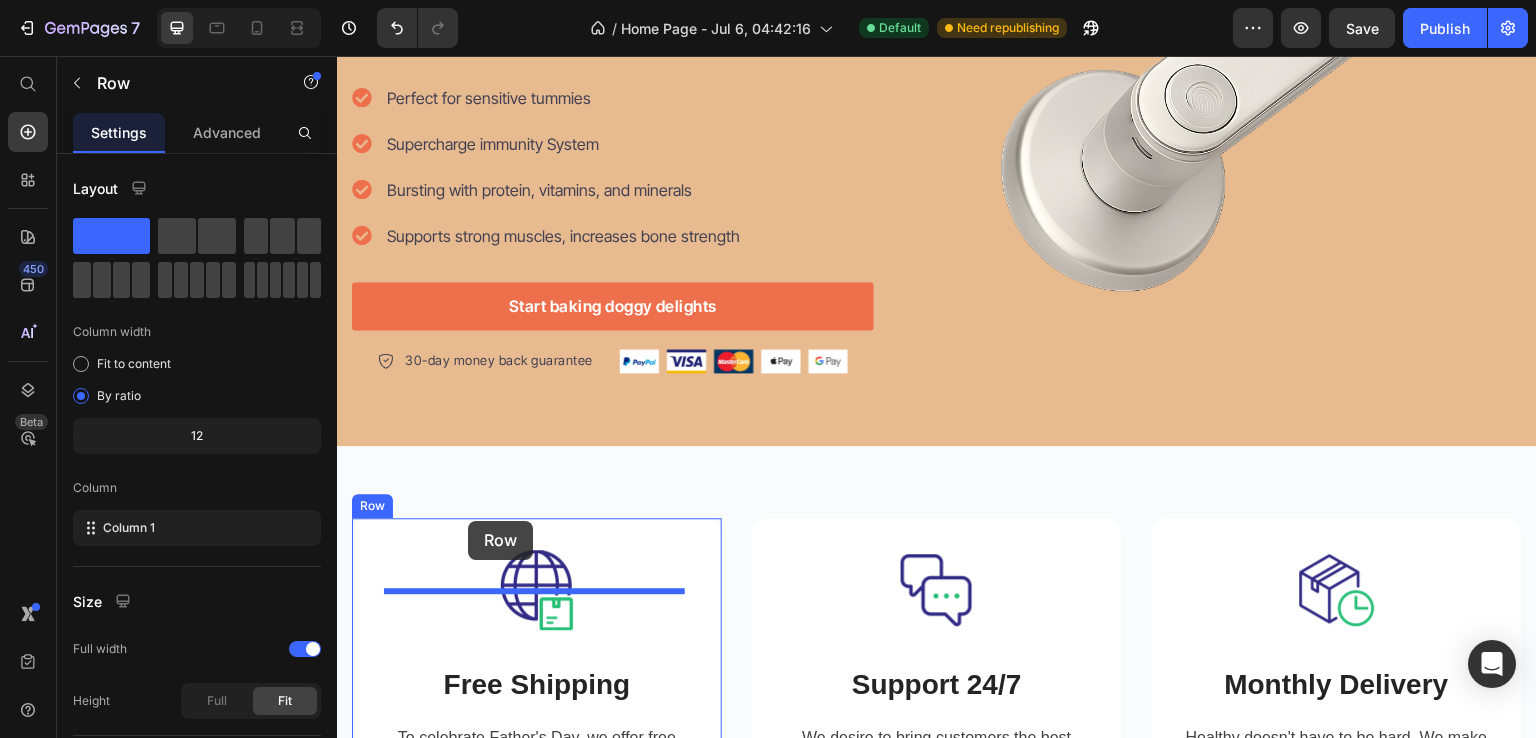 scroll, scrollTop: 432, scrollLeft: 0, axis: vertical 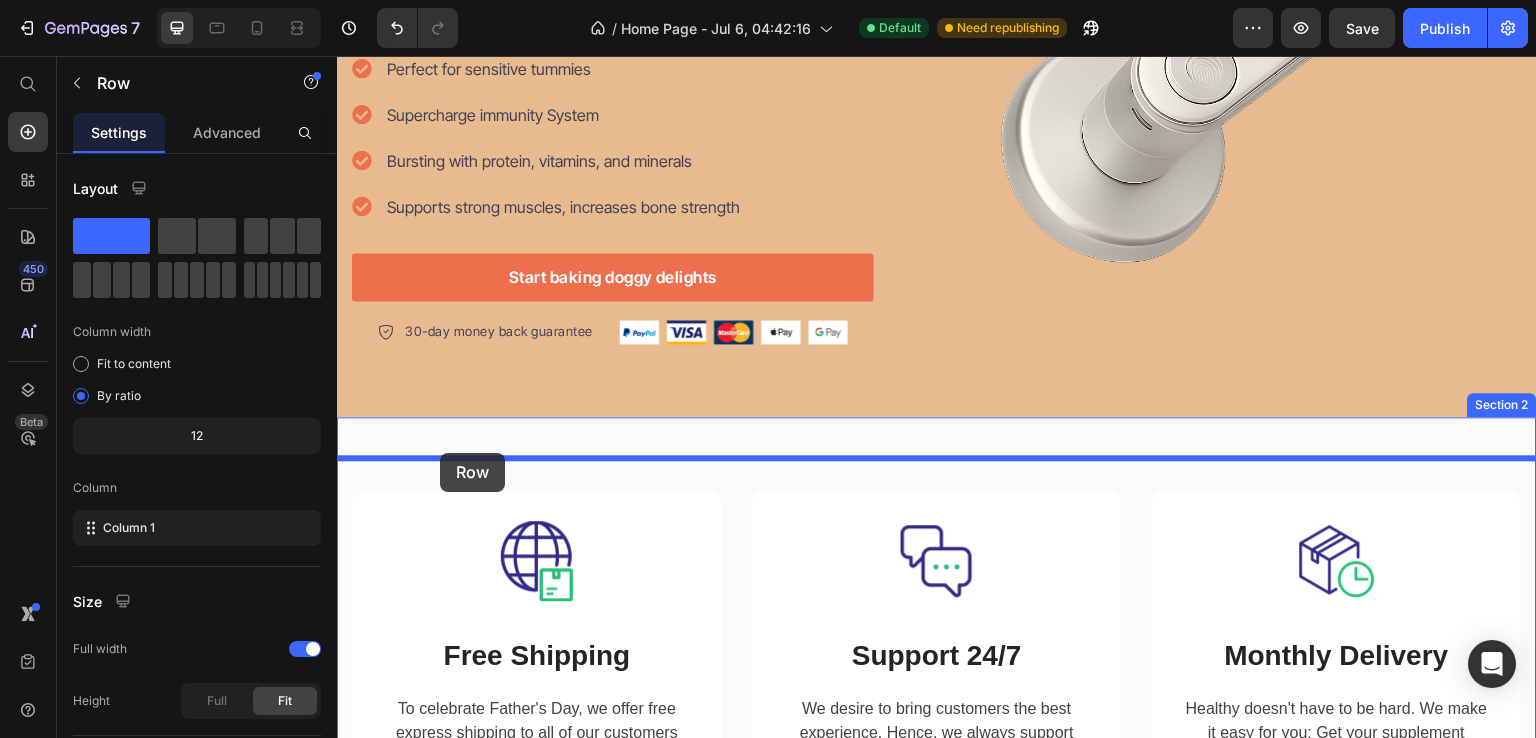 drag, startPoint x: 352, startPoint y: 176, endPoint x: 440, endPoint y: 453, distance: 290.6424 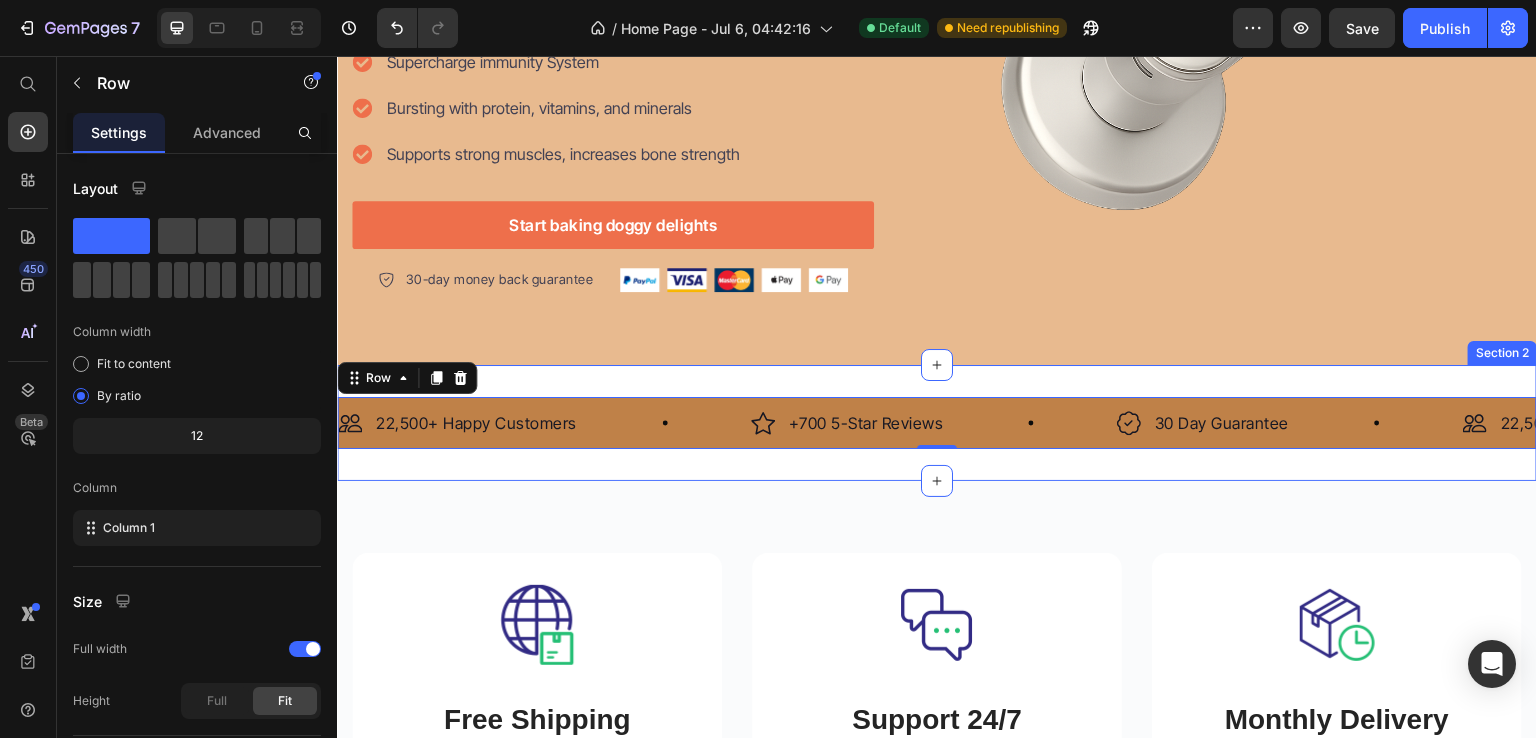 scroll, scrollTop: 380, scrollLeft: 0, axis: vertical 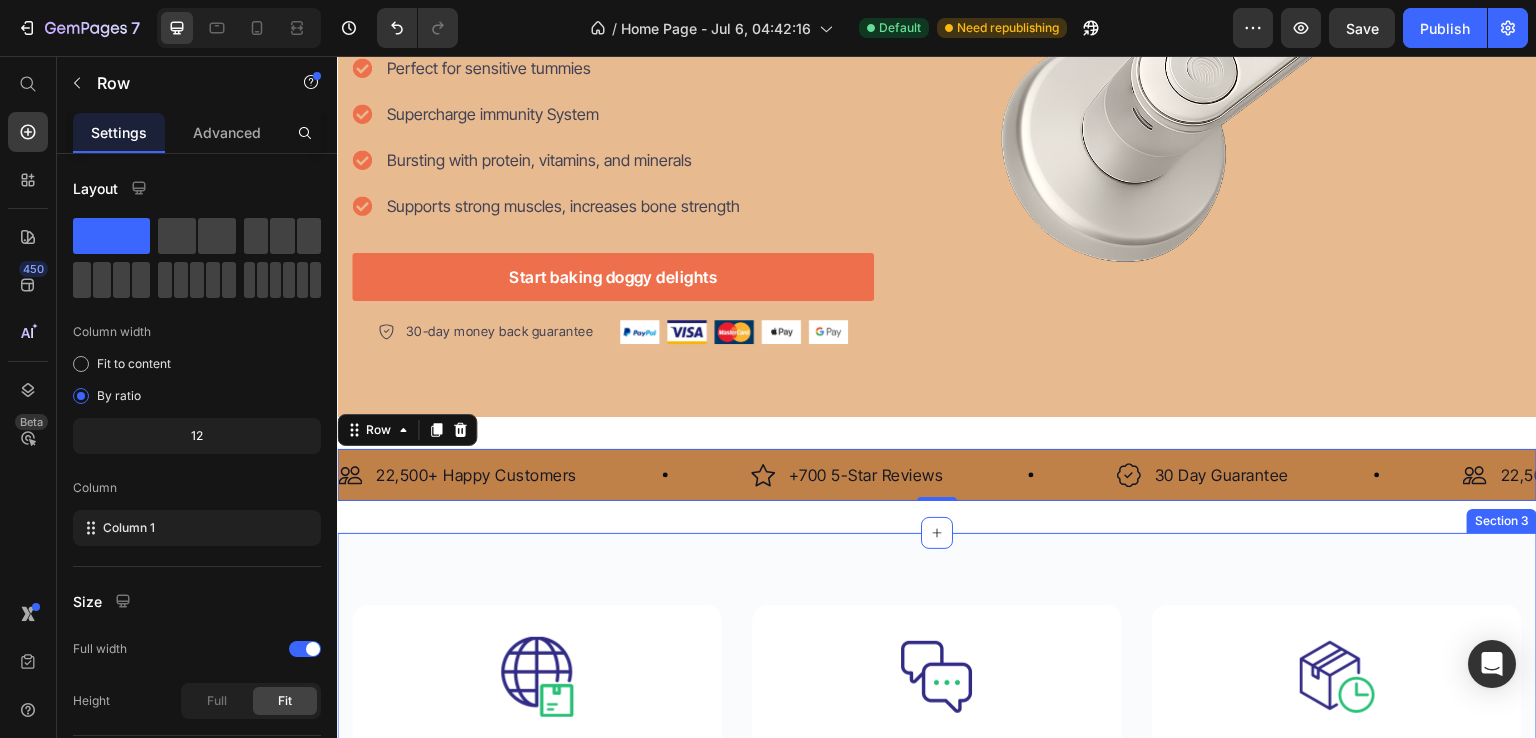 click on "Image Free Shipping Heading To celebrate Father's Day, we offer free express shipping to all of our customers from May 1 to May 19. The program applies to all products in the store. Text block Row Image Support 24/7 Heading We desire to bring customers the best experience. Hence, we always support customers anytime, anywhere through phone calls and chat support. Text block Row Image Monthly Delivery Heading Healthy doesn't have to be hard. We make it easy for you: Get your supplement subscription and have it delivered every month to your door. Text block Row Row Section 3" at bounding box center [937, 774] 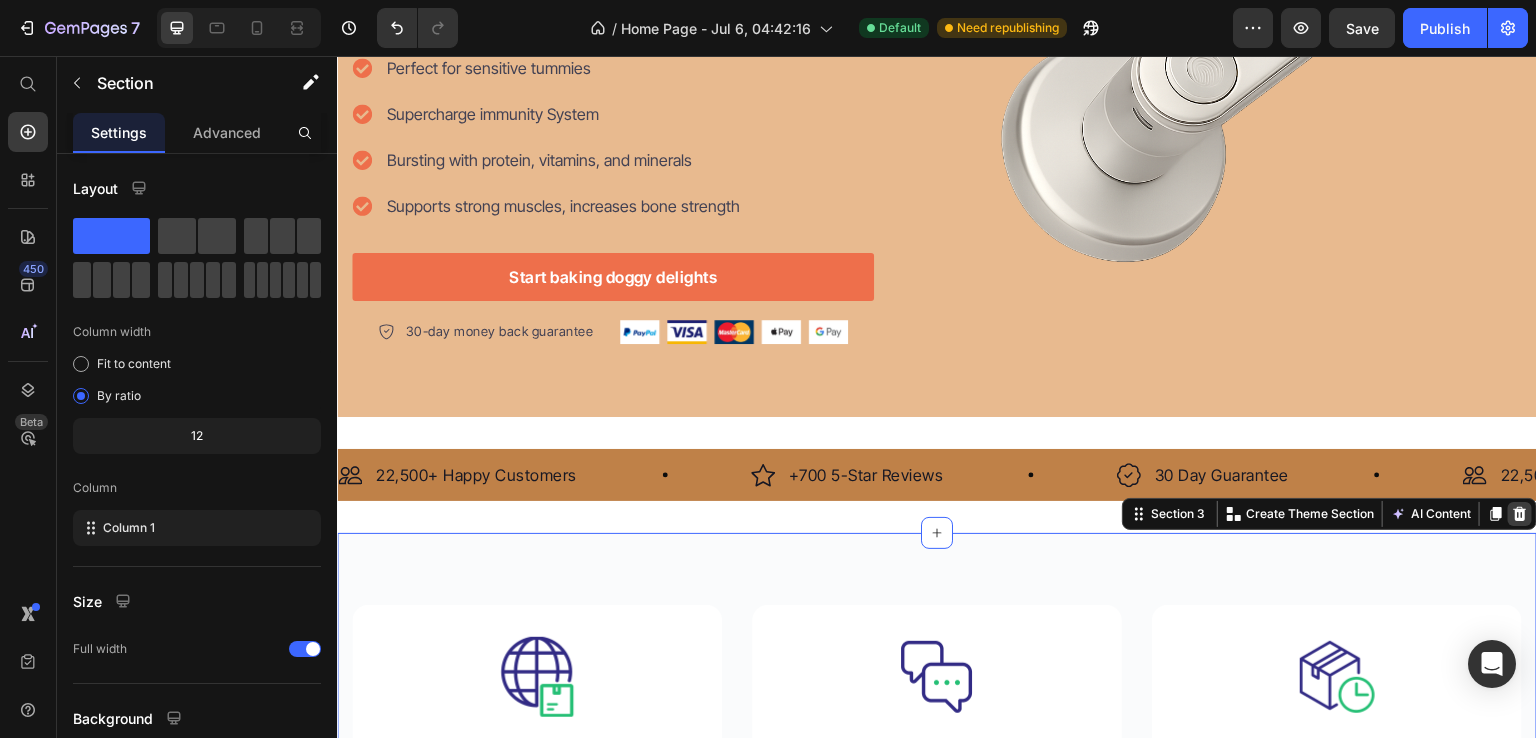 click 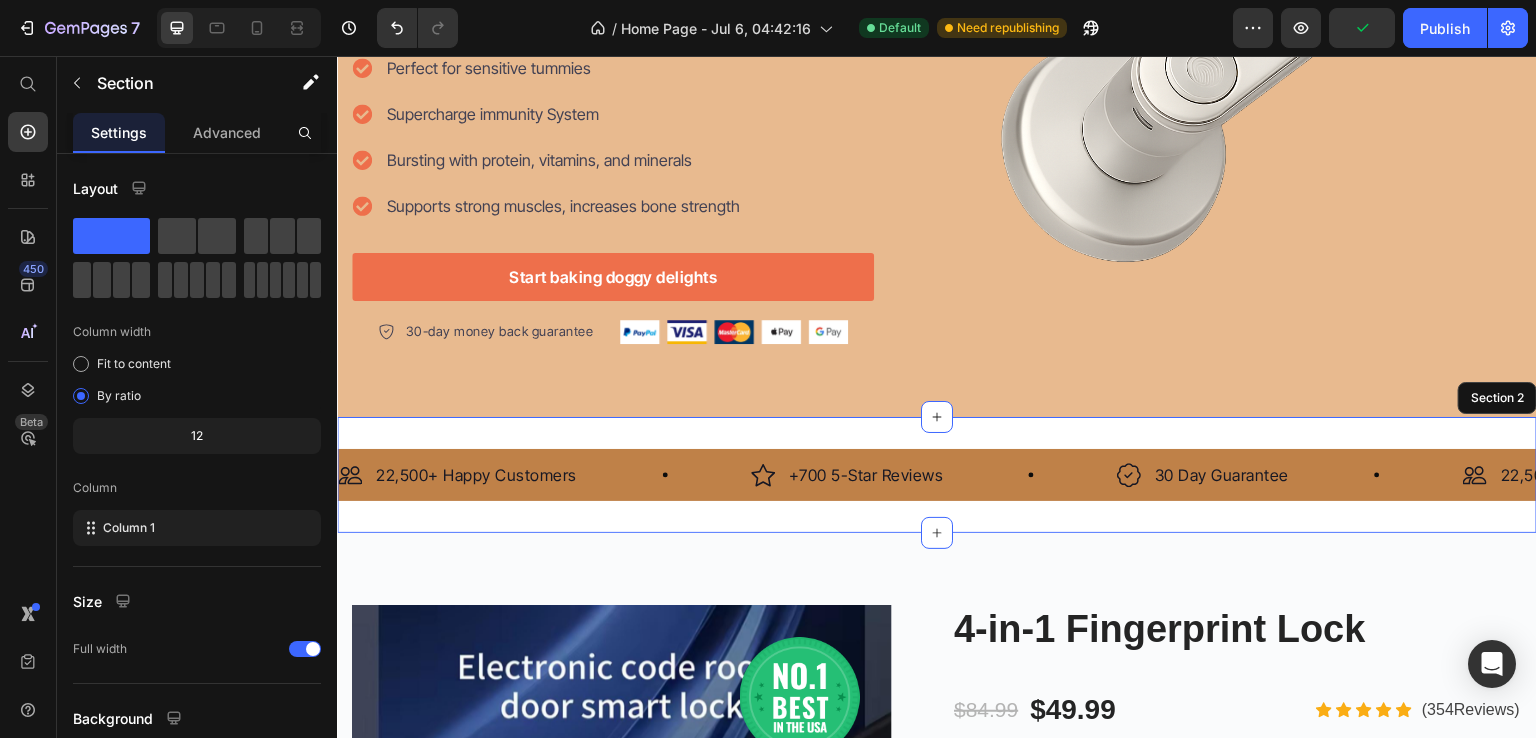 click on "Image 22,500+ Happy Customers Text Block Row
Image +700 5-Star Reviews Text Block Row
Image 30 Day Guarantee Text Block Row
Image 22,500+ Happy Customers Text Block Row
Image +700 5-Star Reviews Text Block Row
Image 30 Day Guarantee Text Block Row
Image 22,500+ Happy Customers Text Block Row
Image +700 5-Star Reviews Text Block Row
Image 30 Day Guarantee Text Block Row
Image 22,500+ Happy Customers Text Block Row
Image +700 5-Star Reviews Text Block Row
Image 30 Day Guarantee Text Block Row
Image 22,500+ Happy Customers Text Block Row
Image +700 5-Star Reviews Text Block Row
Image 30 Day Guarantee Text Block Row
Image 22,500+ Happy Customers Text Block Row
Image +700 5-Star Reviews Text Block Row
Image 30 Day Guarantee Text Block Row Marquee" at bounding box center (937, 475) 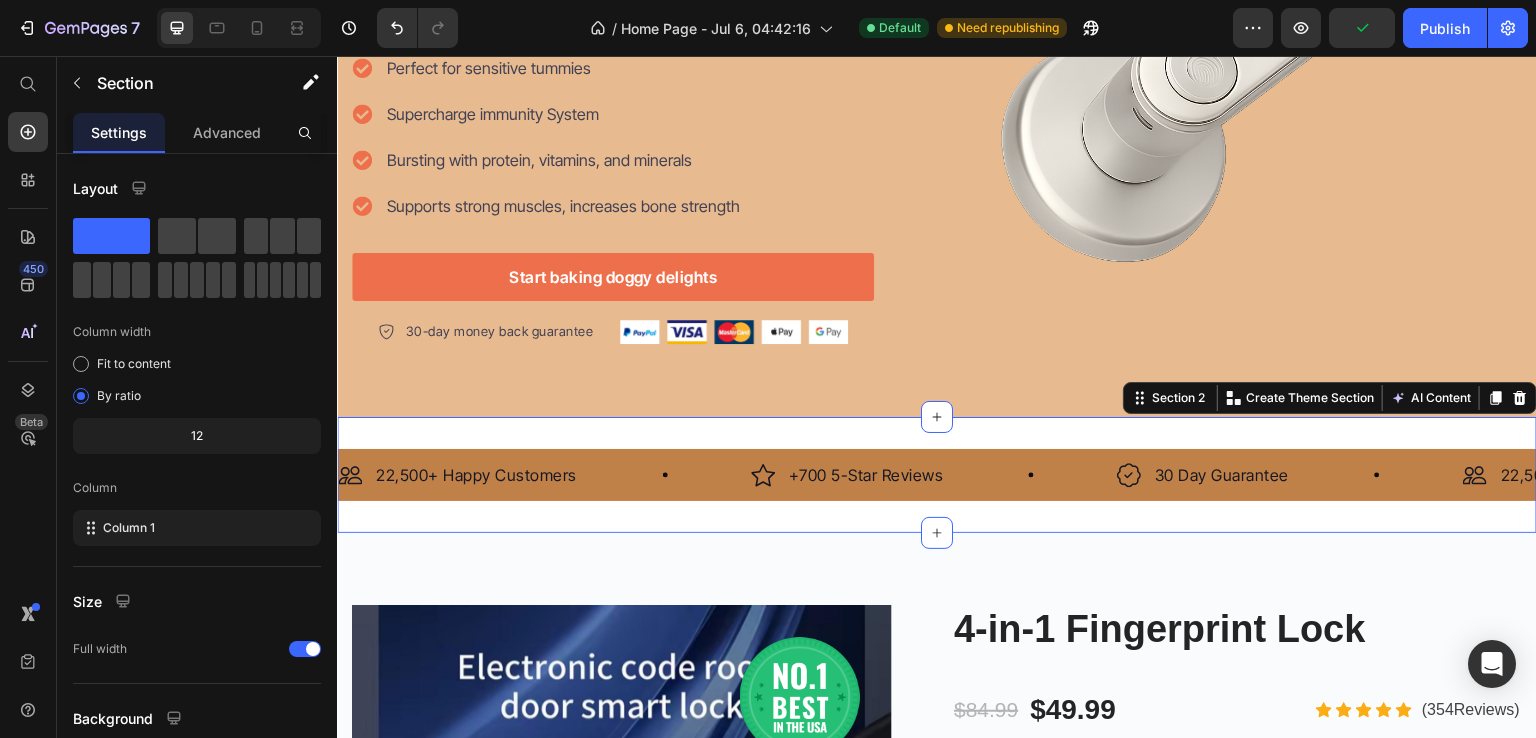 click on "Image 22,500+ Happy Customers Text Block Row
Image +700 5-Star Reviews Text Block Row
Image 30 Day Guarantee Text Block Row
Image 22,500+ Happy Customers Text Block Row
Image +700 5-Star Reviews Text Block Row
Image 30 Day Guarantee Text Block Row
Image 22,500+ Happy Customers Text Block Row
Image +700 5-Star Reviews Text Block Row
Image 30 Day Guarantee Text Block Row
Image 22,500+ Happy Customers Text Block Row
Image +700 5-Star Reviews Text Block Row
Image 30 Day Guarantee Text Block Row
Image 22,500+ Happy Customers Text Block Row
Image +700 5-Star Reviews Text Block Row
Image 30 Day Guarantee Text Block Row
Image 22,500+ Happy Customers Text Block Row
Image +700 5-Star Reviews Text Block Row
Image 30 Day Guarantee Text Block Row Marquee" at bounding box center [937, 475] 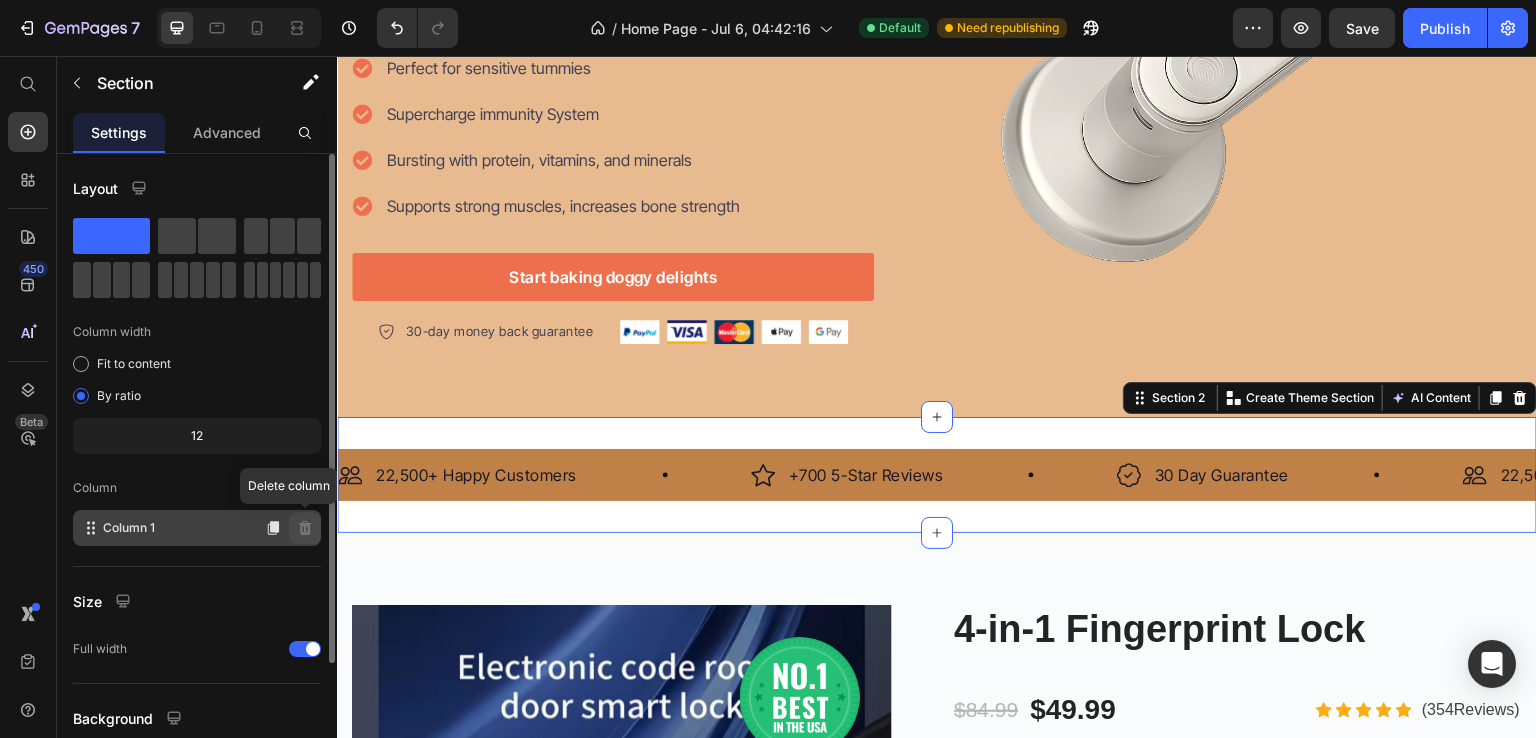 scroll, scrollTop: 165, scrollLeft: 0, axis: vertical 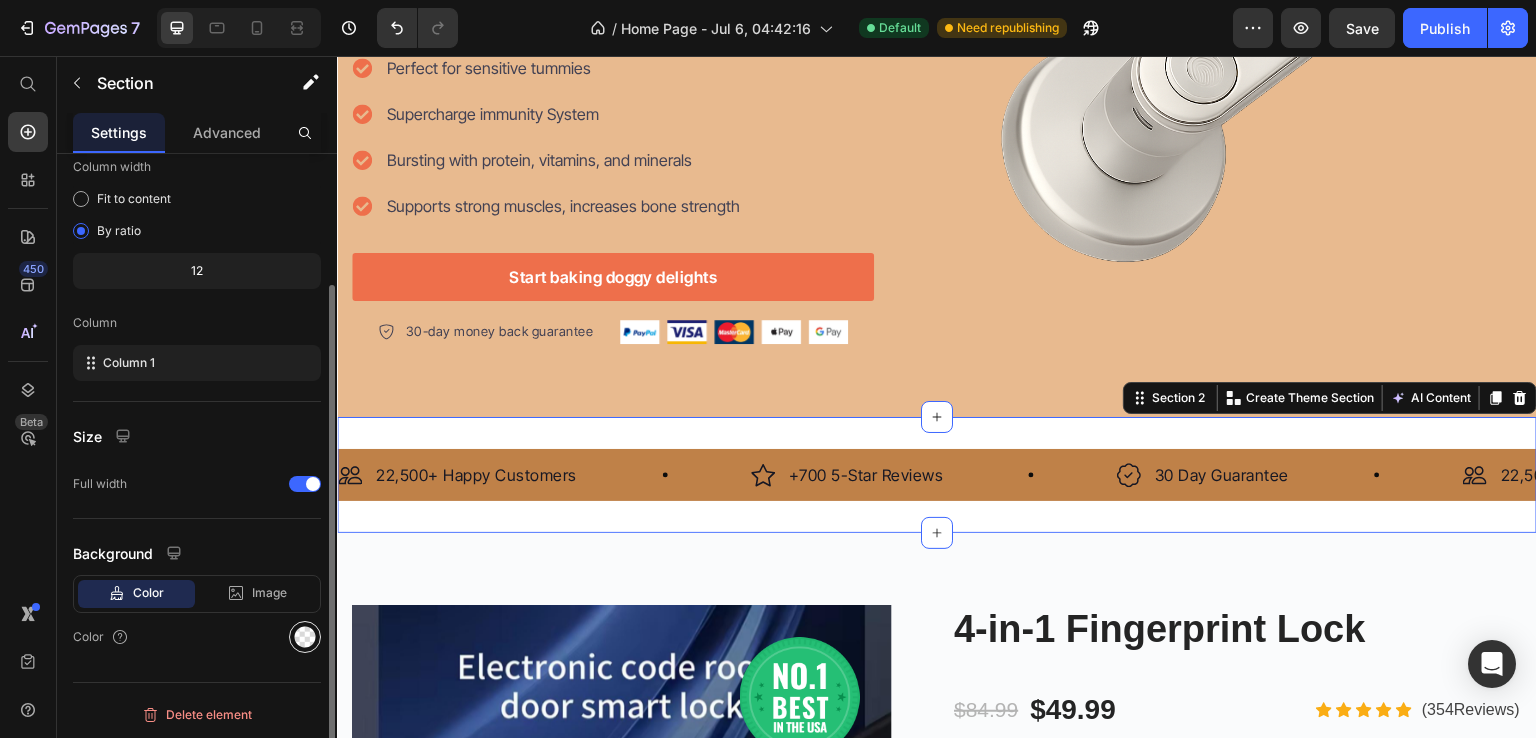 click at bounding box center (305, 637) 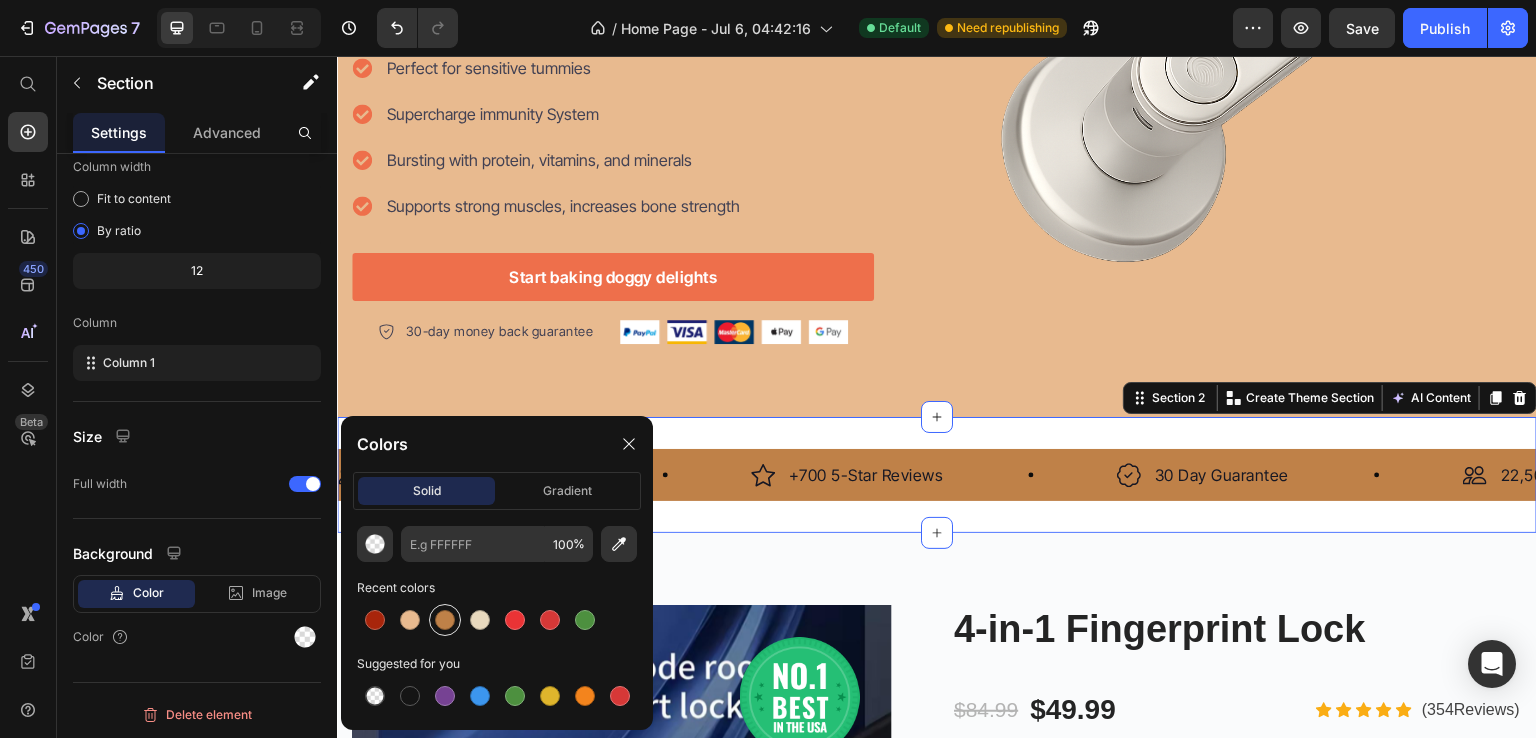 click at bounding box center (445, 620) 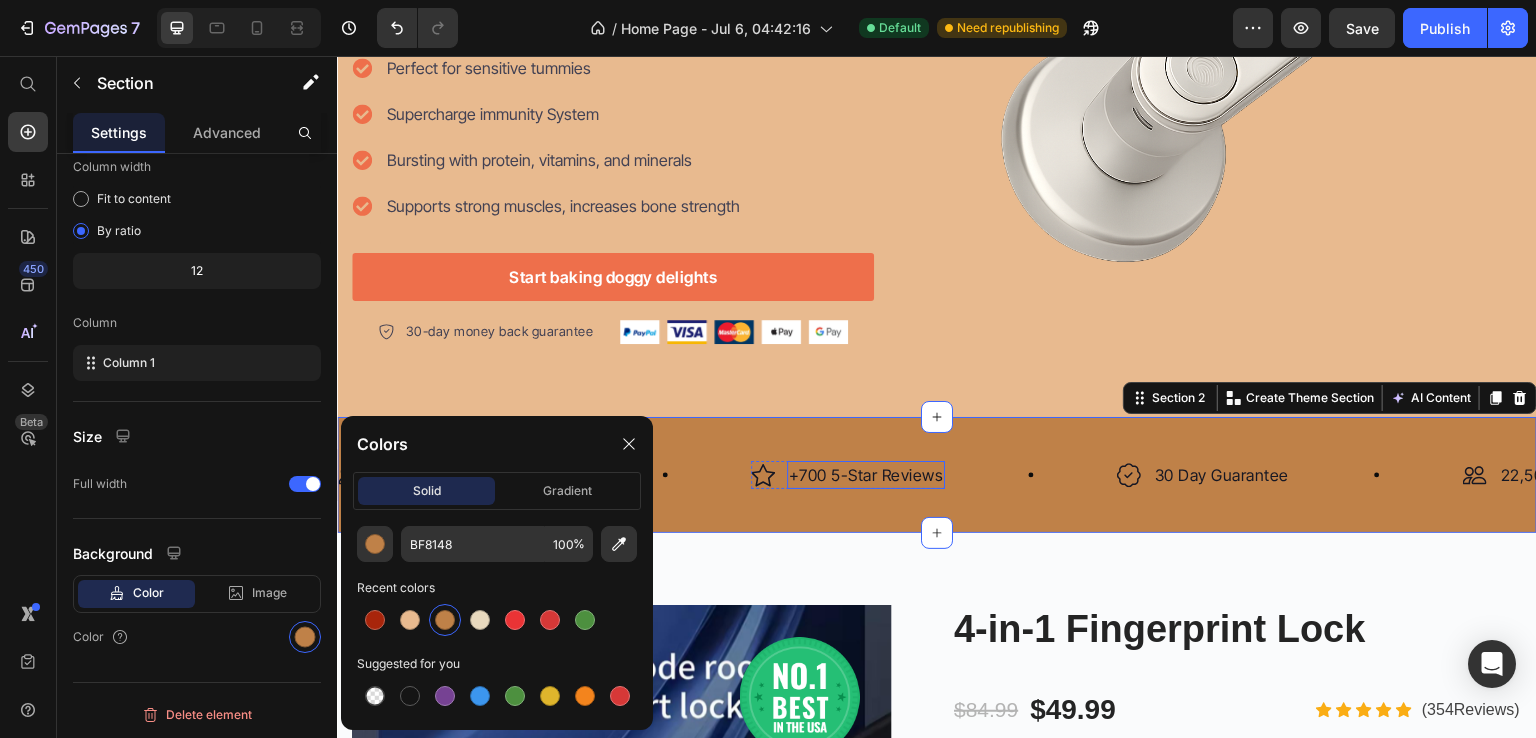 click on "+700 5-Star Reviews" at bounding box center [866, 475] 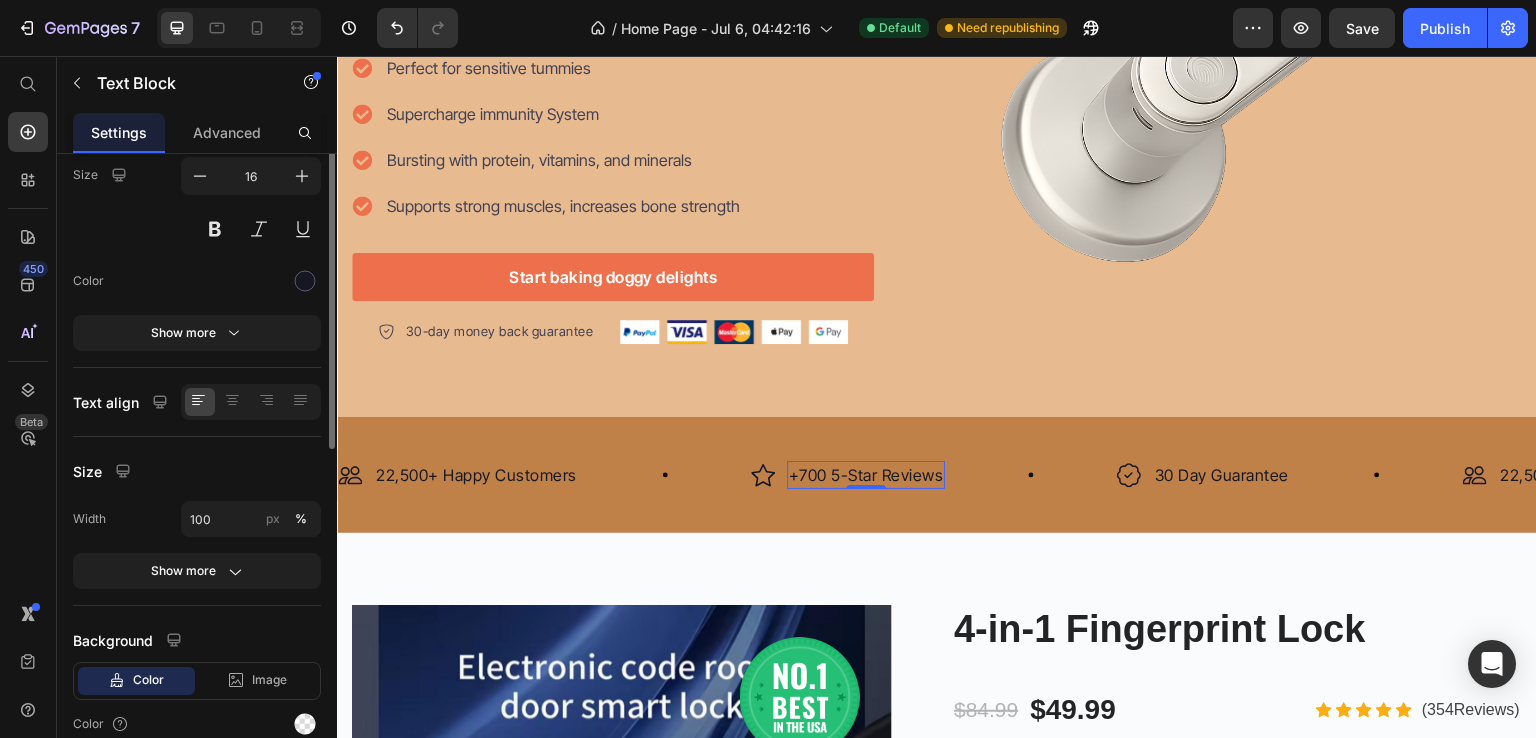 scroll, scrollTop: 0, scrollLeft: 0, axis: both 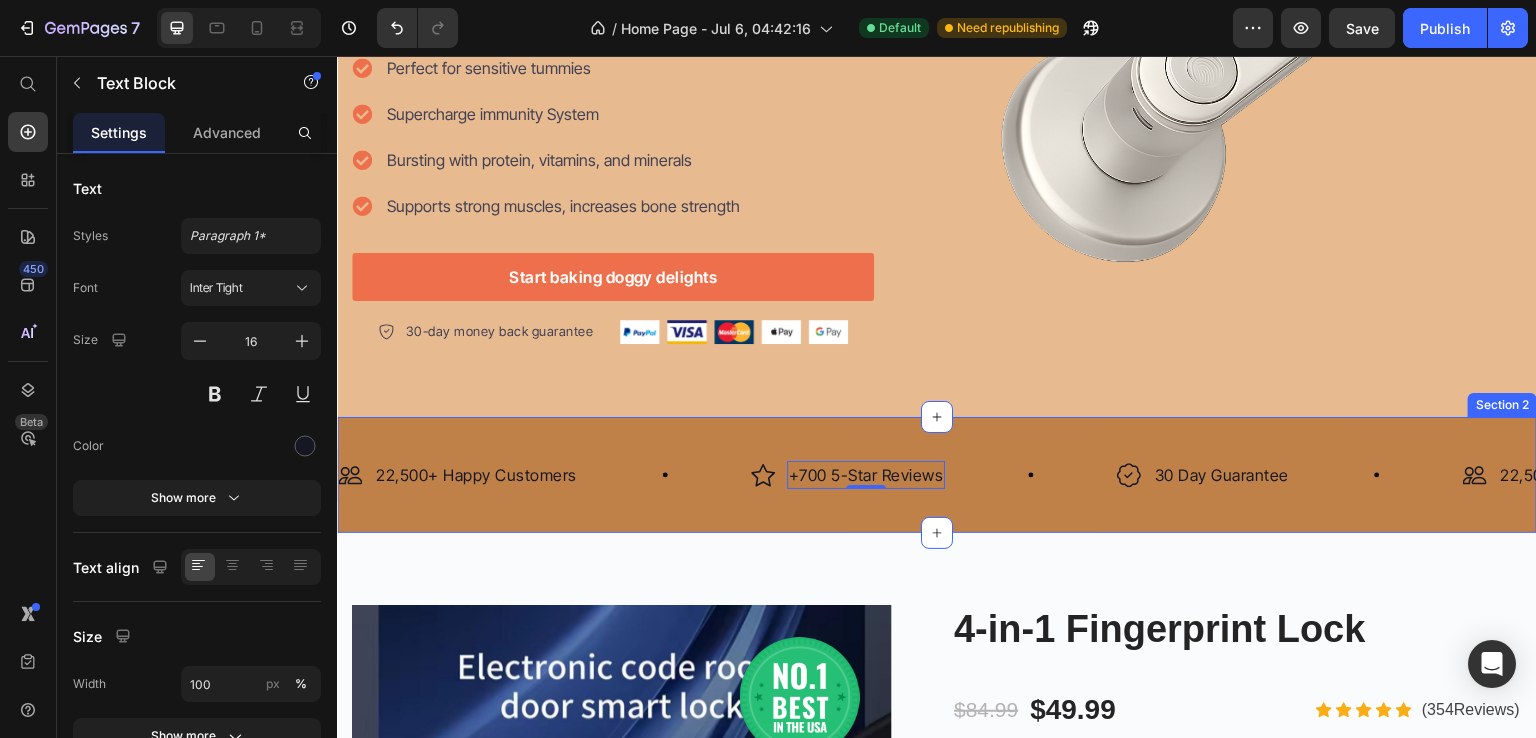 click on "Image 22,500+ Happy Customers Text Block Row
Image +700 5-Star Reviews Text Block   0 Row
Image 30 Day Guarantee Text Block Row
Image 22,500+ Happy Customers Text Block Row
Image +700 5-Star Reviews Text Block   0 Row
Image 30 Day Guarantee Text Block Row
Image 22,500+ Happy Customers Text Block Row
Image +700 5-Star Reviews Text Block   0 Row
Image 30 Day Guarantee Text Block Row
Image 22,500+ Happy Customers Text Block Row
Image +700 5-Star Reviews Text Block   0 Row
Image 30 Day Guarantee Text Block Row
Image 22,500+ Happy Customers Text Block Row
Image +700 5-Star Reviews Text Block   0 Row
Image 30 Day Guarantee Text Block Row
Image 22,500+ Happy Customers Text Block Row
Image +700 5-Star Reviews Text Block   0 Row
Image 30 Day Guarantee" at bounding box center (937, 475) 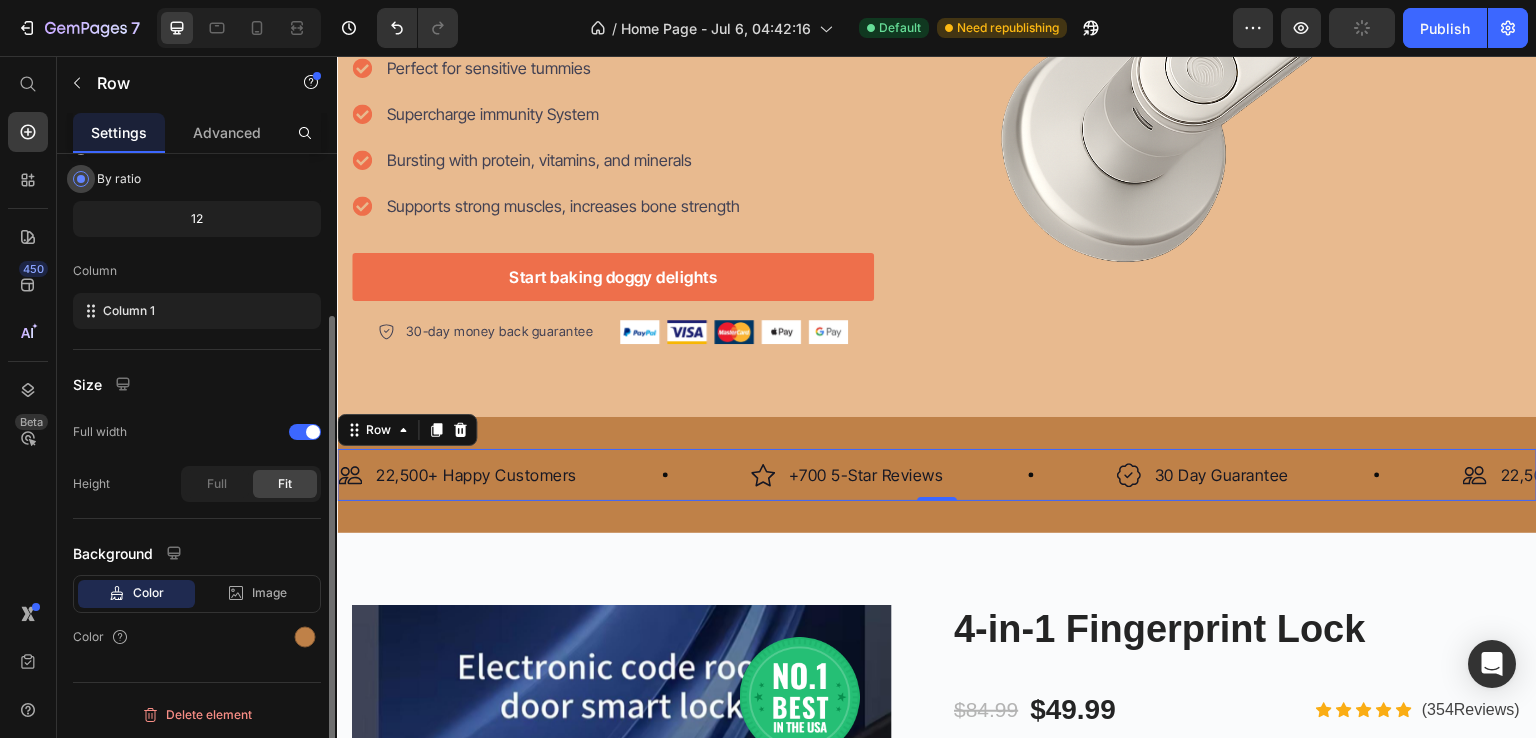 scroll, scrollTop: 0, scrollLeft: 0, axis: both 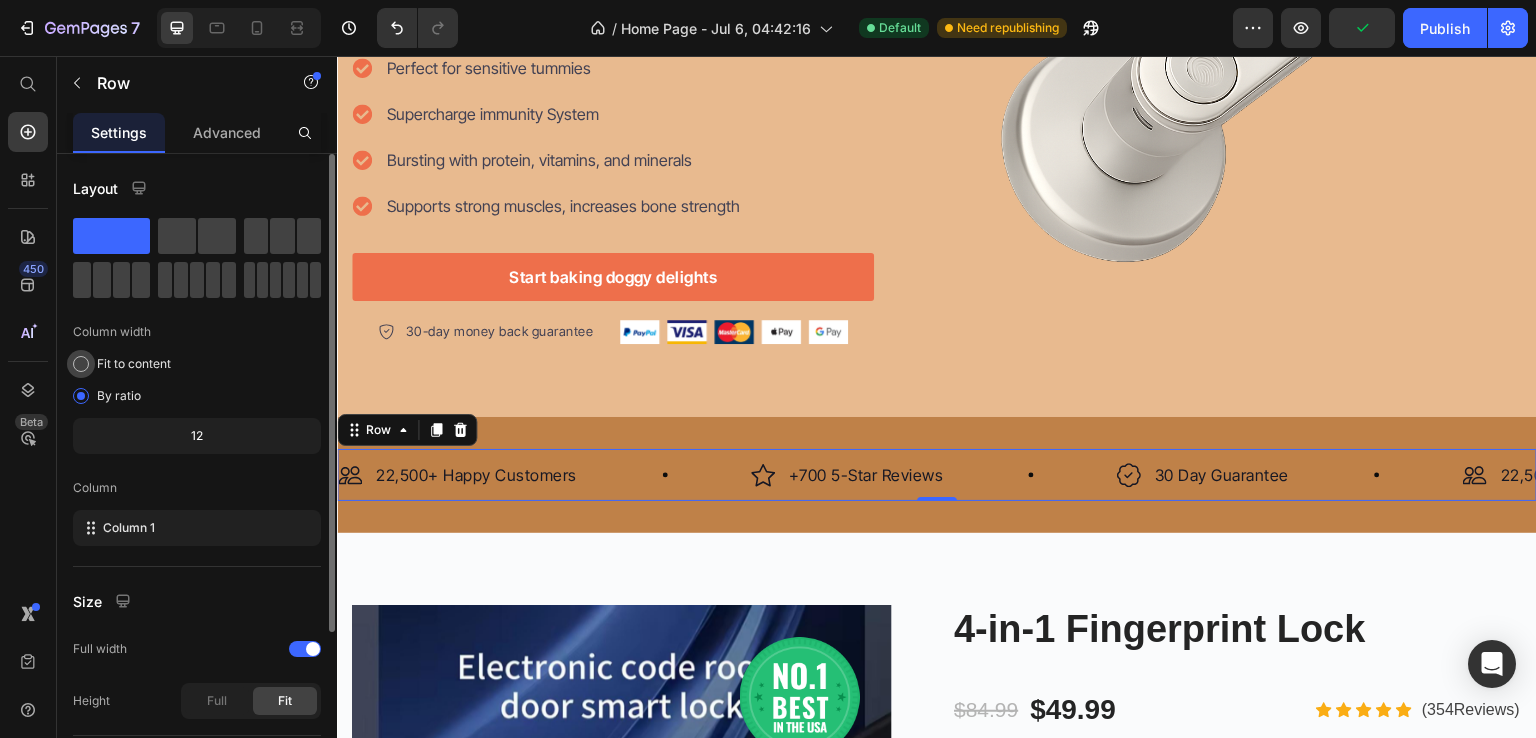click on "Fit to content" 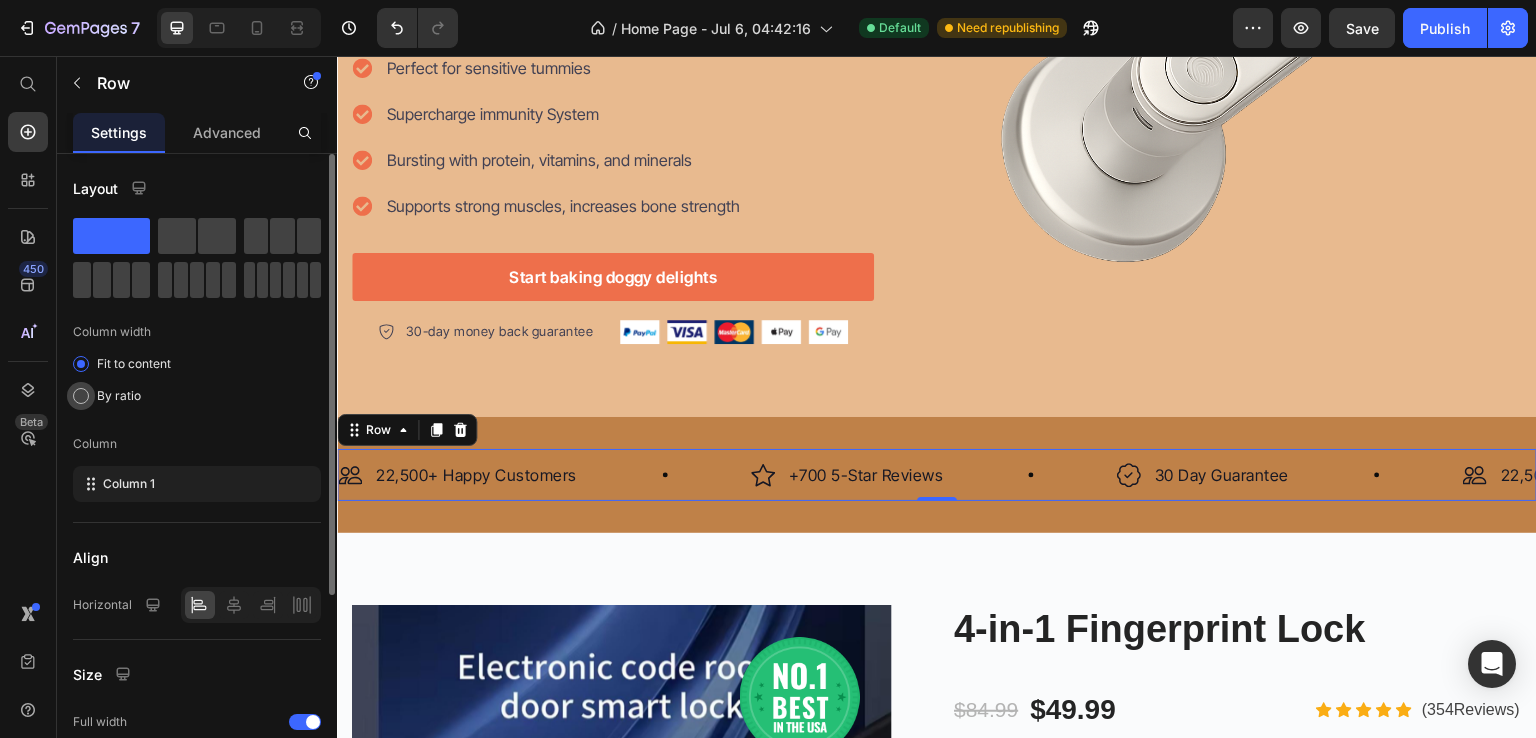 click on "By ratio" at bounding box center [119, 396] 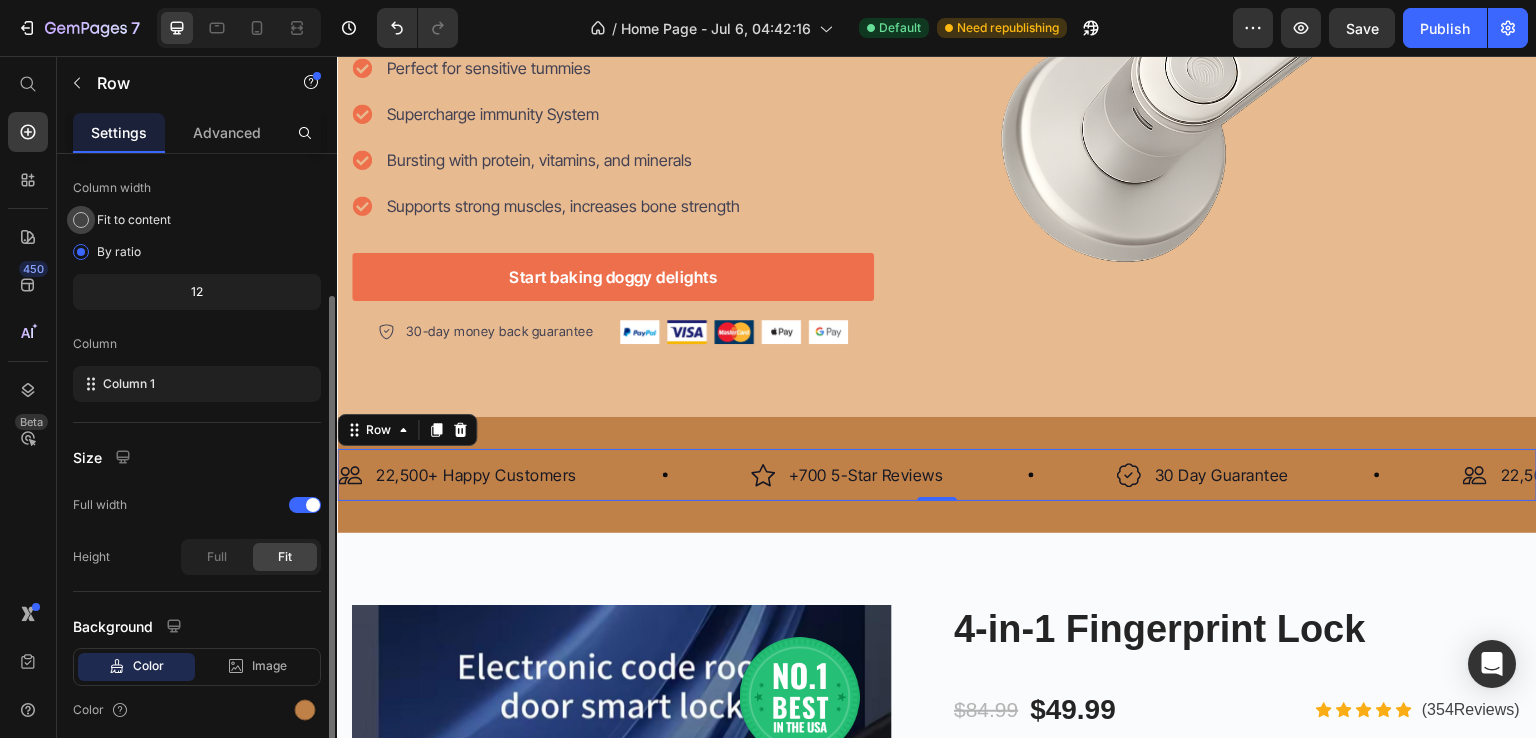 scroll, scrollTop: 217, scrollLeft: 0, axis: vertical 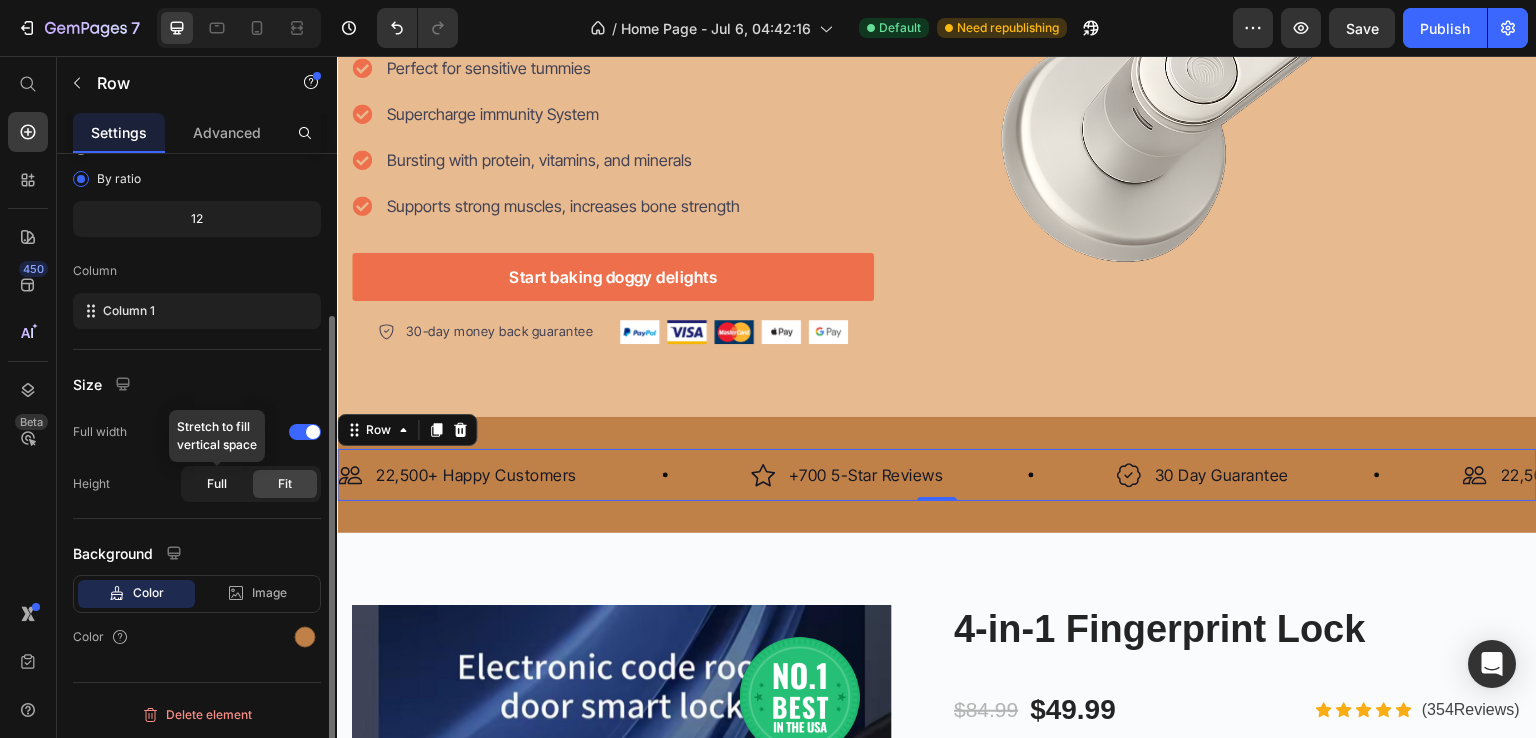 click on "Full" 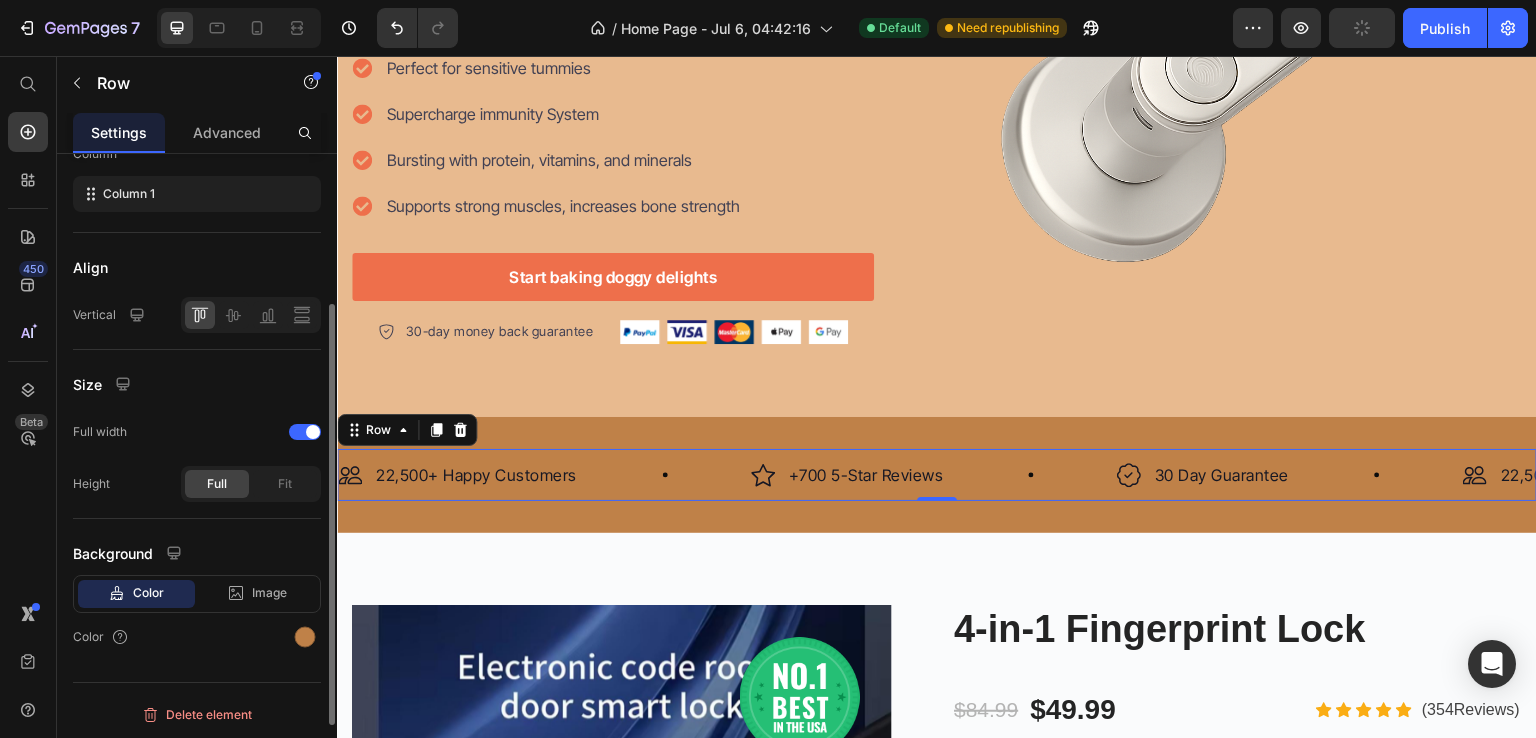 scroll, scrollTop: 0, scrollLeft: 0, axis: both 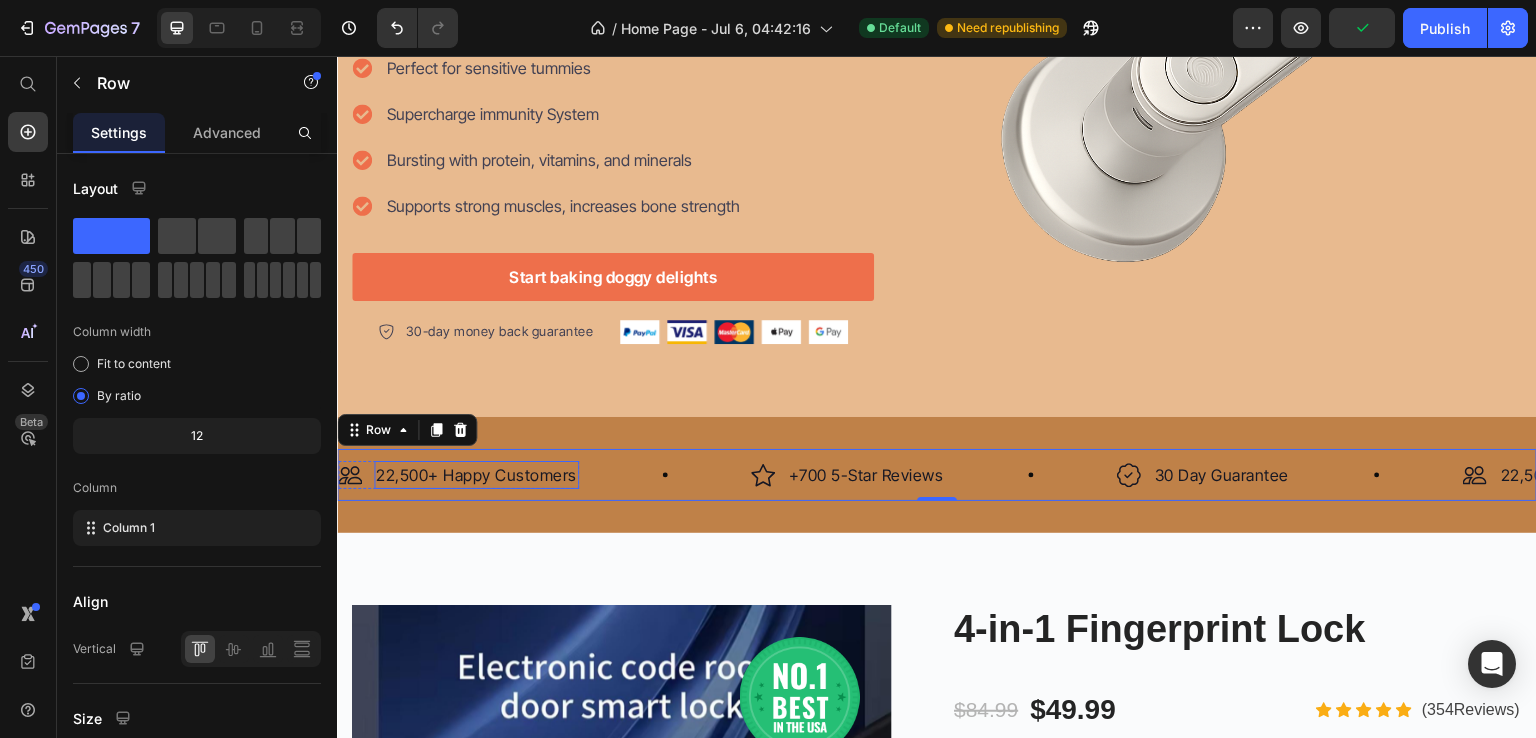 click on "22,500+ Happy Customers" at bounding box center [476, 475] 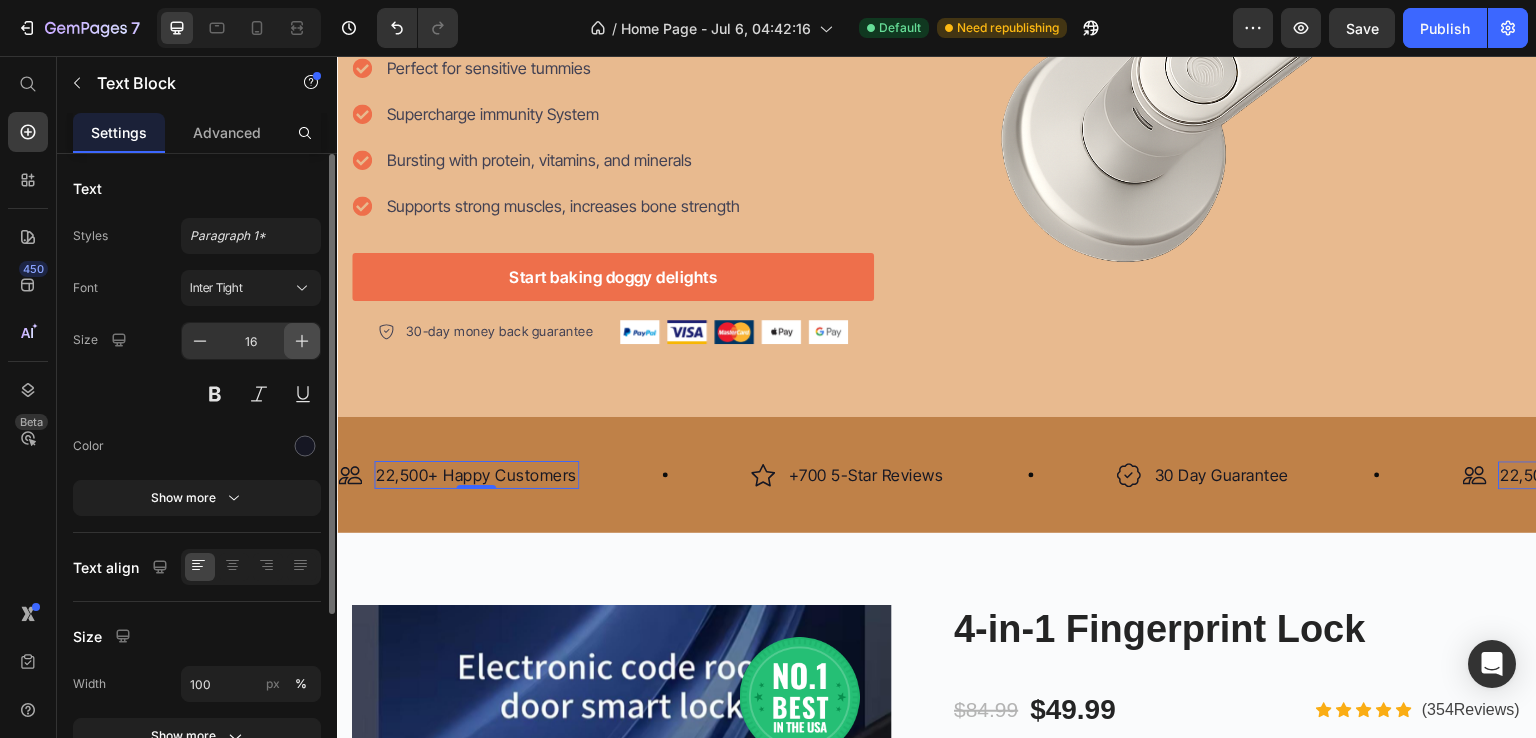 click 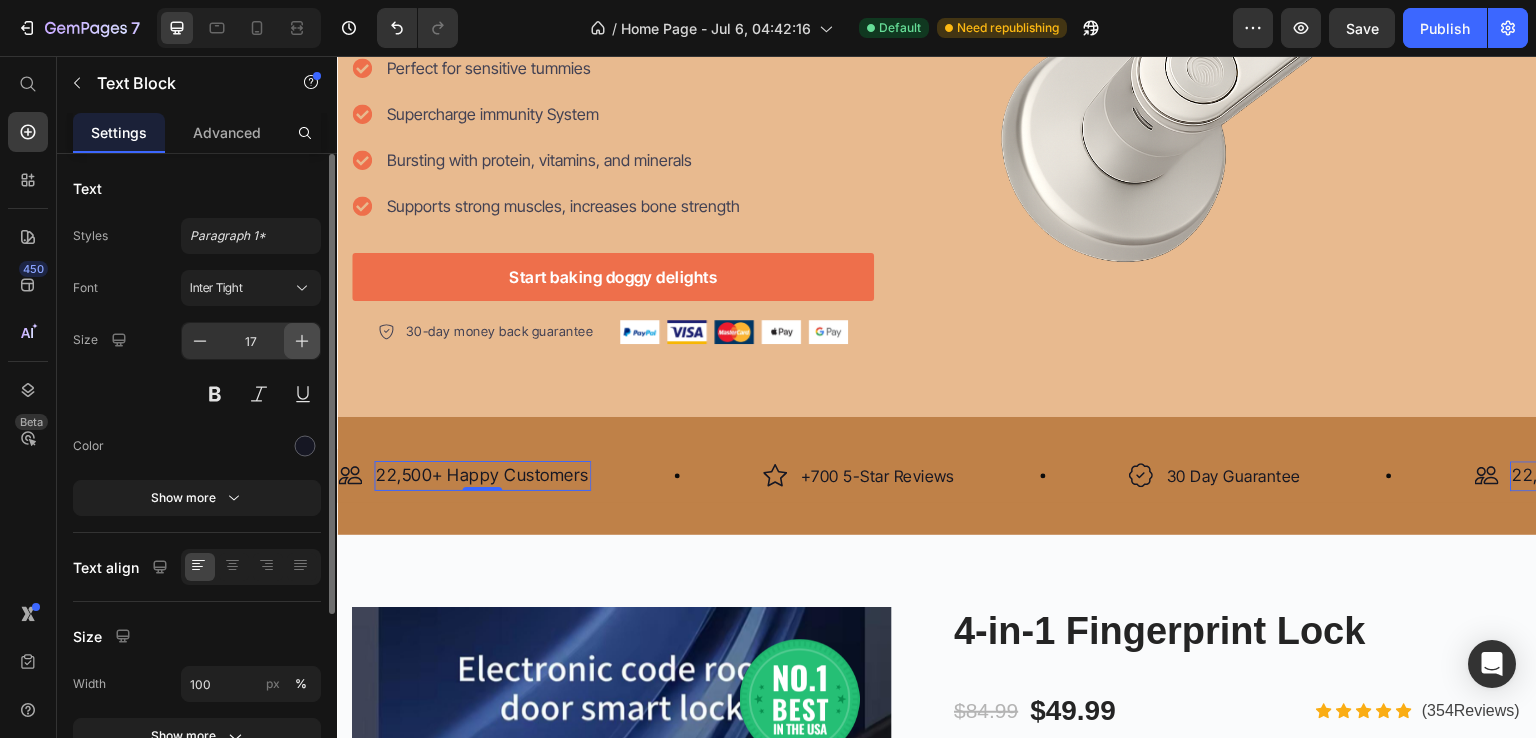 click 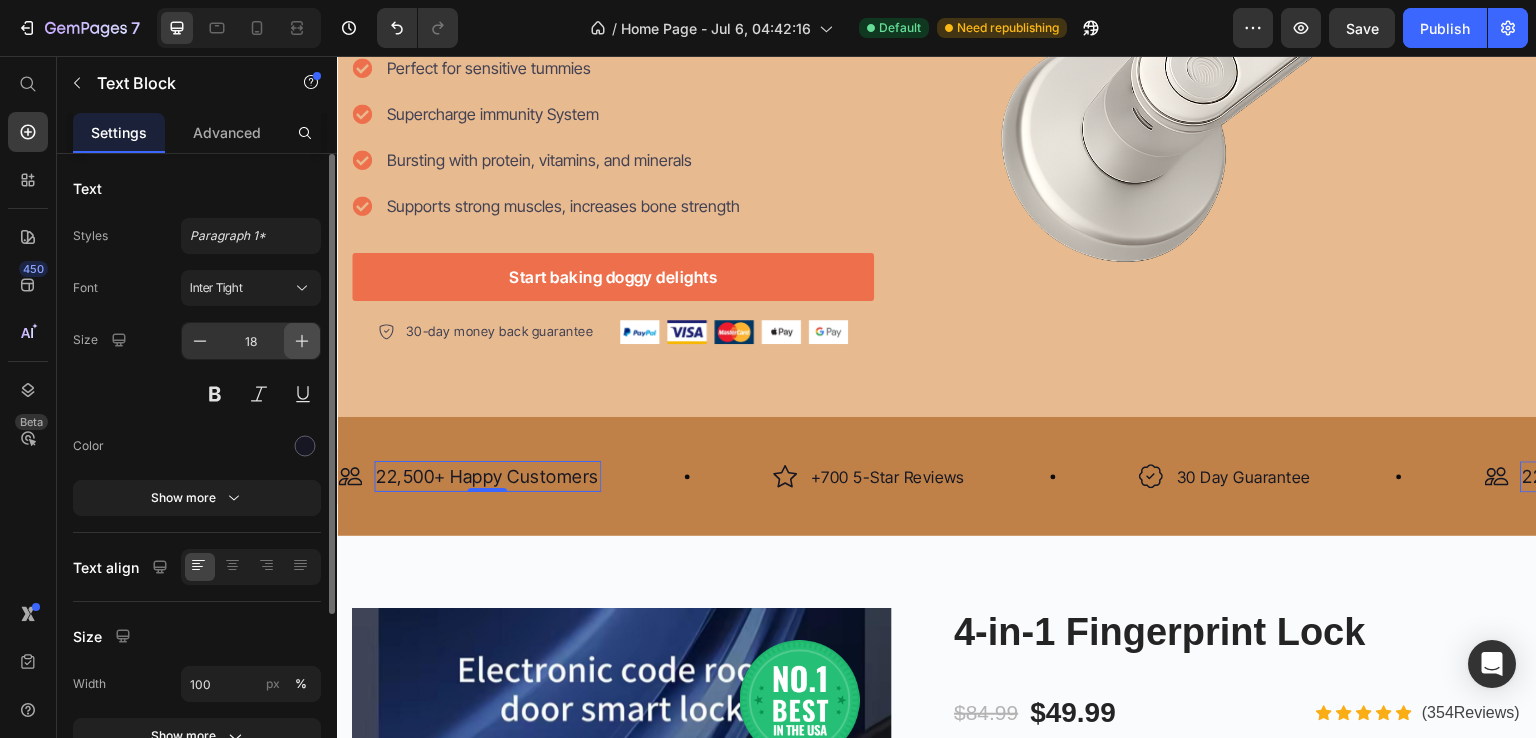 click 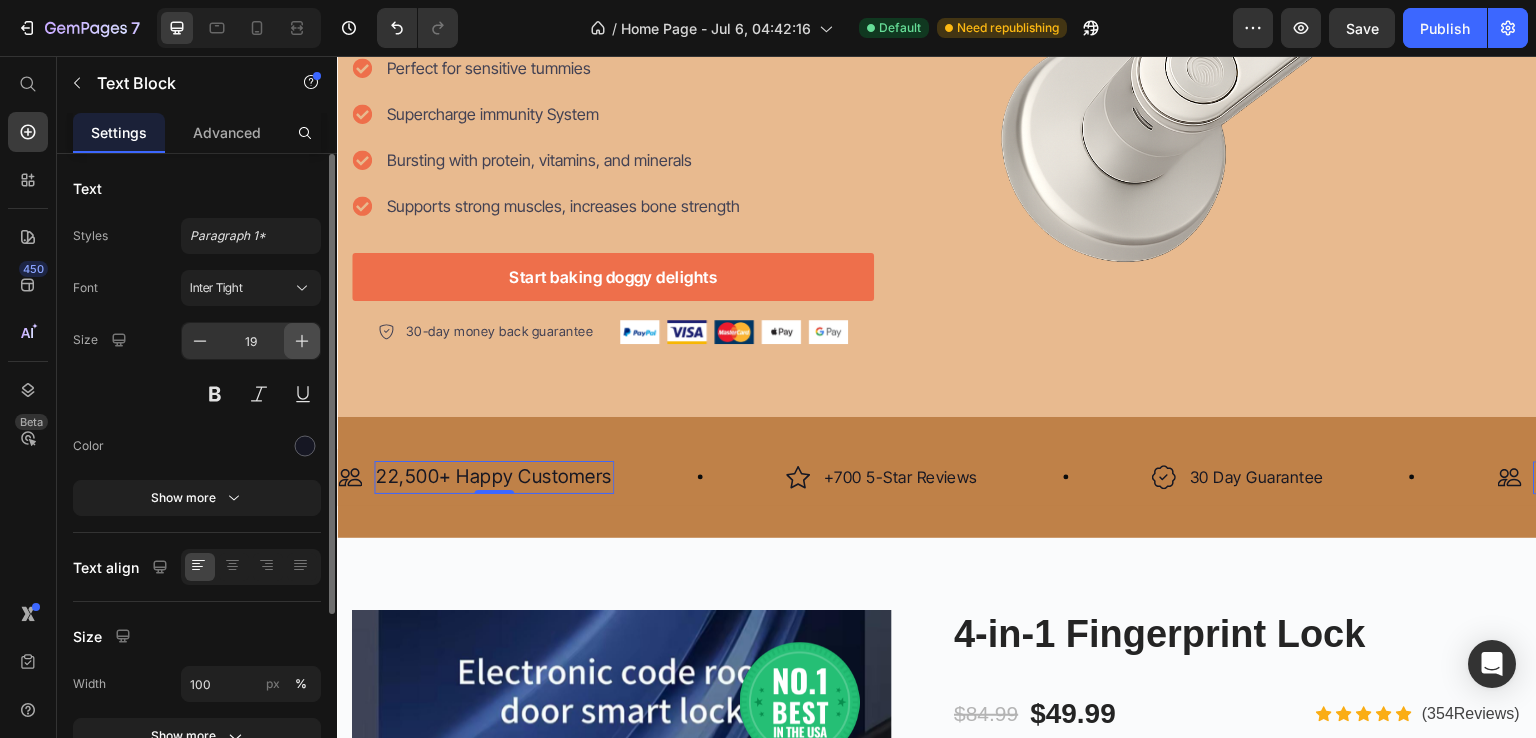click 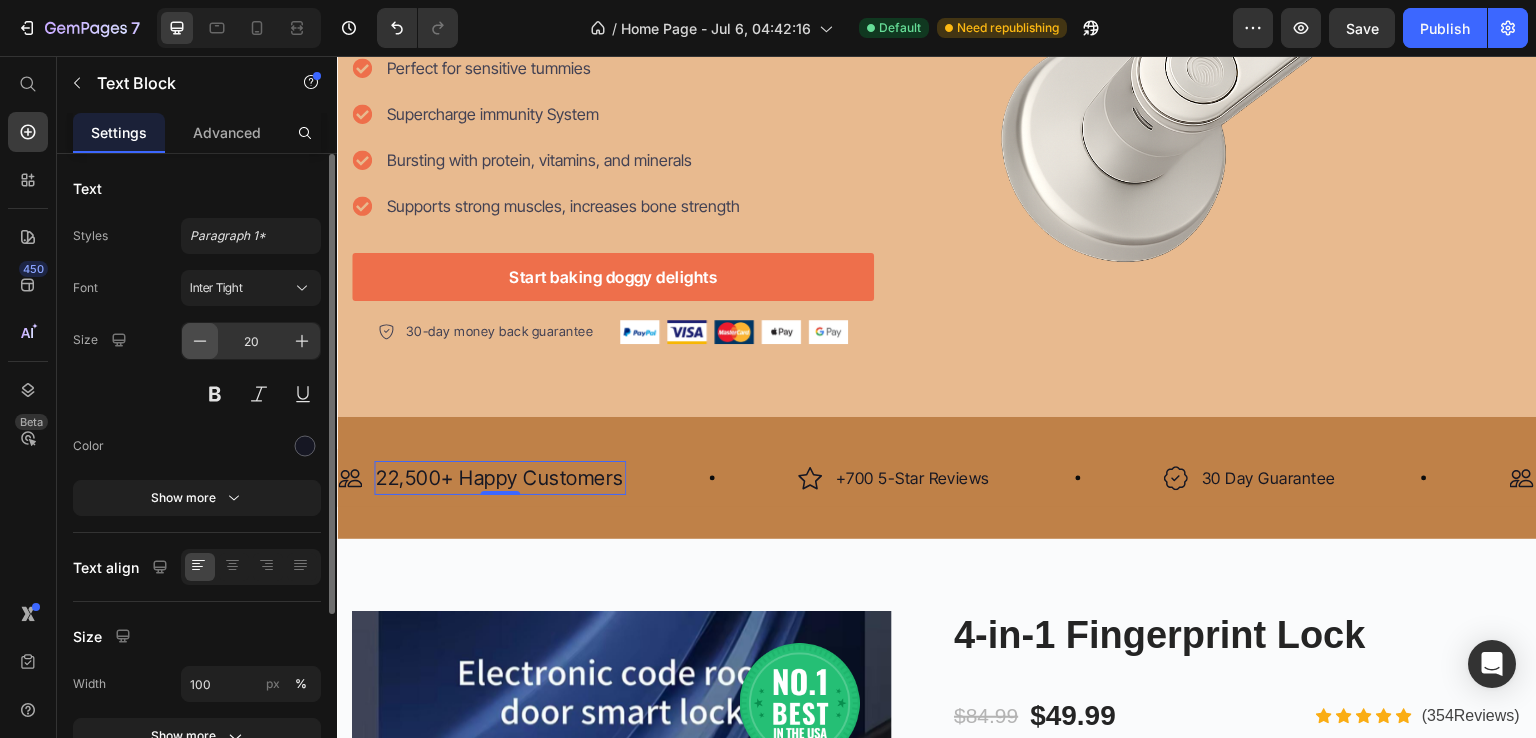 click 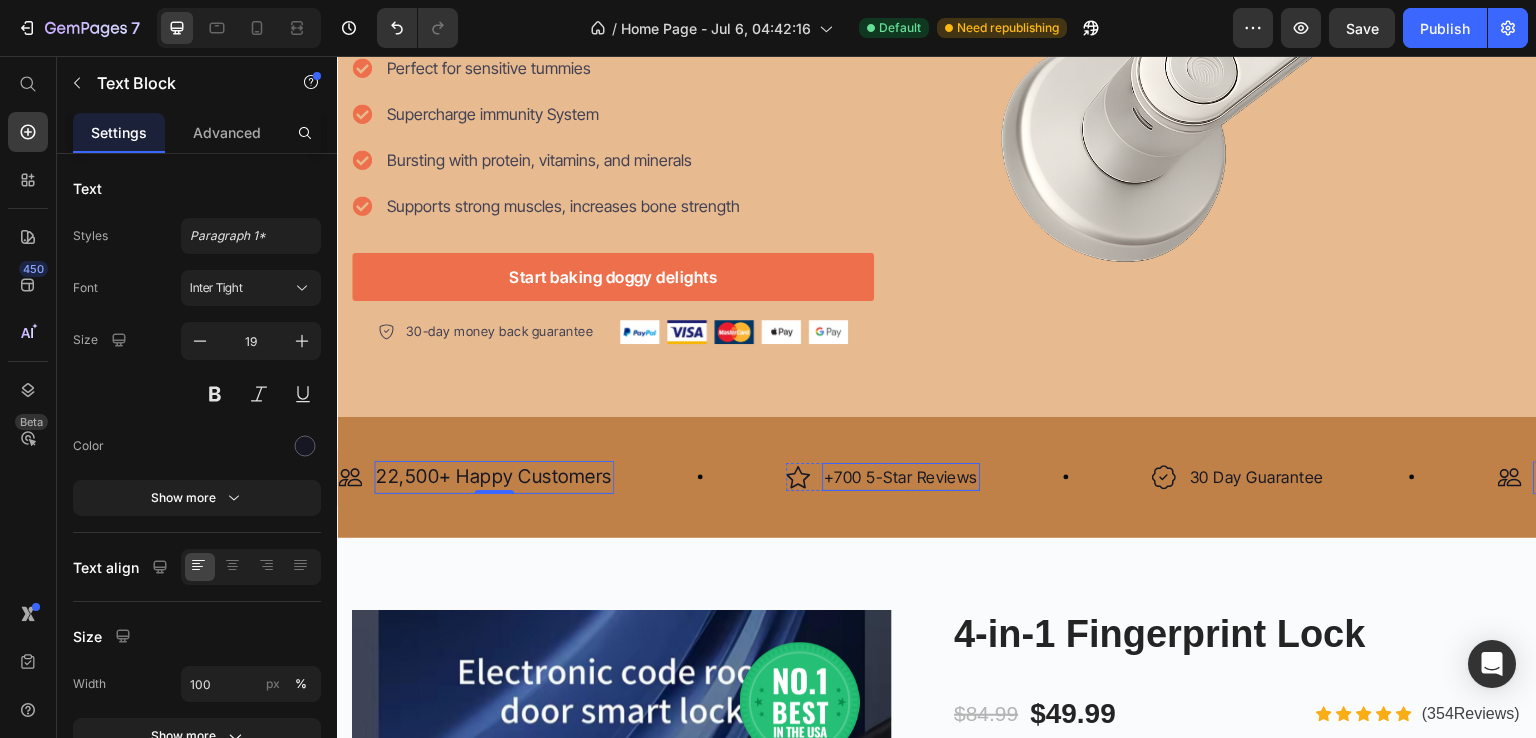 click on "+700 5-Star Reviews" at bounding box center (901, 477) 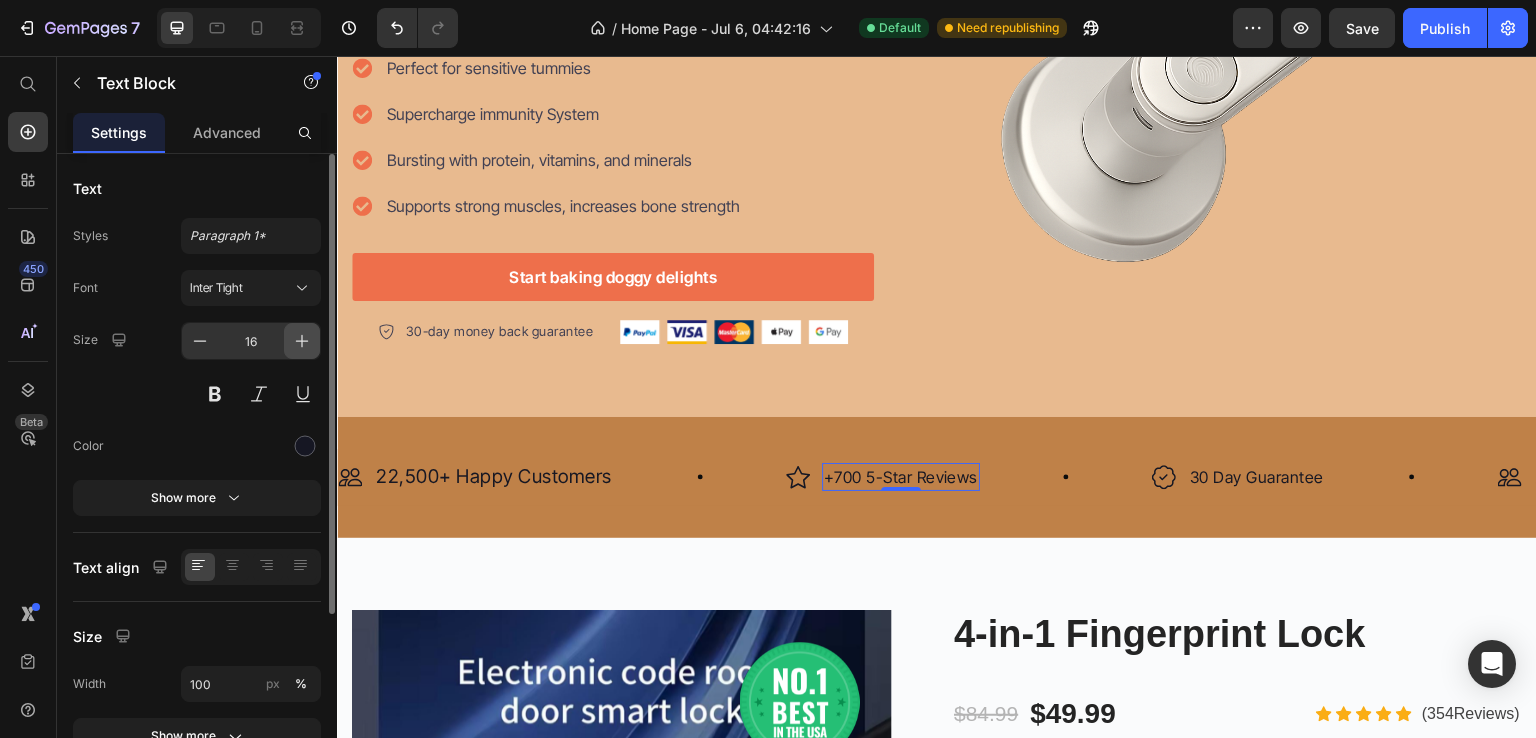 click at bounding box center (302, 341) 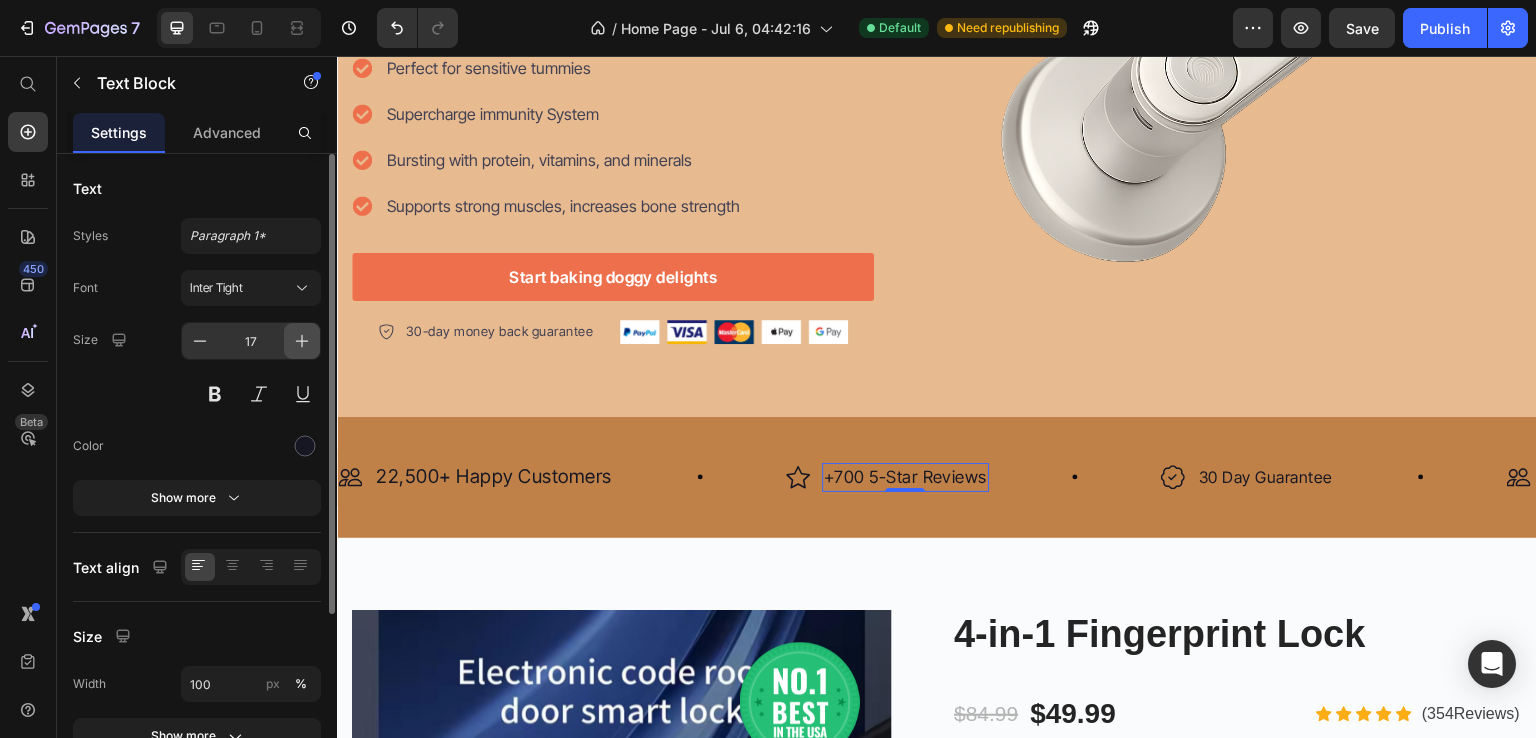 click at bounding box center [302, 341] 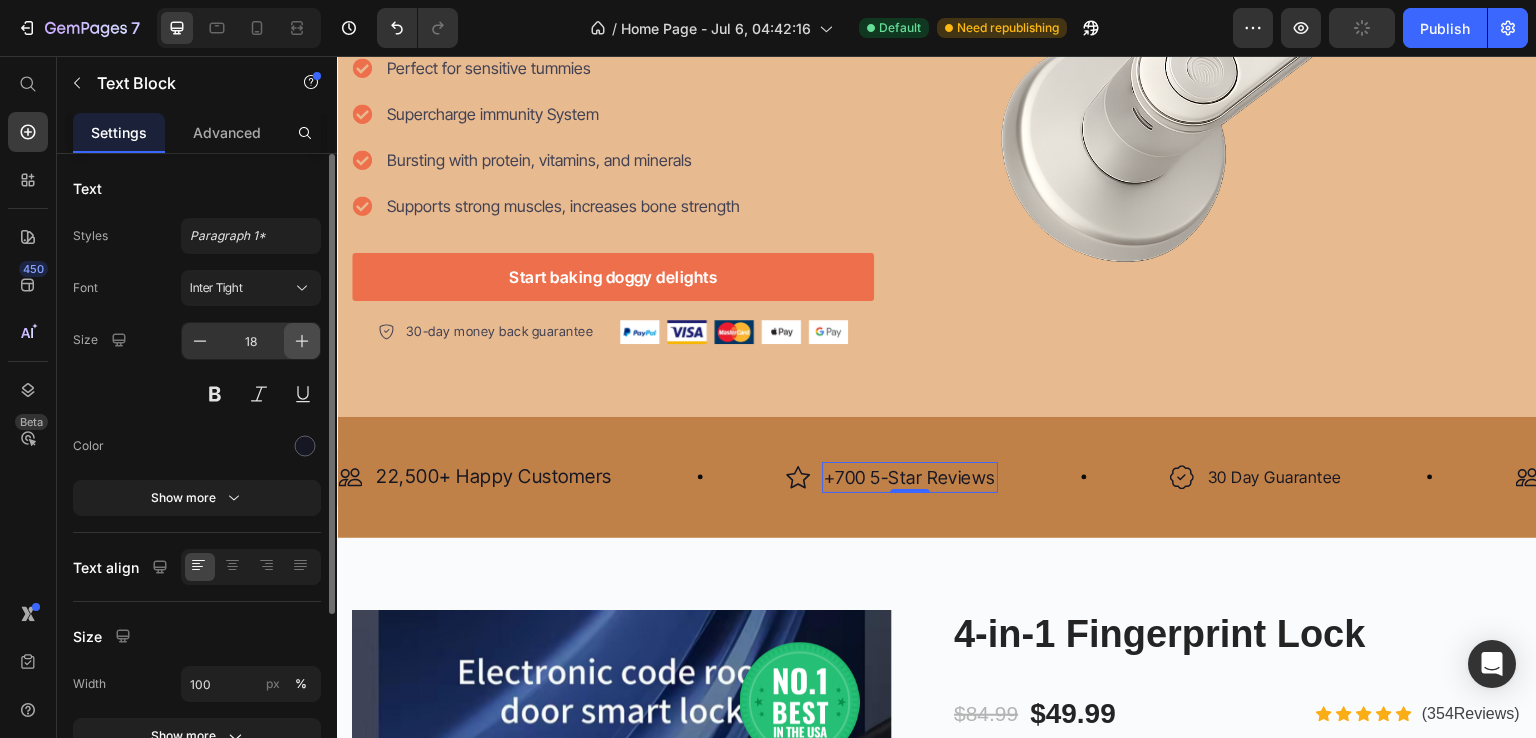 click at bounding box center (302, 341) 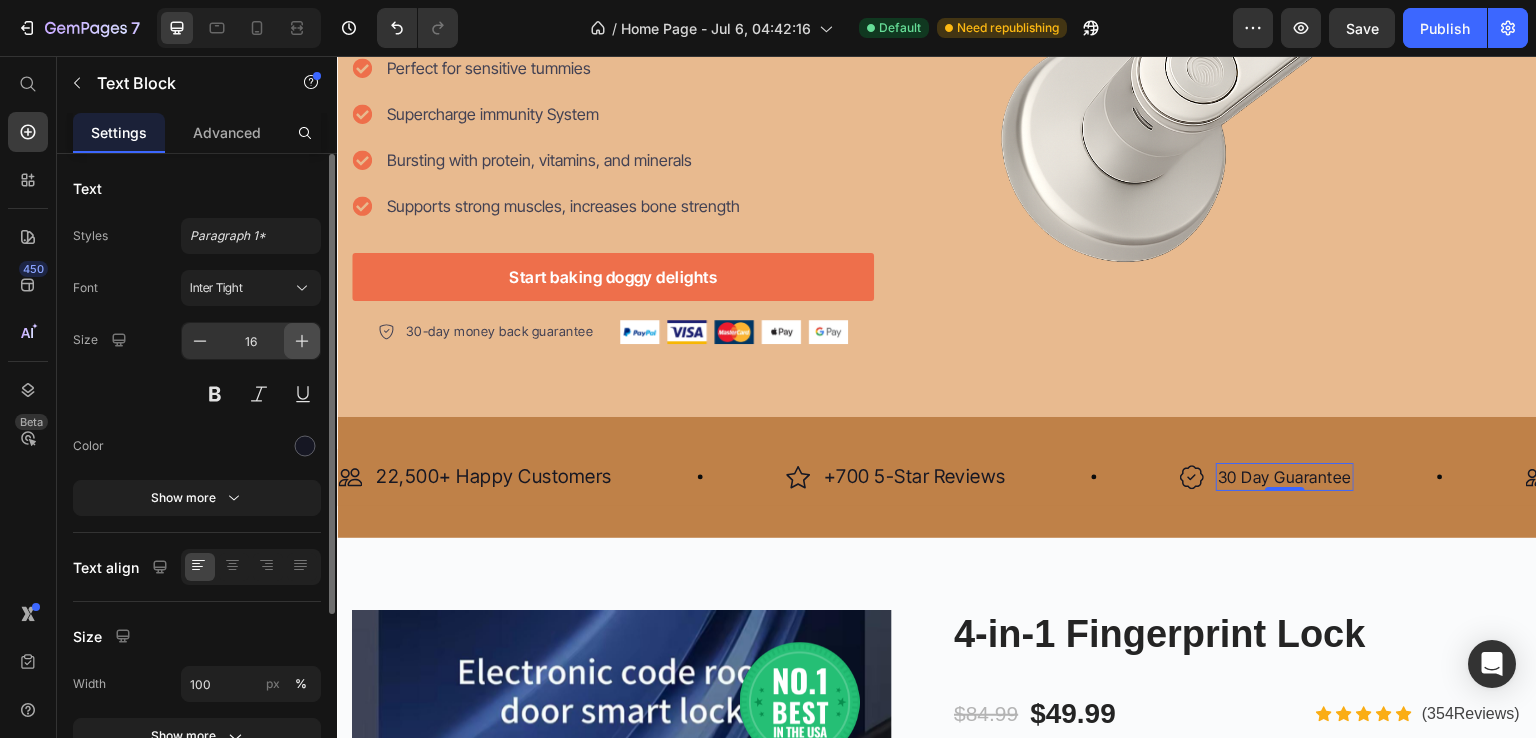 click 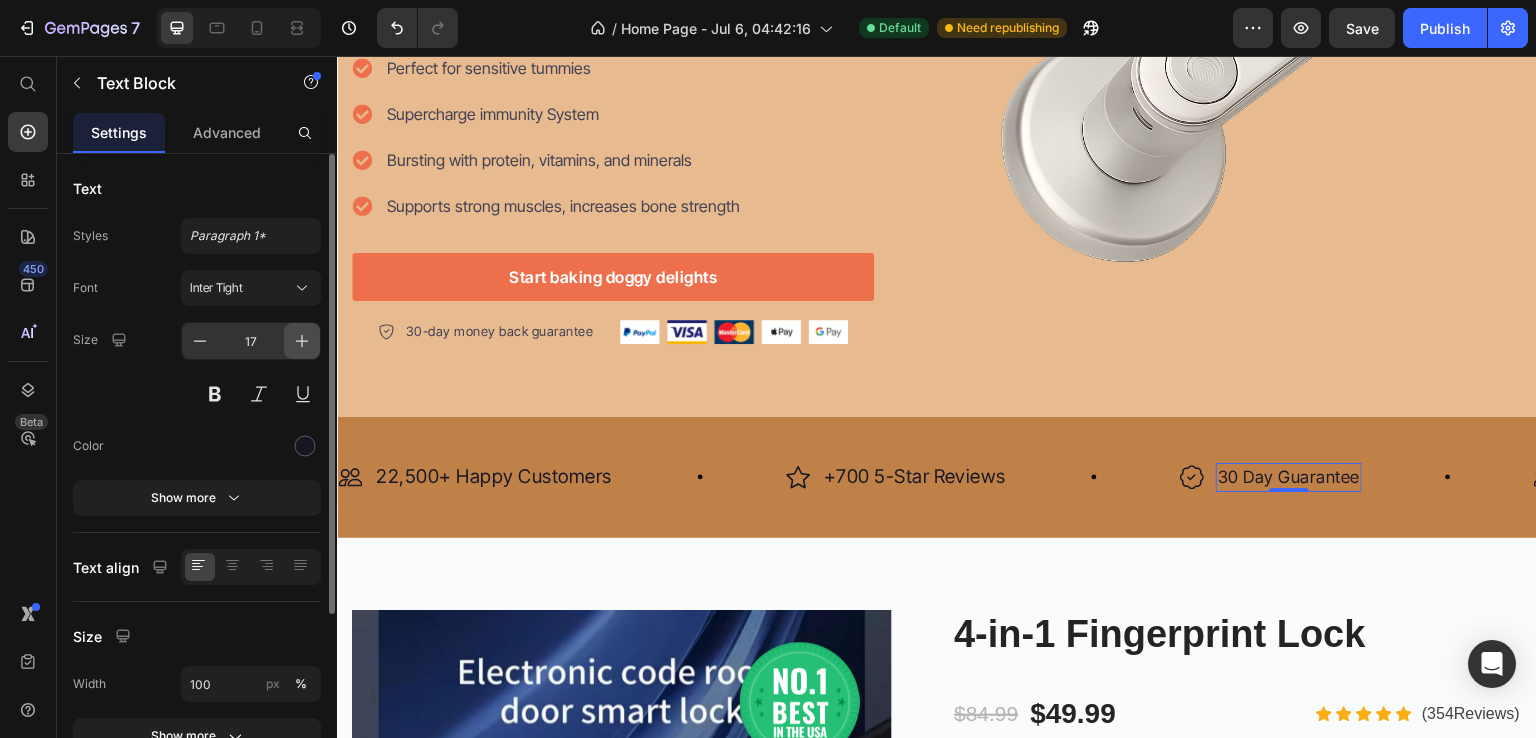 click 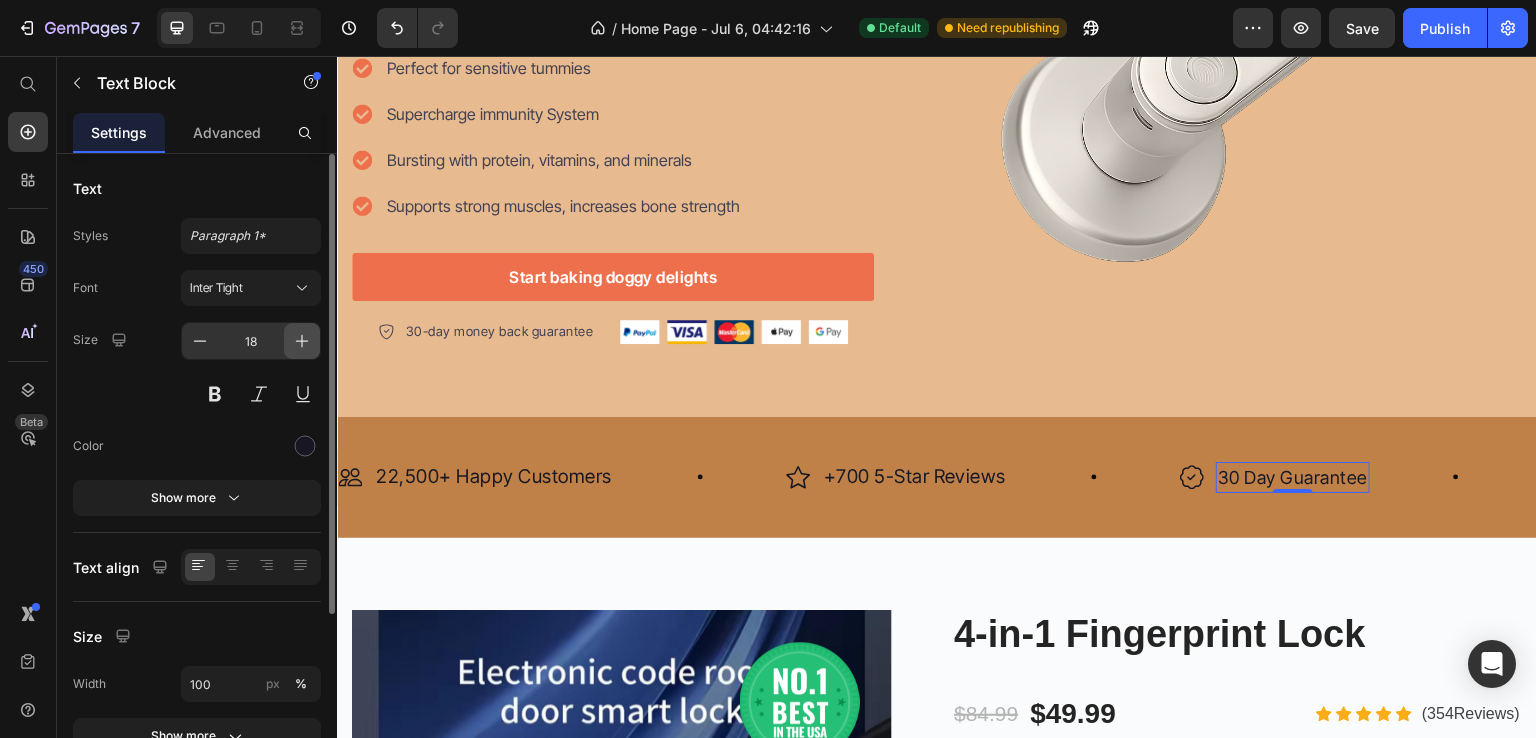 click 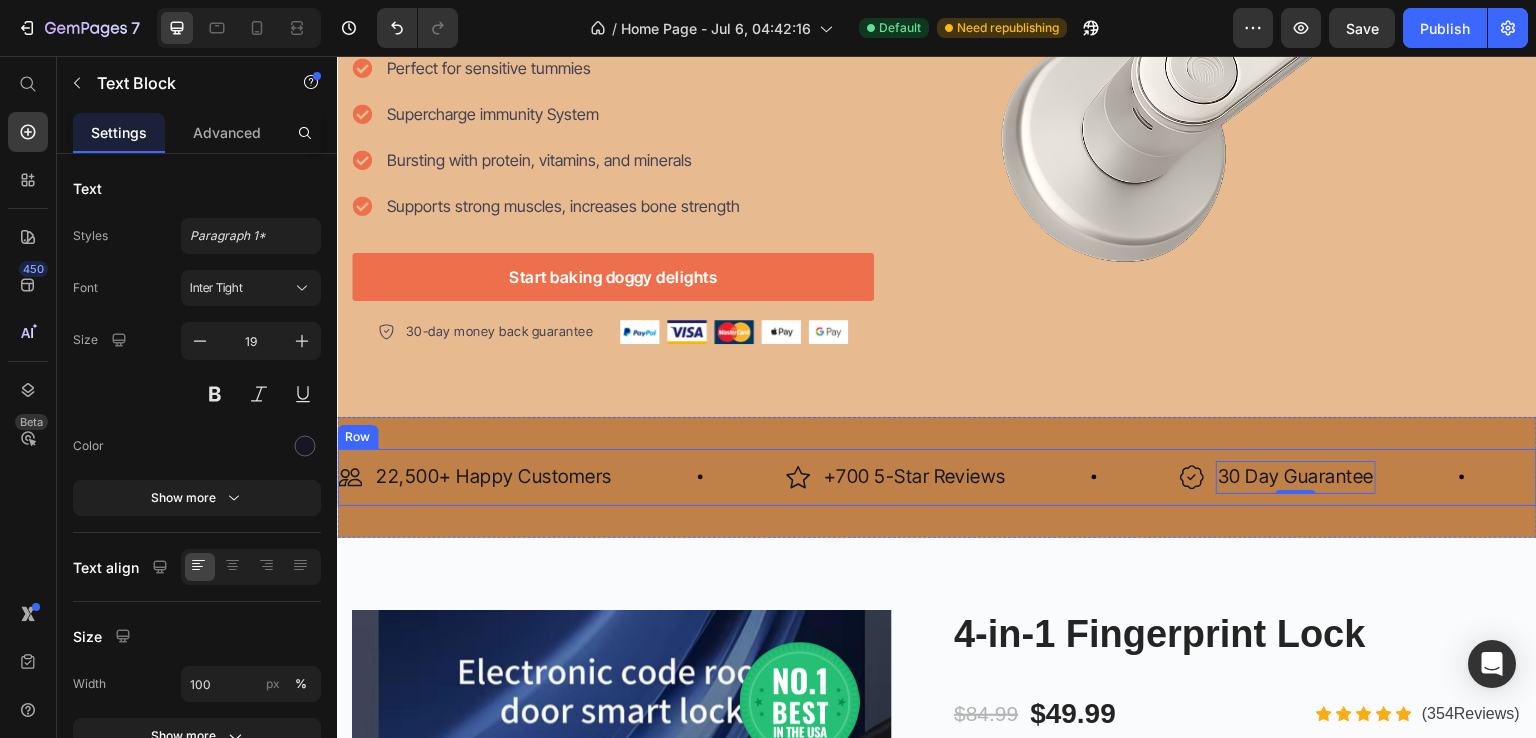 click on "Image 22,500+ Happy Customers Text Block Row
Image +700 5-Star Reviews Text Block Row
Image 30 Day Guarantee Text Block   0 Row
Image 22,500+ Happy Customers Text Block Row
Image +700 5-Star Reviews Text Block Row
Image 30 Day Guarantee Text Block   0 Row
Marquee Row" at bounding box center (937, 477) 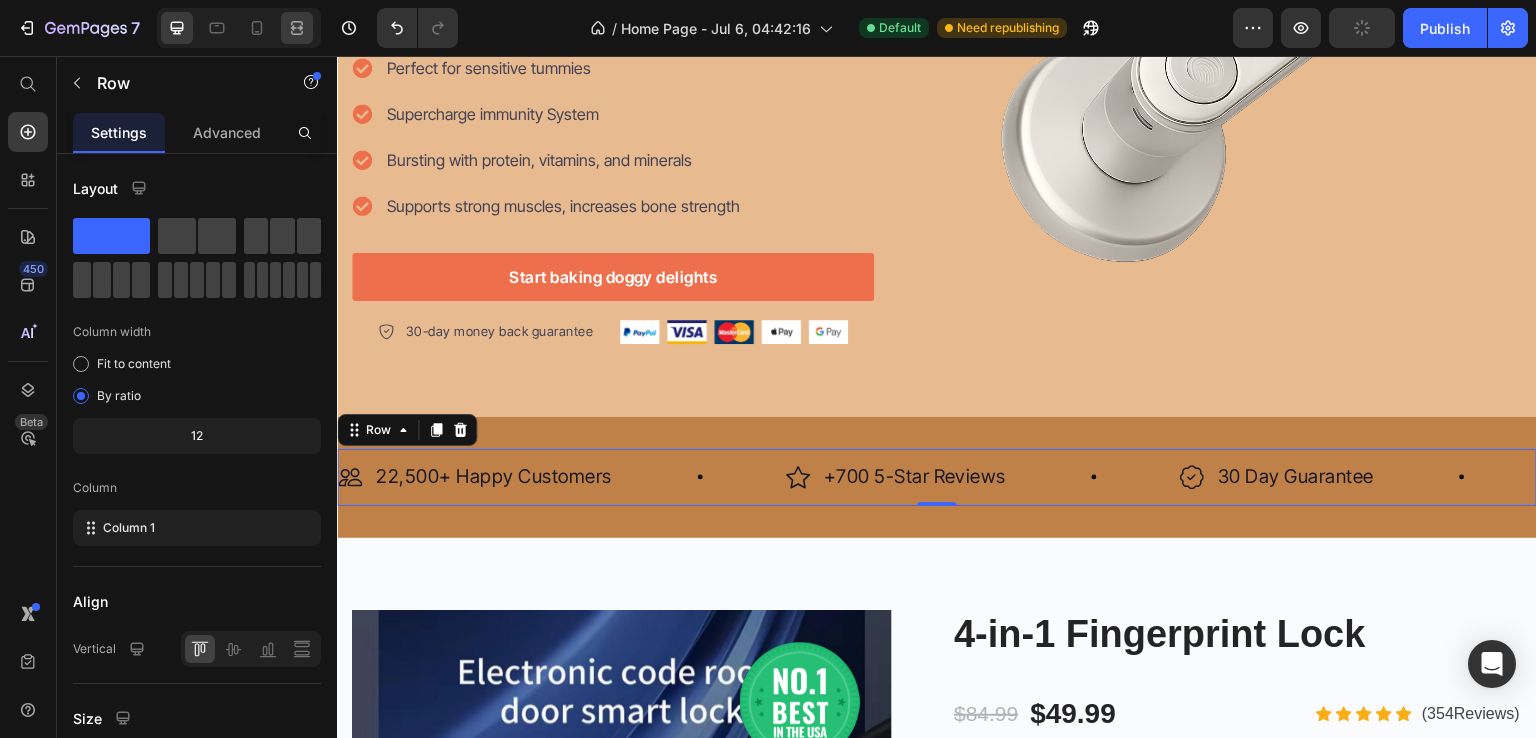click 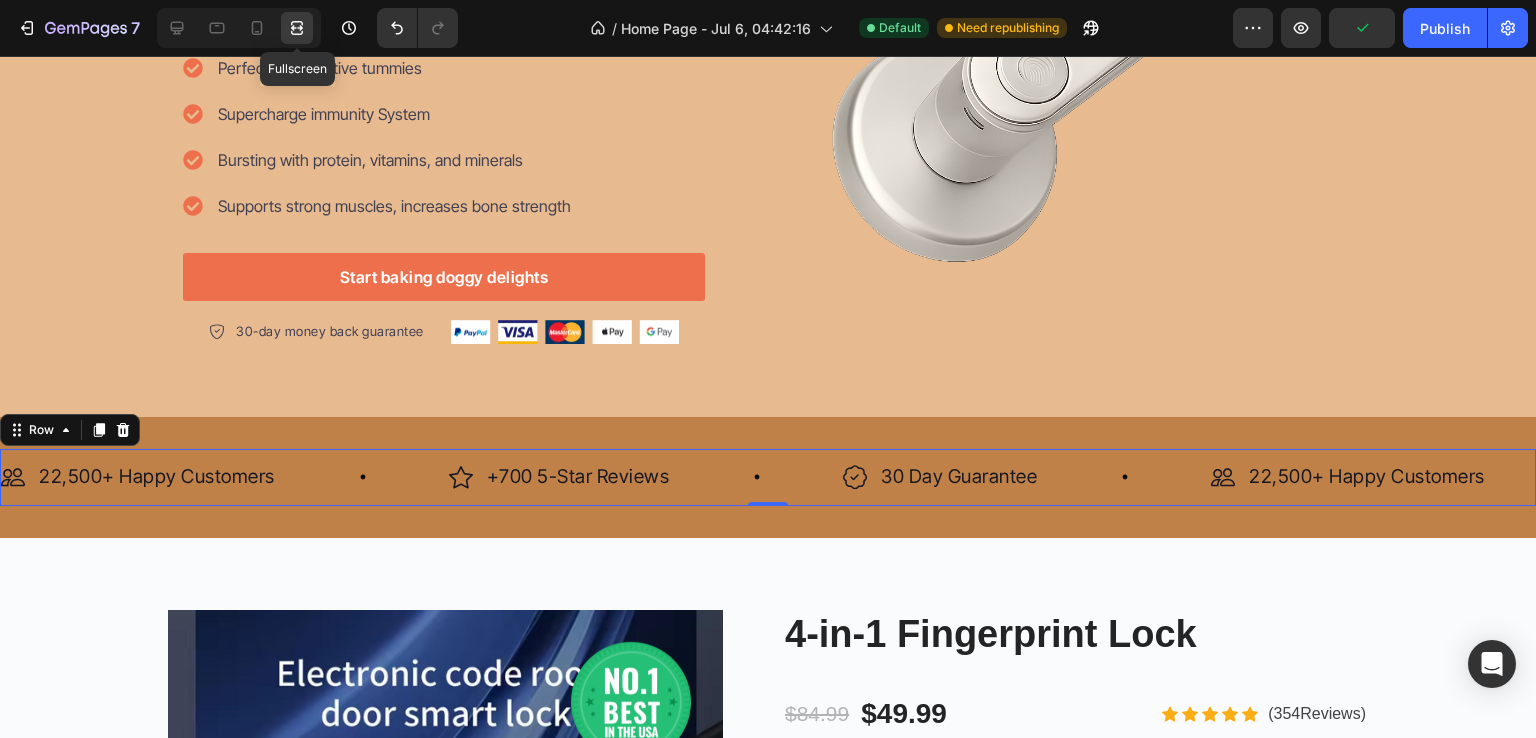 scroll, scrollTop: 388, scrollLeft: 0, axis: vertical 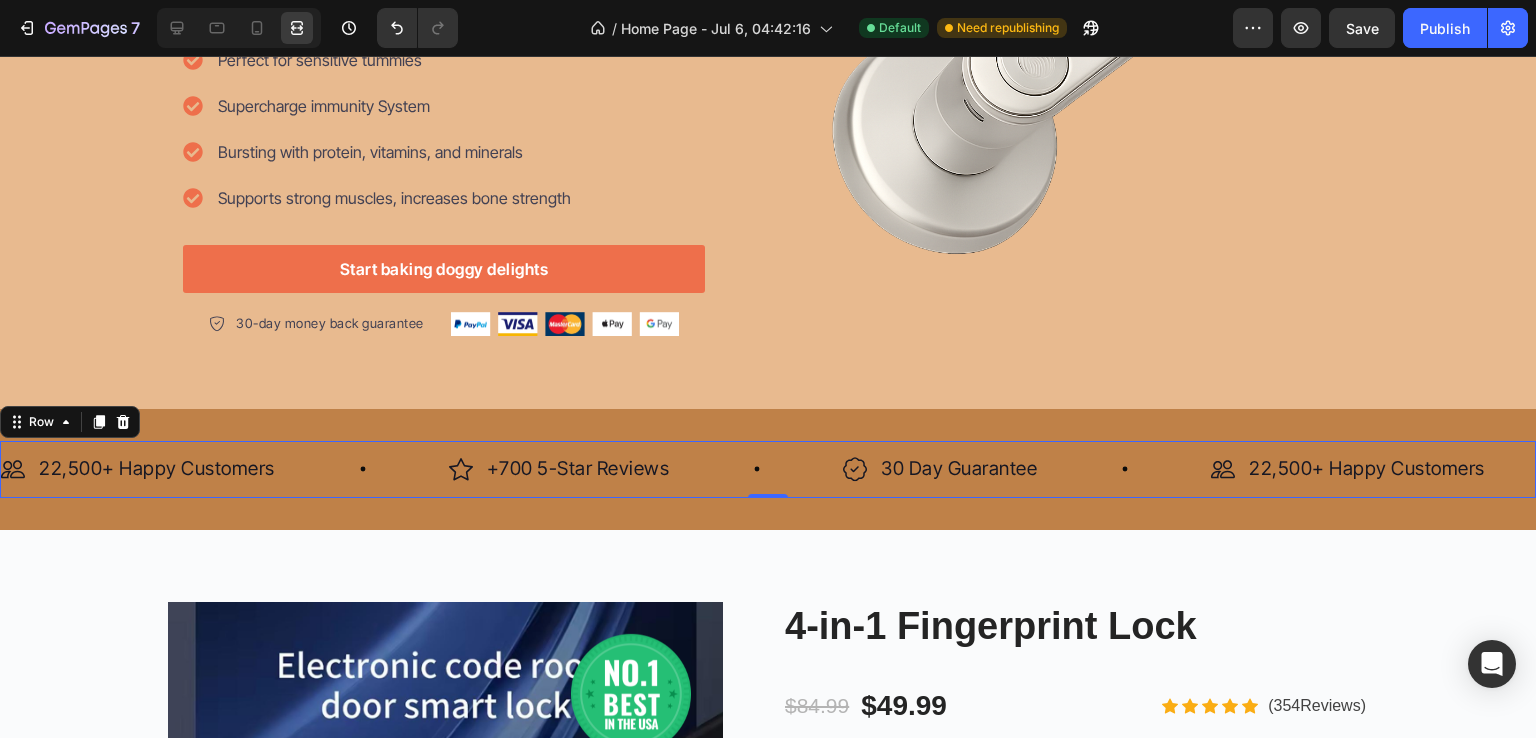 click on "Image 22,500+ Happy Customers Text Block Row
Image +700 5-Star Reviews Text Block Row
Image 30 Day Guarantee Text Block Row
Image 22,500+ Happy Customers Text Block Row
Image +700 5-Star Reviews Text Block Row
Image 30 Day Guarantee Text Block Row
Image 22,500+ Happy Customers Text Block Row
Image +700 5-Star Reviews Text Block Row
Image 30 Day Guarantee Text Block Row
Image 22,500+ Happy Customers Text Block Row
Image +700 5-Star Reviews Text Block Row
Image 30 Day Guarantee Text Block Row
Image 22,500+ Happy Customers Text Block Row
Image +700 5-Star Reviews Text Block Row
Image 30 Day Guarantee Text Block Row
Image 22,500+ Happy Customers Text Block Row
Image +700 5-Star Reviews Text Block Row
Image 30 Day Guarantee Text Block Row Marquee" at bounding box center [768, 469] 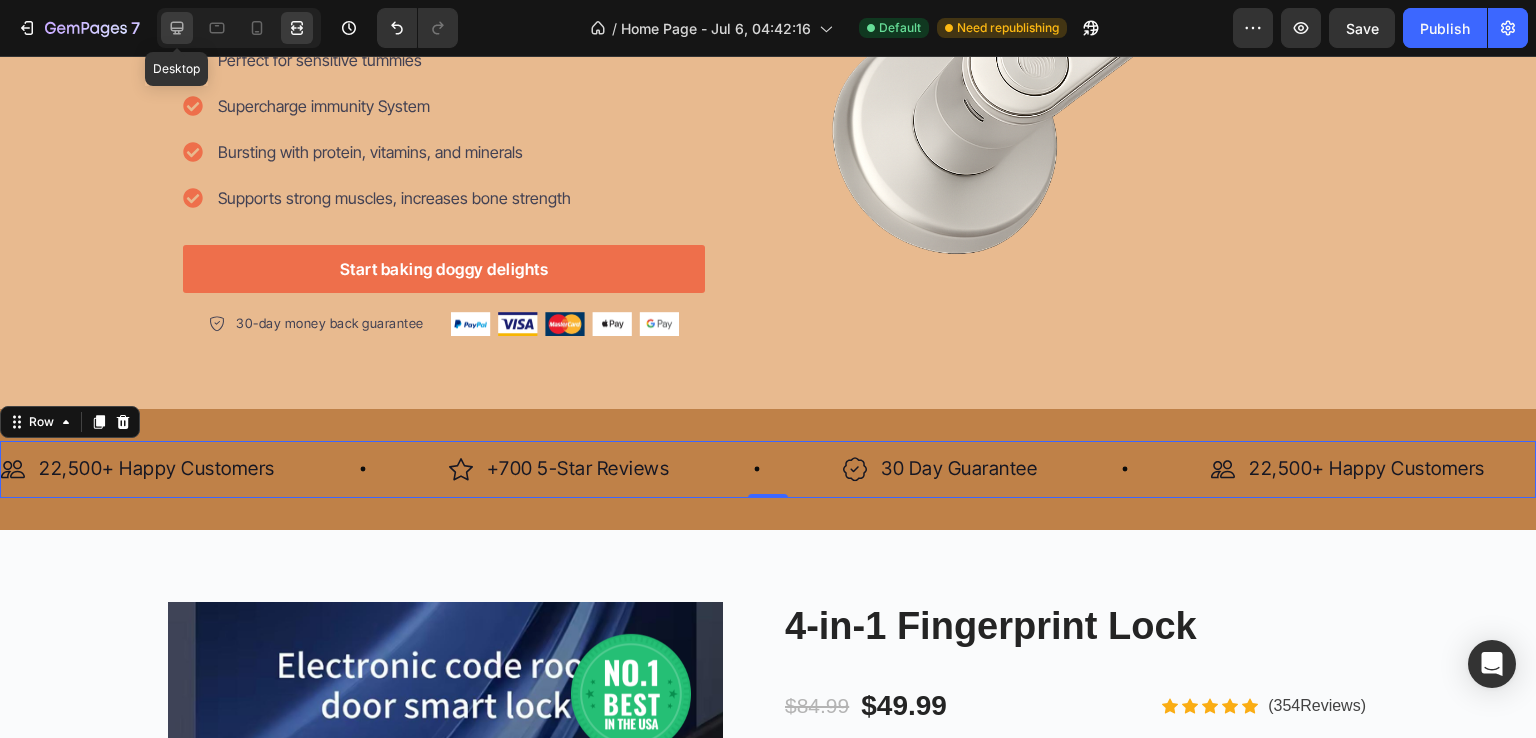 click 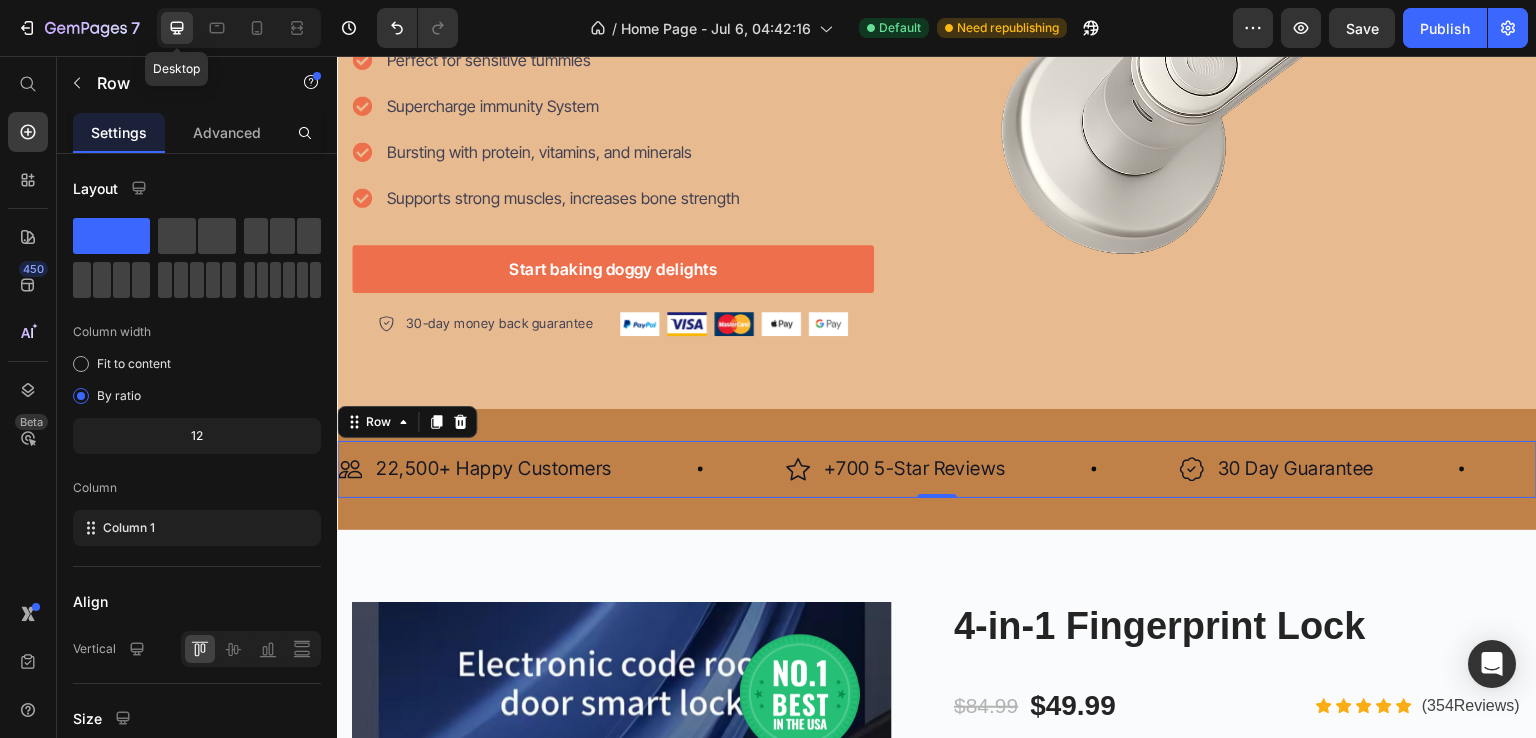 scroll, scrollTop: 380, scrollLeft: 0, axis: vertical 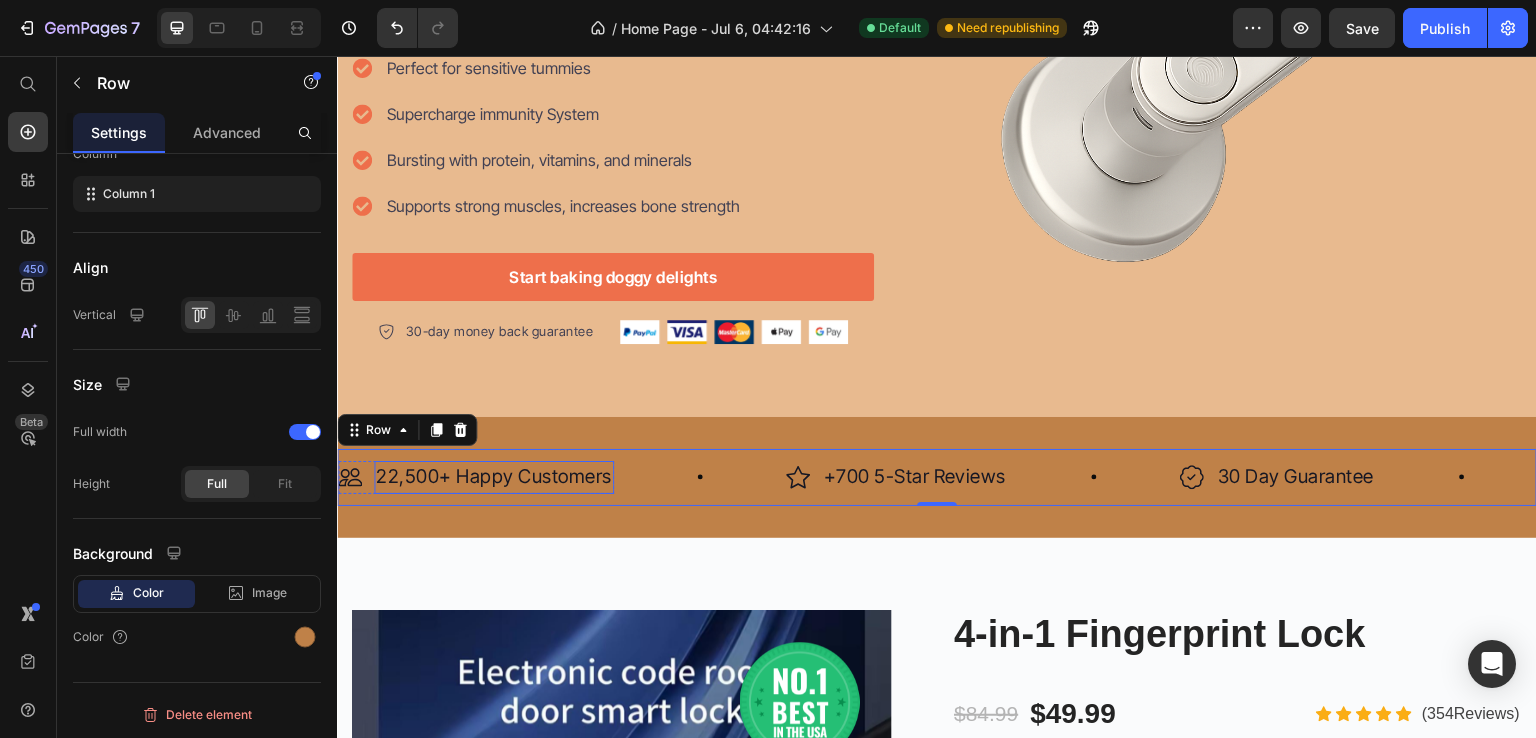 click on "22,500+ Happy Customers" at bounding box center (494, 477) 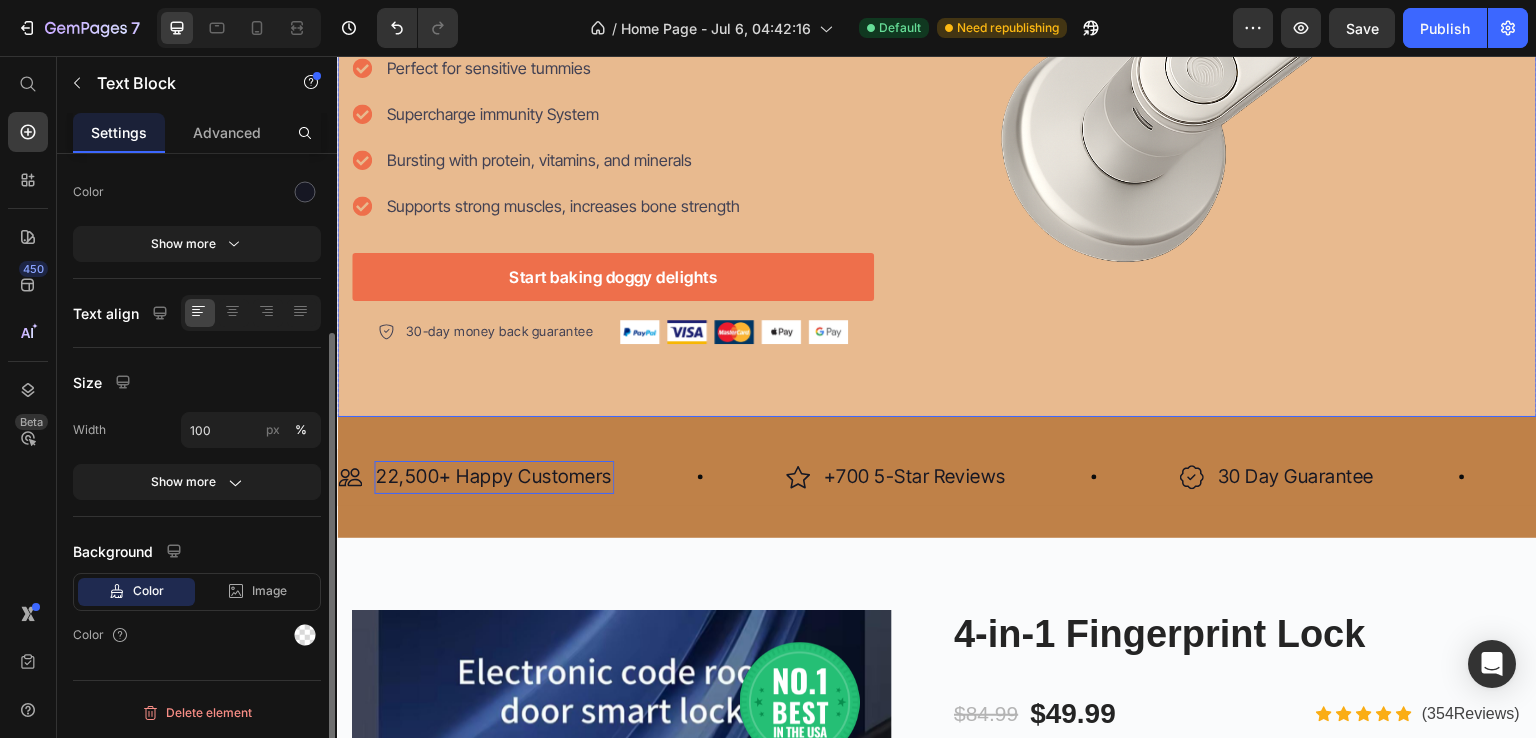 scroll, scrollTop: 0, scrollLeft: 0, axis: both 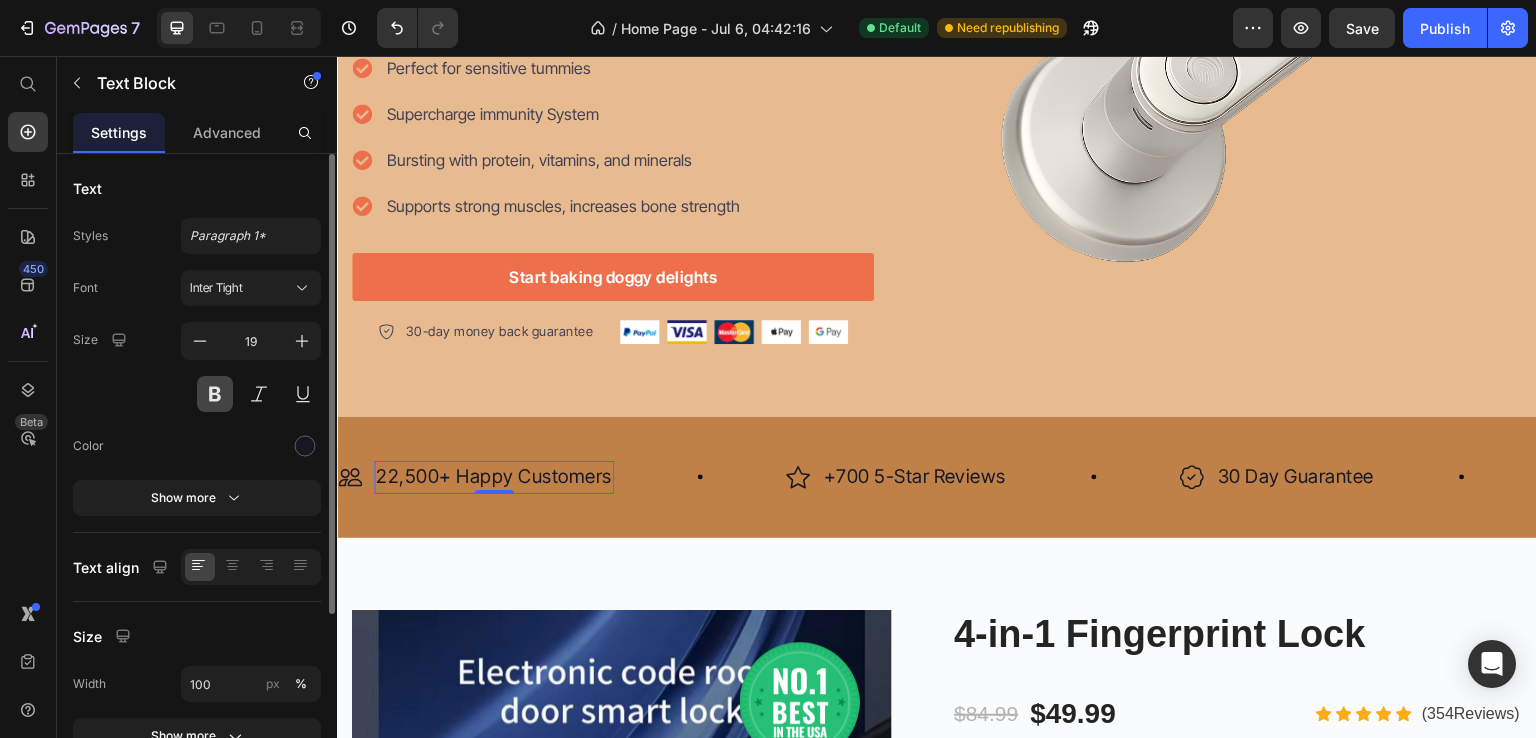 click at bounding box center (215, 394) 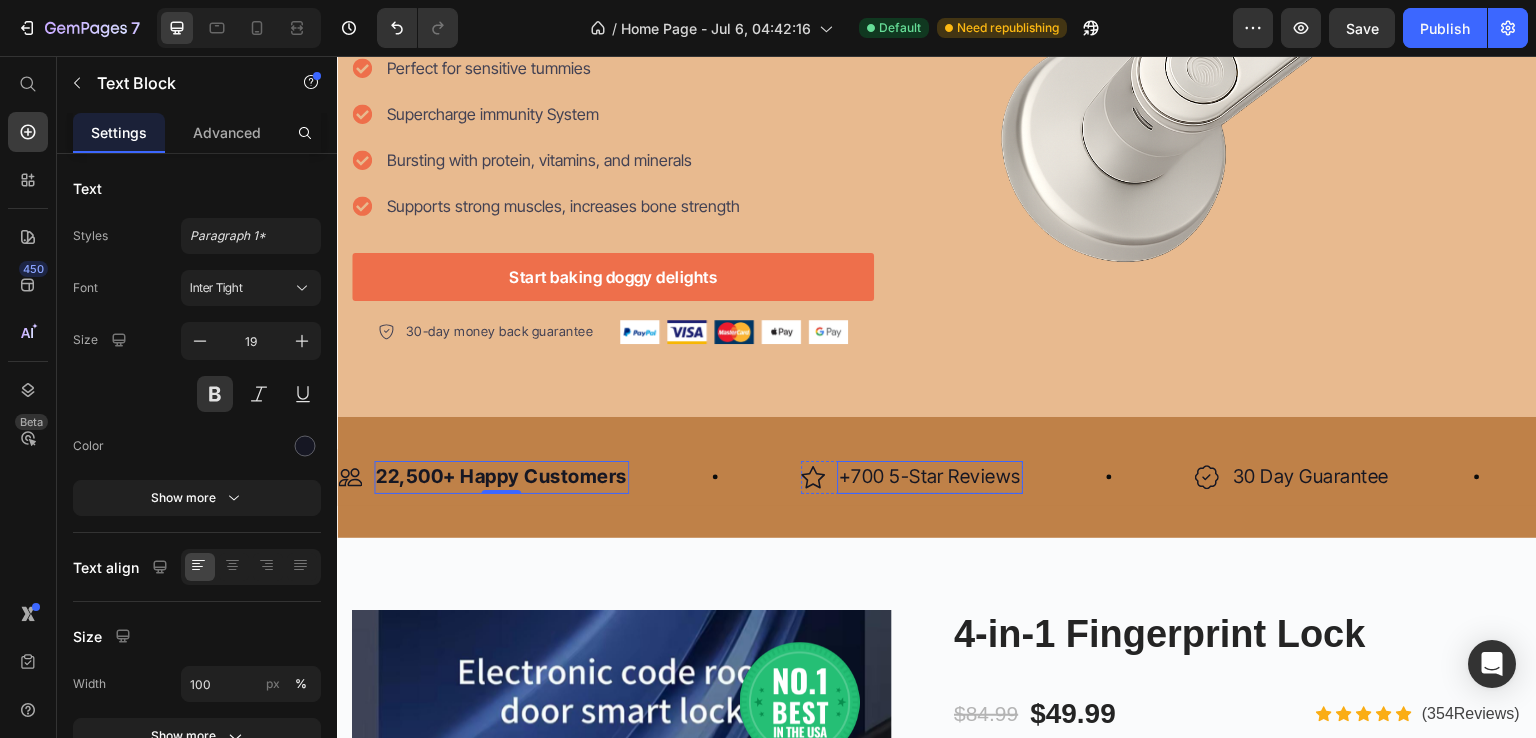 click on "+700 5-Star Reviews" at bounding box center (930, 477) 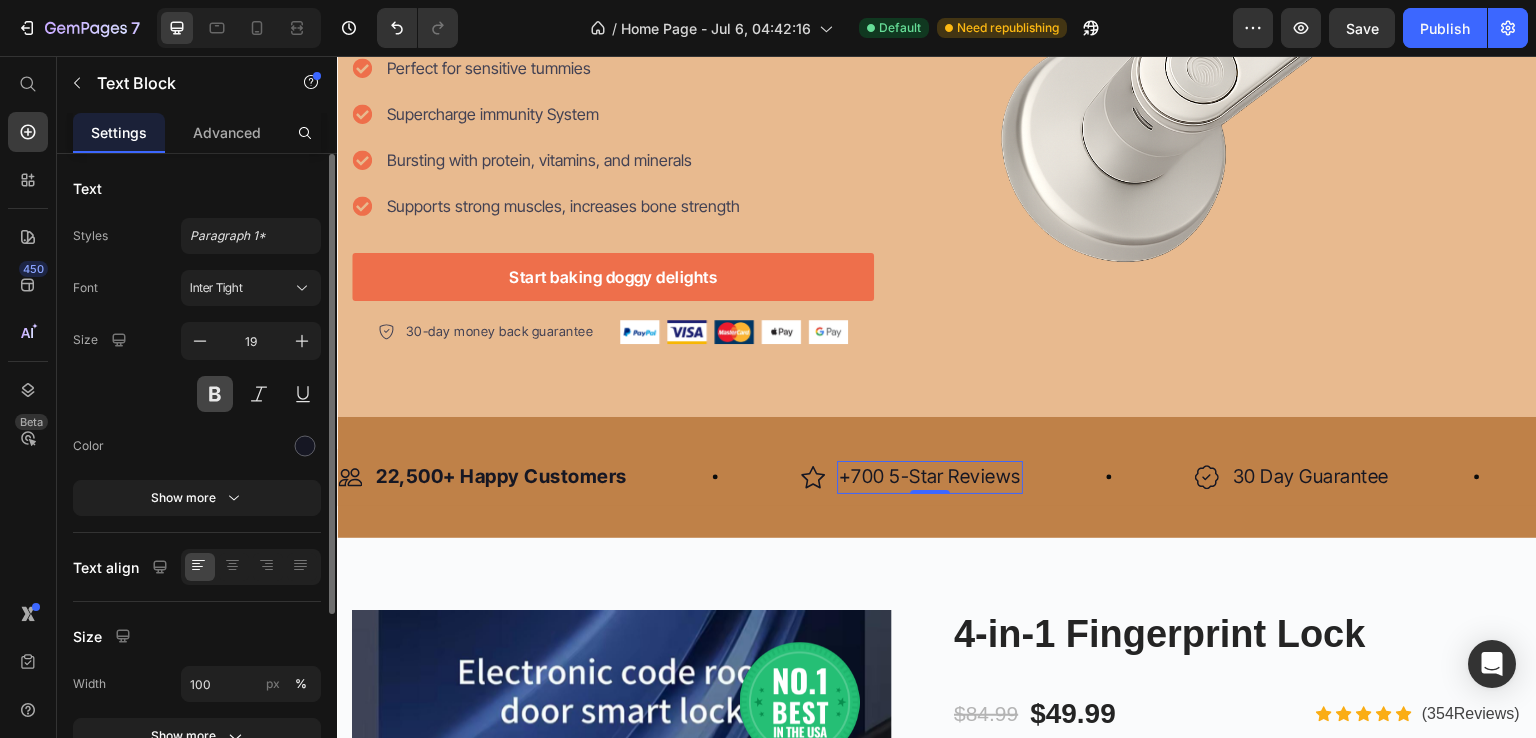 click at bounding box center (215, 394) 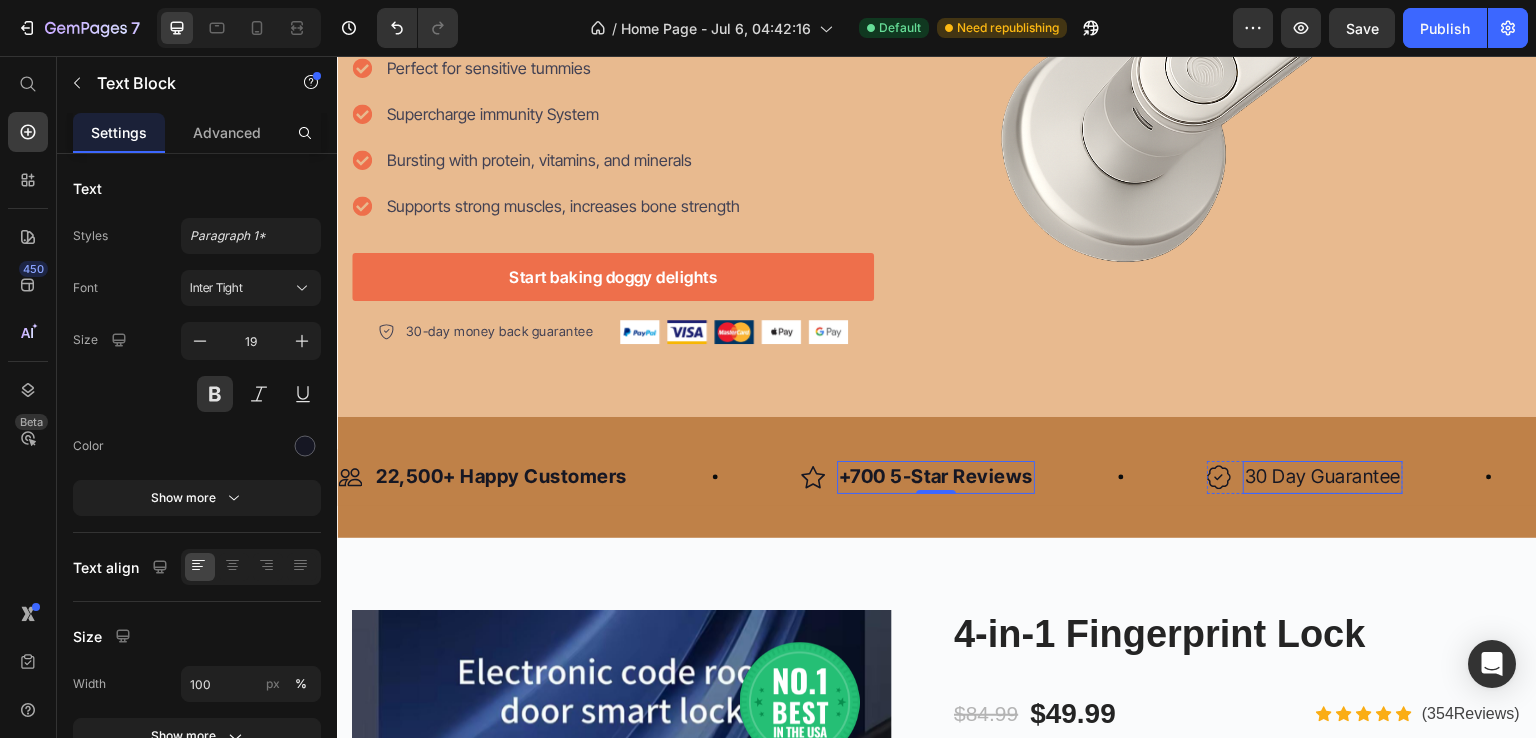 click on "30 Day Guarantee" at bounding box center (1323, 477) 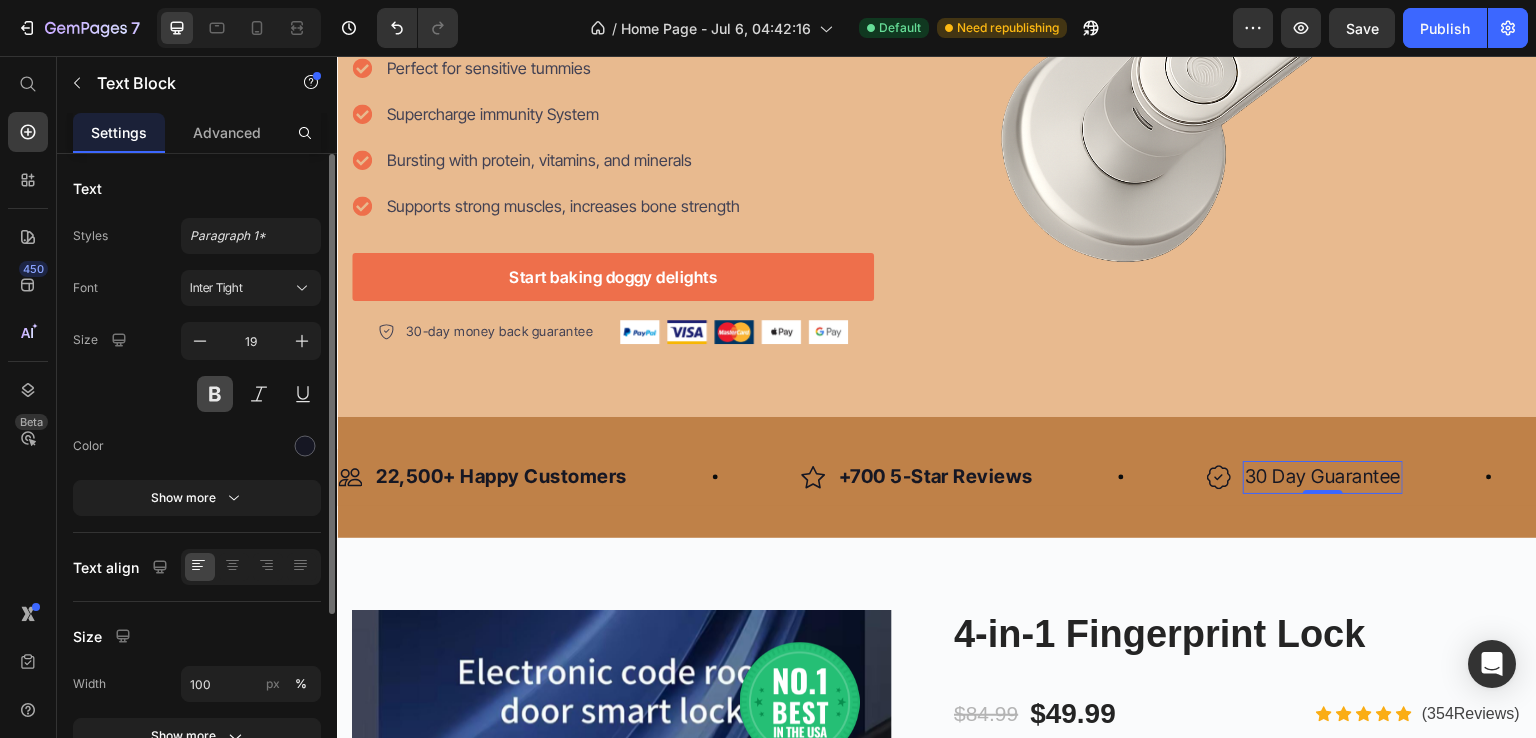 click at bounding box center [215, 394] 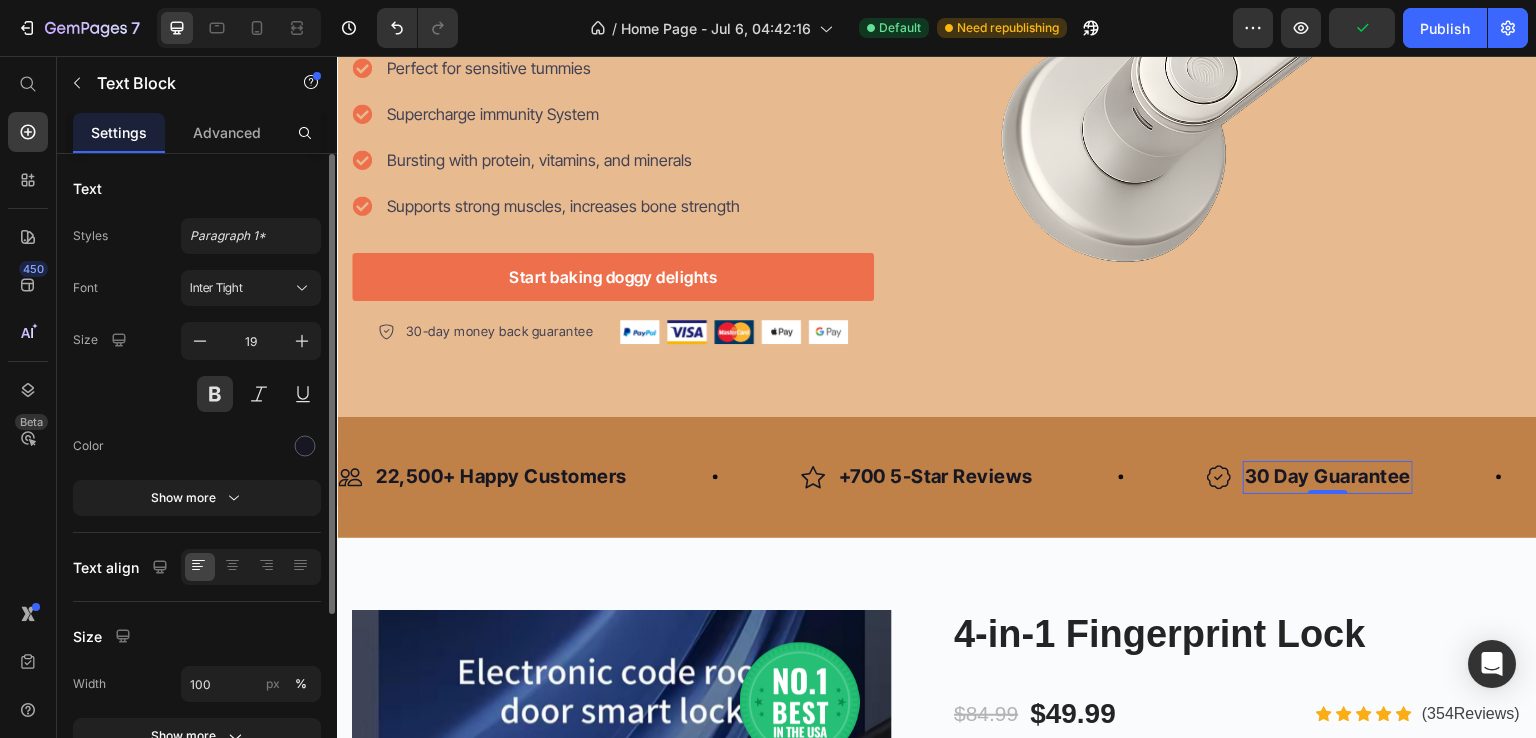 scroll, scrollTop: 0, scrollLeft: 0, axis: both 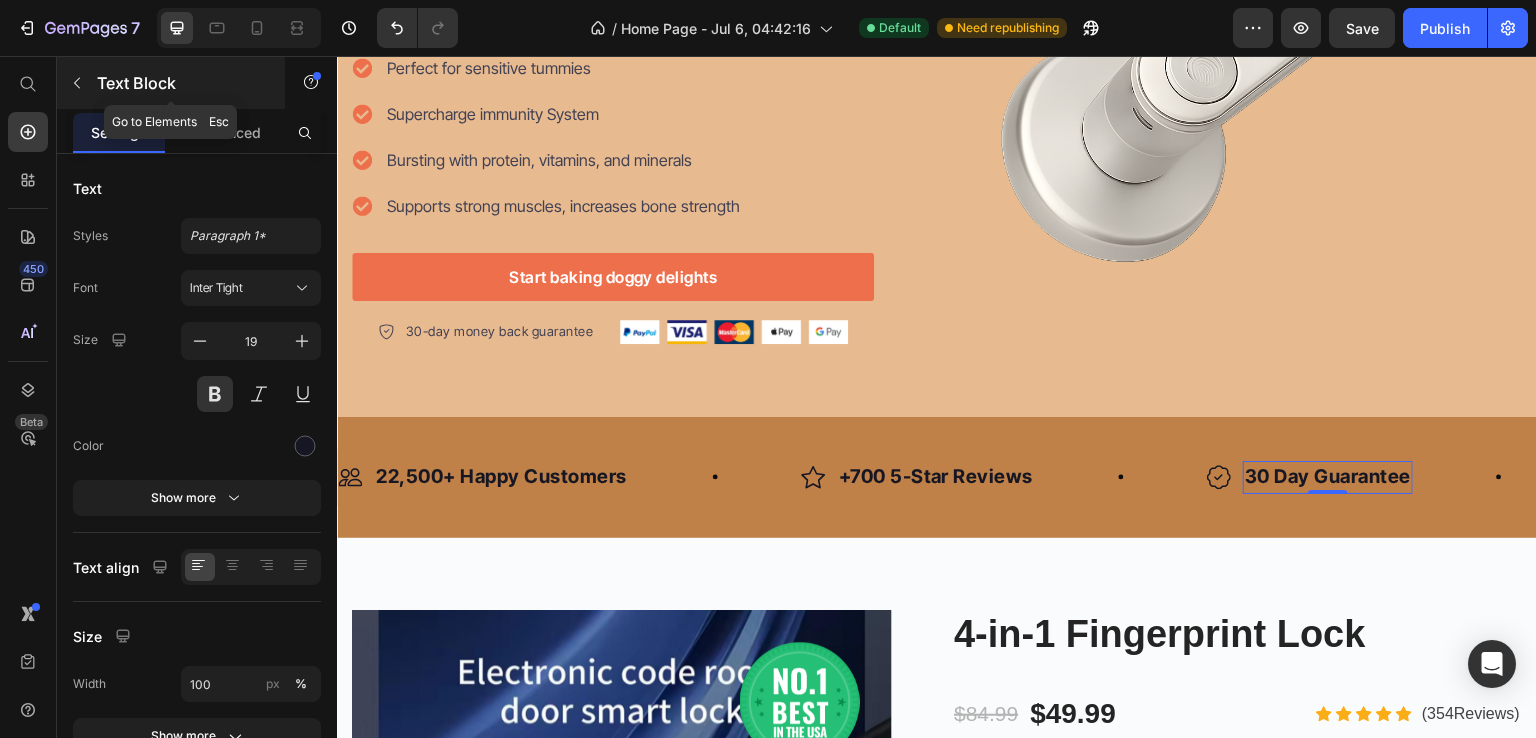 click 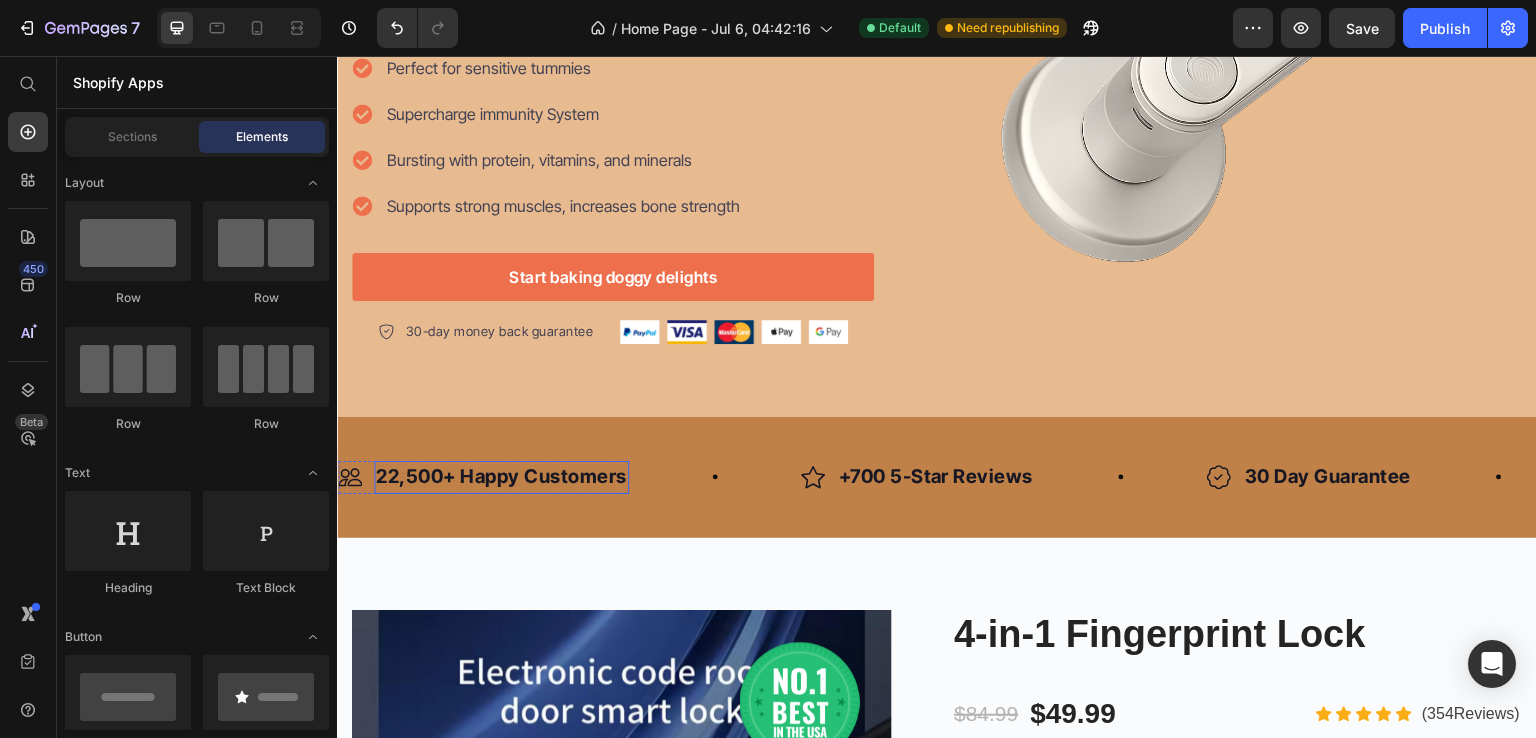 click on "22,500+ Happy Customers" at bounding box center (501, 477) 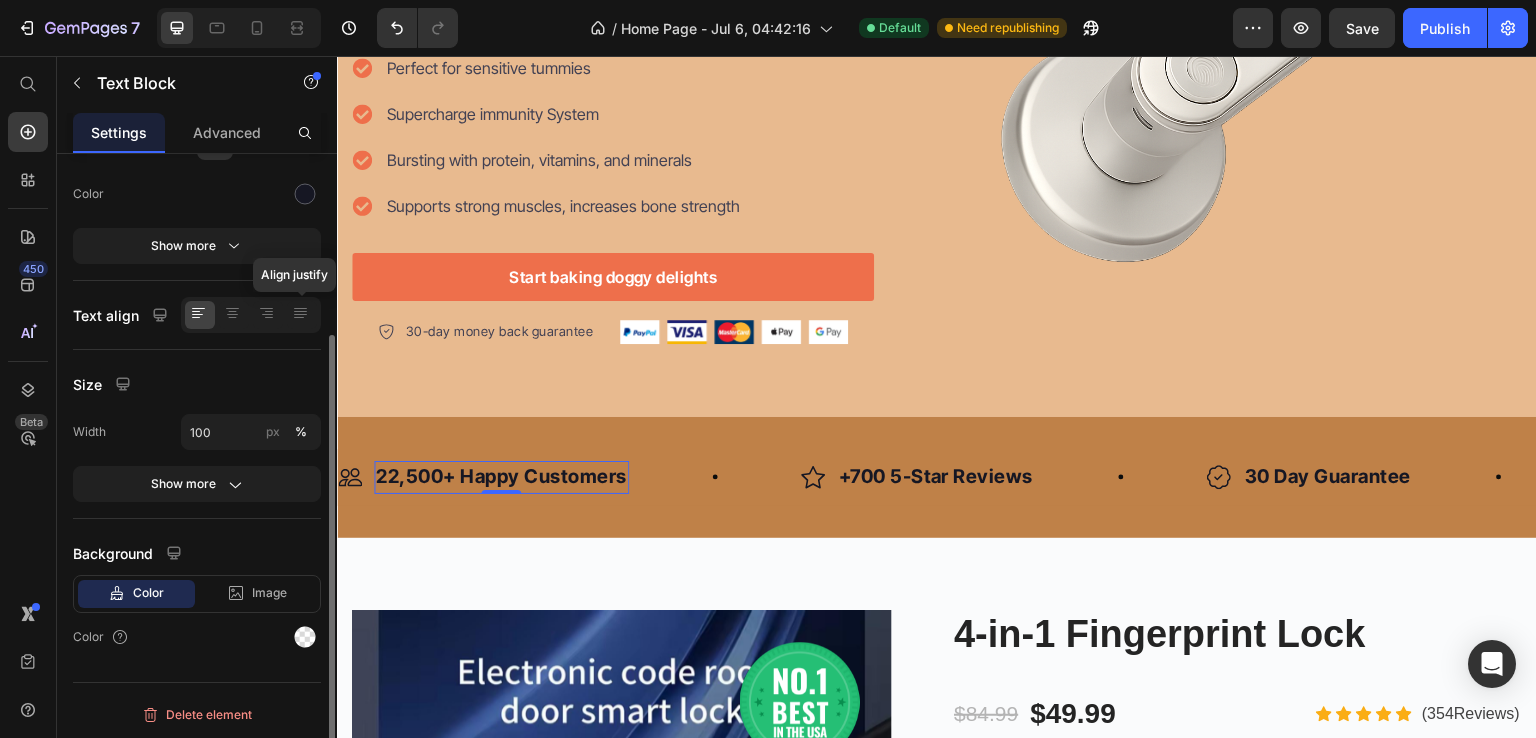 scroll, scrollTop: 0, scrollLeft: 0, axis: both 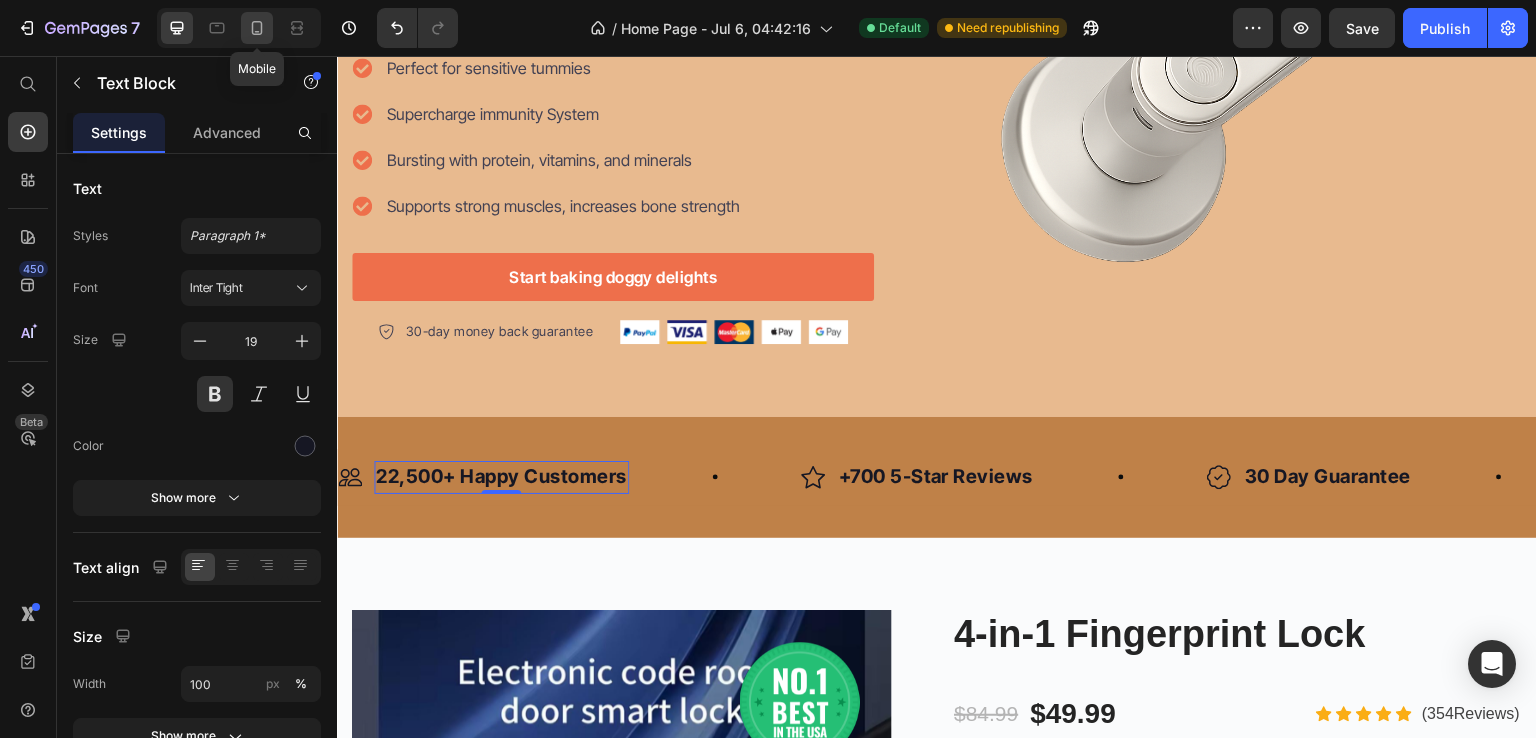 click 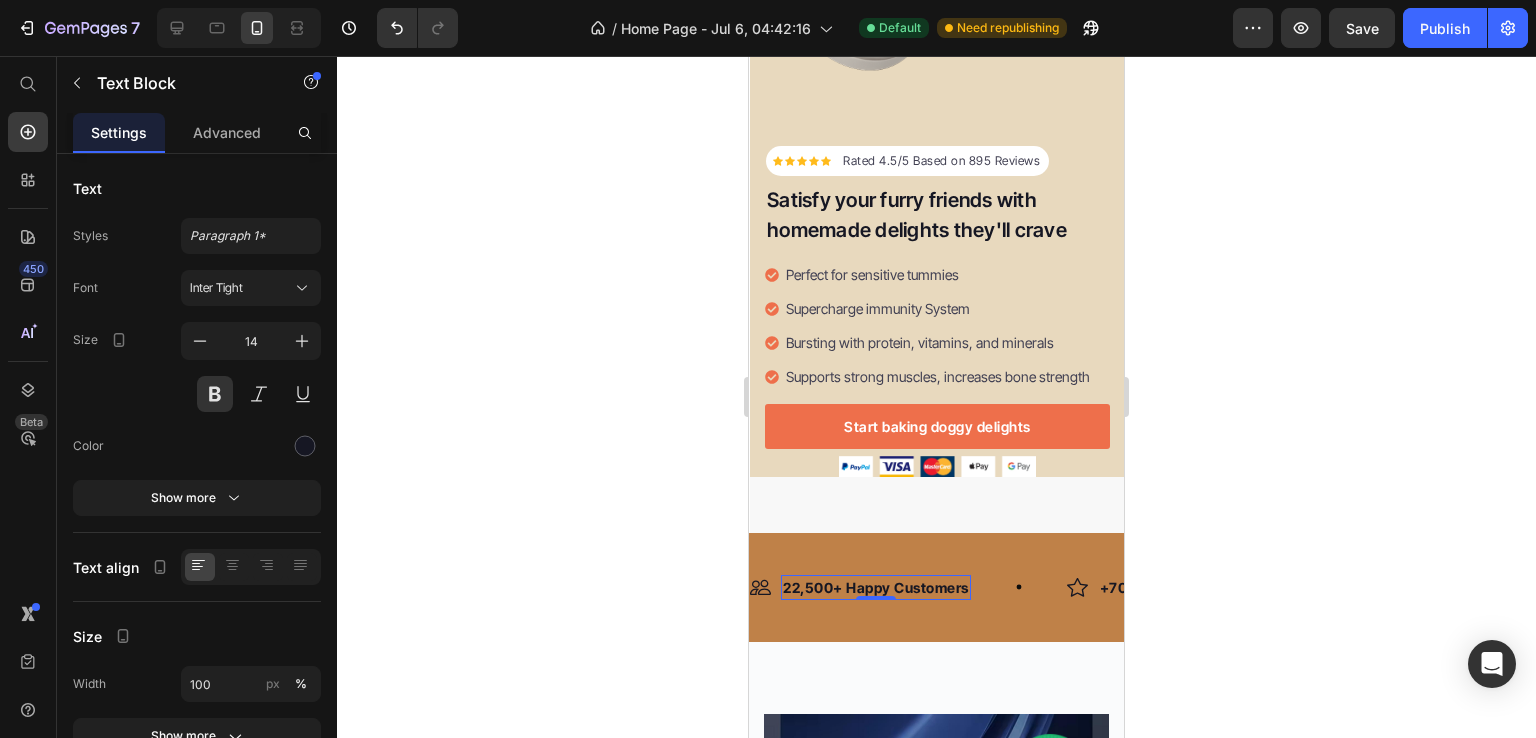 scroll, scrollTop: 772, scrollLeft: 0, axis: vertical 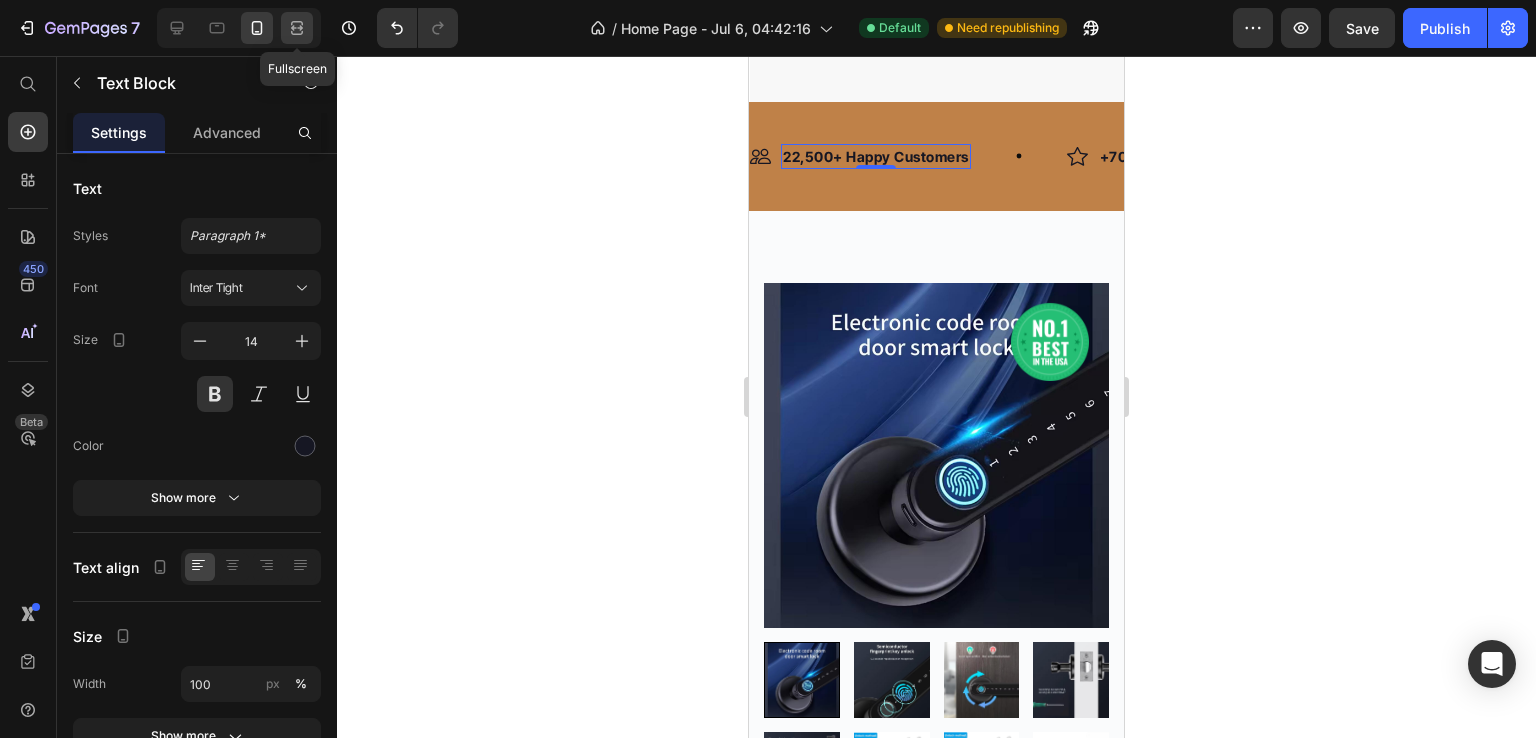 click 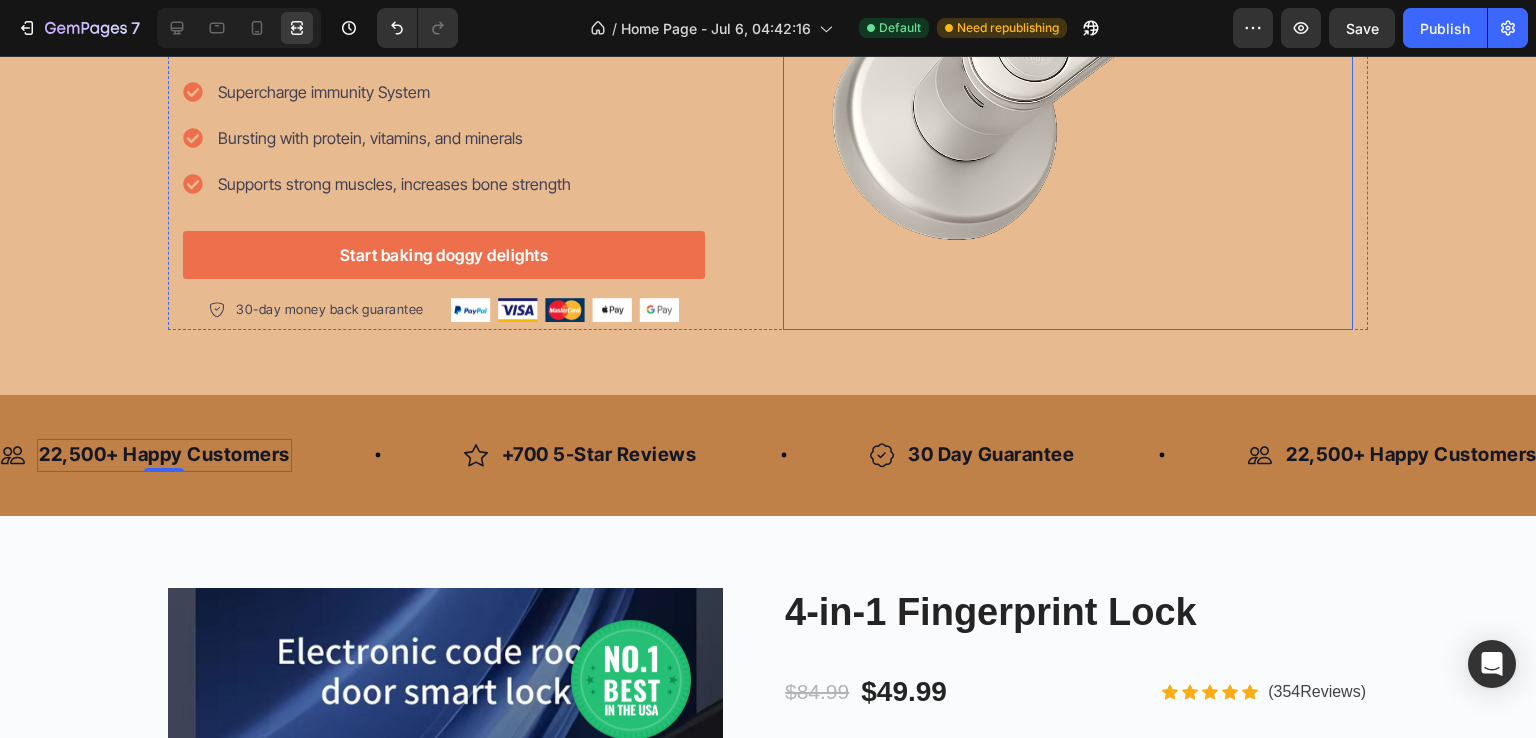 scroll, scrollTop: 404, scrollLeft: 0, axis: vertical 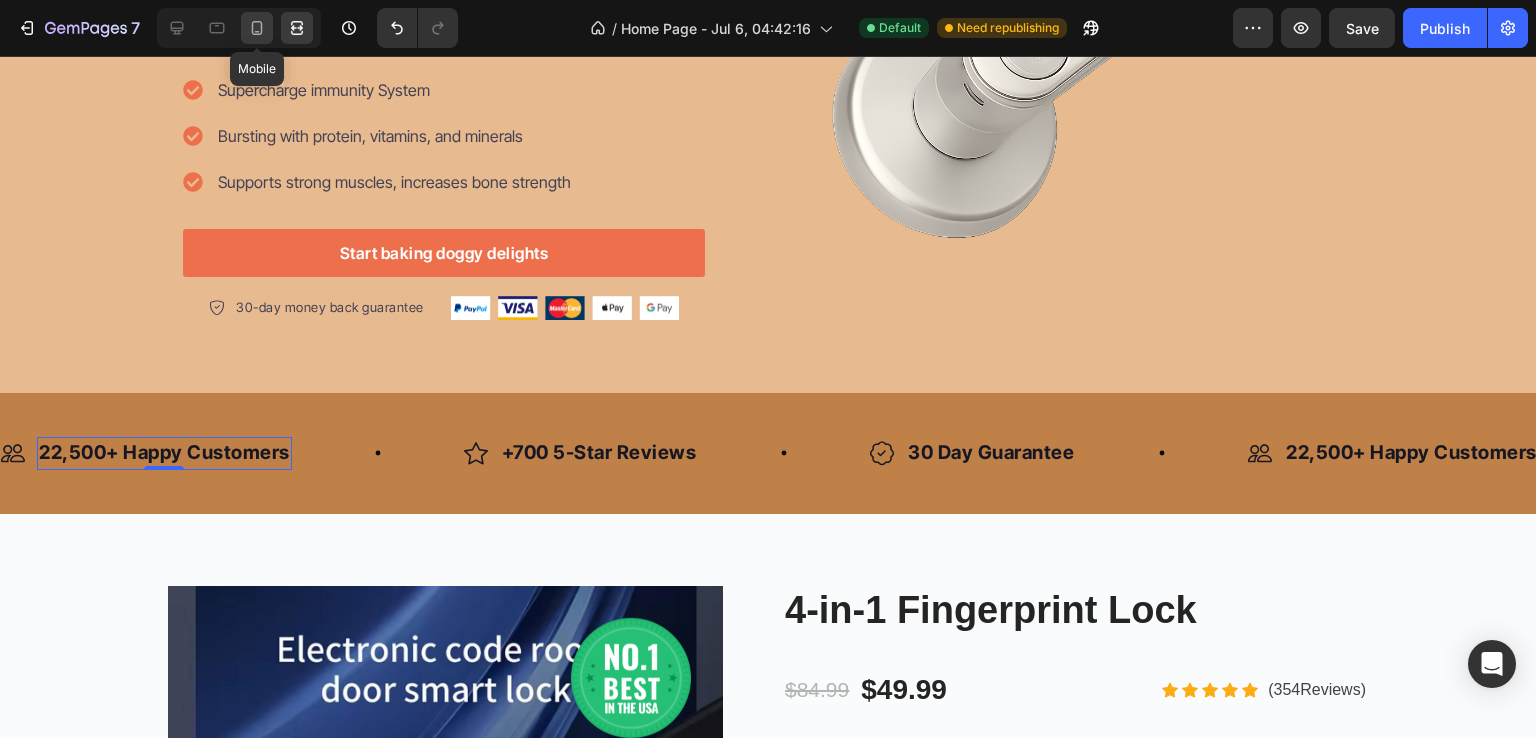click 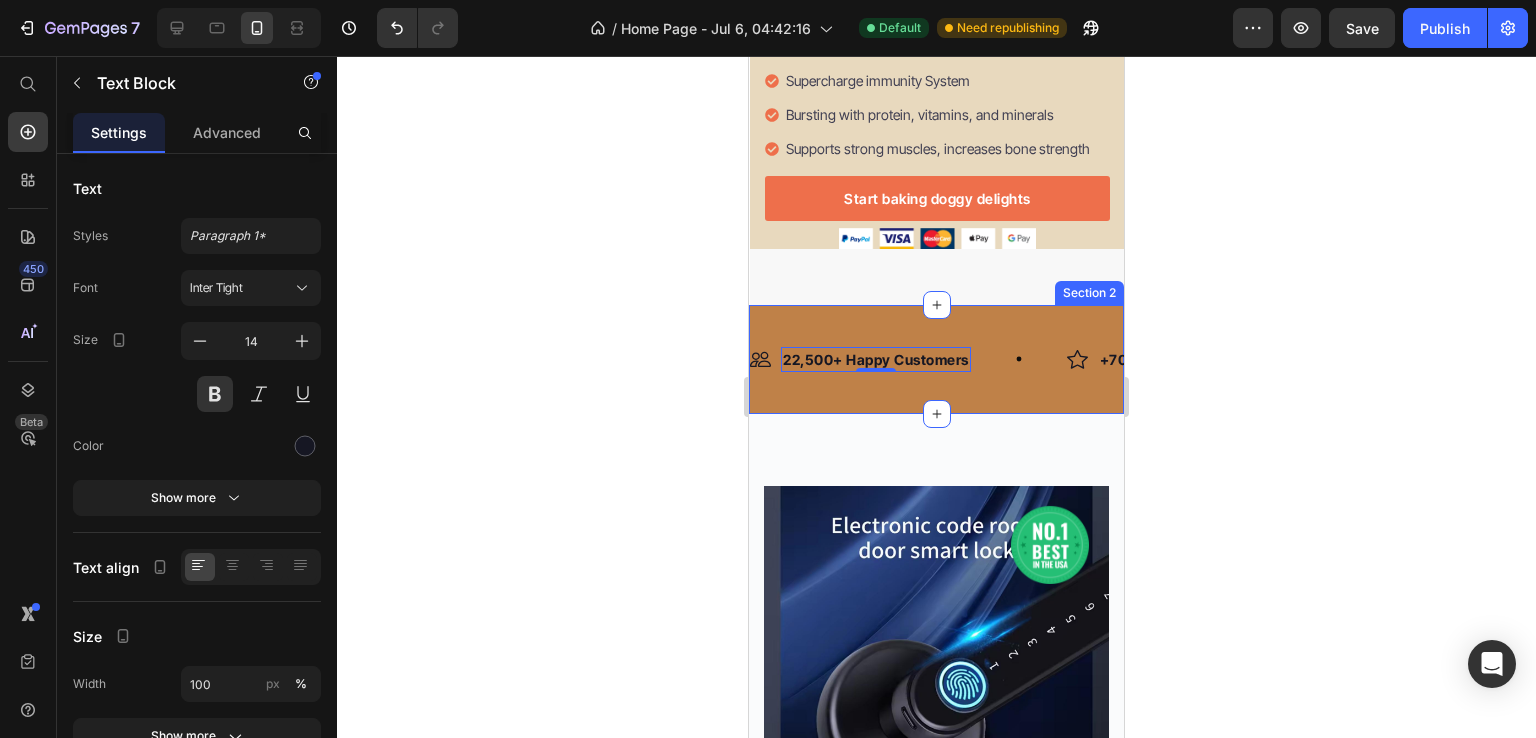scroll, scrollTop: 772, scrollLeft: 0, axis: vertical 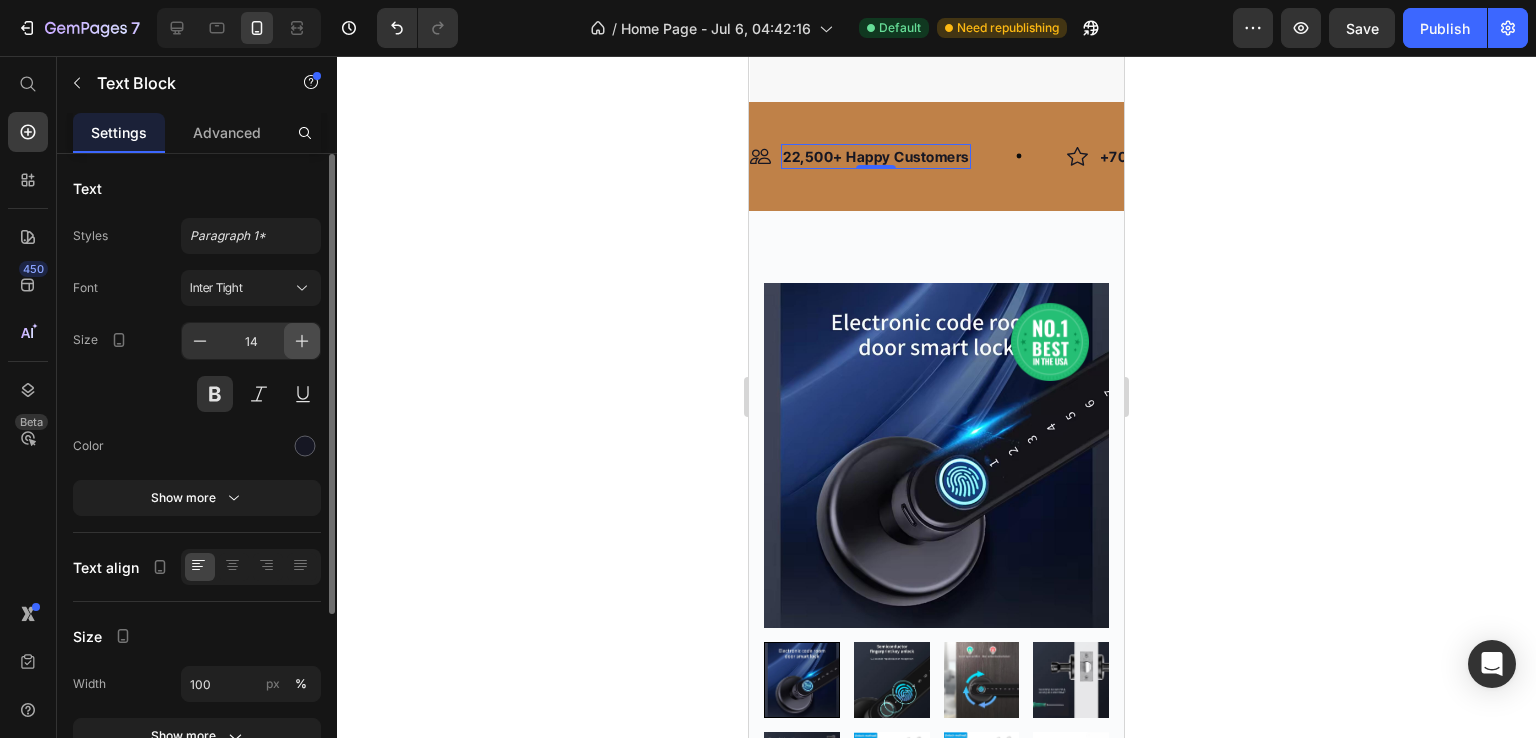 click 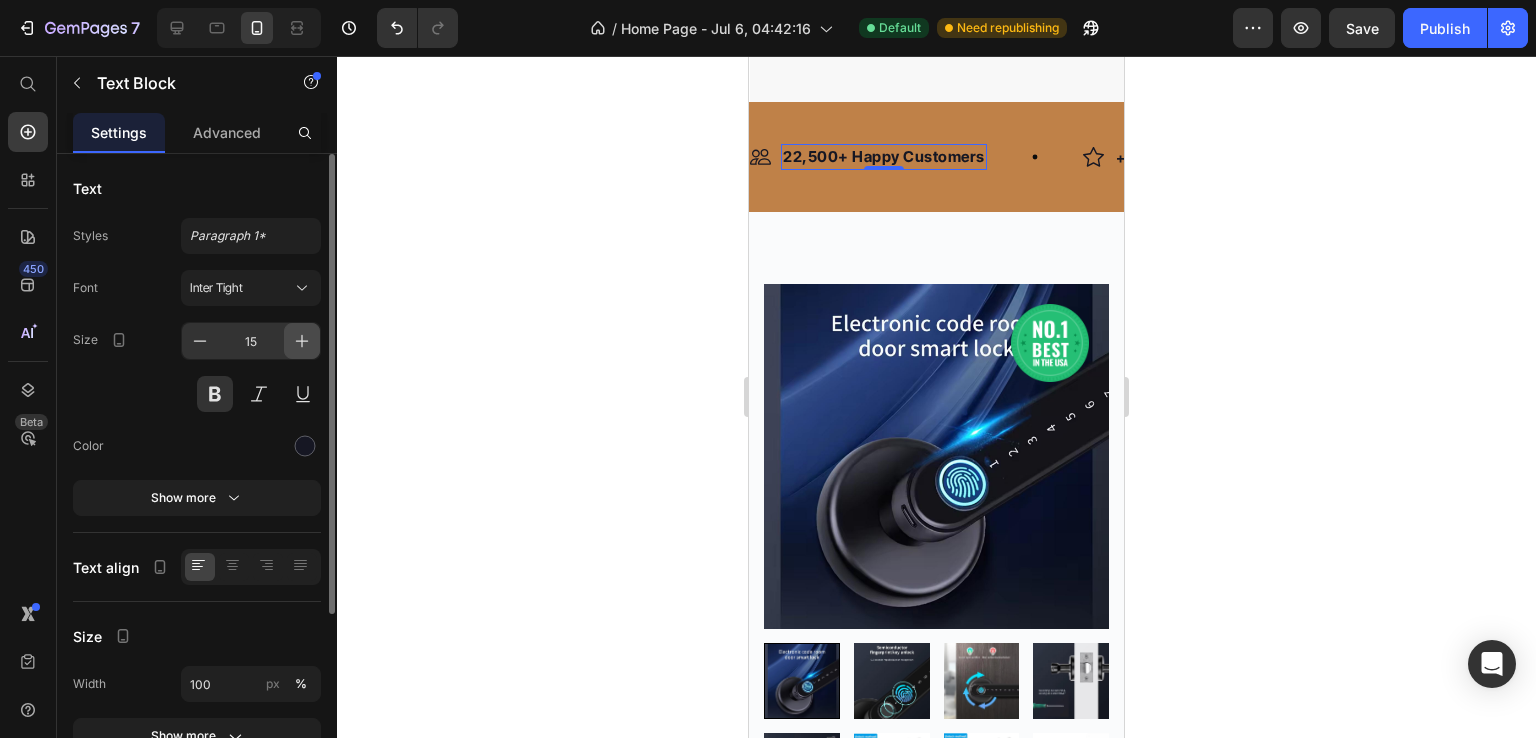 click 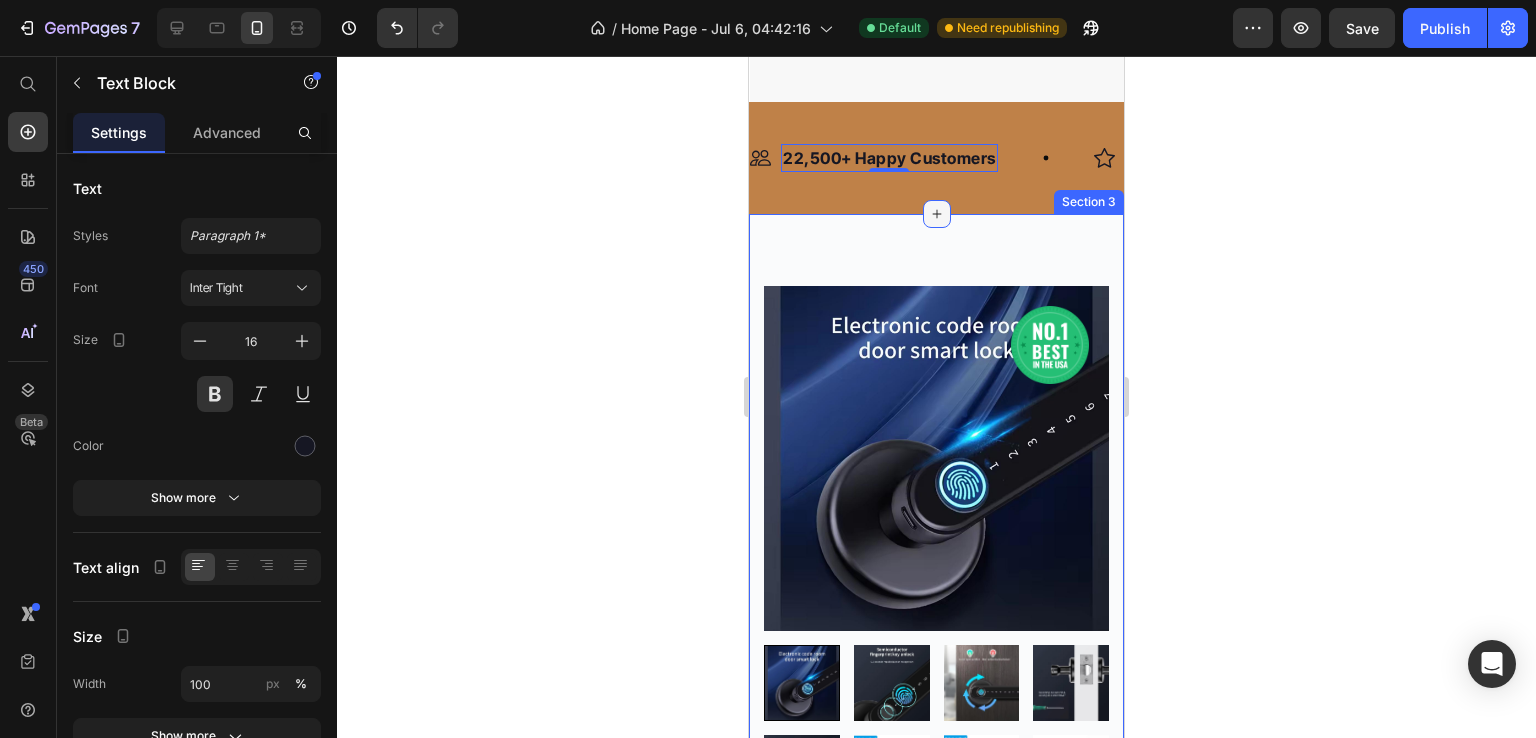 click 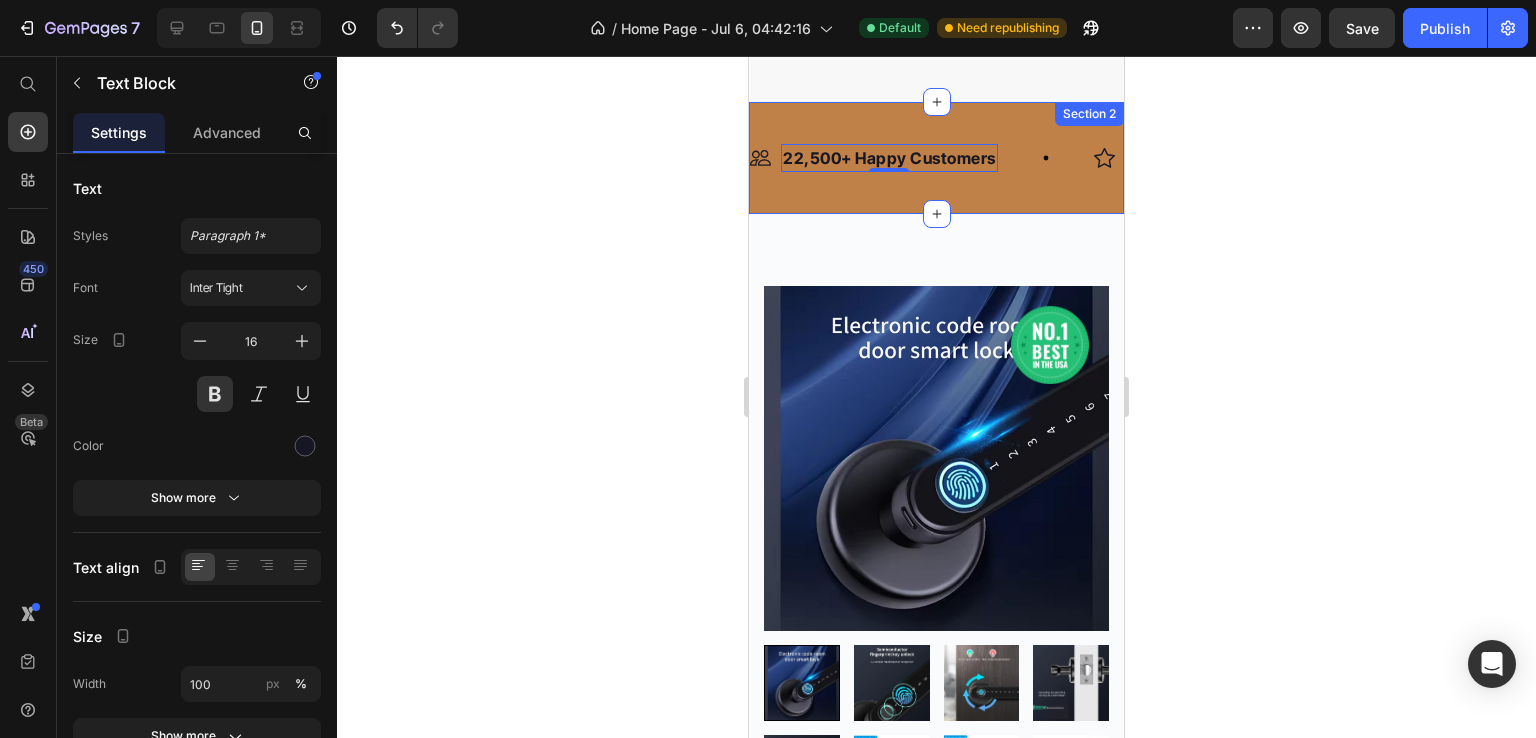 click 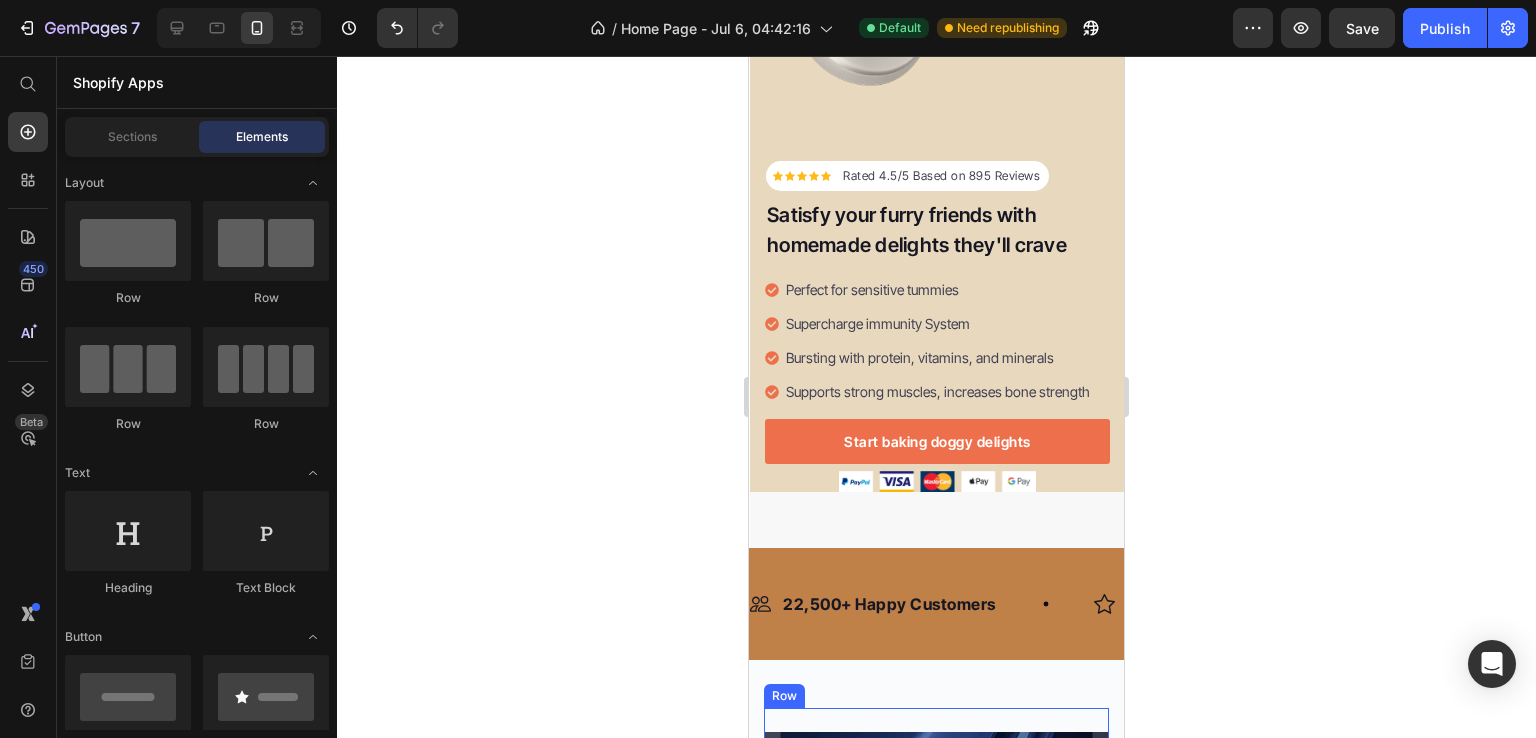 scroll, scrollTop: 324, scrollLeft: 0, axis: vertical 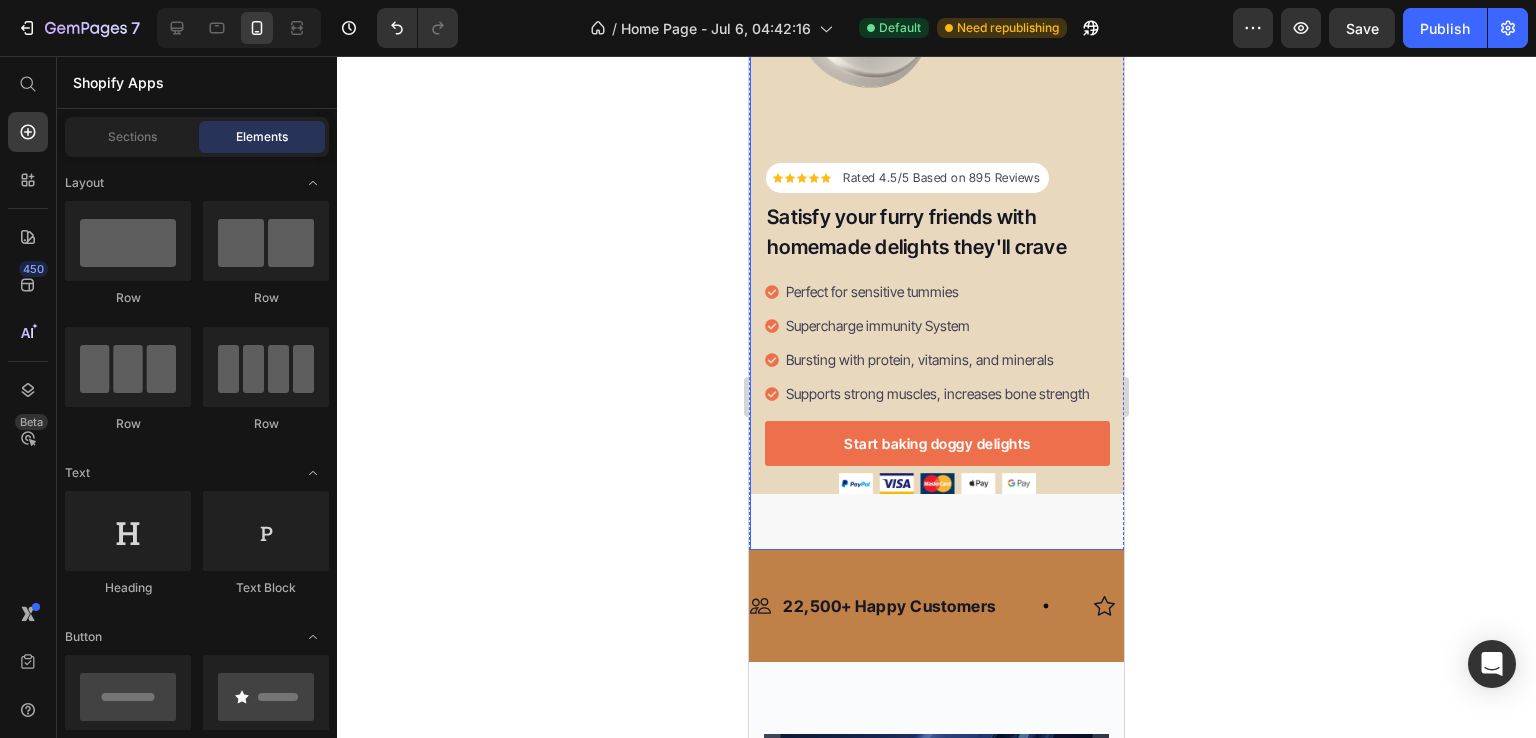 click on "Icon Icon Icon Icon Icon Icon List Hoz Rated 4.5/5 Based on 895 Reviews Text block Row Satisfy your furry friends with homemade delights they'll crave Heading Perfect for sensitive tummies Supercharge immunity System Bursting with protein, vitamins, and minerals Supports strong muscles, increases bone strength Item list Start baking doggy delights Button
30-day money back guarantee Item list Image Row Row Image Row Row" at bounding box center [937, 161] 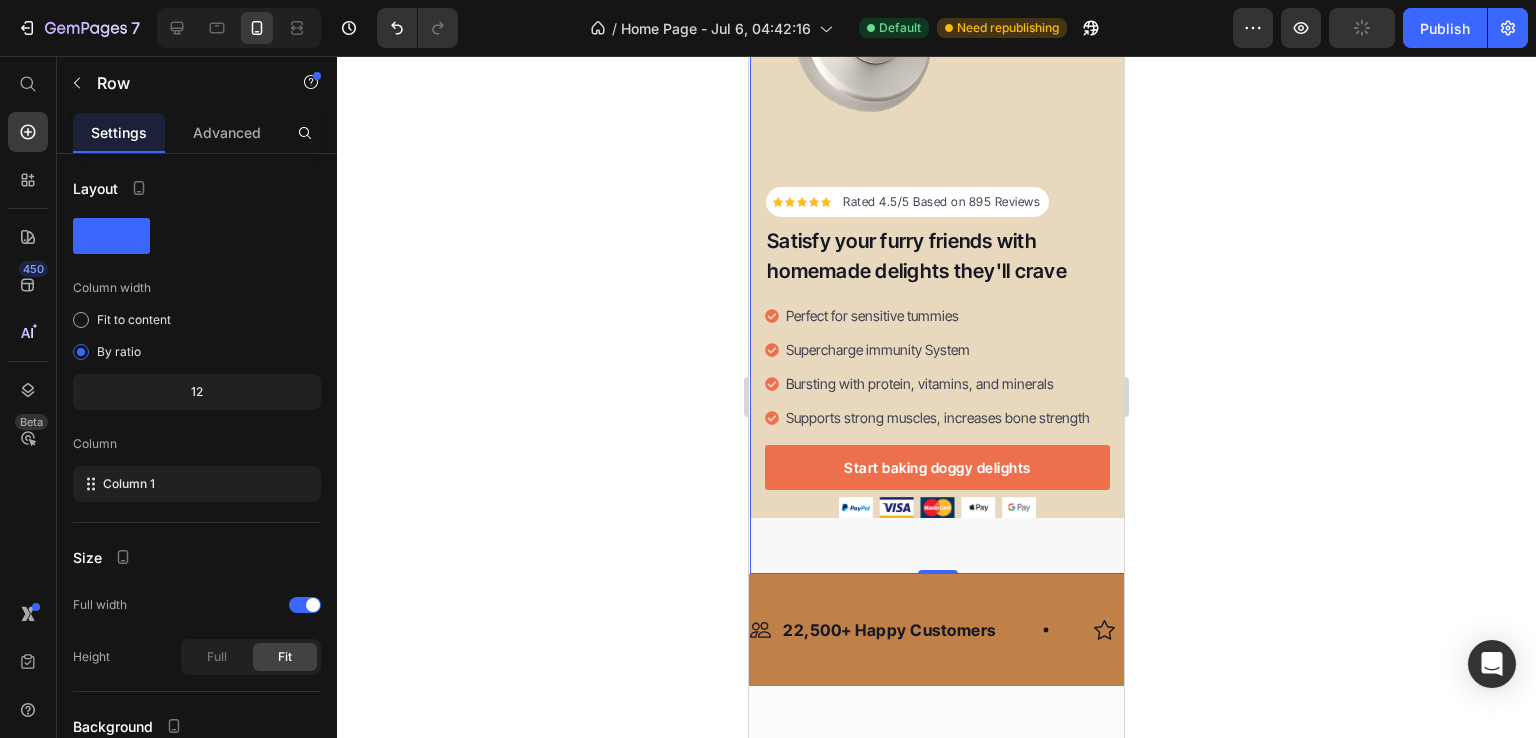 scroll, scrollTop: 296, scrollLeft: 0, axis: vertical 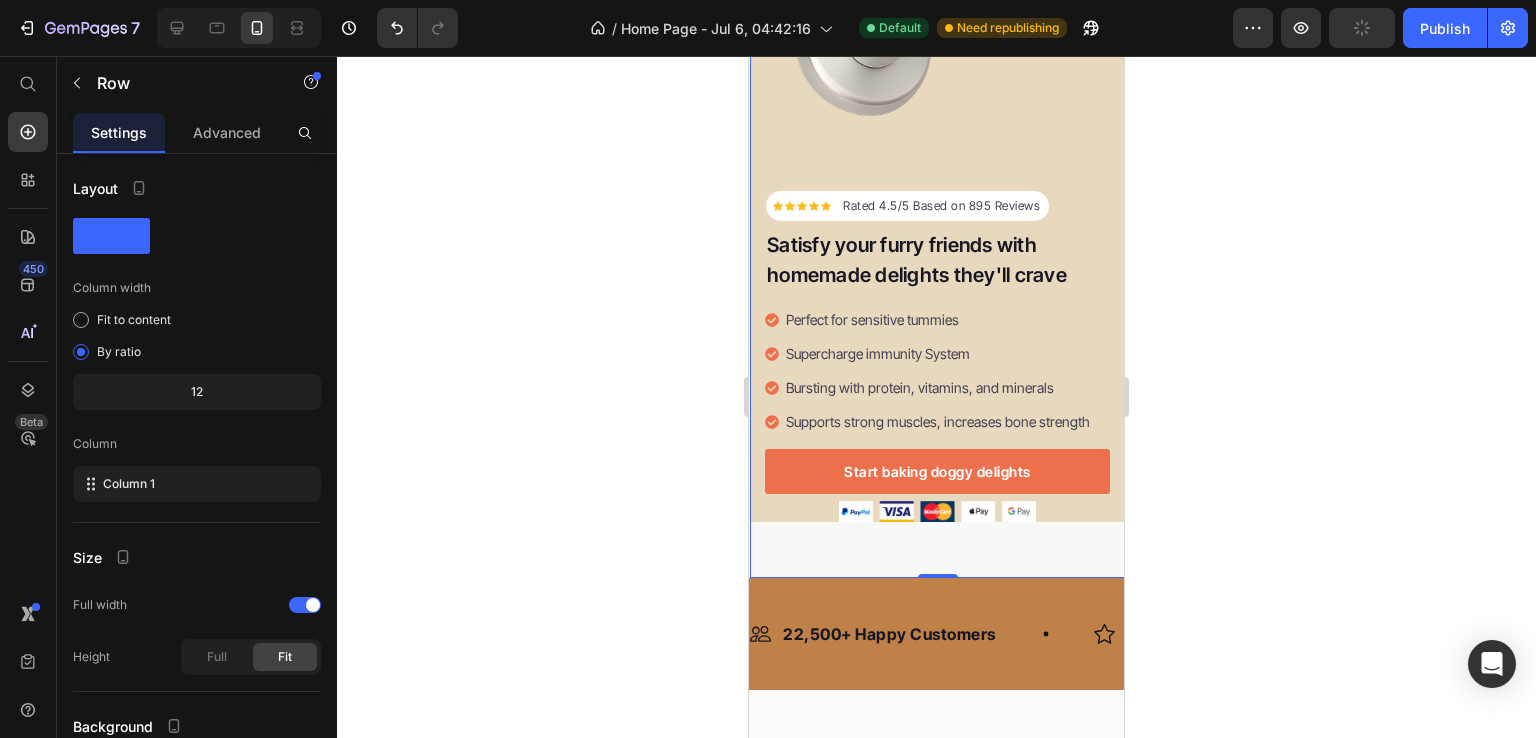 click at bounding box center [937, 511] 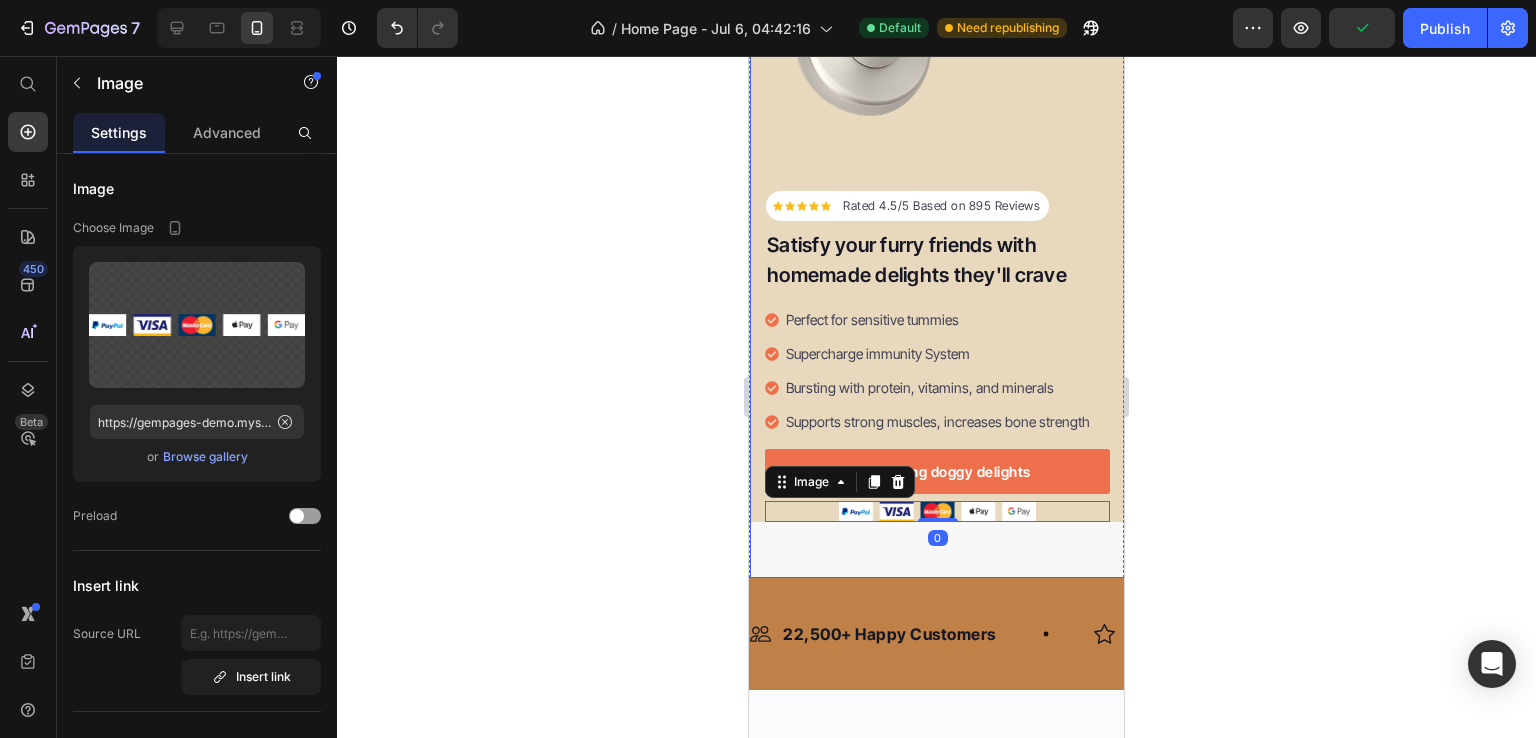 click on "Icon Icon Icon Icon Icon Icon List Hoz Rated 4.5/5 Based on 895 Reviews Text block Row Satisfy your furry friends with homemade delights they'll crave Heading Perfect for sensitive tummies Supercharge immunity System Bursting with protein, vitamins, and minerals Supports strong muscles, increases bone strength Item list Start baking doggy delights Button
30-day money back guarantee Item list Image   0 Row Row Image Row Row" at bounding box center [937, 189] 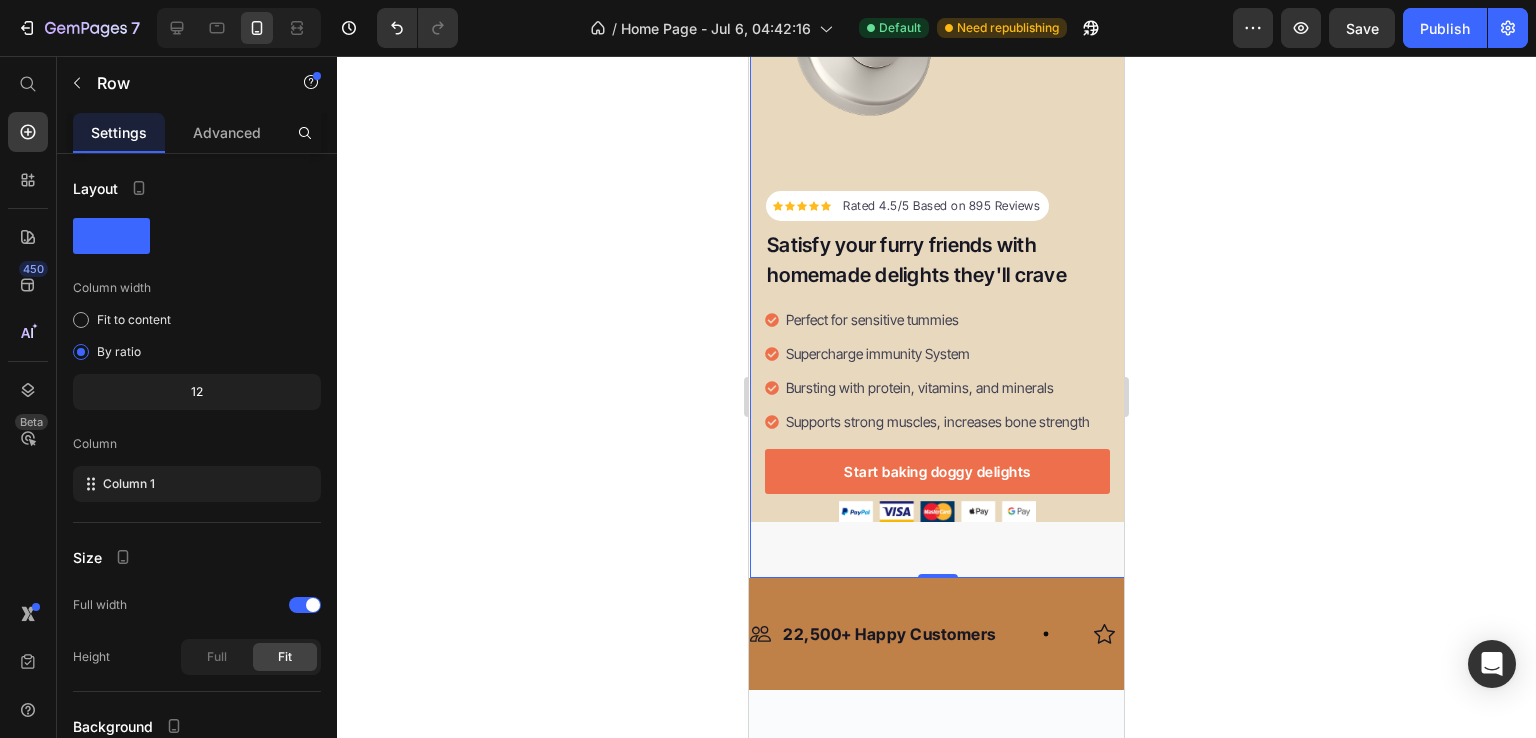 drag, startPoint x: 938, startPoint y: 562, endPoint x: 928, endPoint y: 504, distance: 58.855755 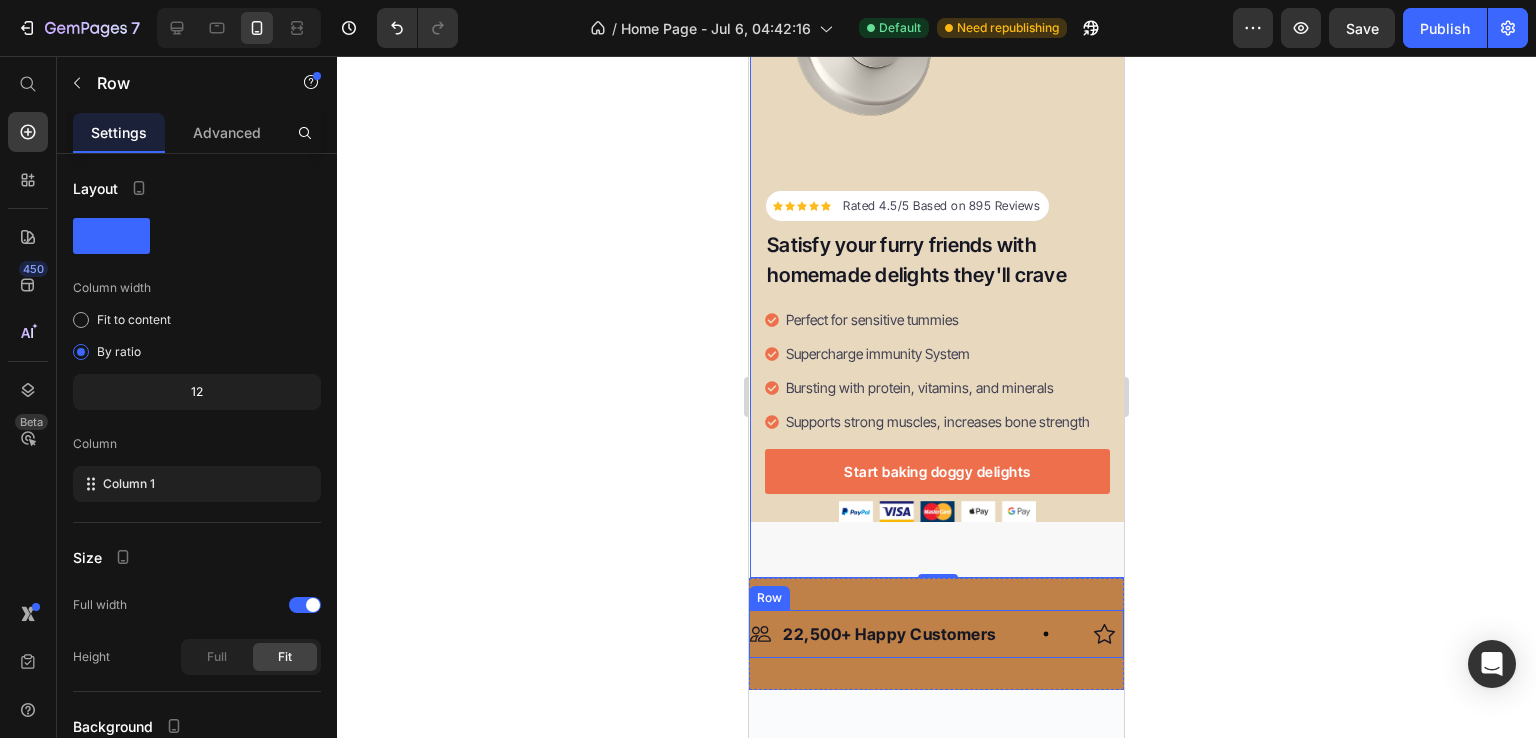 click on "Image 22,500+ Happy Customers Text Block Row
Image +700 5-Star Reviews Text Block Row
Image 30 Day Guarantee Text Block Row
Image 22,500+ Happy Customers Text Block Row
Image +700 5-Star Reviews Text Block Row
Image 30 Day Guarantee Text Block Row
Marquee Row" at bounding box center (936, 634) 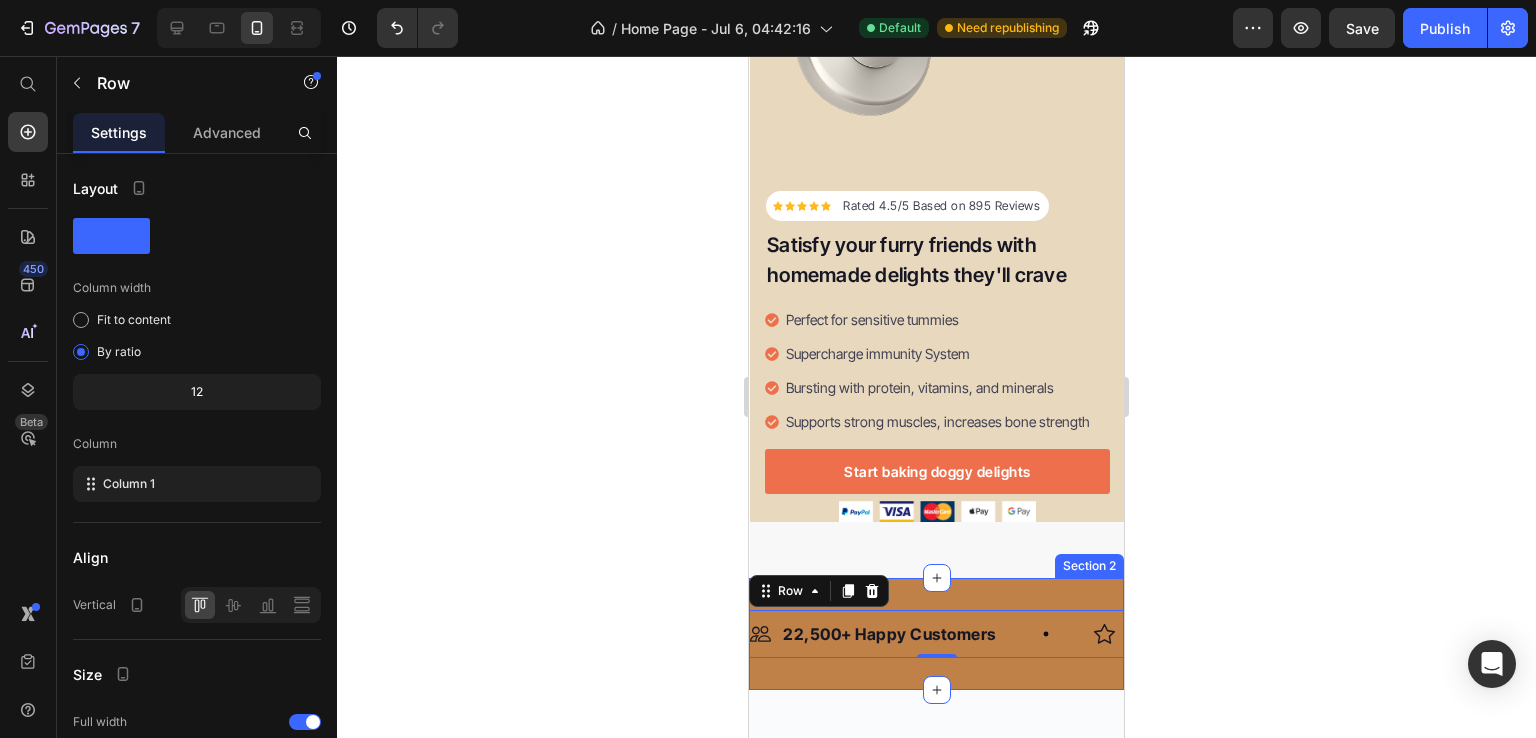 click on "Image 22,500+ Happy Customers Text Block Row
Image +700 5-Star Reviews Text Block Row
Image 30 Day Guarantee Text Block Row
Image 22,500+ Happy Customers Text Block Row
Image +700 5-Star Reviews Text Block Row
Image 30 Day Guarantee Text Block Row
Marquee Row   0 Section 2" at bounding box center [936, 634] 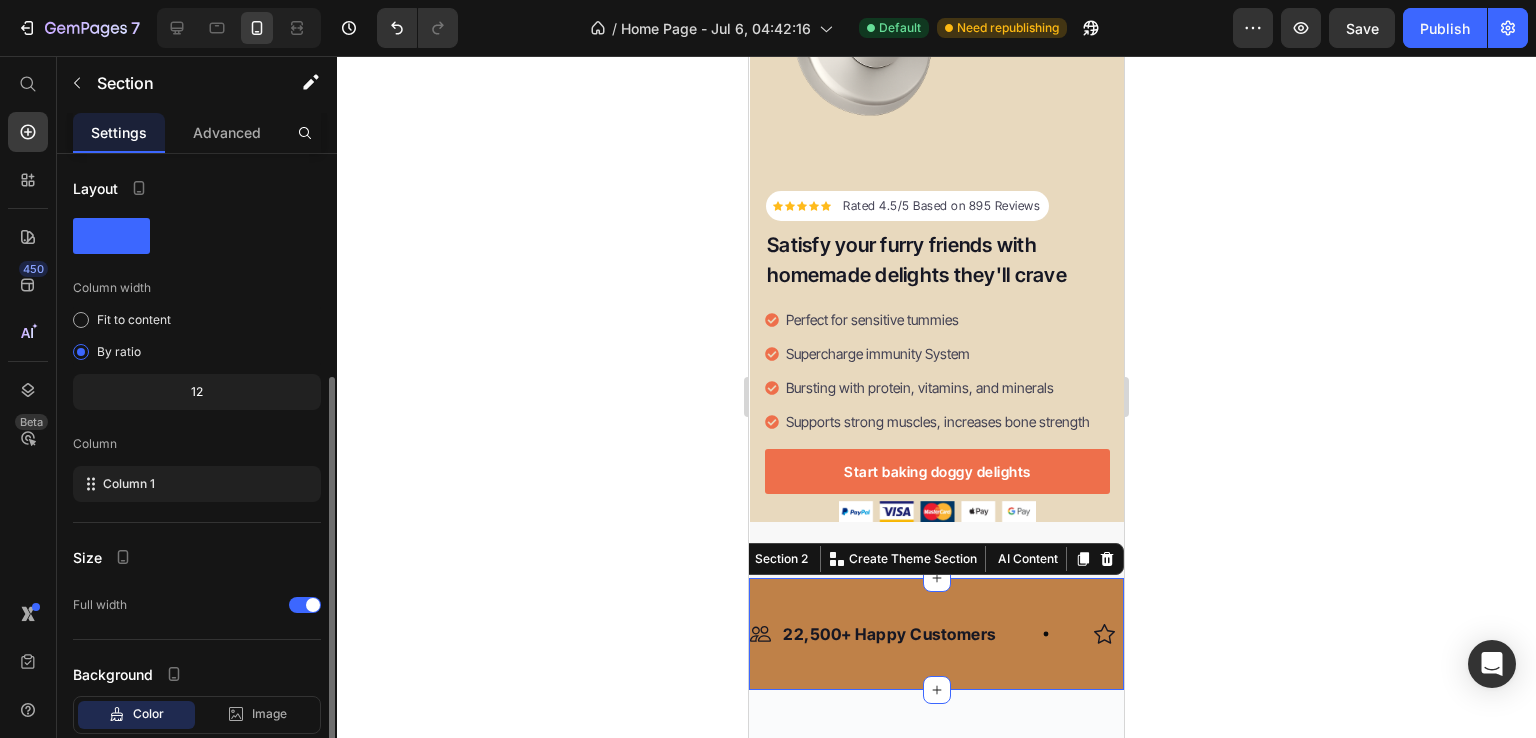 scroll, scrollTop: 121, scrollLeft: 0, axis: vertical 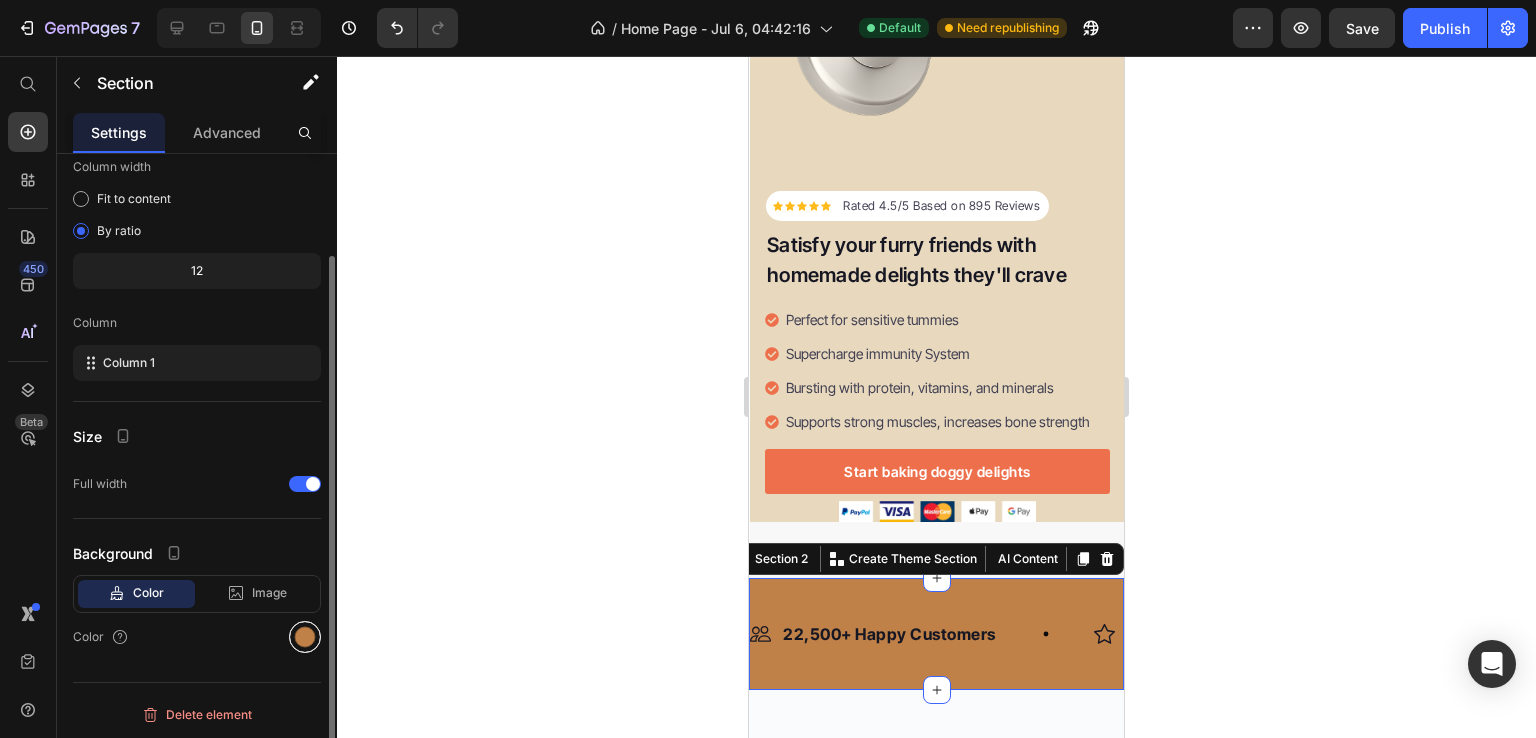 click at bounding box center [305, 637] 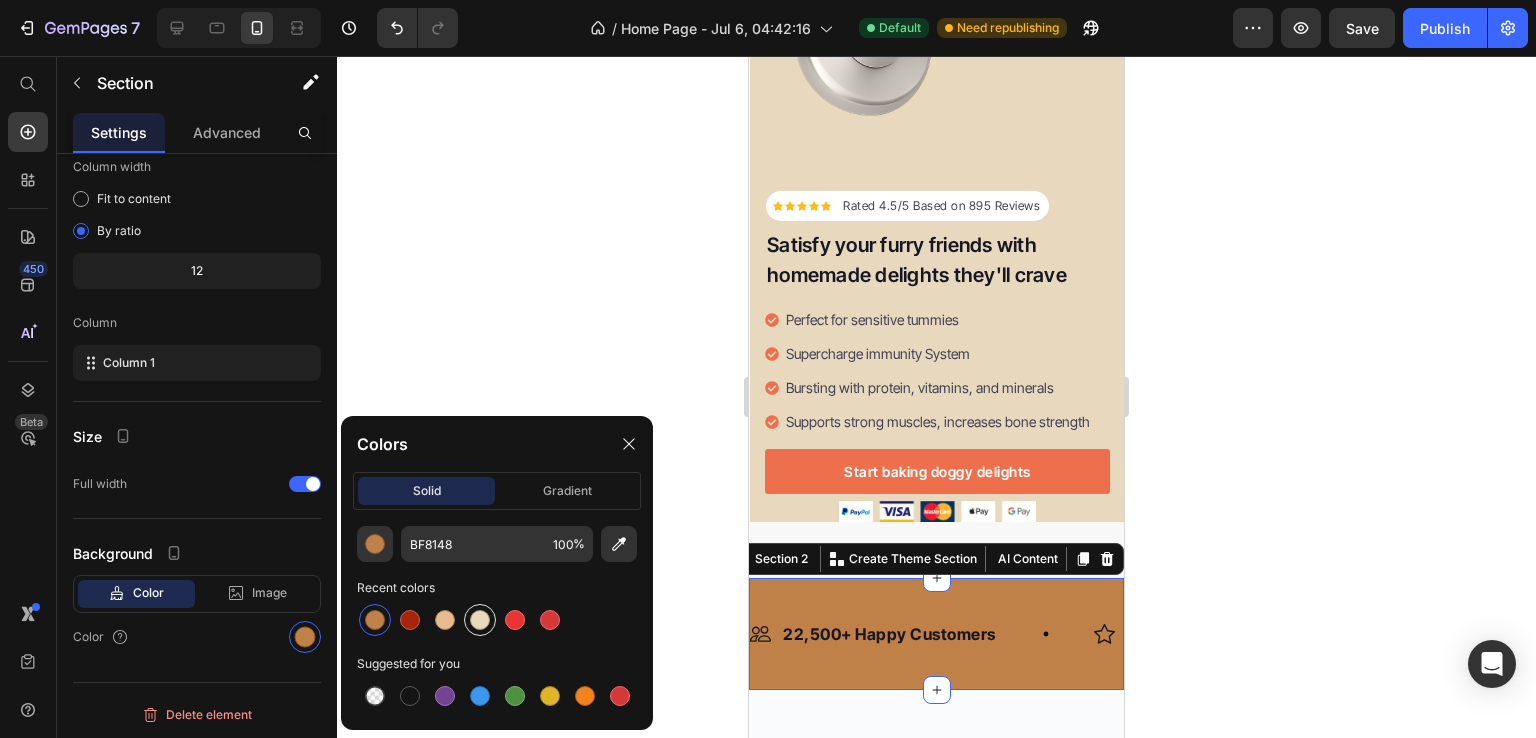 click at bounding box center (480, 620) 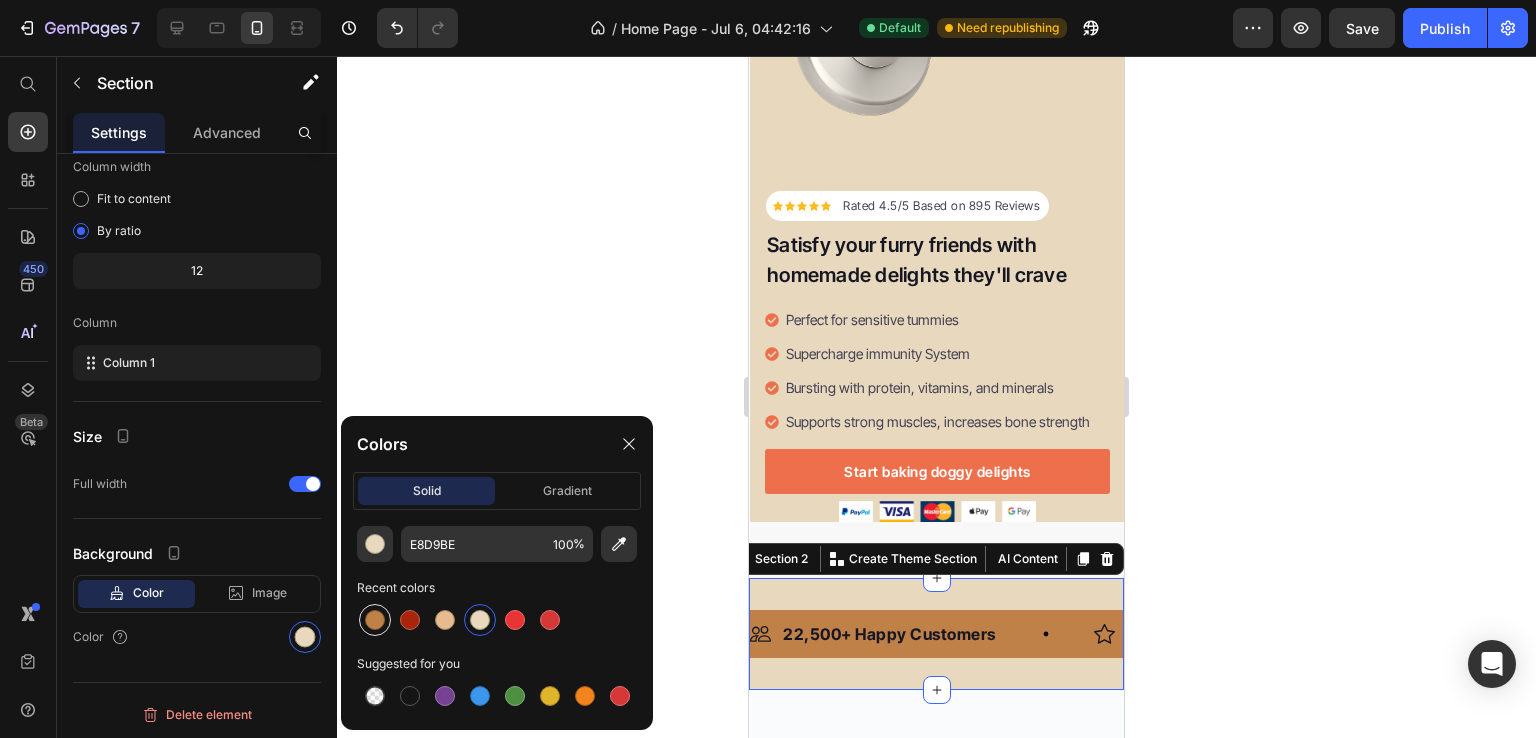 click at bounding box center [375, 620] 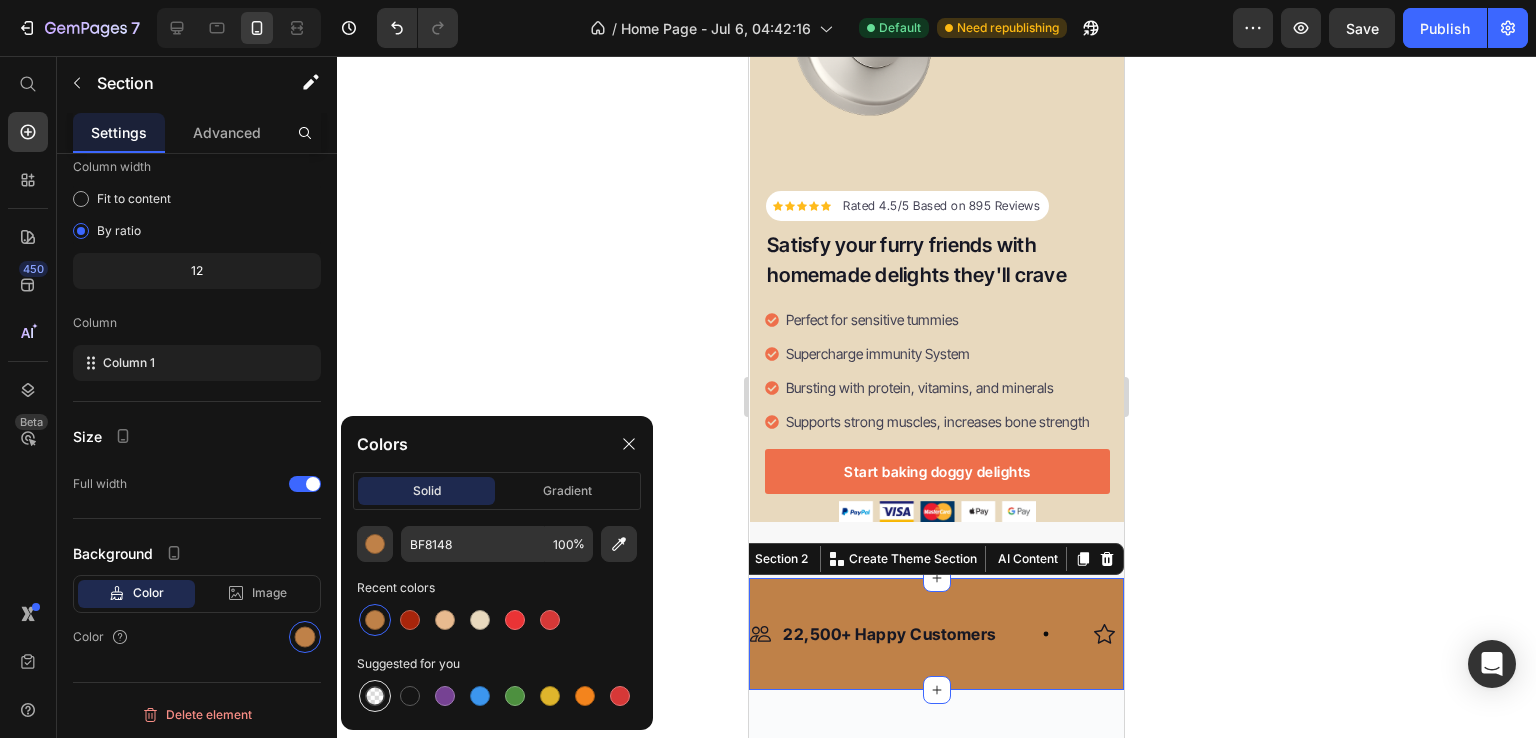 click at bounding box center [375, 696] 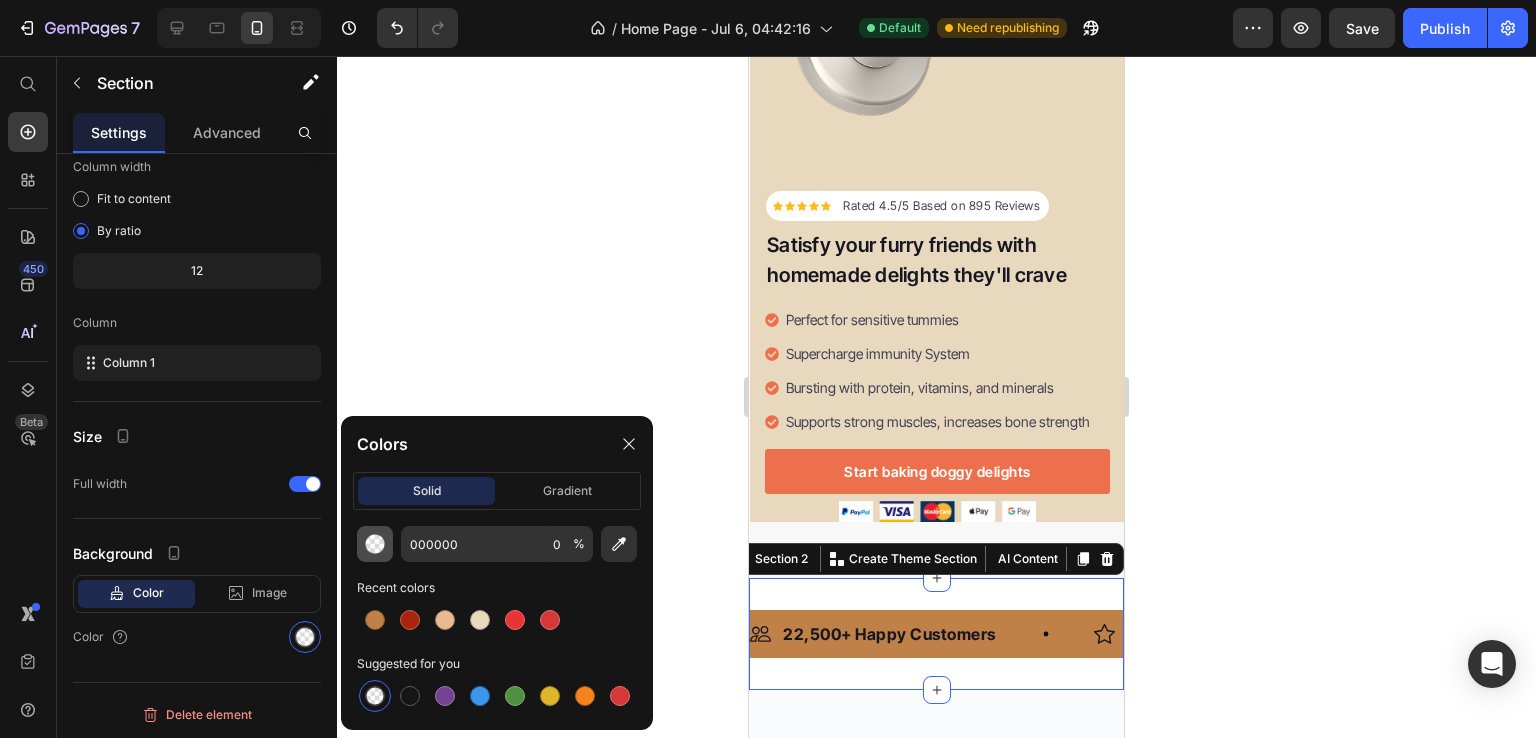 click at bounding box center (375, 544) 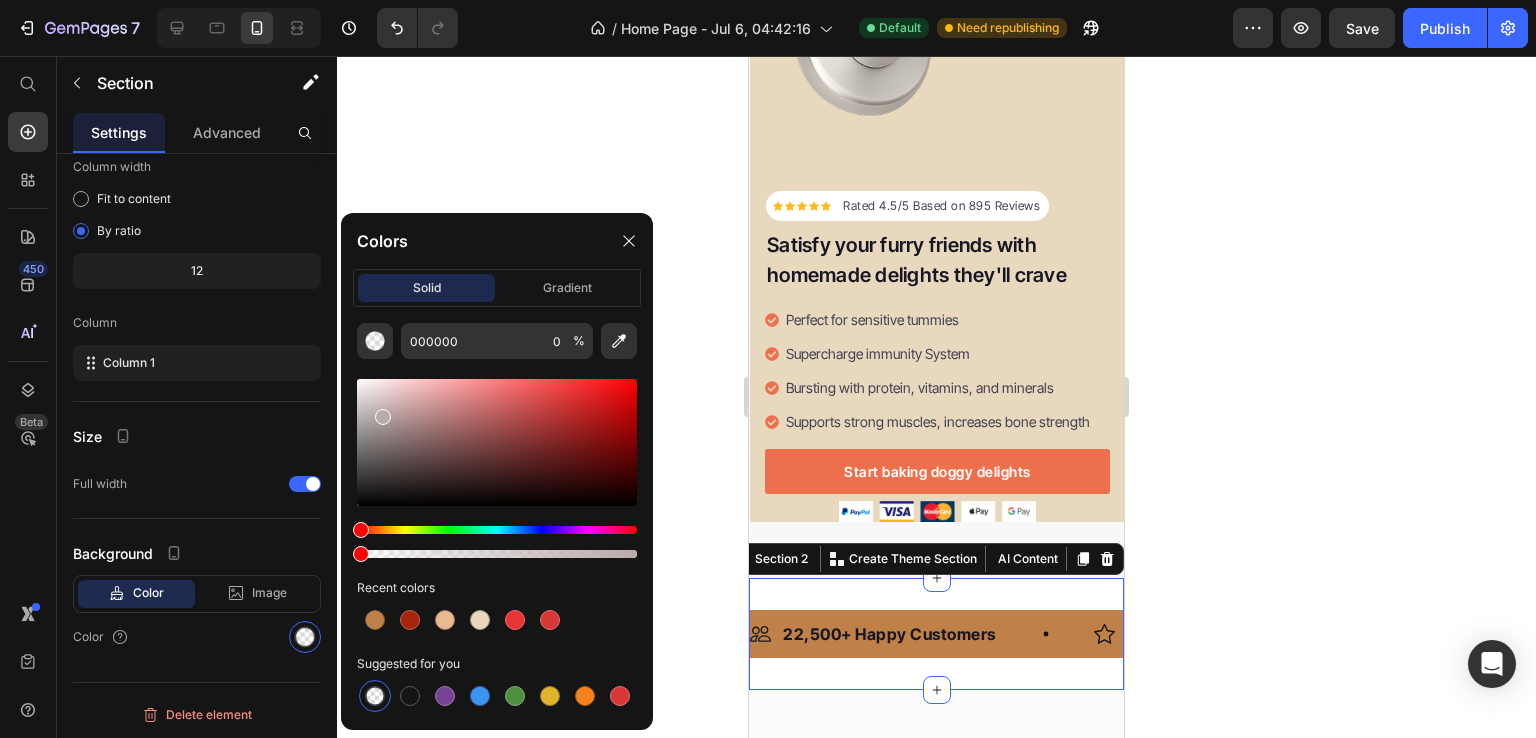click at bounding box center (497, 442) 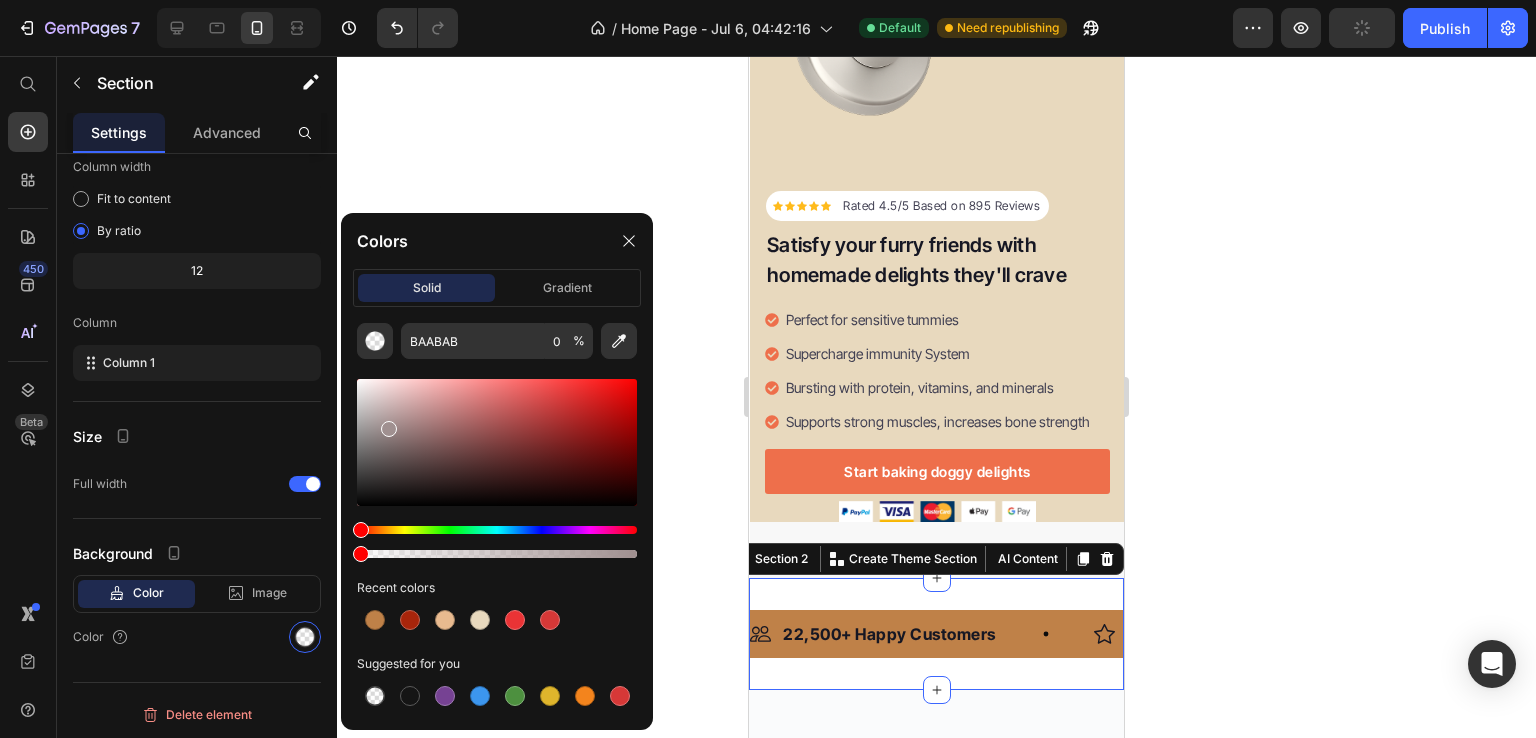click at bounding box center (497, 442) 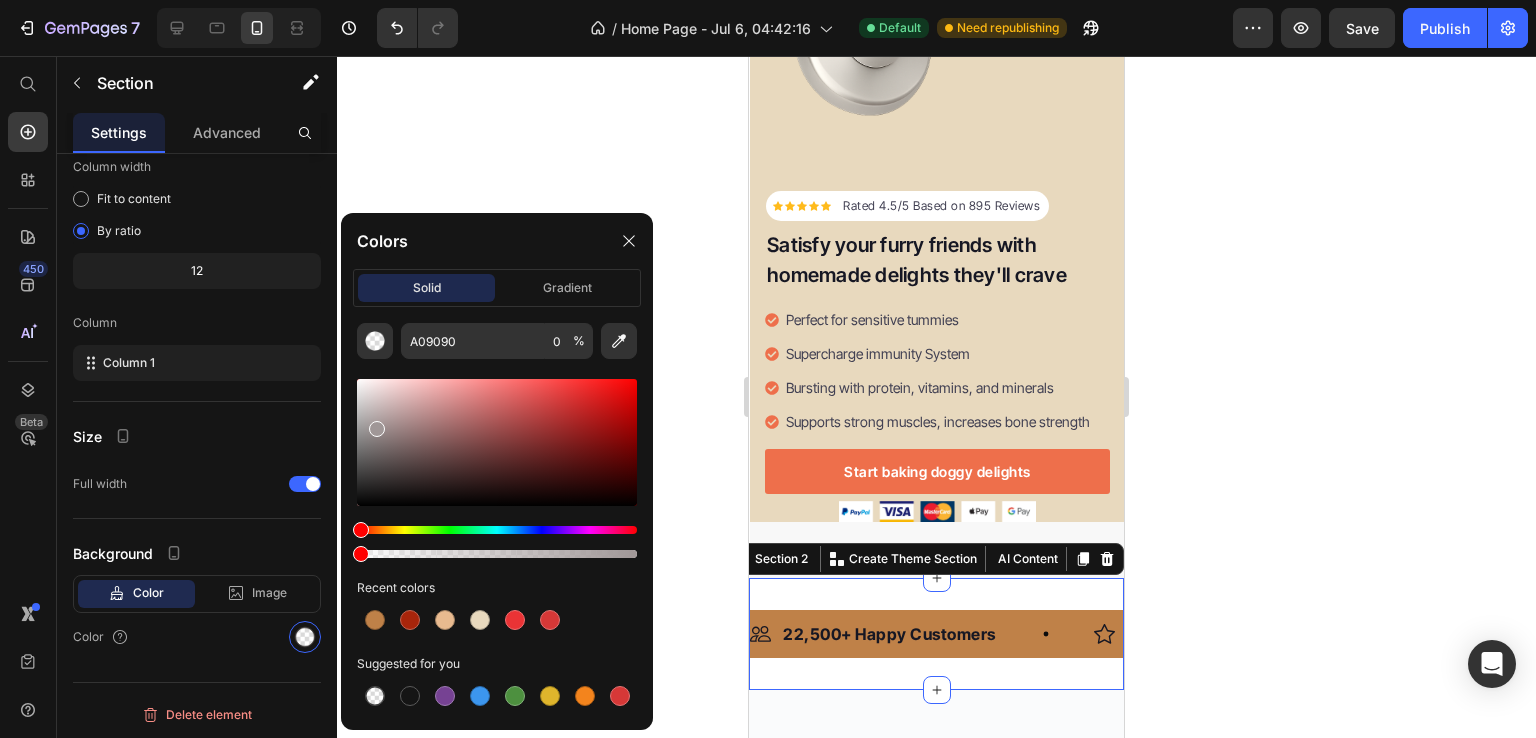 click at bounding box center (497, 442) 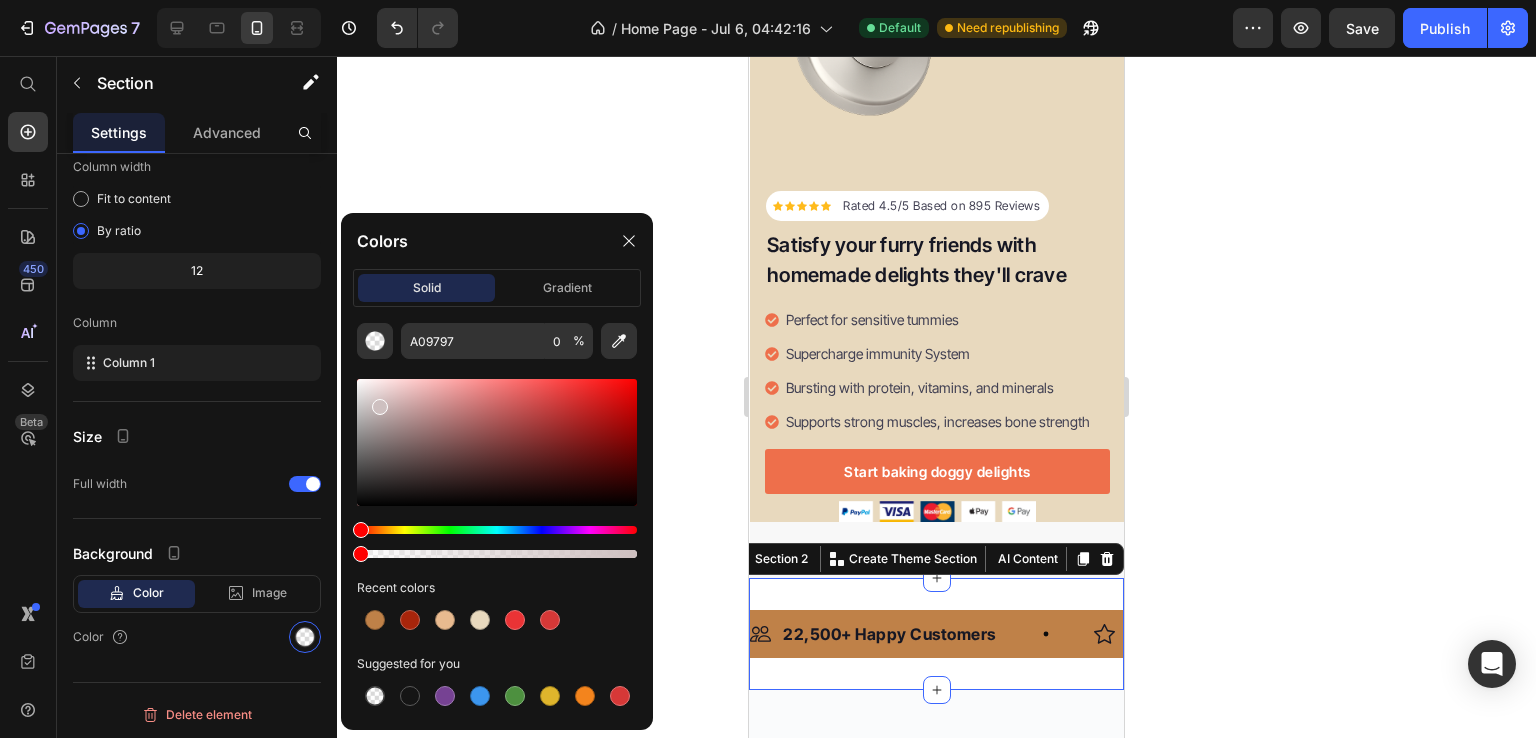 click at bounding box center (497, 442) 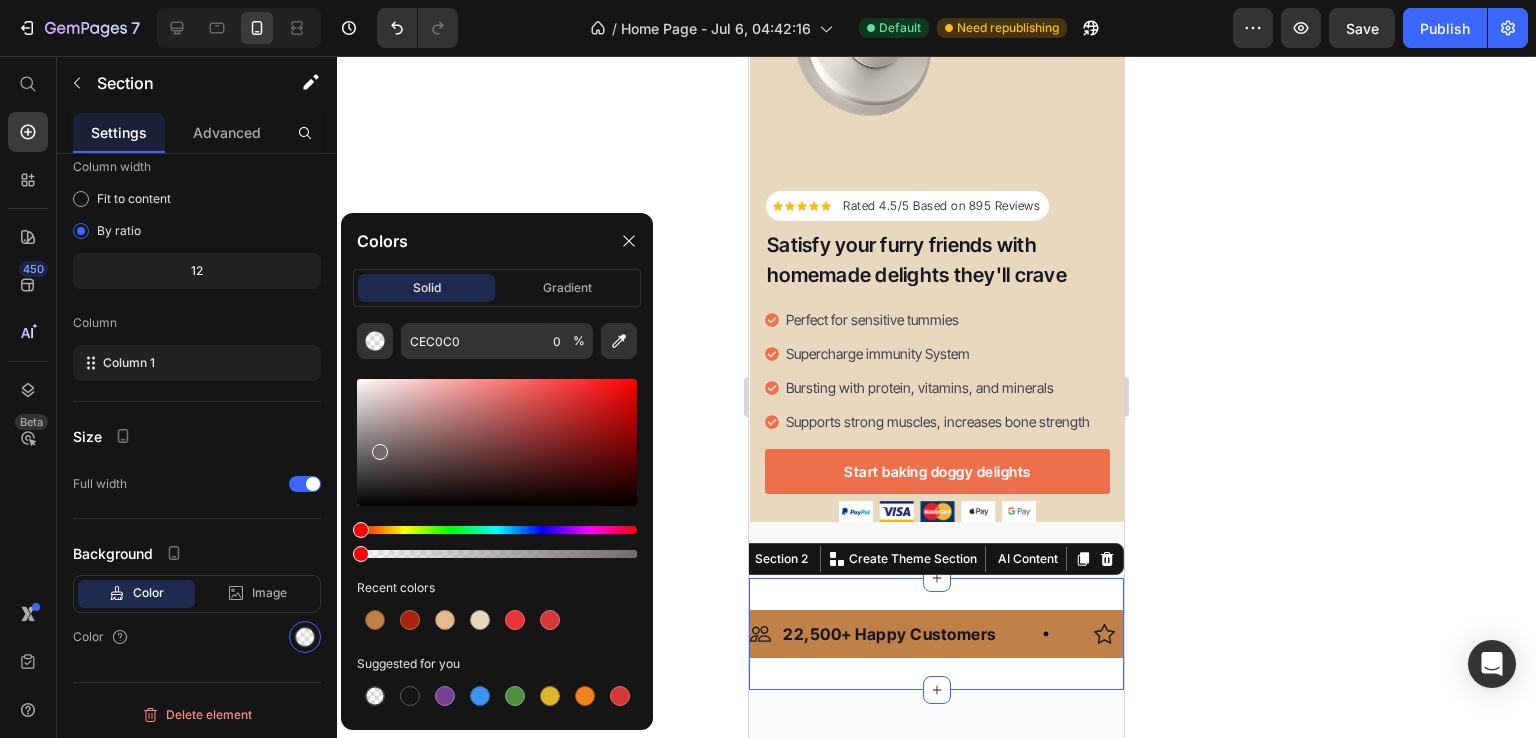 click at bounding box center [497, 442] 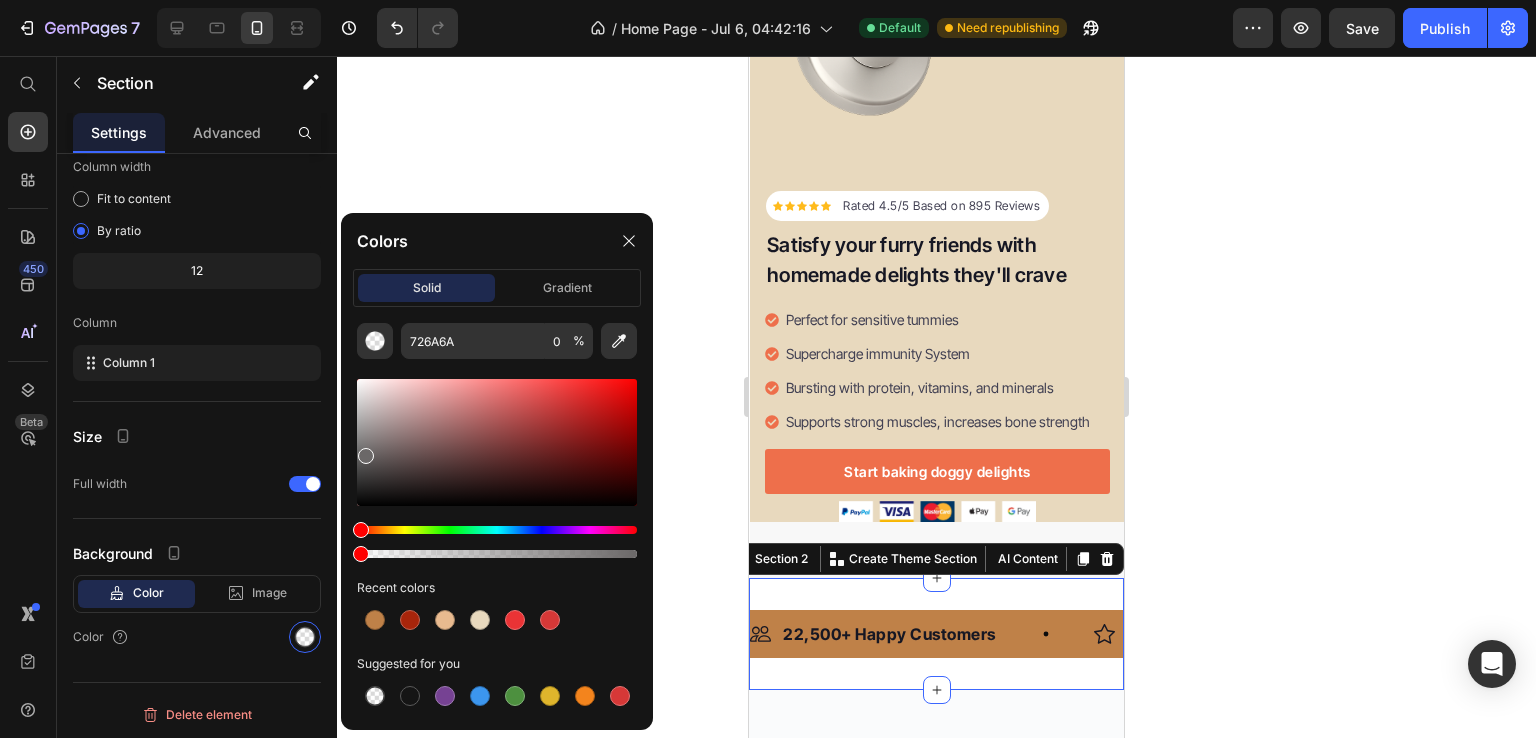 click at bounding box center [497, 442] 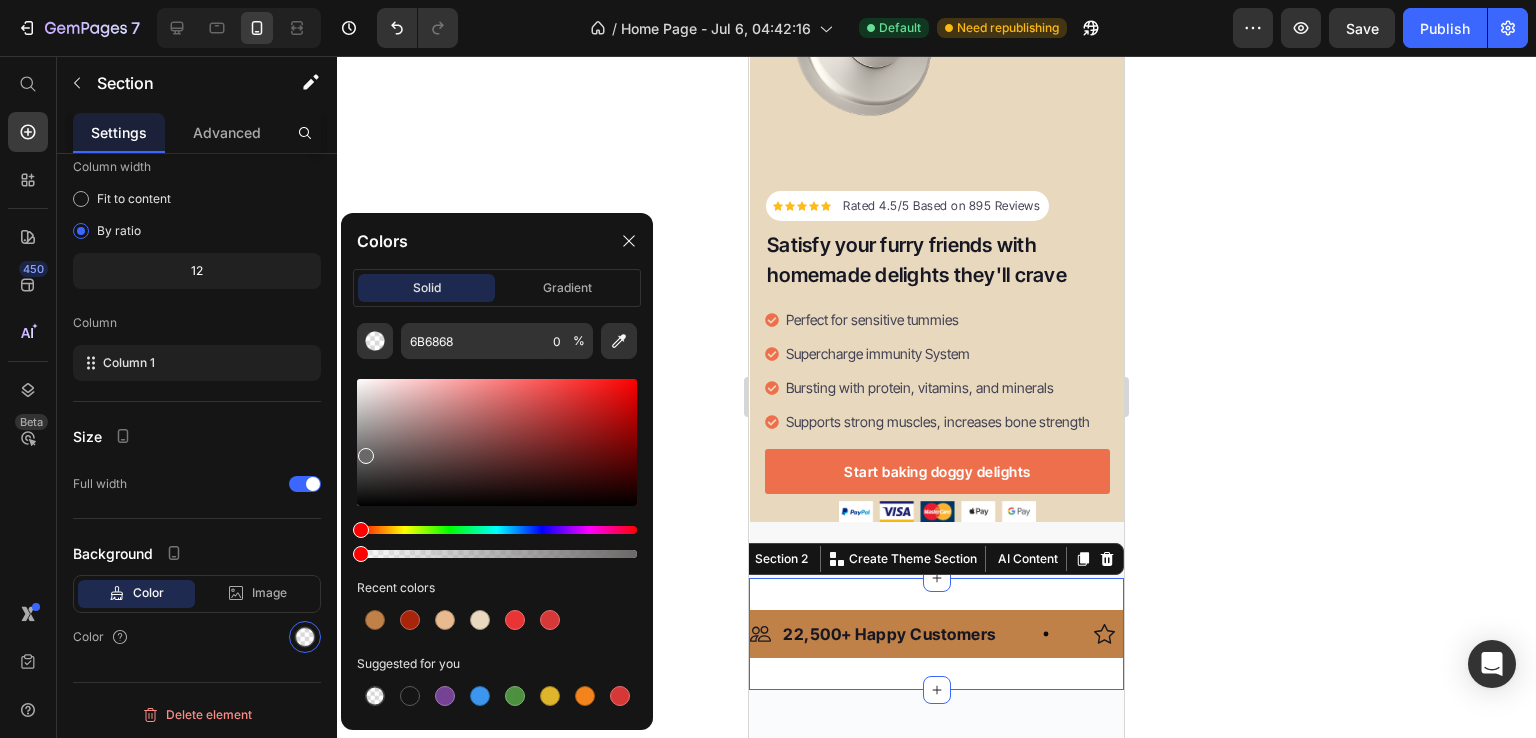 click 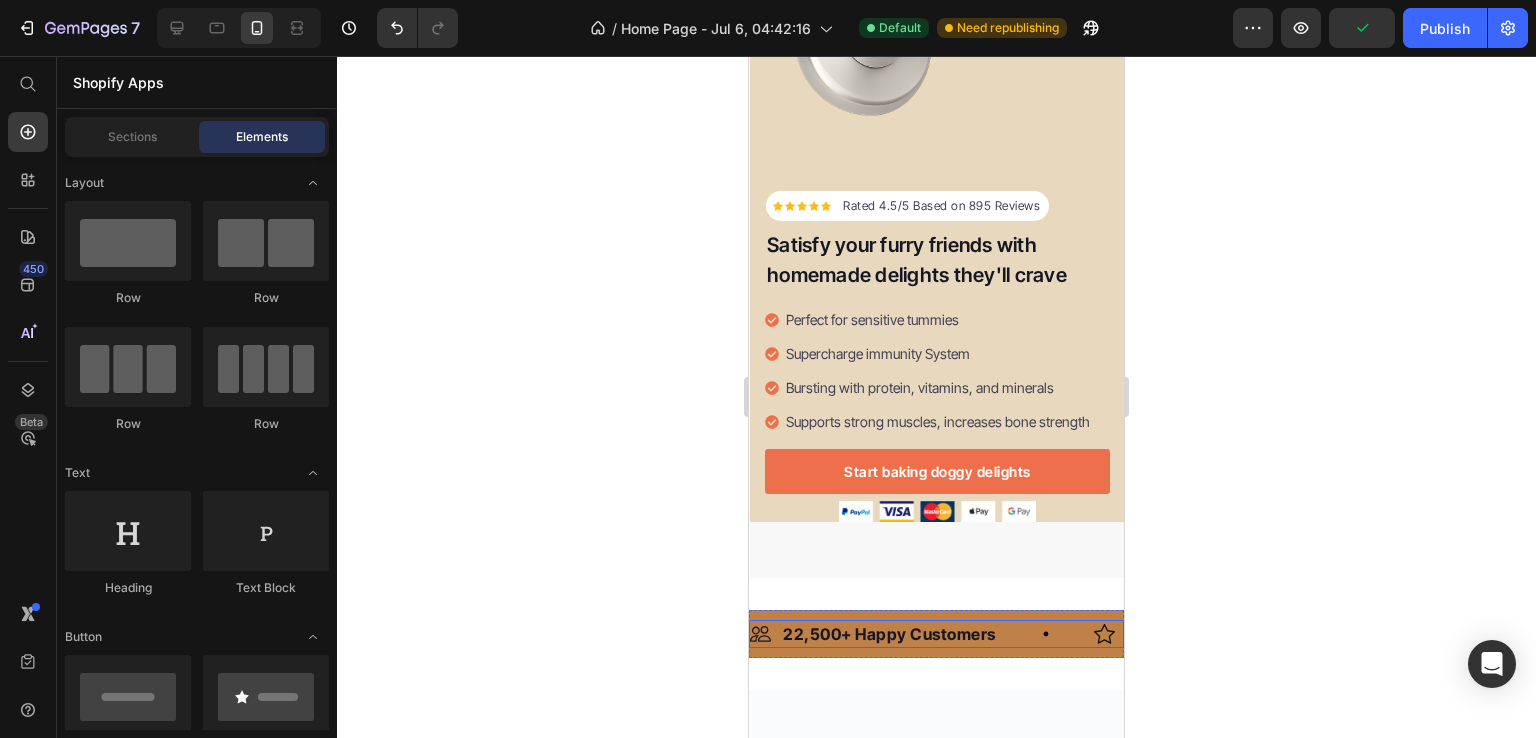 click on "Image 22,500+ Happy Customers Text Block Row" at bounding box center (922, 634) 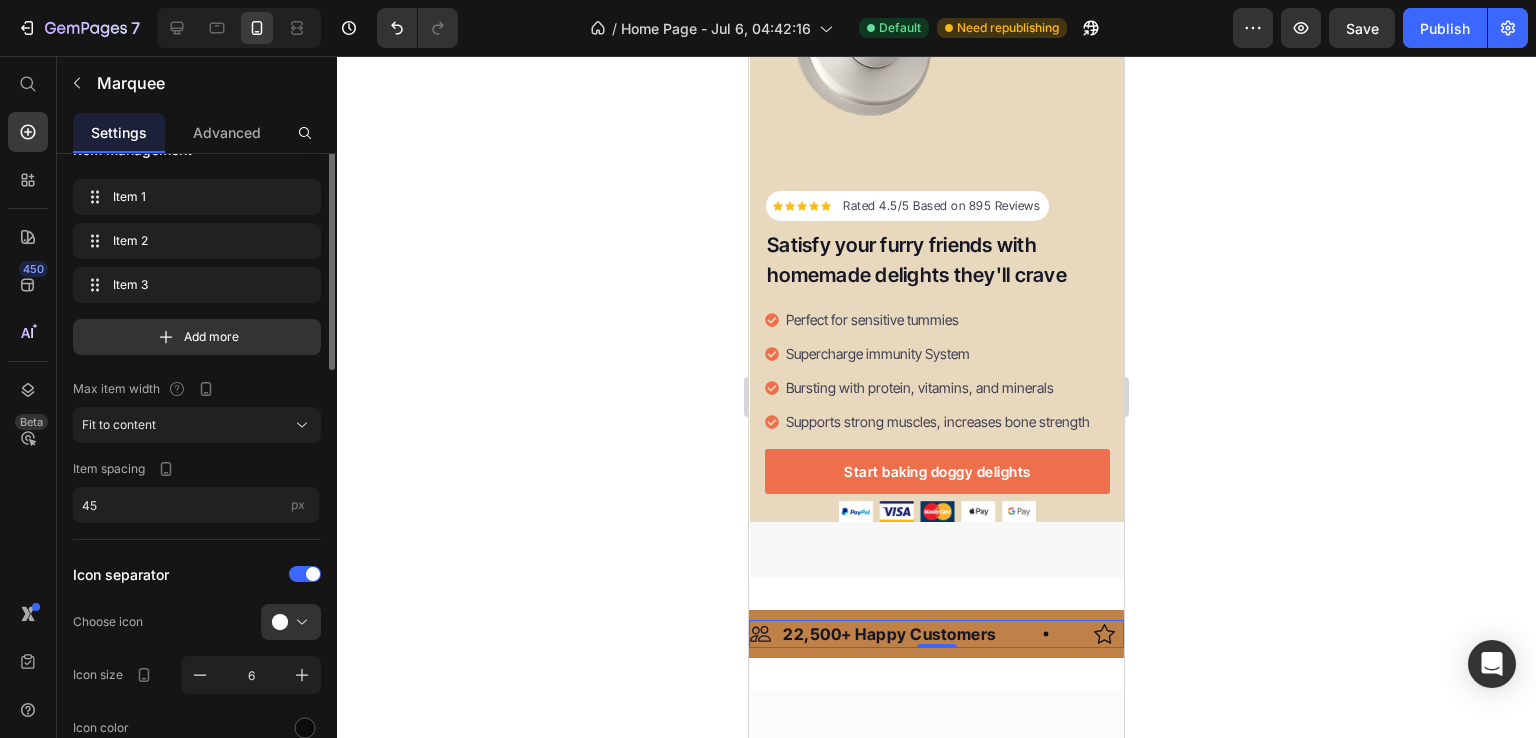scroll, scrollTop: 0, scrollLeft: 0, axis: both 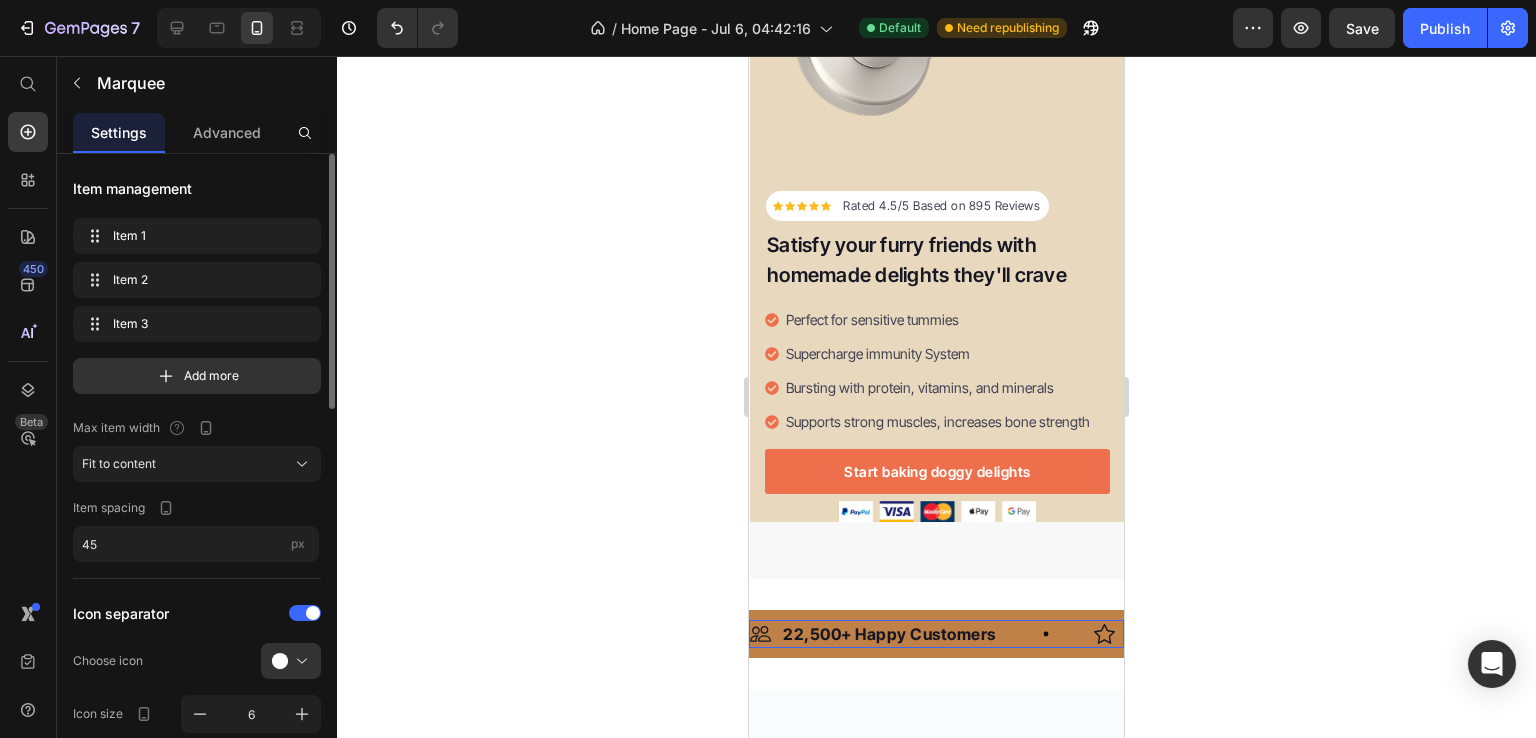 click on "Image 22,500+ Happy Customers Text Block Row" at bounding box center [922, 634] 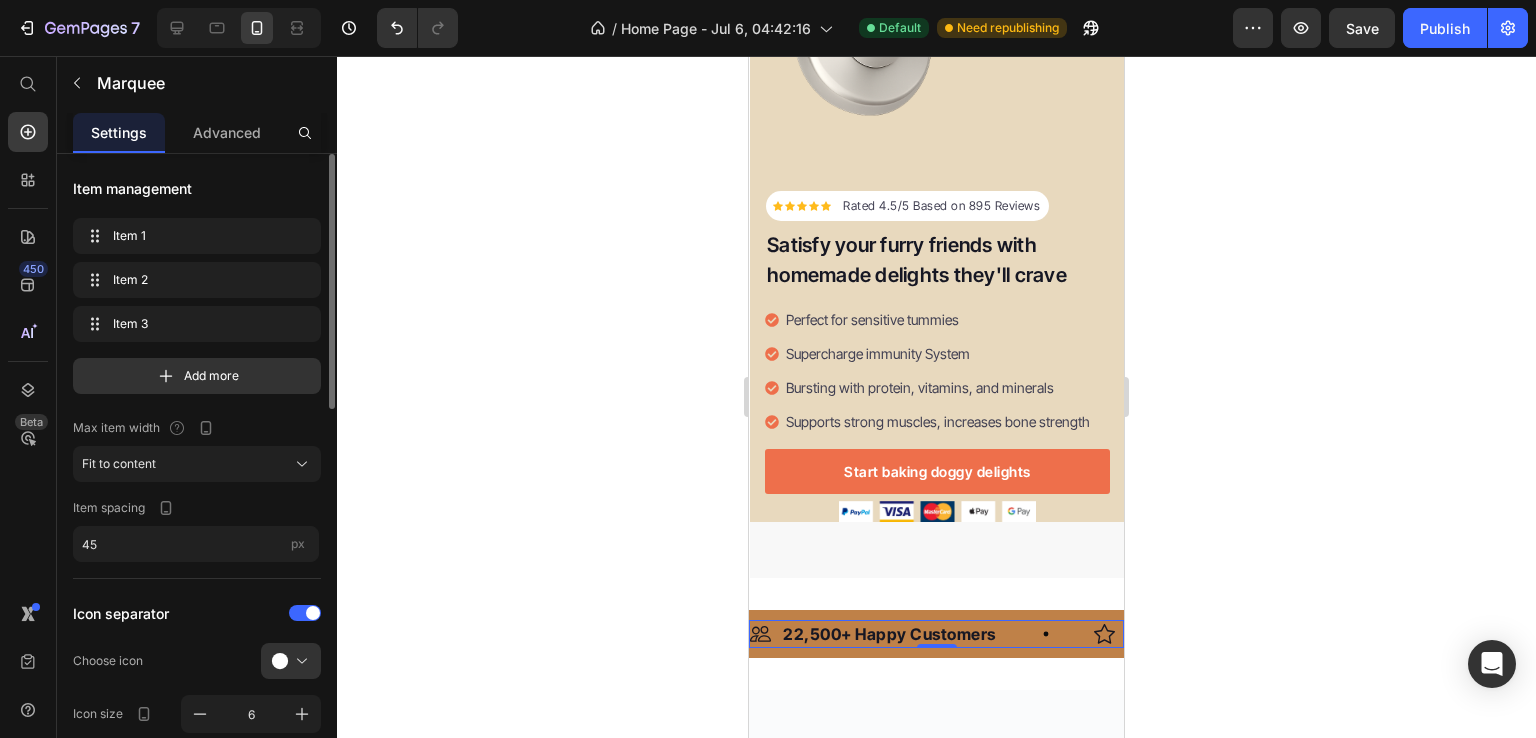 click on "Image 22,500+ Happy Customers Text Block Row" at bounding box center (922, 634) 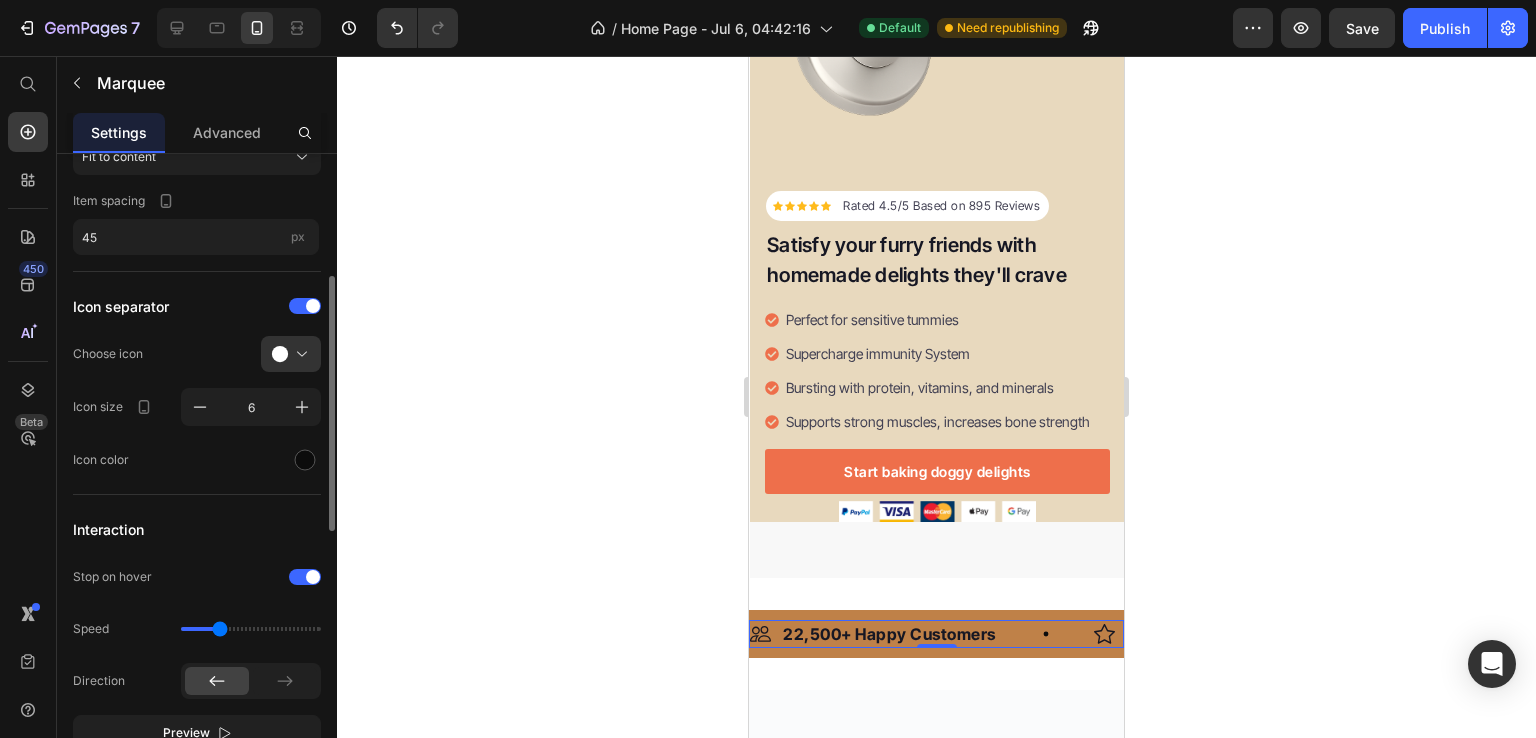scroll, scrollTop: 308, scrollLeft: 0, axis: vertical 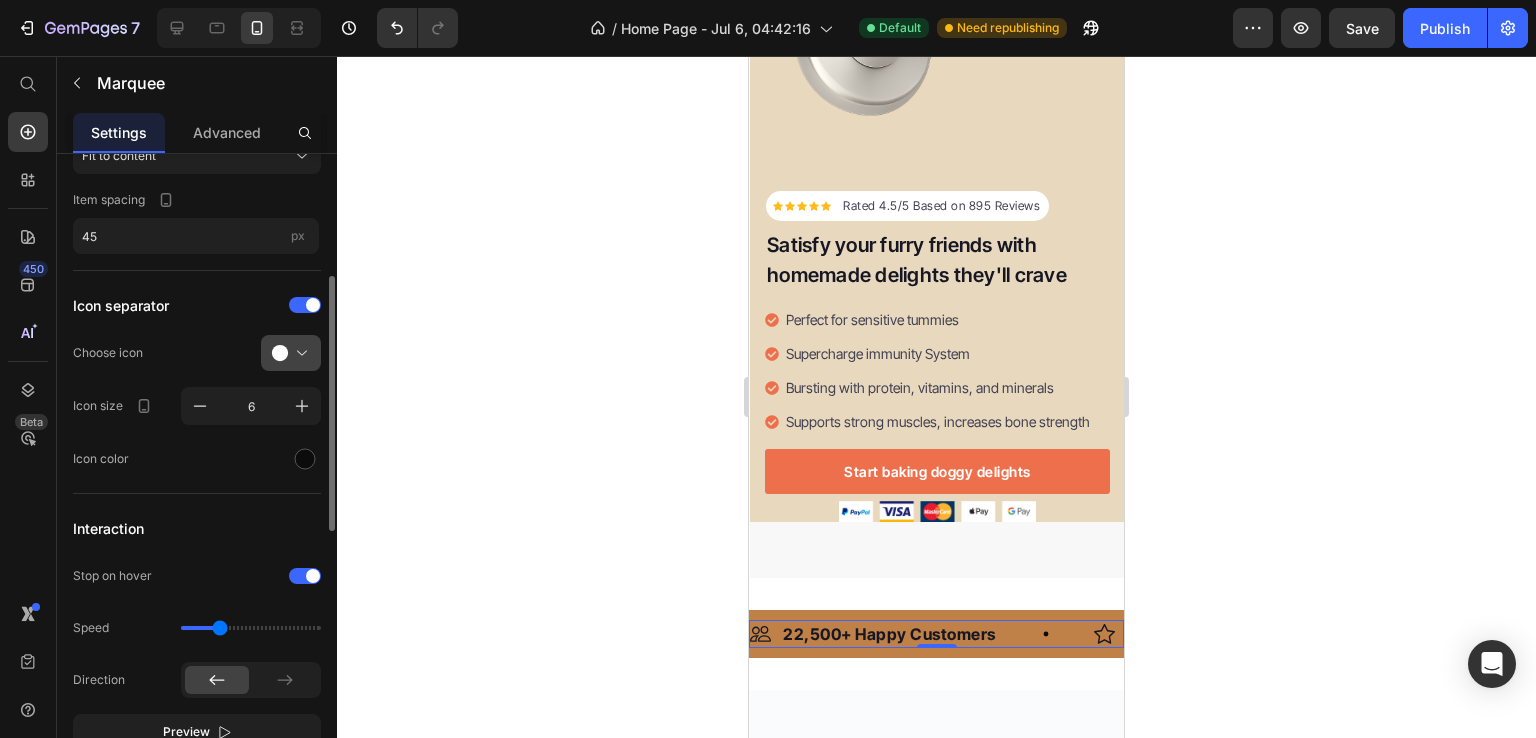 click at bounding box center (299, 353) 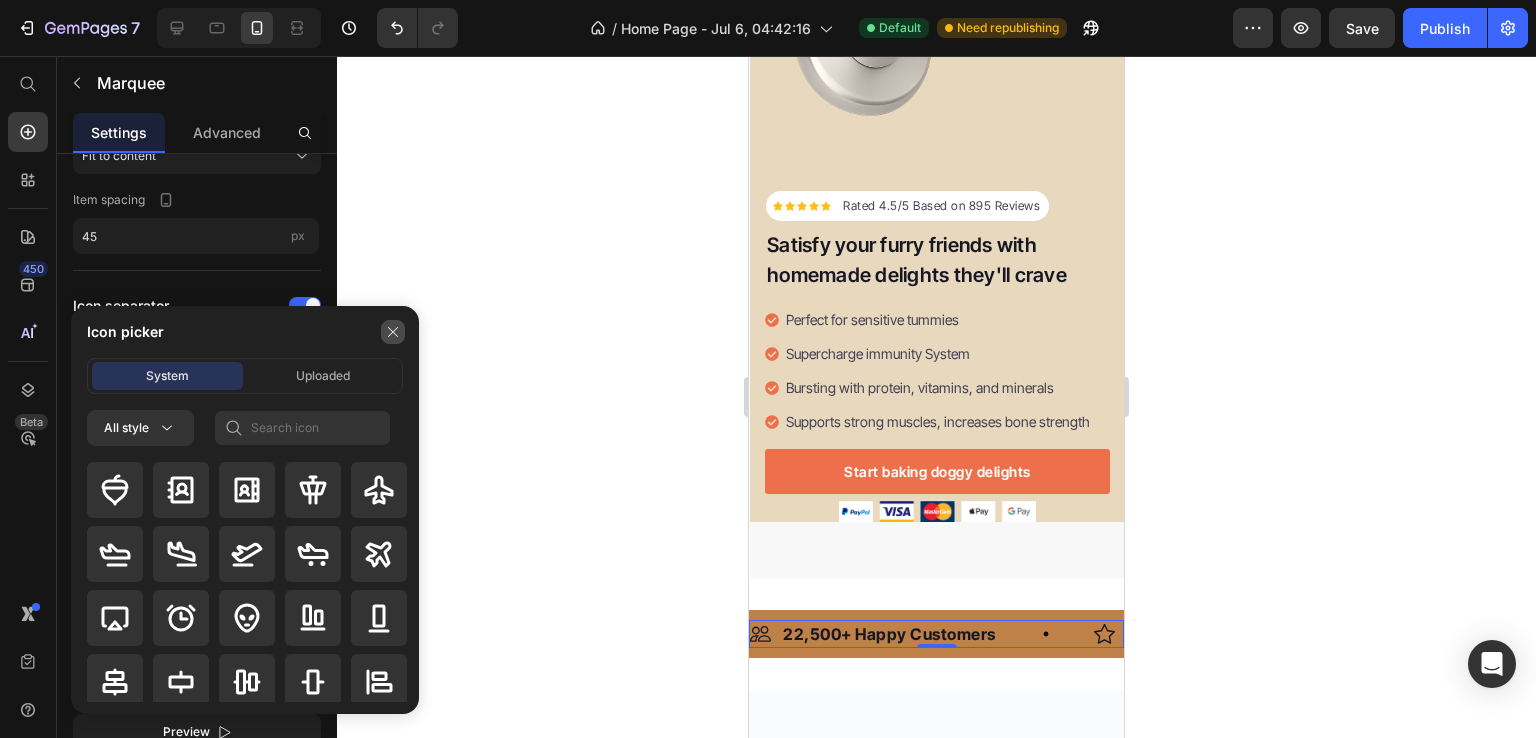 click at bounding box center (393, 332) 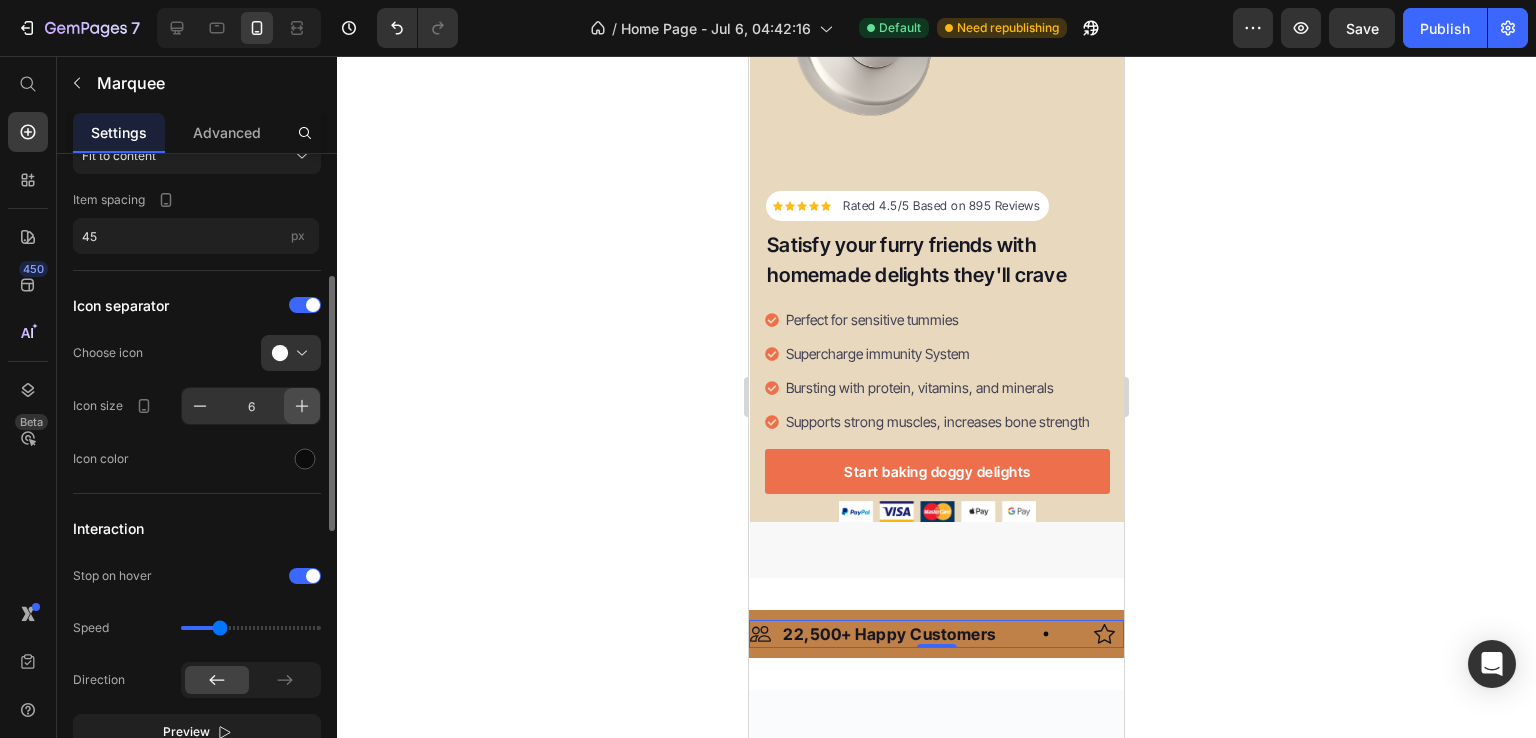 click at bounding box center (302, 406) 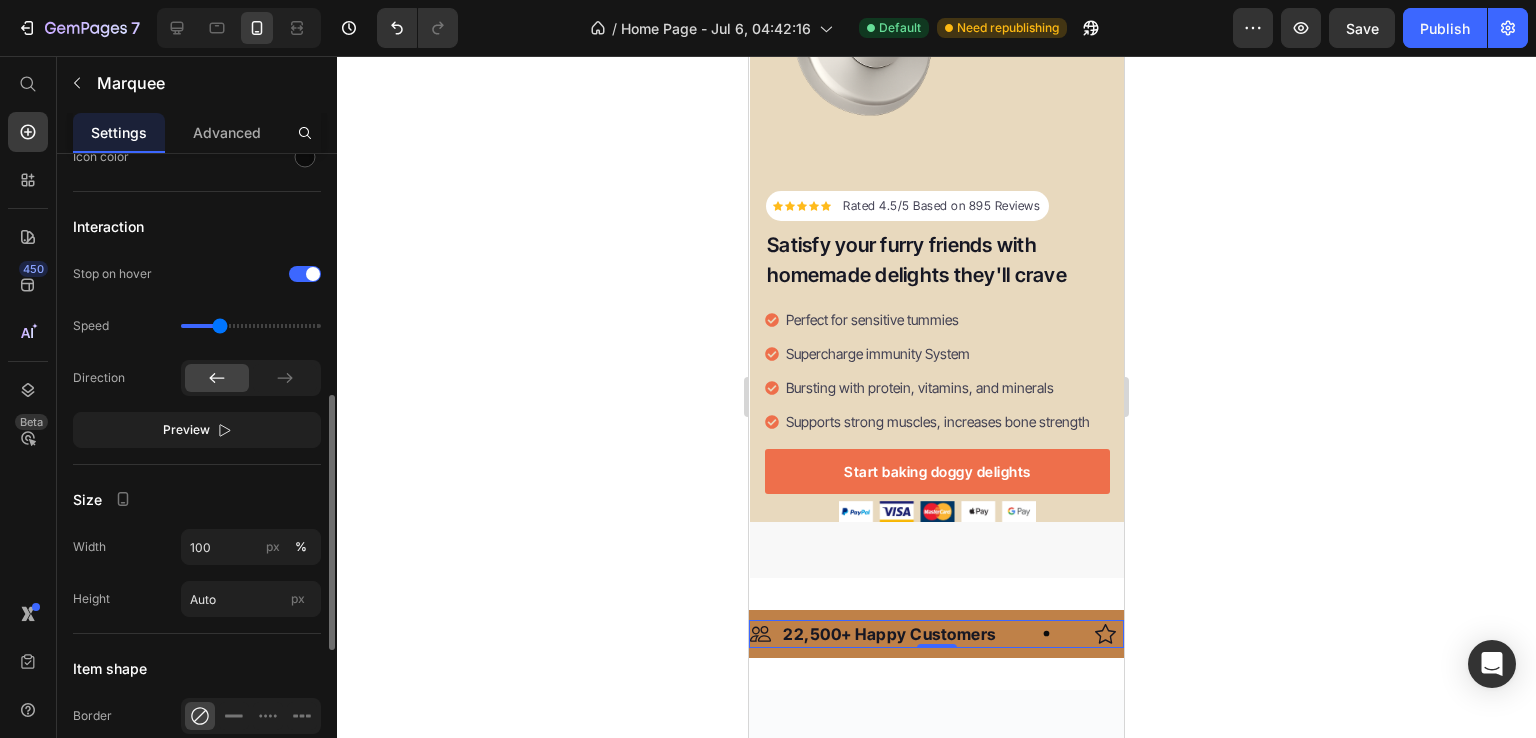 scroll, scrollTop: 611, scrollLeft: 0, axis: vertical 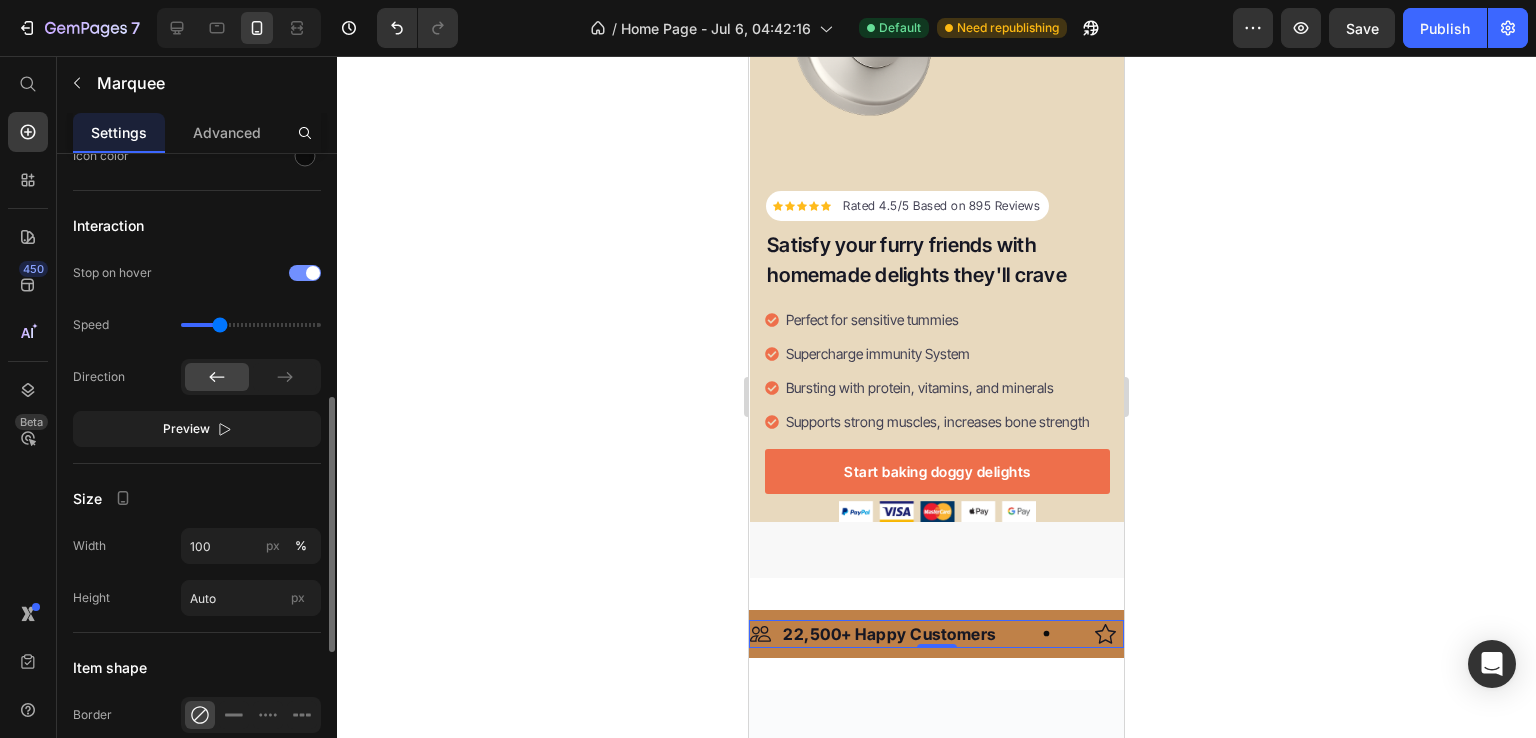 click at bounding box center (305, 273) 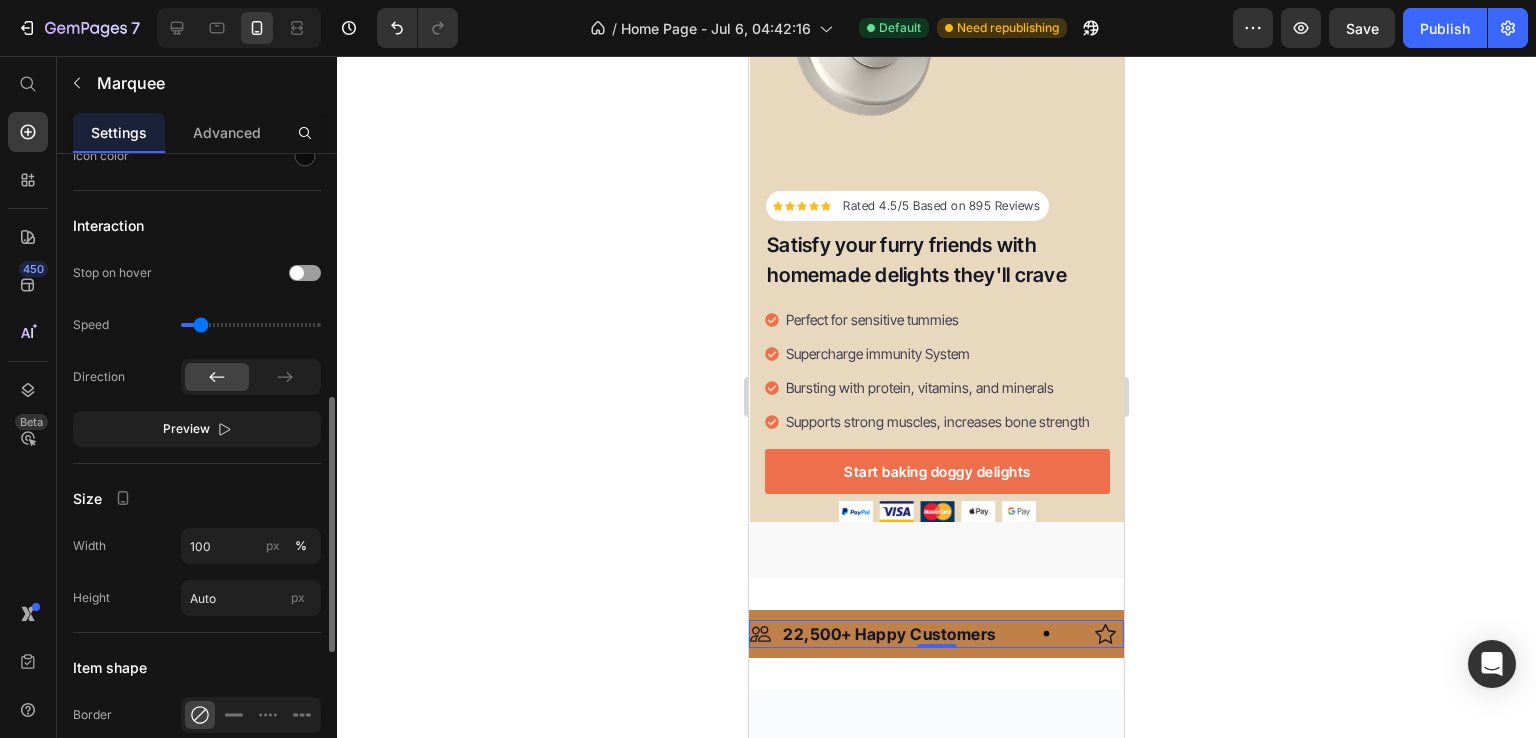 type on "0.4" 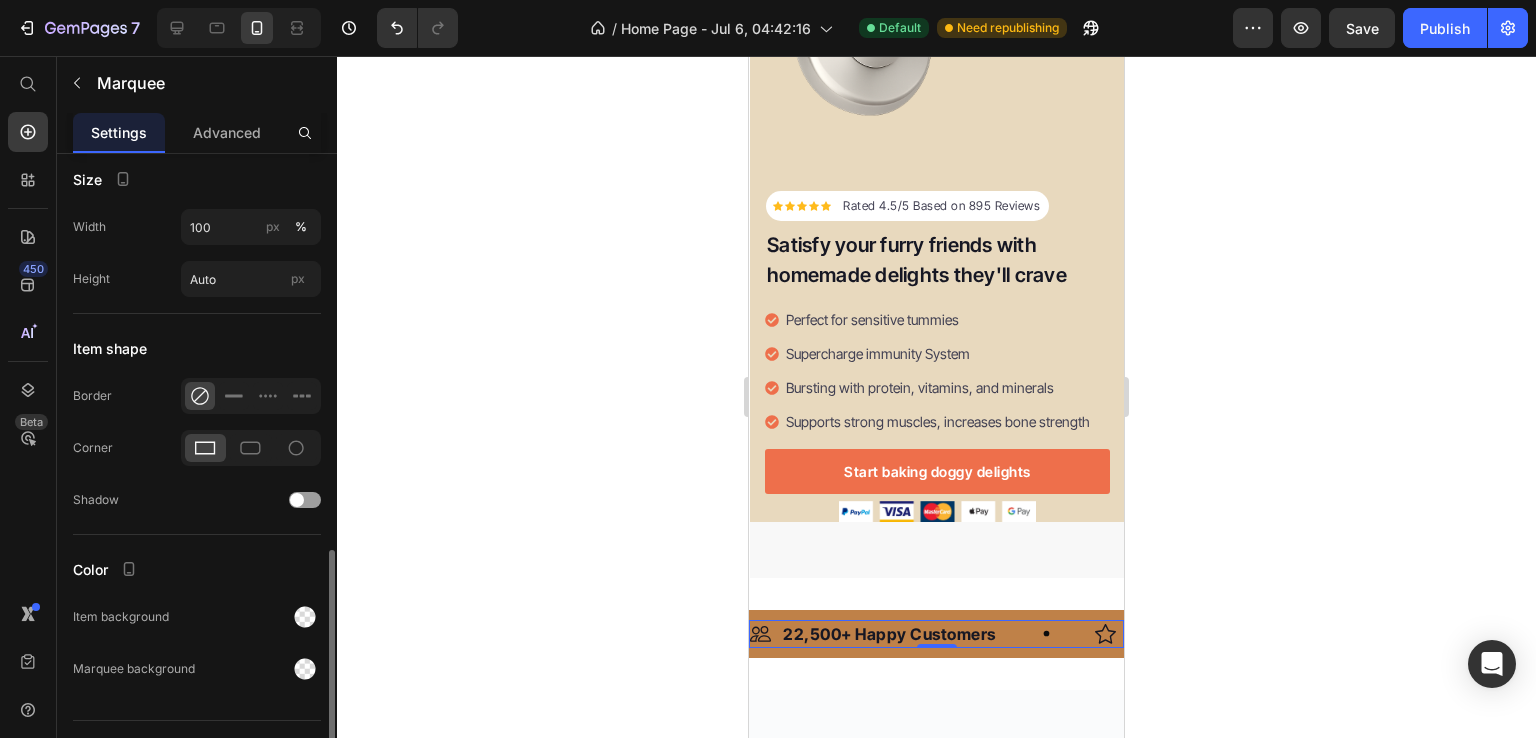 scroll, scrollTop: 968, scrollLeft: 0, axis: vertical 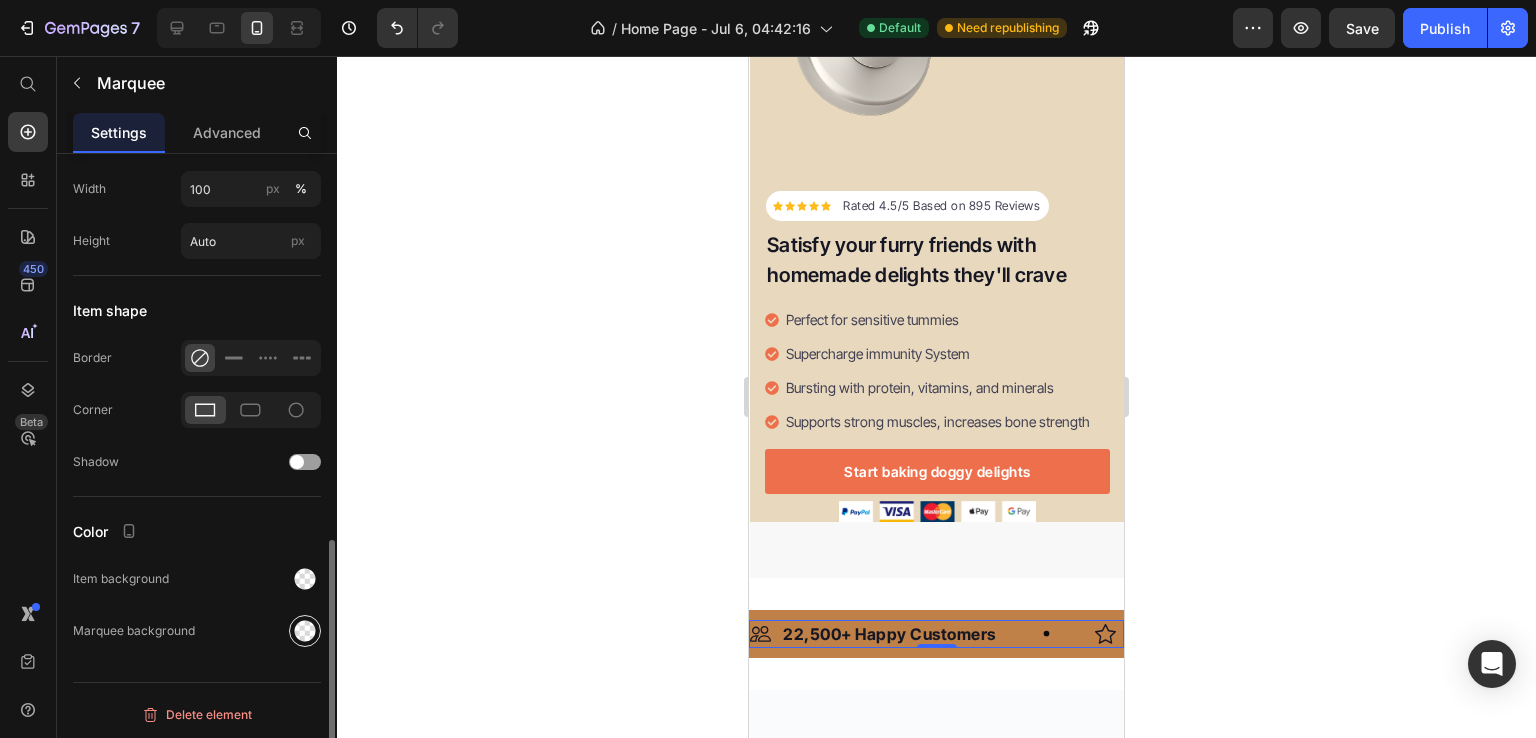click at bounding box center (305, 631) 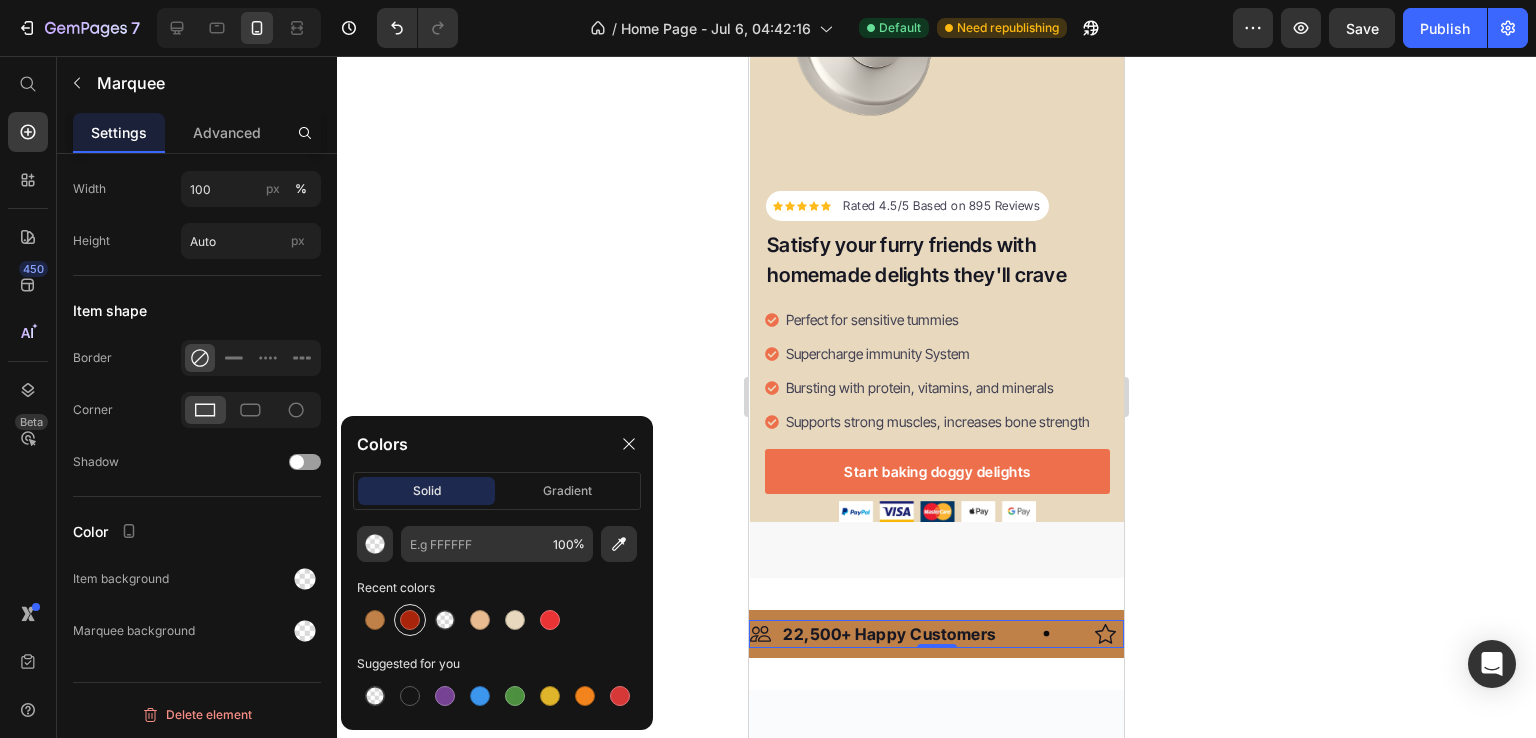 click at bounding box center (410, 620) 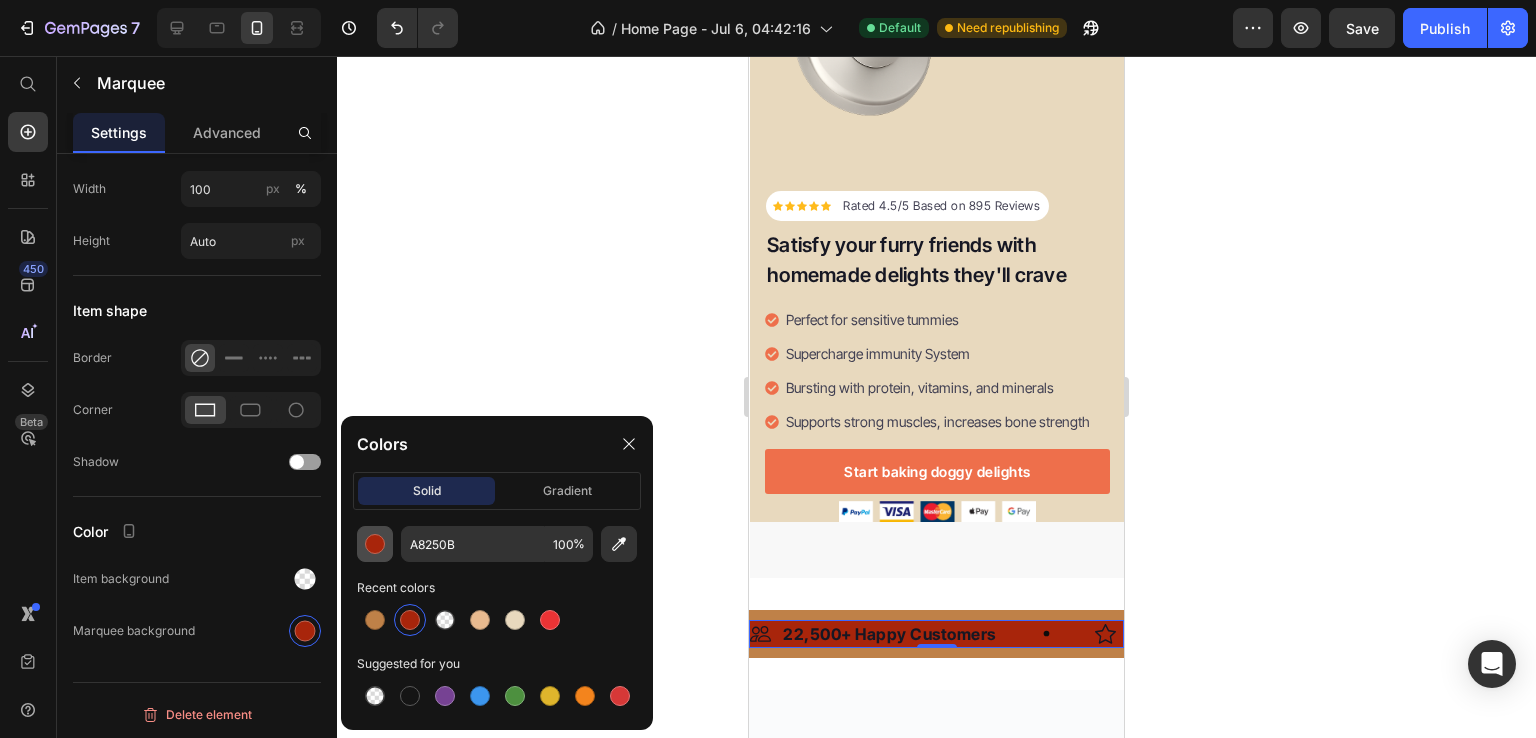 click at bounding box center [375, 544] 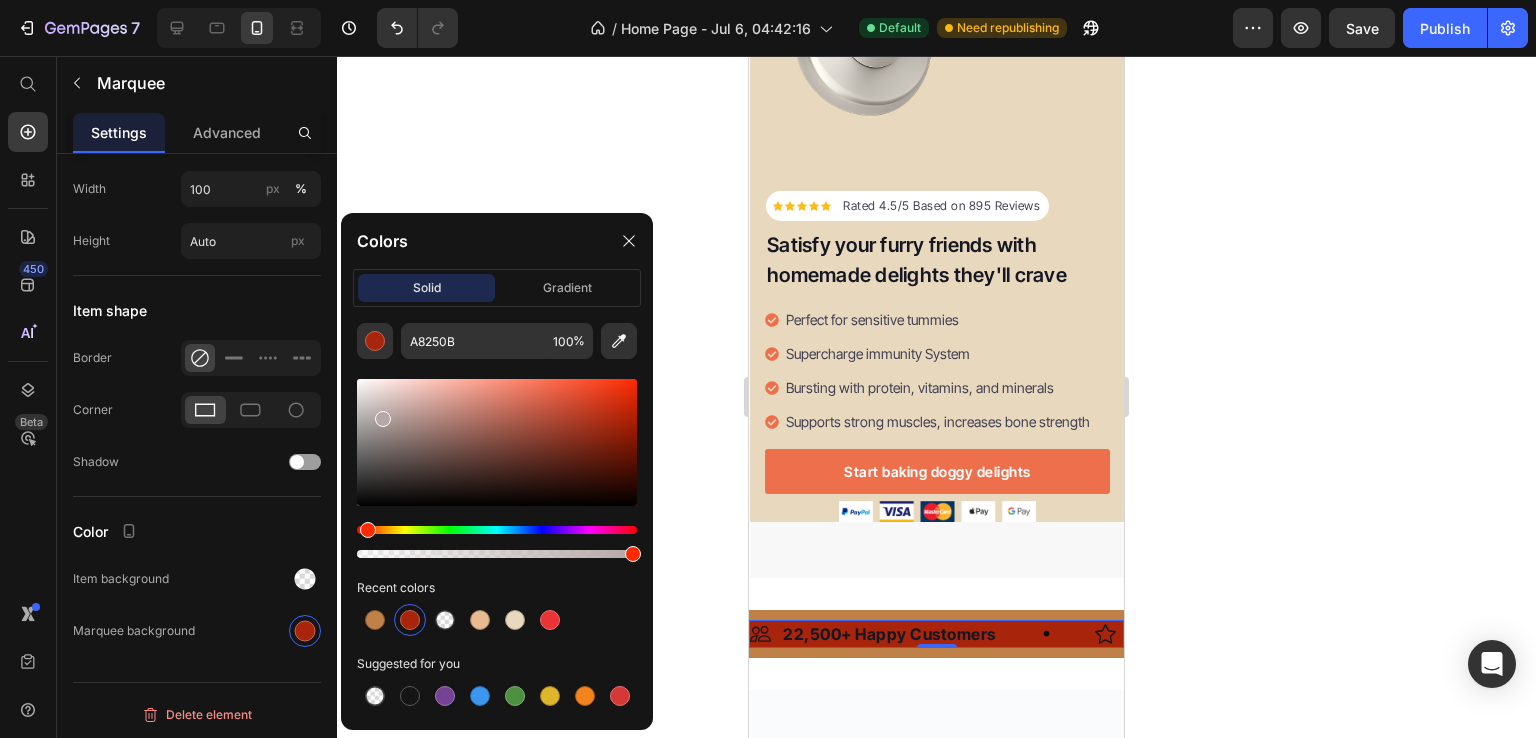 click at bounding box center [497, 442] 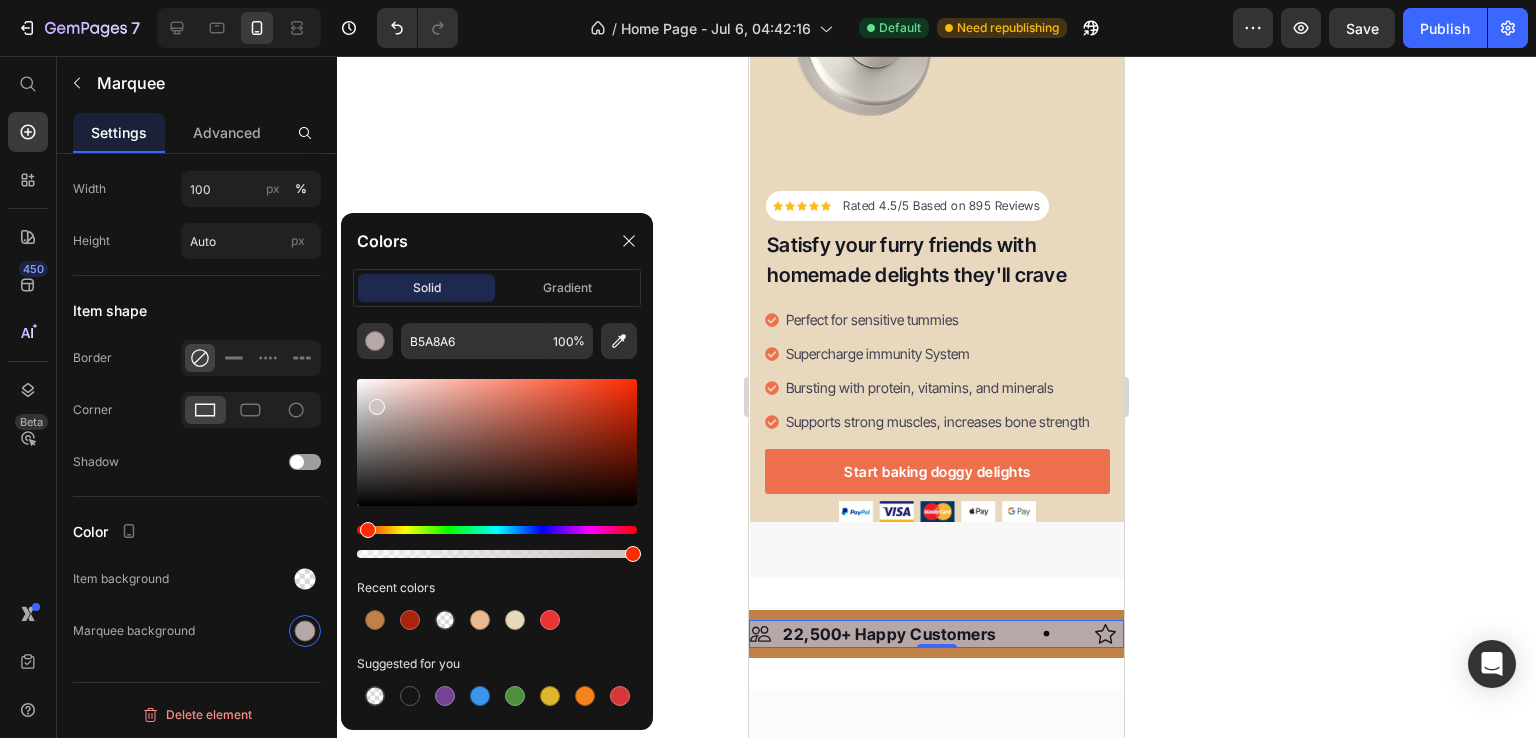 click at bounding box center (497, 442) 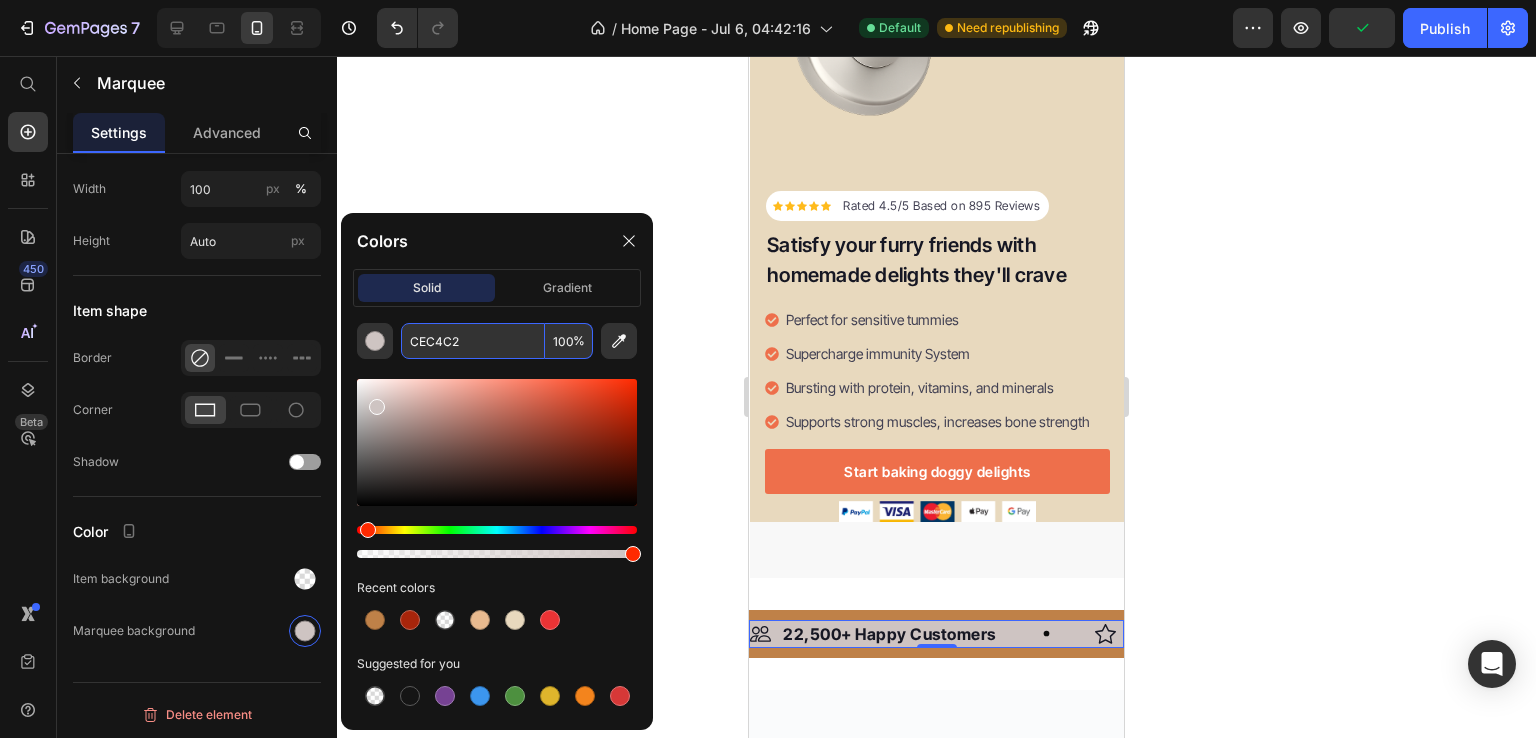 click on "CEC4C2" at bounding box center [473, 341] 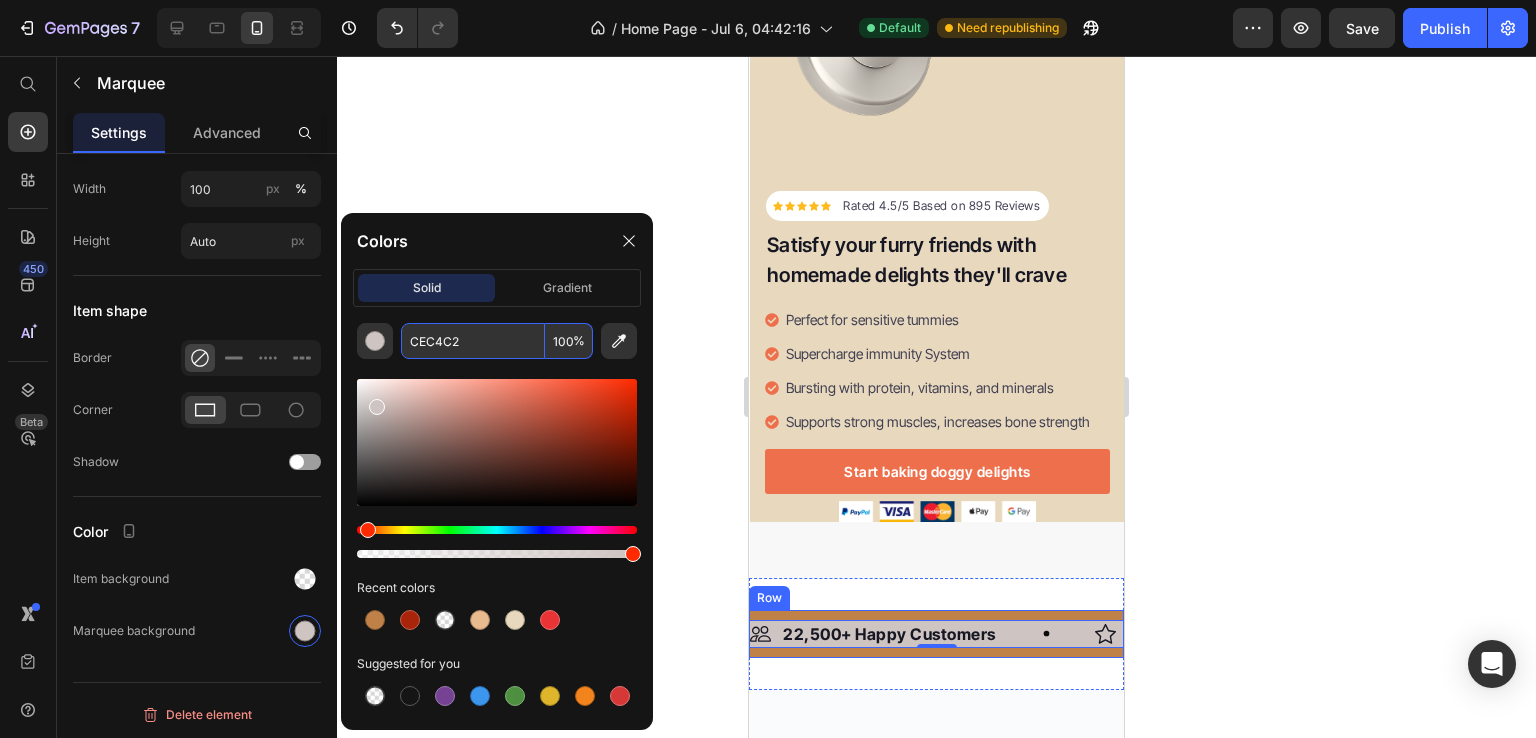 click on "Image 22,500+ Happy Customers Text Block Row
Image +700 5-Star Reviews Text Block Row
Image 30 Day Guarantee Text Block Row
Image 22,500+ Happy Customers Text Block Row
Image +700 5-Star Reviews Text Block Row
Image 30 Day Guarantee Text Block Row
Marquee   0 Row" at bounding box center (936, 634) 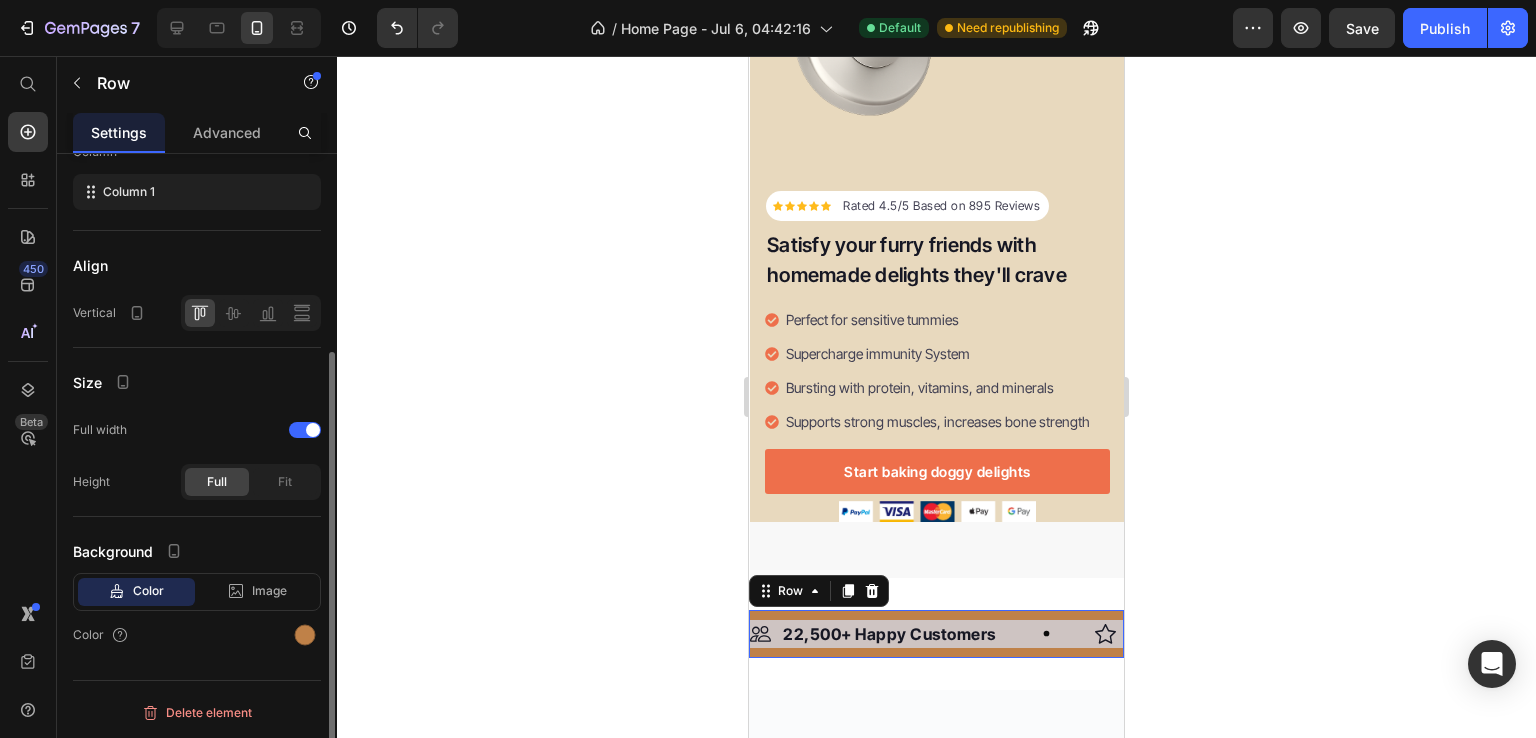 scroll, scrollTop: 0, scrollLeft: 0, axis: both 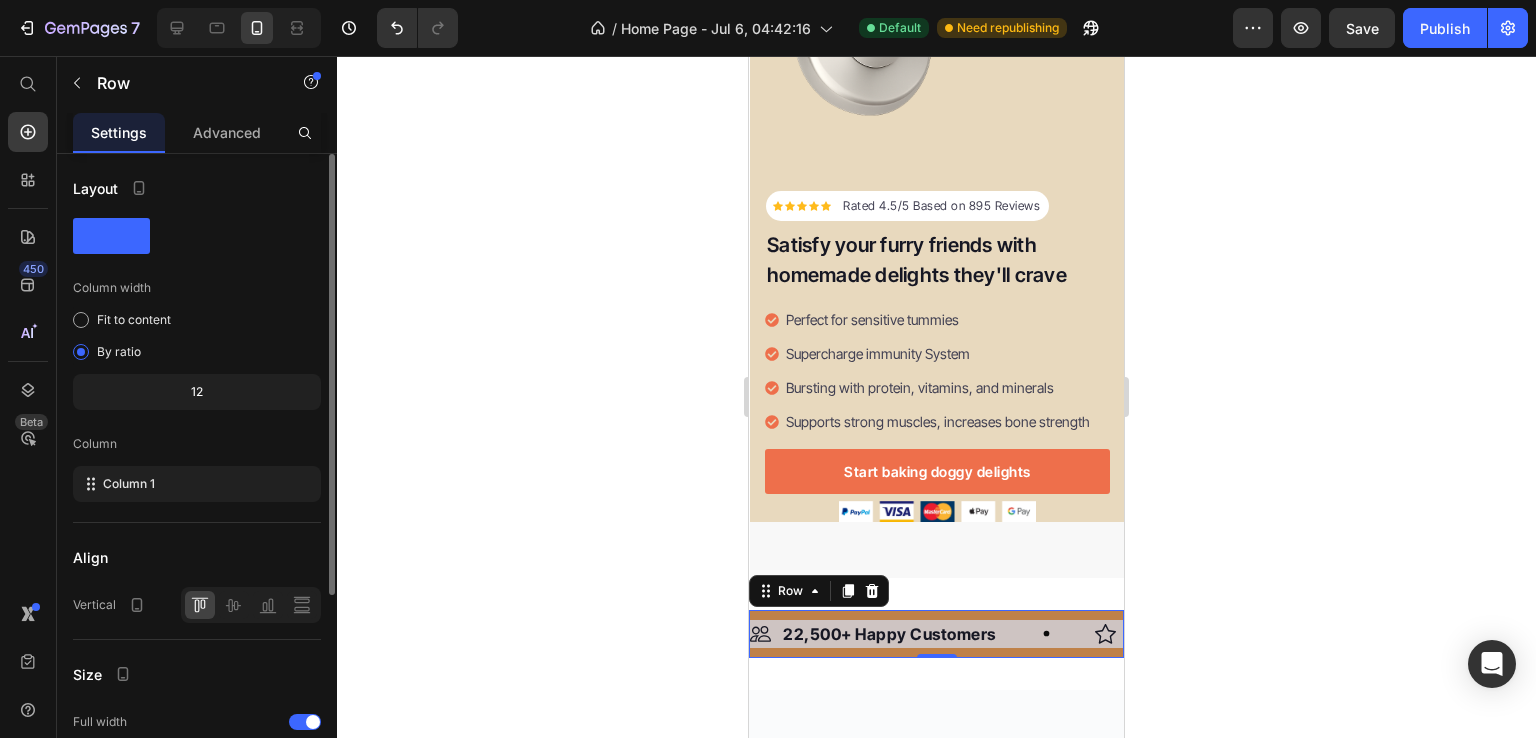 click on "Image 22,500+ Happy Customers Text Block Row
Image +700 5-Star Reviews Text Block Row
Image 30 Day Guarantee Text Block Row
Image 22,500+ Happy Customers Text Block Row
Image +700 5-Star Reviews Text Block Row
Image 30 Day Guarantee Text Block Row
Marquee Row   0" at bounding box center (936, 634) 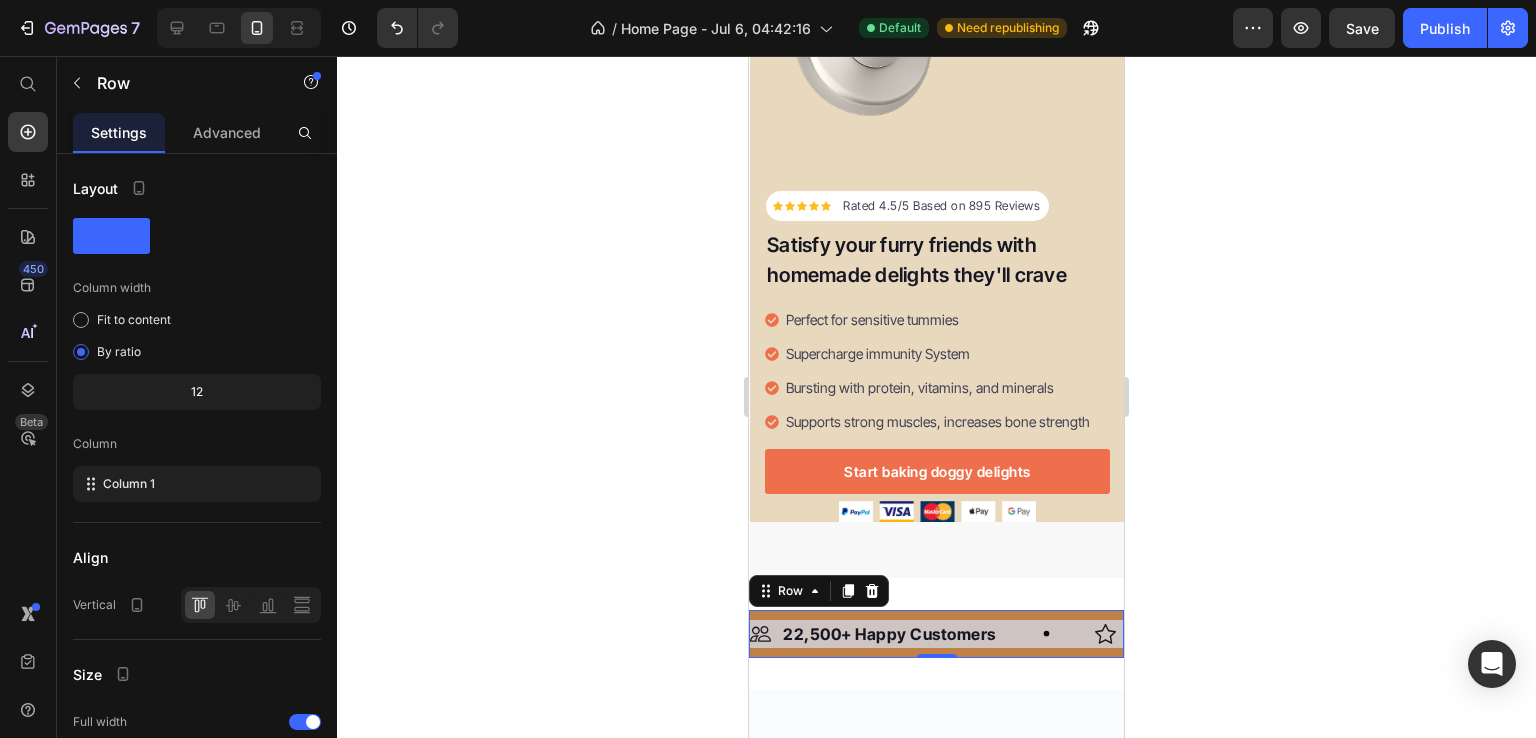 click on "Image 22,500+ Happy Customers Text Block Row
Image +700 5-Star Reviews Text Block Row
Image 30 Day Guarantee Text Block Row
Image 22,500+ Happy Customers Text Block Row
Image +700 5-Star Reviews Text Block Row
Image 30 Day Guarantee Text Block Row
Marquee Row   0" at bounding box center [936, 634] 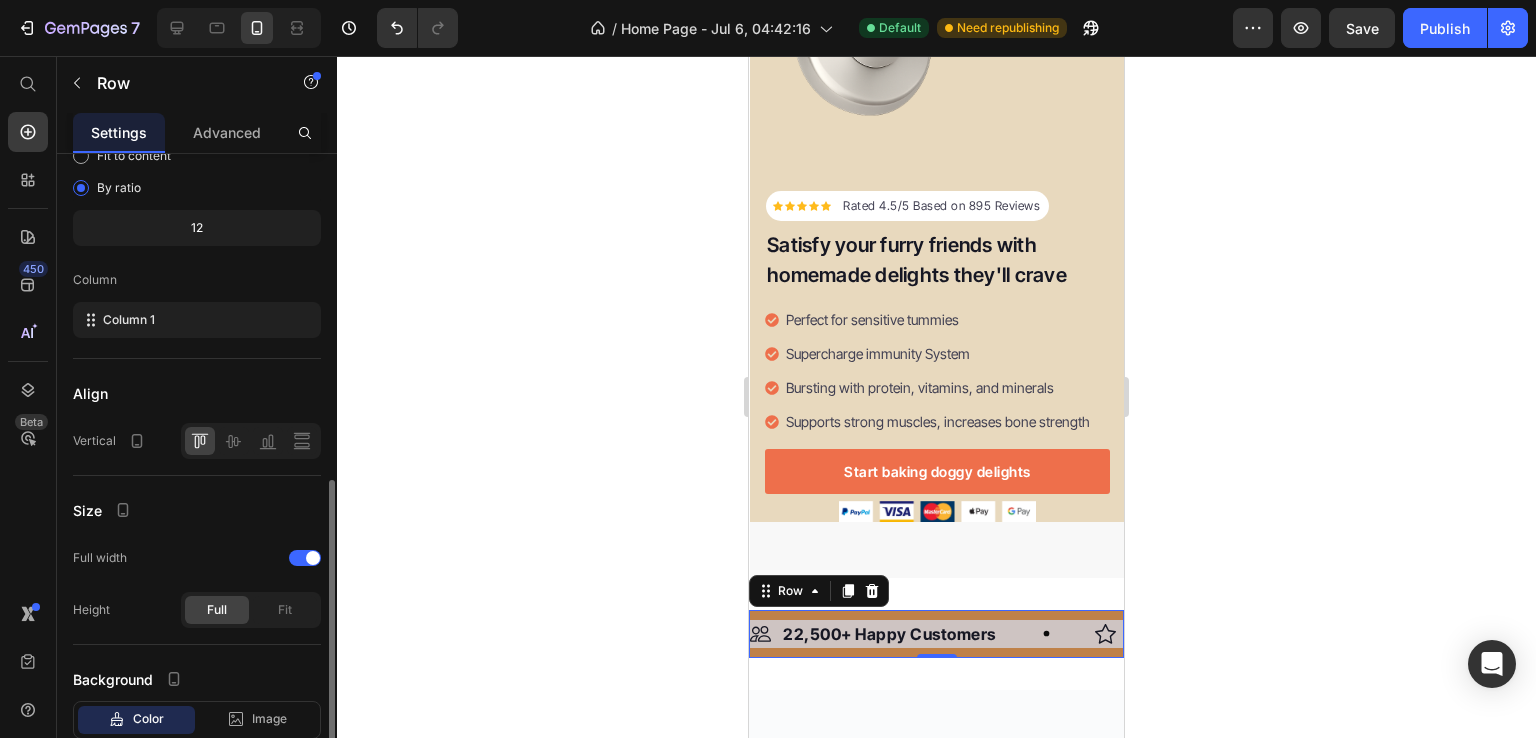 scroll, scrollTop: 290, scrollLeft: 0, axis: vertical 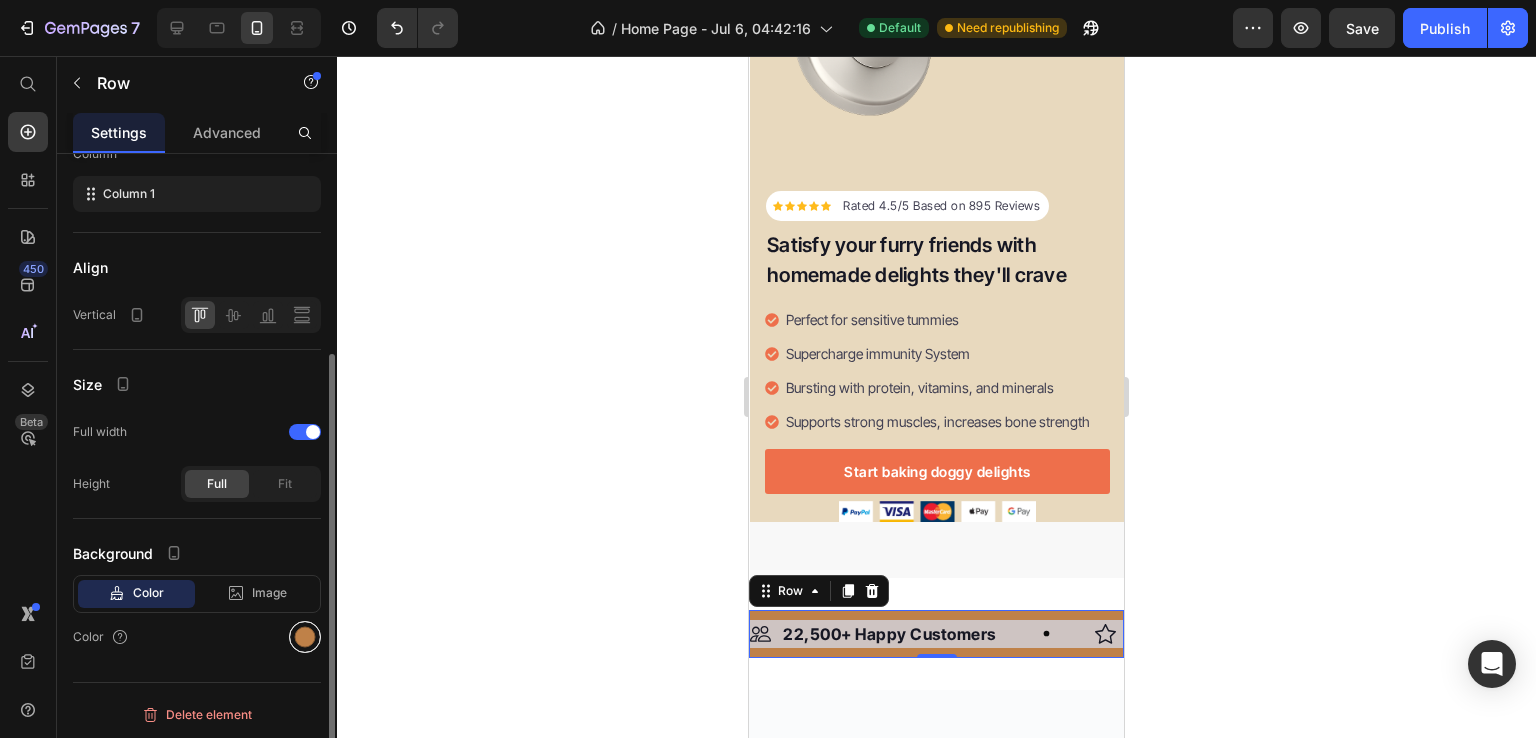 click at bounding box center (305, 637) 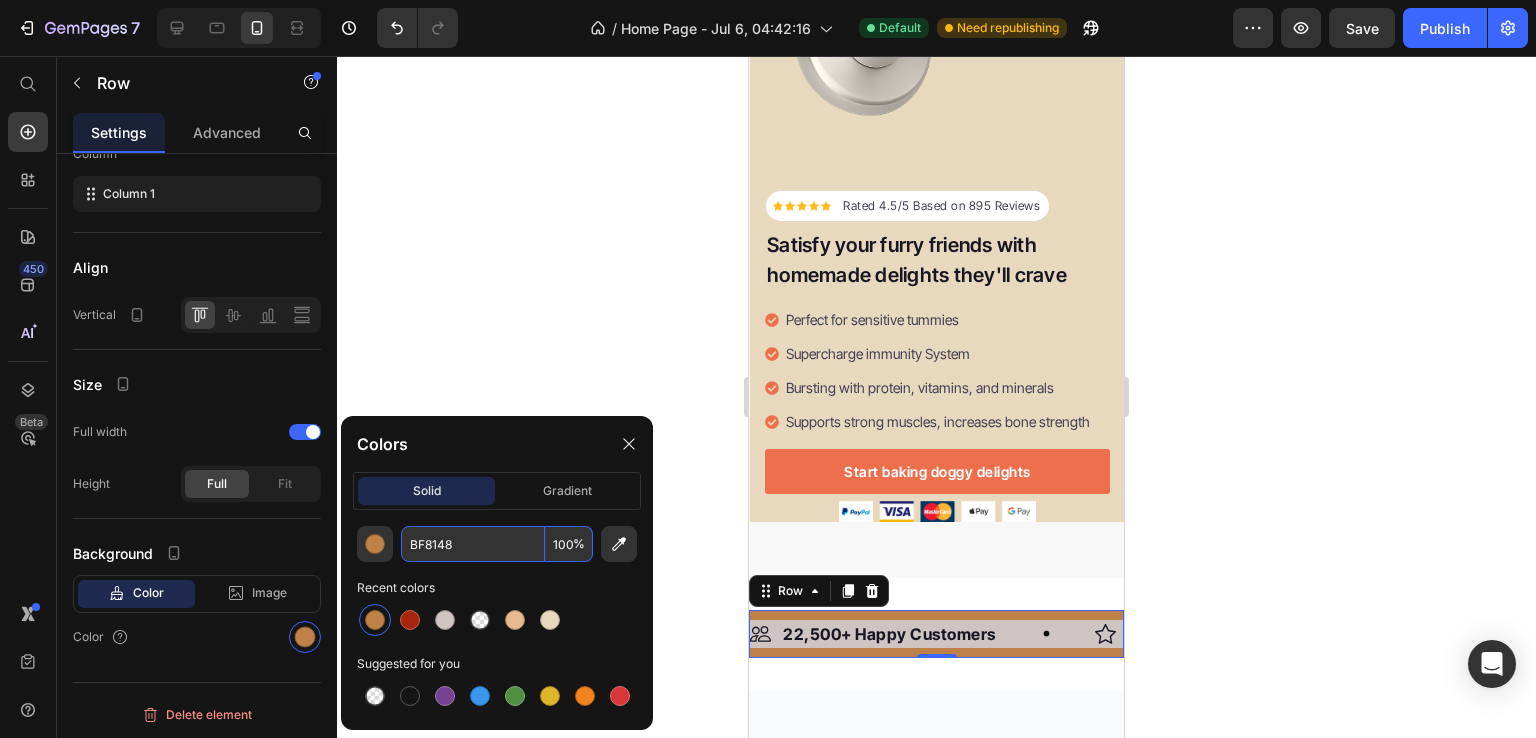 click on "BF8148" at bounding box center [473, 544] 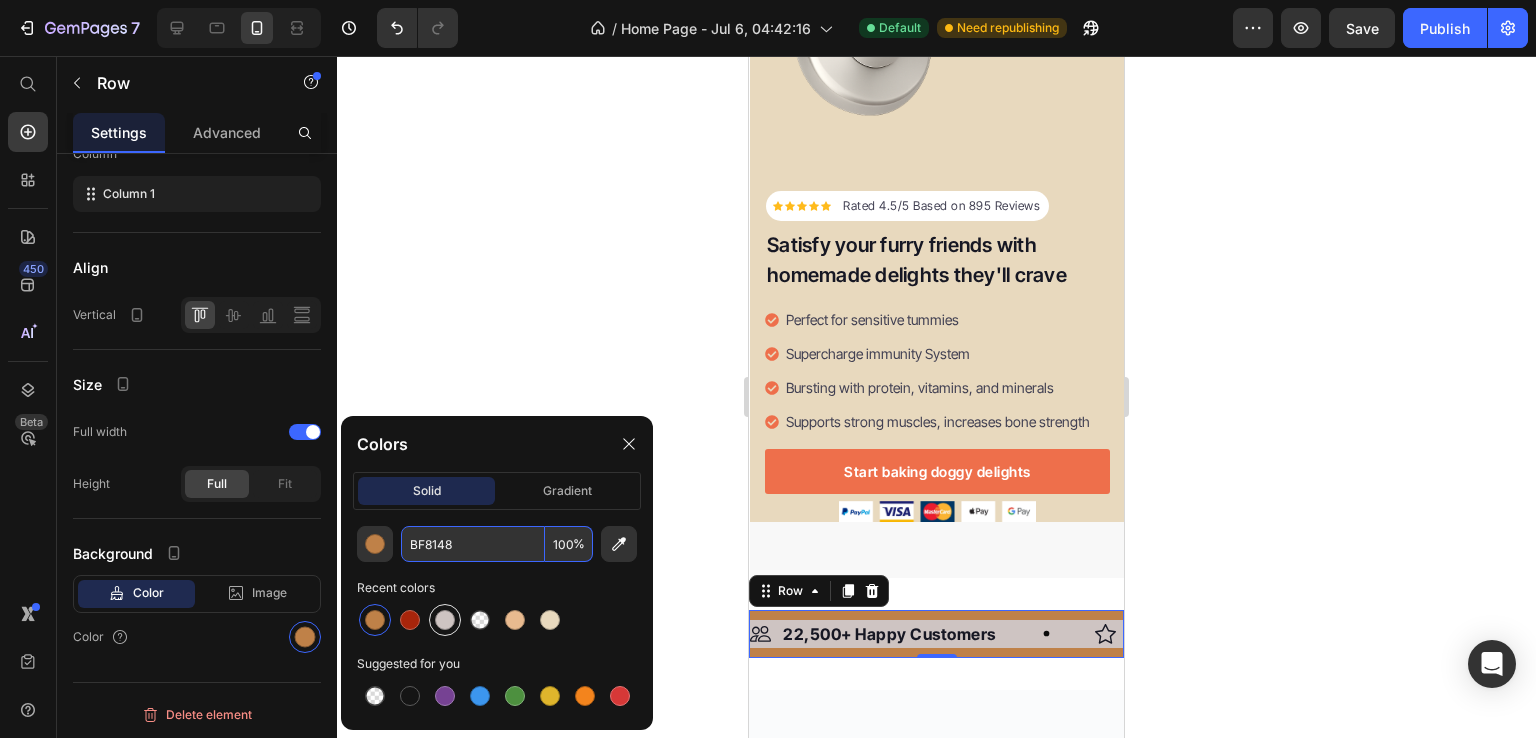 click at bounding box center [445, 620] 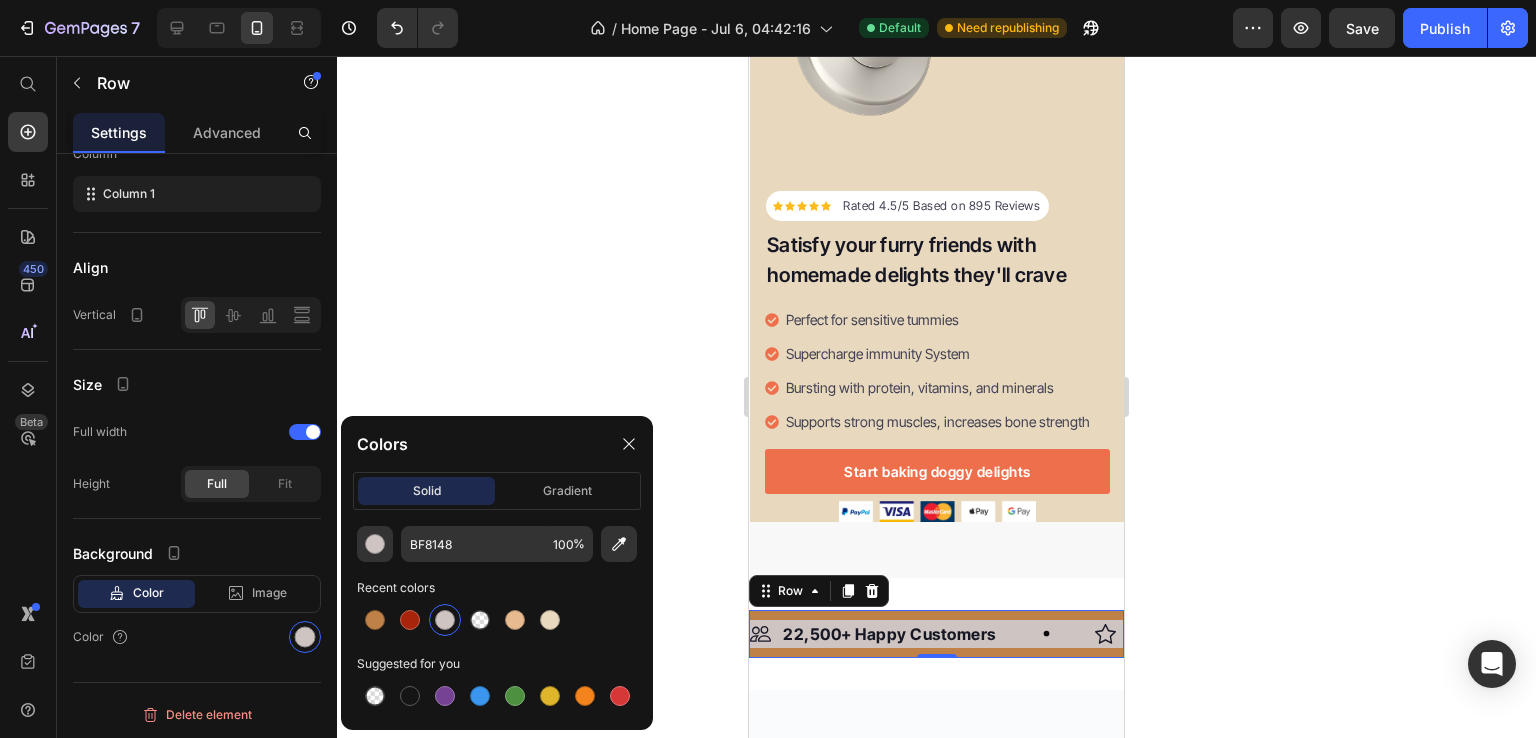 type on "CEC4C2" 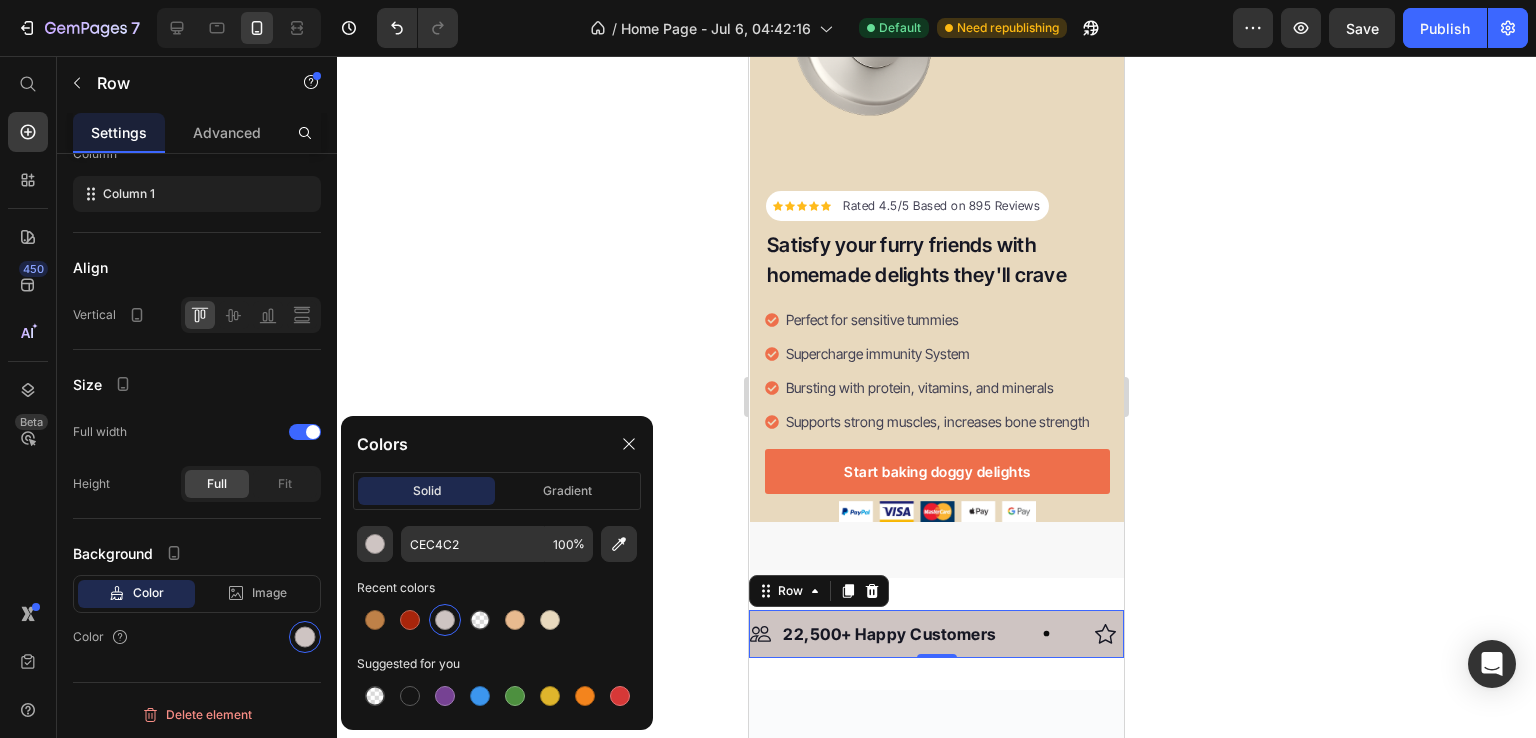 click 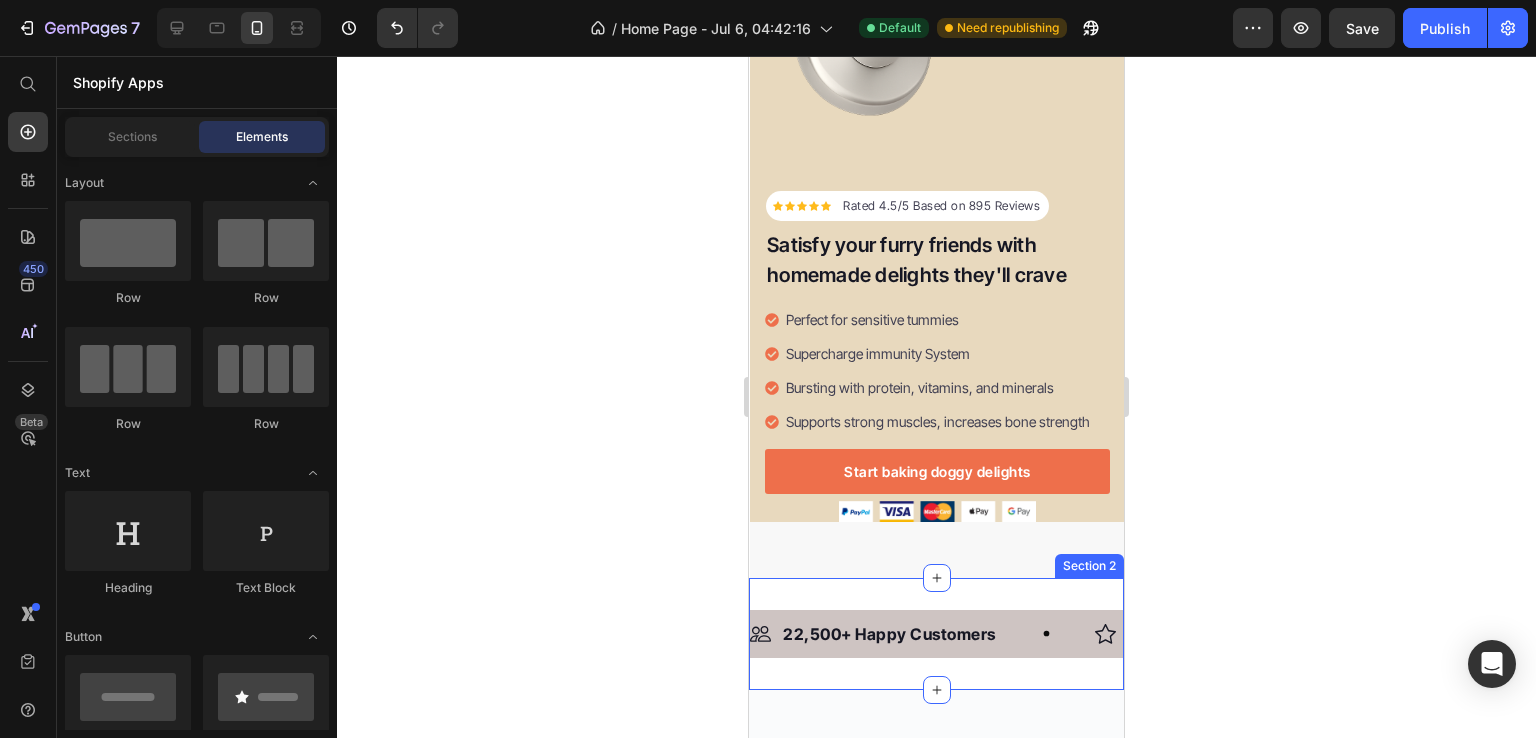 click on "Image 22,500+ Happy Customers Text Block Row
Image +700 5-Star Reviews Text Block Row
Image 30 Day Guarantee Text Block Row
Image 22,500+ Happy Customers Text Block Row
Image +700 5-Star Reviews Text Block Row
Image 30 Day Guarantee Text Block Row
Marquee Row Section 2" at bounding box center (936, 634) 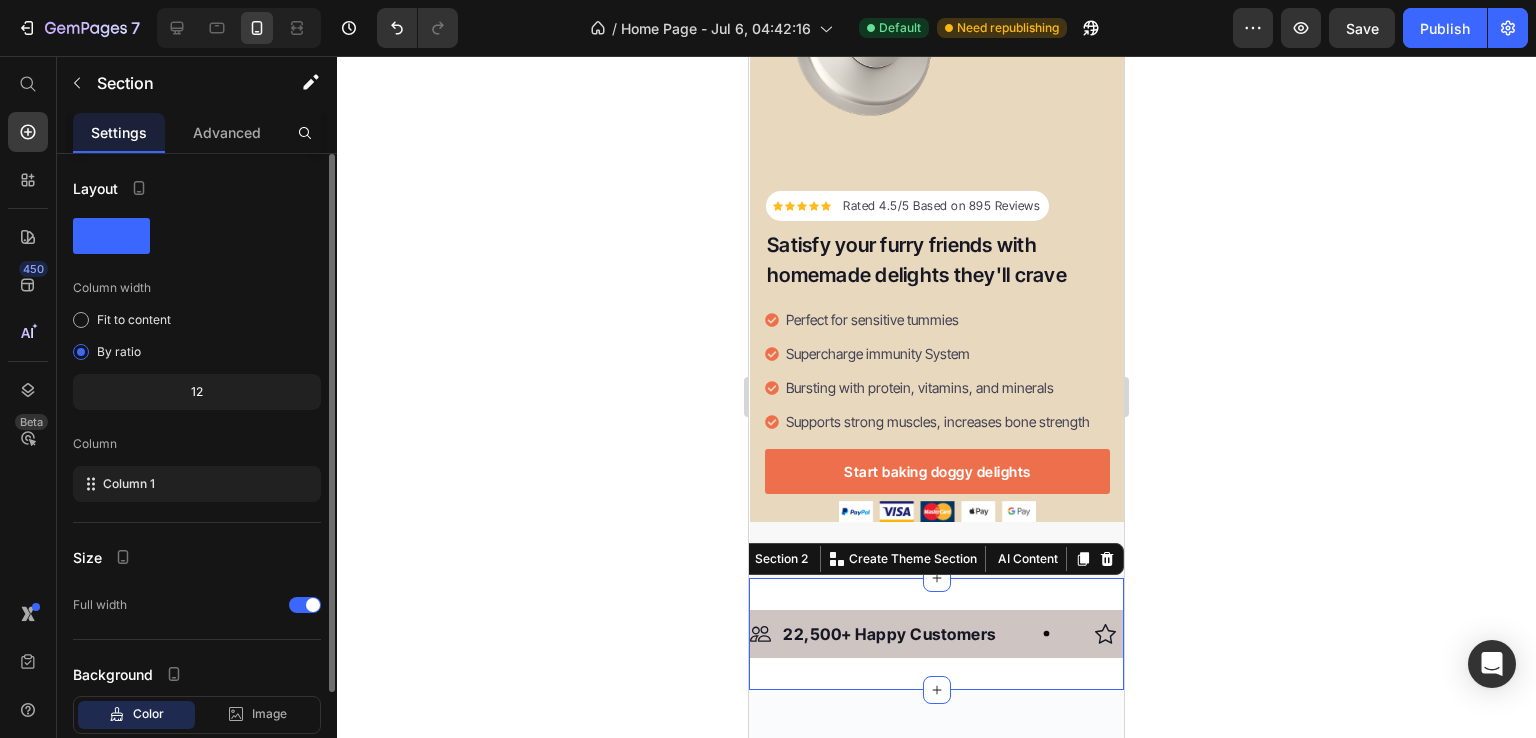 scroll, scrollTop: 121, scrollLeft: 0, axis: vertical 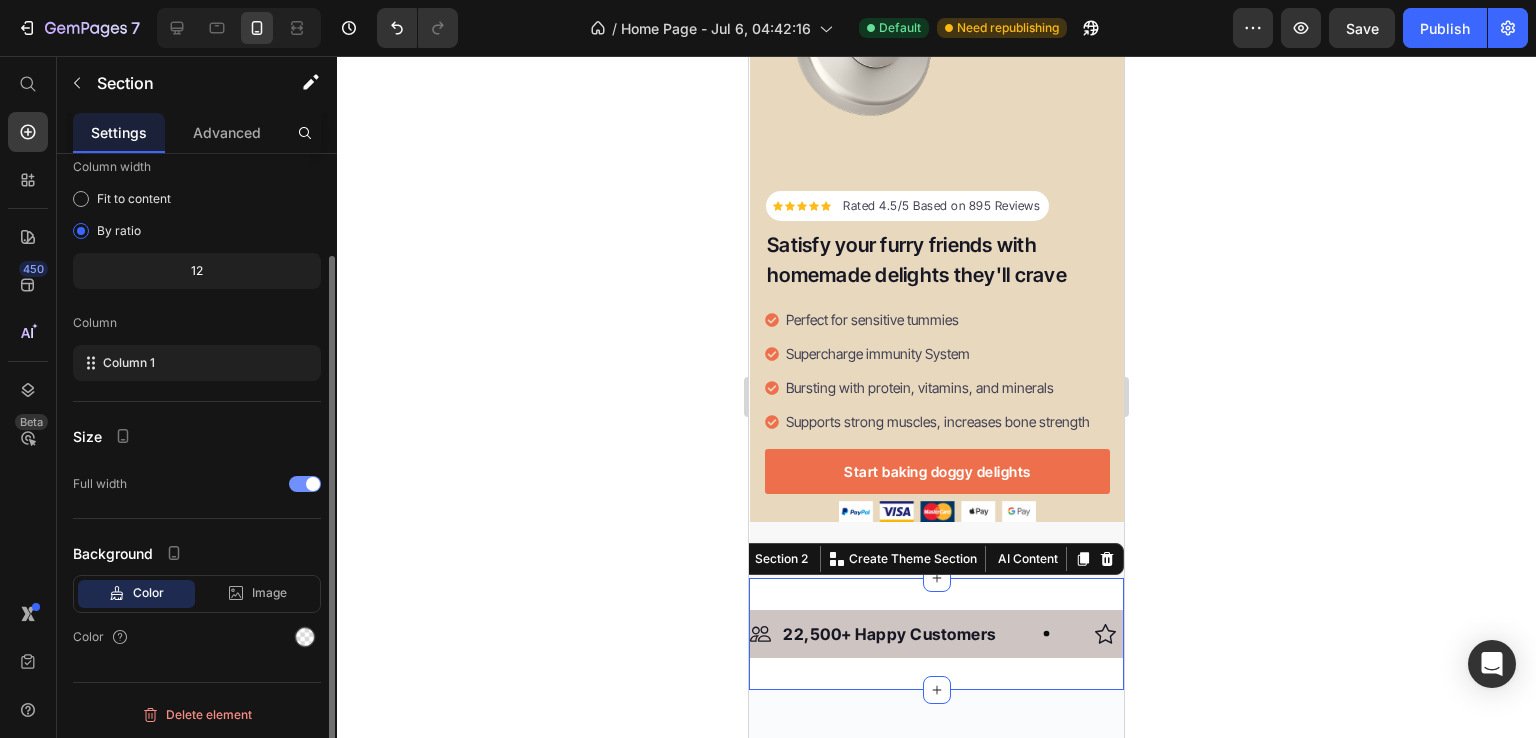 click at bounding box center [313, 484] 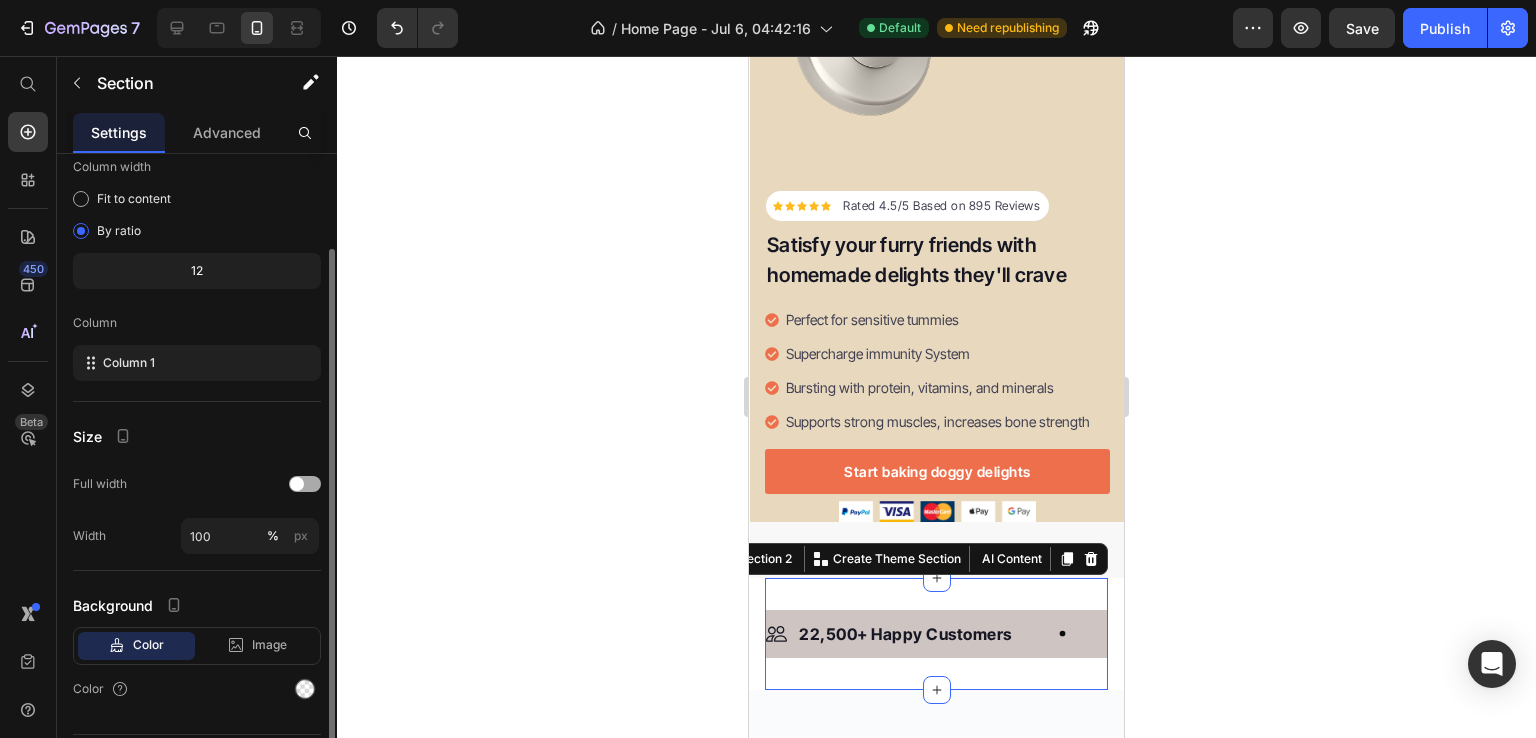 click at bounding box center (305, 484) 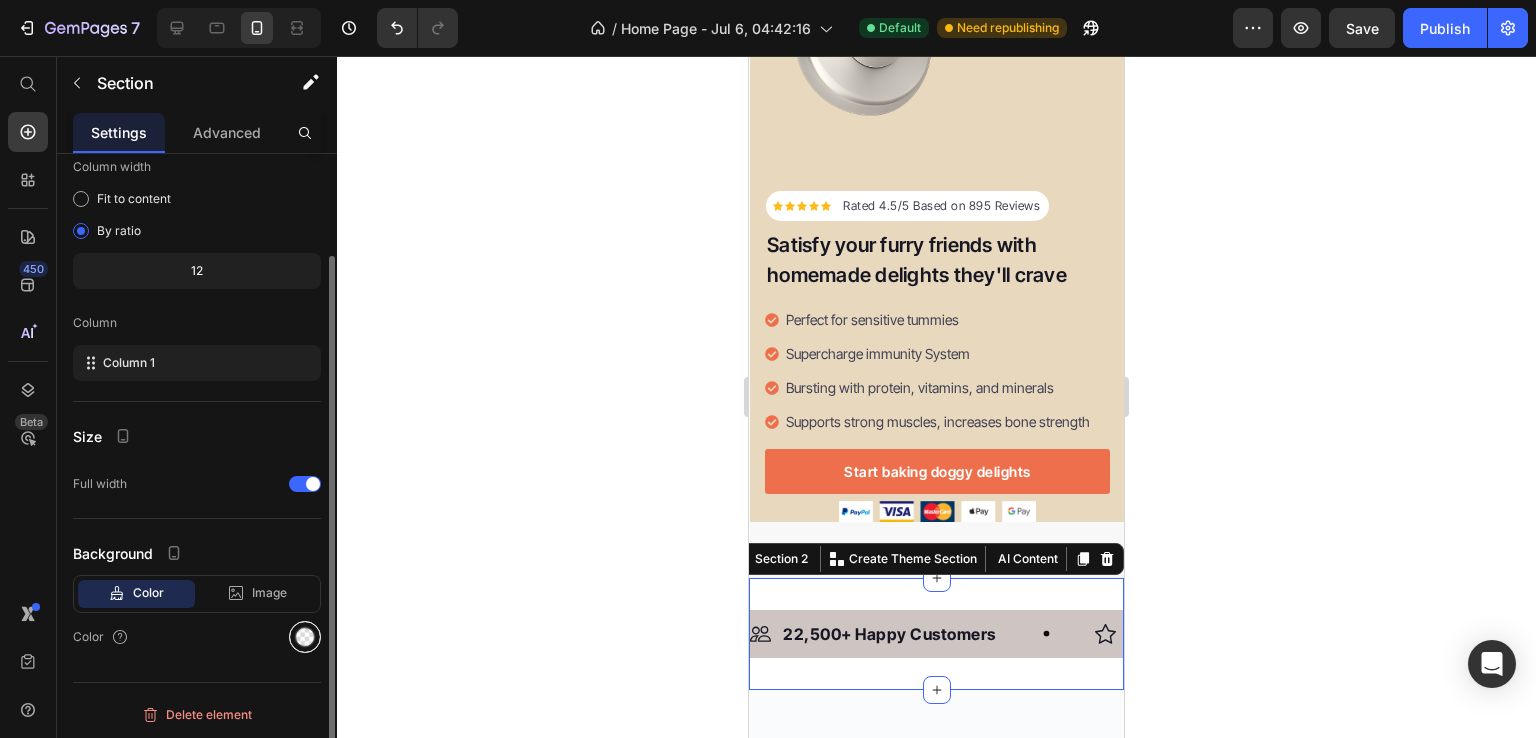 click at bounding box center (305, 637) 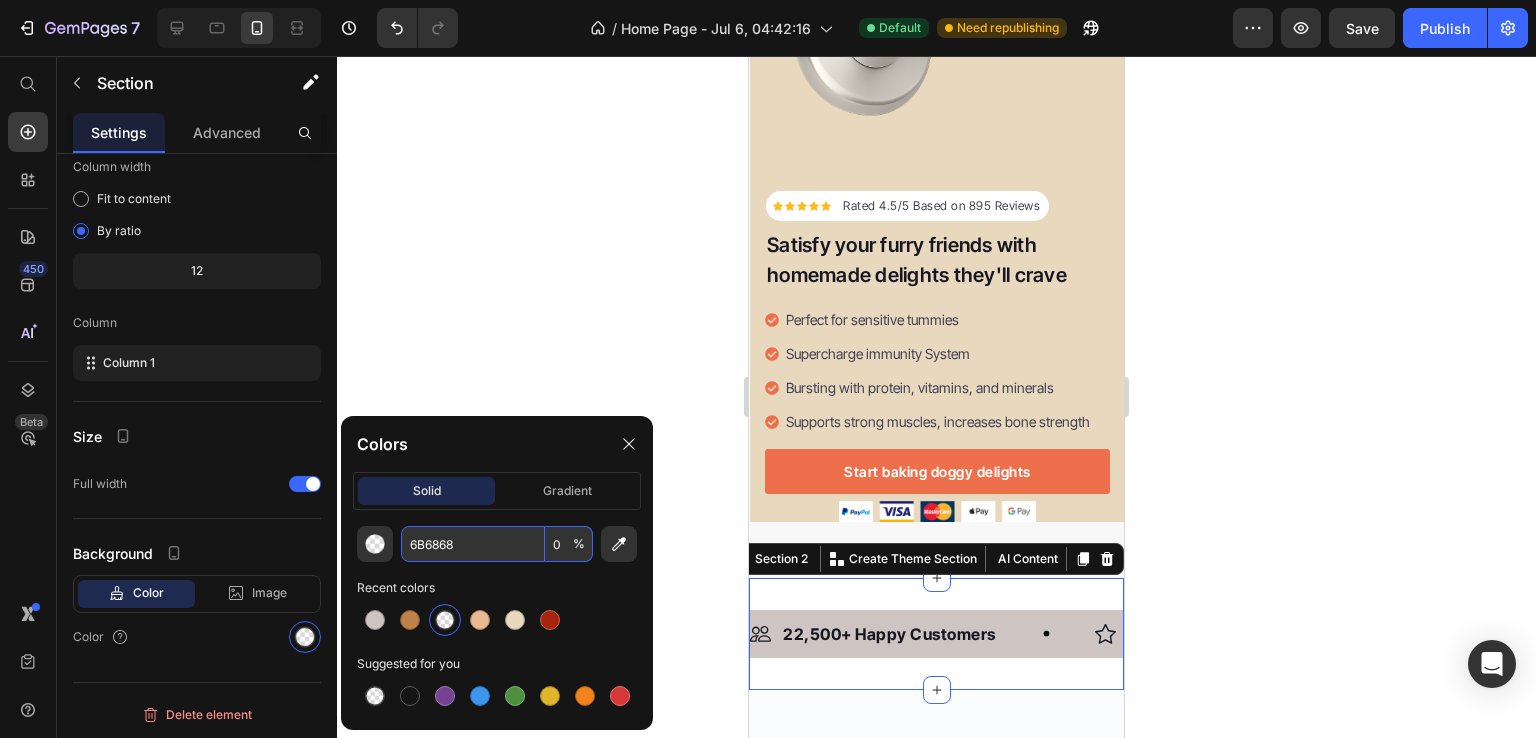 click on "6B6868" at bounding box center (473, 544) 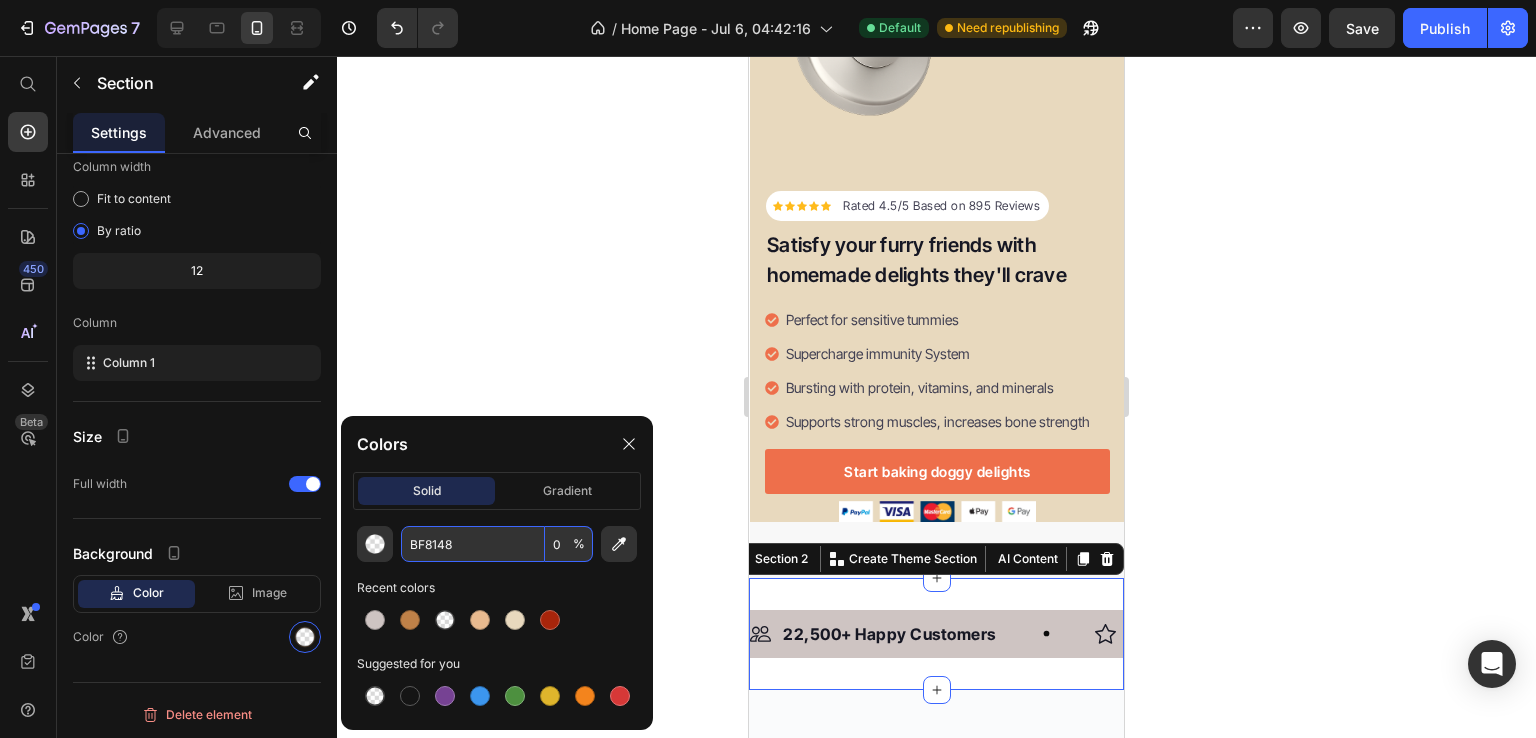type on "BF8148" 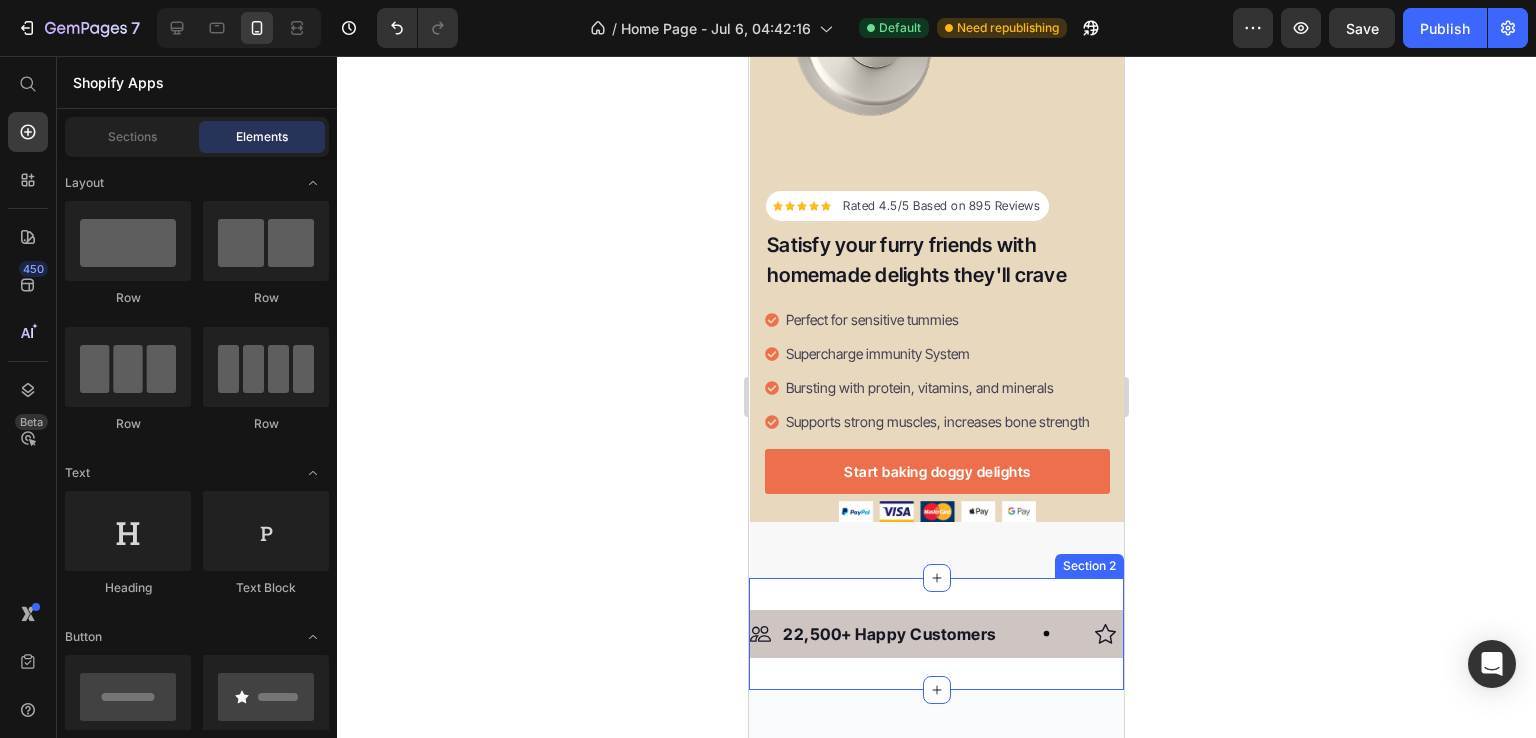 click on "Image 22,500+ Happy Customers Text Block Row
Image +700 5-Star Reviews Text Block Row
Image 30 Day Guarantee Text Block Row
Image 22,500+ Happy Customers Text Block Row
Image +700 5-Star Reviews Text Block Row
Image 30 Day Guarantee Text Block Row
Marquee Row Section 2" at bounding box center [936, 634] 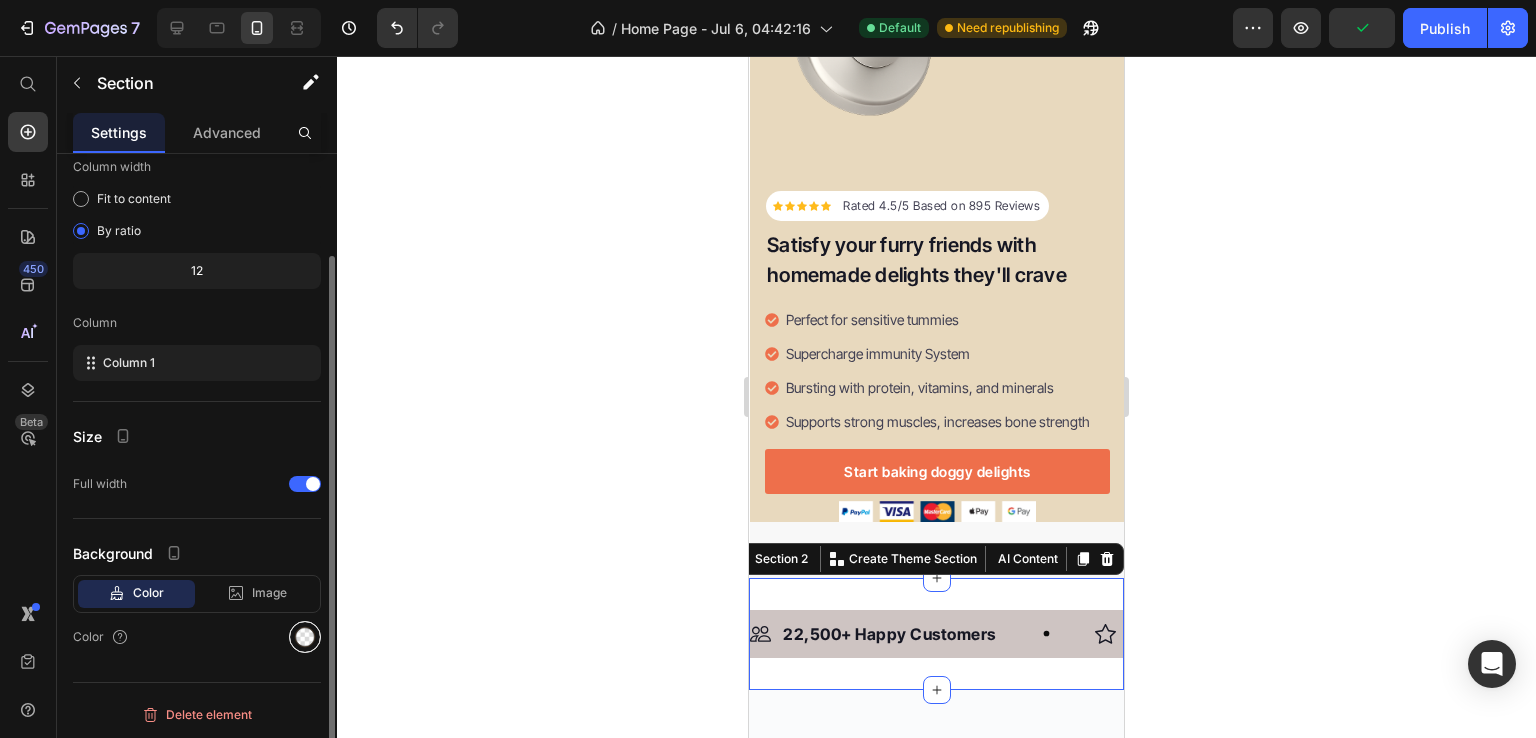 click at bounding box center [305, 637] 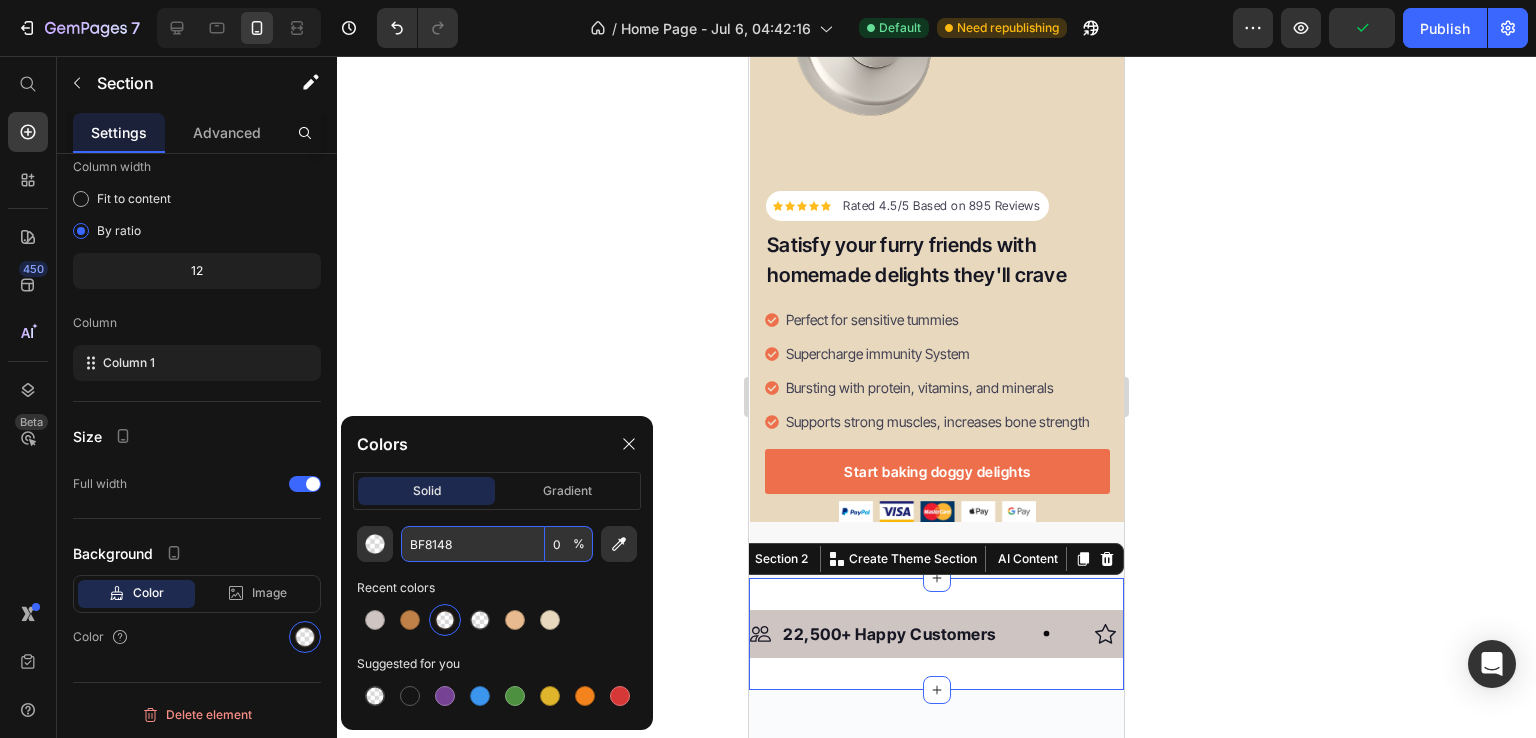 click on "BF8148" at bounding box center [473, 544] 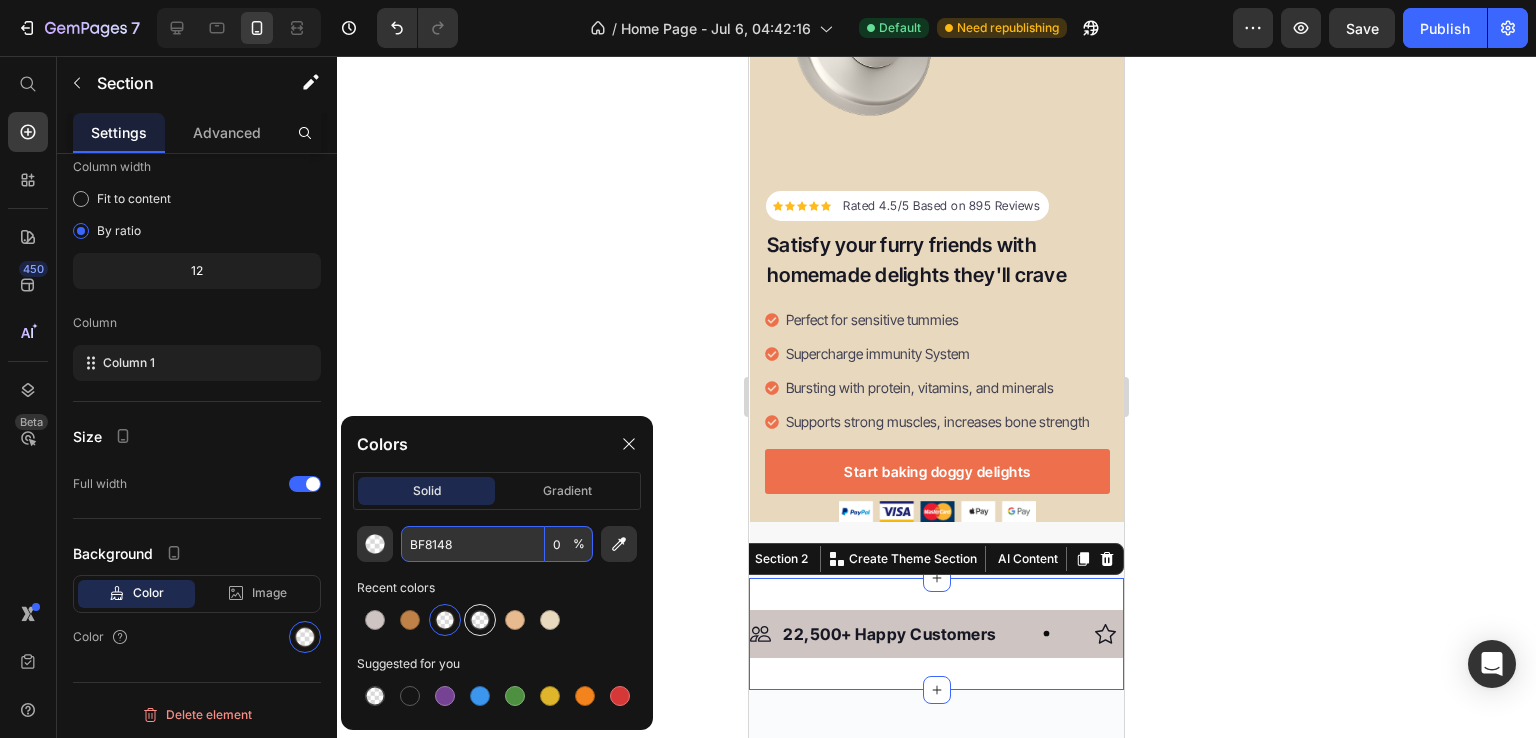 click at bounding box center [480, 620] 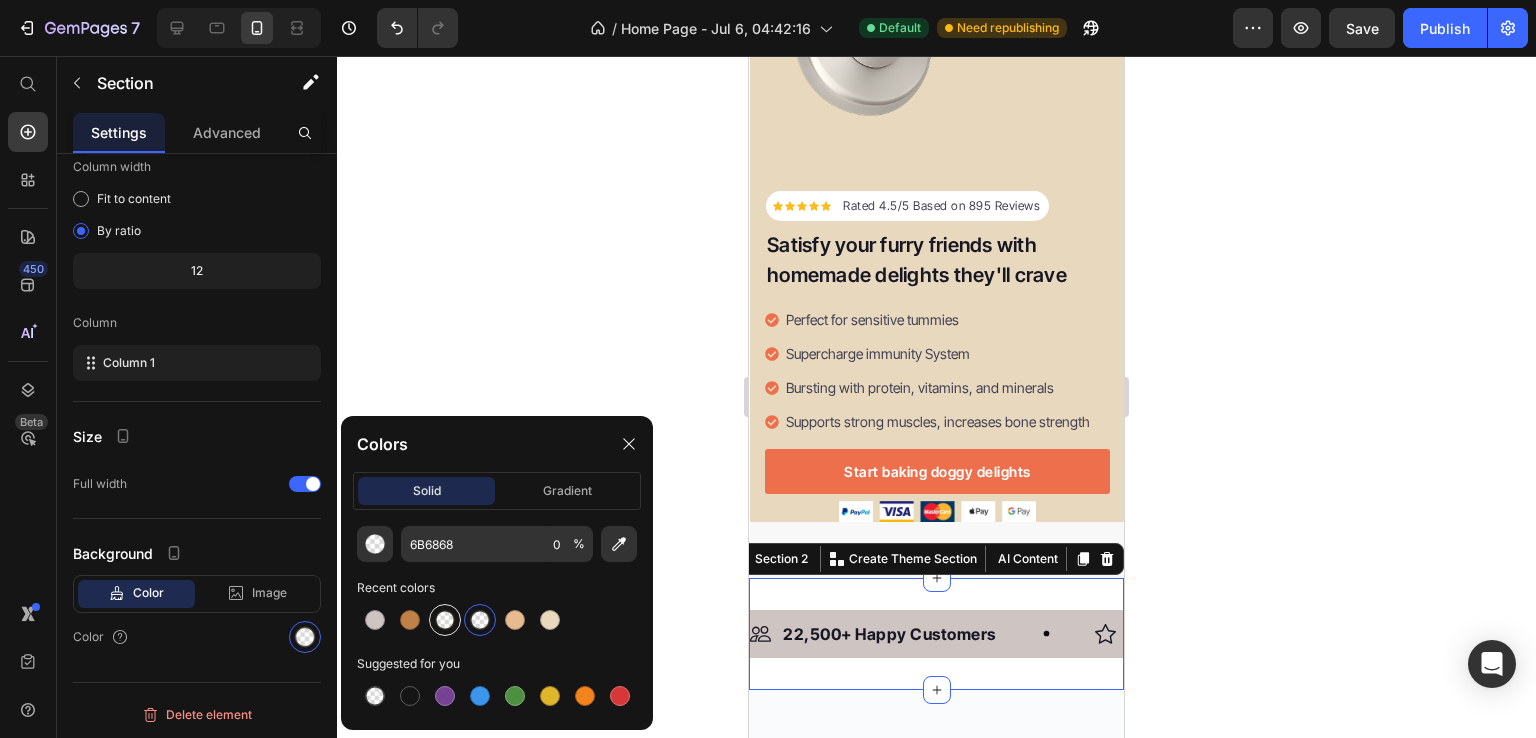 click at bounding box center [445, 620] 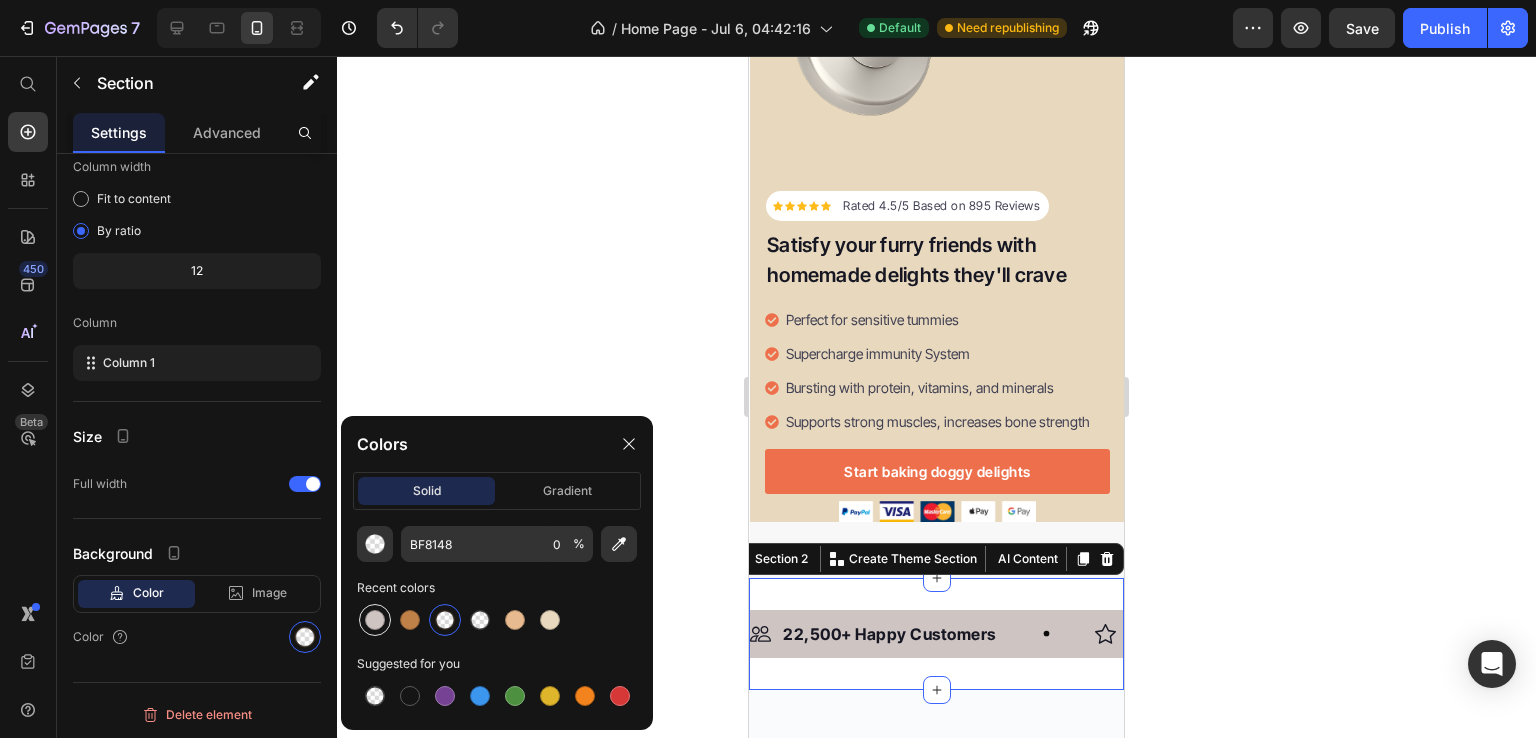 click at bounding box center (375, 620) 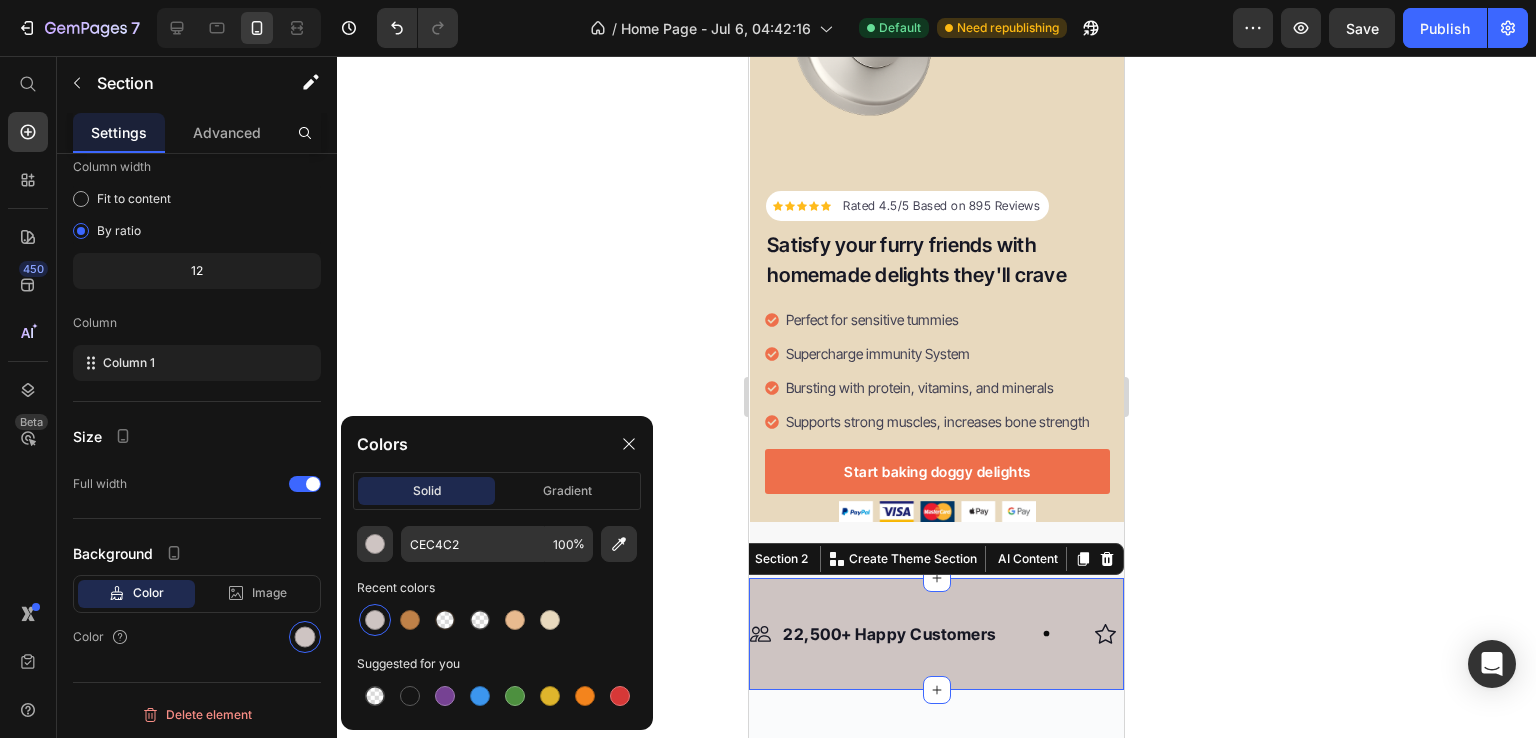 click 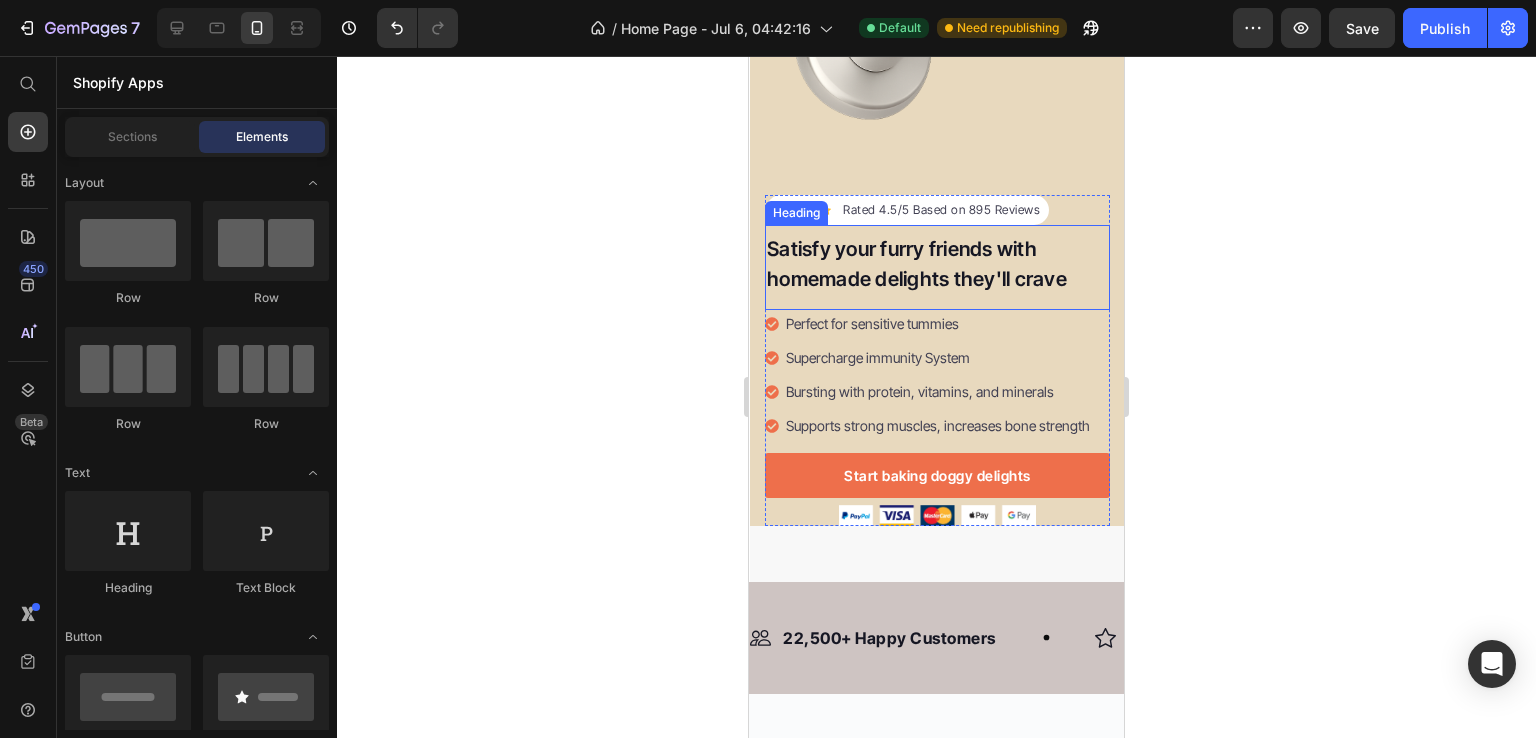scroll, scrollTop: 250, scrollLeft: 0, axis: vertical 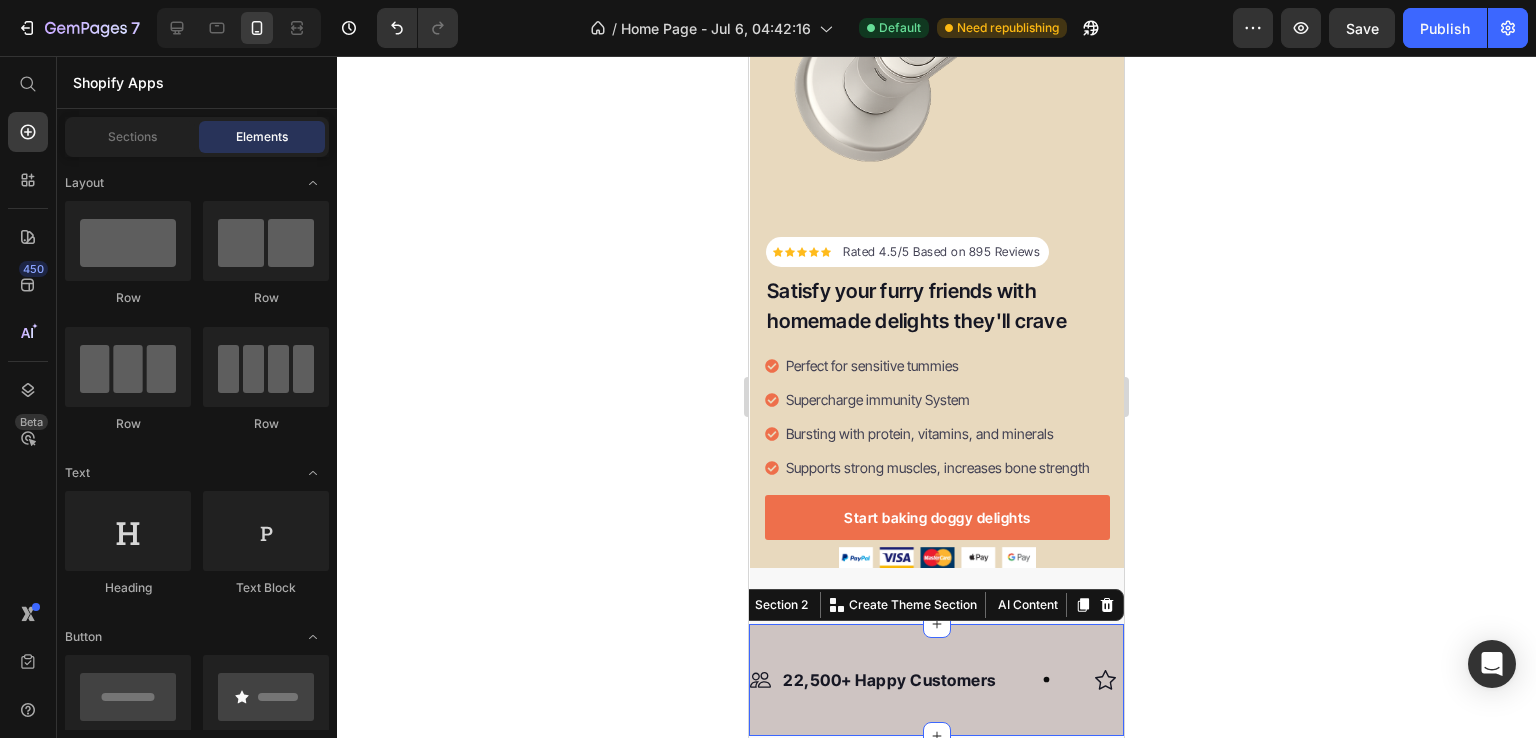 click on "Image 22,500+ Happy Customers Text Block Row
Image +700 5-Star Reviews Text Block Row
Image 30 Day Guarantee Text Block Row
Image 22,500+ Happy Customers Text Block Row
Image +700 5-Star Reviews Text Block Row
Image 30 Day Guarantee Text Block Row
Marquee Row Section 2   You can create reusable sections Create Theme Section AI Content Write with GemAI What would you like to describe here? Tone and Voice Persuasive Product Show more Generate" at bounding box center [936, 680] 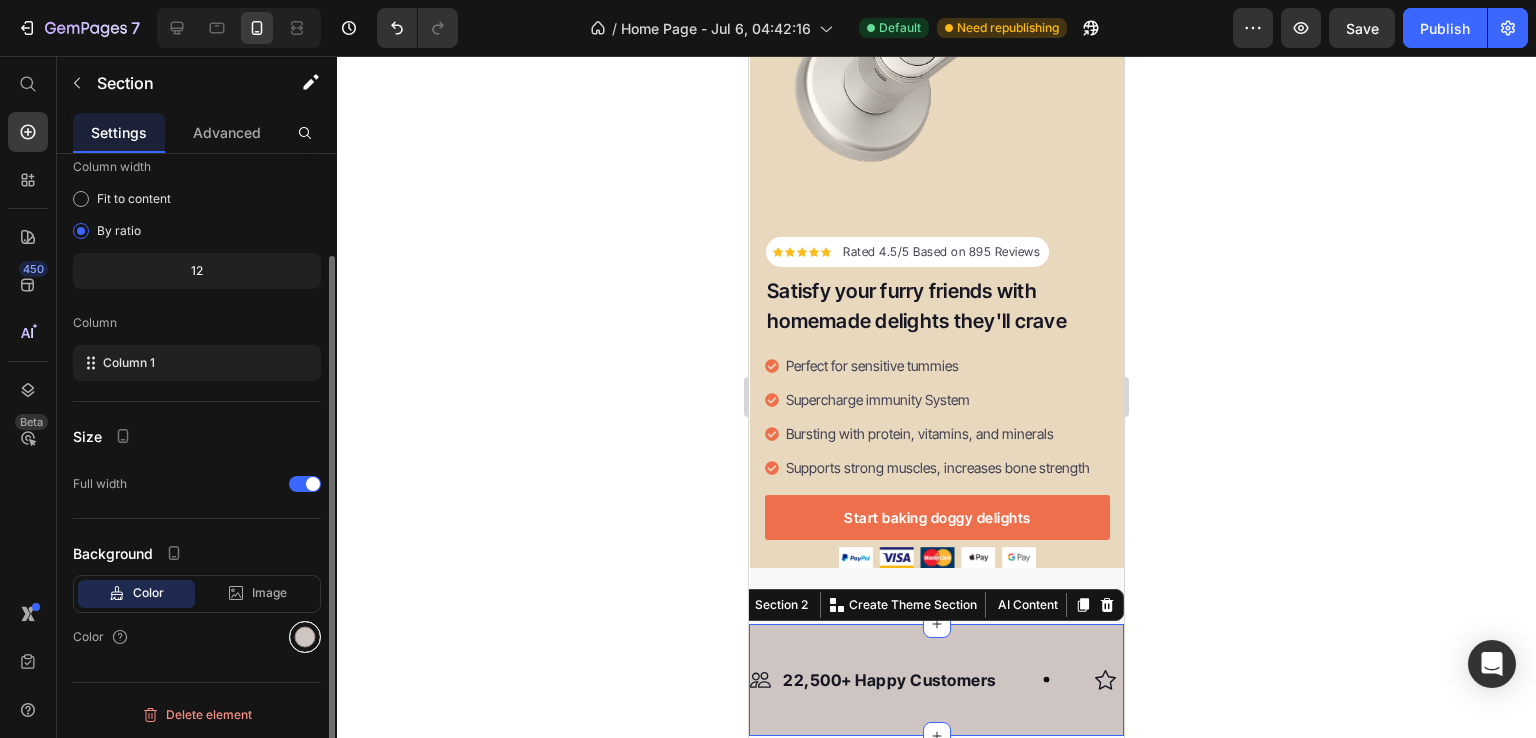 click at bounding box center [305, 637] 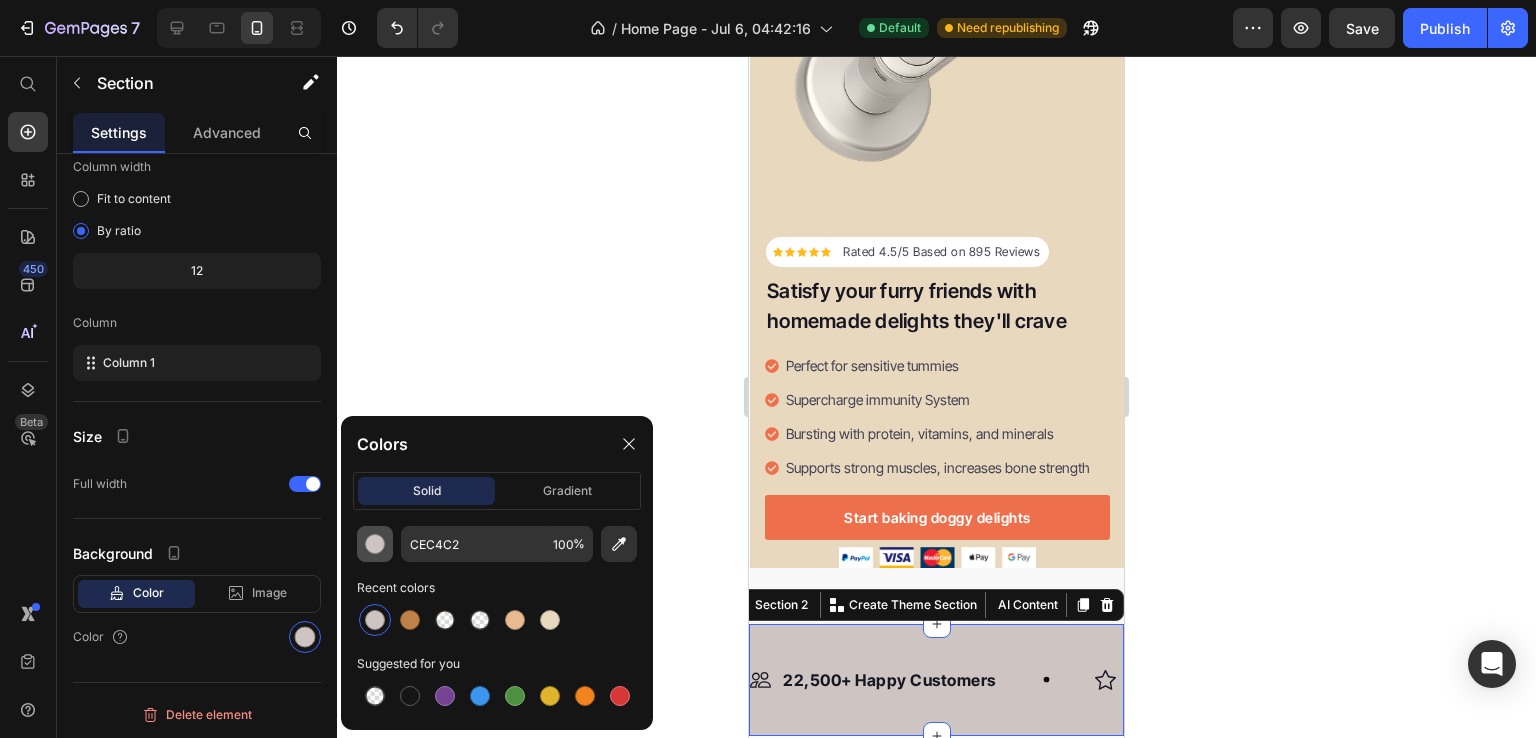 click at bounding box center [375, 544] 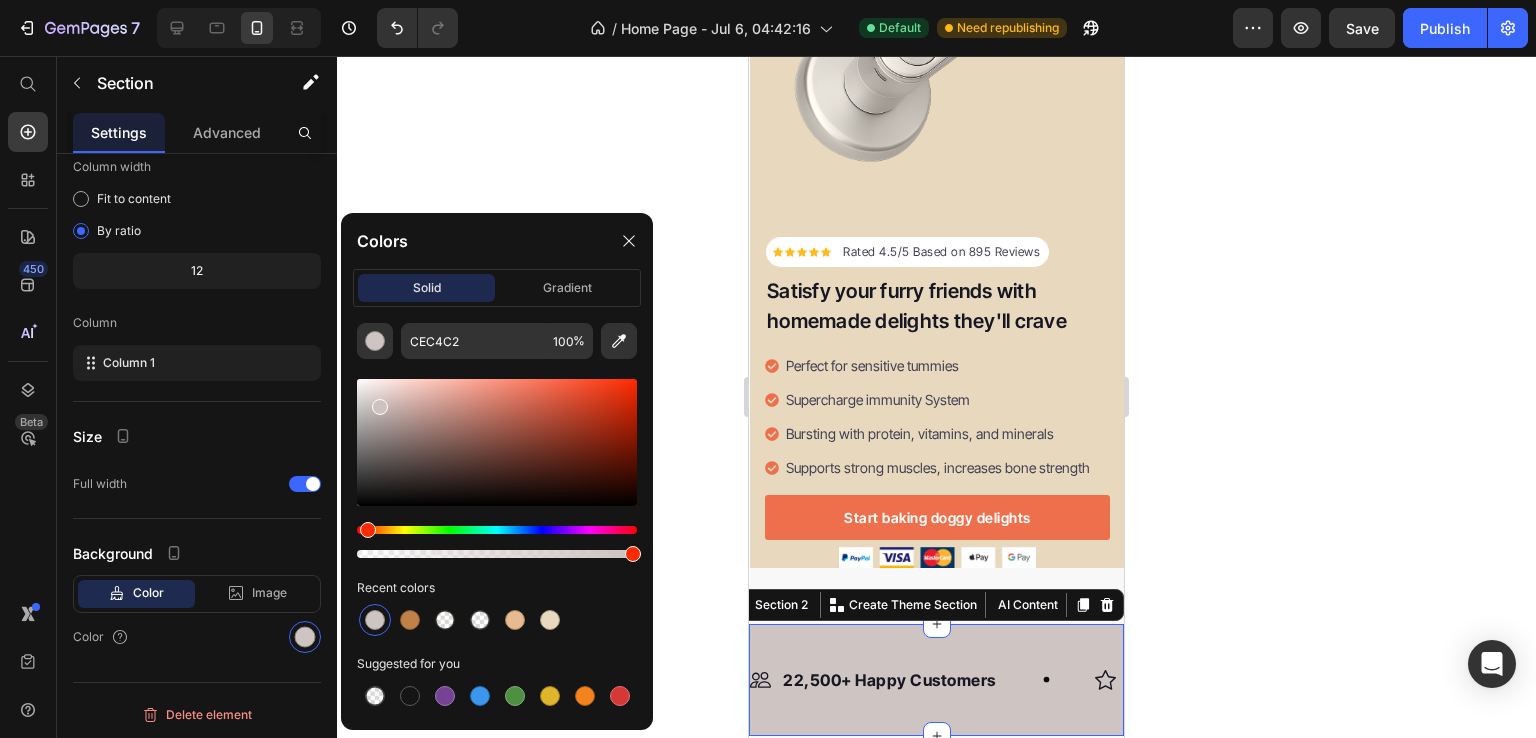 click at bounding box center (380, 407) 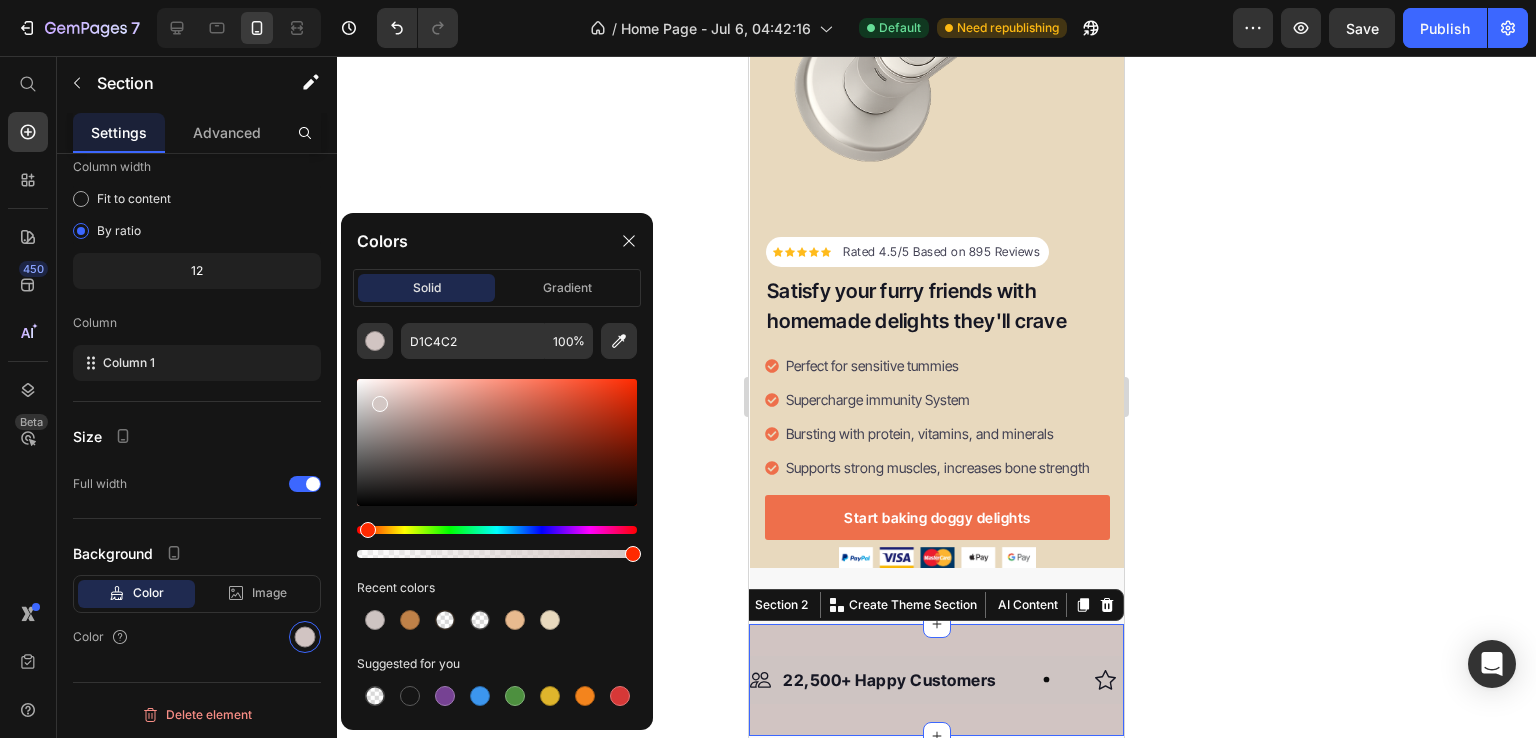 click at bounding box center (380, 404) 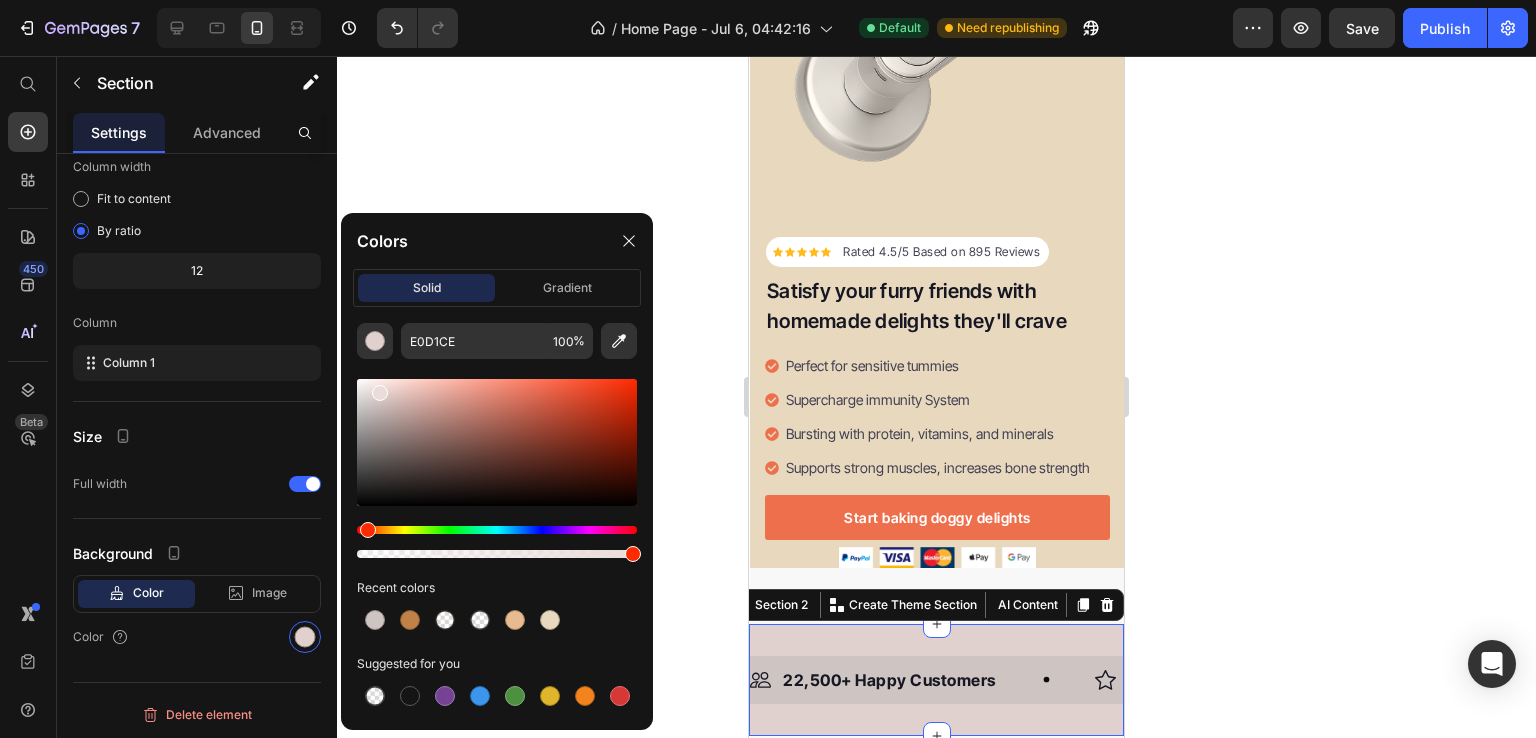 click at bounding box center [380, 393] 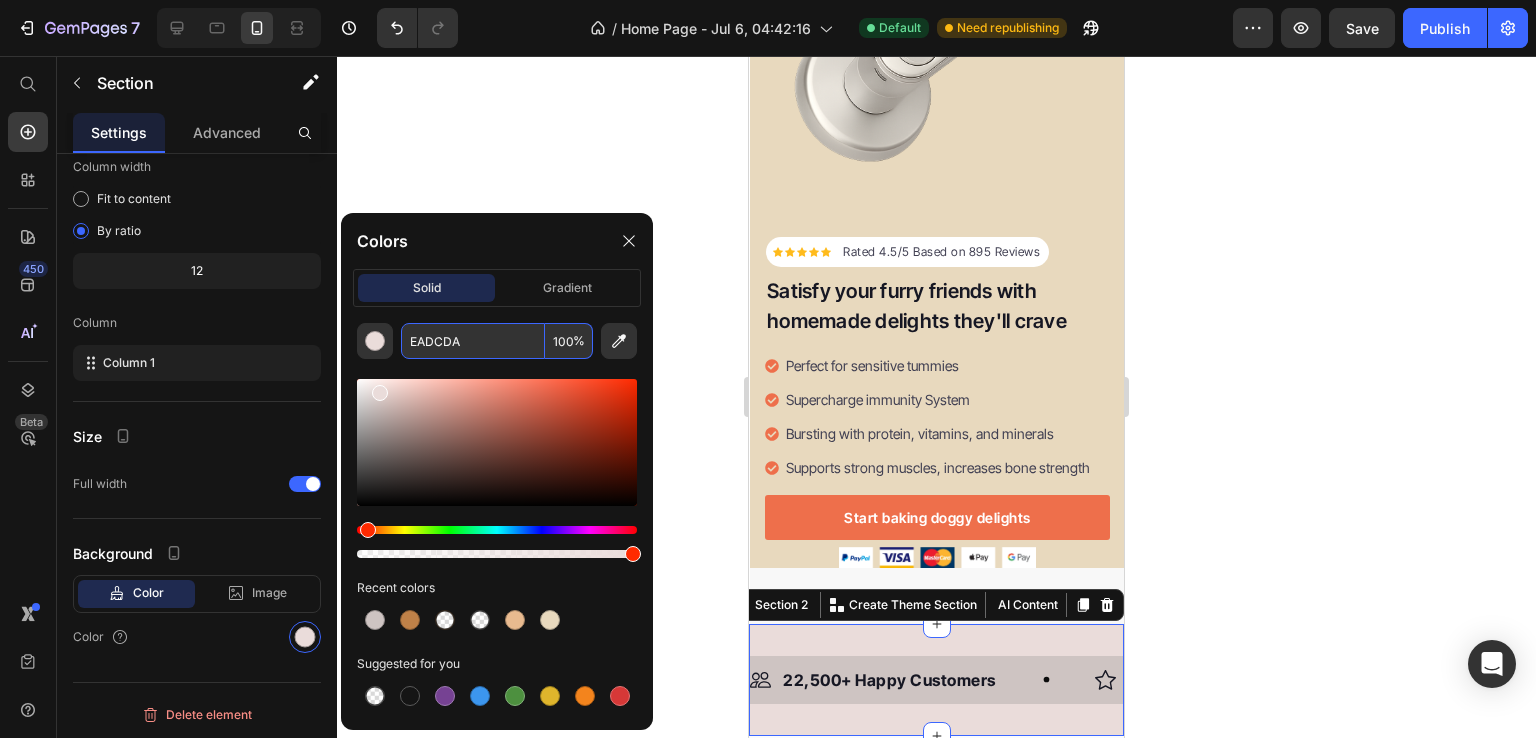 click on "EADCDA" at bounding box center [473, 341] 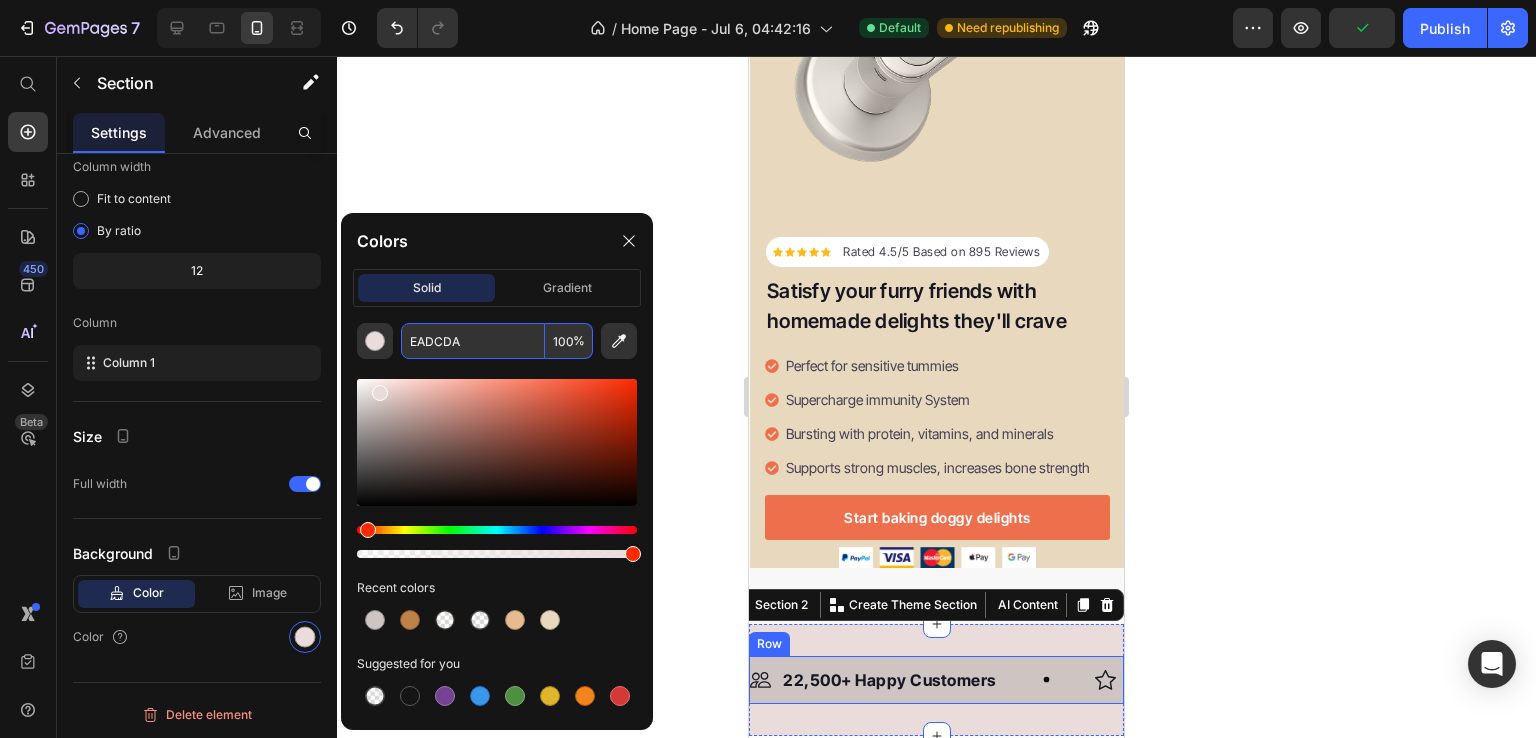 click on "Image 22,500+ Happy Customers Text Block Row
Image +700 5-Star Reviews Text Block Row
Image 30 Day Guarantee Text Block Row
Image 22,500+ Happy Customers Text Block Row
Image +700 5-Star Reviews Text Block Row
Image 30 Day Guarantee Text Block Row
Marquee Row" at bounding box center [936, 680] 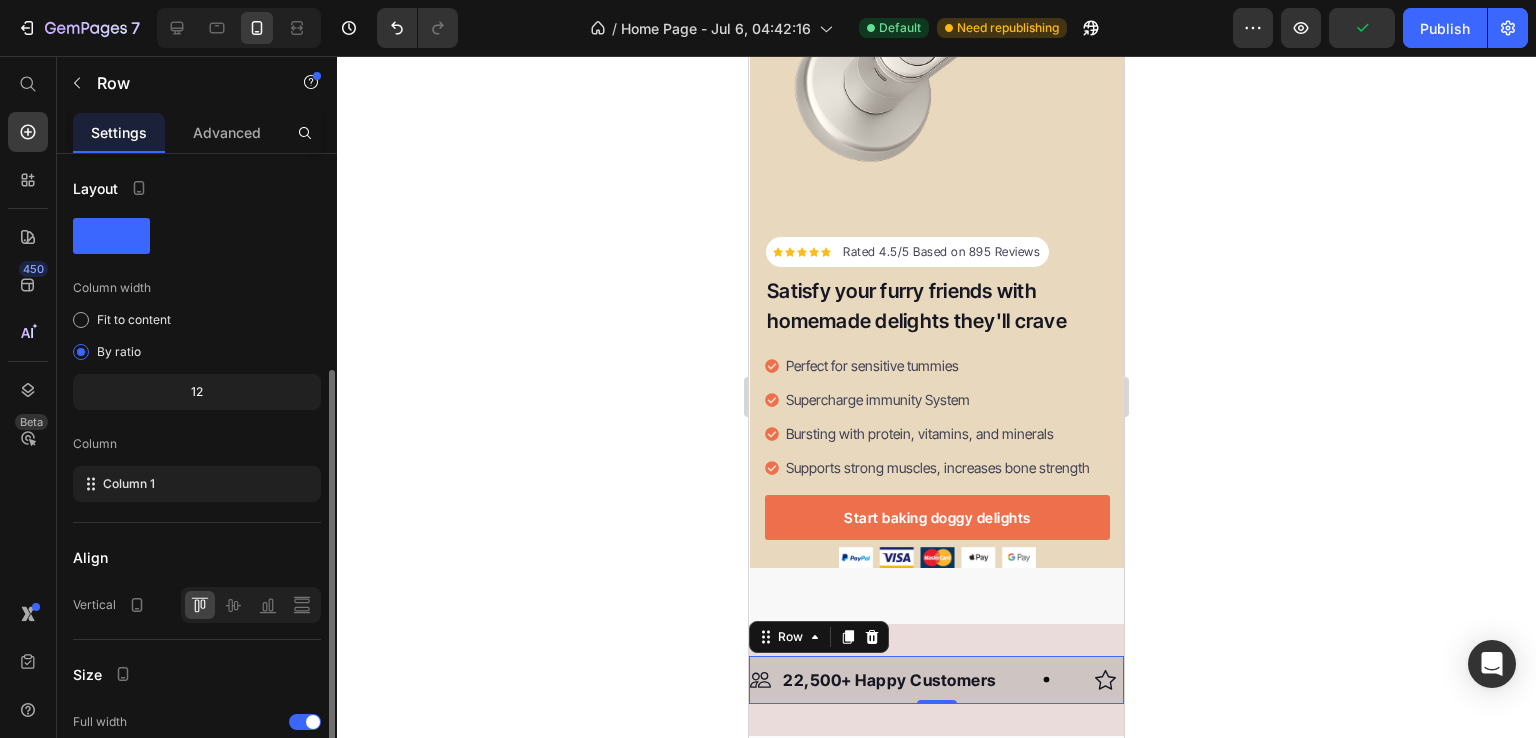 scroll, scrollTop: 290, scrollLeft: 0, axis: vertical 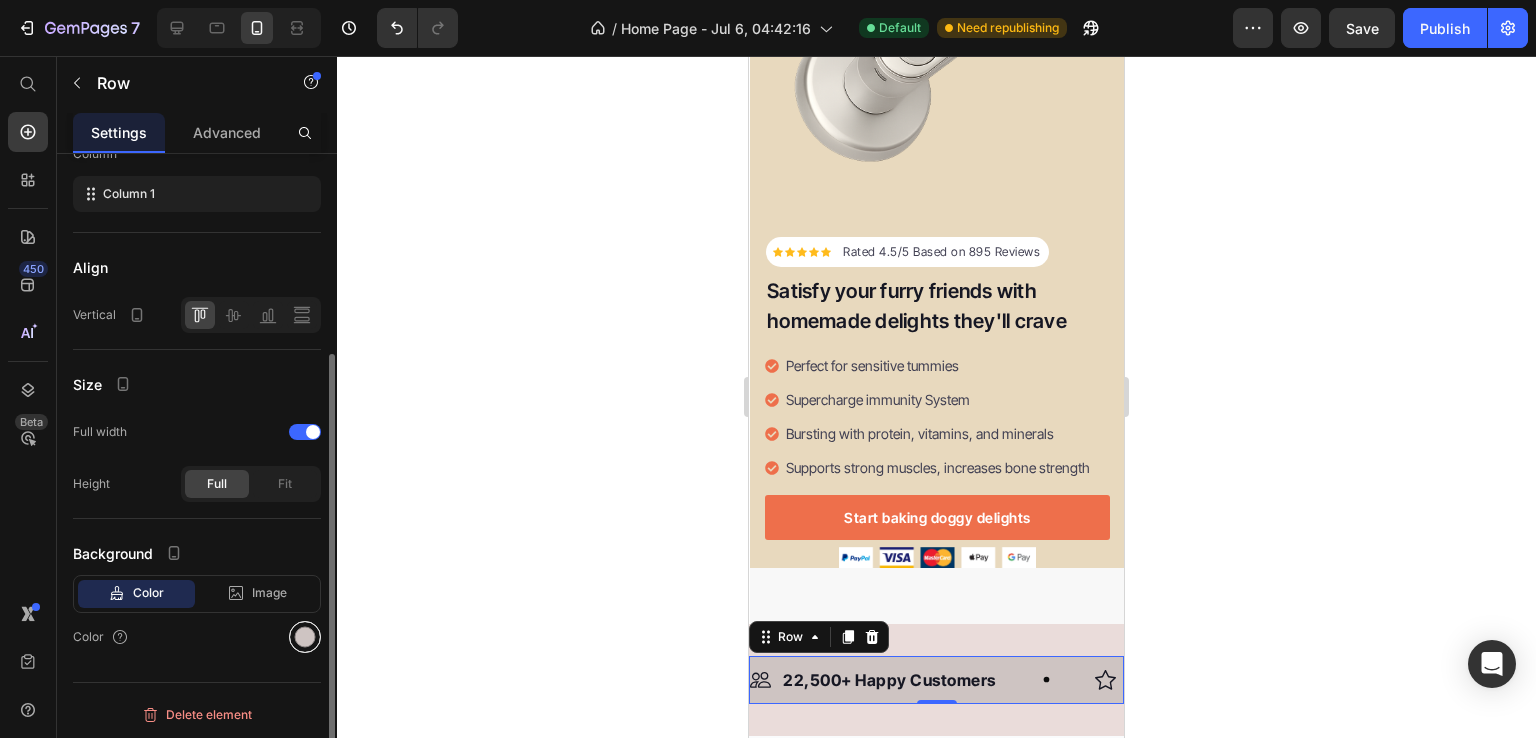 click at bounding box center (305, 637) 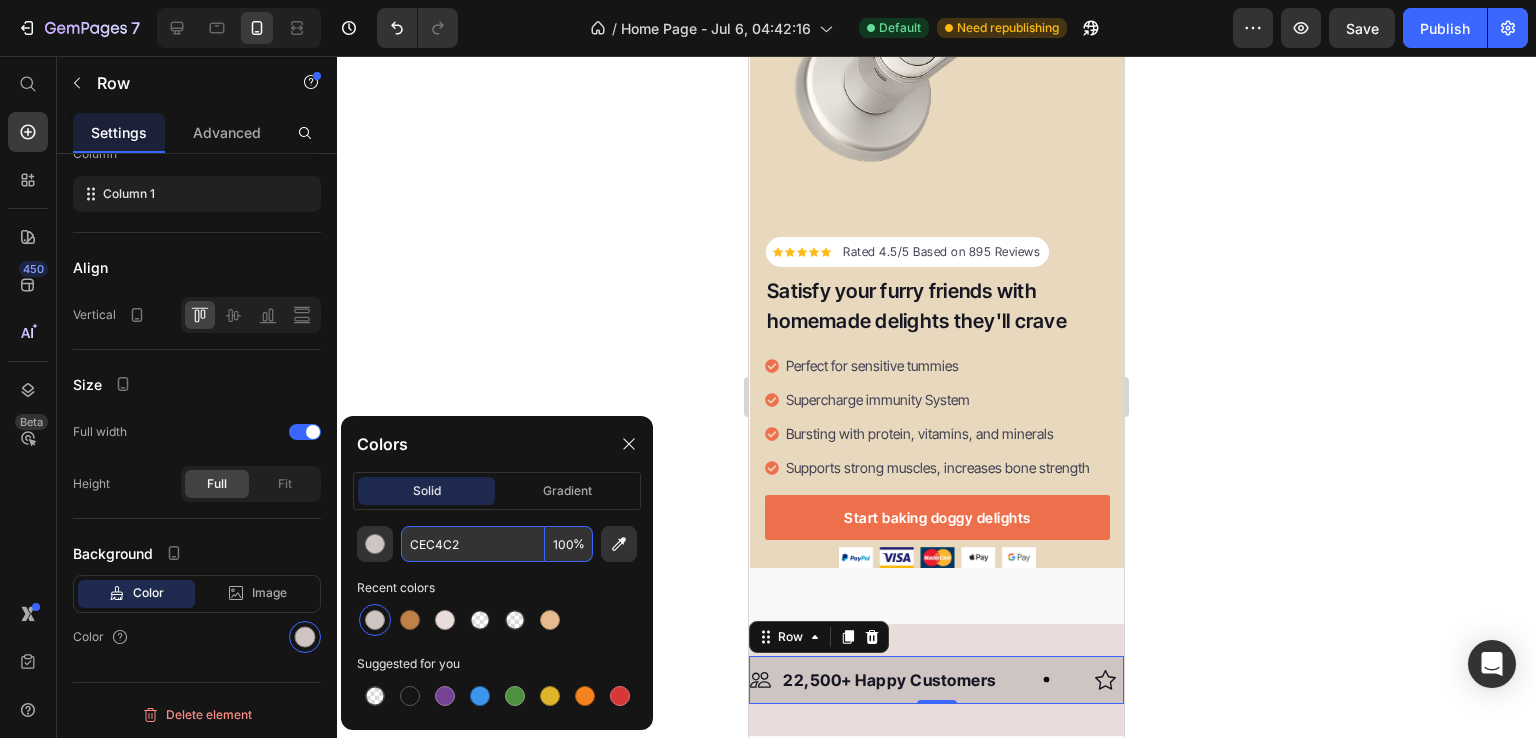 click on "CEC4C2" at bounding box center [473, 544] 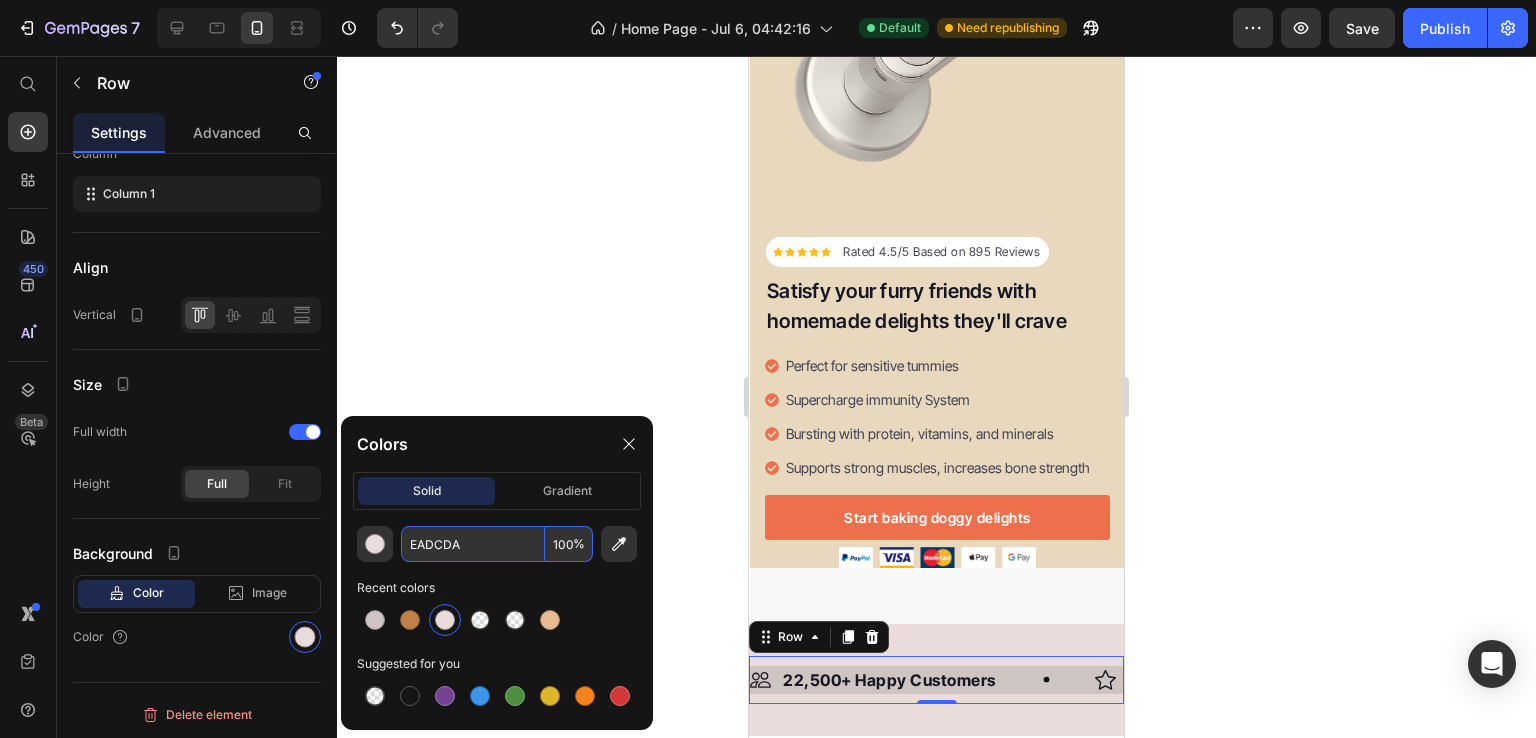 type on "EADCDA" 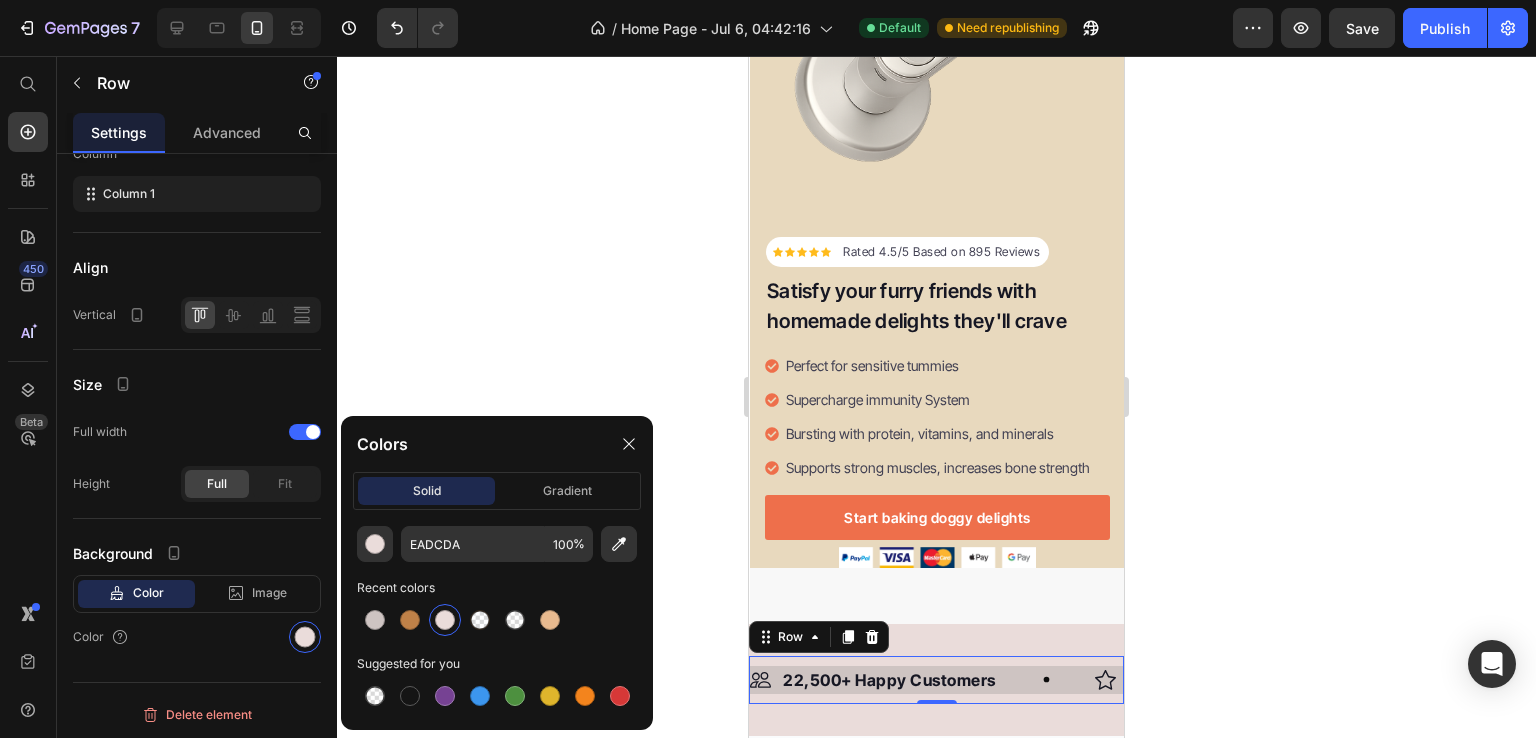 click 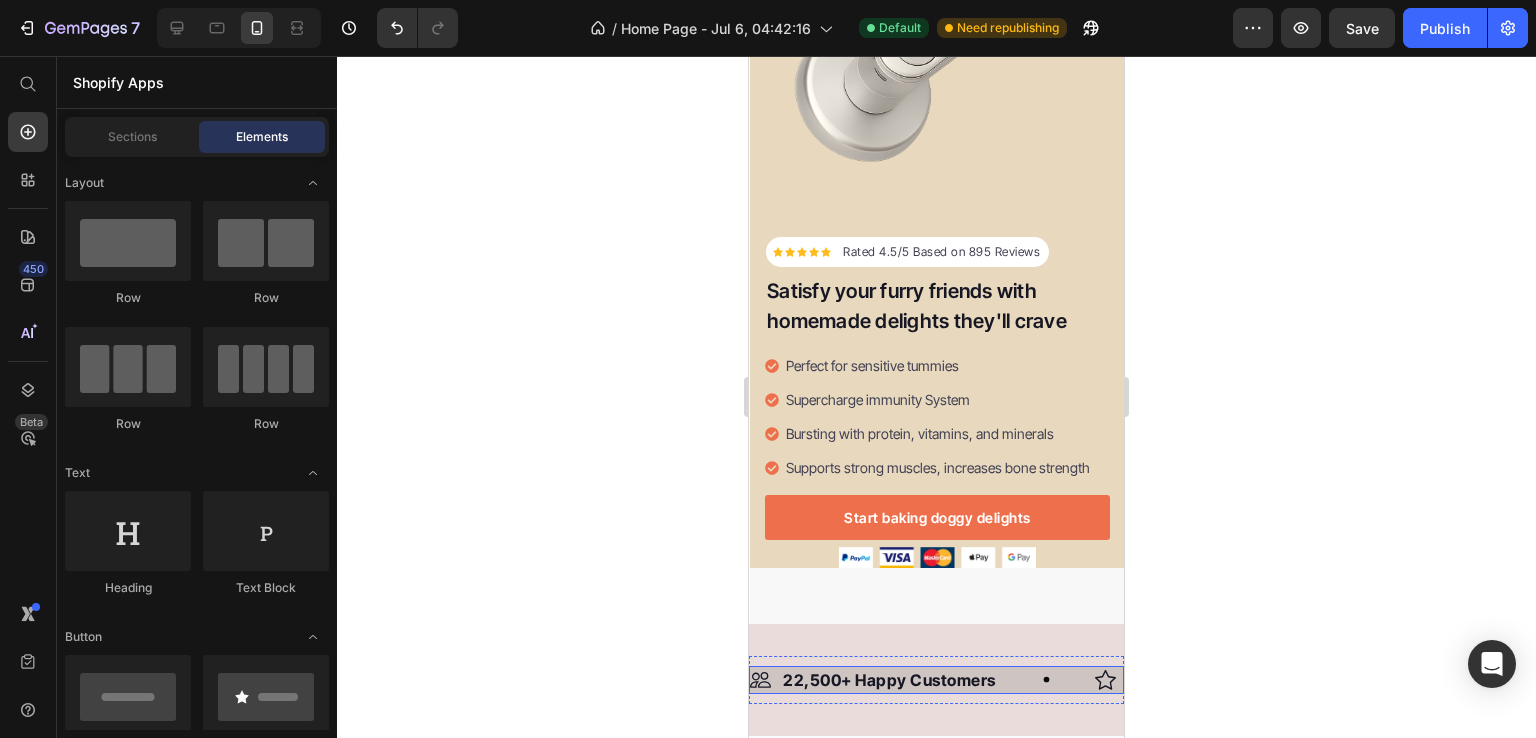 click on "Image 22,500+ Happy Customers Text Block Row" at bounding box center (922, 680) 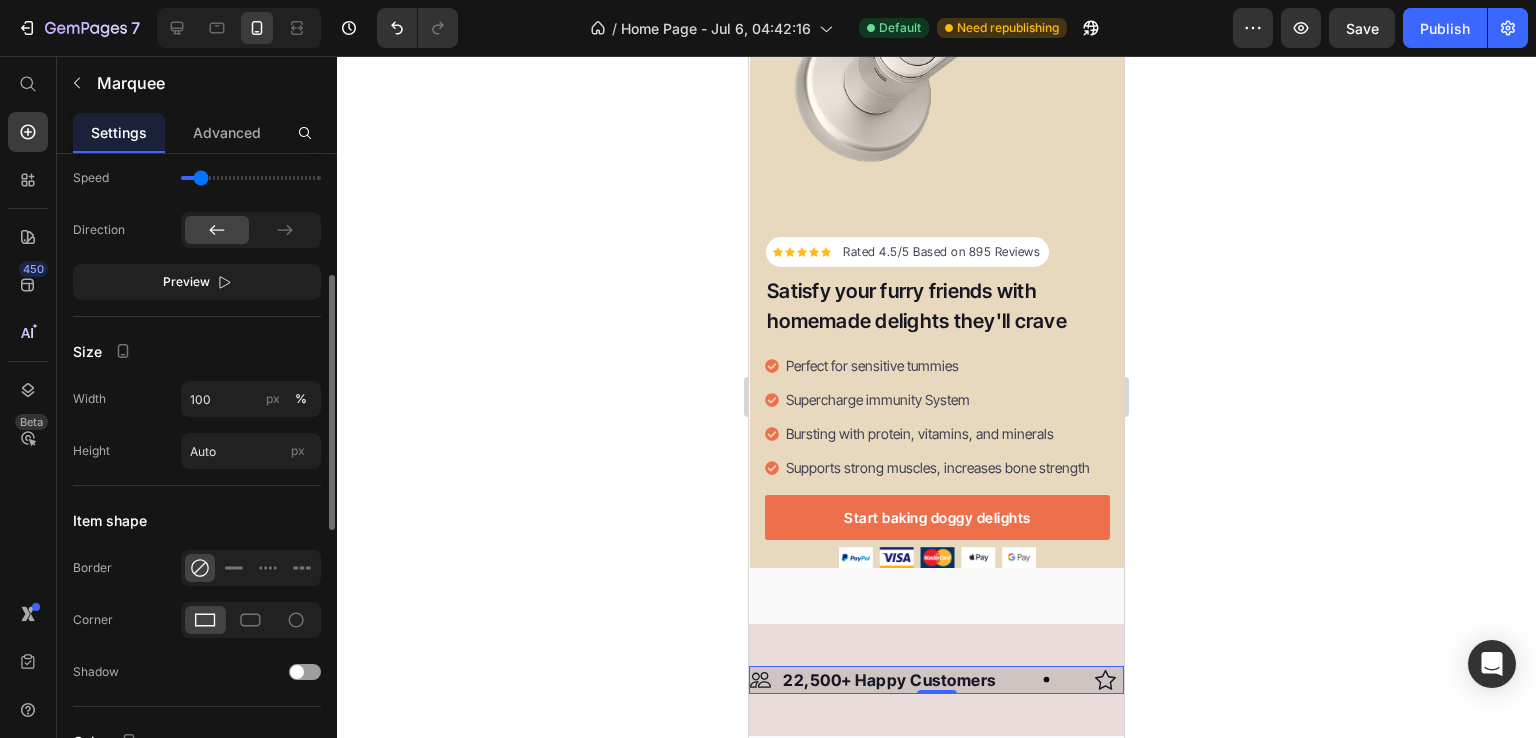 scroll, scrollTop: 968, scrollLeft: 0, axis: vertical 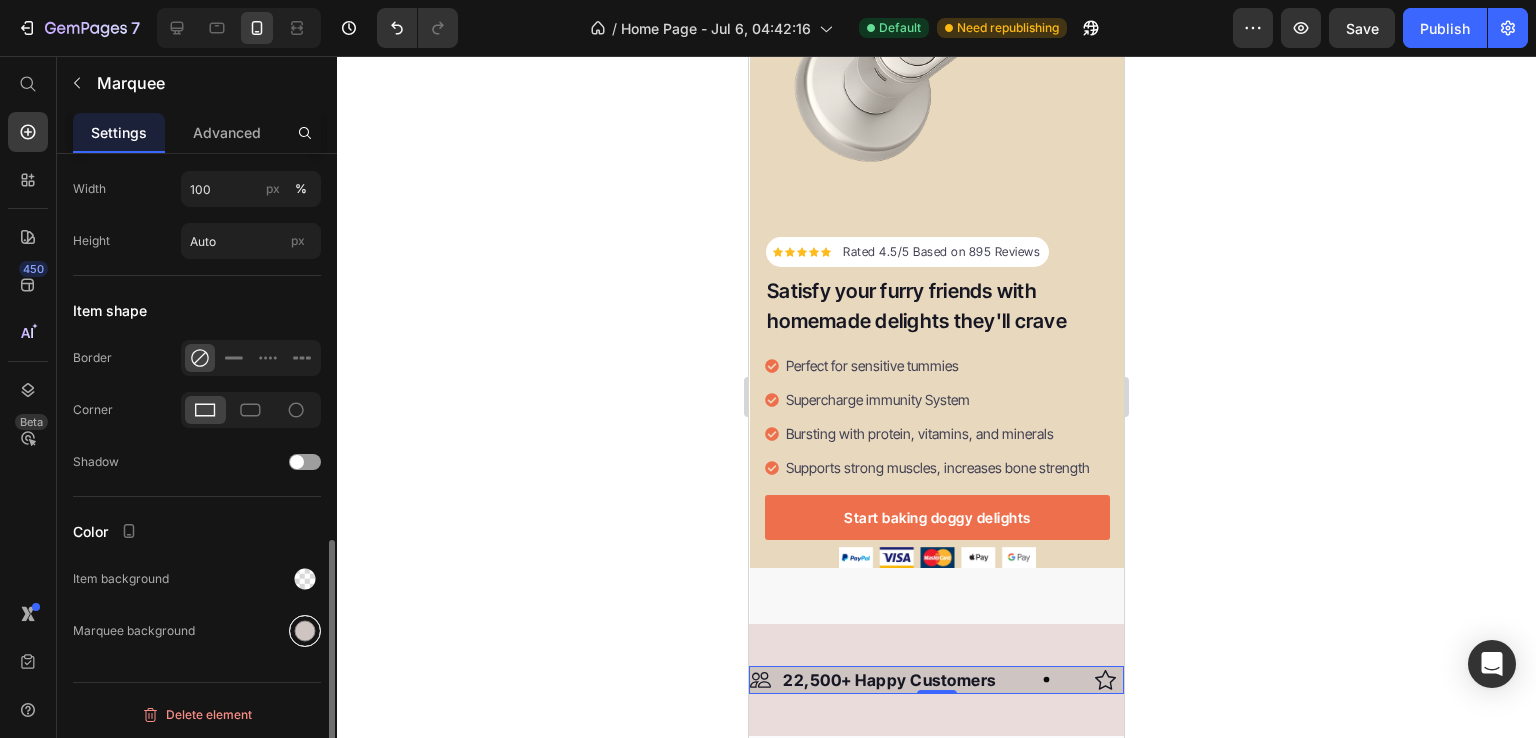 click at bounding box center (305, 631) 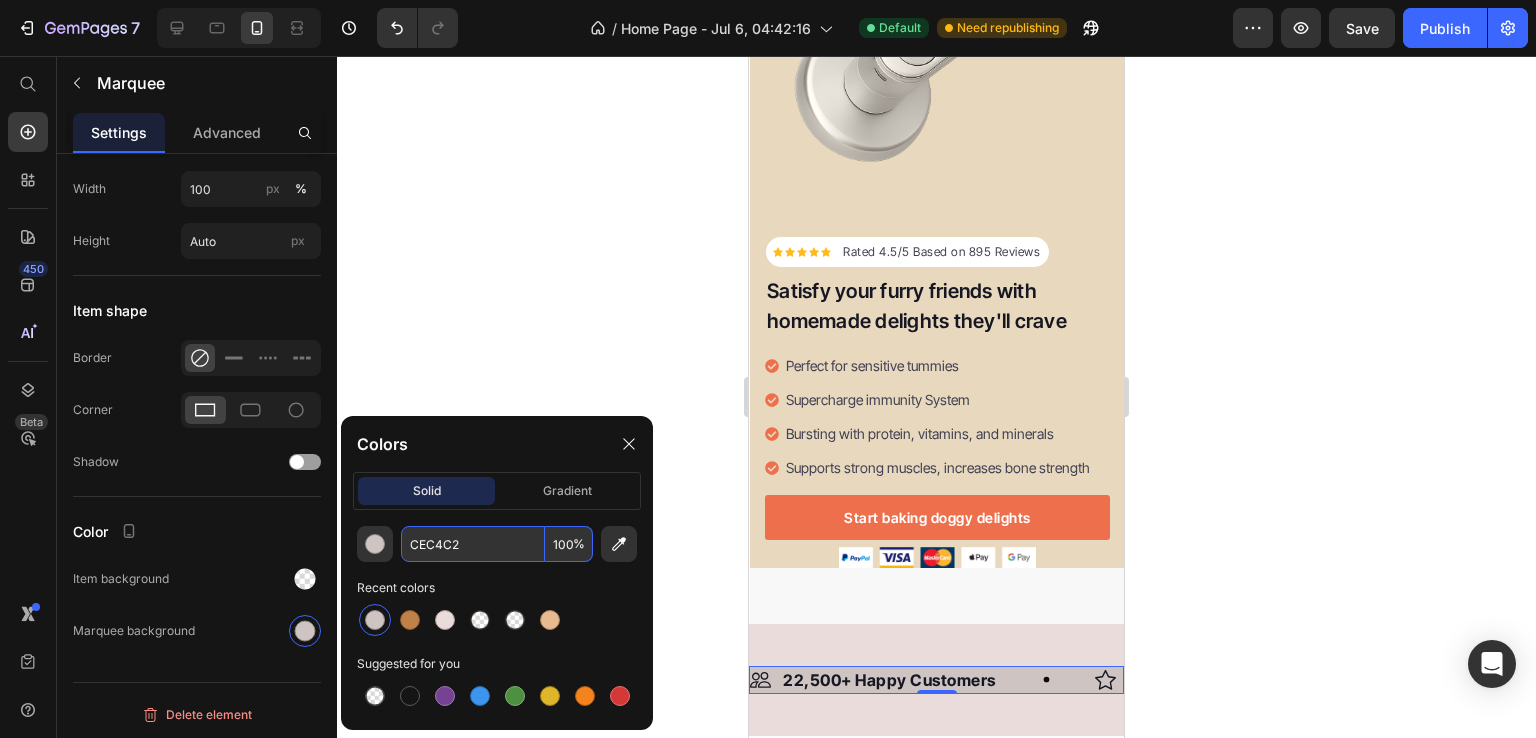 click on "CEC4C2" at bounding box center (473, 544) 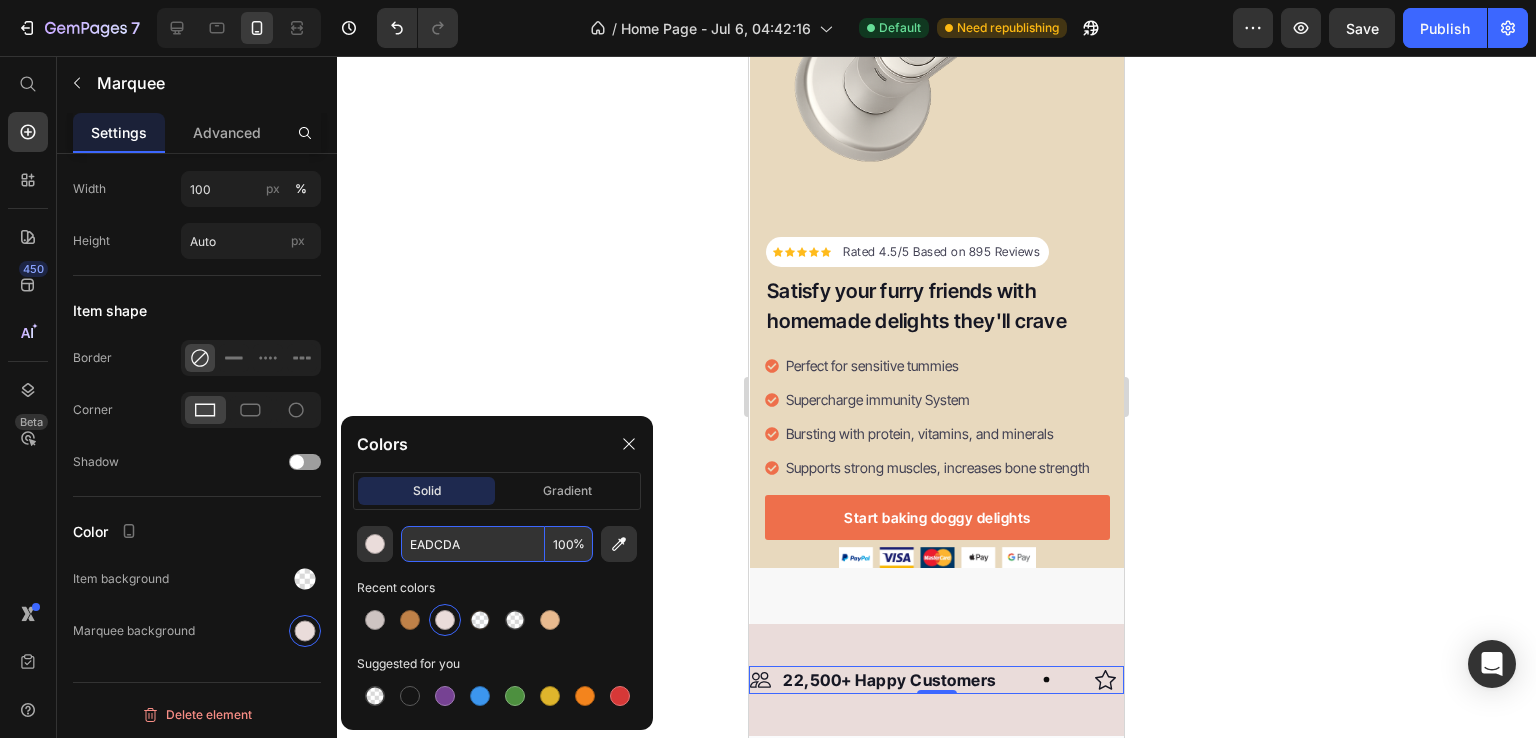 type on "EADCDA" 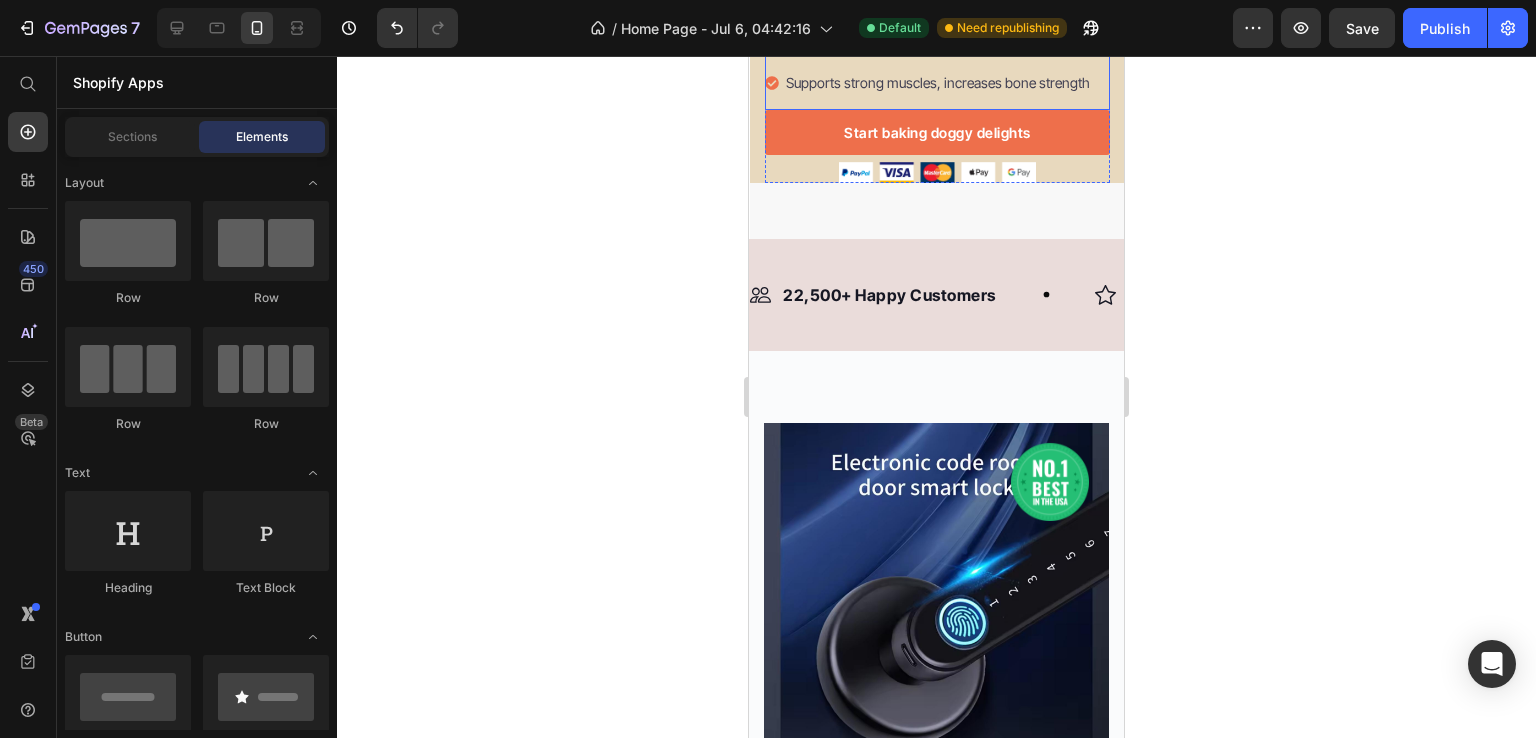 scroll, scrollTop: 652, scrollLeft: 0, axis: vertical 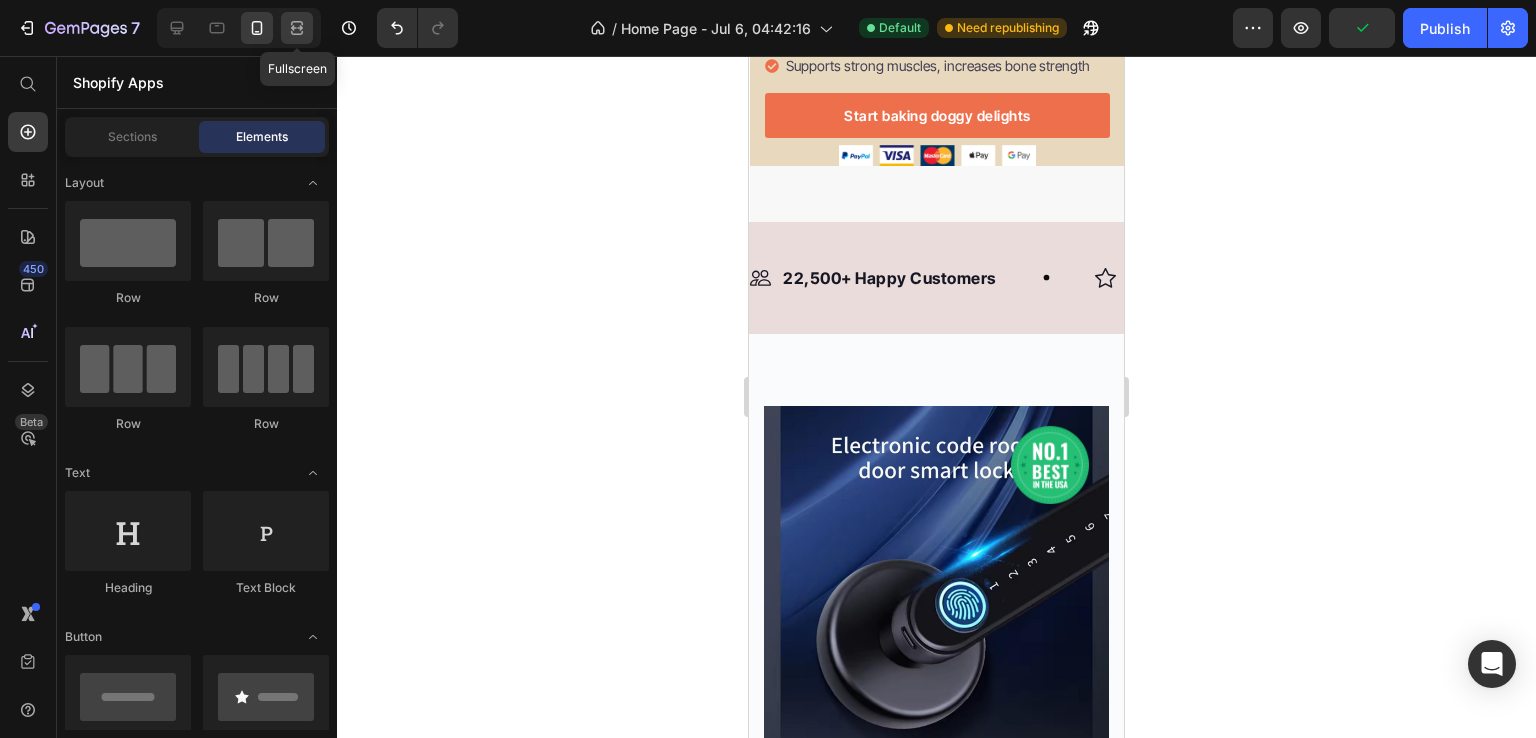 click 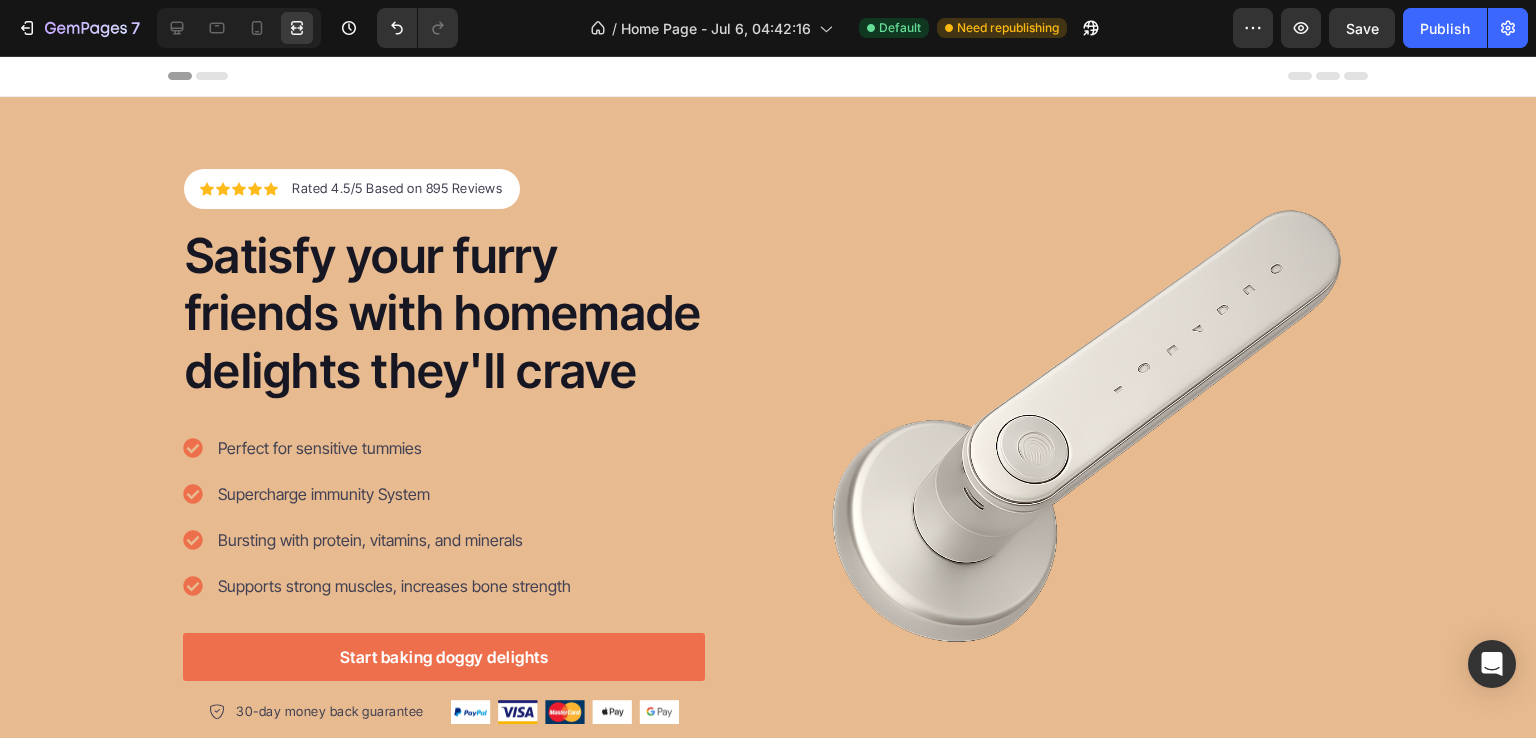 scroll, scrollTop: 612, scrollLeft: 0, axis: vertical 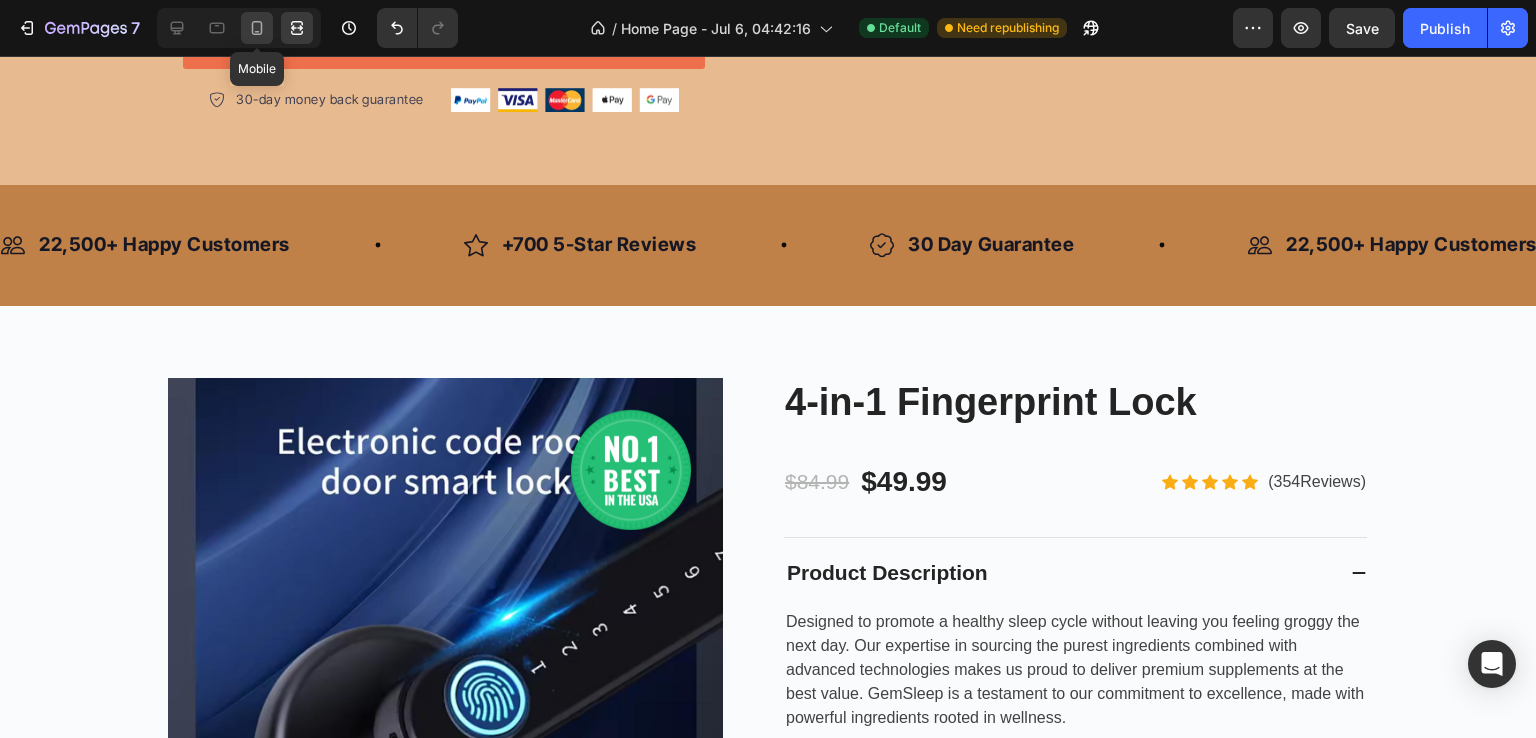 click 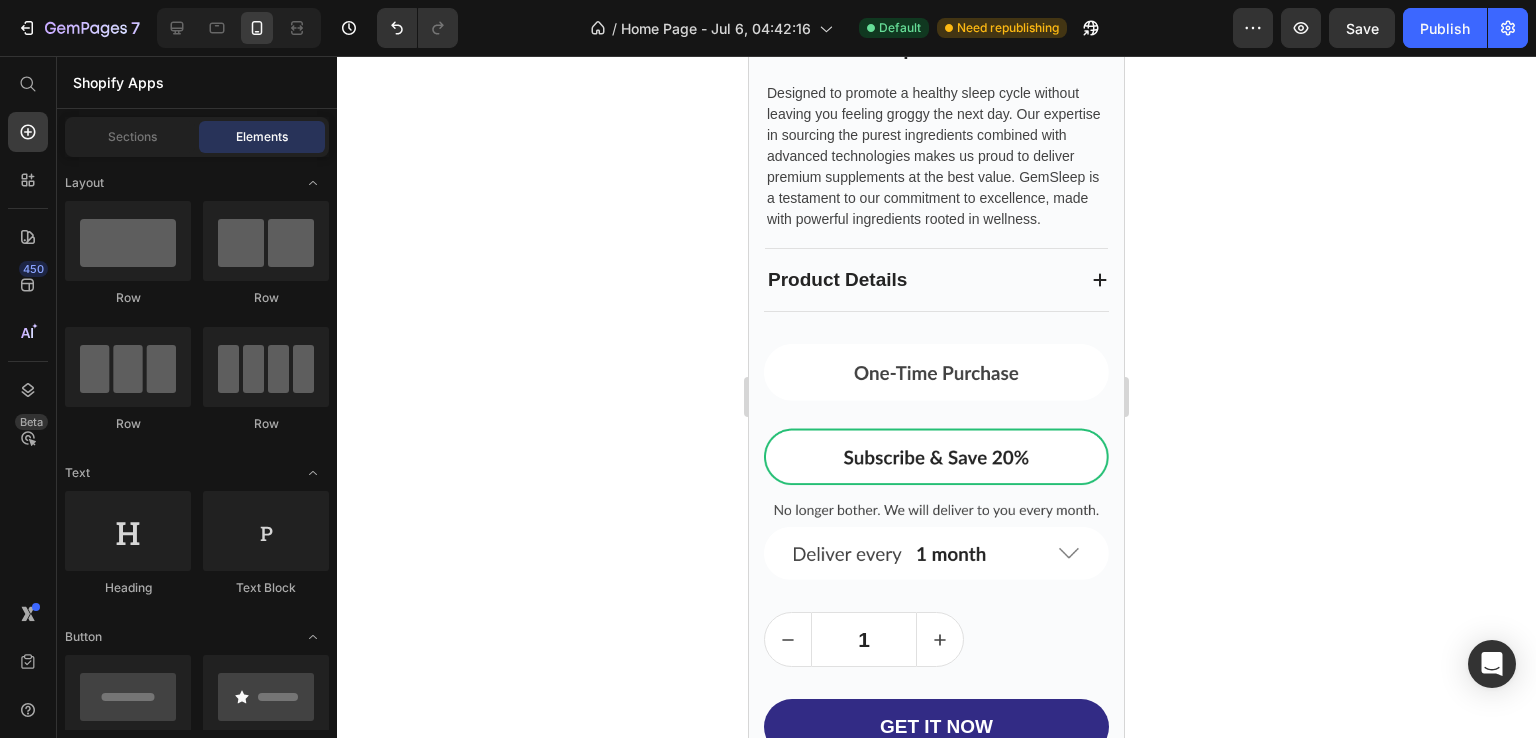 scroll, scrollTop: 1680, scrollLeft: 0, axis: vertical 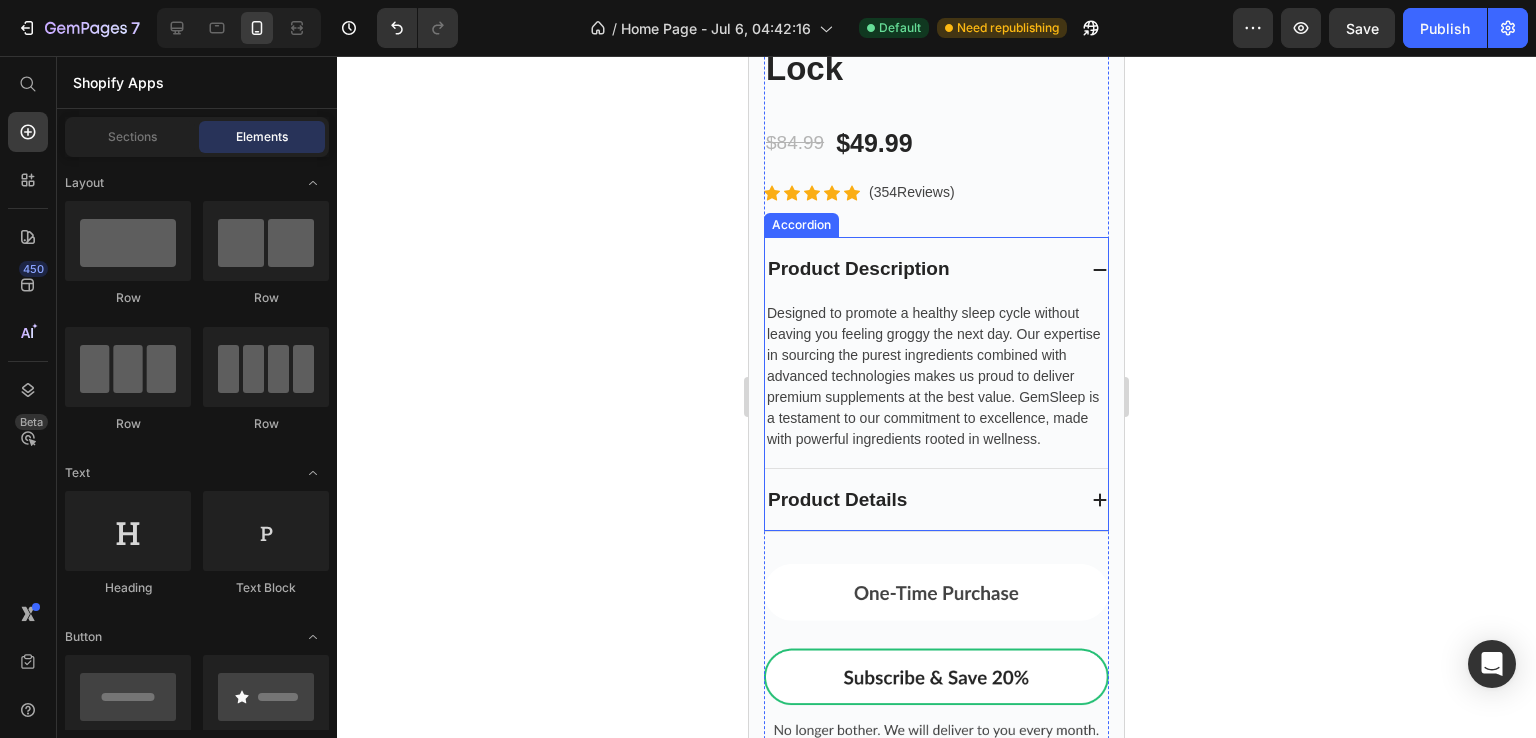click 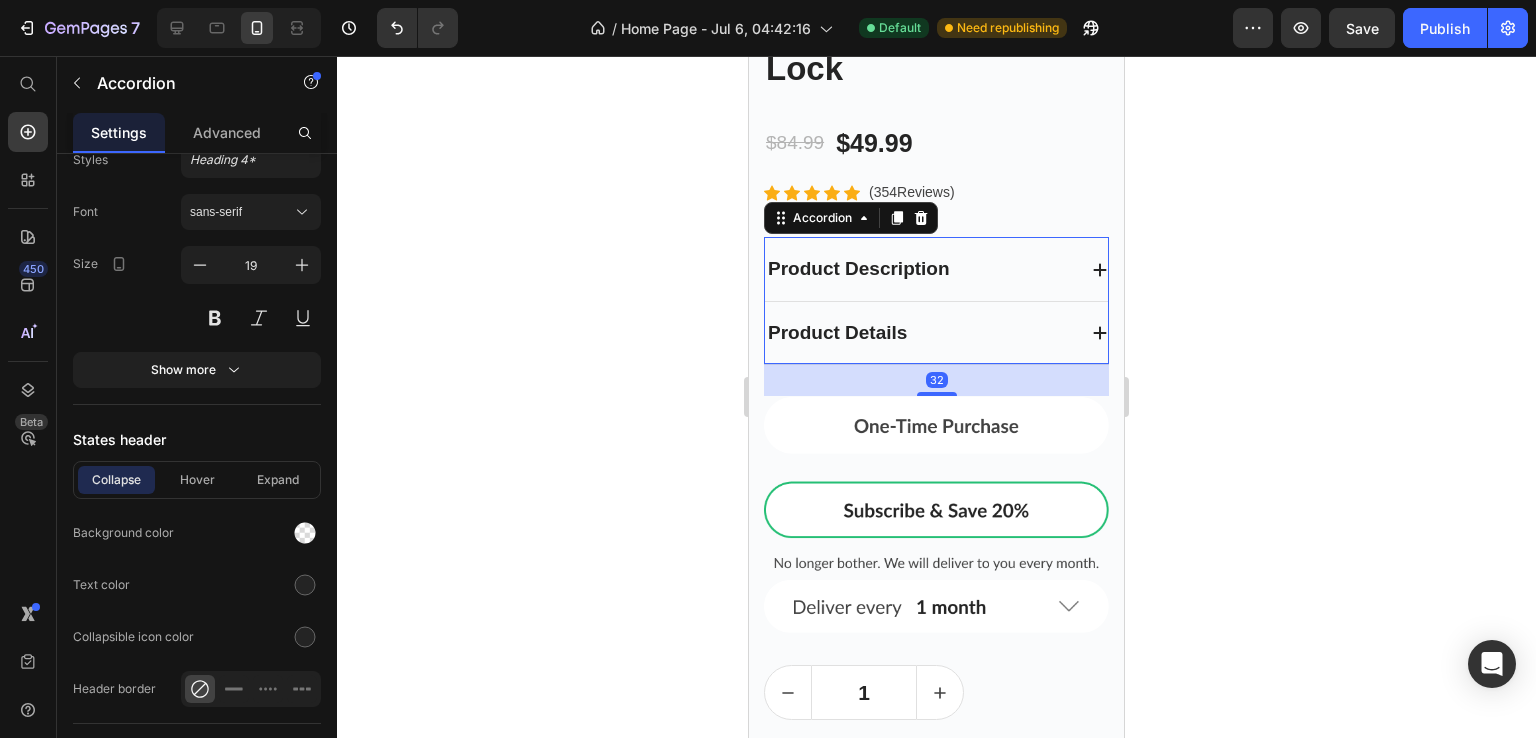 scroll, scrollTop: 0, scrollLeft: 0, axis: both 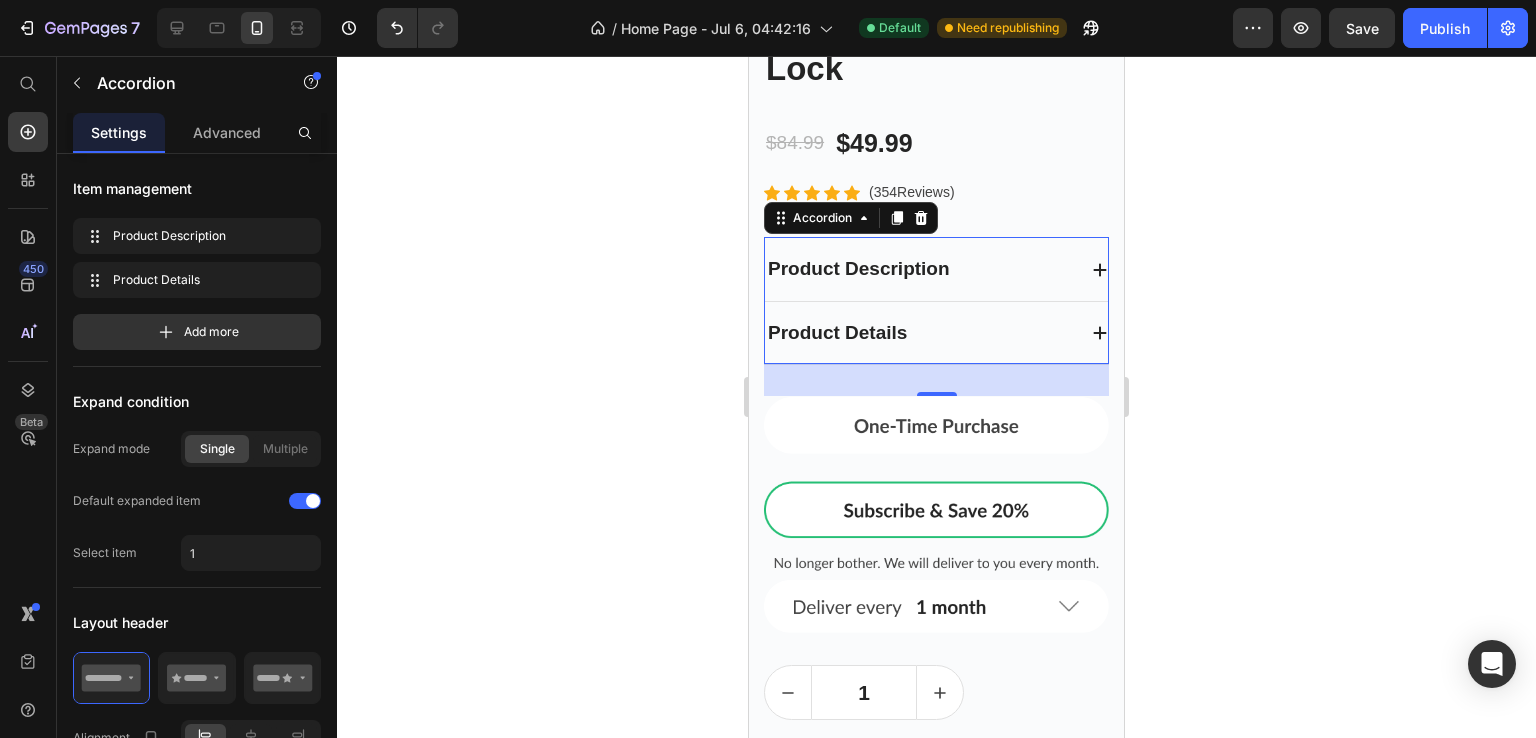 click on "Product Description" at bounding box center [920, 269] 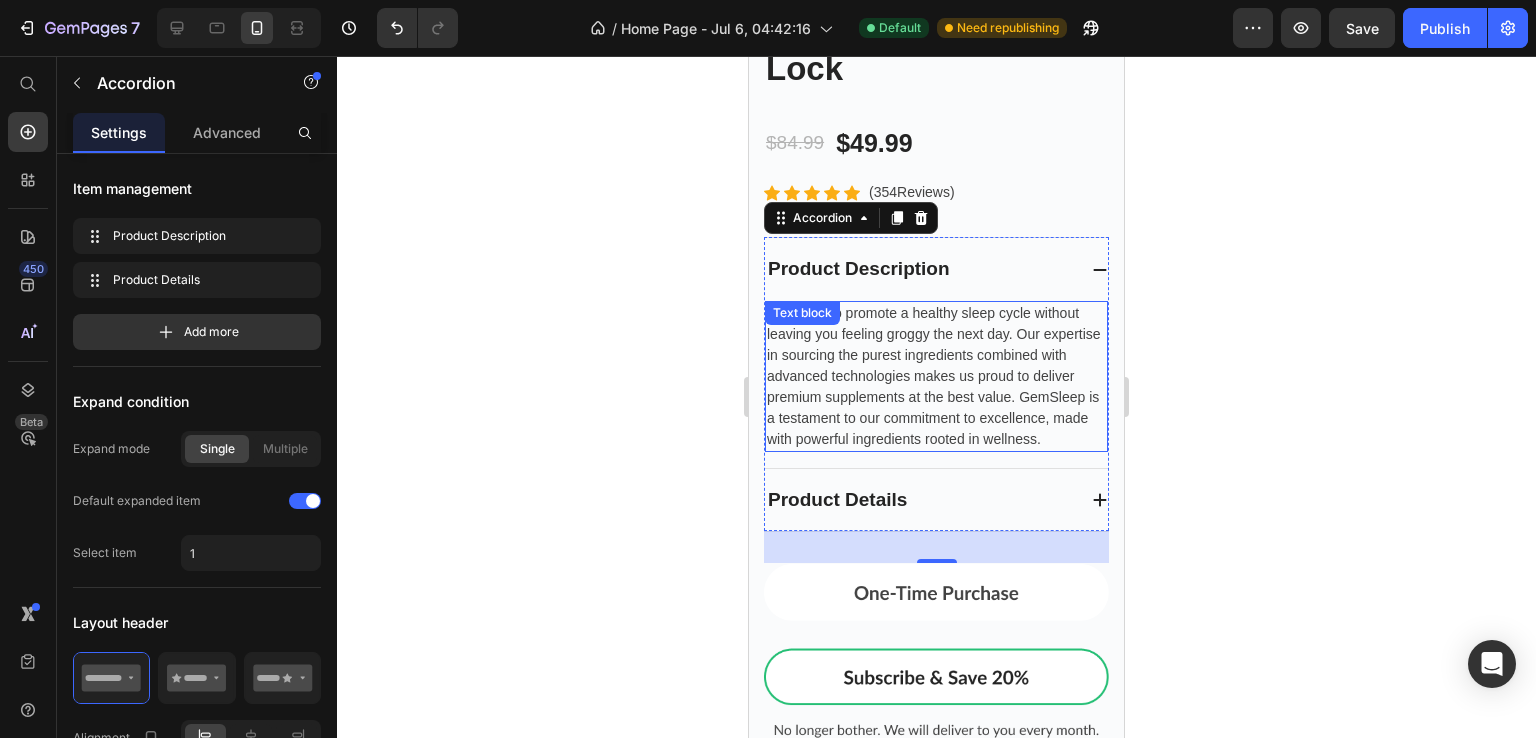 click on "Designed to promote a healthy sleep cycle without leaving you feeling groggy the next day. Our expertise in sourcing the purest ingredients combined with advanced technologies makes us proud to deliver premium supplements at the best value. GemSleep is a testament to our commitment to excellence, made with powerful ingredients rooted in wellness." at bounding box center (936, 376) 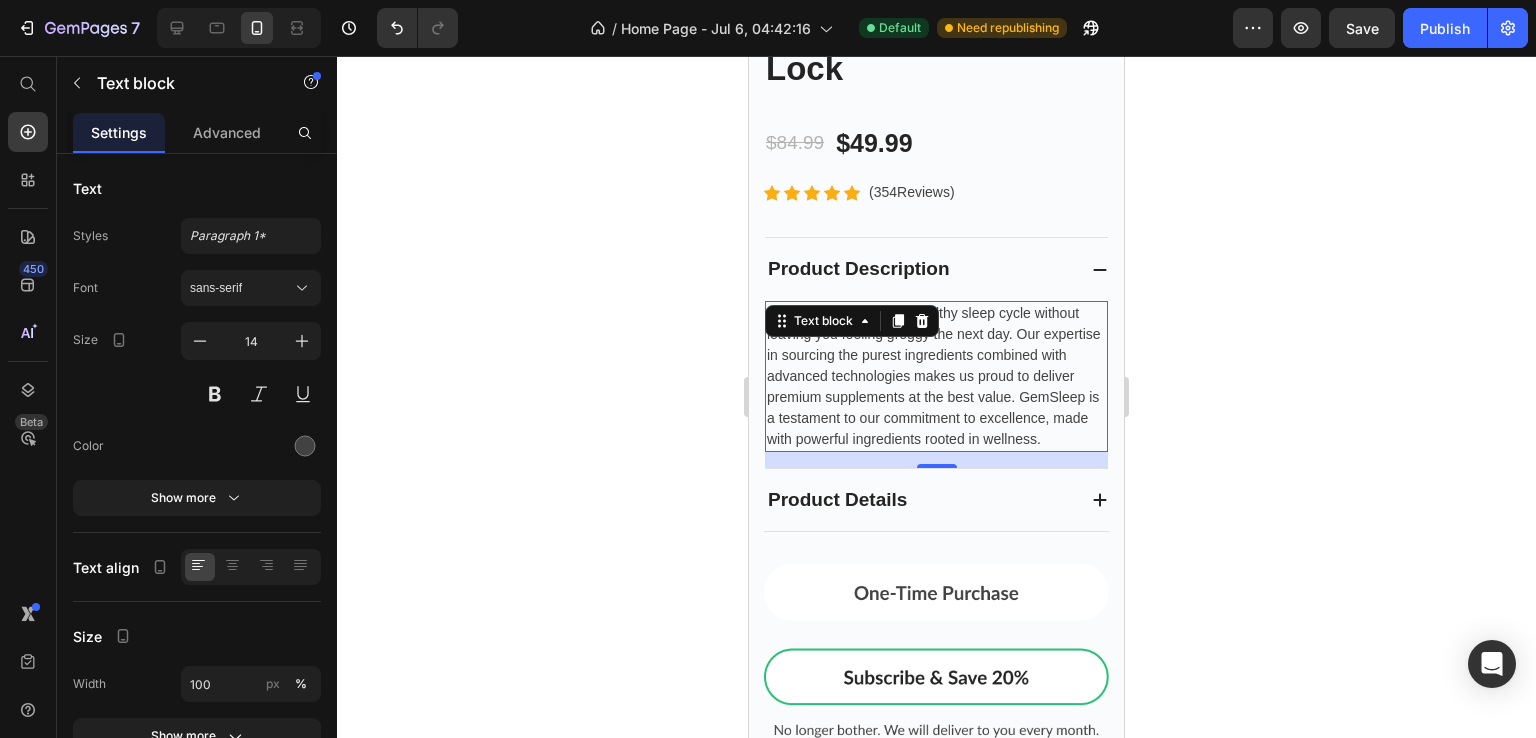 click on "Designed to promote a healthy sleep cycle without leaving you feeling groggy the next day. Our expertise in sourcing the purest ingredients combined with advanced technologies makes us proud to deliver premium supplements at the best value. GemSleep is a testament to our commitment to excellence, made with powerful ingredients rooted in wellness." at bounding box center (936, 376) 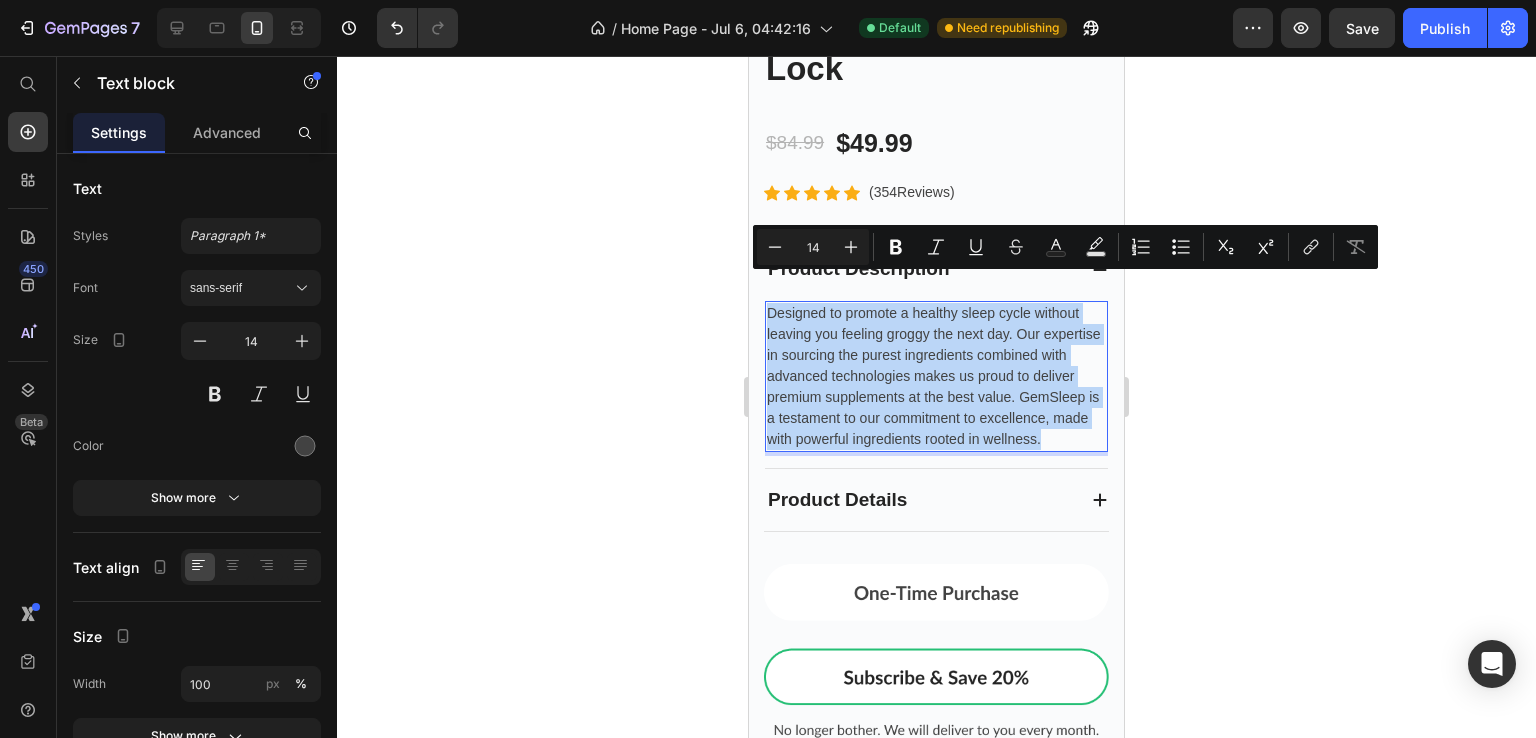click on "Designed to promote a healthy sleep cycle without leaving you feeling groggy the next day. Our expertise in sourcing the purest ingredients combined with advanced technologies makes us proud to deliver premium supplements at the best value. GemSleep is a testament to our commitment to excellence, made with powerful ingredients rooted in wellness." at bounding box center (936, 376) 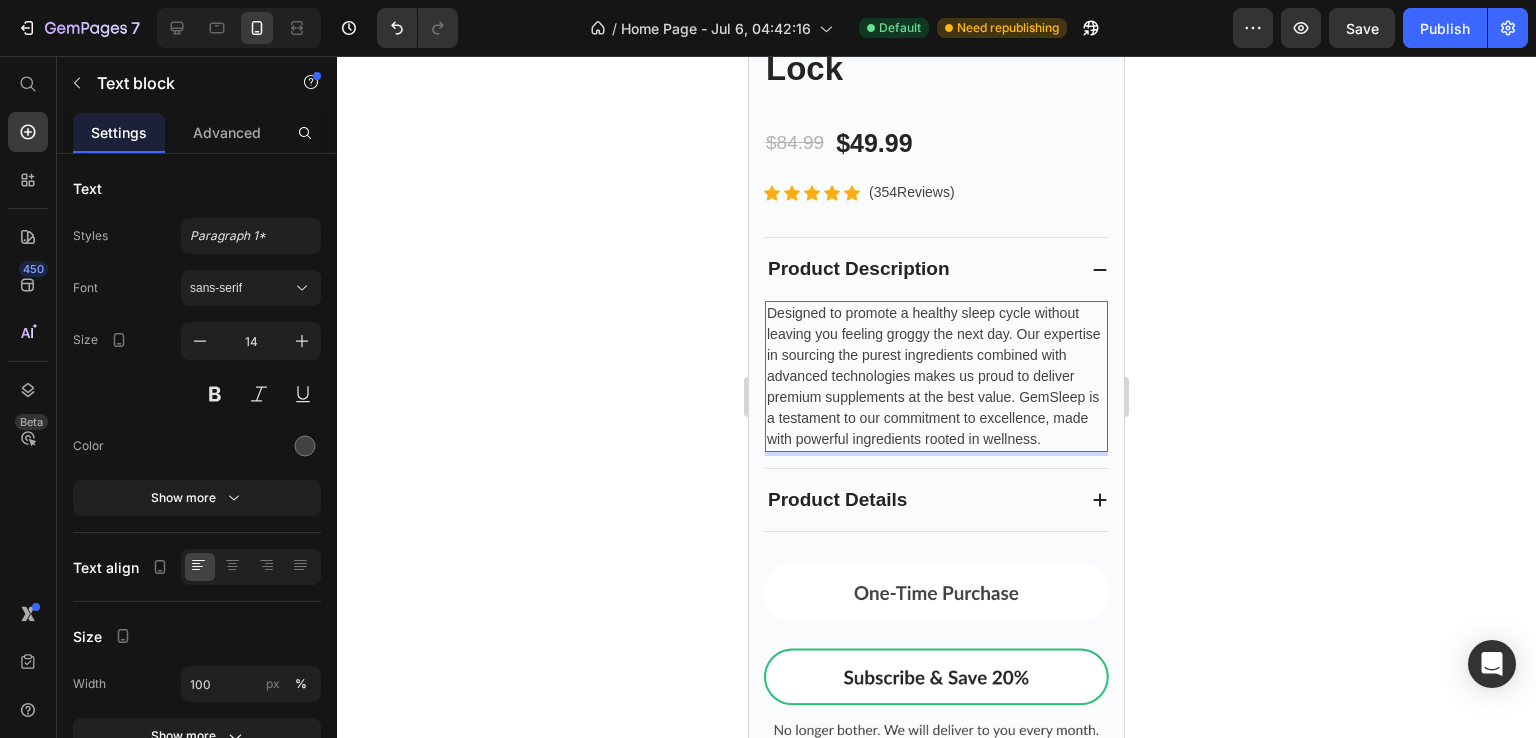 click on "Designed to promote a healthy sleep cycle without leaving you feeling groggy the next day. Our expertise in sourcing the purest ingredients combined with advanced technologies makes us proud to deliver premium supplements at the best value. GemSleep is a testament to our commitment to excellence, made with powerful ingredients rooted in wellness." at bounding box center (936, 376) 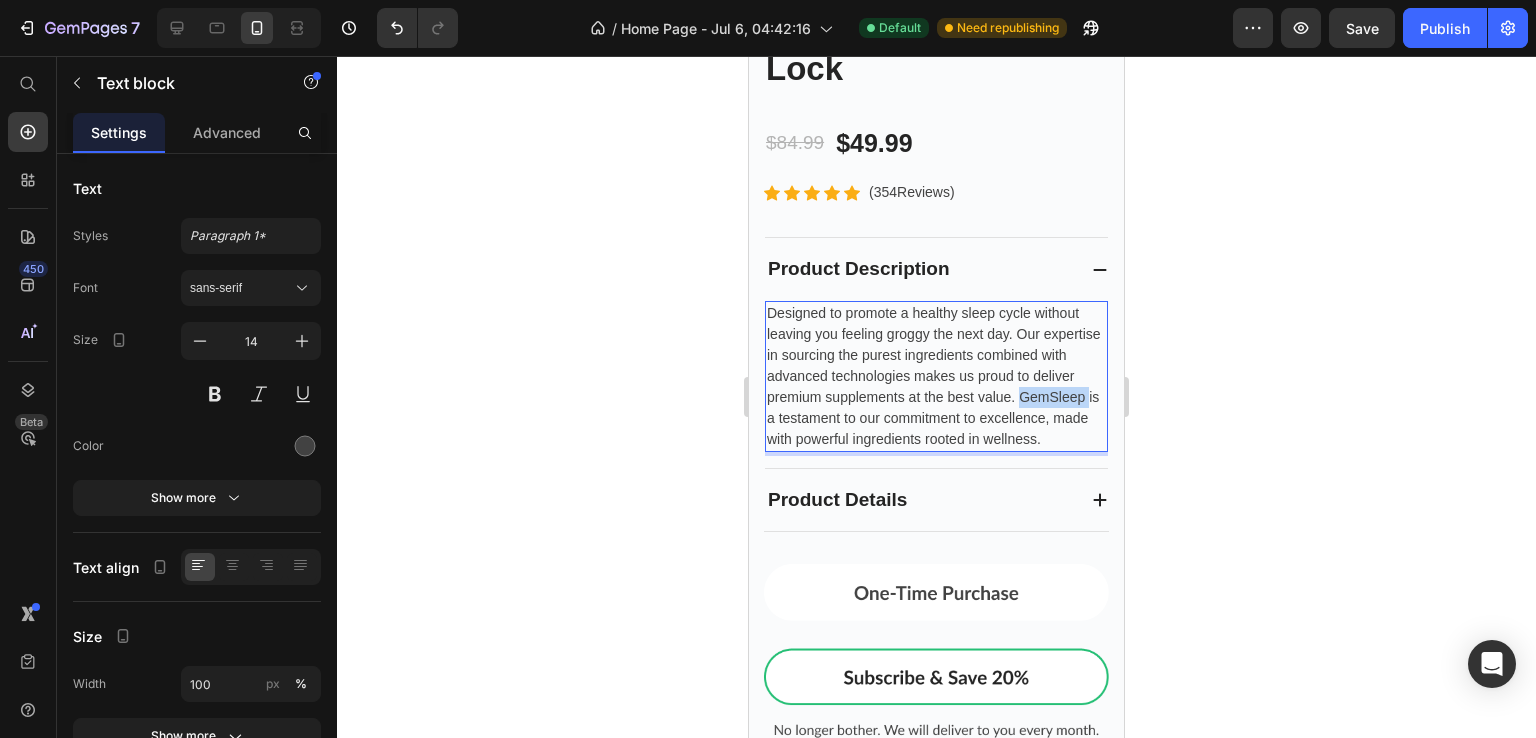 click on "Designed to promote a healthy sleep cycle without leaving you feeling groggy the next day. Our expertise in sourcing the purest ingredients combined with advanced technologies makes us proud to deliver premium supplements at the best value. GemSleep is a testament to our commitment to excellence, made with powerful ingredients rooted in wellness." at bounding box center (936, 376) 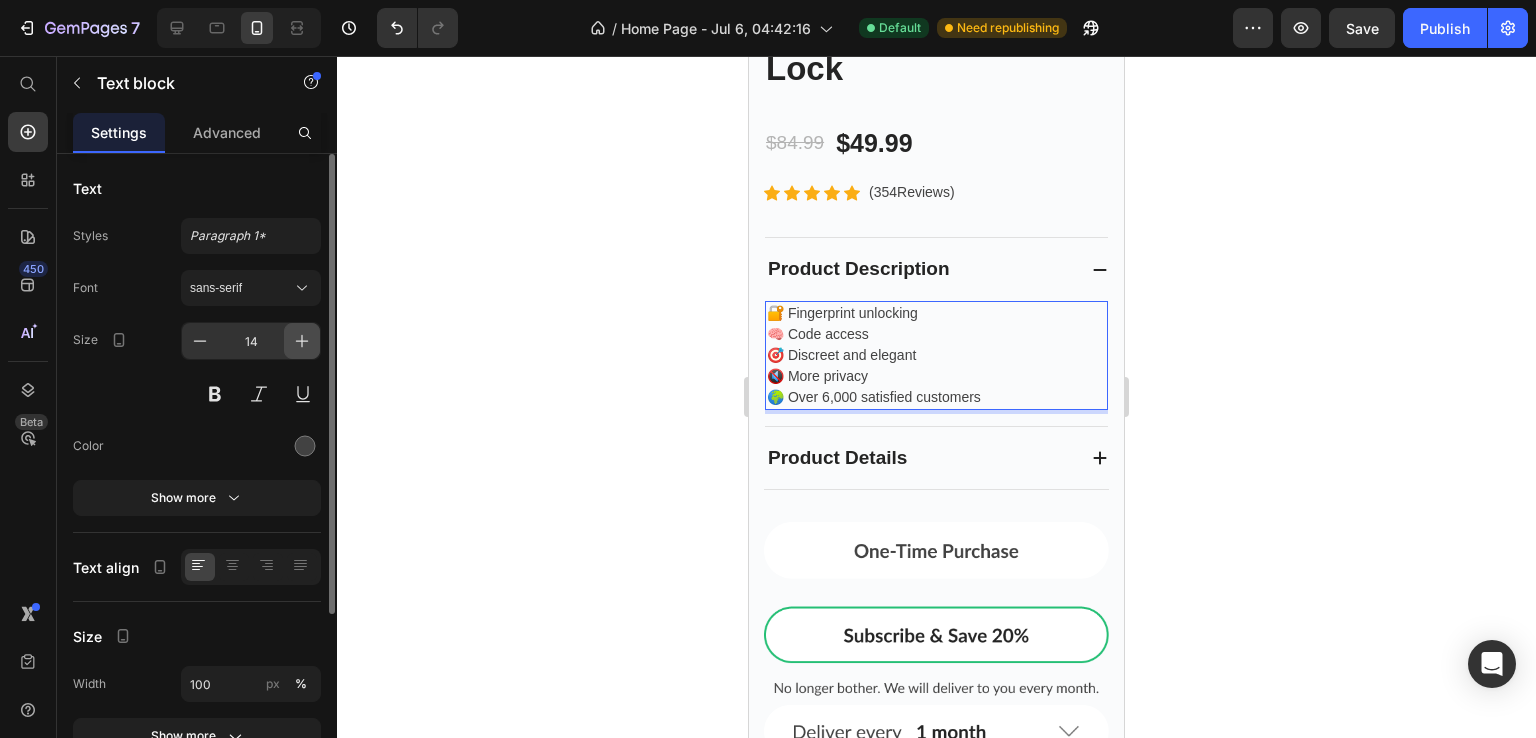 click 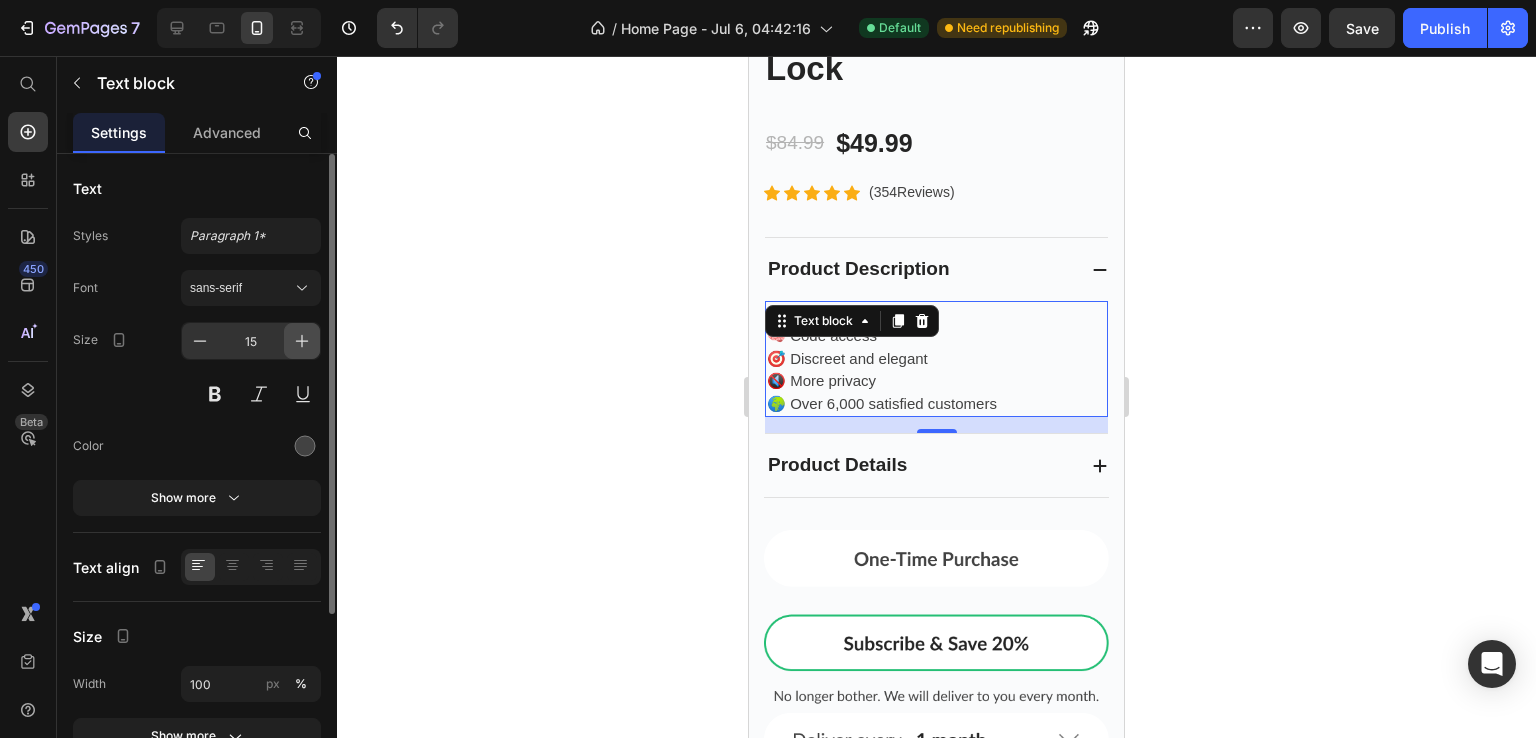 click 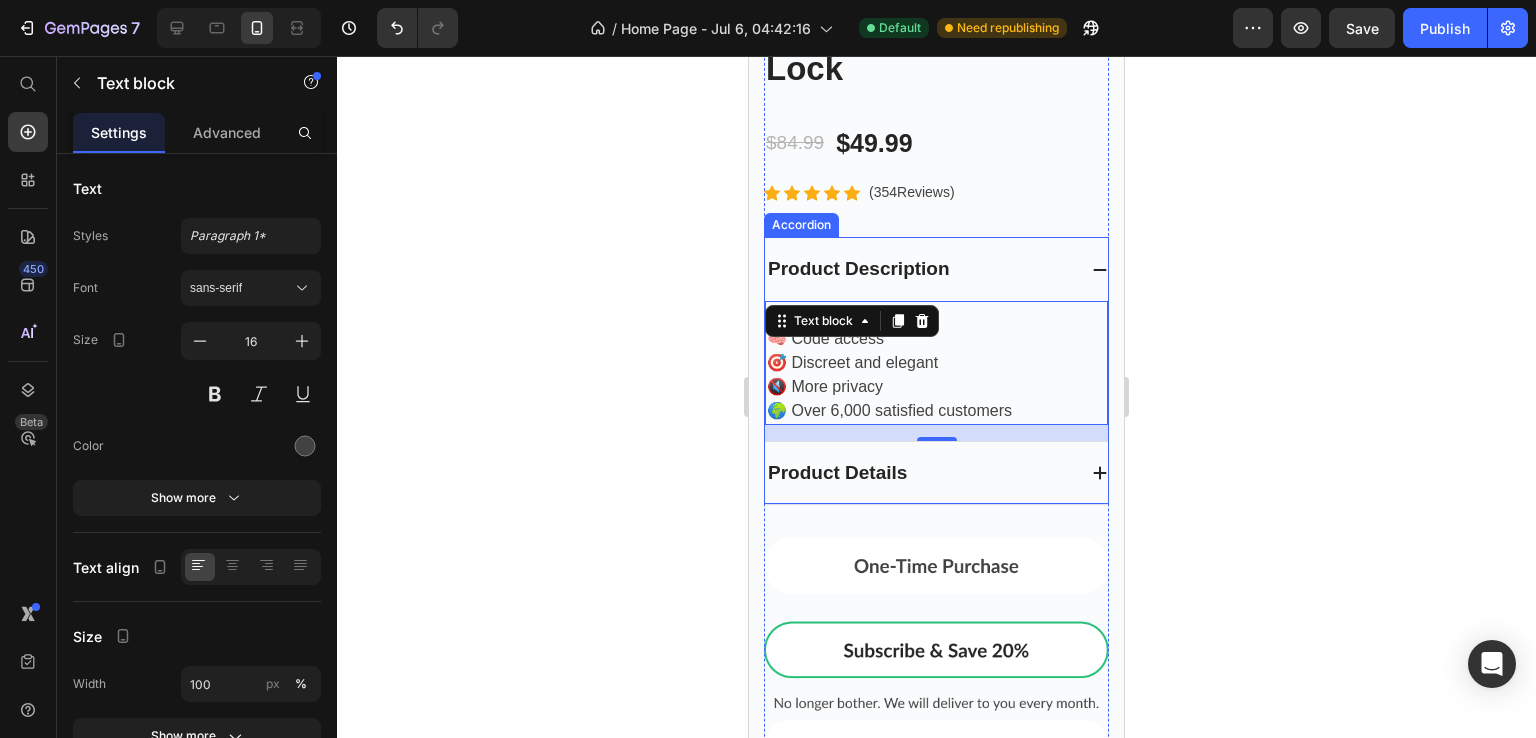 click 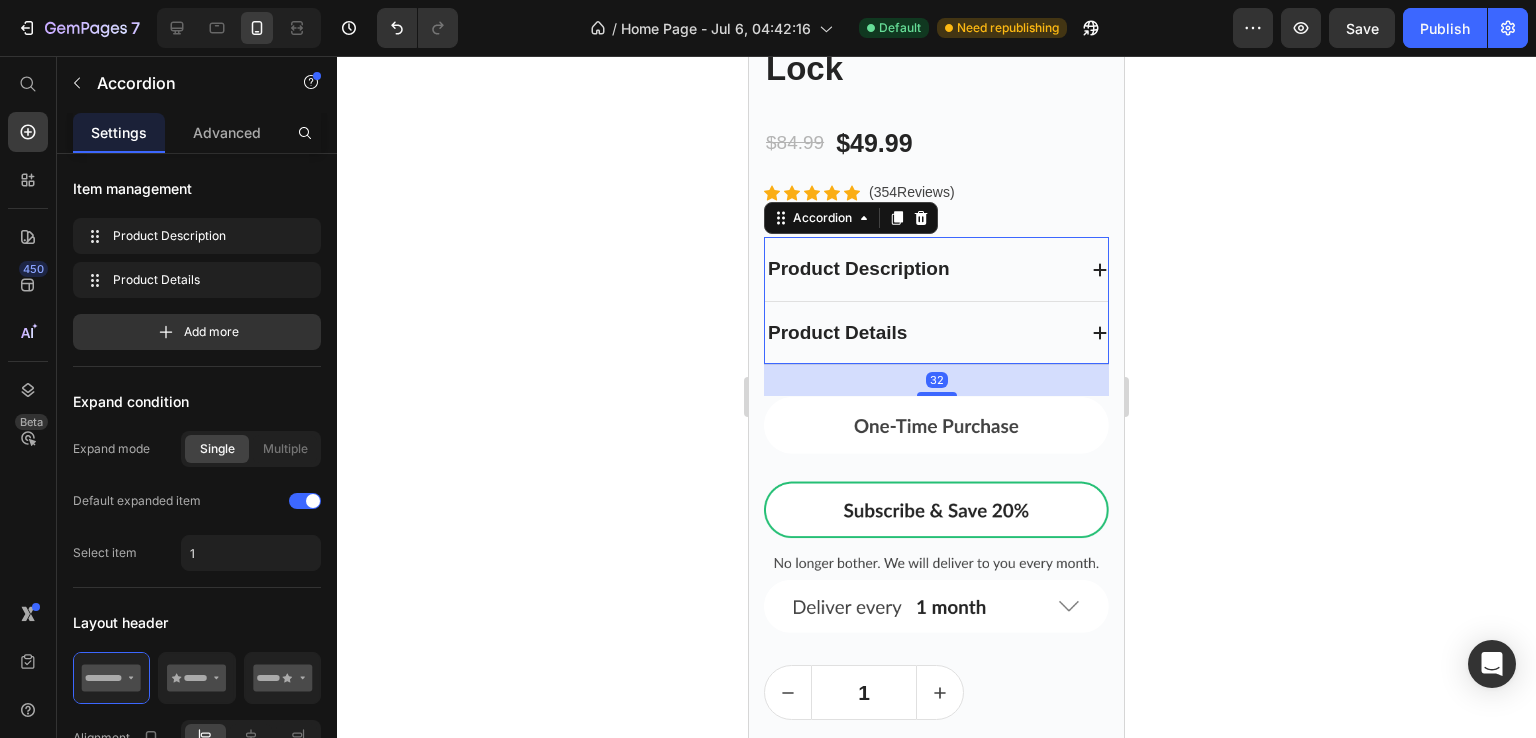 click 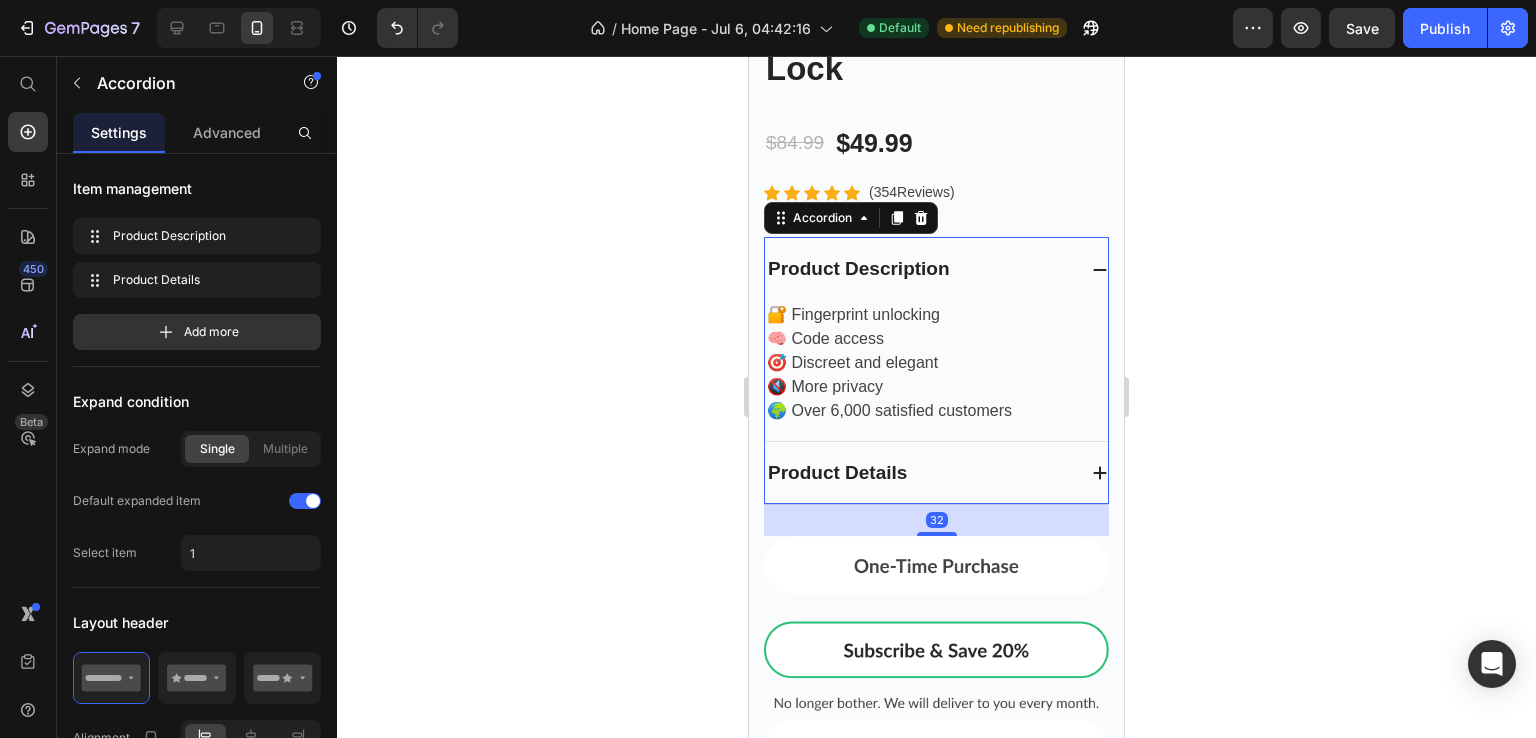 click 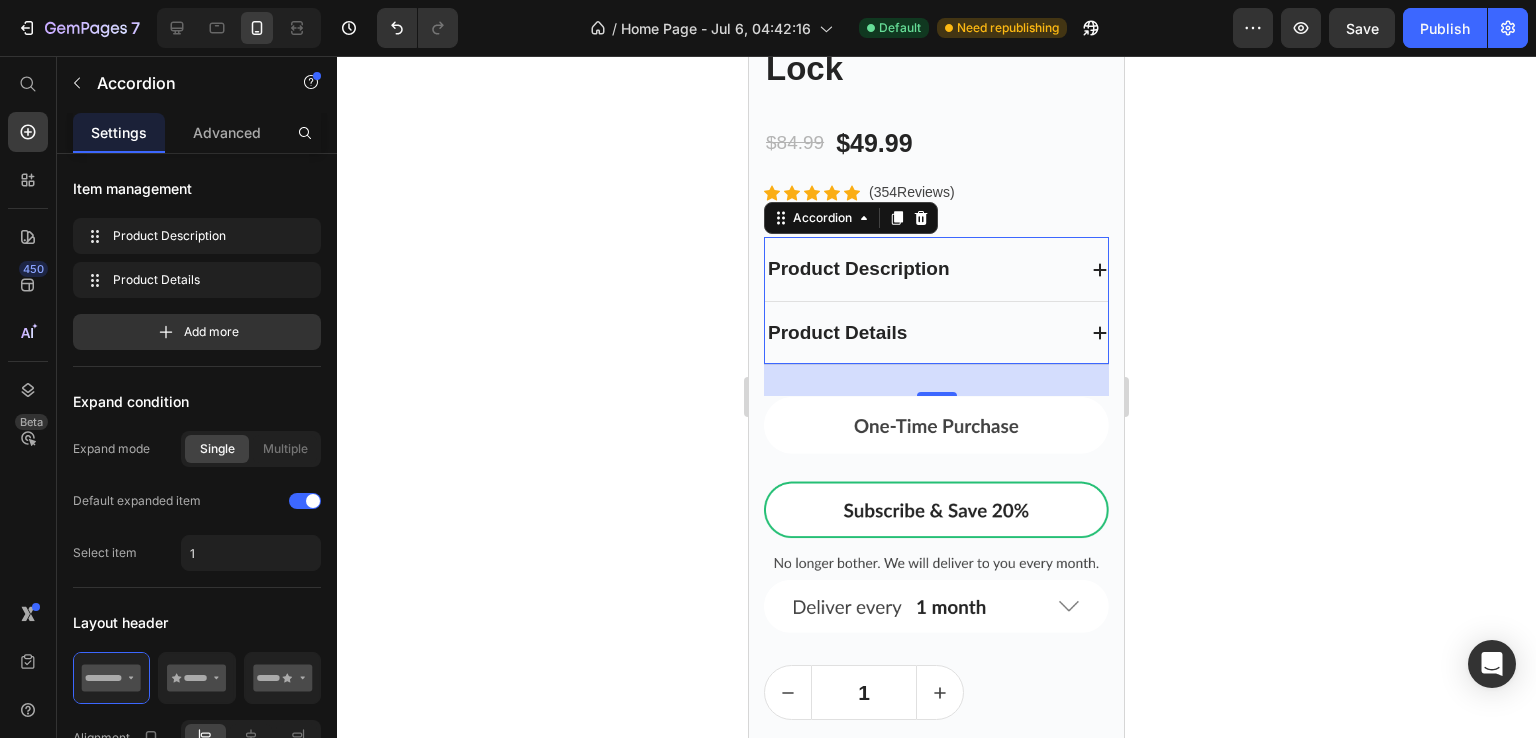 click on "Product Details" at bounding box center (920, 333) 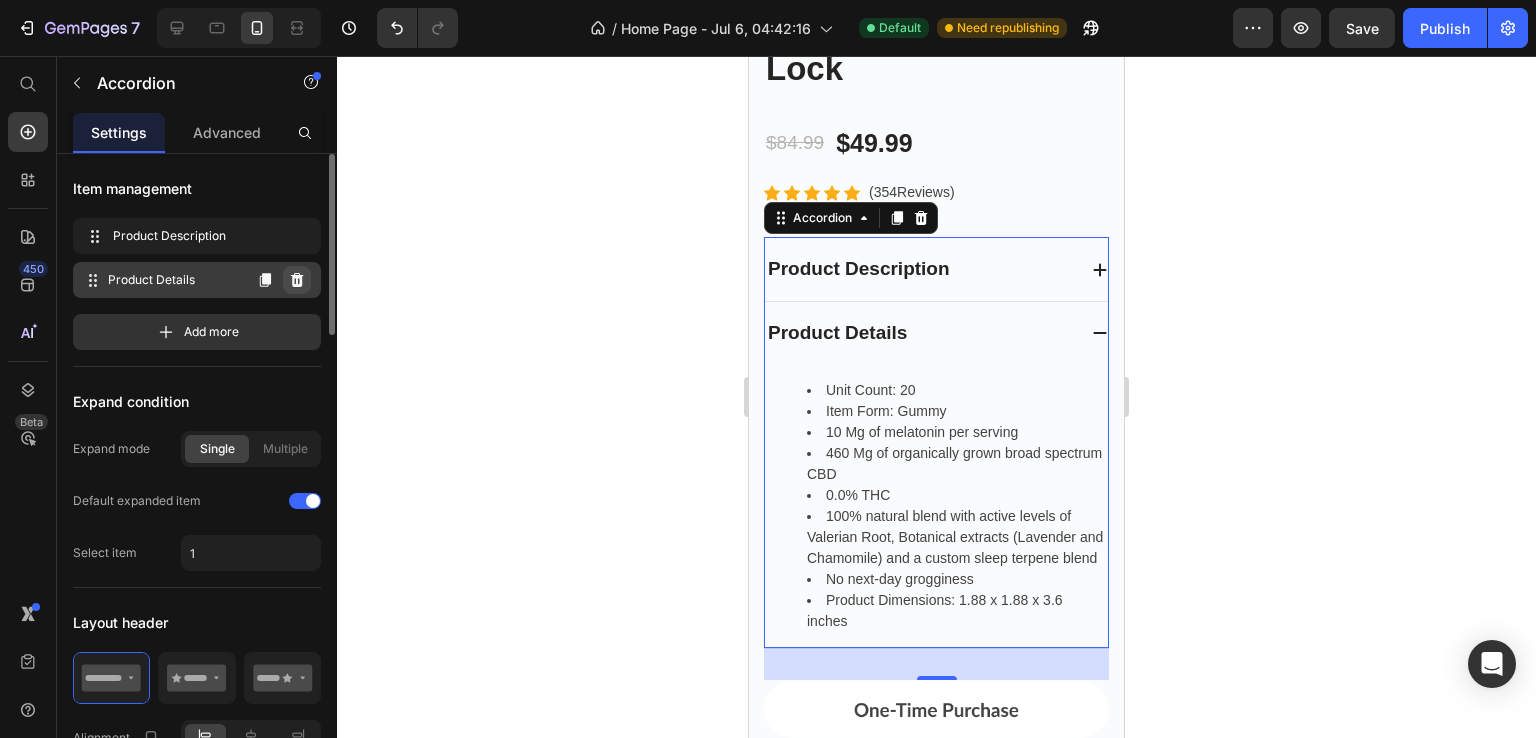 click 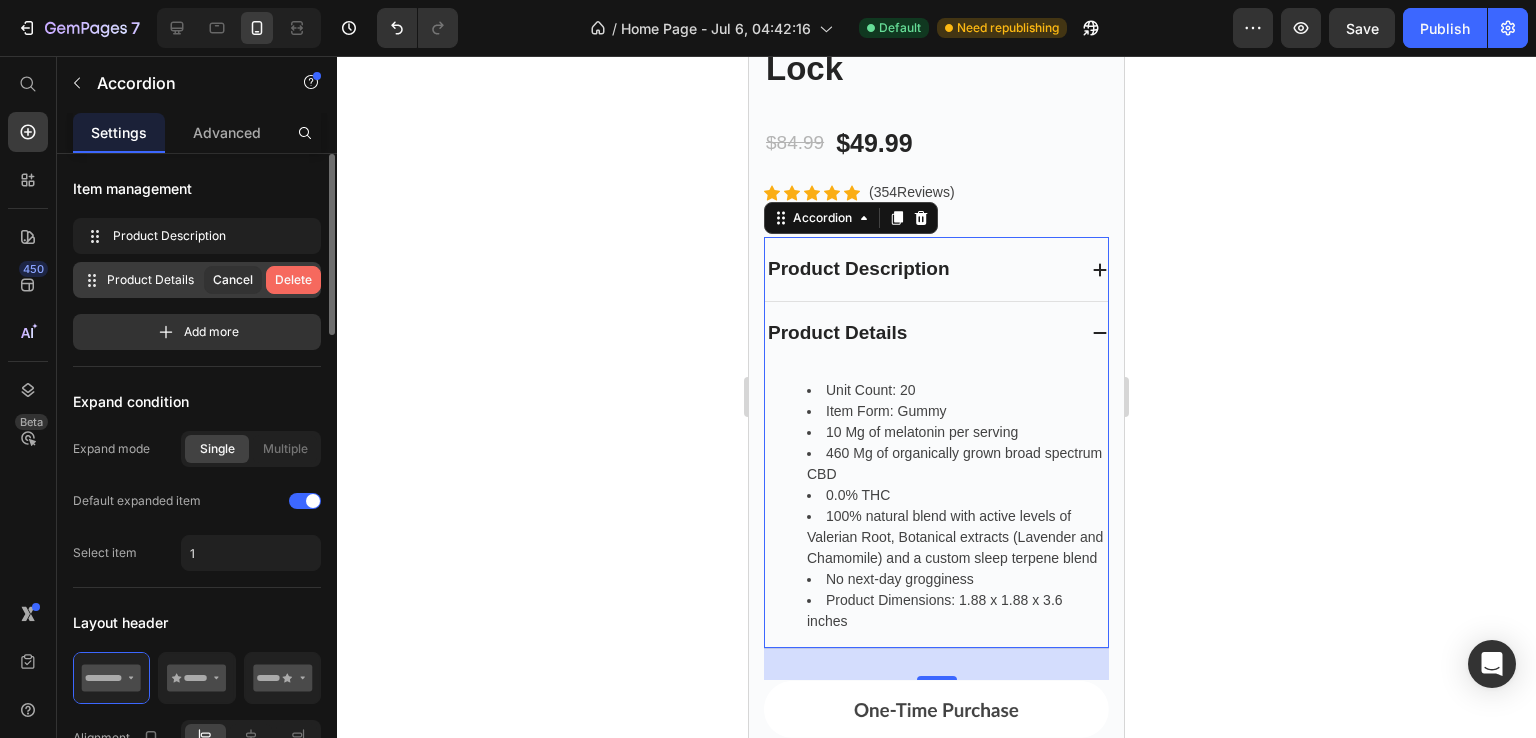 click on "Delete" at bounding box center [293, 280] 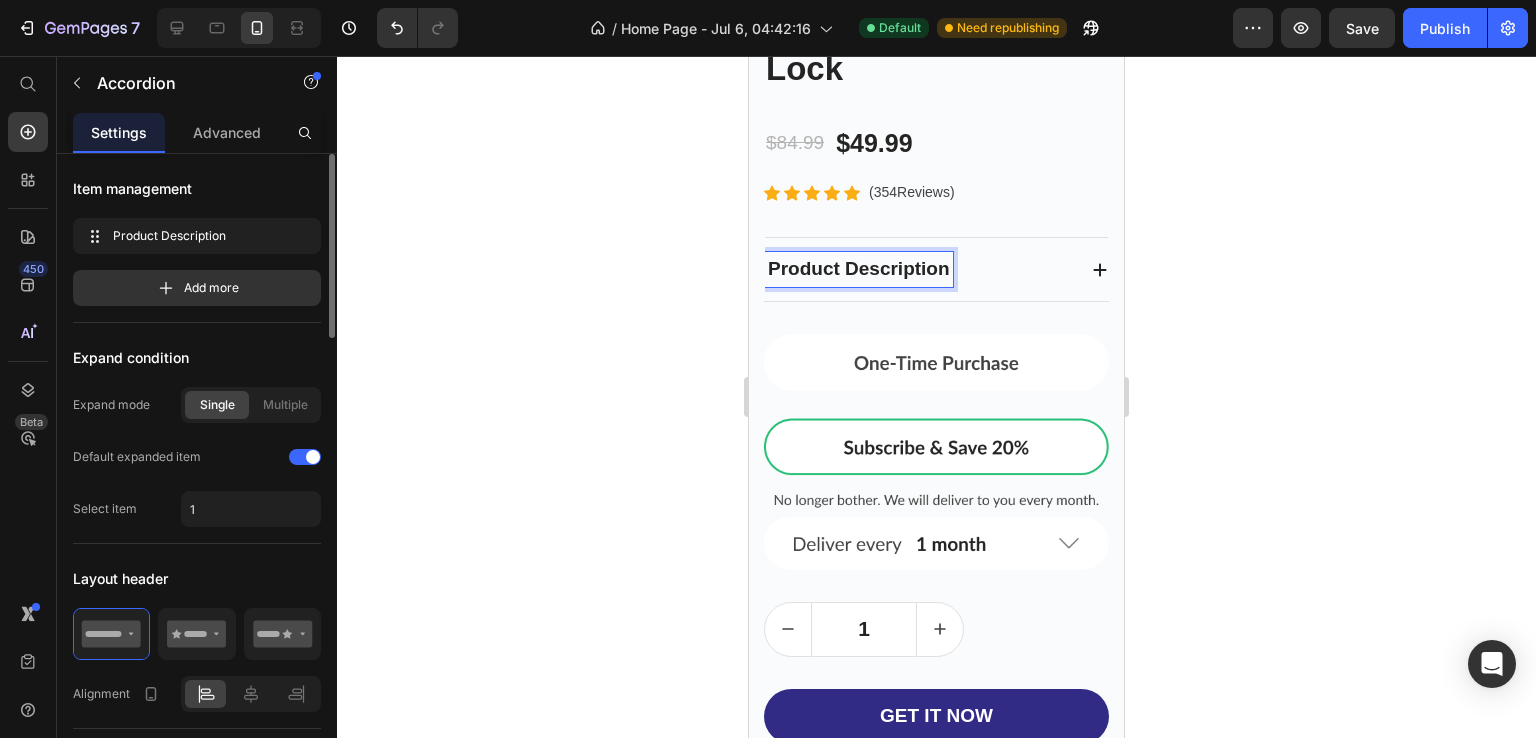 click on "Product Description" at bounding box center [859, 269] 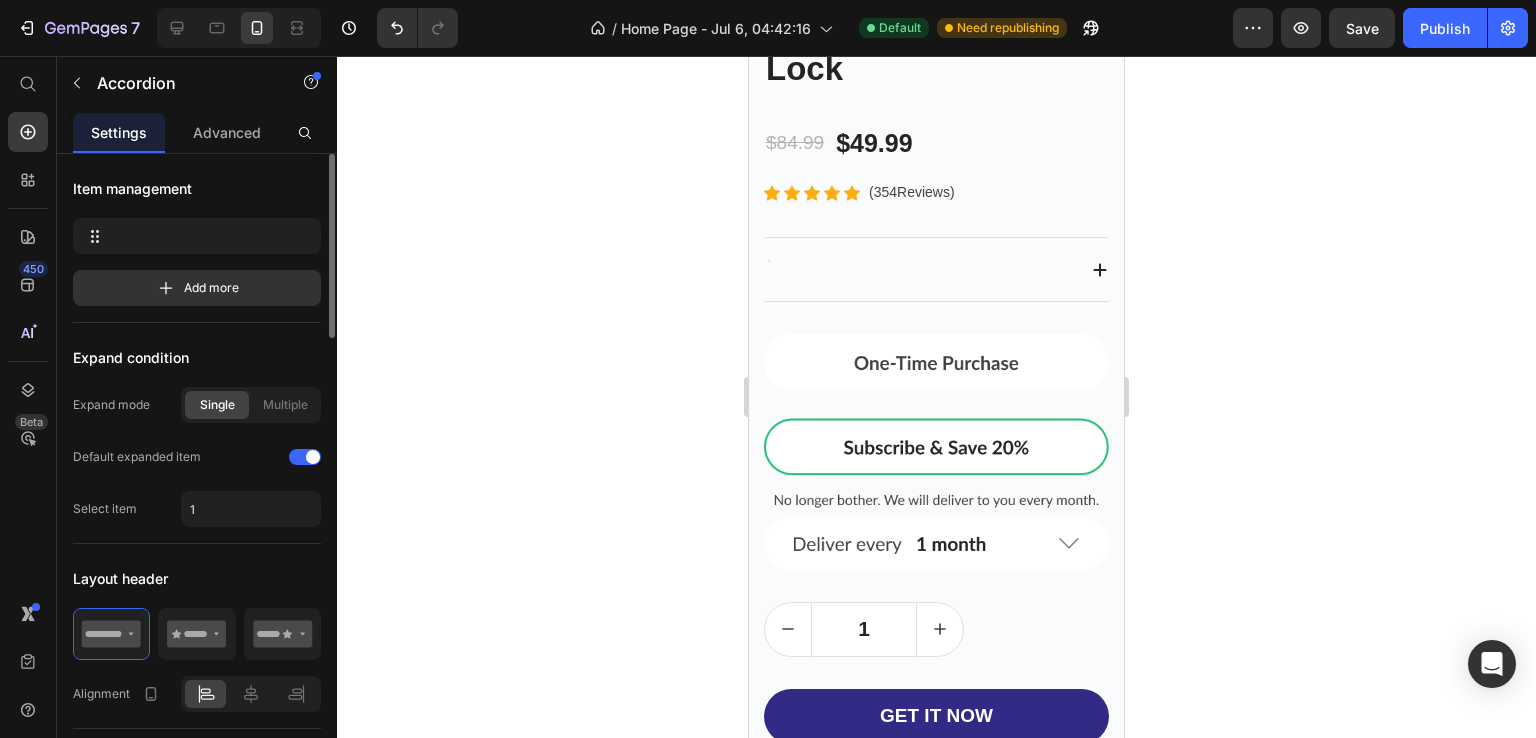 scroll, scrollTop: 1675, scrollLeft: 0, axis: vertical 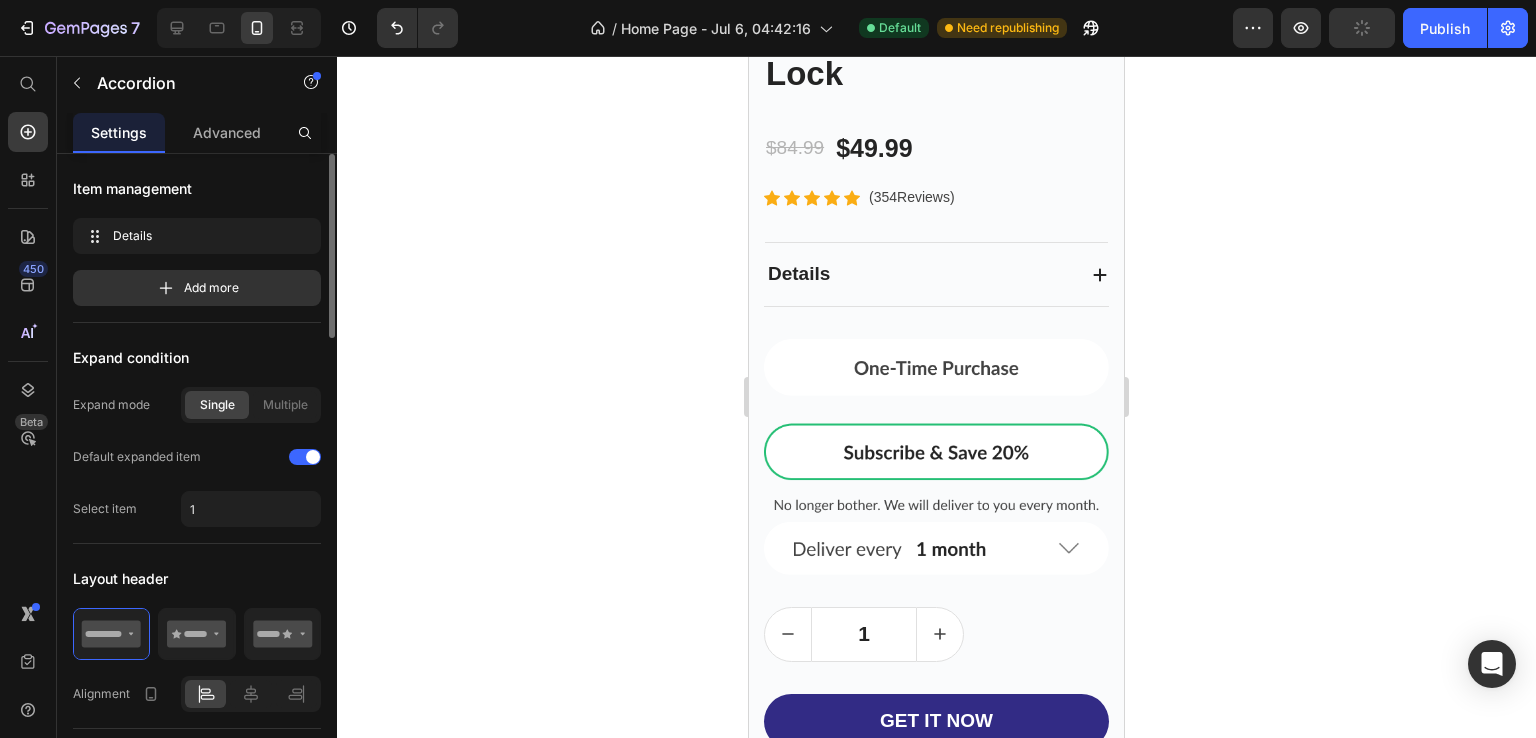 click 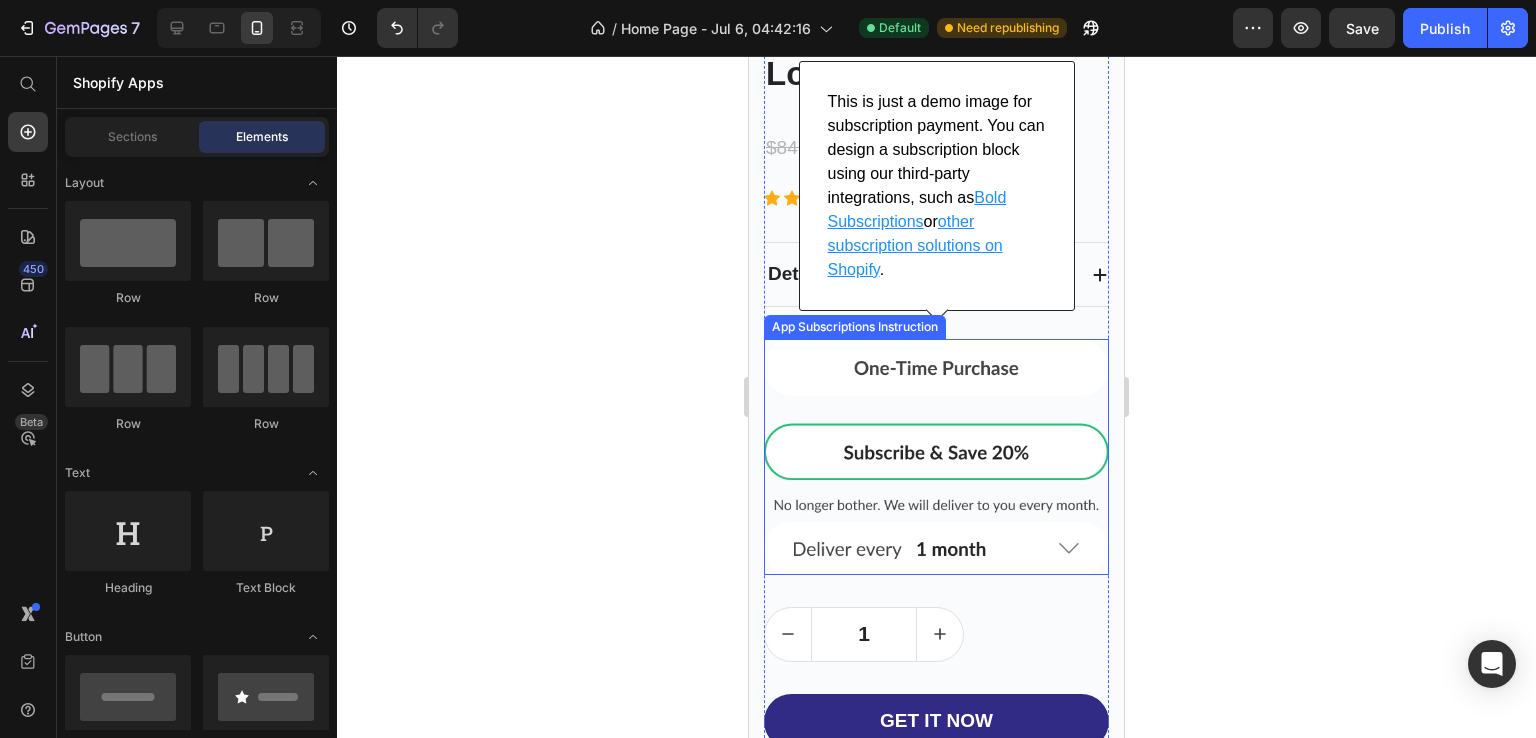 scroll, scrollTop: 1539, scrollLeft: 0, axis: vertical 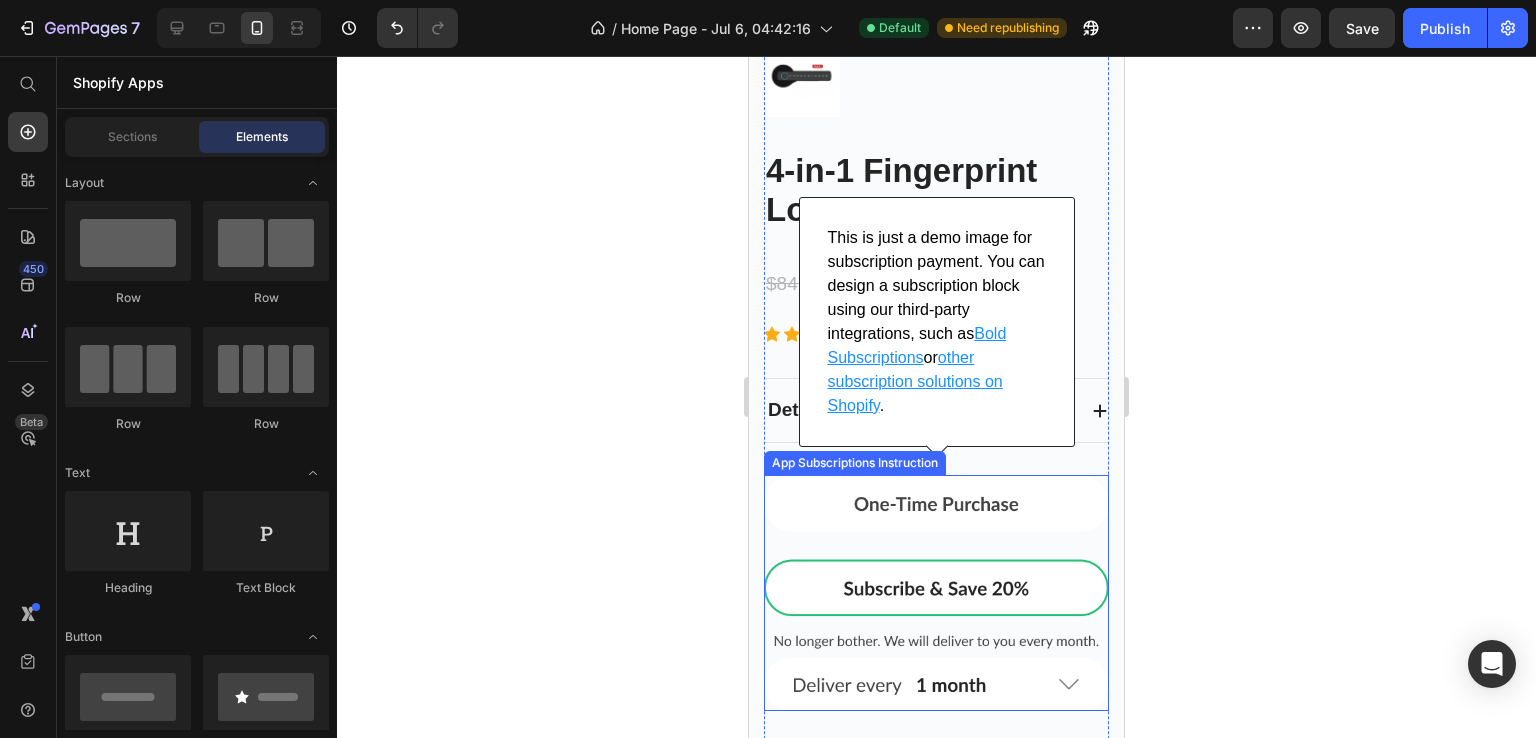 click at bounding box center [936, 593] 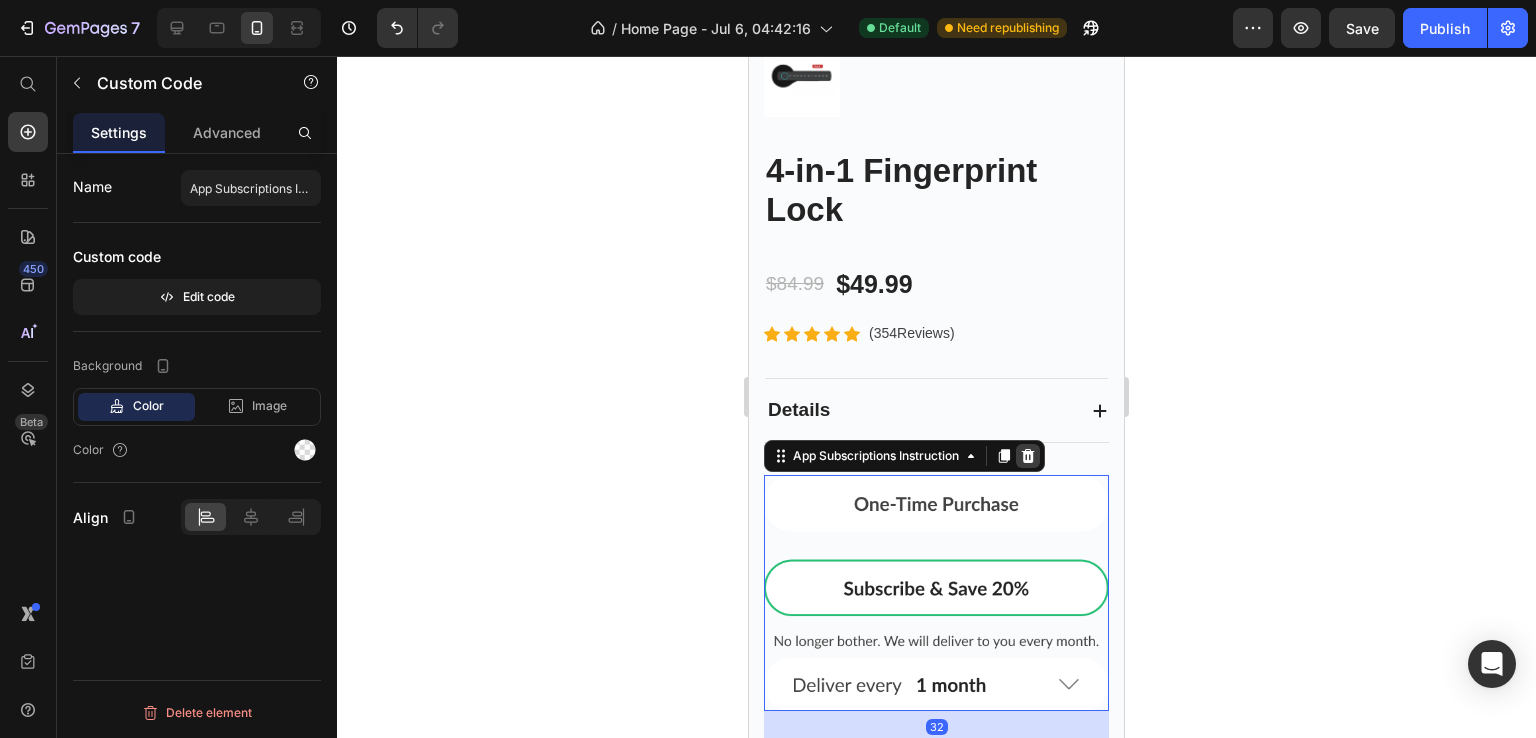 click 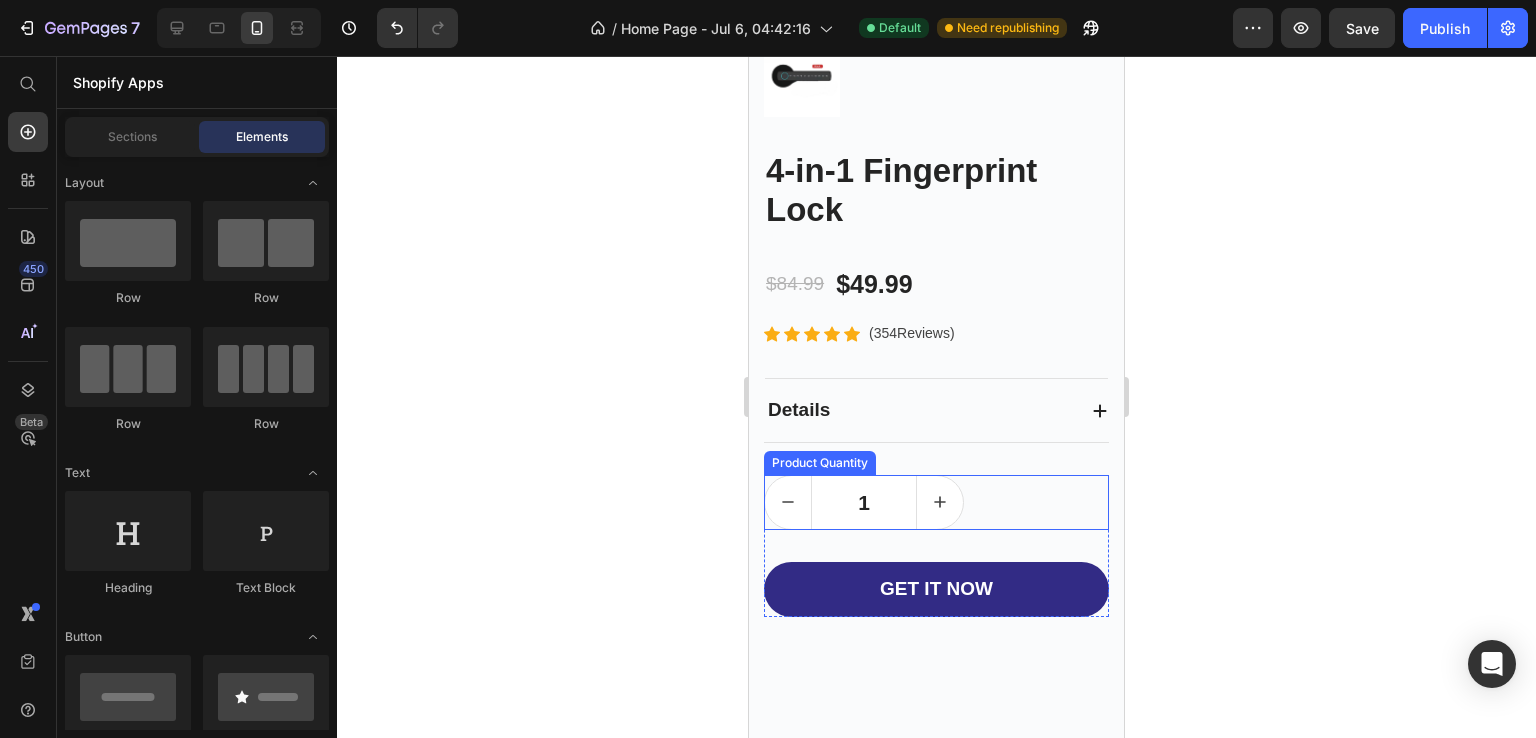 click on "1" at bounding box center [936, 502] 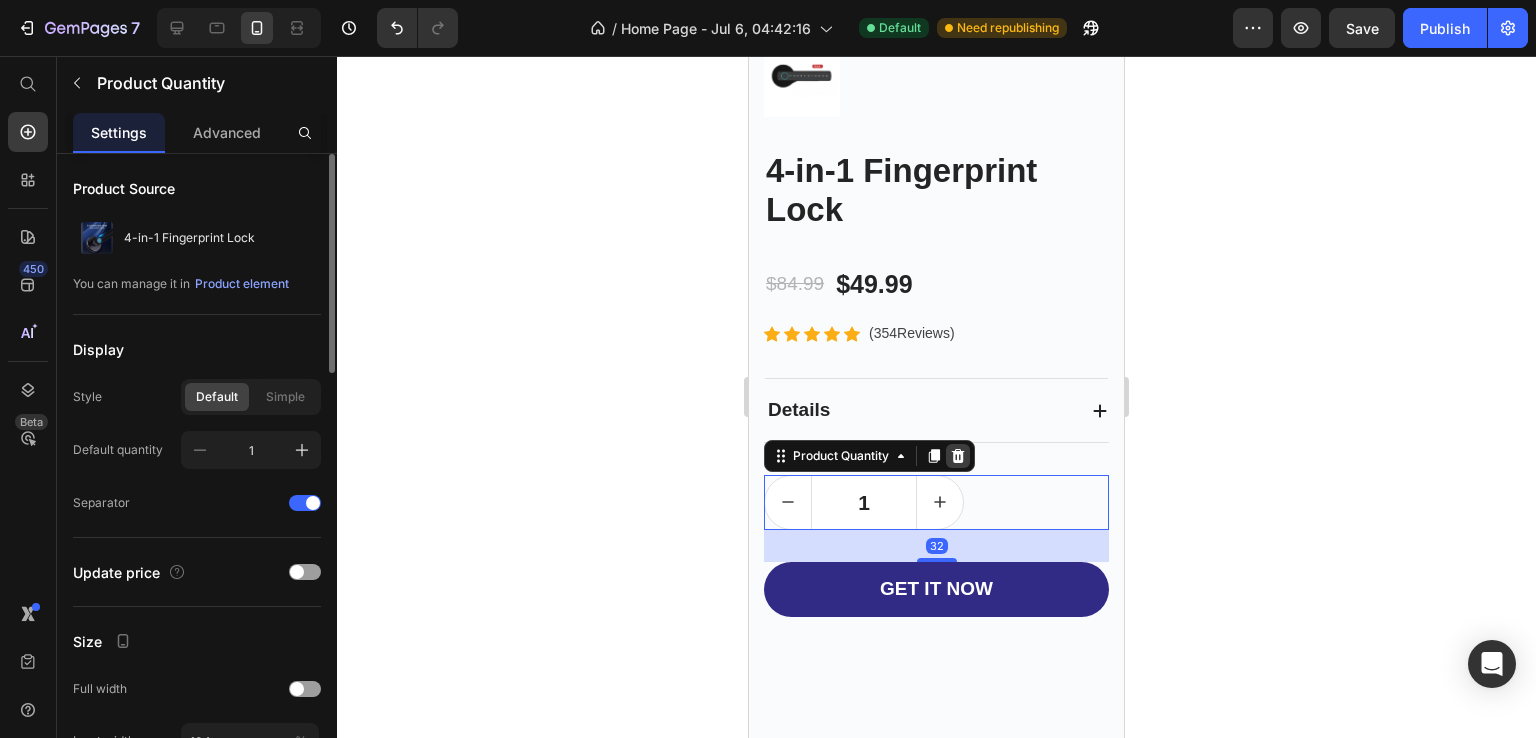 click 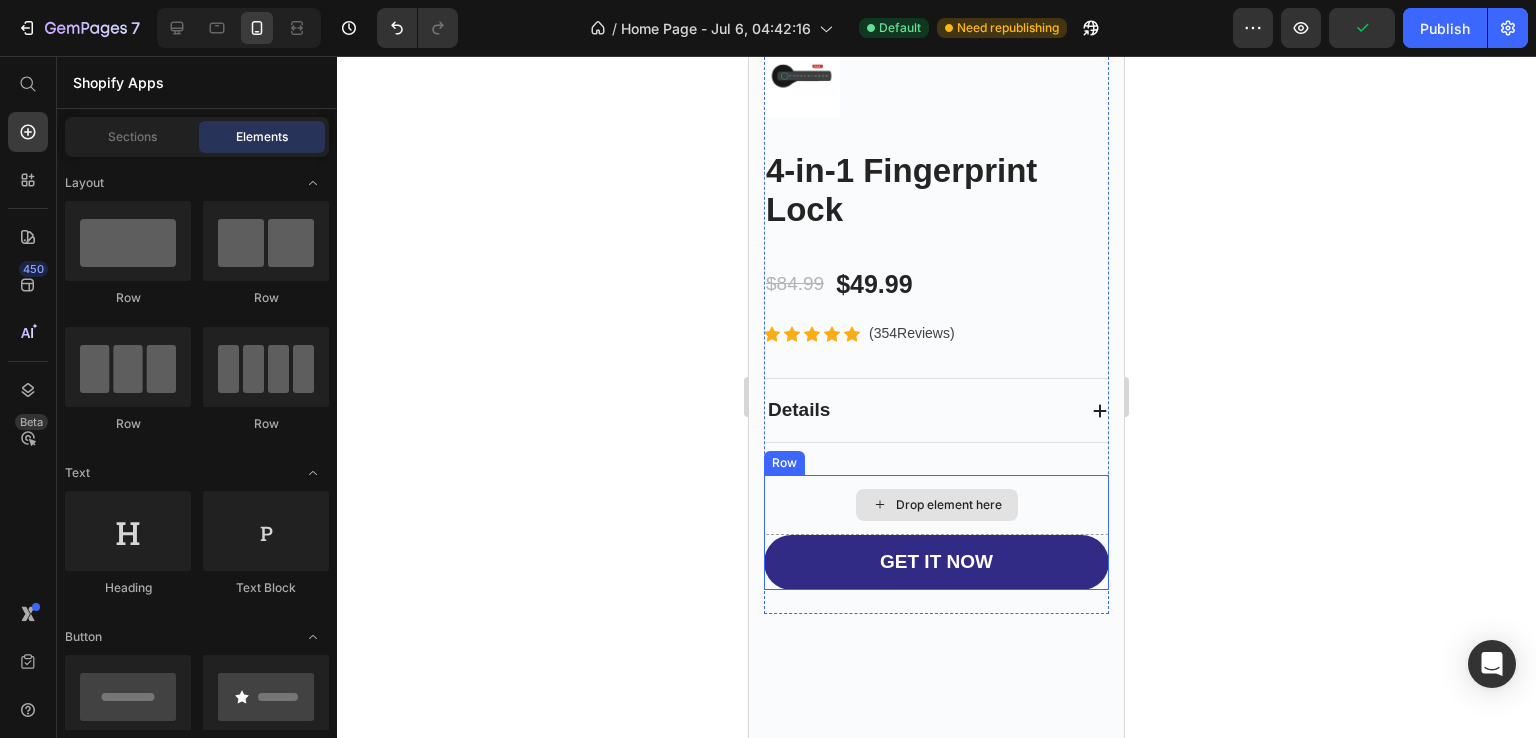 click on "Drop element here" at bounding box center (949, 505) 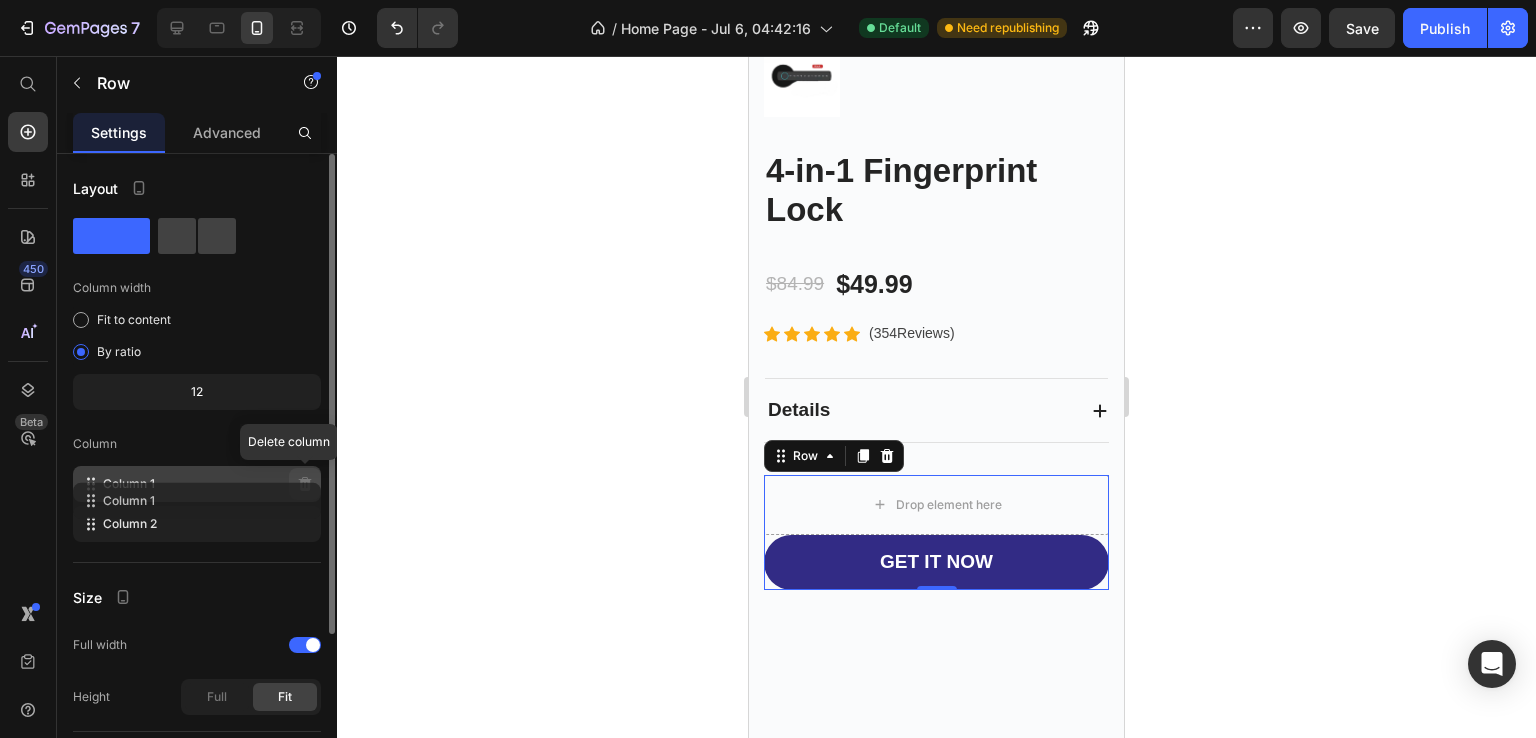 type 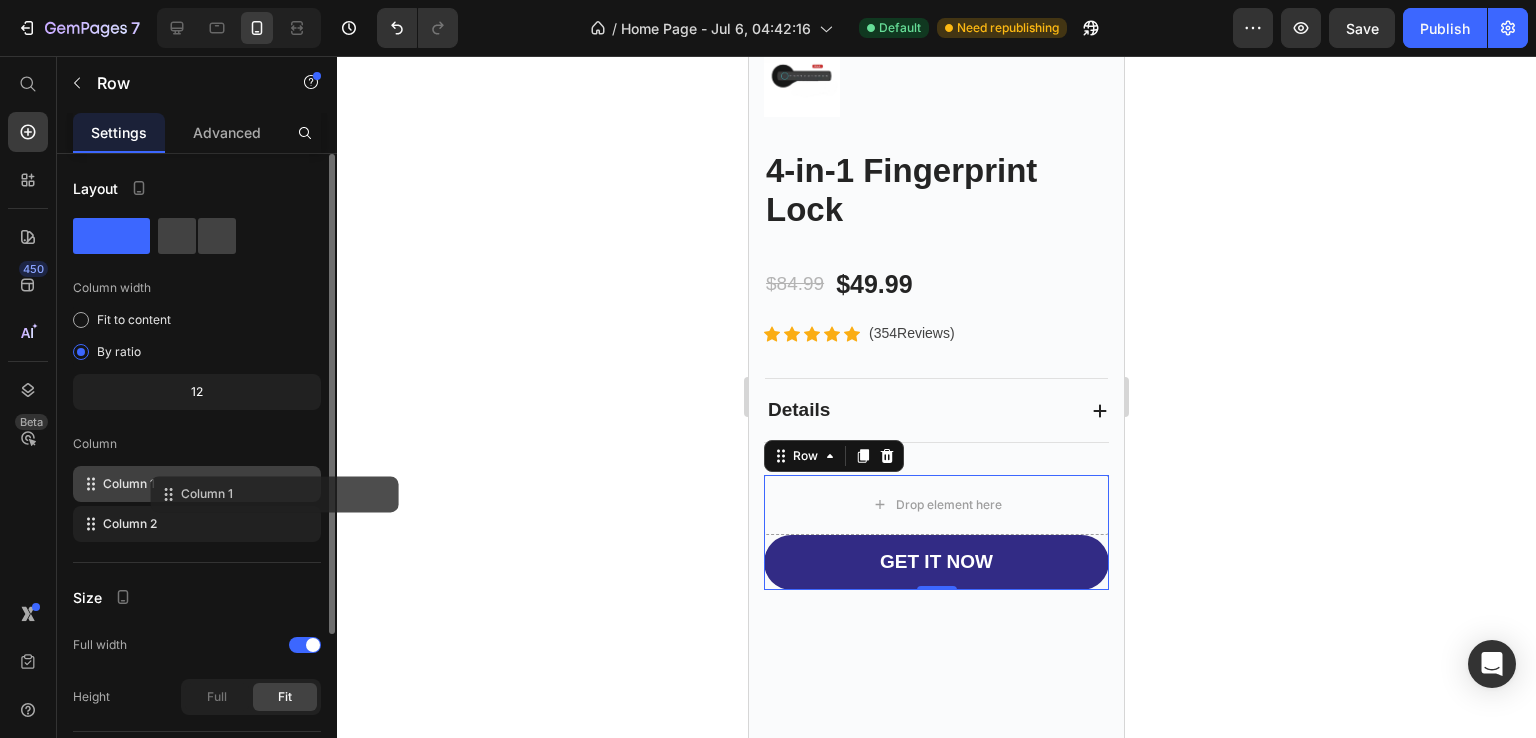 click 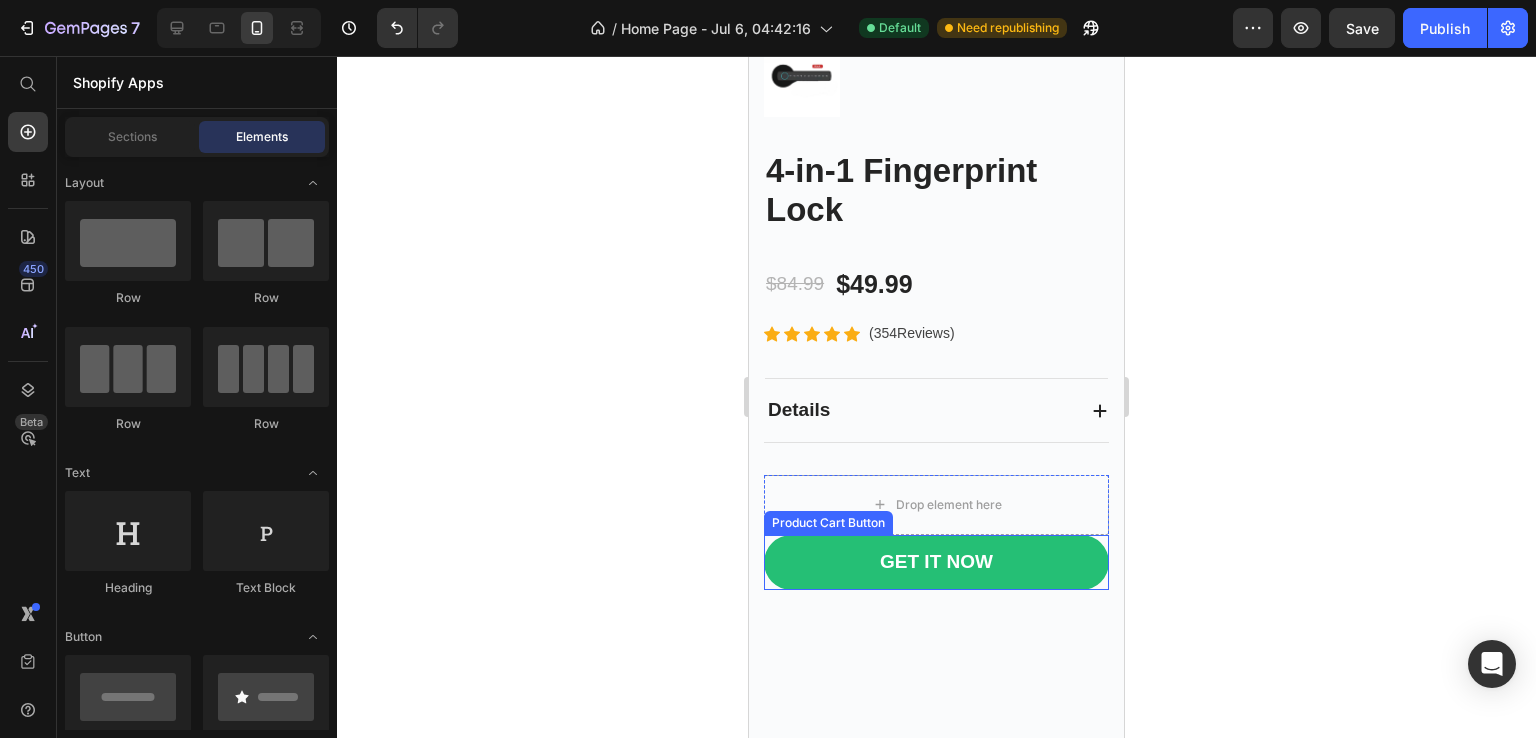click on "GET IT NOW" at bounding box center [936, 563] 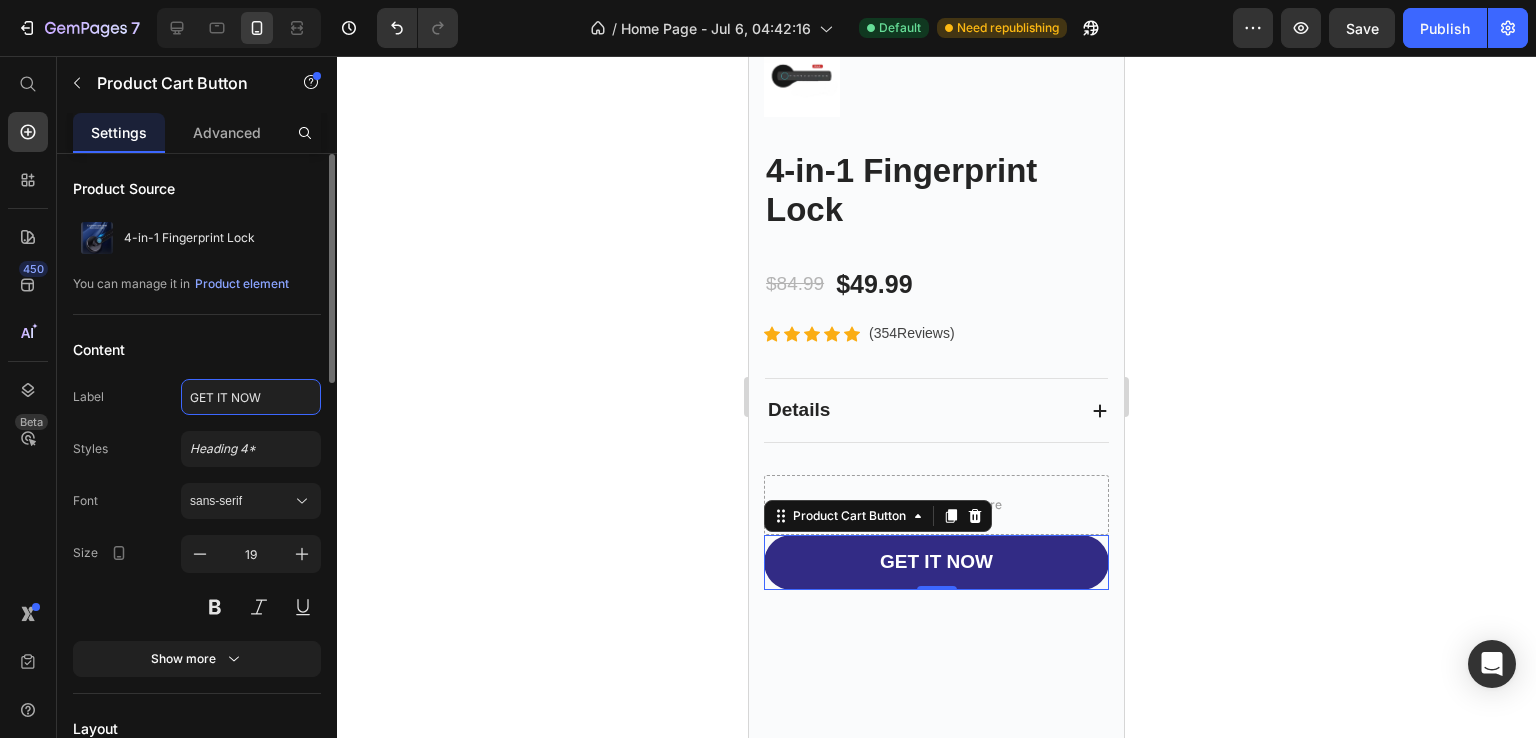 click on "GET IT NOW" 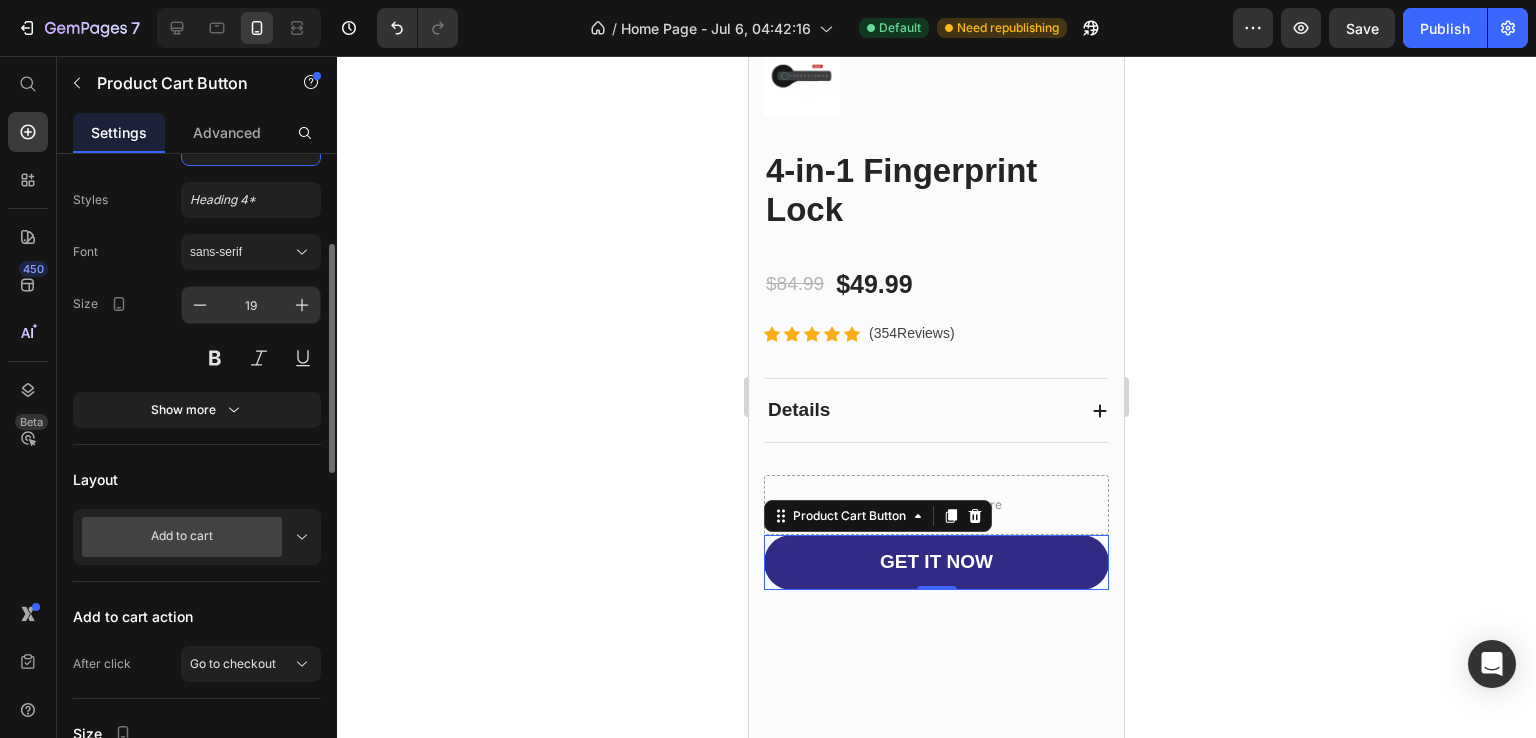 scroll, scrollTop: 250, scrollLeft: 0, axis: vertical 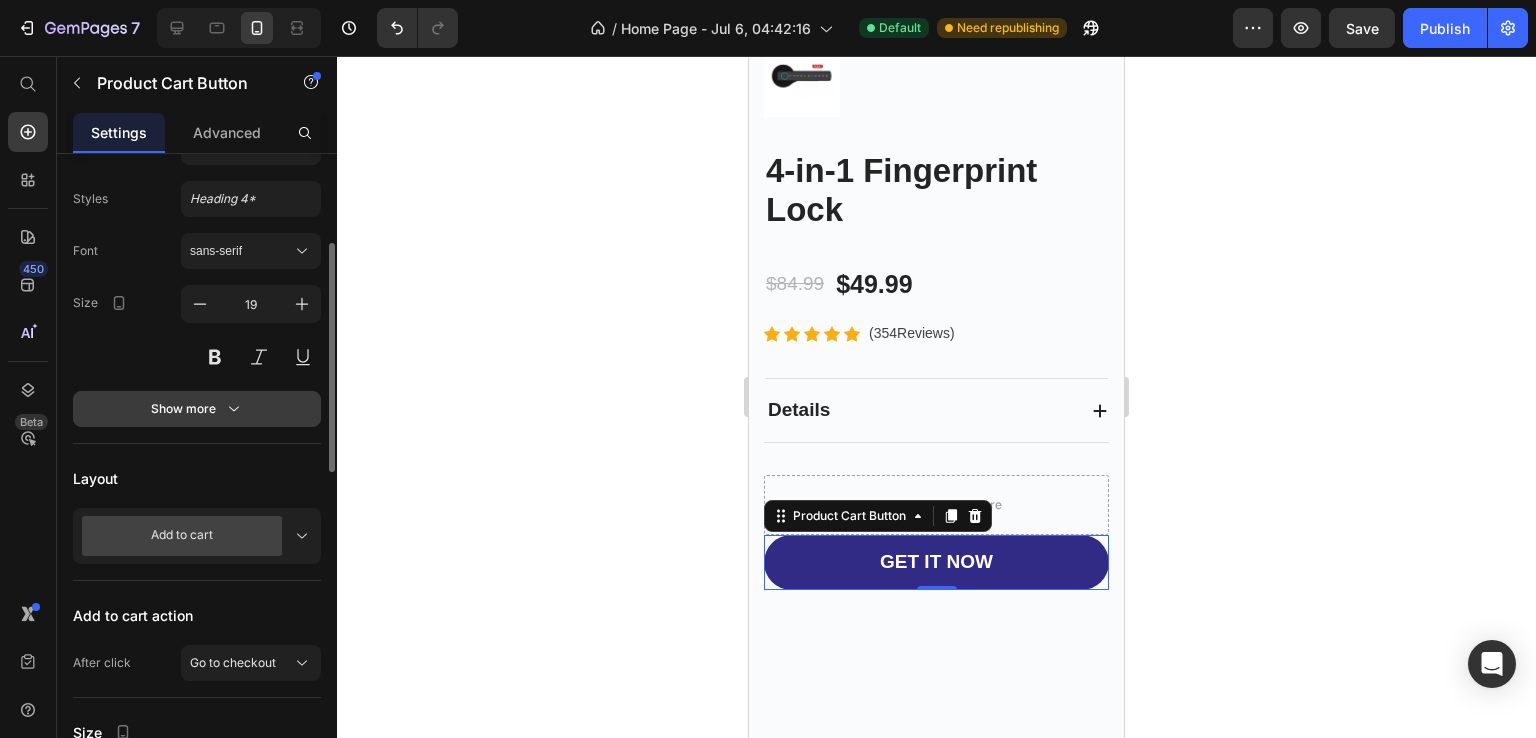 click on "Show more" at bounding box center [197, 409] 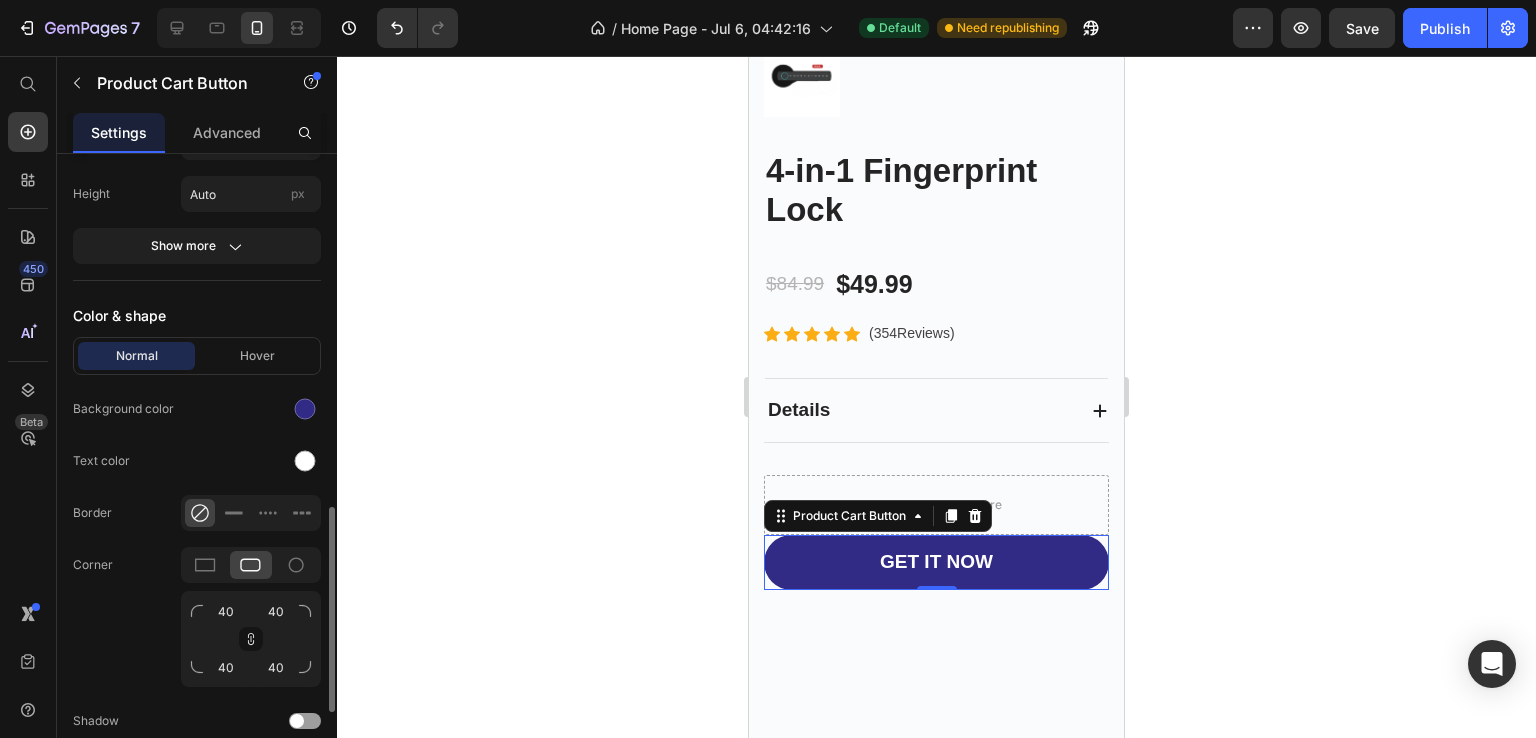 scroll, scrollTop: 1097, scrollLeft: 0, axis: vertical 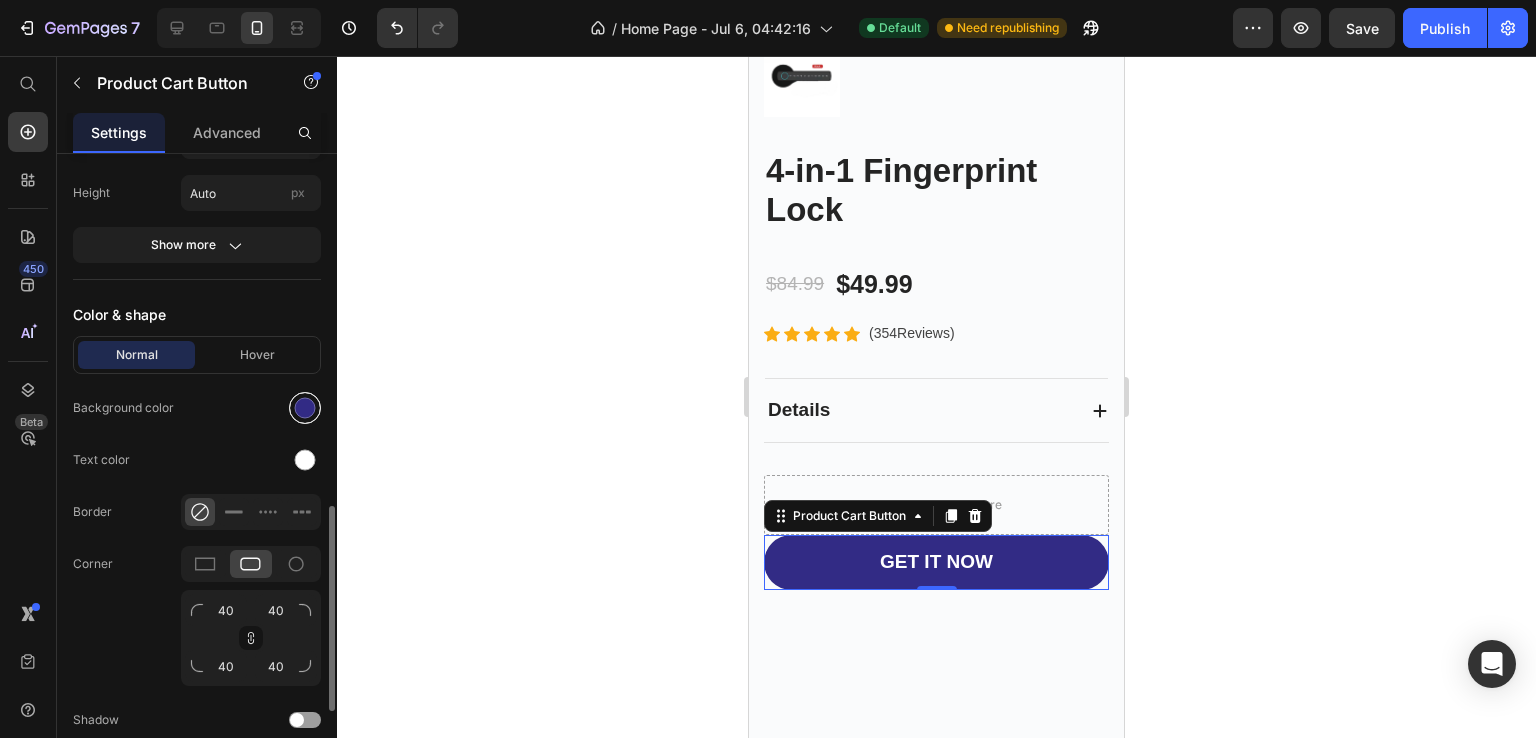 click at bounding box center (305, 408) 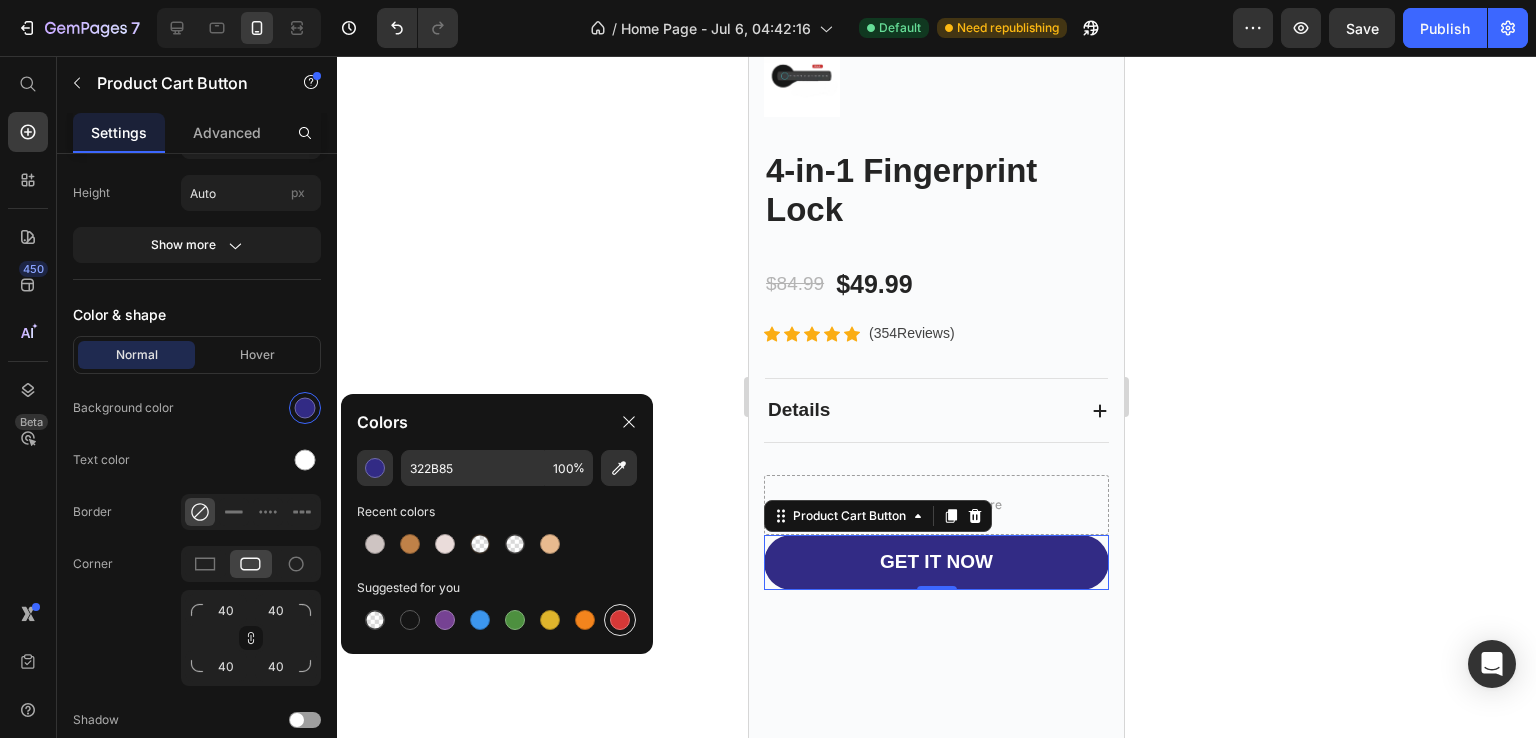 click at bounding box center (620, 620) 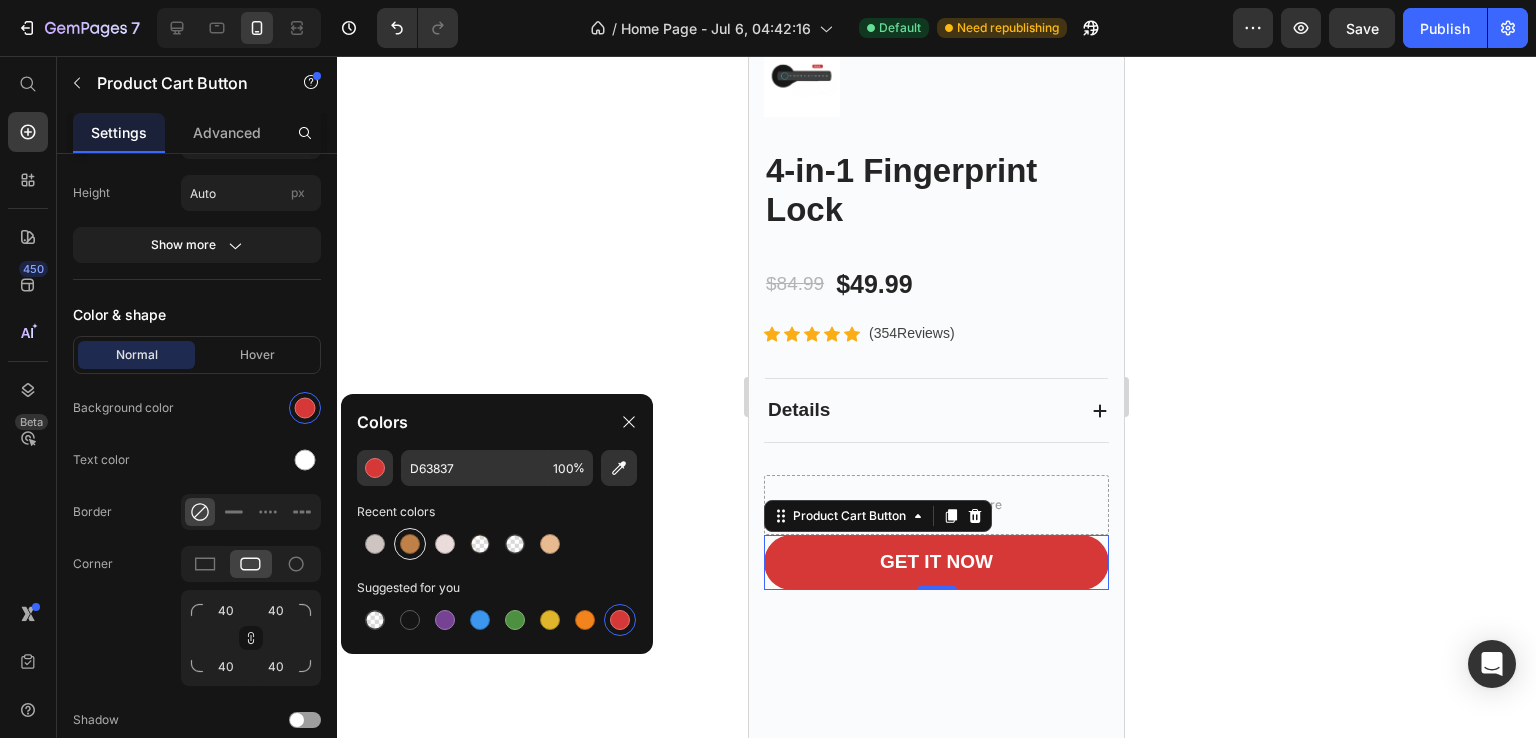 click at bounding box center (410, 544) 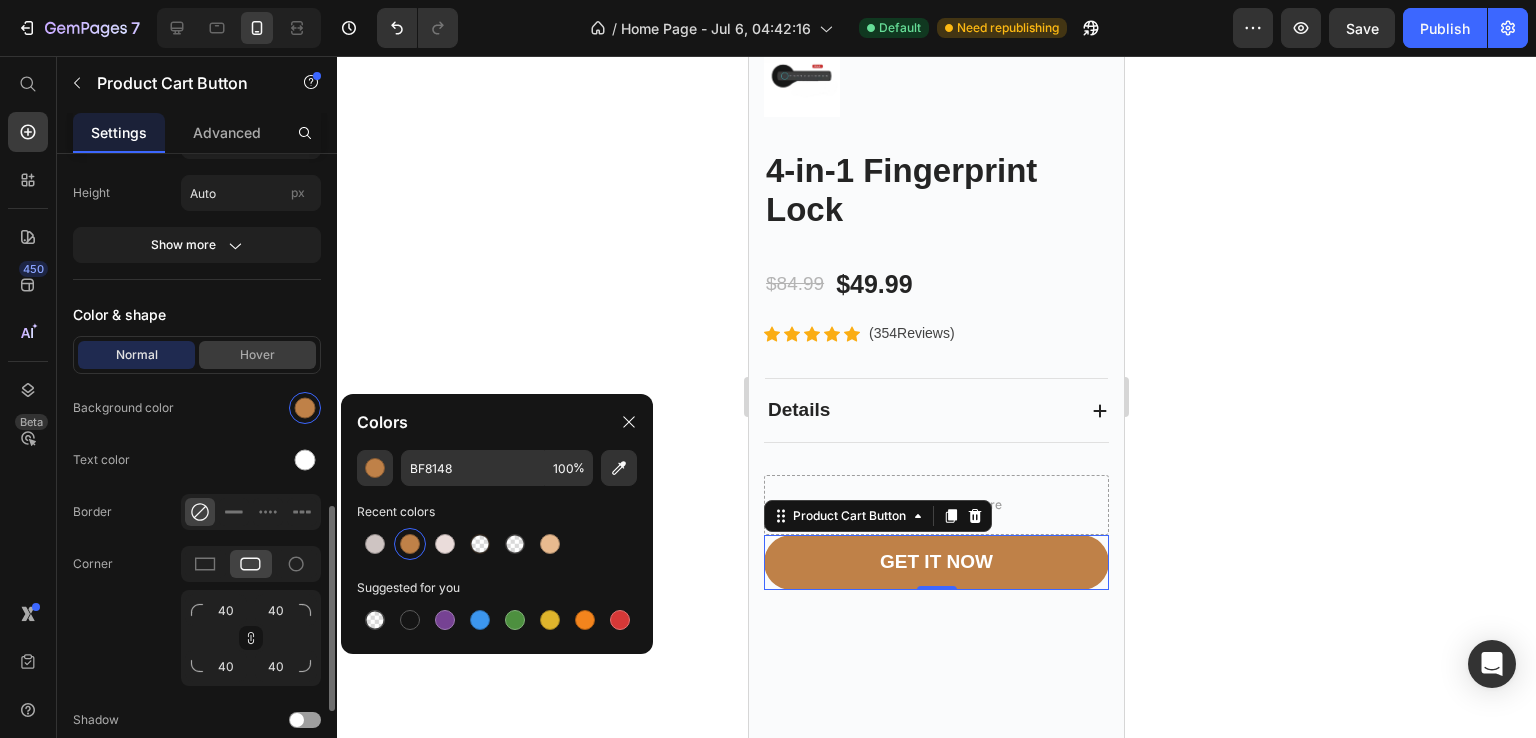 click on "Hover" at bounding box center (257, 355) 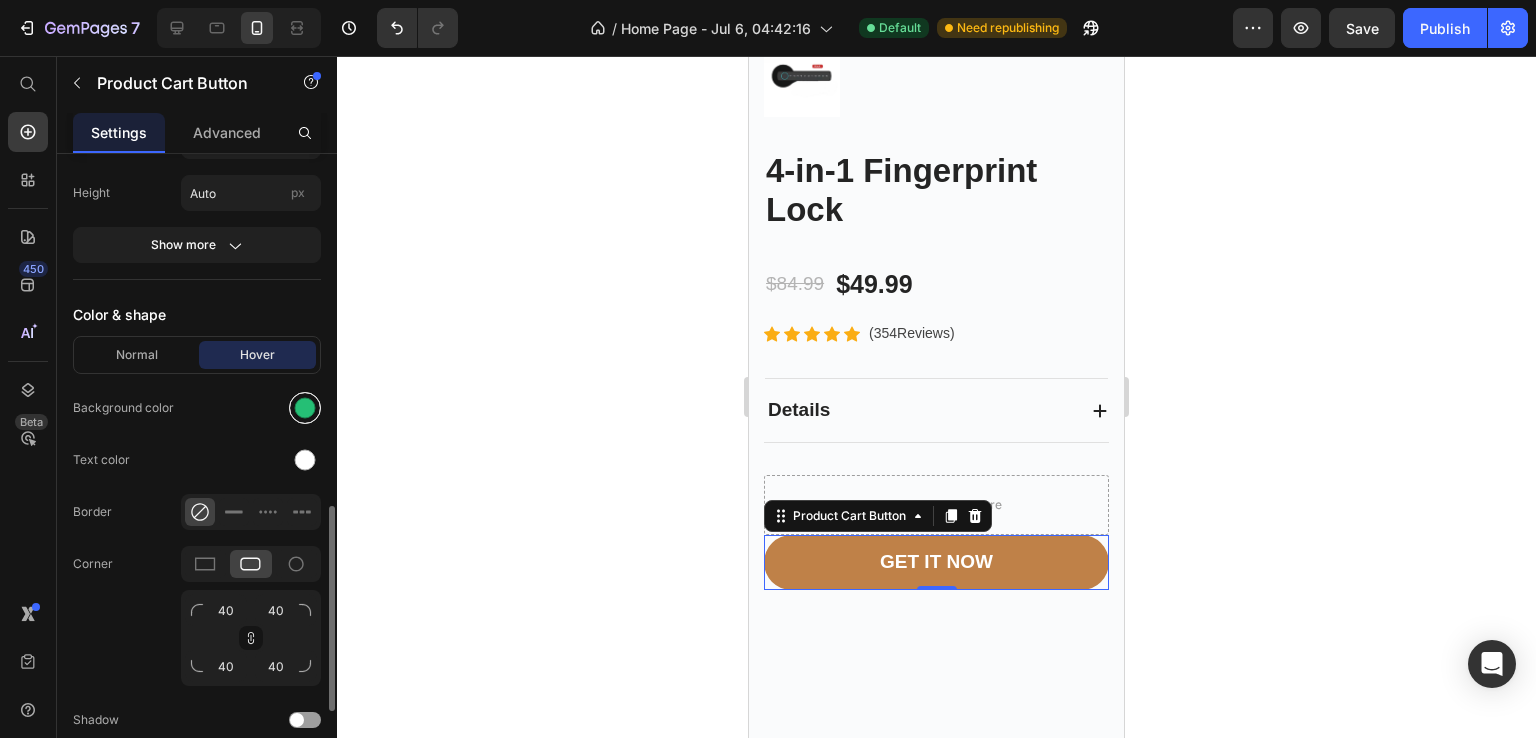 click at bounding box center (305, 408) 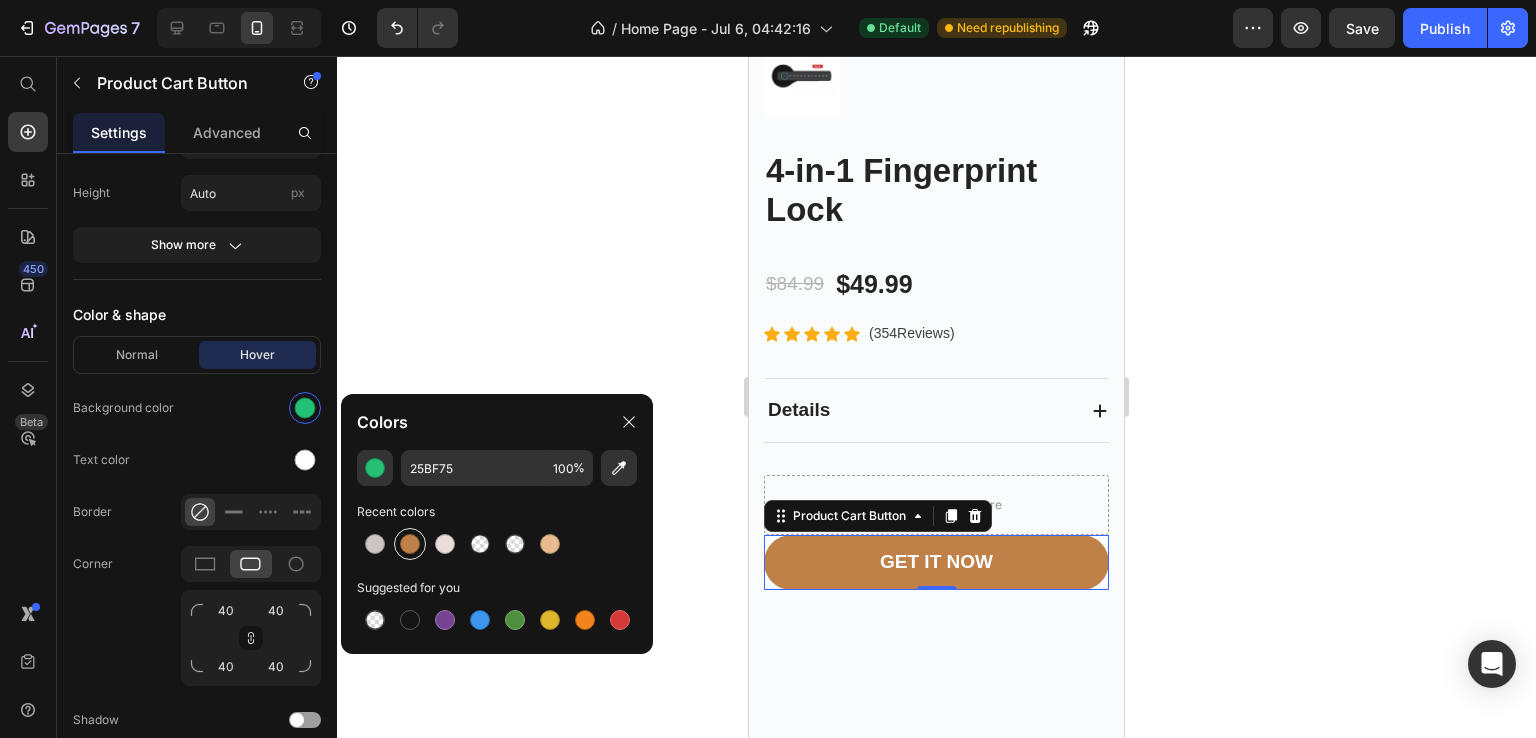 click at bounding box center [410, 544] 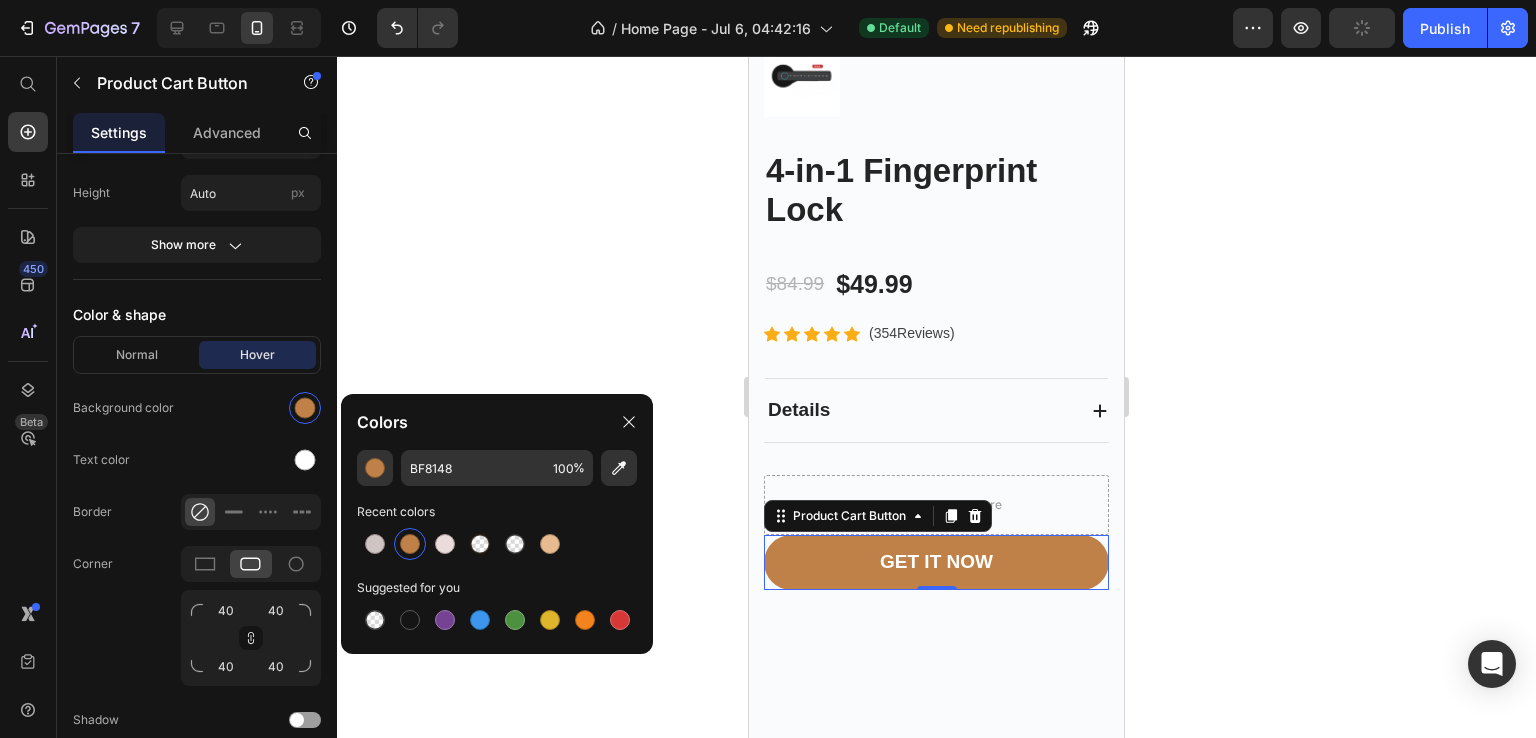 drag, startPoint x: 512, startPoint y: 301, endPoint x: 79, endPoint y: 510, distance: 480.80142 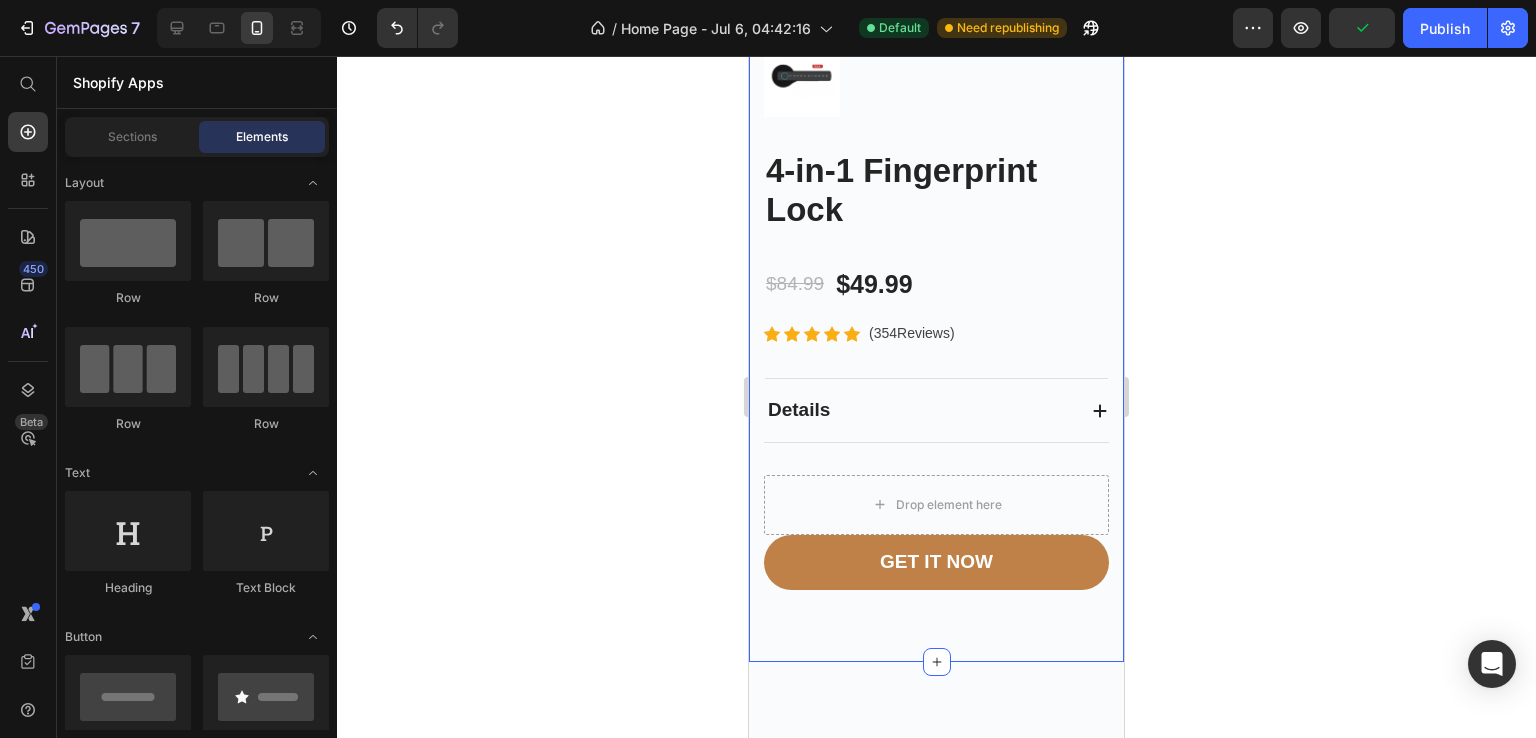 click on "Image Row Product Images 4-in-1 Fingerprint Lock Product Title $84.99 Product Price $49.99 Product Price Row                Icon                Icon                Icon                Icon                Icon Icon List Hoz (354Reviews) Text block Row Row Details Accordion
Drop element here GET IT NOW Product Cart Button Row Row Product Section 3" at bounding box center (936, 46) 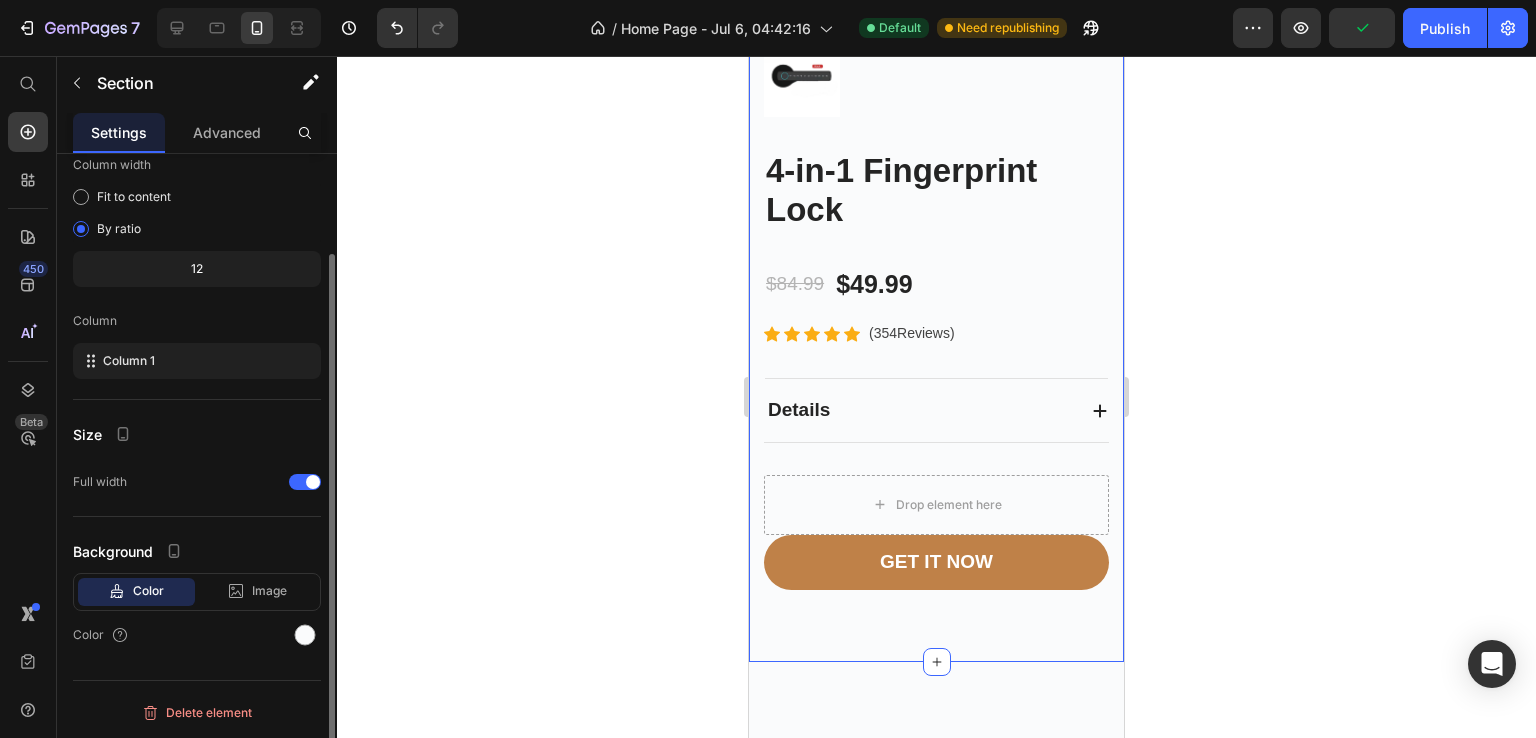 scroll, scrollTop: 0, scrollLeft: 0, axis: both 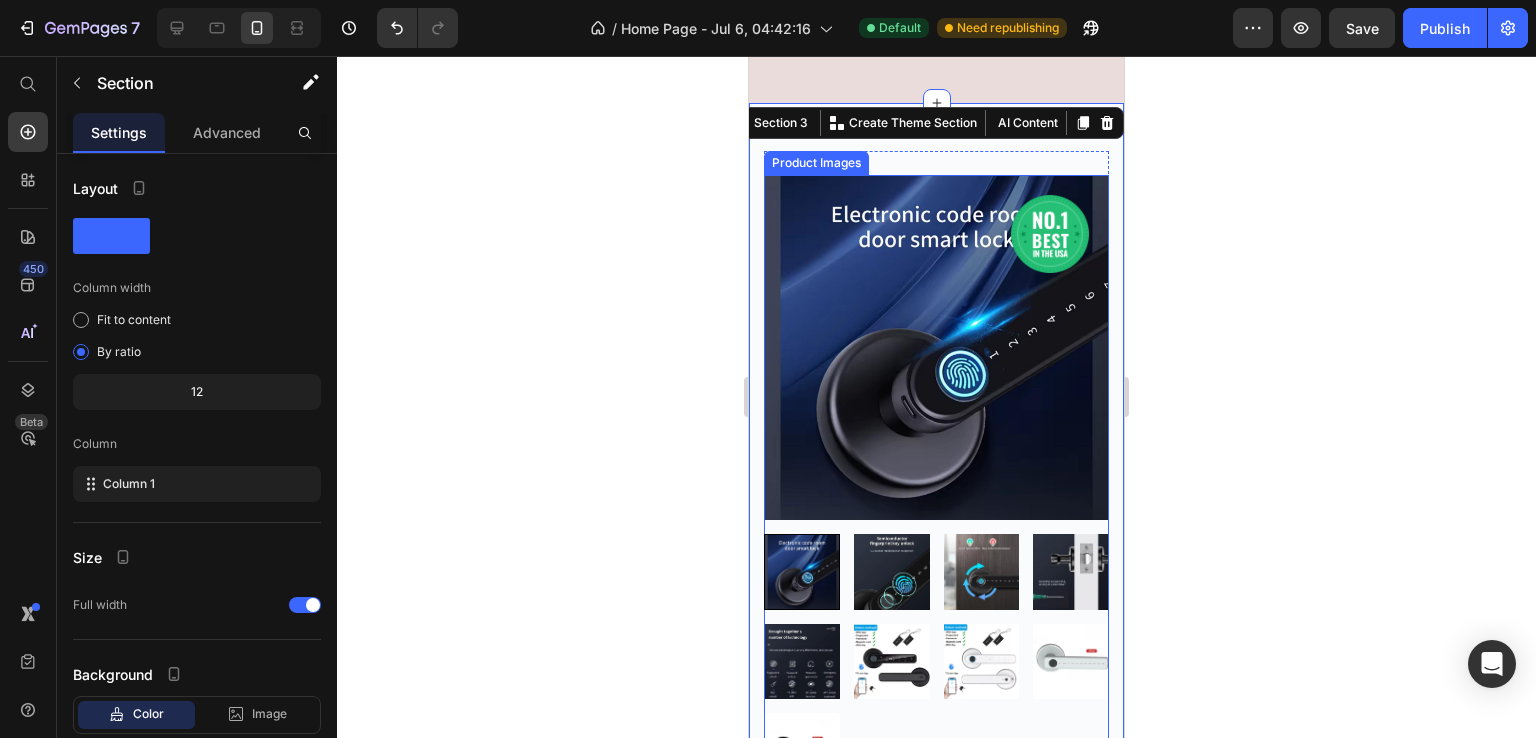 click at bounding box center [936, 347] 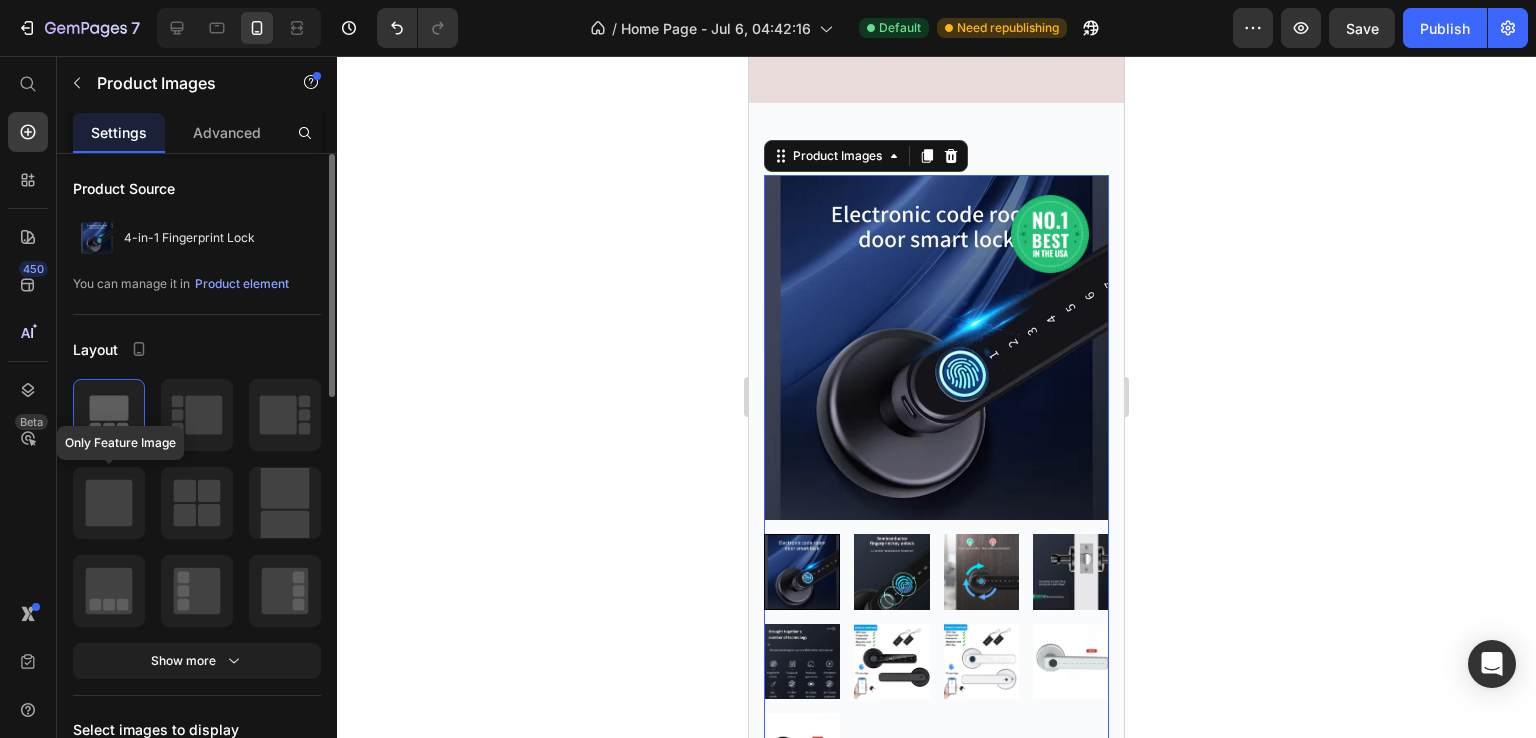 click 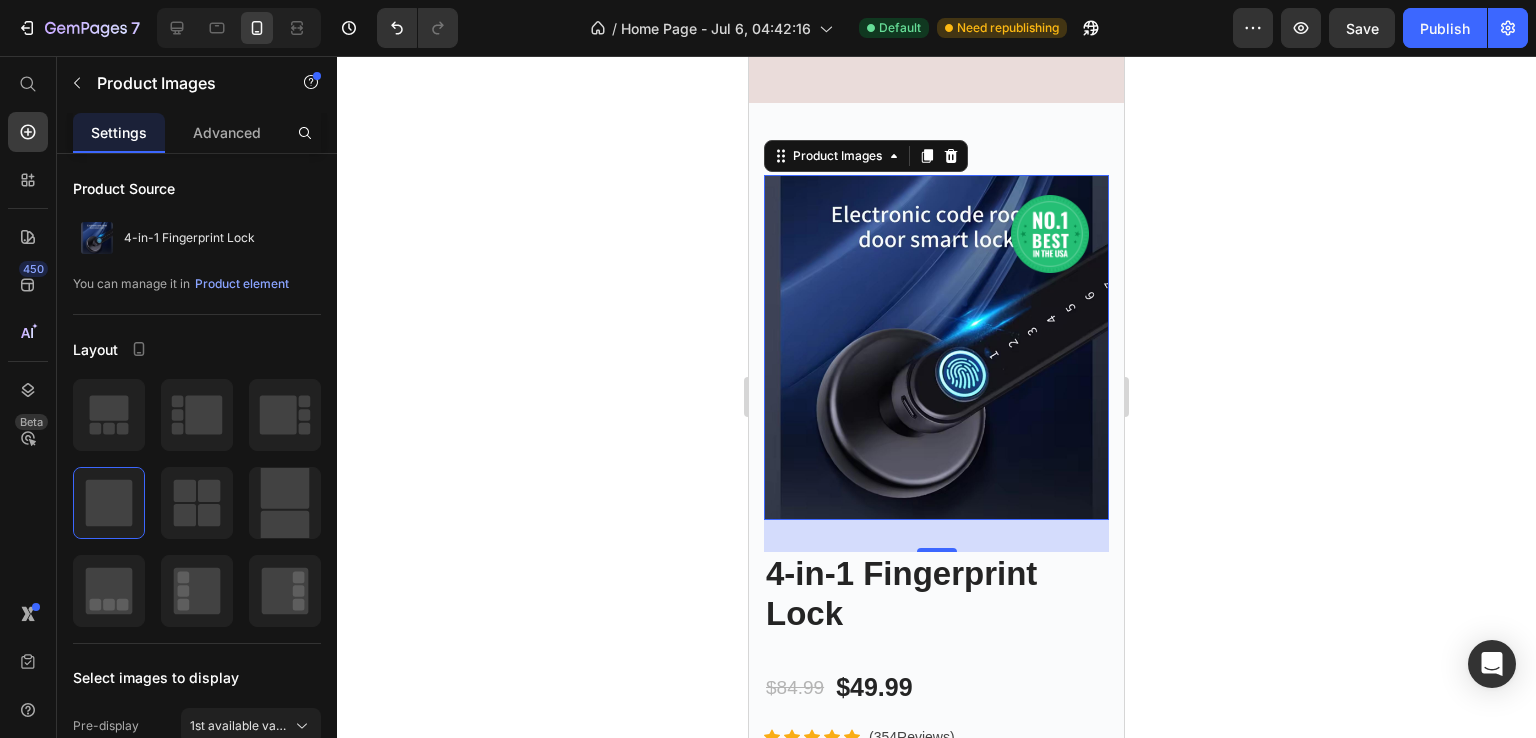 click 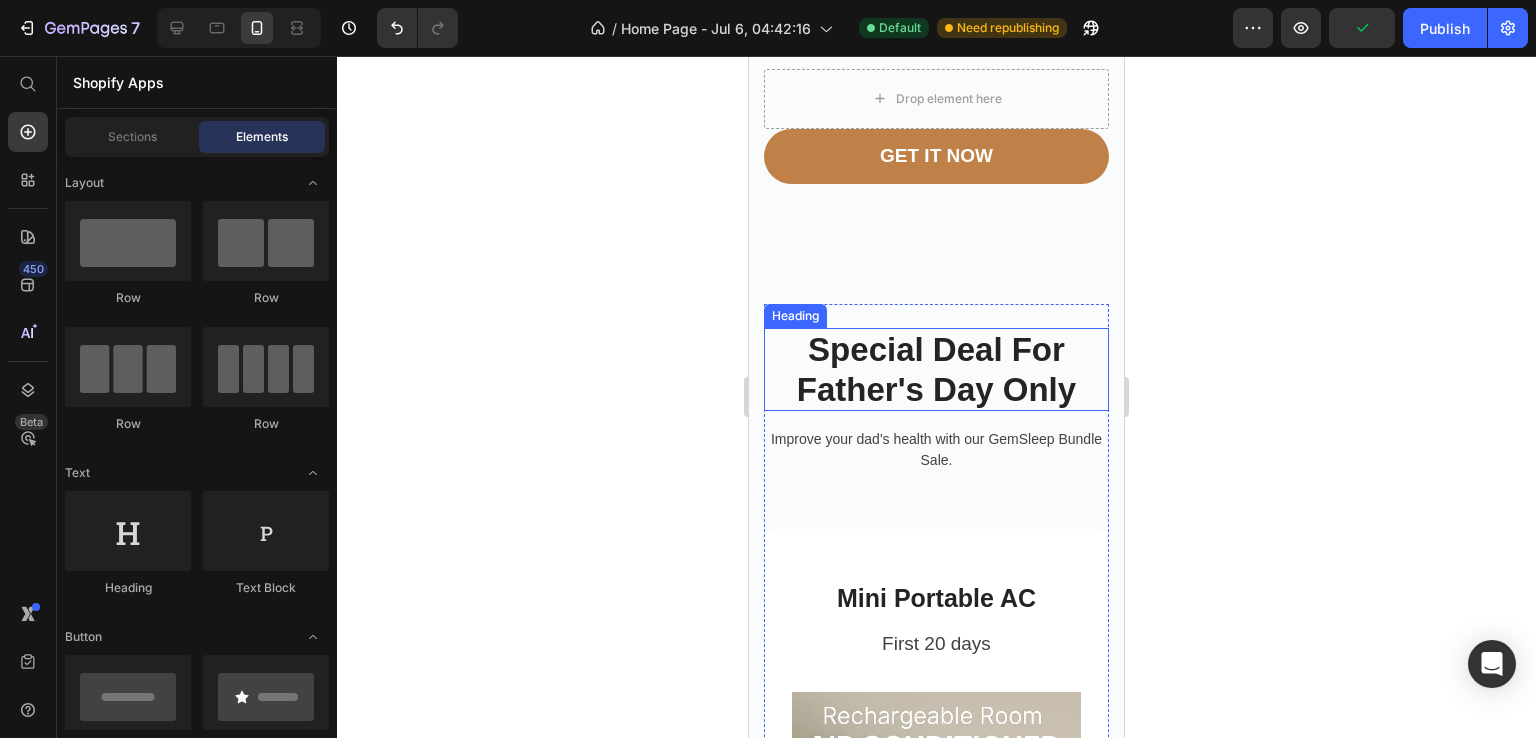 scroll, scrollTop: 1827, scrollLeft: 0, axis: vertical 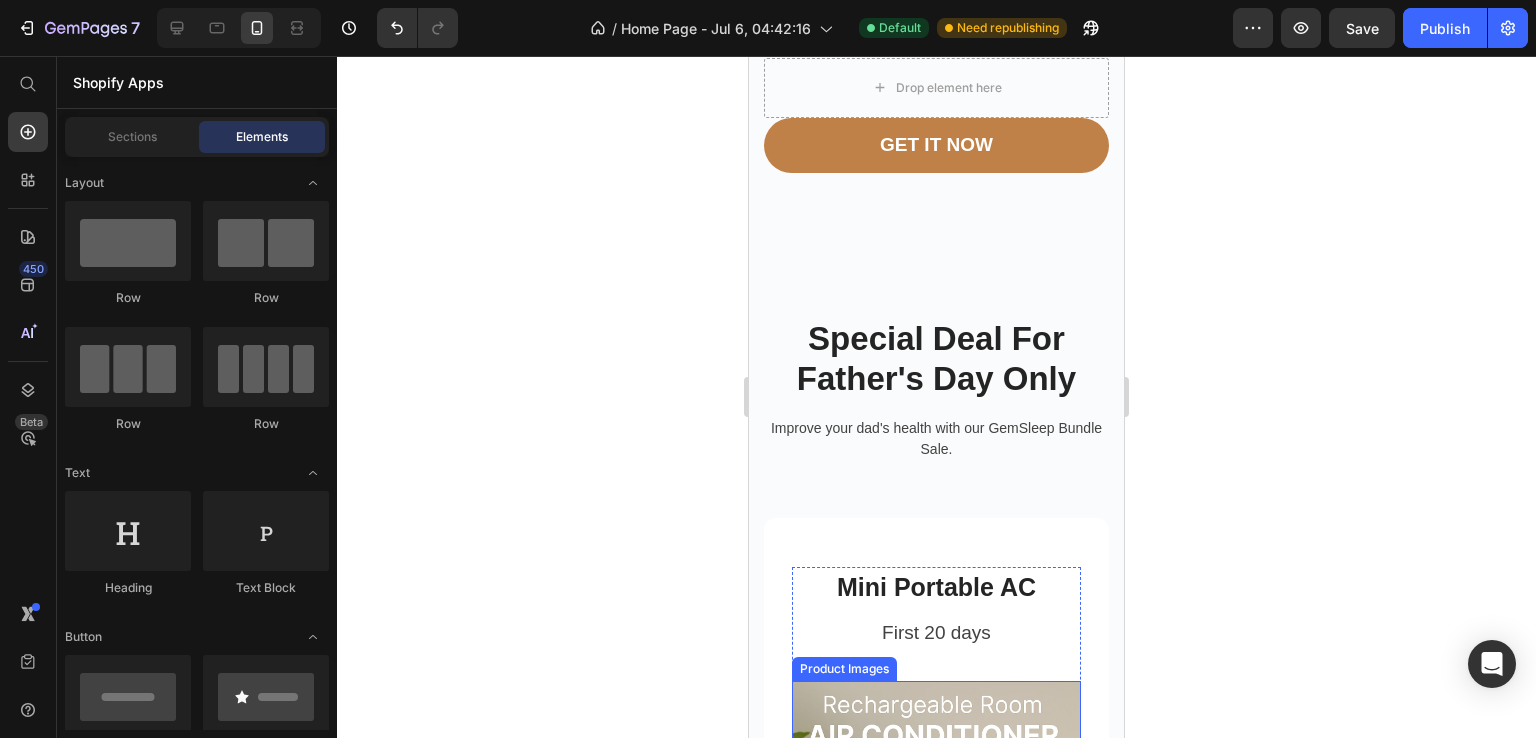 click at bounding box center [936, 825] 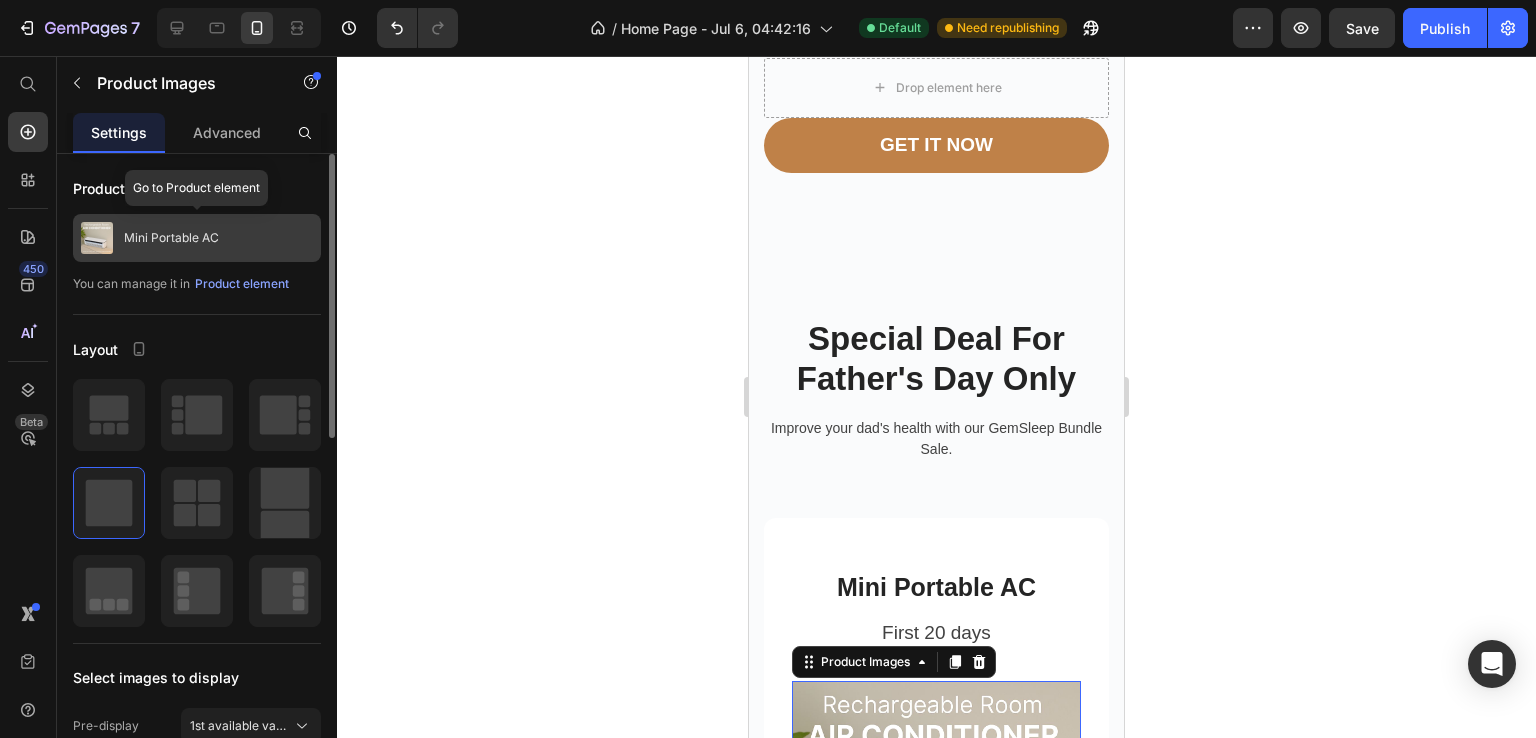 click on "Mini Portable AC" at bounding box center (197, 238) 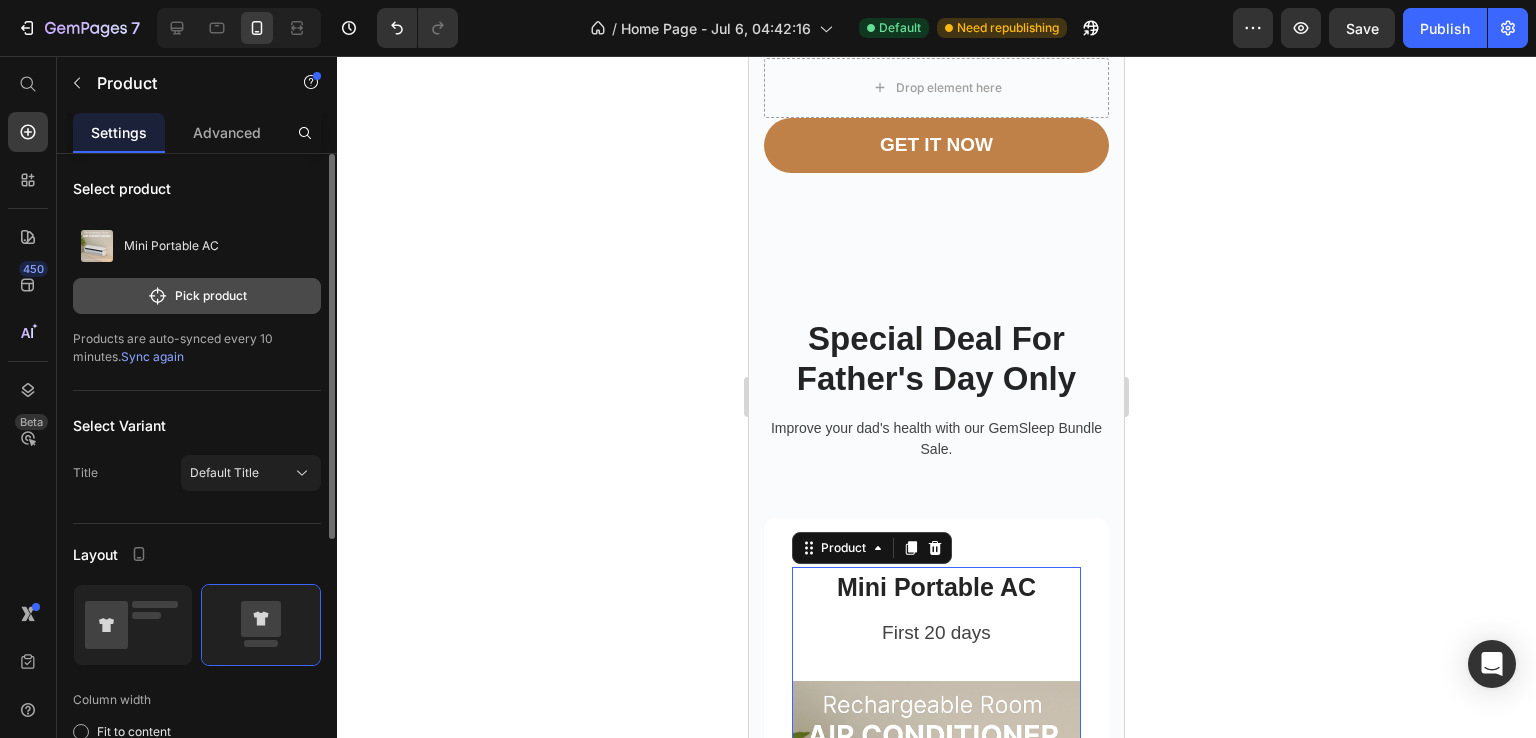 click on "Pick product" 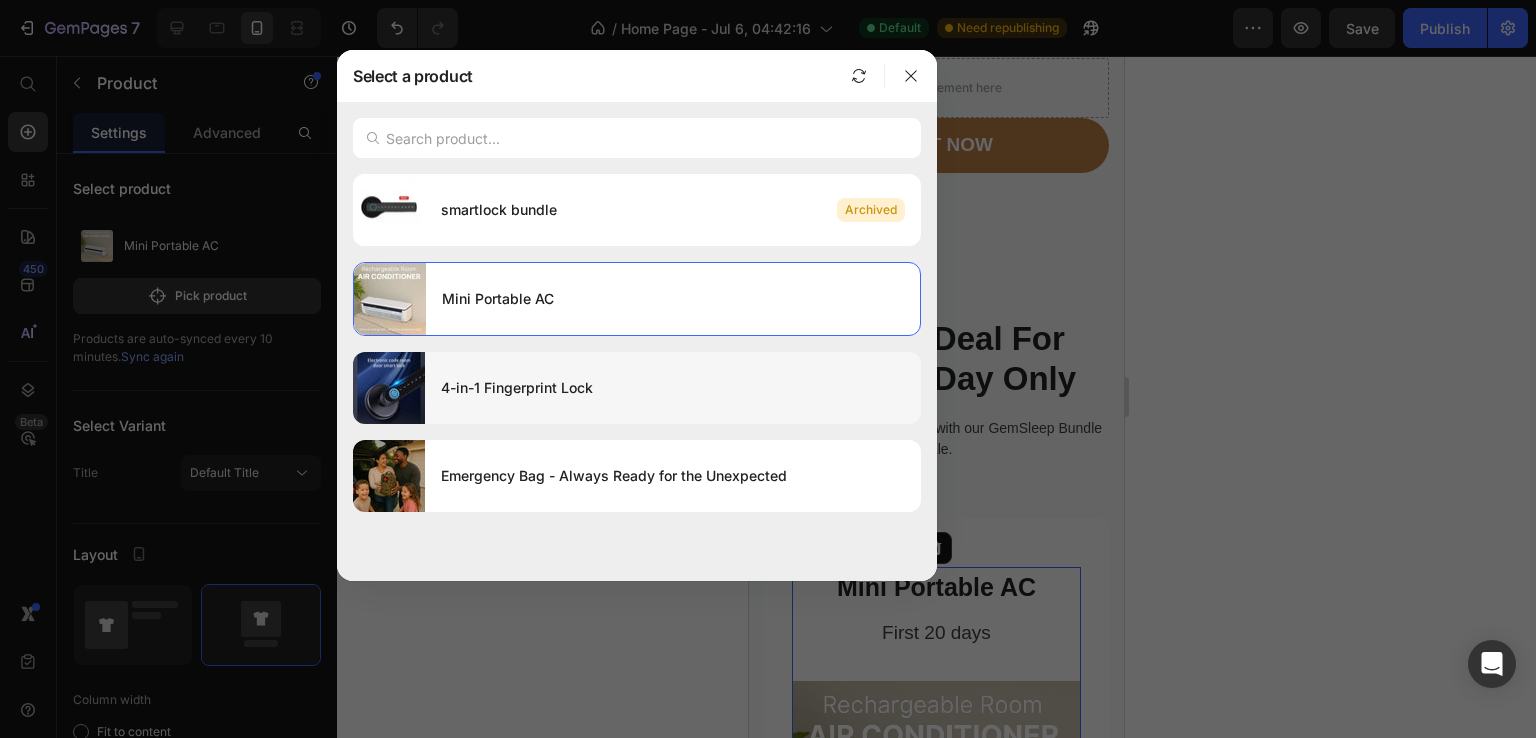 click on "4-in-1 Fingerprint Lock" at bounding box center [673, 388] 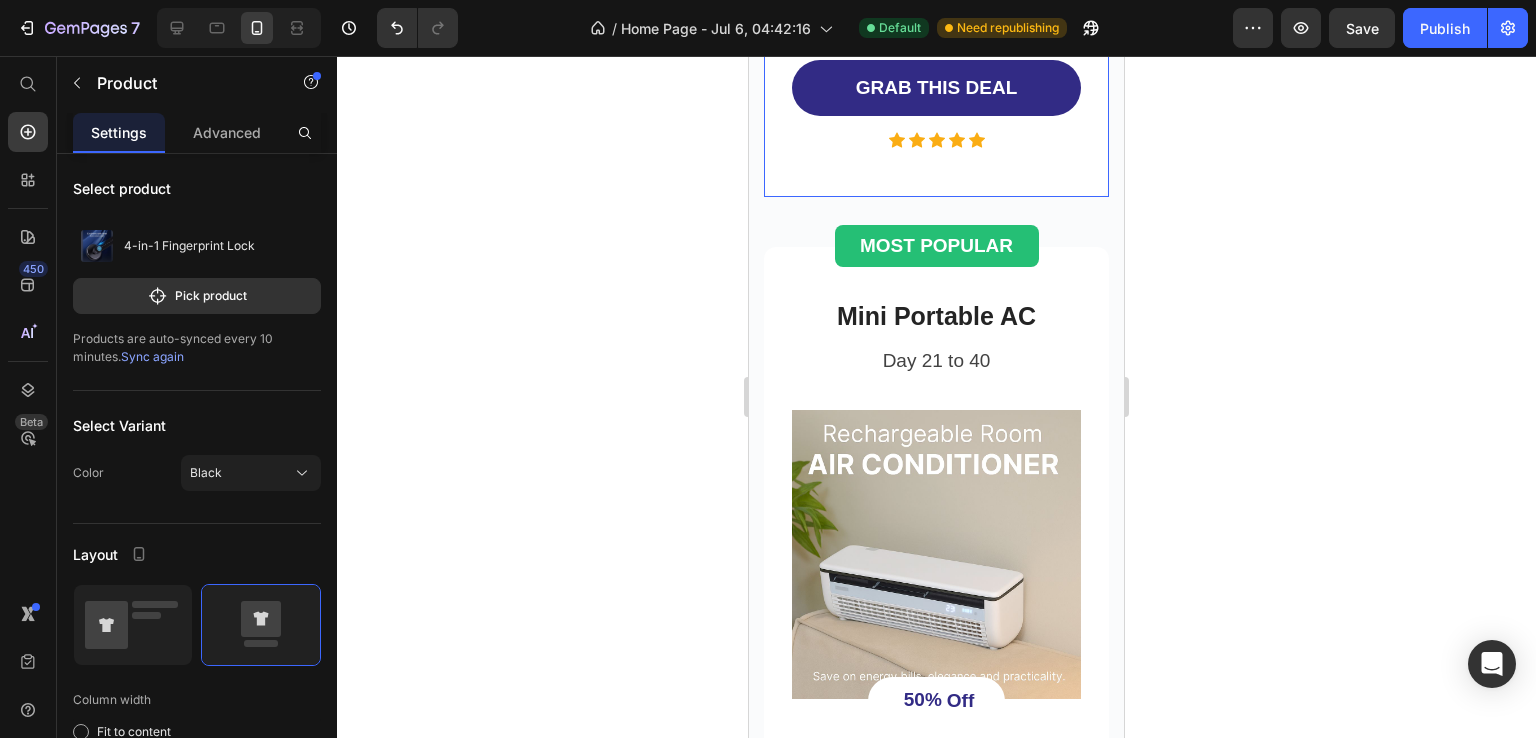 scroll, scrollTop: 3002, scrollLeft: 0, axis: vertical 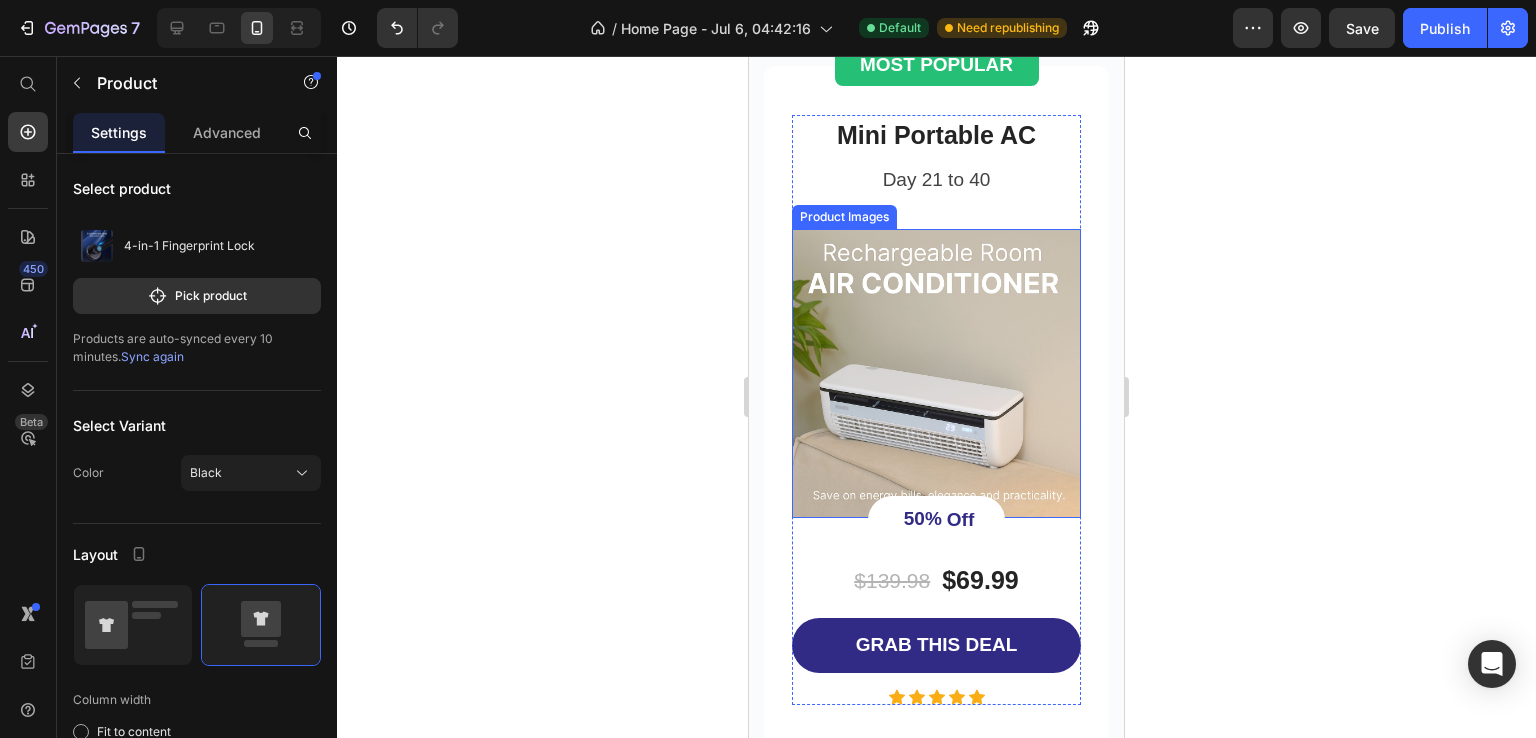 click at bounding box center (936, 373) 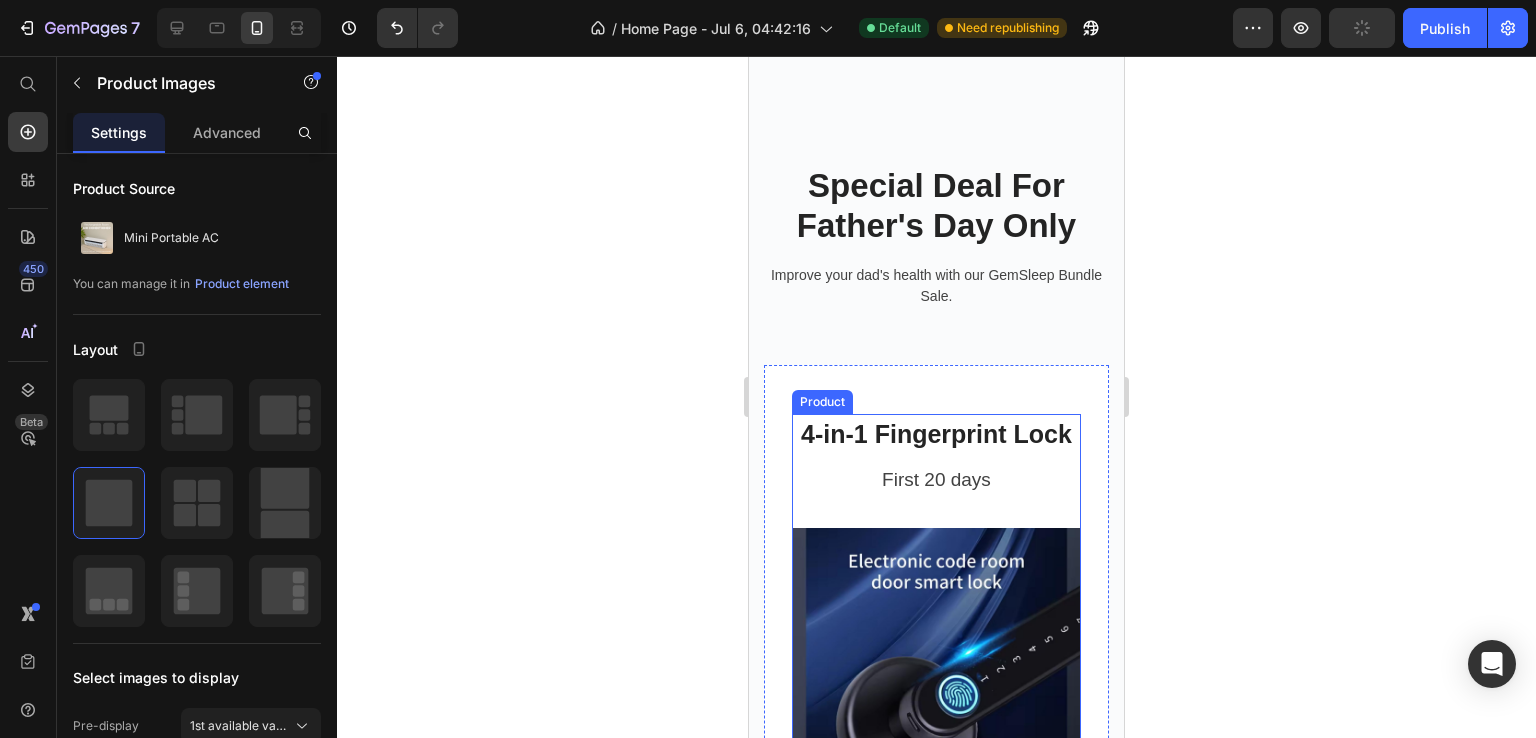 scroll, scrollTop: 2120, scrollLeft: 0, axis: vertical 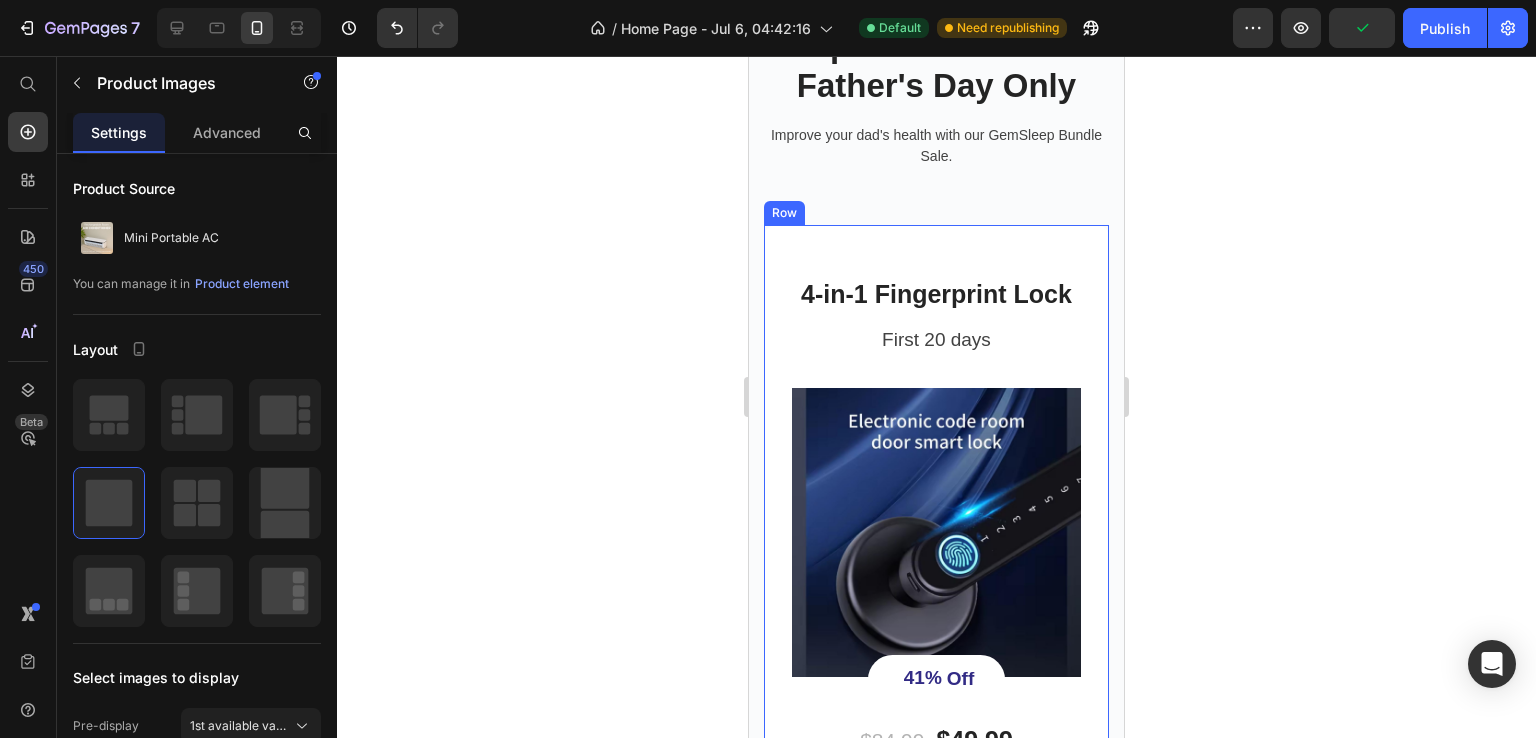 click on "4-in-1 Fingerprint Lock Product Title  First 20 days Text block Product Images 41% Off Product Tag $84.99 Product Price $49.99 Product Price Row GRAB THIS DEAL Product Cart Button                Icon                Icon                Icon                Icon                Icon Icon List Hoz Product Row" at bounding box center (936, 569) 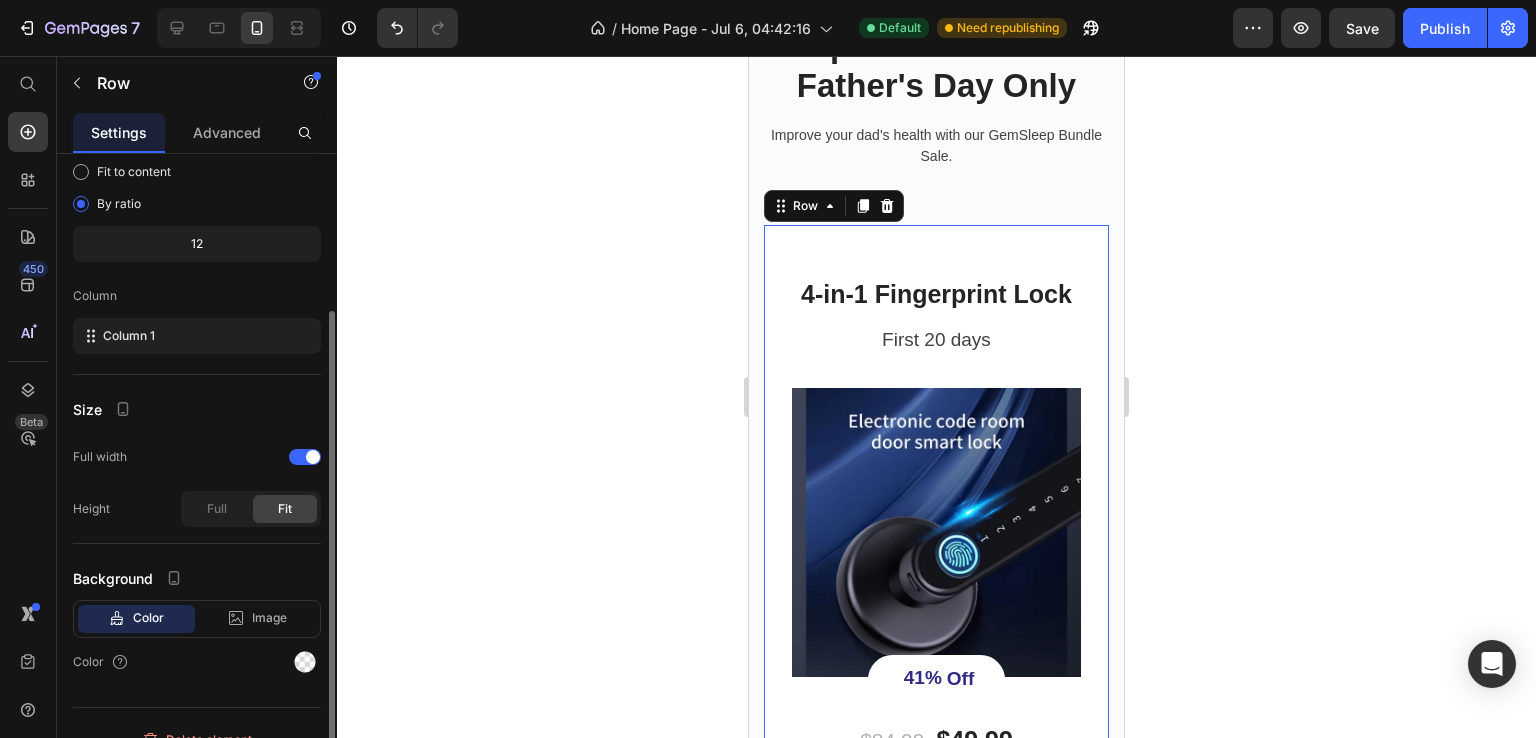 scroll, scrollTop: 173, scrollLeft: 0, axis: vertical 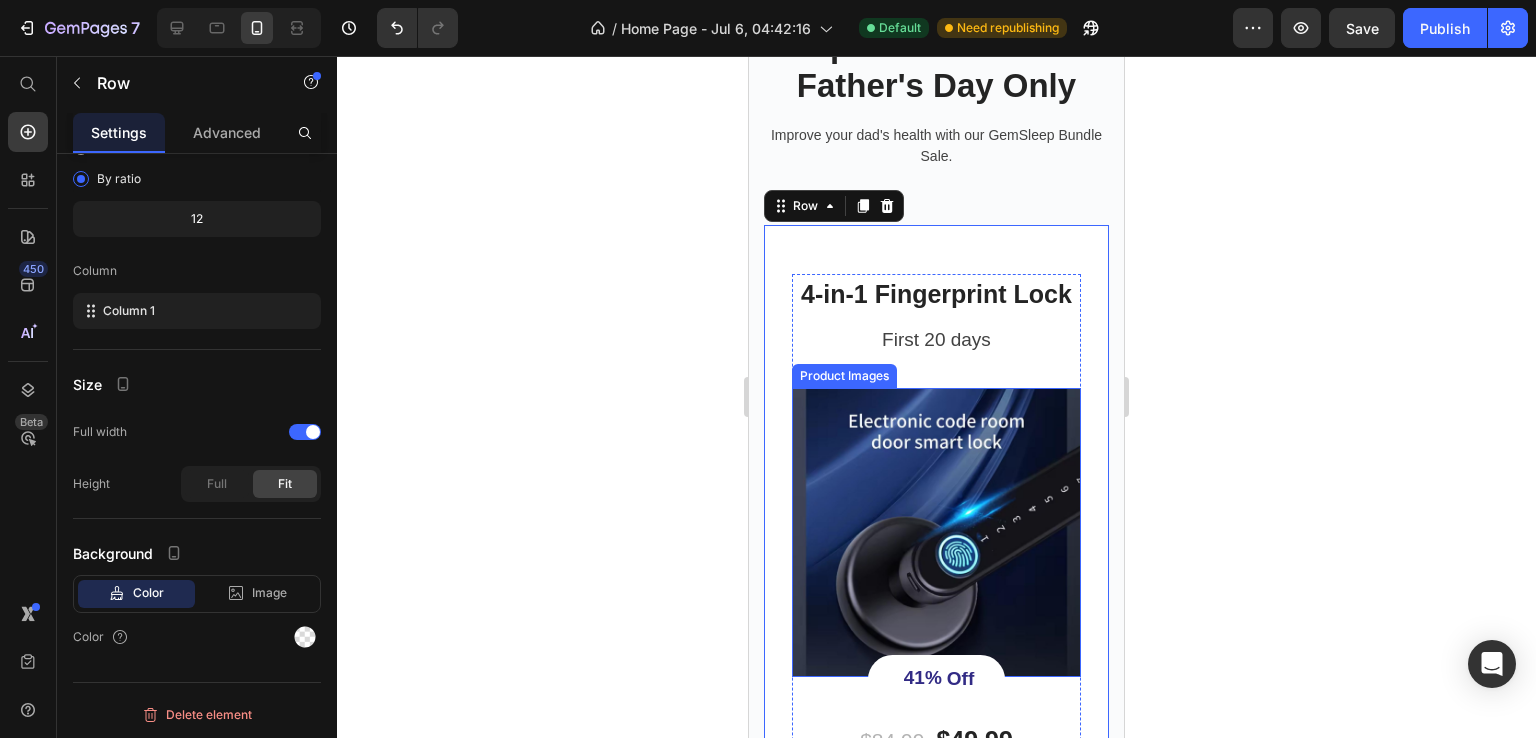 click at bounding box center [936, 532] 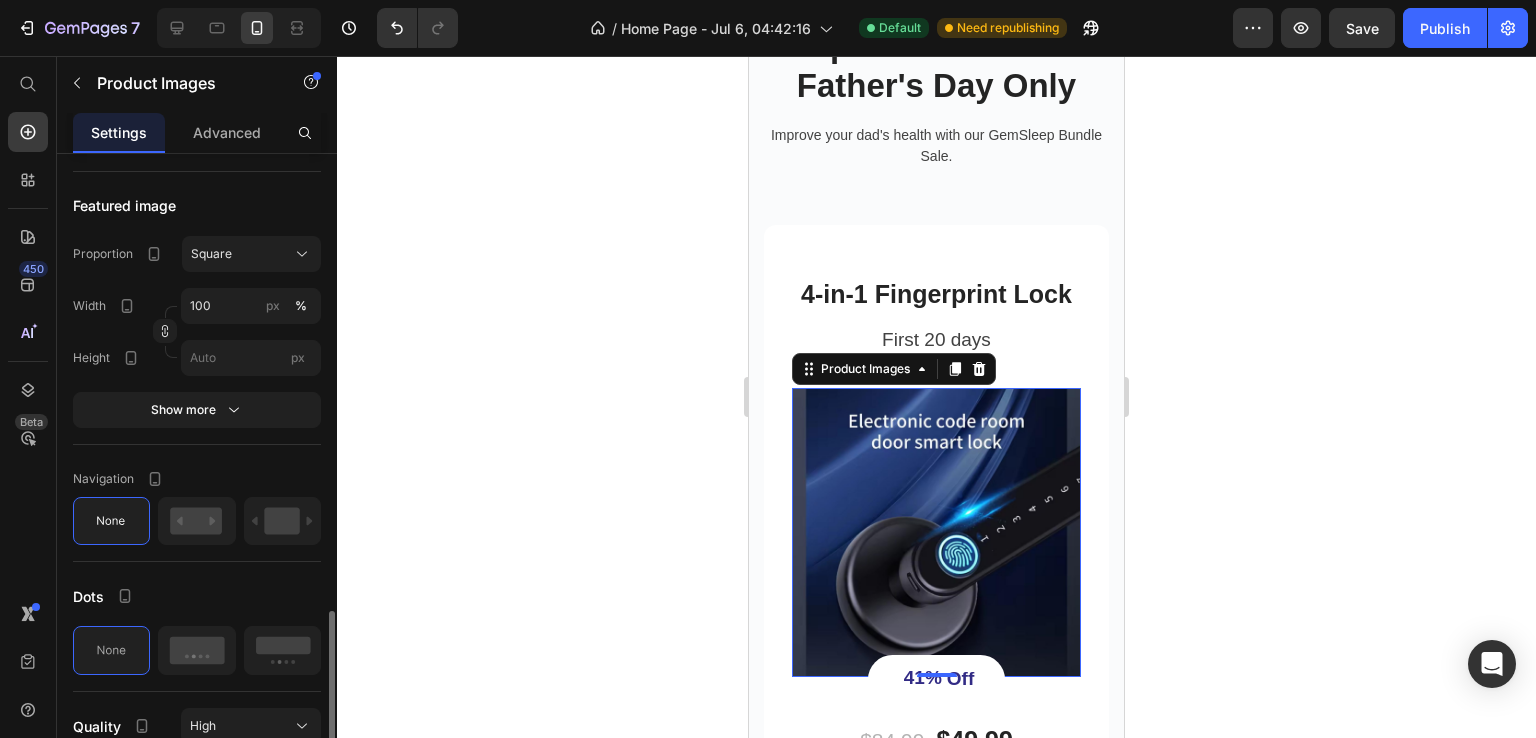 scroll, scrollTop: 774, scrollLeft: 0, axis: vertical 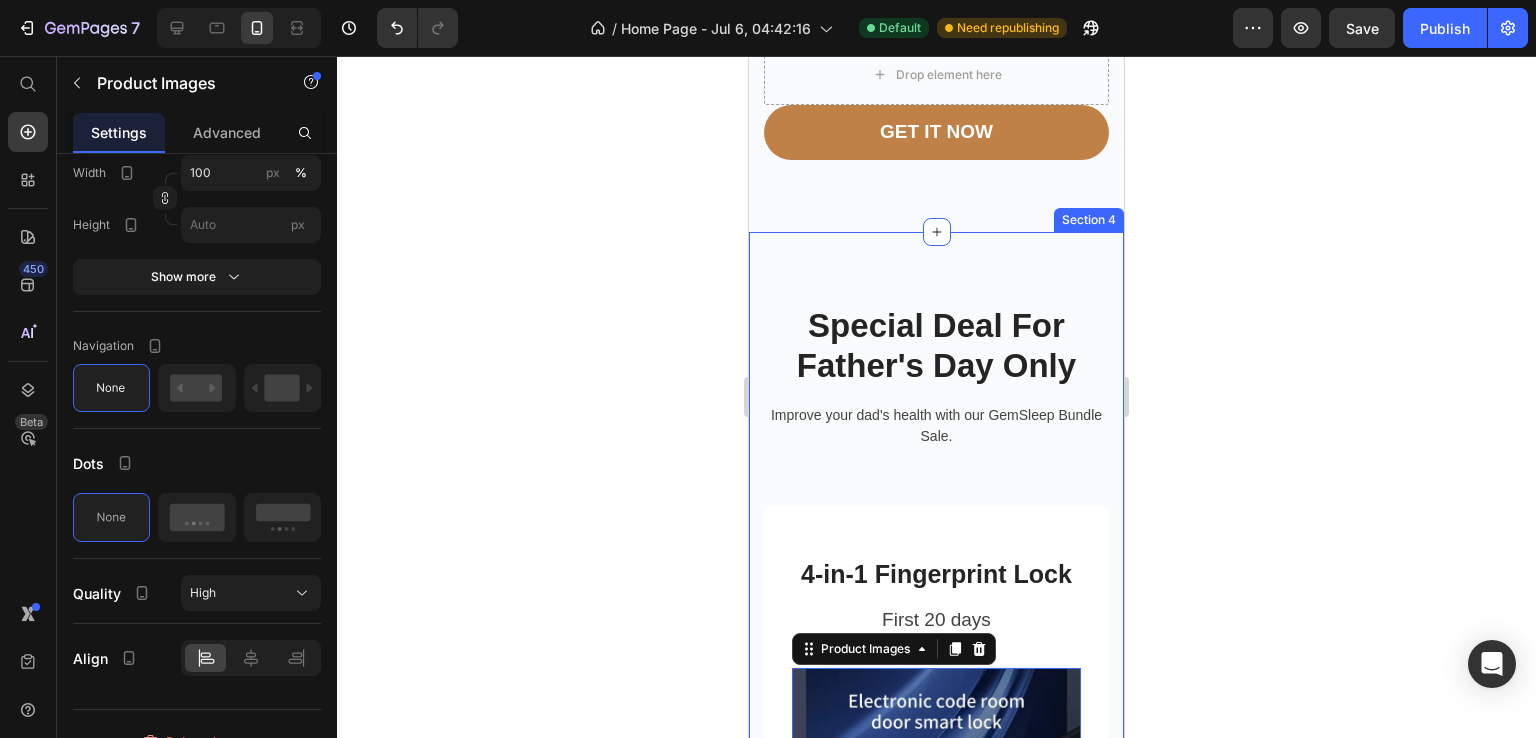 click on "Special Deal For Father's Day Only Heading Improve your dad's health with our GemSleep Bundle Sale. Text block Row 4-in-1 Fingerprint Lock Product Title  First 20 days Text block Product Images   0 41% Off Product Tag $84.99 Product Price $49.99 Product Price Row GRAB THIS DEAL Product Cart Button                Icon                Icon                Icon                Icon                Icon Icon List Hoz Product Row Row MOST POPULAR Button Row Mini Portable AC Product Title Day 21 to 40 Text block Product Images 50% Off Product Tag $139.98 Product Price $69.99 Product Price Row GRAB THIS DEAL Product Cart Button                Icon                Icon                Icon                Icon                Icon Icon List Hoz Product Row Row BEST CHOICE Button Row Mini Portable AC Product Title Day 41 to 60 Text block Product Images 50% Off Product Tag $139.98 Product Price $69.99 Product Price Row GRAB THIS DEAL Product Cart Button                Icon                Icon                Icon Icon Icon Row" at bounding box center [936, 1604] 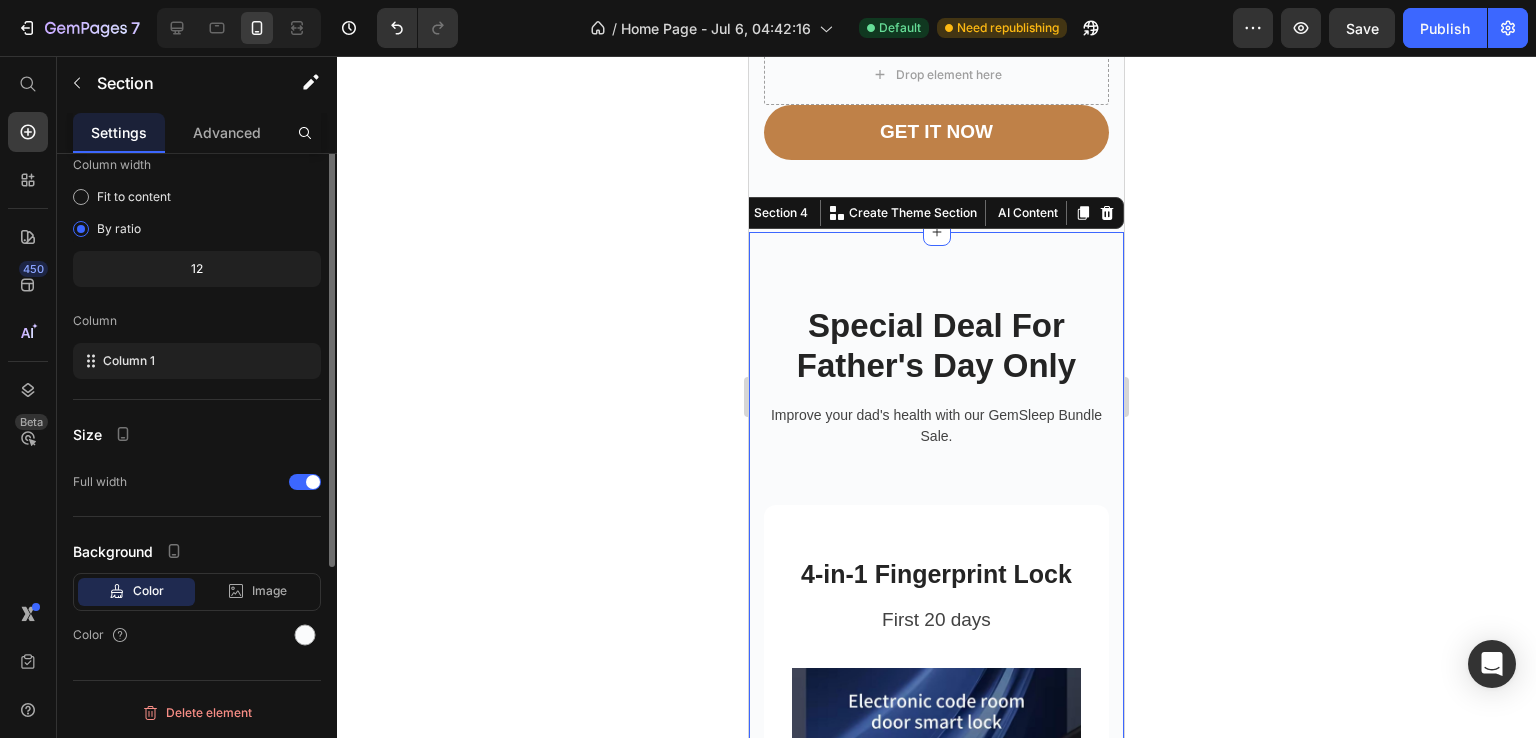 scroll, scrollTop: 0, scrollLeft: 0, axis: both 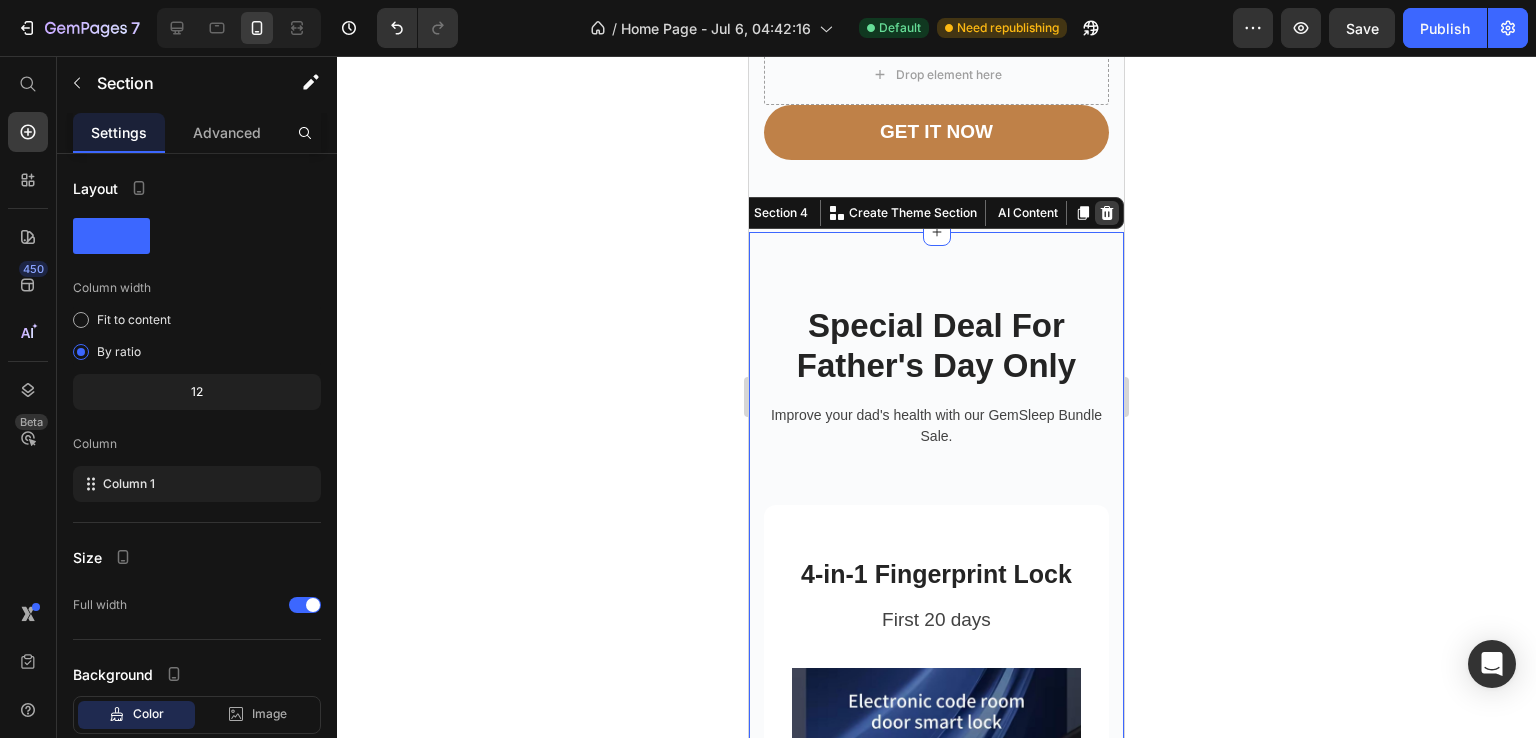 click 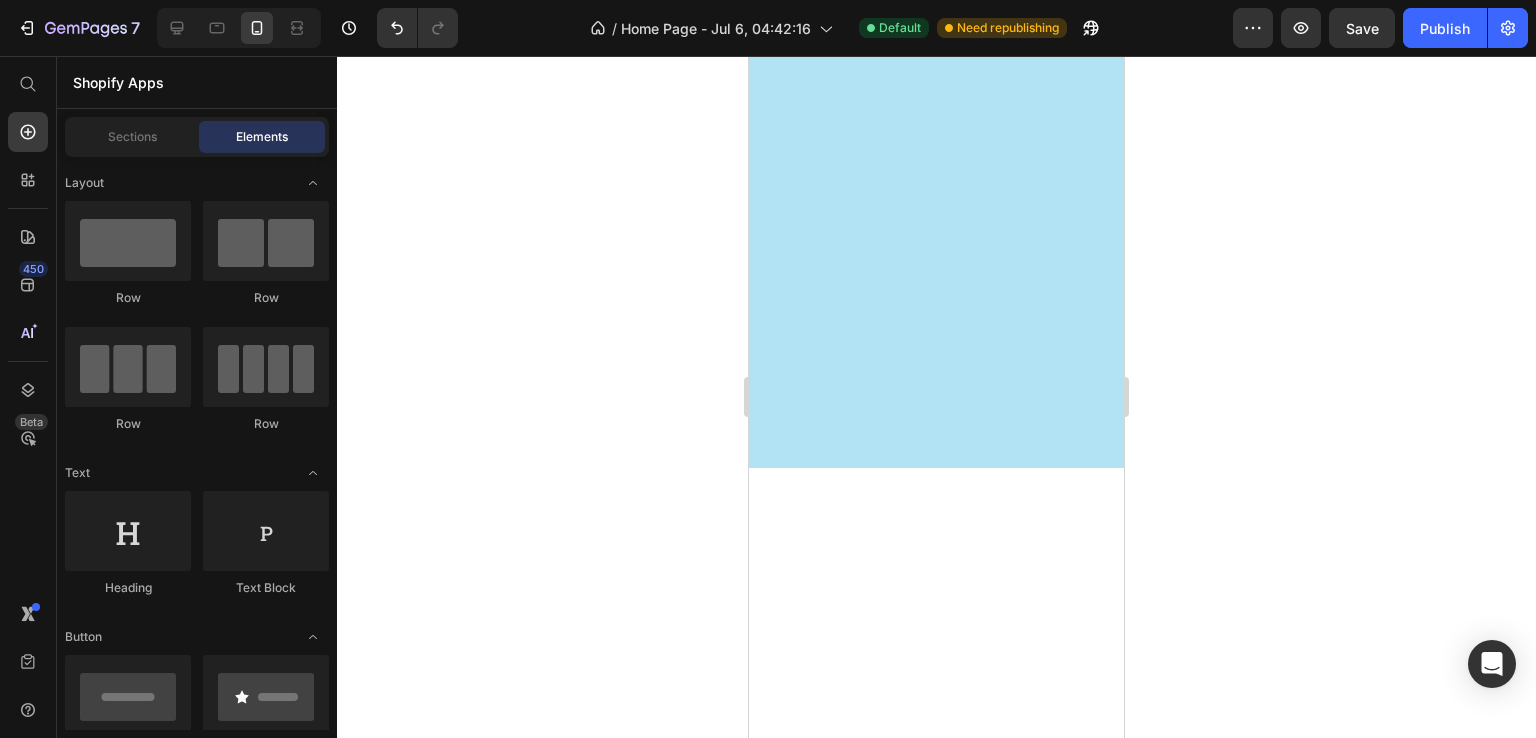 scroll, scrollTop: 0, scrollLeft: 0, axis: both 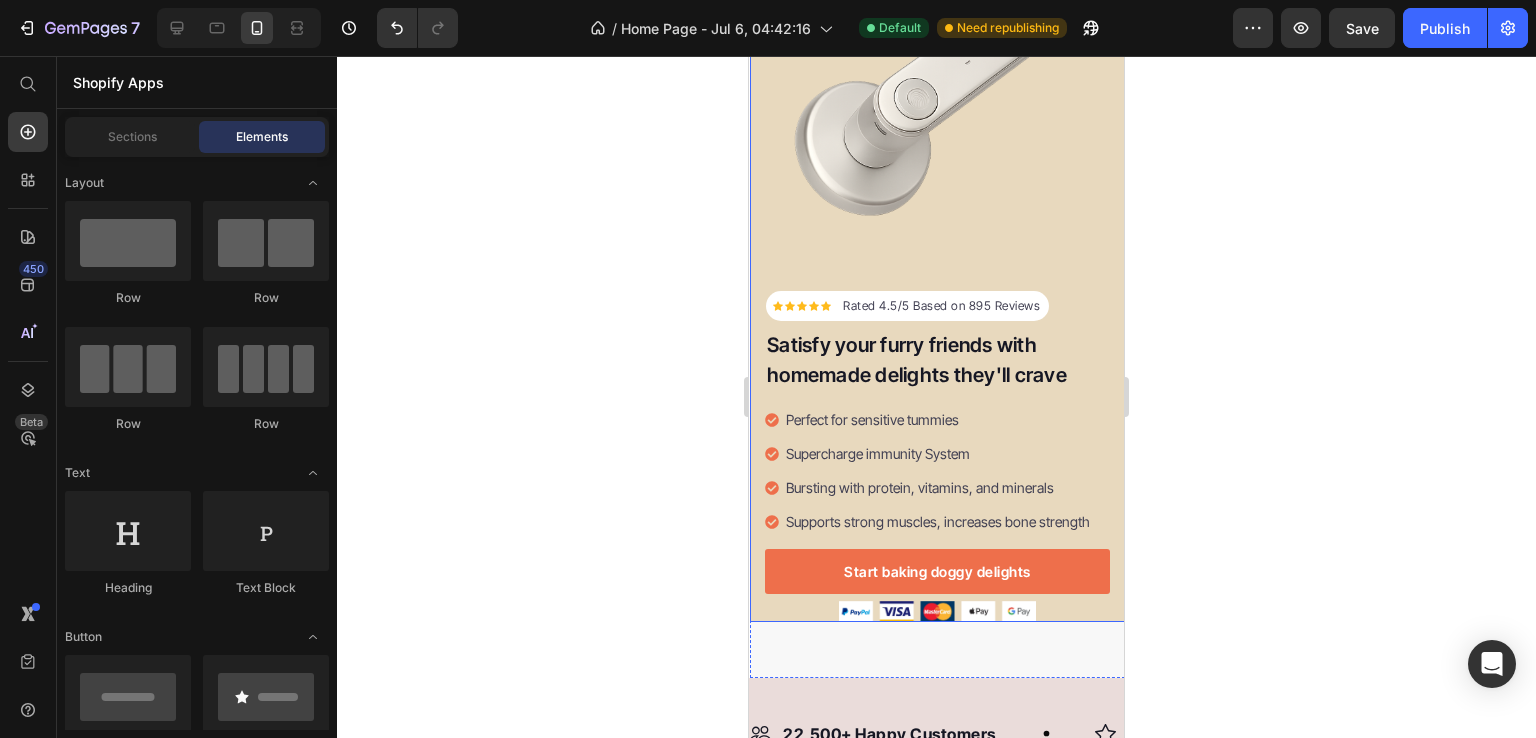 click on "Icon Icon Icon Icon Icon Icon List Hoz Rated 4.5/5 Based on 895 Reviews Text block Row Satisfy your furry friends with homemade delights they'll crave Heading Perfect for sensitive tummies Supercharge immunity System Bursting with protein, vitamins, and minerals Supports strong muscles, increases bone strength Item list Start baking doggy delights Button
30-day money back guarantee Item list Image Row Row Image Row" at bounding box center [937, 273] 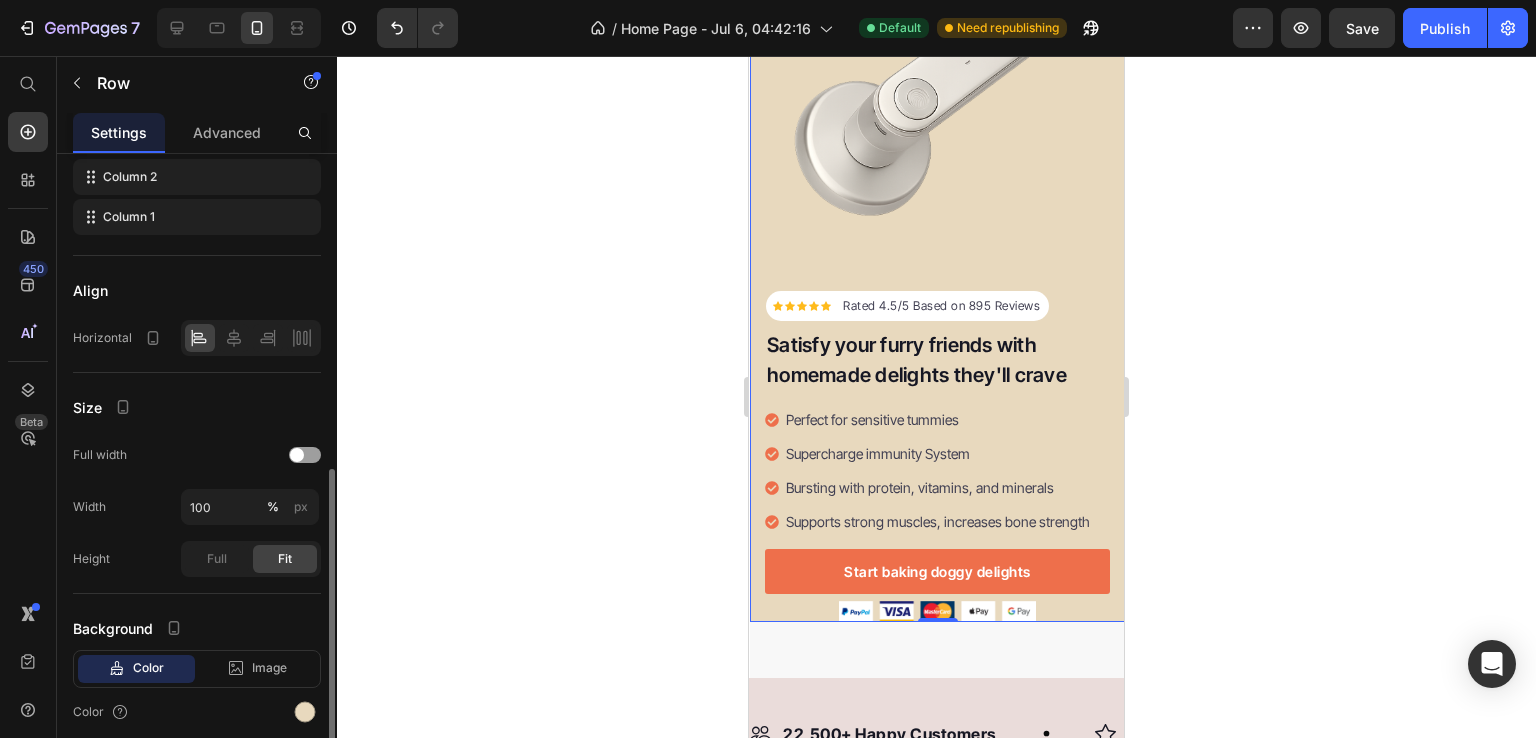 scroll, scrollTop: 382, scrollLeft: 0, axis: vertical 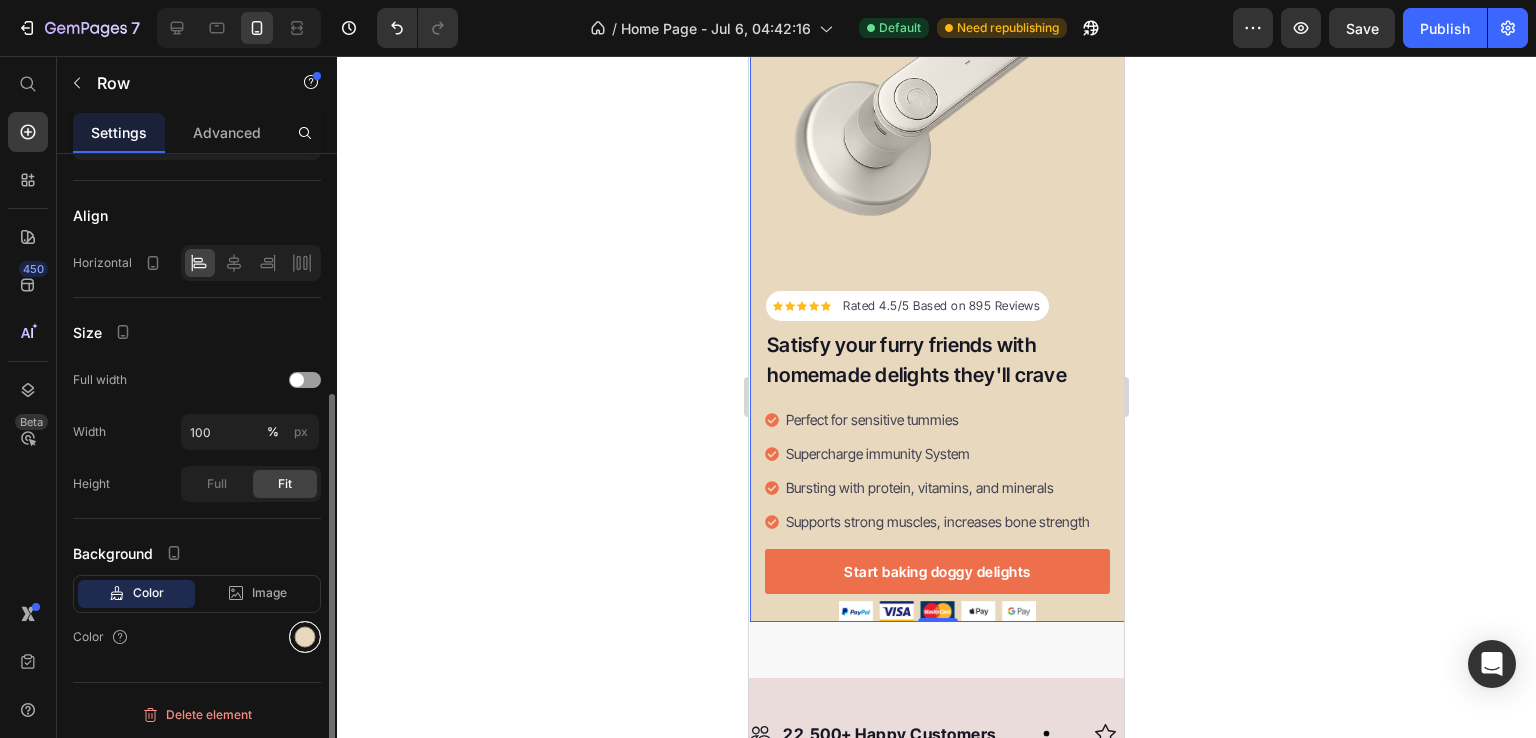 click at bounding box center (305, 637) 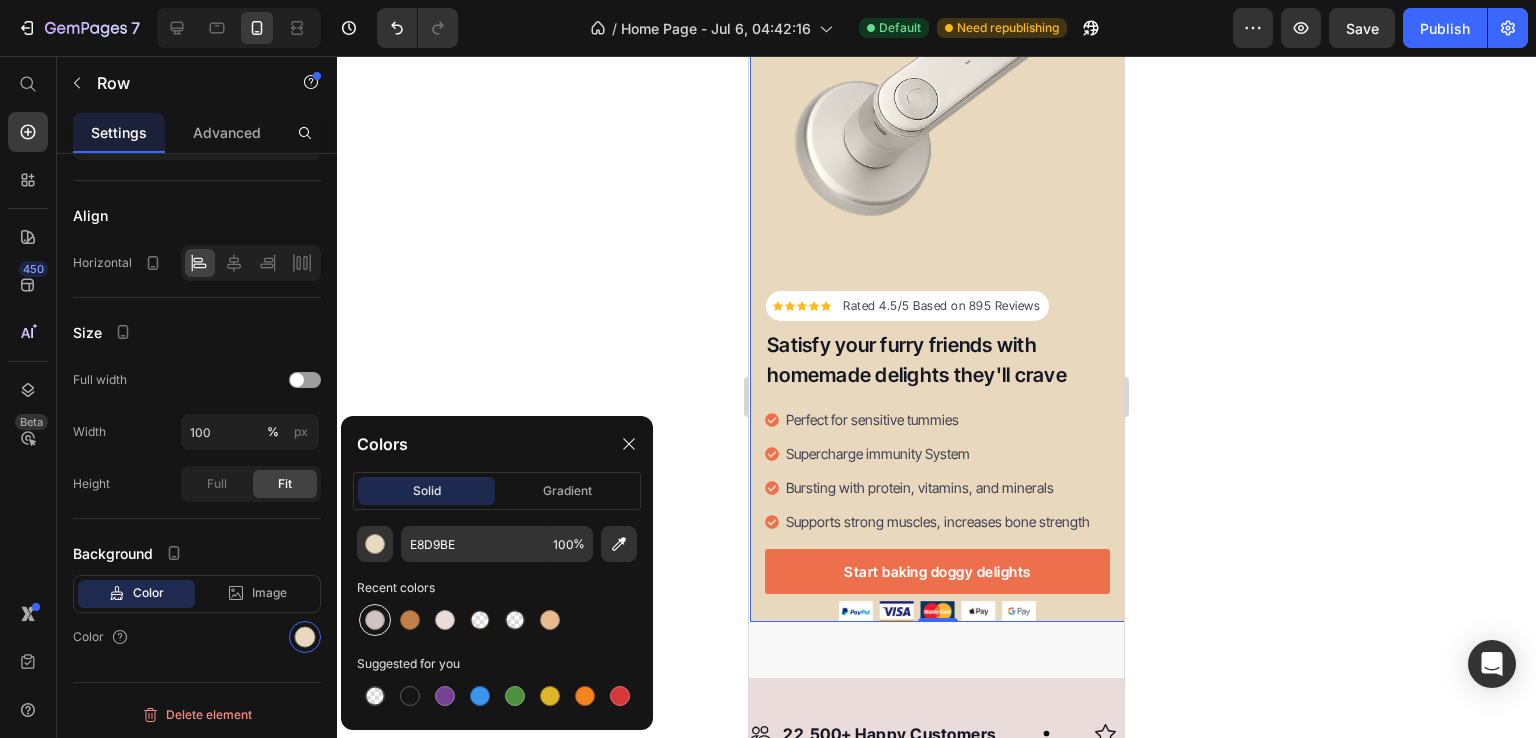 click at bounding box center (375, 620) 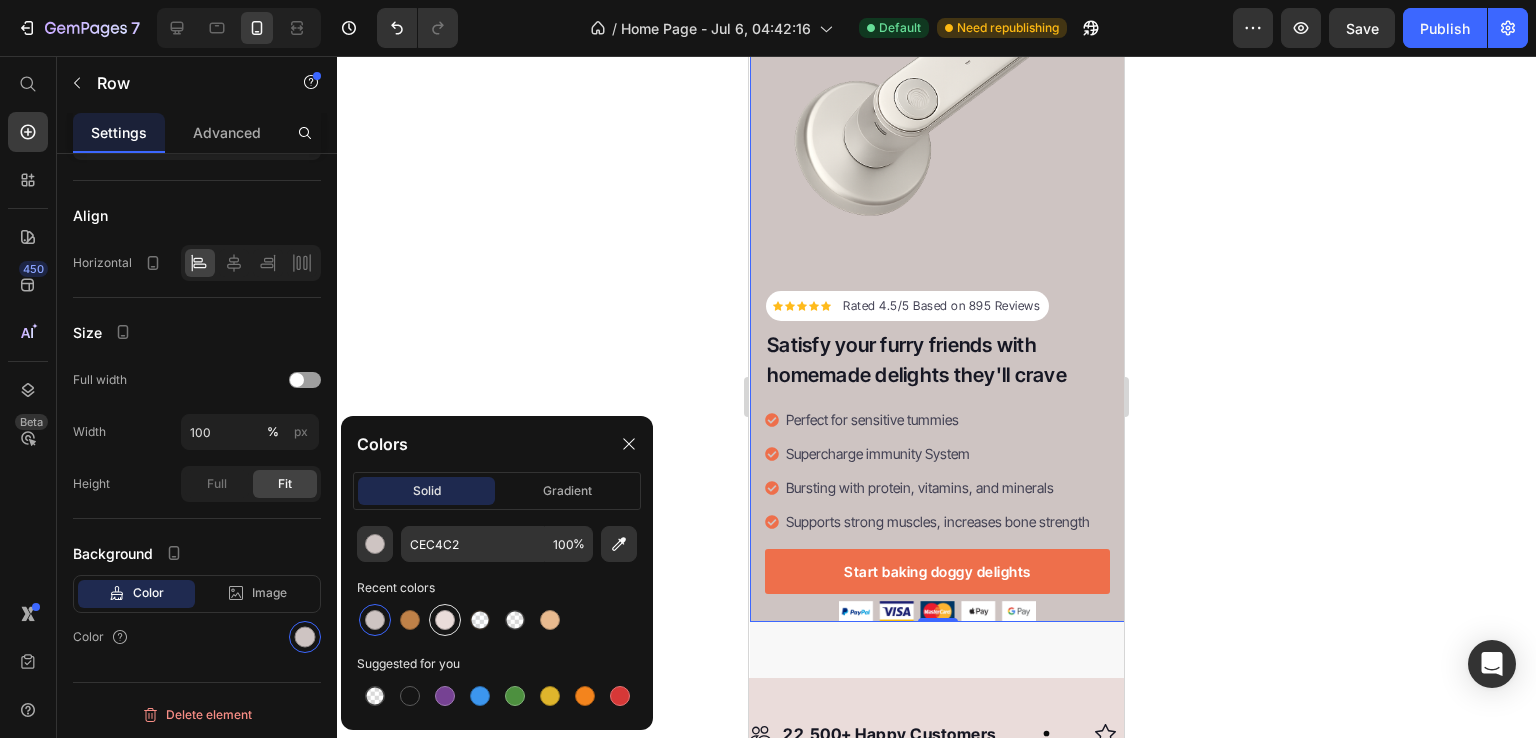 click at bounding box center (445, 620) 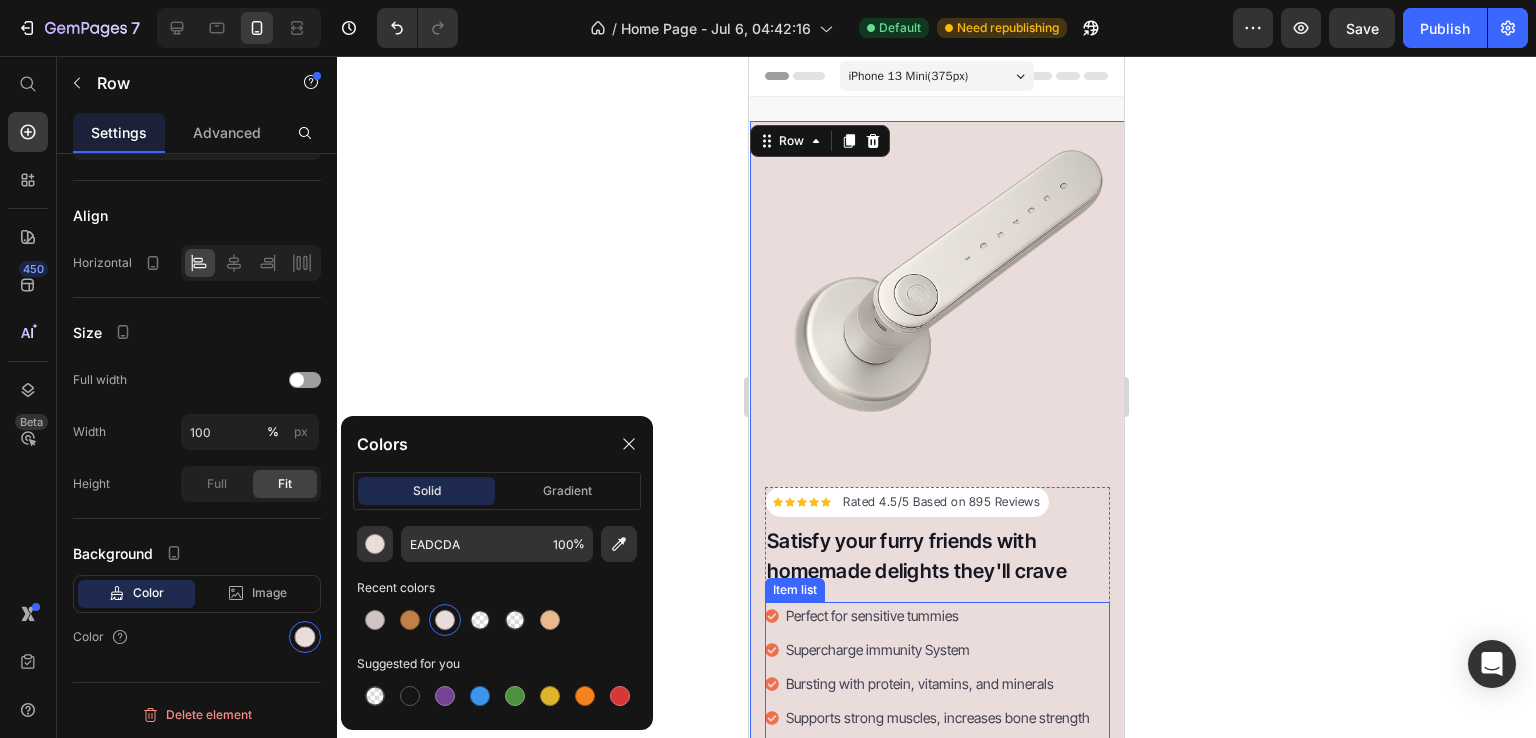 scroll, scrollTop: 175, scrollLeft: 0, axis: vertical 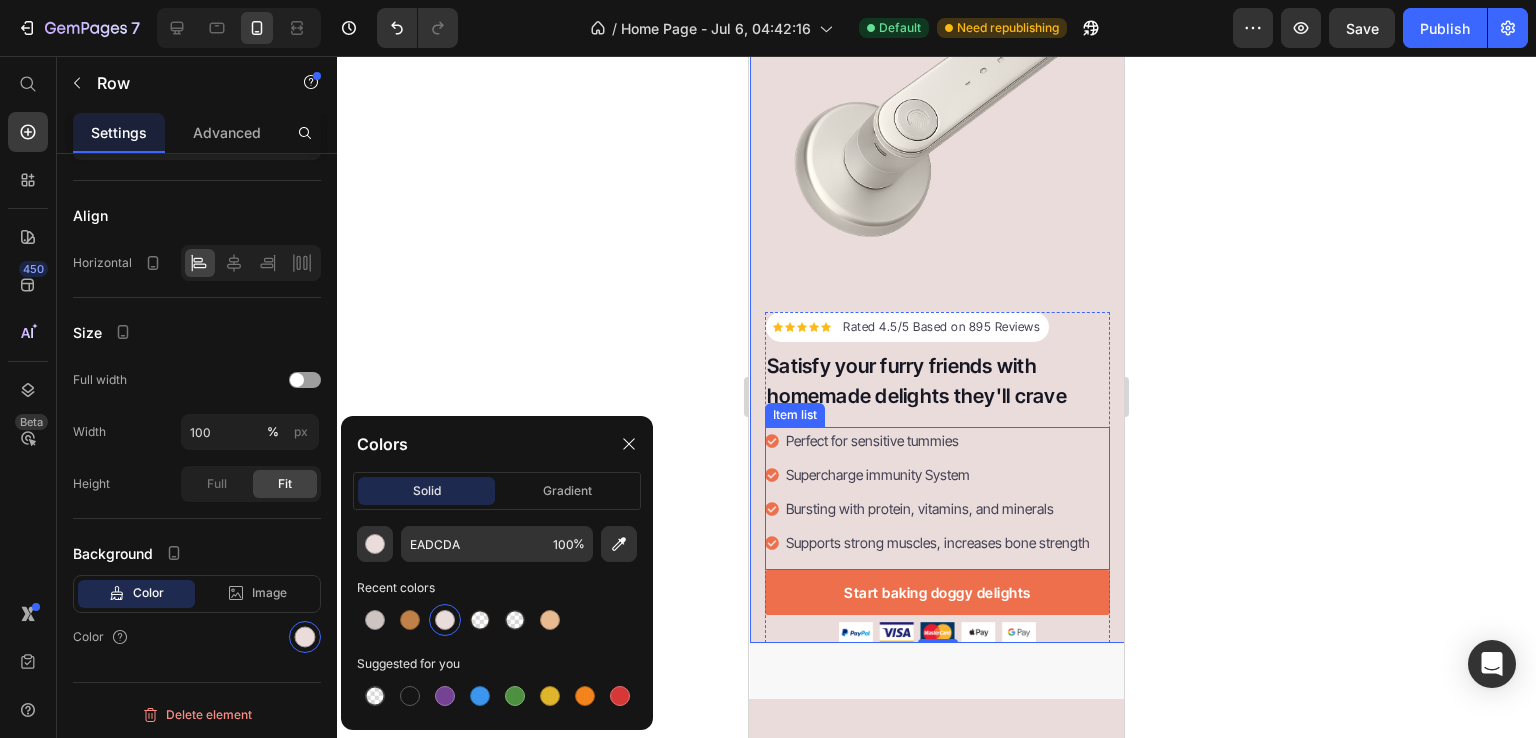 click 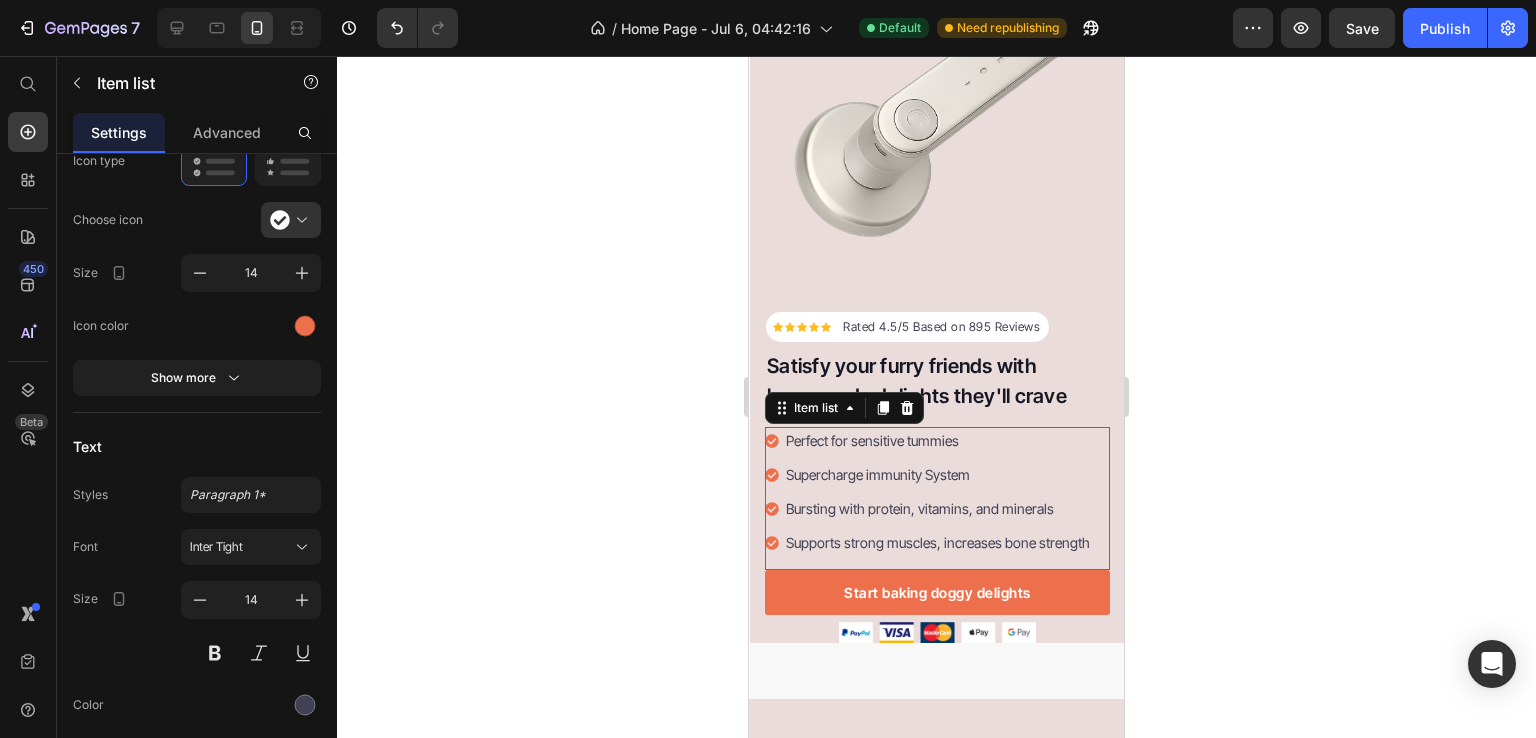 scroll, scrollTop: 0, scrollLeft: 0, axis: both 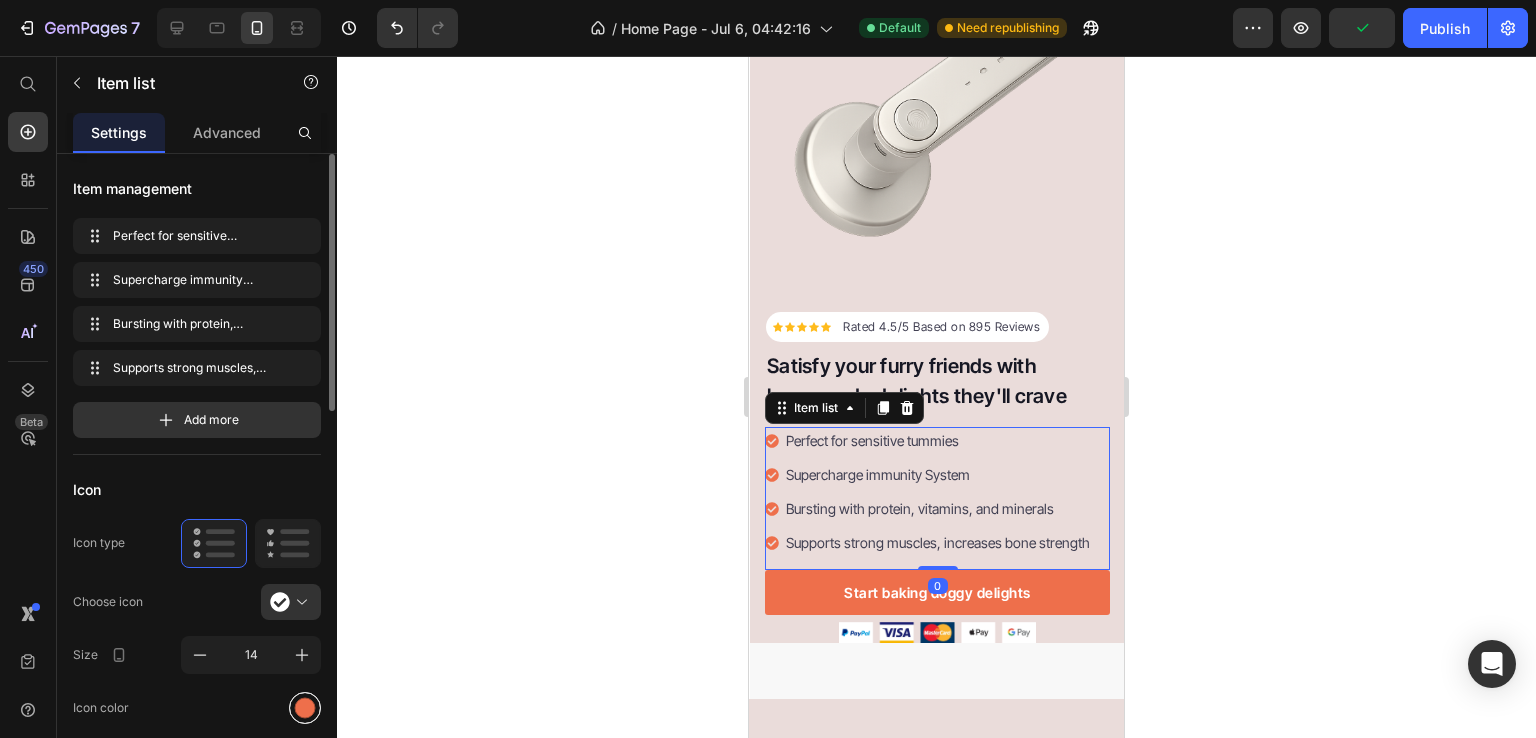 click at bounding box center (305, 707) 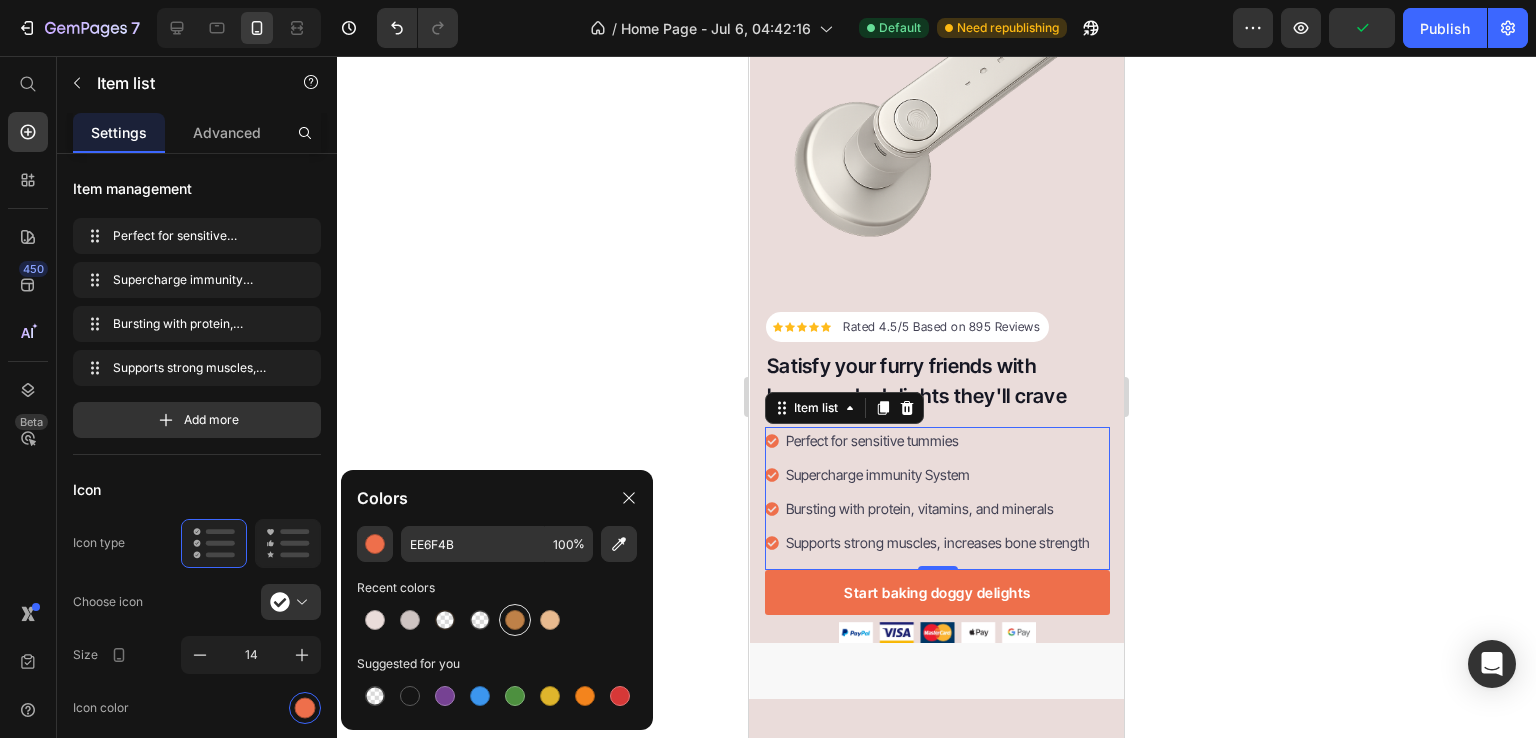 click at bounding box center [515, 620] 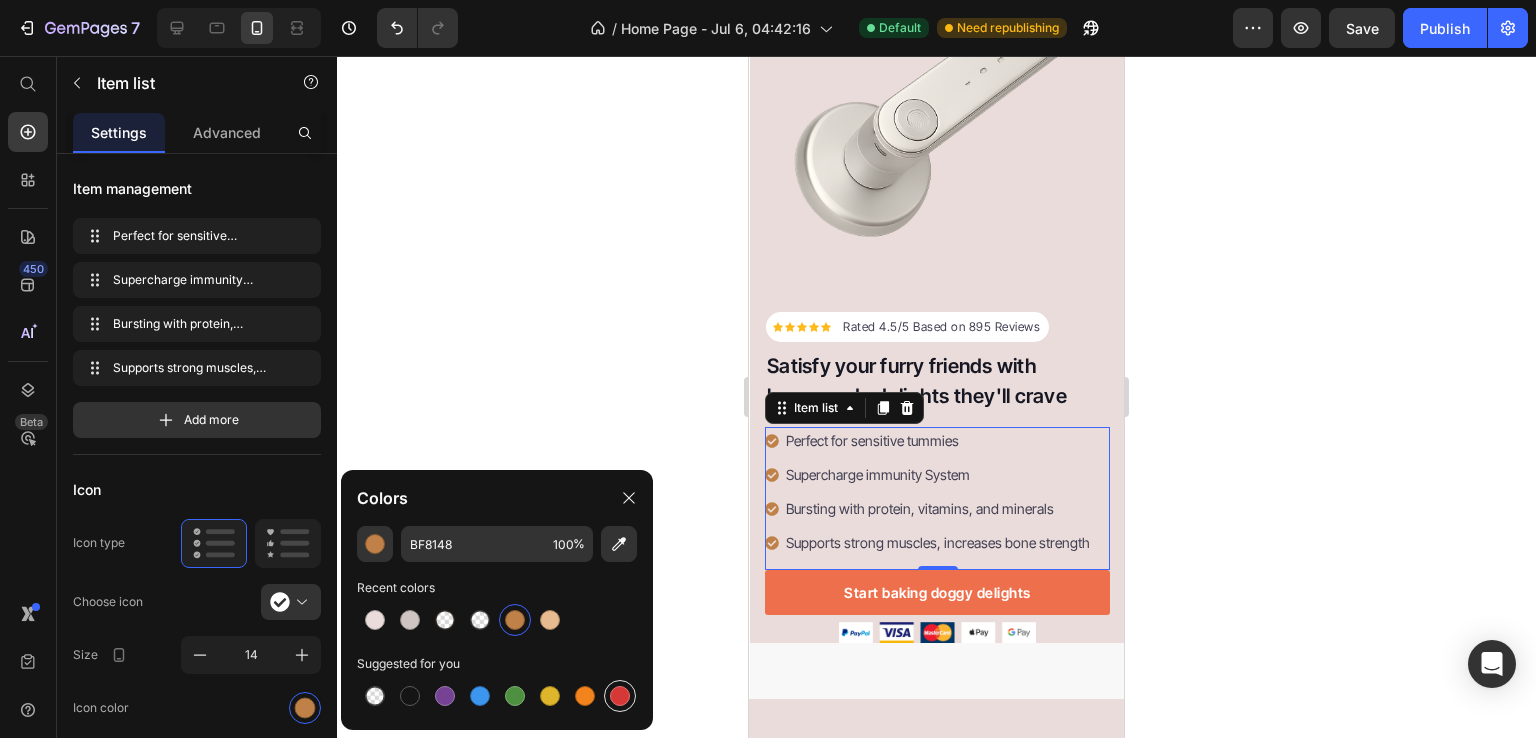 click at bounding box center [620, 696] 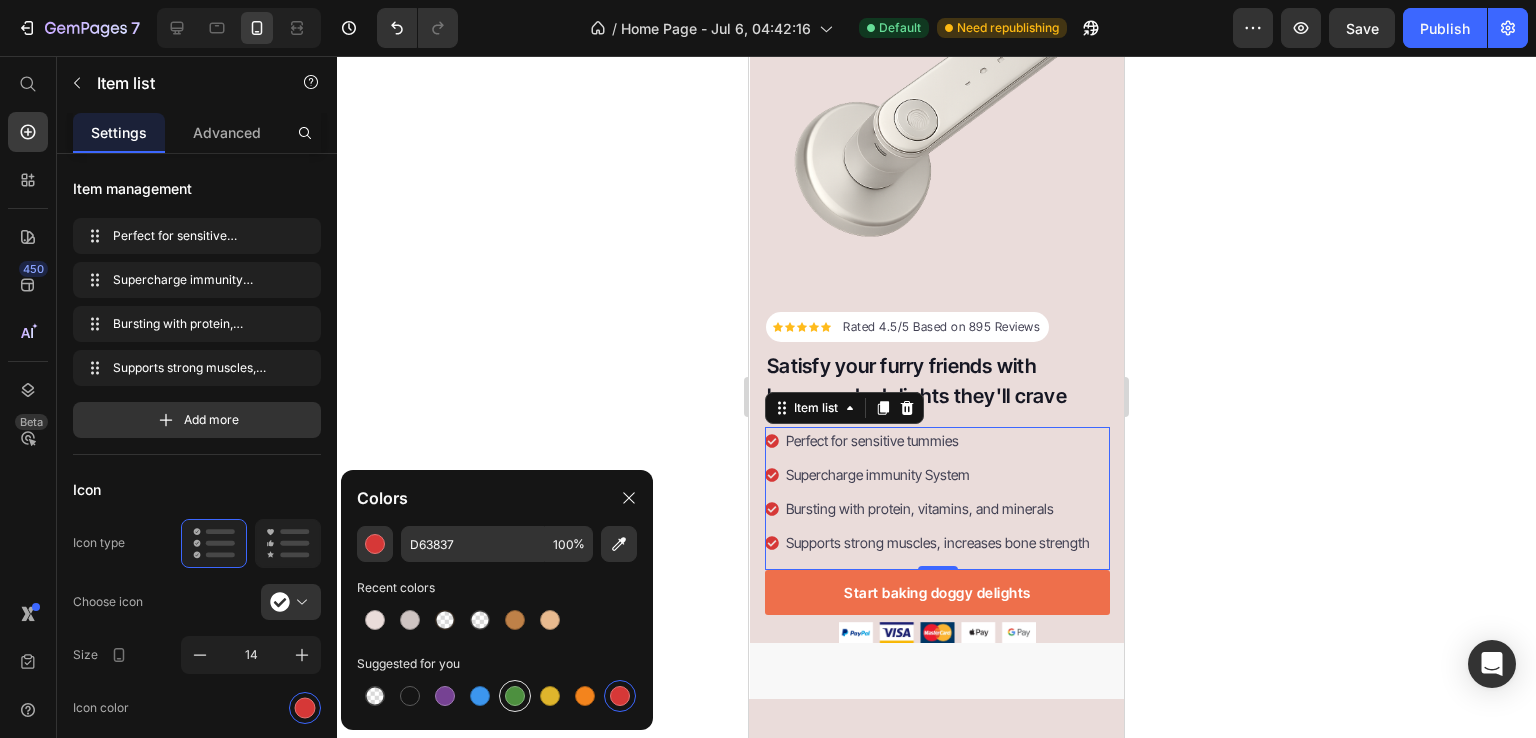 click at bounding box center (515, 696) 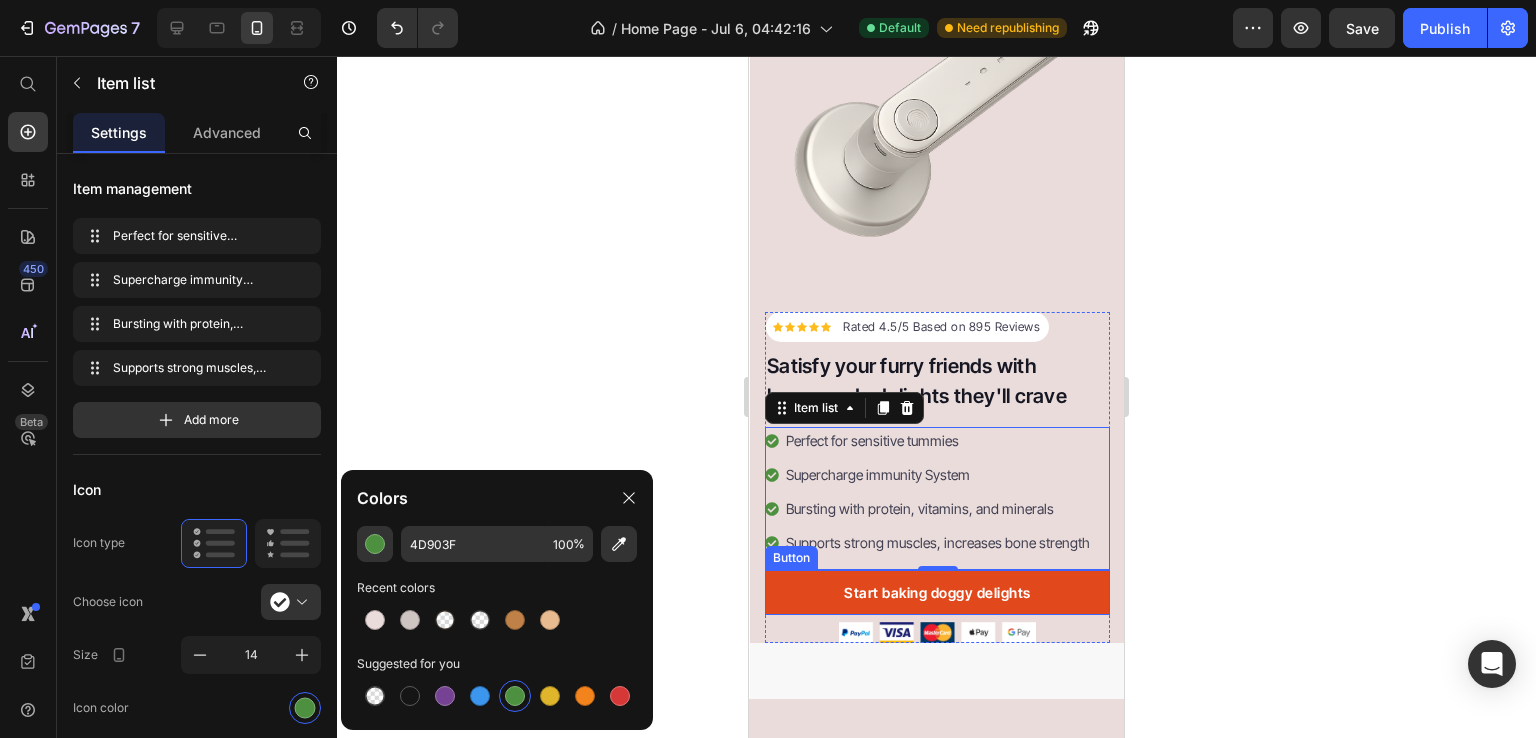 click on "Start baking doggy delights" at bounding box center (937, 592) 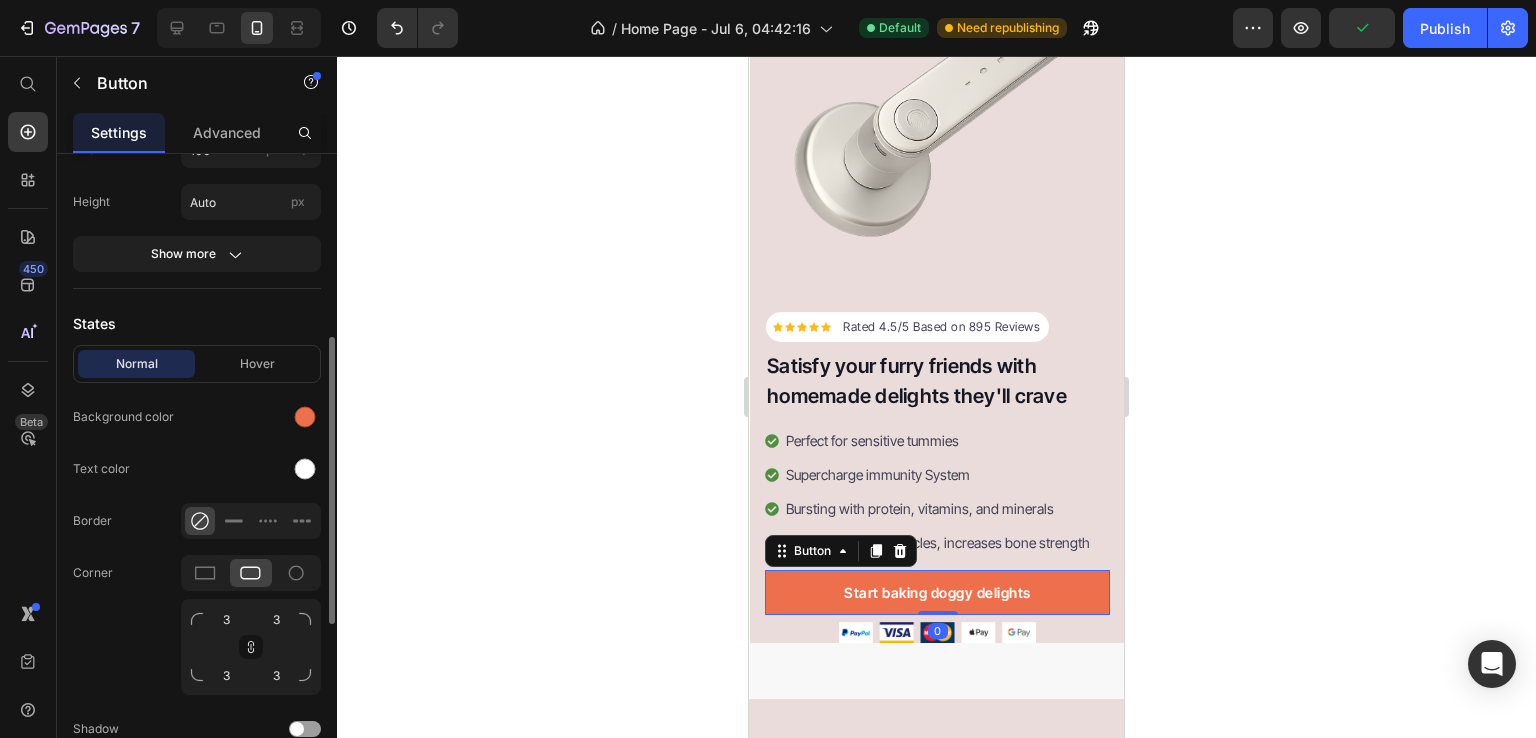scroll, scrollTop: 361, scrollLeft: 0, axis: vertical 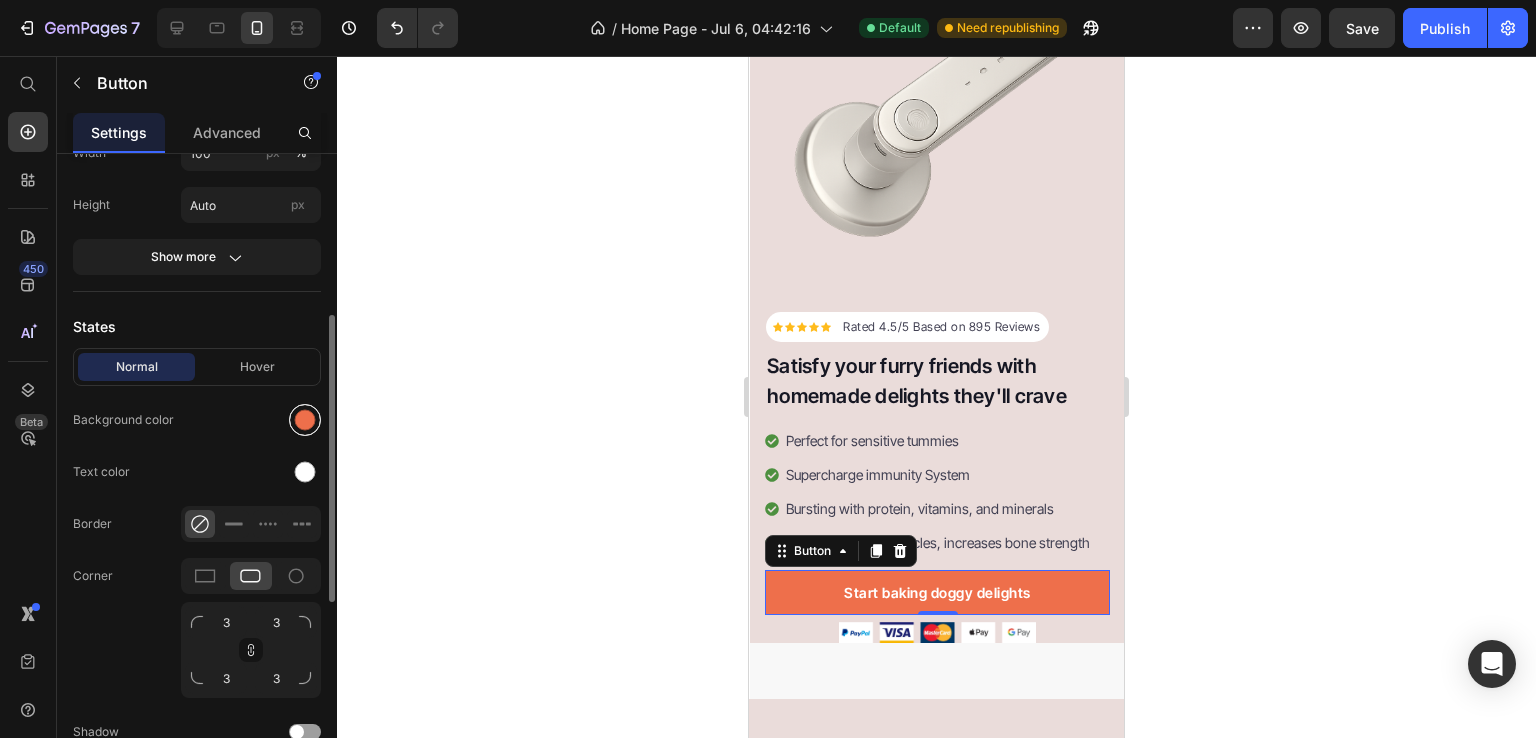 click at bounding box center (305, 420) 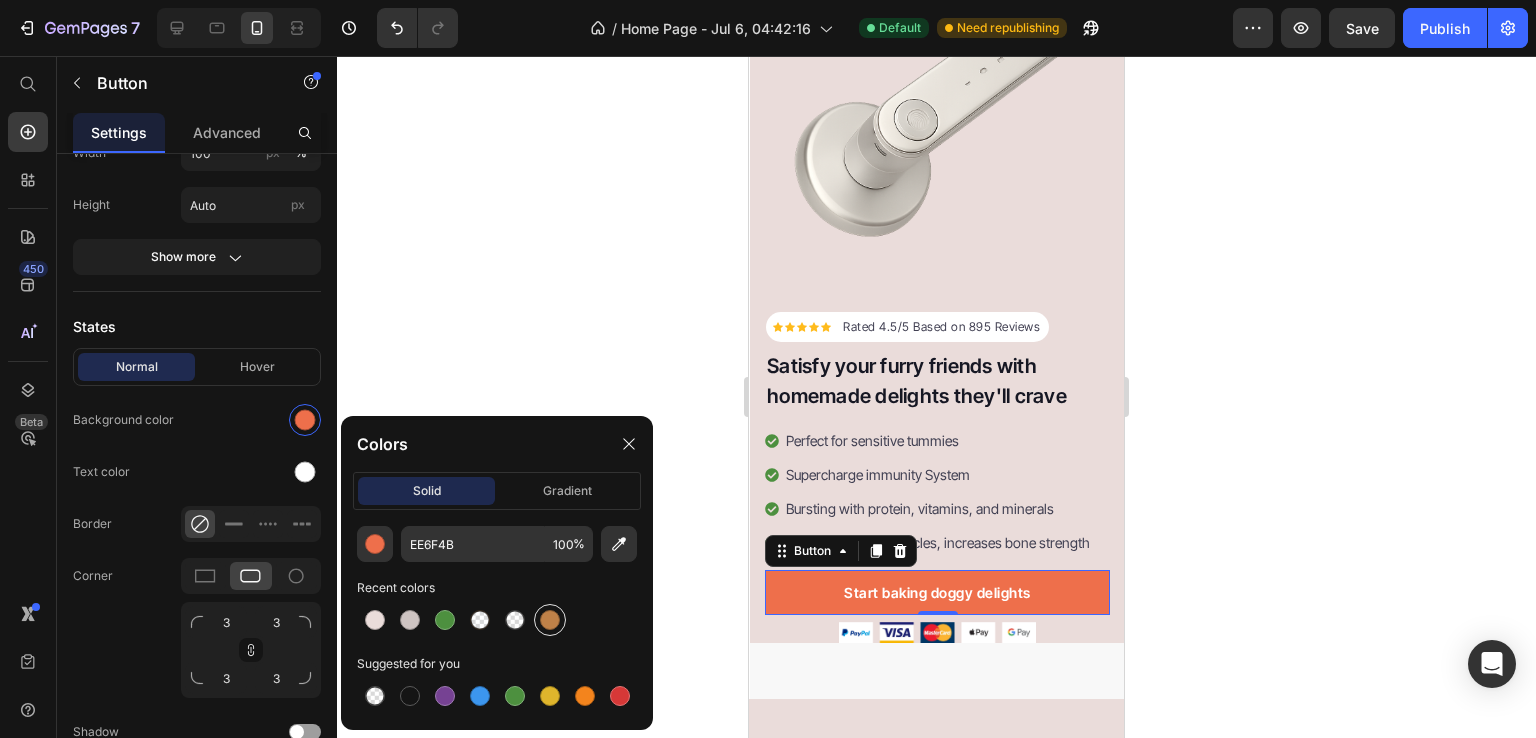 click at bounding box center (550, 620) 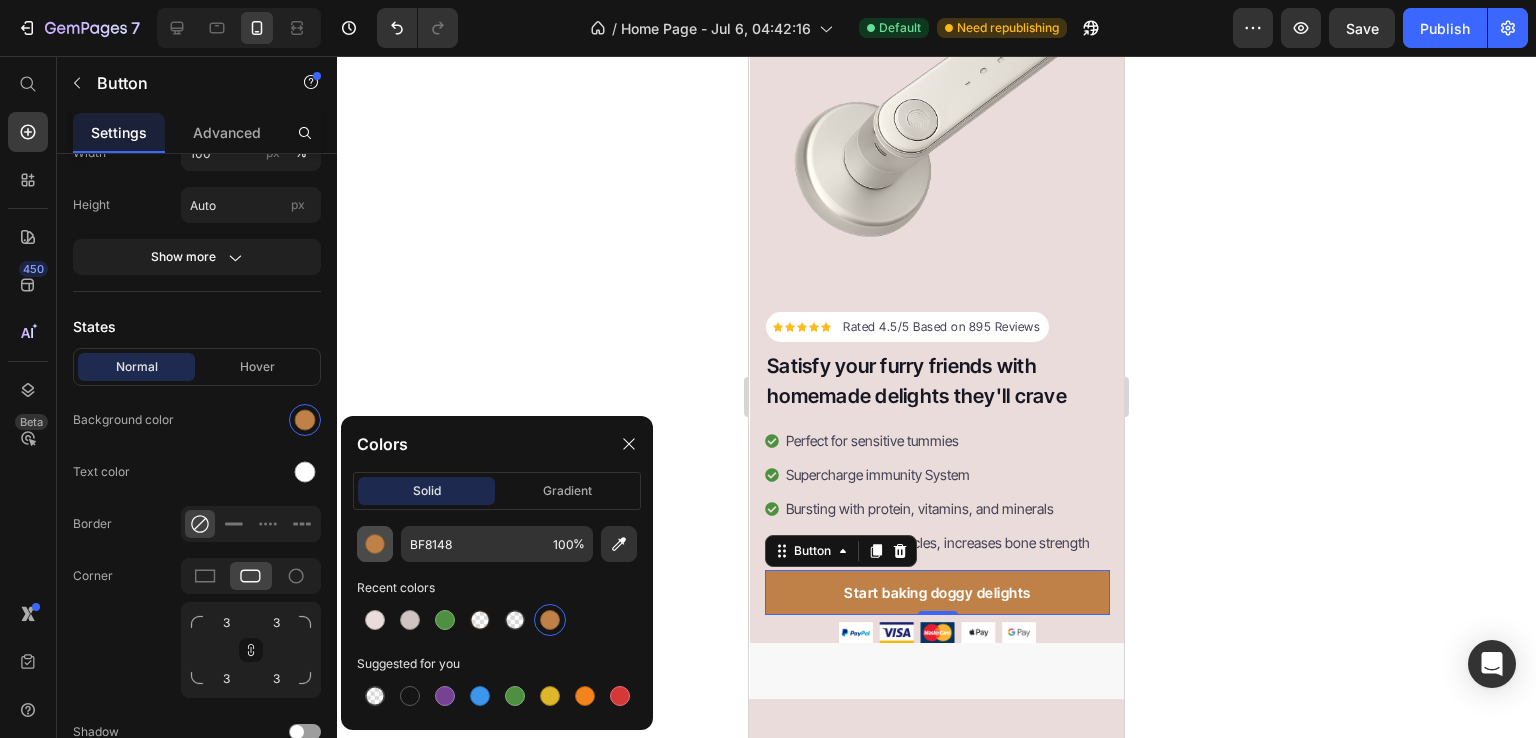 click at bounding box center (375, 544) 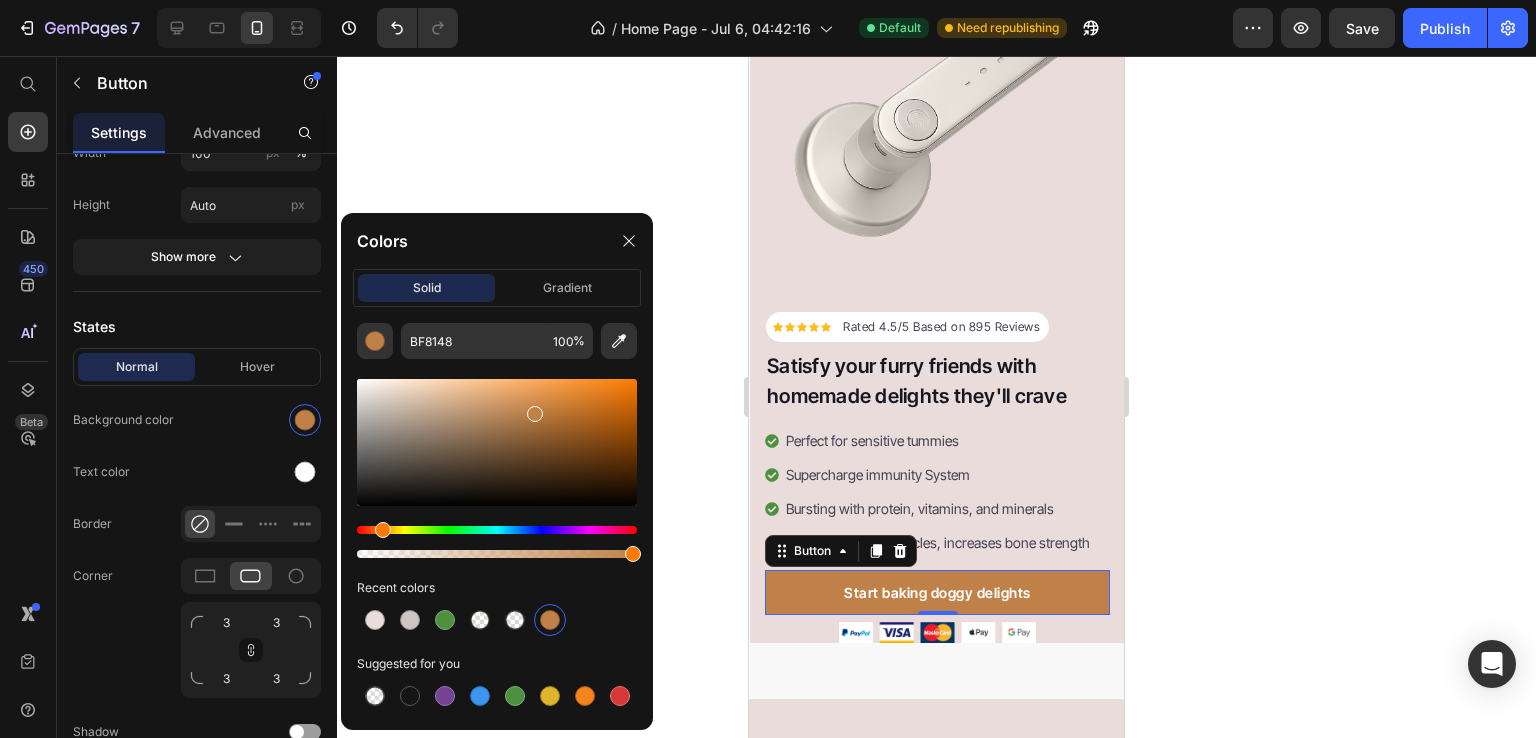 click at bounding box center [497, 442] 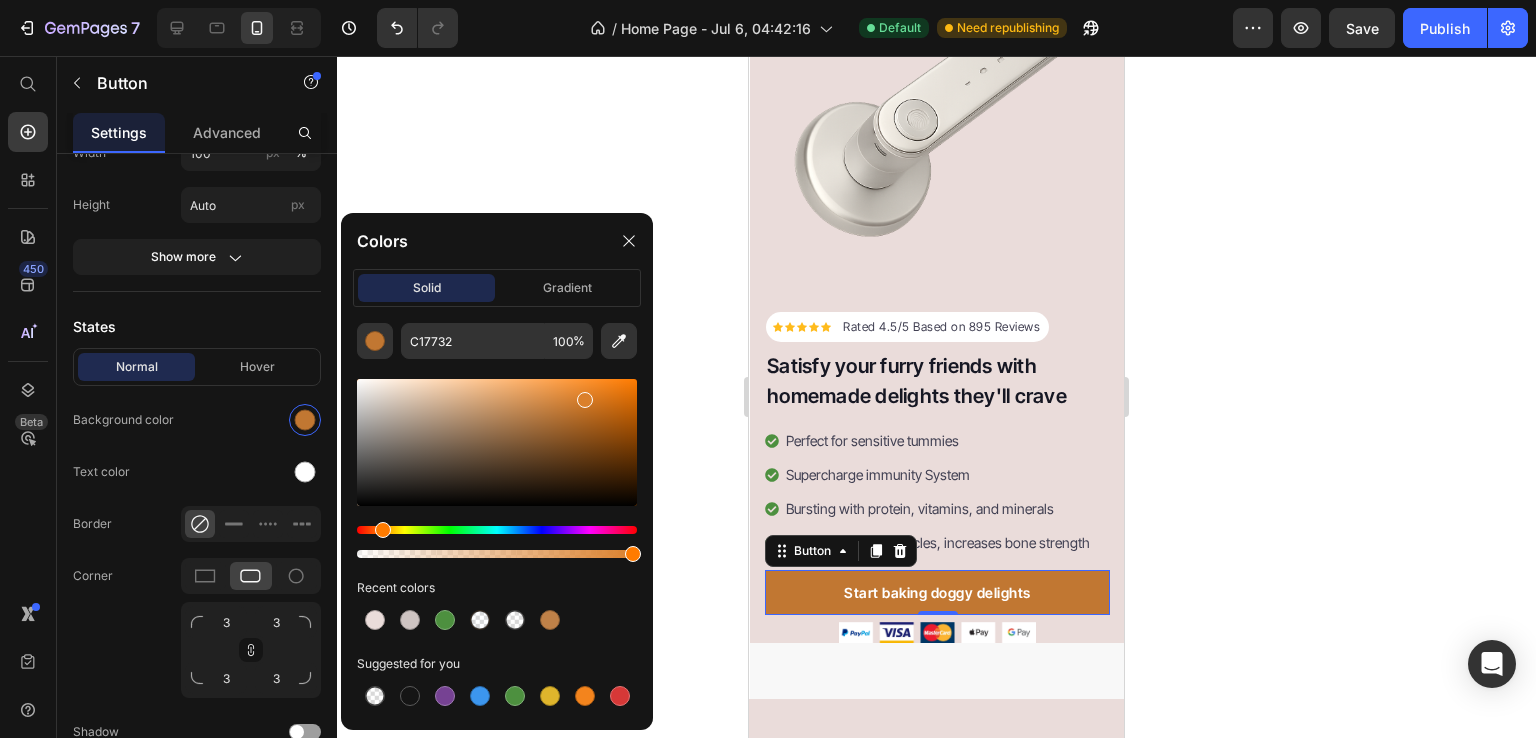 click at bounding box center [497, 442] 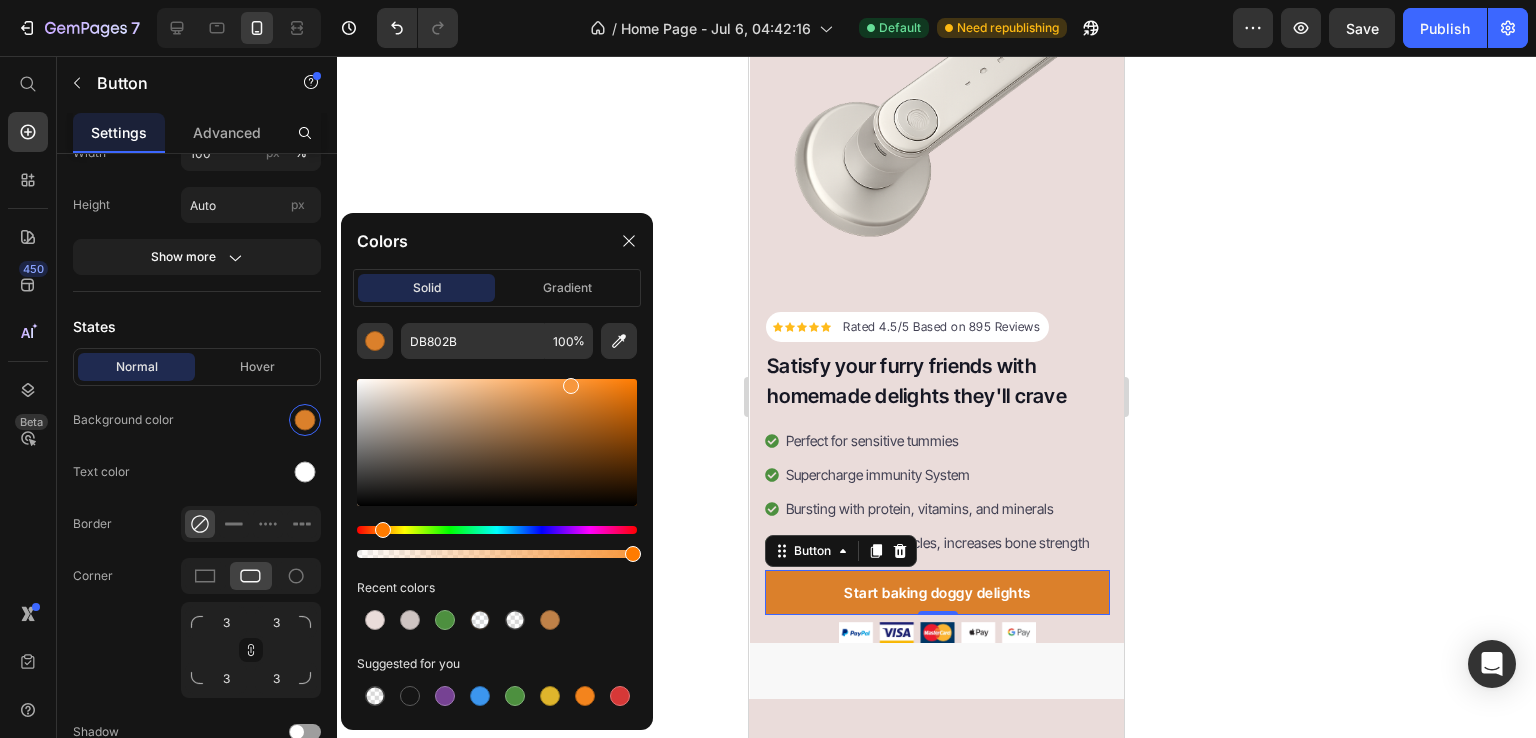 click at bounding box center (497, 442) 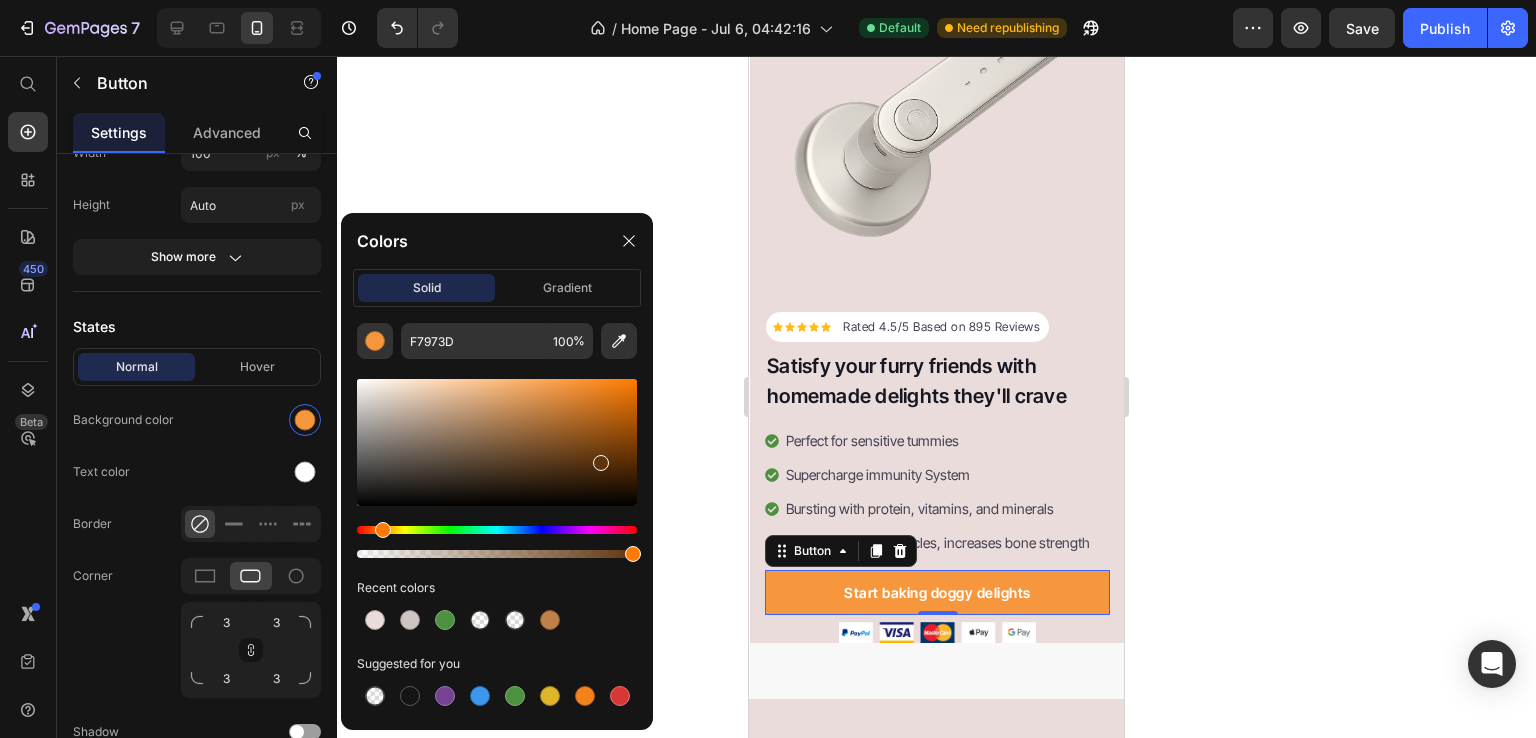 click at bounding box center (497, 442) 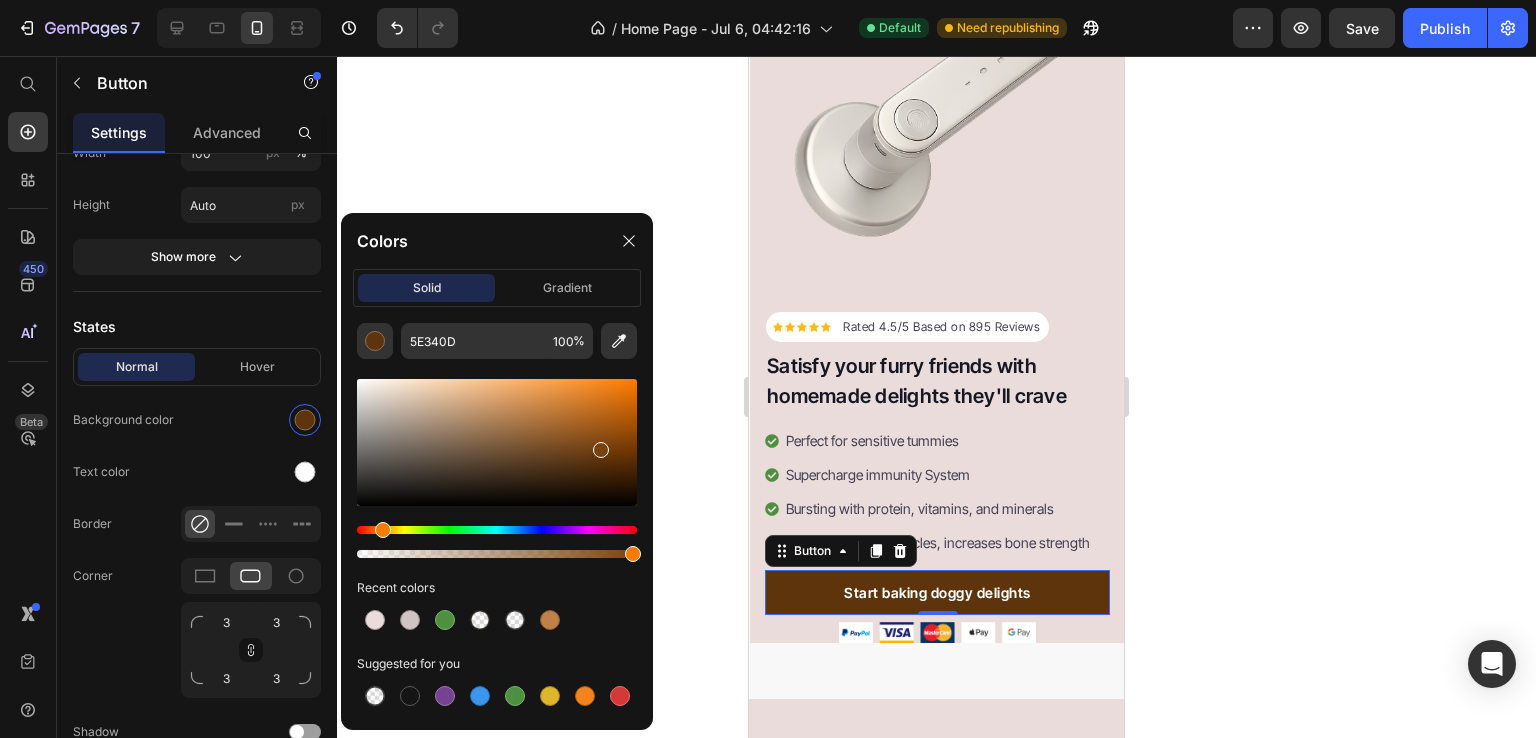 click at bounding box center (497, 442) 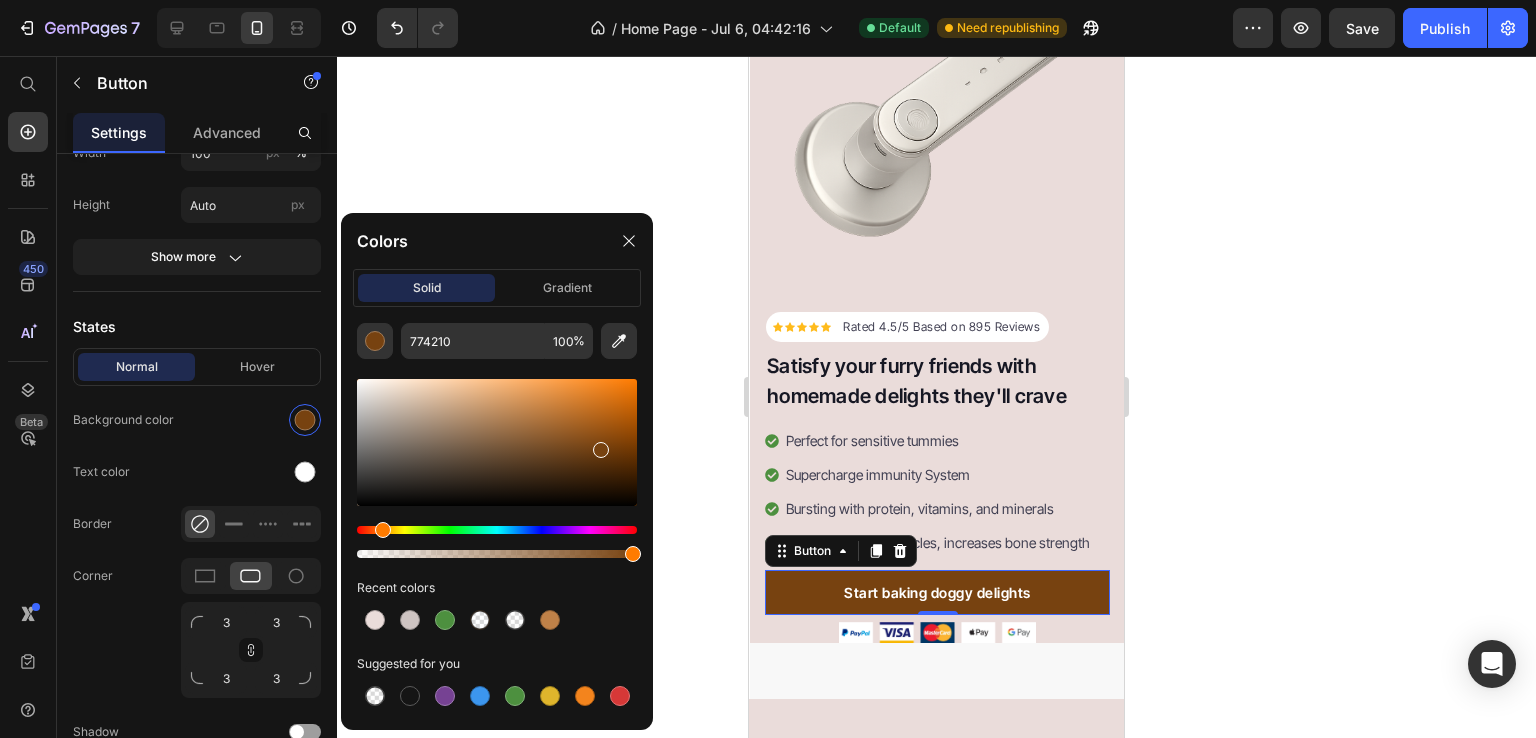 click at bounding box center [497, 442] 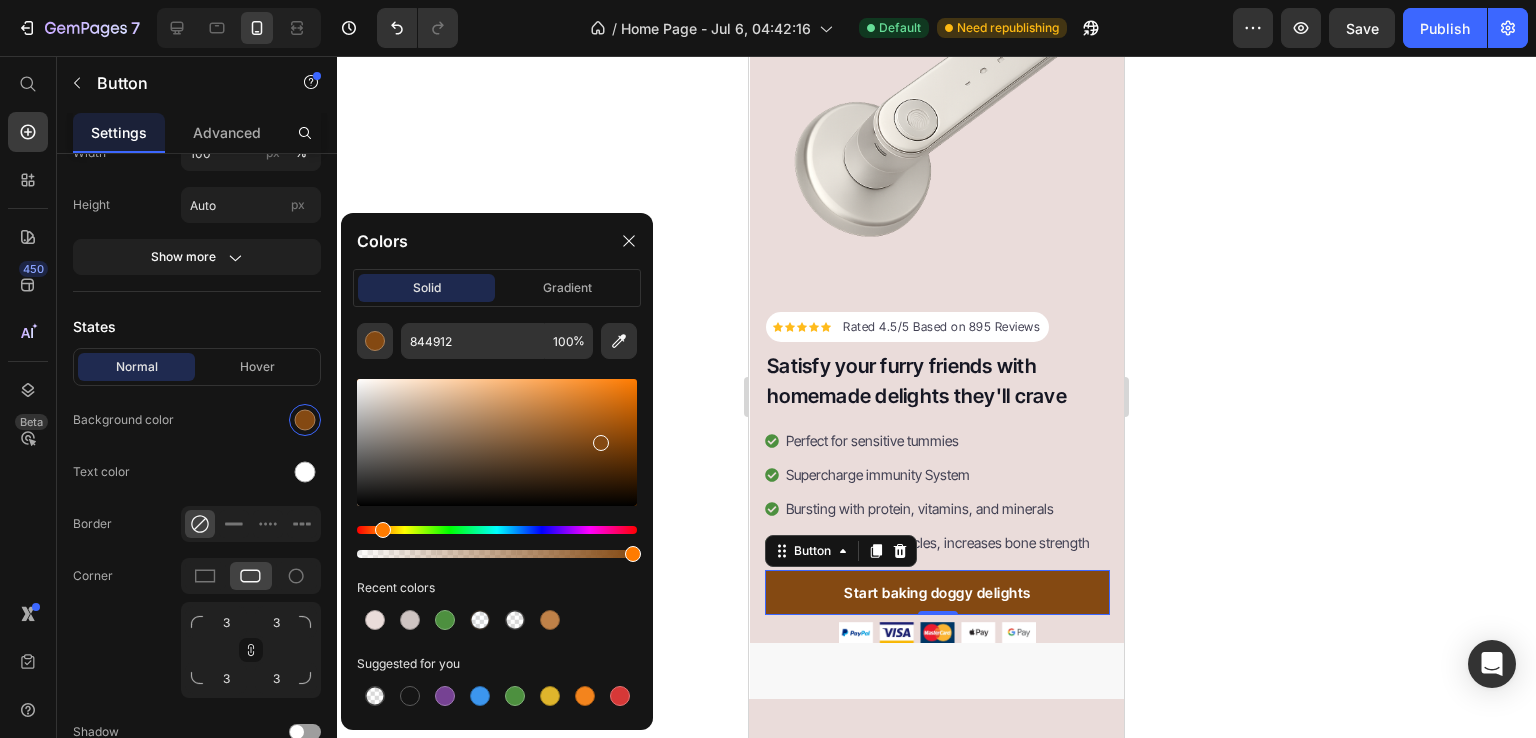click at bounding box center (497, 442) 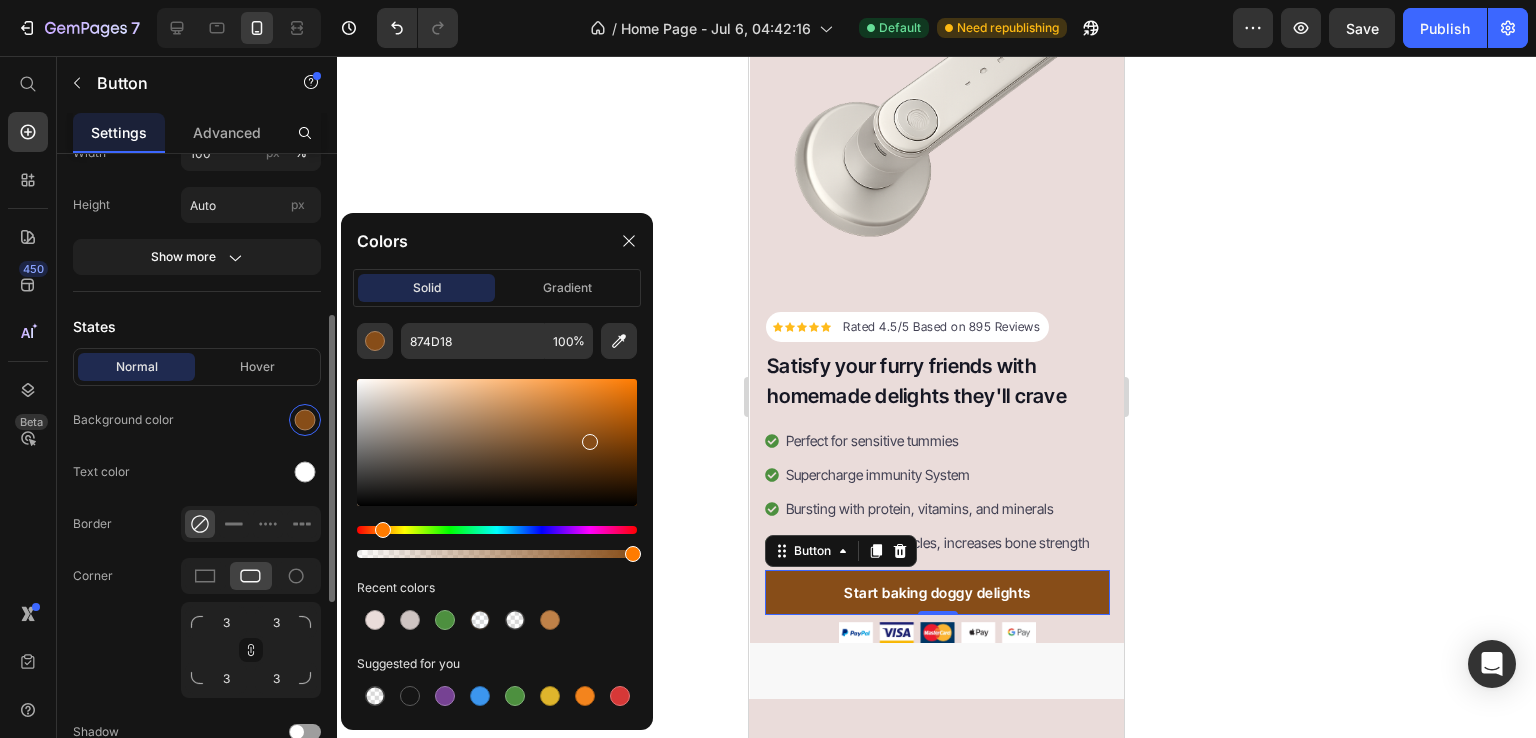 click on "Normal Hover" at bounding box center [197, 367] 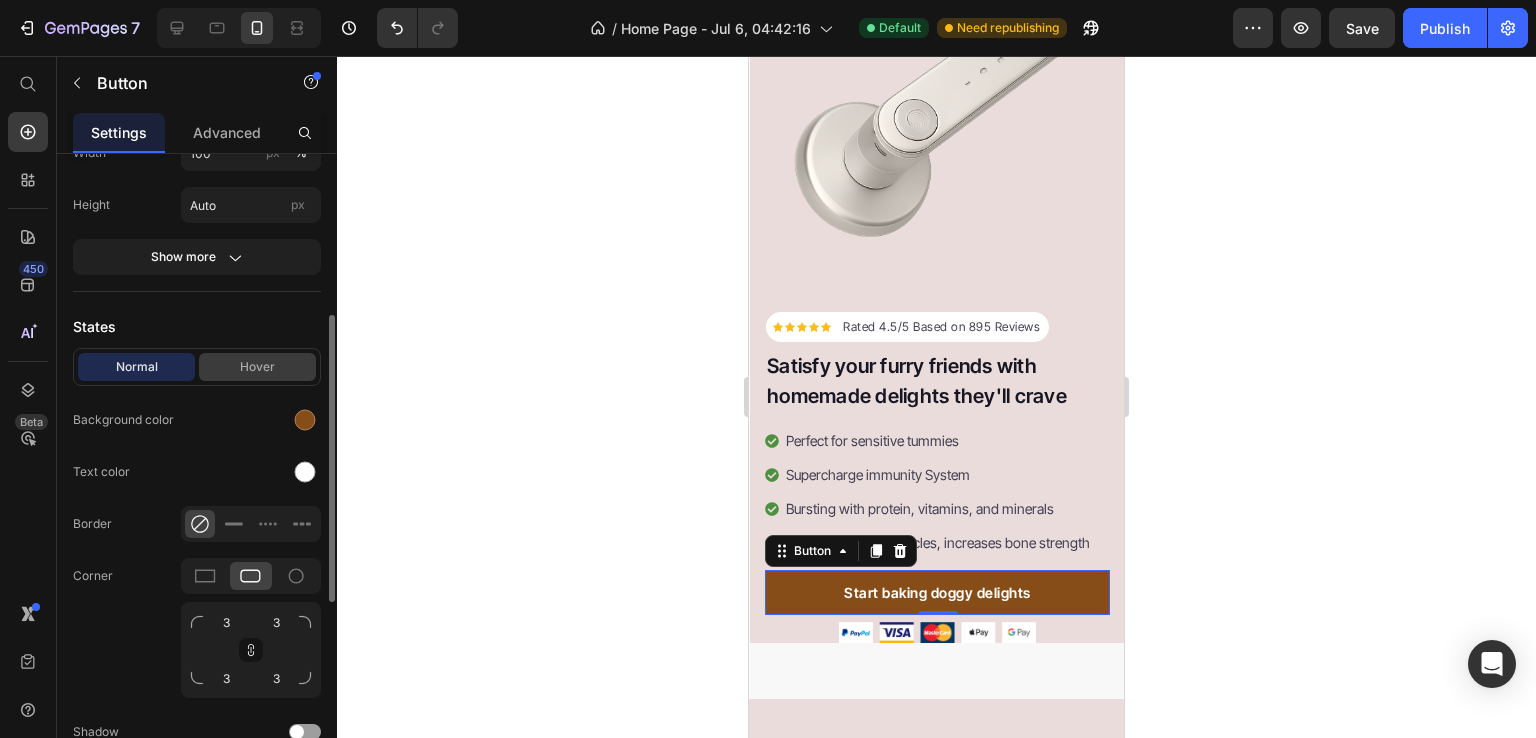 click on "Hover" at bounding box center [257, 367] 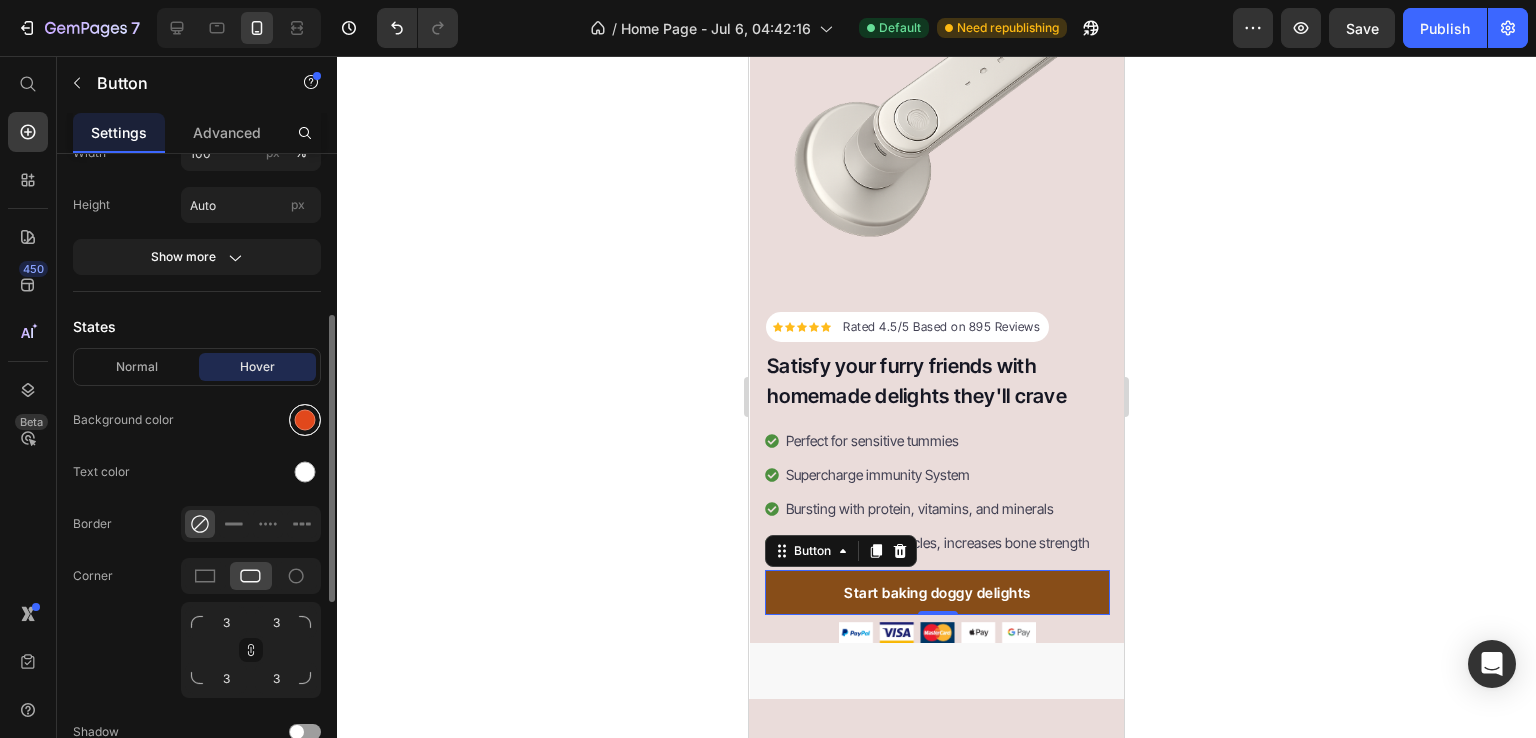 click at bounding box center (305, 420) 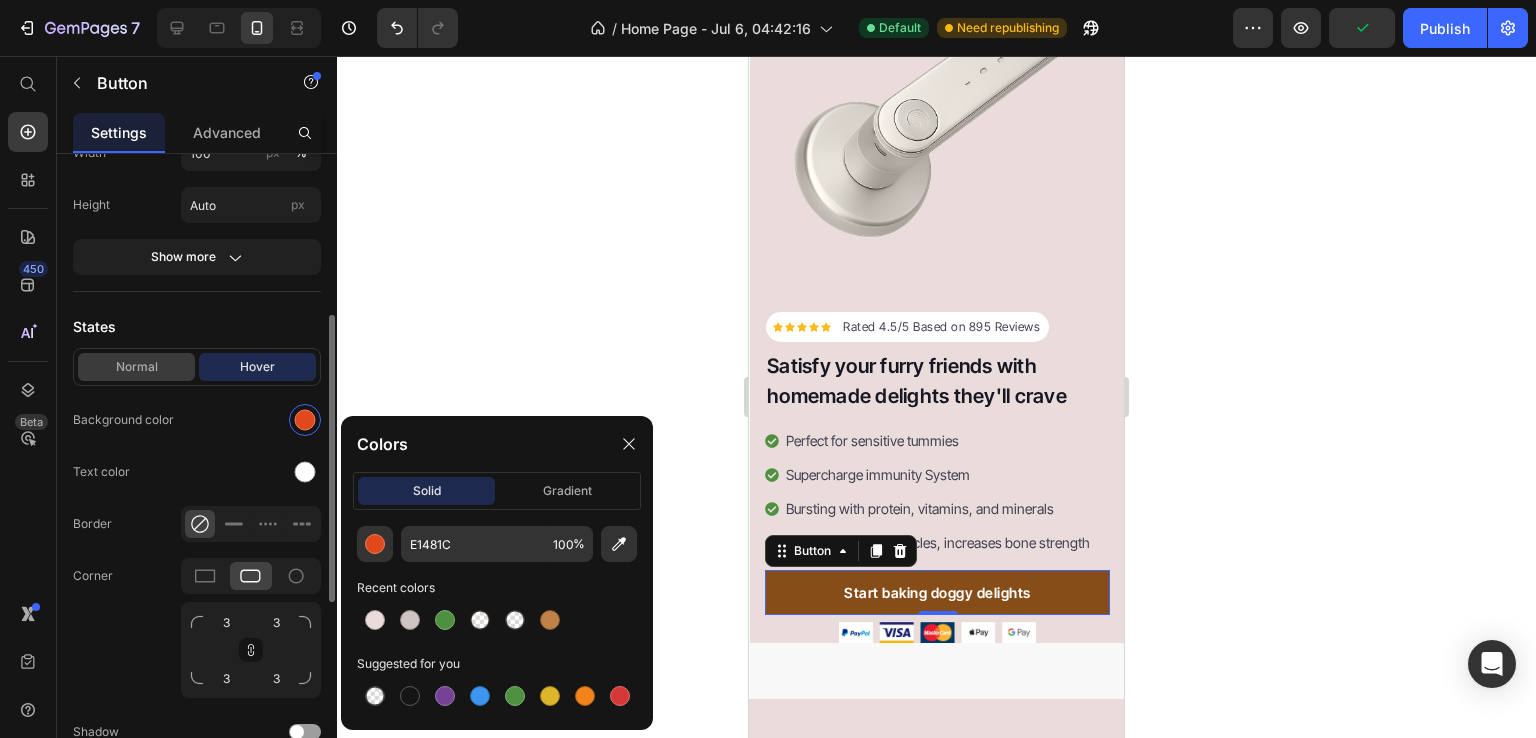 click on "Normal" at bounding box center [136, 367] 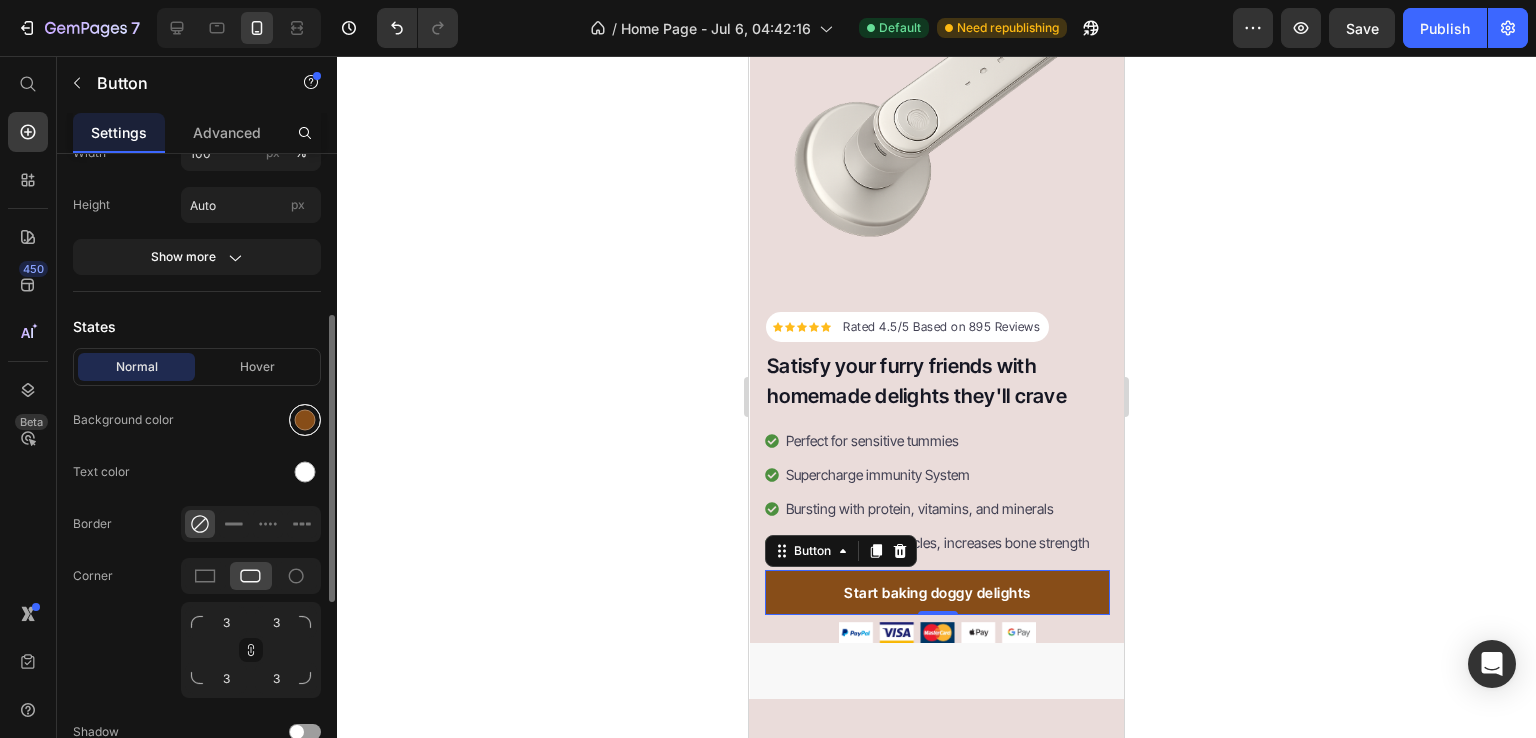 click at bounding box center [305, 420] 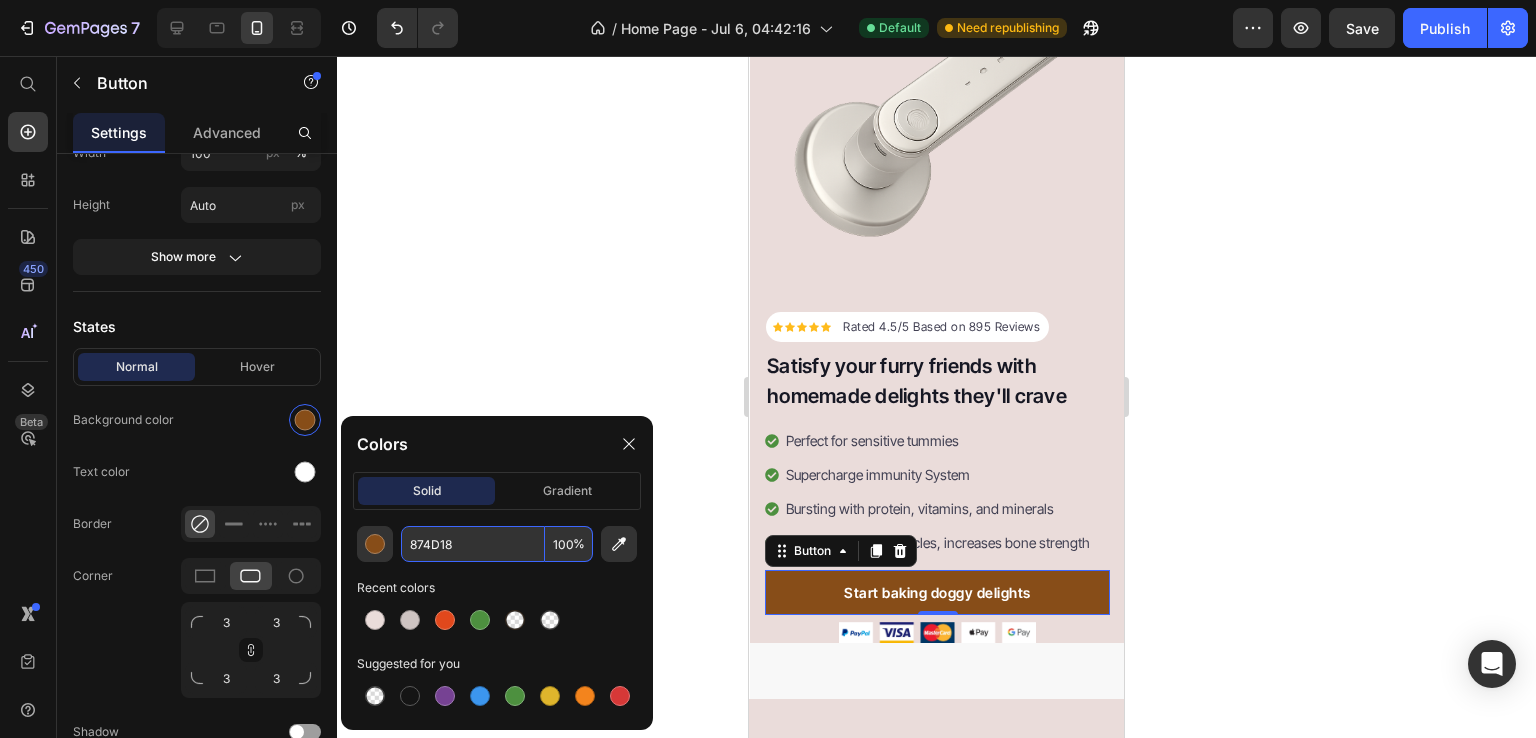 click on "874D18" at bounding box center (473, 544) 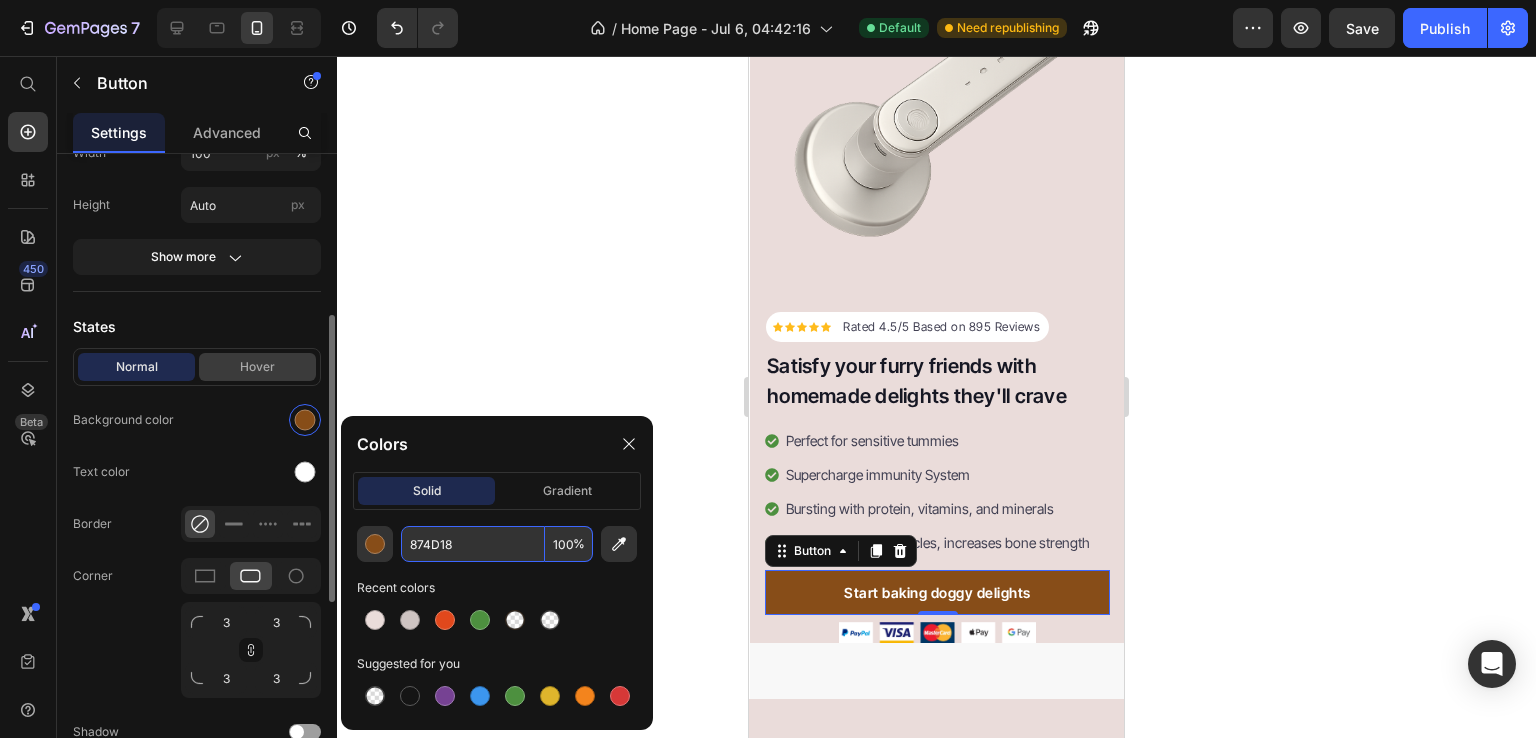 click on "Hover" at bounding box center [257, 367] 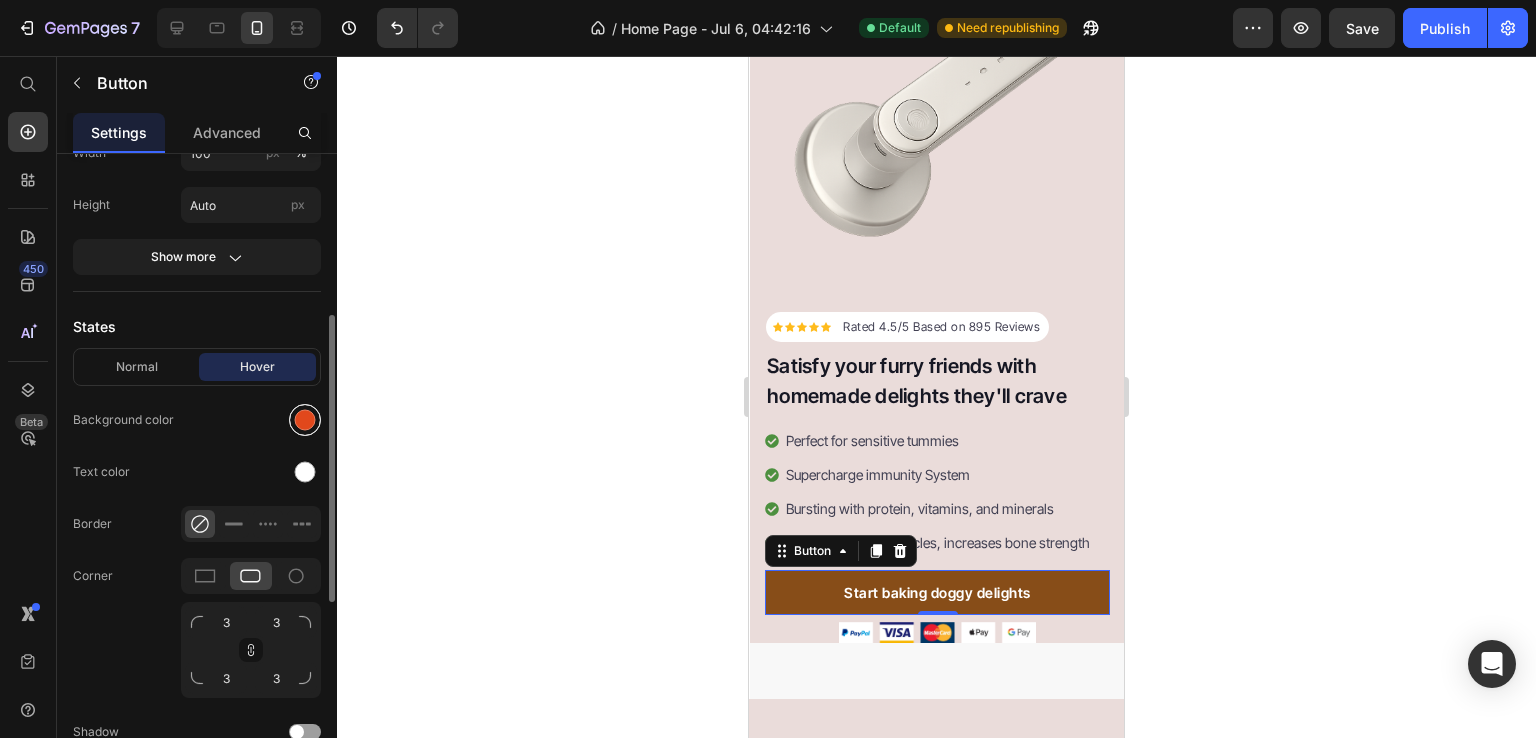 click at bounding box center [305, 420] 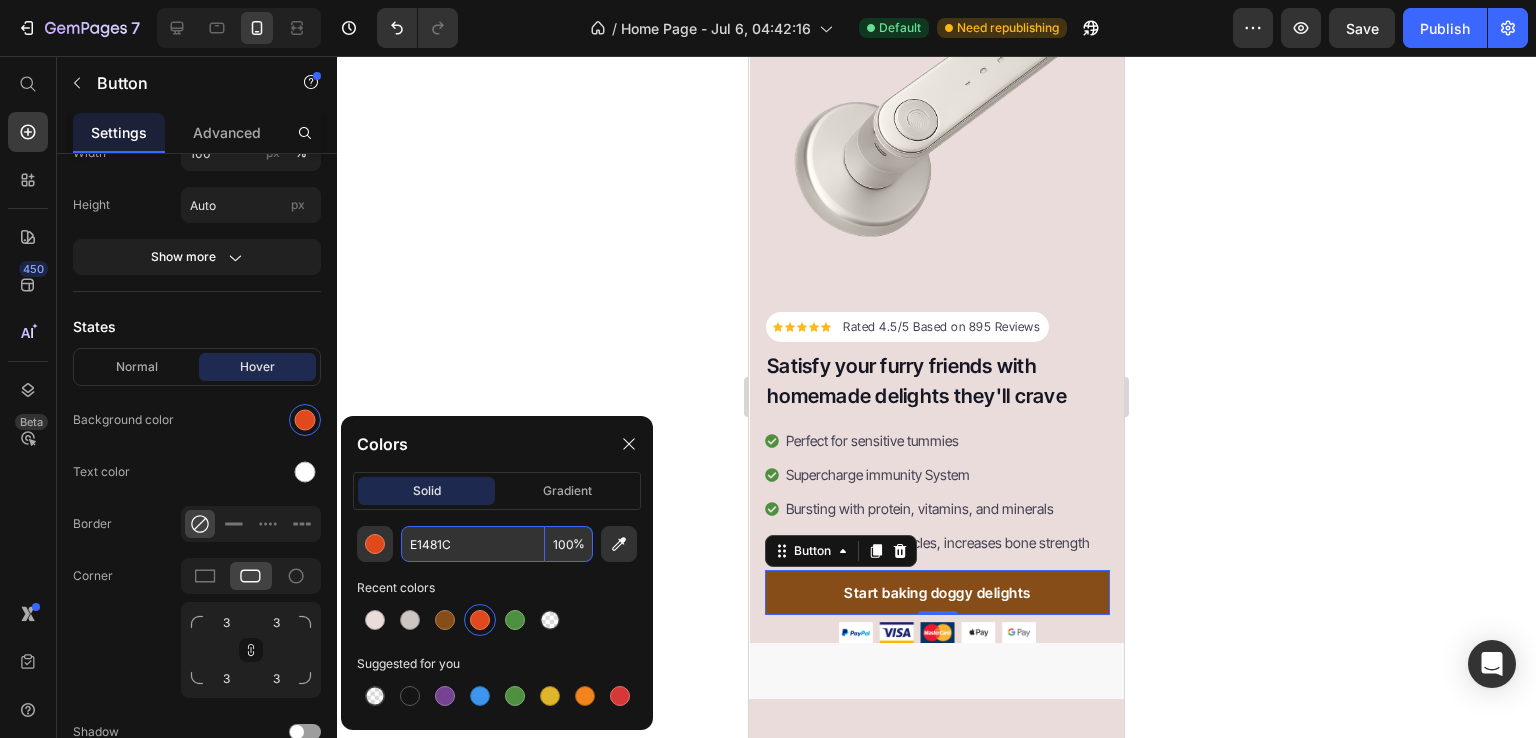 click on "E1481C" at bounding box center (473, 544) 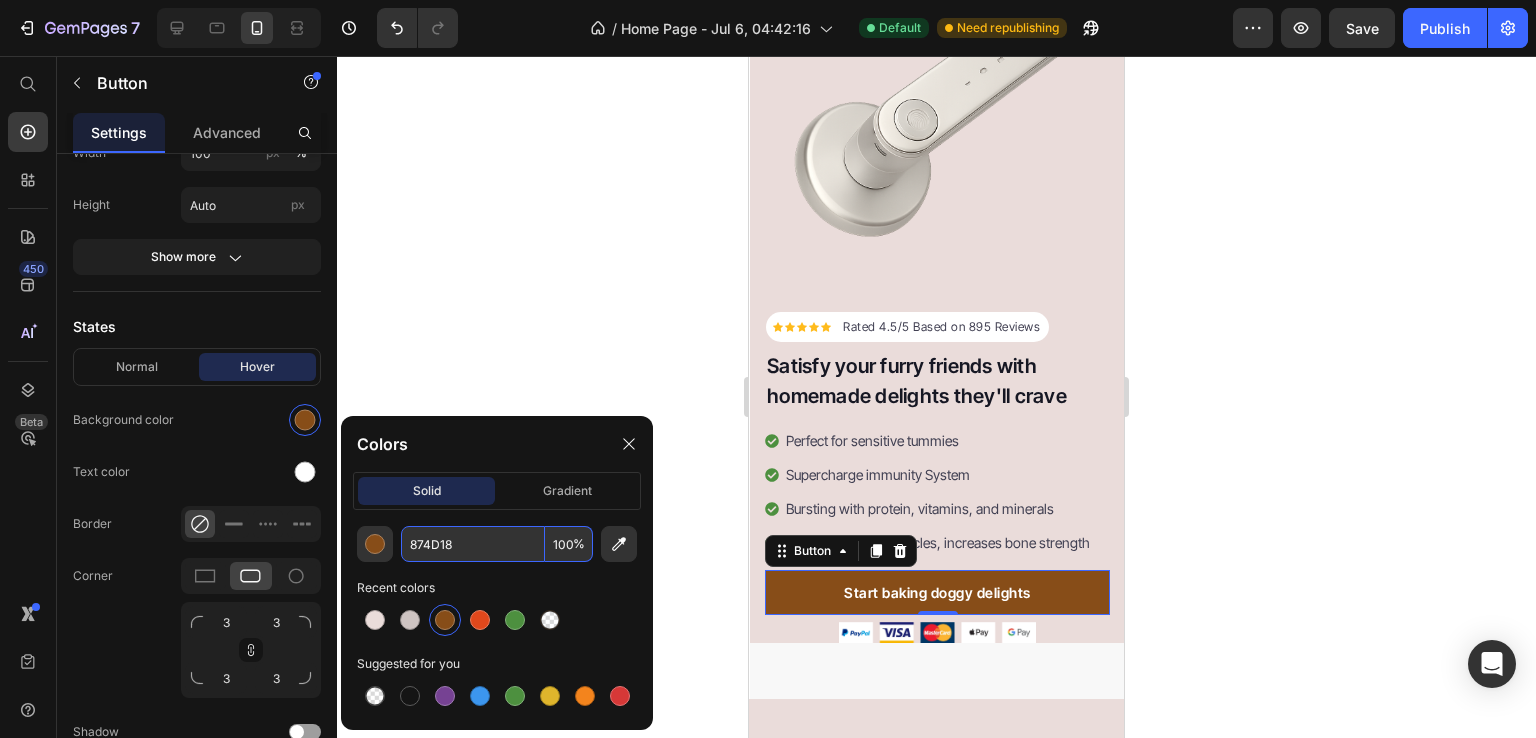type on "874D18" 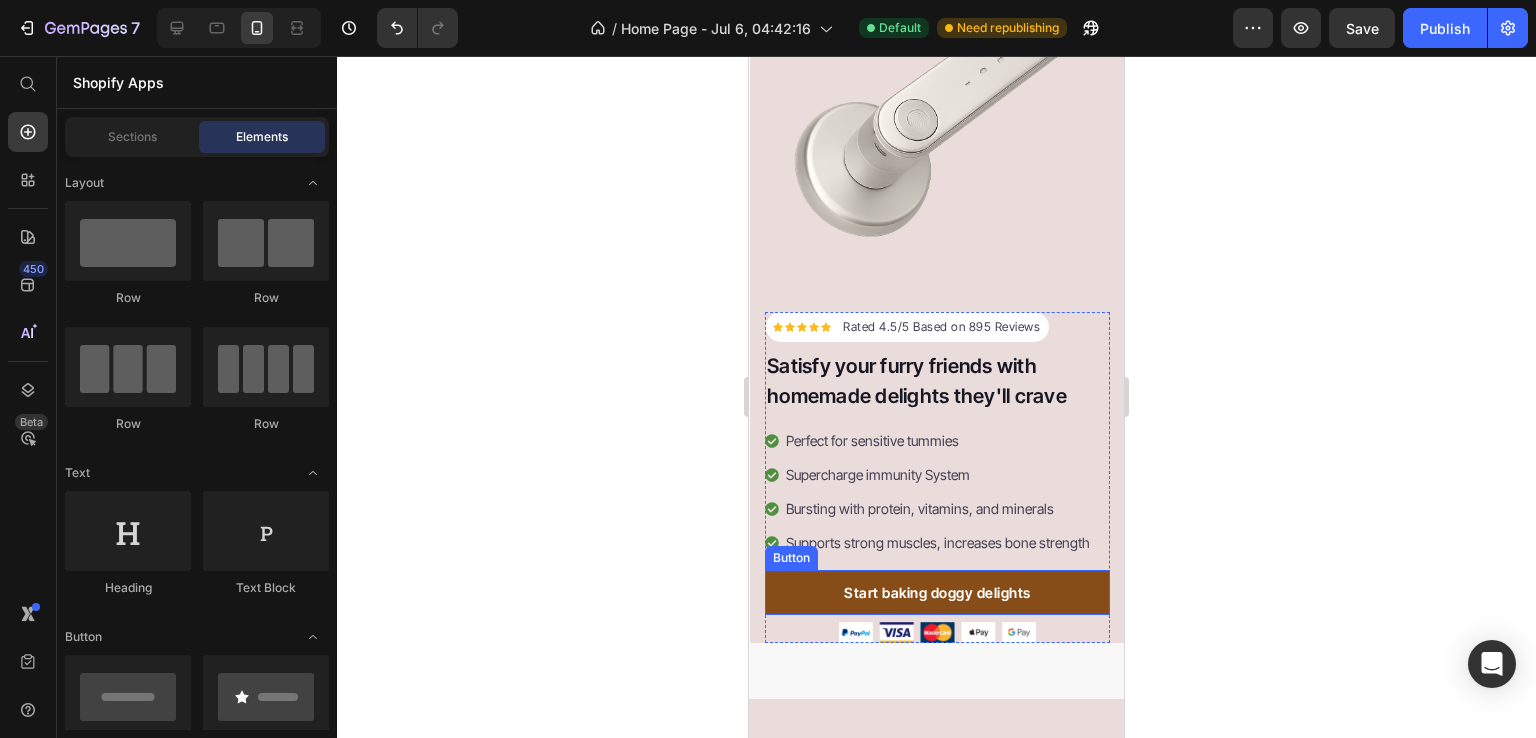click on "Start baking doggy delights" at bounding box center (937, 592) 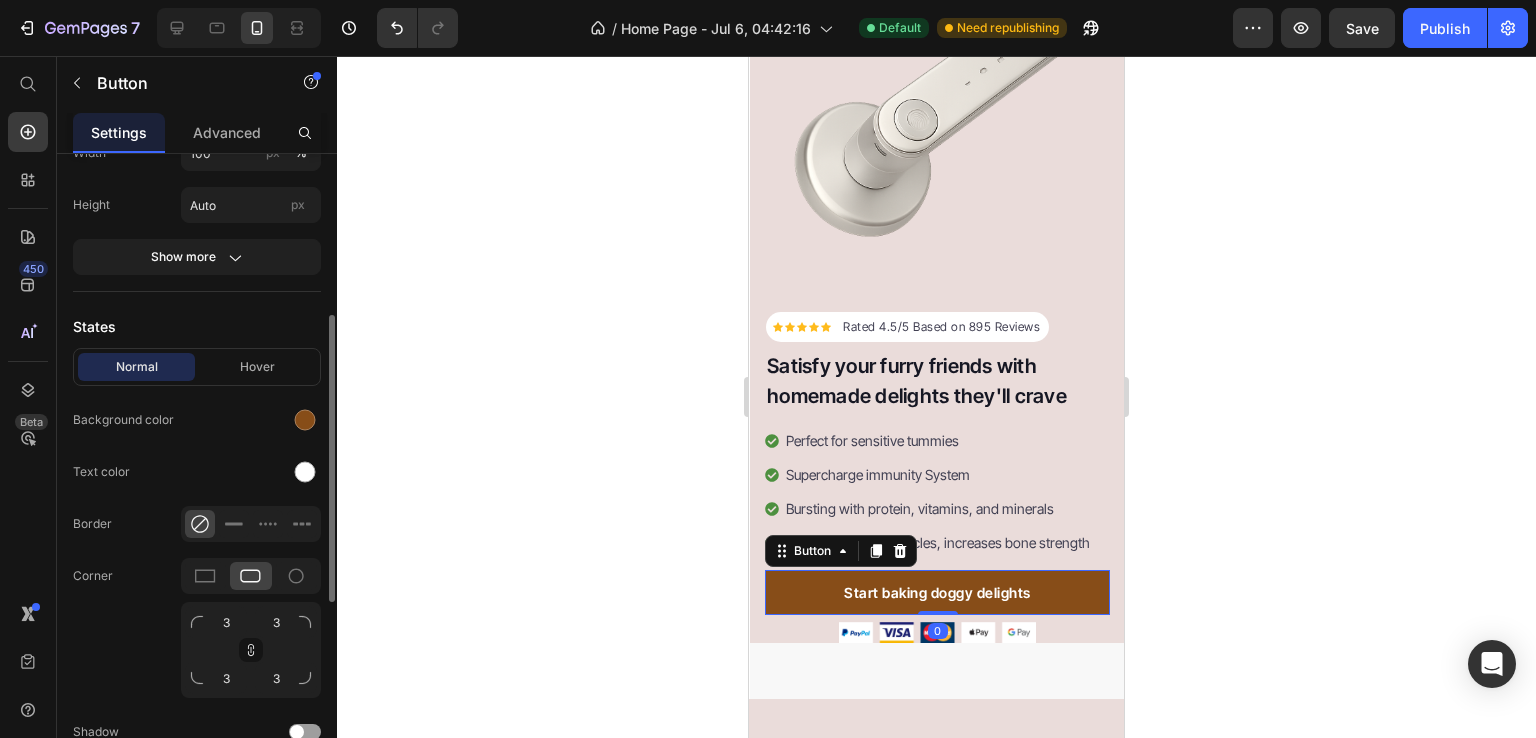 scroll, scrollTop: 0, scrollLeft: 0, axis: both 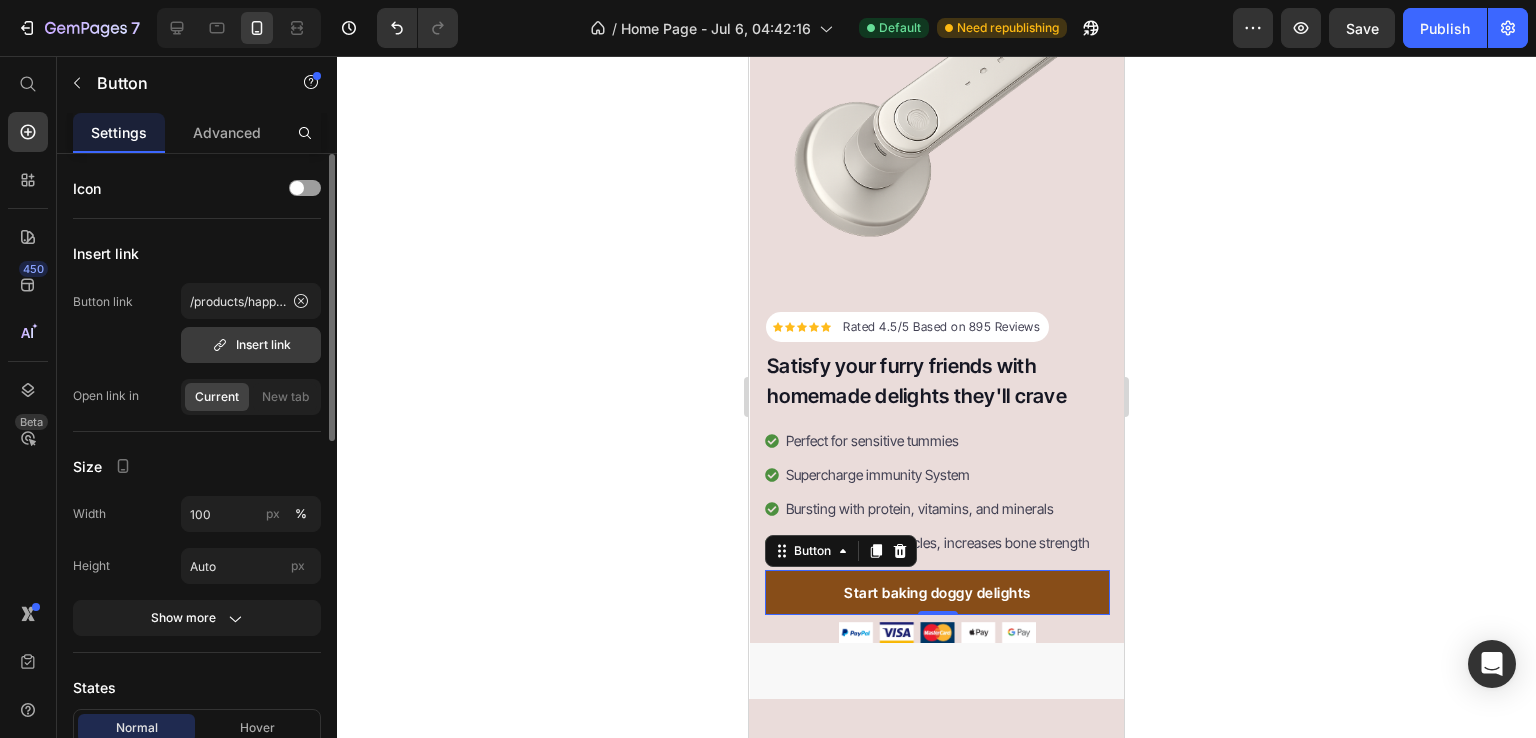 click on "Insert link" at bounding box center (251, 345) 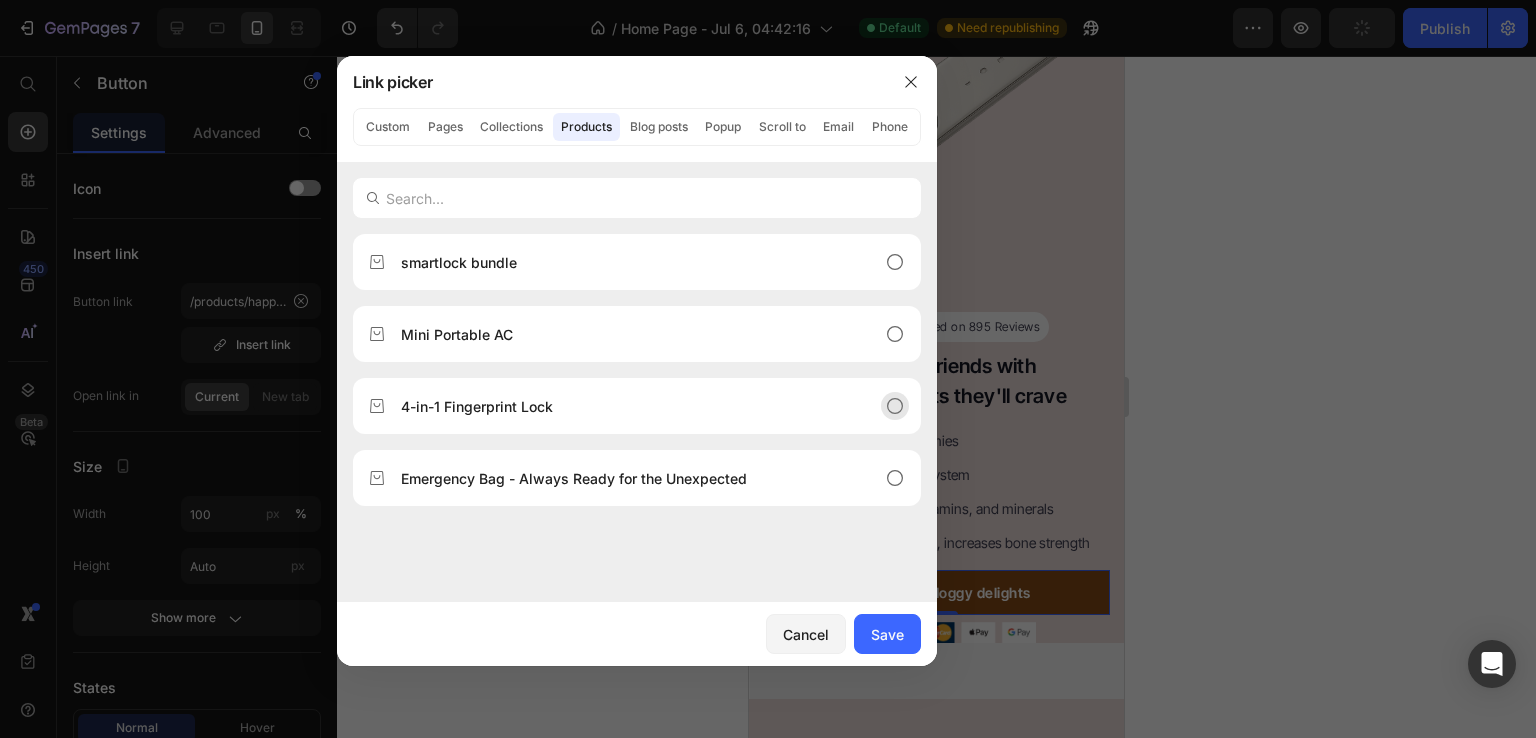click on "4-in-1 Fingerprint Lock" at bounding box center (621, 406) 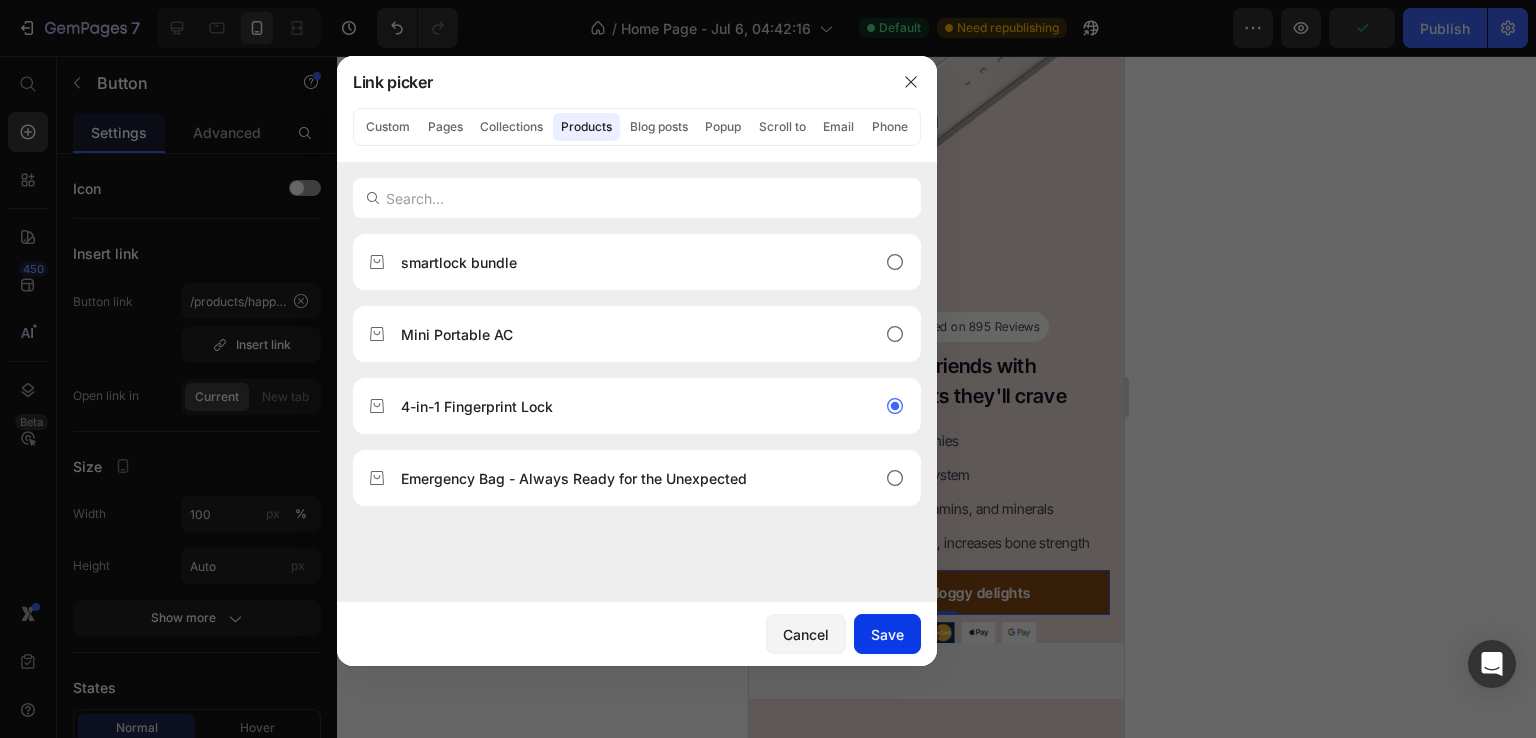 drag, startPoint x: 898, startPoint y: 629, endPoint x: 111, endPoint y: 577, distance: 788.71606 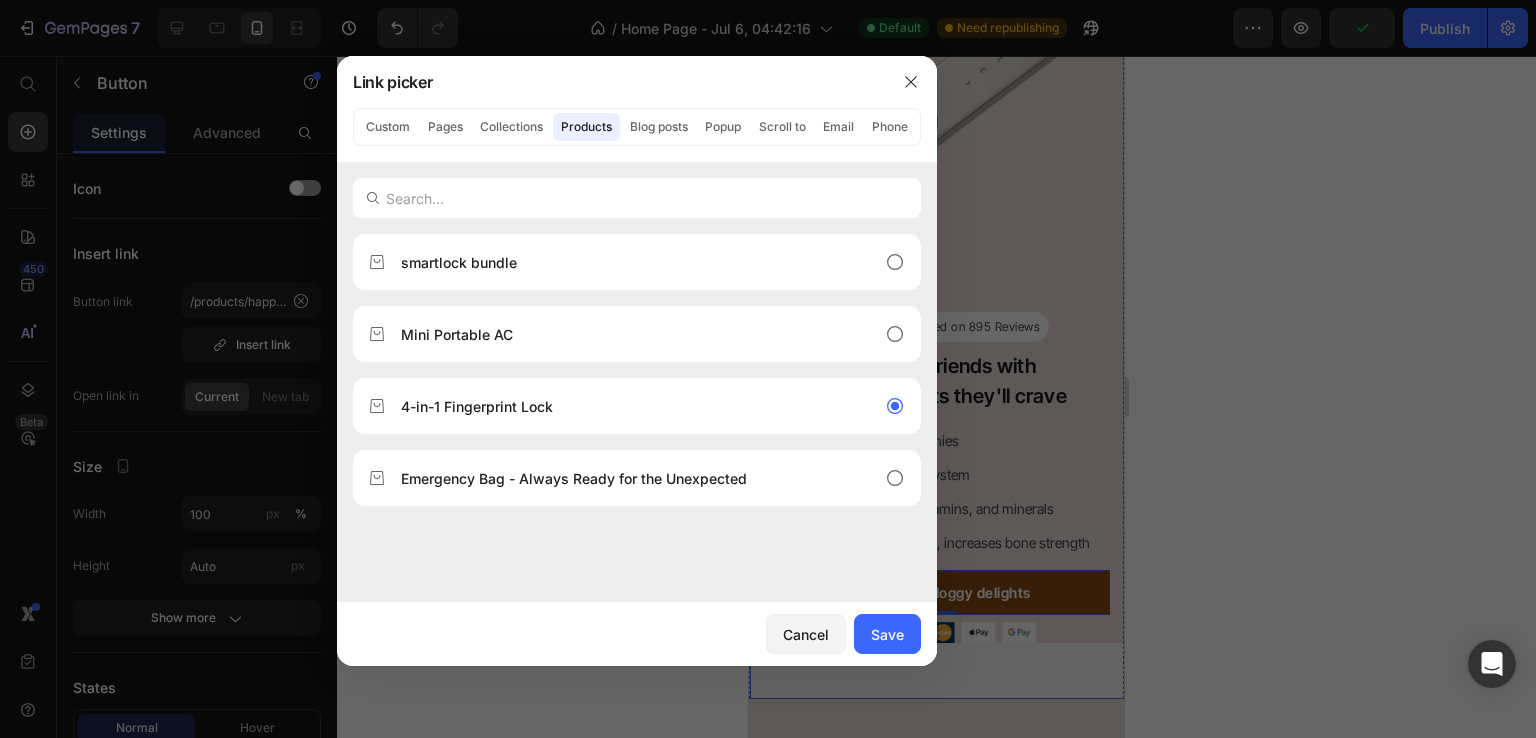 type on "/products/fingerprint-door-lock" 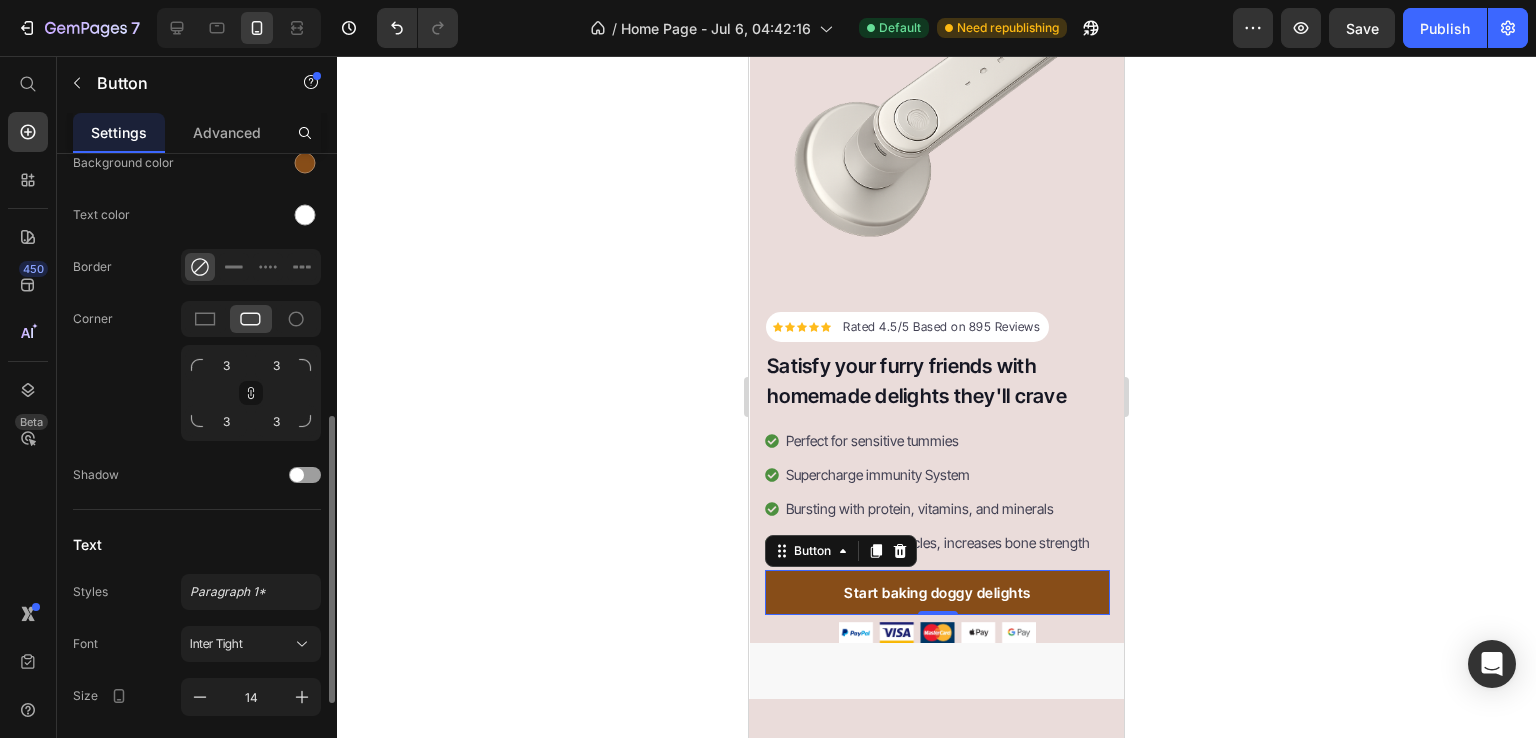 scroll, scrollTop: 624, scrollLeft: 0, axis: vertical 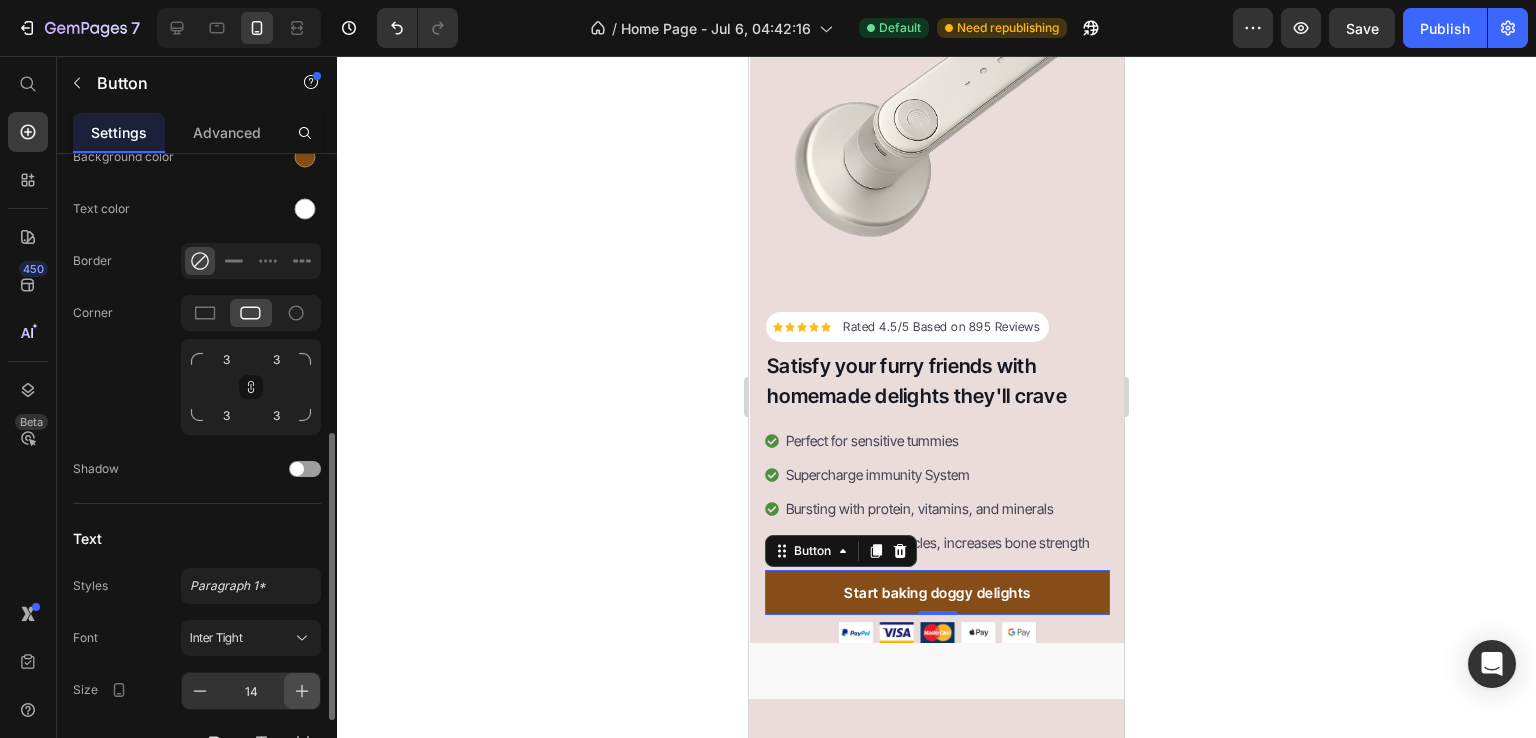 click 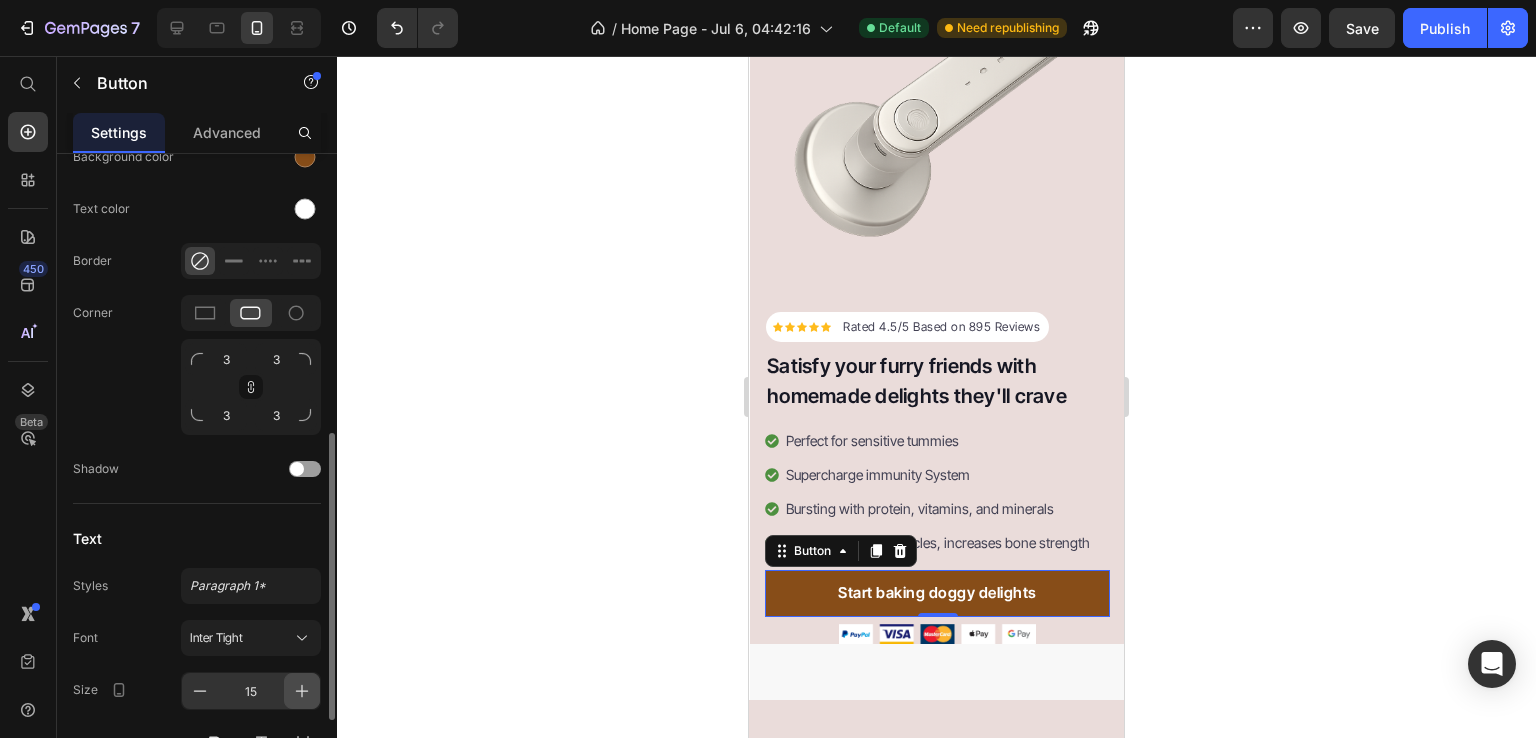 click 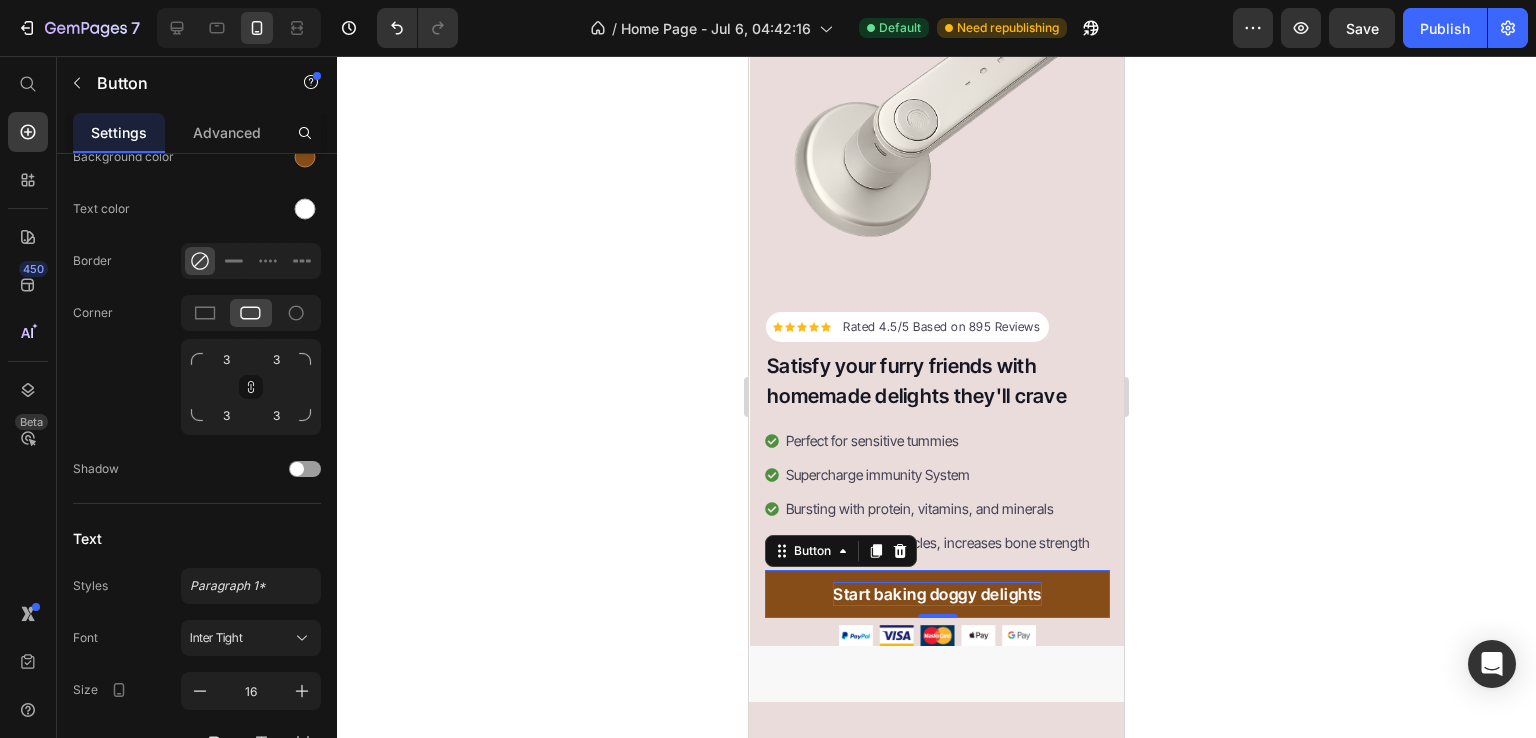 click on "Start baking doggy delights" at bounding box center (937, 594) 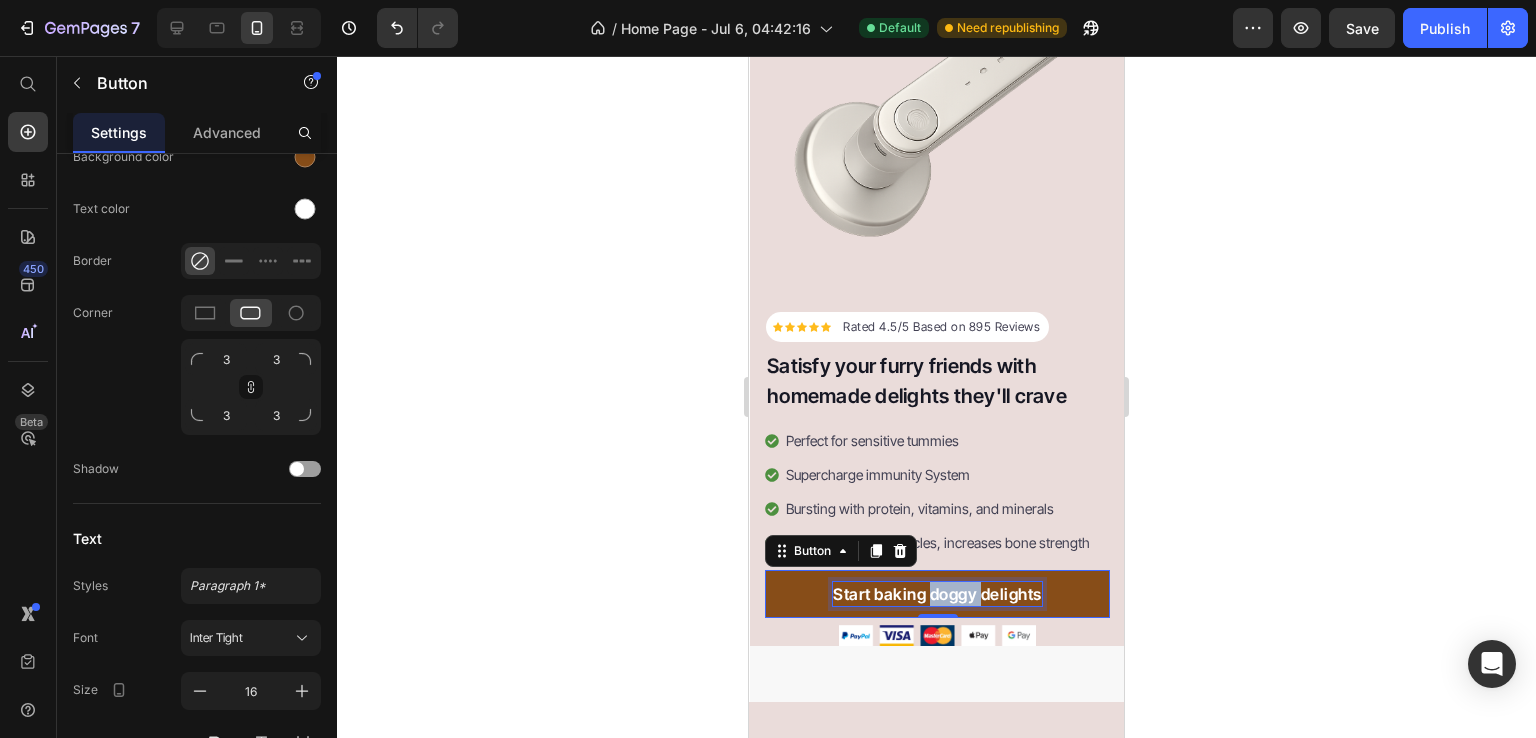 click on "Start baking doggy delights" at bounding box center [937, 594] 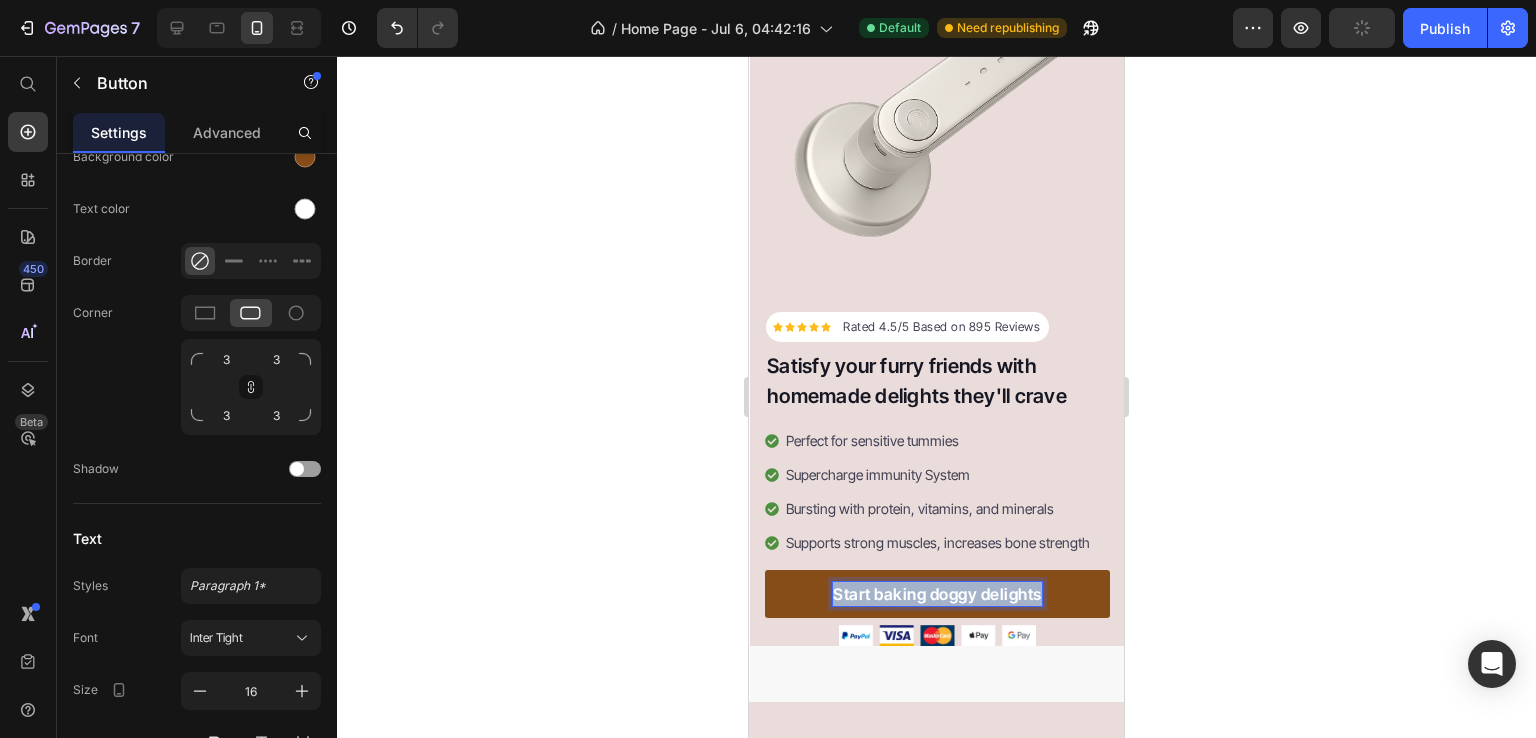 click on "Start baking doggy delights" at bounding box center (937, 594) 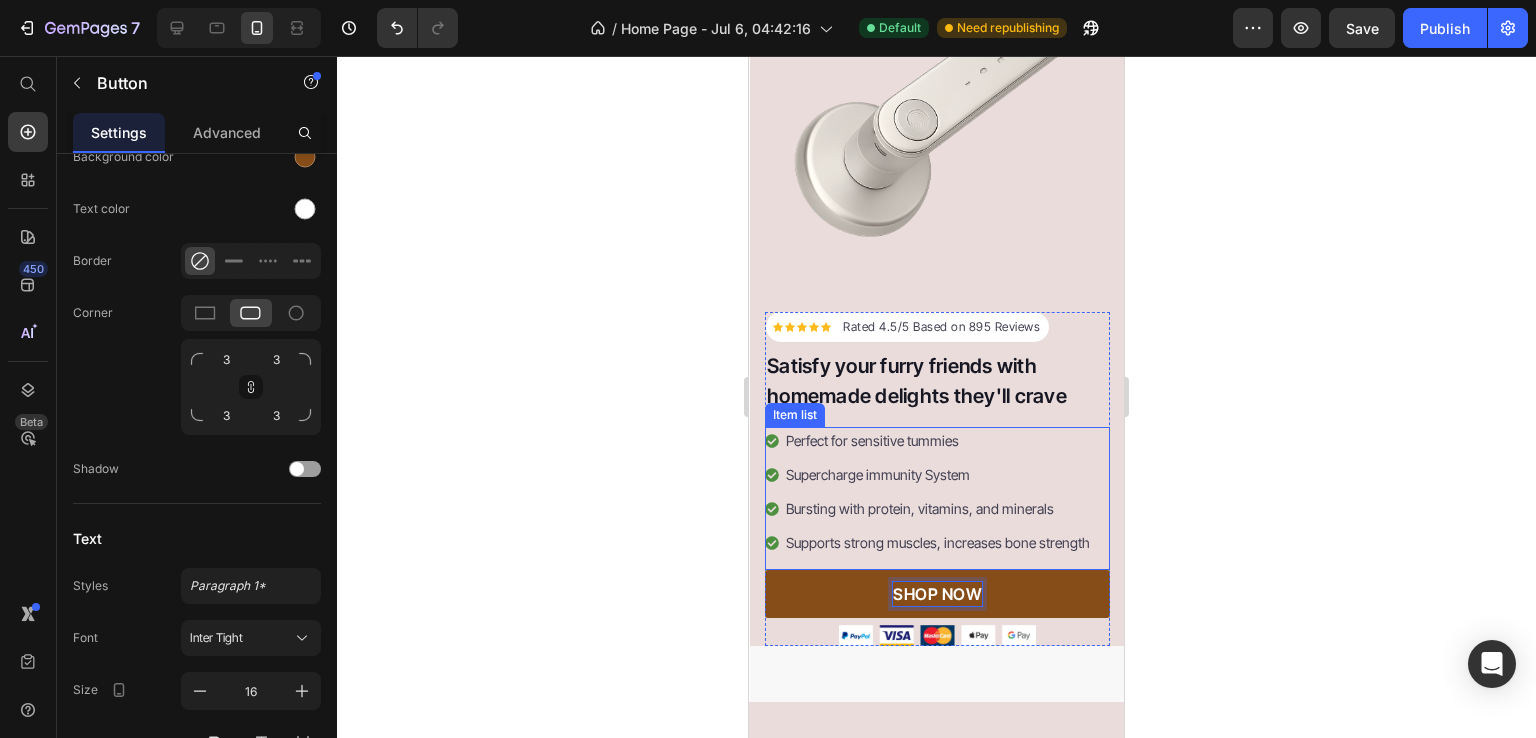 click 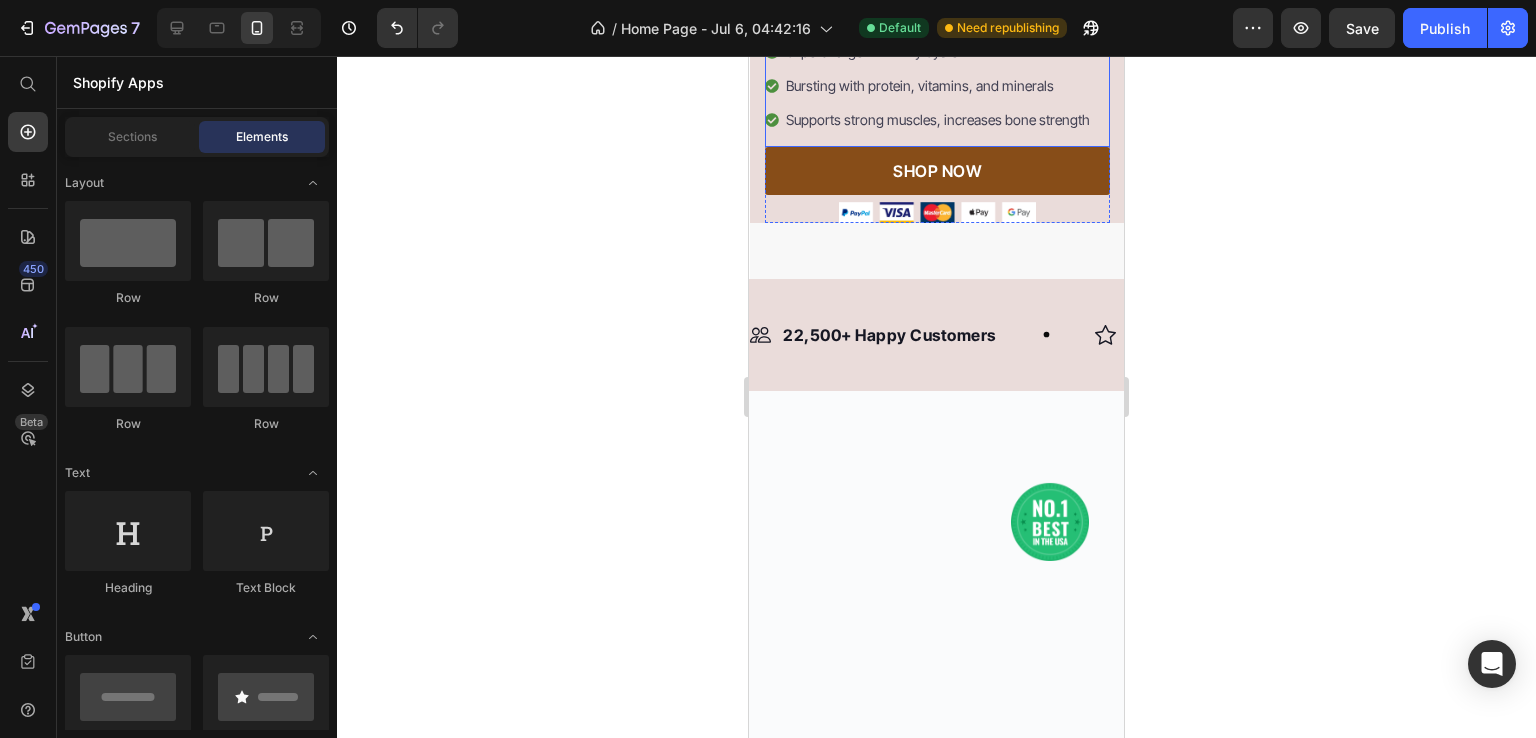 scroll, scrollTop: 742, scrollLeft: 0, axis: vertical 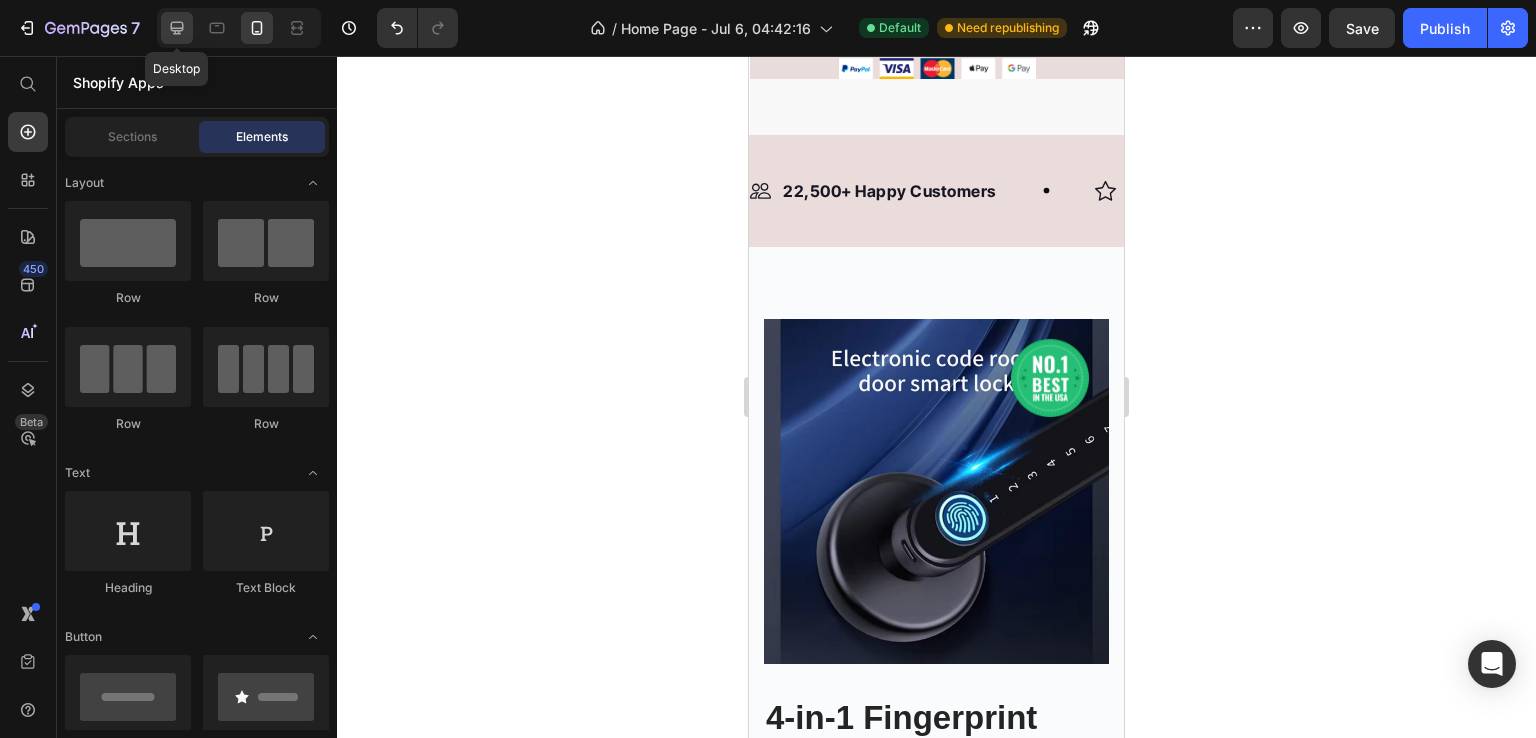 click 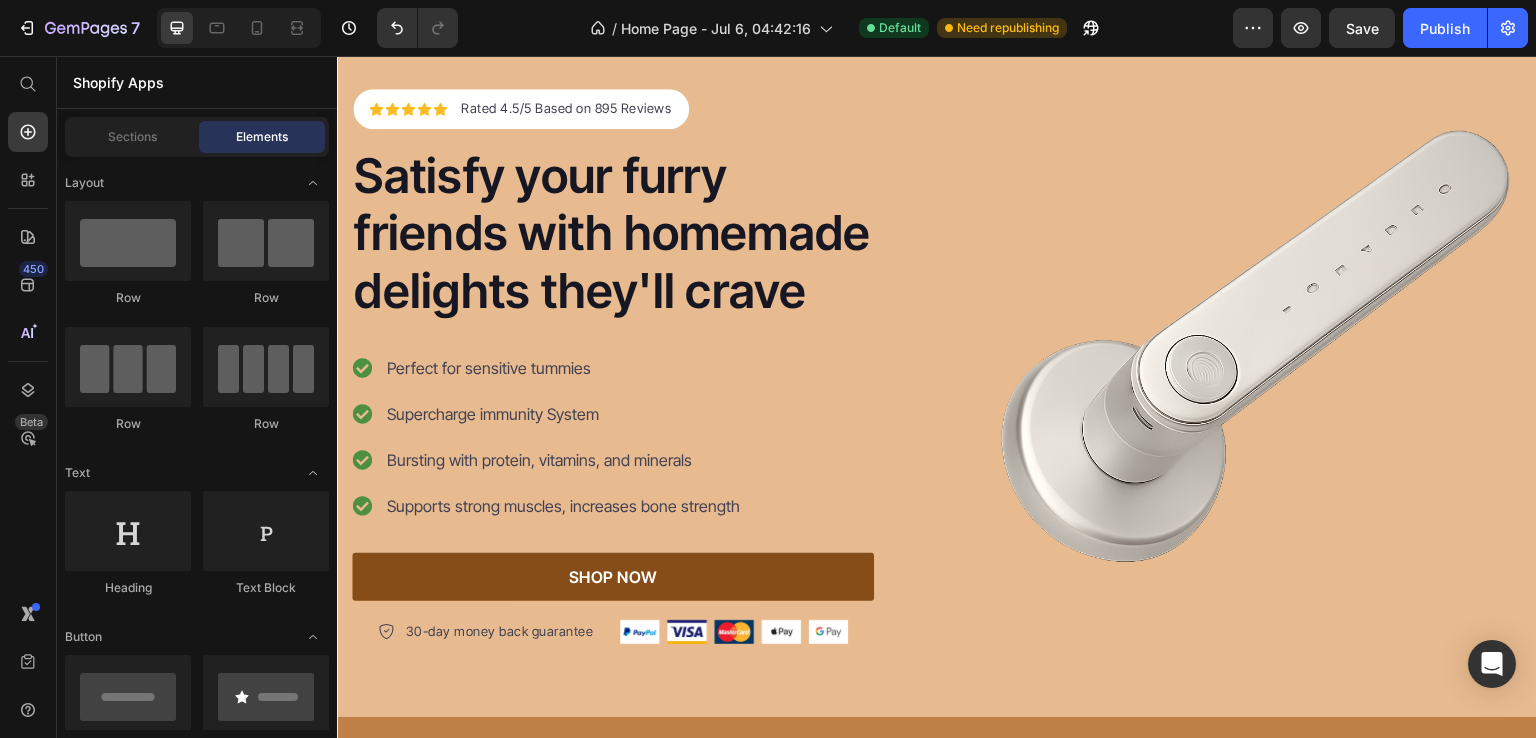 scroll, scrollTop: 80, scrollLeft: 0, axis: vertical 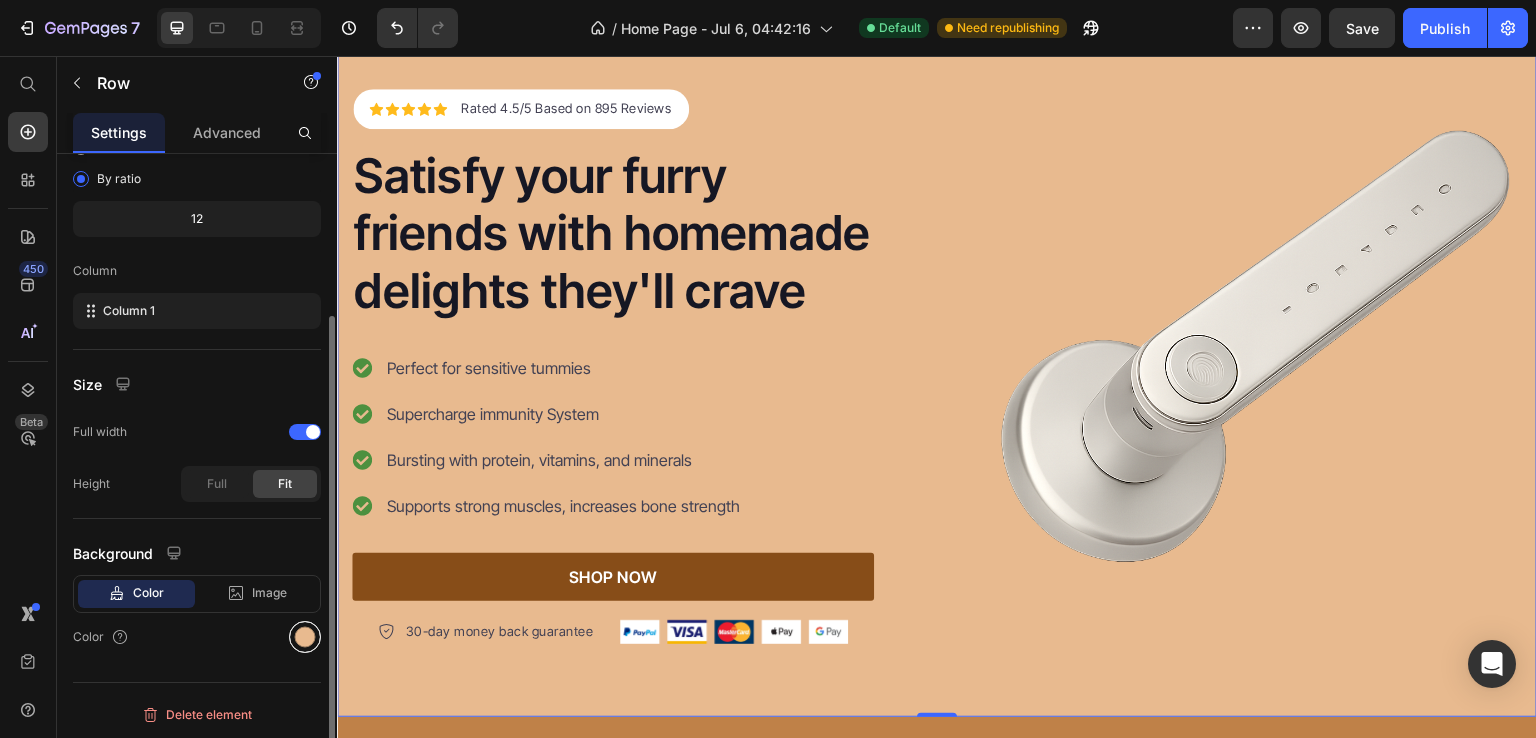 click at bounding box center (305, 637) 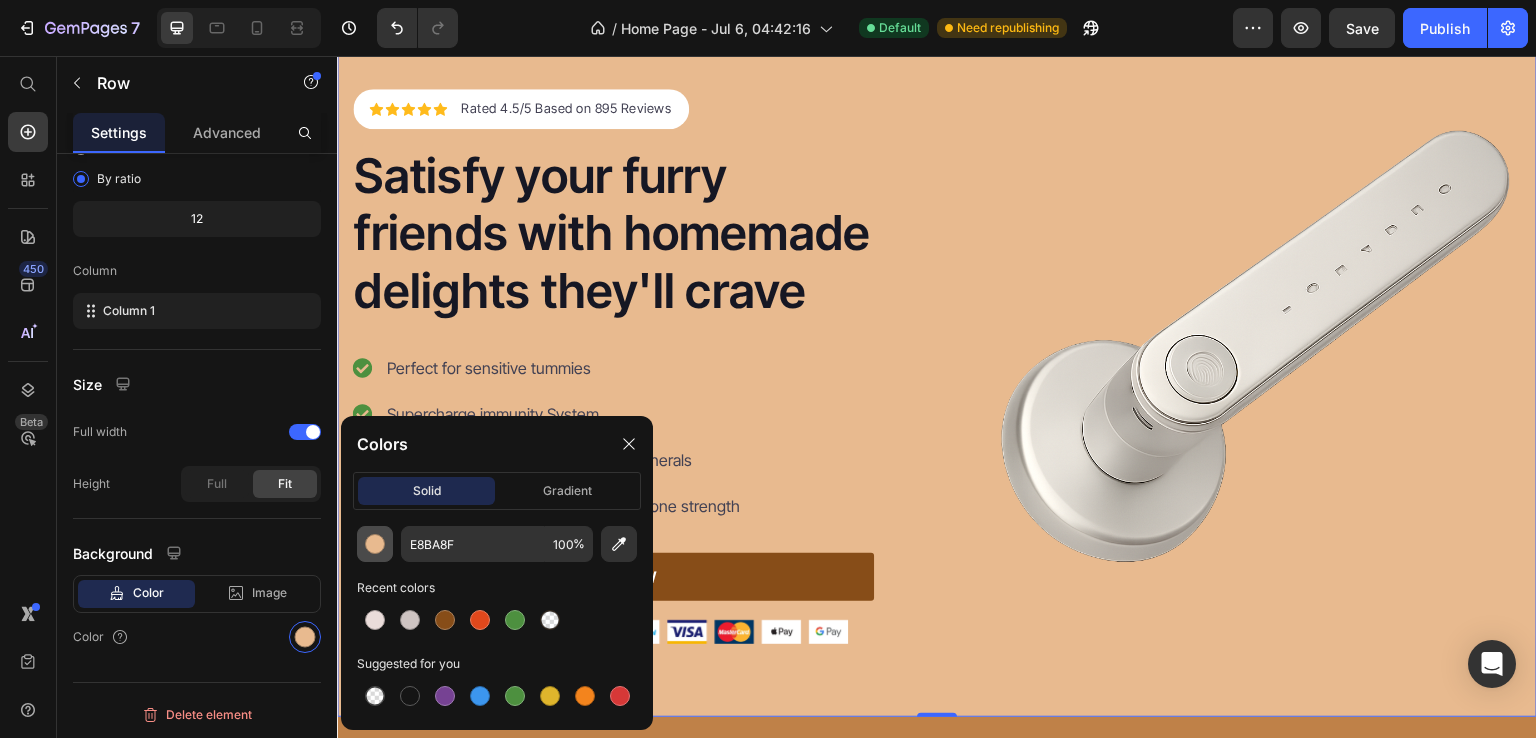 click at bounding box center [375, 544] 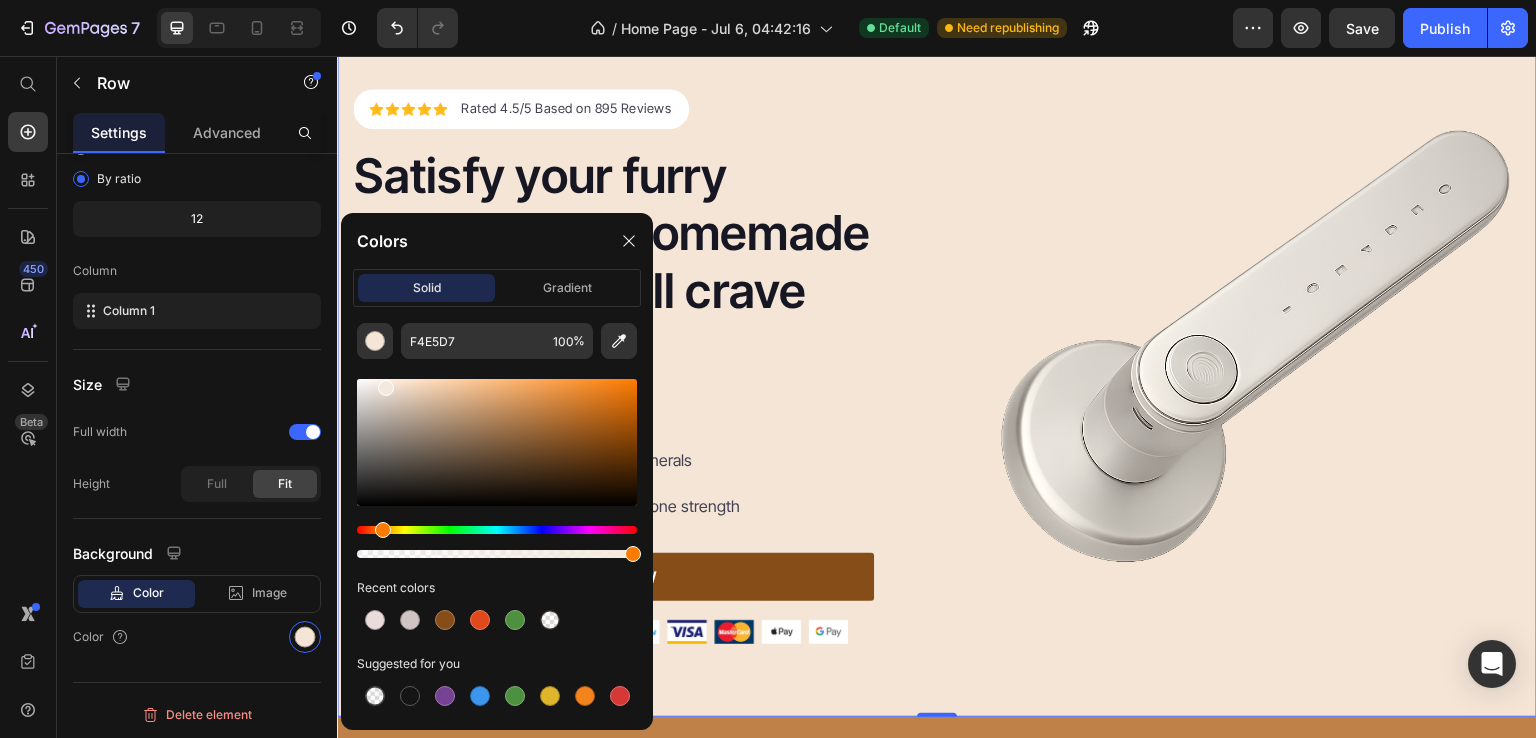type on "F4E9DE" 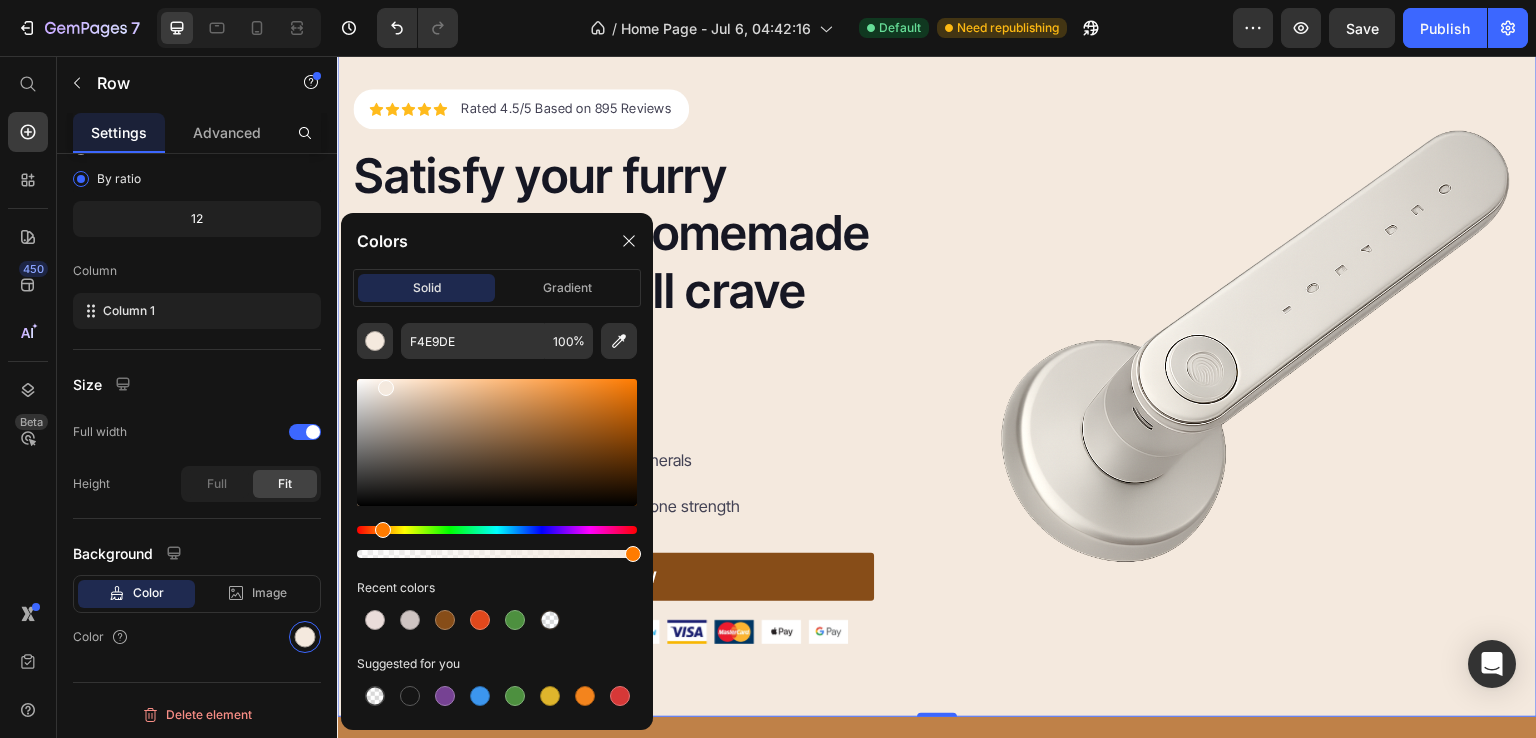 click at bounding box center (386, 388) 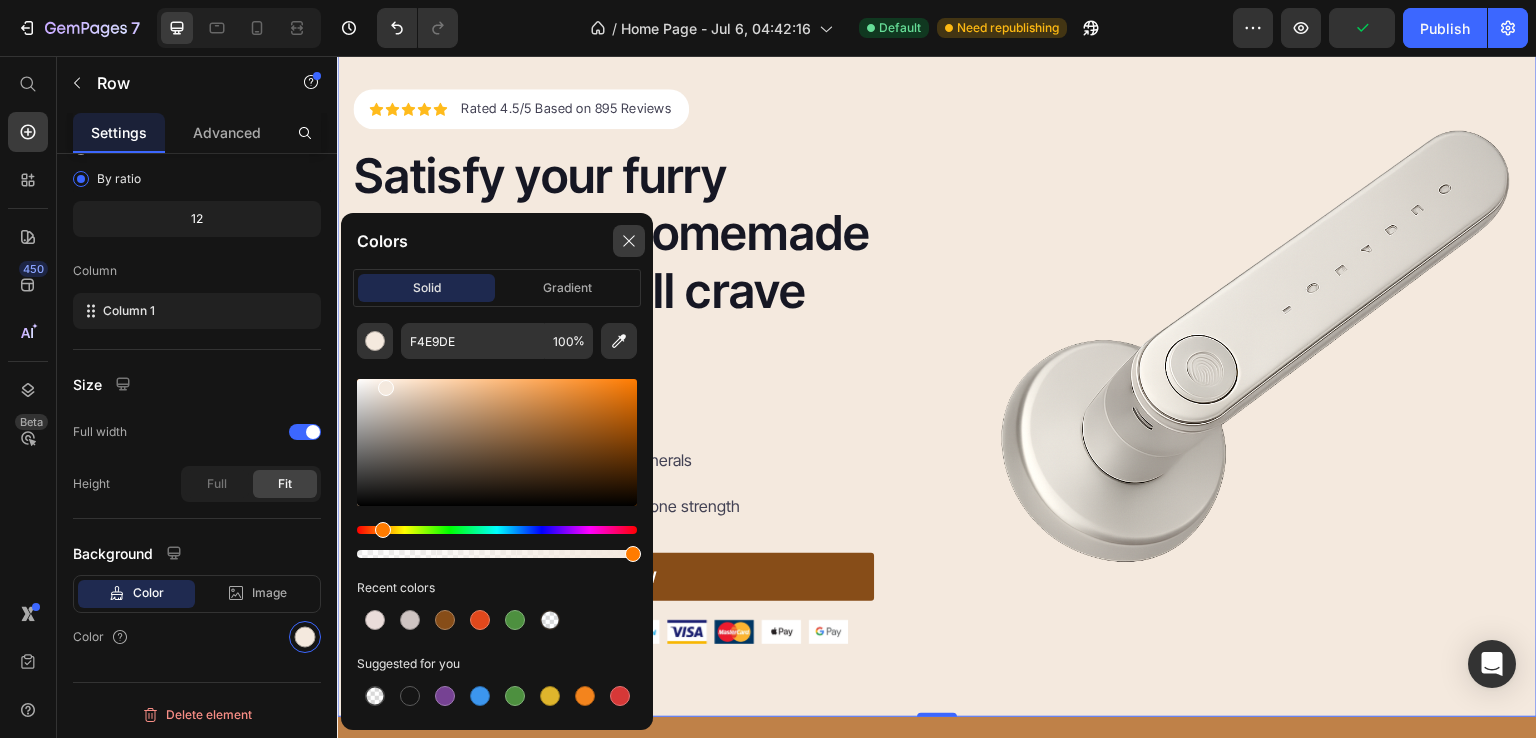 click 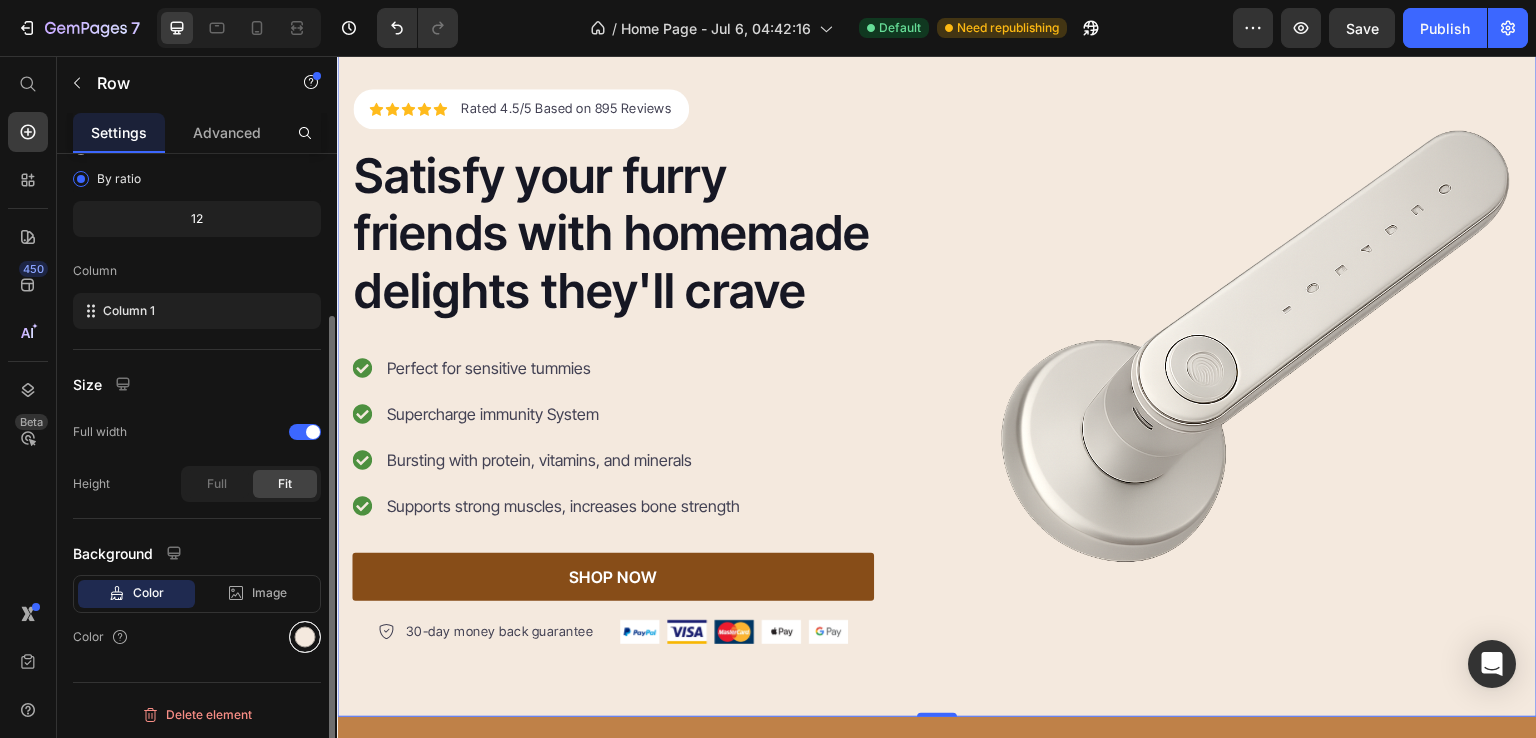 click at bounding box center [305, 637] 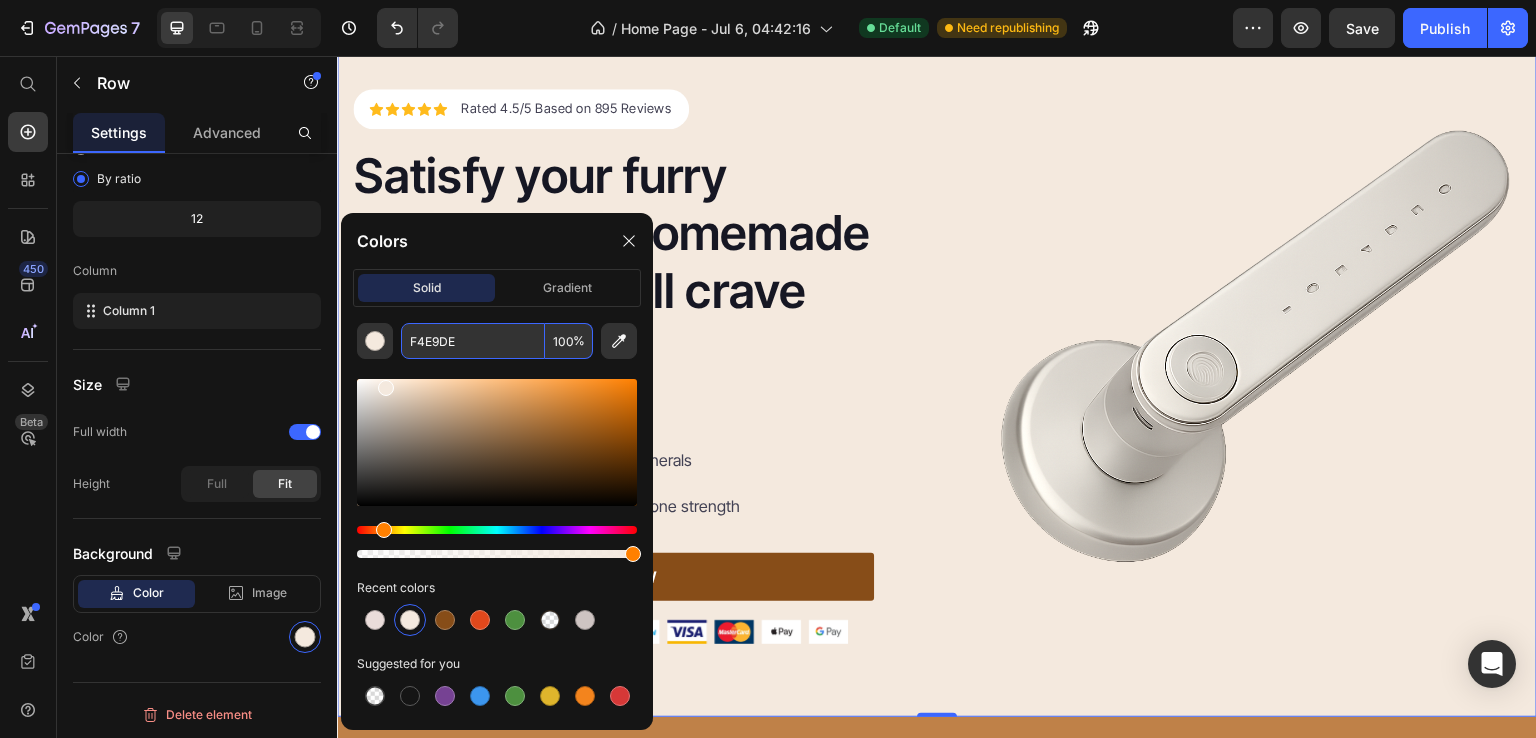 click on "F4E9DE" at bounding box center (473, 341) 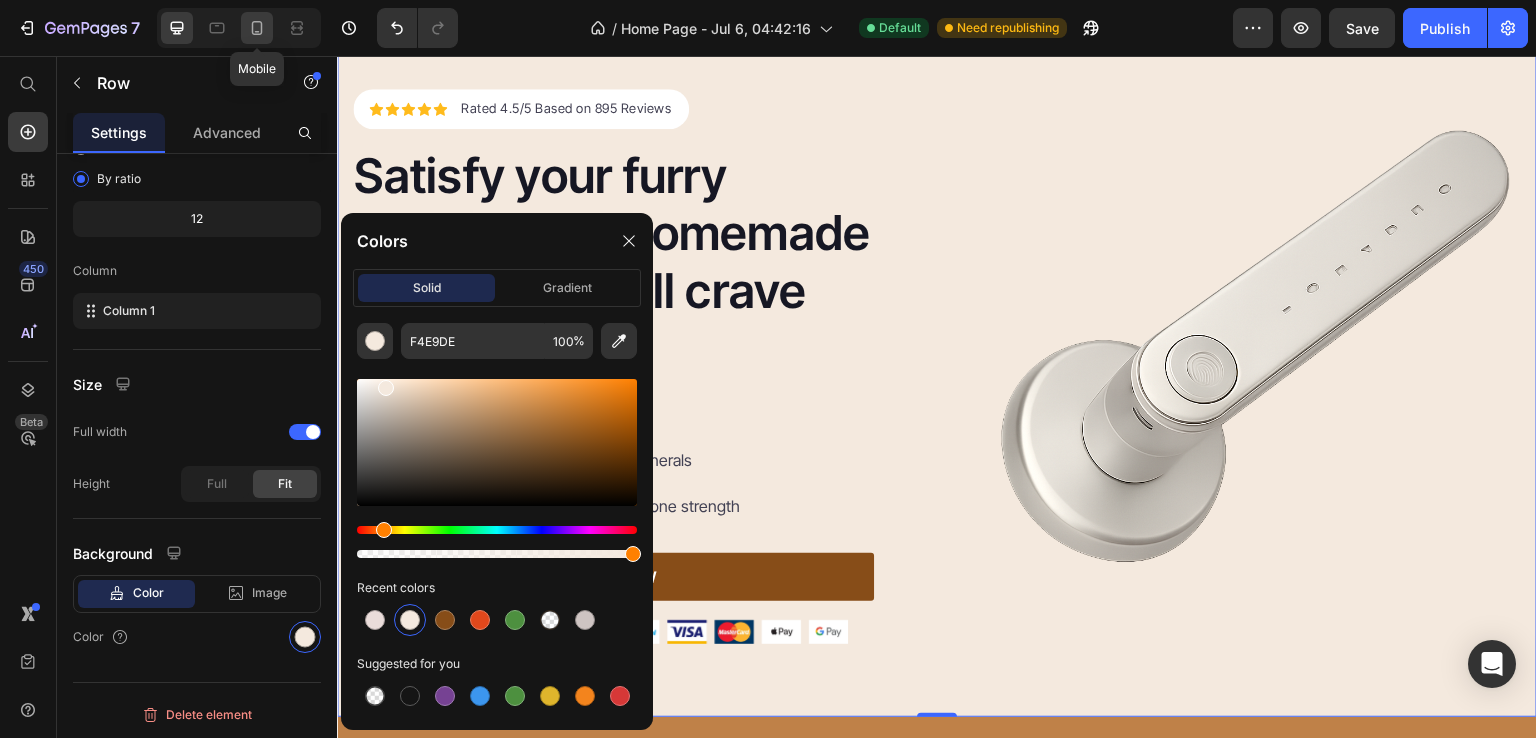 click 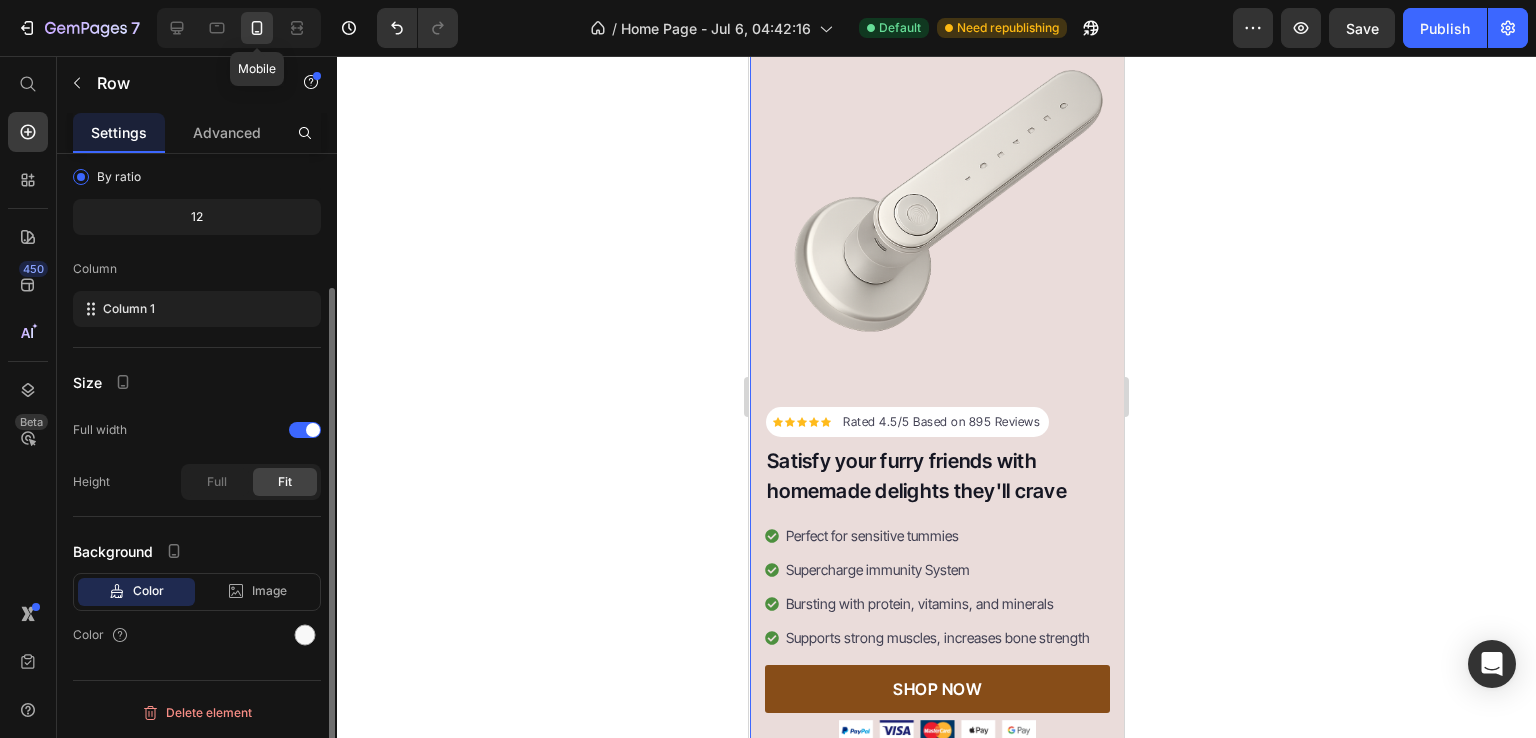 scroll, scrollTop: 173, scrollLeft: 0, axis: vertical 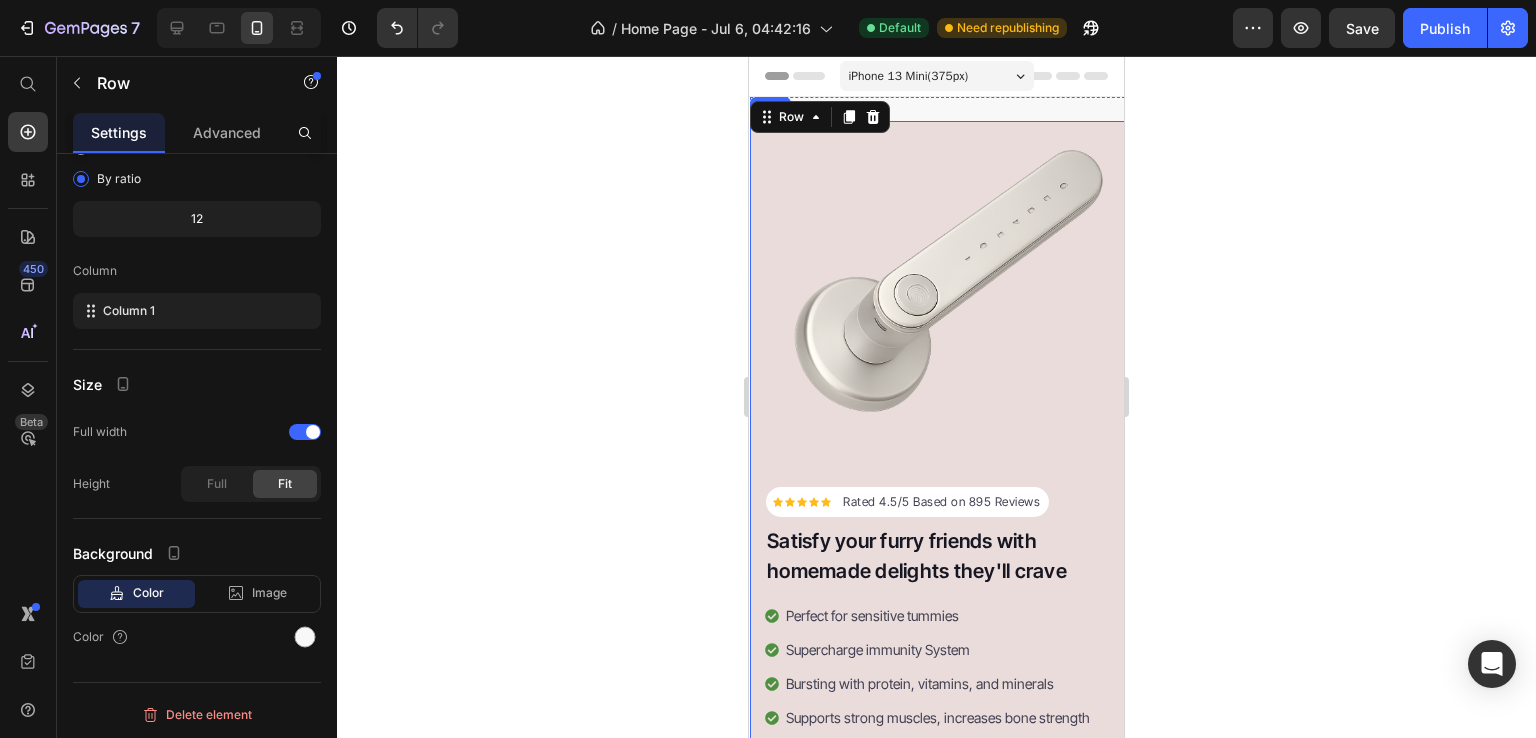 click on "Icon Icon Icon Icon Icon Icon List Hoz Rated 4.5/5 Based on 895 Reviews Text block Row Satisfy your furry friends with homemade delights they'll crave Heading Perfect for sensitive tummies Supercharge immunity System Bursting with protein, vitamins, and minerals Supports strong muscles, increases bone strength Item list SHOP NOW Button
30-day money back guarantee Item list Image Row Row Image Row" at bounding box center (937, 471) 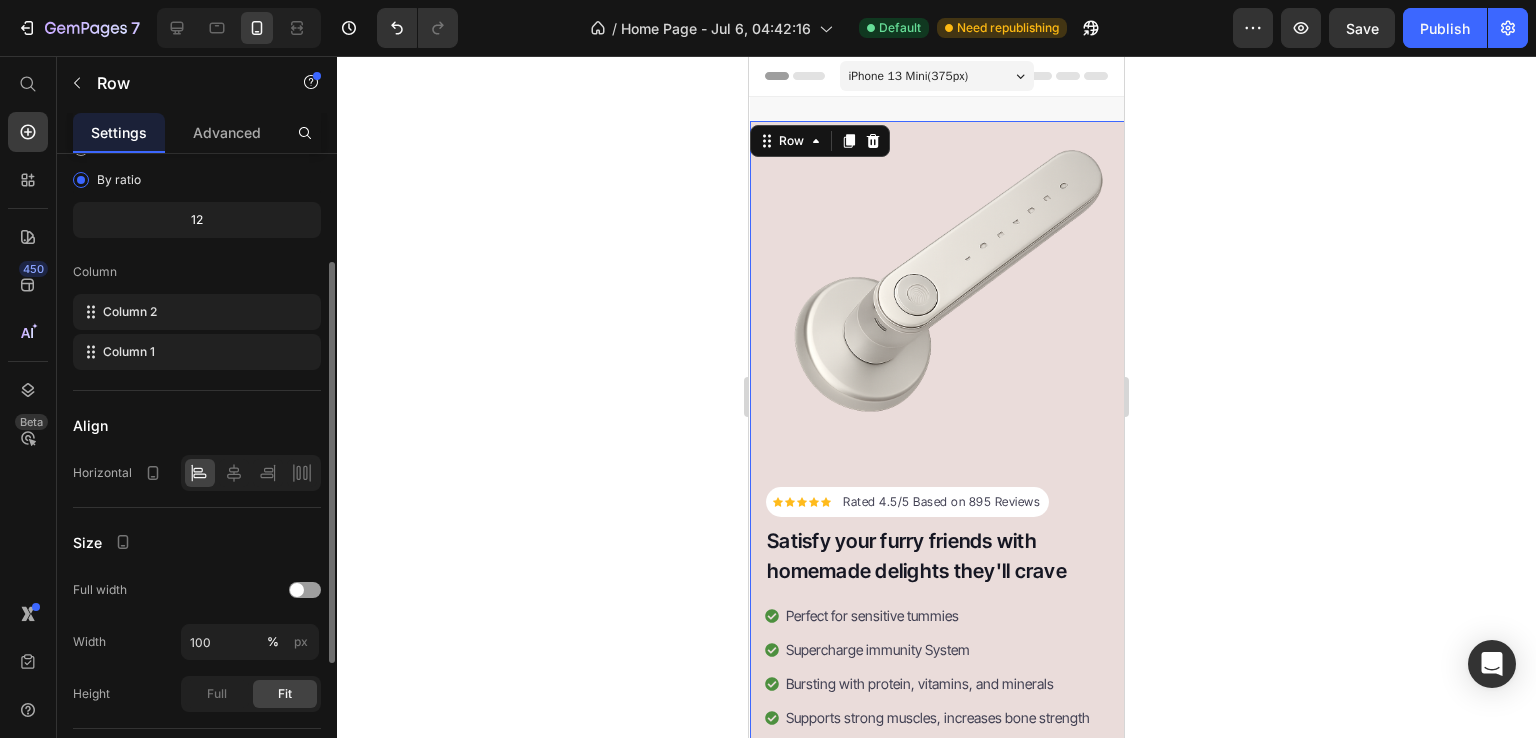 scroll, scrollTop: 382, scrollLeft: 0, axis: vertical 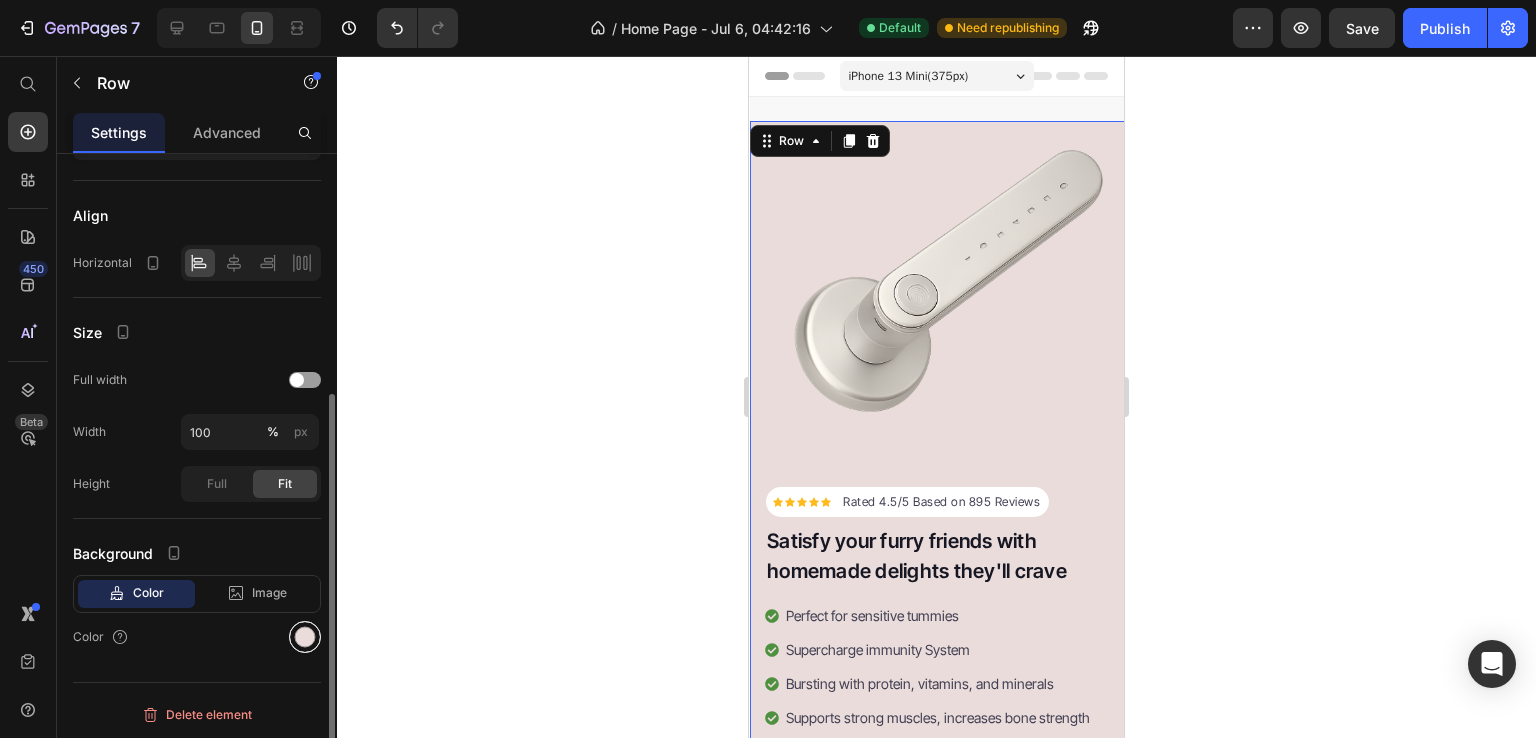 click at bounding box center (305, 637) 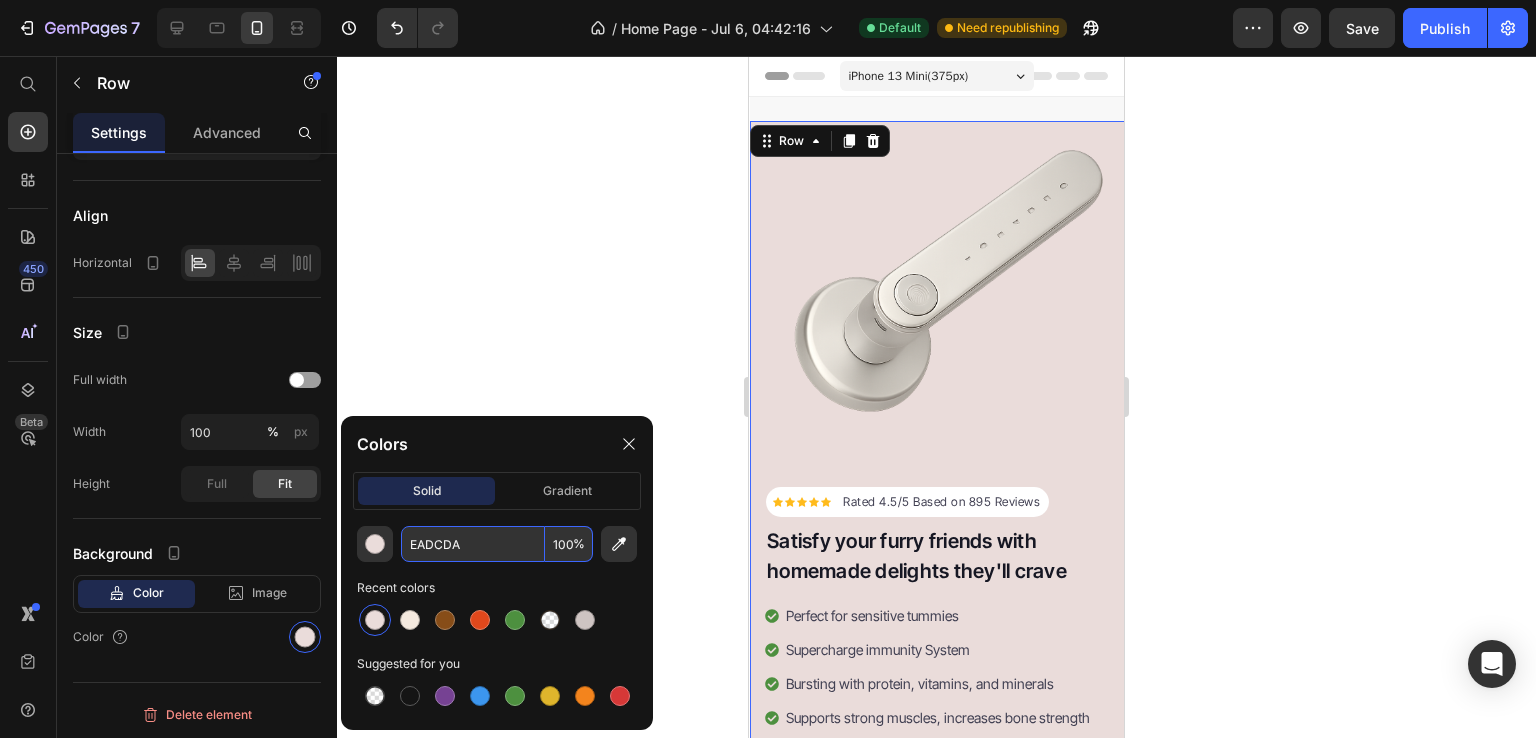 click on "EADCDA" at bounding box center [473, 544] 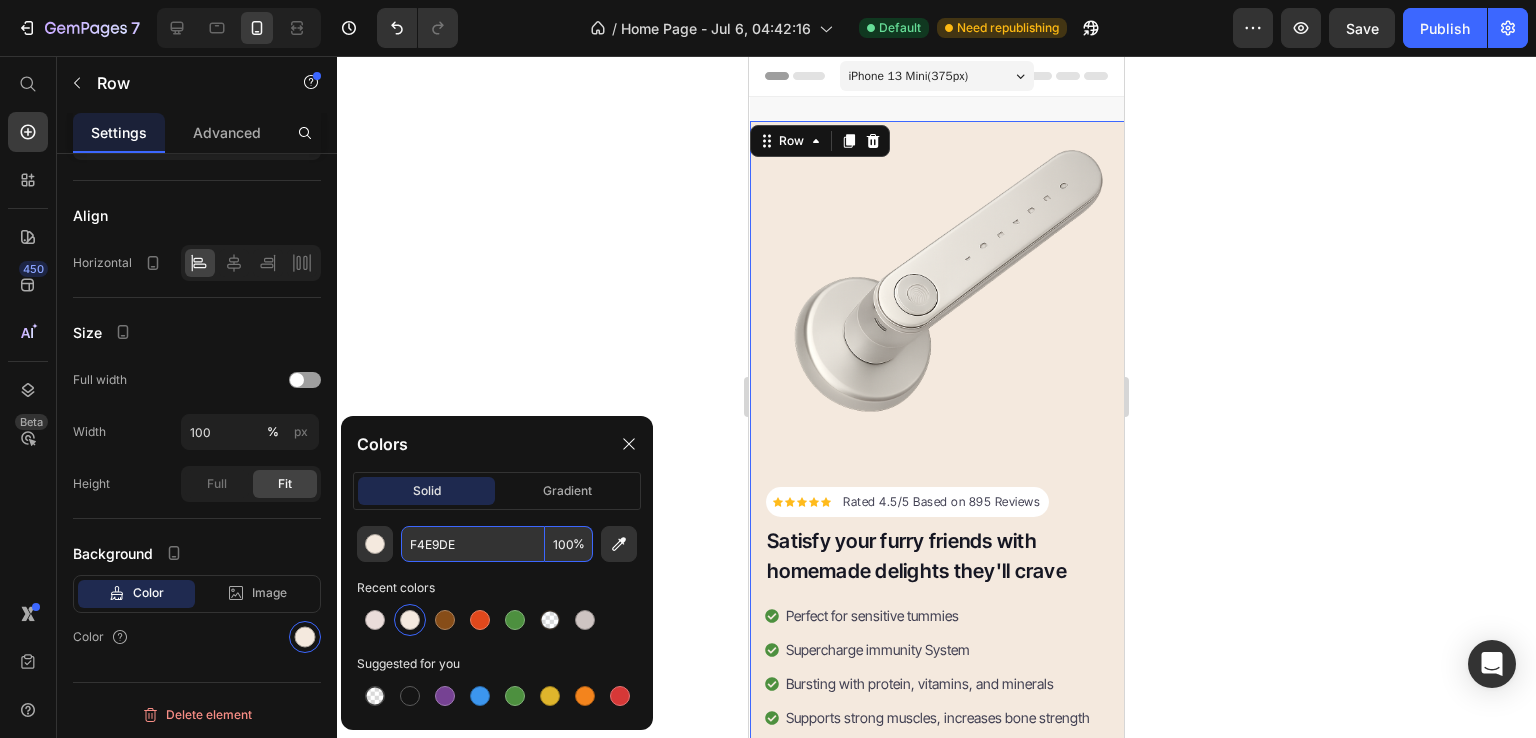 type on "F4E9DE" 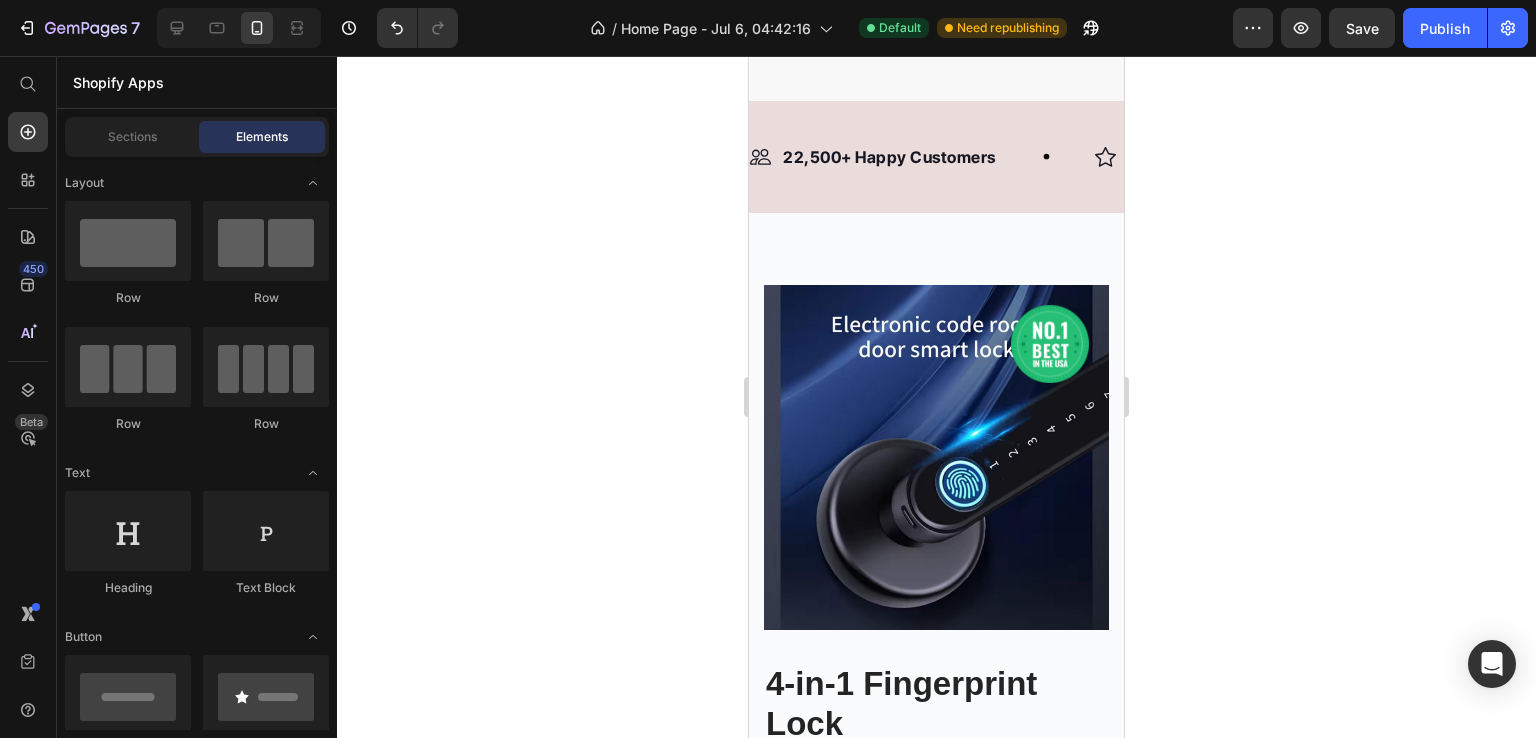 scroll, scrollTop: 0, scrollLeft: 0, axis: both 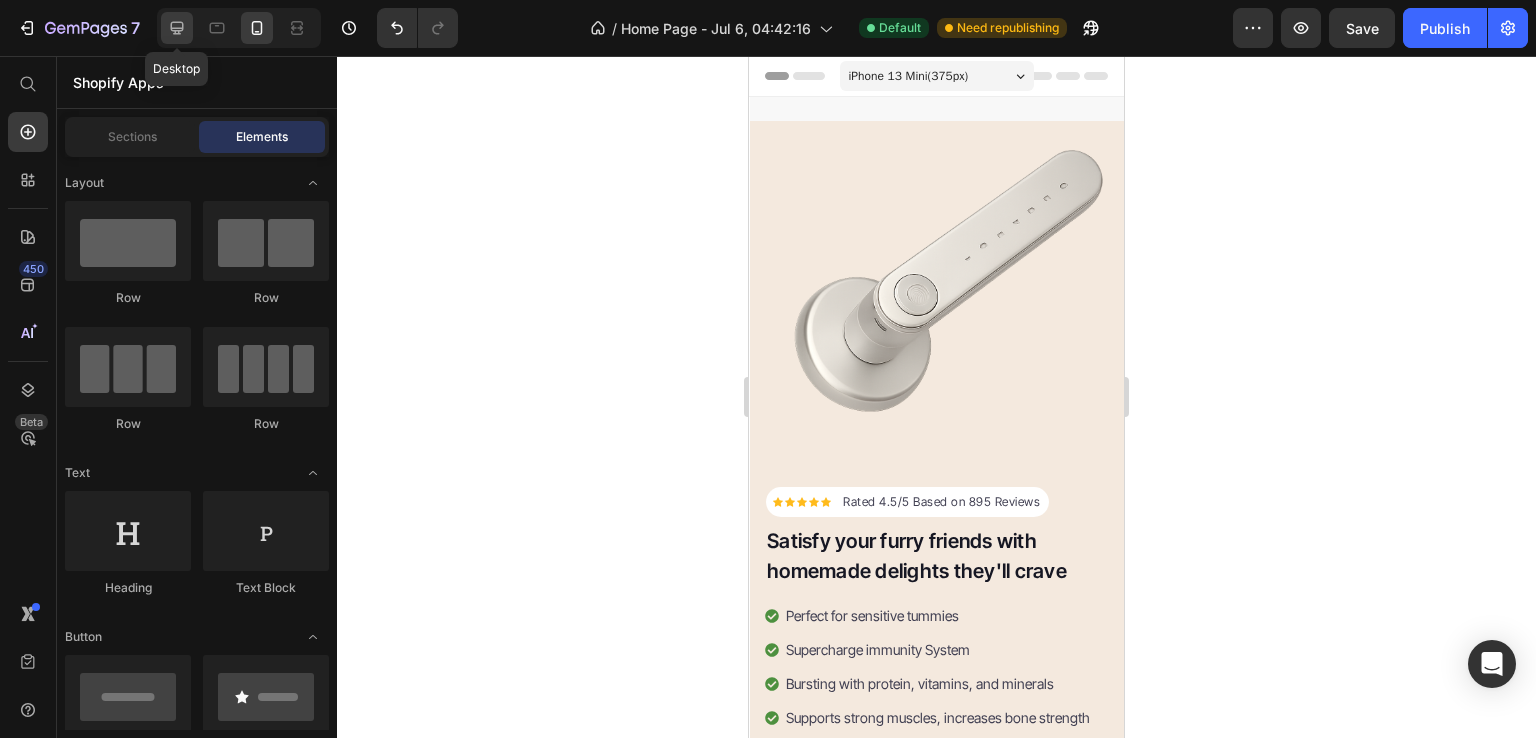 click 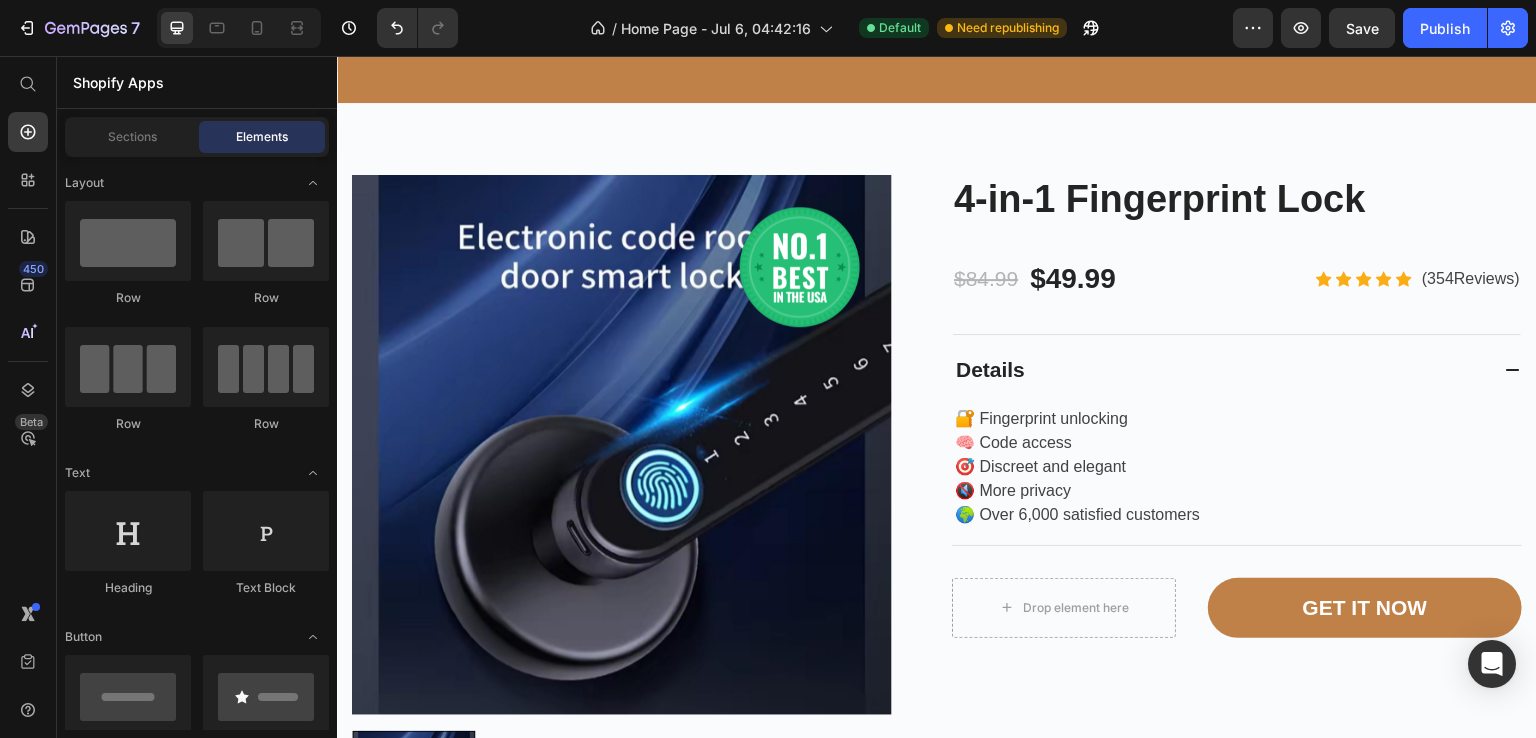 scroll, scrollTop: 814, scrollLeft: 0, axis: vertical 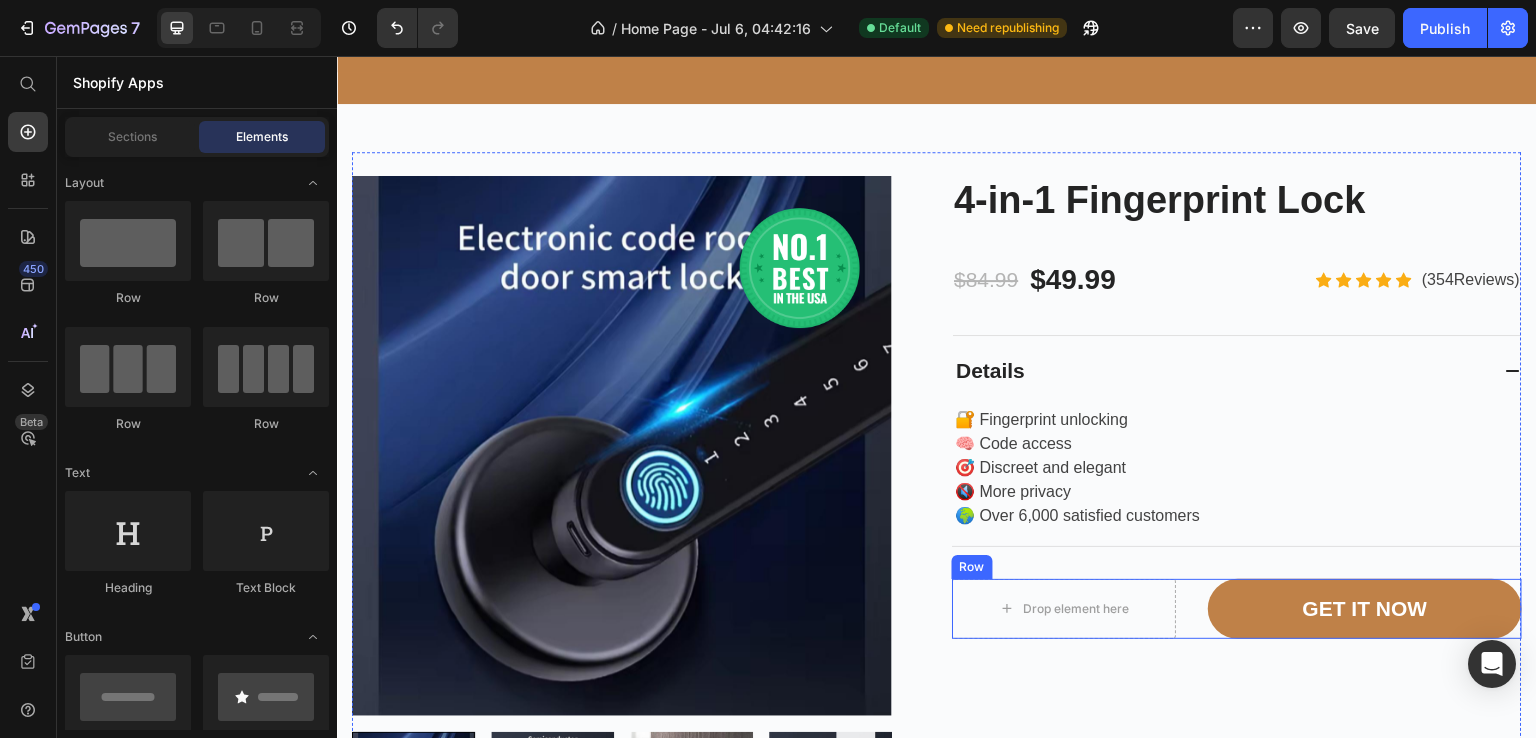 click on "Drop element here GET IT NOW Product Cart Button Row" at bounding box center [1237, 609] 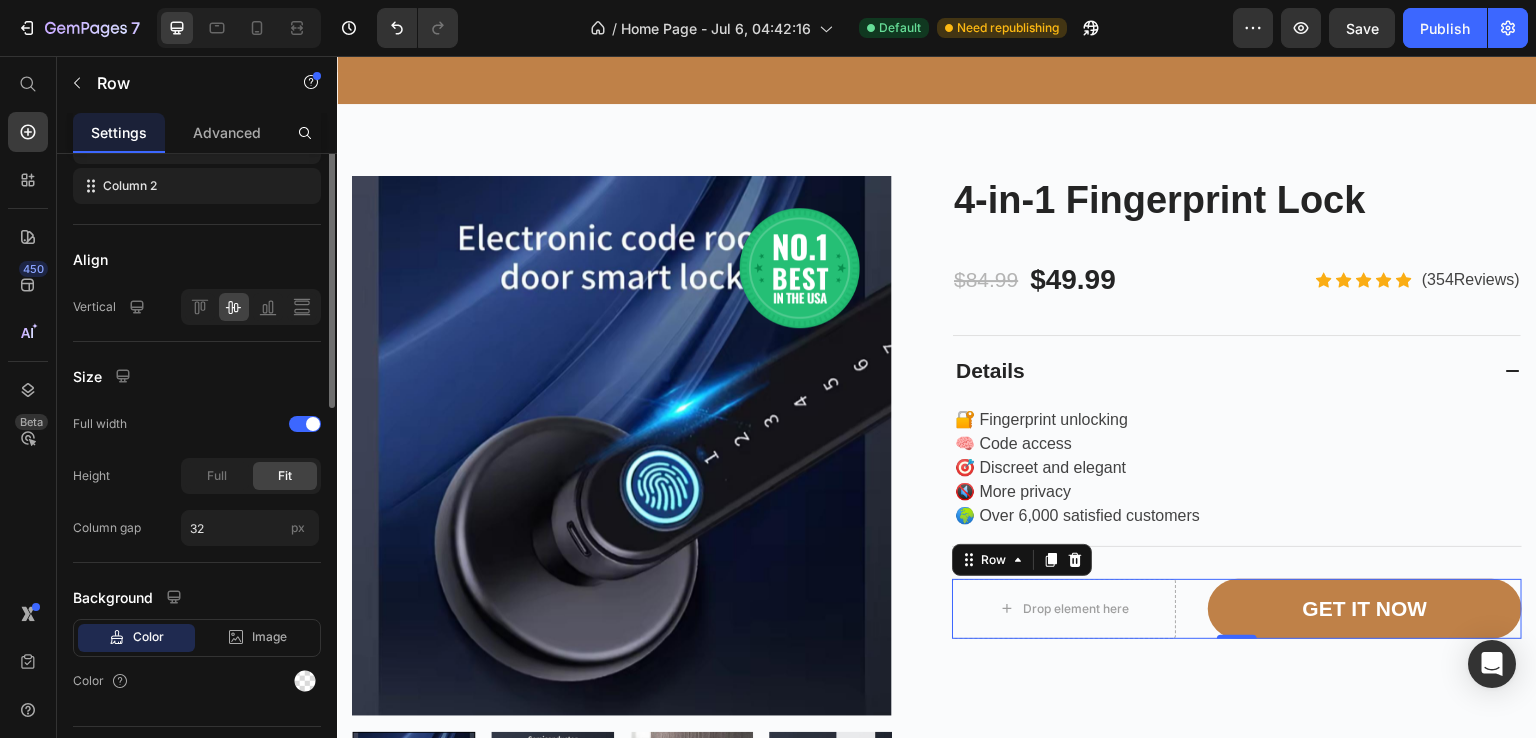 scroll, scrollTop: 0, scrollLeft: 0, axis: both 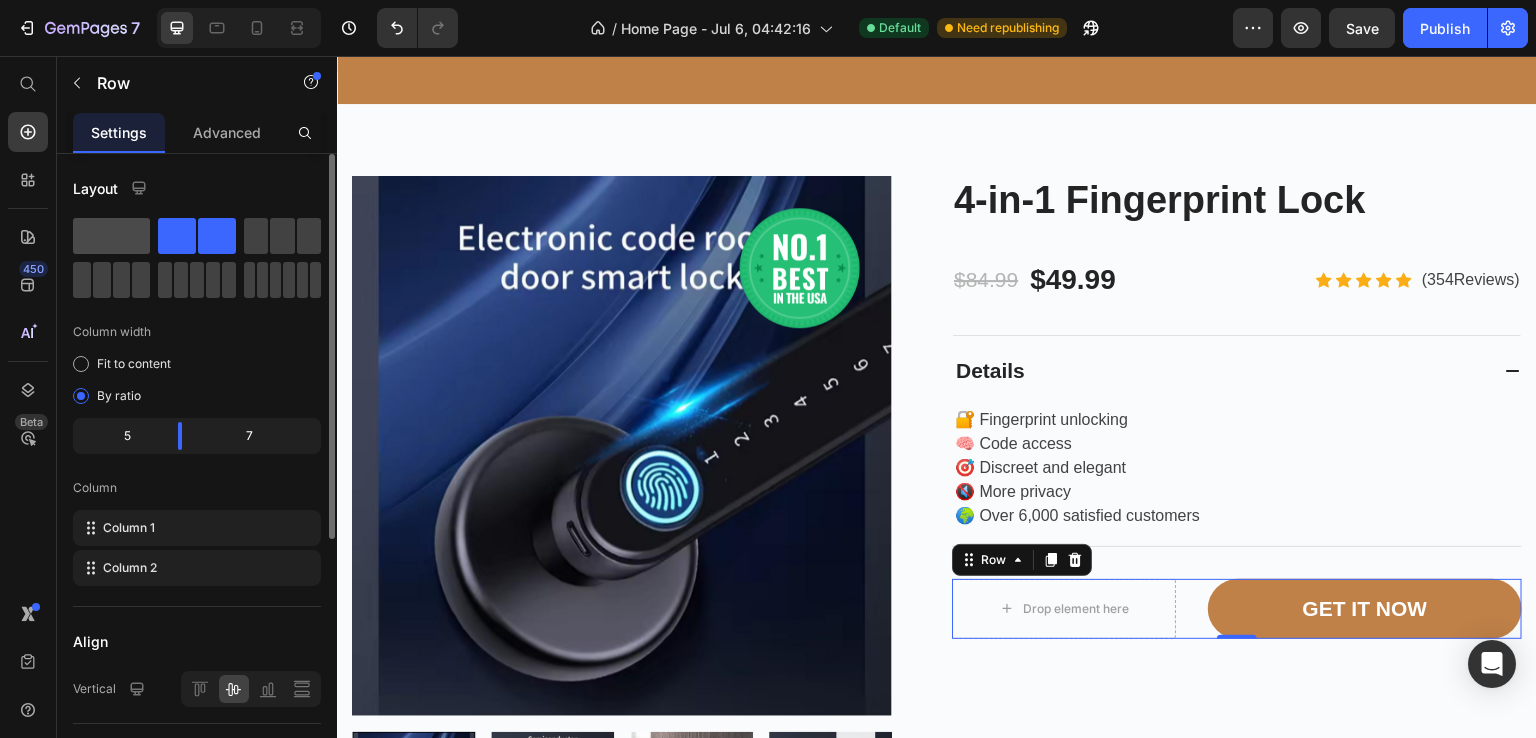 click 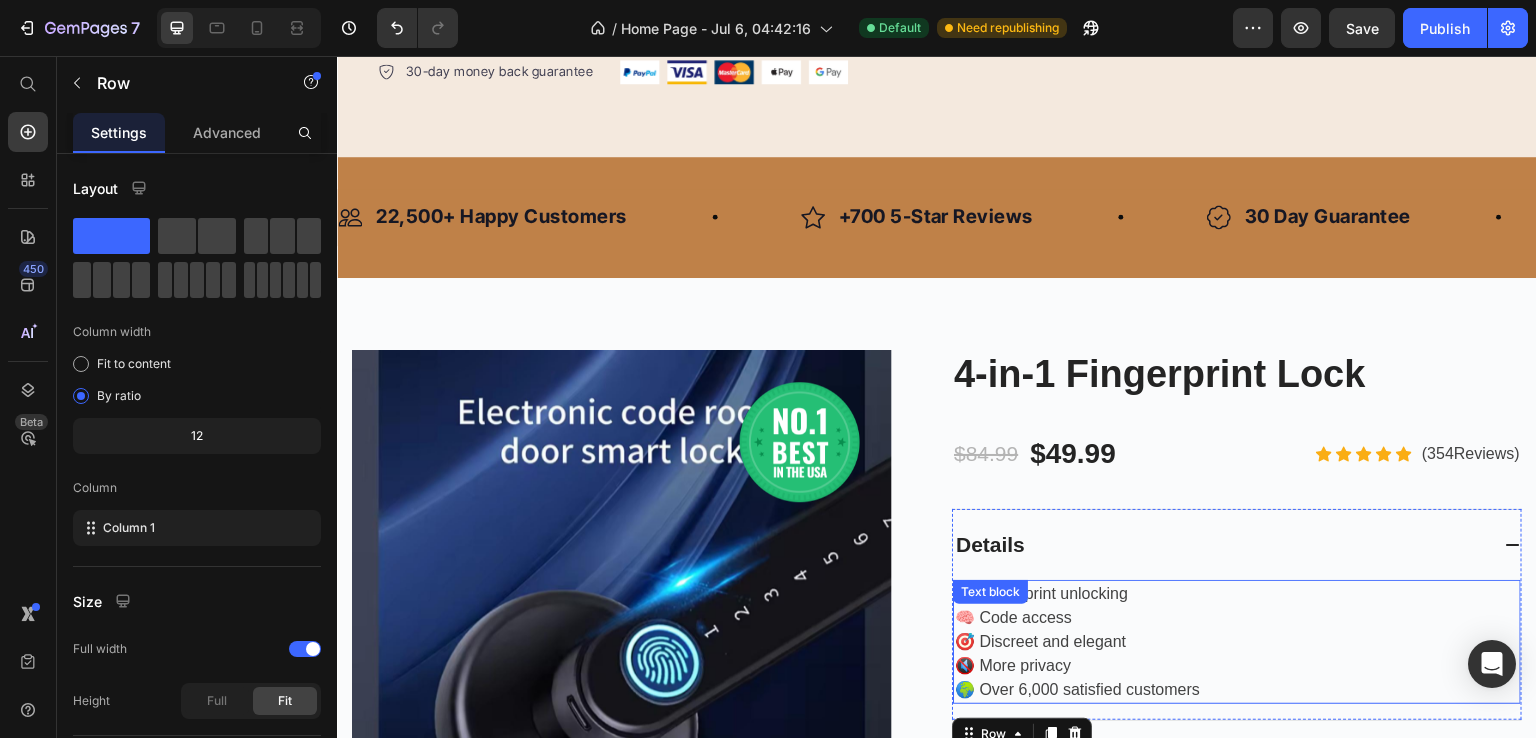 scroll, scrollTop: 1091, scrollLeft: 0, axis: vertical 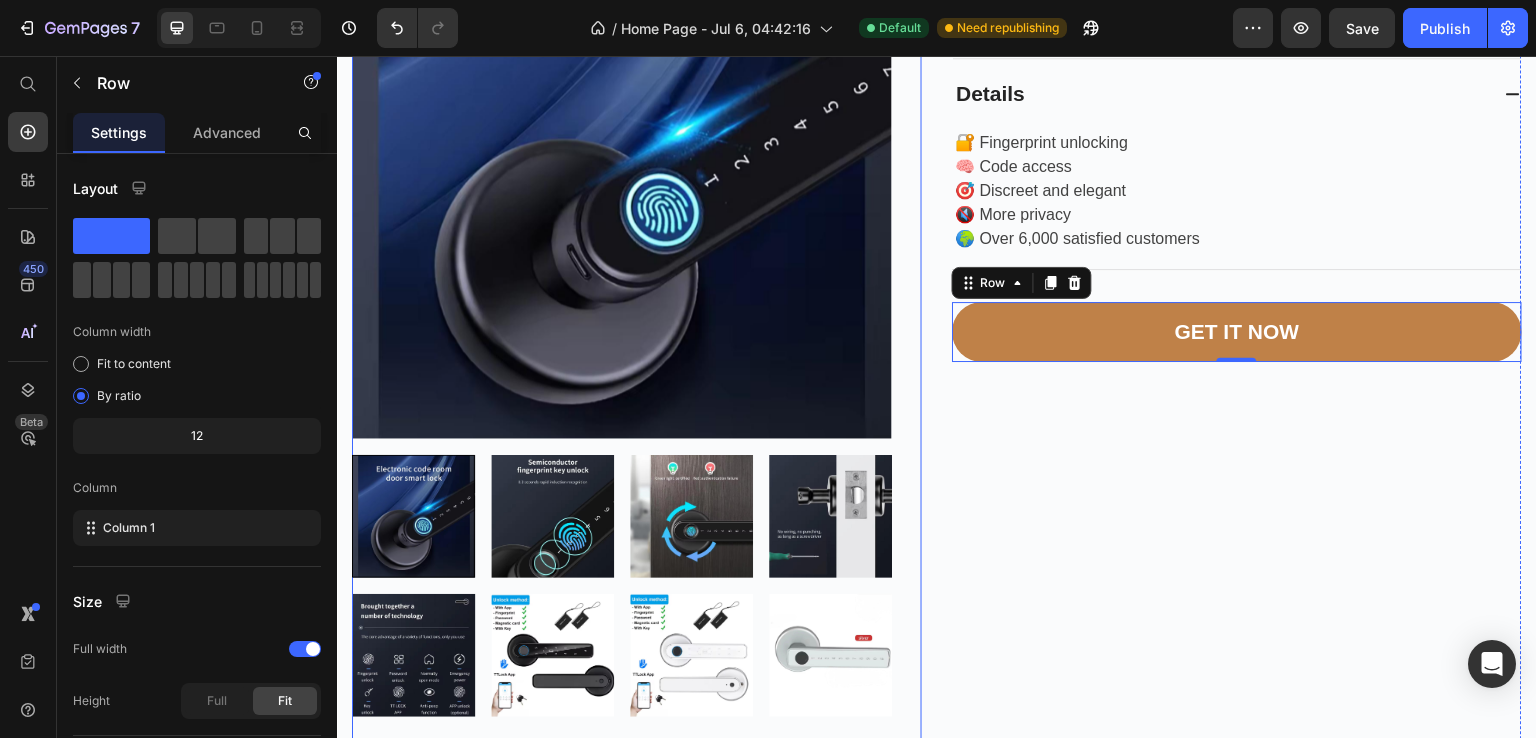 click at bounding box center [622, 169] 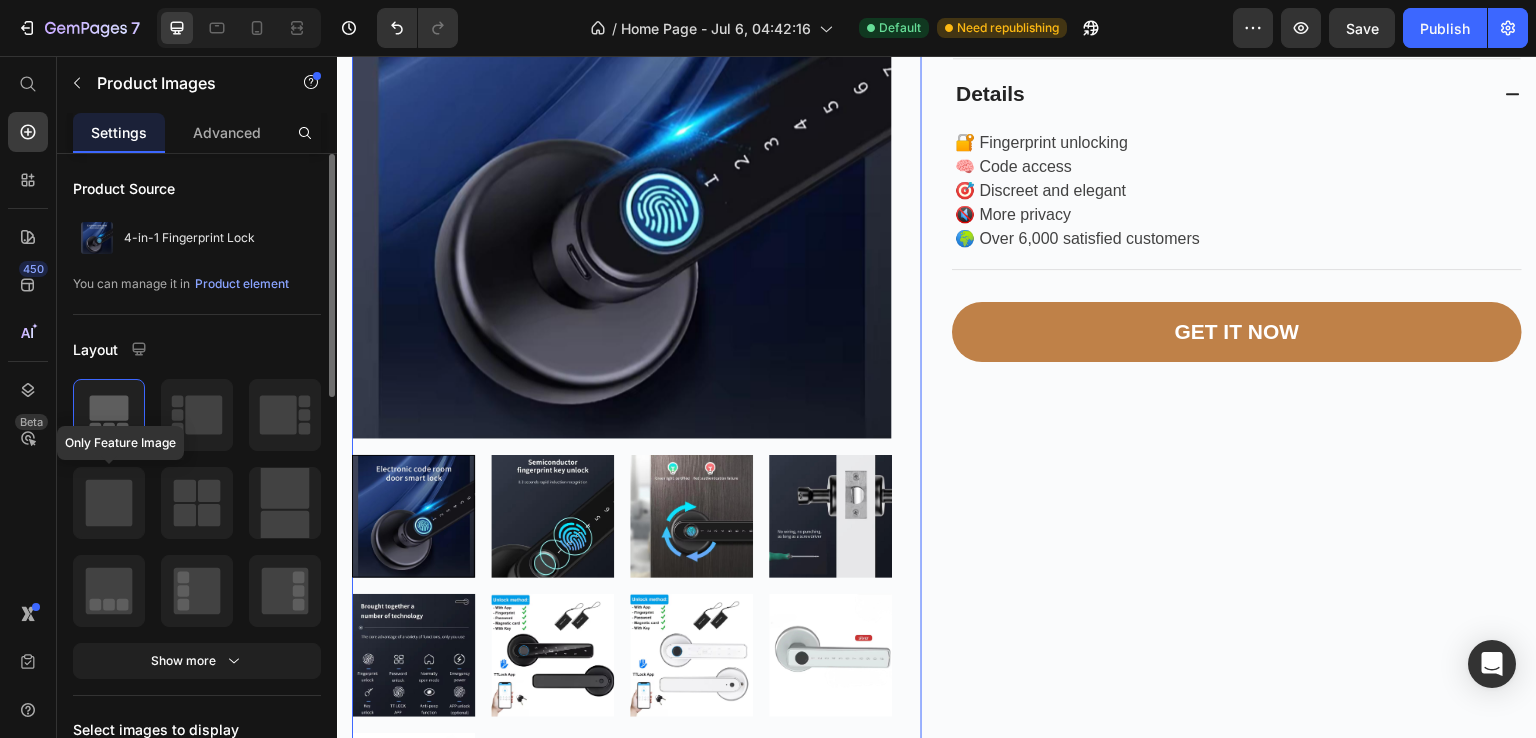 click 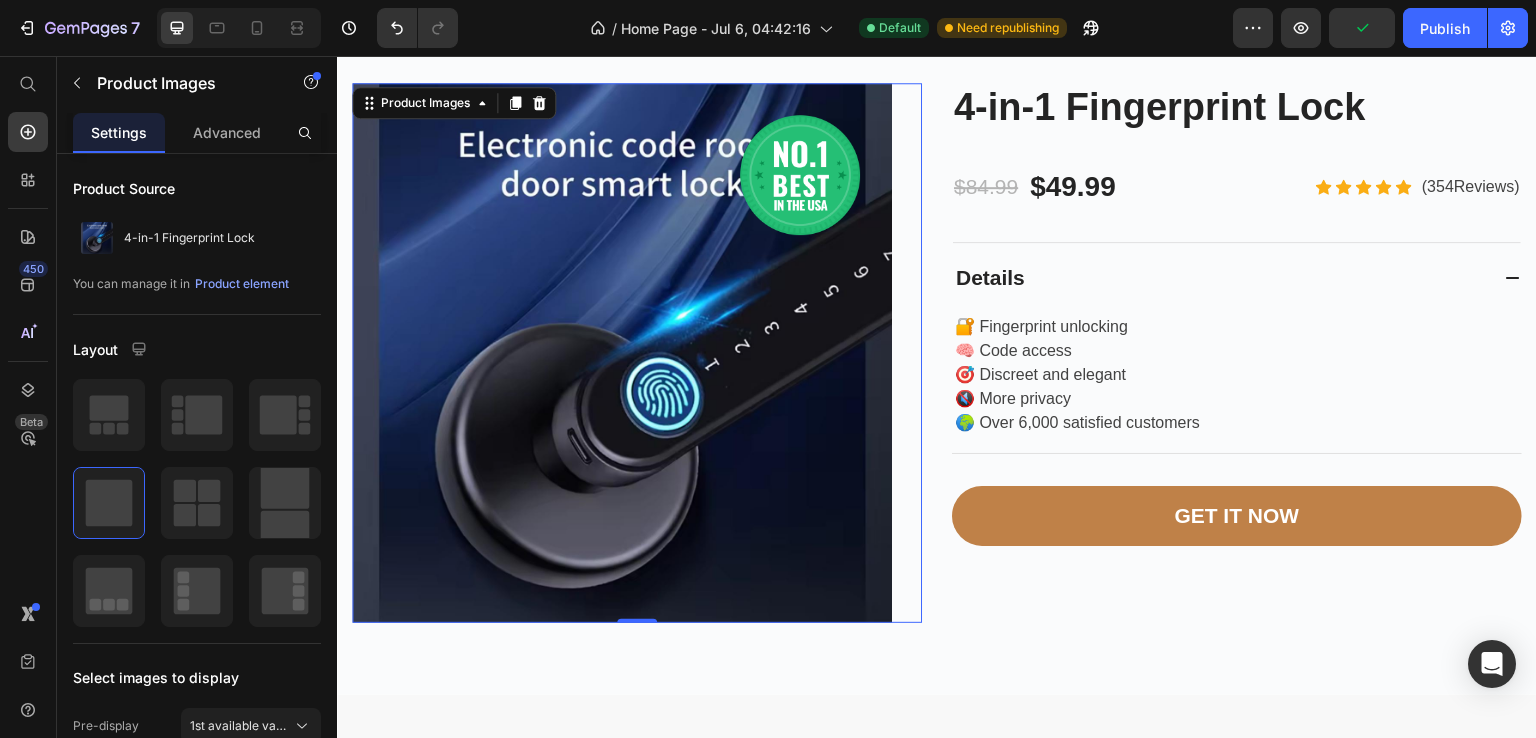 scroll, scrollTop: 908, scrollLeft: 0, axis: vertical 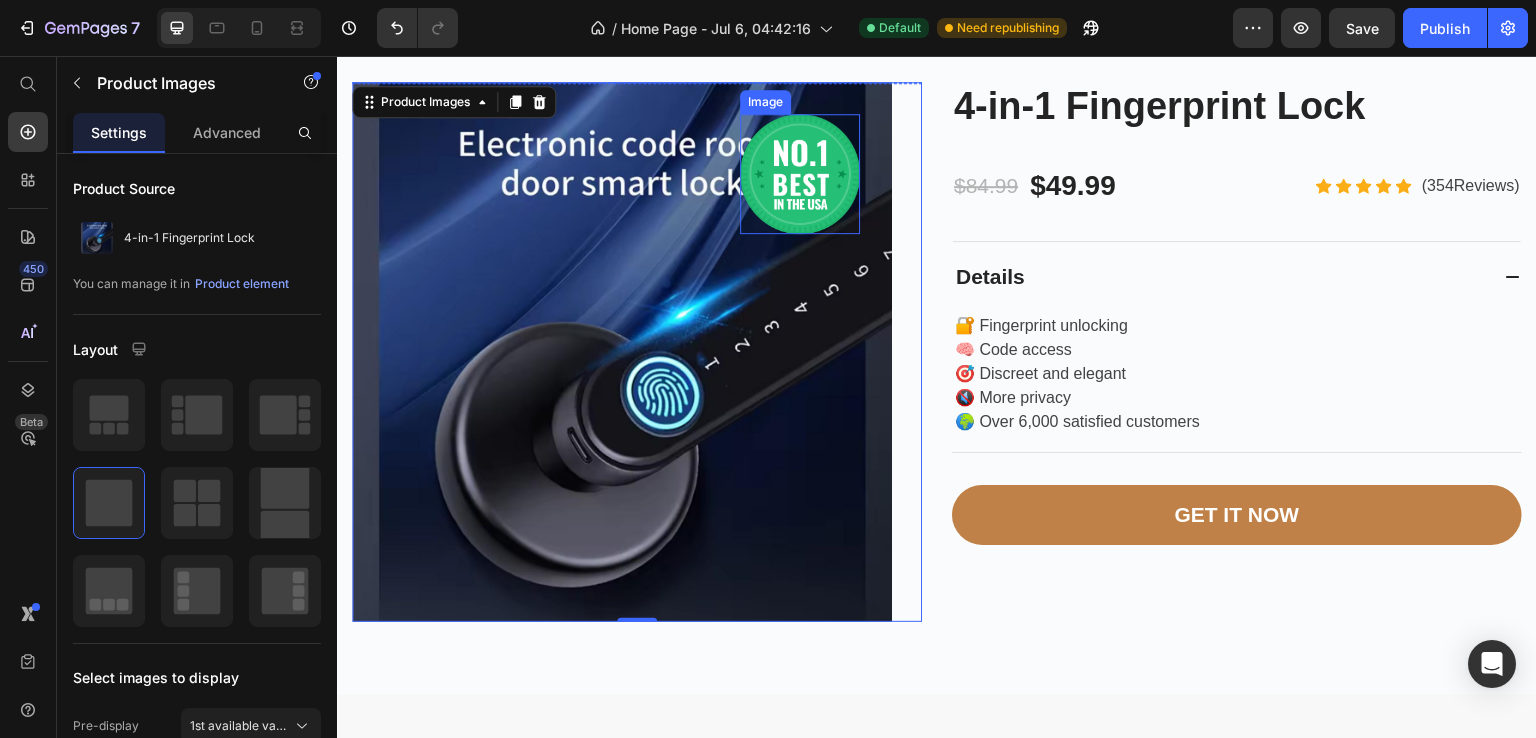 click at bounding box center [800, 174] 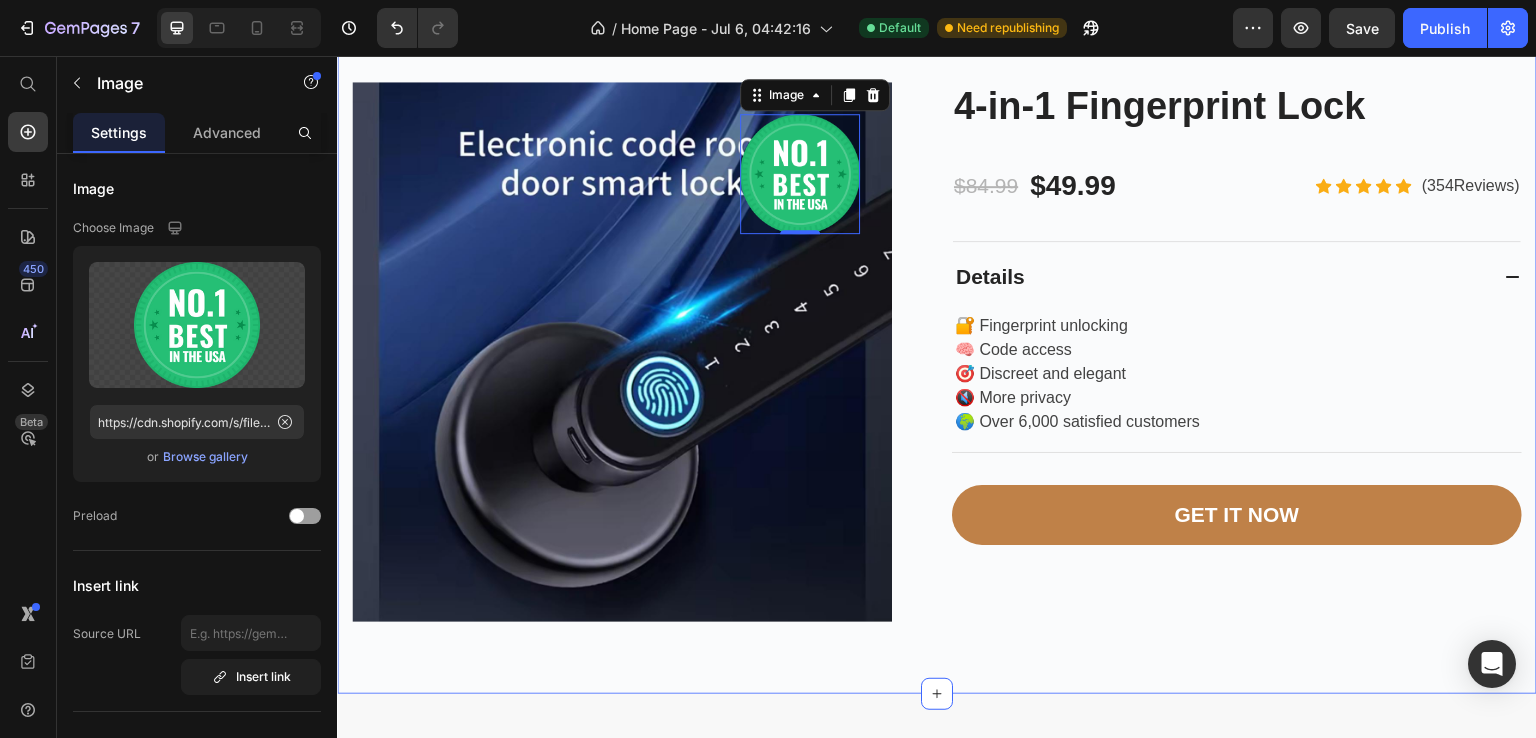 click on "Image   0 Row Product Images 4-in-1 Fingerprint Lock Product Title $84.99 Product Price $49.99 Product Price Row                Icon                Icon                Icon                Icon                Icon Icon List Hoz (354Reviews) Text block Row Row Details 🔐 Fingerprint unlocking 🧠 Code access 🎯 Discreet and elegant 🔇 More privacy 🌍 Over 6,000 satisfied customers Text block Accordion GET IT NOW Product Cart Button Row Row Product Section 3" at bounding box center (937, 352) 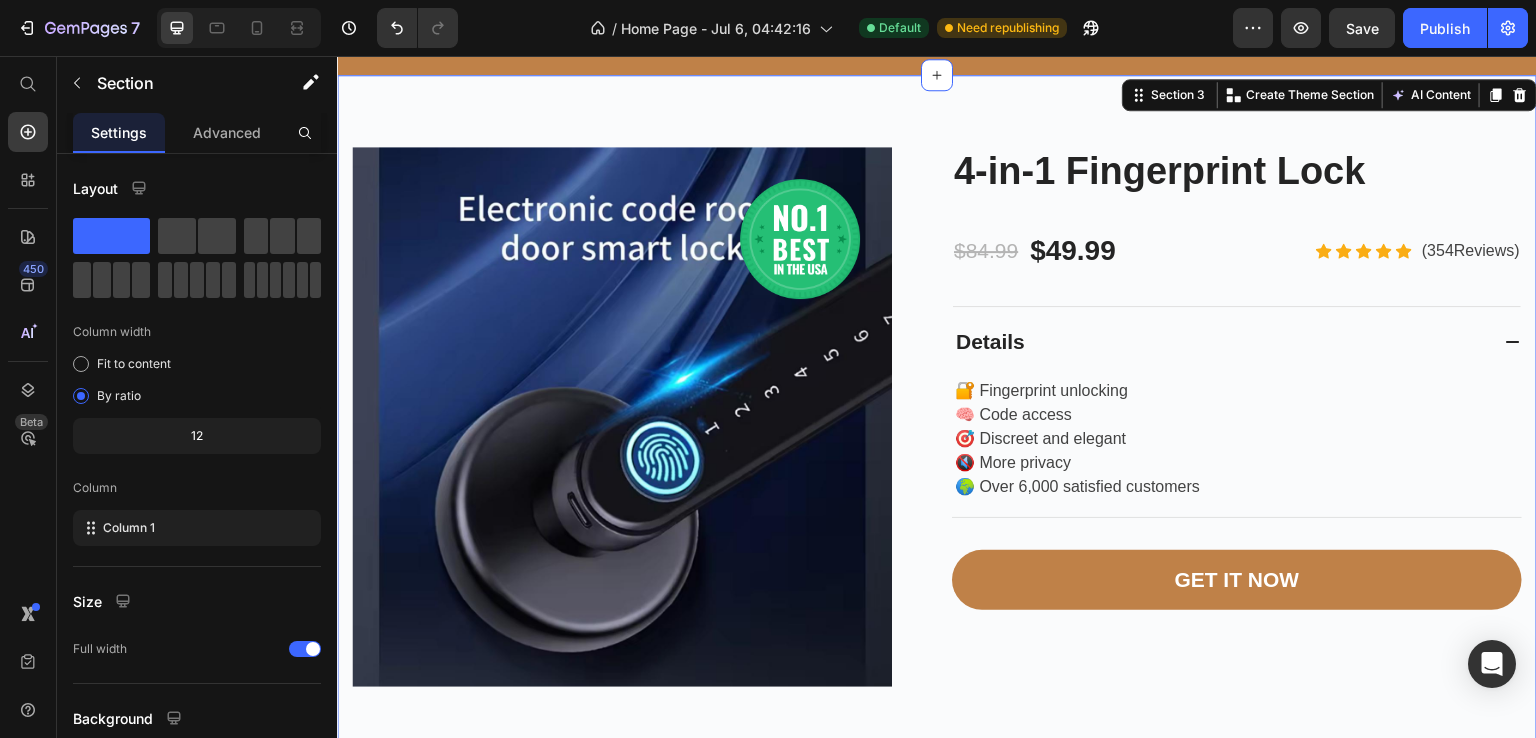 scroll, scrollTop: 842, scrollLeft: 0, axis: vertical 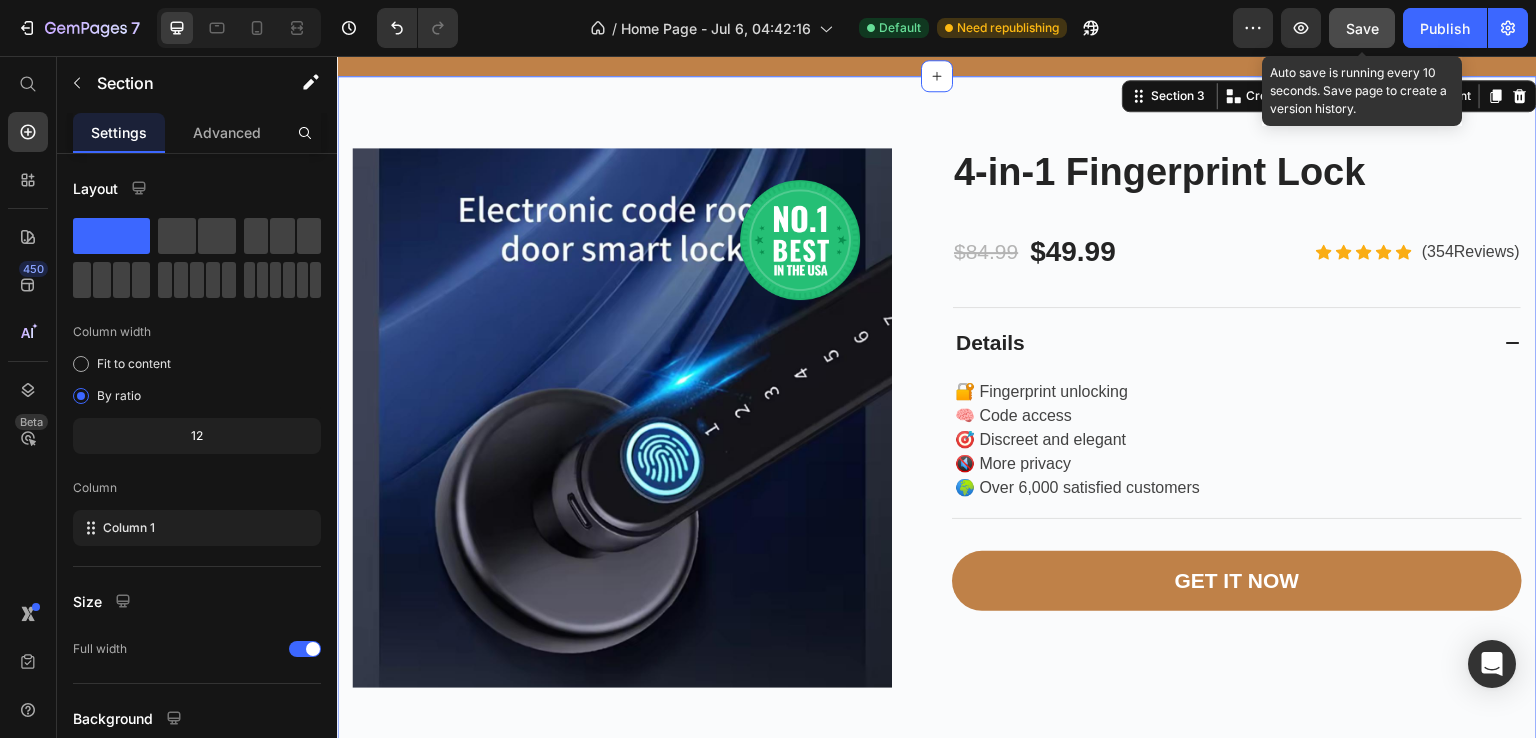 click on "Save" at bounding box center [1362, 28] 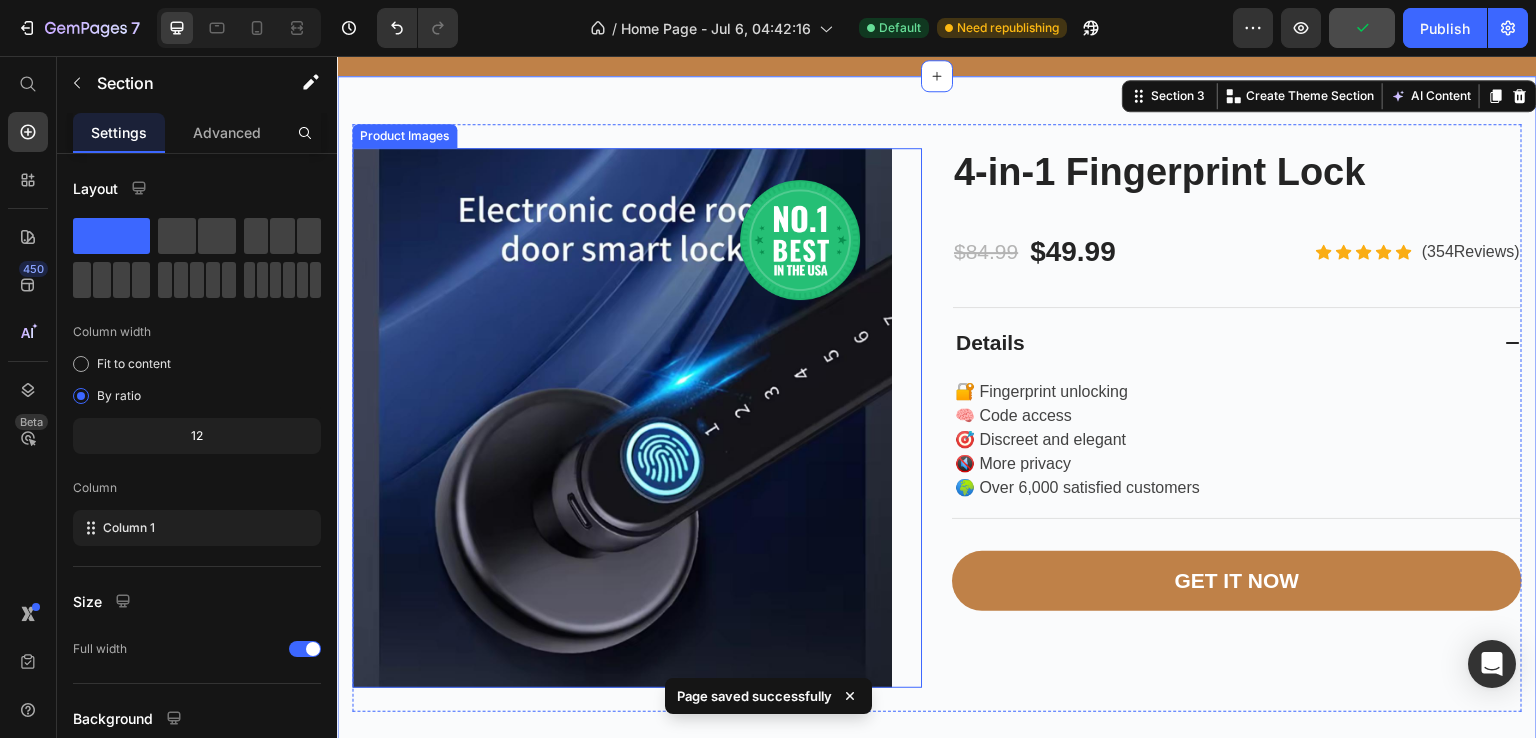 click at bounding box center (622, 418) 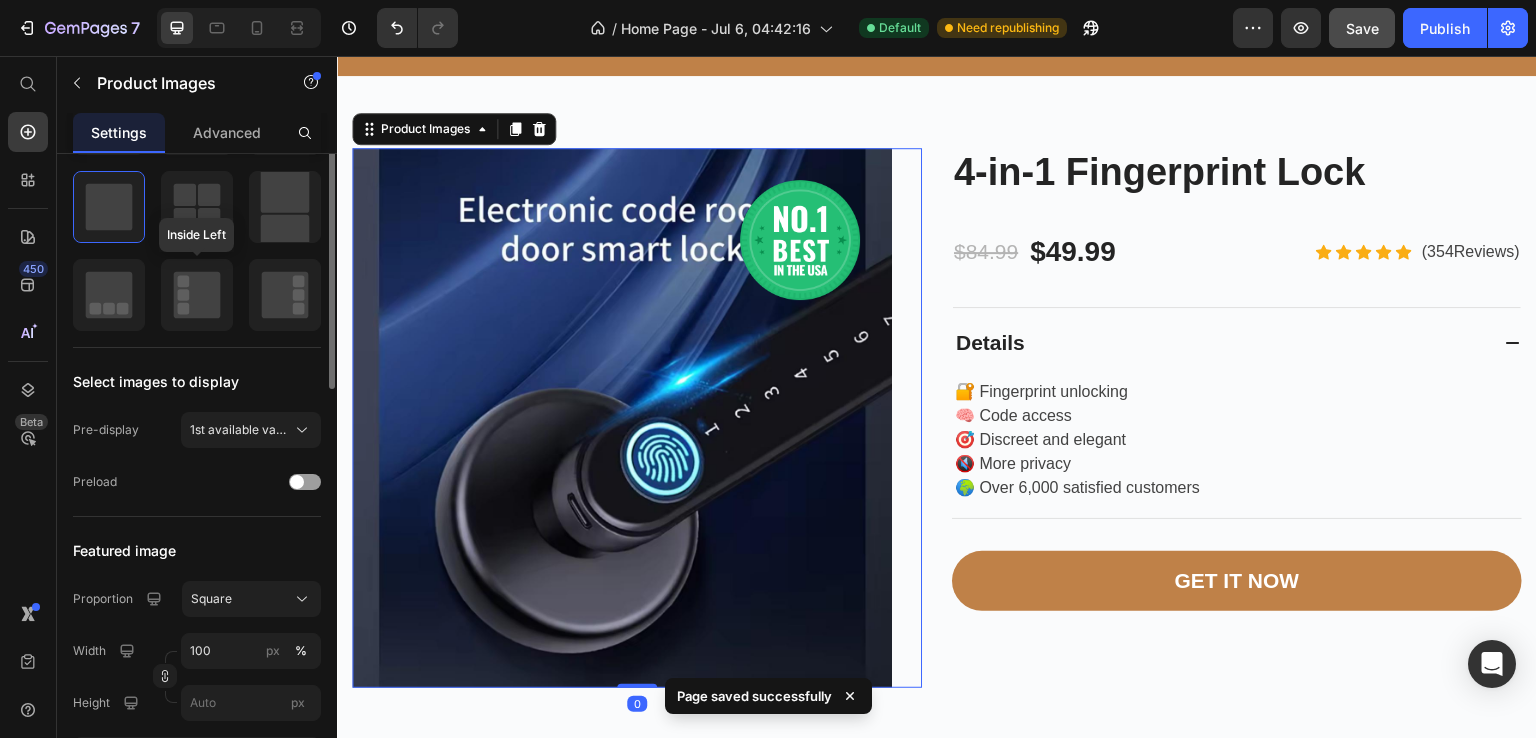 scroll, scrollTop: 304, scrollLeft: 0, axis: vertical 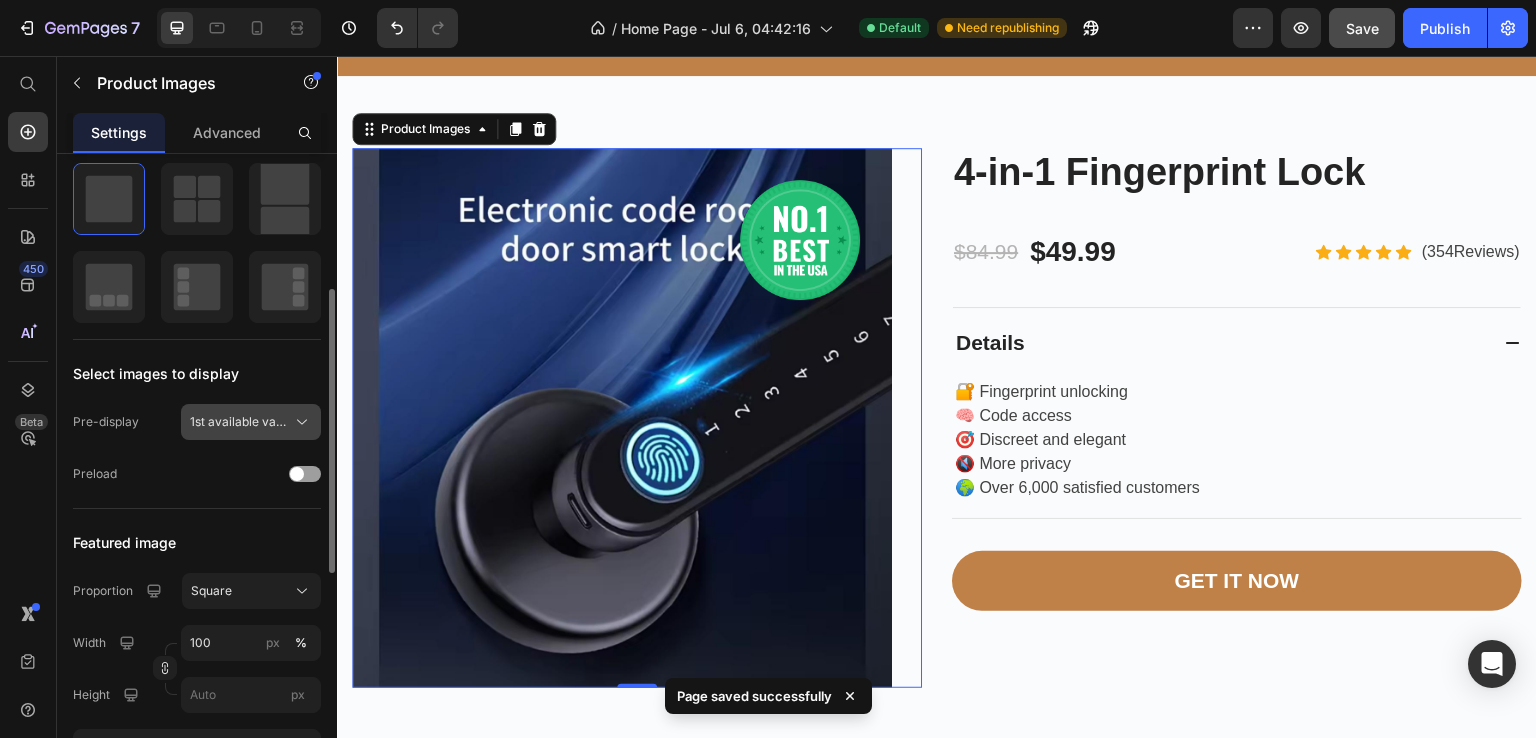 click on "1st available variant" at bounding box center [239, 422] 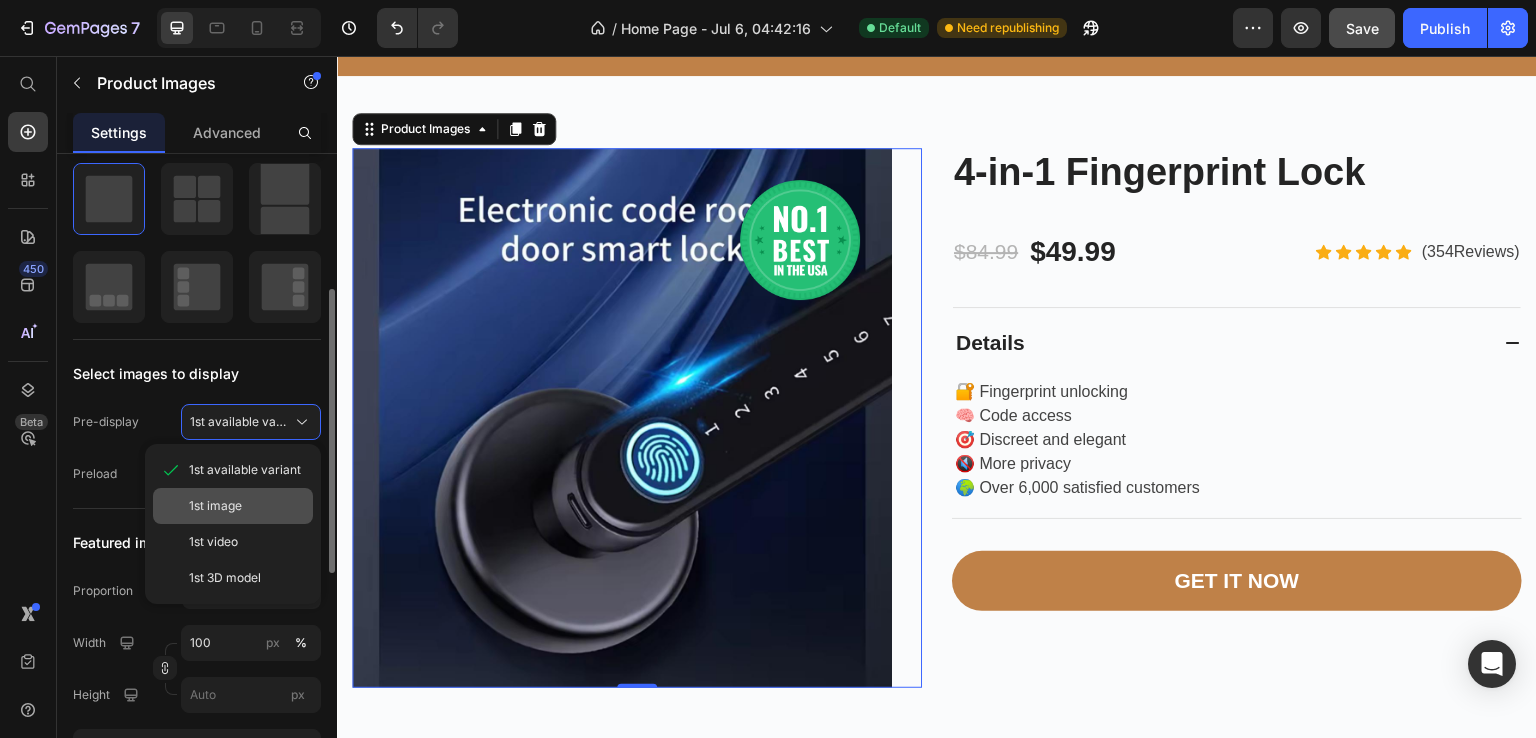 click on "1st image" at bounding box center [247, 506] 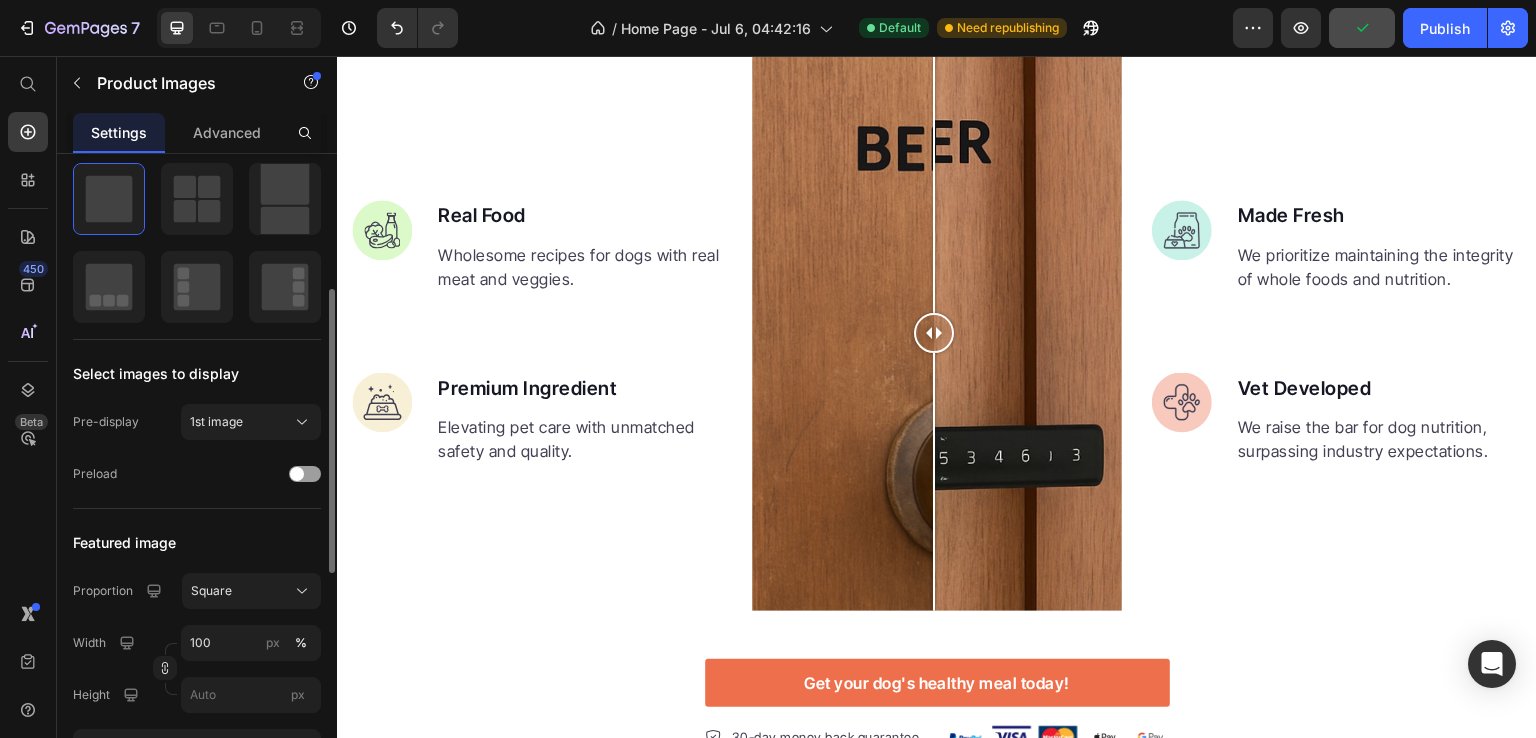 scroll, scrollTop: 2720, scrollLeft: 0, axis: vertical 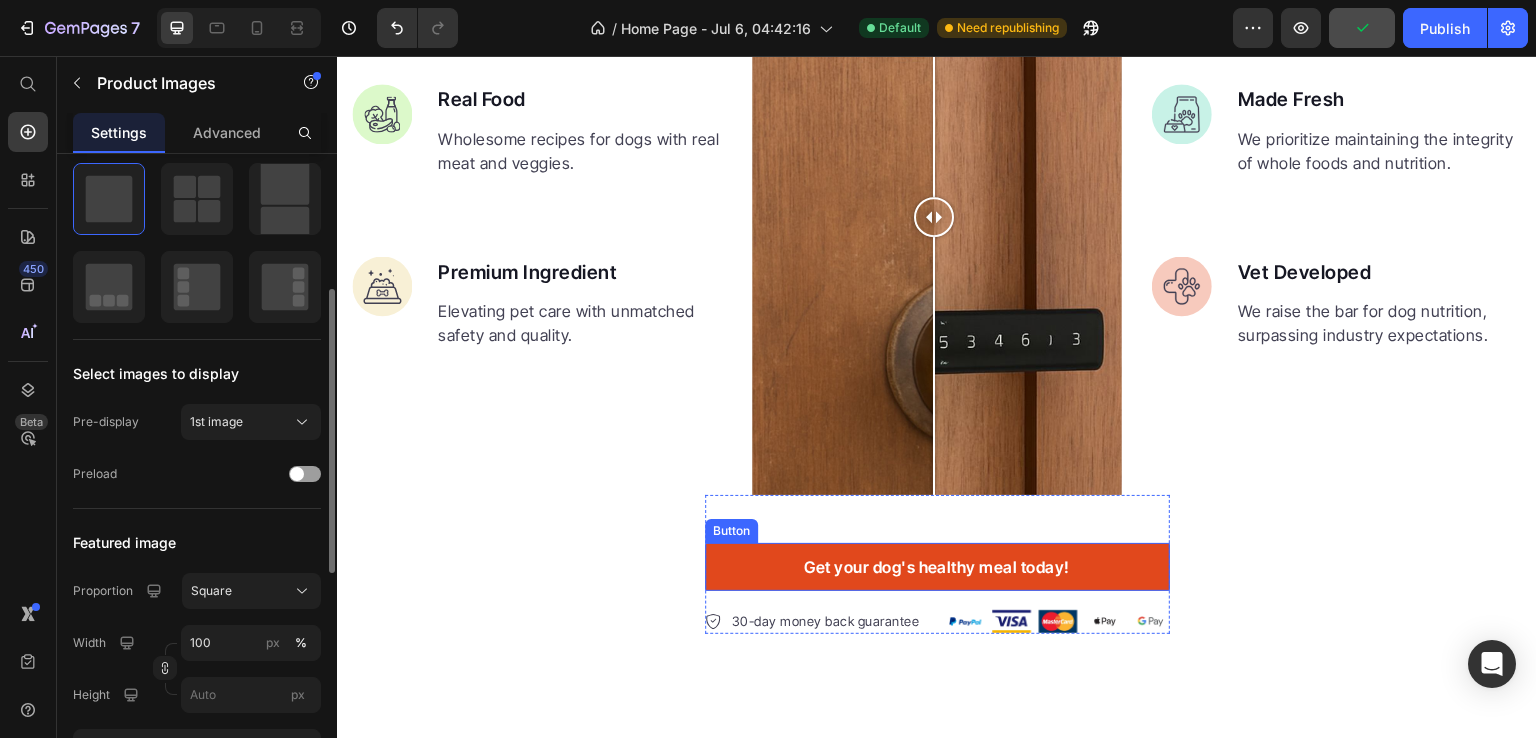 click on "Get your dog's healthy meal today!" at bounding box center (937, 567) 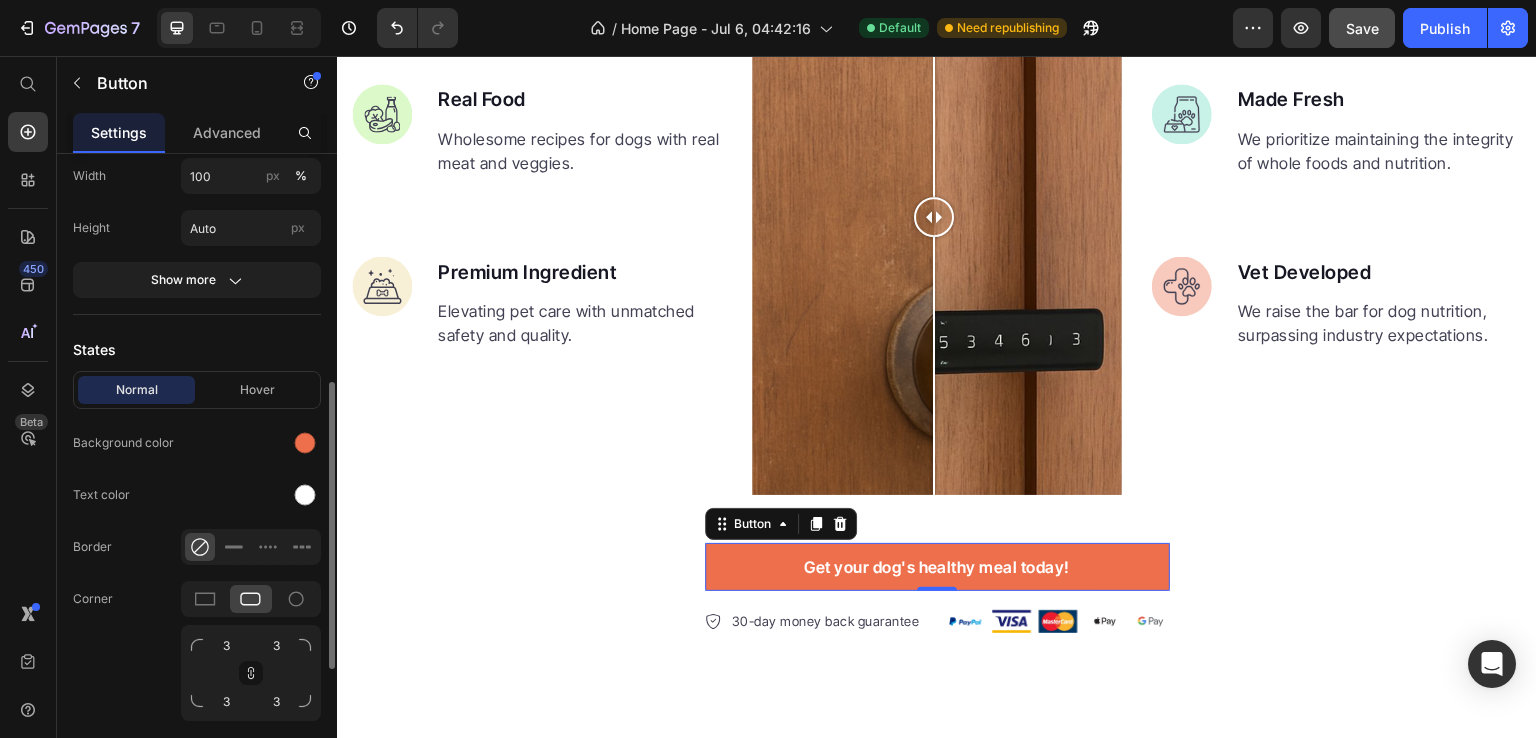 scroll, scrollTop: 392, scrollLeft: 0, axis: vertical 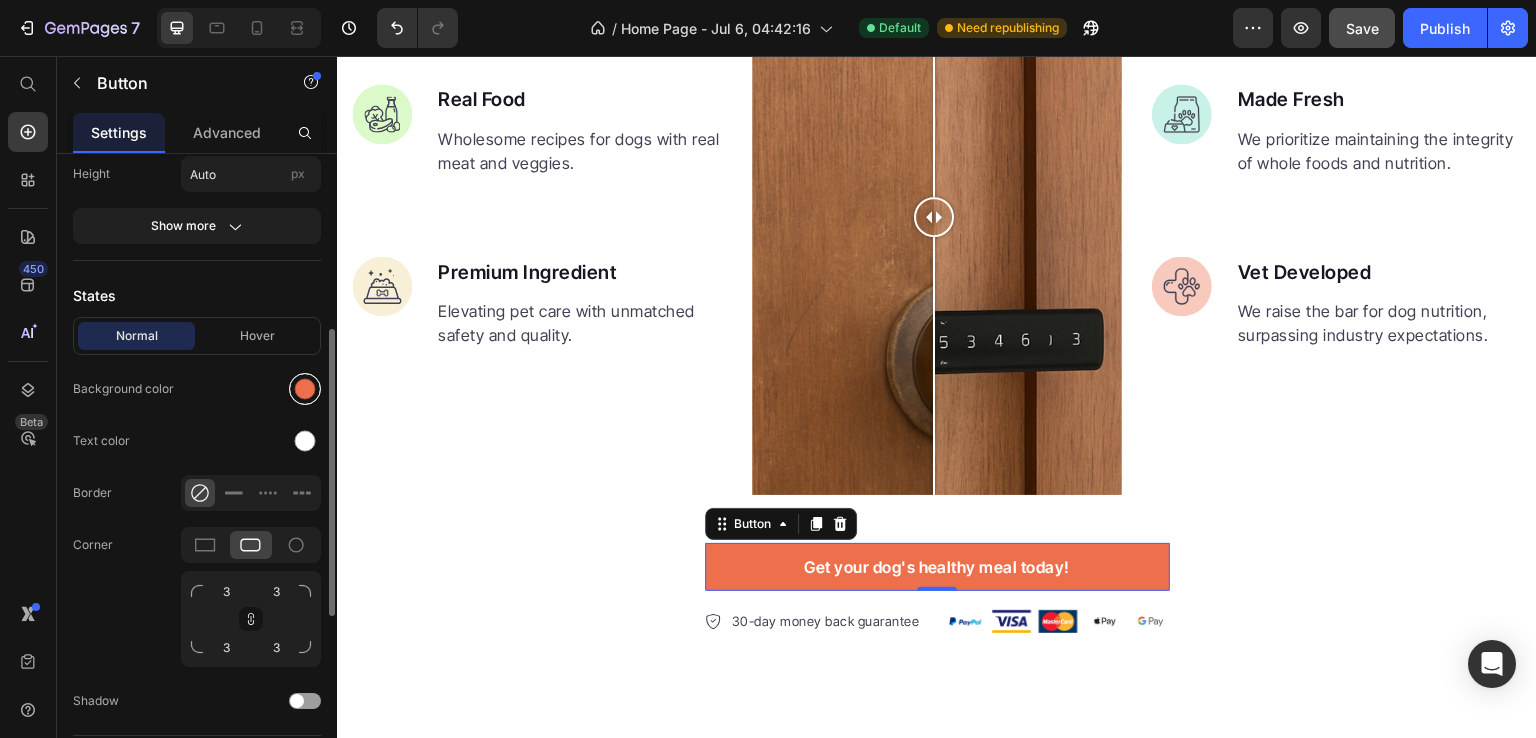click at bounding box center (305, 389) 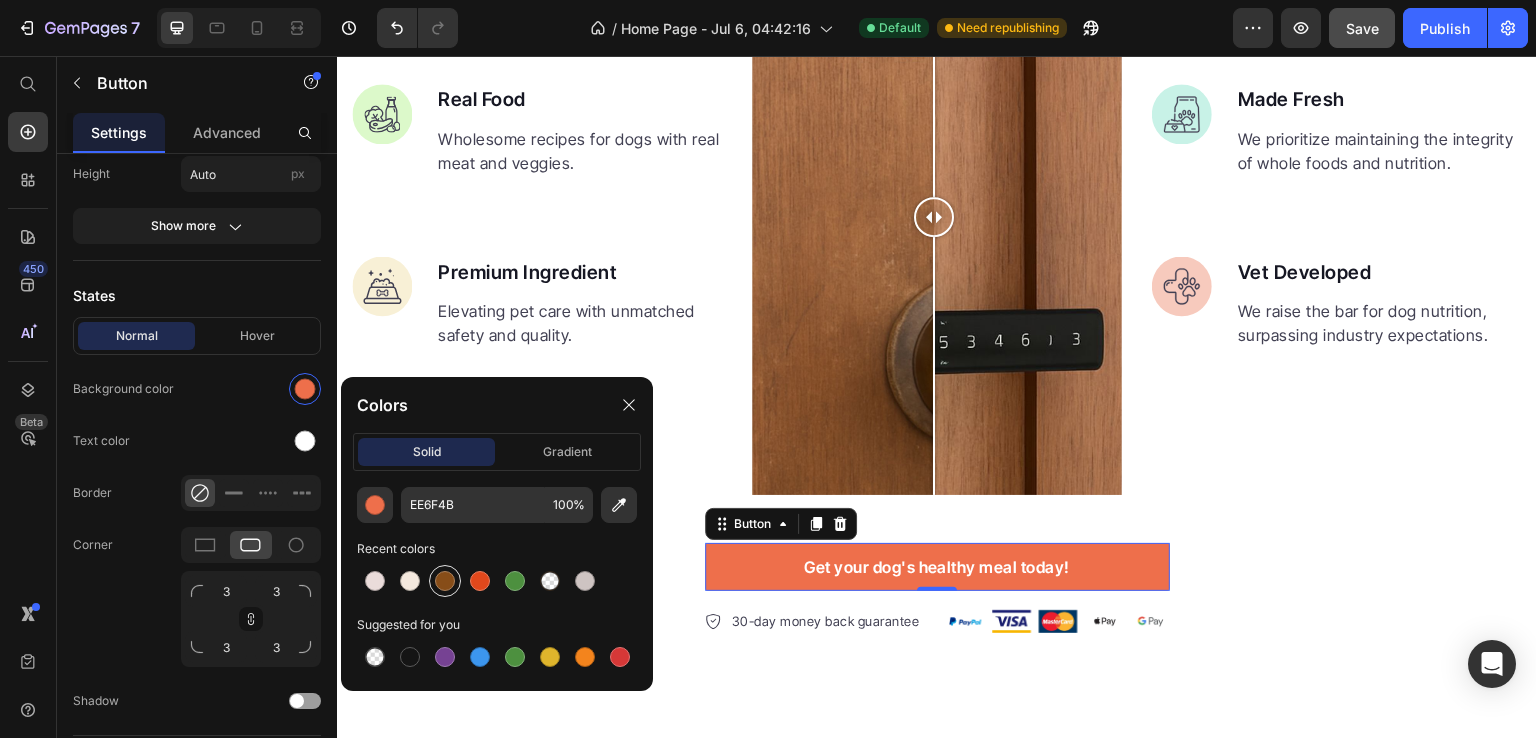 click at bounding box center [445, 581] 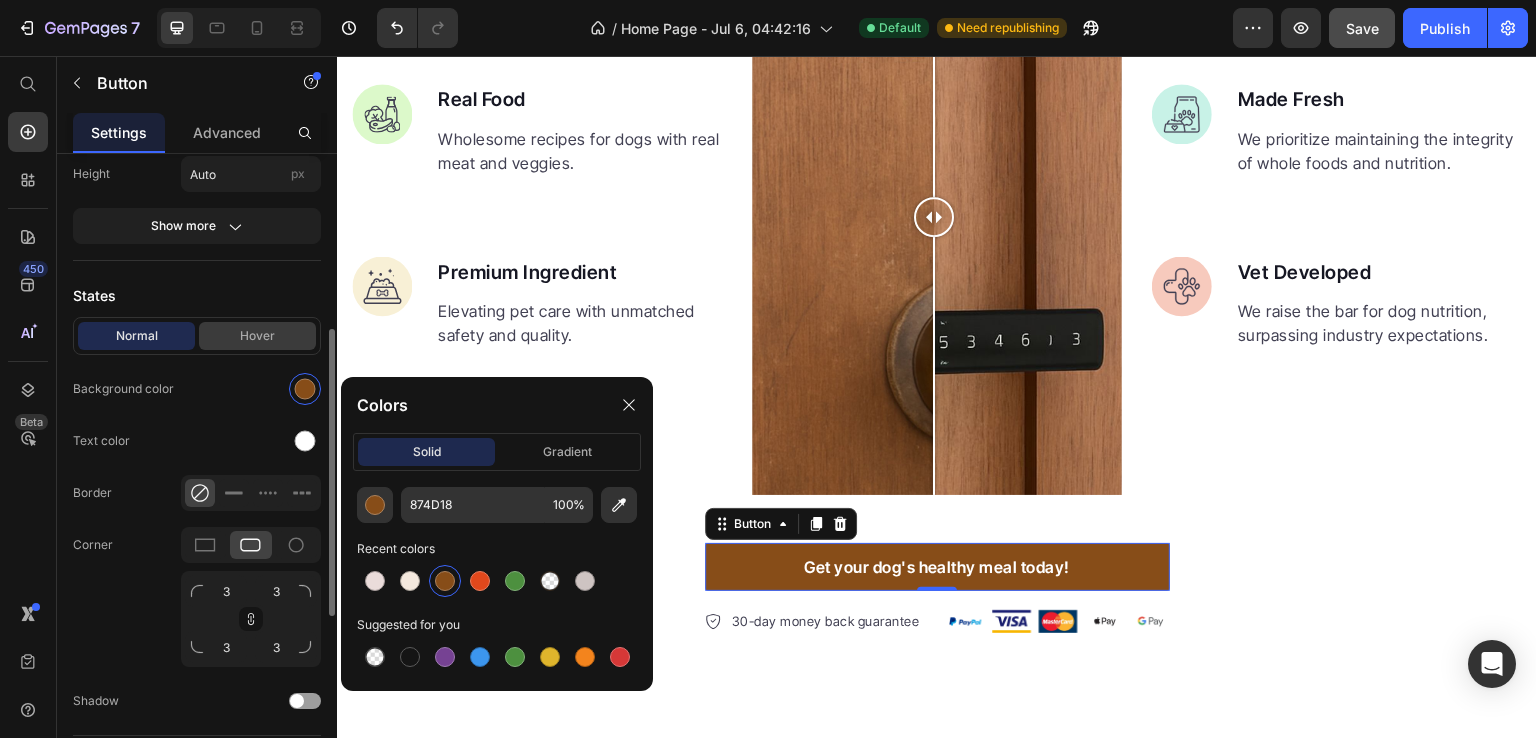 click on "Hover" at bounding box center (257, 336) 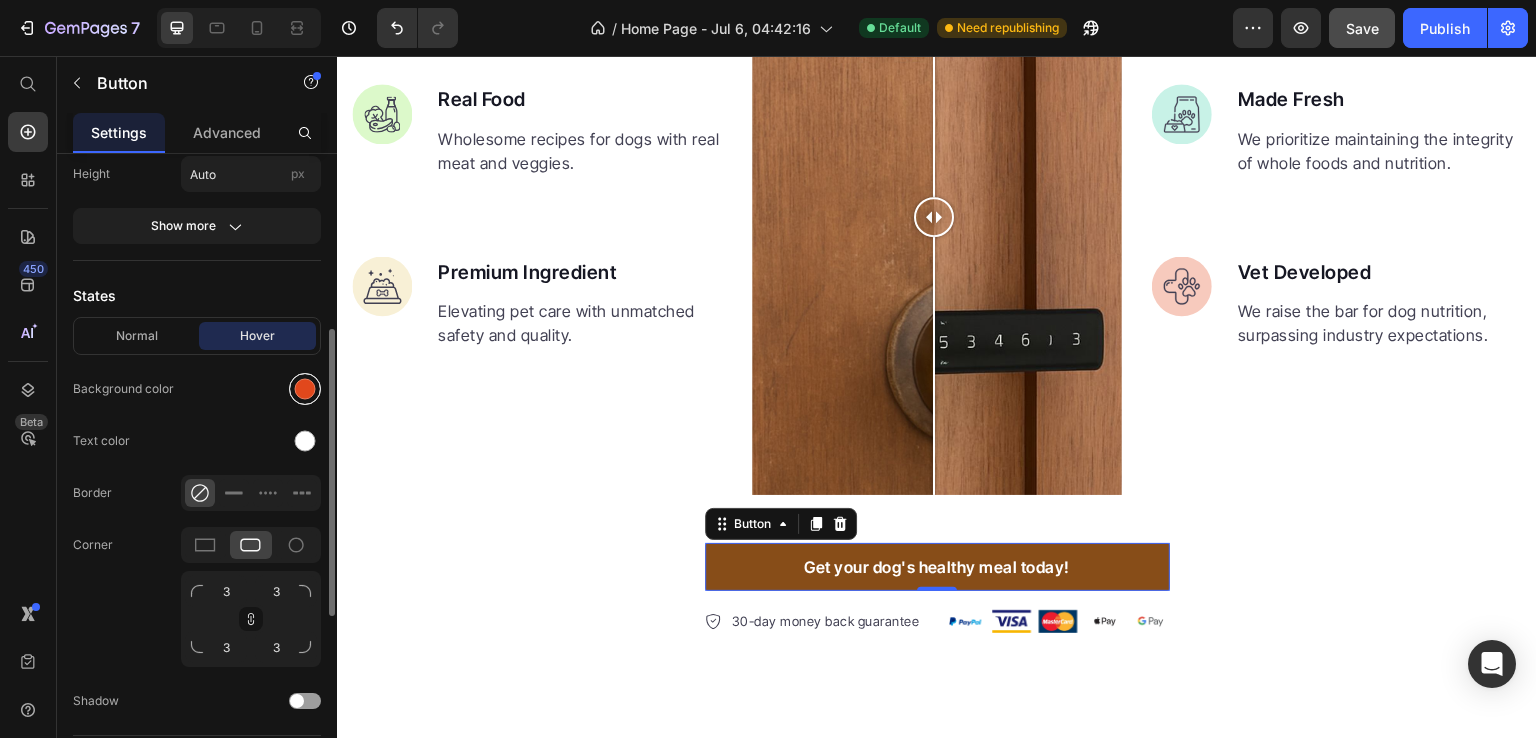 click at bounding box center (305, 389) 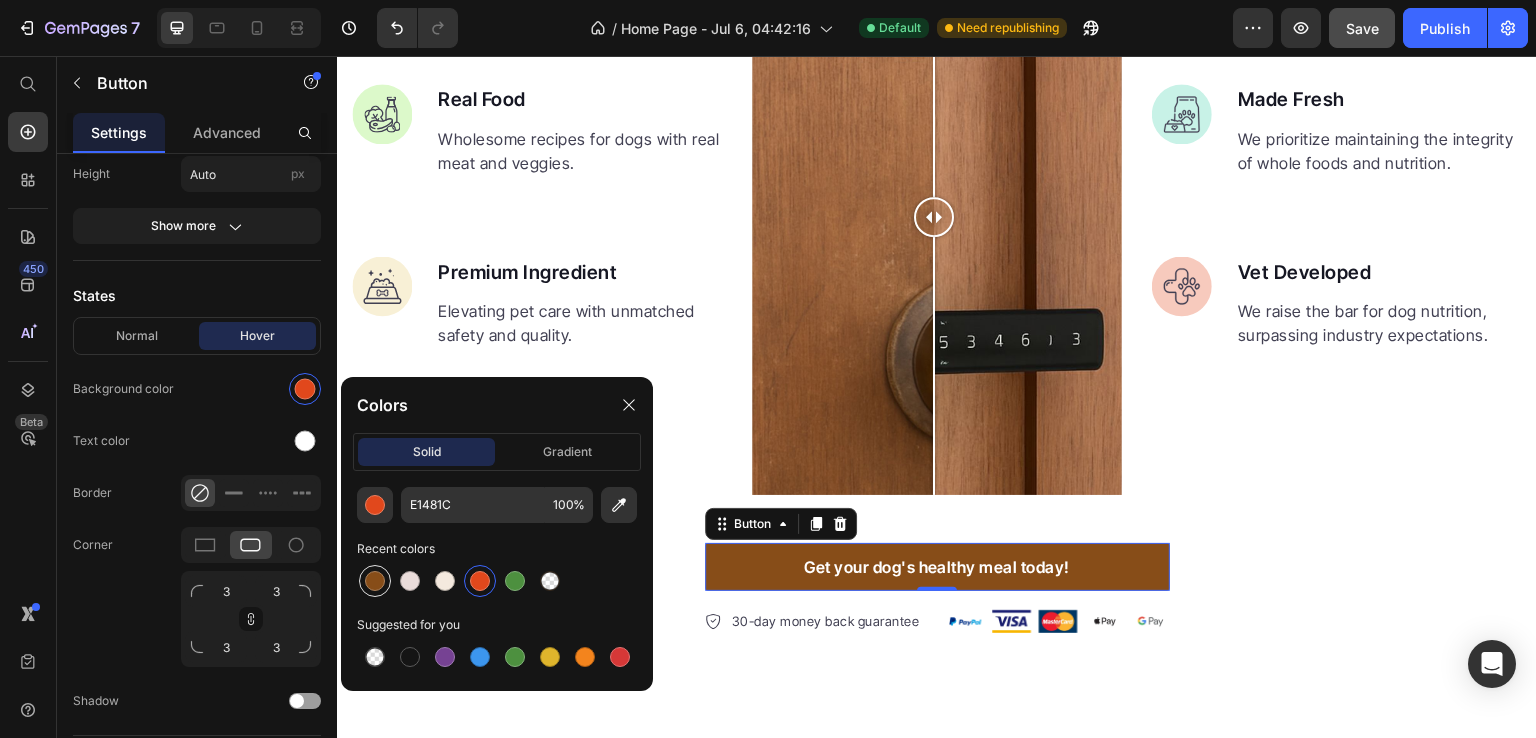 click at bounding box center (375, 581) 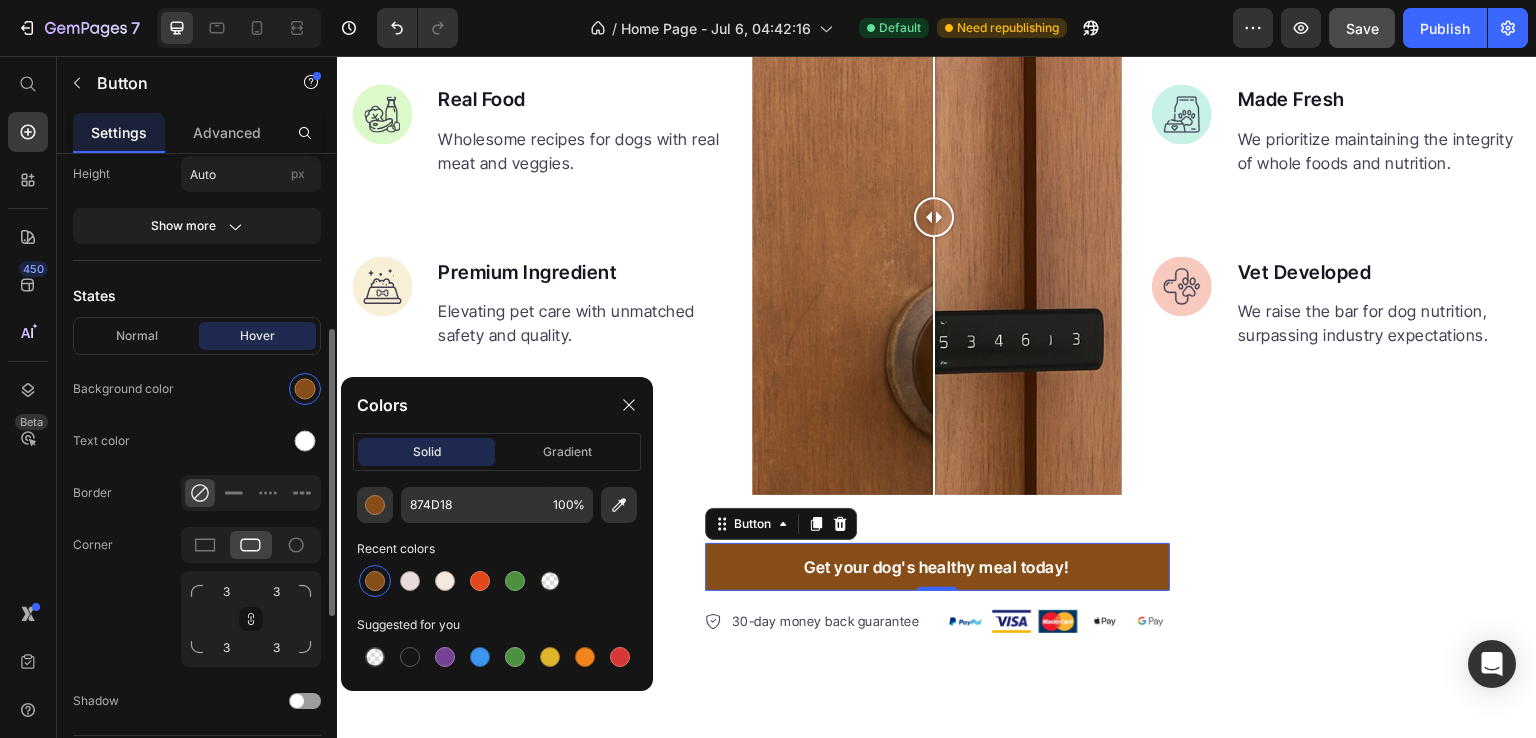 click on "Normal Hover Background color Text color Border Corner 3 3 3 3 Shadow" 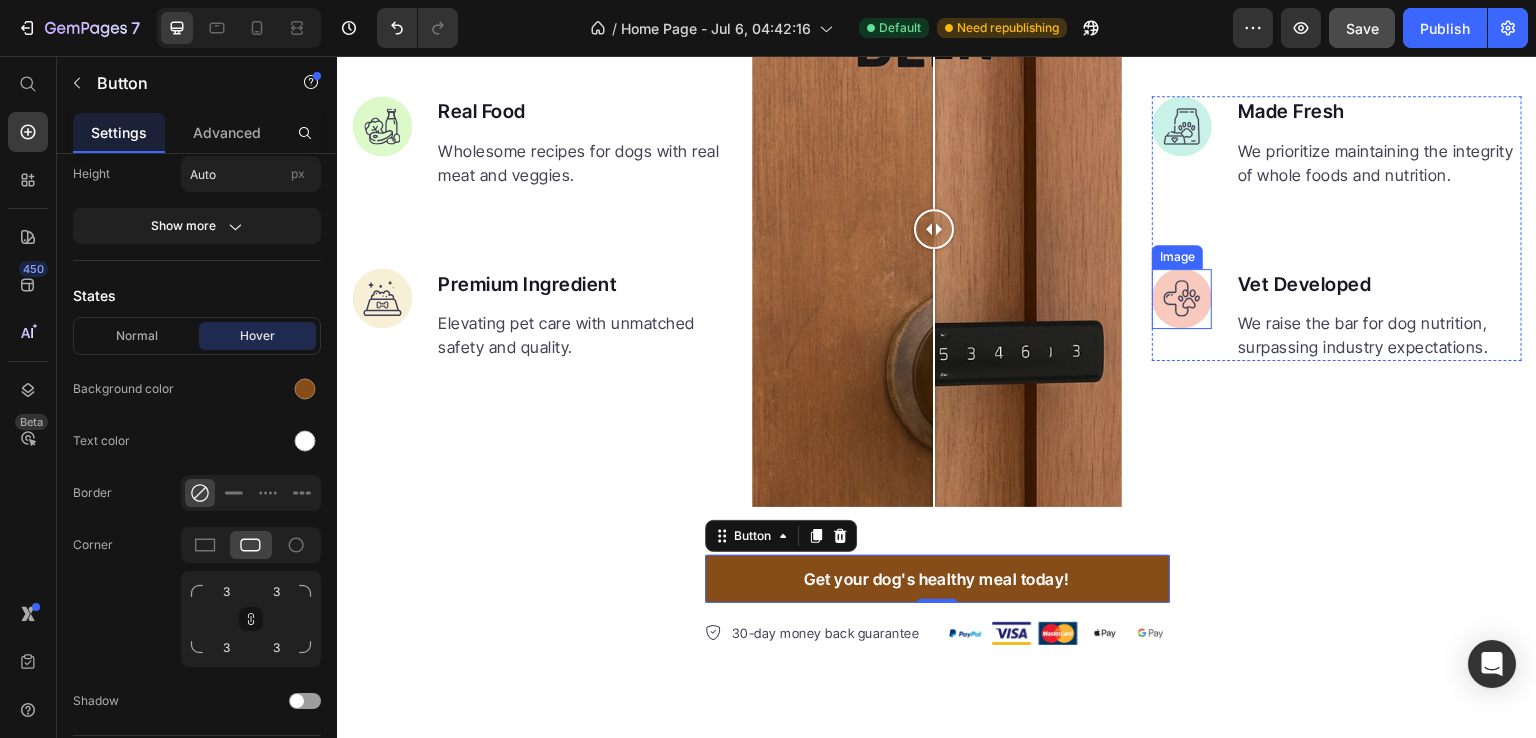 scroll, scrollTop: 2890, scrollLeft: 0, axis: vertical 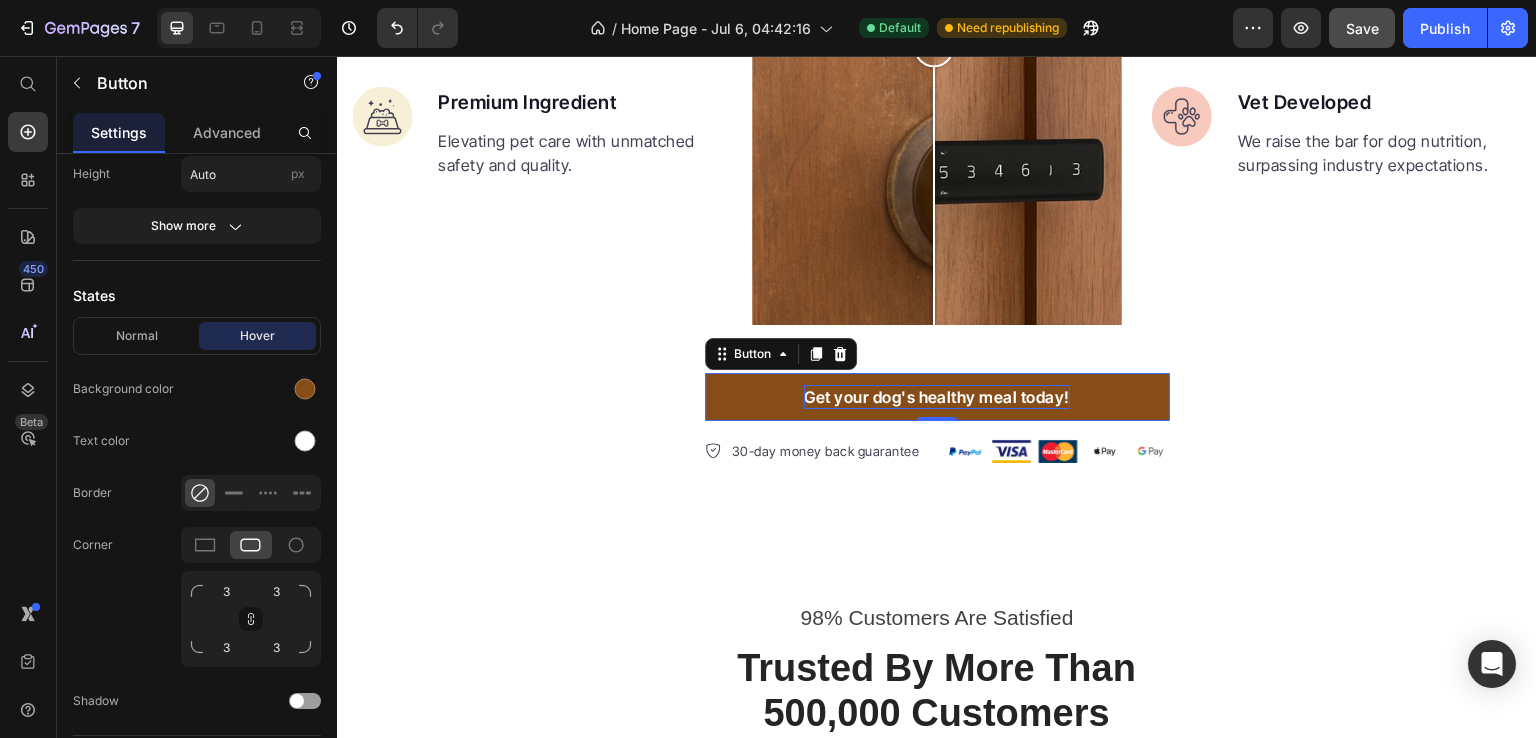 click on "Get your dog's healthy meal today!" at bounding box center (937, 397) 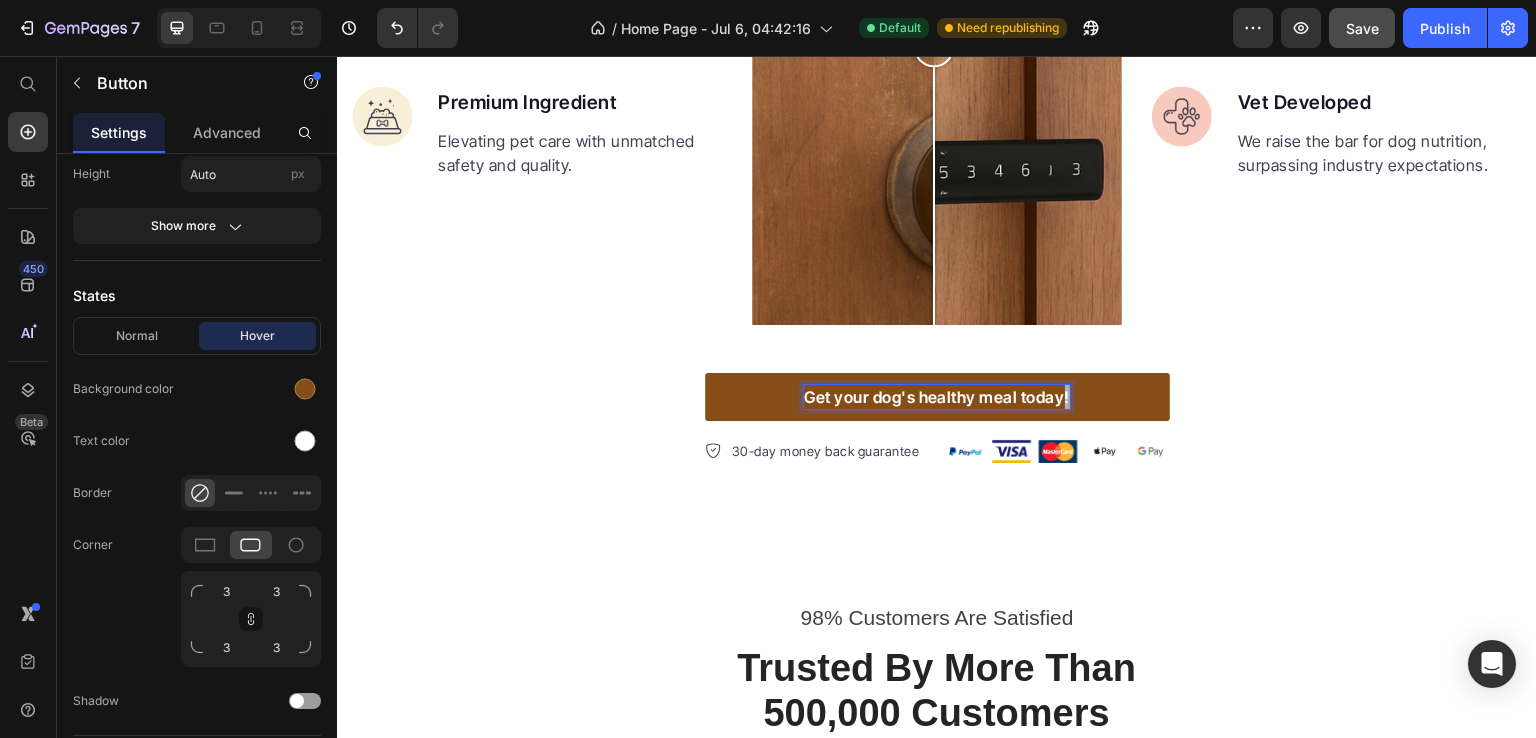 click on "Get your dog's healthy meal today!" at bounding box center (937, 397) 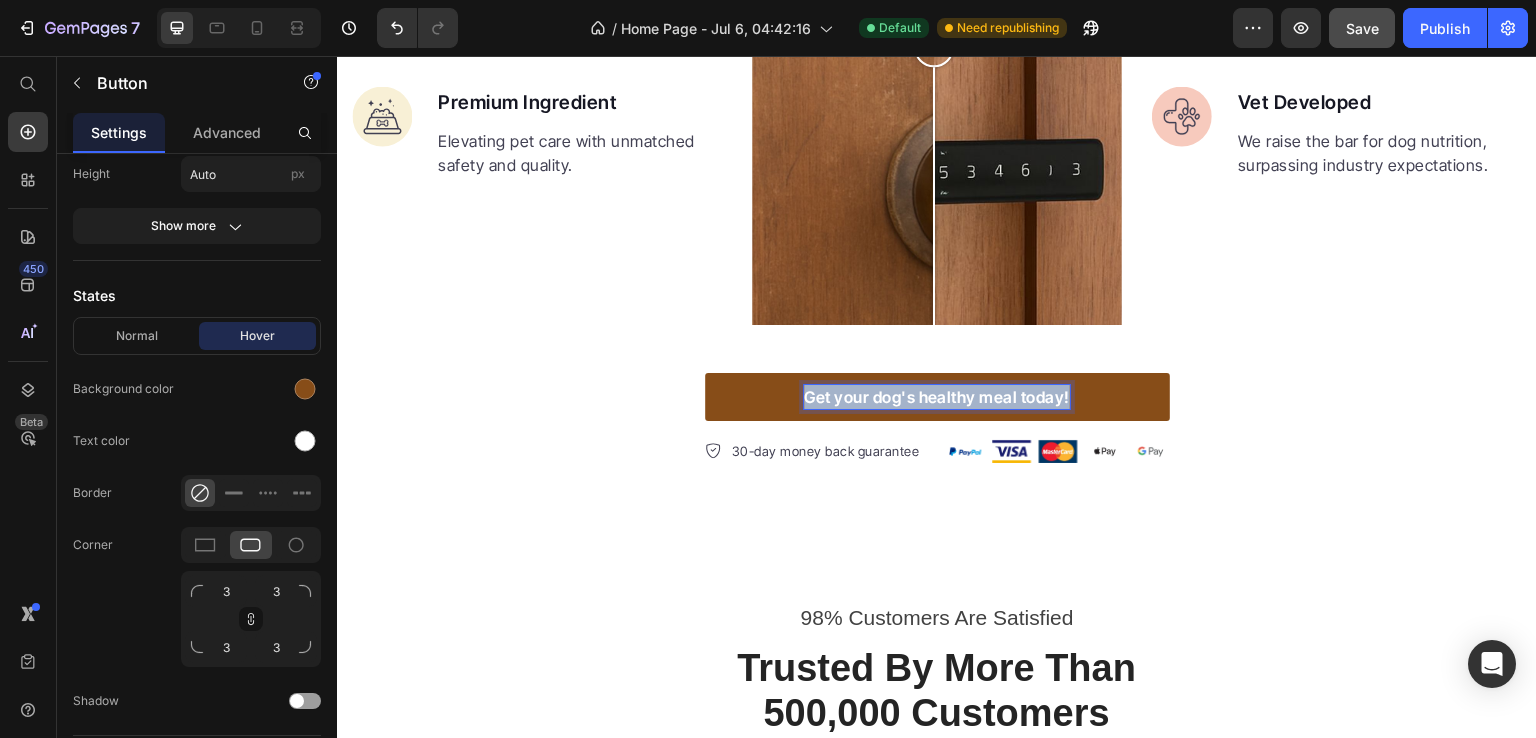 click on "Get your dog's healthy meal today!" at bounding box center [937, 397] 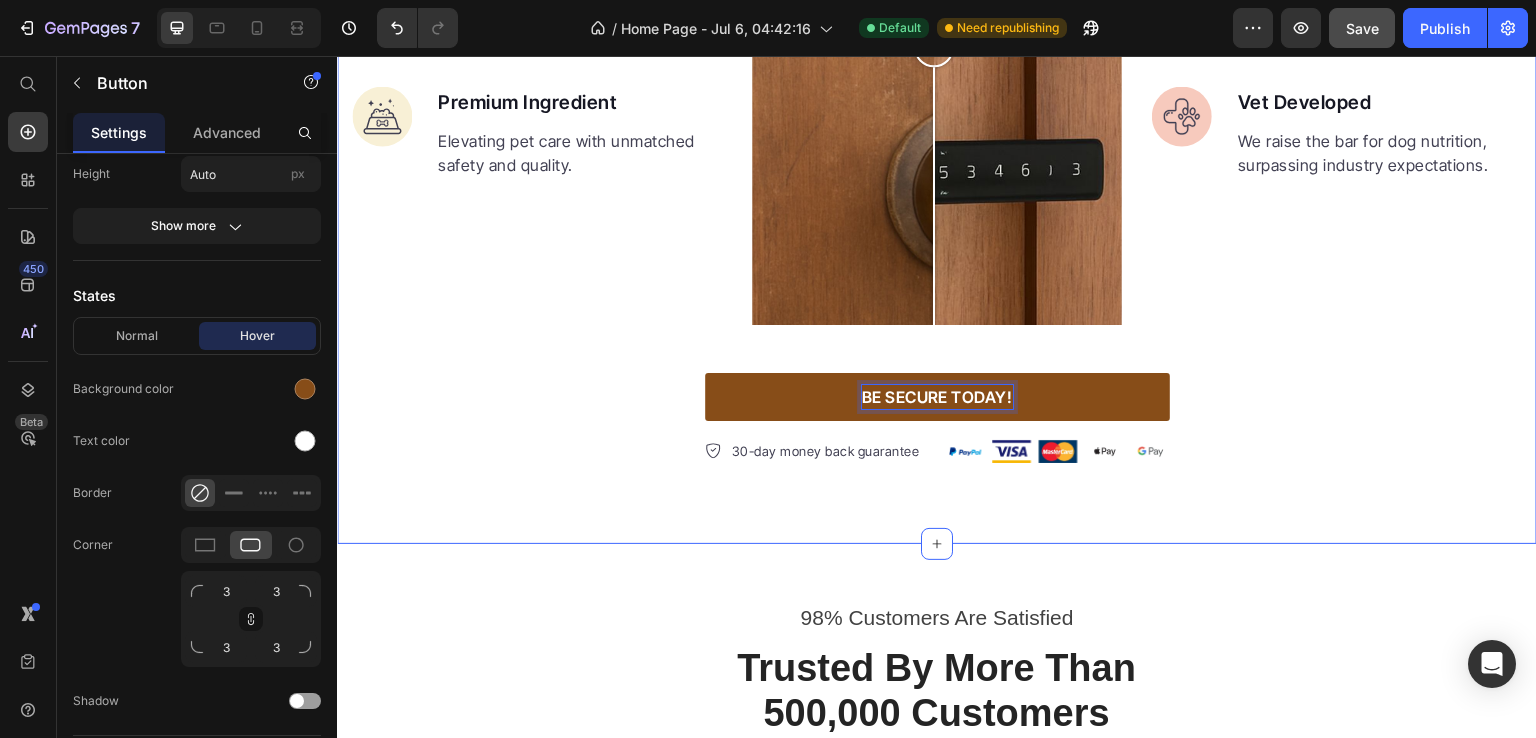 click on "What sets it apart, secures you more Heading Image Real Food Text block Wholesome recipes for dogs with real meat and veggies. Text block Image Premium Ingredient Text block Elevating pet care with unmatched safety and quality. Text block Advanced list Image Comparison Image Made Fresh Text block We prioritize maintaining the integrity of whole foods and nutrition. Text block Image Vet Developed Text block We raise the bar for dog nutrition, surpassing industry expectations. Text block Advanced list Row Row Image Real Food Text block Wholesome recipes for dogs with real meat and veggies. Text block Image Premium Ingredient Text block Elevating pet care with unmatched safety and quality. Text block Advanced list Image Made Fresh Text block We prioritize maintaining the integrity of whole foods and nutrition. Text block Image Vet Developed Text block We raise the bar for dog nutrition, surpassing industry expectations. Text block Advanced list Row BE SECURE TODAY! Button   0
Item list Image" at bounding box center [937, 41] 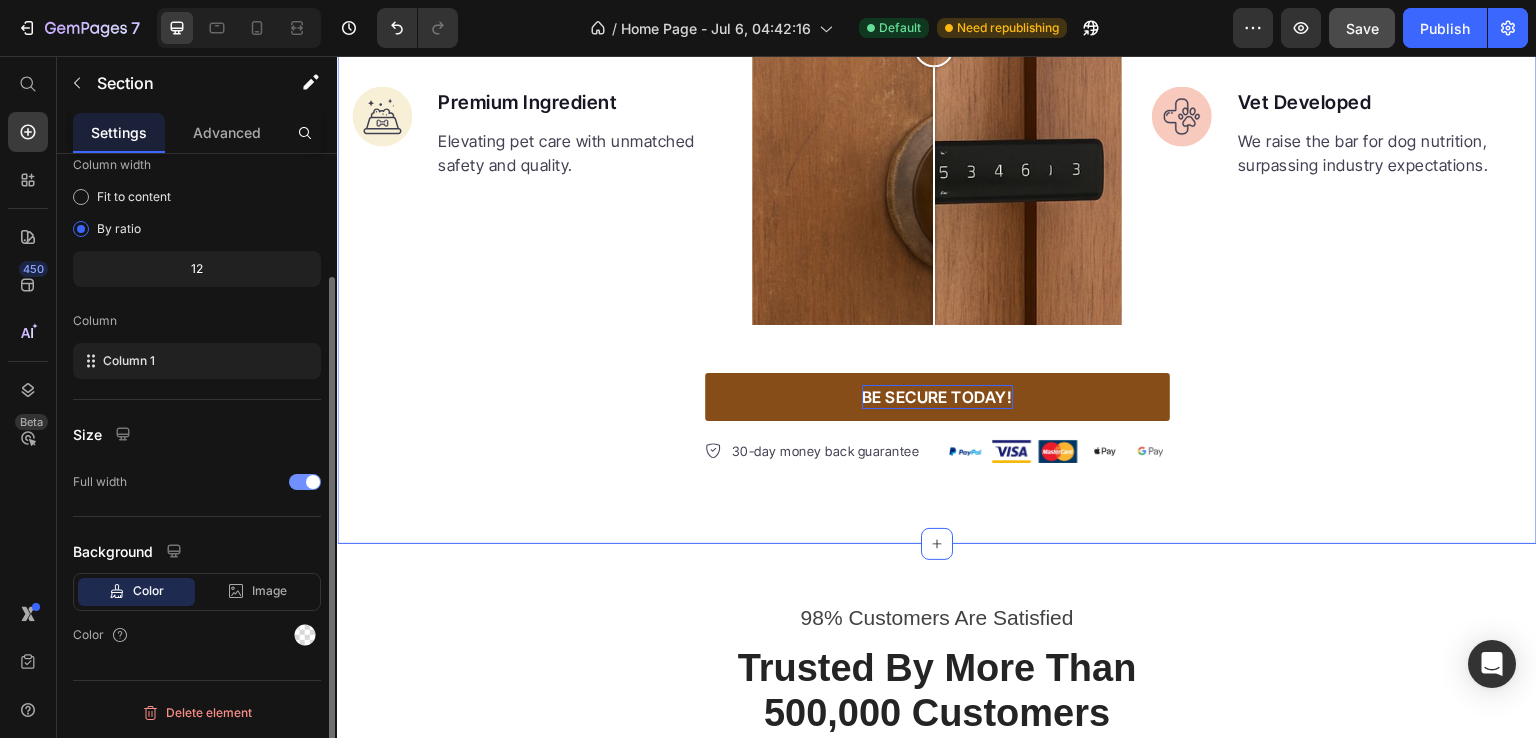 scroll, scrollTop: 0, scrollLeft: 0, axis: both 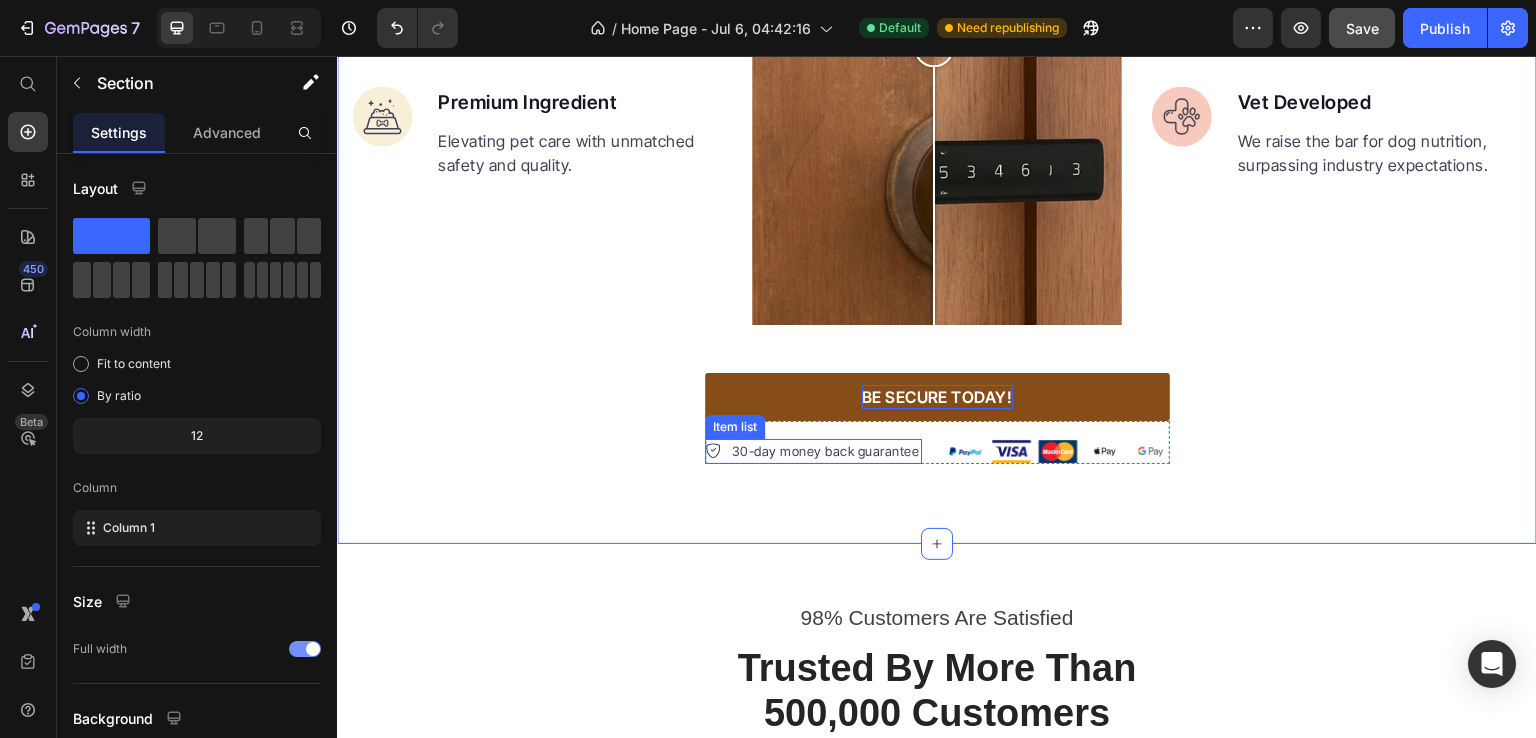 click on "30-day money back guarantee" at bounding box center [826, 452] 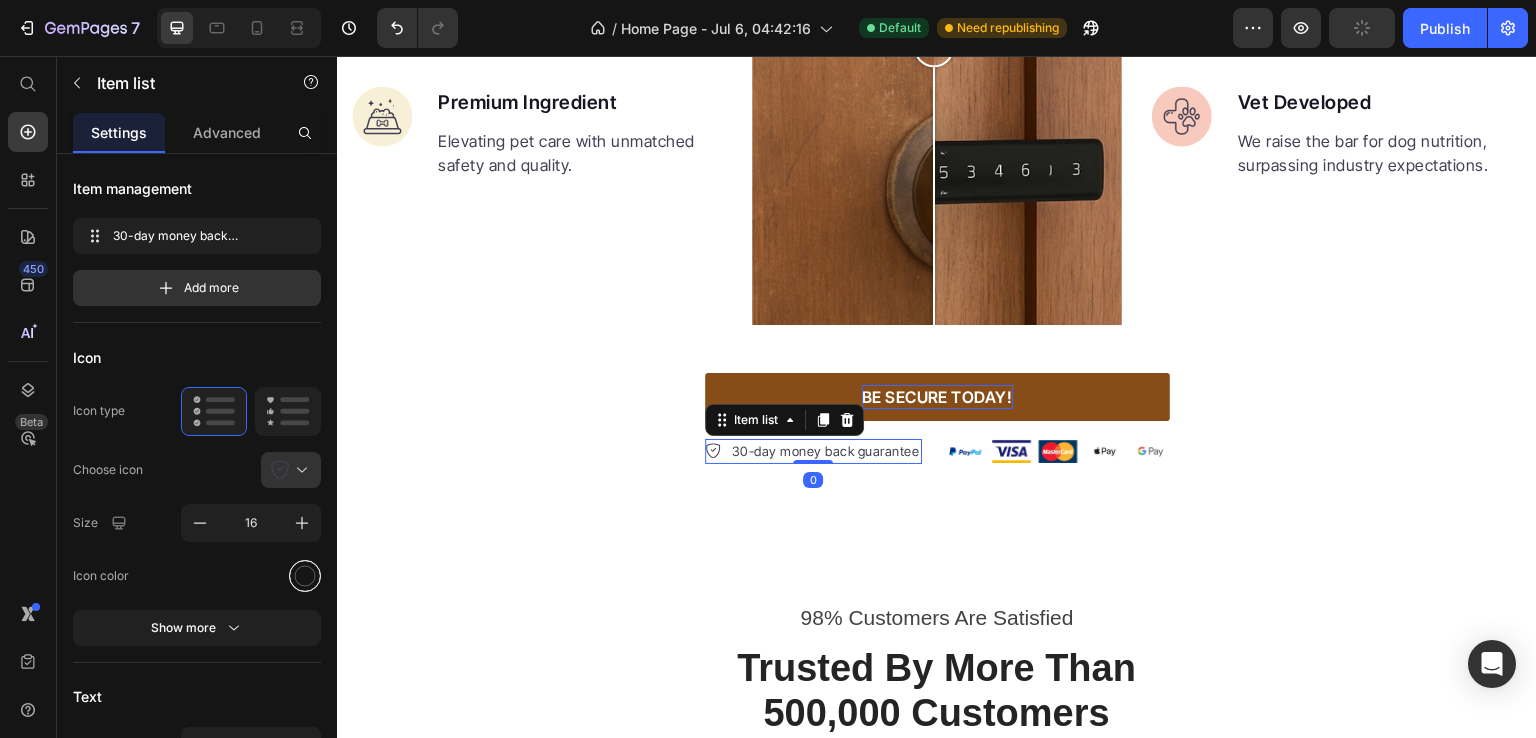 click at bounding box center (305, 575) 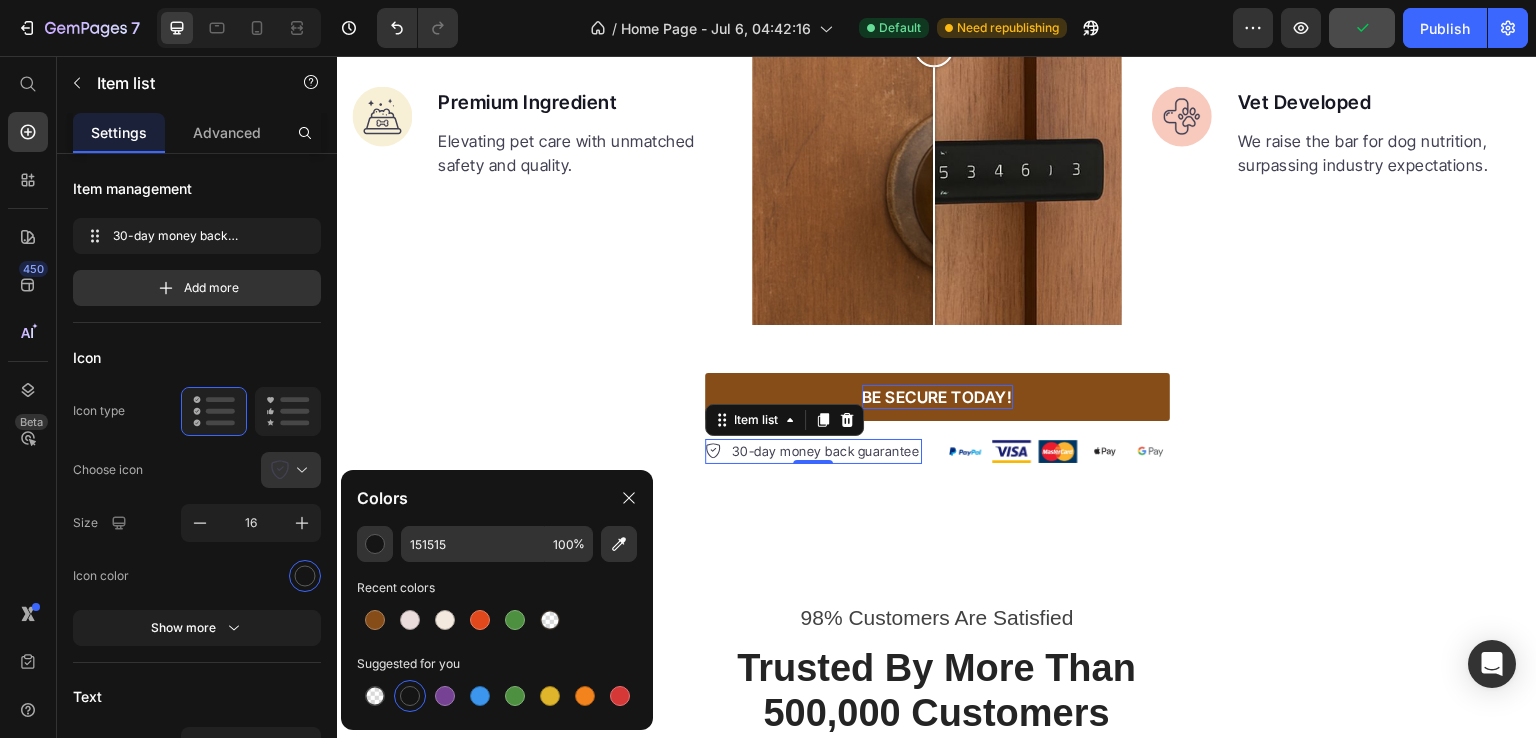 click at bounding box center [410, 696] 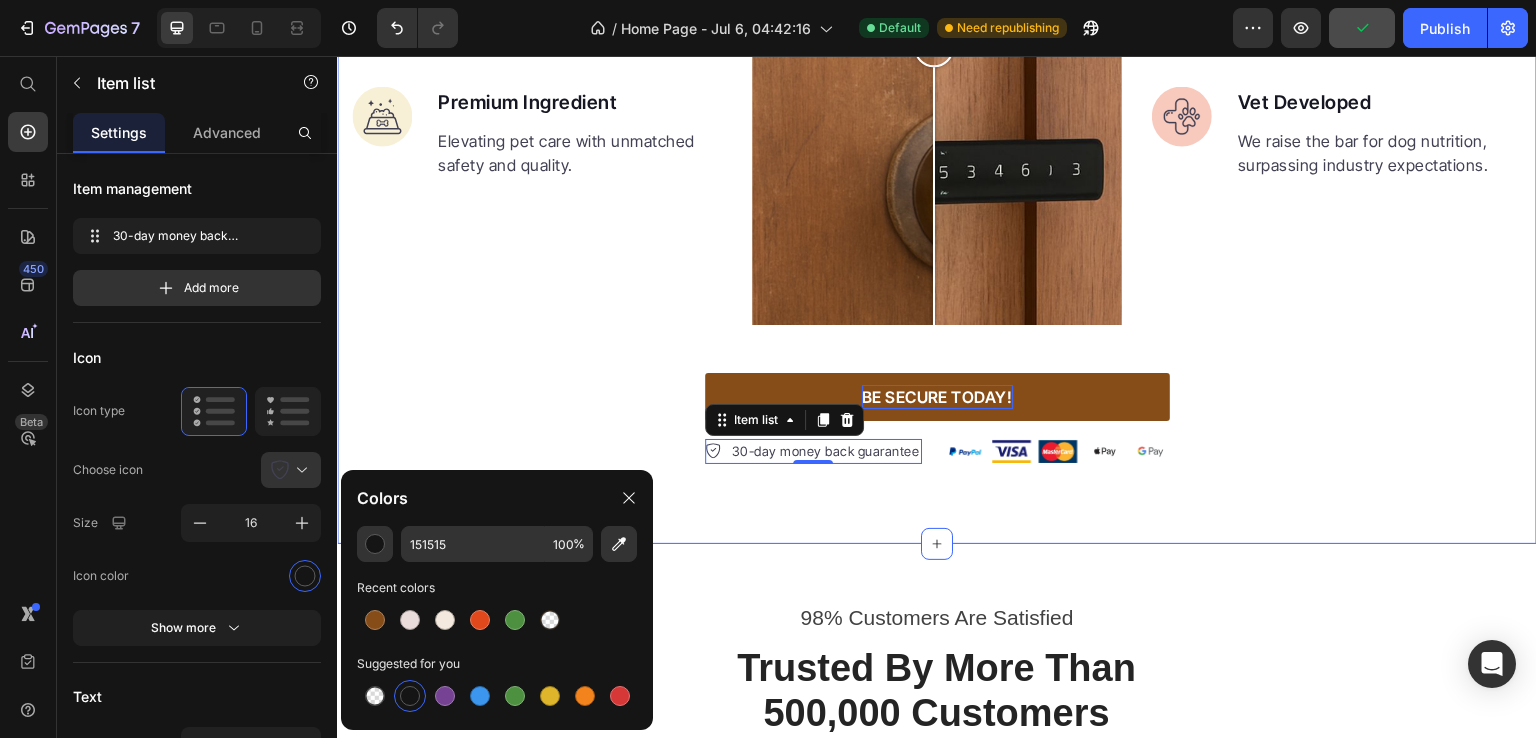click on "What sets it apart, secures you more Heading Image Real Food Text block Wholesome recipes for dogs with real meat and veggies. Text block Image Premium Ingredient Text block Elevating pet care with unmatched safety and quality. Text block Advanced list Image Comparison Image Made Fresh Text block We prioritize maintaining the integrity of whole foods and nutrition. Text block Image Vet Developed Text block We raise the bar for dog nutrition, surpassing industry expectations. Text block Advanced list Row Row Image Real Food Text block Wholesome recipes for dogs with real meat and veggies. Text block Image Premium Ingredient Text block Elevating pet care with unmatched safety and quality. Text block Advanced list Image Made Fresh Text block We prioritize maintaining the integrity of whole foods and nutrition. Text block Image Vet Developed Text block We raise the bar for dog nutrition, surpassing industry expectations. Text block Advanced list Row BE SECURE TODAY! Button
Item list   0 Image" at bounding box center (937, 41) 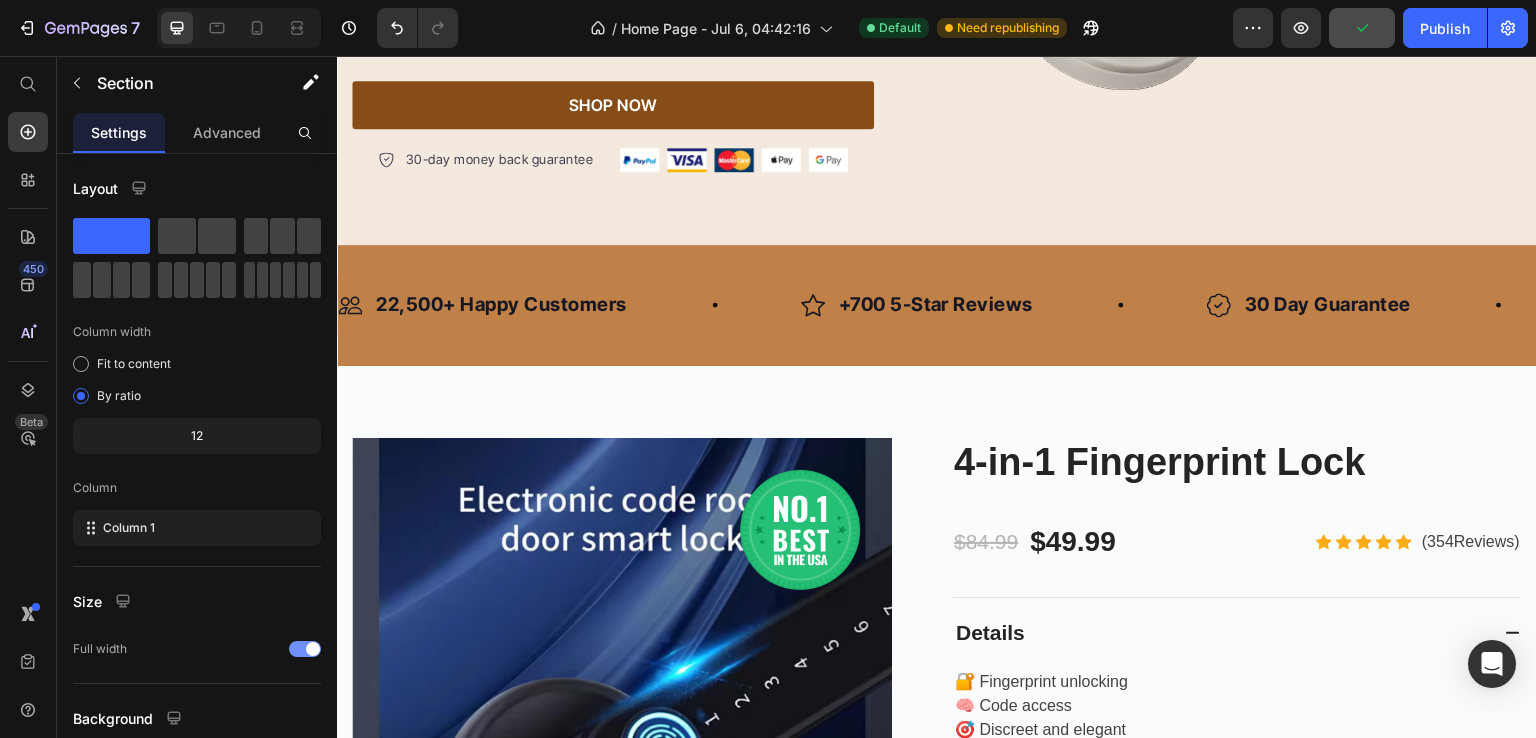 scroll, scrollTop: 863, scrollLeft: 0, axis: vertical 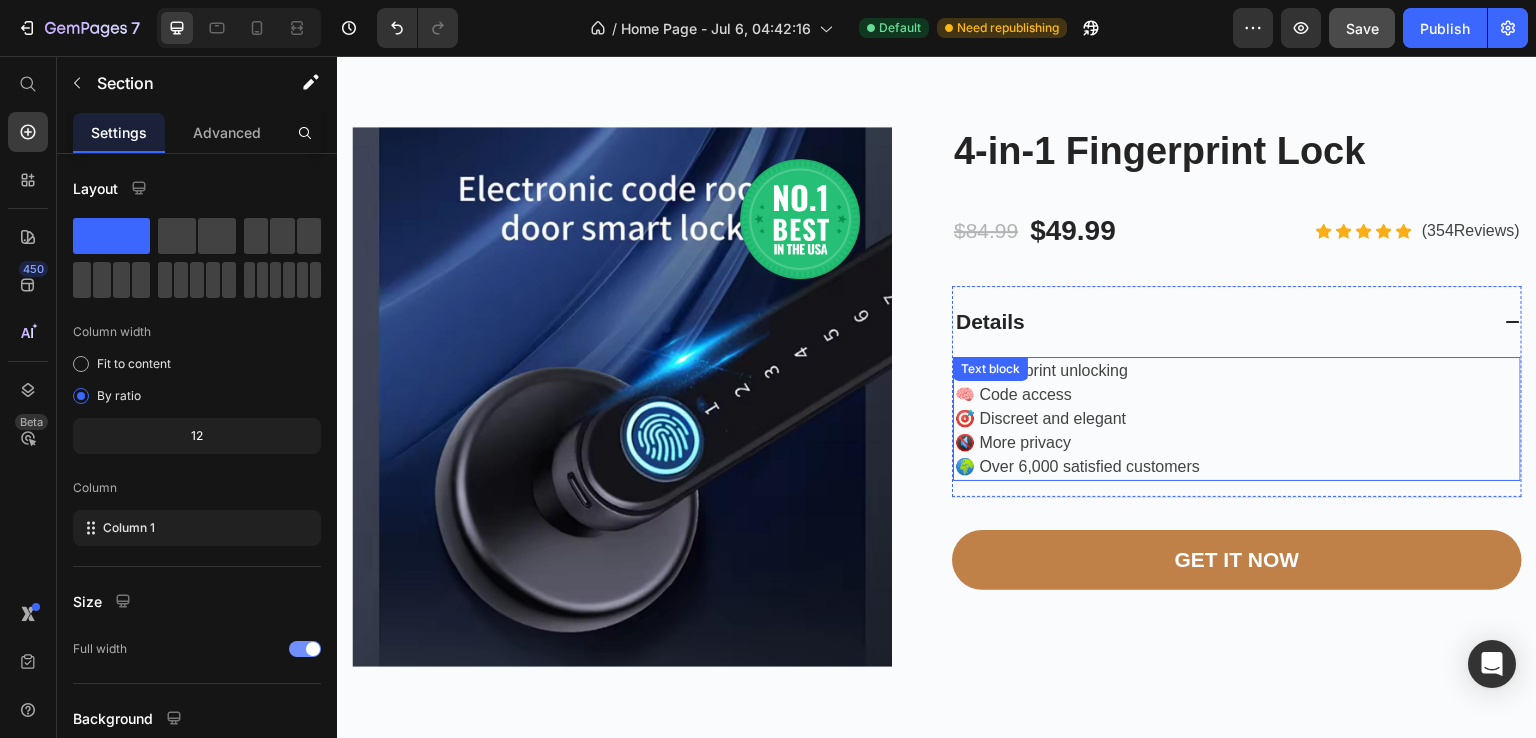 click on "🧠 Code access 🌈 Discreet and elegant 💊 More privacy 🌍 Over 6,000 satisfied customers" at bounding box center [1237, 431] 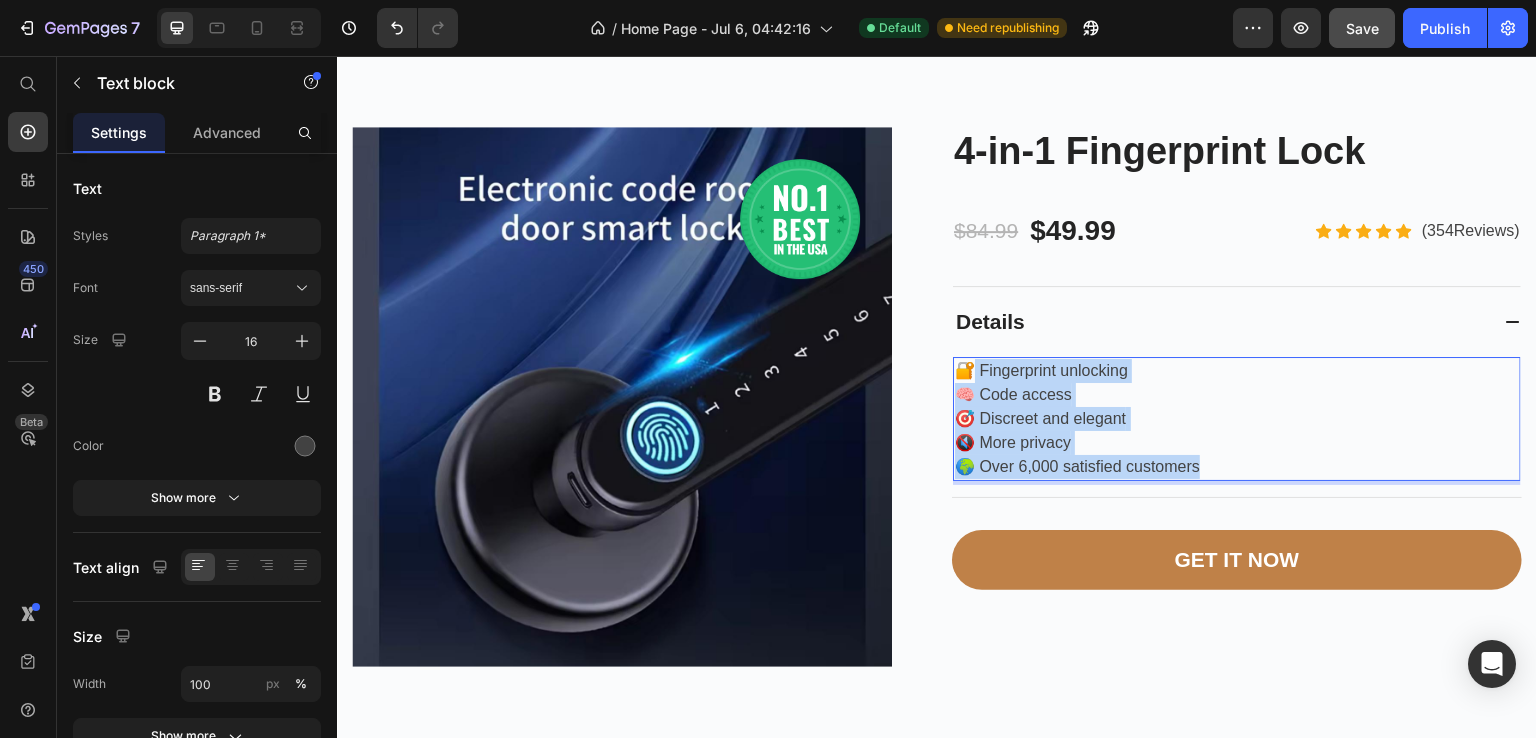 drag, startPoint x: 1203, startPoint y: 514, endPoint x: 962, endPoint y: 412, distance: 261.69638 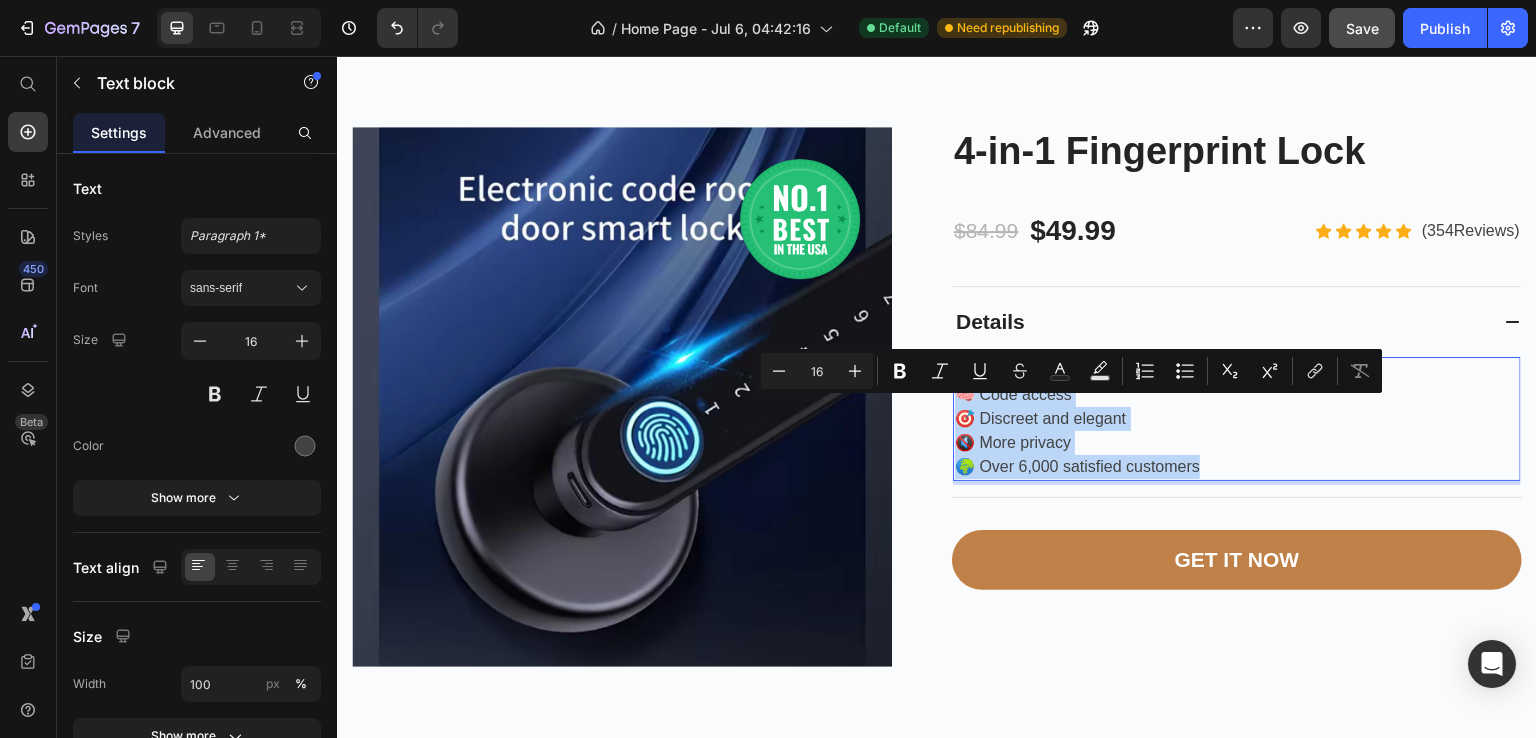 copy on "Fingerprint unlocking 🧠 Code access 🎯 Discreet and elegant 🔇 More privacy 🌍 Over 6,000 satisfied customers" 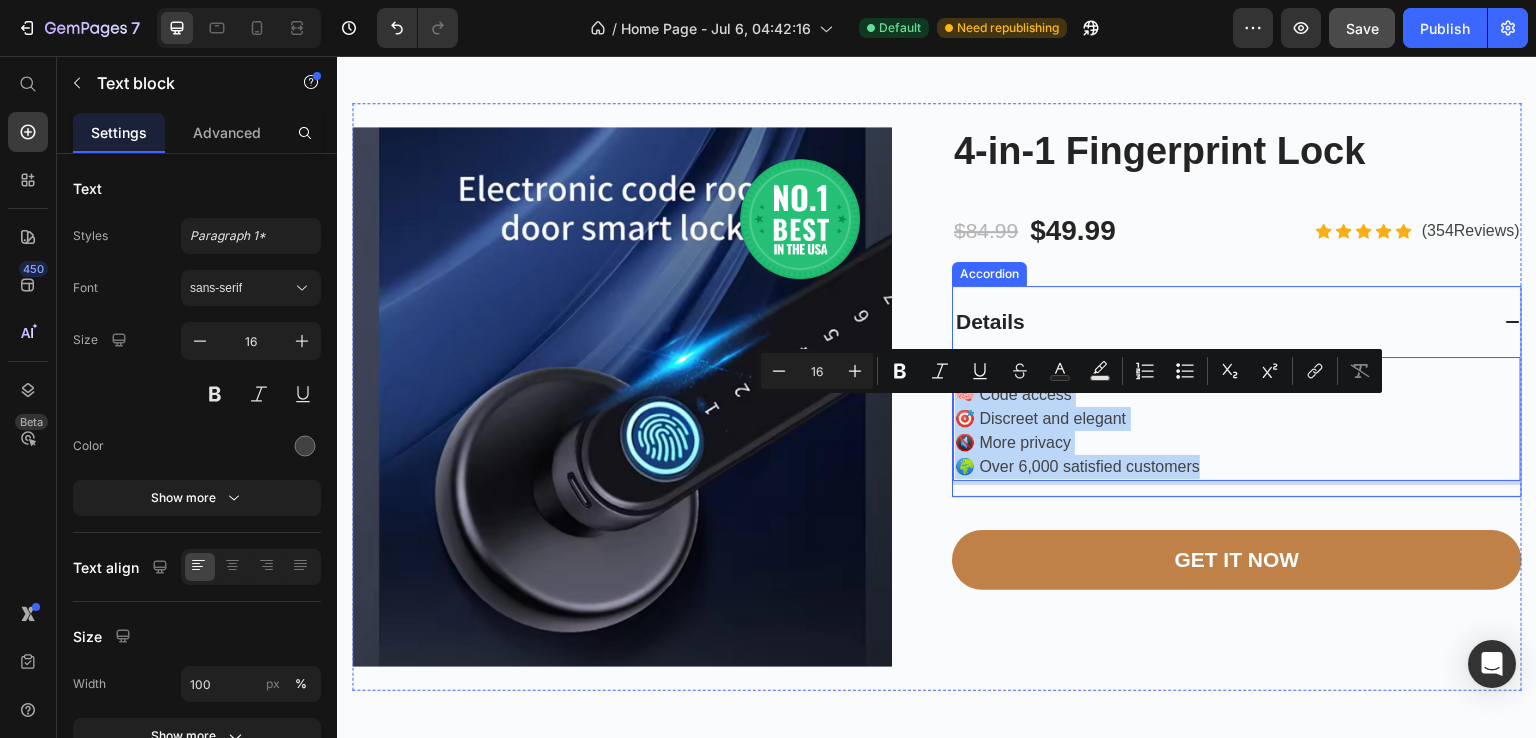click on "Details" at bounding box center (1237, 322) 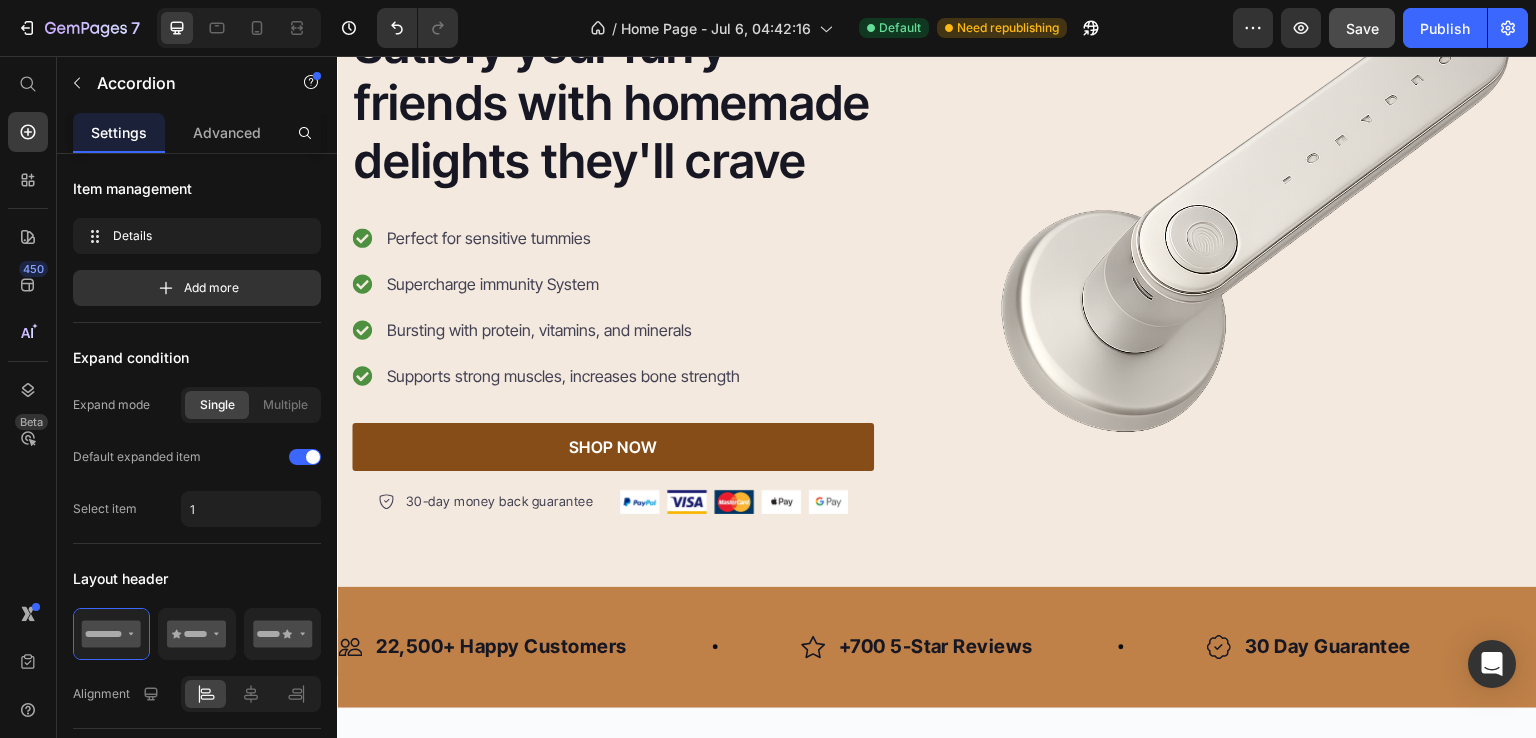 scroll, scrollTop: 208, scrollLeft: 0, axis: vertical 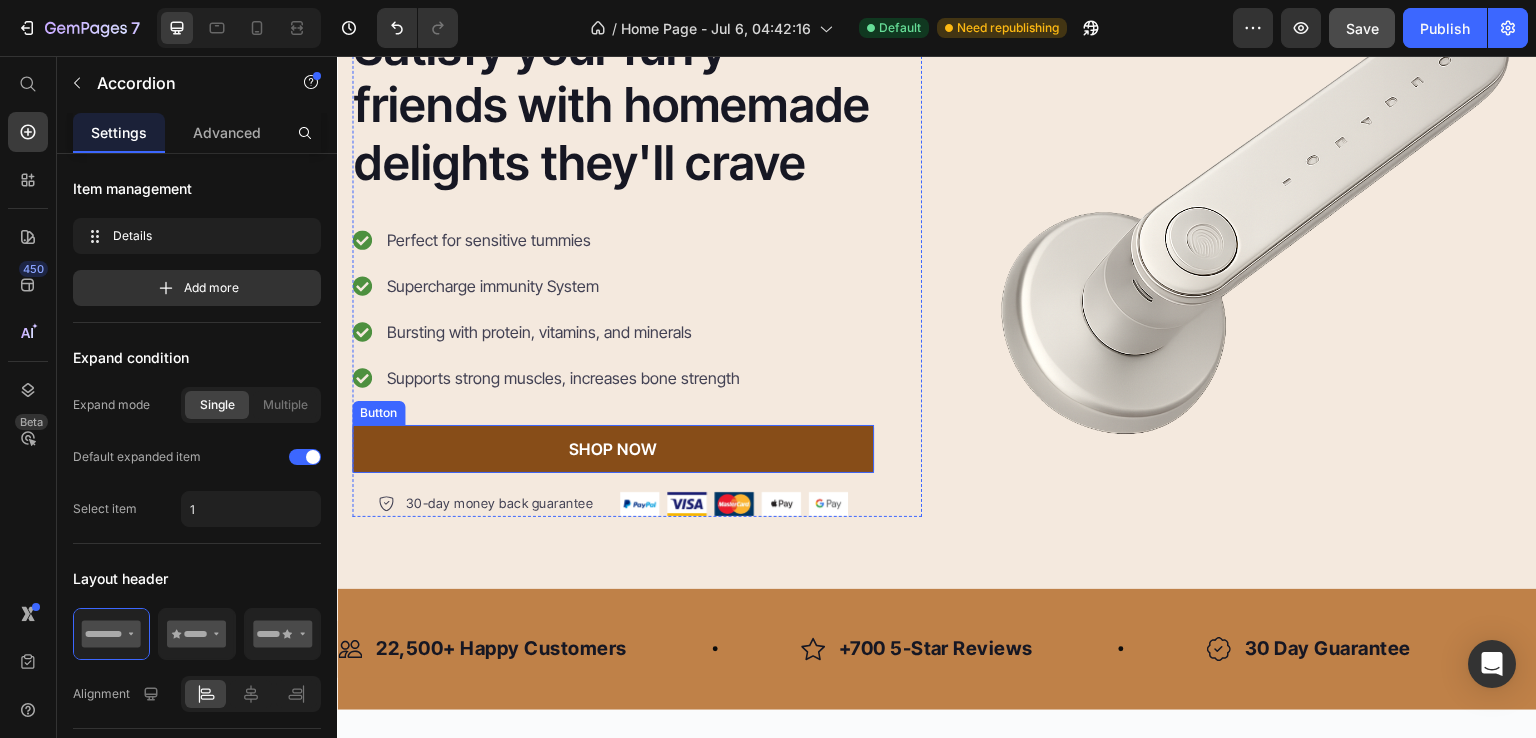click on "SHOP NOW" at bounding box center (613, 449) 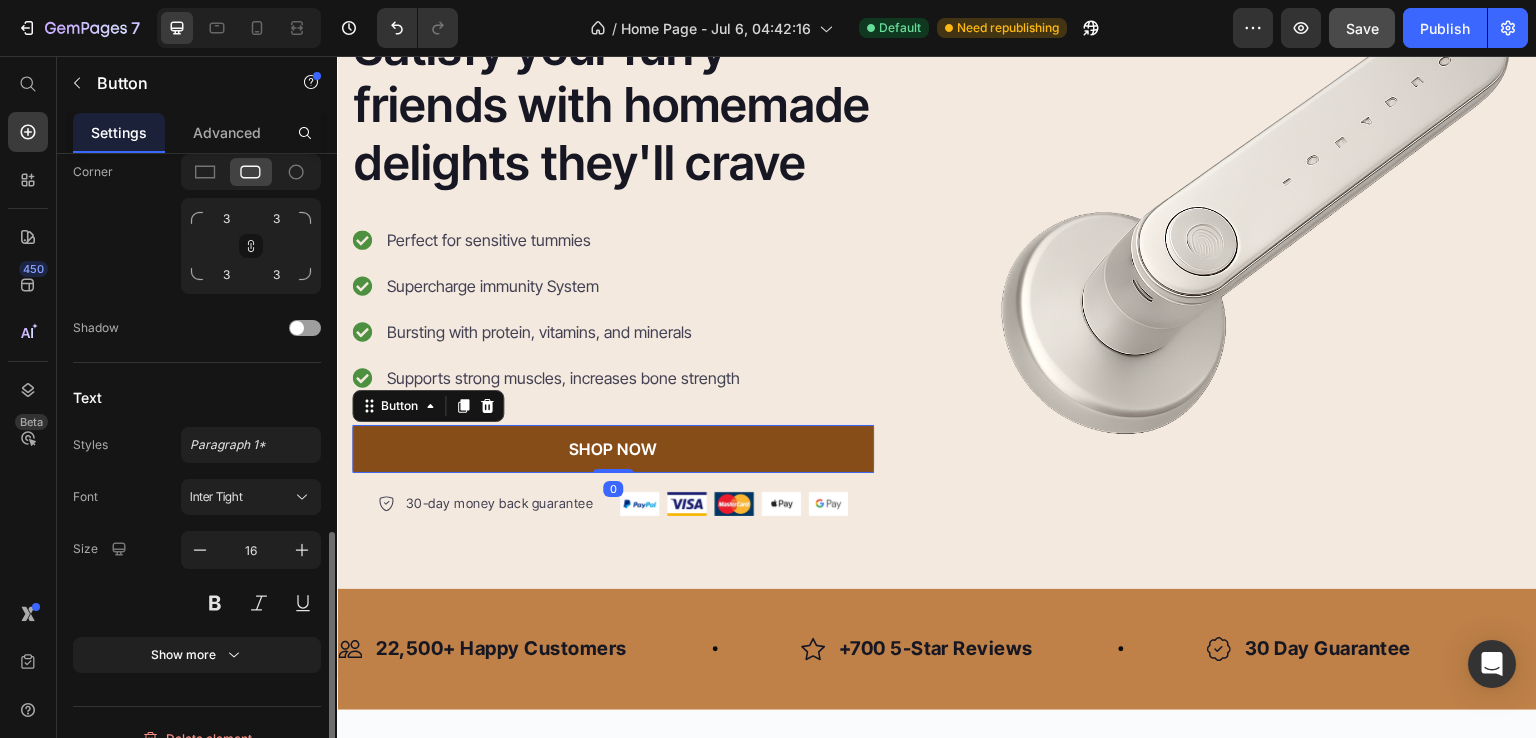 scroll, scrollTop: 789, scrollLeft: 0, axis: vertical 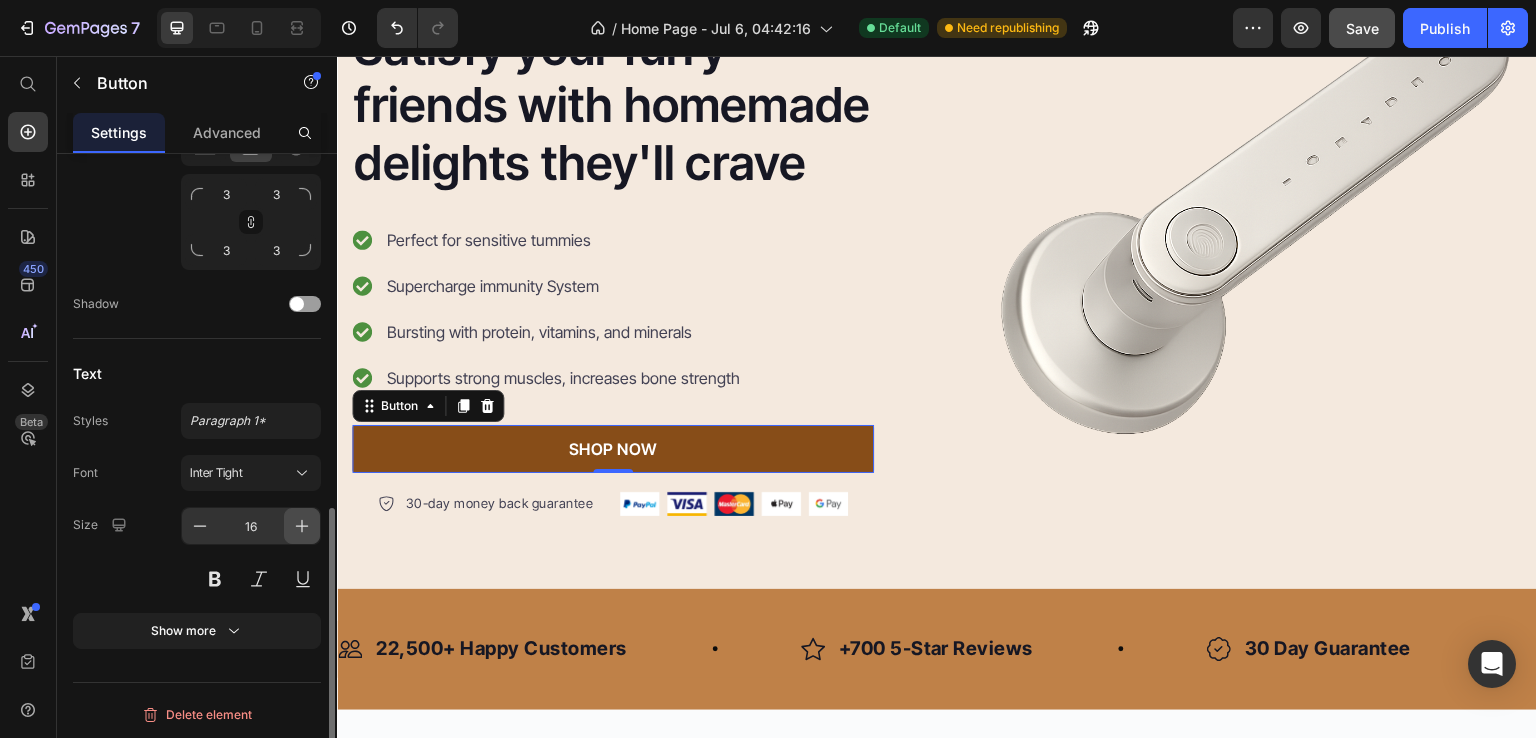 click 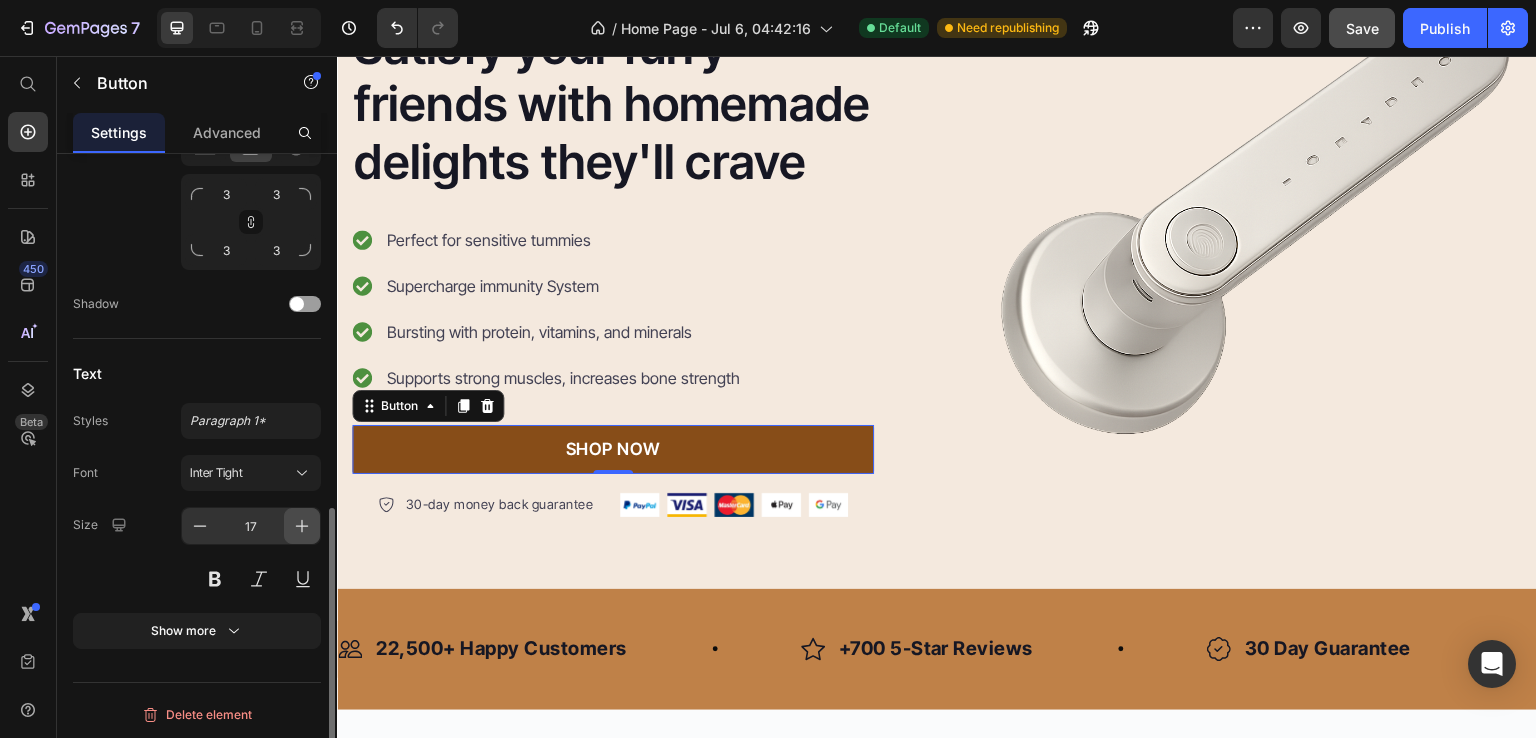 click 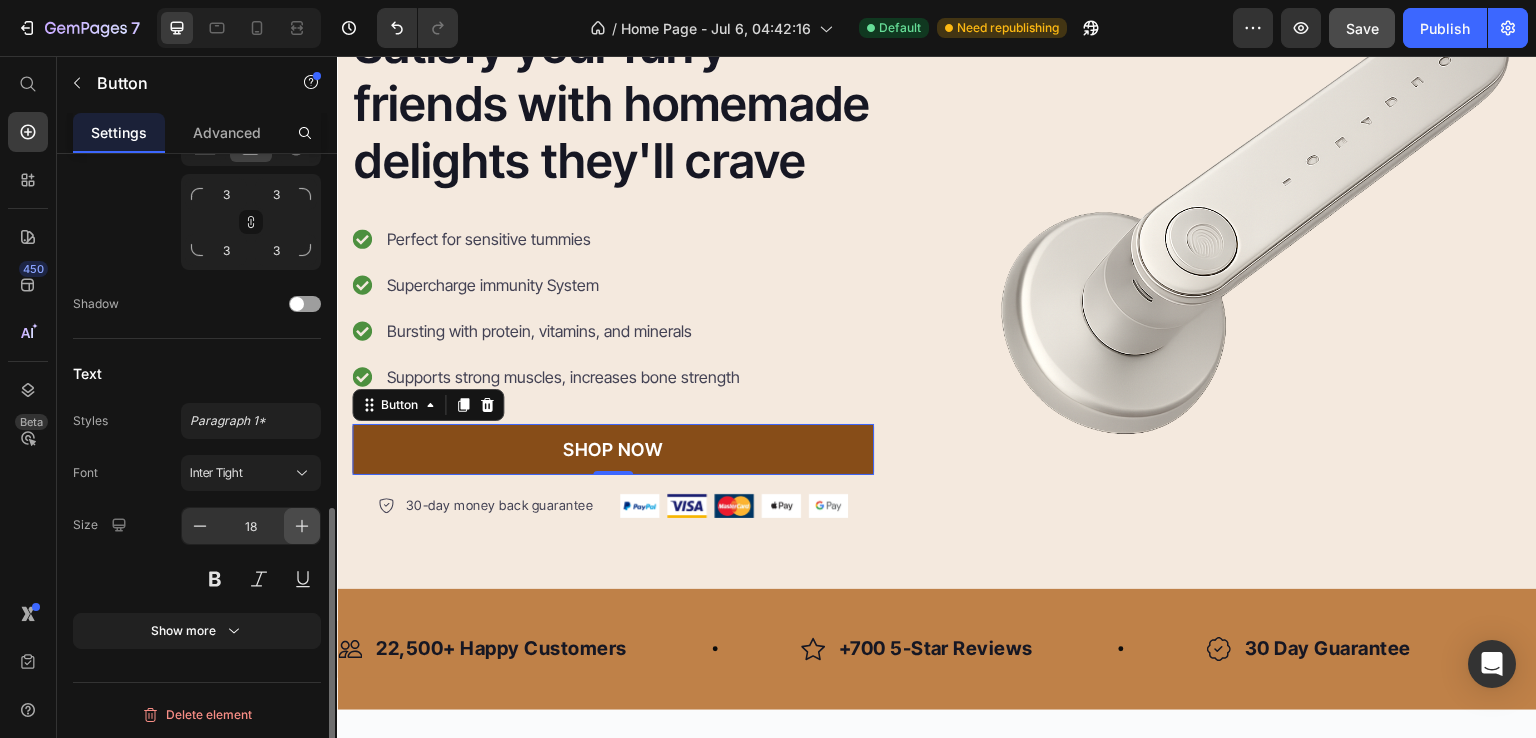 click 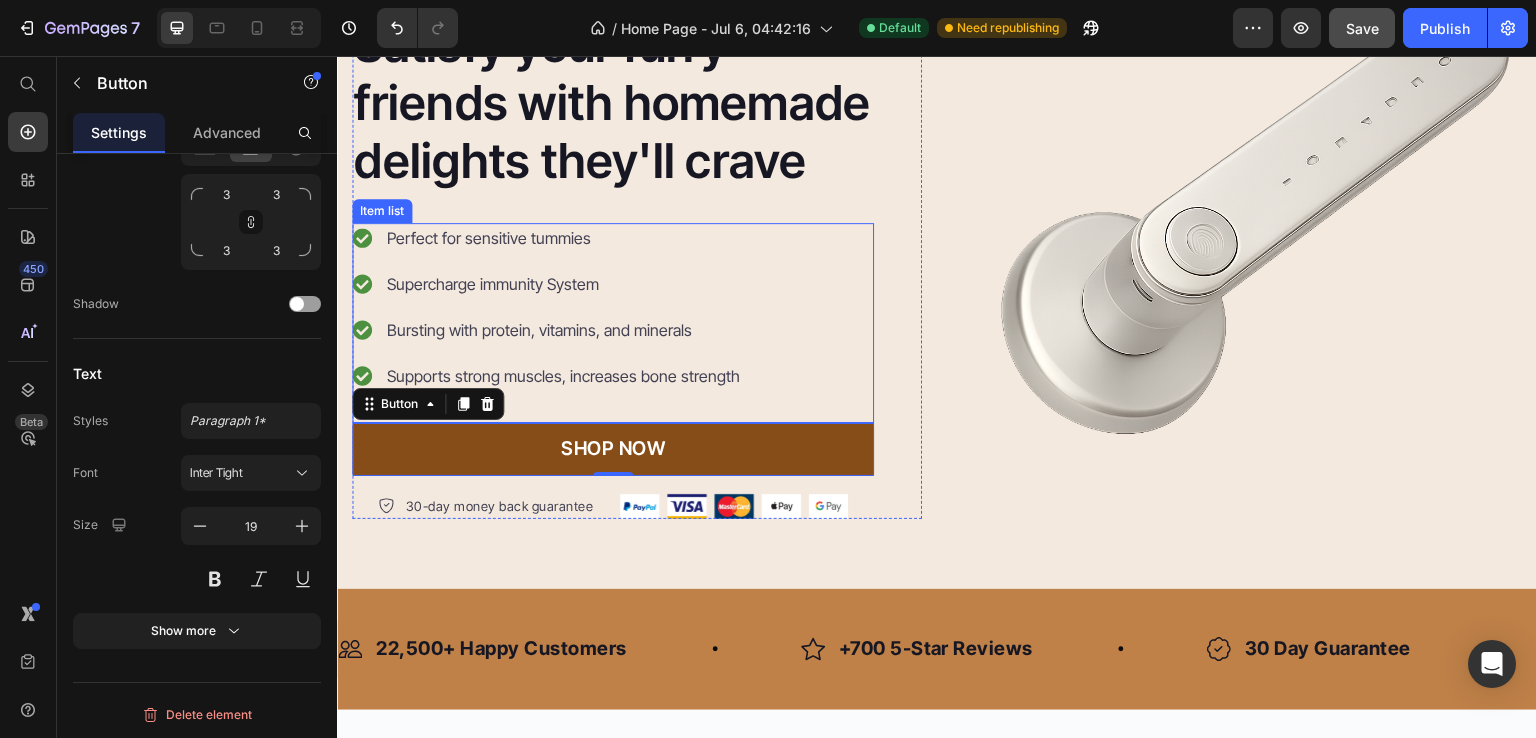 click on "Perfect for sensitive tummies Supercharge immunity System Bursting with protein, vitamins, and minerals Supports strong muscles, increases bone strength" at bounding box center [613, 323] 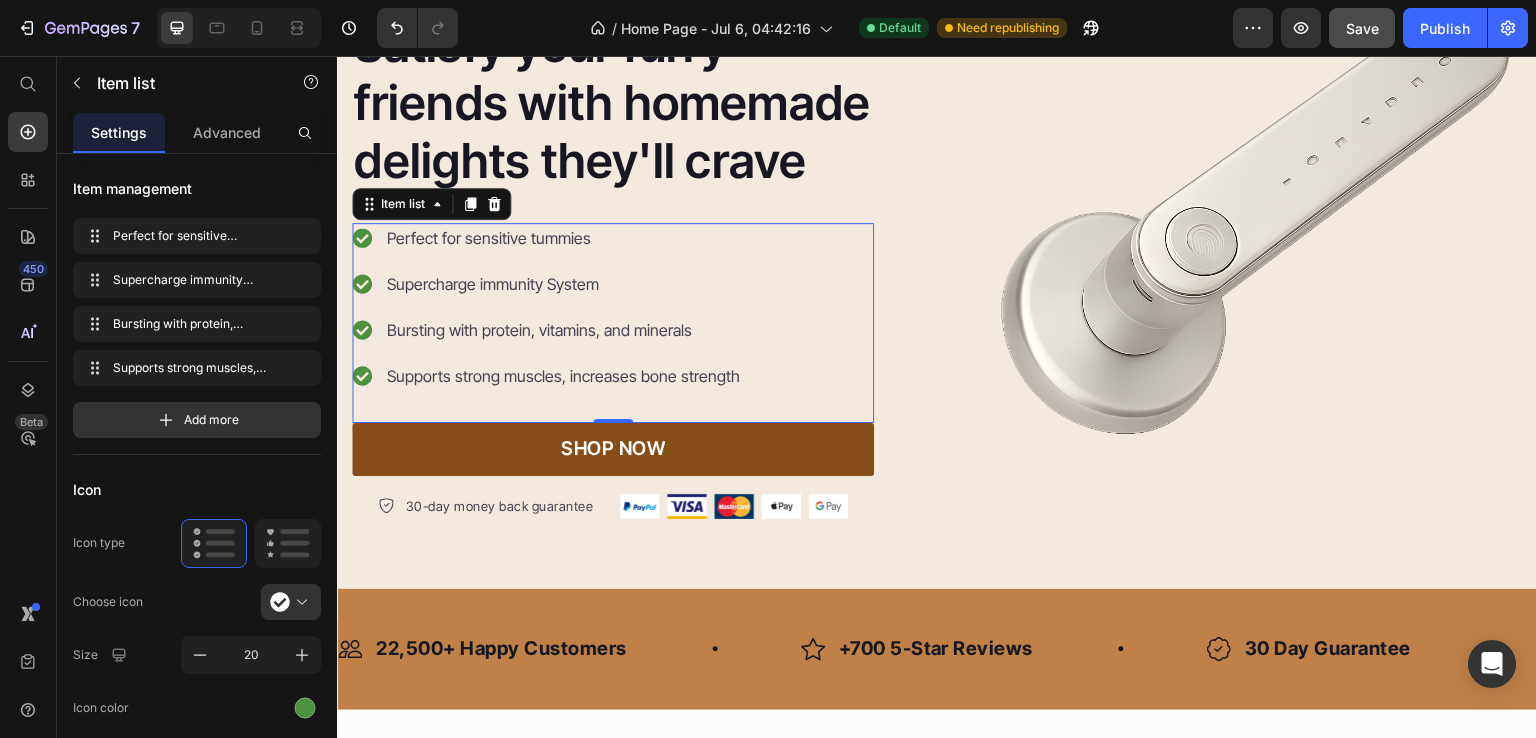 click on "Supports strong muscles, increases bone strength" at bounding box center [563, 376] 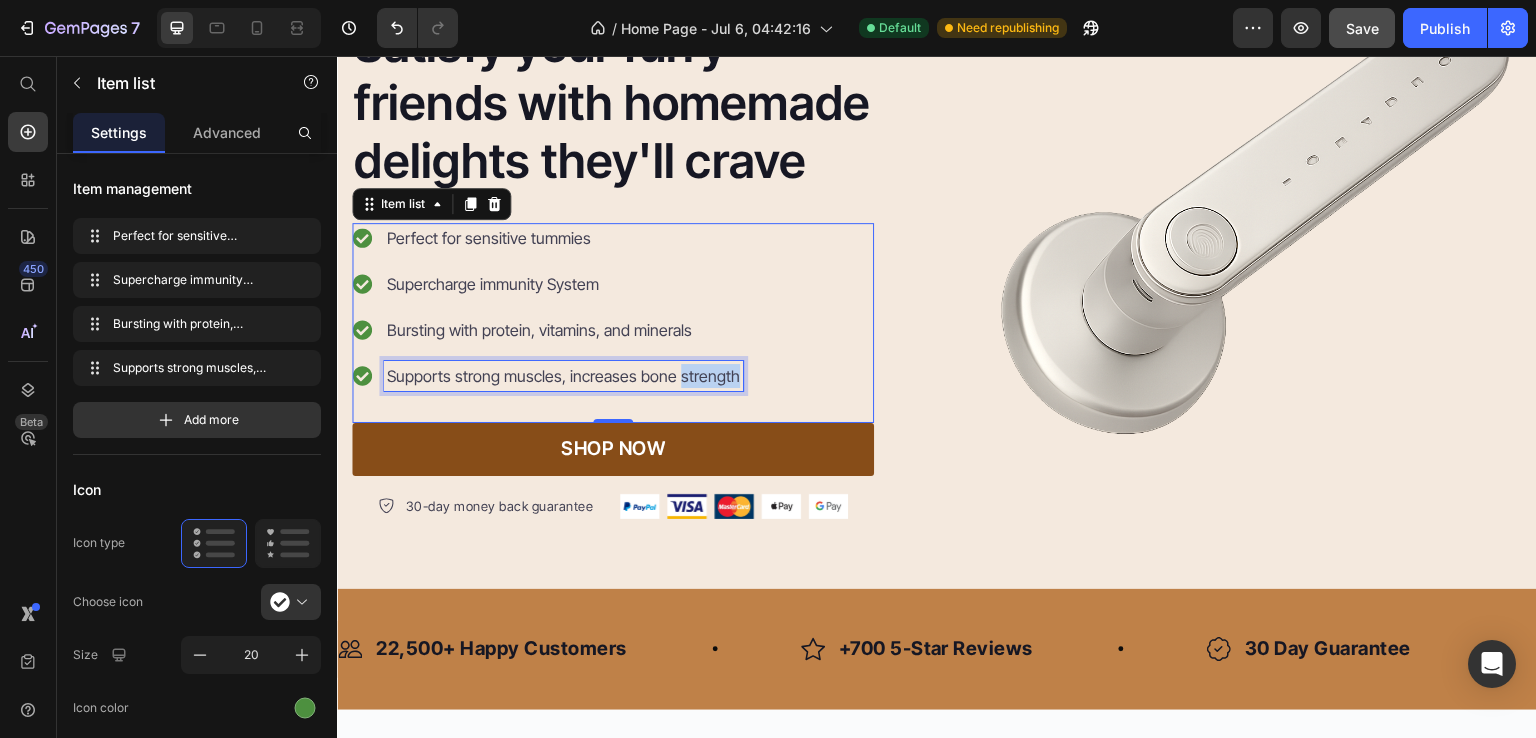 click on "Supports strong muscles, increases bone strength" at bounding box center (563, 376) 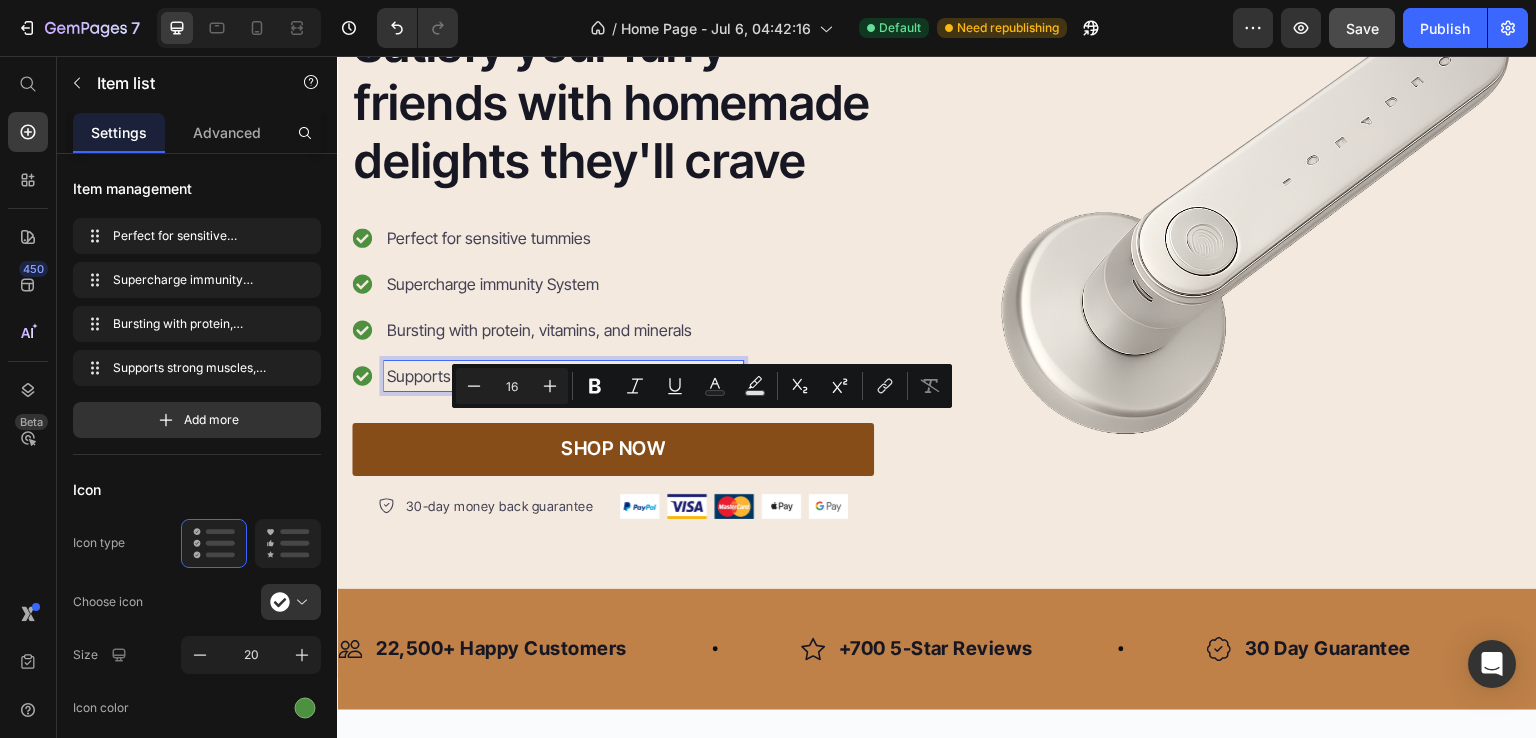 click on "Supports strong muscles, increases bone strength" at bounding box center [563, 376] 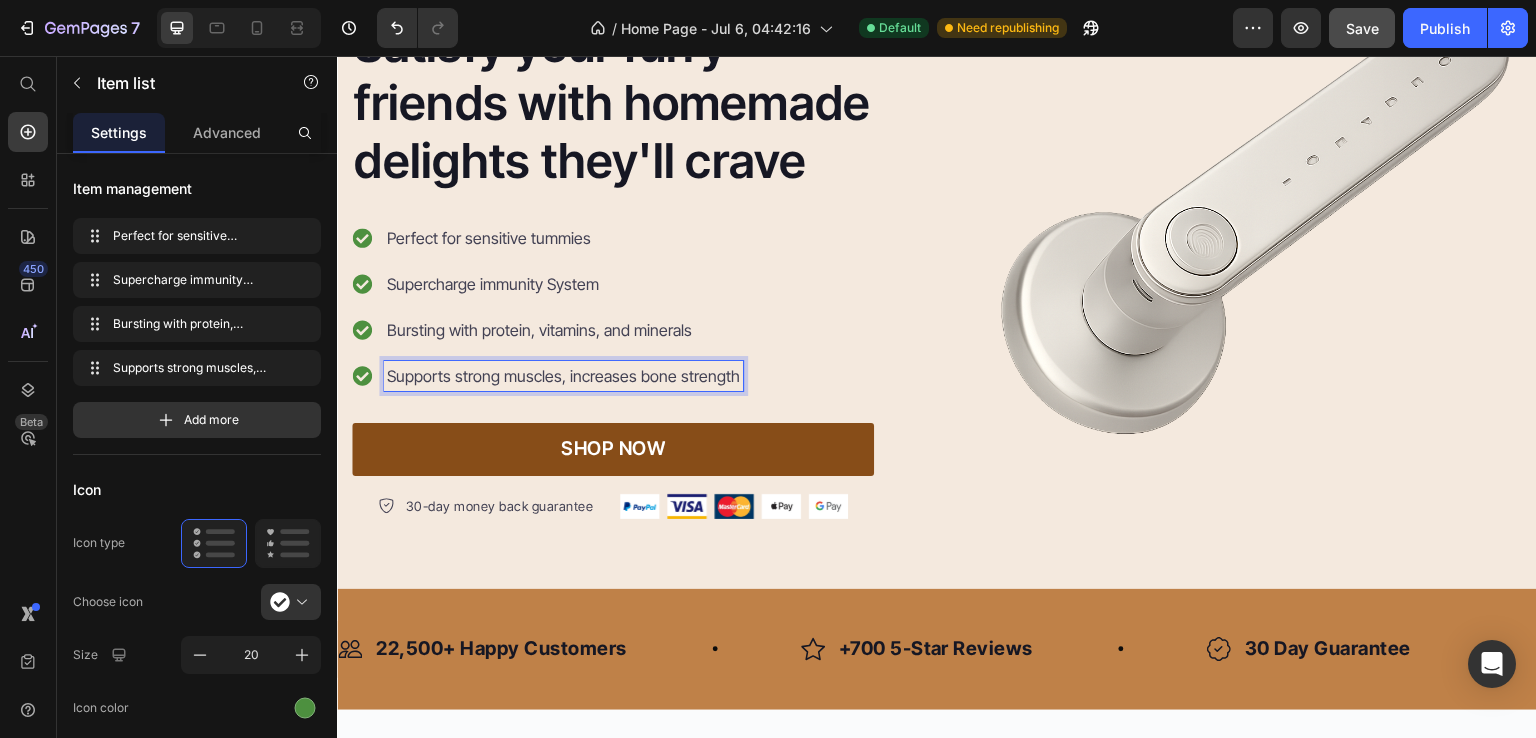 click on "Supports strong muscles, increases bone strength" at bounding box center [563, 376] 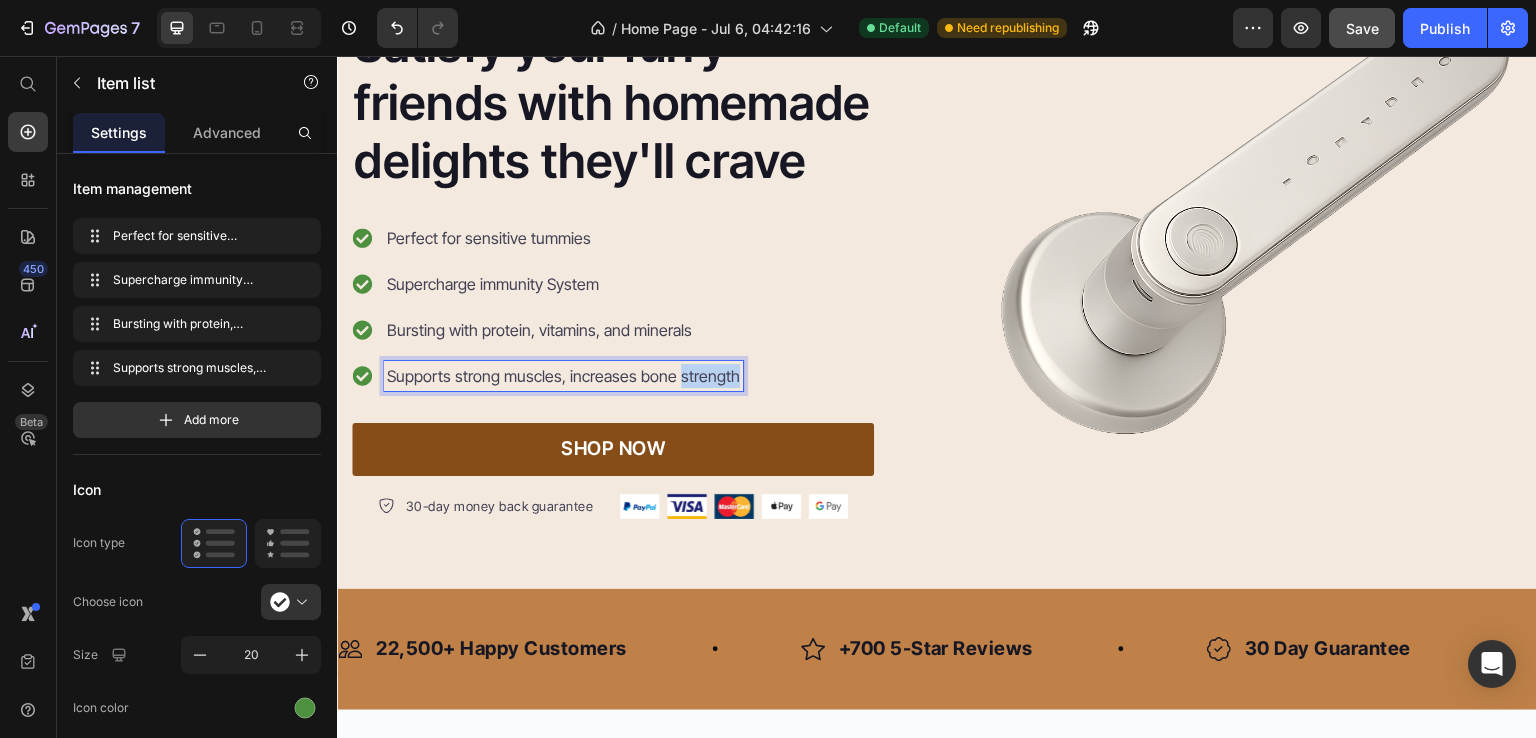 click on "Supports strong muscles, increases bone strength" at bounding box center [563, 376] 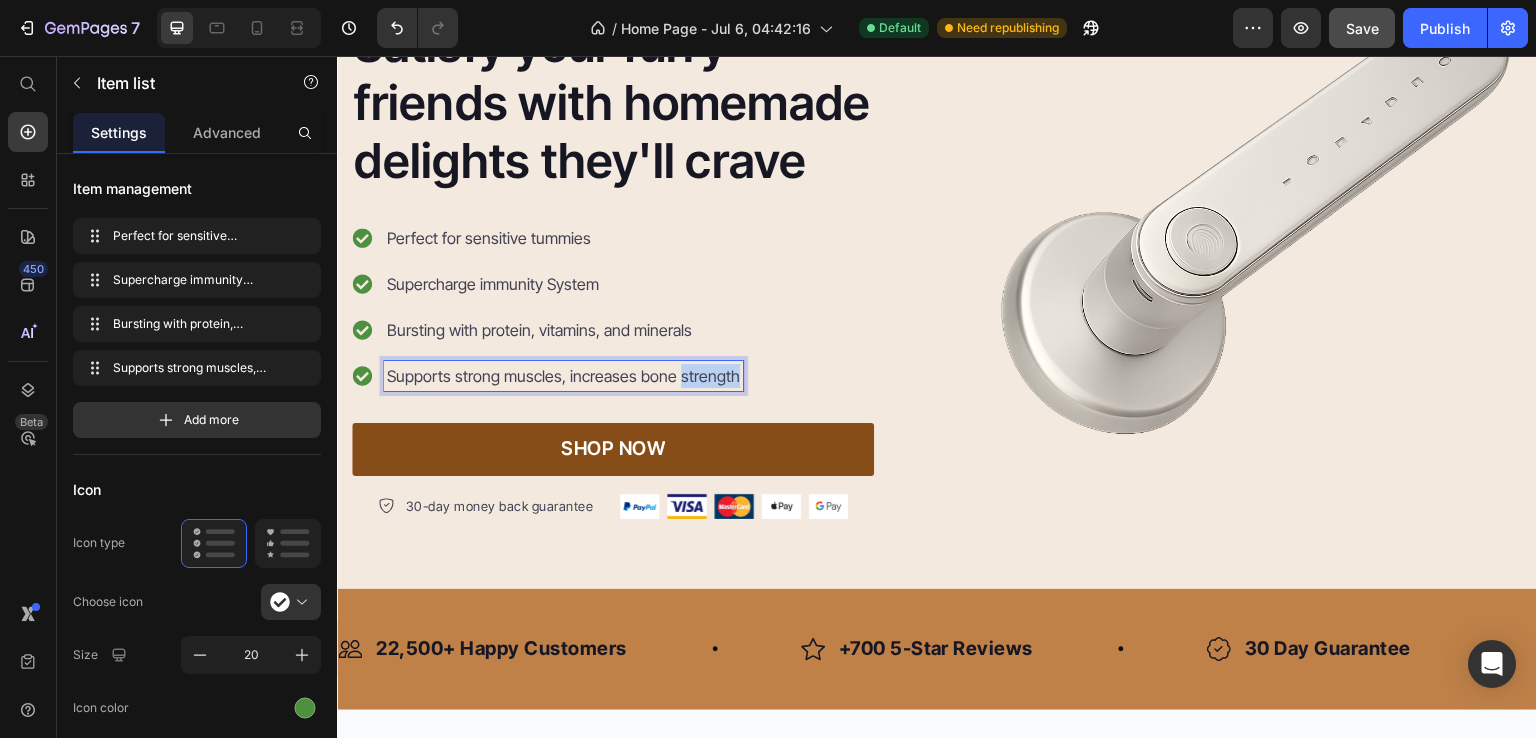 click on "Supports strong muscles, increases bone strength" at bounding box center (563, 376) 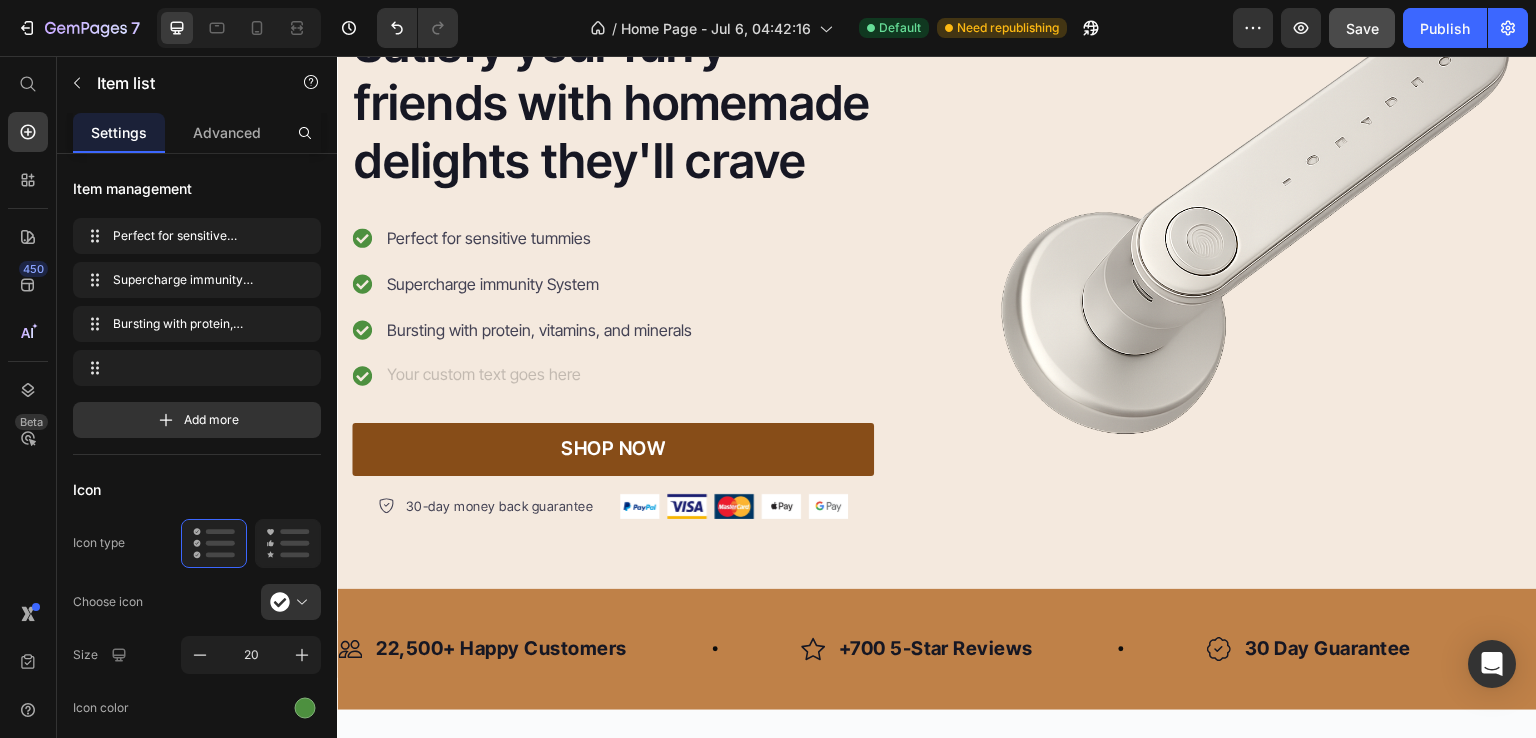 scroll, scrollTop: 201, scrollLeft: 0, axis: vertical 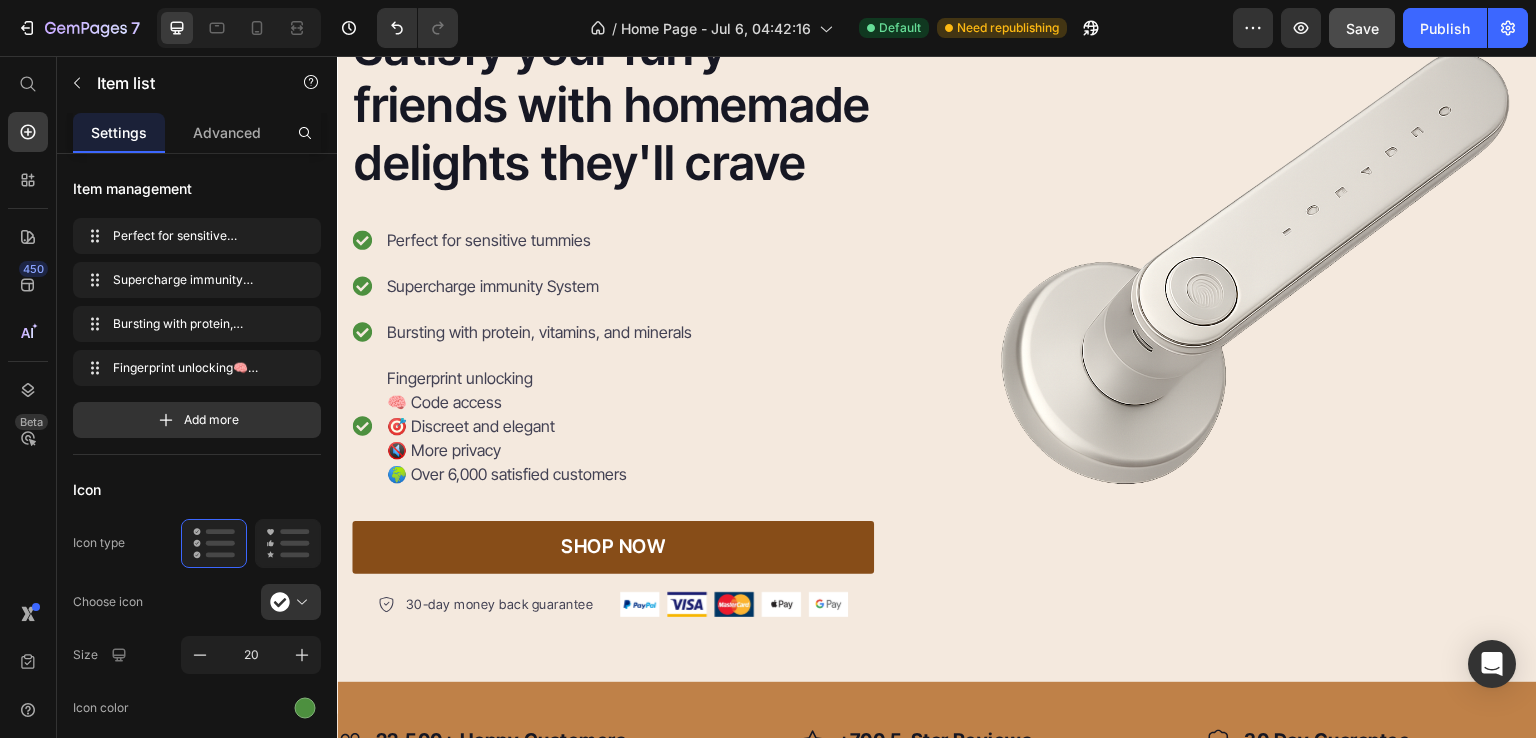 drag, startPoint x: 540, startPoint y: 444, endPoint x: 392, endPoint y: 426, distance: 149.09058 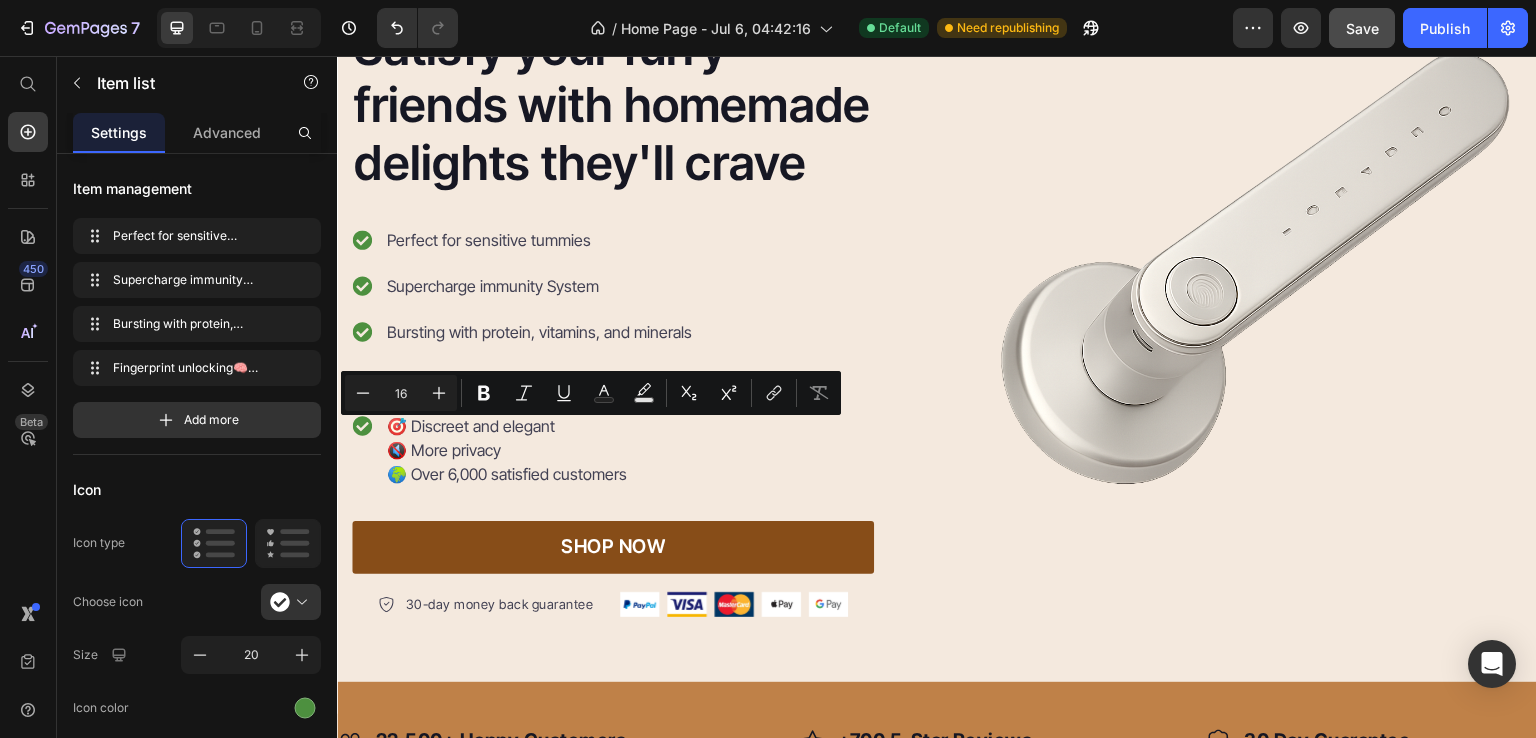 copy on "Fingerprint unlocking" 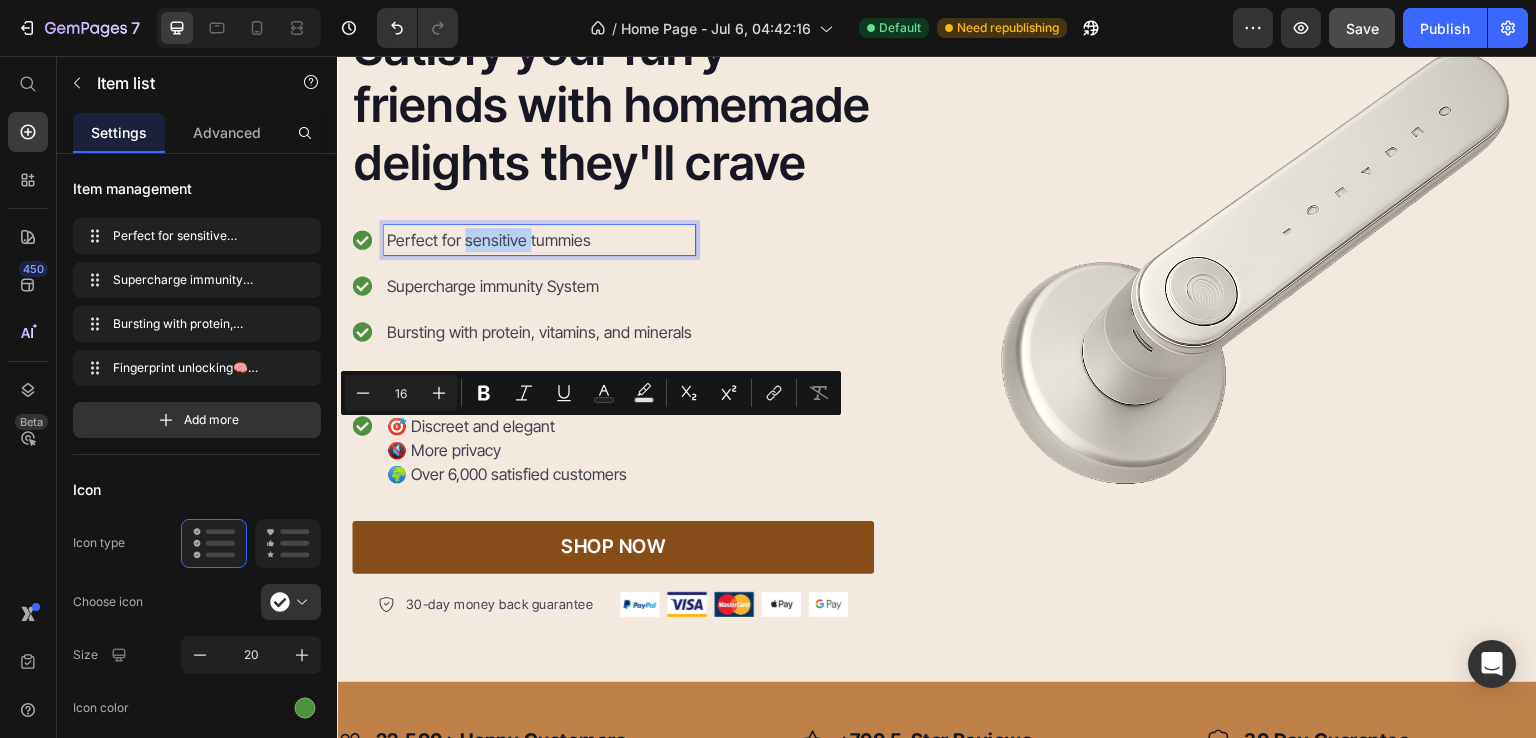 click on "Perfect for sensitive tummies" at bounding box center [539, 240] 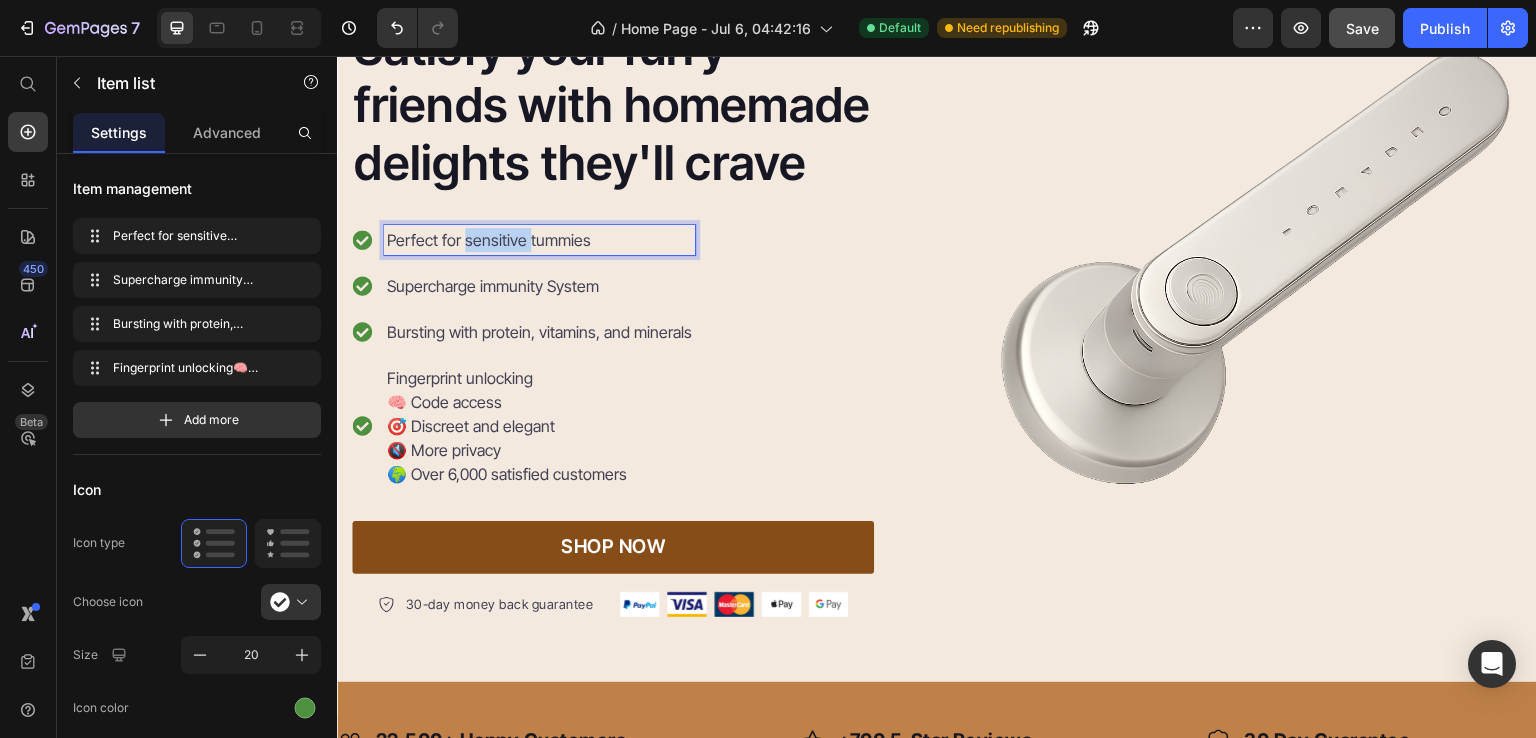 click on "Perfect for sensitive tummies" at bounding box center [539, 240] 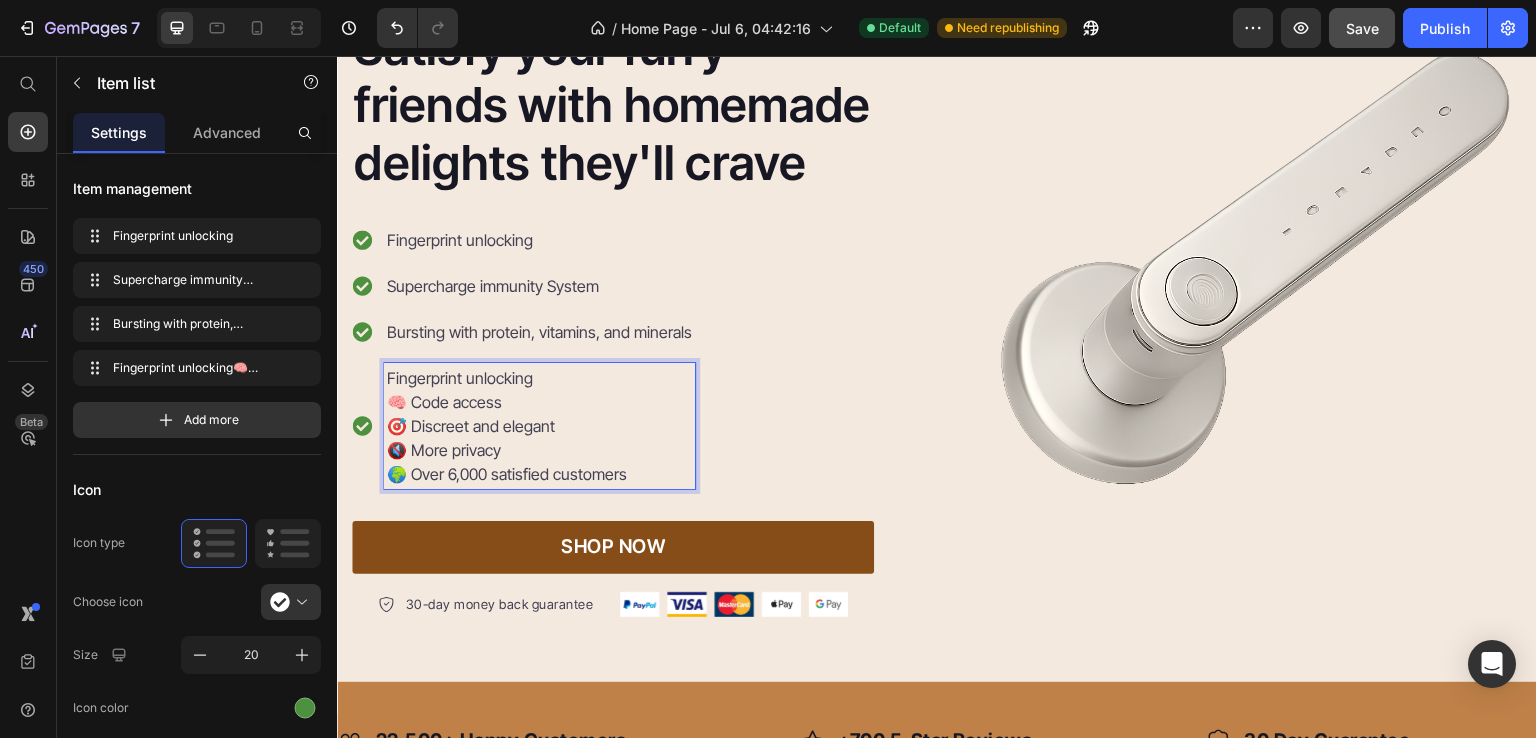 click on "🧠 Code access 🌈 Discreet and elegant 💊 More privacy 🌍 Over 6,000 satisfied customers" at bounding box center [539, 438] 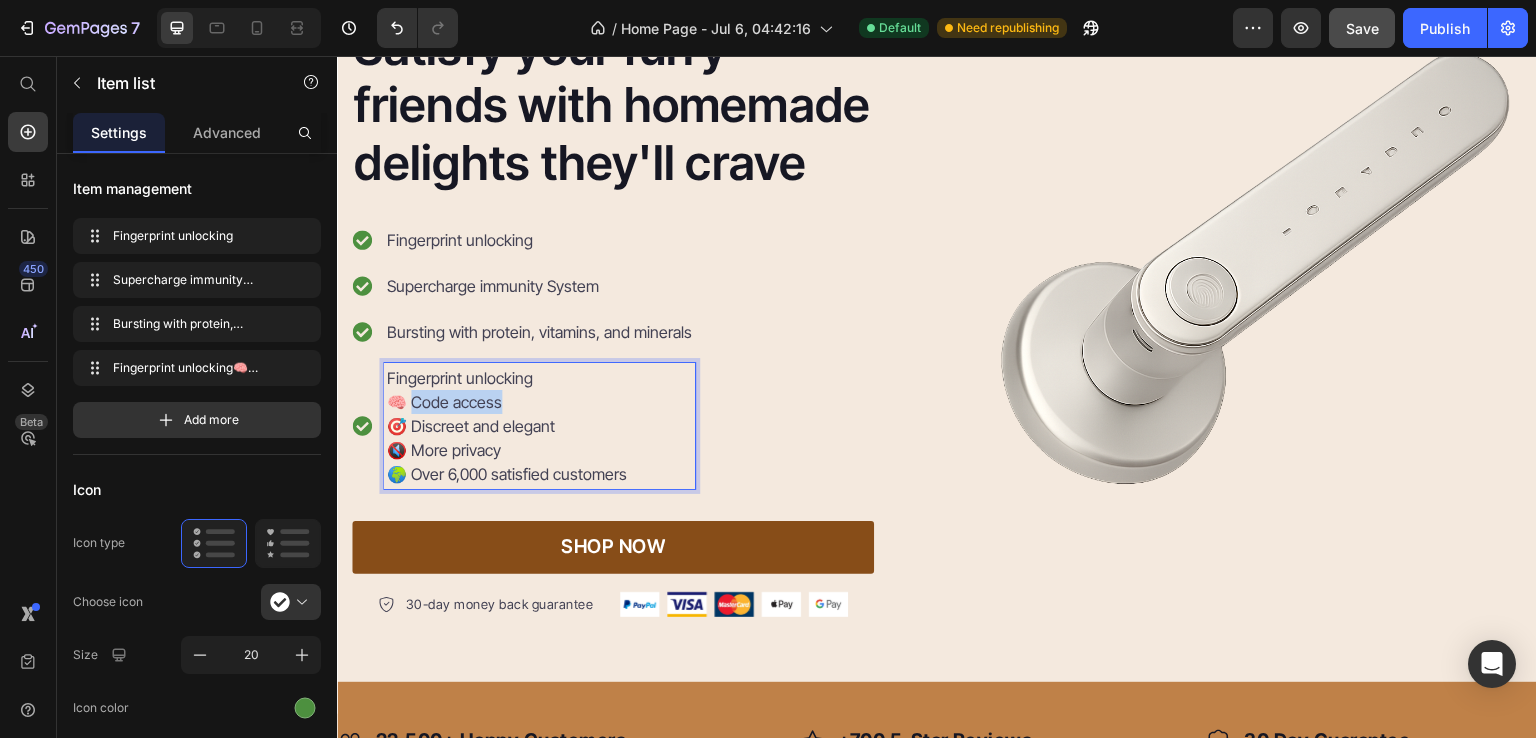 drag, startPoint x: 513, startPoint y: 462, endPoint x: 416, endPoint y: 451, distance: 97.62172 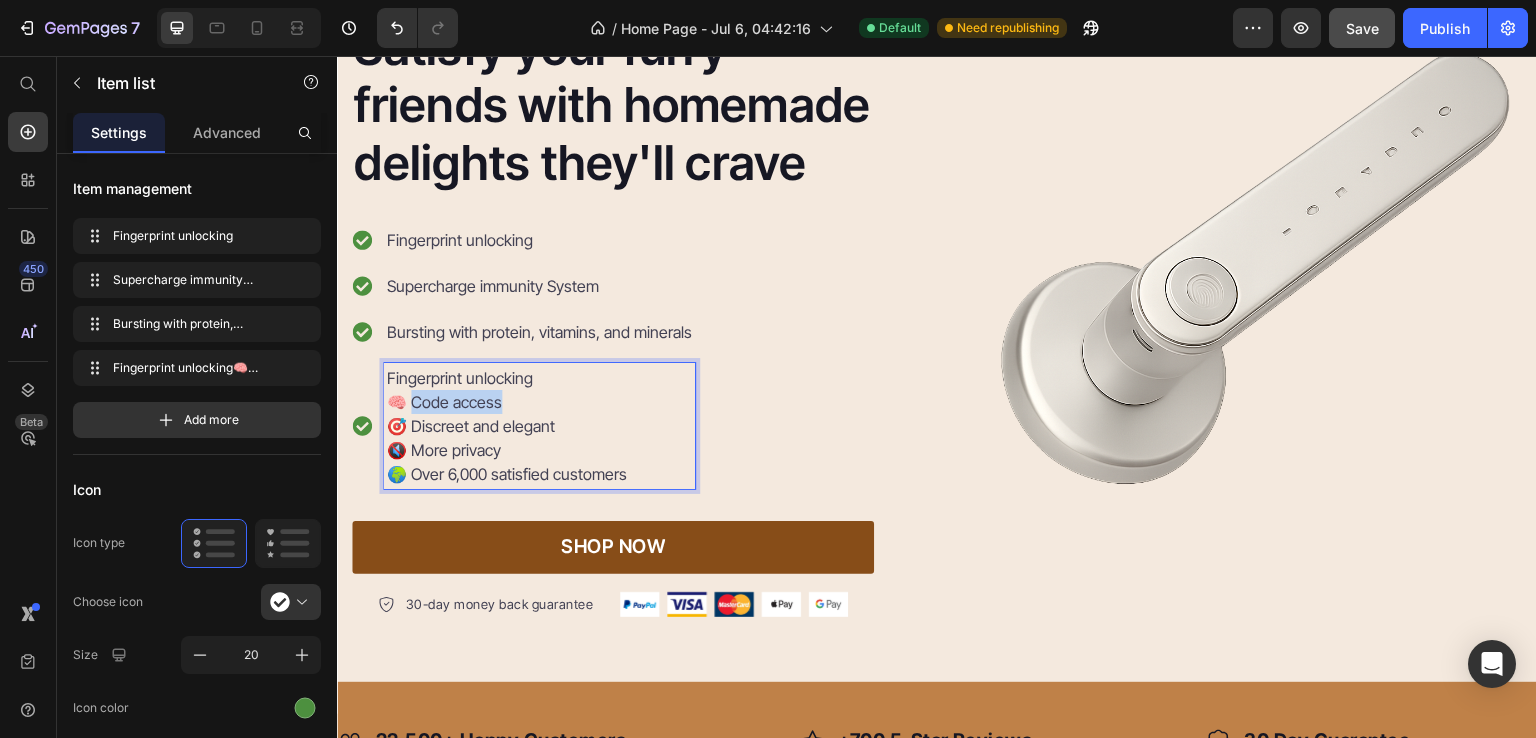 click on "🧠 Code access 🌈 Discreet and elegant 💊 More privacy 🌍 Over 6,000 satisfied customers" at bounding box center [539, 438] 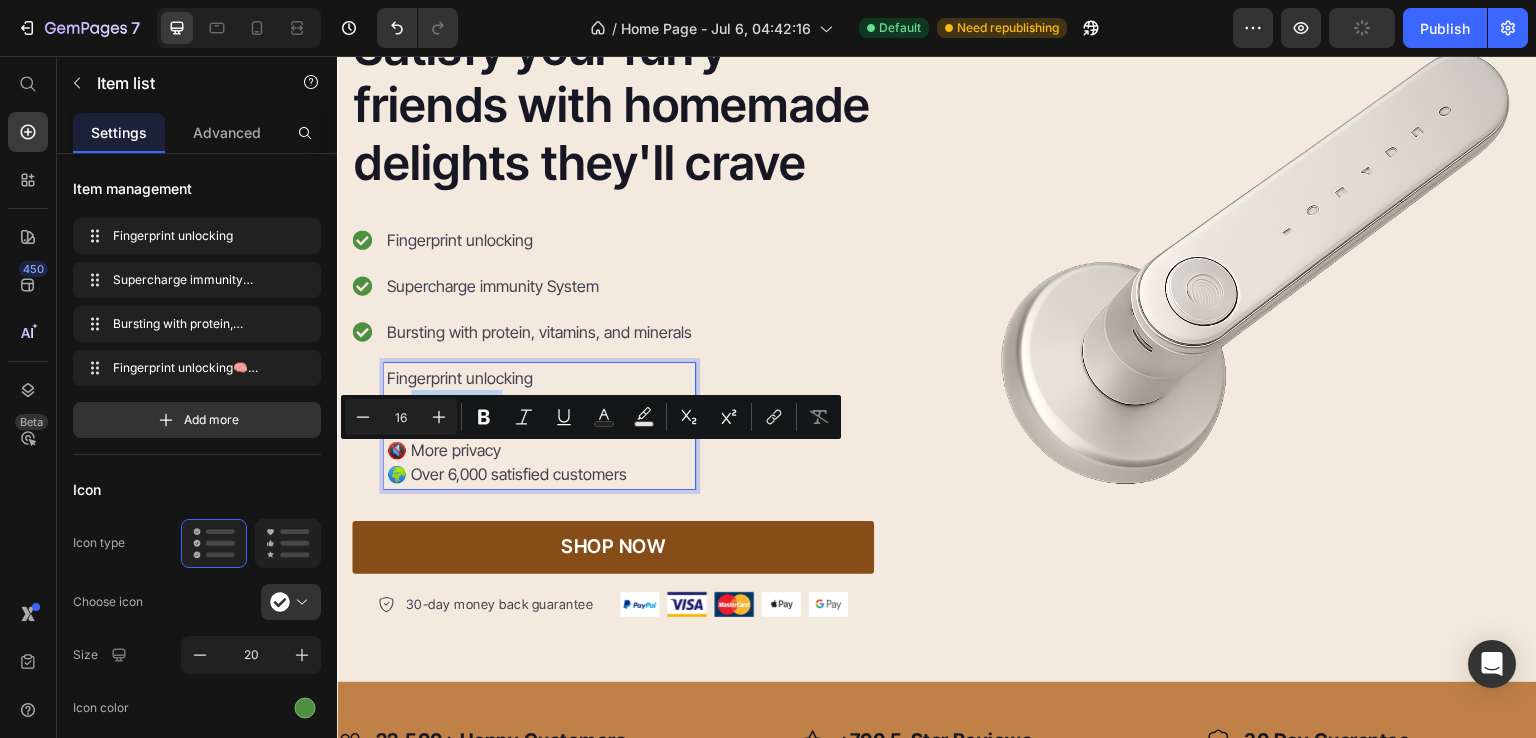 copy on "ode access" 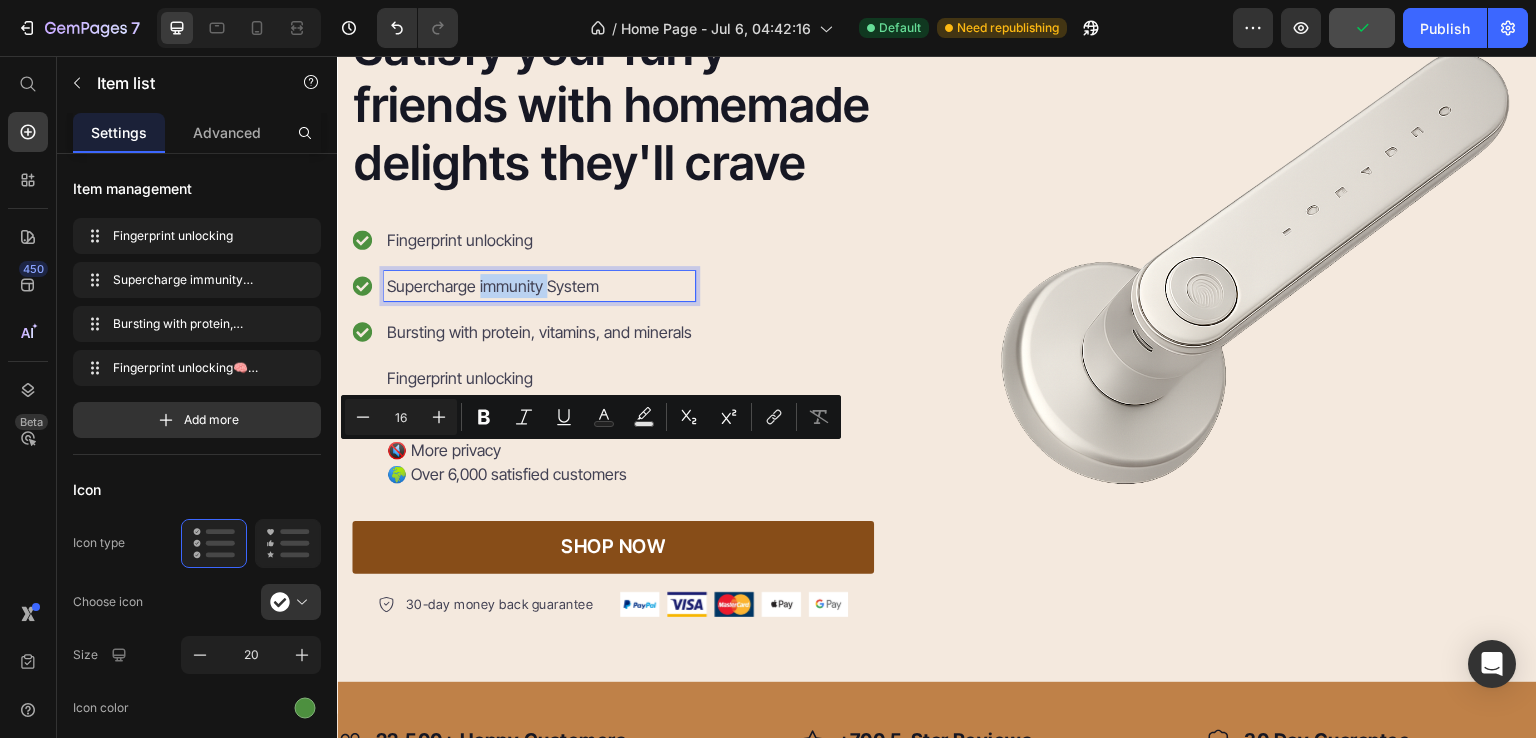 click on "Supercharge immunity System" at bounding box center (539, 286) 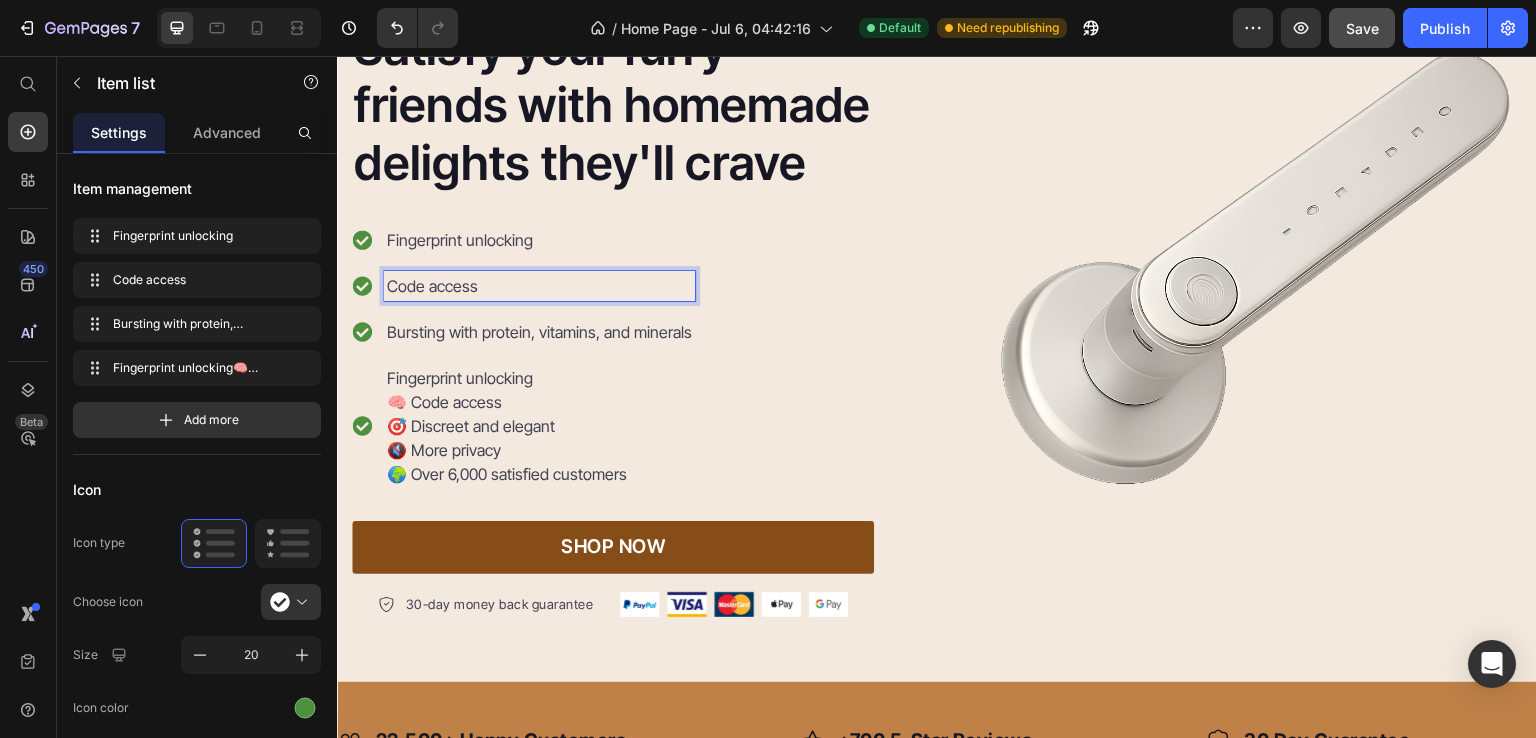 click on "🧠 Code access 🌈 Discreet and elegant 💊 More privacy 🌍 Over 6,000 satisfied customers" at bounding box center [539, 438] 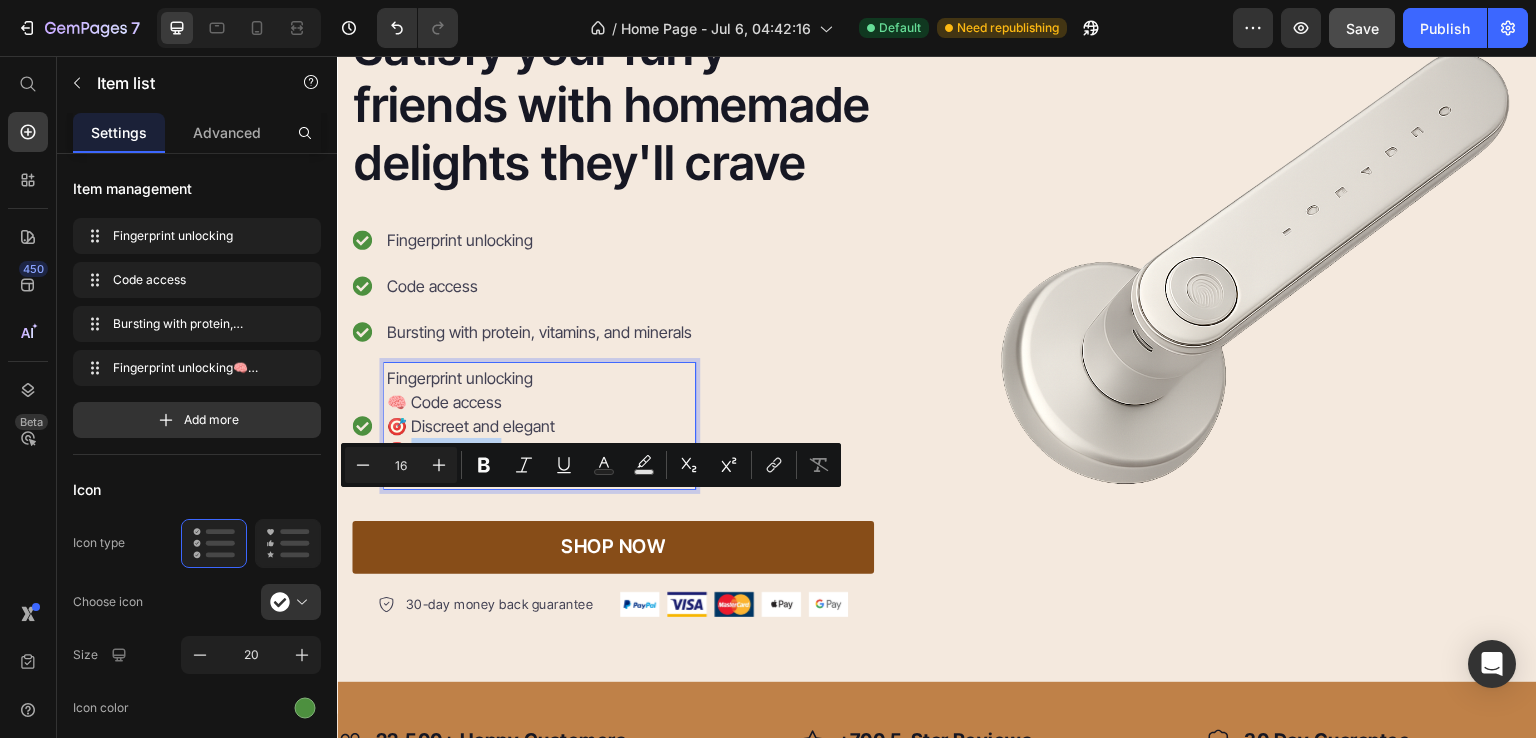 drag, startPoint x: 513, startPoint y: 504, endPoint x: 664, endPoint y: 559, distance: 160.7047 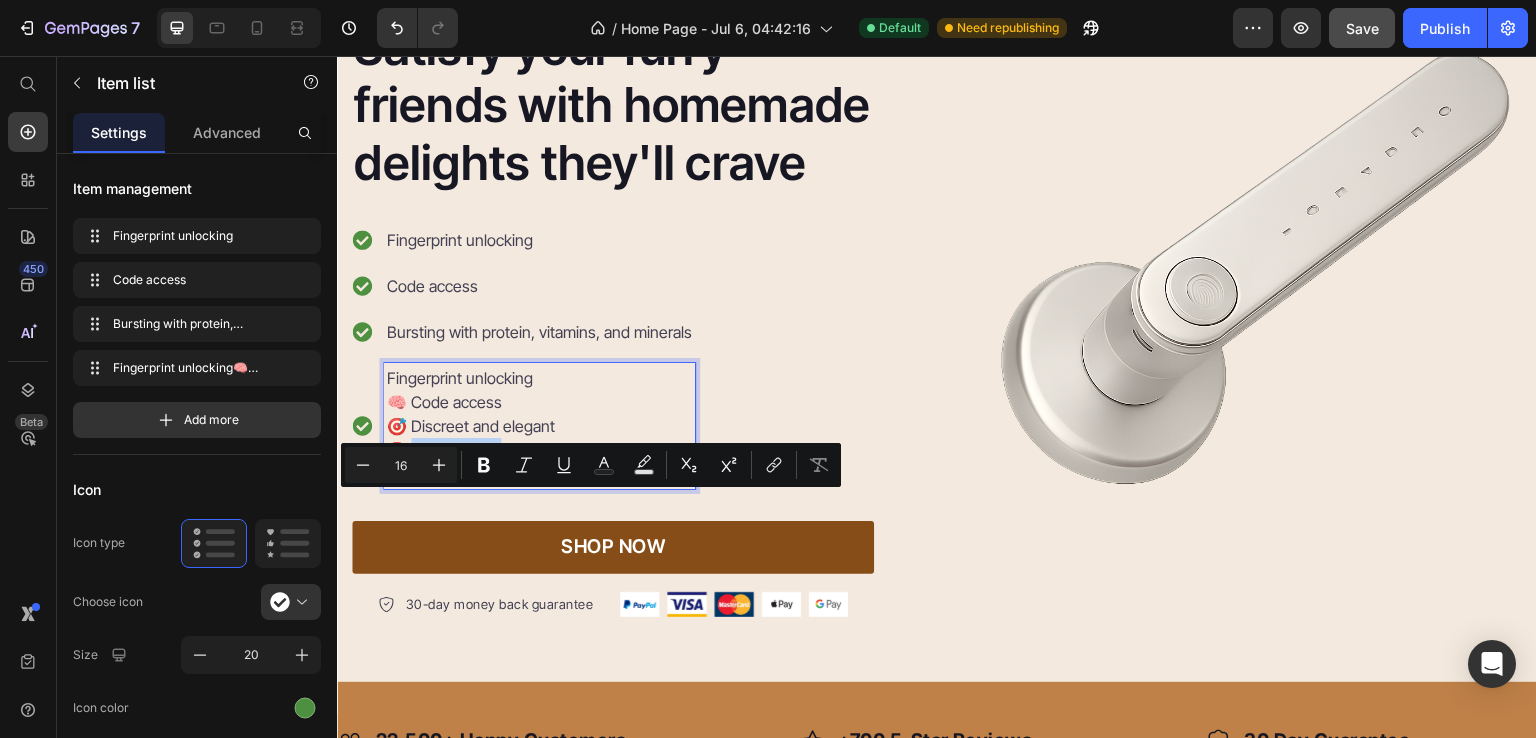 click on "🧠 Code access 🌈 Discreet and elegant 💊 More privacy 🌍 Over 6,000 satisfied customers" at bounding box center [539, 438] 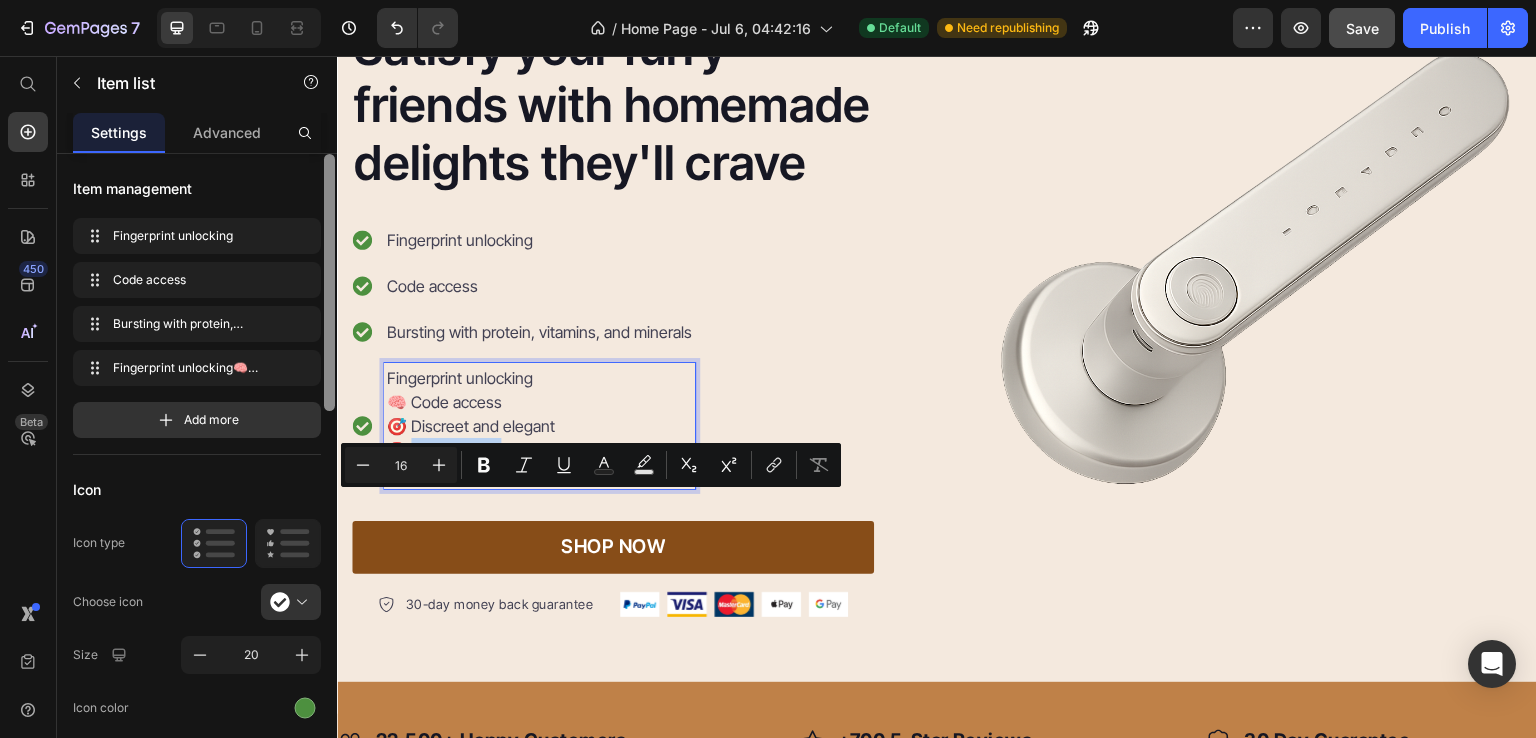 copy on "ore privacy" 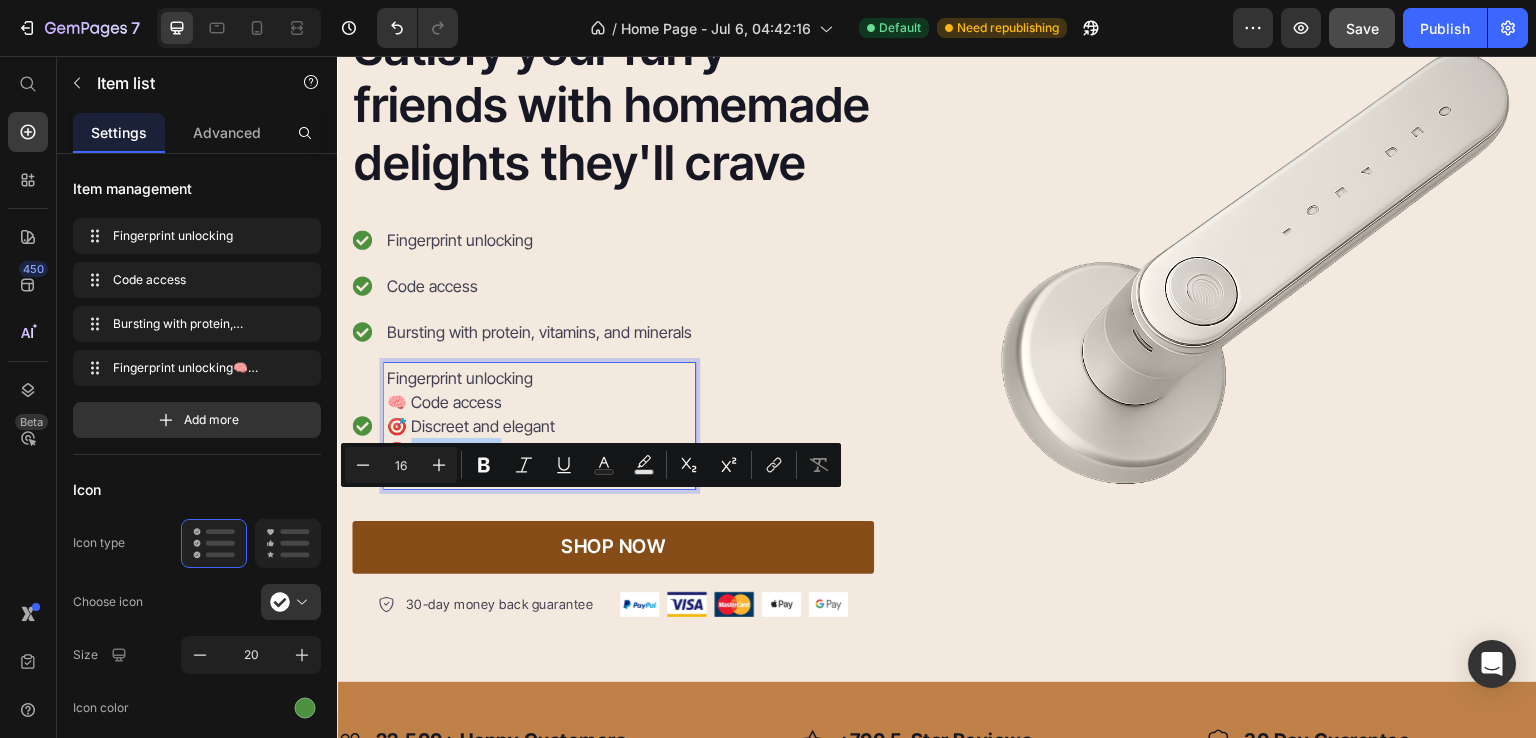 click on "Bursting with protein, vitamins, and minerals" at bounding box center (539, 332) 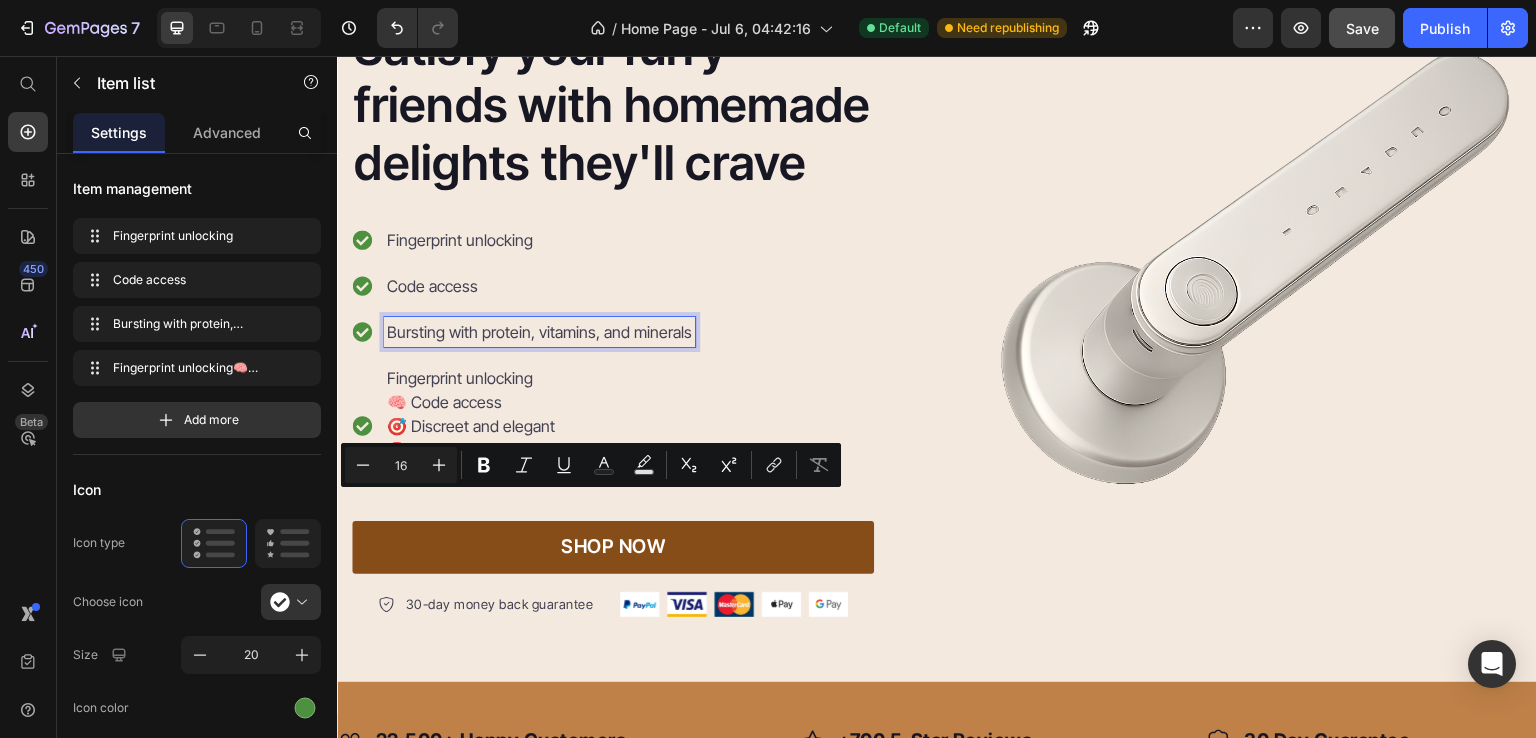 click on "Bursting with protein, vitamins, and minerals" at bounding box center (539, 332) 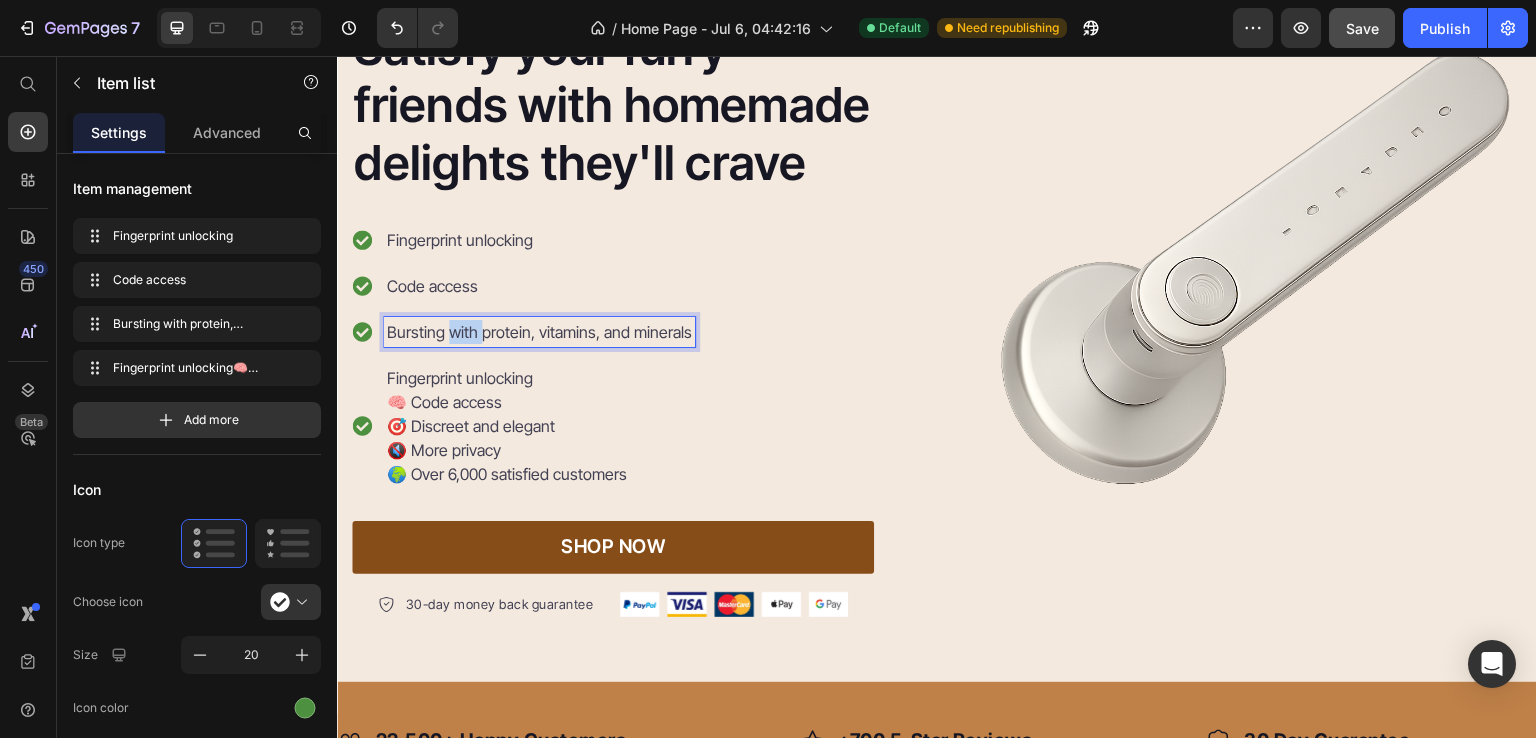 click on "Bursting with protein, vitamins, and minerals" at bounding box center (539, 332) 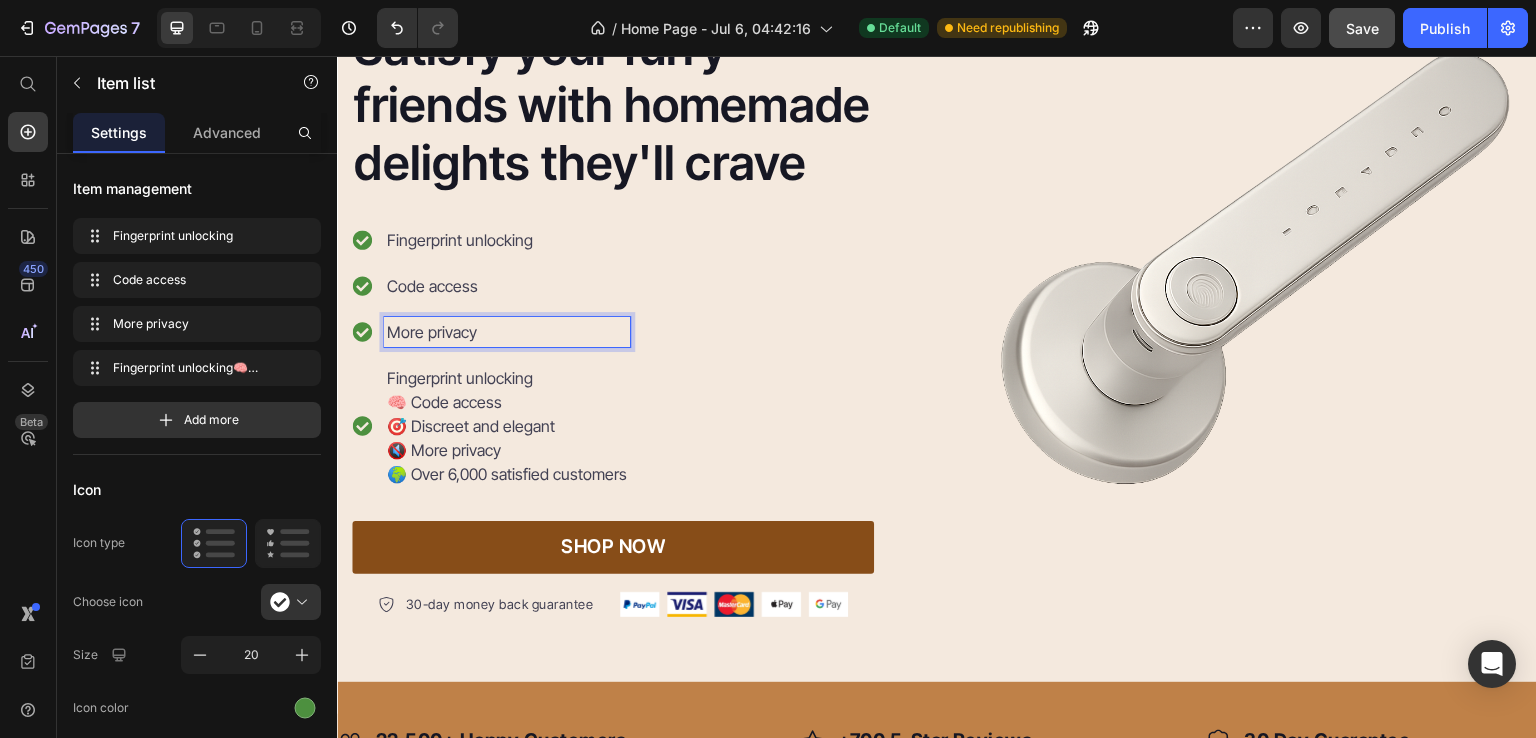 click on "🧠 Code access 🌈 Discreet and elegant 💊 More privacy 🌍 Over 6,000 satisfied customers" at bounding box center [507, 438] 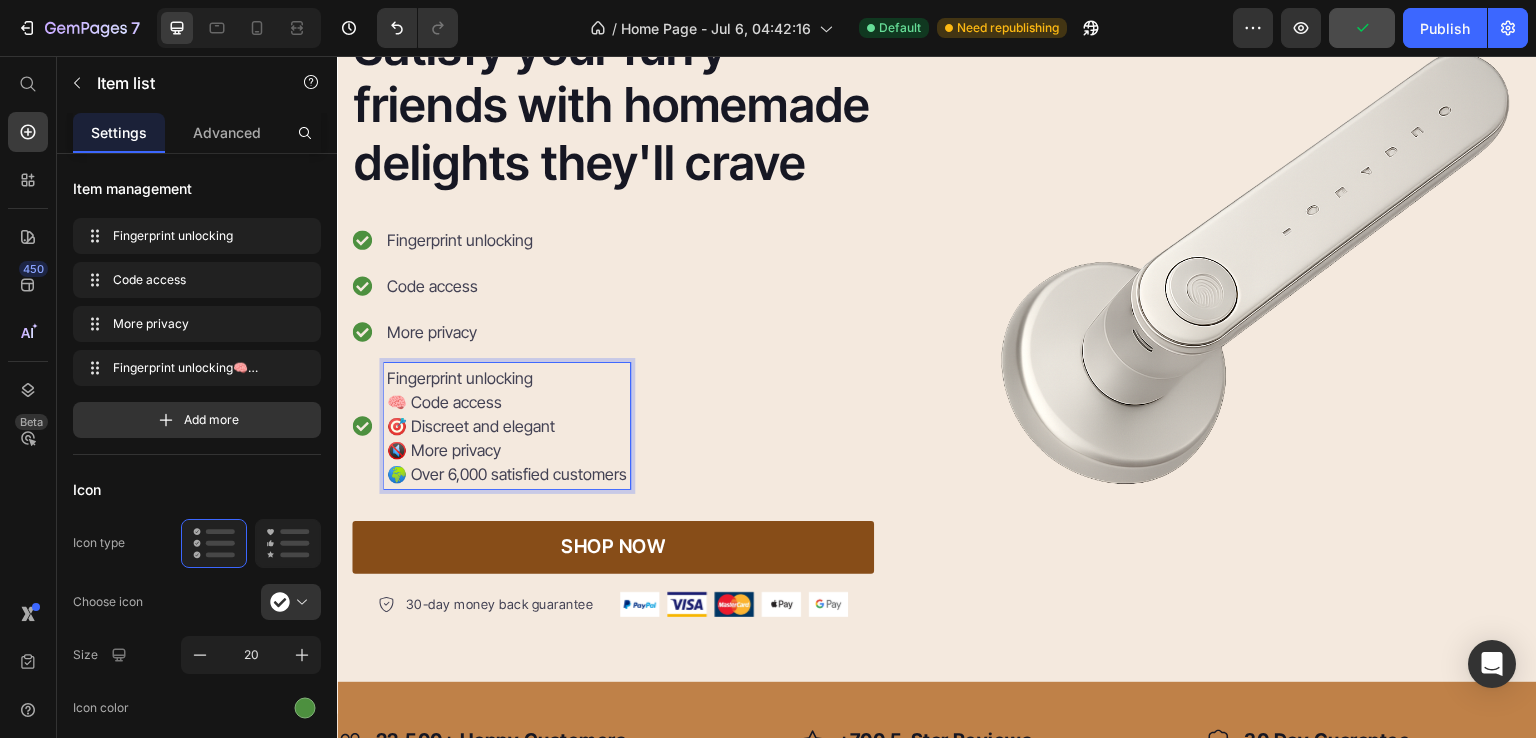 click on "Fingerprint unlocking 🧠 Code access 🎯 Discreet and elegant 🔇 More privacy 🌍 Over 6,000 satisfied customers" at bounding box center (507, 426) 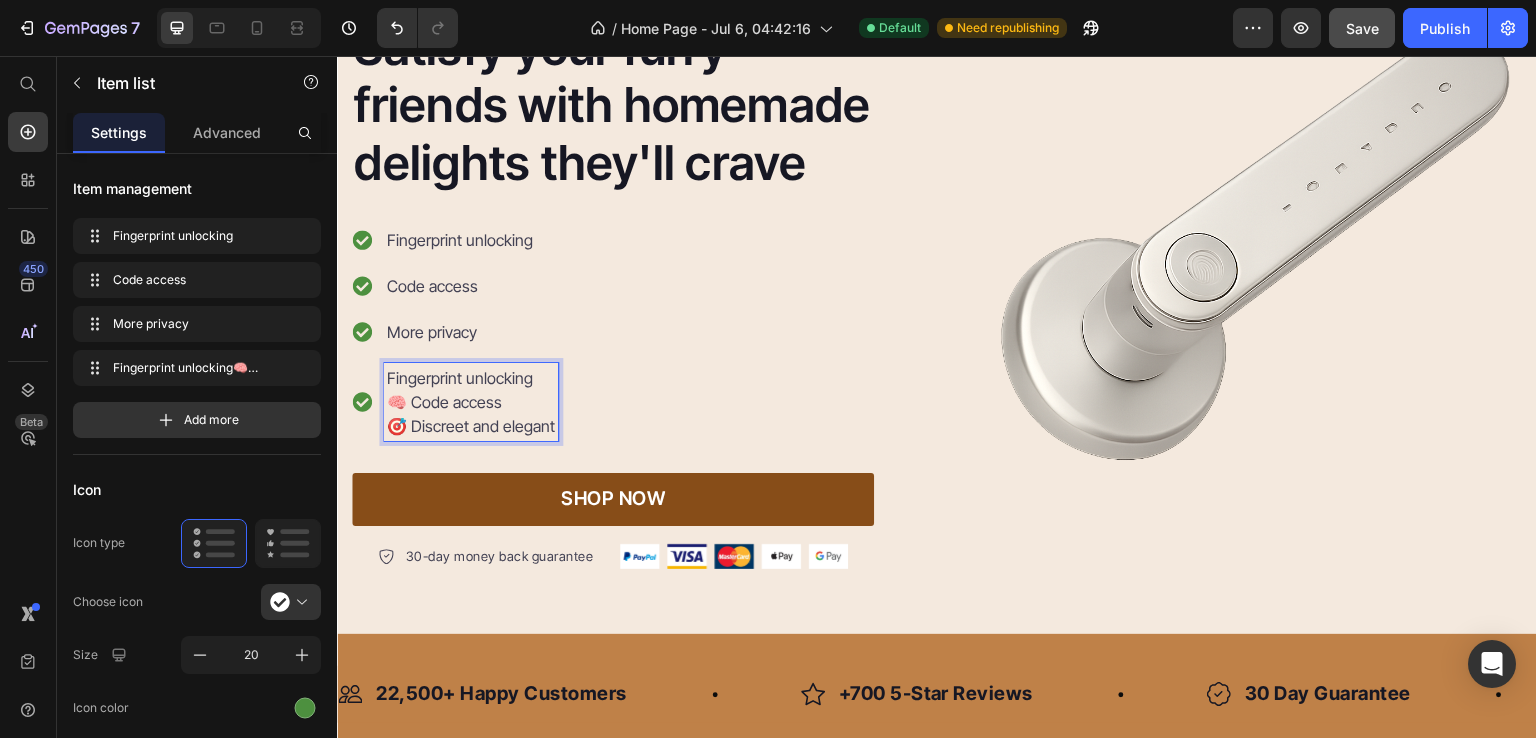 click on "🧠 Code access 🎯 Discreet and elegant" at bounding box center (471, 414) 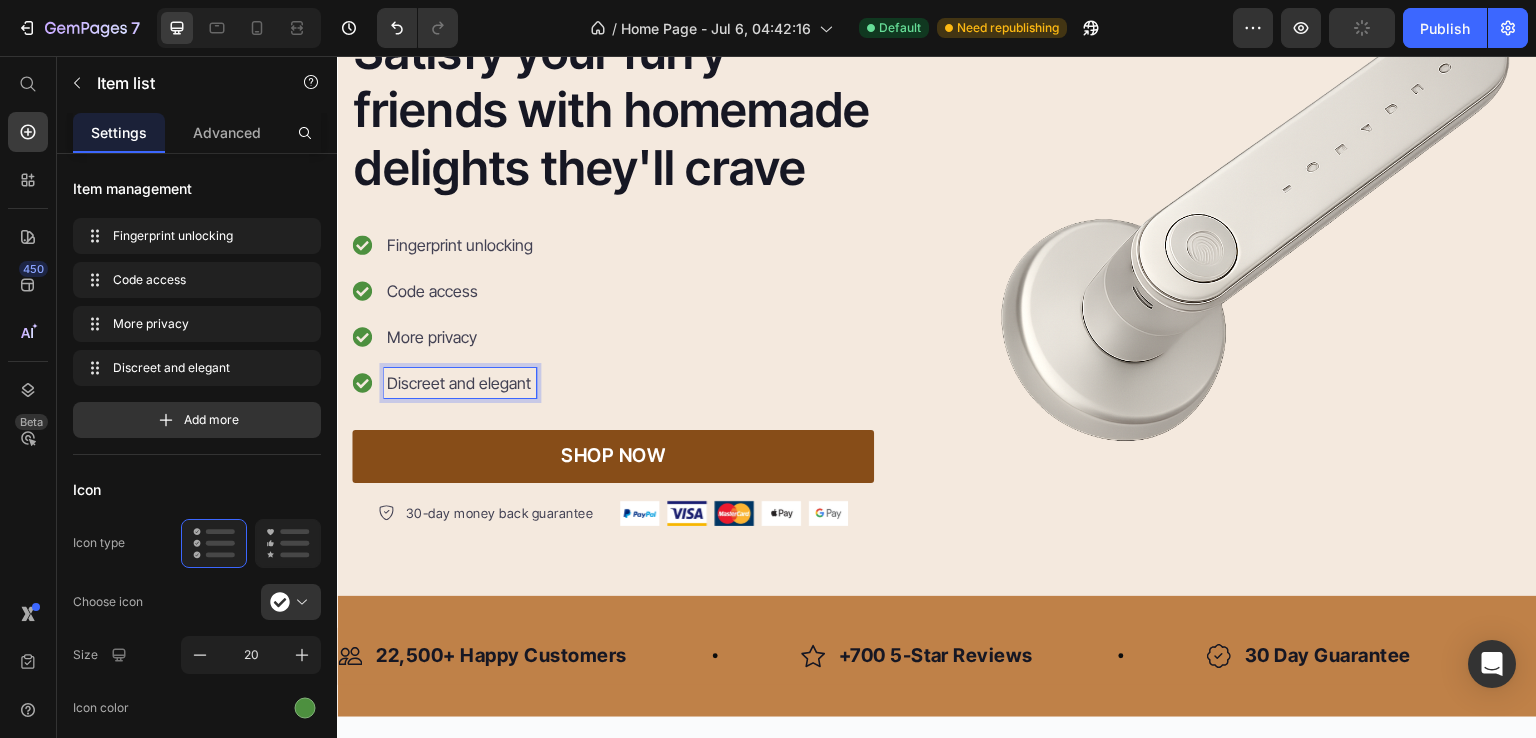 click on "Fingerprint unlocking" at bounding box center (460, 245) 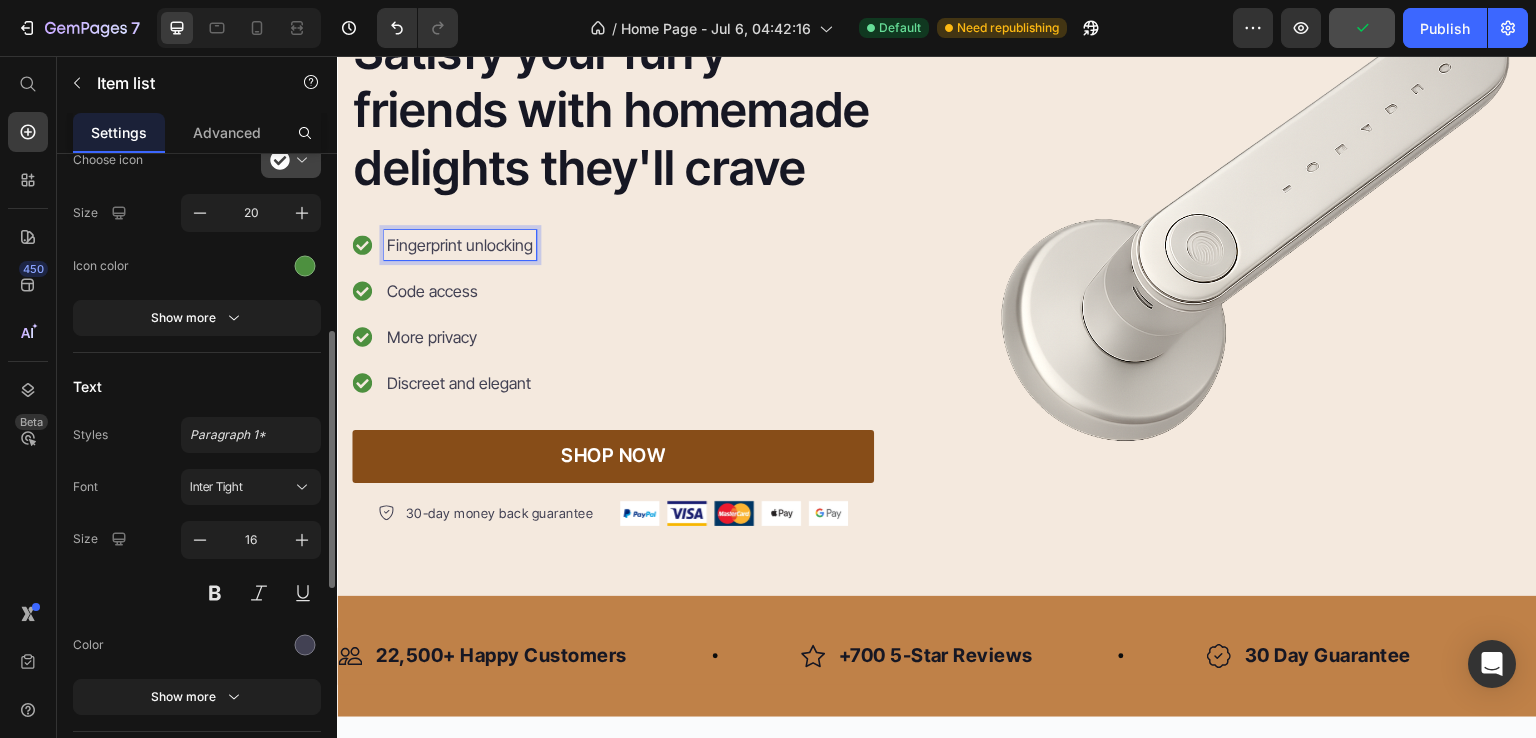 scroll, scrollTop: 541, scrollLeft: 0, axis: vertical 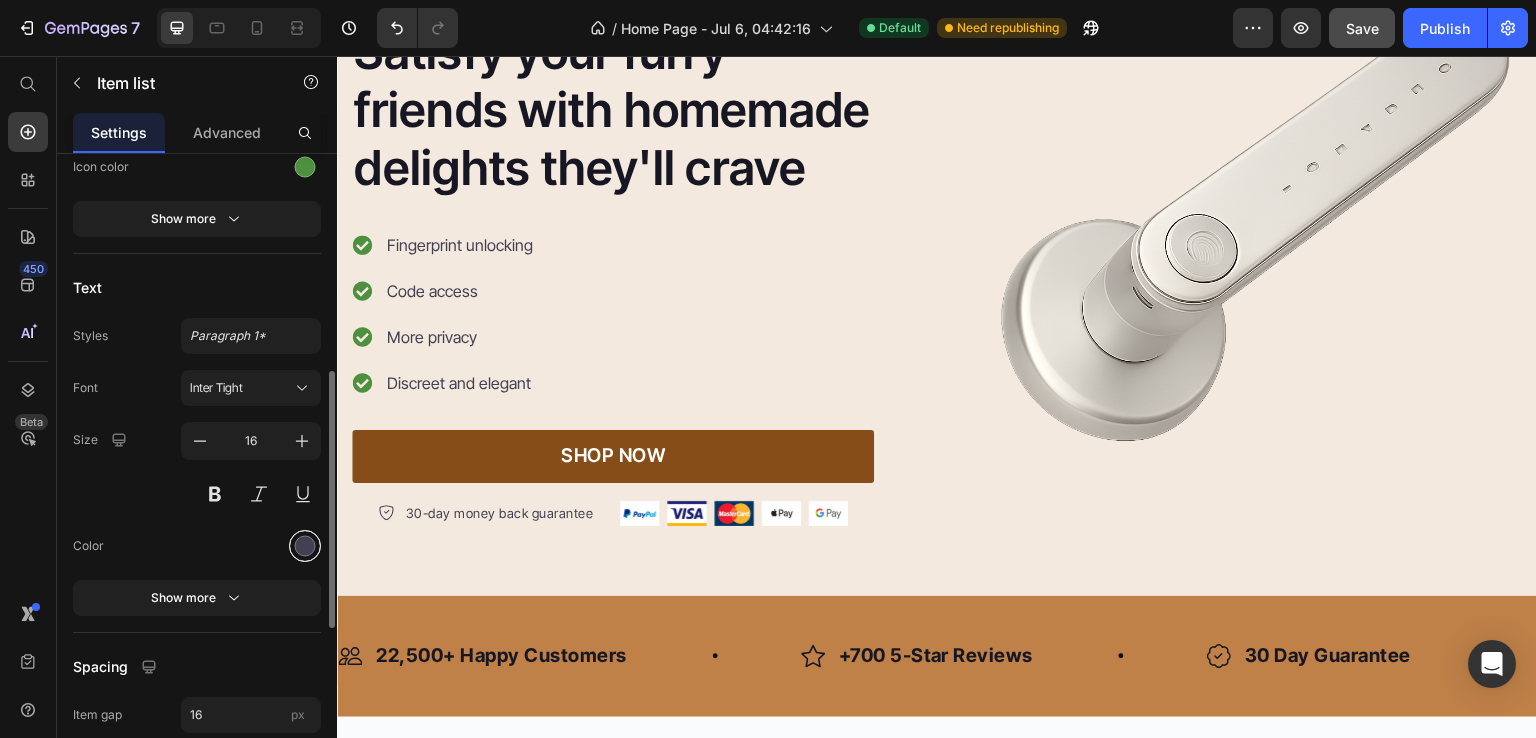 click at bounding box center [305, 546] 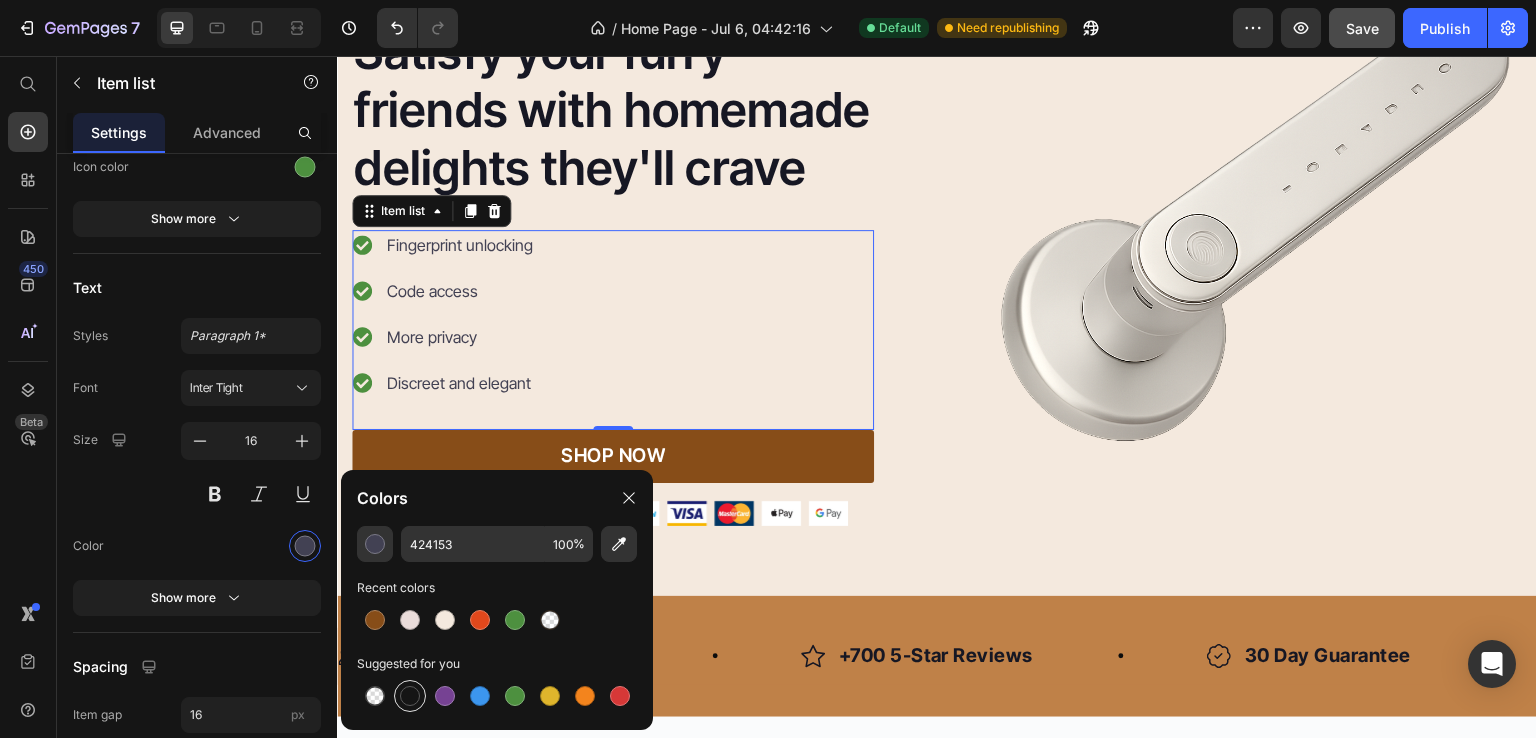 click at bounding box center [410, 696] 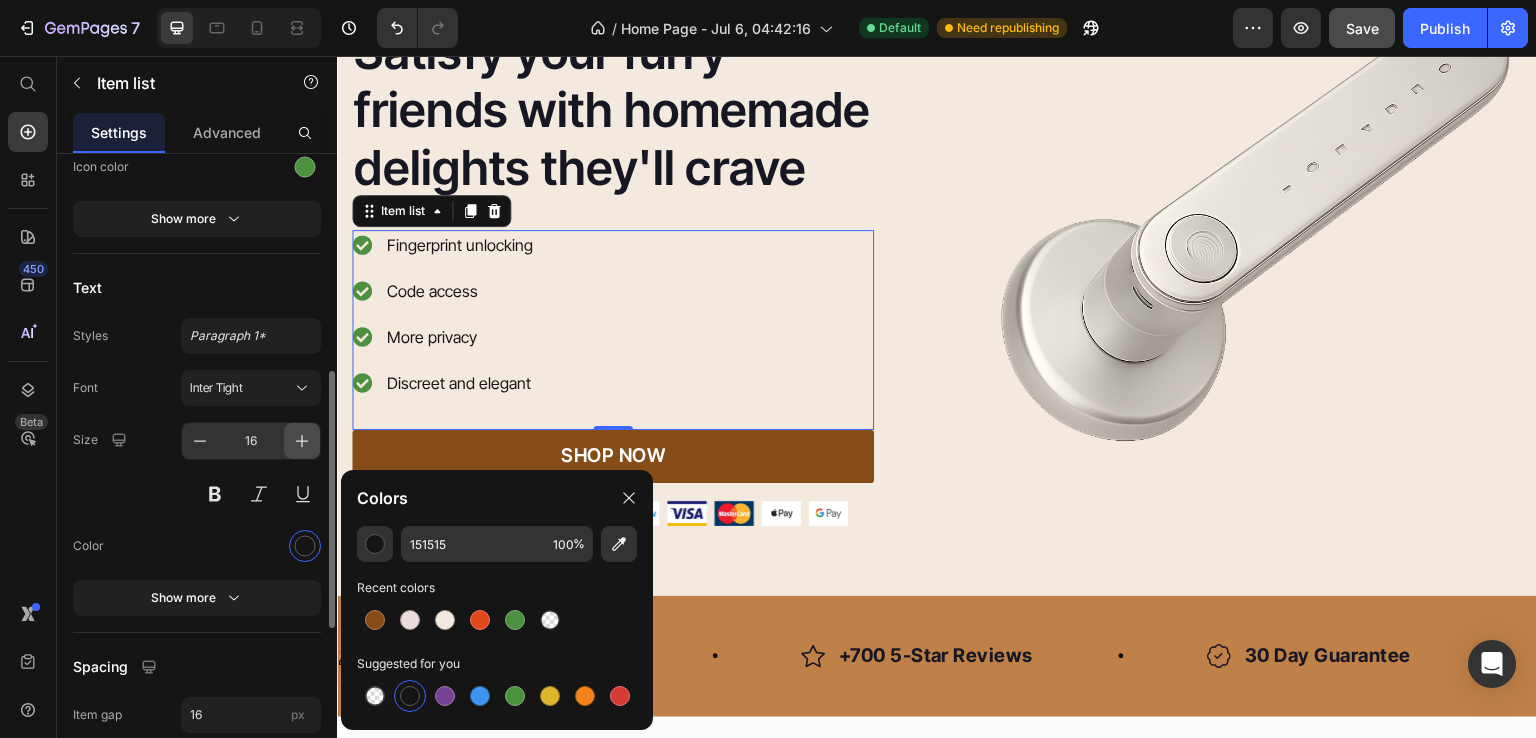 click at bounding box center [302, 441] 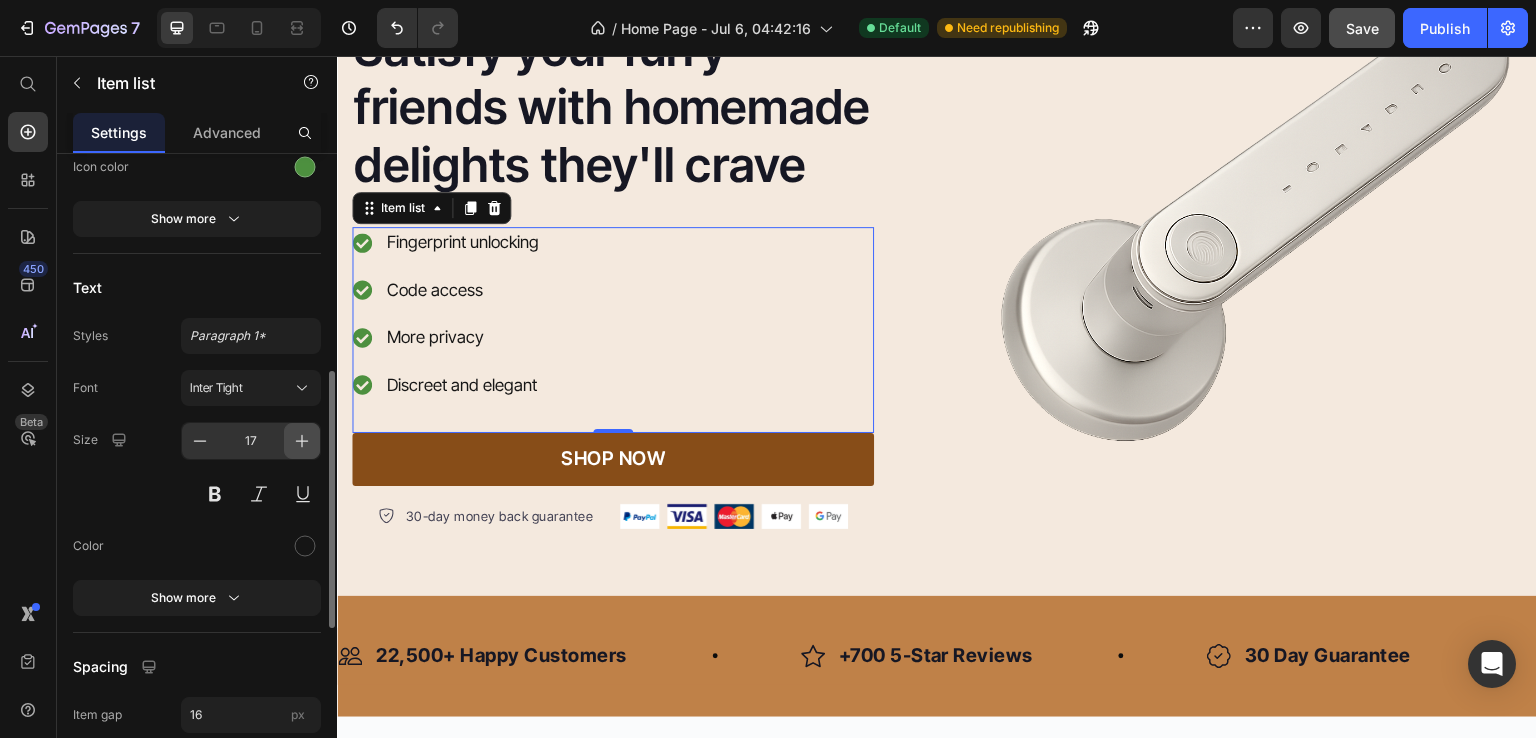 click at bounding box center (302, 441) 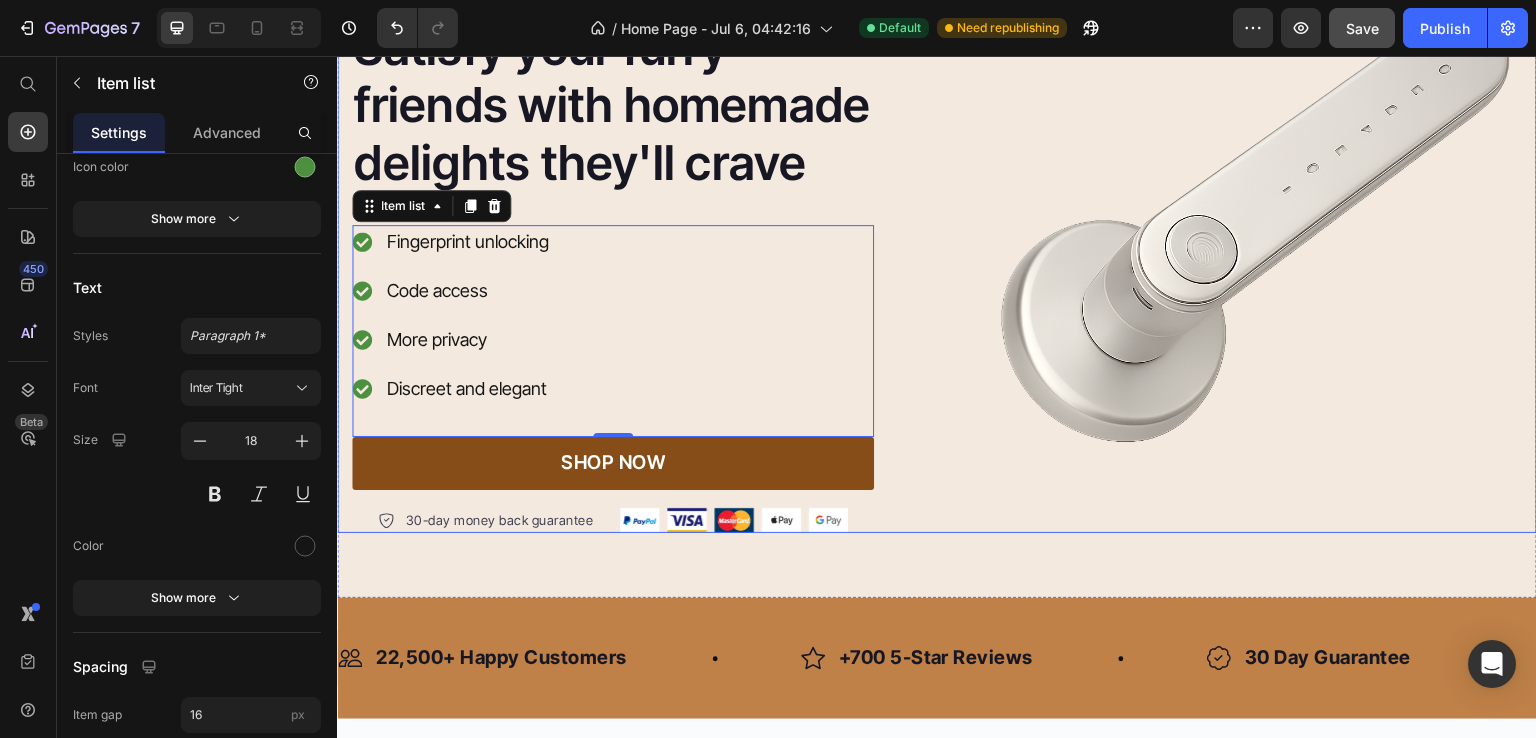 click on "Icon Icon Icon Icon Icon Icon List Hoz Rated 4.5/5 Based on 895 Reviews Text block Row Satisfy your furry friends with homemade delights they'll crave Heading Fingerprint unlocking Code access More privacy Discreet and elegant Item list   0 SHOP NOW Button
30-day money back guarantee Item list Image Row Row Image Row" at bounding box center (937, 247) 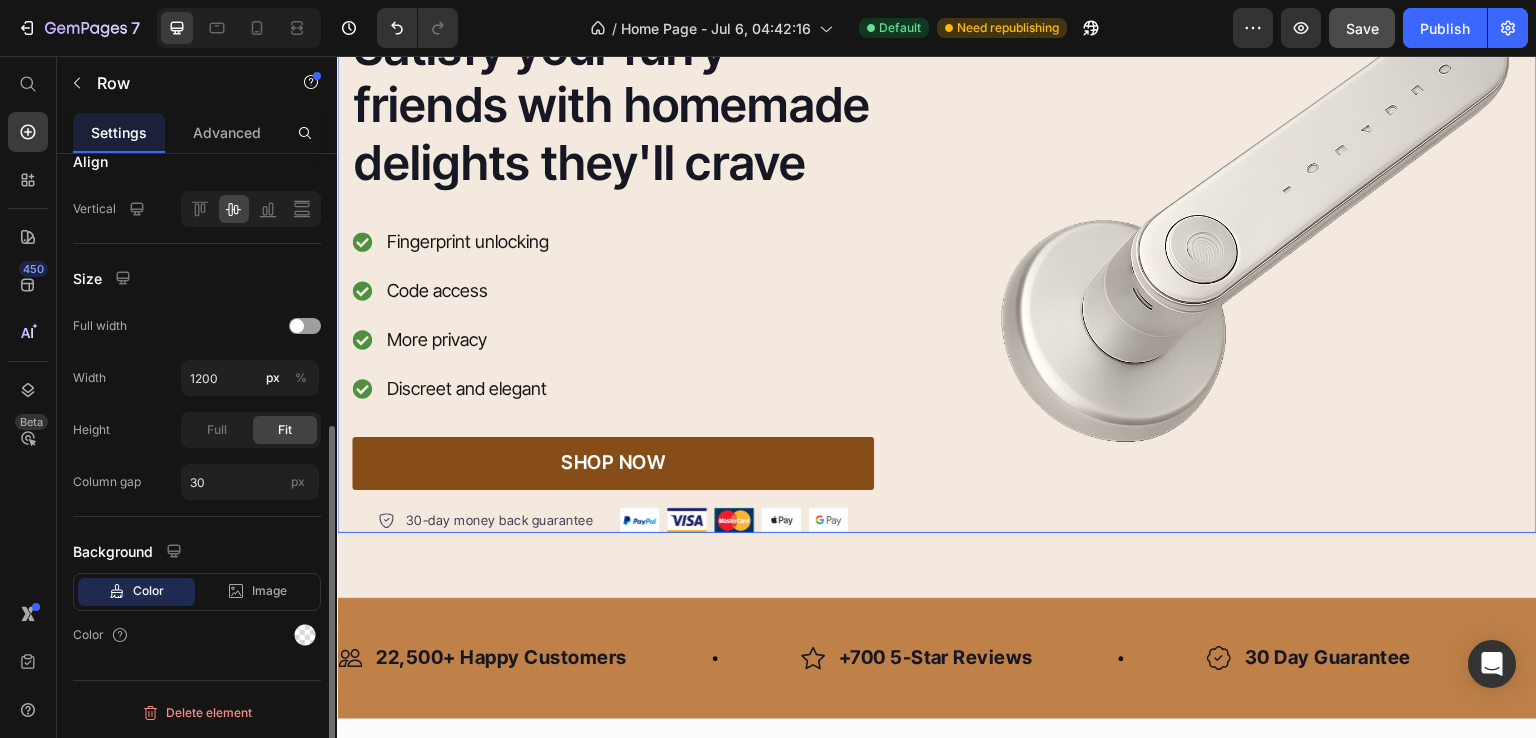scroll, scrollTop: 0, scrollLeft: 0, axis: both 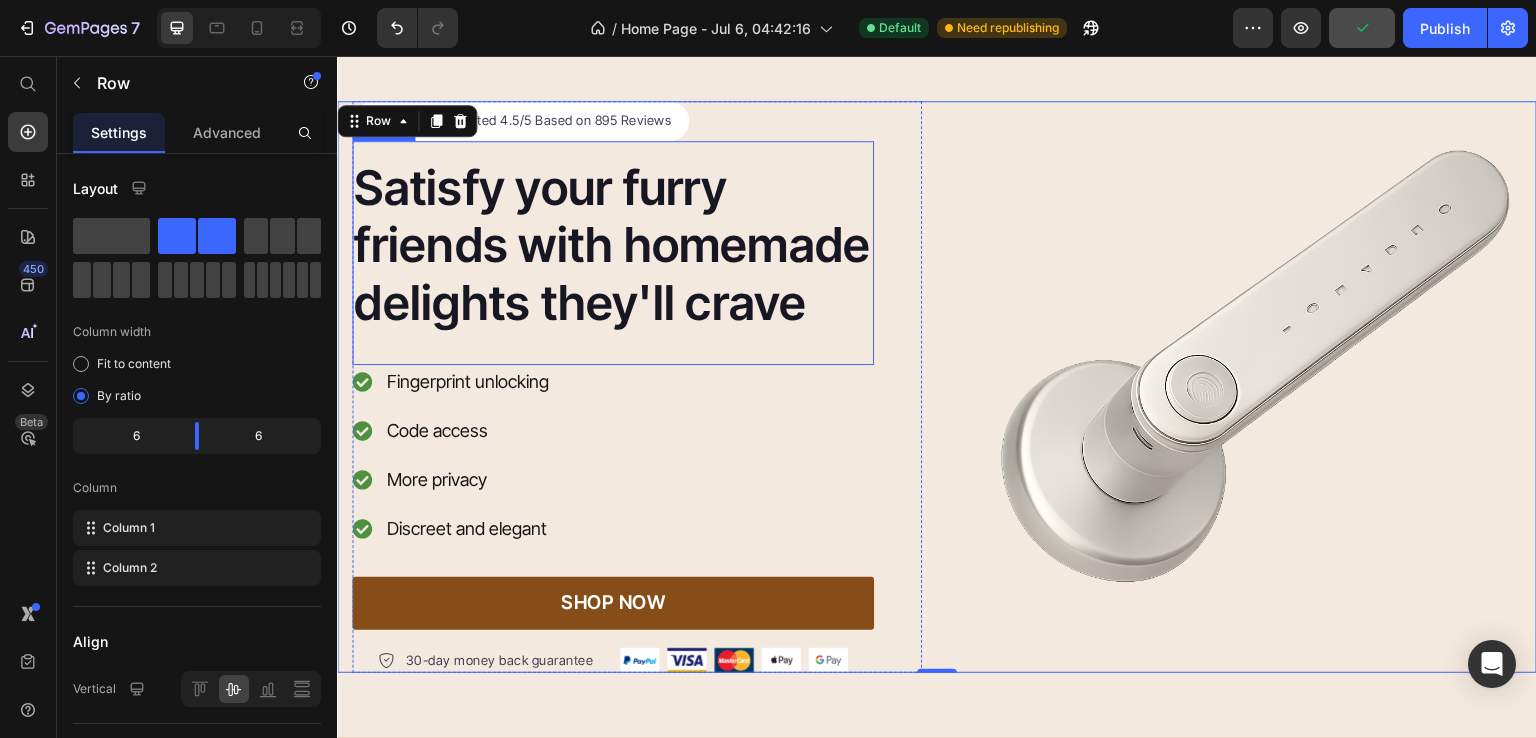 click on "Satisfy your furry friends with homemade delights they'll crave" at bounding box center (613, 245) 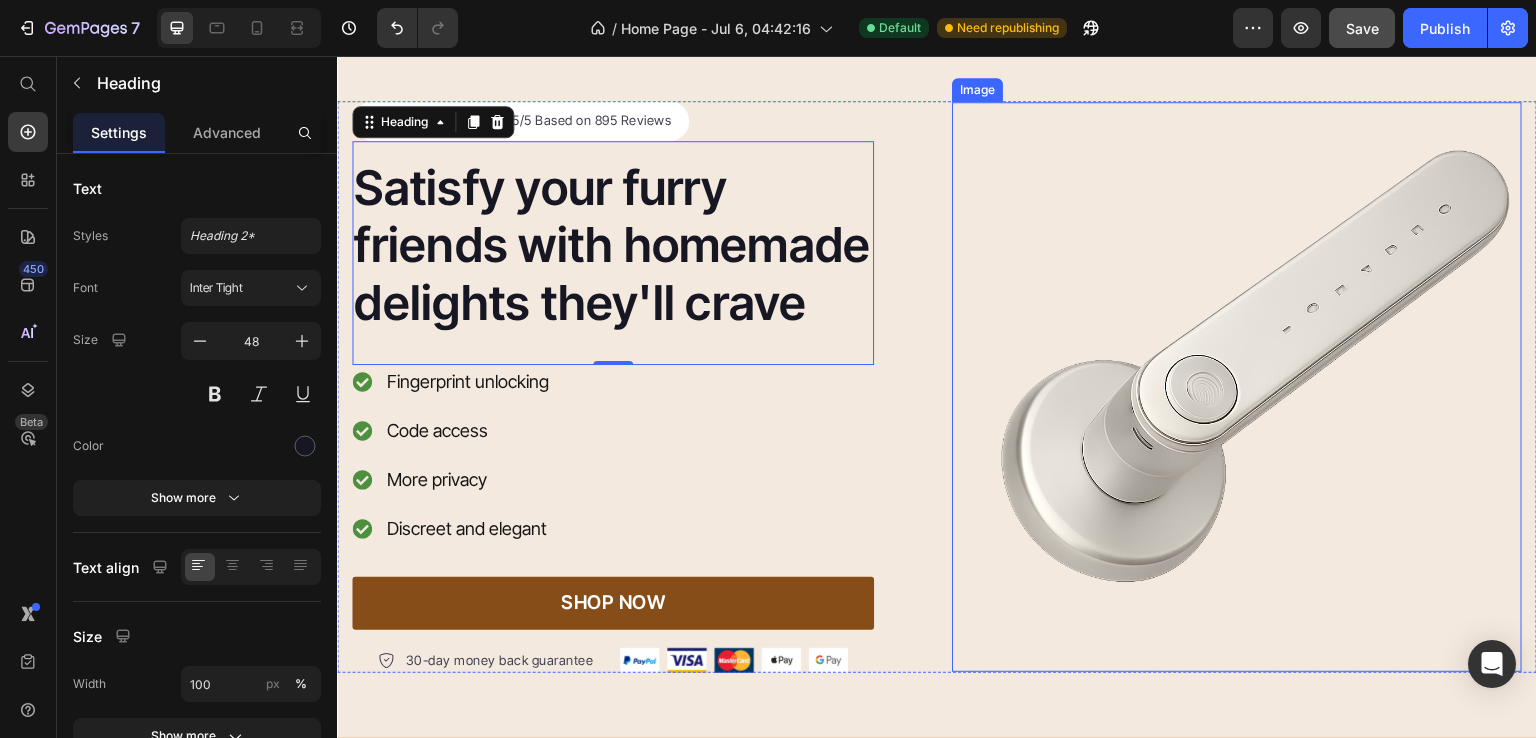 click at bounding box center [1237, 387] 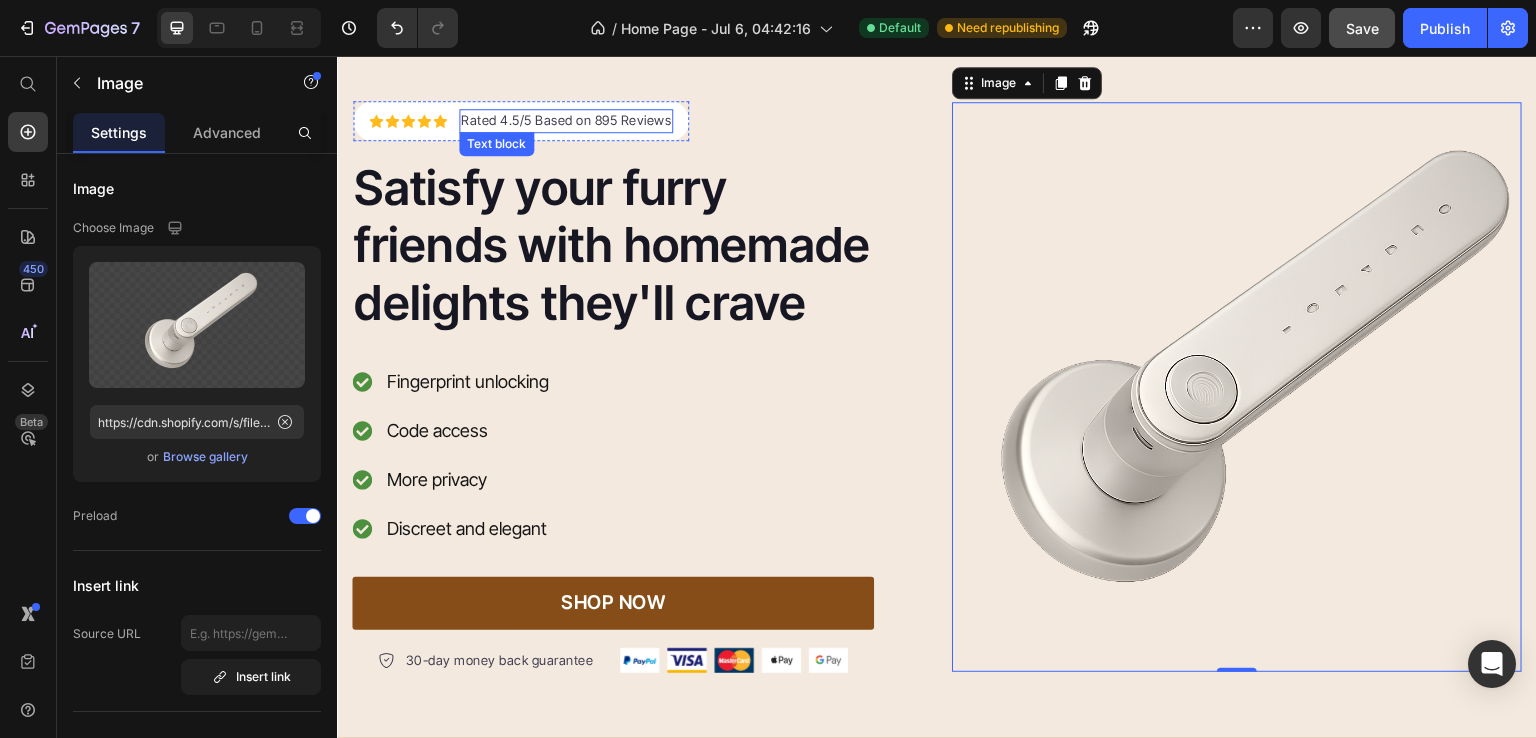 click on "Rated 4.5/5 Based on 895 Reviews" at bounding box center [566, 121] 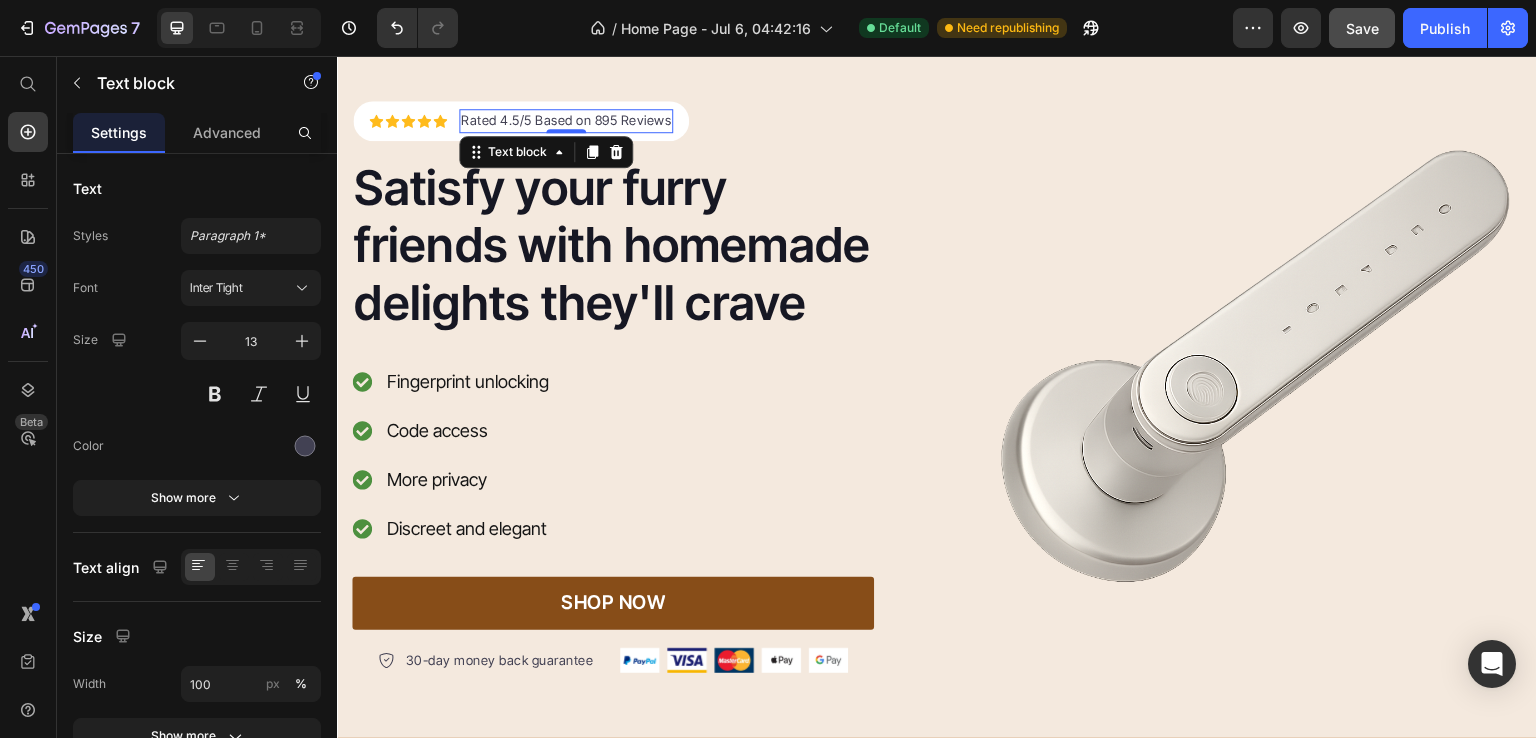 click on "Rated 4.5/5 Based on 895 Reviews" at bounding box center [566, 121] 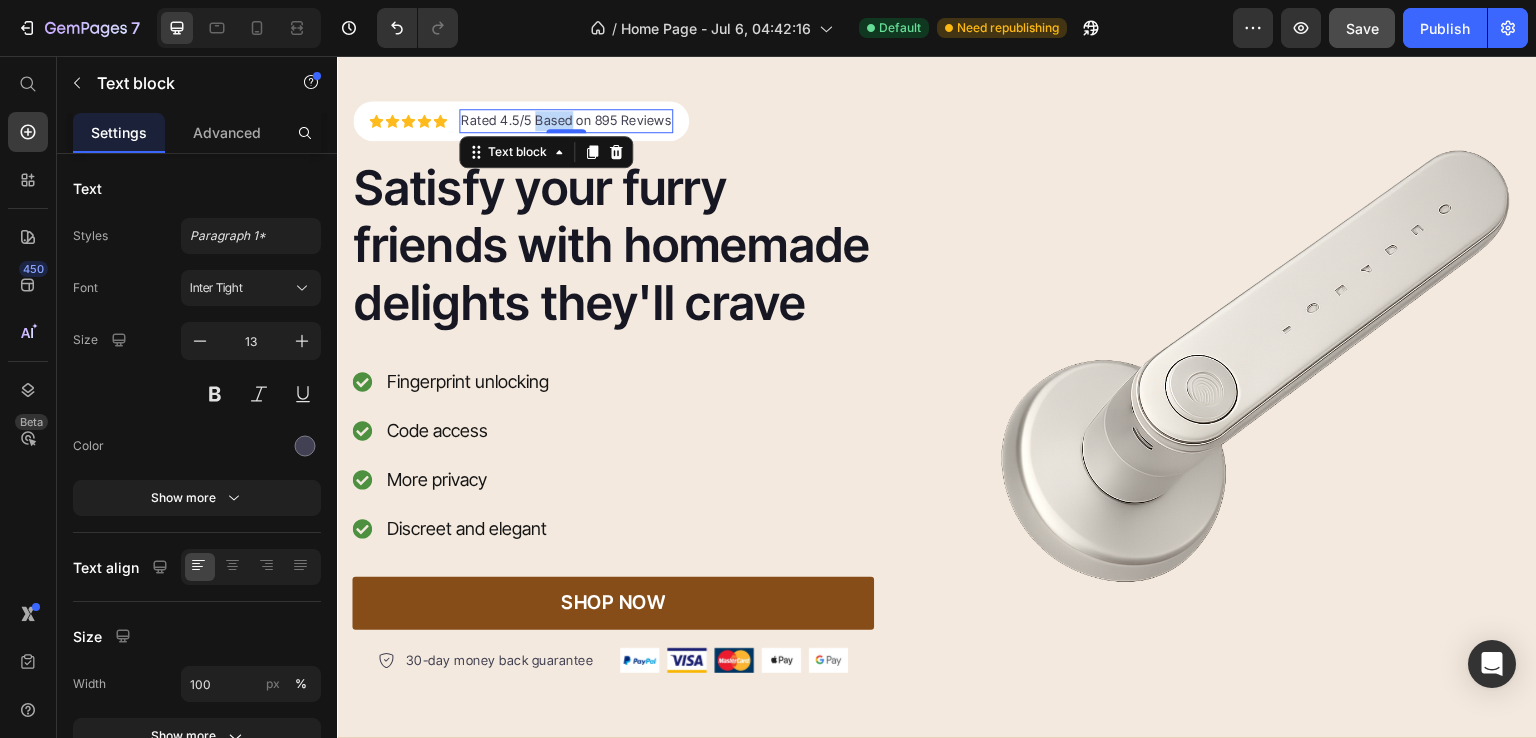 click on "Rated 4.5/5 Based on 895 Reviews" at bounding box center [566, 121] 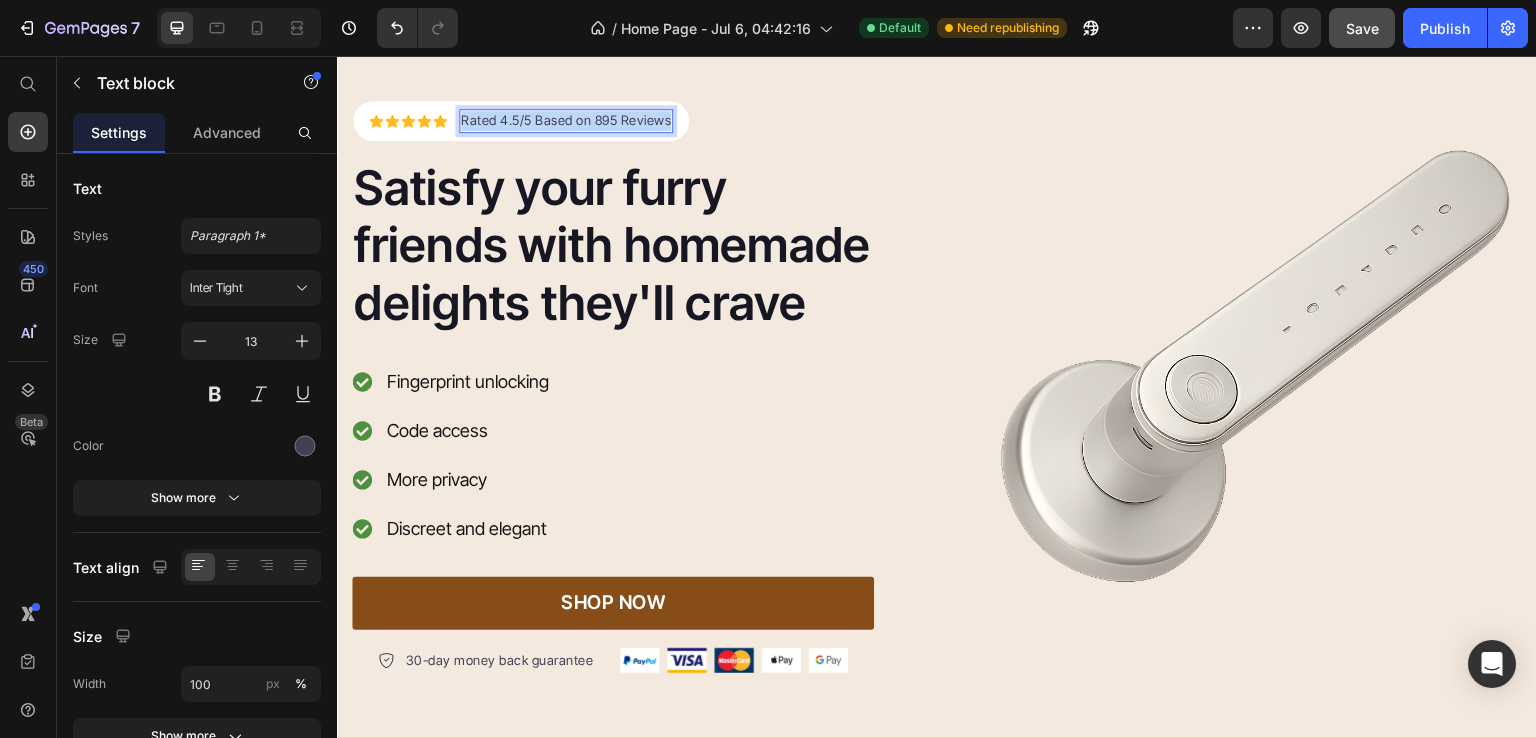 click on "Rated 4.5/5 Based on 895 Reviews" at bounding box center (566, 121) 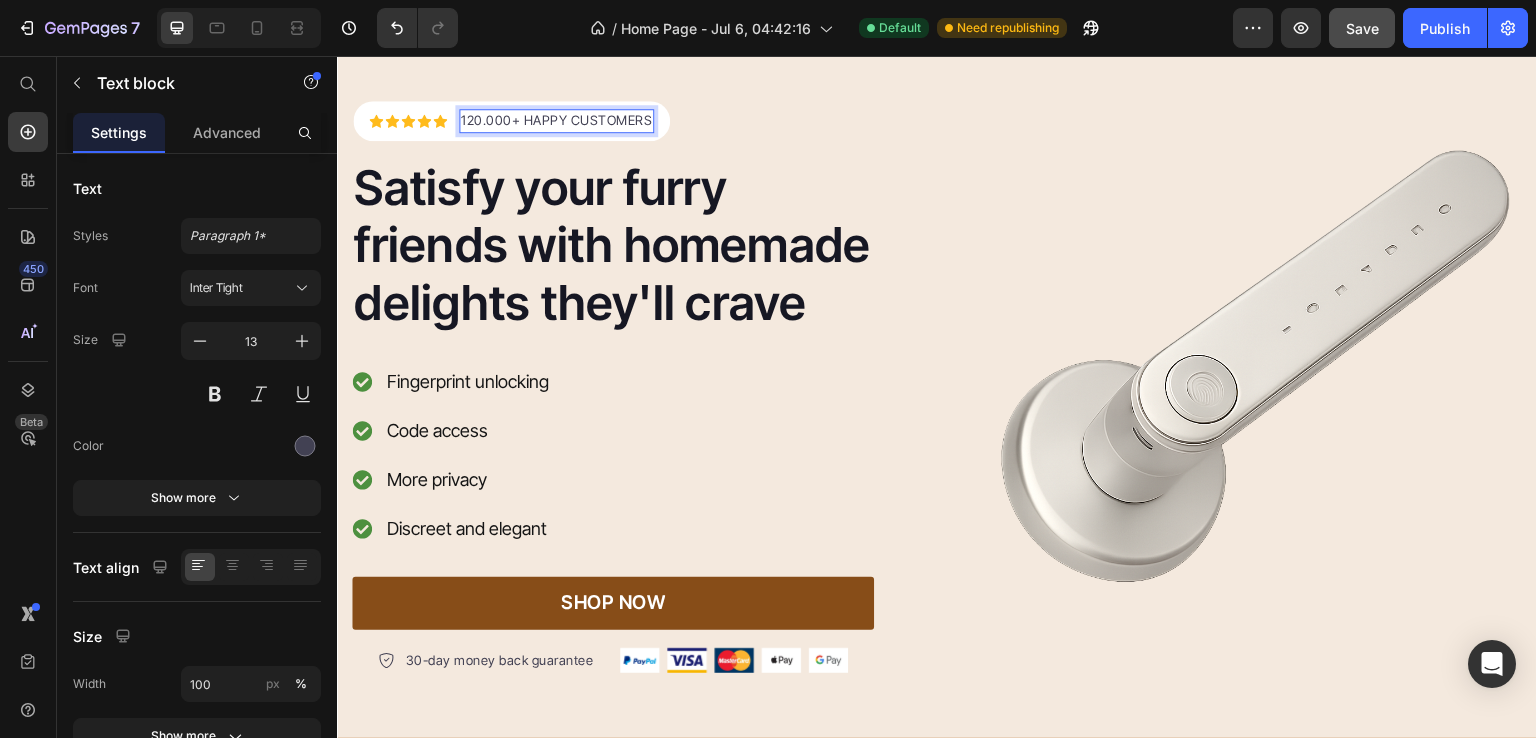 click on "120.000+ HAPPY CUSTOMERS" at bounding box center (556, 121) 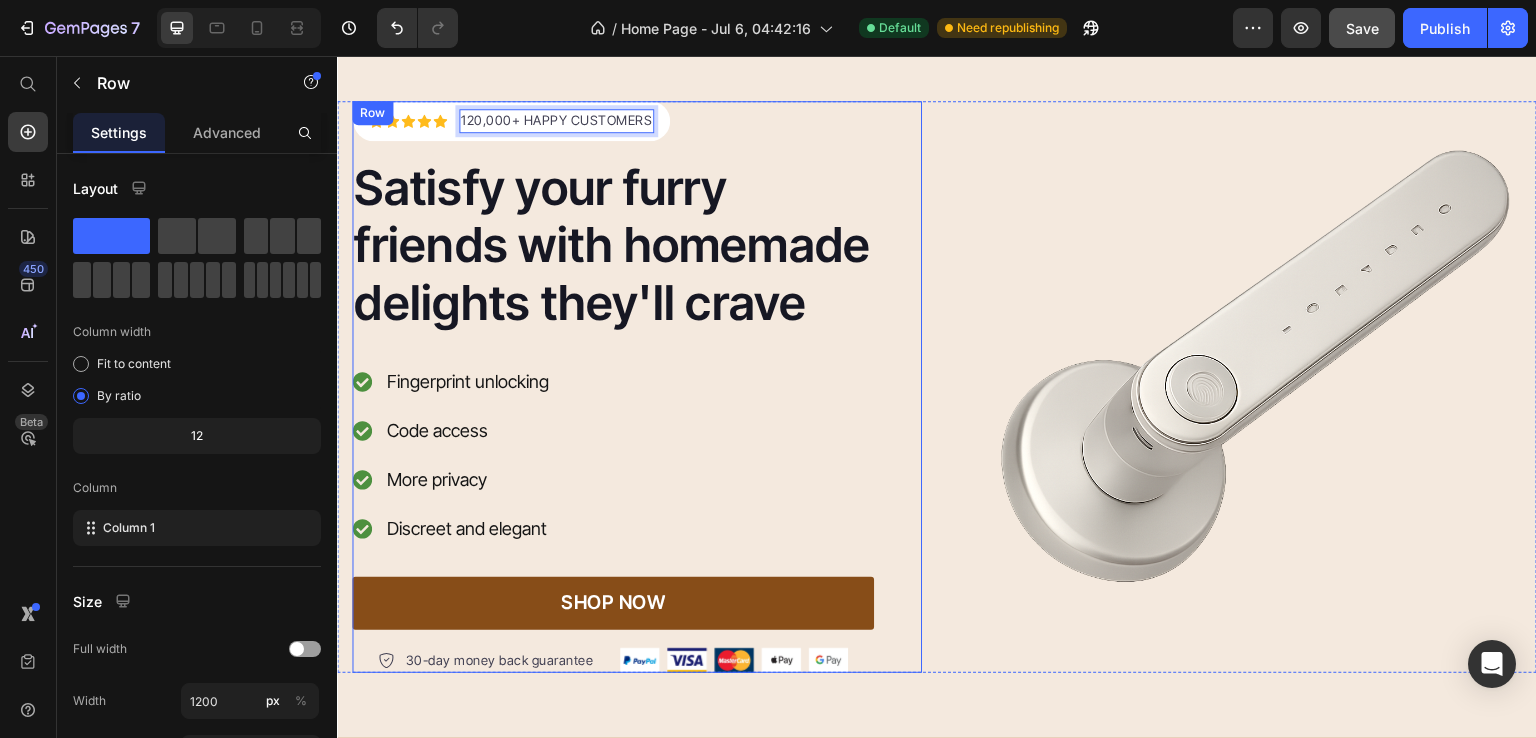 click on "Icon Icon Icon Icon Icon Icon List Hoz 120,000+ HAPPY CUSTOMERS Text block   0 Row Satisfy your furry friends with homemade delights they'll crave Heading Fingerprint unlocking Code access More privacy Discreet and elegant Item list SHOP NOW Button
30-day money back guarantee Item list Image Row" at bounding box center (613, 387) 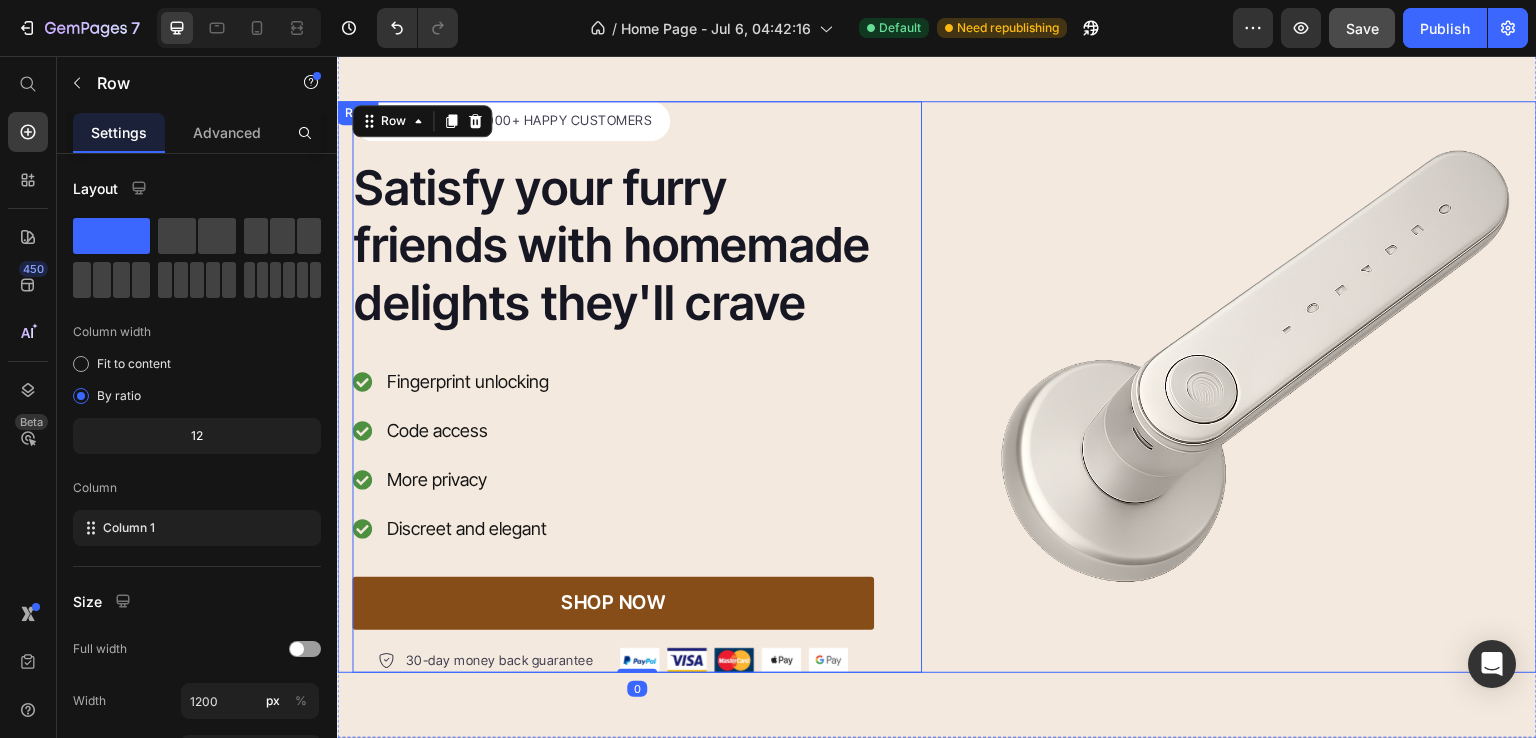 click on "Image" at bounding box center (1237, 387) 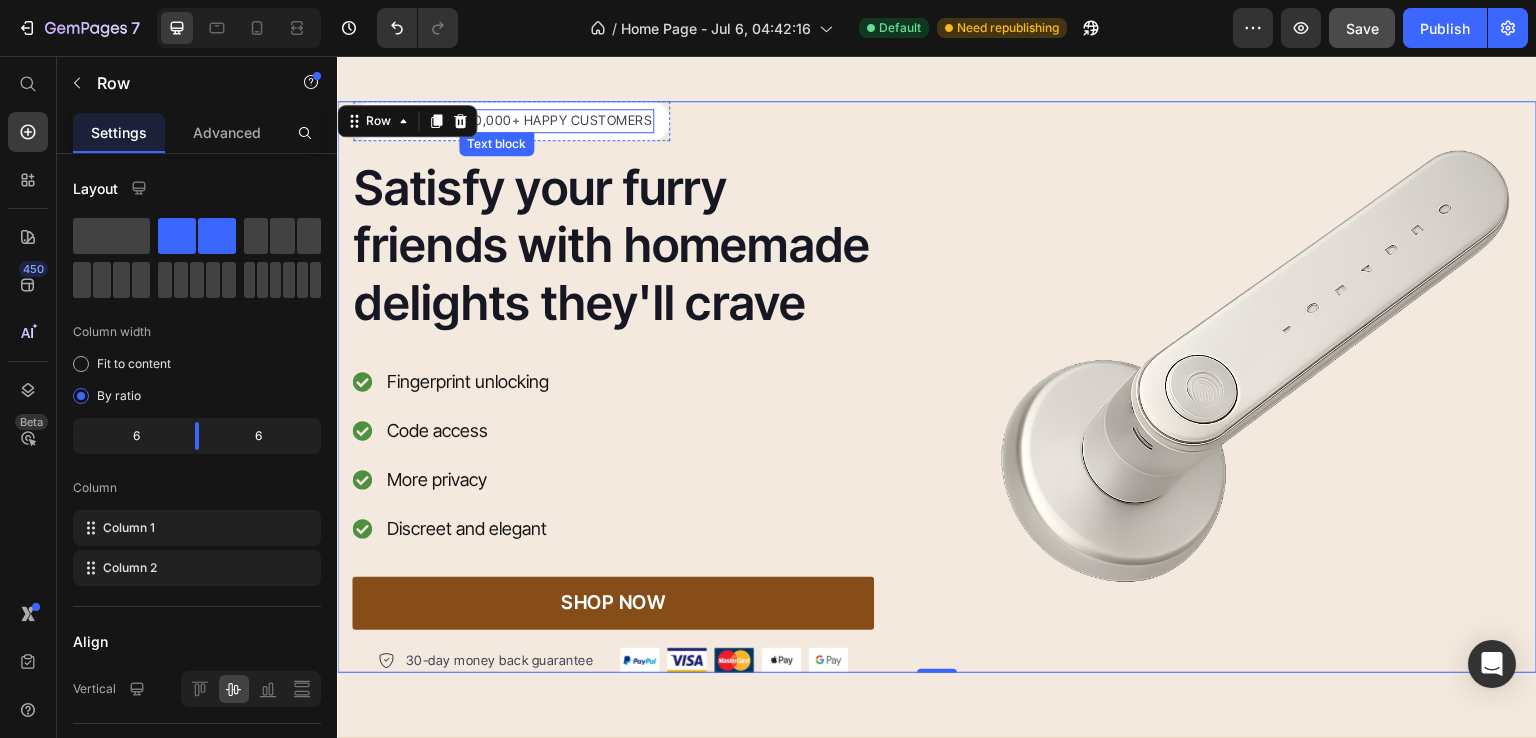 click on "120,000+ HAPPY CUSTOMERS" at bounding box center (556, 121) 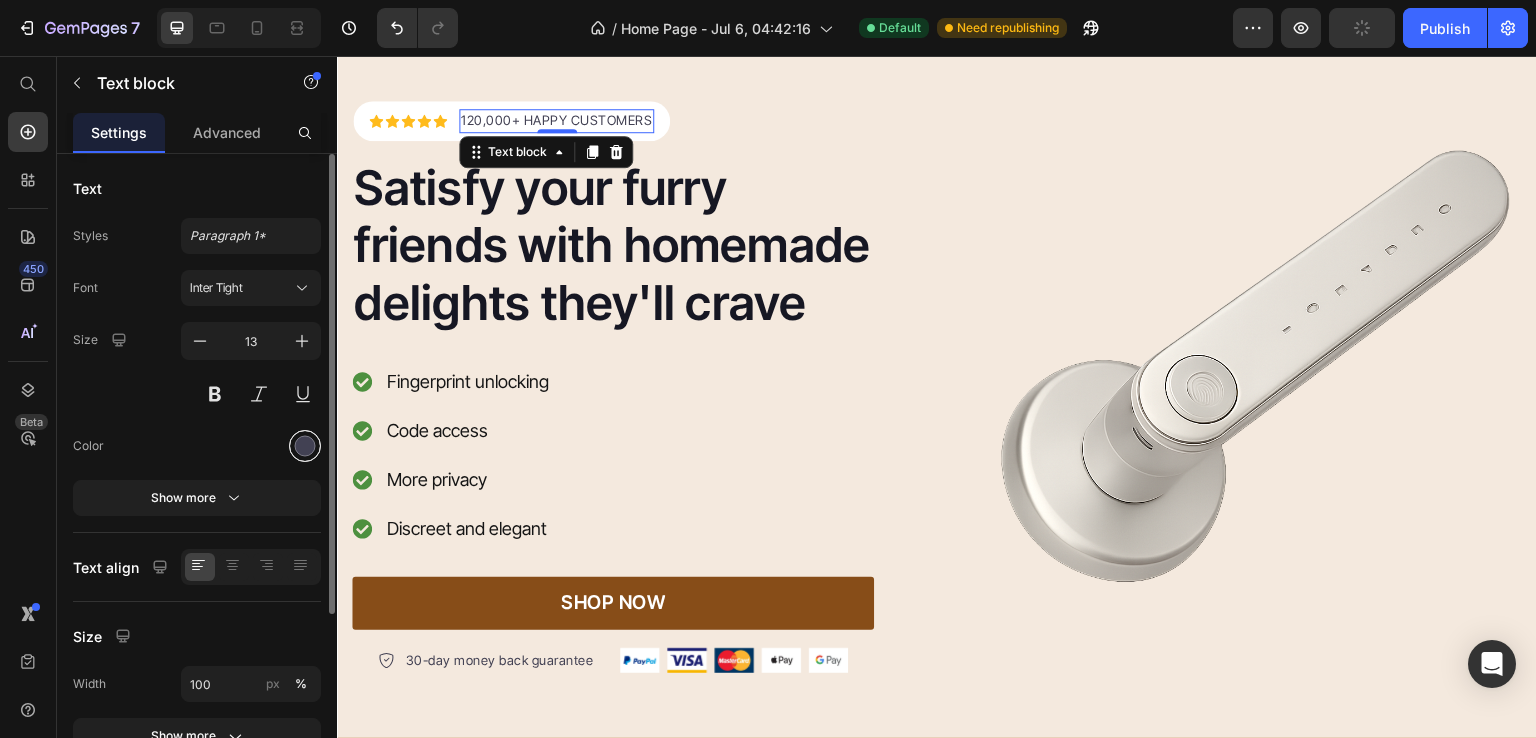 click at bounding box center [305, 446] 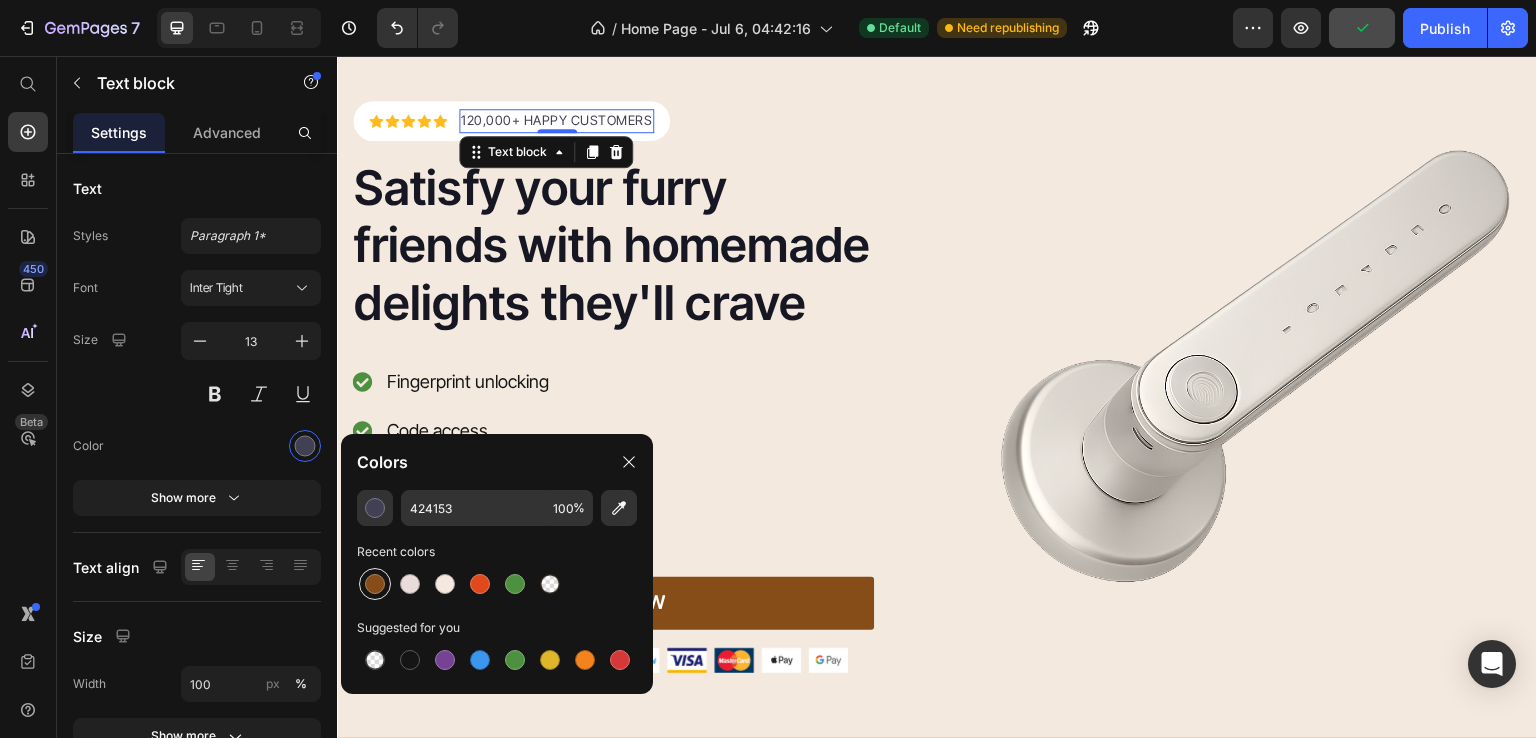 click at bounding box center (375, 584) 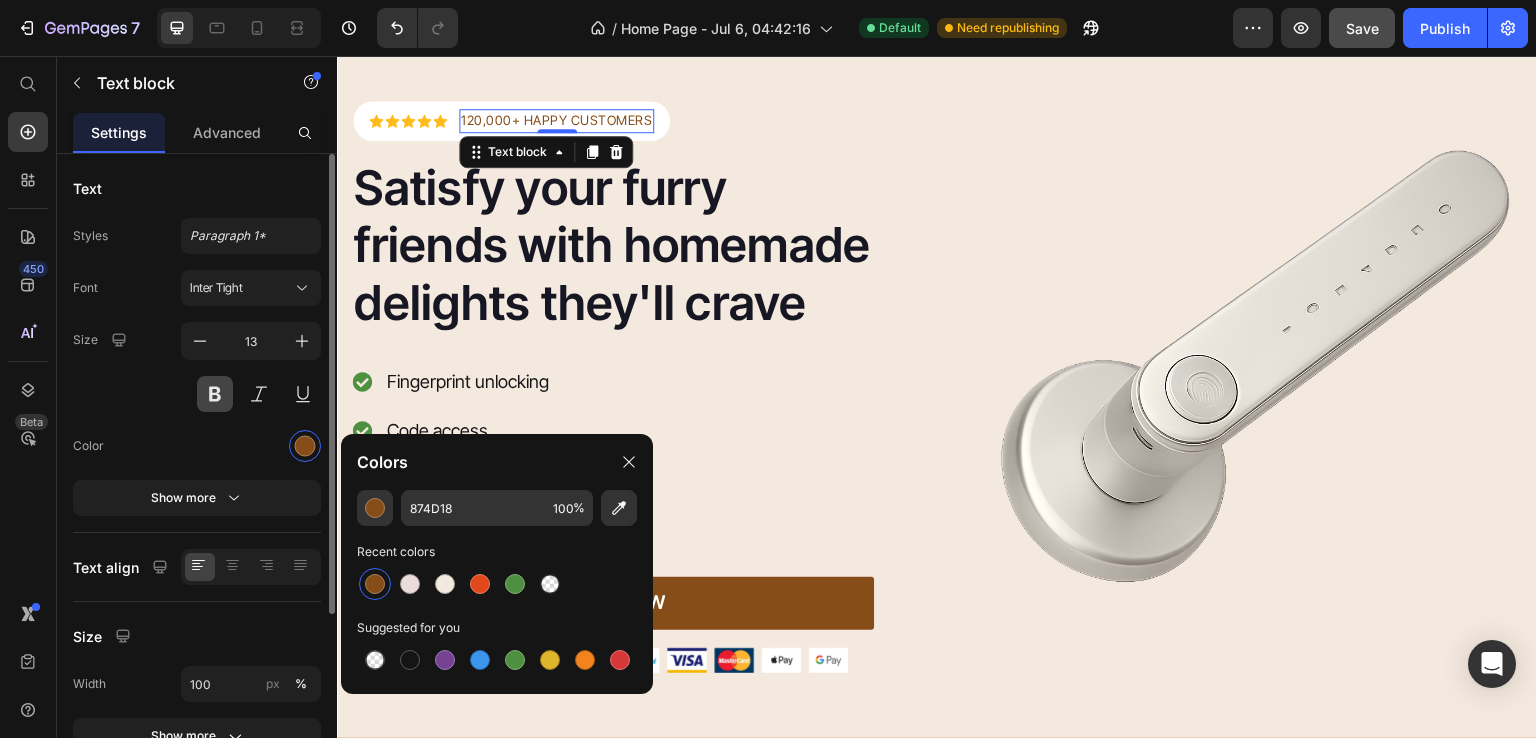click at bounding box center [215, 394] 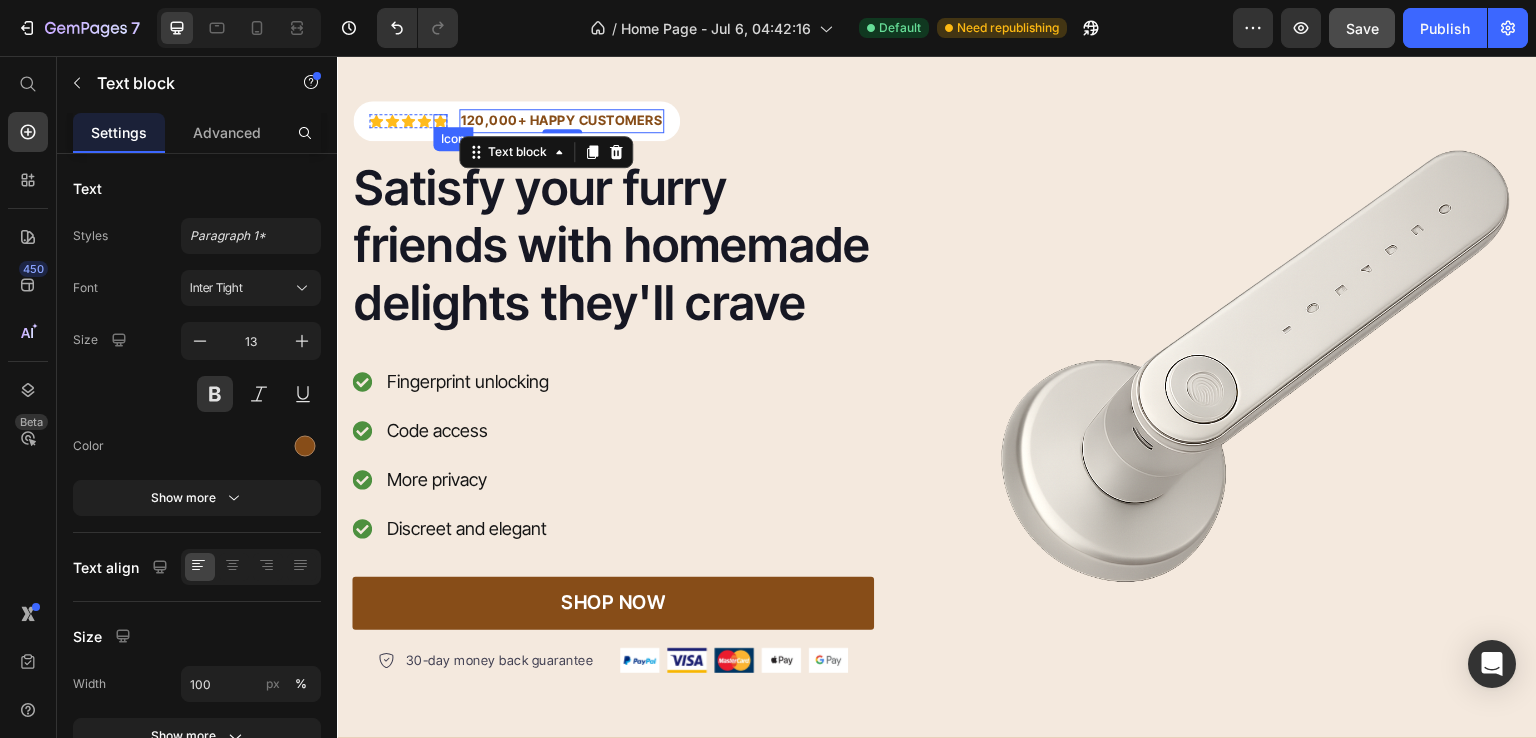 click 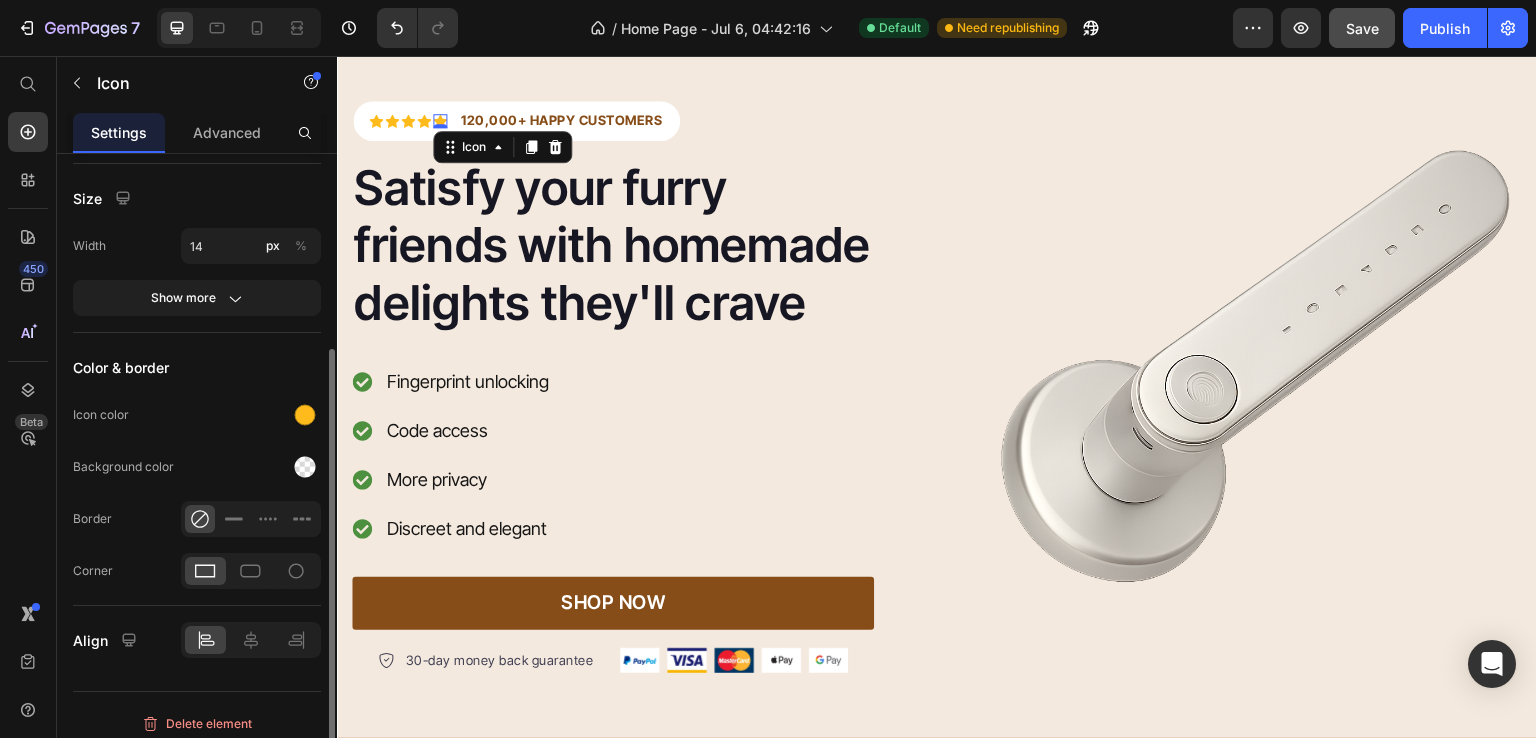scroll, scrollTop: 273, scrollLeft: 0, axis: vertical 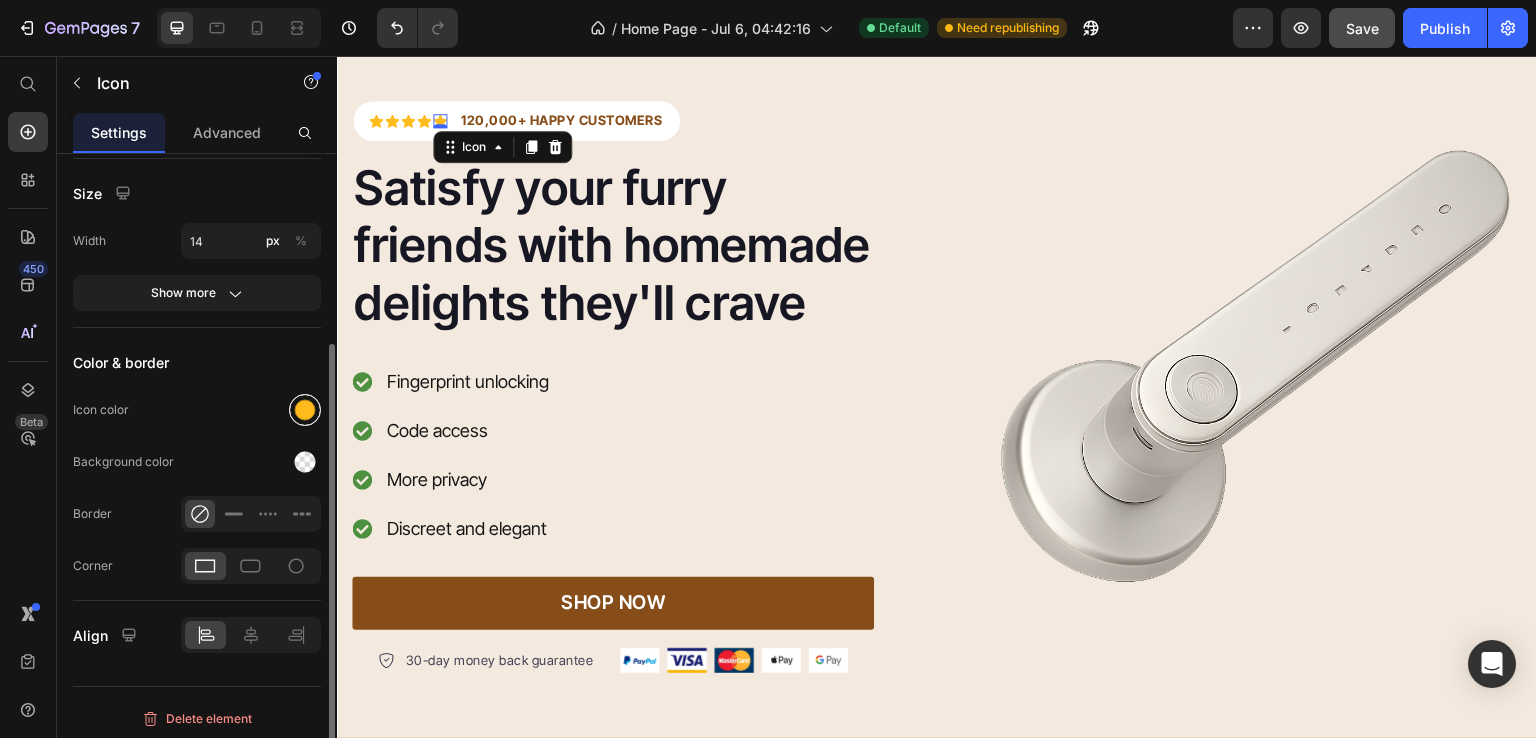 click at bounding box center (305, 410) 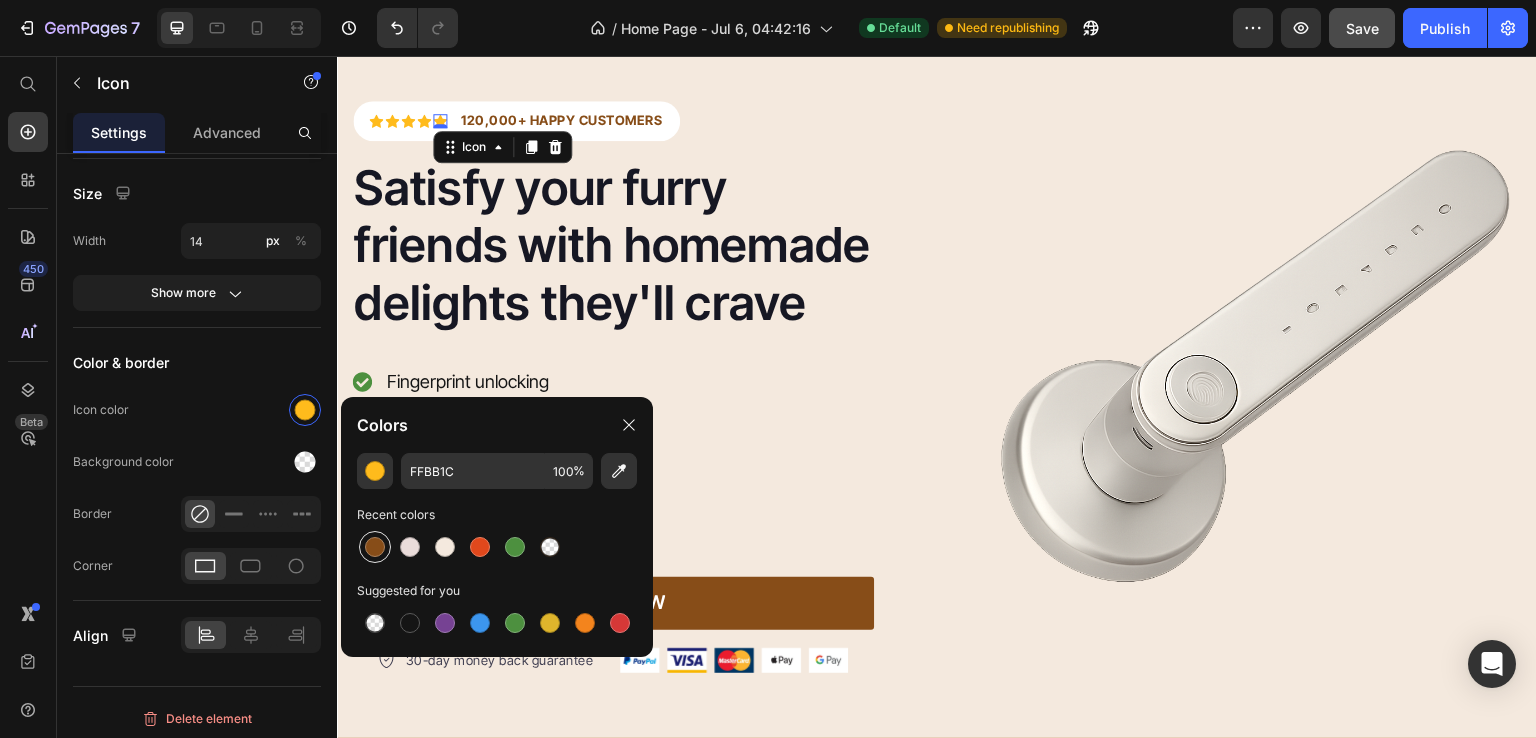 click at bounding box center [375, 547] 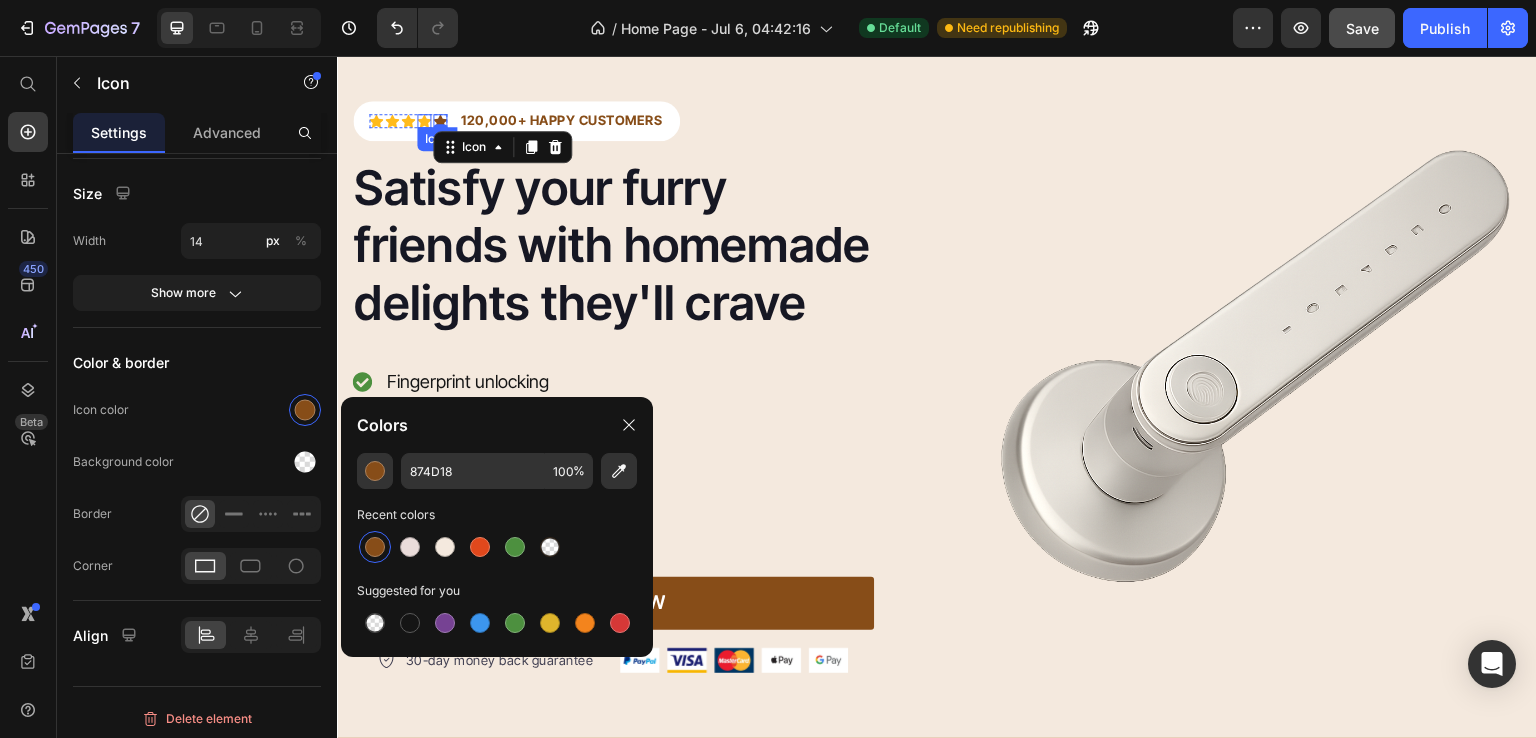 click 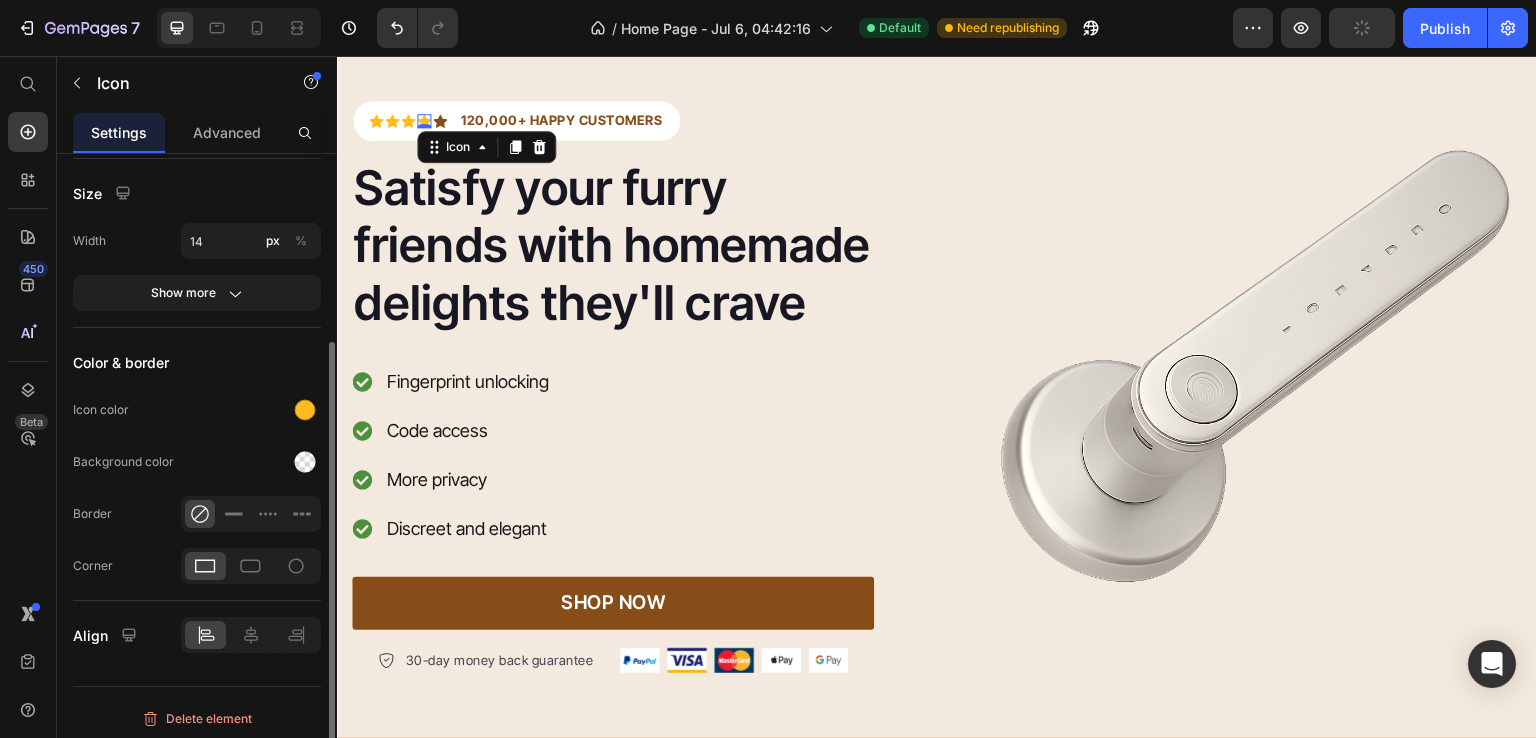 scroll, scrollTop: 272, scrollLeft: 0, axis: vertical 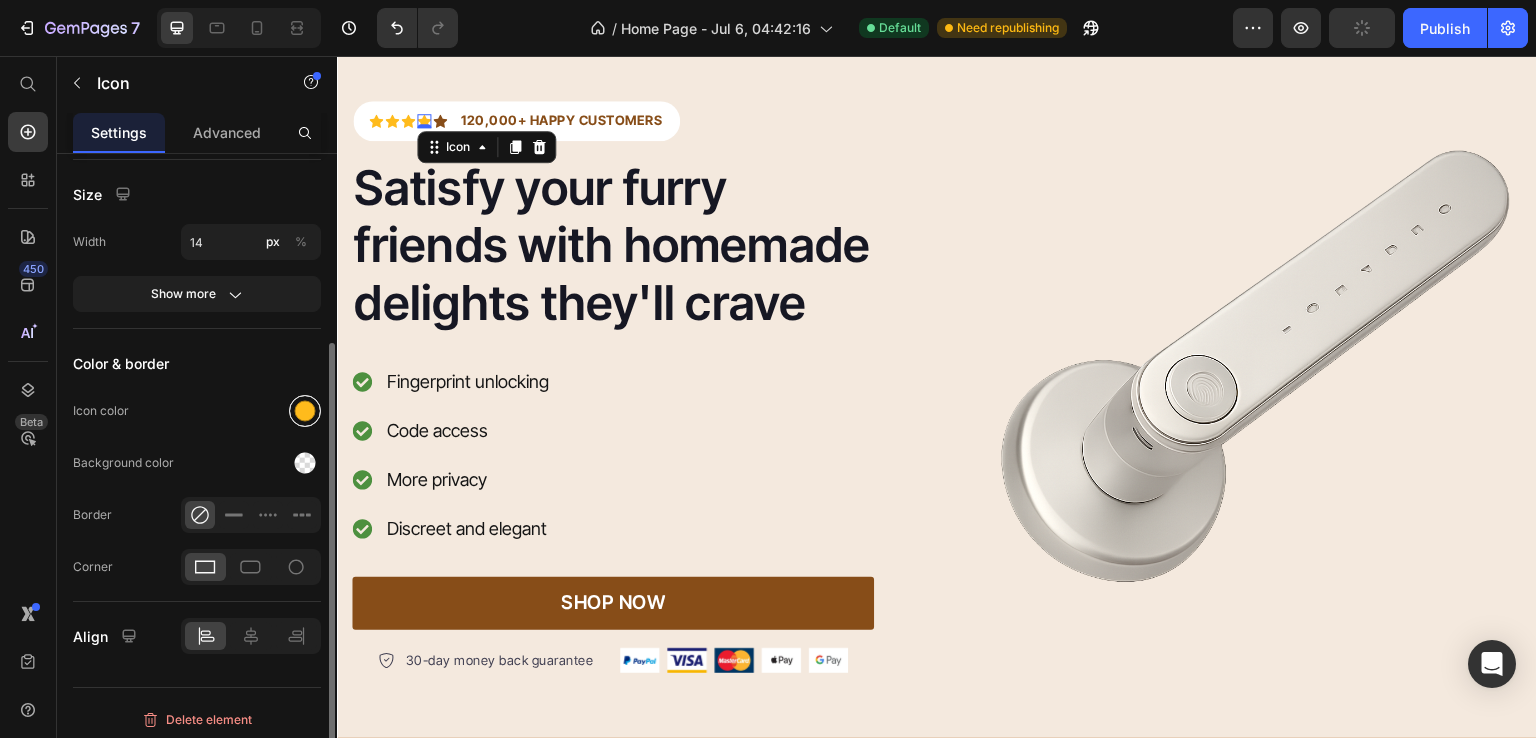 click at bounding box center [305, 411] 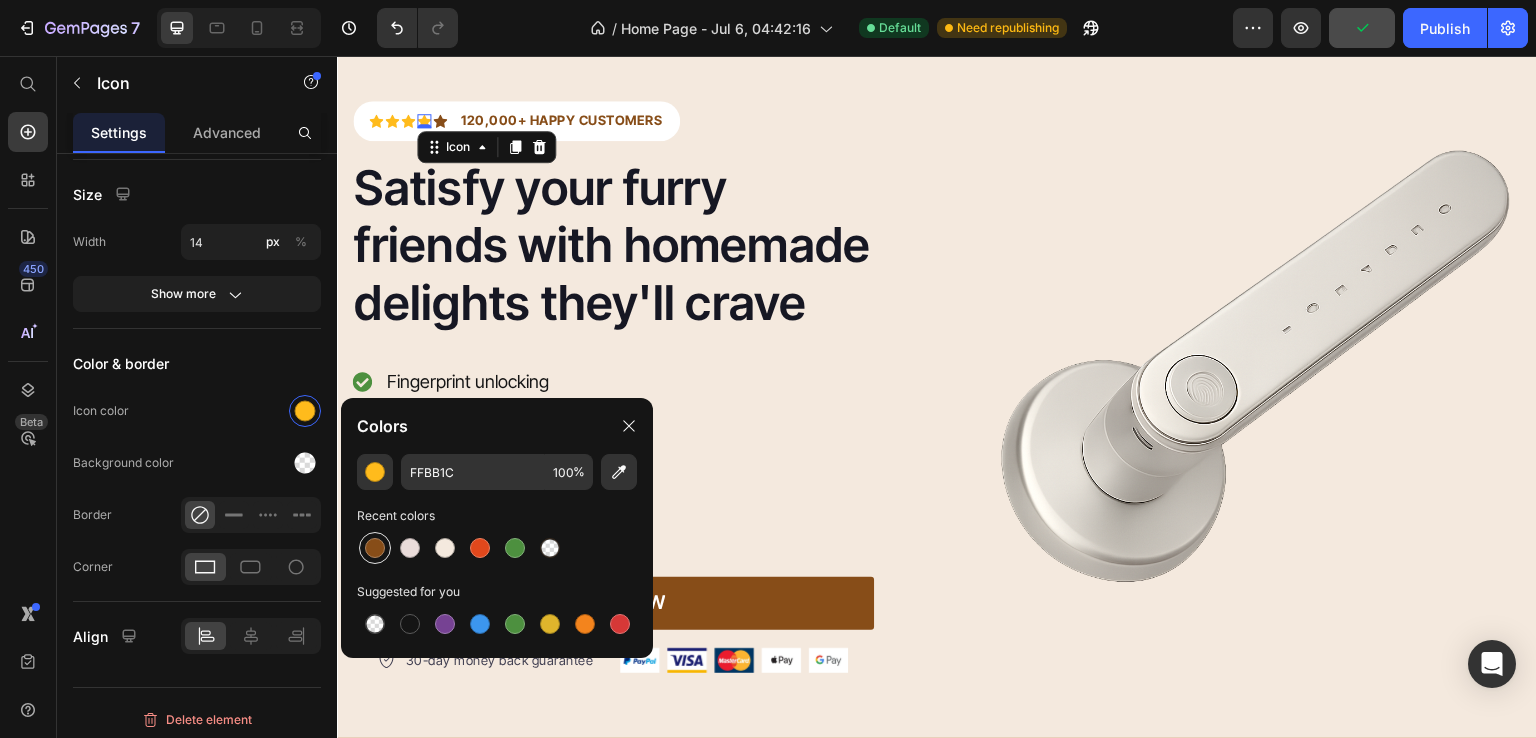 click at bounding box center (375, 548) 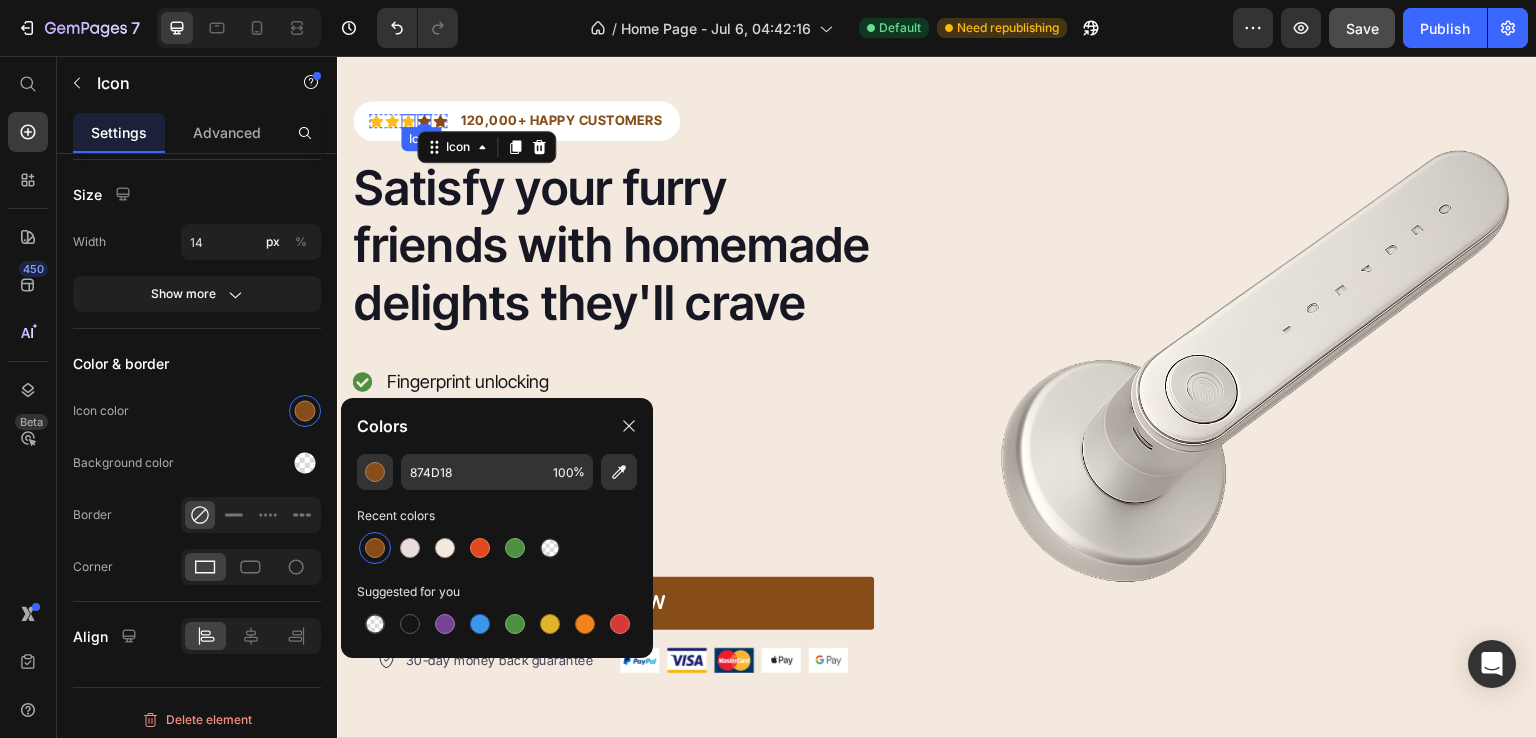 click 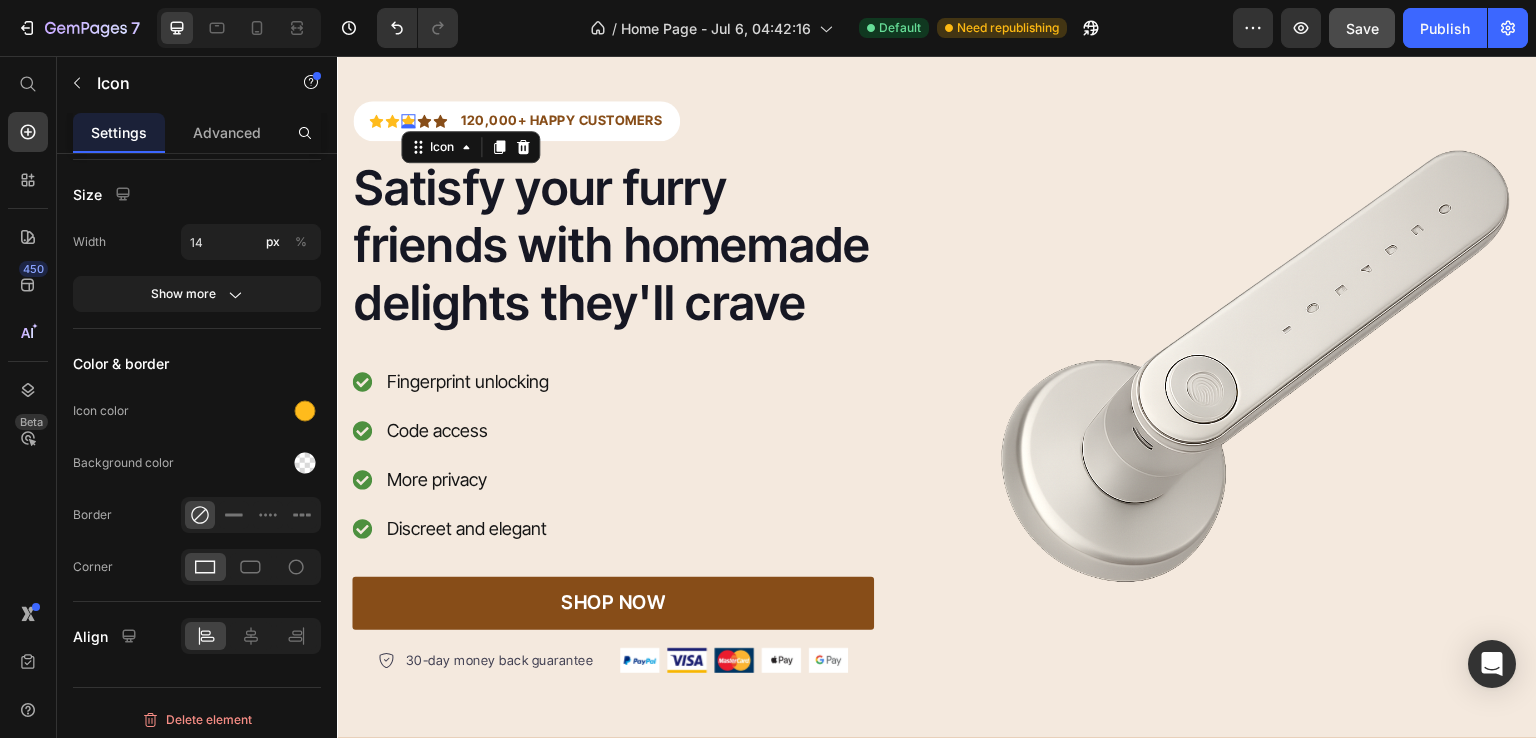 scroll, scrollTop: 272, scrollLeft: 0, axis: vertical 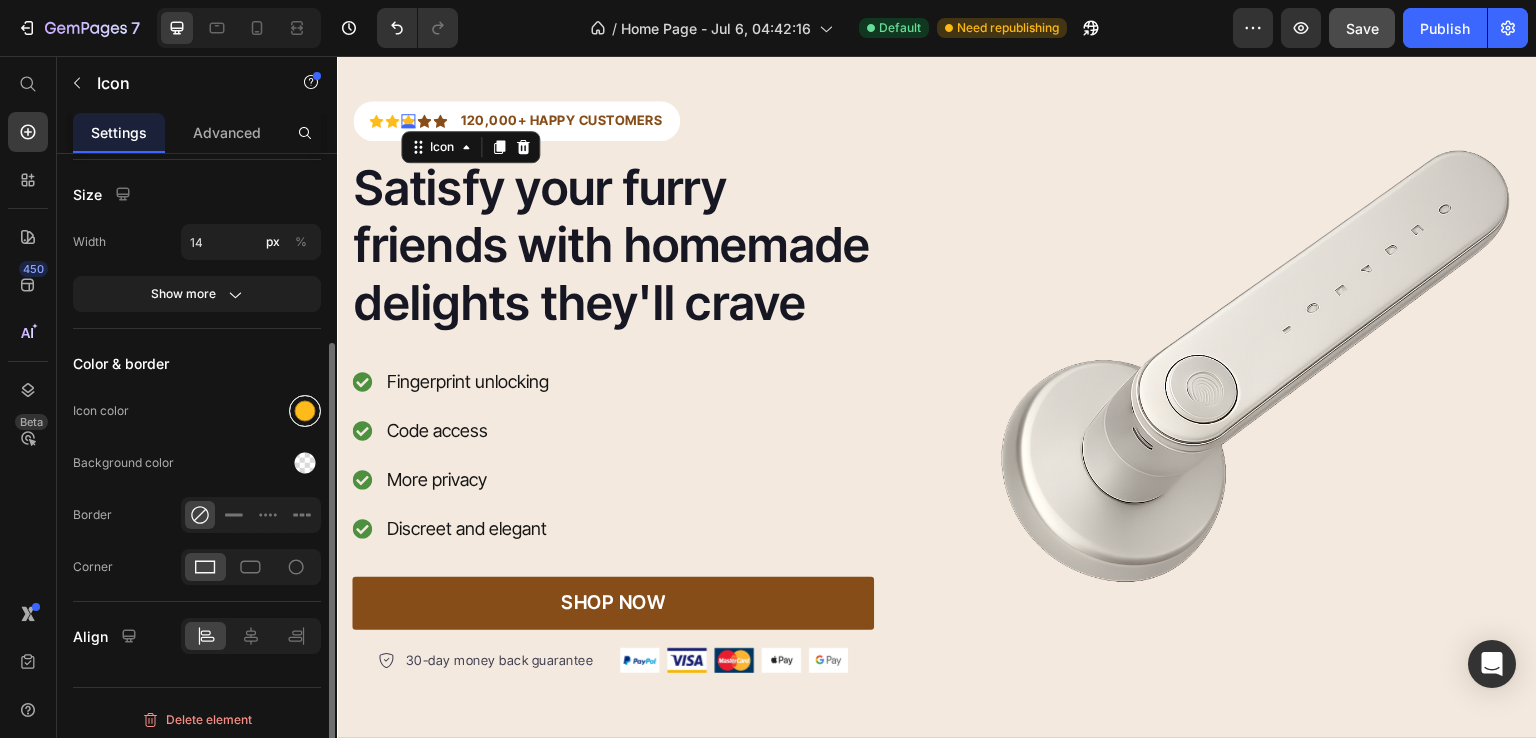 click at bounding box center [305, 411] 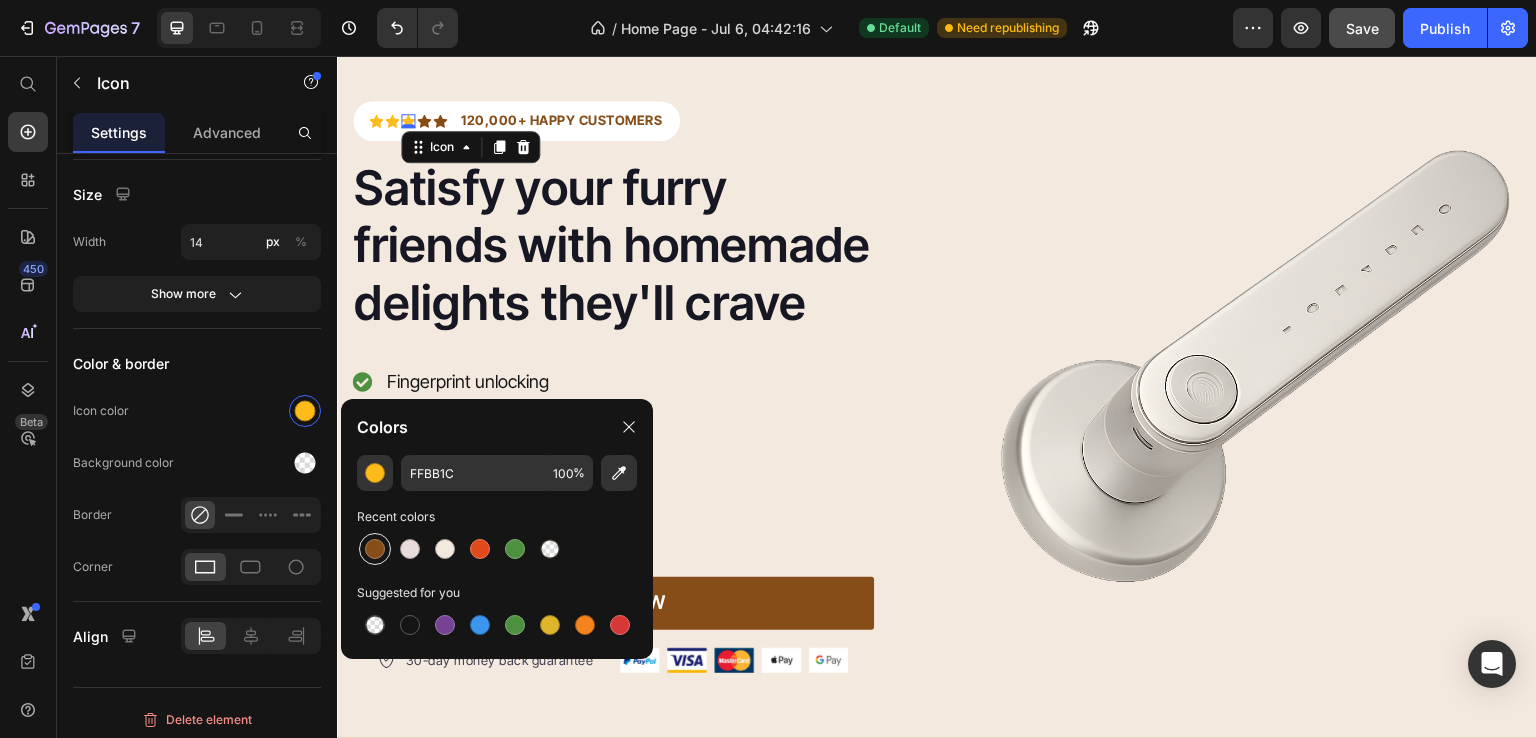 click at bounding box center [375, 549] 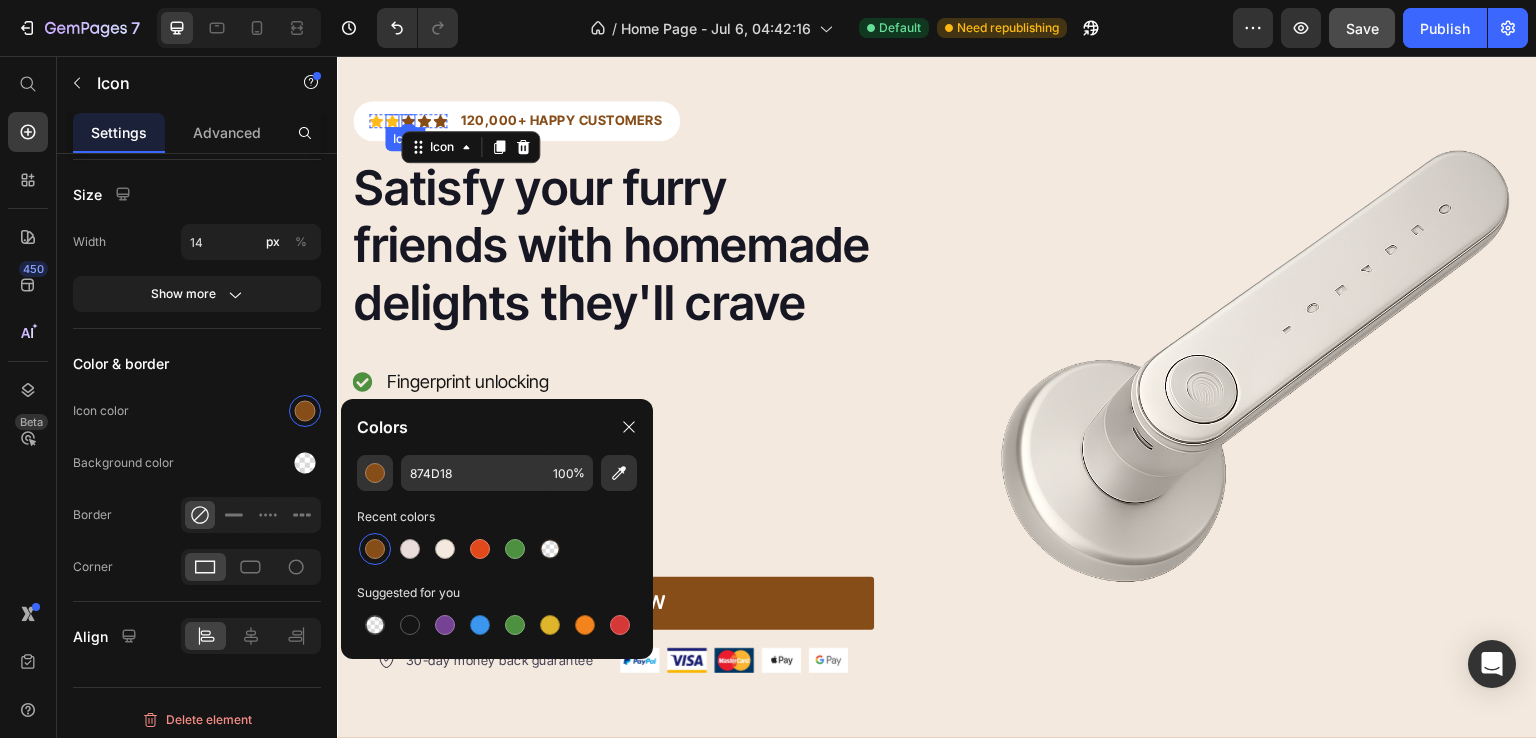 click 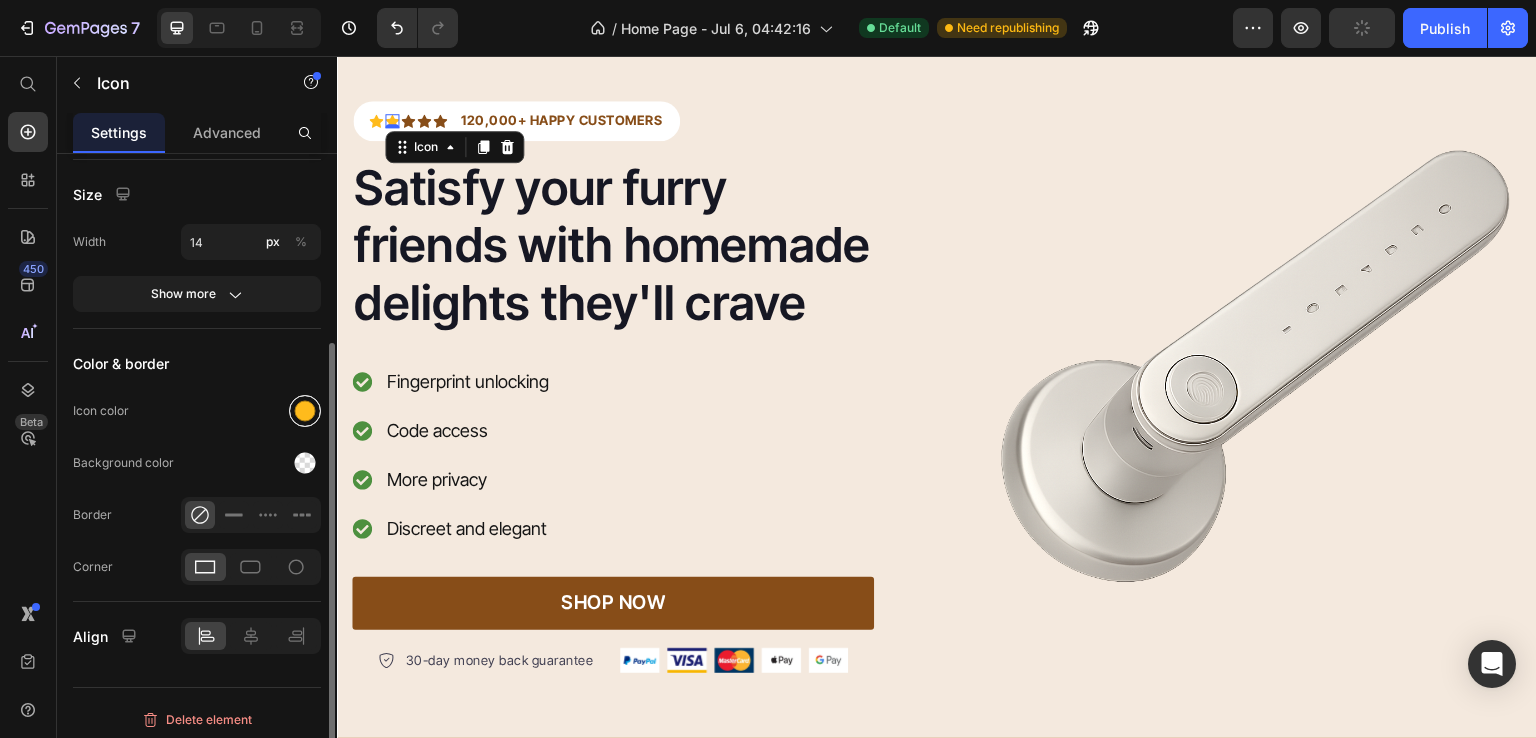 click at bounding box center [305, 411] 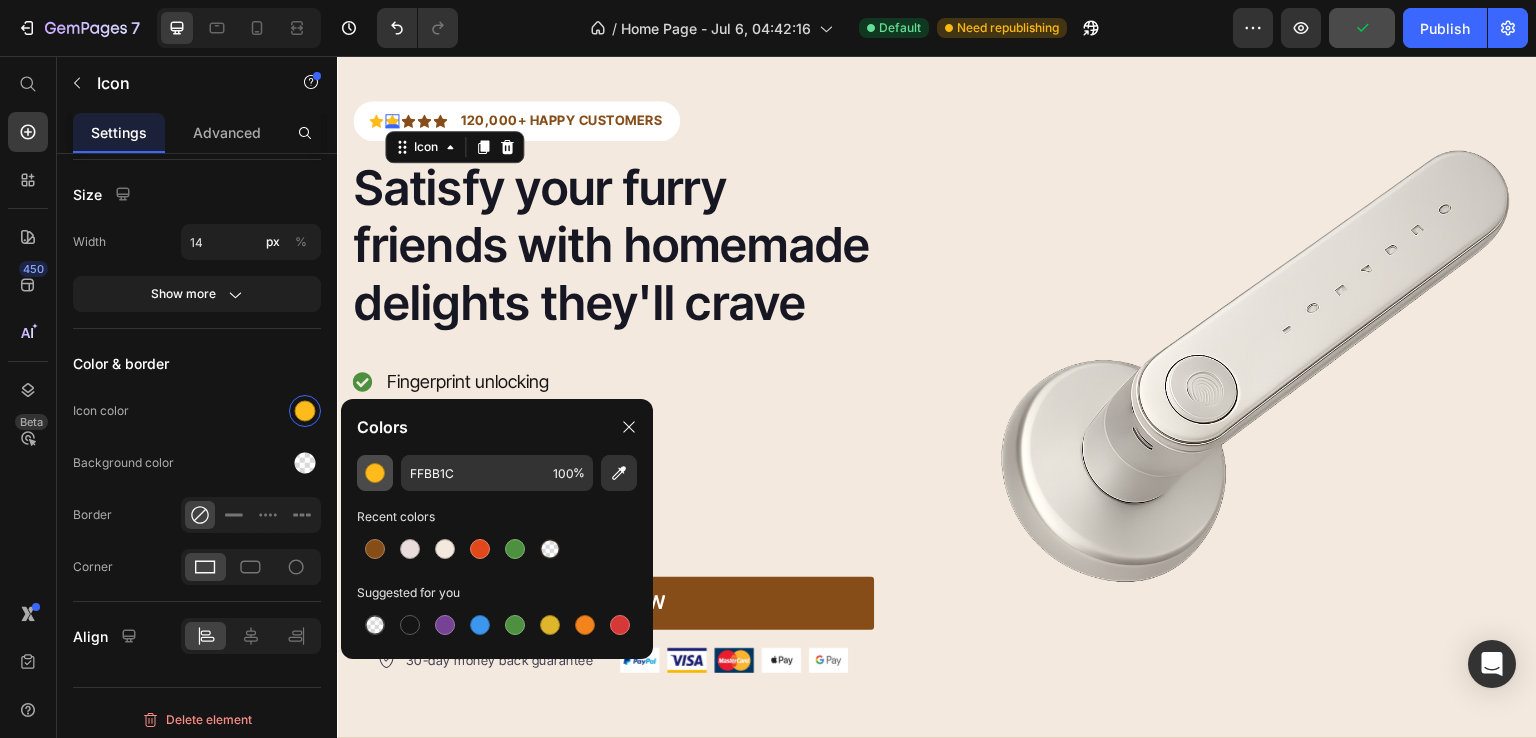 click at bounding box center (375, 473) 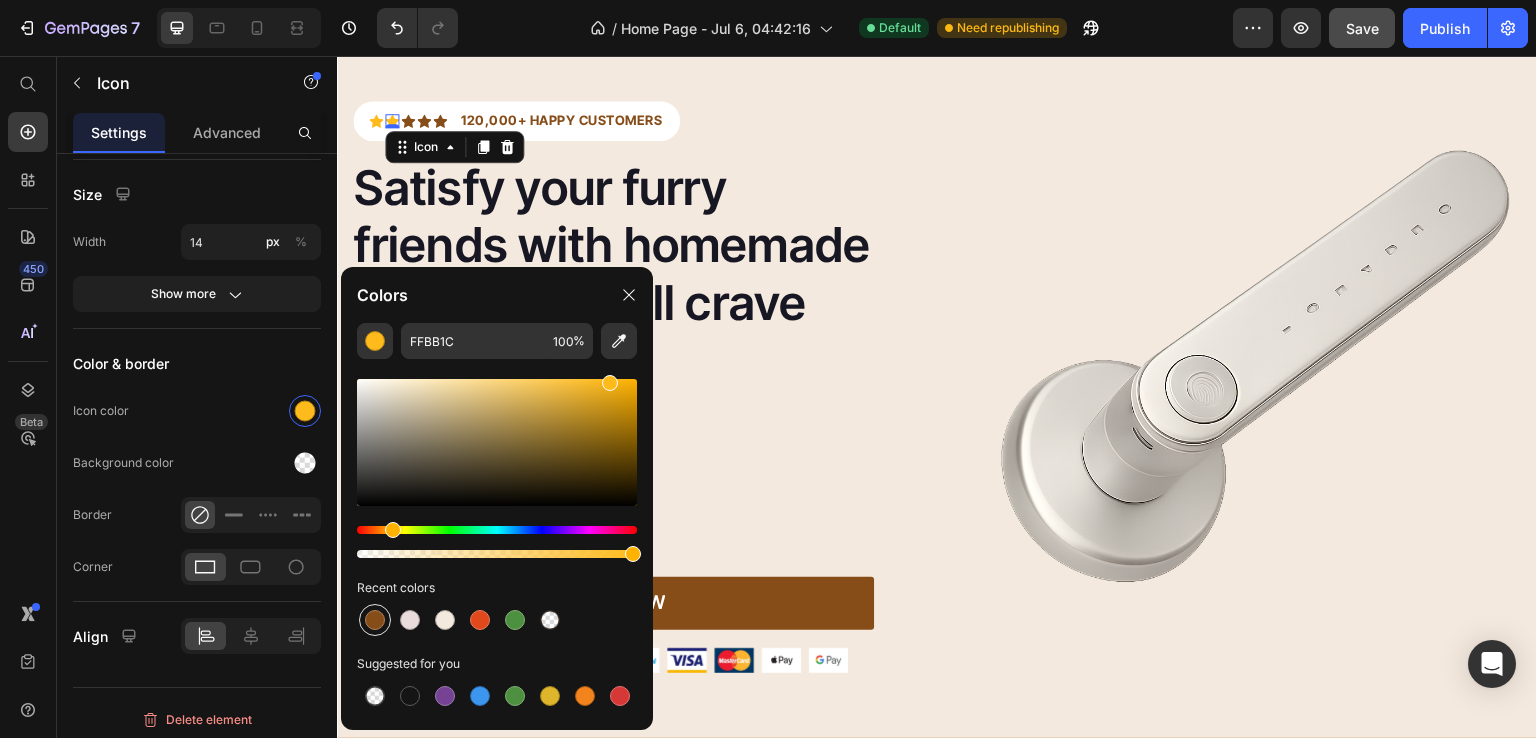 click at bounding box center [375, 620] 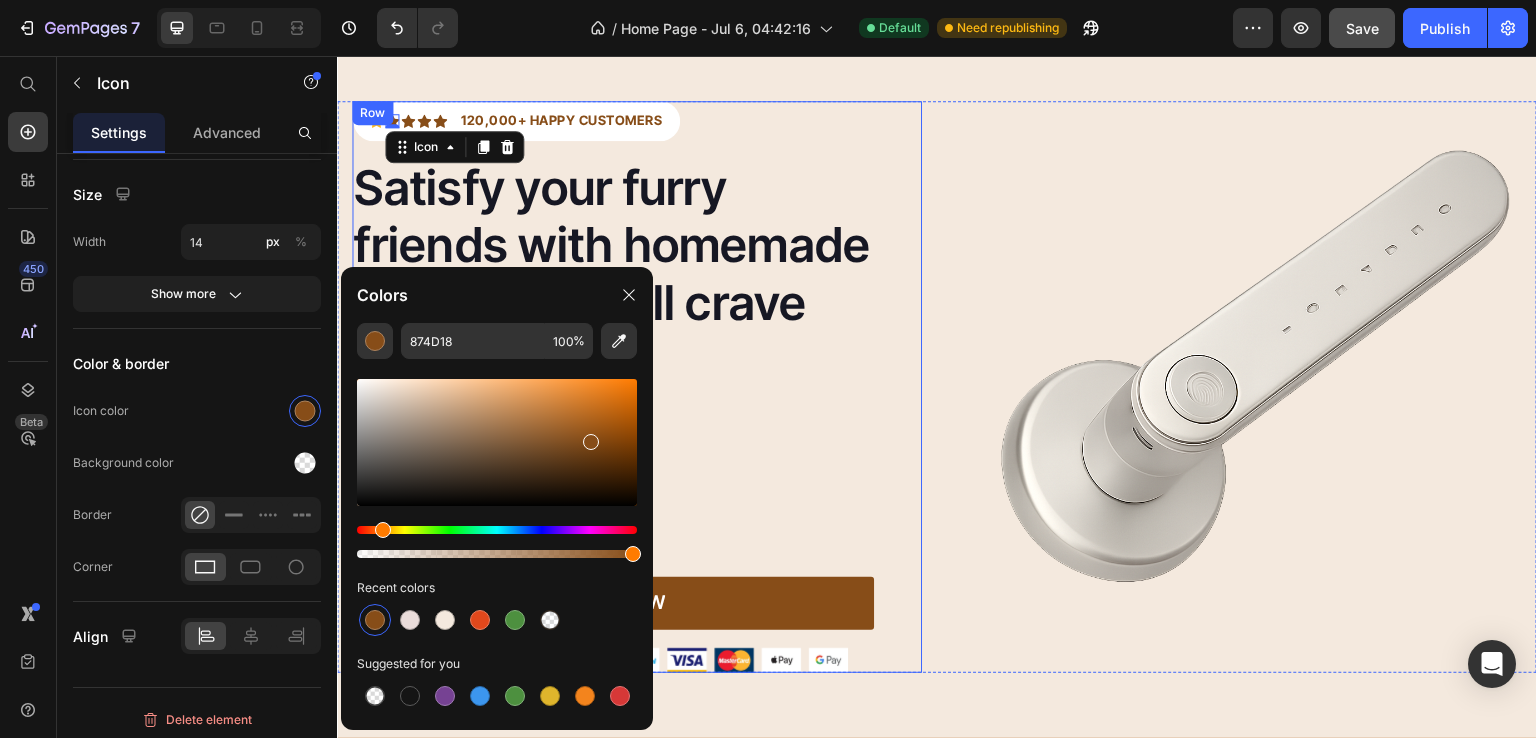click on "Icon Icon   0 Icon Icon Icon Icon List Hoz 120,000+ HAPPY CUSTOMERS Text block Row Satisfy your furry friends with homemade delights they'll crave Heading Fingerprint unlocking Code access More privacy Discreet and elegant Item list SHOP NOW Button
30-day money back guarantee Item list Image Row" at bounding box center [613, 387] 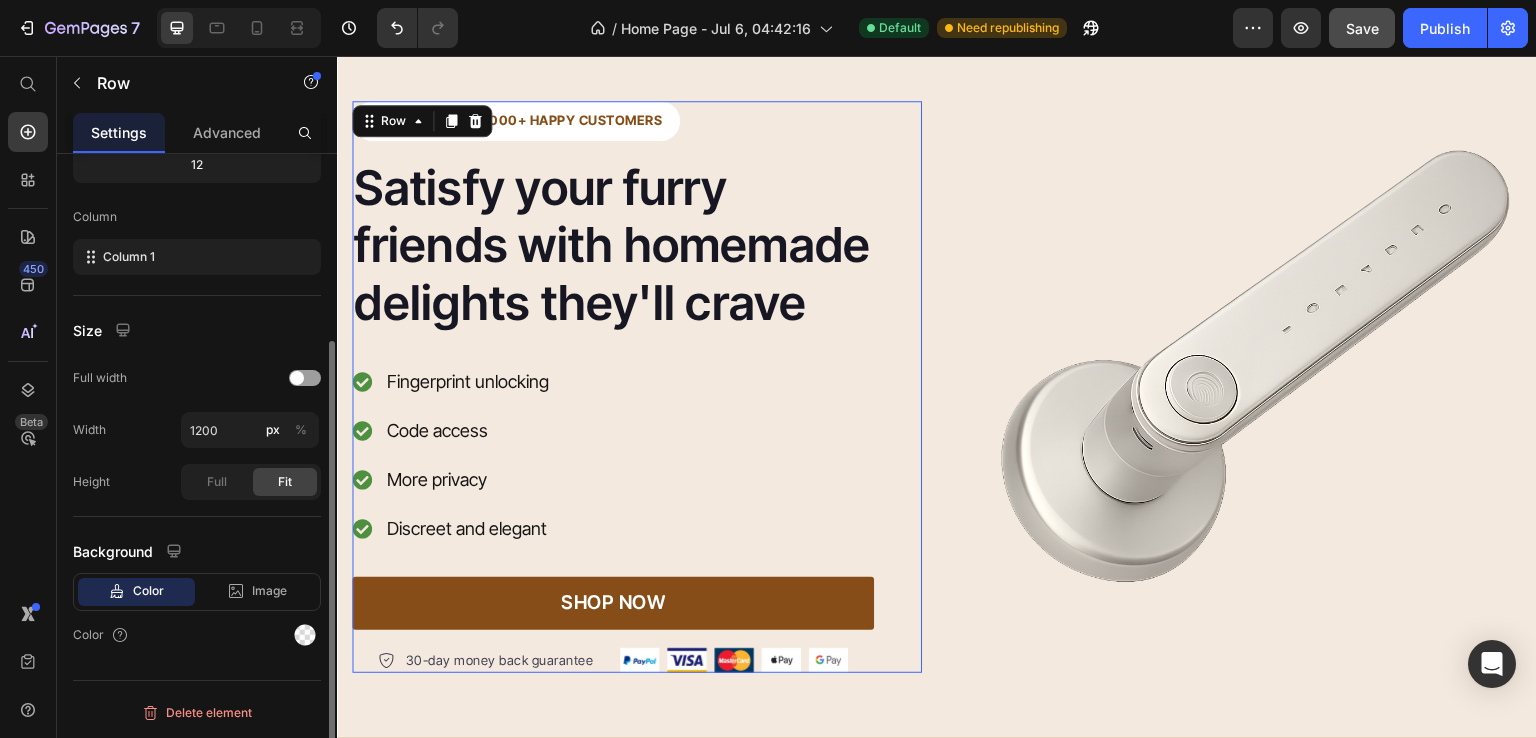 scroll, scrollTop: 0, scrollLeft: 0, axis: both 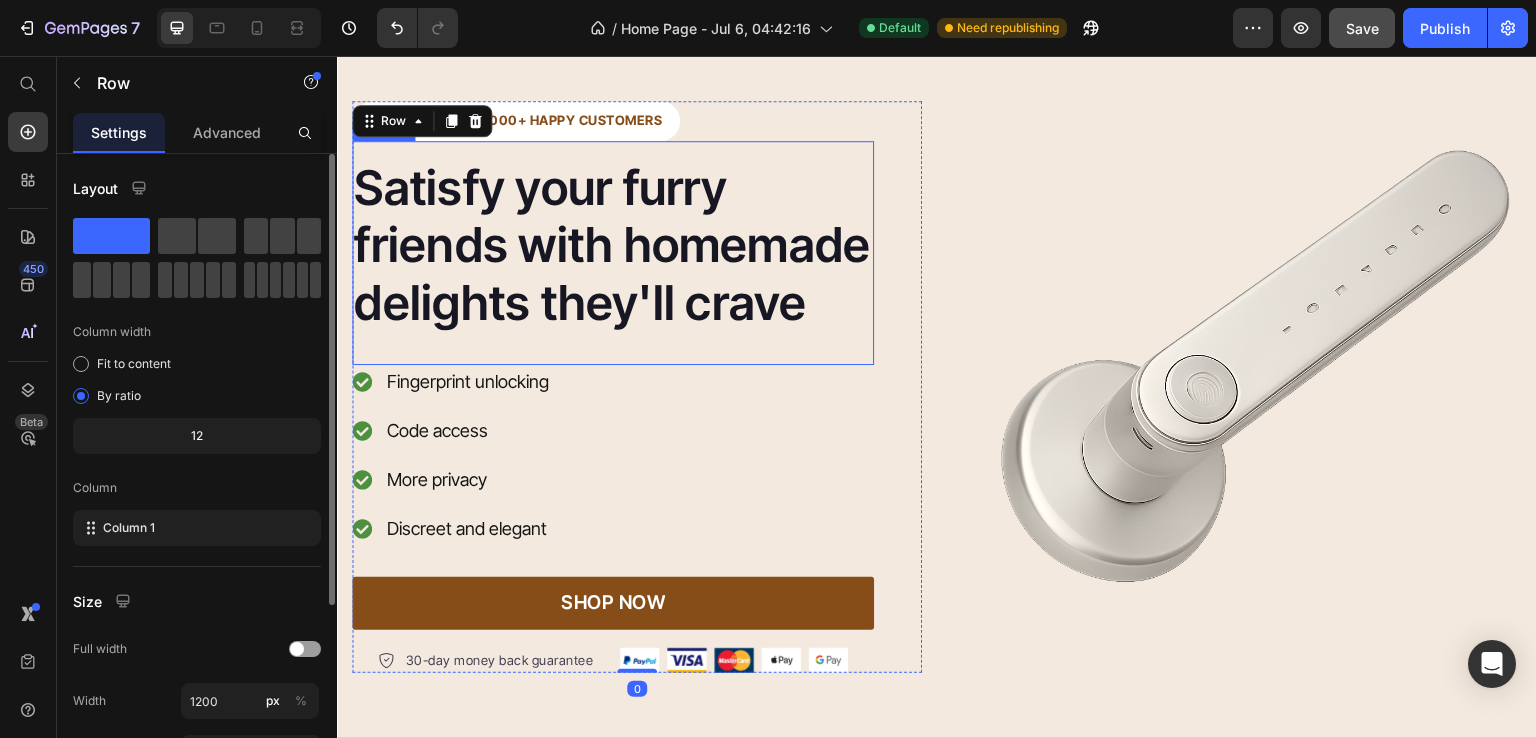 click on "Satisfy your furry friends with homemade delights they'll crave" at bounding box center (613, 245) 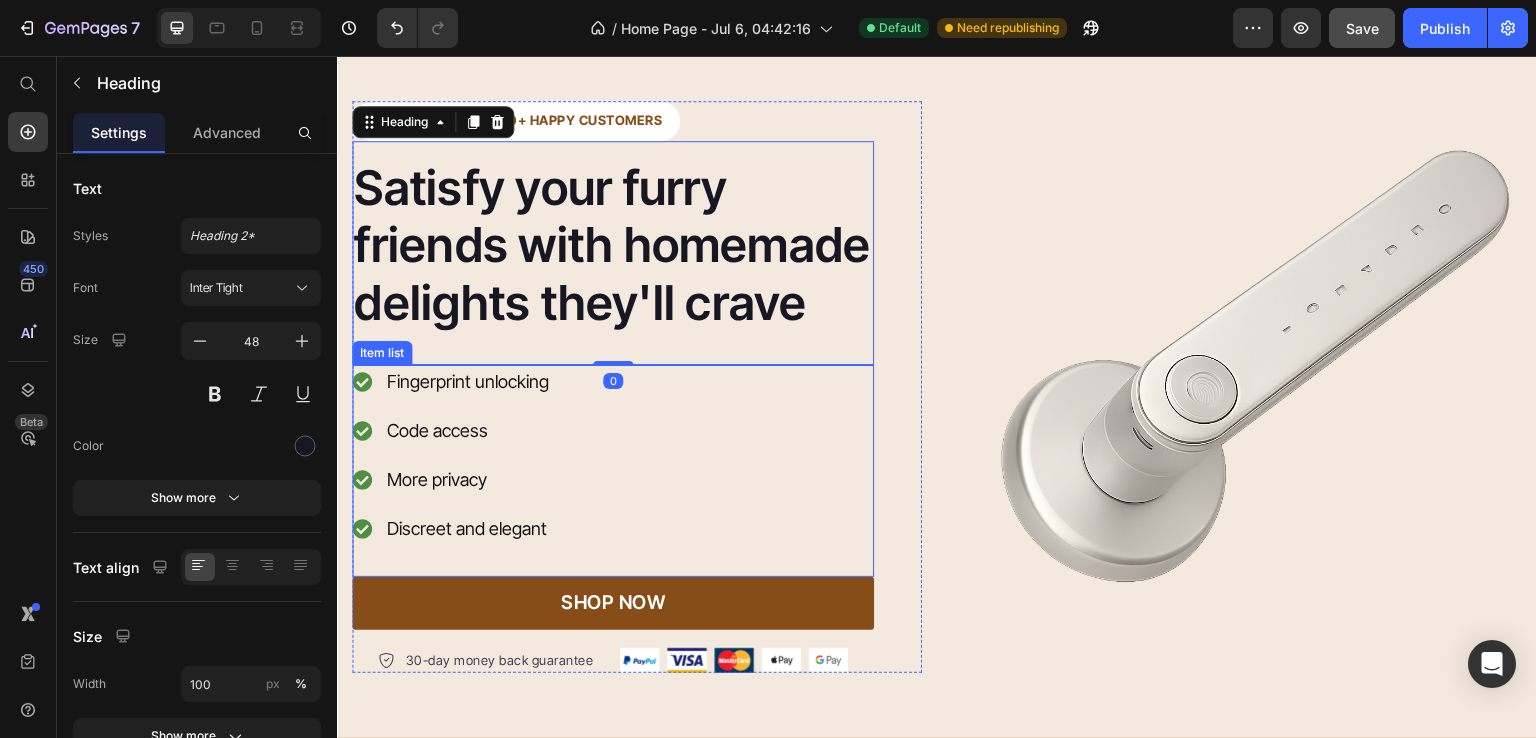click on "Fingerprint unlocking" at bounding box center [468, 381] 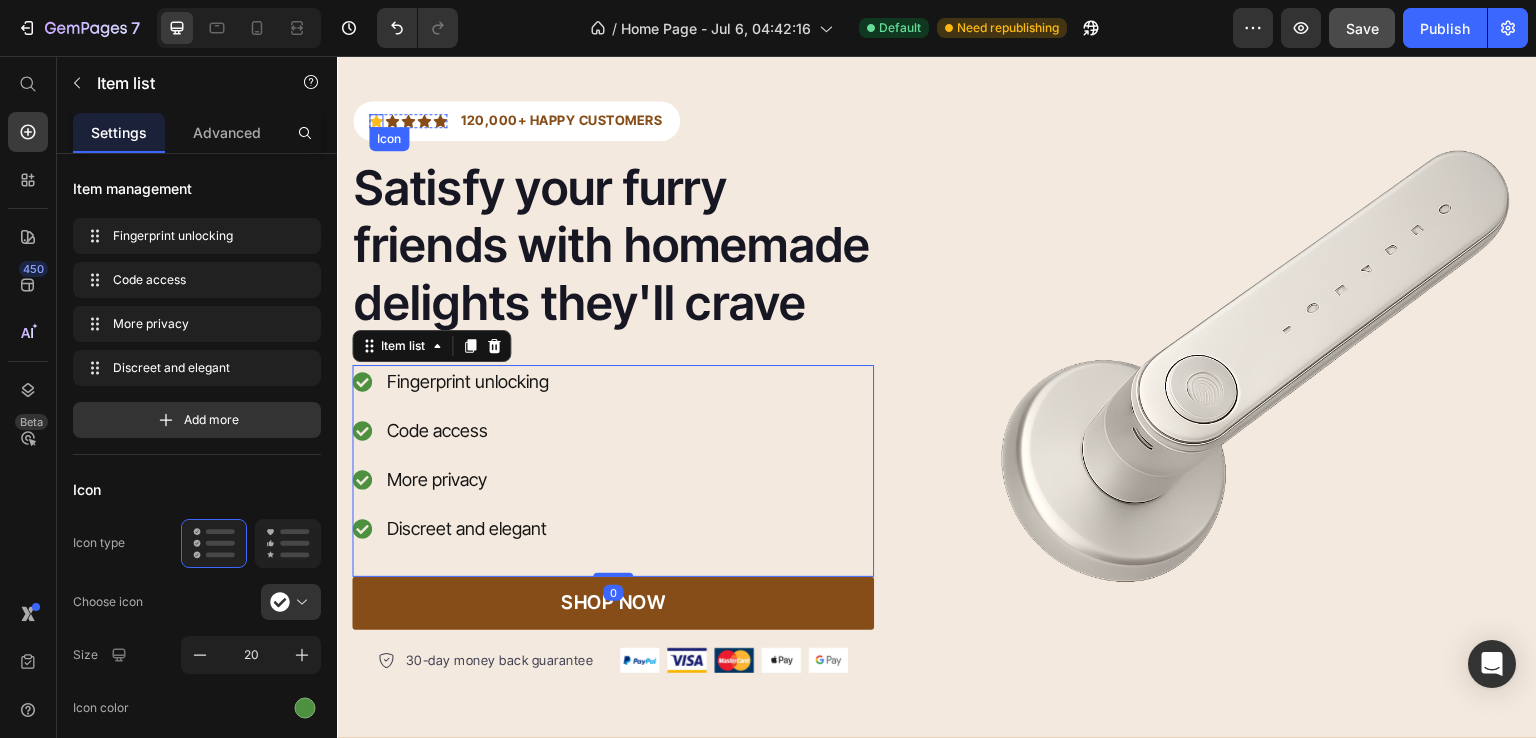 click 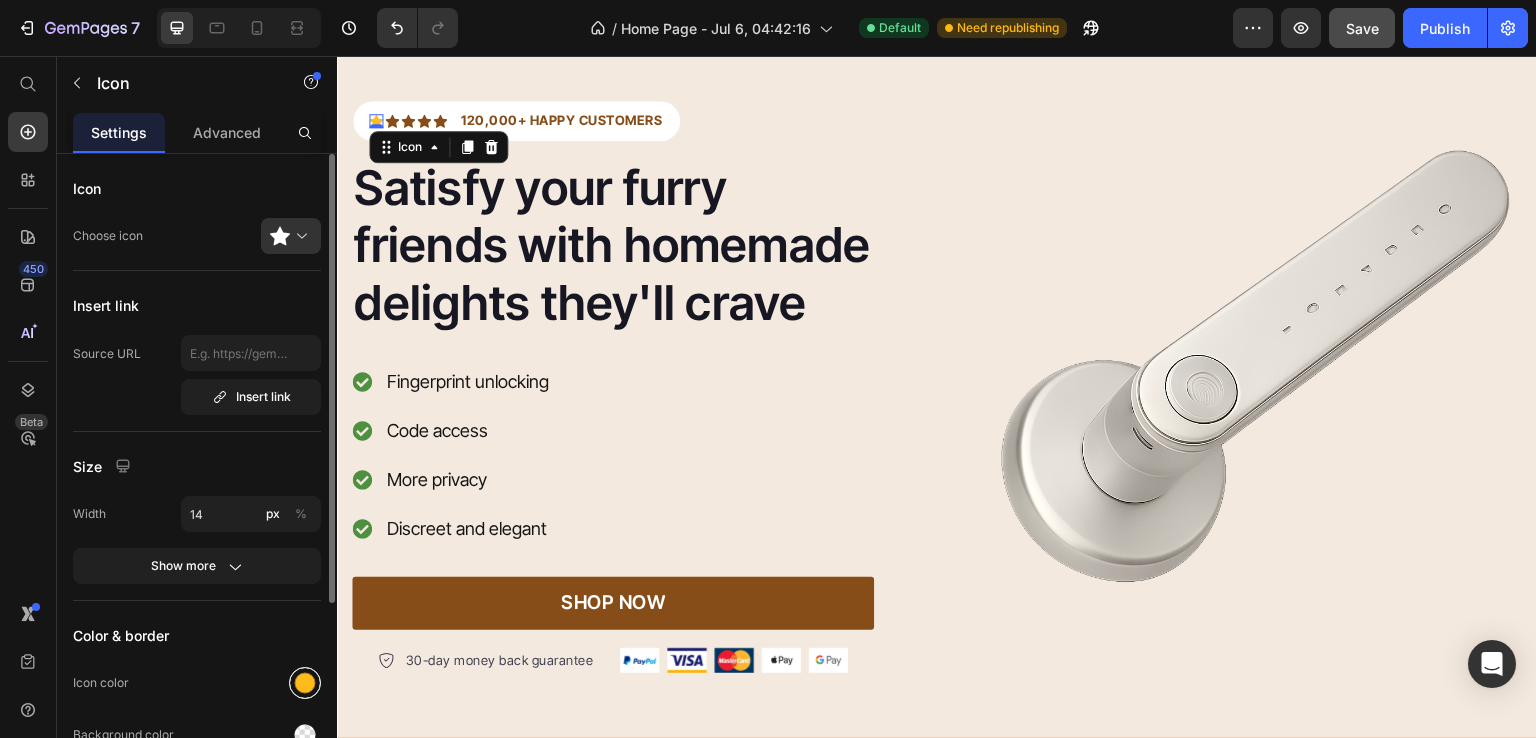 click at bounding box center [305, 683] 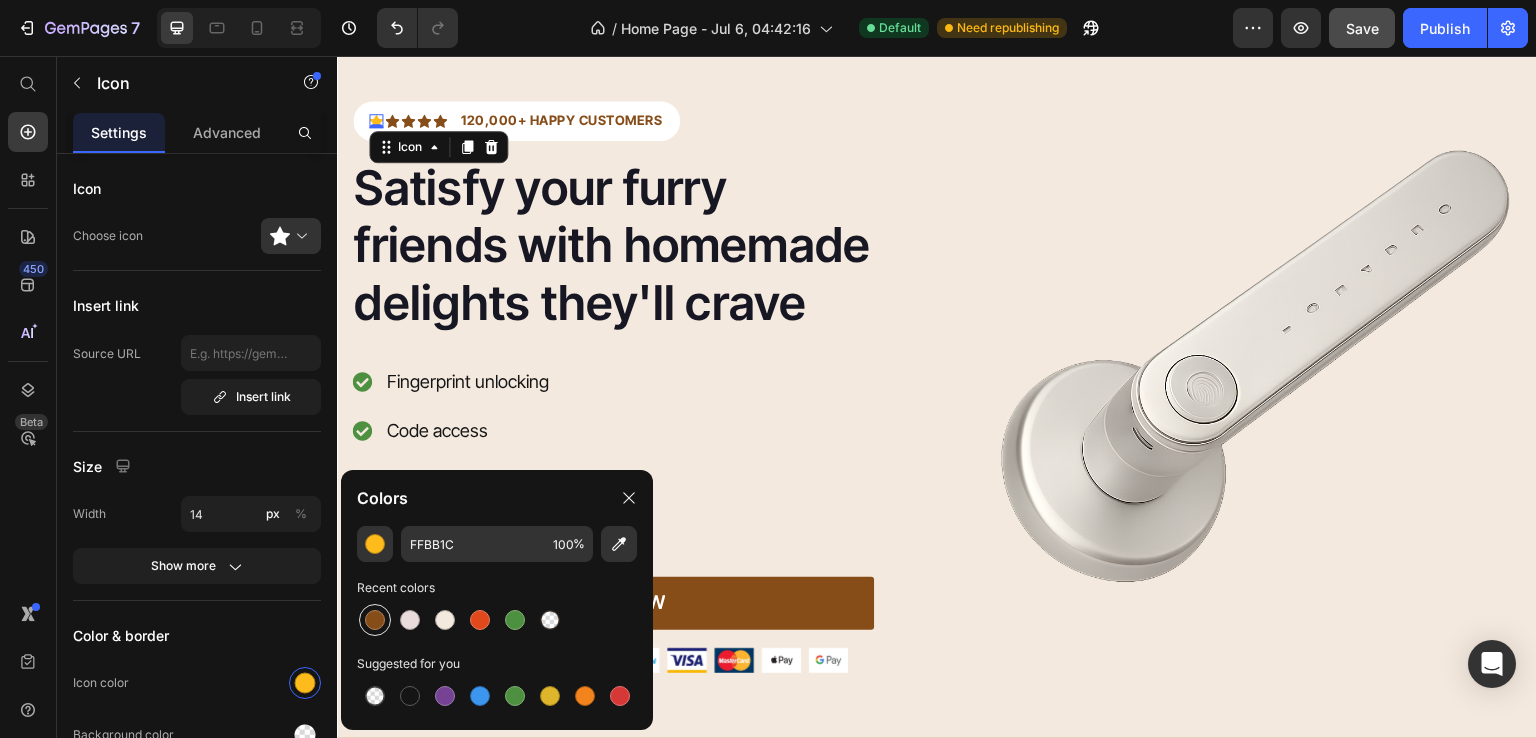 click at bounding box center [375, 620] 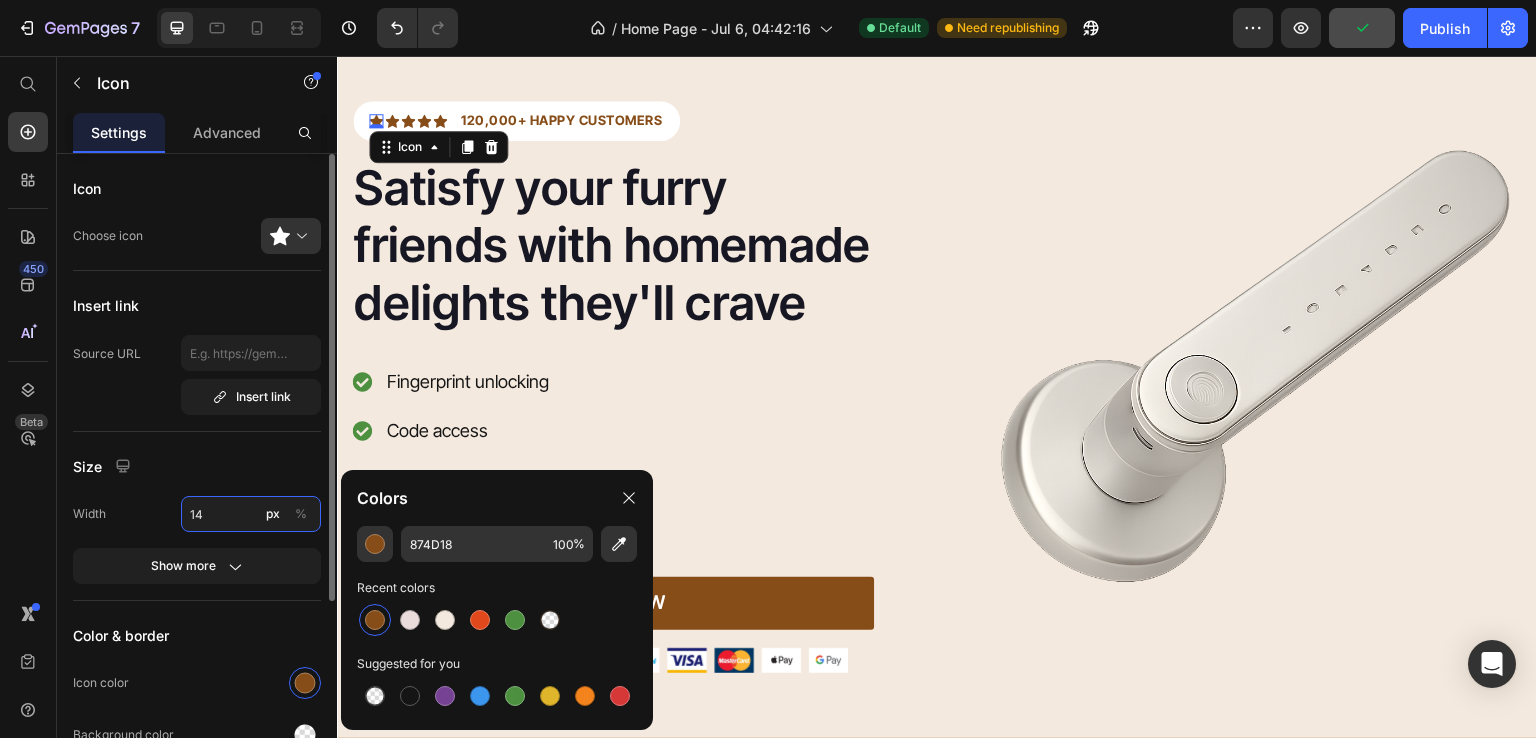 click on "14" at bounding box center (251, 514) 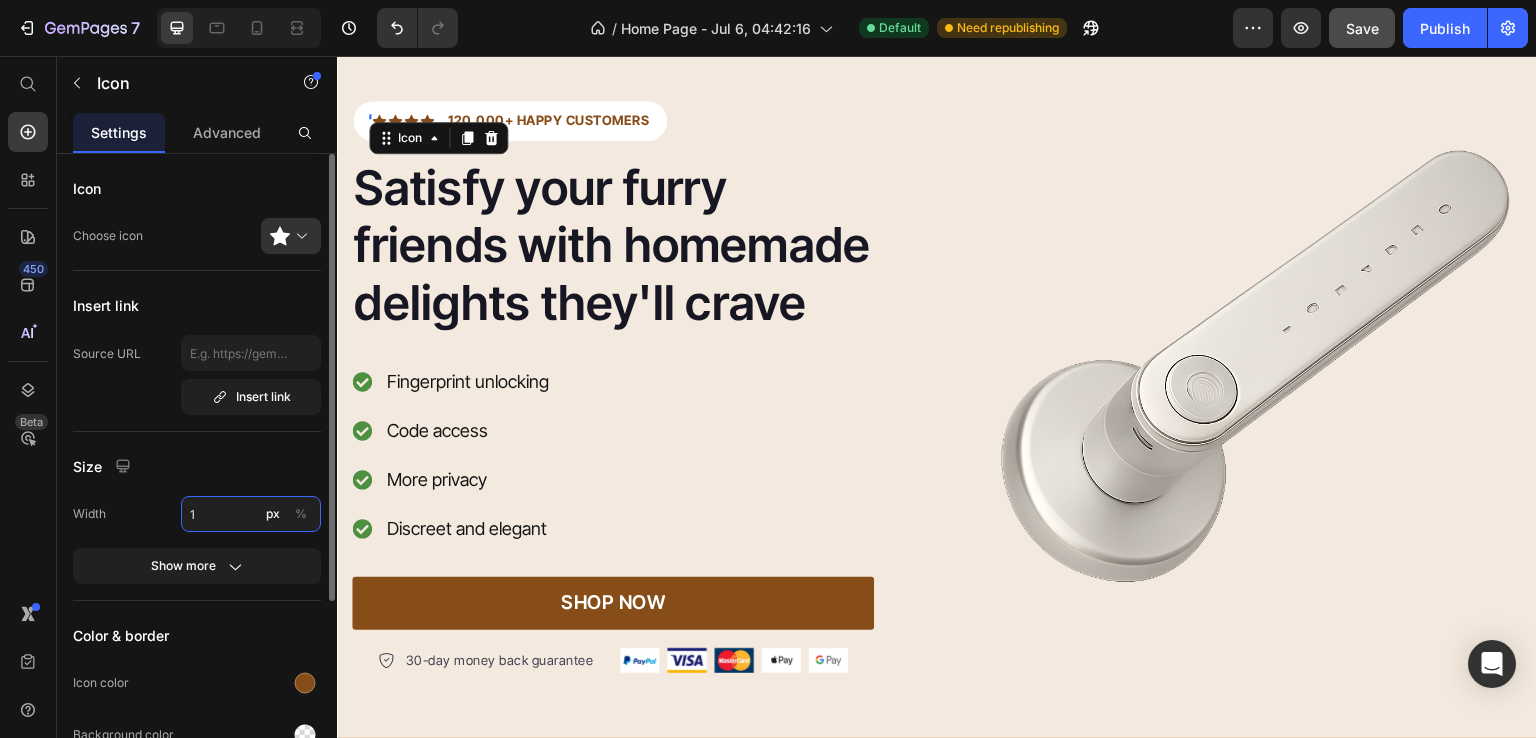 type on "15" 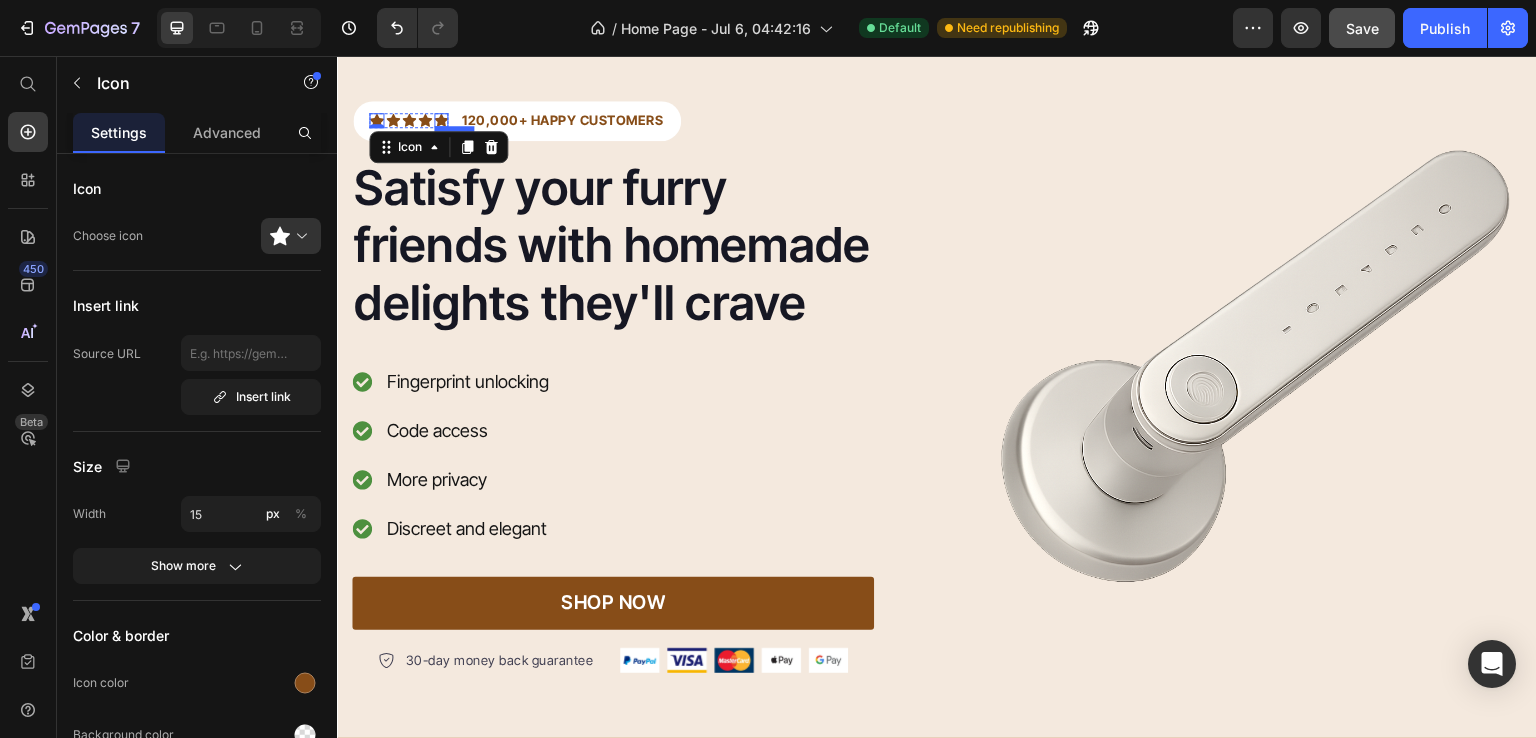 click 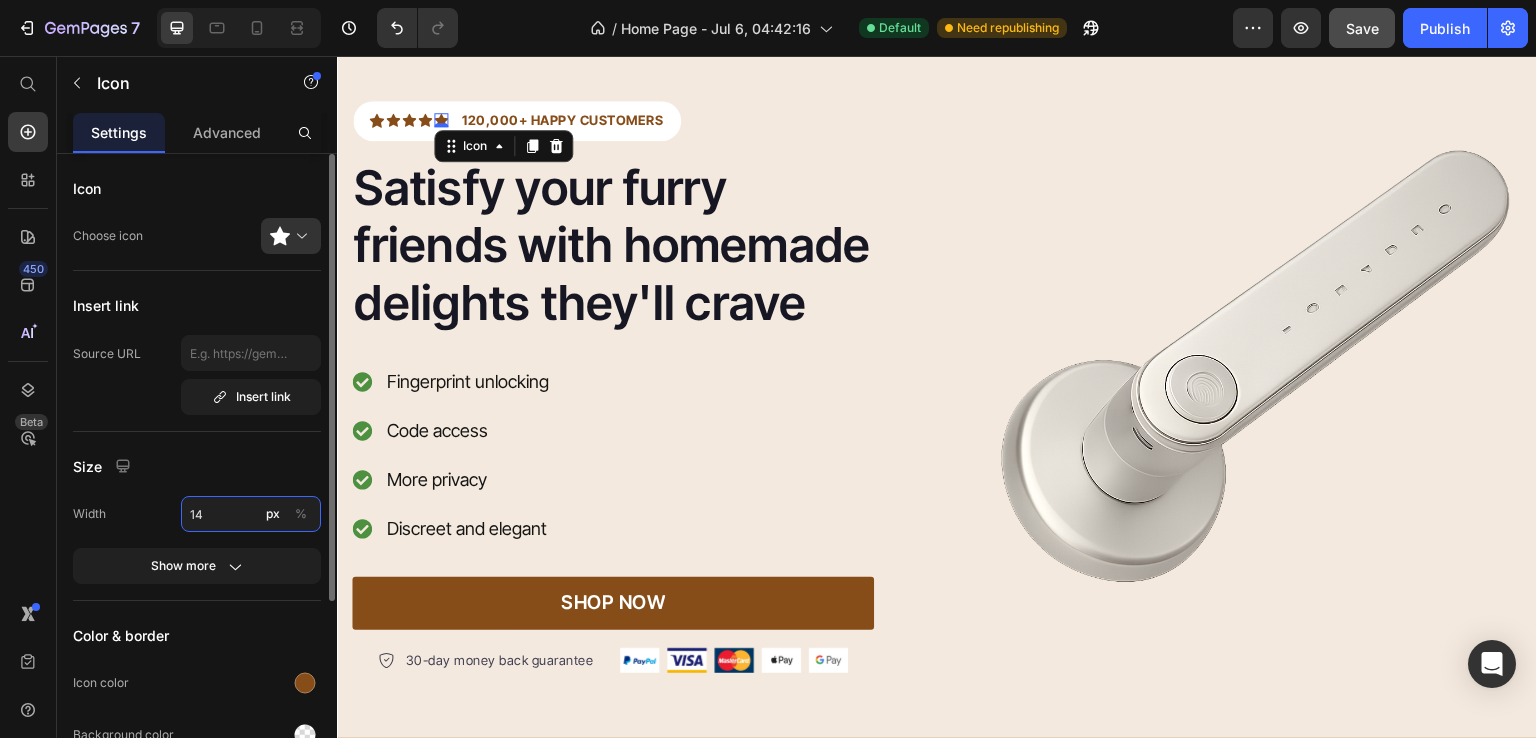 click on "14" at bounding box center [251, 514] 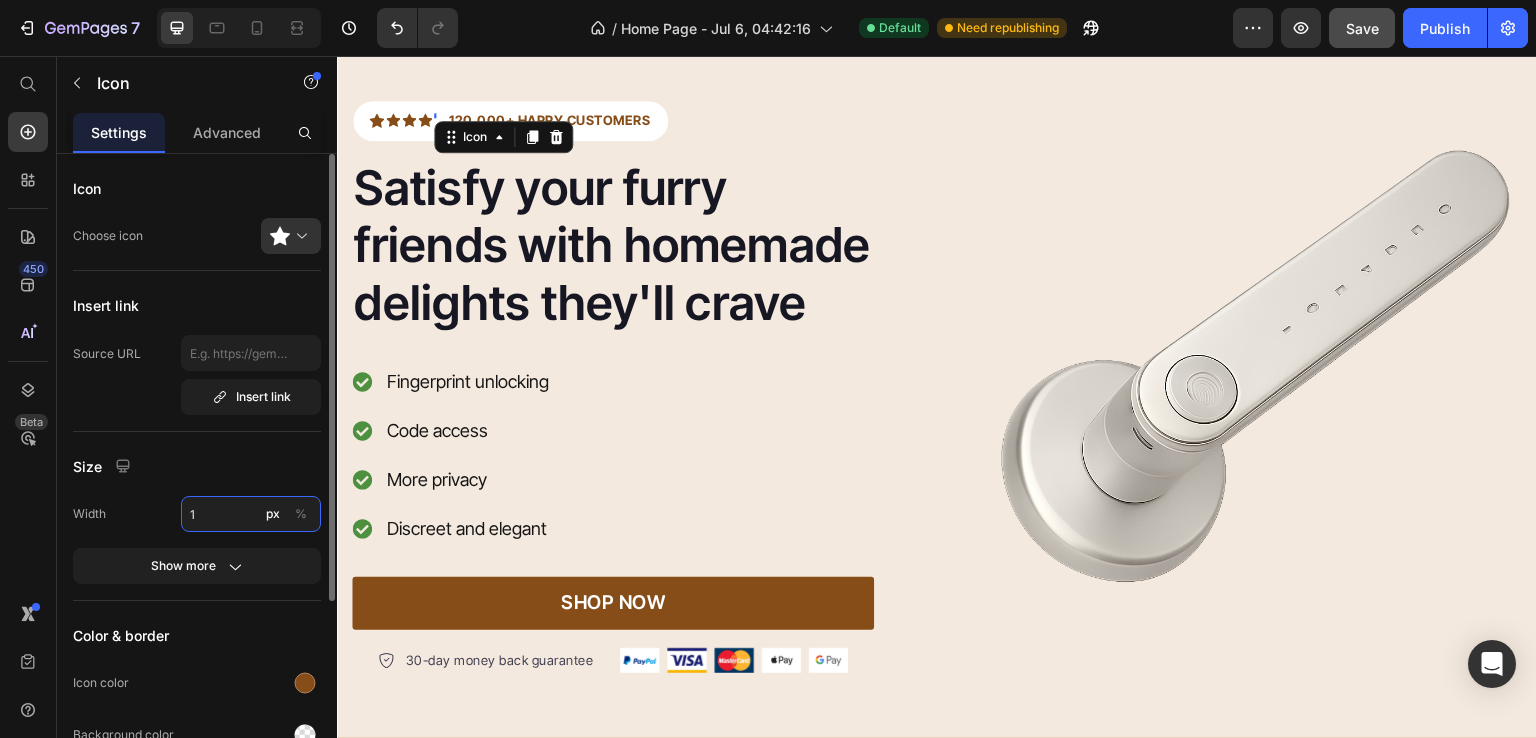 type on "16" 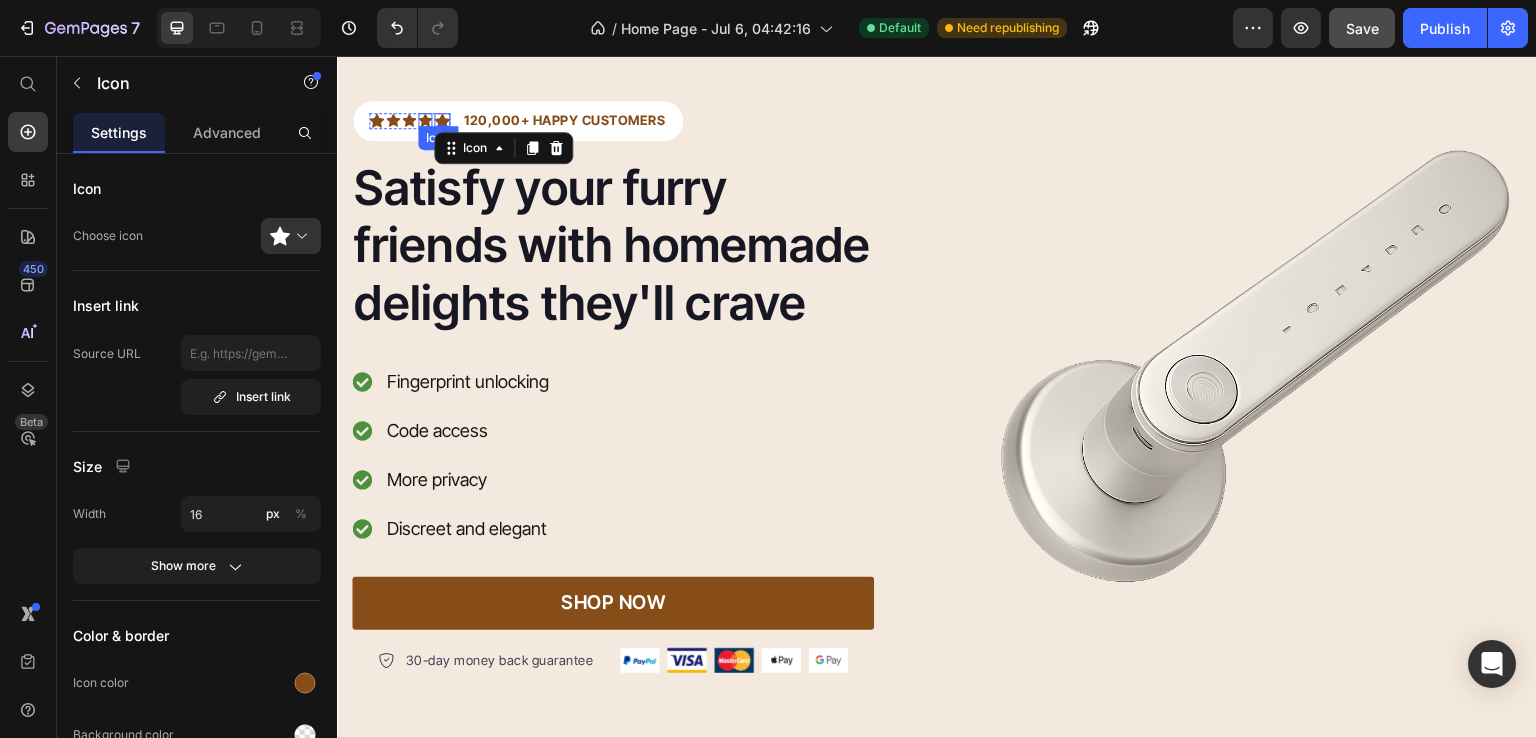 click on "Icon" at bounding box center (425, 120) 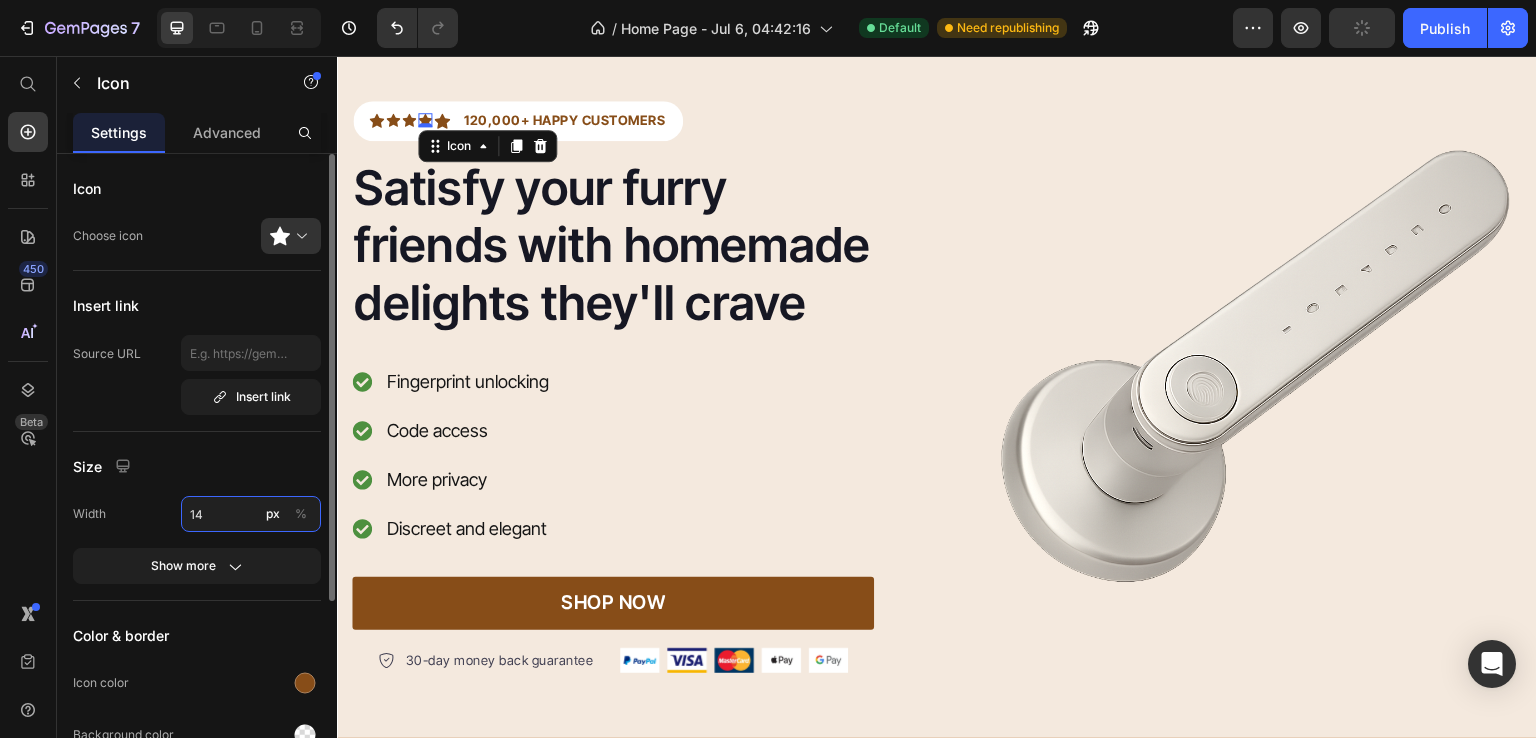 click on "14" at bounding box center [251, 514] 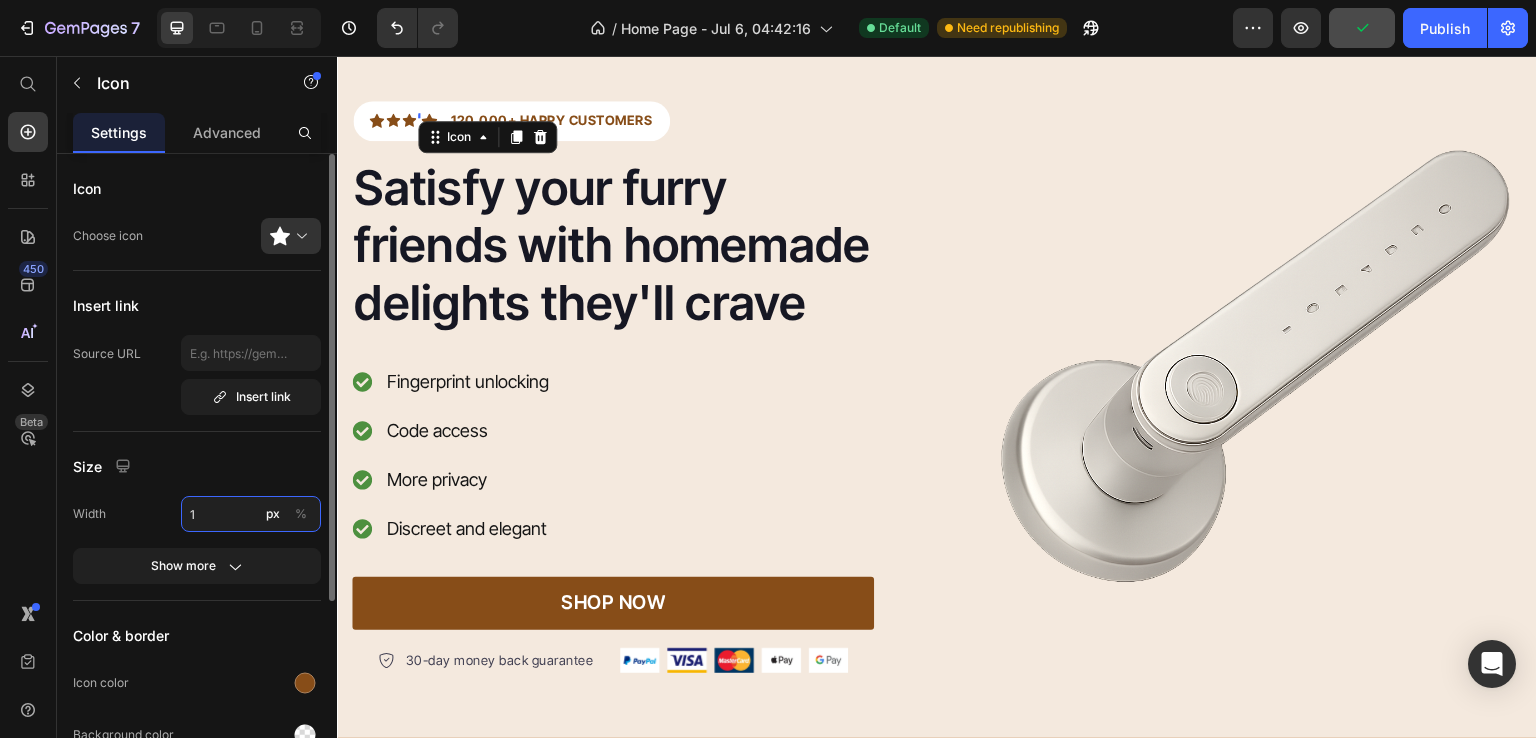 type on "16" 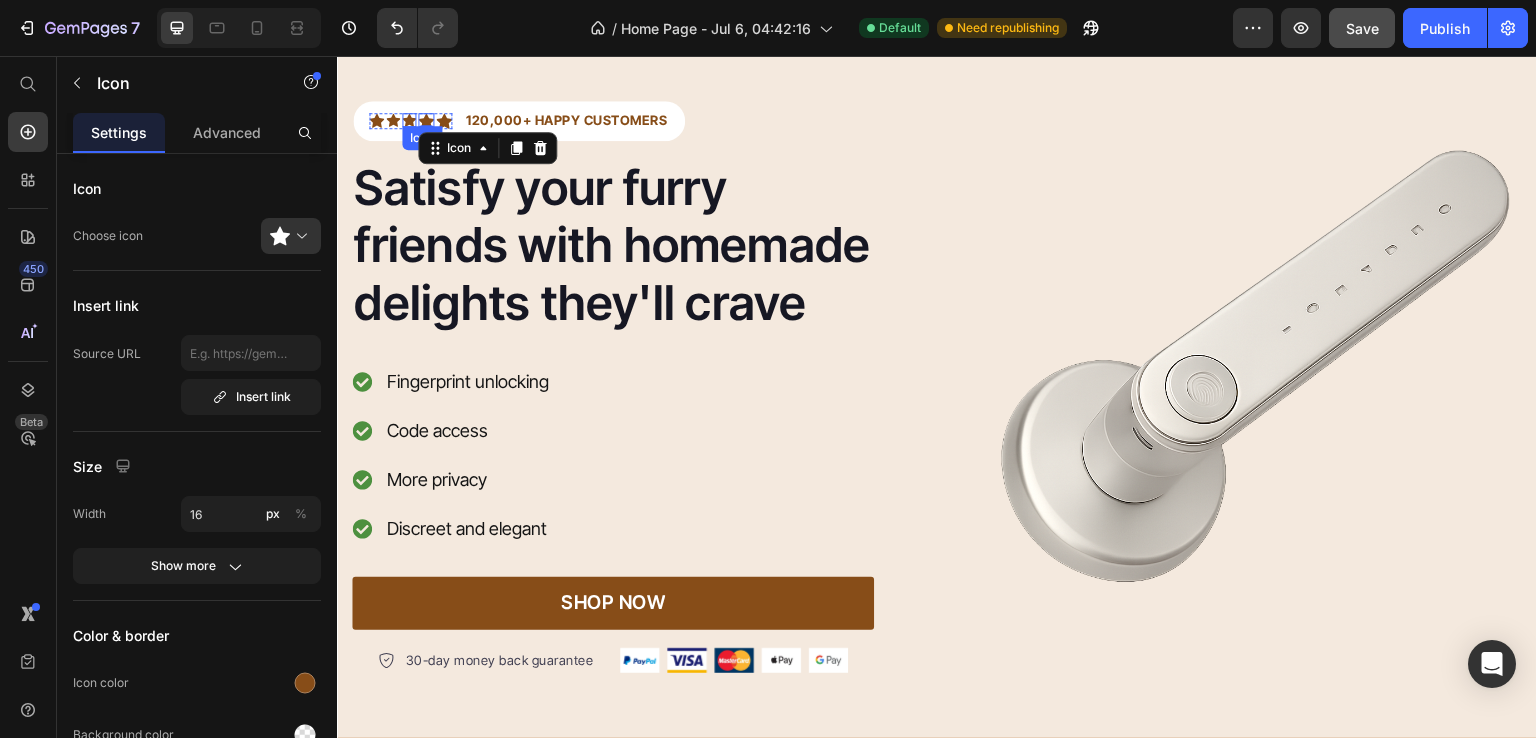 click 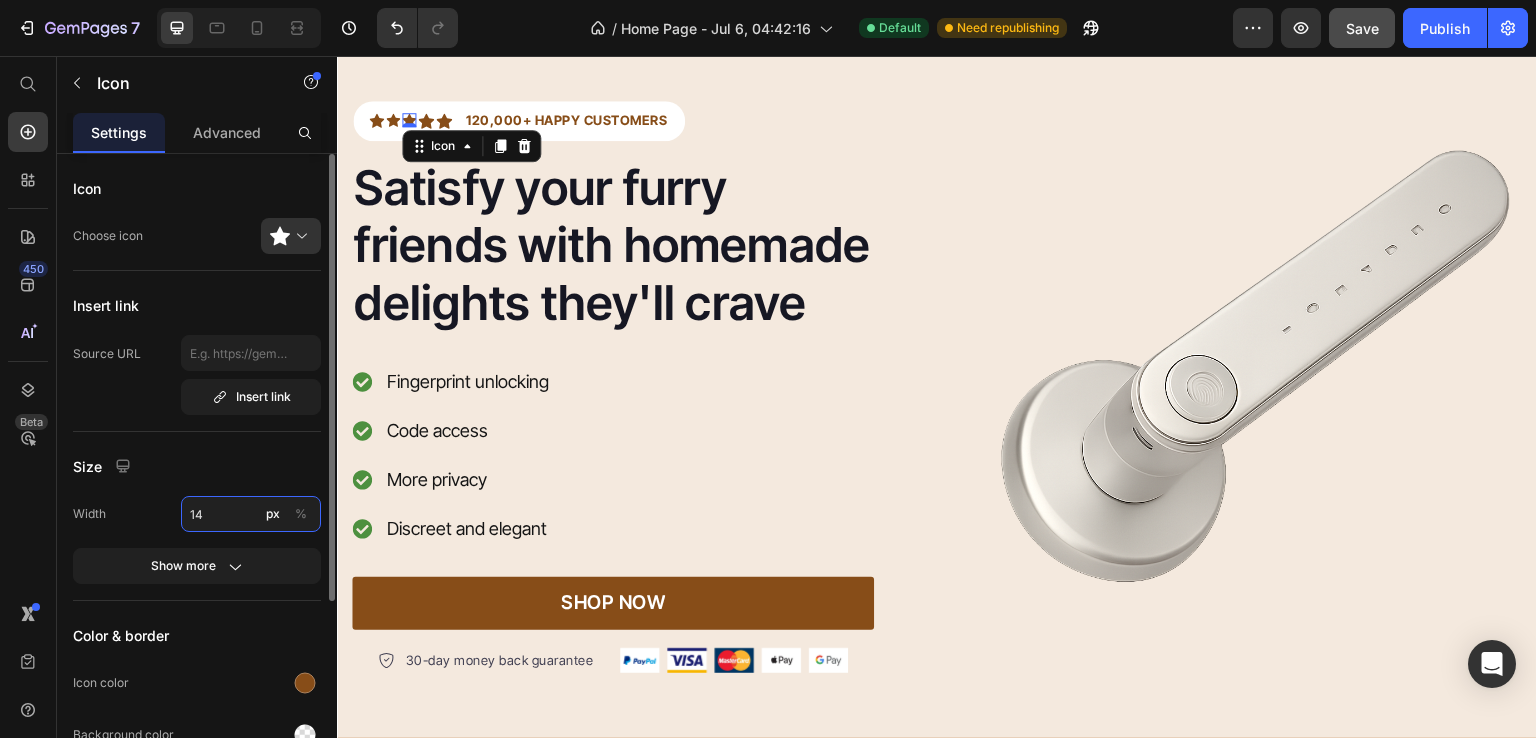 click on "14" at bounding box center [251, 514] 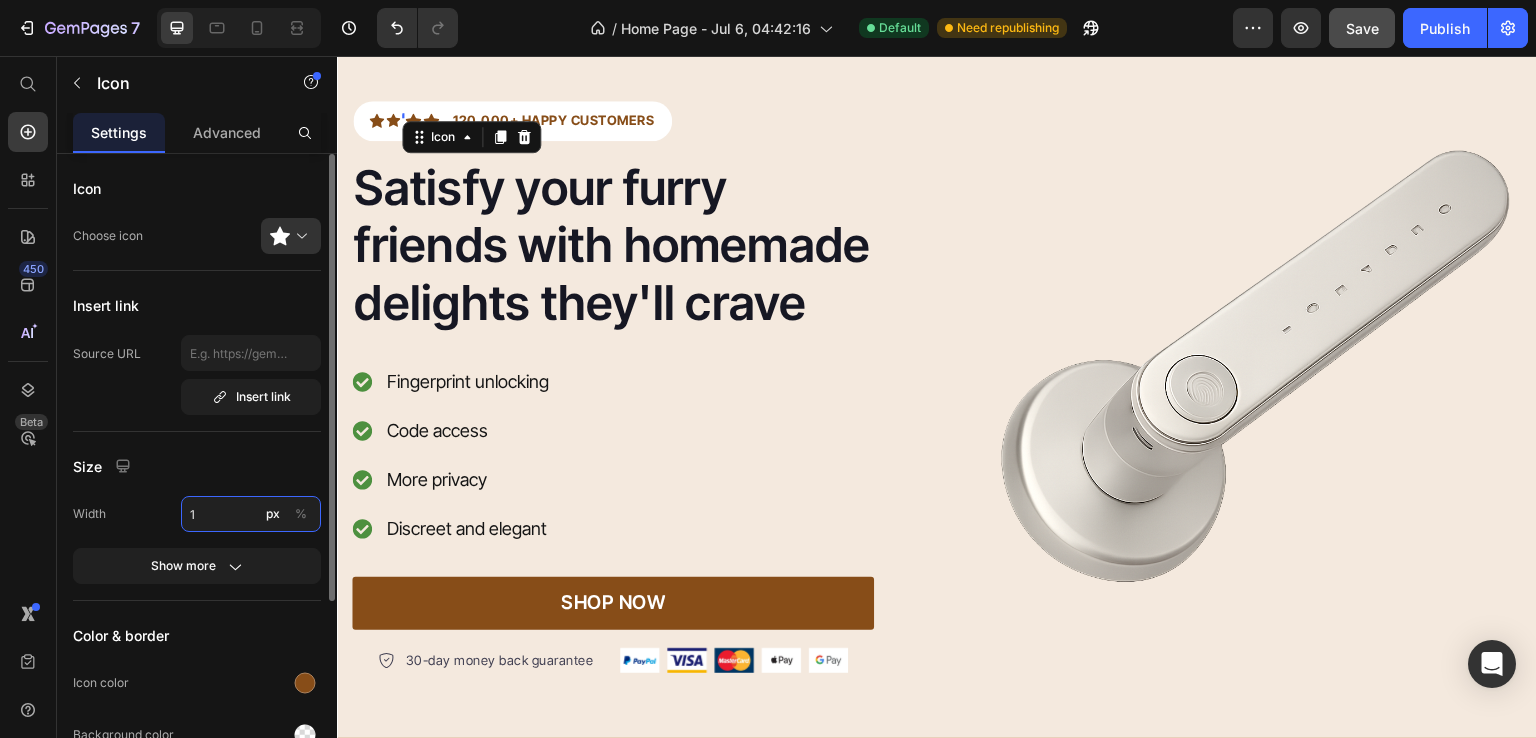 type on "16" 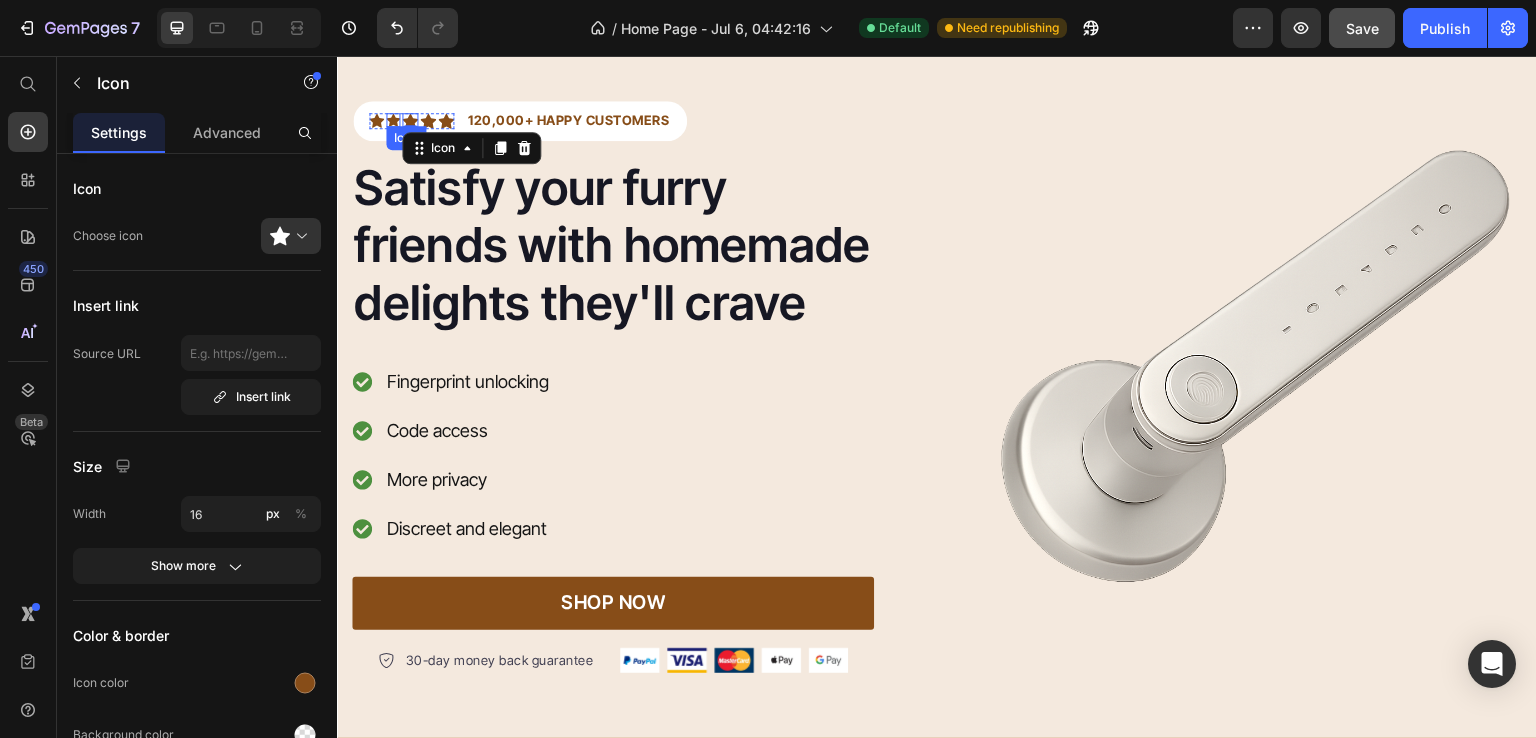 click 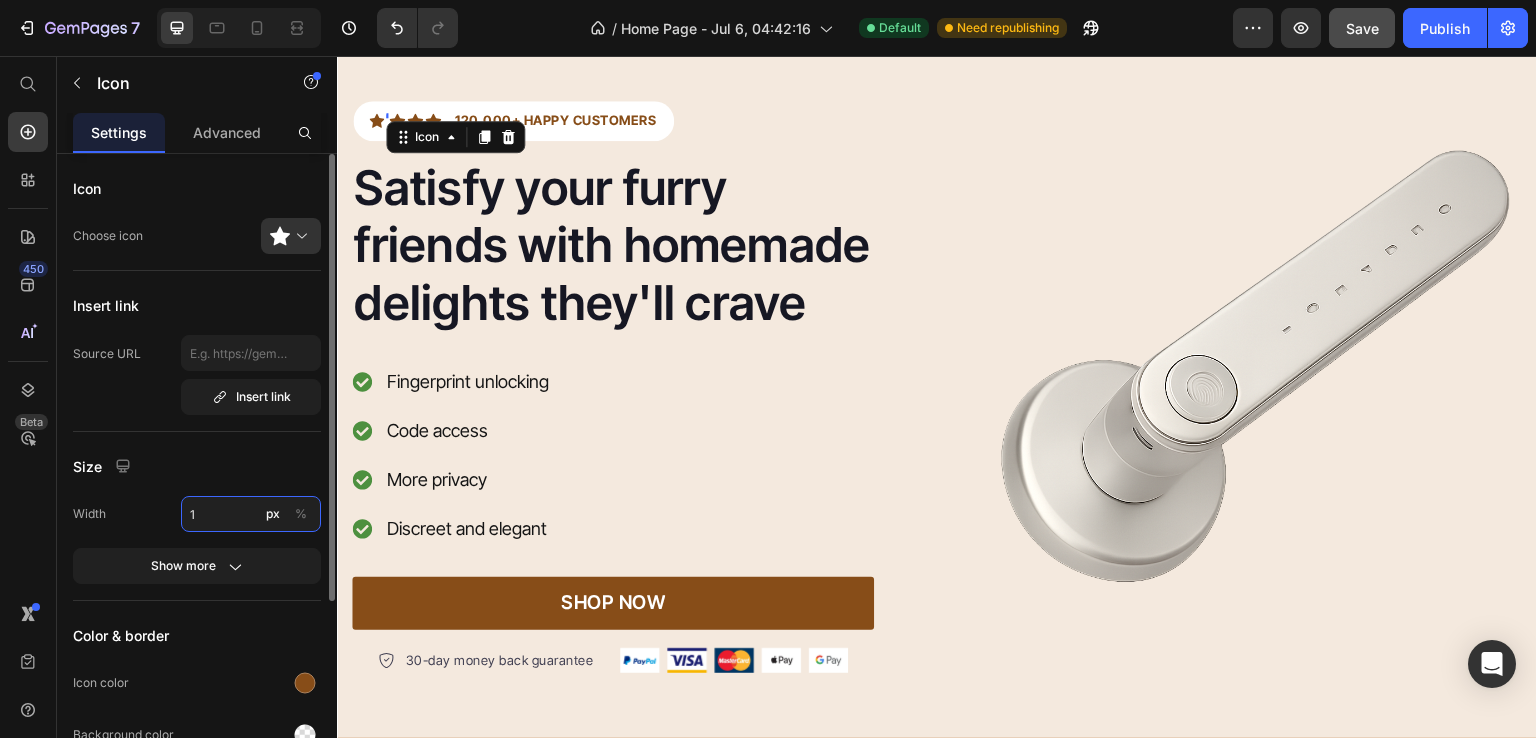 type on "16" 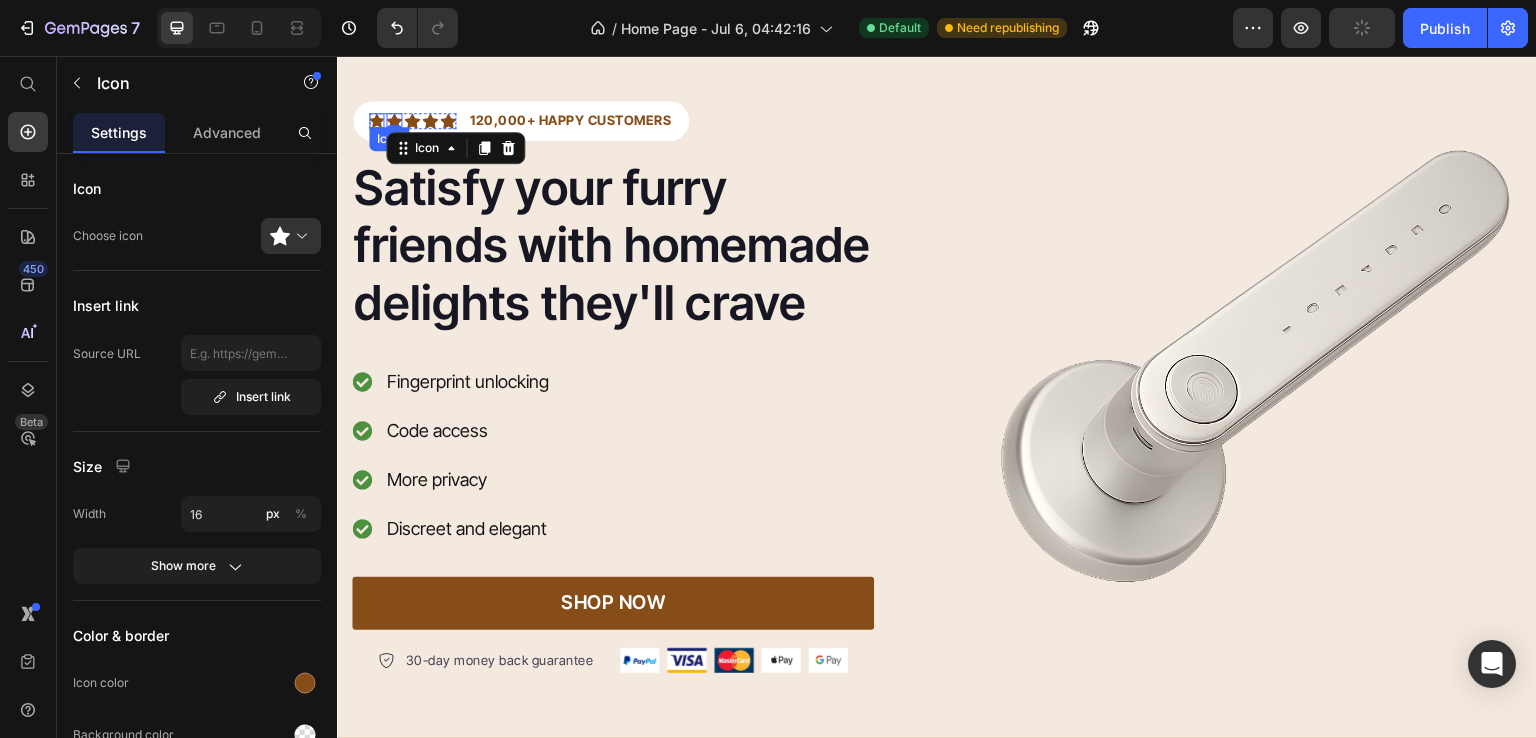 click 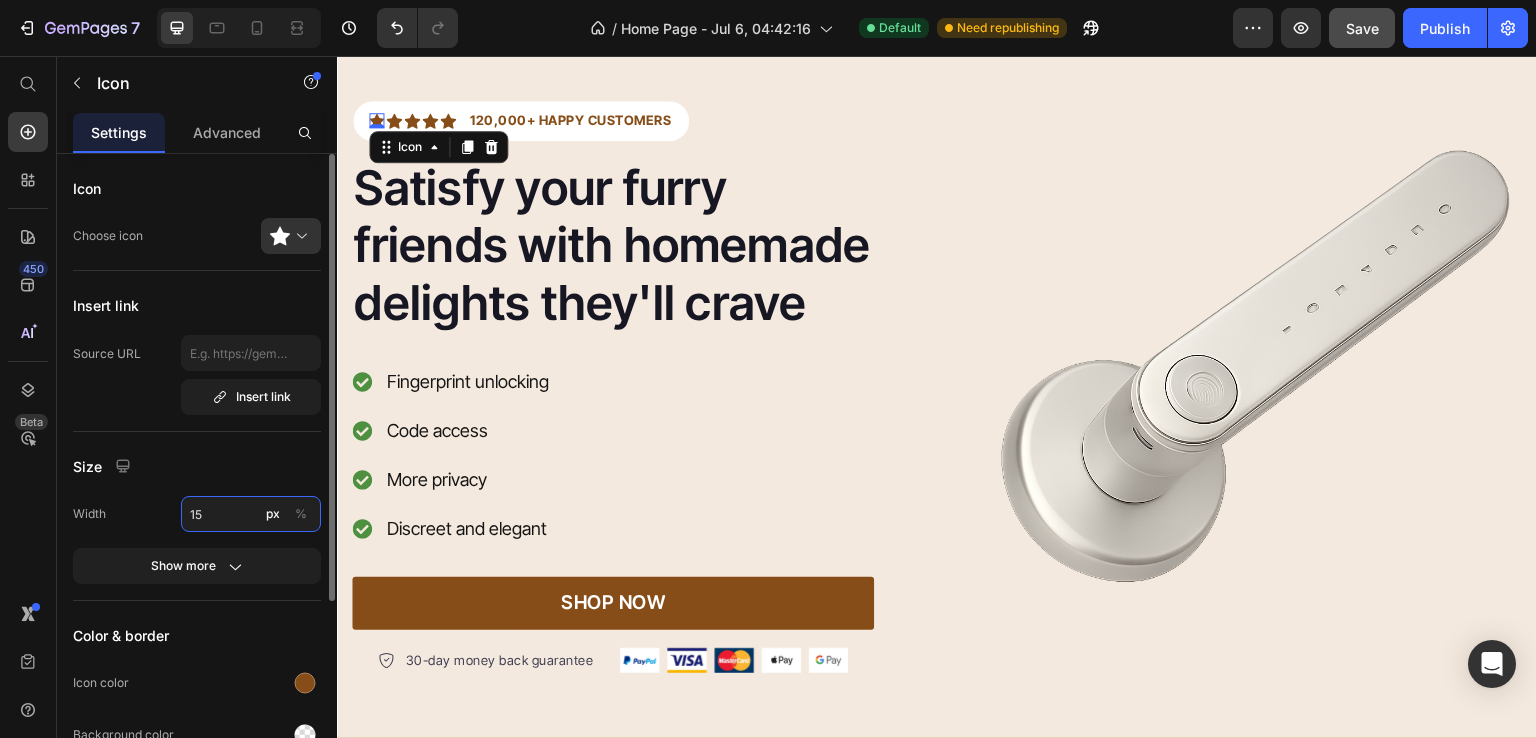 click on "15" at bounding box center (251, 514) 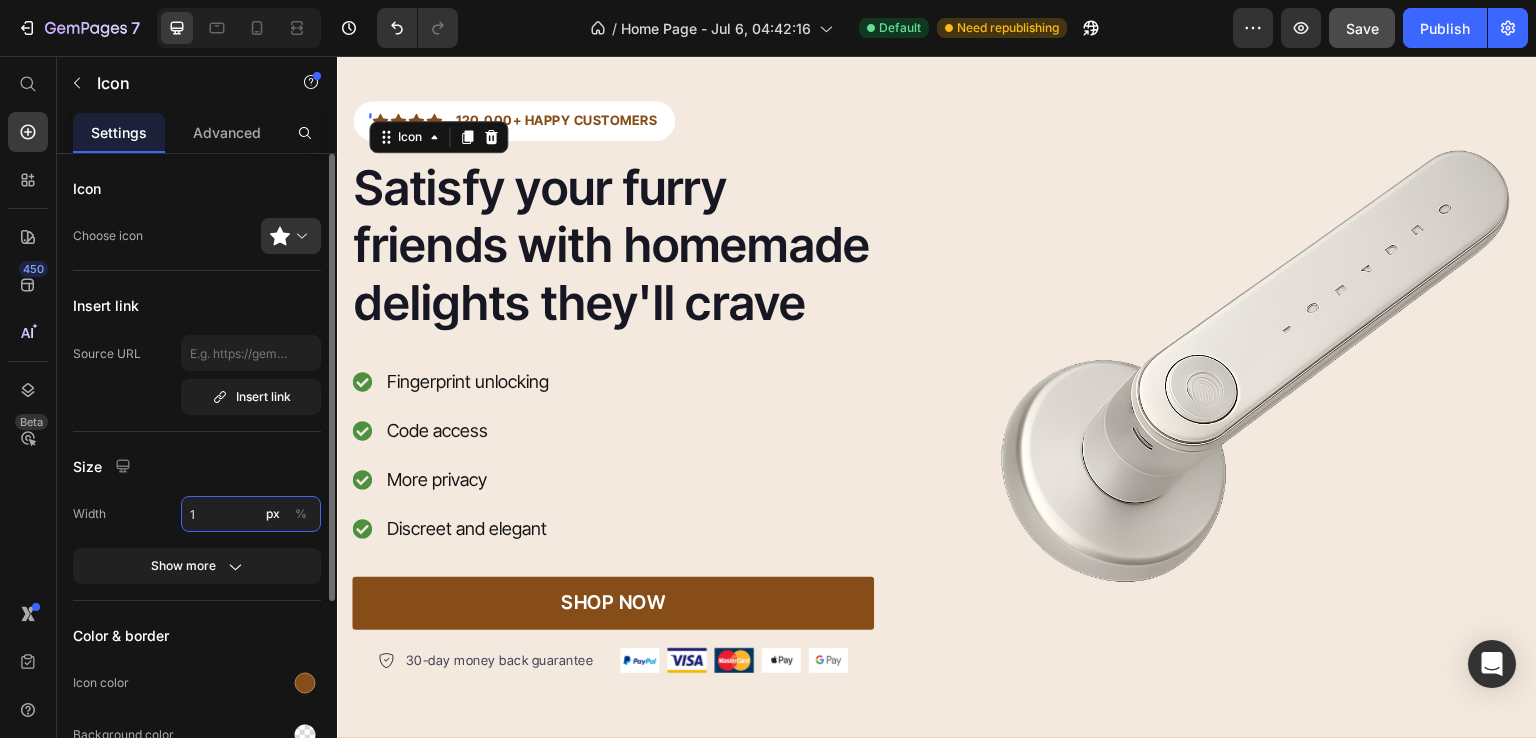 type on "16" 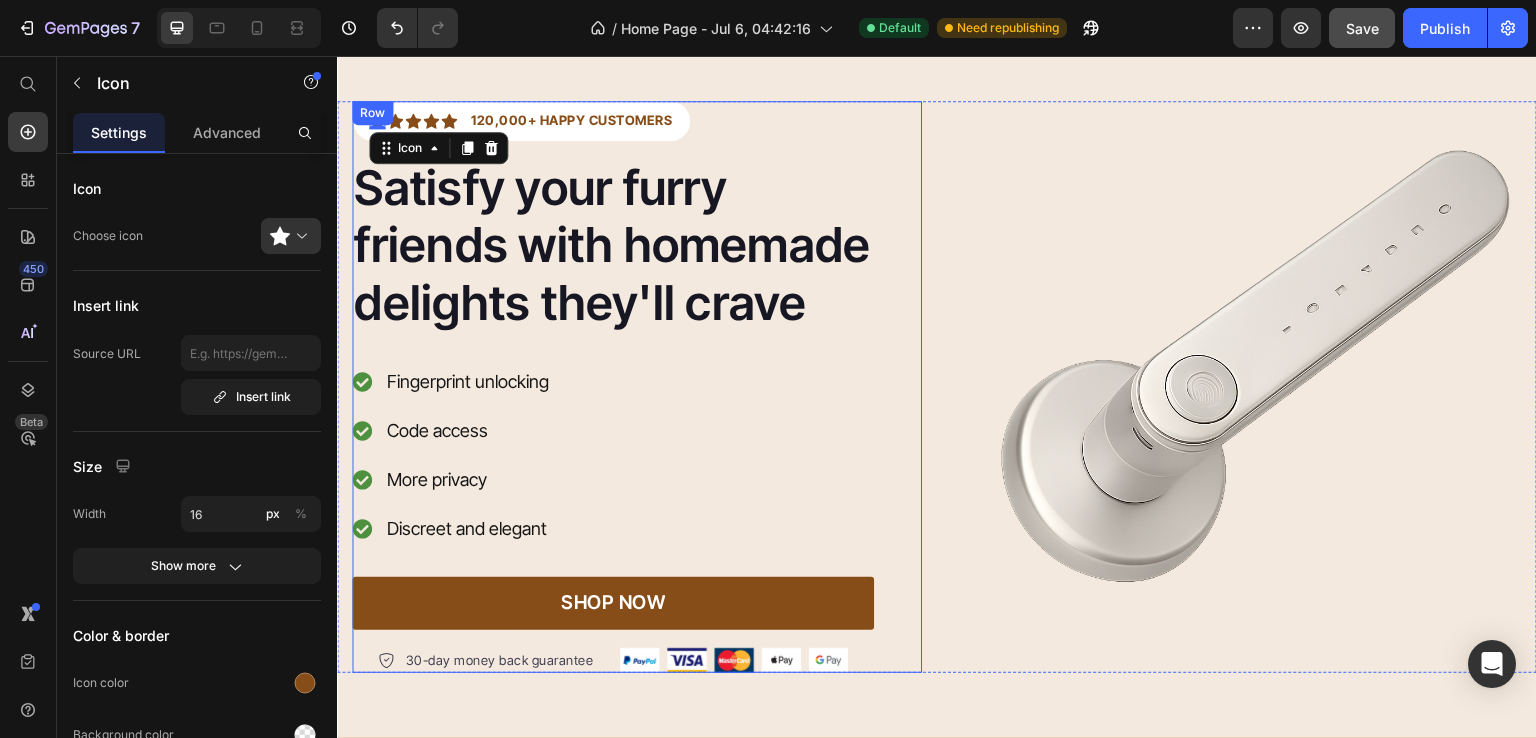 click on "Icon   0 Icon Icon Icon Icon Icon List Hoz 120,000+ HAPPY CUSTOMERS Text block Row Satisfy your furry friends with homemade delights they'll crave Heading Fingerprint unlocking Code access More privacy Discreet and elegant Item list SHOP NOW Button
30-day money back guarantee Item list Image Row" at bounding box center (613, 387) 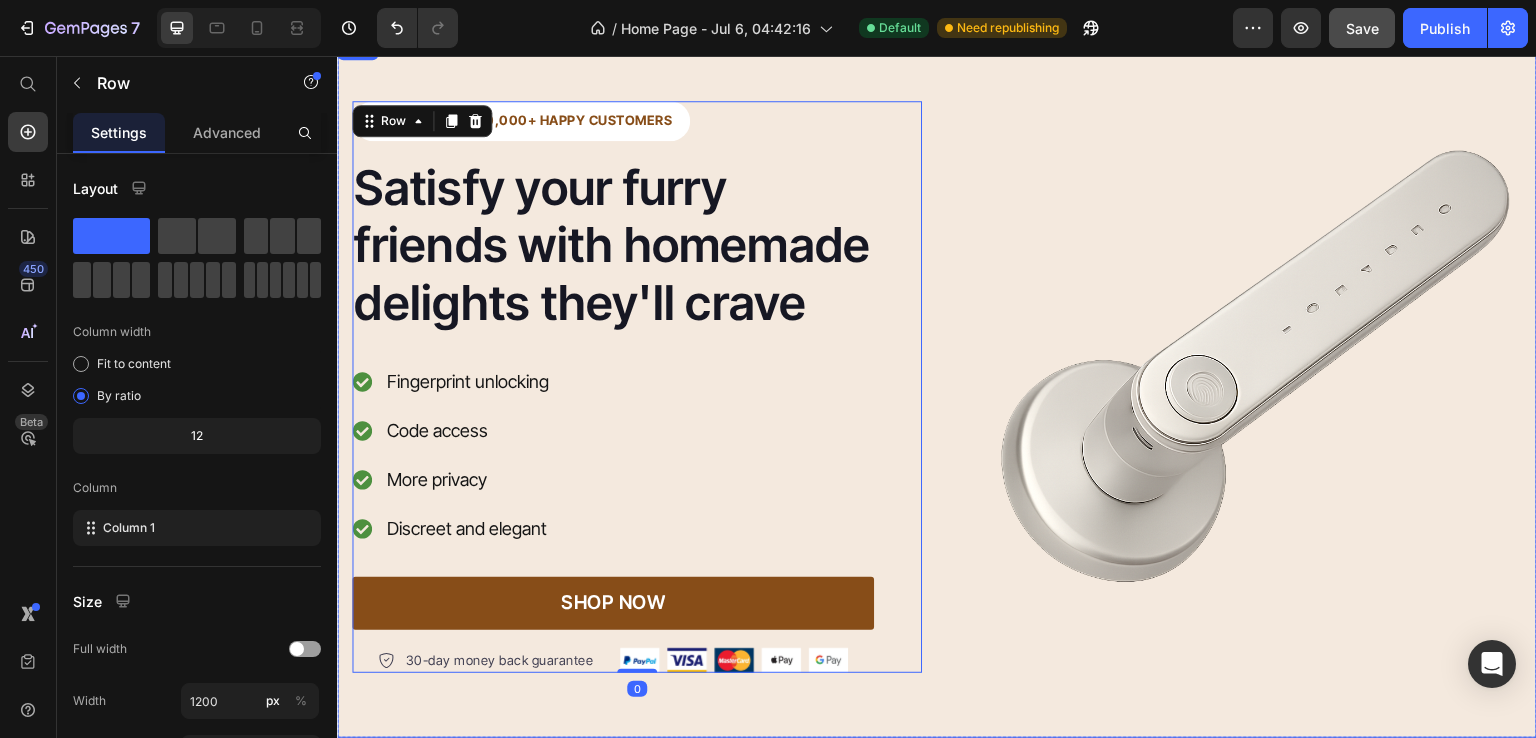 click on "Icon Icon Icon Icon Icon Icon List Hoz 120,000+ HAPPY CUSTOMERS Text block Row Satisfy your furry friends with homemade delights they'll crave Heading Fingerprint unlocking Code access More privacy Discreet and elegant Item list SHOP NOW Button
30-day money back guarantee Item list Image Row Row   0 Image Row Row" at bounding box center [937, 387] 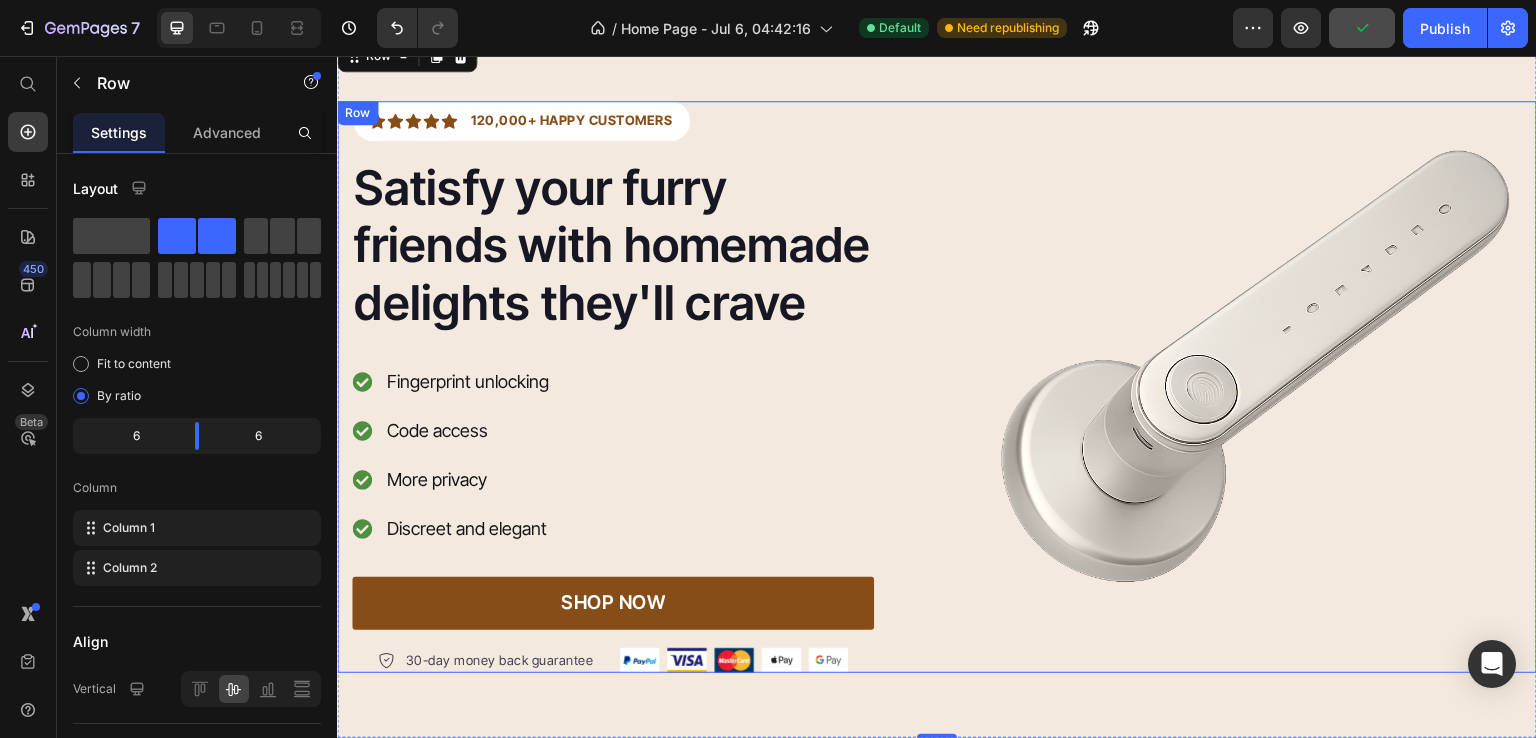 click on "Image" at bounding box center [1237, 387] 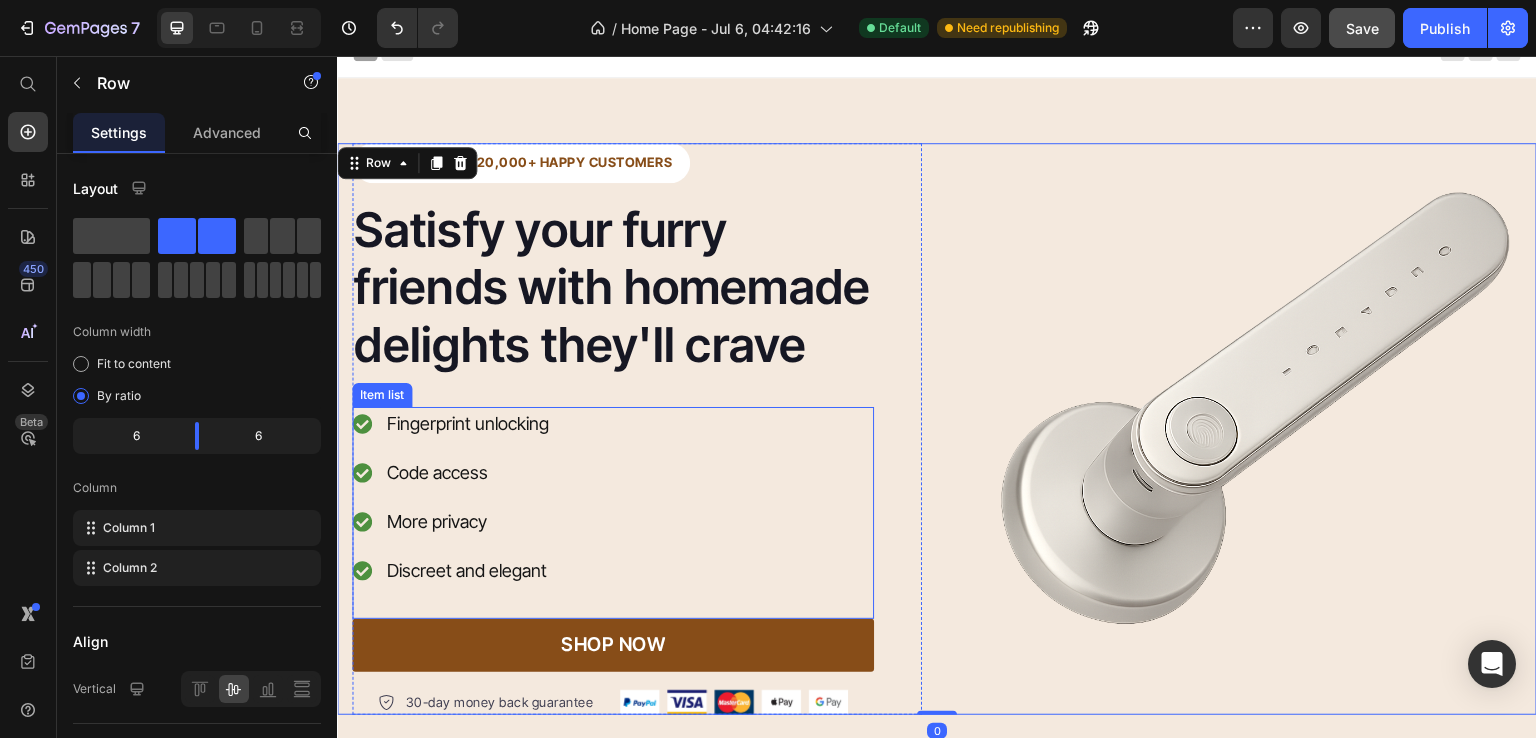 scroll, scrollTop: 0, scrollLeft: 0, axis: both 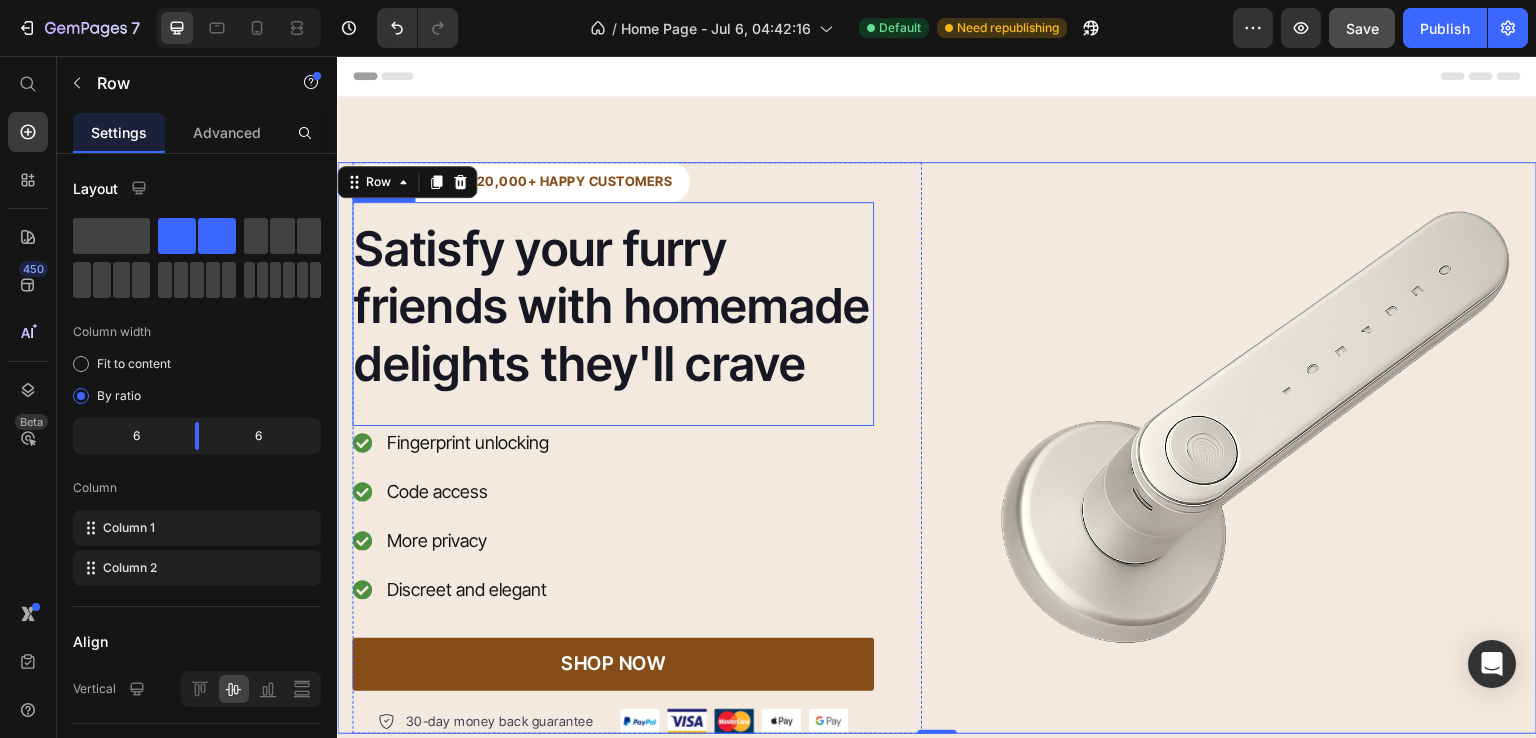 click on "Satisfy your furry friends with homemade delights they'll crave" at bounding box center (613, 306) 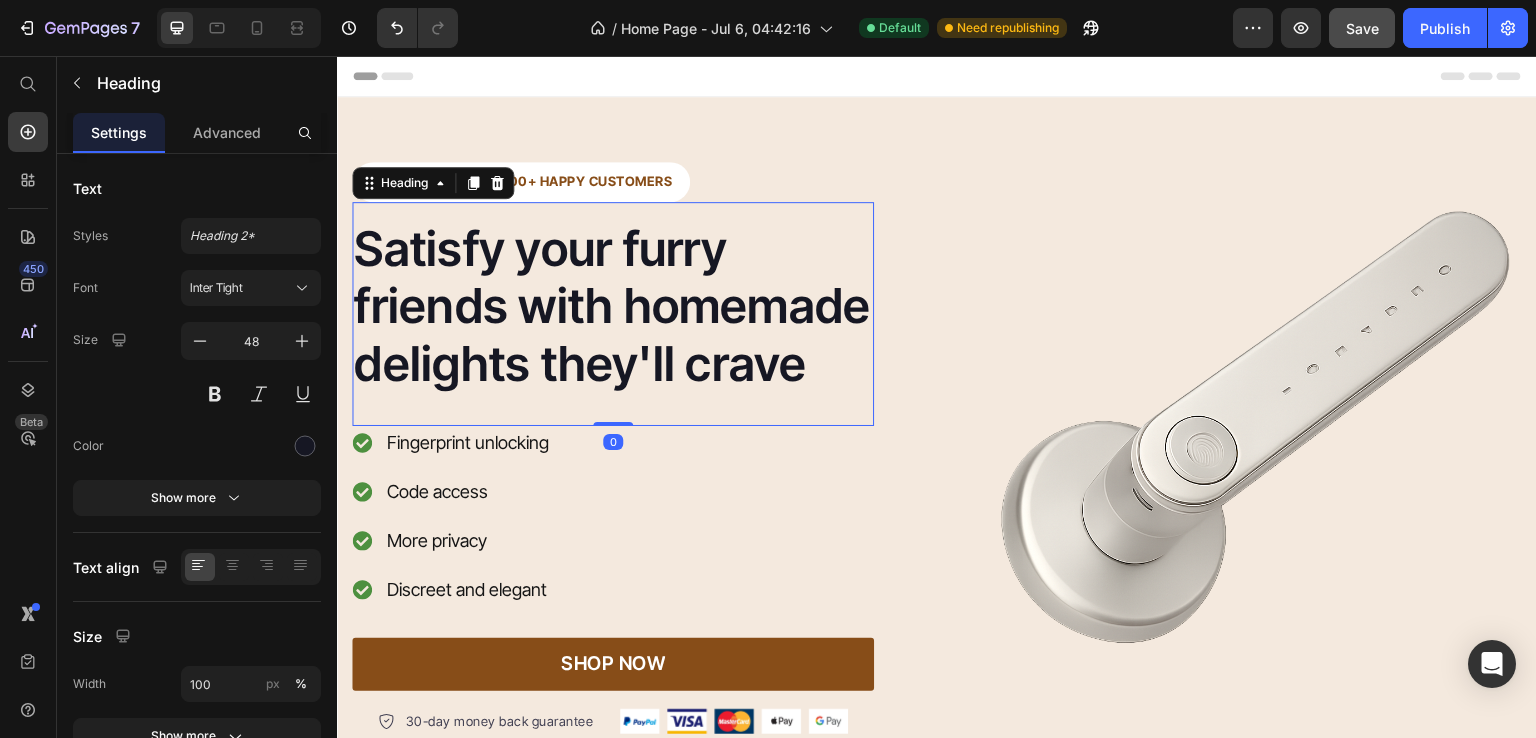 click on "Satisfy your furry friends with homemade delights they'll crave" at bounding box center [613, 306] 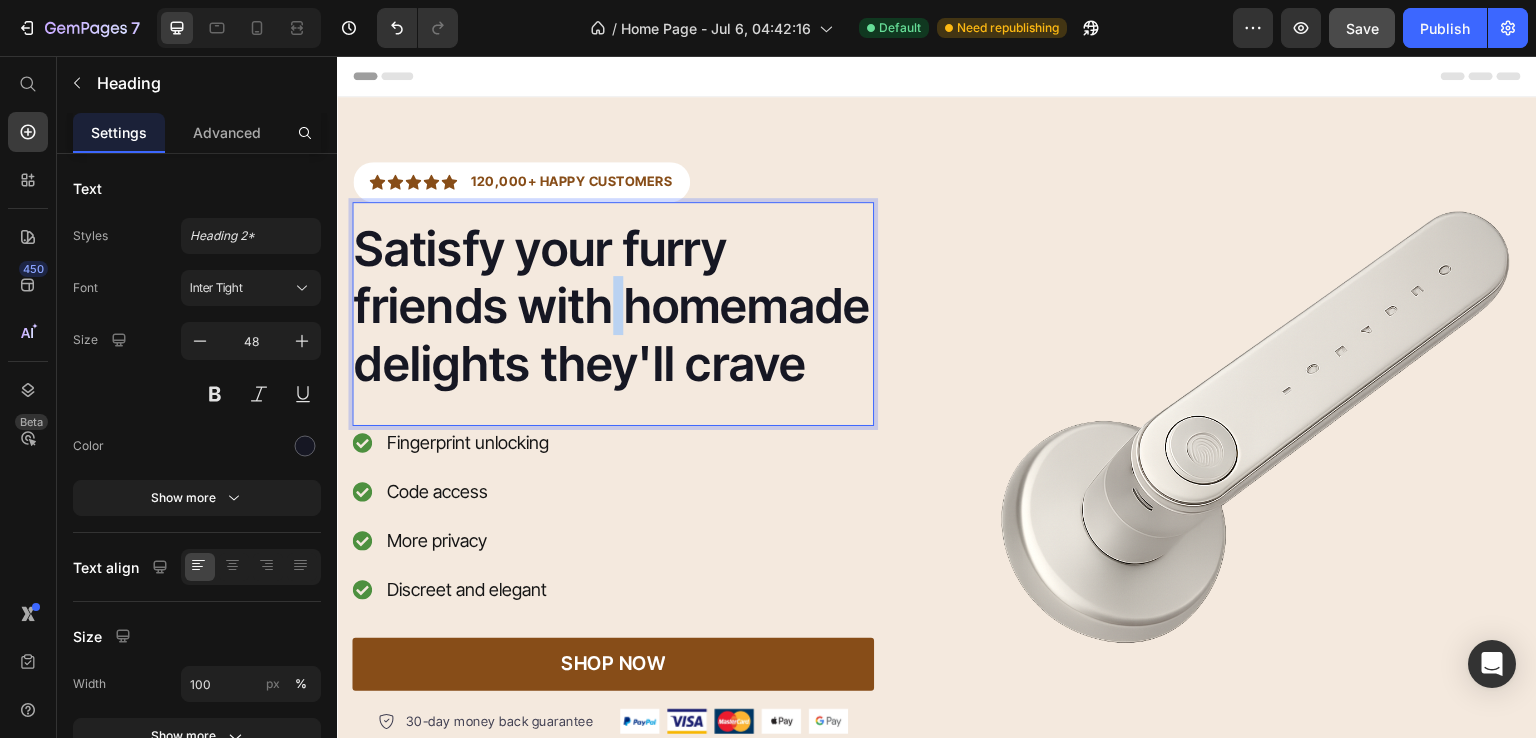 click on "Satisfy your furry friends with homemade delights they'll crave" at bounding box center (613, 306) 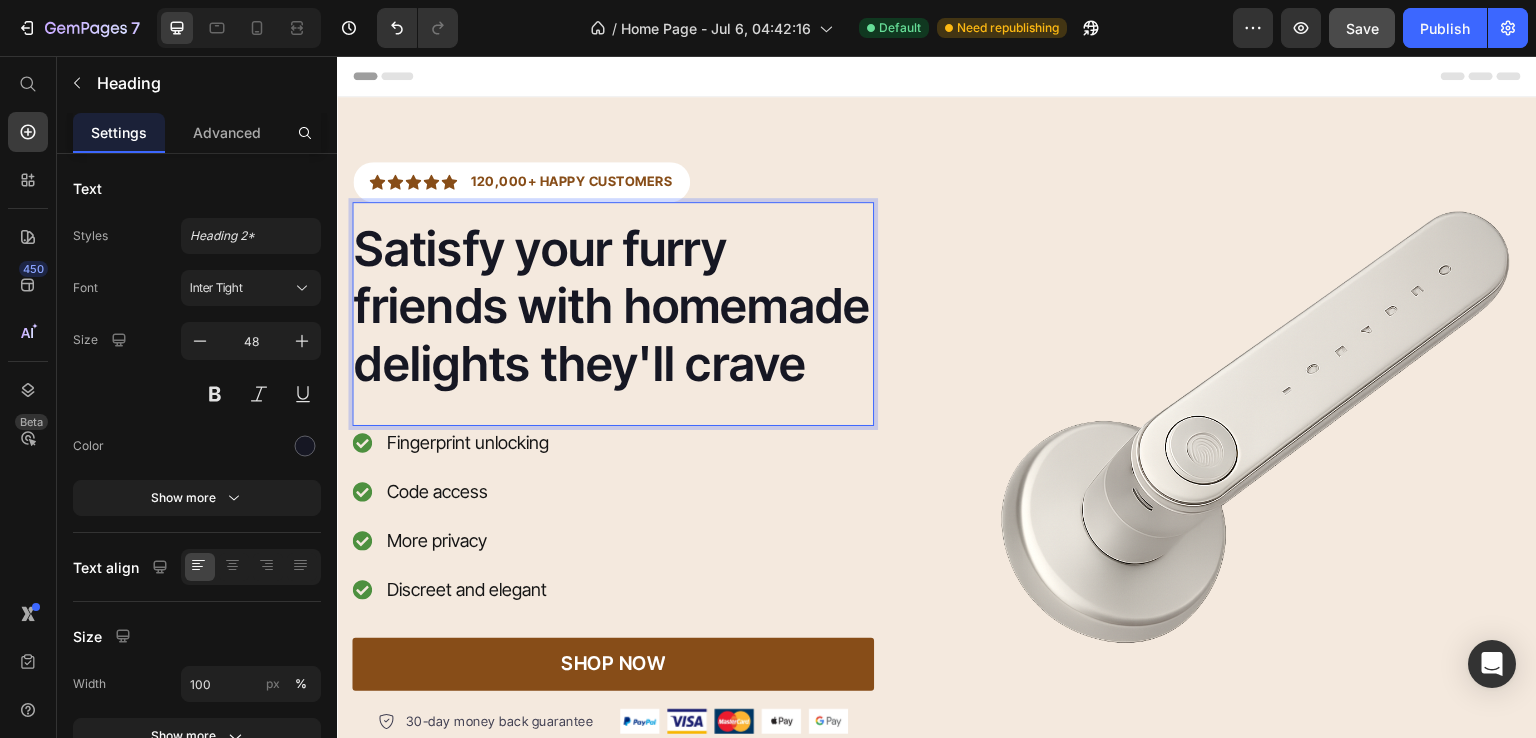 click on "Satisfy your furry friends with homemade delights they'll crave" at bounding box center [613, 306] 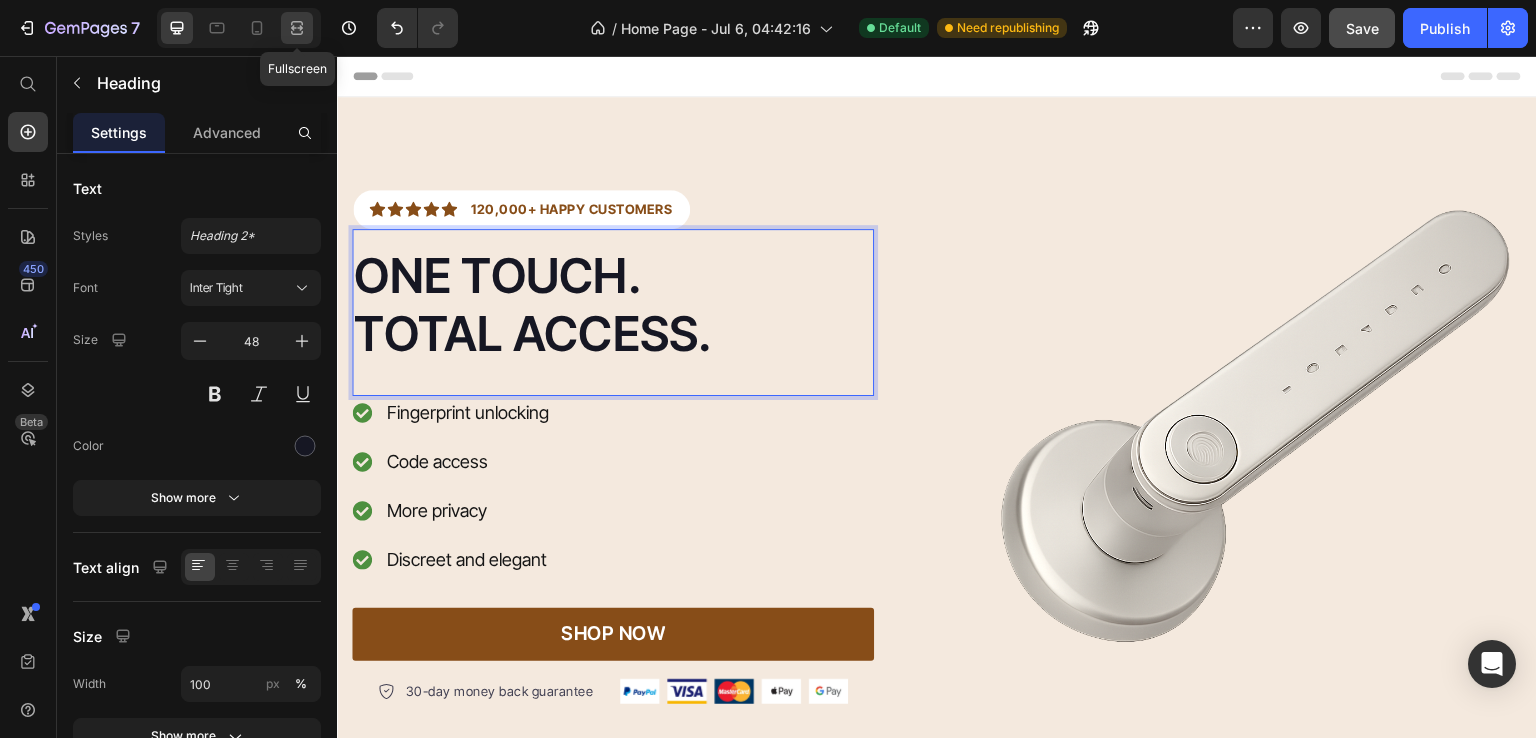 click 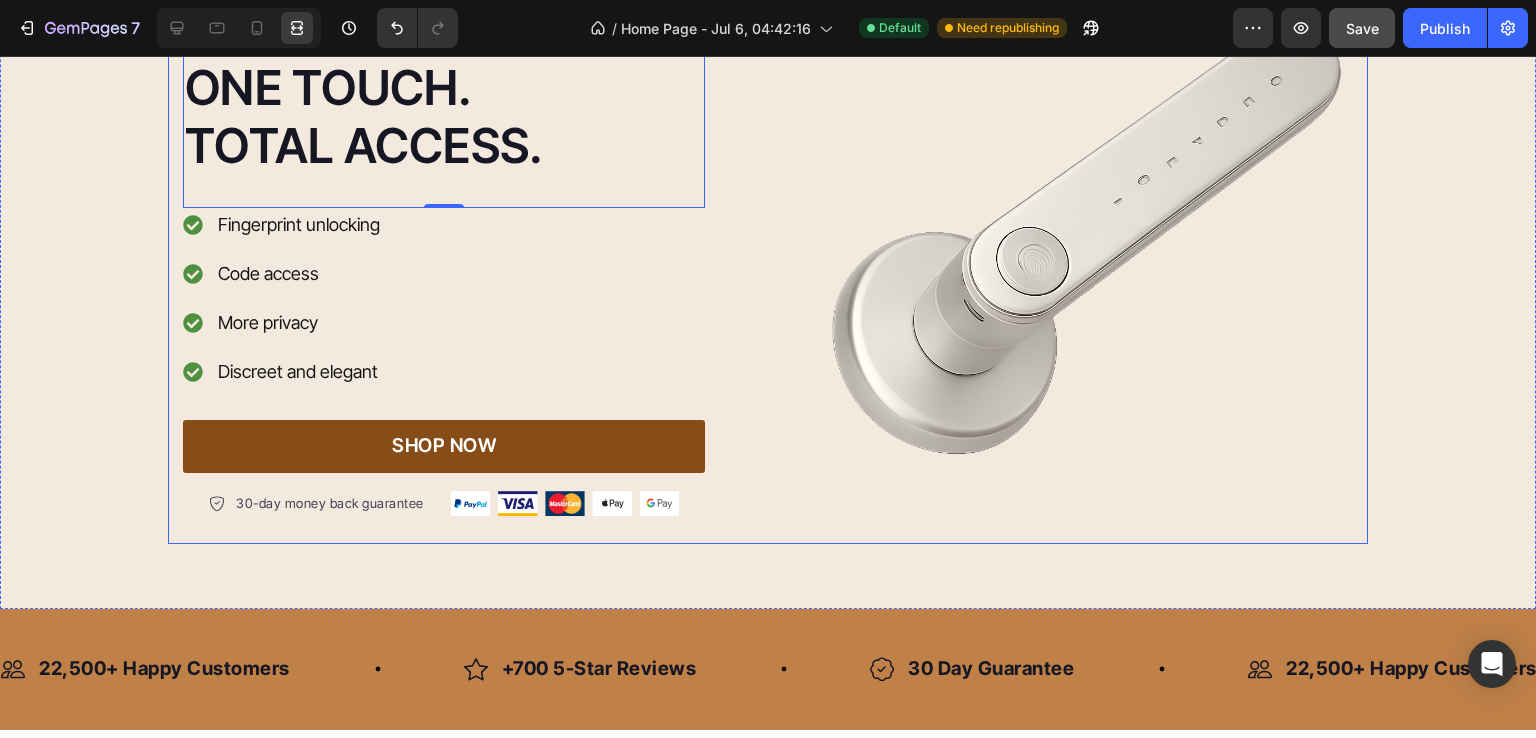 scroll, scrollTop: 0, scrollLeft: 0, axis: both 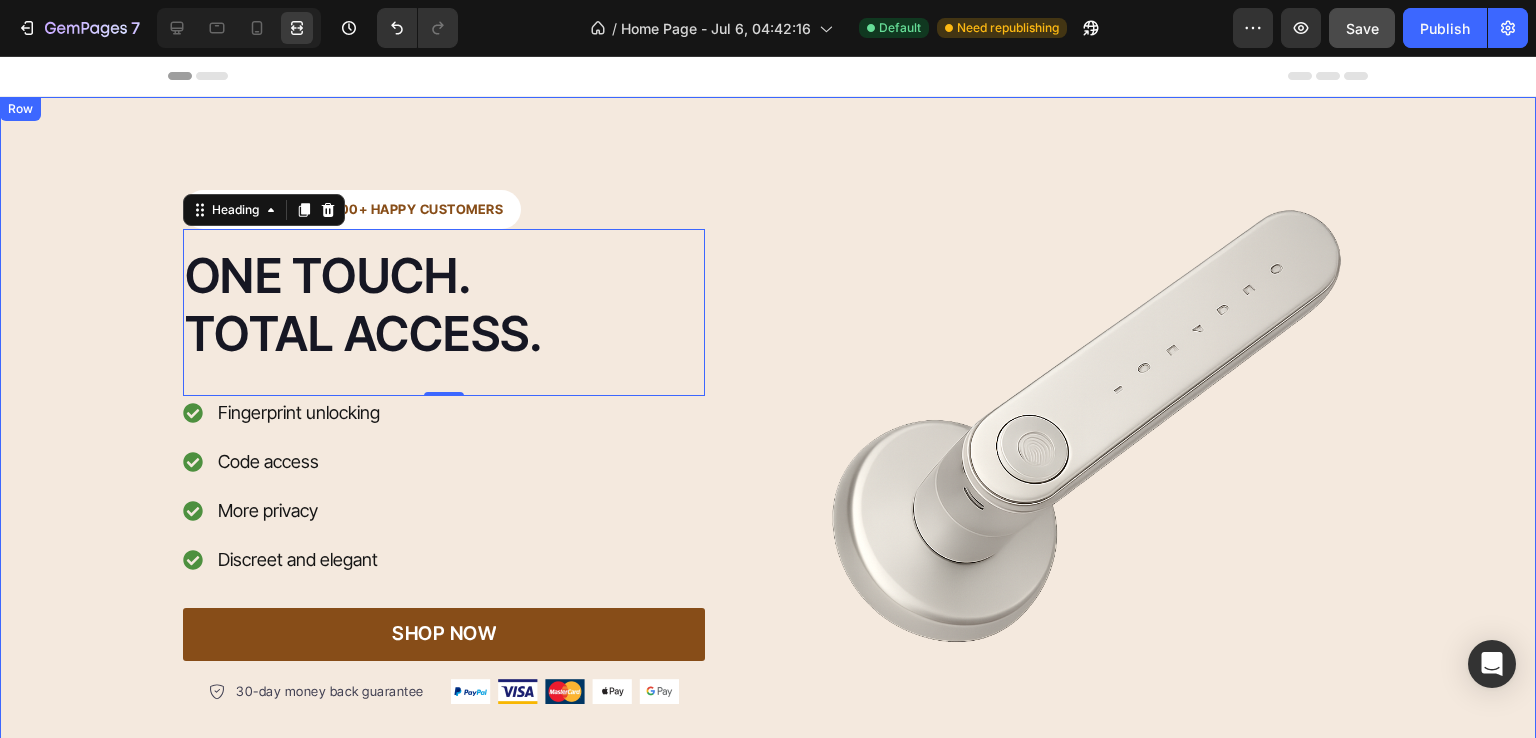 click on "Icon Icon Icon Icon Icon Icon List Hoz 120,000+ HAPPY CUSTOMERS Text block Row ONE TOUCH.  TOTAL ACCESS. Heading   0 Fingerprint unlocking Code access More privacy Discreet and elegant Item list SHOP NOW Button
30-day money back guarantee Item list Image Row Row Image Row Row" at bounding box center [768, 447] 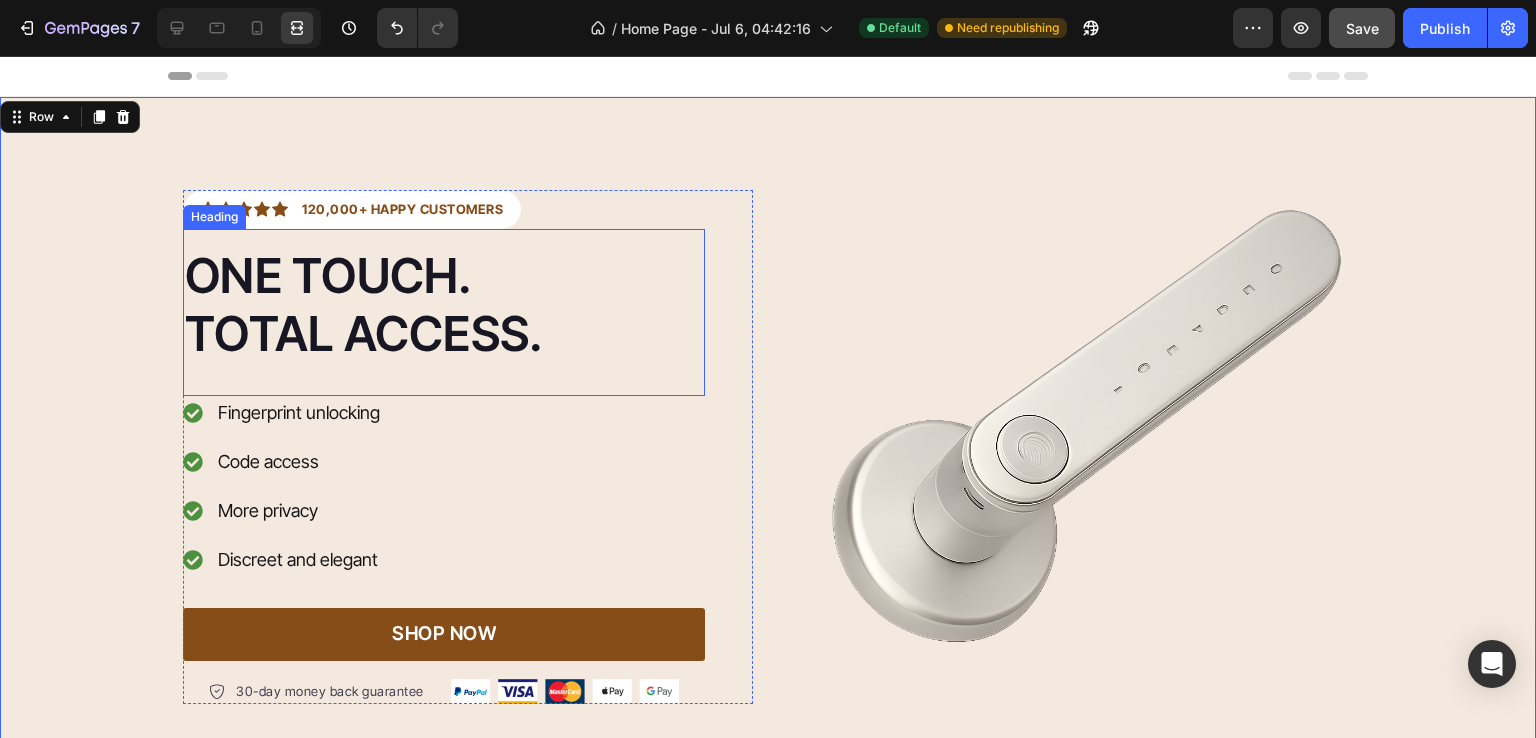 click on "ONE TOUCH.  TOTAL ACCESS." at bounding box center [444, 304] 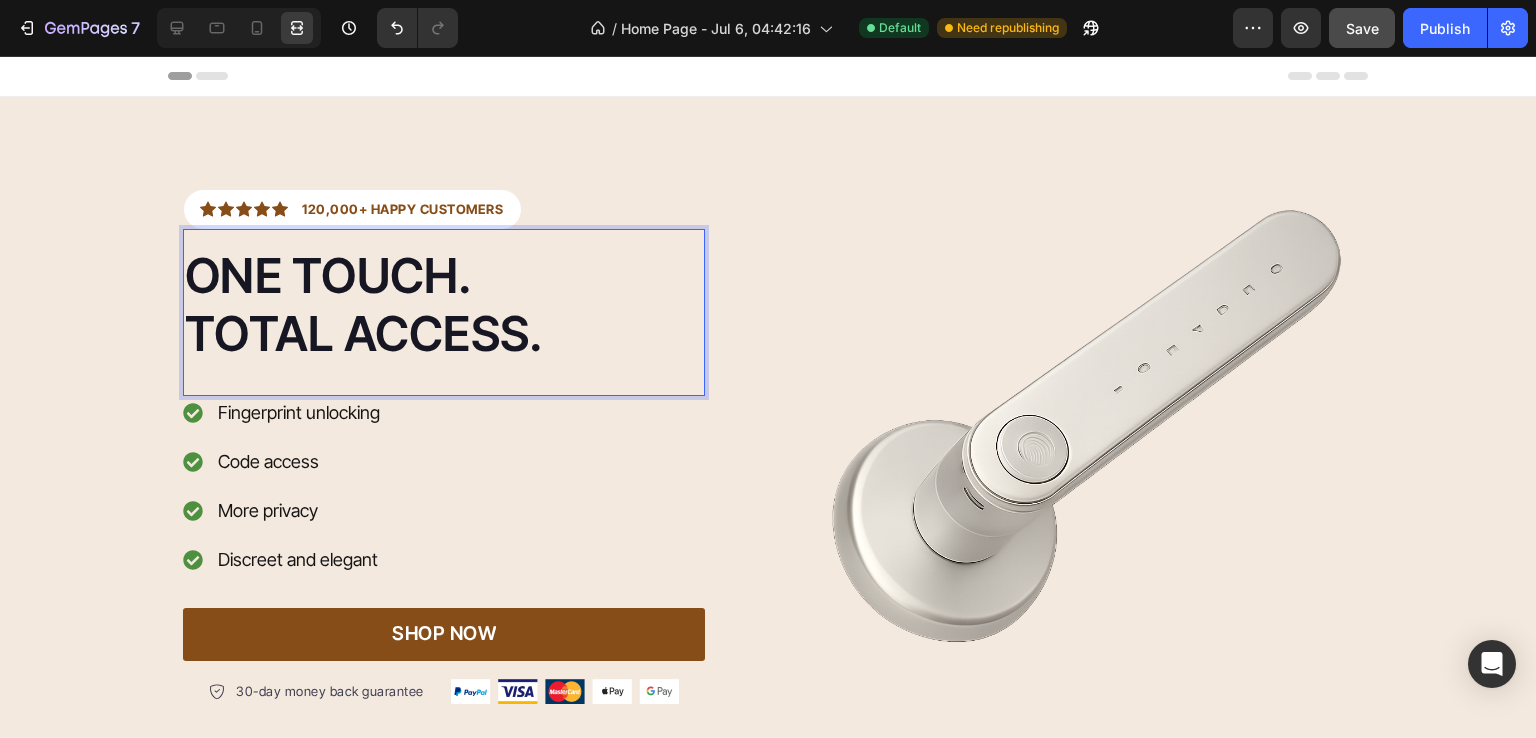 click on "ONE TOUCH.  TOTAL ACCESS." at bounding box center [444, 304] 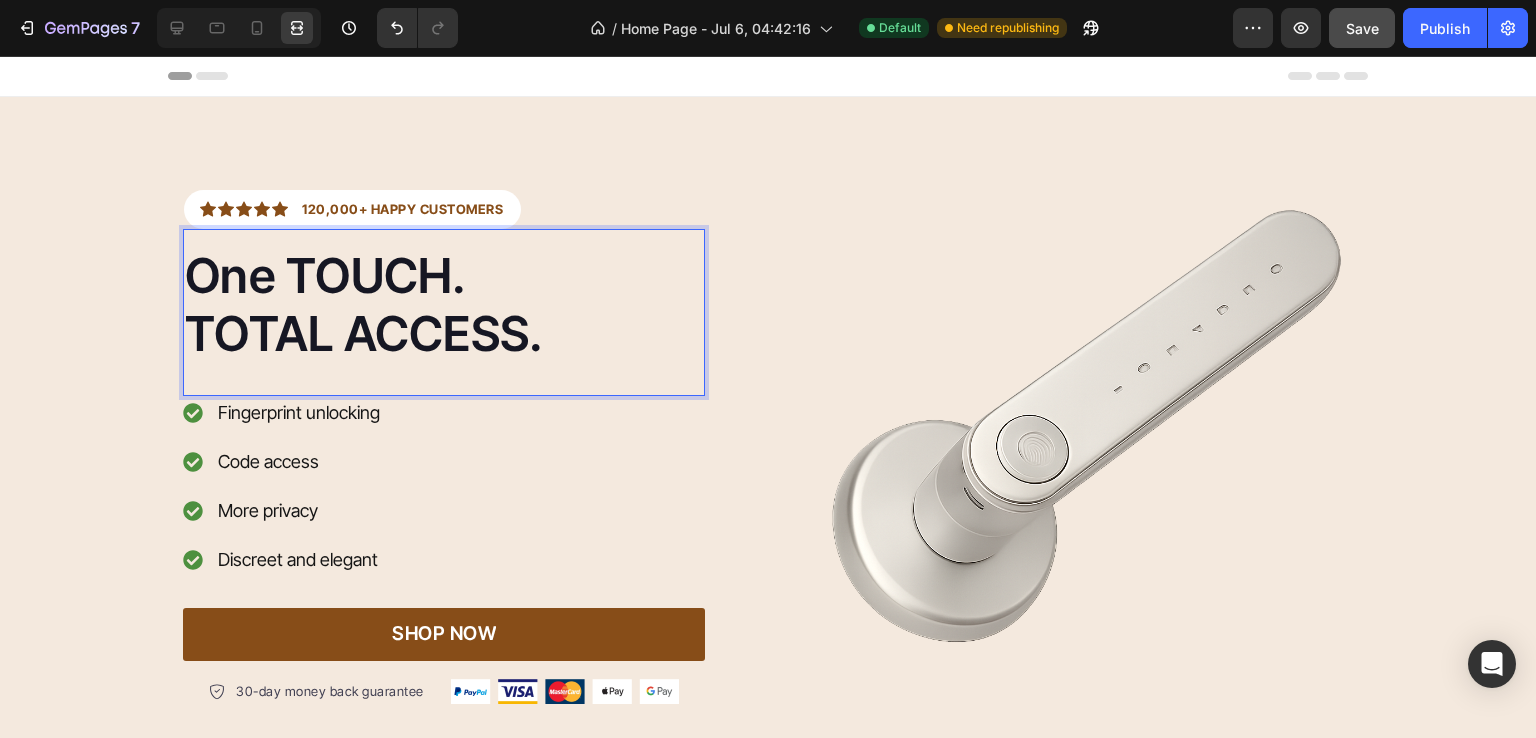 click on "One TOUCH.  TOTAL ACCESS." at bounding box center (444, 304) 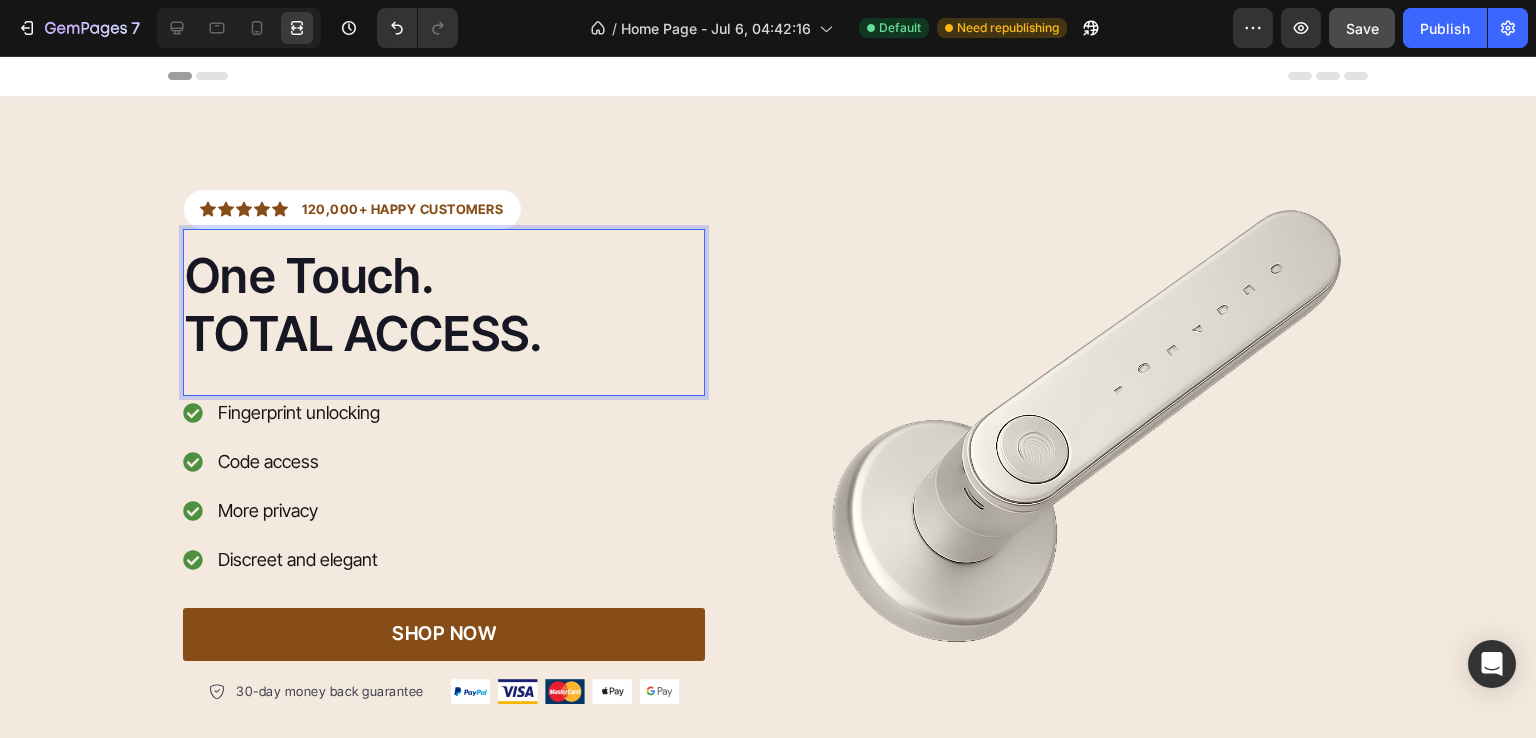 click on "One Touch.  TOTAL ACCESS." at bounding box center (444, 304) 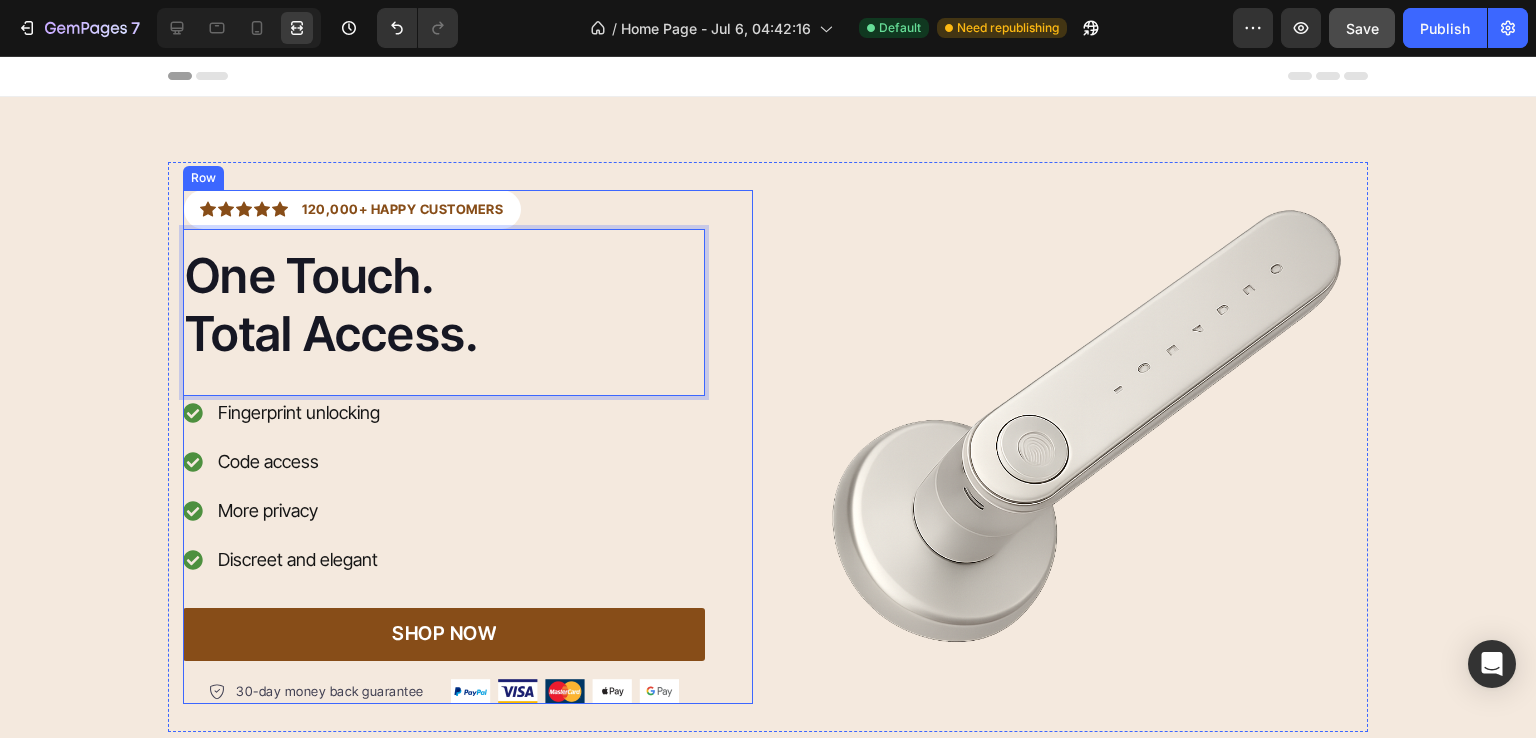 click at bounding box center [1068, 447] 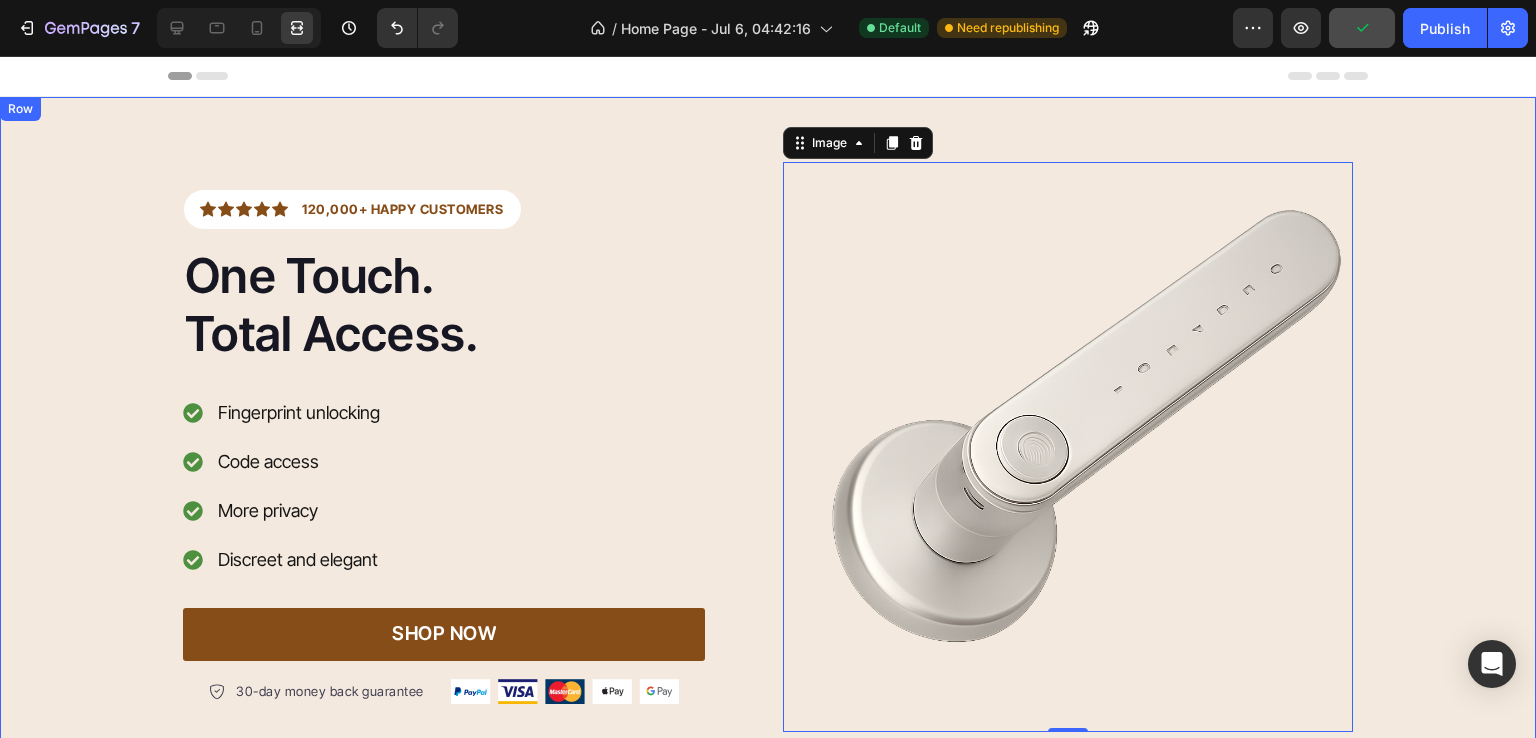 click on "Icon Icon Icon Icon Icon Icon List Hoz 120,000+ HAPPY CUSTOMERS Text block Row One Touch.  Total Access. Heading Fingerprint unlocking Code access More privacy Discreet and elegant Item list SHOP NOW Button
30-day money back guarantee Item list Image Row Row Image   0 Row" at bounding box center (768, 447) 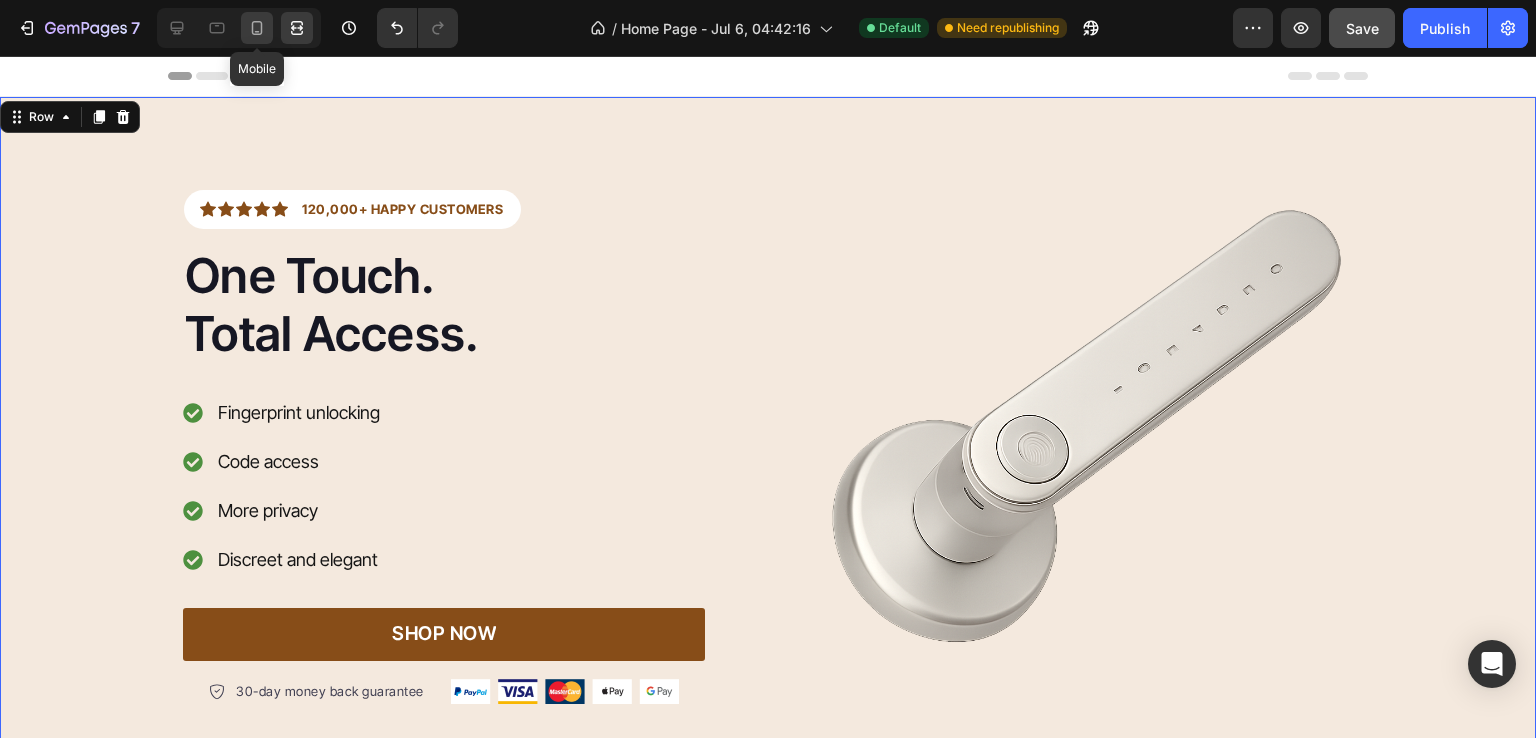 click 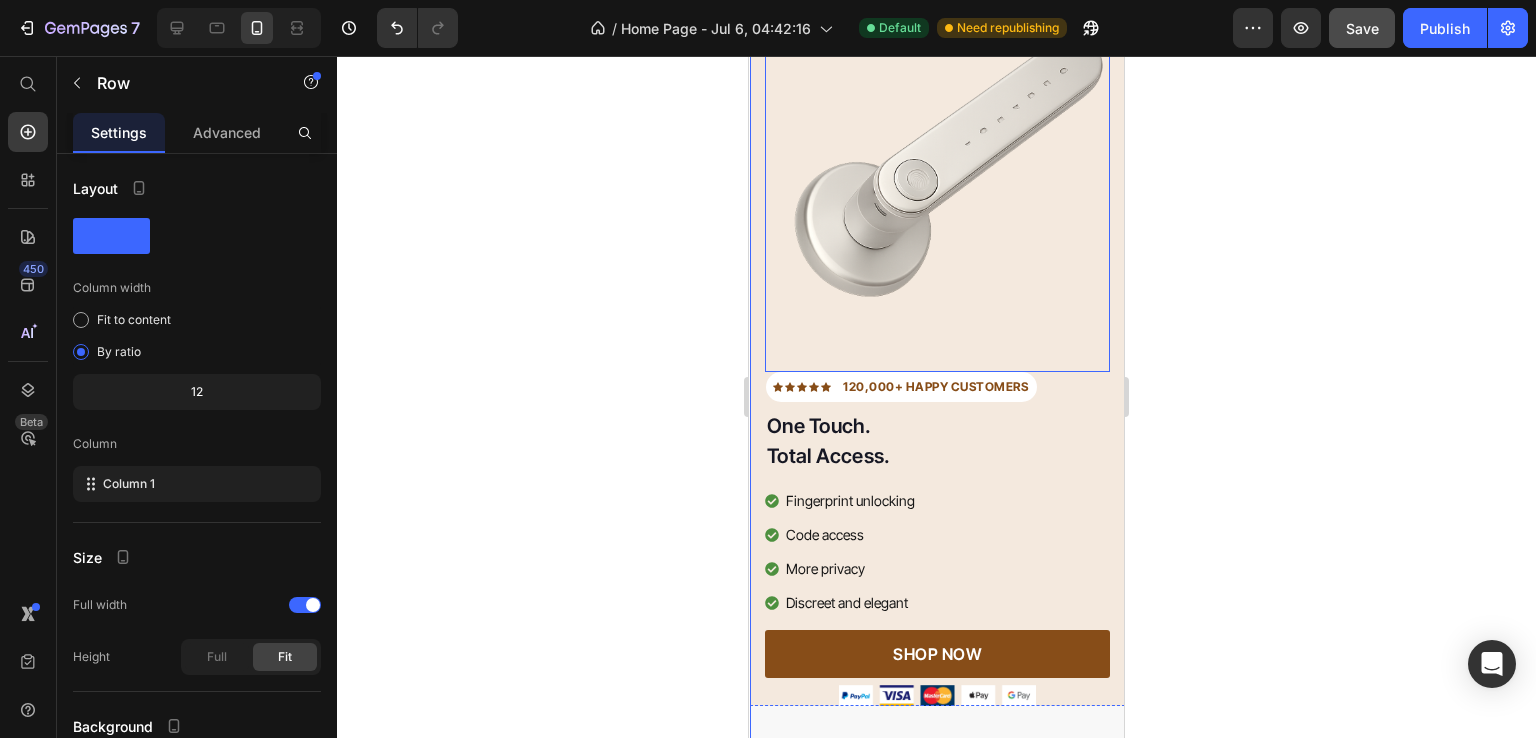 scroll, scrollTop: 123, scrollLeft: 0, axis: vertical 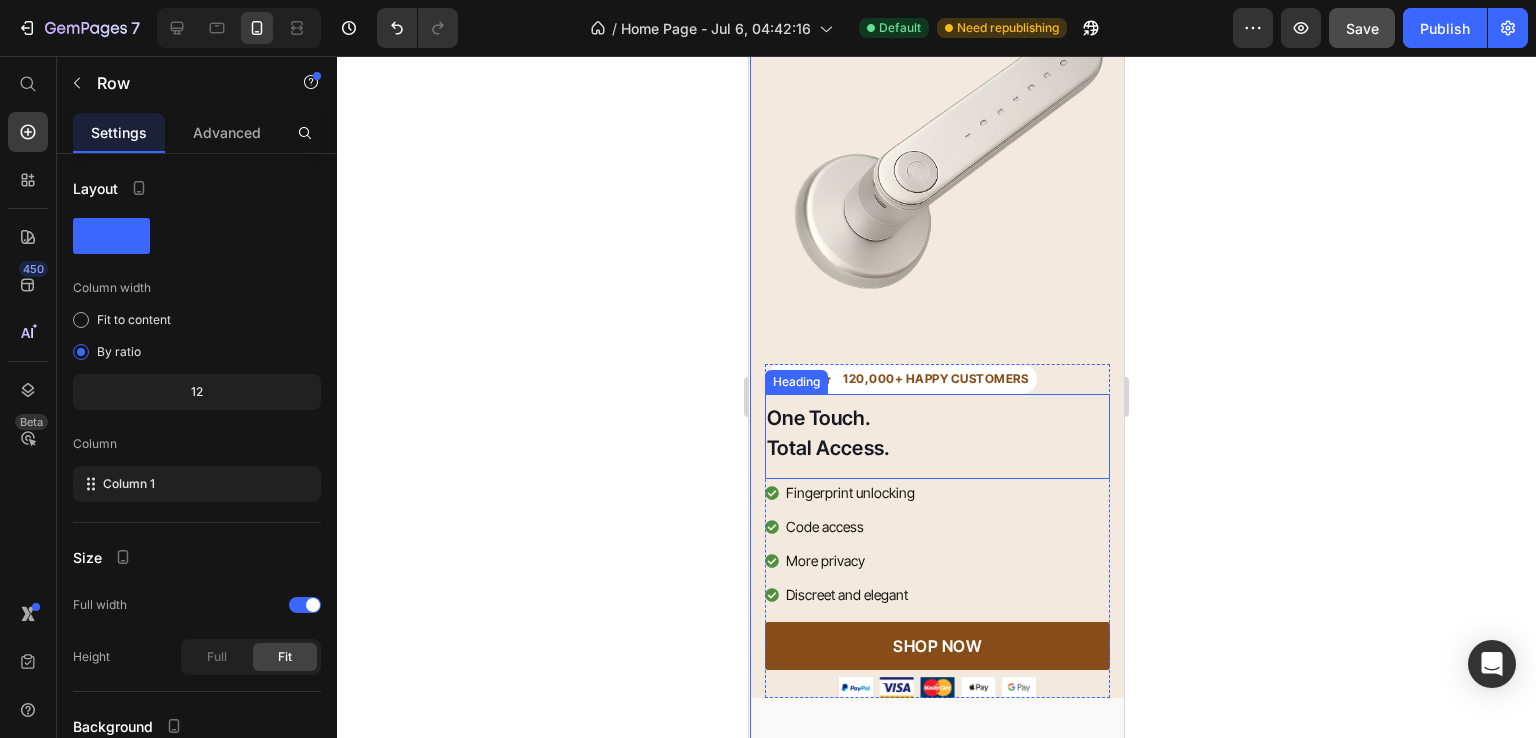 click on "One Touch.  Total Access." at bounding box center (937, 433) 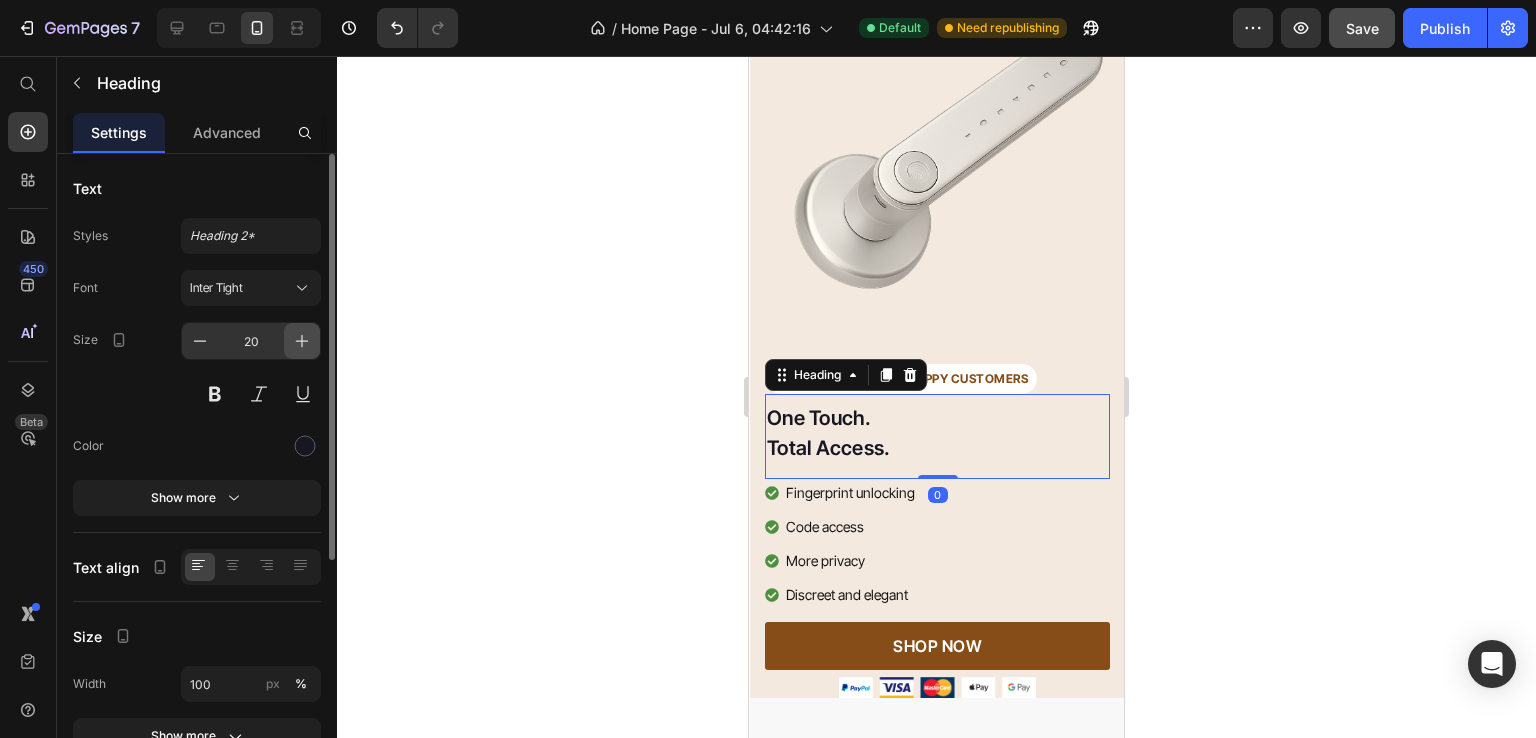 click 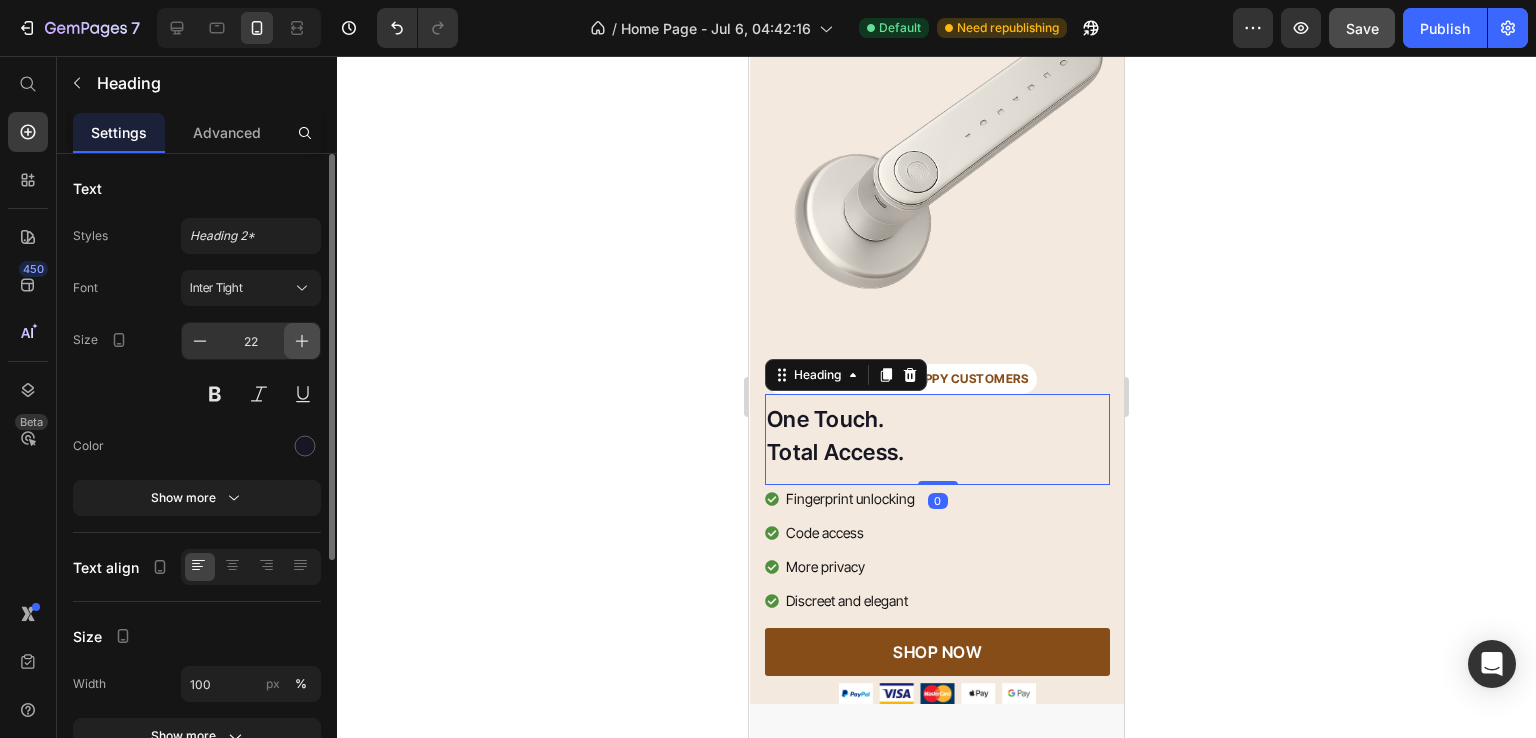 click 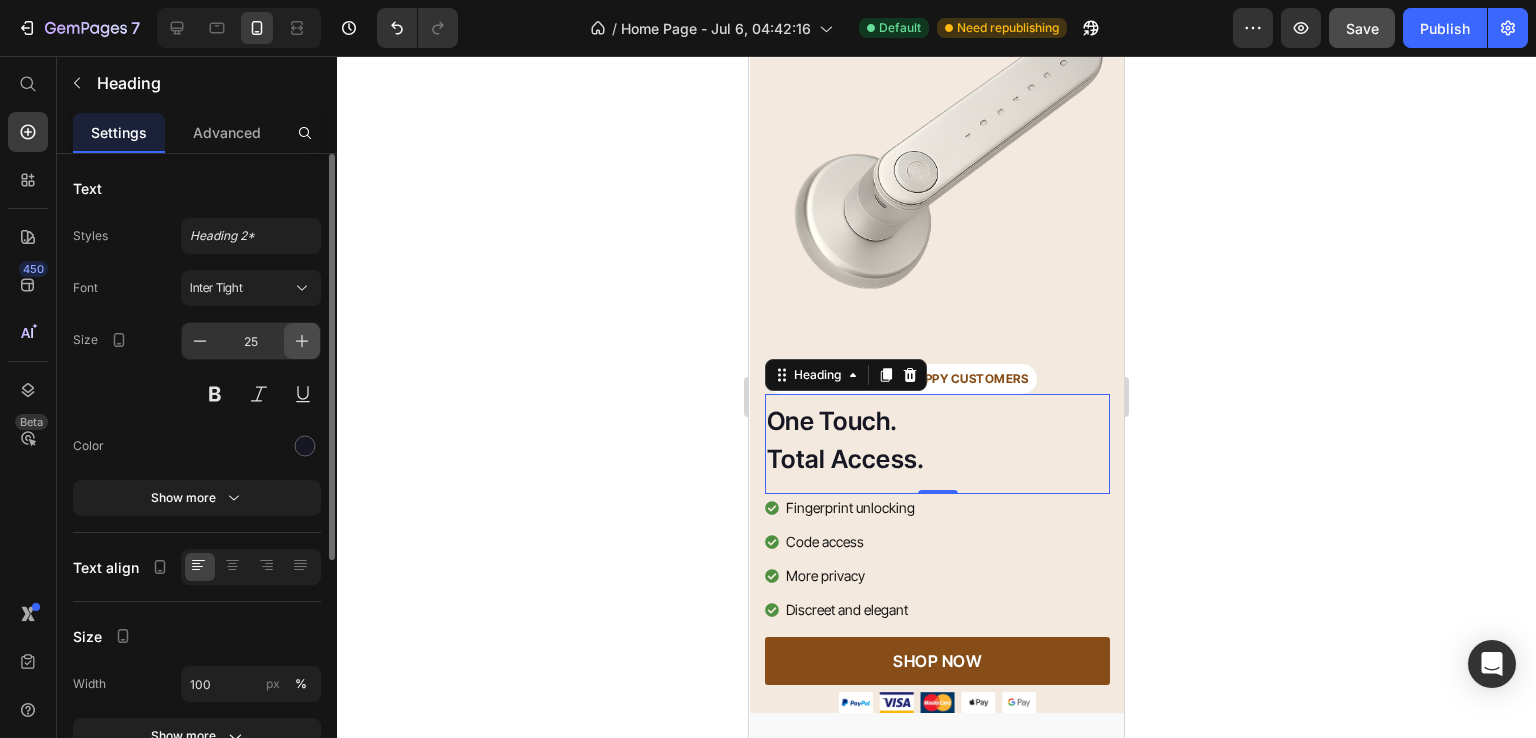click 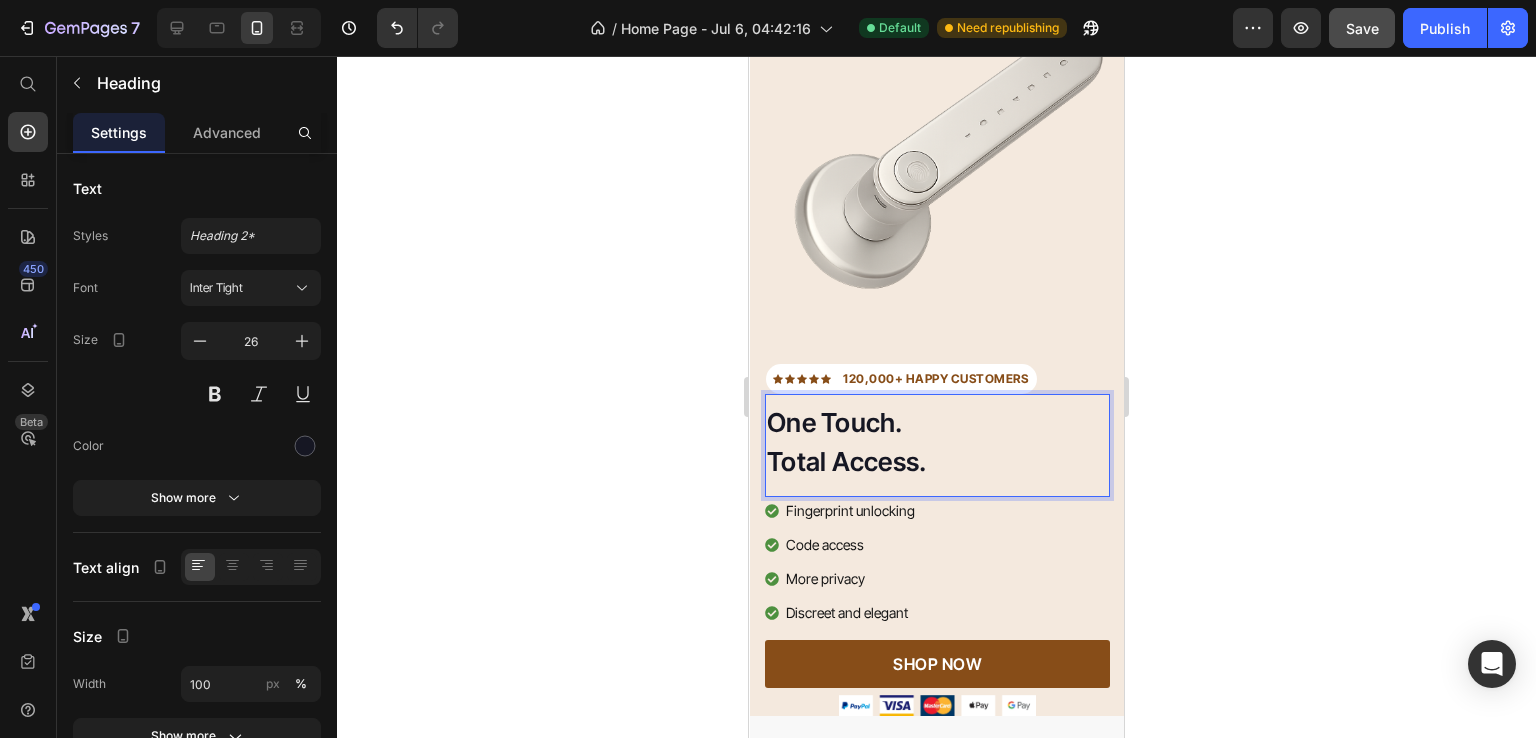 click on "One Touch.  Total Access." at bounding box center [937, 442] 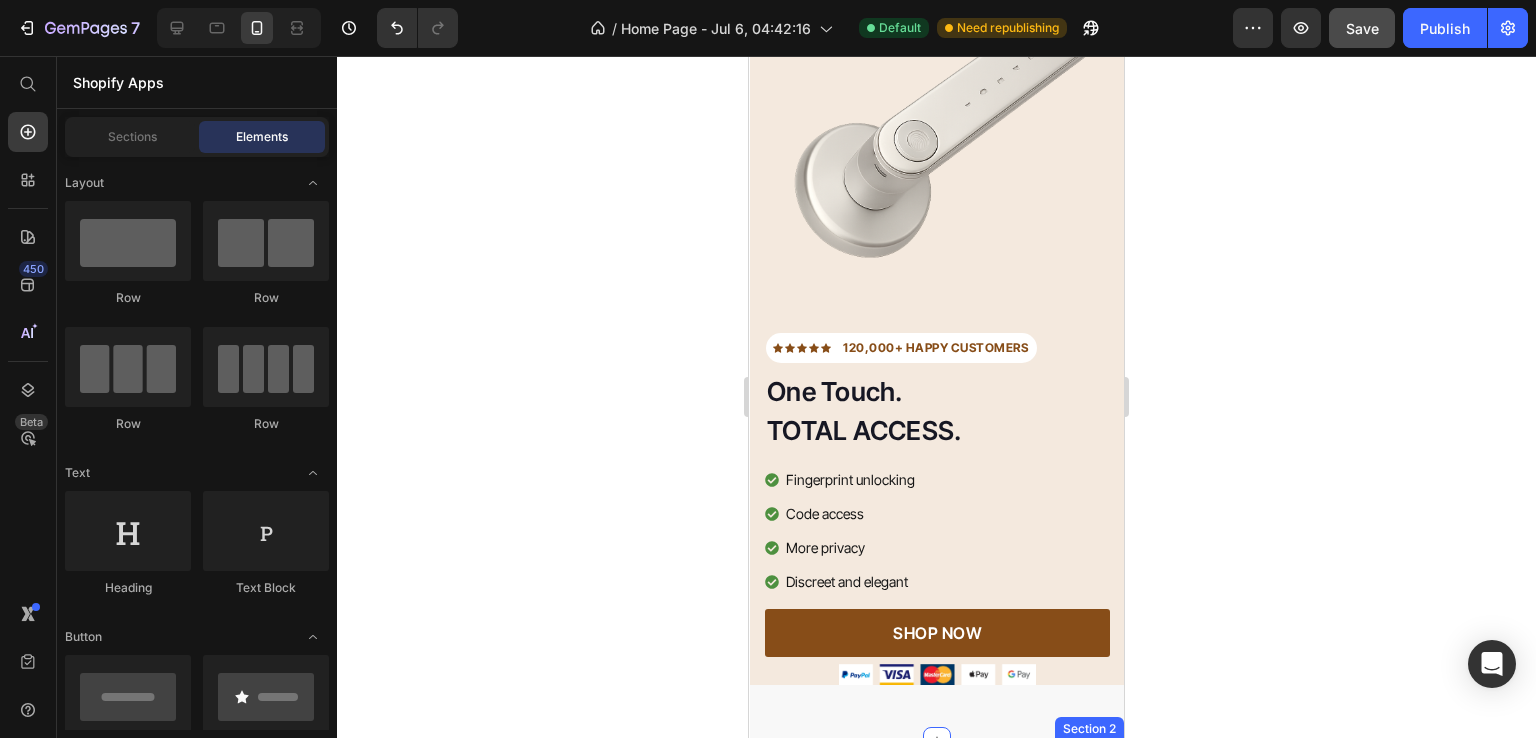 scroll, scrollTop: 152, scrollLeft: 0, axis: vertical 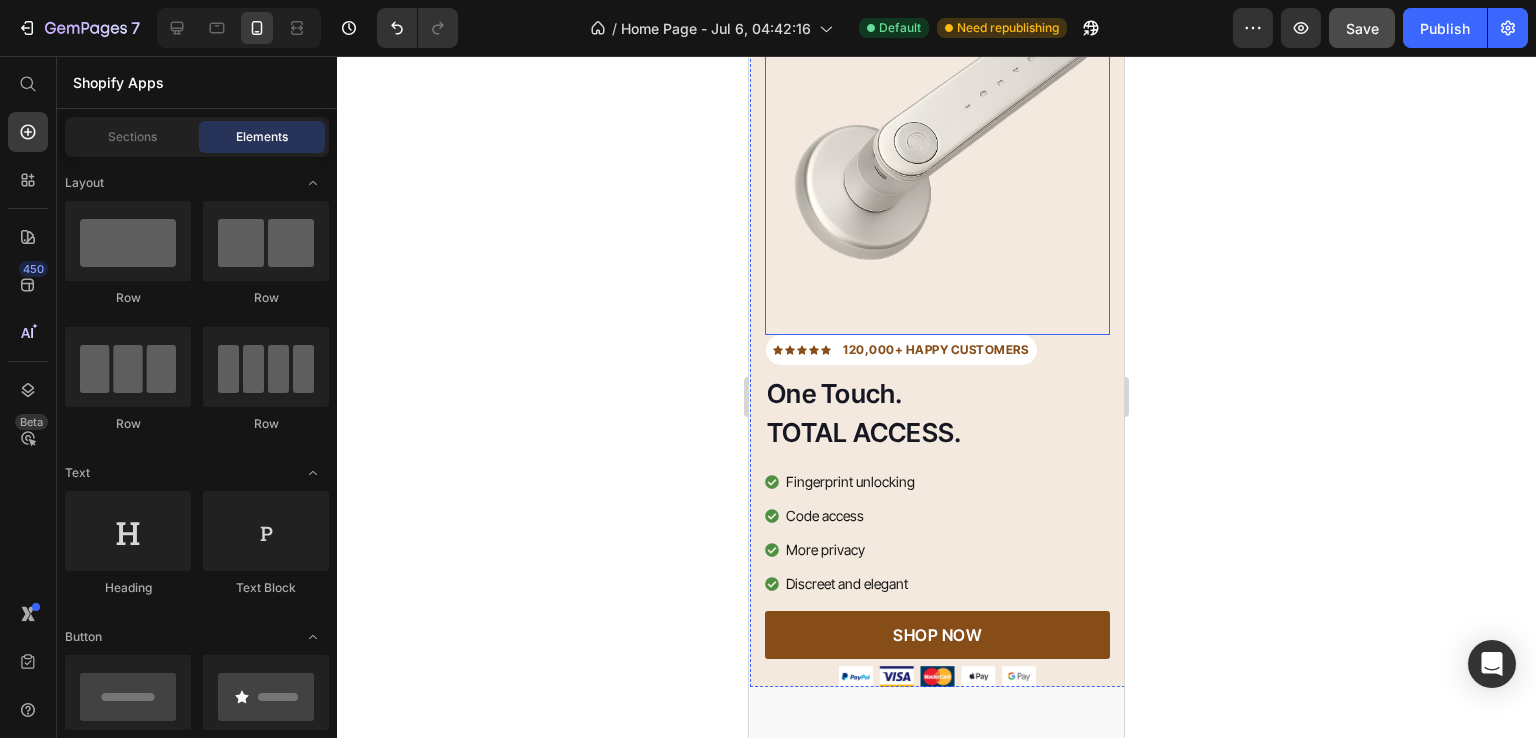 click at bounding box center (937, 152) 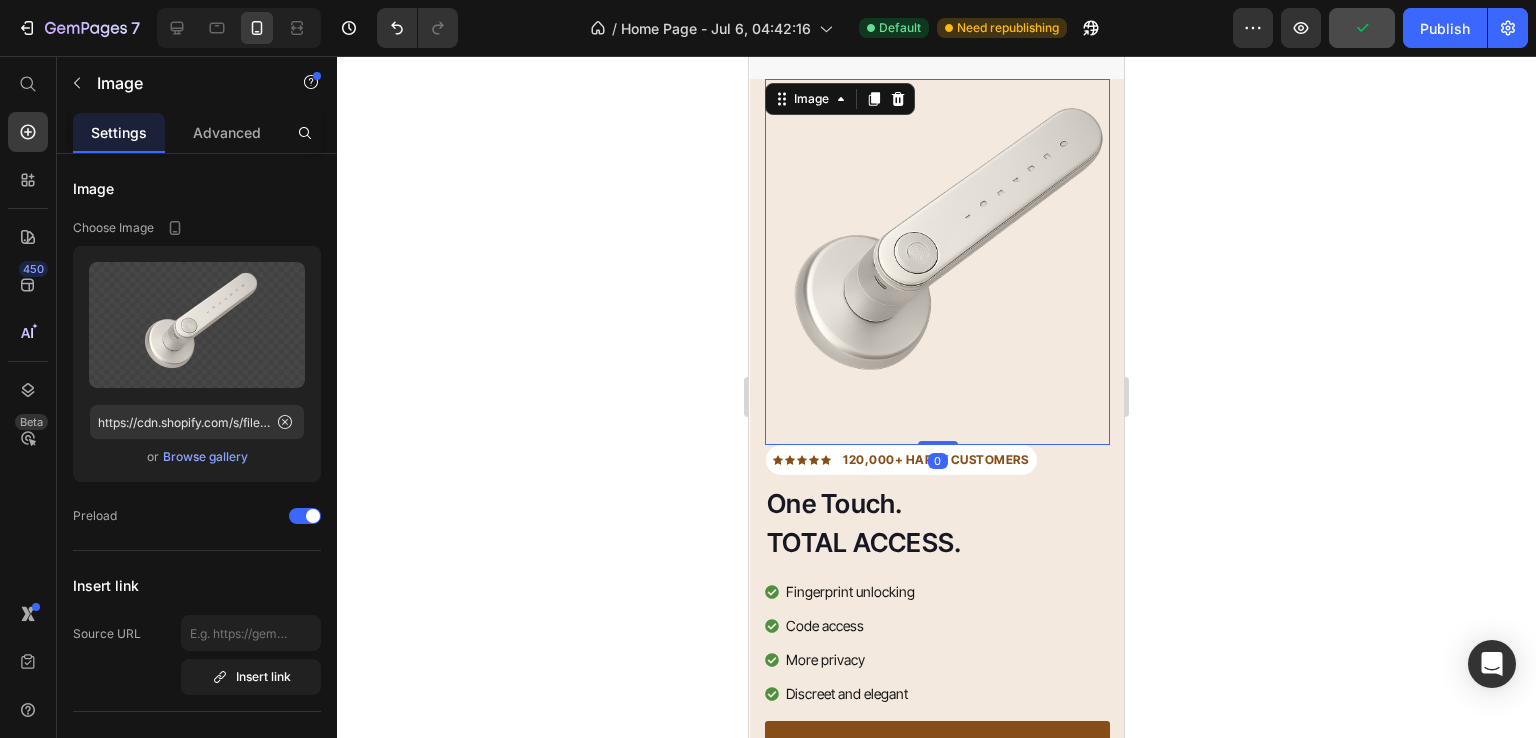 scroll, scrollTop: 12, scrollLeft: 0, axis: vertical 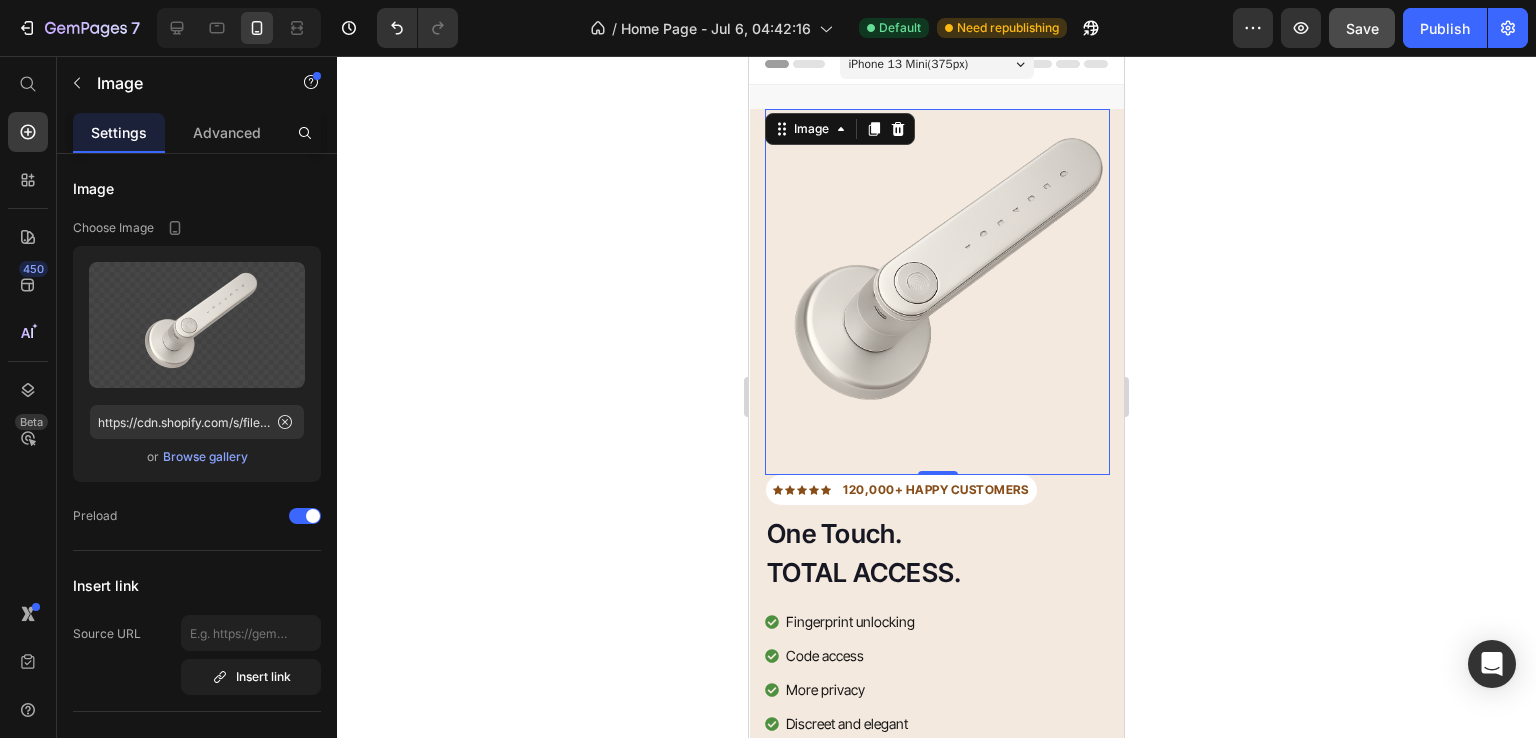 click 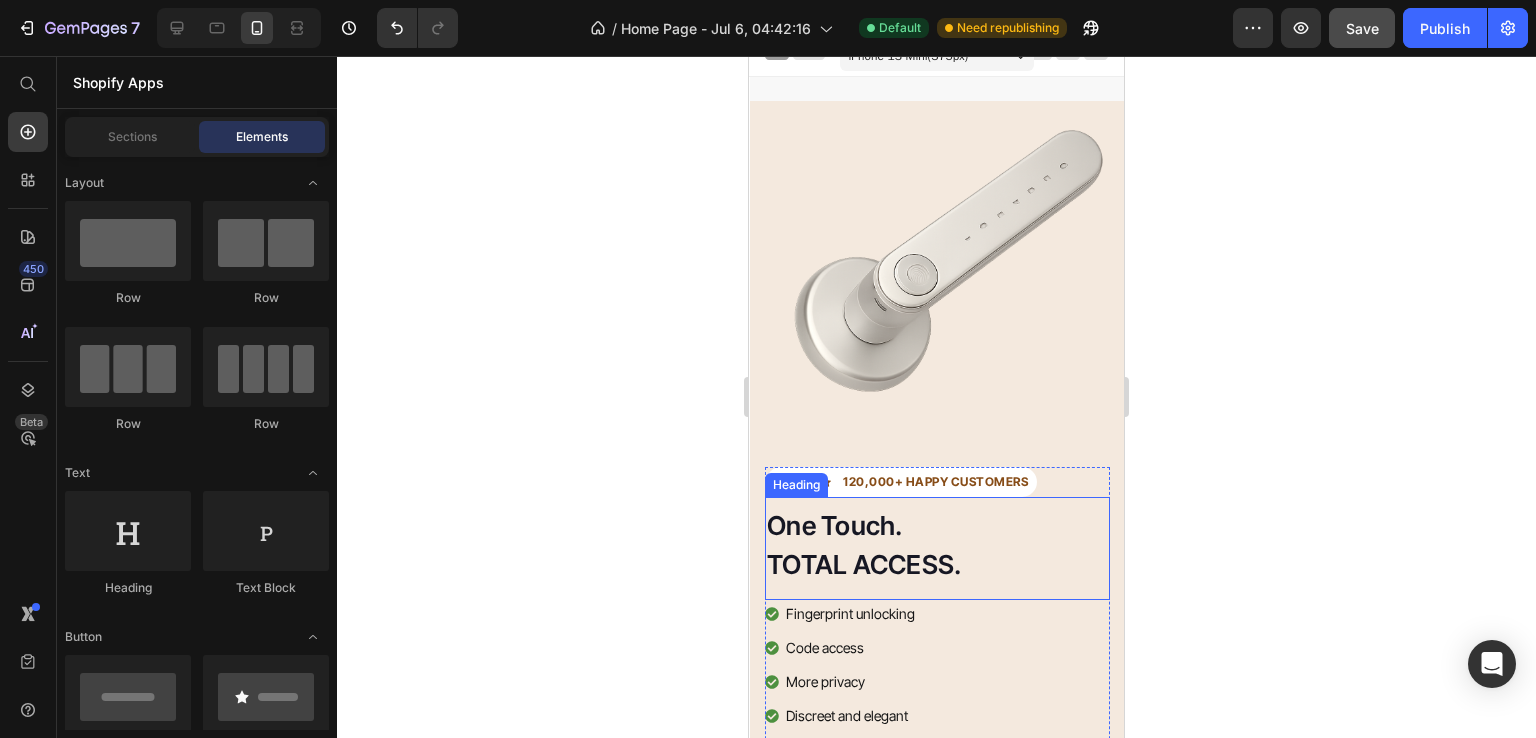 scroll, scrollTop: 15, scrollLeft: 0, axis: vertical 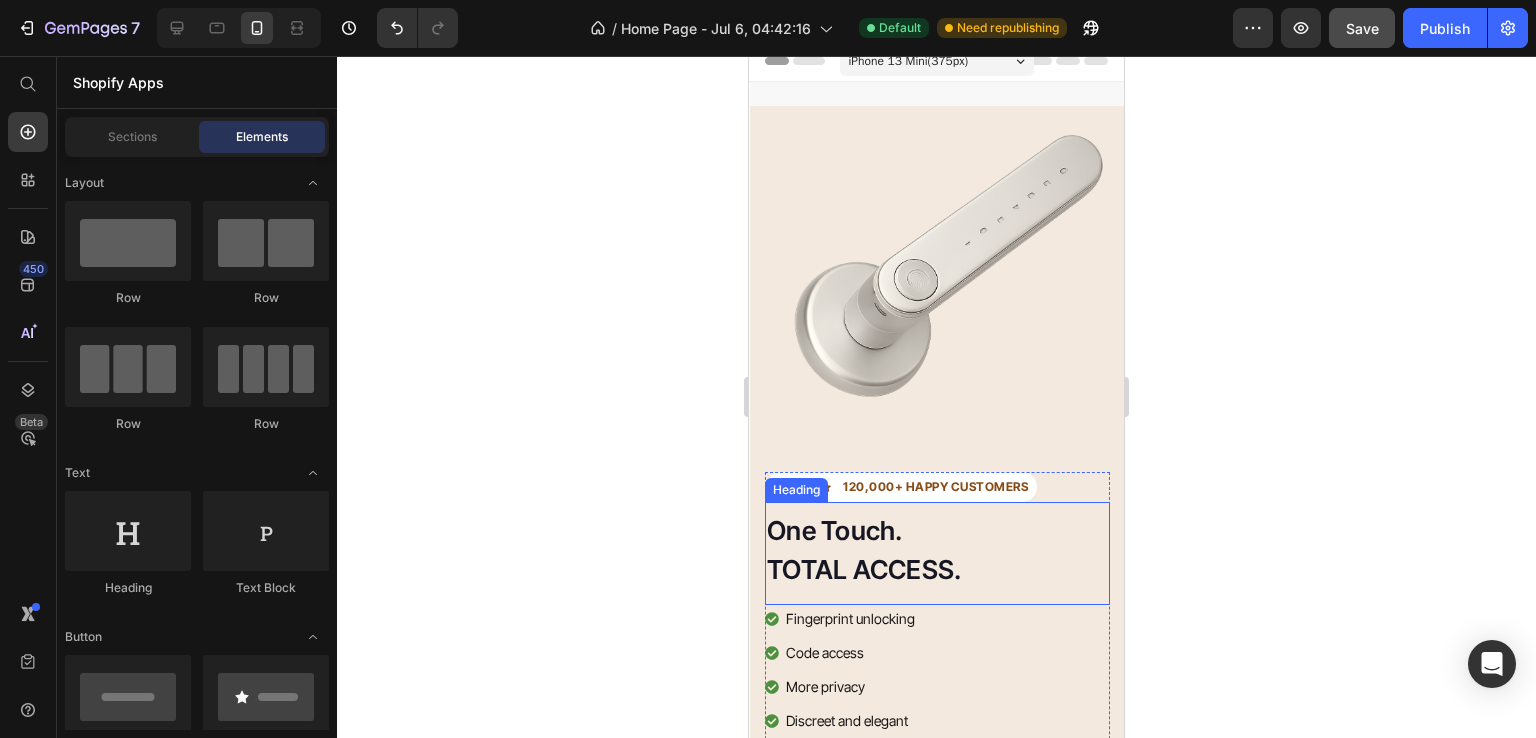 click on "One Touch.  TOTAL ACCESS." at bounding box center [937, 550] 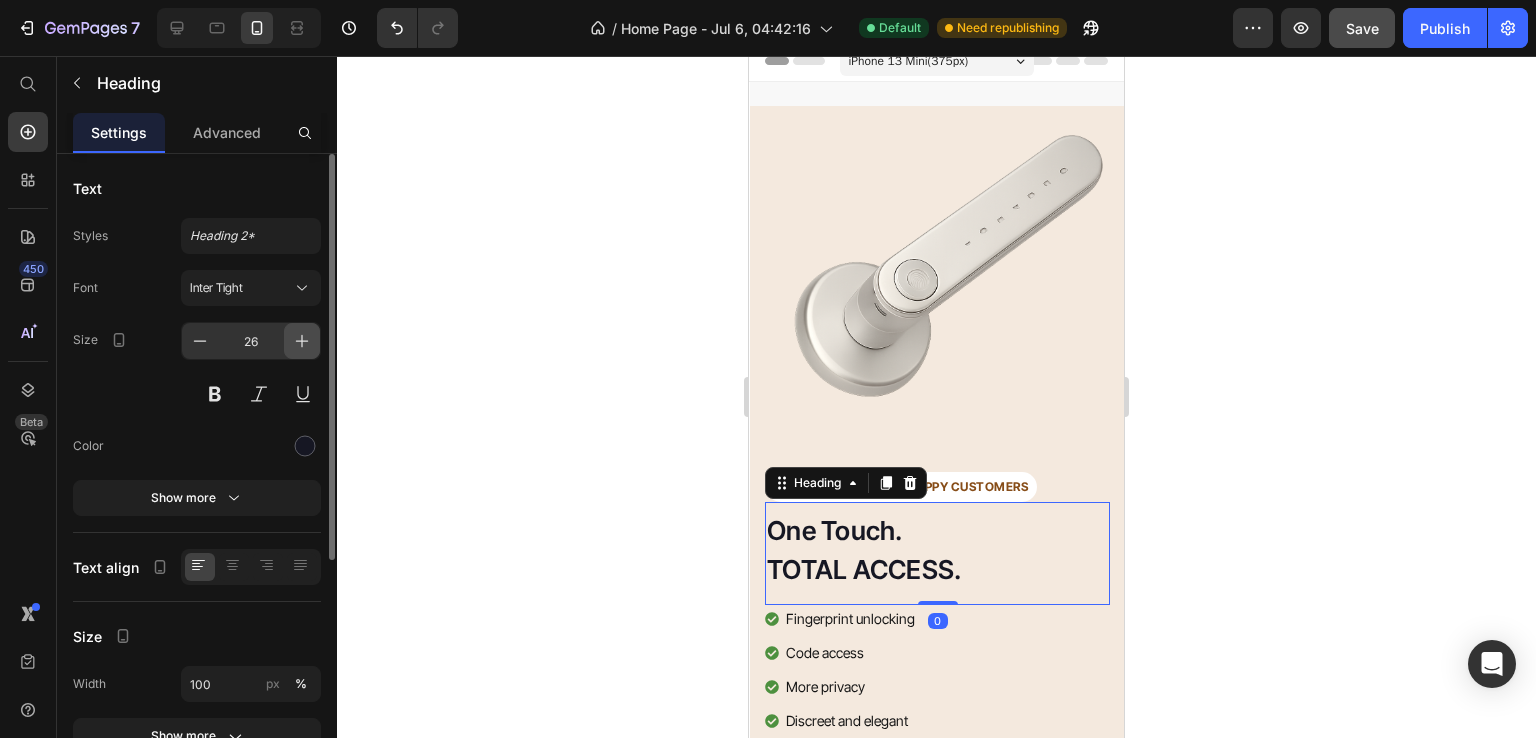 click 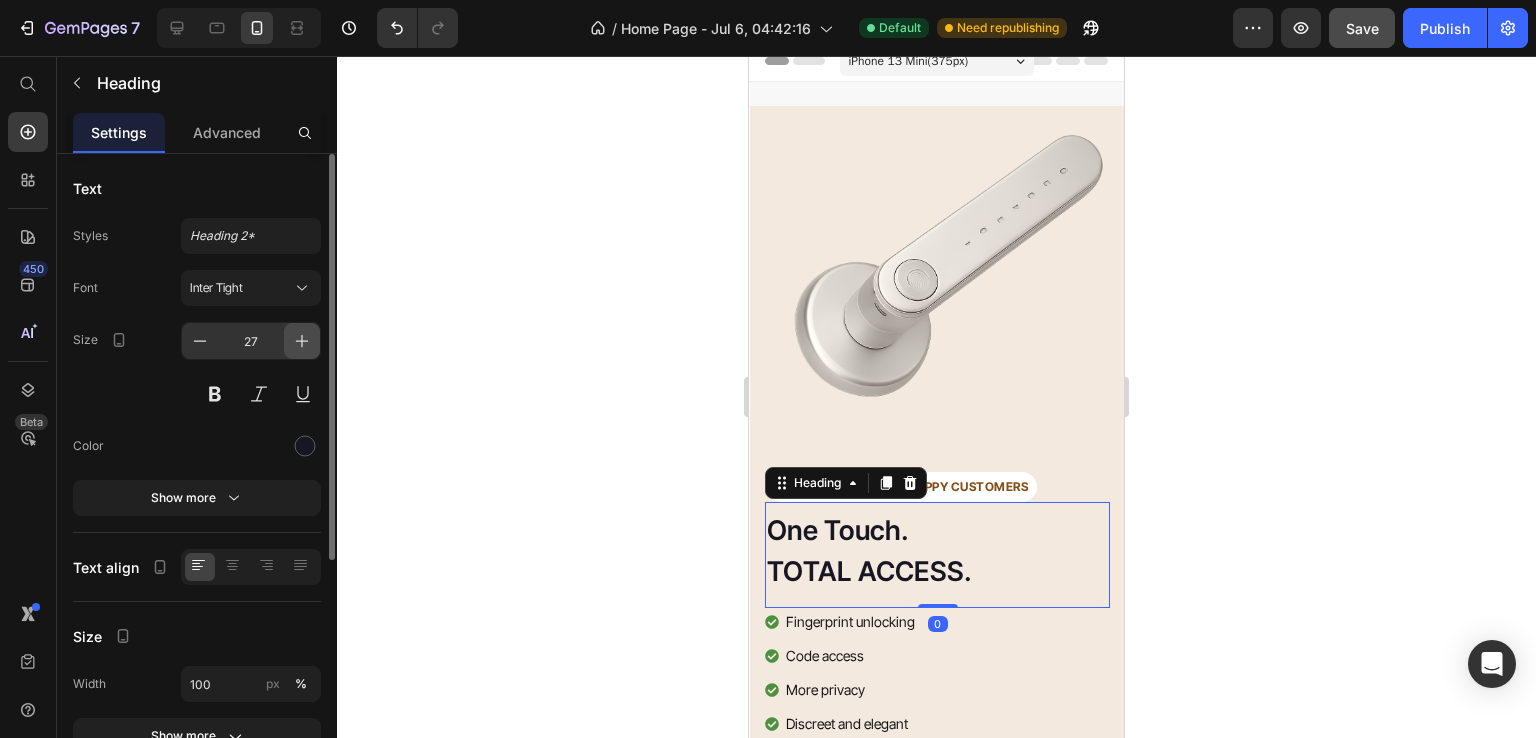 click 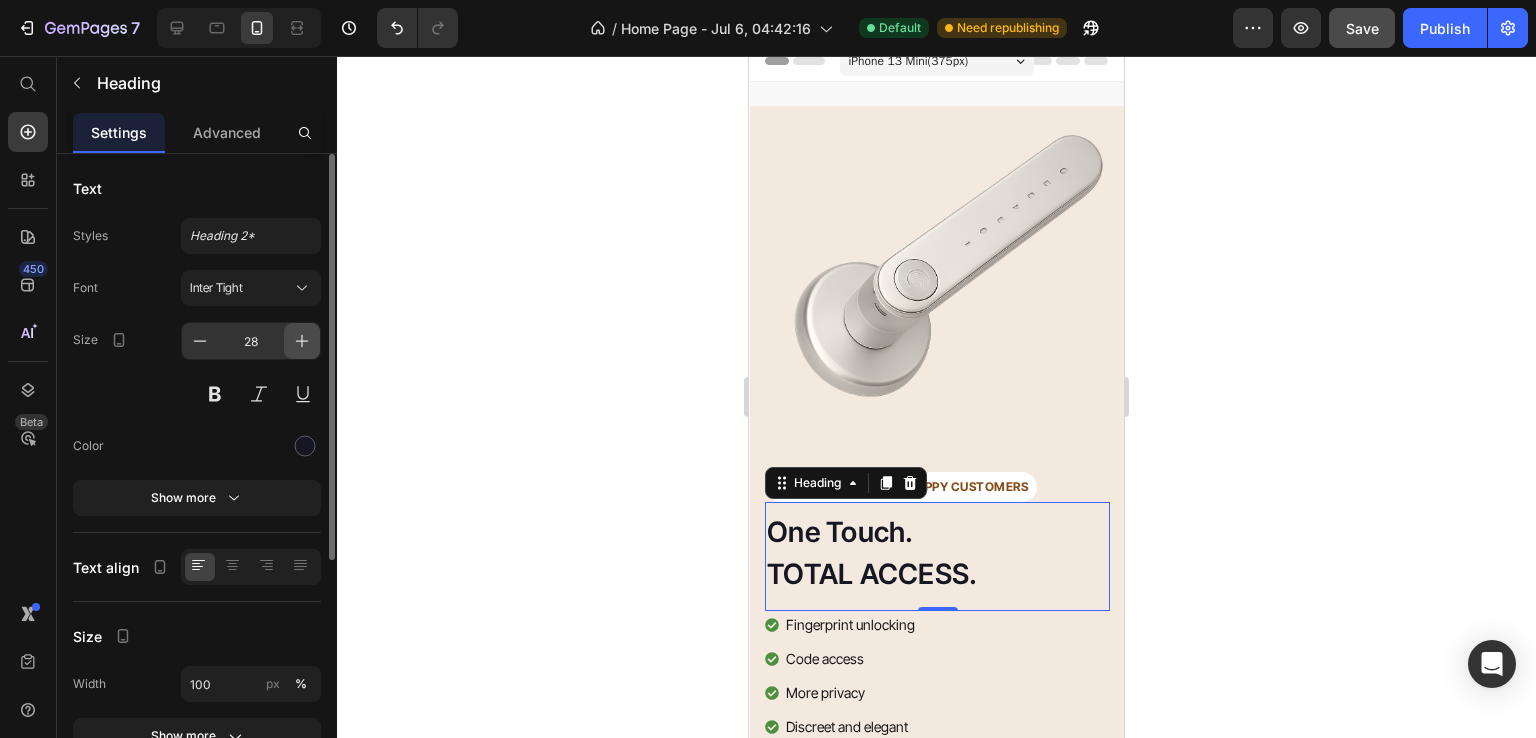 click 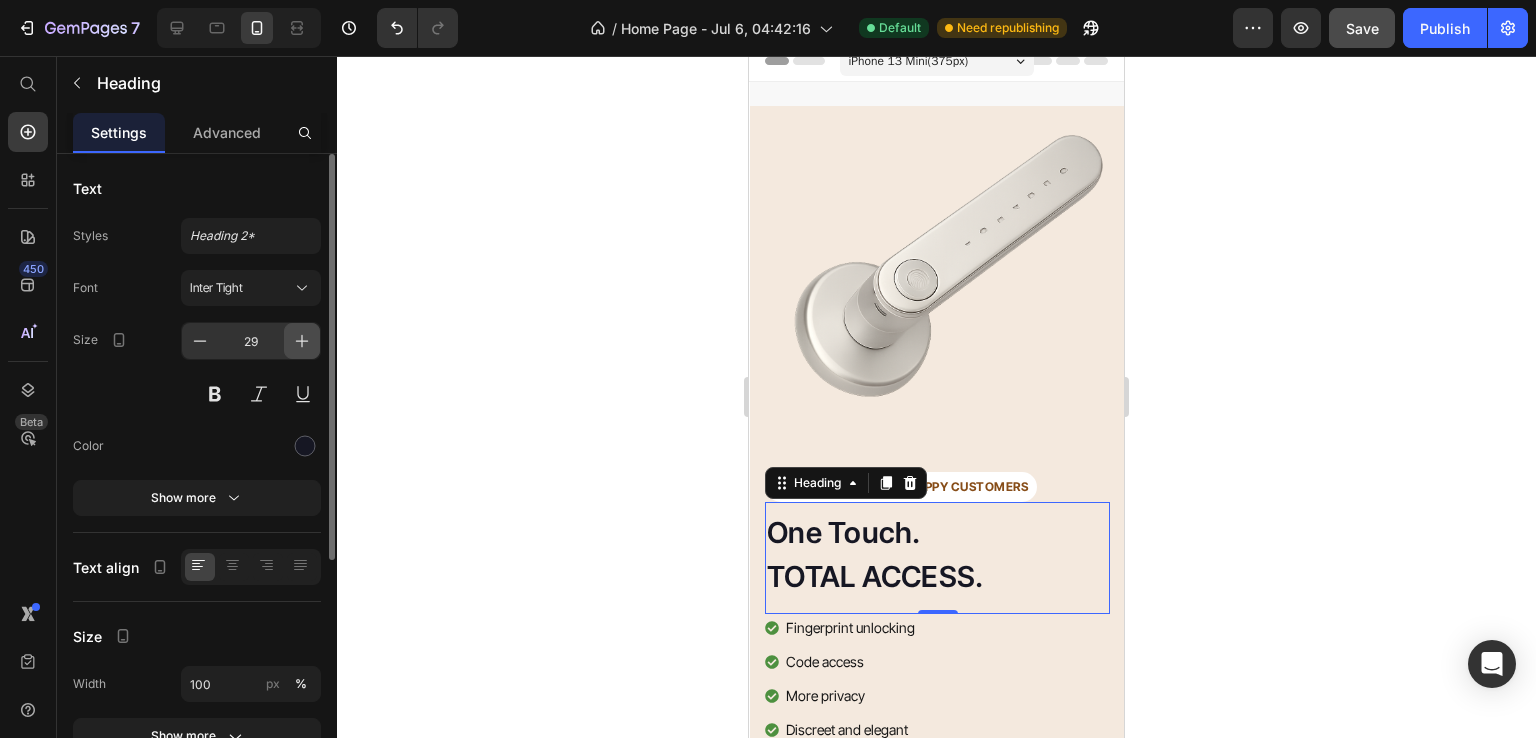 click 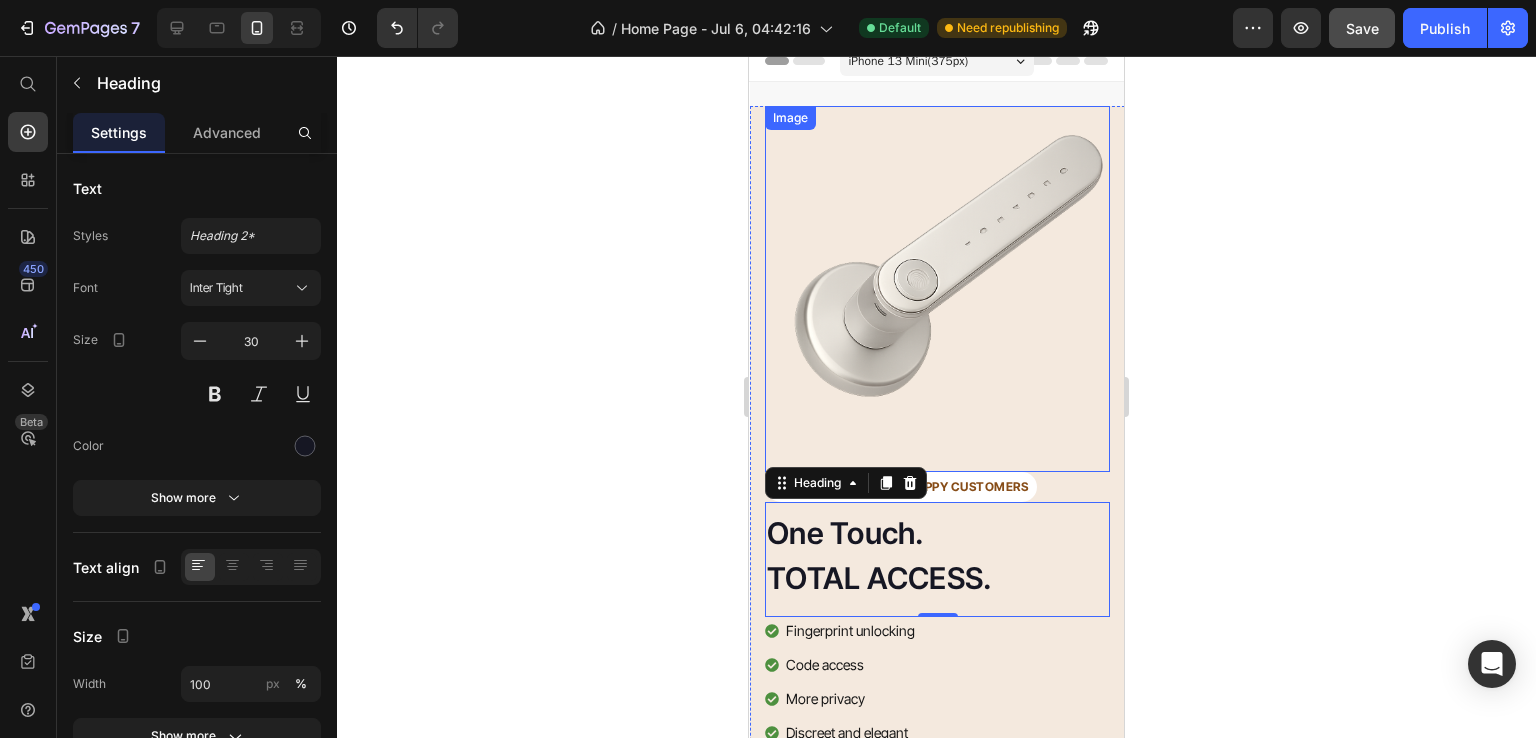 click at bounding box center [937, 289] 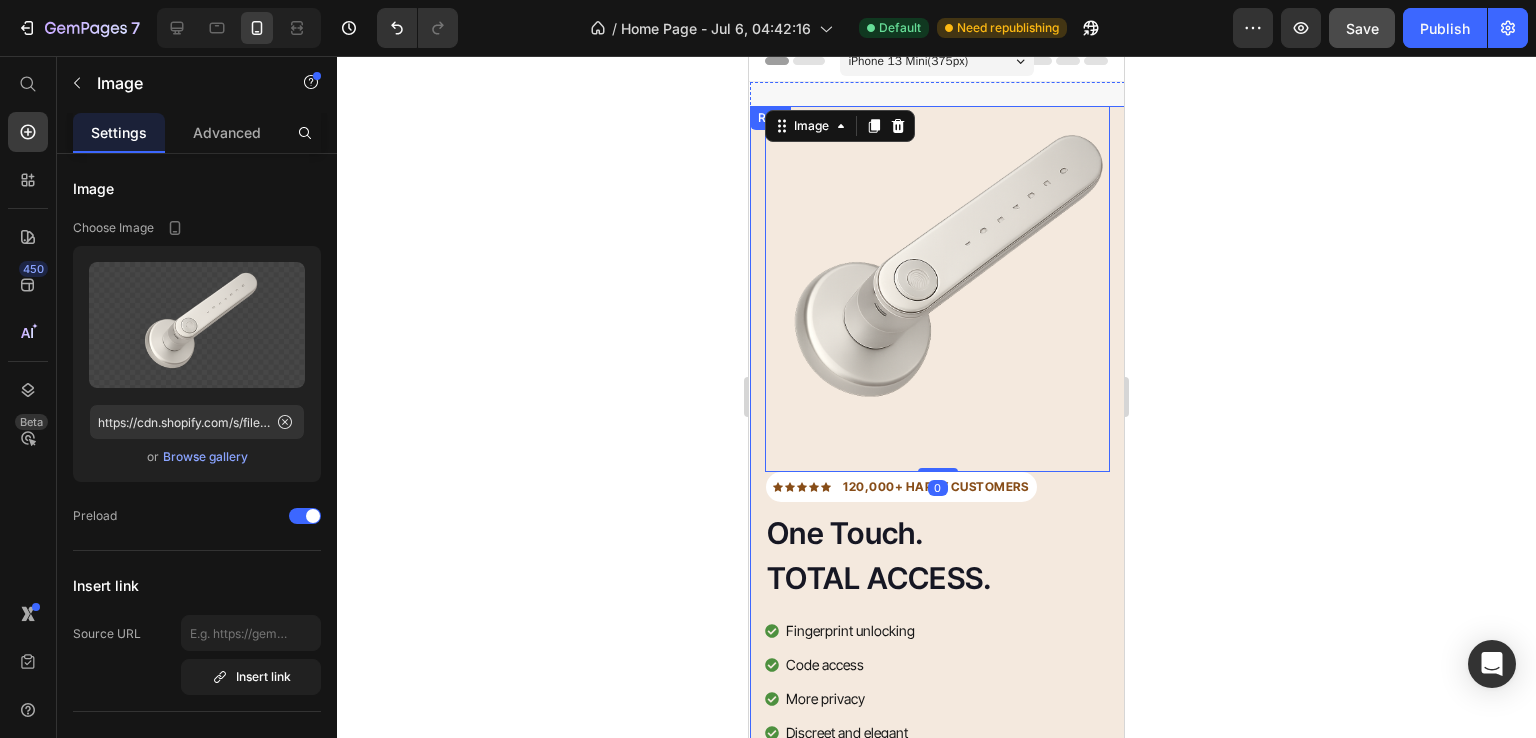 click on "Icon Icon Icon Icon Icon Icon List Hoz 120,000+ HAPPY CUSTOMERS Text block Row One Touch.  TOTAL ACCESS. Heading Fingerprint unlocking Code access More privacy Discreet and elegant Item list SHOP NOW Button
30-day money back guarantee Item list Image Row Row Image   0 Row" at bounding box center (937, 471) 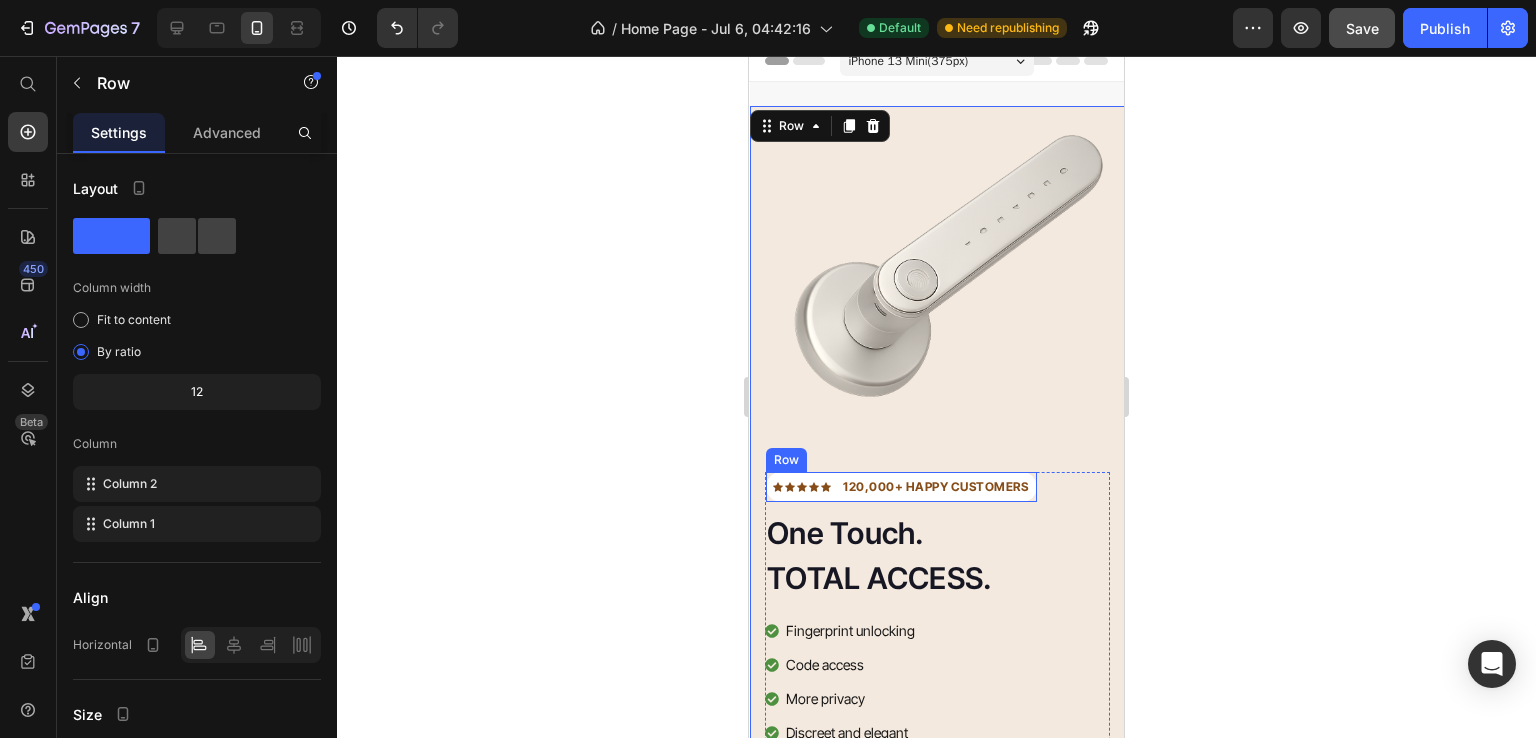 click on "Icon Icon Icon Icon Icon Icon List Hoz 120,000+ HAPPY CUSTOMERS Text block Row" at bounding box center (901, 487) 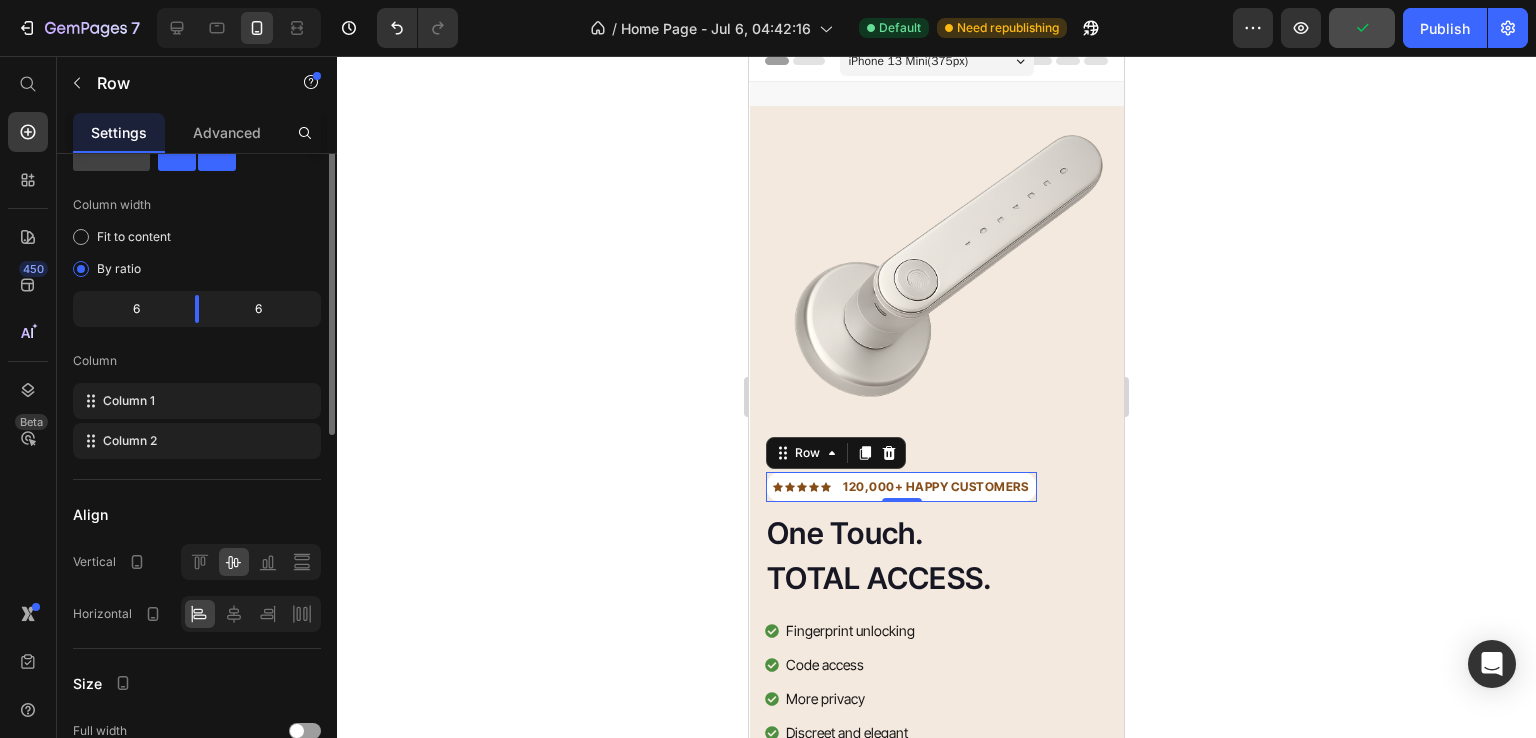 scroll, scrollTop: 0, scrollLeft: 0, axis: both 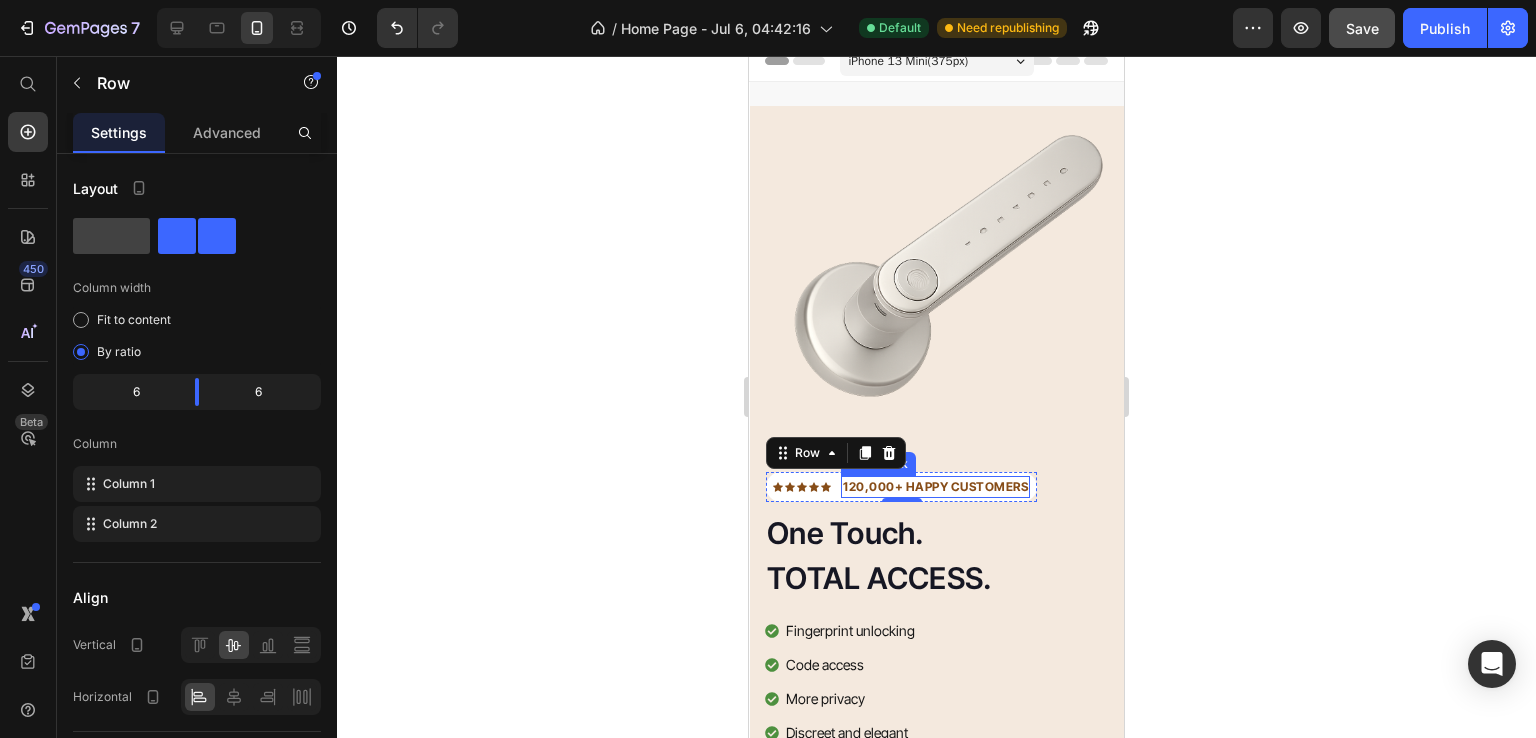 click on "120,000+ HAPPY CUSTOMERS" at bounding box center (935, 487) 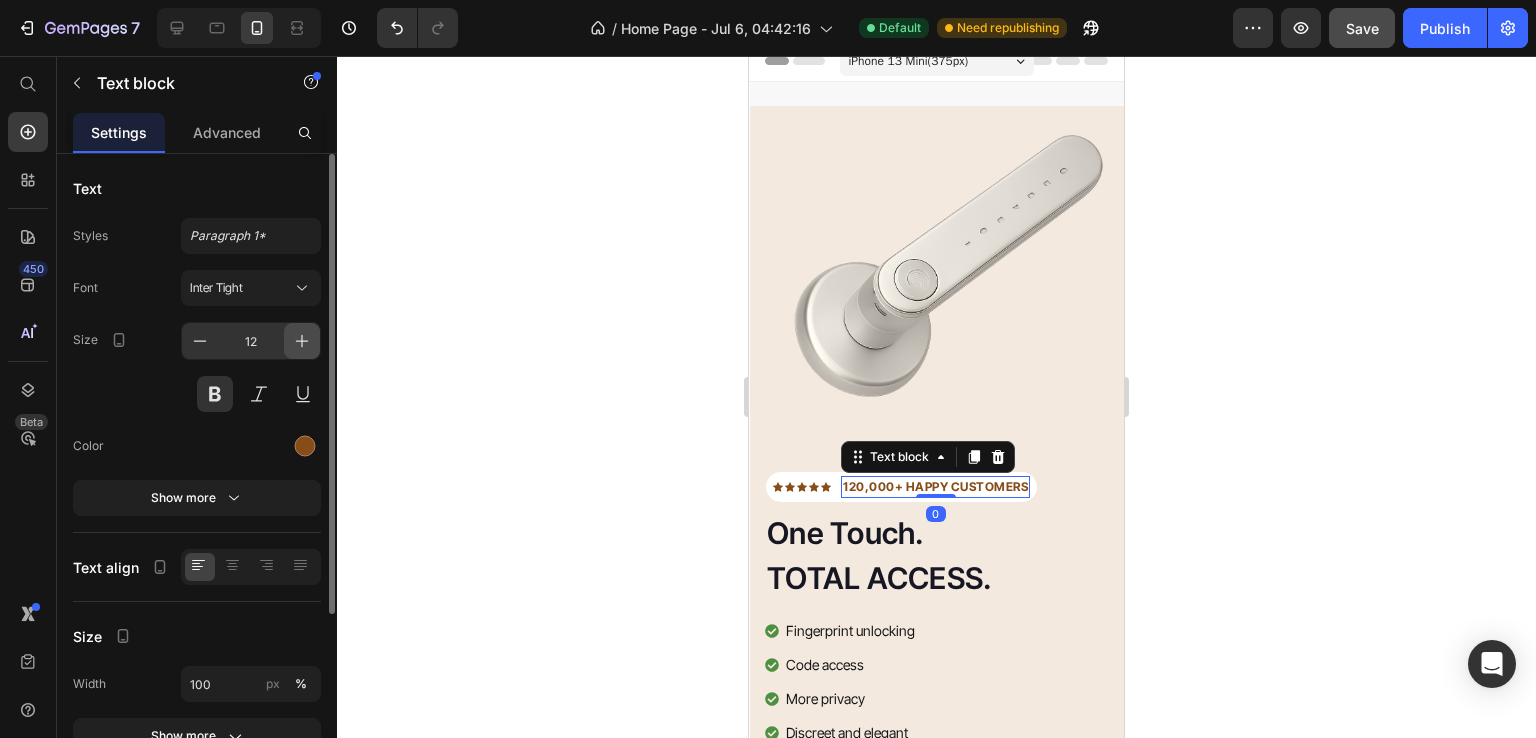 click at bounding box center [302, 341] 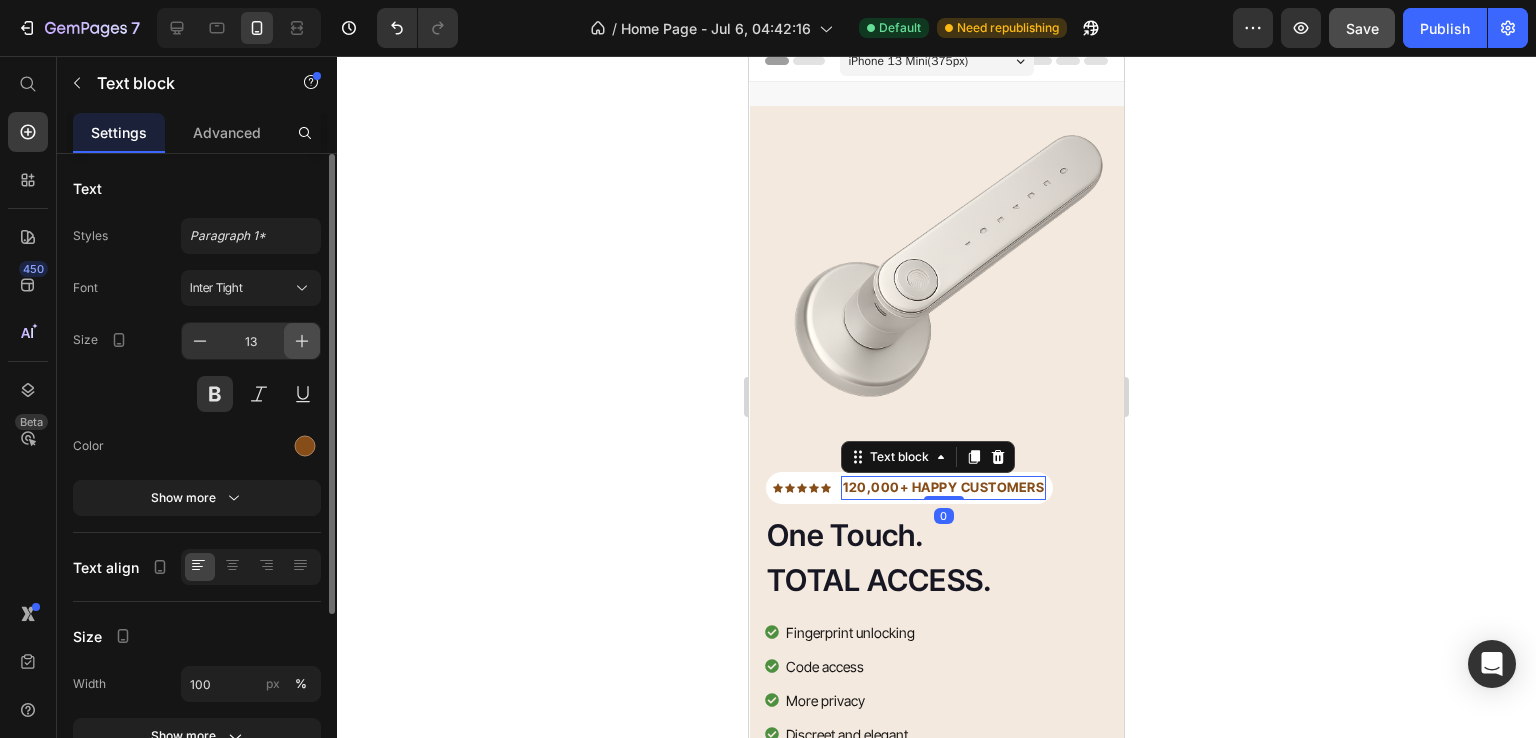 click at bounding box center (302, 341) 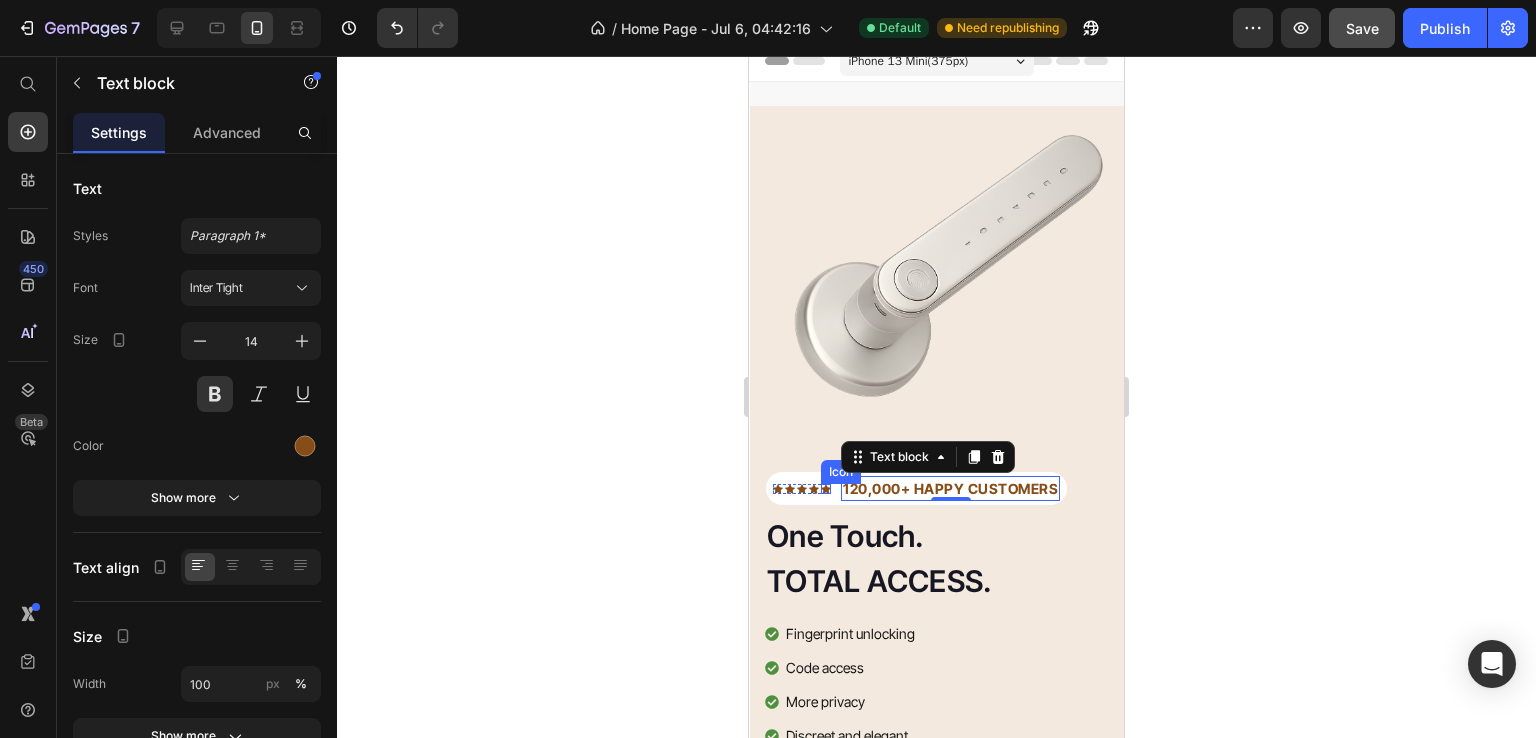 click 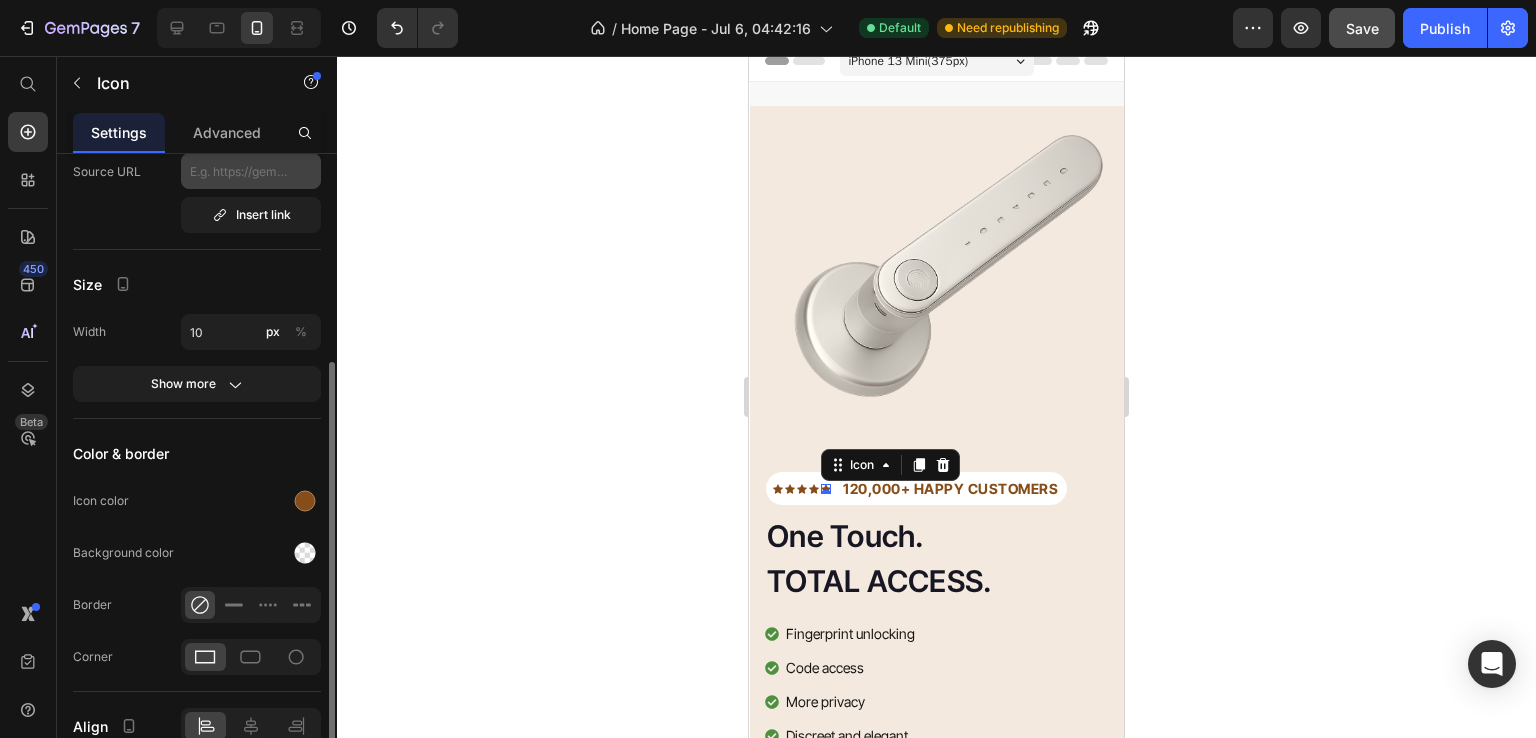 scroll, scrollTop: 167, scrollLeft: 0, axis: vertical 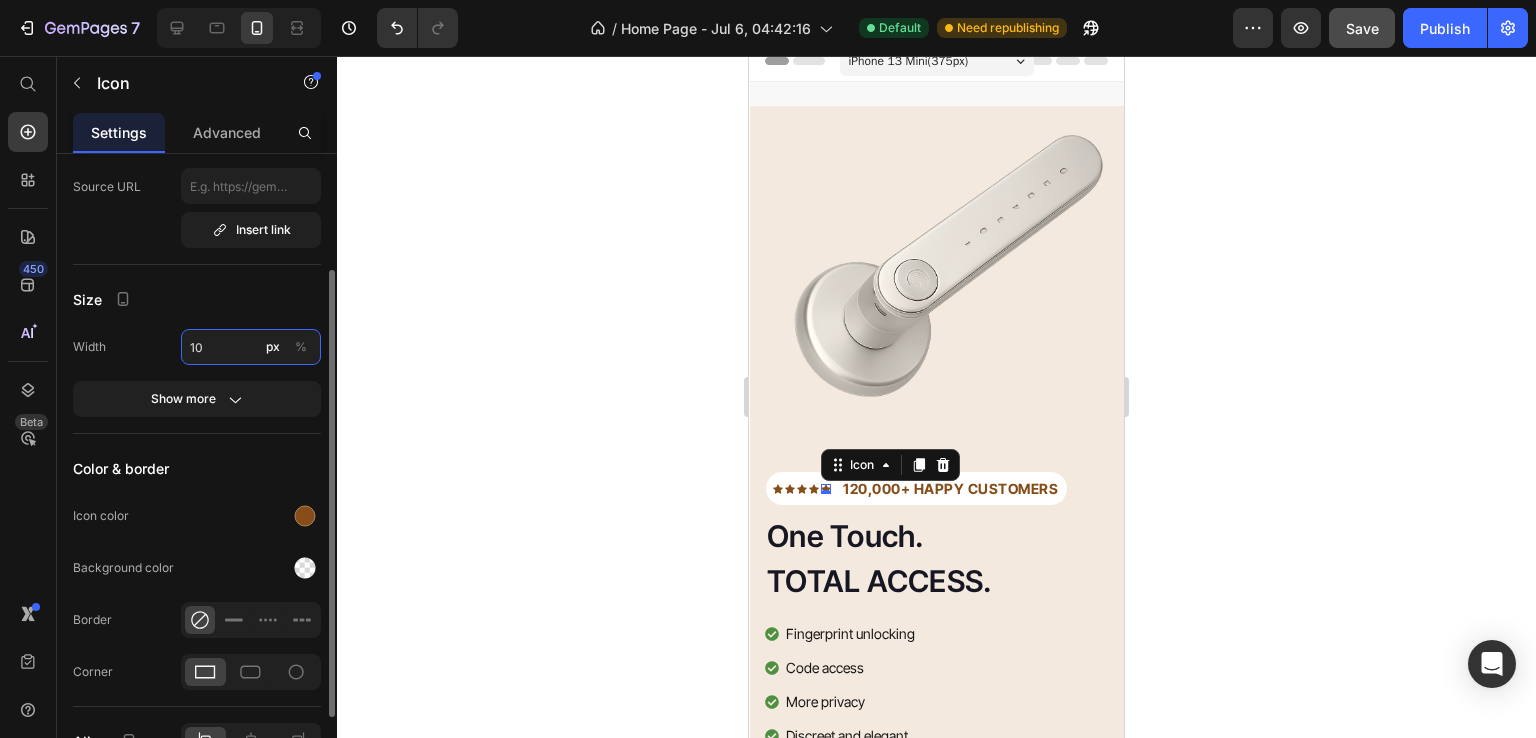click on "10" at bounding box center (251, 347) 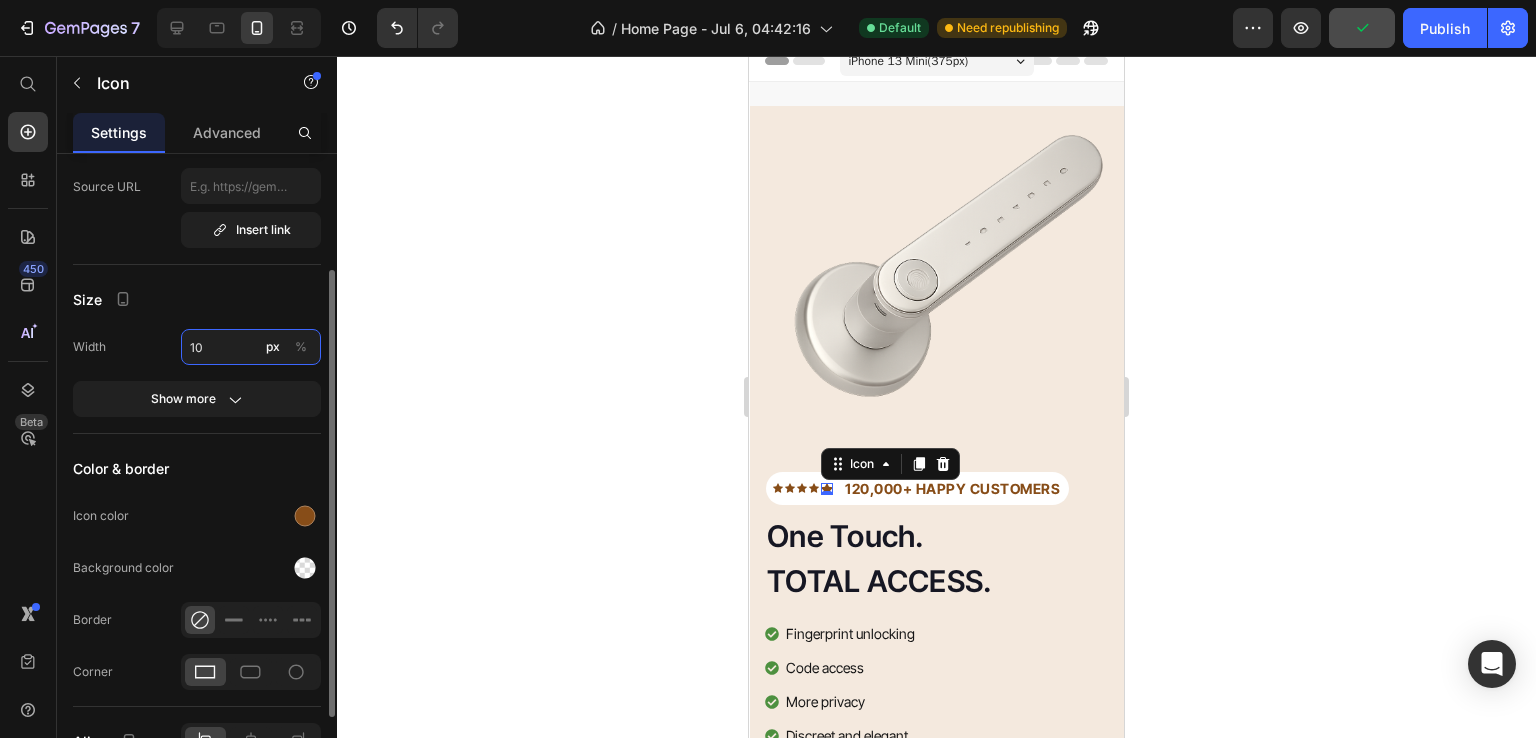 type on "12" 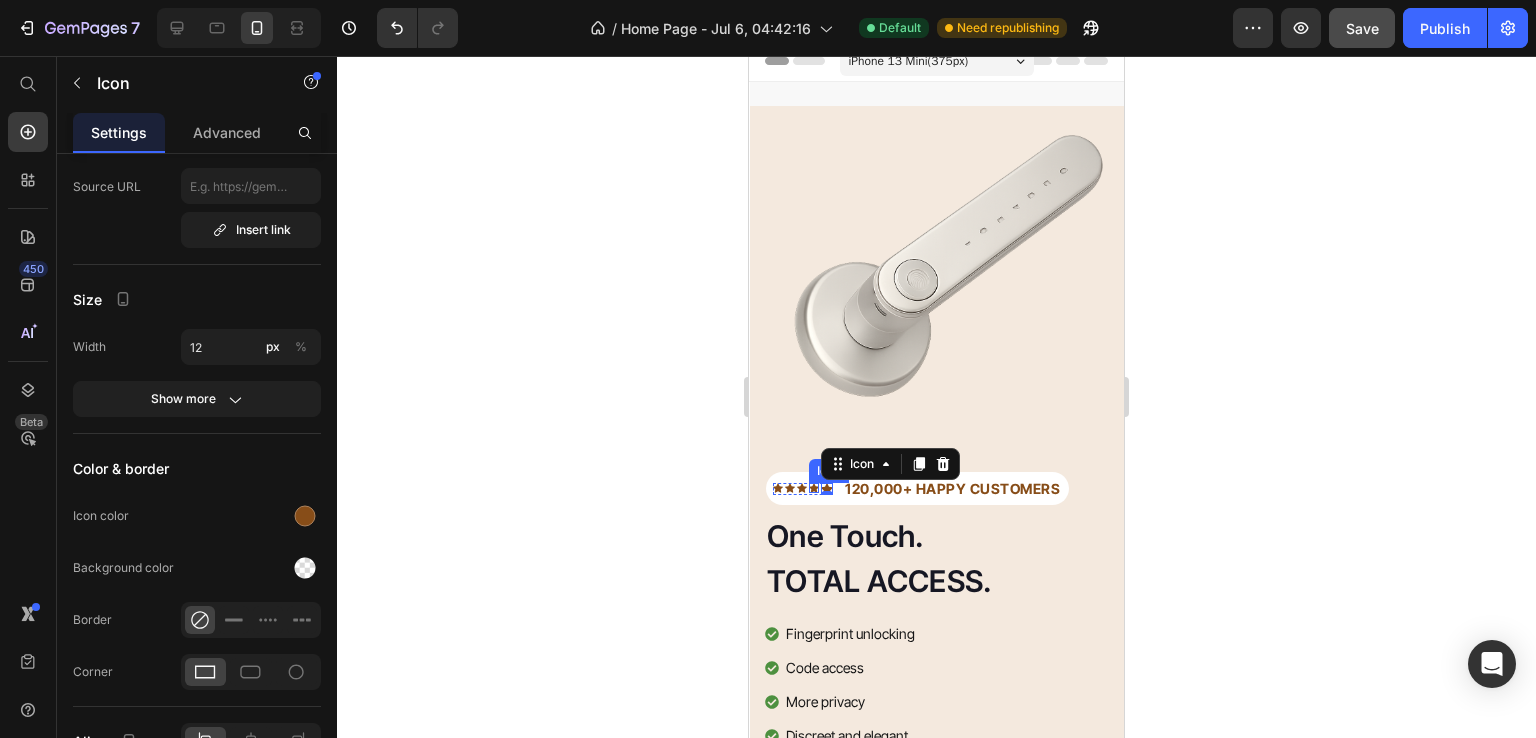 click 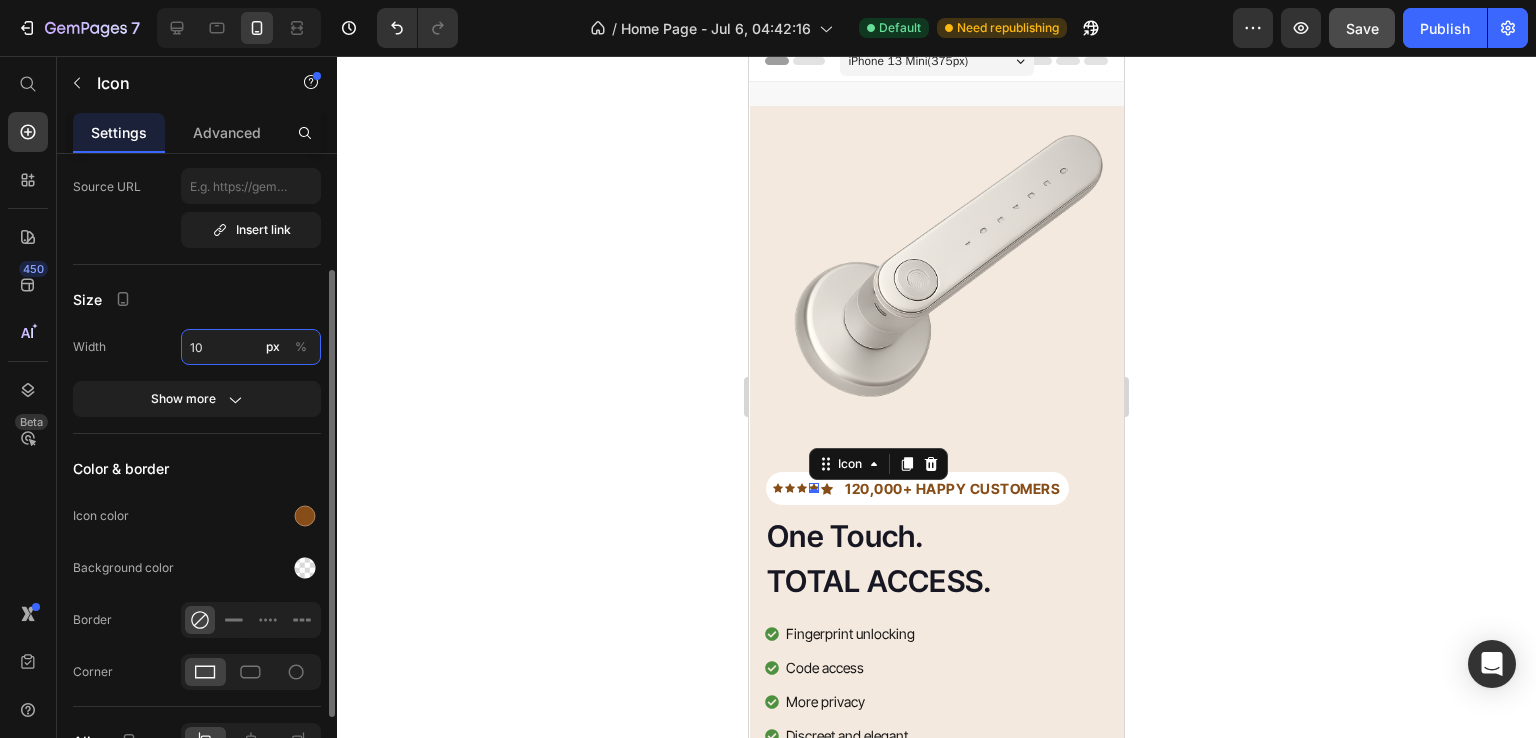 click on "10" at bounding box center (251, 347) 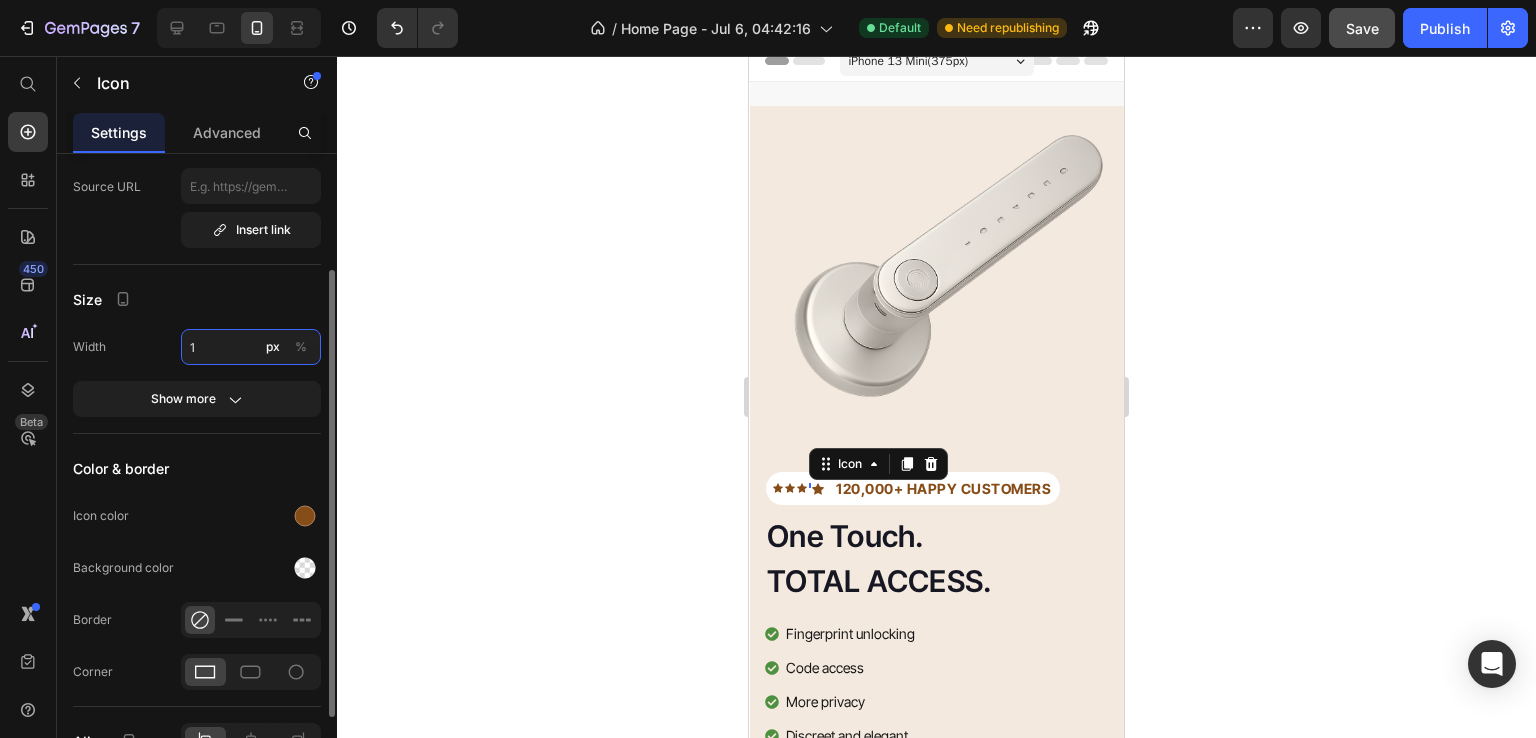 type on "12" 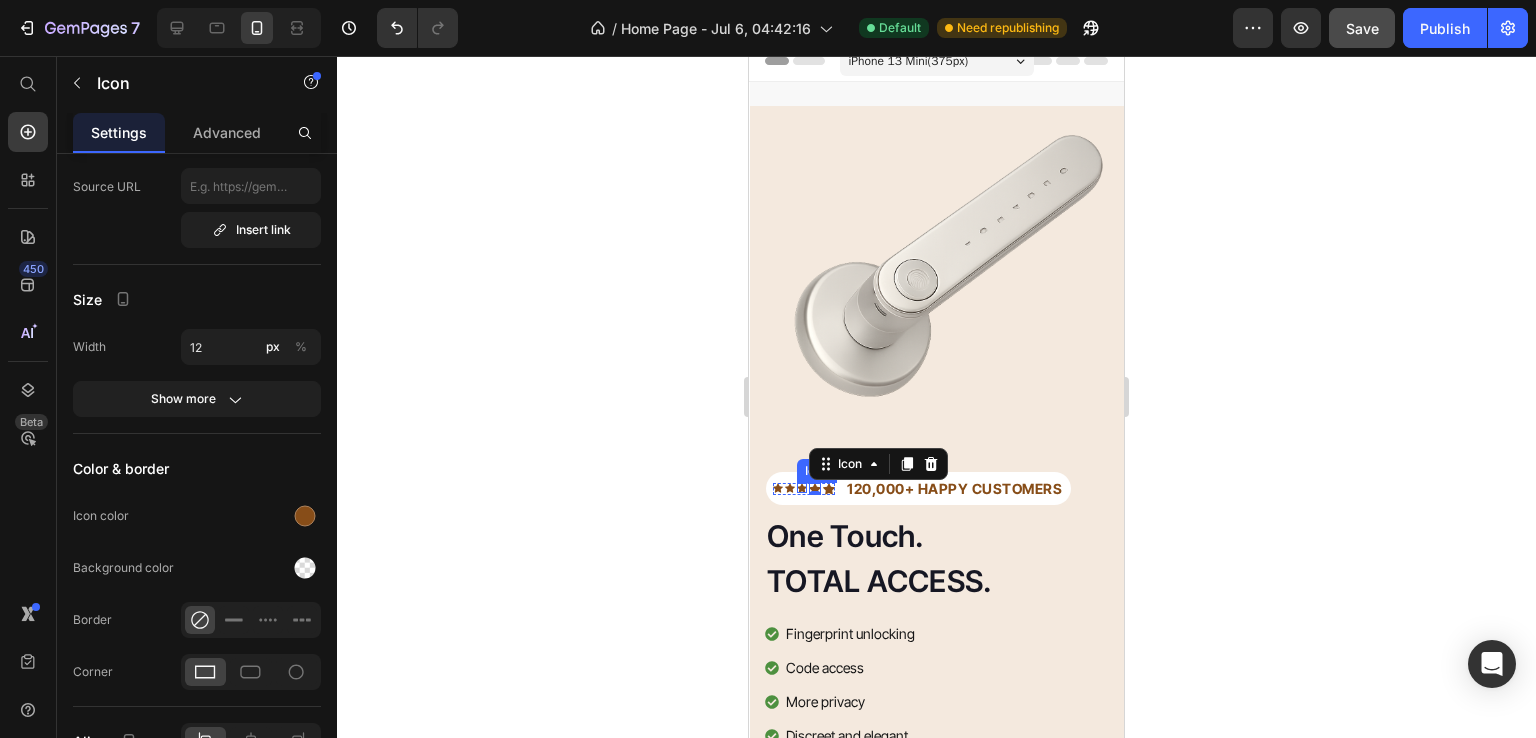 click 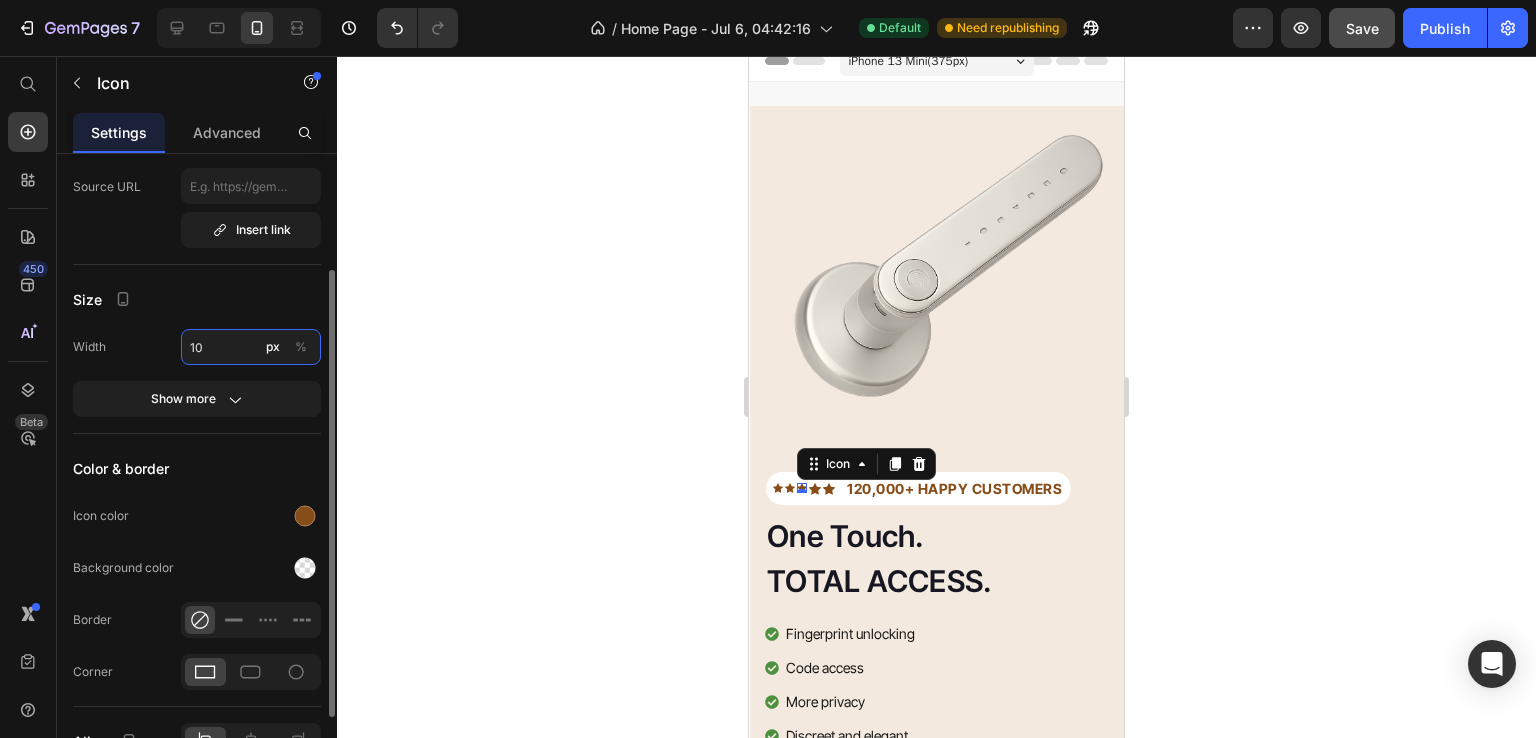 click on "10" at bounding box center [251, 347] 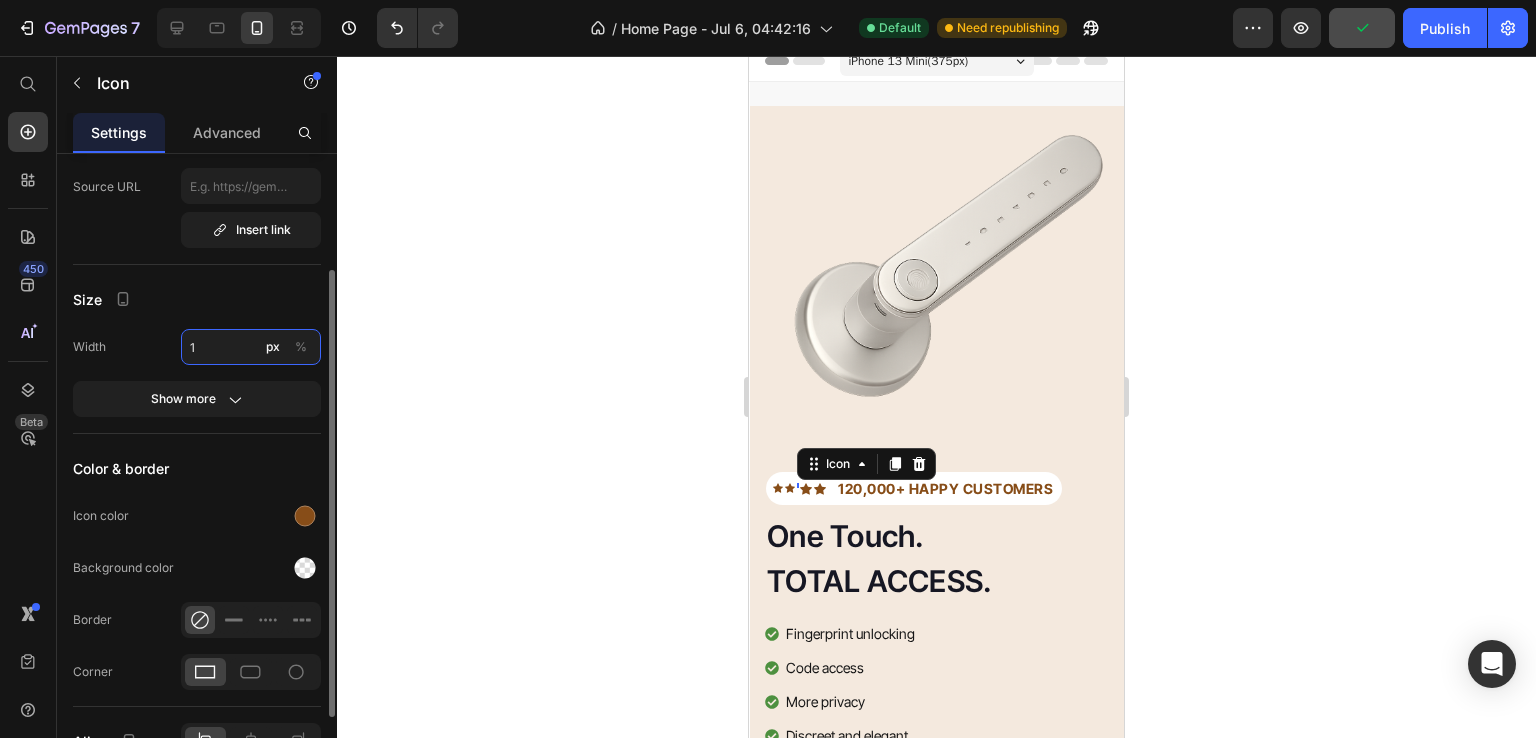 type on "12" 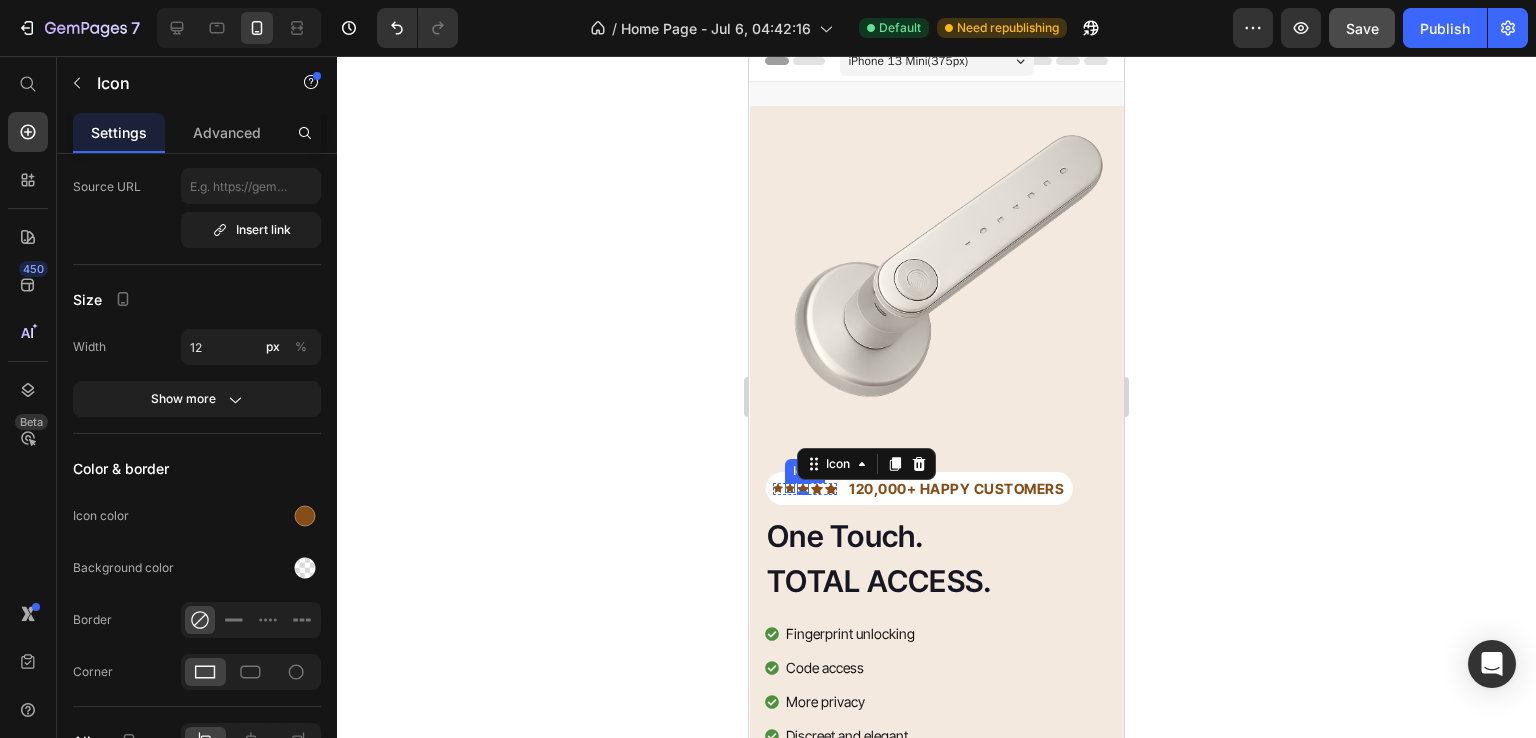 click 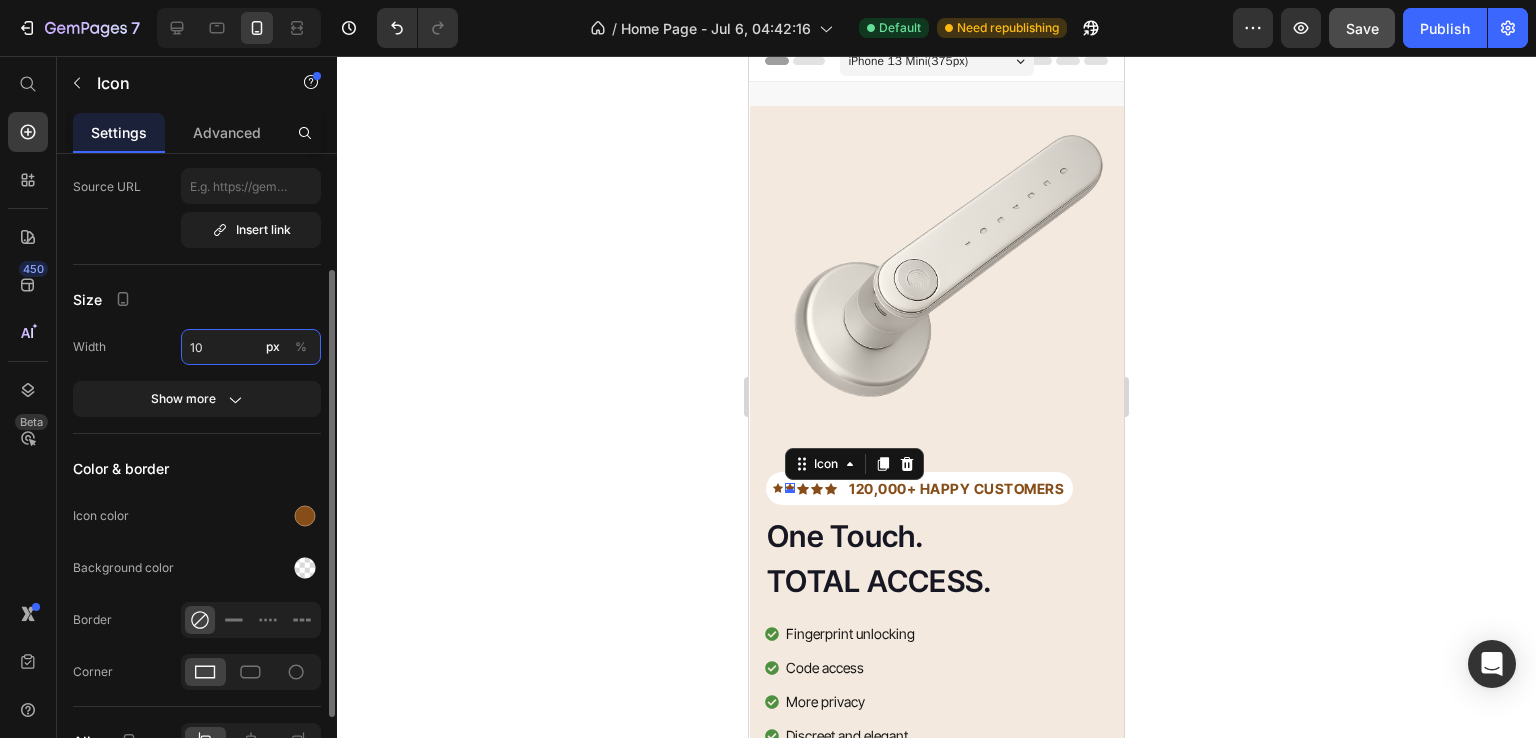 click on "10" at bounding box center (251, 347) 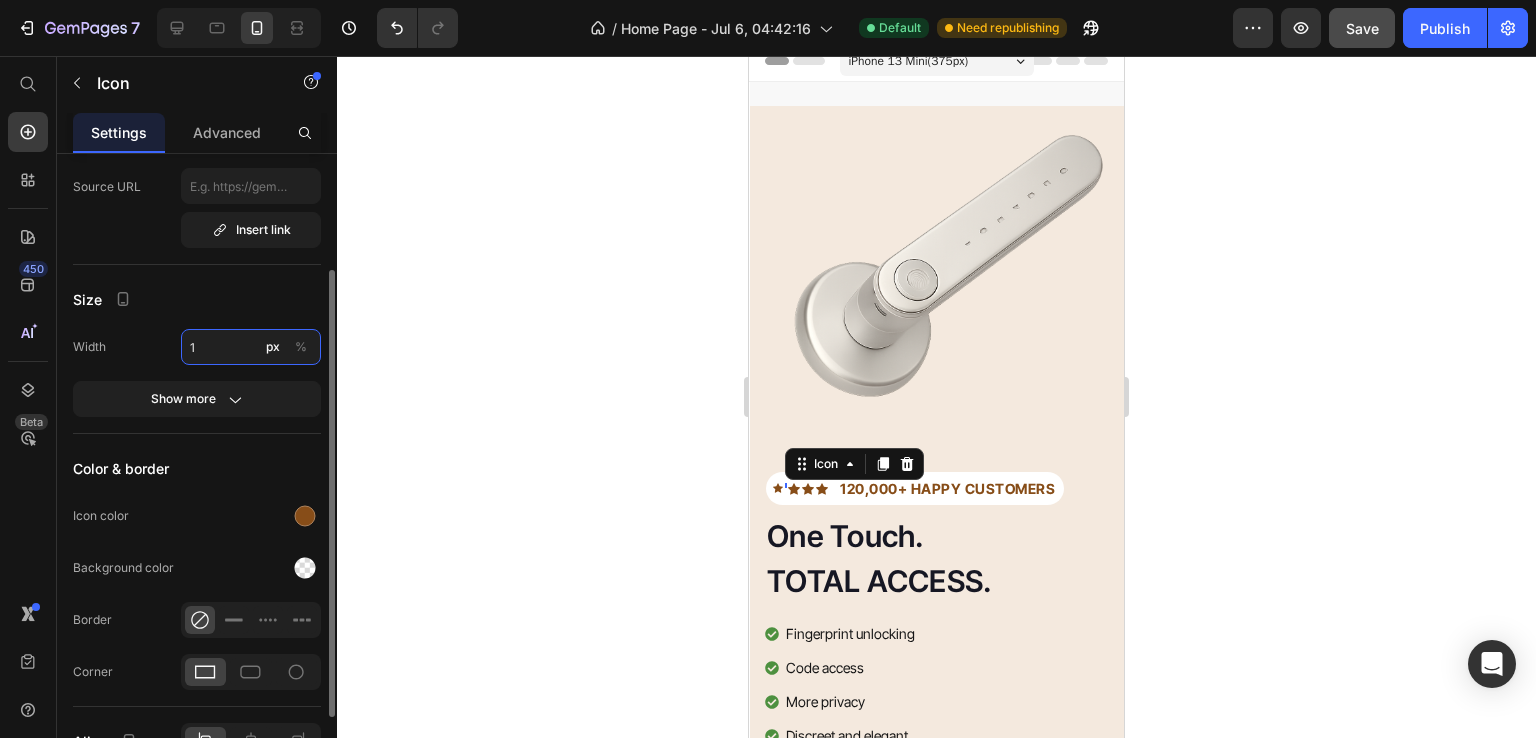 type on "12" 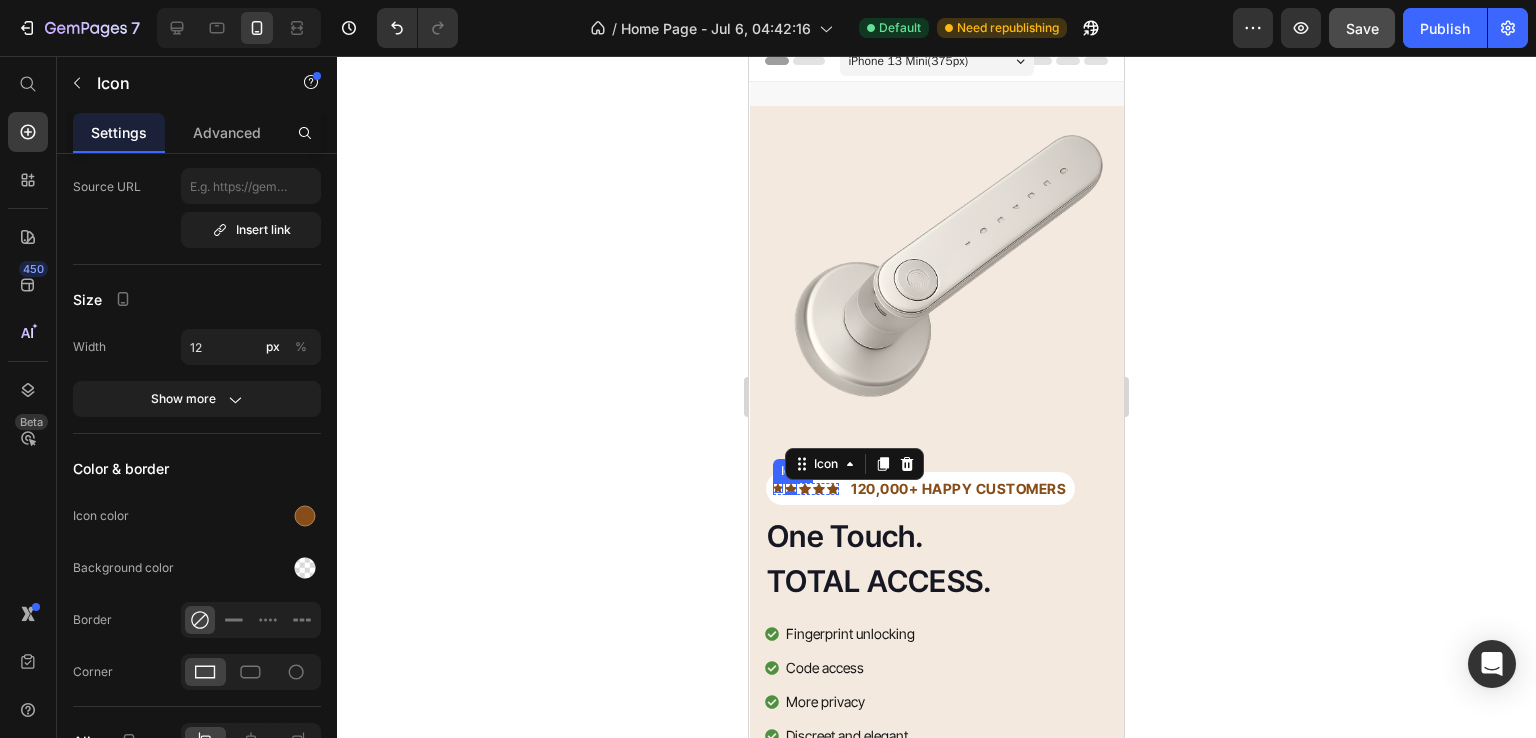 click 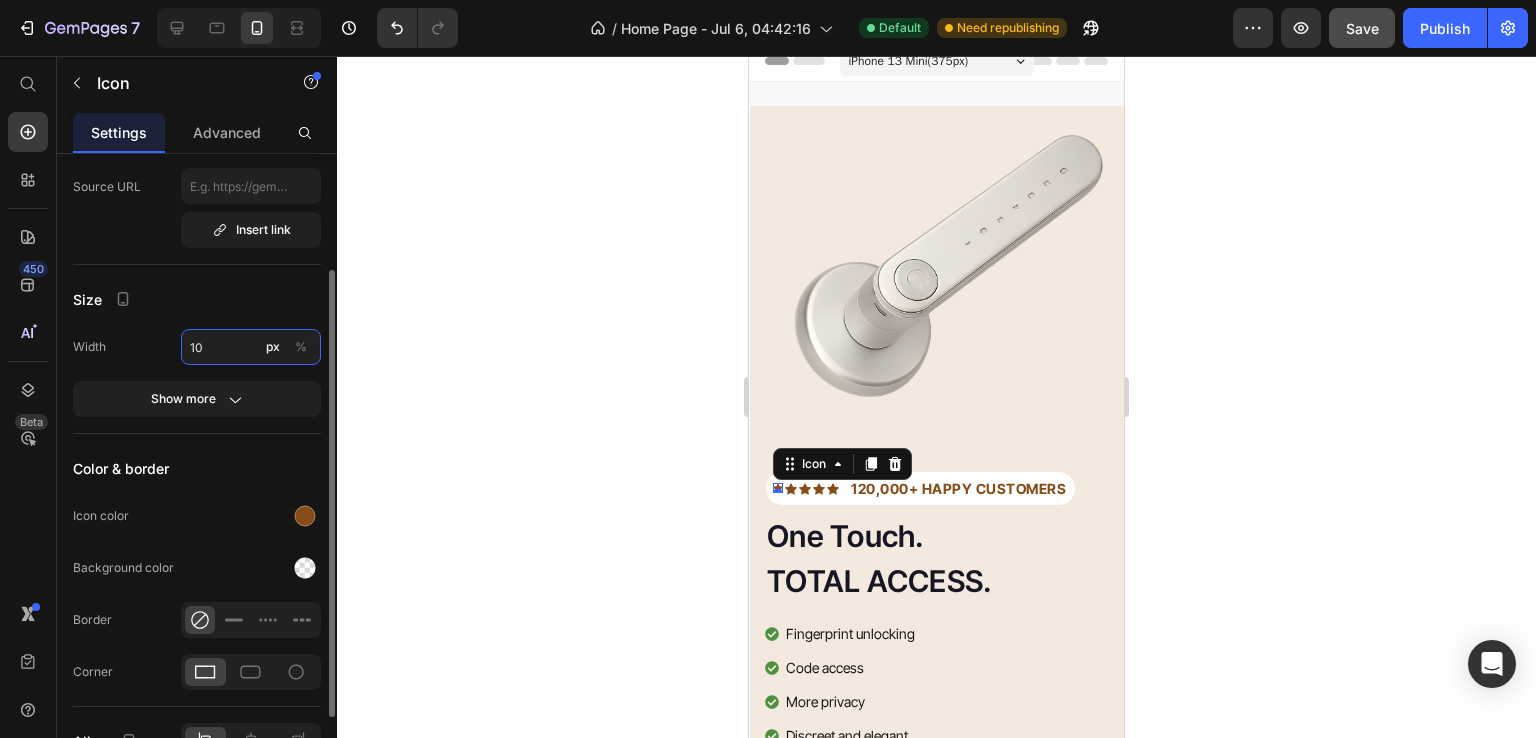 click on "10" at bounding box center [251, 347] 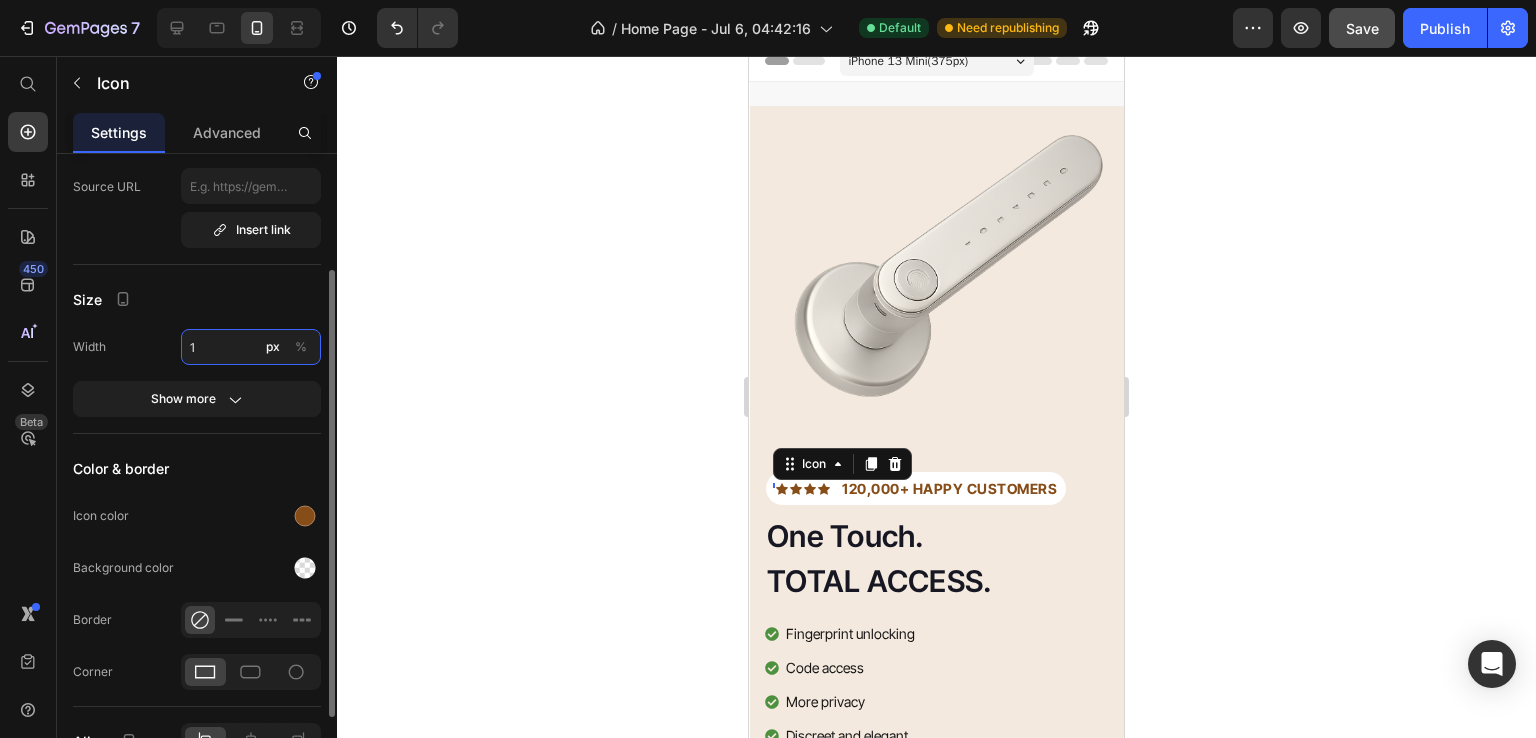 type on "12" 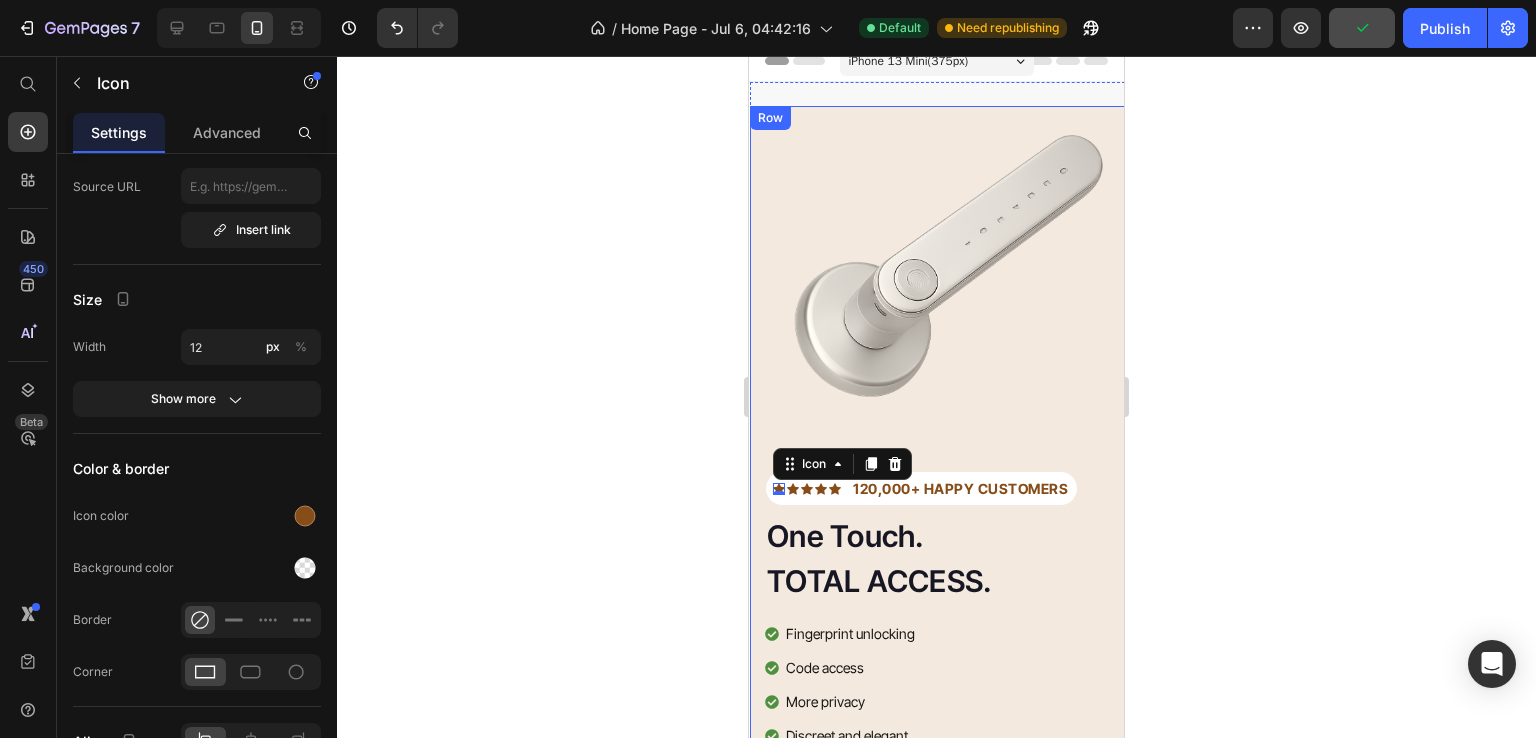click on "Icon   0 Icon Icon Icon Icon Icon List Hoz 120,000+ HAPPY CUSTOMERS Text block Row One Touch.  TOTAL ACCESS. Heading Fingerprint unlocking Code access More privacy Discreet and elegant Item list SHOP NOW Button
30-day money back guarantee Item list Image Row Row Image Row" at bounding box center [937, 472] 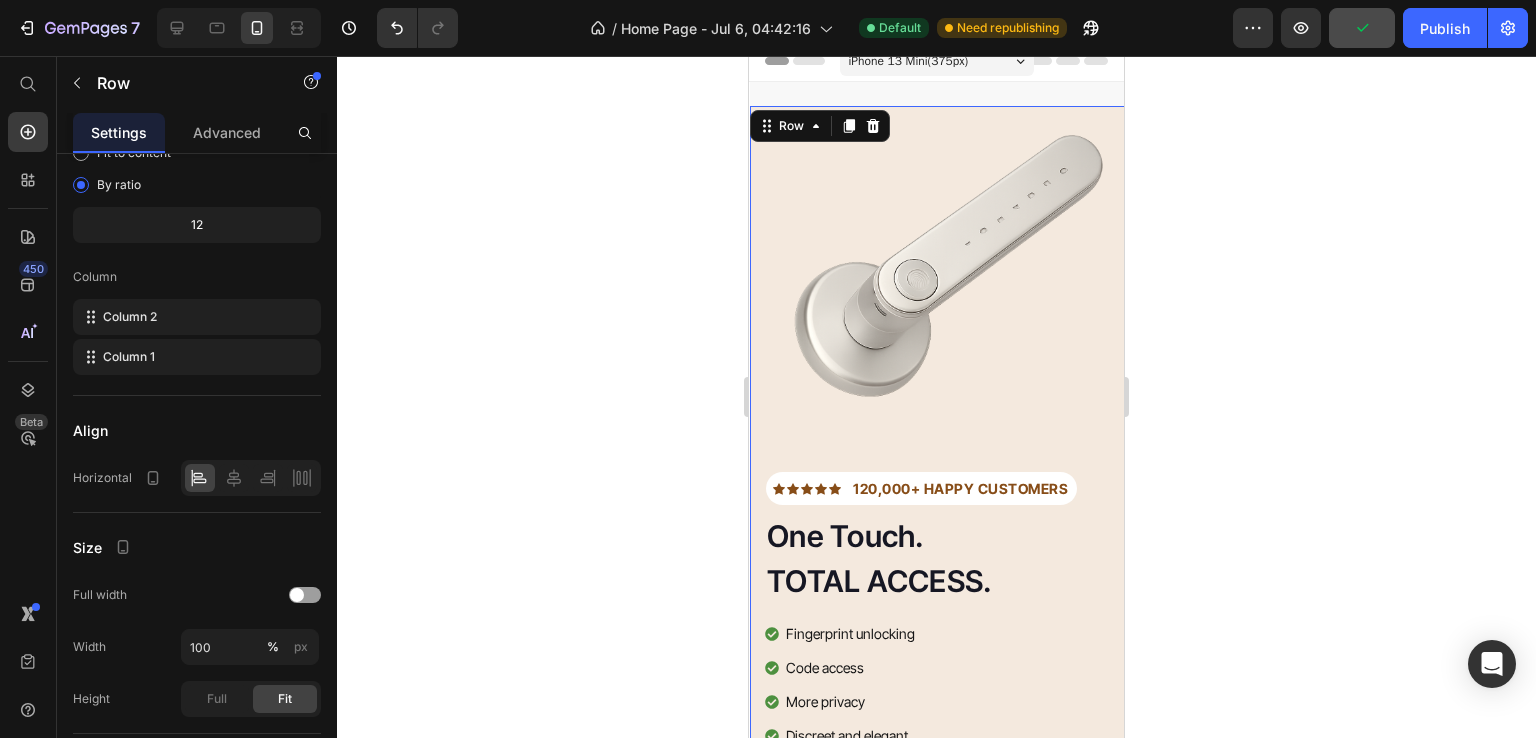 scroll, scrollTop: 0, scrollLeft: 0, axis: both 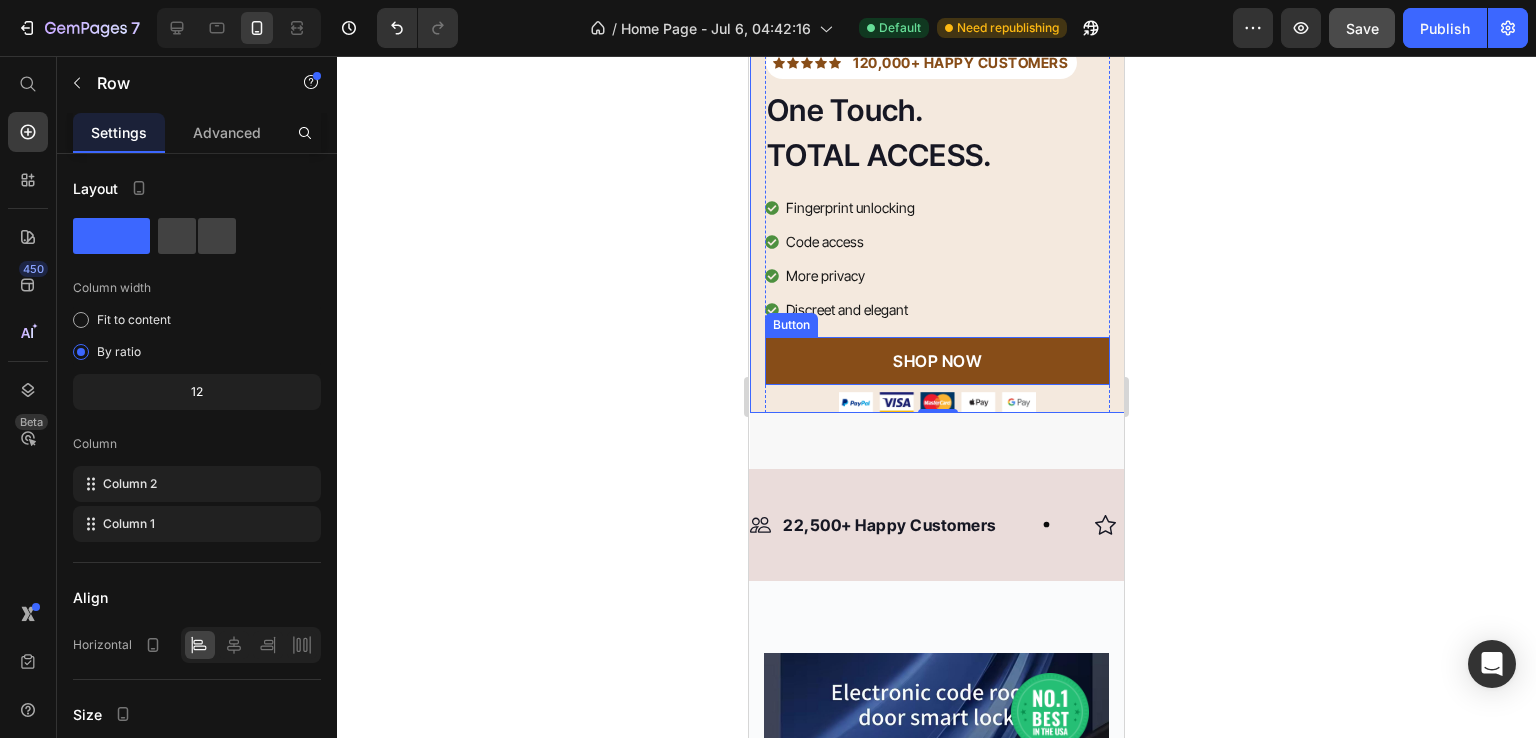 click on "SHOP NOW" at bounding box center (937, 361) 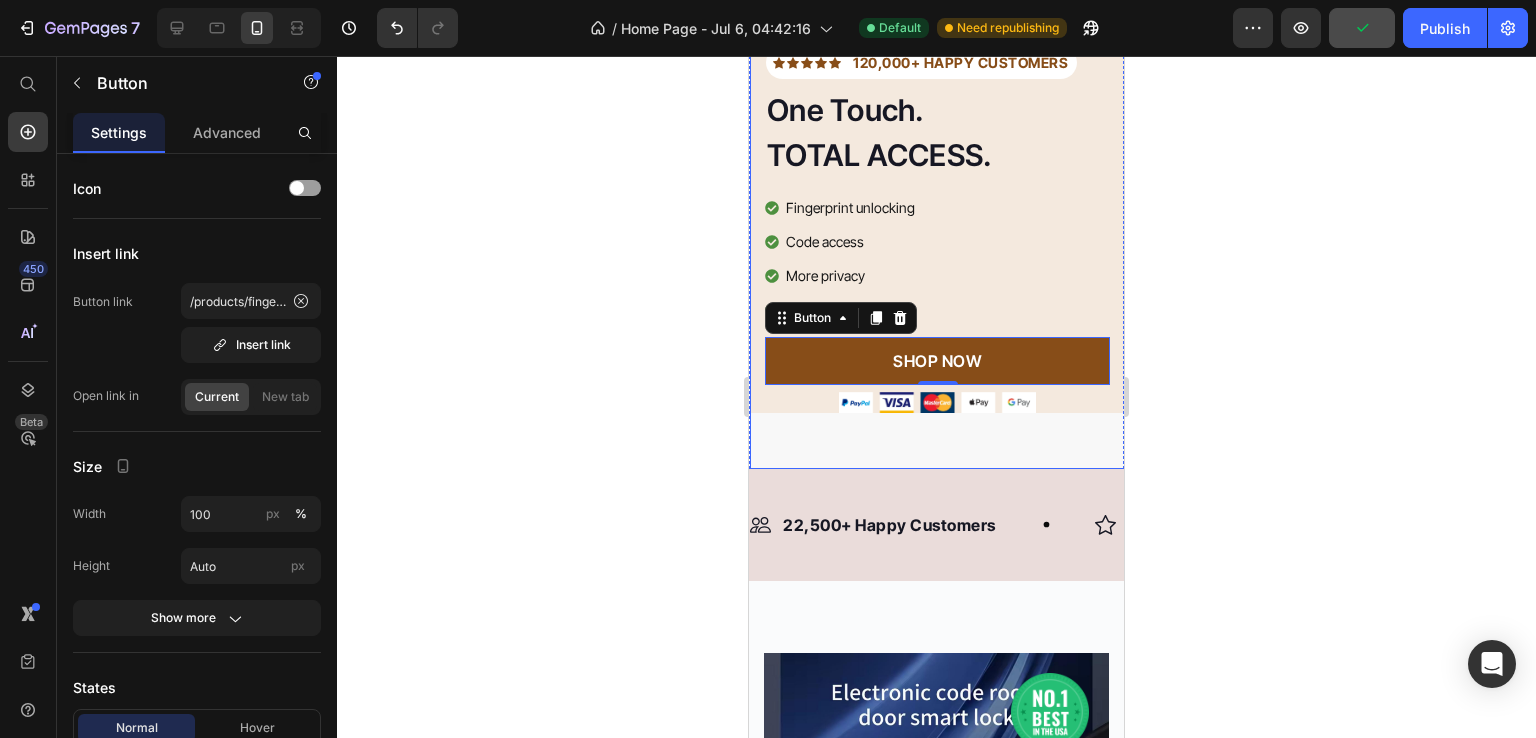 click on "Icon Icon Icon Icon Icon Icon List Hoz 120,000+ HAPPY CUSTOMERS Text block Row One Touch.  TOTAL ACCESS. Heading Fingerprint unlocking Code access More privacy Discreet and elegant Item list SHOP NOW Button   0
30-day money back guarantee Item list Image Row Row Image Row Row" at bounding box center [937, 62] 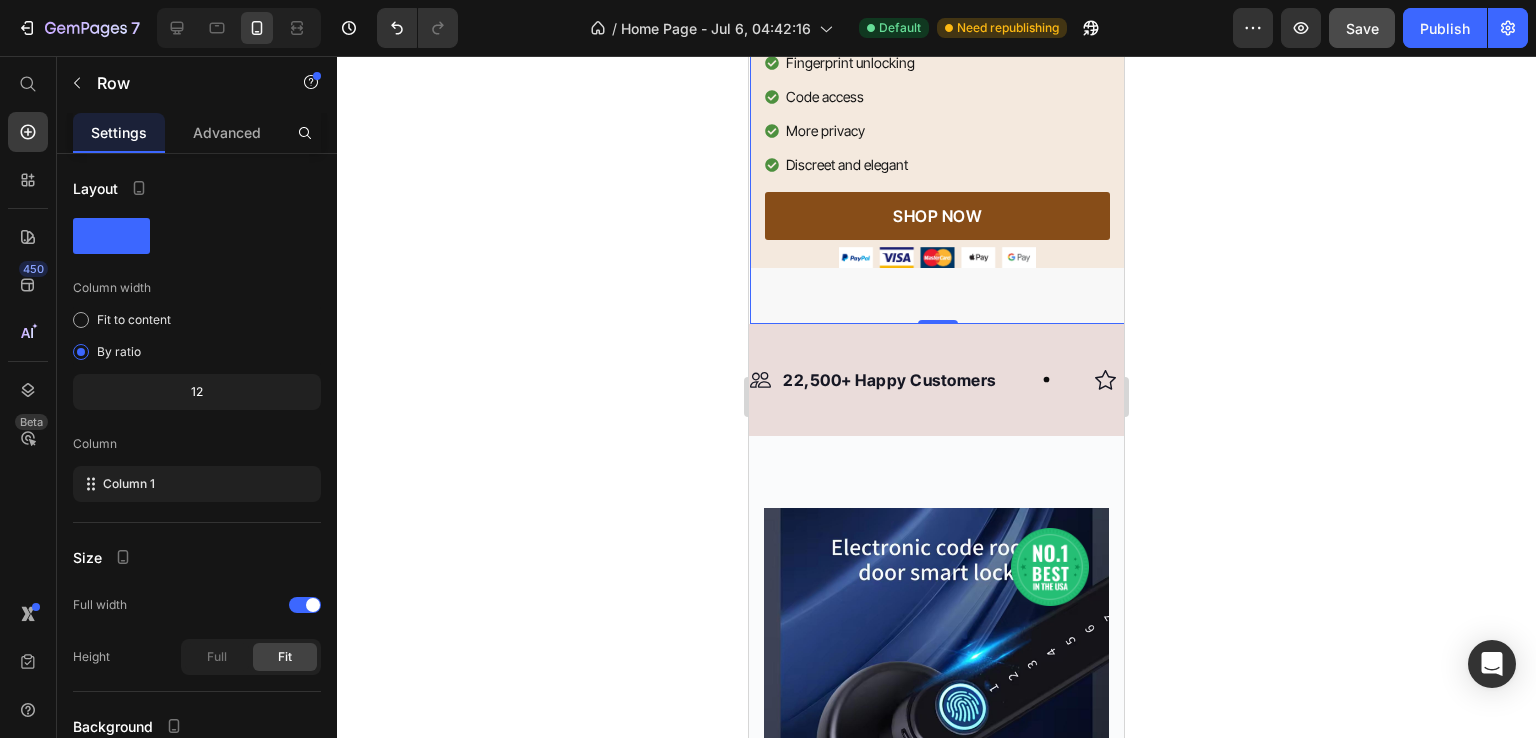 scroll, scrollTop: 623, scrollLeft: 0, axis: vertical 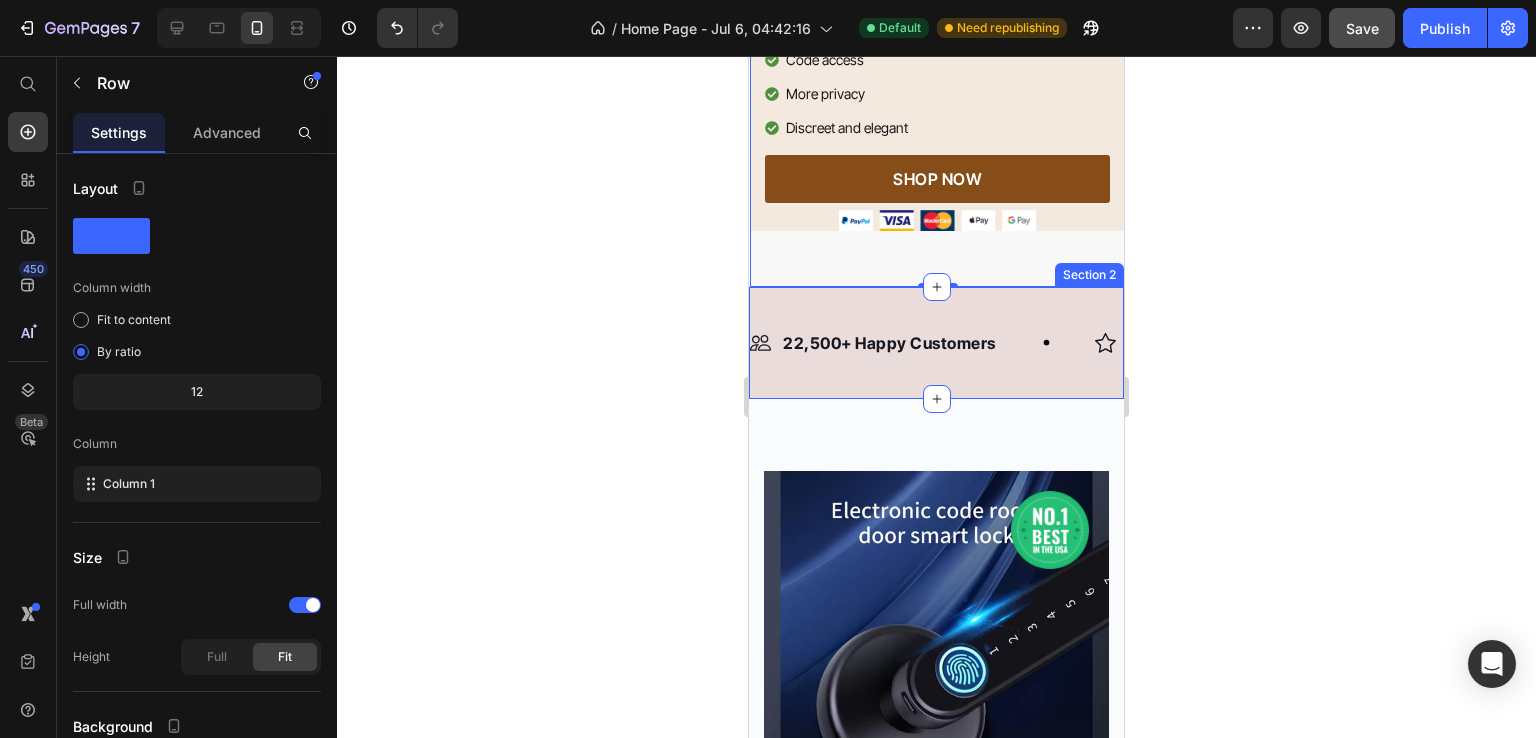 click on "Image 22,500+ Happy Customers Text Block Row
Image +700 5-Star Reviews Text Block Row
Image 30 Day Guarantee Text Block Row
Image 22,500+ Happy Customers Text Block Row
Image +700 5-Star Reviews Text Block Row
Image 30 Day Guarantee Text Block Row
Marquee Row Section 2" at bounding box center (936, 343) 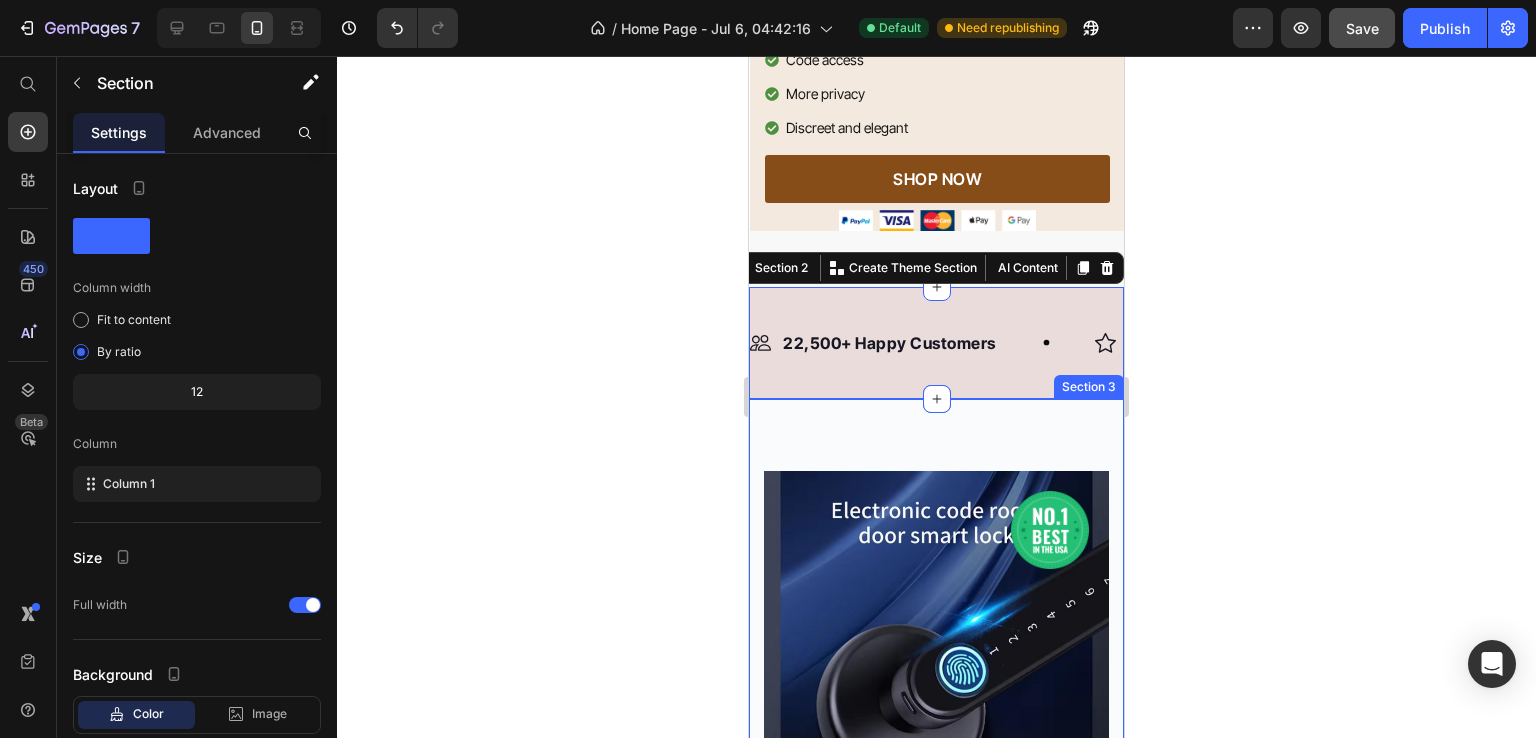 click on "Image Row Product Images 4-in-1 Fingerprint Lock Product Title $84.99 Product Price $49.99 Product Price Row                Icon                Icon                Icon                Icon                Icon Icon List Hoz (354Reviews) Text block Row Row Details Accordion GET IT NOW Product Cart Button Row Row Product Section 3" at bounding box center [936, 850] 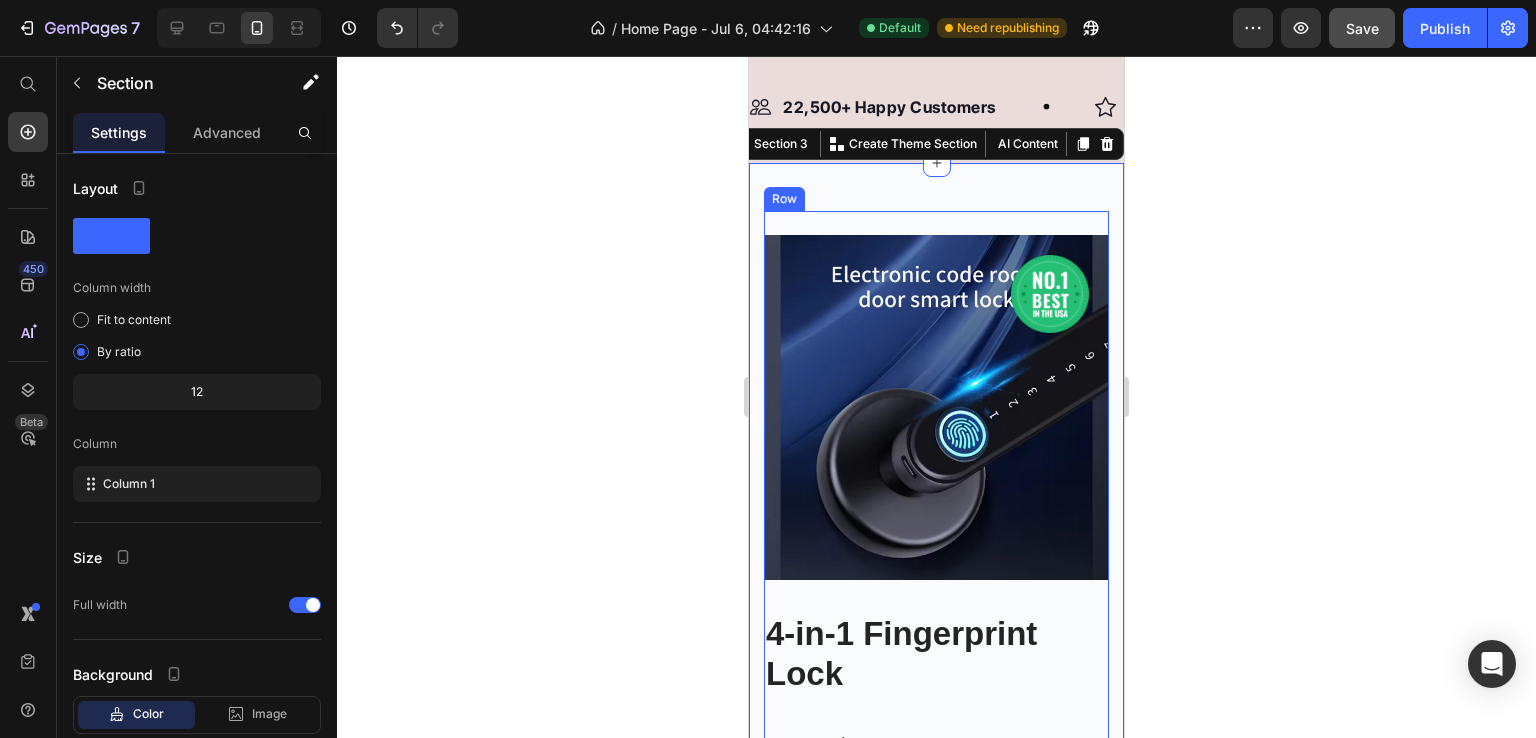 scroll, scrollTop: 848, scrollLeft: 0, axis: vertical 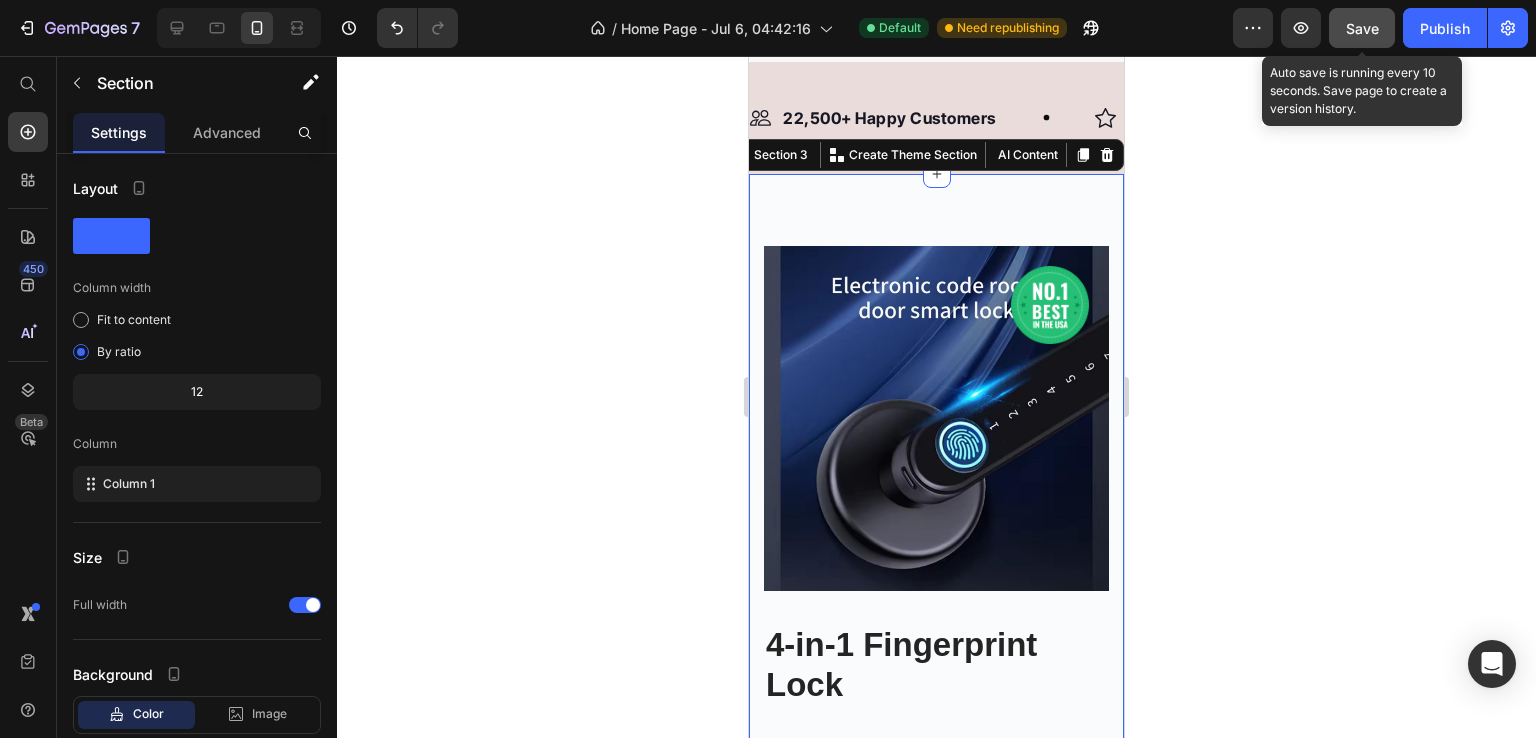 click on "Save" at bounding box center (1362, 28) 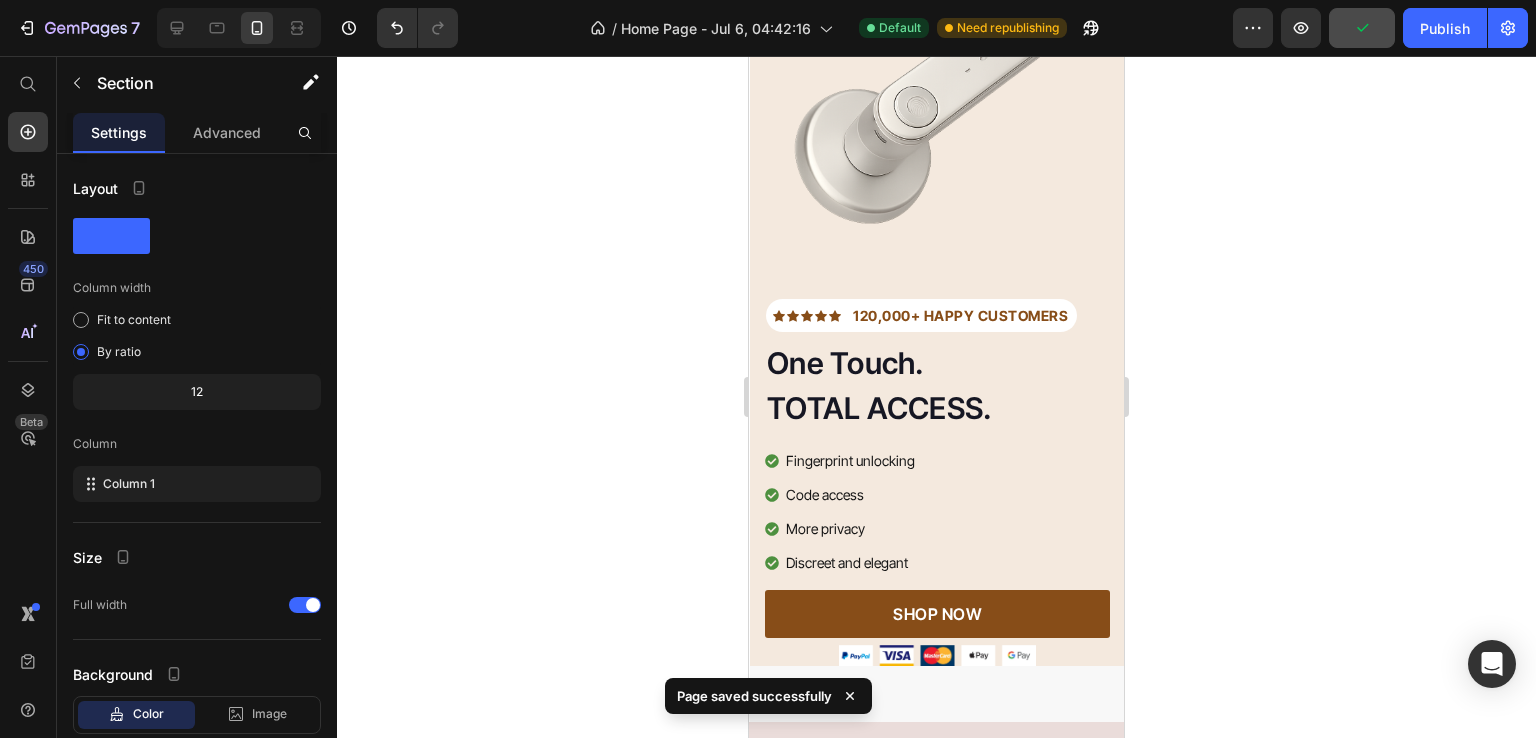 scroll, scrollTop: 0, scrollLeft: 0, axis: both 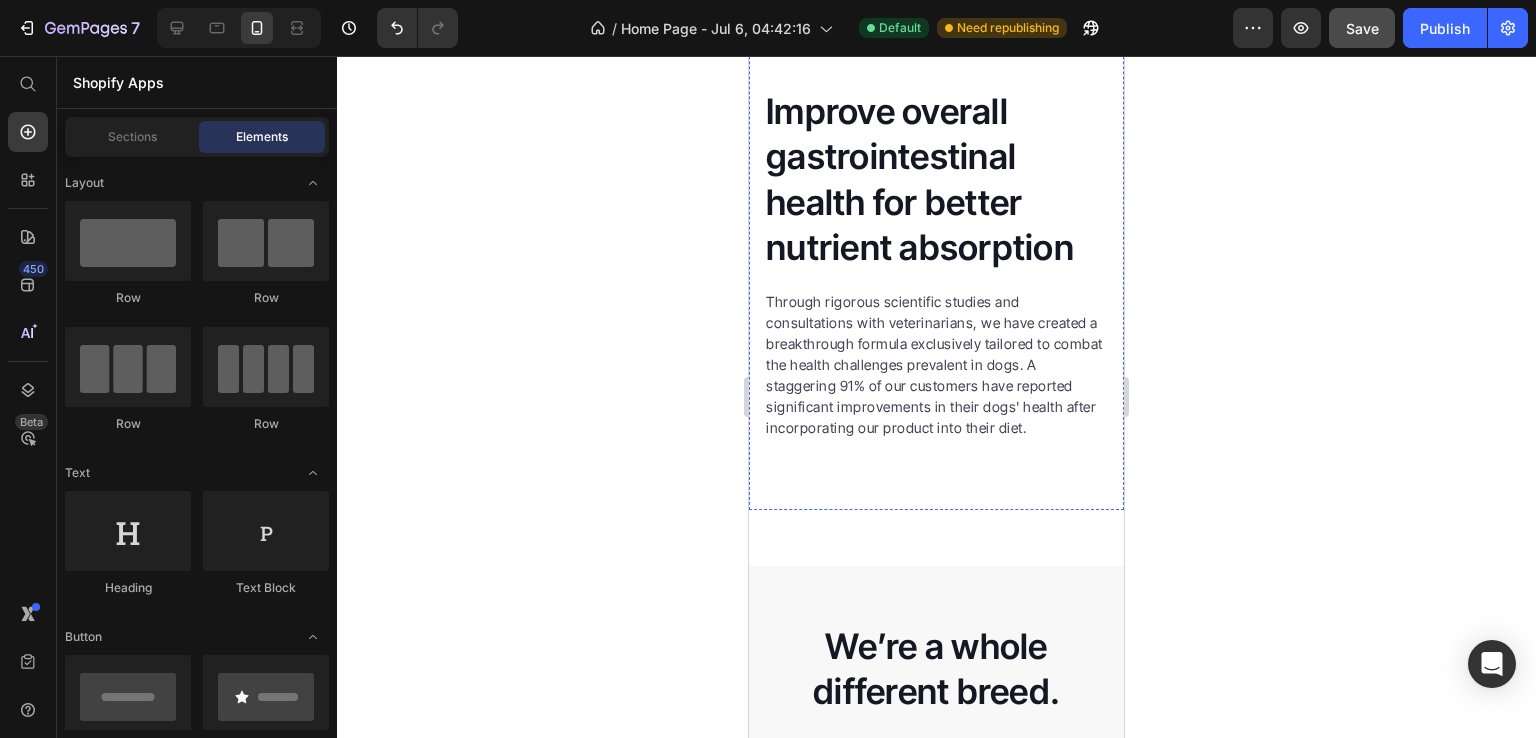 click 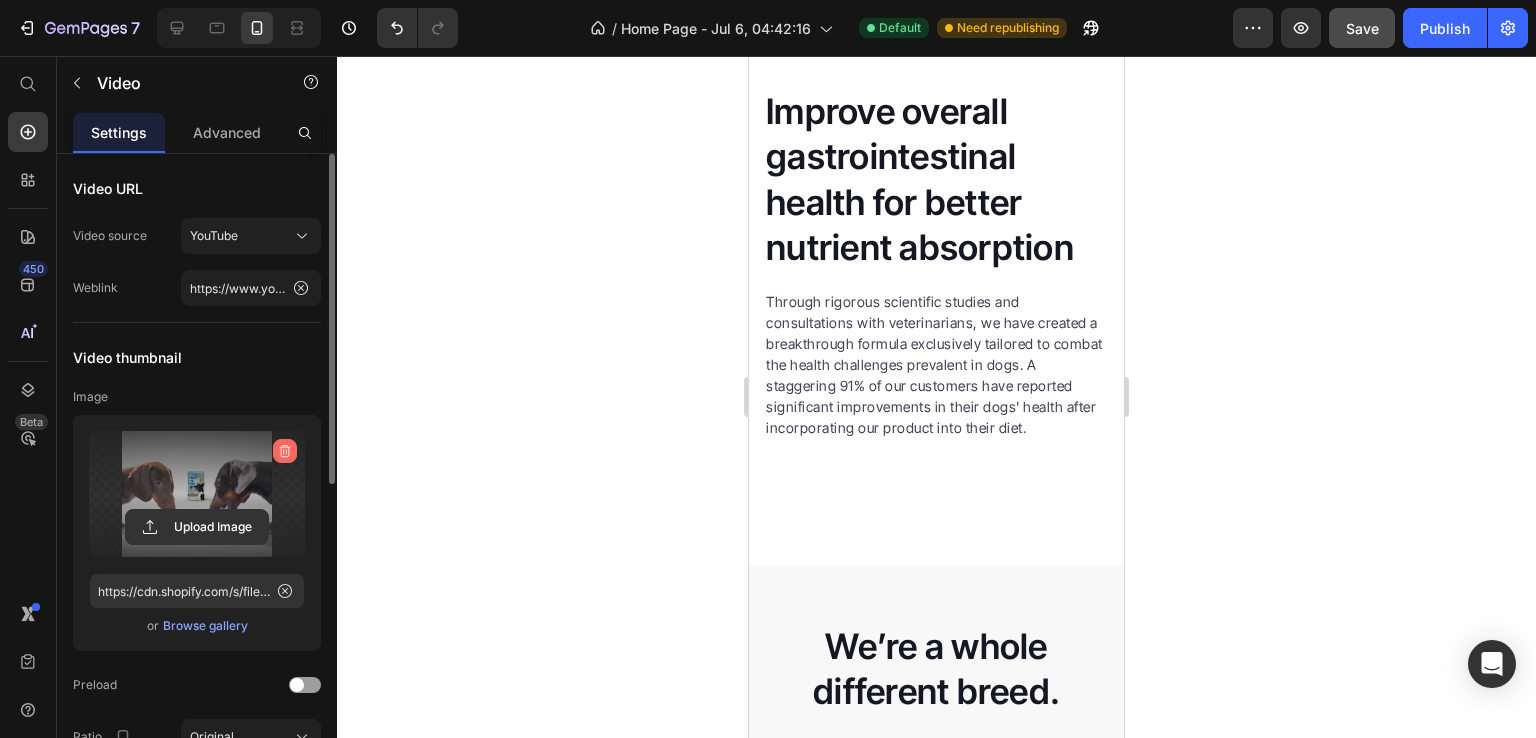 click 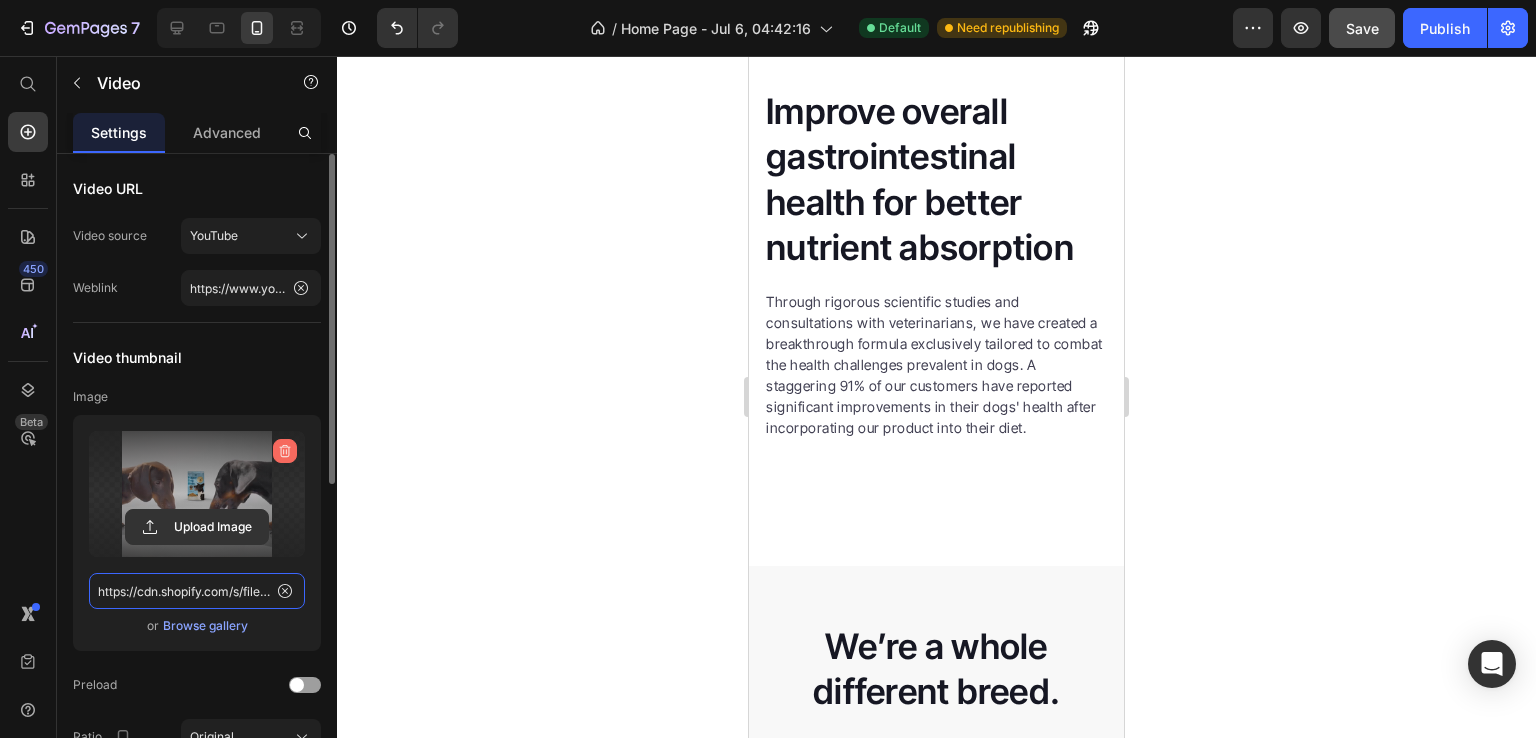 type 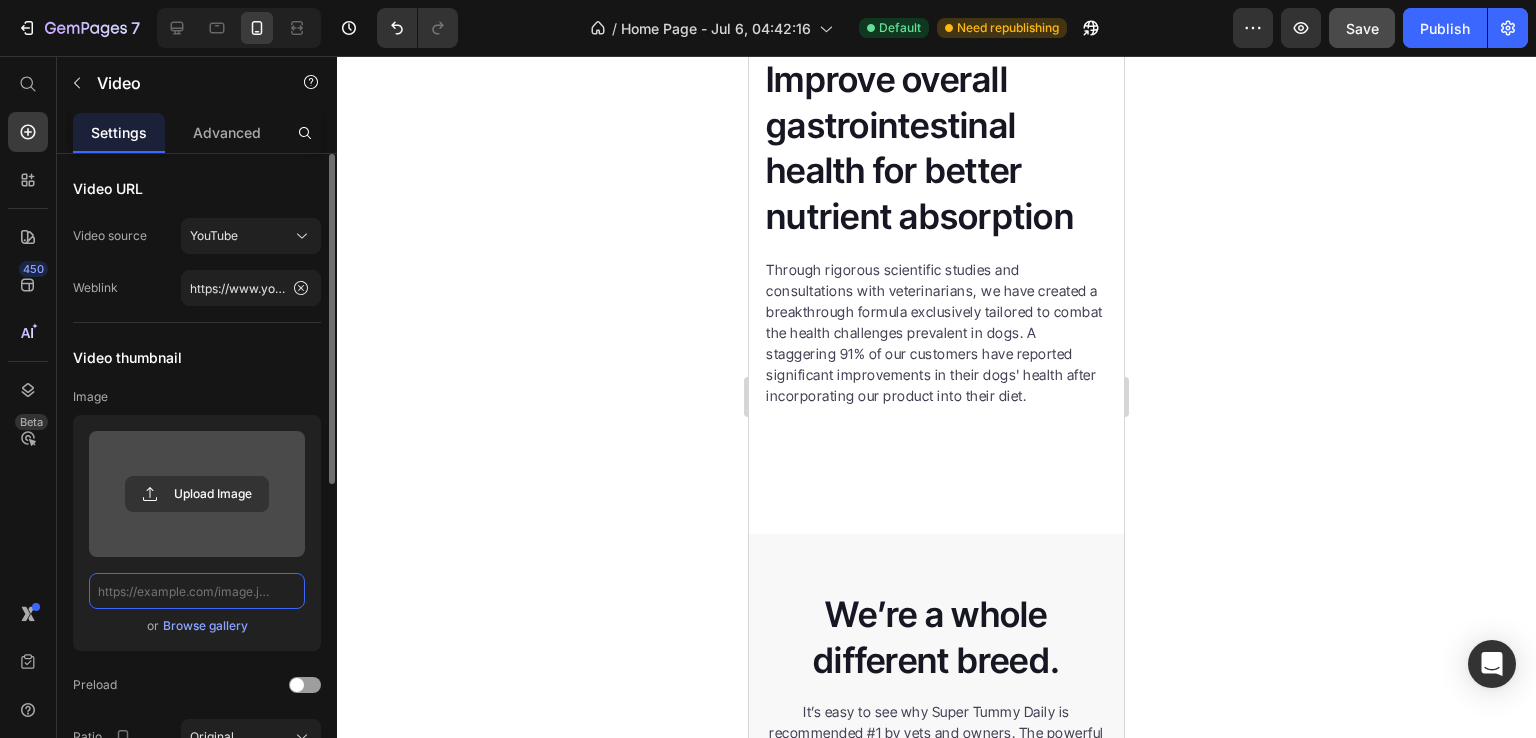 scroll, scrollTop: 0, scrollLeft: 0, axis: both 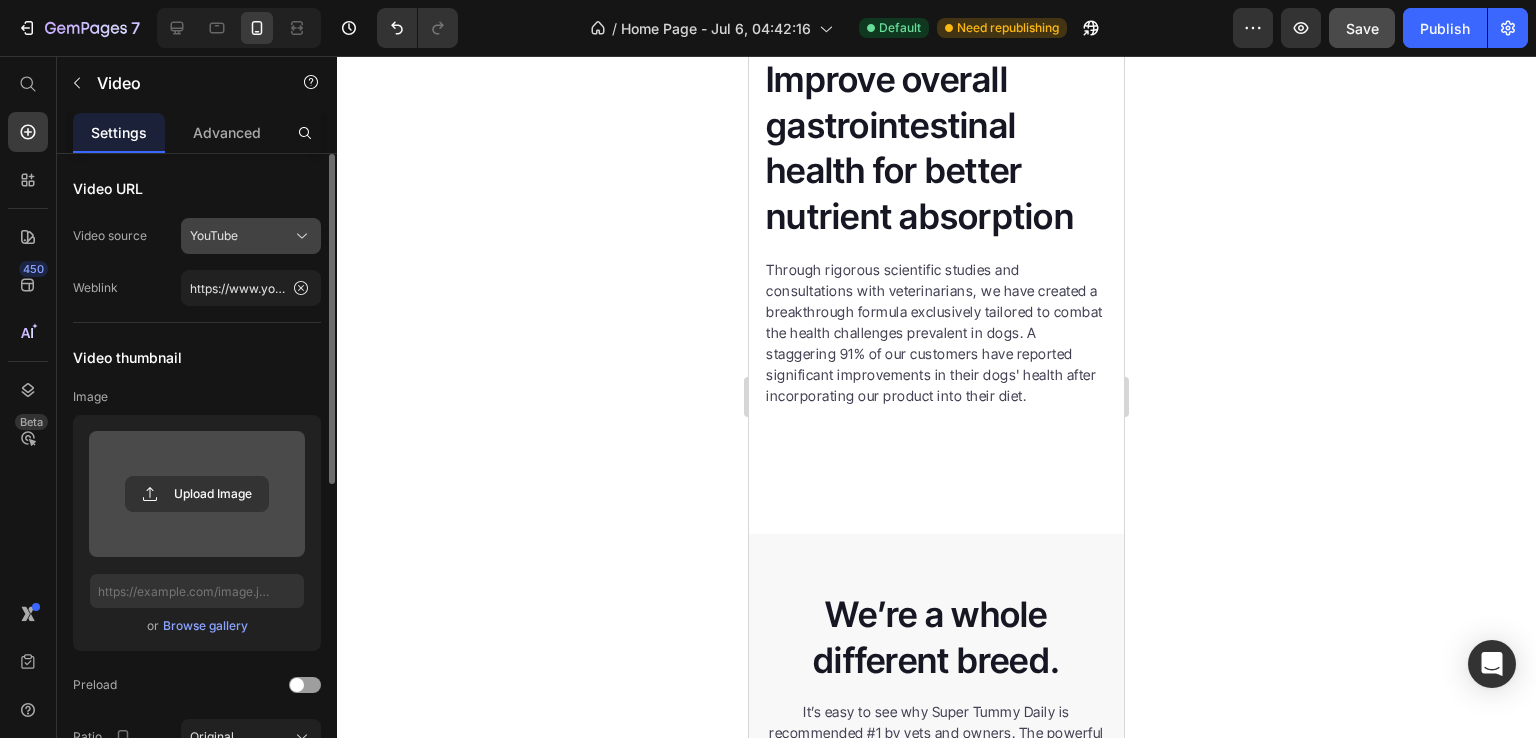 click 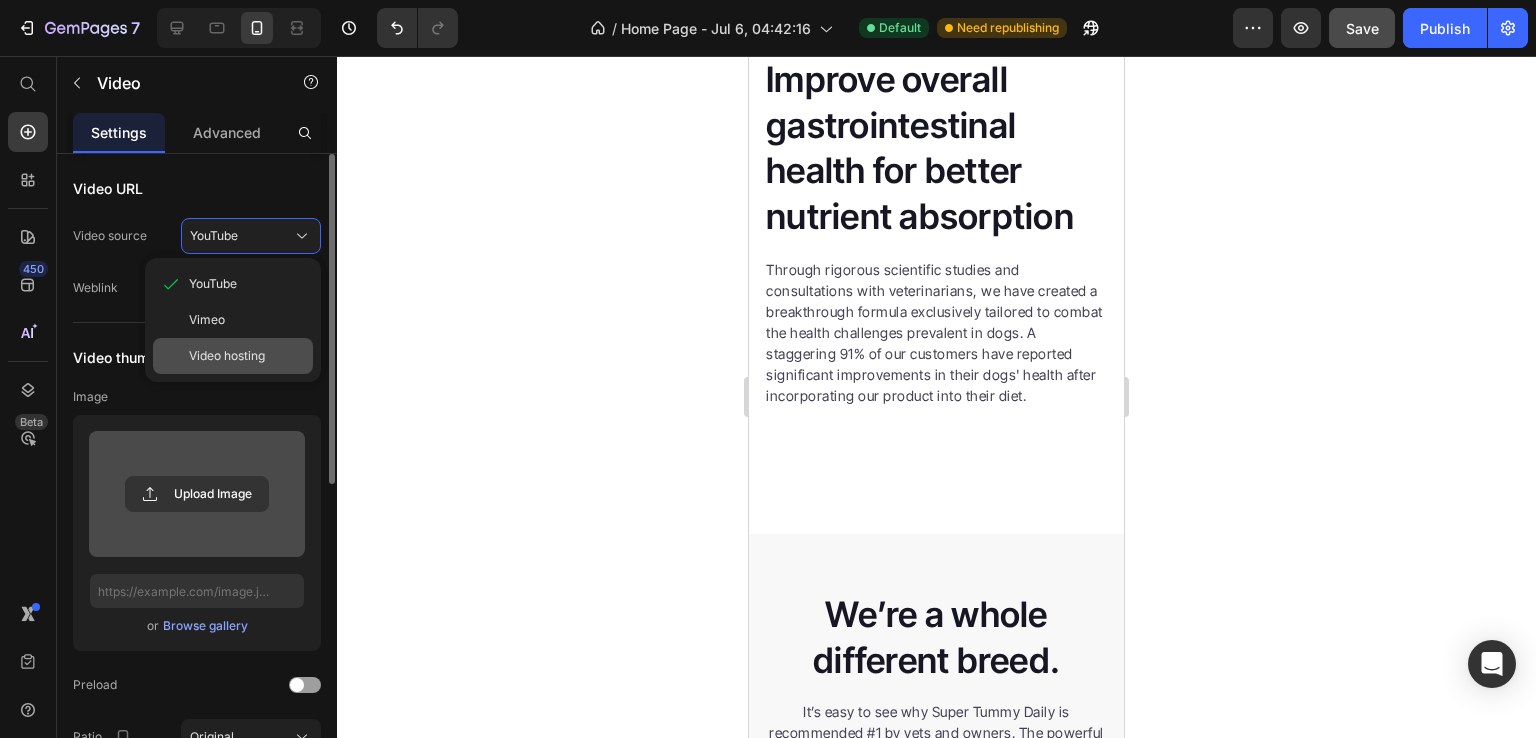 click on "Video hosting" 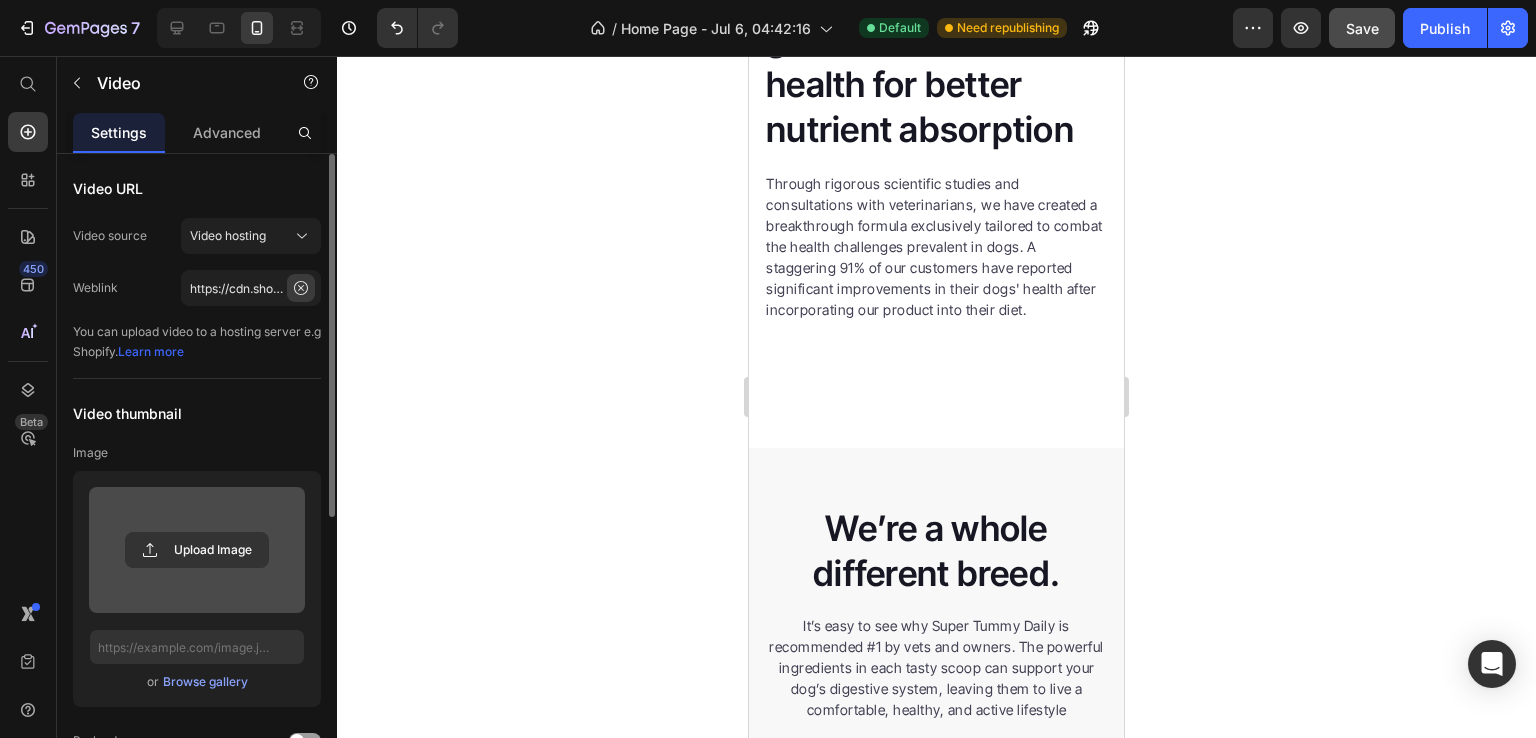 click 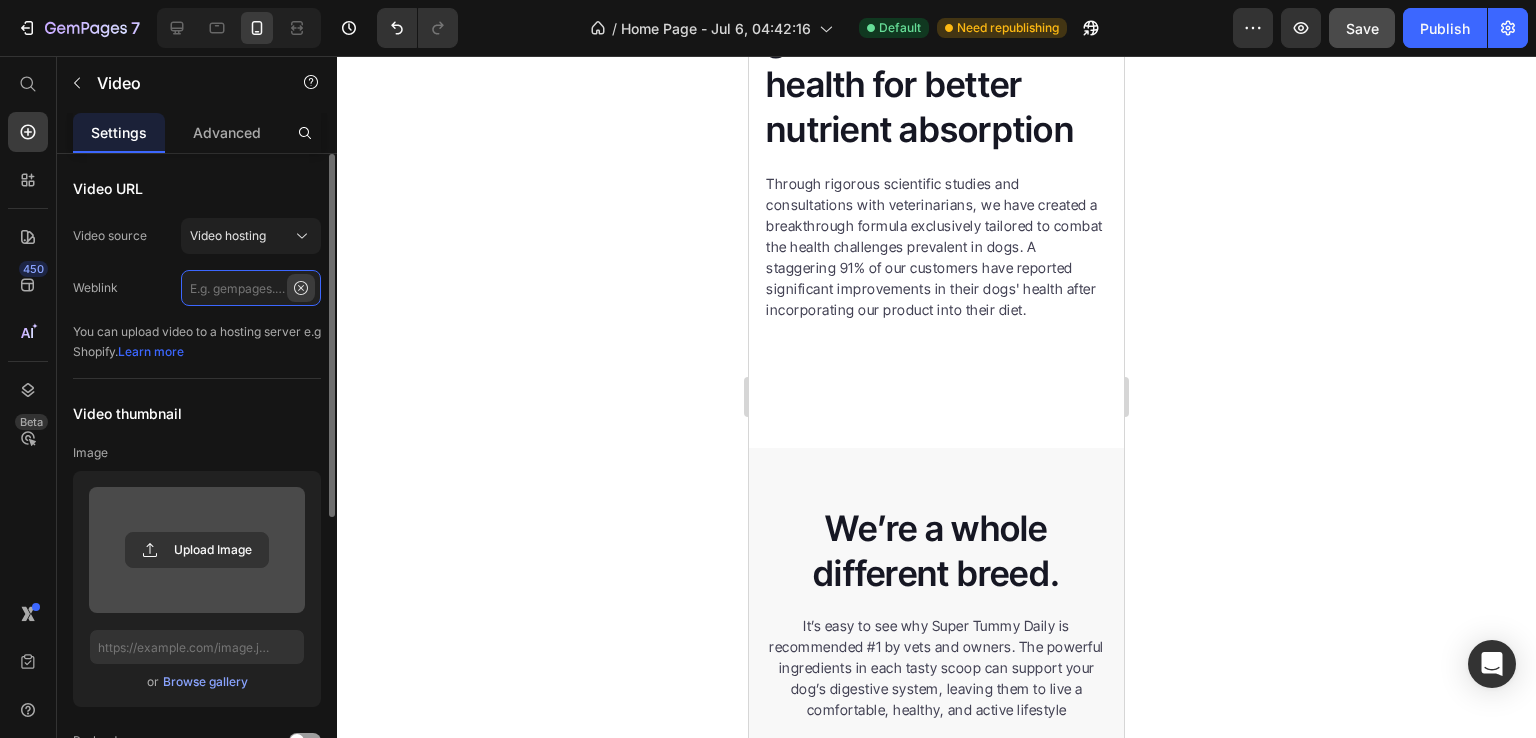 scroll, scrollTop: 0, scrollLeft: 0, axis: both 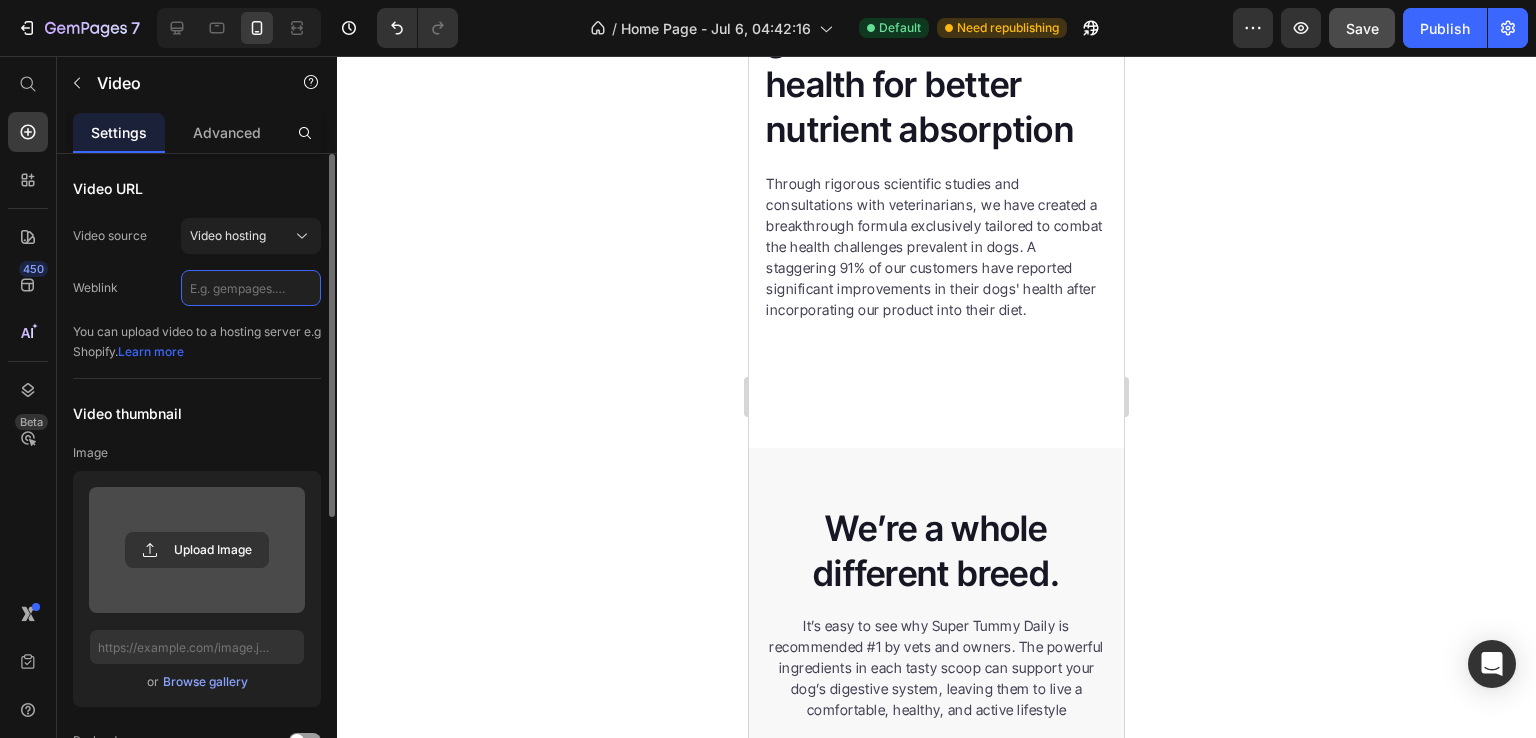 paste on "https://cdn.shopify.com/videos/c/o/v/2c7196425bb44dd592e75dc5716fe0a2.mp4" 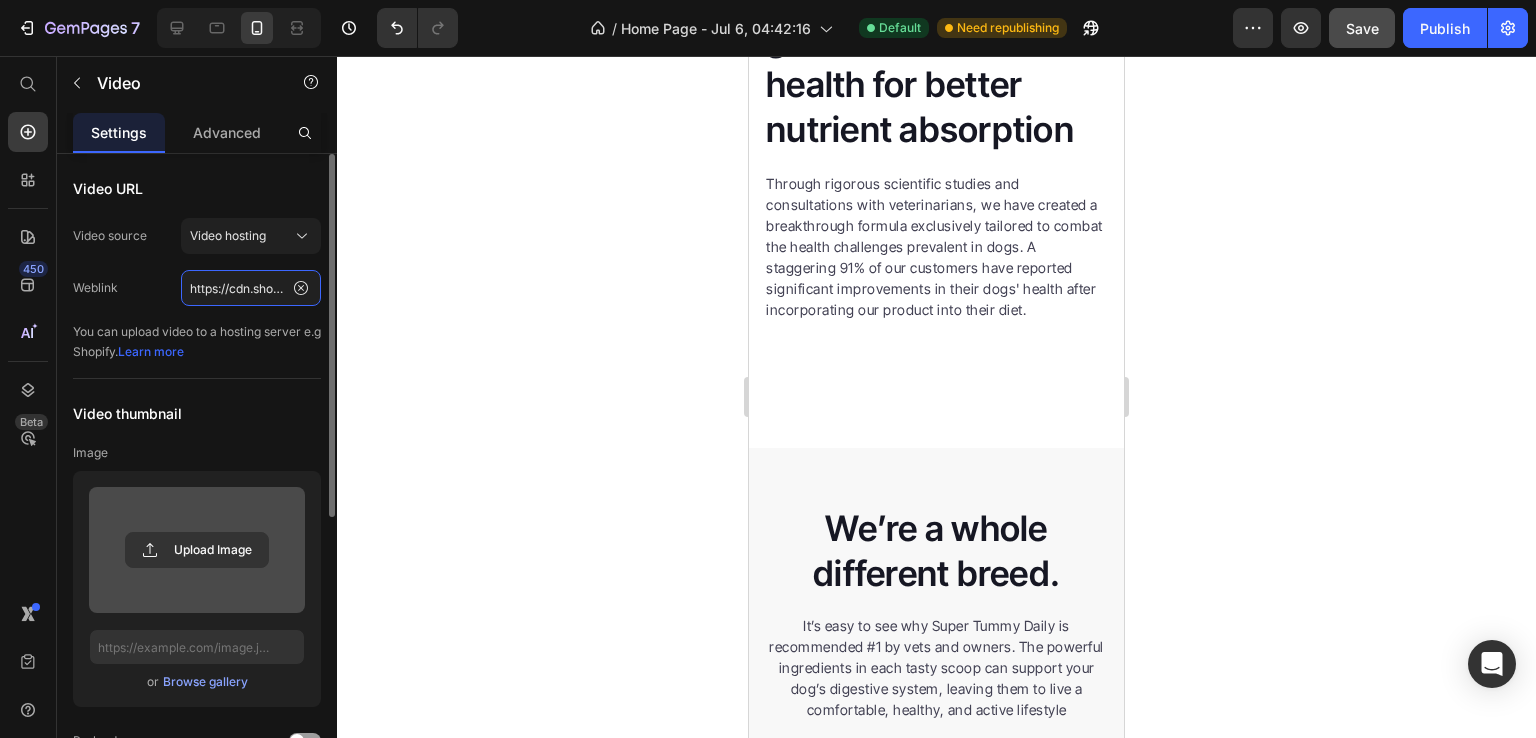 scroll, scrollTop: 0, scrollLeft: 368, axis: horizontal 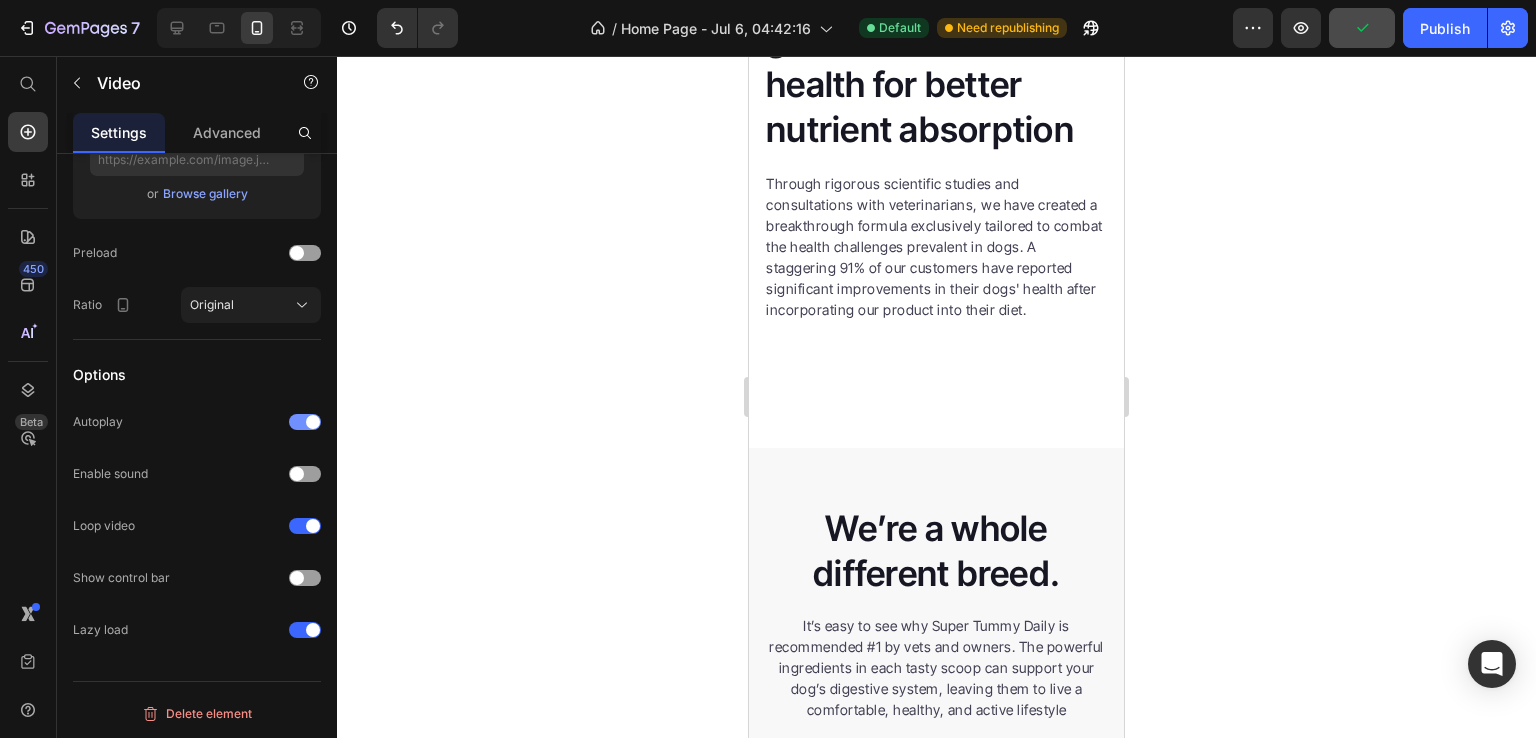 type on "https://cdn.shopify.com/videos/c/o/v/2c7196425bb44dd592e75dc5716fe0a2.mp4" 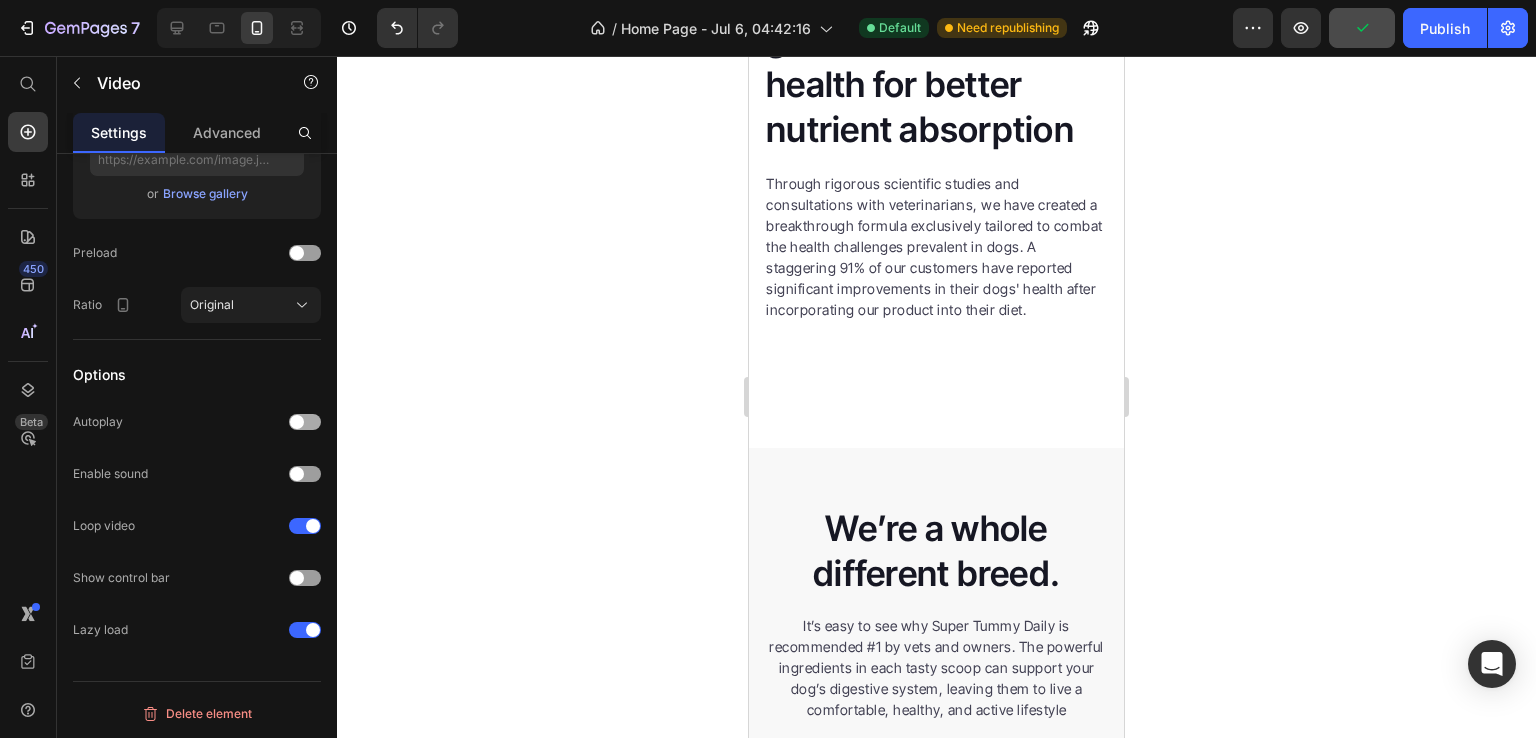 scroll, scrollTop: 0, scrollLeft: 0, axis: both 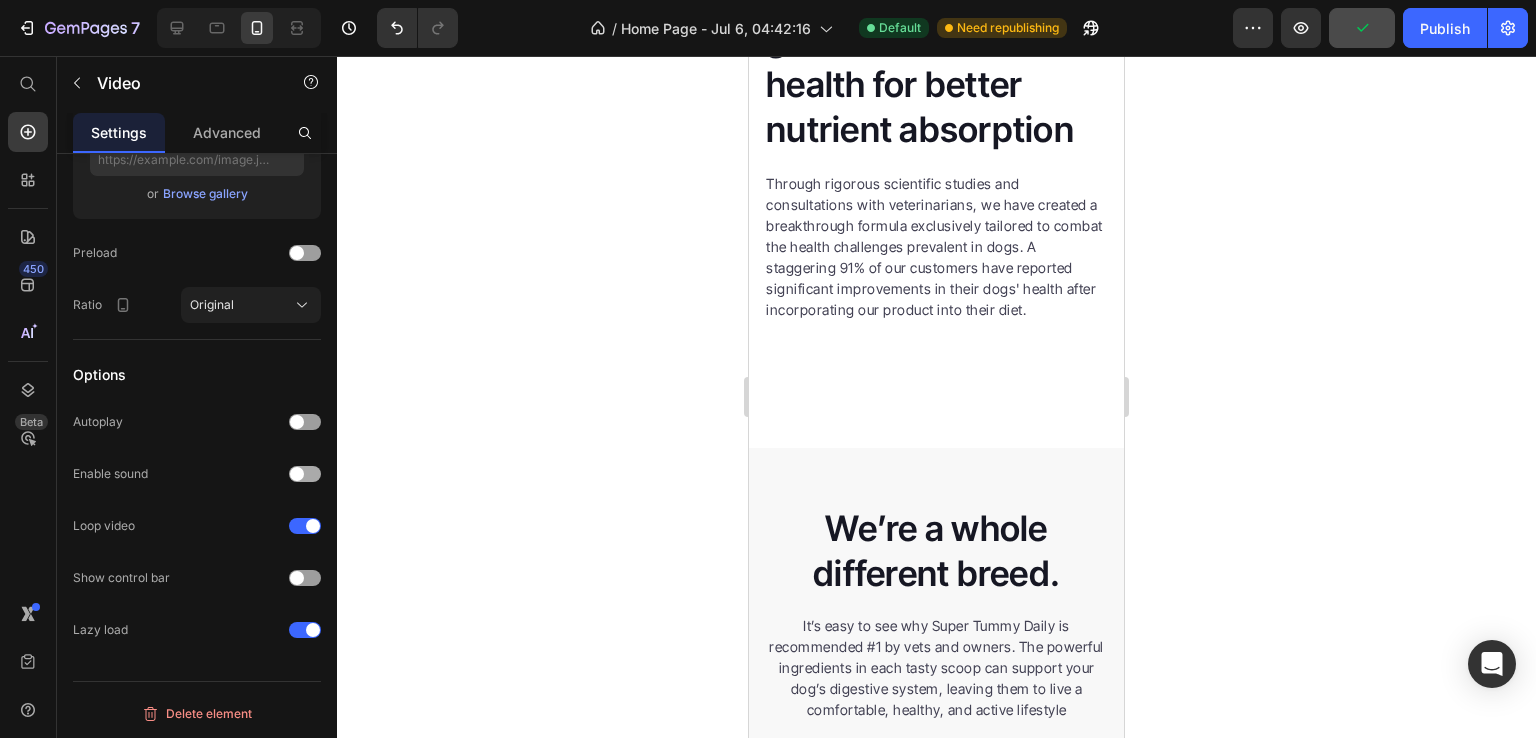 click at bounding box center [305, 474] 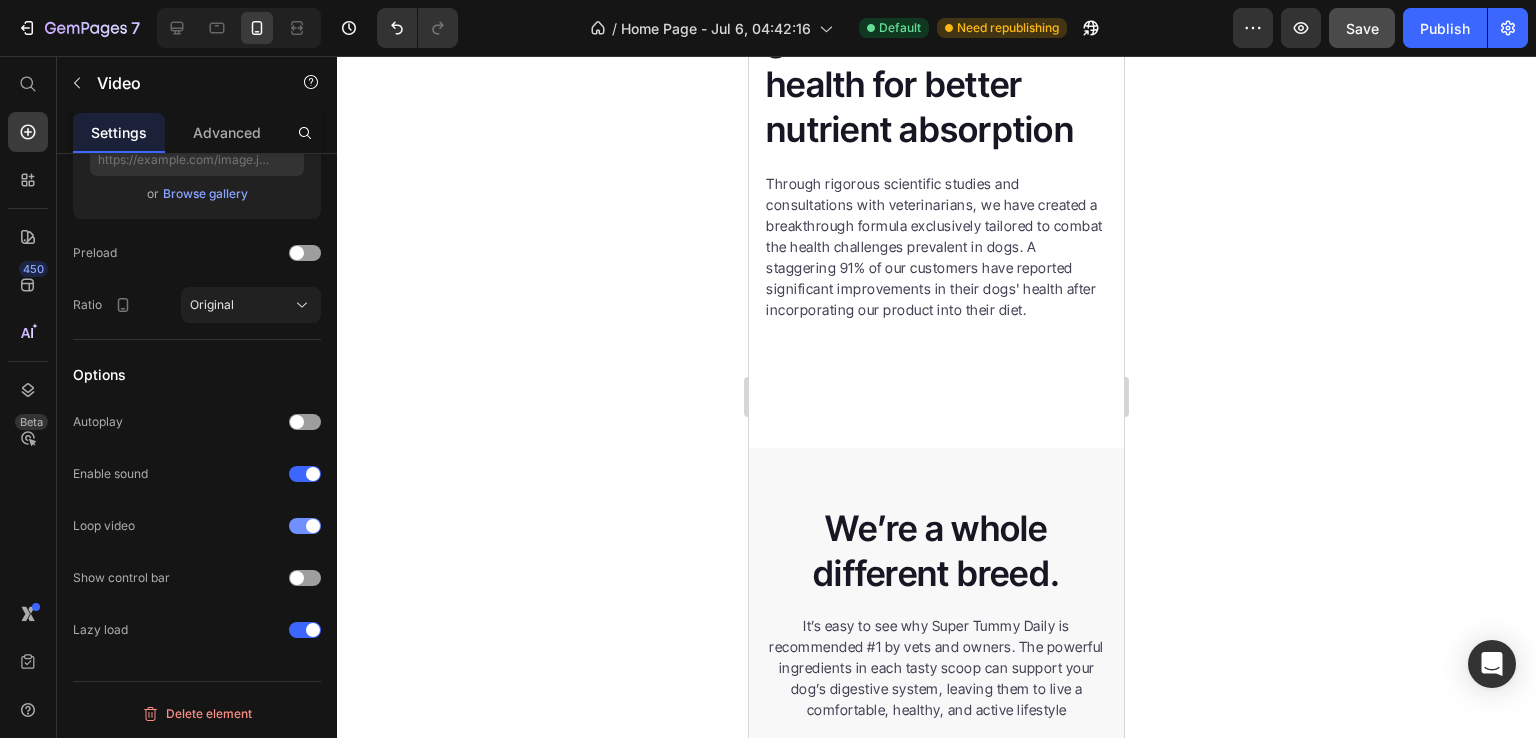 click at bounding box center (313, 526) 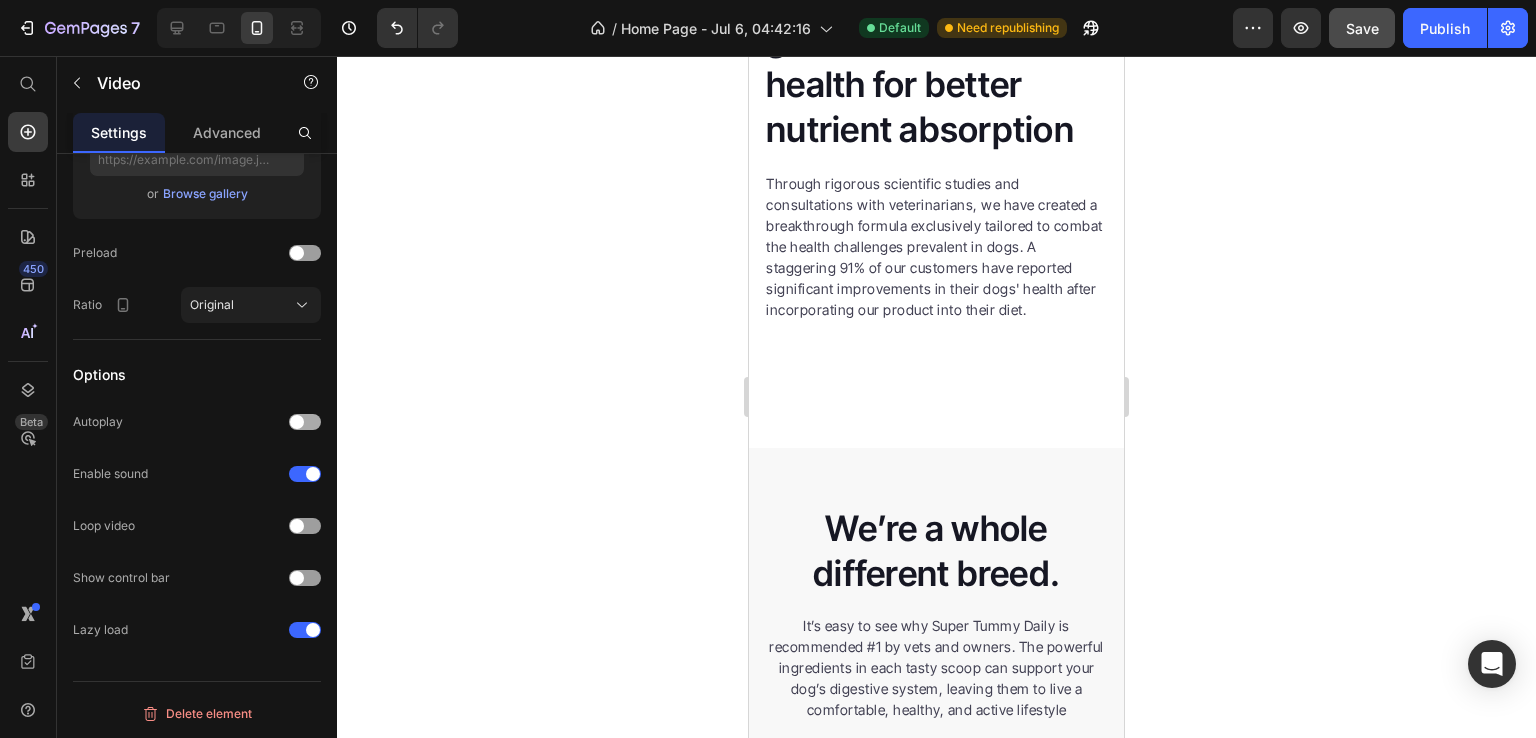 click at bounding box center (297, 422) 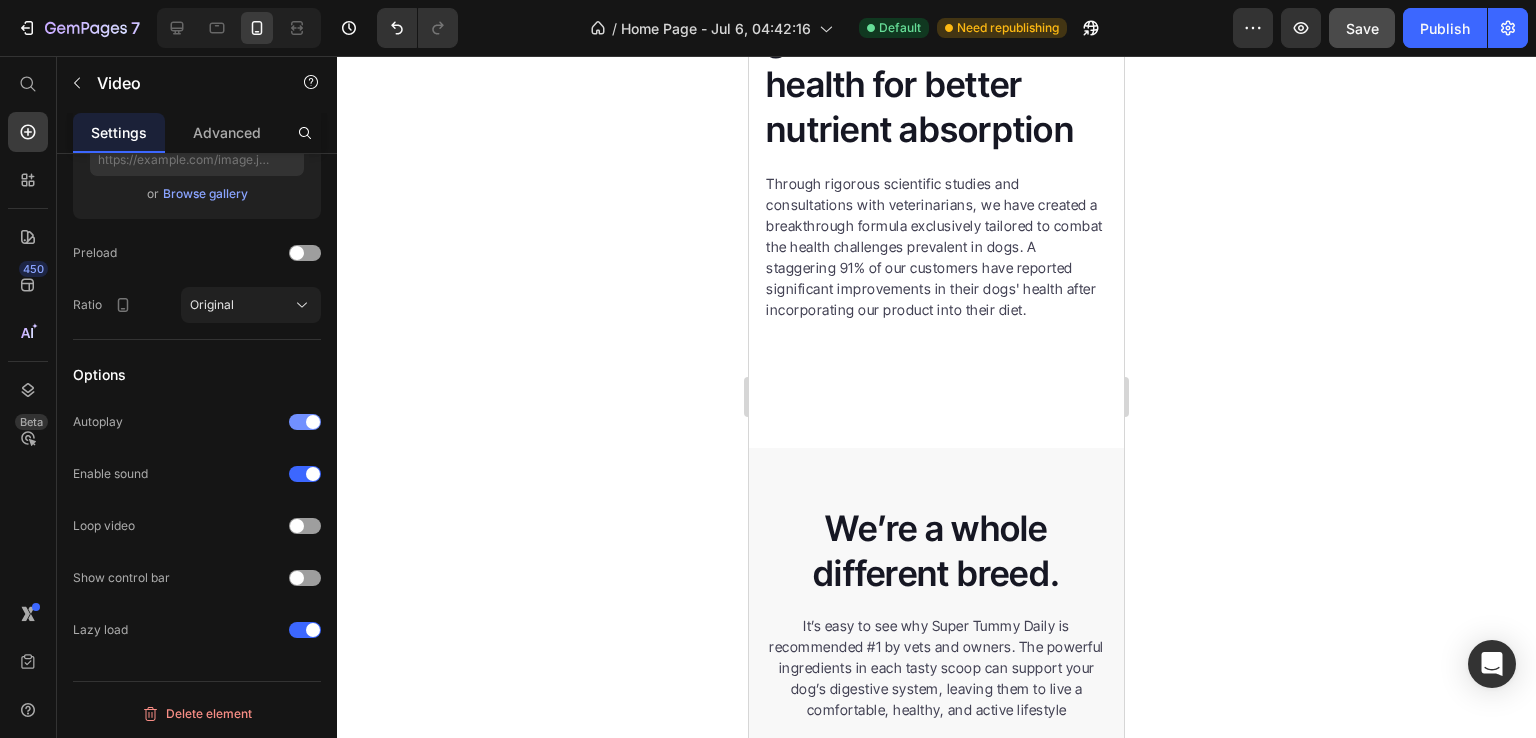 click at bounding box center (305, 422) 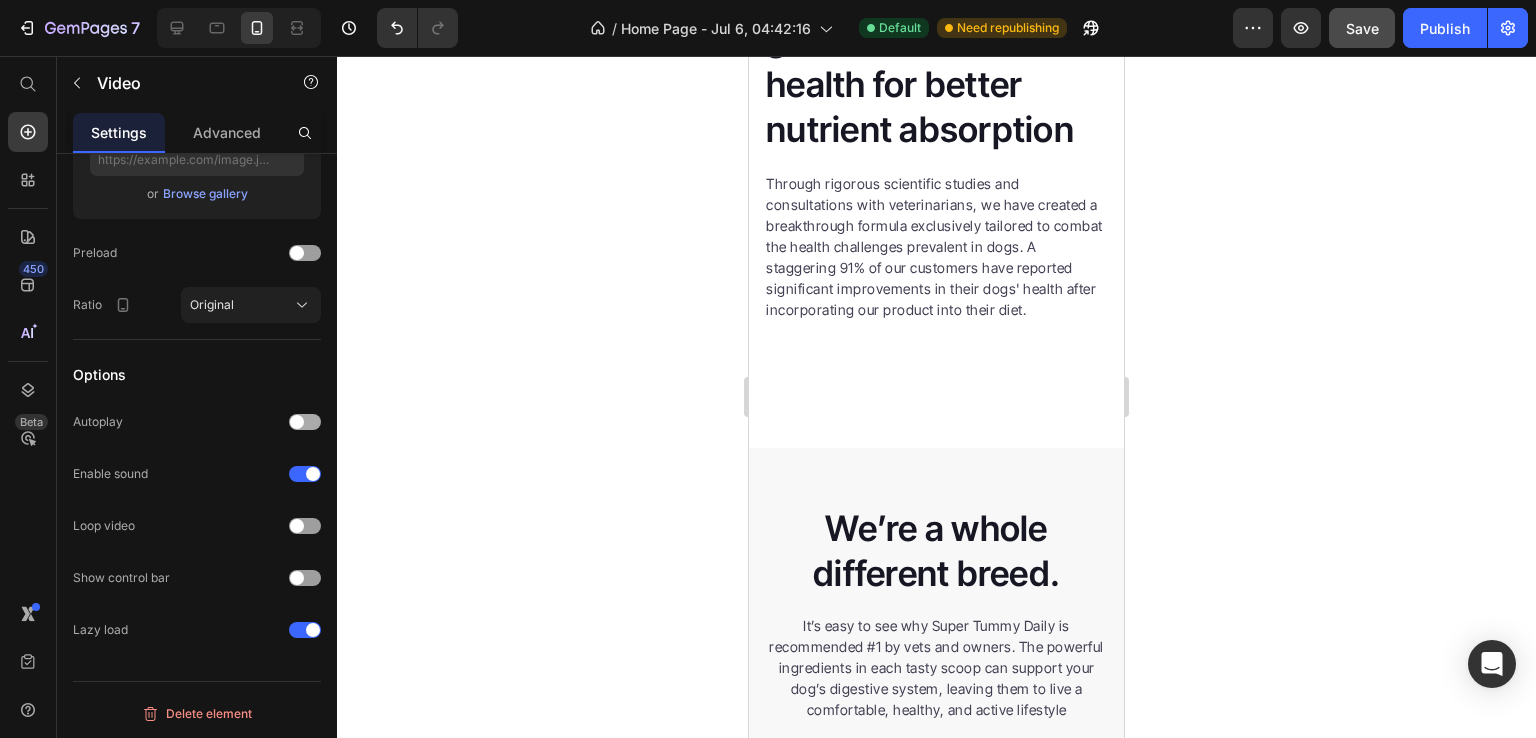 click at bounding box center (297, 422) 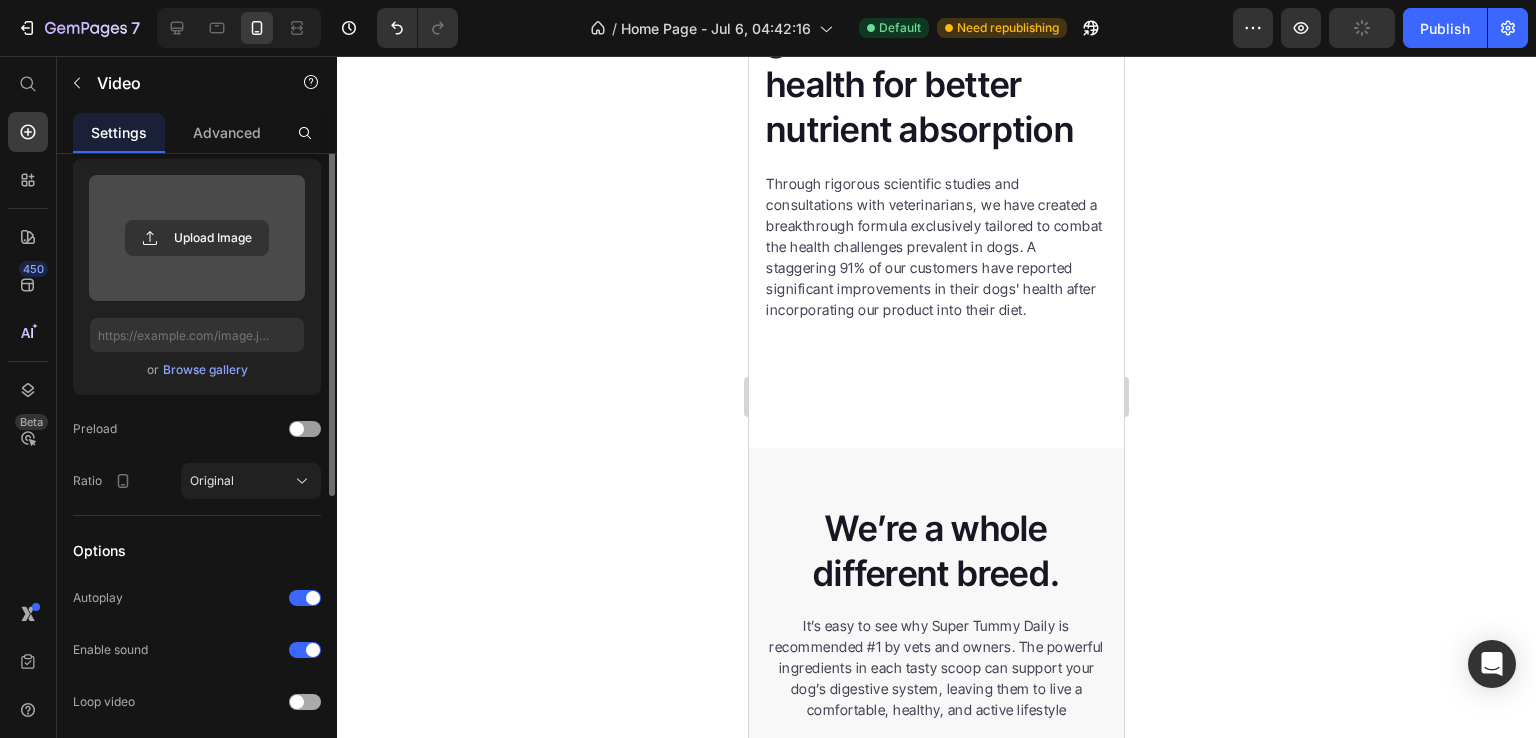 scroll, scrollTop: 180, scrollLeft: 0, axis: vertical 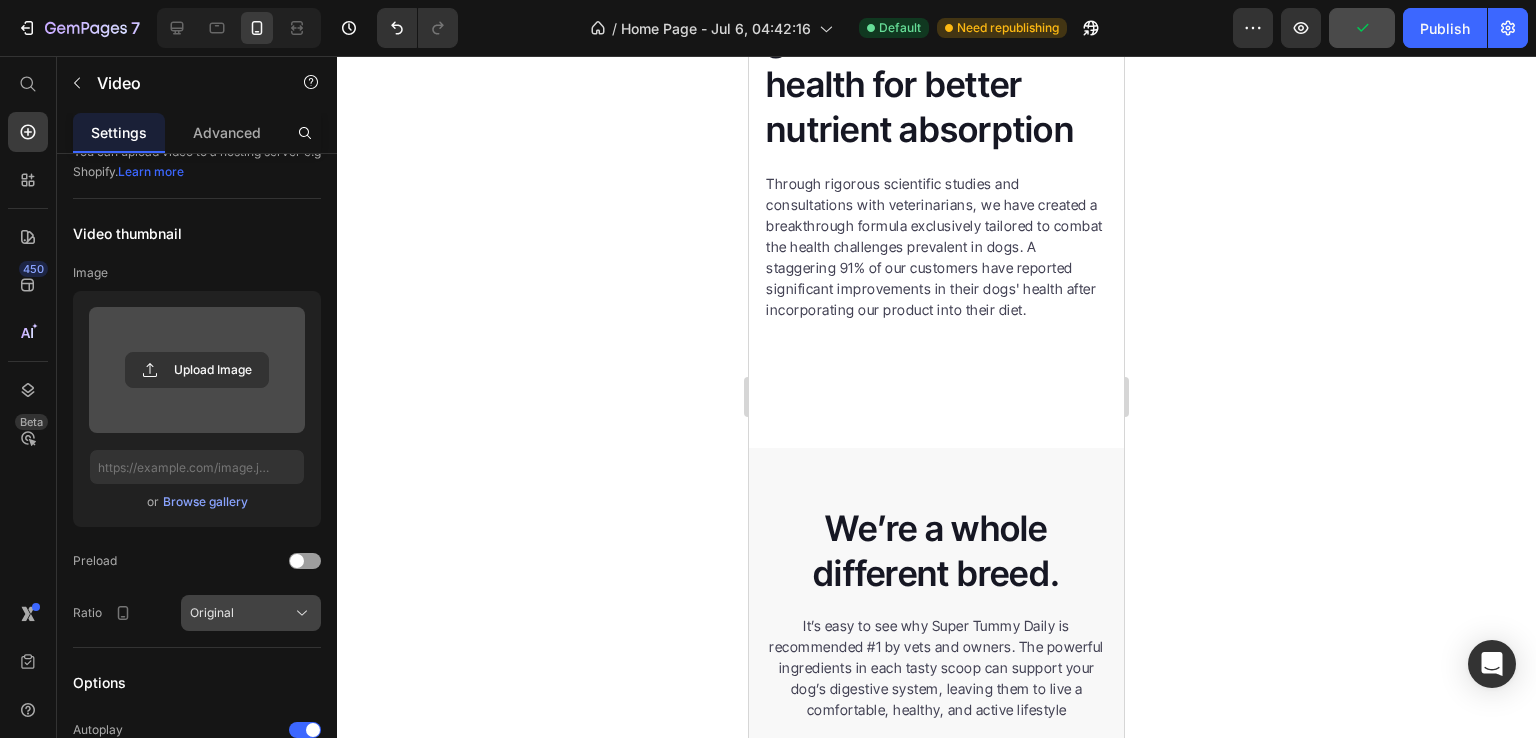 click on "Original" at bounding box center [251, 613] 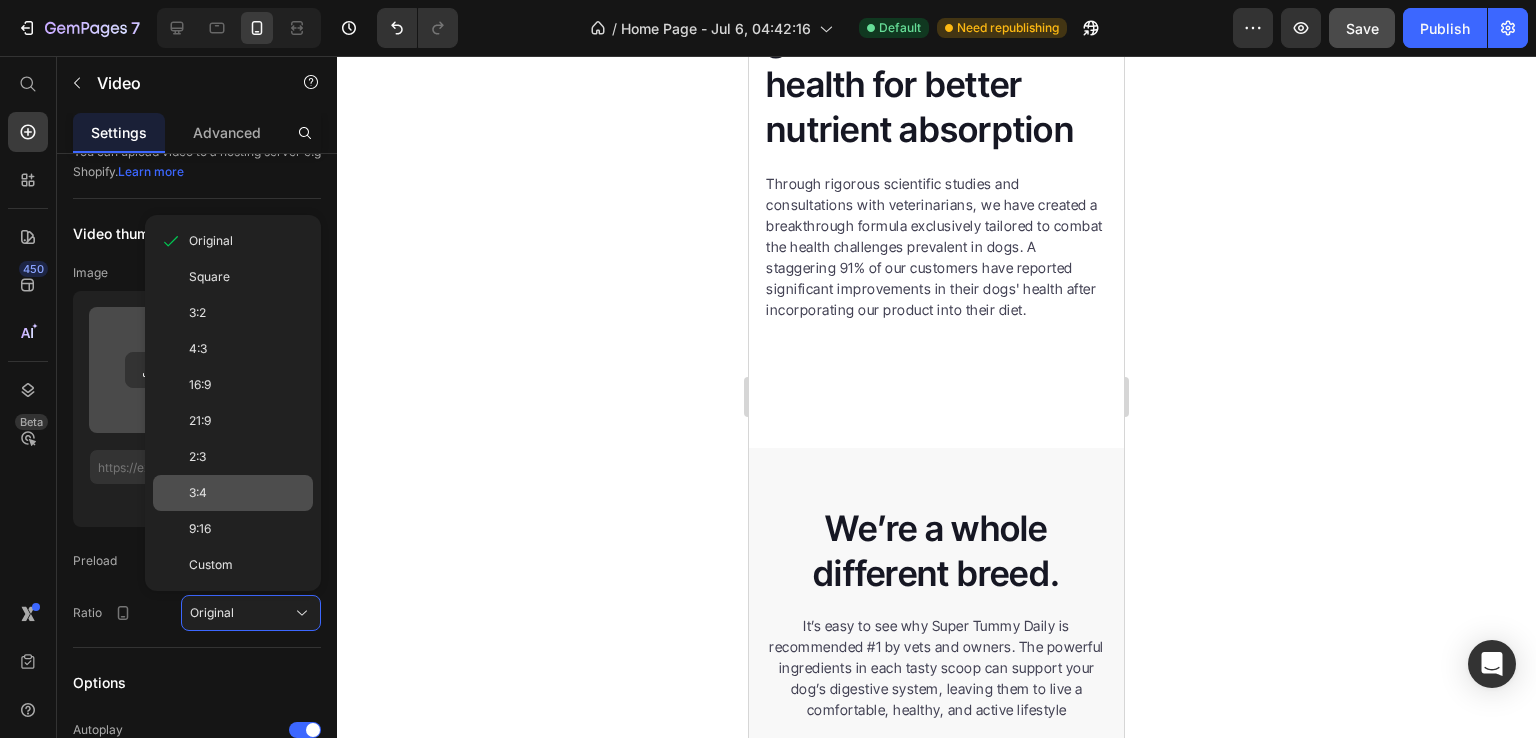 click on "3:4" at bounding box center (247, 493) 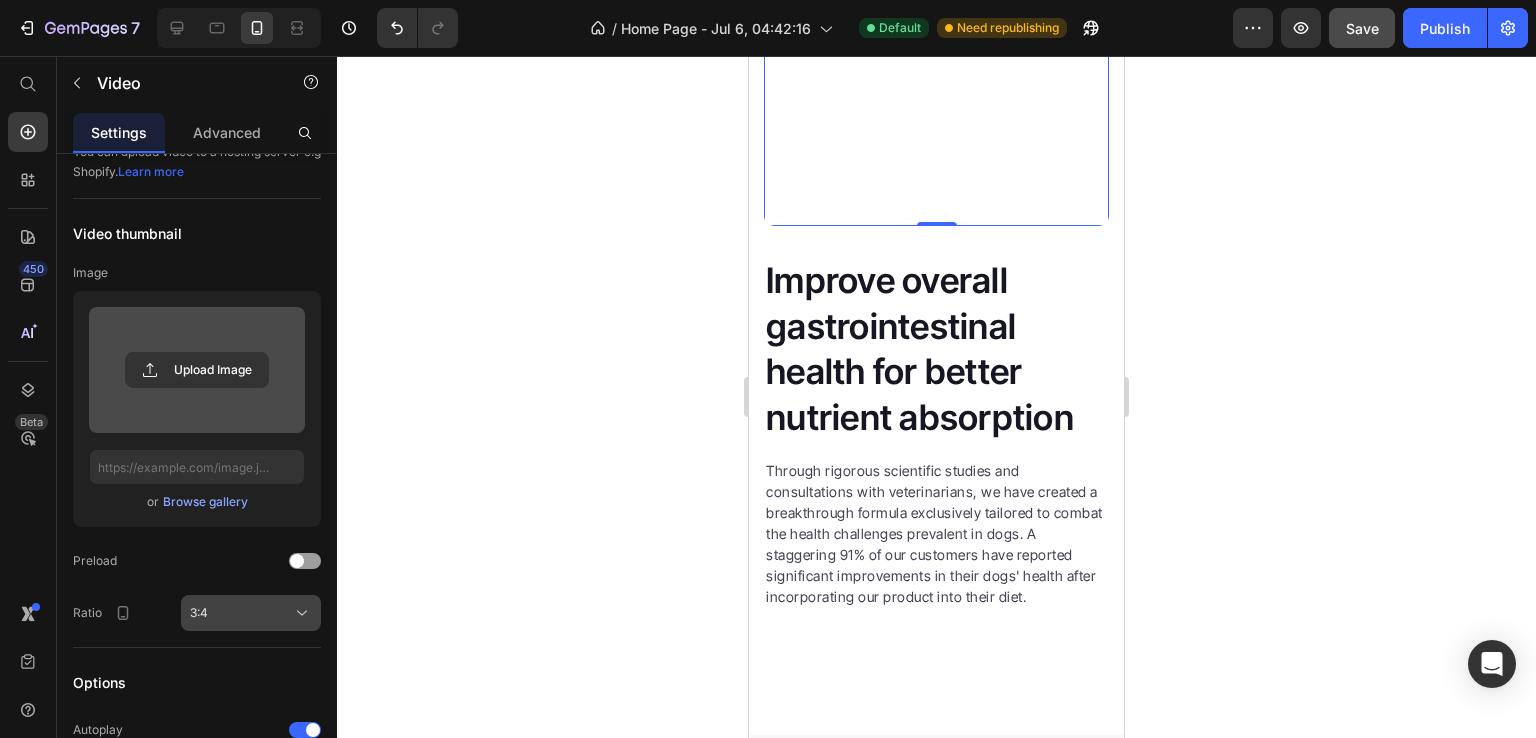 click on "3:4" 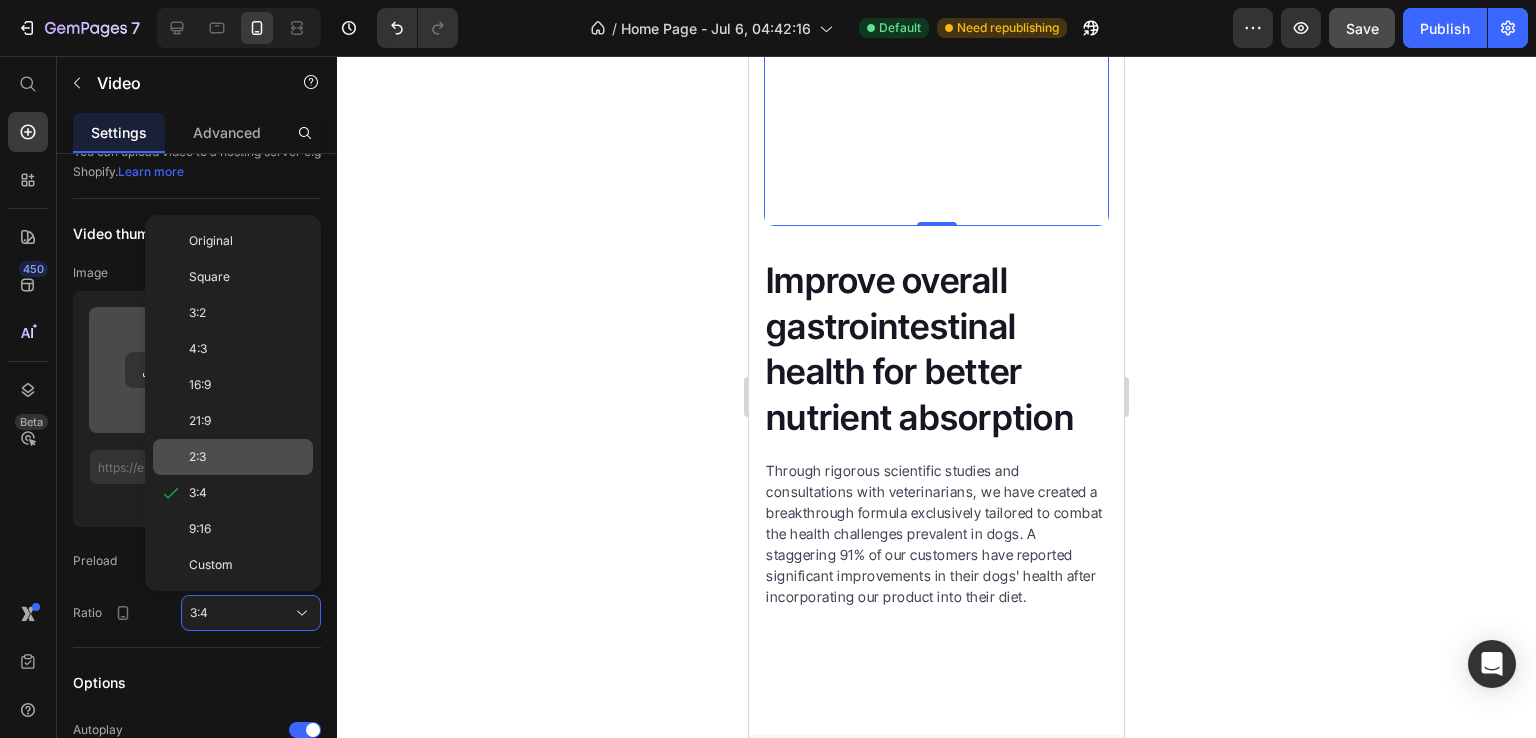 click on "2:3" at bounding box center (247, 457) 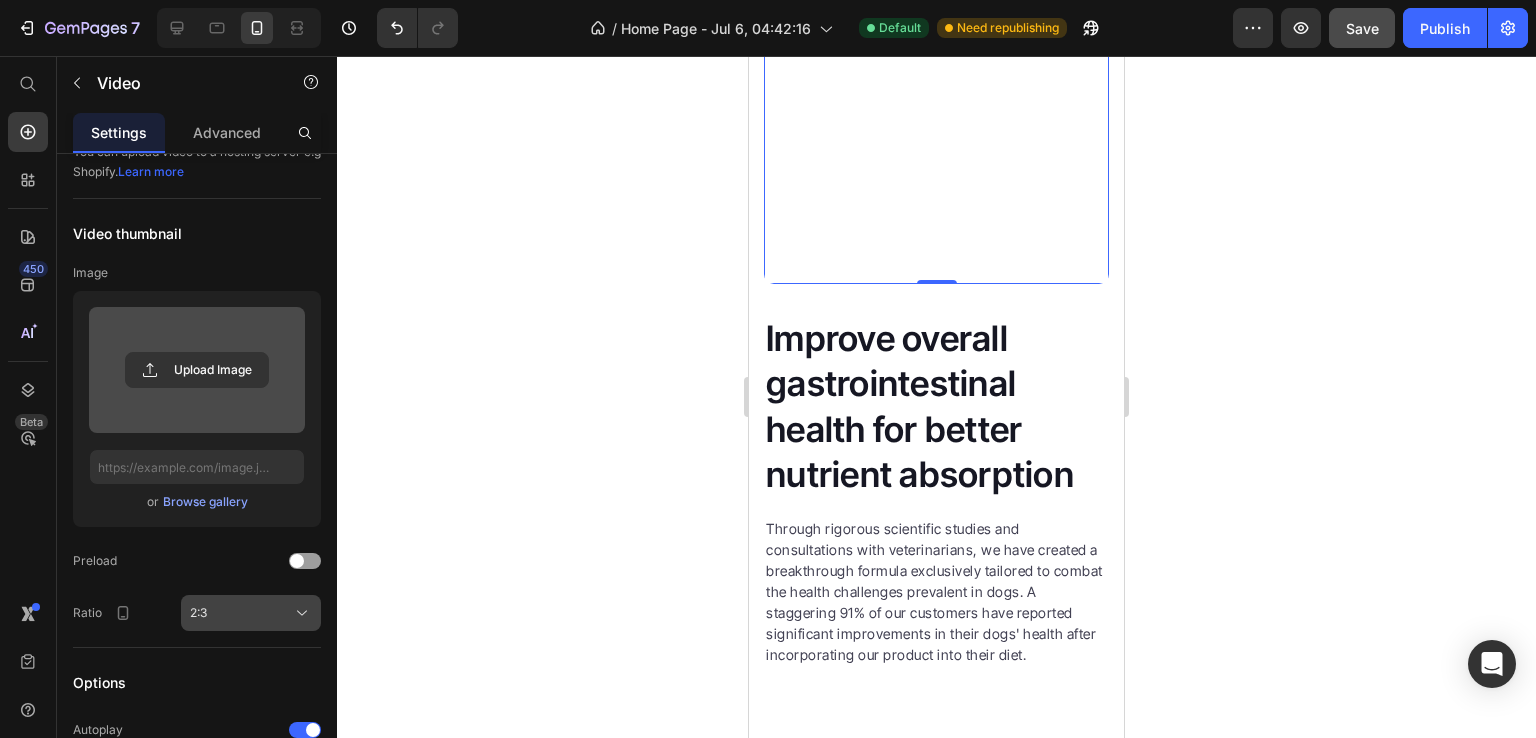 click on "2:3" at bounding box center [251, 613] 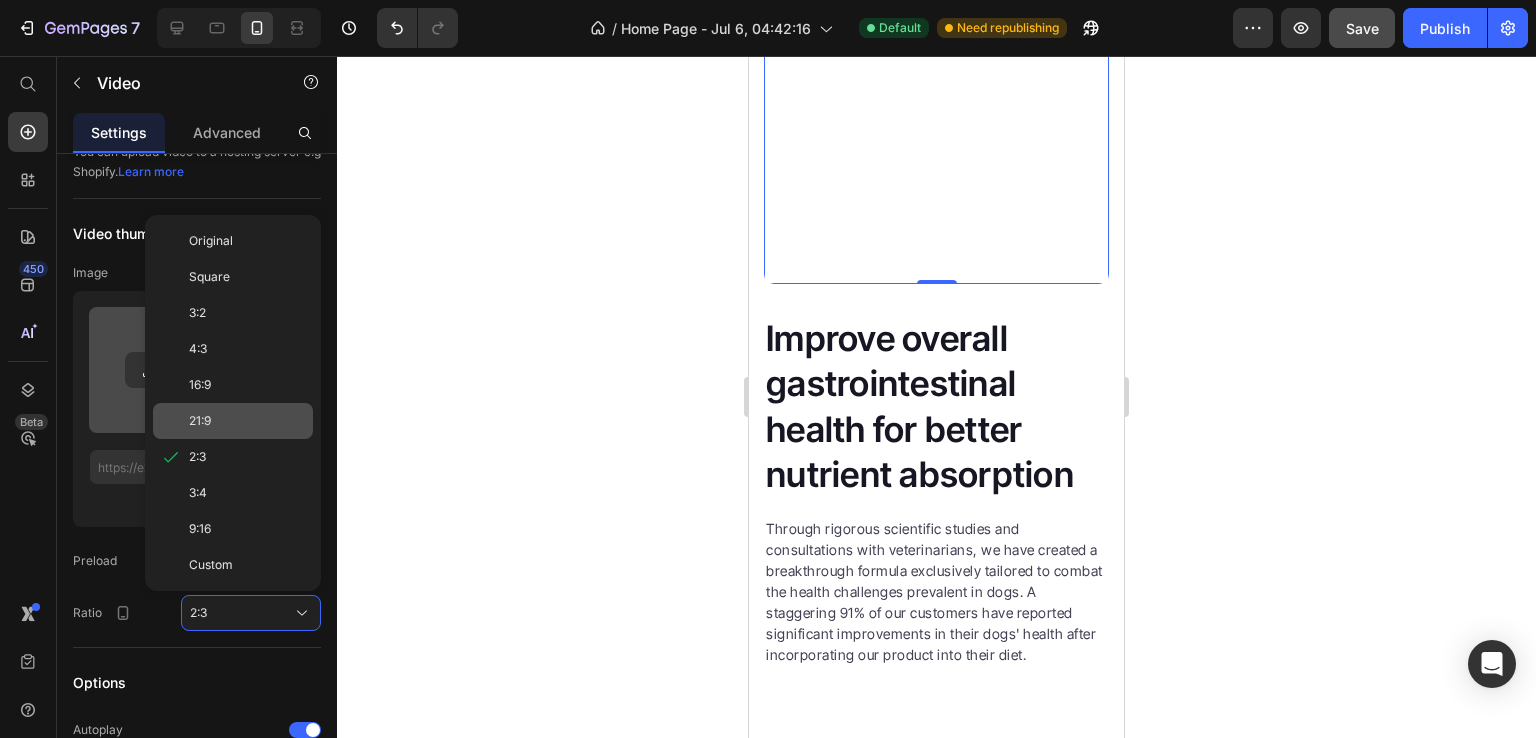 click on "21:9" at bounding box center (247, 421) 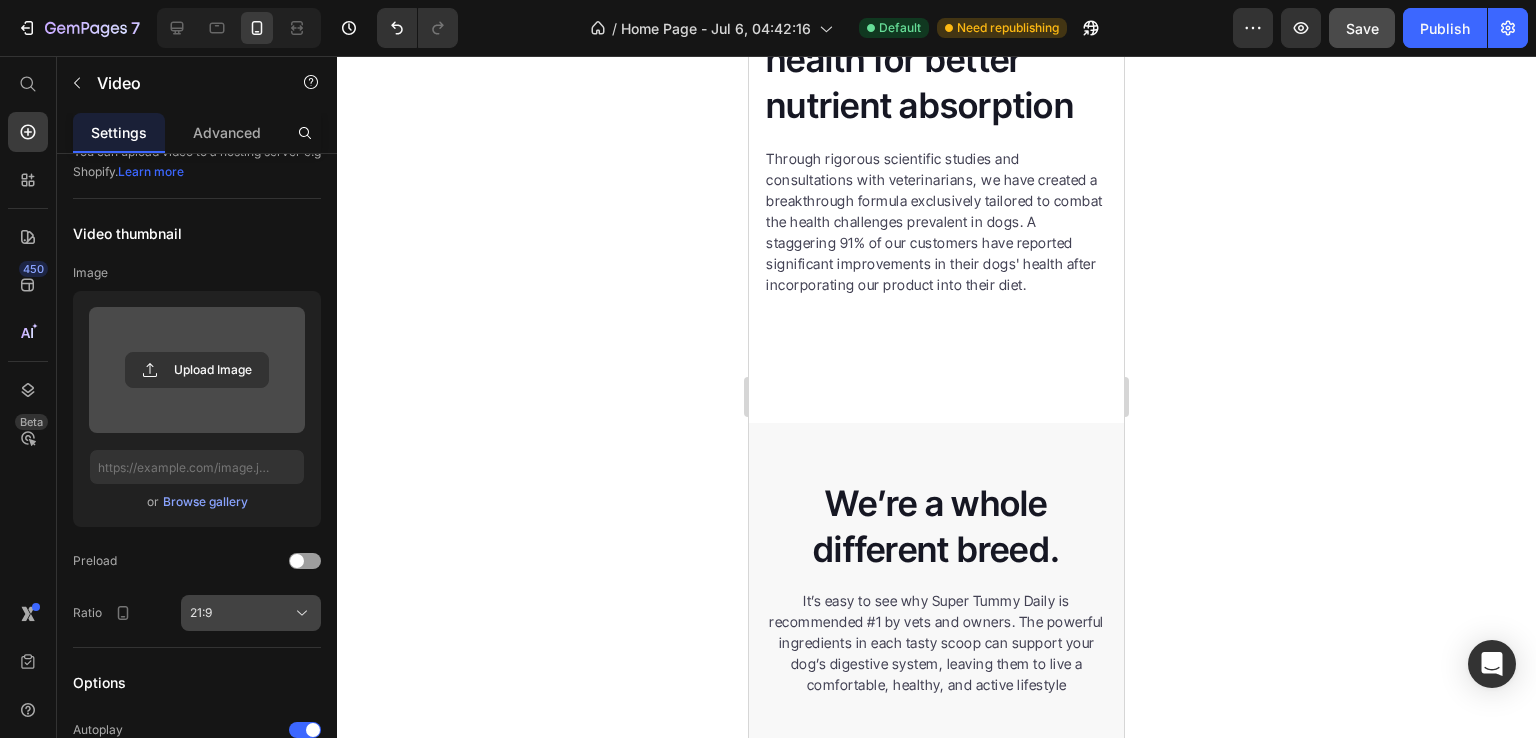 click on "21:9" at bounding box center [251, 613] 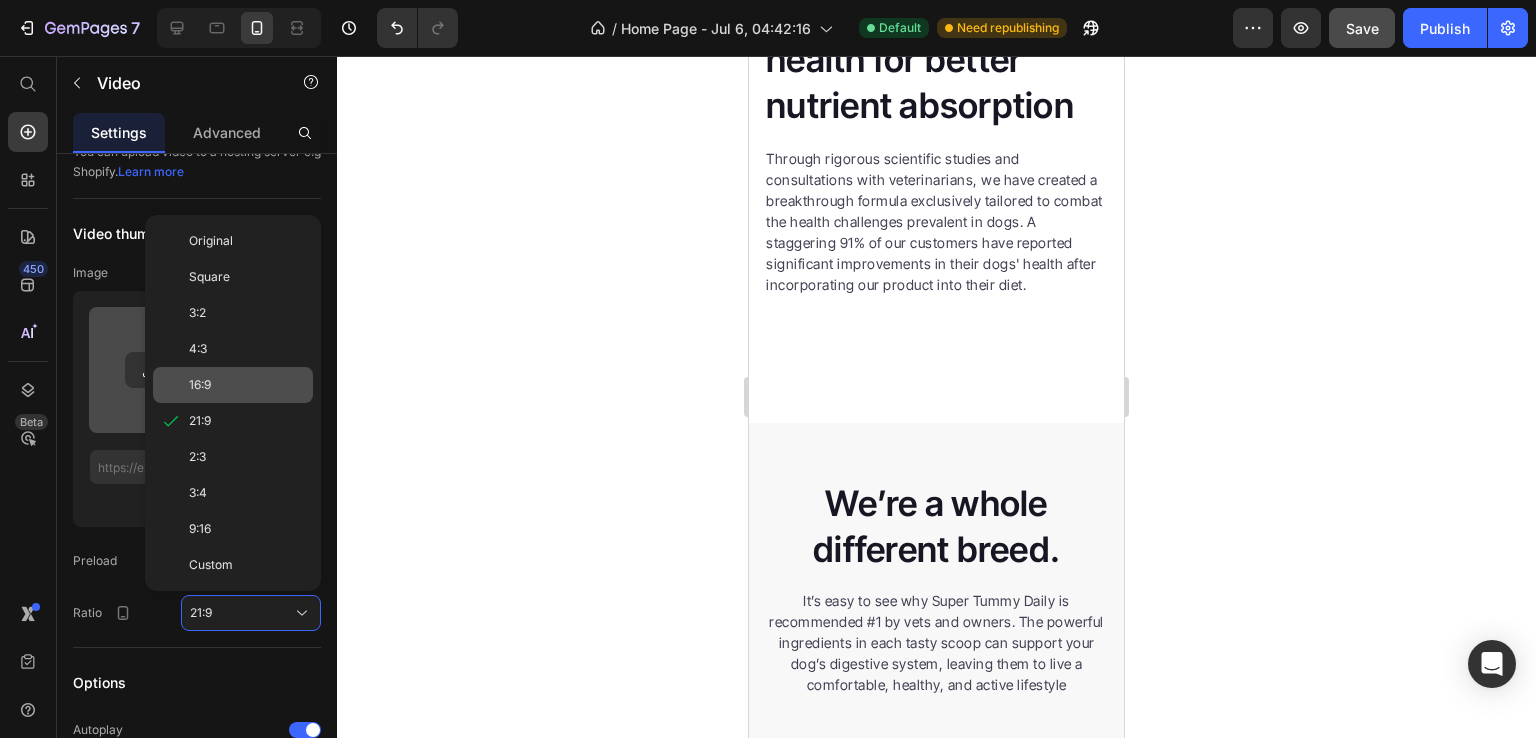 click on "16:9" at bounding box center (247, 385) 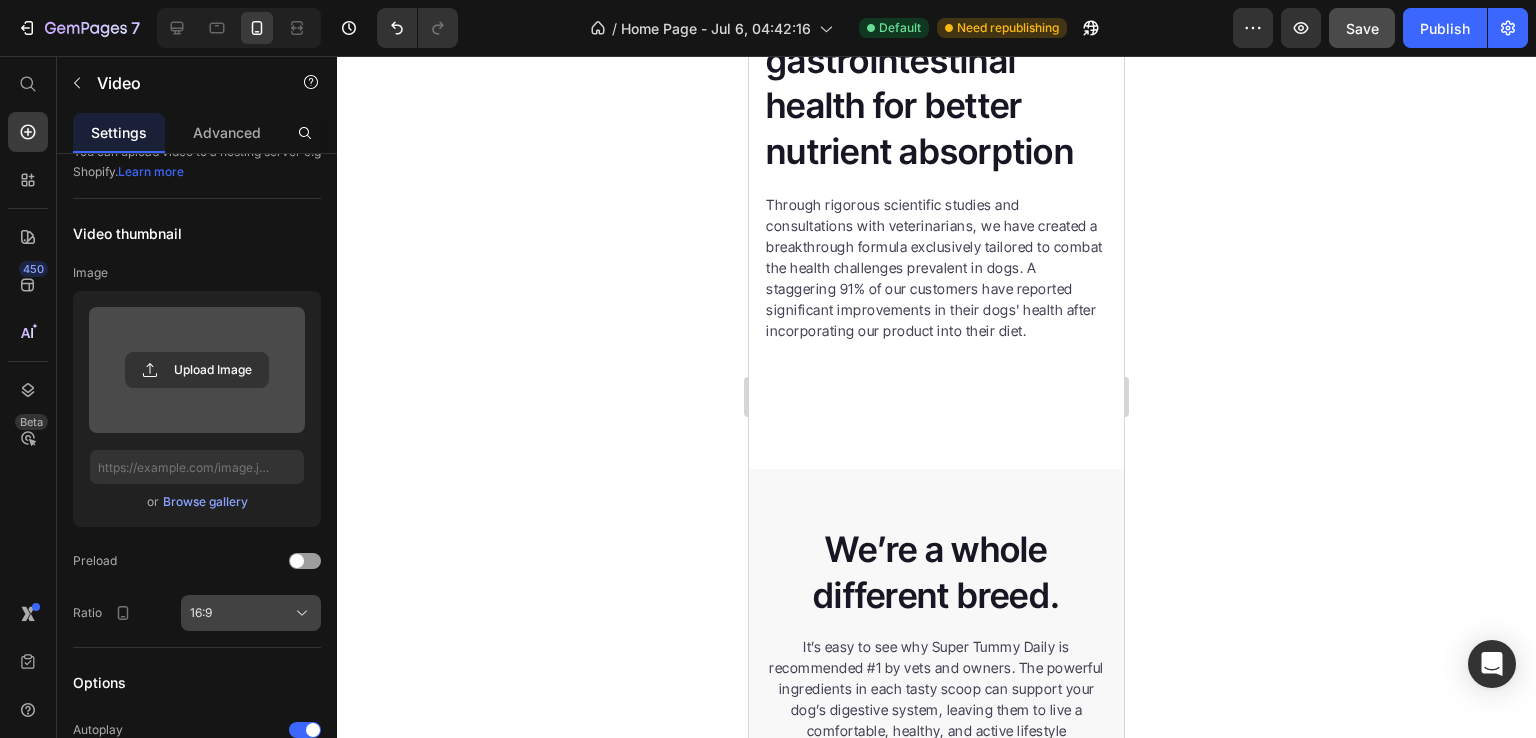 click on "16:9" 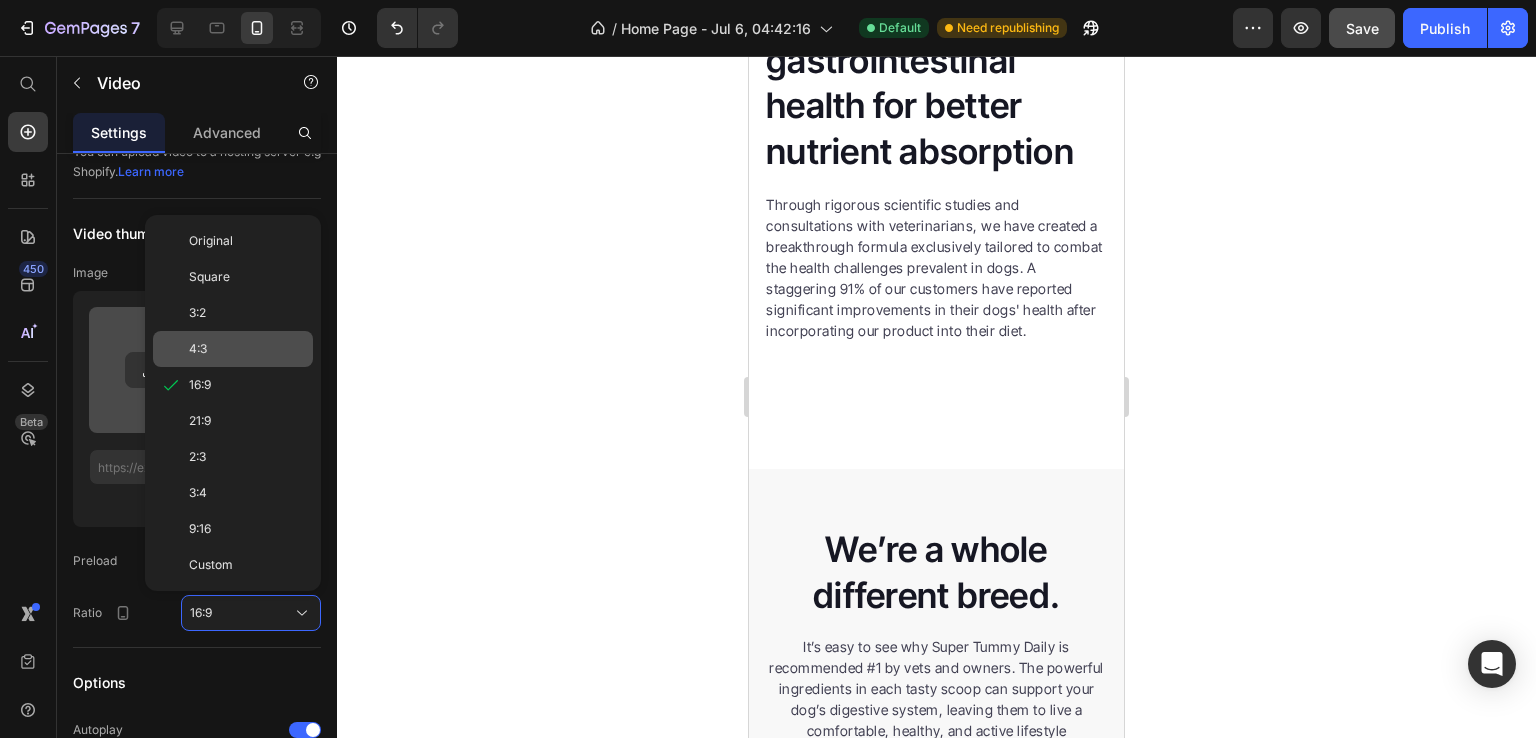 click on "4:3" at bounding box center (247, 349) 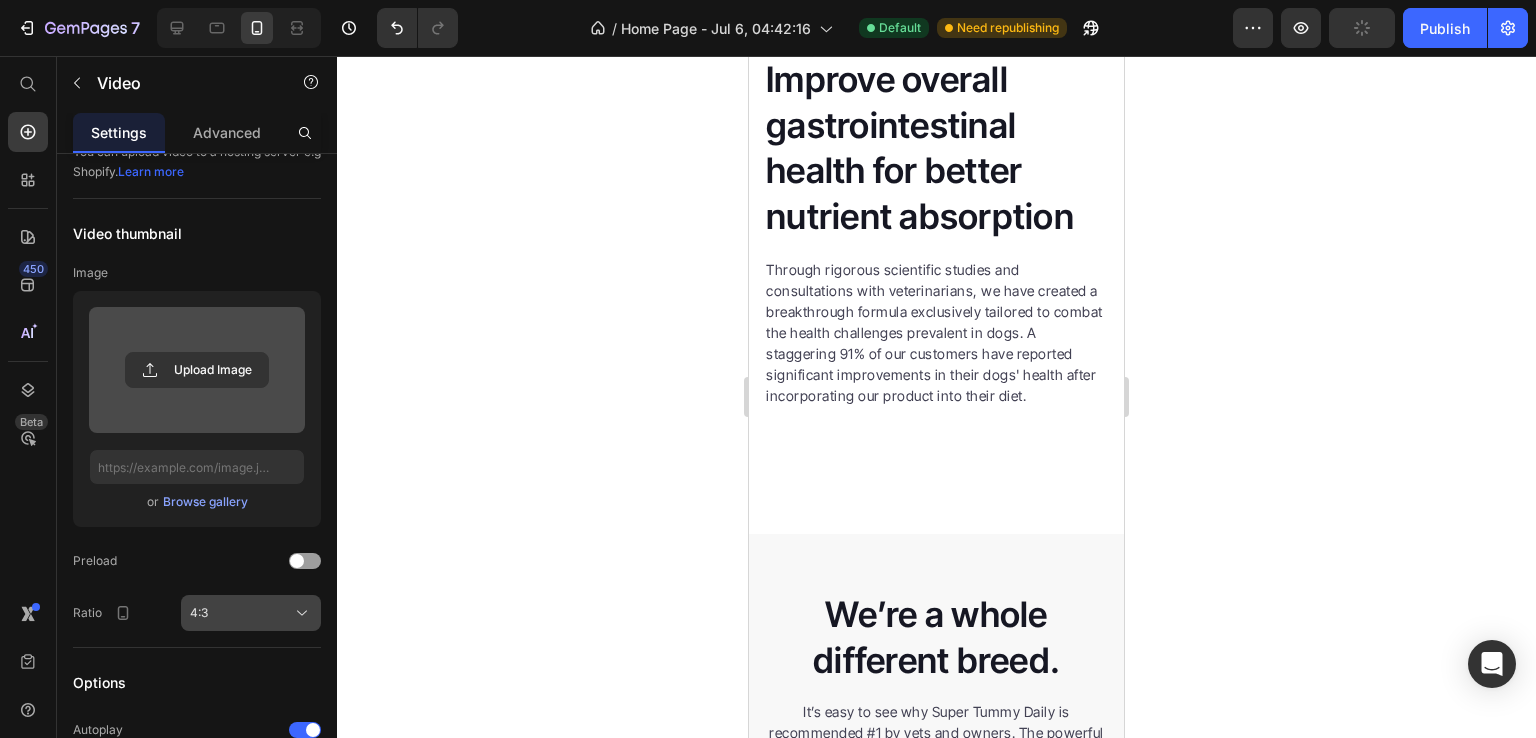 click on "4:3" 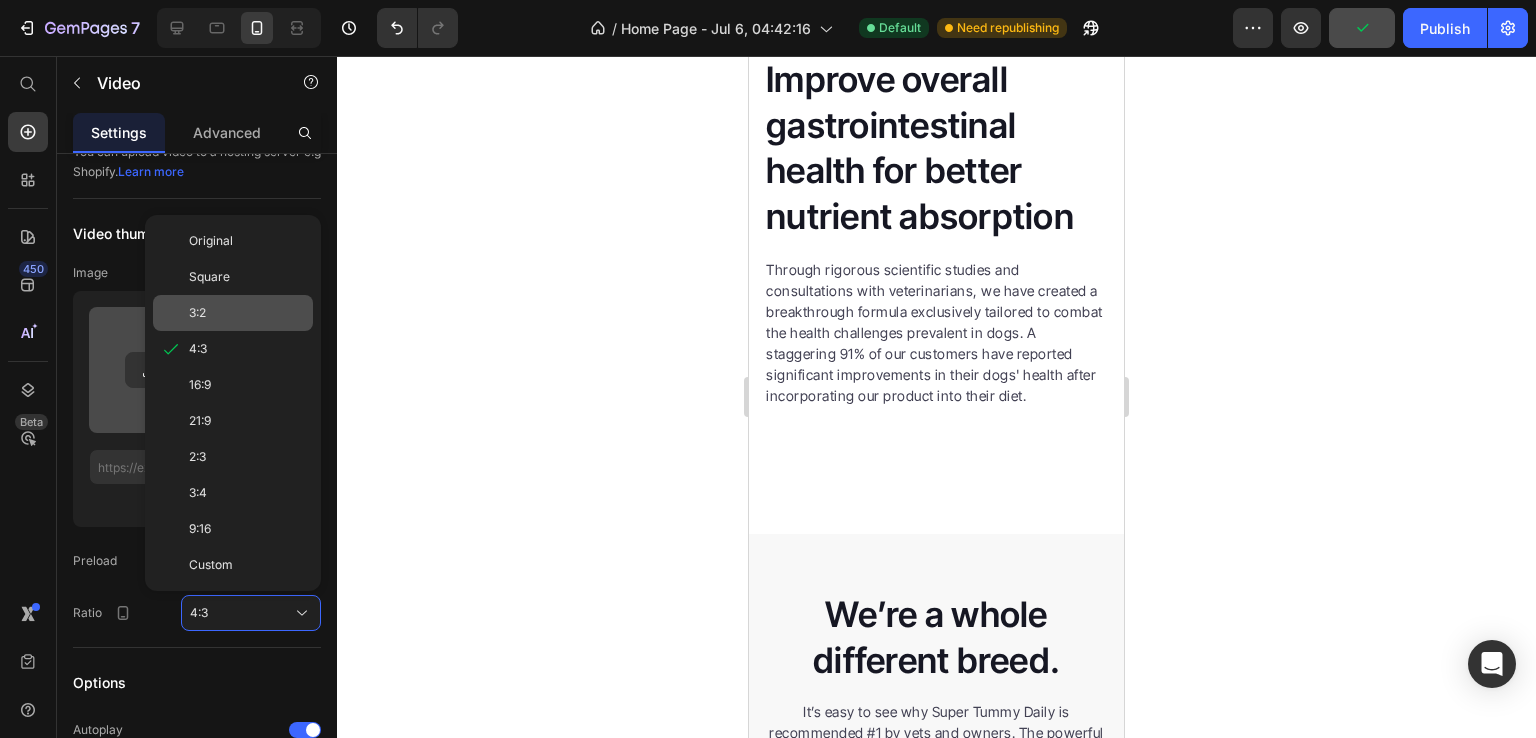 click on "3:2" at bounding box center [247, 313] 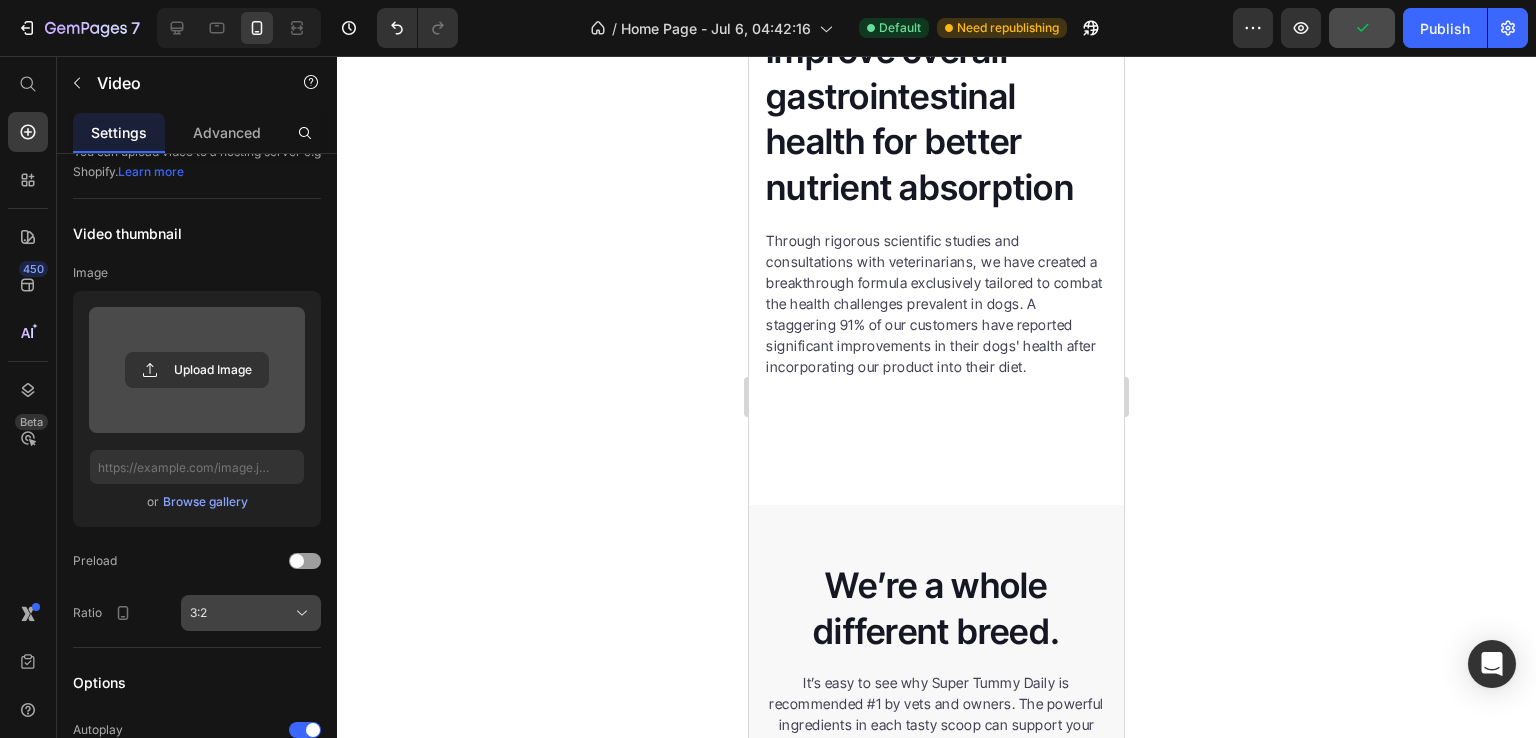 click on "3:2" 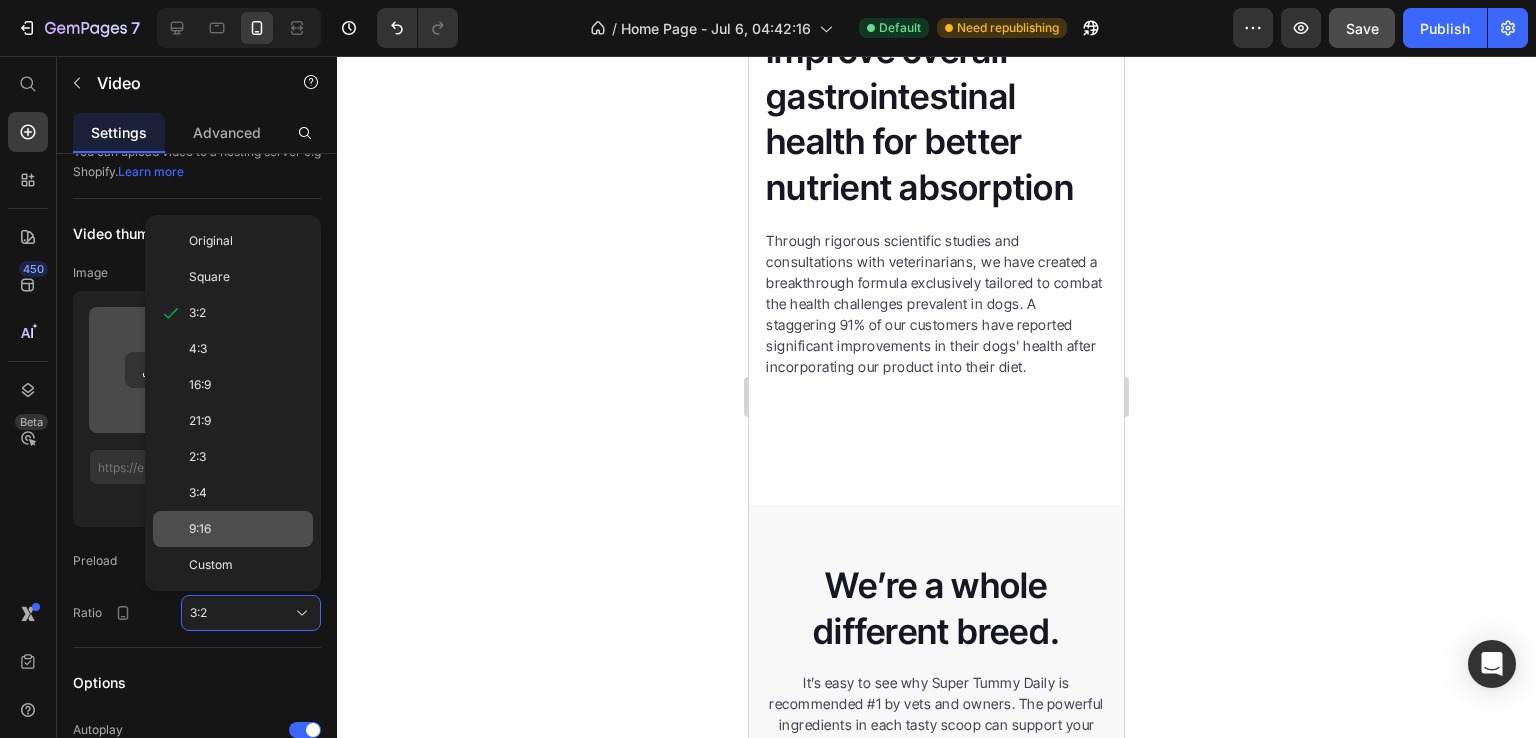 click on "9:16" at bounding box center [247, 529] 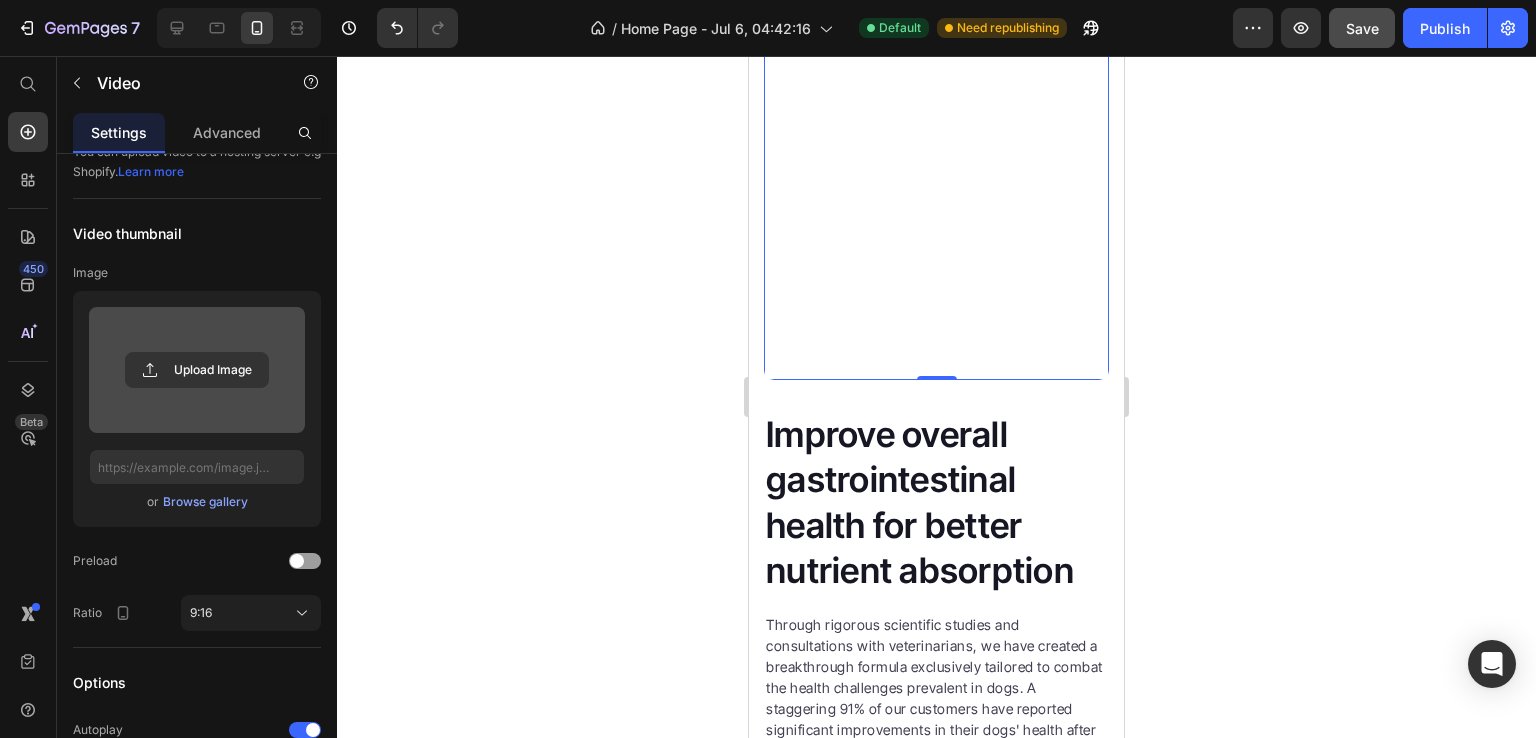 scroll, scrollTop: 5557, scrollLeft: 0, axis: vertical 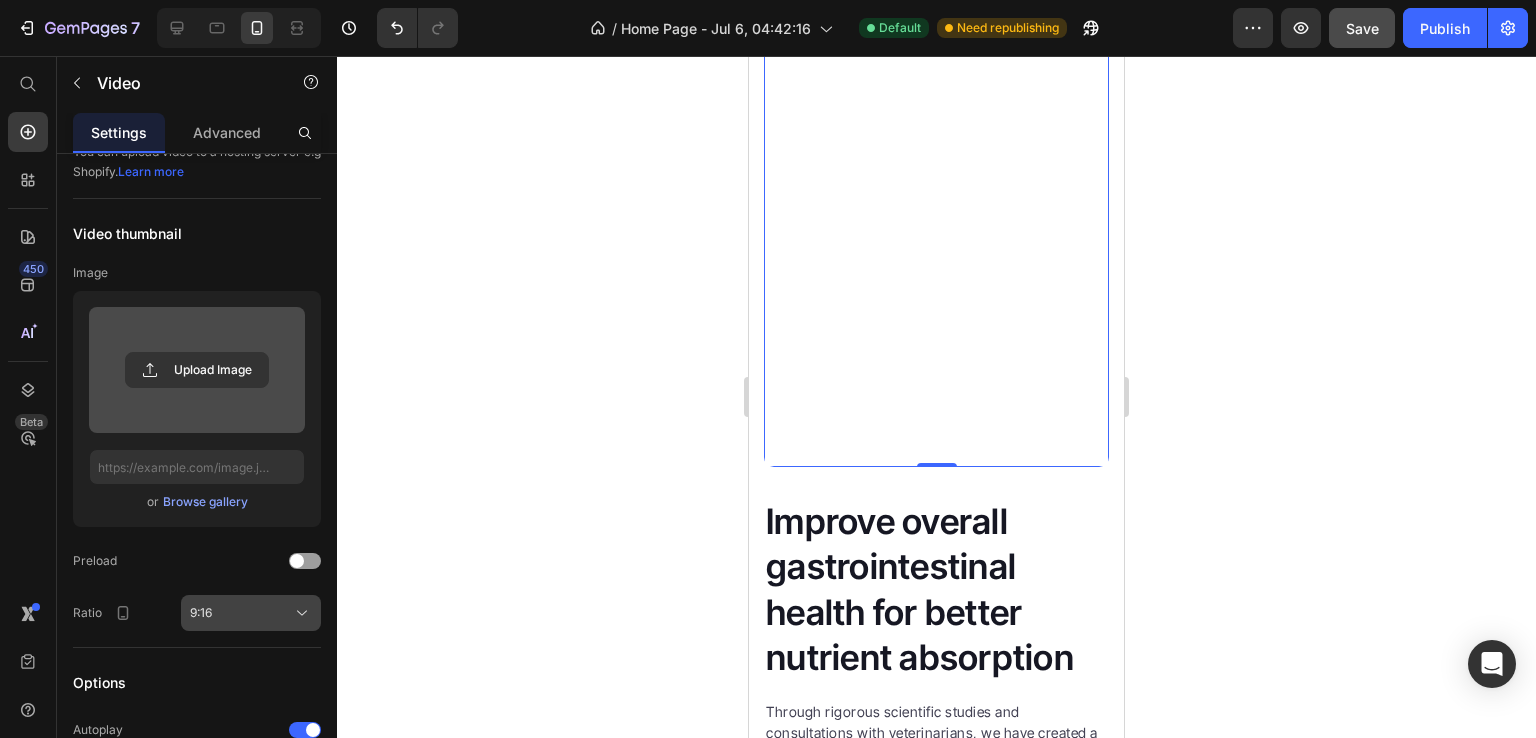 click on "9:16" at bounding box center [251, 613] 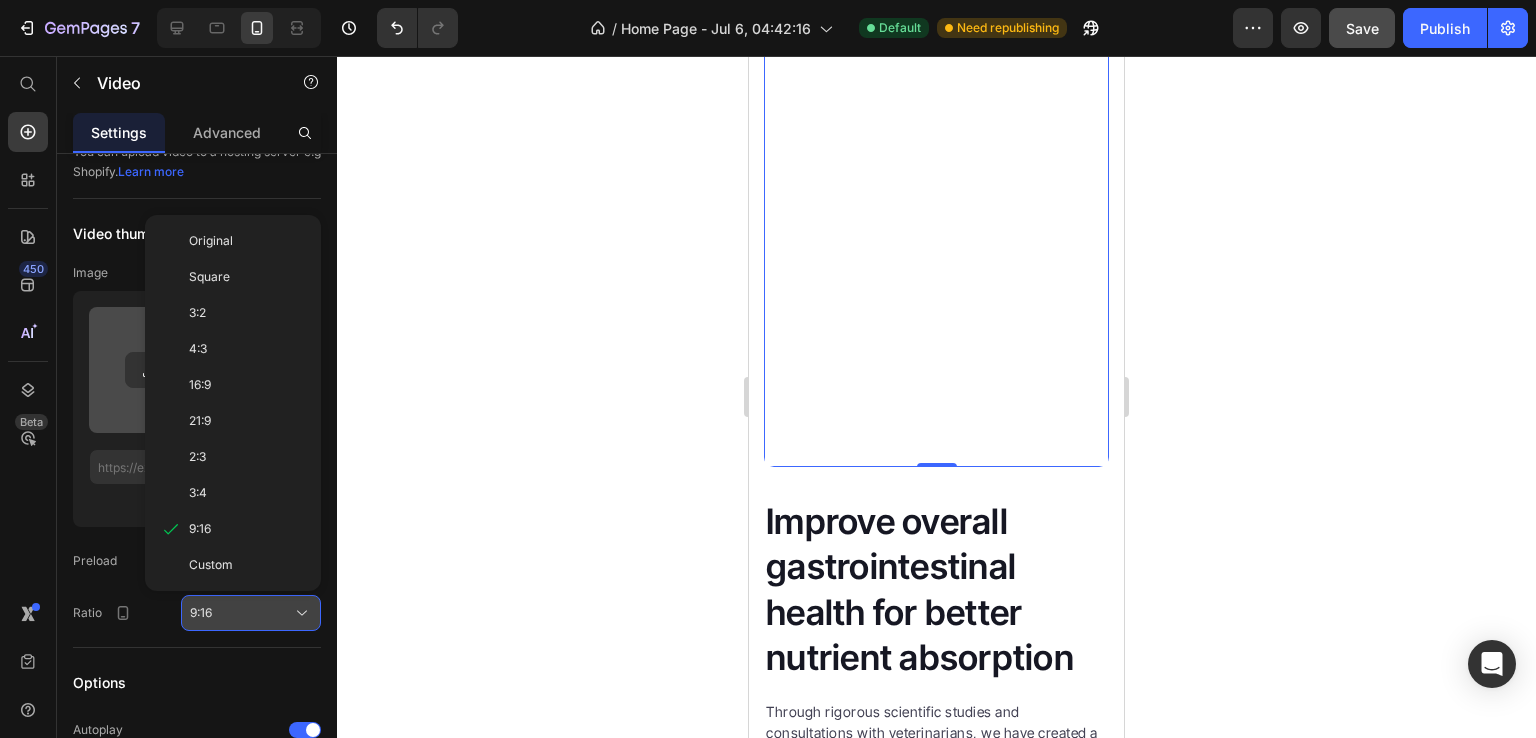 scroll, scrollTop: 5672, scrollLeft: 0, axis: vertical 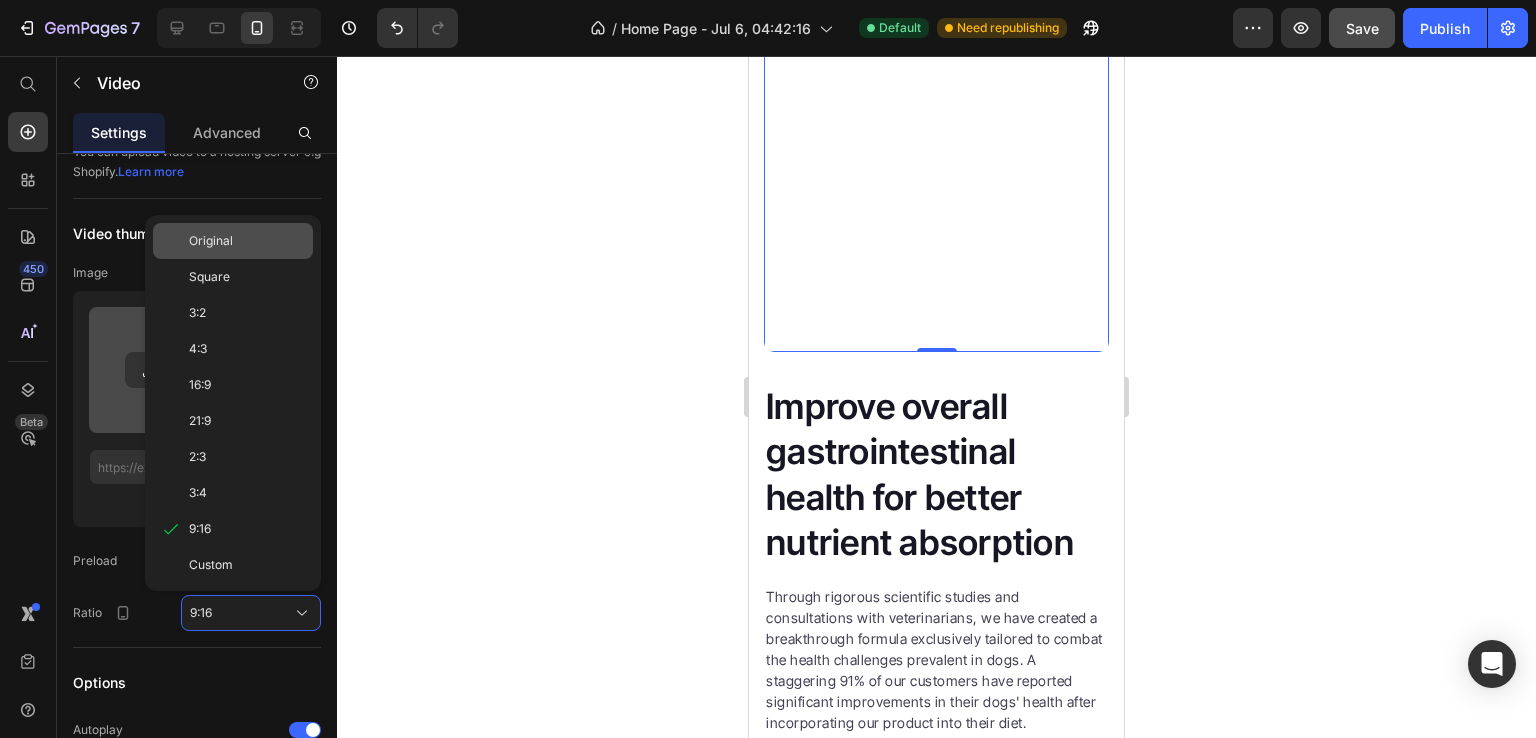 click on "Original" at bounding box center (247, 241) 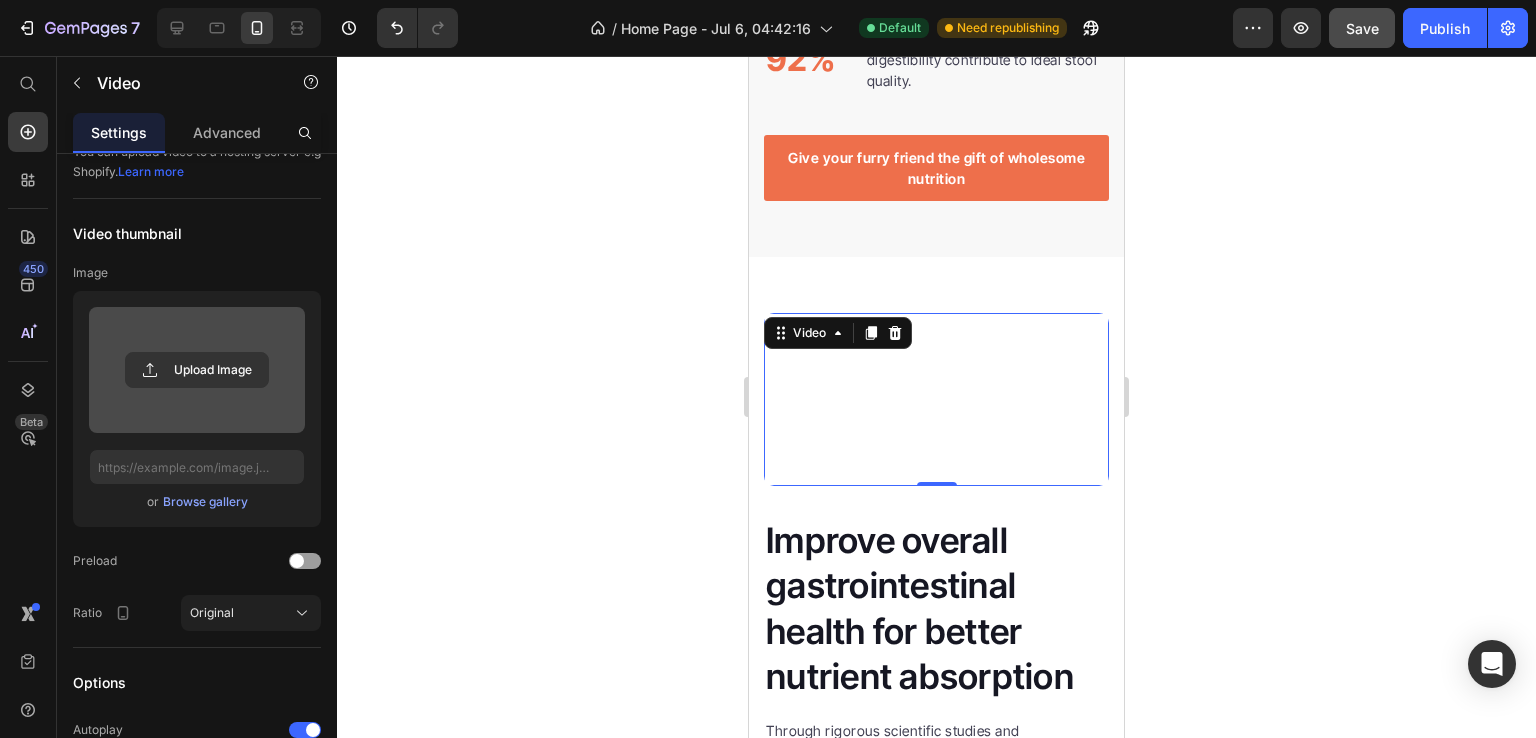 scroll, scrollTop: 4927, scrollLeft: 0, axis: vertical 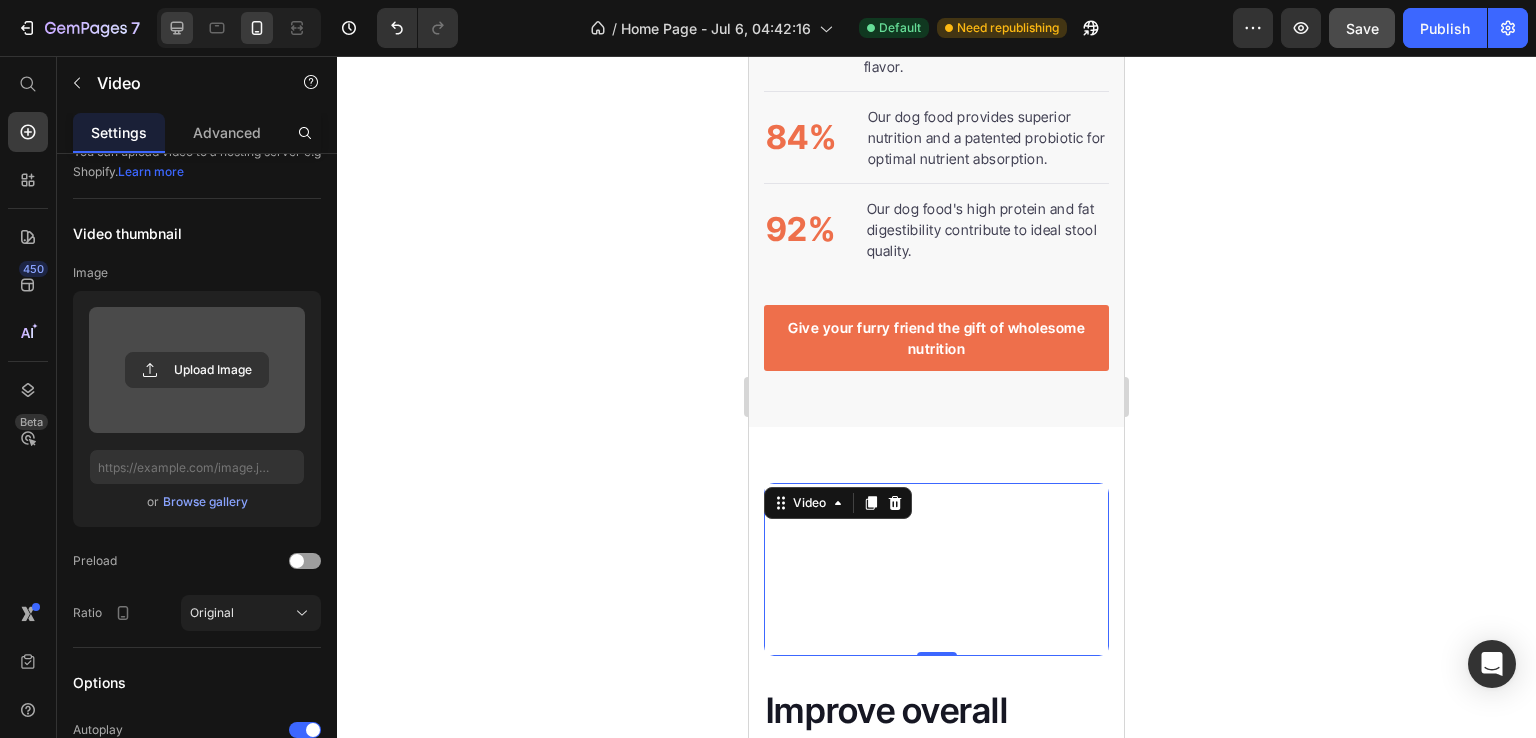click 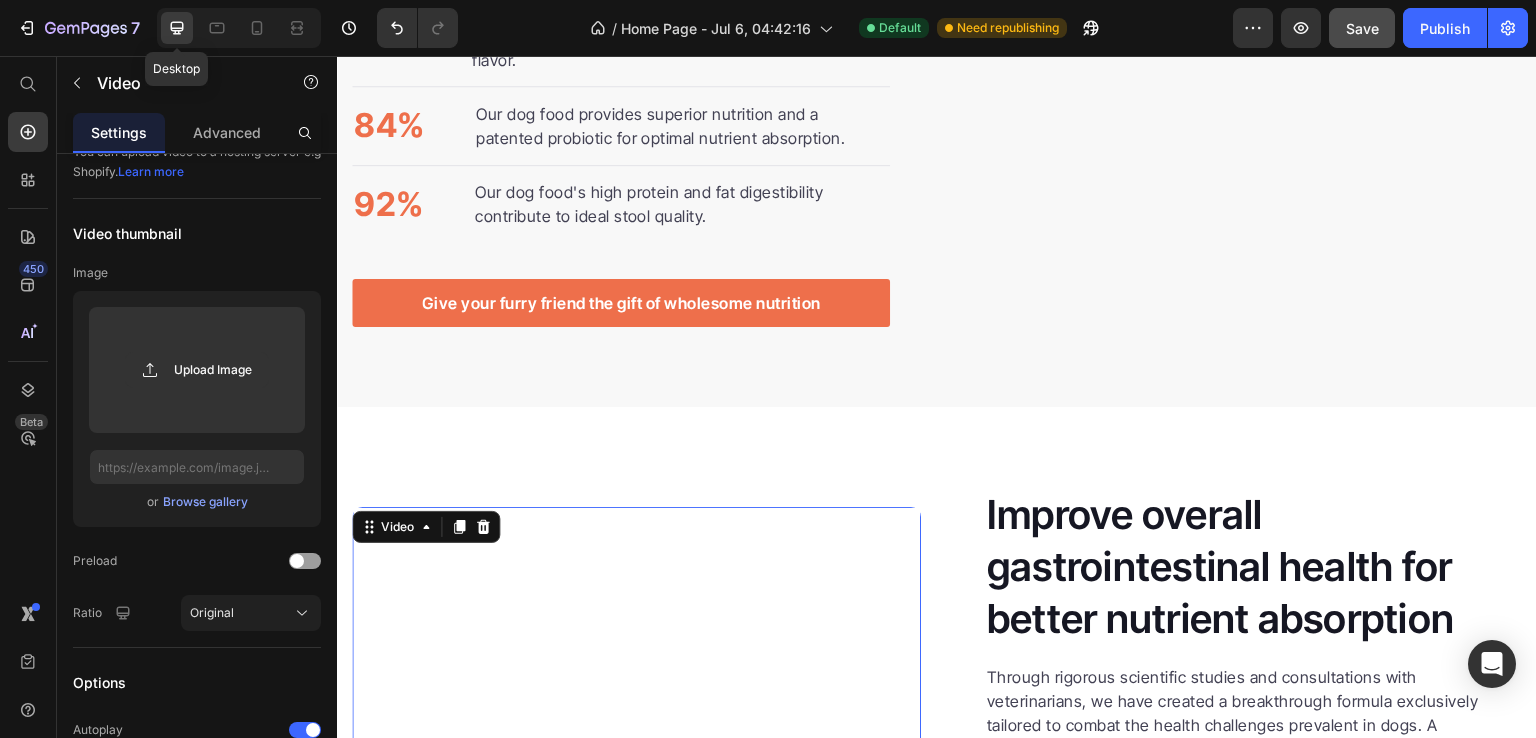 click 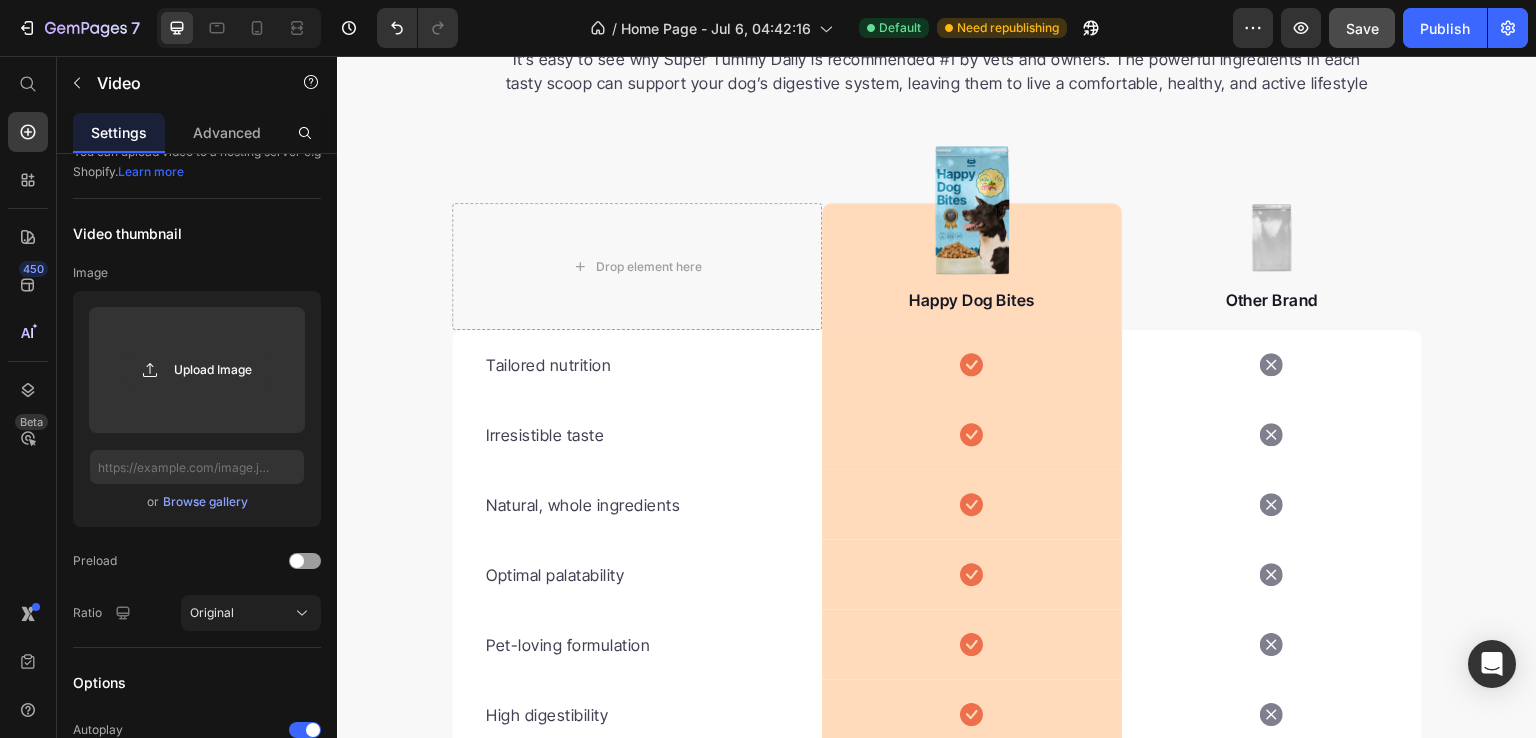 scroll, scrollTop: 5987, scrollLeft: 0, axis: vertical 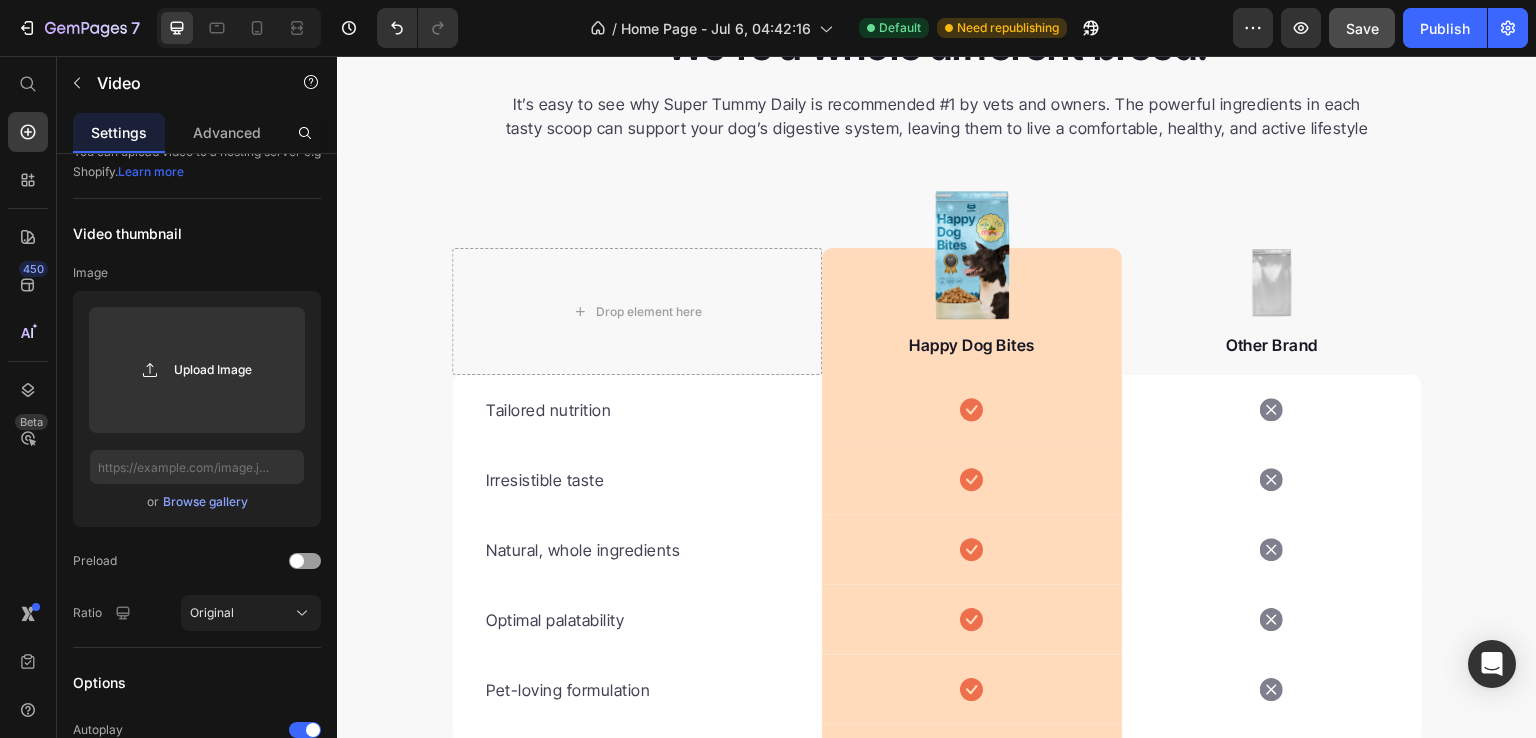click at bounding box center (636, -384) 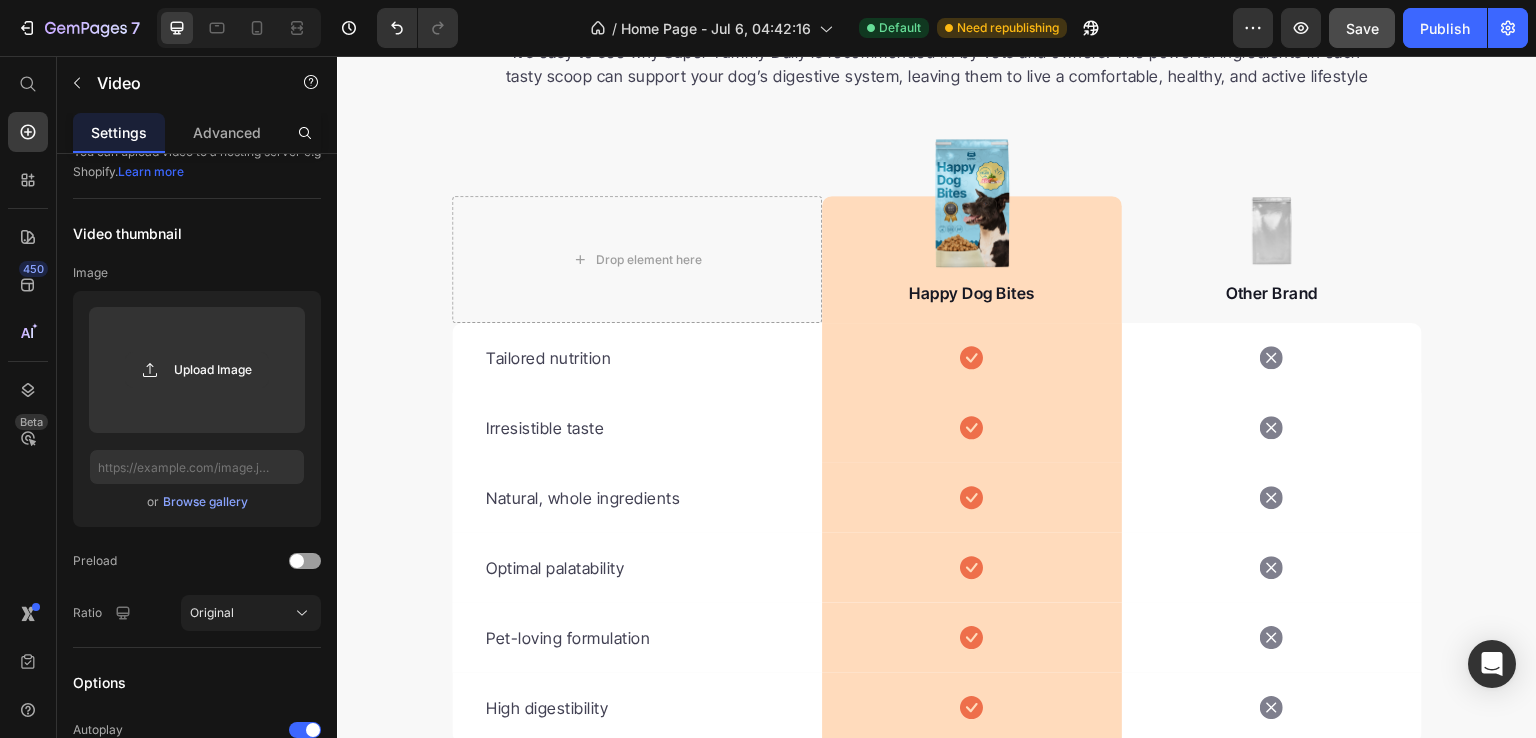 scroll, scrollTop: 5548, scrollLeft: 0, axis: vertical 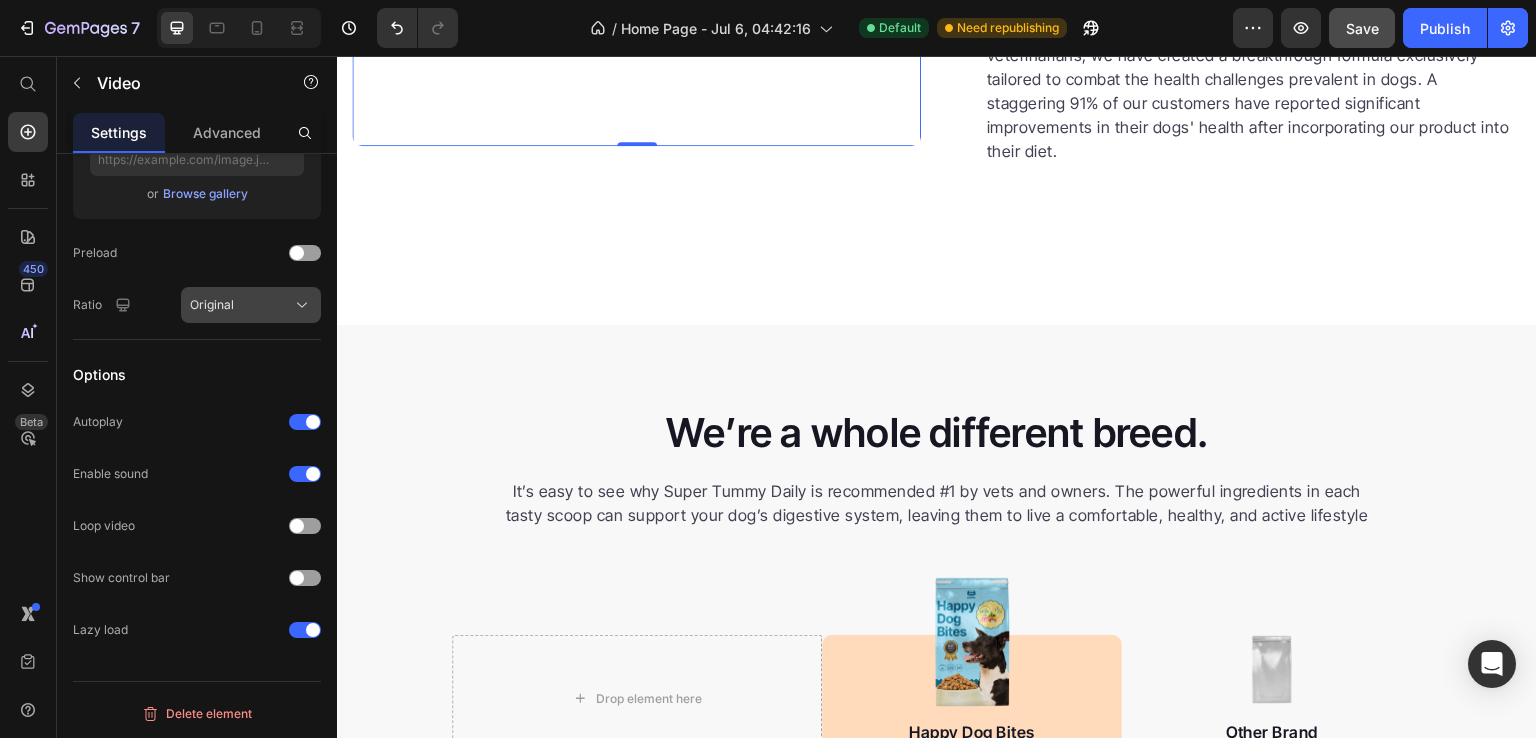 click on "Original" 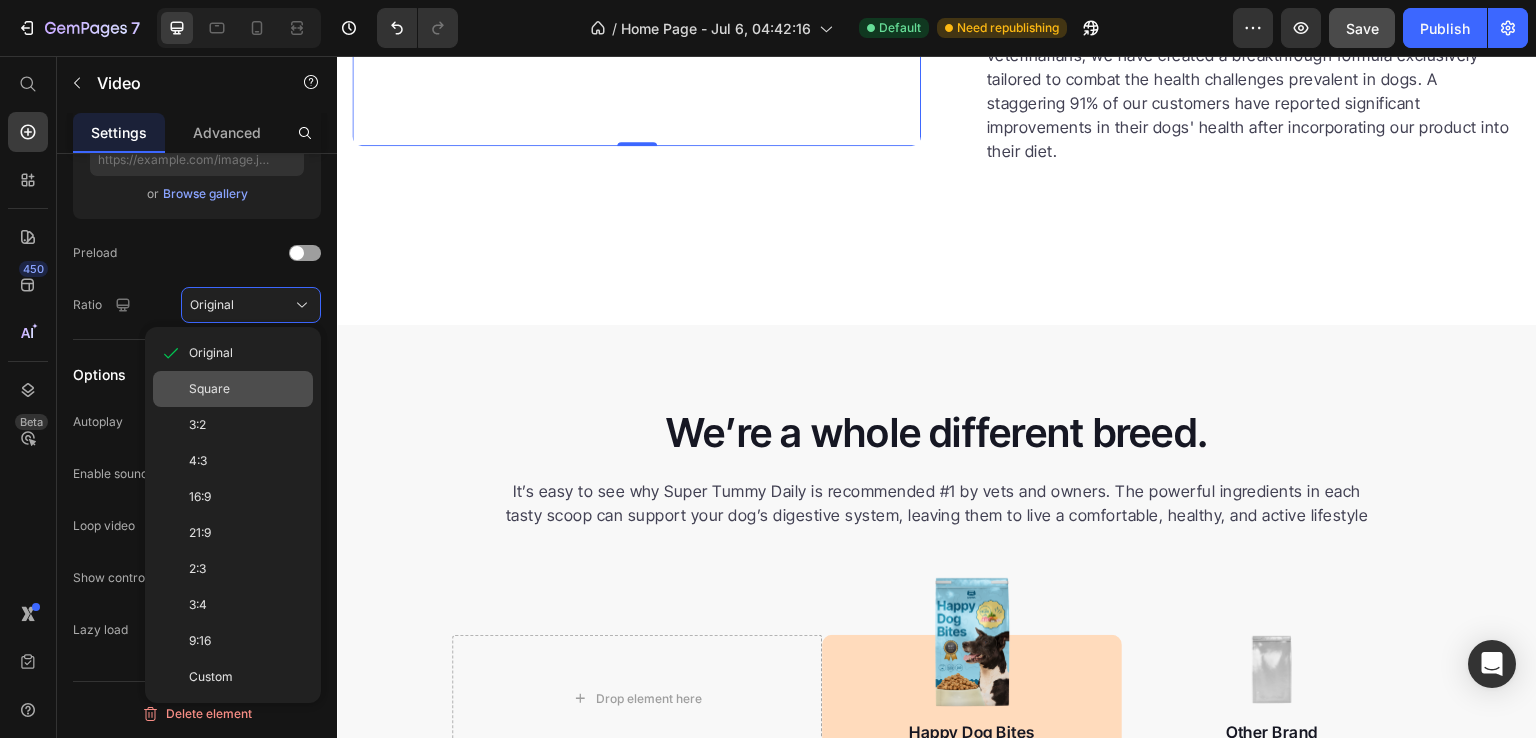 click on "Square" at bounding box center (247, 389) 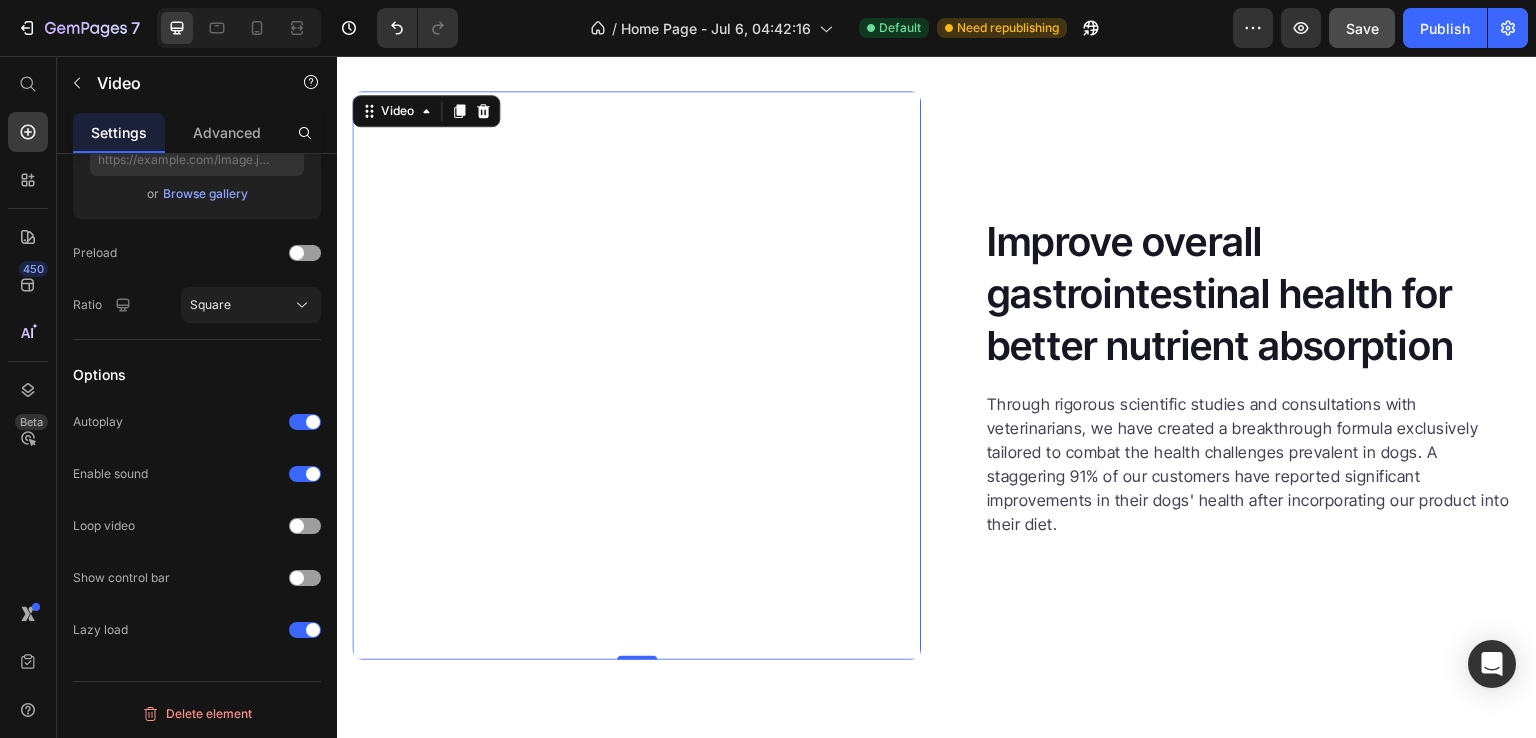 scroll, scrollTop: 5344, scrollLeft: 0, axis: vertical 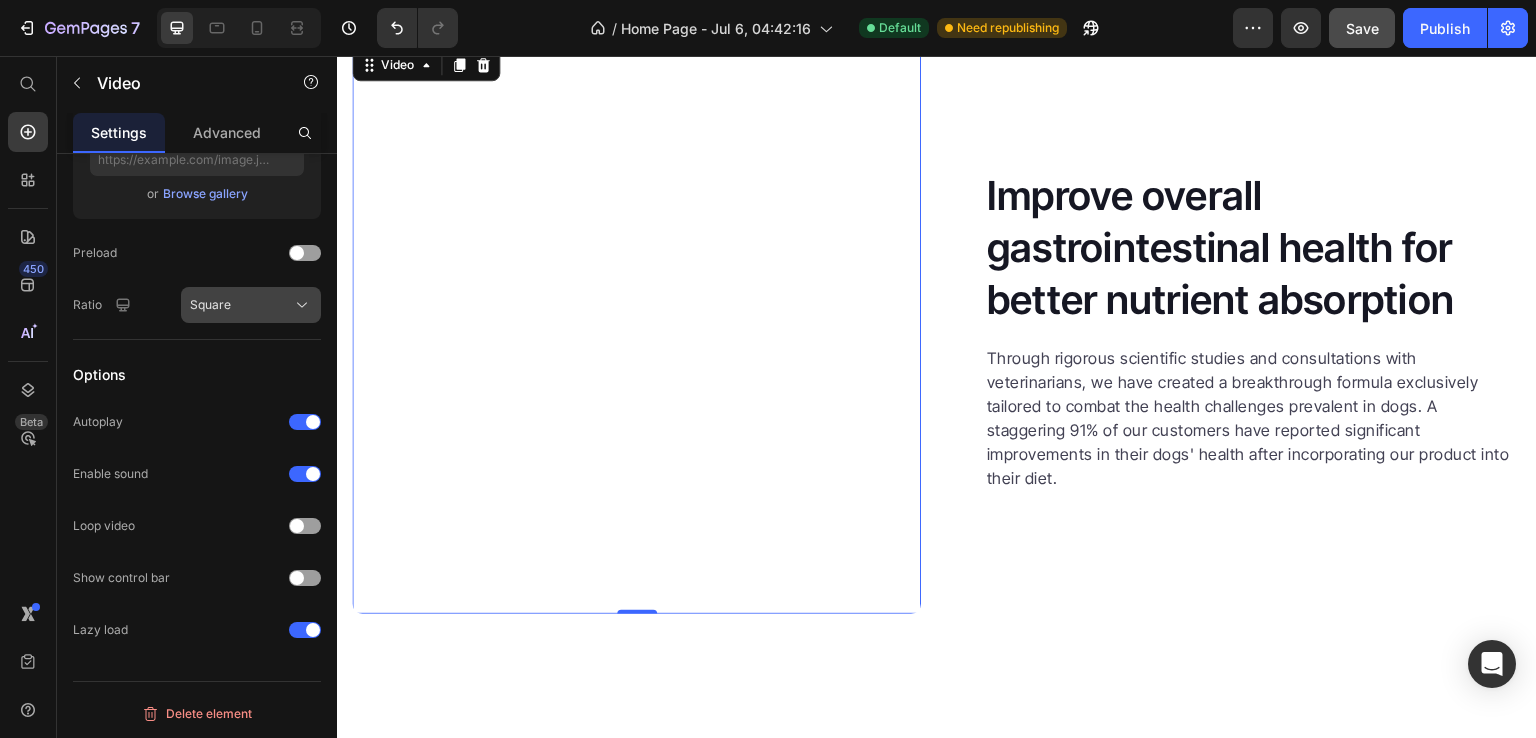 click on "Square" 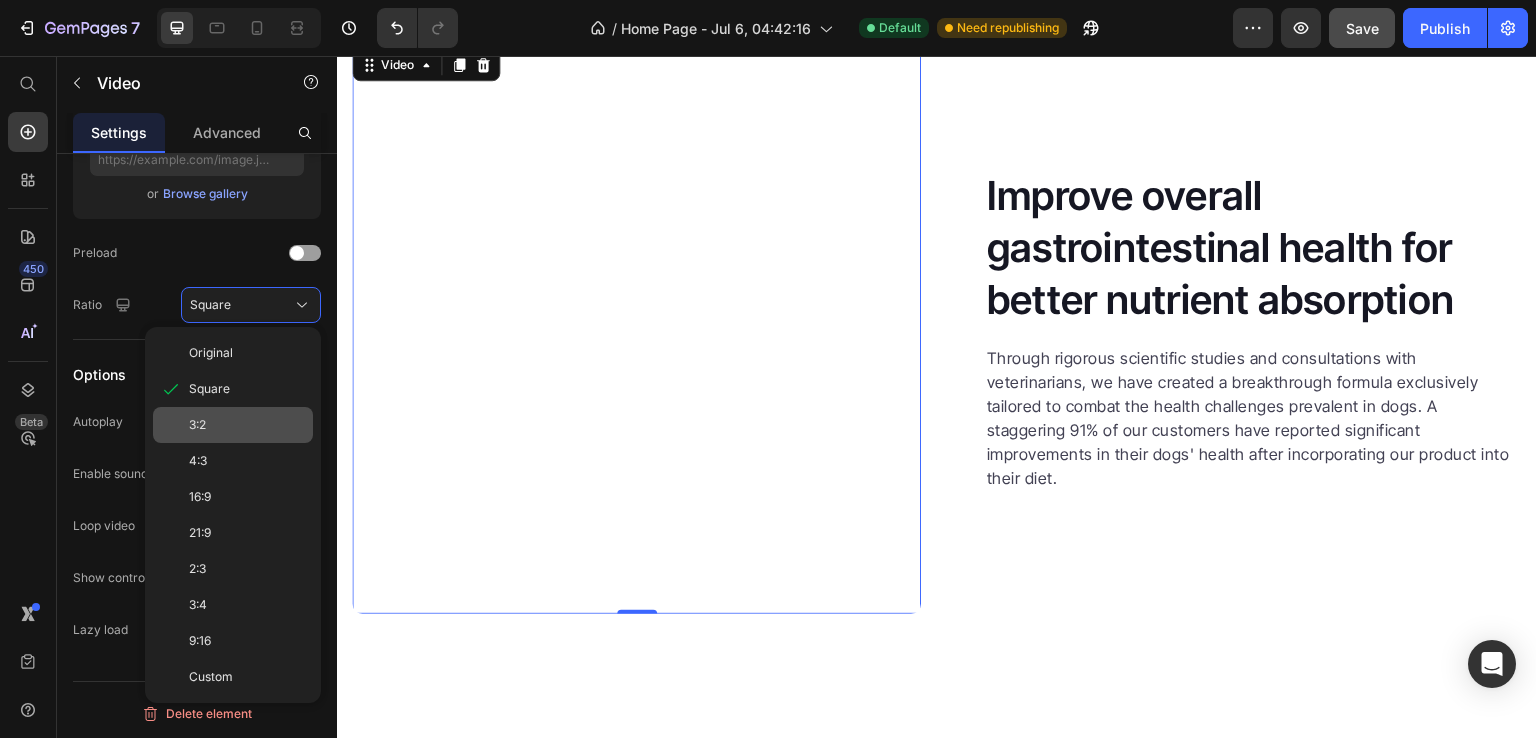 click on "3:2" 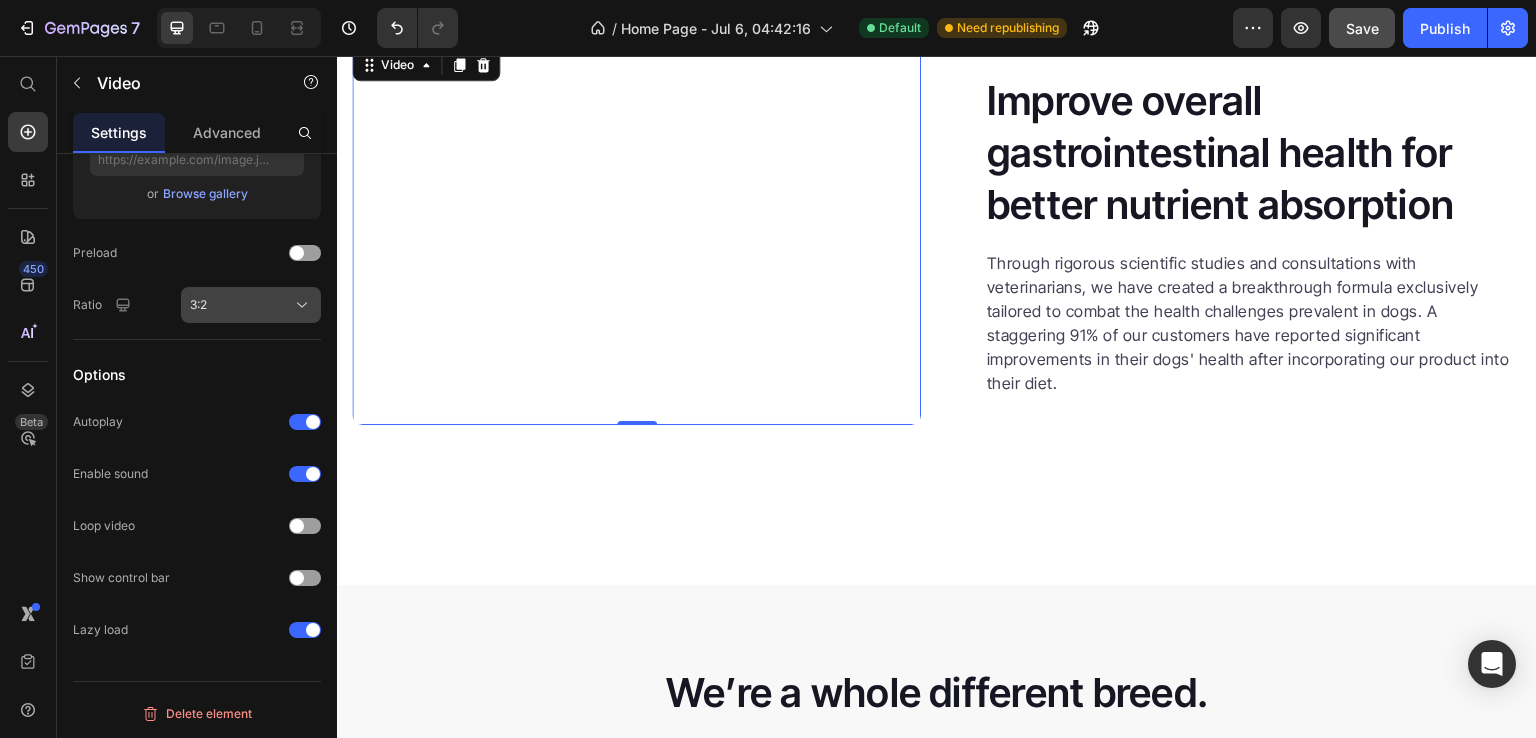 click on "3:2" 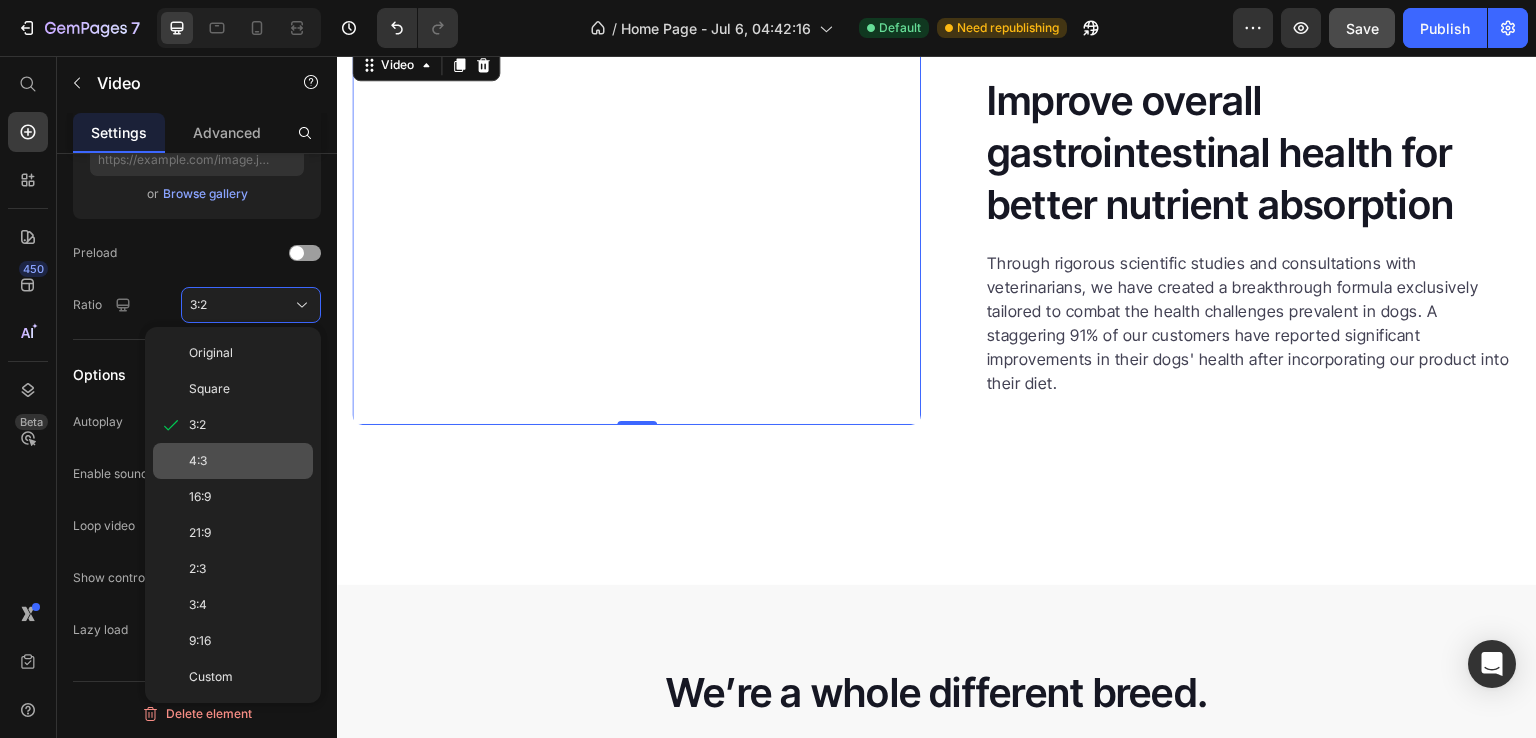 click on "4:3" at bounding box center [247, 461] 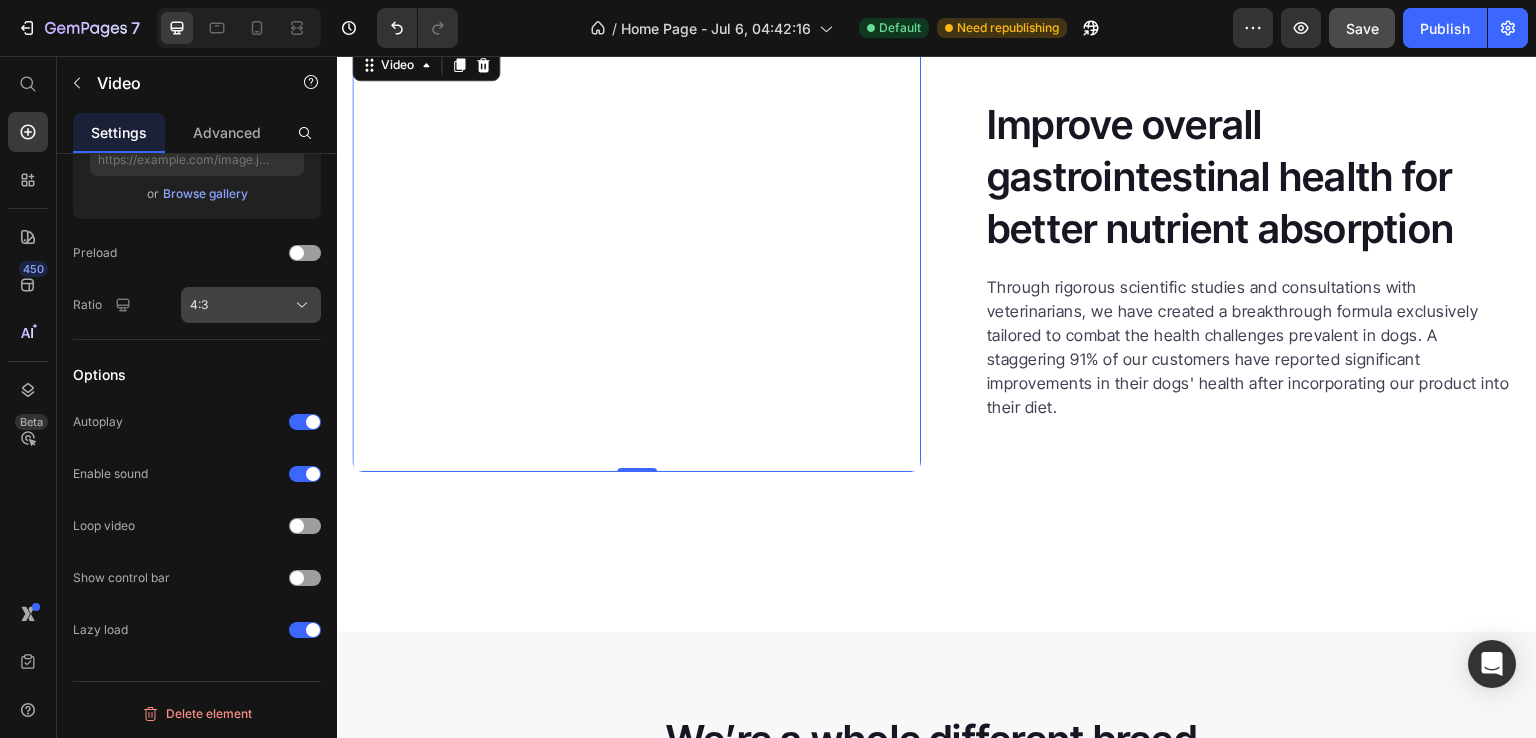 click on "4:3" 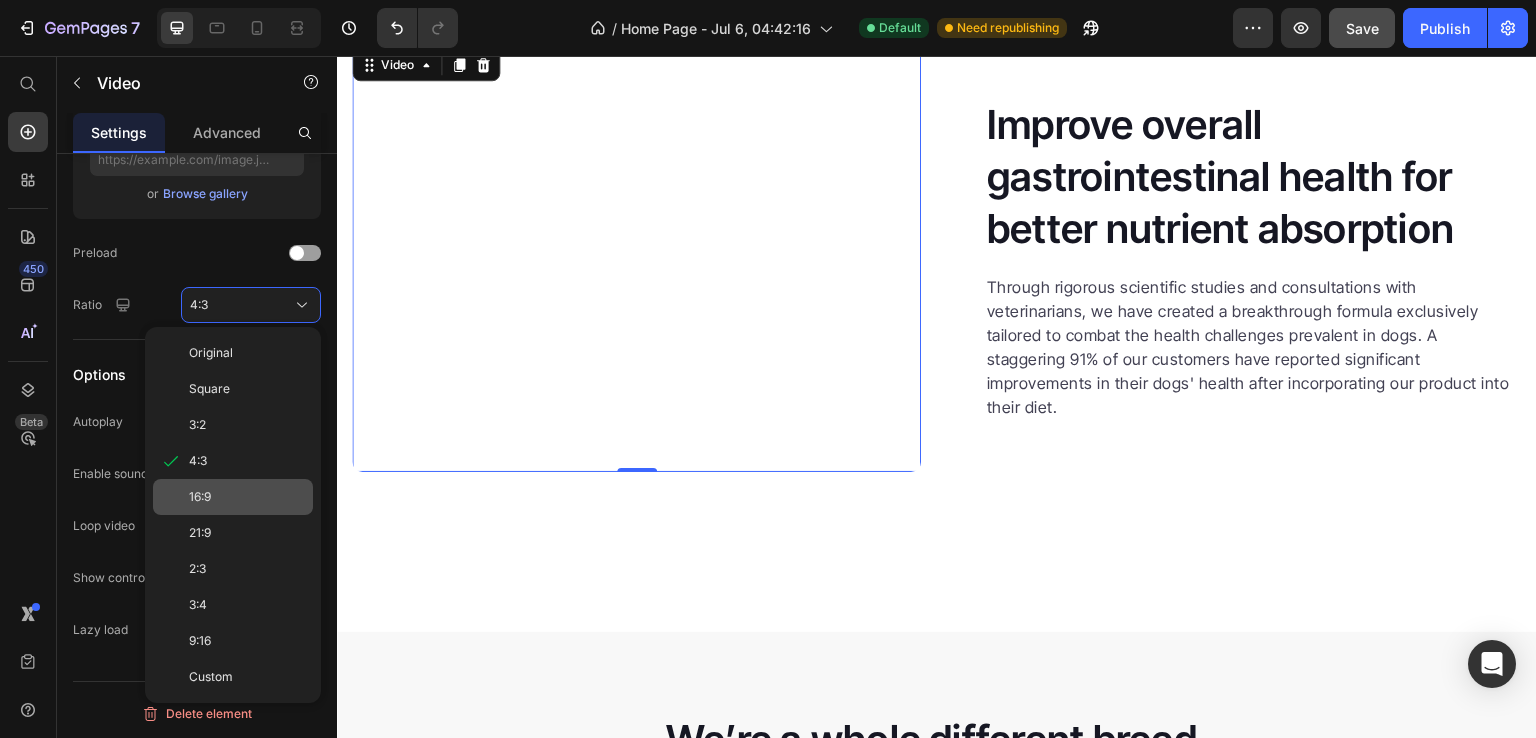 click on "16:9" at bounding box center [247, 497] 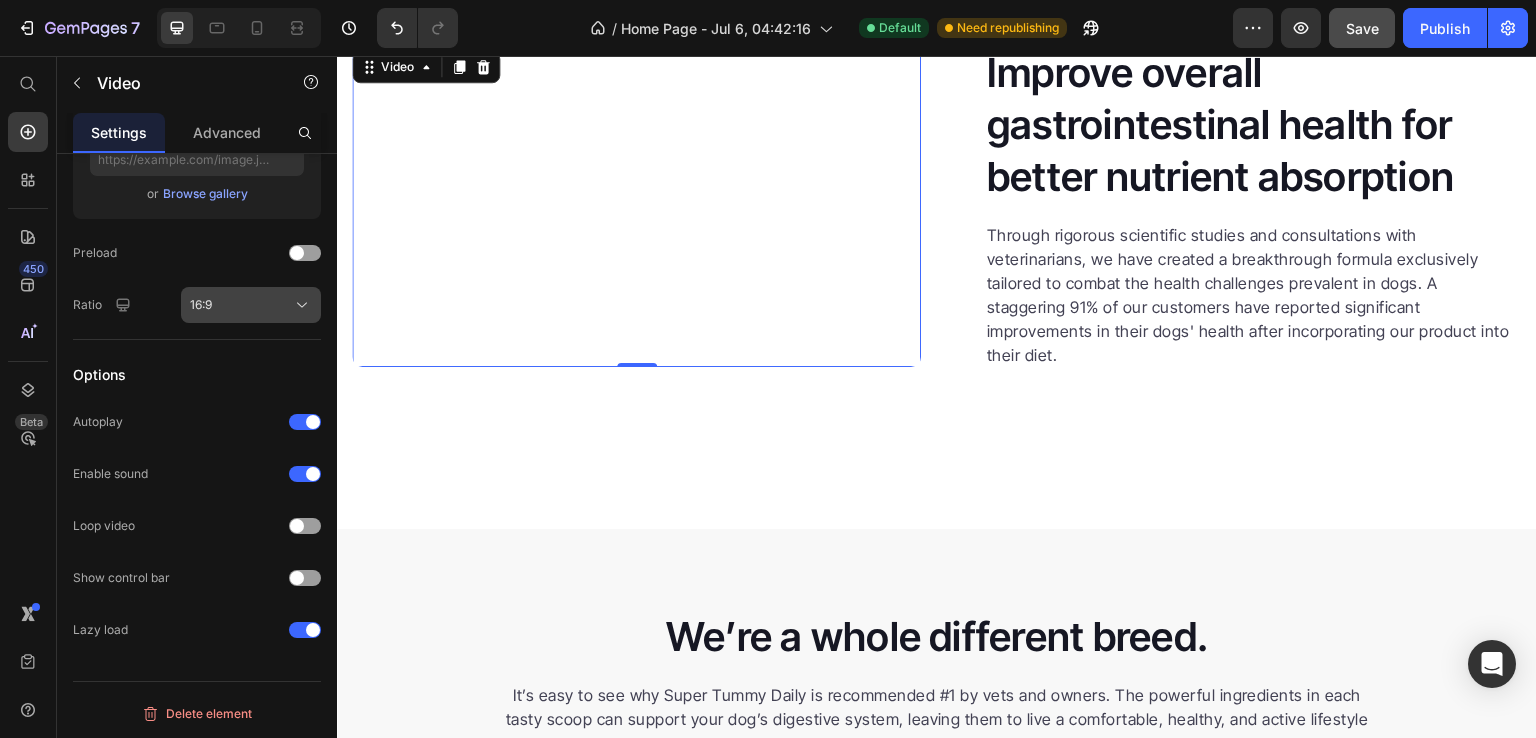 click on "16:9" 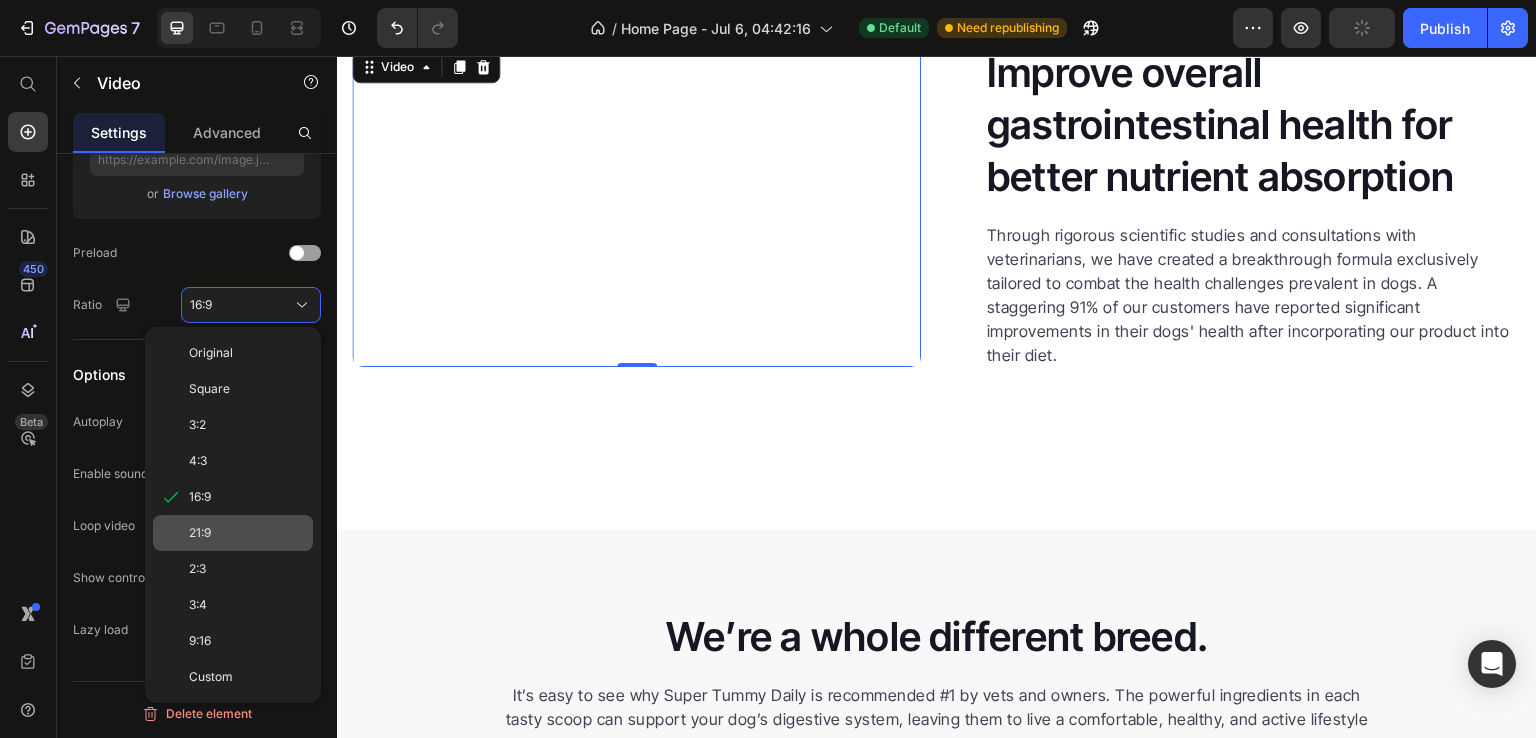 click on "21:9" at bounding box center [247, 533] 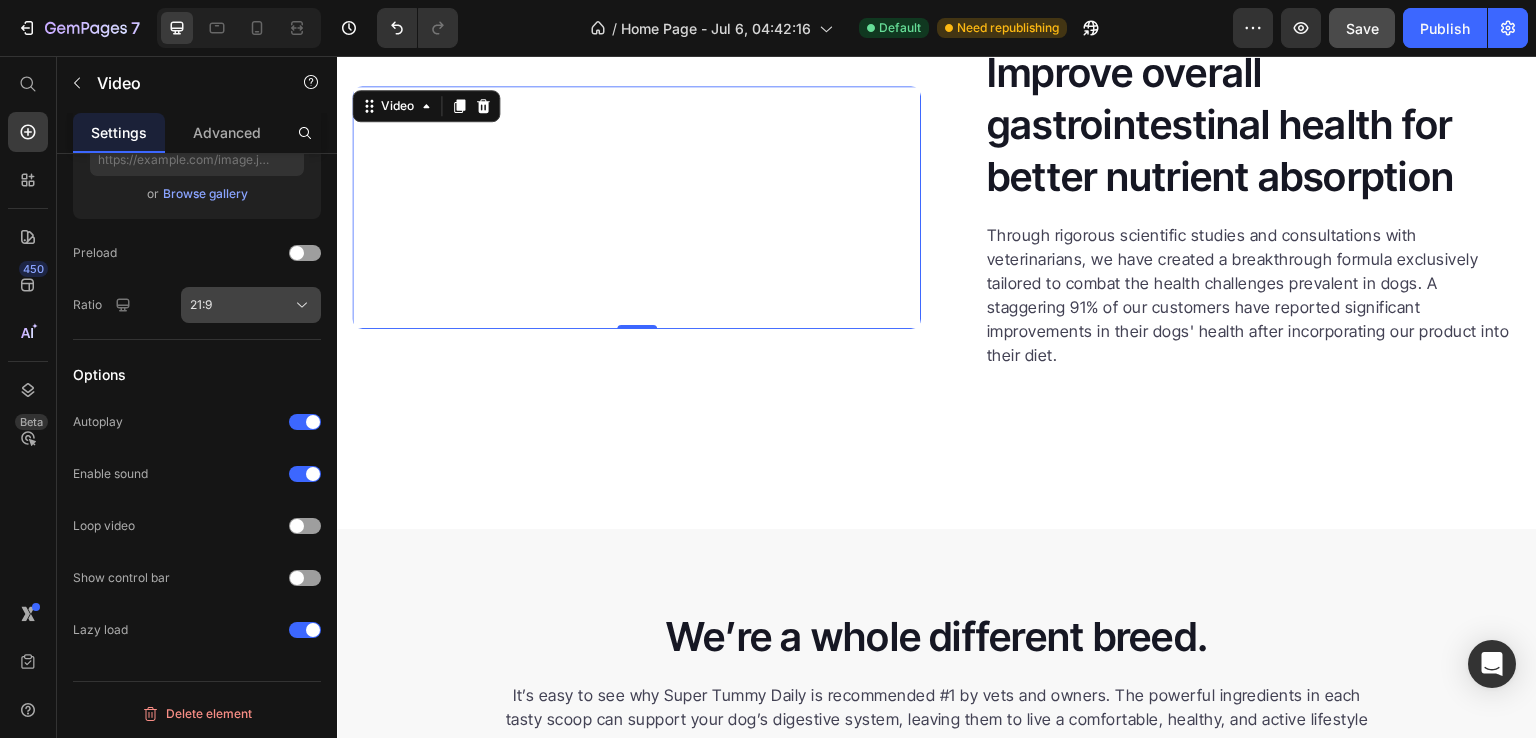 click on "21:9" 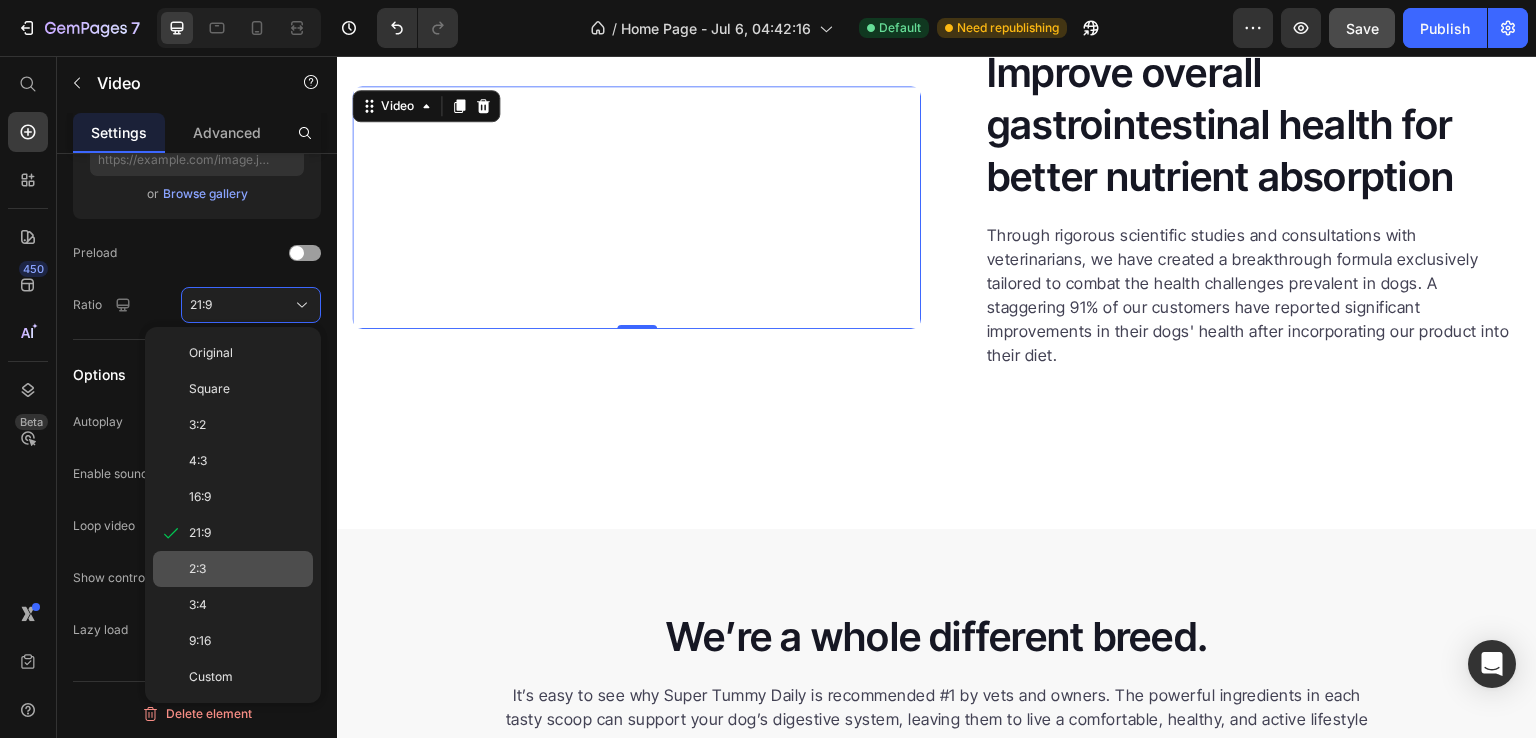 click on "2:3" 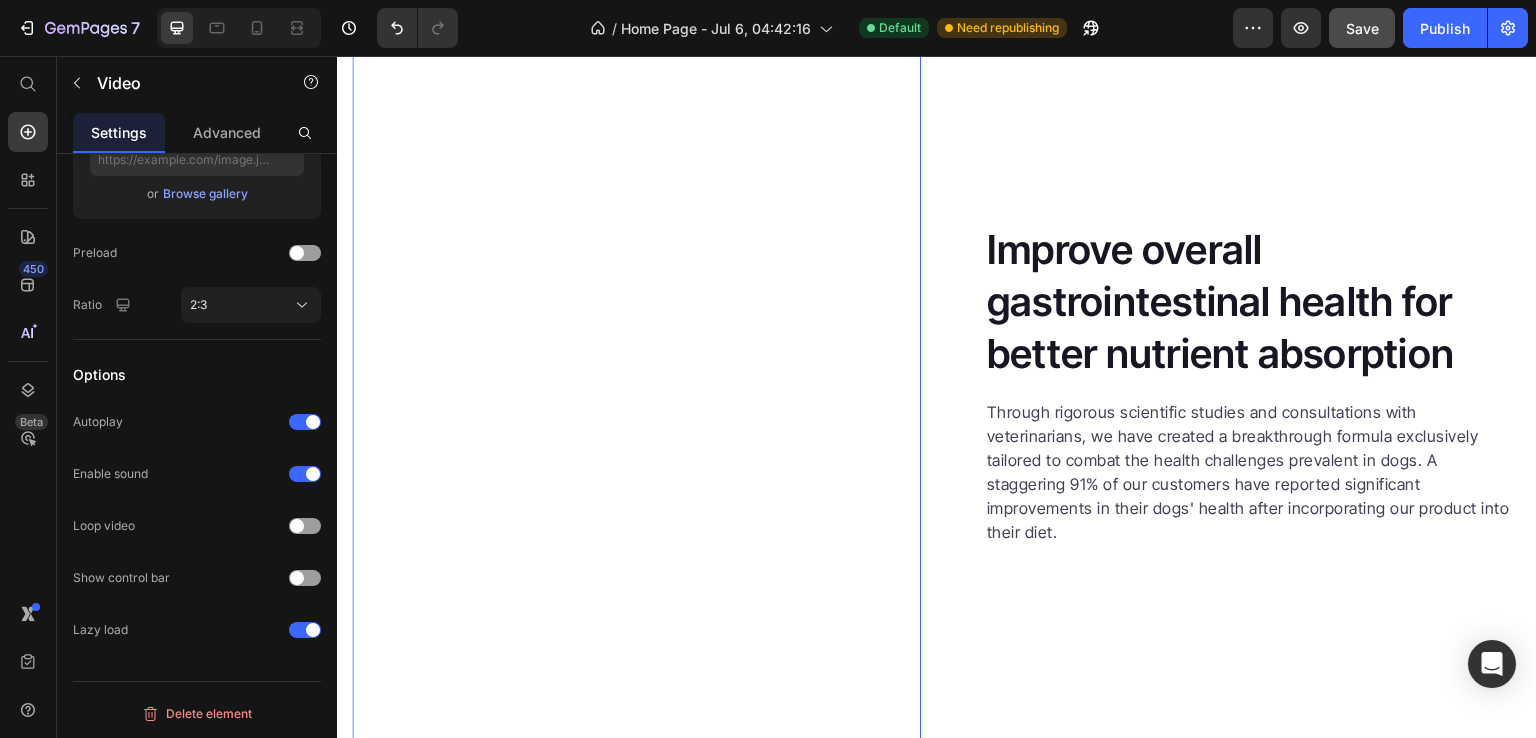 scroll, scrollTop: 5356, scrollLeft: 0, axis: vertical 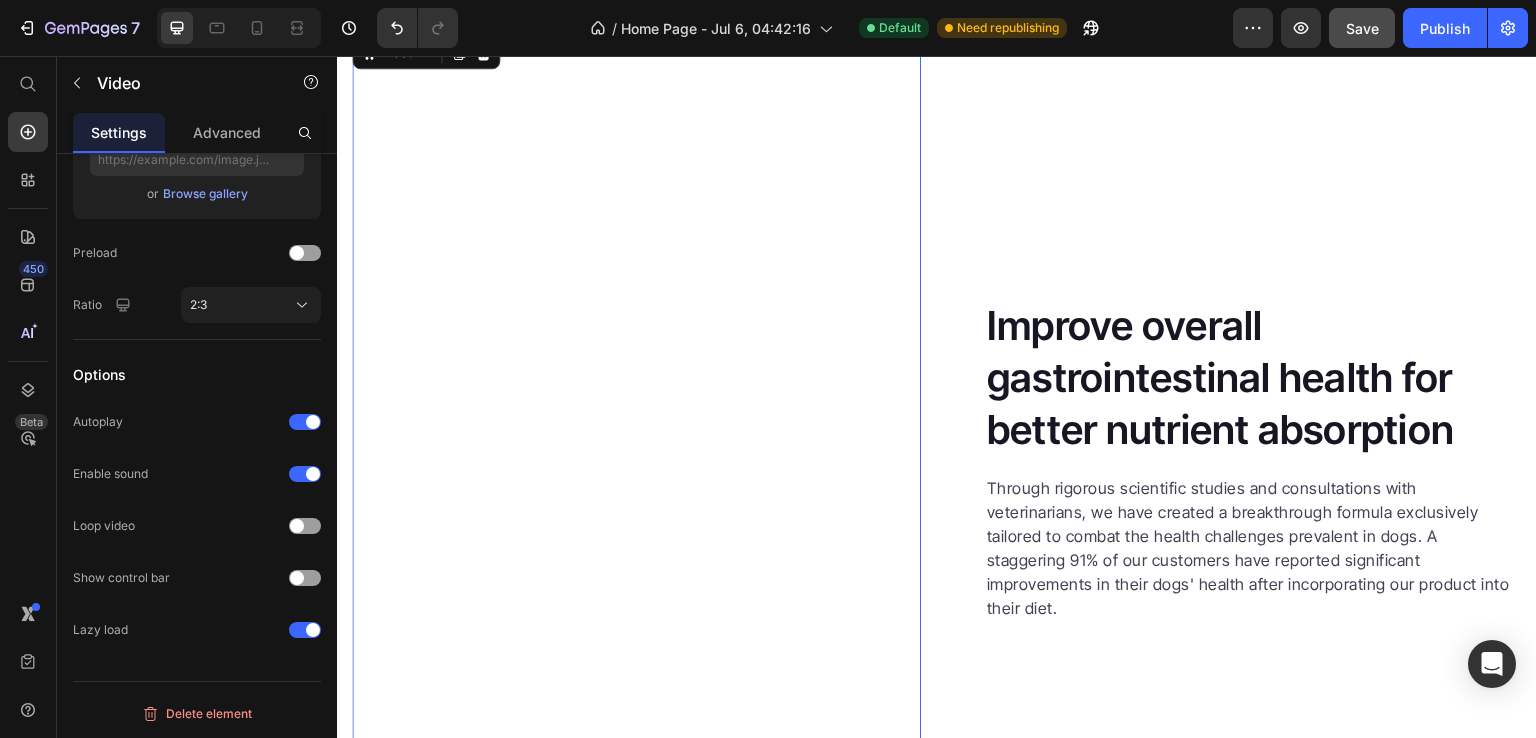 click at bounding box center [636, 460] 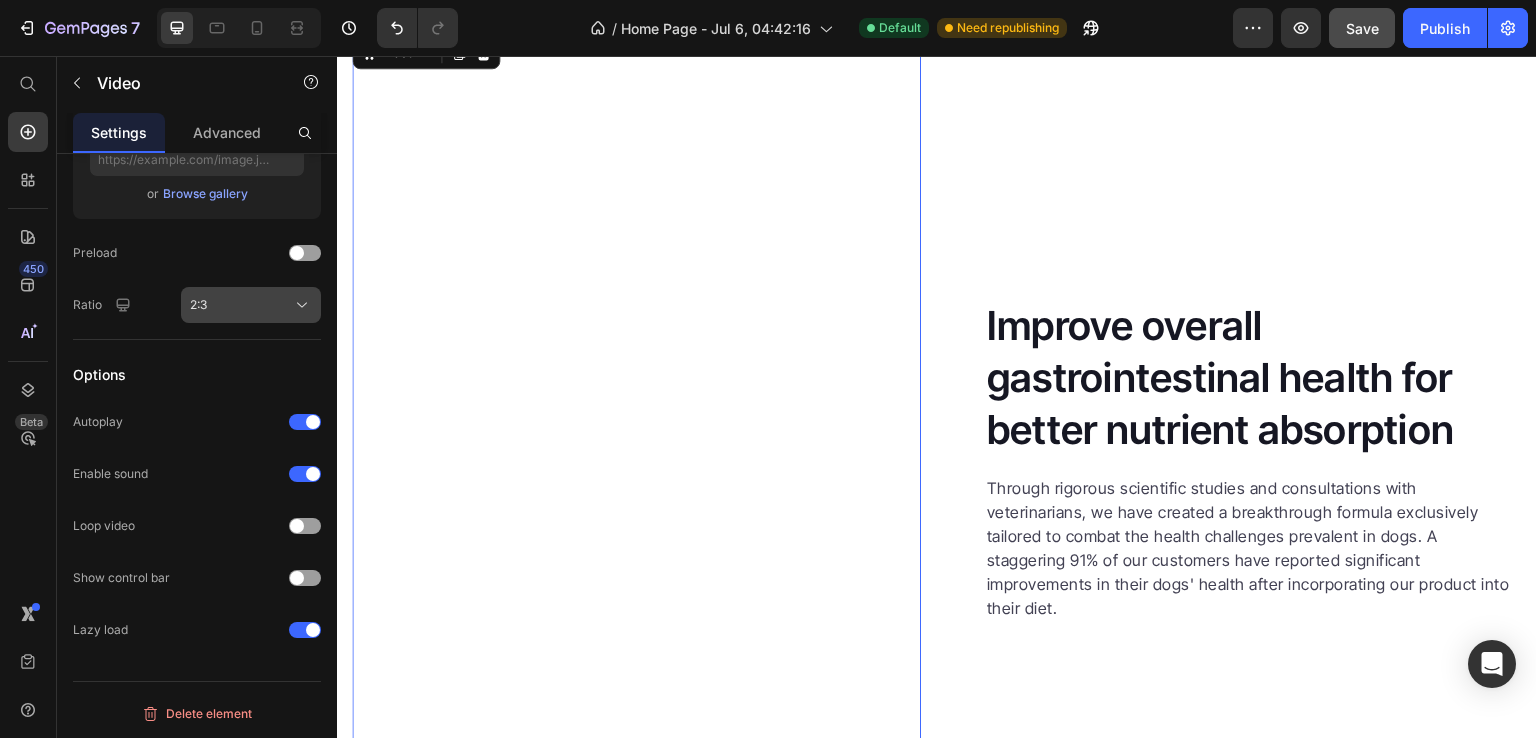 click on "2:3" 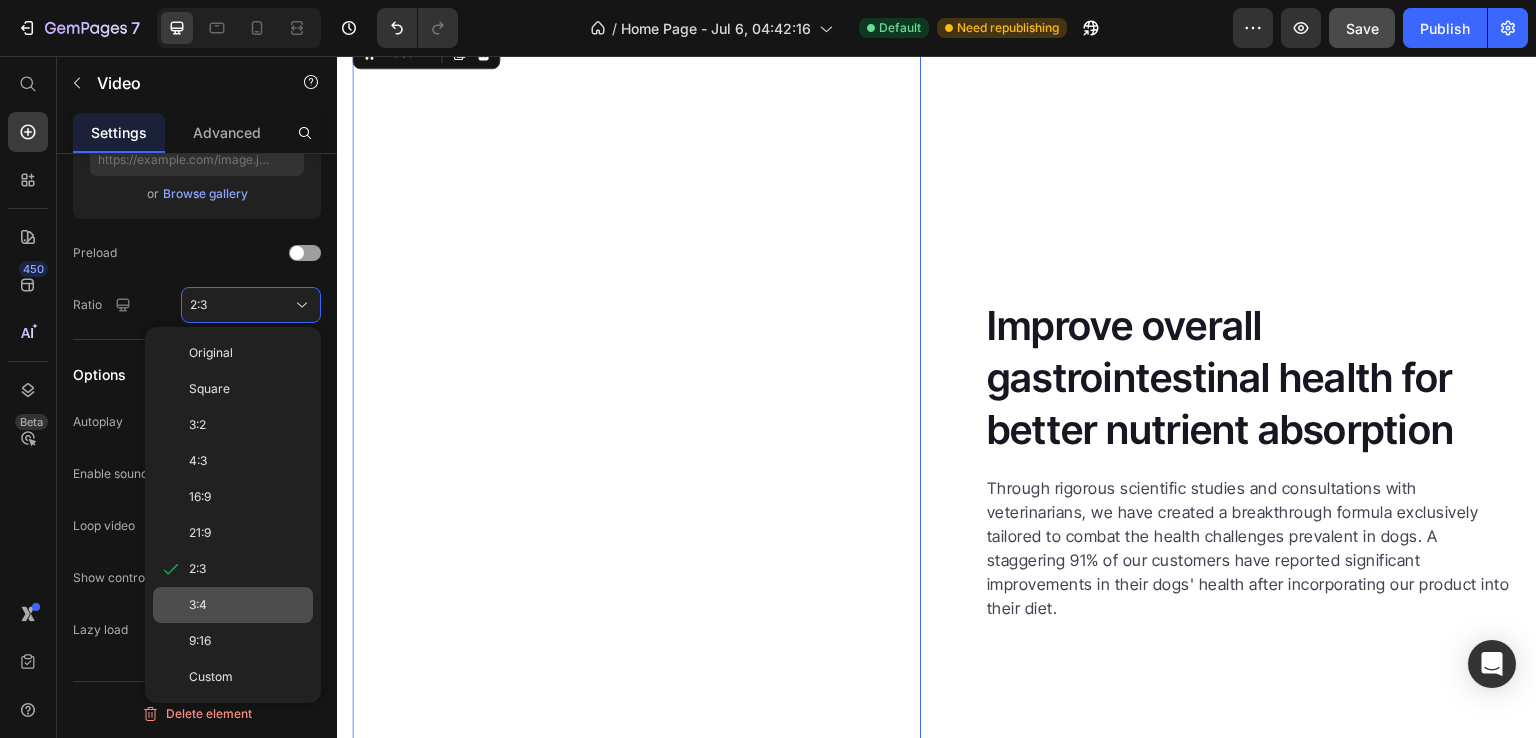 click on "3:4" 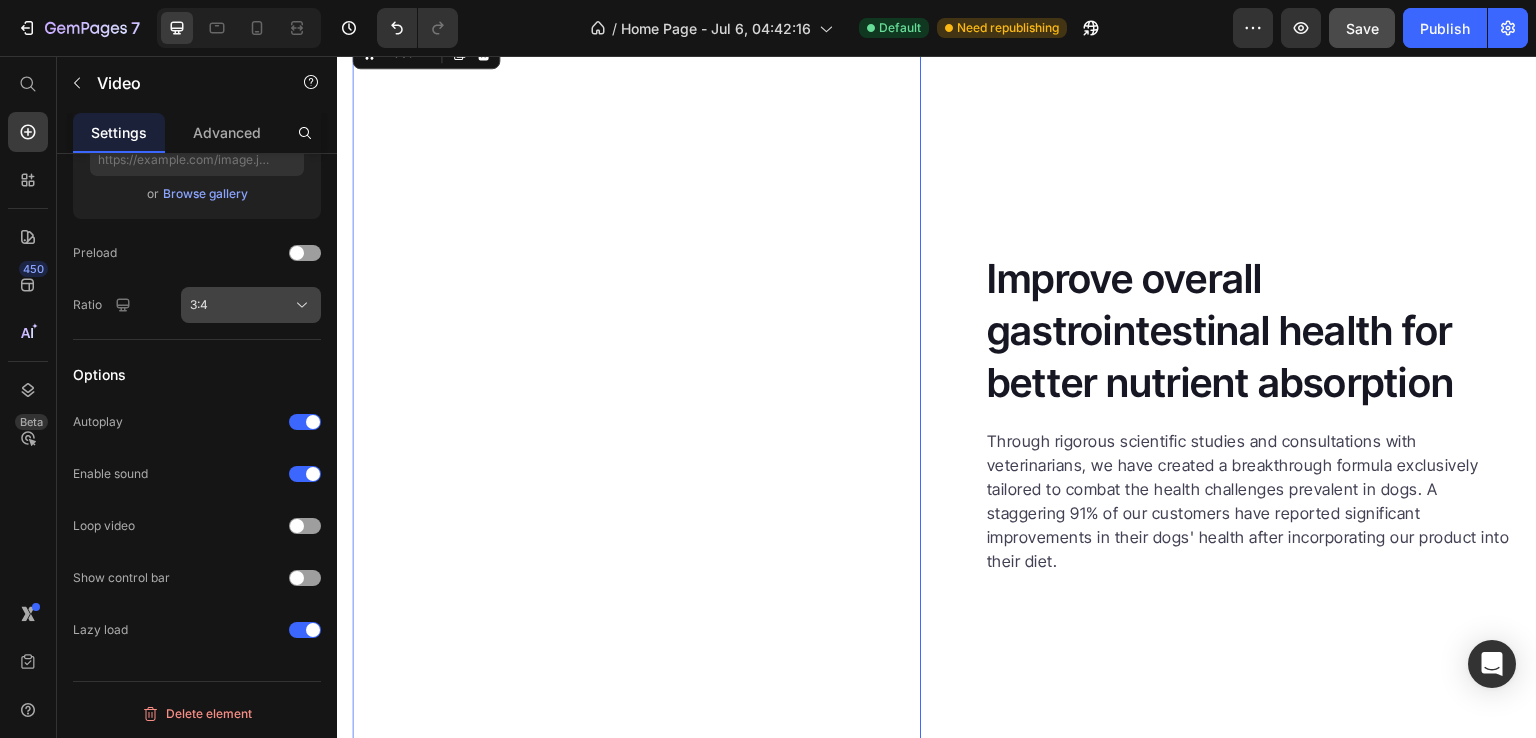 click on "3:4" 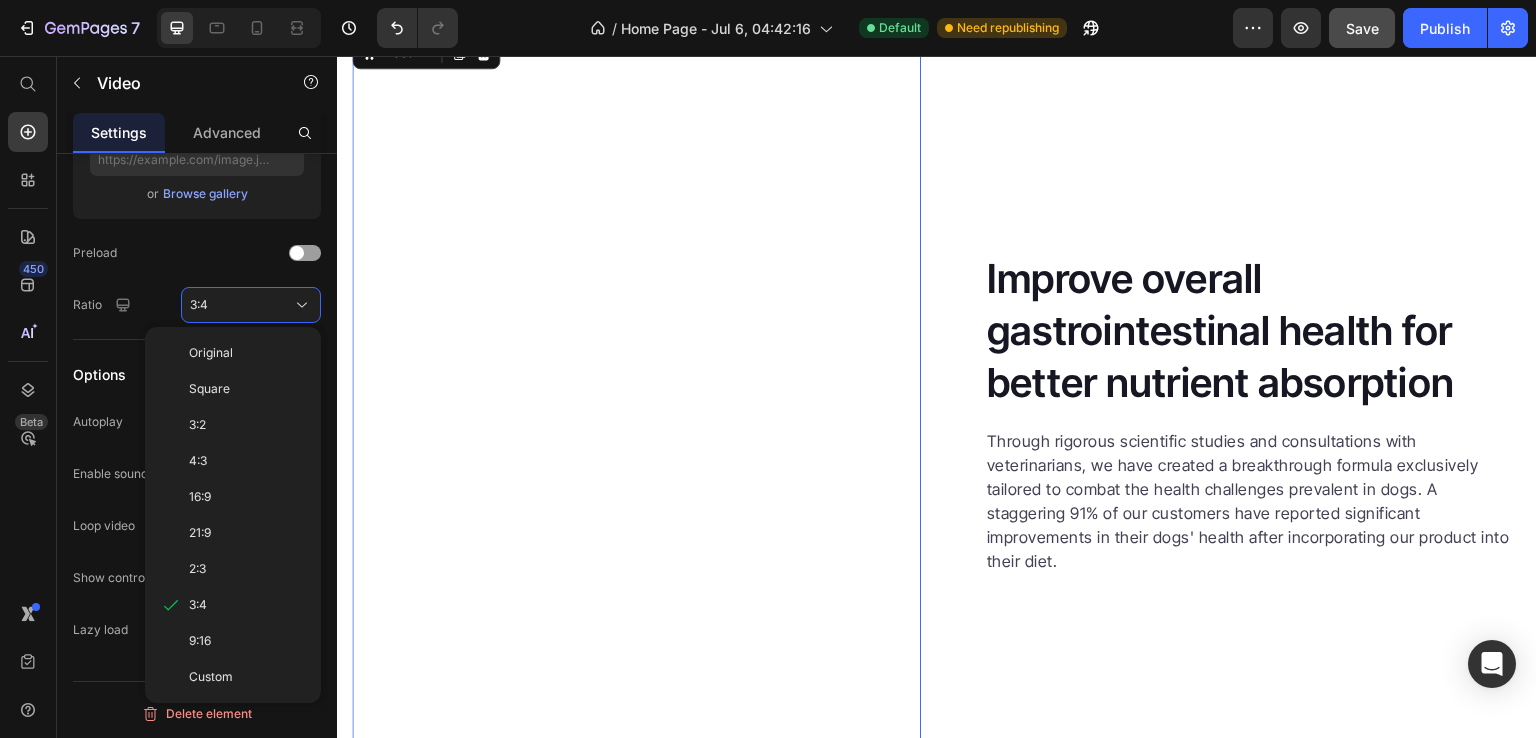 click at bounding box center (636, 412) 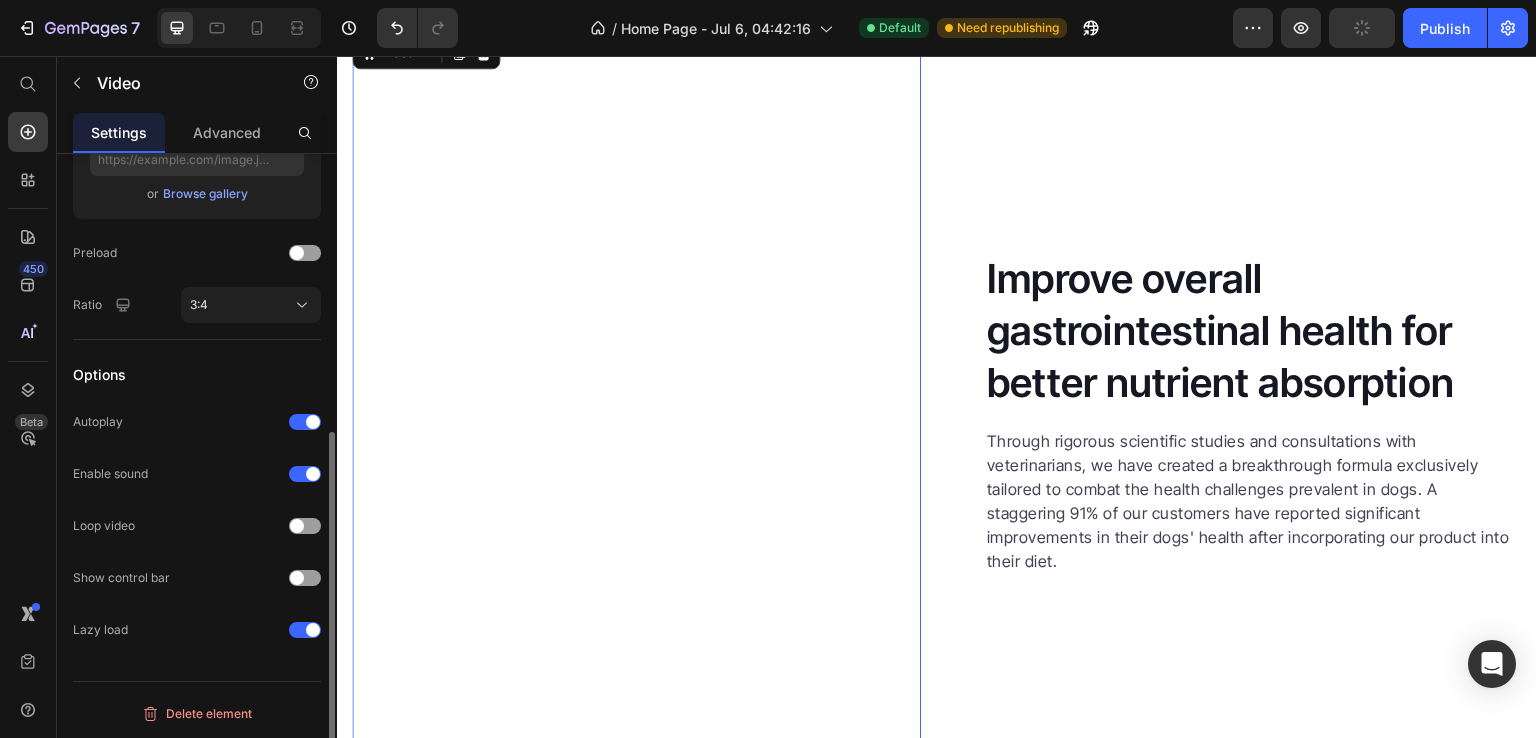 click on "3:4" 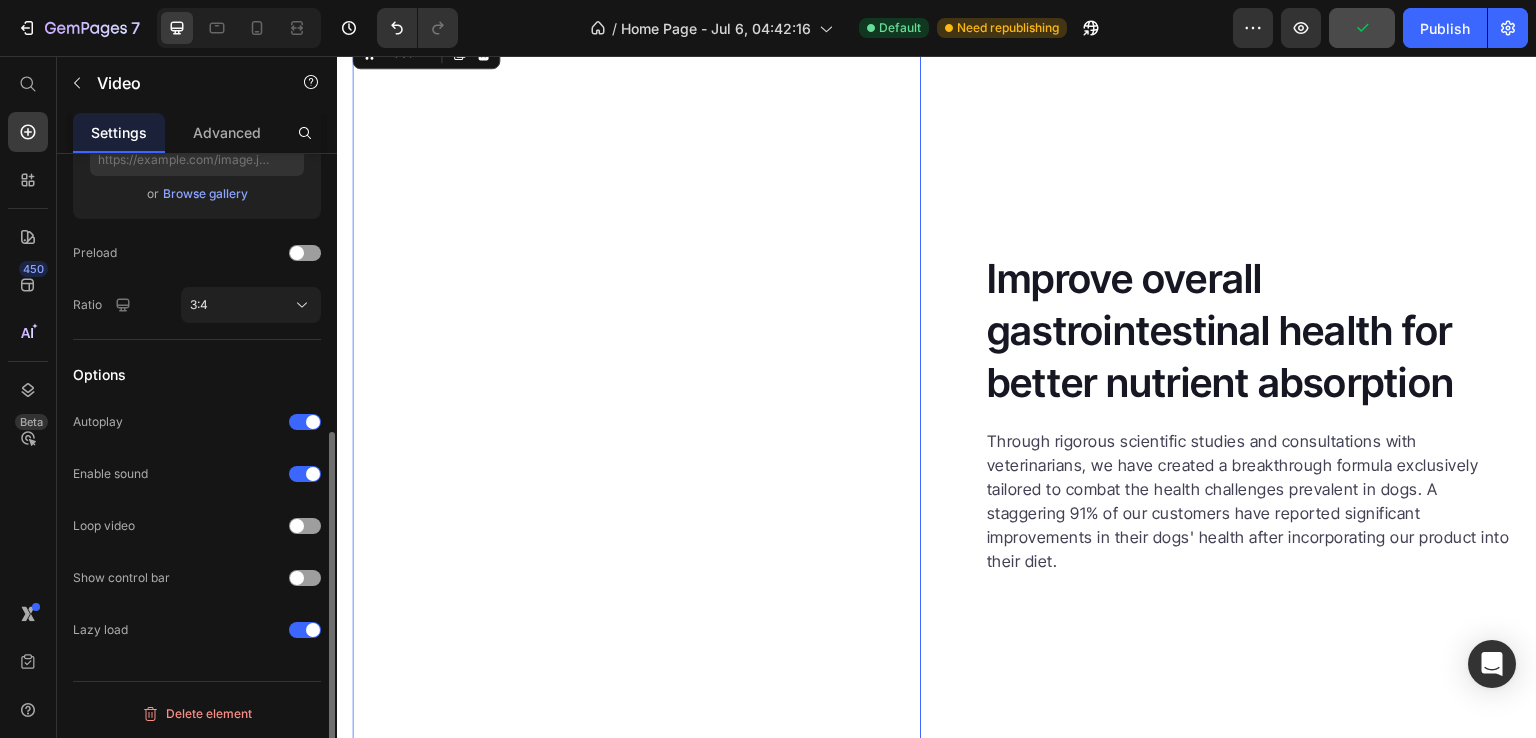 click on "Video thumbnail Image Upload Image  or   Browse gallery  Preload Ratio 3:4" 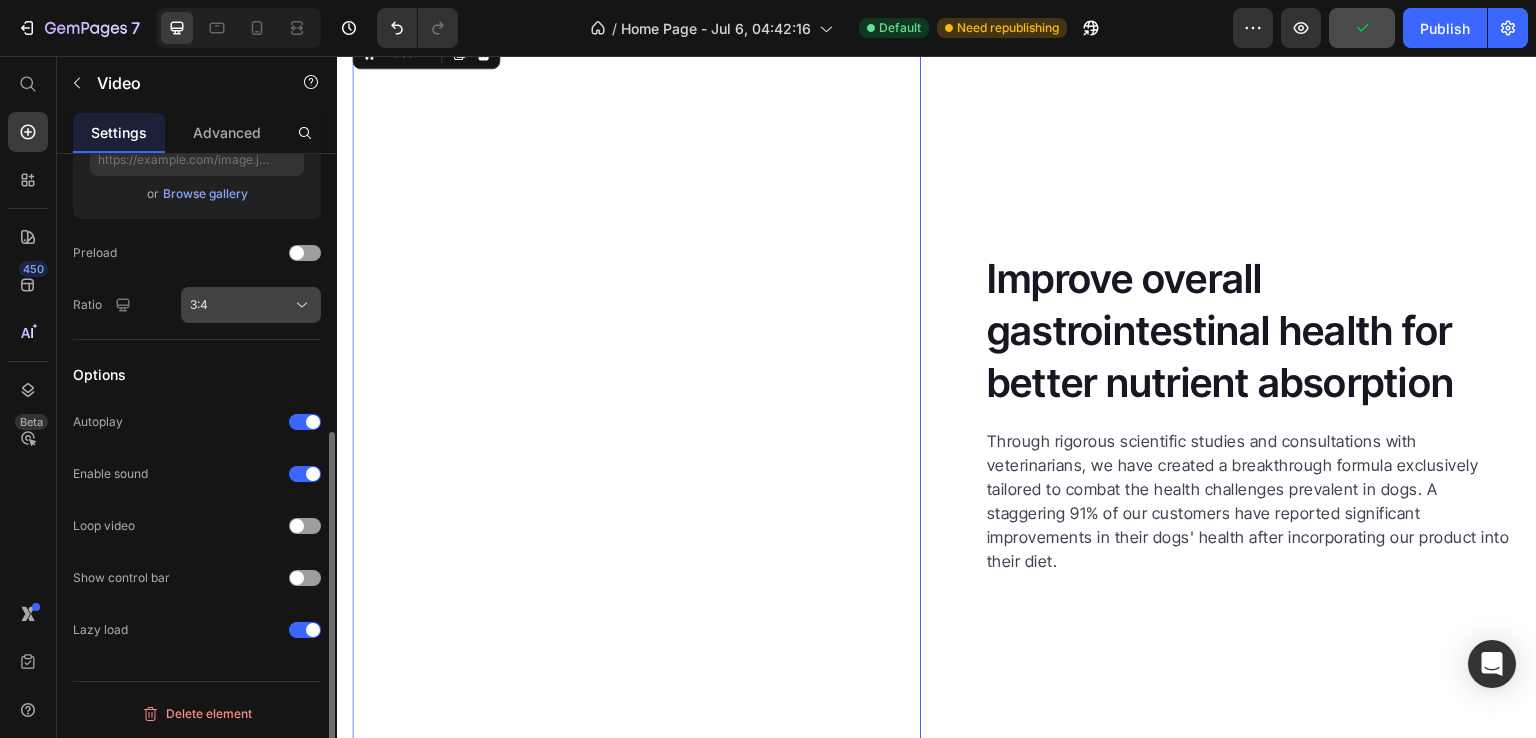 click on "3:4" 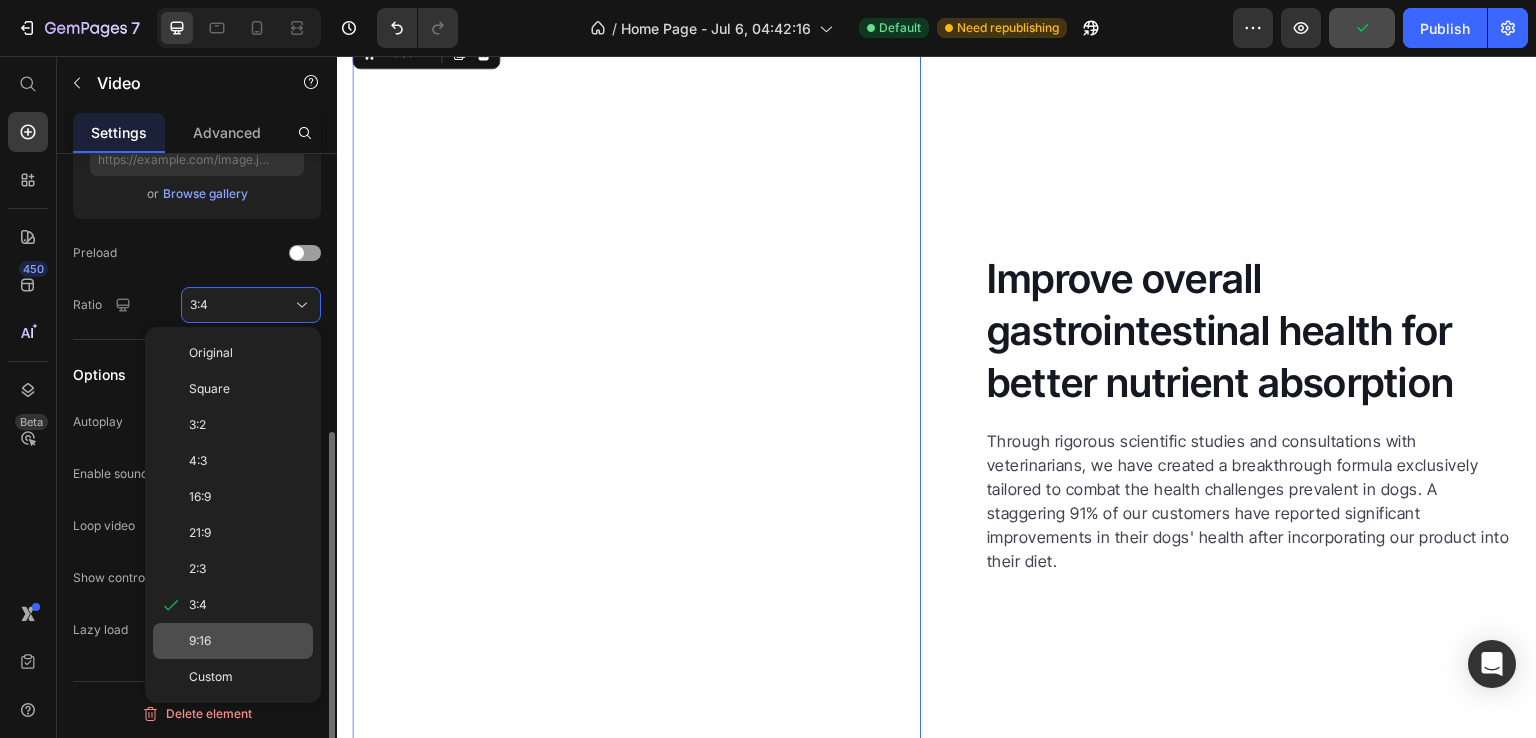 click on "9:16" at bounding box center [247, 641] 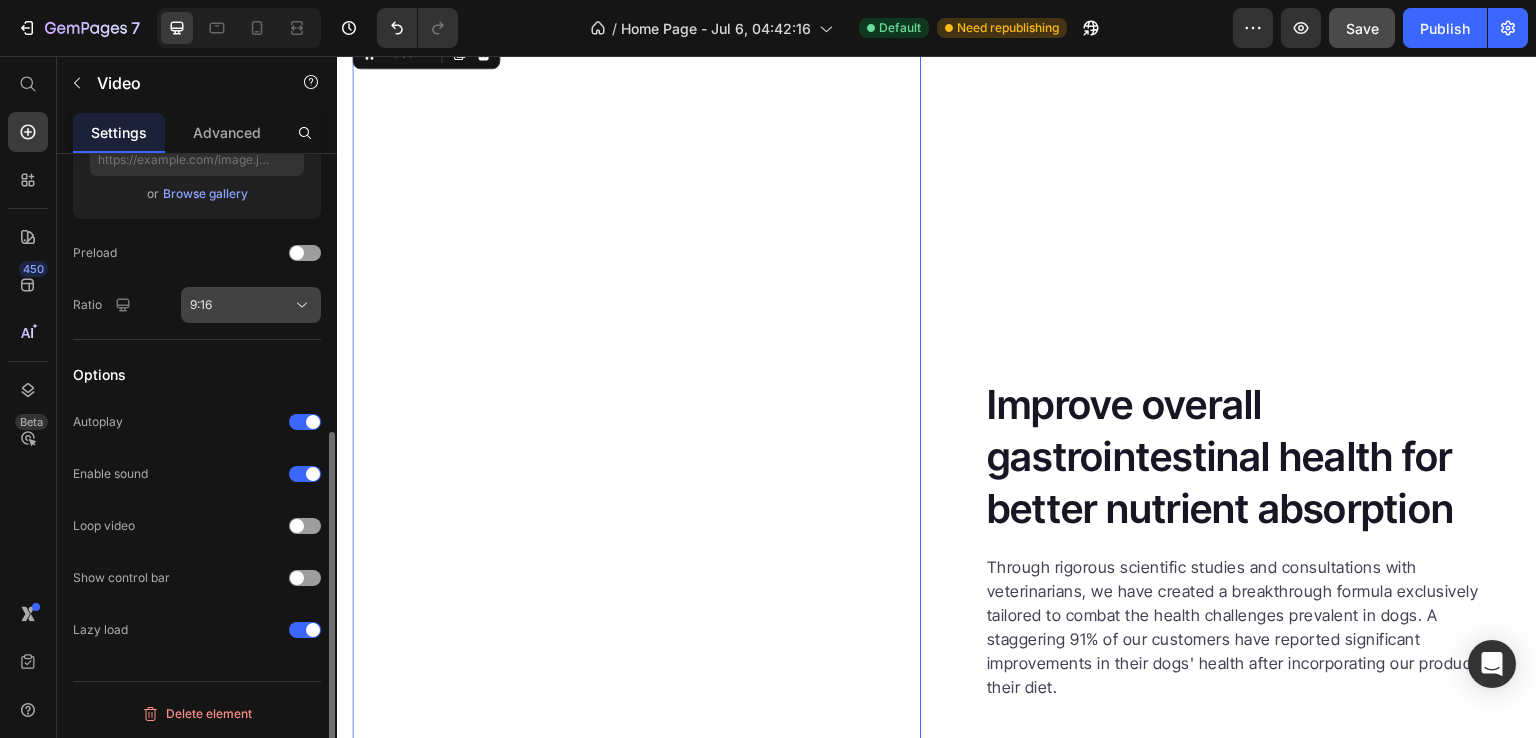click on "9:16" 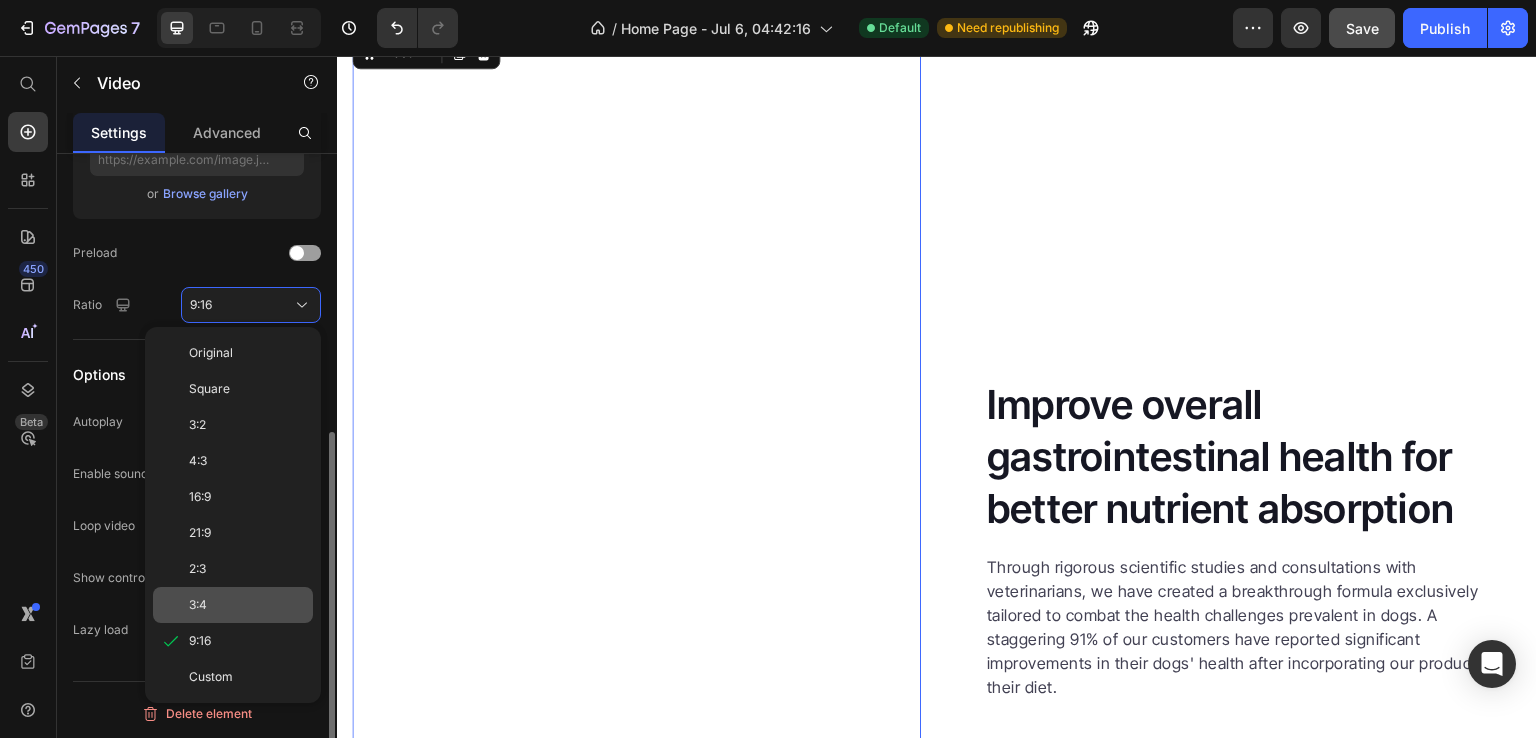 click on "3:4" at bounding box center [247, 605] 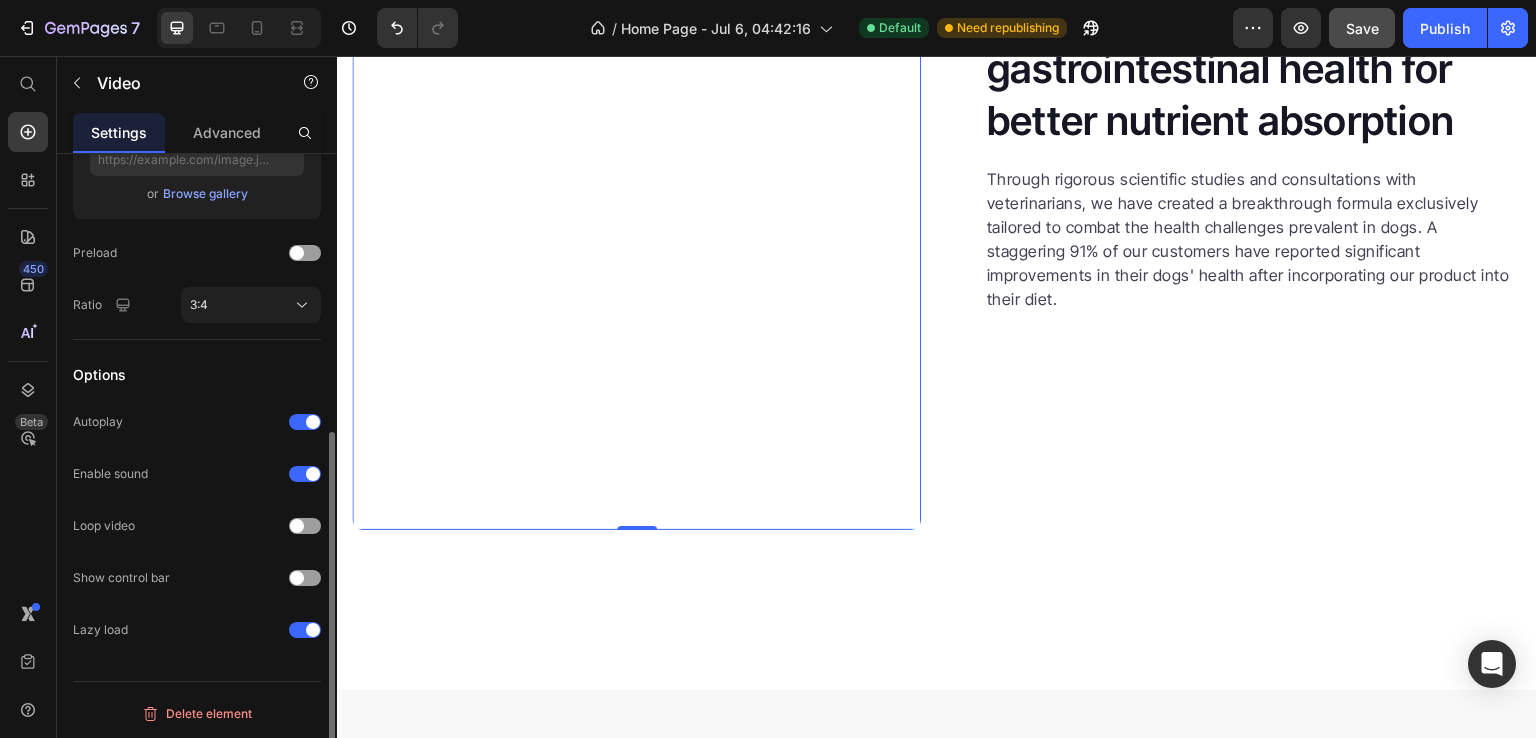 scroll, scrollTop: 5400, scrollLeft: 0, axis: vertical 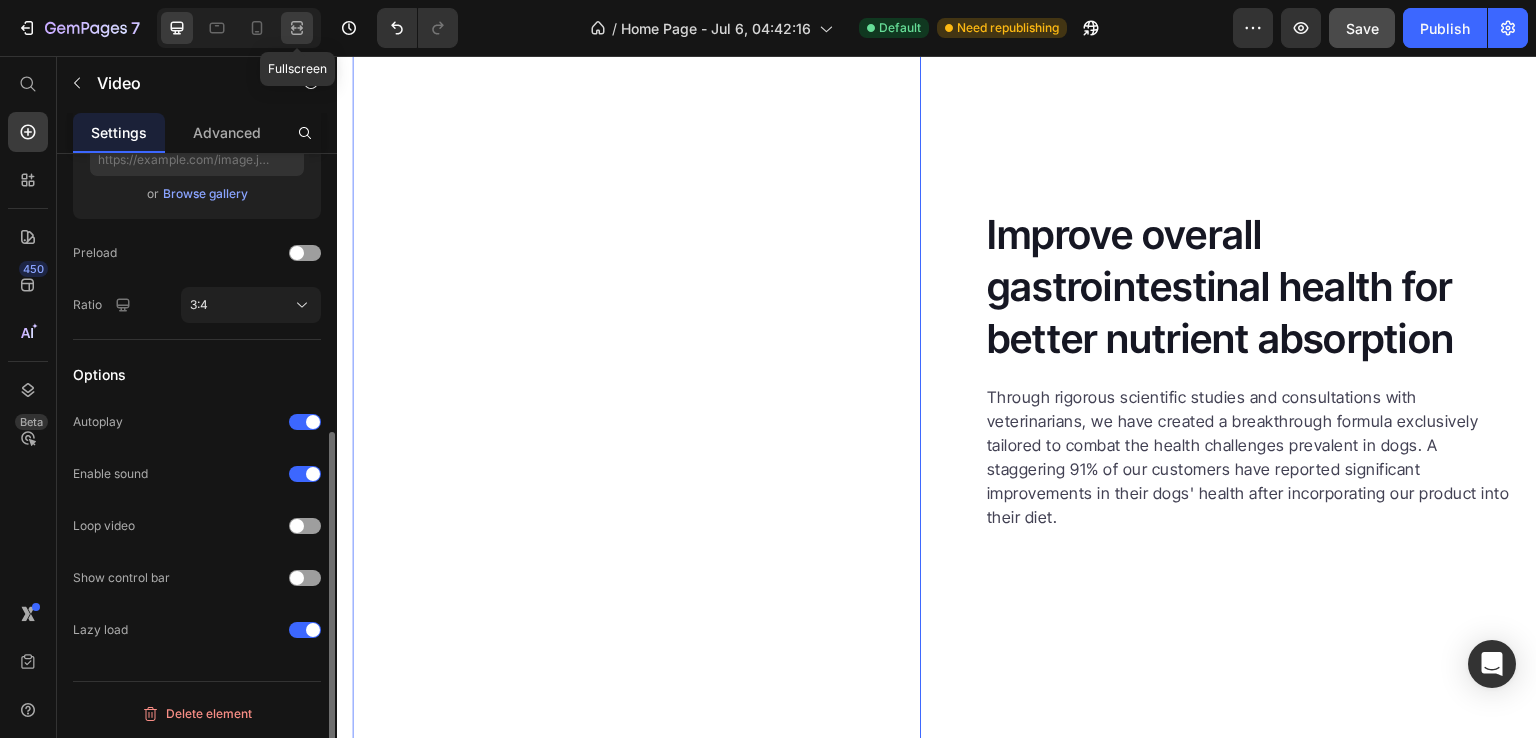 click 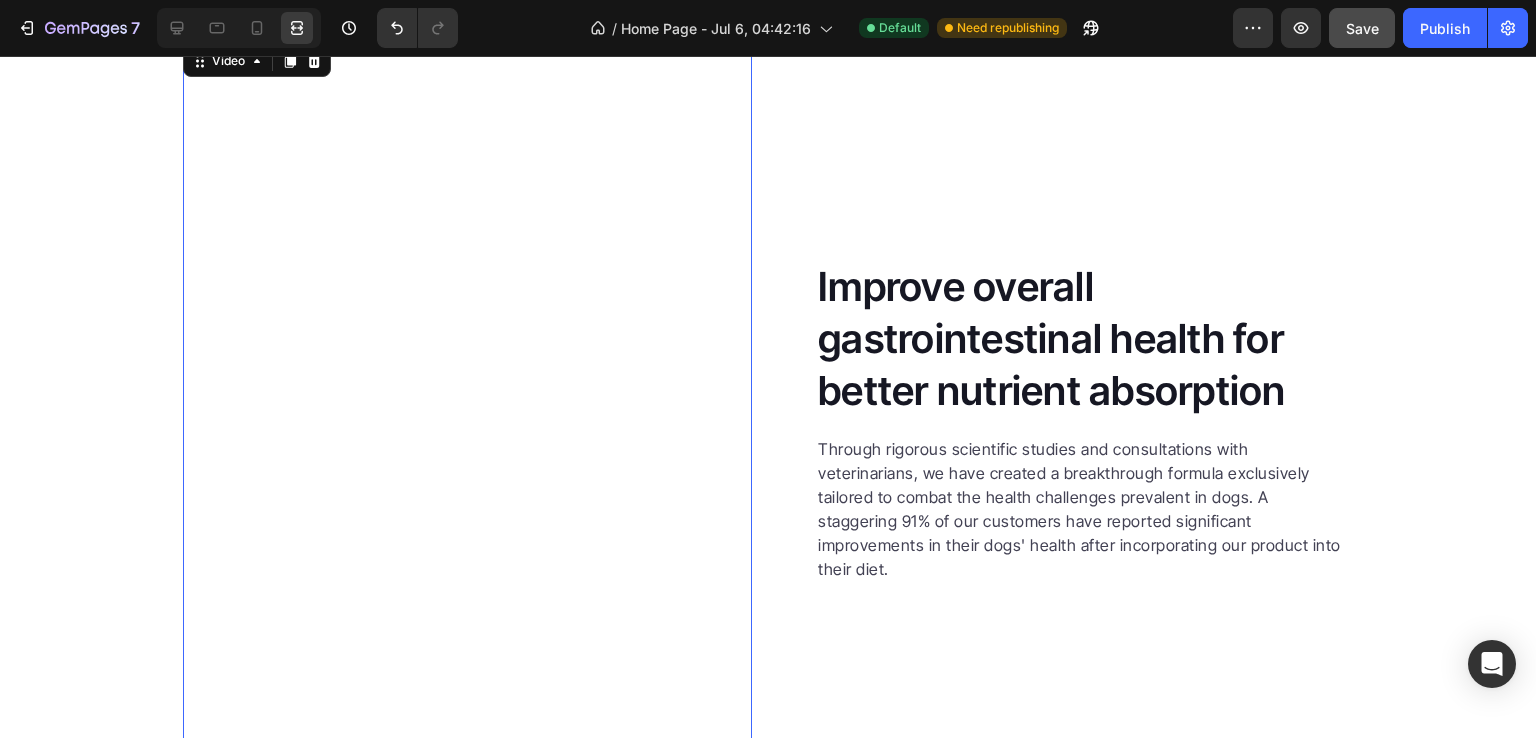 scroll, scrollTop: 5216, scrollLeft: 0, axis: vertical 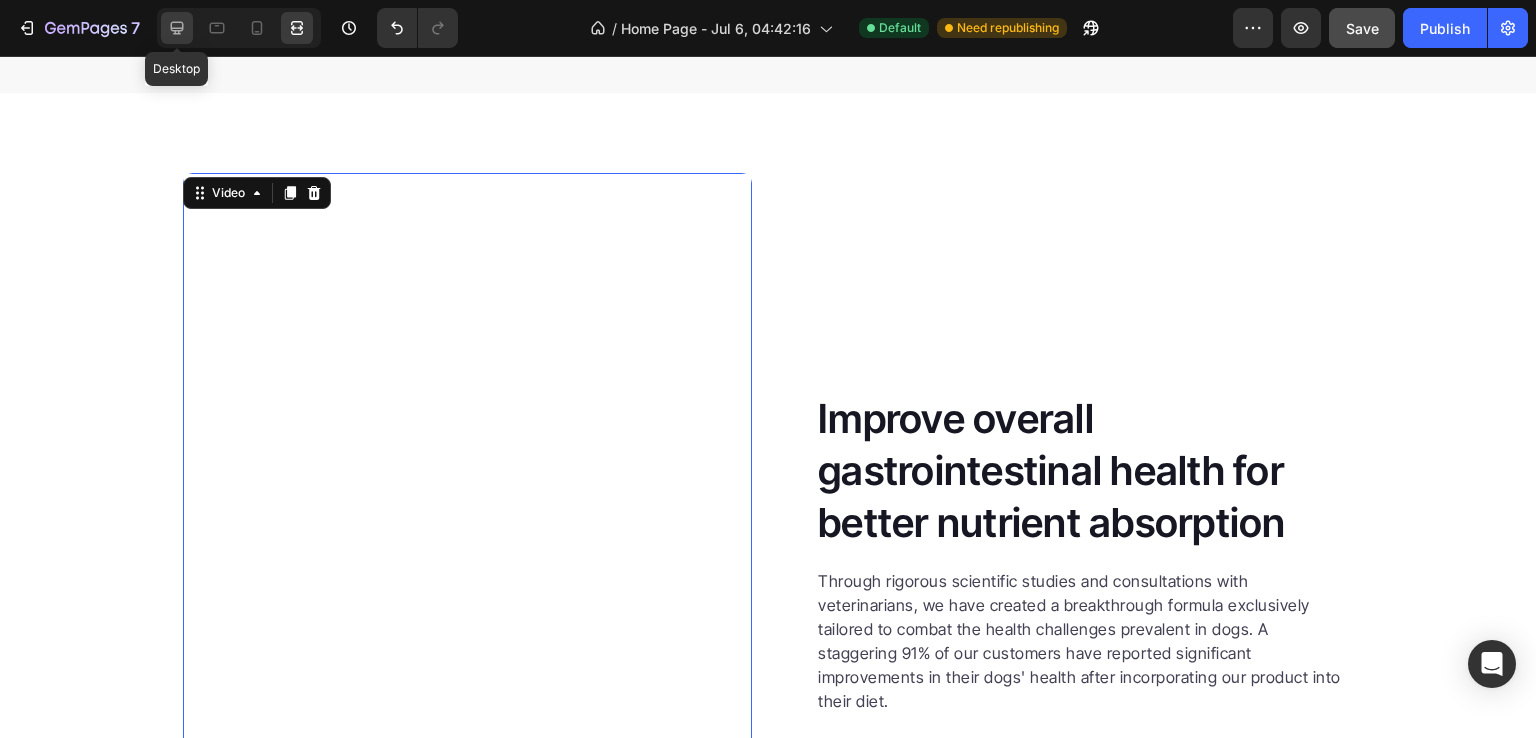 click 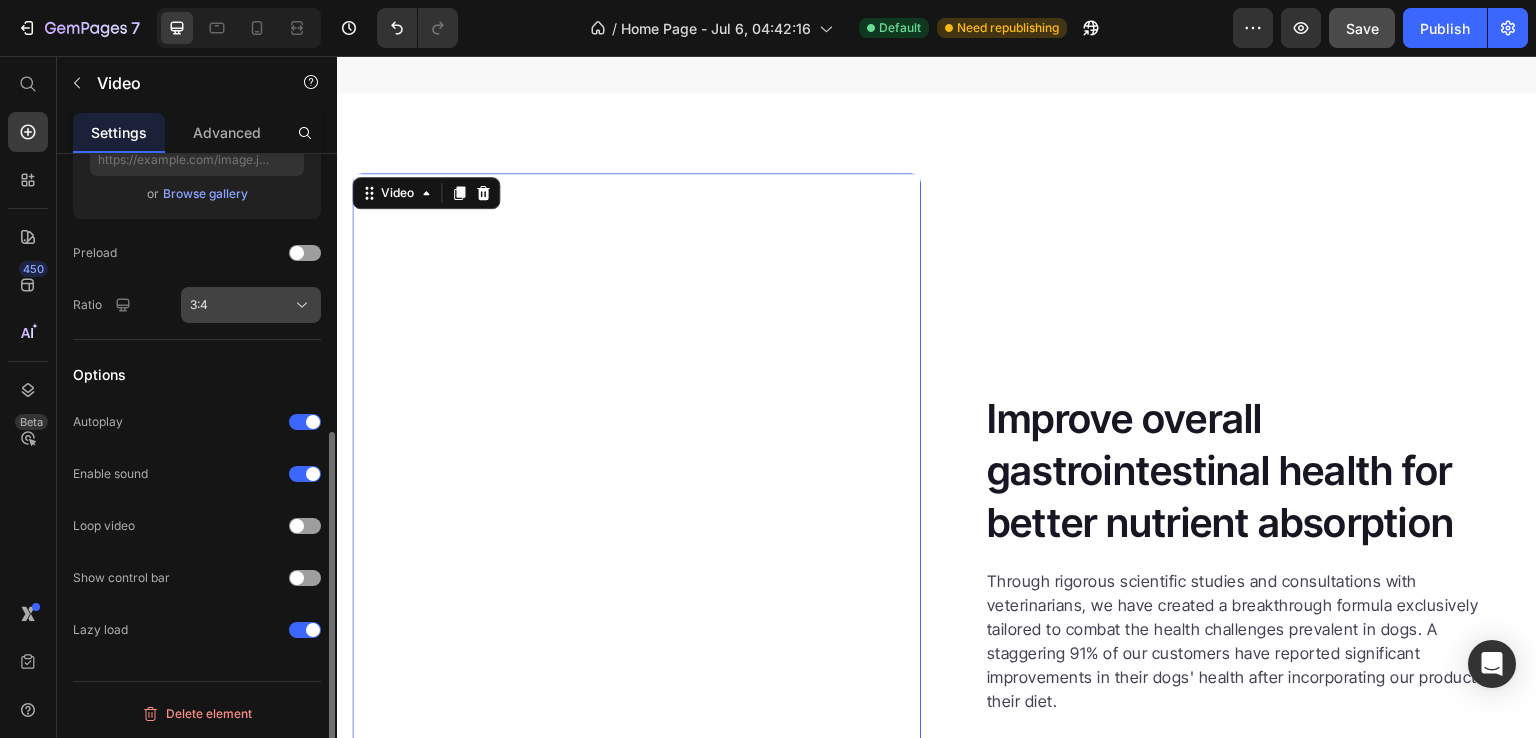 click on "3:4" 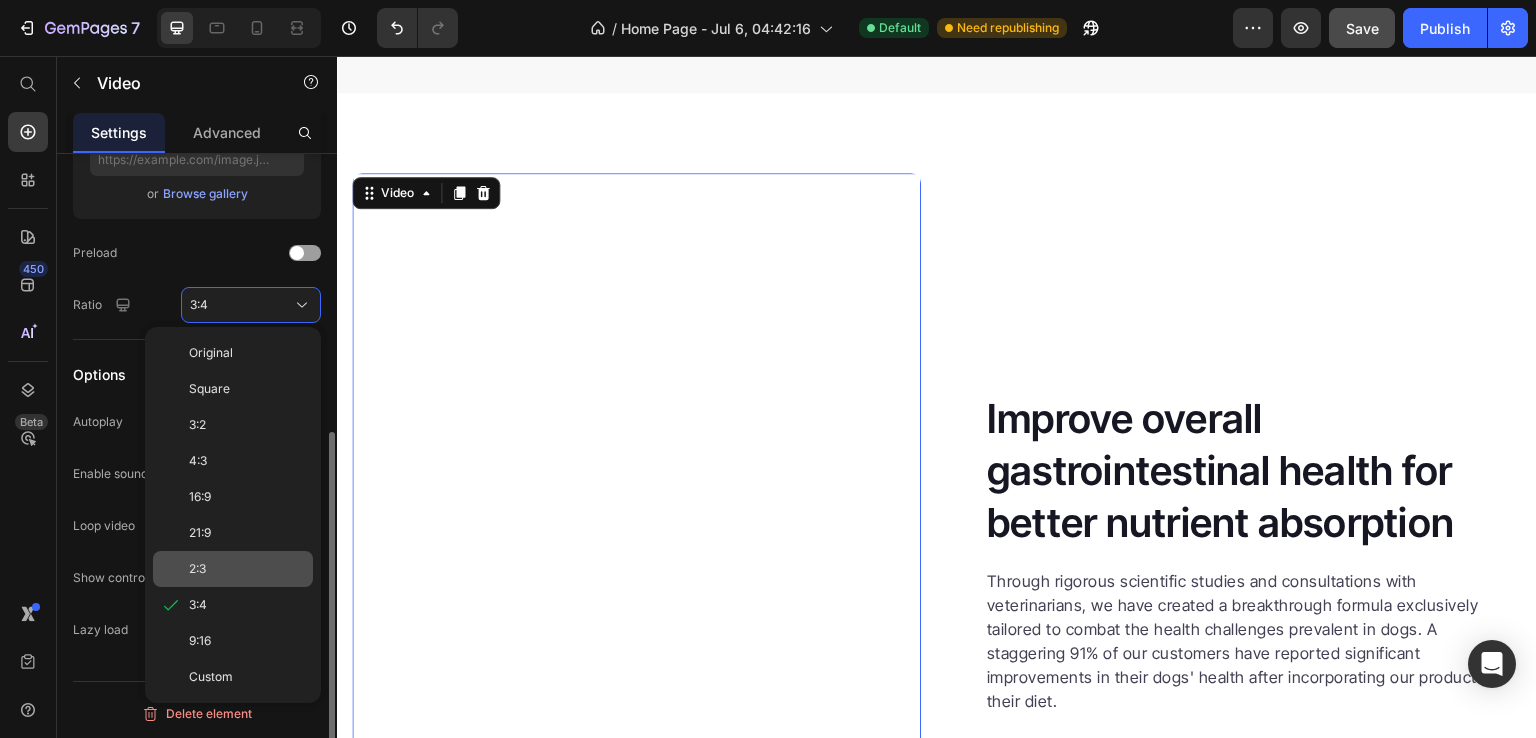 click on "2:3" at bounding box center [247, 569] 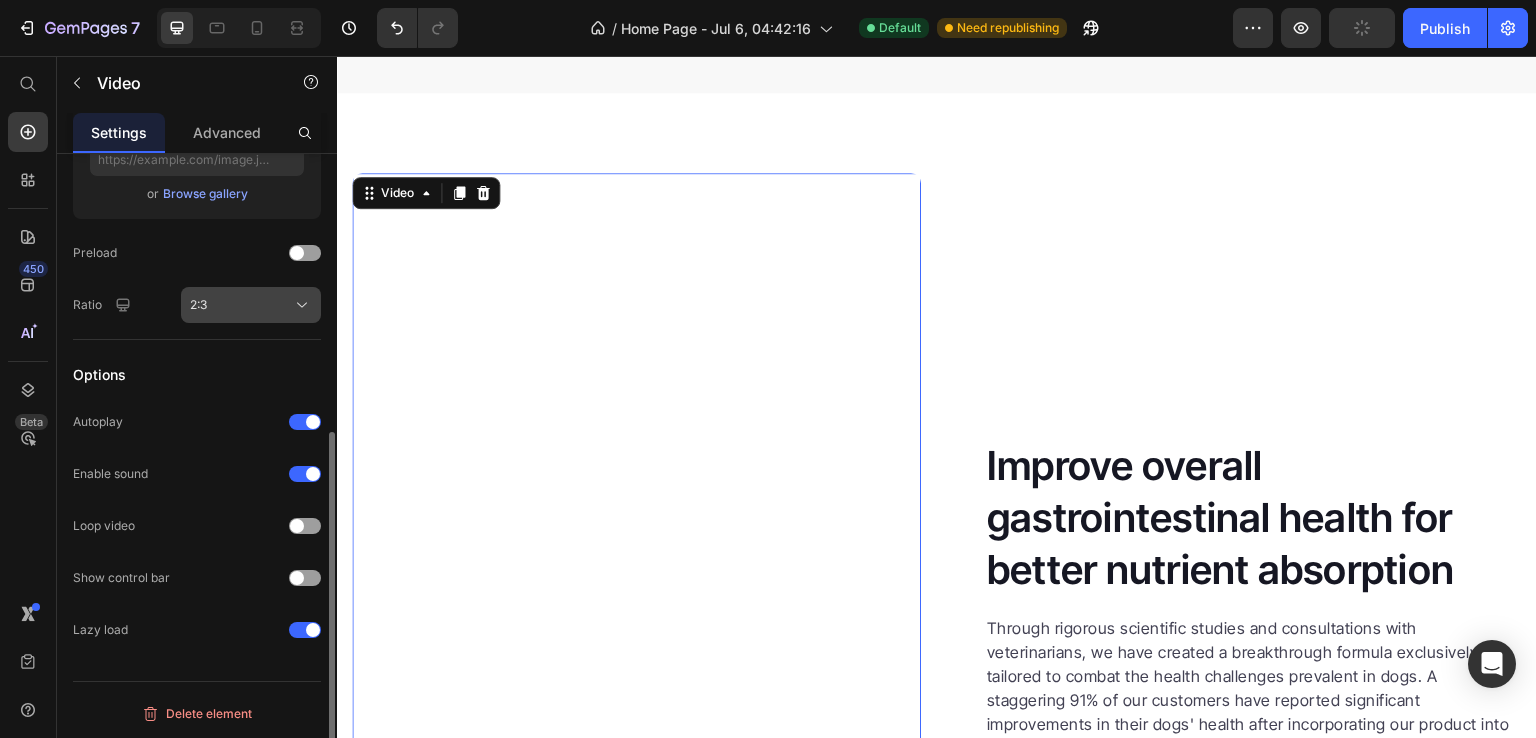 click on "2:3" at bounding box center (251, 305) 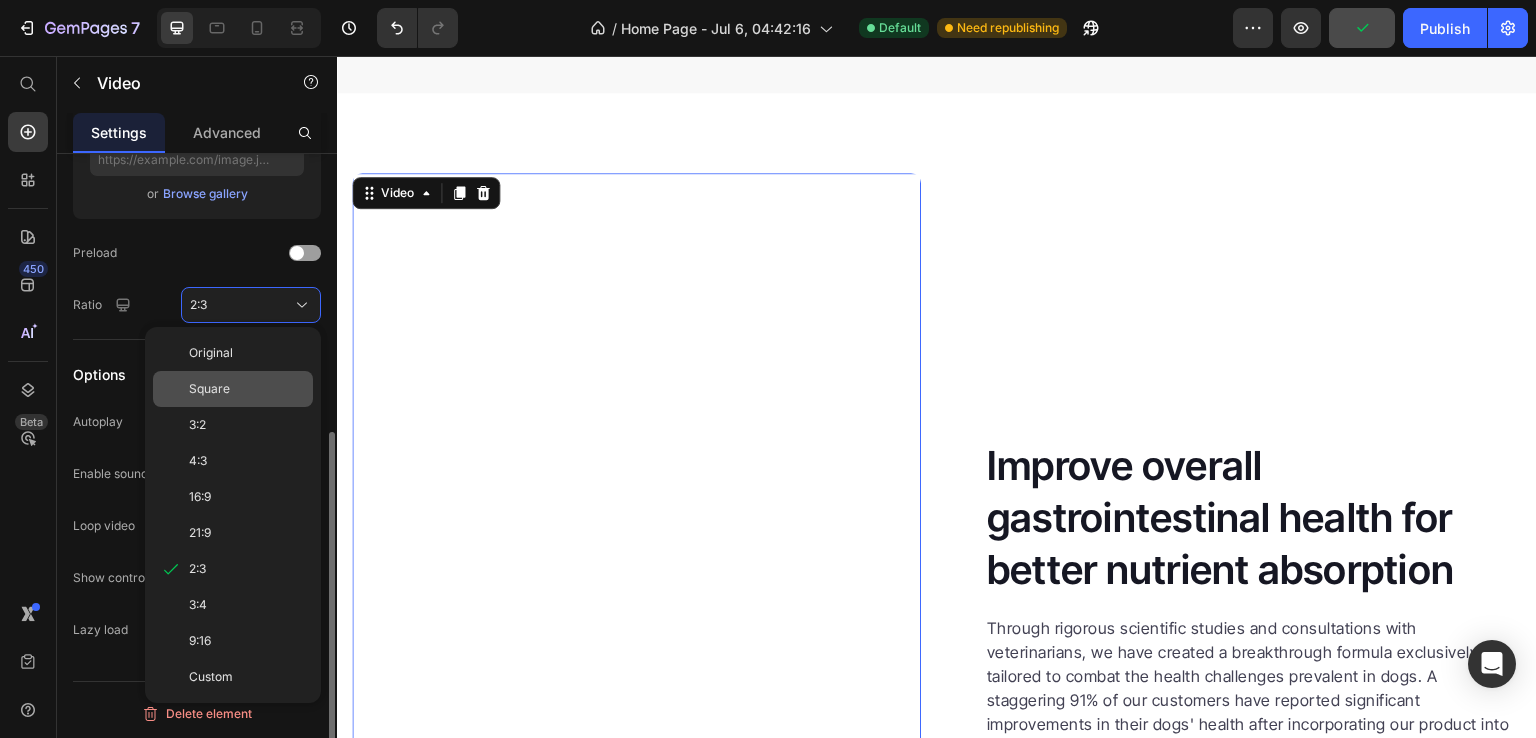 click on "Square" at bounding box center (247, 389) 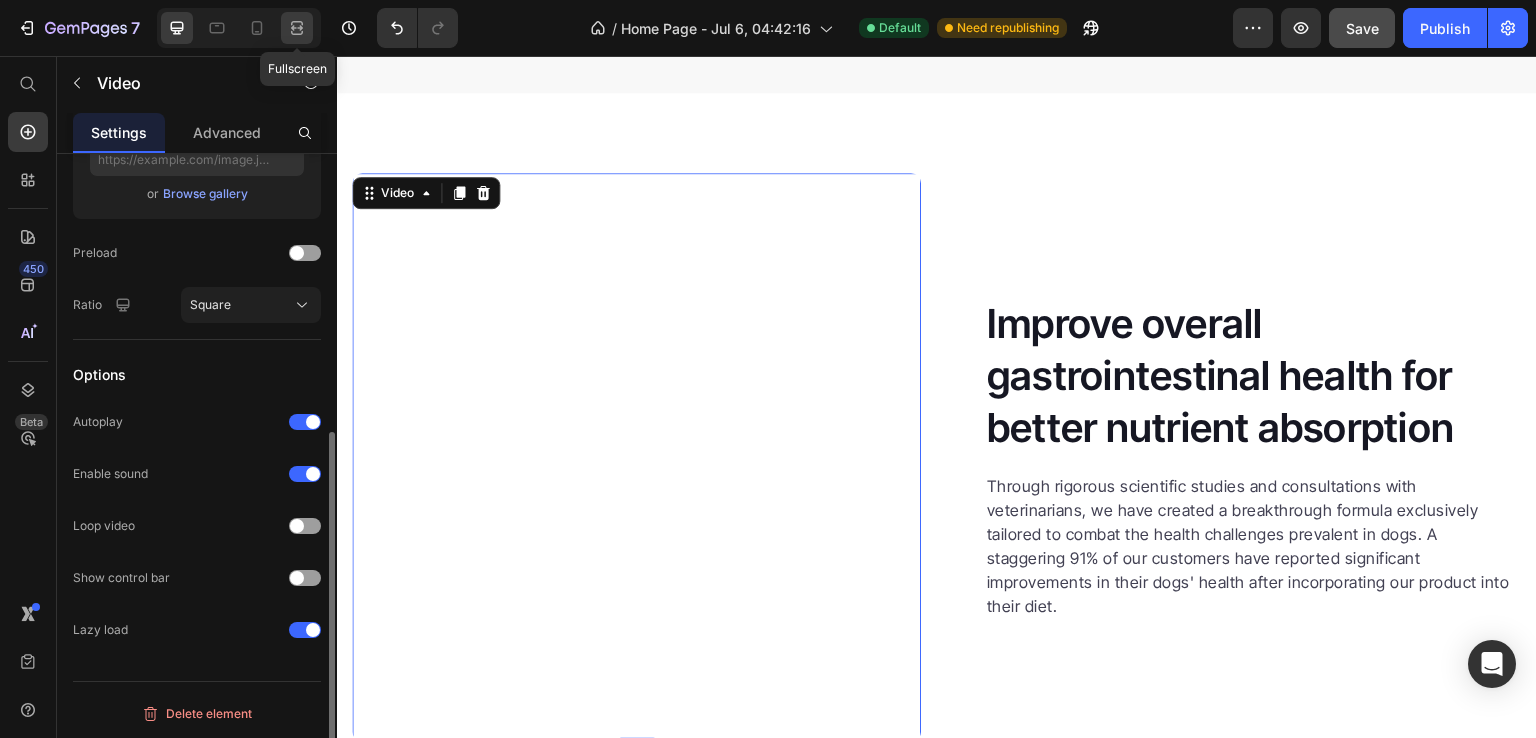 click 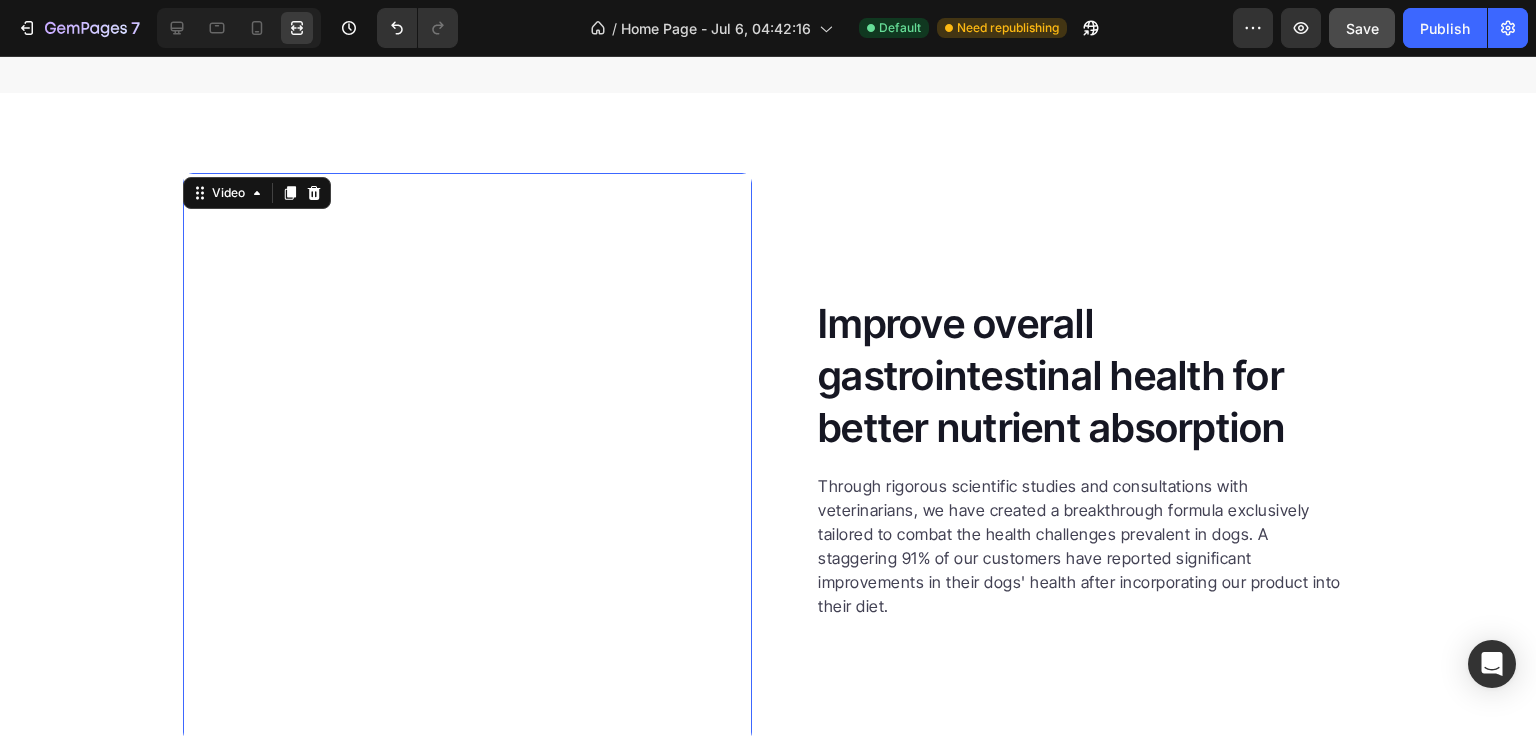 scroll, scrollTop: 5360, scrollLeft: 0, axis: vertical 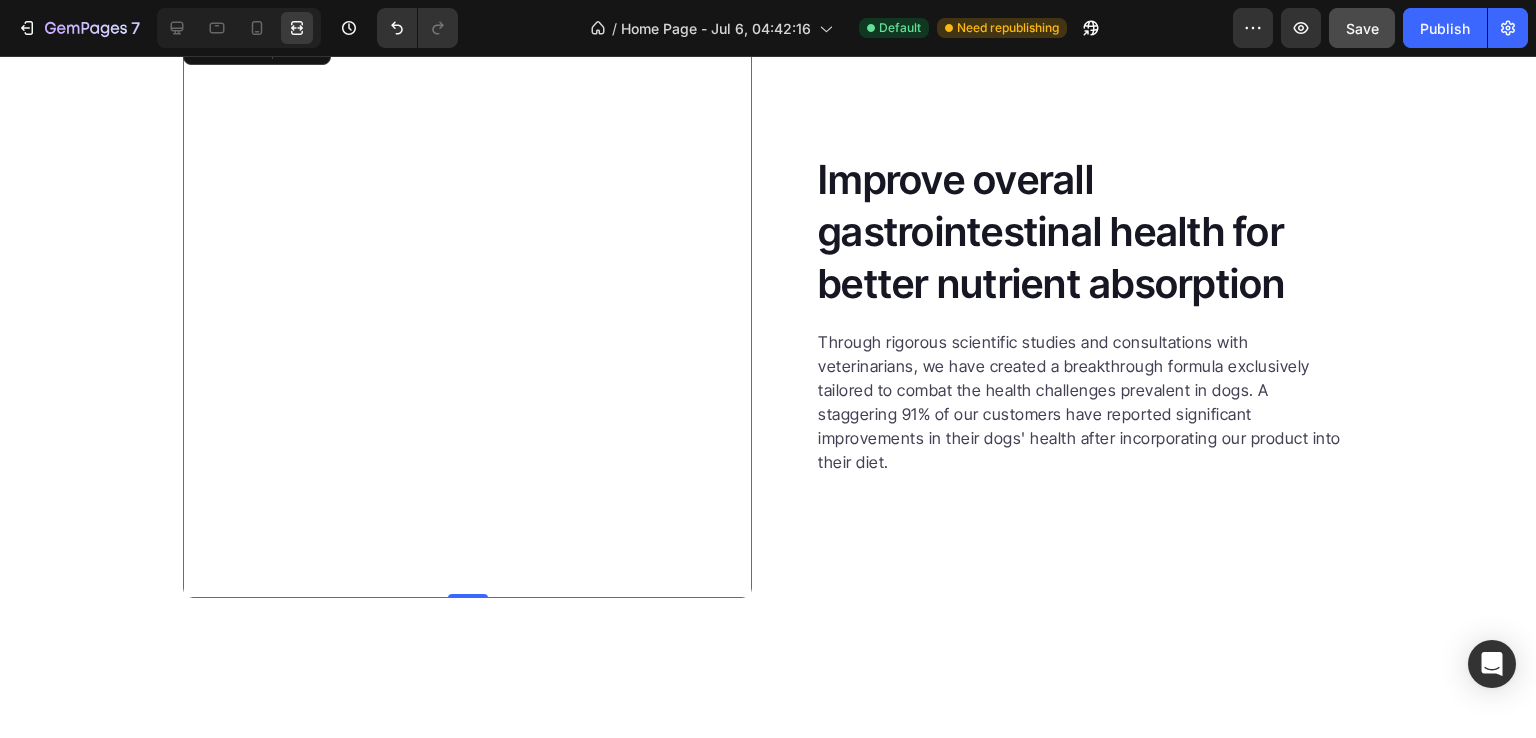 click at bounding box center [467, 313] 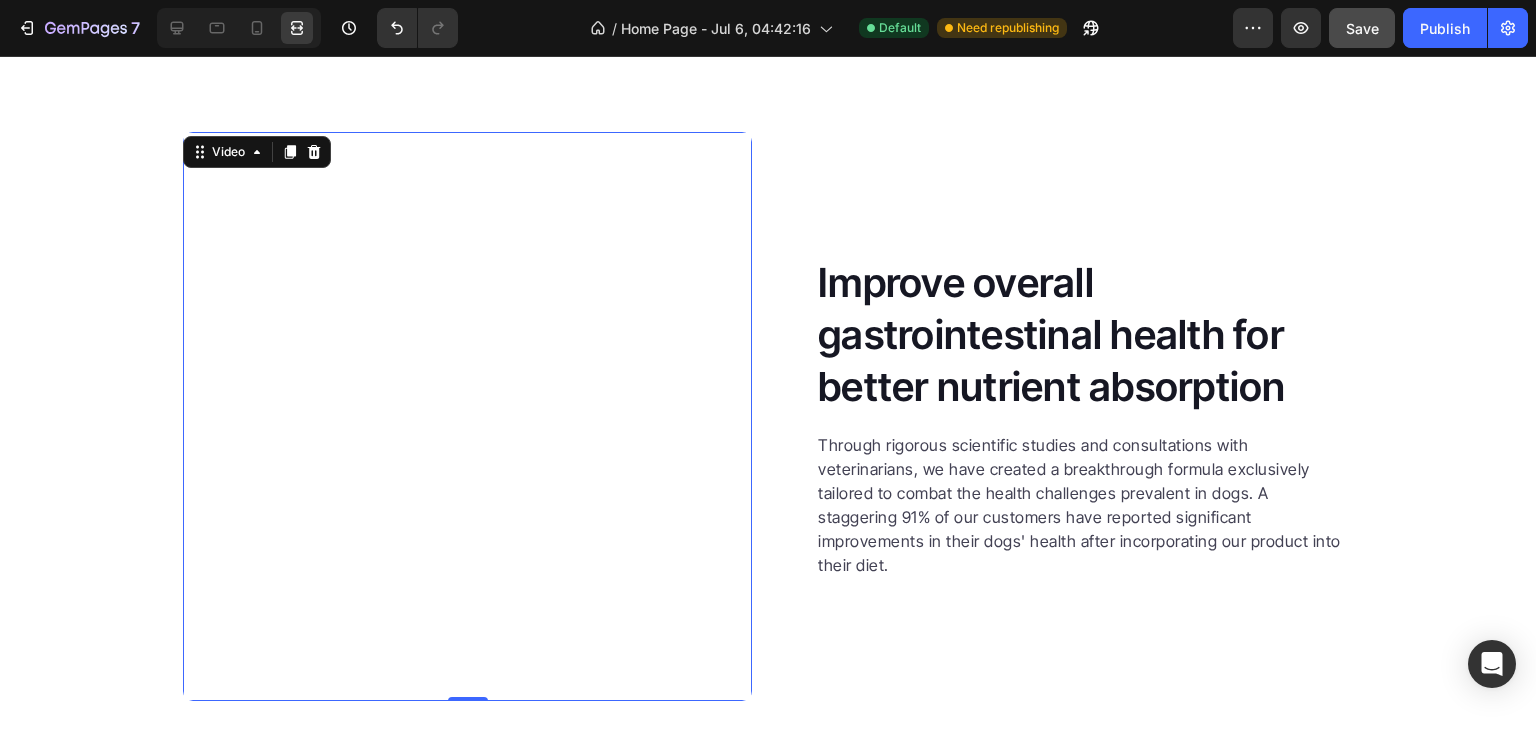 scroll, scrollTop: 4916, scrollLeft: 0, axis: vertical 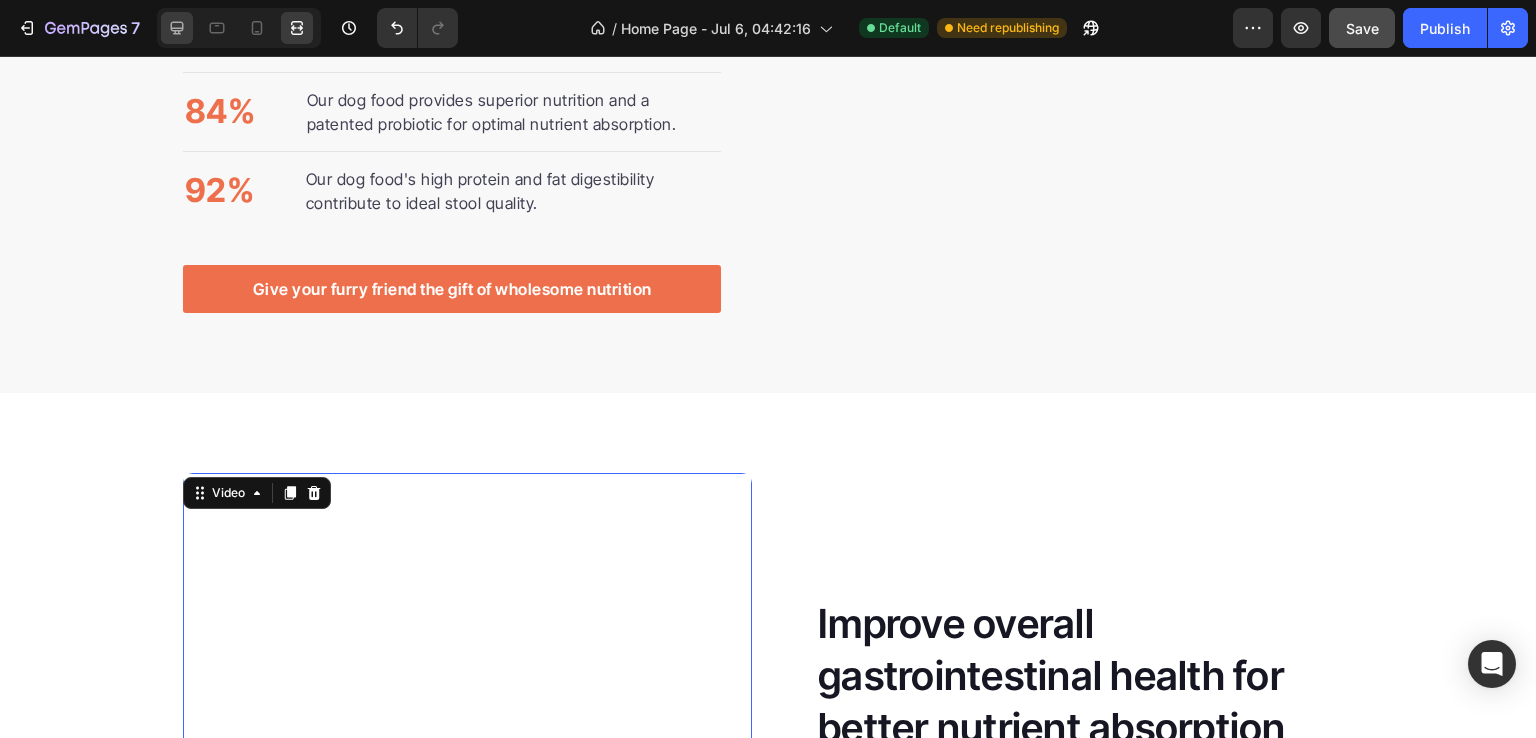 click at bounding box center [239, 28] 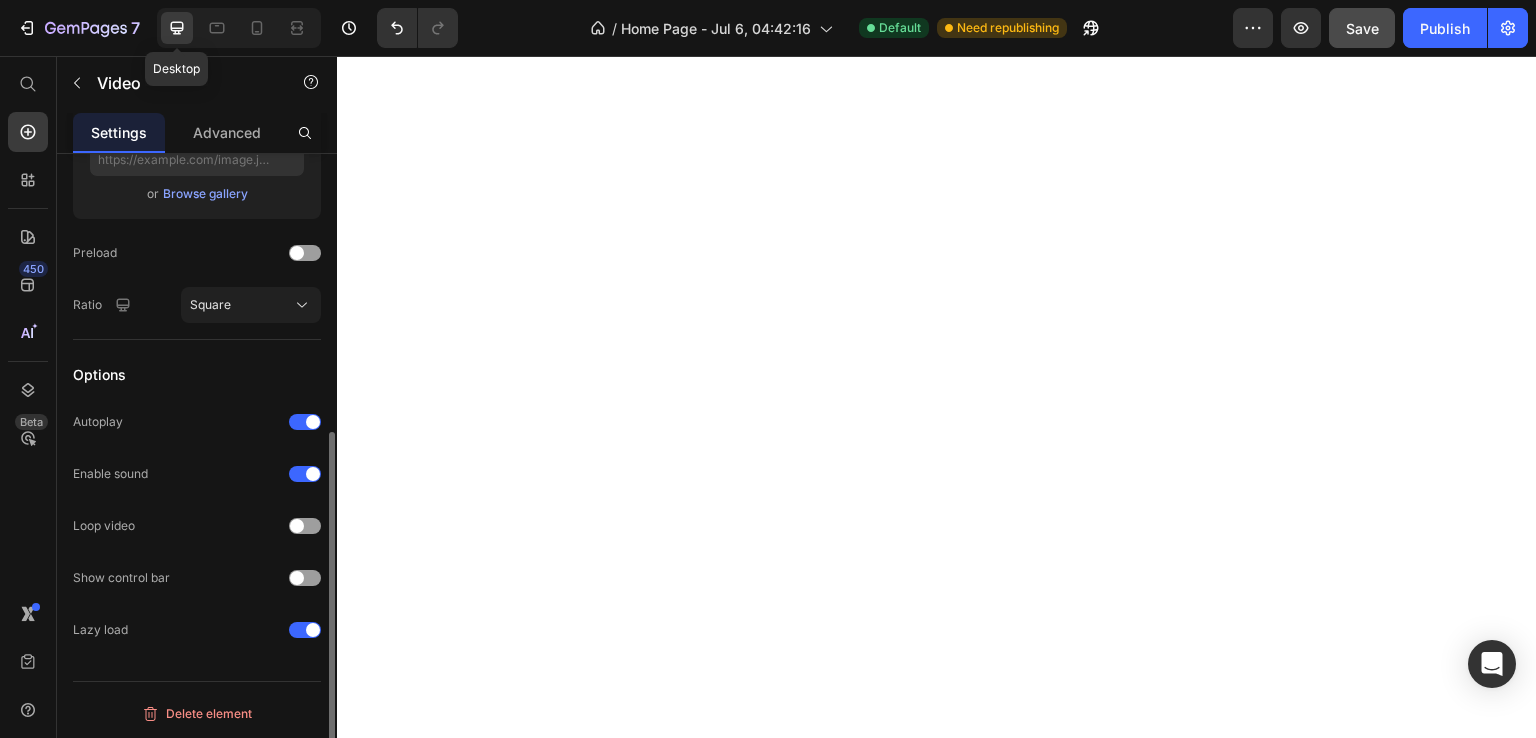 scroll, scrollTop: 3674, scrollLeft: 0, axis: vertical 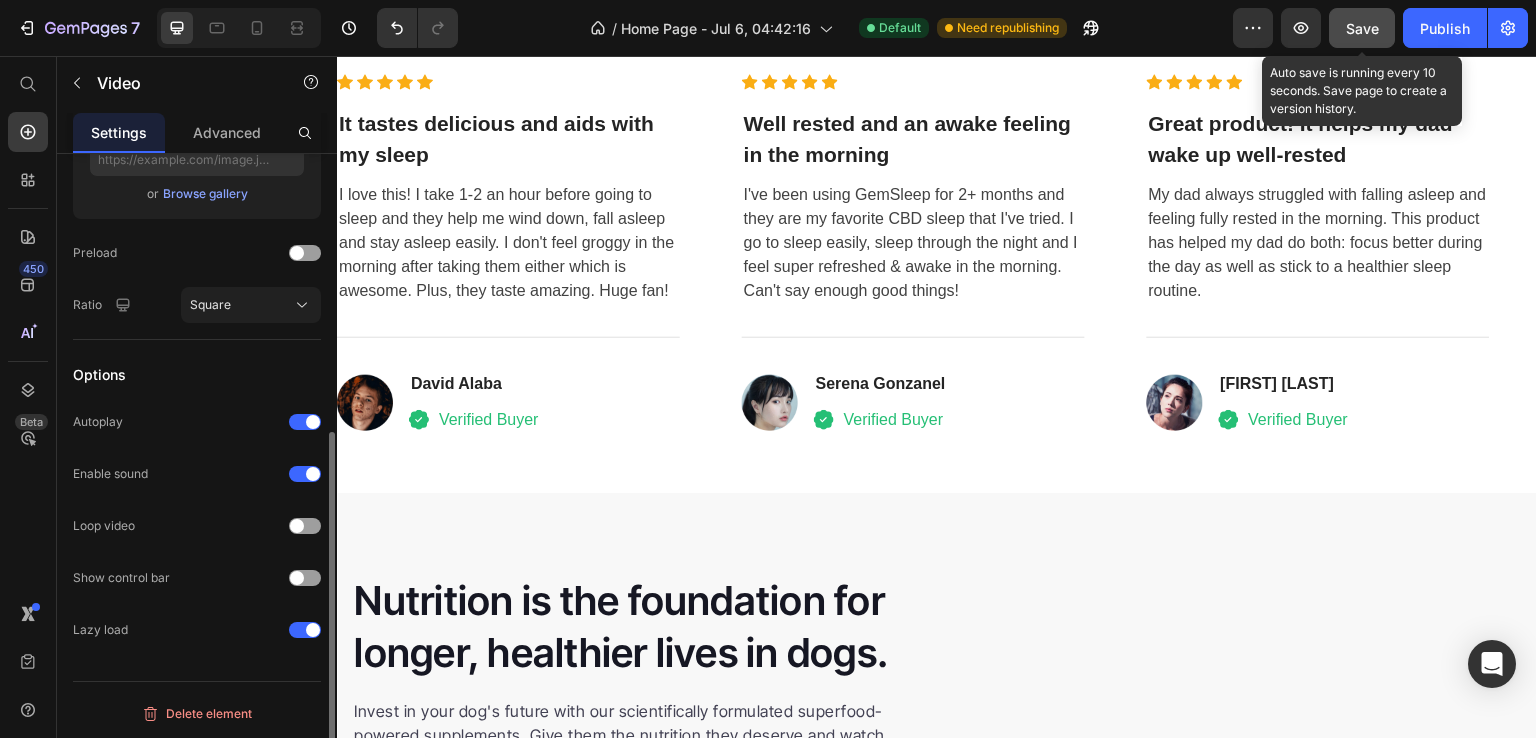 click on "Save" at bounding box center (1362, 28) 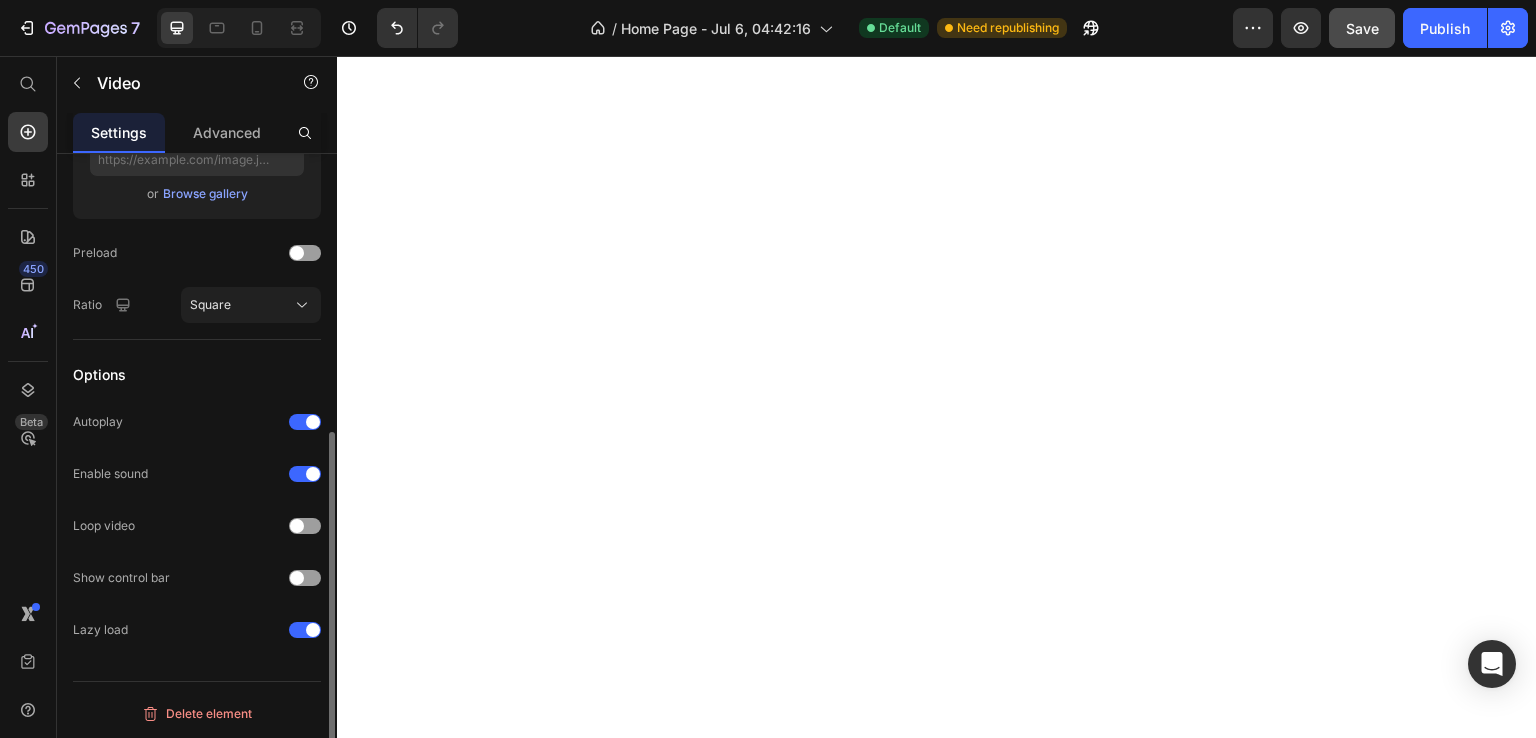 scroll, scrollTop: 113, scrollLeft: 0, axis: vertical 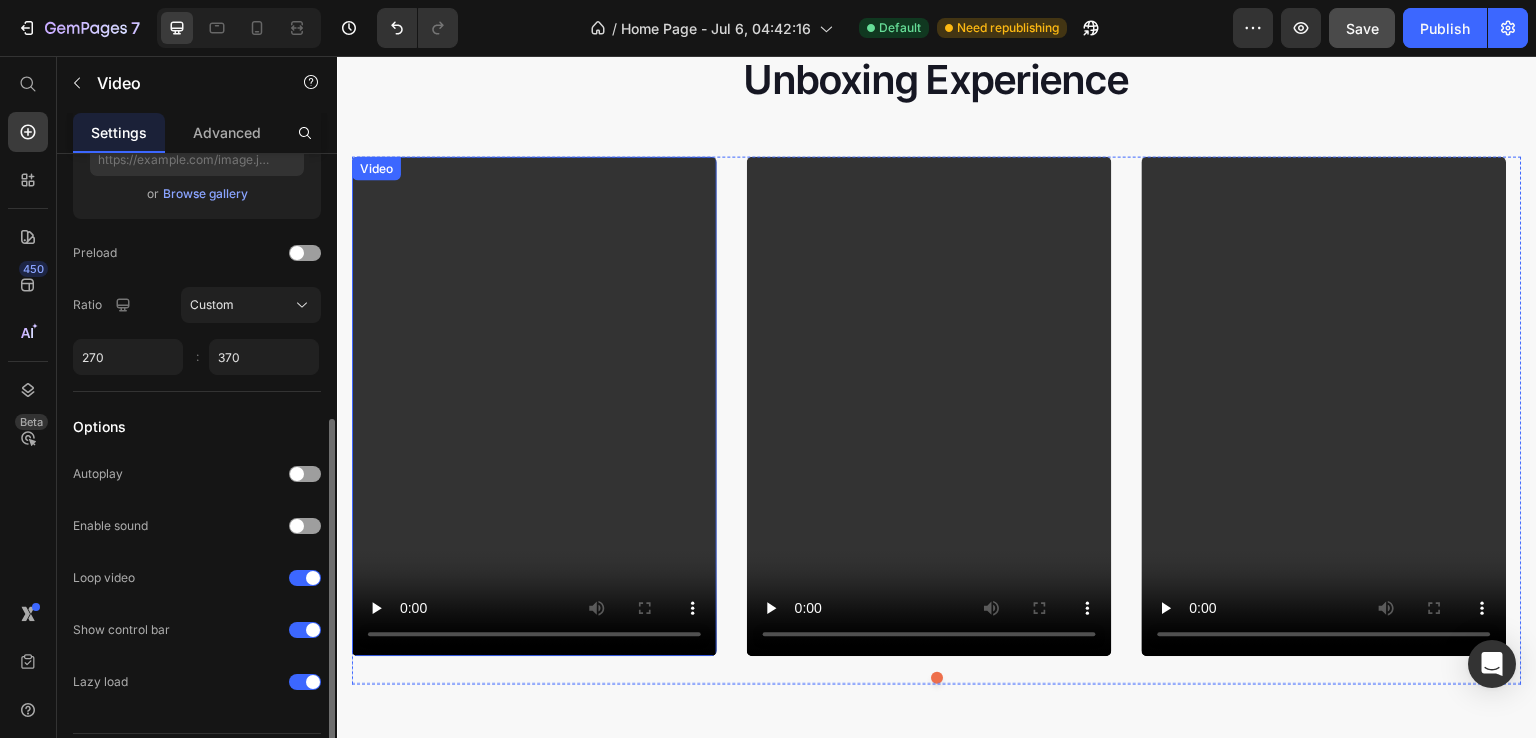 click at bounding box center [534, 406] 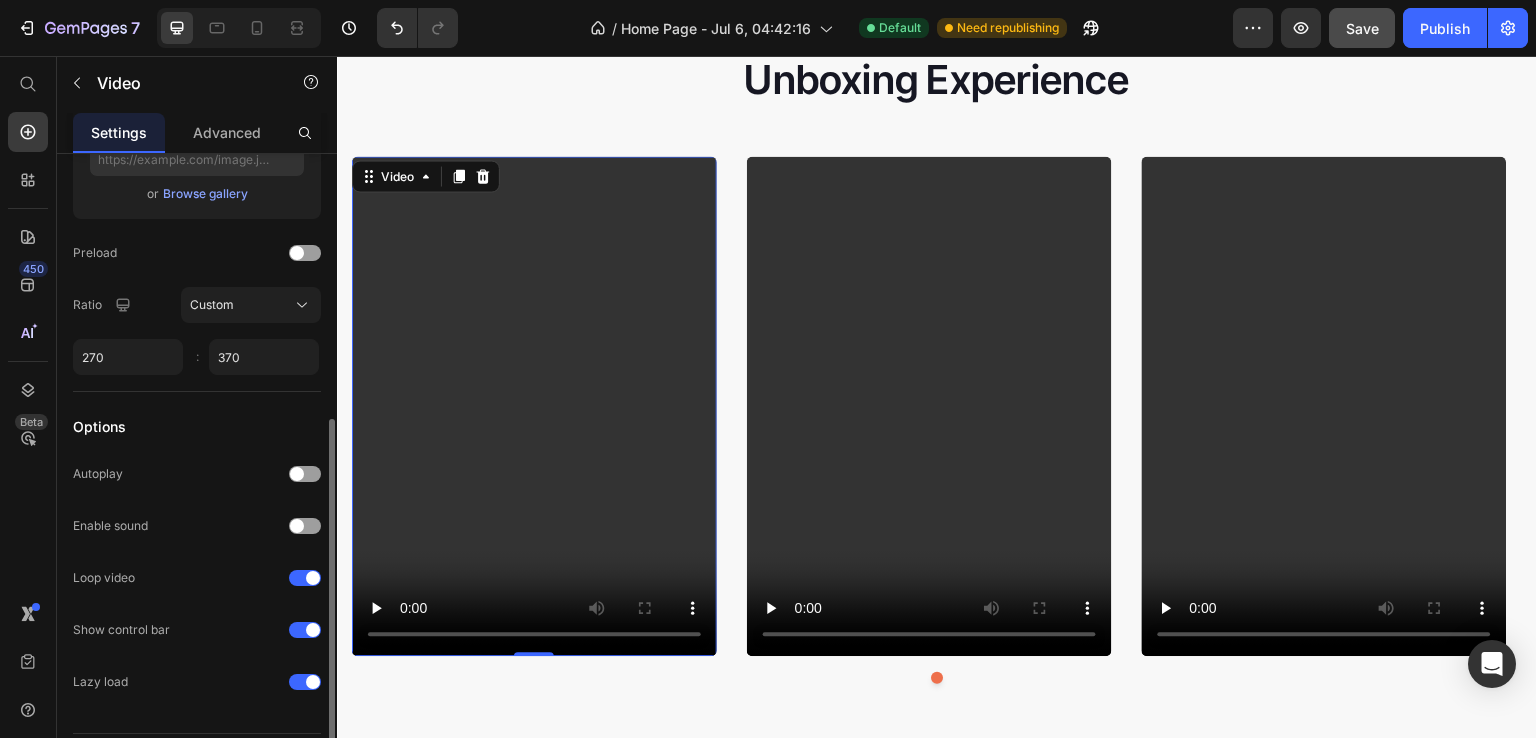 scroll, scrollTop: 488, scrollLeft: 0, axis: vertical 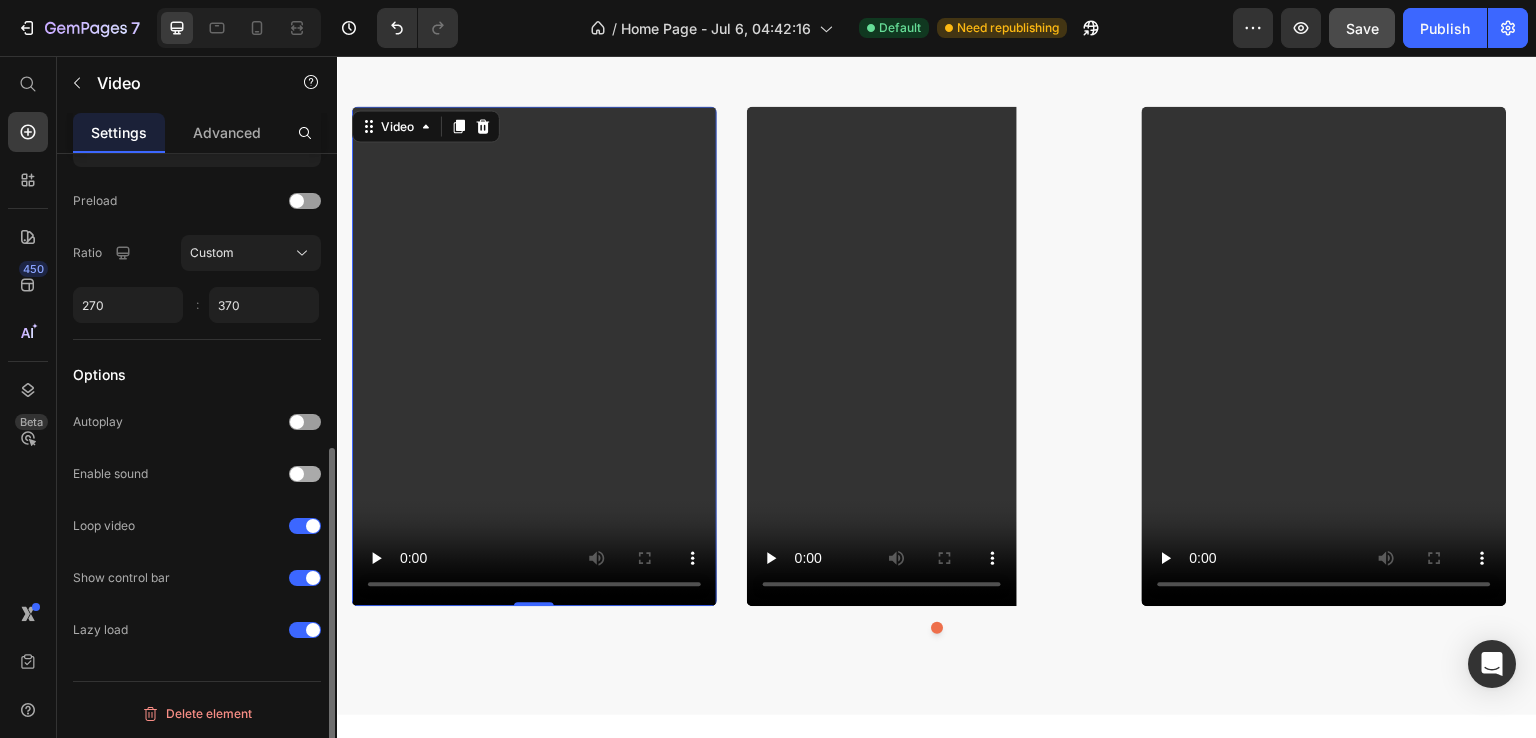 click at bounding box center (297, 474) 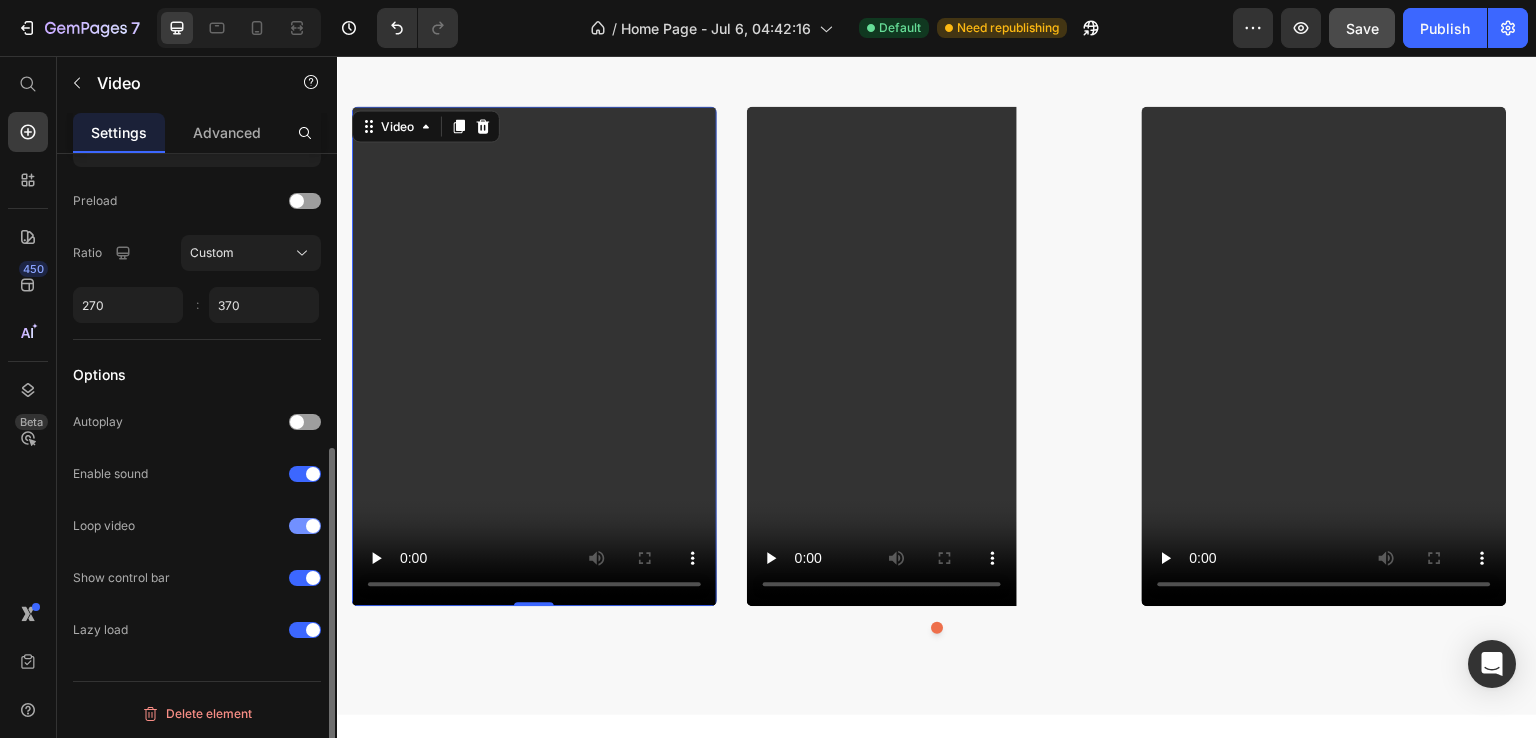 click at bounding box center [305, 526] 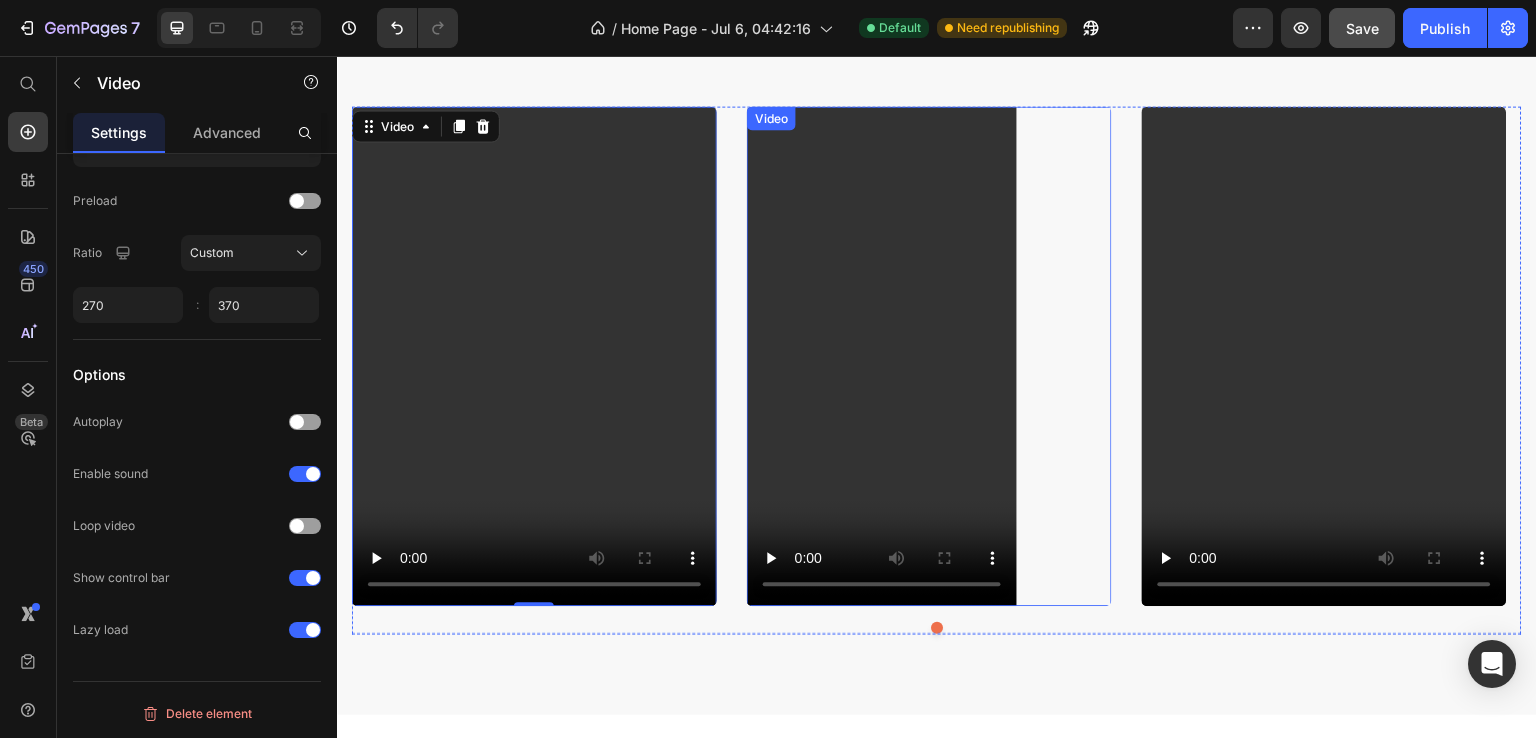 click at bounding box center (929, 356) 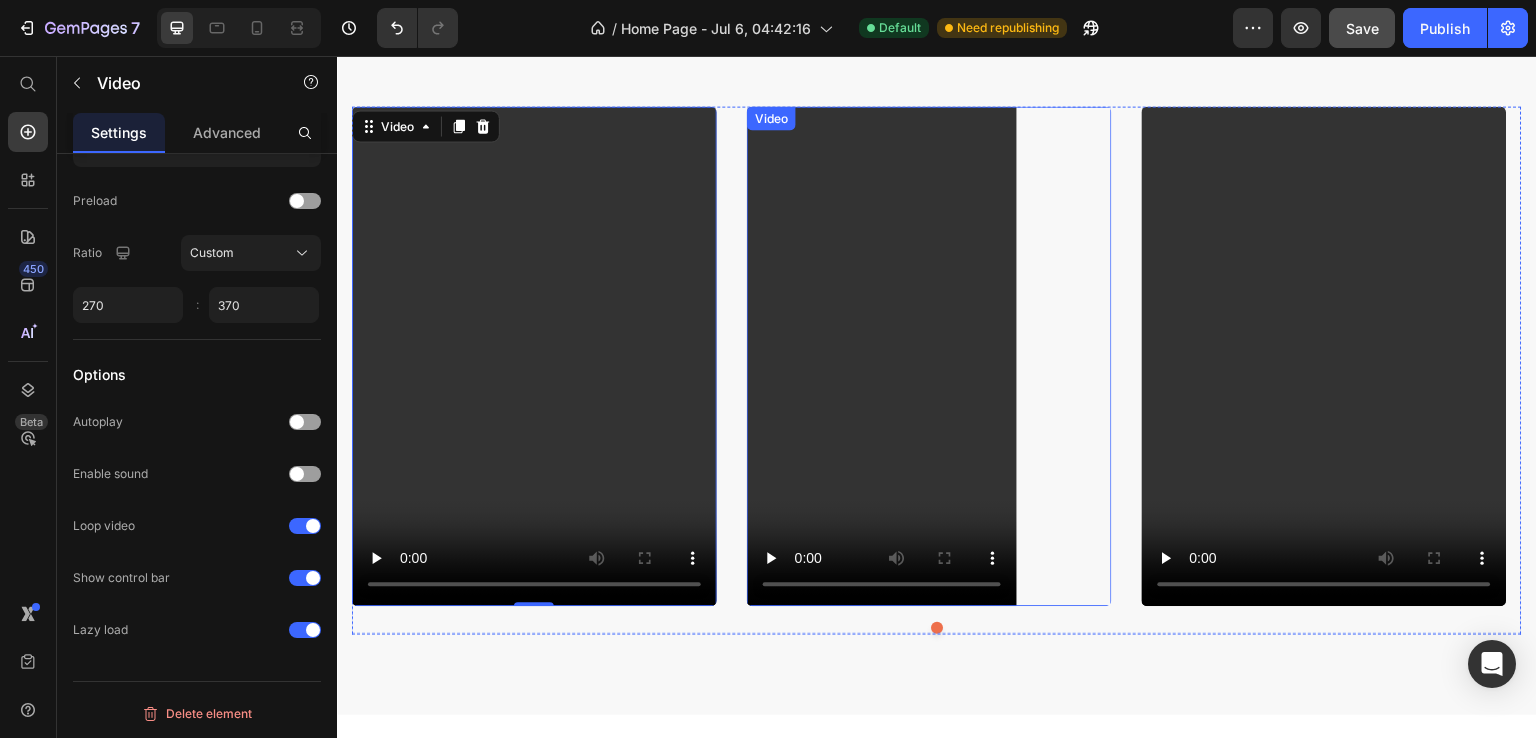 scroll, scrollTop: 540, scrollLeft: 0, axis: vertical 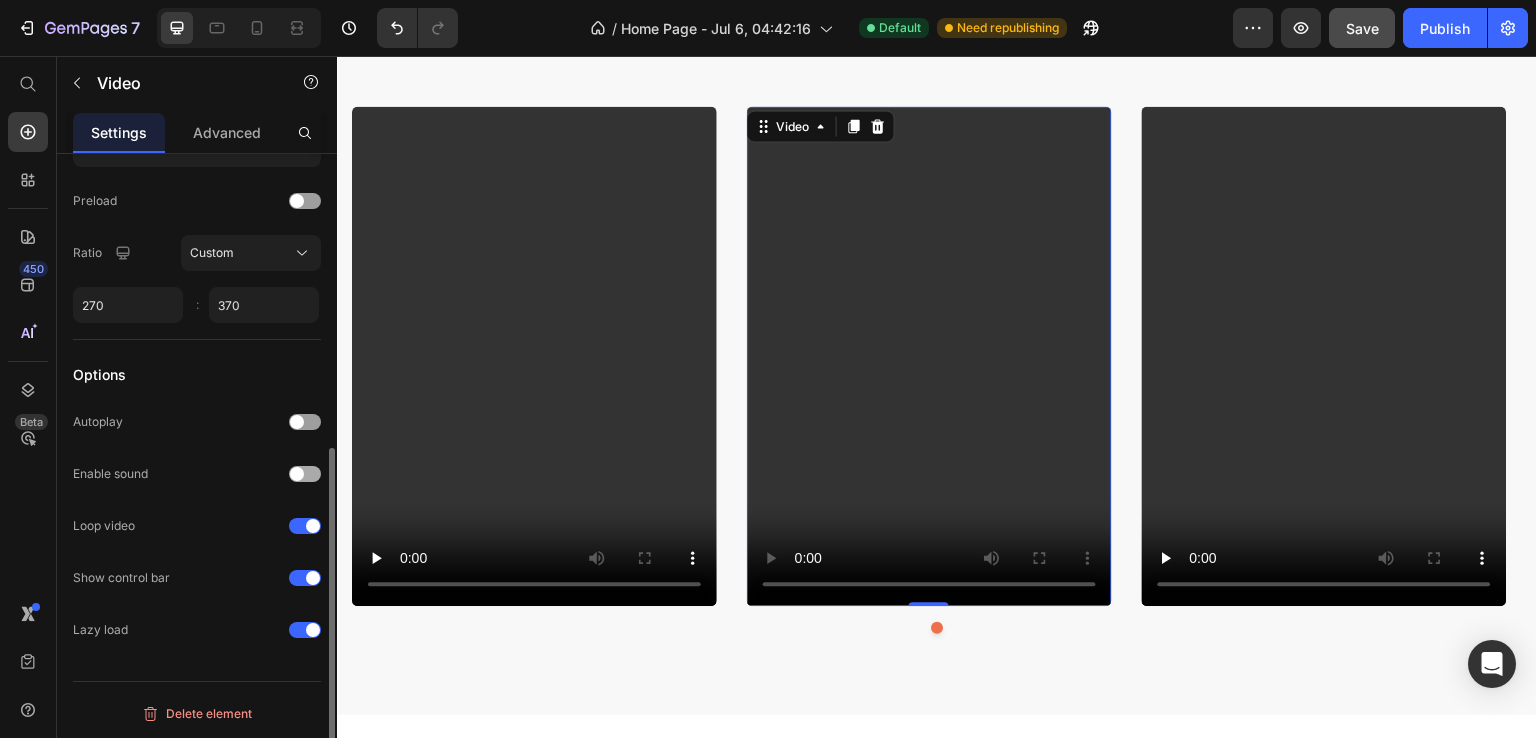 click at bounding box center (297, 474) 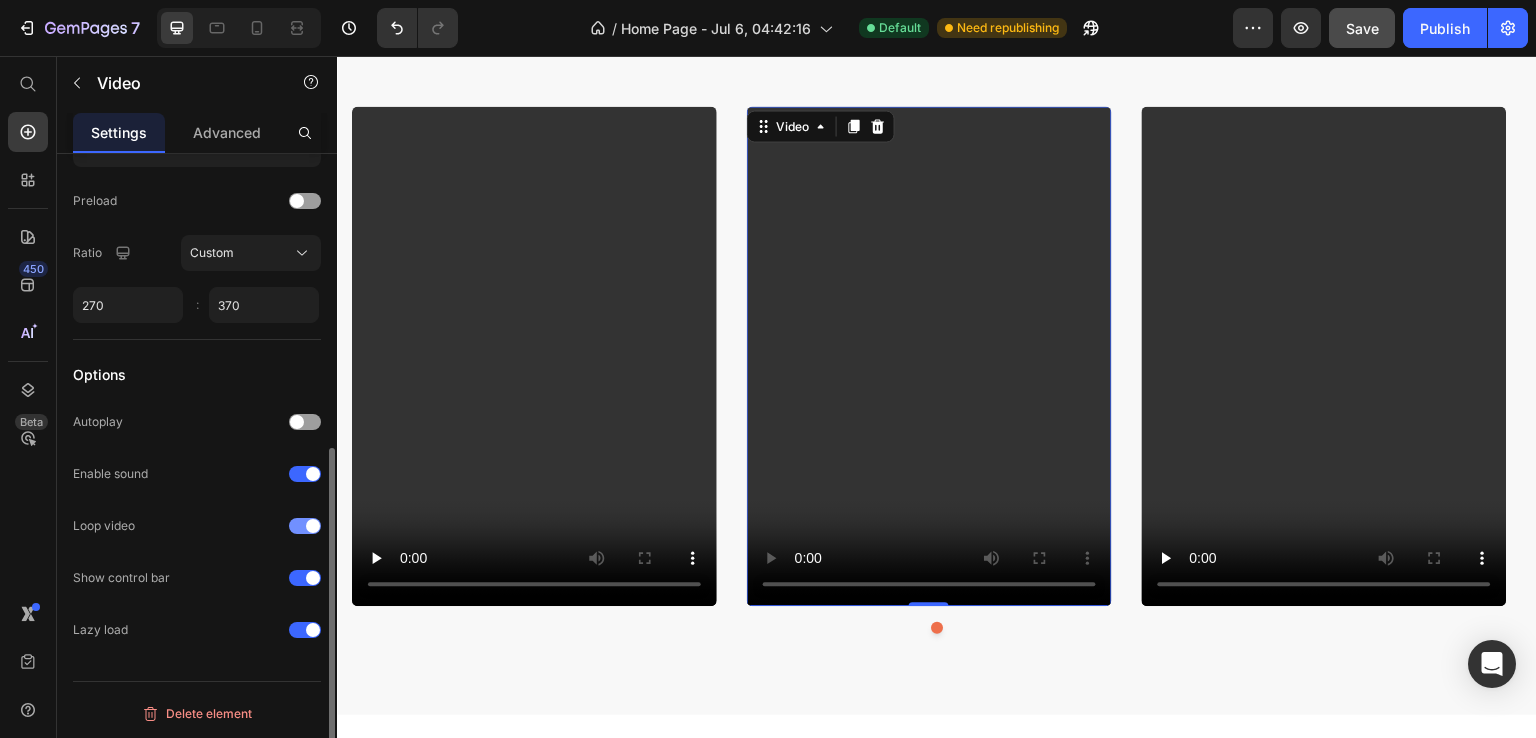 click at bounding box center [305, 526] 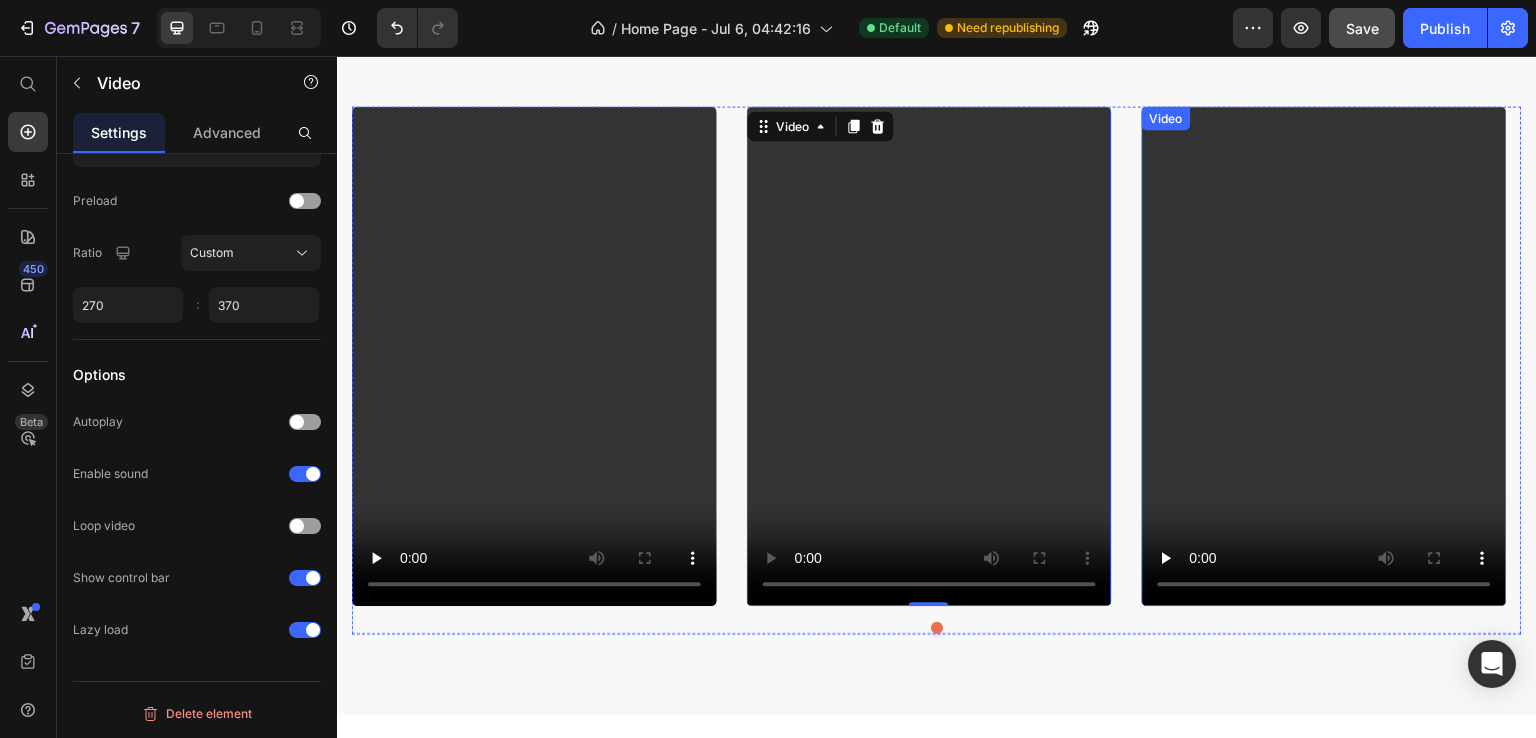click at bounding box center [1324, 356] 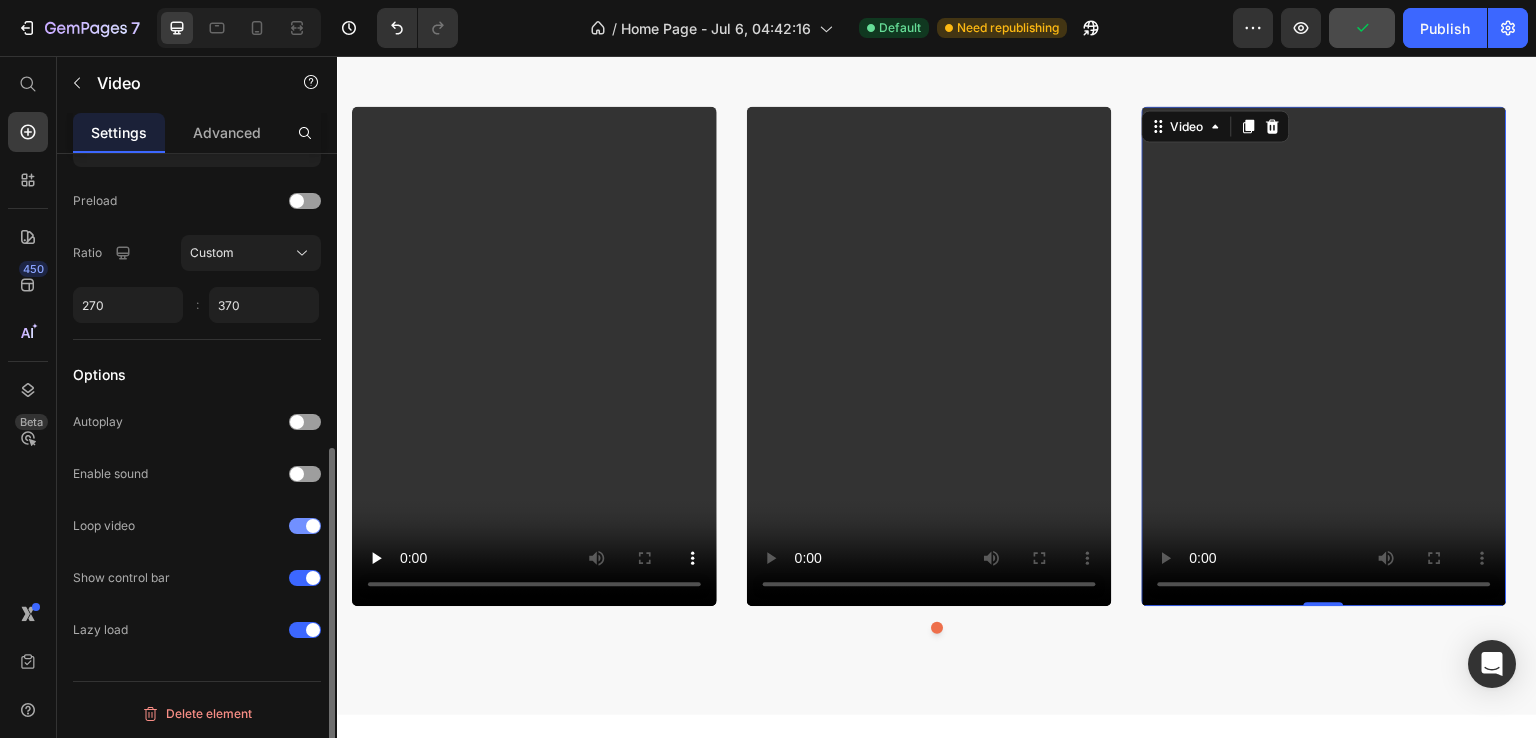 click at bounding box center (313, 526) 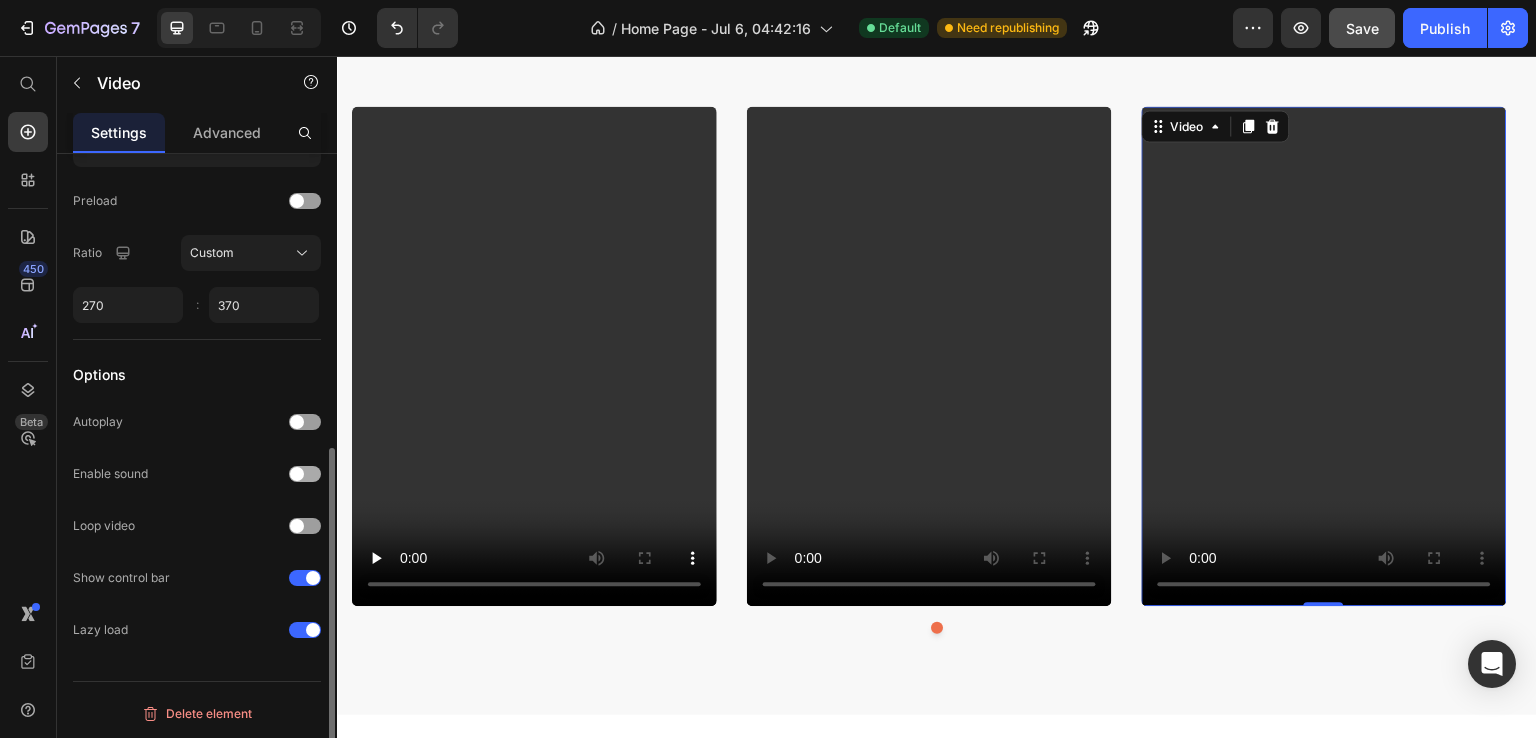 click at bounding box center (305, 474) 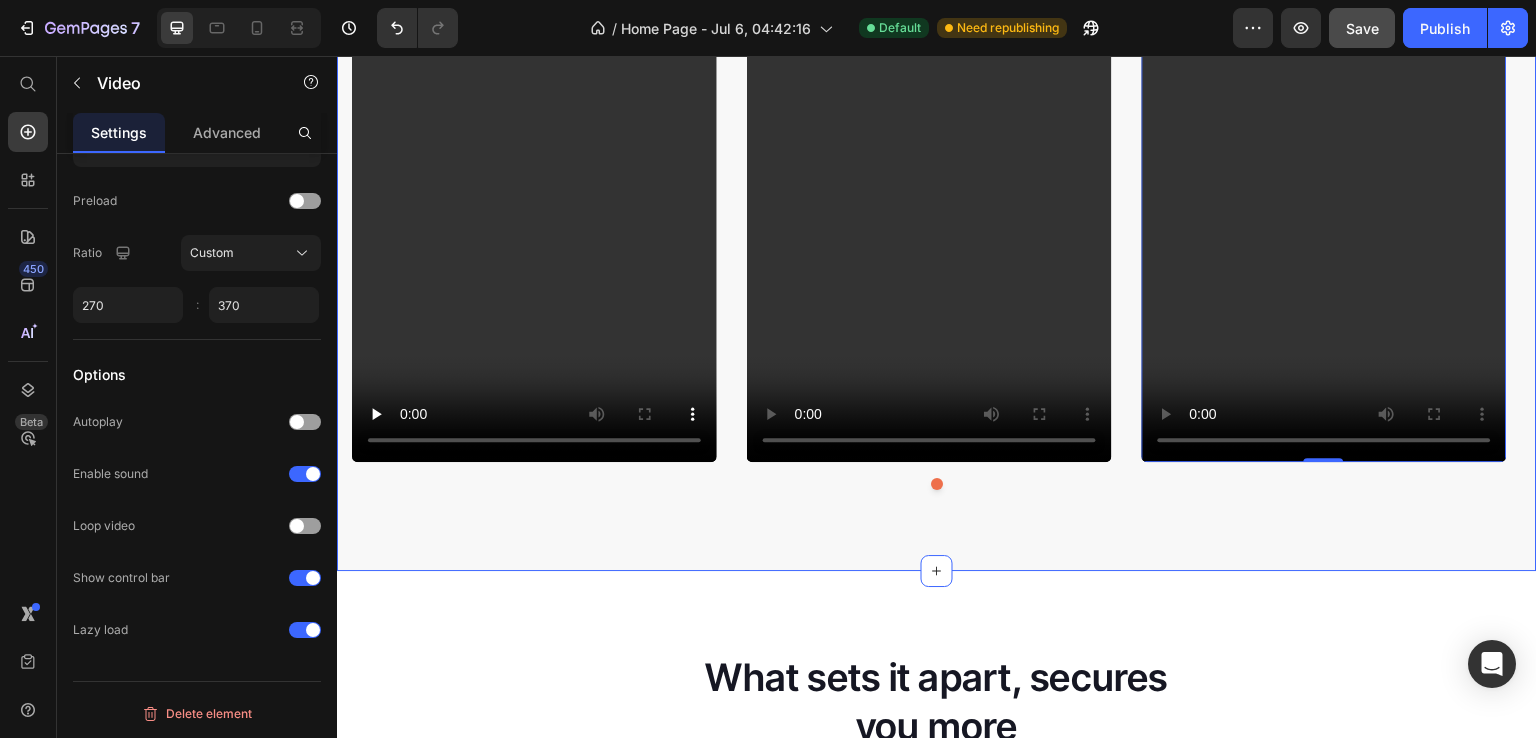 scroll, scrollTop: 1816, scrollLeft: 0, axis: vertical 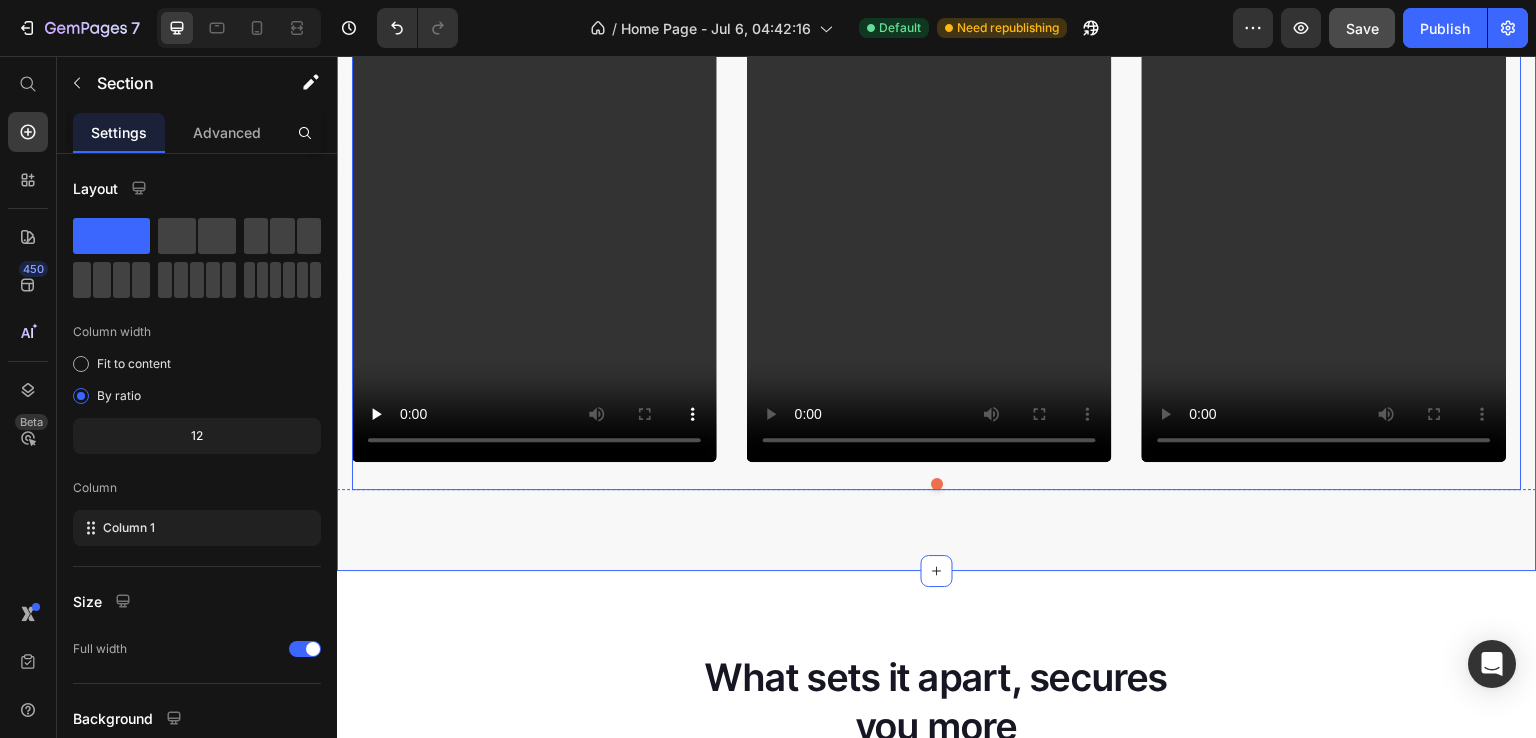 click on "Video Video Video" at bounding box center (937, 226) 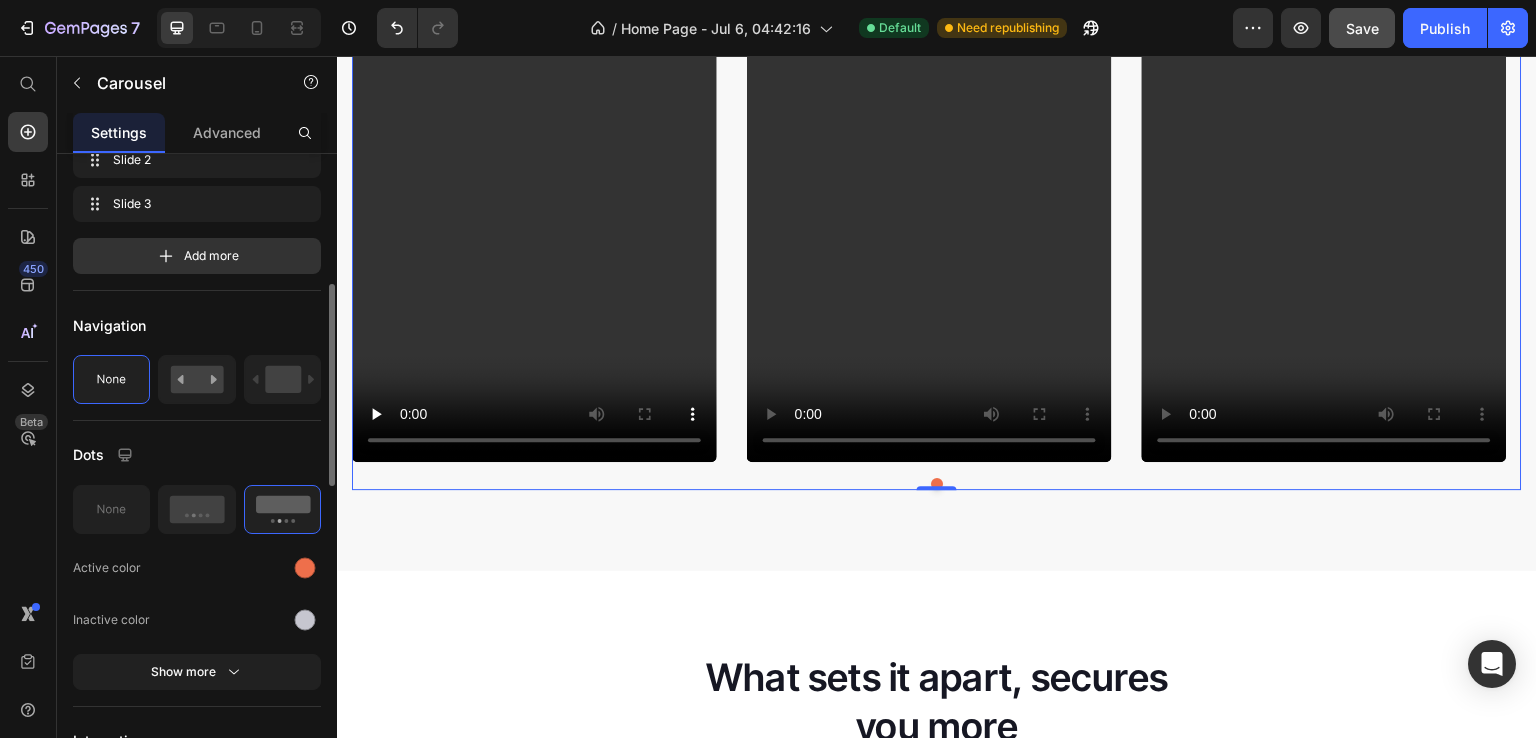 scroll, scrollTop: 418, scrollLeft: 0, axis: vertical 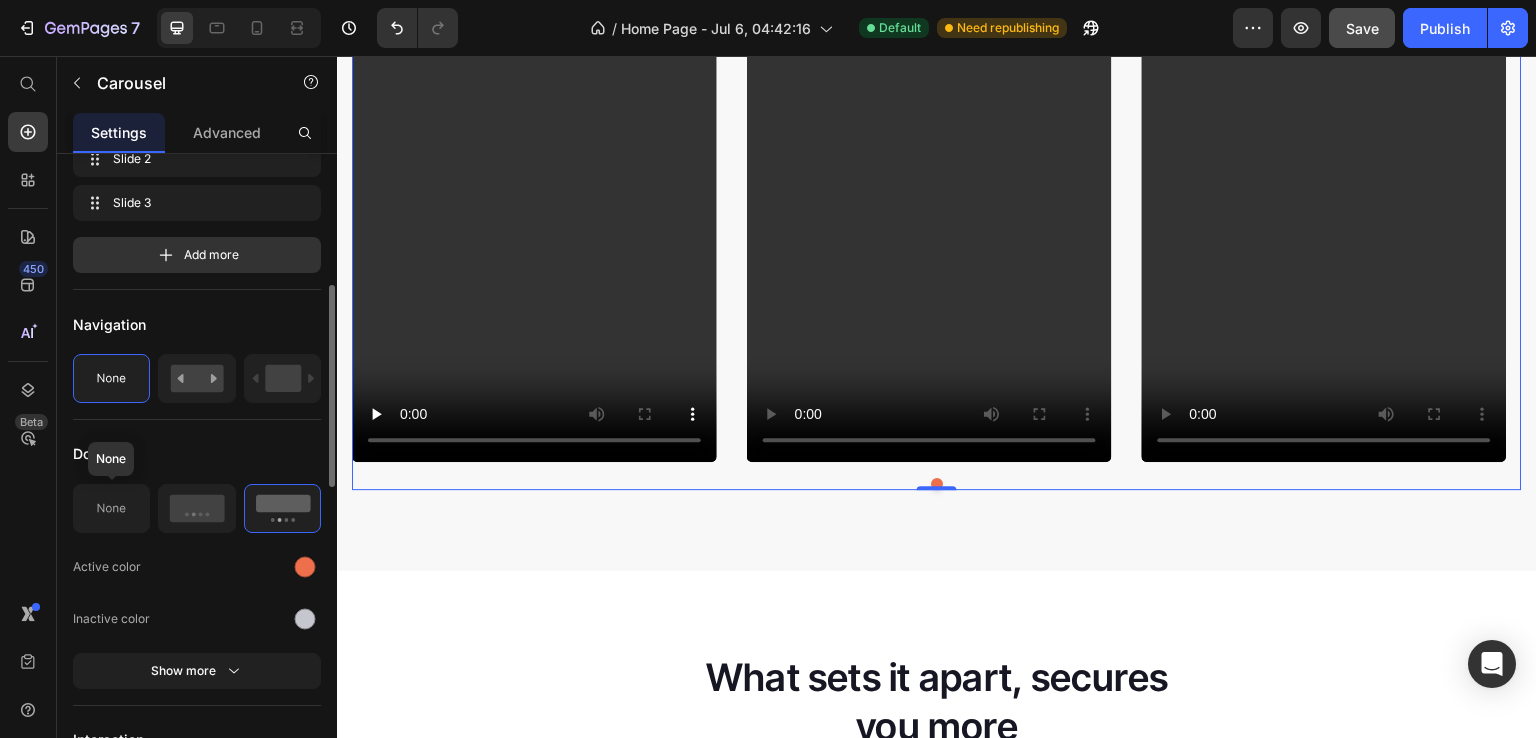 click 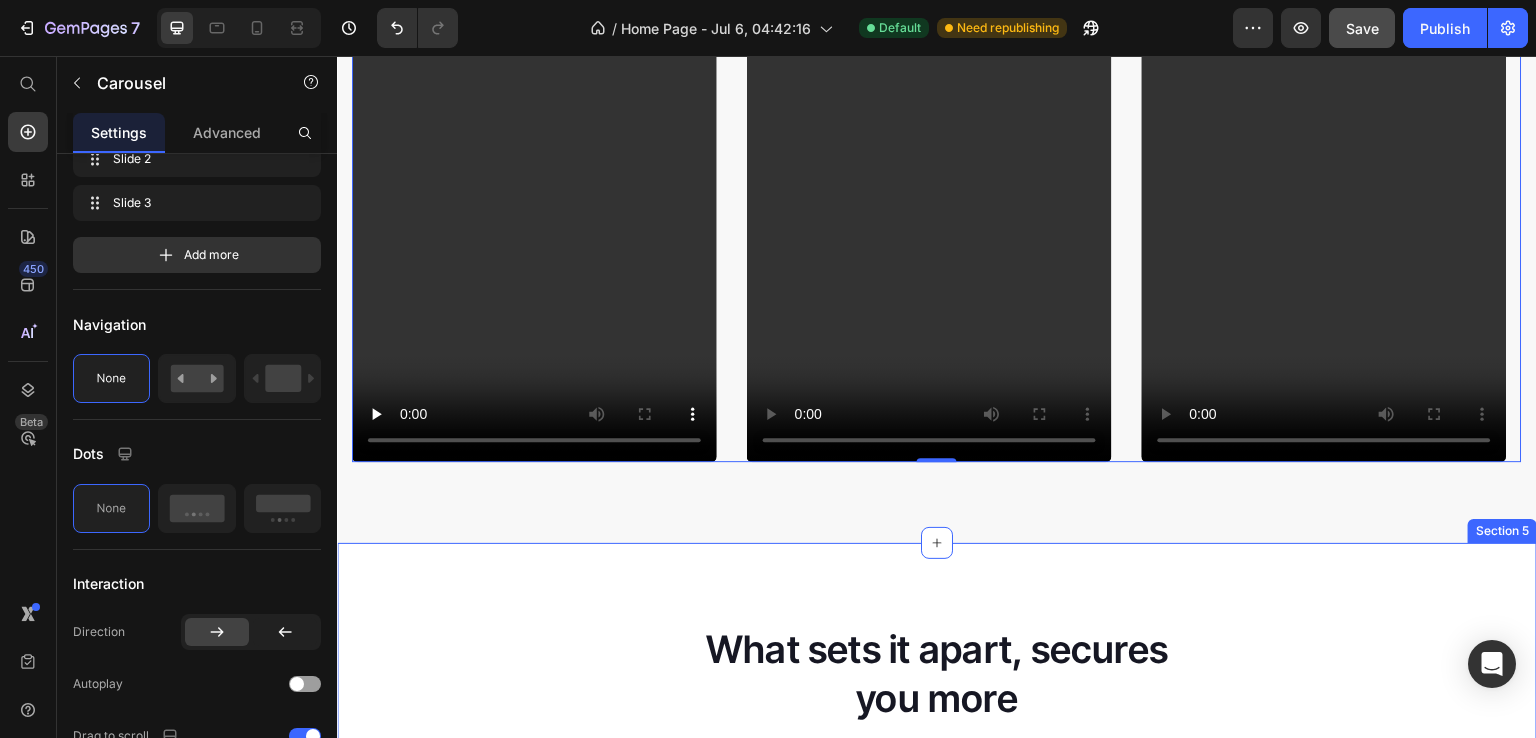 scroll, scrollTop: 1534, scrollLeft: 0, axis: vertical 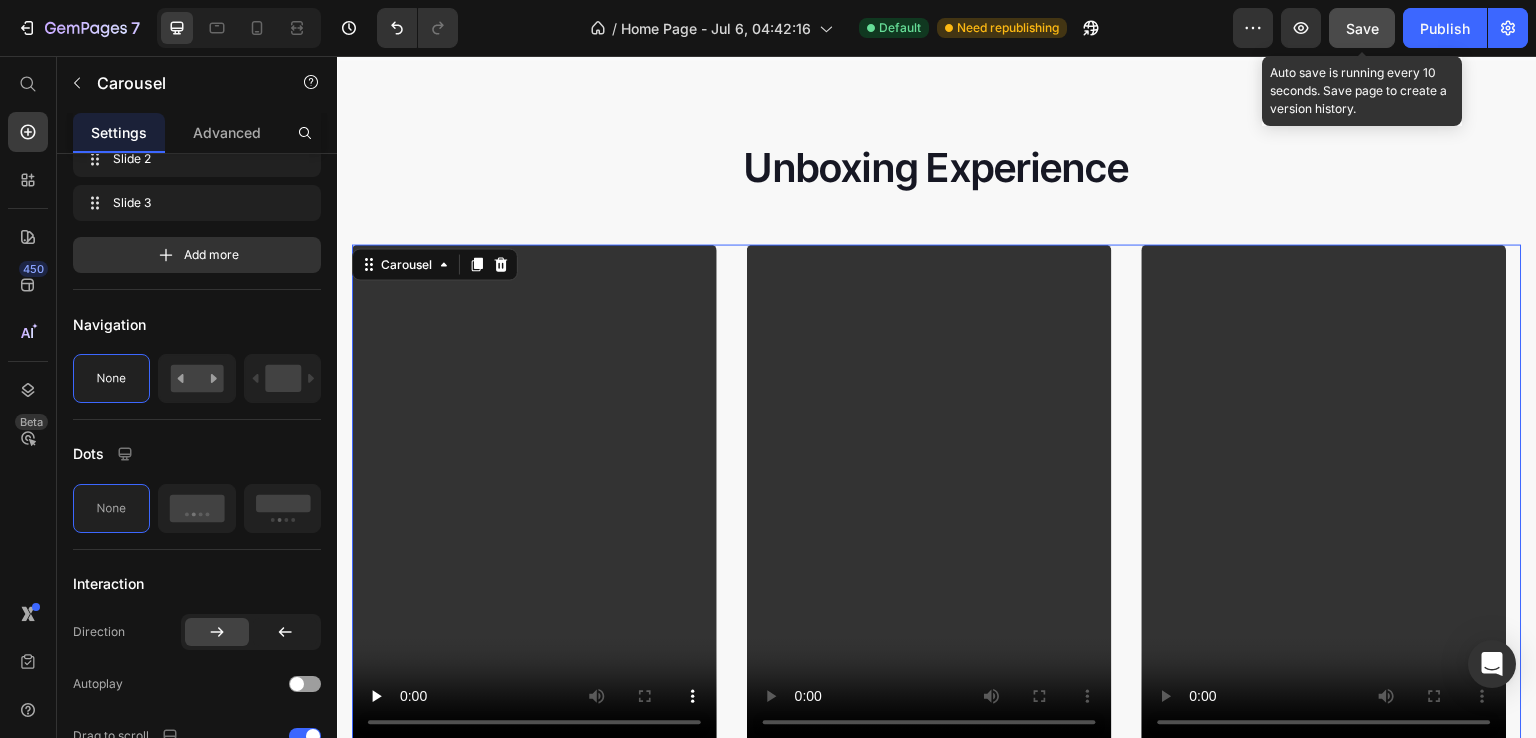 click on "Save" at bounding box center (1362, 28) 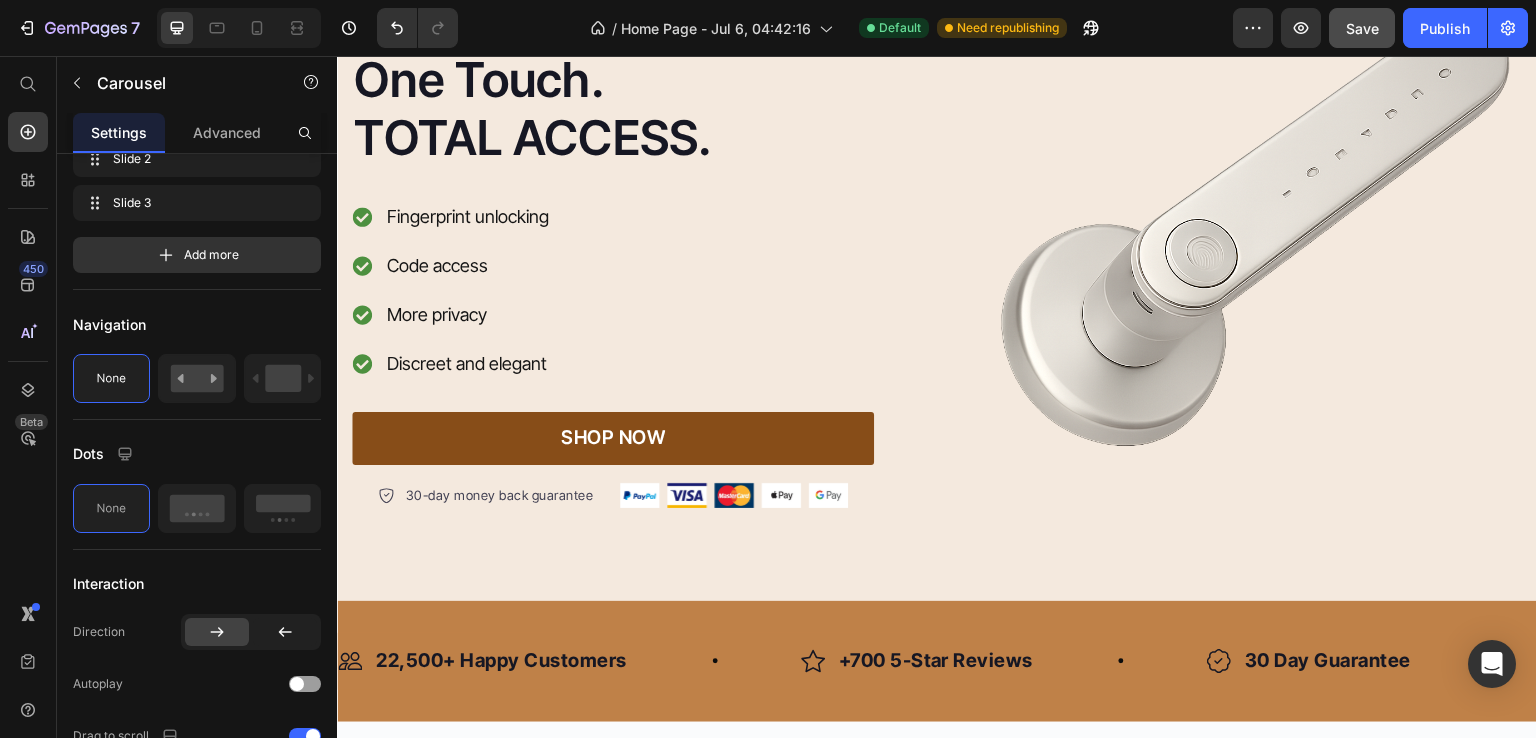 scroll, scrollTop: 0, scrollLeft: 0, axis: both 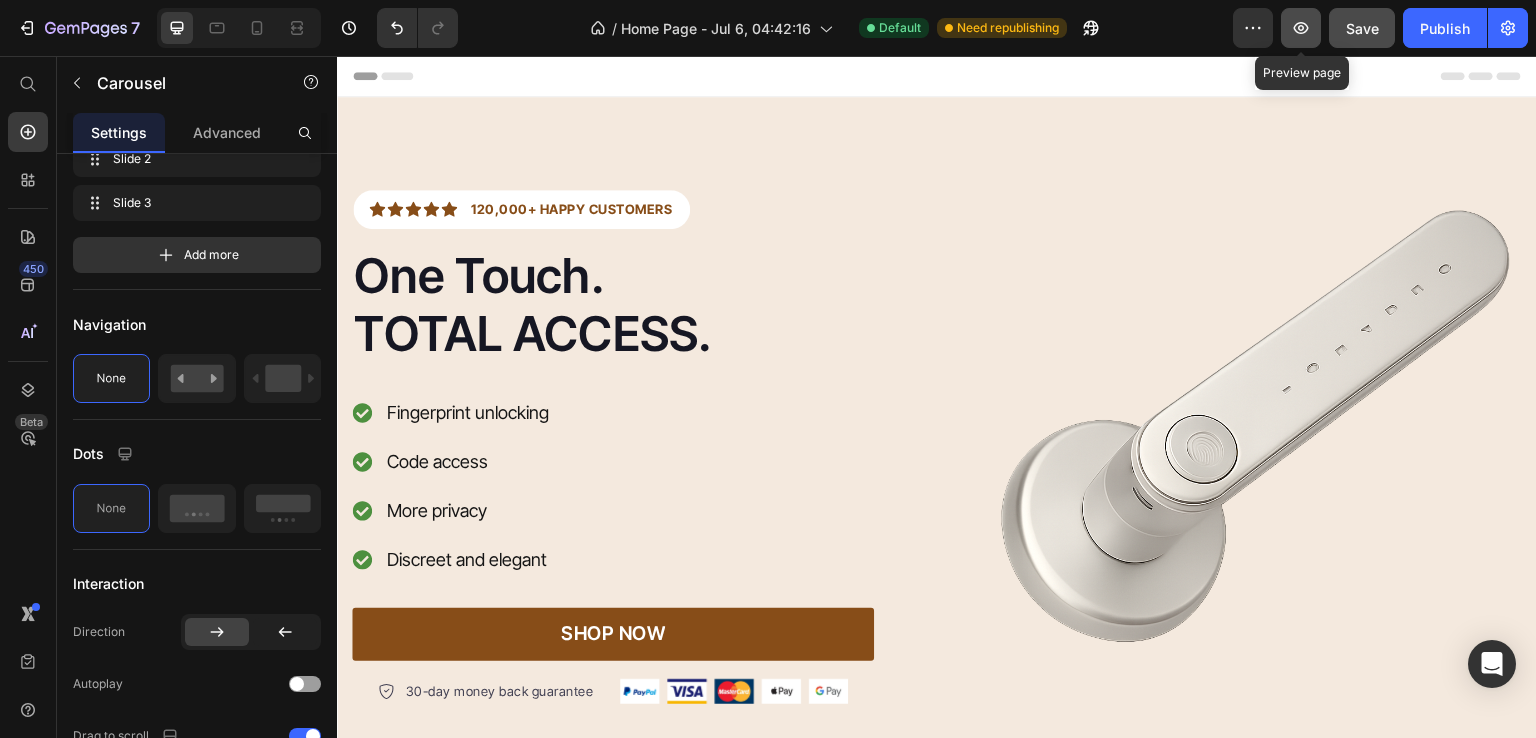 click 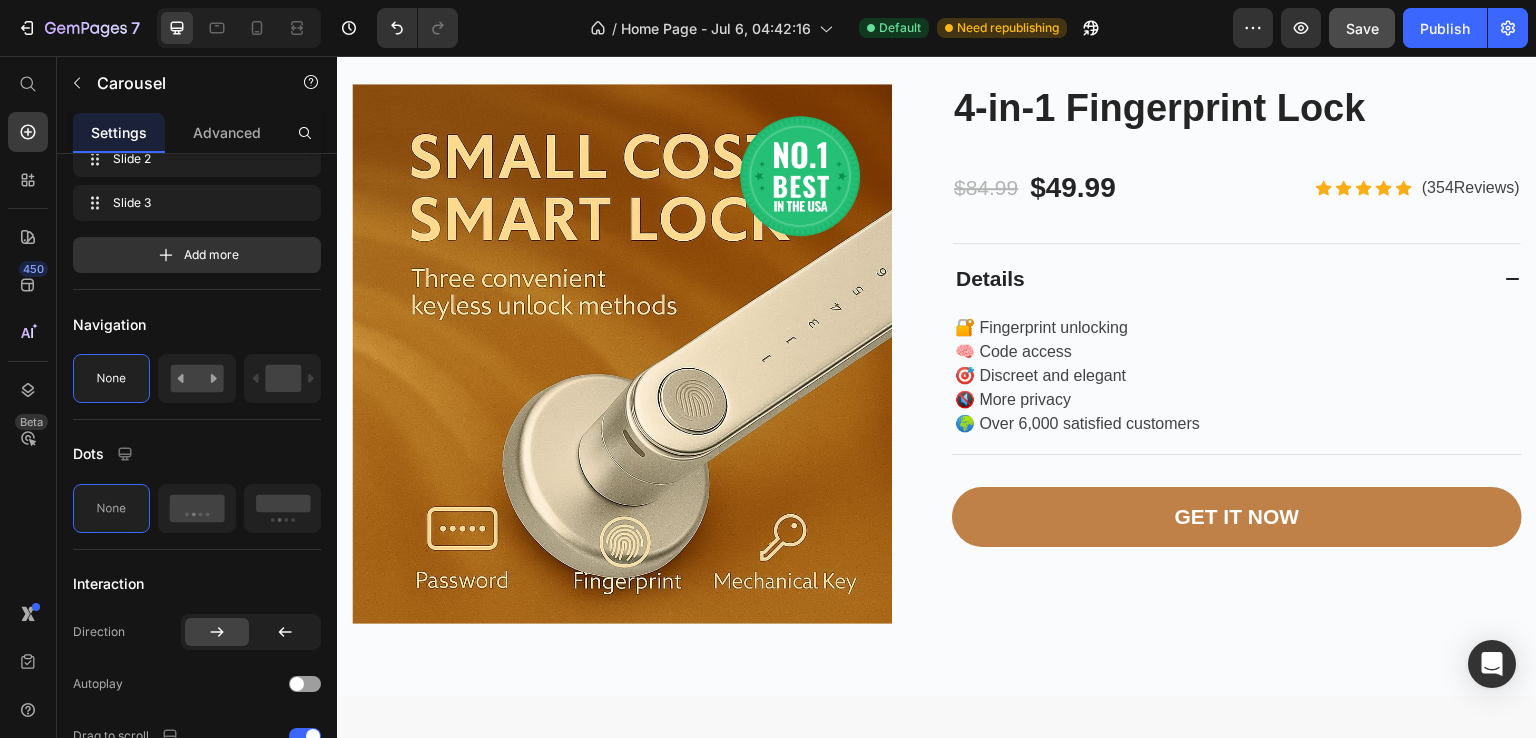 scroll, scrollTop: 928, scrollLeft: 0, axis: vertical 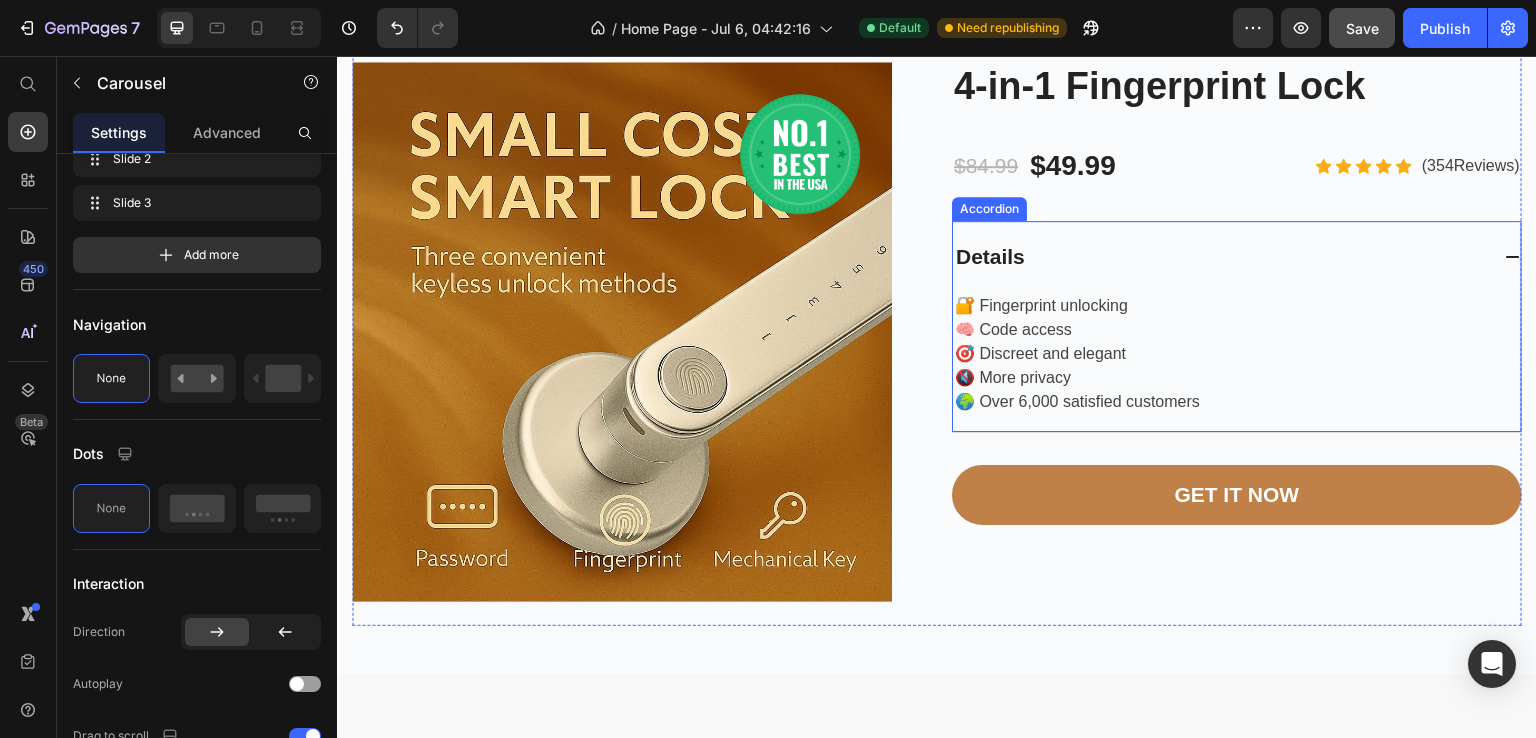 click on "Details" at bounding box center (1221, 257) 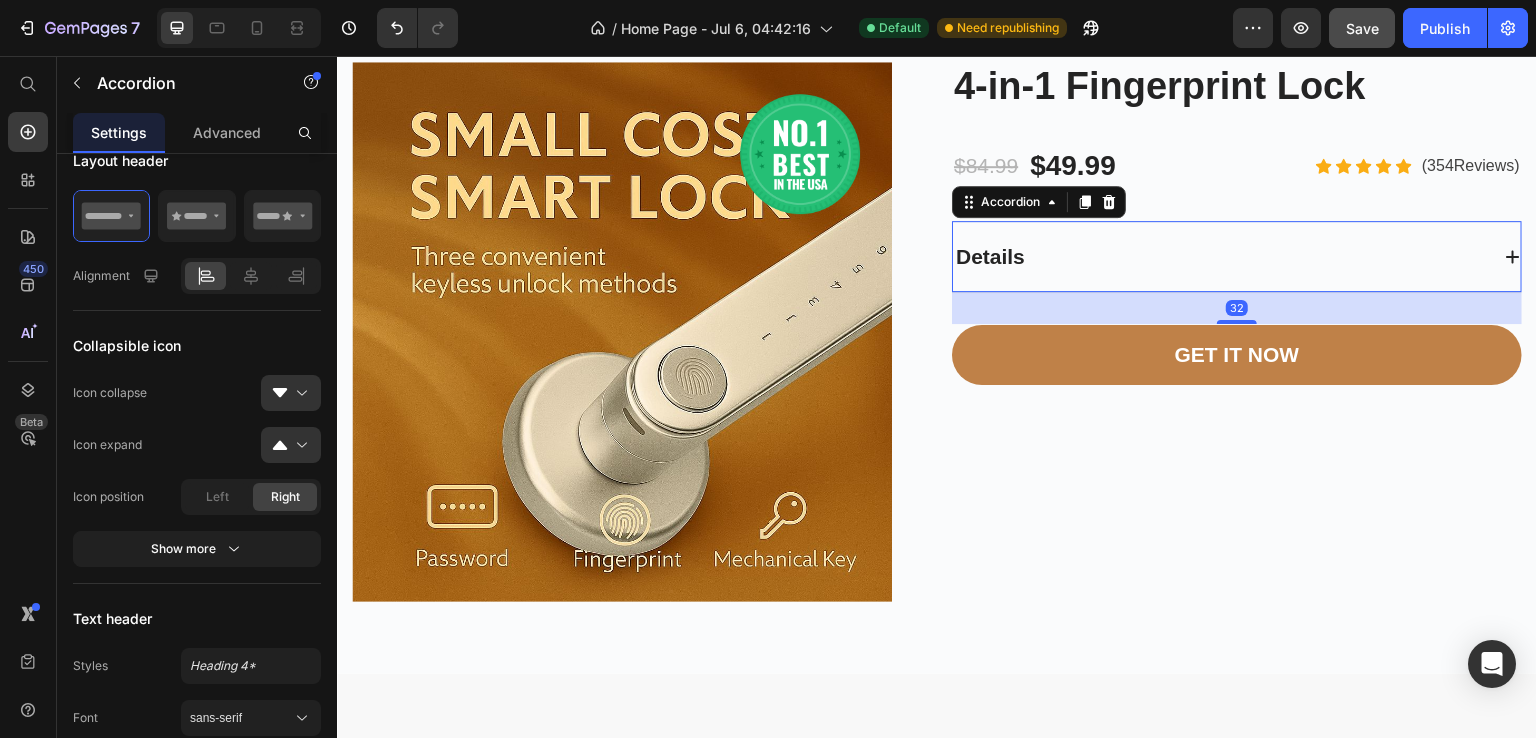 scroll, scrollTop: 0, scrollLeft: 0, axis: both 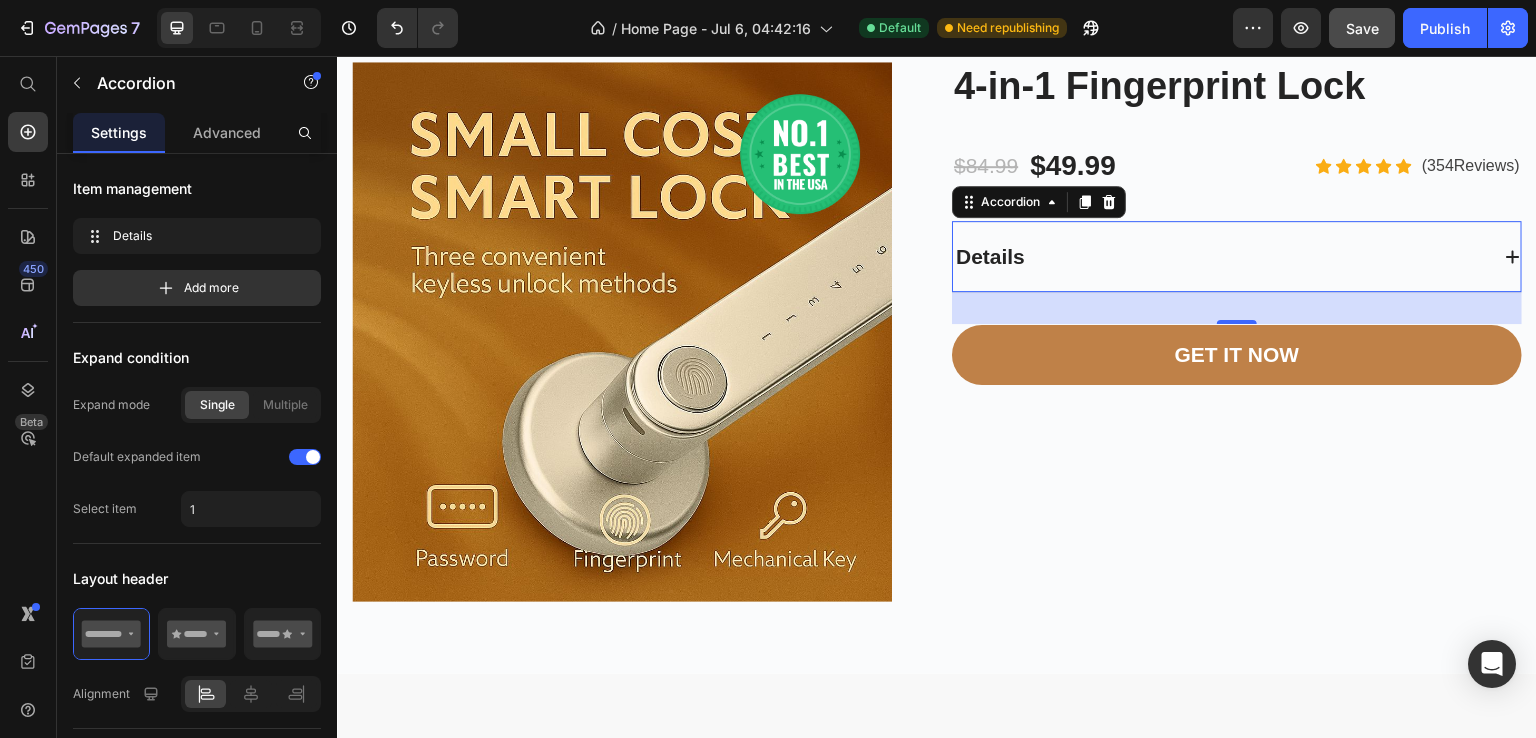 click on "Details" at bounding box center (1221, 257) 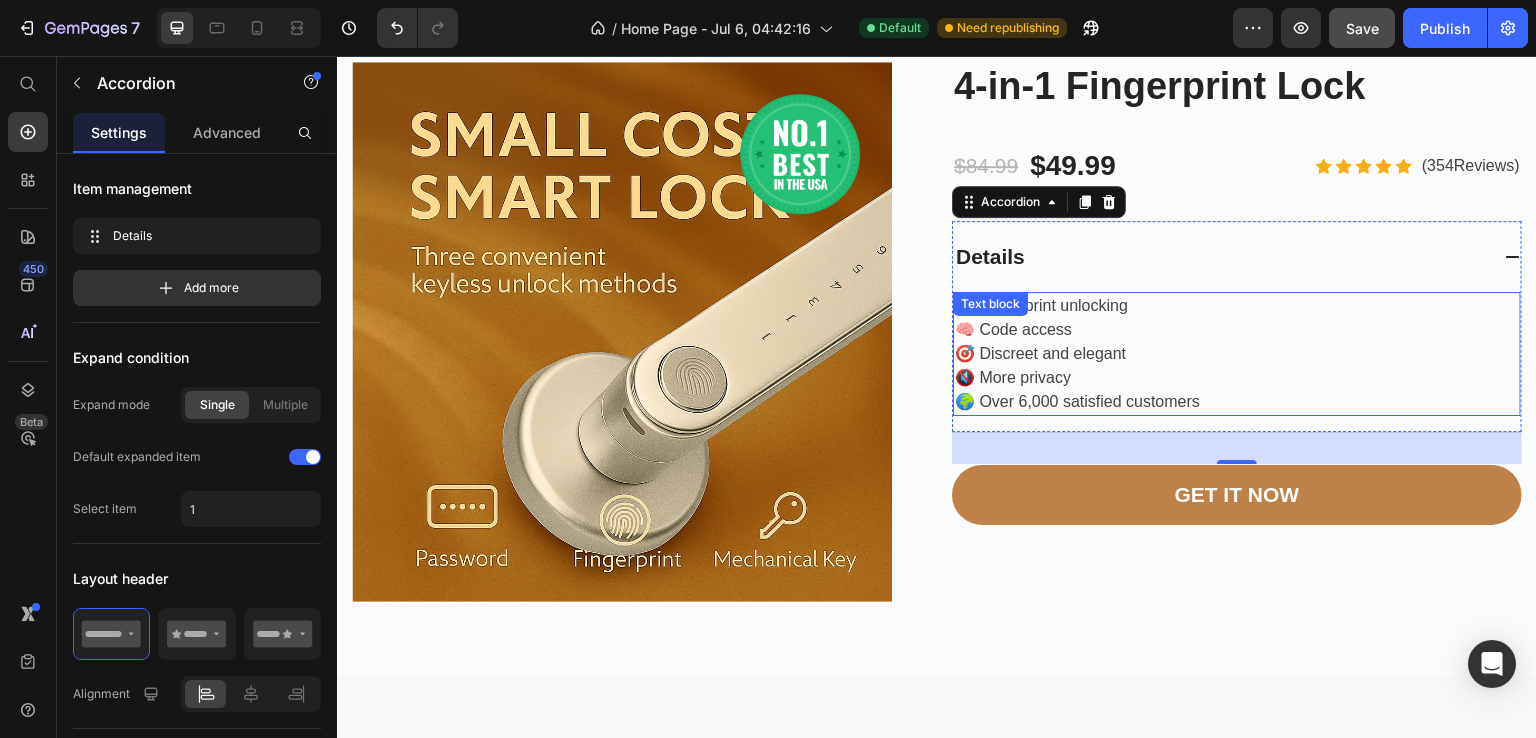 click on "🧠 Code access 🎯 Discreet and elegant 🔇 More privacy 🌍 Over 6,000 satisfied customers" at bounding box center [1237, 366] 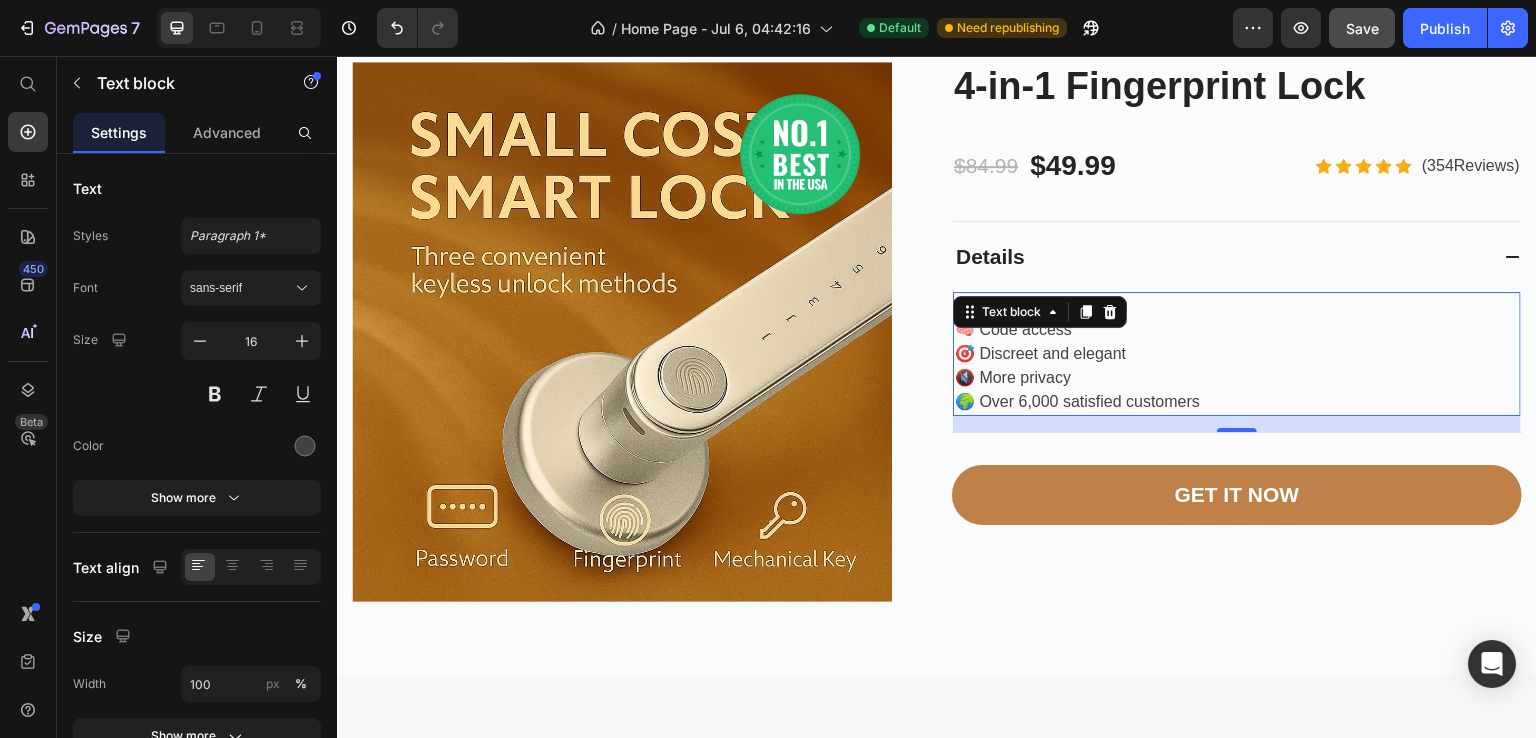 drag, startPoint x: 1075, startPoint y: 304, endPoint x: 1121, endPoint y: 362, distance: 74.02702 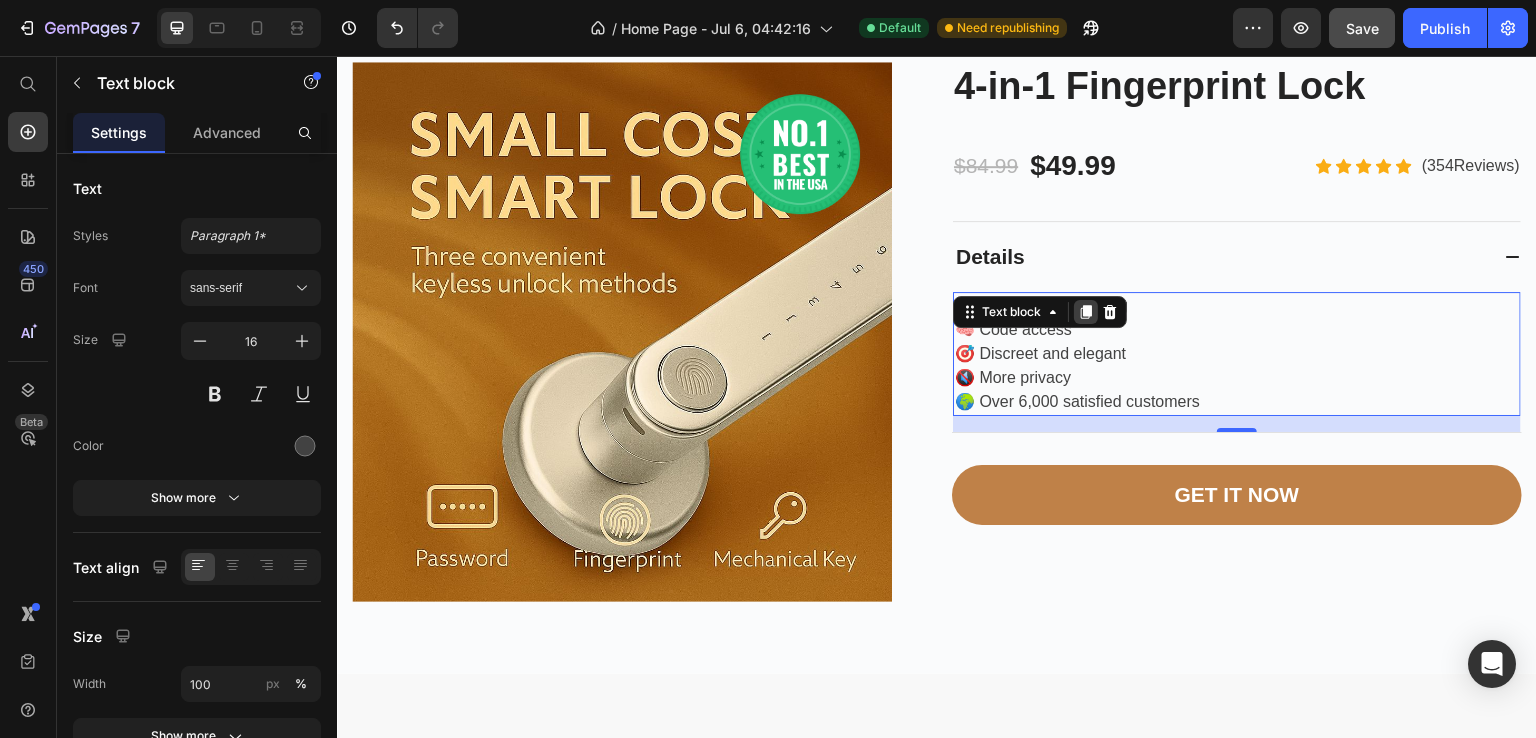 click 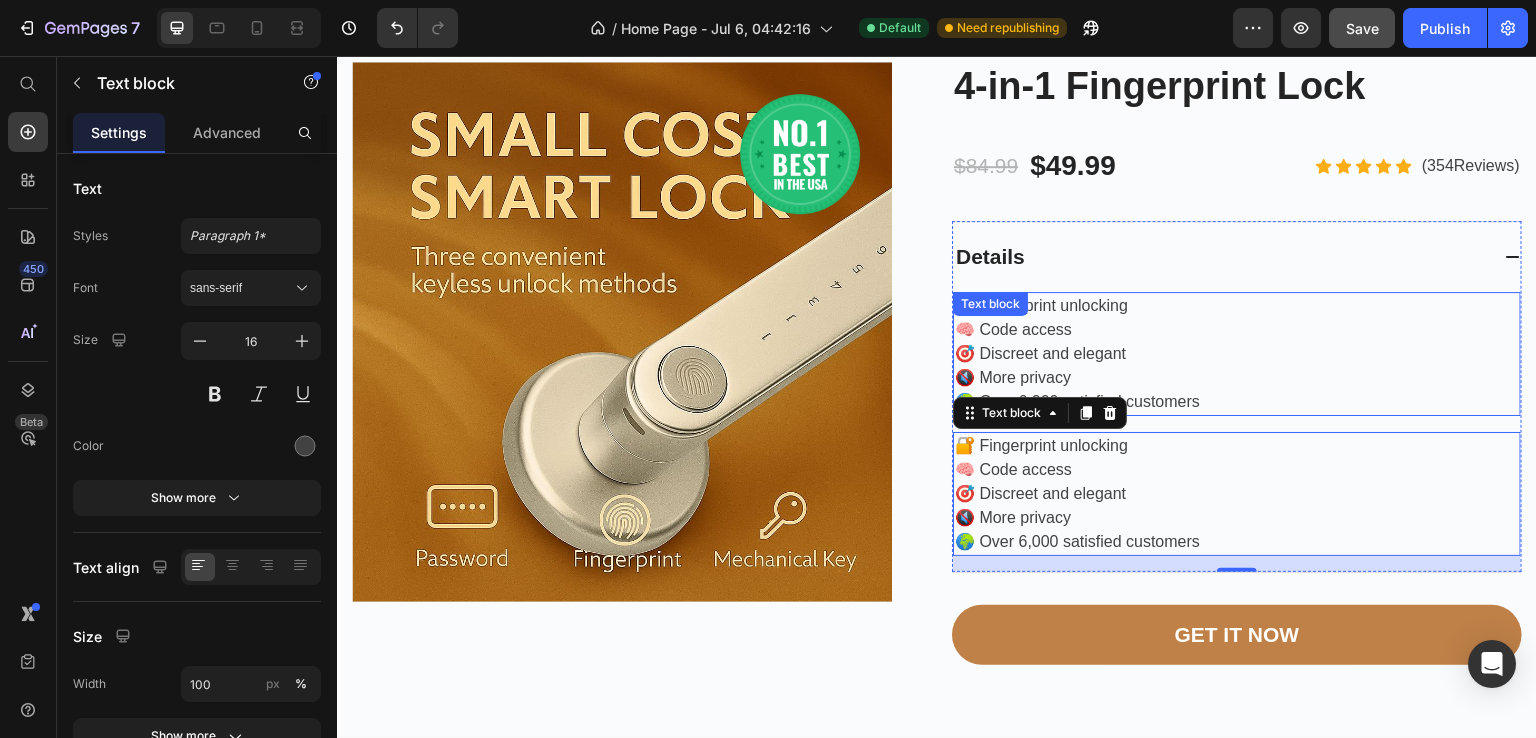click on "🧠 Code access 🎯 Discreet and elegant 🔇 More privacy 🌍 Over 6,000 satisfied customers" at bounding box center (1237, 366) 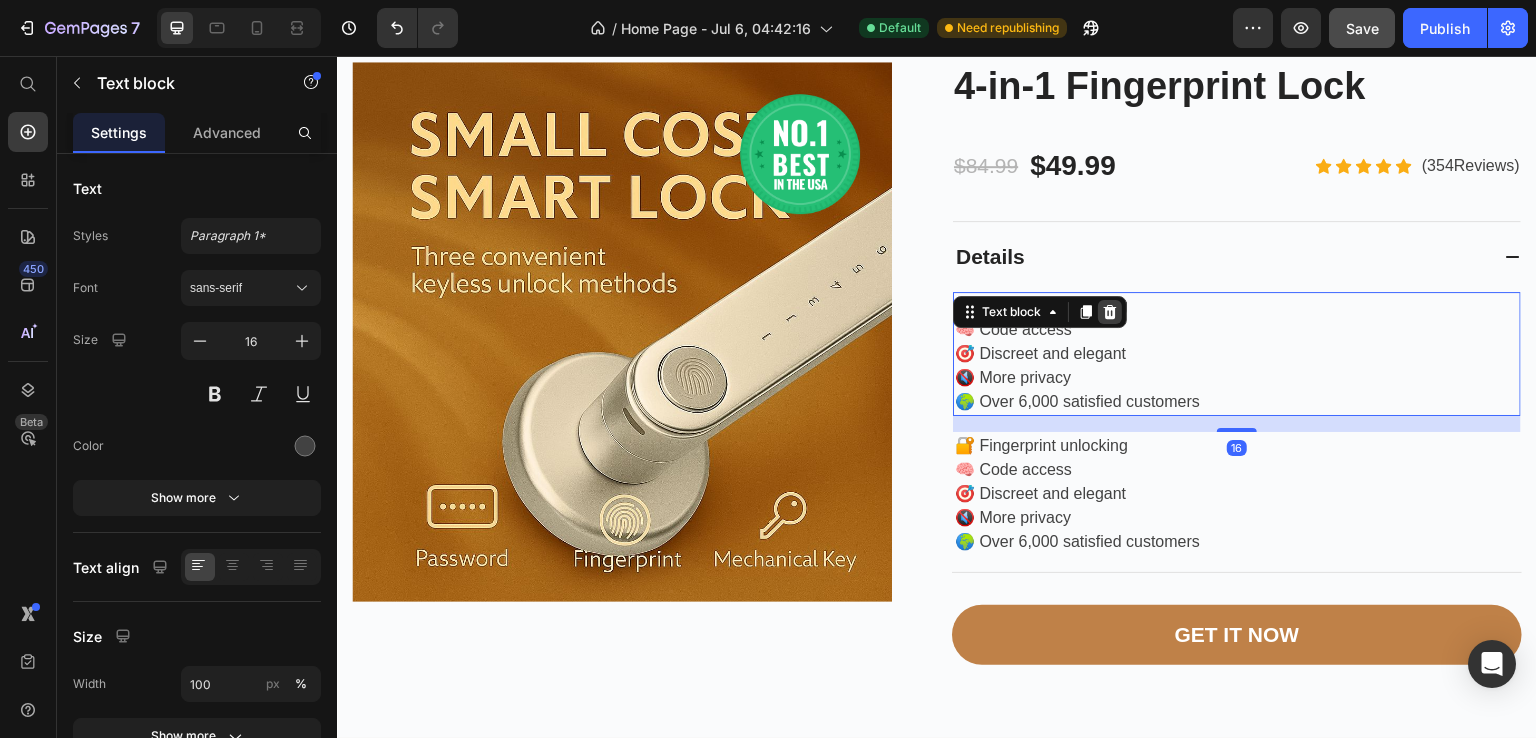 click 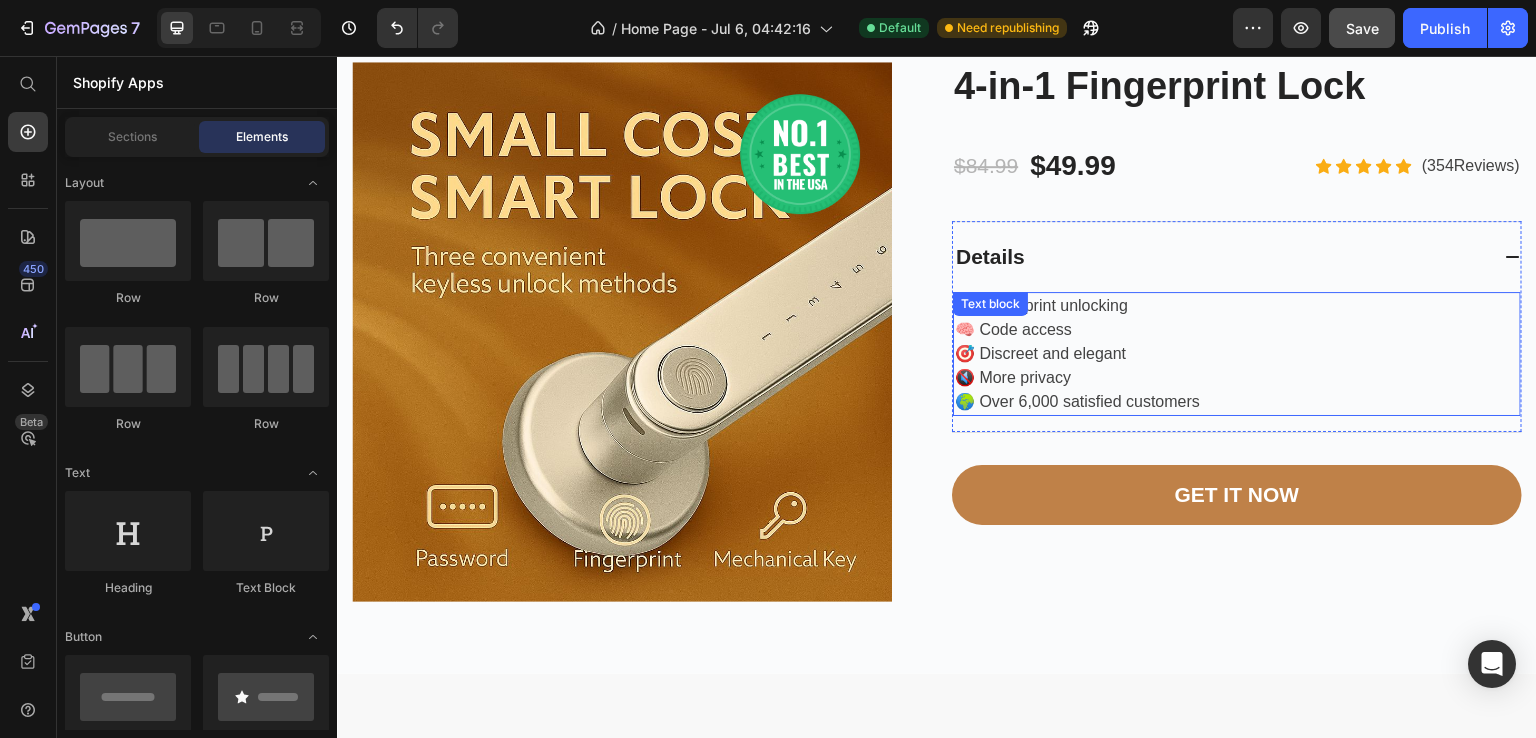 click on "🧠 Code access 🎯 Discreet and elegant 🔇 More privacy 🌍 Over 6,000 satisfied customers" at bounding box center (1237, 366) 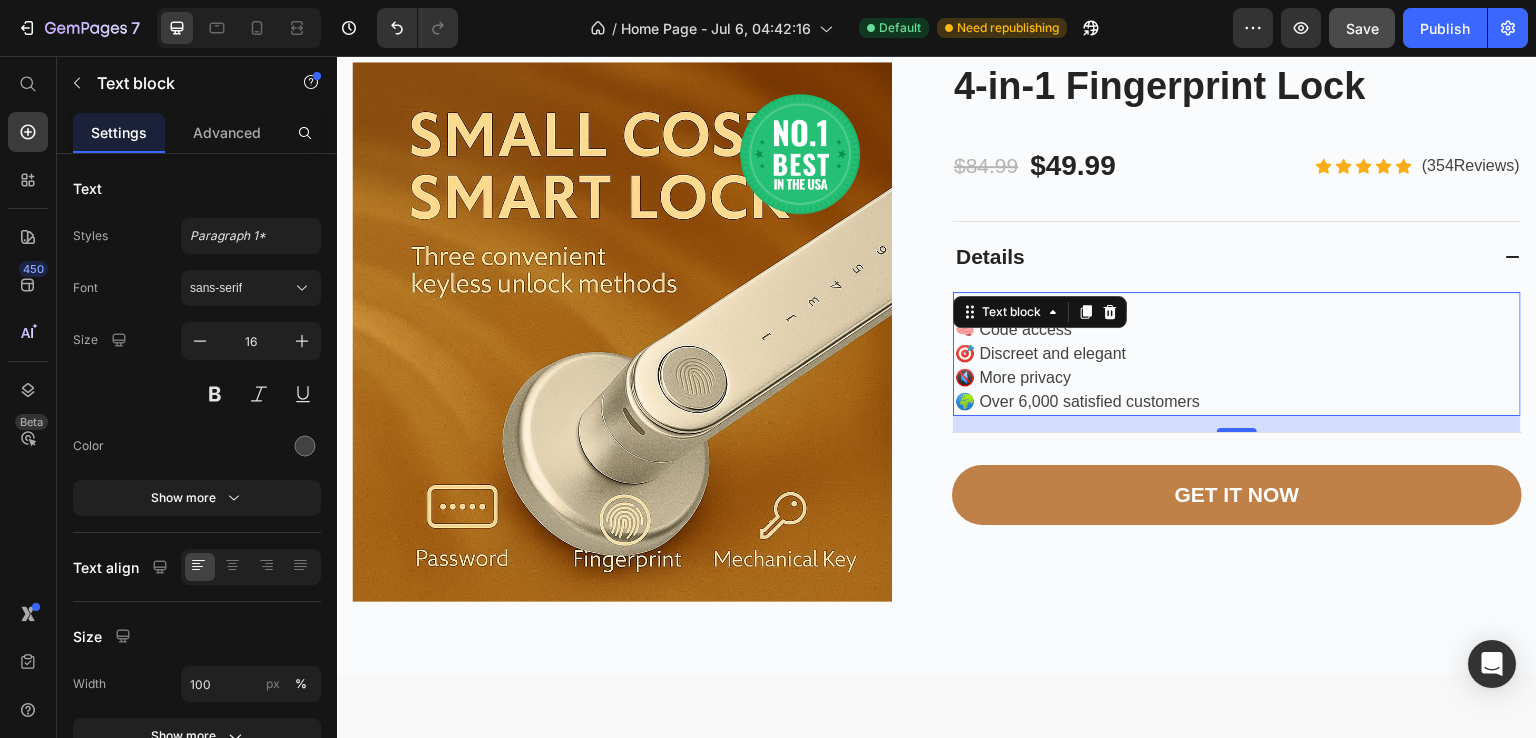 click on "🧠 Code access 🎯 Discreet and elegant 🔇 More privacy 🌍 Over 6,000 satisfied customers" at bounding box center [1237, 366] 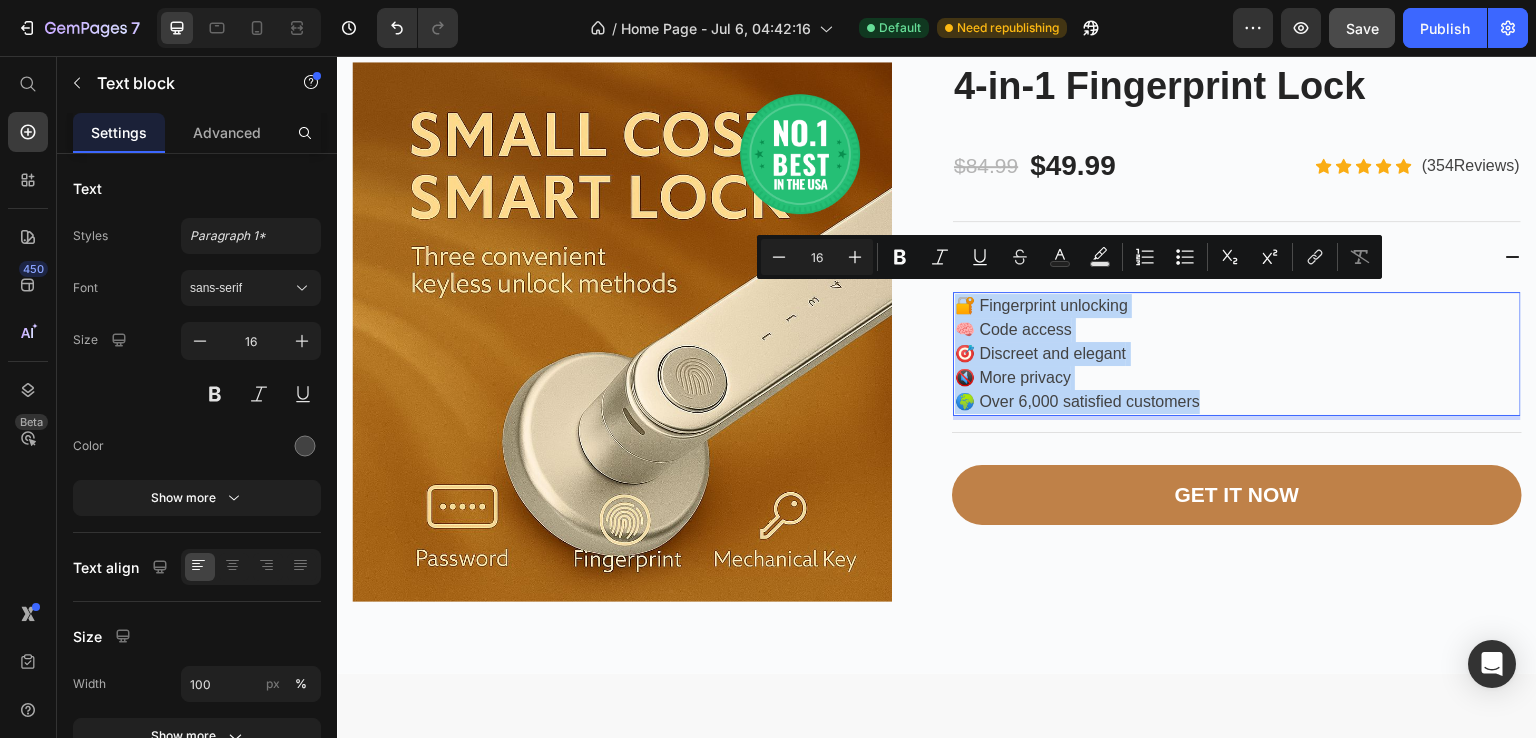 drag, startPoint x: 1200, startPoint y: 394, endPoint x: 948, endPoint y: 305, distance: 267.25455 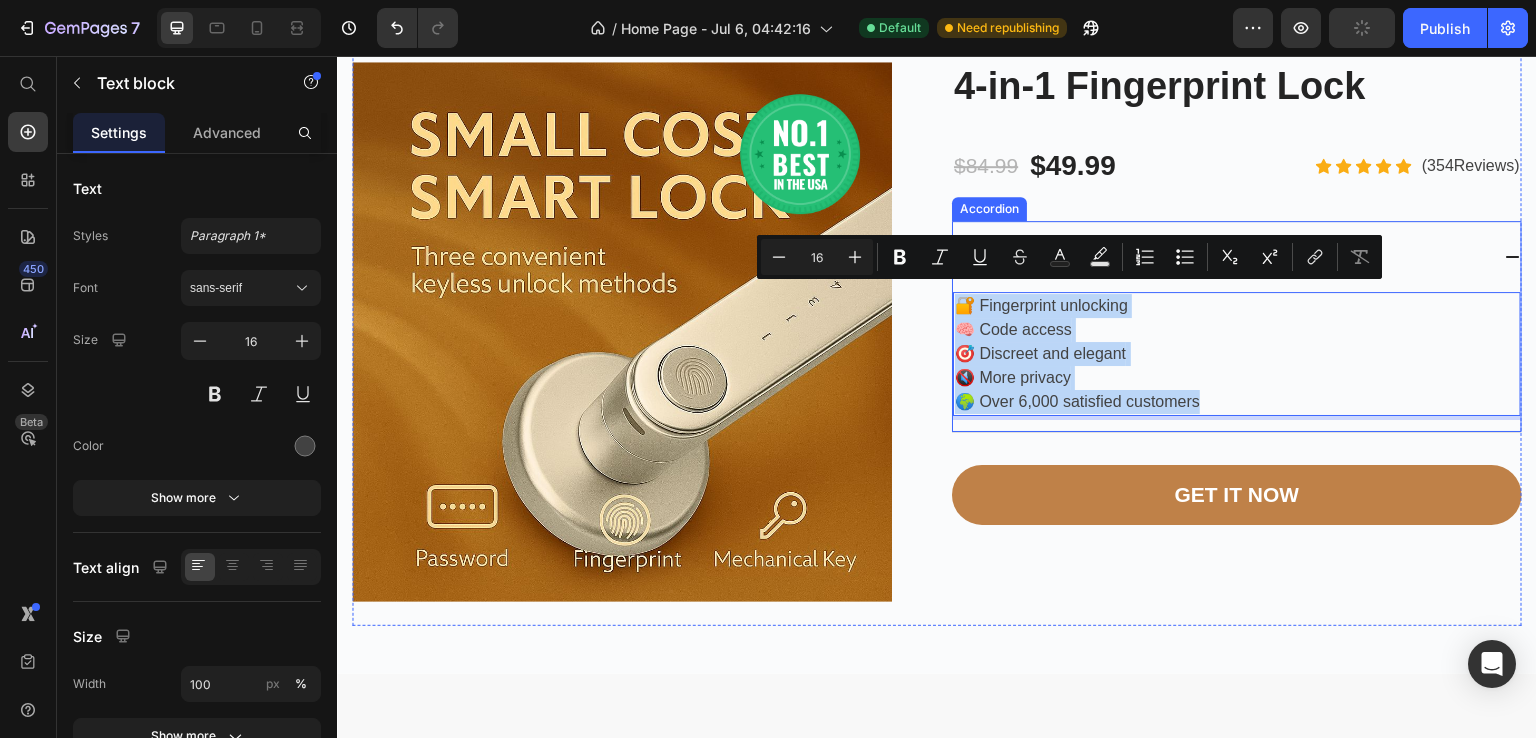 click on "Details" at bounding box center [1221, 257] 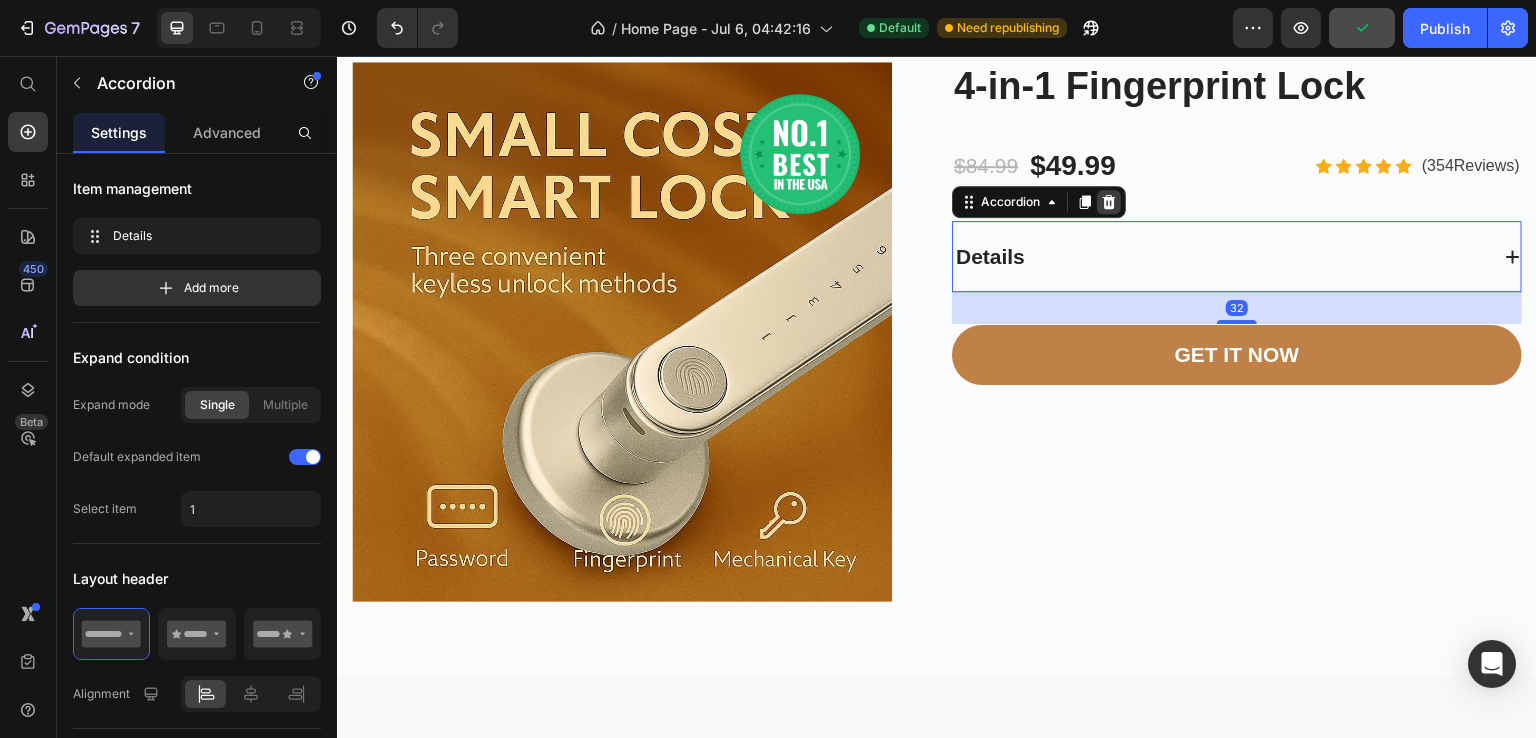 click 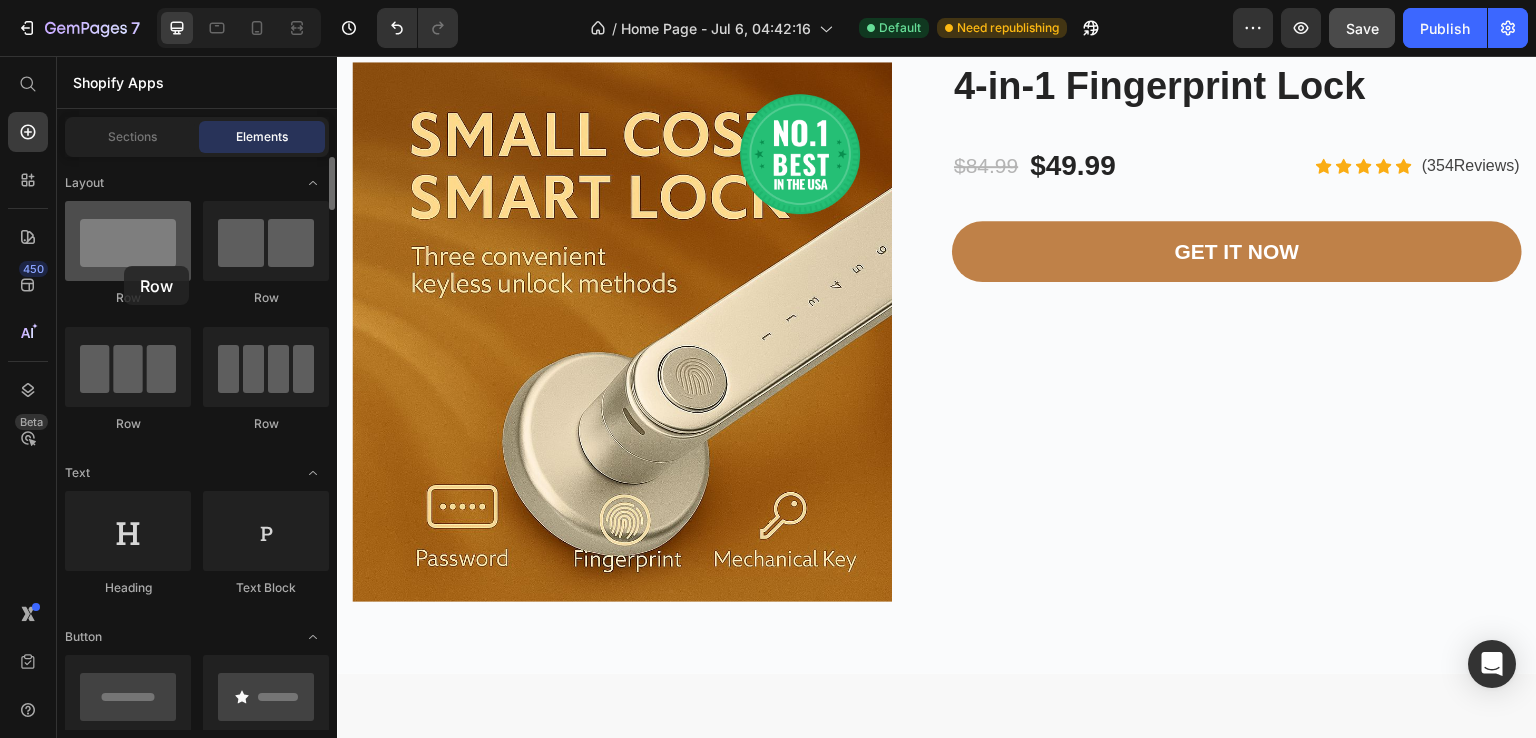 drag, startPoint x: 152, startPoint y: 257, endPoint x: 124, endPoint y: 266, distance: 29.410883 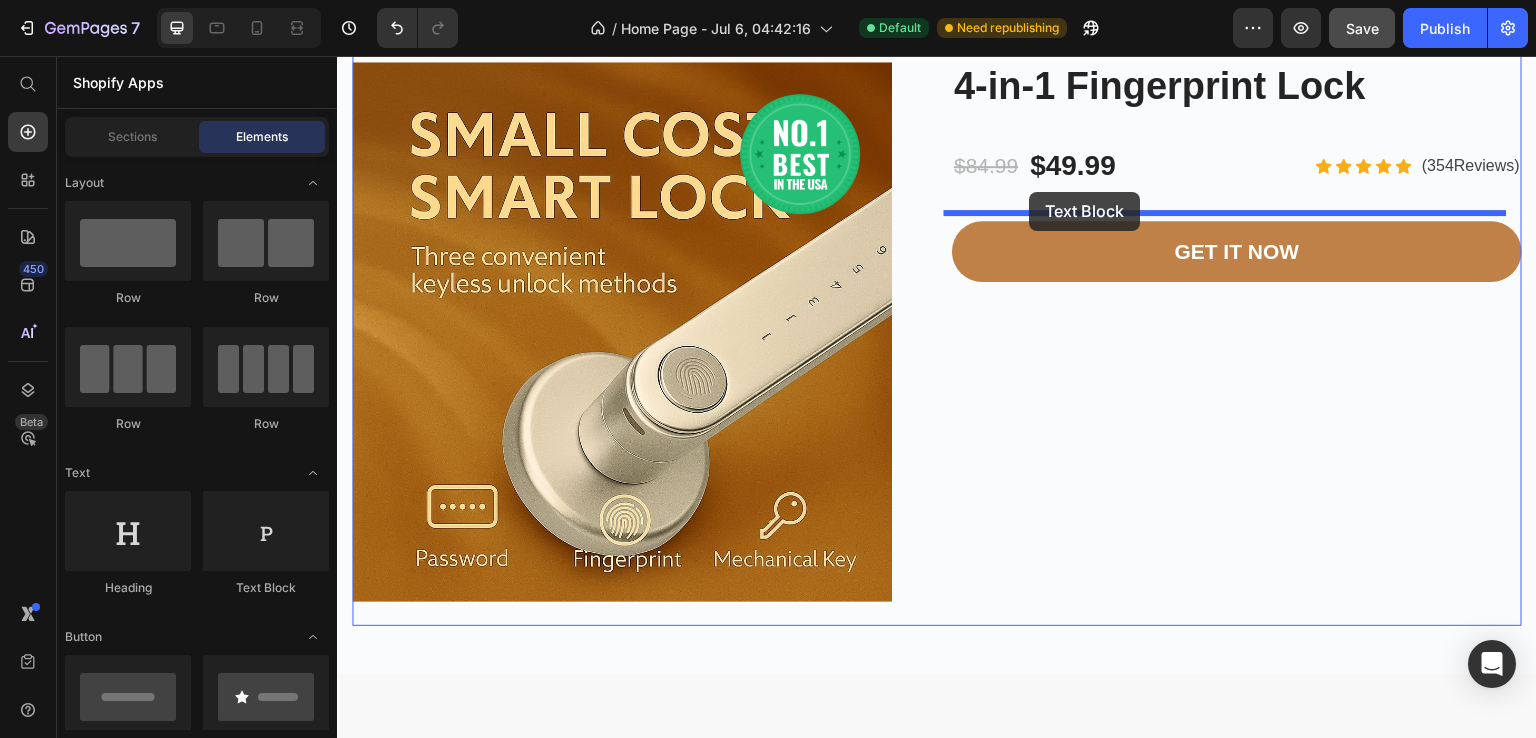 drag, startPoint x: 602, startPoint y: 586, endPoint x: 1030, endPoint y: 192, distance: 581.7388 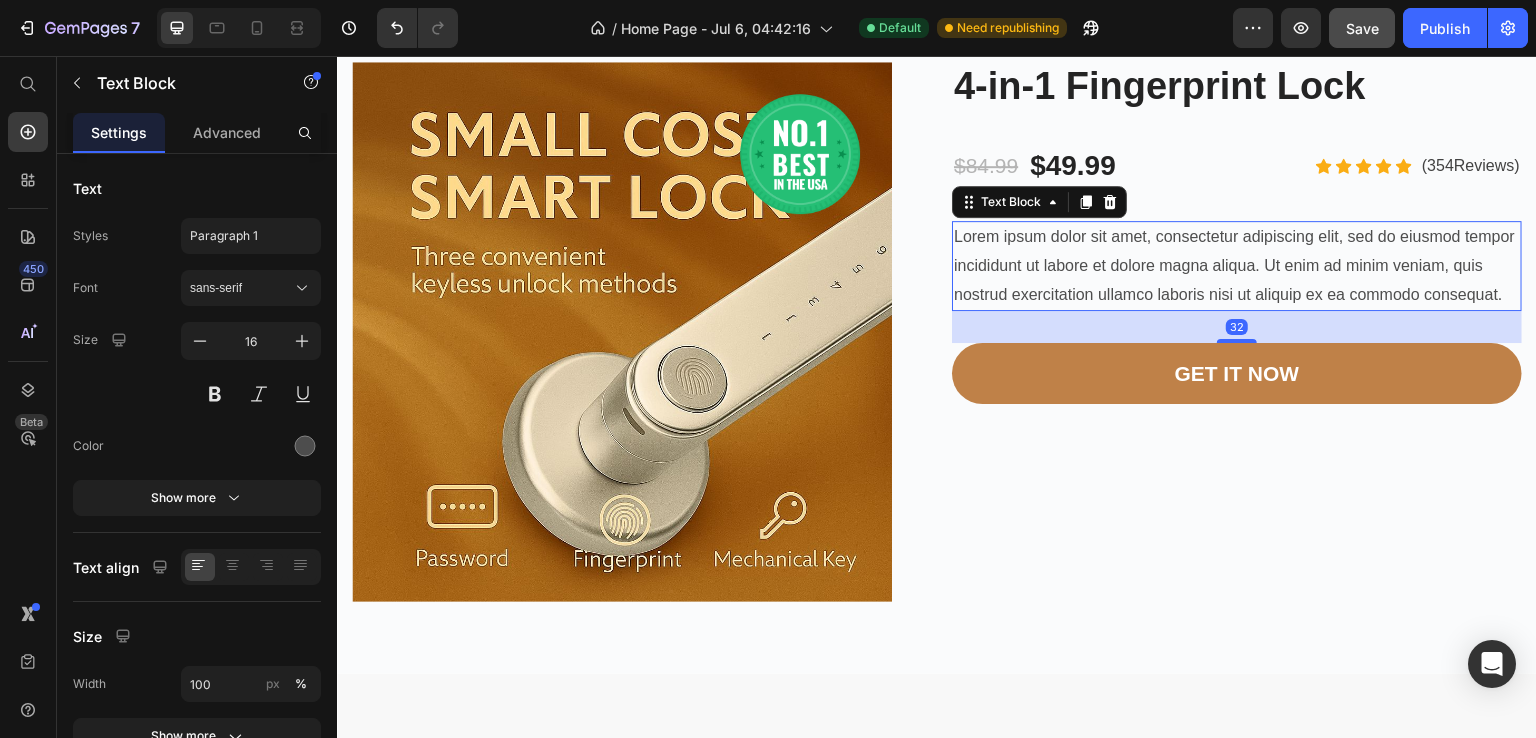click on "Lorem ipsum dolor sit amet, consectetur adipiscing elit, sed do eiusmod tempor incididunt ut labore et dolore magna aliqua. Ut enim ad minim veniam, quis nostrud exercitation ullamco laboris nisi ut aliquip ex ea commodo consequat." at bounding box center (1237, 266) 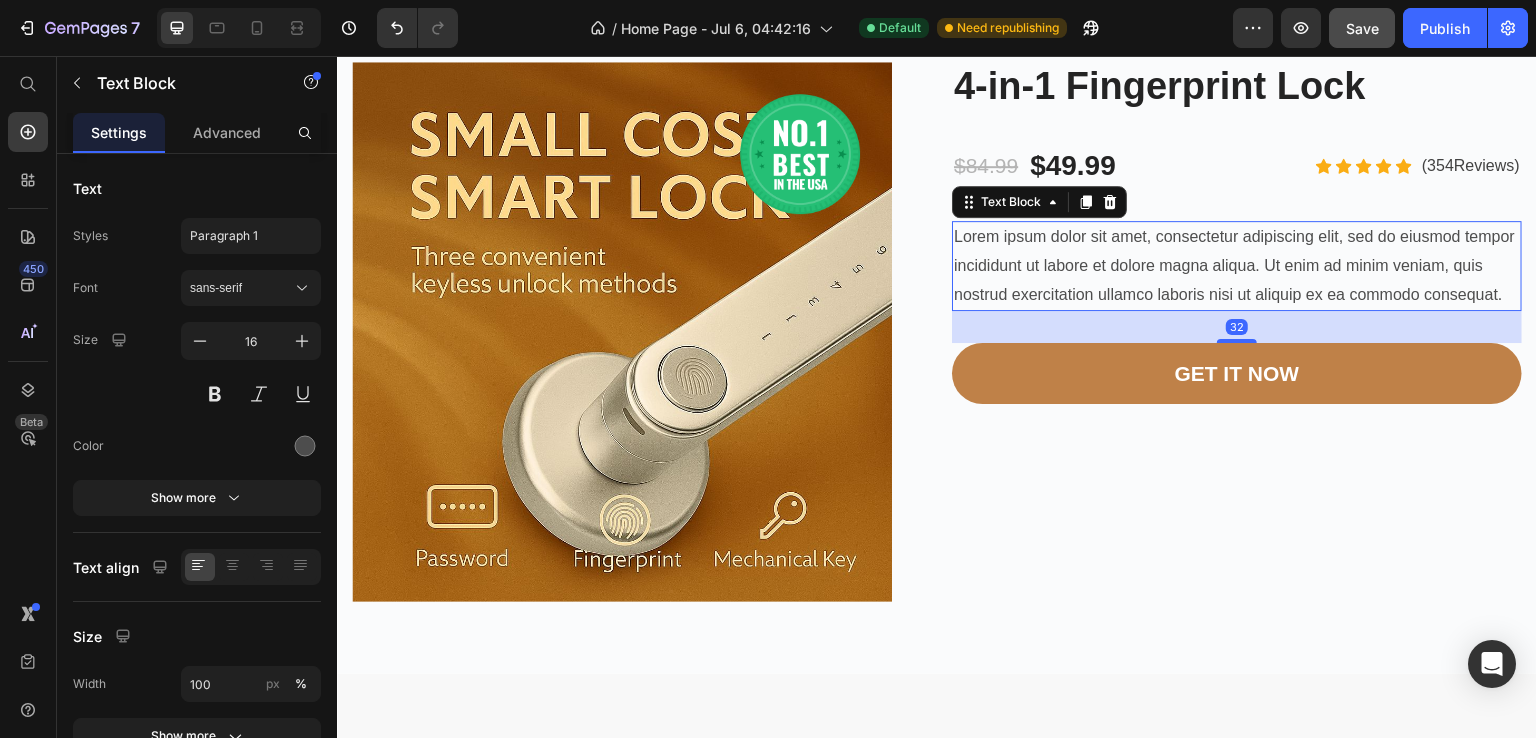 click on "Lorem ipsum dolor sit amet, consectetur adipiscing elit, sed do eiusmod tempor incididunt ut labore et dolore magna aliqua. Ut enim ad minim veniam, quis nostrud exercitation ullamco laboris nisi ut aliquip ex ea commodo consequat." at bounding box center (1237, 266) 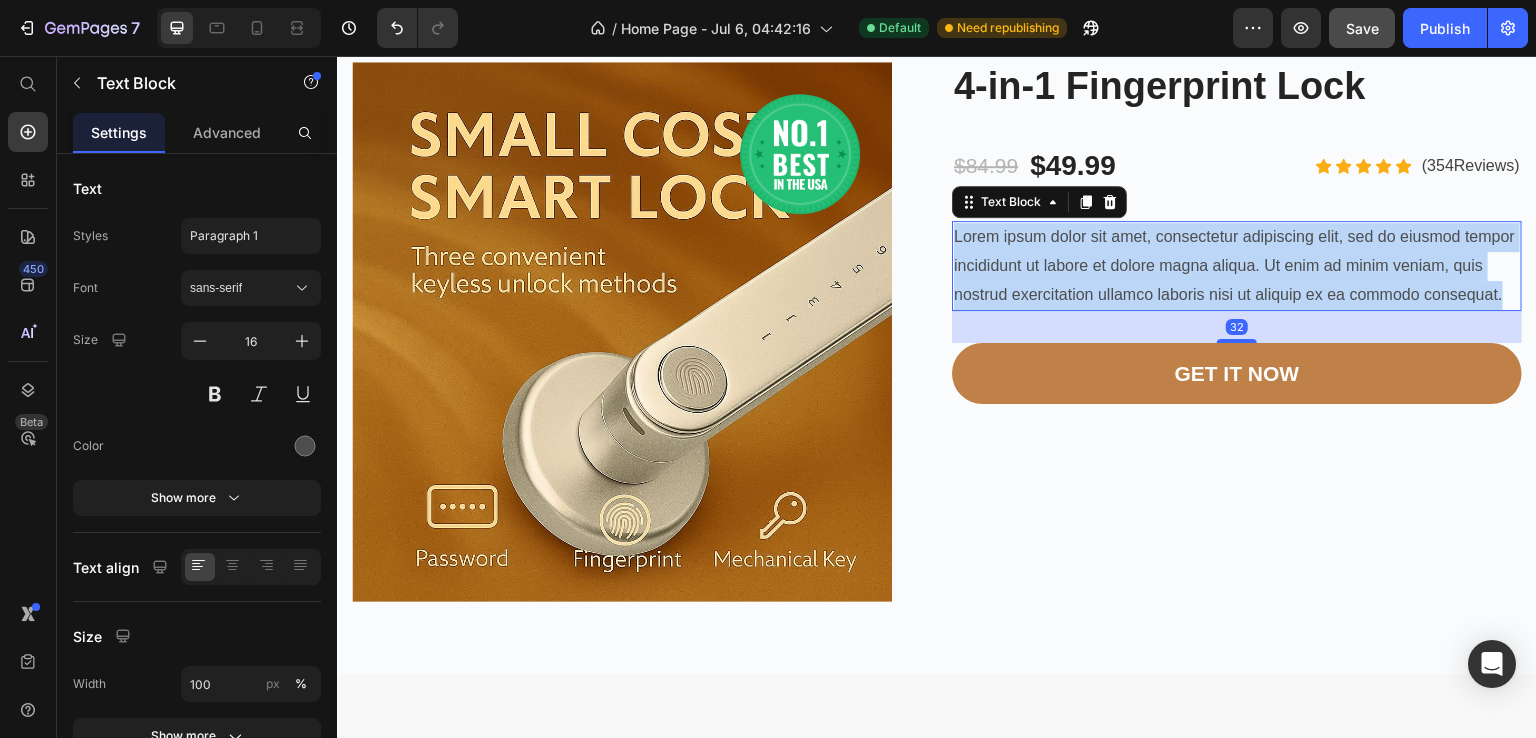 click on "Lorem ipsum dolor sit amet, consectetur adipiscing elit, sed do eiusmod tempor incididunt ut labore et dolore magna aliqua. Ut enim ad minim veniam, quis nostrud exercitation ullamco laboris nisi ut aliquip ex ea commodo consequat." at bounding box center (1237, 266) 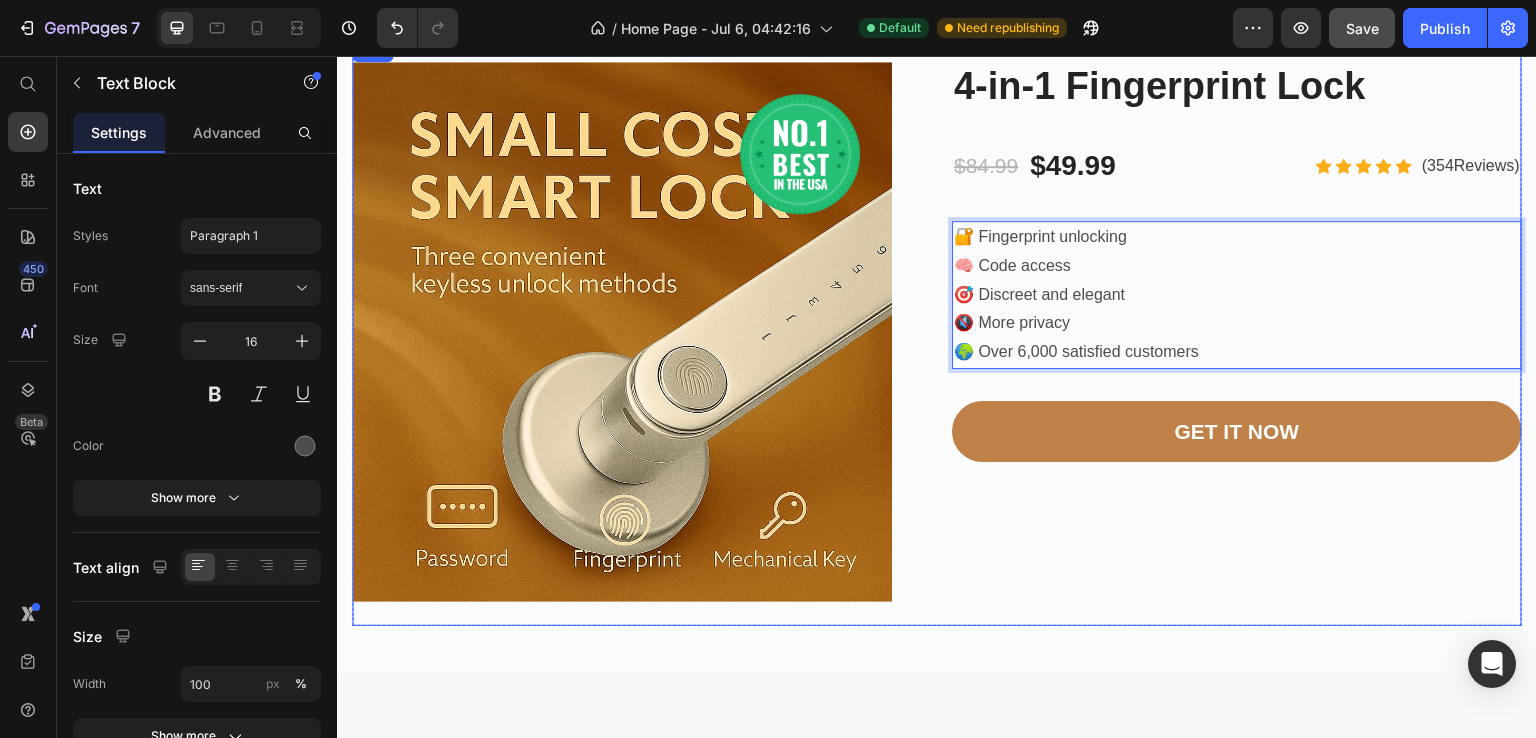 click on "4-in-1 Fingerprint Lock Product Title $84.99 Product Price $49.99 Product Price Row                Icon                Icon                Icon                Icon                Icon Icon List Hoz (354Reviews) Text block Row Row 🔐 Fingerprint unlocking 🧠 Code access 🎯 Discreet and elegant 🔇 More privacy 🌍 Over 6,000 satisfied customers Text Block   32 GET IT NOW Product Cart Button Row" at bounding box center (1237, 332) 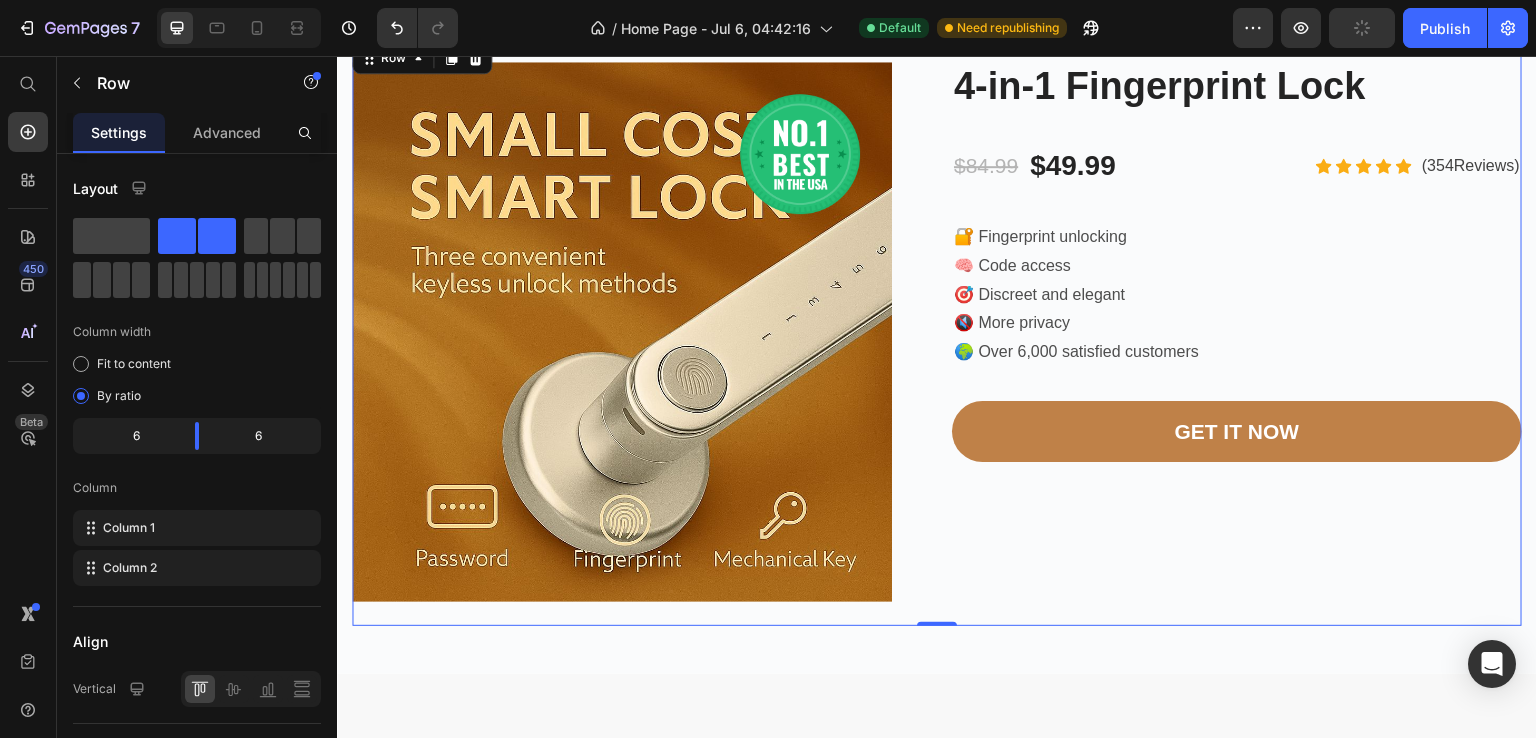 scroll, scrollTop: 736, scrollLeft: 0, axis: vertical 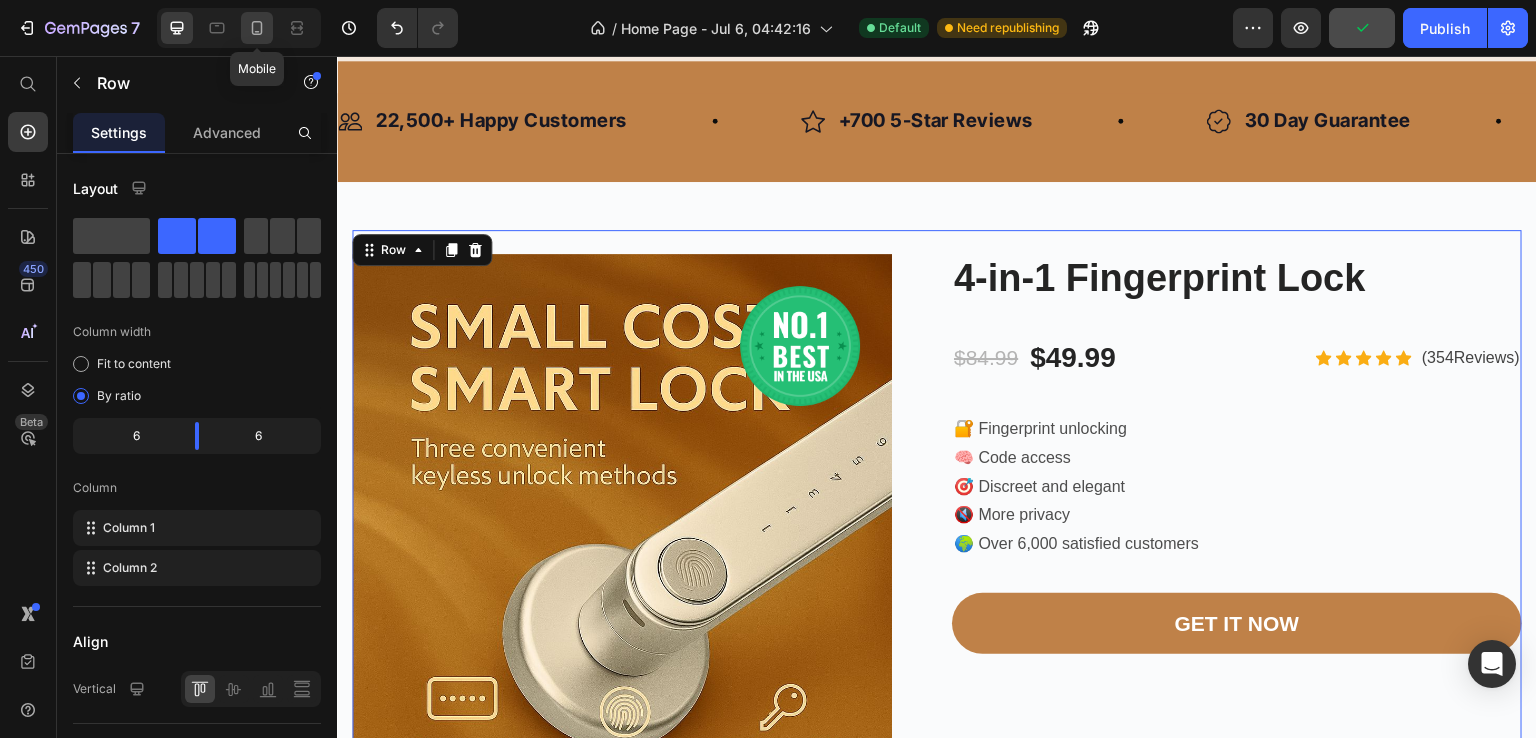 click 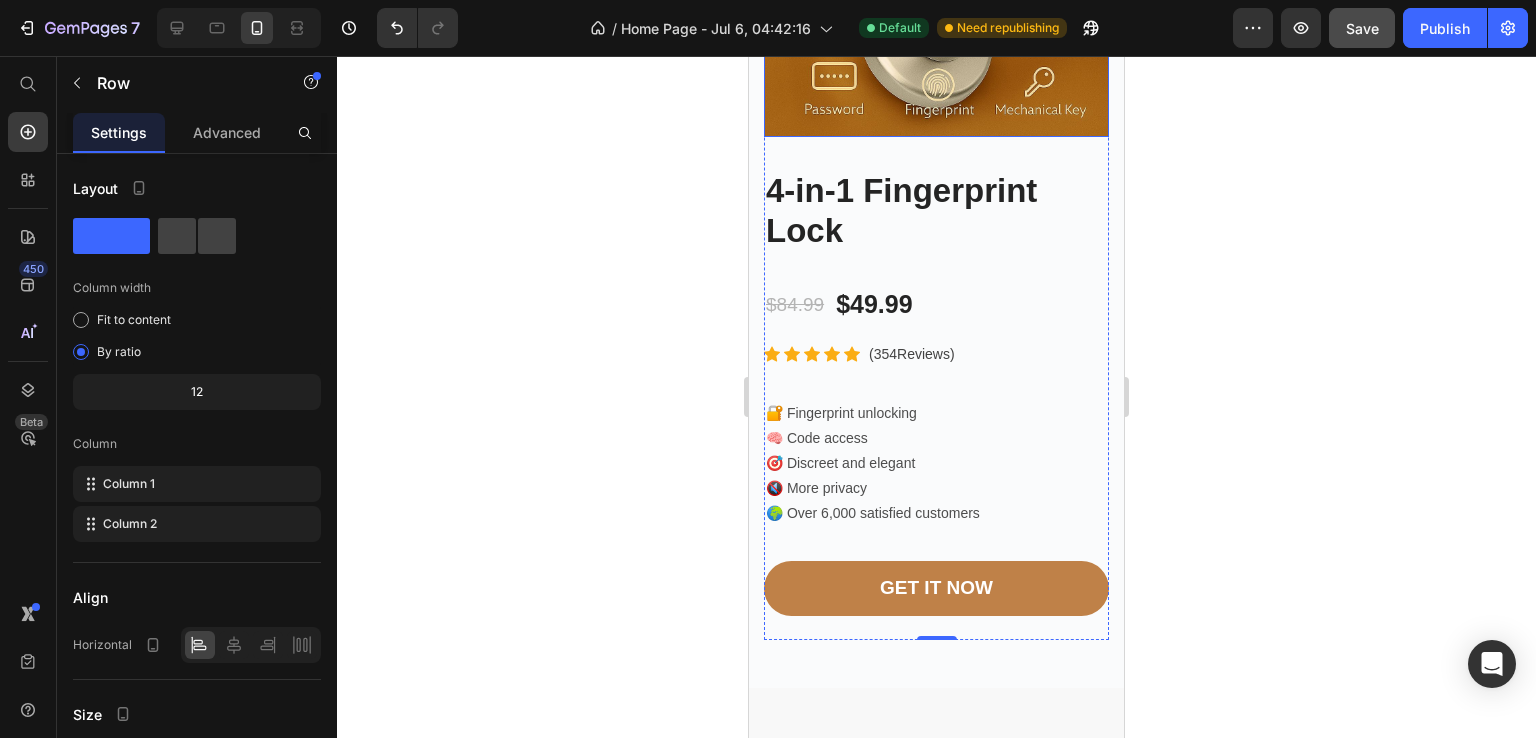 scroll, scrollTop: 1304, scrollLeft: 0, axis: vertical 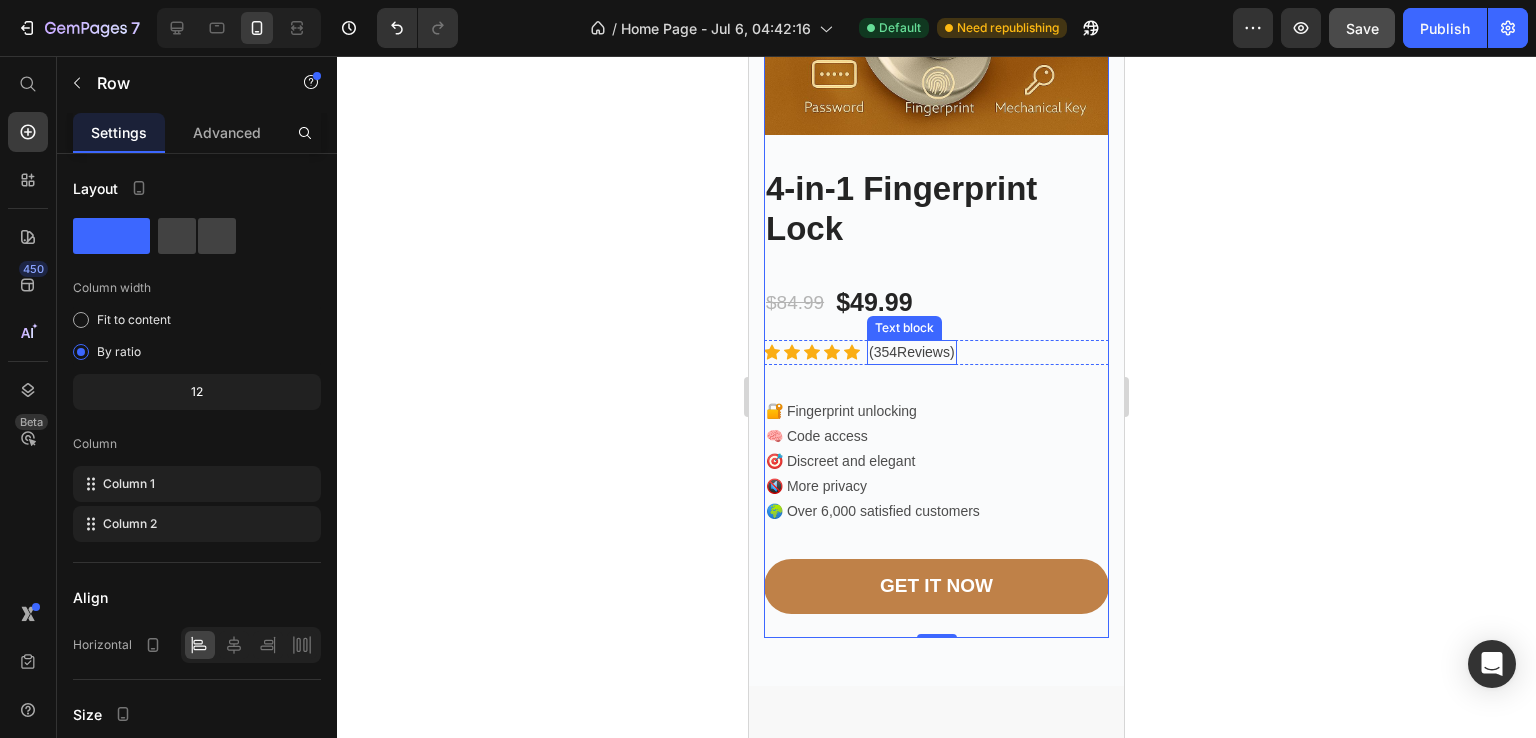 click on "(354Reviews)" at bounding box center [912, 352] 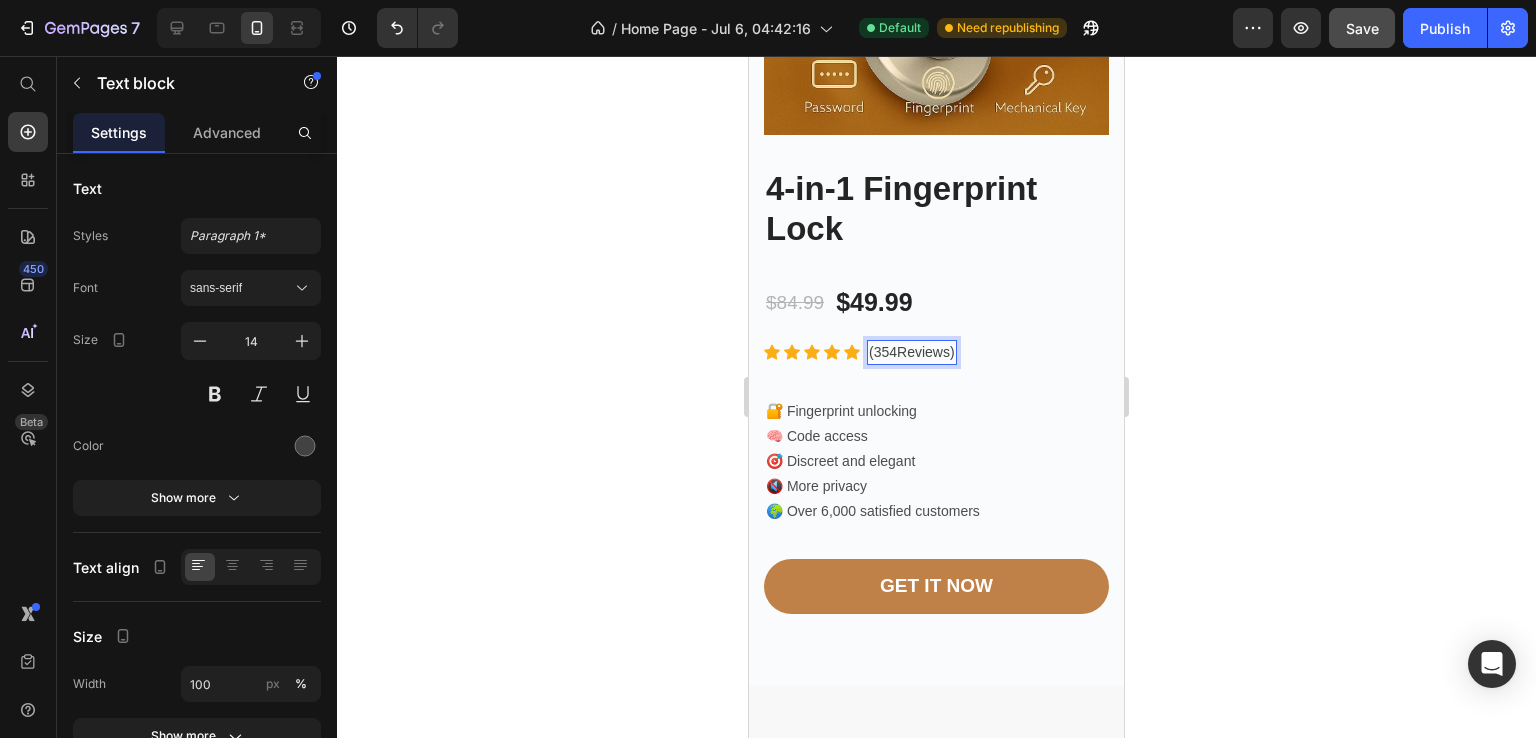 click on "(354Reviews)" at bounding box center [912, 352] 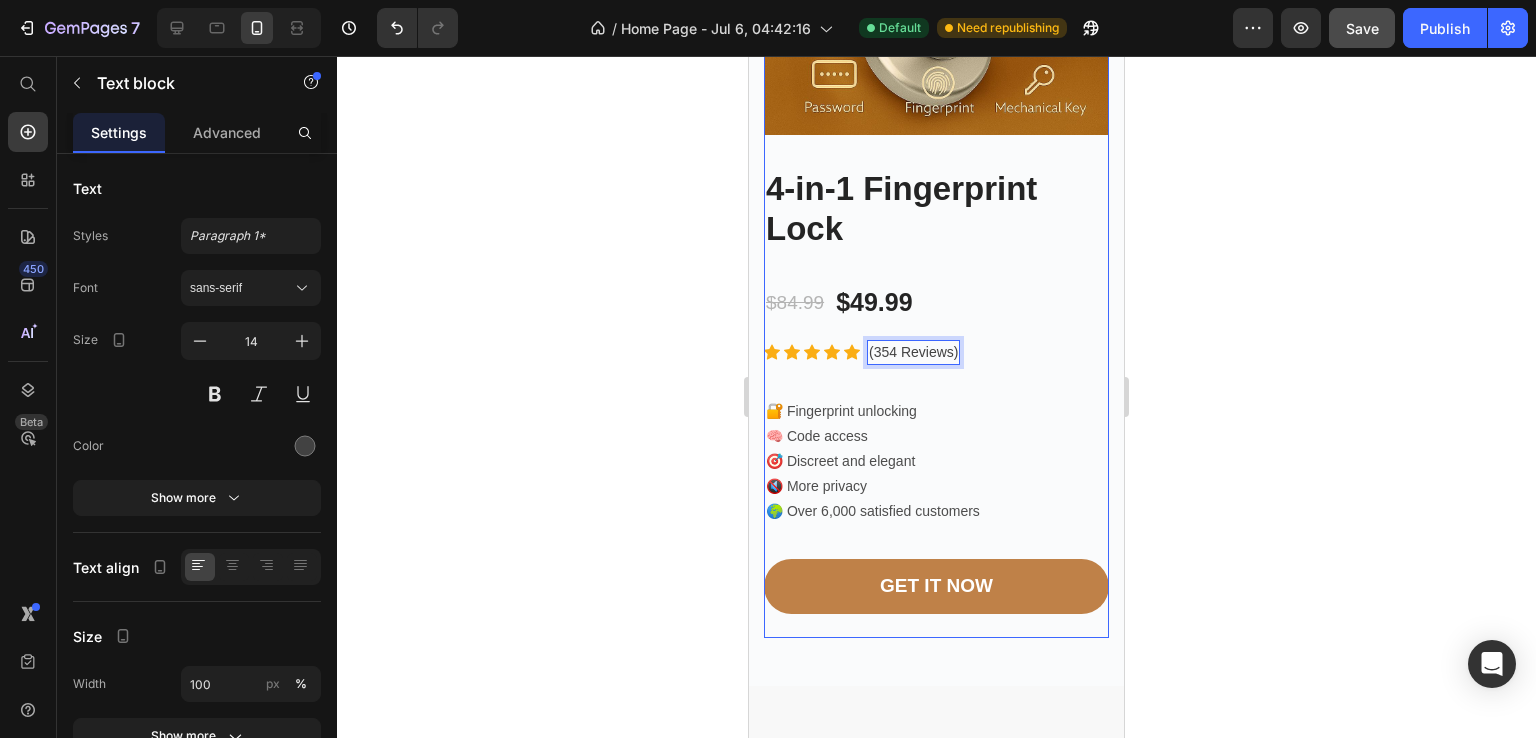 click on "4-in-1 Fingerprint Lock Product Title $84.99 Product Price $49.99 Product Price Row                Icon                Icon                Icon                Icon                Icon Icon List Hoz (354 Reviews) Text block   0 Row Row 🔐 Fingerprint unlocking 🧠 Code access 🎯 Discreet and elegant 🔇 More privacy 🌍 Over 6,000 satisfied customers Text Block GET IT NOW Product Cart Button Row" at bounding box center (936, 390) 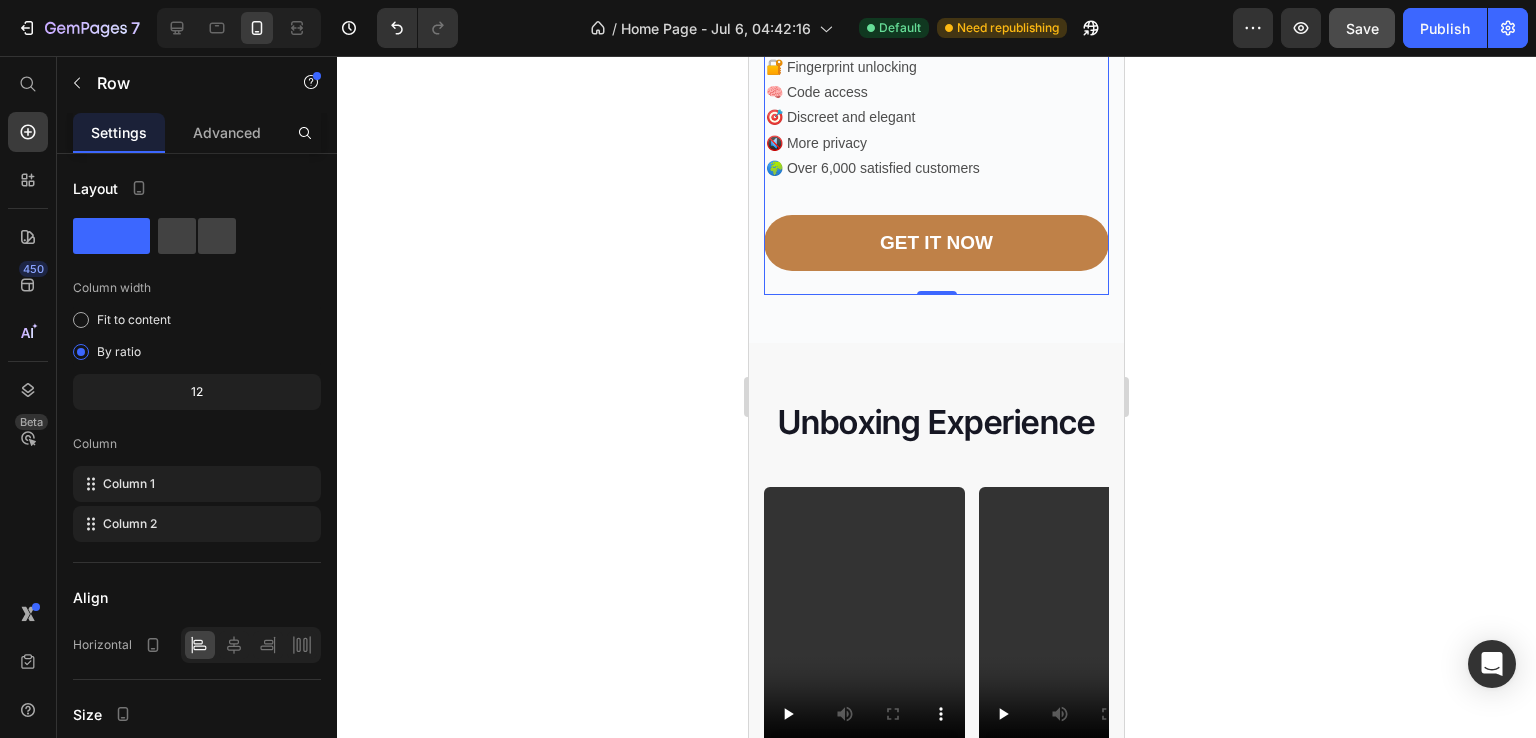 scroll, scrollTop: 1625, scrollLeft: 0, axis: vertical 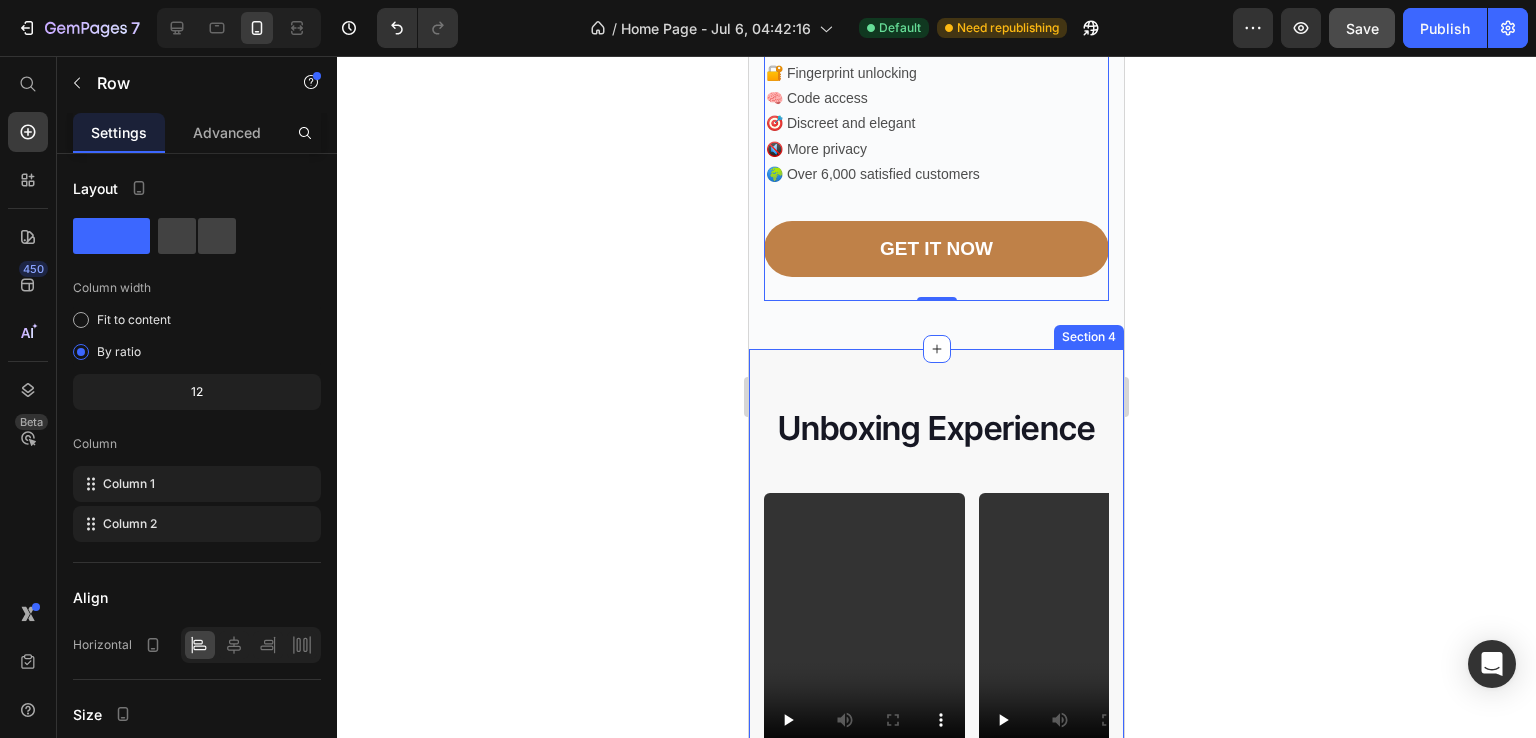 click on "Unboxing Experience Heading Video Video Video Carousel Row Section 4" at bounding box center [936, 601] 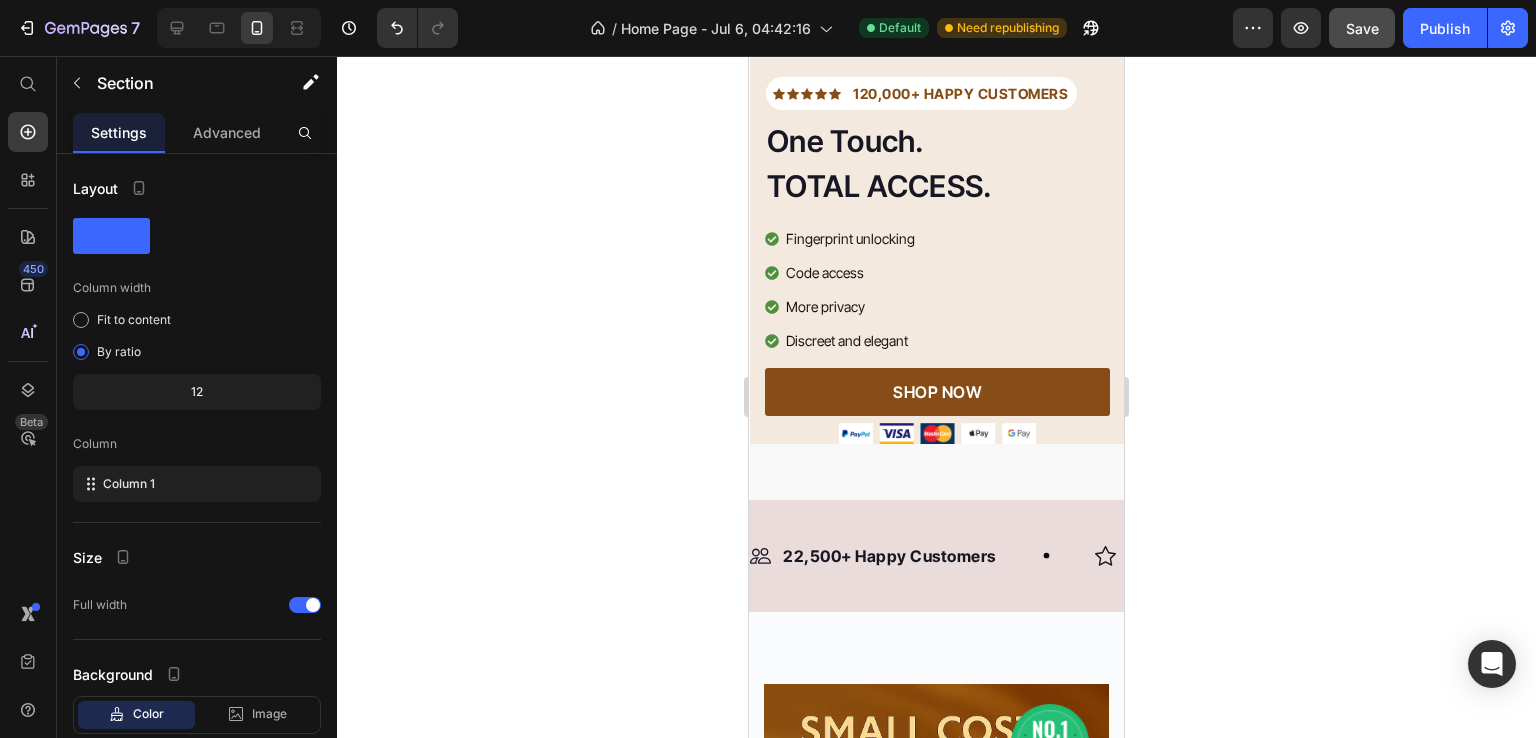 scroll, scrollTop: 382, scrollLeft: 0, axis: vertical 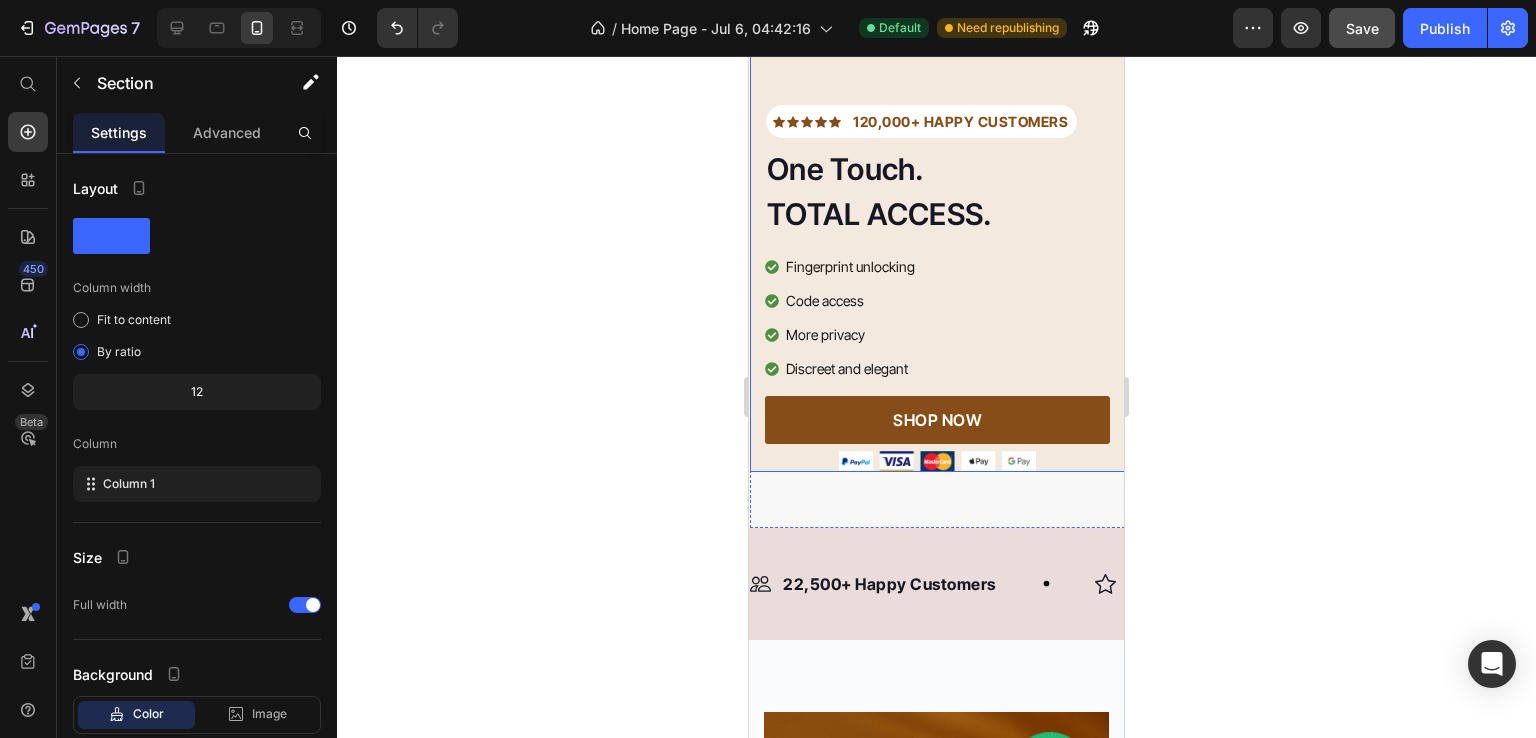 click on "Icon Icon Icon Icon Icon Icon List Hoz 120,000+ HAPPY CUSTOMERS Text block Row One Touch.  TOTAL ACCESS. Heading Fingerprint unlocking Code access More privacy Discreet and elegant Item list SHOP NOW Button
30-day money back guarantee Item list Image Row Row Image Row" at bounding box center [937, 105] 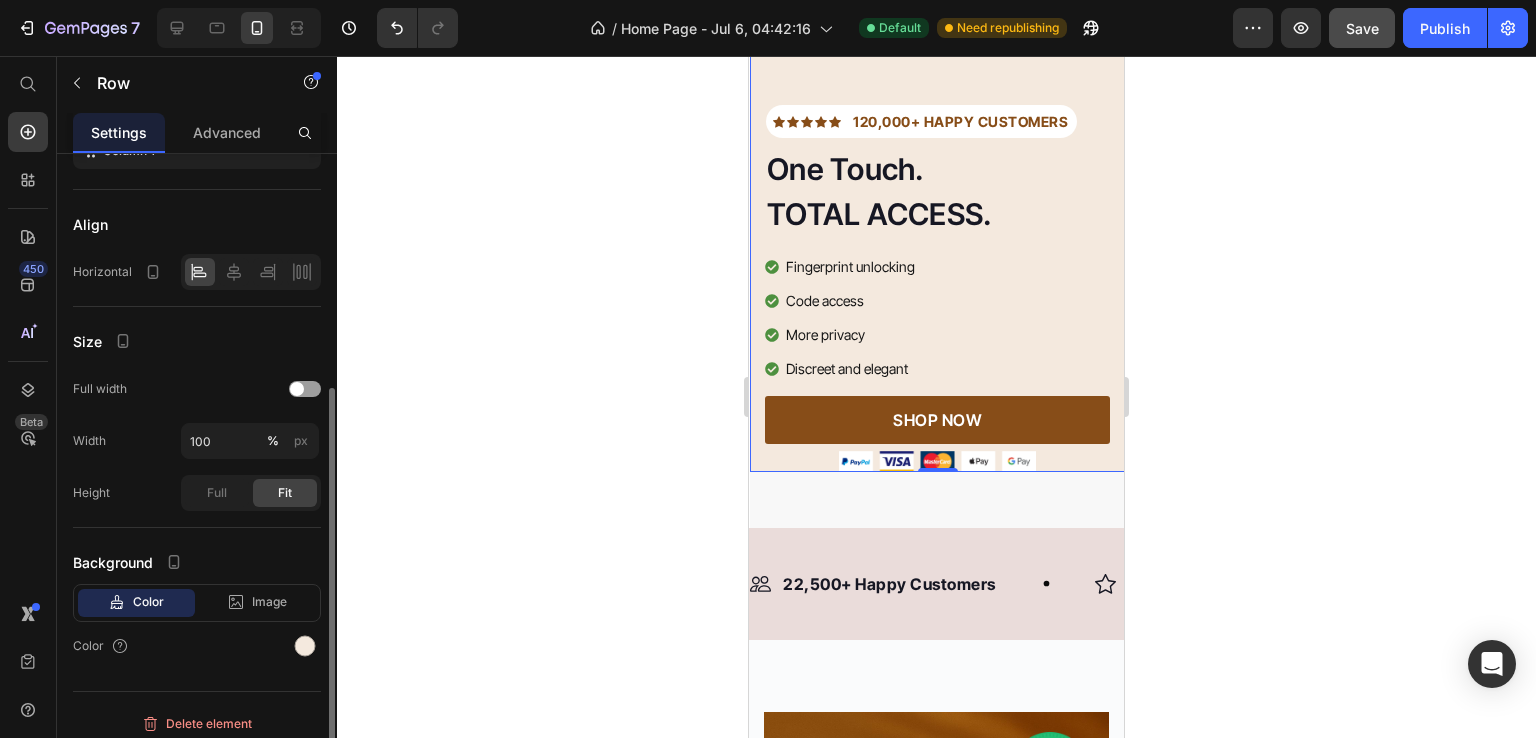 scroll, scrollTop: 382, scrollLeft: 0, axis: vertical 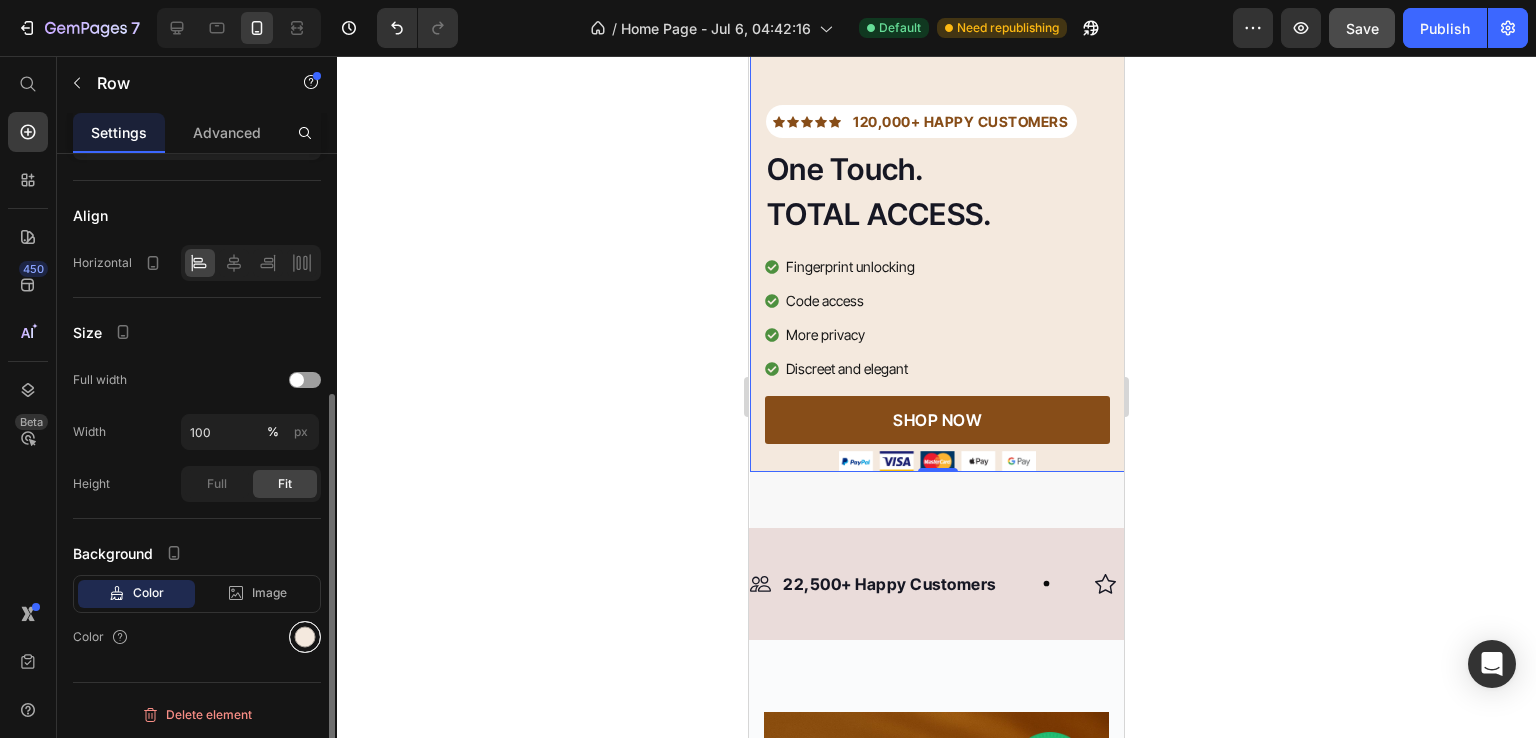 click at bounding box center (305, 637) 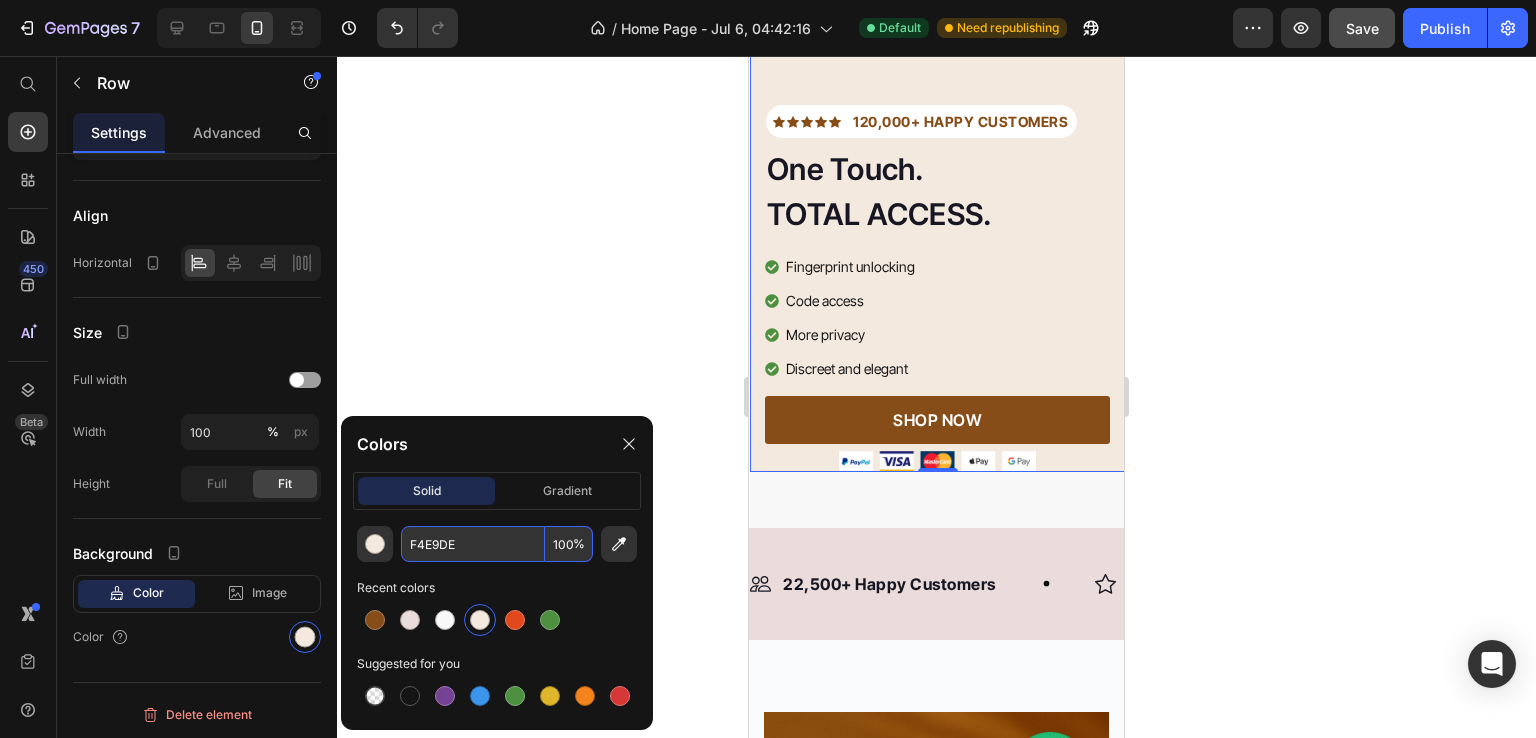 click on "F4E9DE" at bounding box center (473, 544) 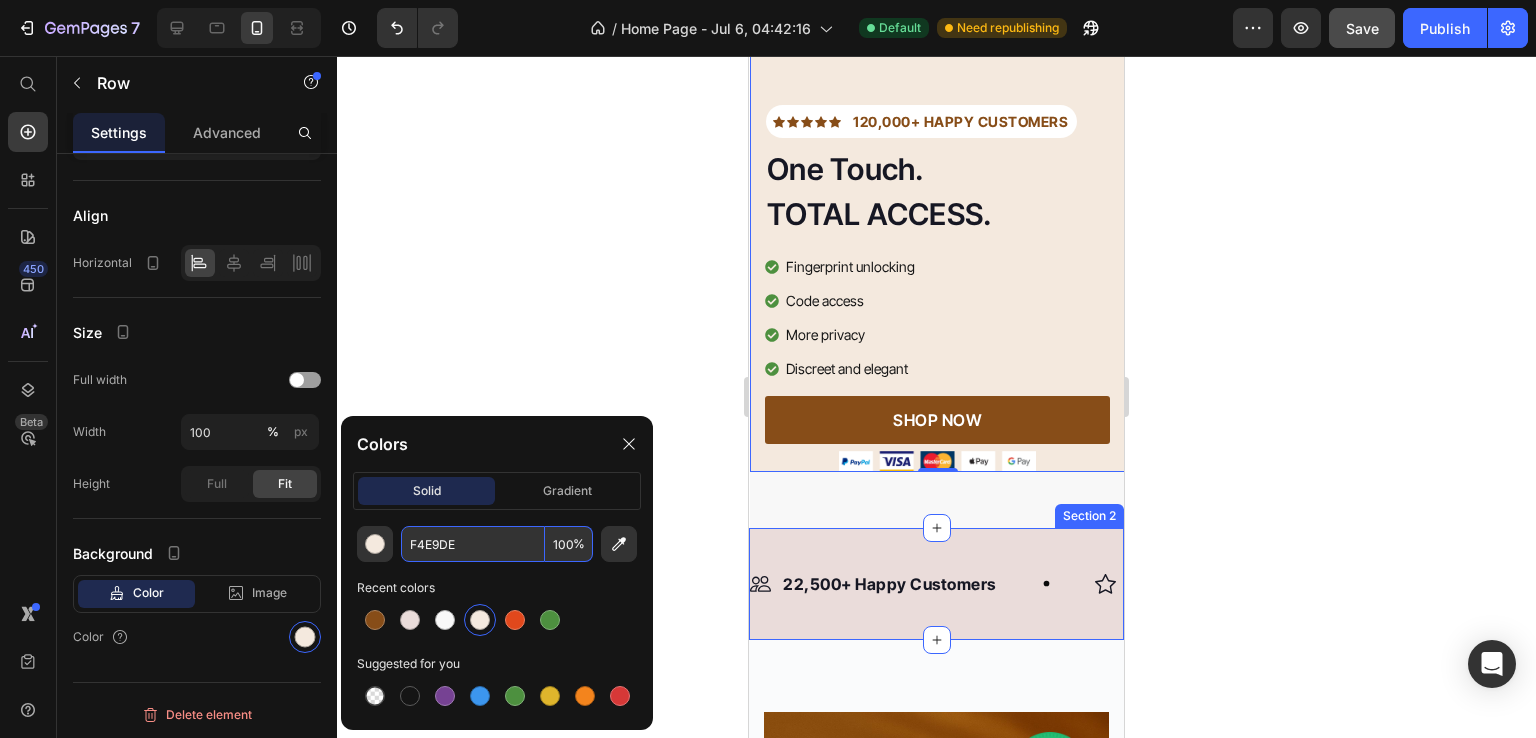click on "Image 22,500+ Happy Customers Text Block Row
Image +700 5-Star Reviews Text Block Row
Image 30 Day Guarantee Text Block Row
Image 22,500+ Happy Customers Text Block Row
Image +700 5-Star Reviews Text Block Row
Image 30 Day Guarantee Text Block Row
Marquee Row Section 2" at bounding box center (936, 584) 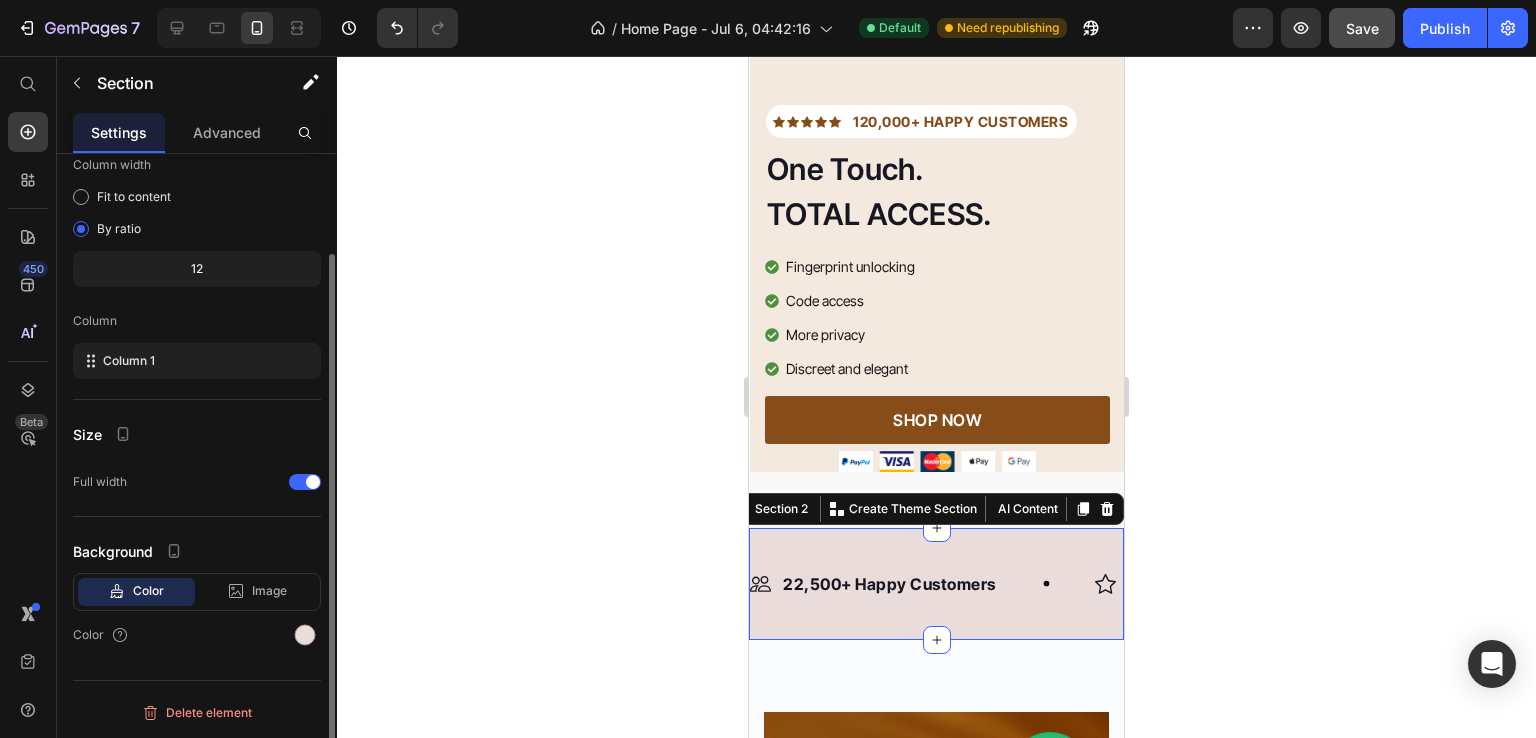 scroll, scrollTop: 0, scrollLeft: 0, axis: both 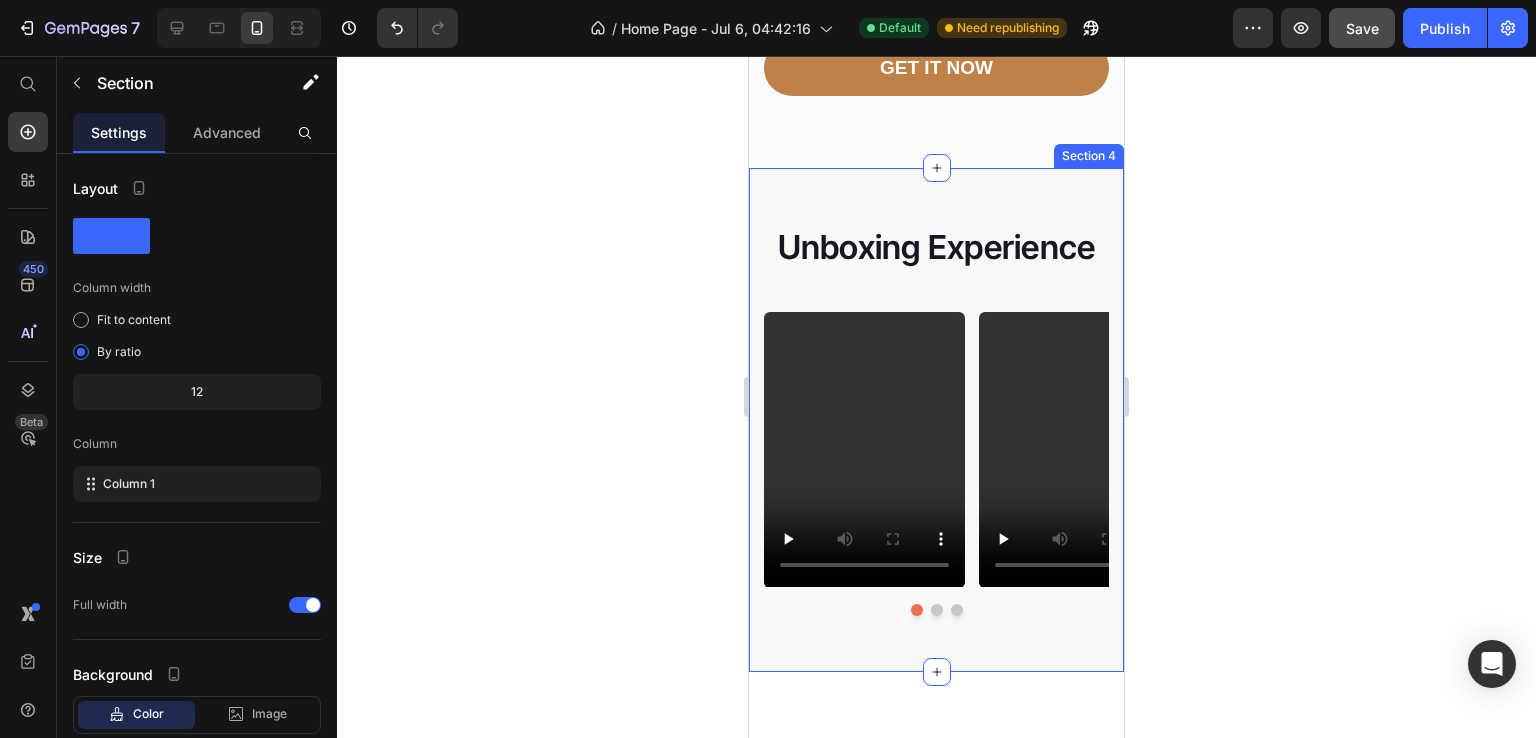 click on "Unboxing Experience Heading Video Video Video Carousel Row Section 4" at bounding box center [936, 420] 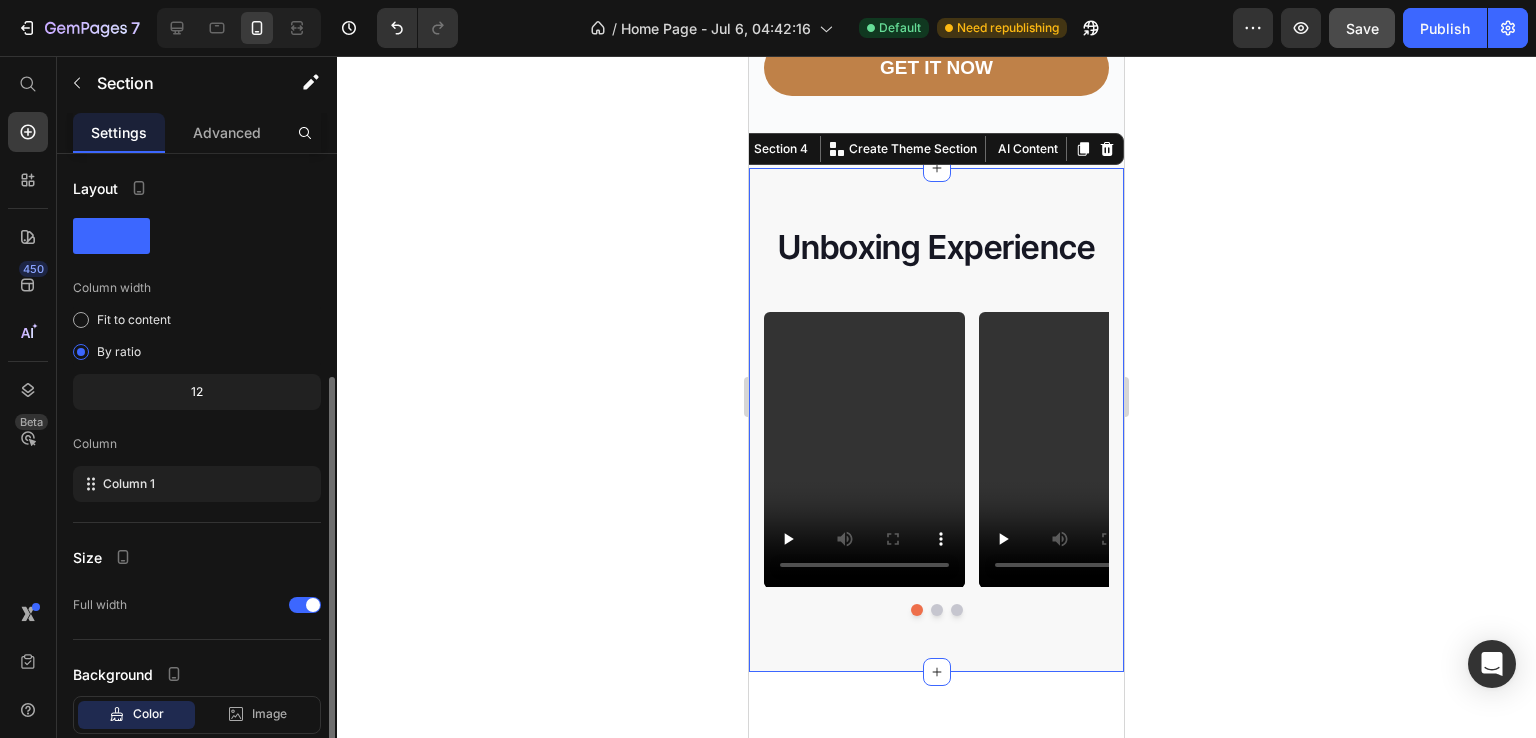 scroll, scrollTop: 121, scrollLeft: 0, axis: vertical 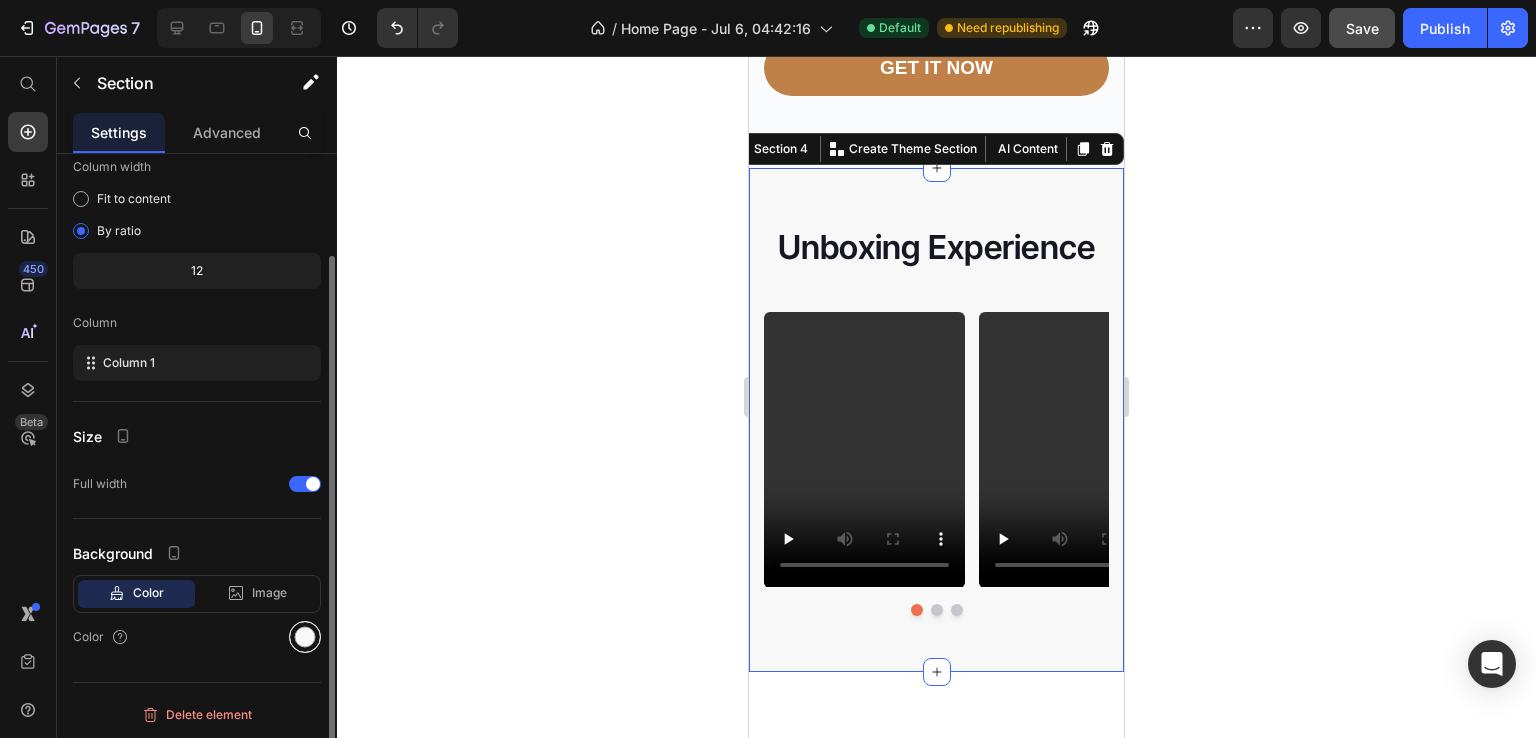 click at bounding box center [305, 637] 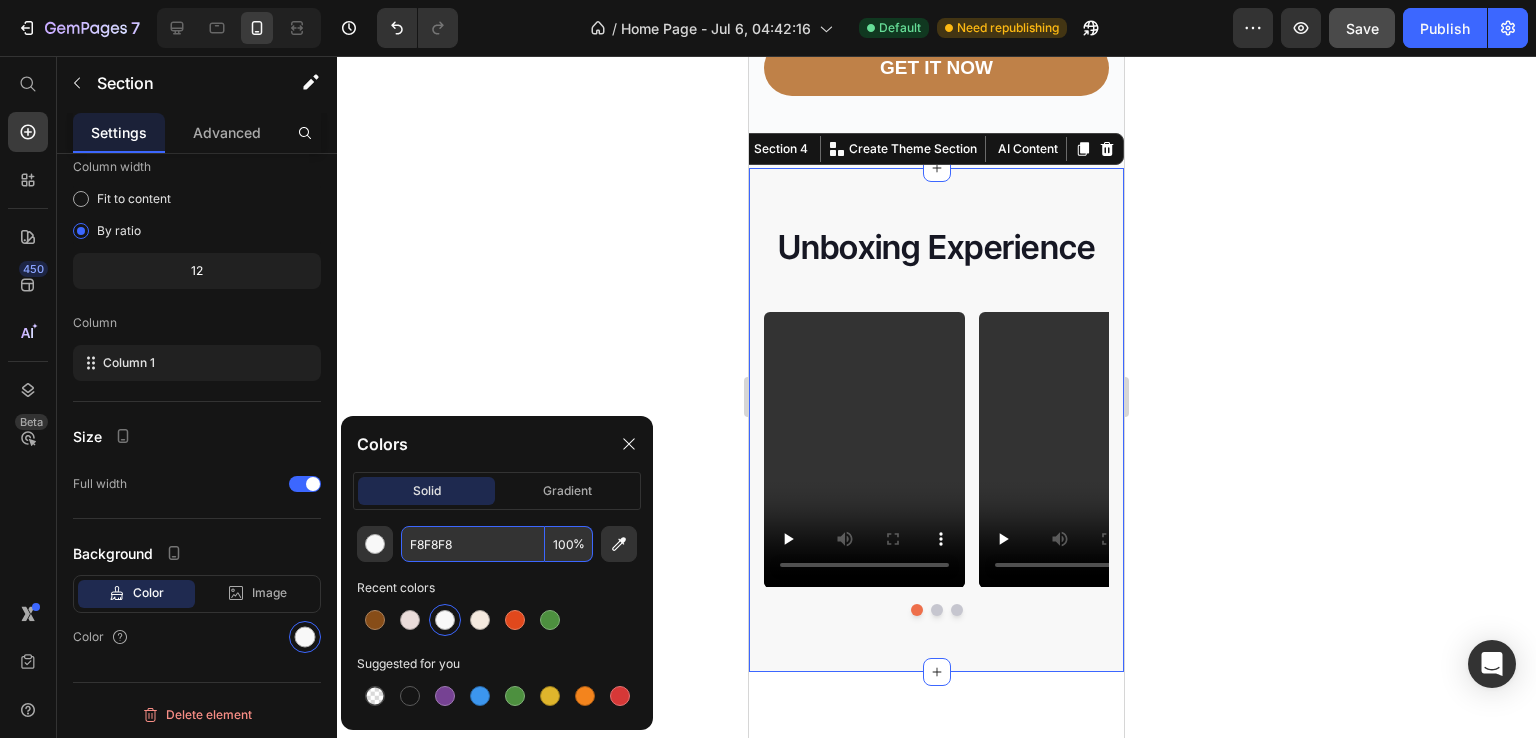 click on "F8F8F8" at bounding box center [473, 544] 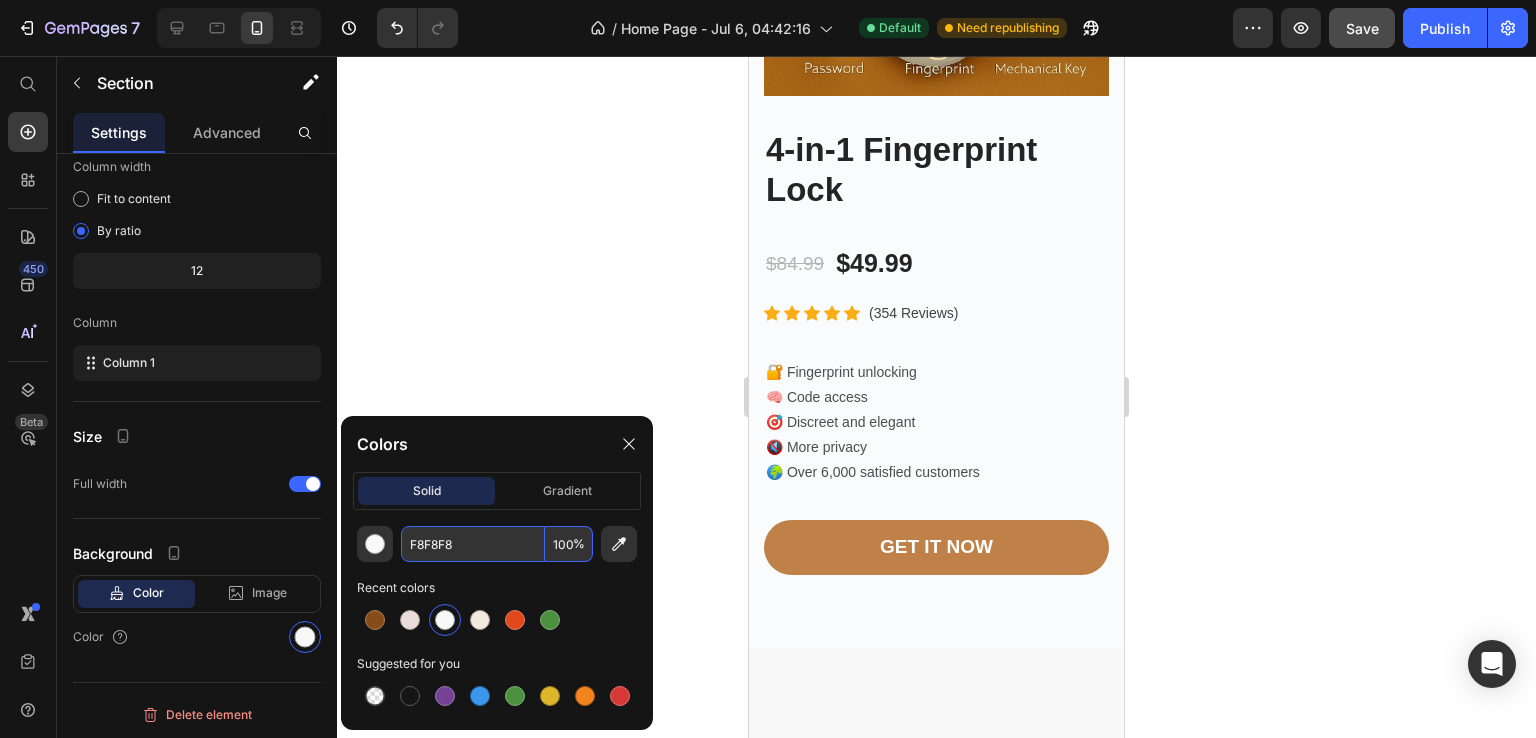 scroll, scrollTop: 620, scrollLeft: 0, axis: vertical 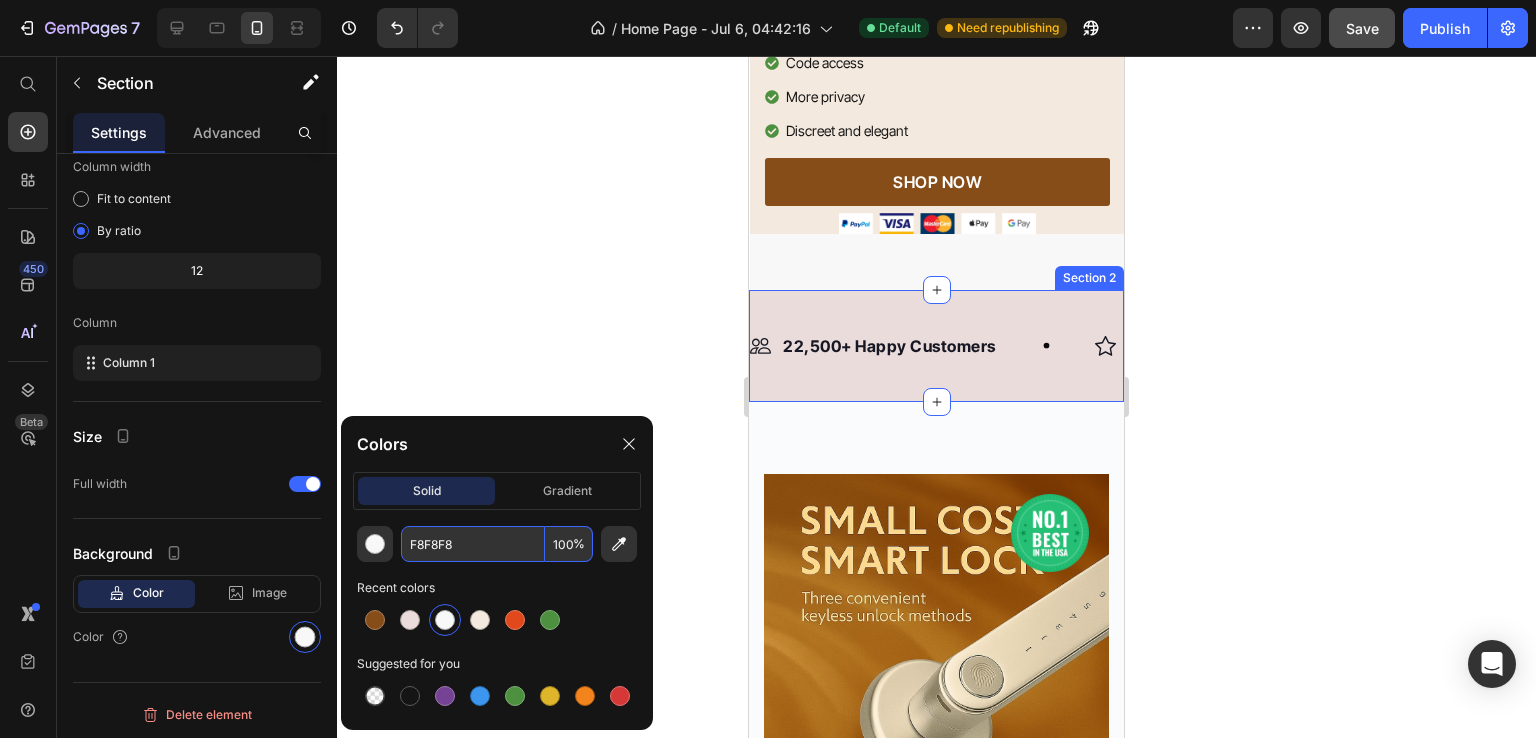 click on "Image 22,500+ Happy Customers Text Block Row
Image +700 5-Star Reviews Text Block Row
Image 30 Day Guarantee Text Block Row
Image 22,500+ Happy Customers Text Block Row
Image +700 5-Star Reviews Text Block Row
Image 30 Day Guarantee Text Block Row
Marquee Row Section 2" at bounding box center (936, 346) 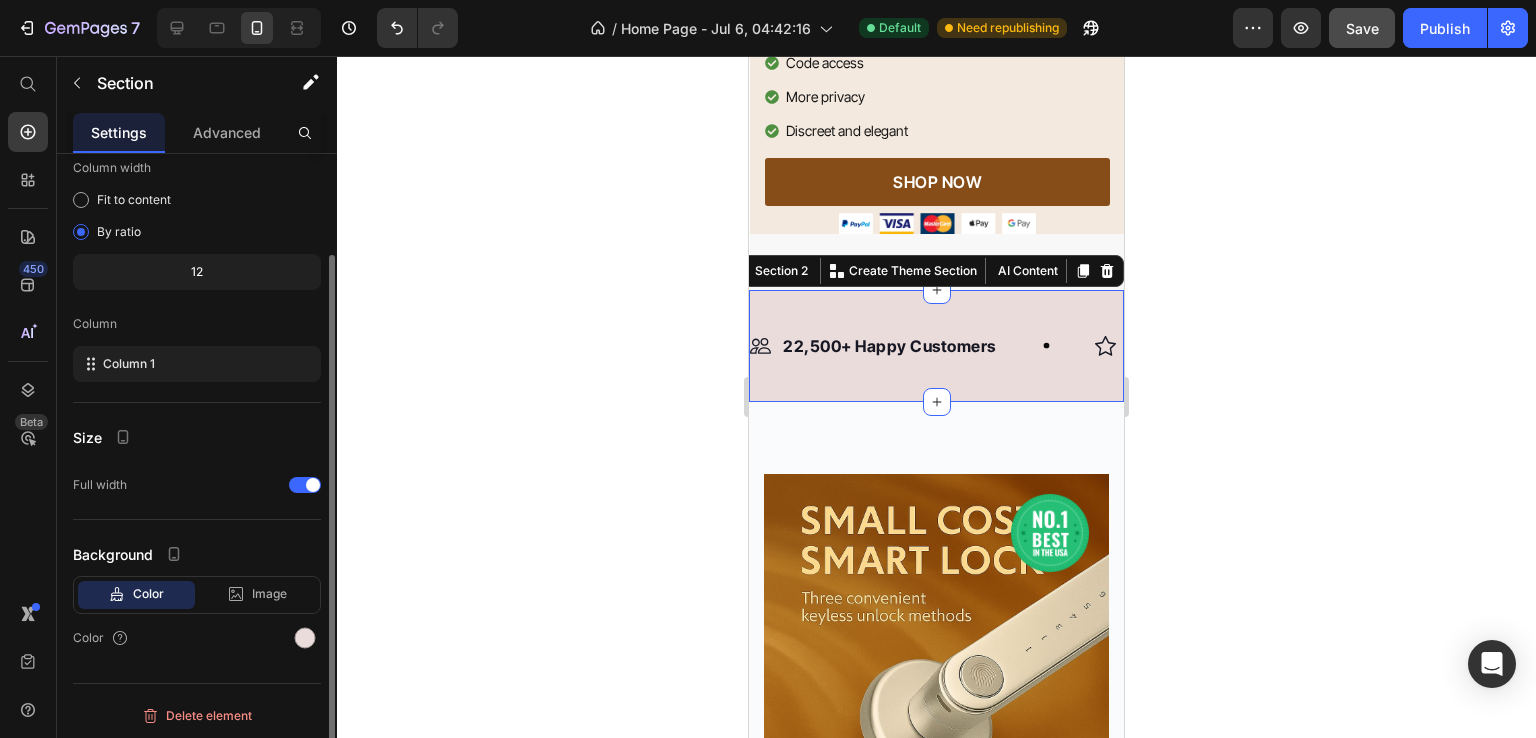 scroll, scrollTop: 121, scrollLeft: 0, axis: vertical 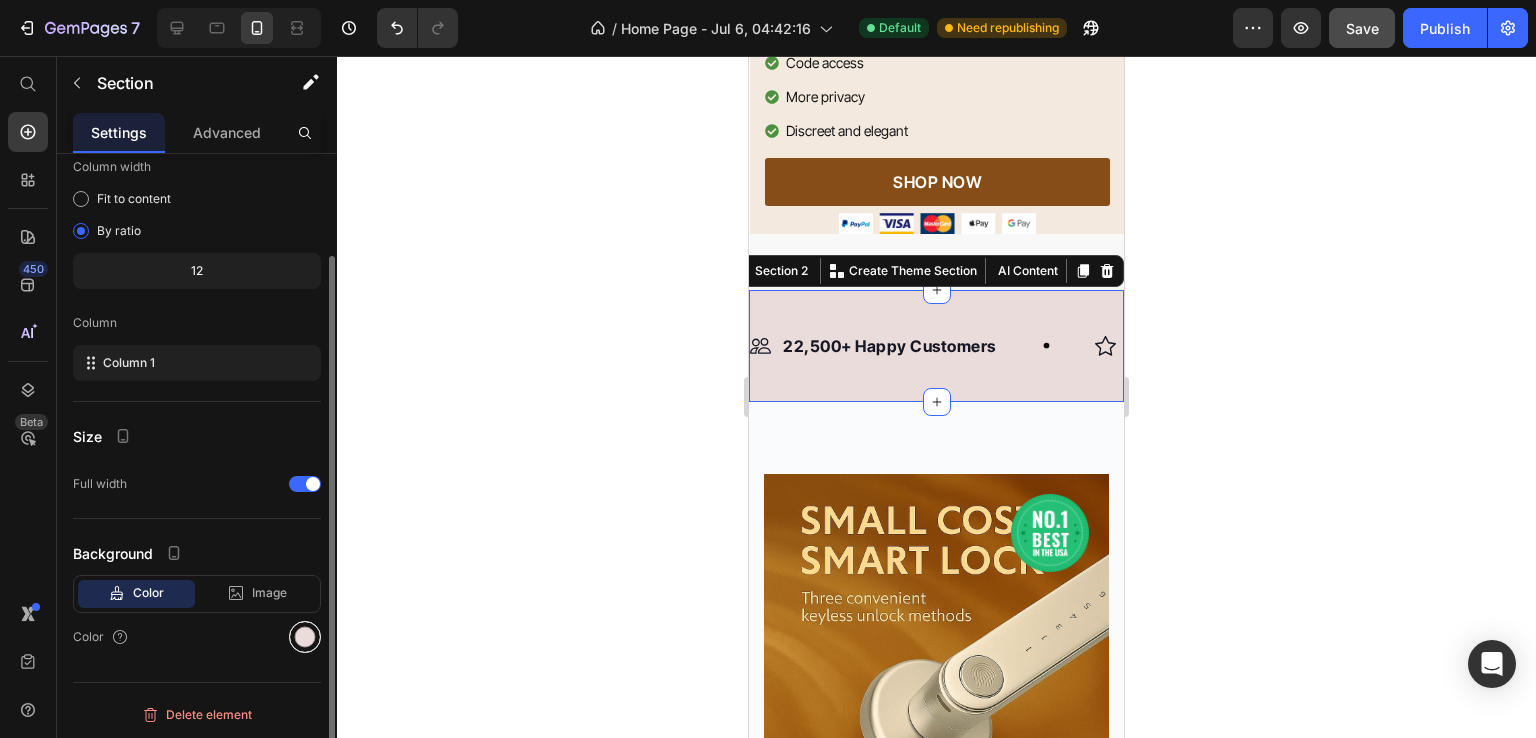 click at bounding box center (305, 637) 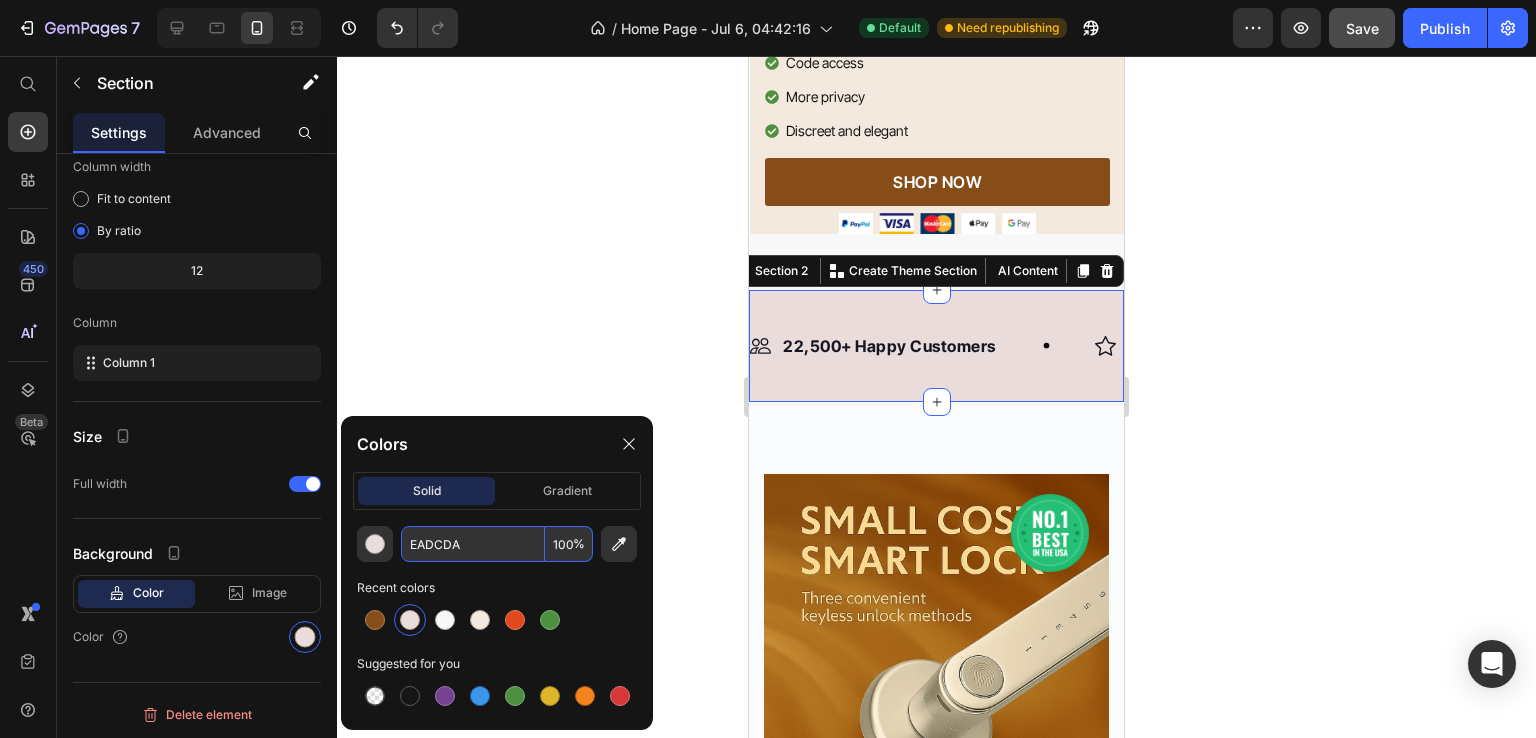 click on "EADCDA" at bounding box center (473, 544) 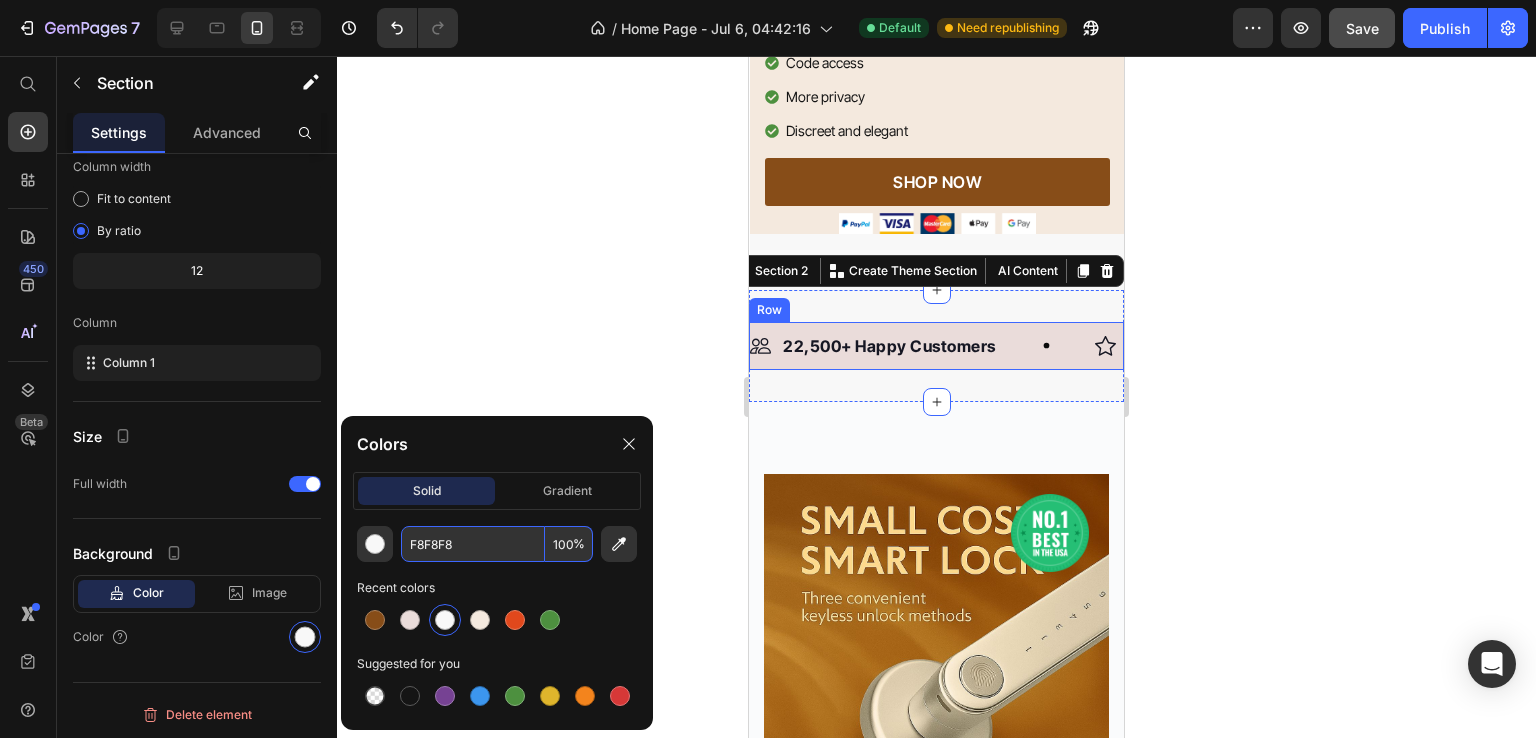 click on "Image 22,500+ Happy Customers Text Block Row
Image +700 5-Star Reviews Text Block Row
Image 30 Day Guarantee Text Block Row
Image 22,500+ Happy Customers Text Block Row
Image +700 5-Star Reviews Text Block Row
Image 30 Day Guarantee Text Block Row
Marquee Row" at bounding box center [936, 346] 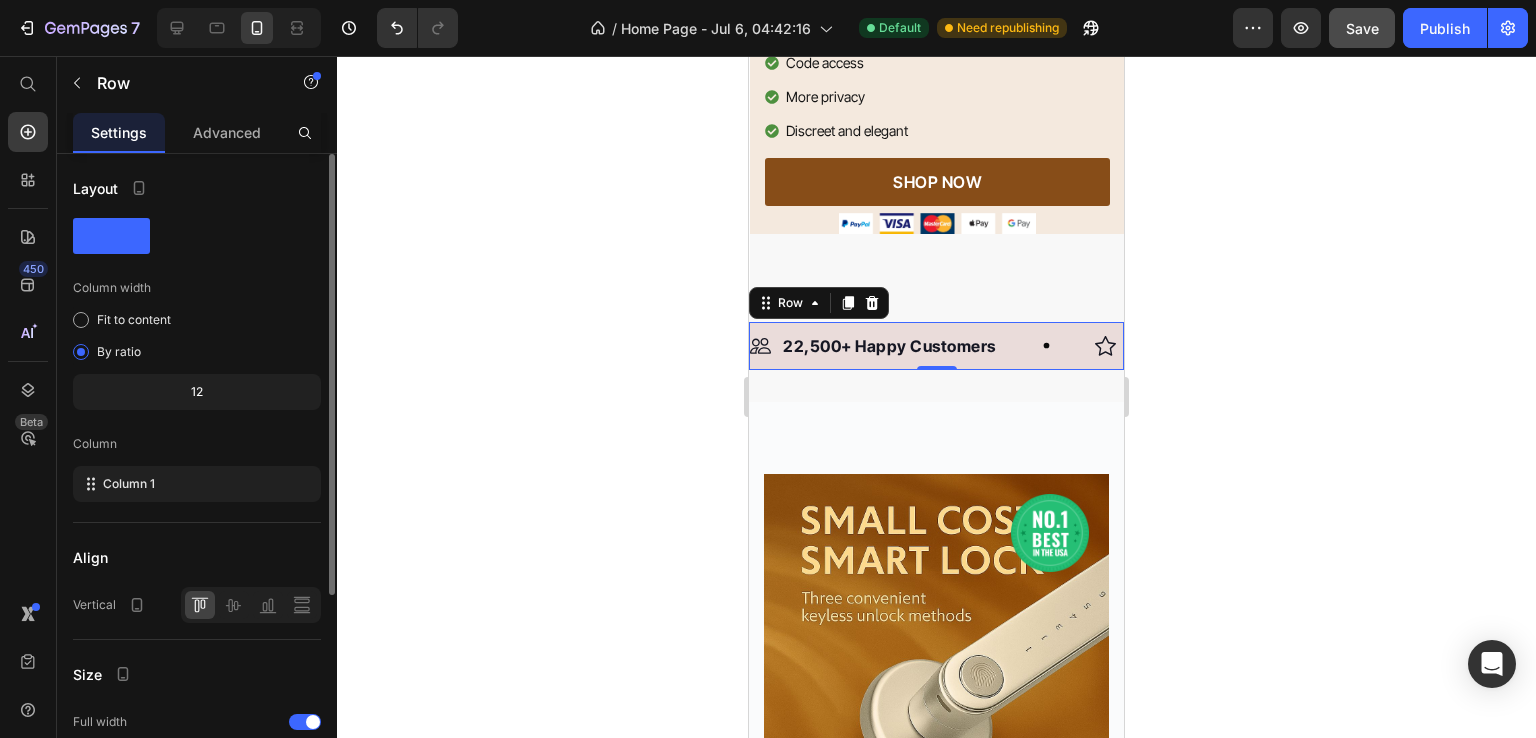 scroll, scrollTop: 290, scrollLeft: 0, axis: vertical 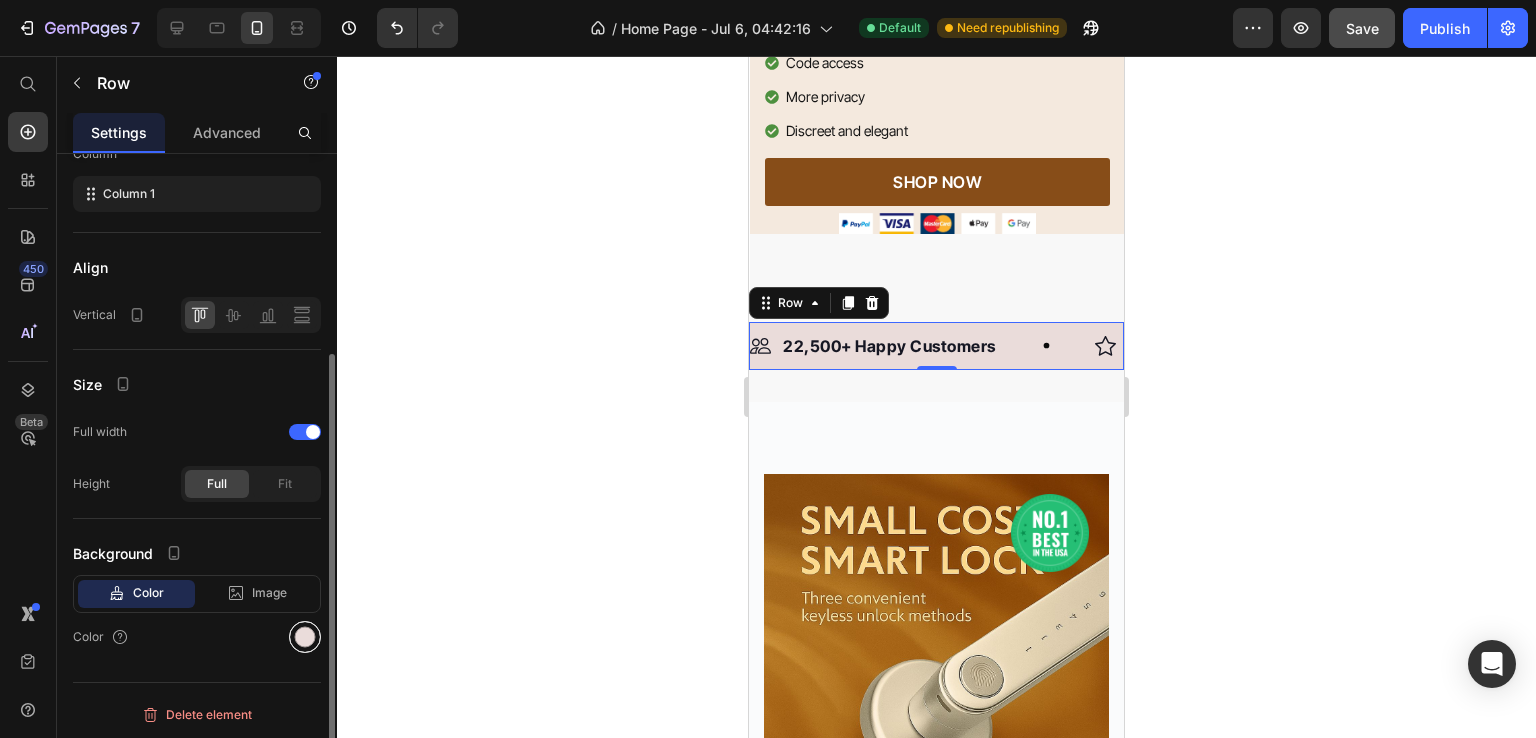 click at bounding box center (305, 637) 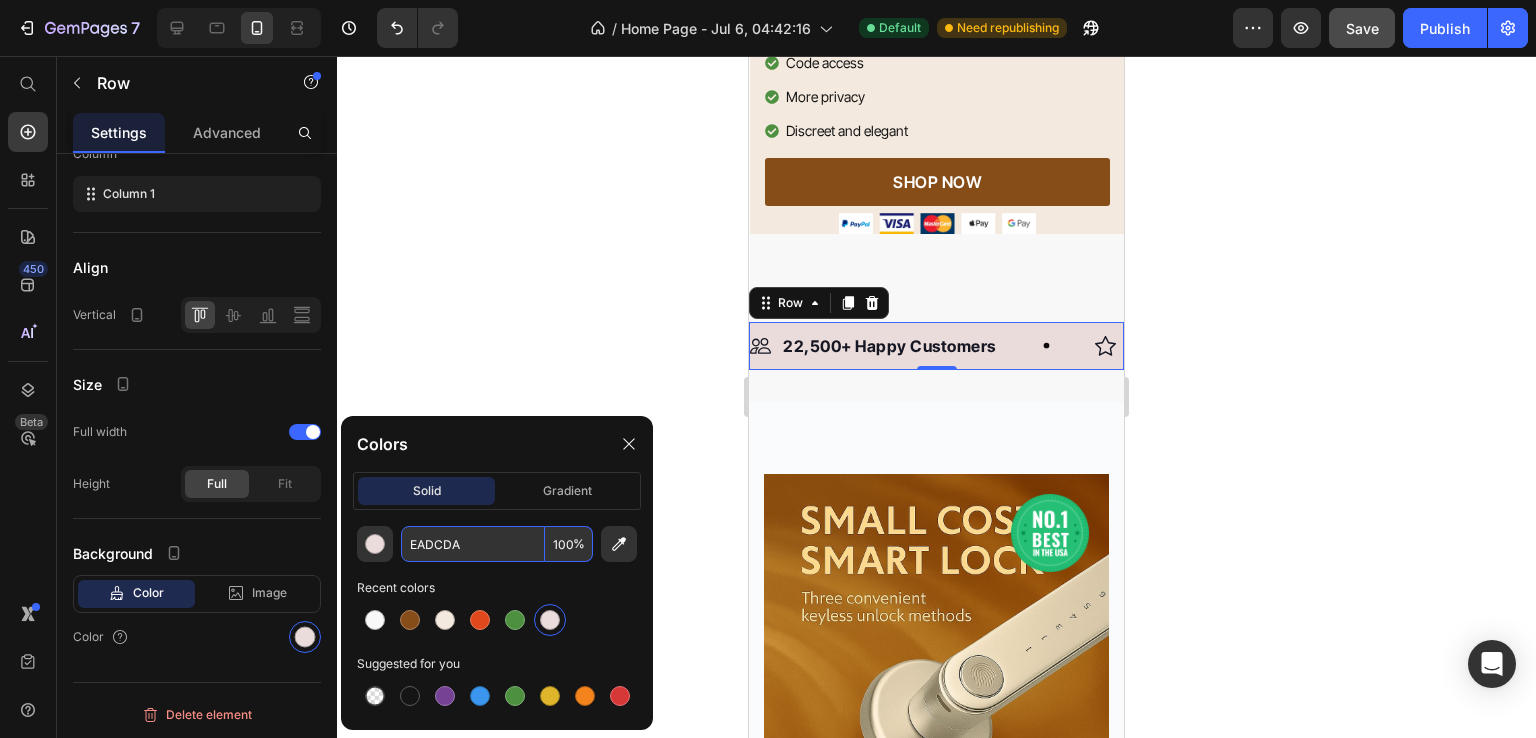 click on "EADCDA" at bounding box center (473, 544) 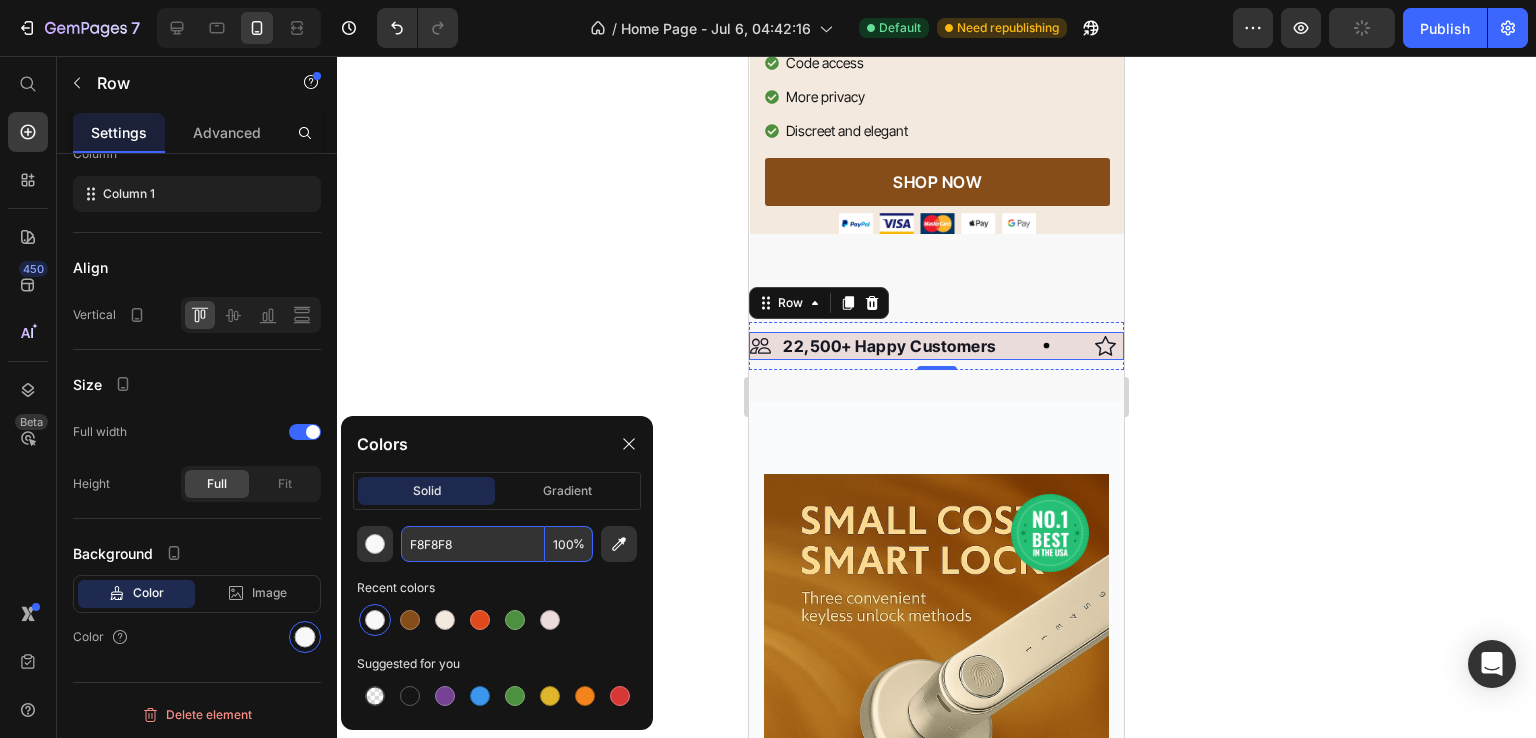 click on "Image 22,500+ Happy Customers Text Block Row" at bounding box center [922, 346] 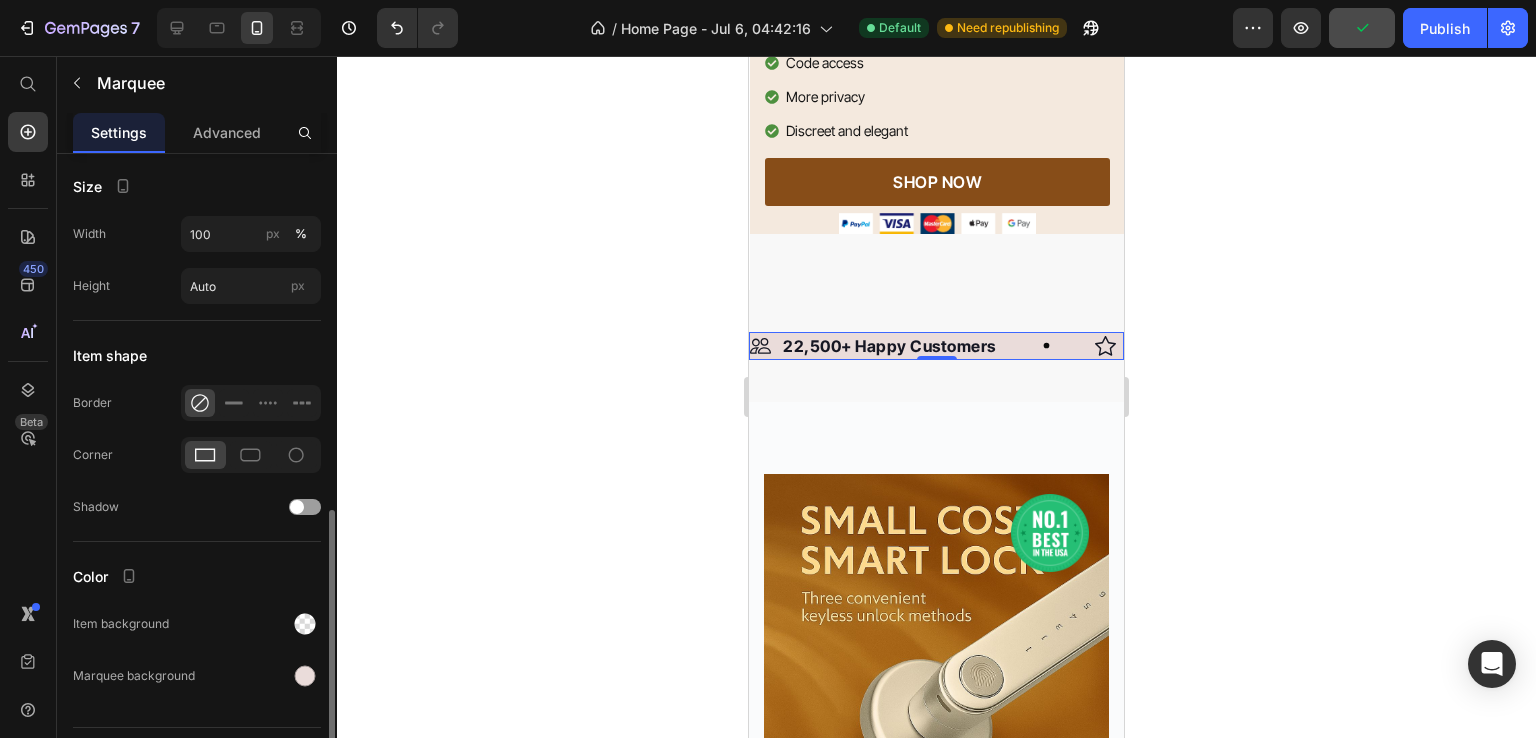 scroll, scrollTop: 968, scrollLeft: 0, axis: vertical 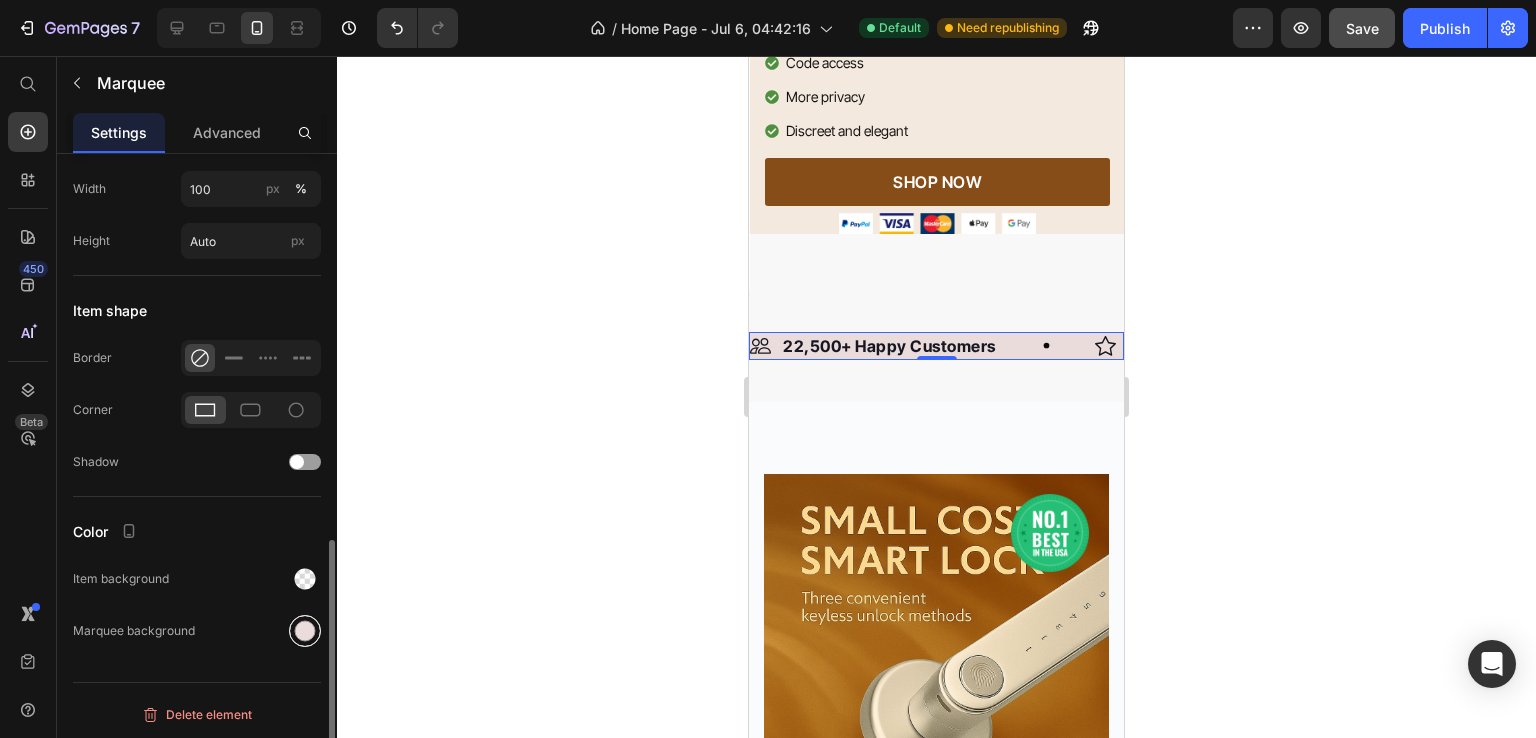 click at bounding box center [305, 631] 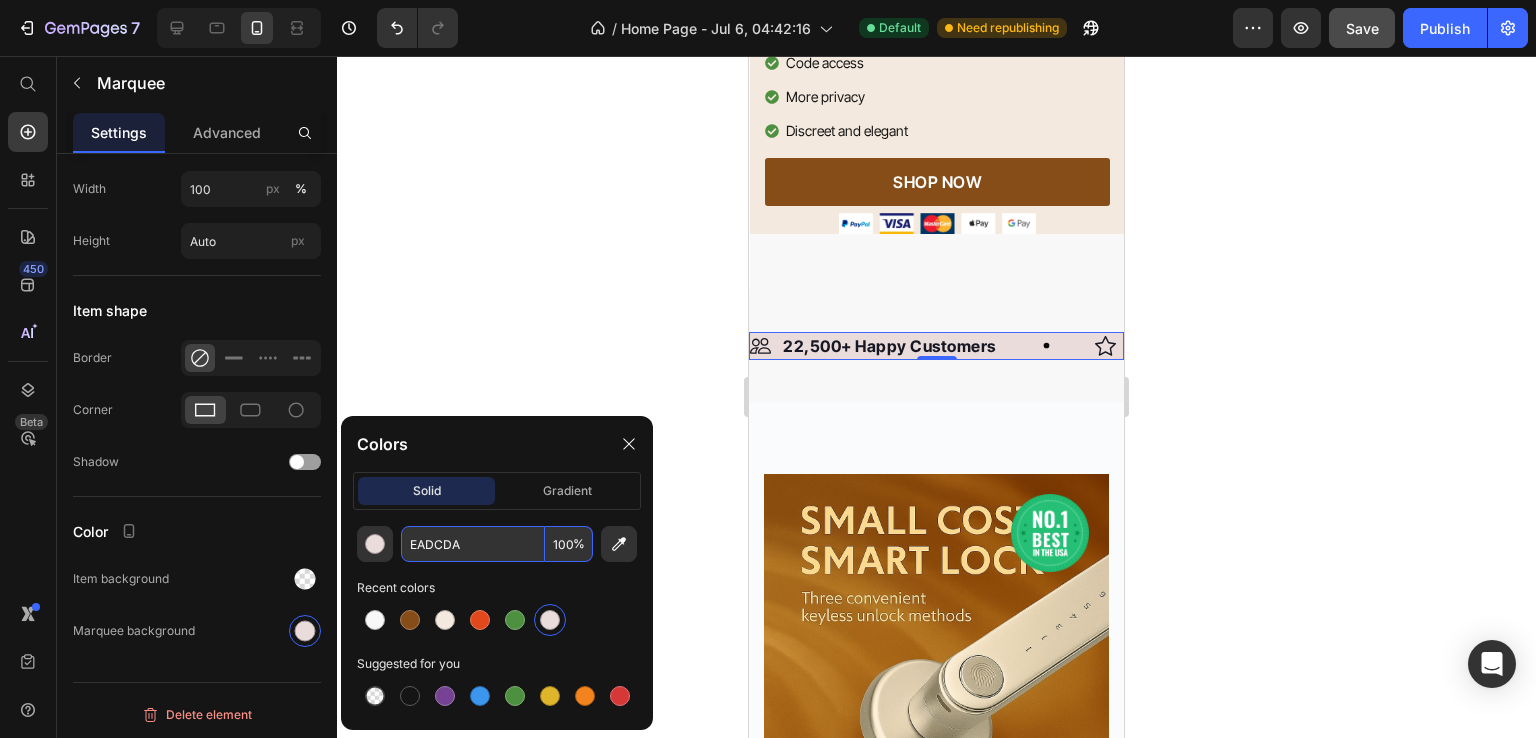 click on "EADCDA" at bounding box center (473, 544) 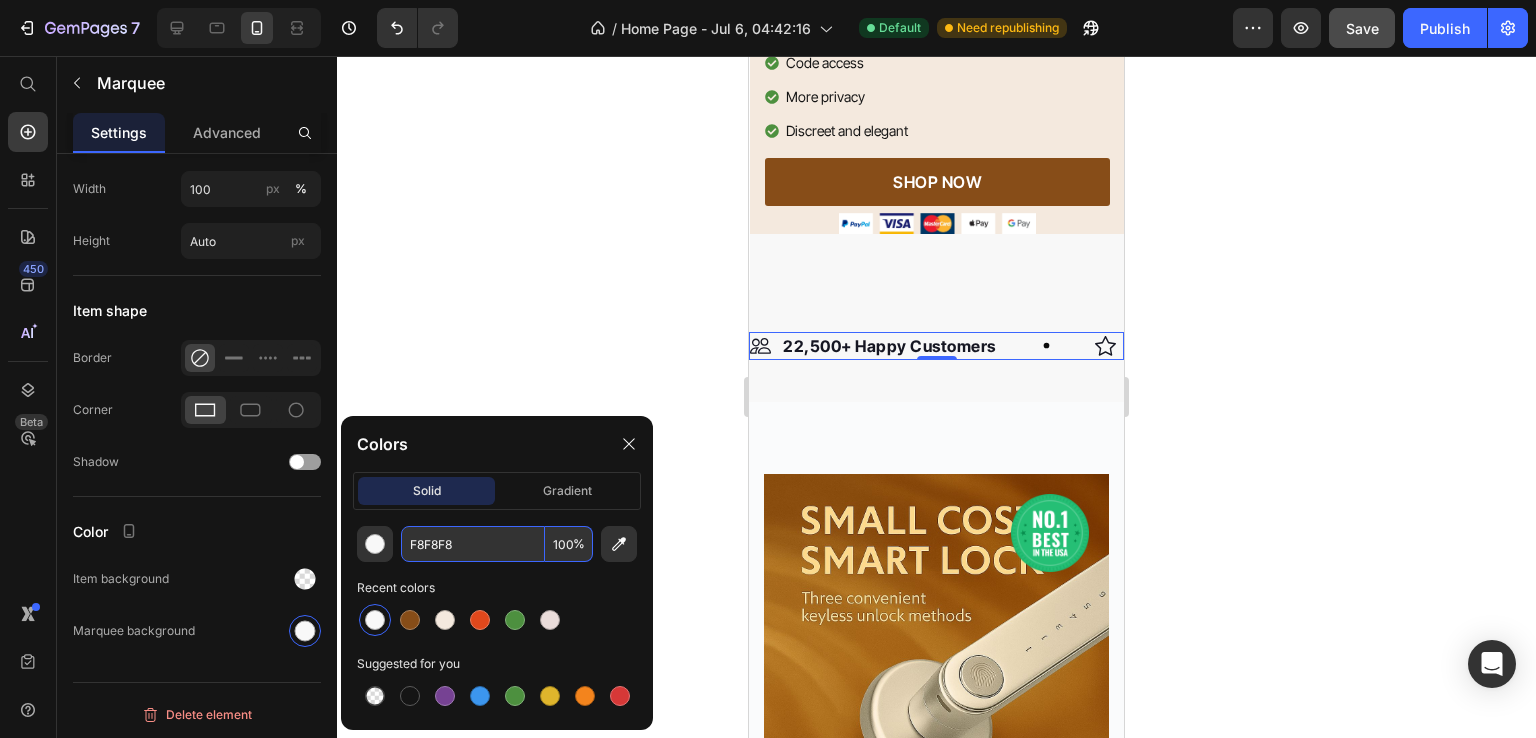 type on "F8F8F8" 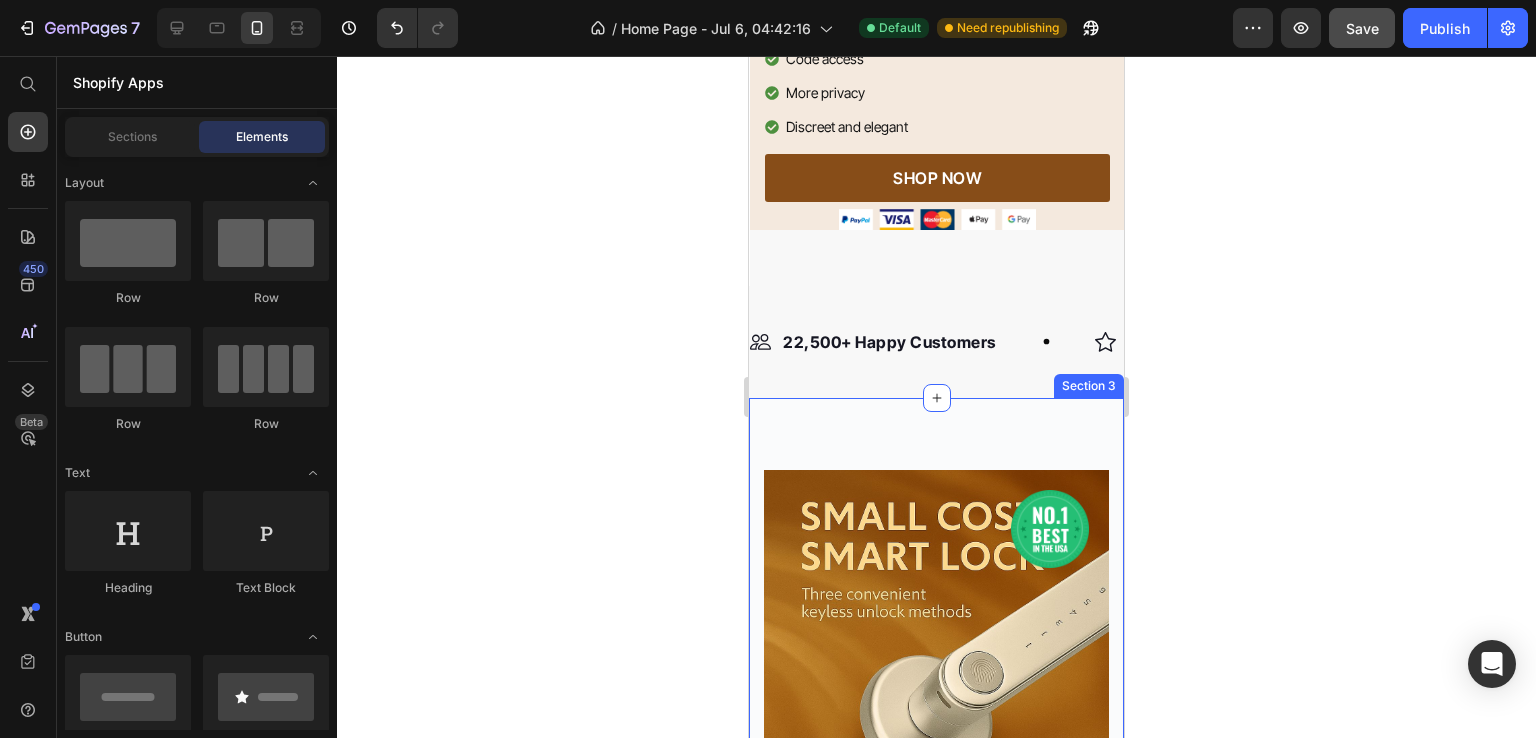 scroll, scrollTop: 626, scrollLeft: 0, axis: vertical 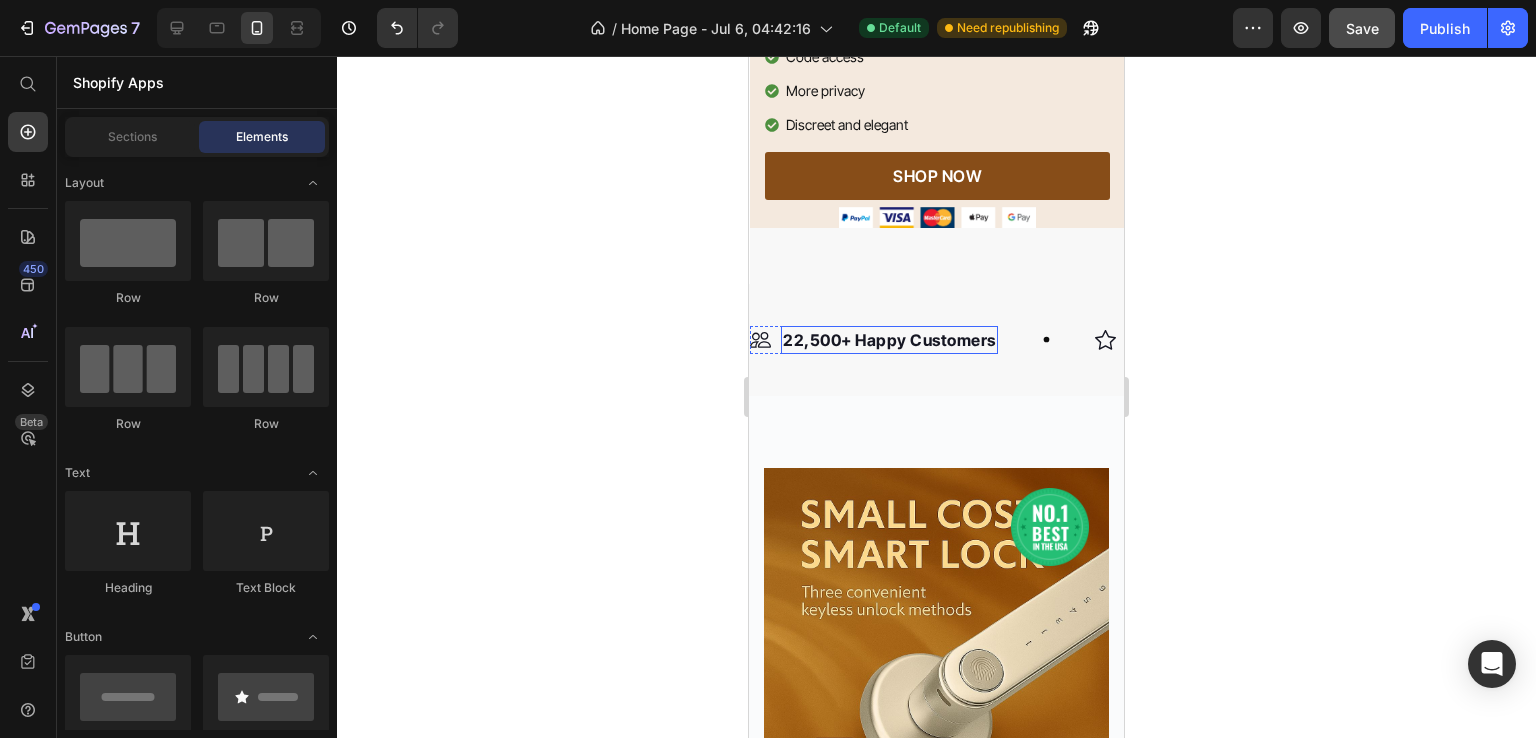 click on "22,500+ Happy Customers" at bounding box center (889, 340) 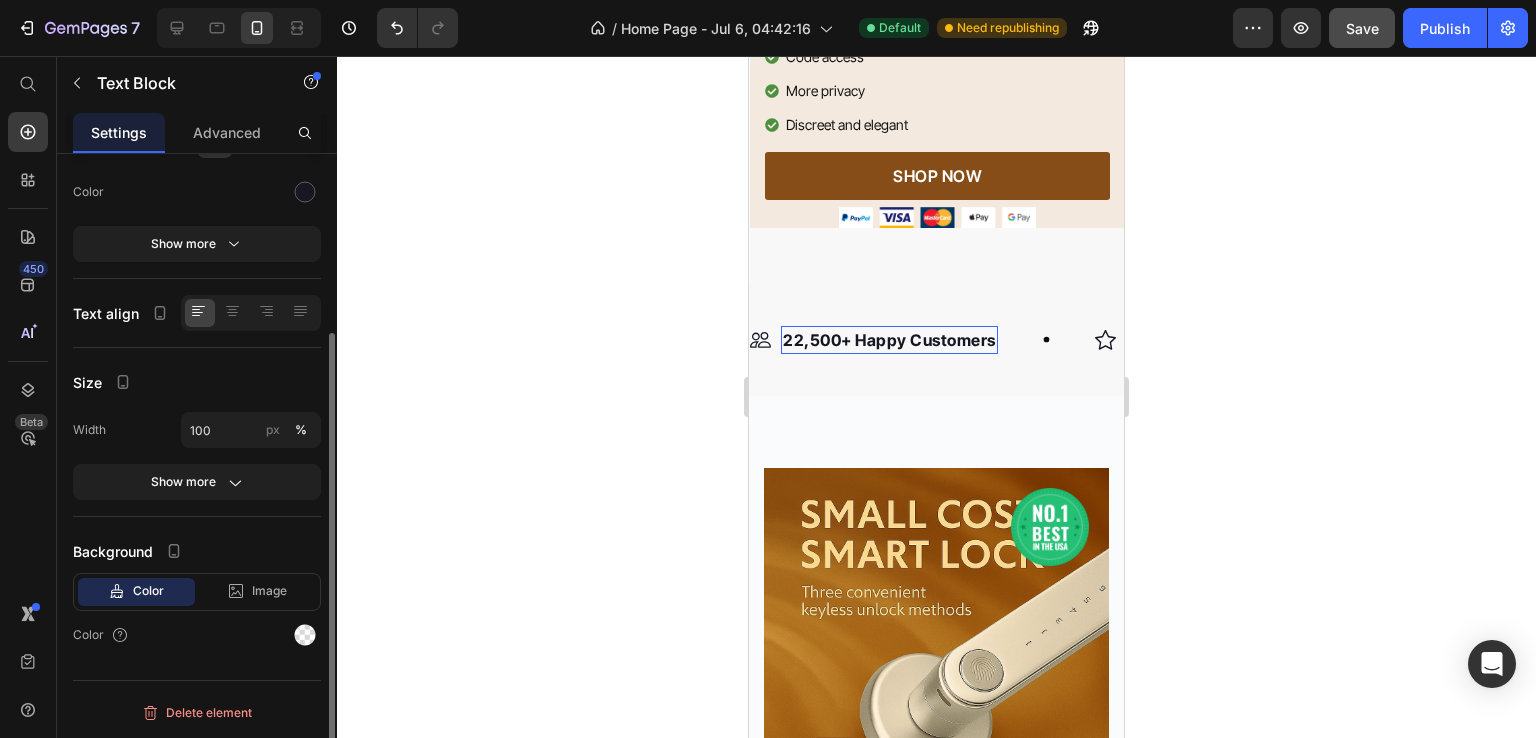 scroll, scrollTop: 0, scrollLeft: 0, axis: both 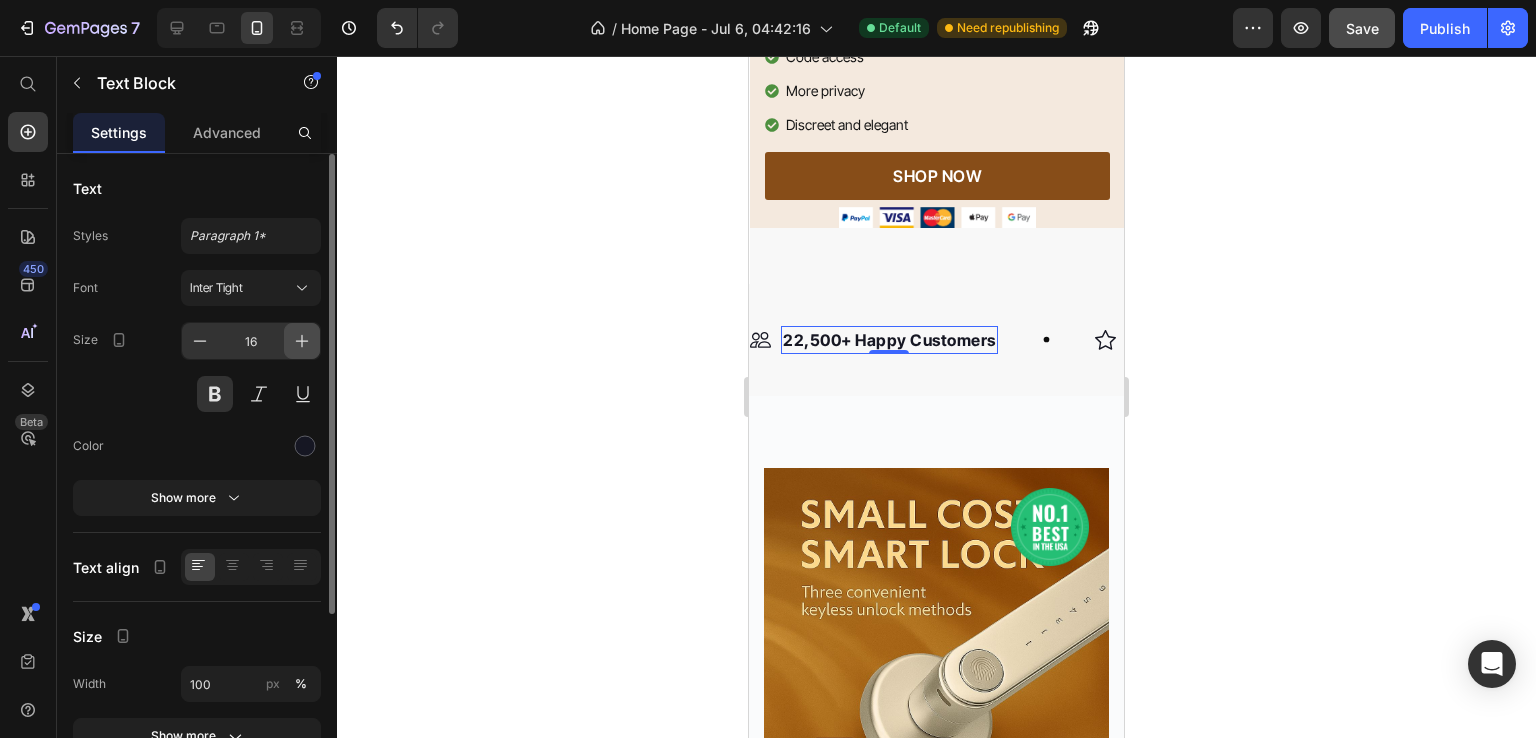 click 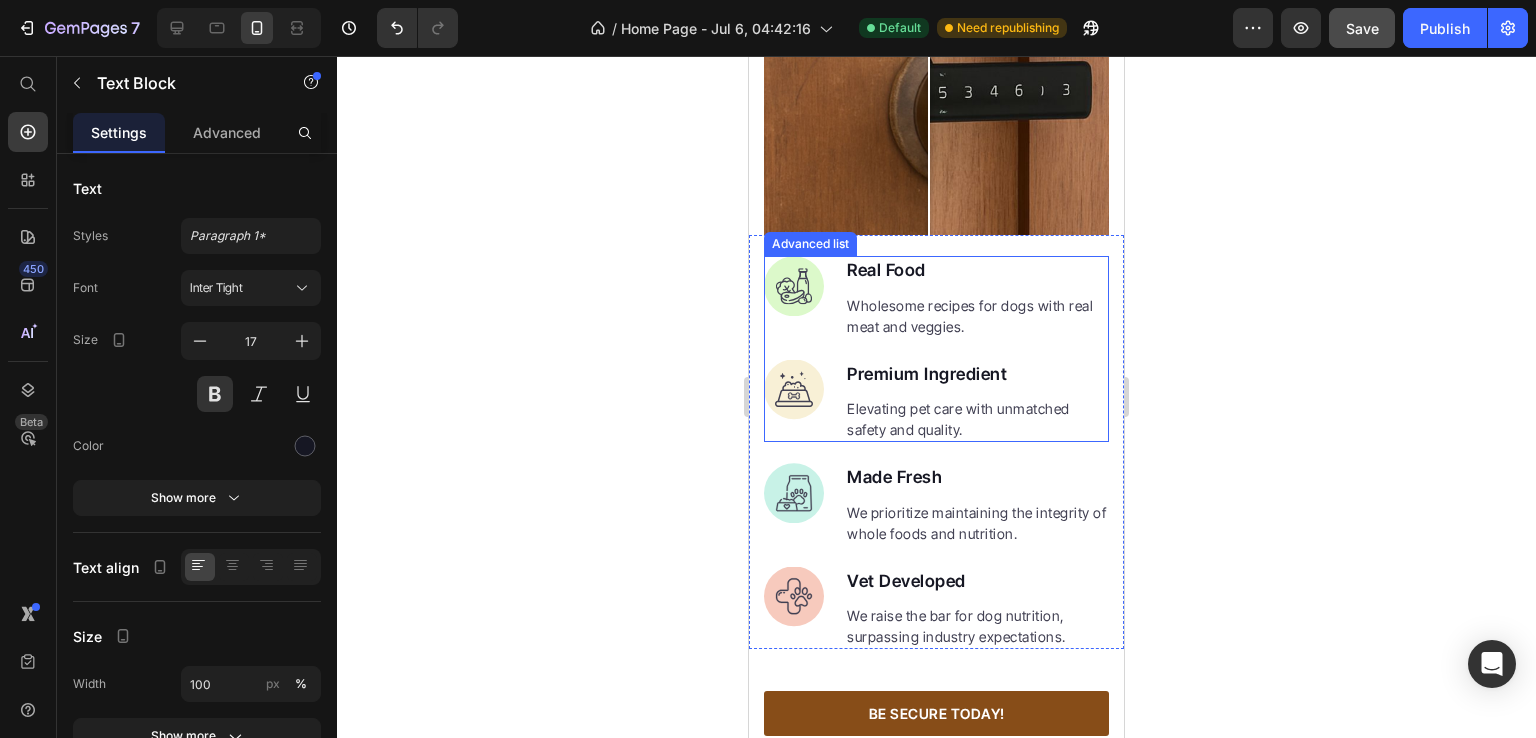 scroll, scrollTop: 2980, scrollLeft: 0, axis: vertical 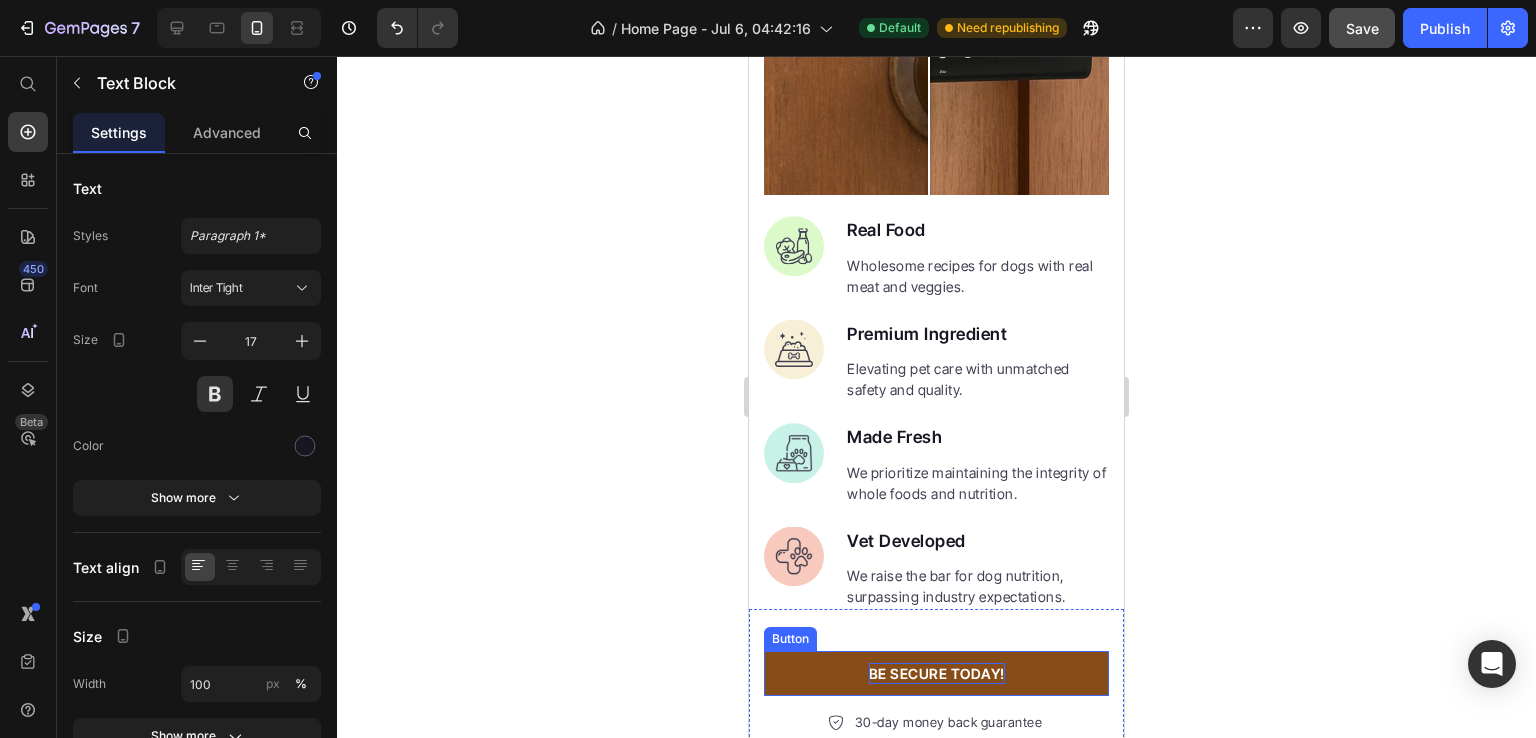 click on "BE SECURE TODAY!" at bounding box center (937, 673) 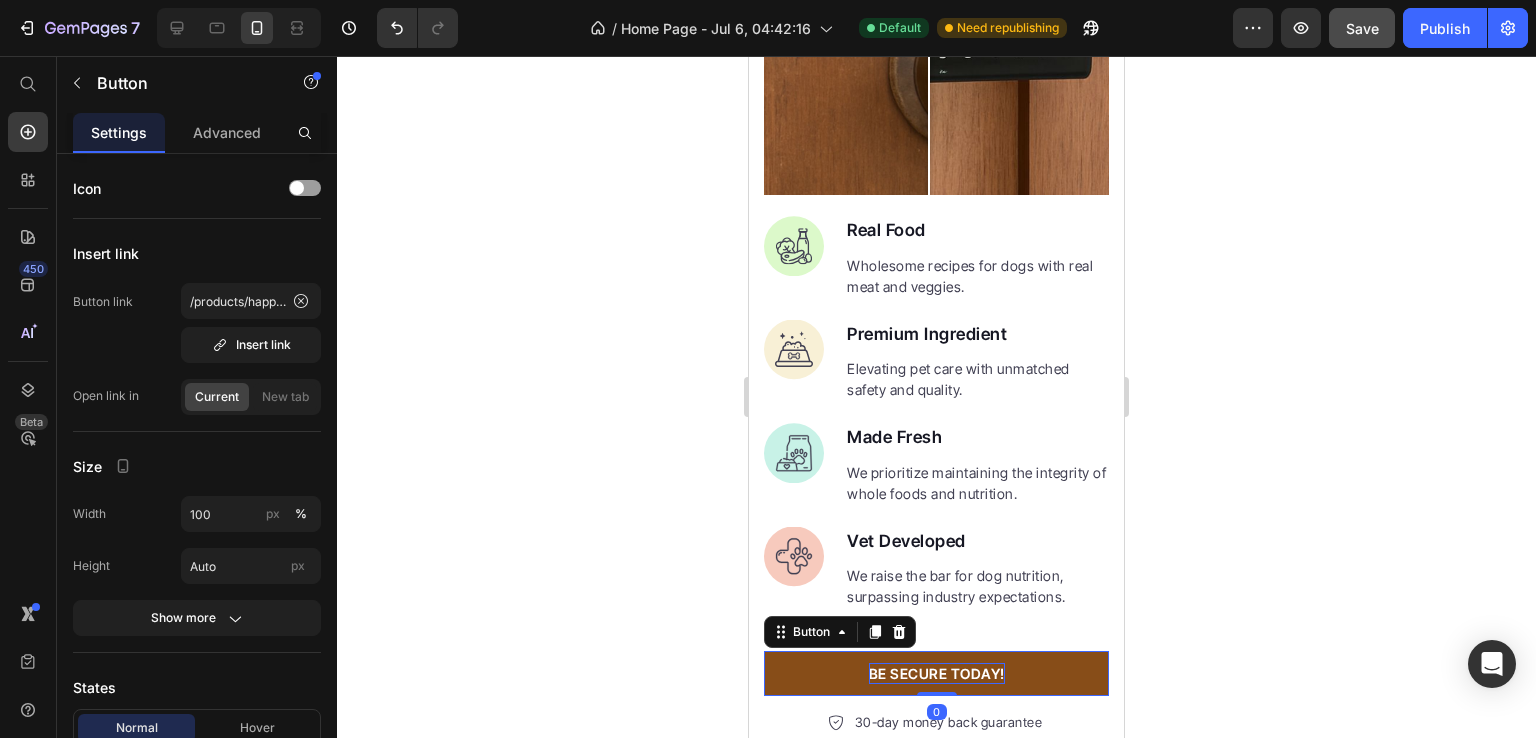 click on "BE SECURE TODAY!" at bounding box center (937, 673) 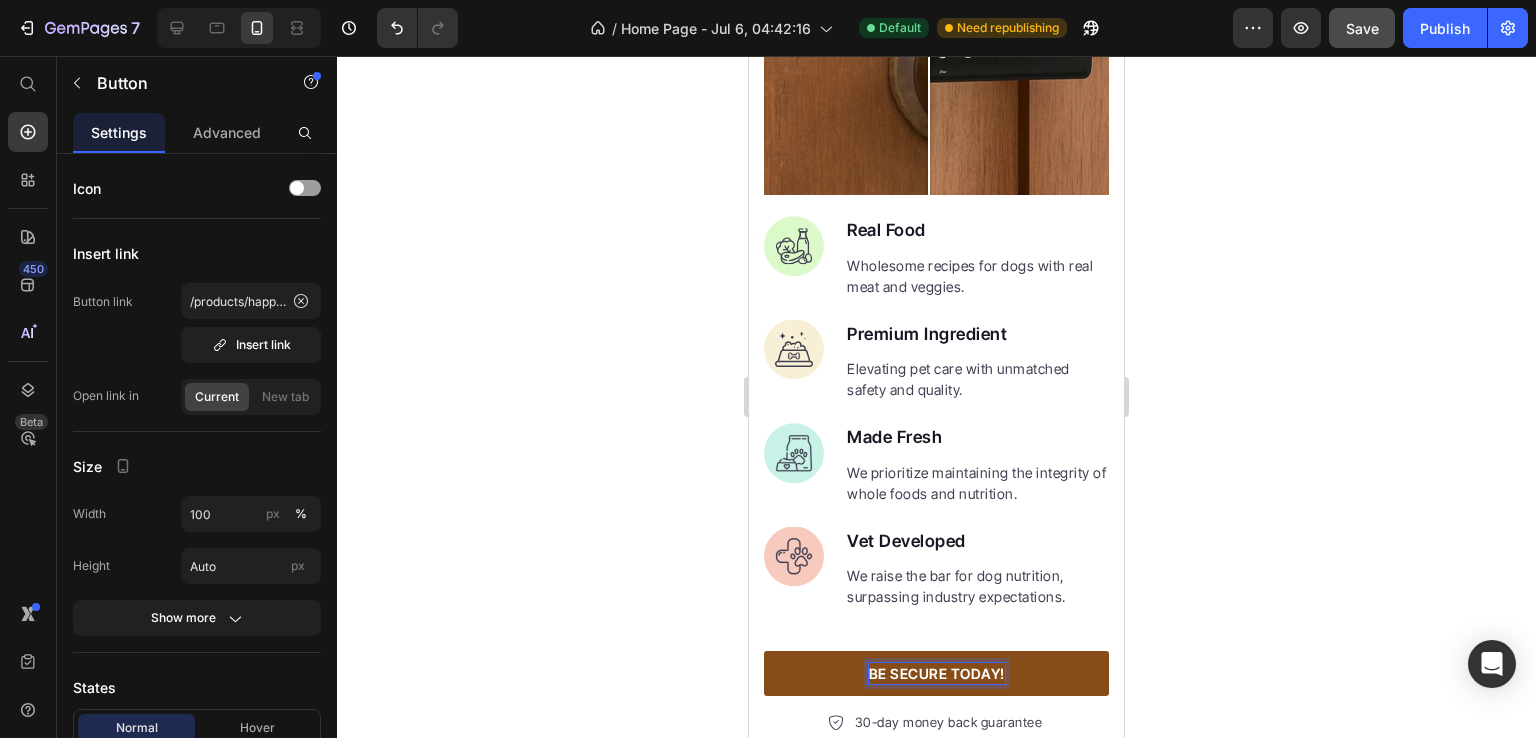 click on "BE SECURE TODAY!" at bounding box center (937, 673) 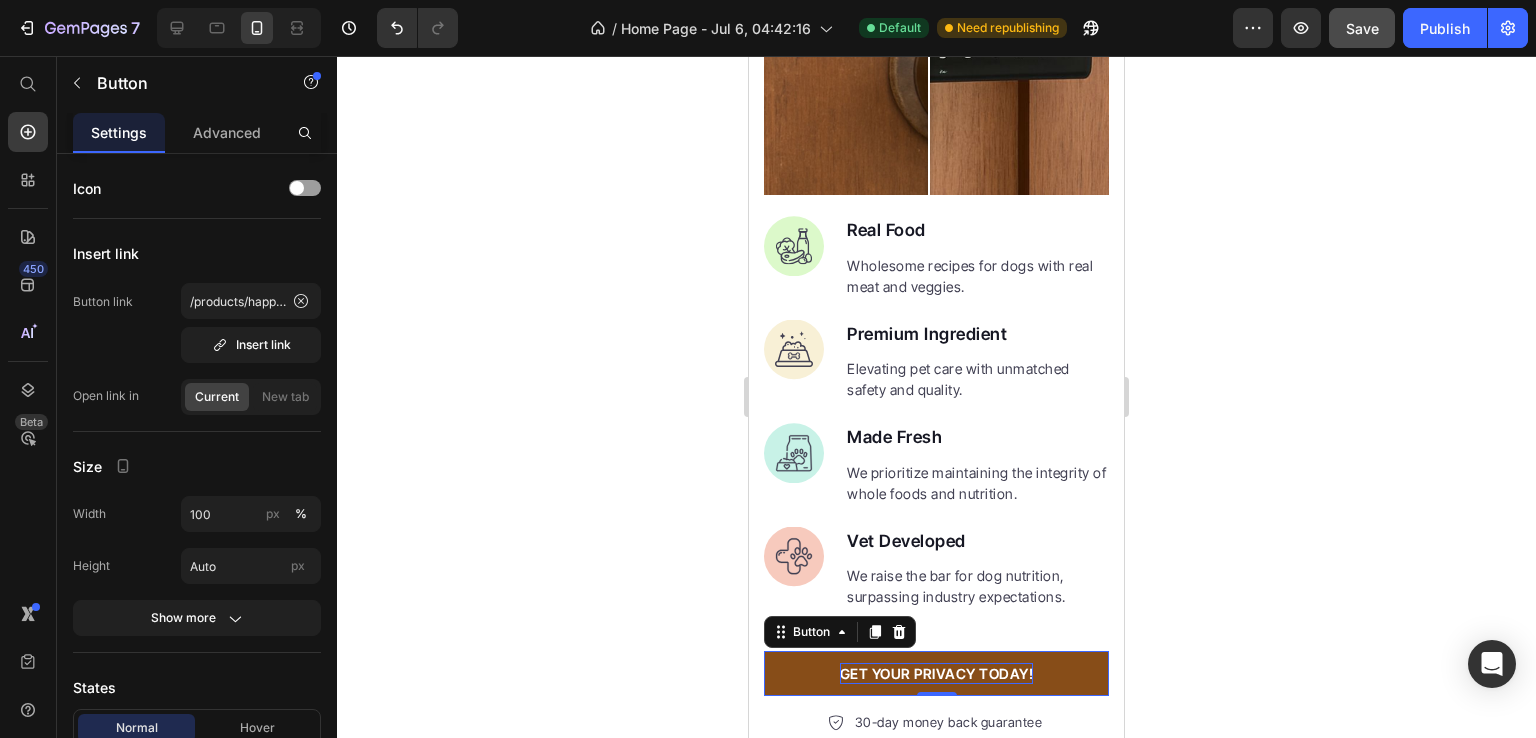 click 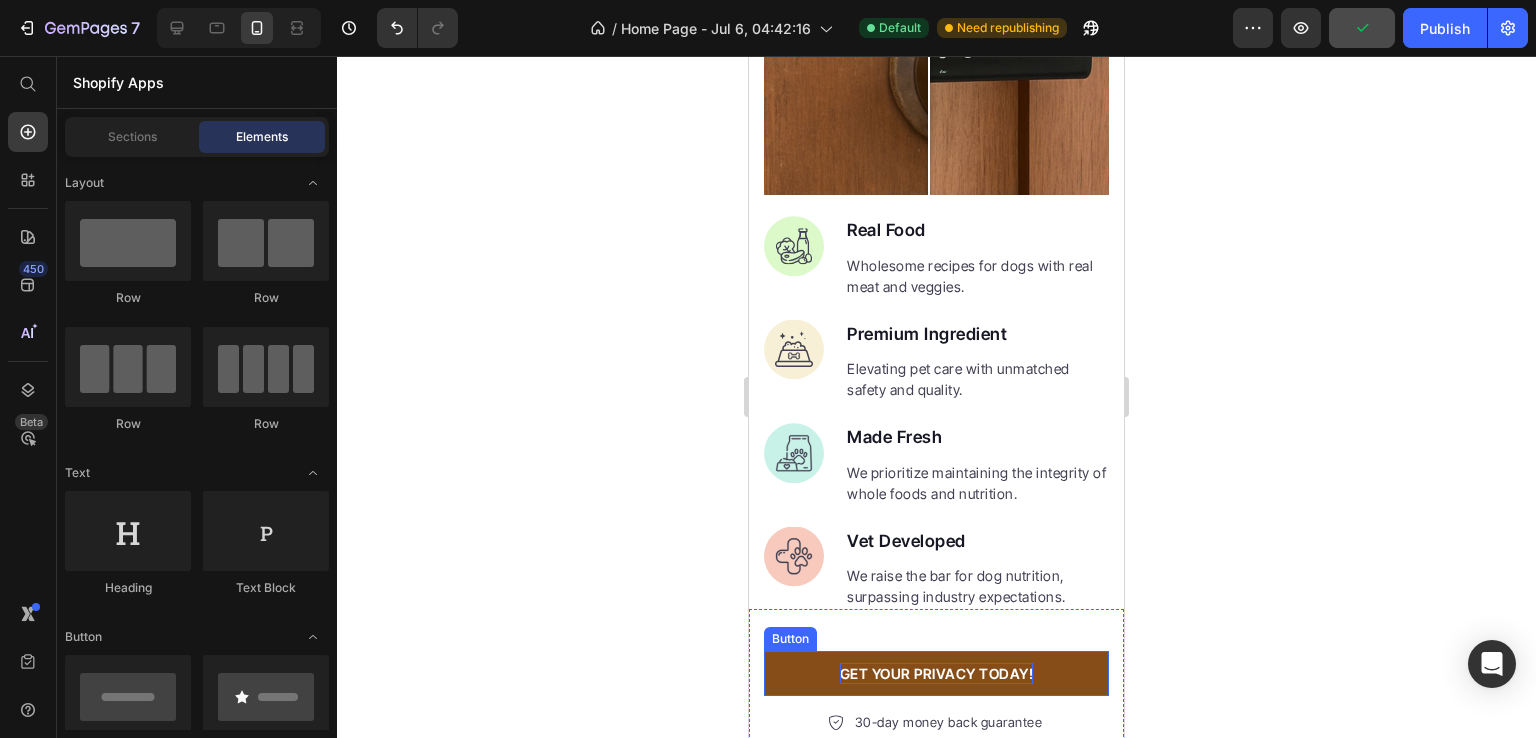 click on "GET YOUR PRIVACY TODAY!" at bounding box center (937, 673) 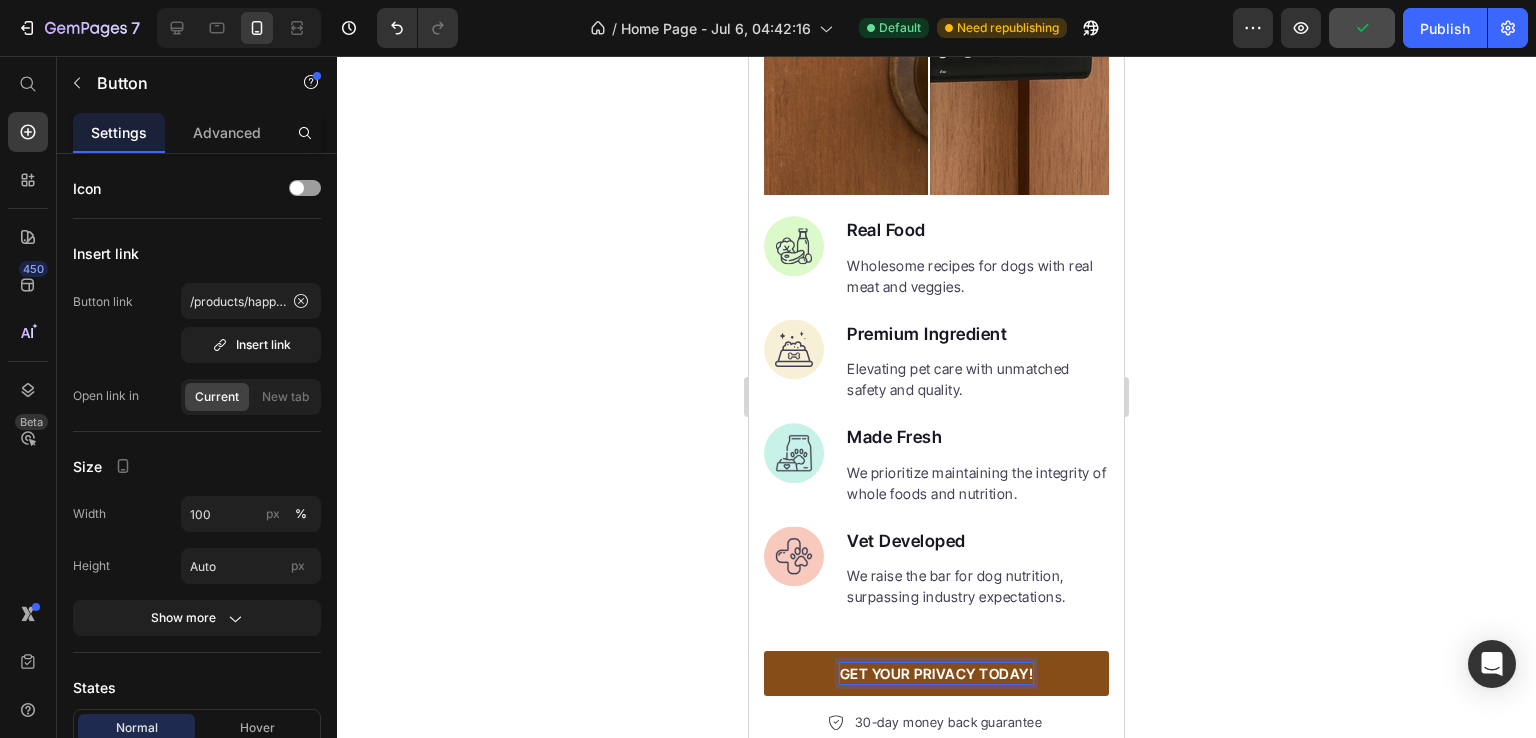 click on "GET YOUR PRIVACY TODAY!" at bounding box center [937, 673] 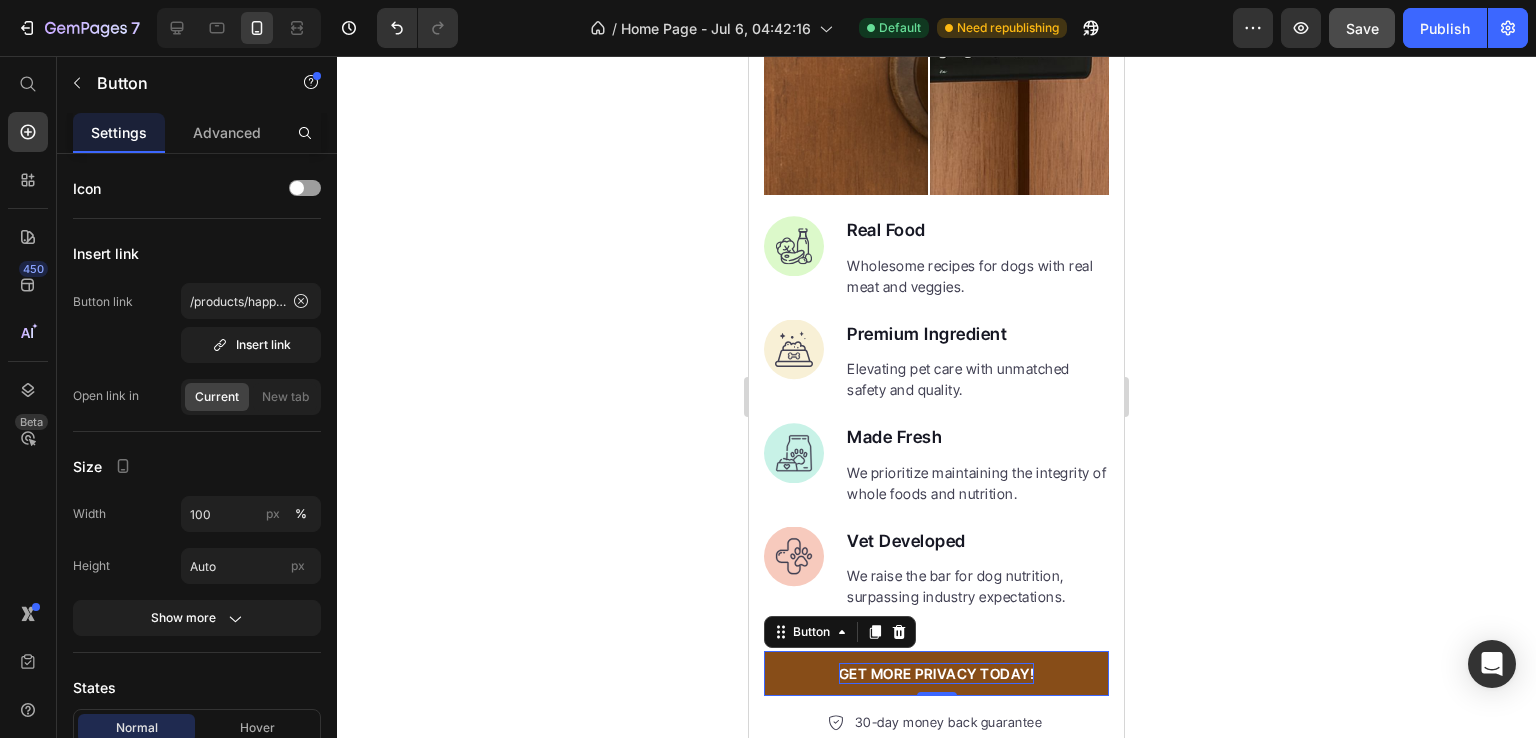 click 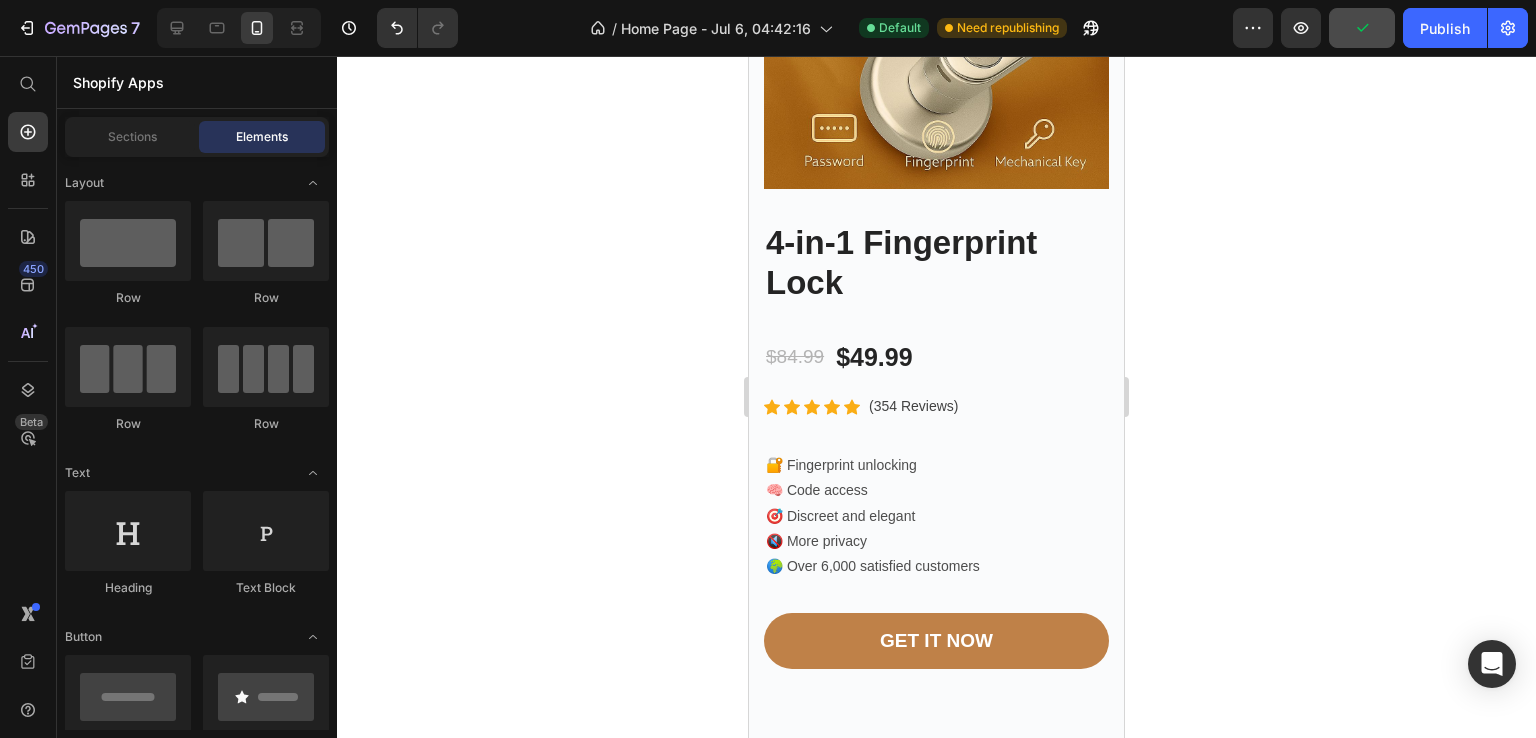 scroll, scrollTop: 0, scrollLeft: 0, axis: both 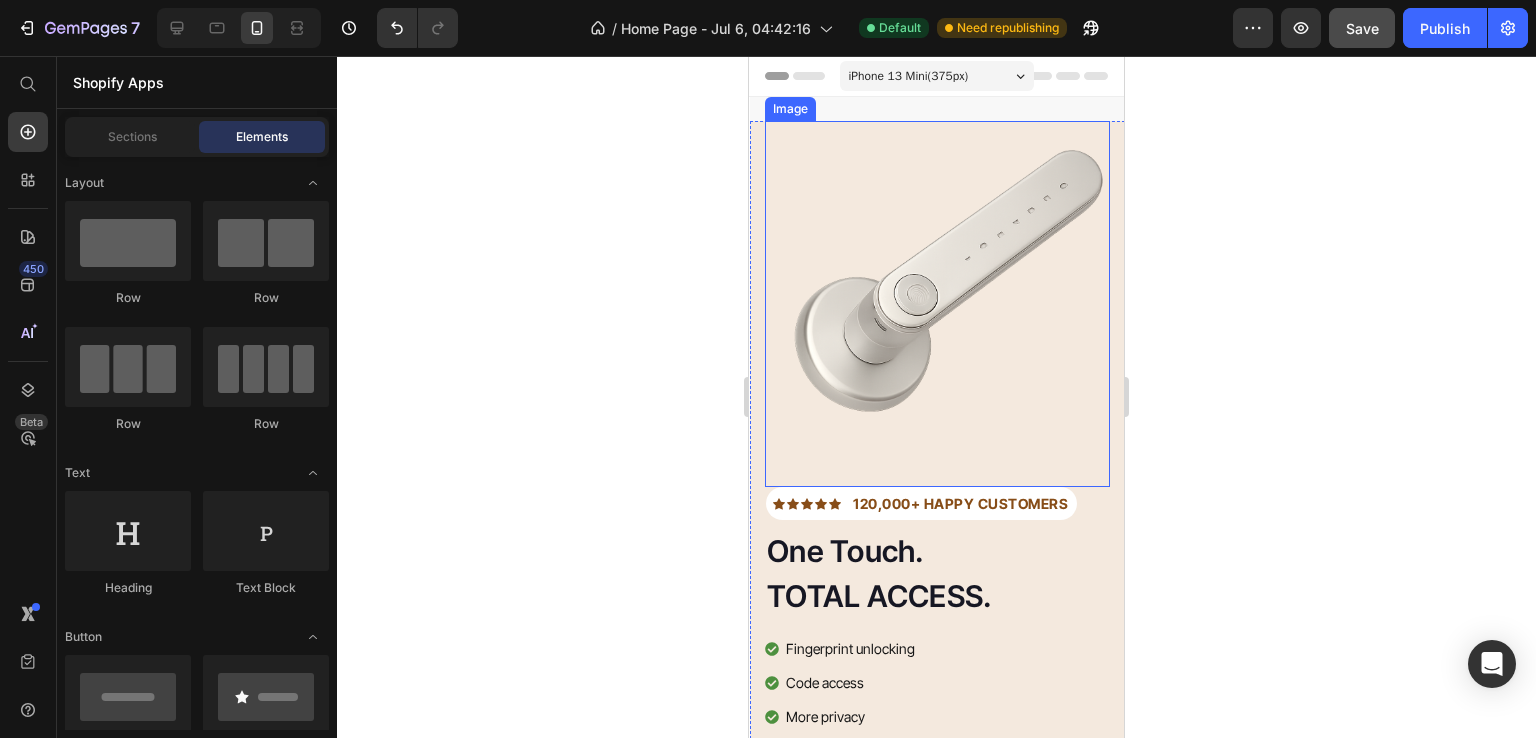 click at bounding box center (937, 304) 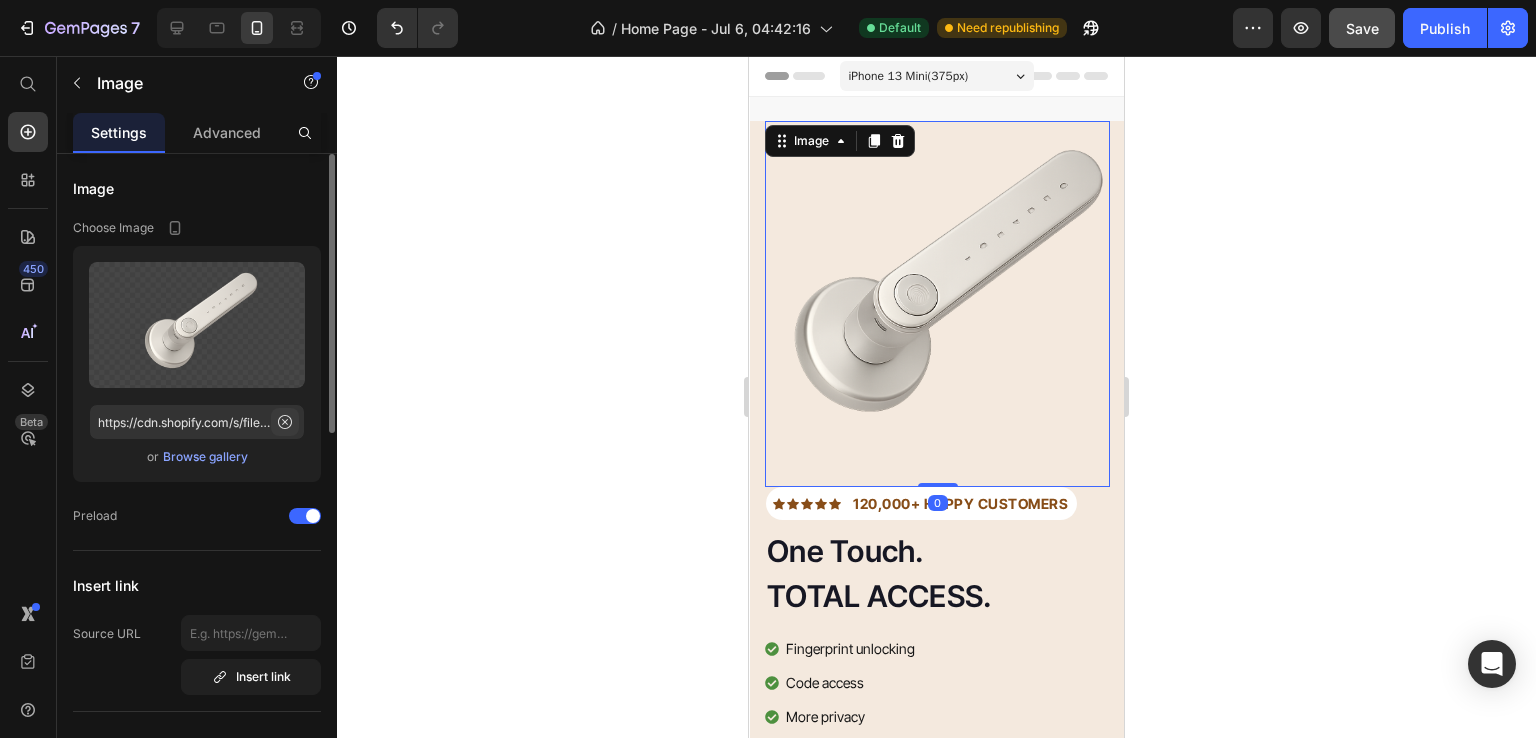 click 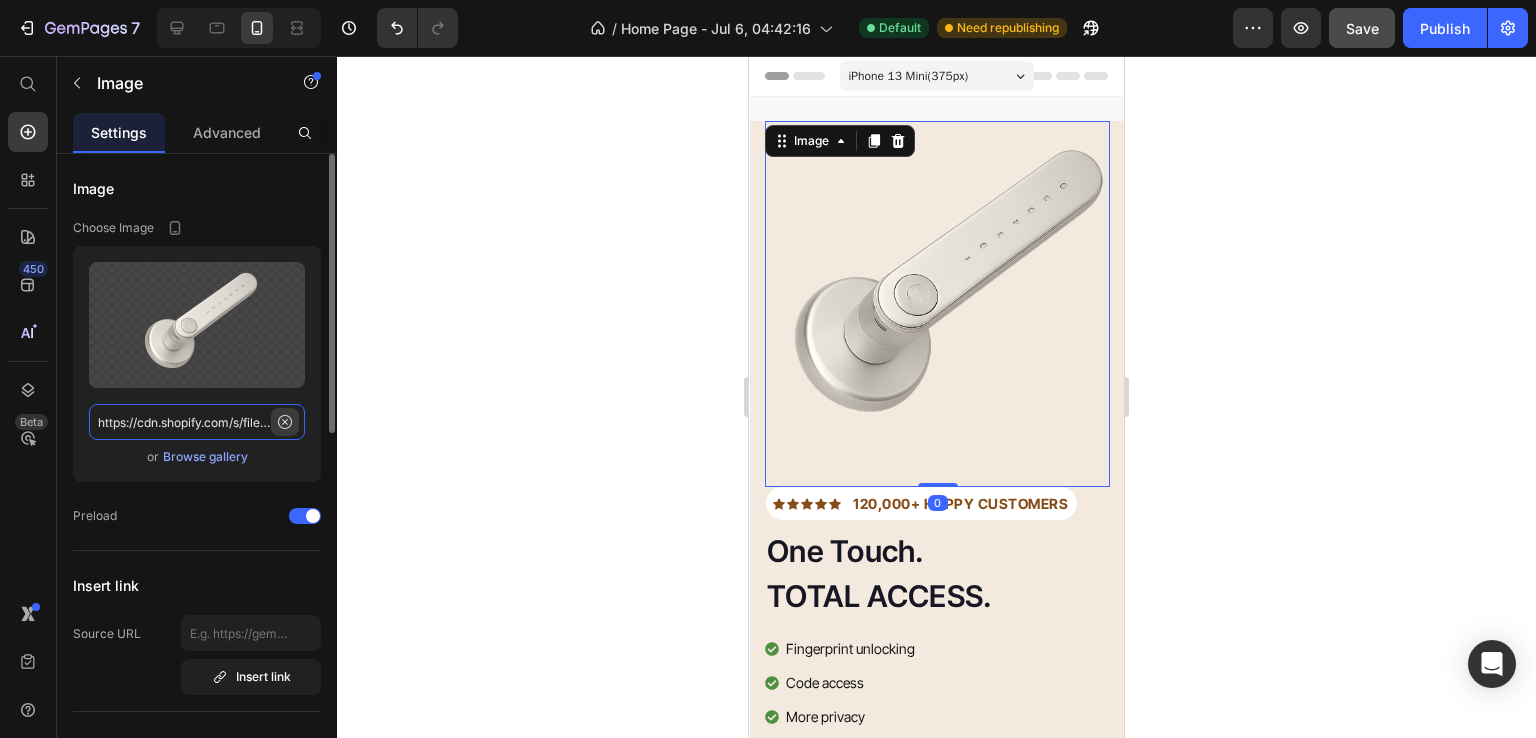 type 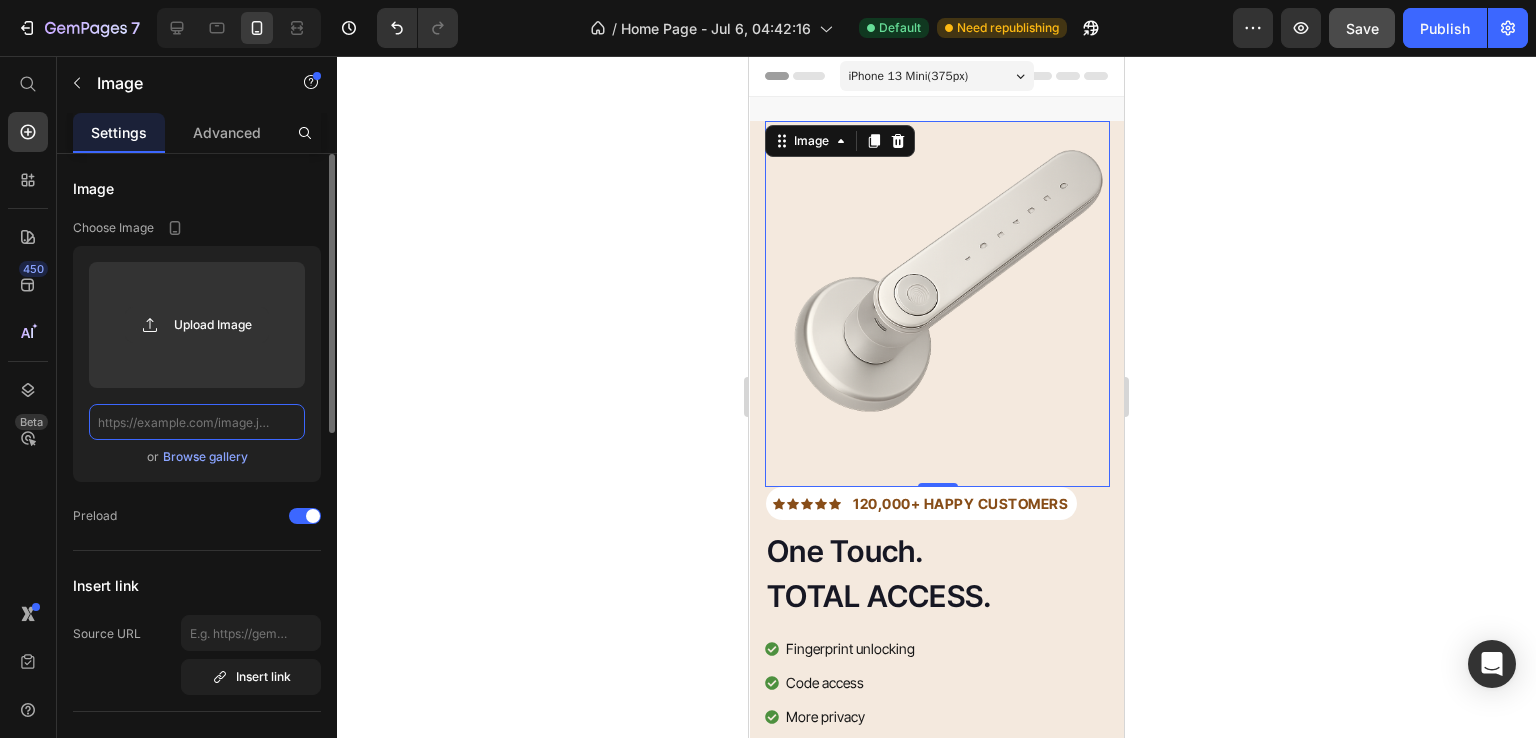 scroll, scrollTop: 0, scrollLeft: 0, axis: both 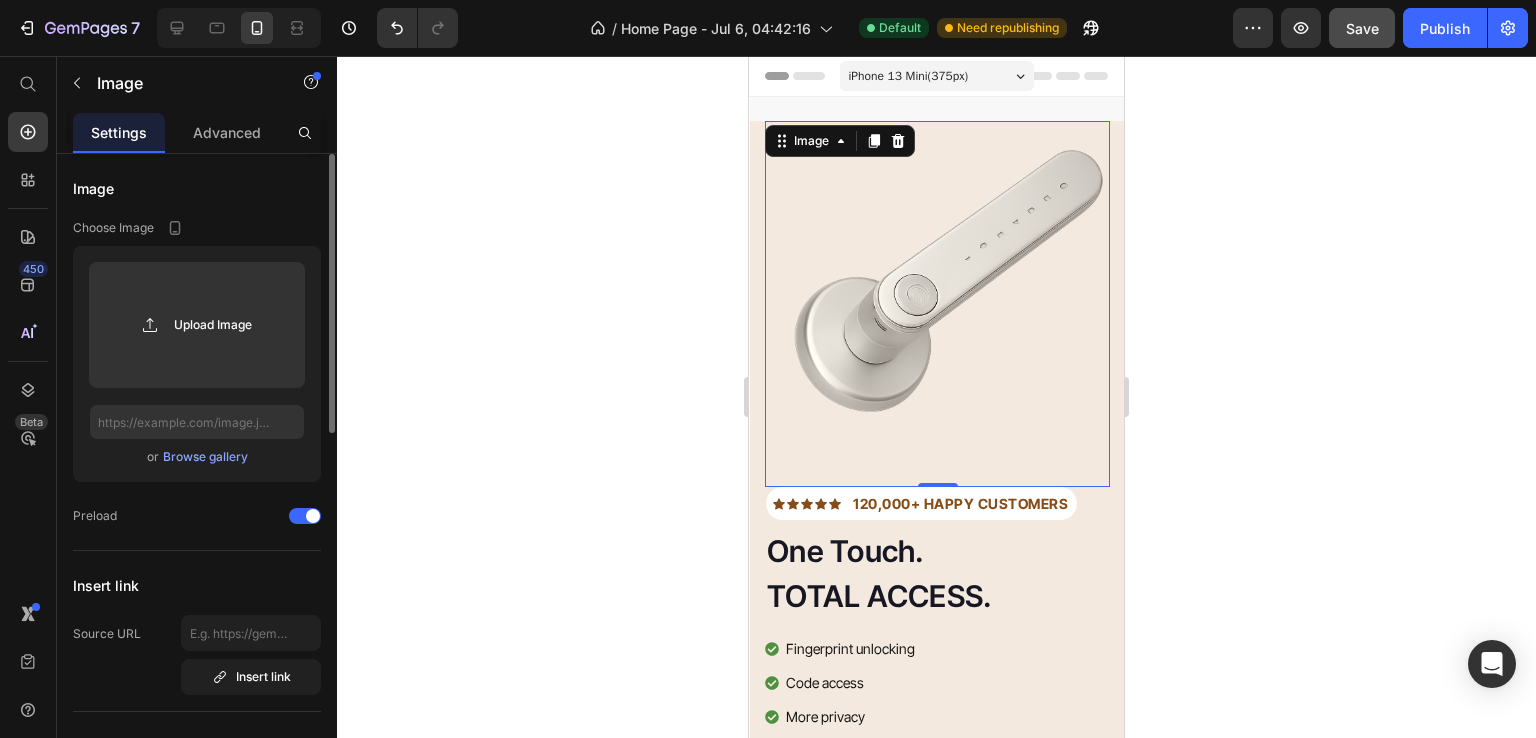 click on "Upload Image  or   Browse gallery" 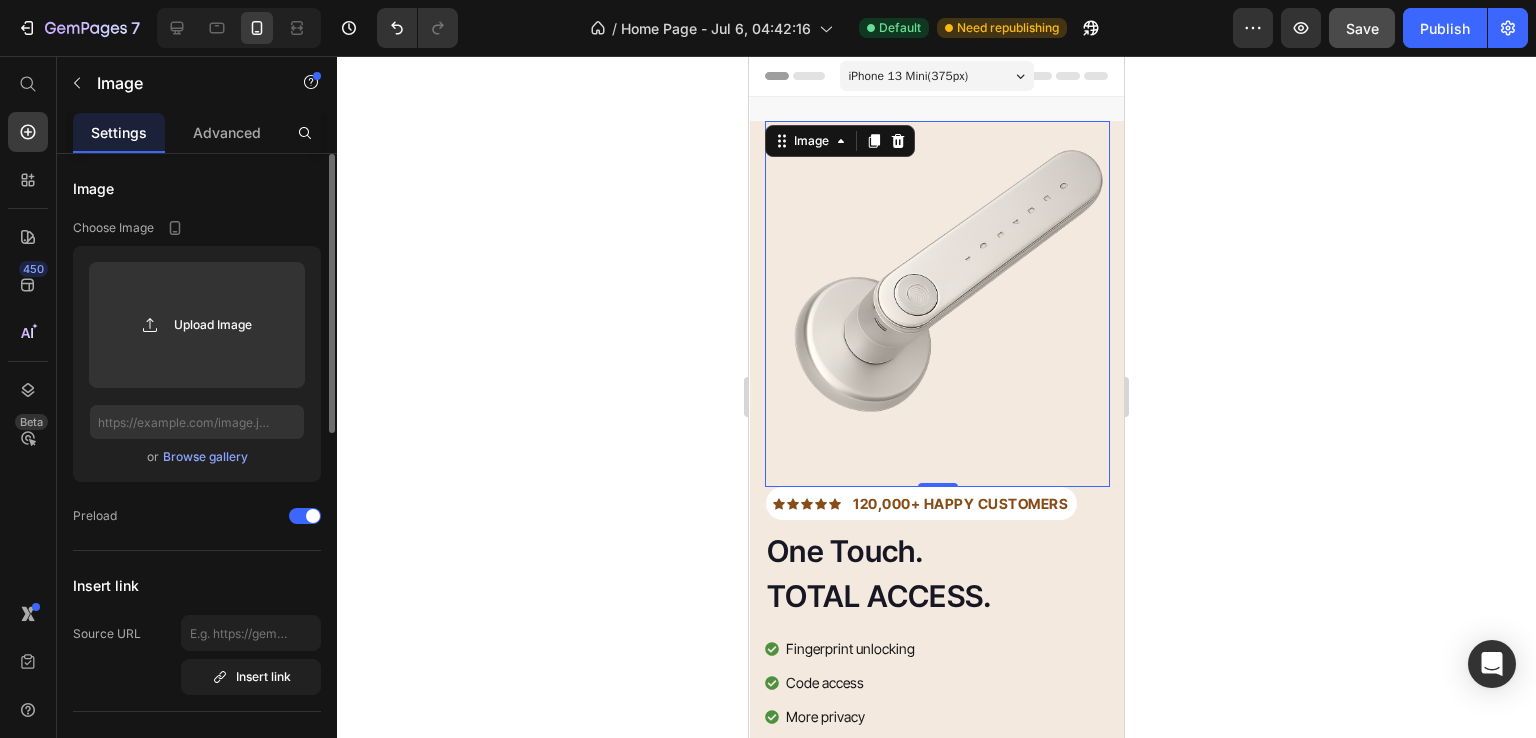 click on "Browse gallery" at bounding box center (205, 457) 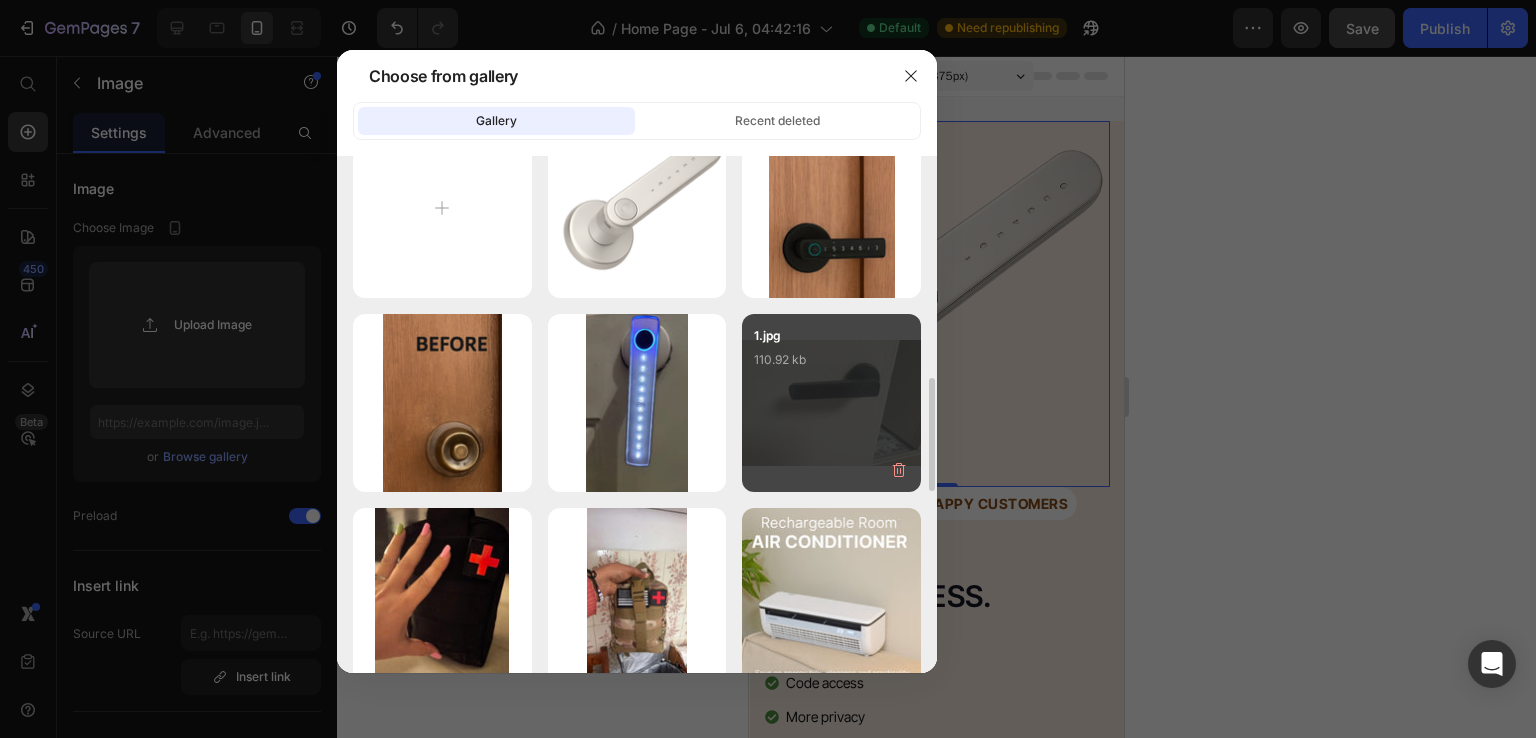 scroll, scrollTop: 0, scrollLeft: 0, axis: both 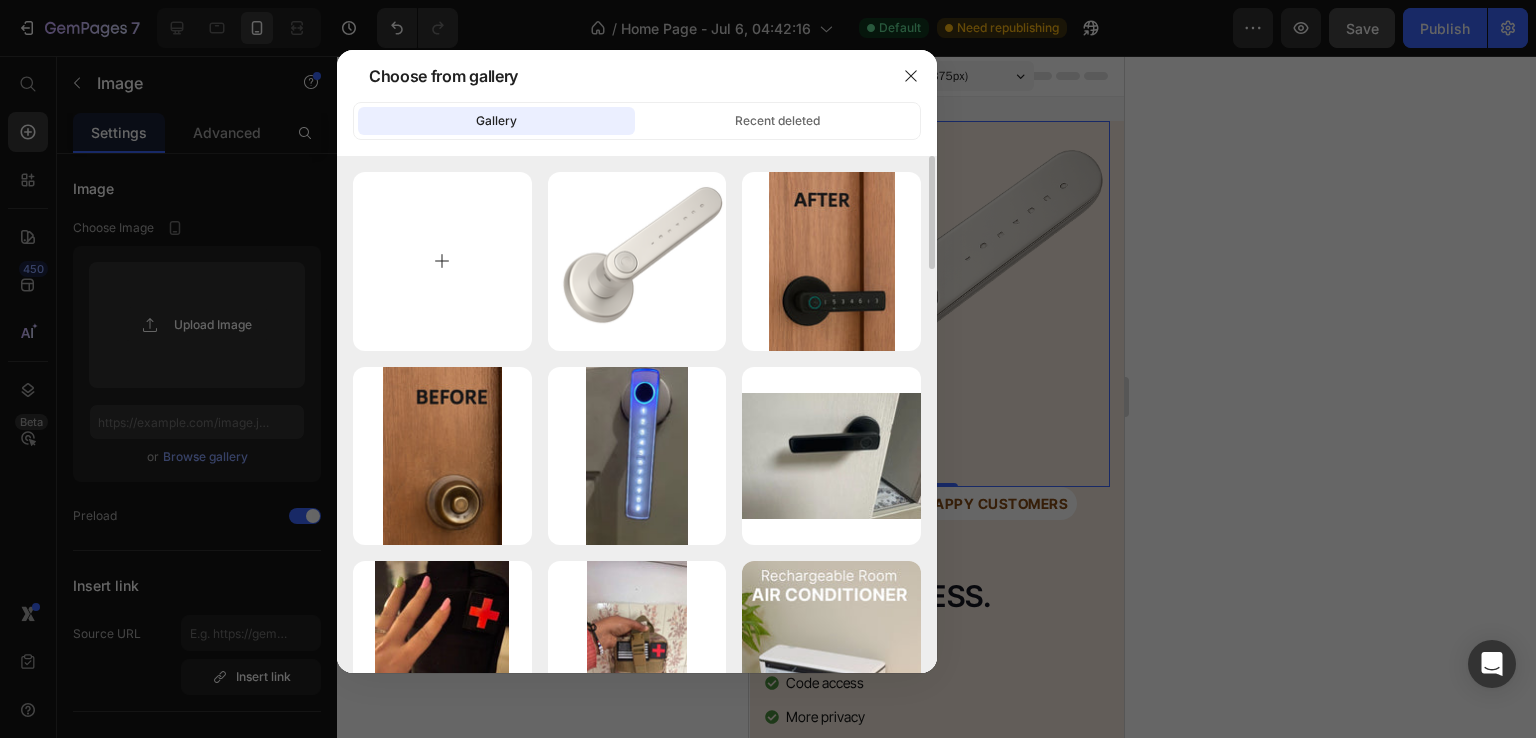 click at bounding box center (442, 261) 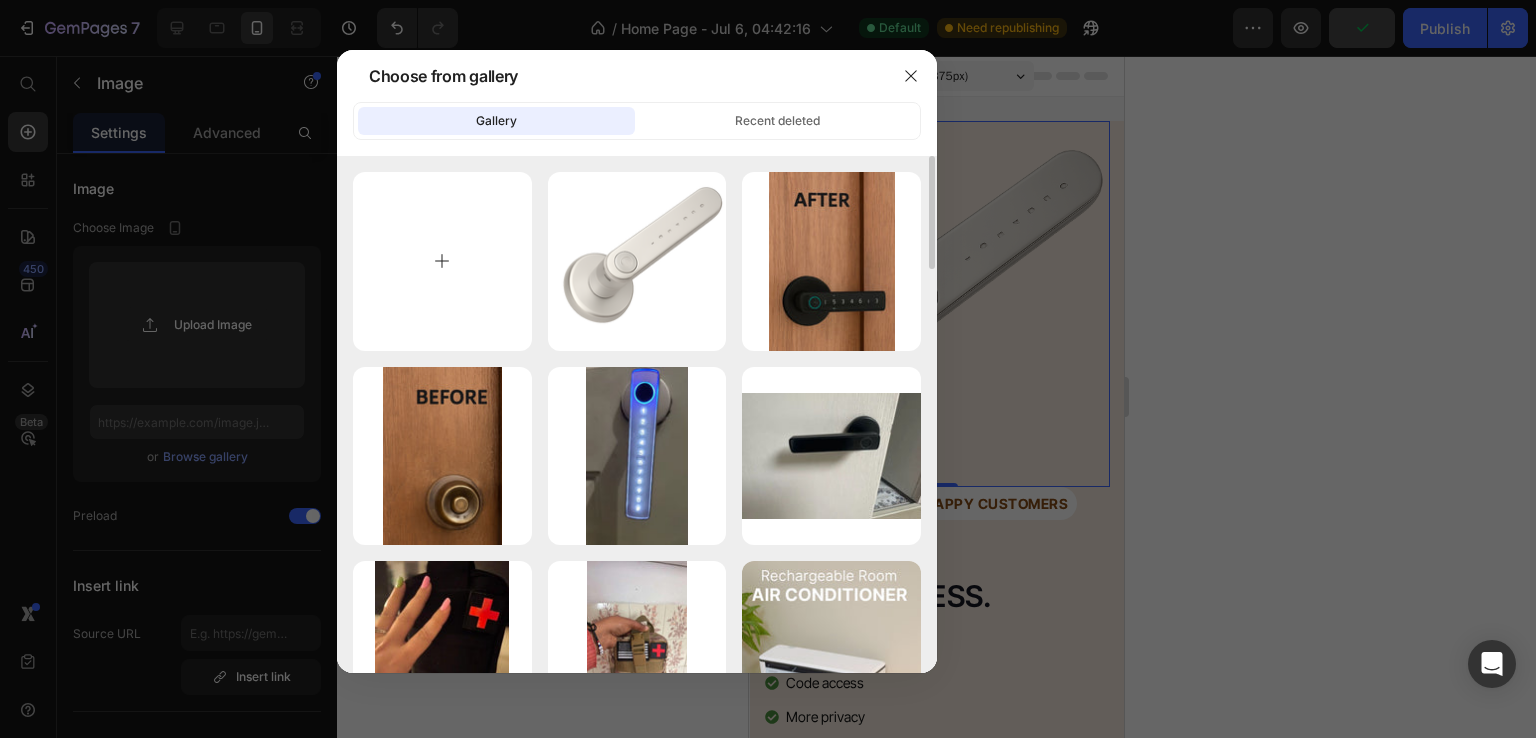 type on "C:\fakepath\hero.jpg" 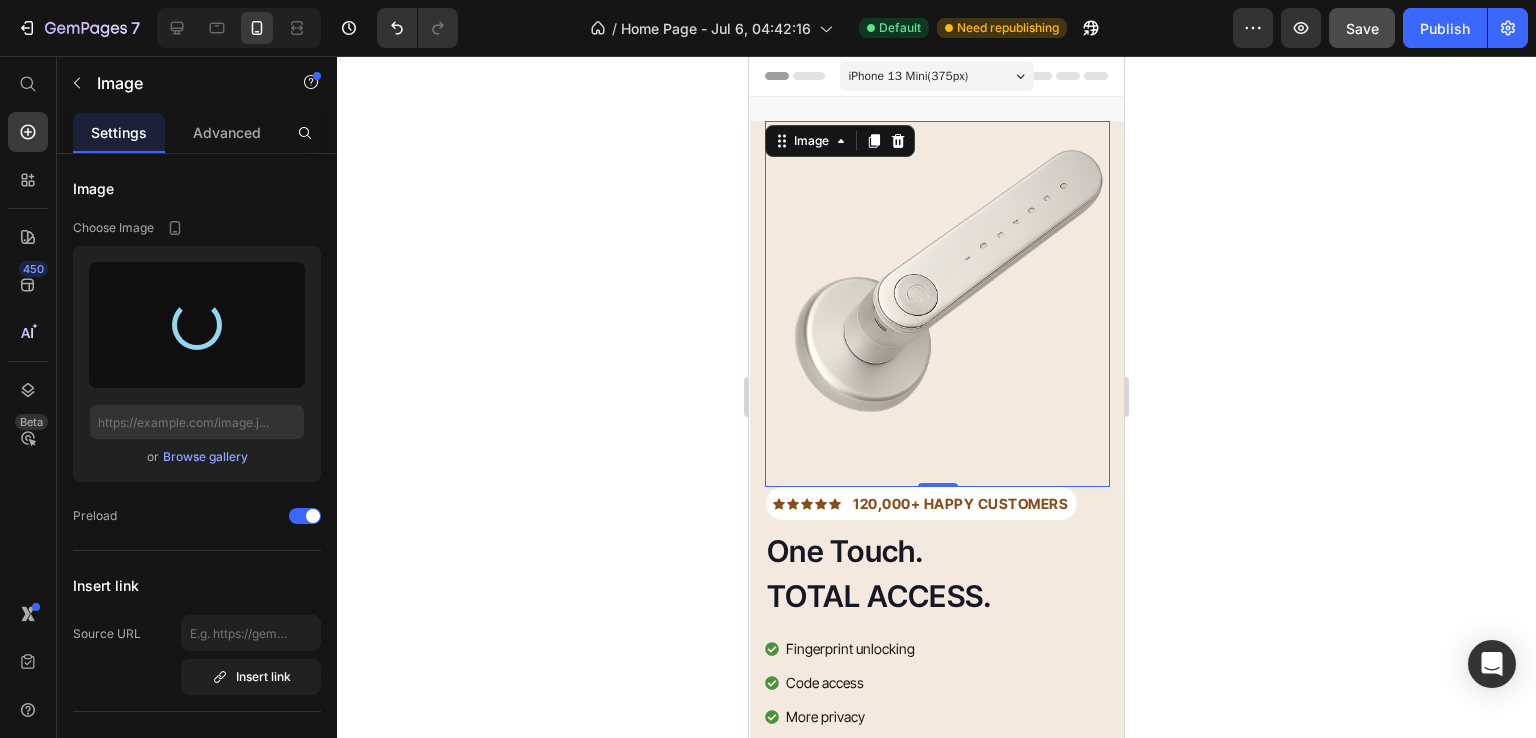 type on "https://cdn.shopify.com/s/files/1/0975/2346/6580/files/gempages_574160830199759641-38602857-8e83-453a-84dd-dabdeab580cb.jpg" 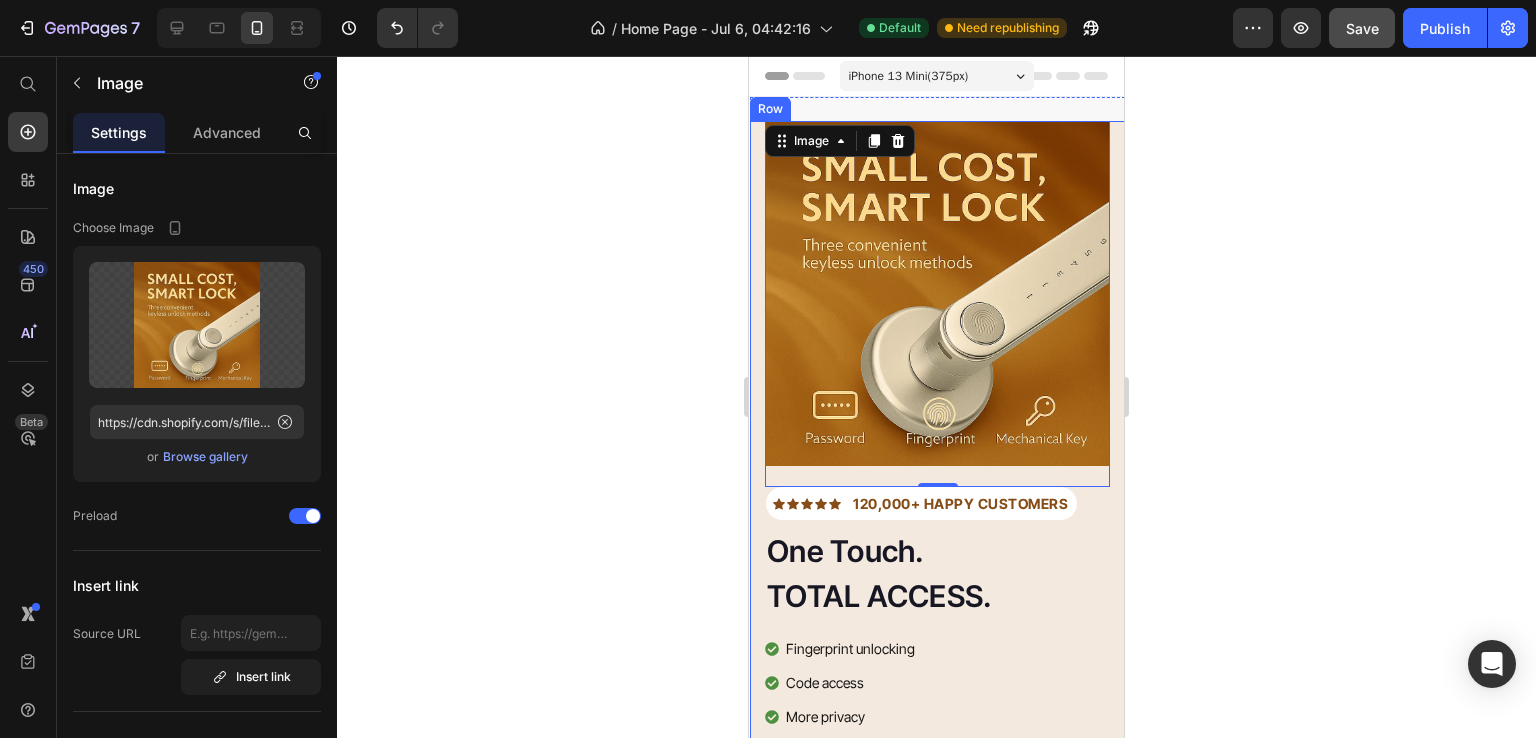 click on "Icon Icon Icon Icon Icon Icon List Hoz 120,000+ HAPPY CUSTOMERS Text block Row One Touch.  TOTAL ACCESS. Heading Fingerprint unlocking Code access More privacy Discreet and elegant Item list SHOP NOW Button
30-day money back guarantee Item list Image Row Row Image   0 Row" at bounding box center (937, 487) 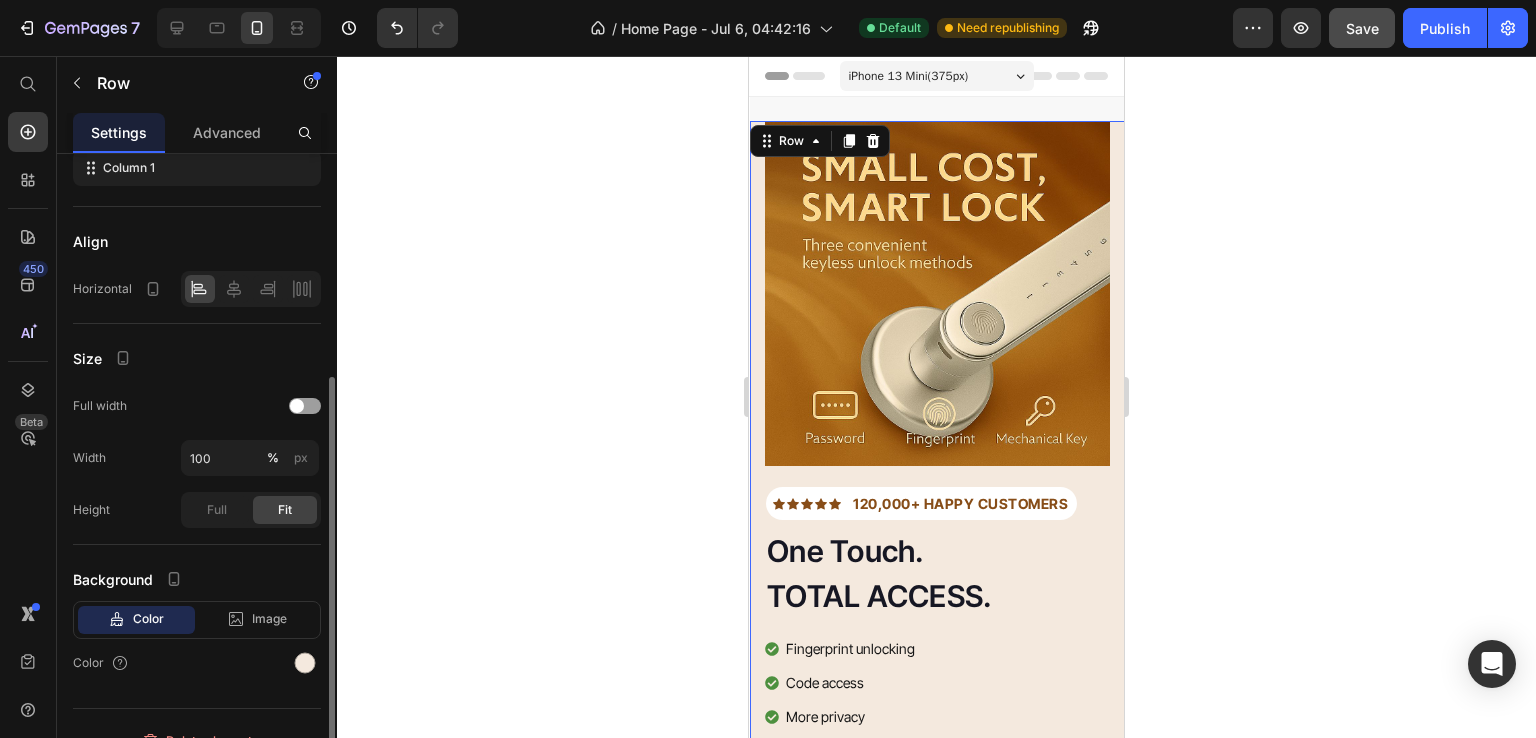 scroll, scrollTop: 382, scrollLeft: 0, axis: vertical 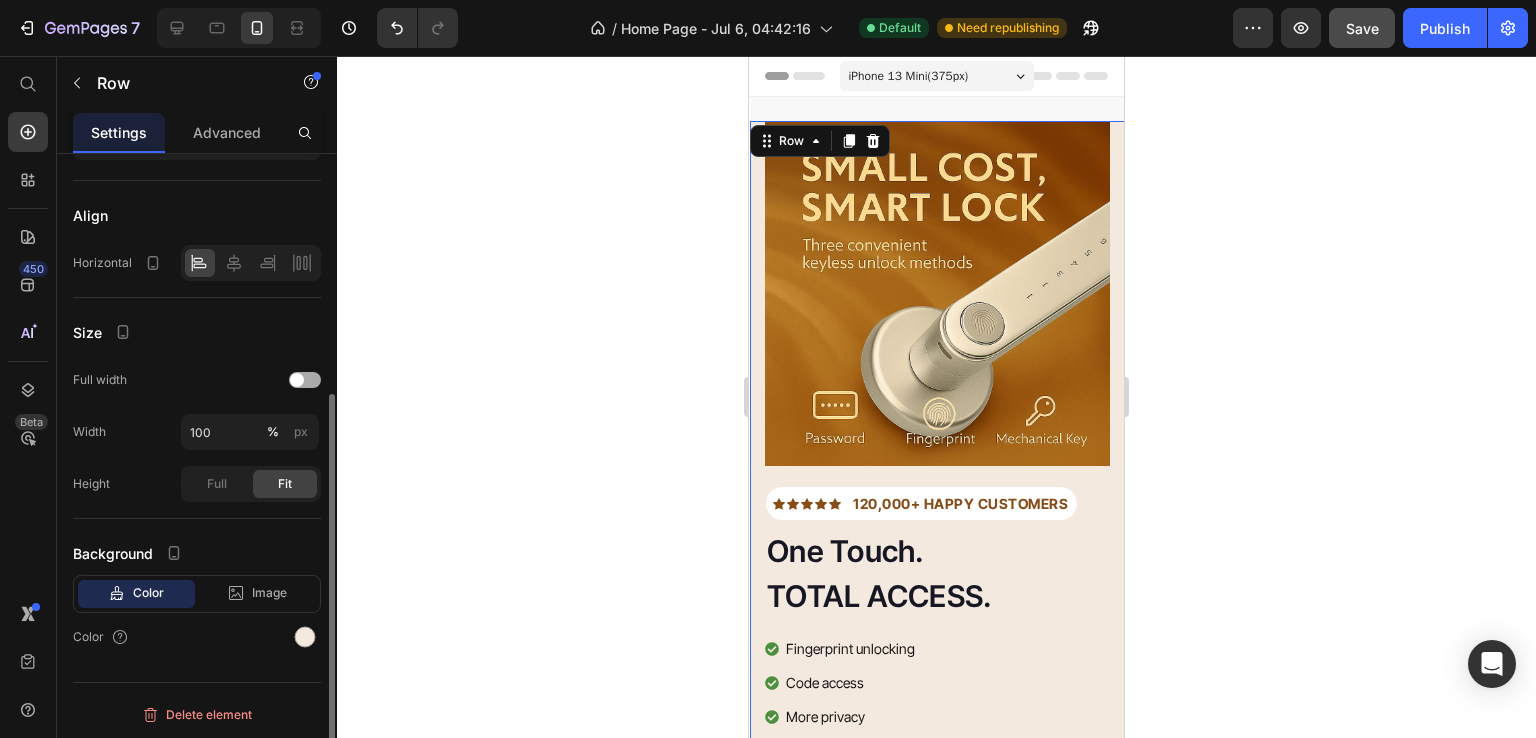 click at bounding box center (297, 380) 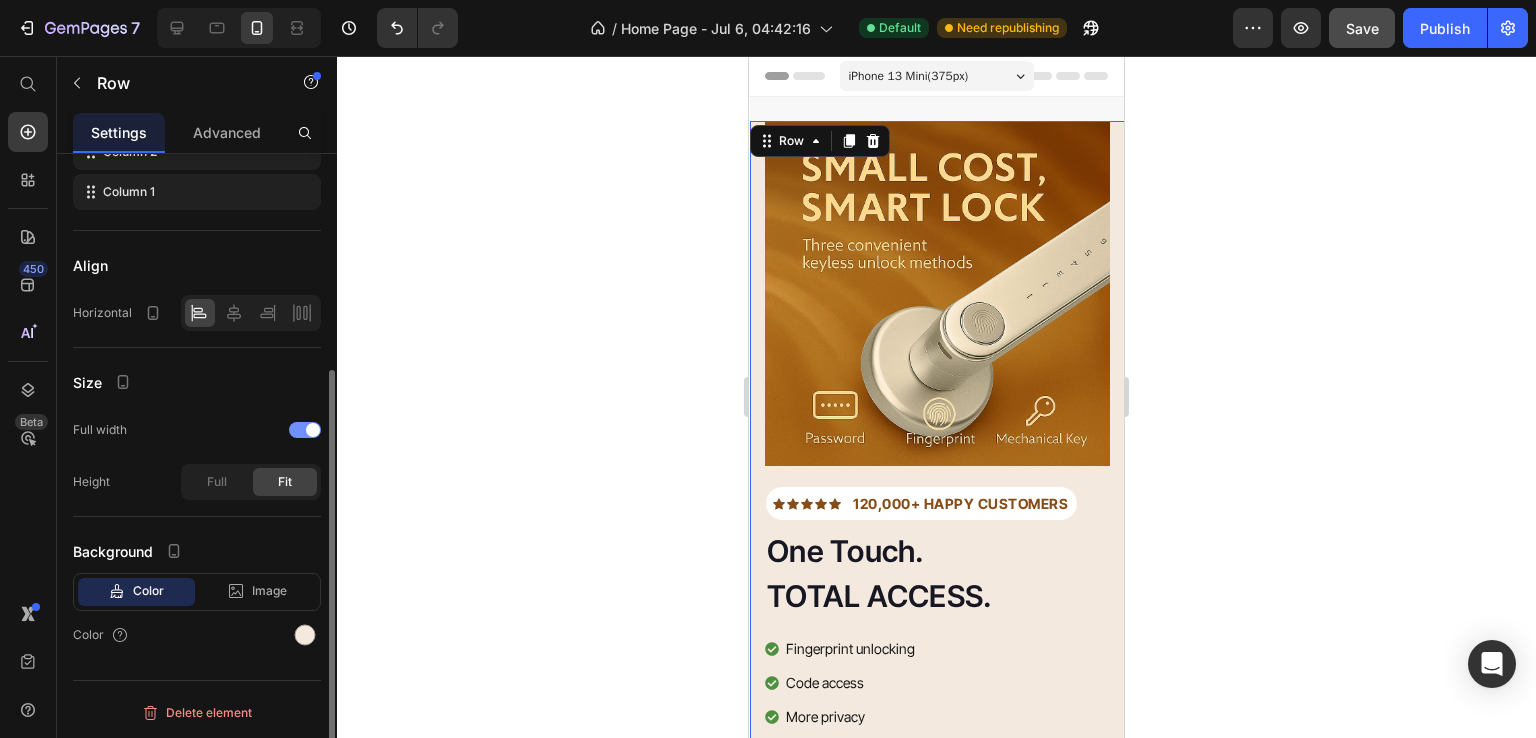 scroll, scrollTop: 330, scrollLeft: 0, axis: vertical 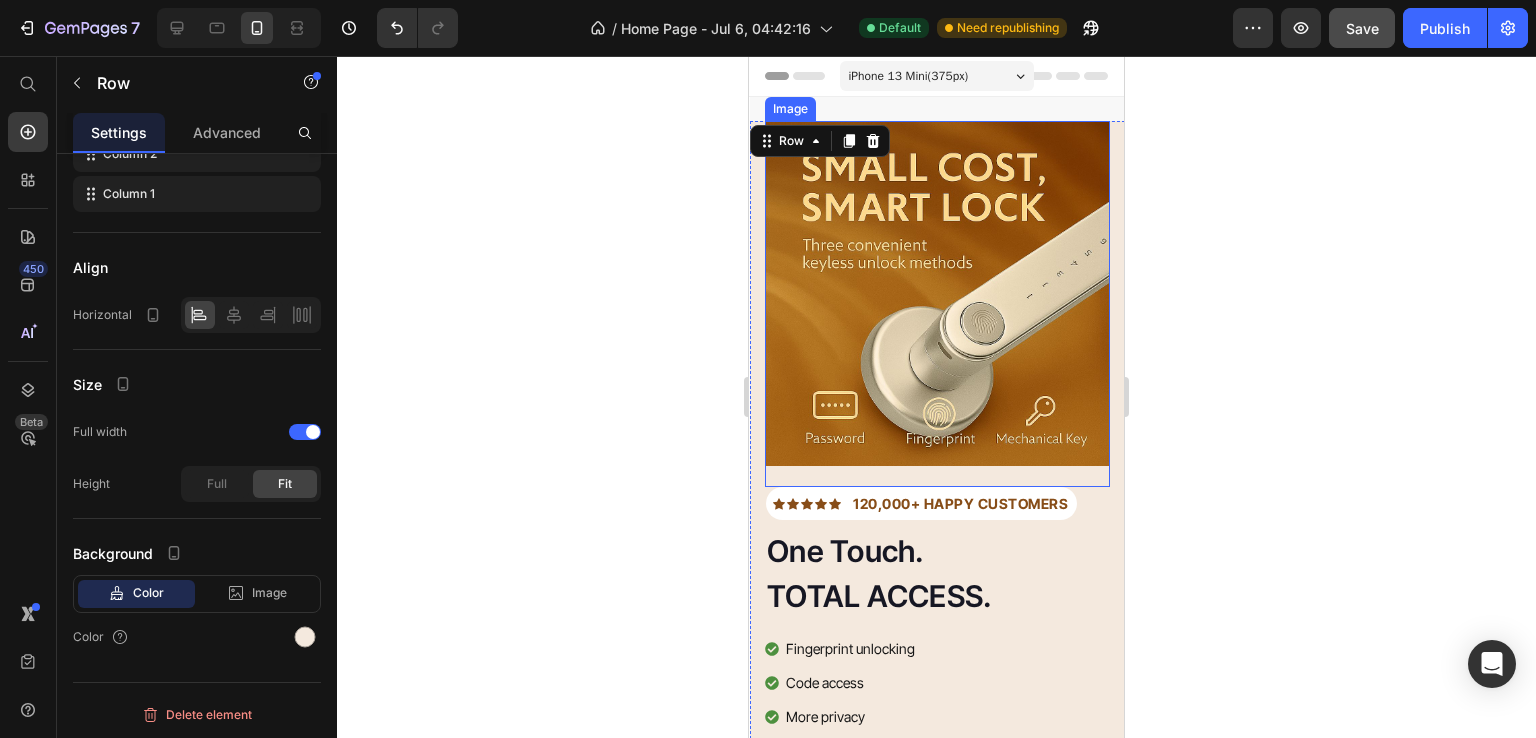 click at bounding box center (937, 304) 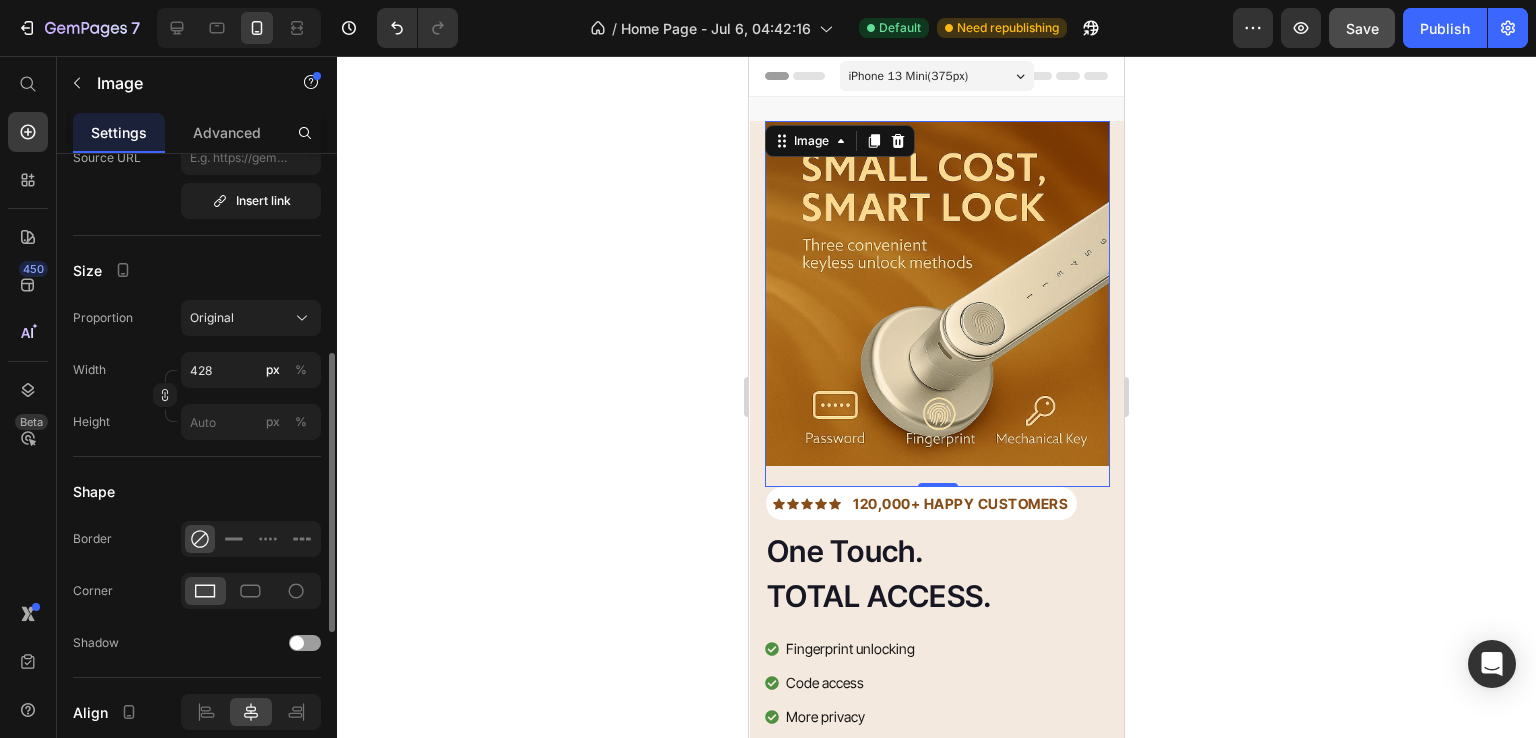 scroll, scrollTop: 470, scrollLeft: 0, axis: vertical 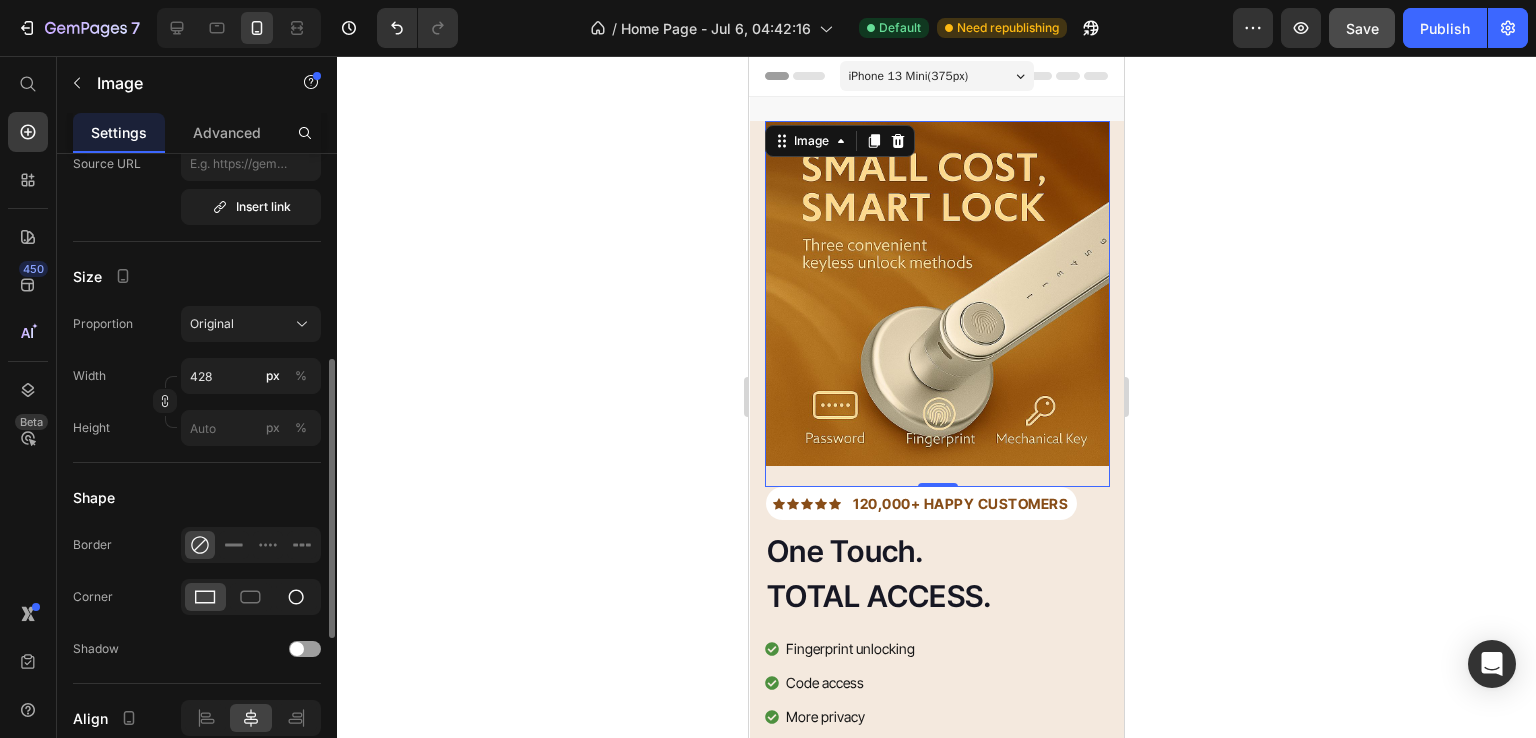 click 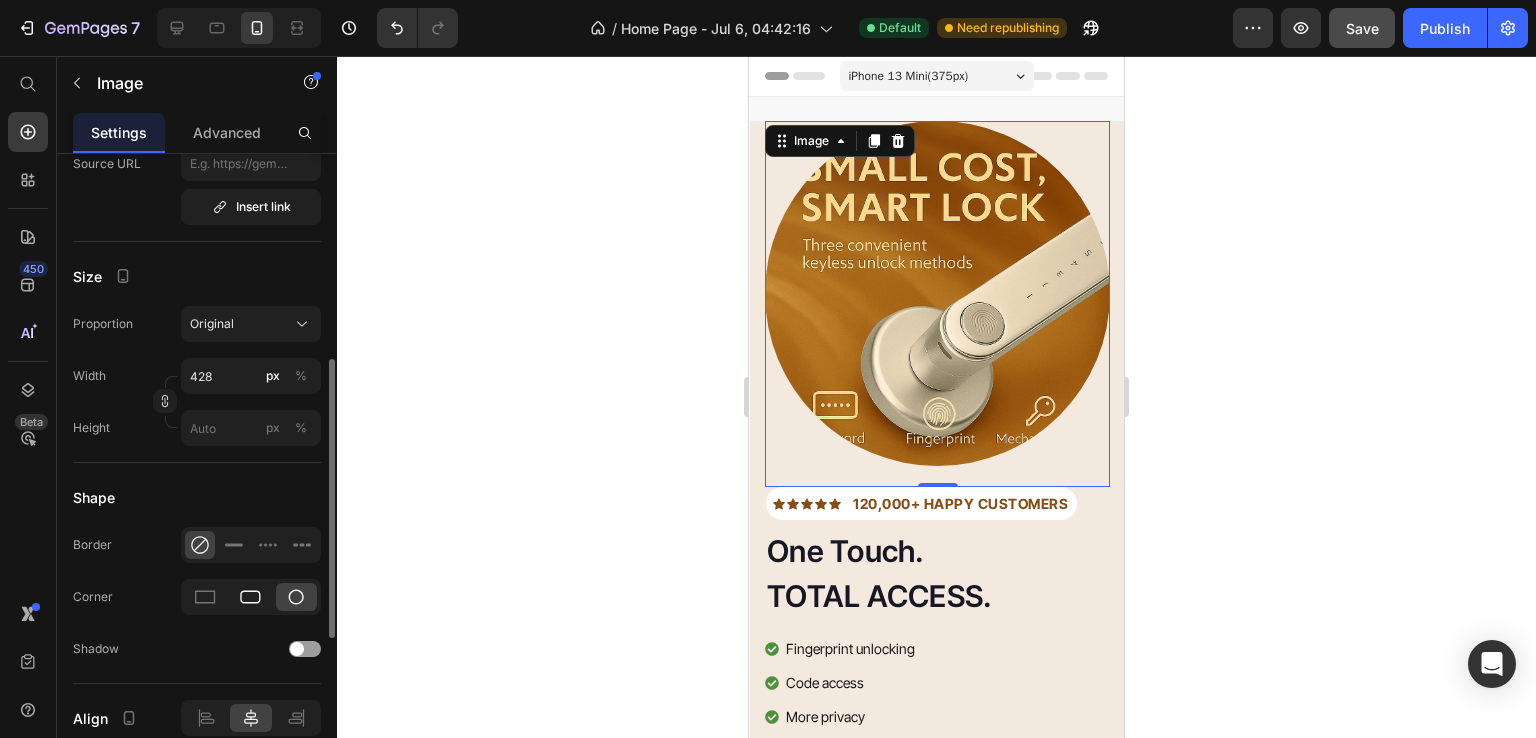 click 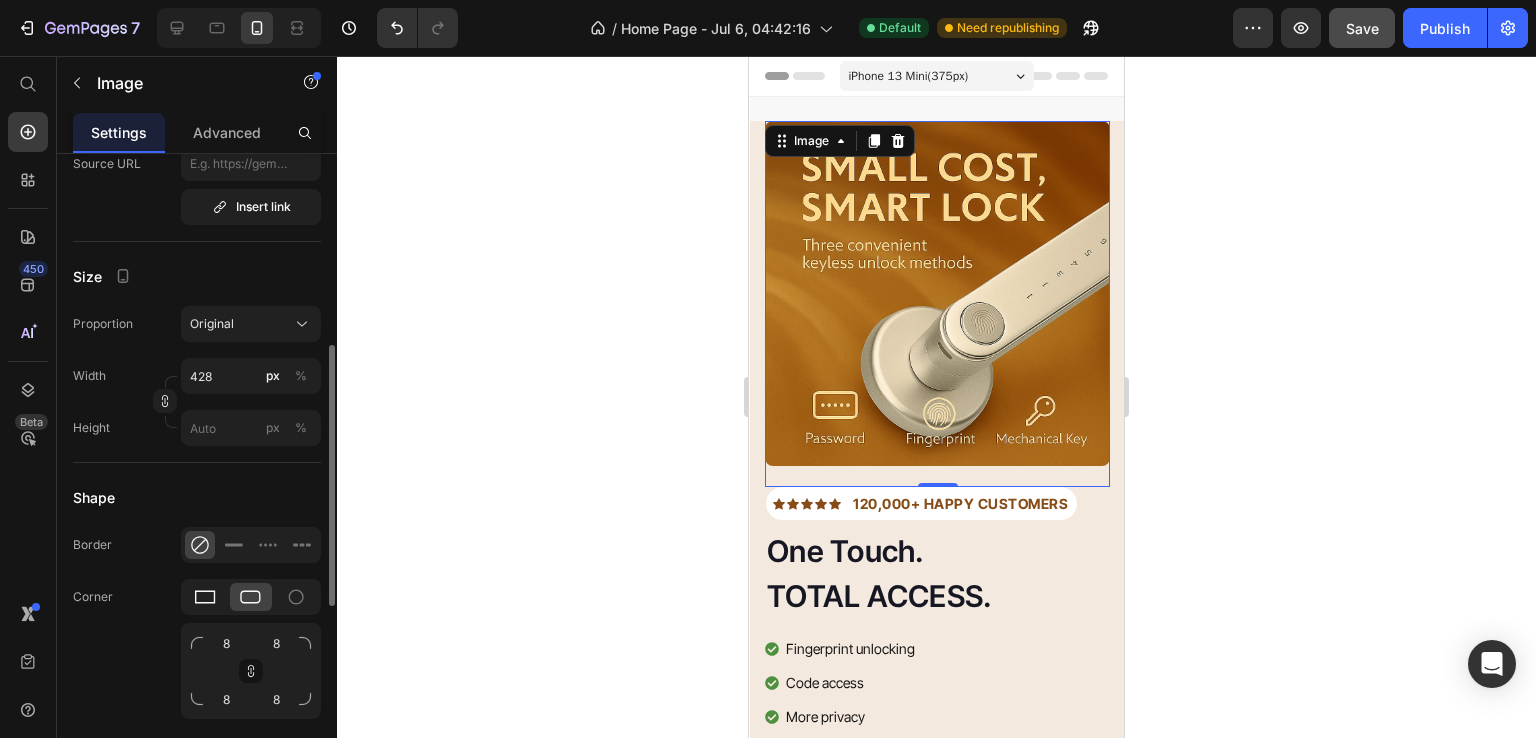 click 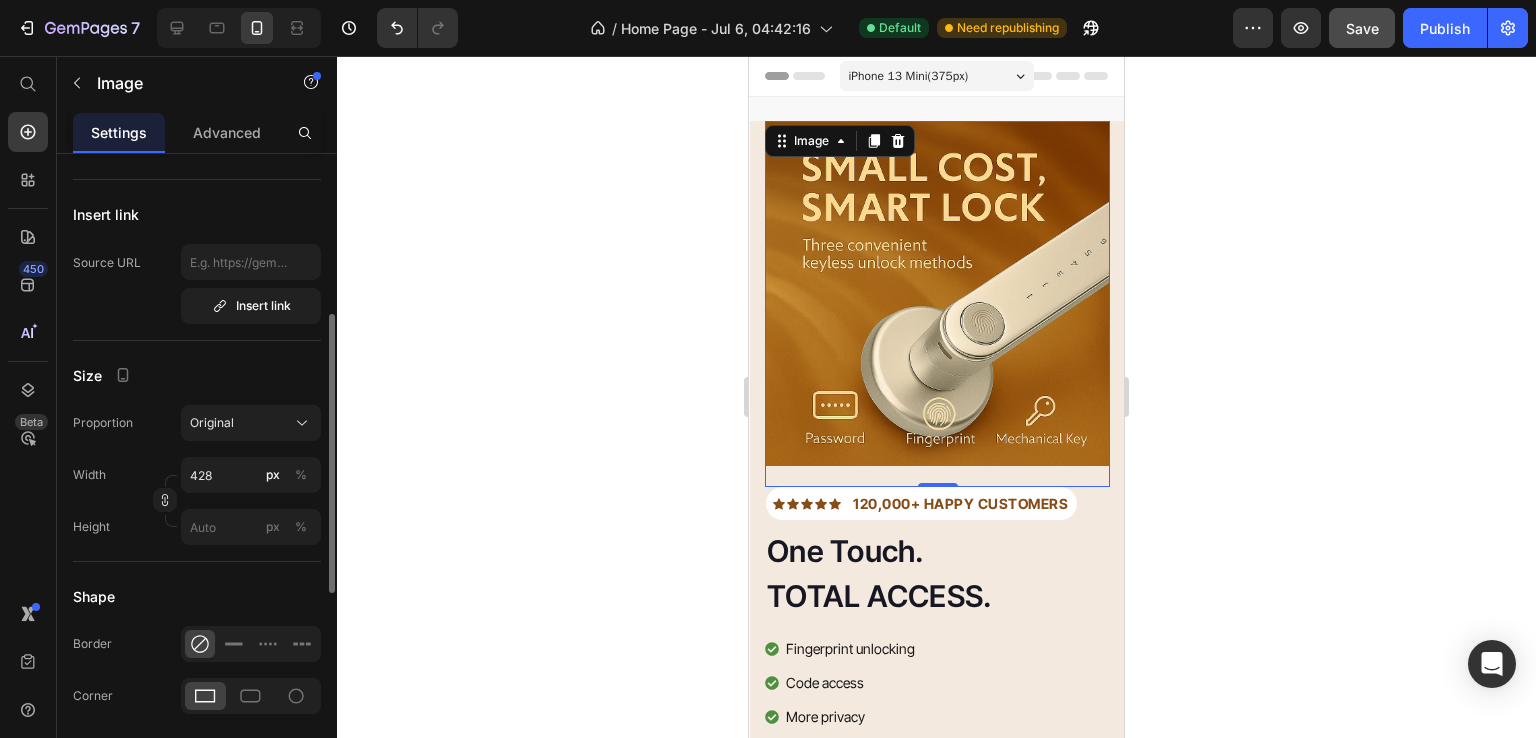 scroll, scrollTop: 370, scrollLeft: 0, axis: vertical 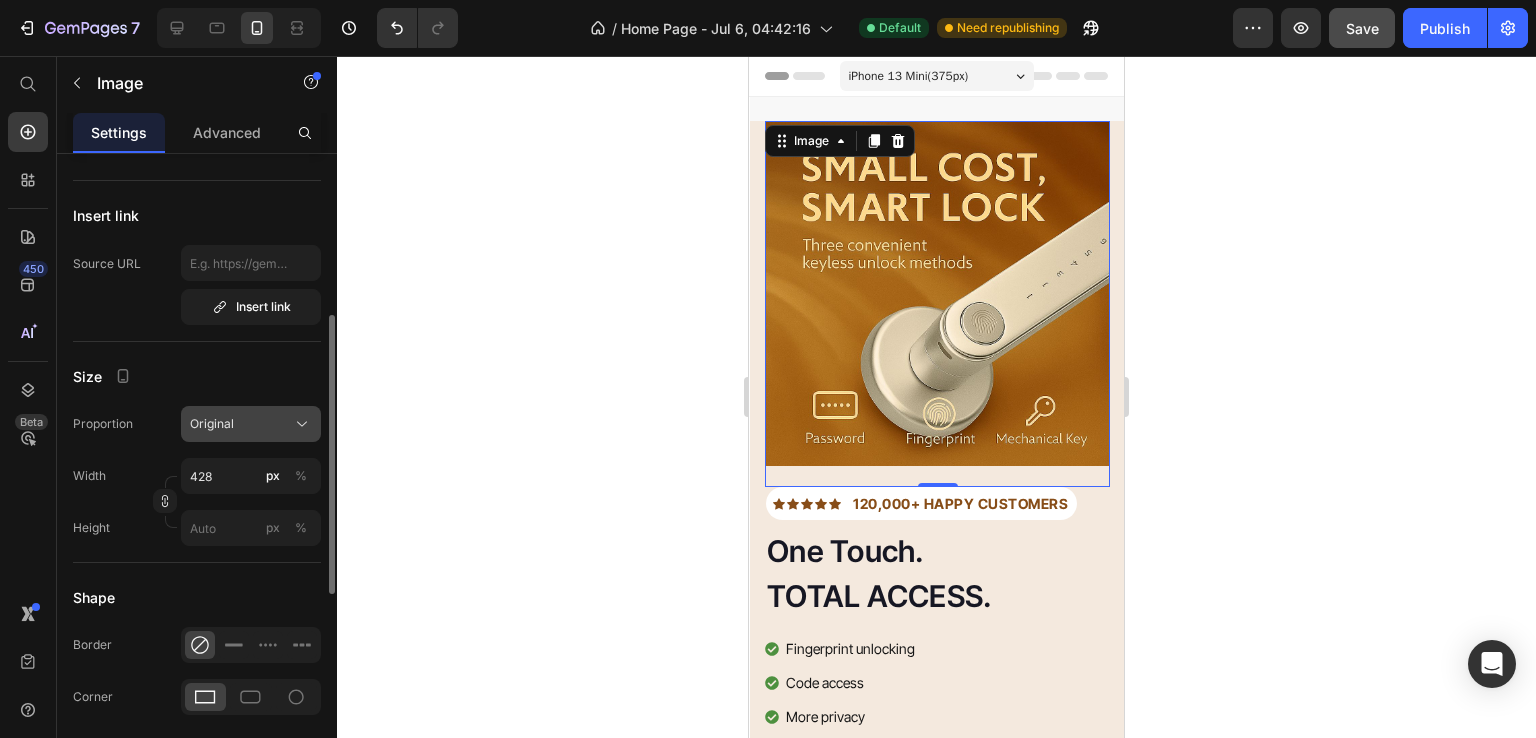 click on "Original" at bounding box center (212, 424) 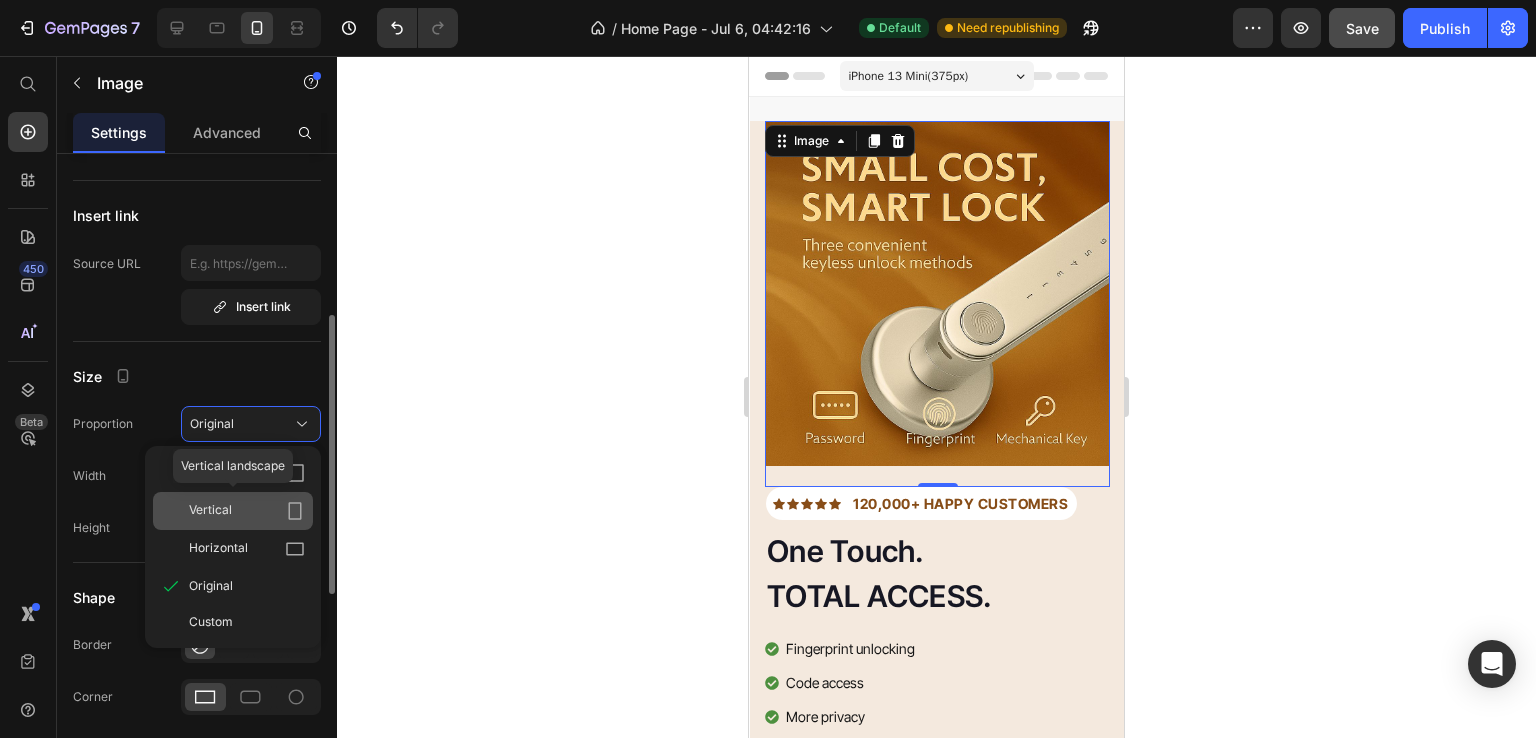click on "Vertical" 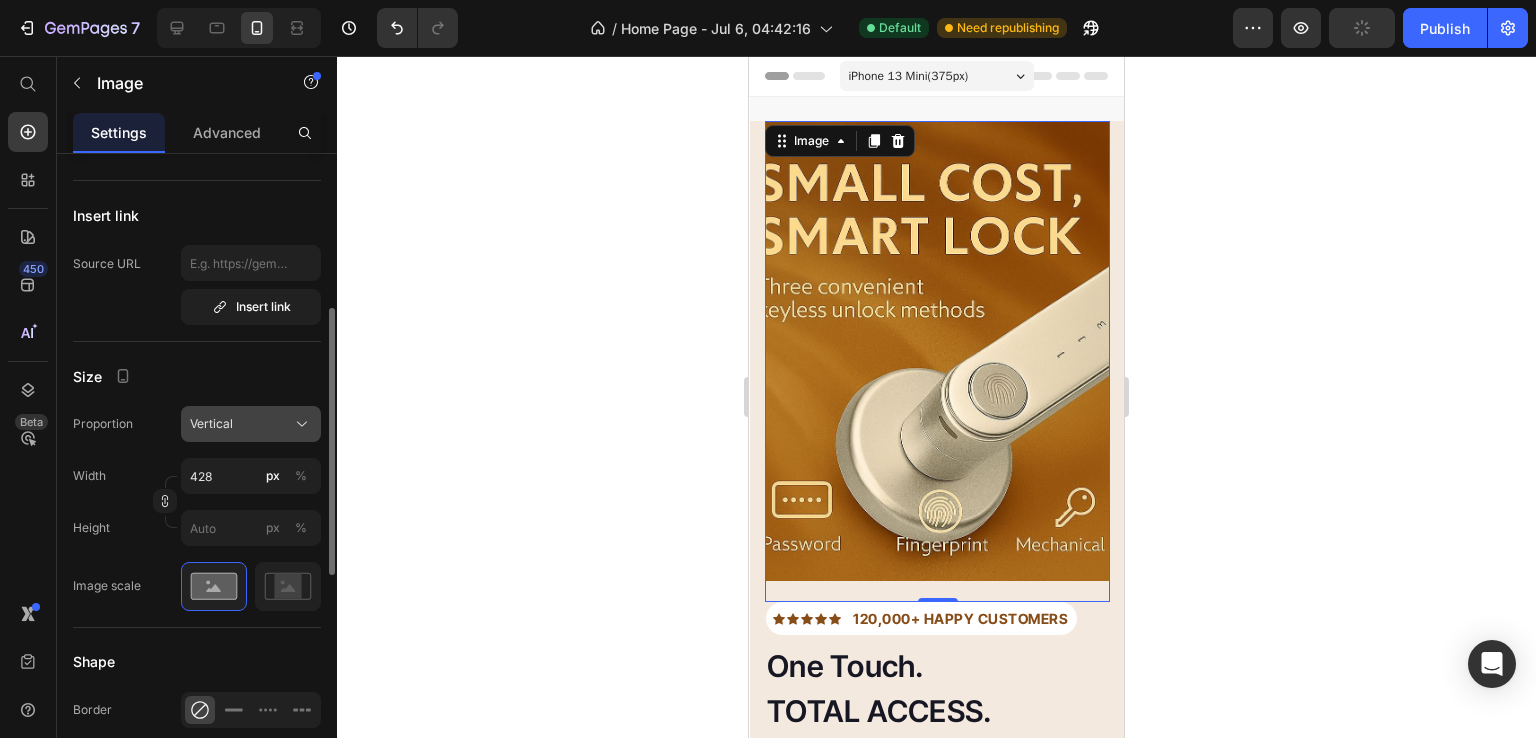 click on "Vertical" 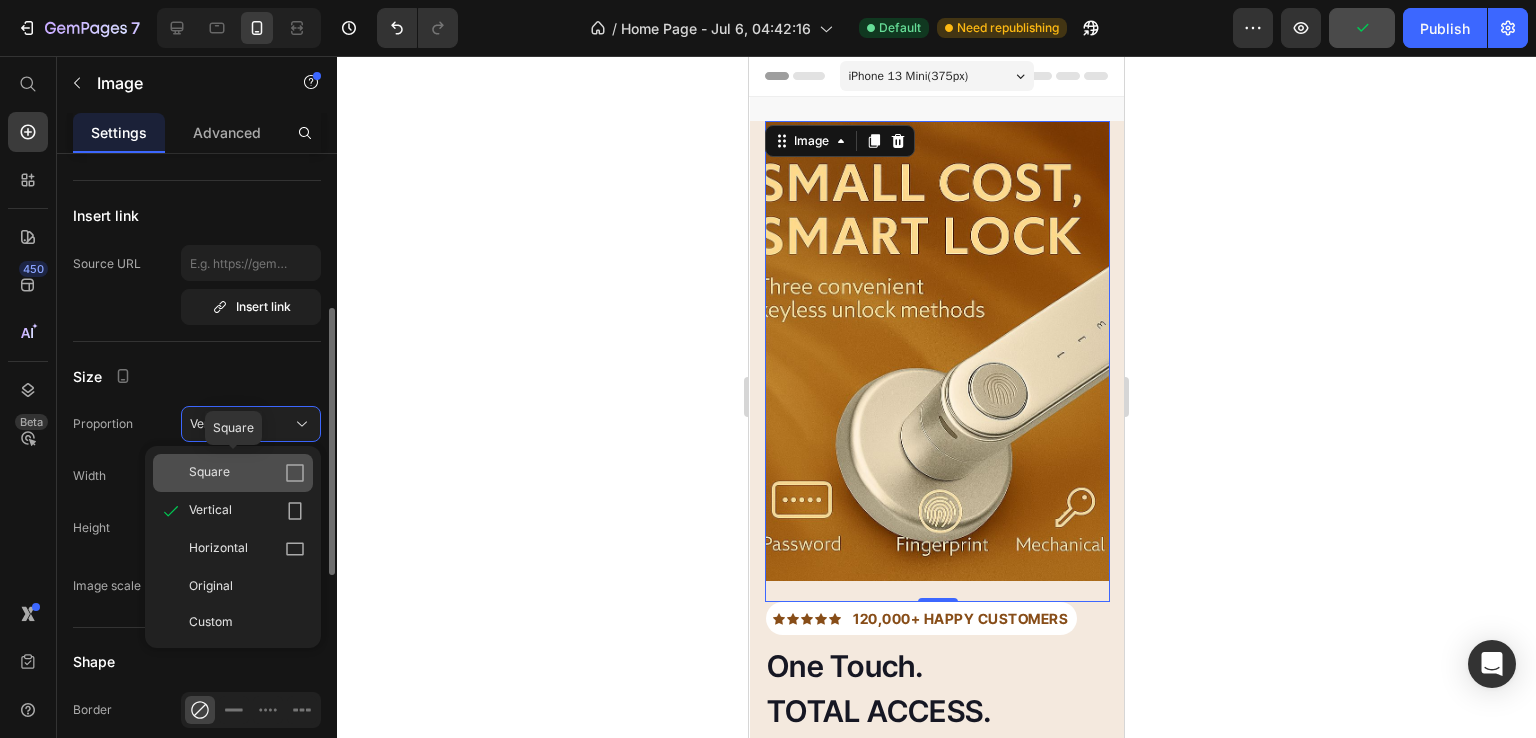 click on "Square" at bounding box center (247, 473) 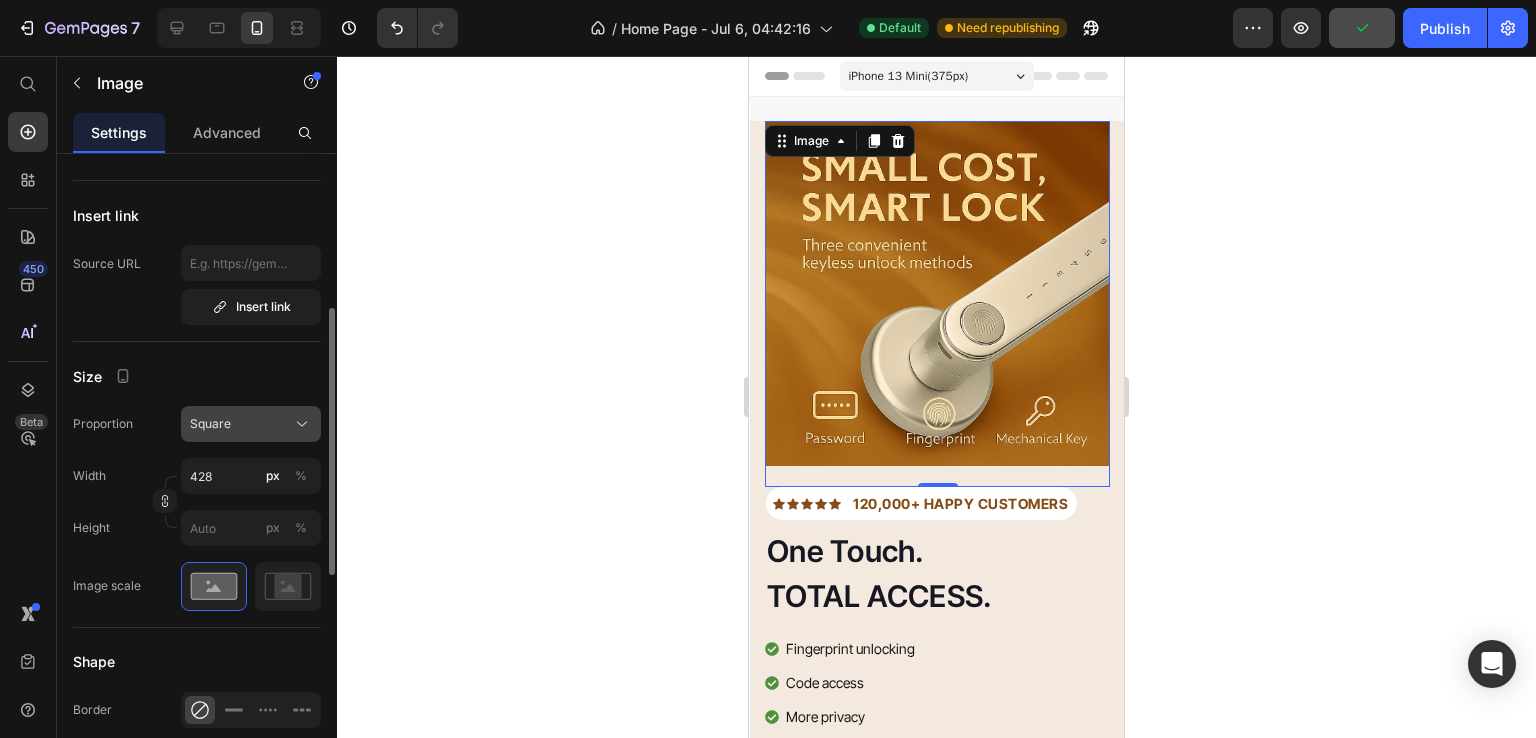 click on "Square" 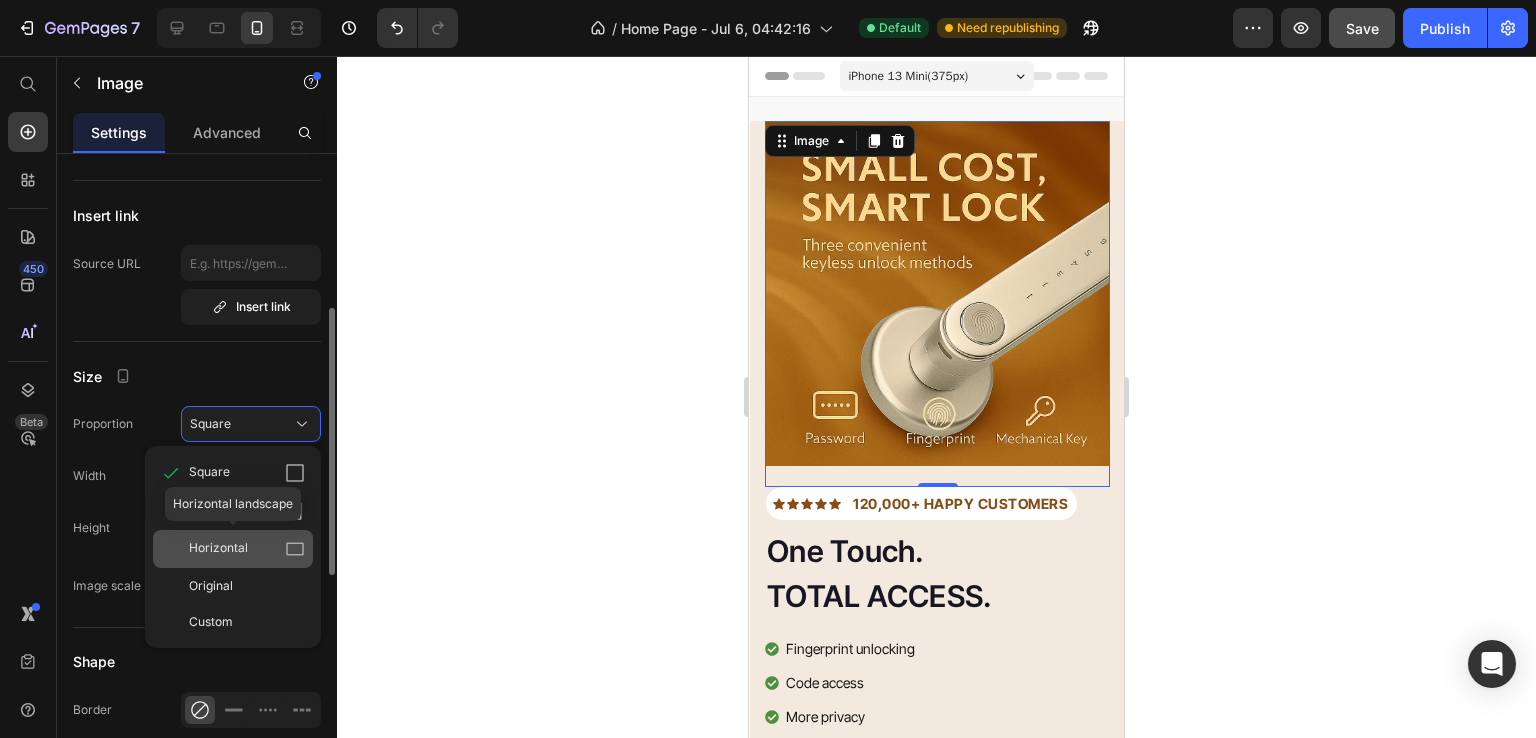 click on "Horizontal" at bounding box center [247, 549] 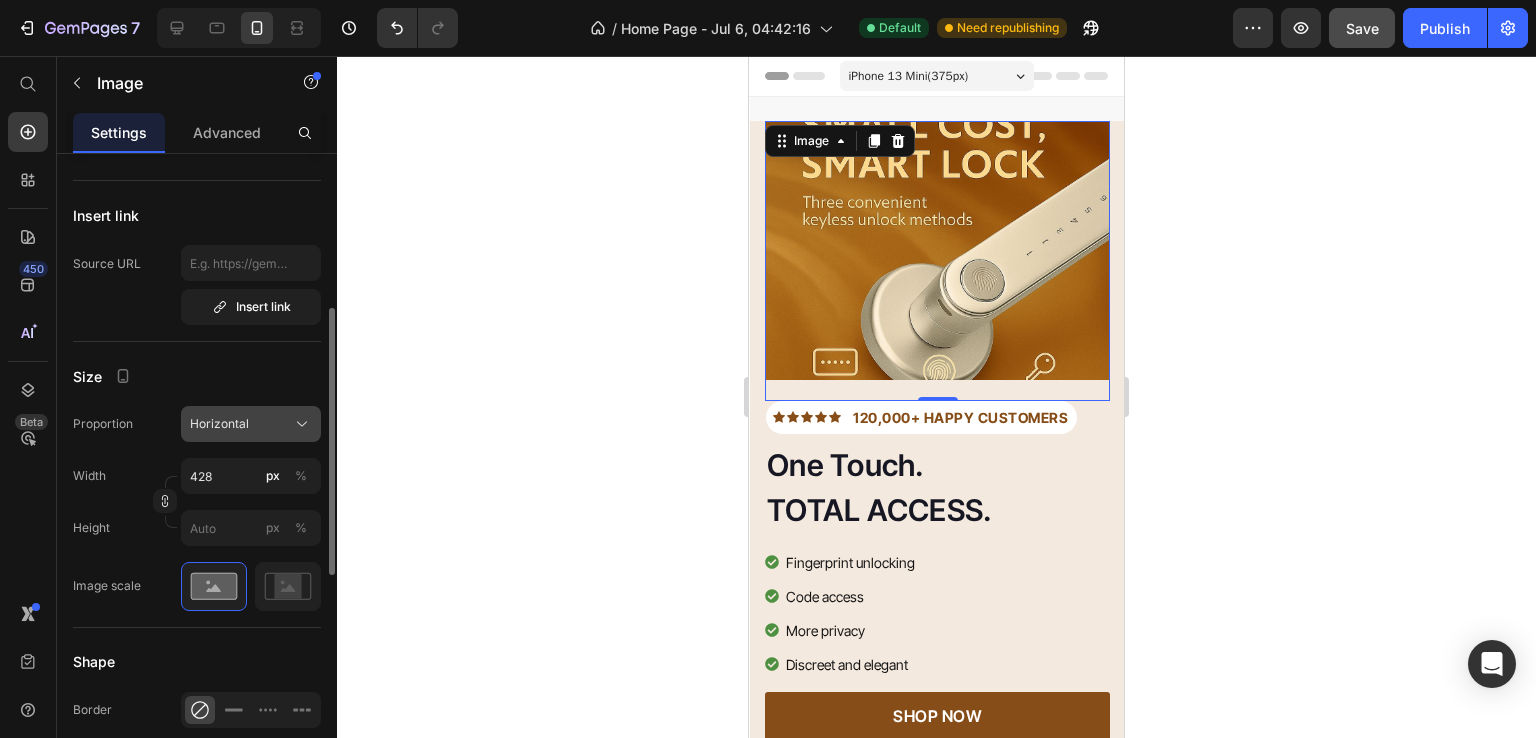 click on "Horizontal" 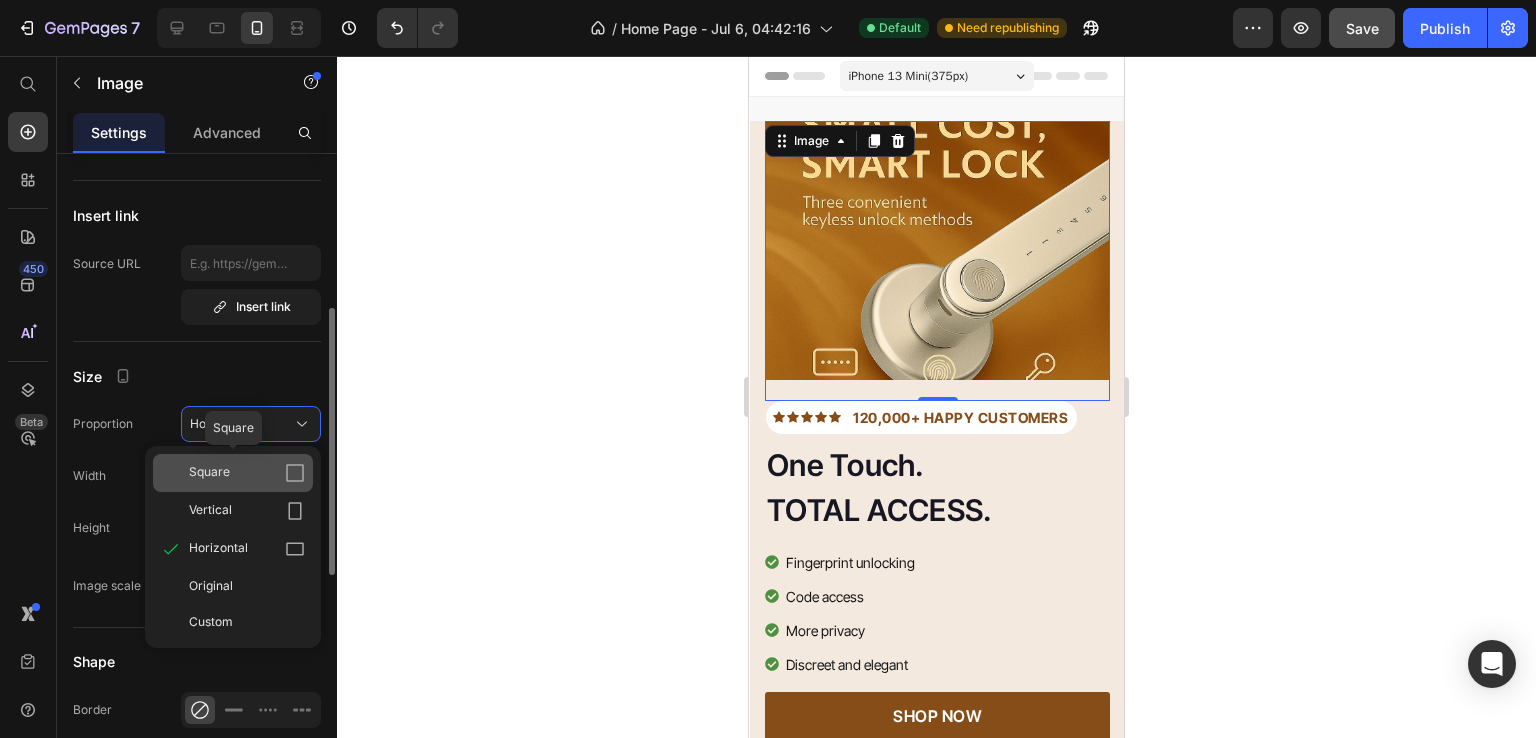 click on "Square" at bounding box center [247, 473] 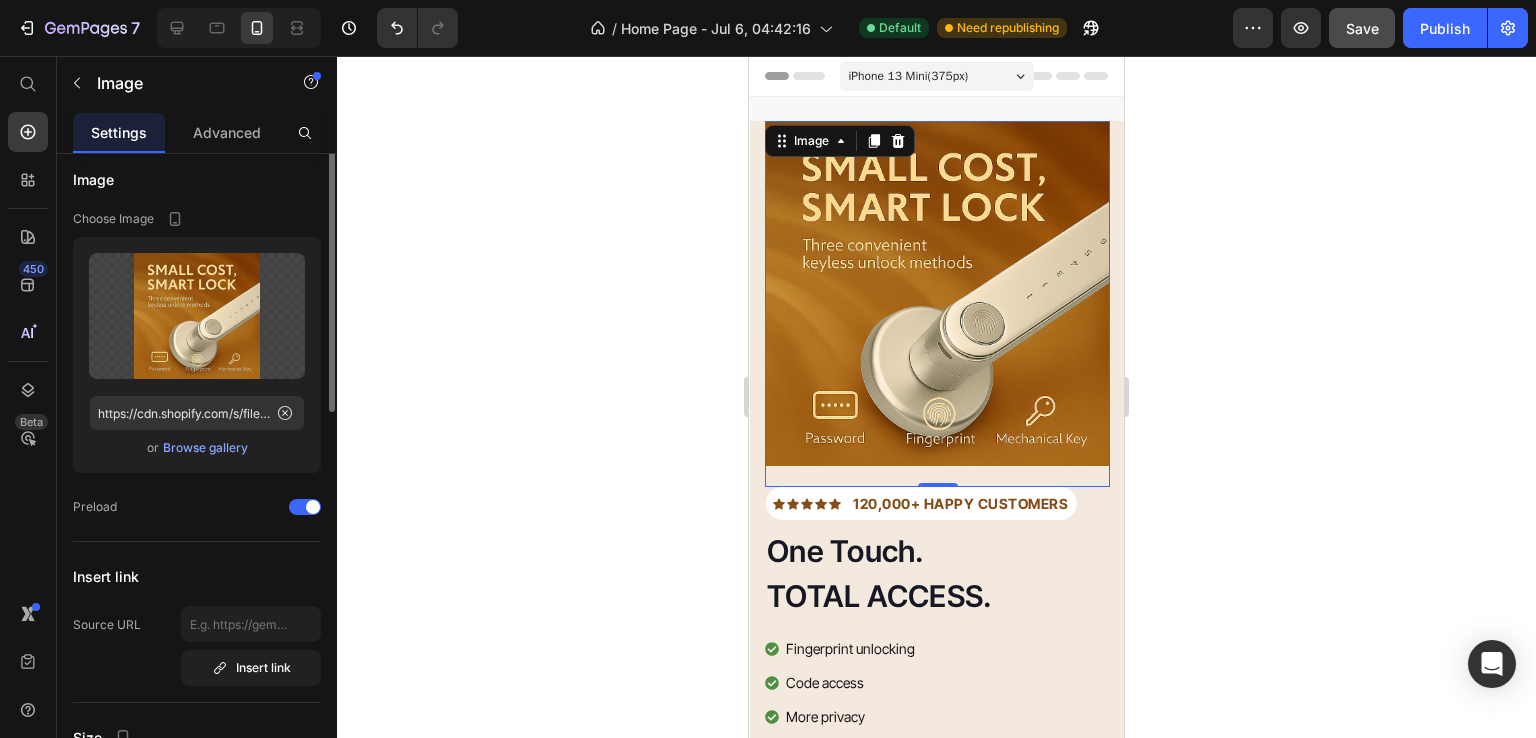 scroll, scrollTop: 0, scrollLeft: 0, axis: both 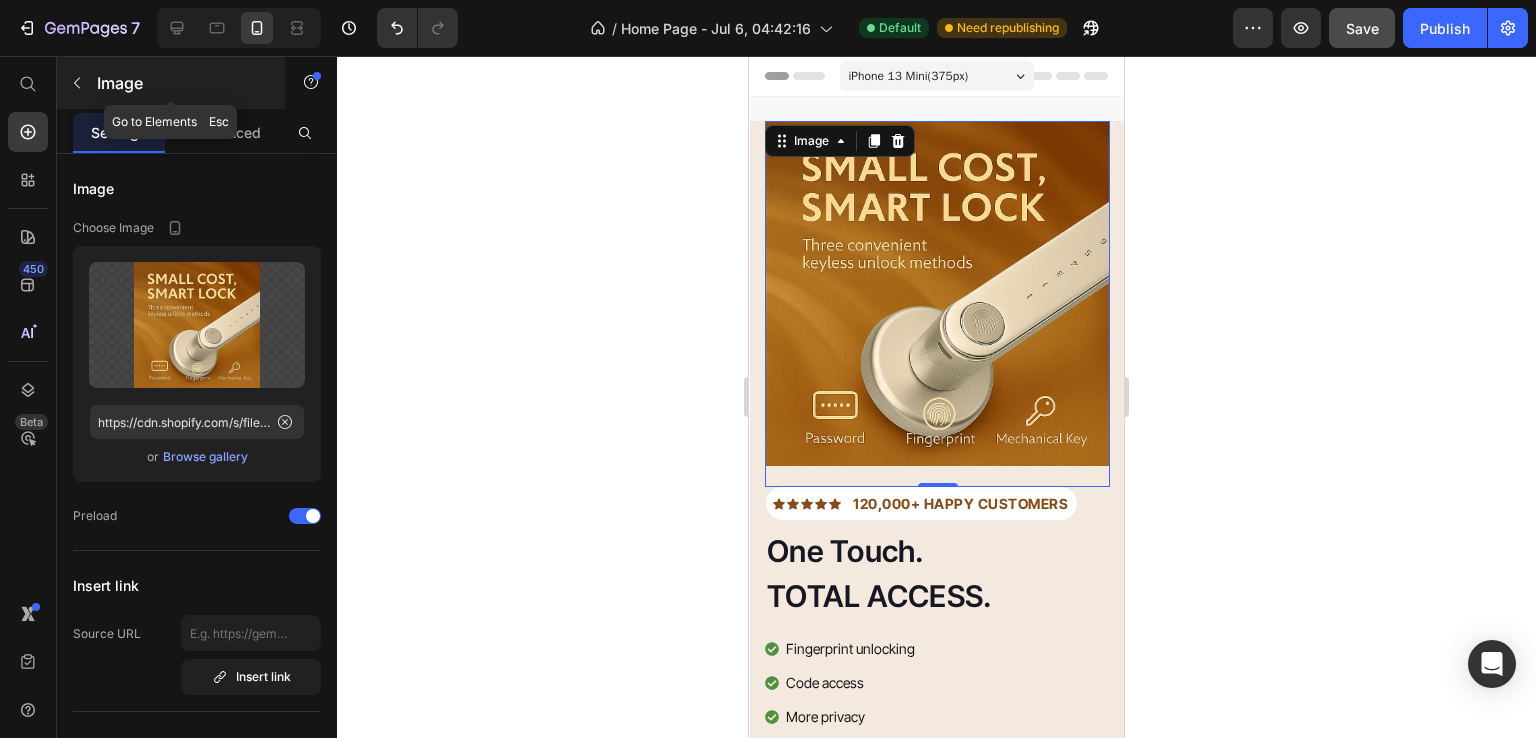 click 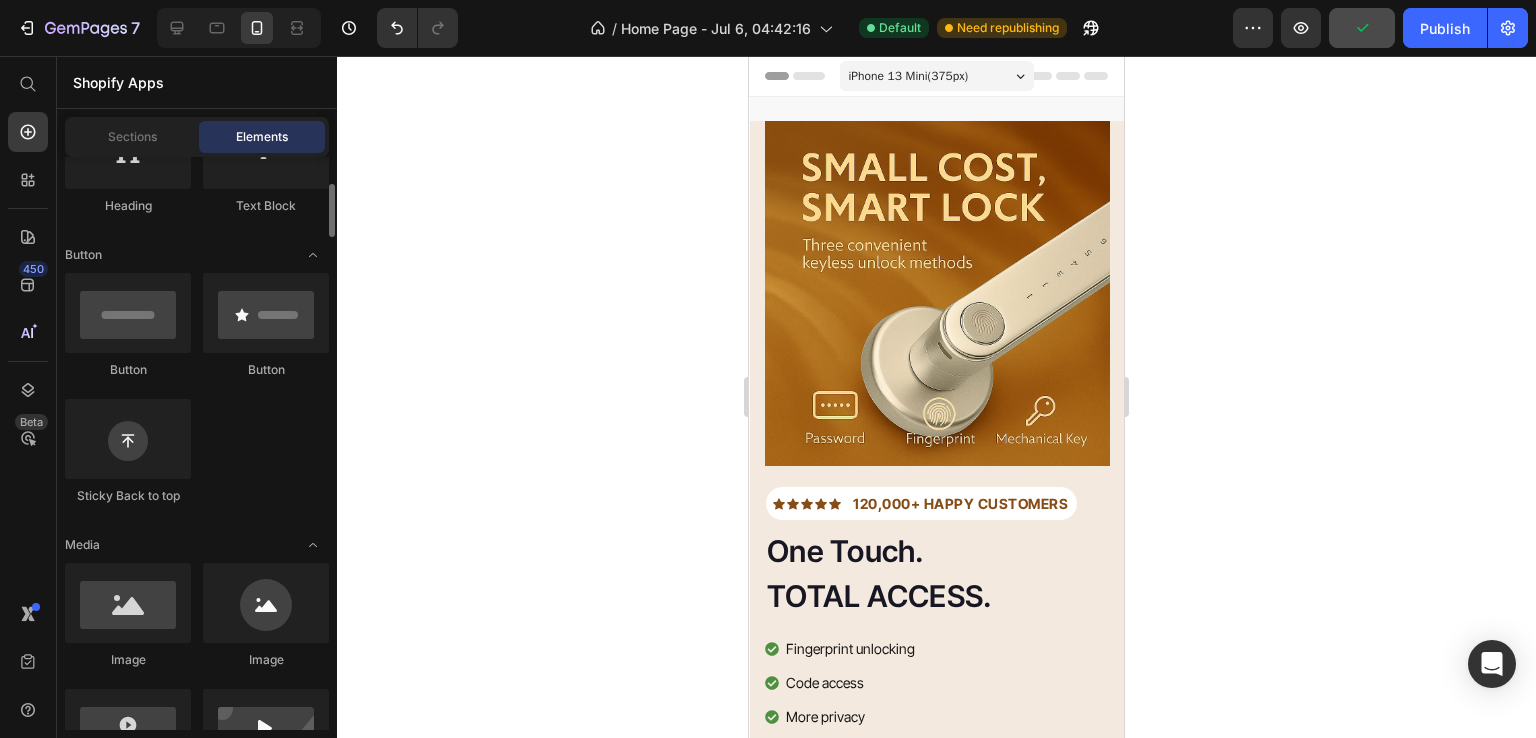 scroll, scrollTop: 410, scrollLeft: 0, axis: vertical 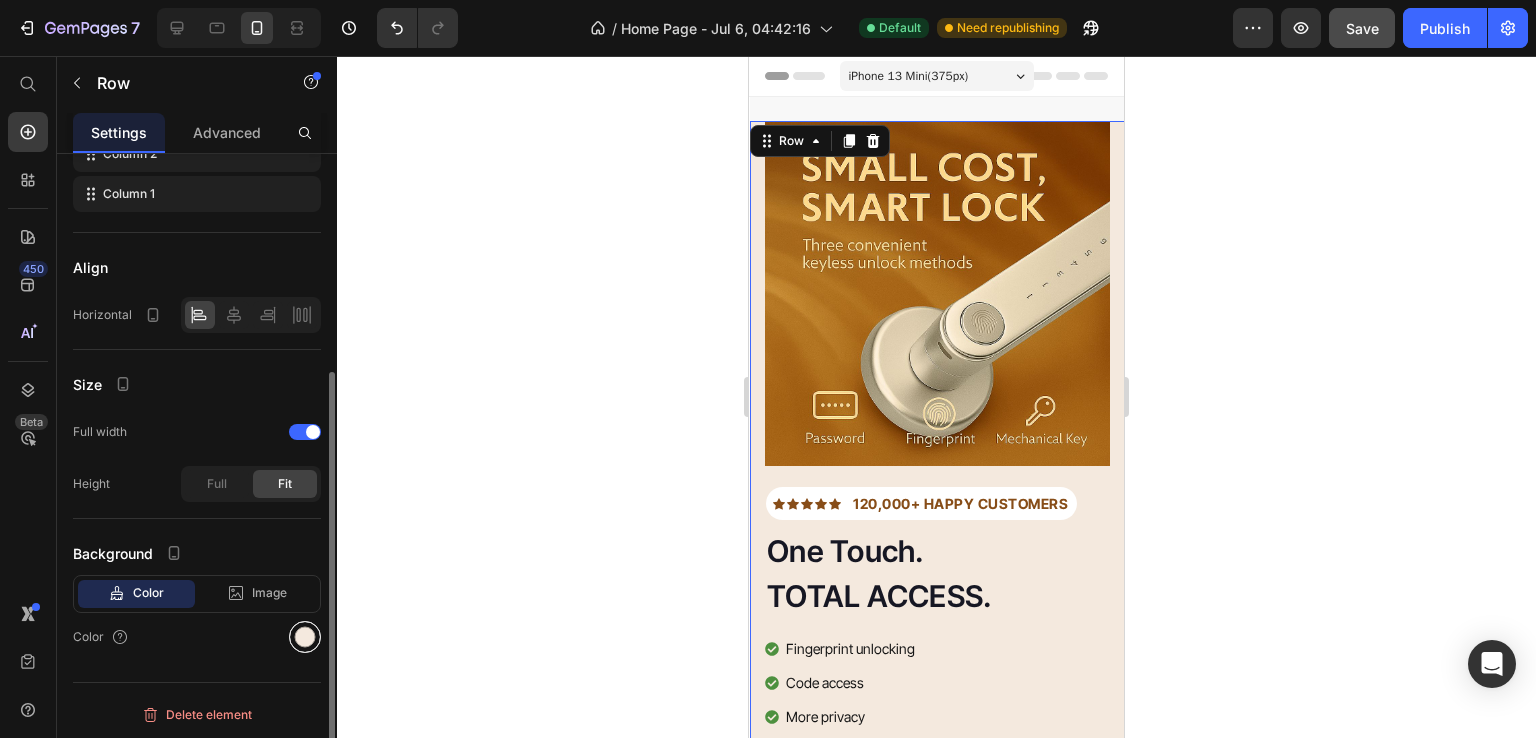click at bounding box center [305, 637] 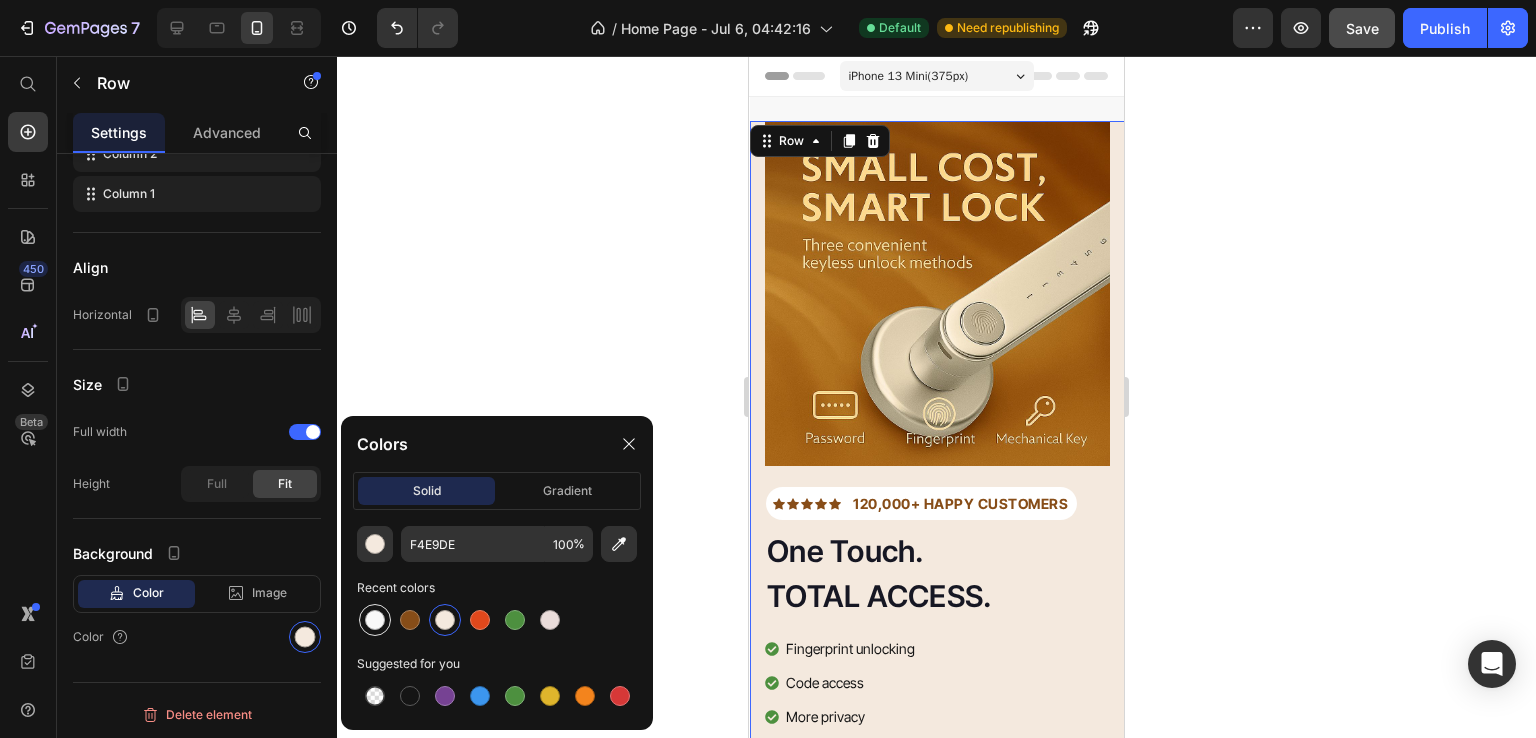 click at bounding box center [375, 620] 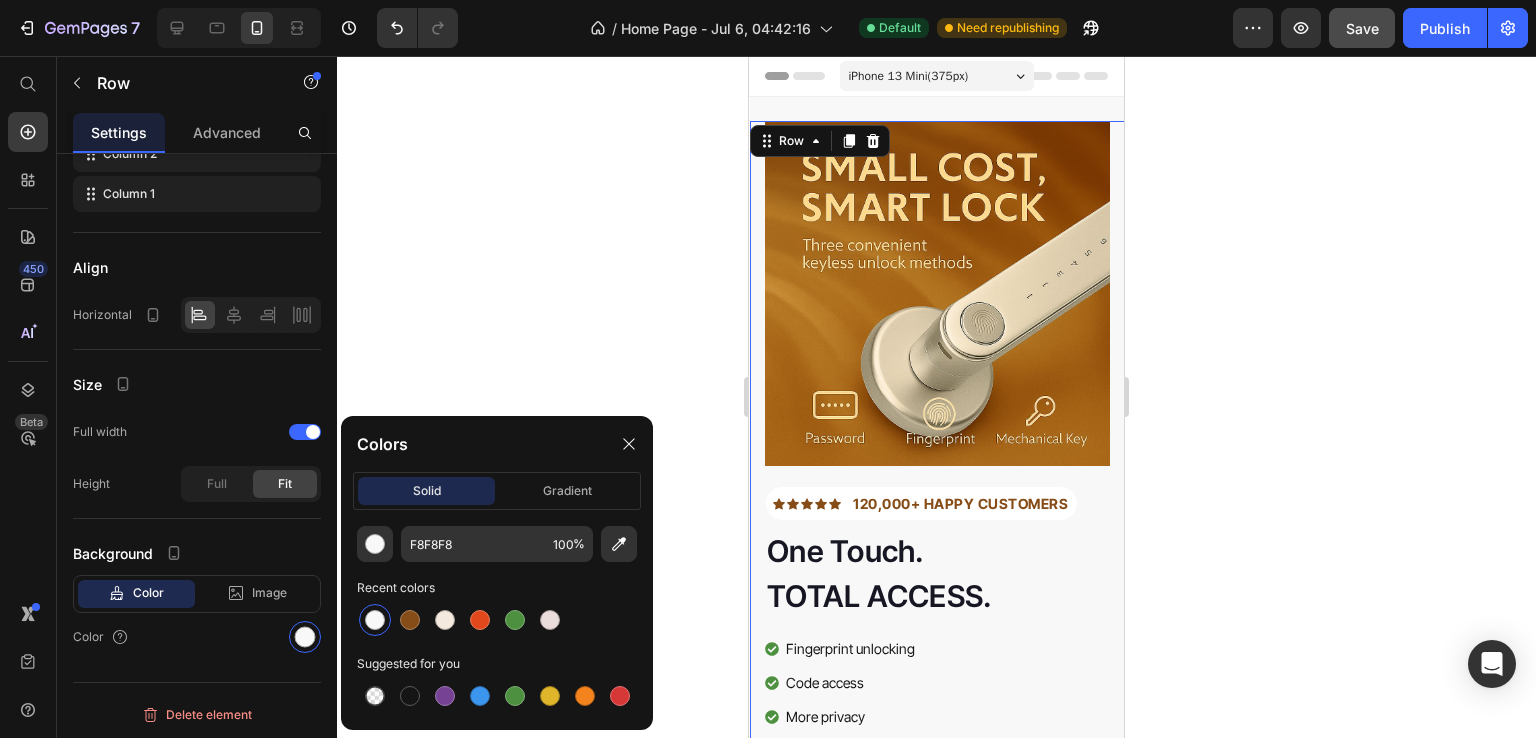 click 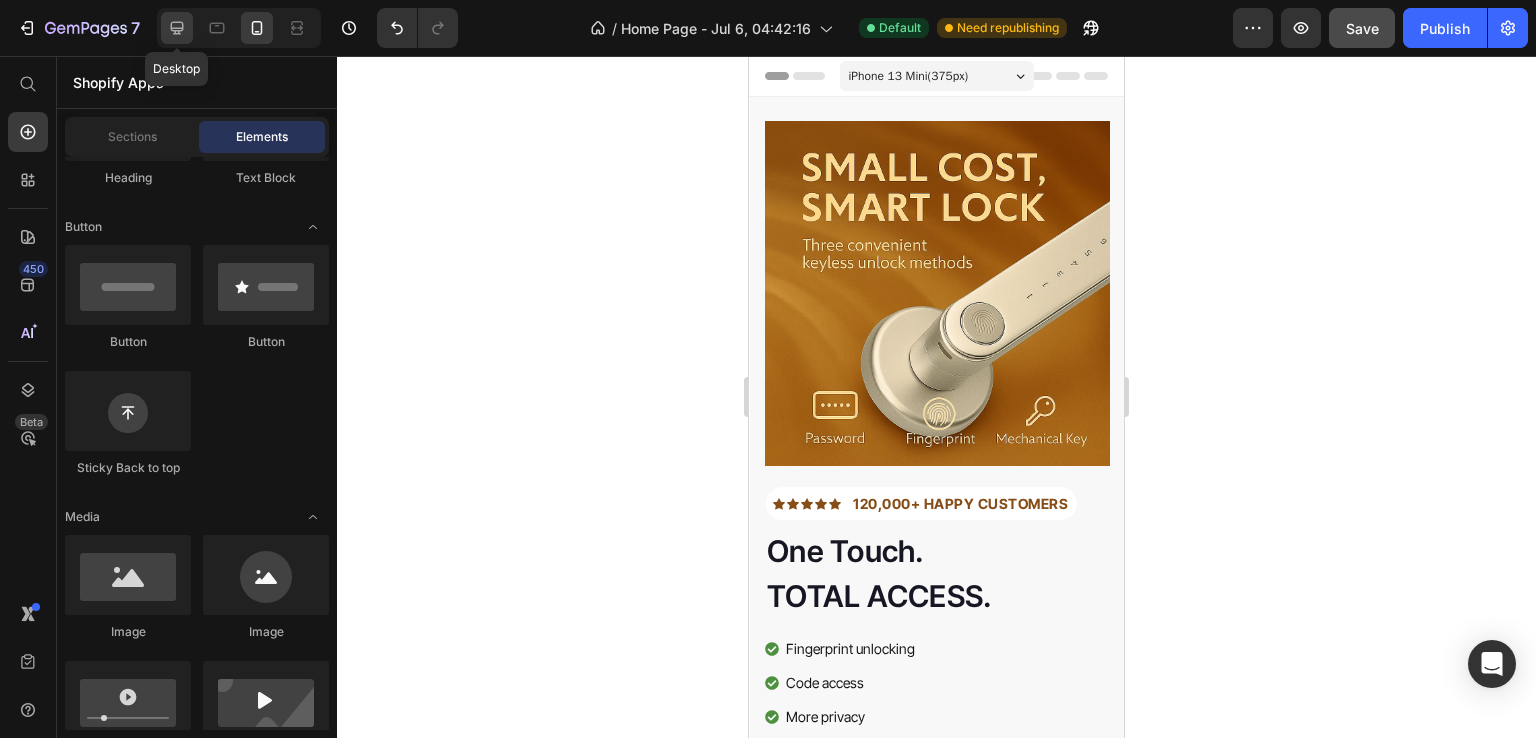 click 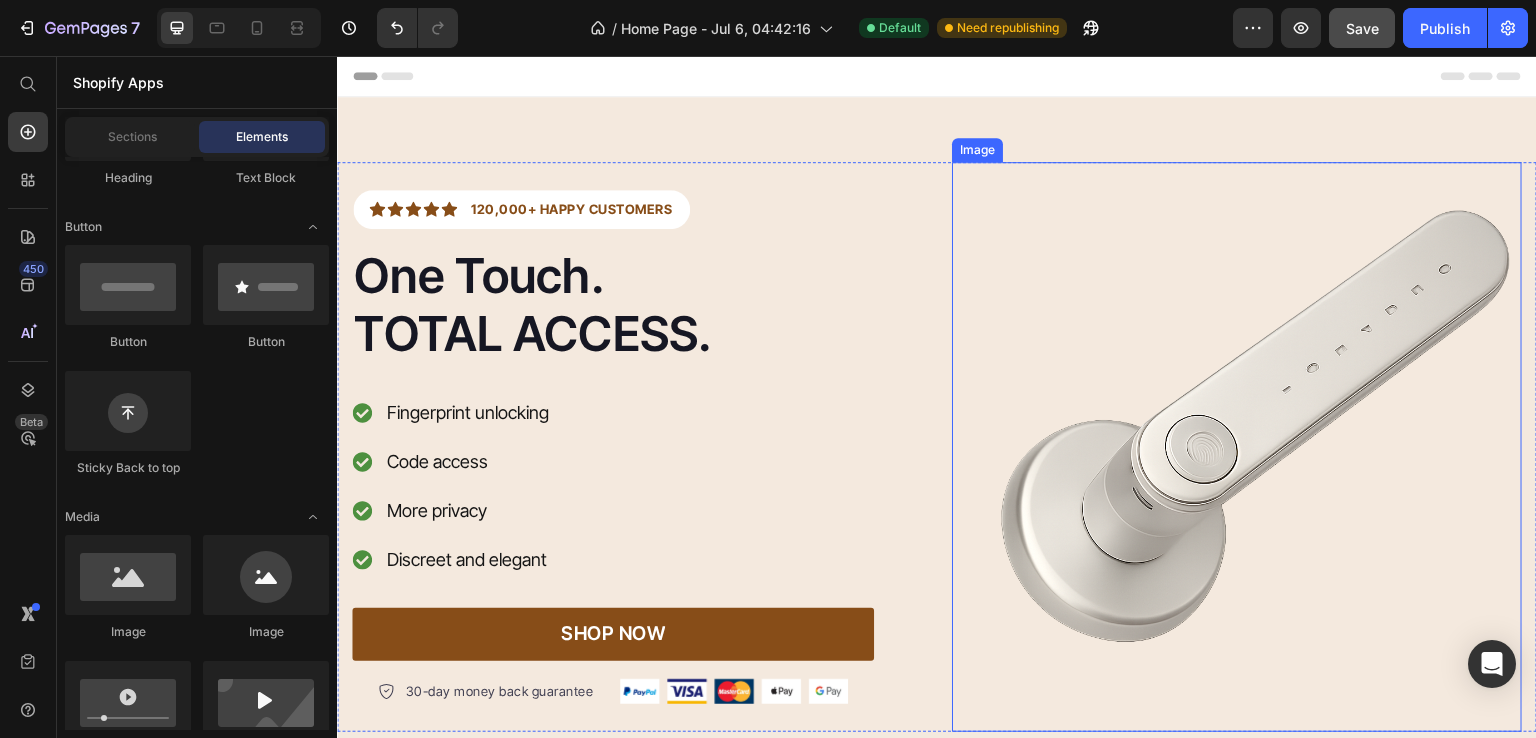 click at bounding box center (1237, 447) 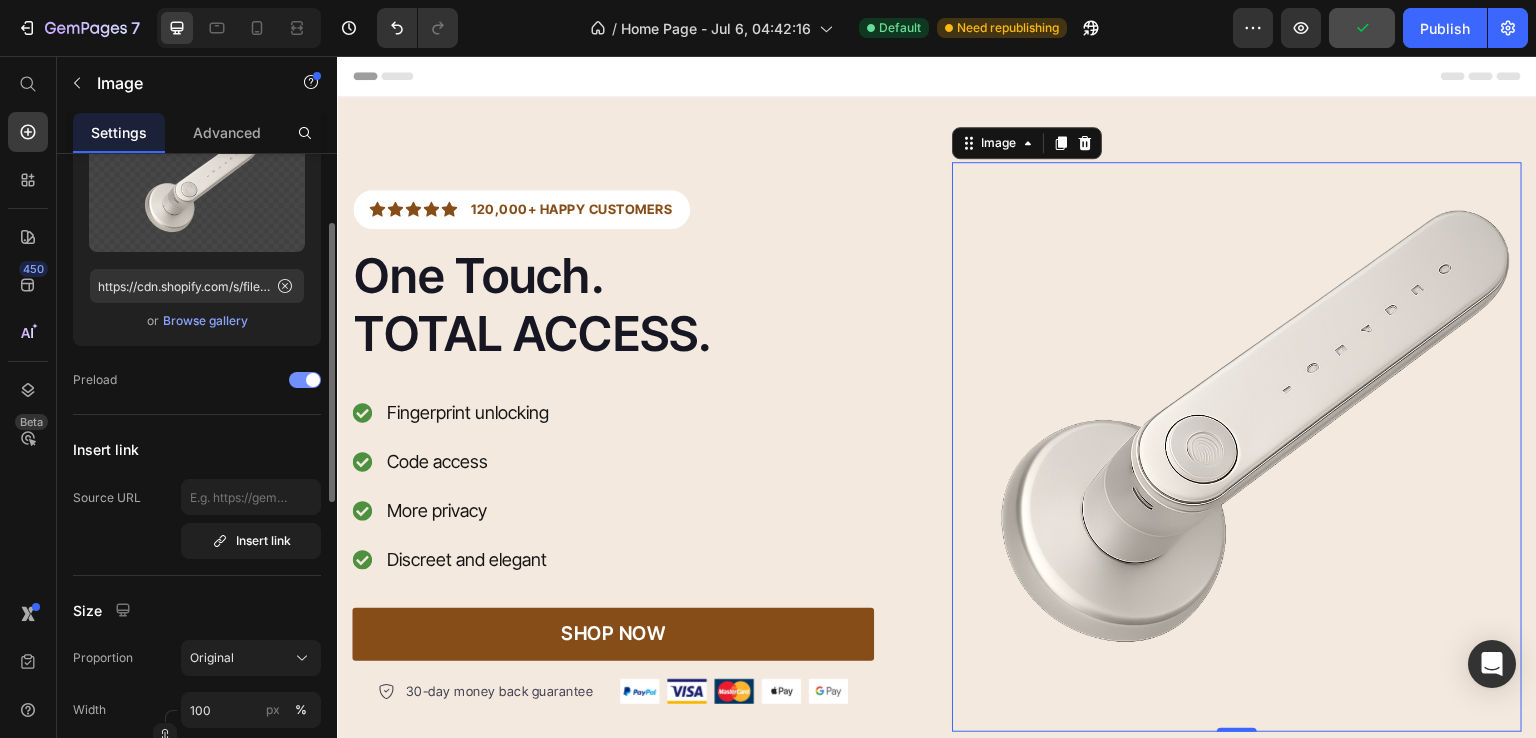 scroll, scrollTop: 0, scrollLeft: 0, axis: both 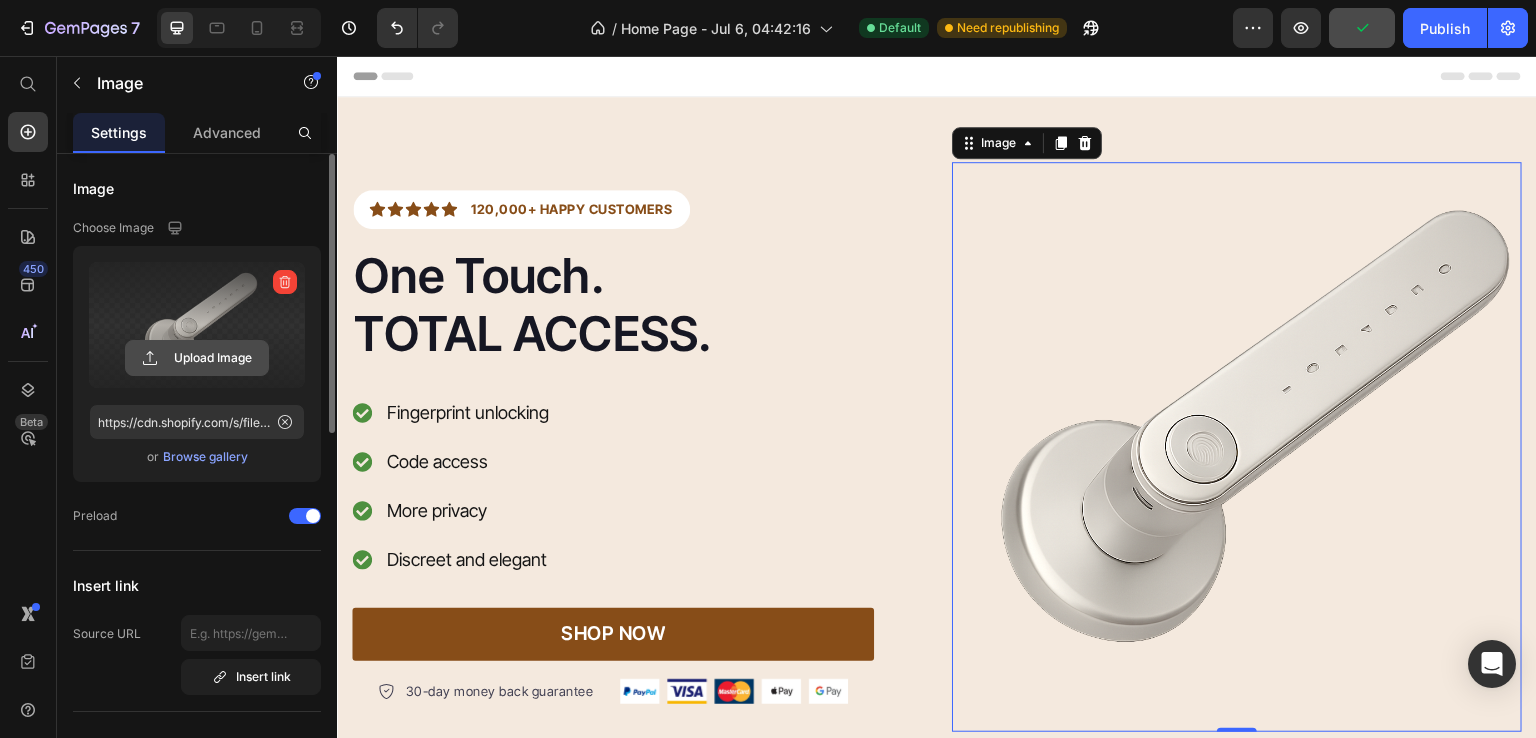 click 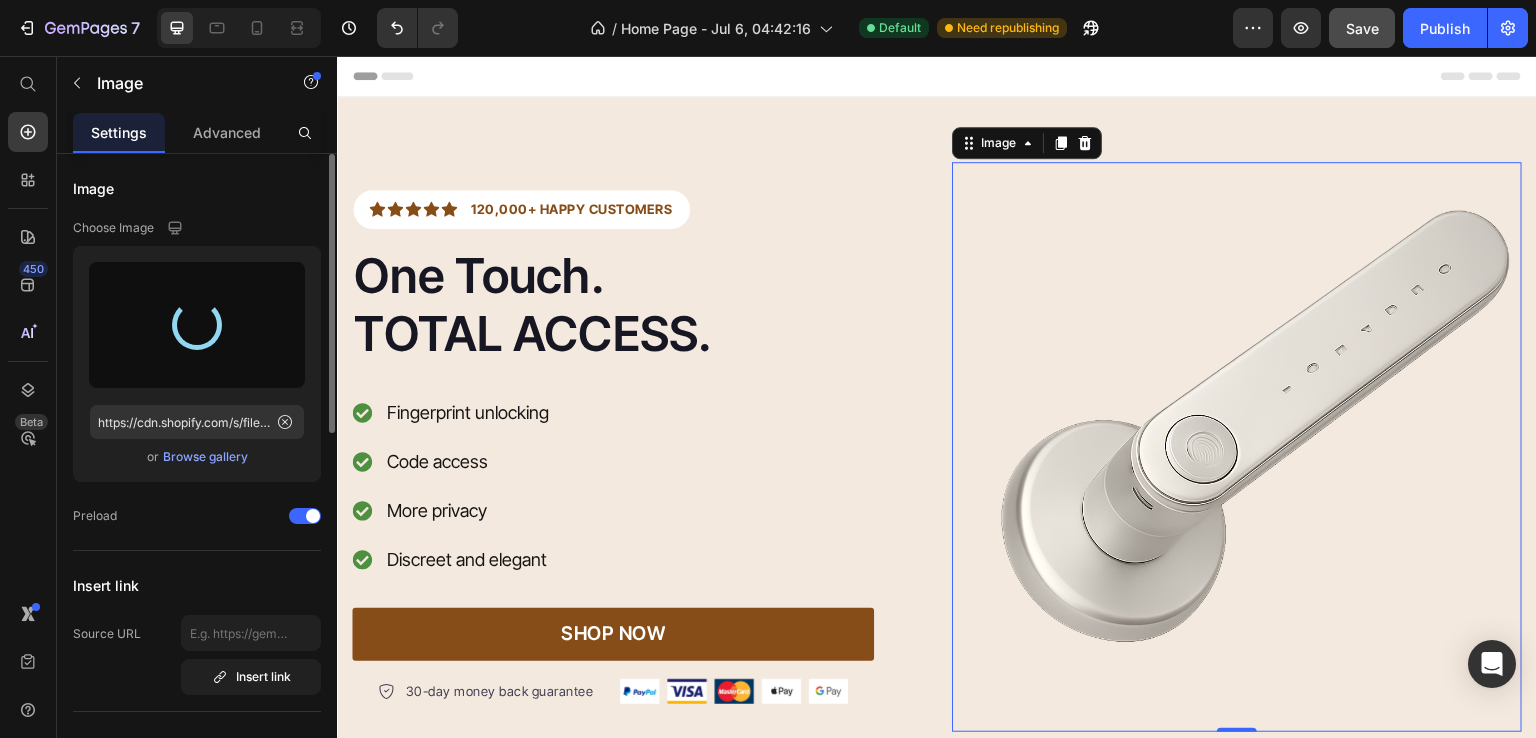 type on "https://cdn.shopify.com/s/files/1/0975/2346/6580/files/gempages_574160830199759641-38602857-8e83-453a-84dd-dabdeab580cb.jpg" 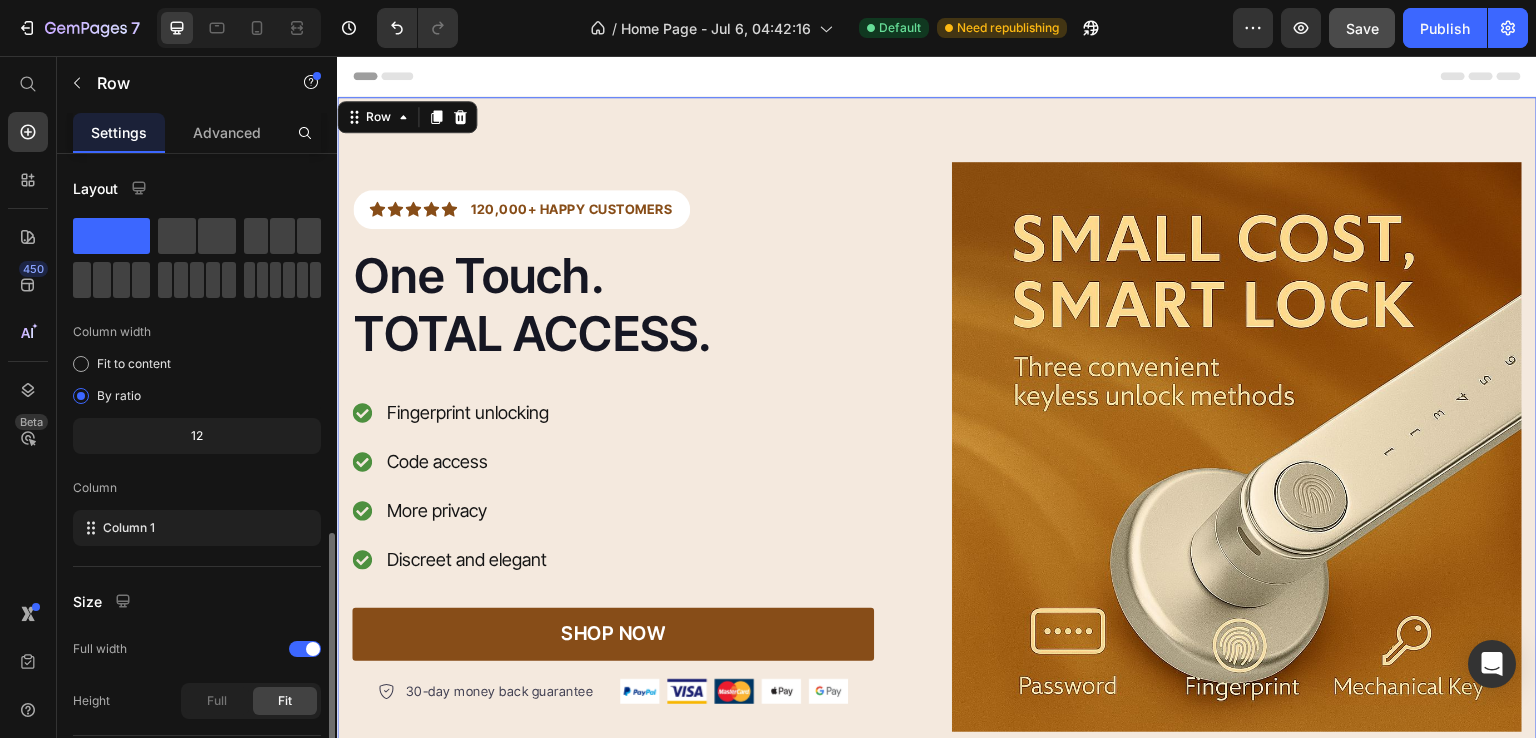 scroll, scrollTop: 217, scrollLeft: 0, axis: vertical 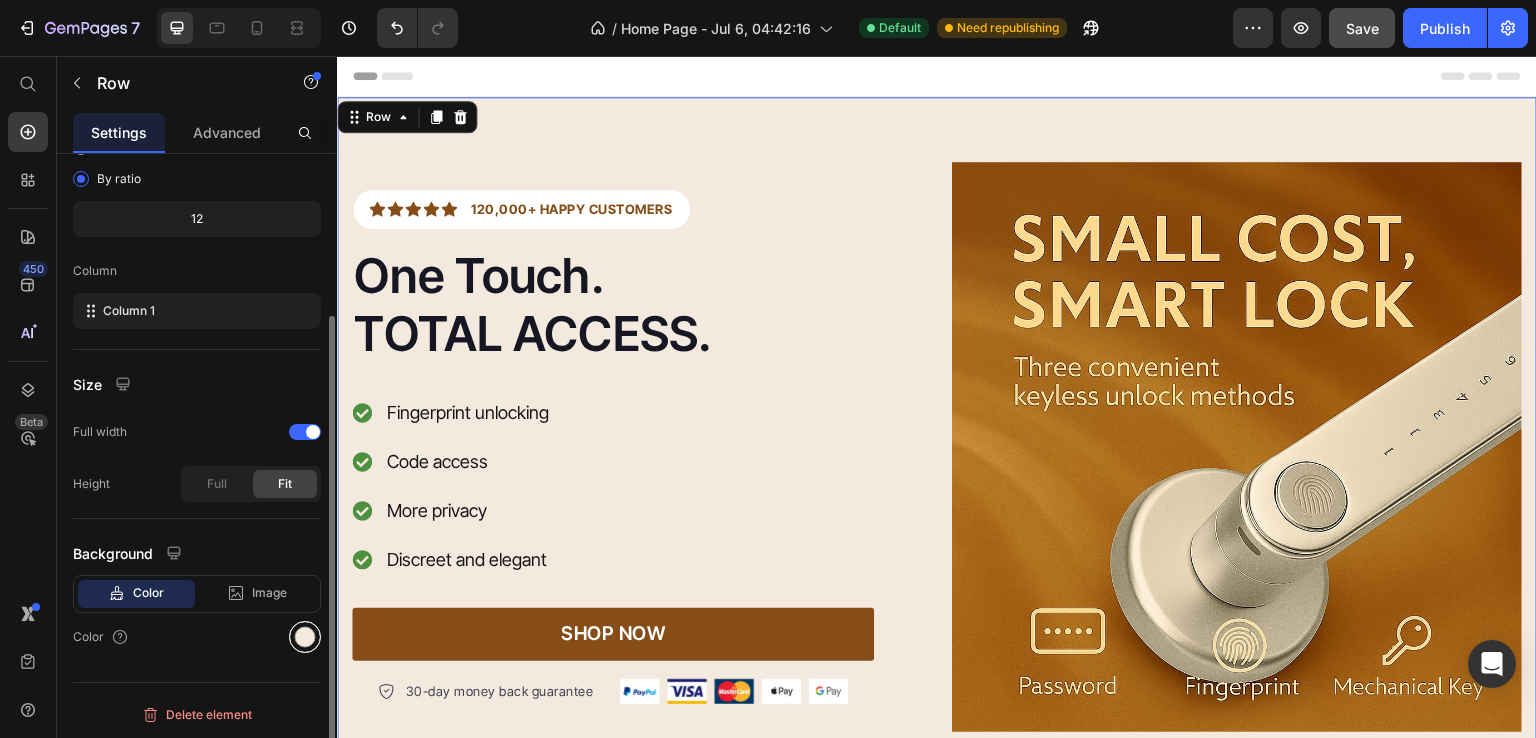 click at bounding box center [305, 637] 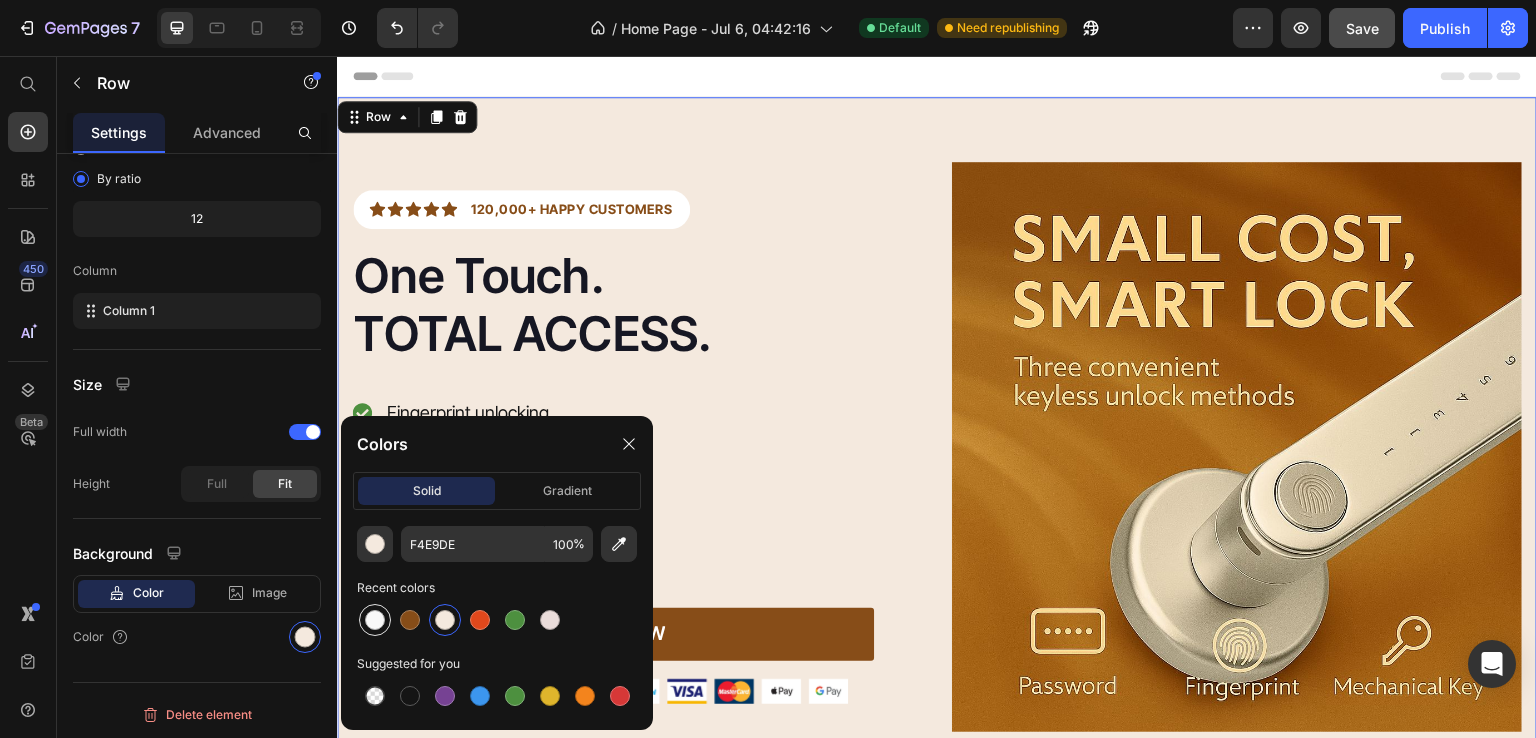 click at bounding box center (375, 620) 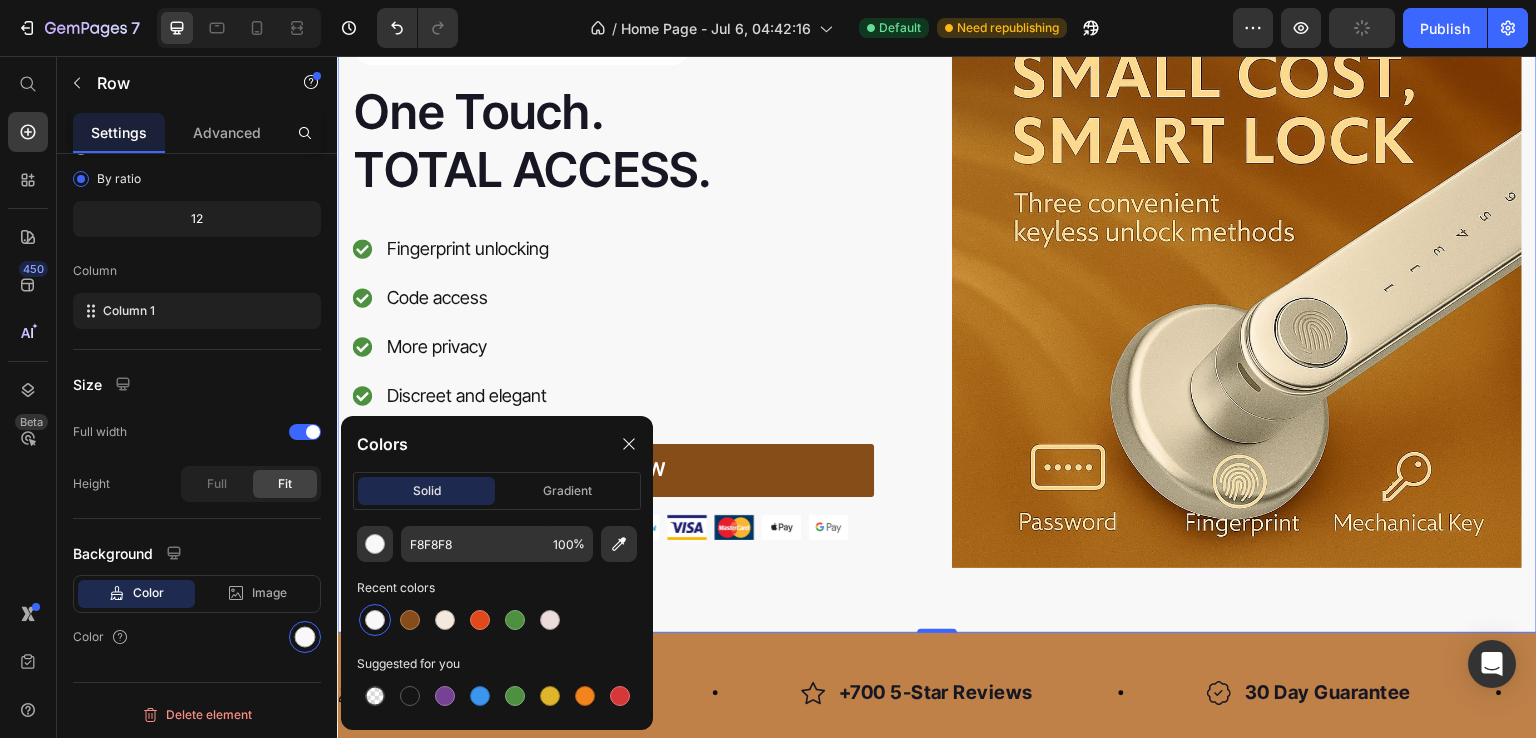 scroll, scrollTop: 166, scrollLeft: 0, axis: vertical 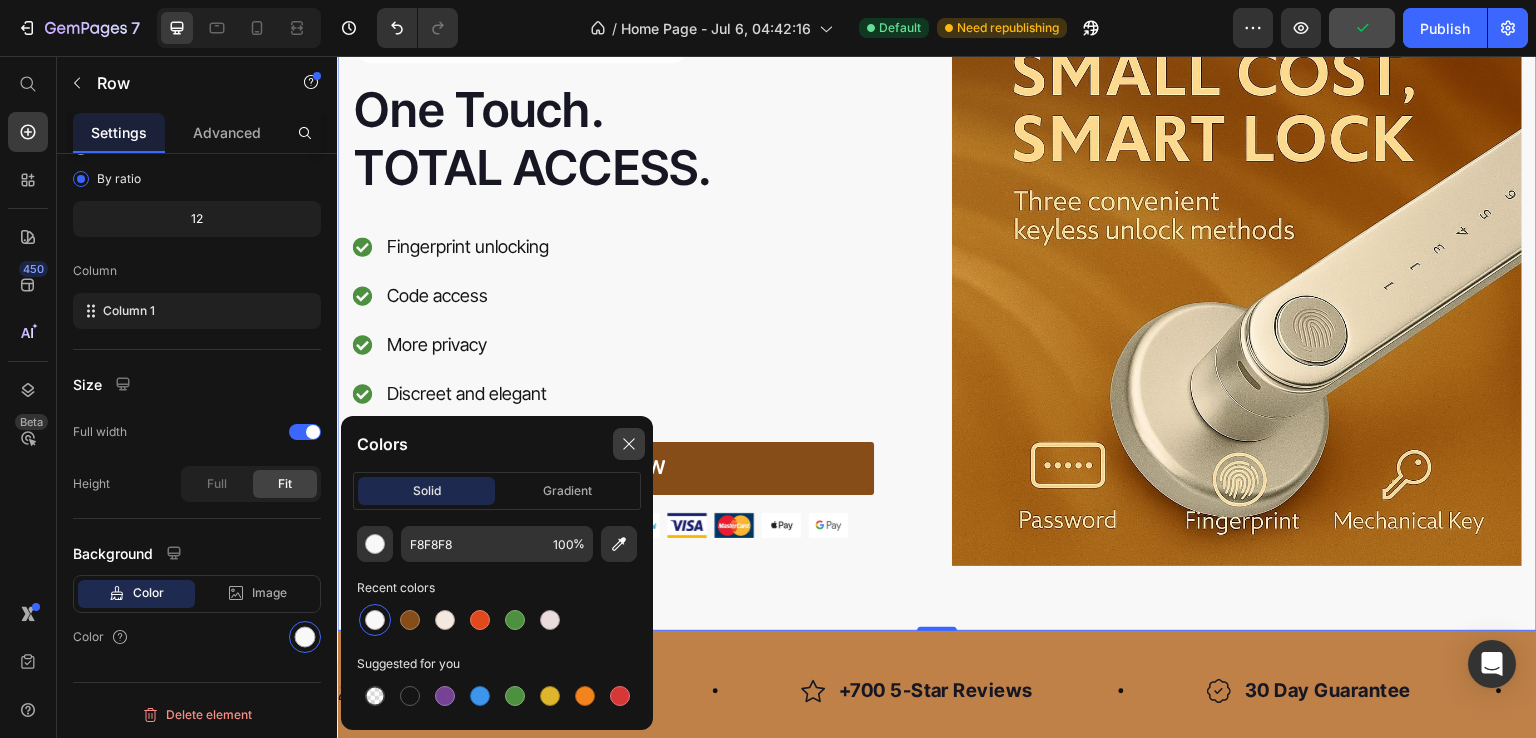 click 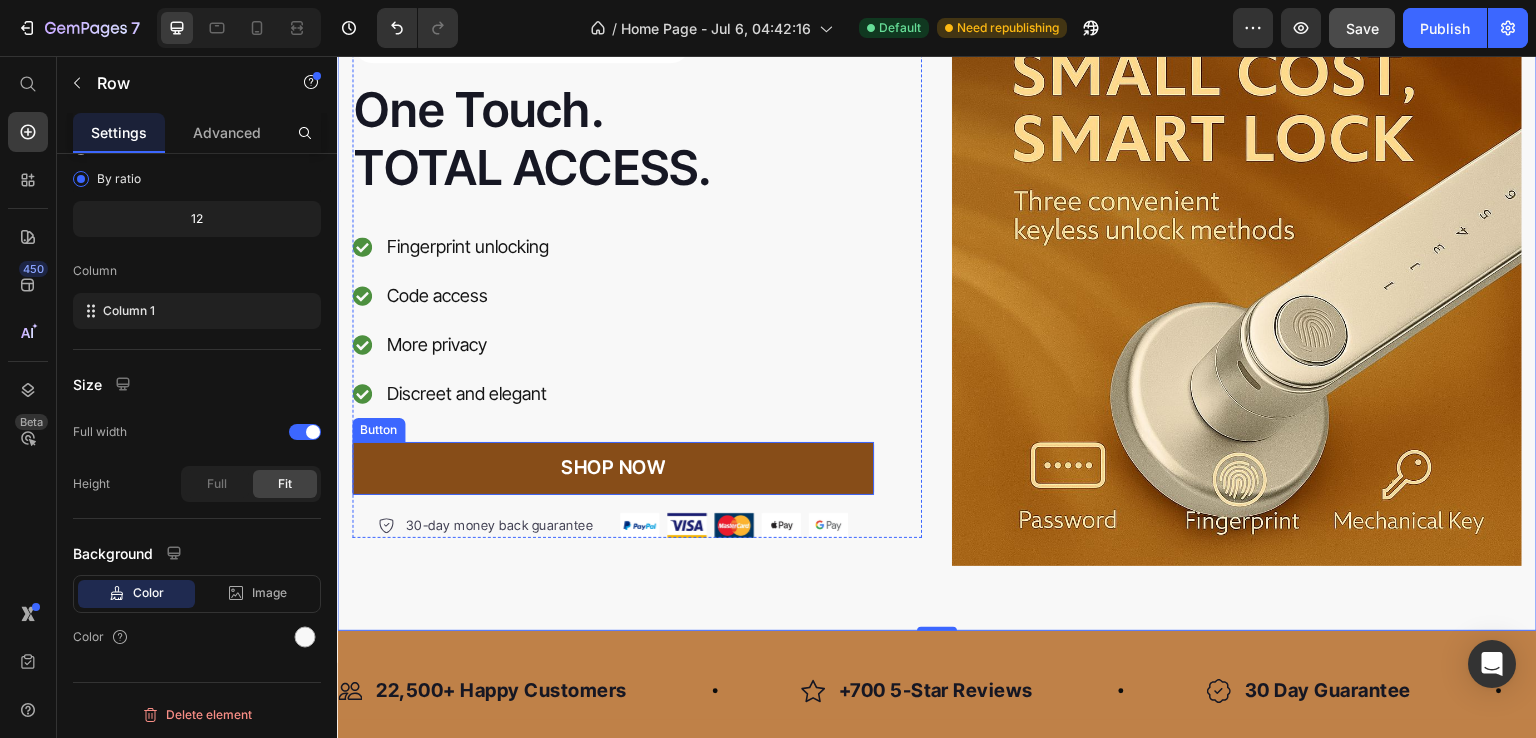 click on "SHOP NOW" at bounding box center (613, 468) 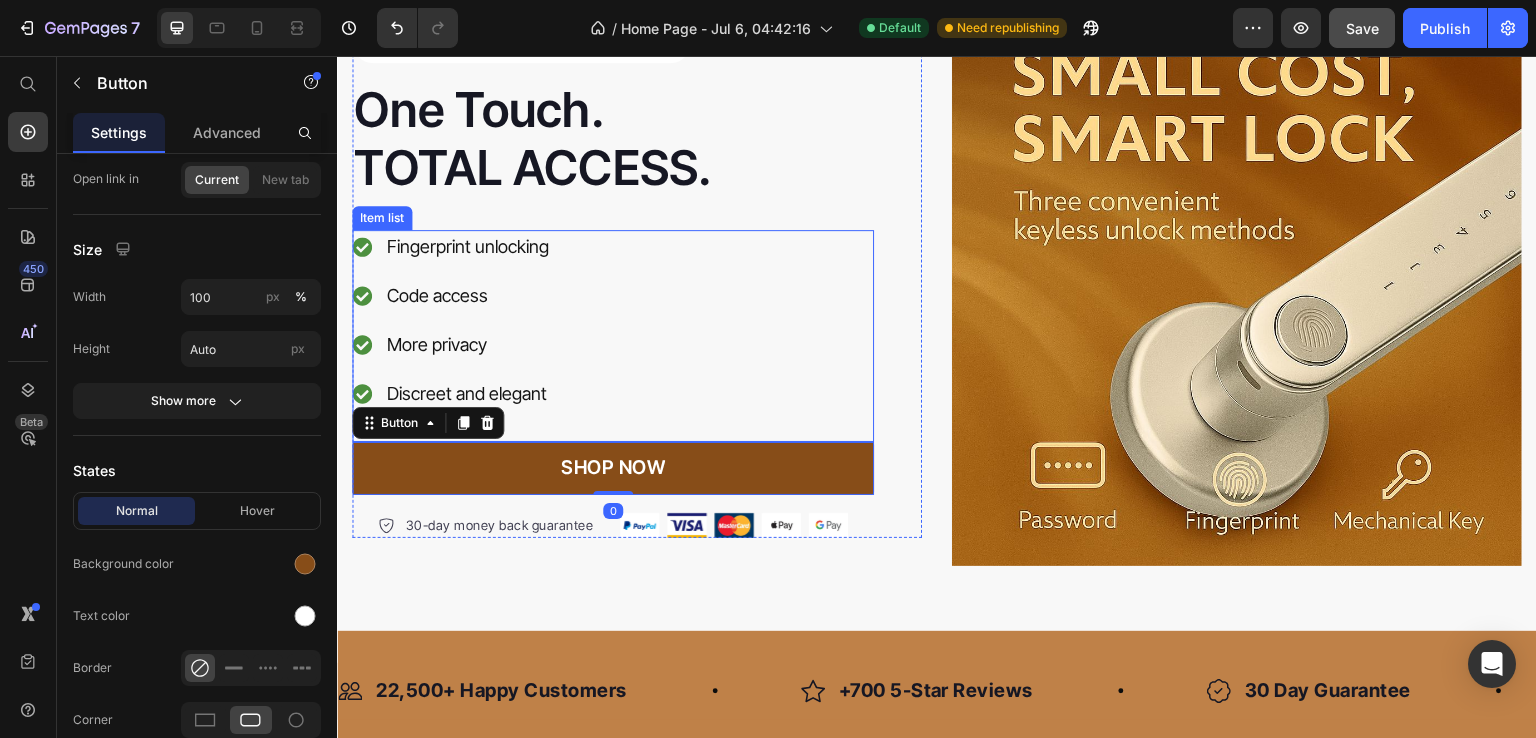 scroll, scrollTop: 0, scrollLeft: 0, axis: both 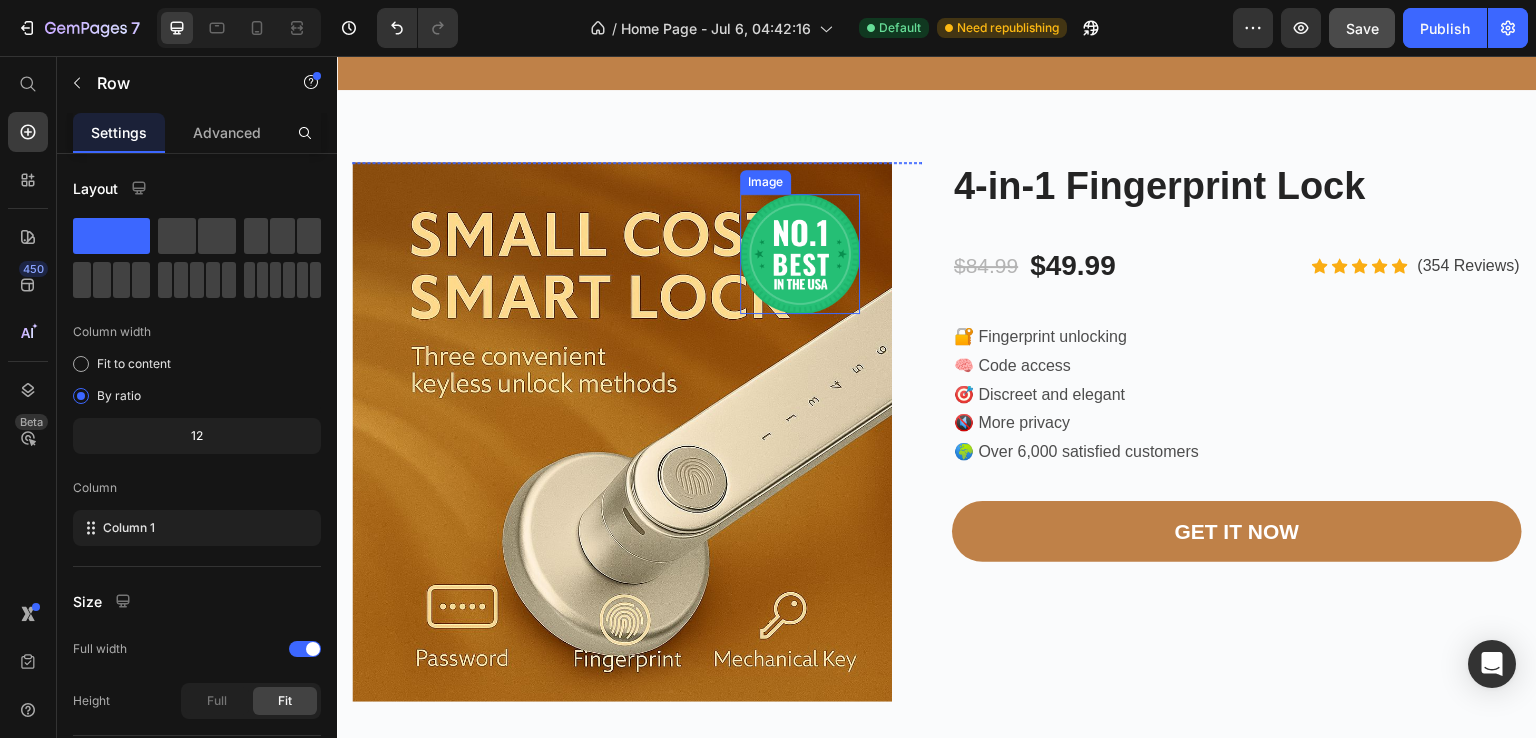 click at bounding box center (800, 254) 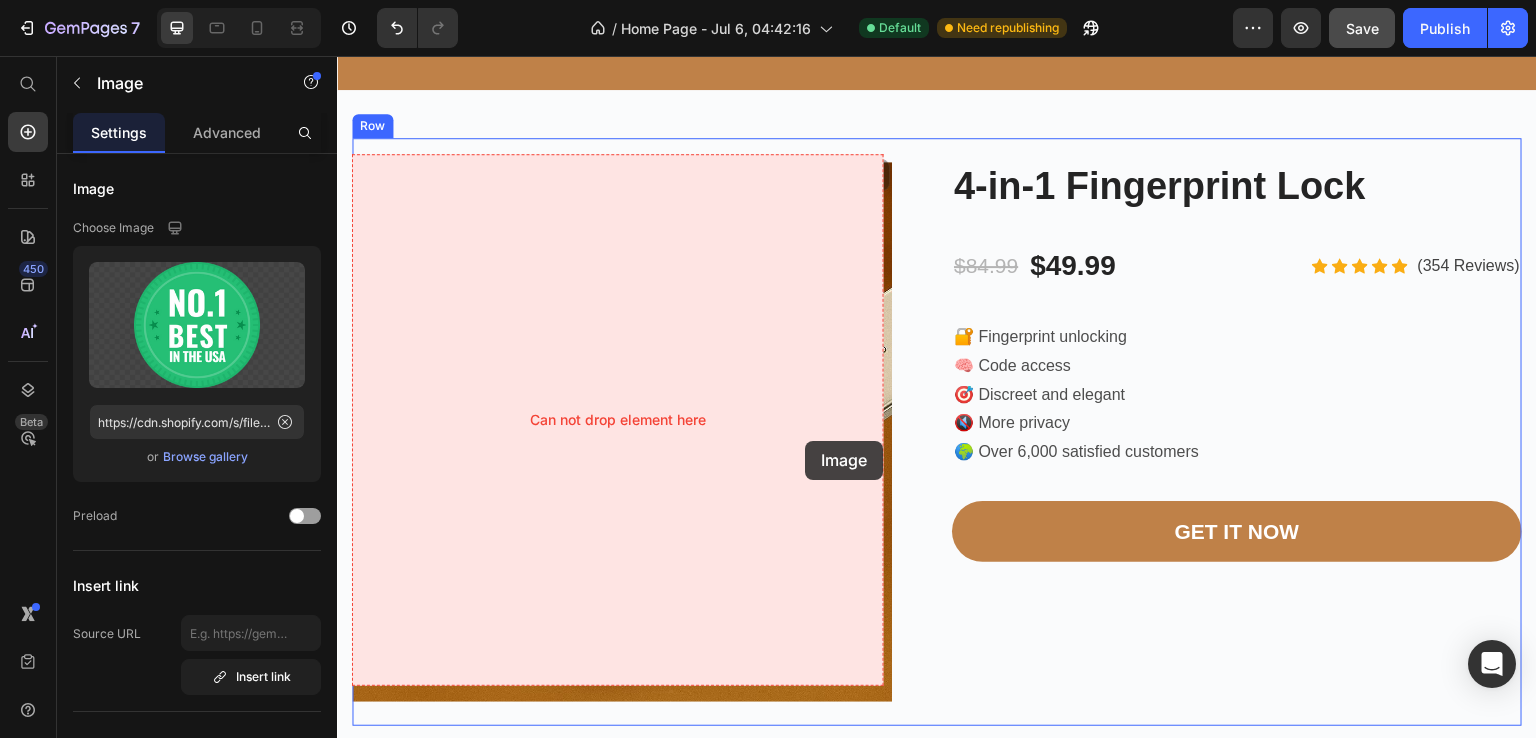 drag, startPoint x: 743, startPoint y: 169, endPoint x: 805, endPoint y: 441, distance: 278.9767 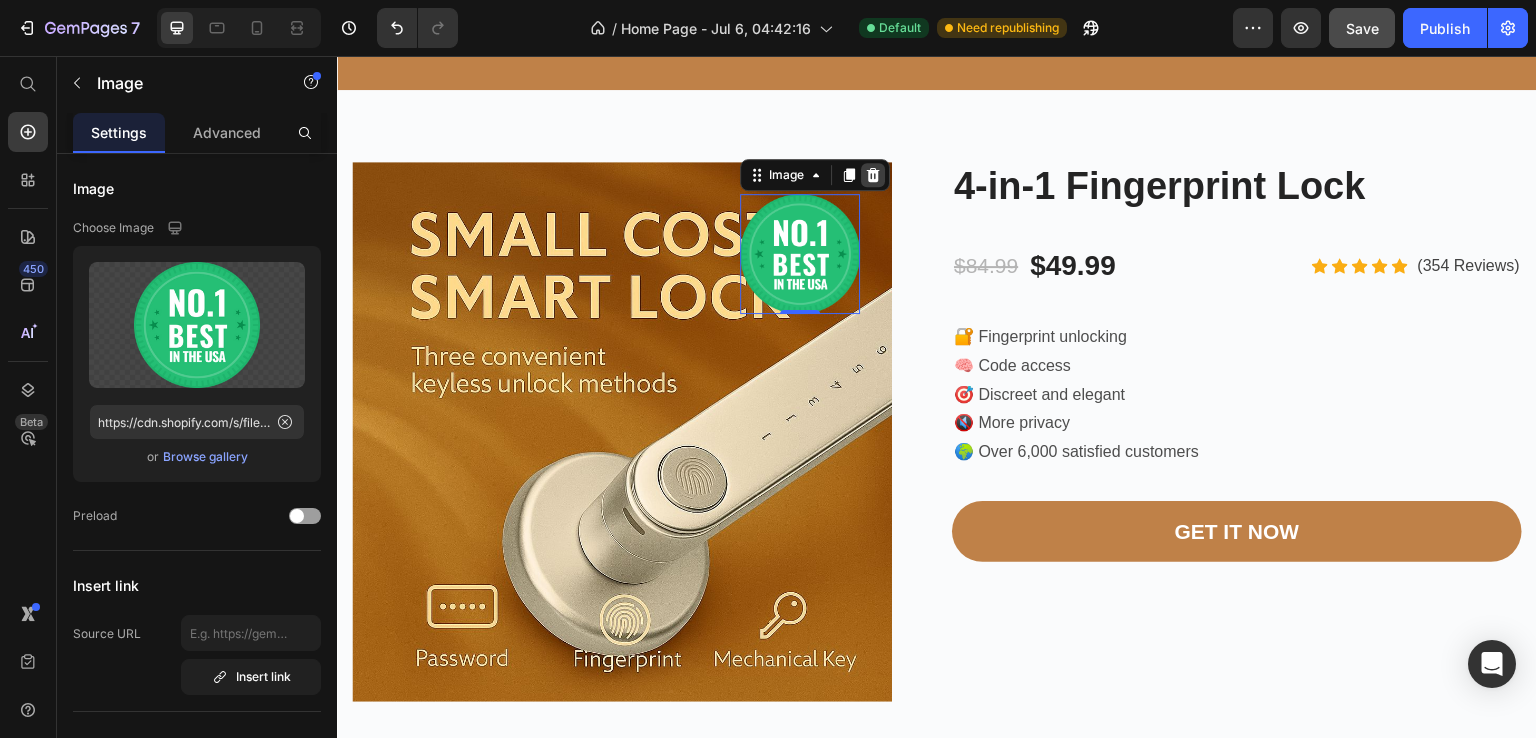 click 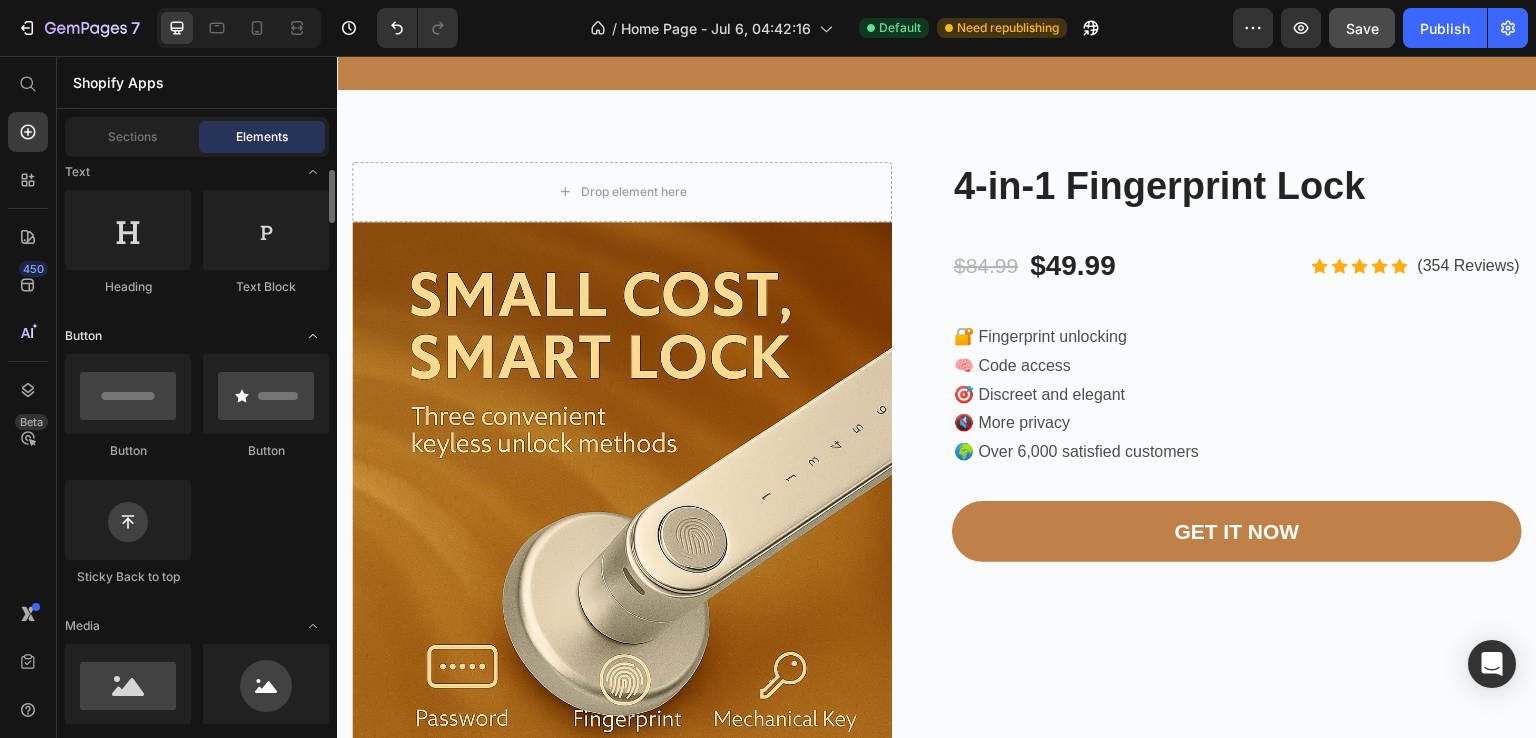scroll, scrollTop: 288, scrollLeft: 0, axis: vertical 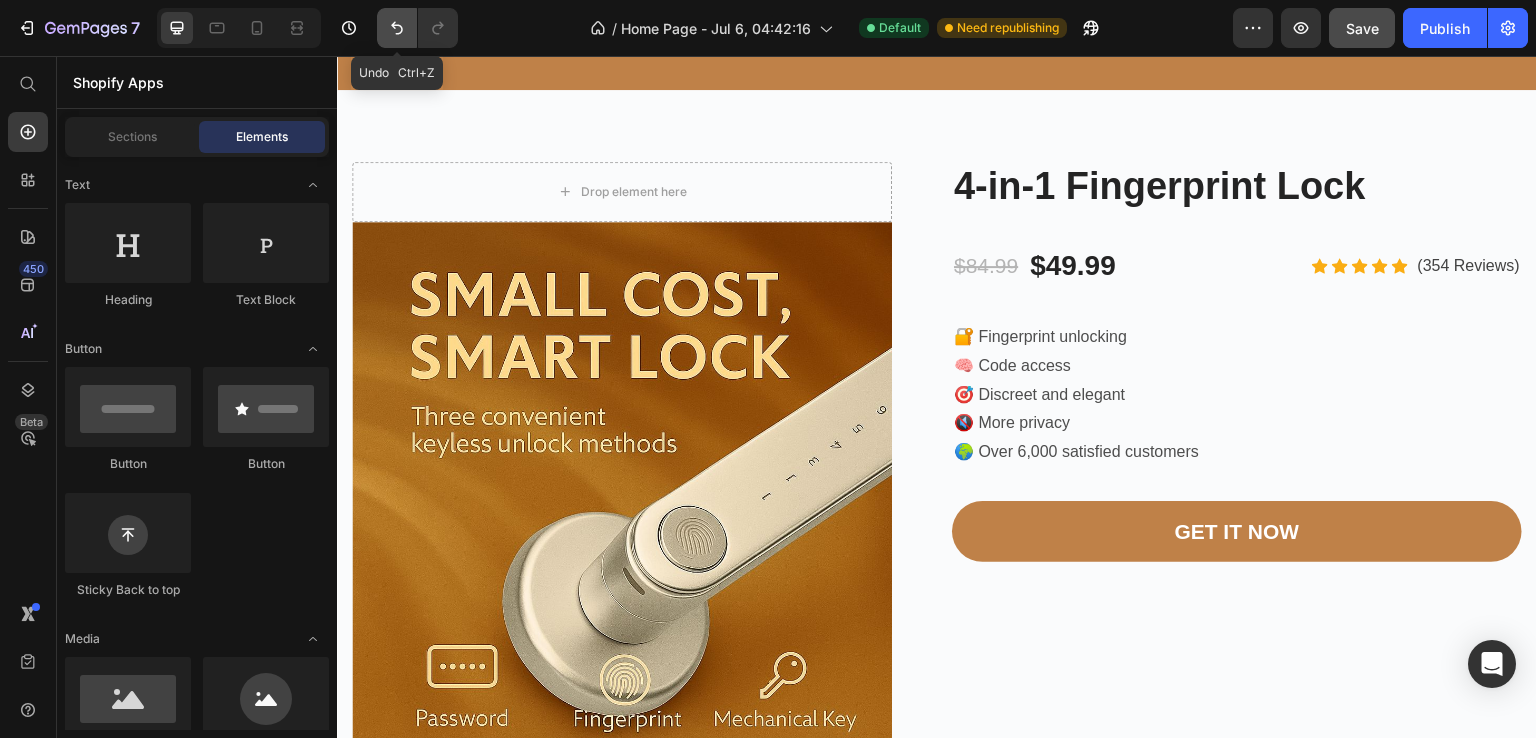 click 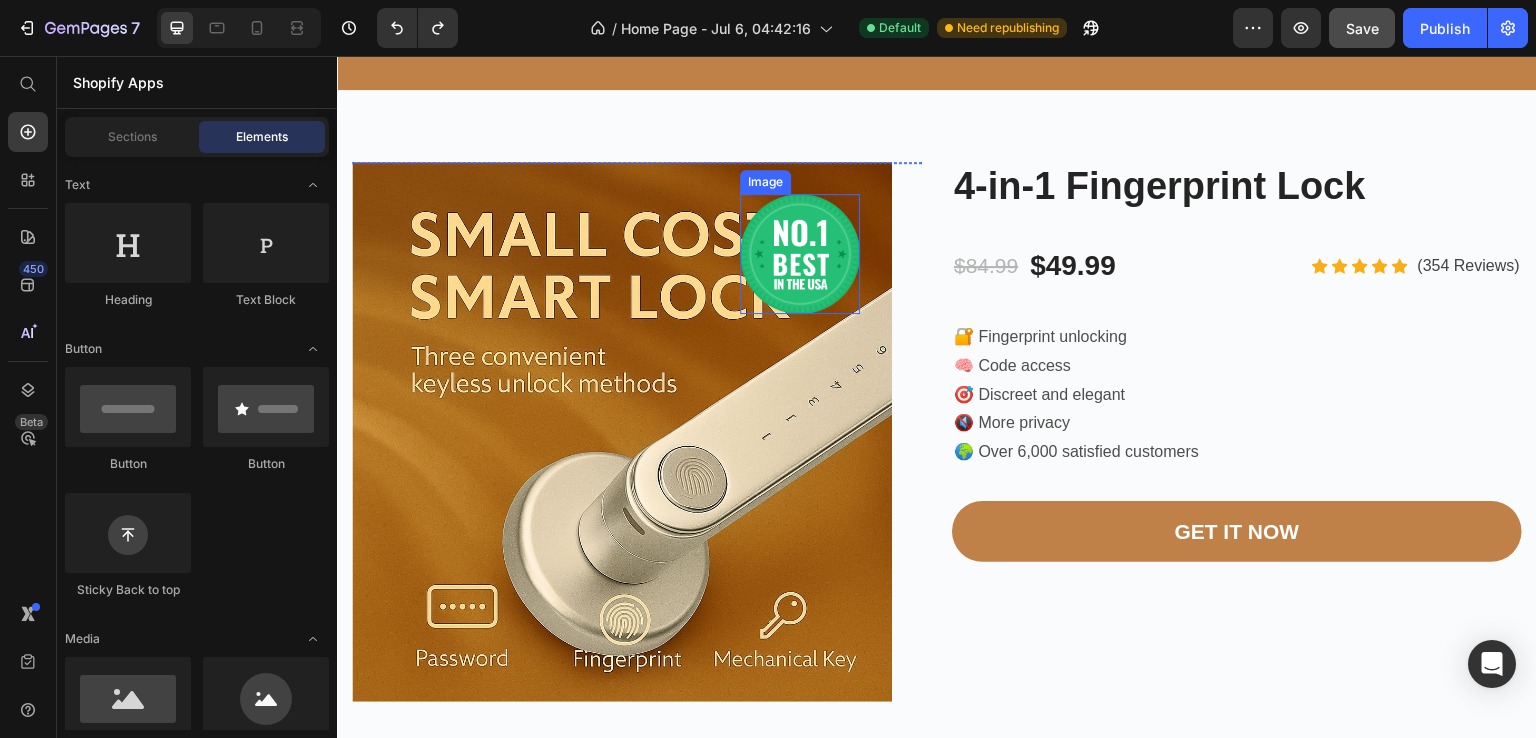 click at bounding box center (800, 254) 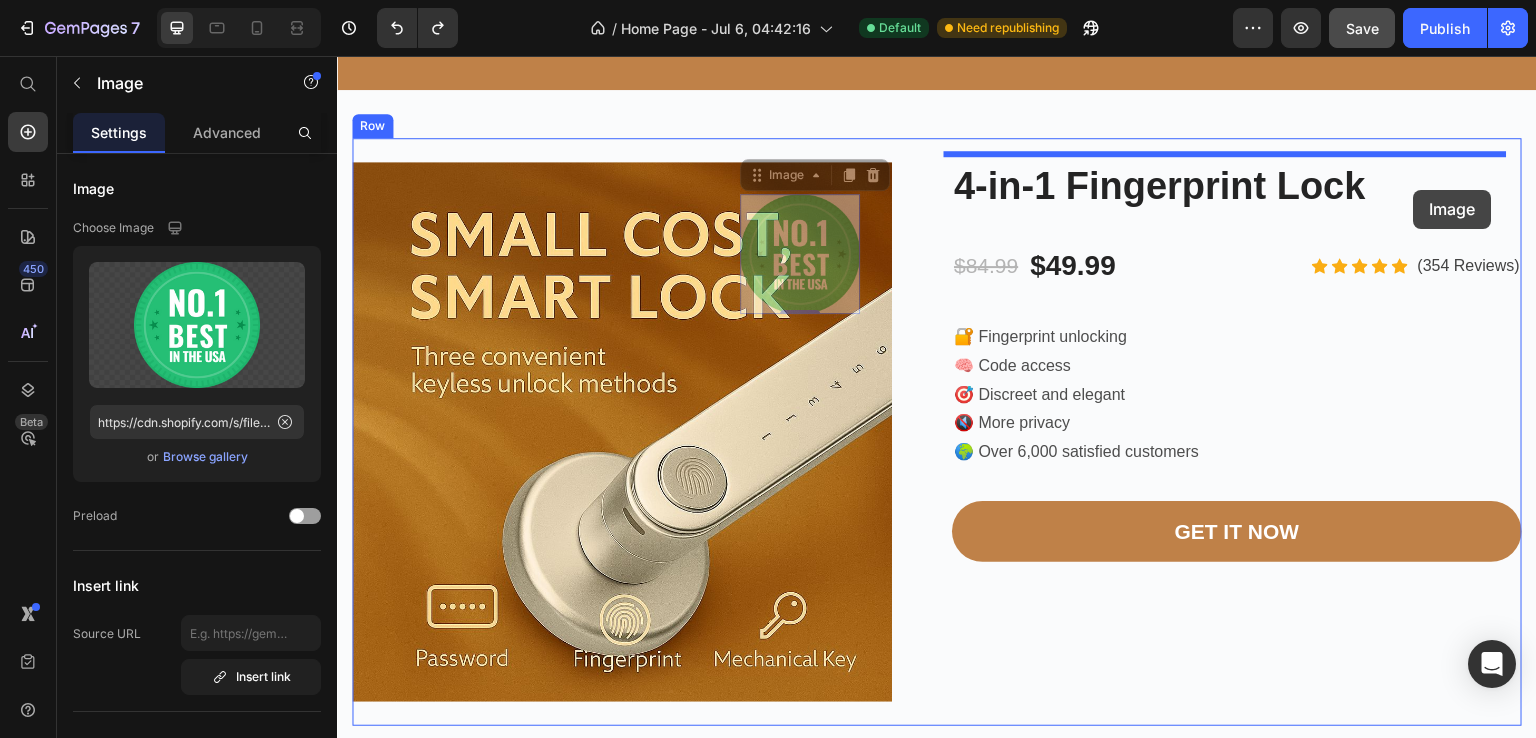 drag, startPoint x: 761, startPoint y: 171, endPoint x: 1415, endPoint y: 188, distance: 654.2209 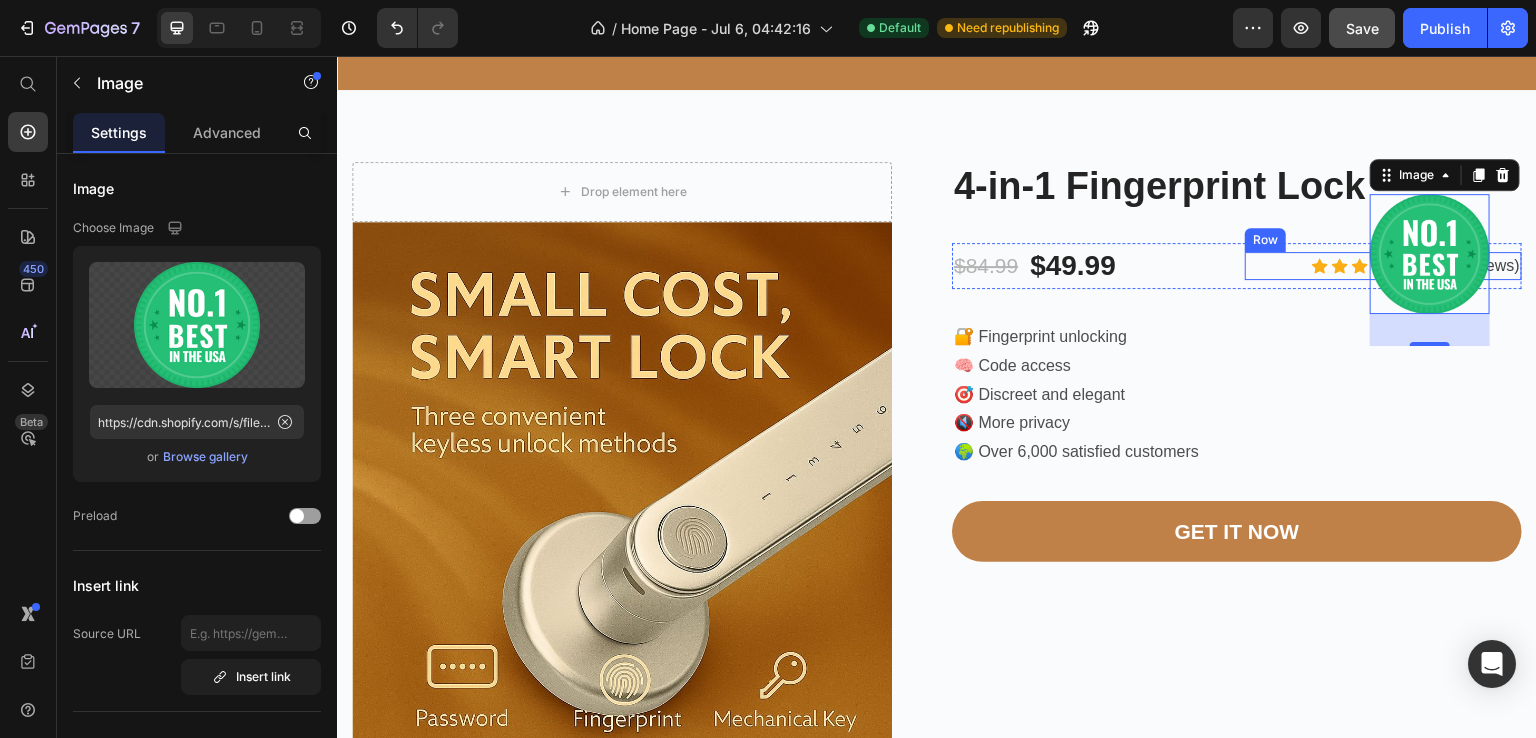 click on "Icon                Icon                Icon                Icon                Icon Icon List Hoz (354 Reviews) Text block Row" at bounding box center (1383, 266) 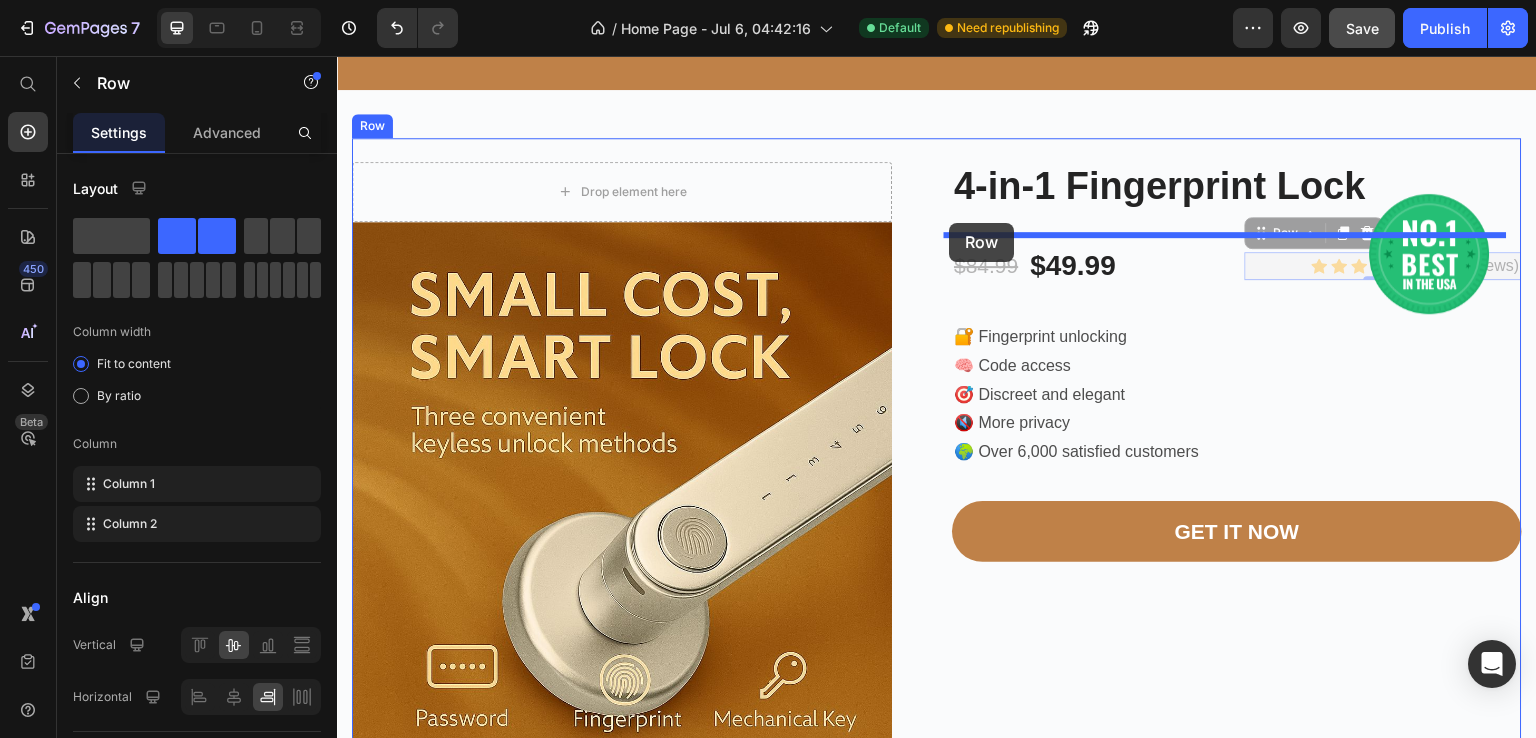 drag, startPoint x: 1249, startPoint y: 225, endPoint x: 950, endPoint y: 223, distance: 299.00668 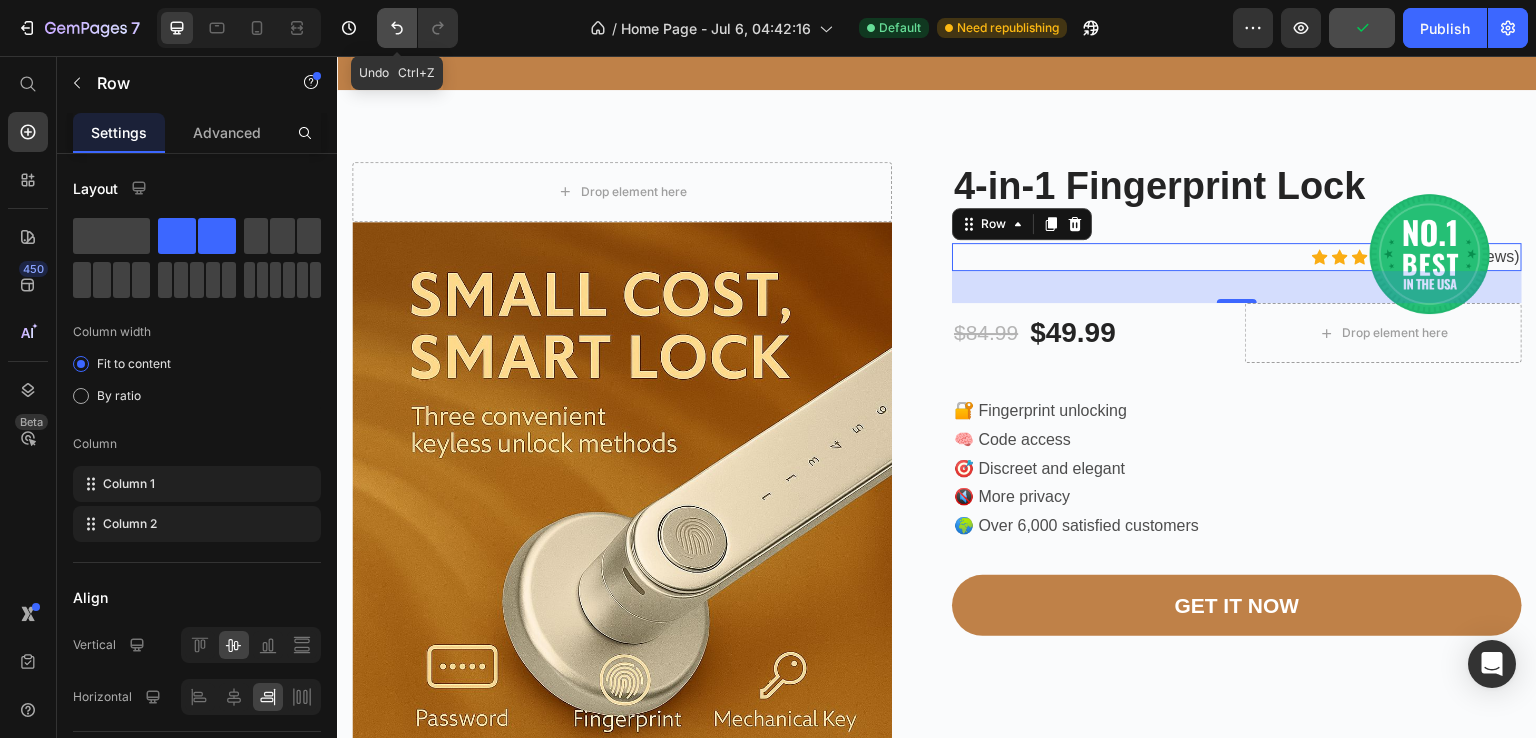 click 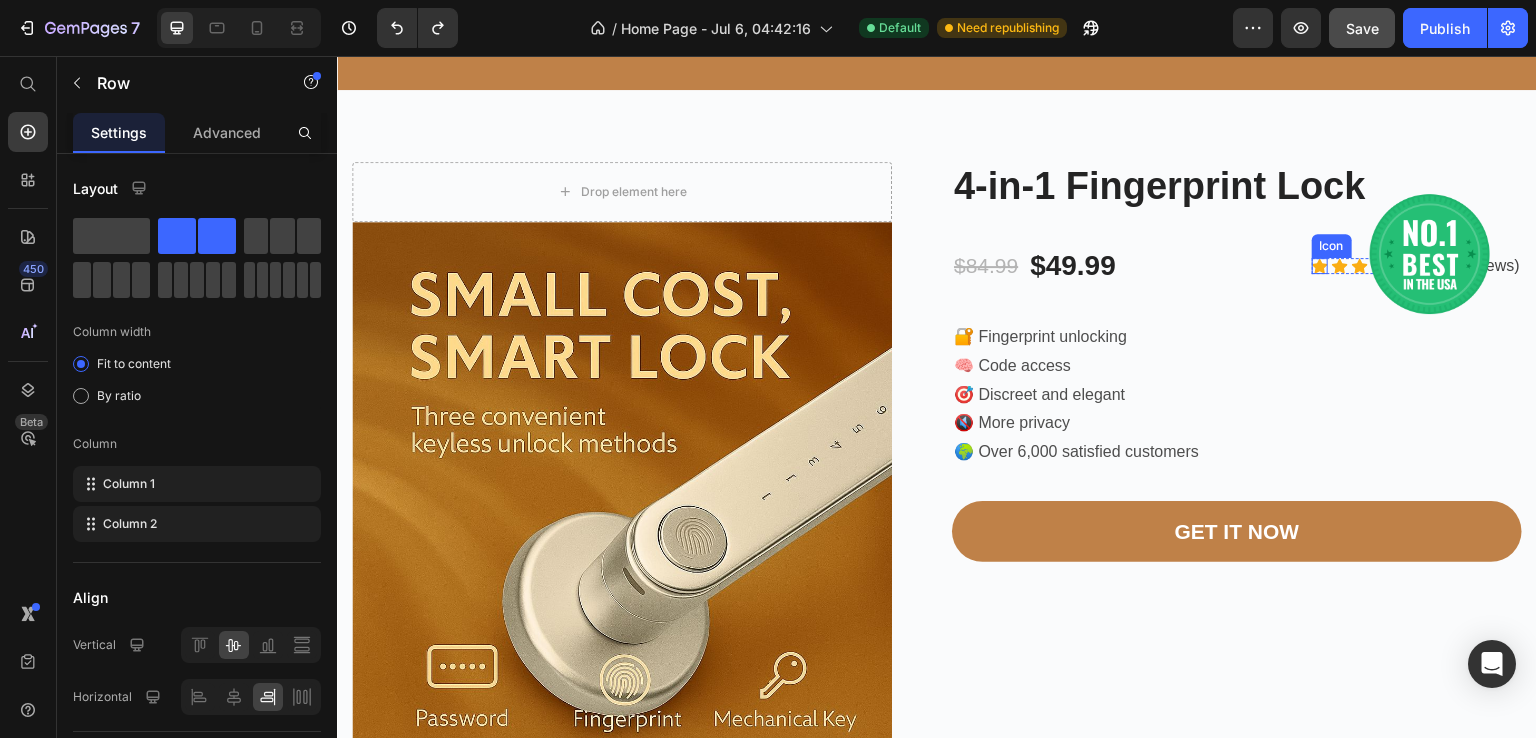 click 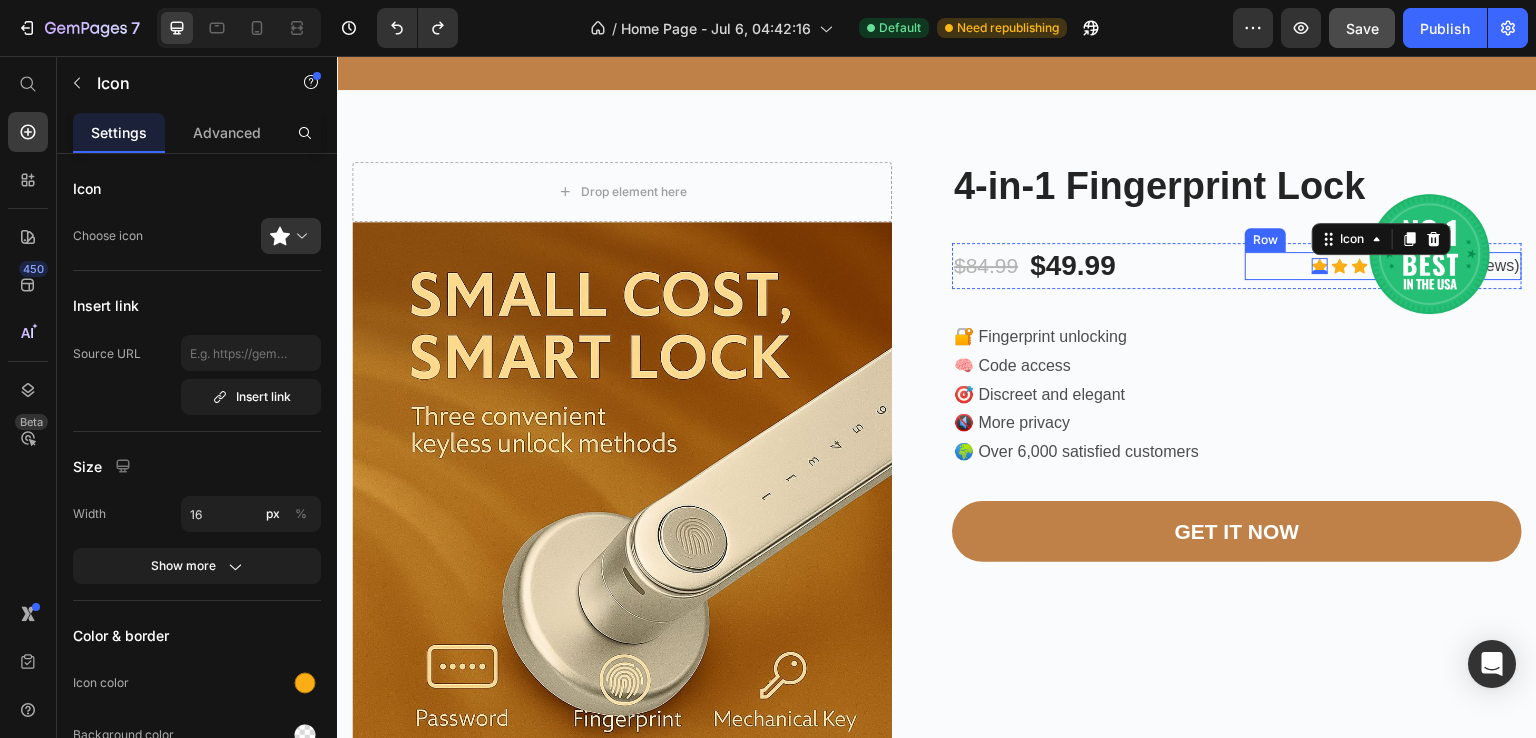 click on "Icon   0                Icon                Icon                Icon                Icon Icon List Hoz (354 Reviews) Text block Row" at bounding box center [1383, 266] 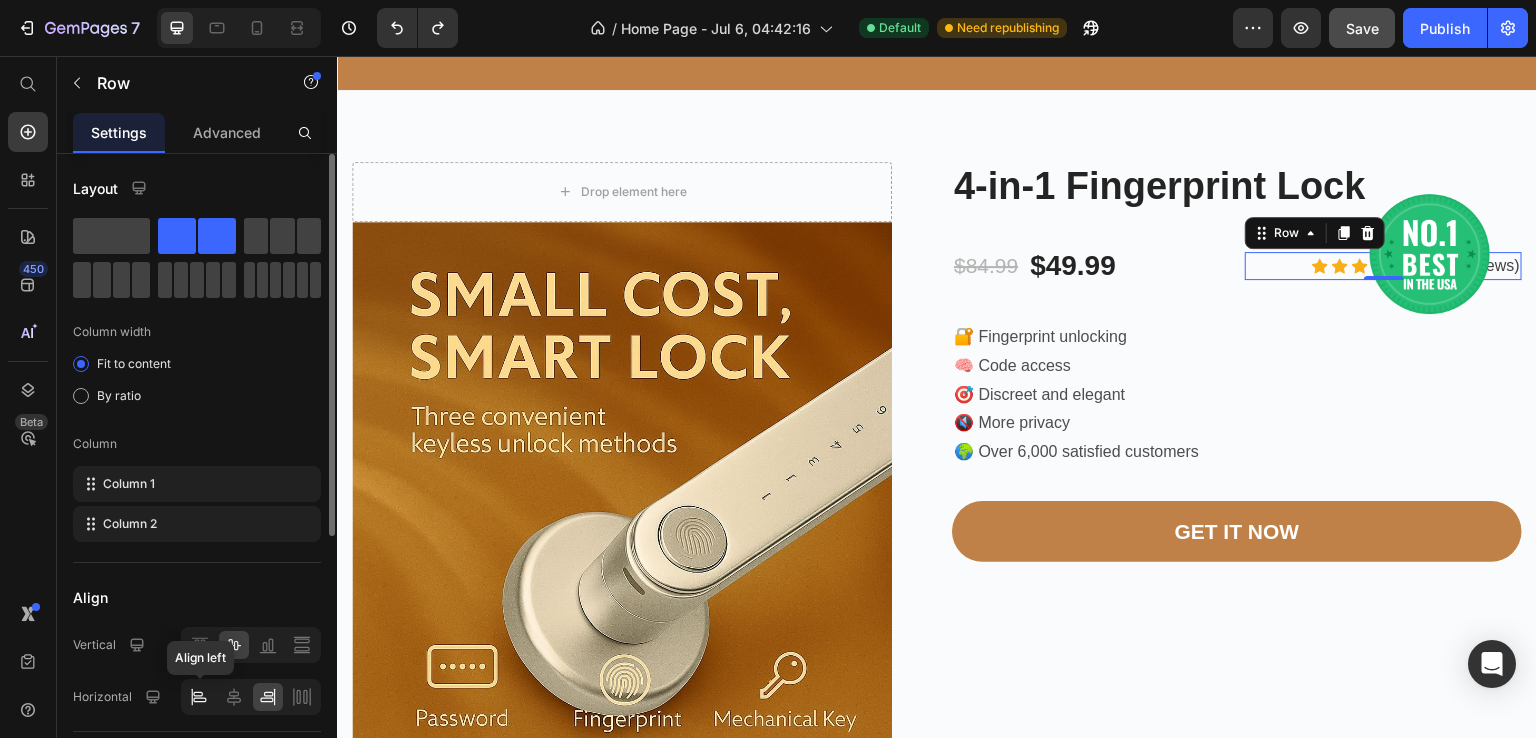 click 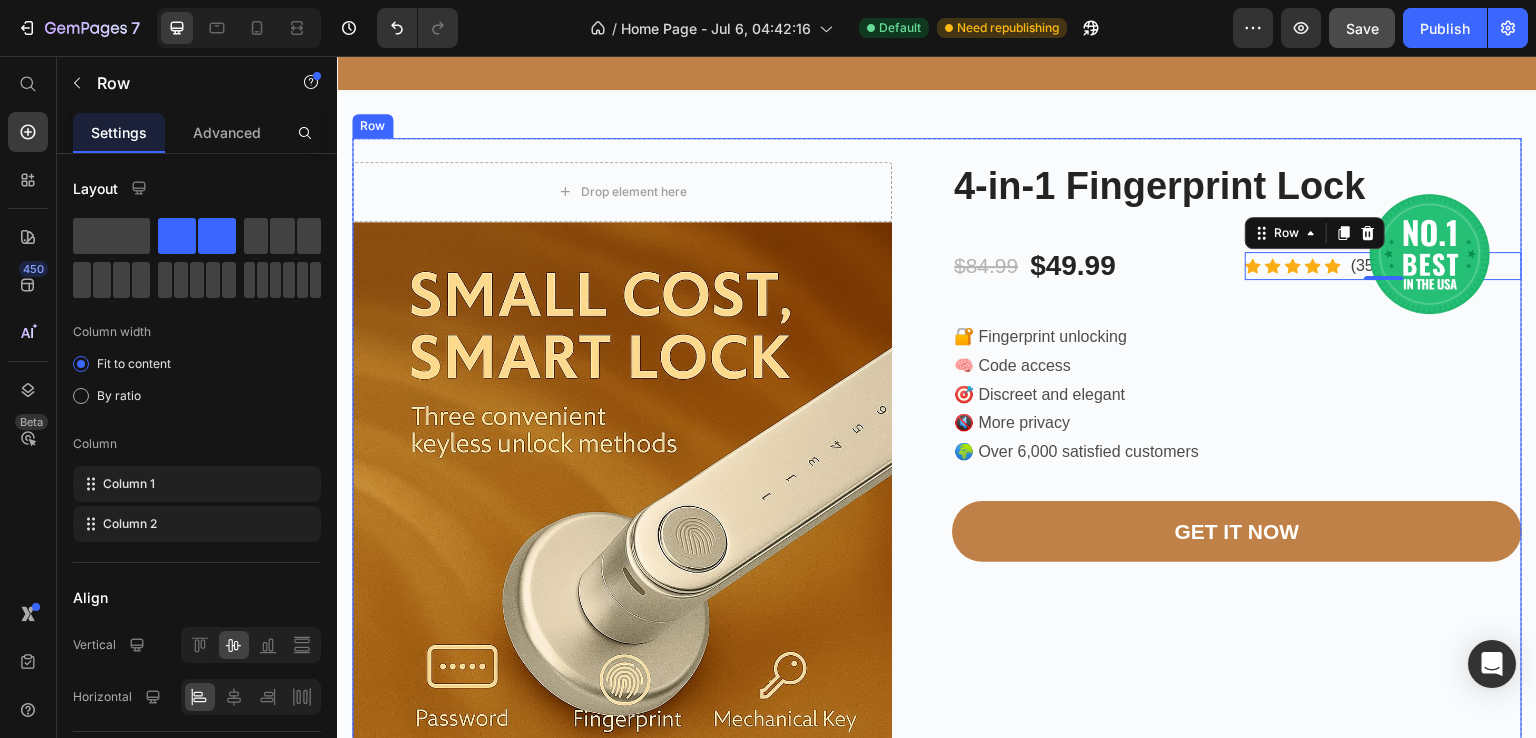 click on "Image 4-in-1 Fingerprint Lock Product Title $84.99 Product Price $49.99 Product Price Row                Icon                Icon                Icon                Icon                Icon Icon List Hoz (354 Reviews) Text block Row   0 Row 🔐 Fingerprint unlocking 🧠 Code access 🎯 Discreet and elegant 🔇 More privacy 🌍 Over 6,000 satisfied customers Text Block GET IT NOW Product Cart Button Row" at bounding box center [1237, 462] 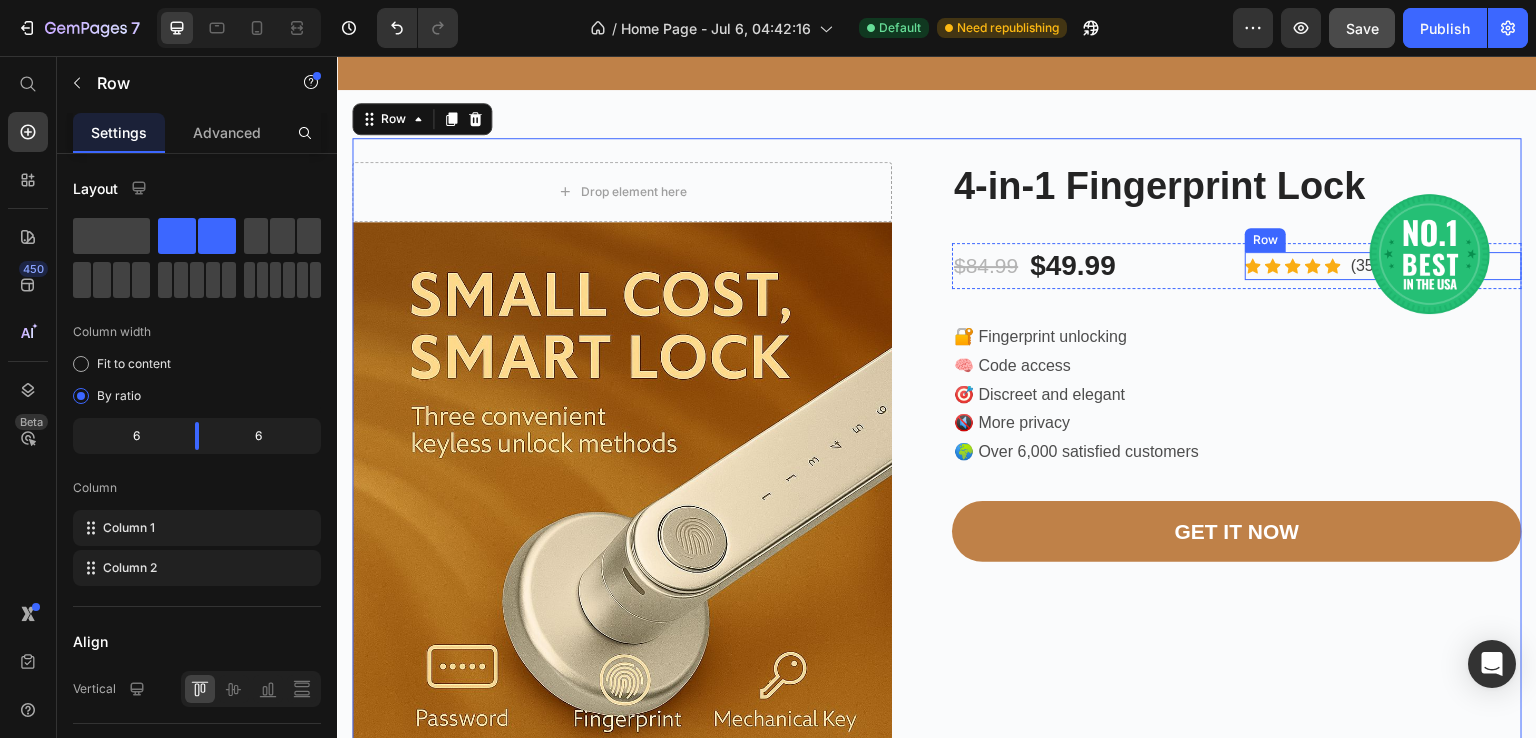 click on "Icon                Icon                Icon                Icon                Icon Icon List Hoz (354 Reviews) Text block Row" at bounding box center [1383, 266] 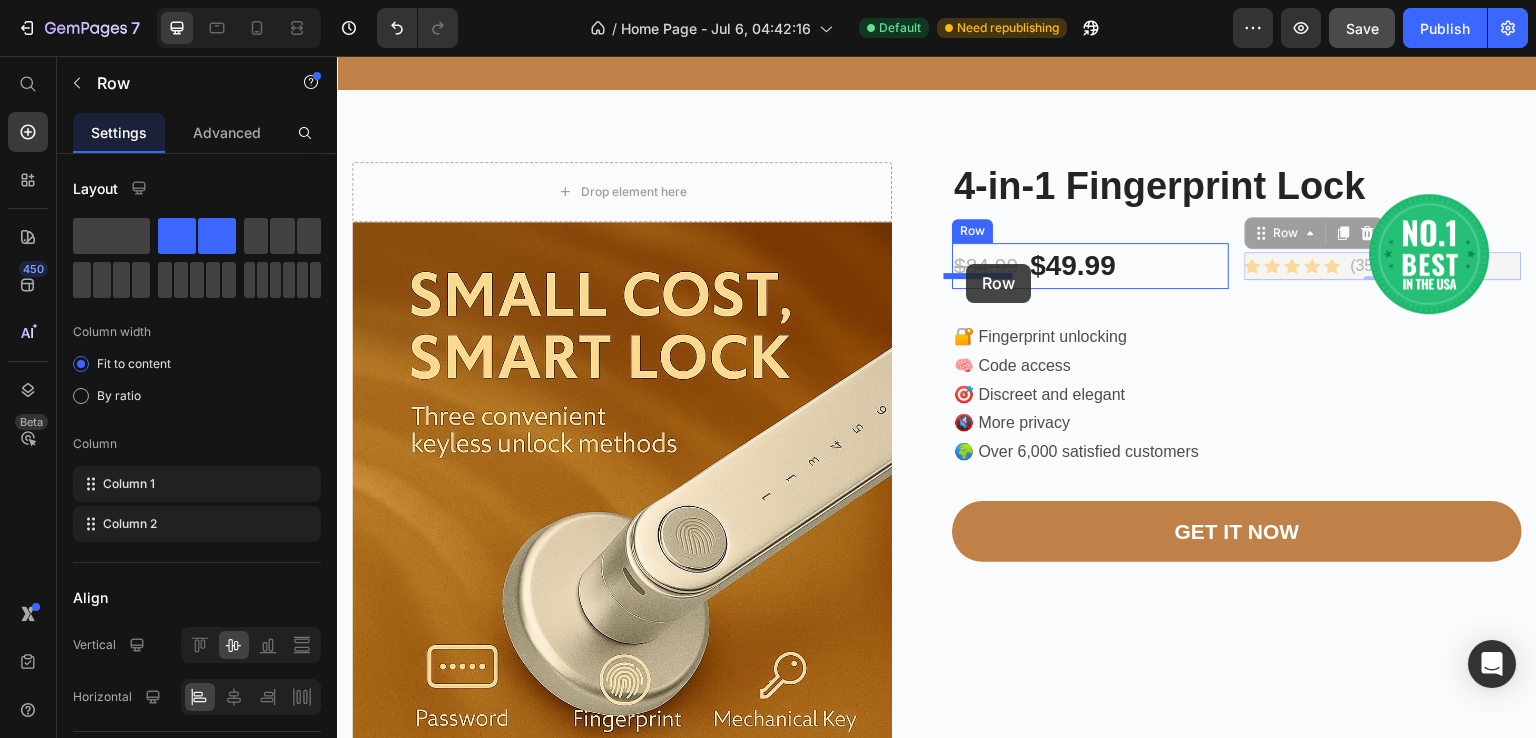 drag, startPoint x: 1251, startPoint y: 230, endPoint x: 967, endPoint y: 264, distance: 286.02798 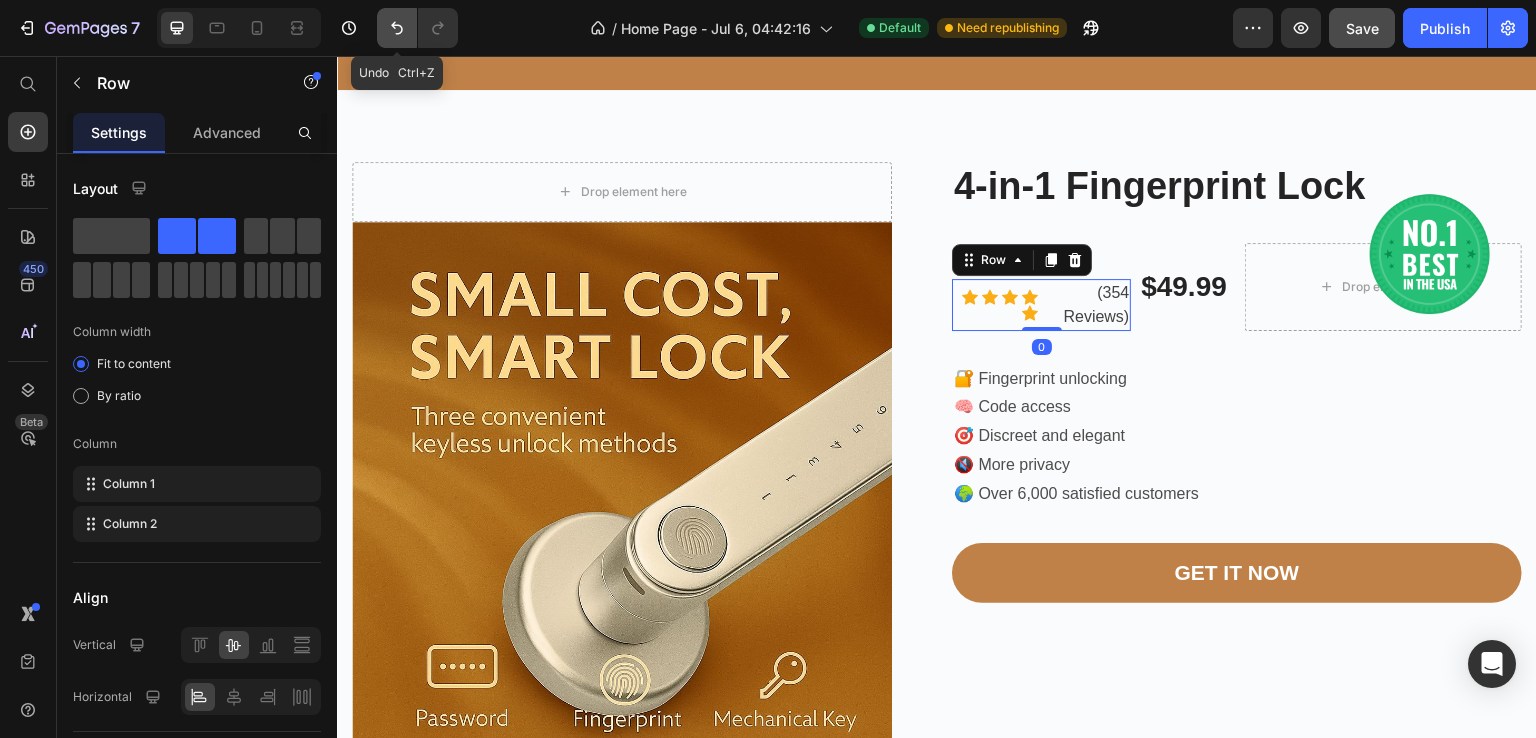 drag, startPoint x: 394, startPoint y: 41, endPoint x: 626, endPoint y: 227, distance: 297.355 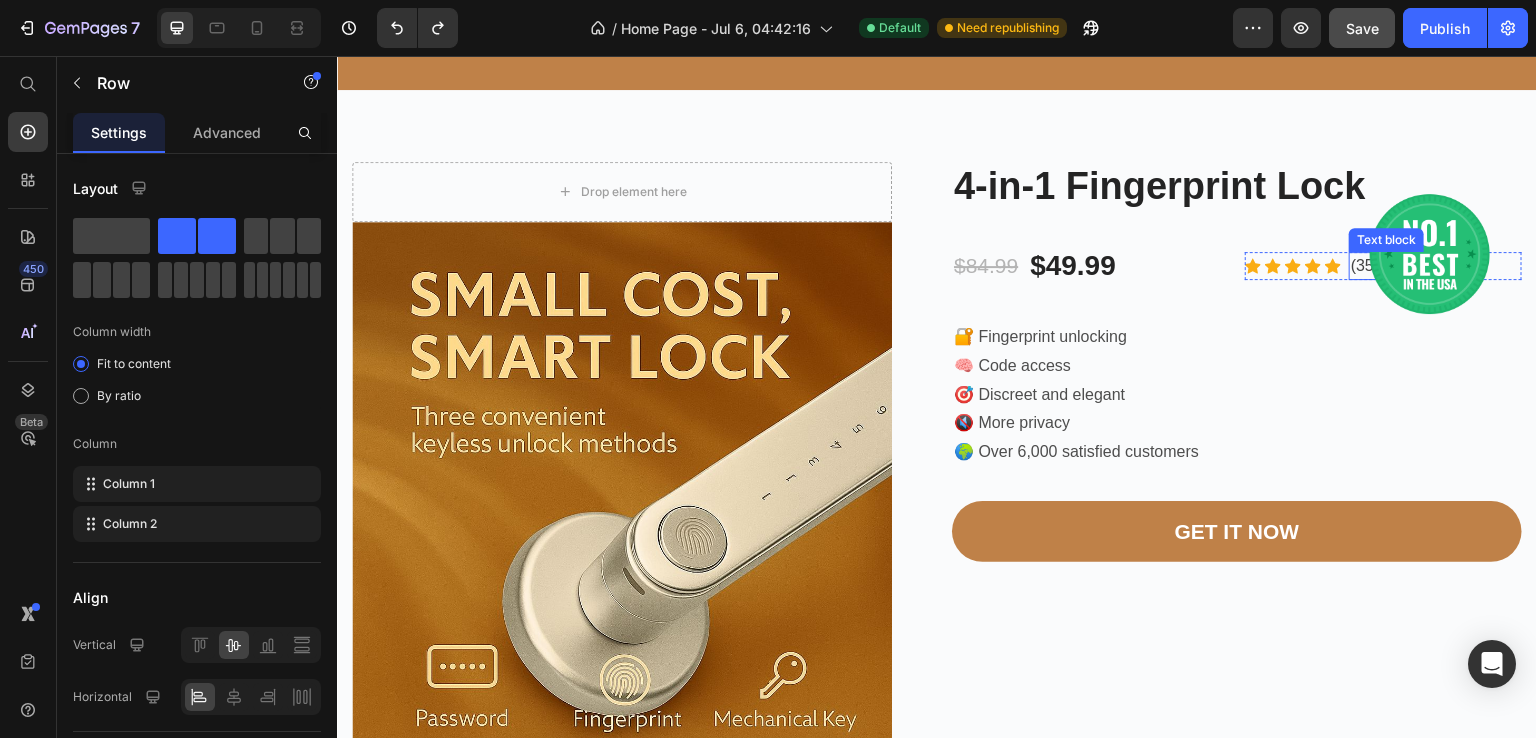 click on "(354 Reviews)" at bounding box center [1402, 266] 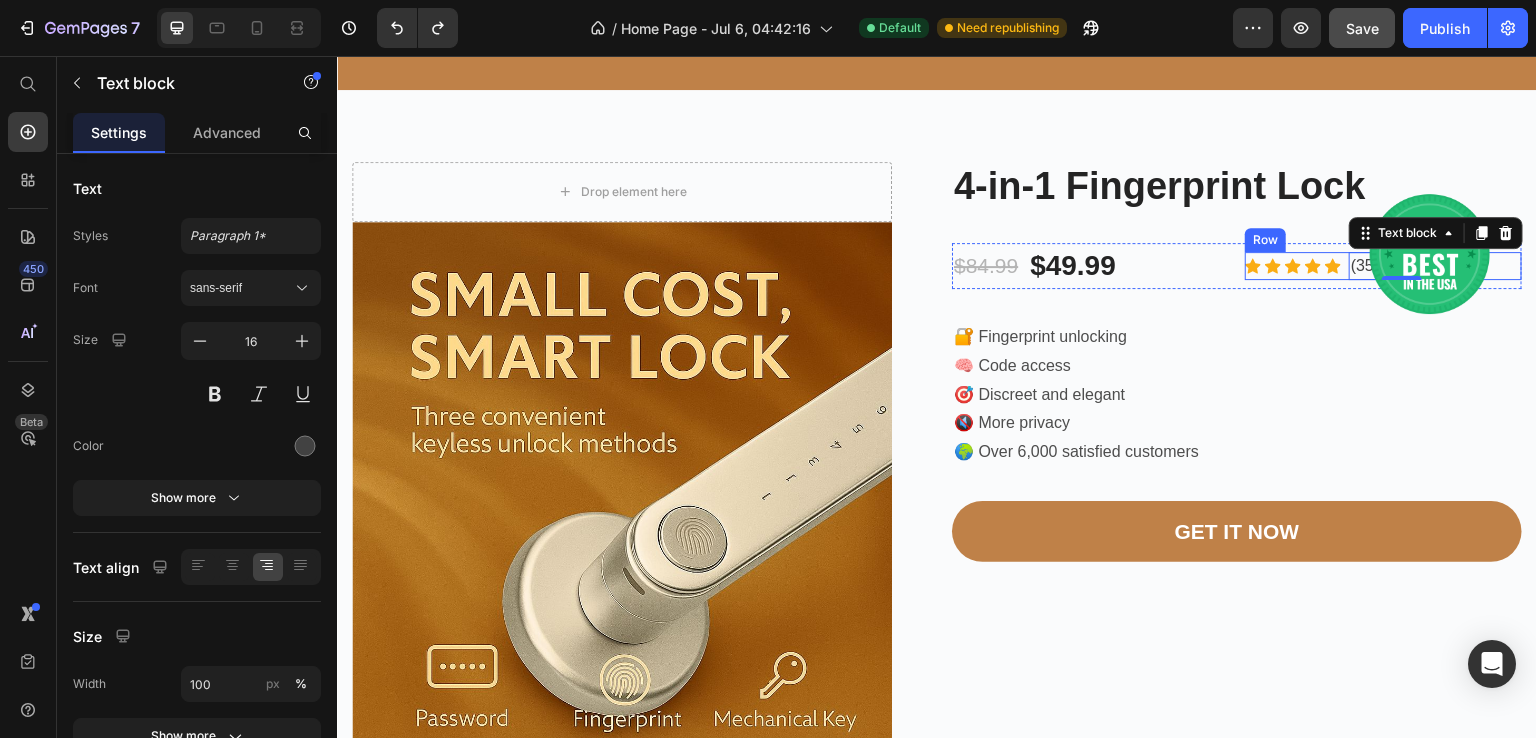 click 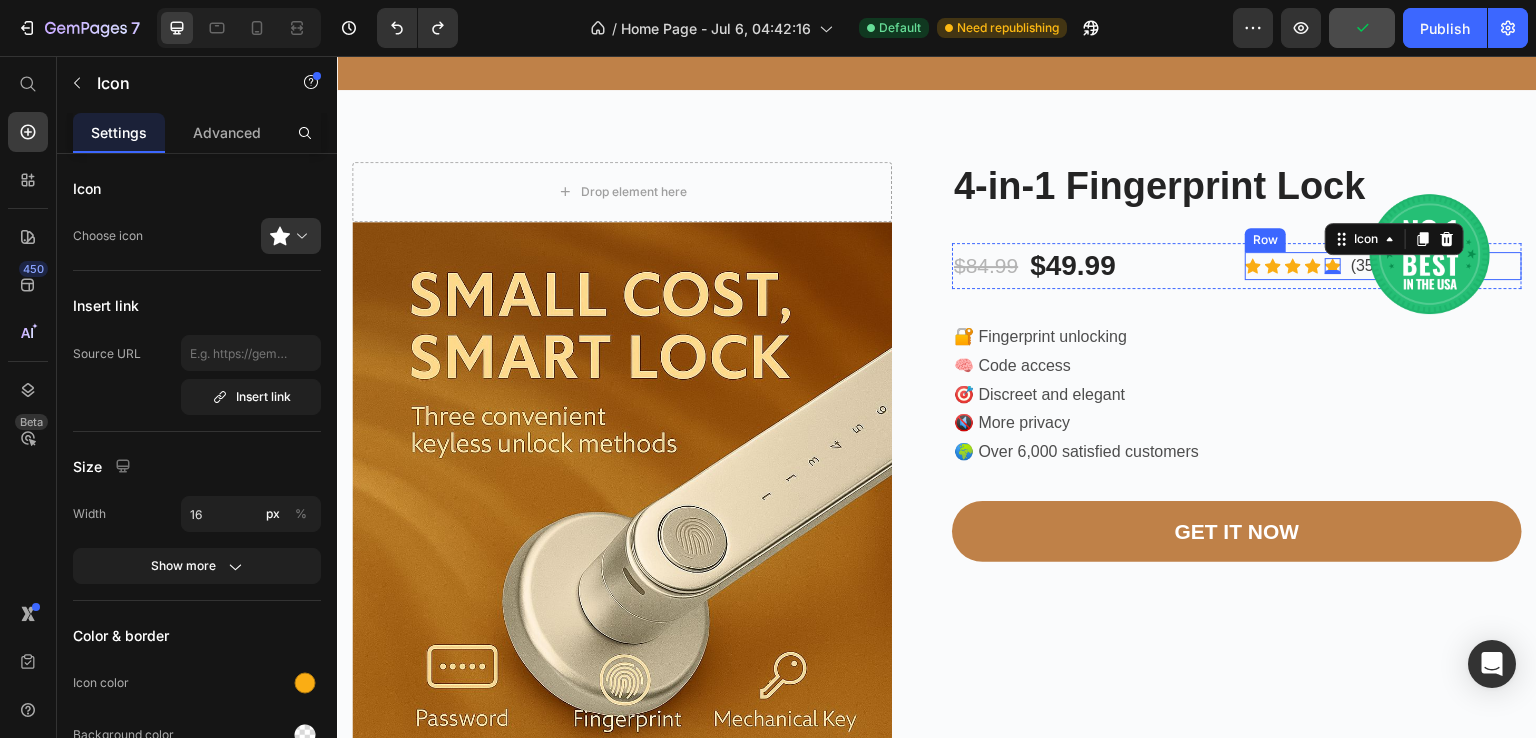 click on "Icon                Icon                Icon                Icon                Icon   0 Icon List Hoz (354 Reviews) Text block Row" at bounding box center (1383, 266) 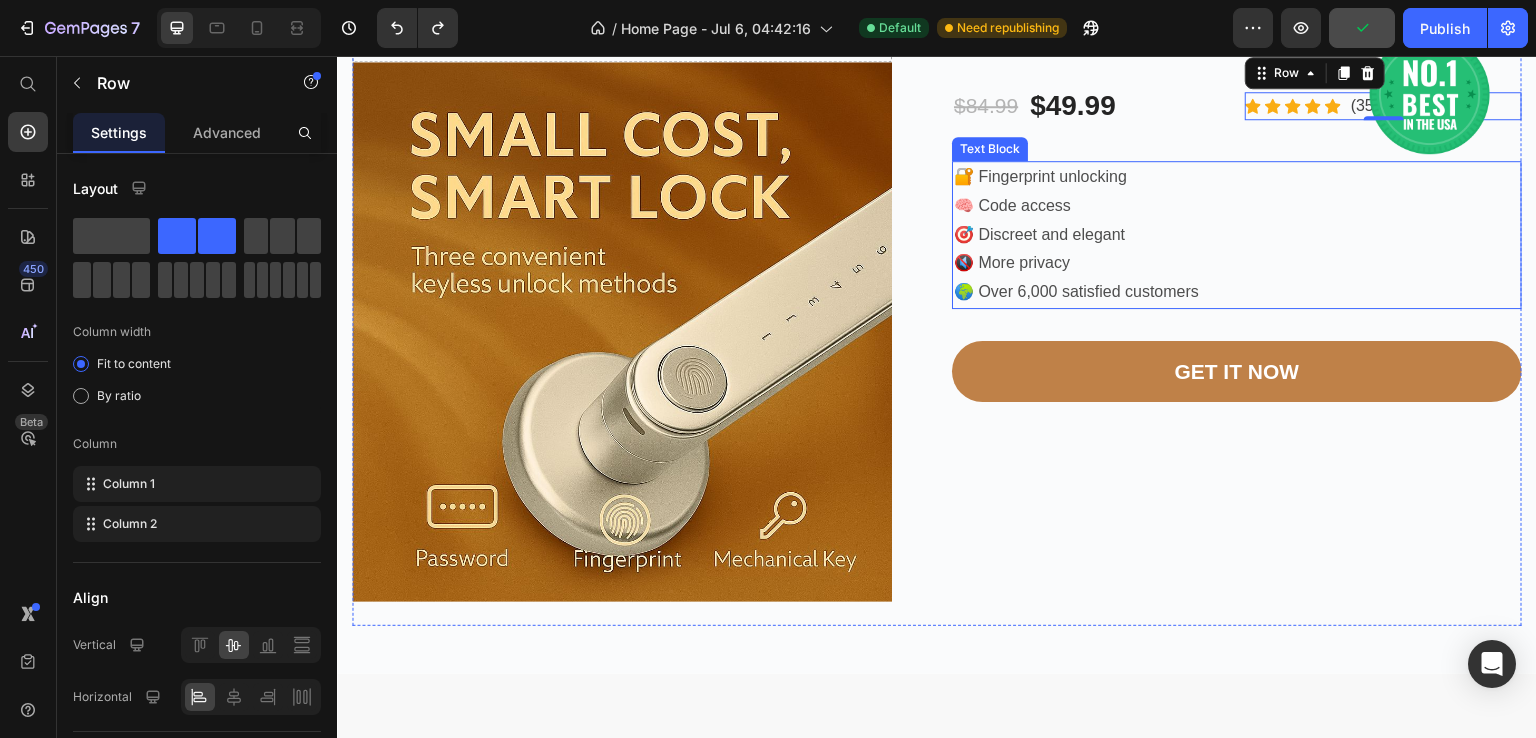 scroll, scrollTop: 852, scrollLeft: 0, axis: vertical 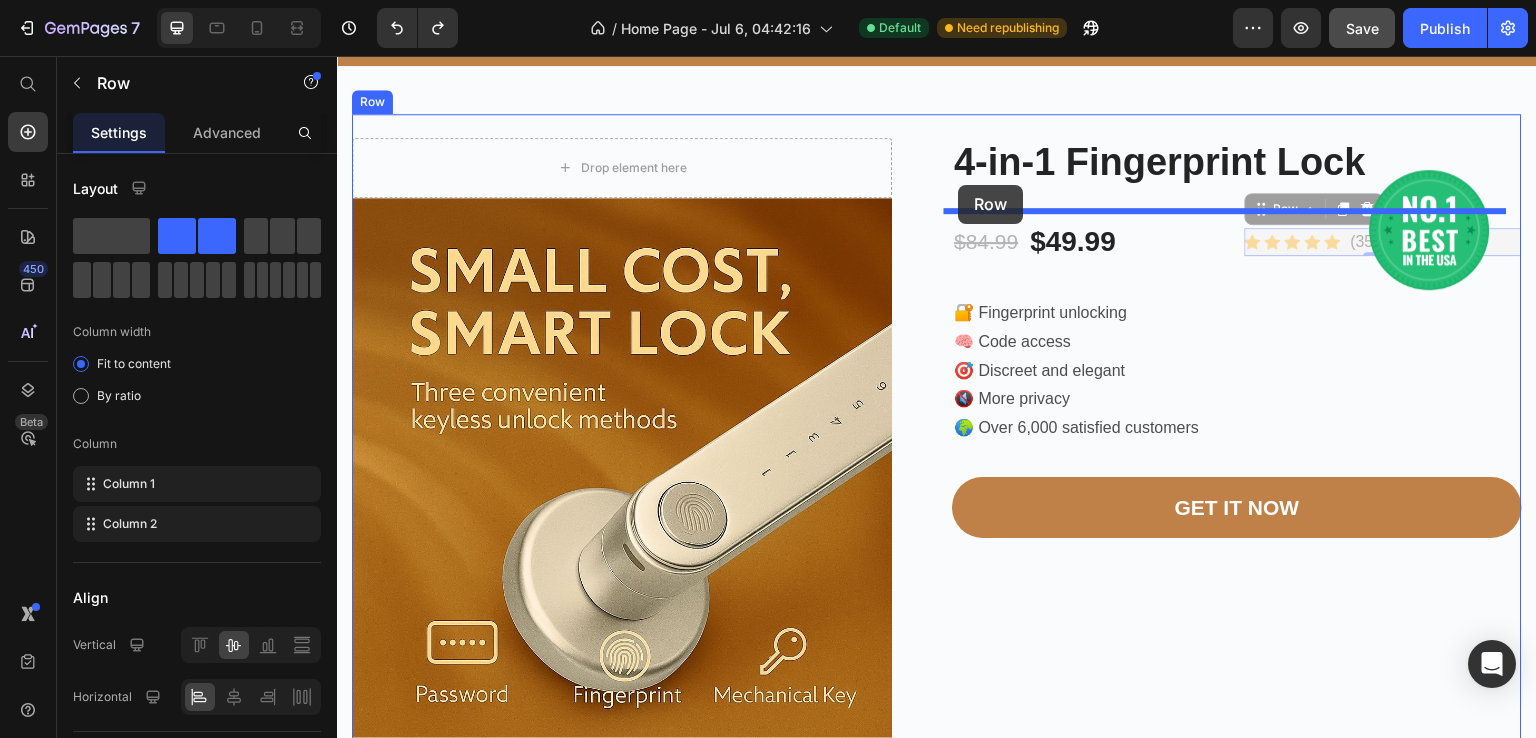 drag, startPoint x: 1253, startPoint y: 201, endPoint x: 962, endPoint y: 189, distance: 291.2473 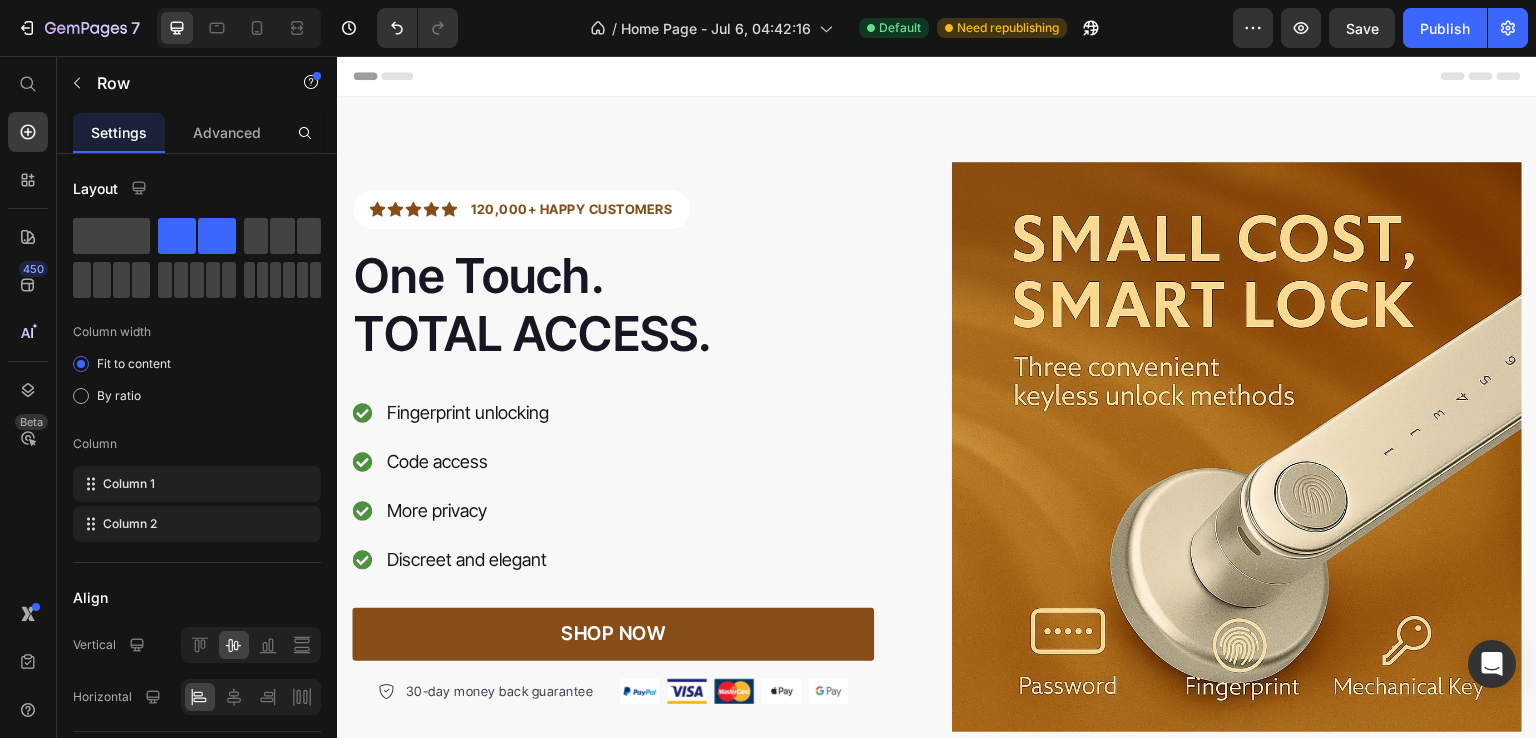 scroll, scrollTop: 852, scrollLeft: 0, axis: vertical 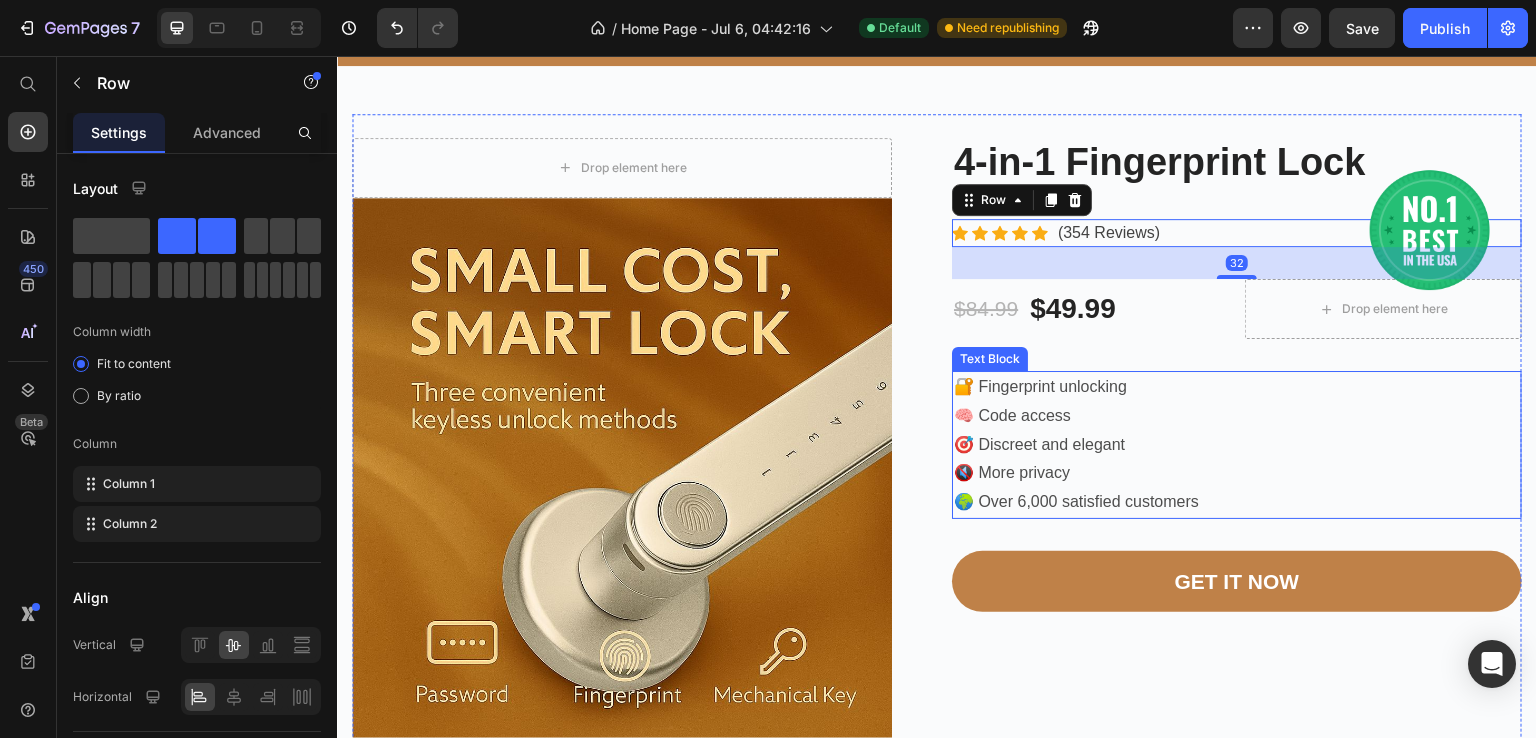 click on "🧠 Code access 🌈 Discreet and elegant 💊 More privacy 🌍 Over 6,000 satisfied customers" at bounding box center [1237, 459] 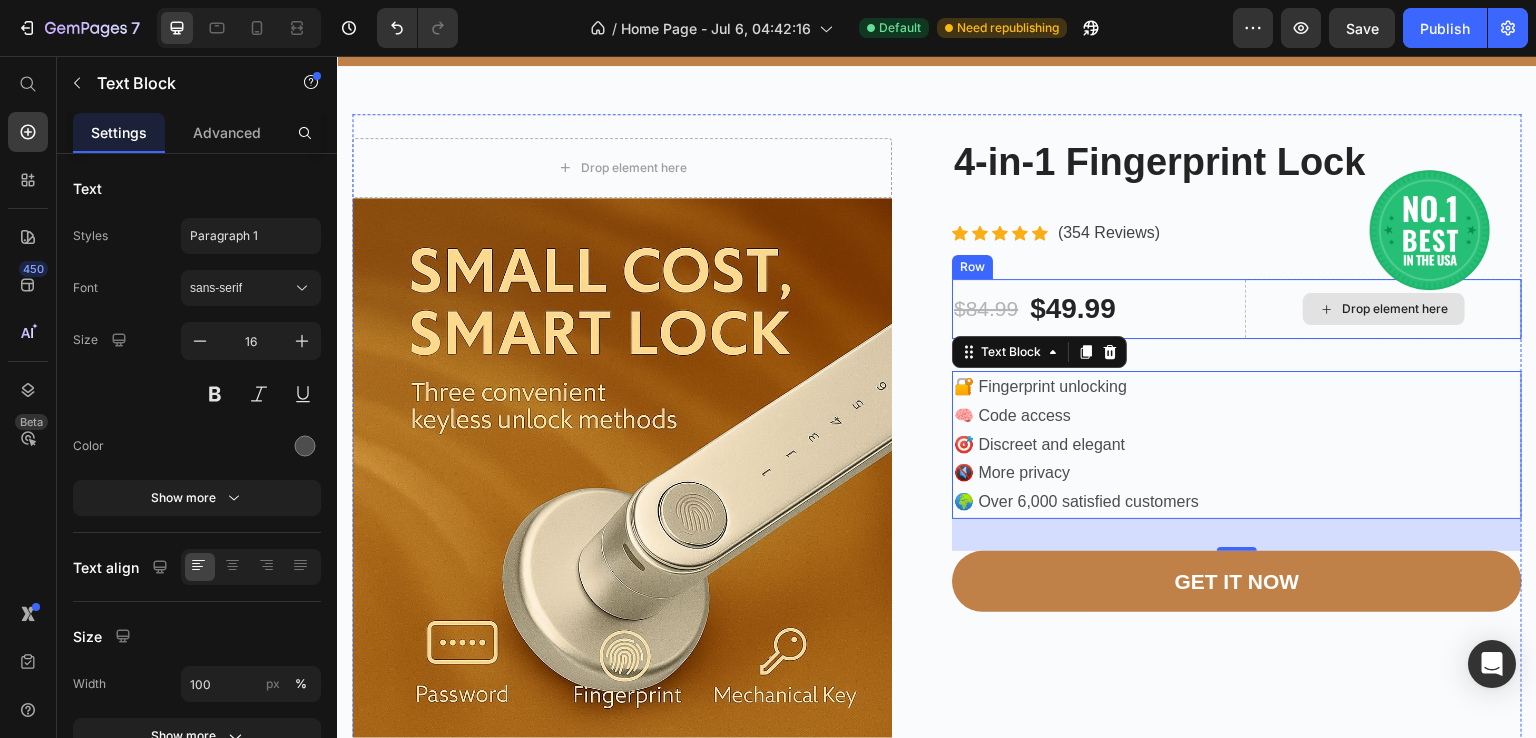 click on "Drop element here" at bounding box center (1383, 309) 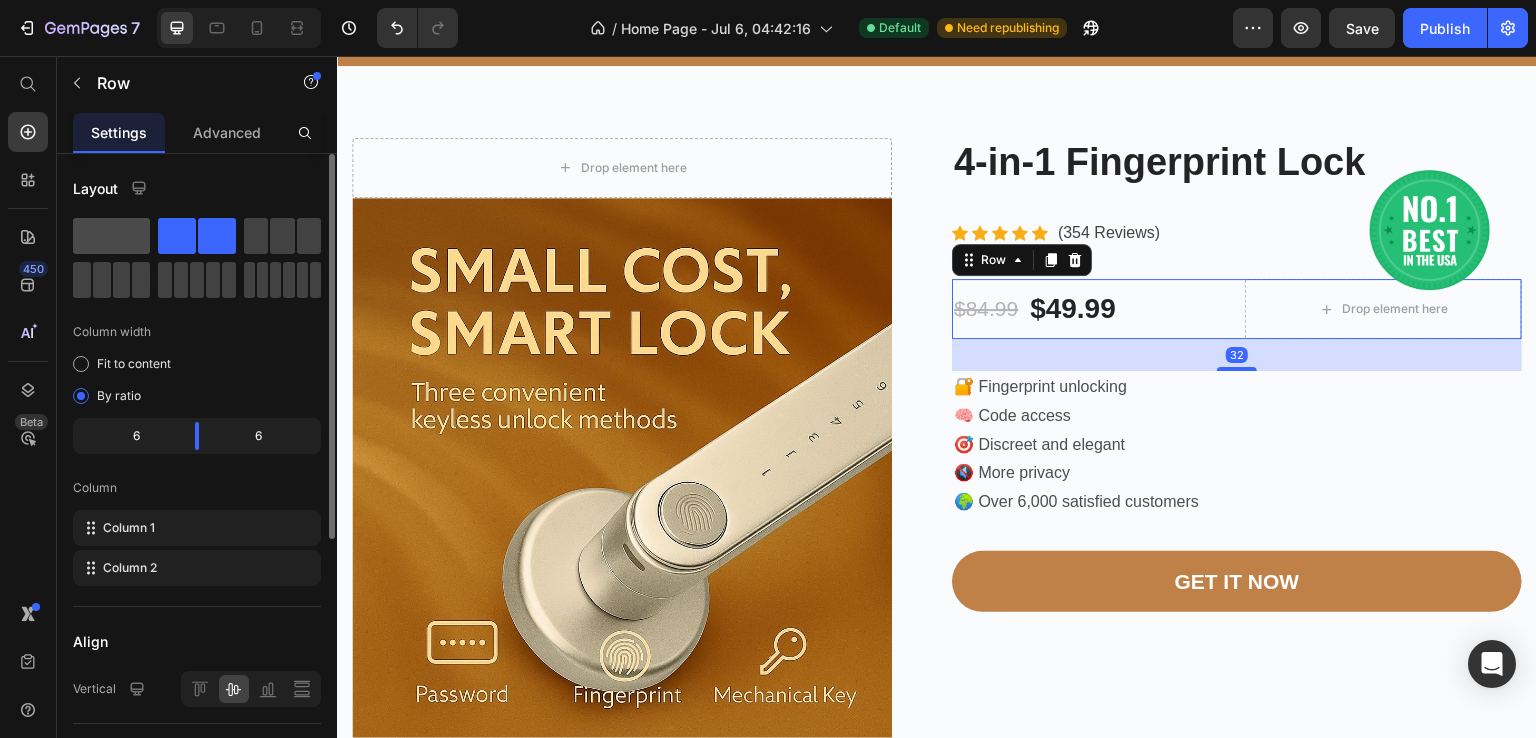 click 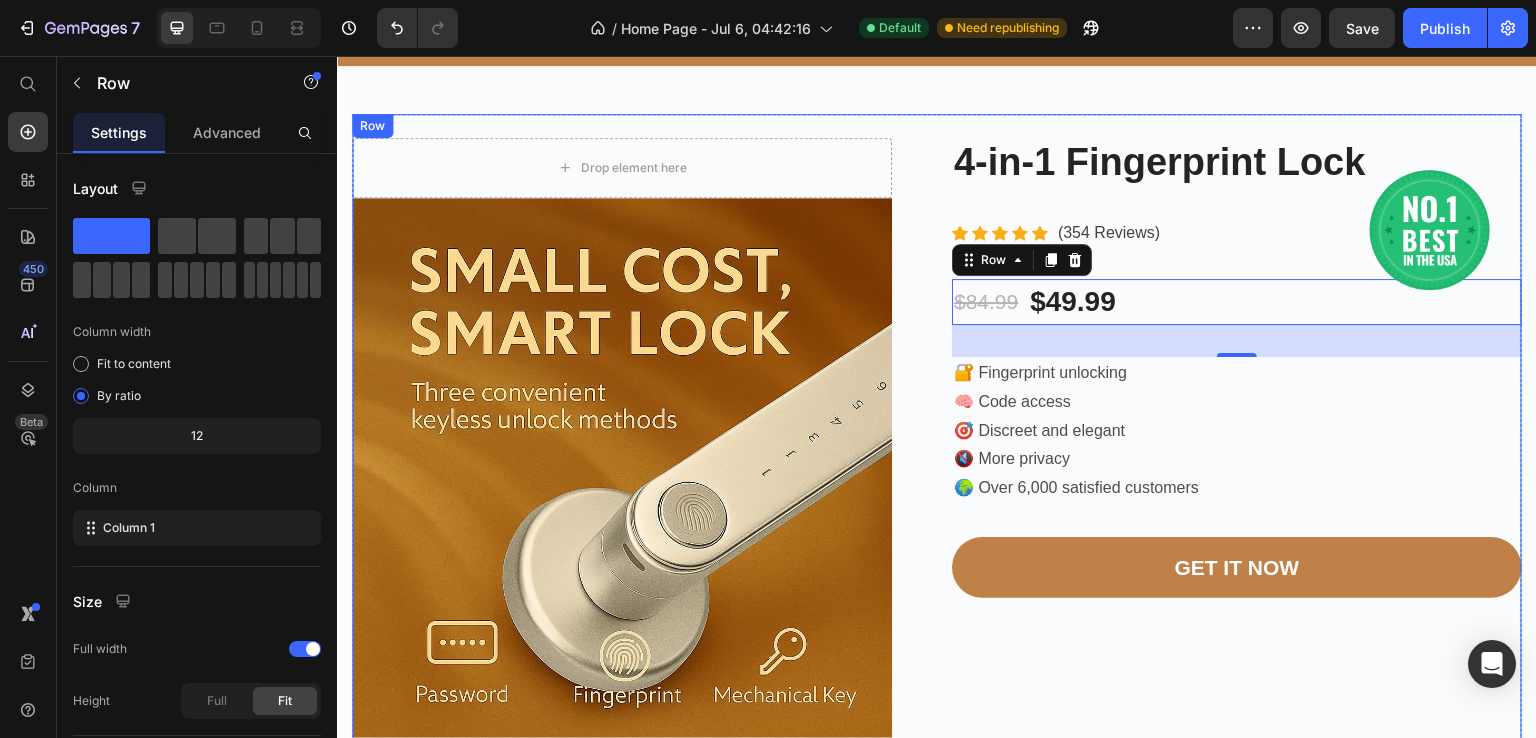 click on "Image 4-in-1 Fingerprint Lock Product Title                Icon                Icon                Icon                Icon                Icon Icon List Hoz (354 Reviews) Text block Row $84.99 Product Price $49.99 Product Price Row Row 🔐 Fingerprint unlocking 🧠 Code access 🎯 Discreet and elegant 🔇 More privacy 🌍 Over 6,000 satisfied customers Text Block GET IT NOW Product Cart Button Row" at bounding box center [1237, 438] 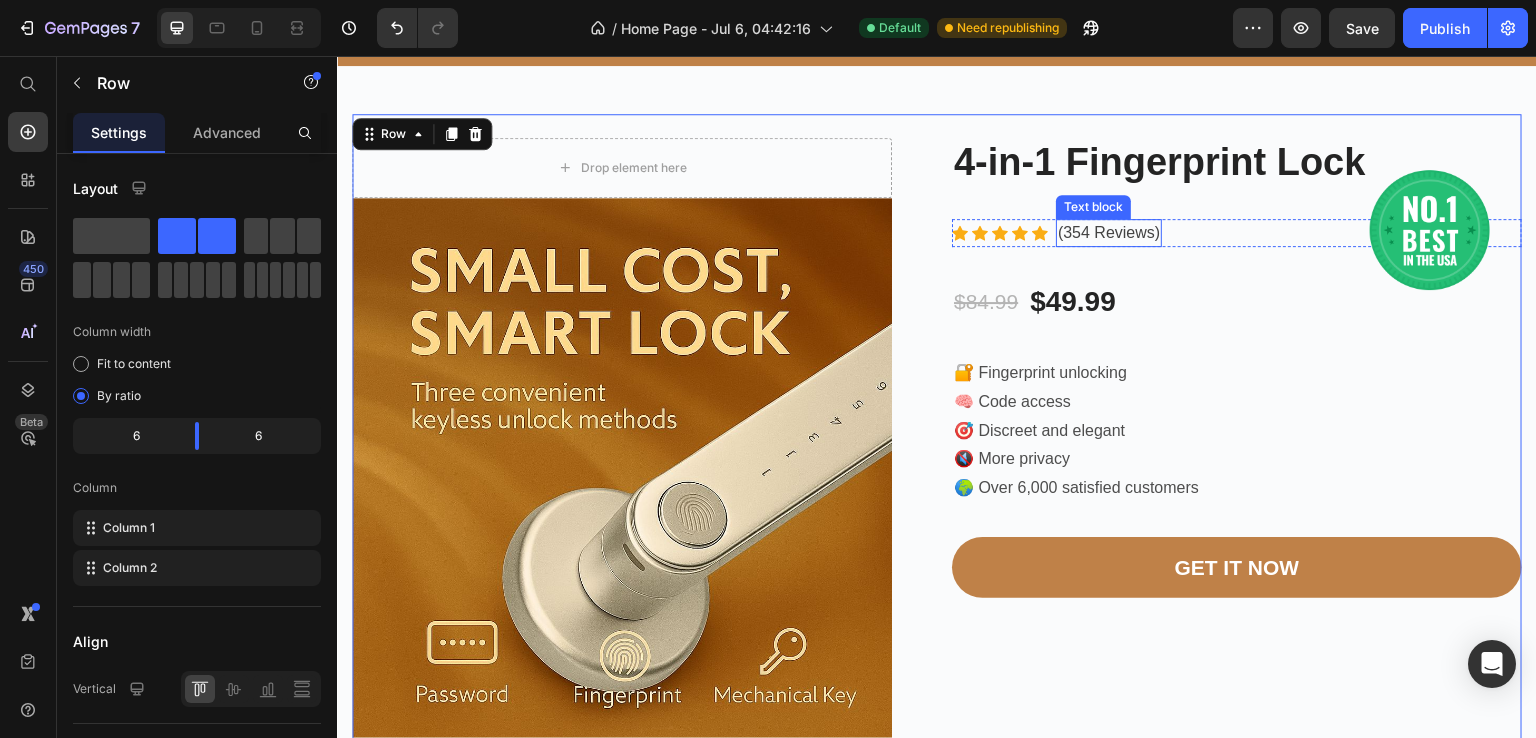 click on "(354 Reviews)" at bounding box center [1109, 233] 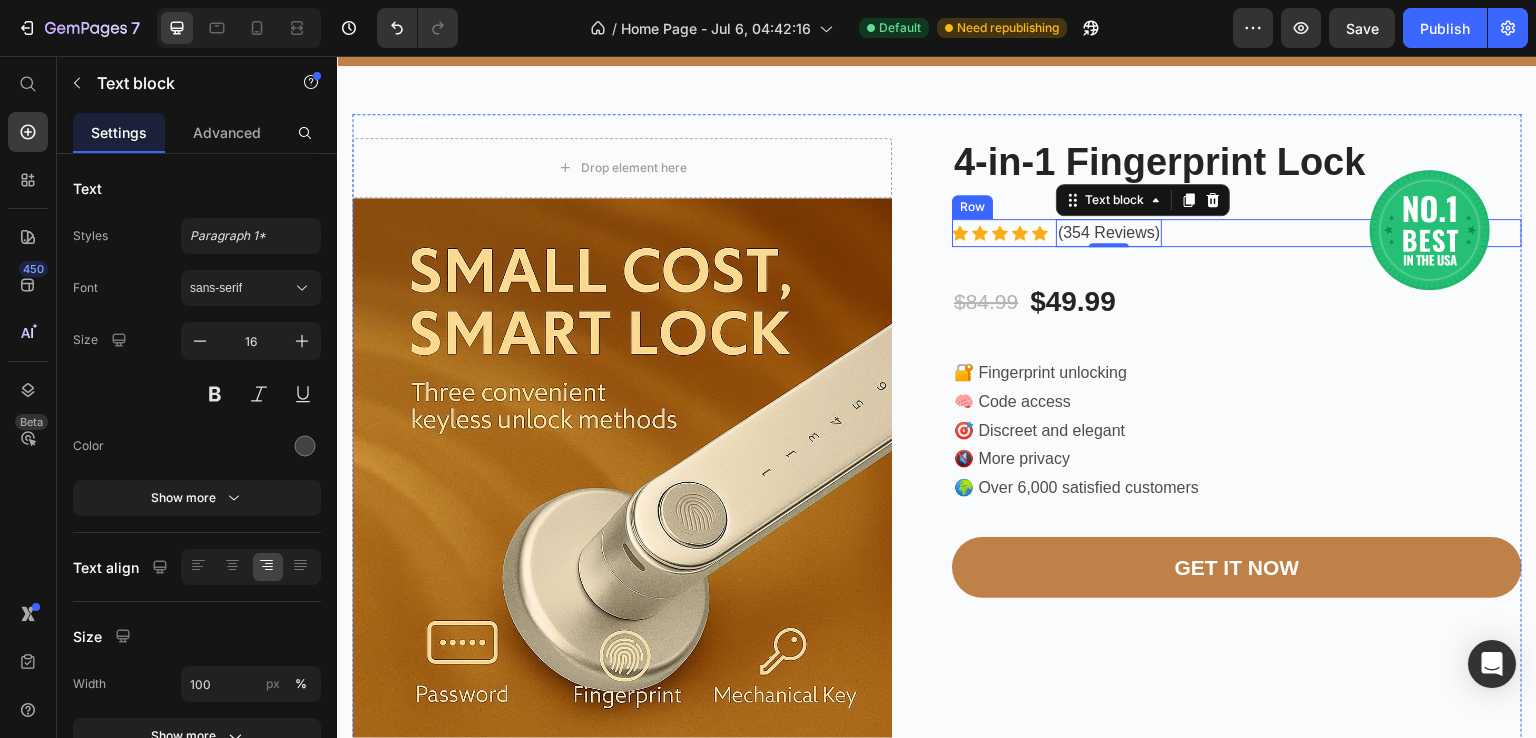 click on "Icon                Icon                Icon                Icon                Icon Icon List Hoz (354 Reviews) Text block   0 Row" at bounding box center (1237, 233) 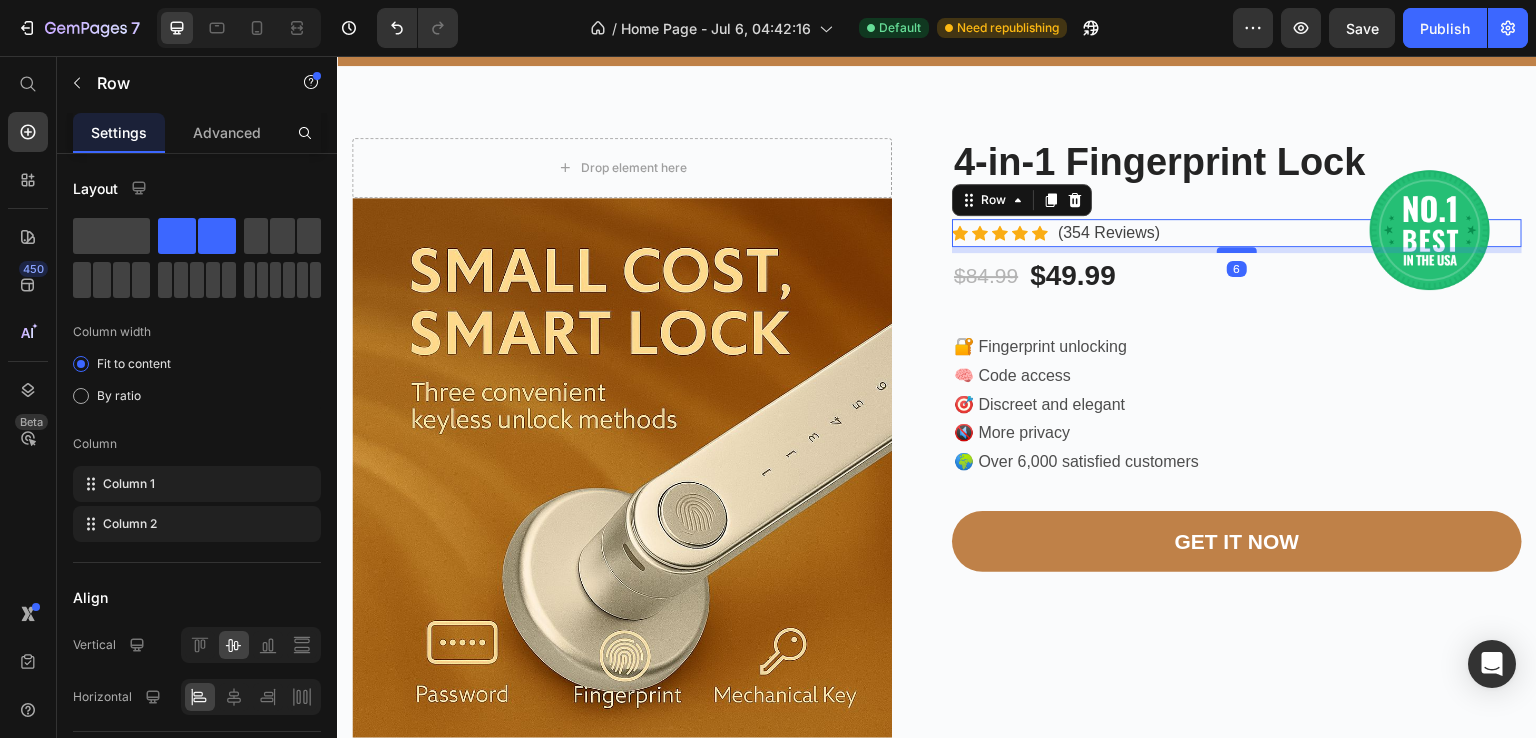 drag, startPoint x: 1232, startPoint y: 267, endPoint x: 1230, endPoint y: 240, distance: 27.073973 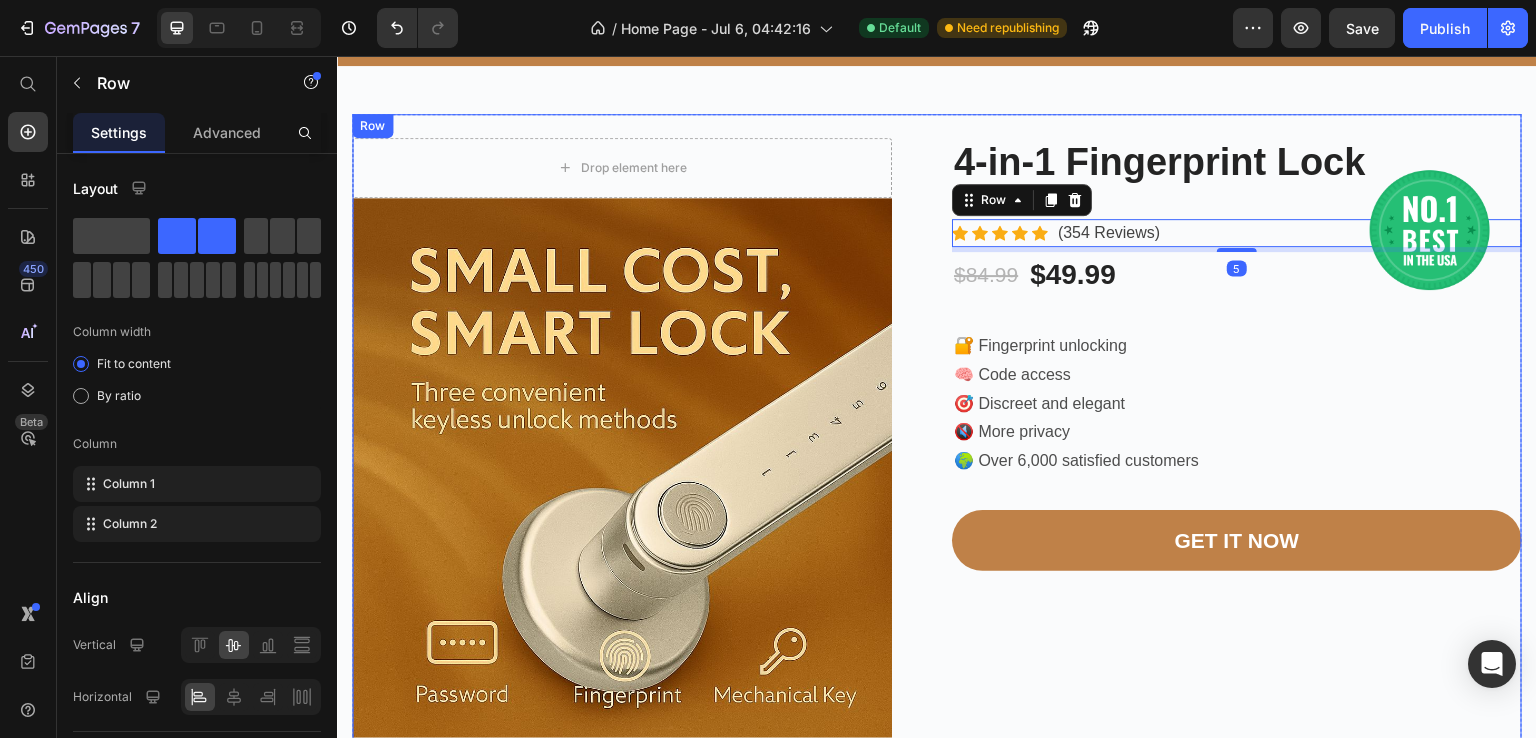 click on "Image 4-in-1 Fingerprint Lock Product Title                Icon                Icon                Icon                Icon                Icon Icon List Hoz (354 Reviews) Text block Row   5 $84.99 Product Price $49.99 Product Price Row Row 🔐 Fingerprint unlocking 🧠 Code access 🎯 Discreet and elegant 🔇 More privacy 🌍 Over 6,000 satisfied customers Text Block GET IT NOW Product Cart Button Row" at bounding box center [1237, 438] 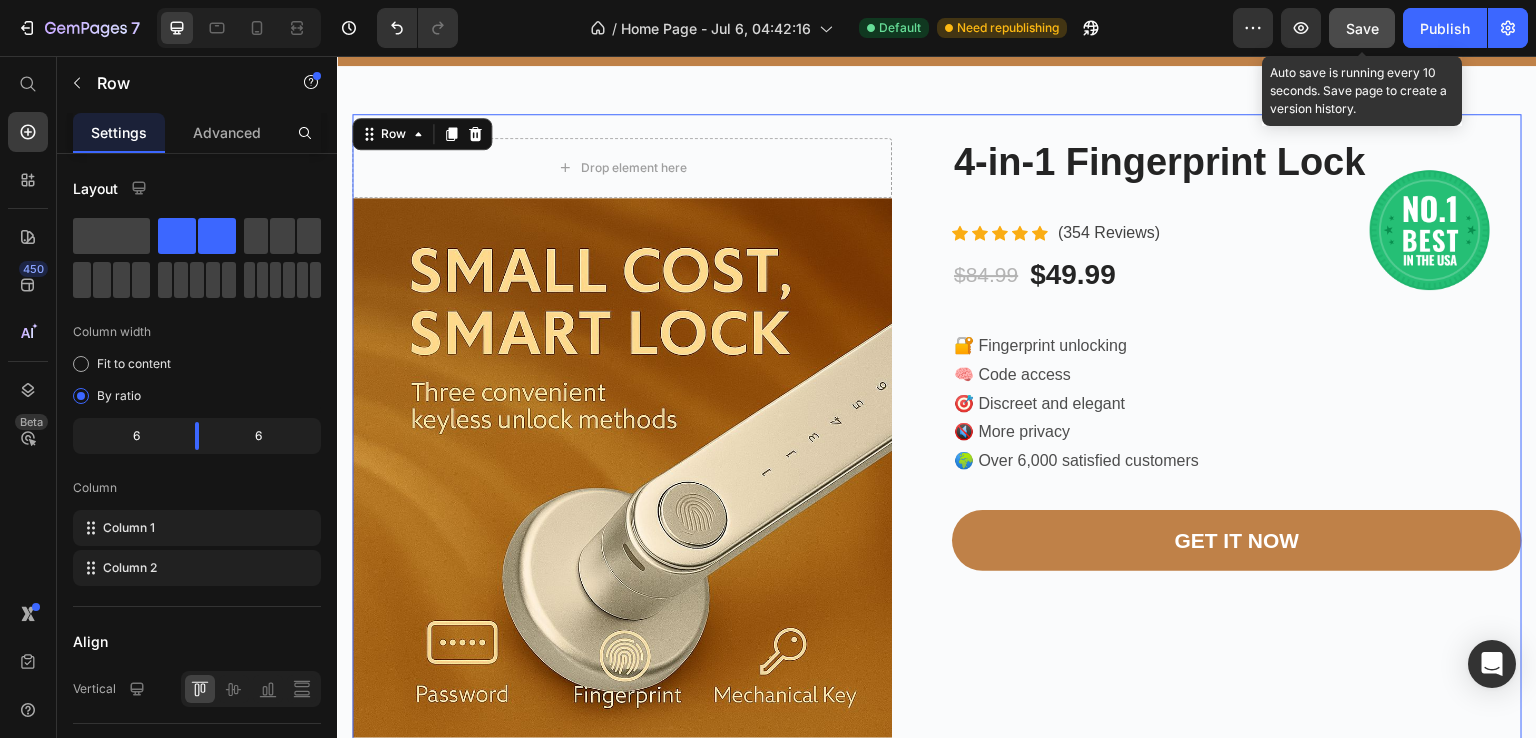 click on "Save" at bounding box center (1362, 28) 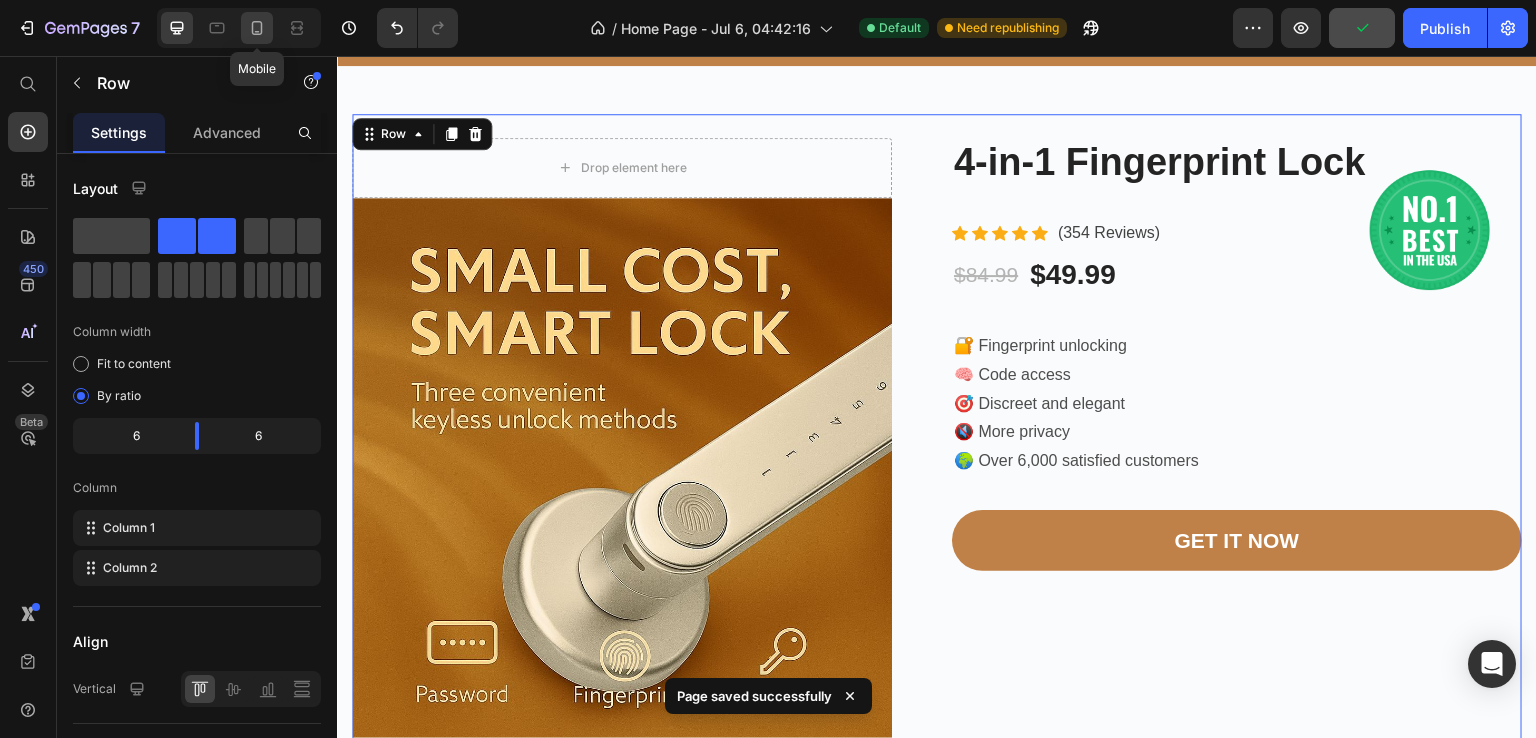 click 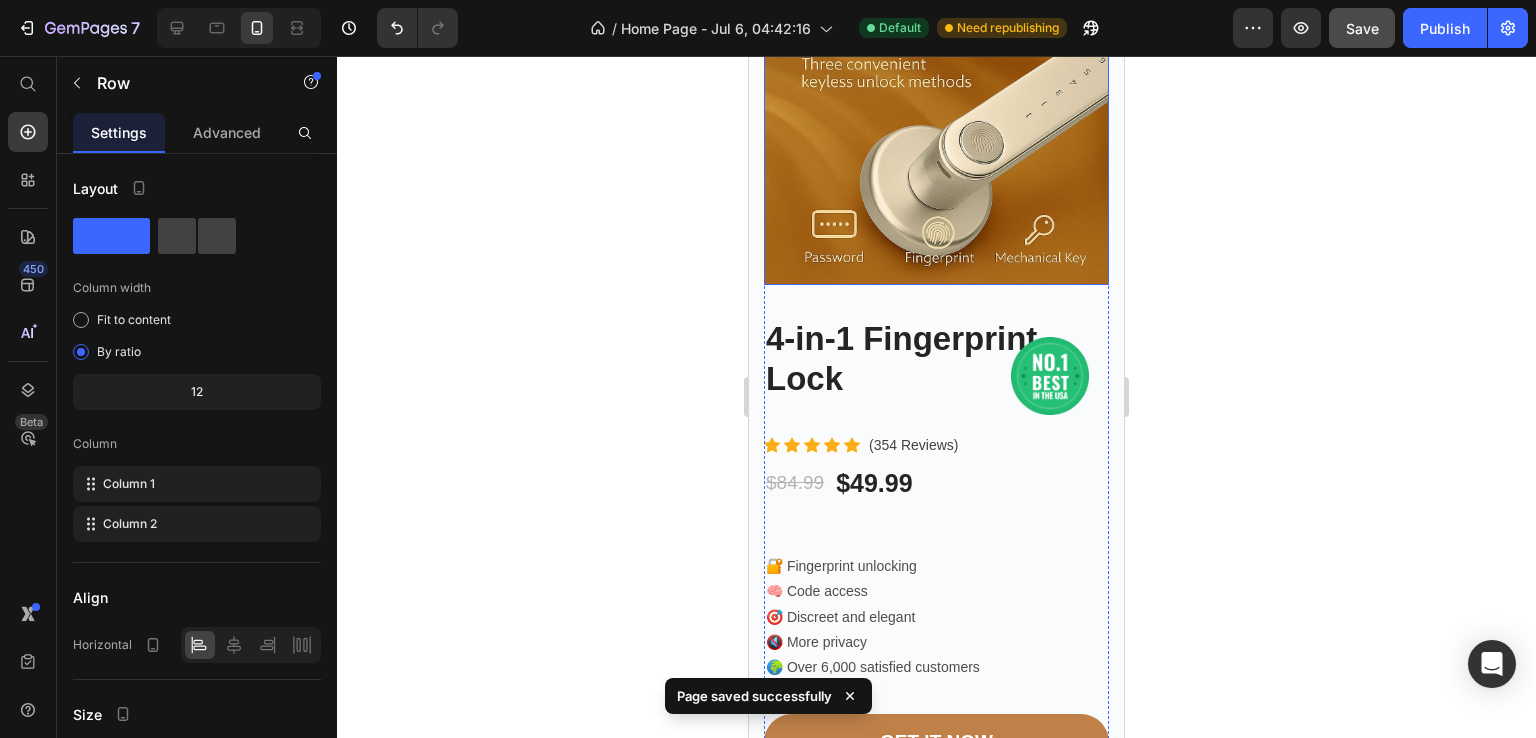 scroll, scrollTop: 1216, scrollLeft: 0, axis: vertical 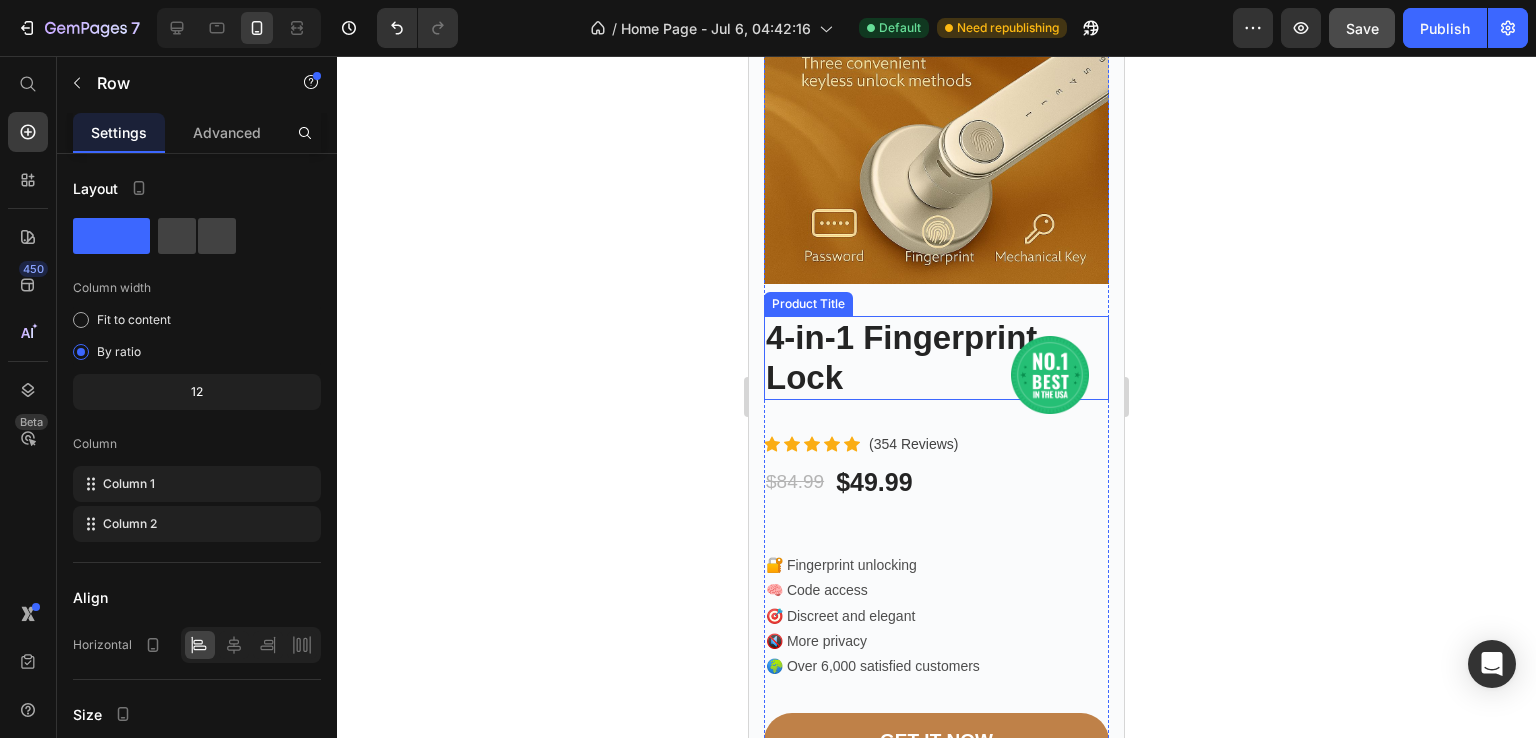 click on "4-in-1 Fingerprint Lock" at bounding box center (936, 357) 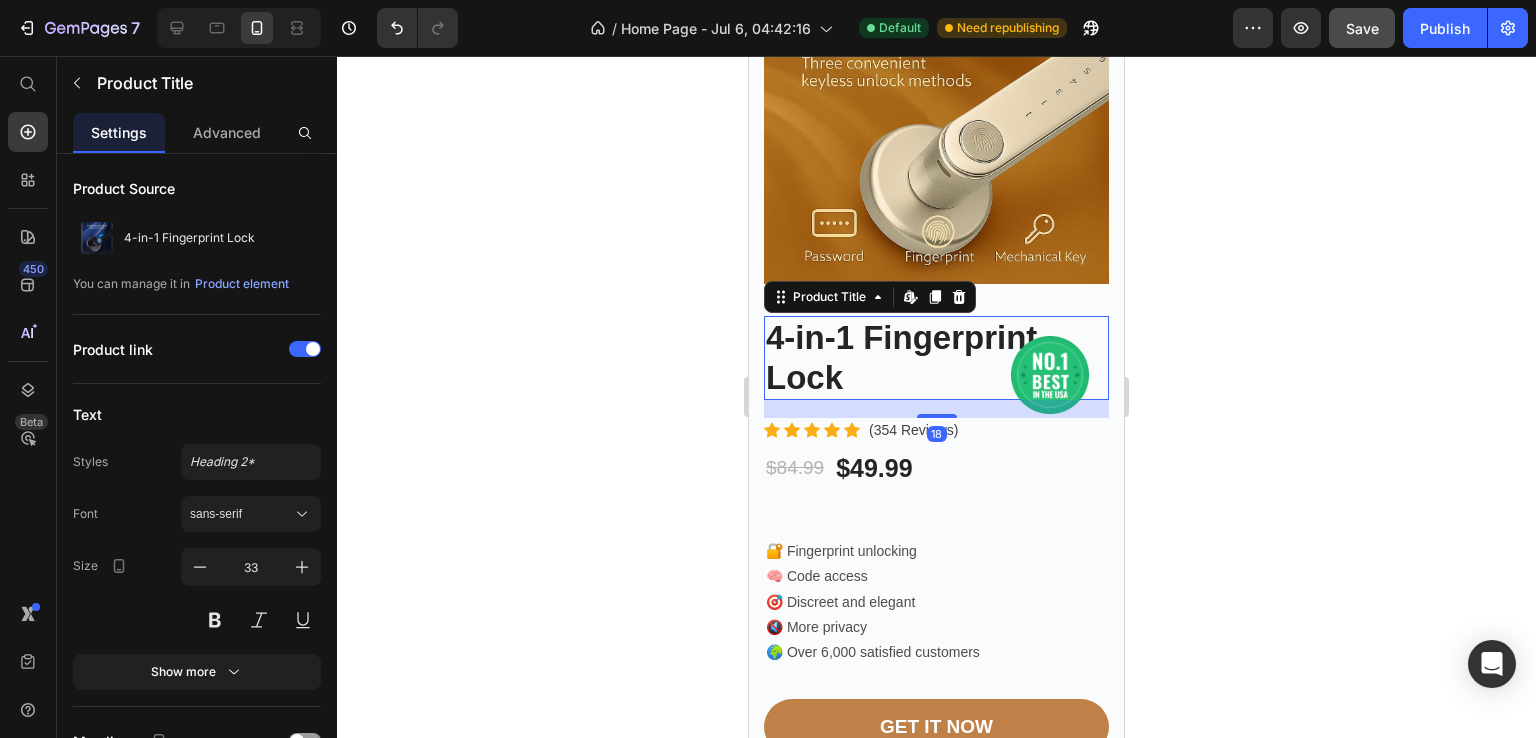drag, startPoint x: 942, startPoint y: 397, endPoint x: 969, endPoint y: 383, distance: 30.413813 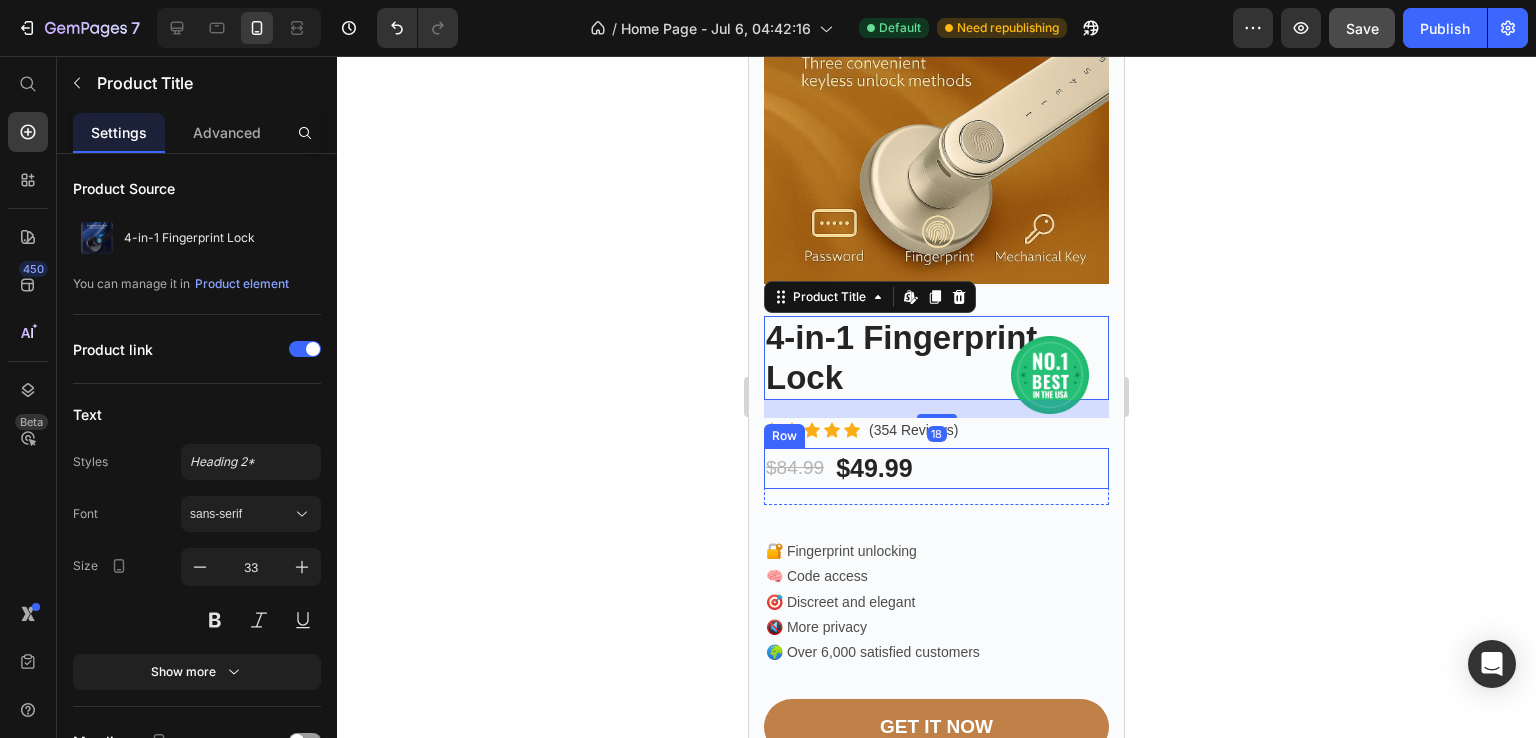 click on "$84.99 Product Price $49.99 Product Price Row" at bounding box center (936, 469) 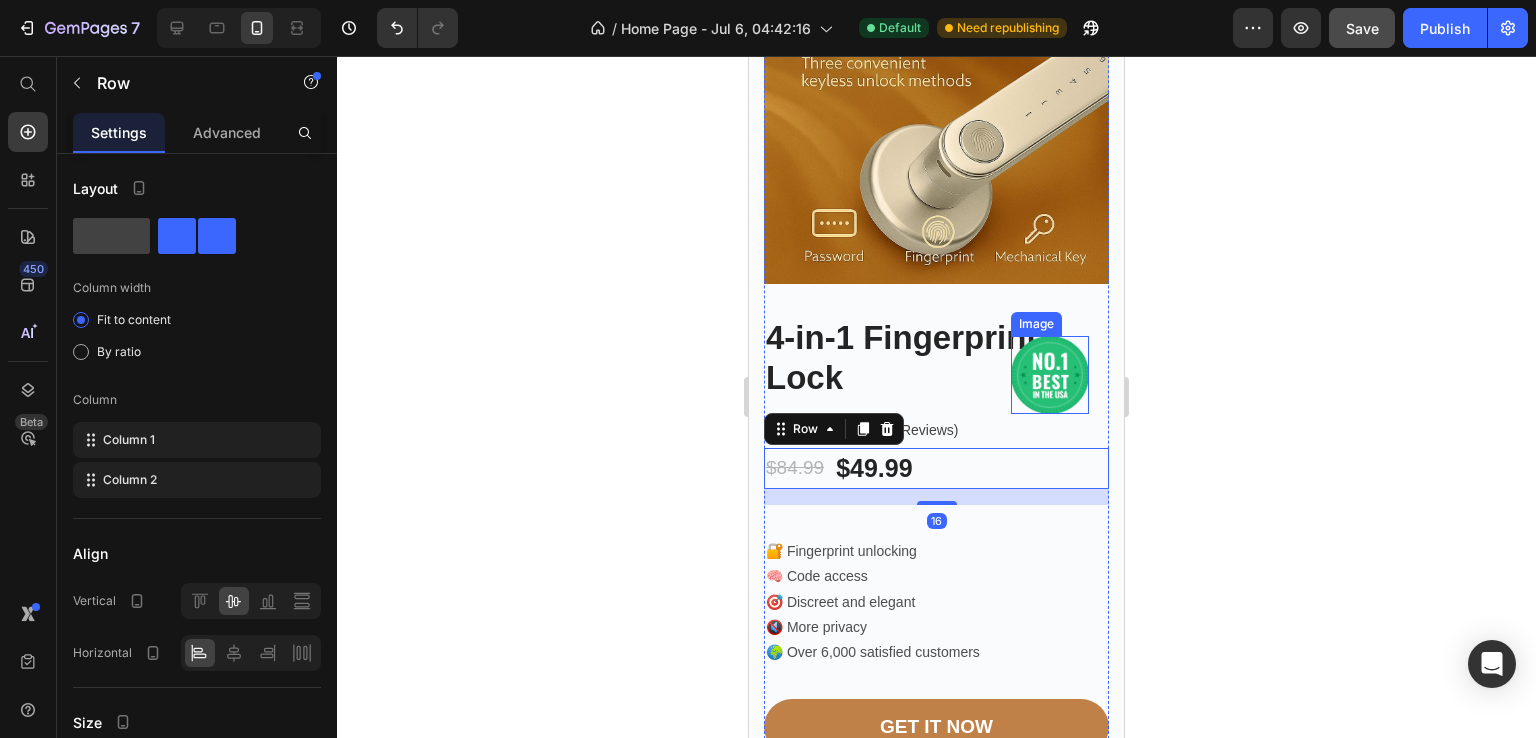 click at bounding box center (1050, 375) 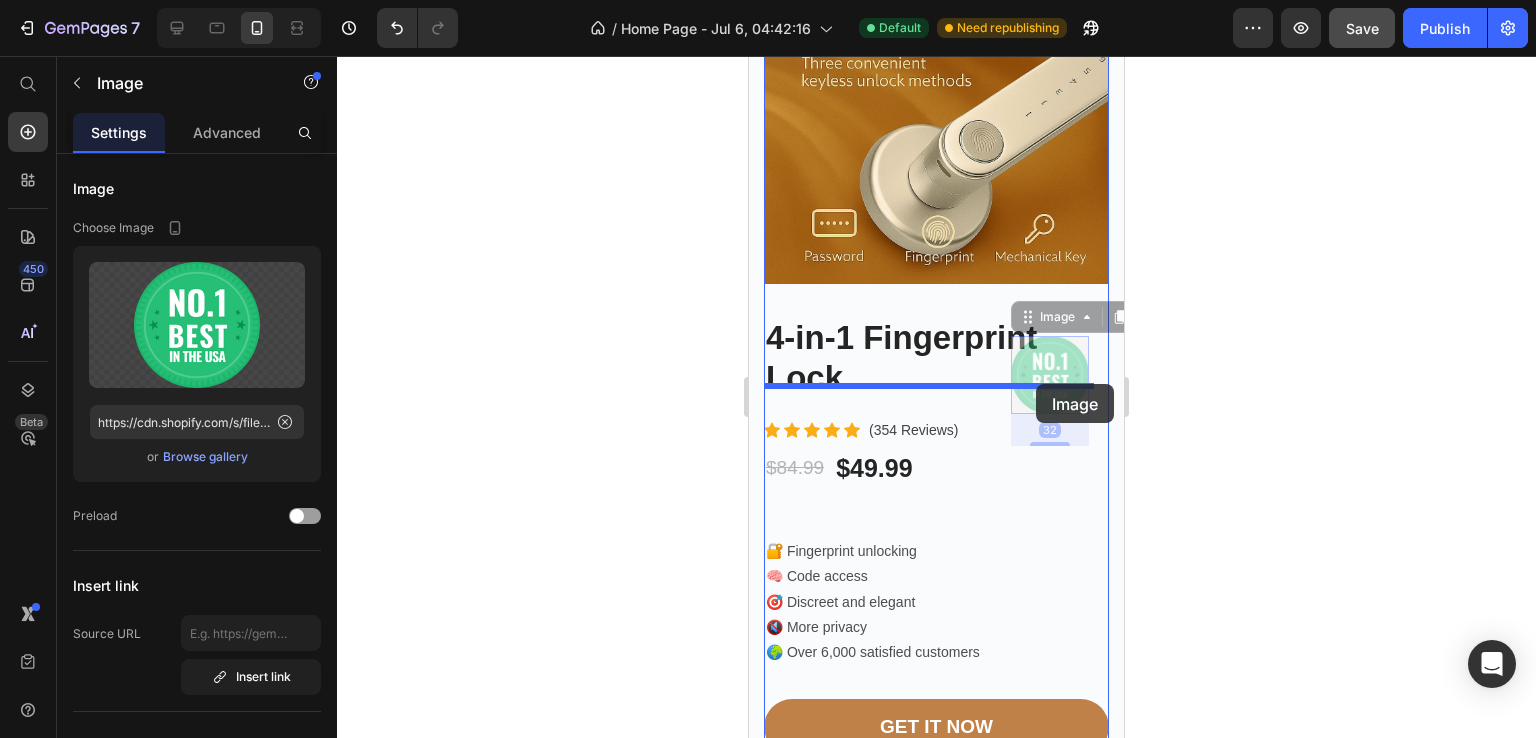 drag, startPoint x: 1016, startPoint y: 284, endPoint x: 1036, endPoint y: 384, distance: 101.98039 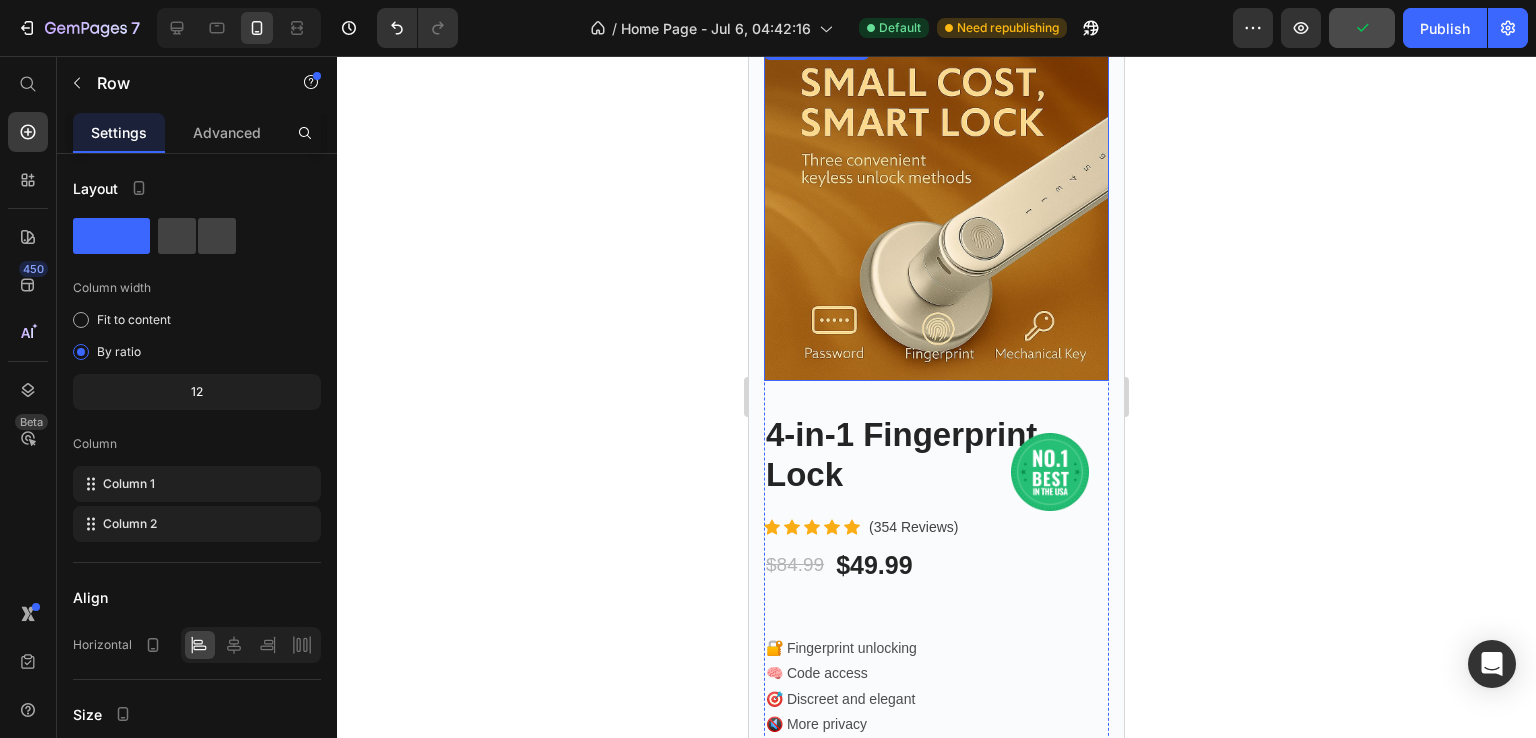 scroll, scrollTop: 1129, scrollLeft: 0, axis: vertical 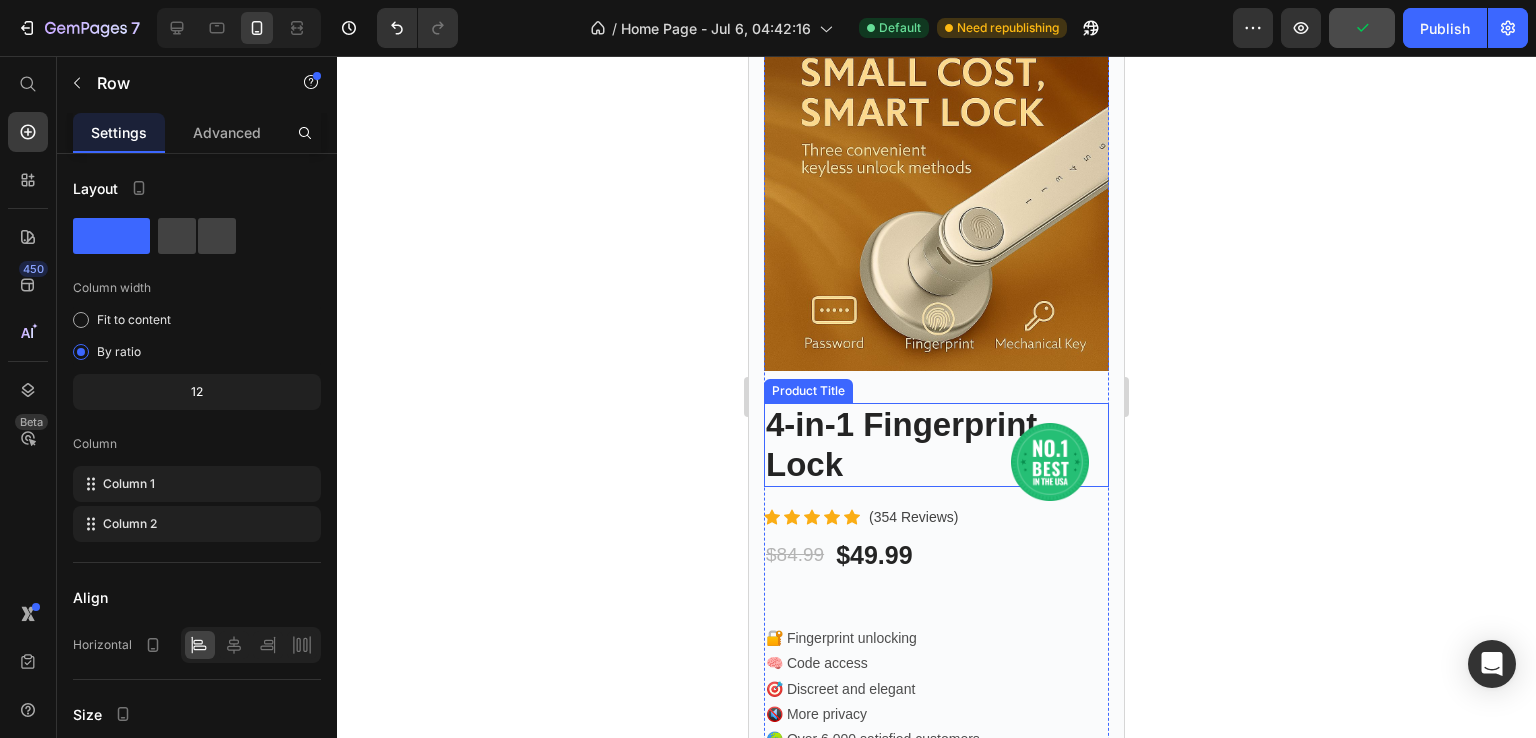 click on "4-in-1 Fingerprint Lock" at bounding box center [936, 444] 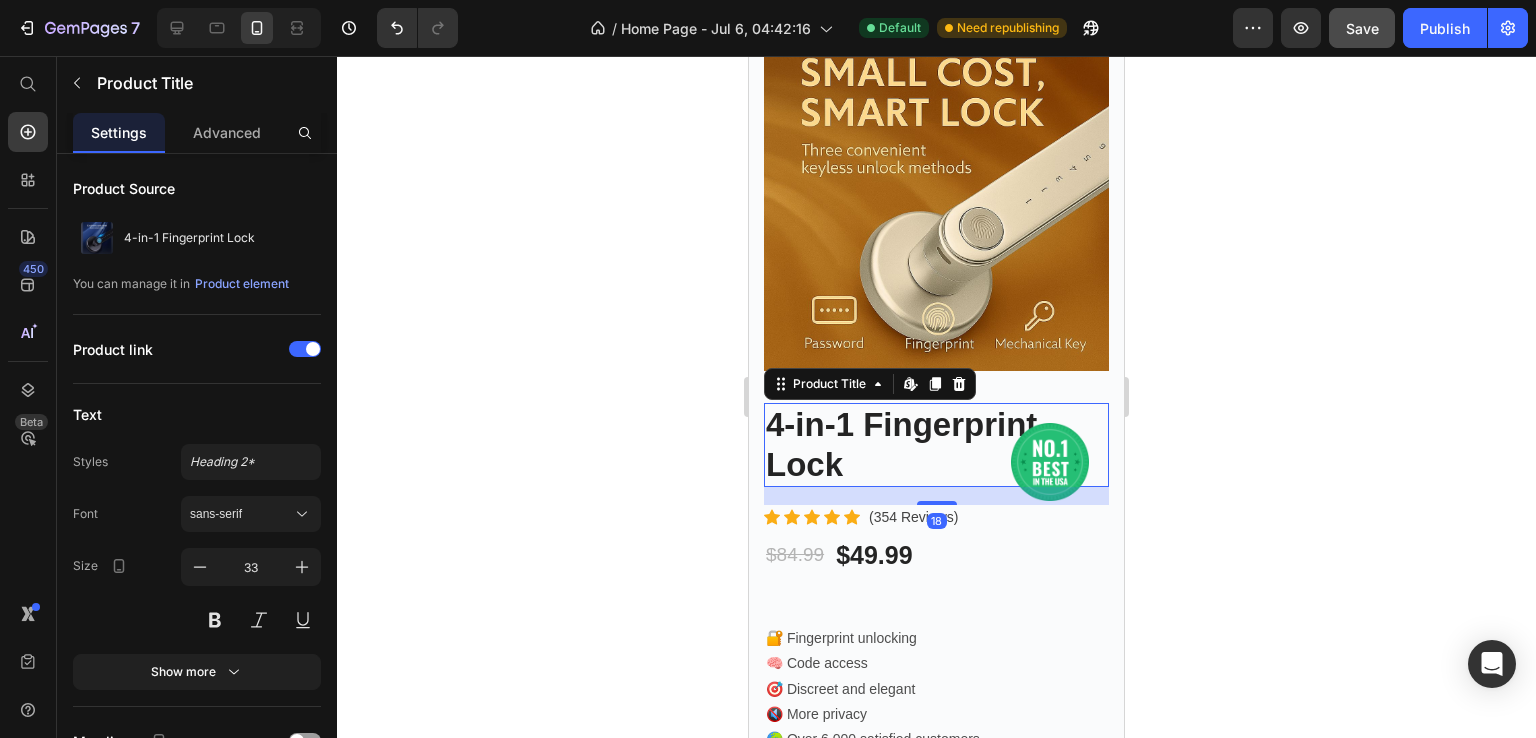 click on "4-in-1 Fingerprint Lock" at bounding box center [936, 444] 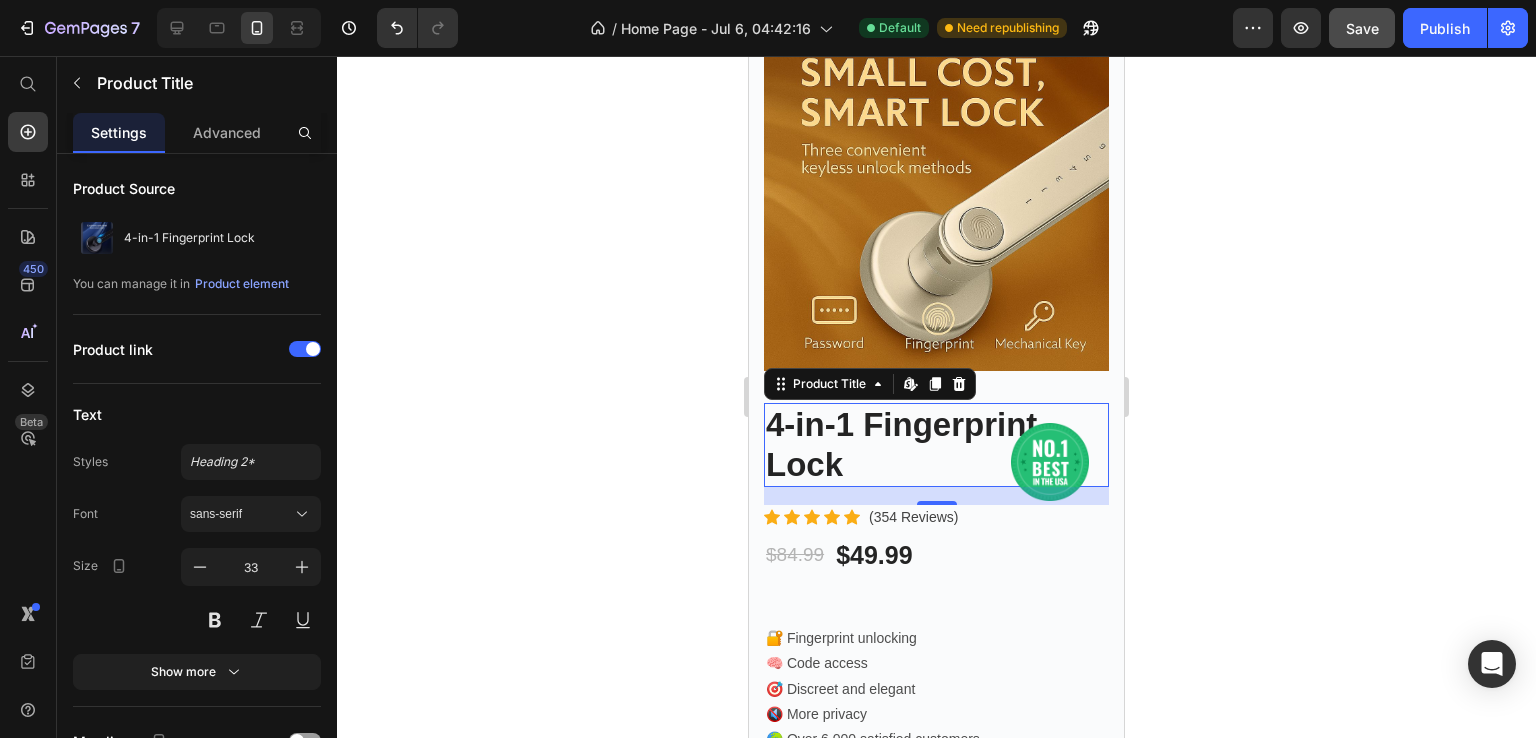 click on "4-in-1 Fingerprint Lock" at bounding box center [936, 444] 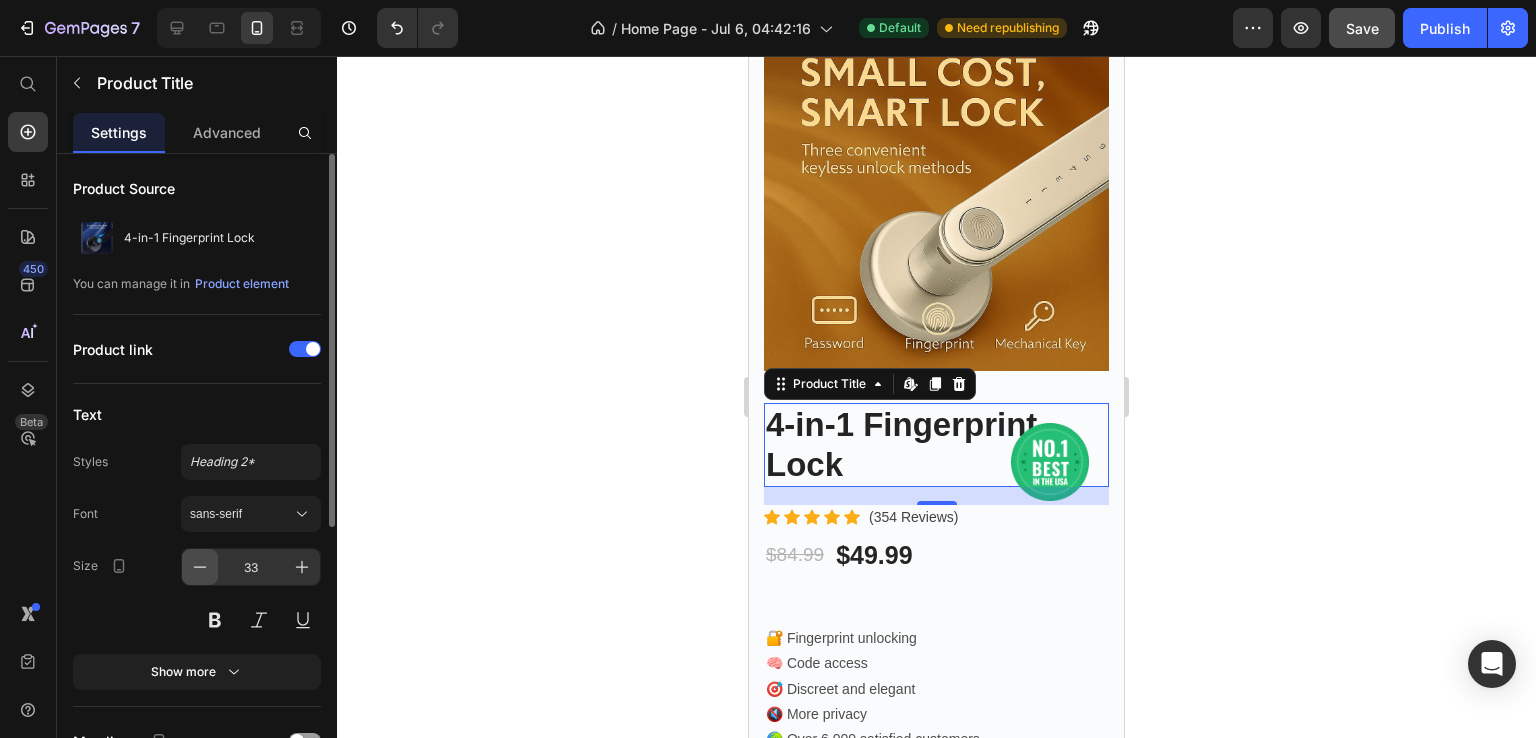 click 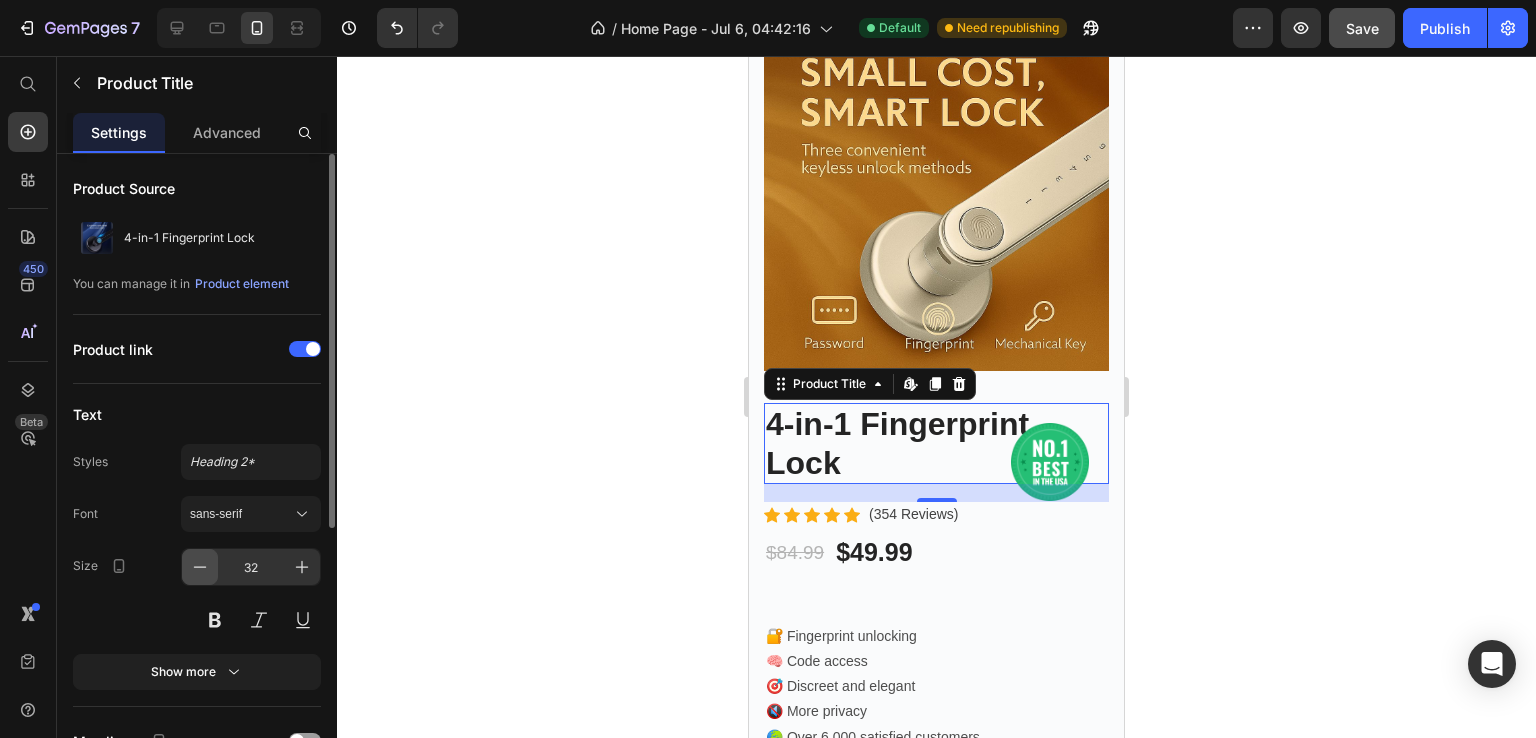 click 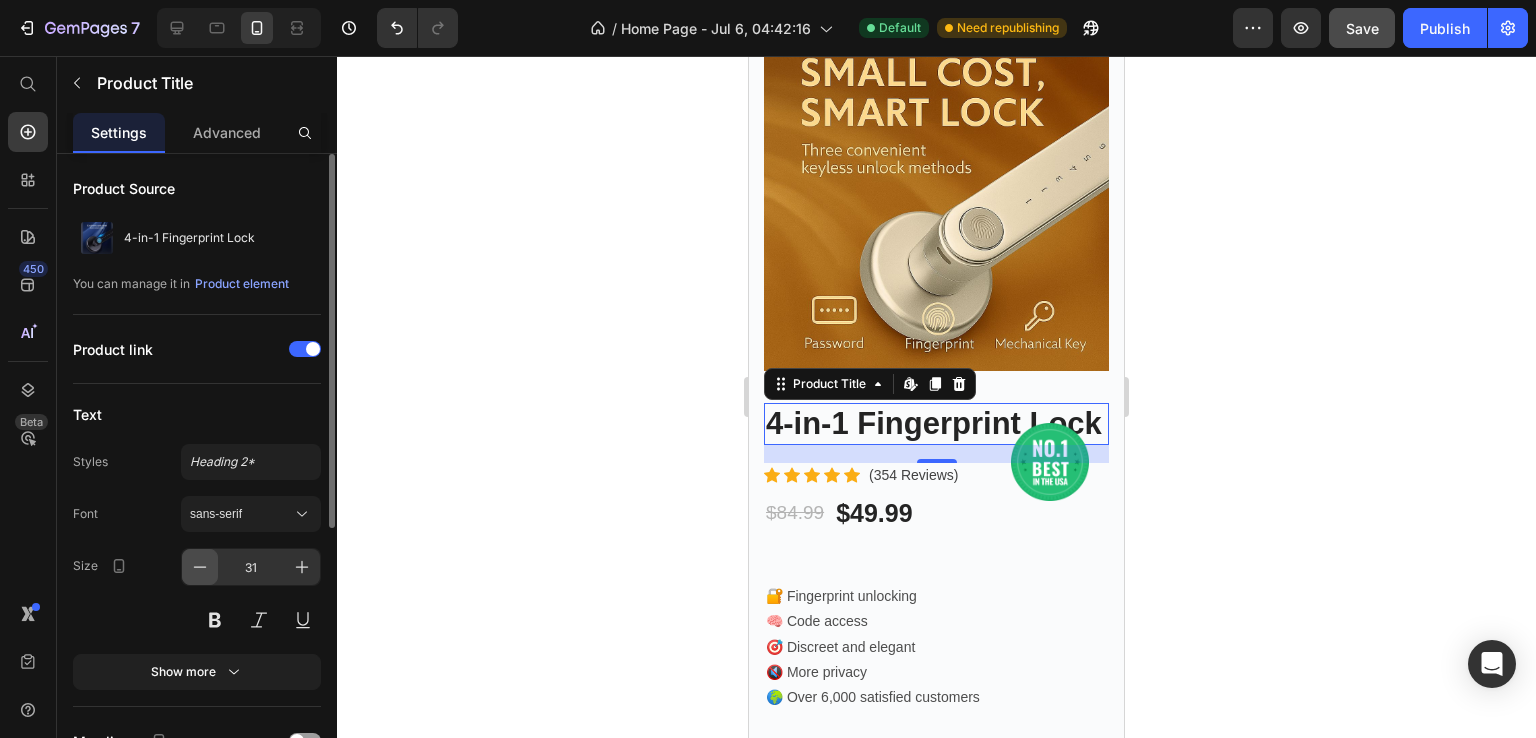 click 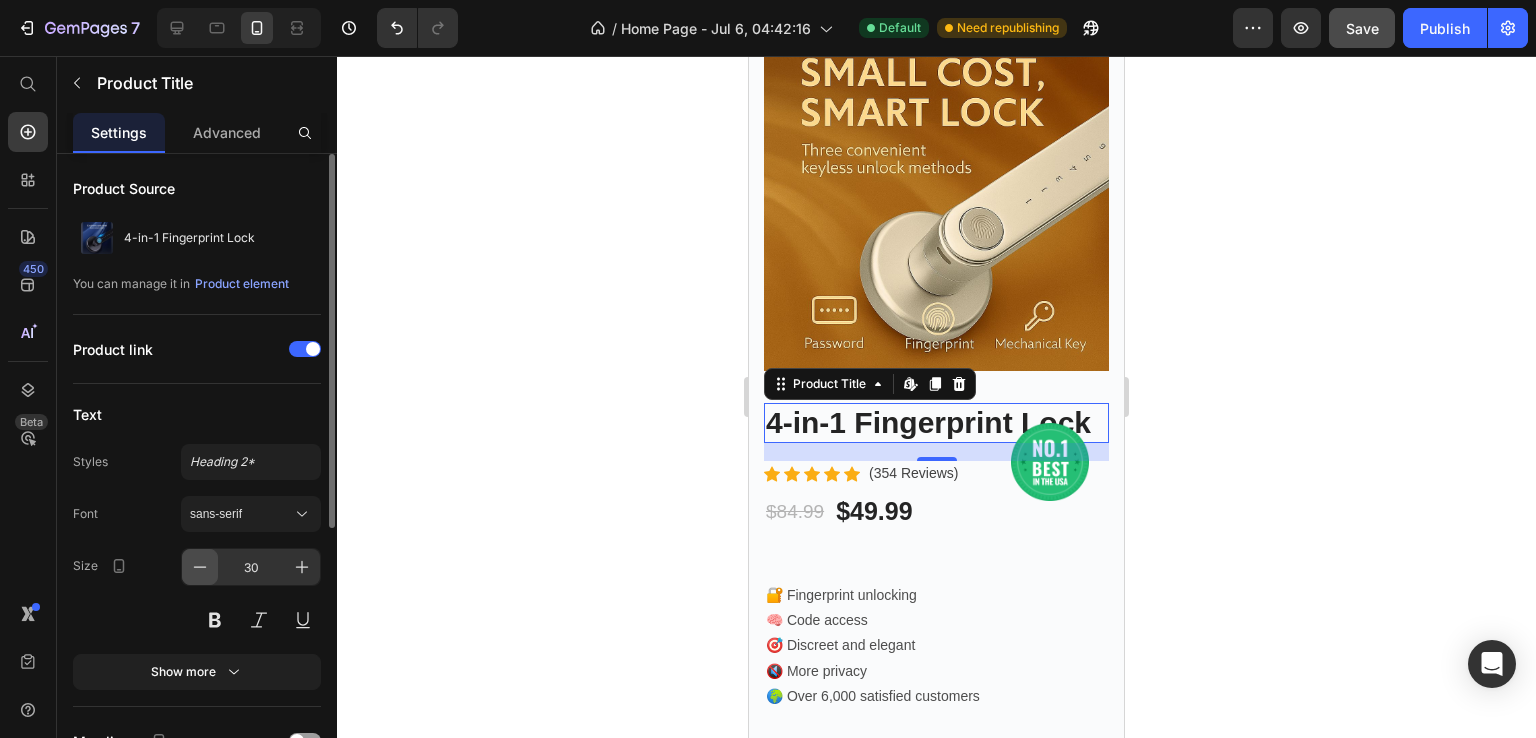 click 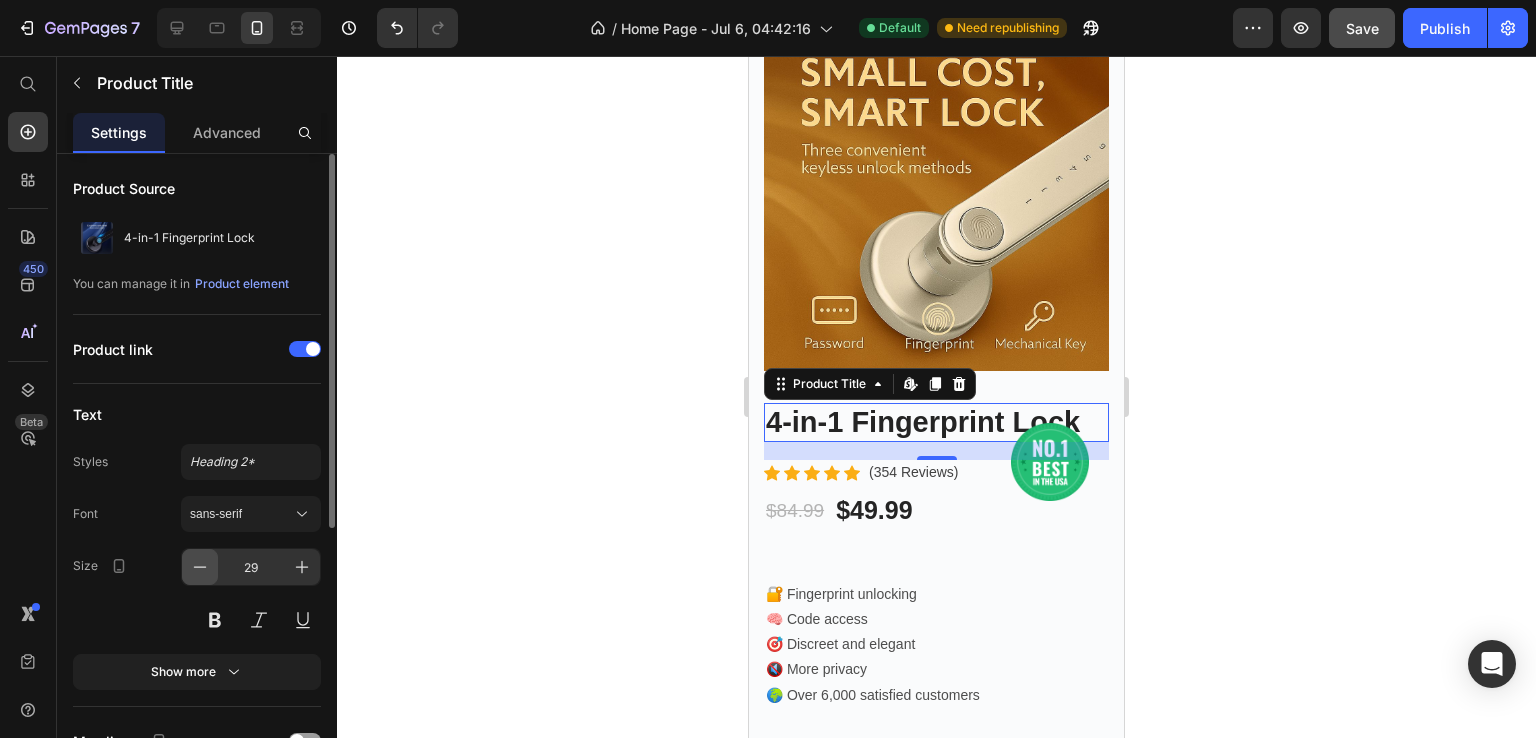 click at bounding box center [200, 567] 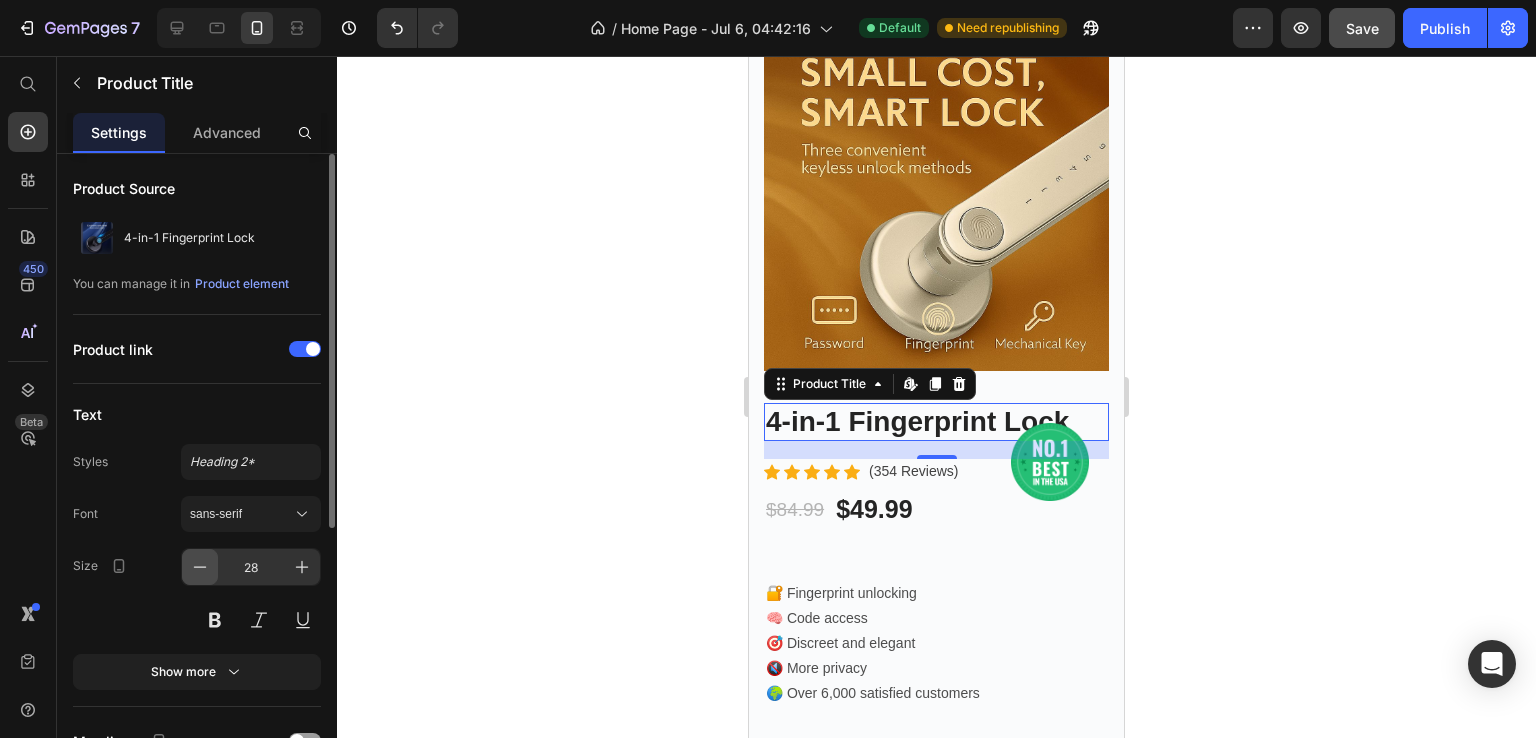 click at bounding box center (200, 567) 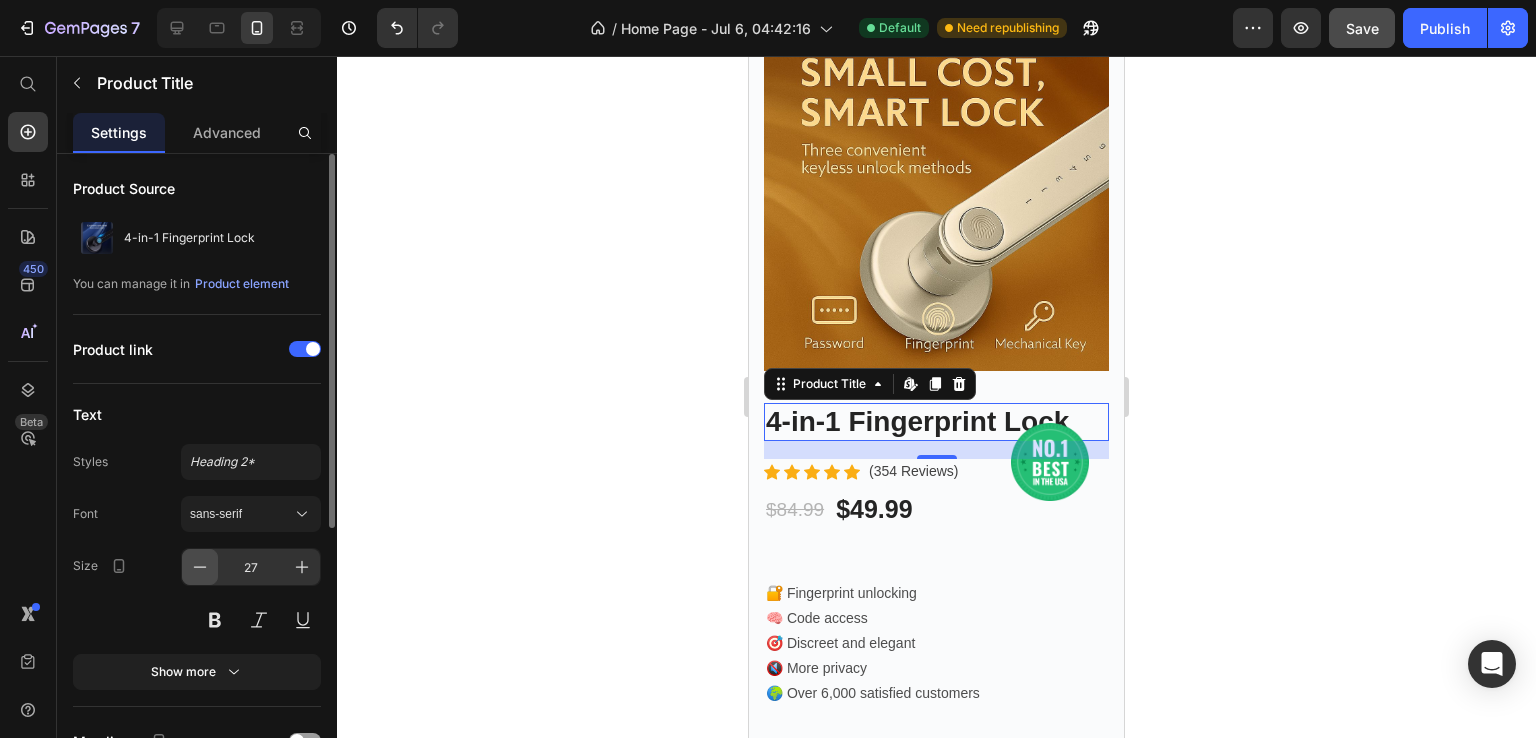 click at bounding box center [200, 567] 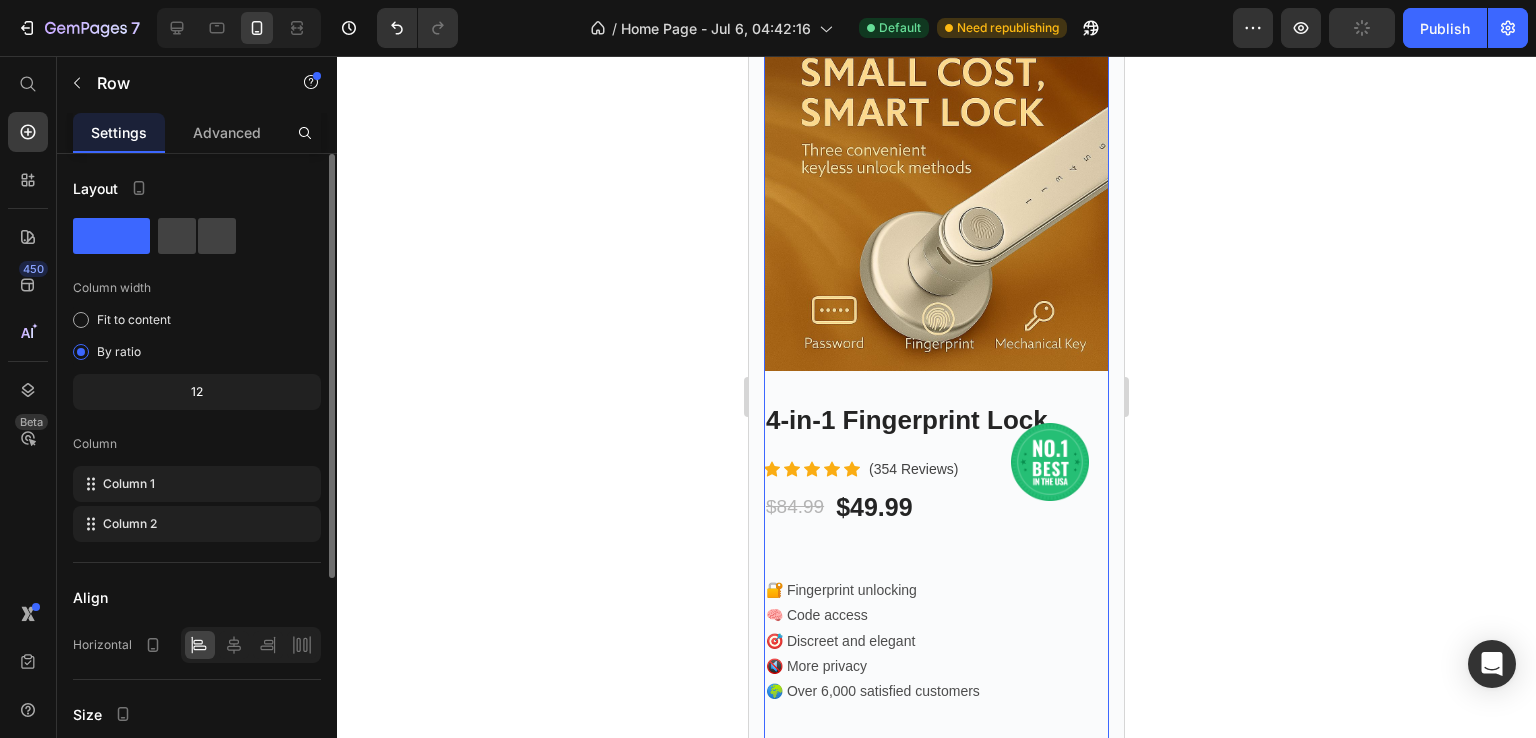 click on "4-in-1 Fingerprint Lock Product Title Image                Icon                Icon                Icon                Icon                Icon Icon List Hoz (354 Reviews) Text block Row $84.99 Product Price $49.99 Product Price Row Row 🔐 Fingerprint unlocking 🧠 Code access 🎯 Discreet and elegant 🔇 More privacy 🌍 Over 6,000 satisfied customers Text Block GET IT NOW Product Cart Button Row" at bounding box center (936, 598) 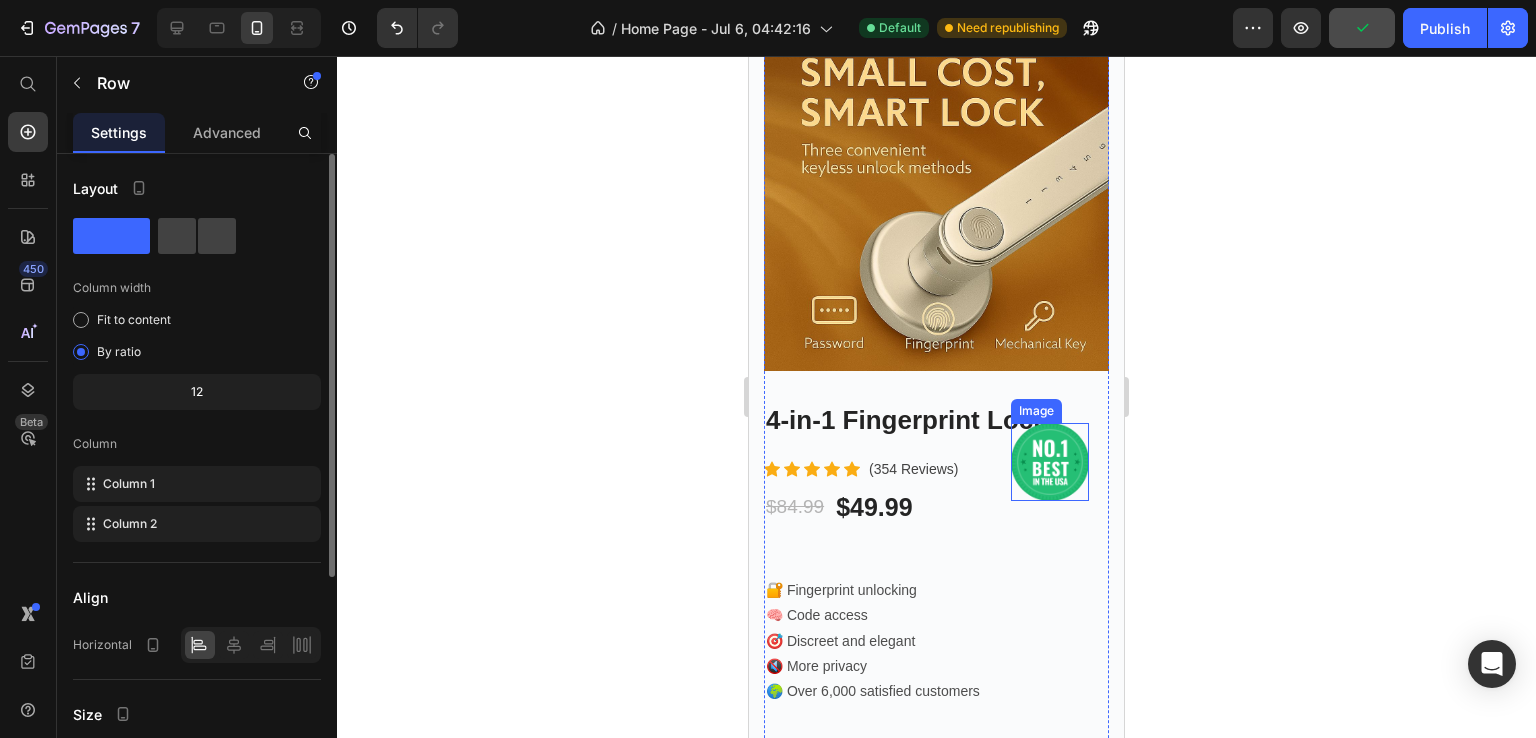 click at bounding box center [1050, 462] 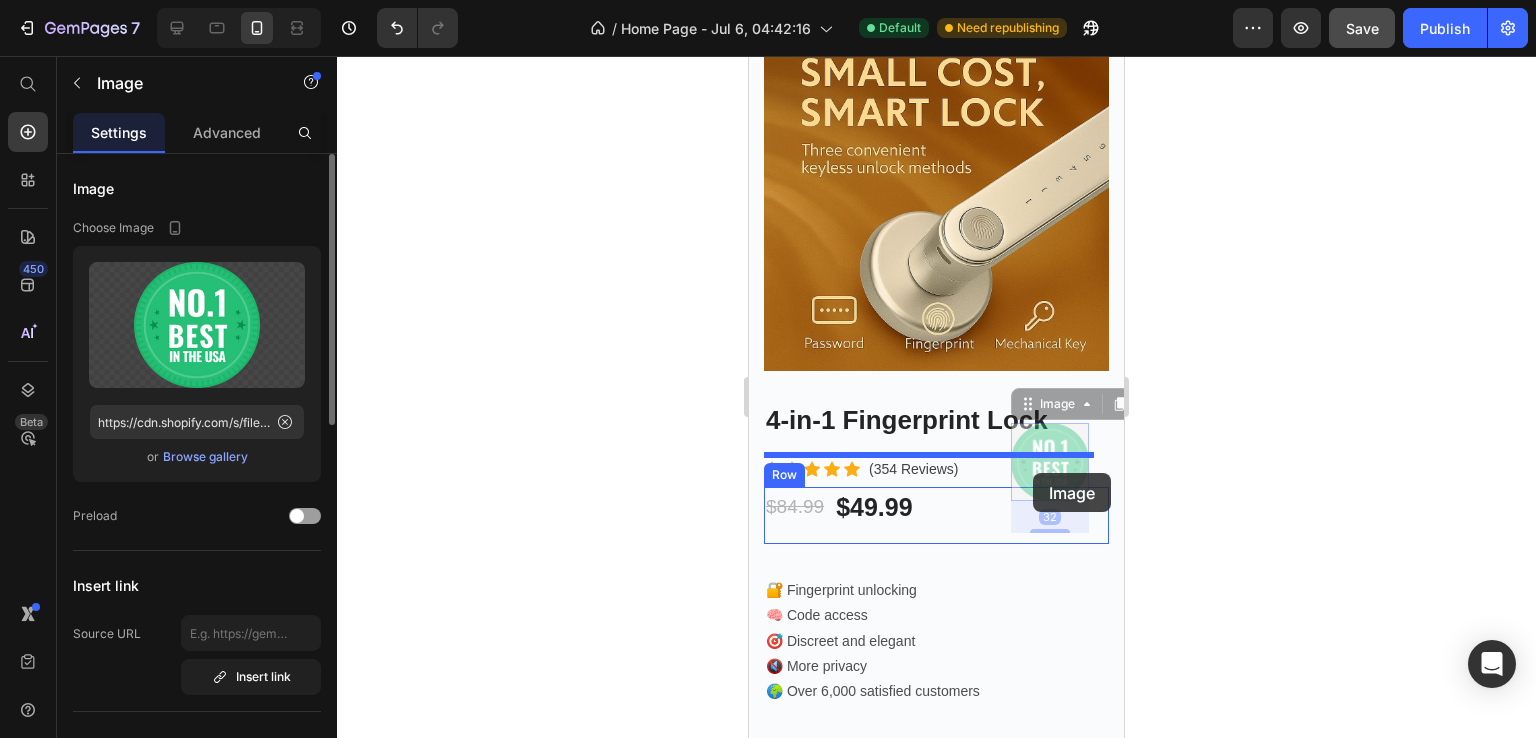 drag, startPoint x: 1013, startPoint y: 380, endPoint x: 1033, endPoint y: 473, distance: 95.12623 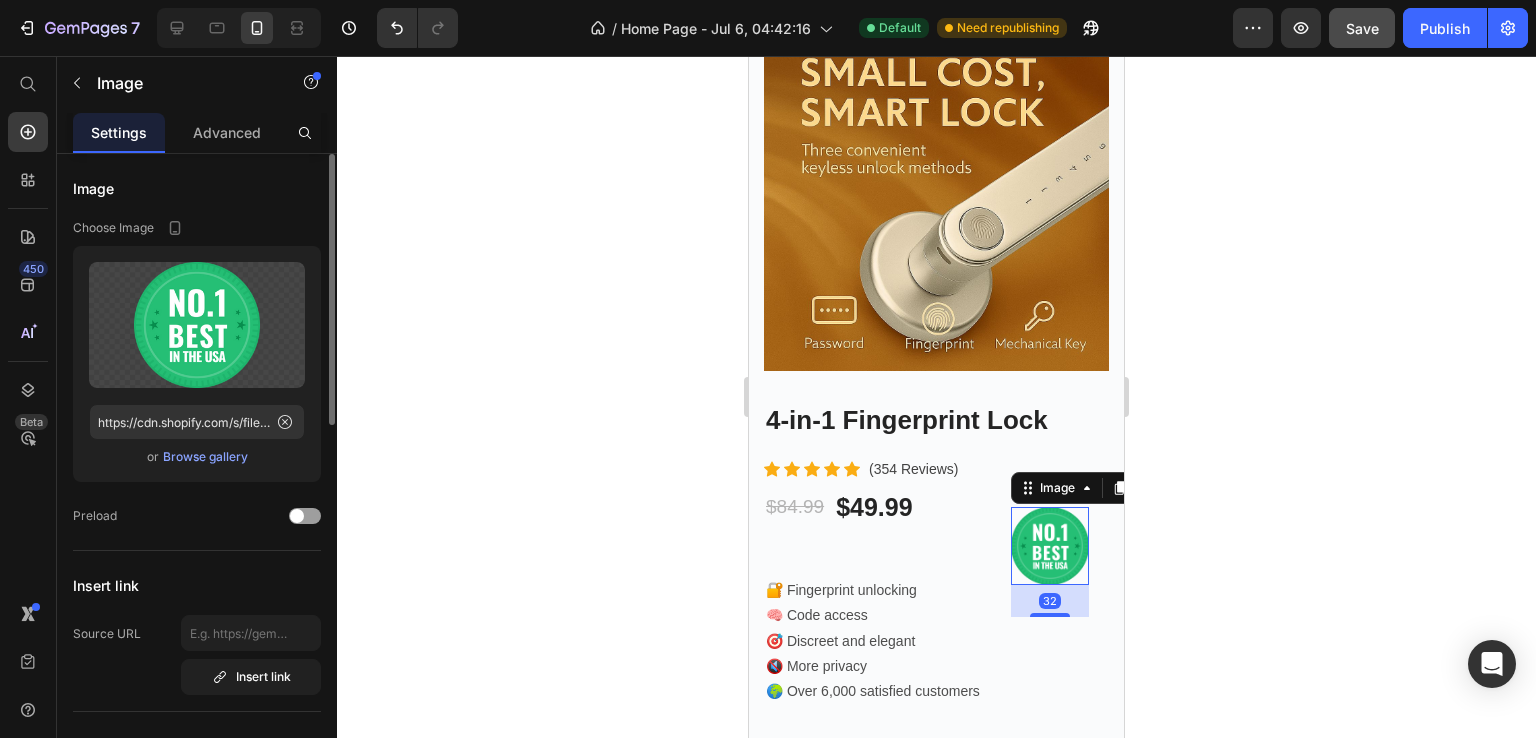 click 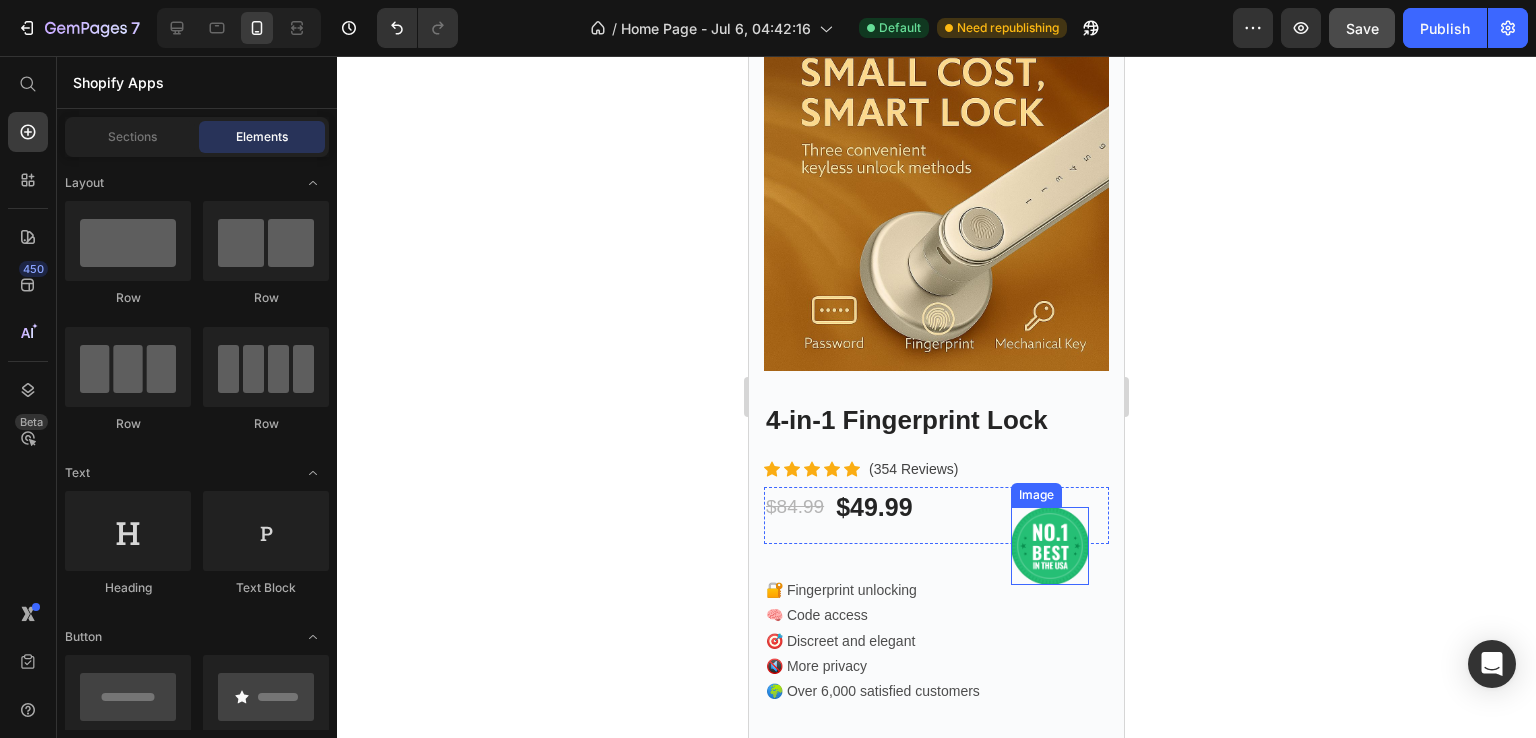 click at bounding box center (1050, 546) 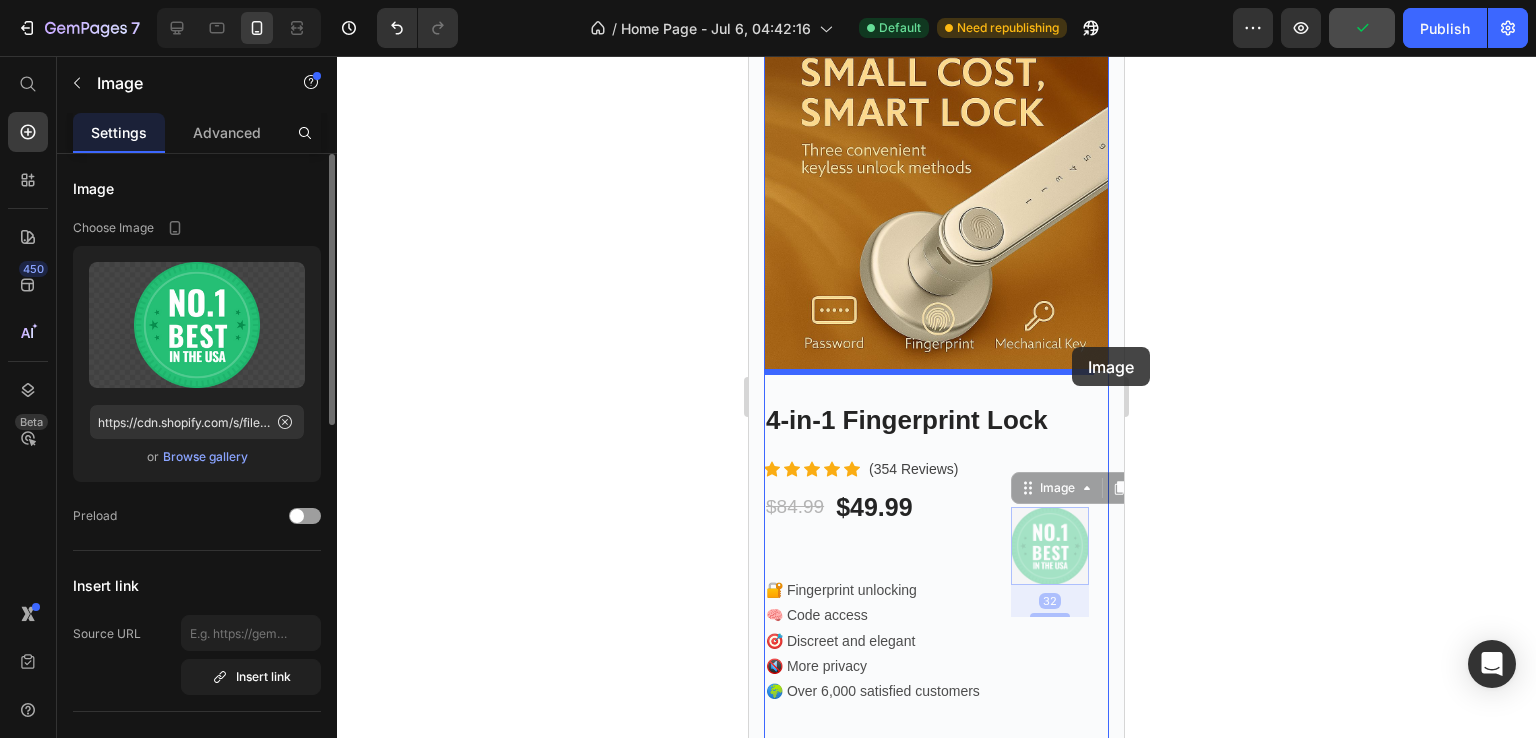 drag, startPoint x: 1009, startPoint y: 460, endPoint x: 1072, endPoint y: 347, distance: 129.37543 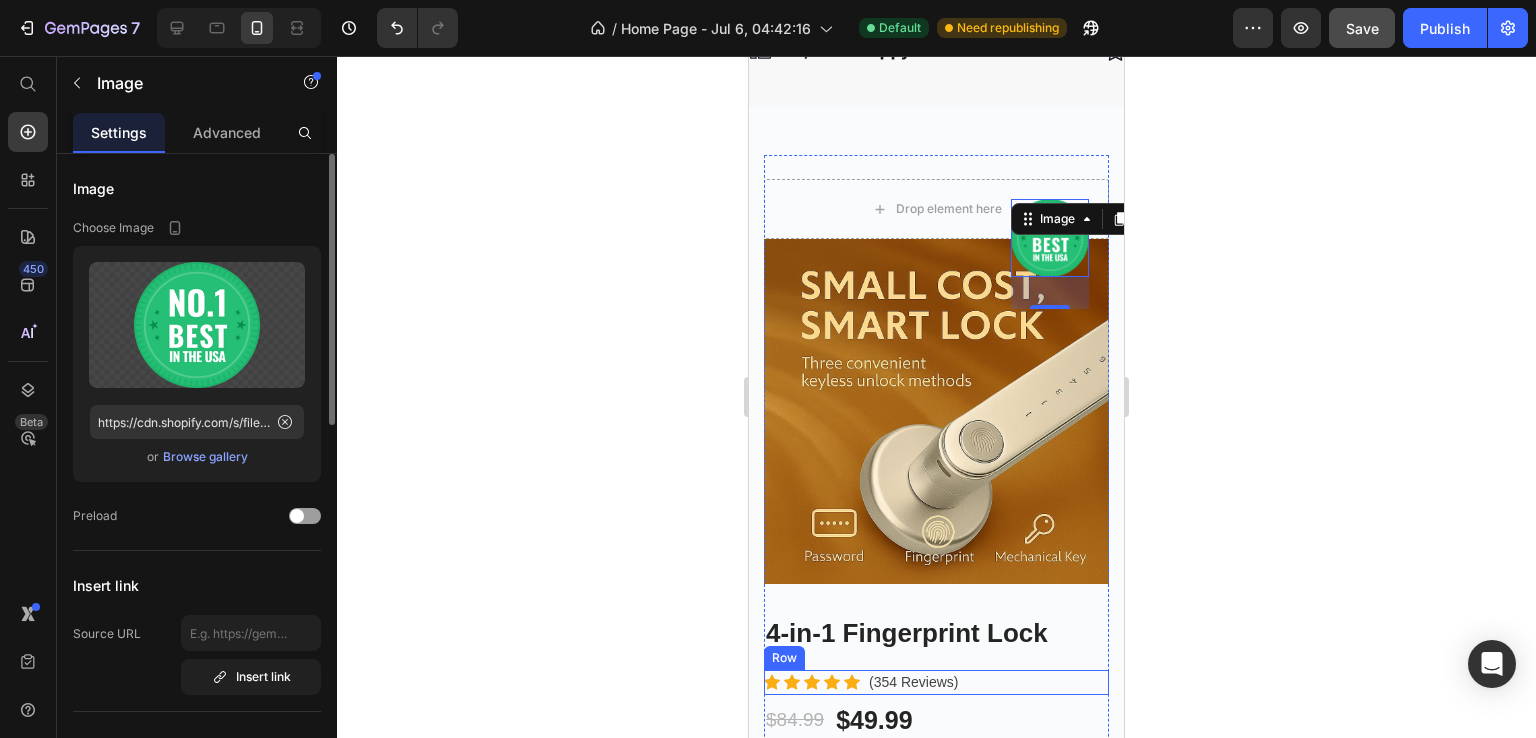scroll, scrollTop: 917, scrollLeft: 0, axis: vertical 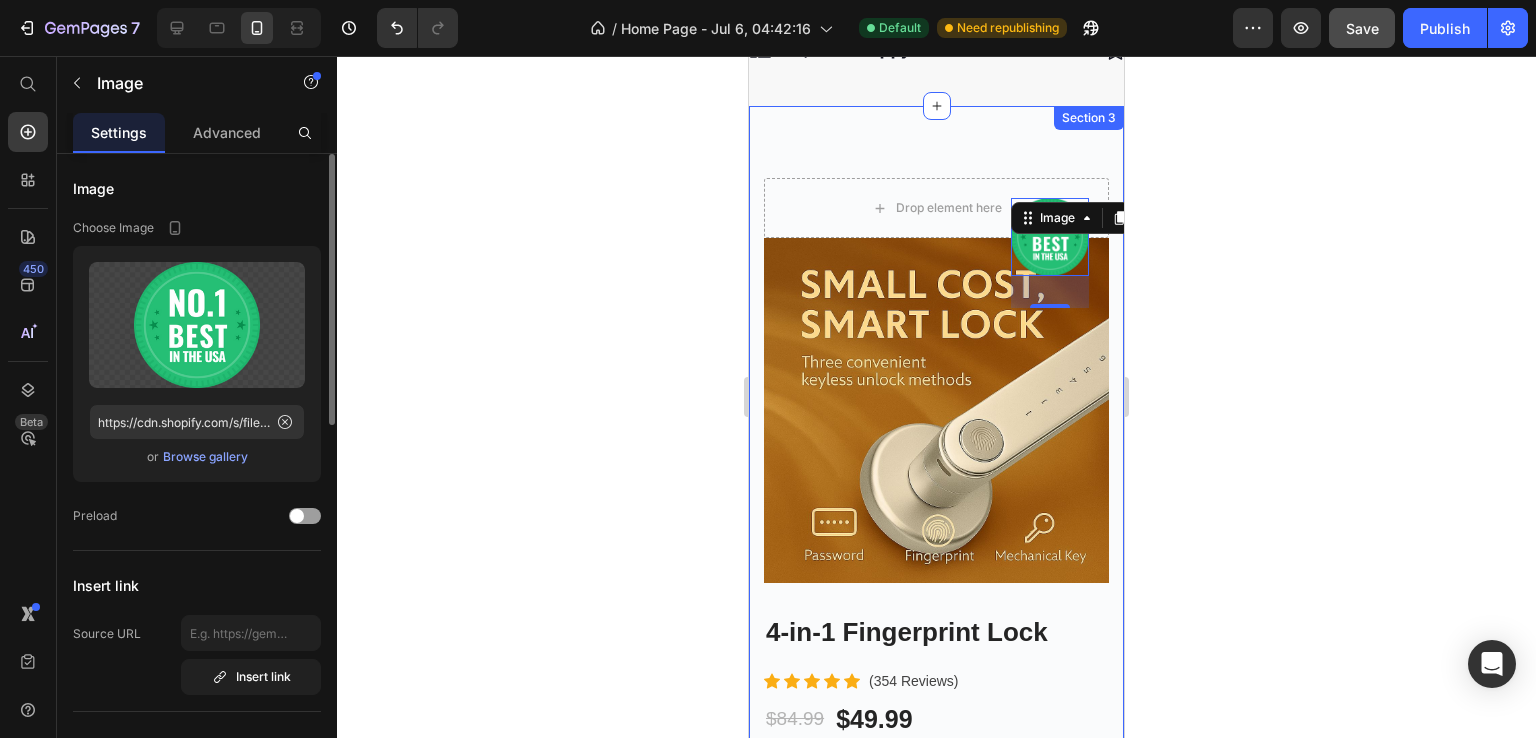 click on "Drop element here Row Product Images Image 32 4-in-1 Fingerprint Lock Product Title Icon Icon Icon Icon Icon Icon List Hoz (354 Reviews) Text block Row $84.99 Product Price $49.99 Product Price Row Row Fingerprint unlocking Code access Discreet and elegant More privacy Over 6,000 satisfied customers Text Block GET IT NOW Product Cart Button Row Row Product Section 3" at bounding box center [936, 591] 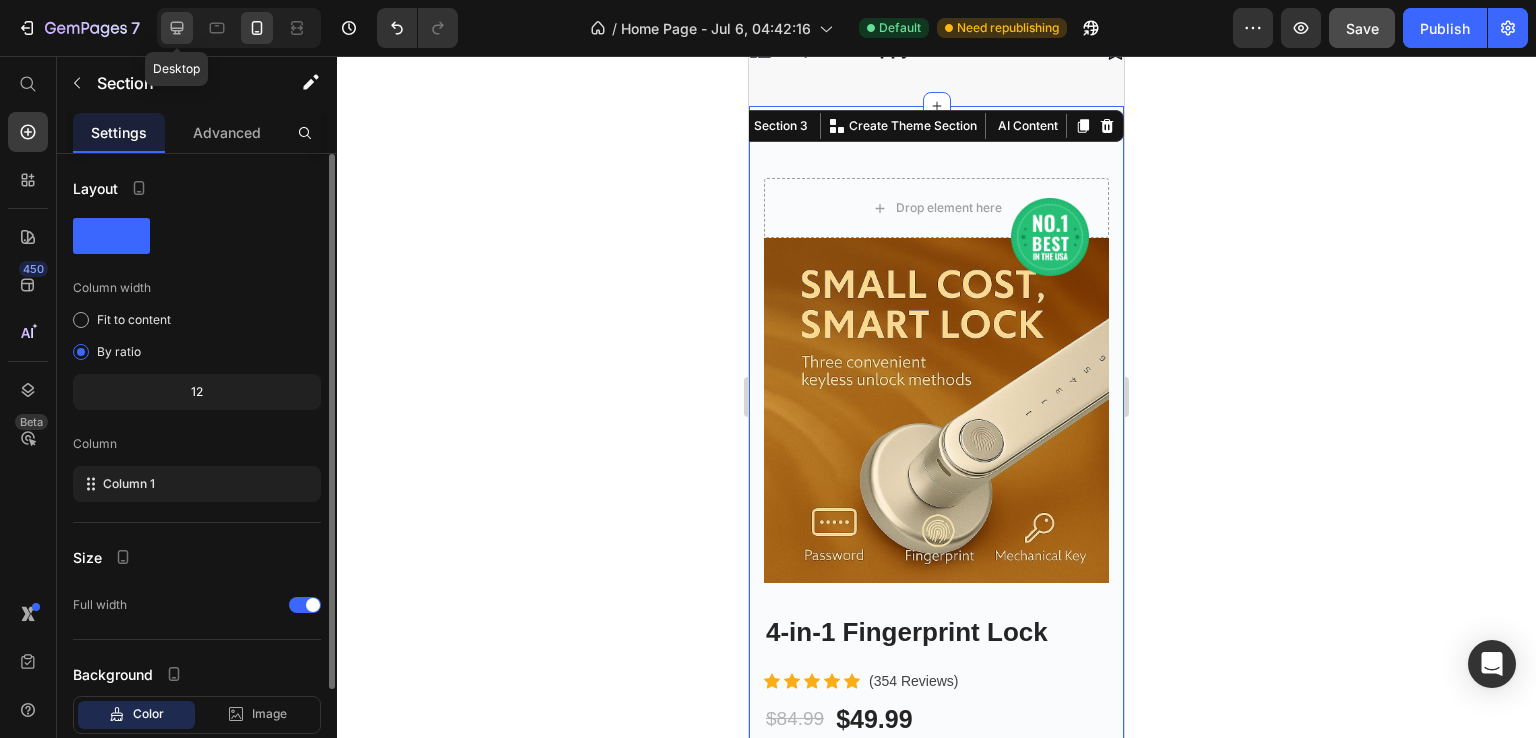 click 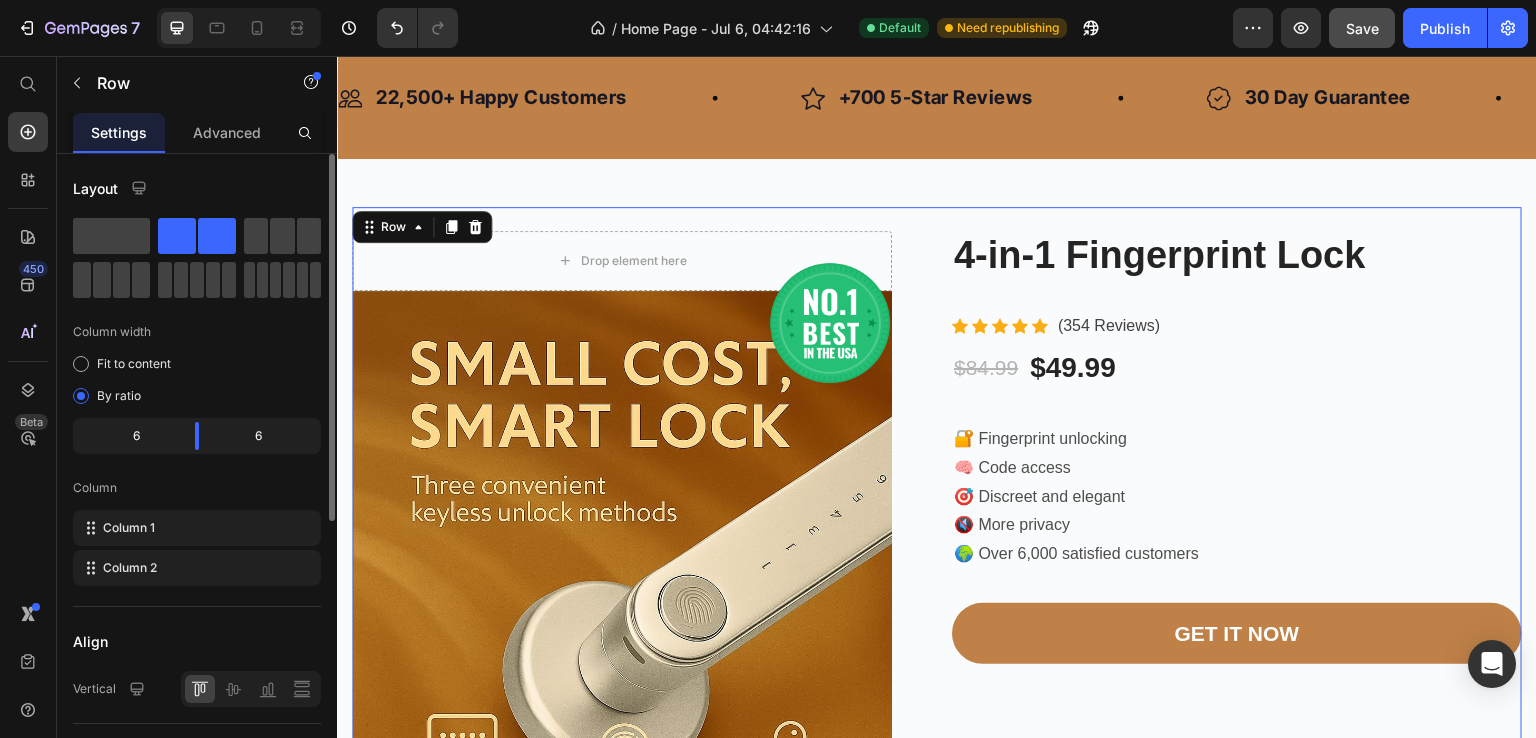 scroll, scrollTop: 739, scrollLeft: 0, axis: vertical 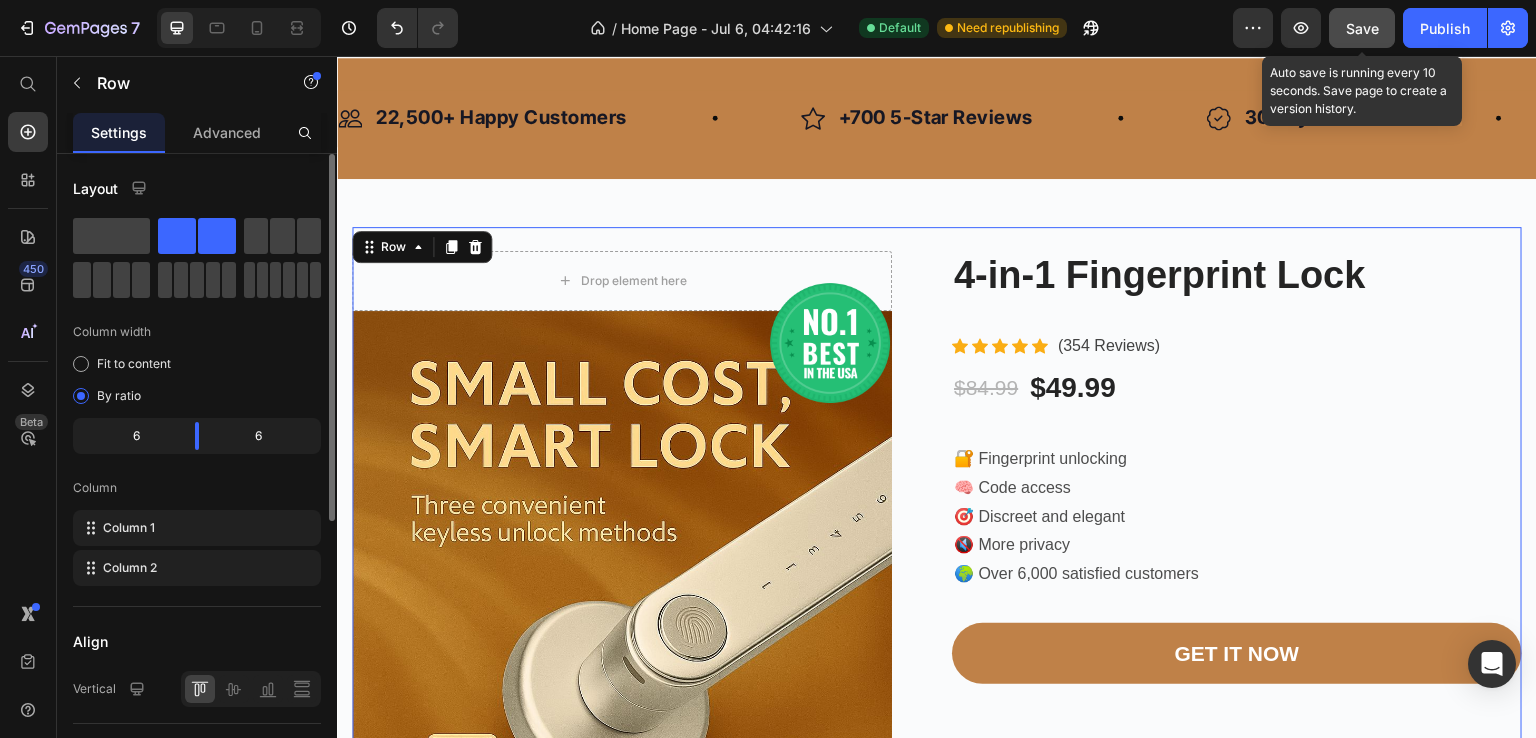 click on "Save" at bounding box center (1362, 28) 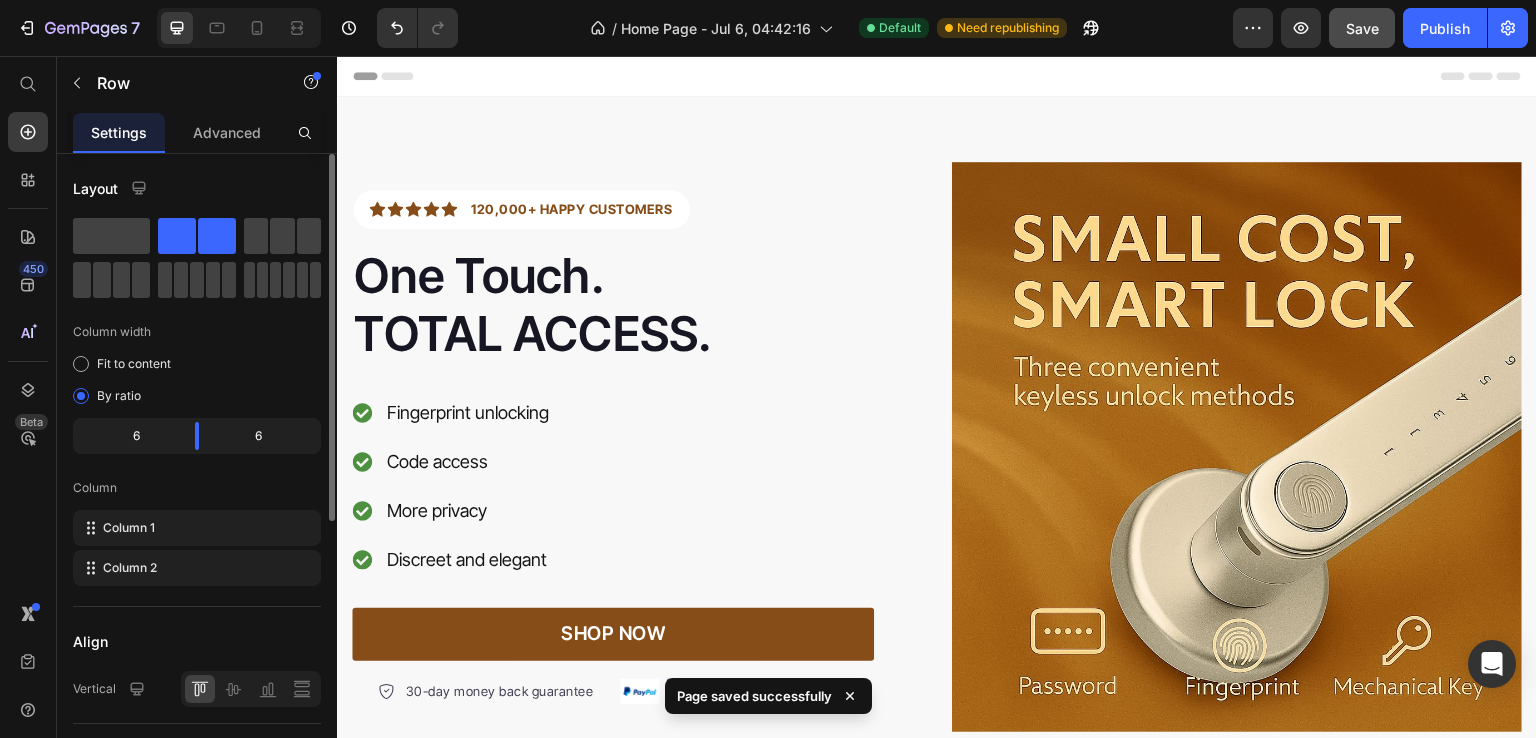 scroll, scrollTop: 395, scrollLeft: 0, axis: vertical 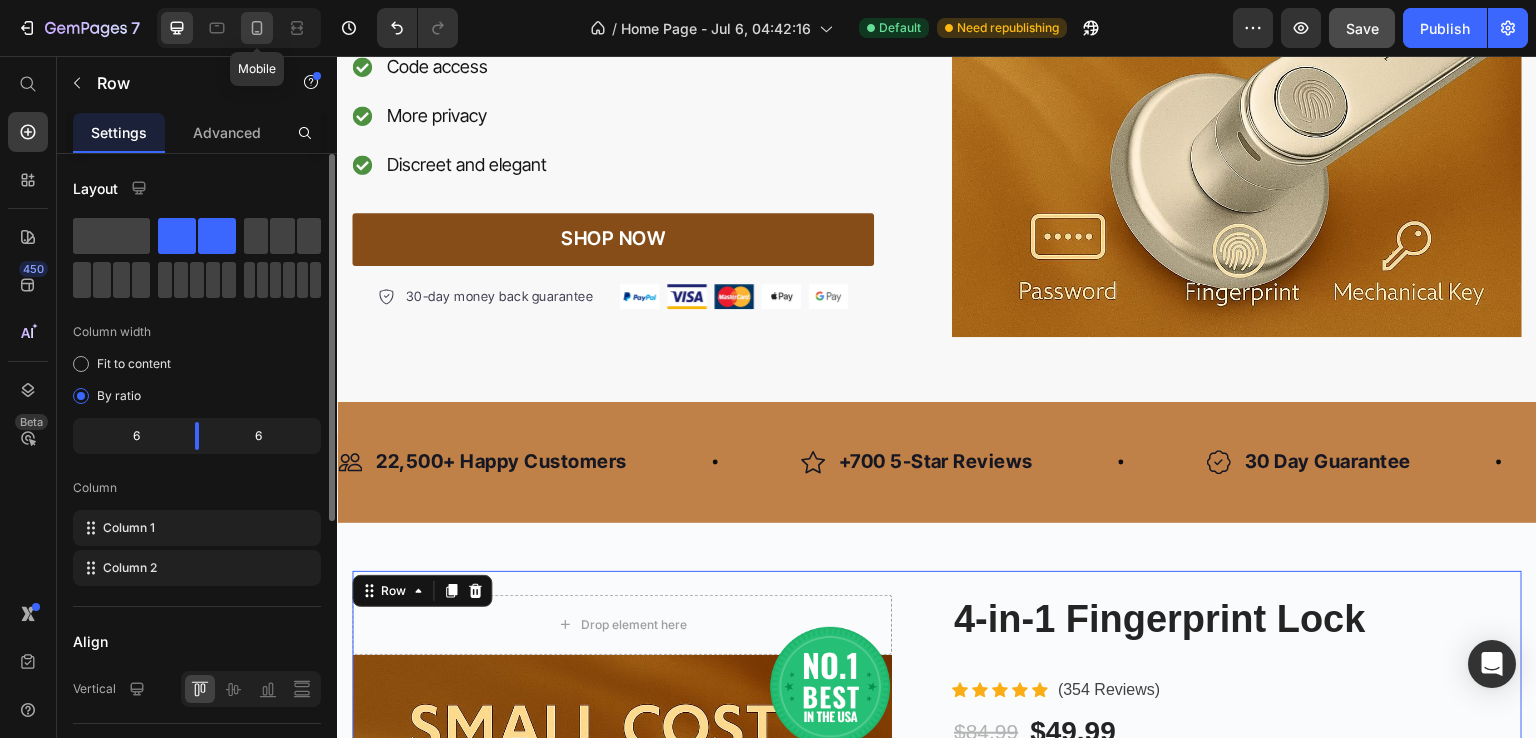 click 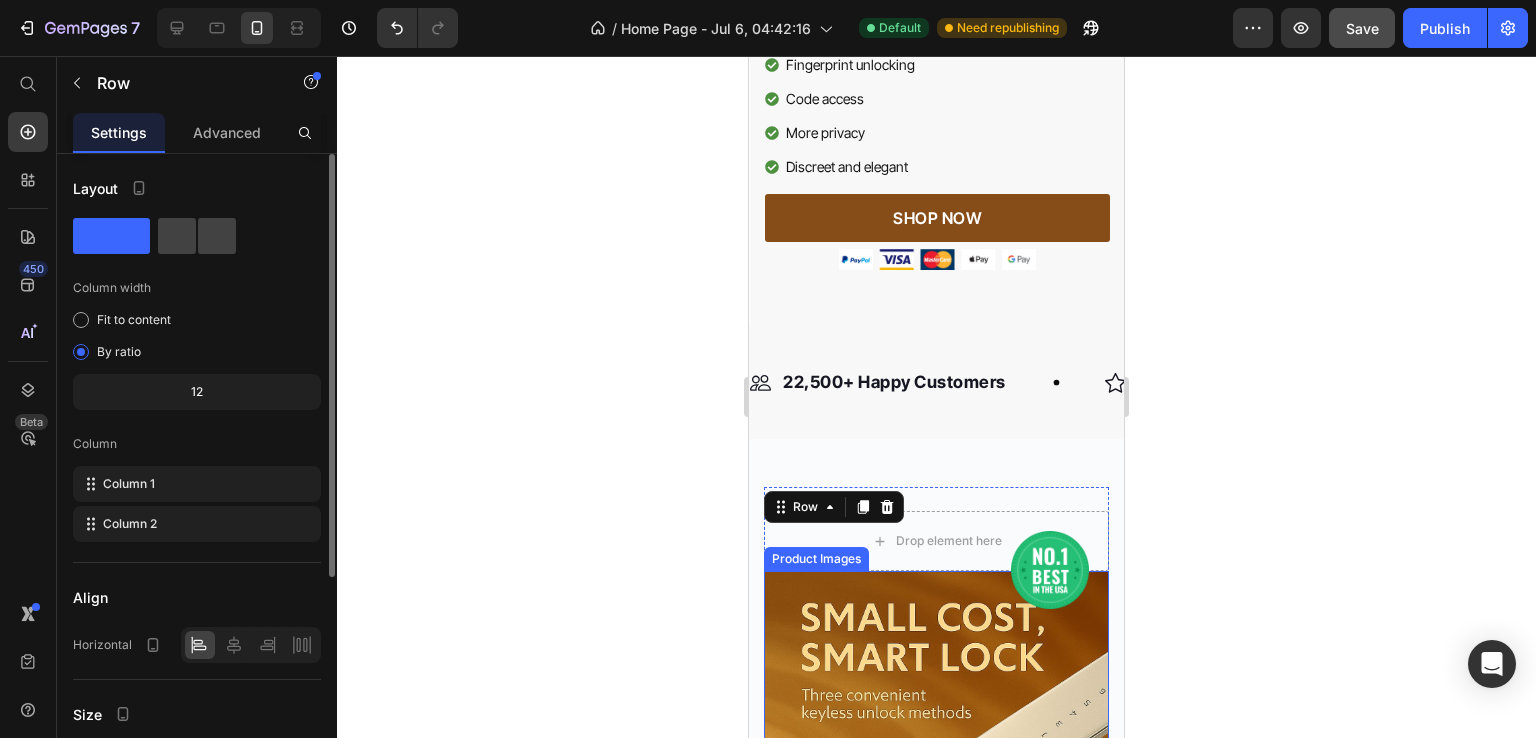 scroll, scrollTop: 586, scrollLeft: 0, axis: vertical 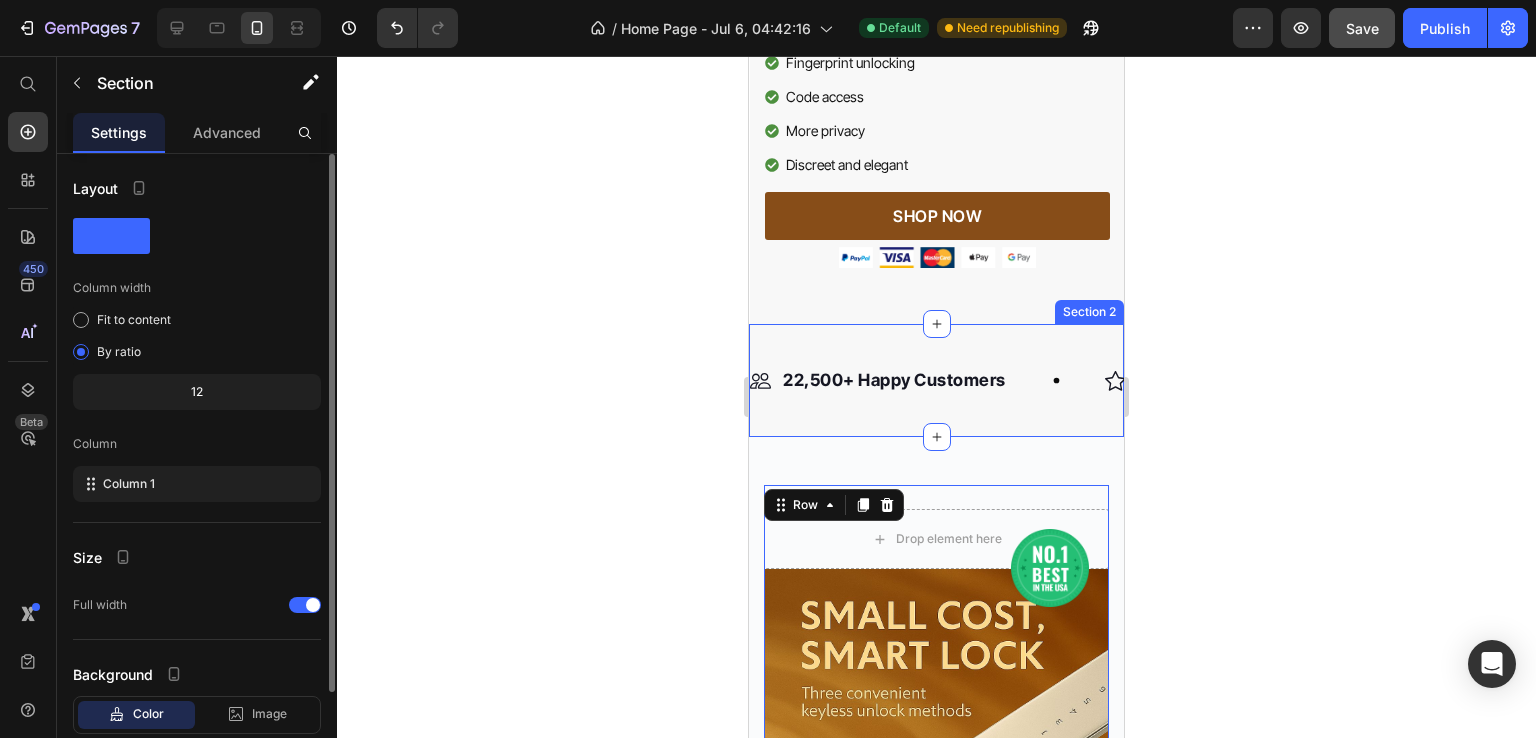 click on "Image 22,500+ Happy Customers Text Block Row
Image +700 5-Star Reviews Text Block Row
Image 30 Day Guarantee Text Block Row
Image 22,500+ Happy Customers Text Block Row
Image +700 5-Star Reviews Text Block Row
Image 30 Day Guarantee Text Block Row
Marquee Row Section 2" at bounding box center [936, 381] 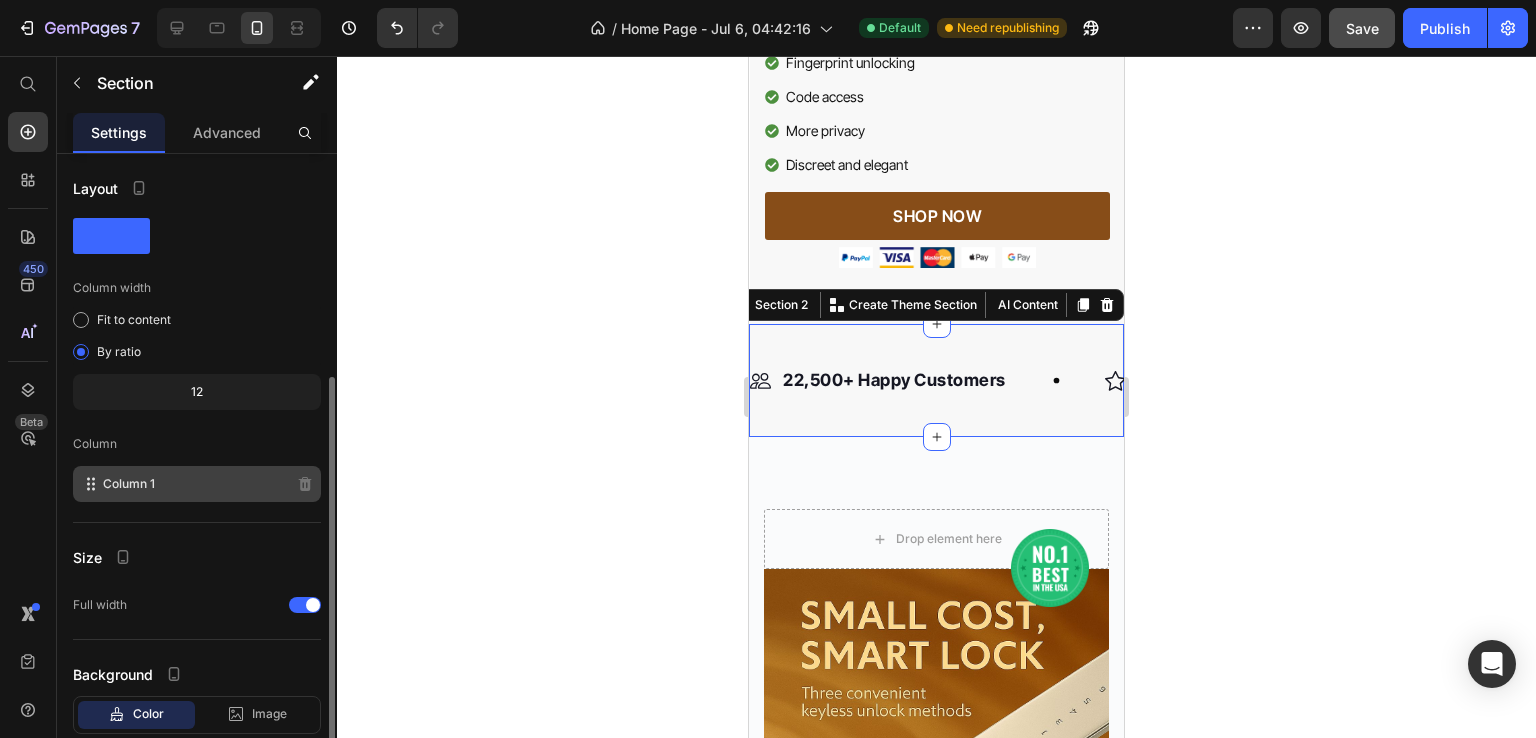 scroll, scrollTop: 121, scrollLeft: 0, axis: vertical 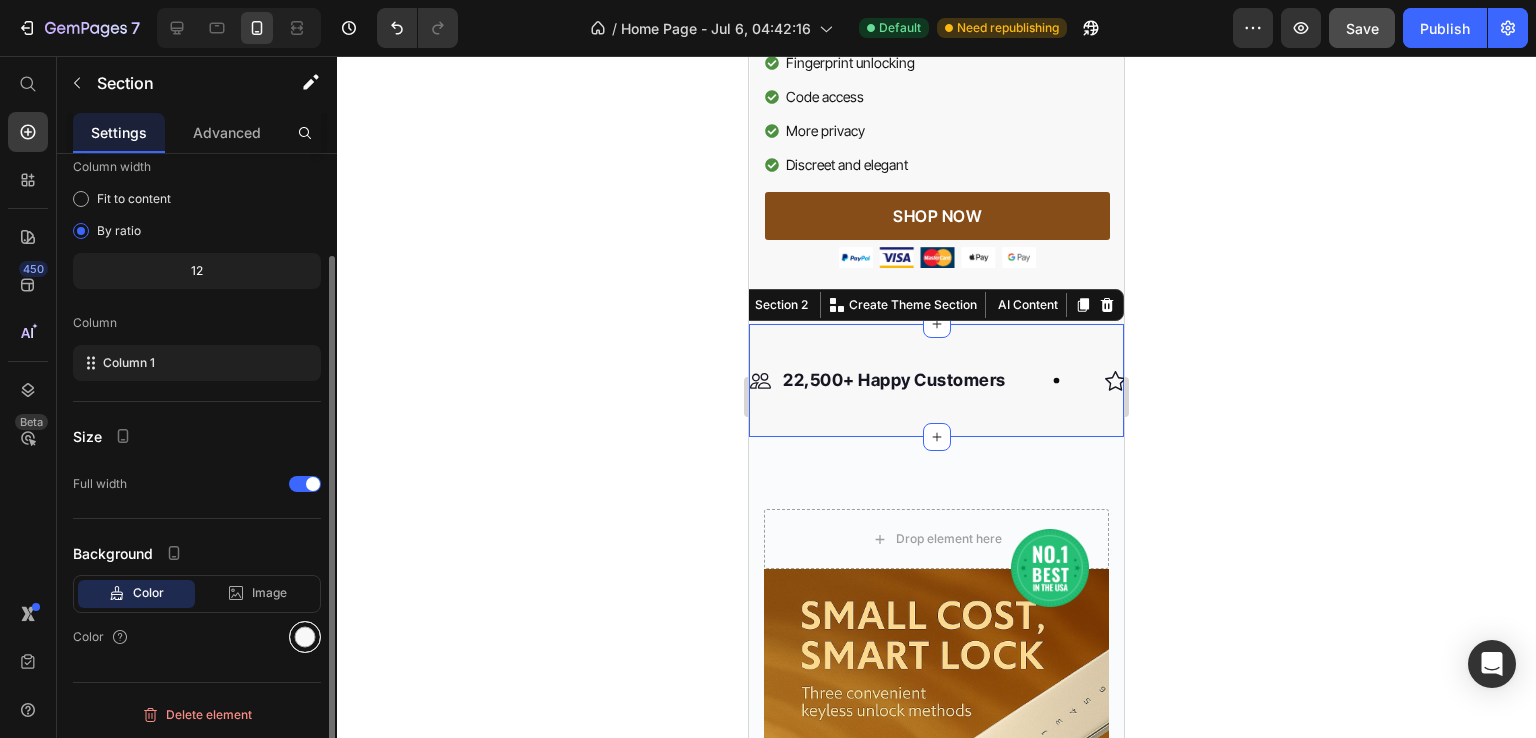 click at bounding box center [305, 637] 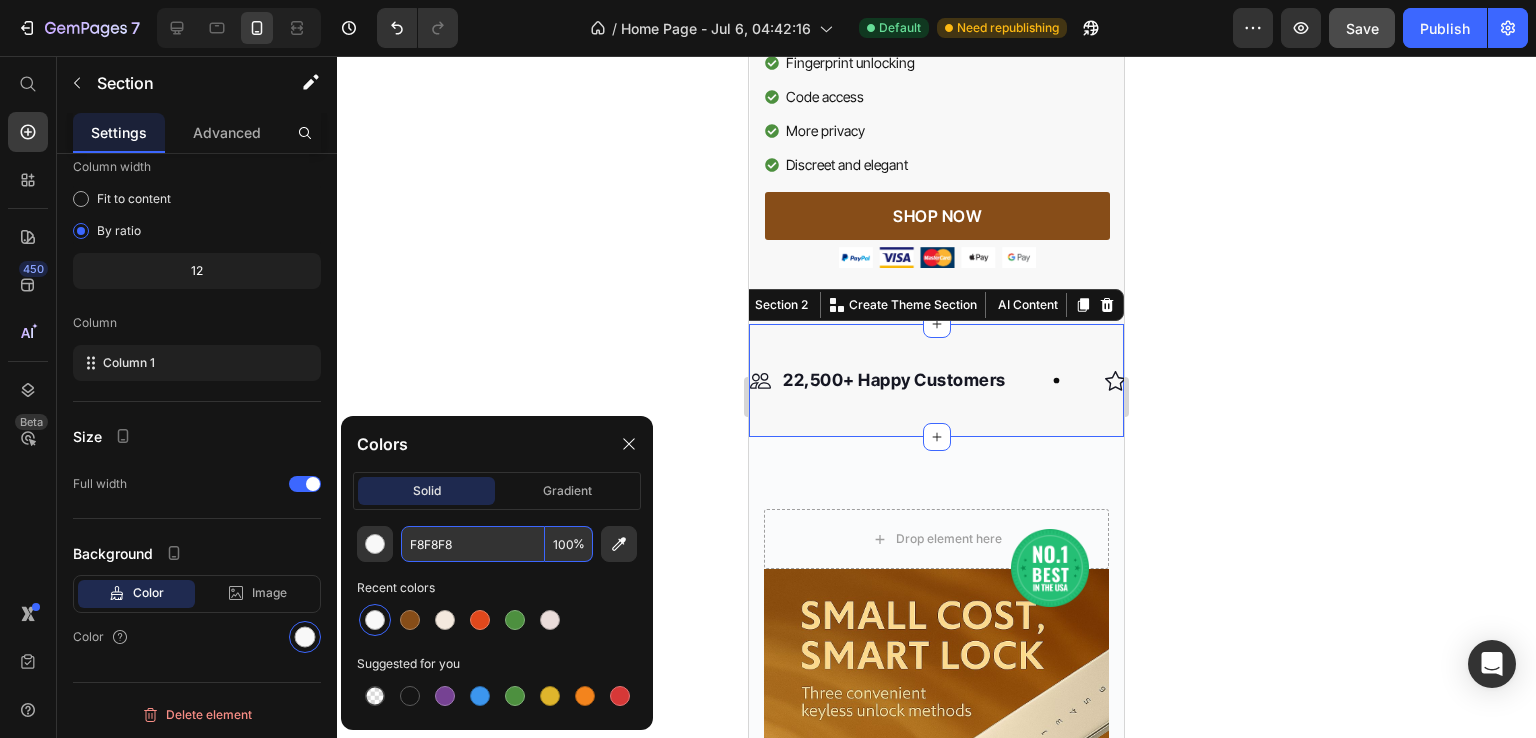click on "F8F8F8" at bounding box center [473, 544] 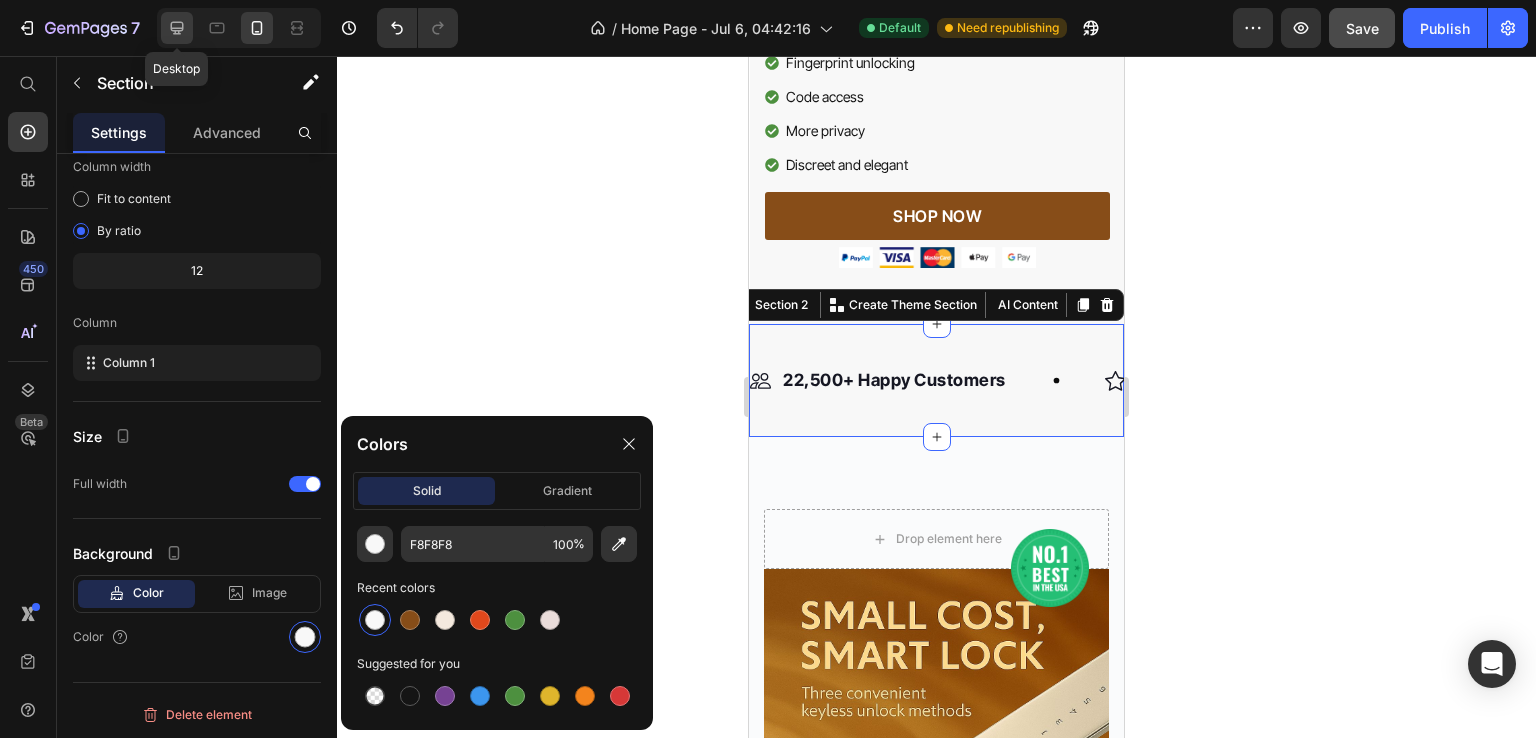 click 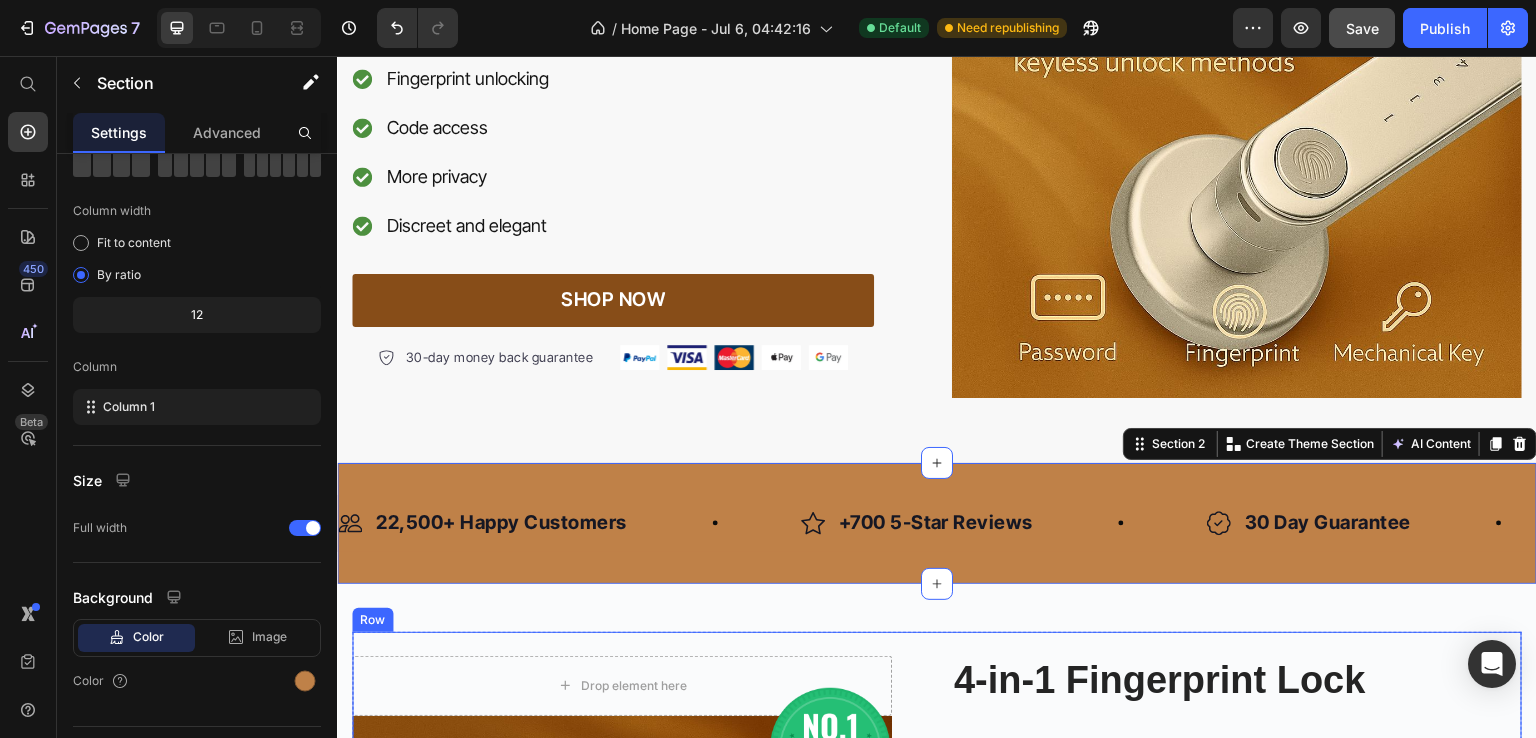 scroll, scrollTop: 338, scrollLeft: 0, axis: vertical 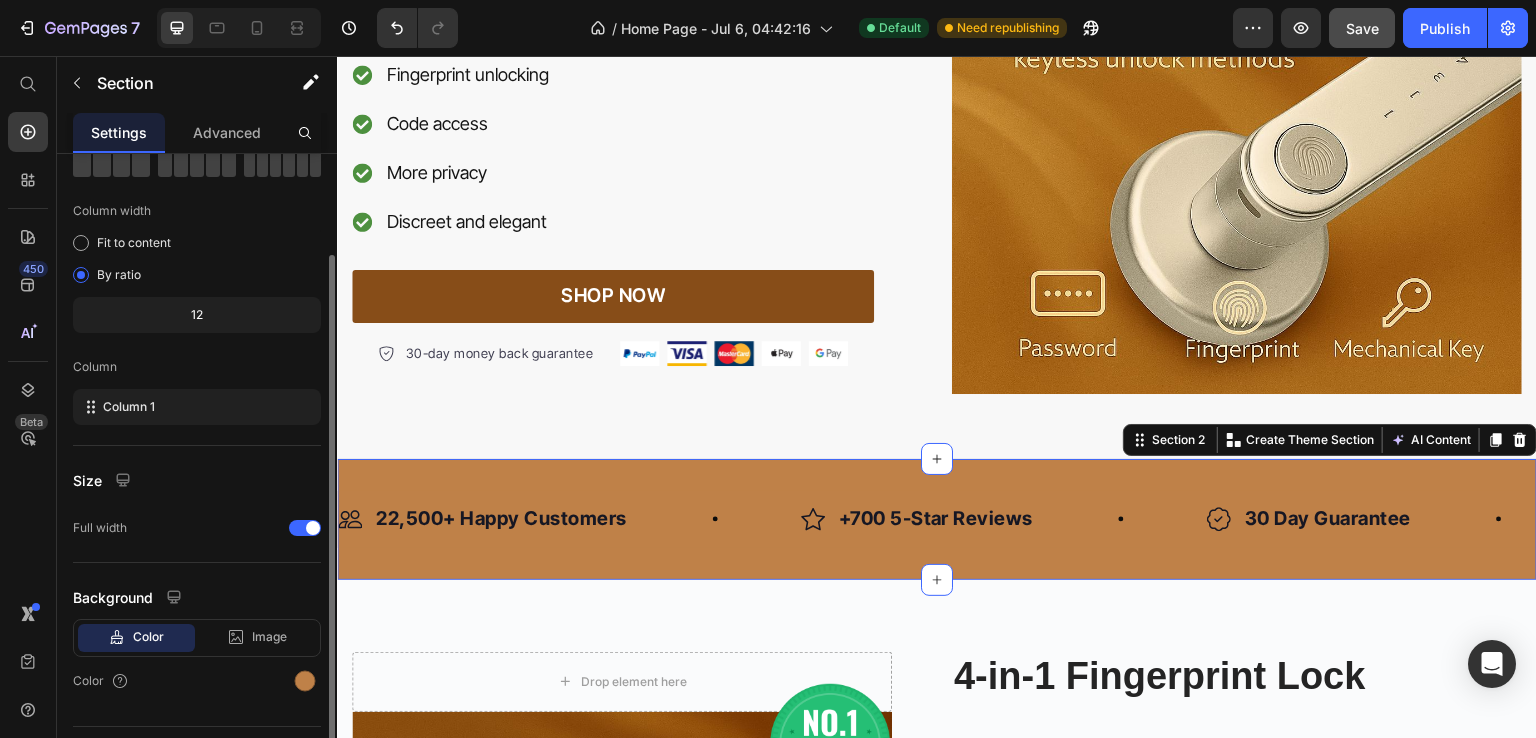 click at bounding box center (305, 681) 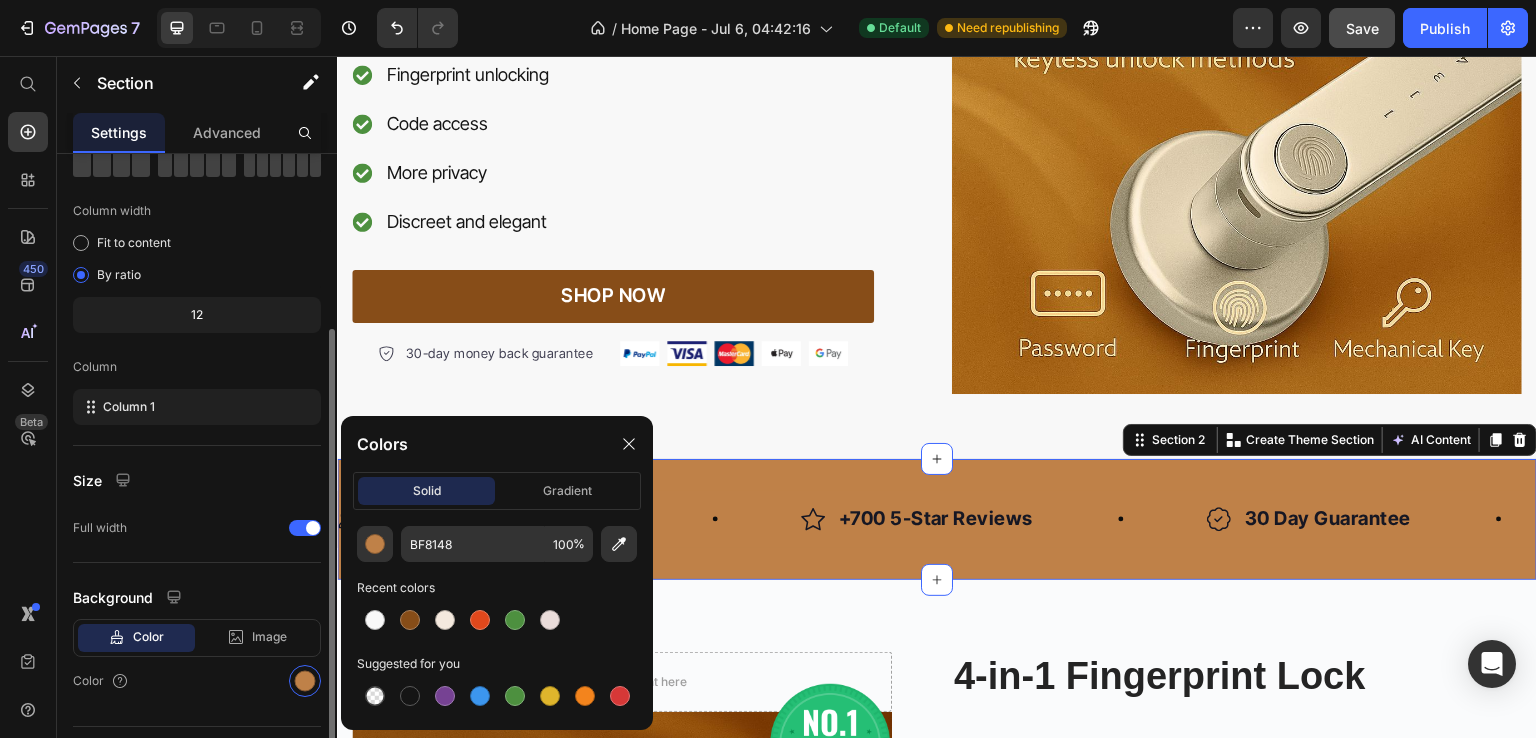 scroll, scrollTop: 165, scrollLeft: 0, axis: vertical 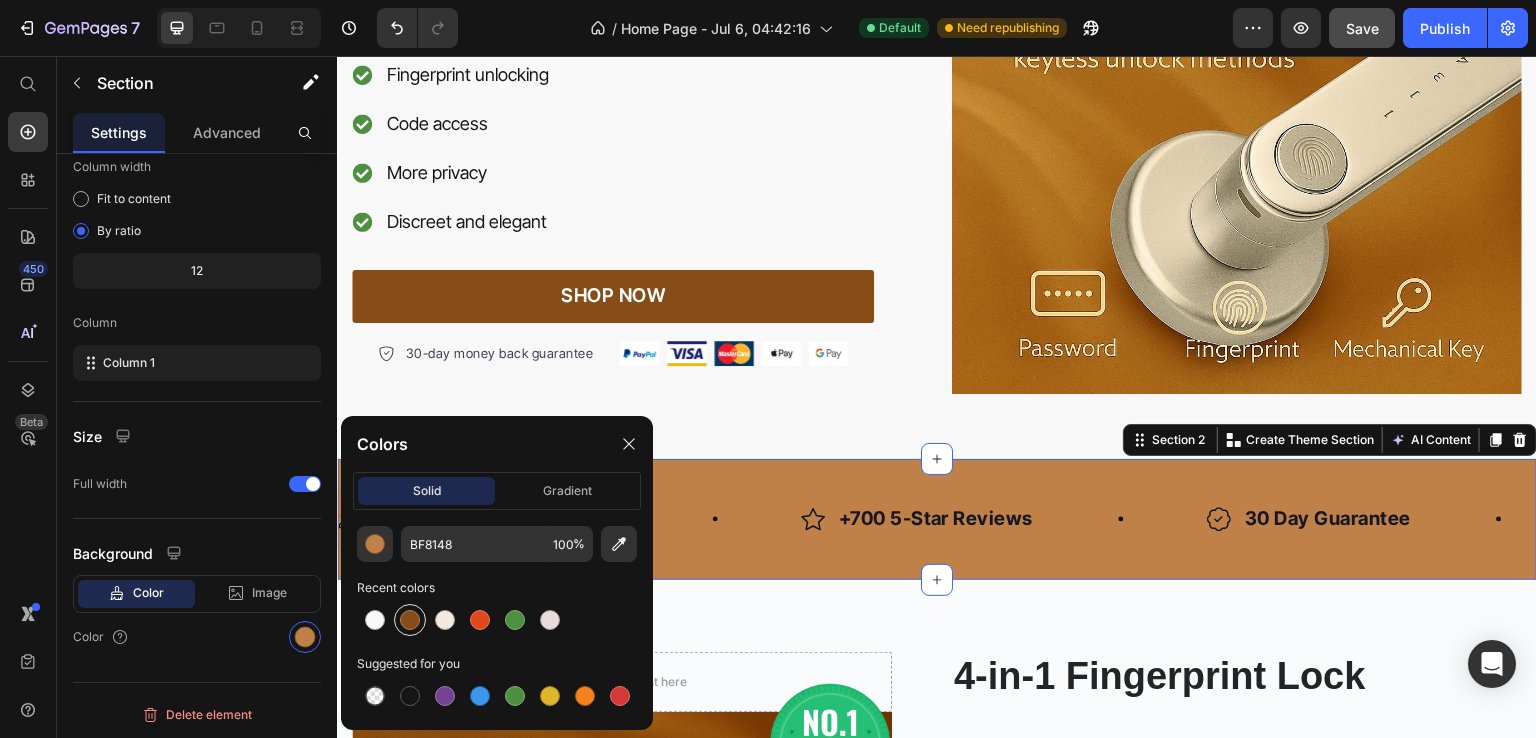 click at bounding box center (410, 620) 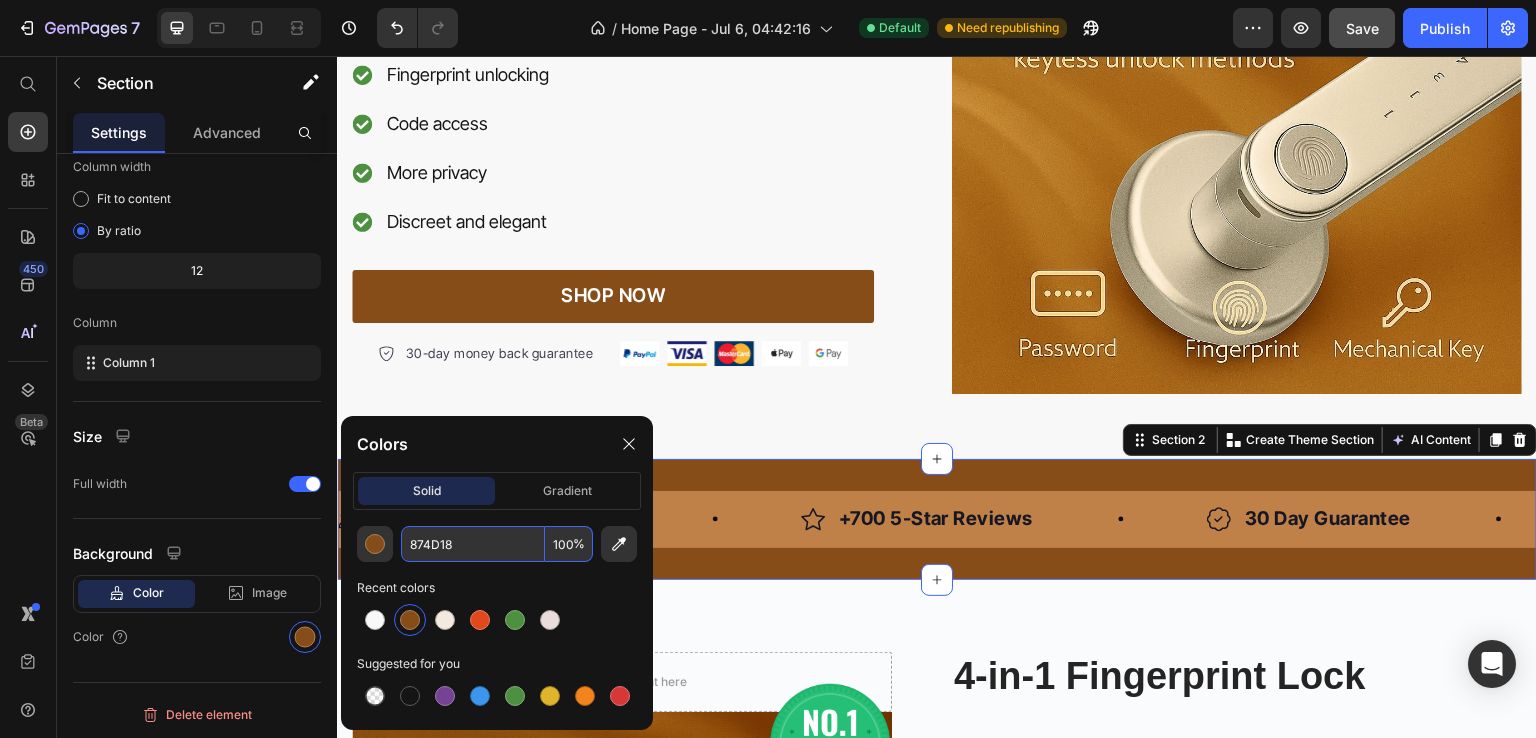 click on "874D18" at bounding box center (473, 544) 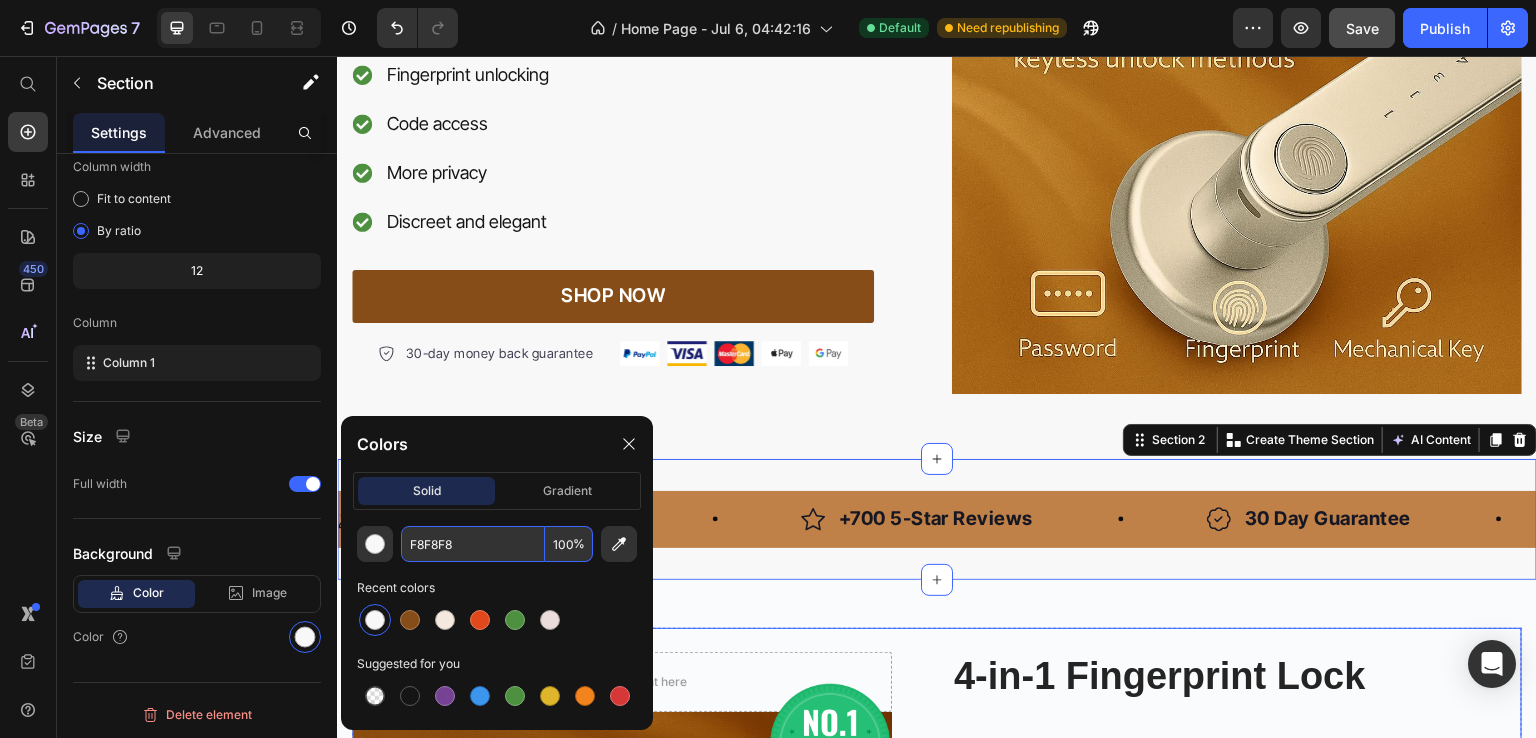click on "Drop element here Row Product Images Image 4-in-1 Fingerprint Lock Product Title                Icon                Icon                Icon                Icon                Icon Icon List Hoz (354 Reviews) Text block Row $84.99 Product Price $49.99 Product Price Row Row 🔐 Fingerprint unlocking 🧠 Code access 🎯 Discreet and elegant 🔇 More privacy 🌍 Over 6,000 satisfied customers Text Block GET IT NOW Product Cart Button Row Row Product Section 3" at bounding box center [937, 952] 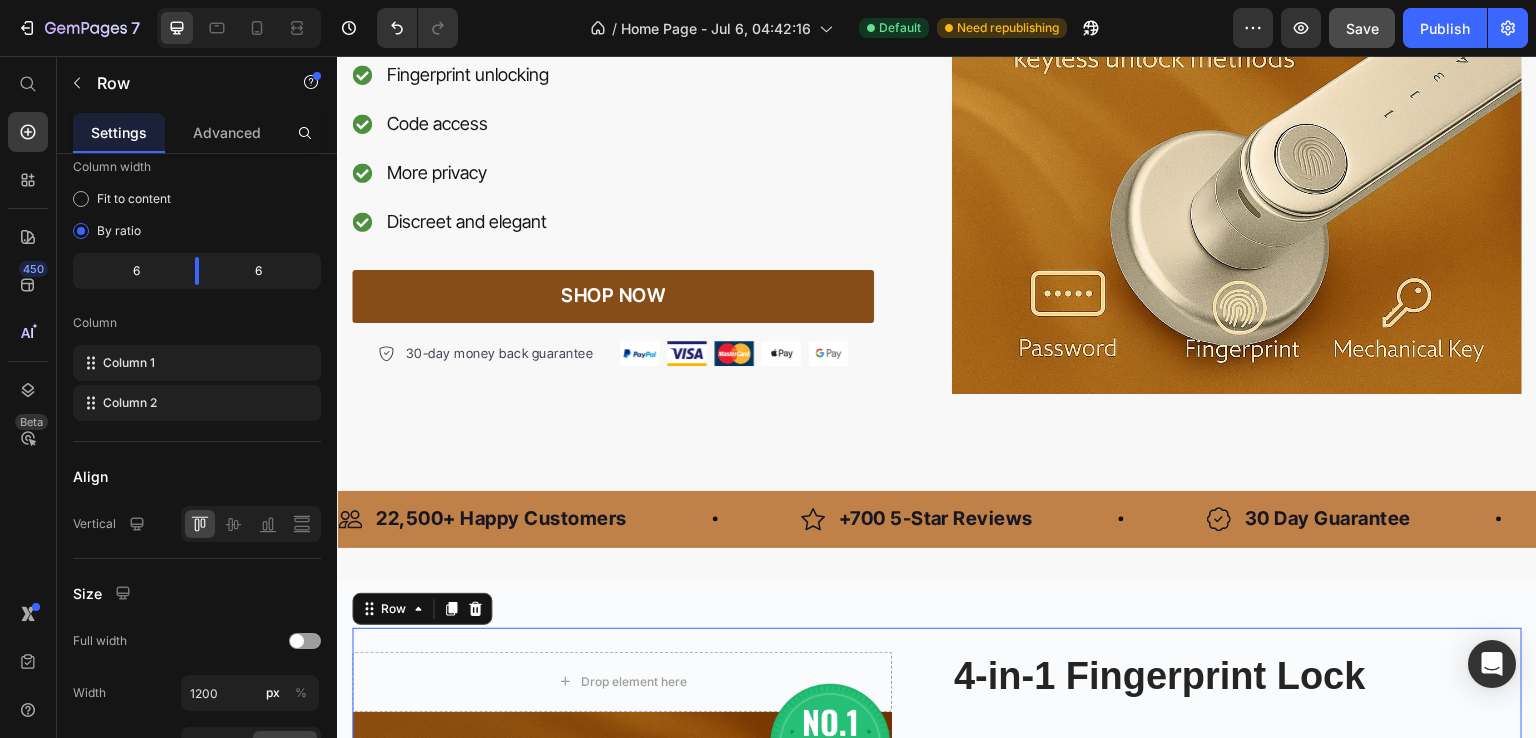 scroll, scrollTop: 0, scrollLeft: 0, axis: both 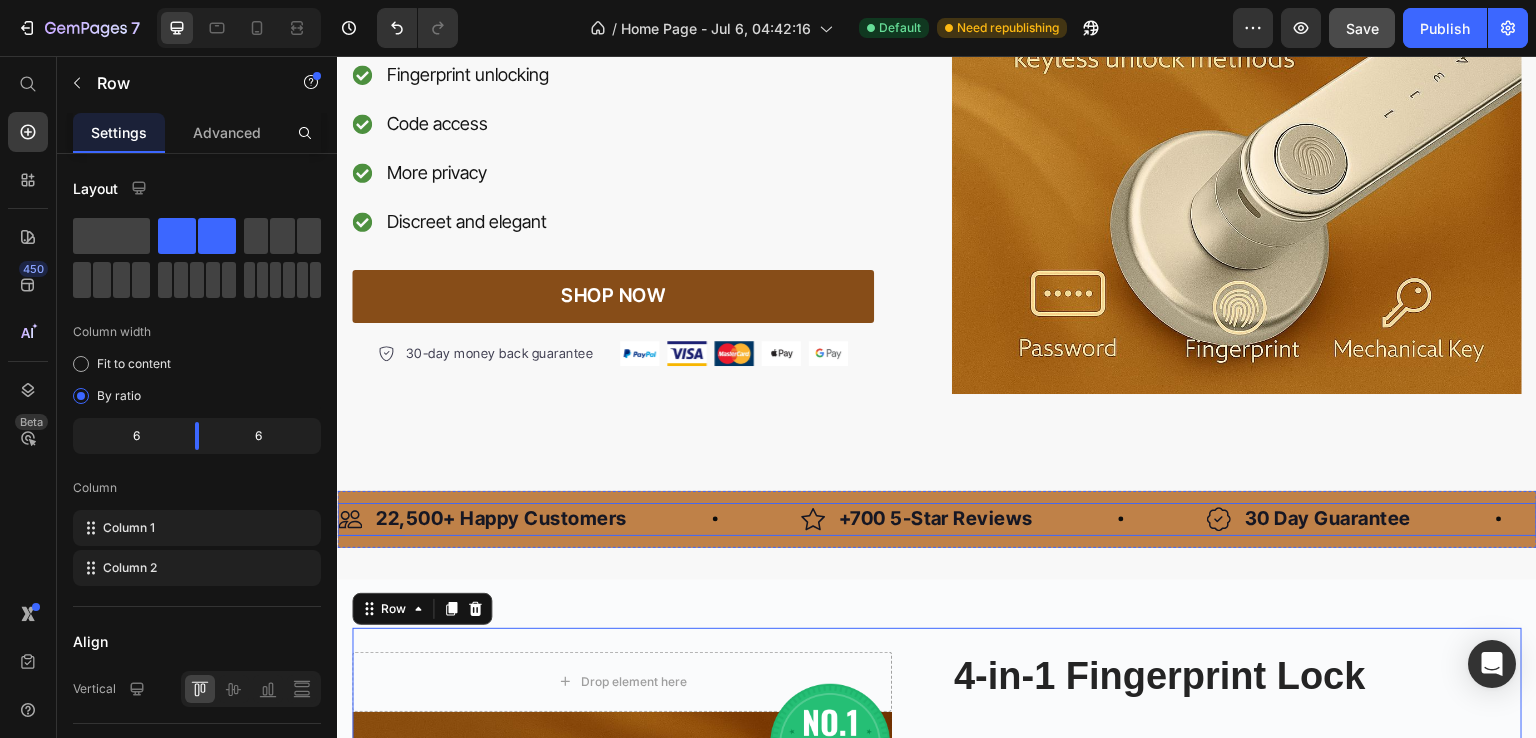 click on "Image 22,500+ Happy Customers Text Block Row" at bounding box center [569, 519] 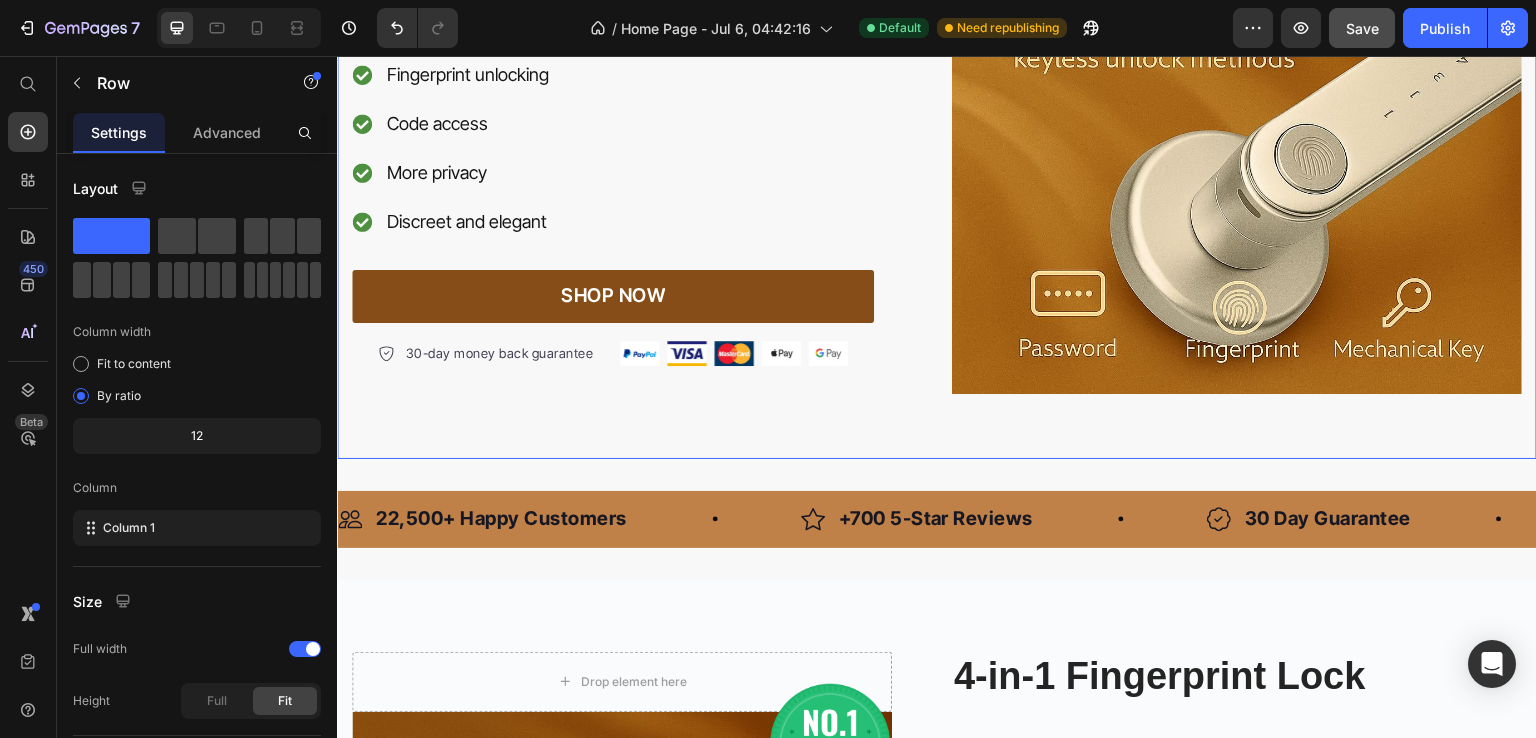 click on "Icon Icon Icon Icon Icon Icon List Hoz 120,000+ HAPPY CUSTOMERS Text block Row One Touch.  TOTAL ACCESS. Heading Fingerprint unlocking Code access More privacy Discreet and elegant Item list SHOP NOW Button
30-day money back guarantee Item list Image Row Row Image Row Row   0" at bounding box center [937, 109] 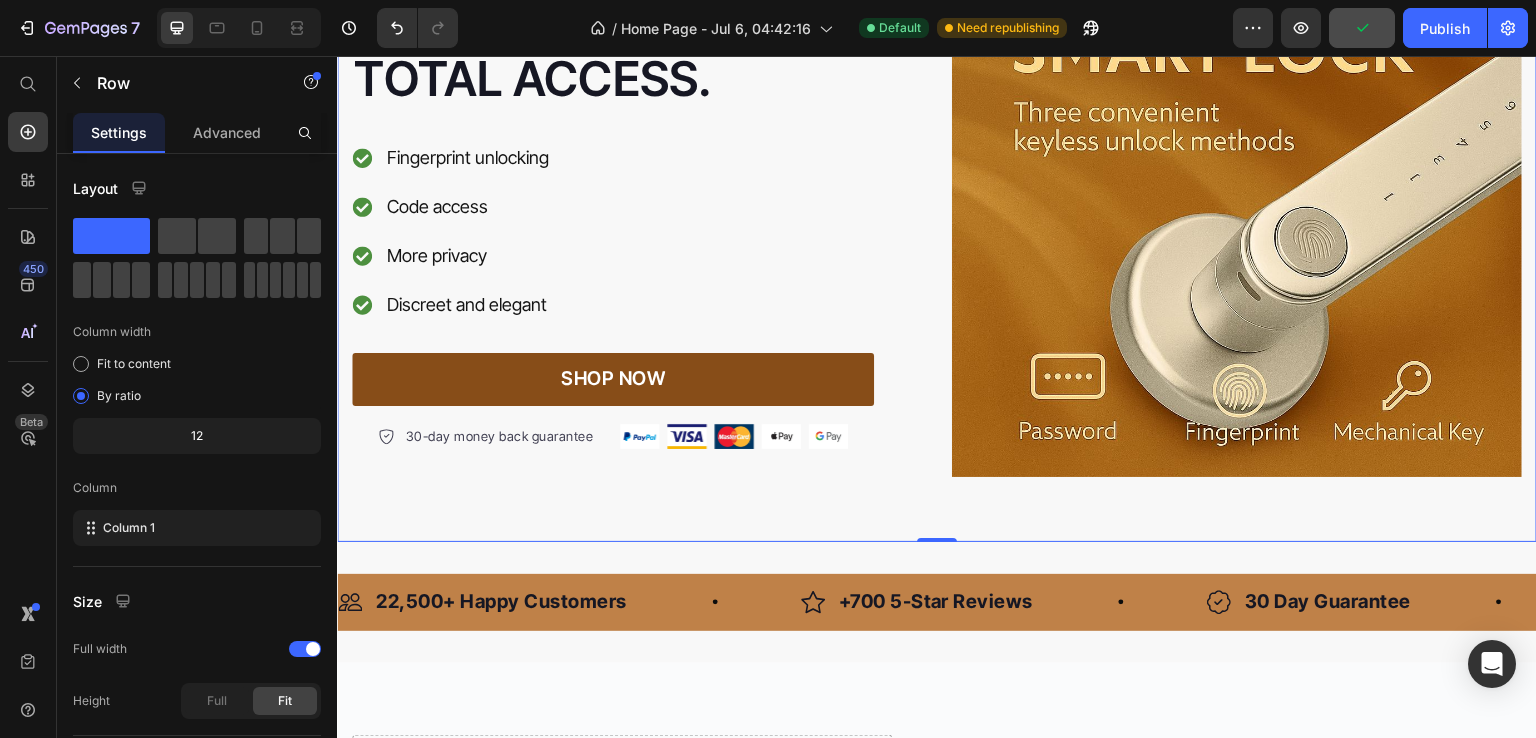 scroll, scrollTop: 0, scrollLeft: 0, axis: both 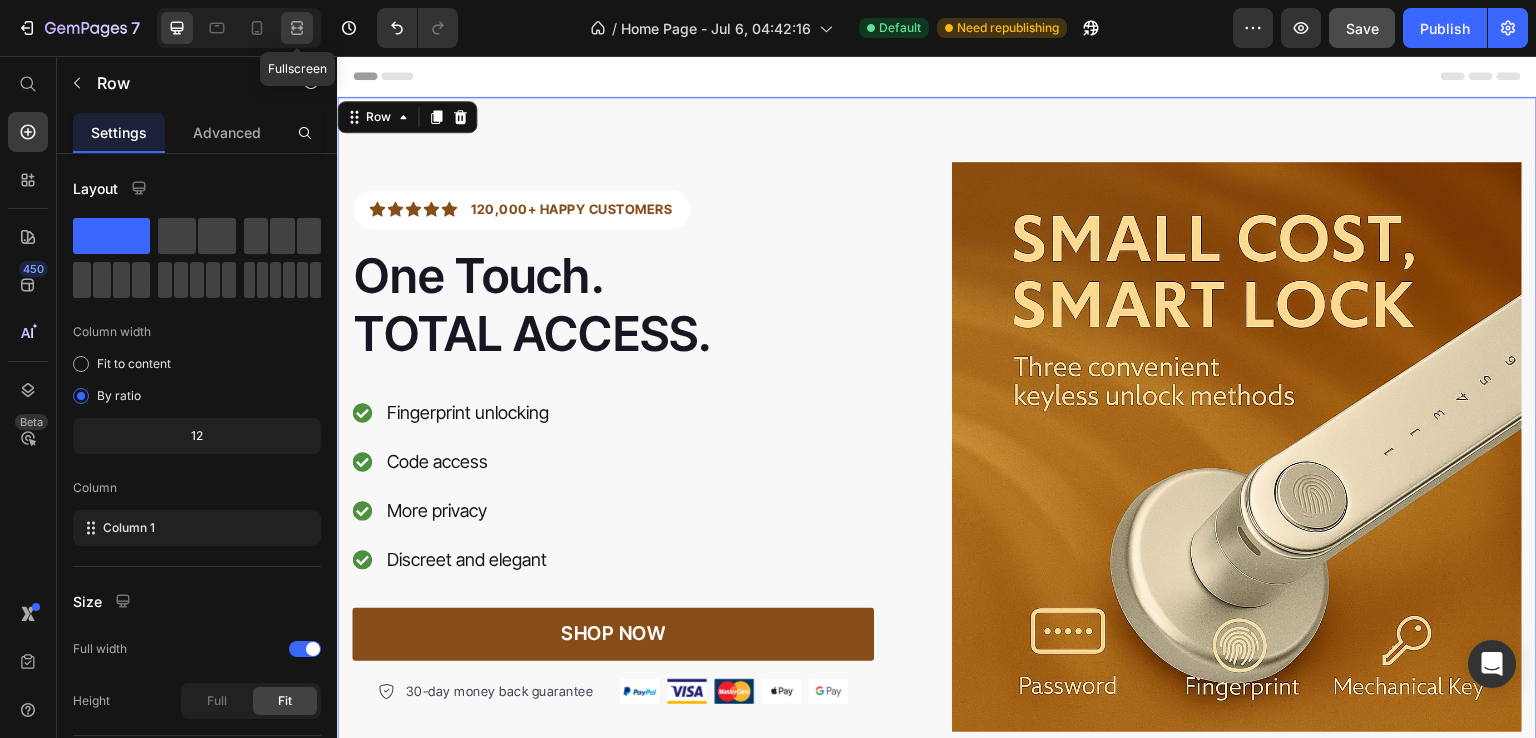 click 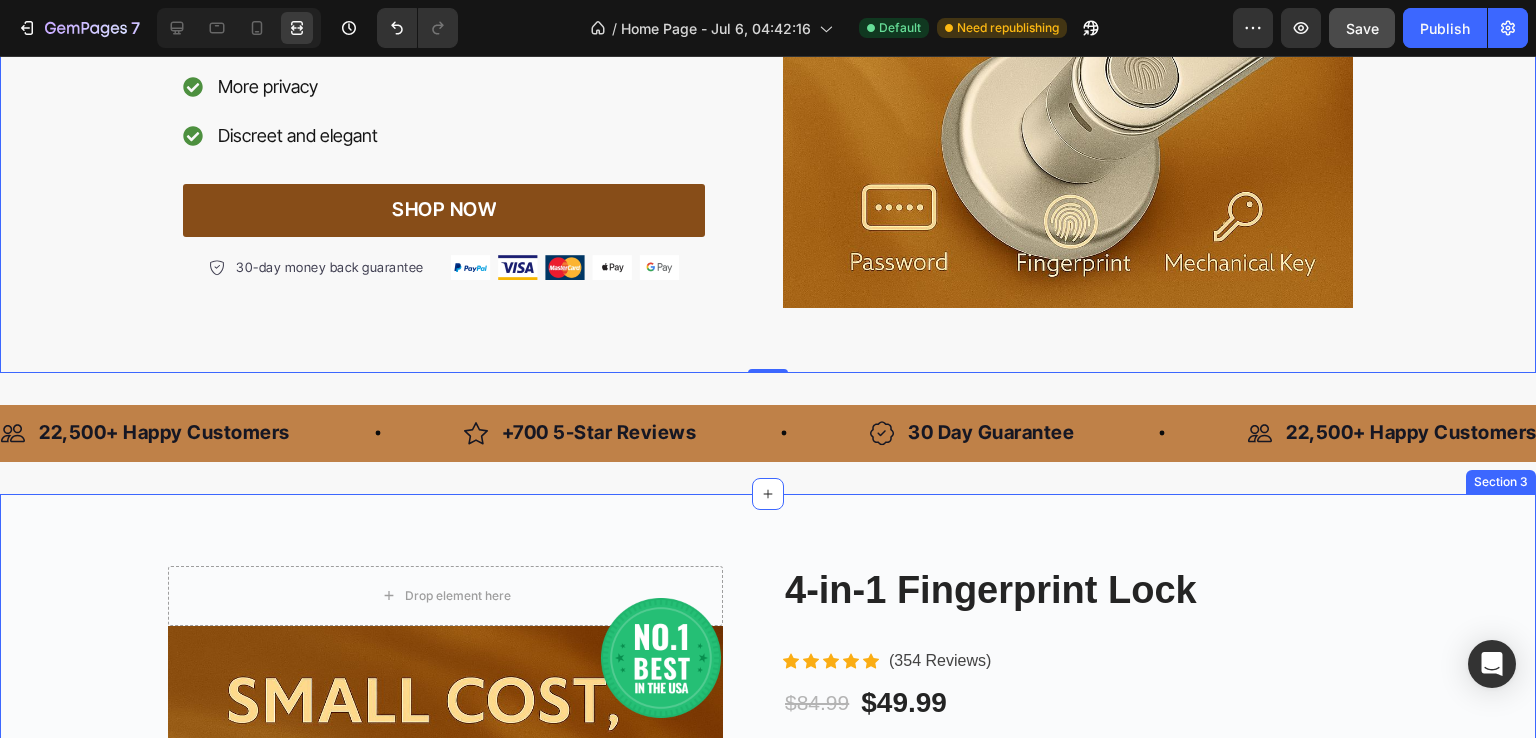 scroll, scrollTop: 424, scrollLeft: 0, axis: vertical 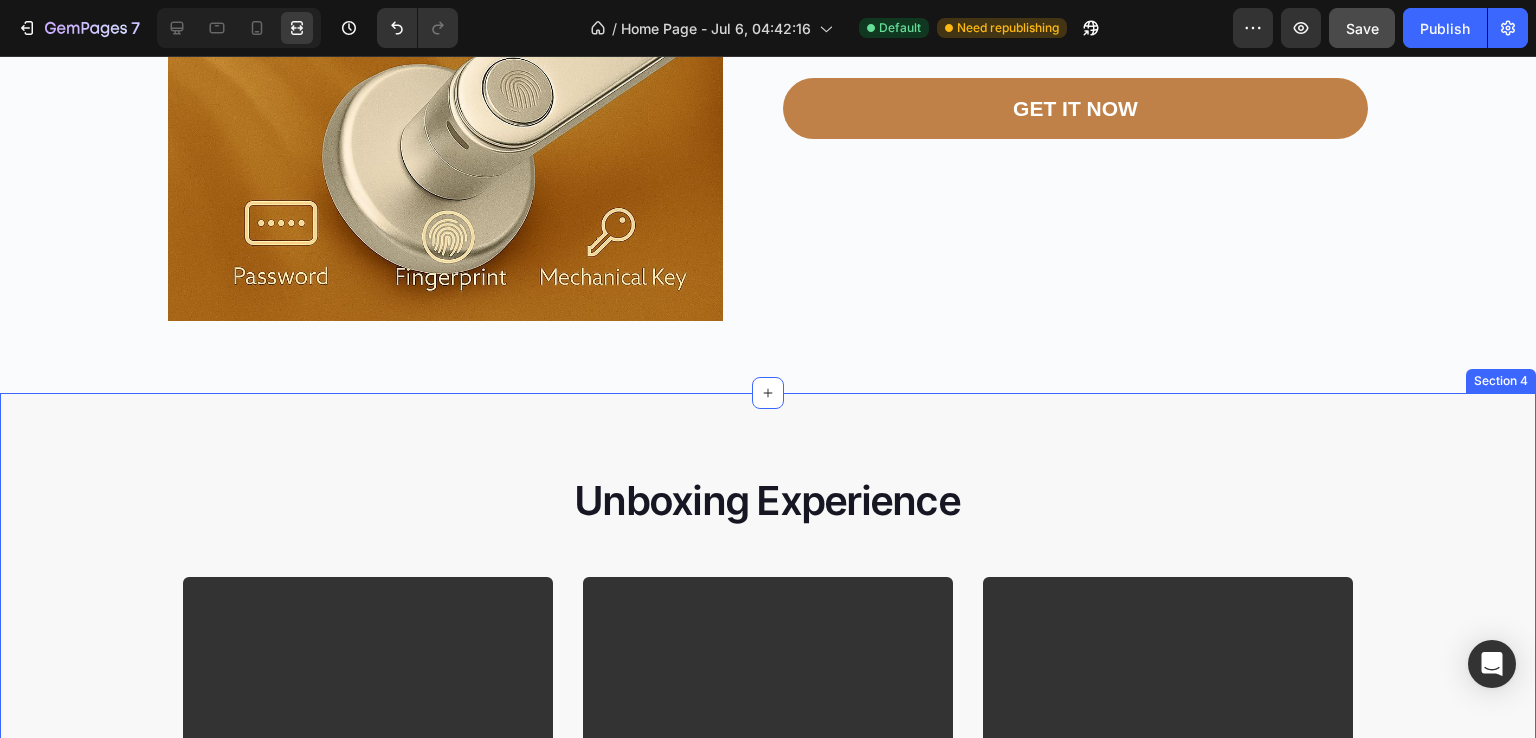 click on "Unboxing Experience Heading Video Video Video Carousel Row Section 4" at bounding box center [768, 779] 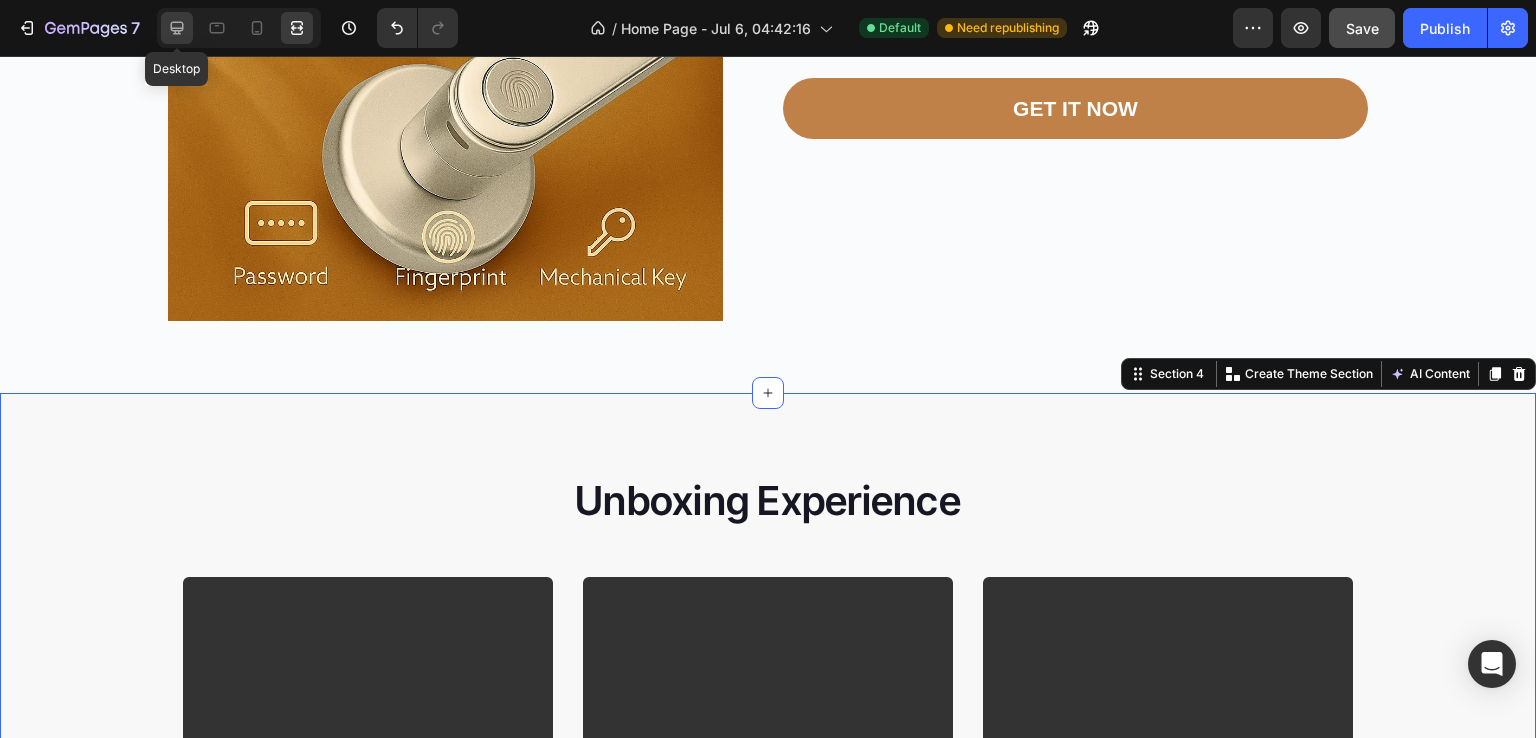 click 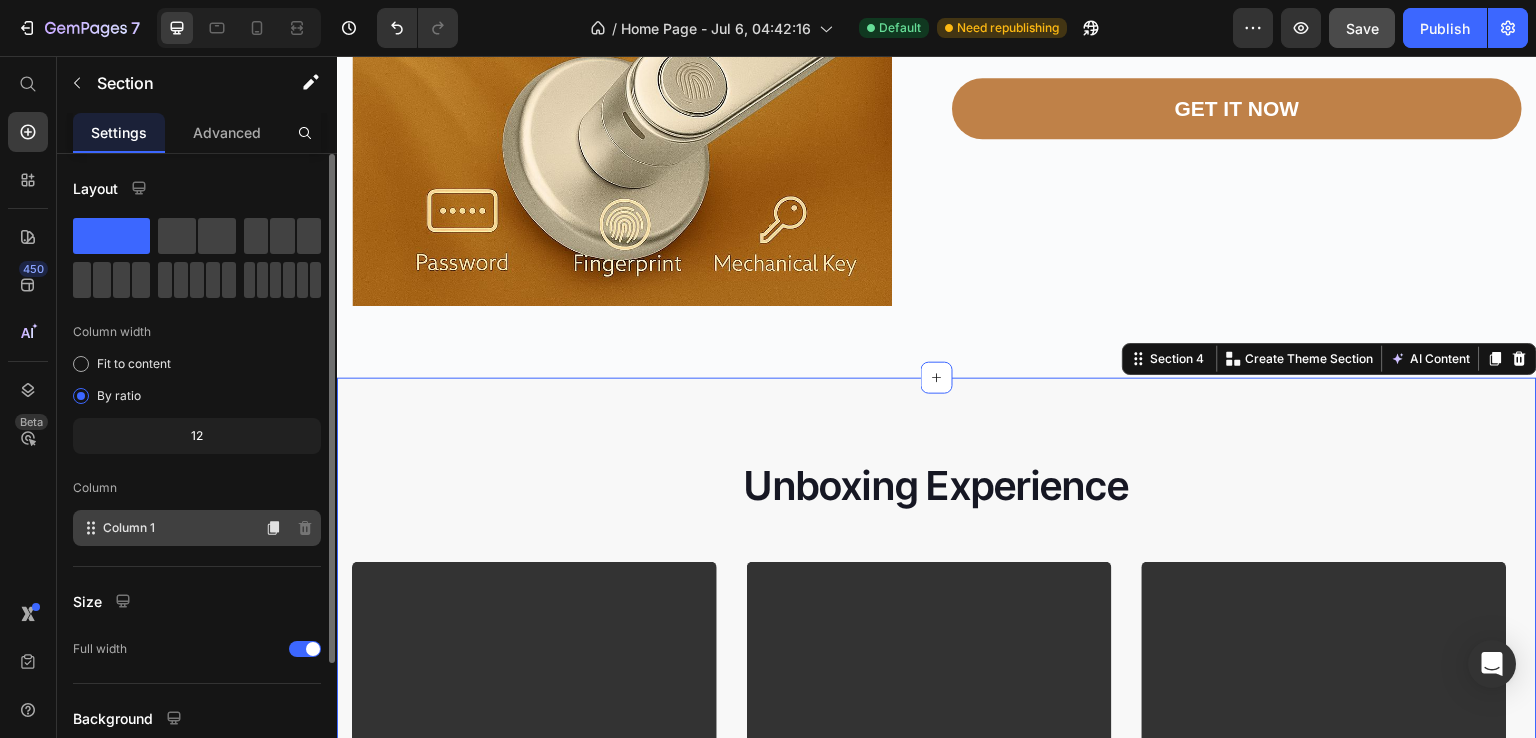 scroll, scrollTop: 165, scrollLeft: 0, axis: vertical 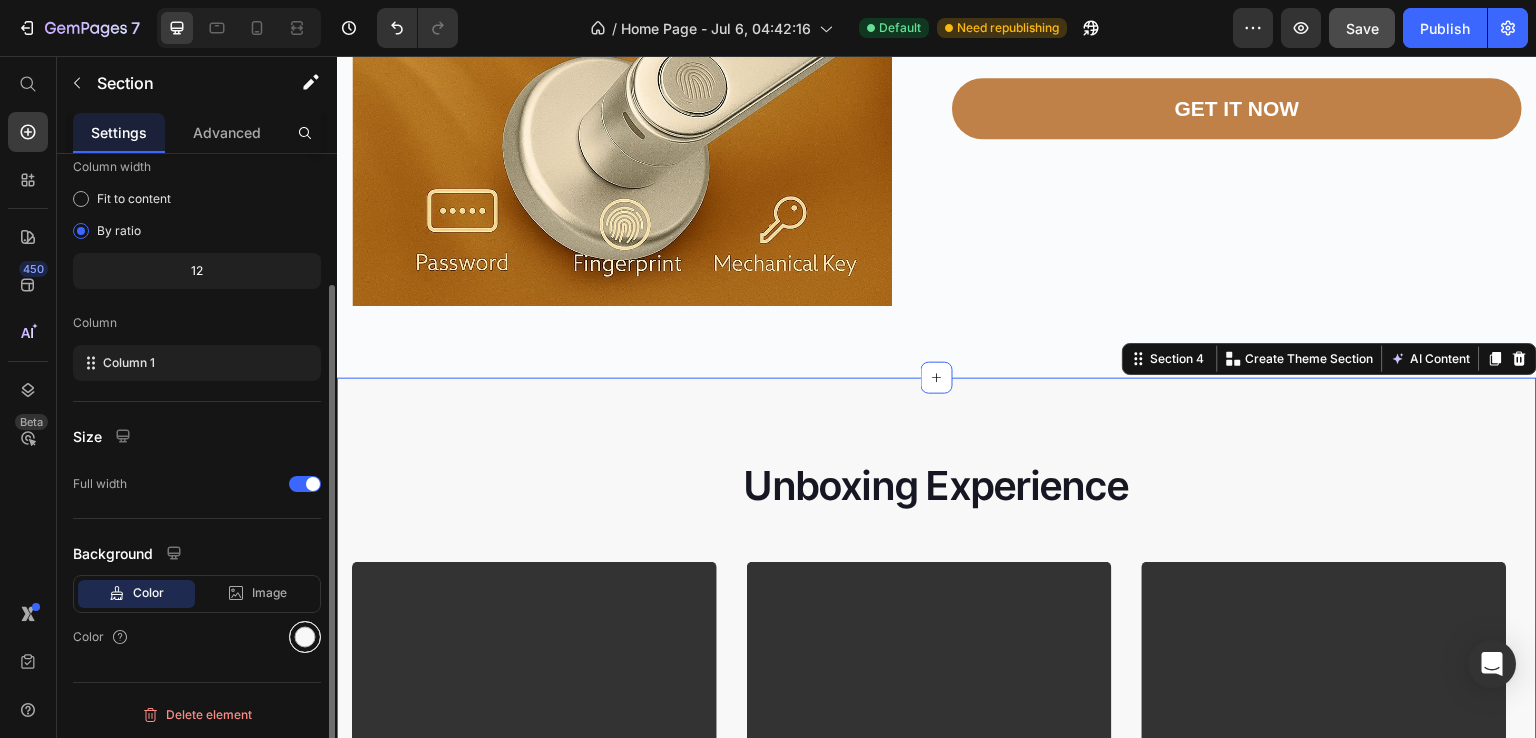 click at bounding box center (305, 637) 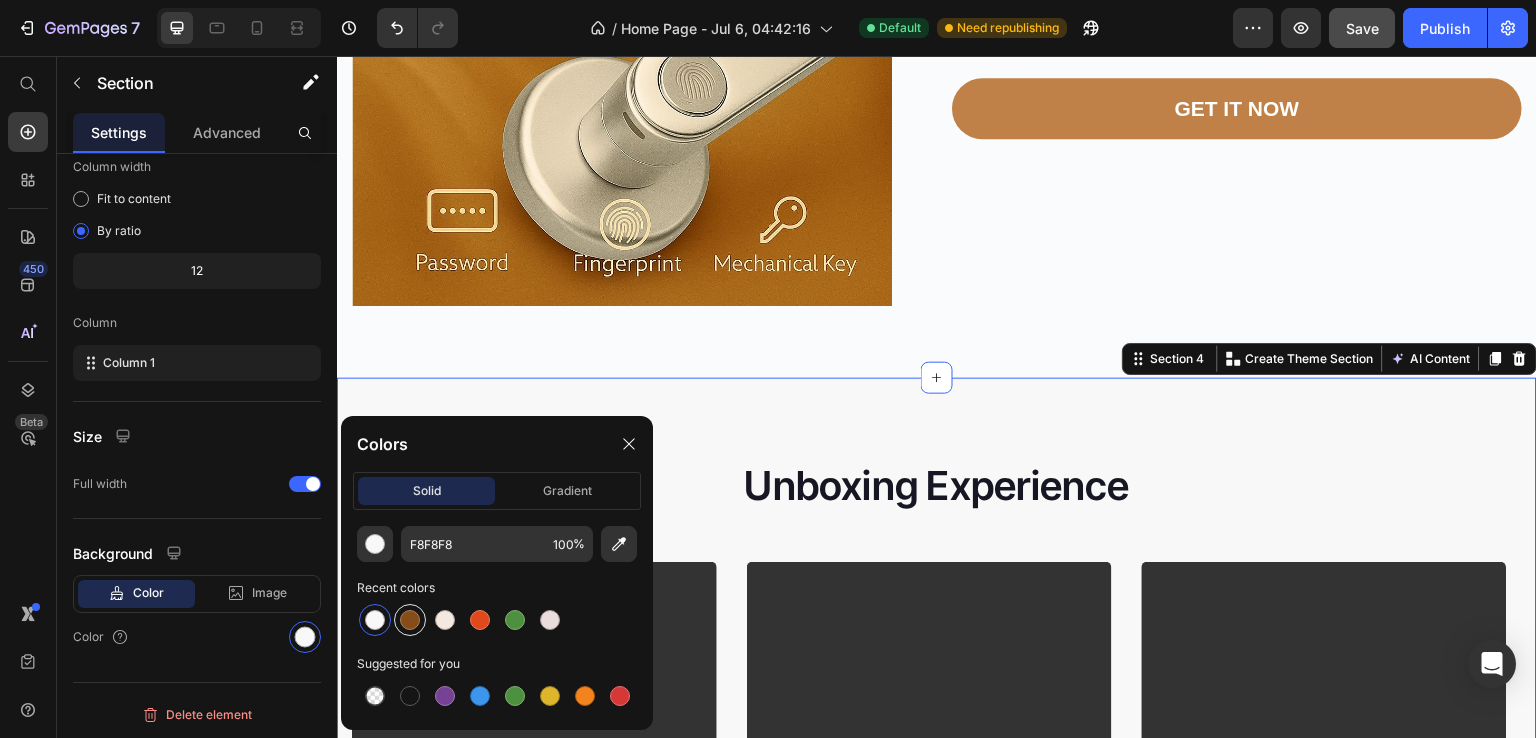 click at bounding box center [410, 620] 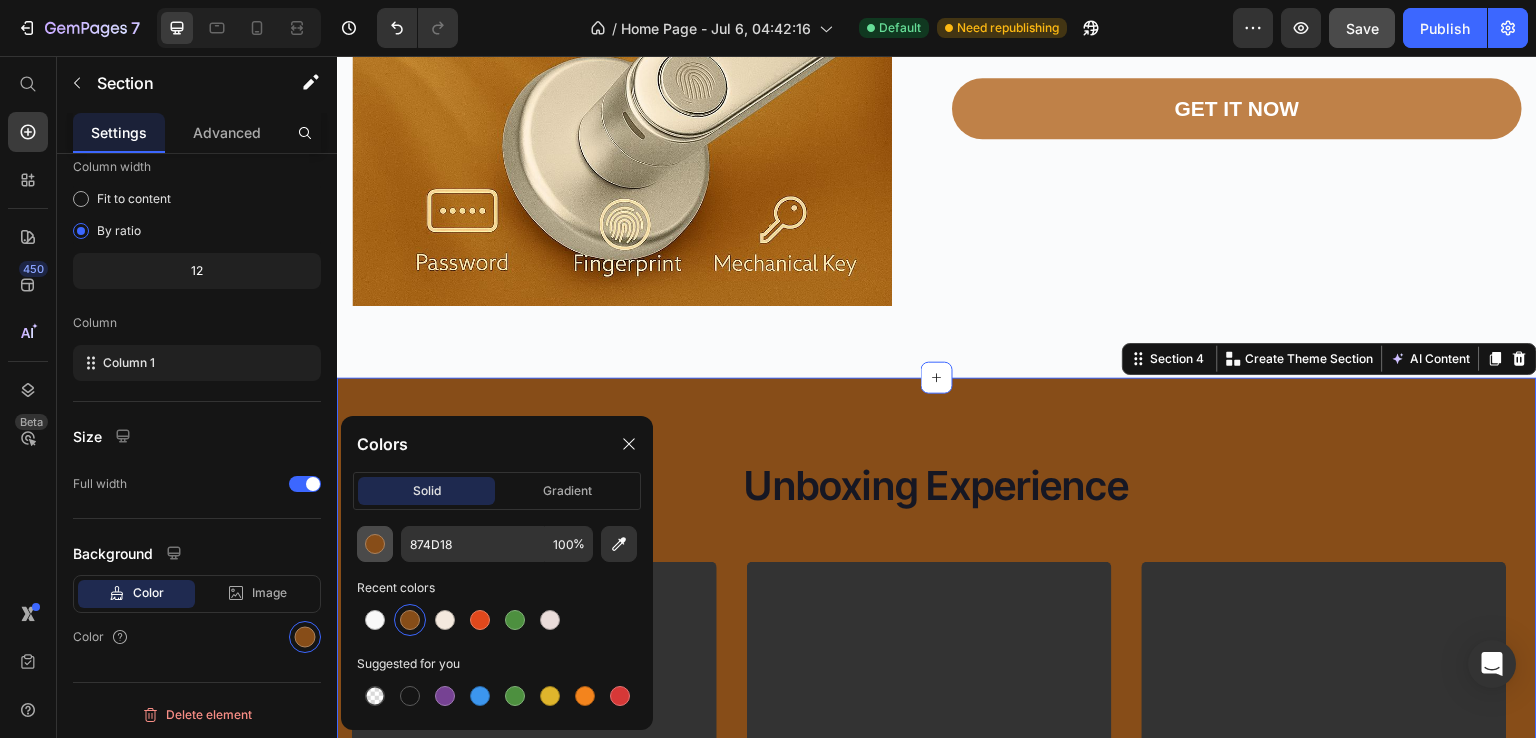 click at bounding box center [375, 544] 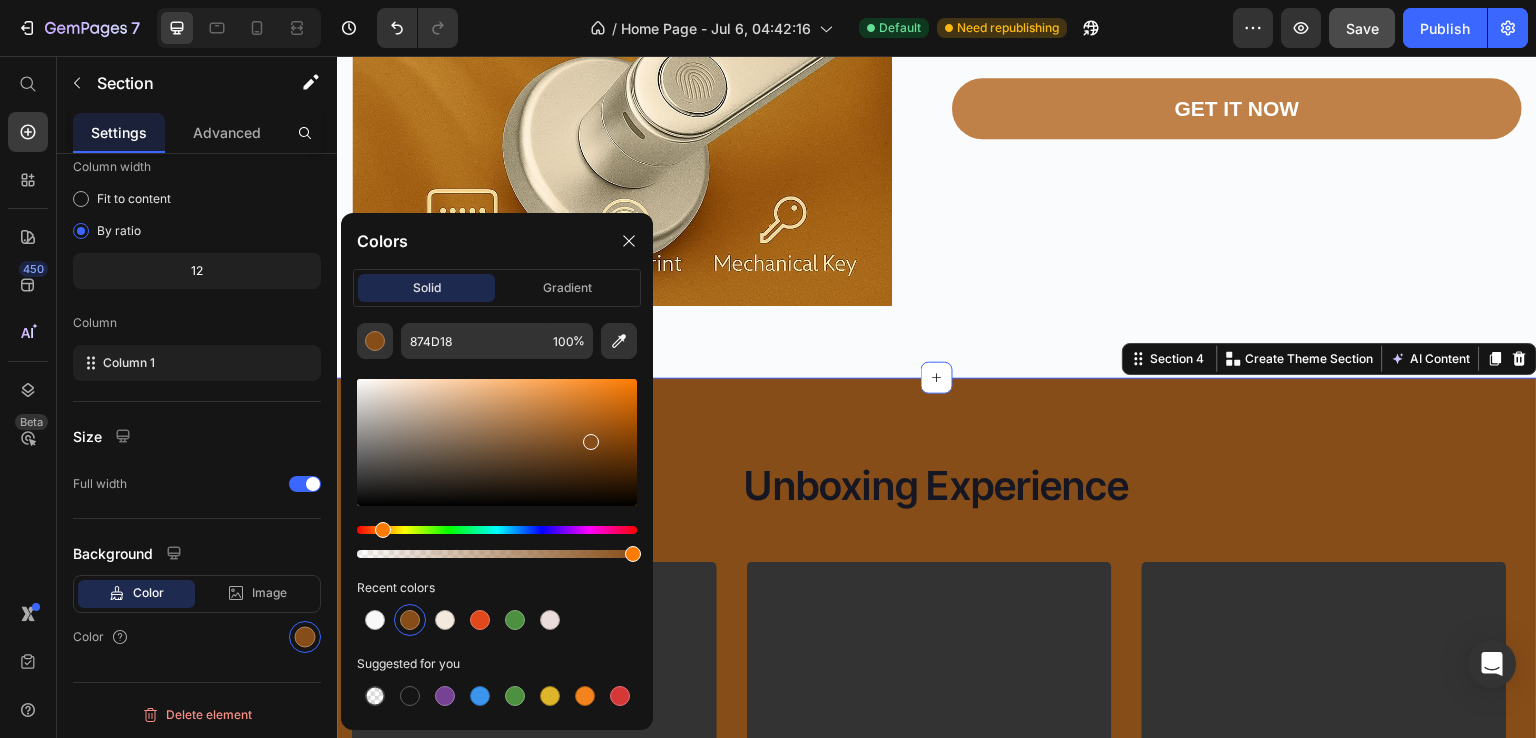 click at bounding box center [497, 442] 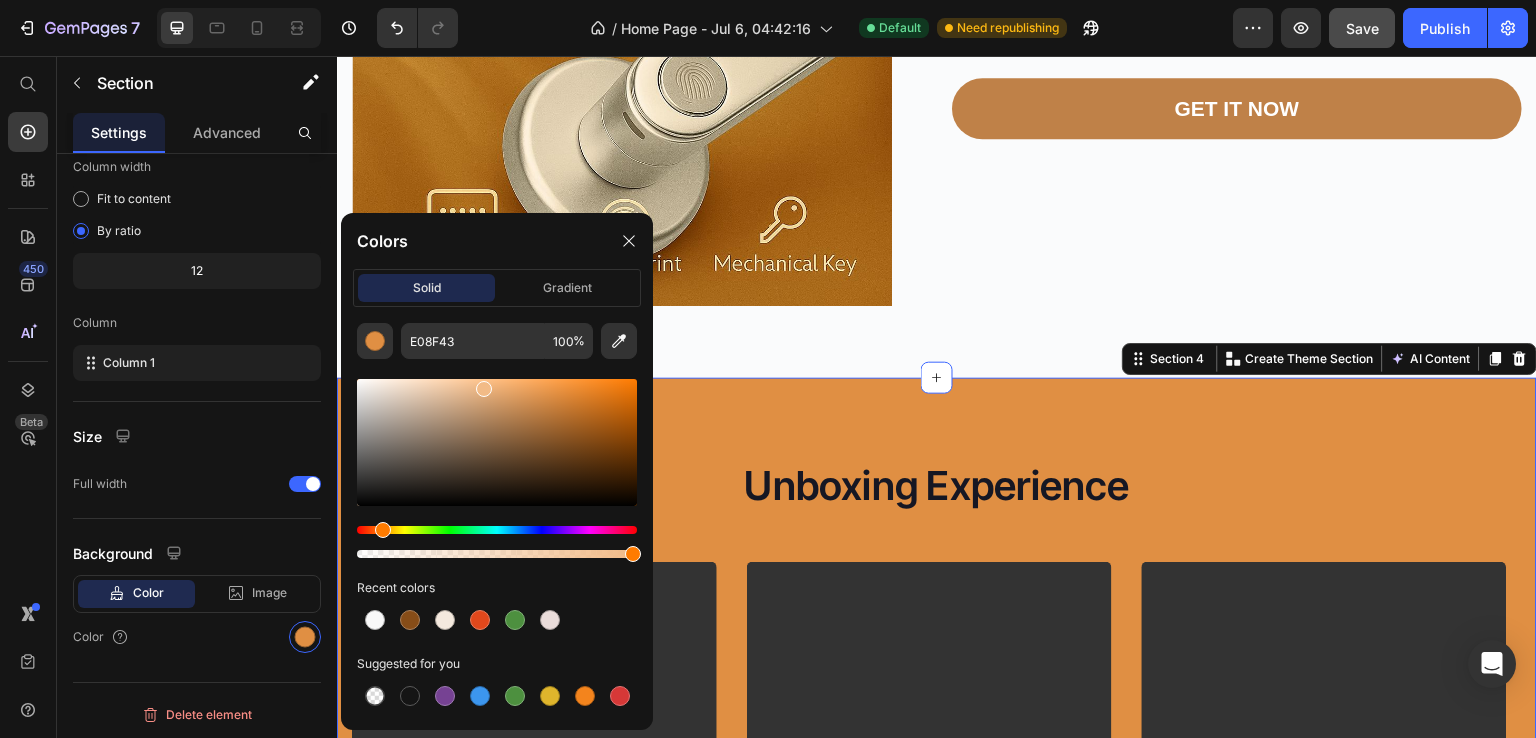 click at bounding box center (497, 442) 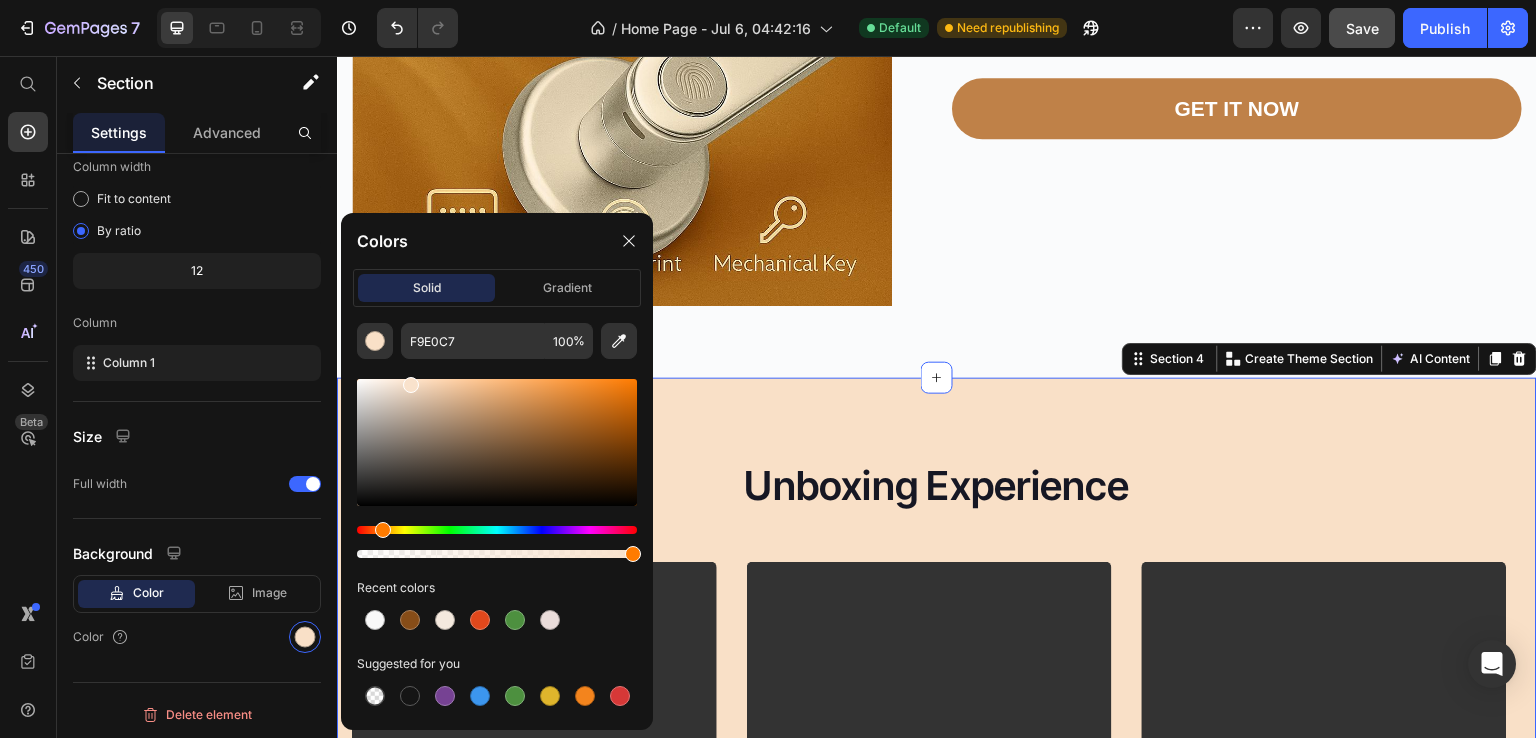 type on "F9E2CC" 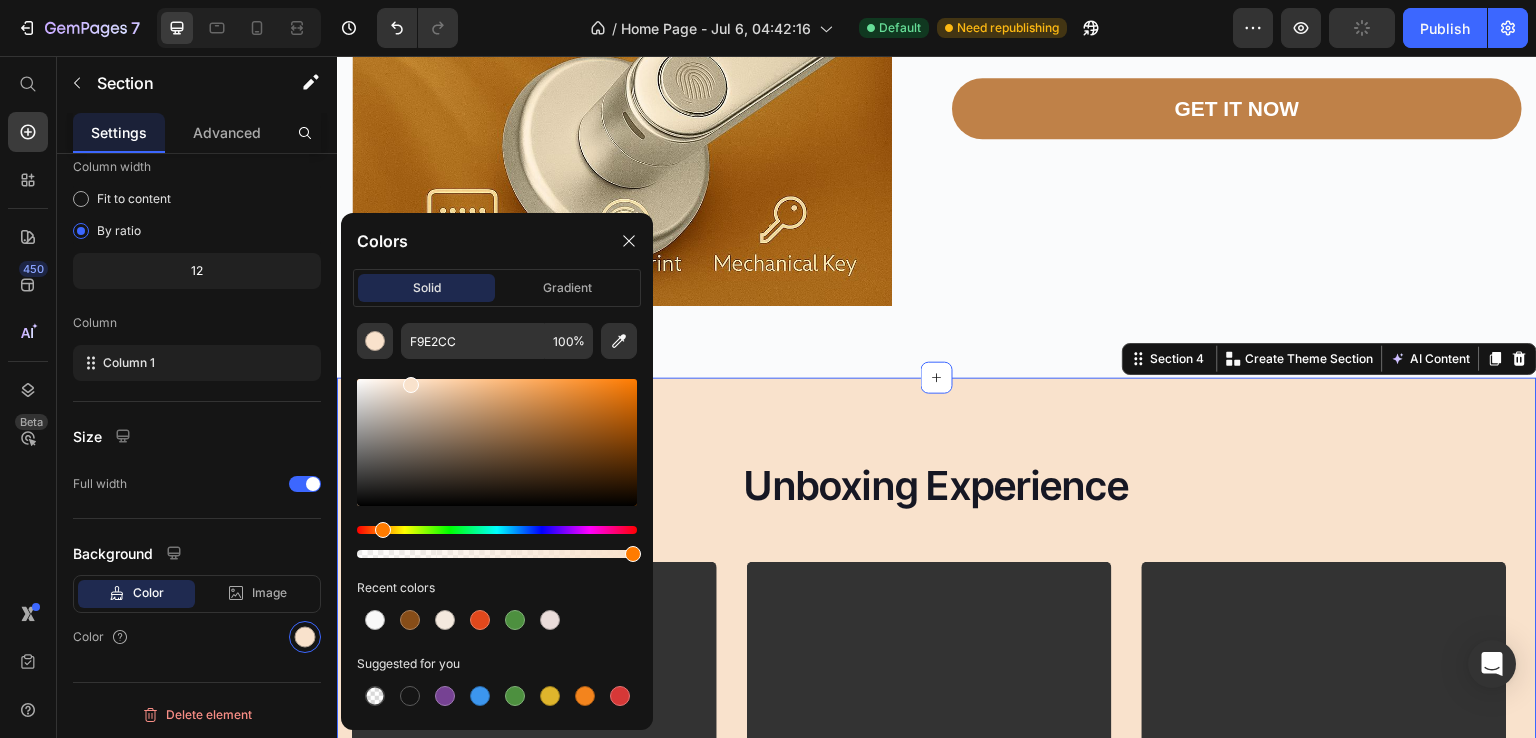 drag, startPoint x: 484, startPoint y: 392, endPoint x: 408, endPoint y: 381, distance: 76.79192 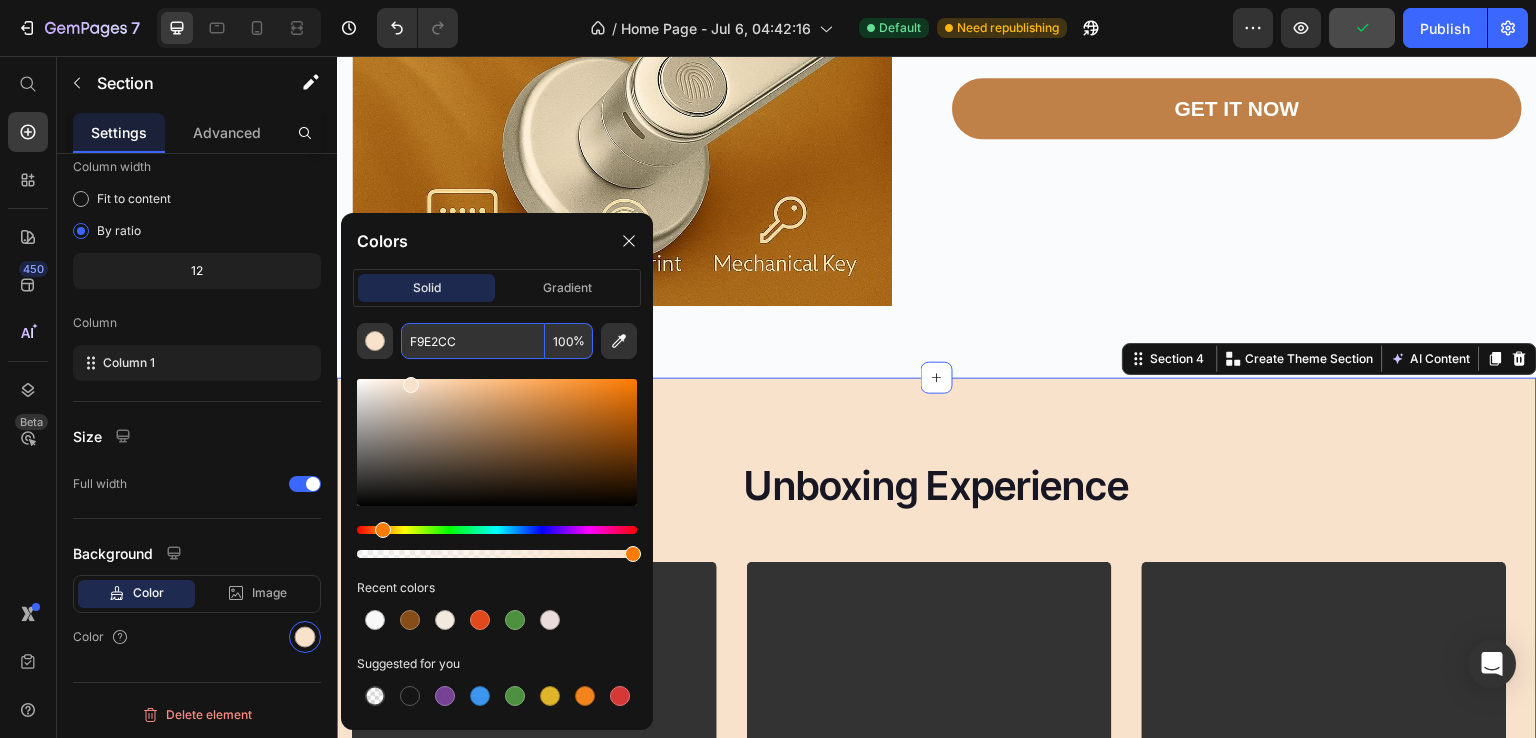 click on "F9E2CC" at bounding box center (473, 341) 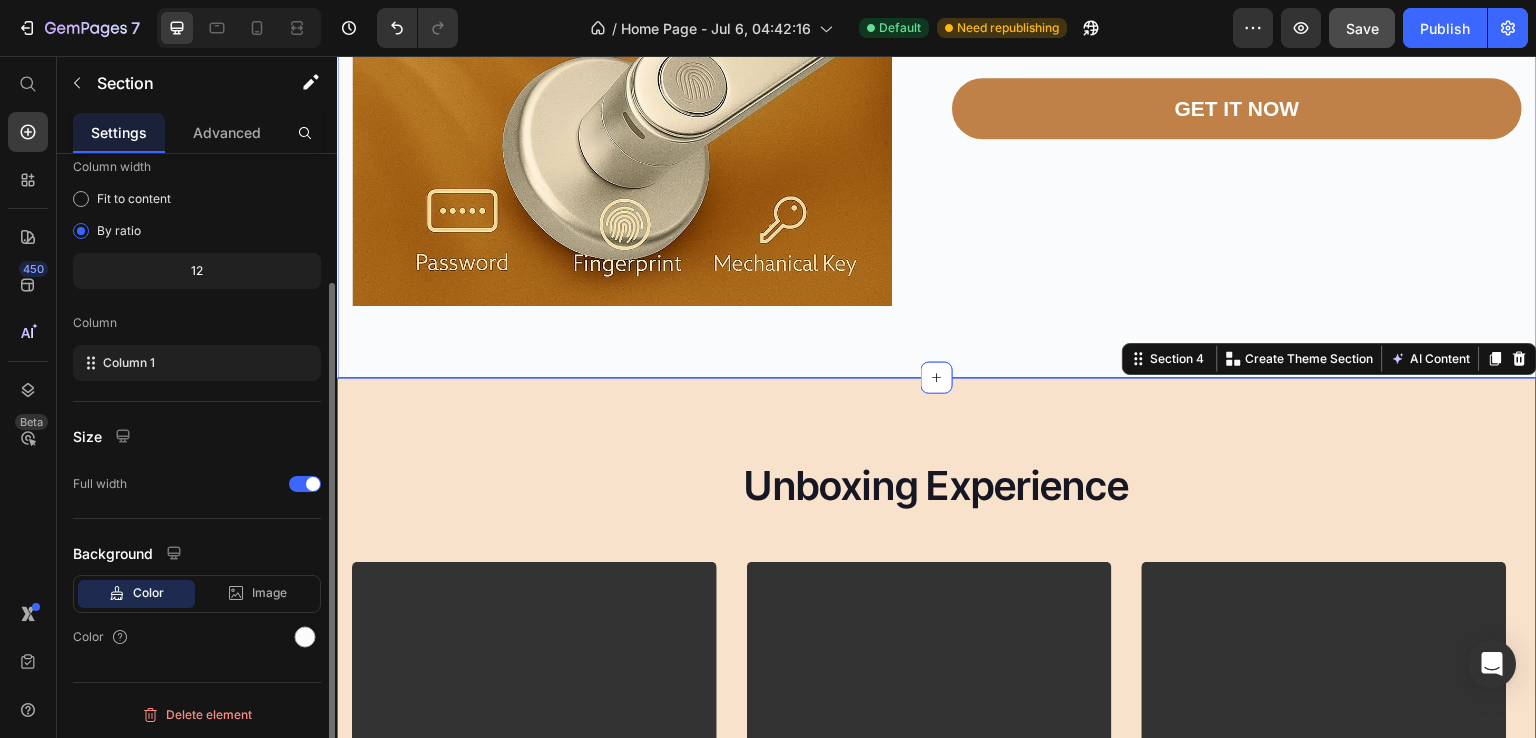 click on "Drop element here Row Product Images Image 4-in-1 Fingerprint Lock Product Title                Icon                Icon                Icon                Icon                Icon Icon List Hoz (354 Reviews) Text block Row $84.99 Product Price $49.99 Product Price Row Row 🔐 Fingerprint unlocking 🧠 Code access 🎯 Discreet and elegant 🔇 More privacy 🌍 Over 6,000 satisfied customers Text Block GET IT NOW Product Cart Button Row Row Product Section 3" at bounding box center (937, 6) 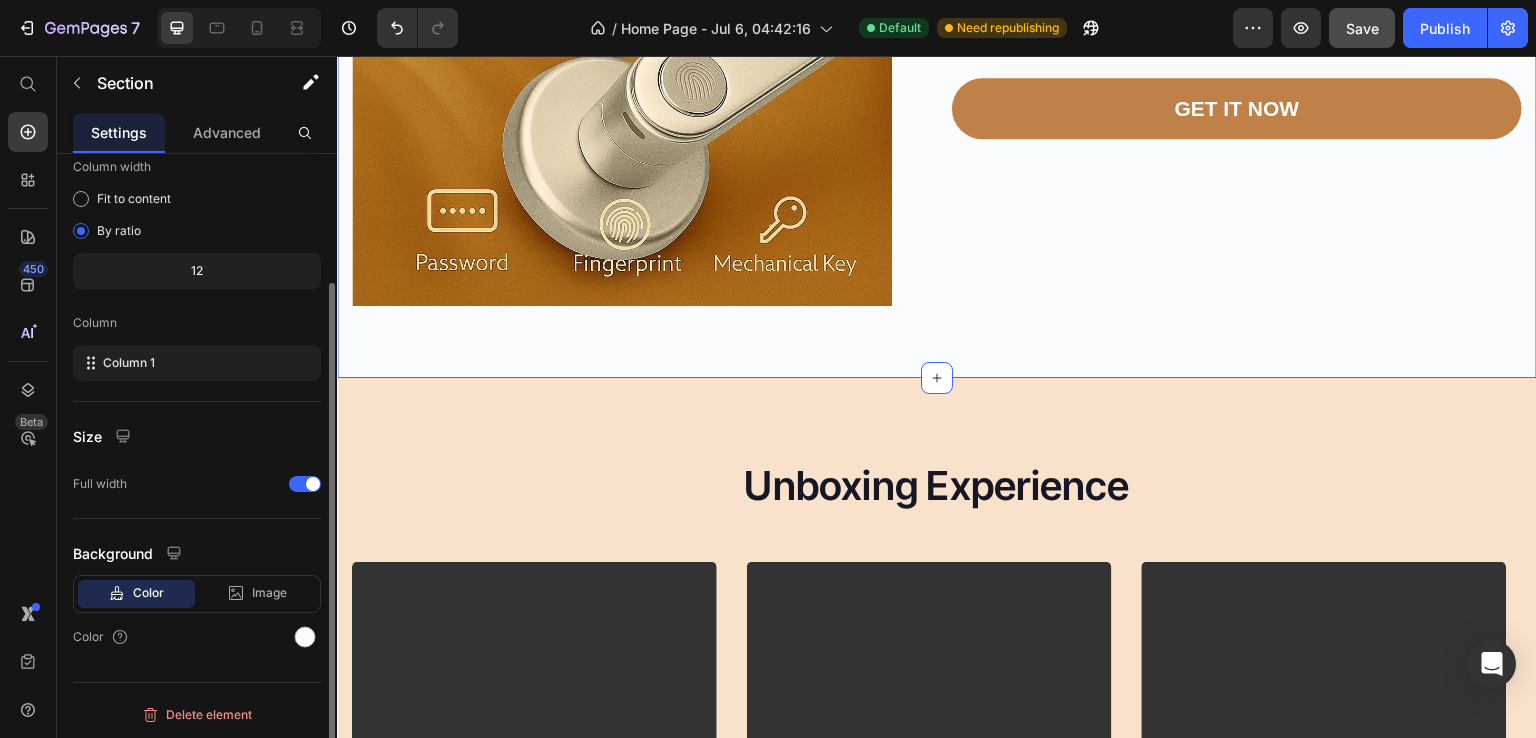 scroll, scrollTop: 164, scrollLeft: 0, axis: vertical 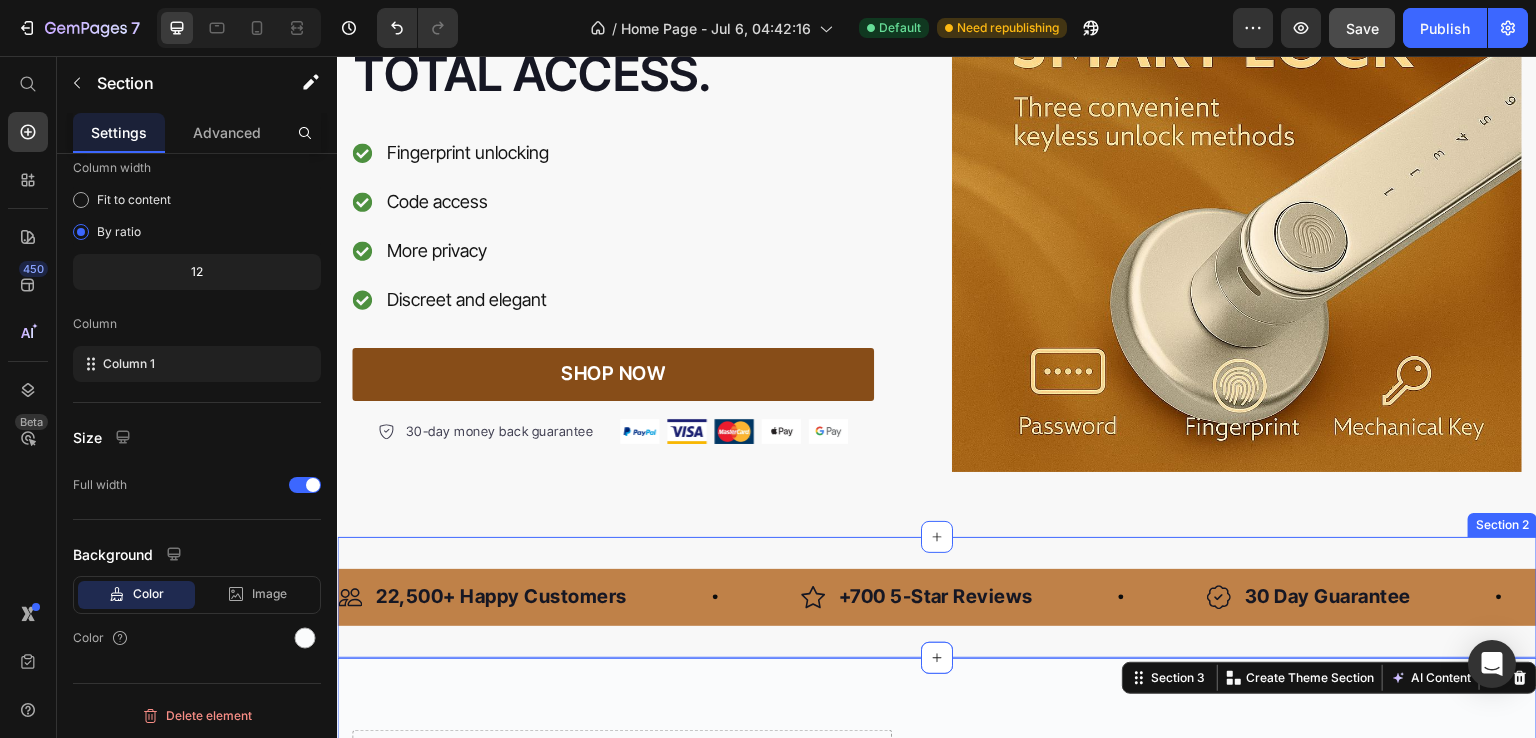 click on "Image 22,500+ Happy Customers Text Block Row
Image +700 5-Star Reviews Text Block Row
Image 30 Day Guarantee Text Block Row
Image 22,500+ Happy Customers Text Block Row
Image +700 5-Star Reviews Text Block Row
Image 30 Day Guarantee Text Block Row
Marquee Row Section 2" at bounding box center [937, 597] 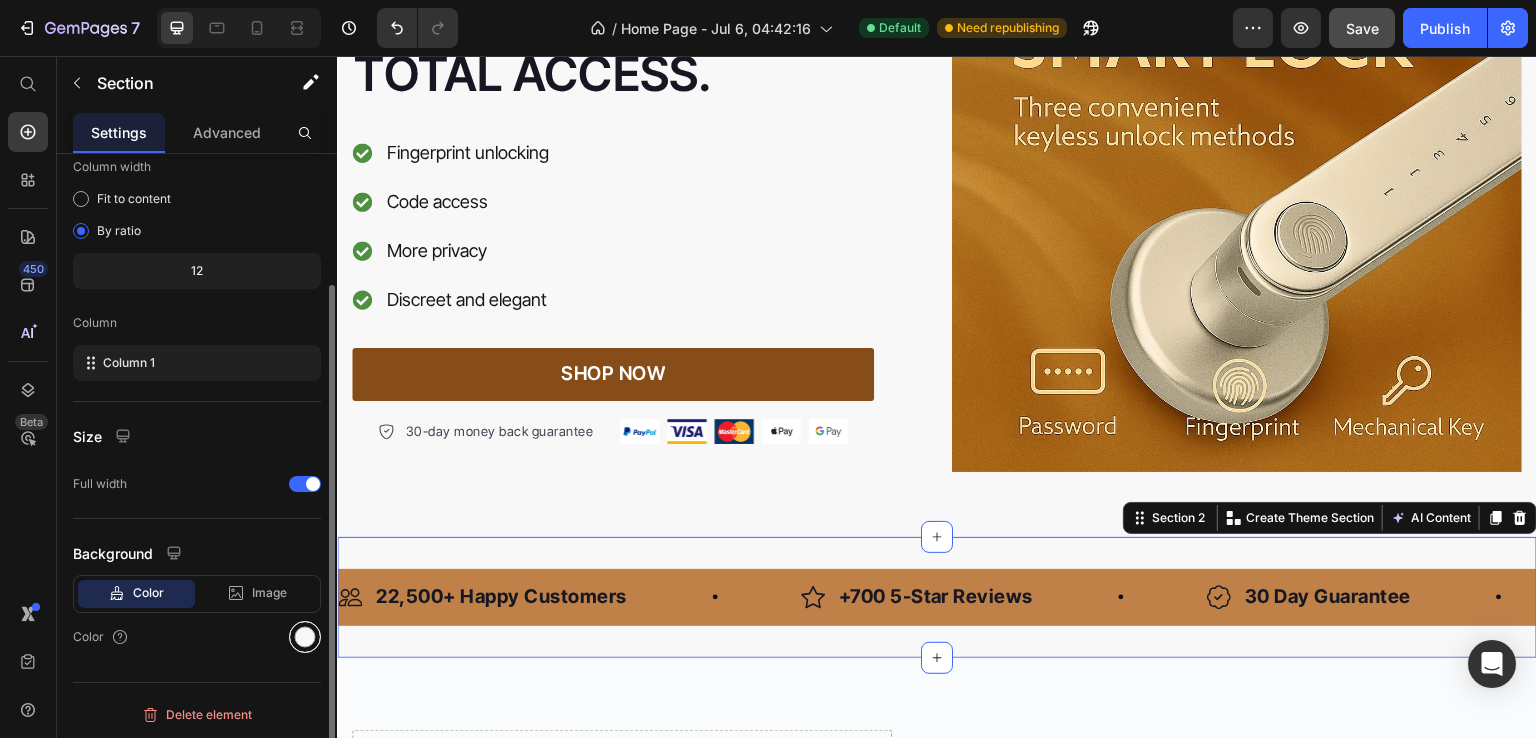 scroll, scrollTop: 164, scrollLeft: 0, axis: vertical 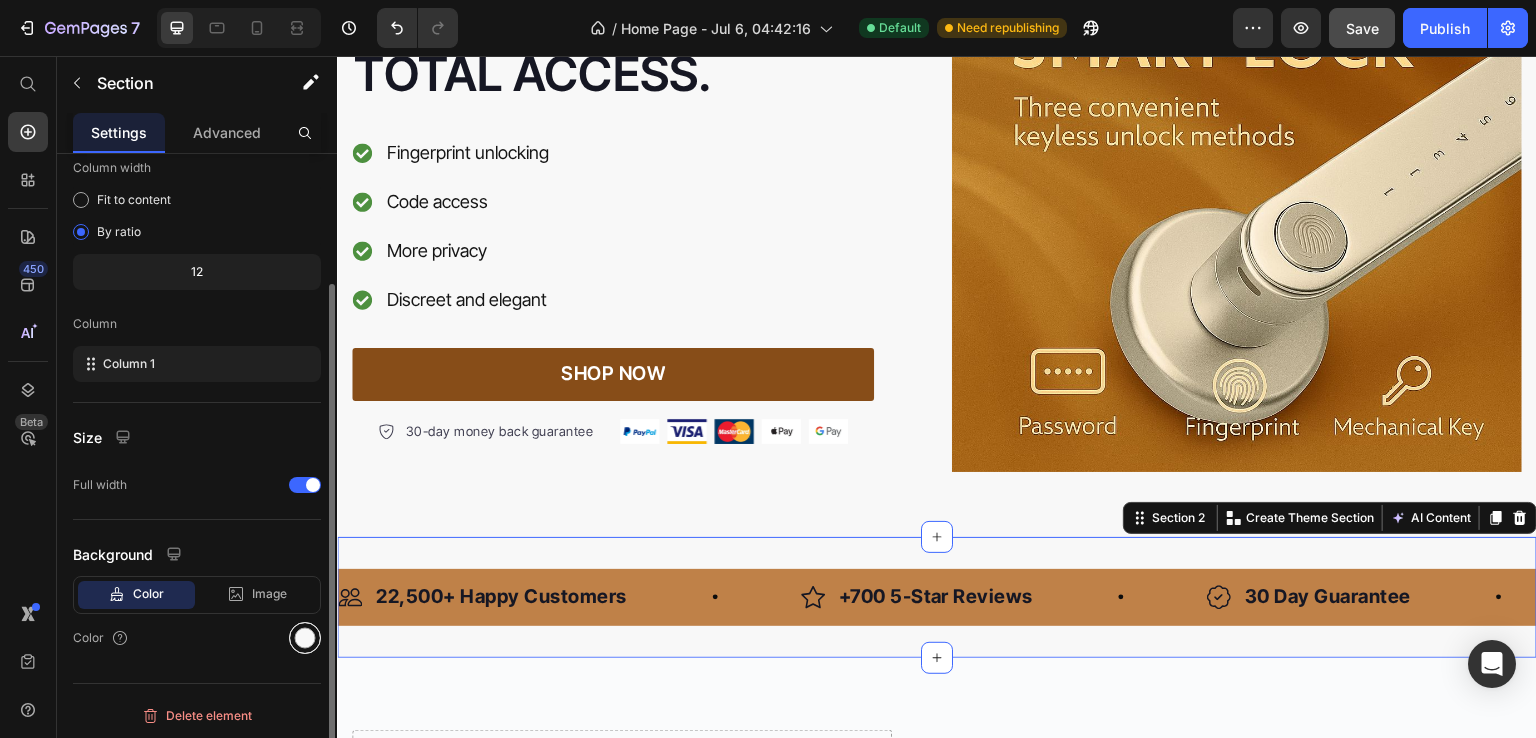click at bounding box center (305, 638) 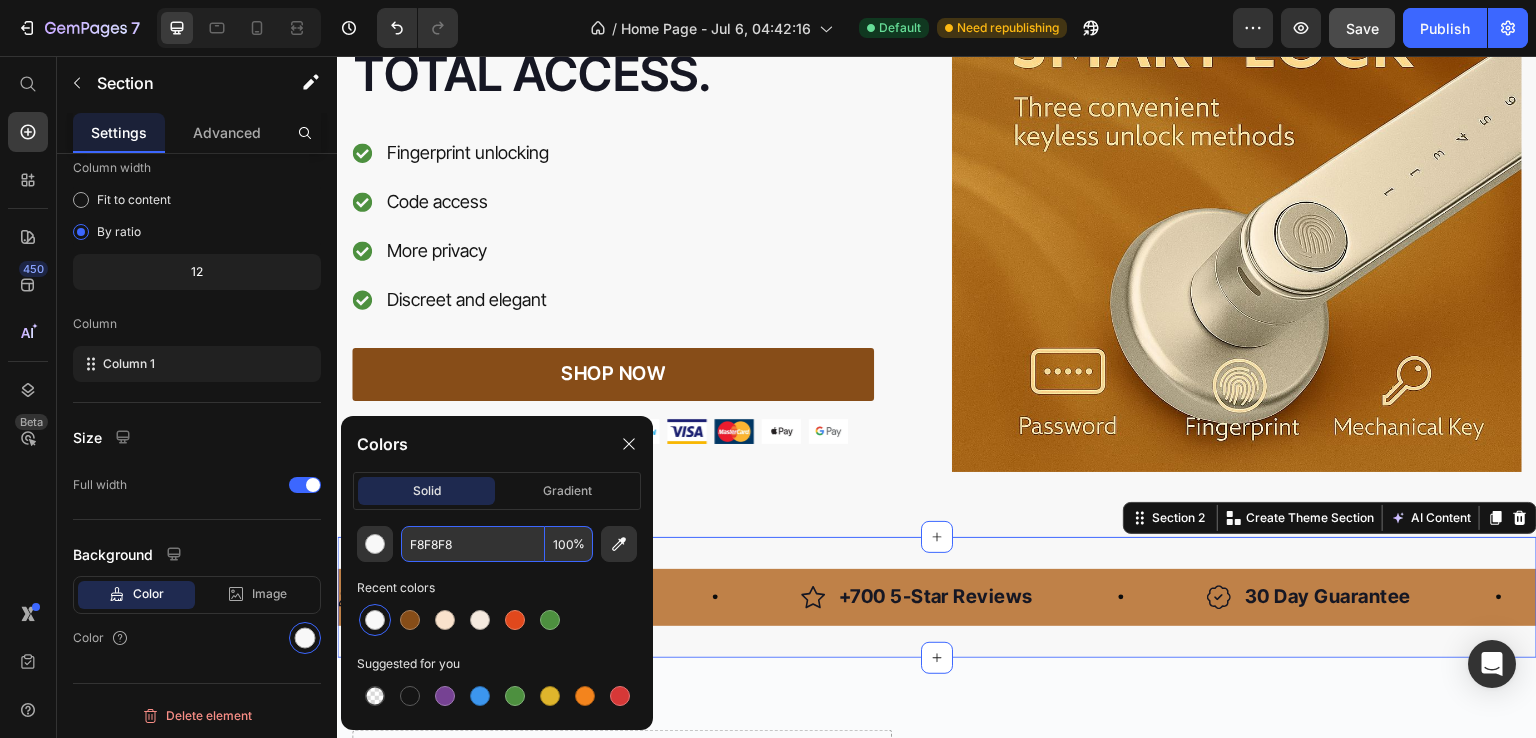 click on "F8F8F8" at bounding box center [473, 544] 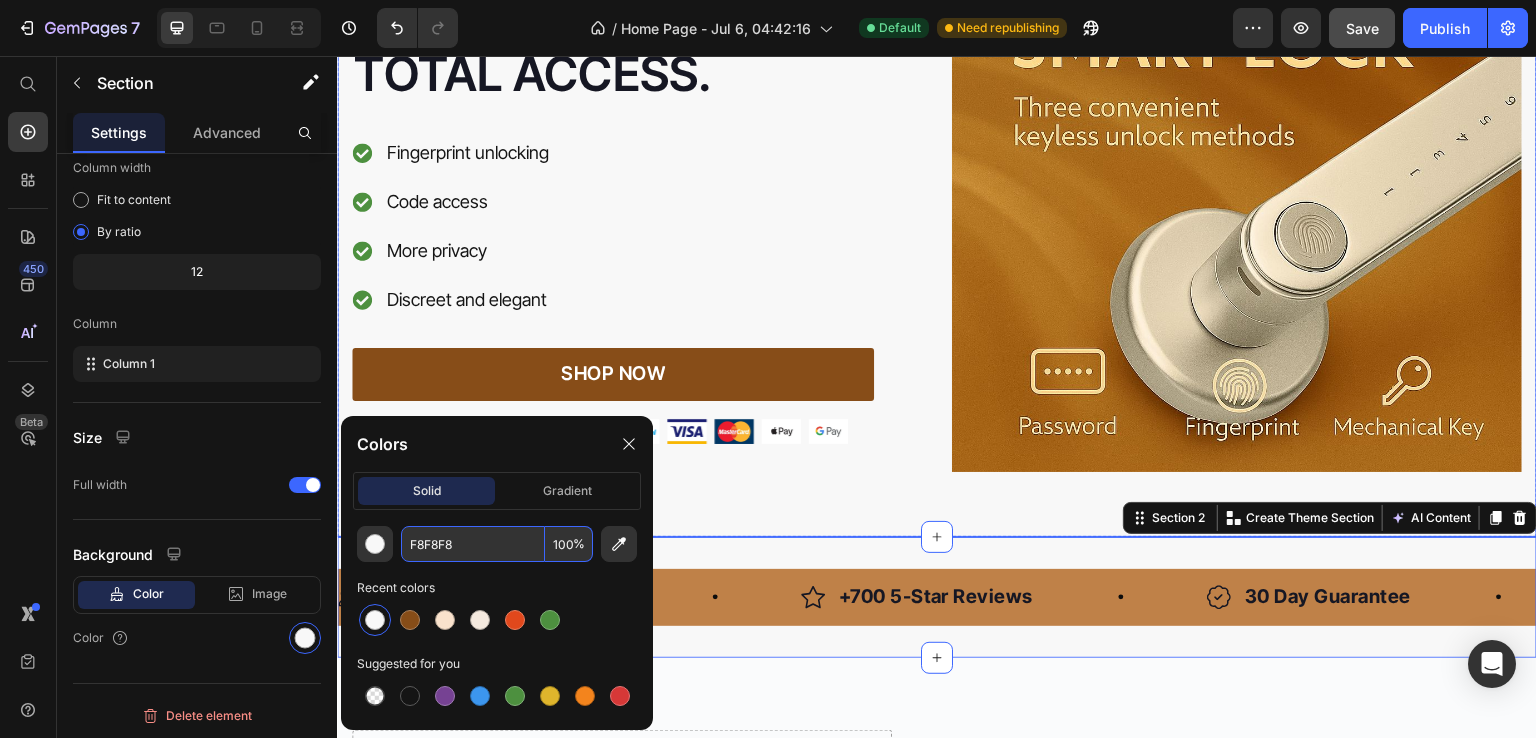 click on "Icon Icon Icon Icon Icon Icon List Hoz 120,000+ HAPPY CUSTOMERS Text block Row One Touch.  TOTAL ACCESS. Heading Fingerprint unlocking Code access More privacy Discreet and elegant Item list SHOP NOW Button
30-day money back guarantee Item list Image Row Row Image Row Row" at bounding box center (937, 187) 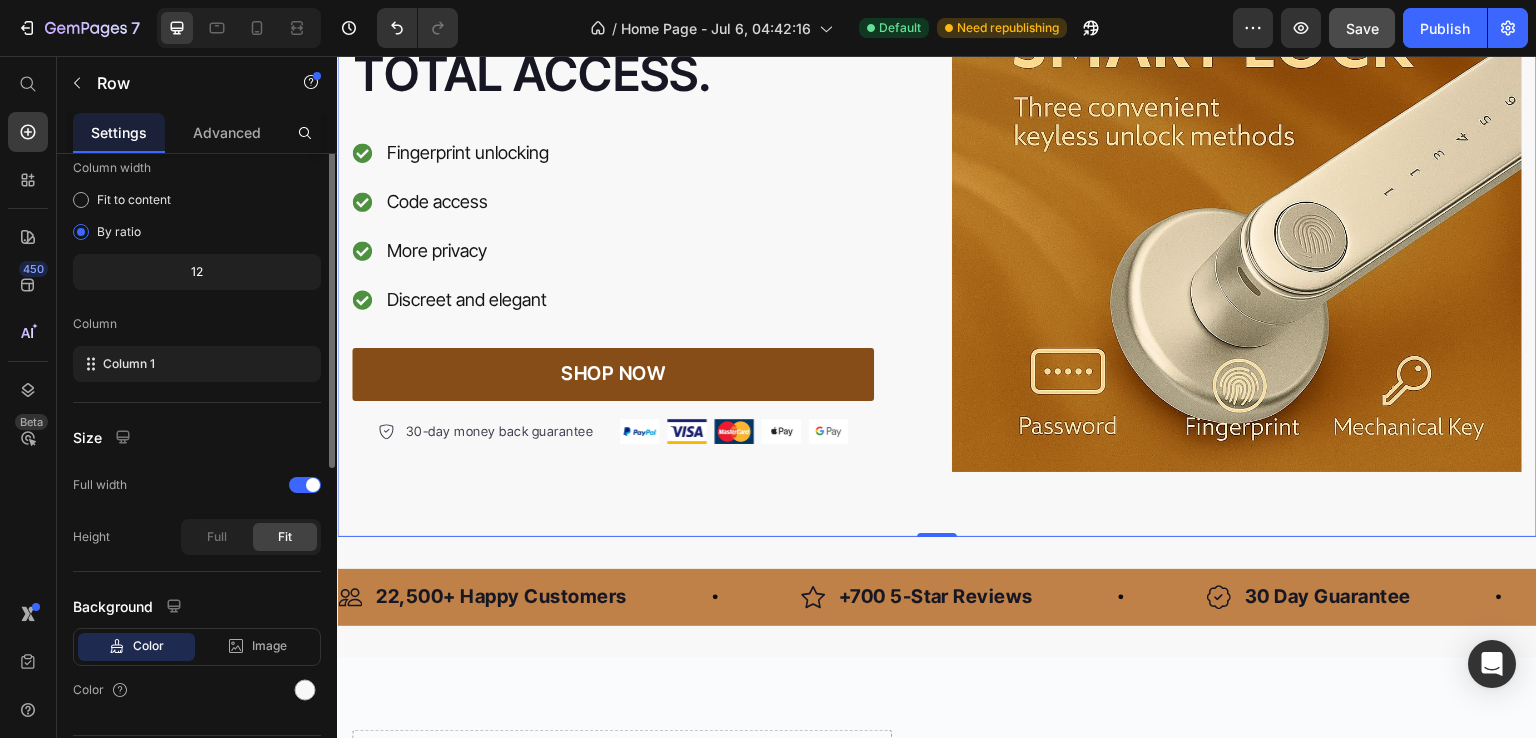 scroll, scrollTop: 0, scrollLeft: 0, axis: both 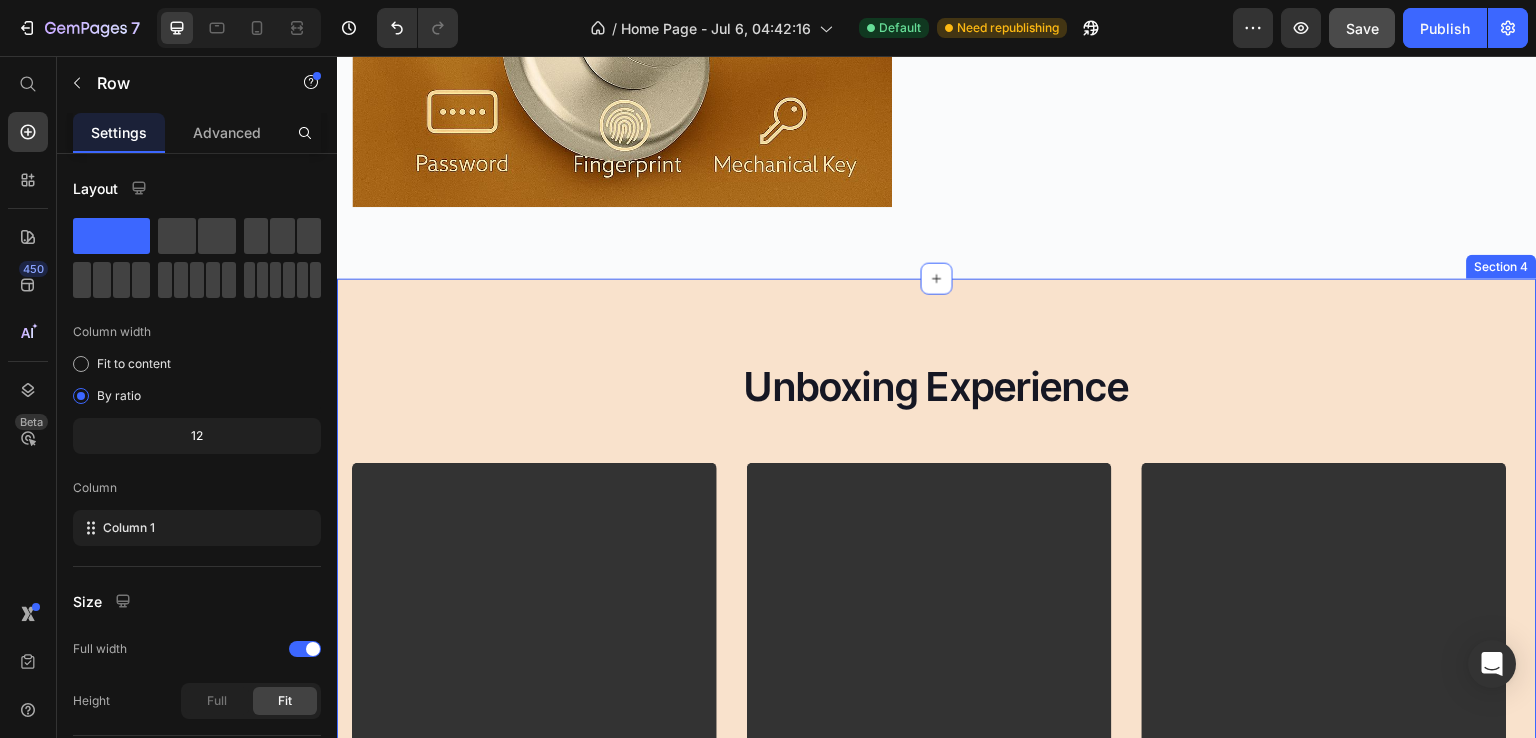 click on "Unboxing Experience Heading Video Video Video Carousel Row Section 4" at bounding box center [937, 661] 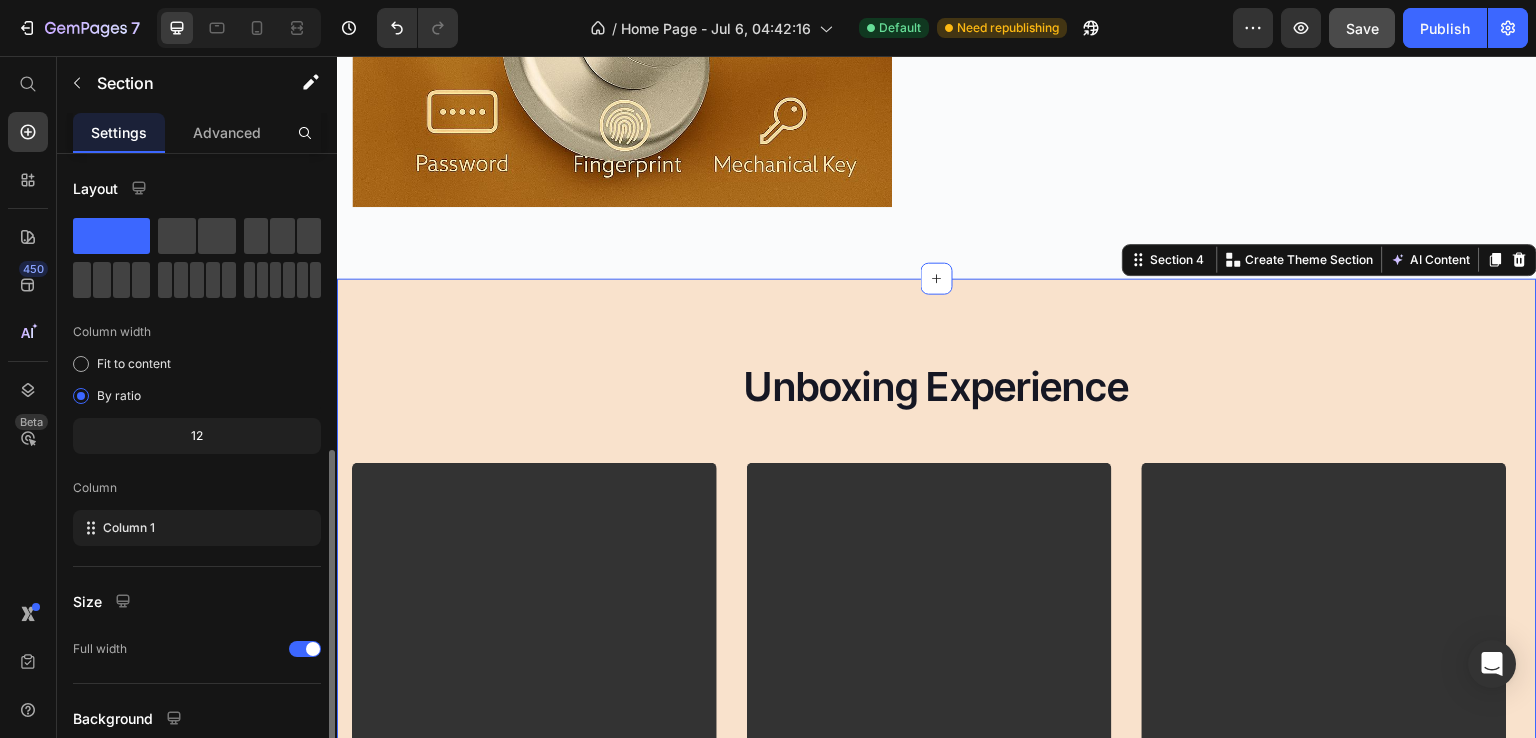 scroll, scrollTop: 165, scrollLeft: 0, axis: vertical 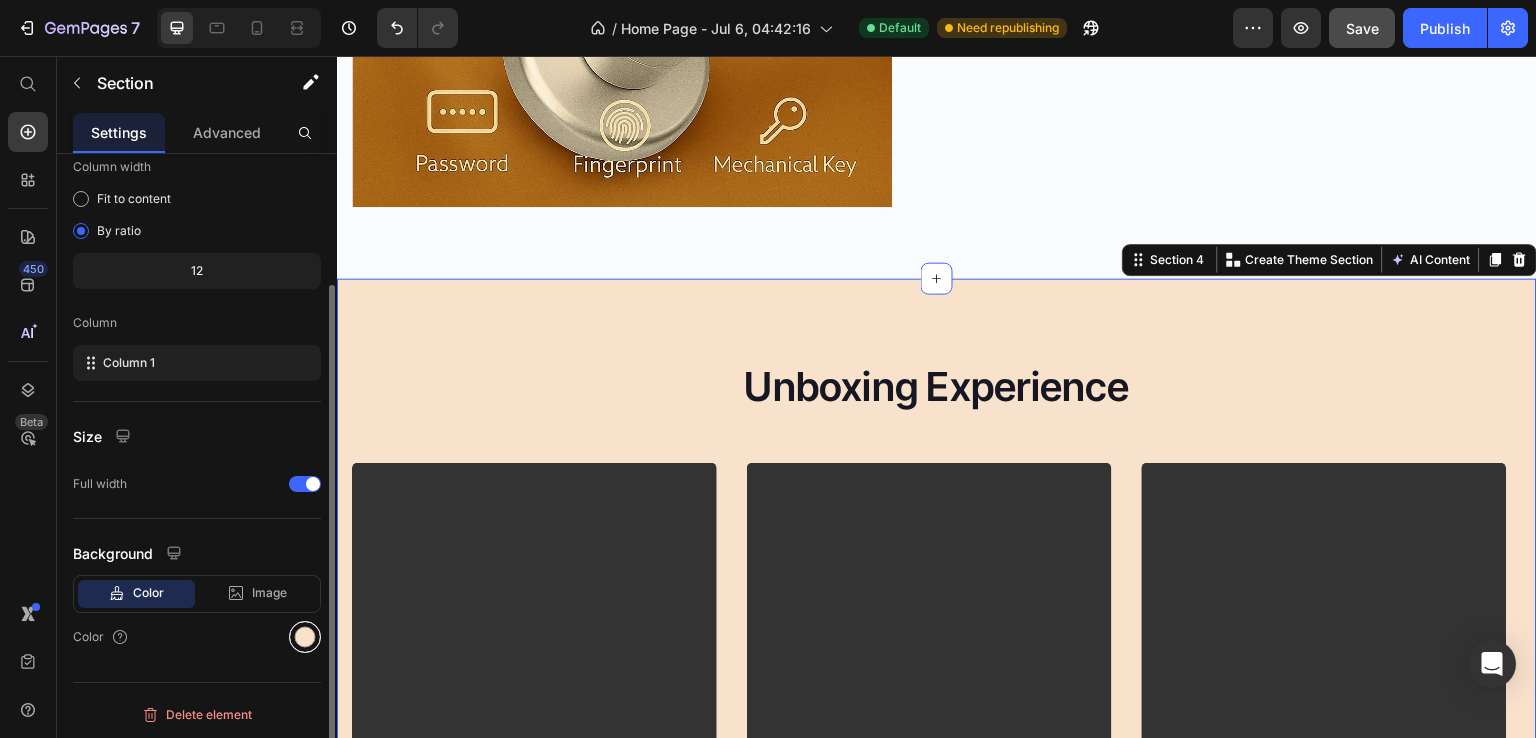click at bounding box center (305, 637) 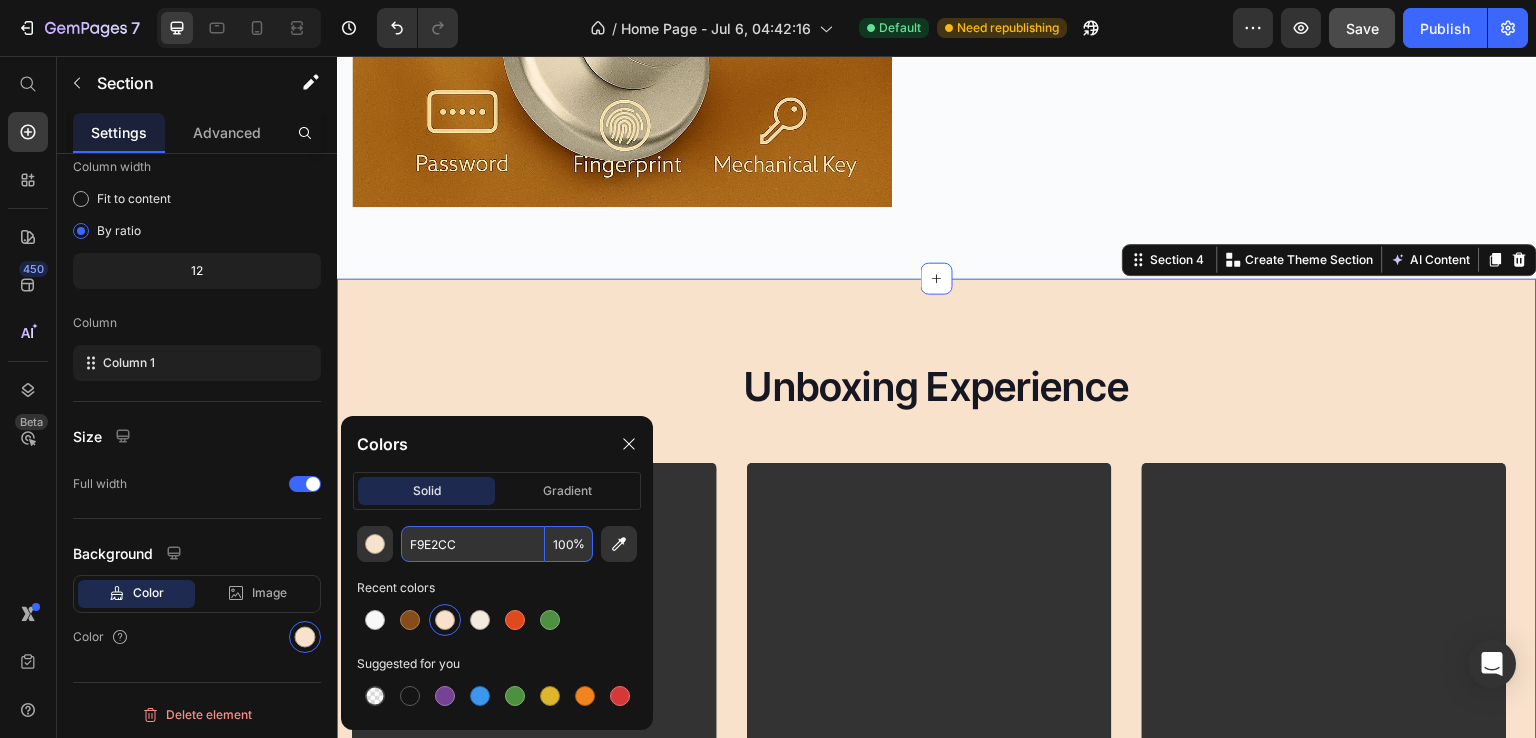 click on "F9E2CC" at bounding box center (473, 544) 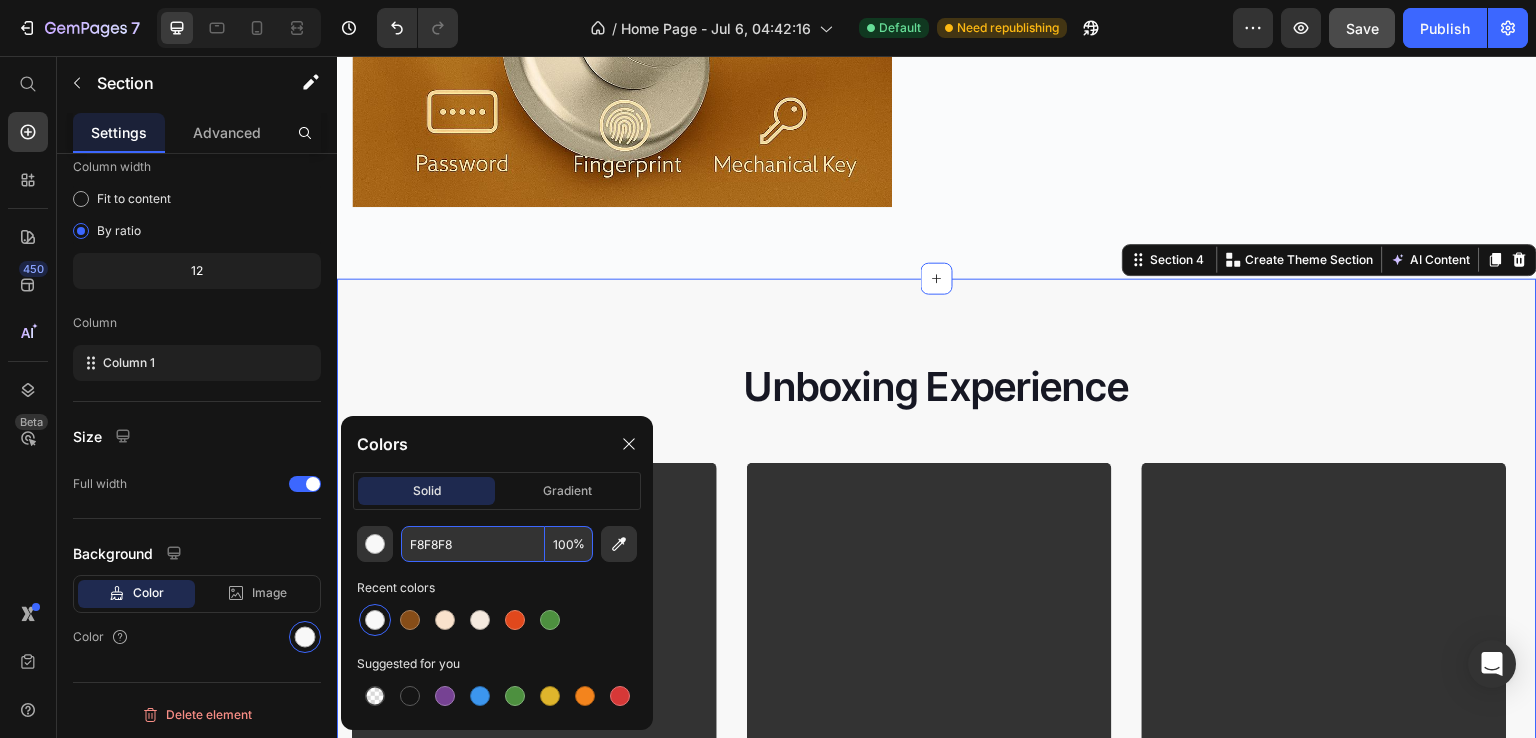 type on "F8F8F8" 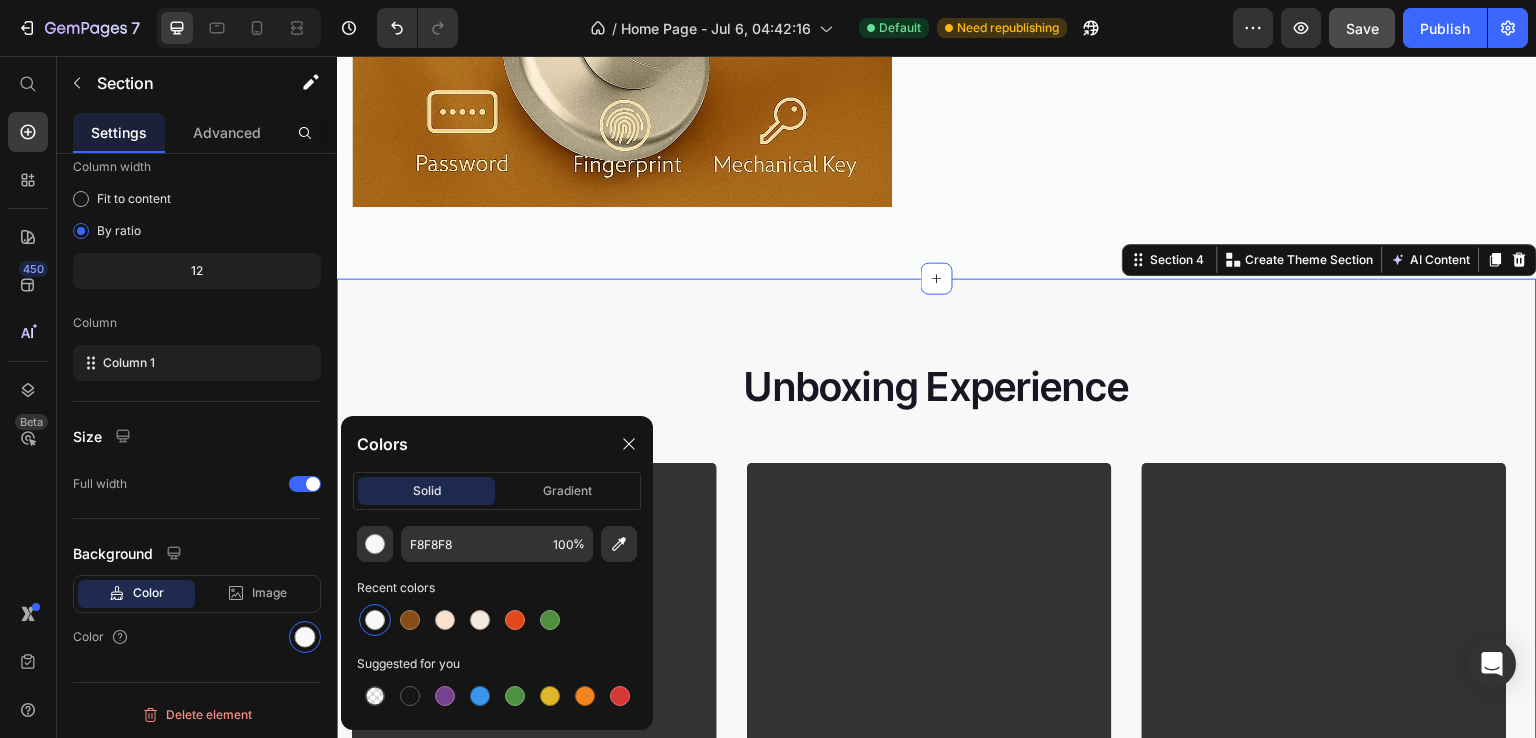 click on "Unboxing Experience Heading Video Video Video Carousel Row Section 4   You can create reusable sections Create Theme Section AI Content Write with GemAI What would you like to describe here? Tone and Voice Persuasive Product Mini Portable AC Show more Generate" at bounding box center (937, 661) 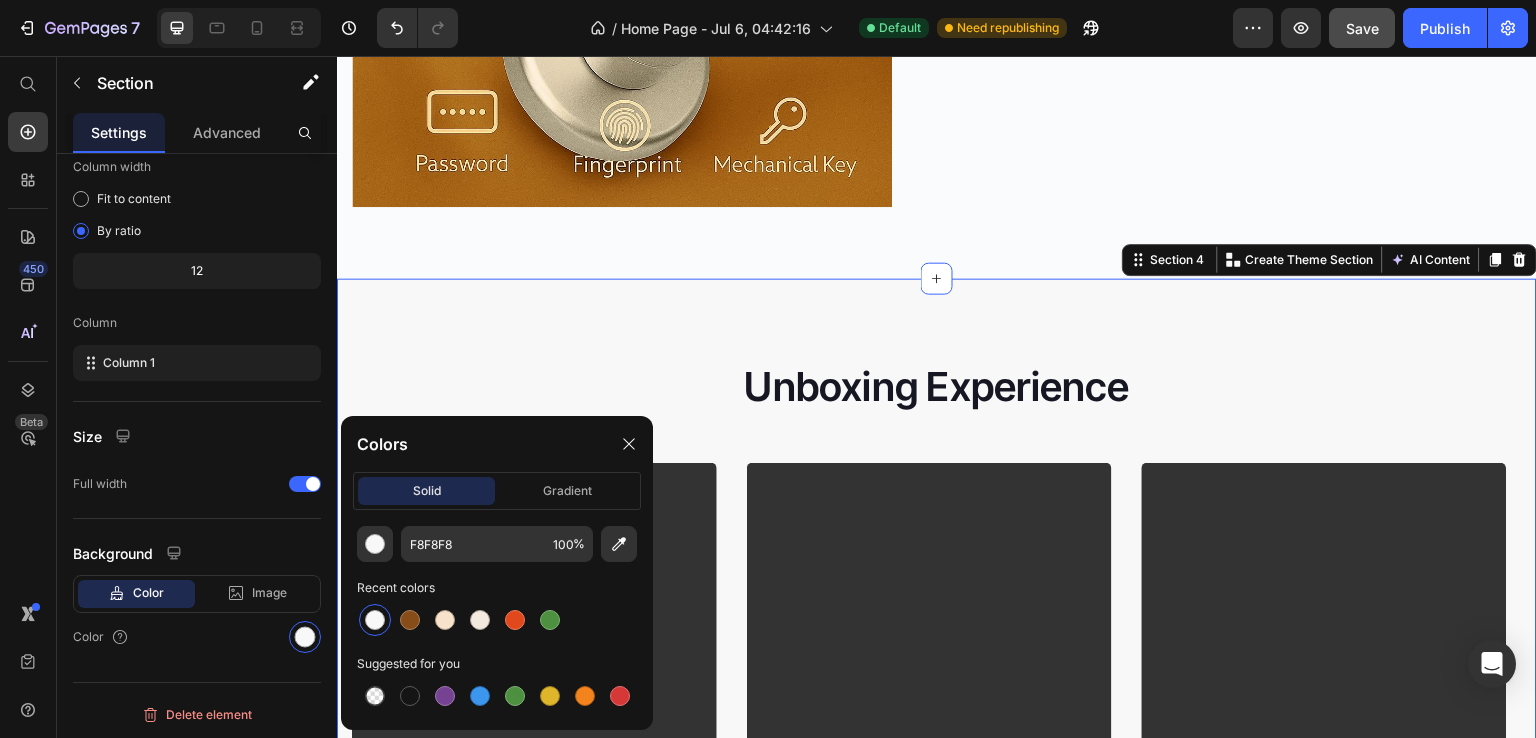 click on "Unboxing Experience Heading Video Video Video Carousel Row Section 4   You can create reusable sections Create Theme Section AI Content Write with GemAI What would you like to describe here? Tone and Voice Persuasive Product Mini Portable AC Show more Generate" at bounding box center [937, 661] 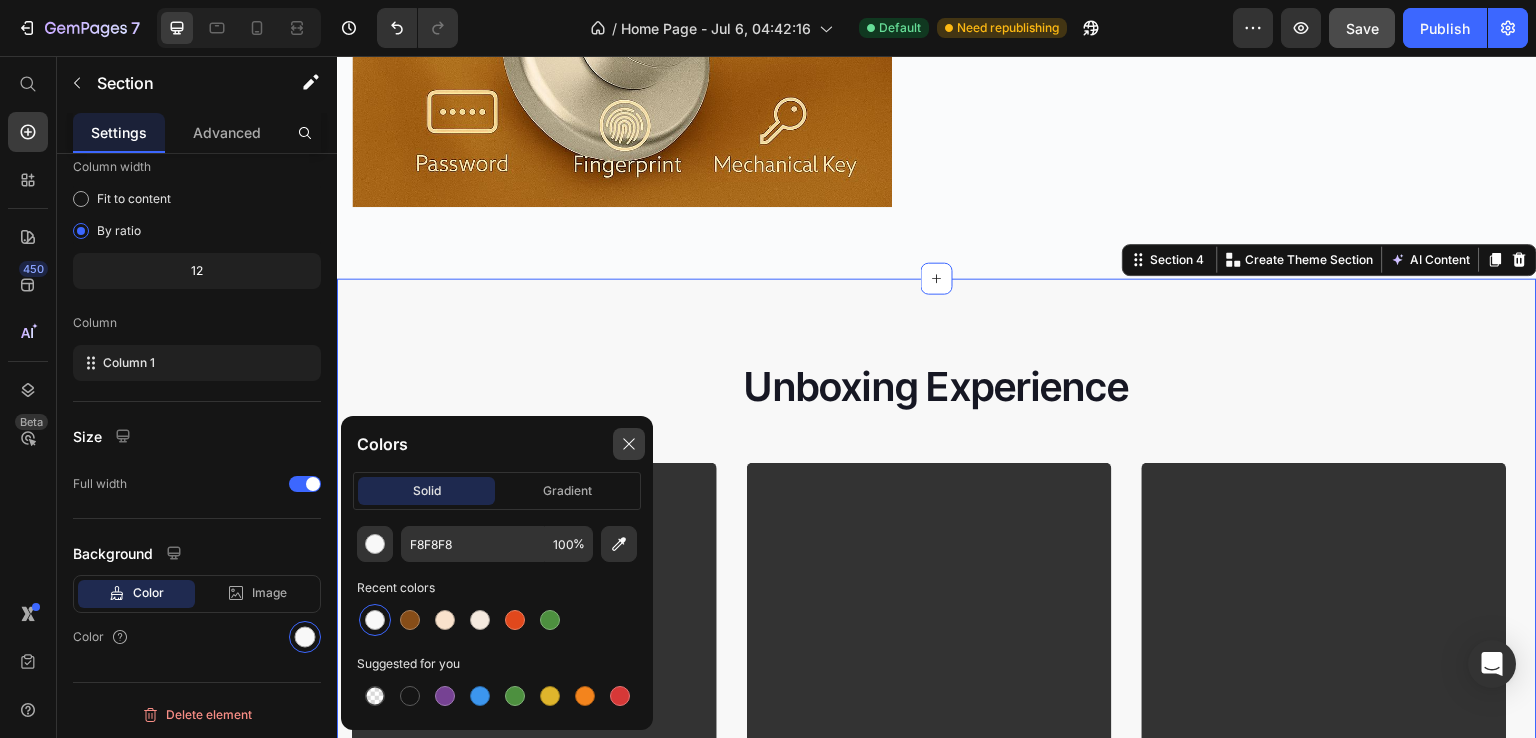 click at bounding box center (629, 444) 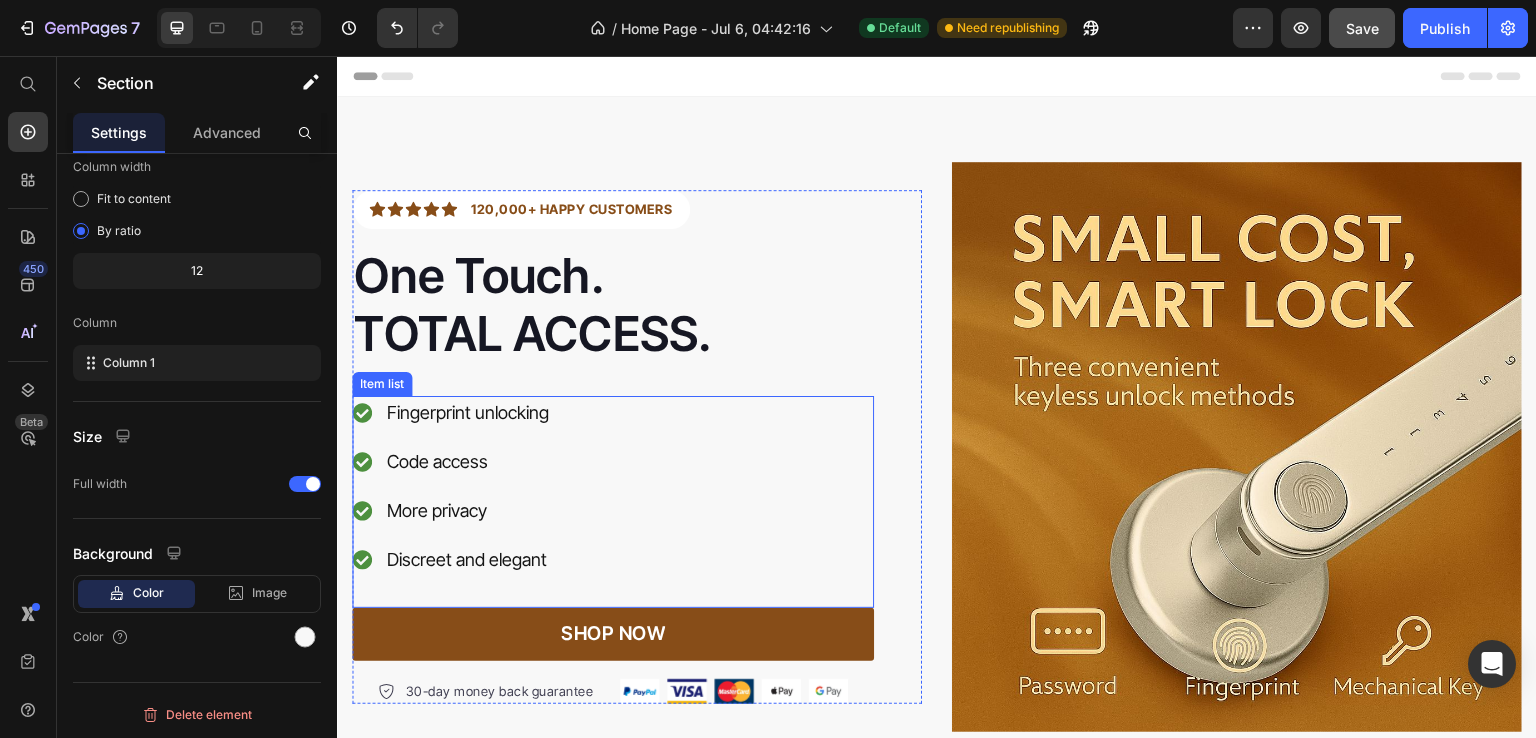 scroll, scrollTop: 32, scrollLeft: 0, axis: vertical 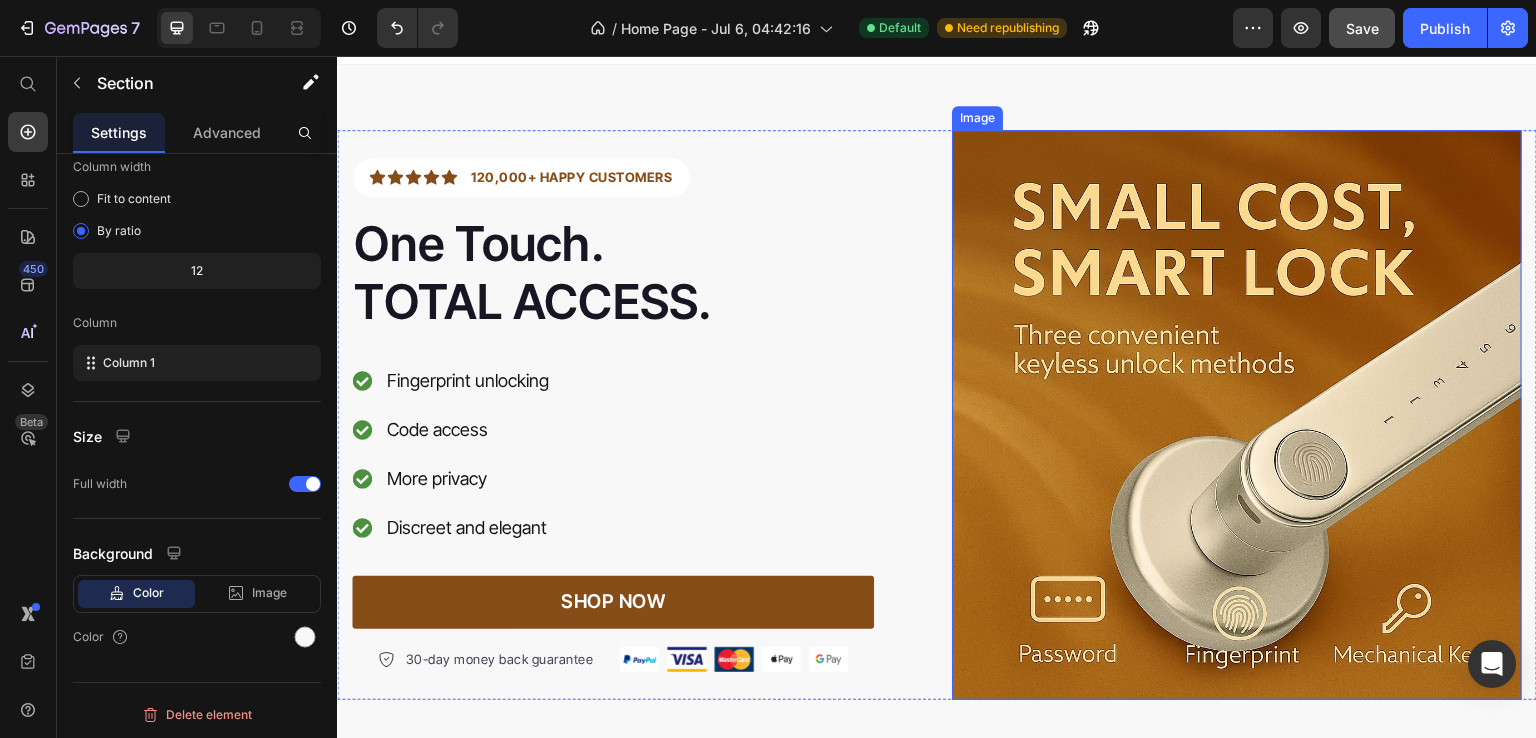 click at bounding box center [1237, 415] 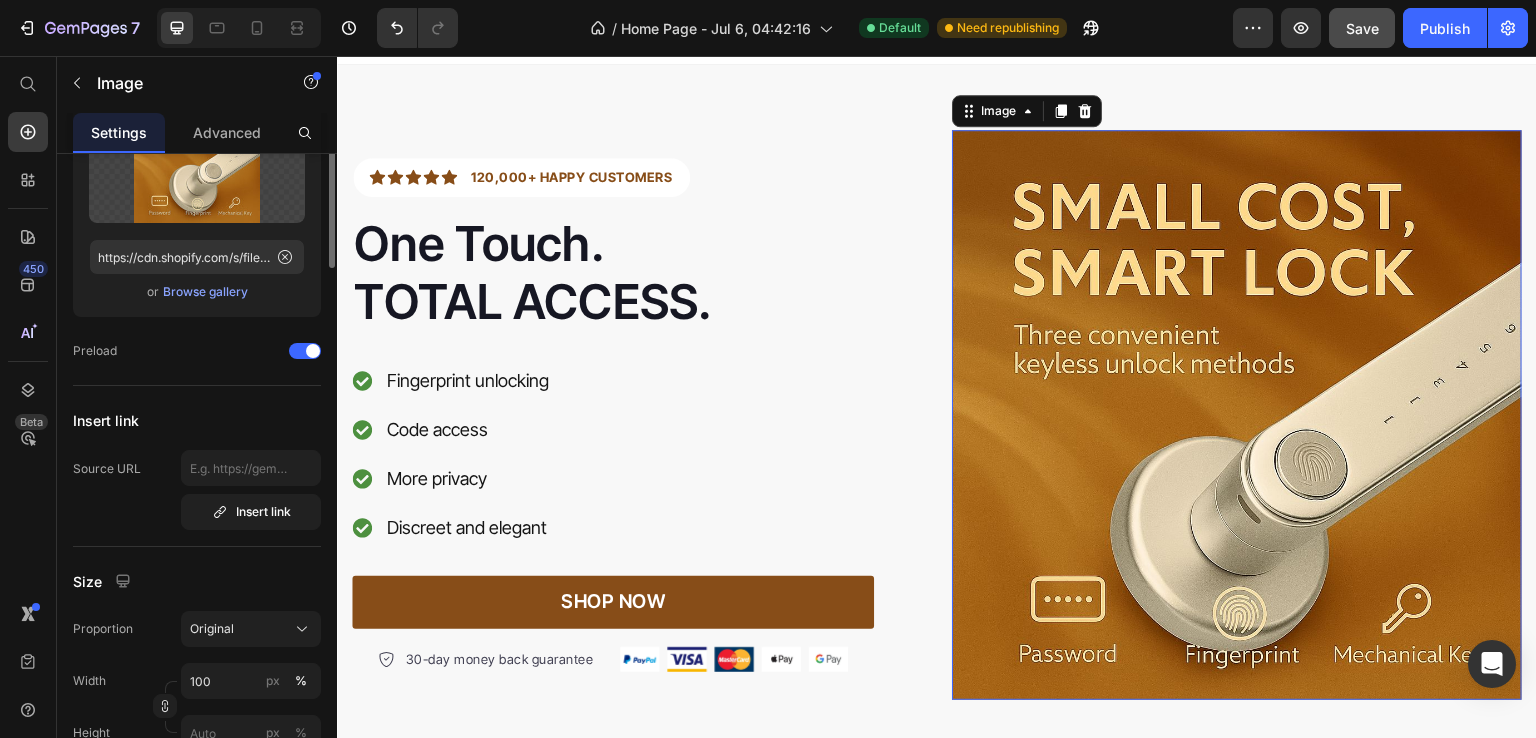 scroll, scrollTop: 0, scrollLeft: 0, axis: both 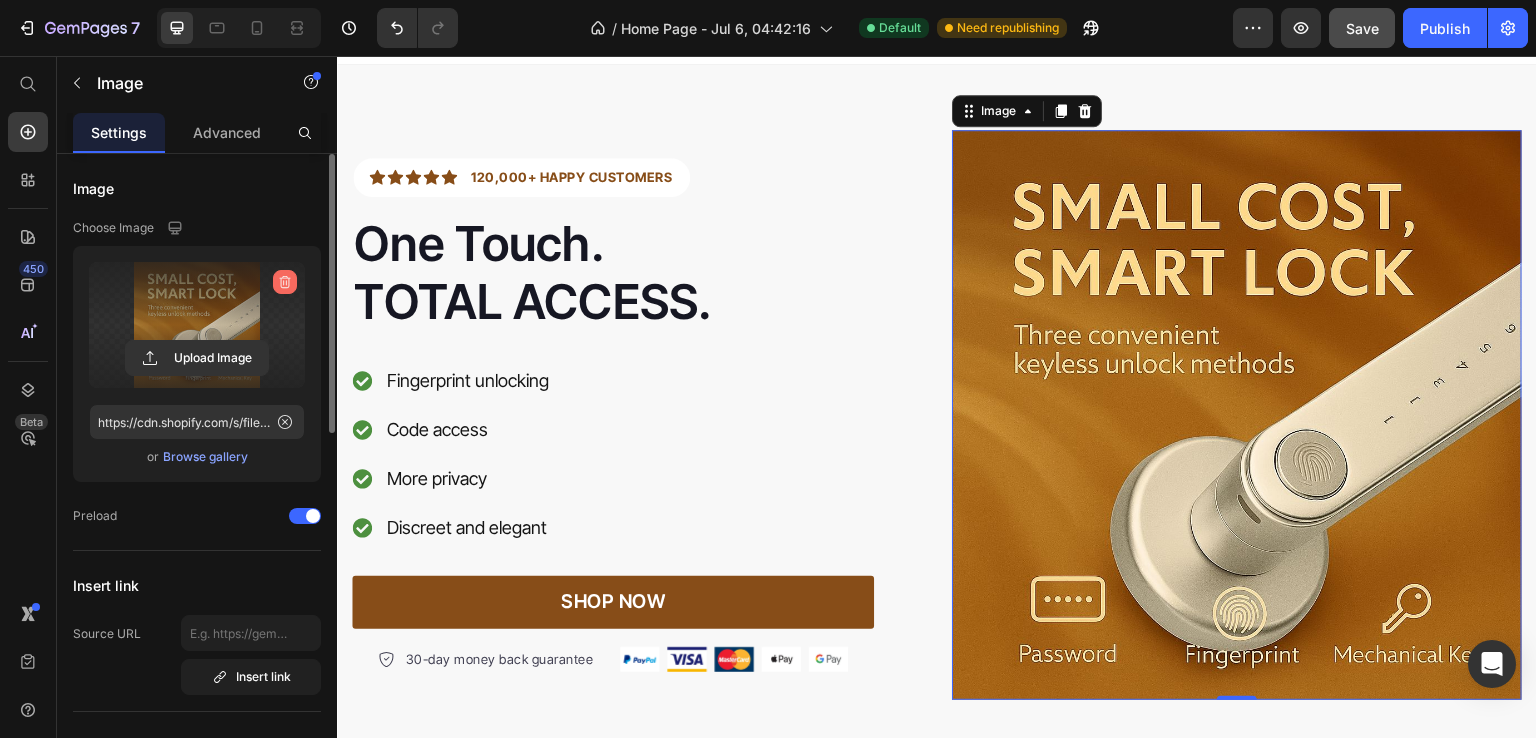 click 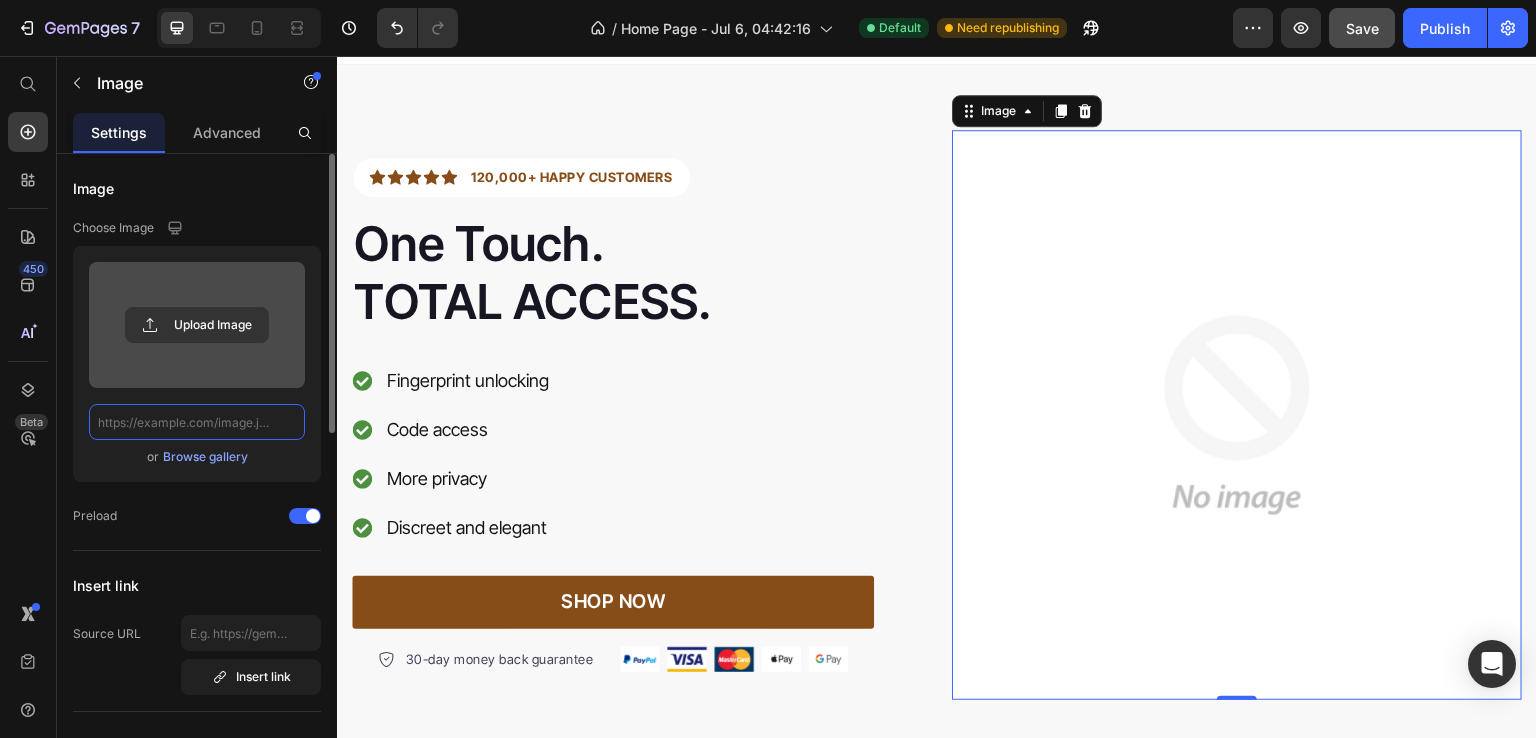 scroll, scrollTop: 0, scrollLeft: 0, axis: both 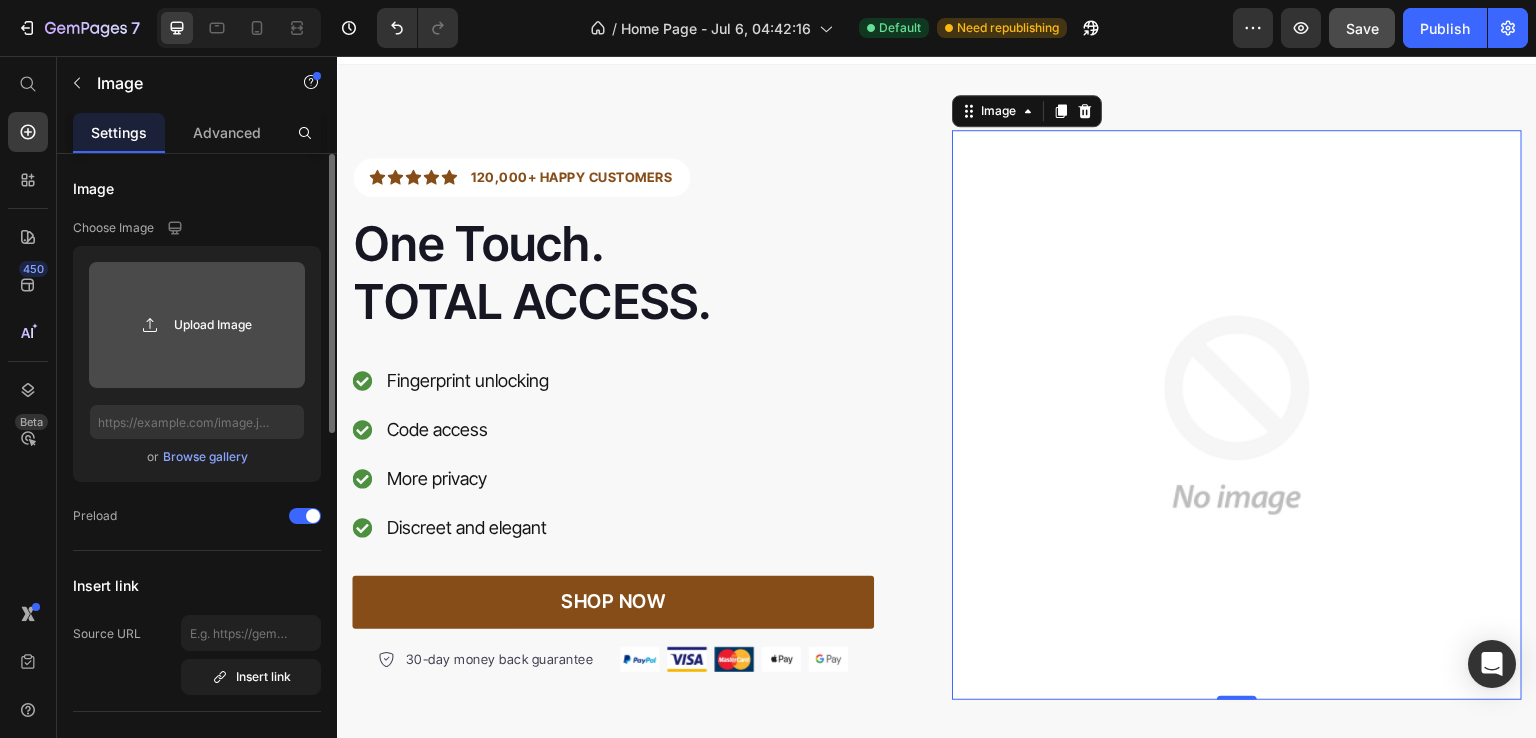 click 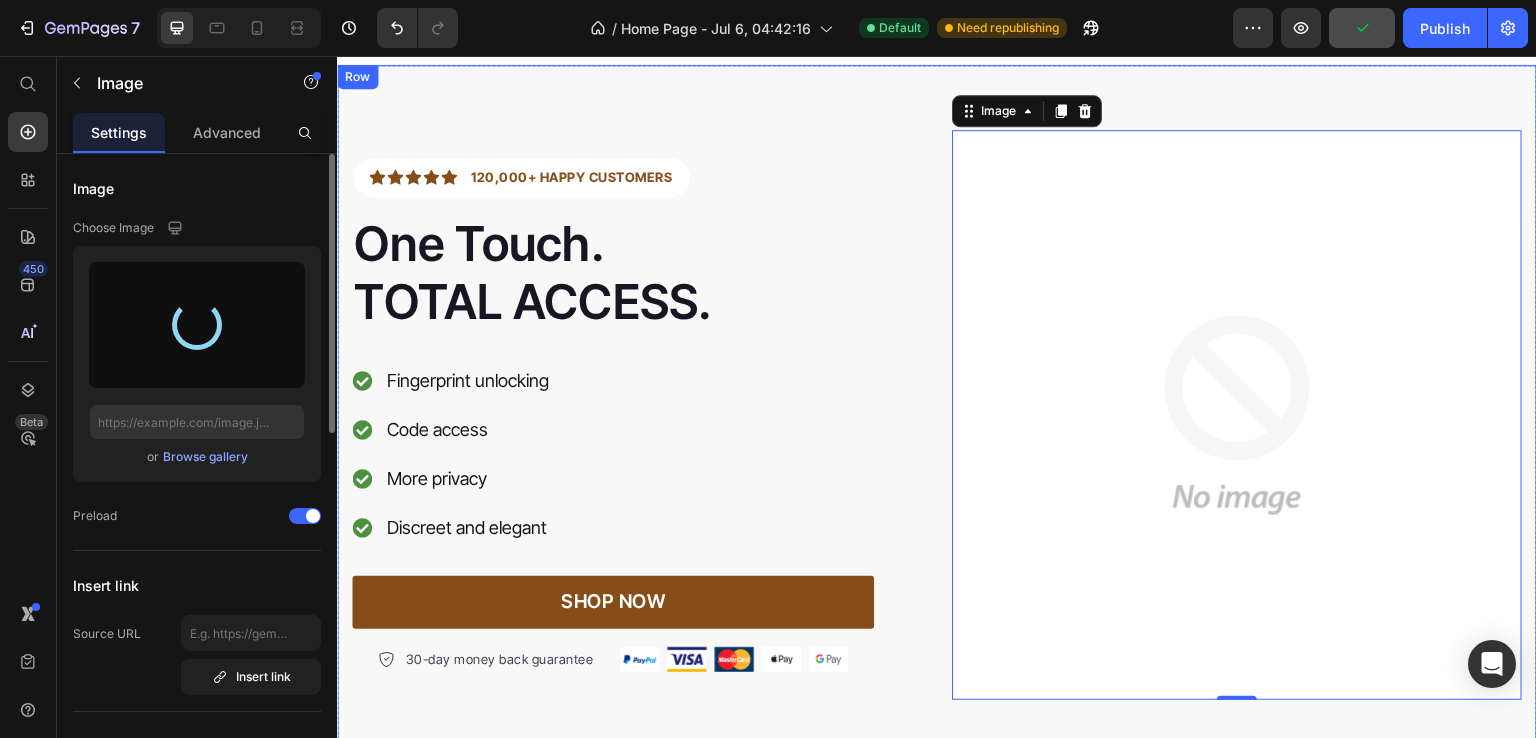 type on "https://cdn.shopify.com/s/files/1/0975/2346/6580/files/gempages_574160830199759641-25b392d7-351a-4060-b0e7-1db9bbdd3995.png" 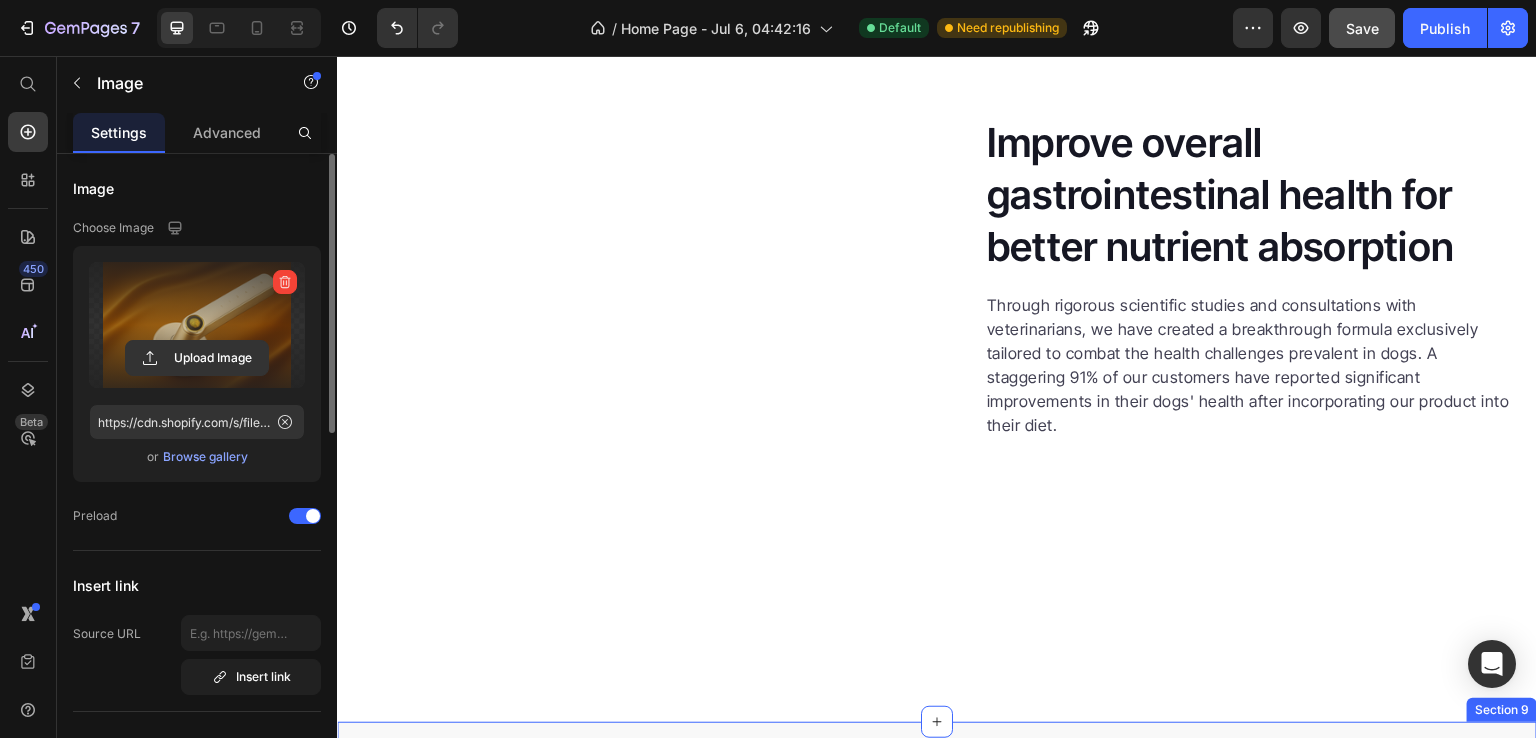 scroll, scrollTop: 4946, scrollLeft: 0, axis: vertical 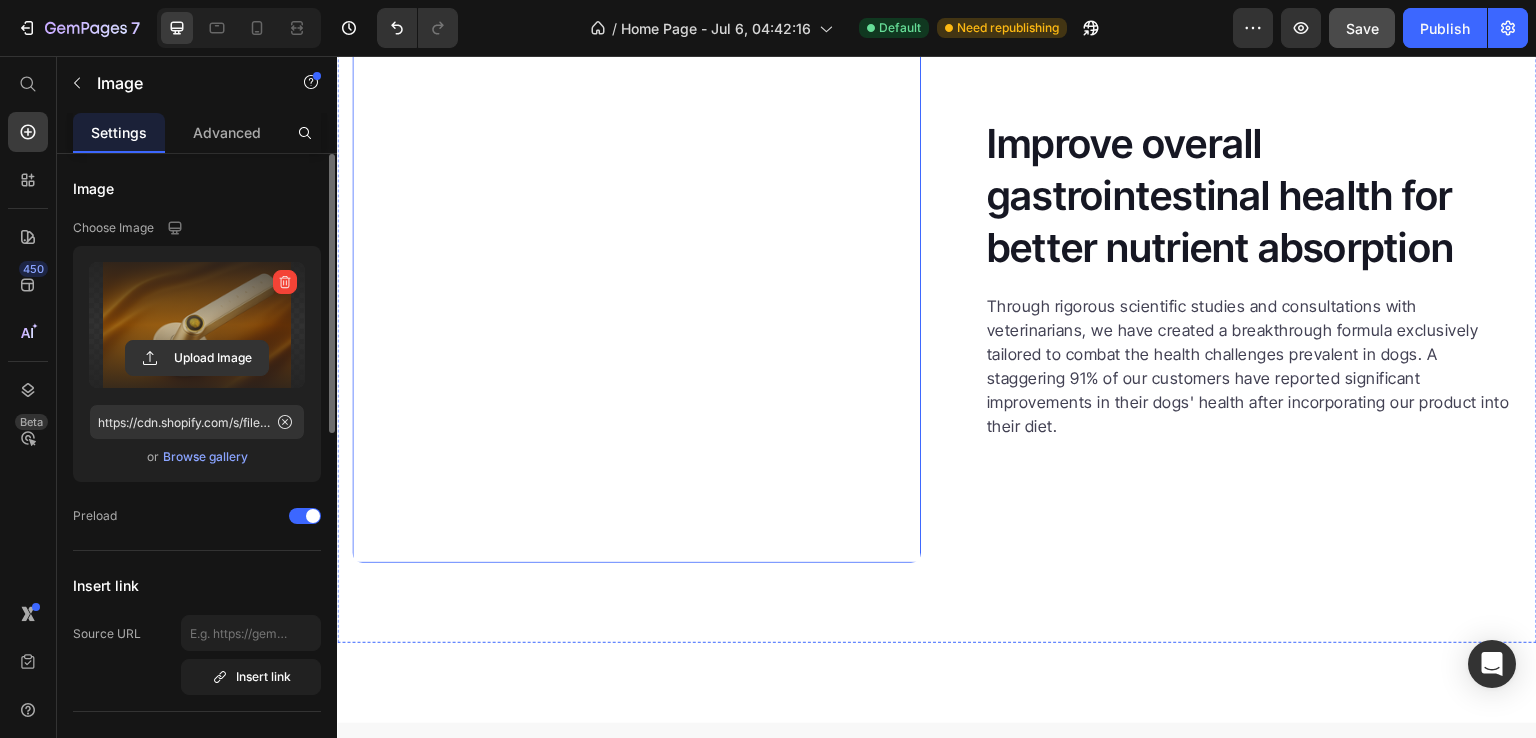 click at bounding box center (636, 278) 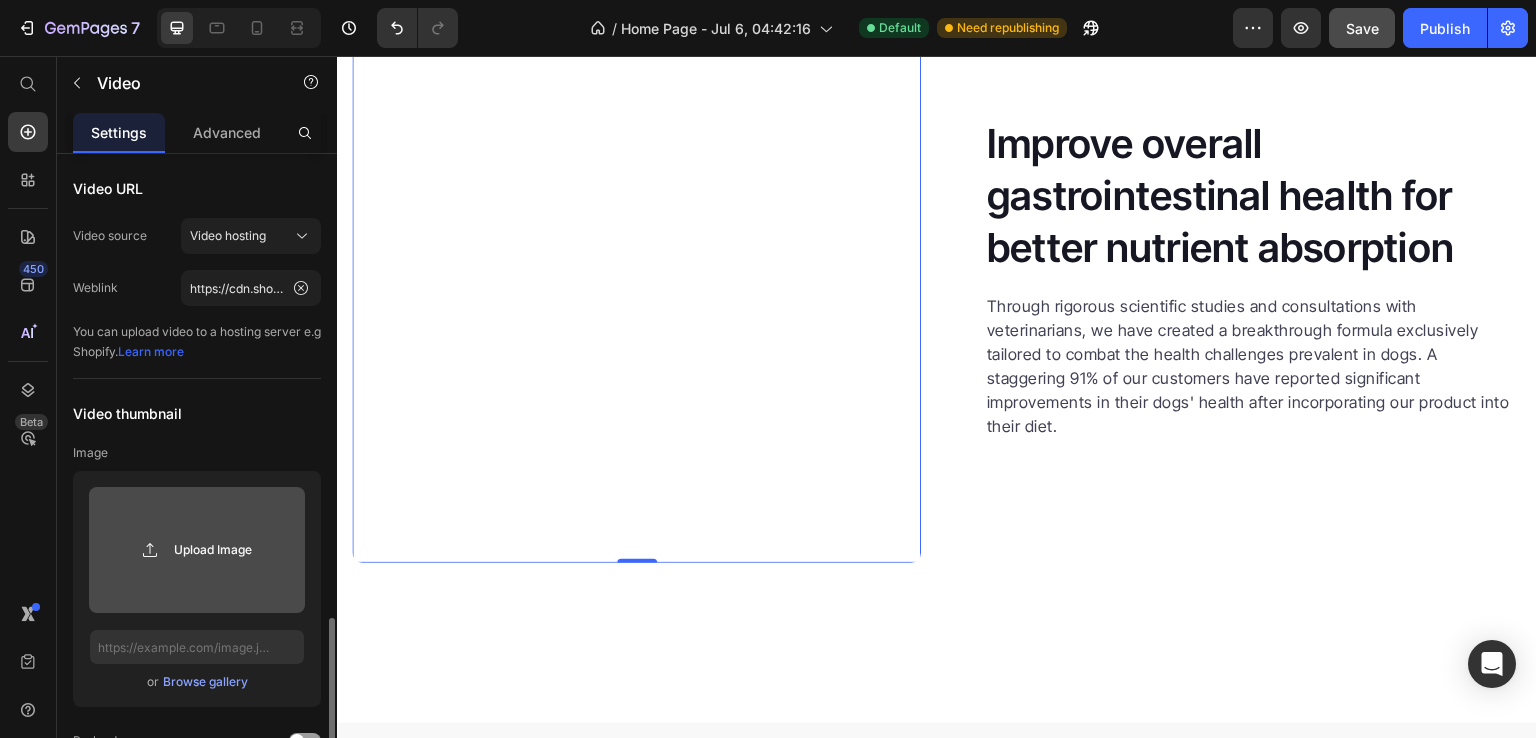 scroll, scrollTop: 488, scrollLeft: 0, axis: vertical 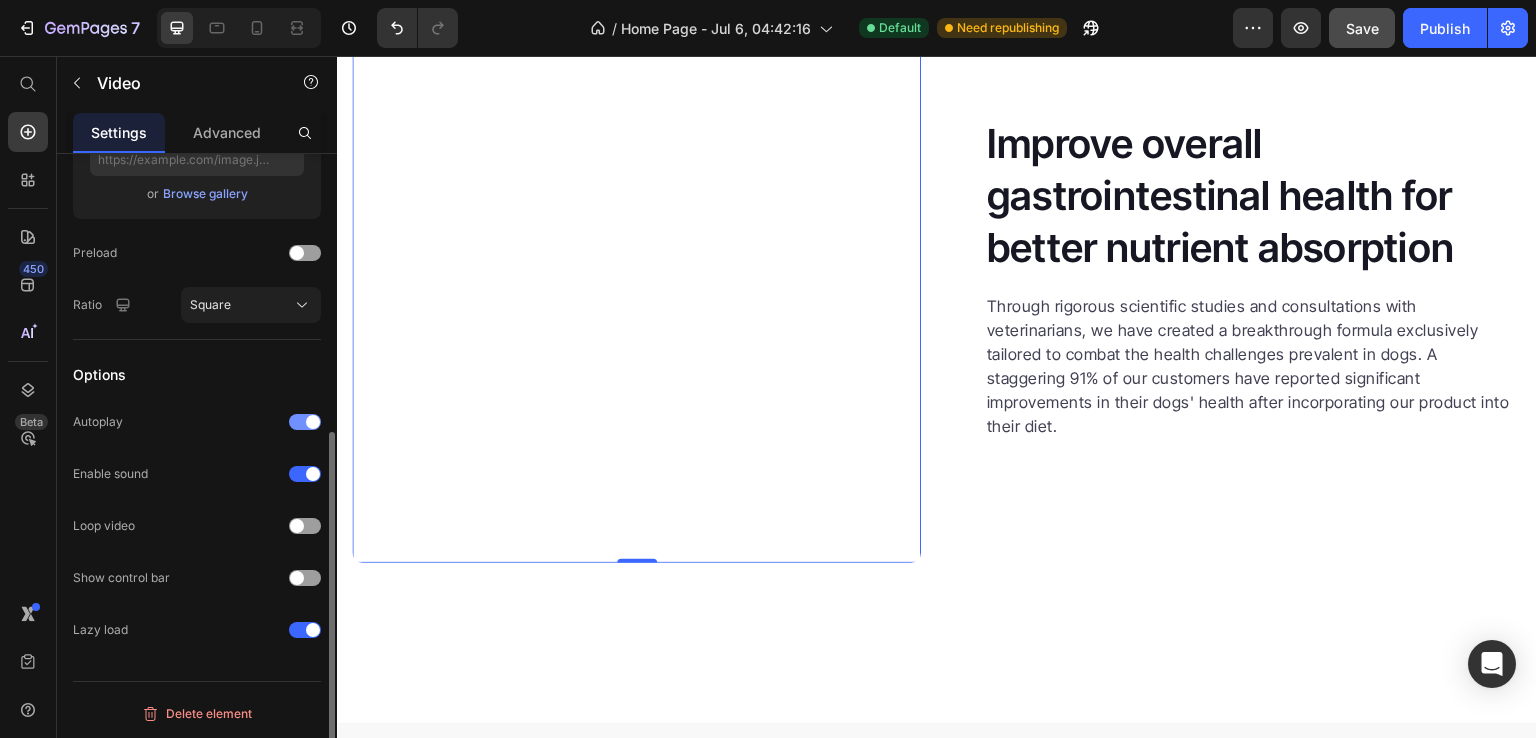 click on "Autoplay" 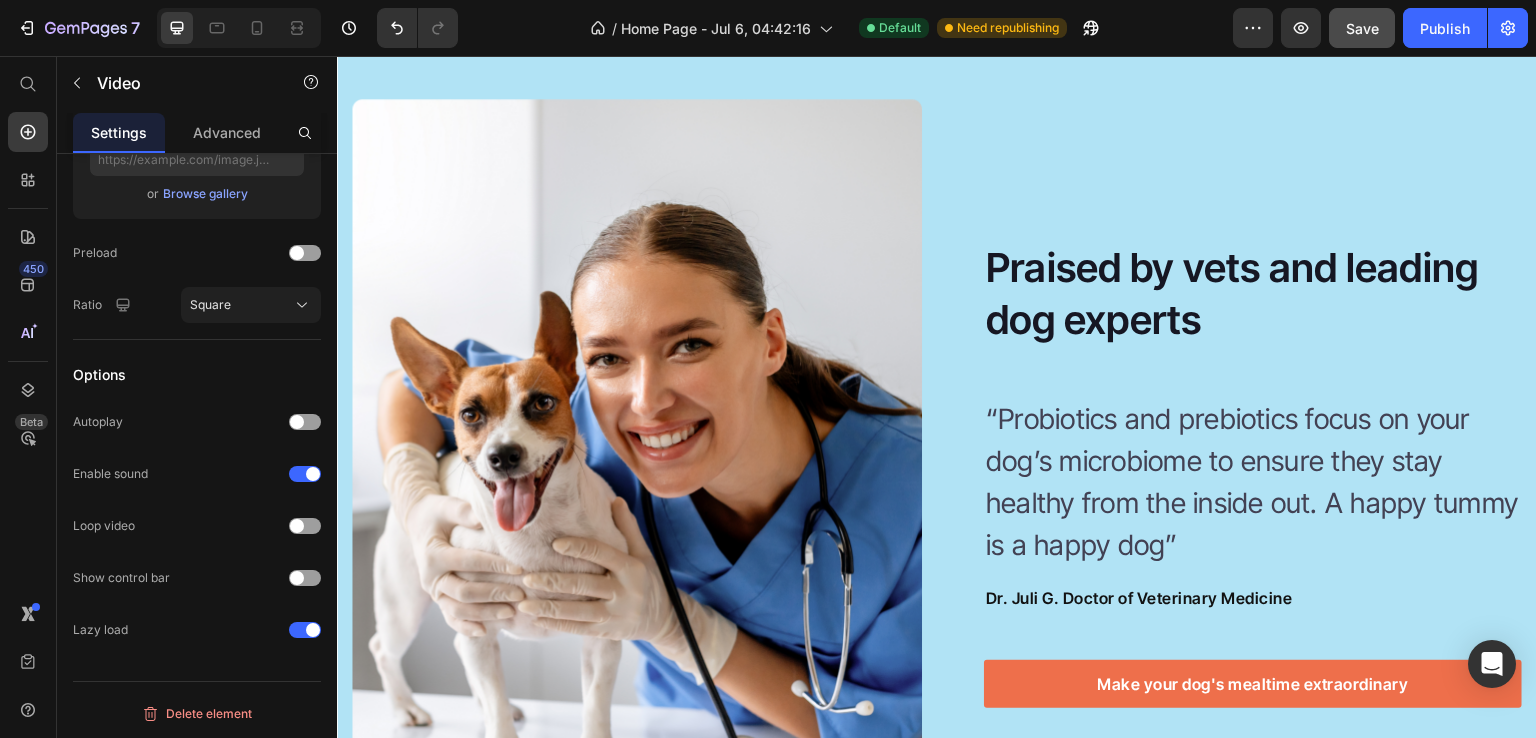 scroll, scrollTop: 6803, scrollLeft: 0, axis: vertical 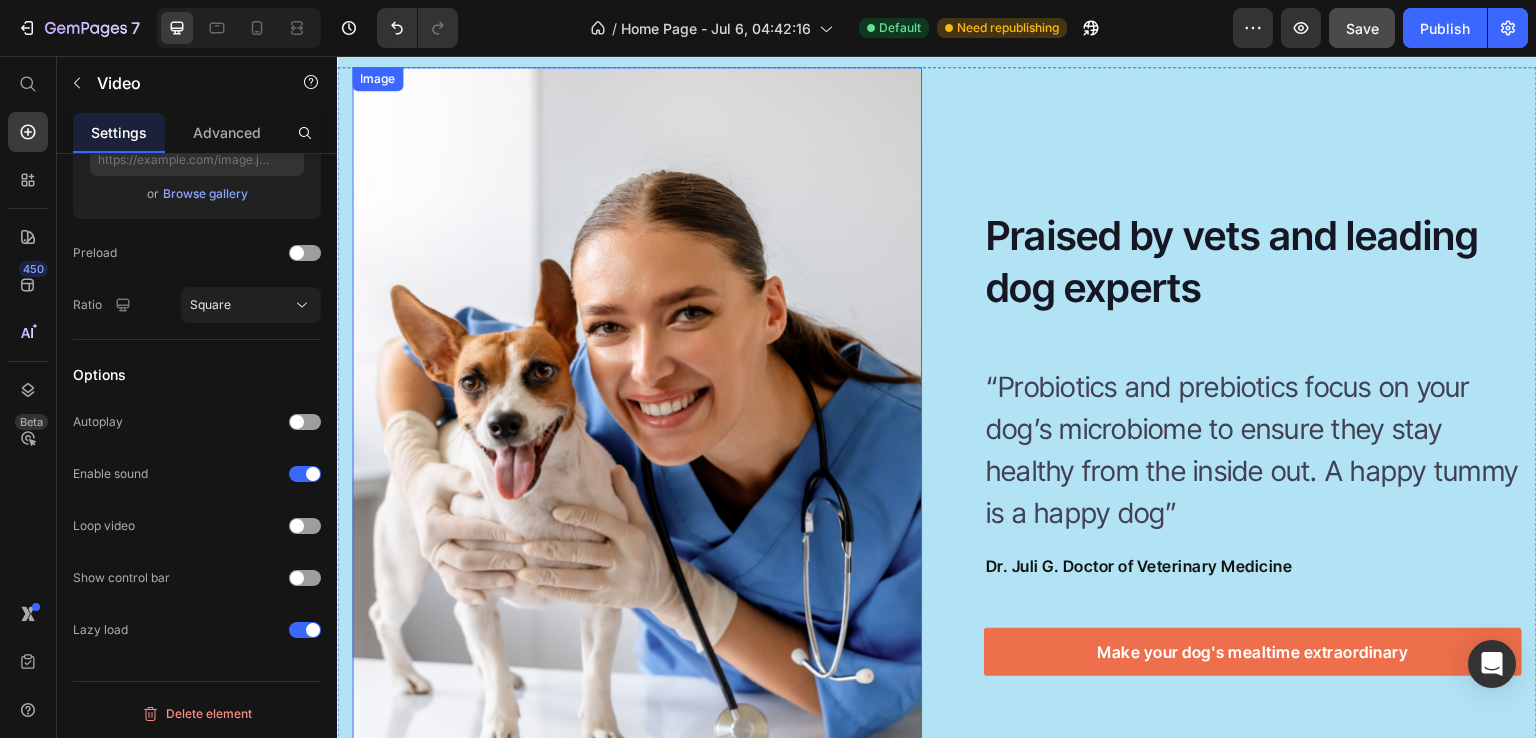 click at bounding box center (637, 442) 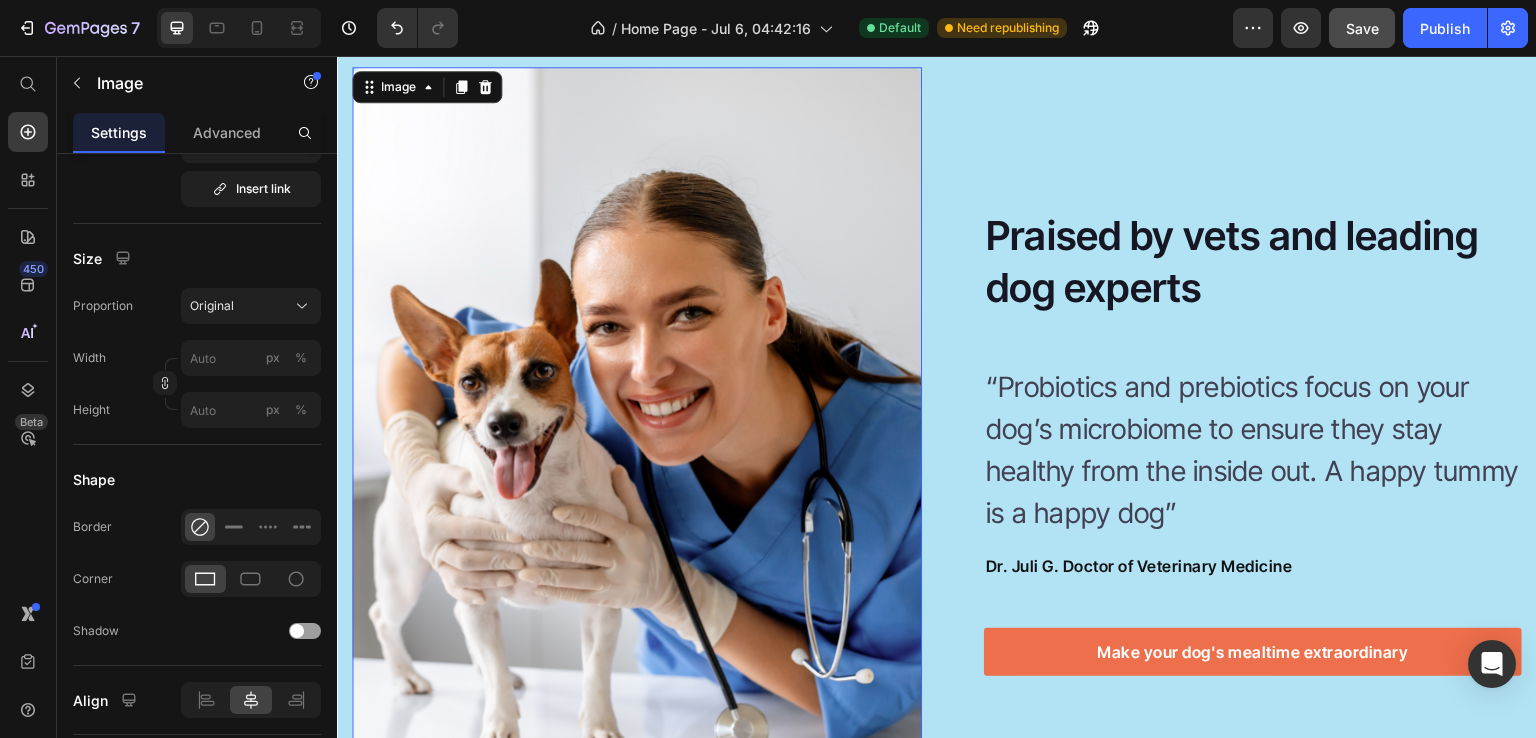 scroll, scrollTop: 0, scrollLeft: 0, axis: both 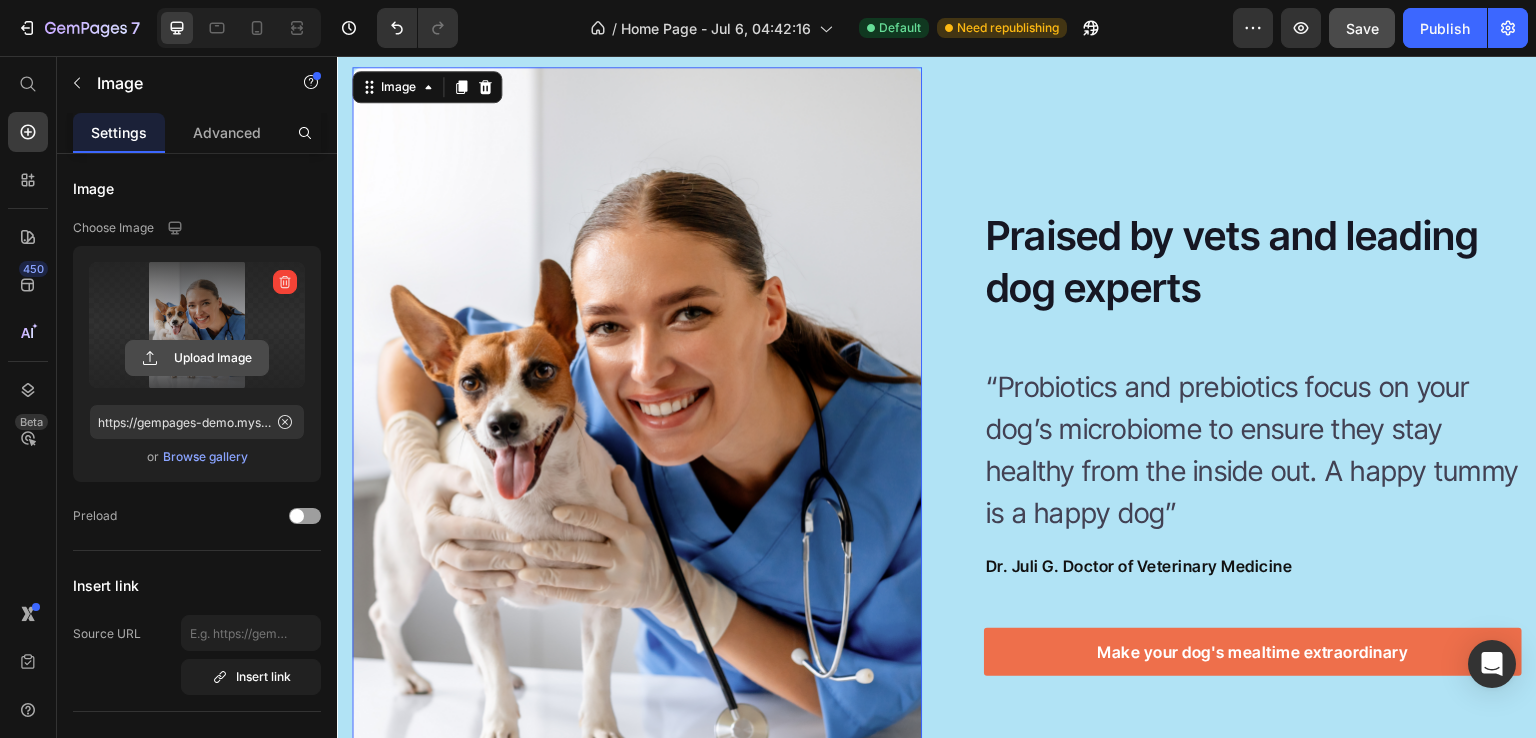 click 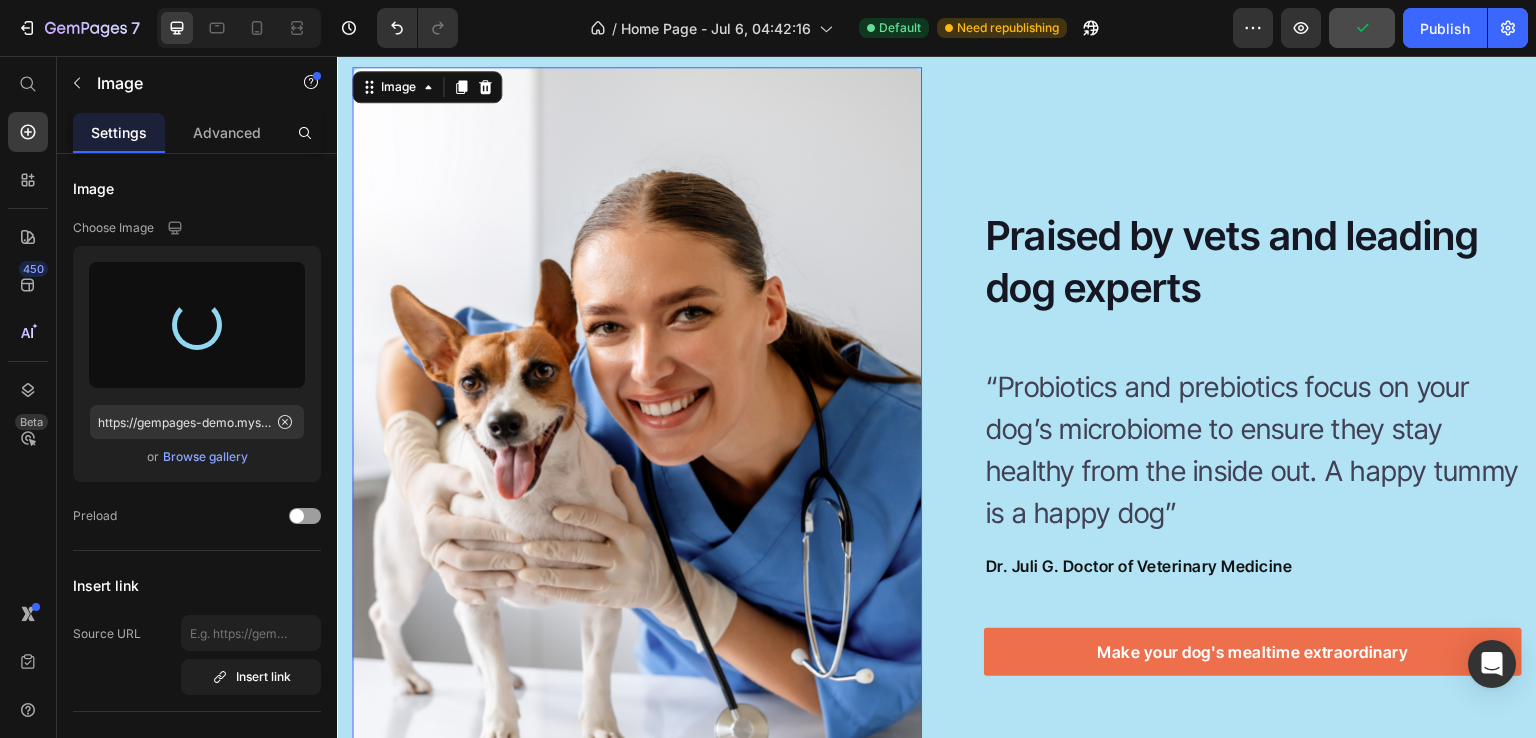 type on "https://cdn.shopify.com/s/files/1/0975/2346/6580/files/gempages_574160830199759641-25b392d7-351a-4060-b0e7-1db9bbdd3995.png" 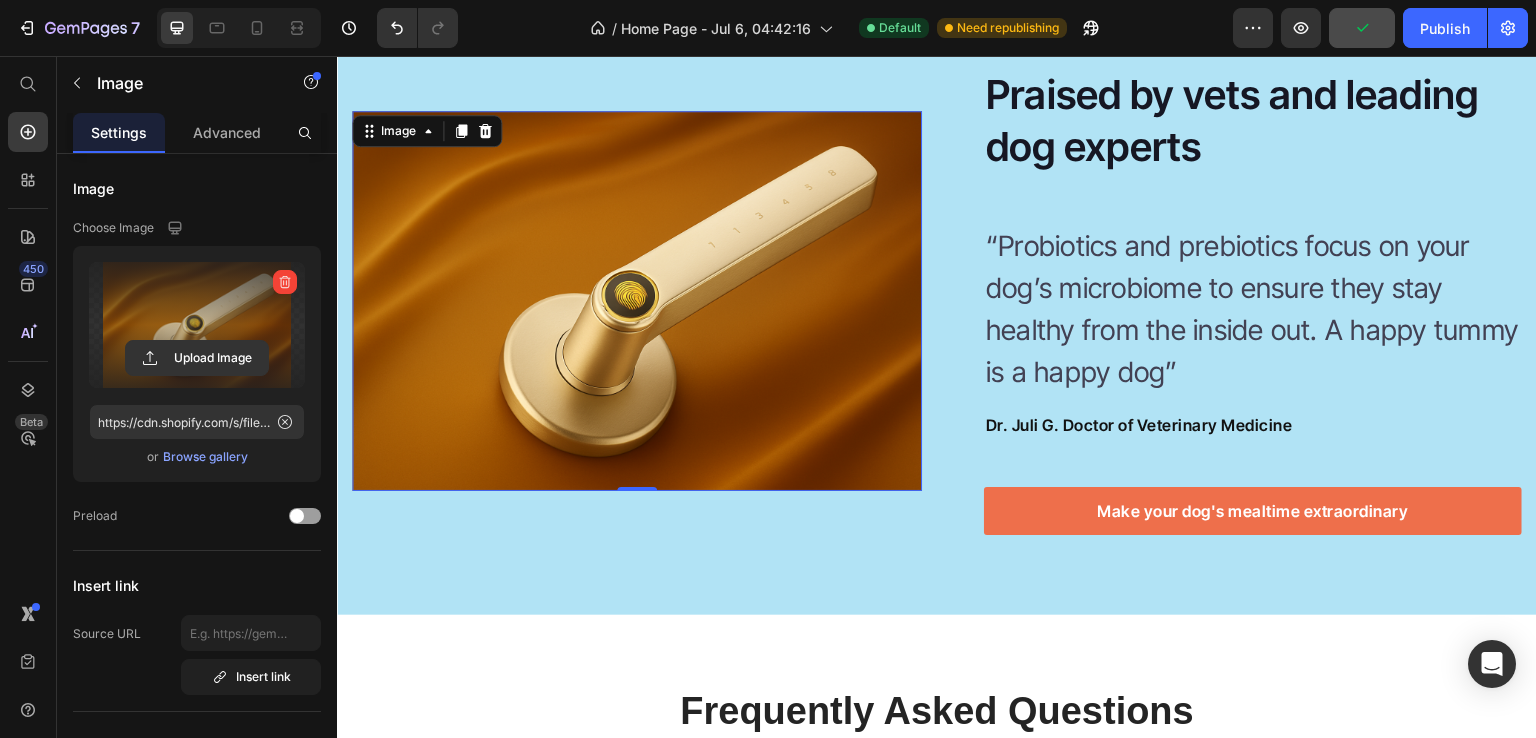 scroll, scrollTop: 6849, scrollLeft: 0, axis: vertical 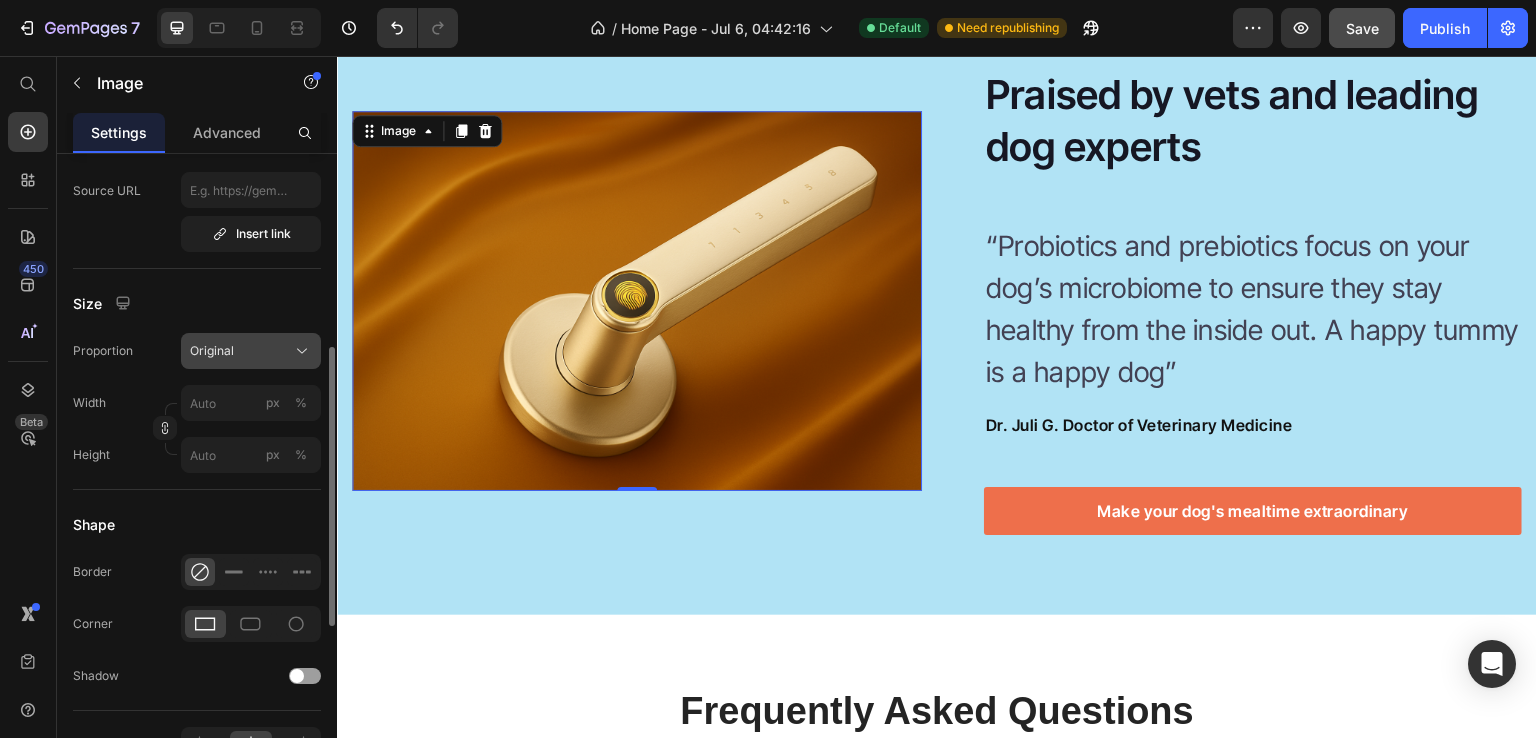 click on "Original" at bounding box center [212, 351] 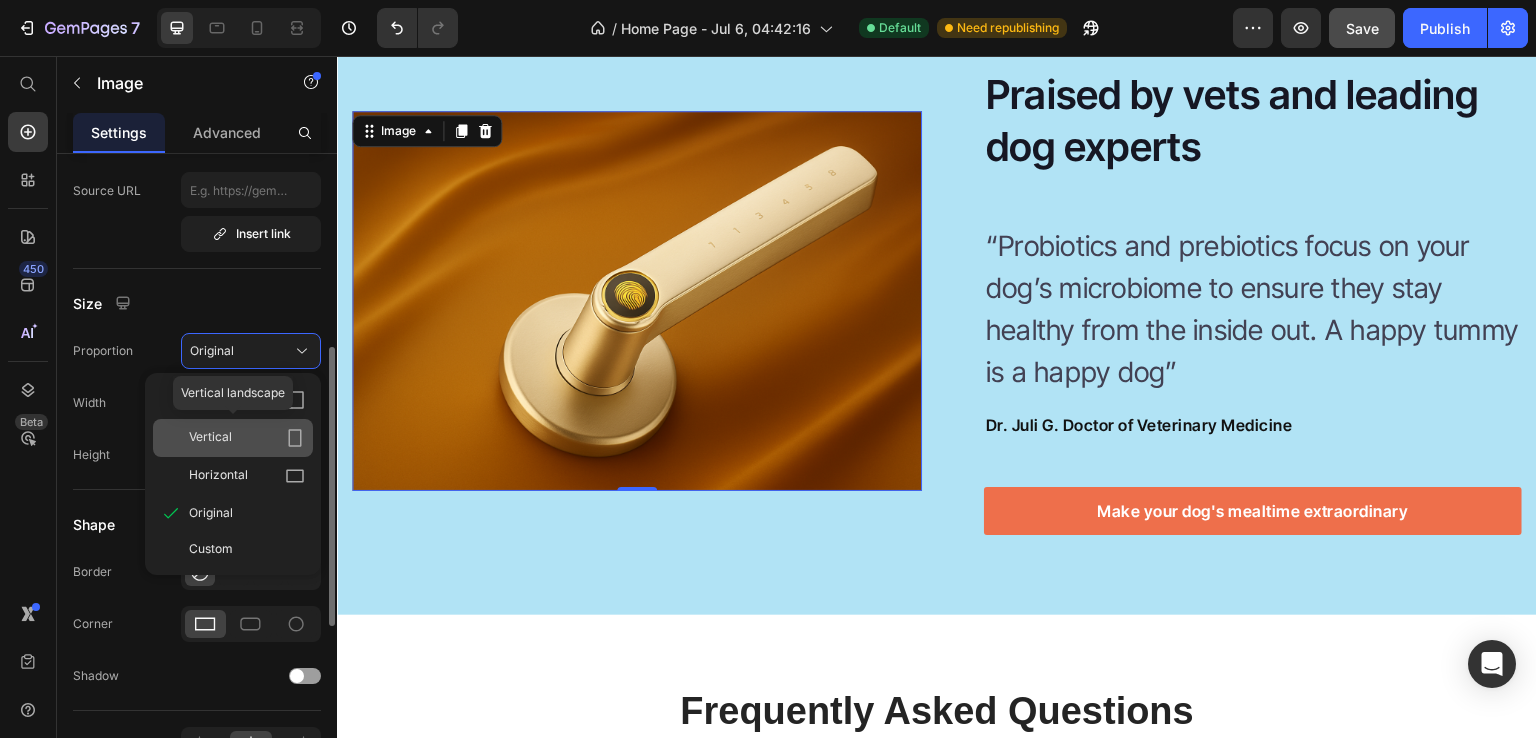 click on "Vertical" at bounding box center (247, 438) 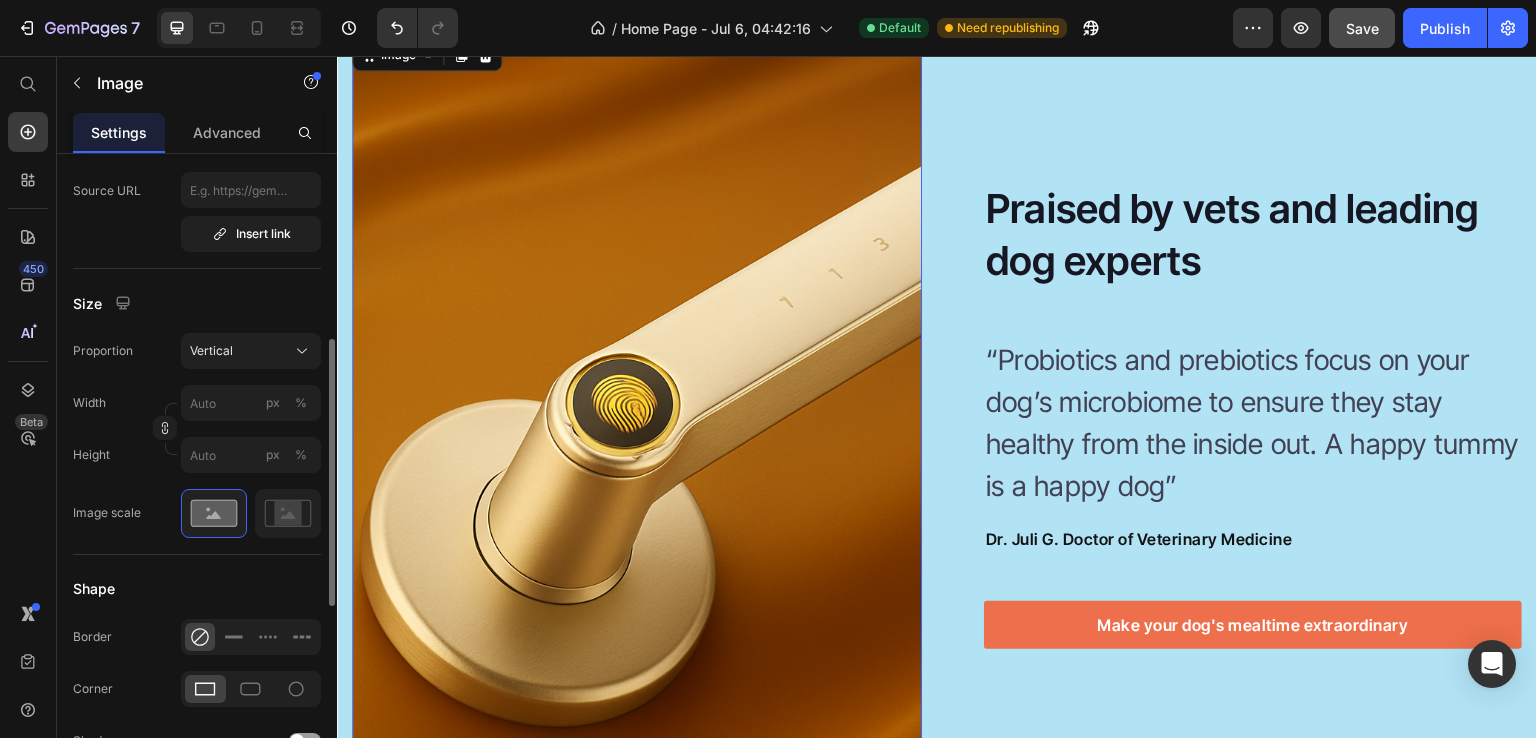scroll, scrollTop: 6836, scrollLeft: 0, axis: vertical 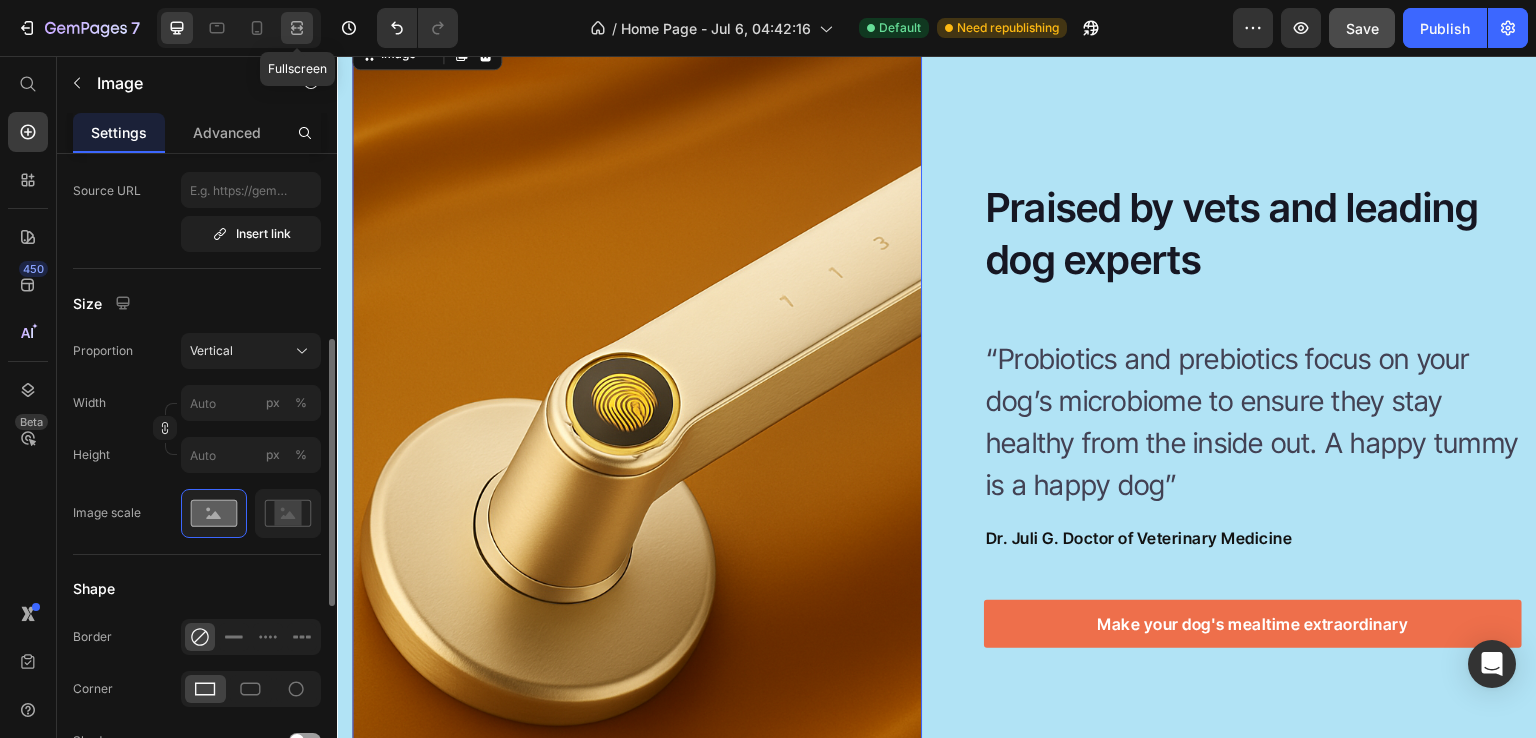 click 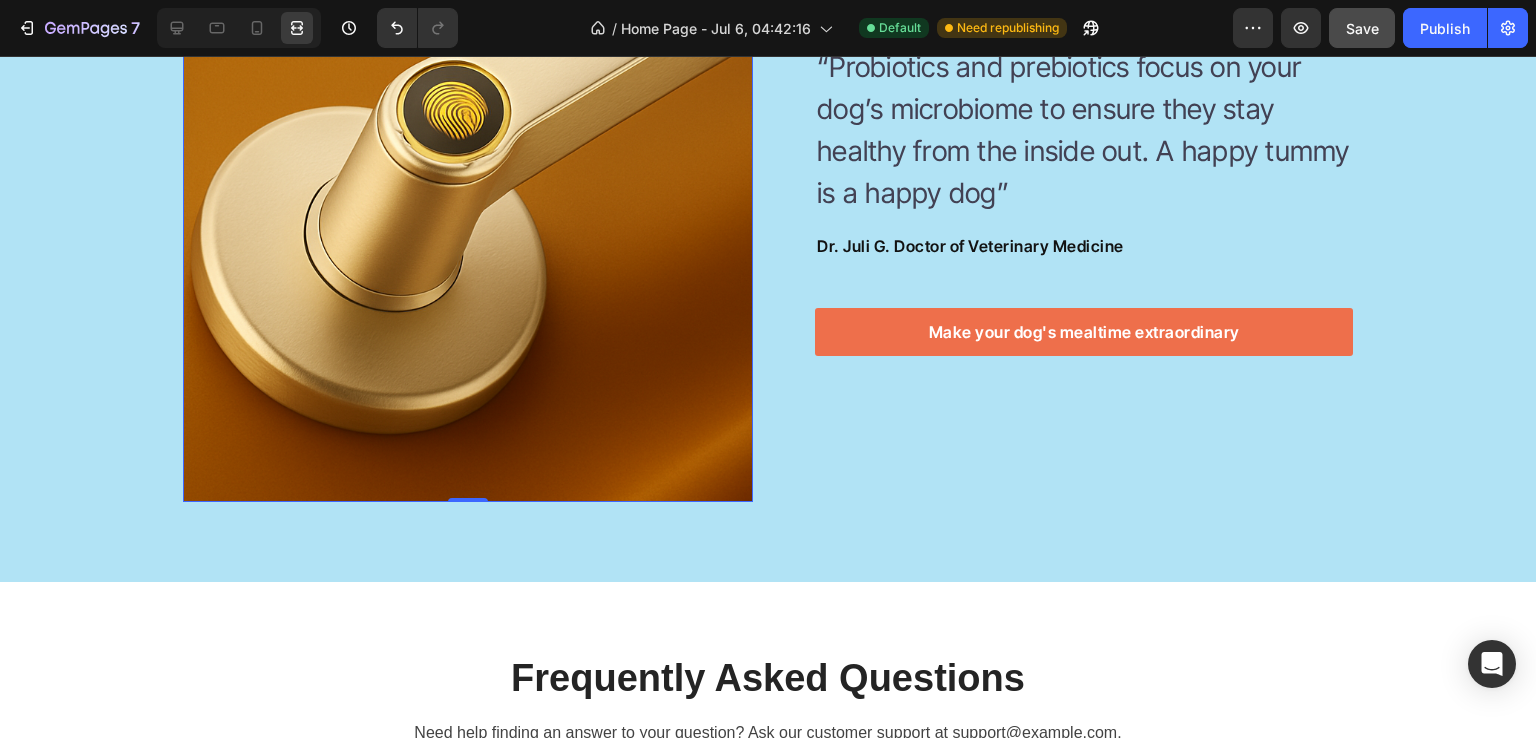 scroll, scrollTop: 6668, scrollLeft: 0, axis: vertical 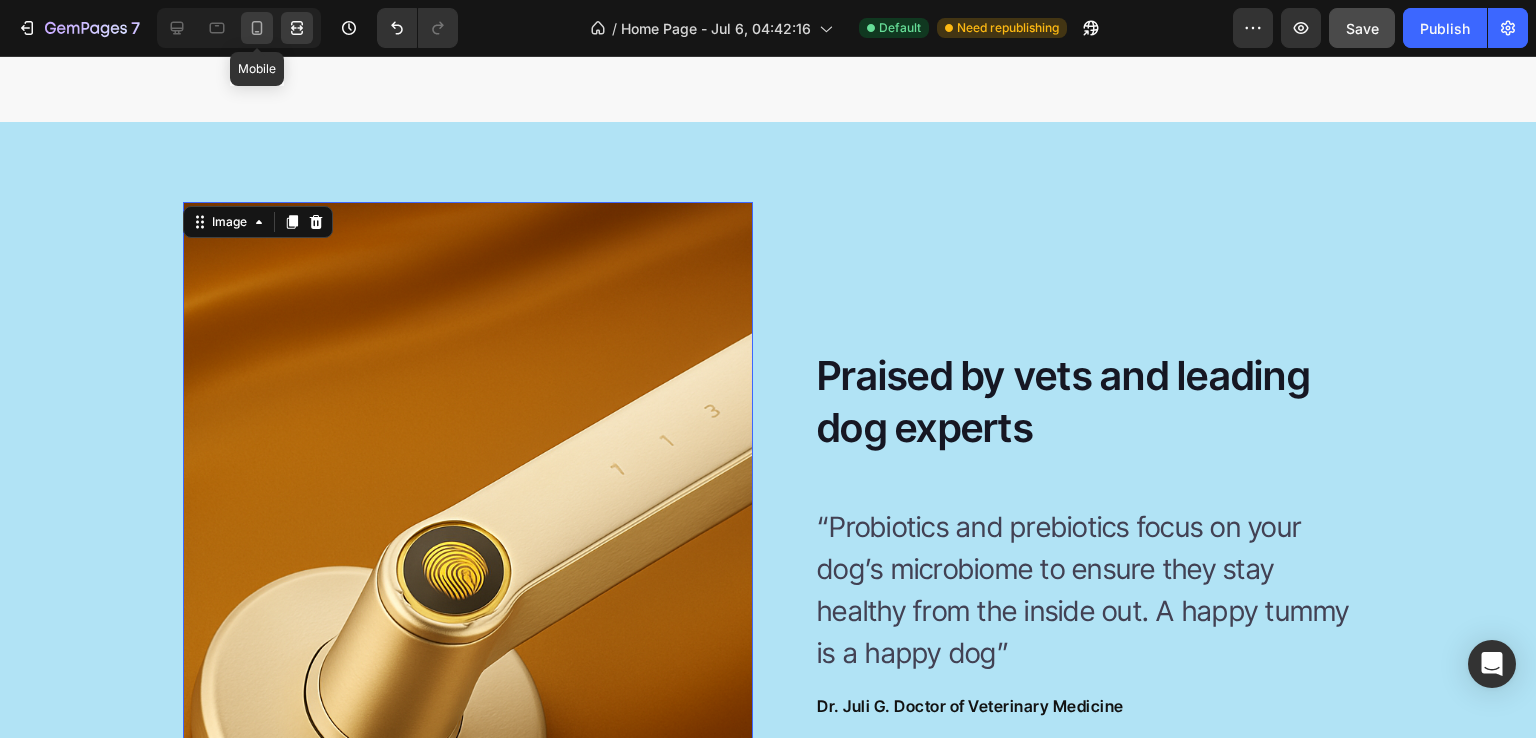click 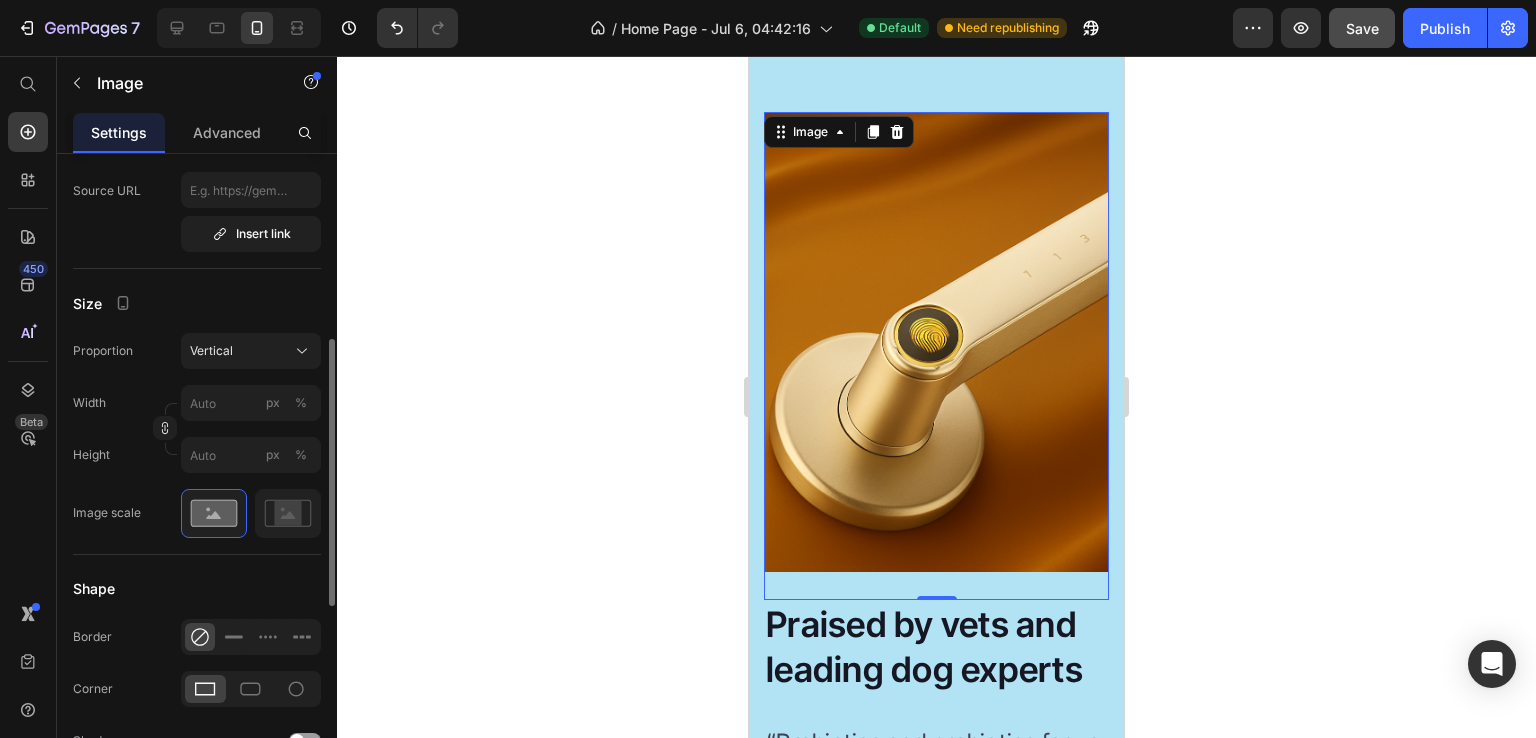 scroll, scrollTop: 6505, scrollLeft: 0, axis: vertical 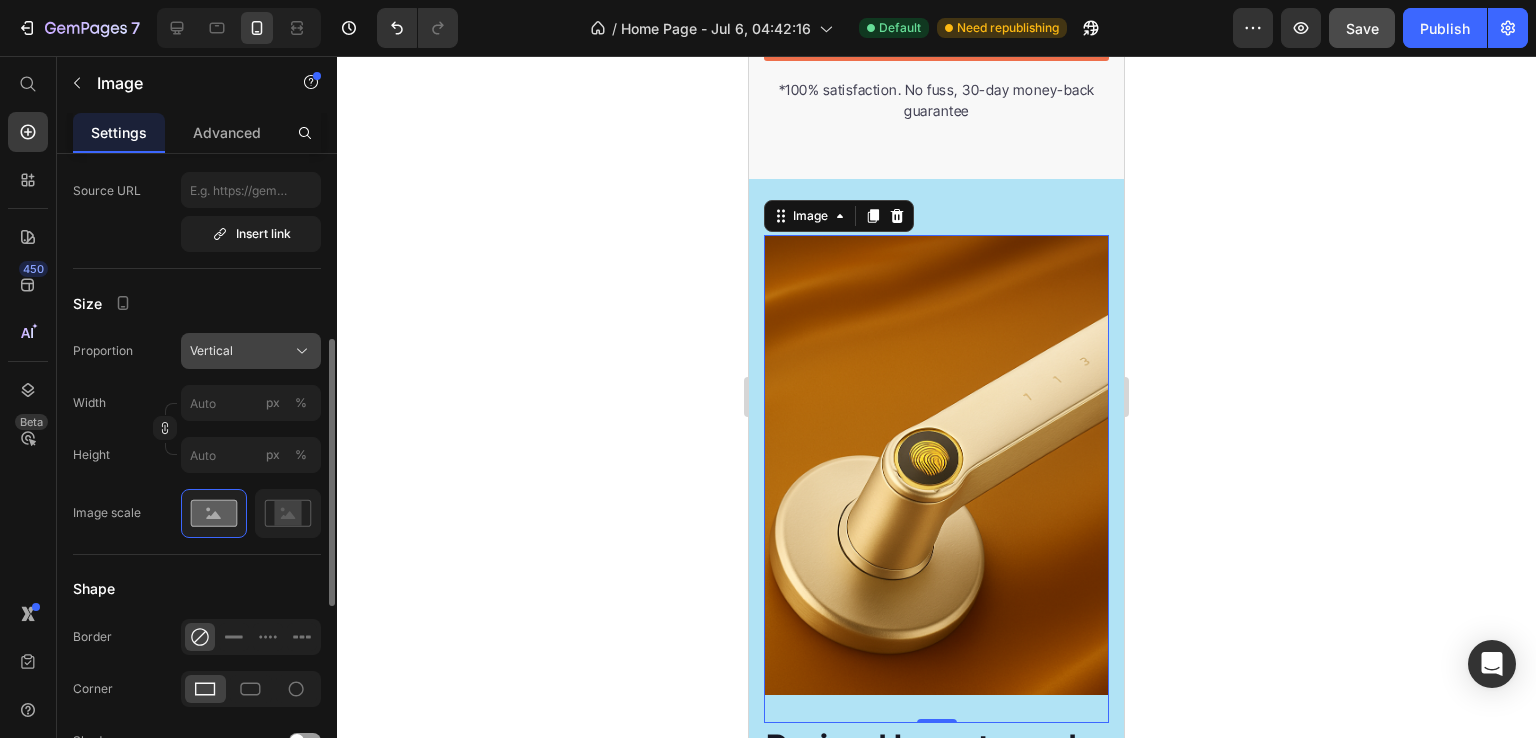 click on "Vertical" 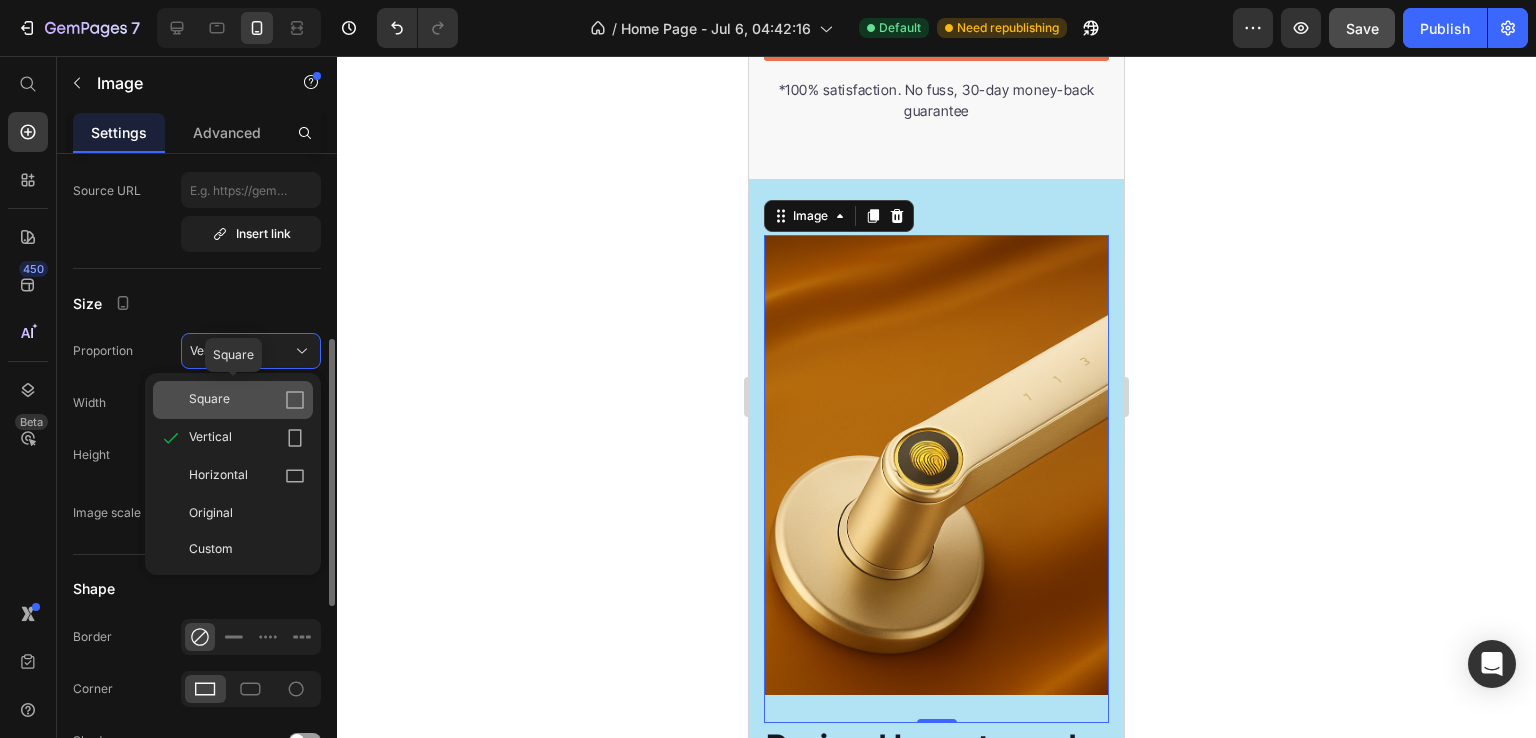 click on "Square" at bounding box center [247, 400] 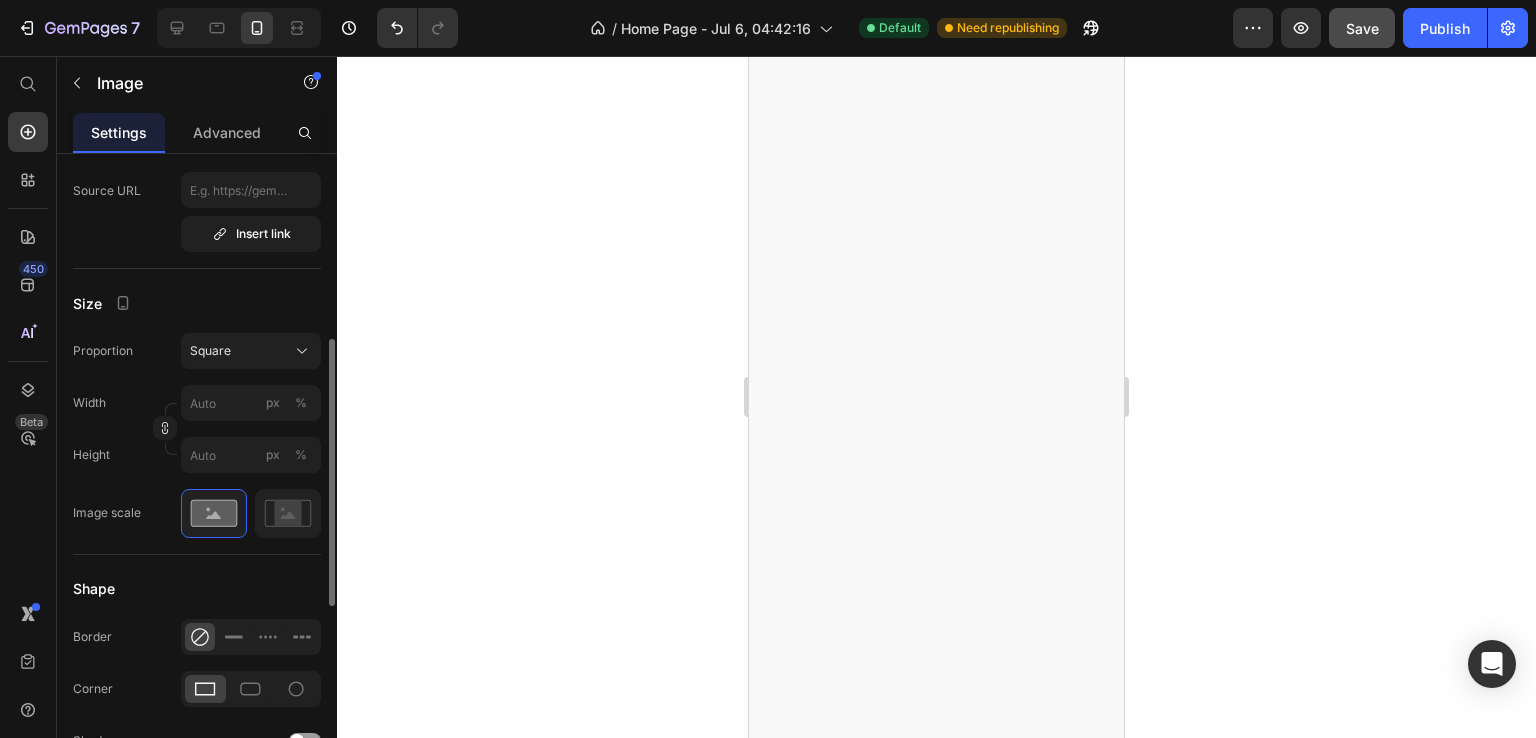 scroll, scrollTop: 0, scrollLeft: 0, axis: both 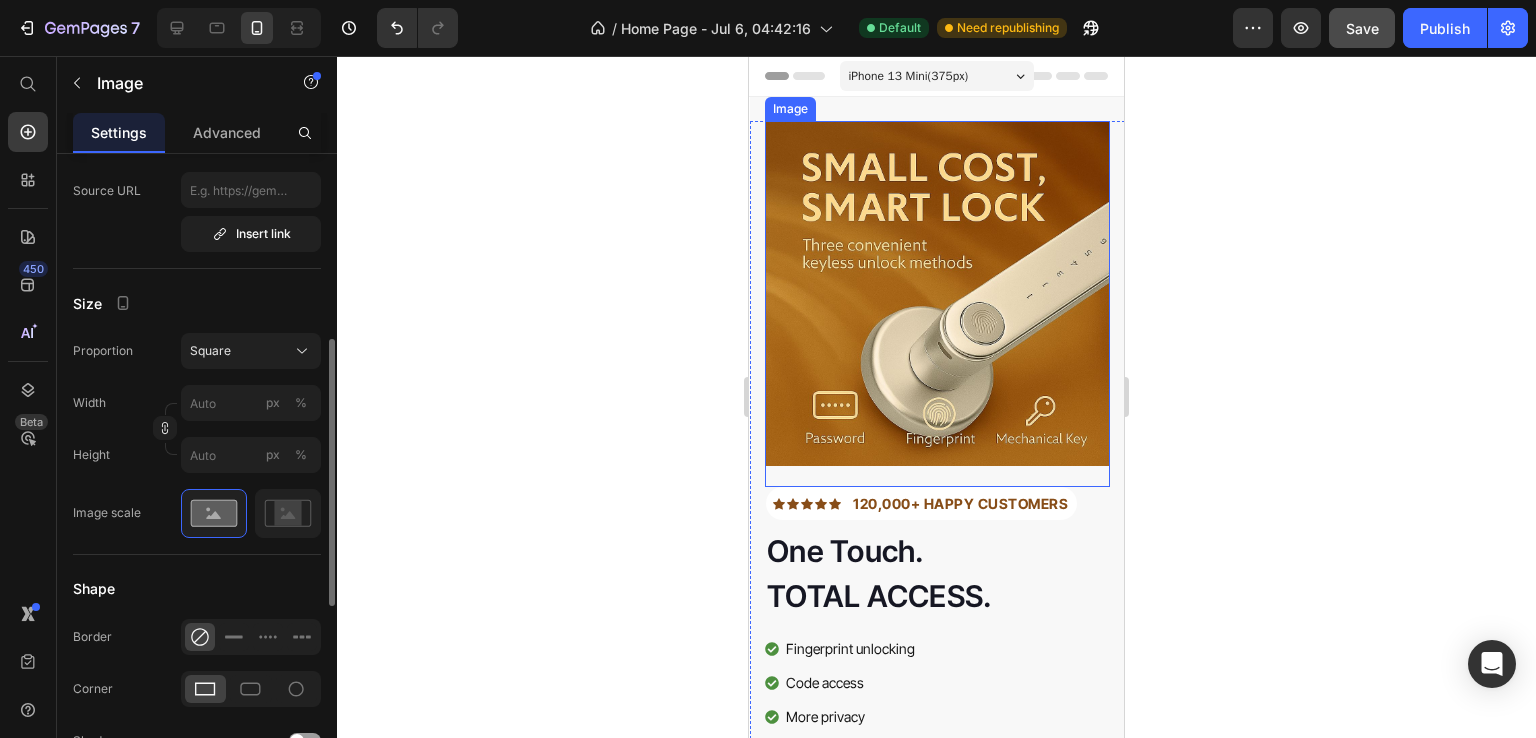 click at bounding box center [937, 304] 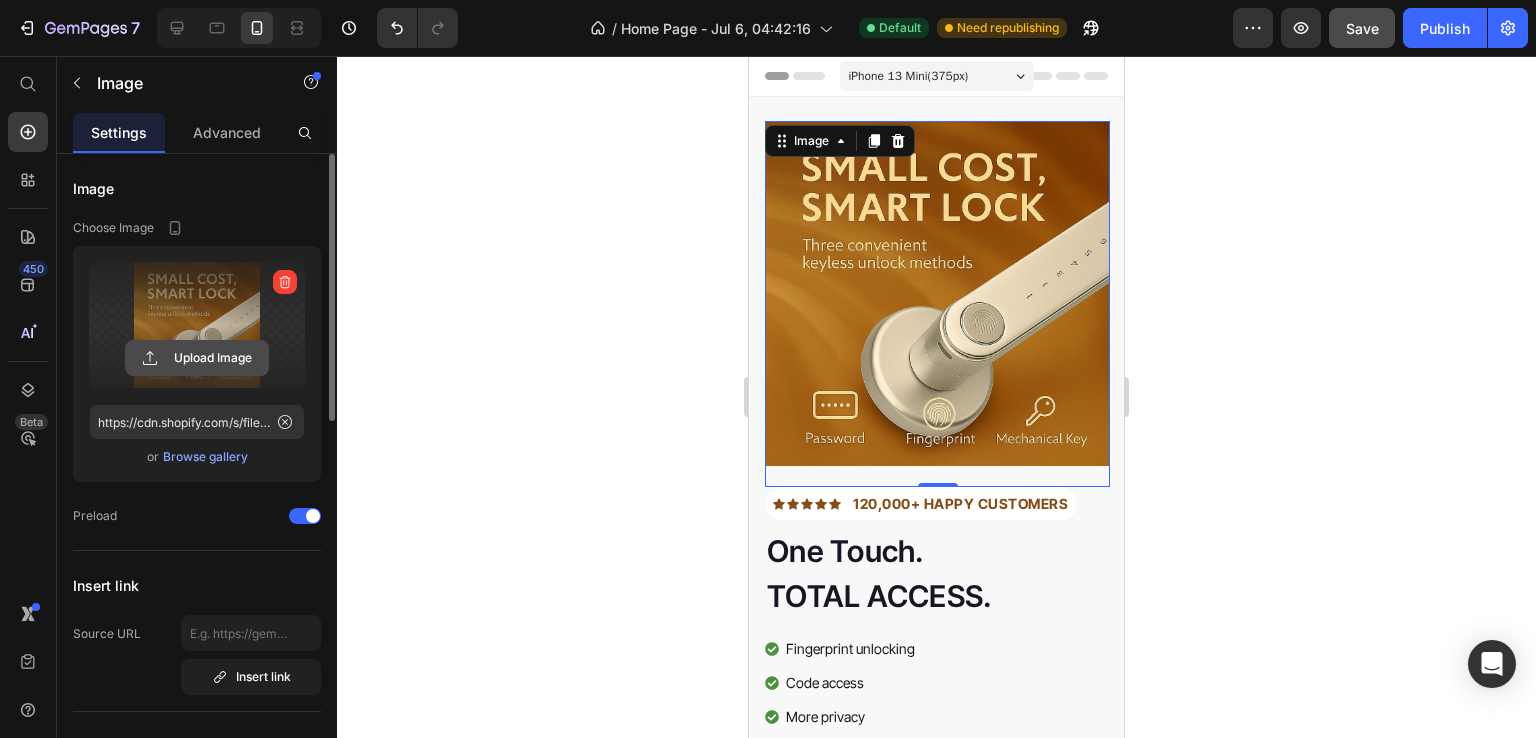 scroll, scrollTop: 0, scrollLeft: 0, axis: both 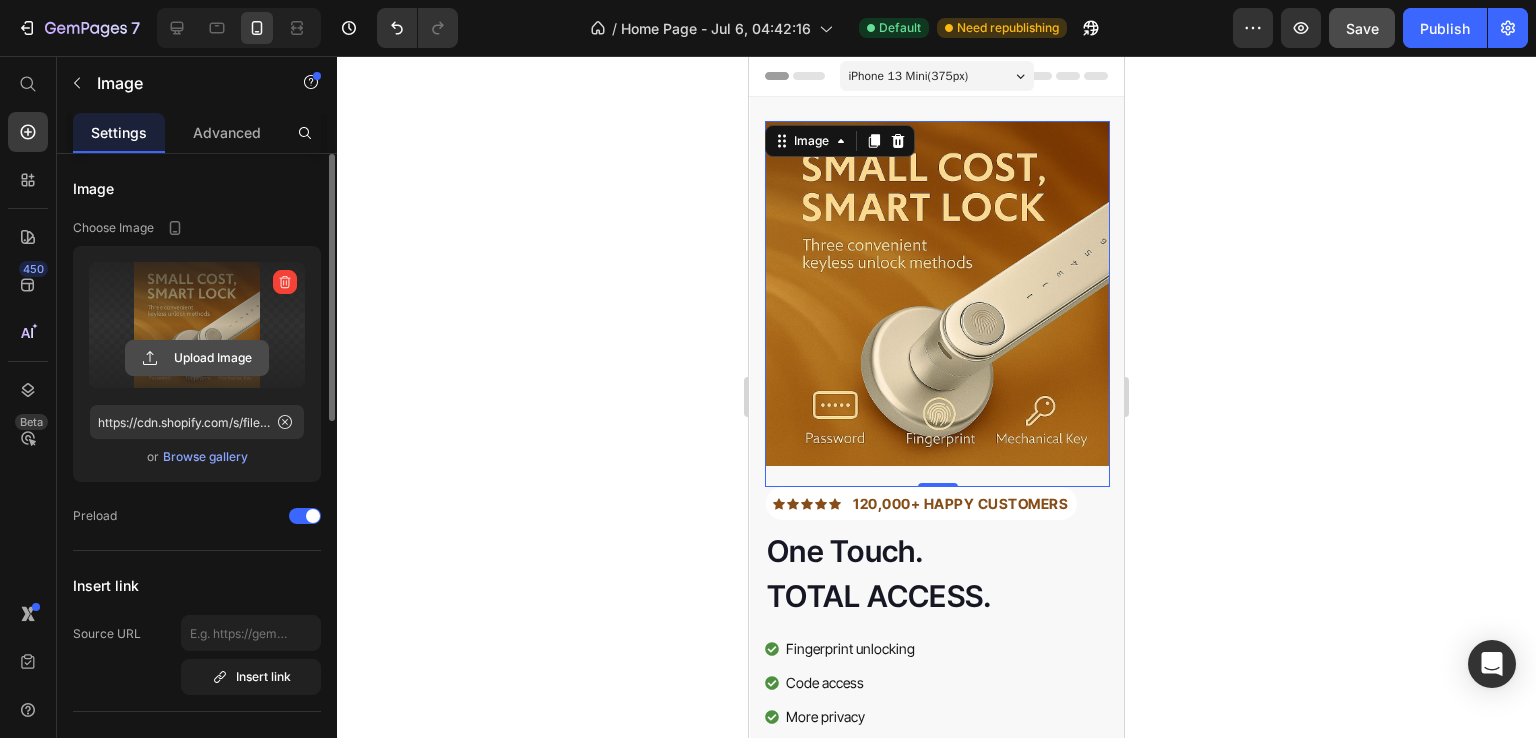 click 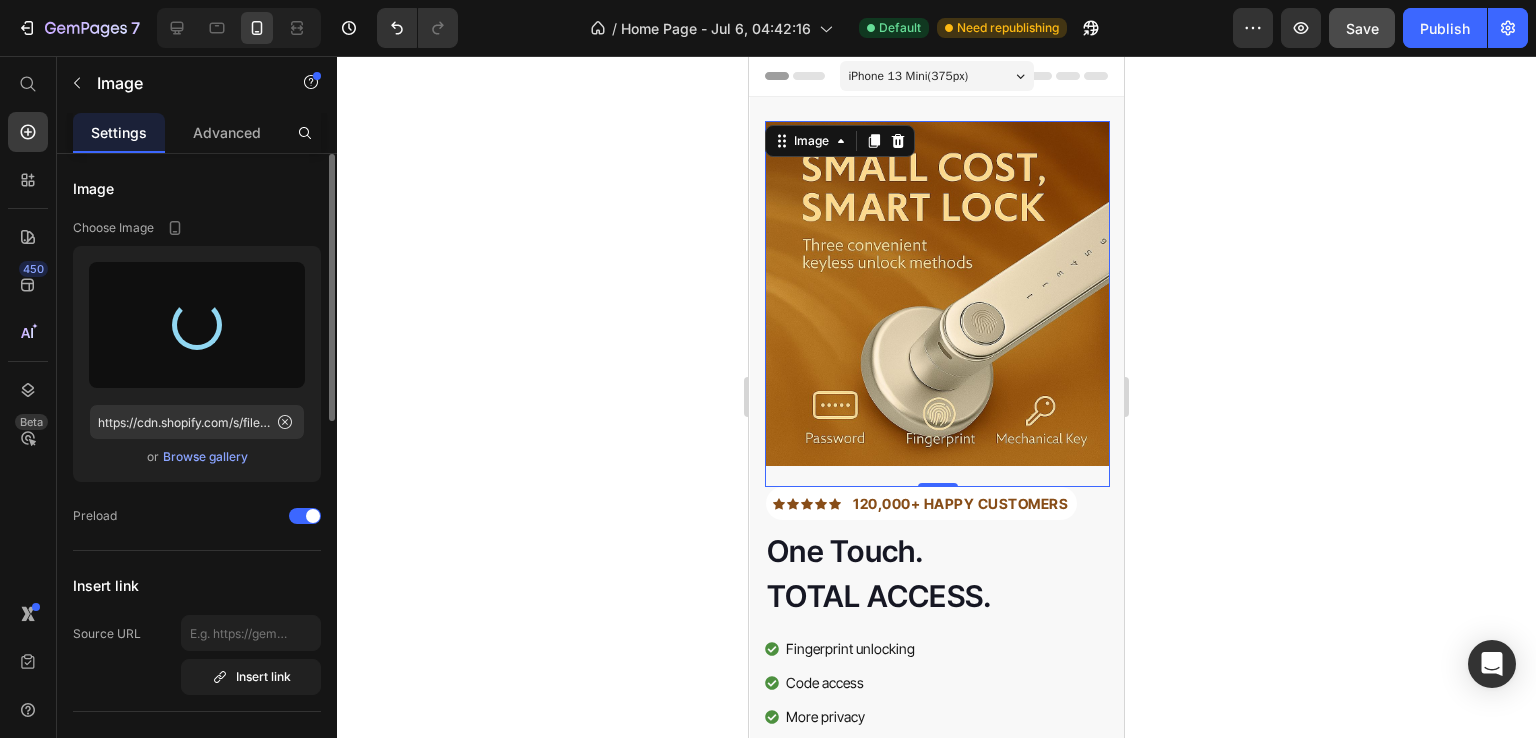 type on "https://cdn.shopify.com/s/files/1/0975/2346/6580/files/gempages_574160830199759641-89def6aa-8bf6-4ade-9cb6-df9543f6d381.png" 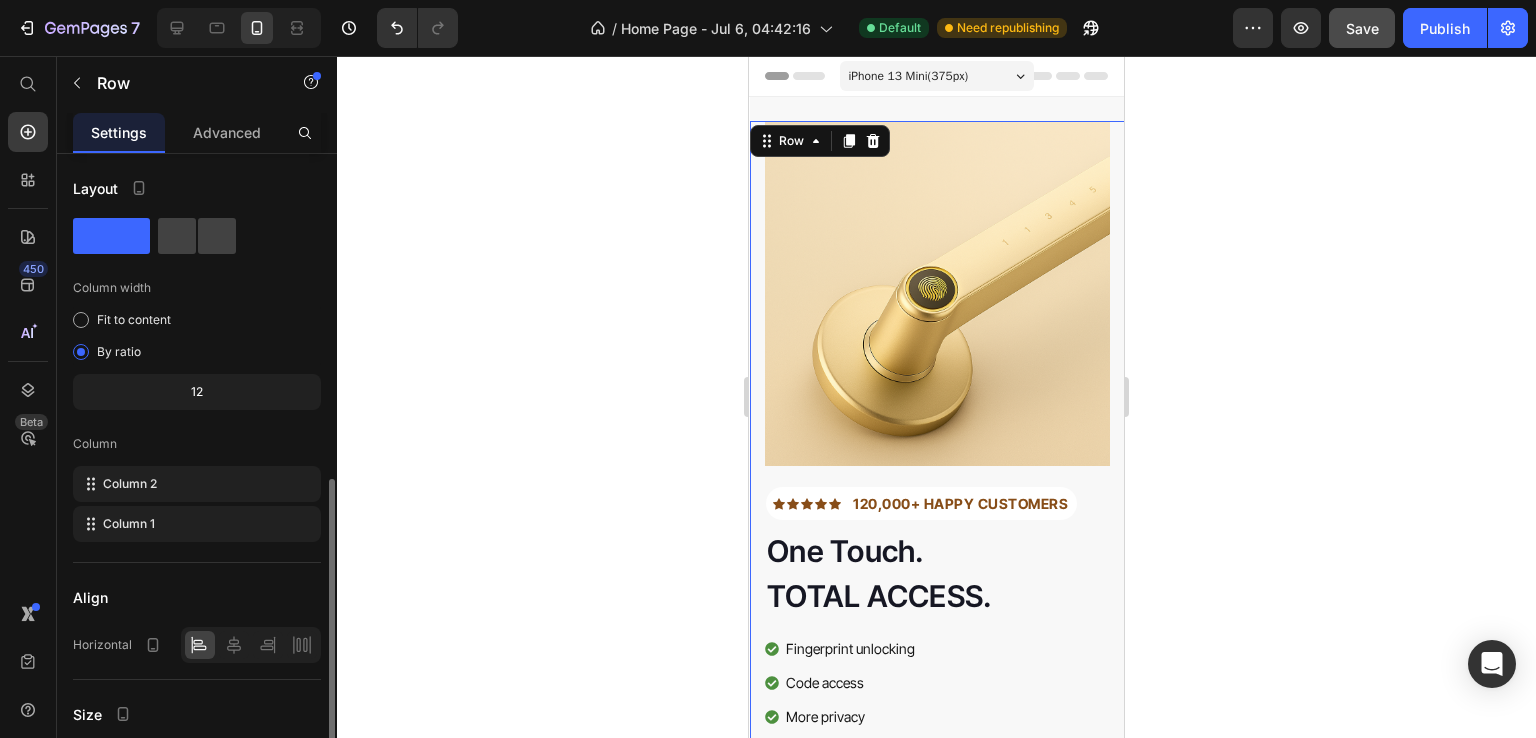 scroll, scrollTop: 330, scrollLeft: 0, axis: vertical 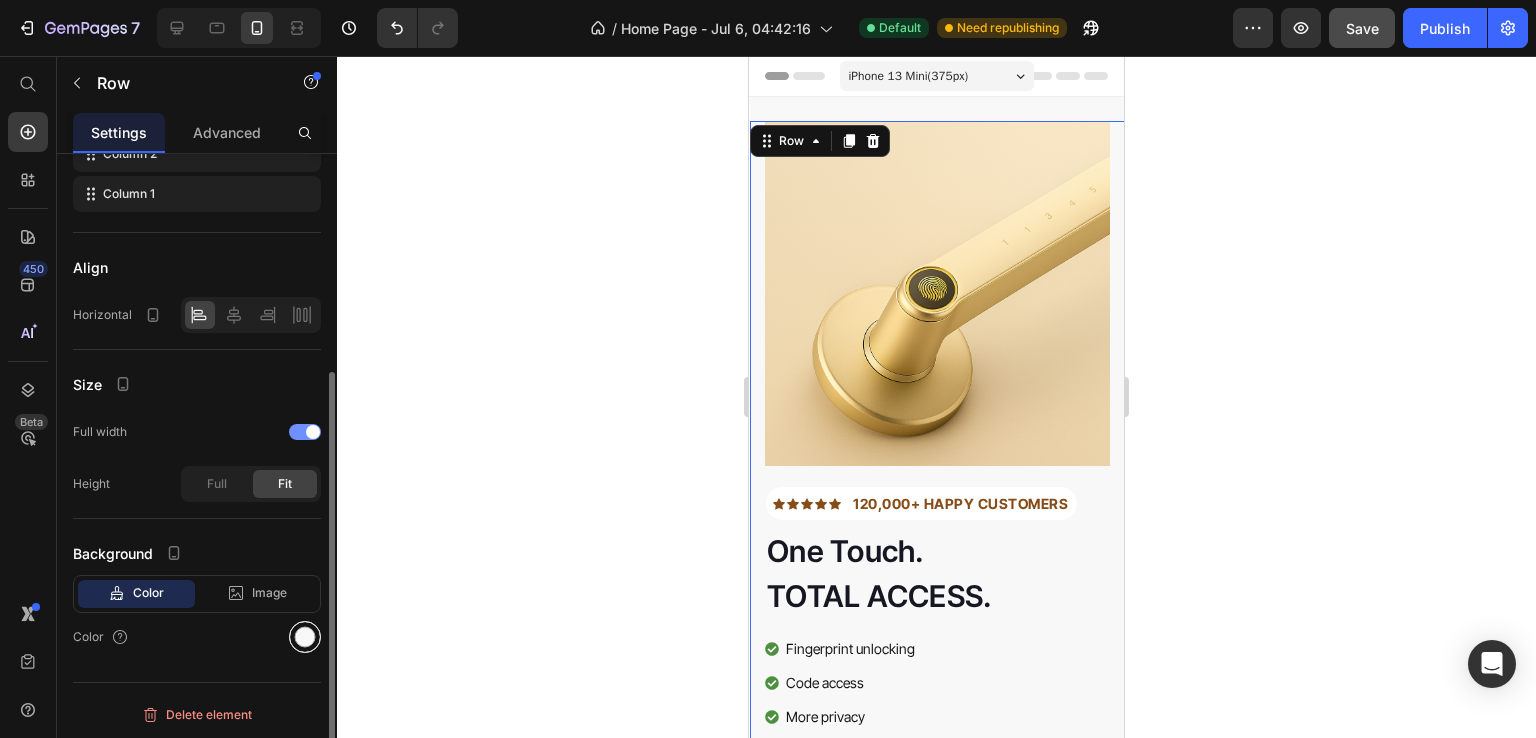 click at bounding box center (305, 637) 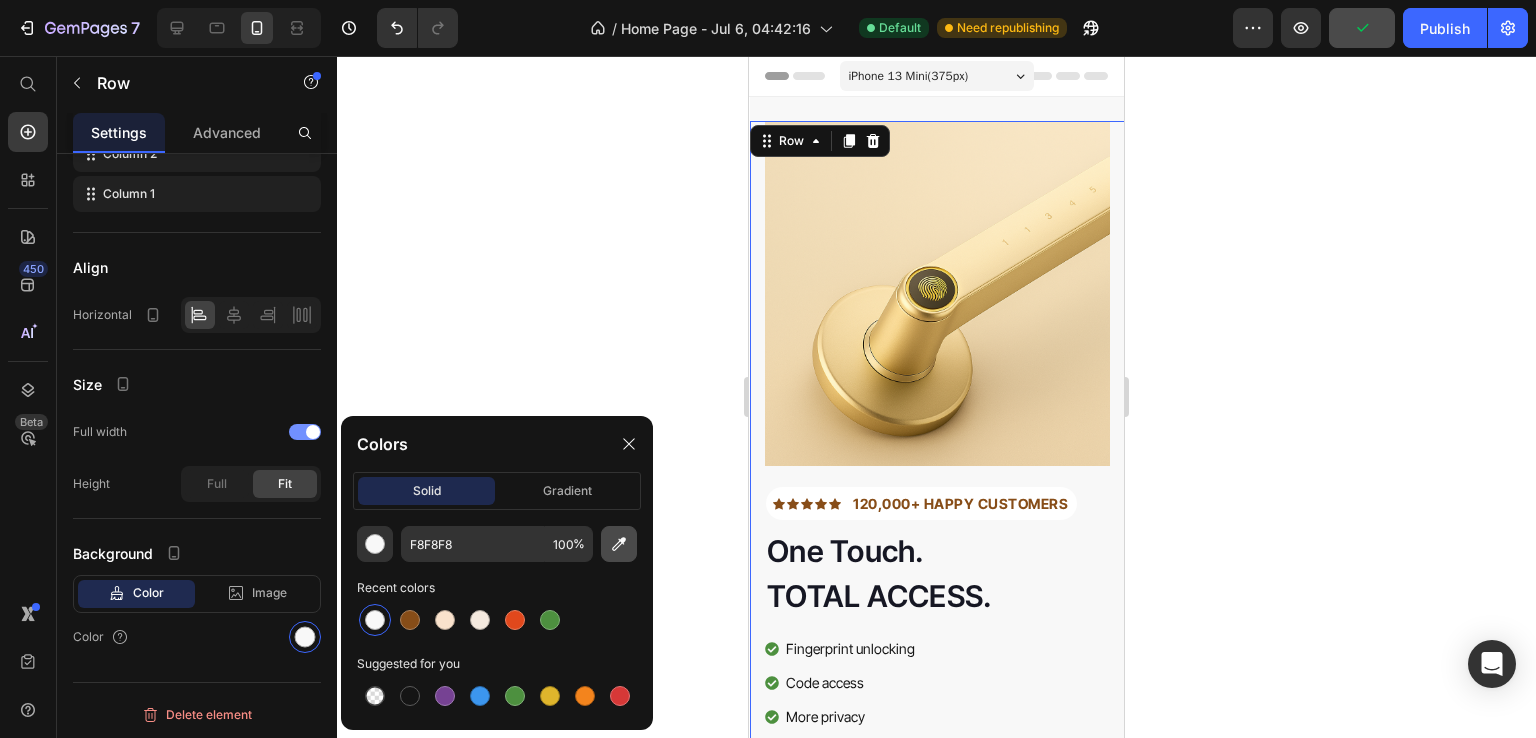 click at bounding box center (619, 544) 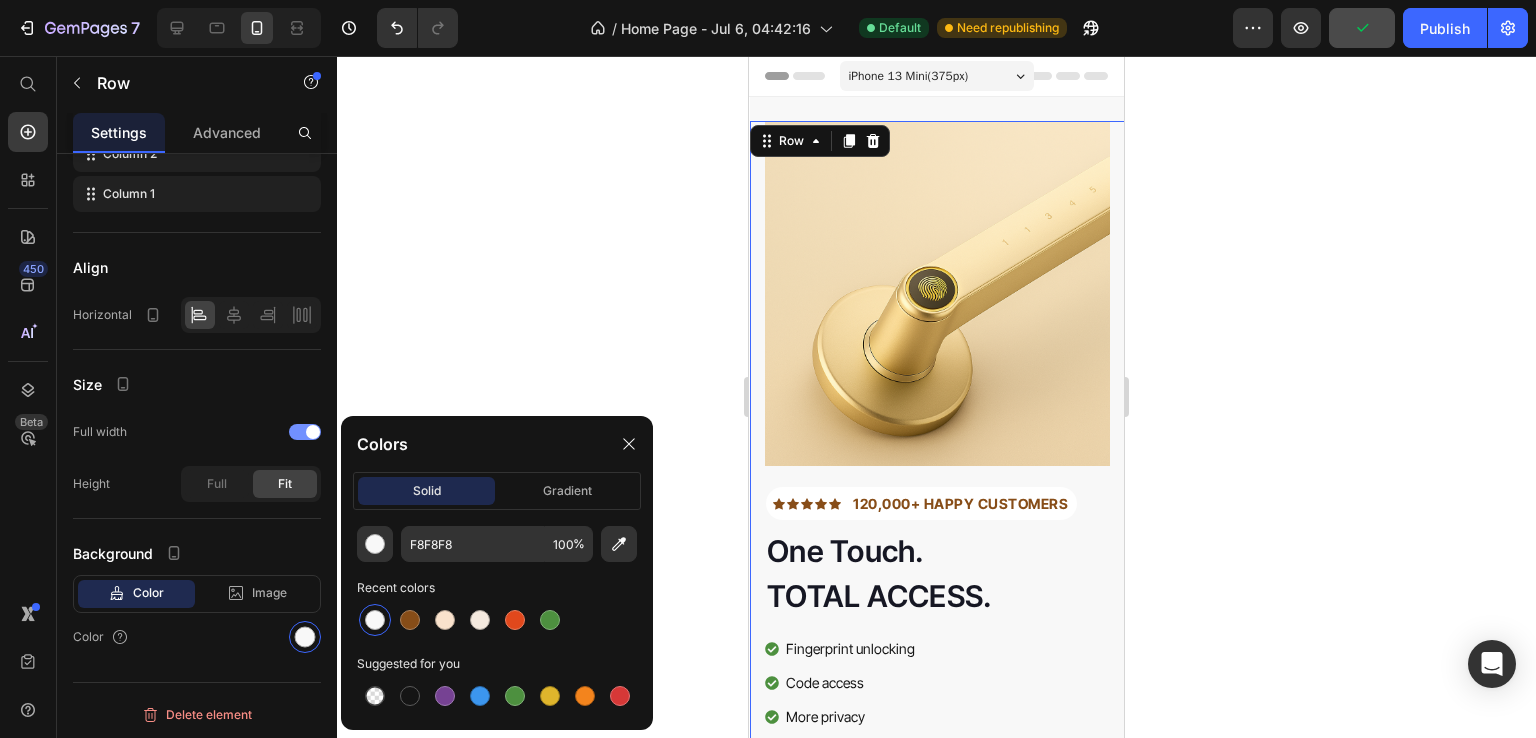 type on "F0DBB5" 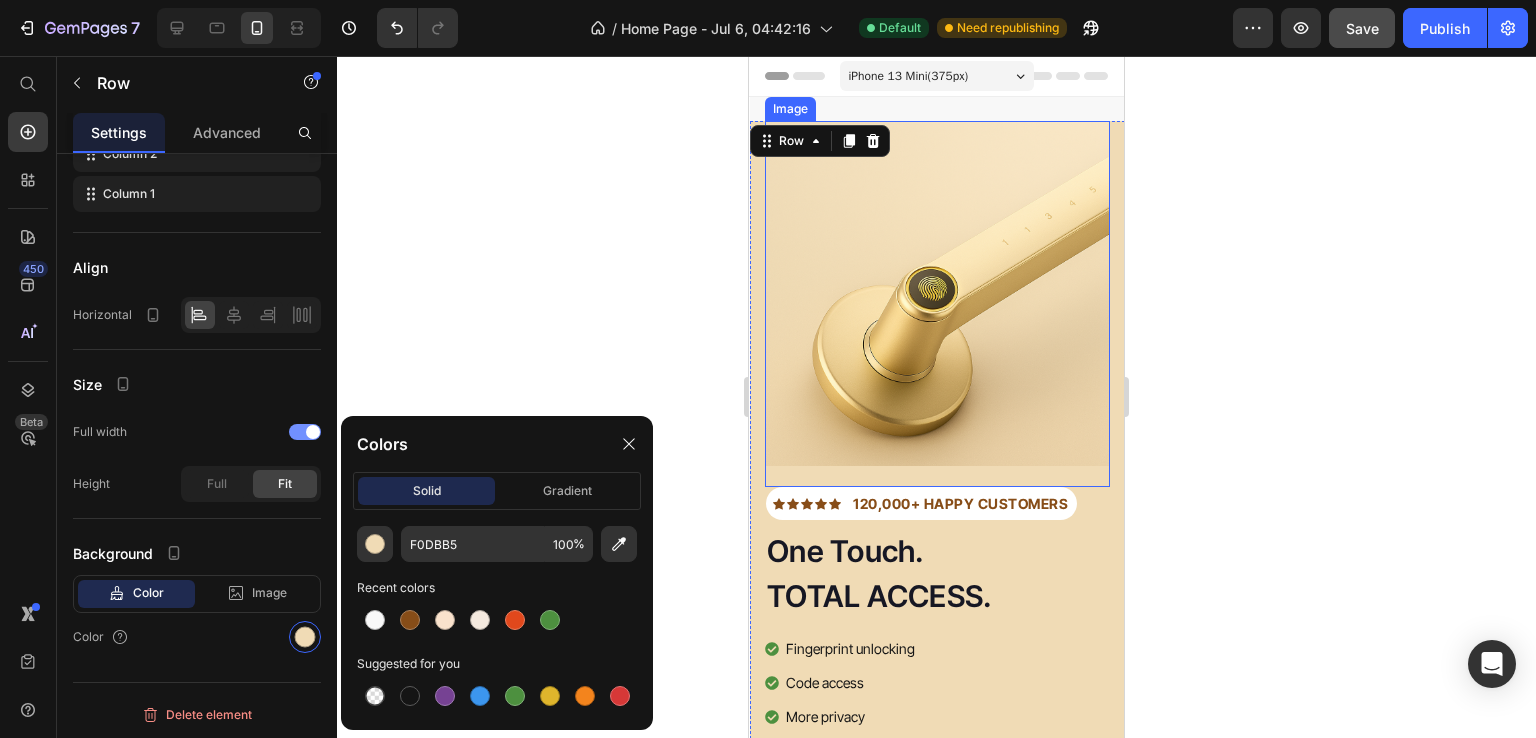 click 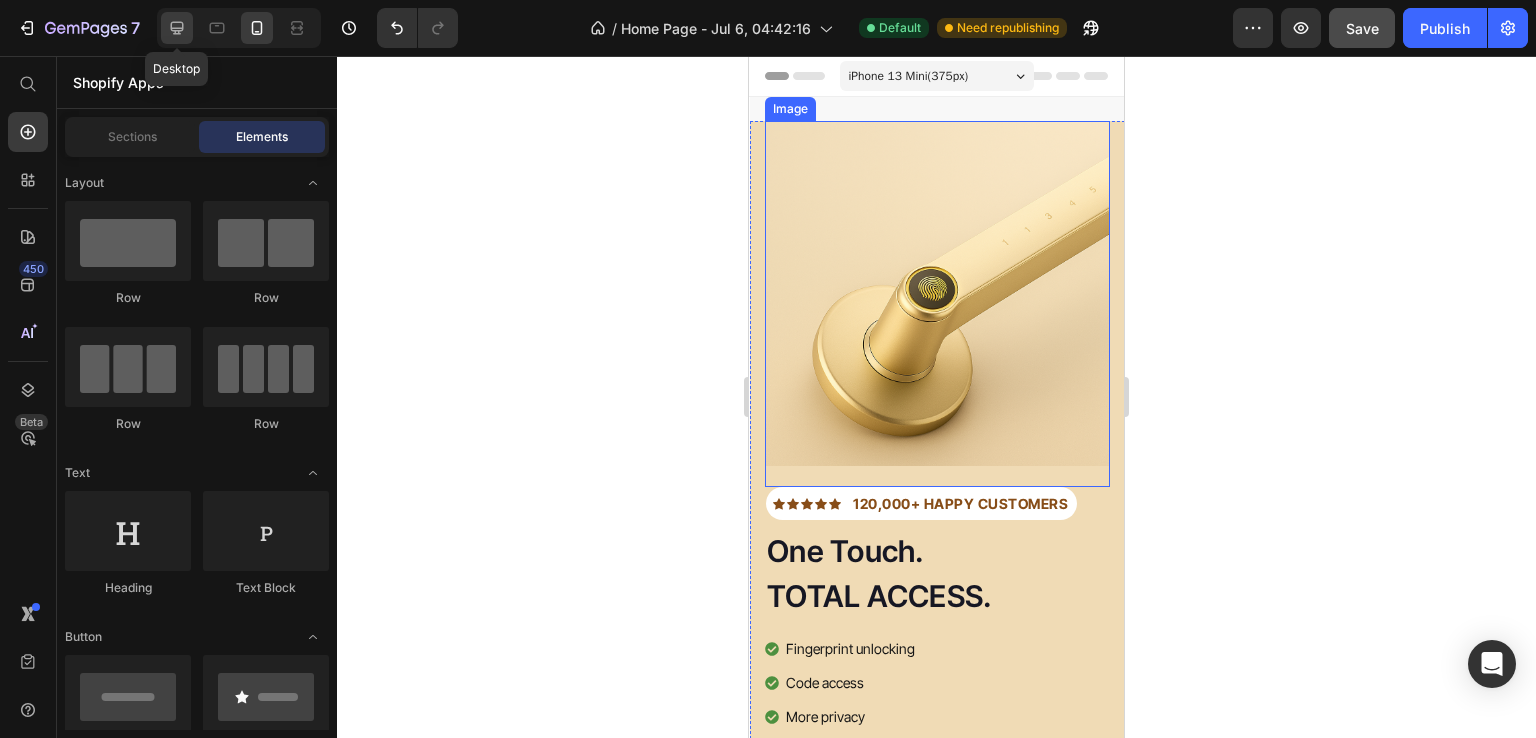click 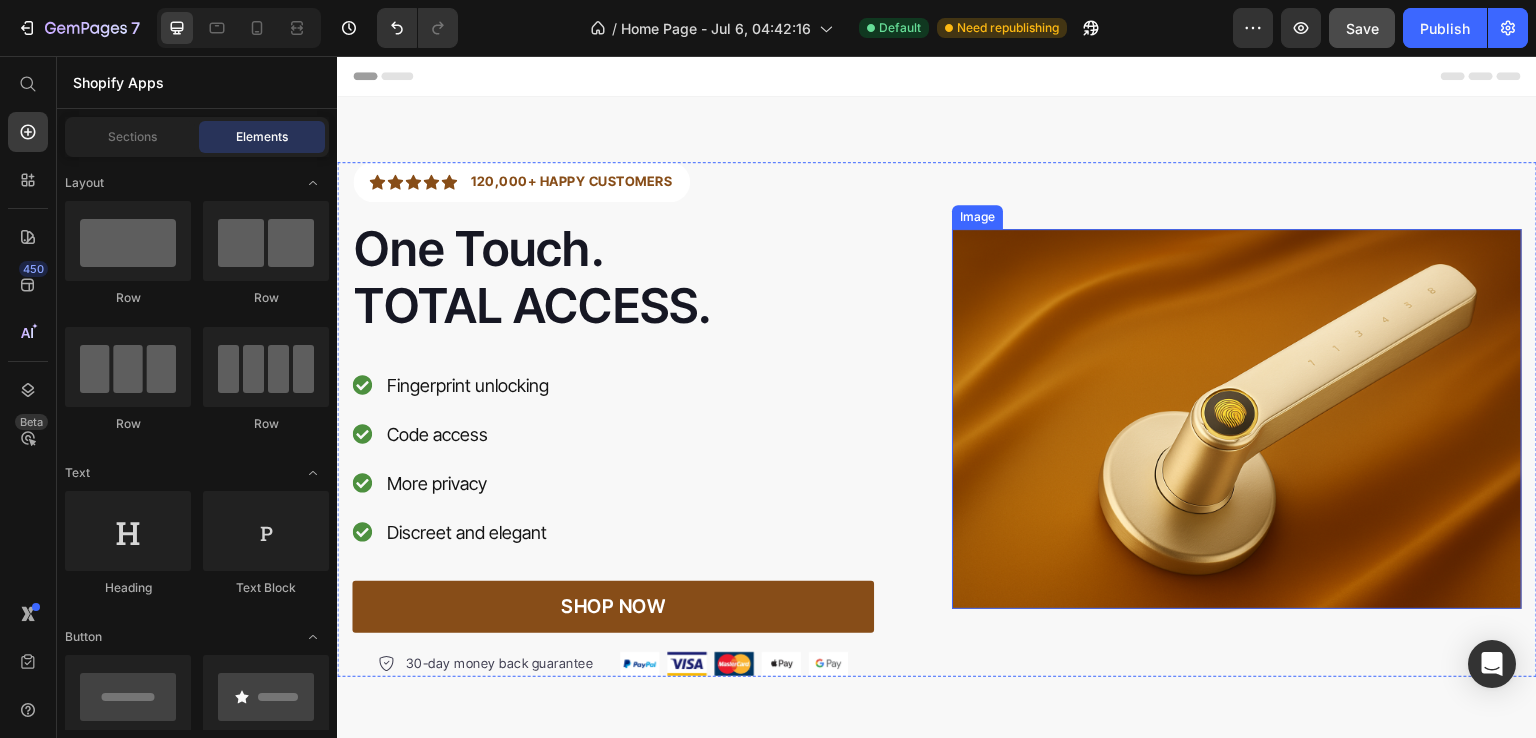 click at bounding box center [1237, 419] 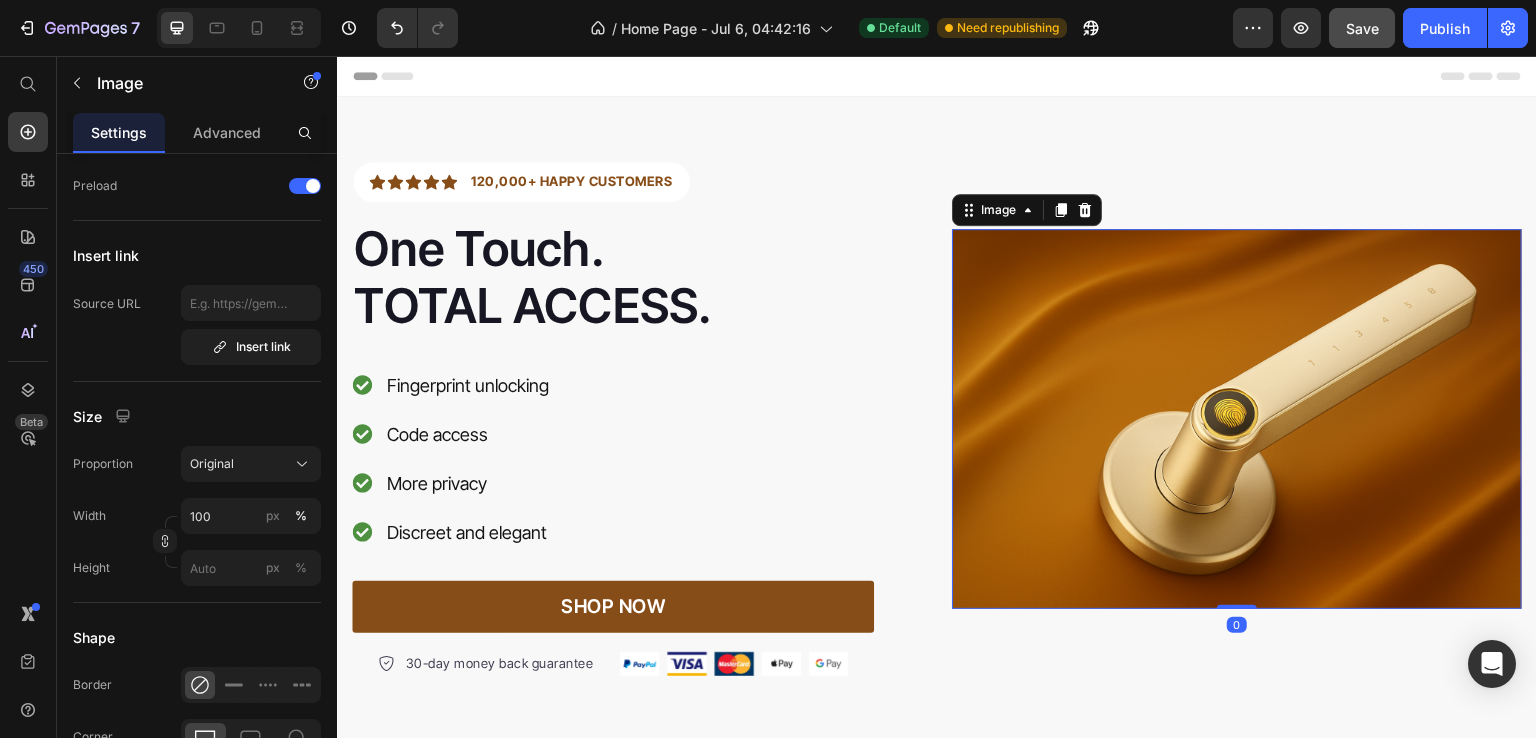 scroll, scrollTop: 0, scrollLeft: 0, axis: both 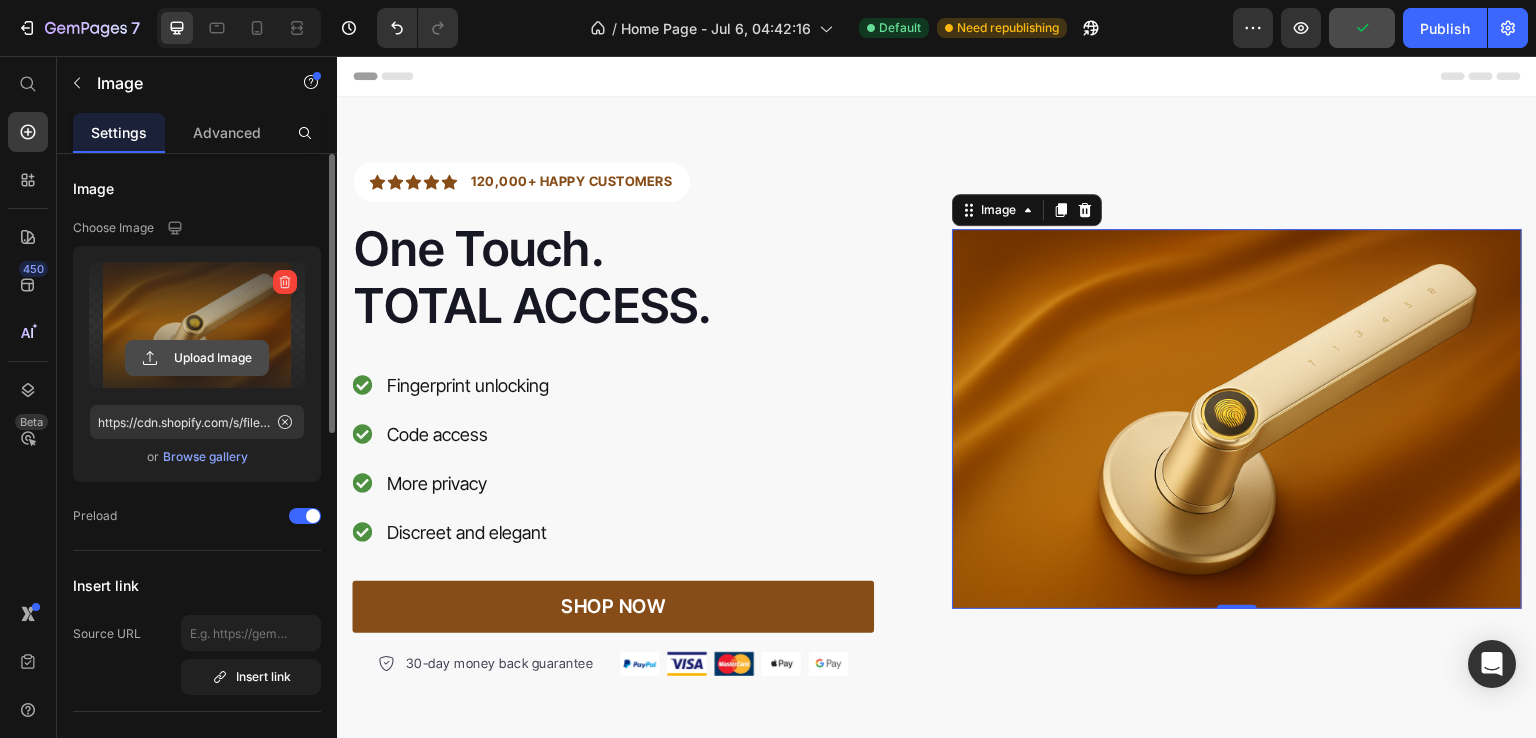 click 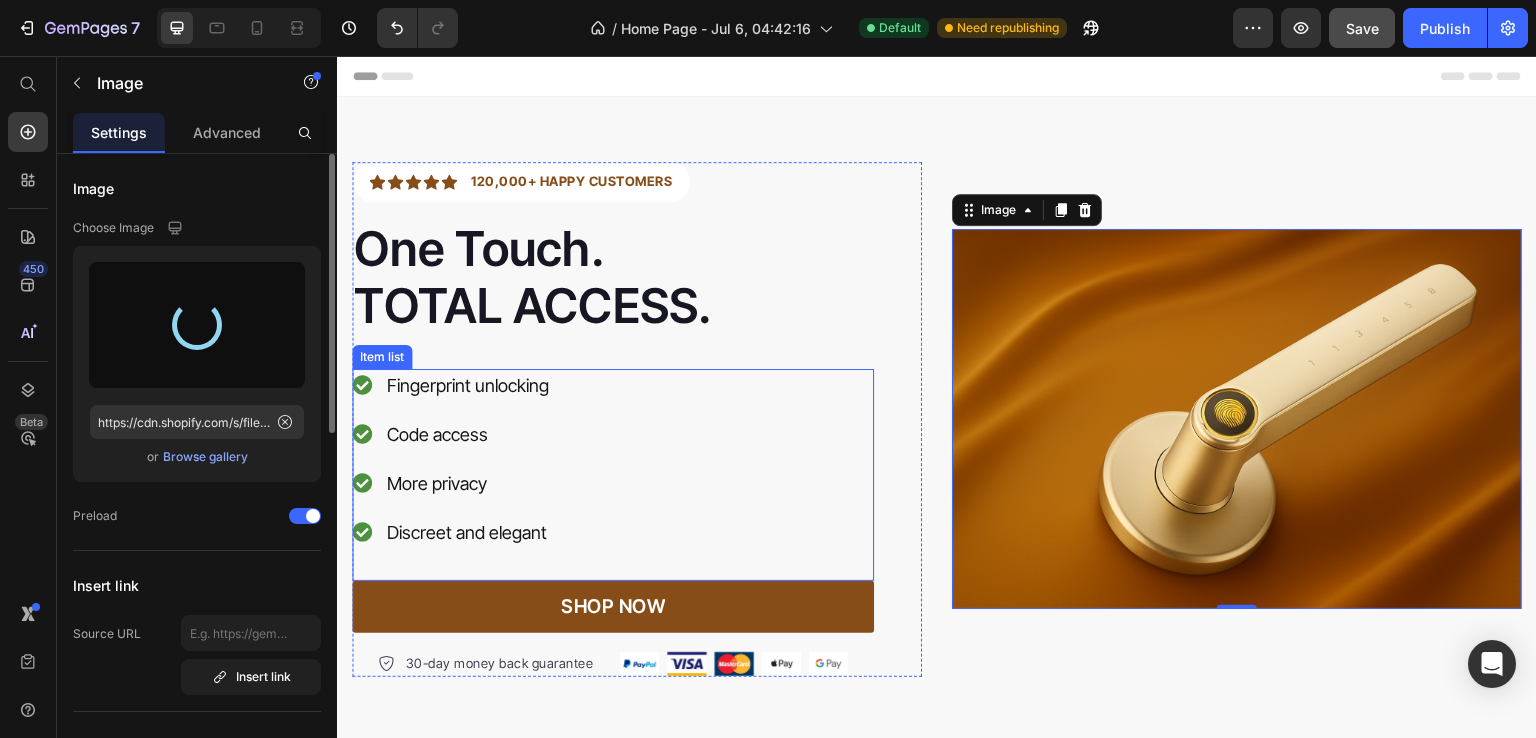 type on "https://cdn.shopify.com/s/files/1/0975/2346/6580/files/gempages_574160830199759641-89def6aa-8bf6-4ade-9cb6-df9543f6d381.png" 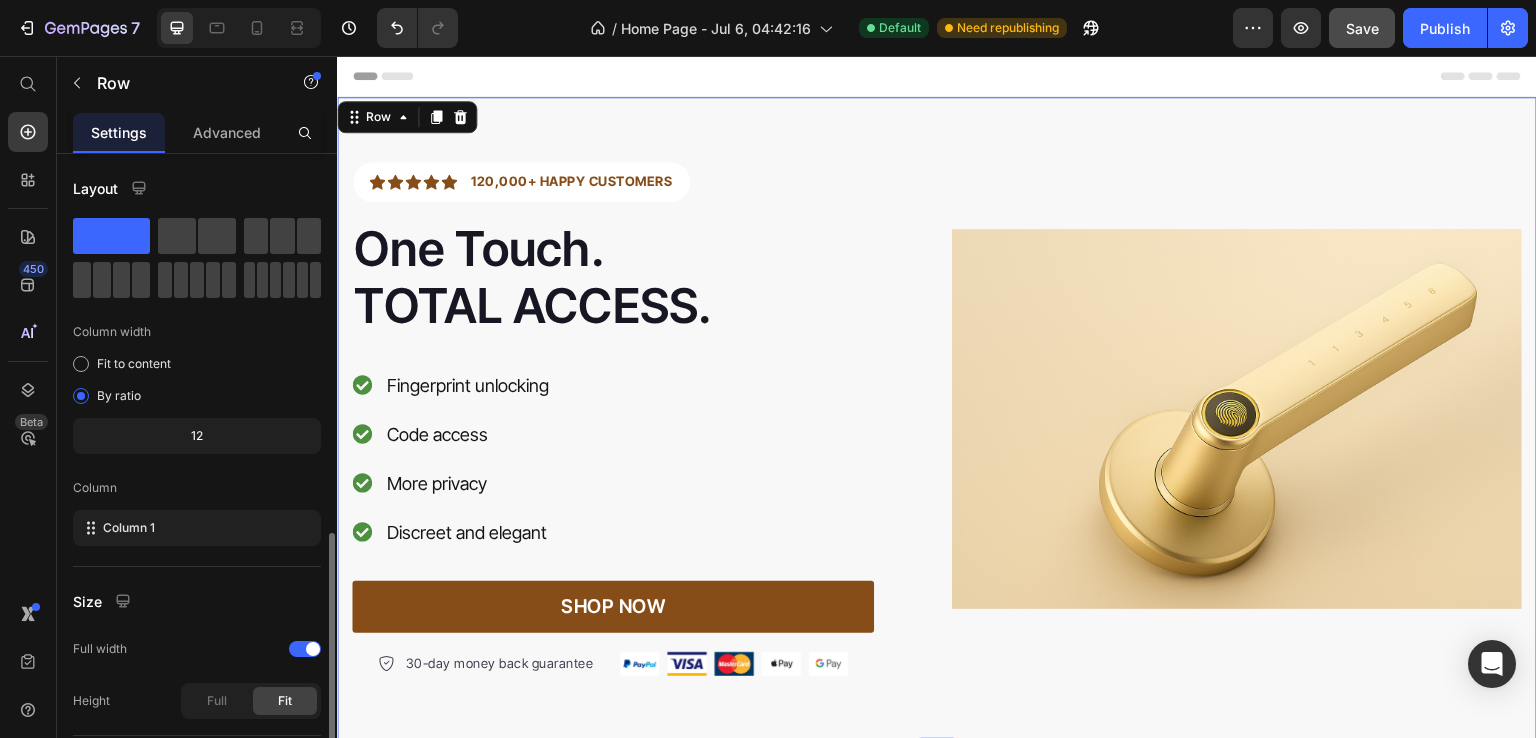 scroll, scrollTop: 217, scrollLeft: 0, axis: vertical 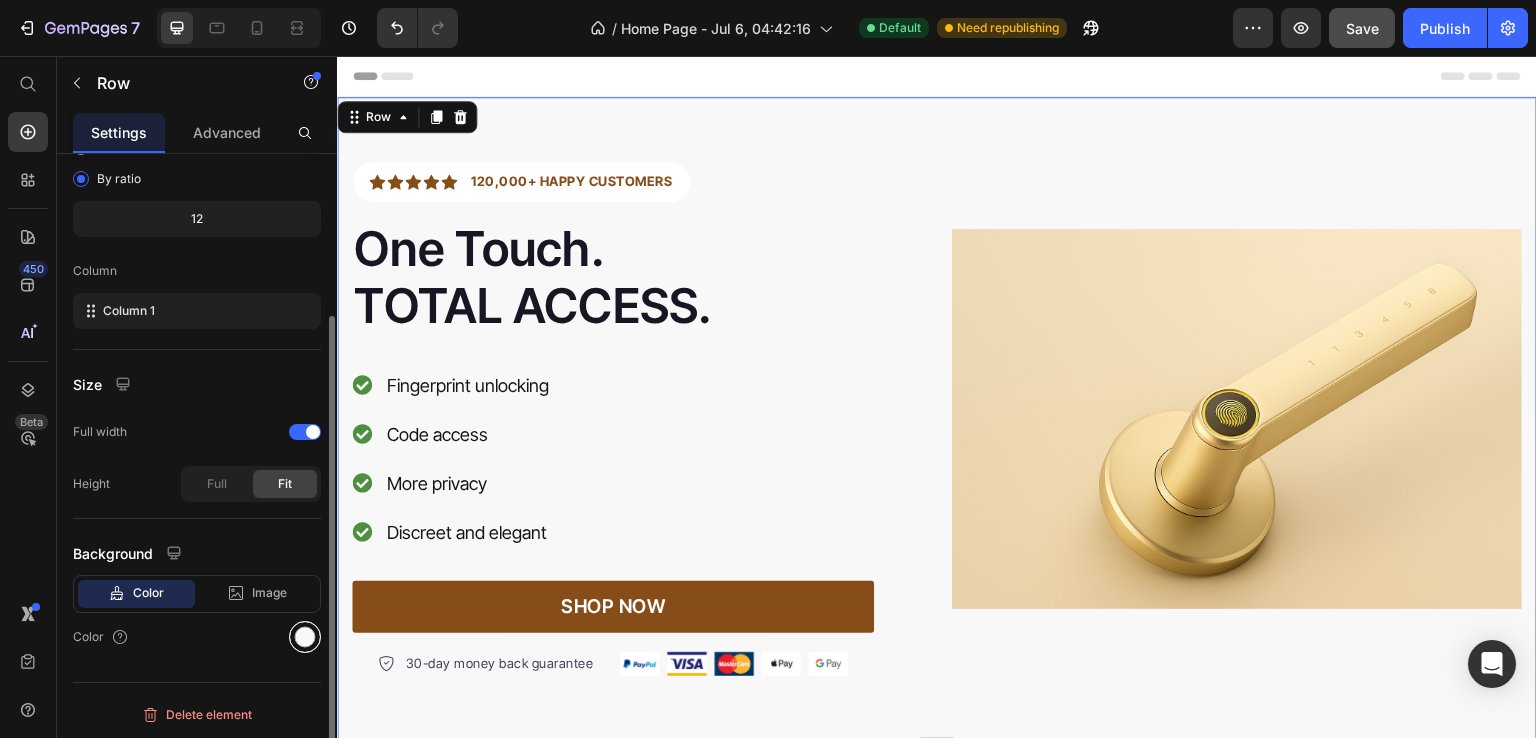 click at bounding box center (305, 637) 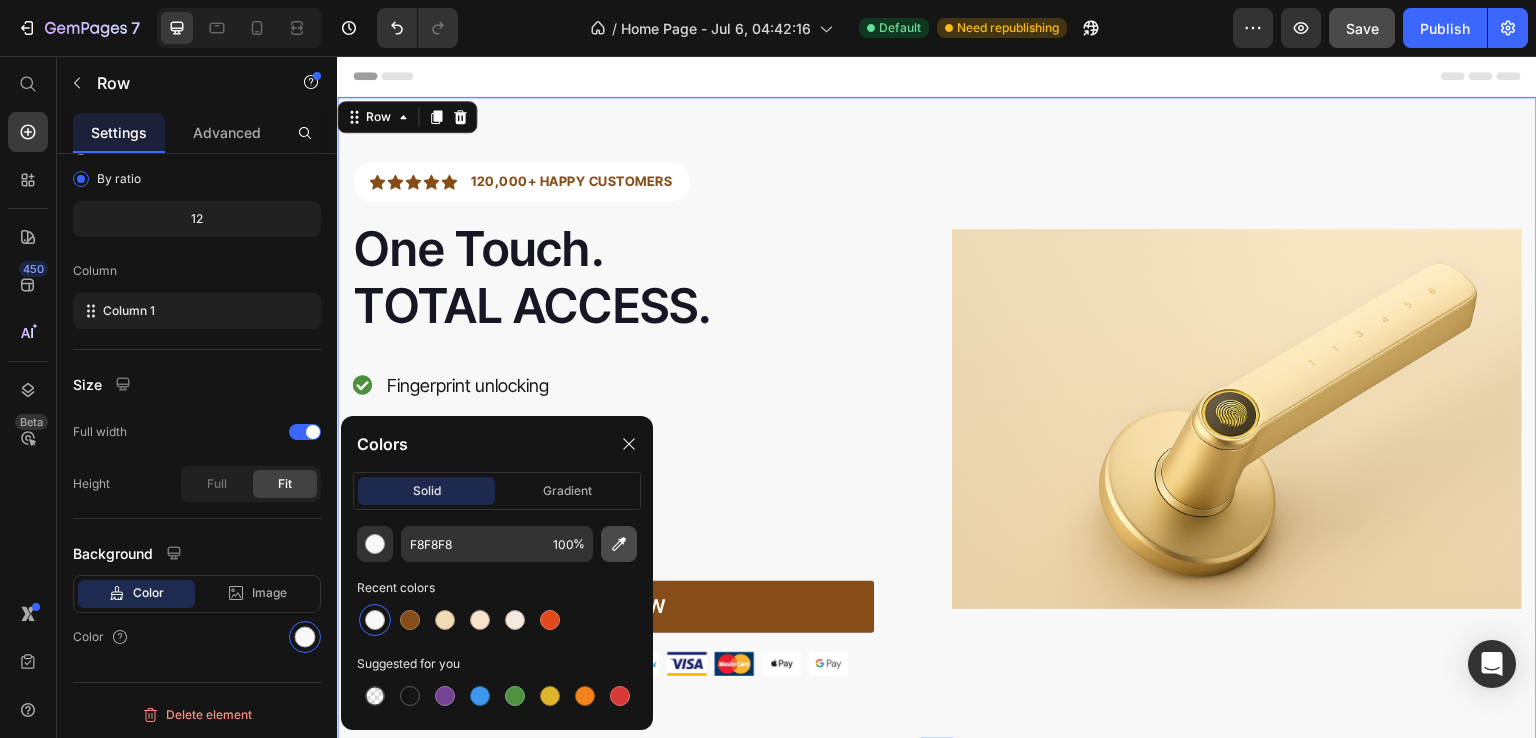 click 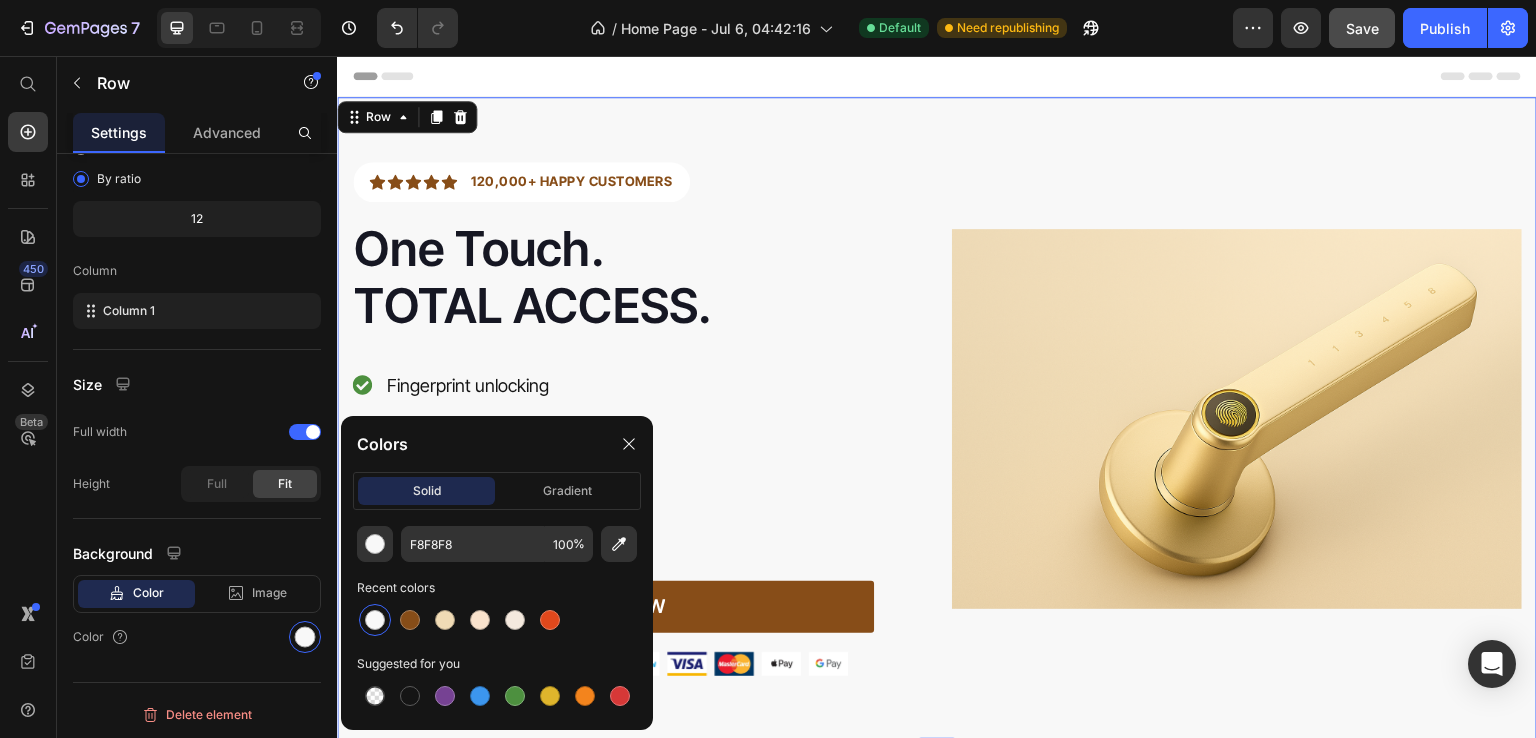 type on "F0DDB8" 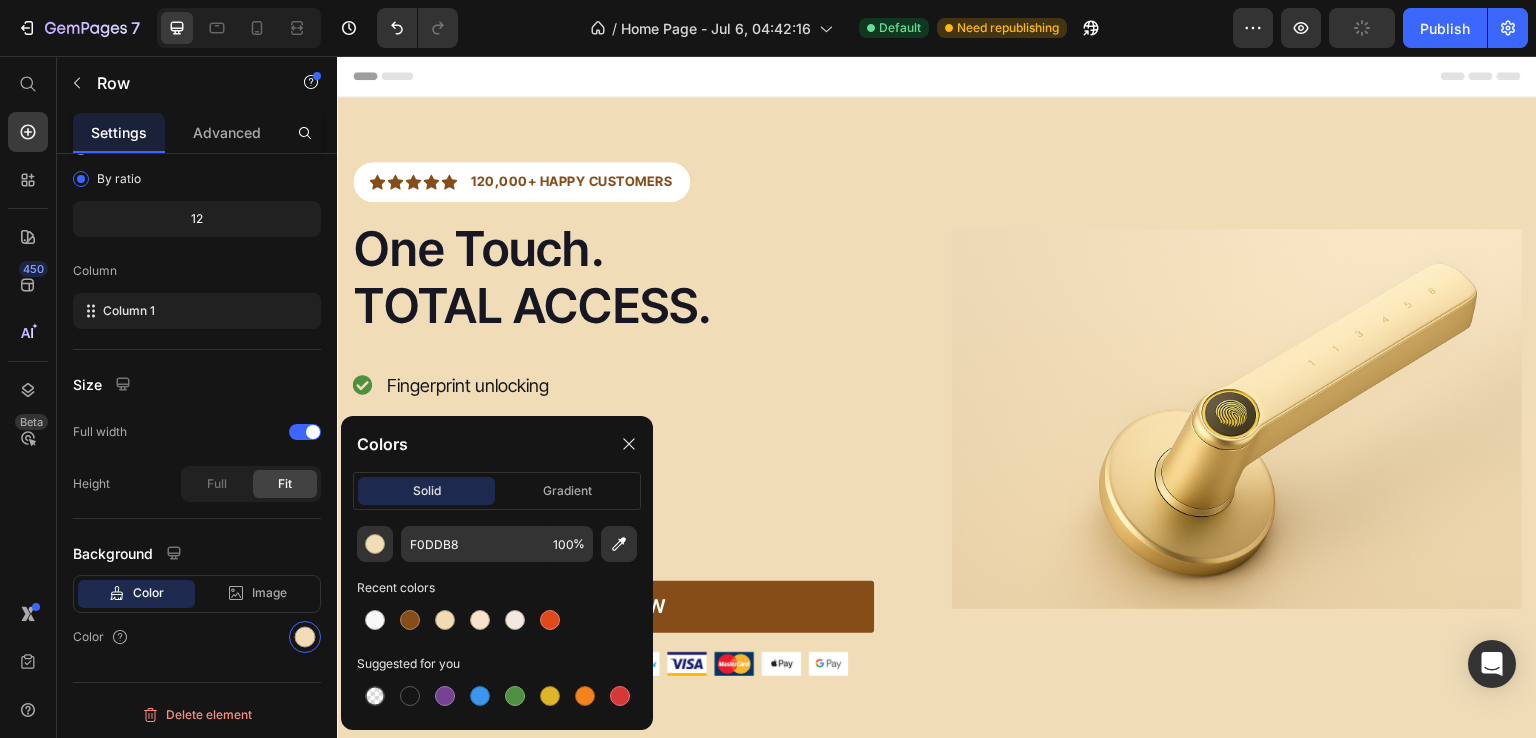 click on "Header" at bounding box center [937, 76] 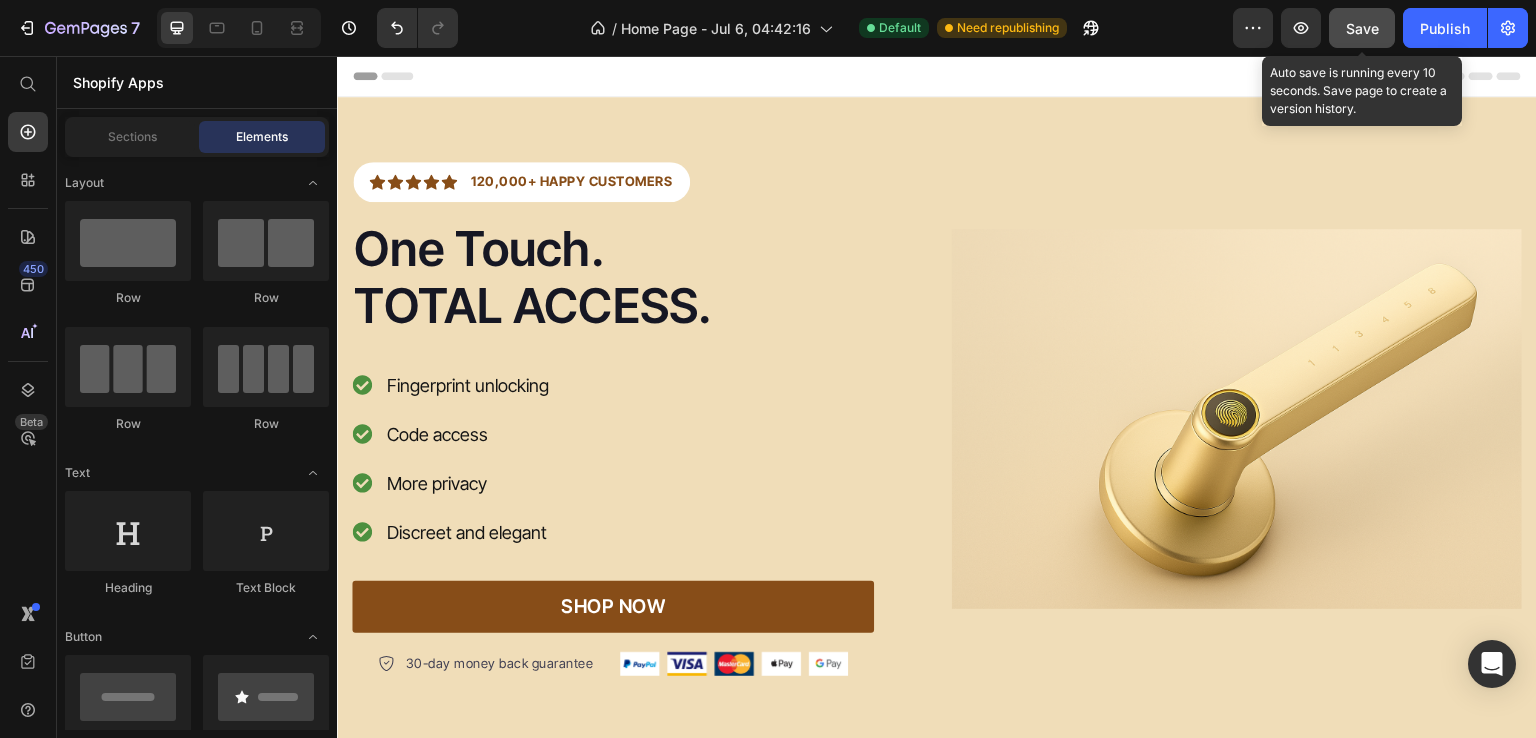 click on "Save" at bounding box center (1362, 28) 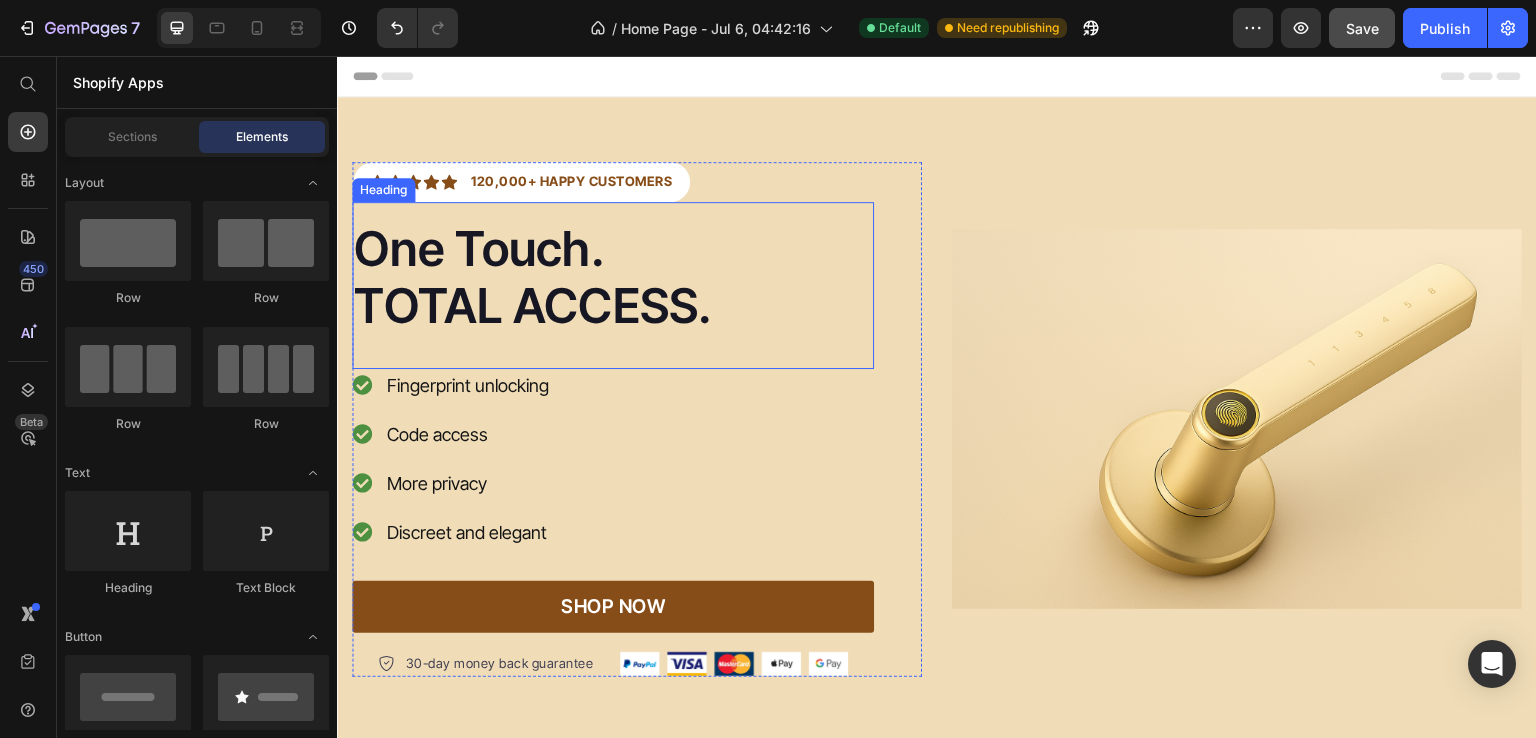 click on "One Touch.  TOTAL ACCESS." at bounding box center (613, 277) 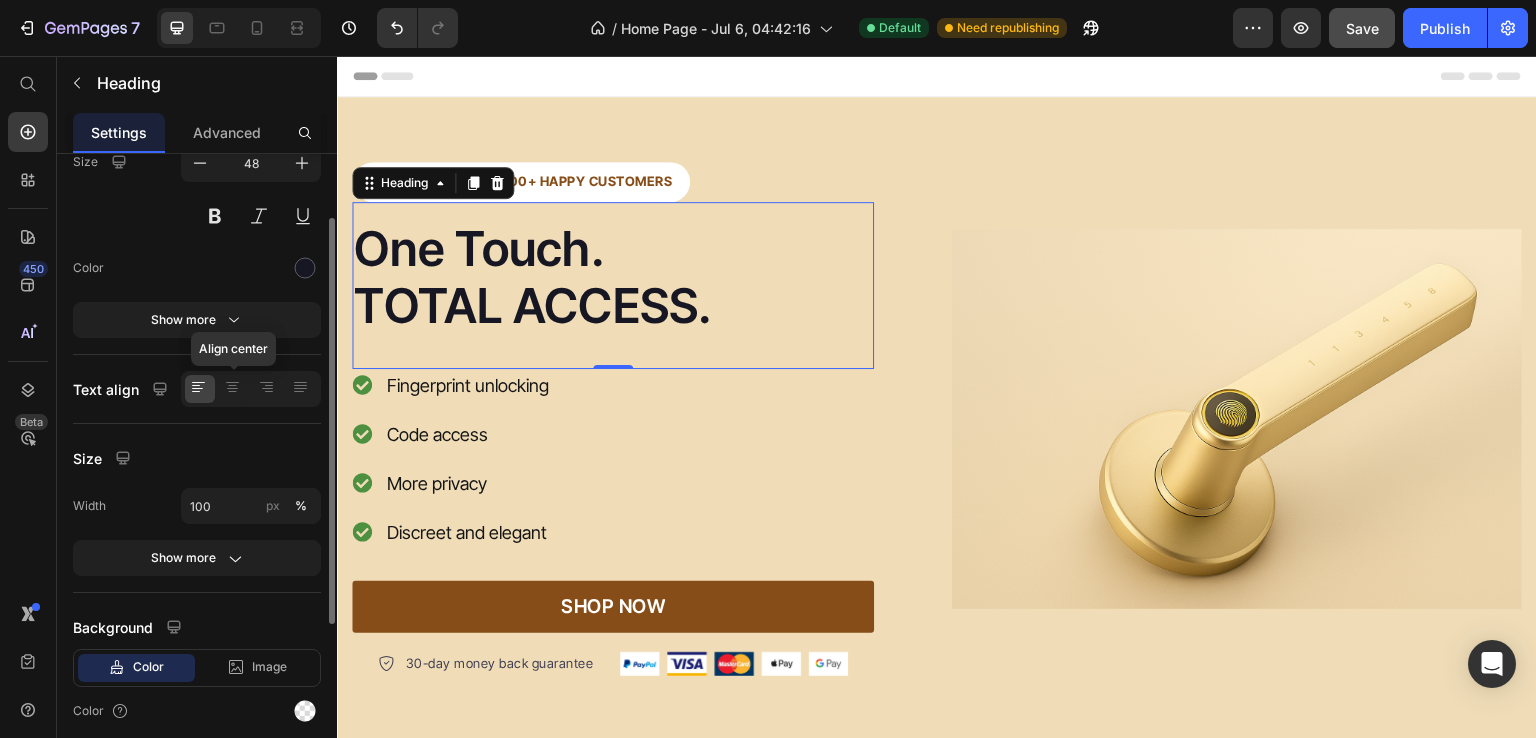 scroll, scrollTop: 0, scrollLeft: 0, axis: both 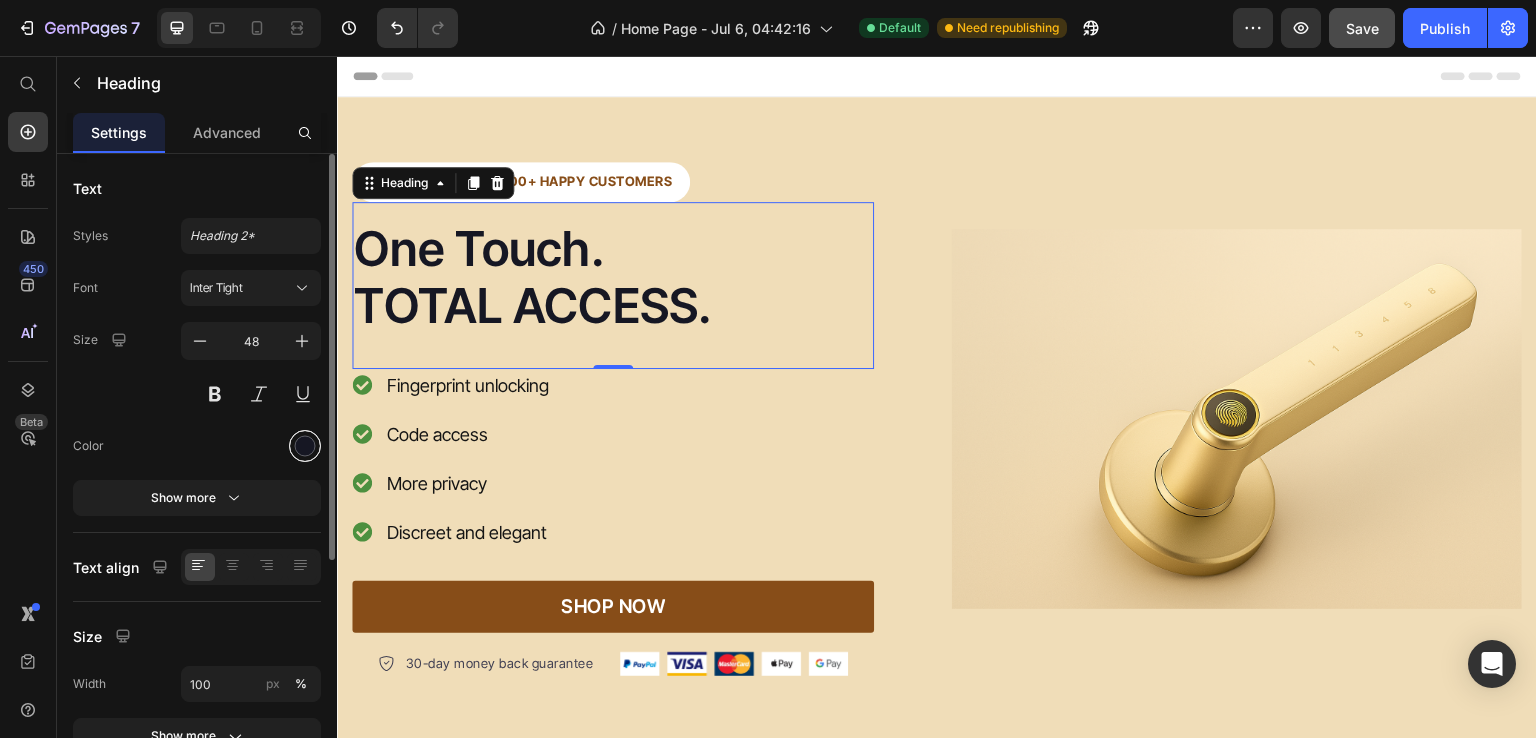 click at bounding box center (305, 446) 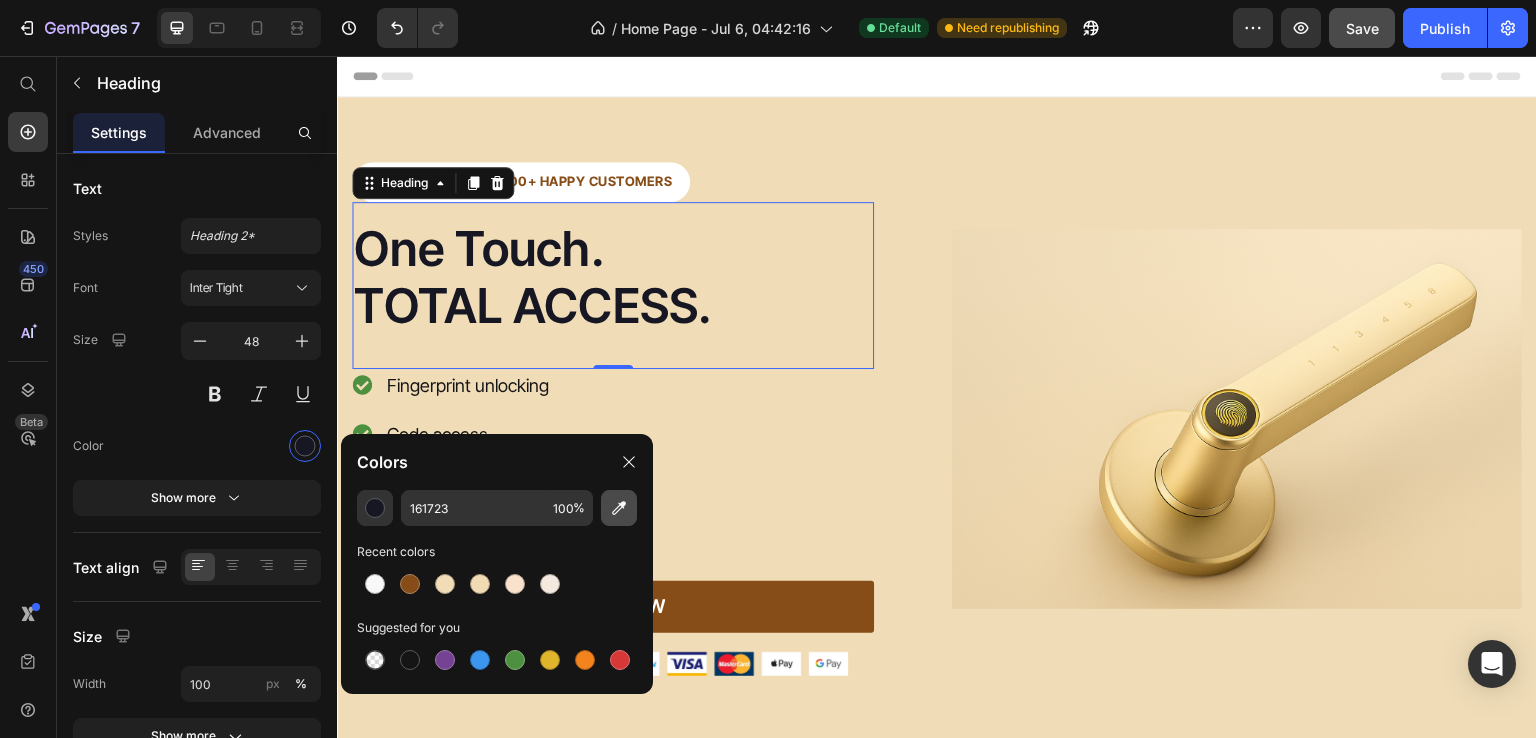 click 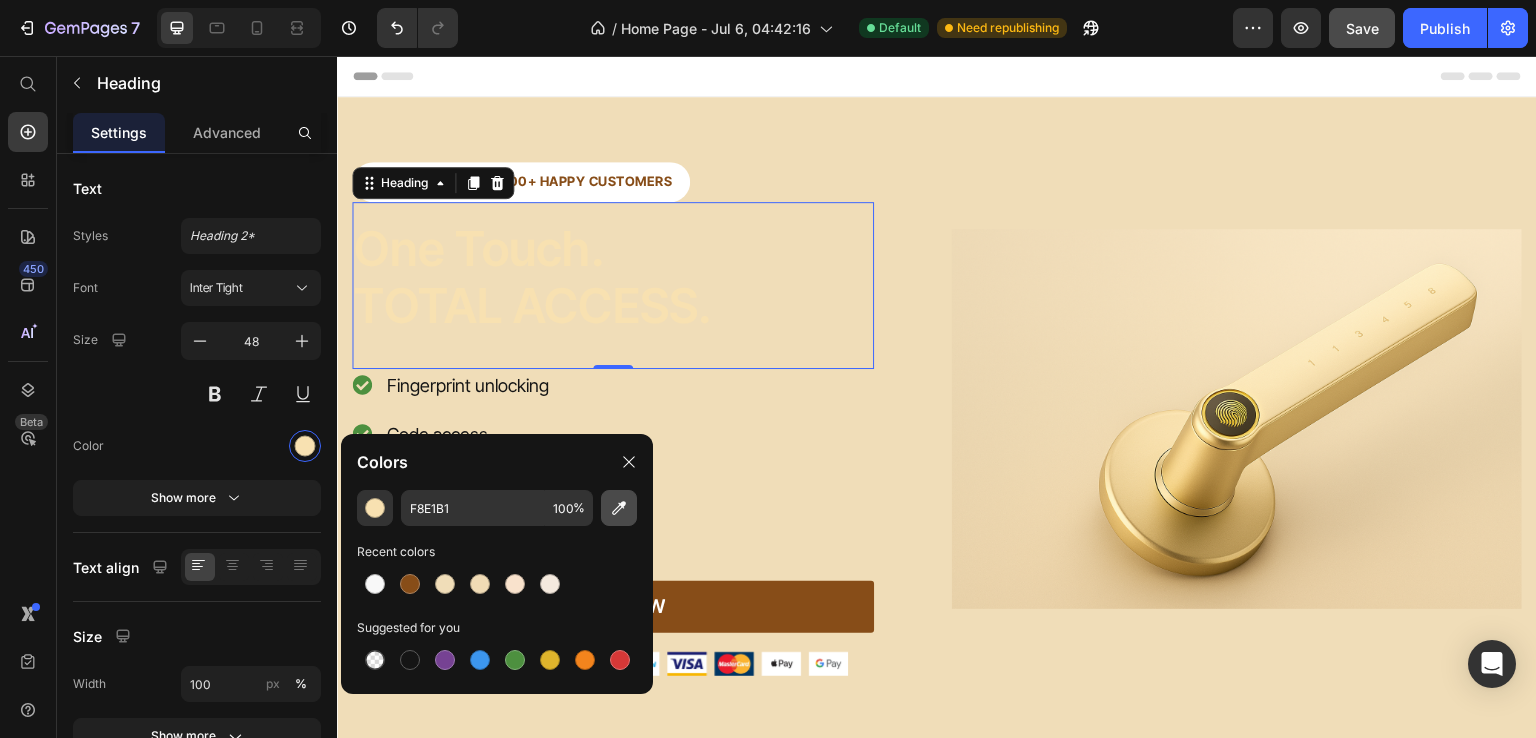 click 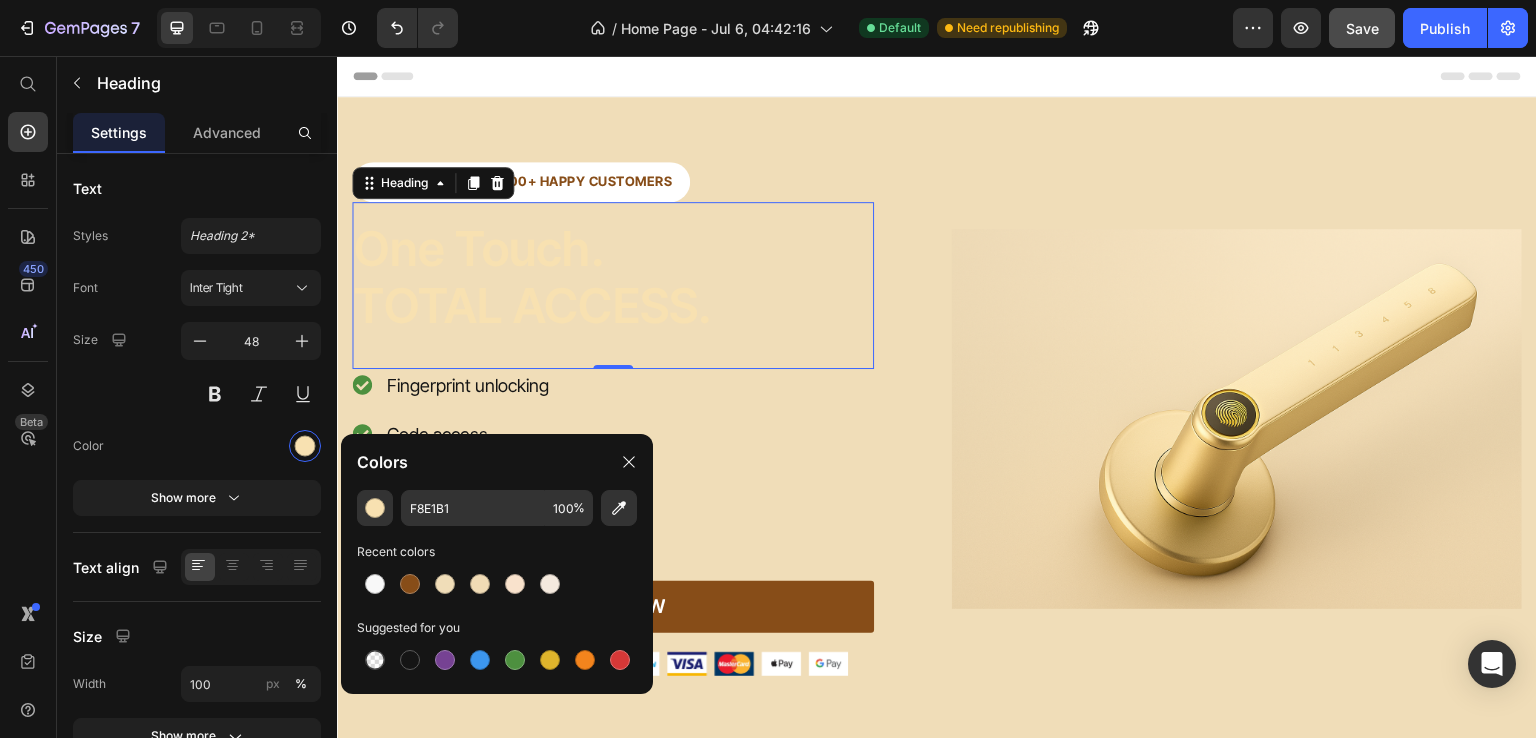 type on "A39149" 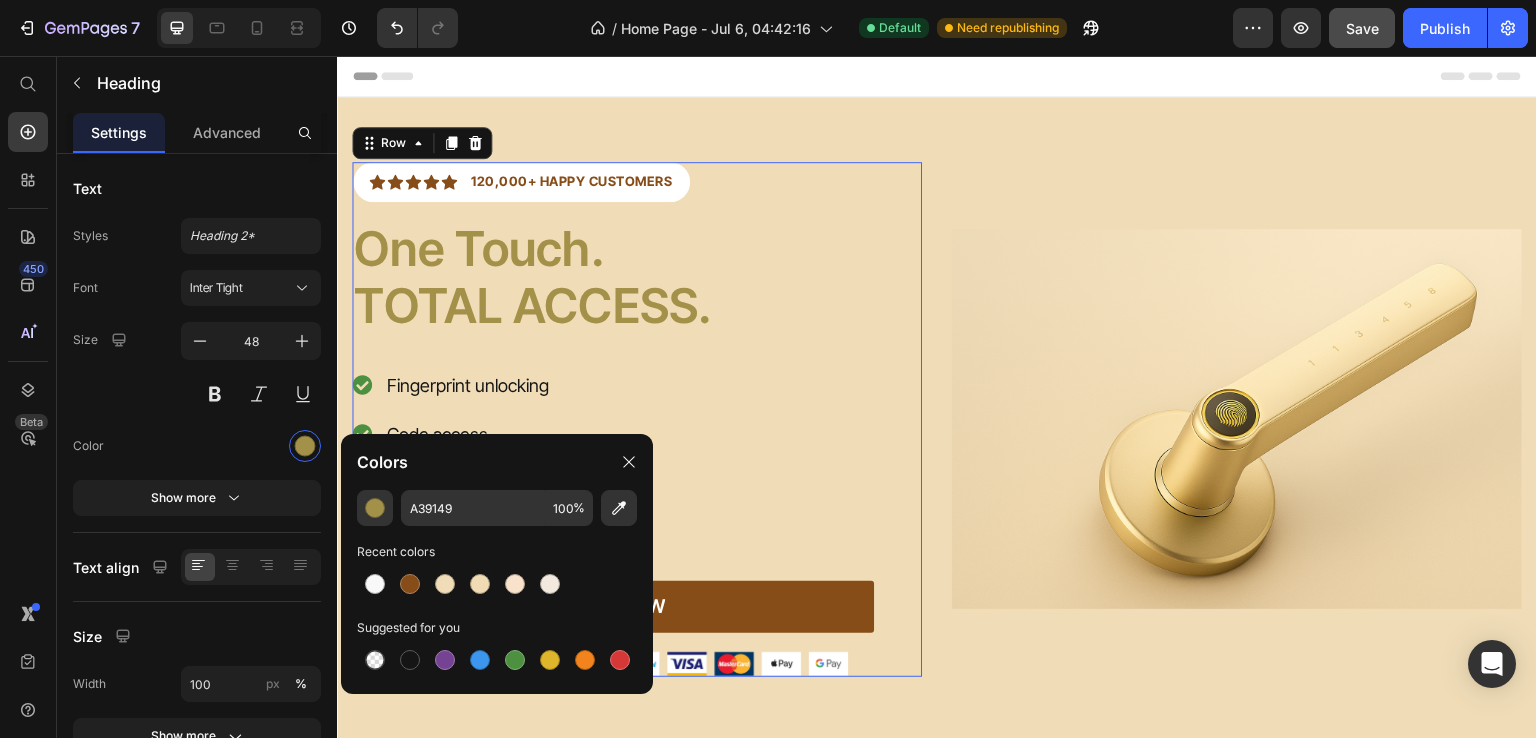 click on "Icon Icon Icon Icon Icon Icon List Hoz 120,000+ HAPPY CUSTOMERS Text block Row One Touch.  TOTAL ACCESS. Heading Fingerprint unlocking Code access More privacy Discreet and elegant Item list SHOP NOW Button
30-day money back guarantee Item list Image Row Row   0" at bounding box center [637, 419] 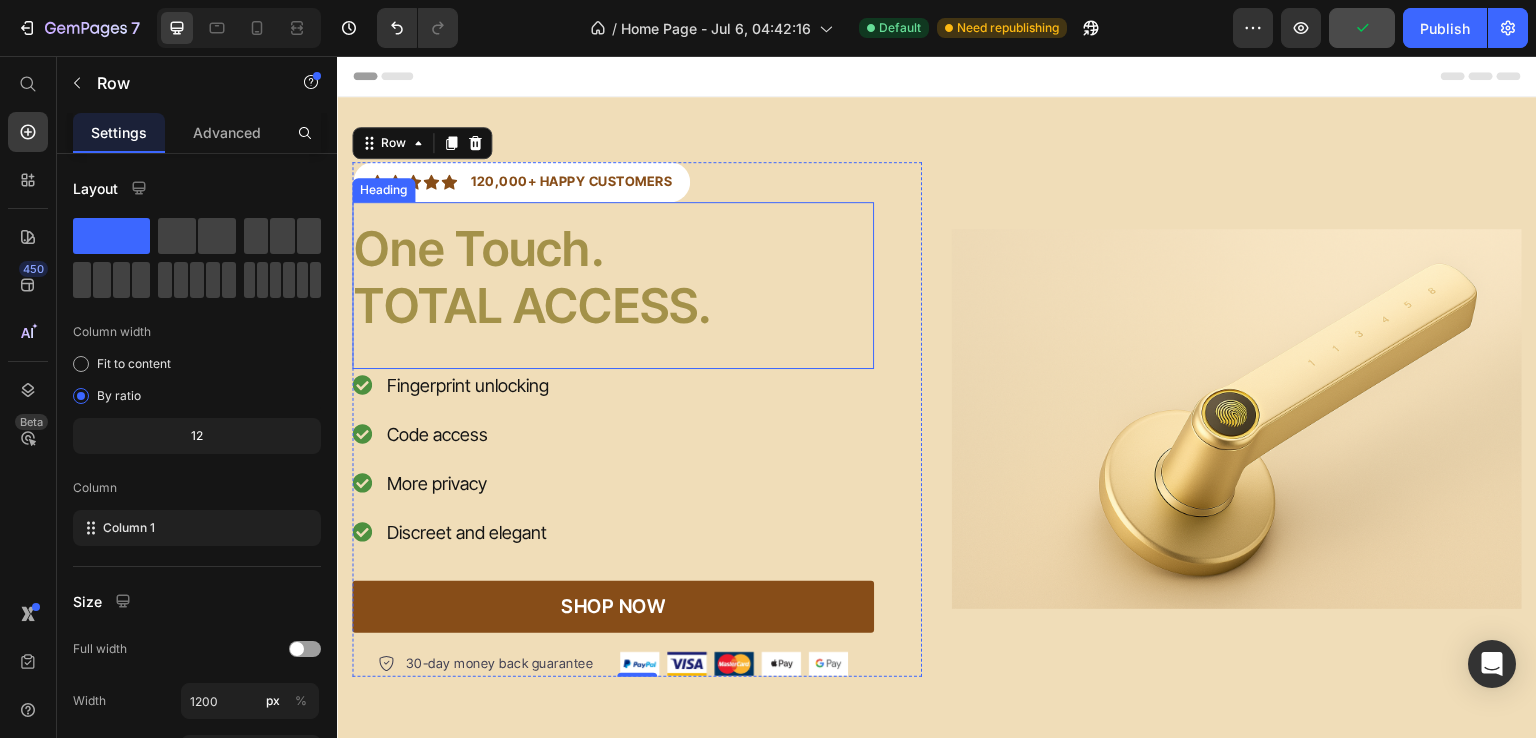 click on "One Touch.  TOTAL ACCESS." at bounding box center (613, 277) 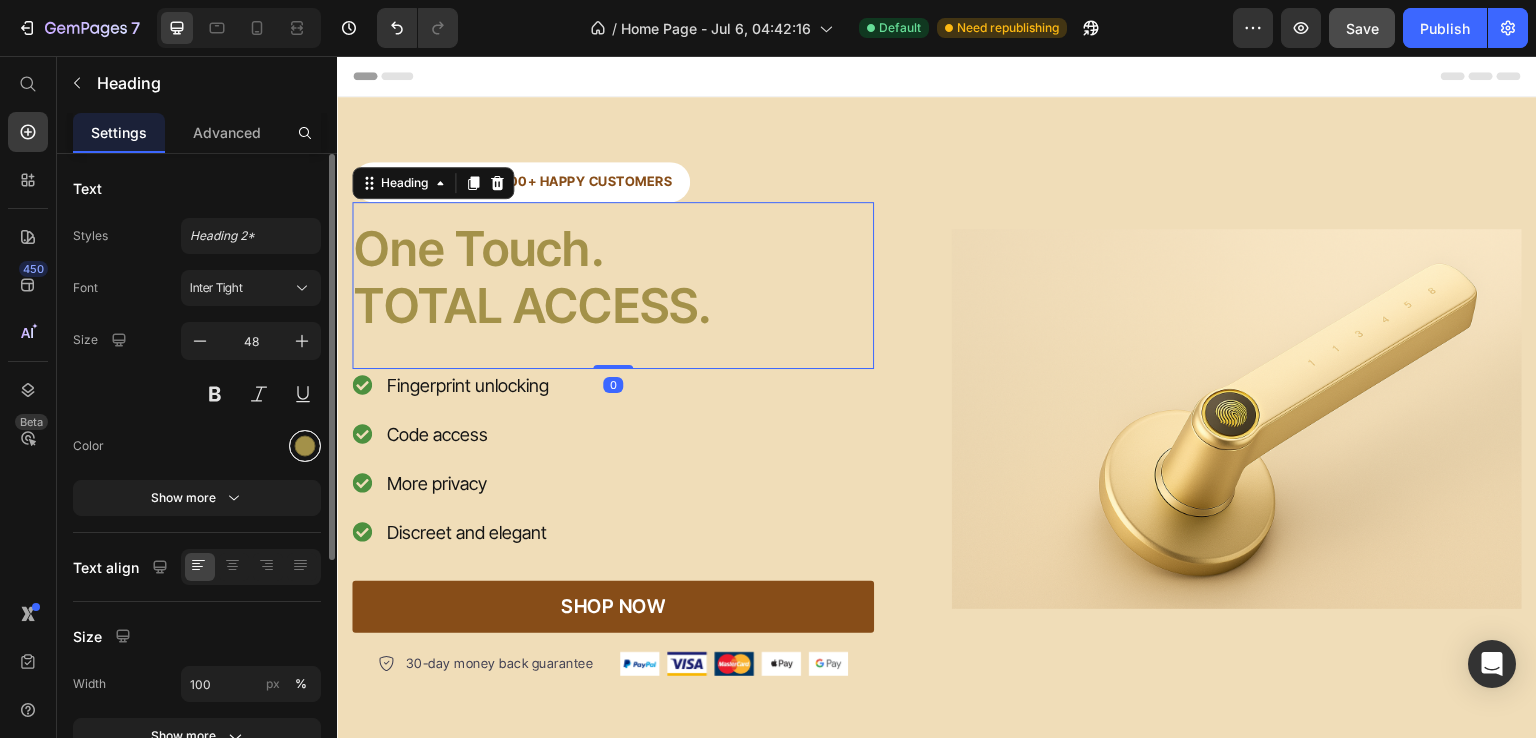click at bounding box center (305, 446) 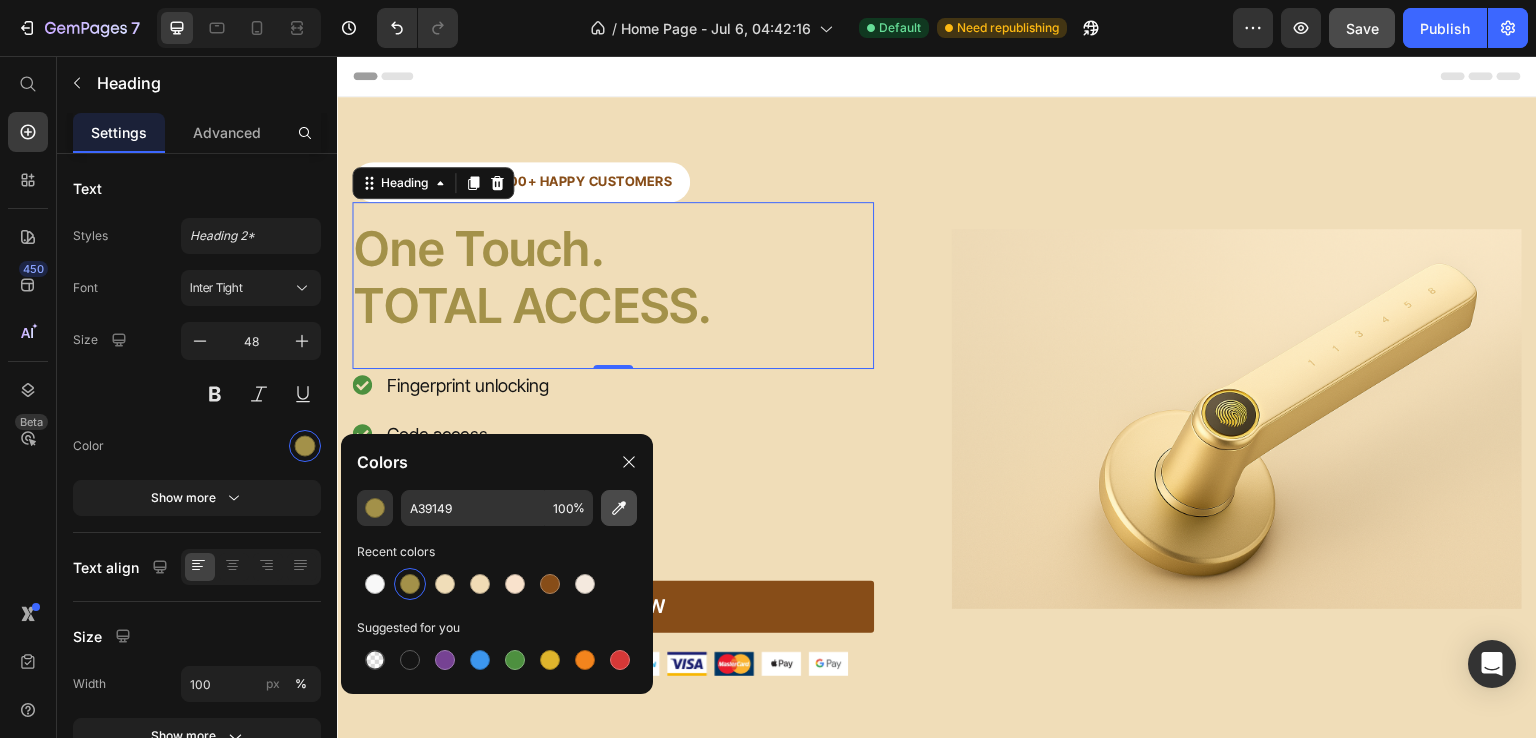 click at bounding box center [619, 508] 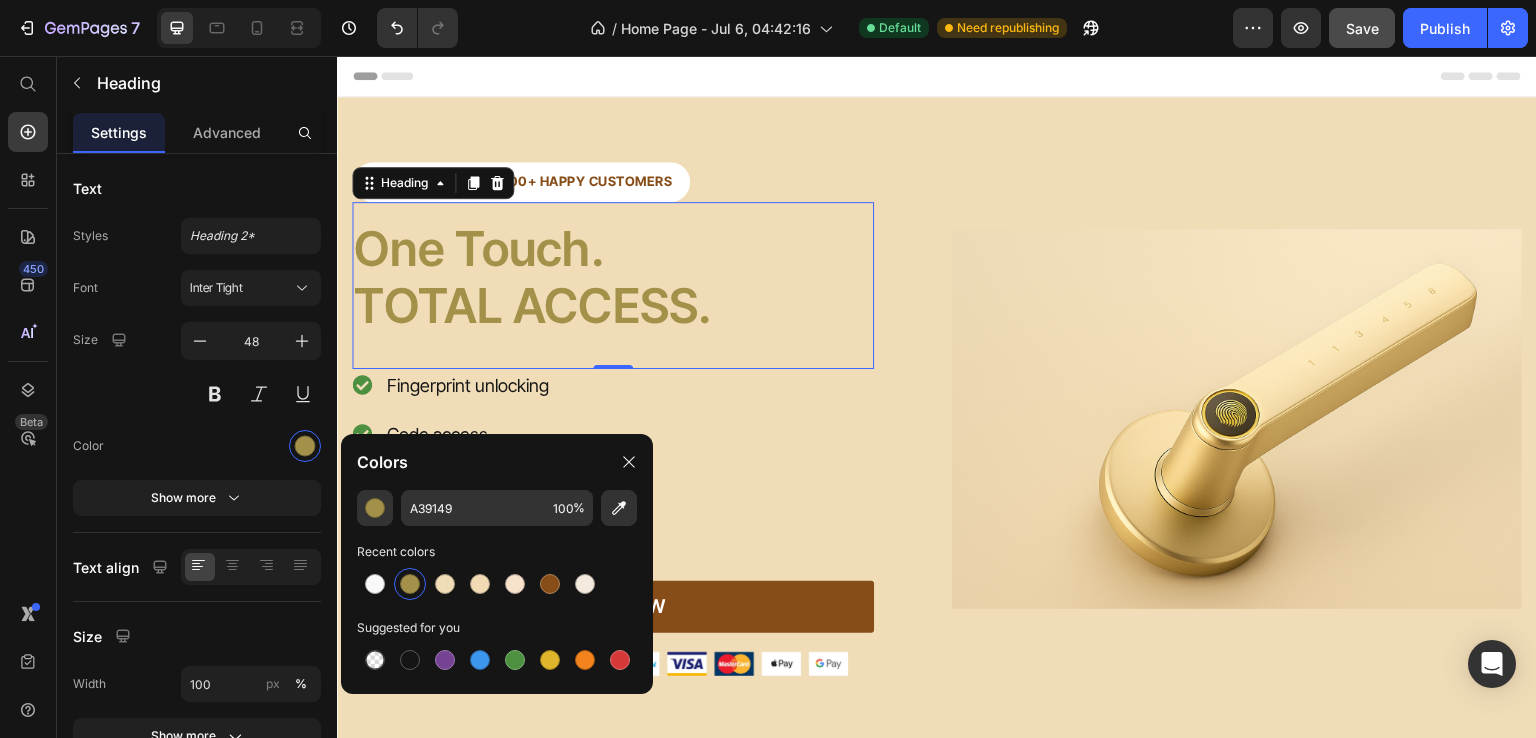 type on "948544" 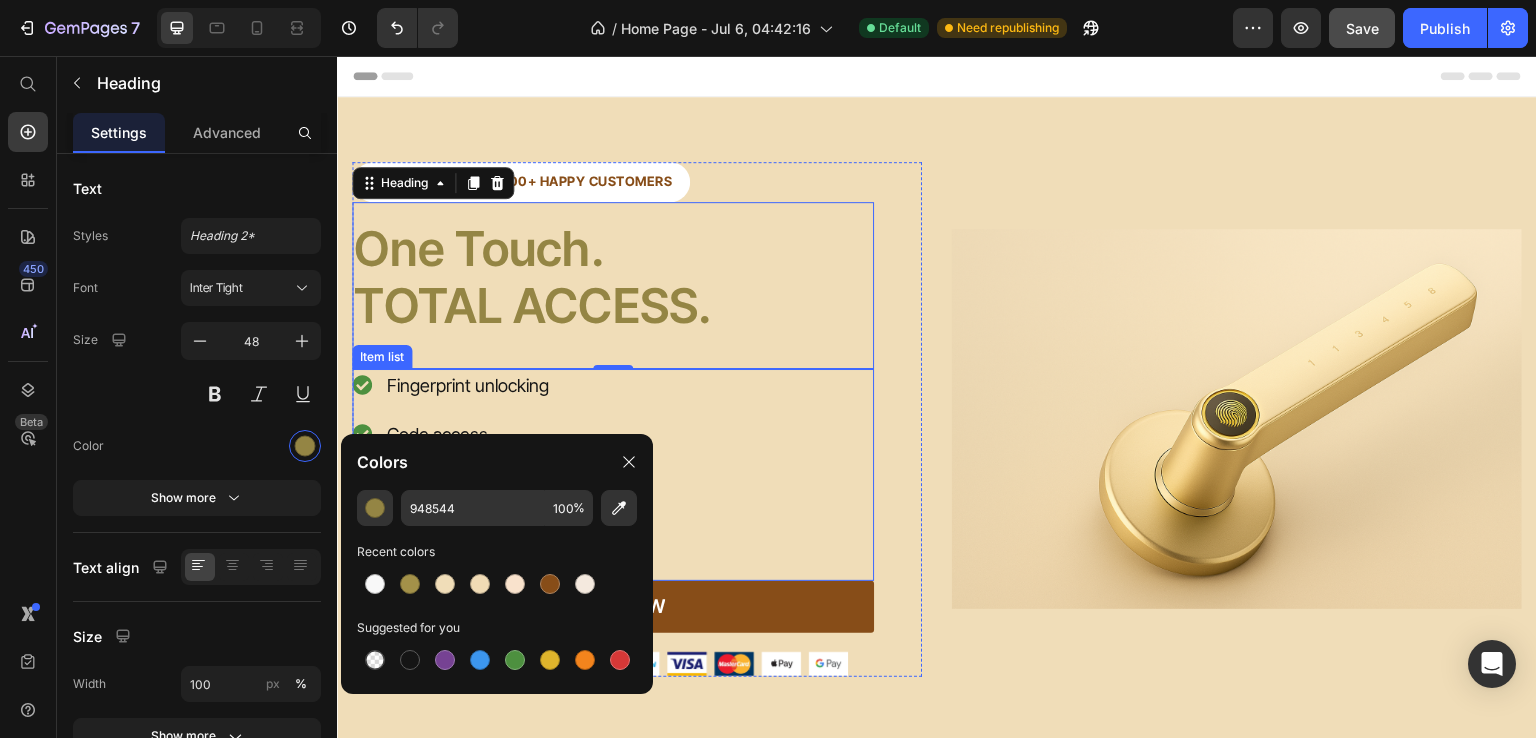 click on "Fingerprint unlocking Code access More privacy Discreet and elegant" at bounding box center (613, 459) 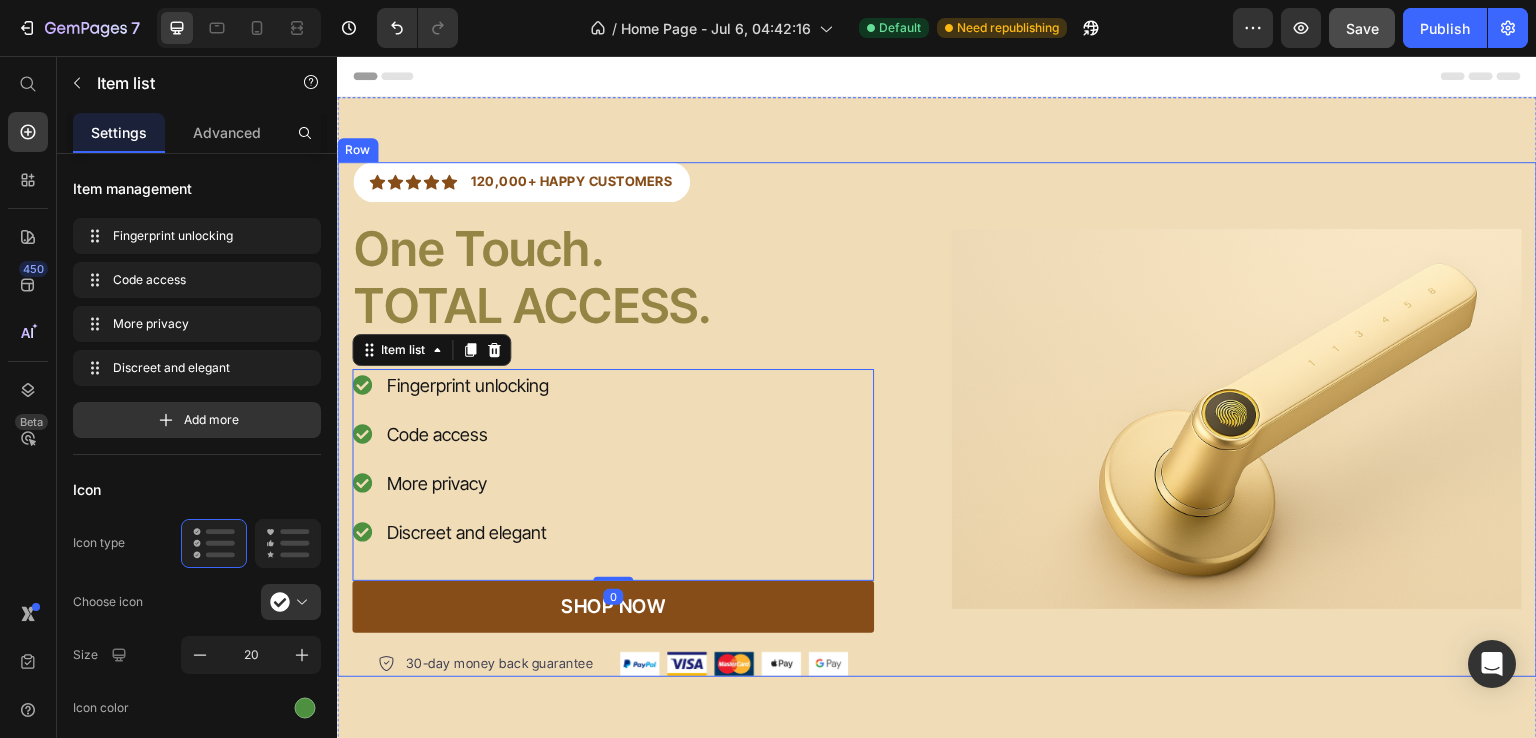 click on "Icon Icon Icon Icon Icon Icon List Hoz 120,000+ HAPPY CUSTOMERS Text block Row One Touch.  TOTAL ACCESS. Heading Fingerprint unlocking Code access More privacy Discreet and elegant Item list   0 SHOP NOW Button
30-day money back guarantee Item list Image Row Row Image Row" at bounding box center (937, 419) 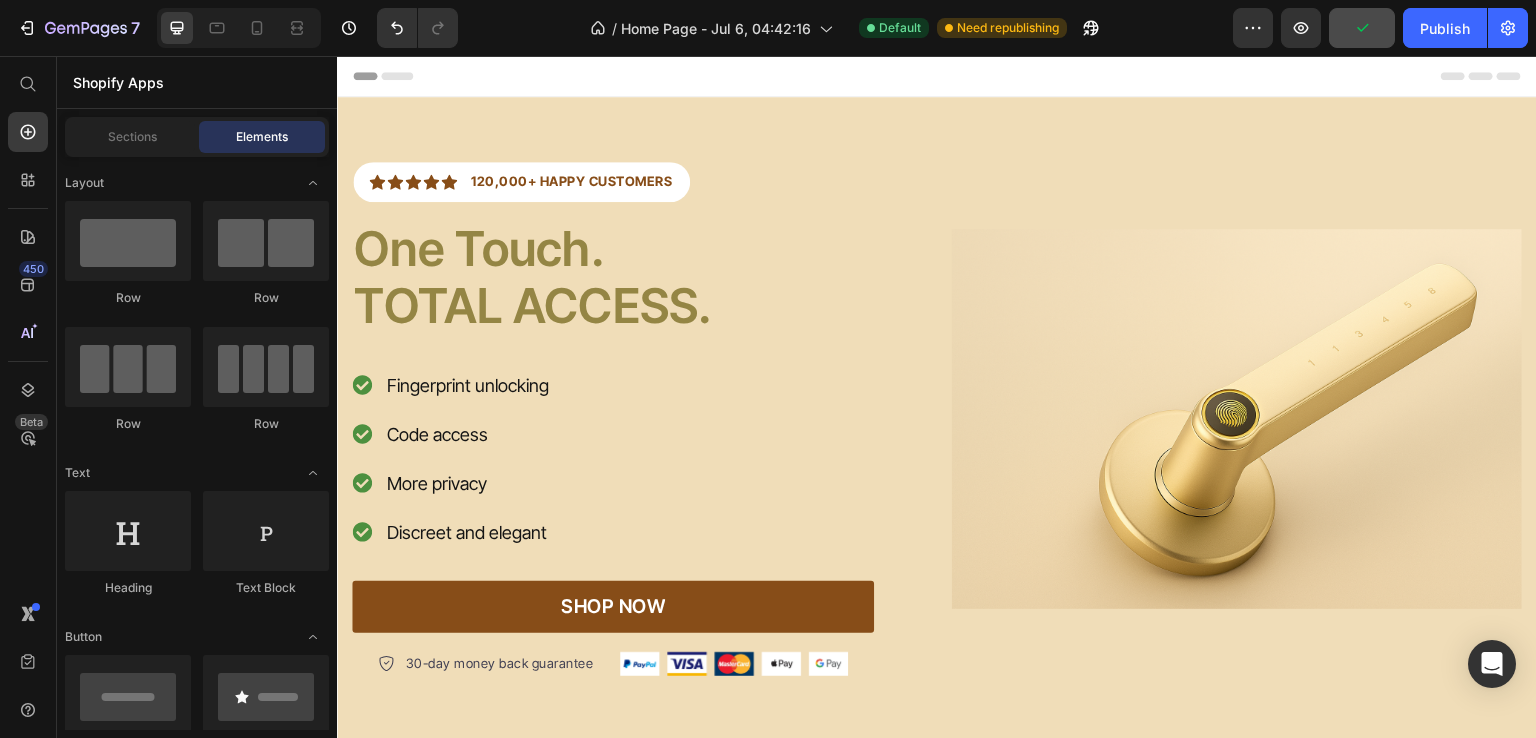 click on "Header" at bounding box center (937, 76) 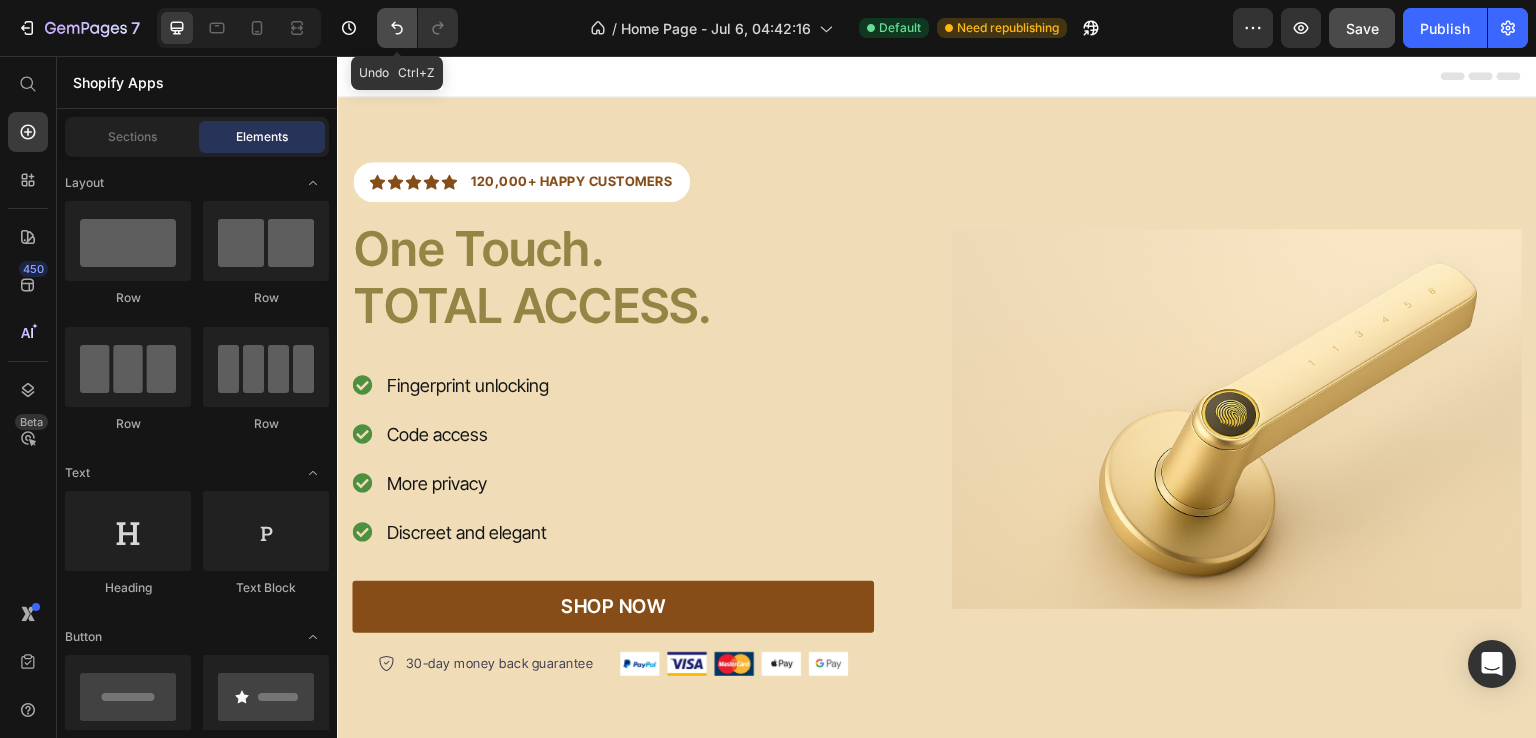 click 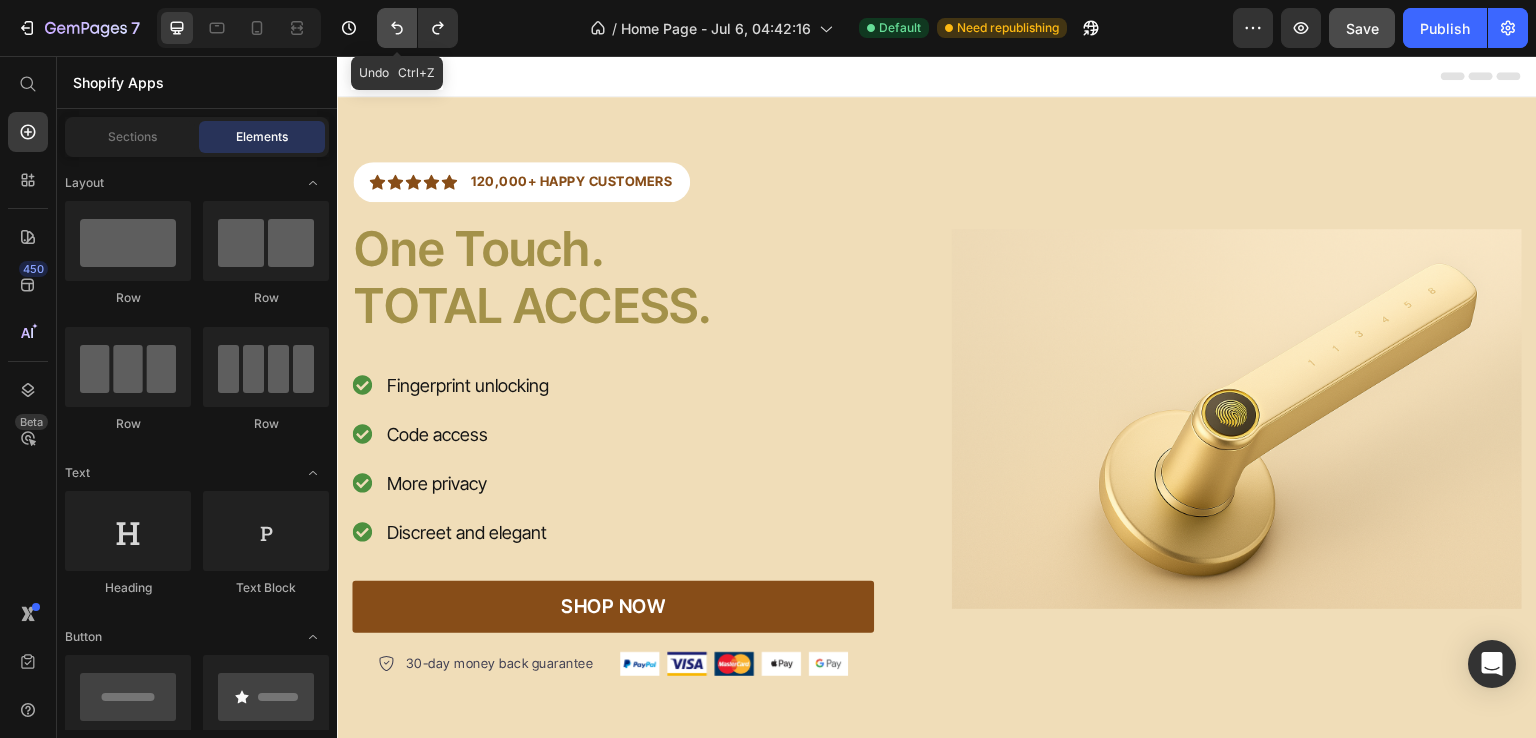 click 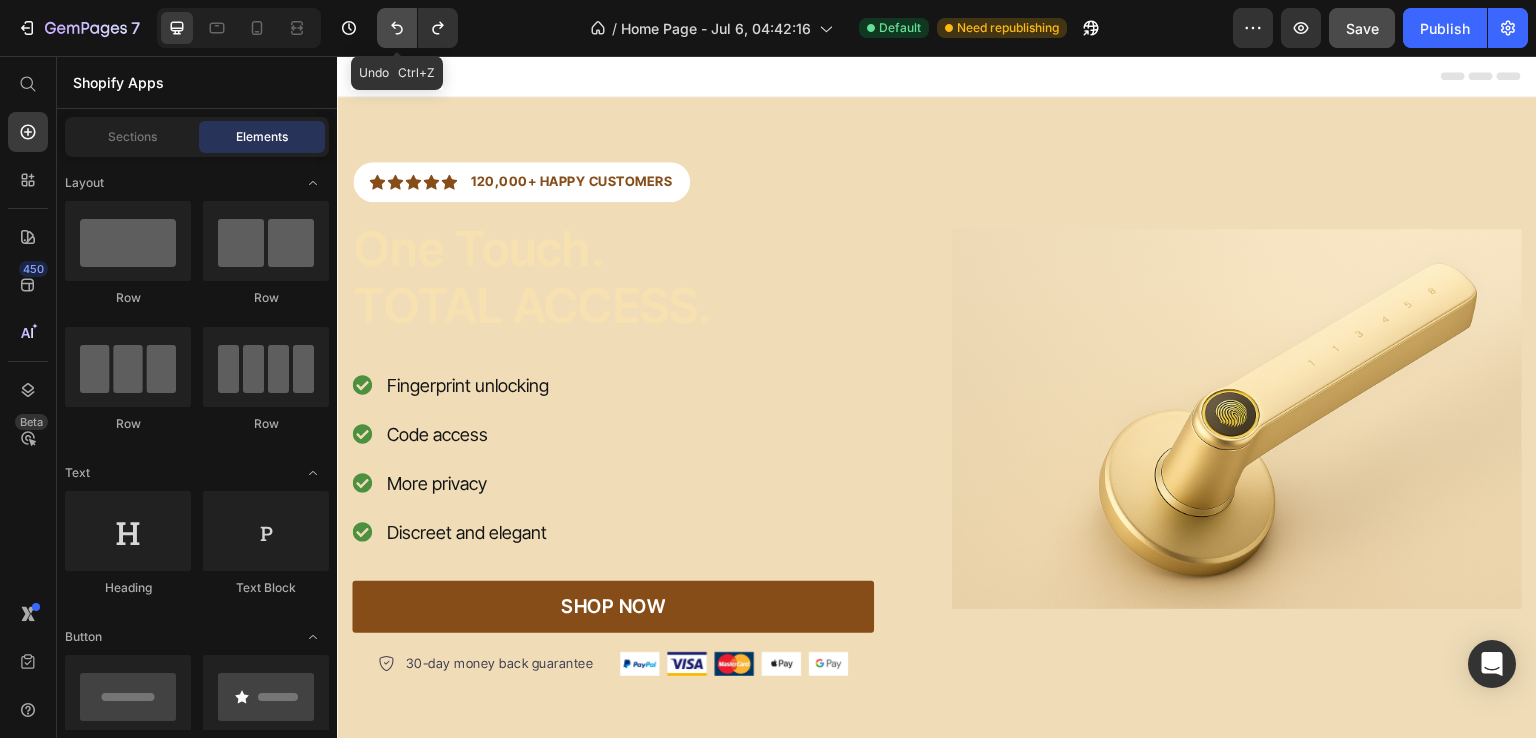 click 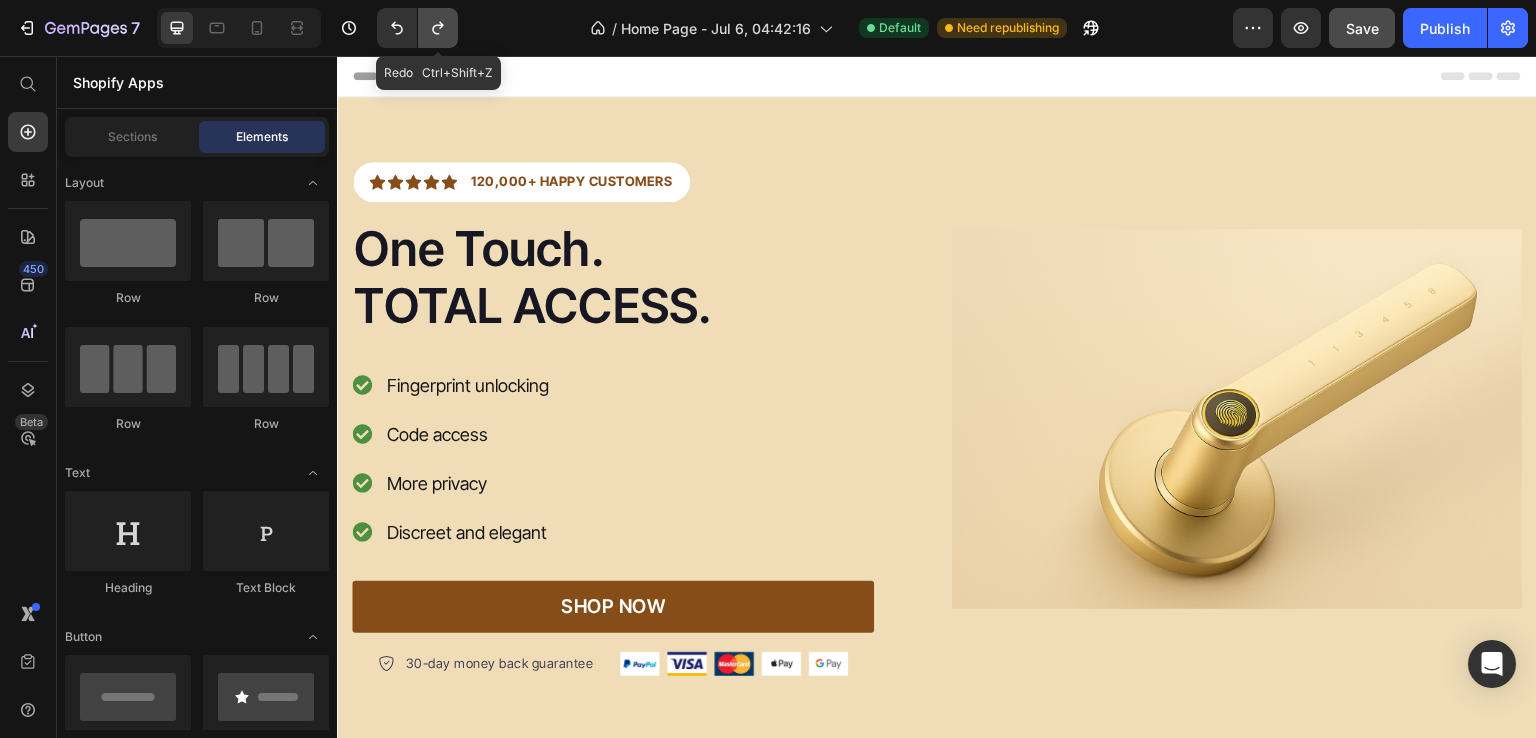 click 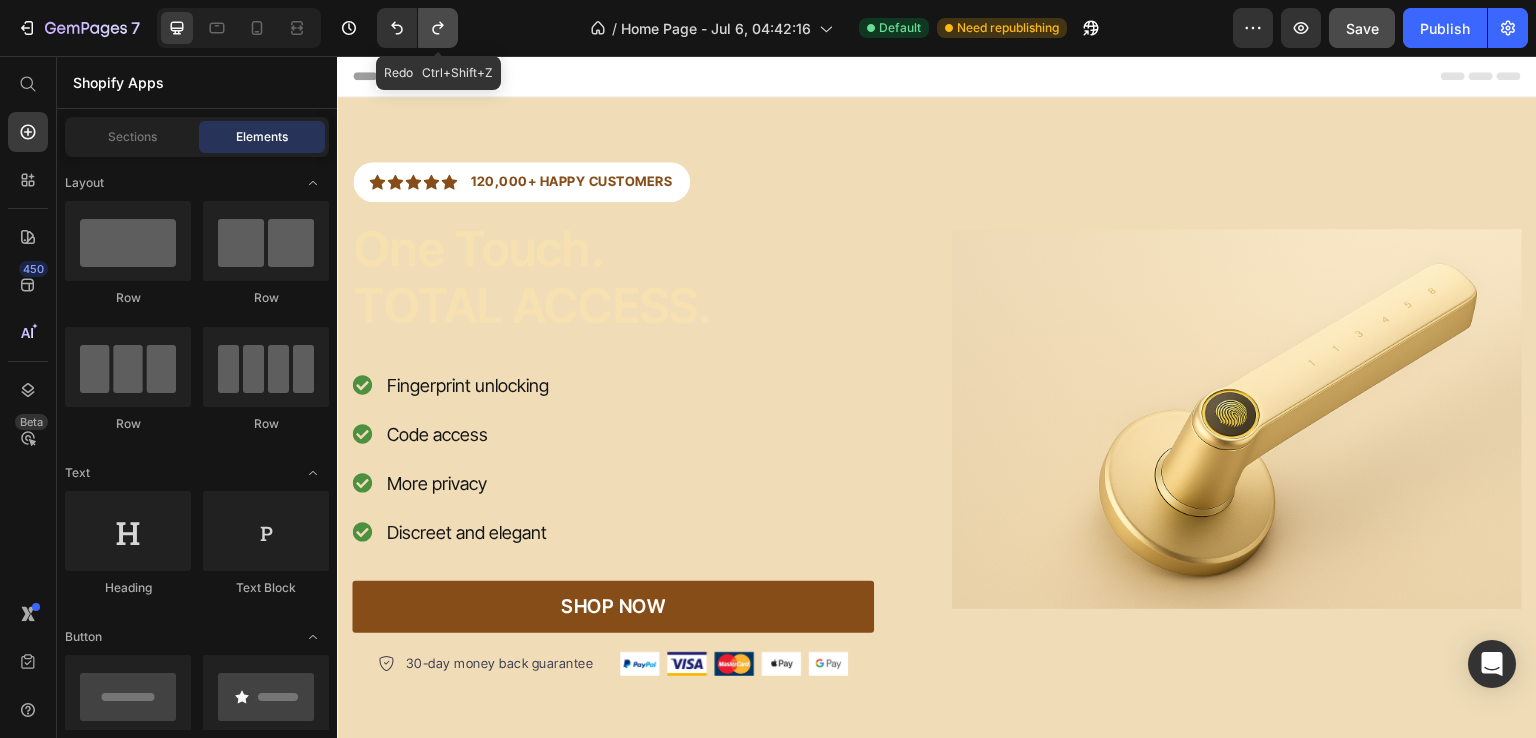 click 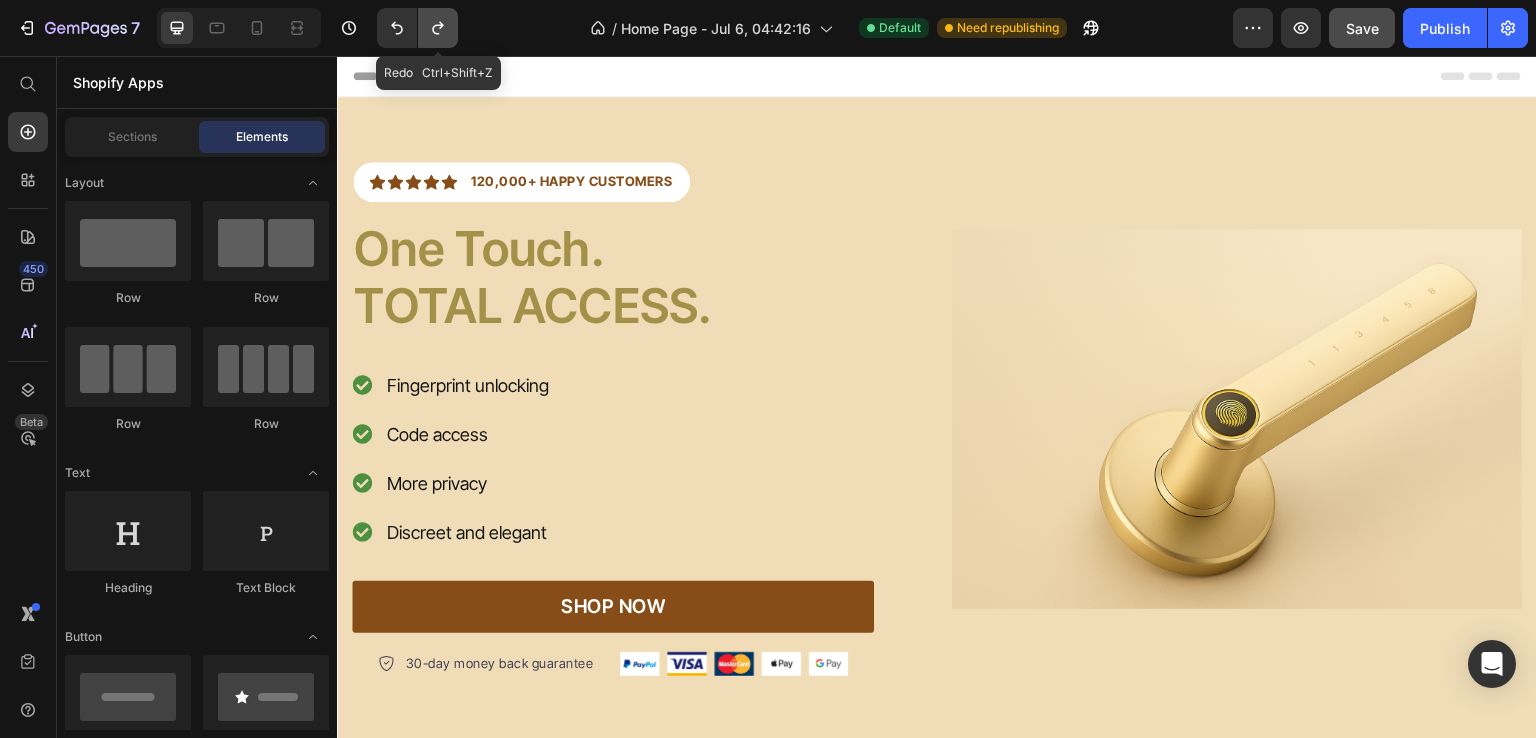 click 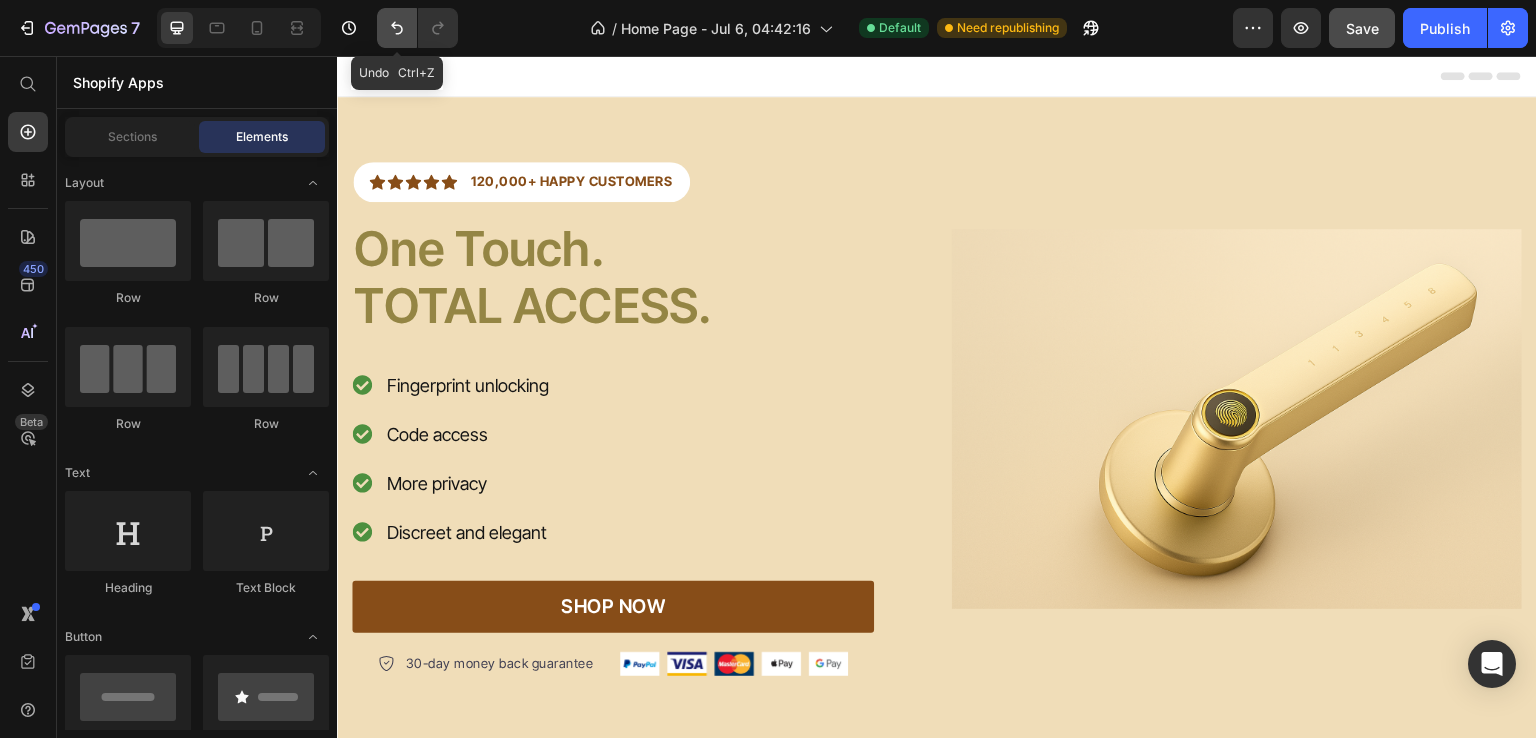 click 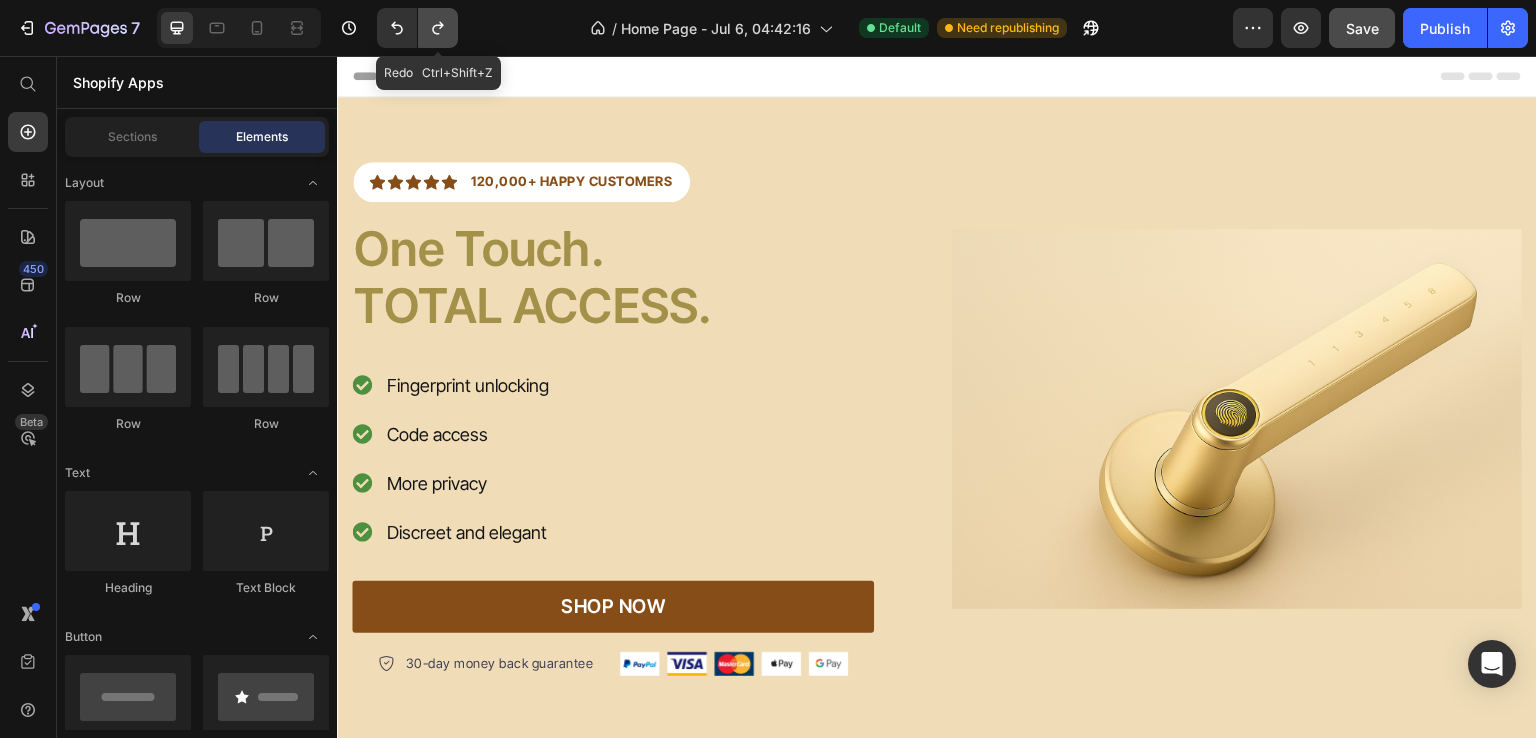 click 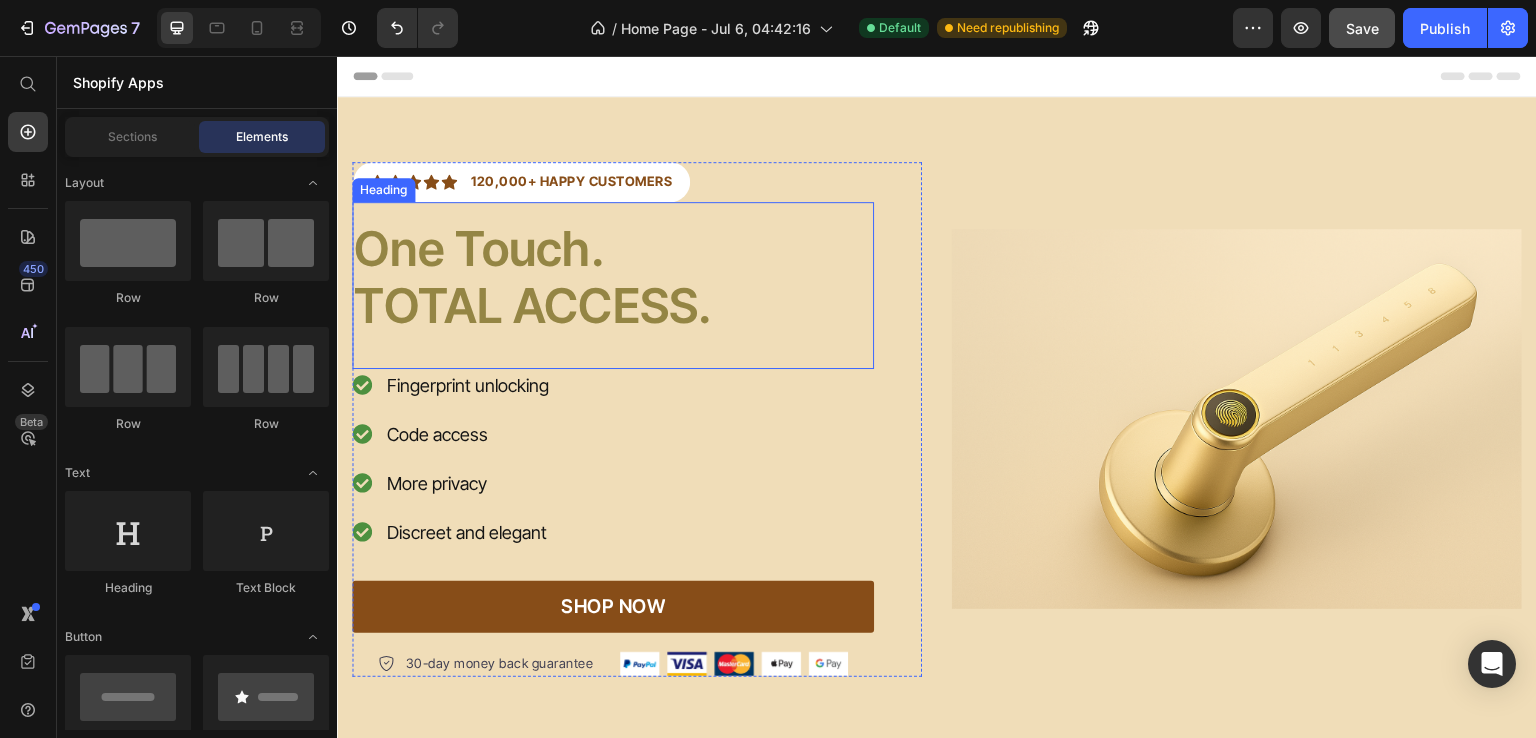 click on "One Touch.  TOTAL ACCESS." at bounding box center (613, 277) 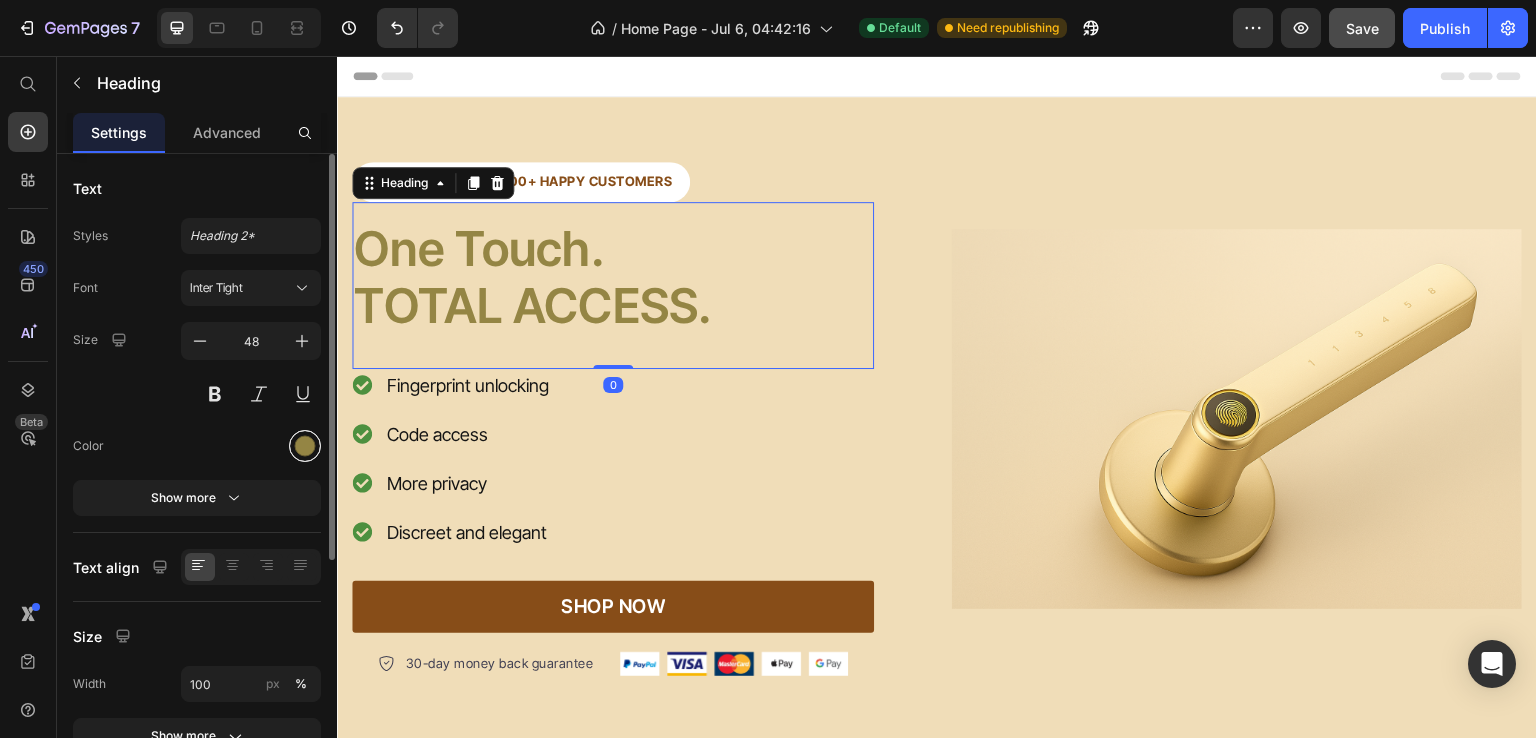 click at bounding box center (305, 446) 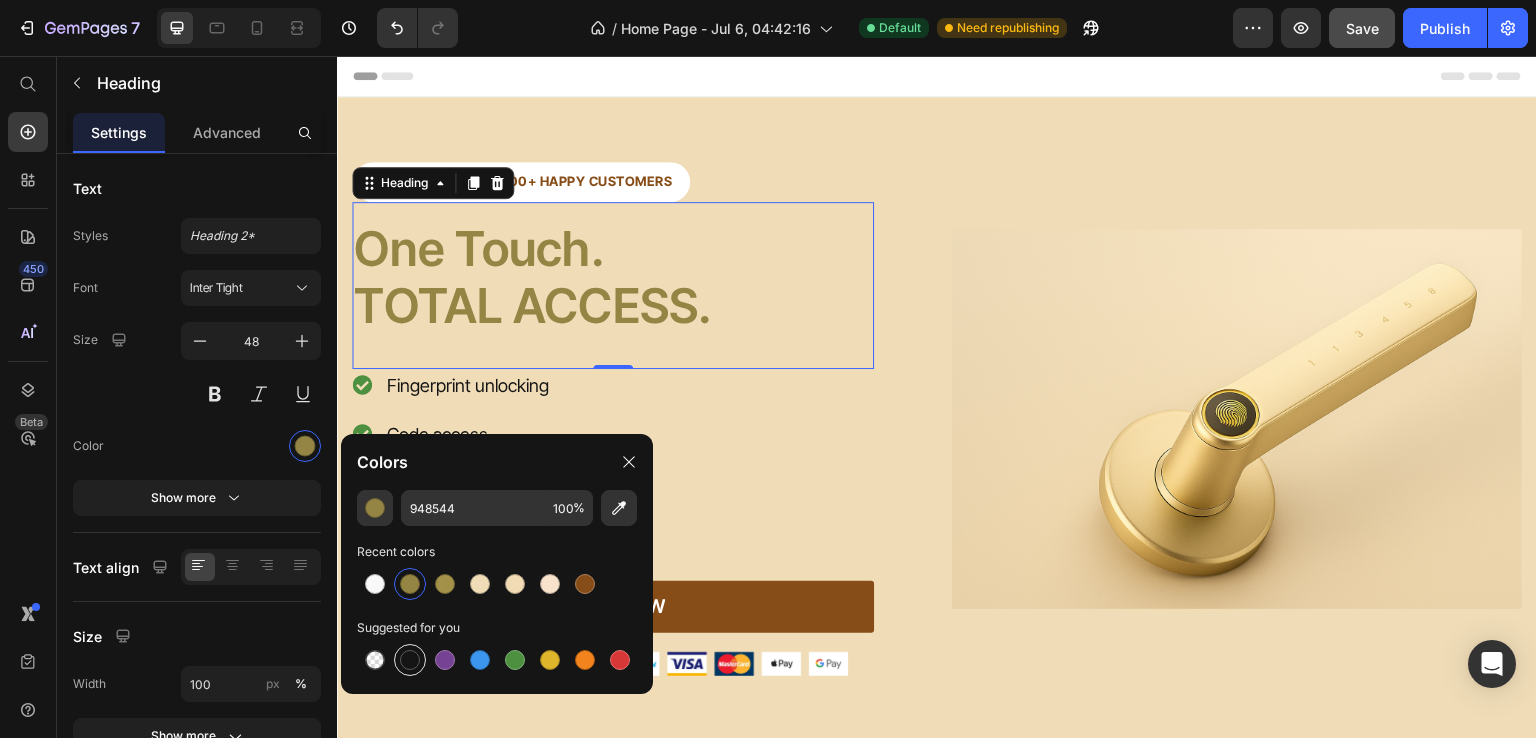 click at bounding box center [410, 660] 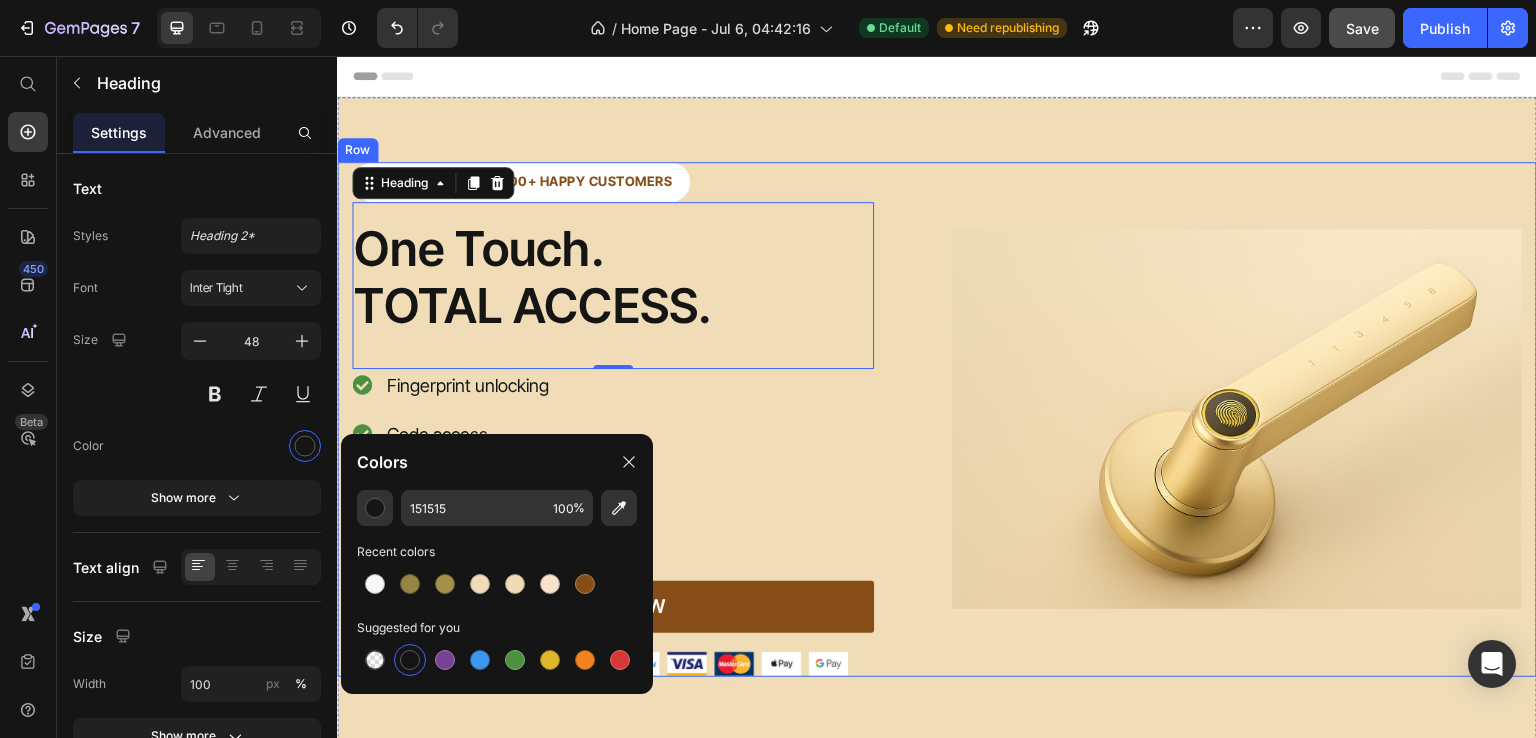 click on "Image" at bounding box center [1237, 419] 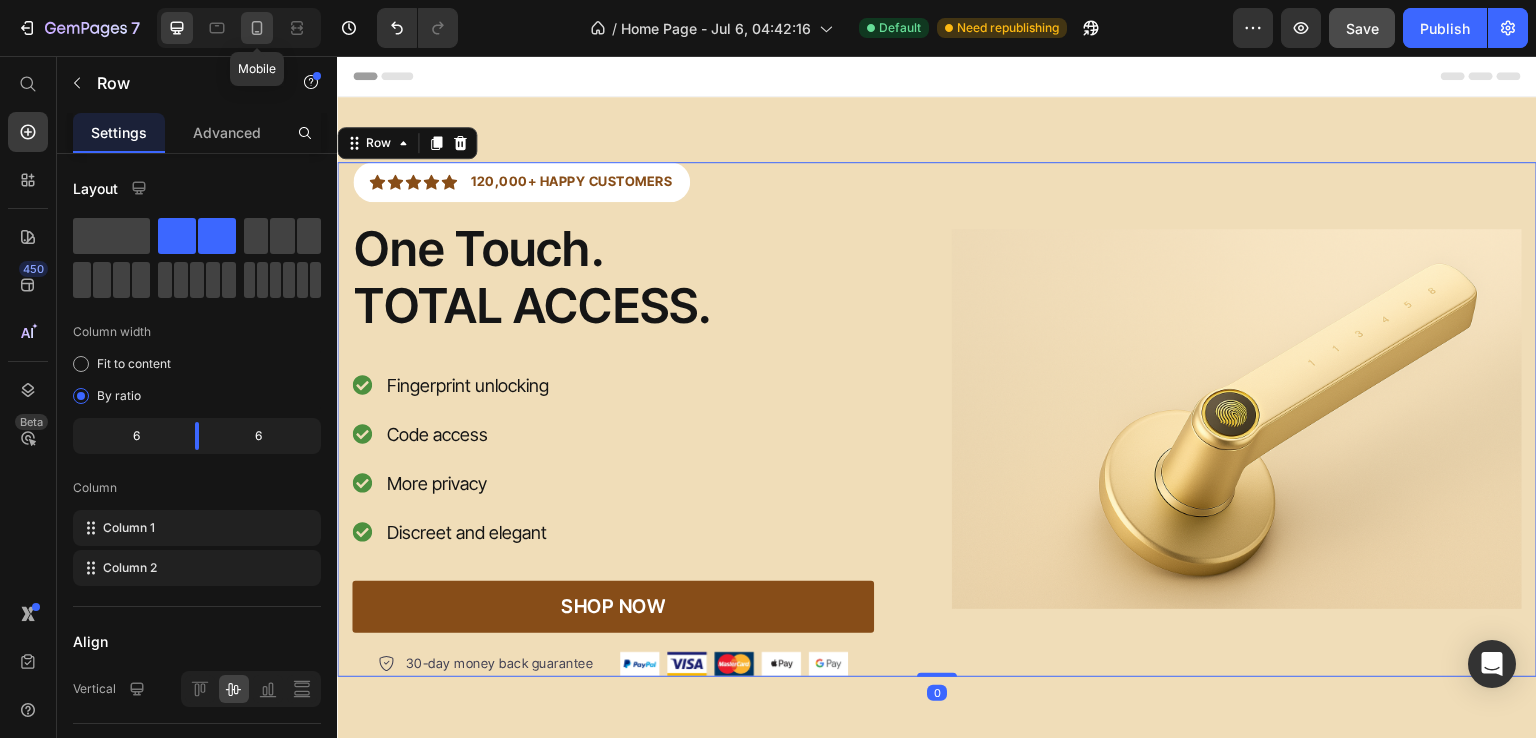 click 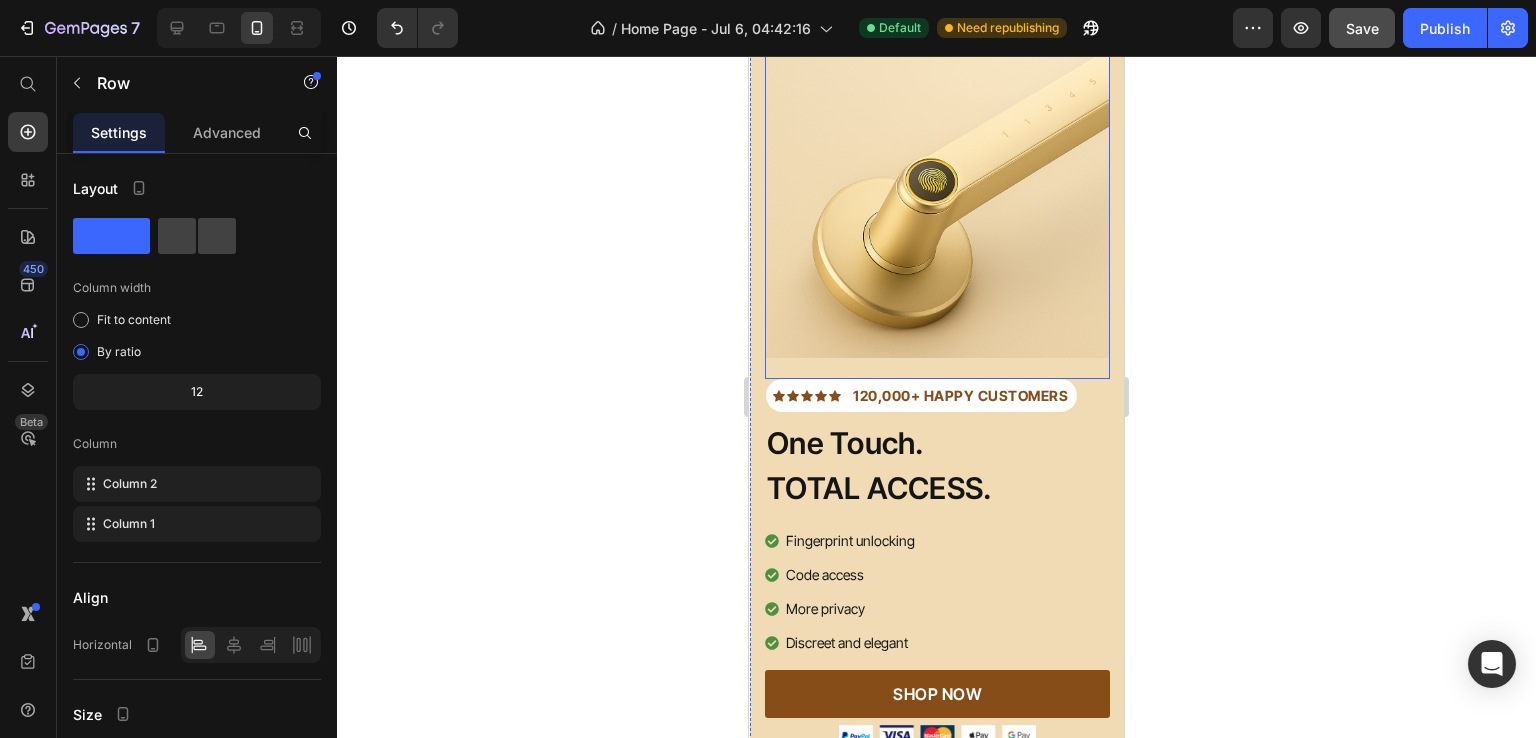scroll, scrollTop: 0, scrollLeft: 0, axis: both 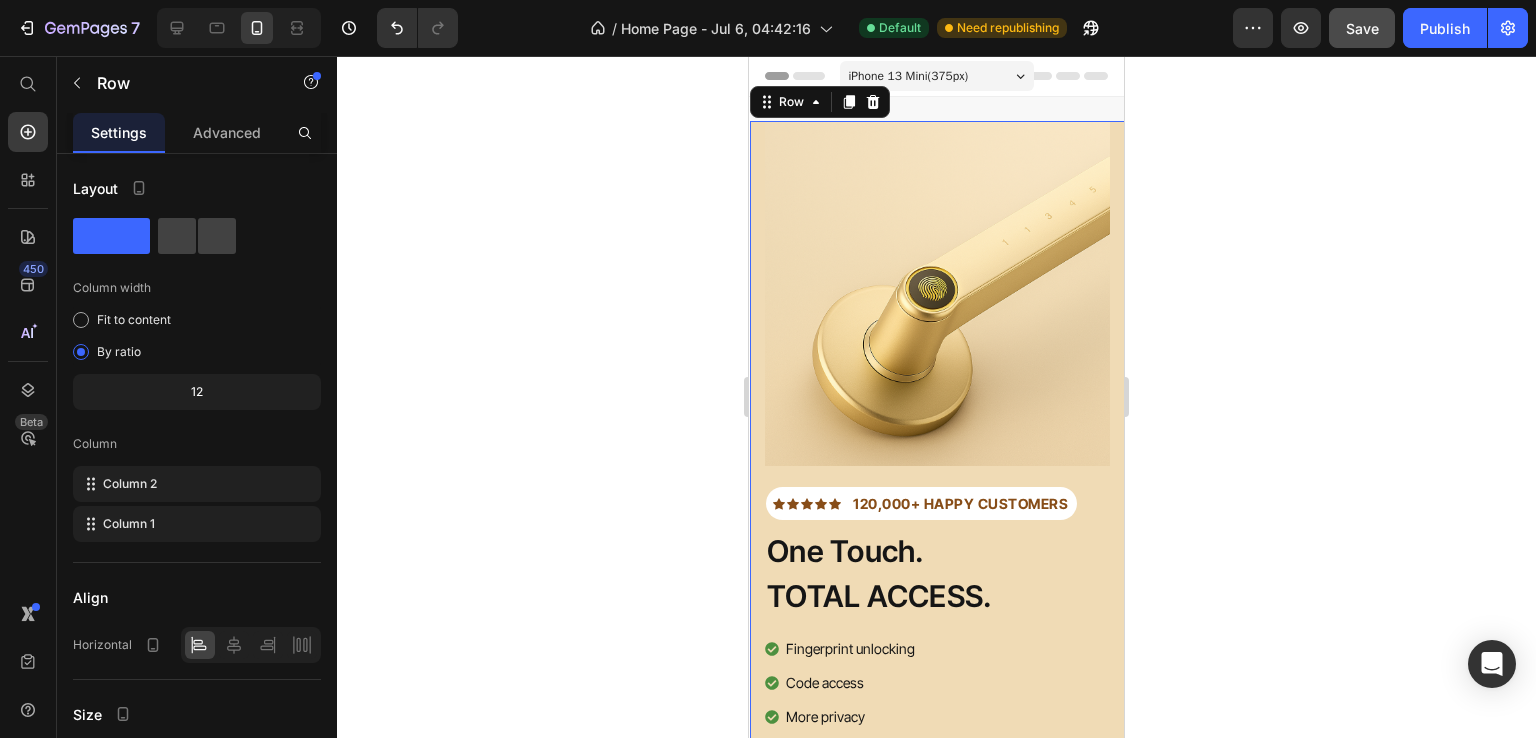 click 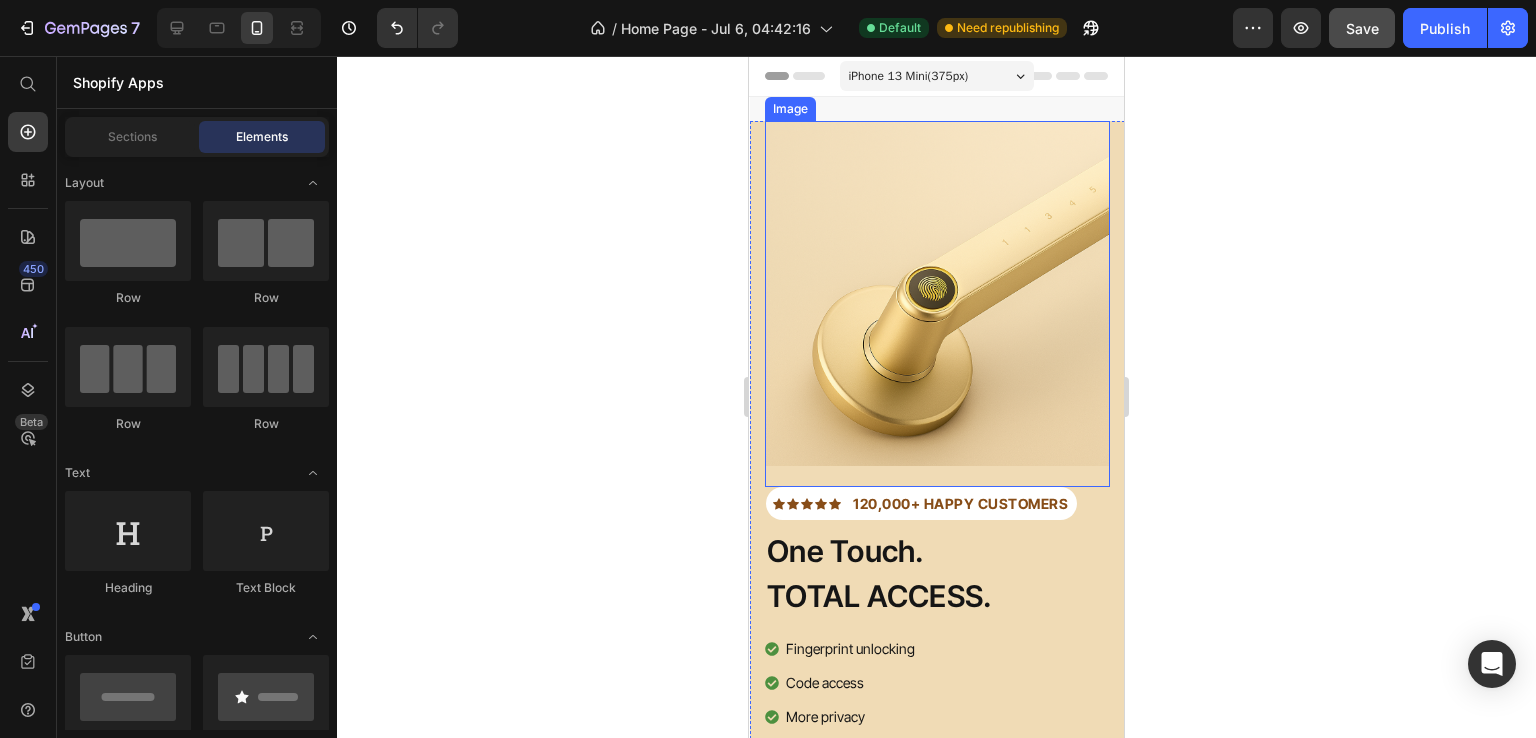 click at bounding box center (937, 304) 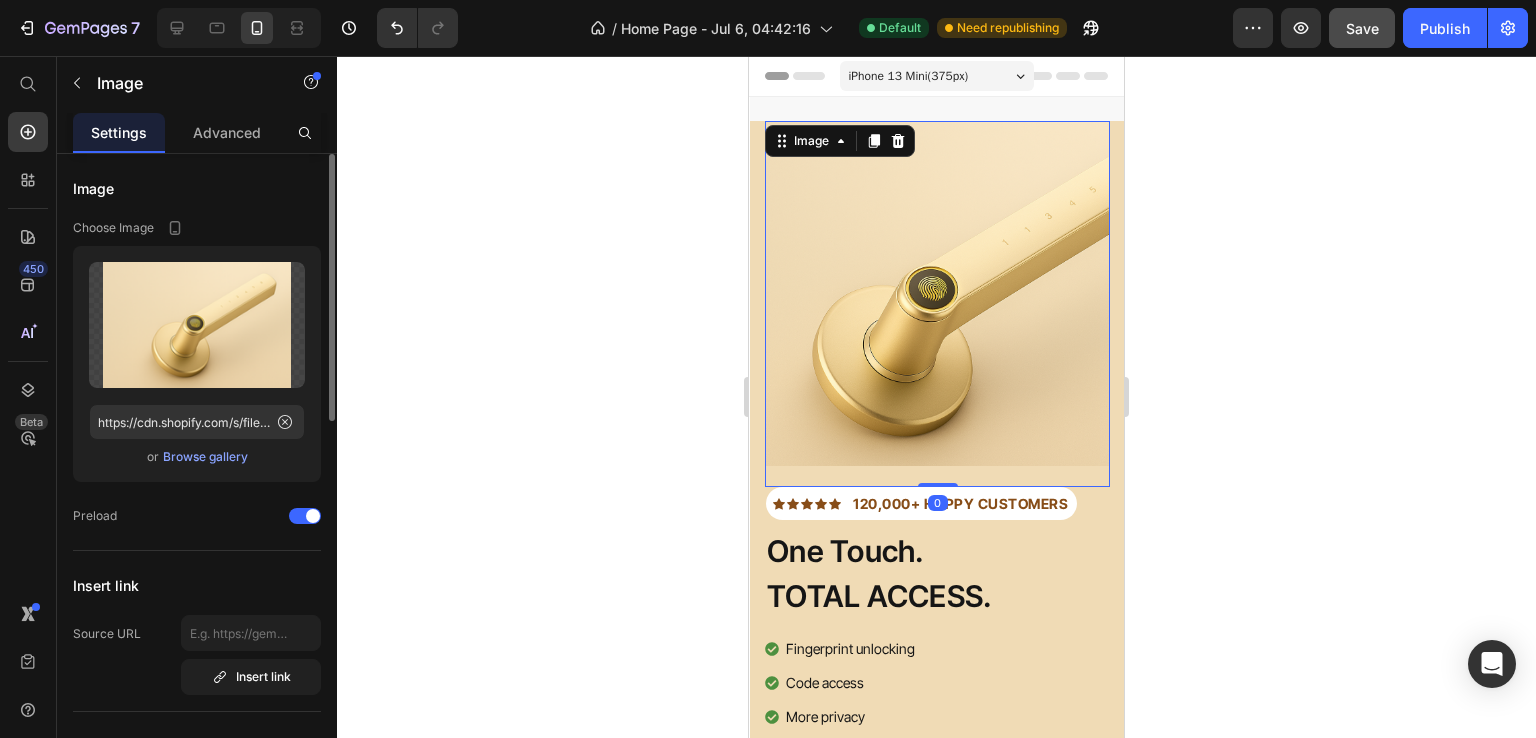 click on "Upload Image https://cdn.shopify.com/s/files/1/0975/2346/6580/files/gempages_574160830199759641-89def6aa-8bf6-4ade-9cb6-df9543f6d381.png  or   Browse gallery" 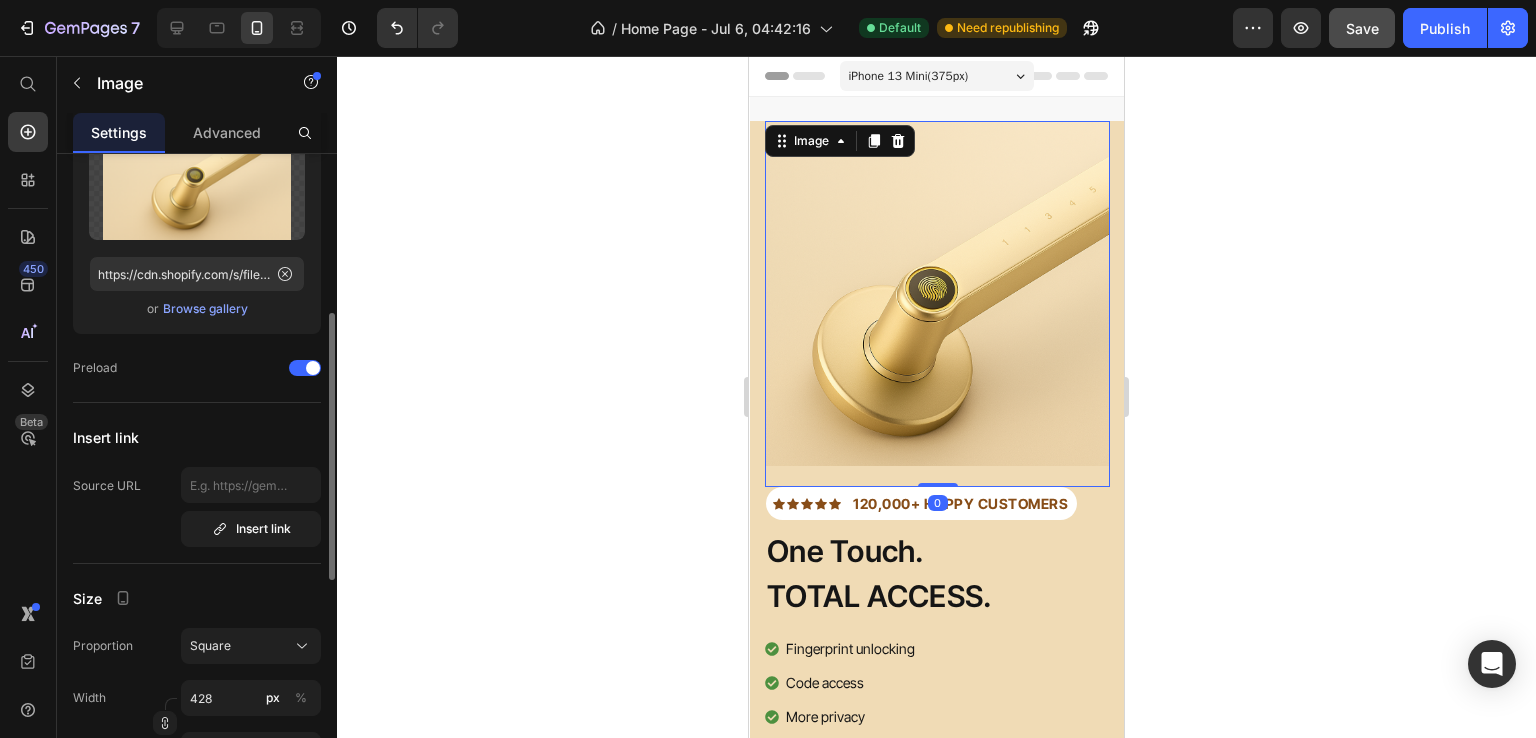 scroll, scrollTop: 232, scrollLeft: 0, axis: vertical 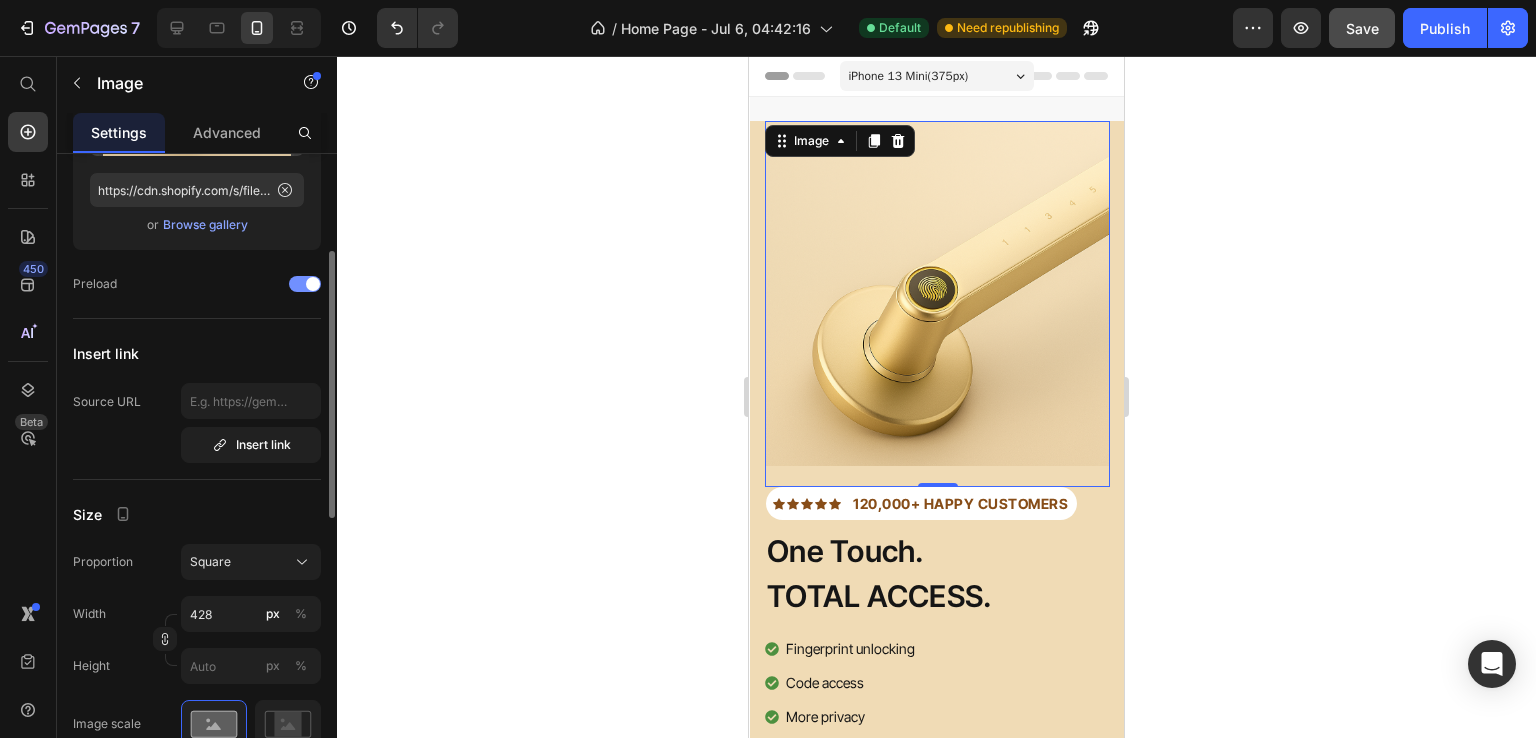 click at bounding box center [305, 284] 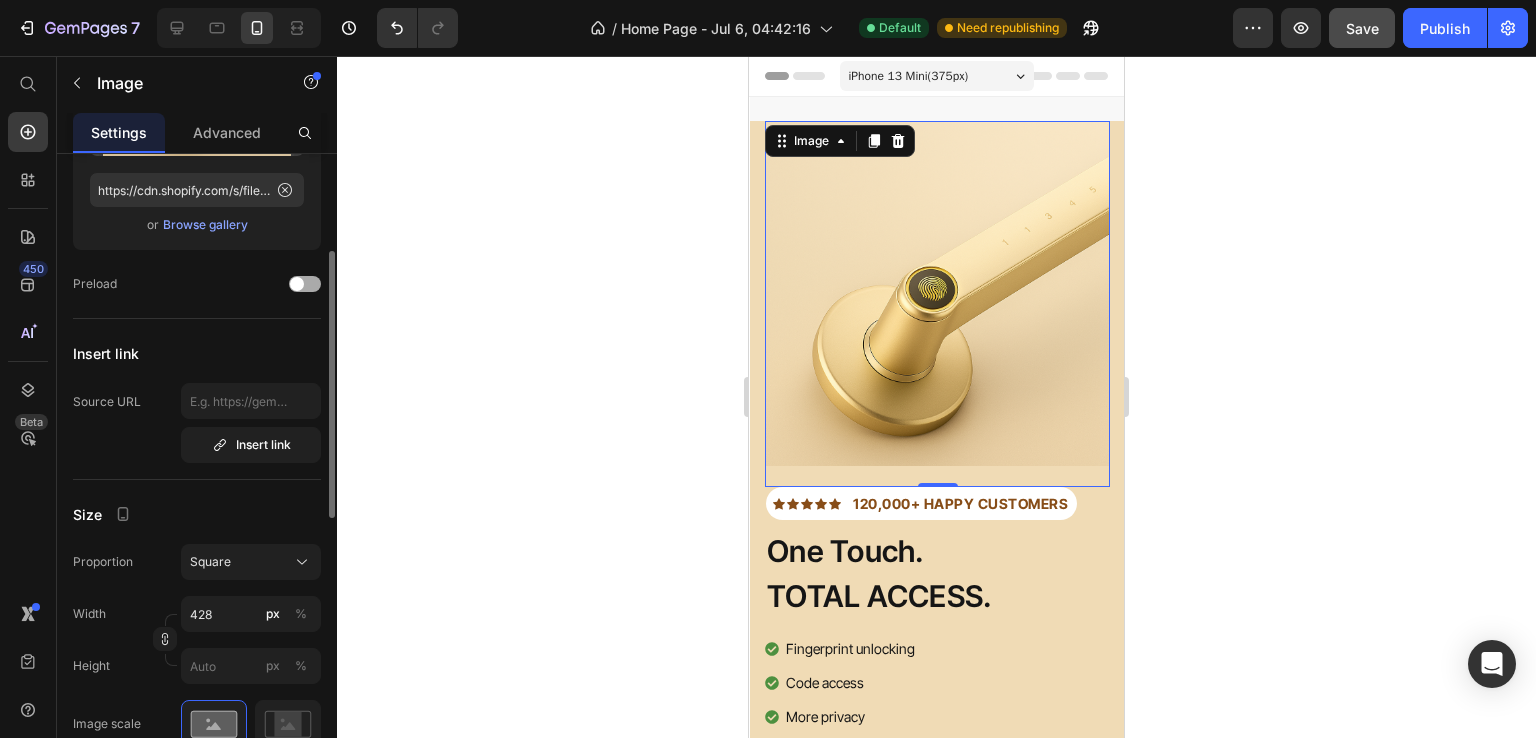 click at bounding box center (297, 284) 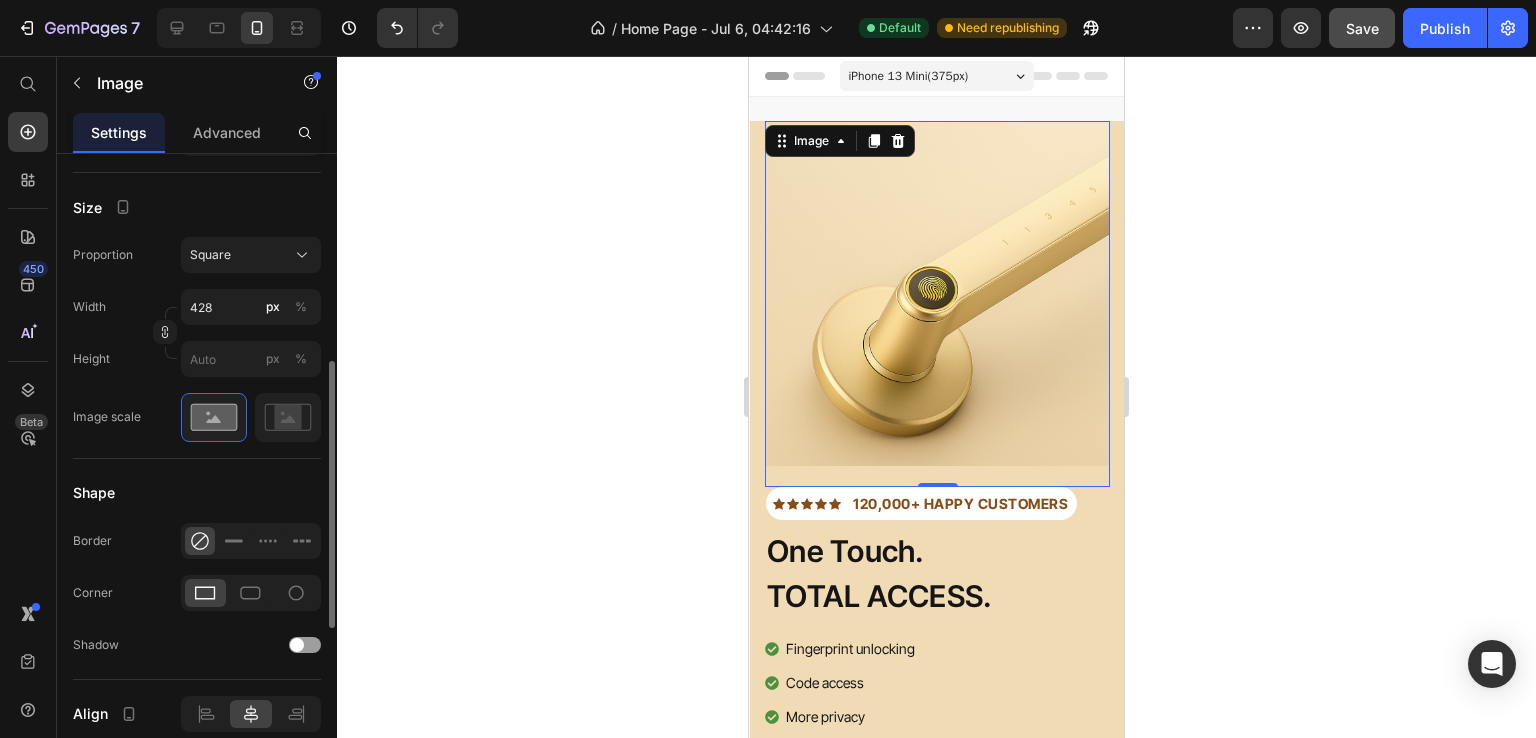 scroll, scrollTop: 544, scrollLeft: 0, axis: vertical 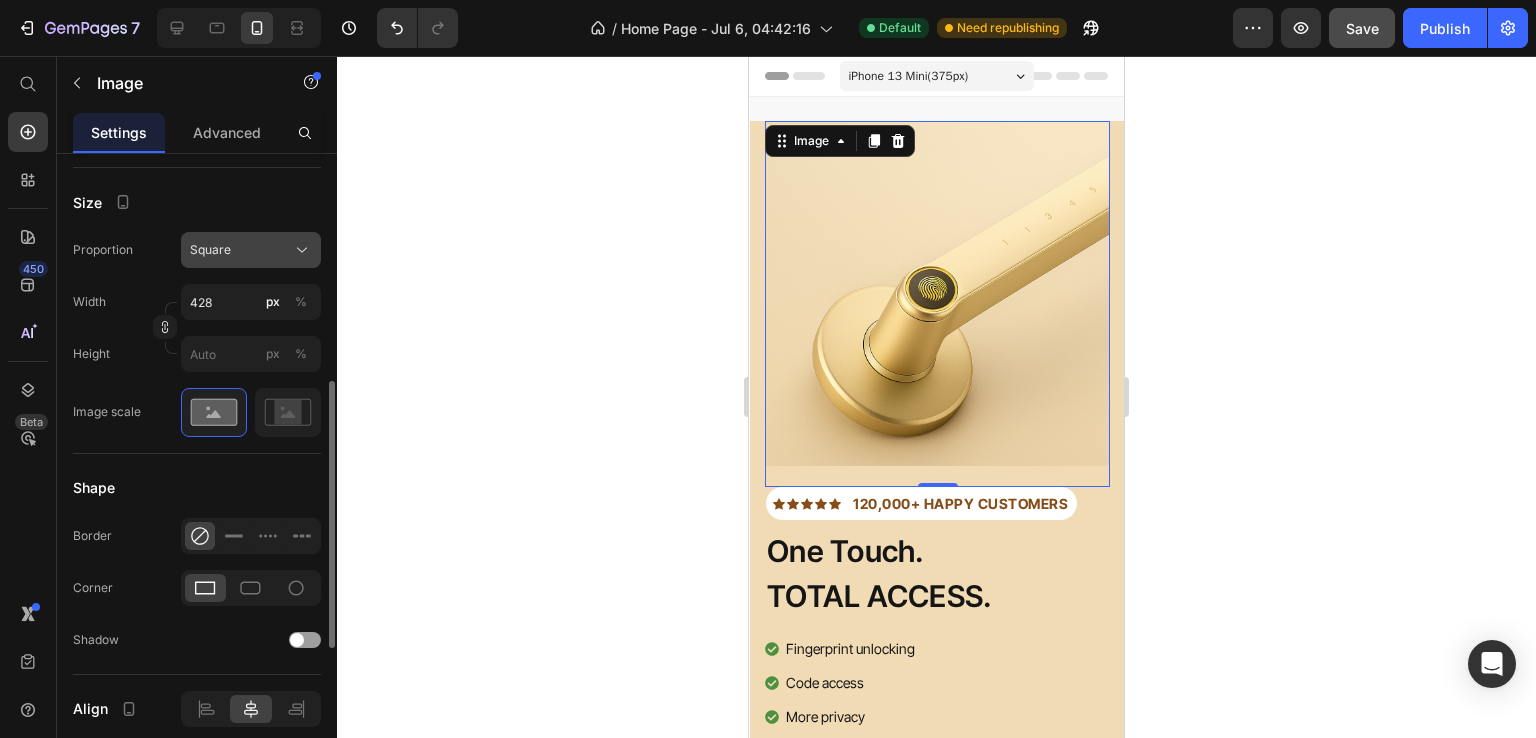 click on "Square" 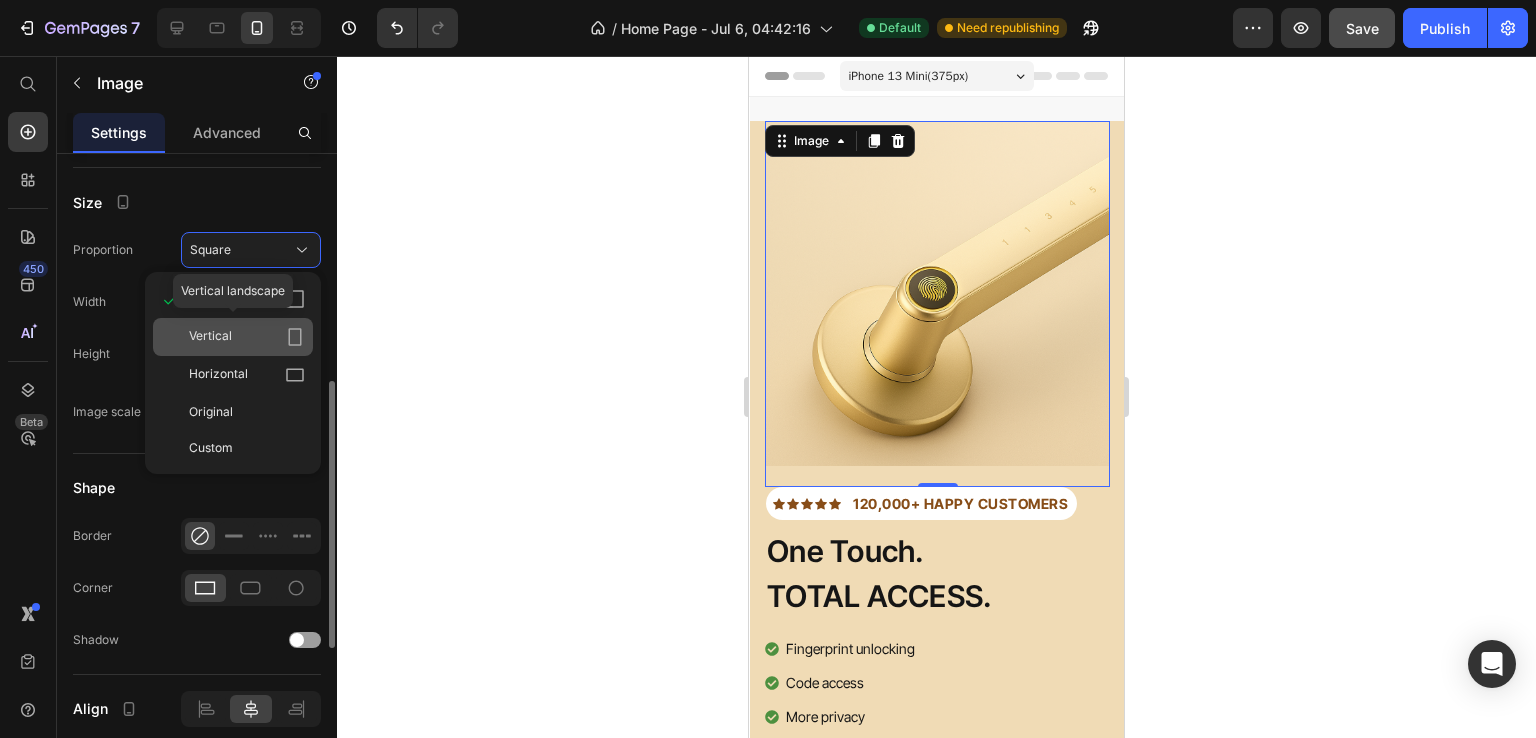 click on "Vertical" at bounding box center (247, 337) 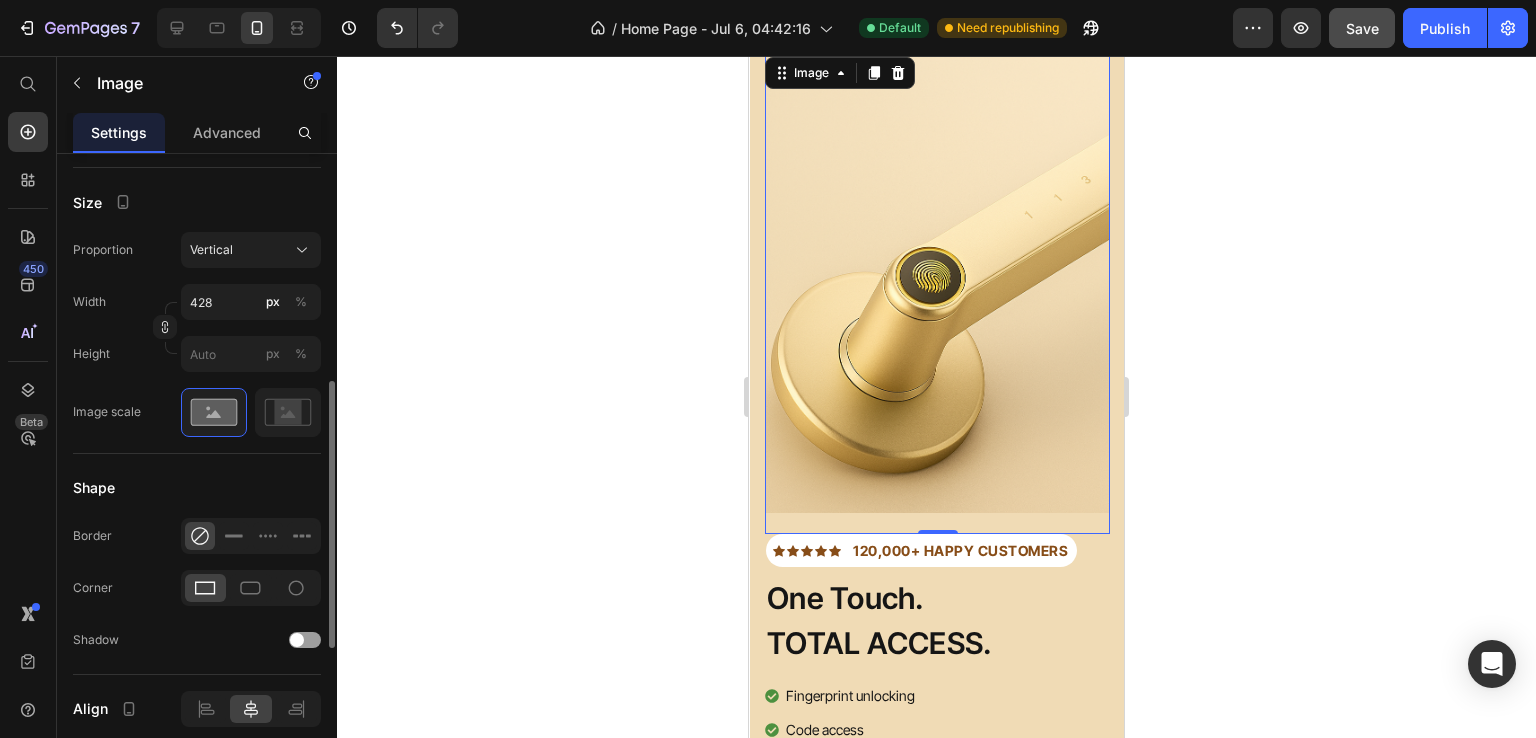 scroll, scrollTop: 72, scrollLeft: 0, axis: vertical 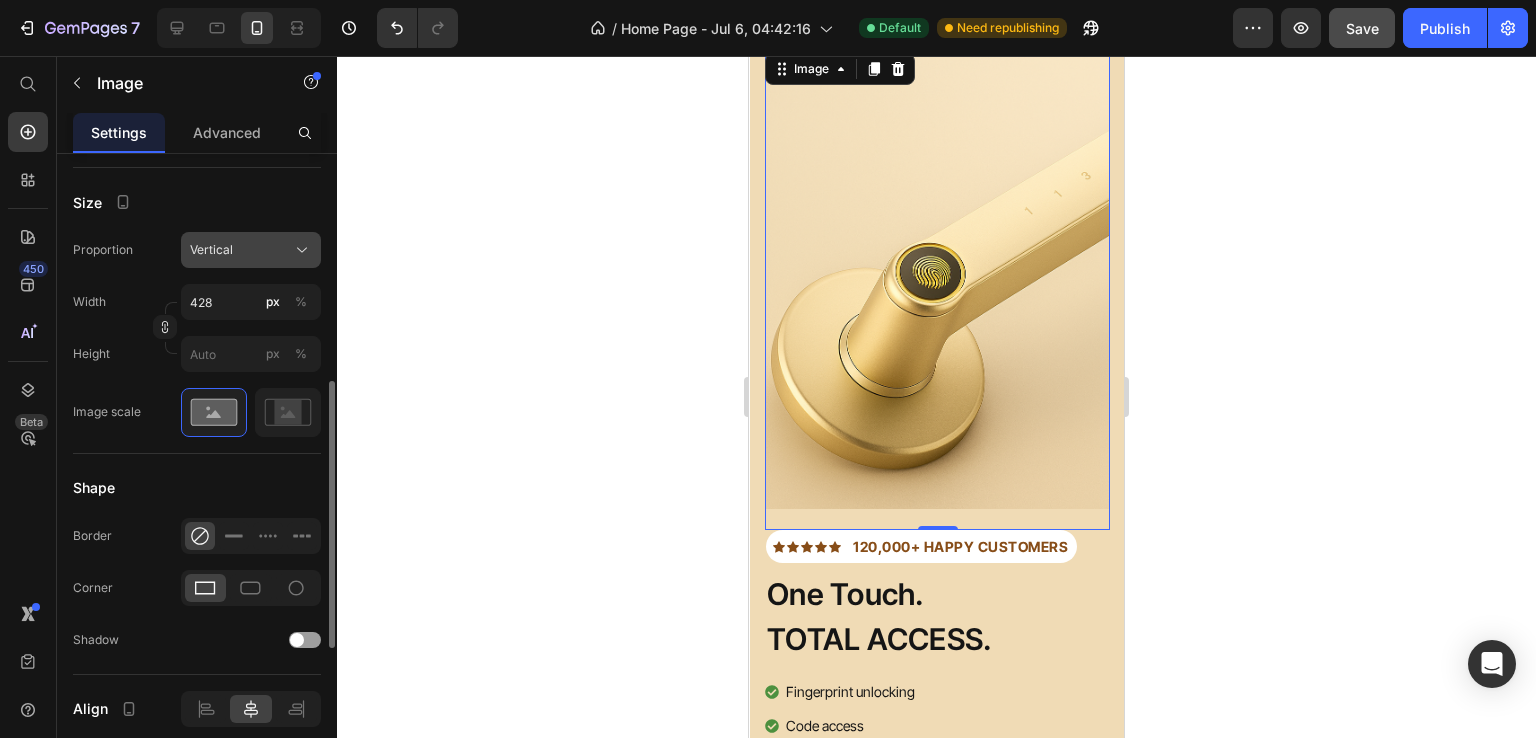 click on "Vertical" at bounding box center (251, 250) 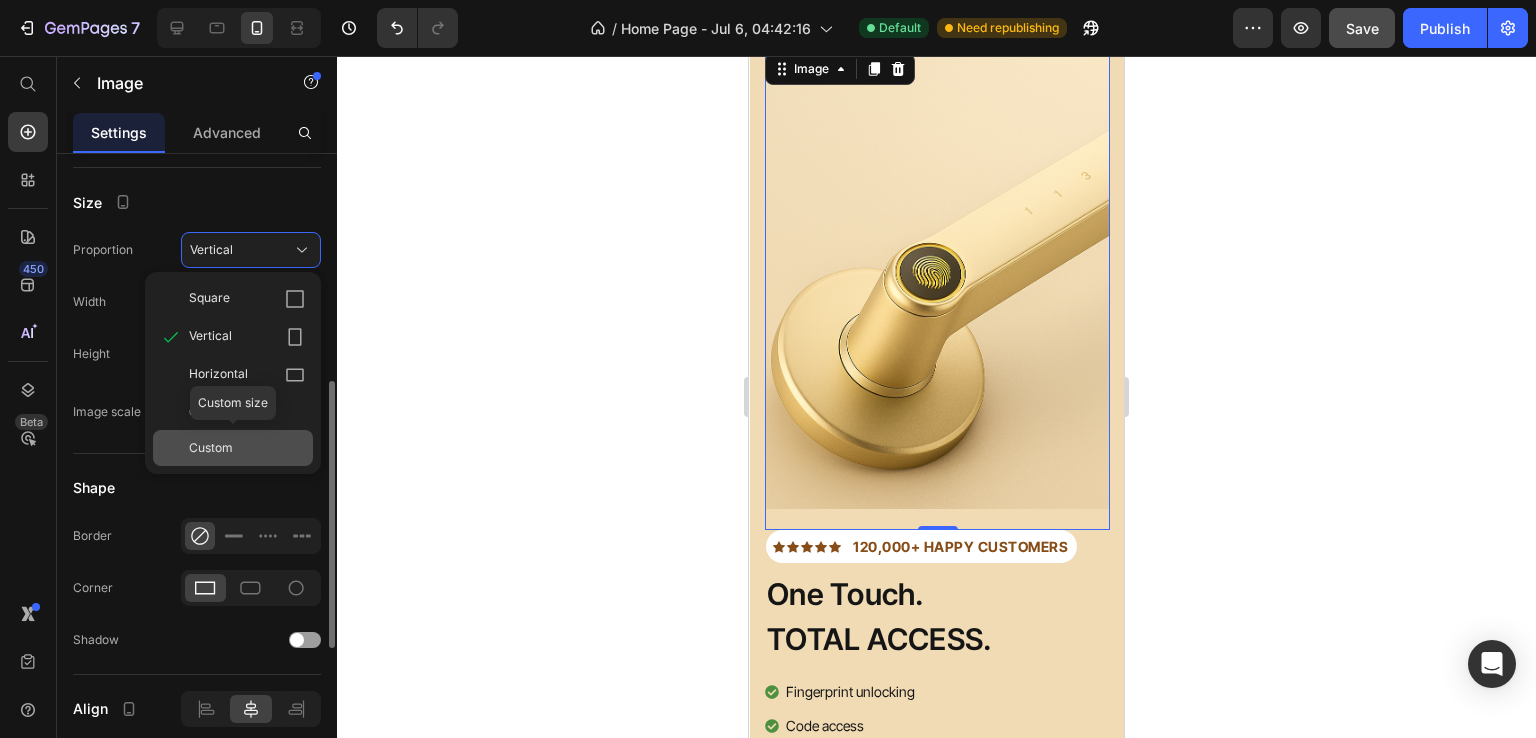click on "Custom" at bounding box center [247, 448] 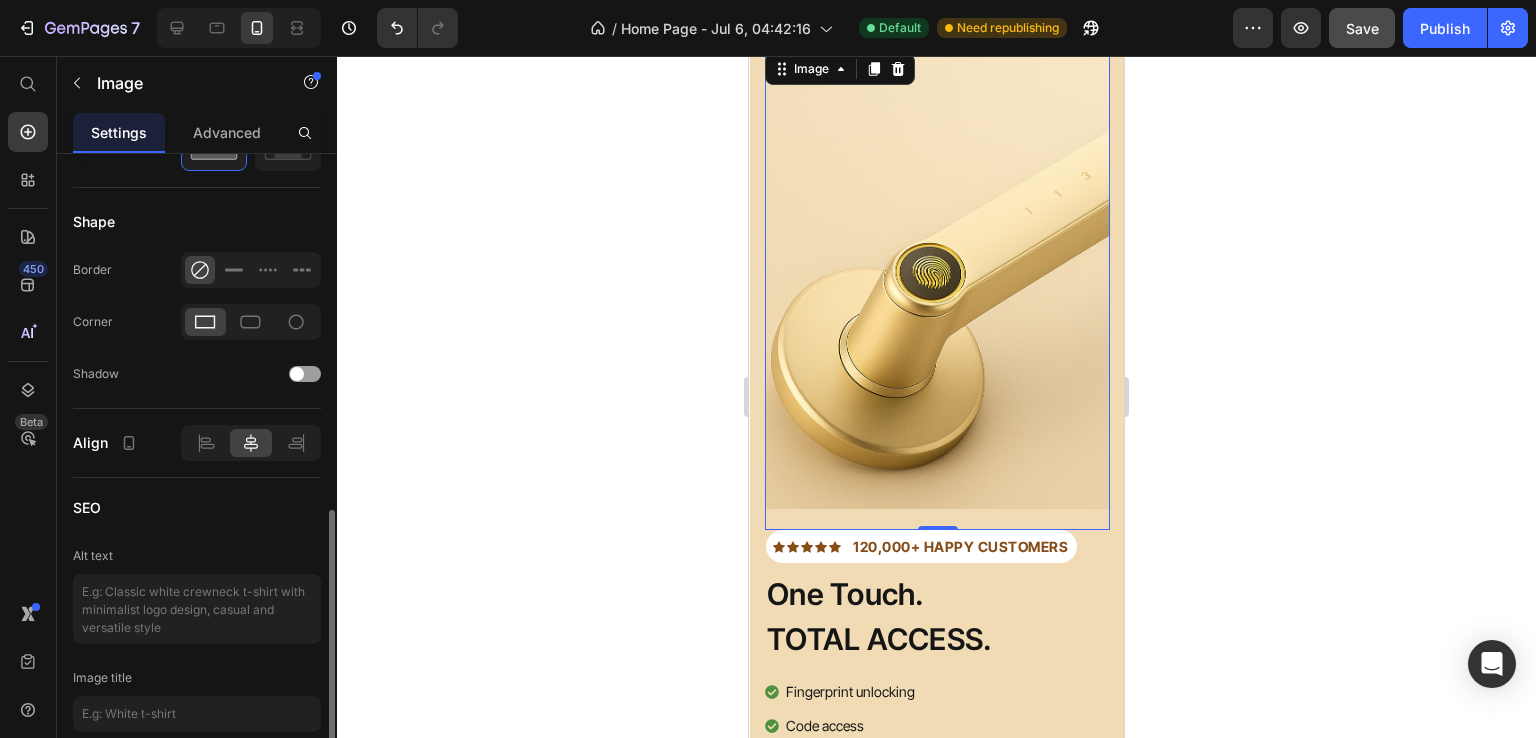 scroll, scrollTop: 807, scrollLeft: 0, axis: vertical 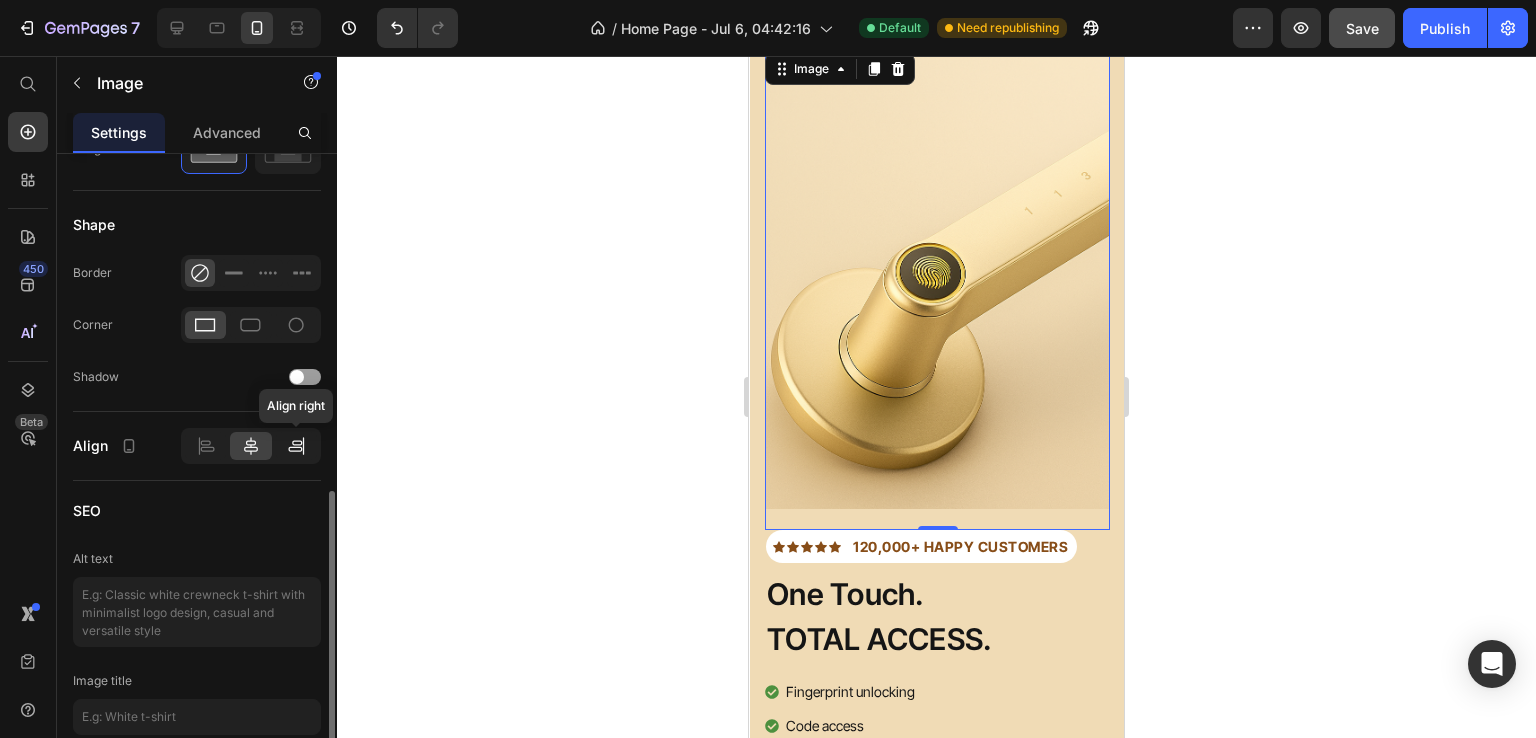 click 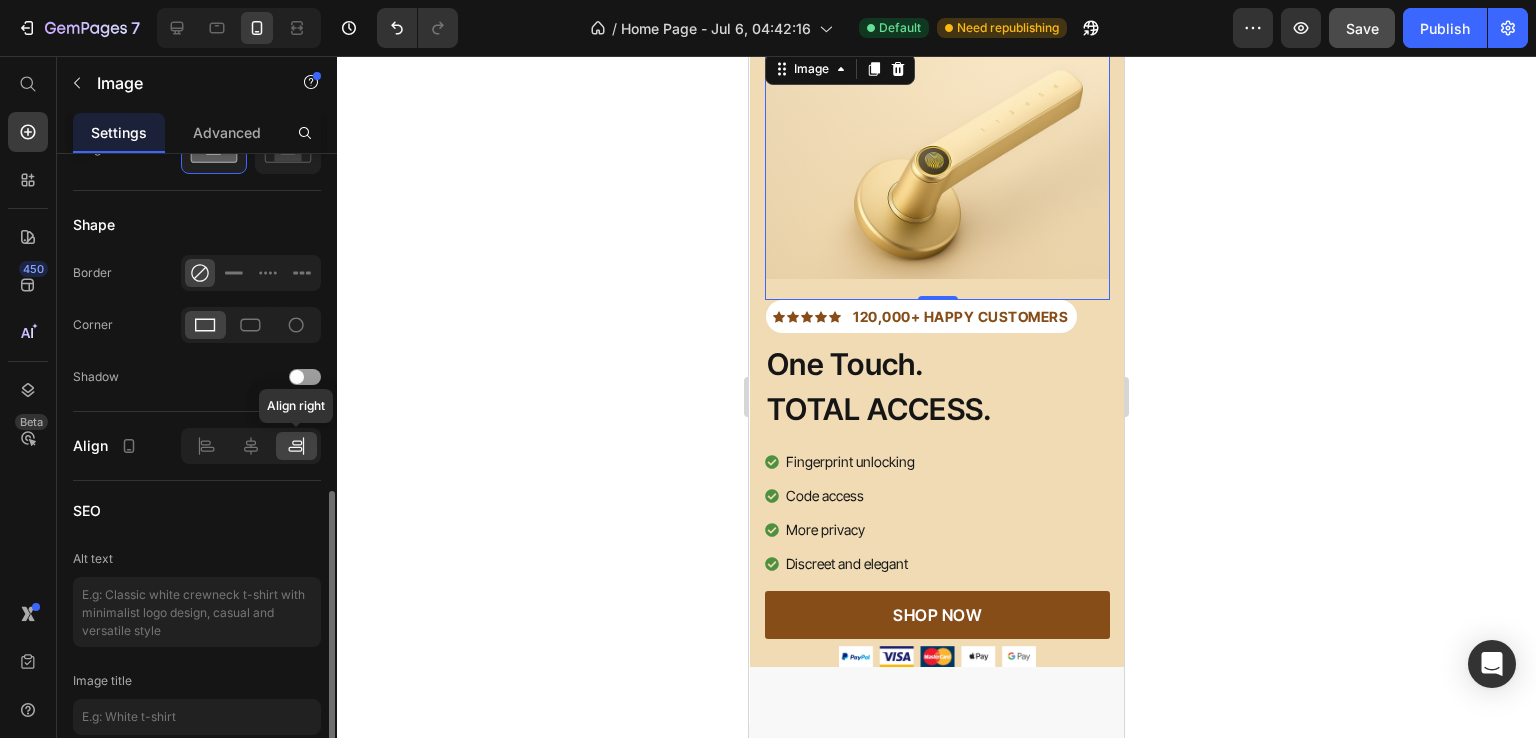 scroll, scrollTop: 0, scrollLeft: 0, axis: both 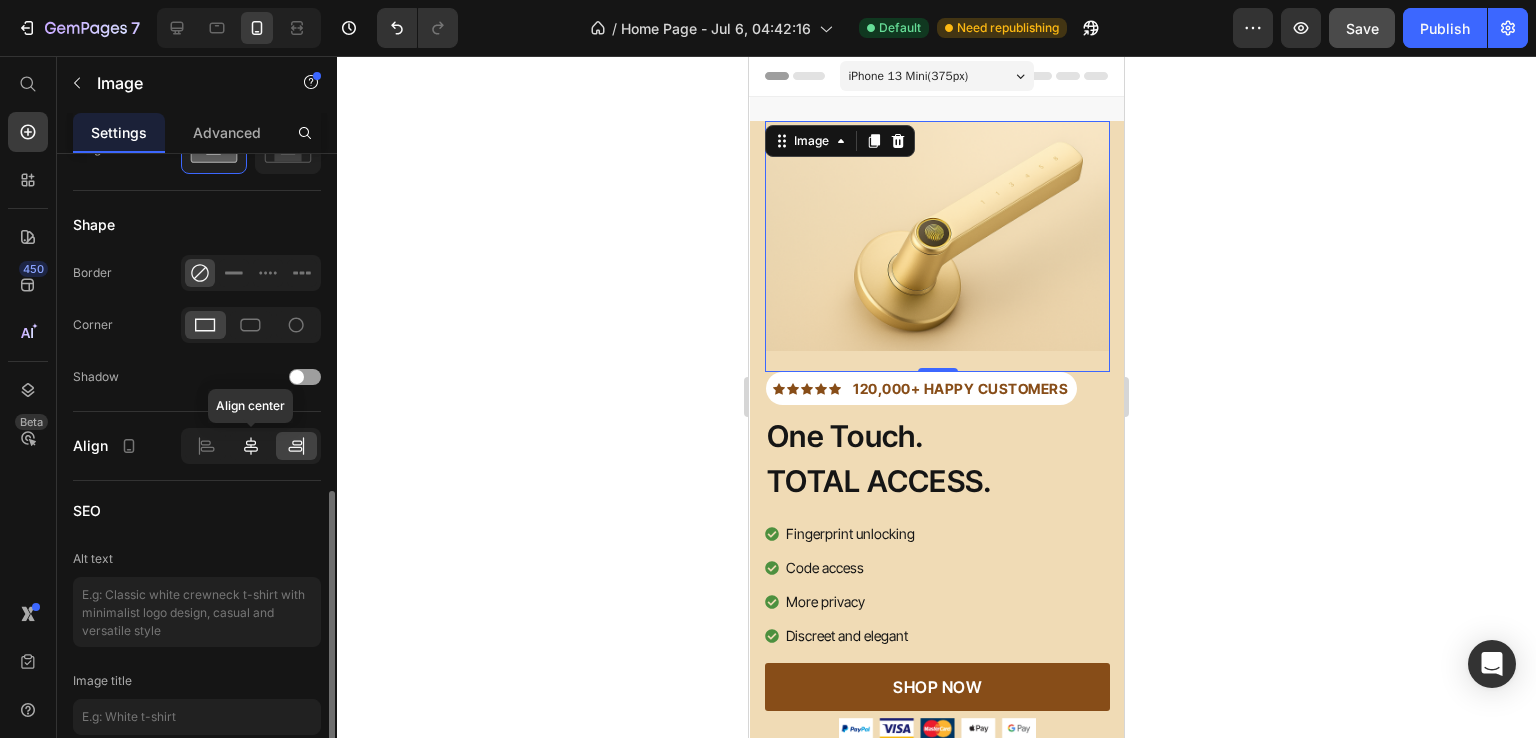 click 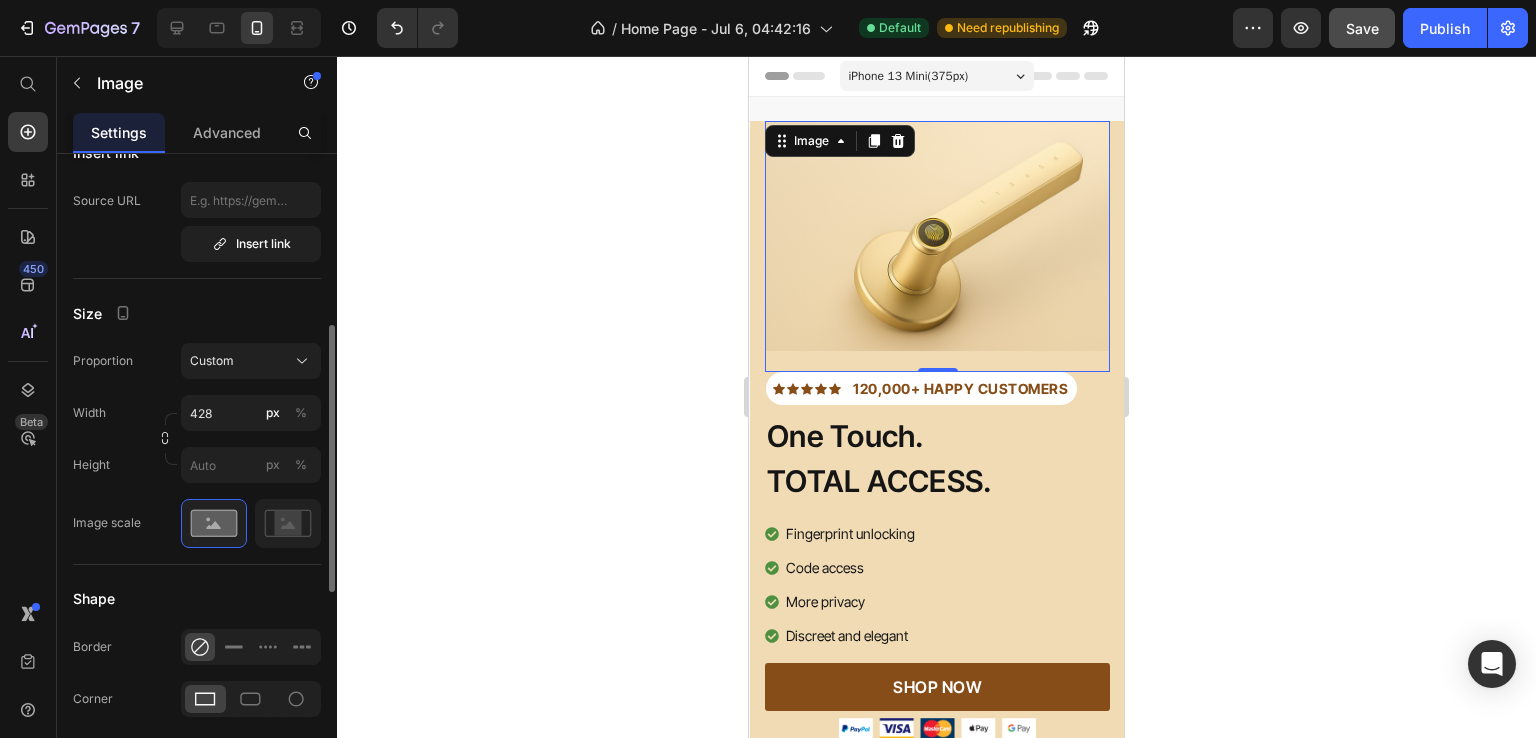 scroll, scrollTop: 424, scrollLeft: 0, axis: vertical 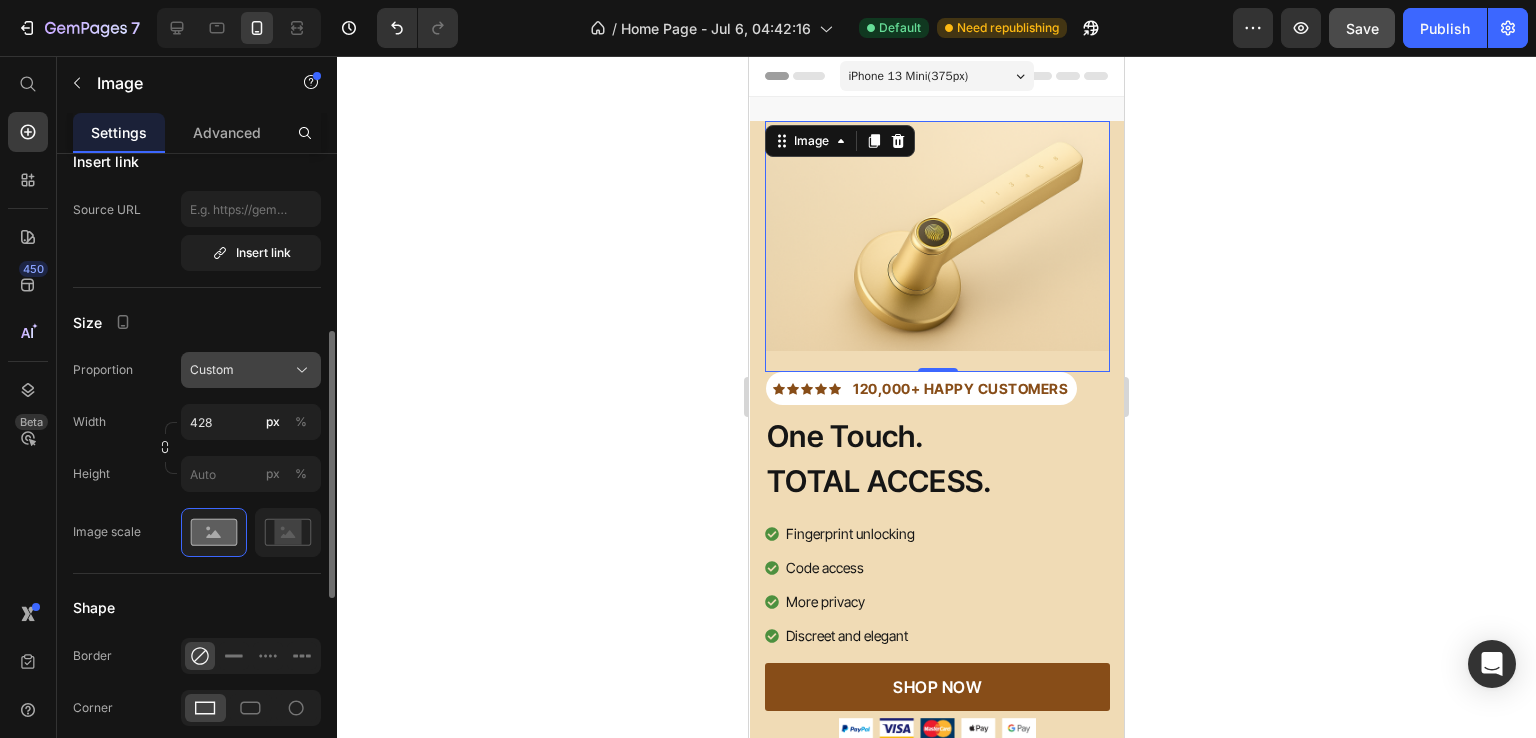 click on "Custom" 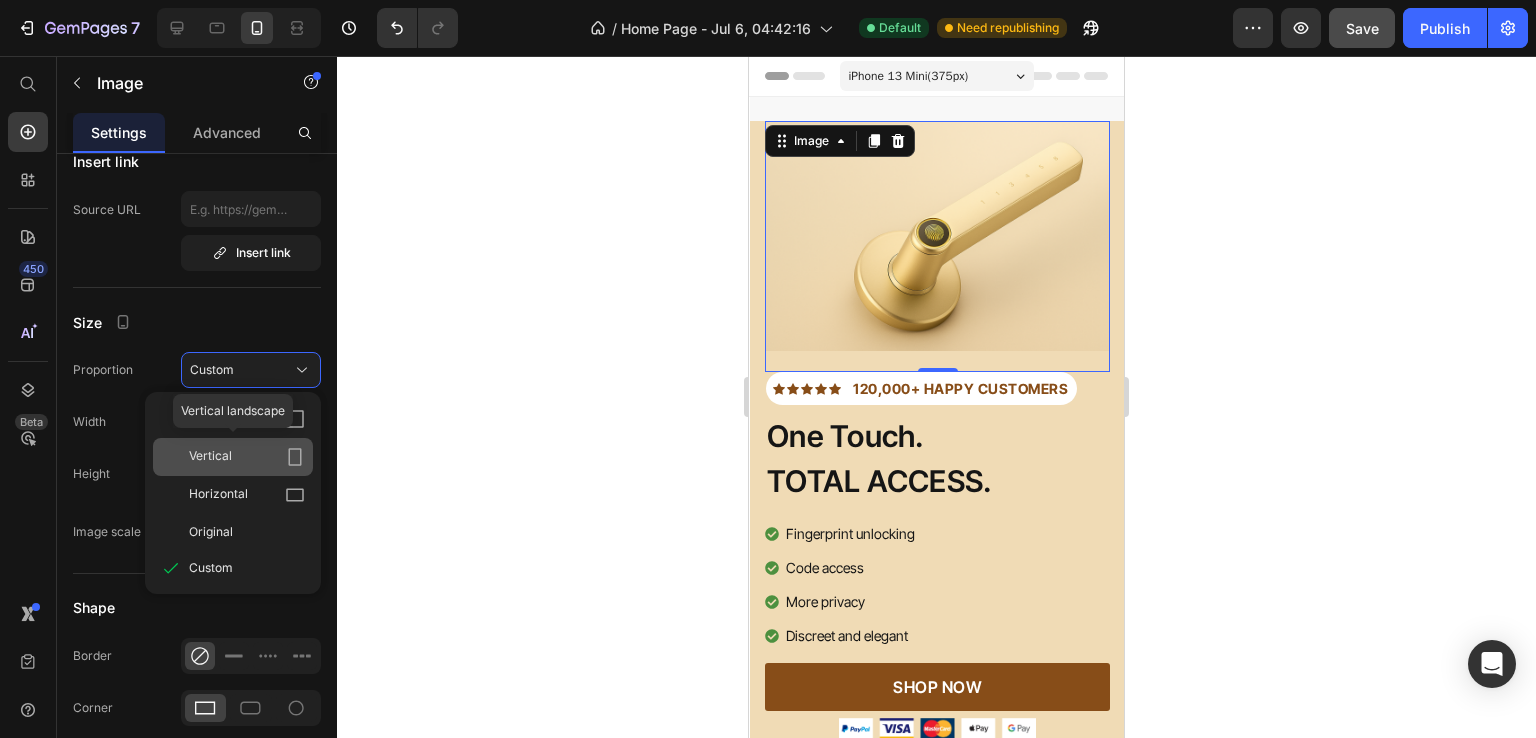 click on "Vertical" at bounding box center [247, 457] 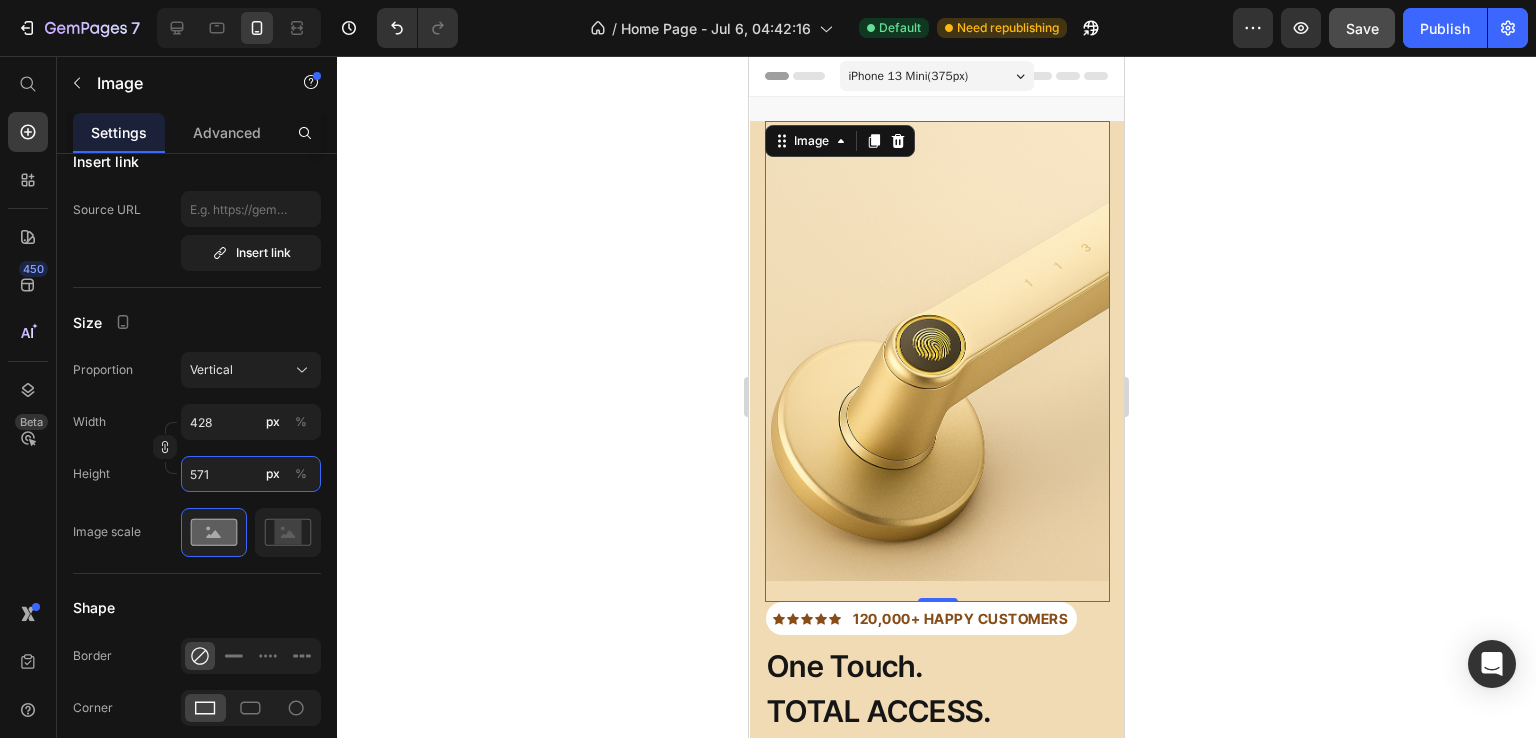 click on "571" at bounding box center [251, 474] 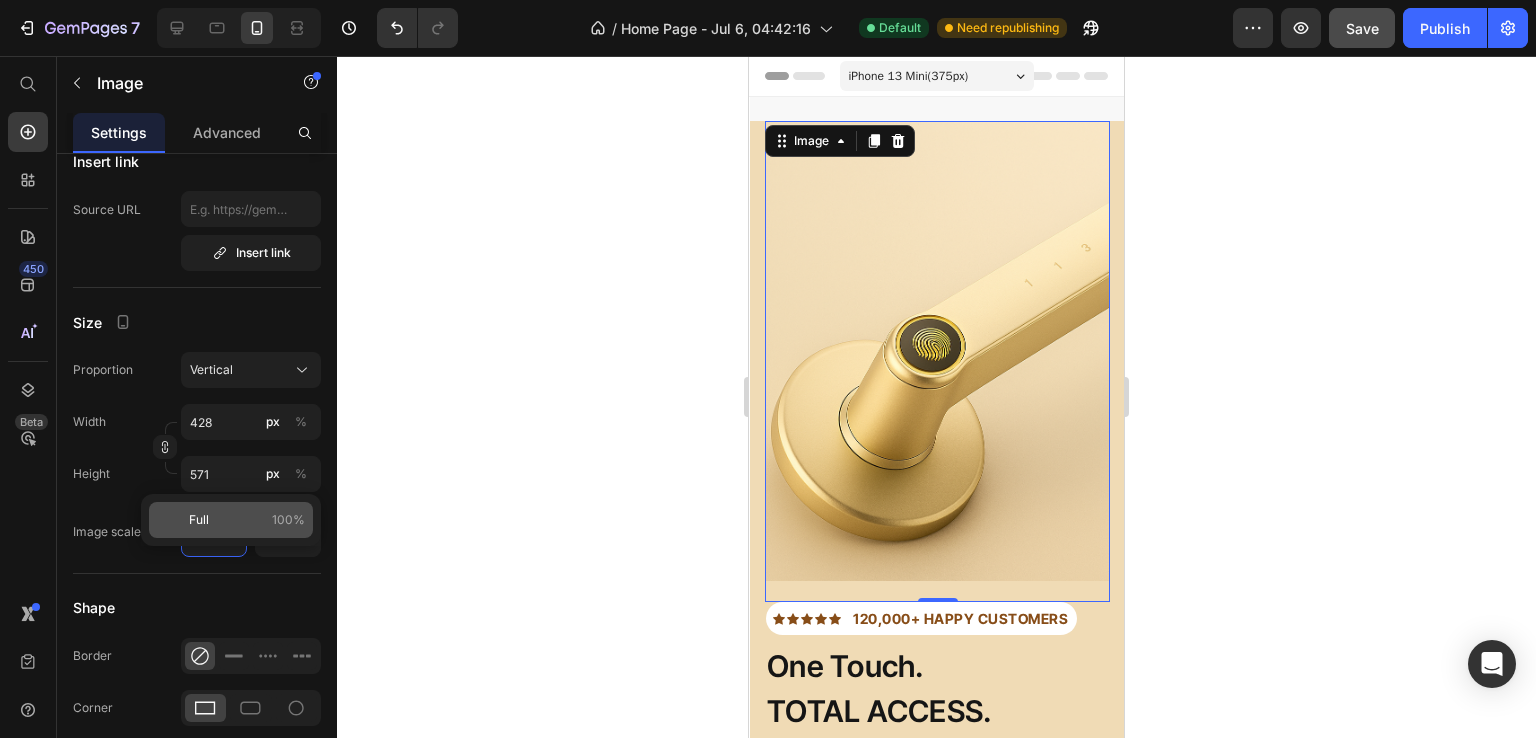 click on "Full 100%" at bounding box center (247, 520) 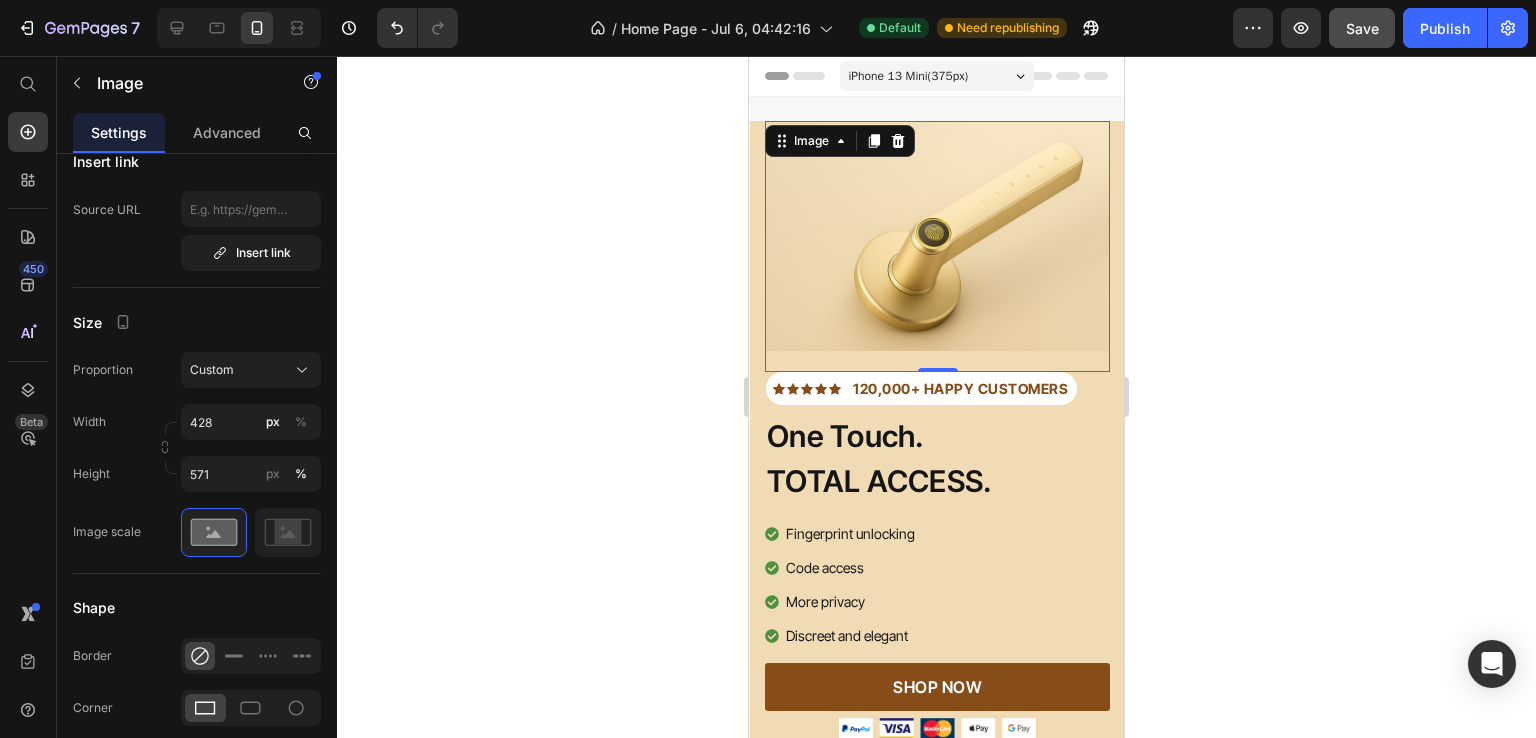 type on "100" 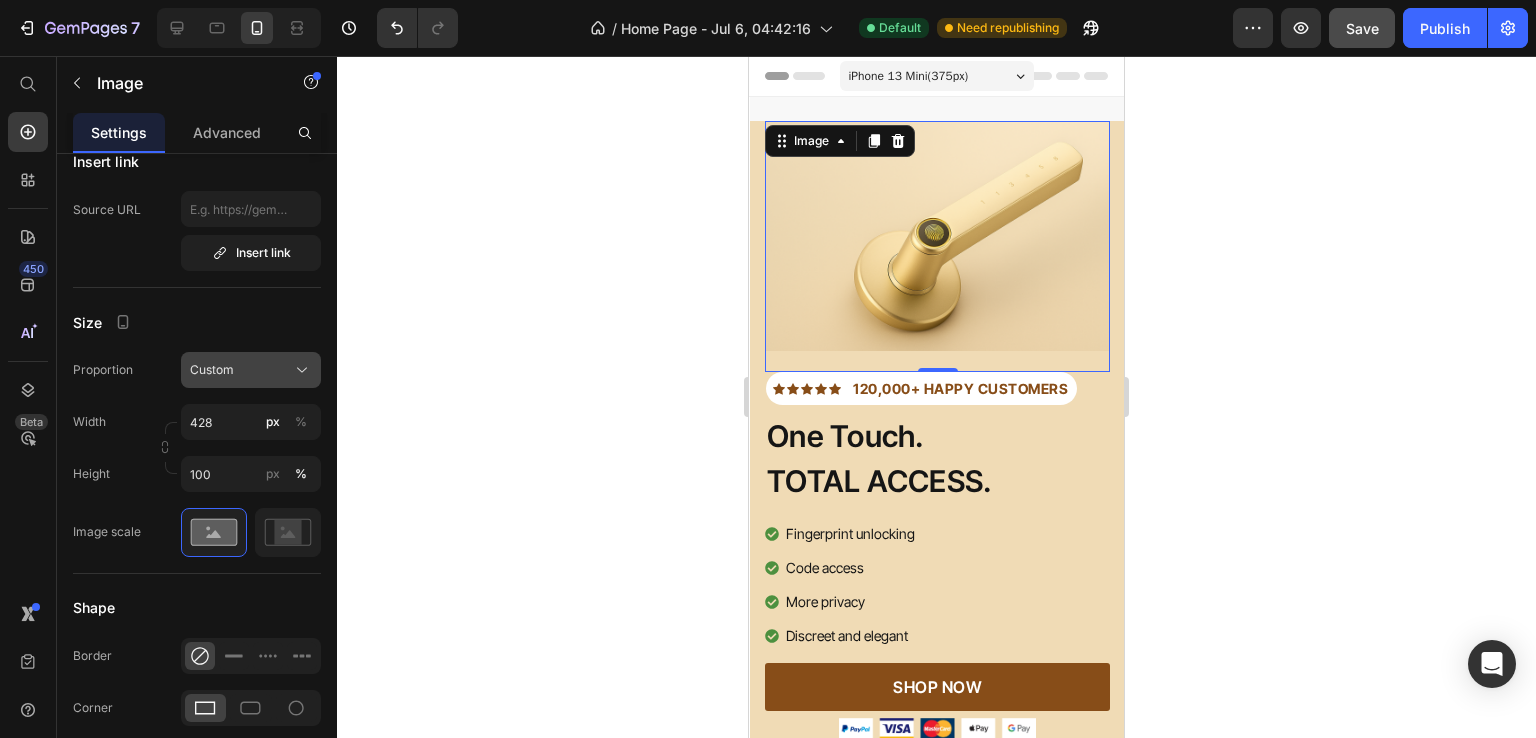 click on "Custom" 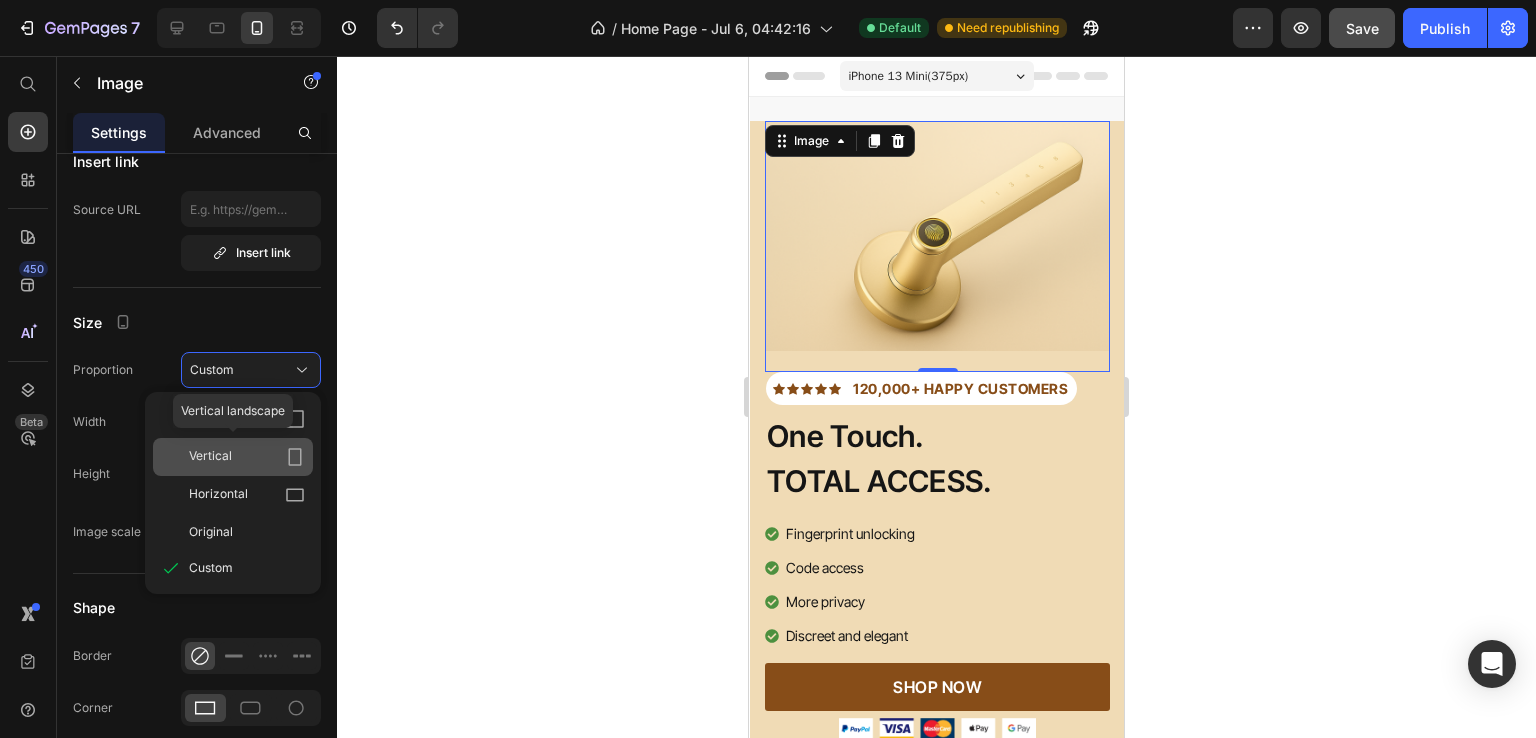 click on "Vertical" at bounding box center (247, 457) 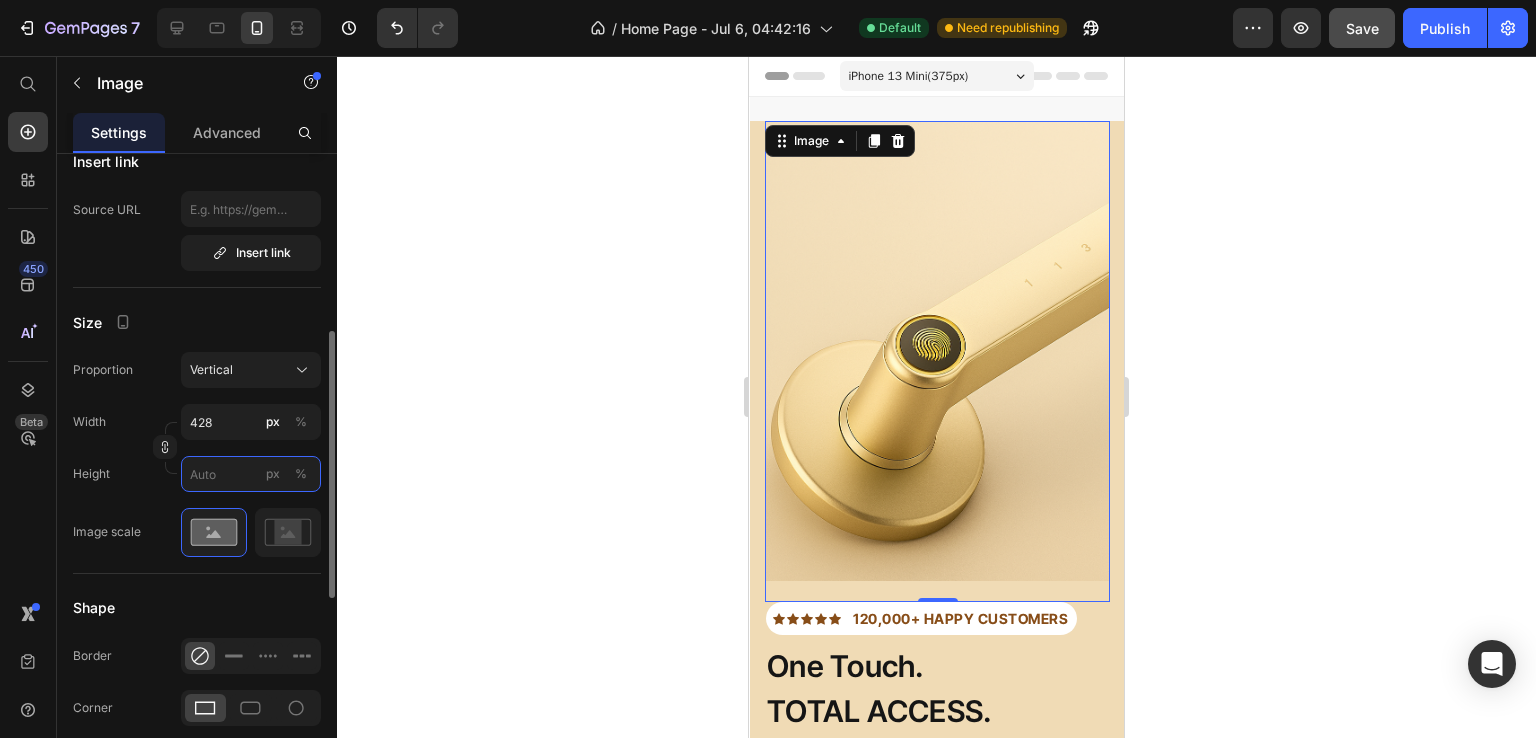 click on "px %" at bounding box center [251, 474] 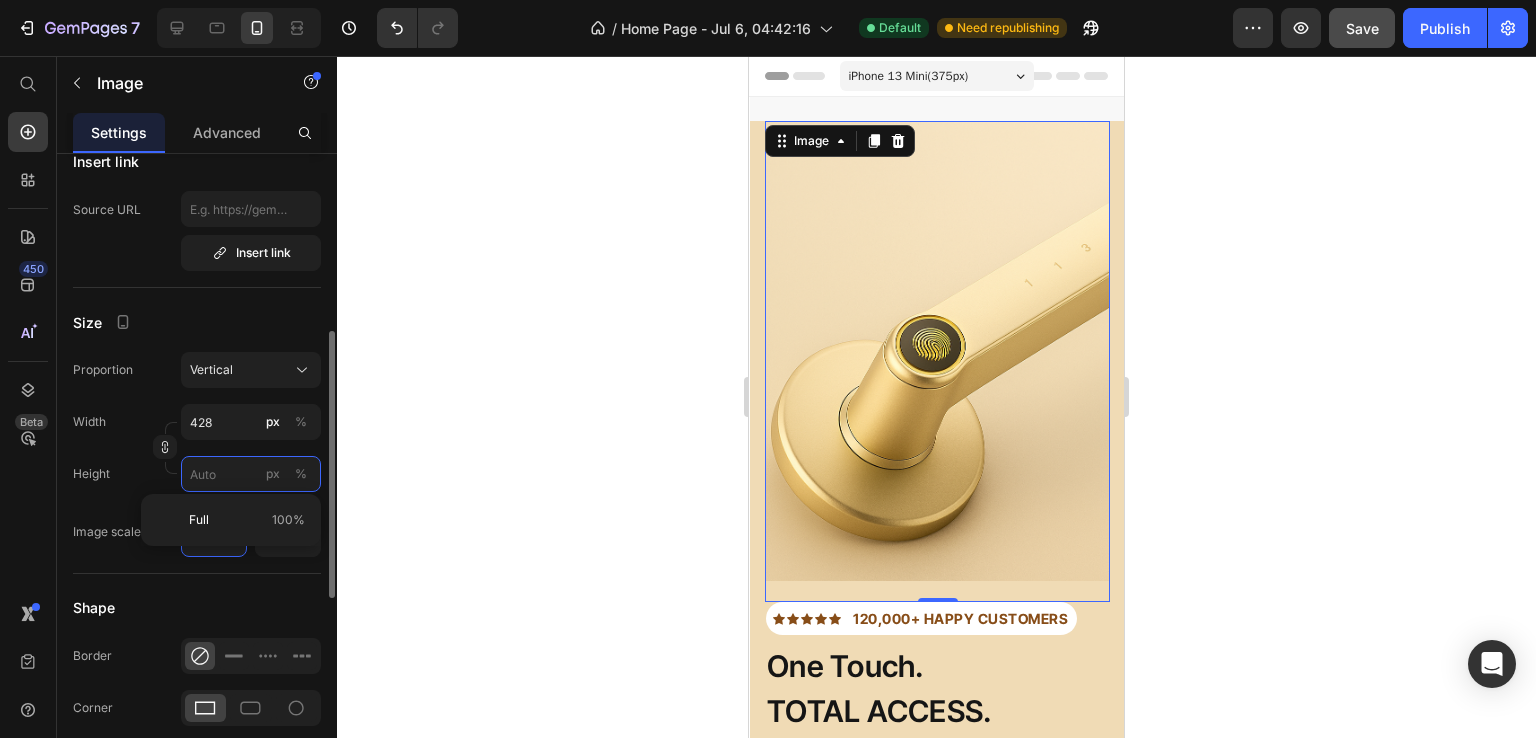type on "5" 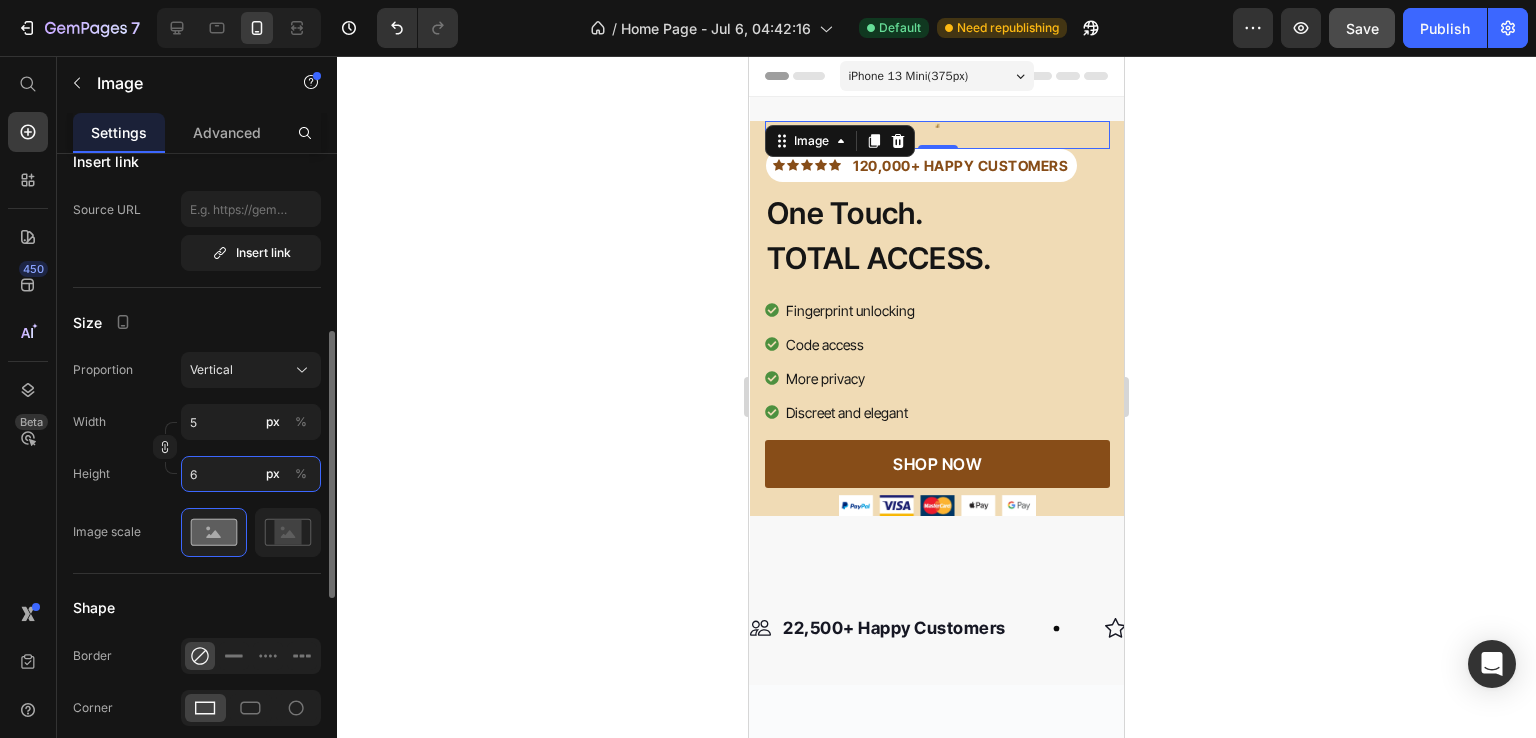 type on "60" 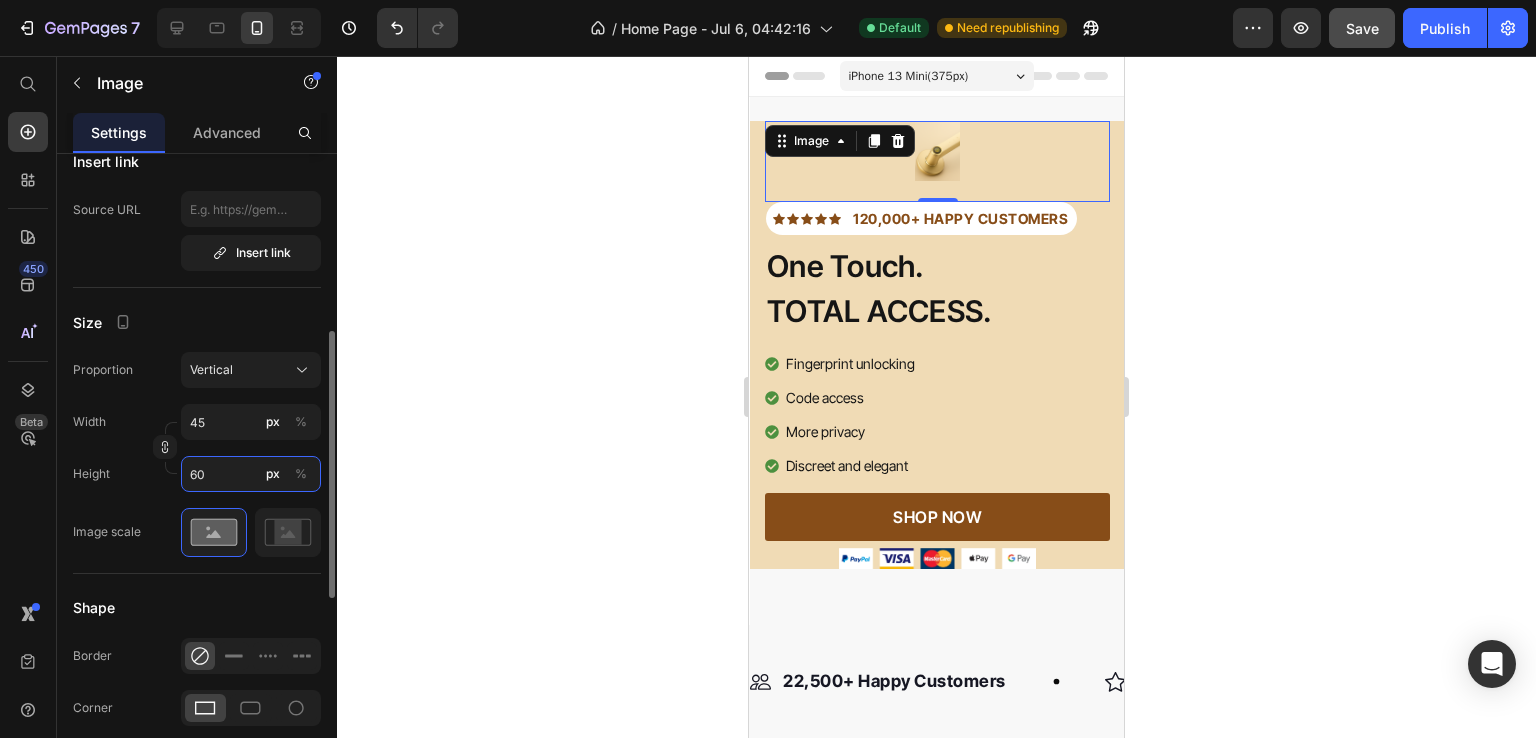 type on "450" 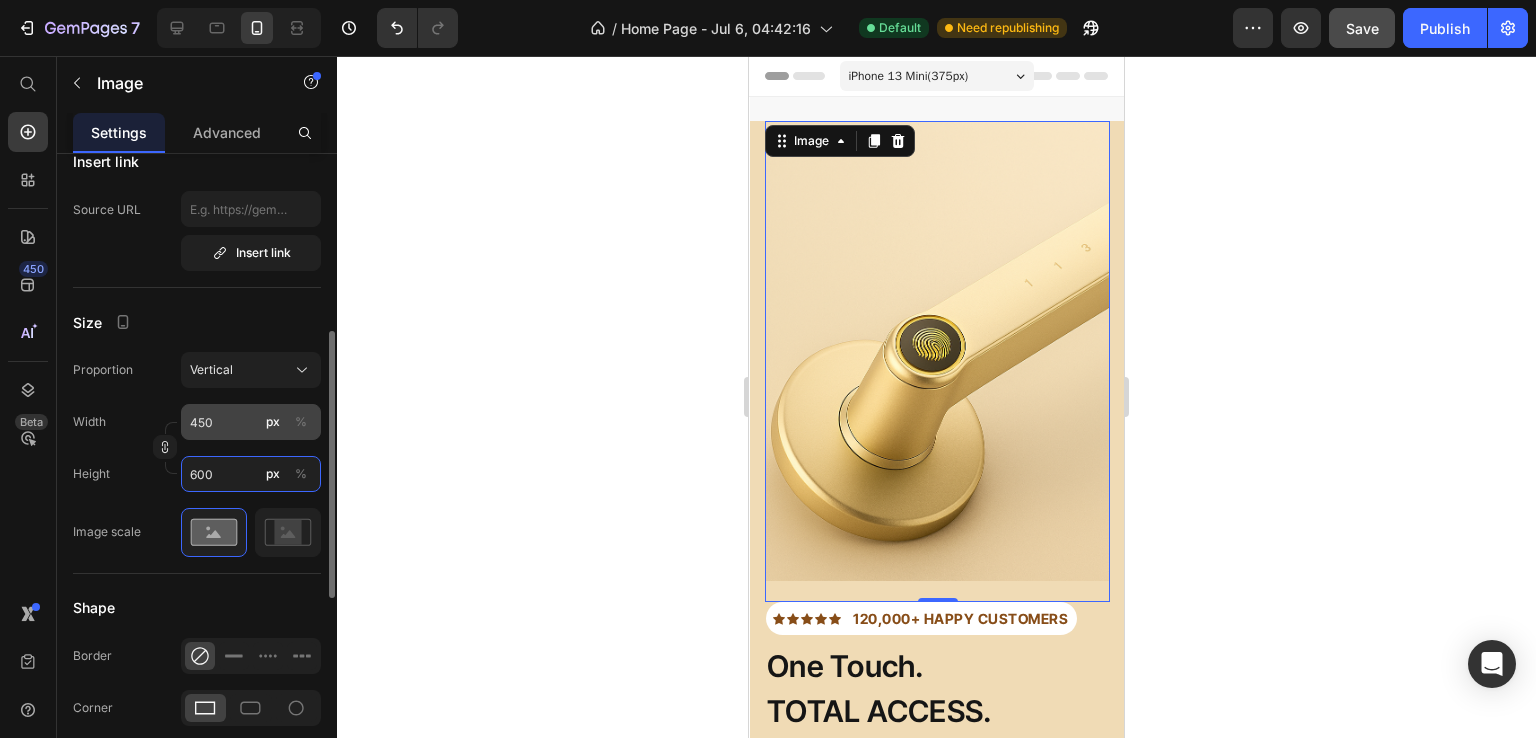 type on "600" 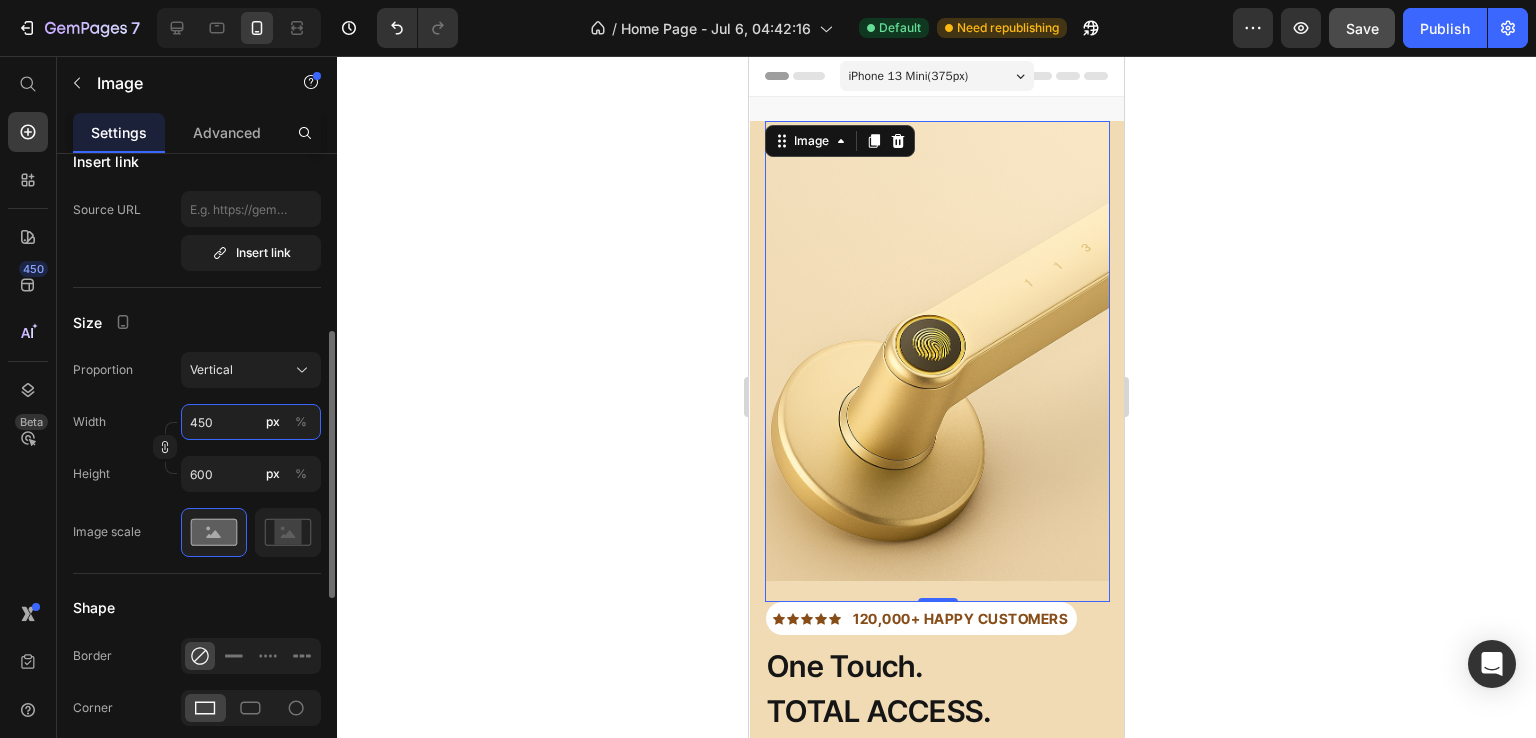 click on "450" at bounding box center [251, 422] 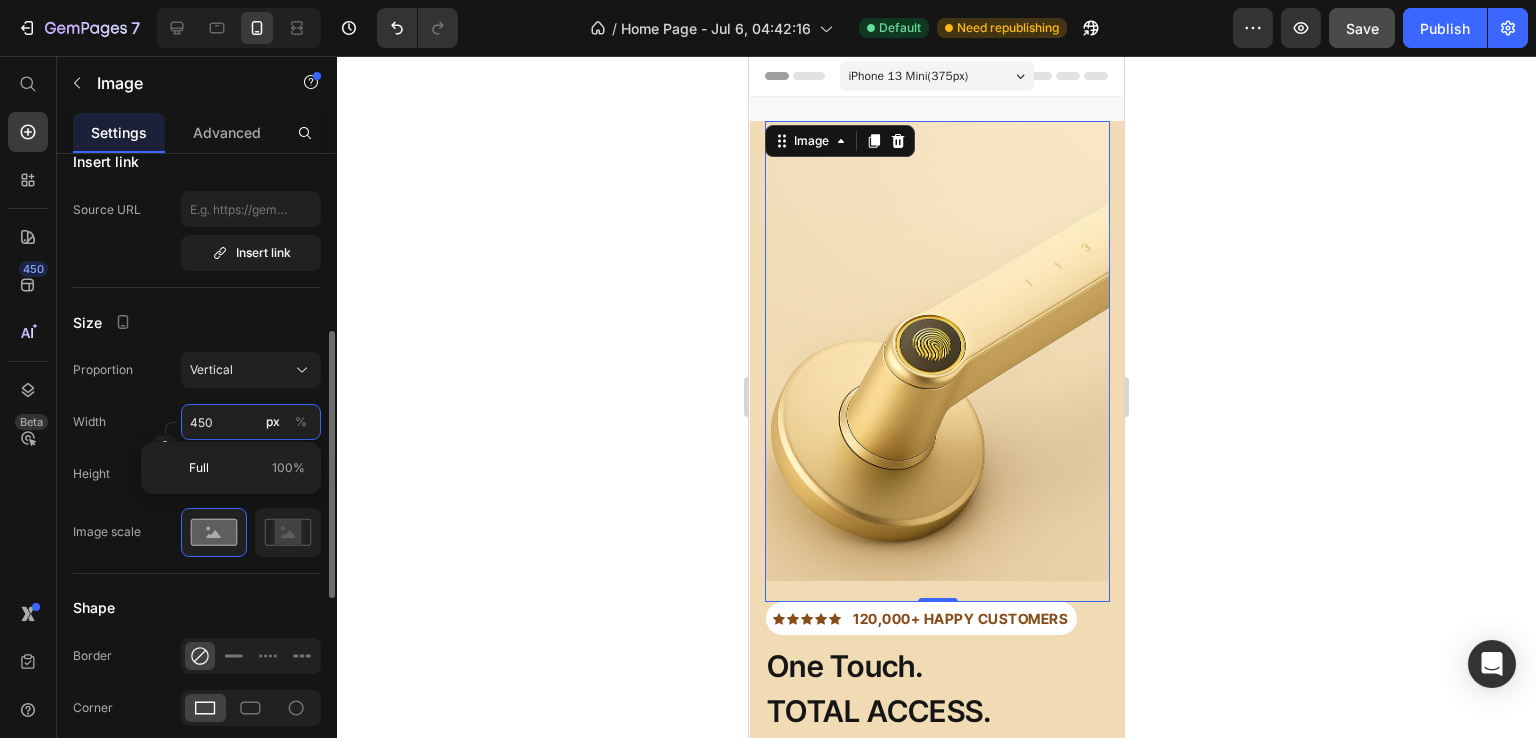 type on "7" 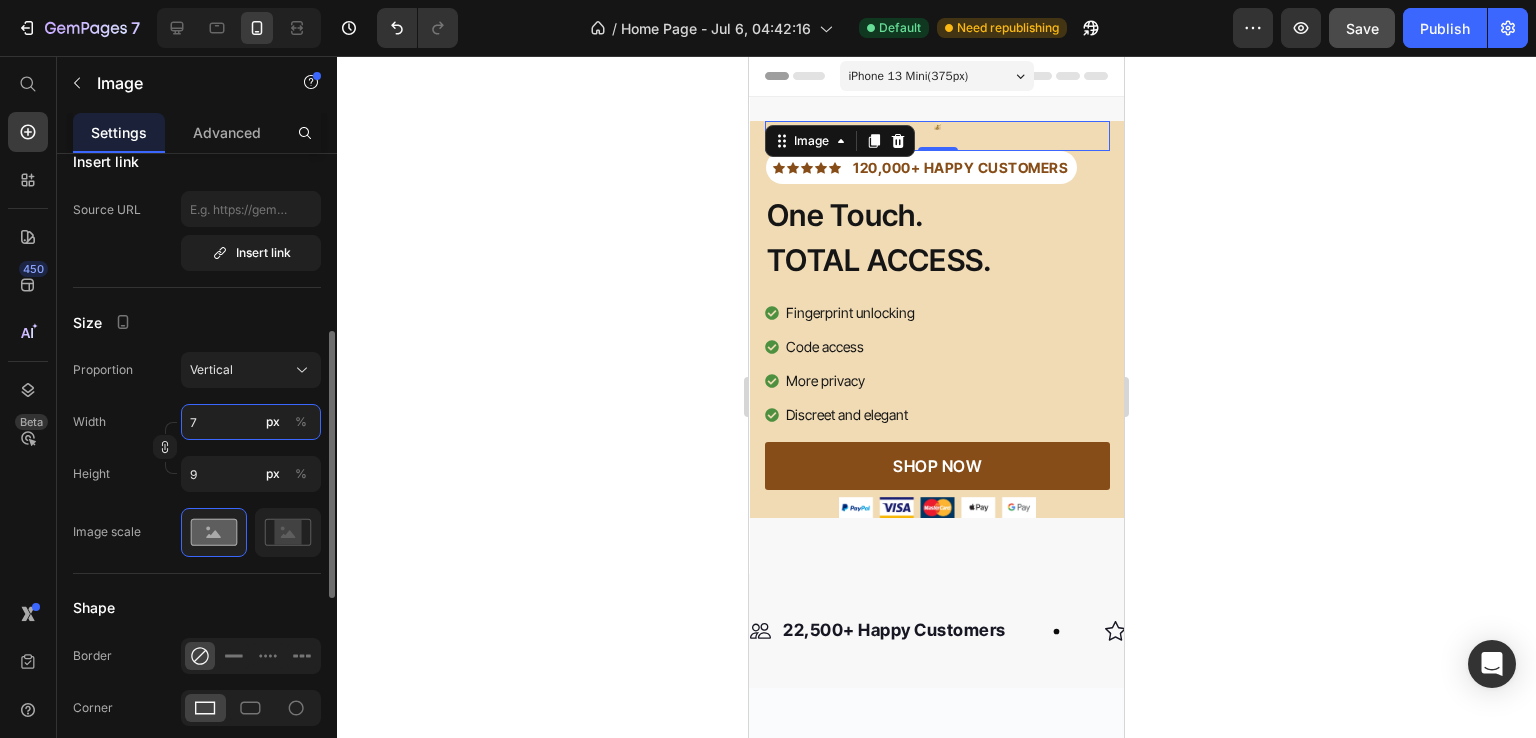 type on "70" 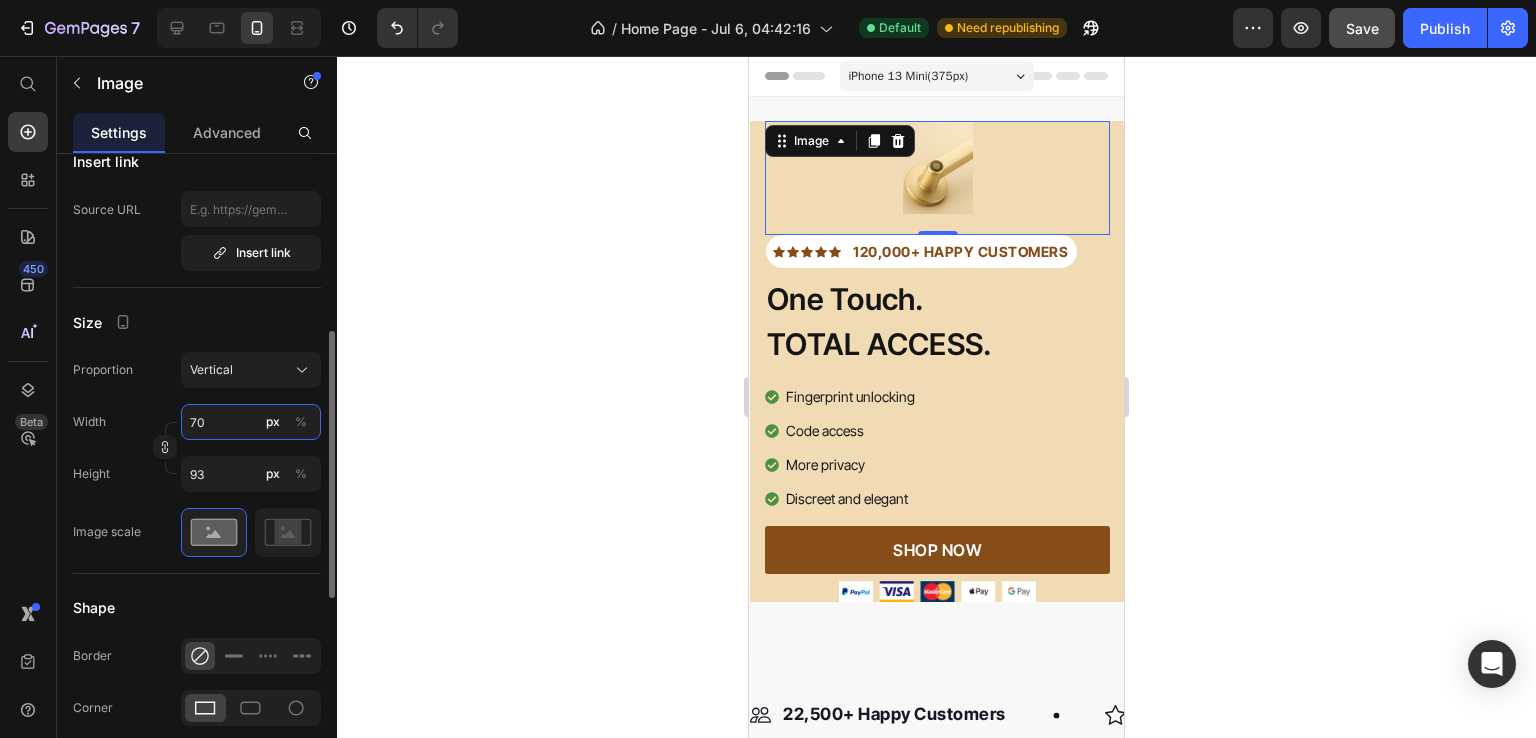 type on "700" 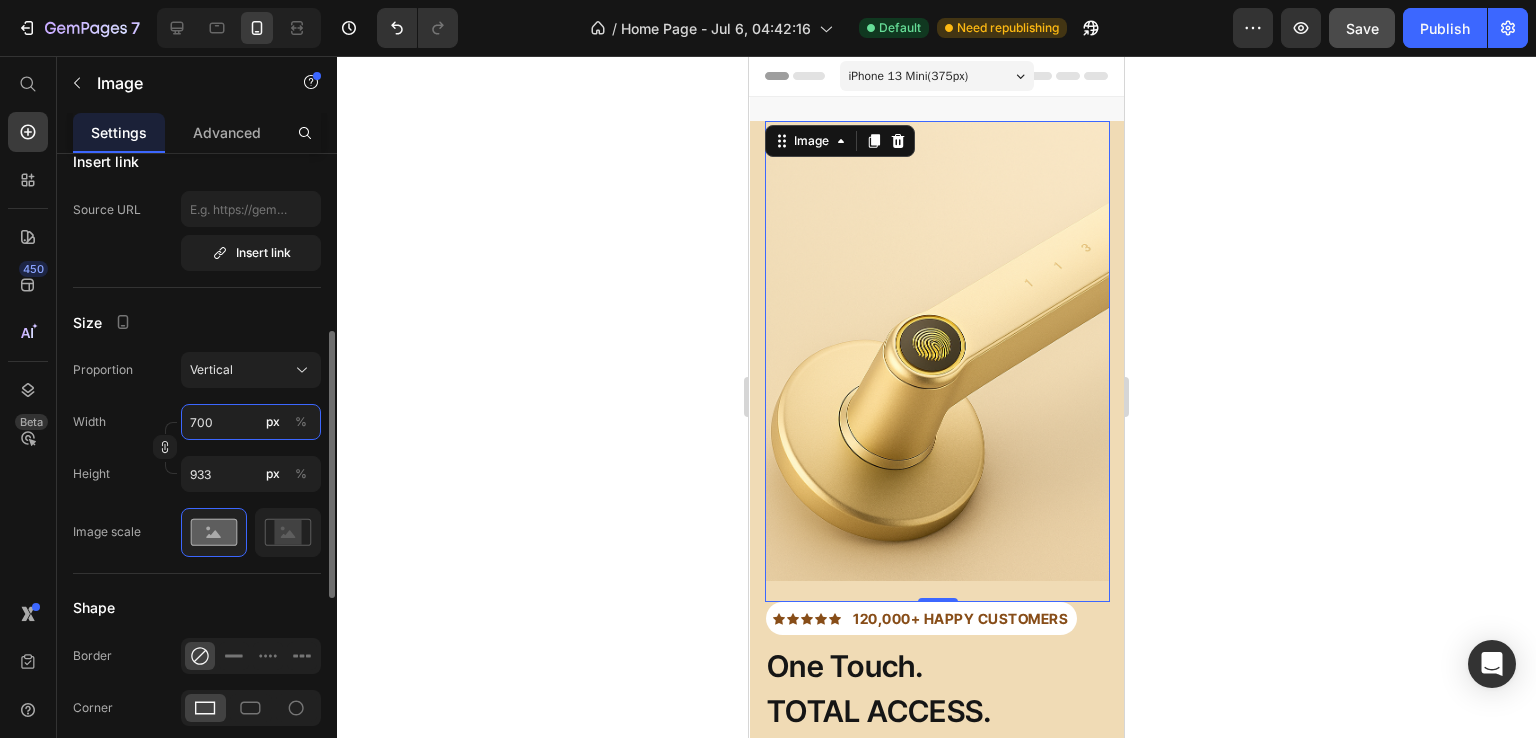 type on "70" 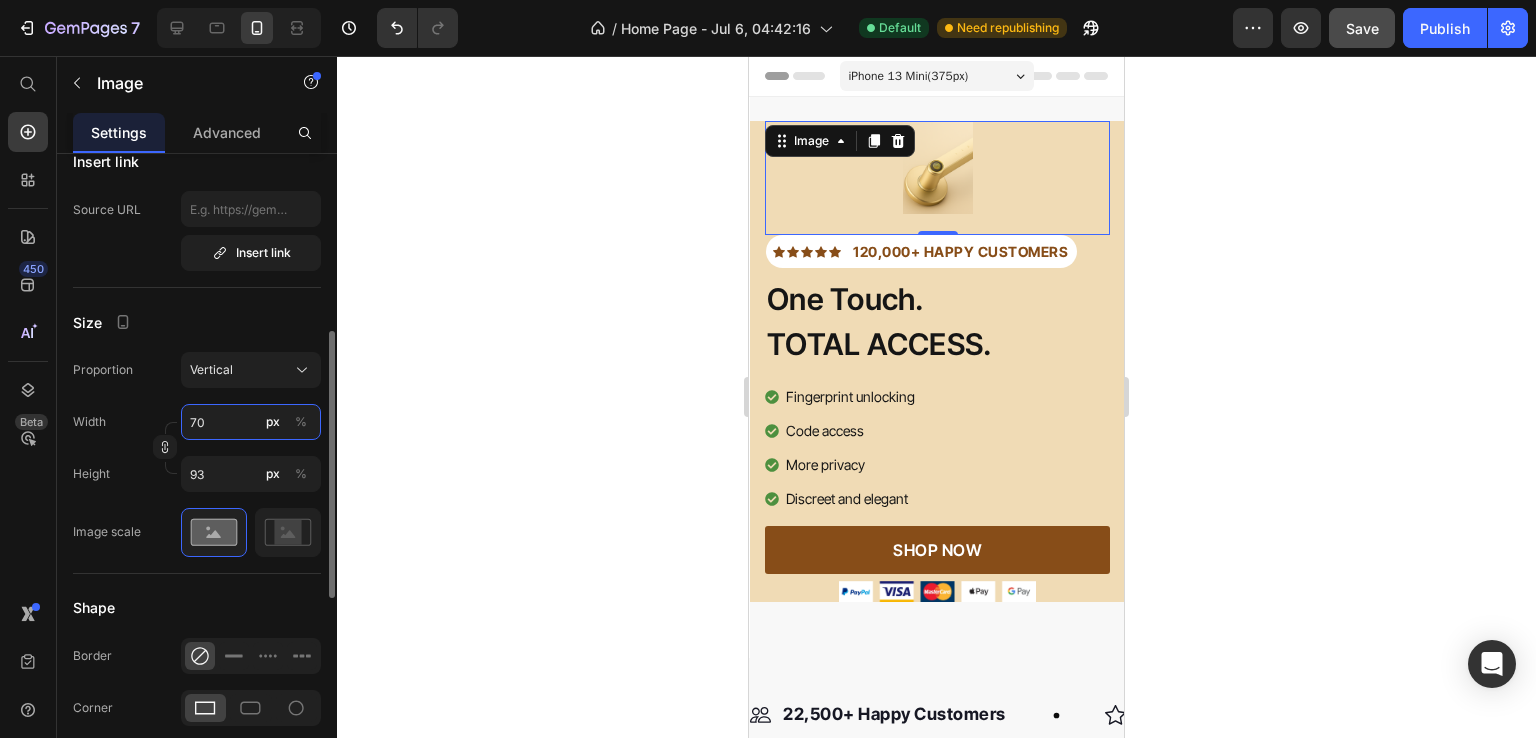 type on "7" 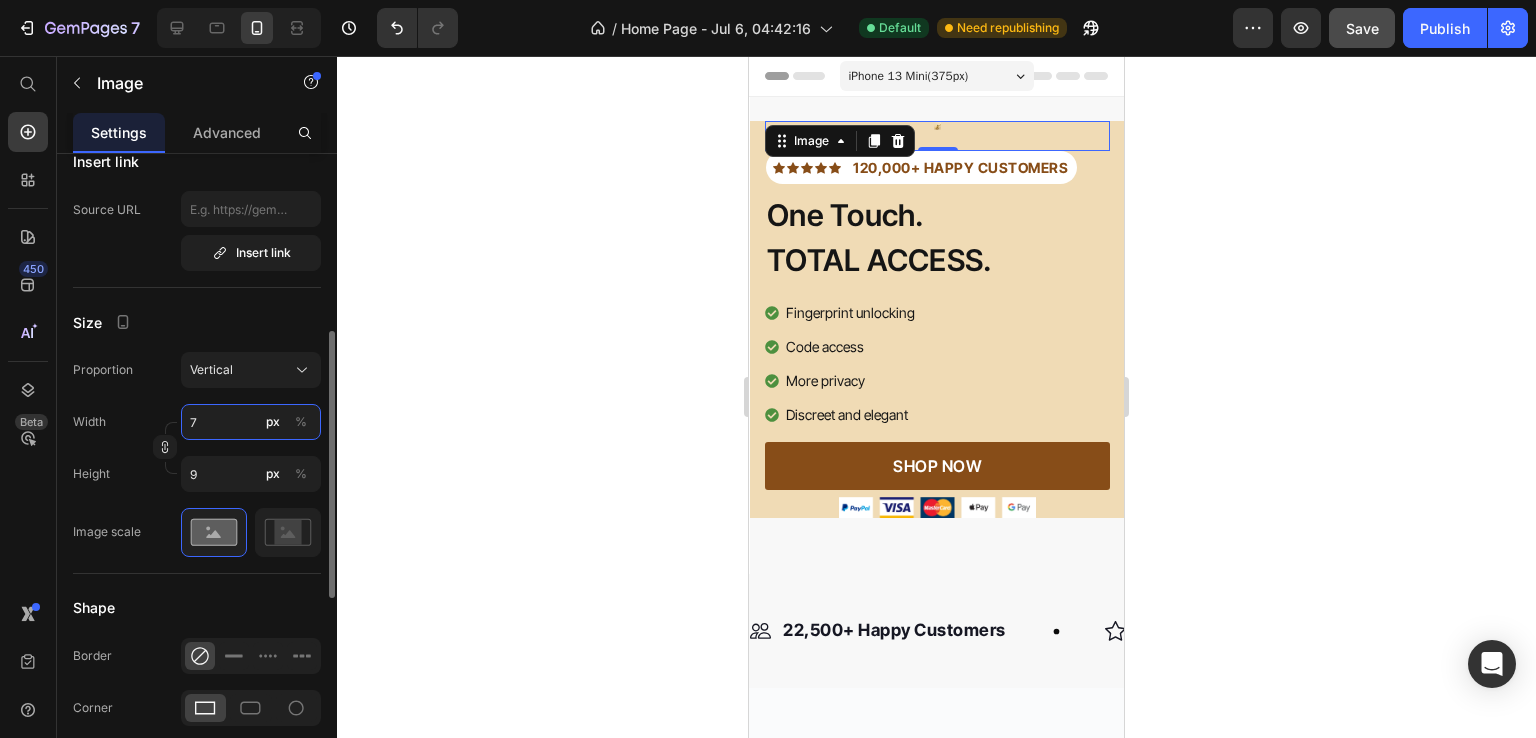 type on "71" 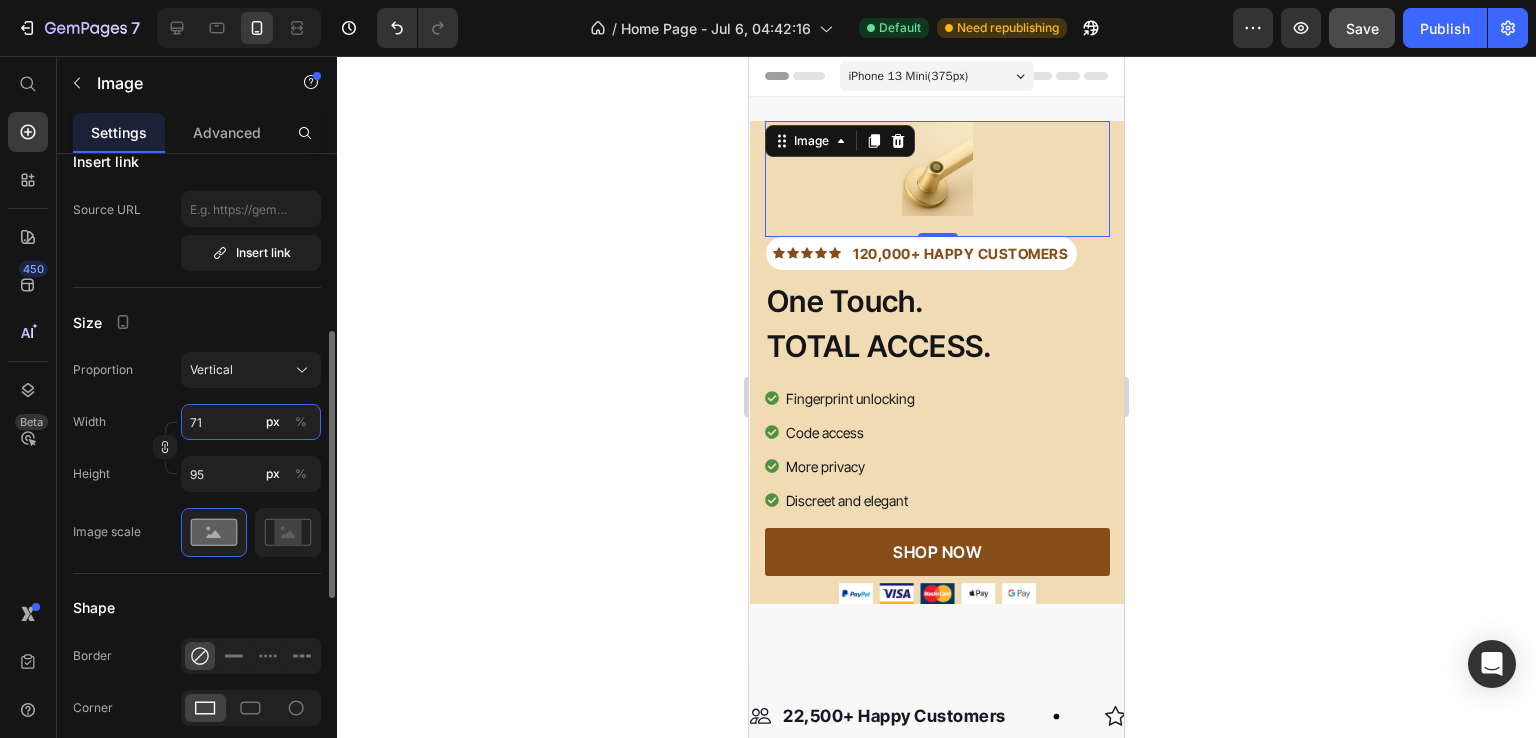 type on "710" 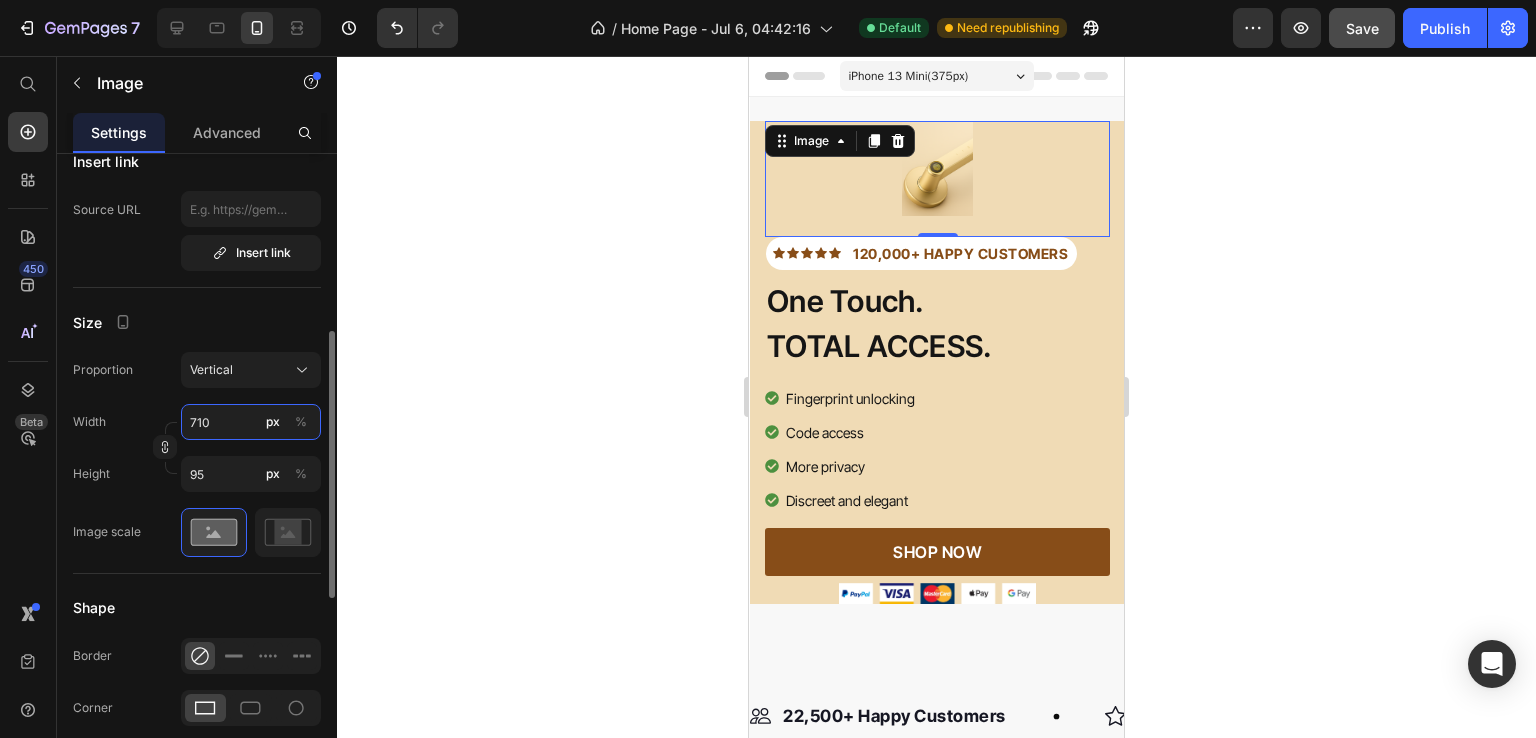 type on "947" 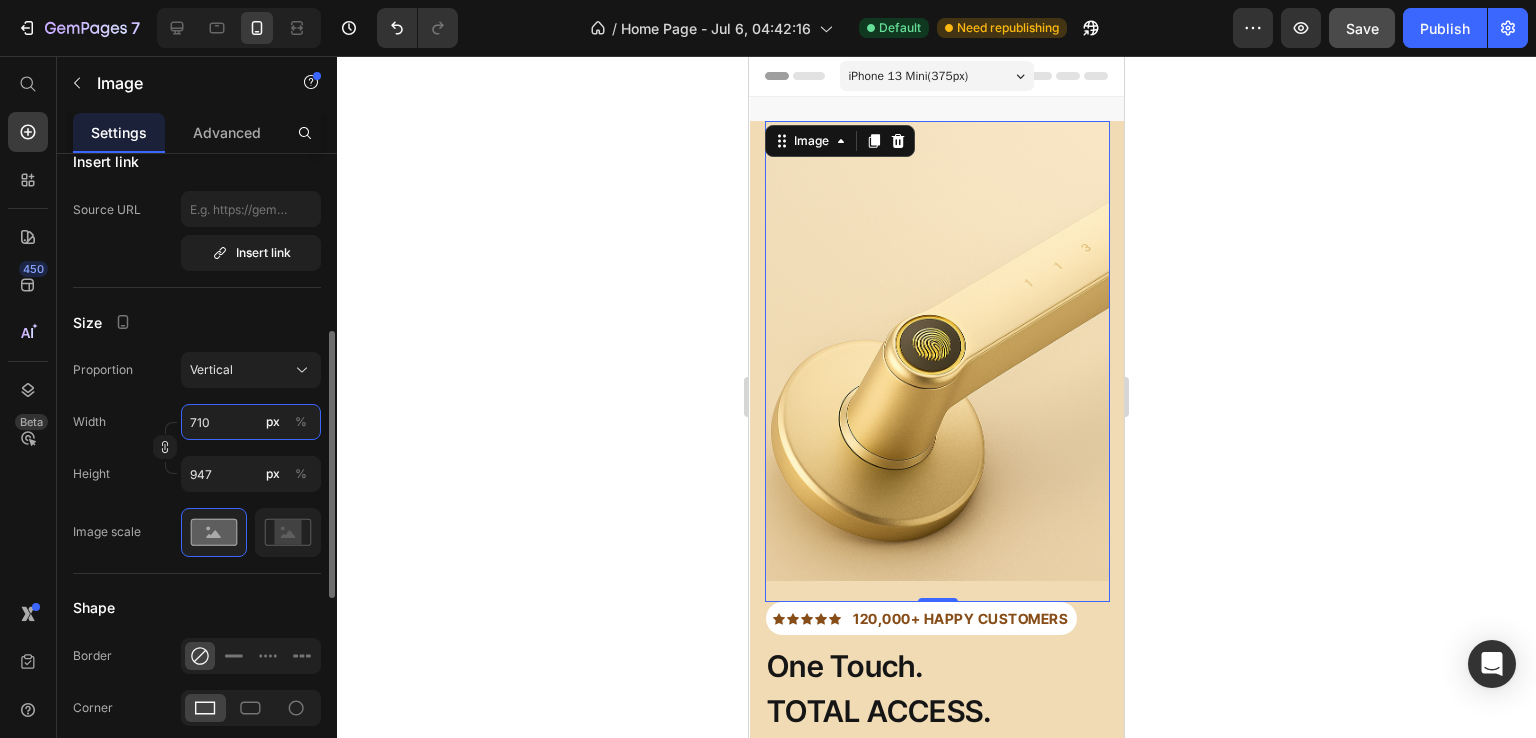 type on "7100" 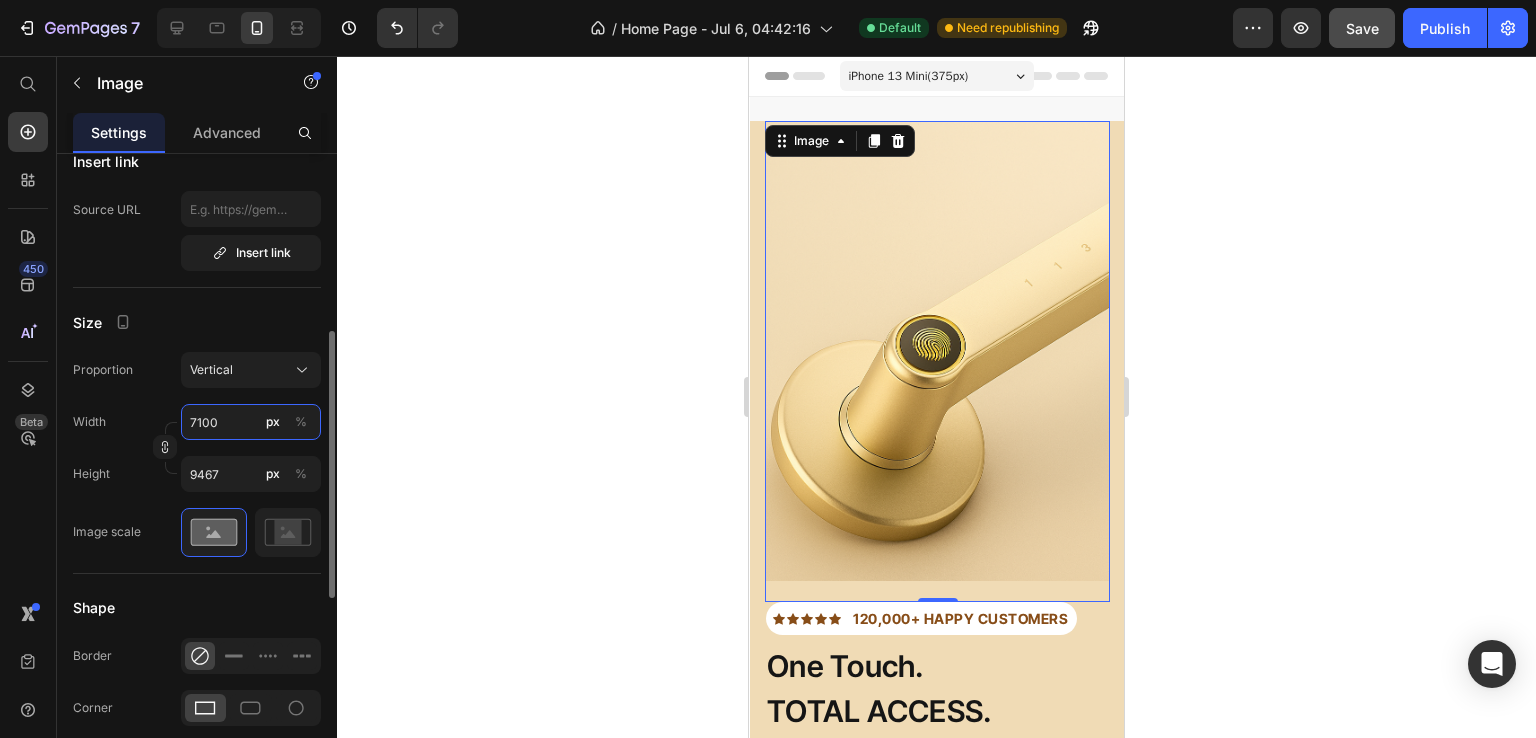 type on "71000" 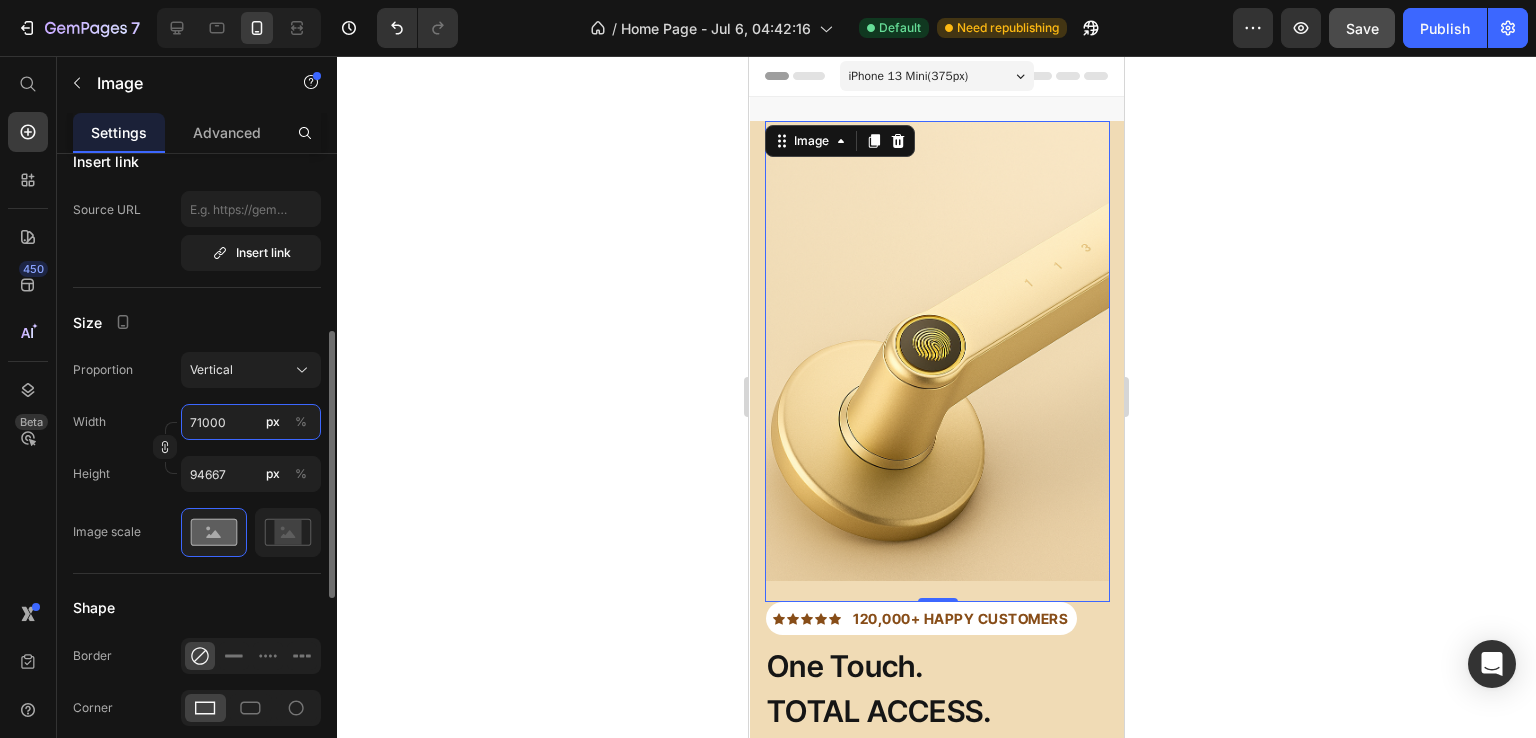type on "710000" 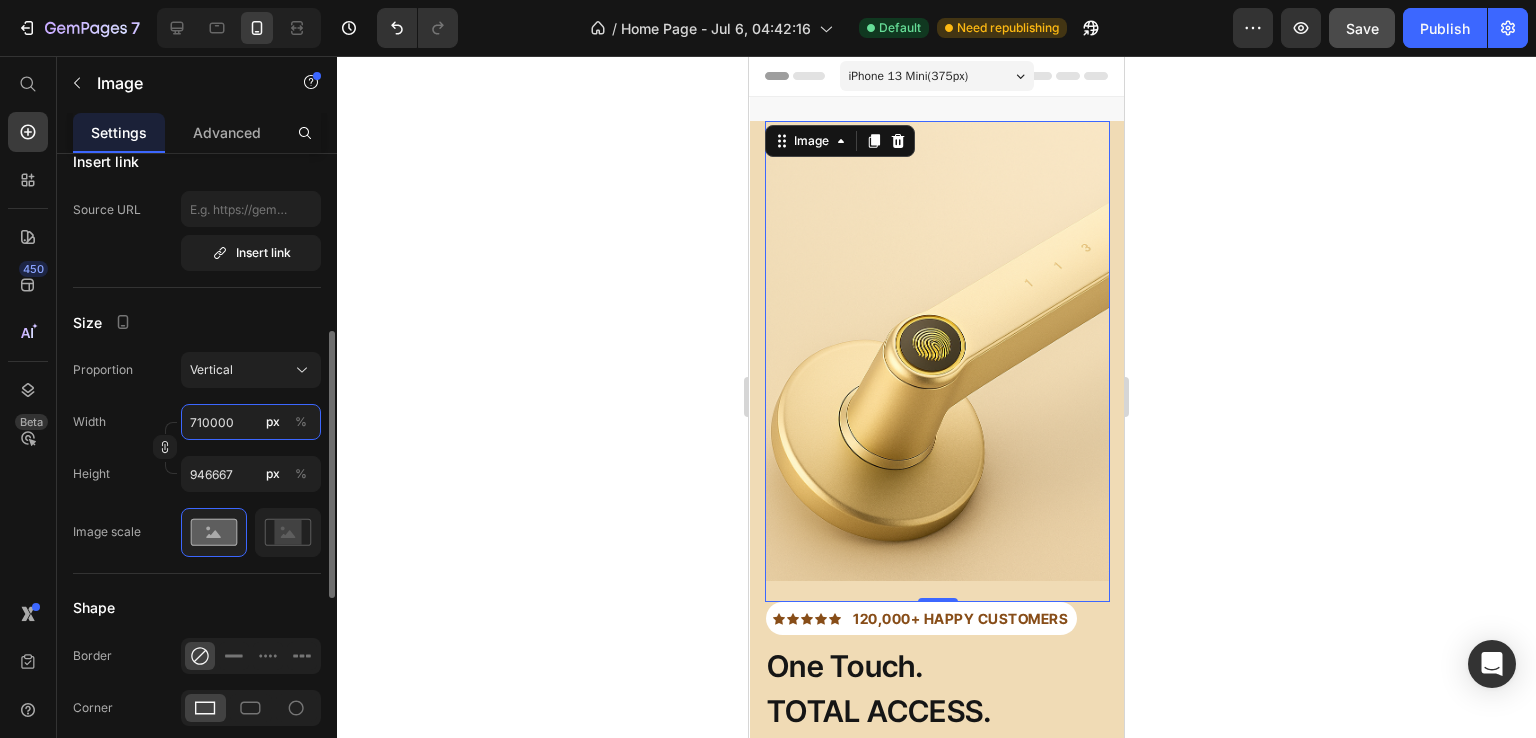 type on "71000" 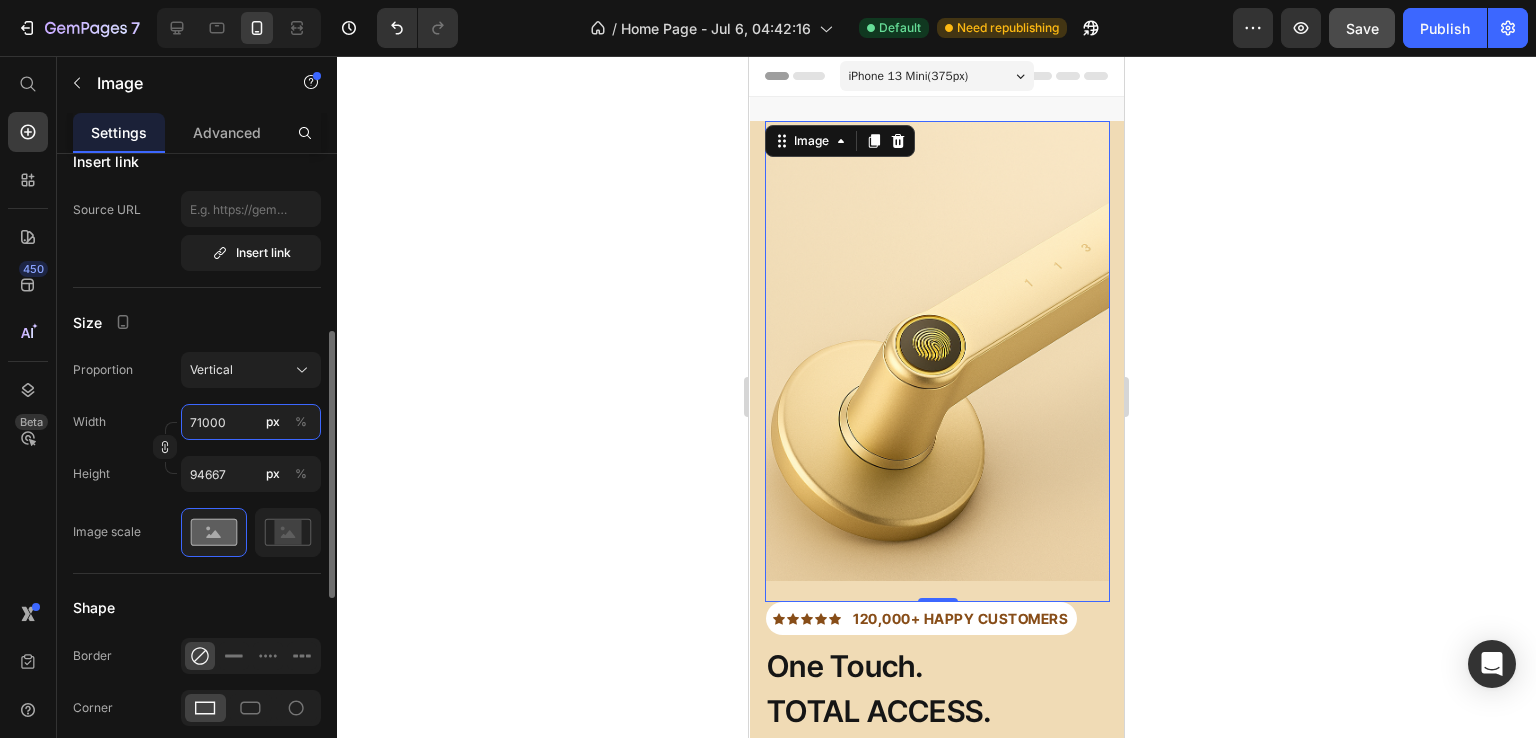 type on "7100" 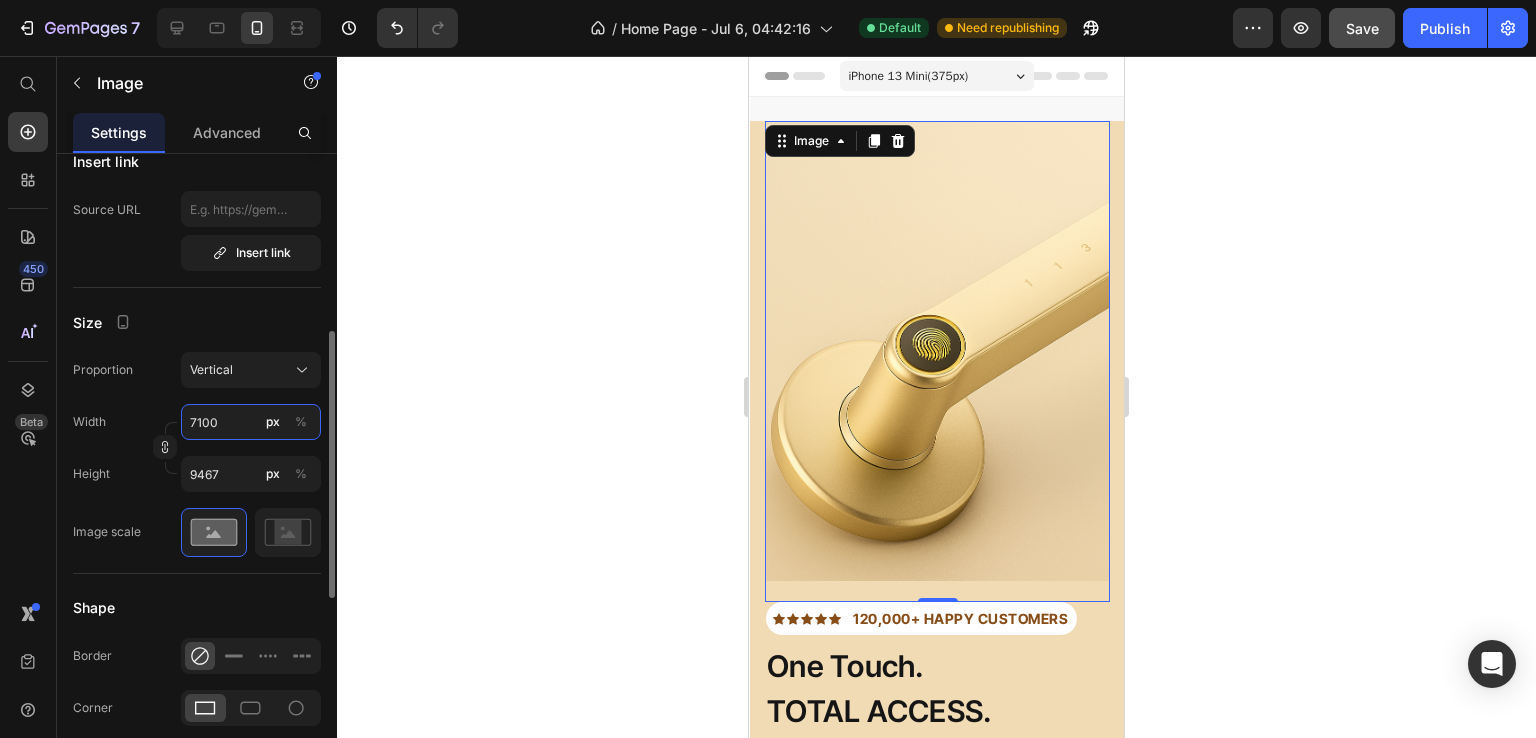 type on "710" 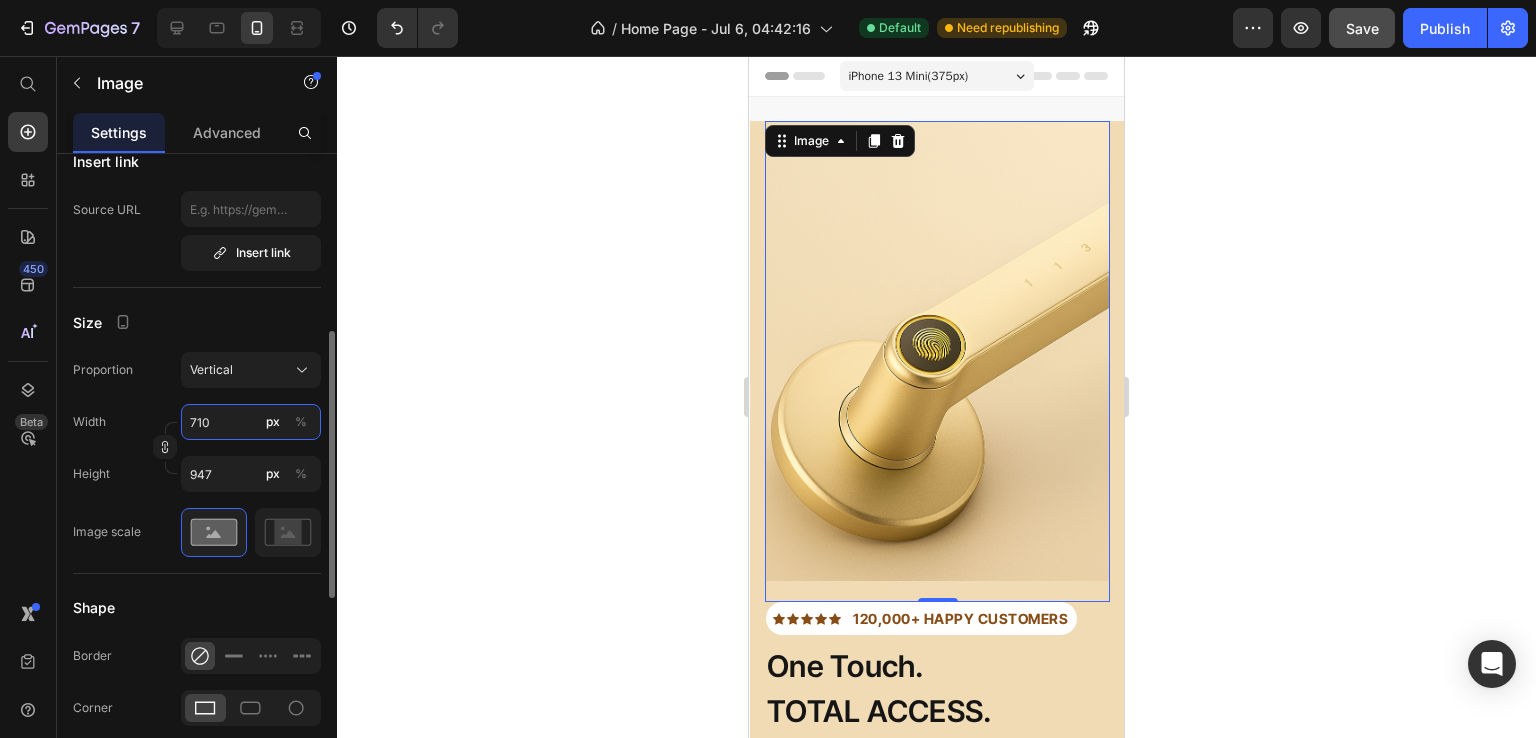 type on "71" 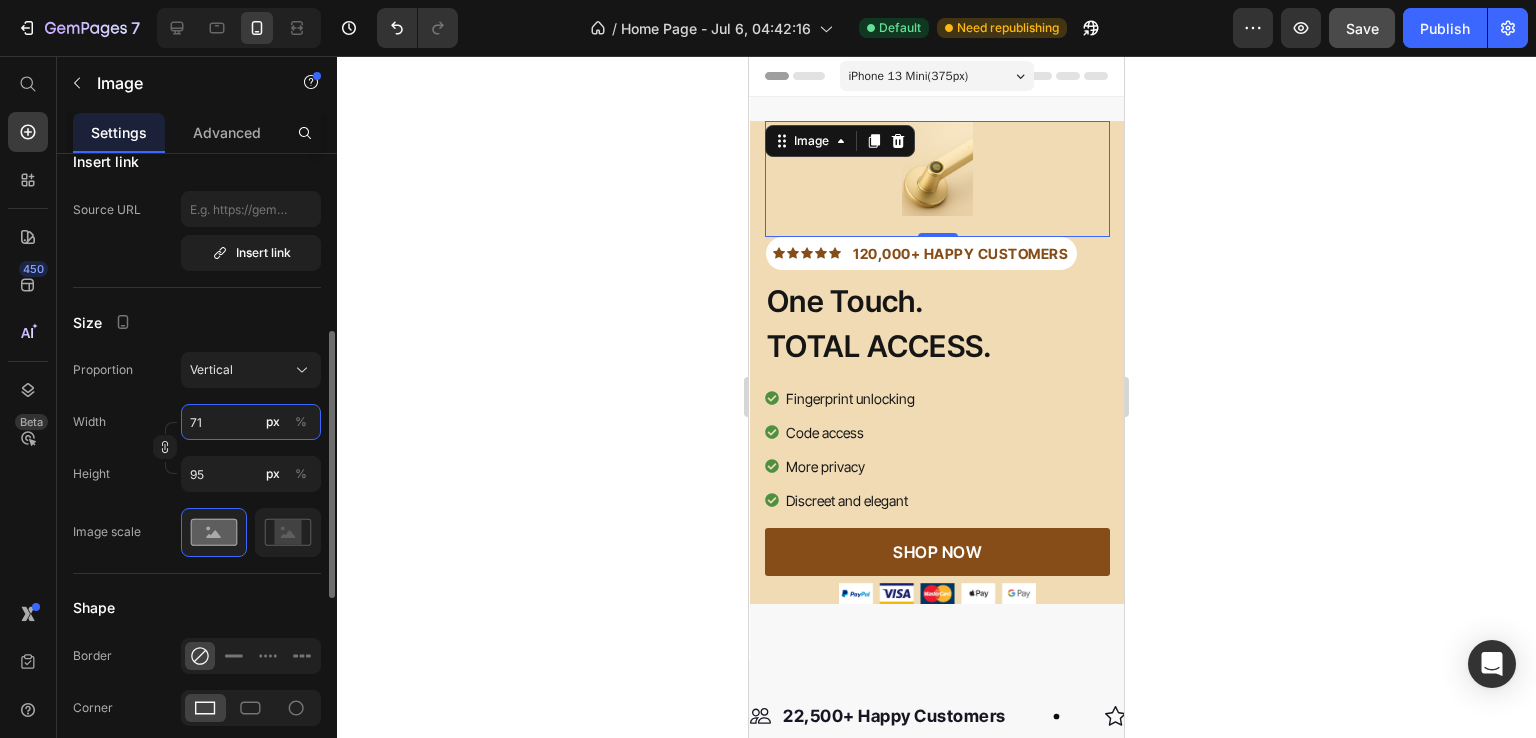 type on "7" 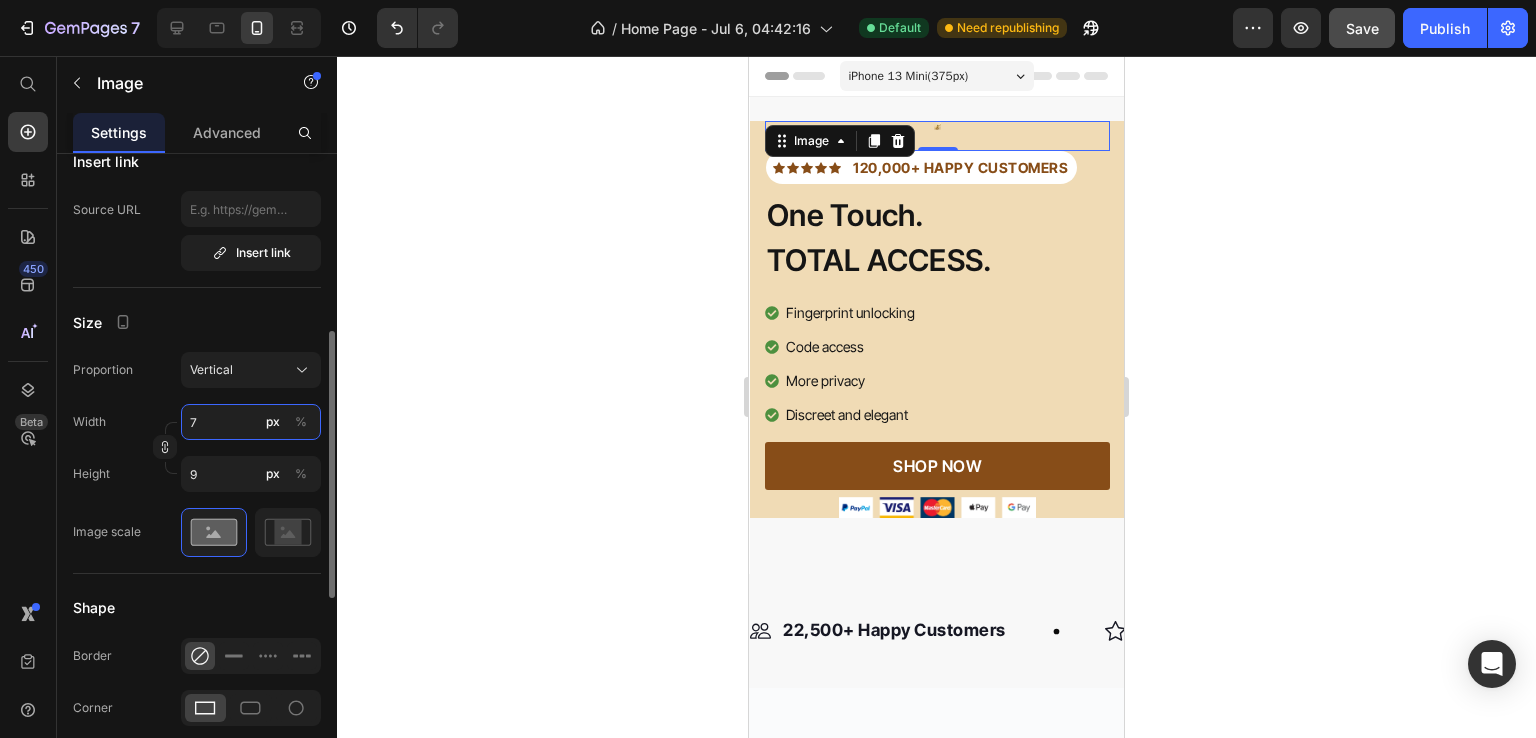 type 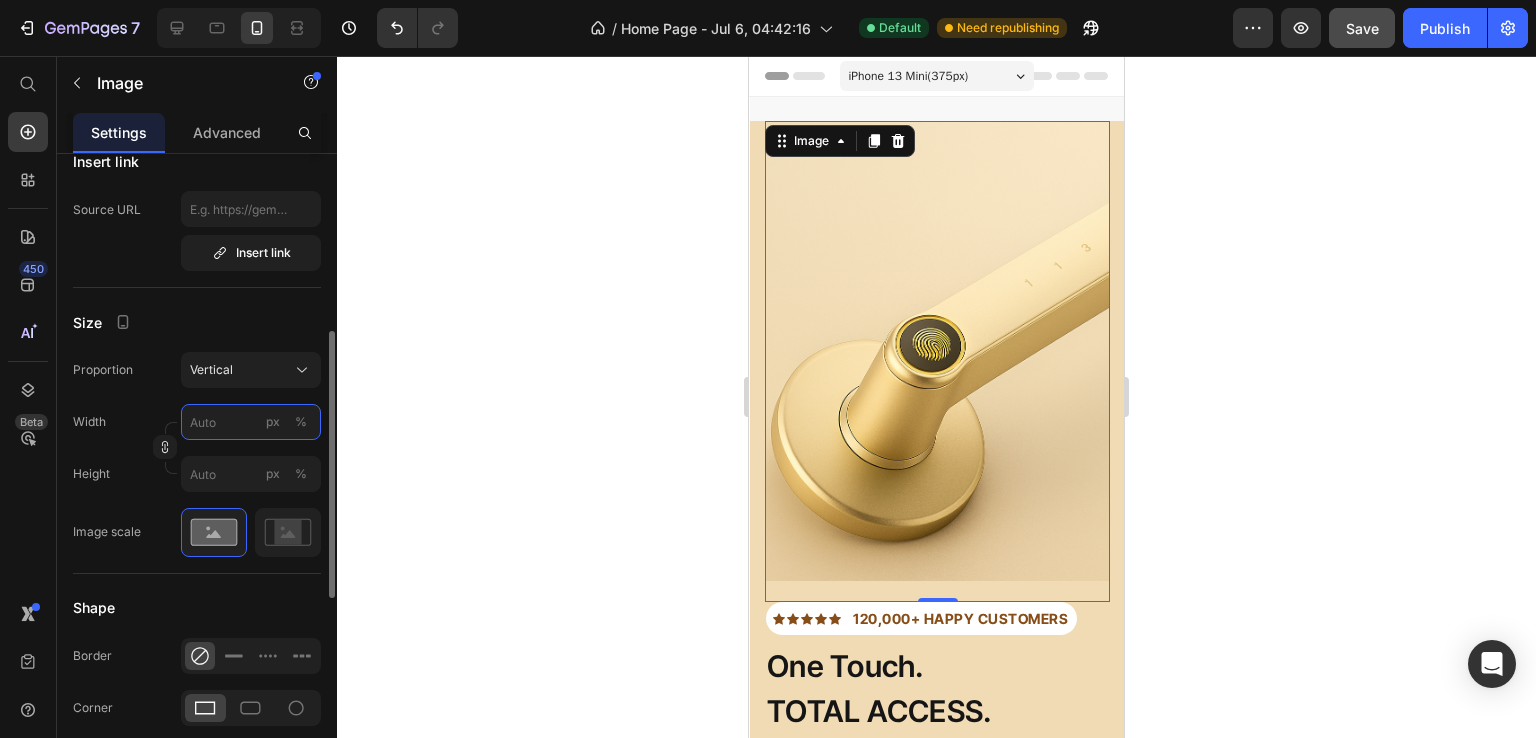 type on "7" 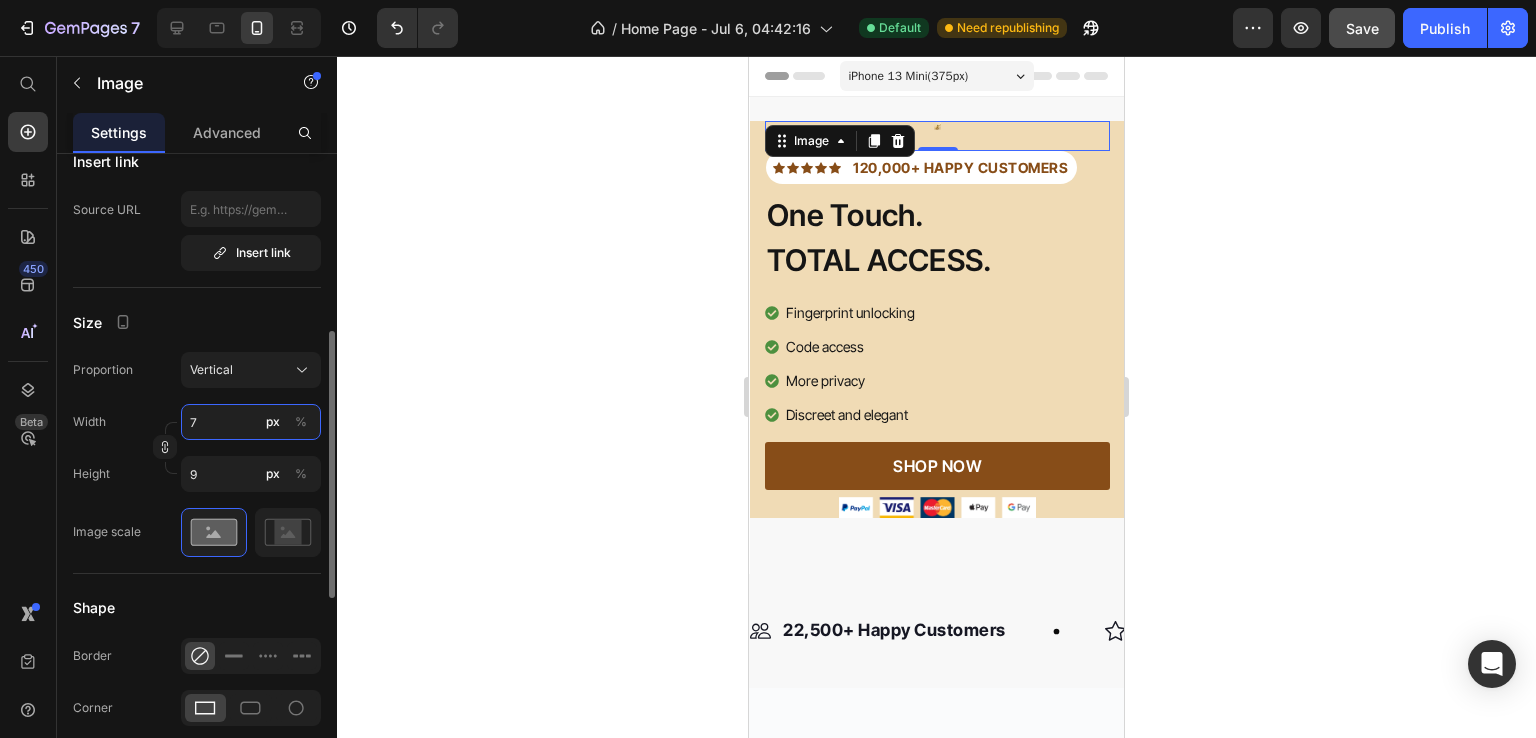 type on "78" 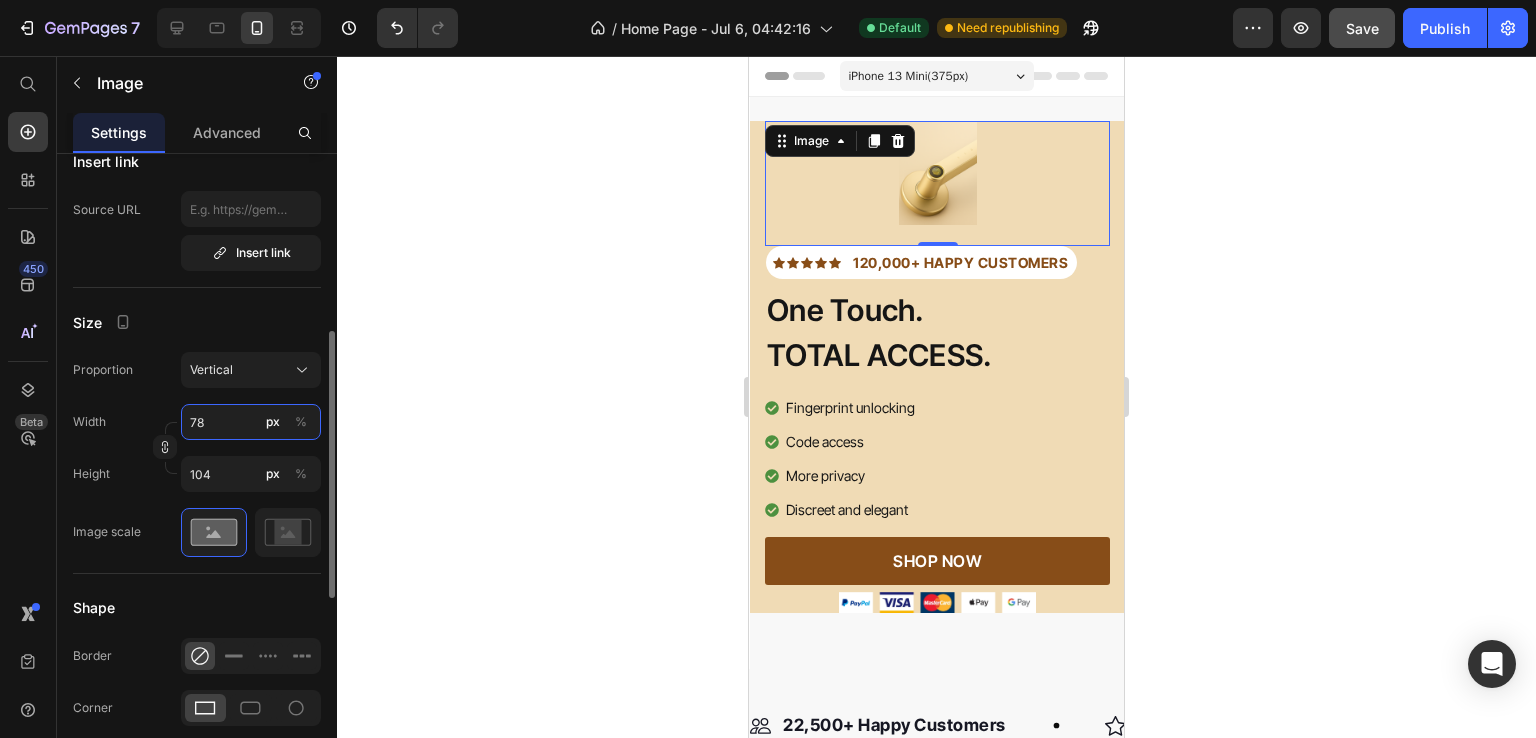 type on "780" 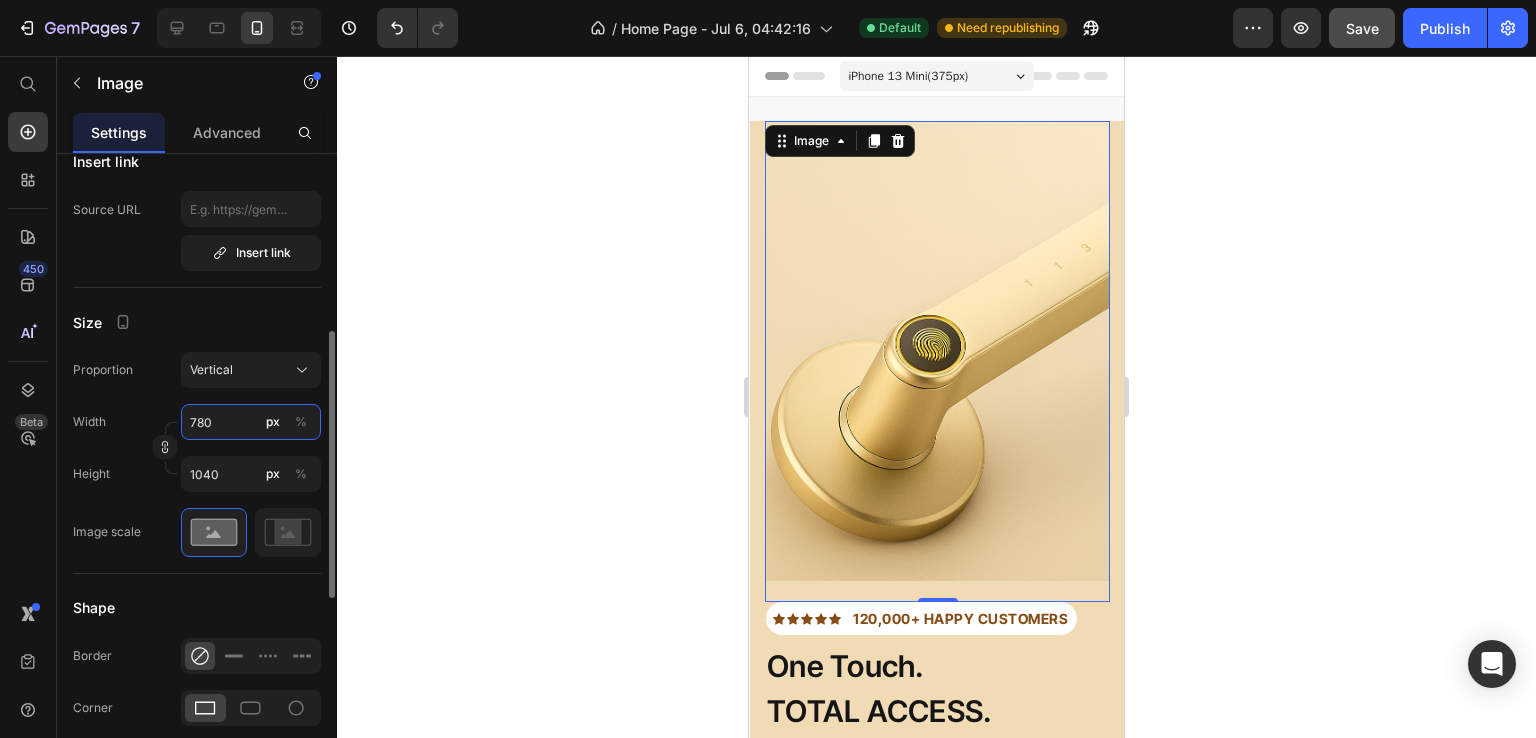 type on "7800" 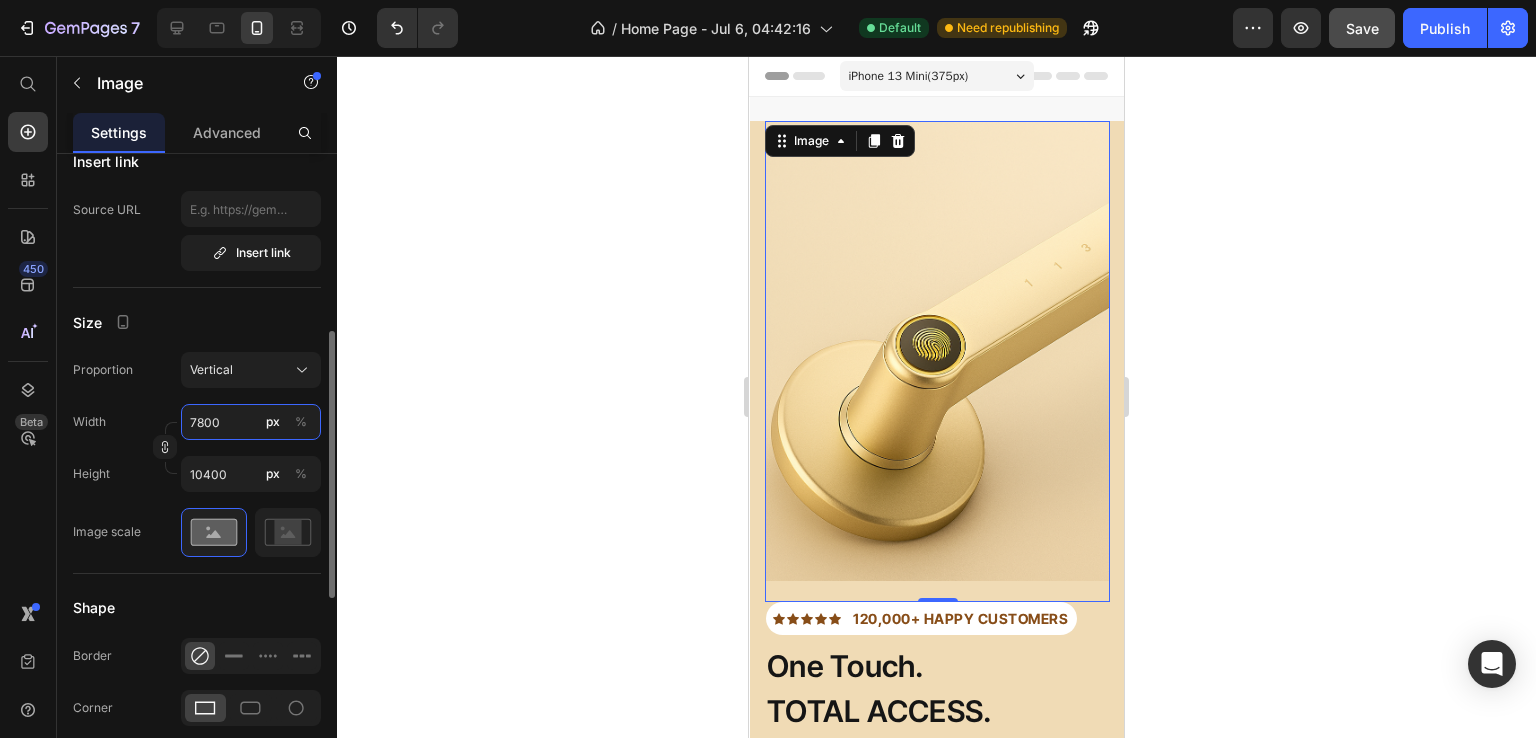 type on "780" 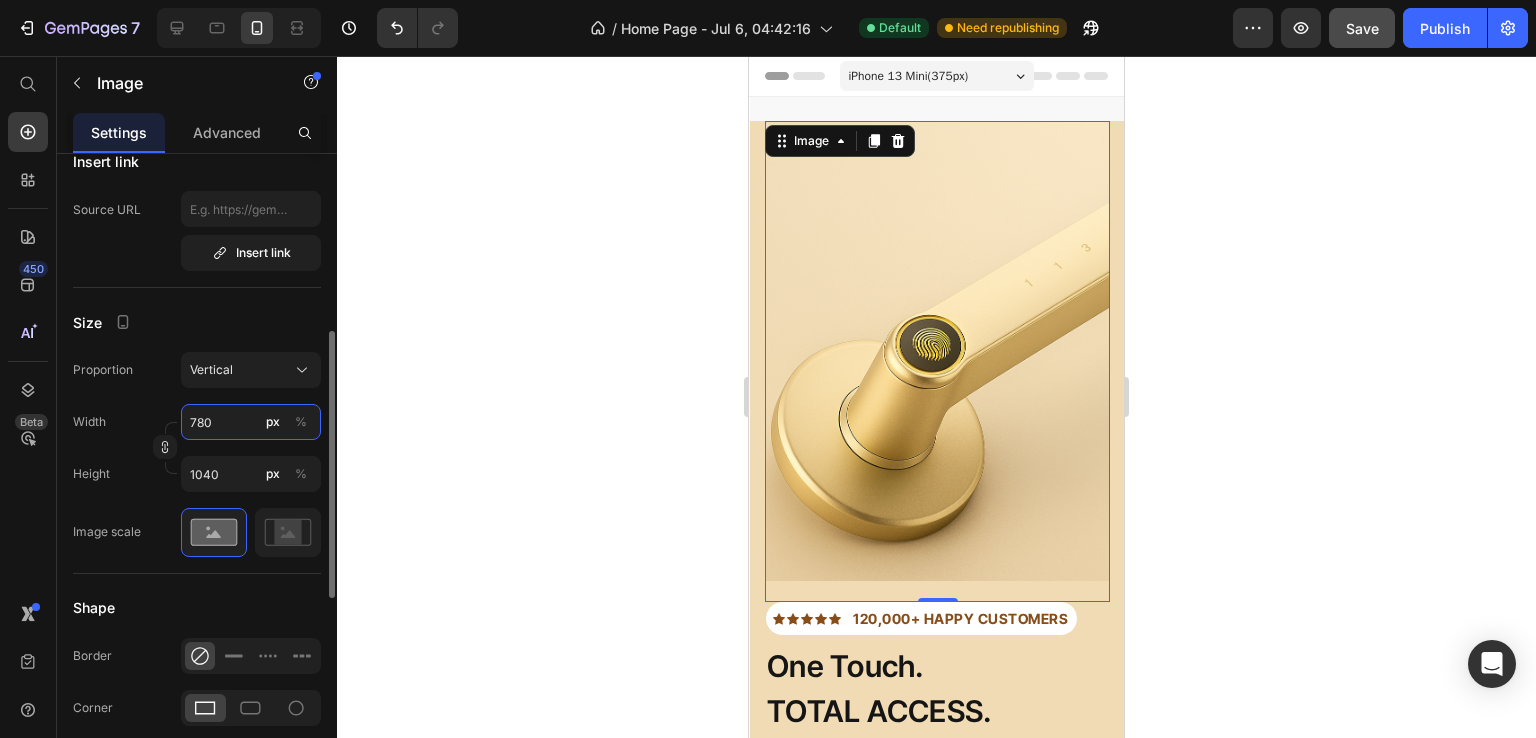 type on "78" 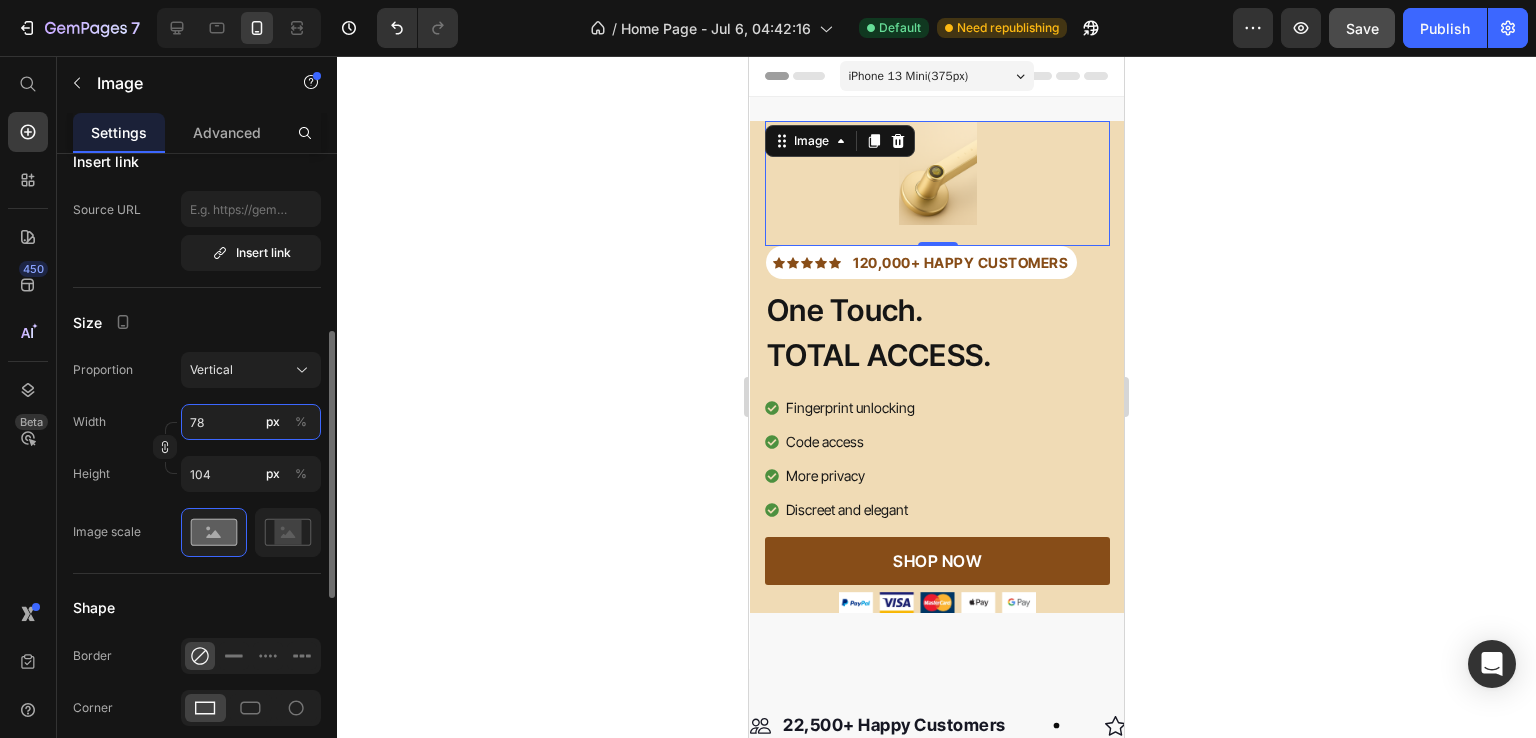type on "7" 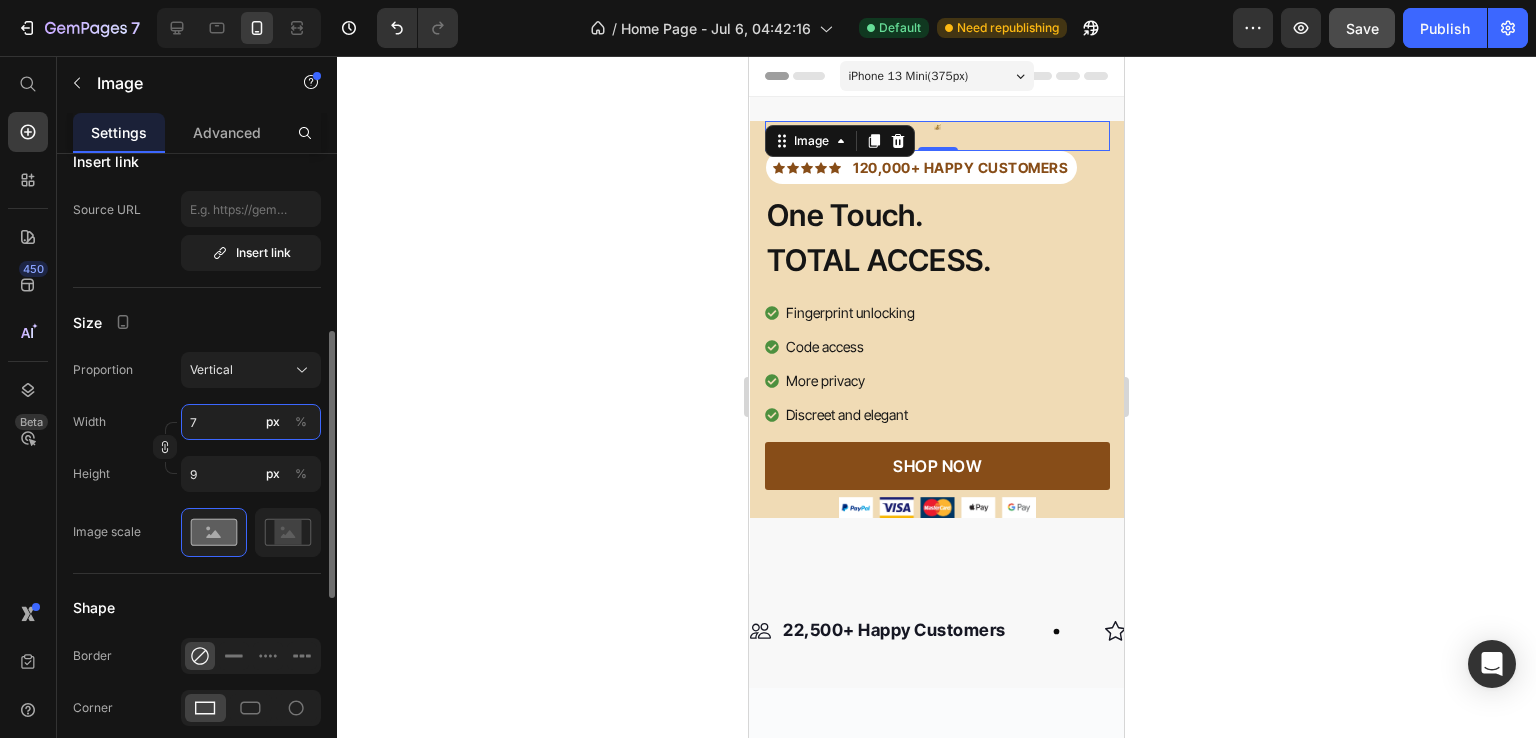 type 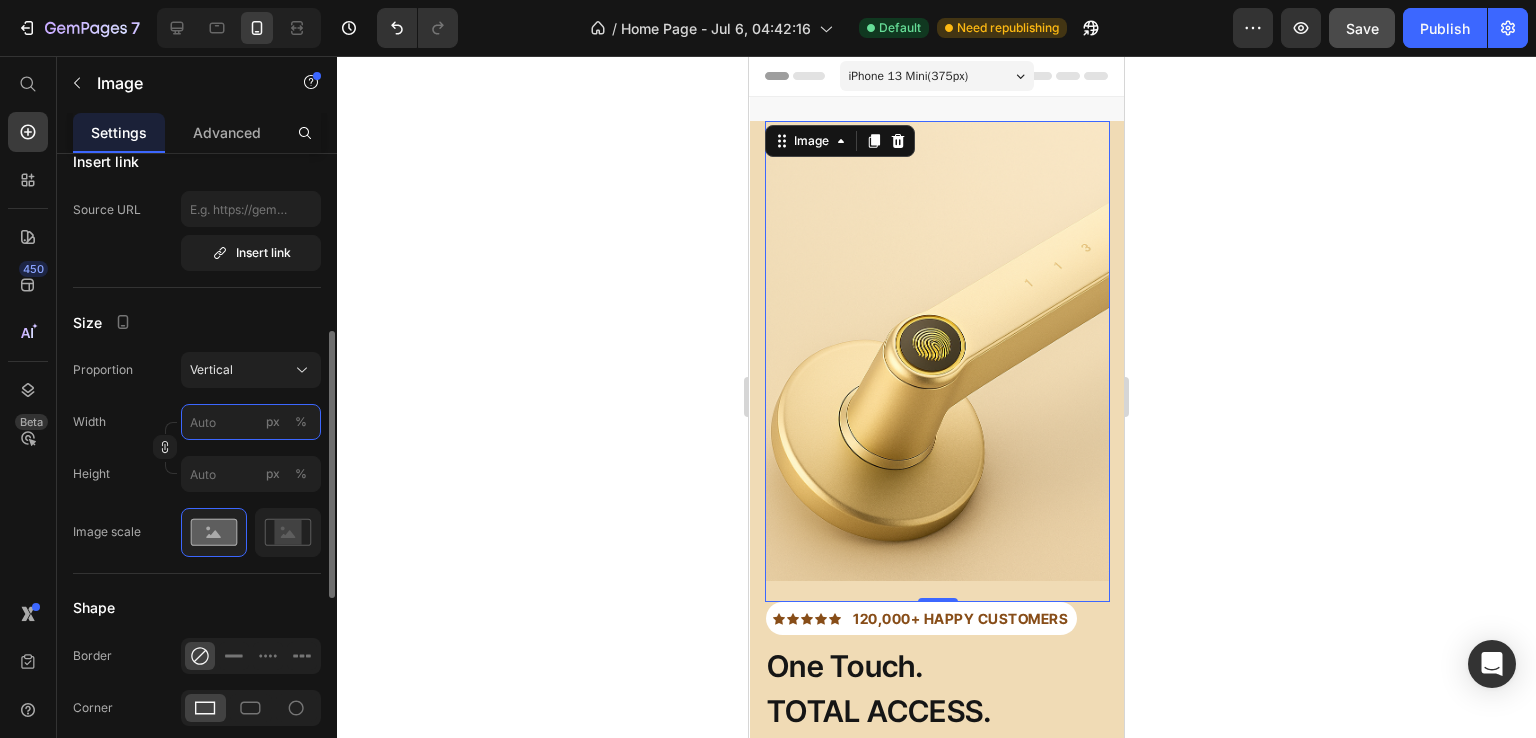 type on "7" 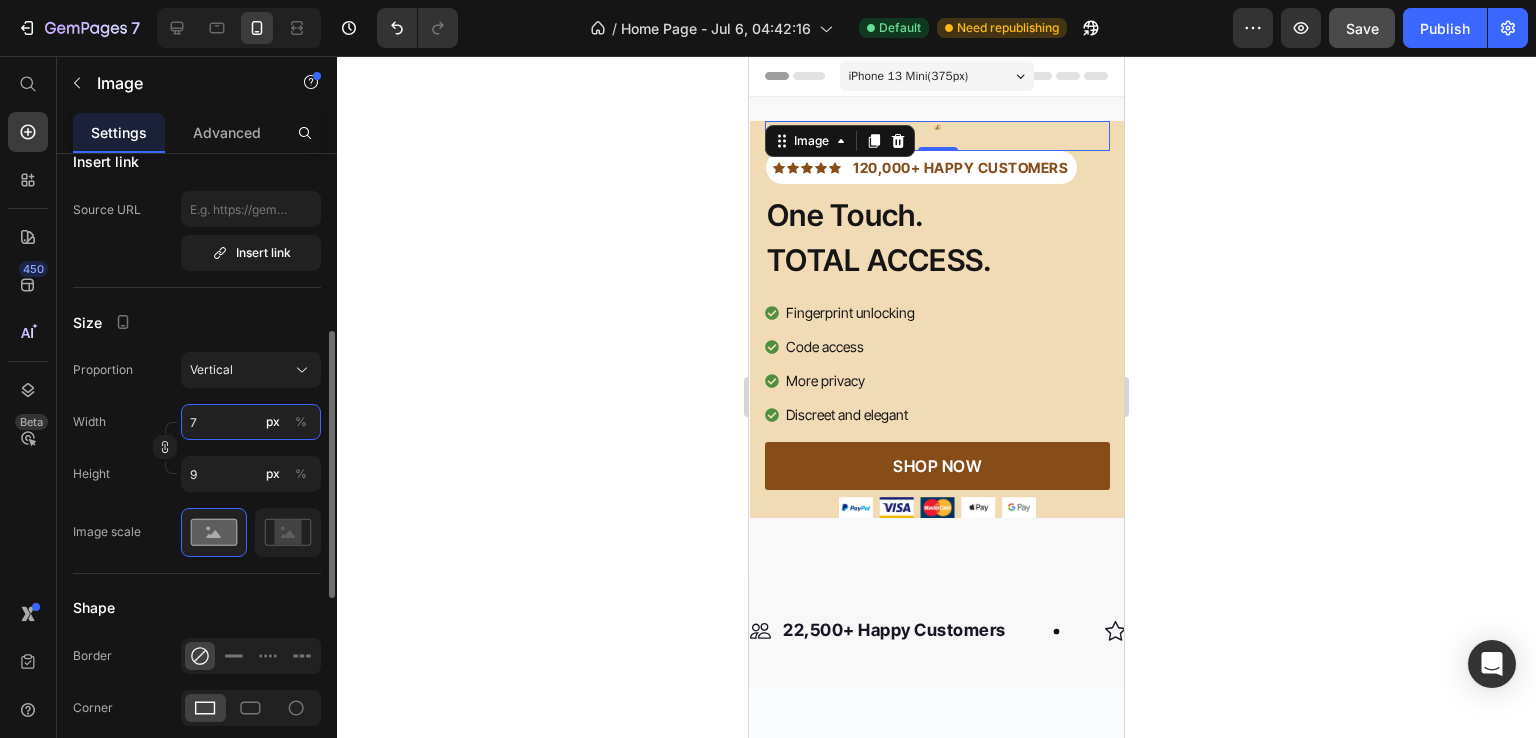 type on "78" 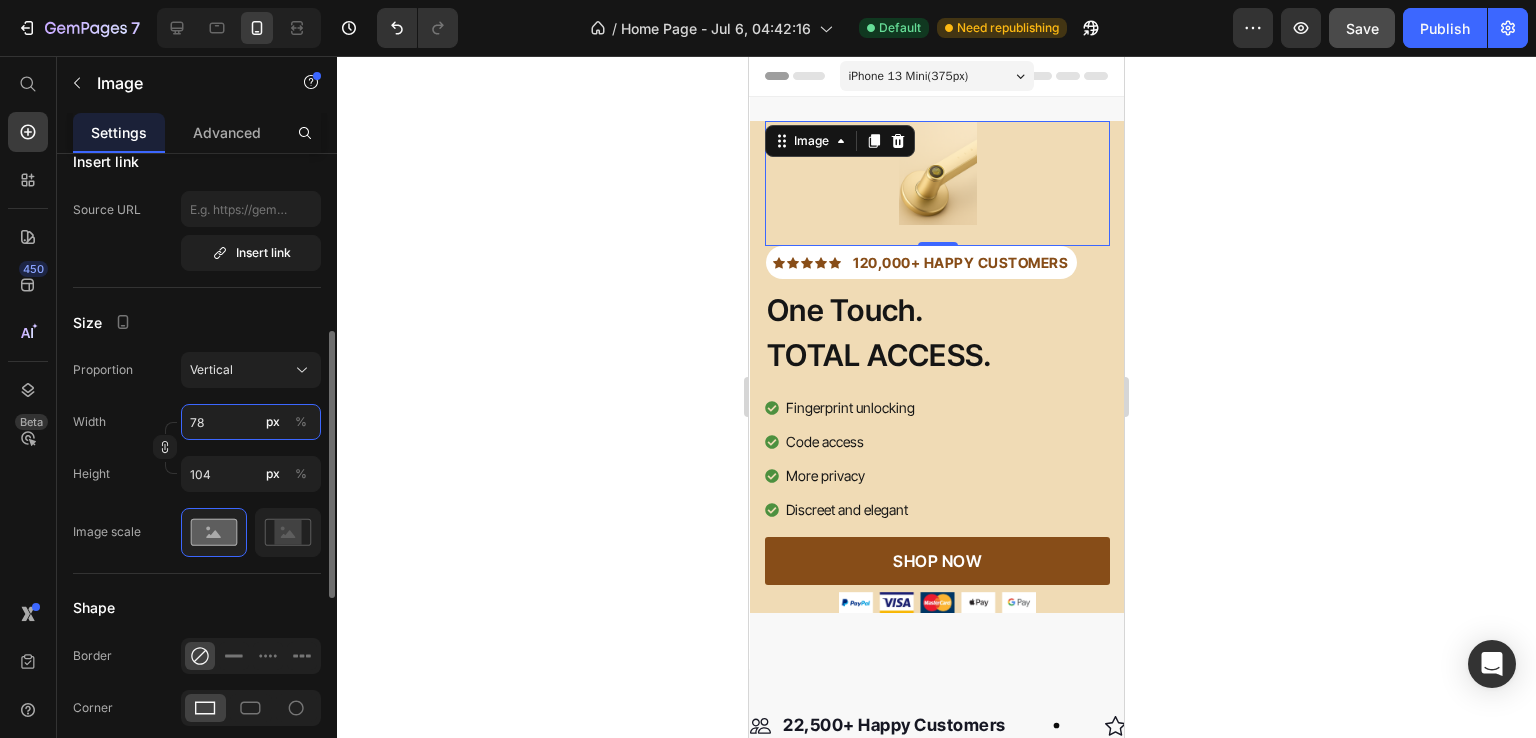 type on "780" 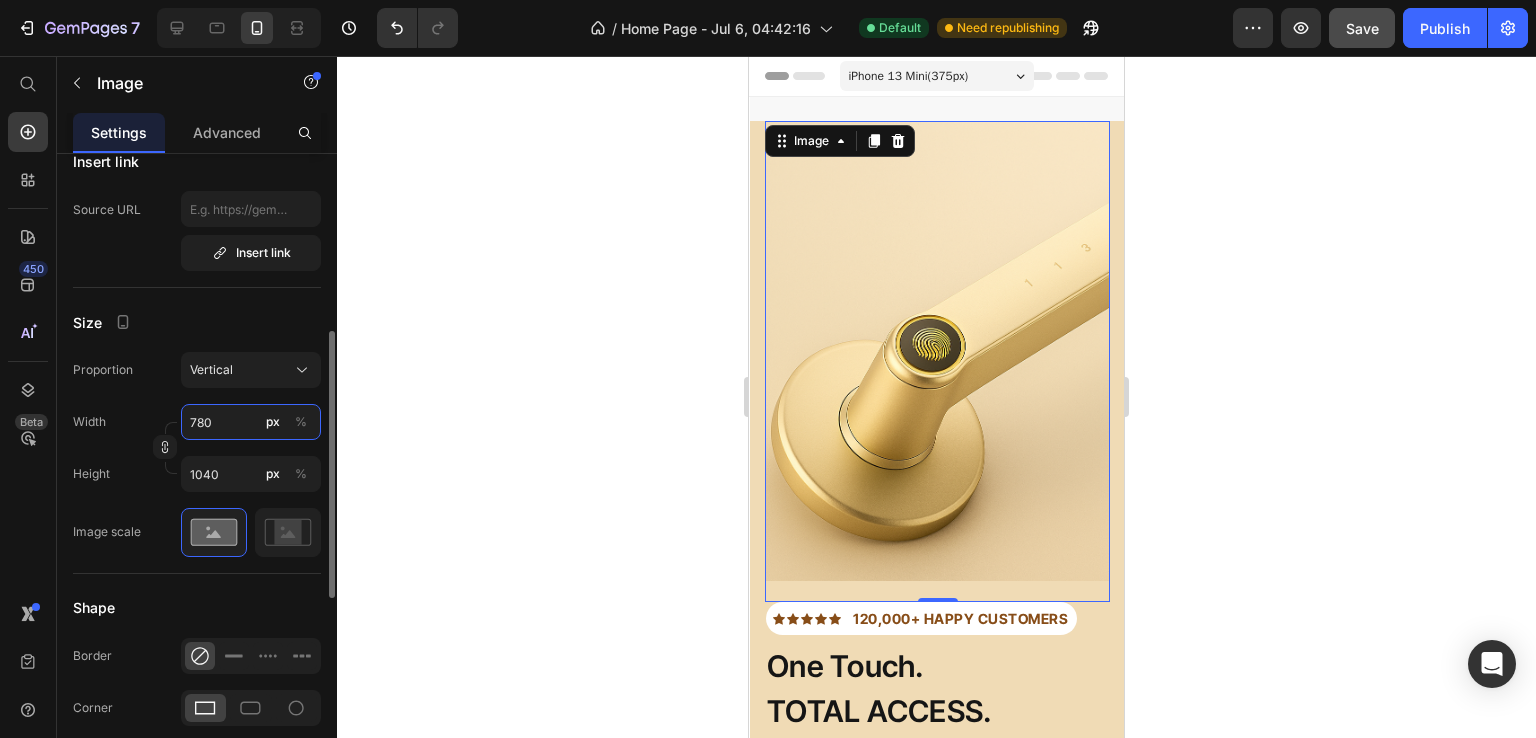 type on "7800" 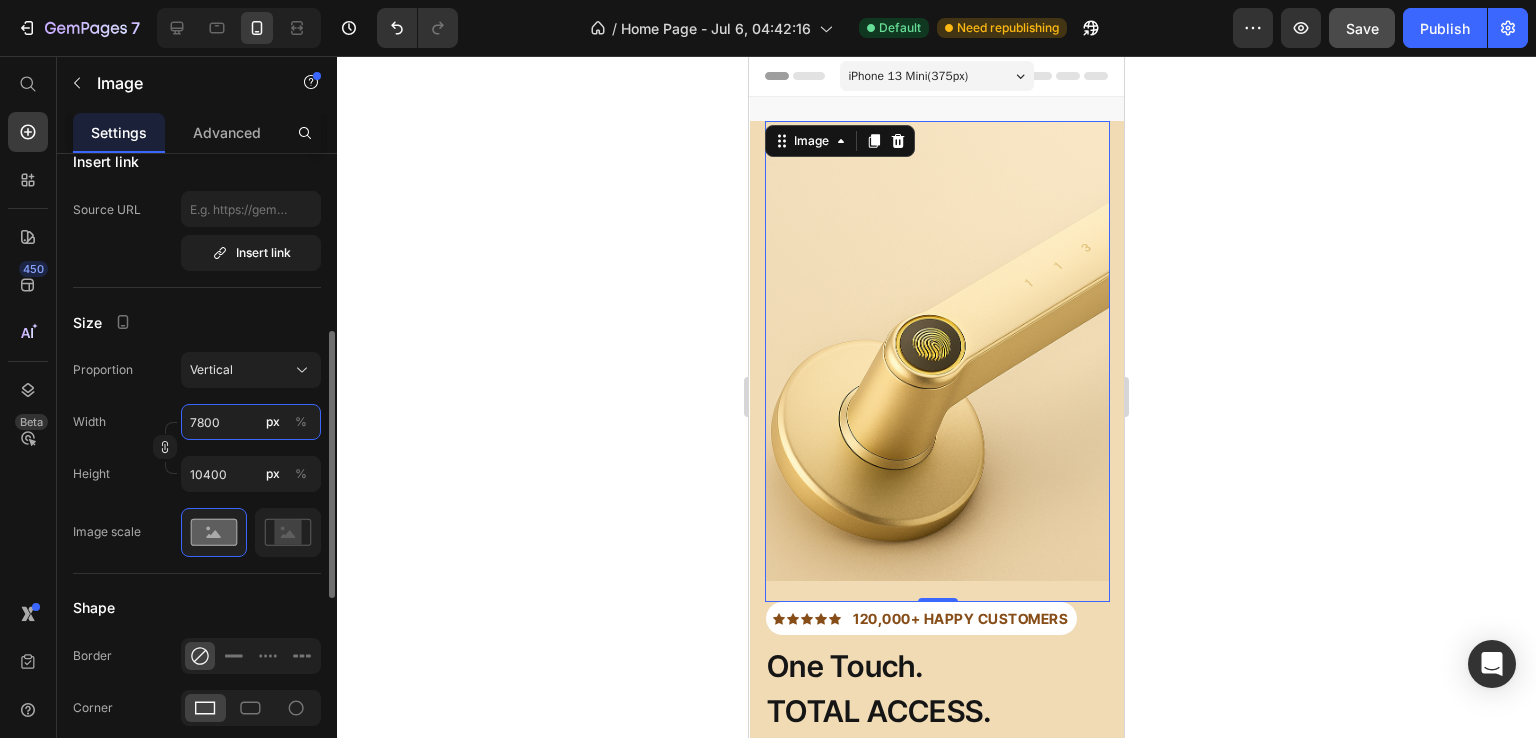 type on "780" 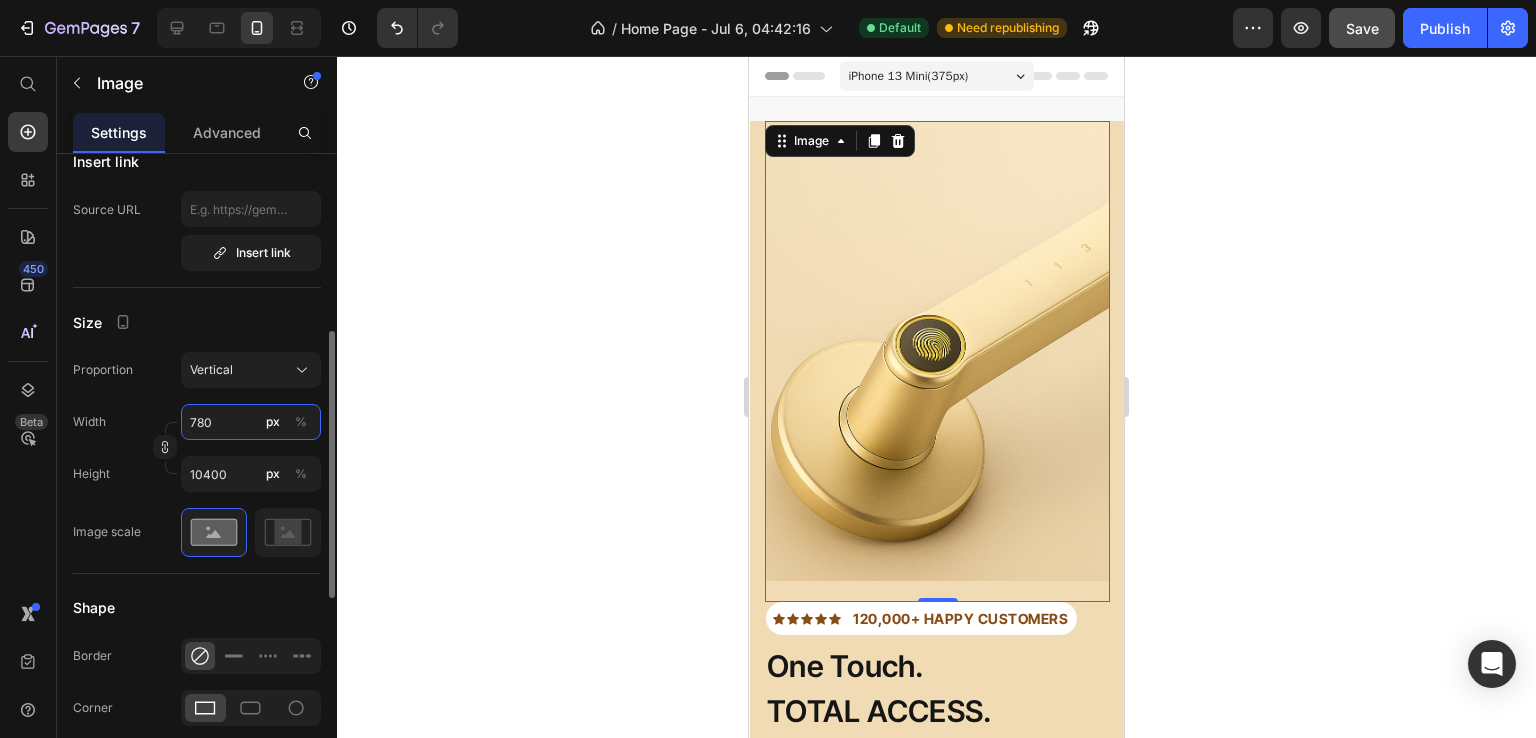 type on "1040" 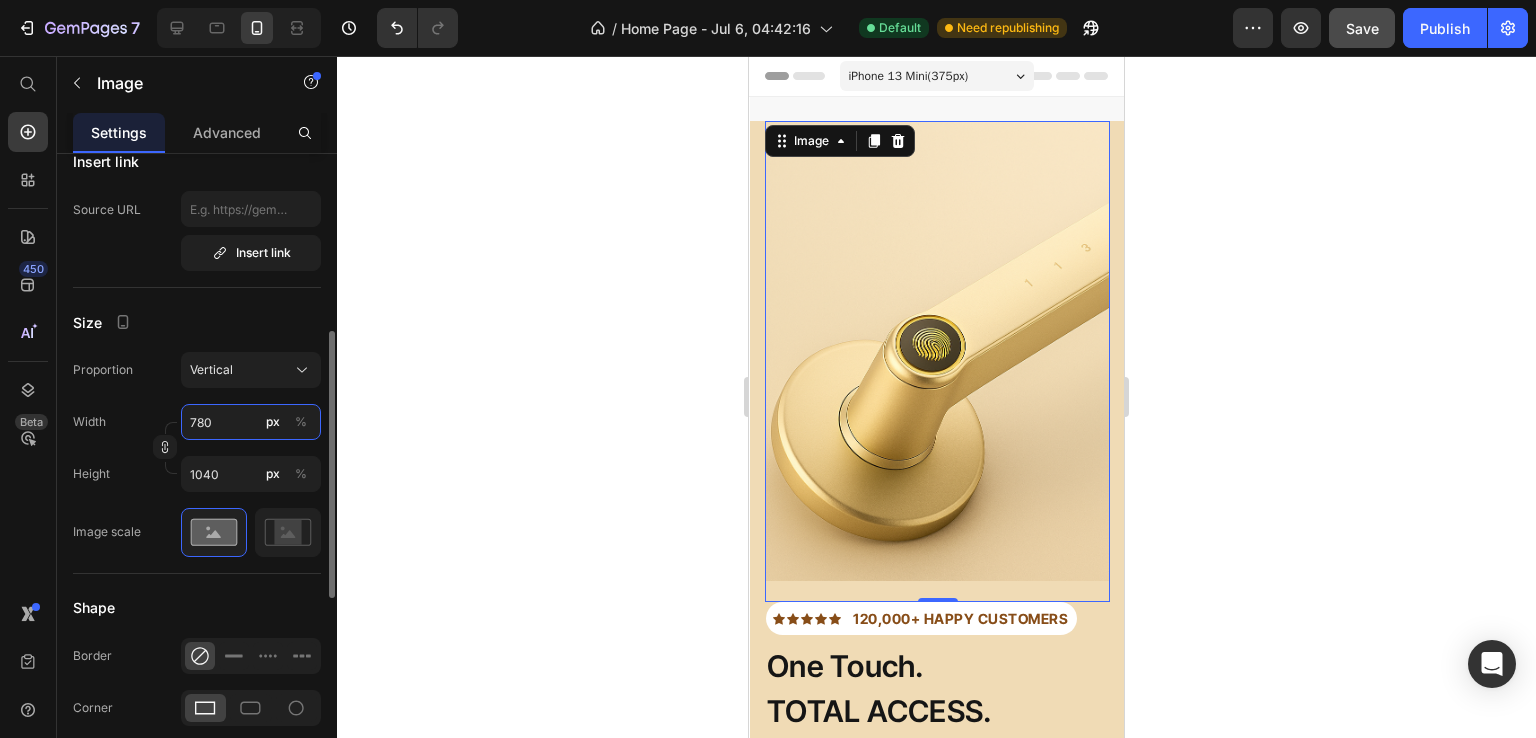 type on "78" 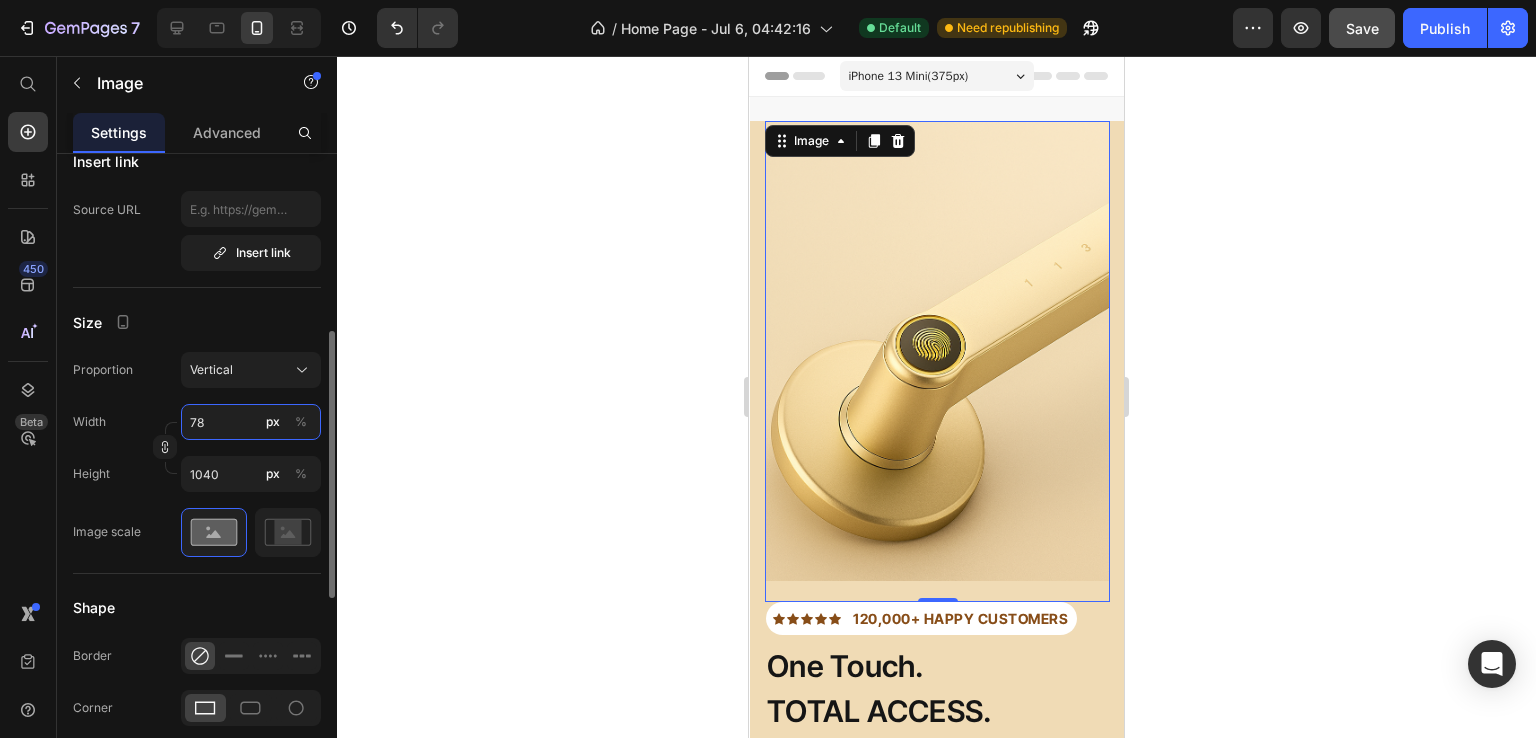 type on "104" 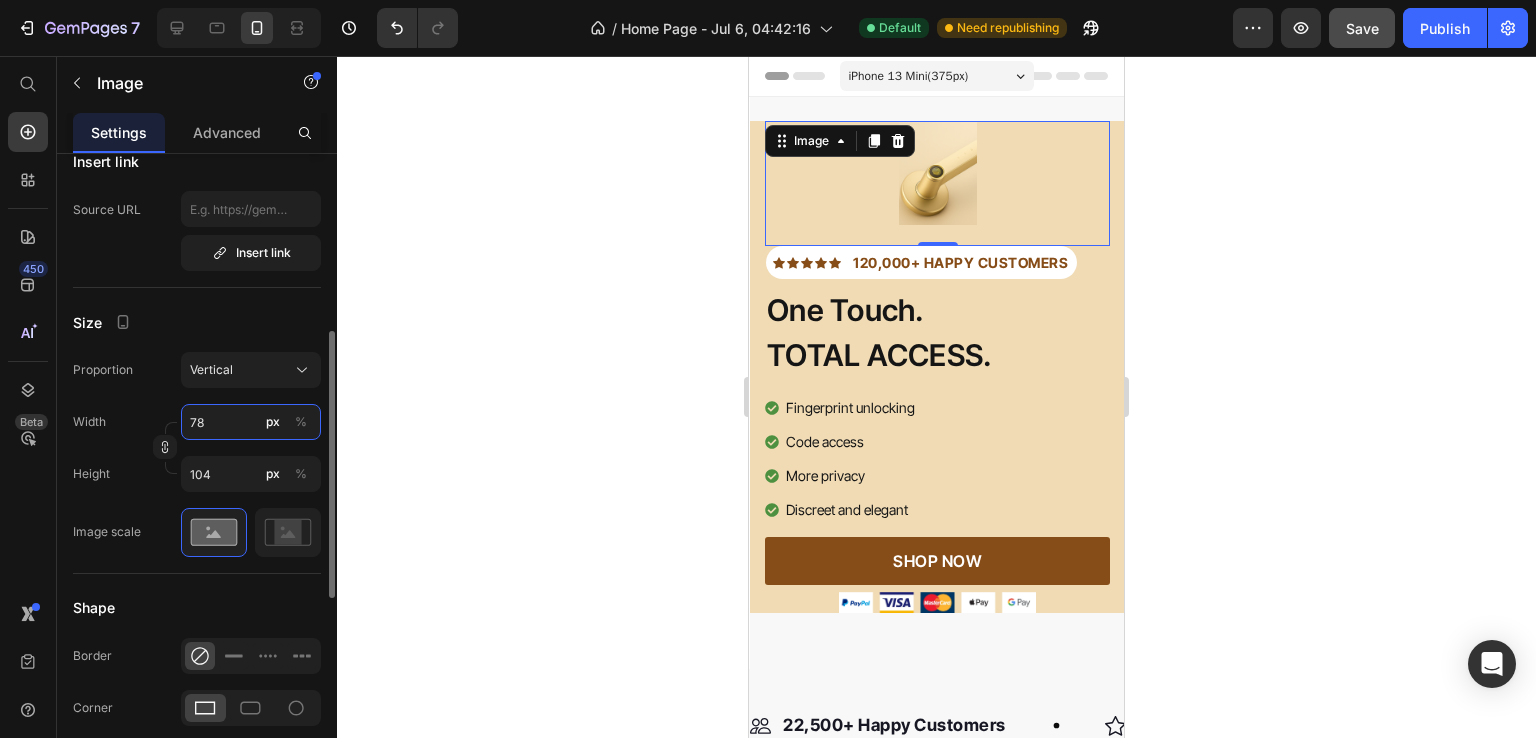 type on "7" 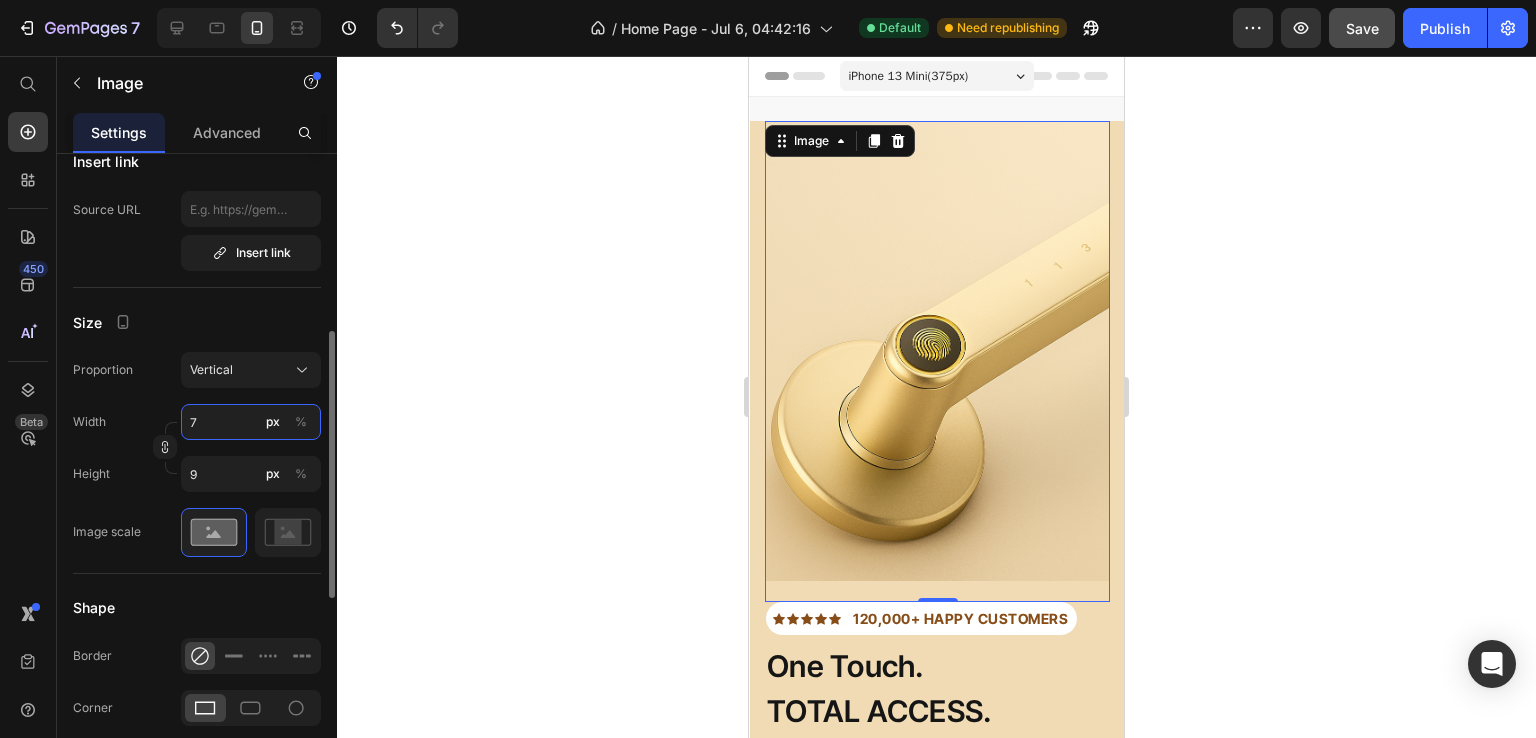 type 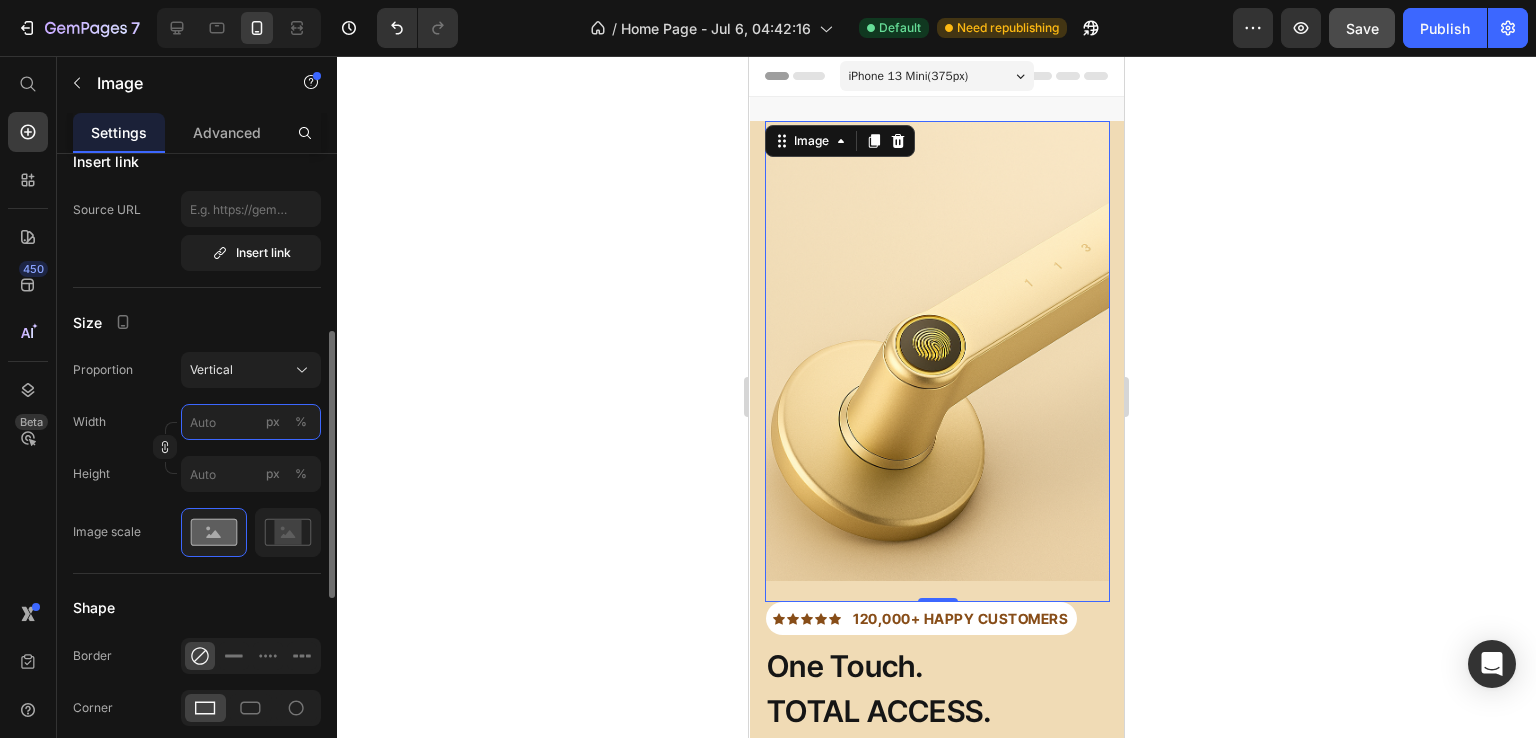 type on "8" 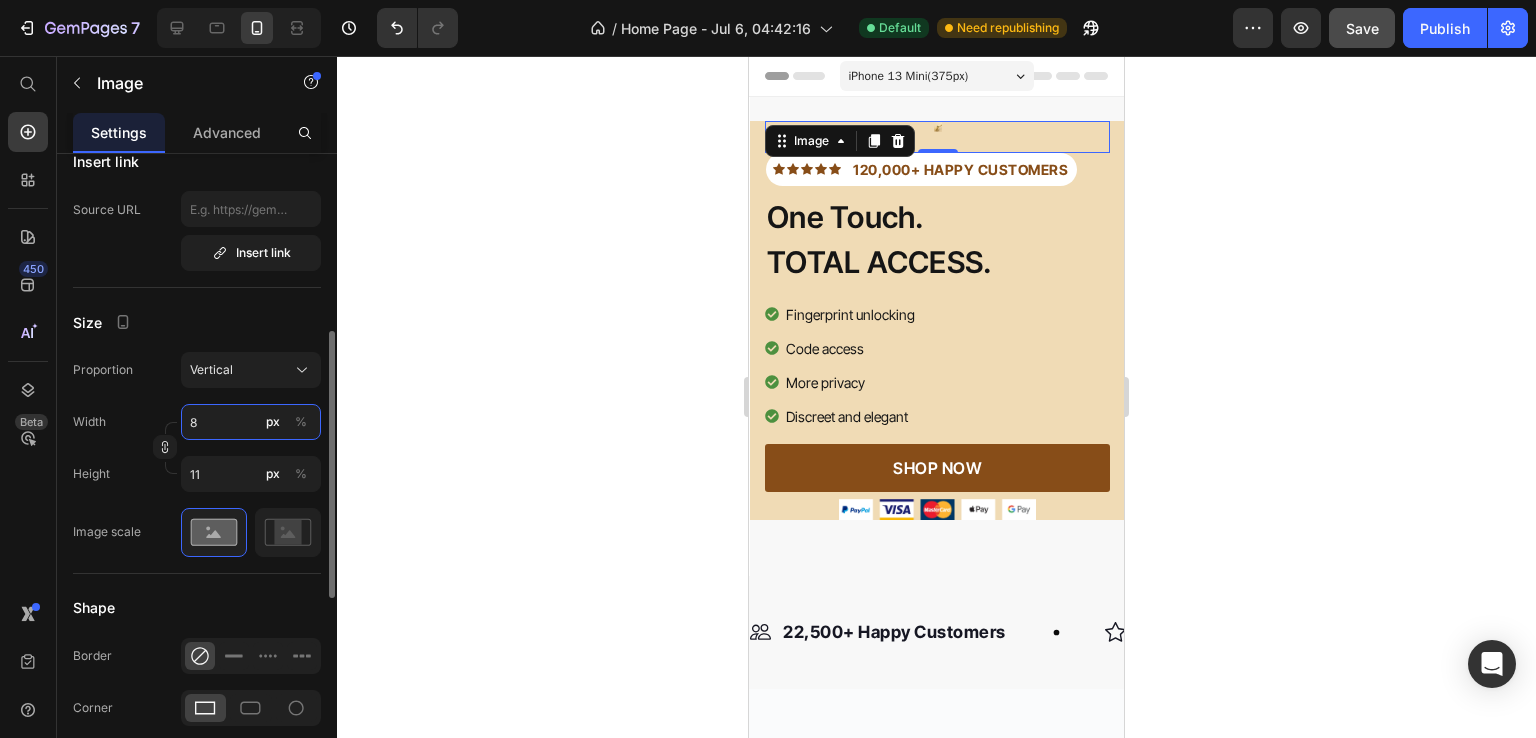 type on "80" 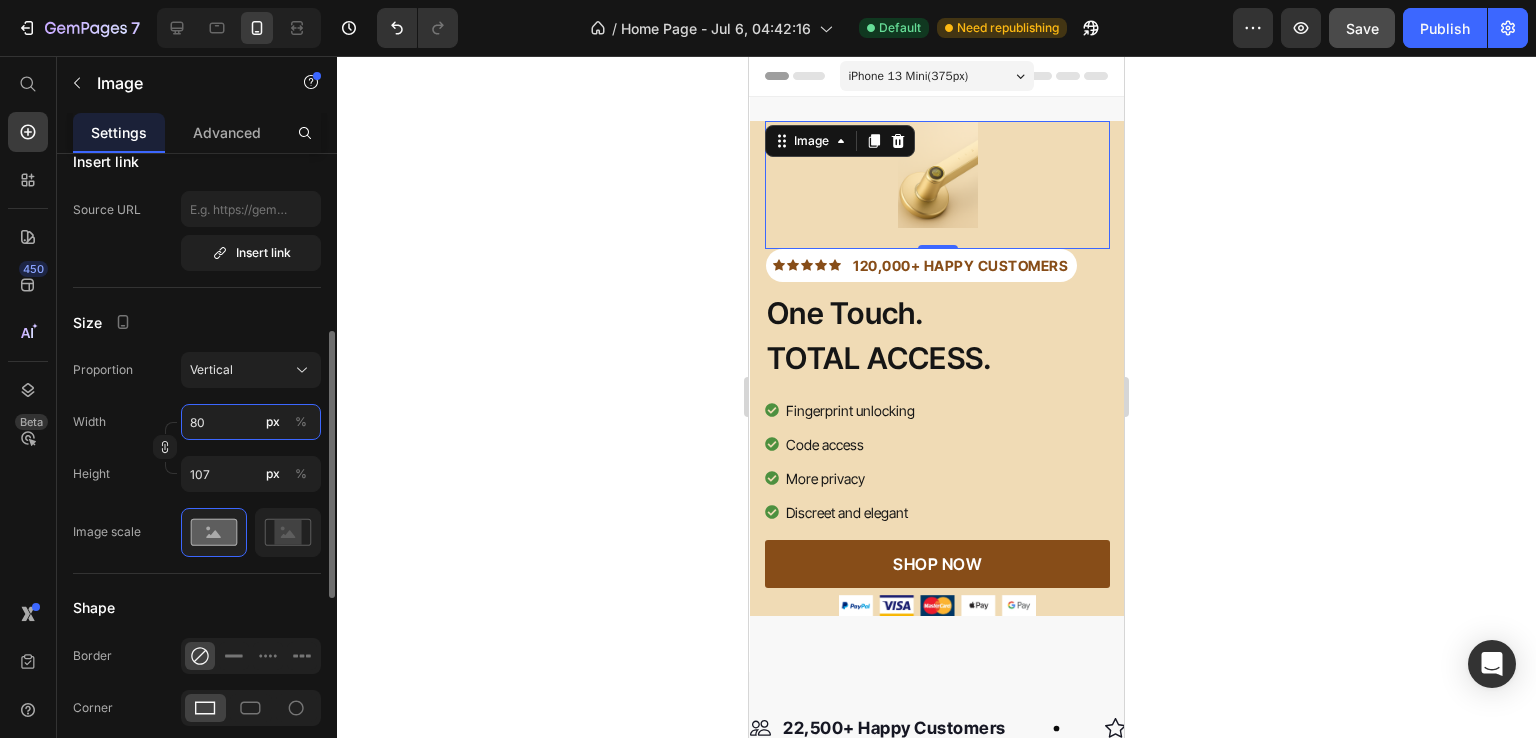 type on "800" 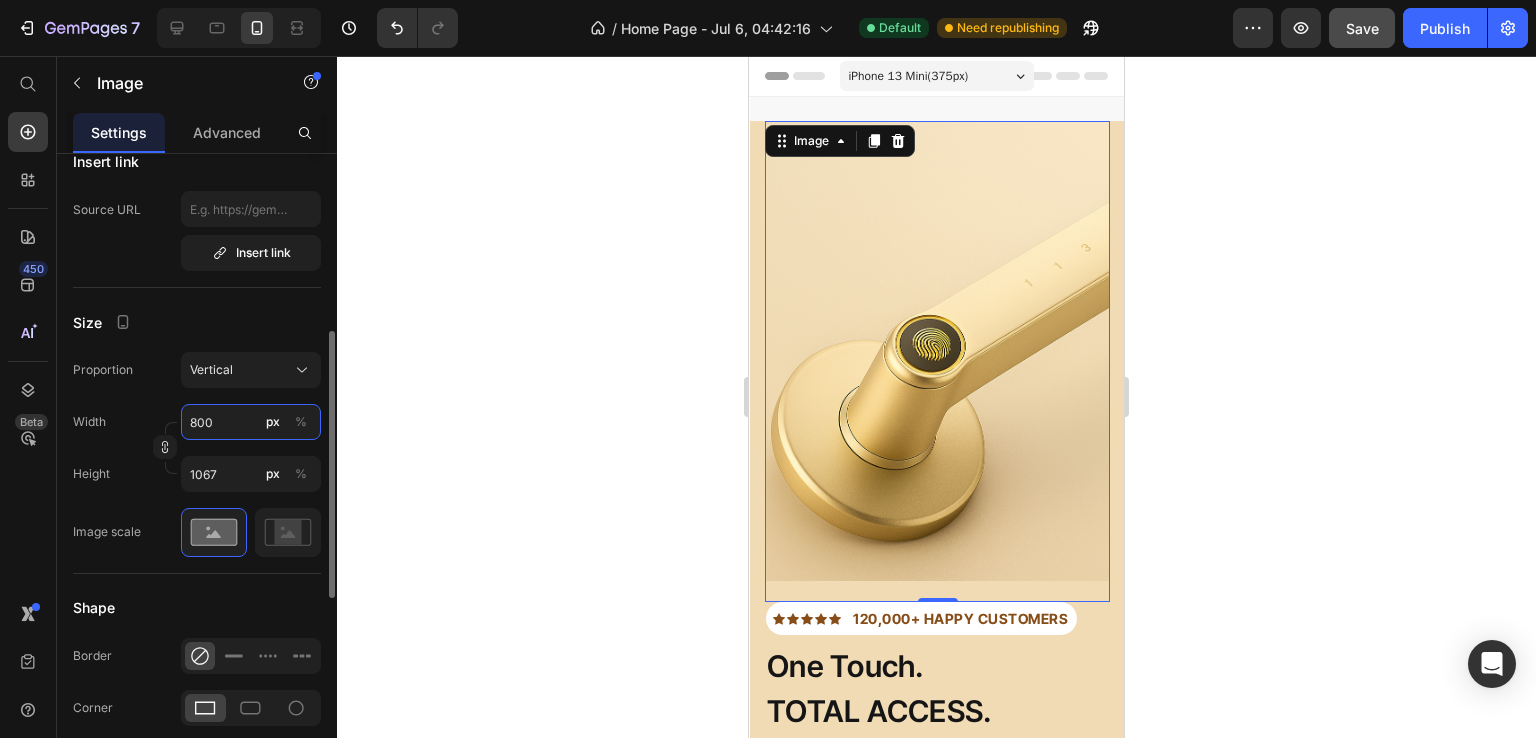 type on "80" 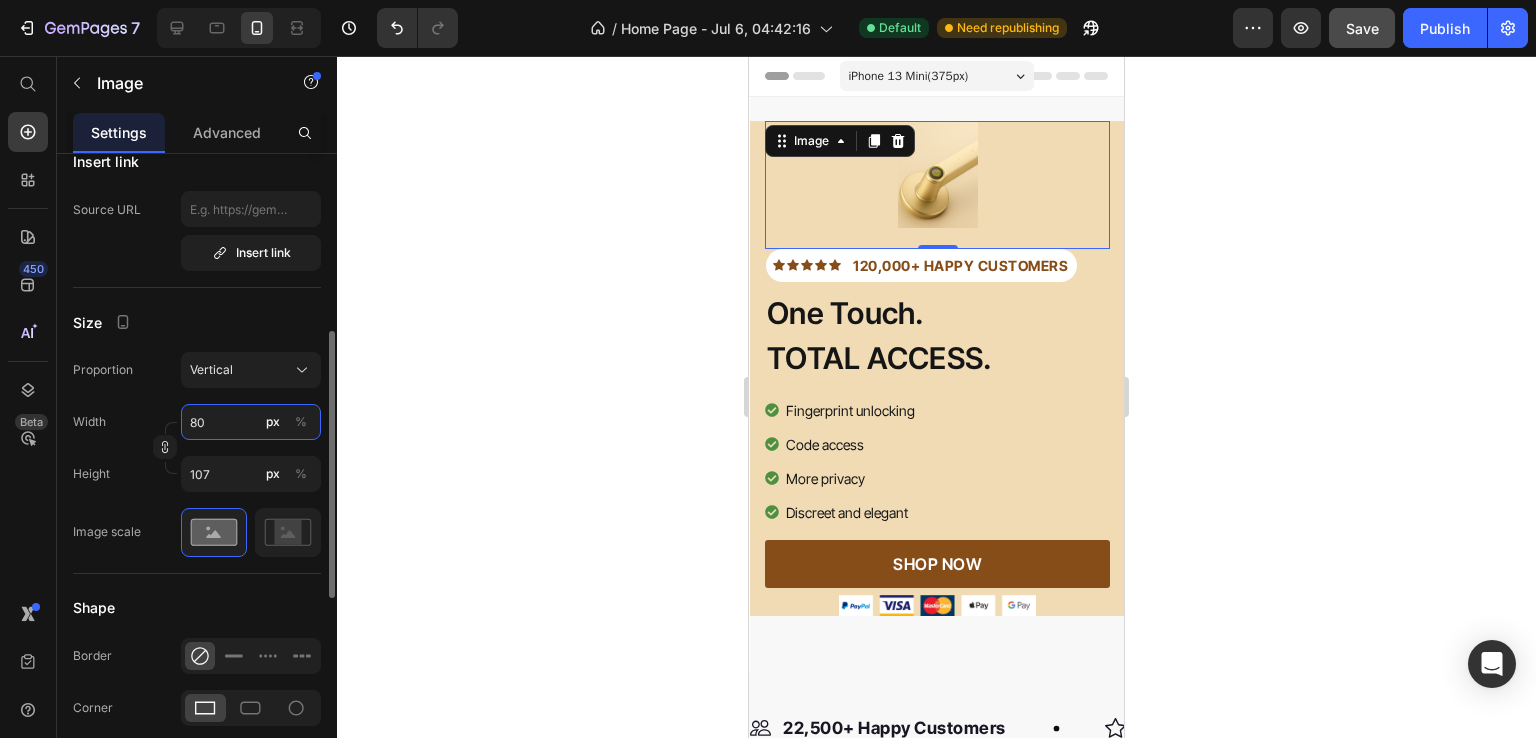 type on "8" 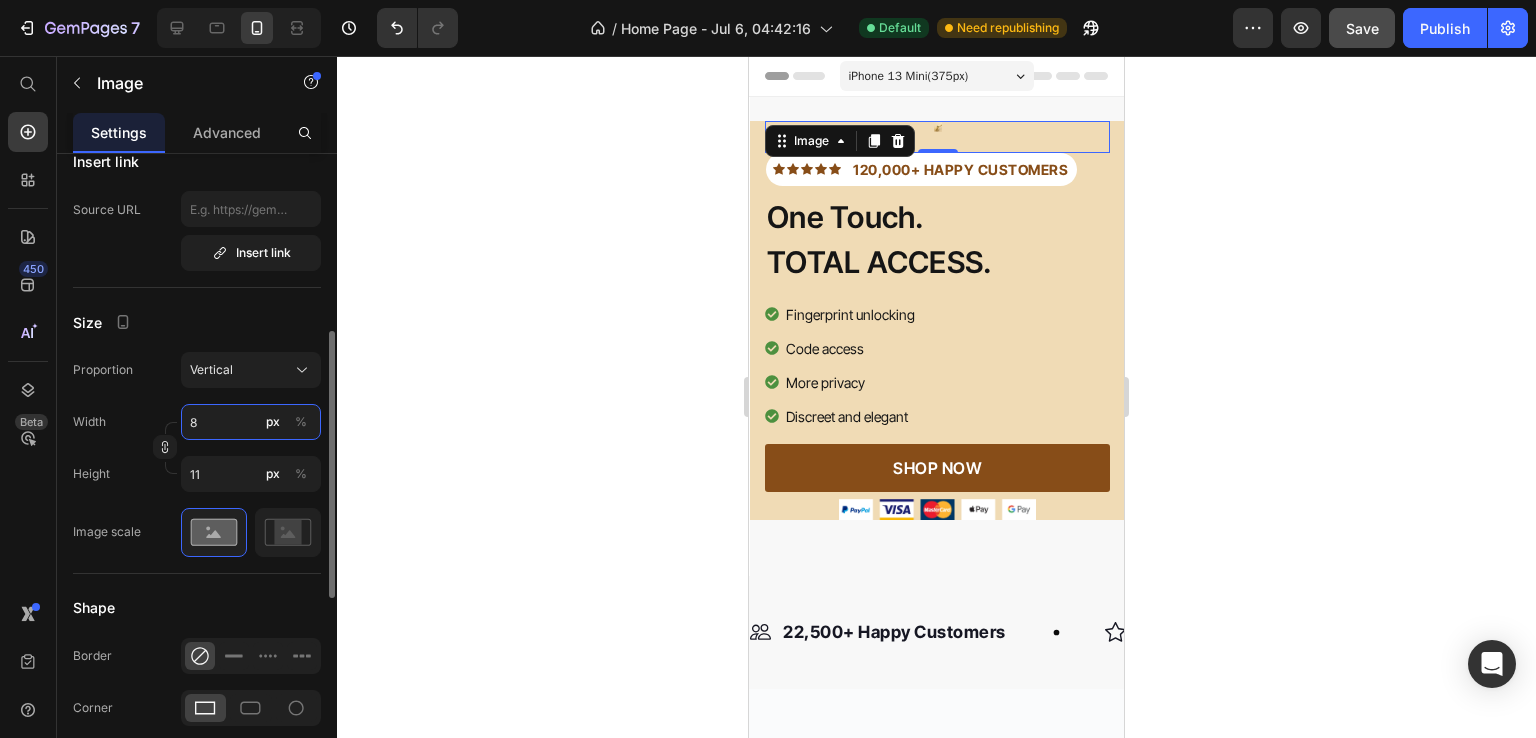 type 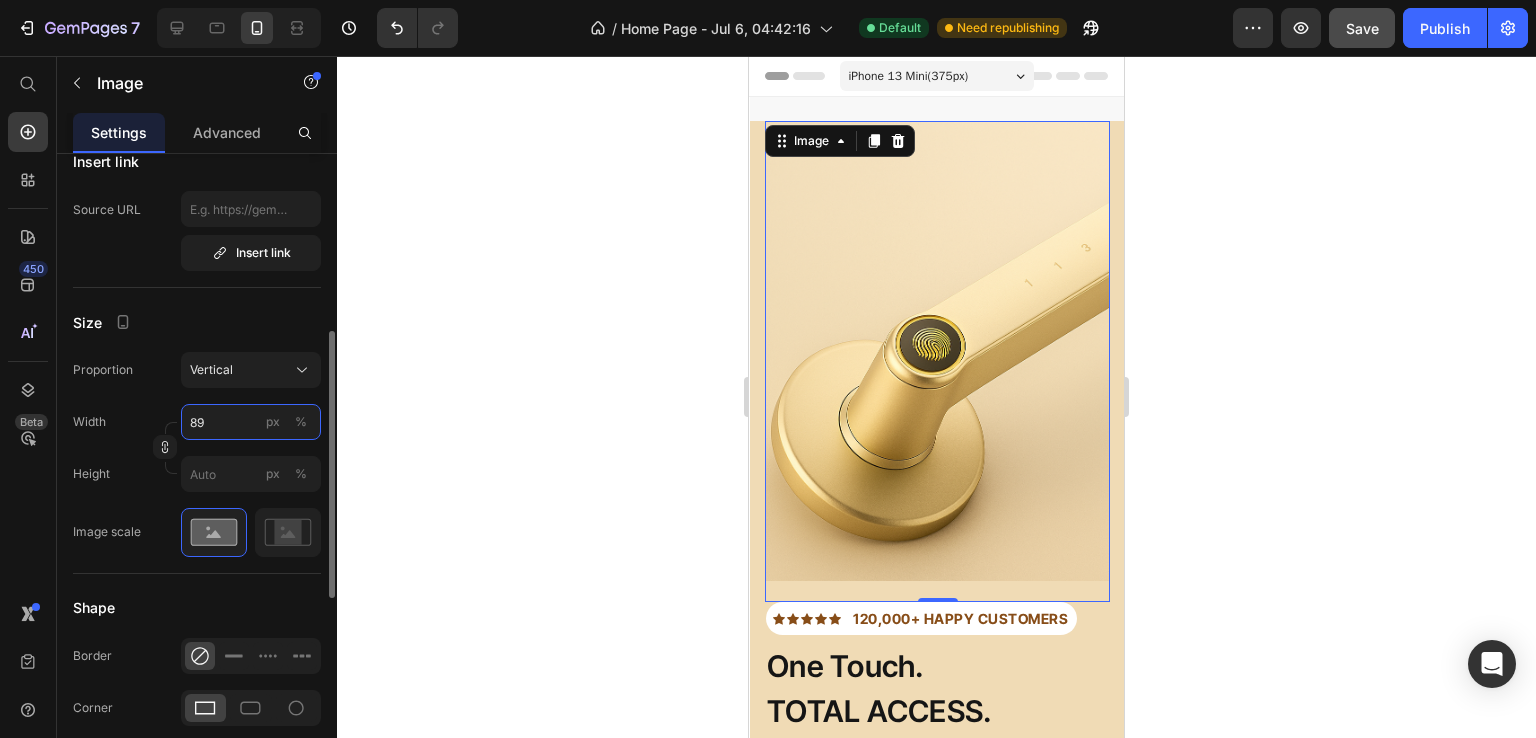 type on "899" 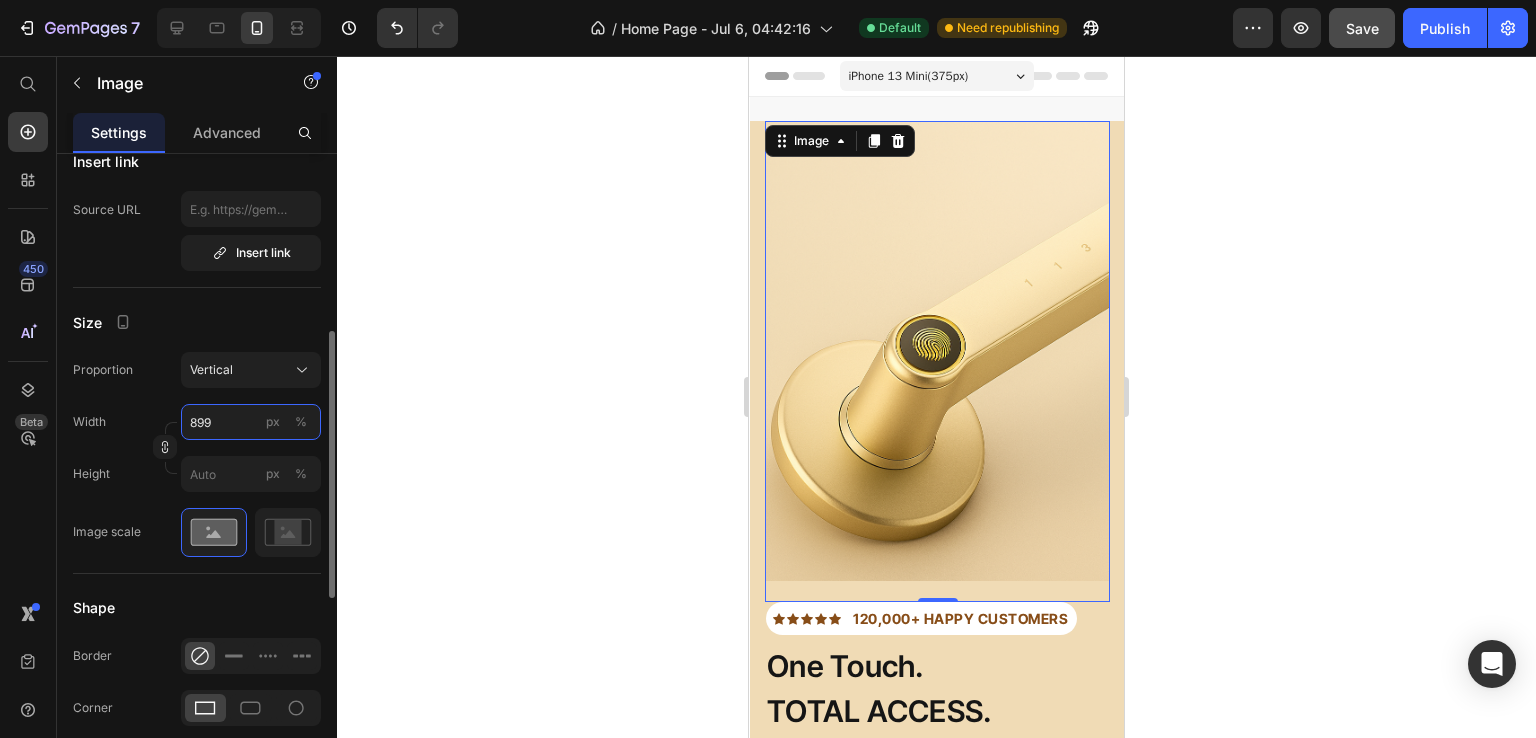 type on "1199" 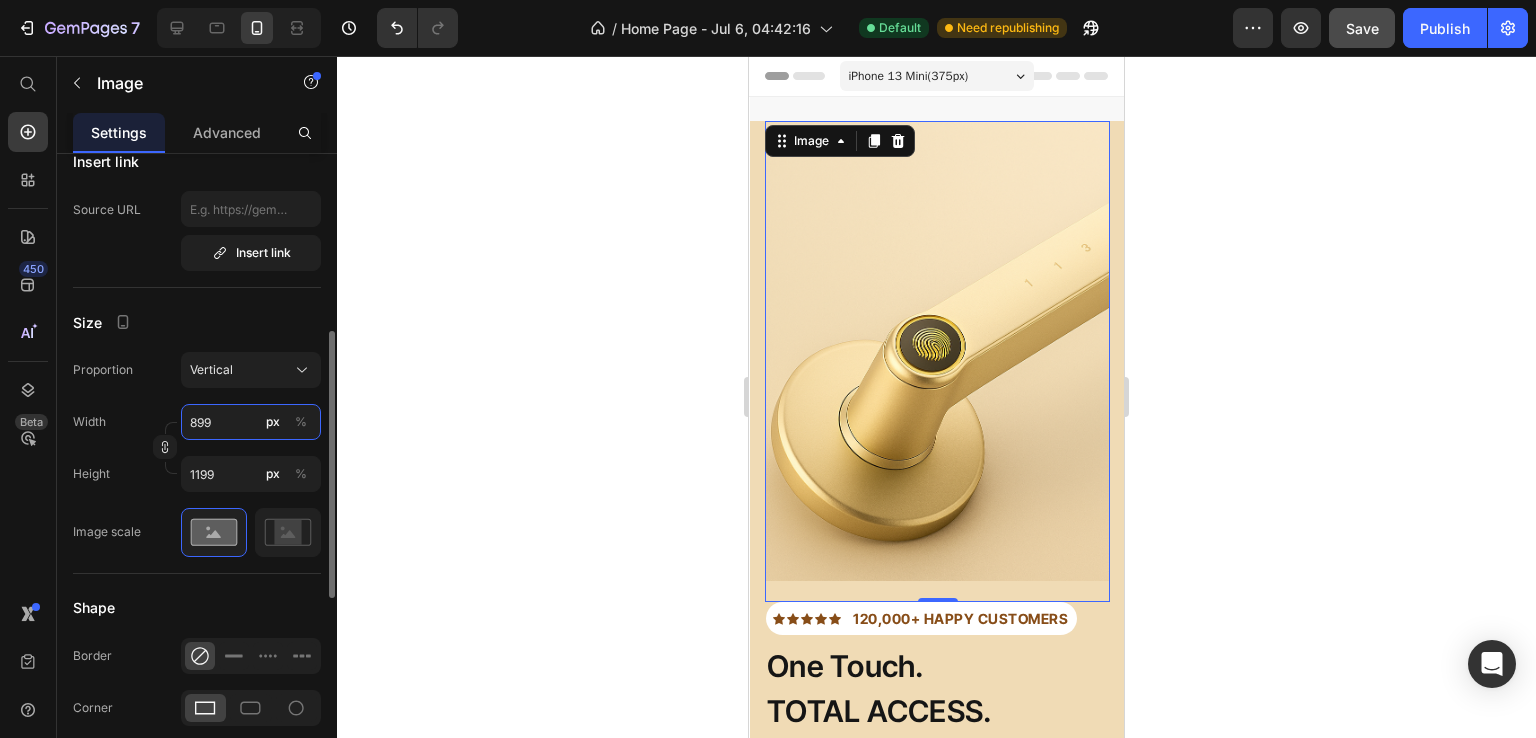 type on "8990" 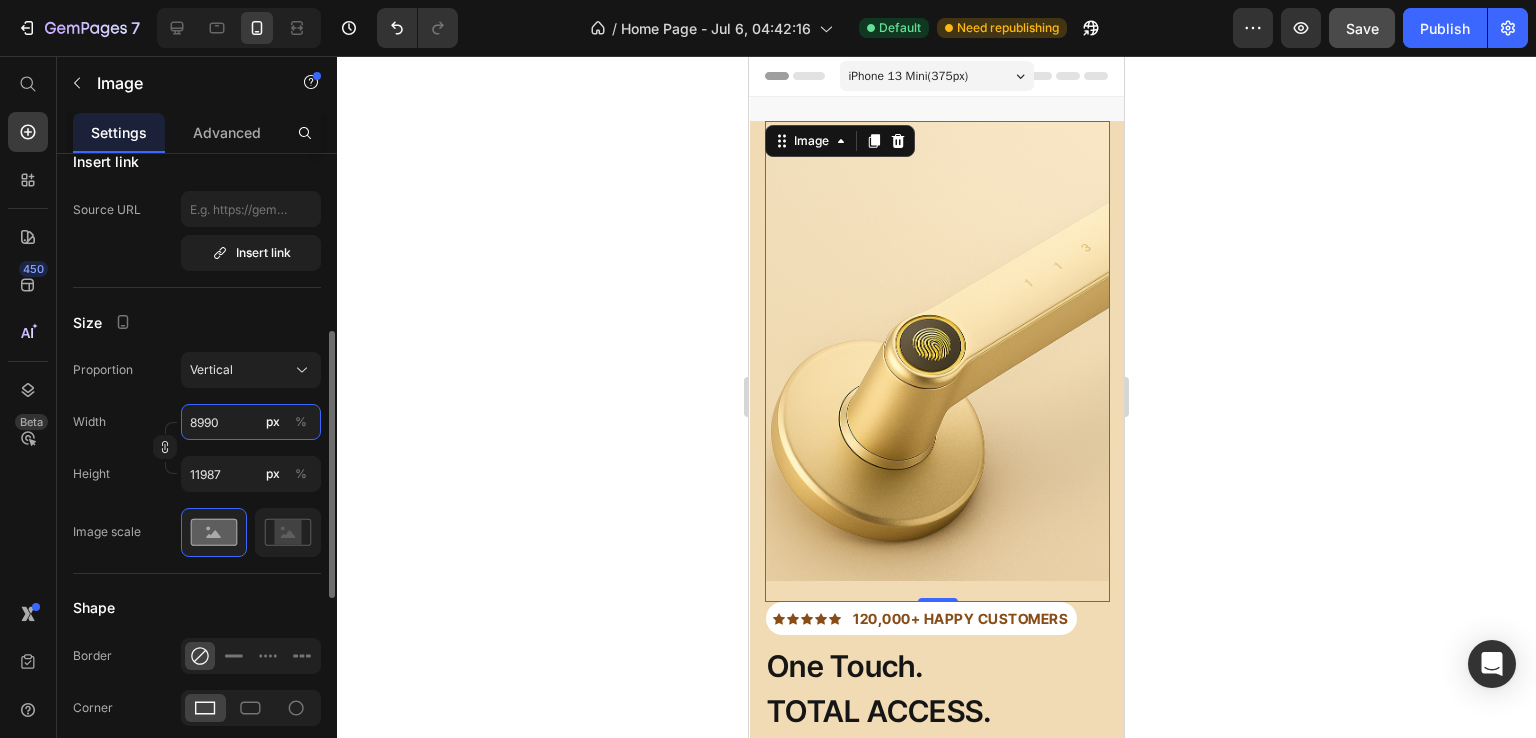 type on "89900" 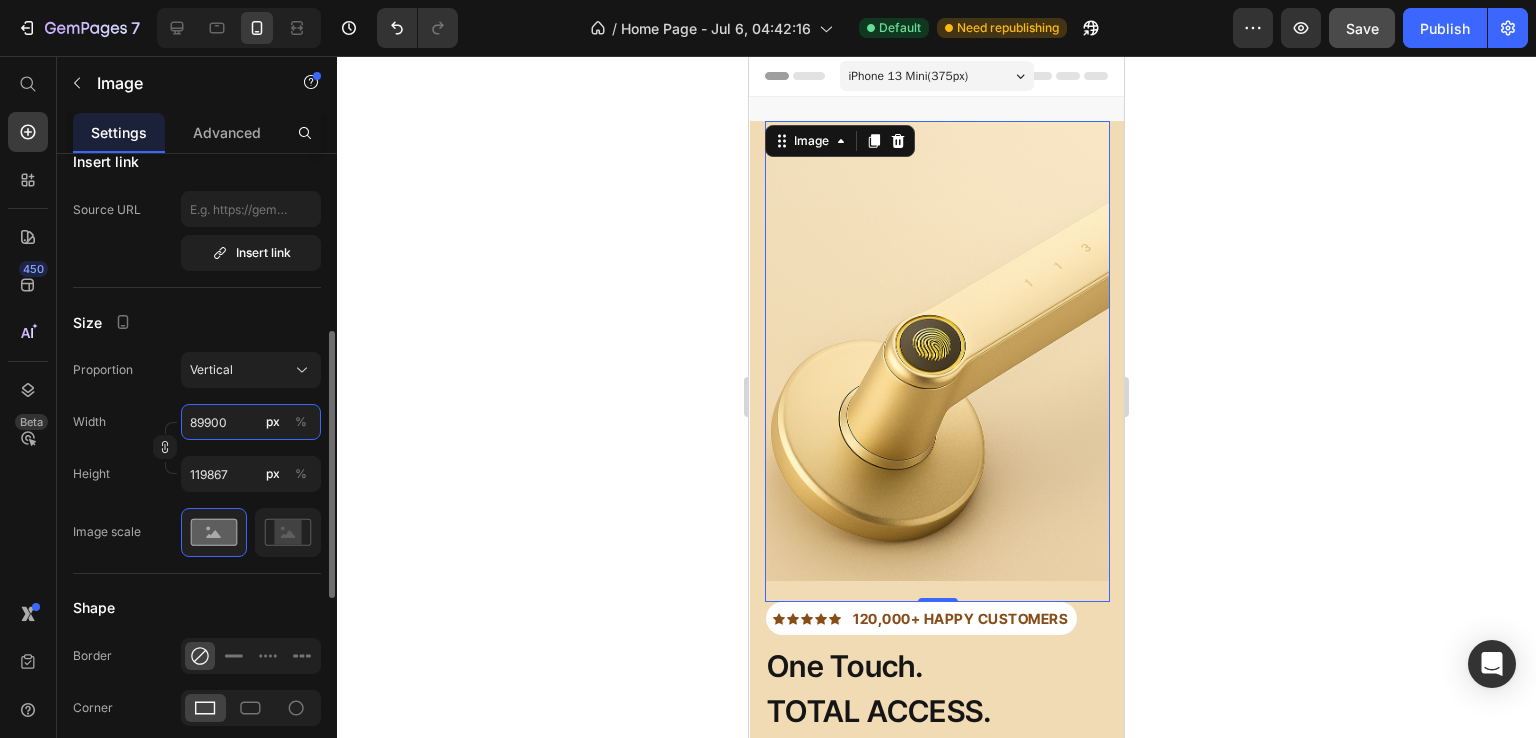 type on "8990" 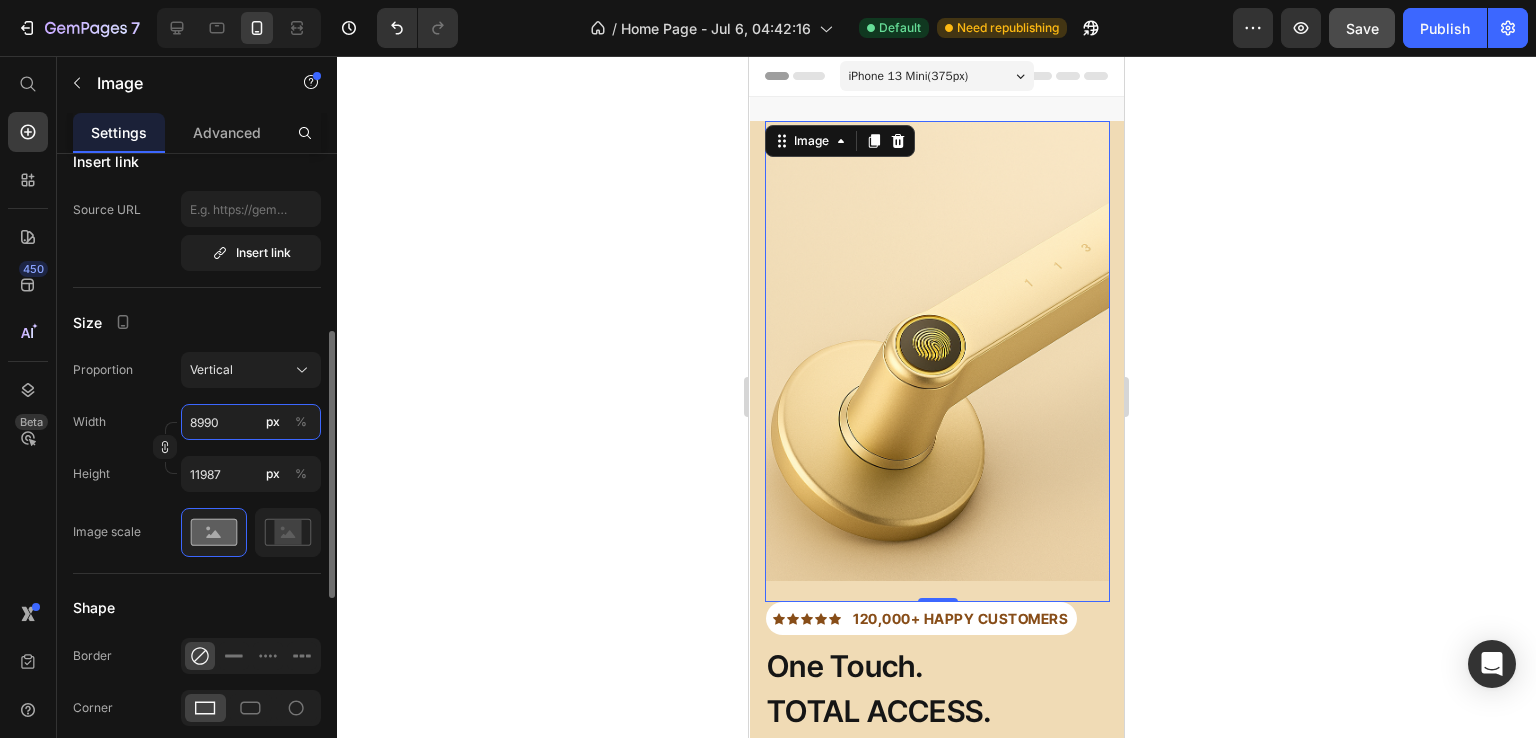 type on "899" 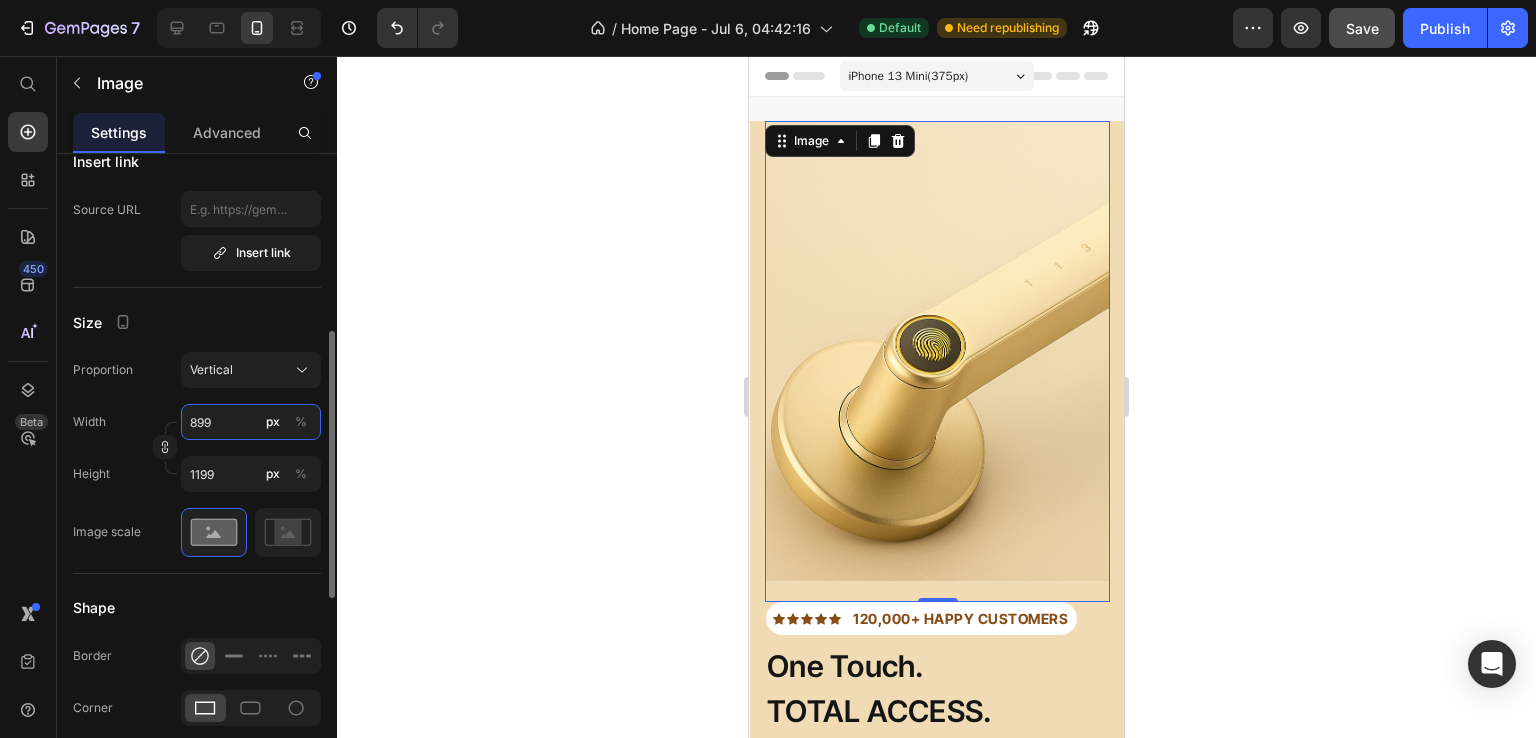 type on "89" 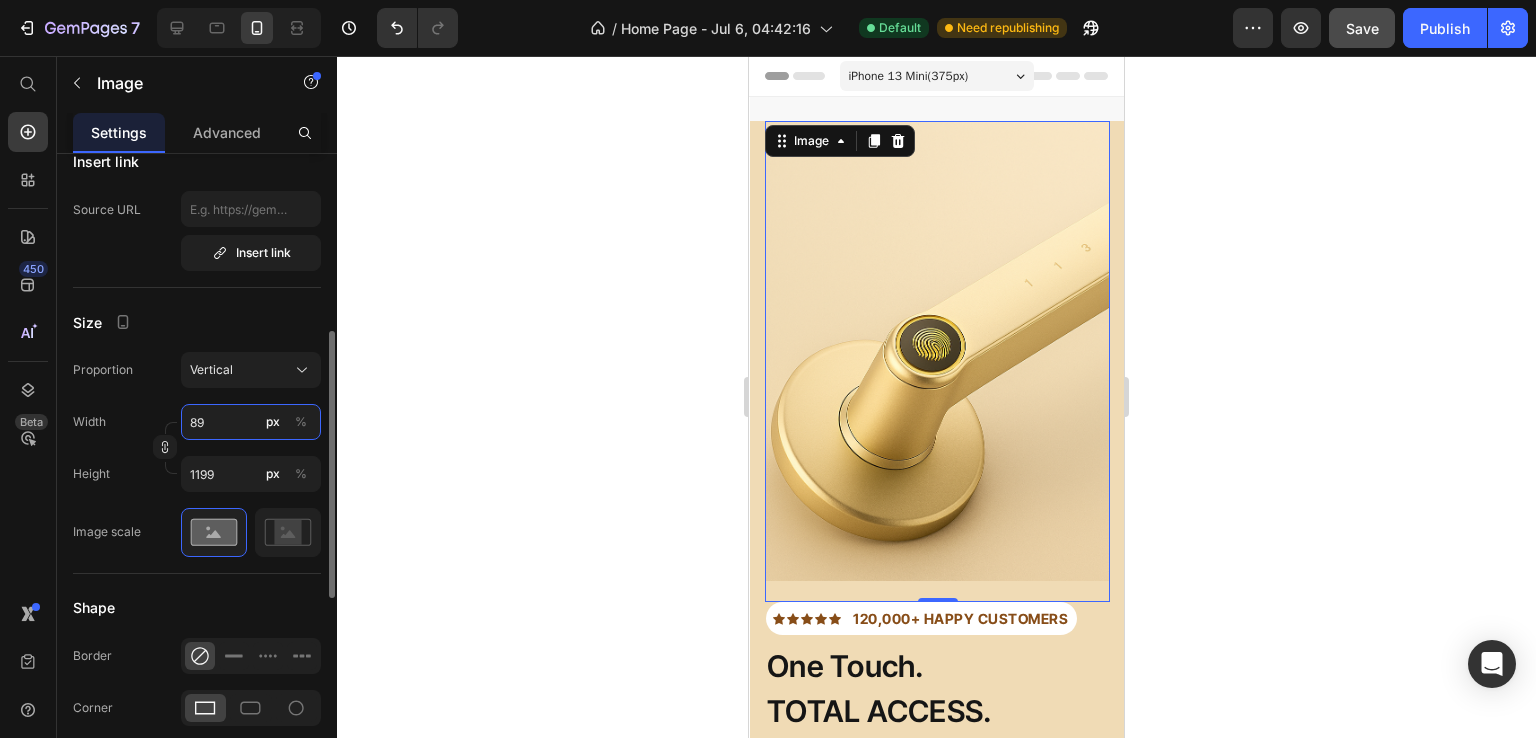 type on "119" 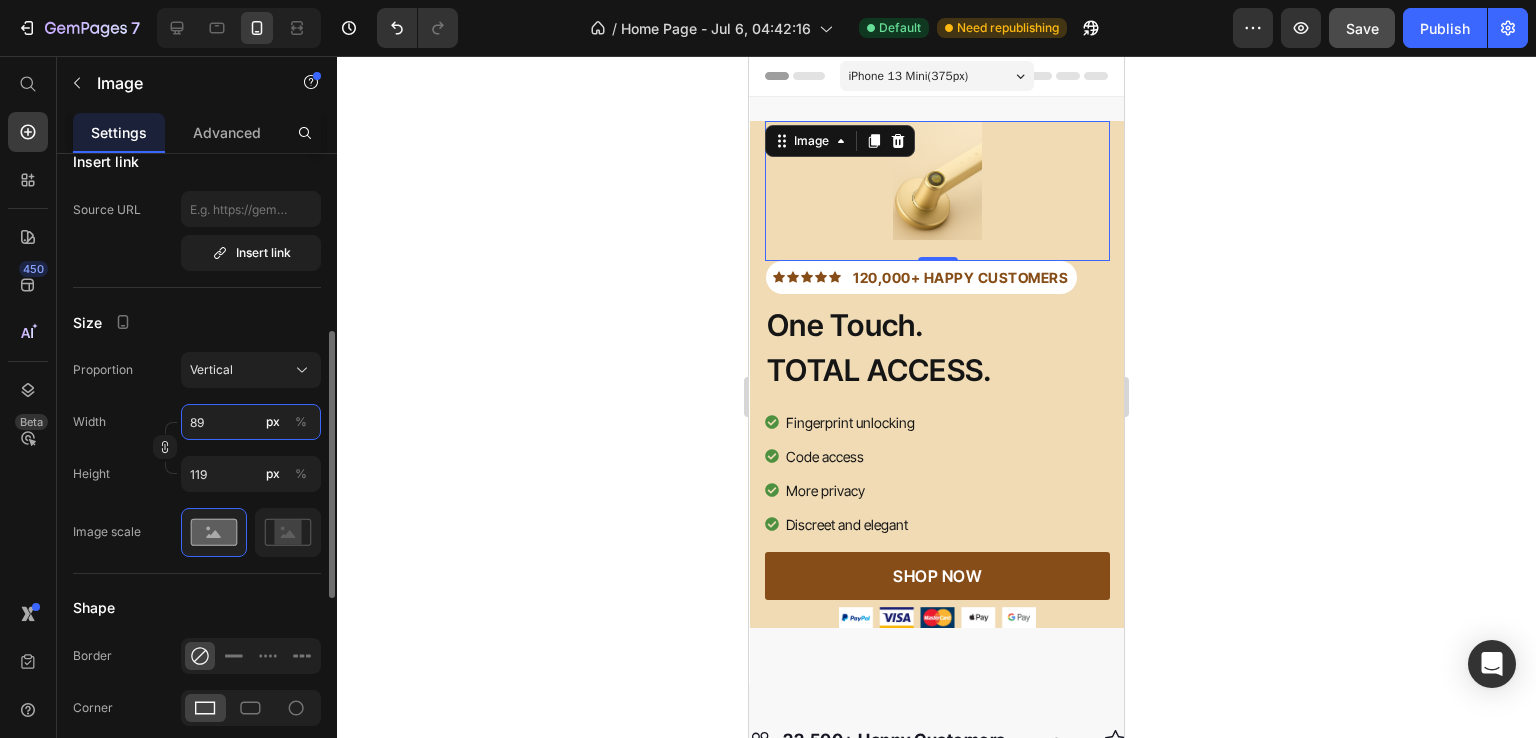 type on "8" 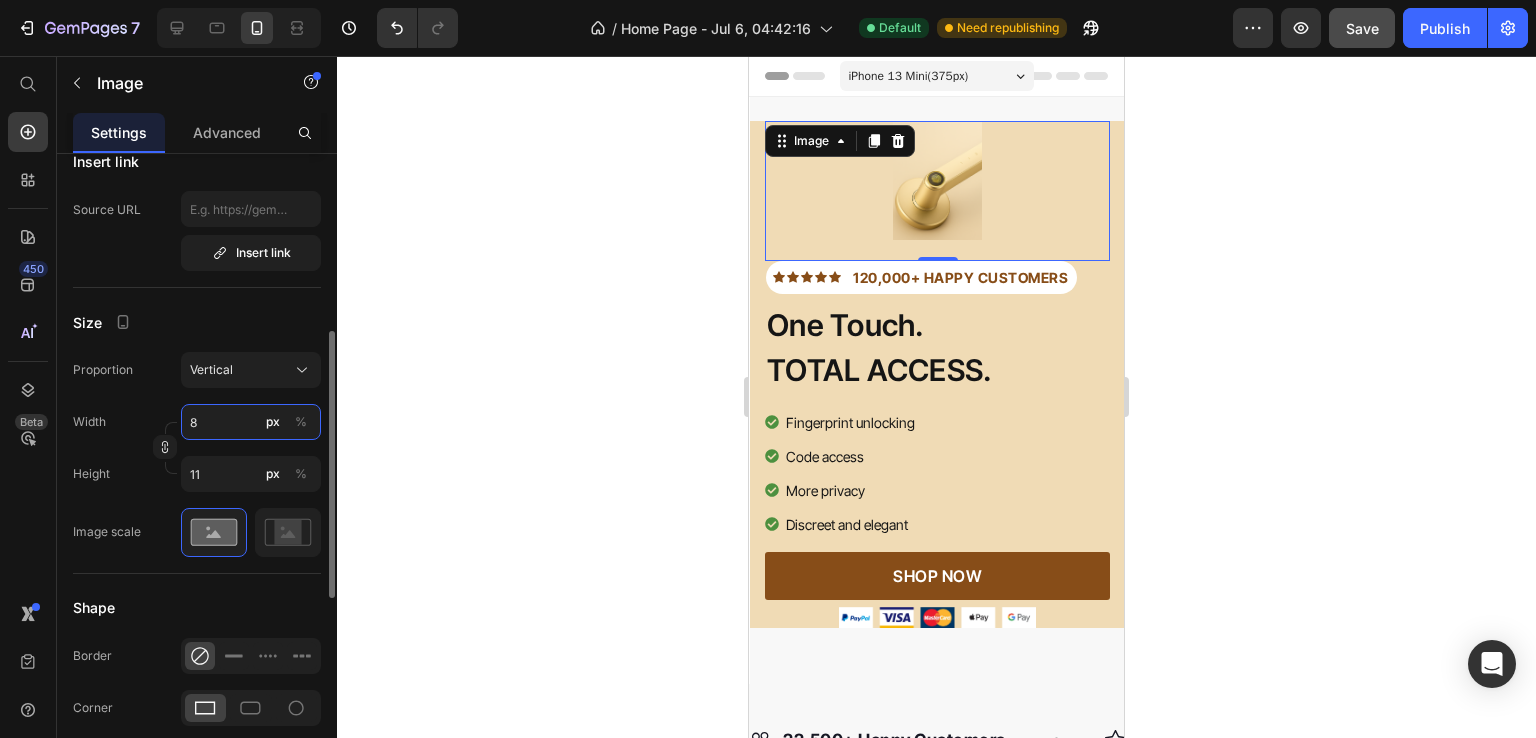 type 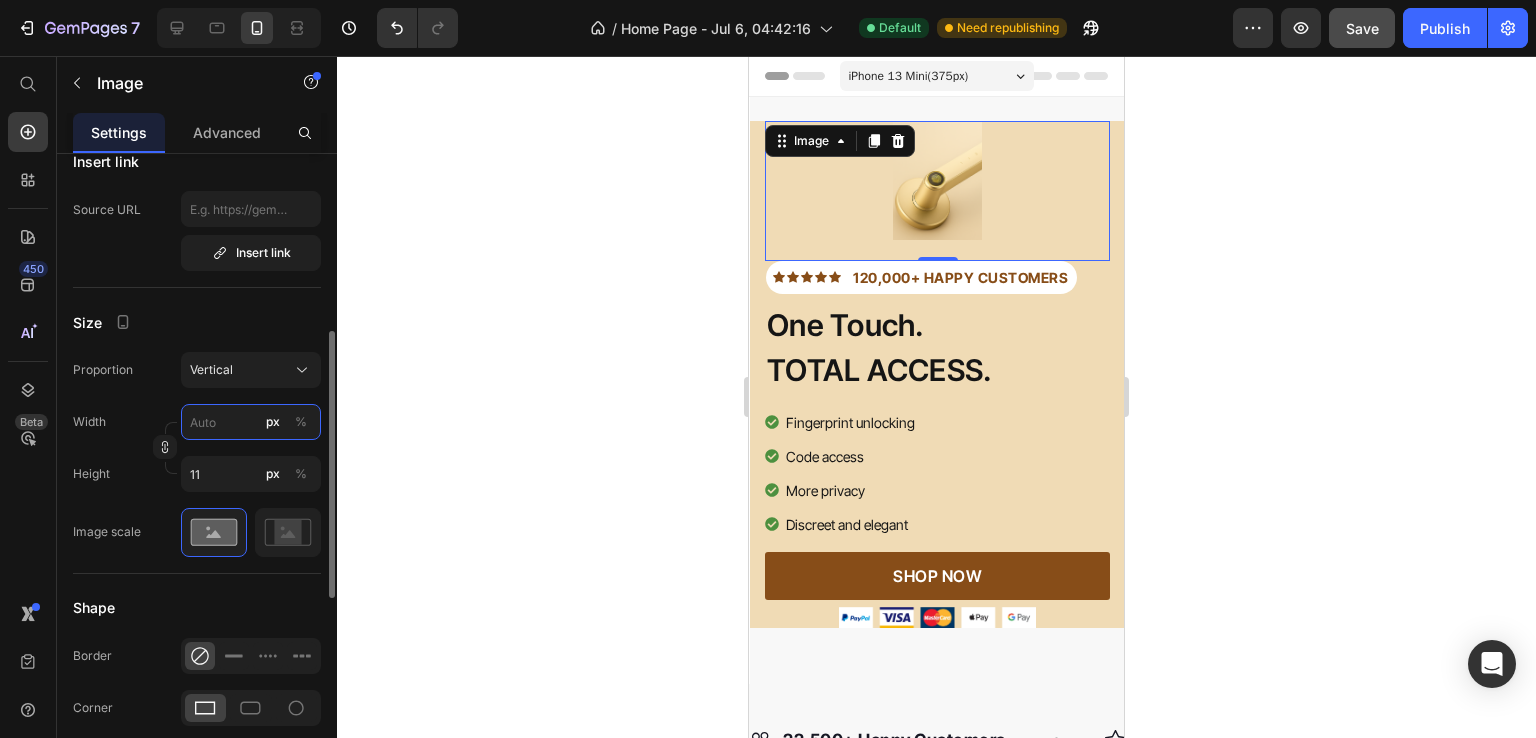 type 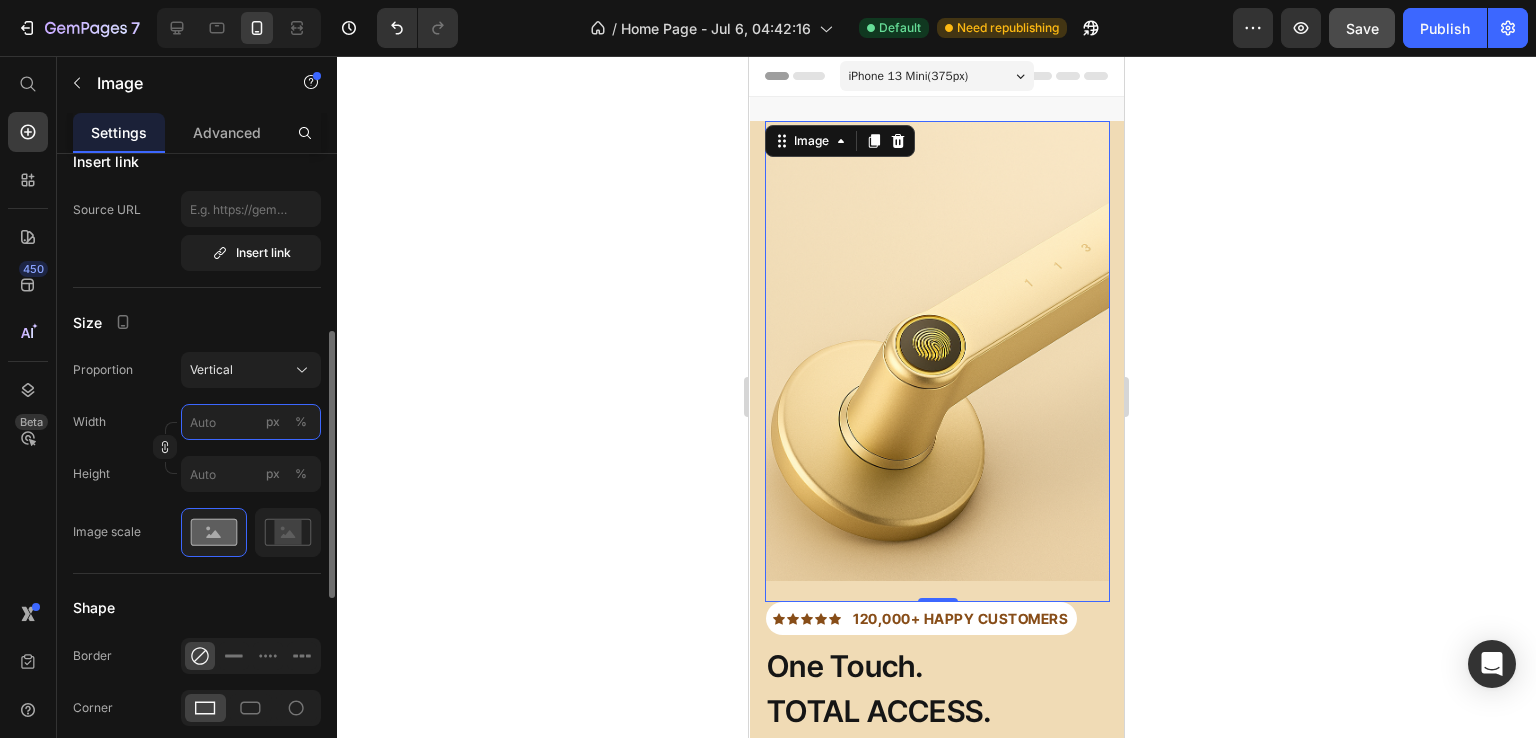 type on "9" 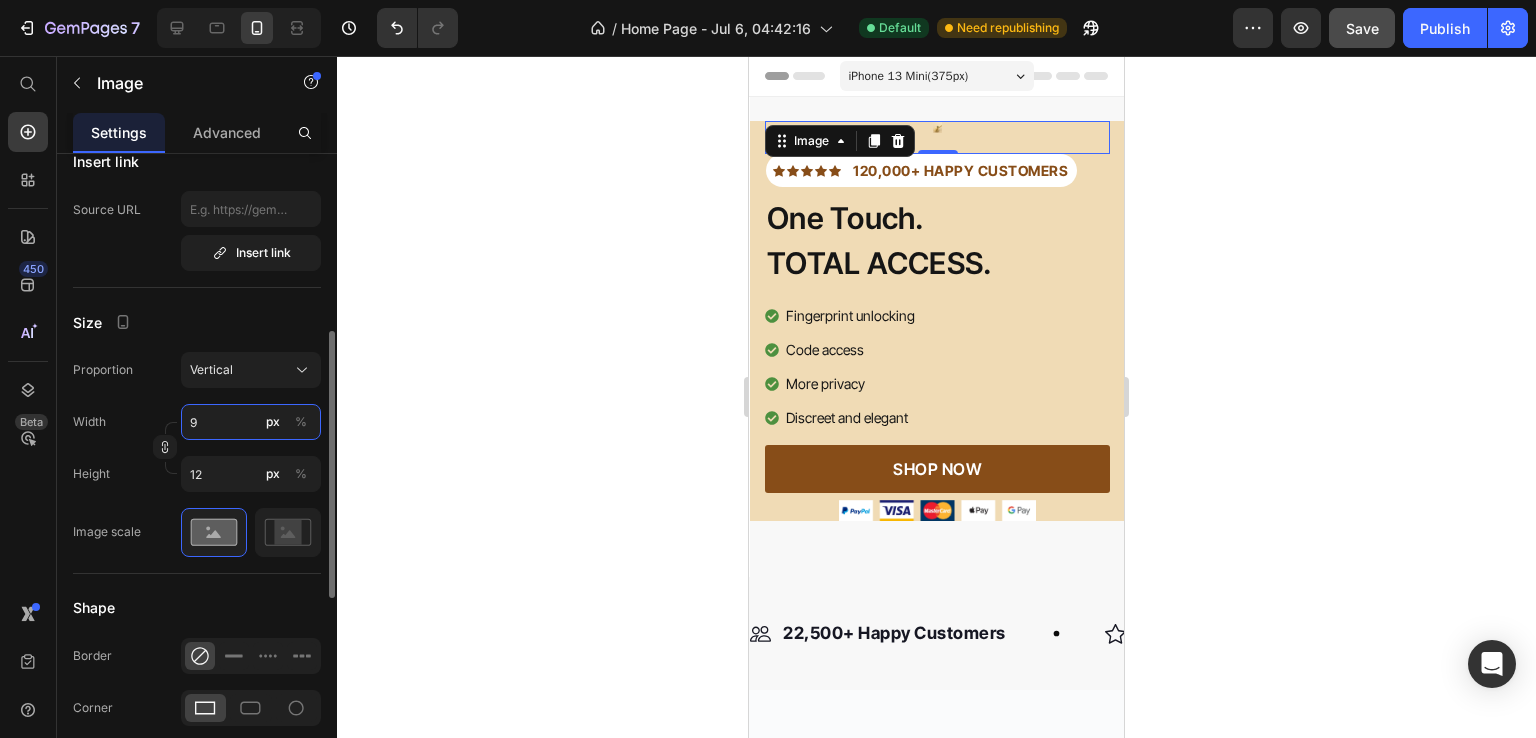 type on "90" 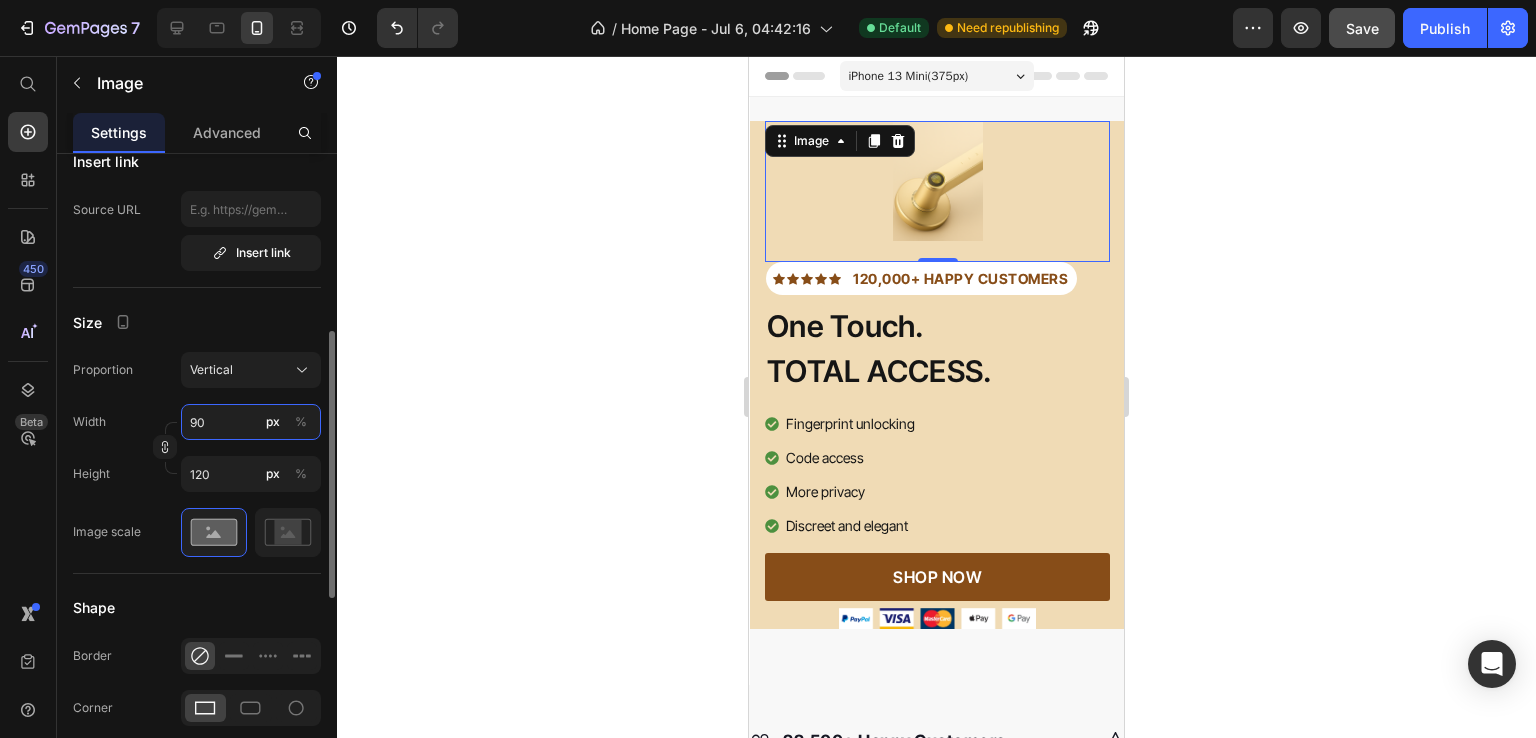 type on "900" 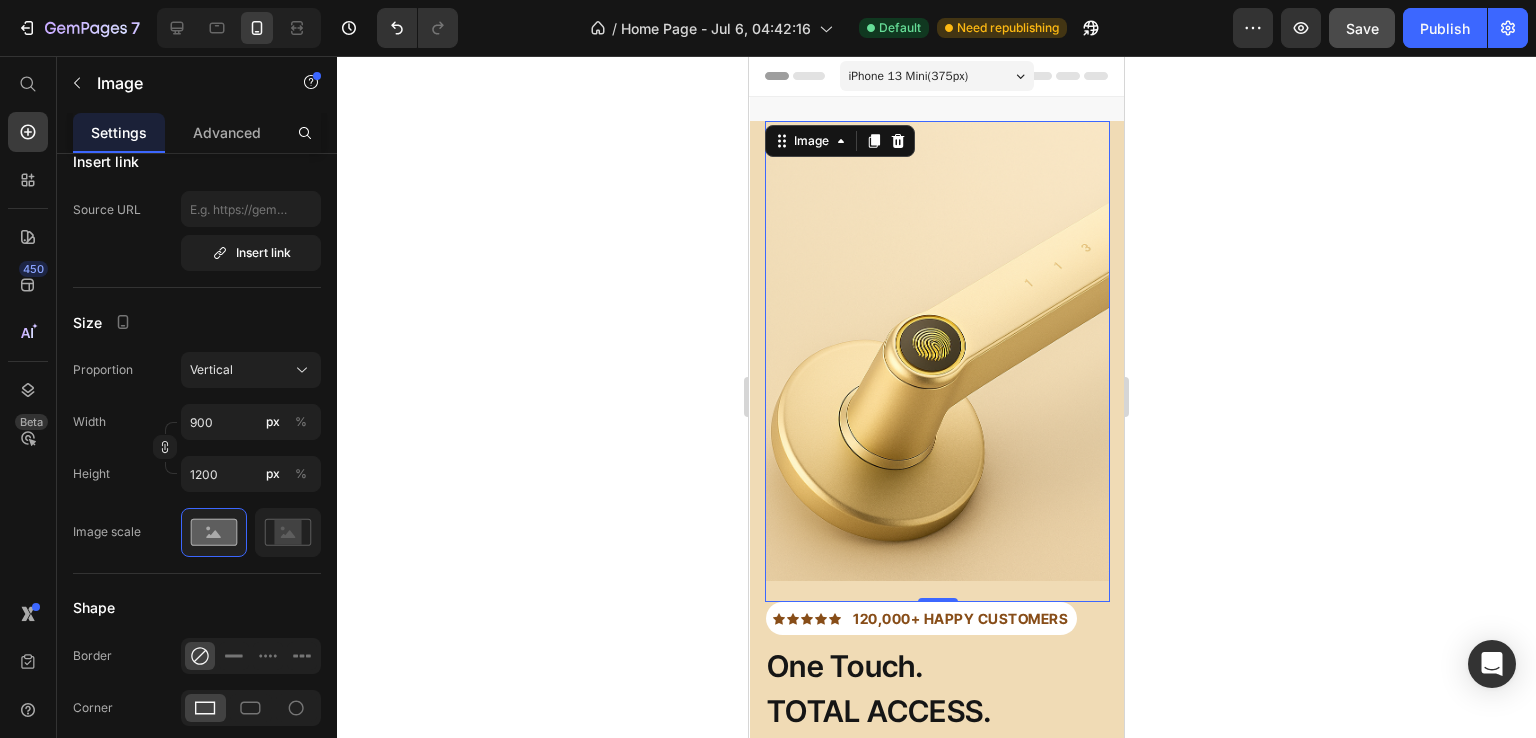 click 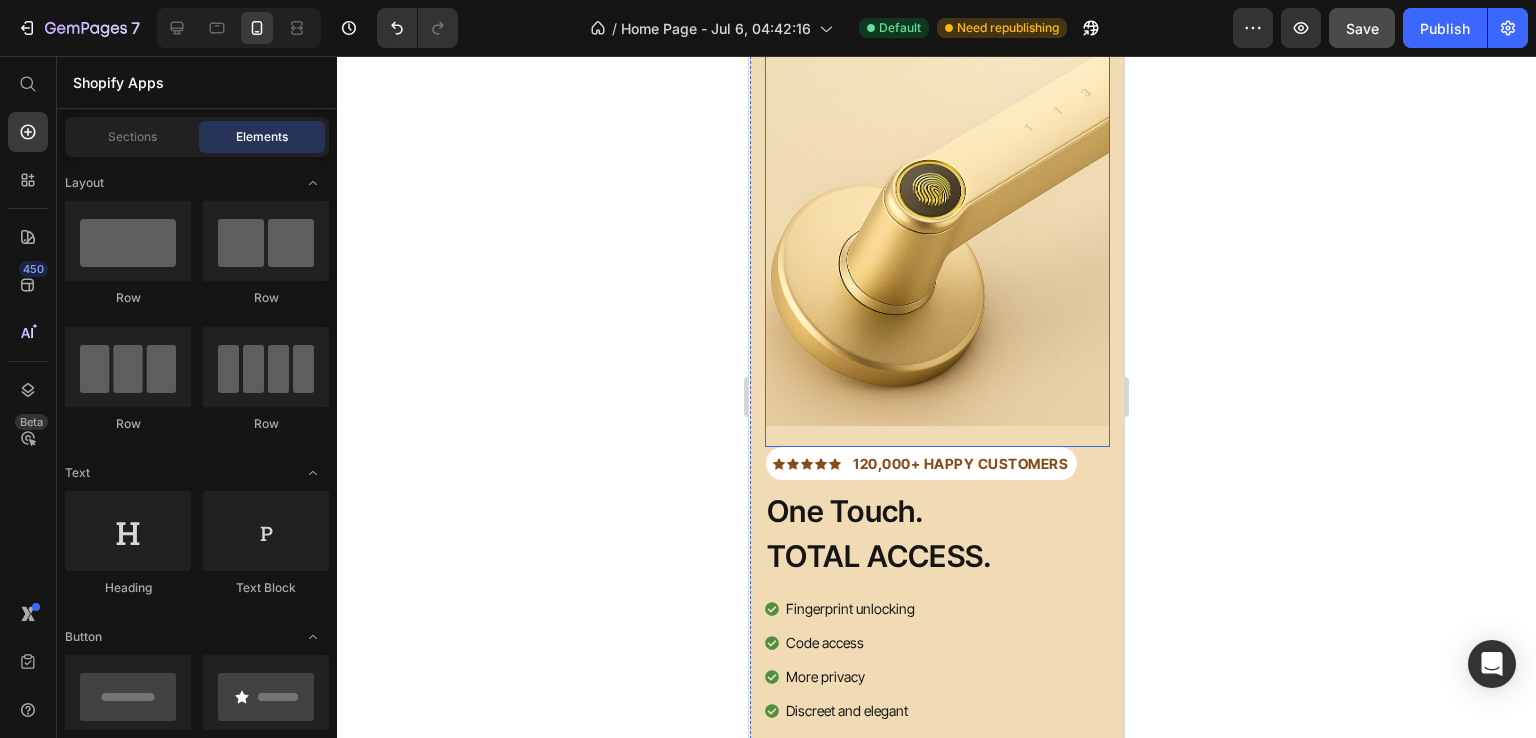 scroll, scrollTop: 0, scrollLeft: 0, axis: both 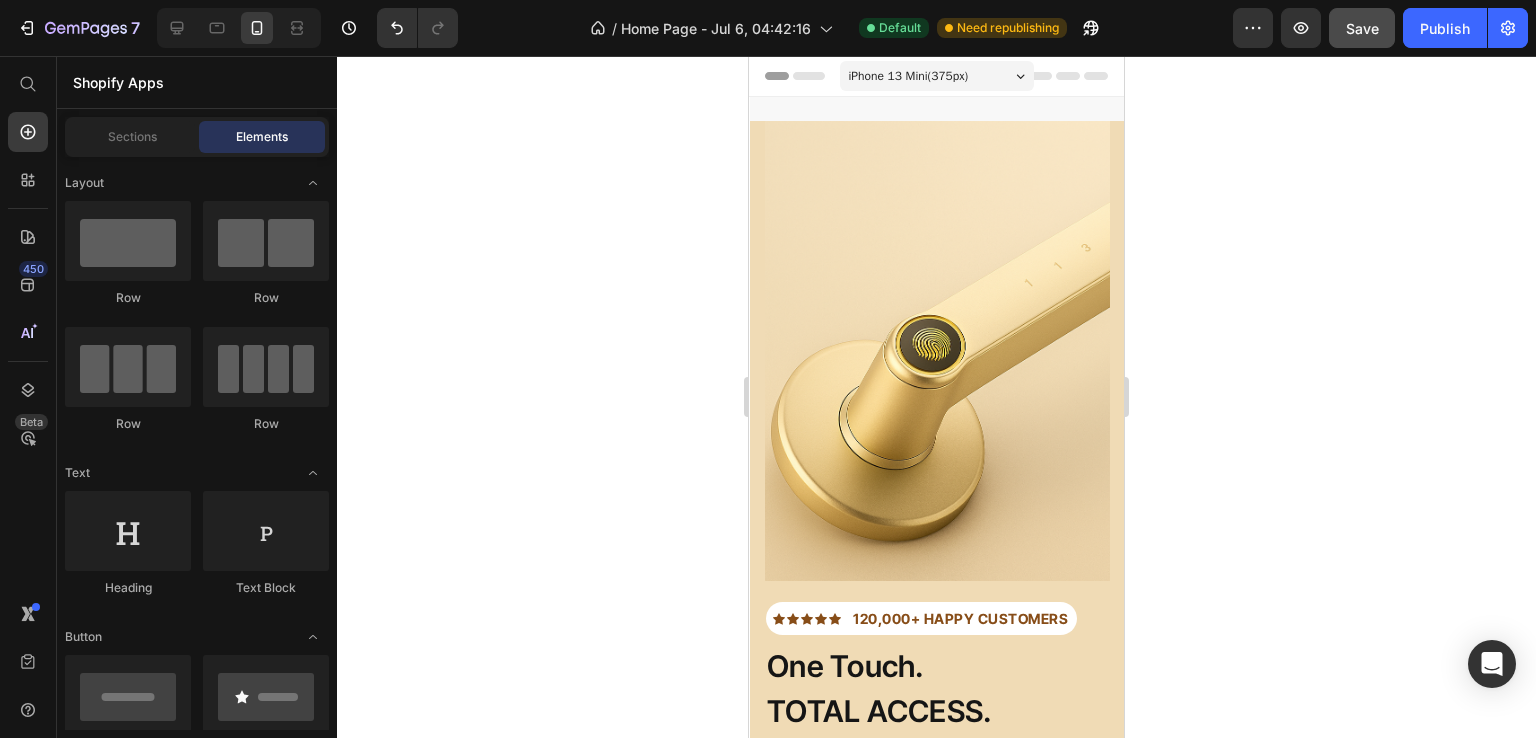 click 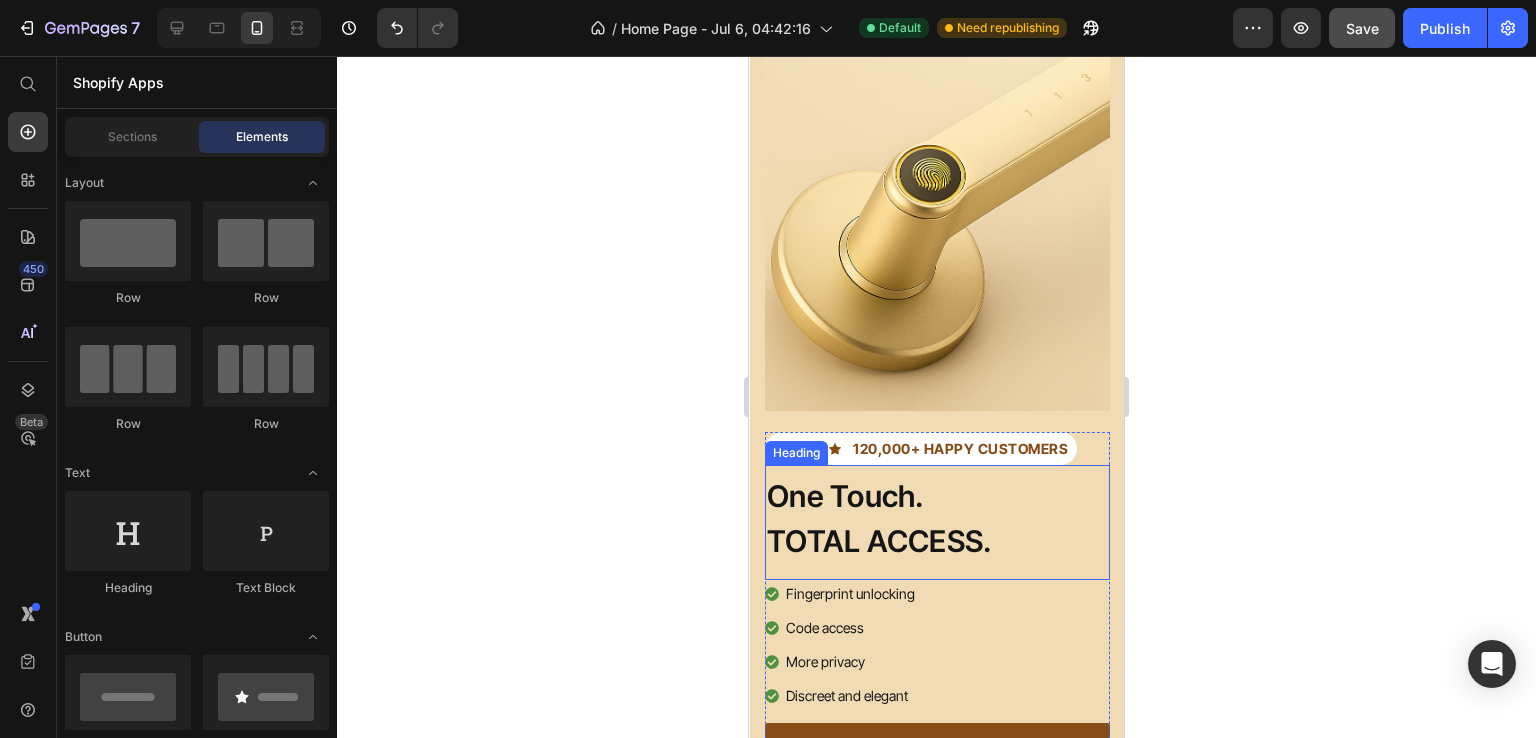 scroll, scrollTop: 0, scrollLeft: 0, axis: both 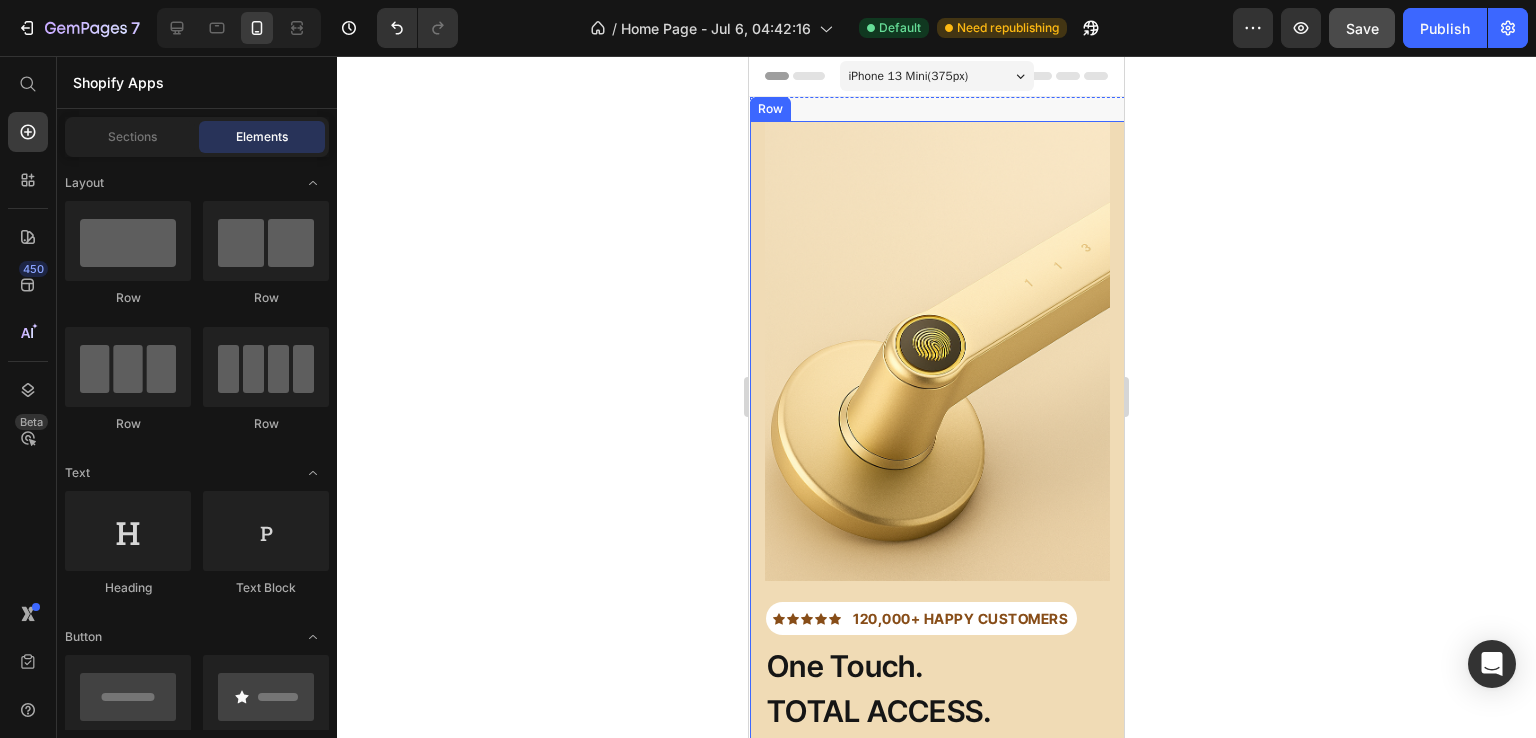click on "Icon Icon Icon Icon Icon Icon List Hoz 120,000+ HAPPY CUSTOMERS Text block Row One Touch.  TOTAL ACCESS. Heading Fingerprint unlocking Code access More privacy Discreet and elegant Item list SHOP NOW Button
30-day money back guarantee Item list Image Row Row Image Row" at bounding box center [937, 545] 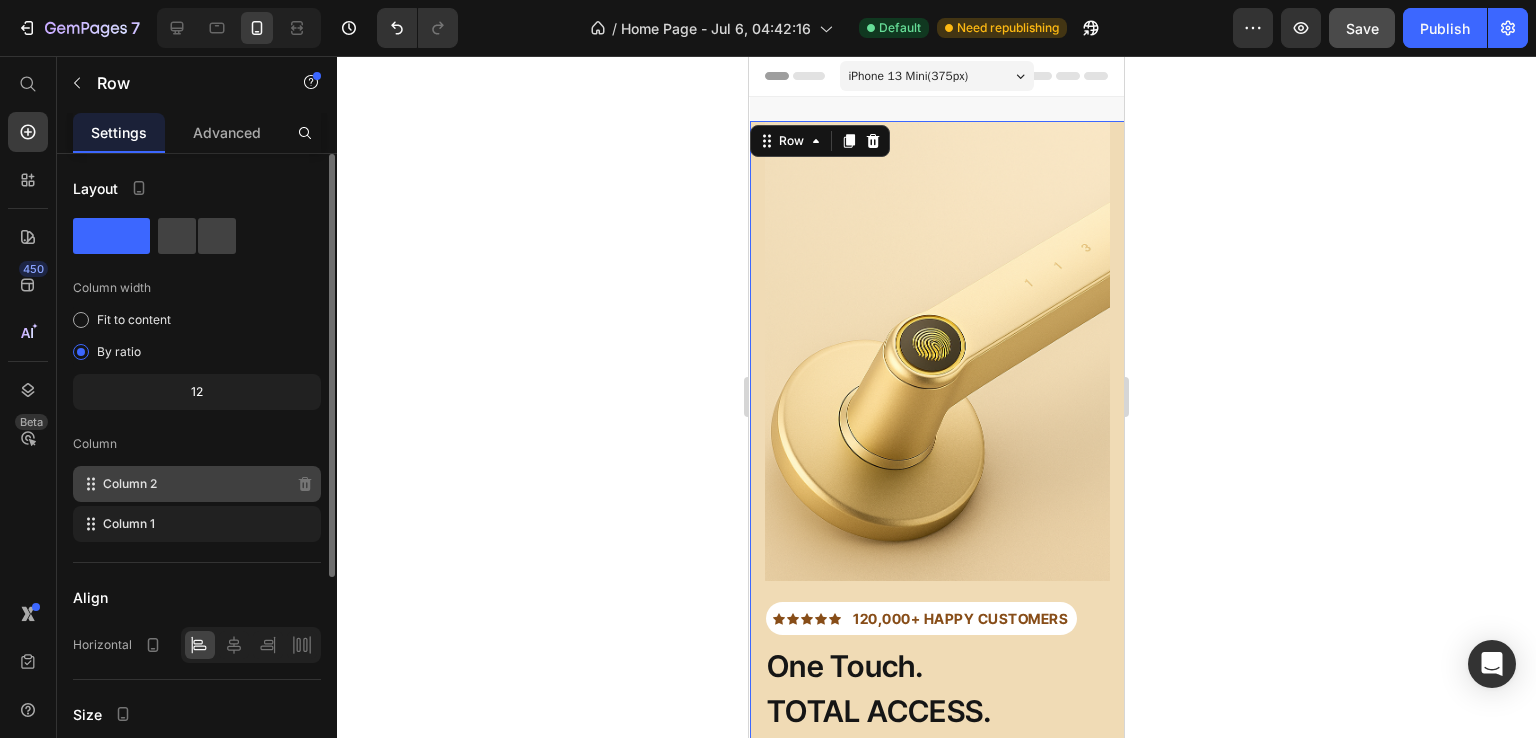 scroll, scrollTop: 330, scrollLeft: 0, axis: vertical 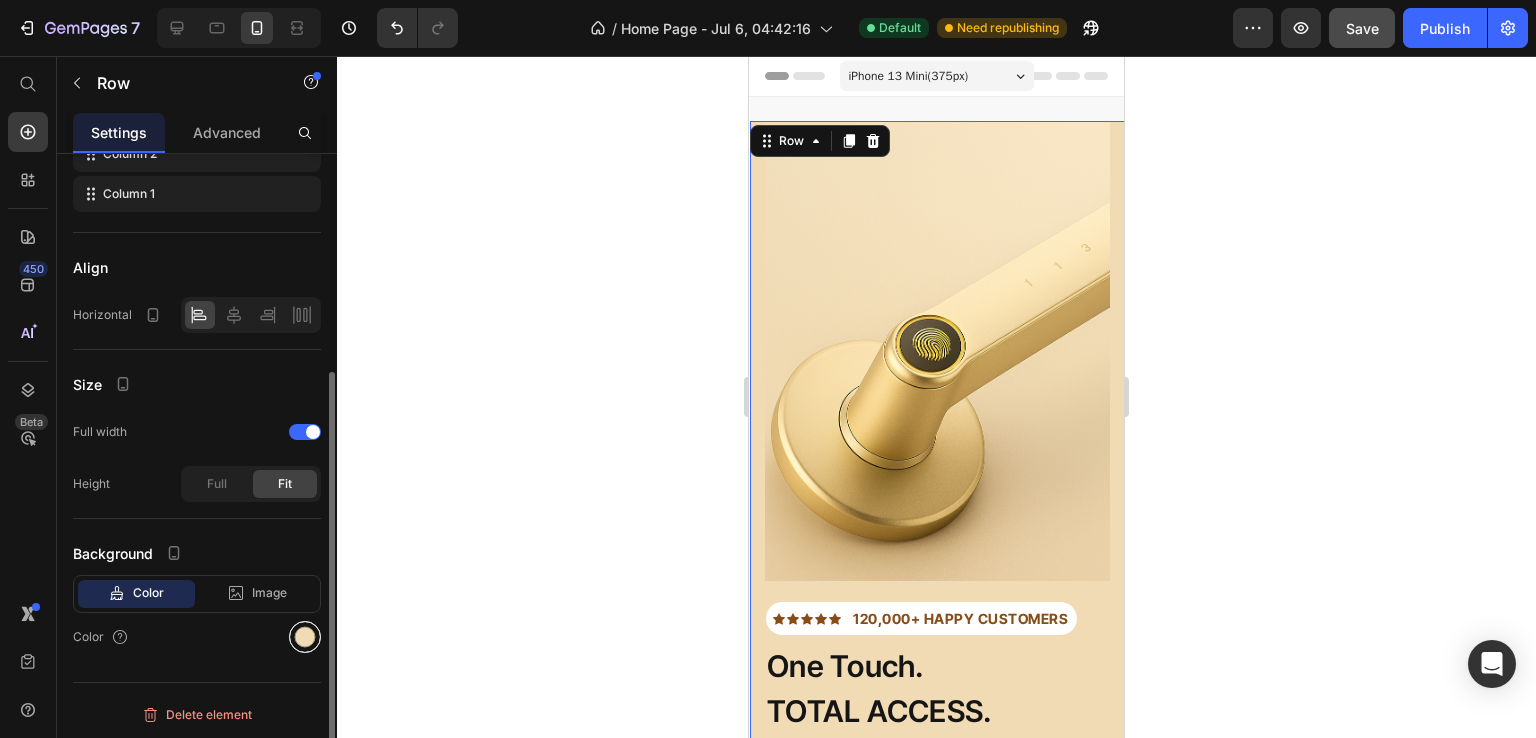click at bounding box center (305, 637) 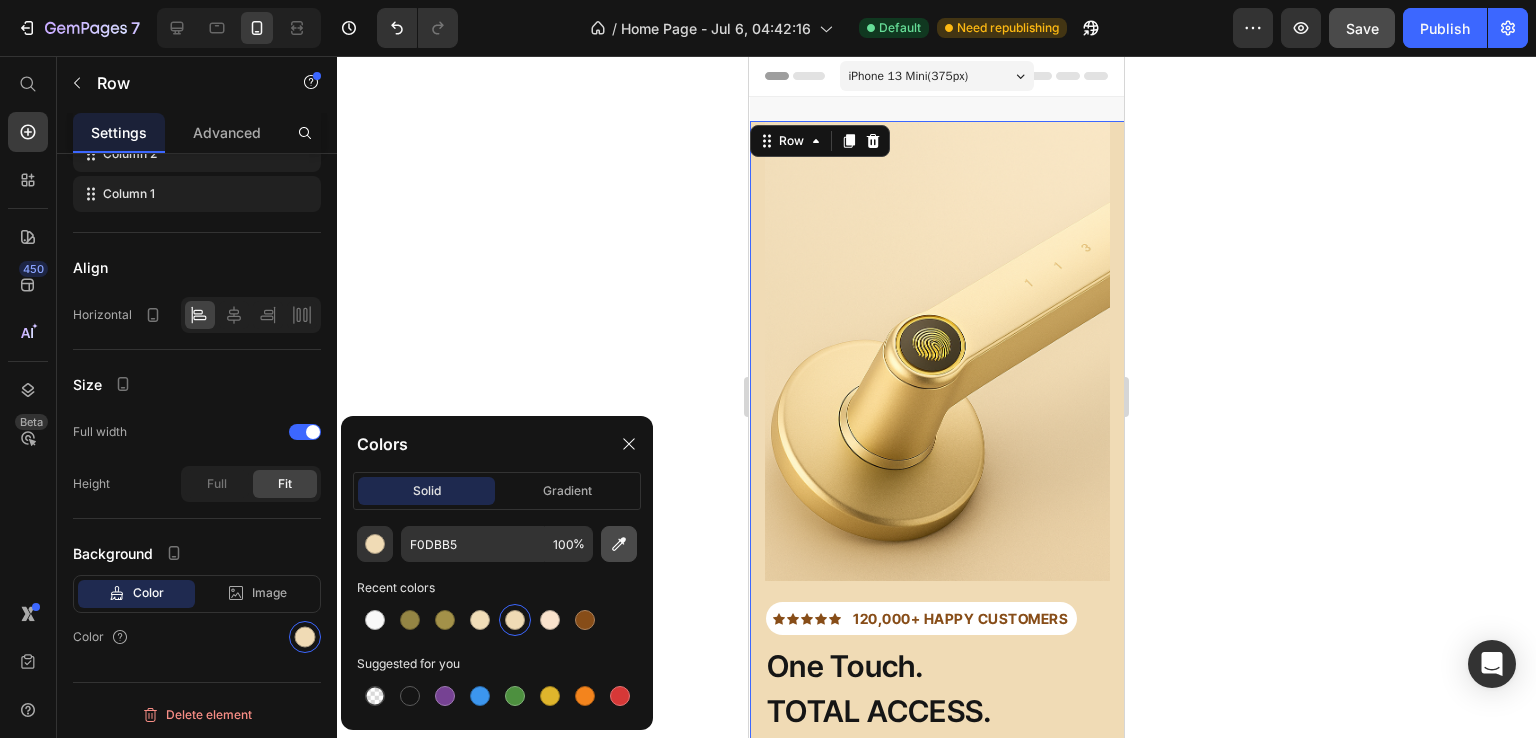 click 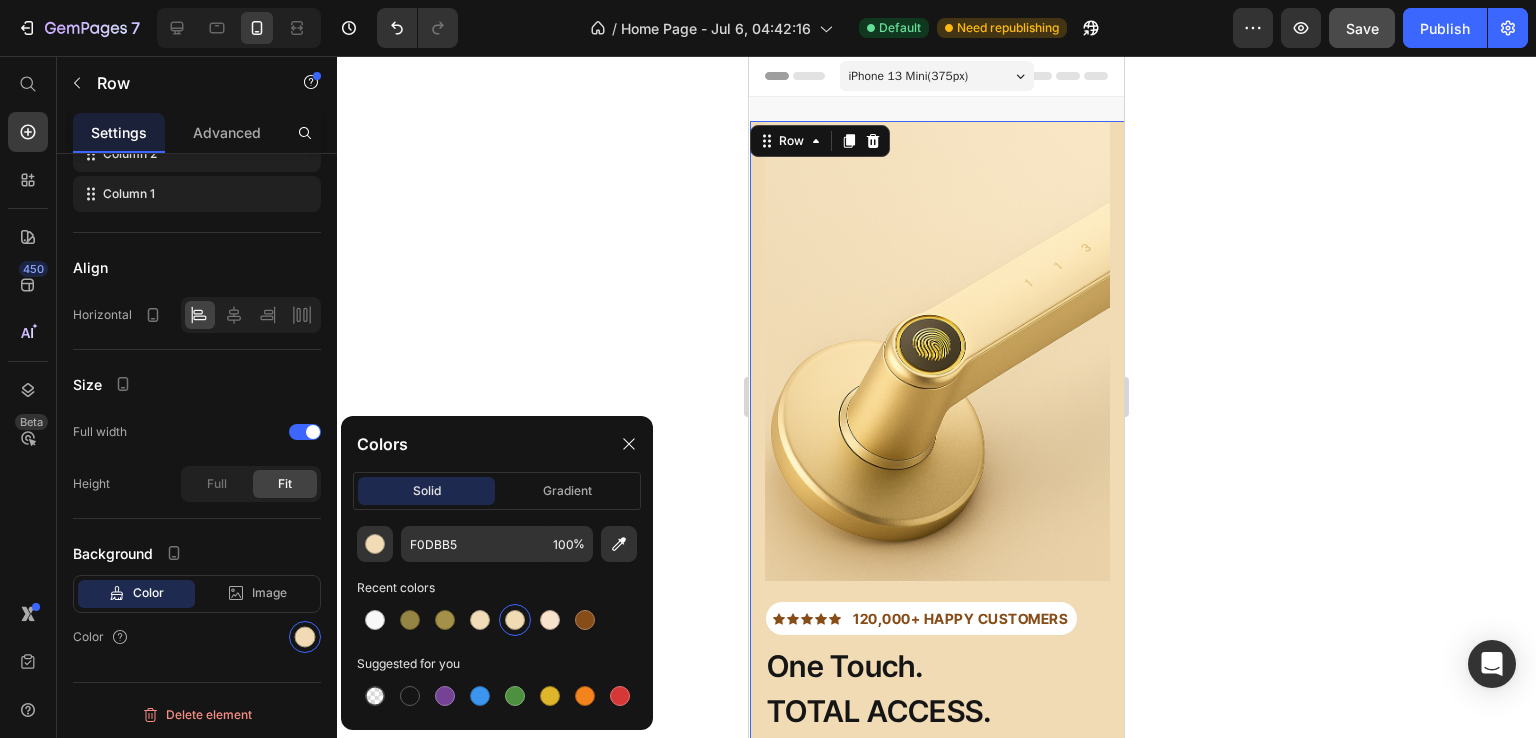 type on "F3E0BC" 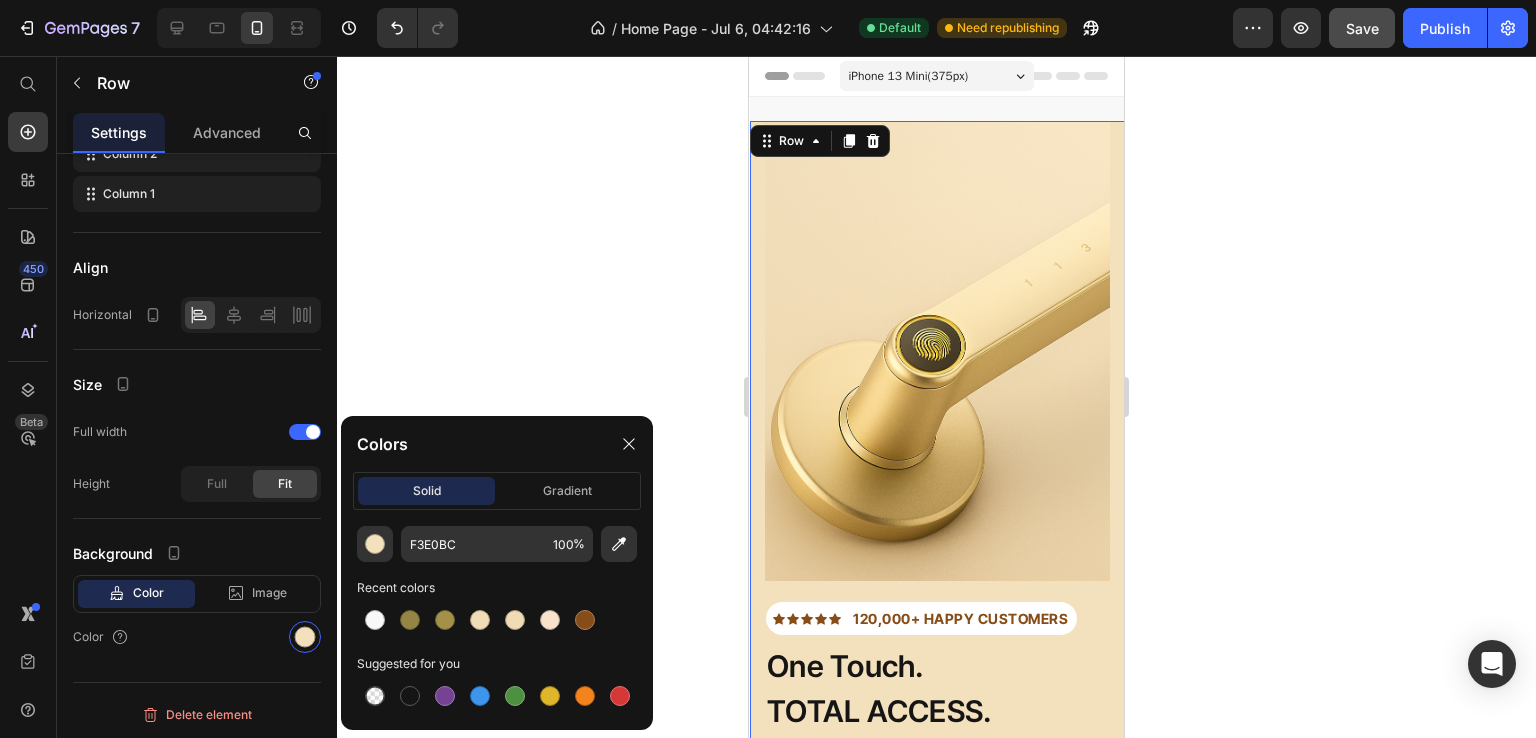click 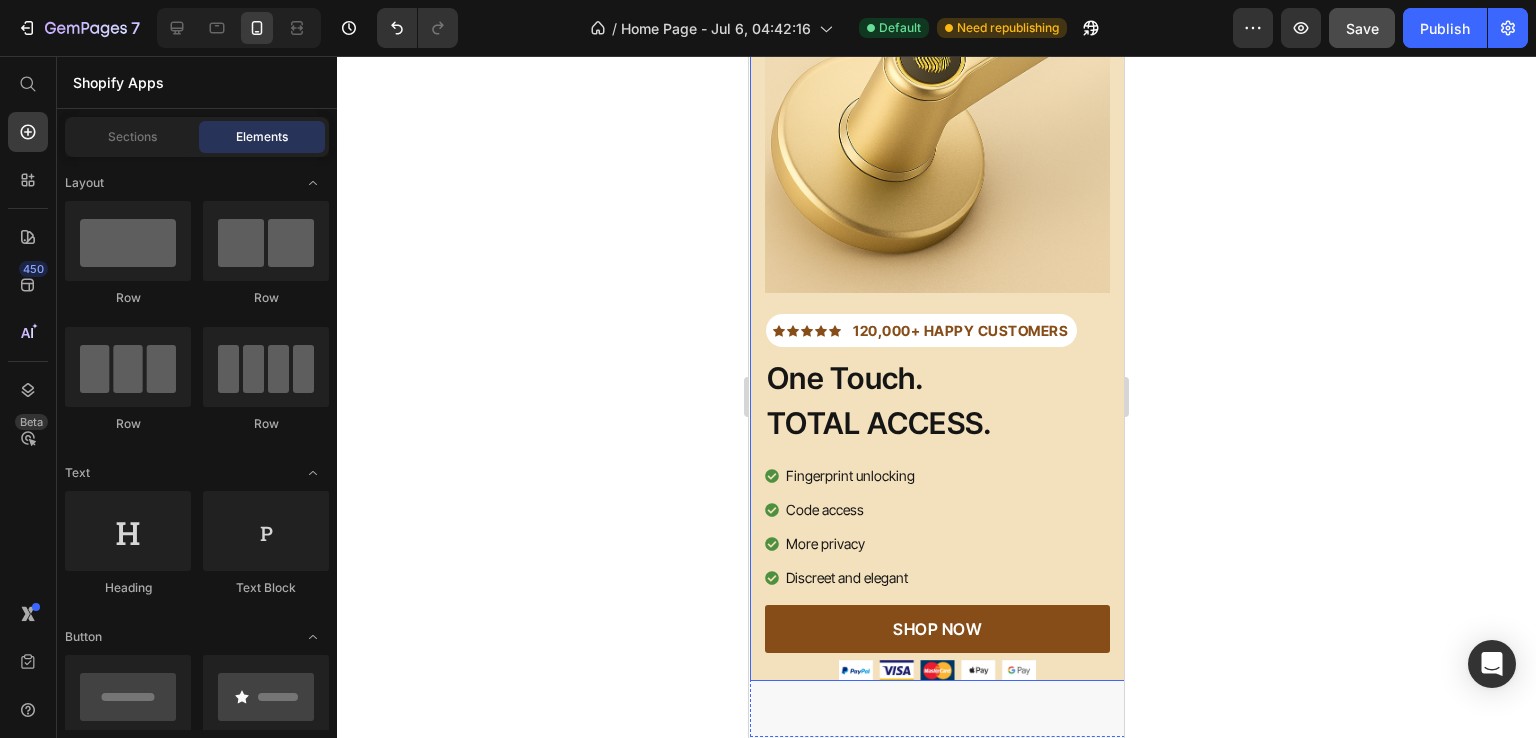 scroll, scrollTop: 107, scrollLeft: 0, axis: vertical 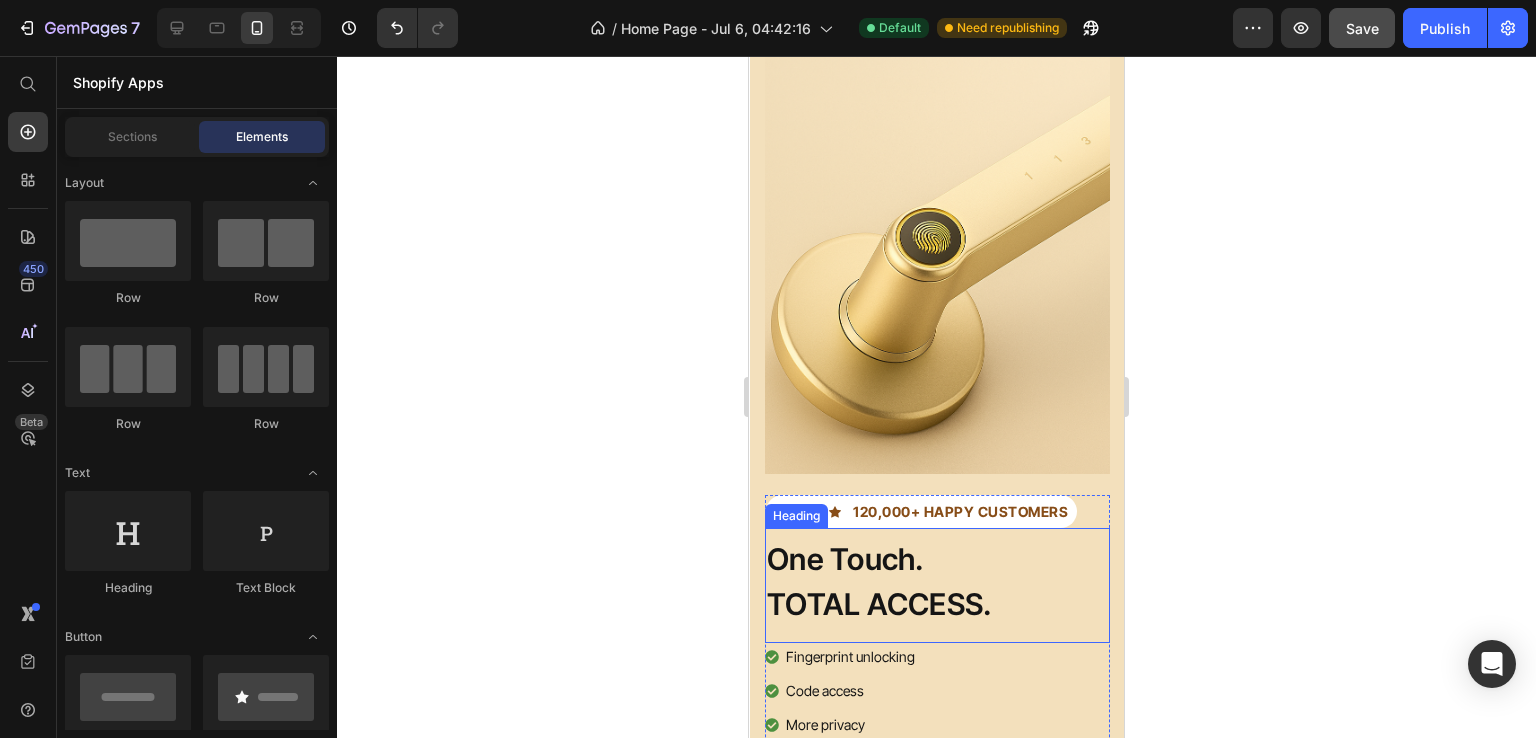 click on "One Touch.  TOTAL ACCESS." at bounding box center (937, 582) 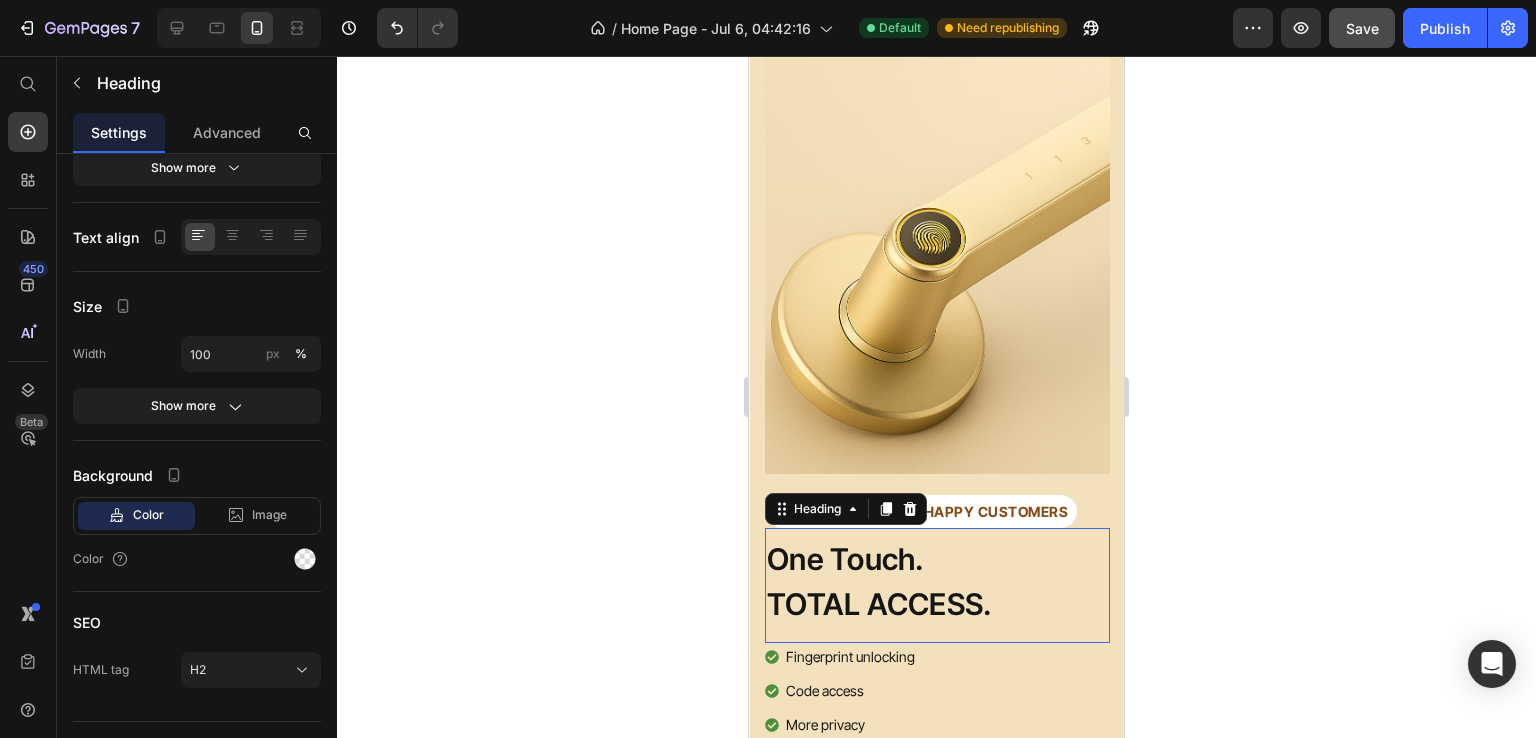 scroll, scrollTop: 0, scrollLeft: 0, axis: both 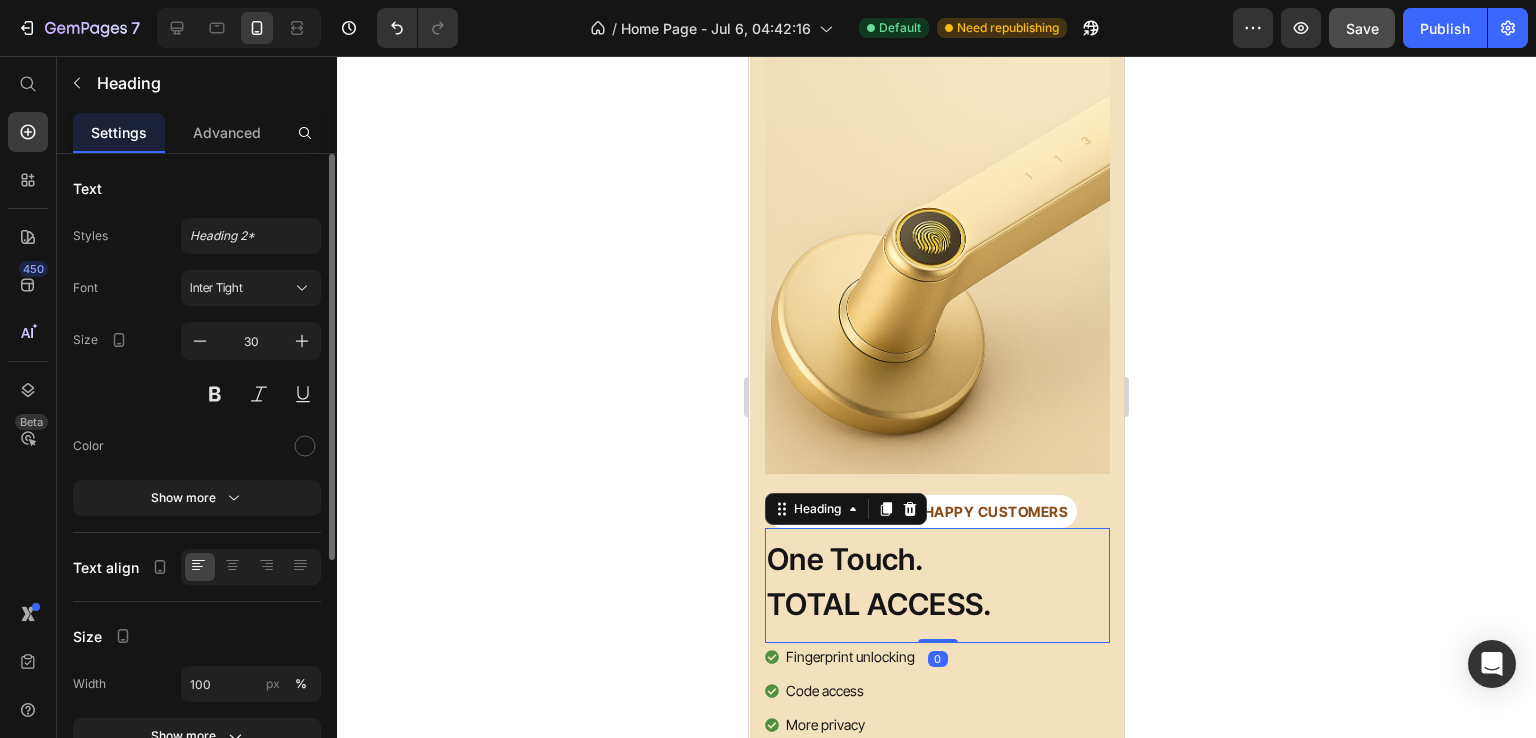 click on "One Touch.  TOTAL ACCESS." at bounding box center (937, 582) 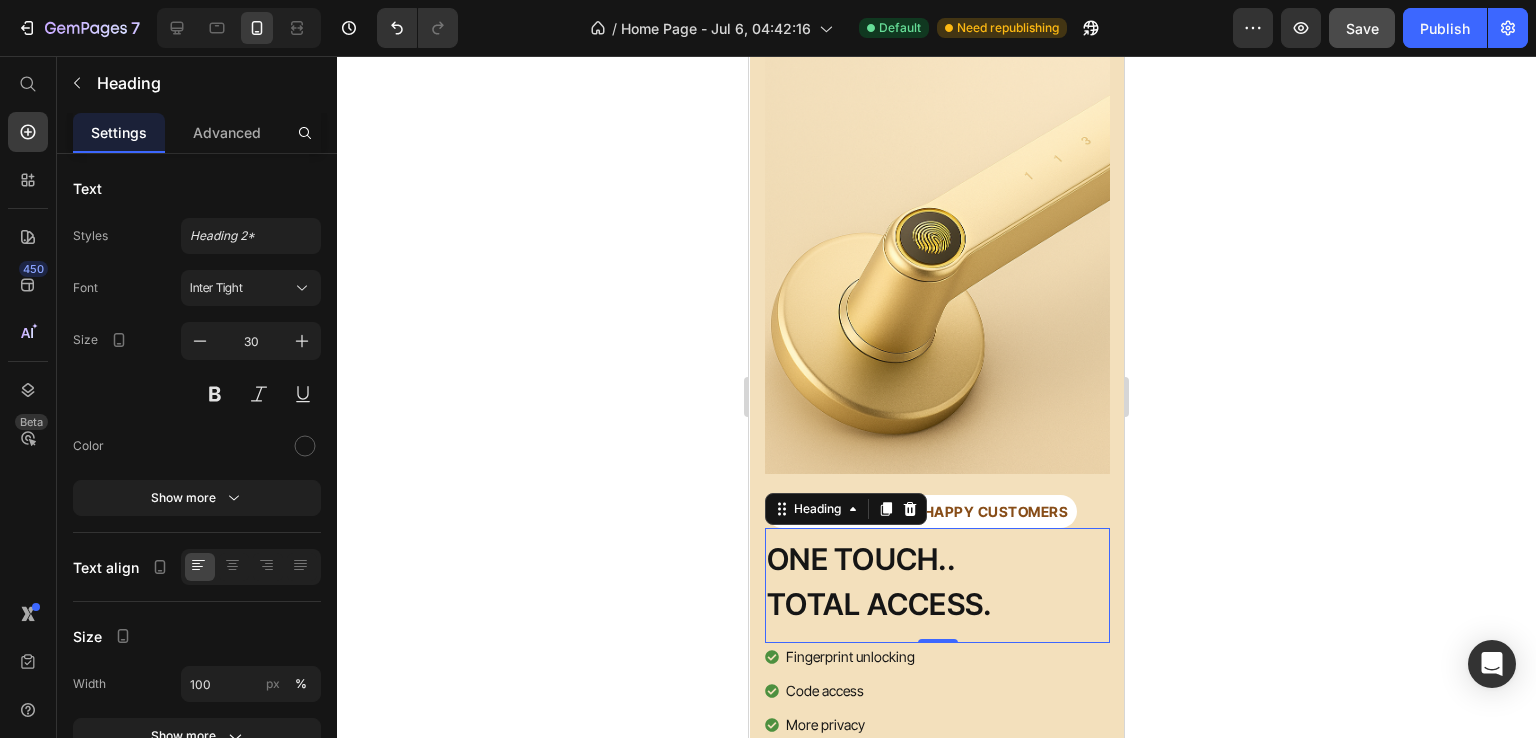click 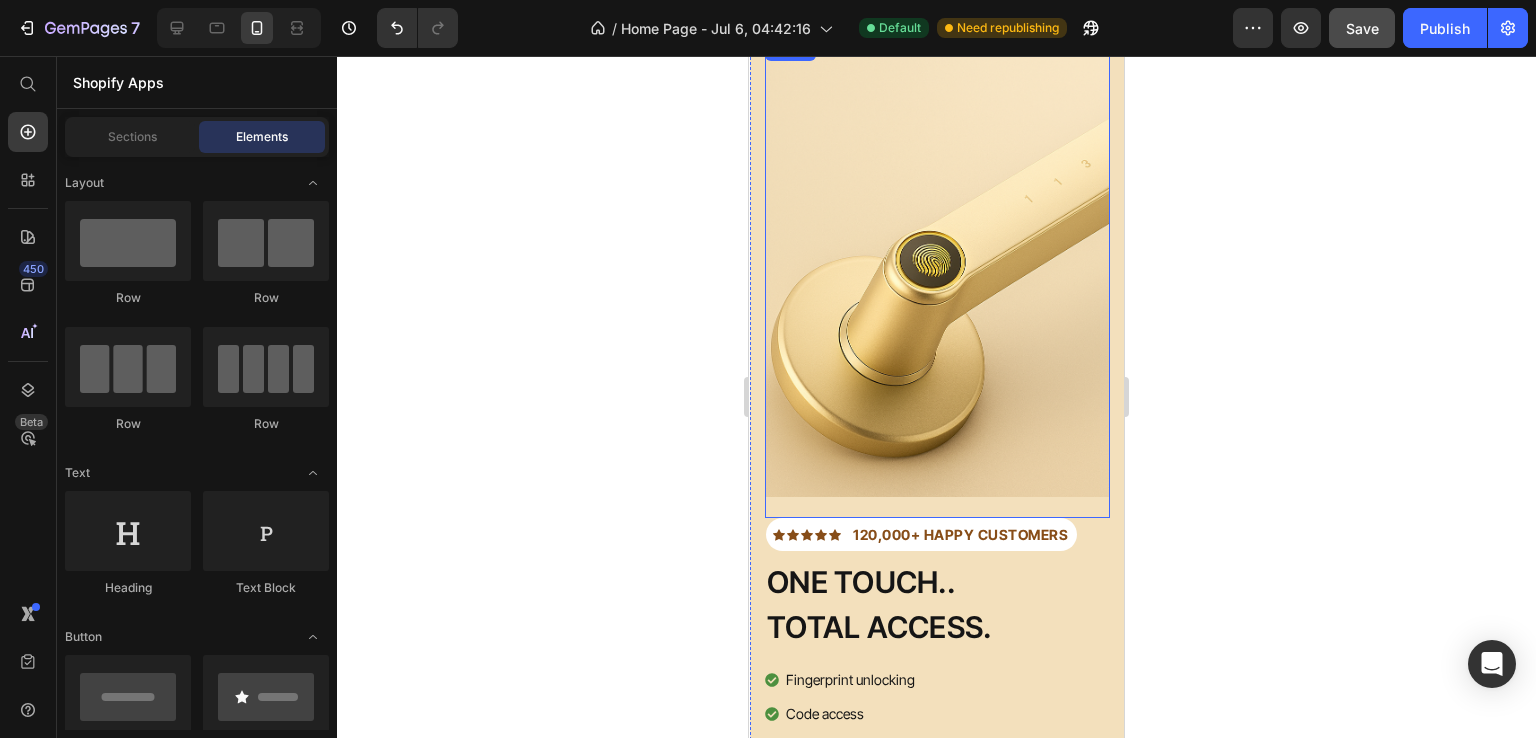 scroll, scrollTop: 79, scrollLeft: 0, axis: vertical 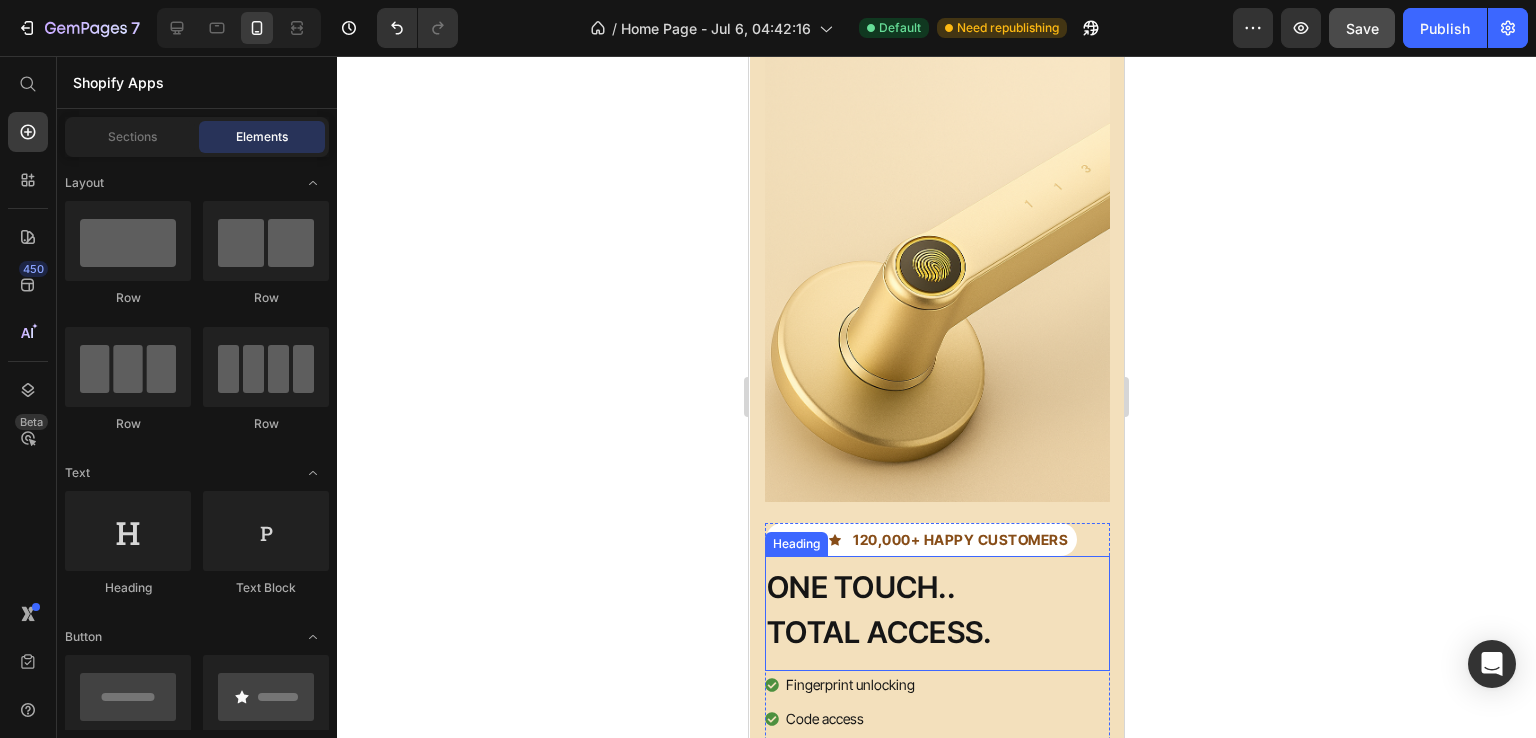 click on "ONE TOUCH..  TOTAL ACCESS." at bounding box center (937, 610) 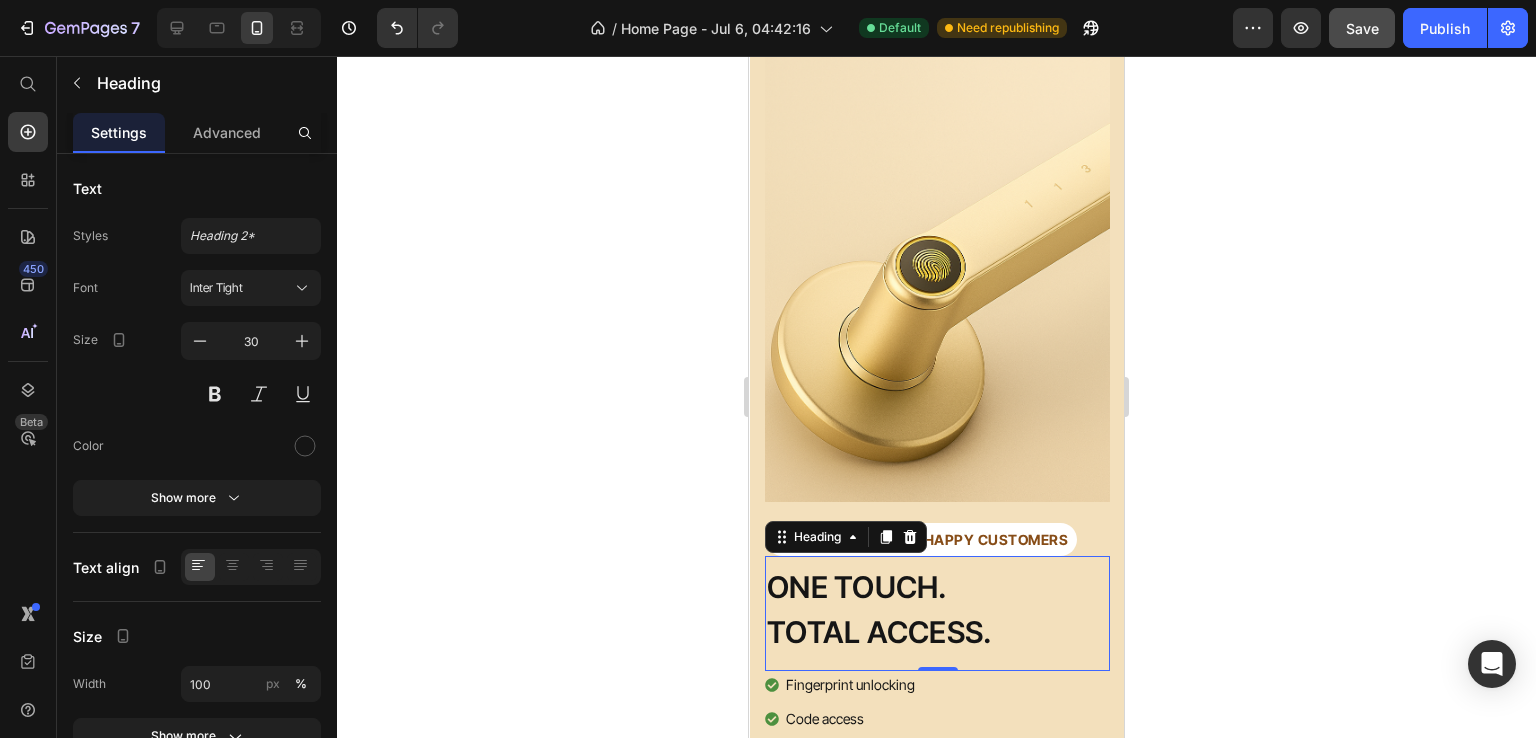 click 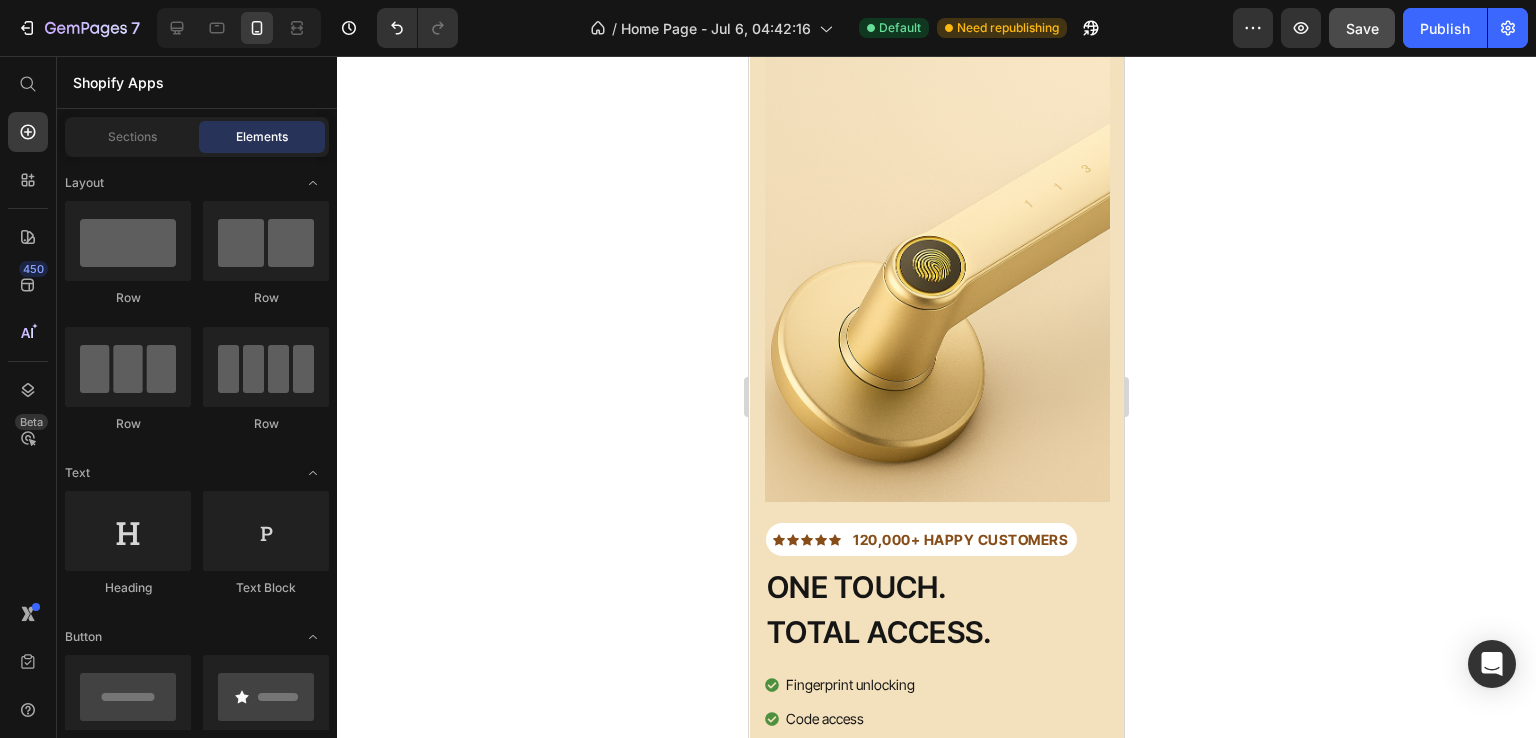 click 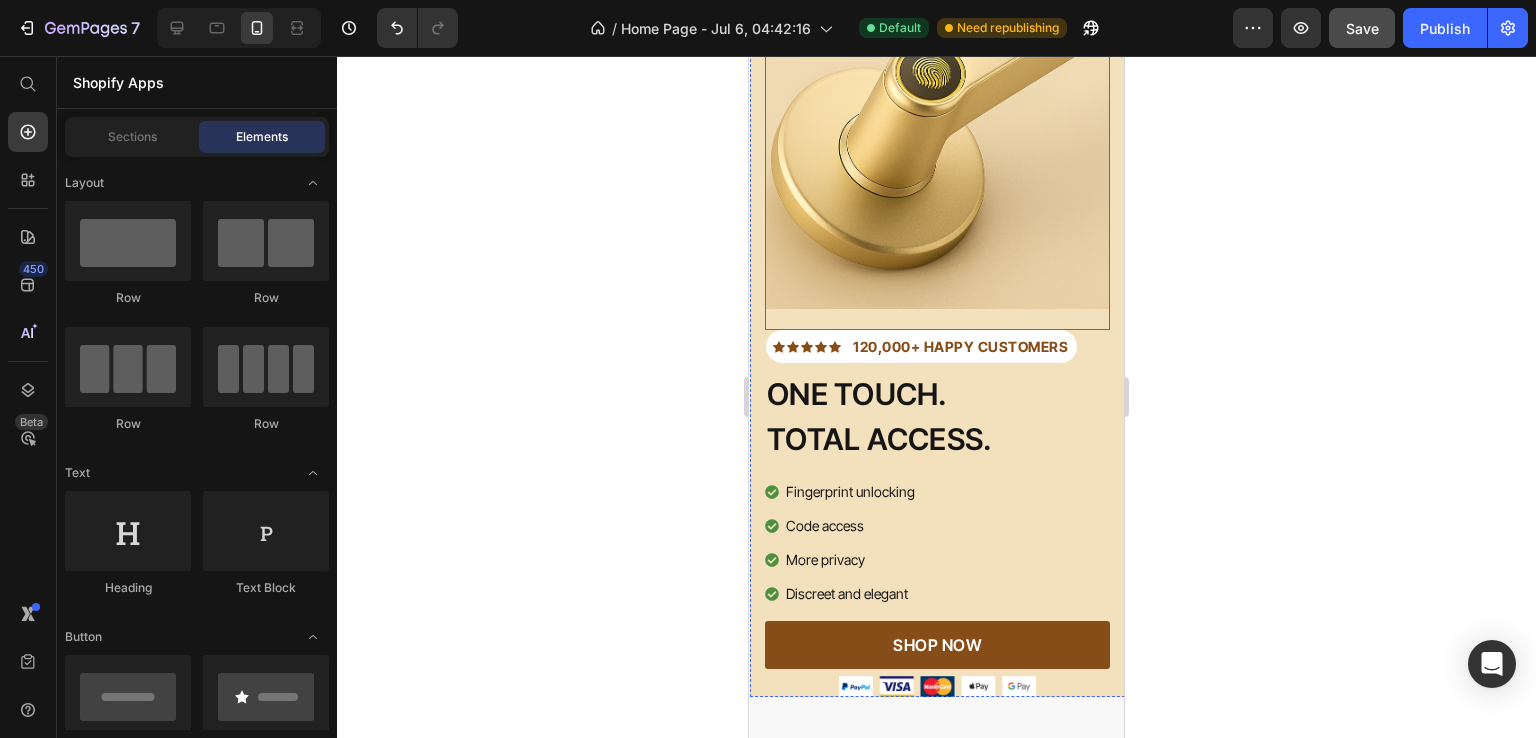 scroll, scrollTop: 375, scrollLeft: 0, axis: vertical 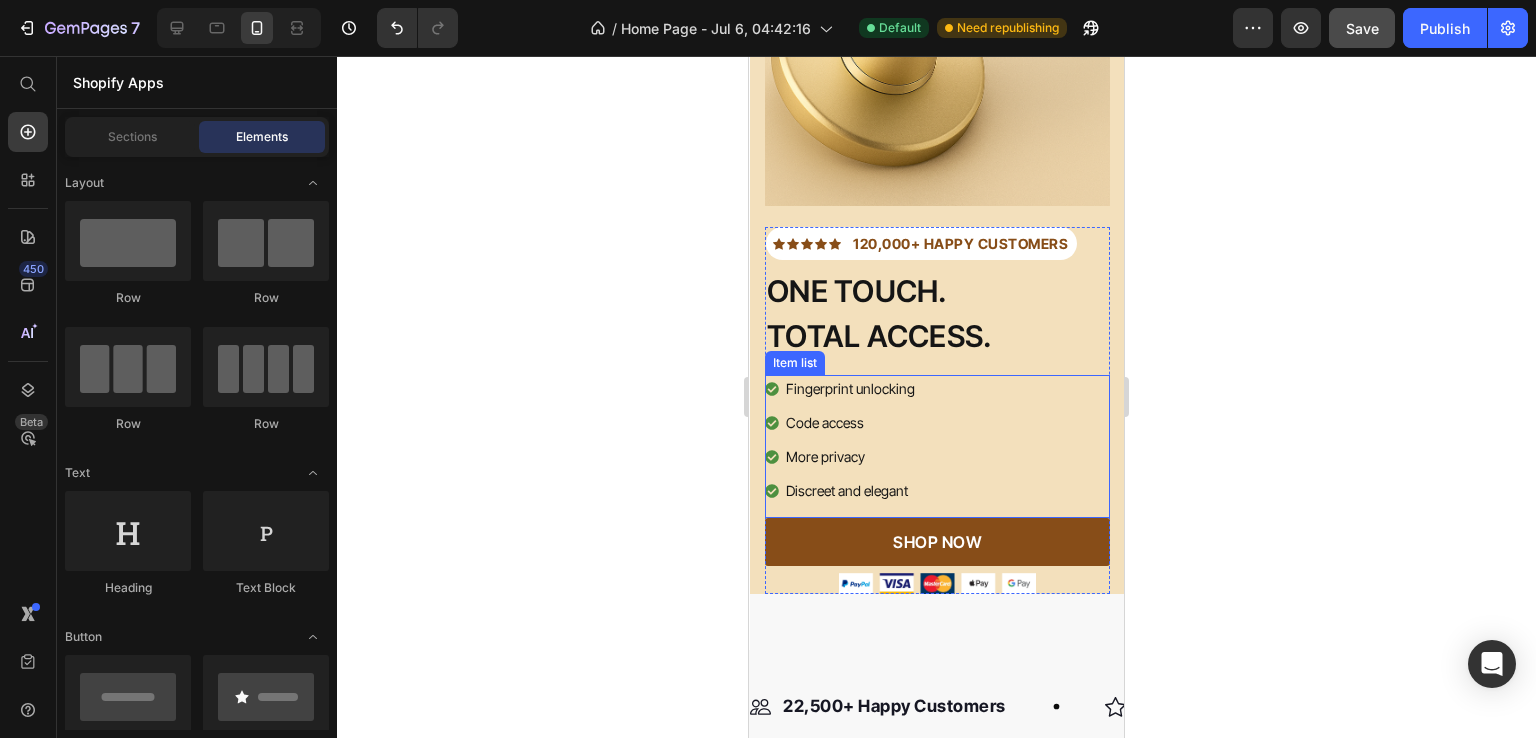 click on "Fingerprint unlocking" at bounding box center (850, 388) 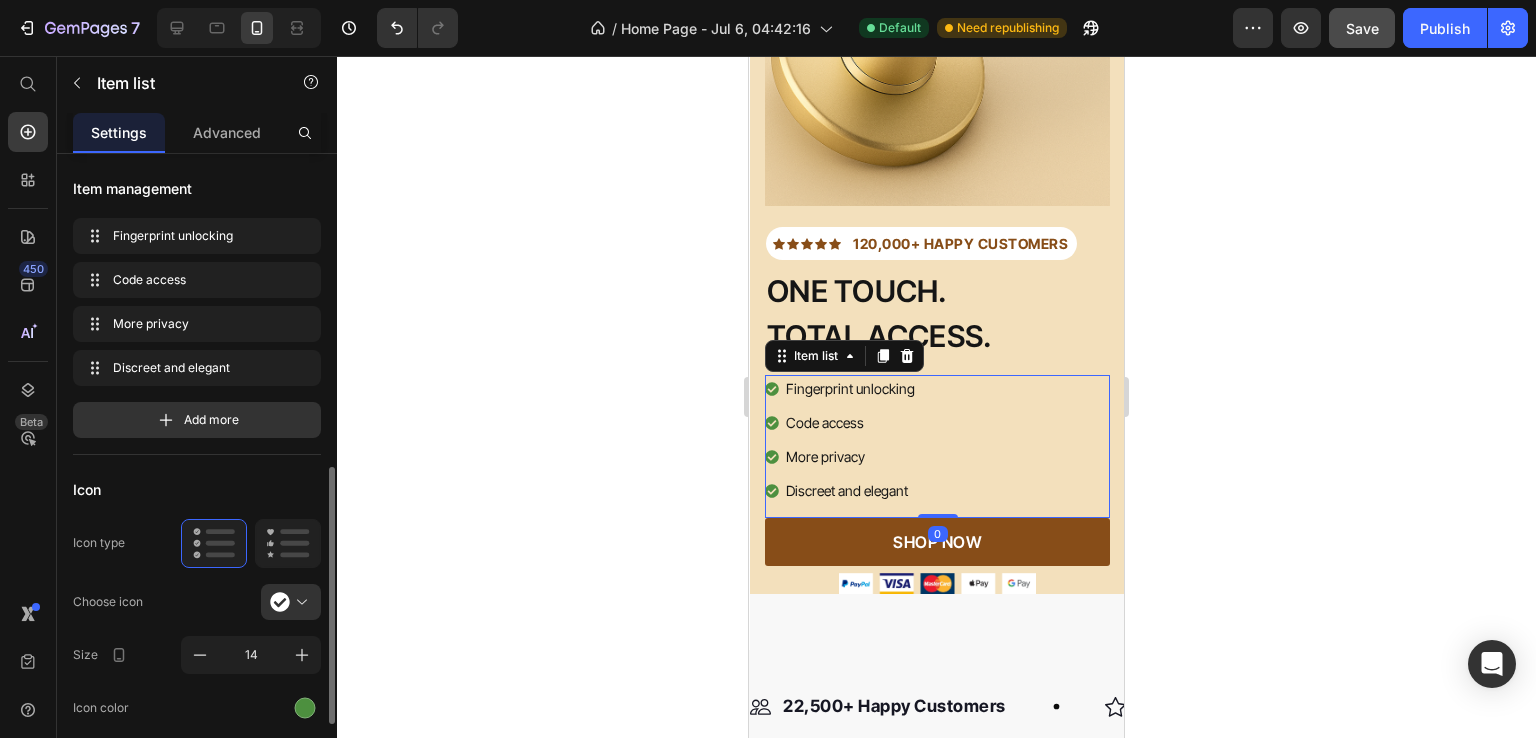 scroll, scrollTop: 229, scrollLeft: 0, axis: vertical 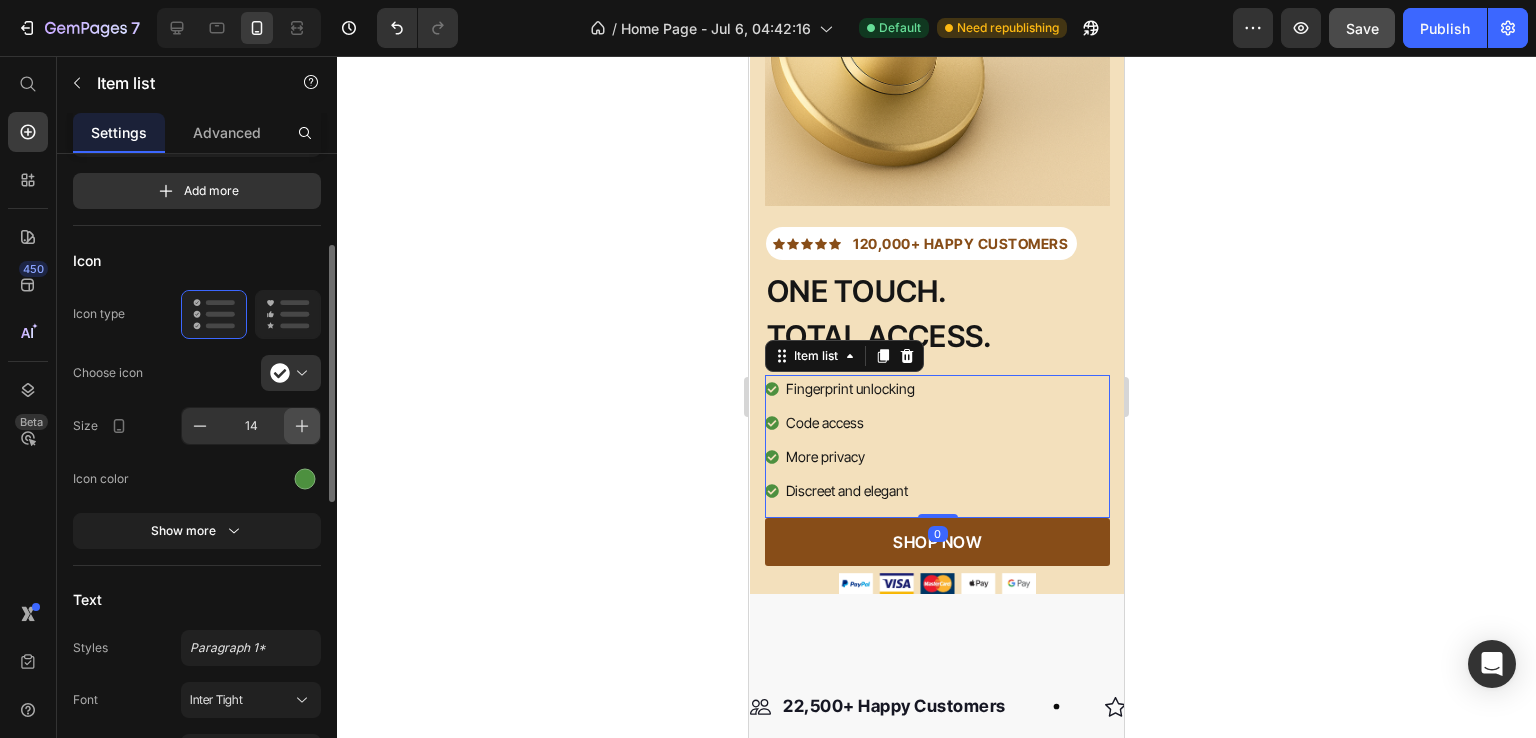 click at bounding box center (302, 426) 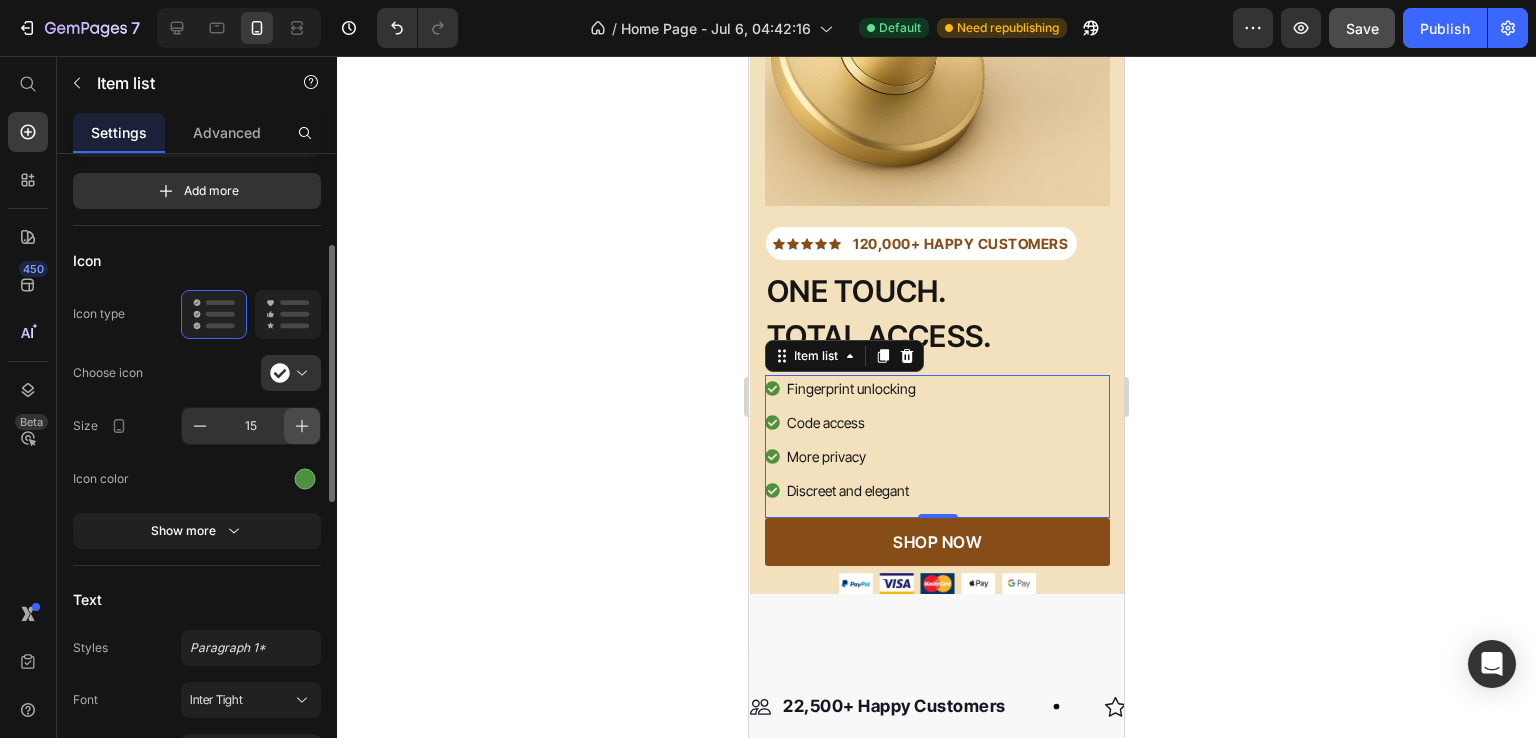 click at bounding box center (302, 426) 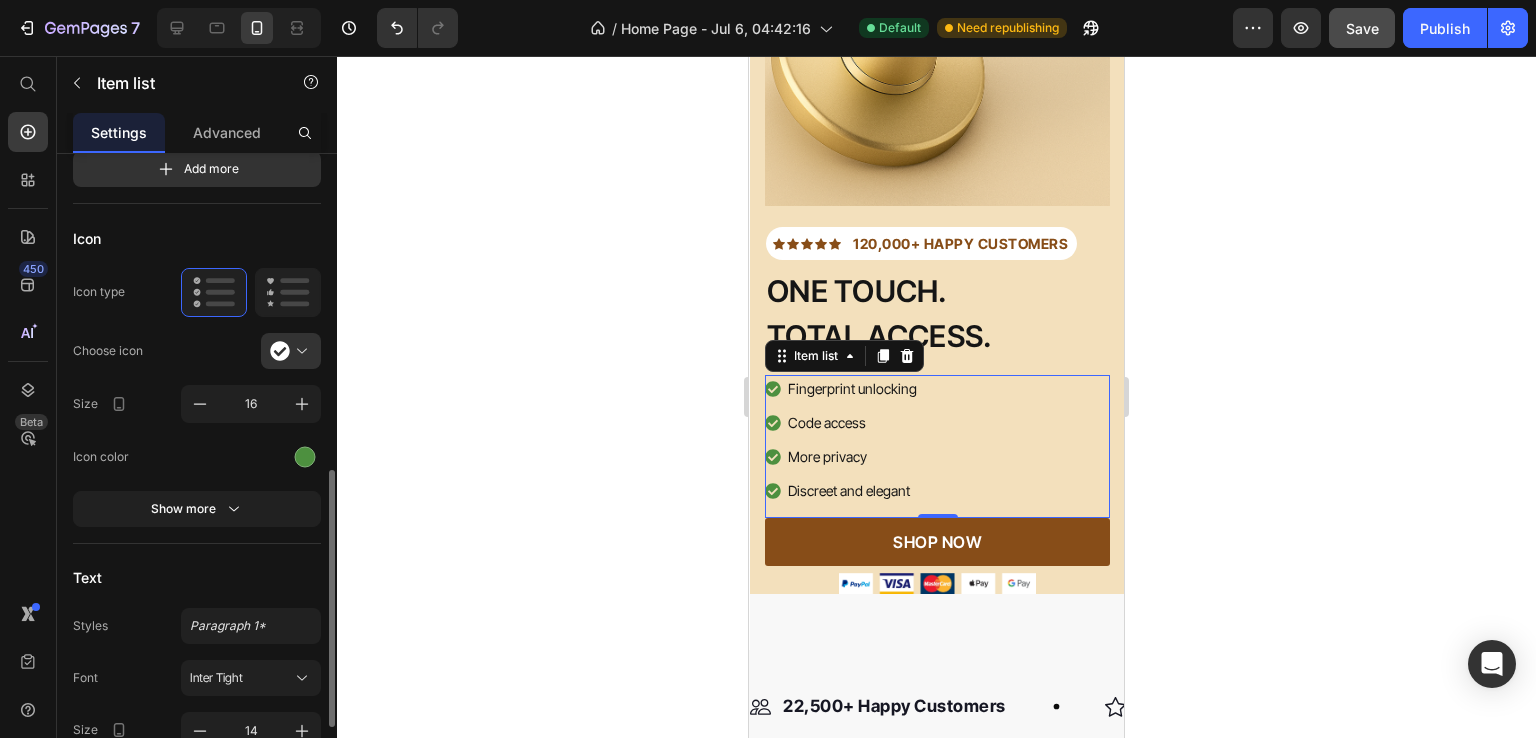 scroll, scrollTop: 410, scrollLeft: 0, axis: vertical 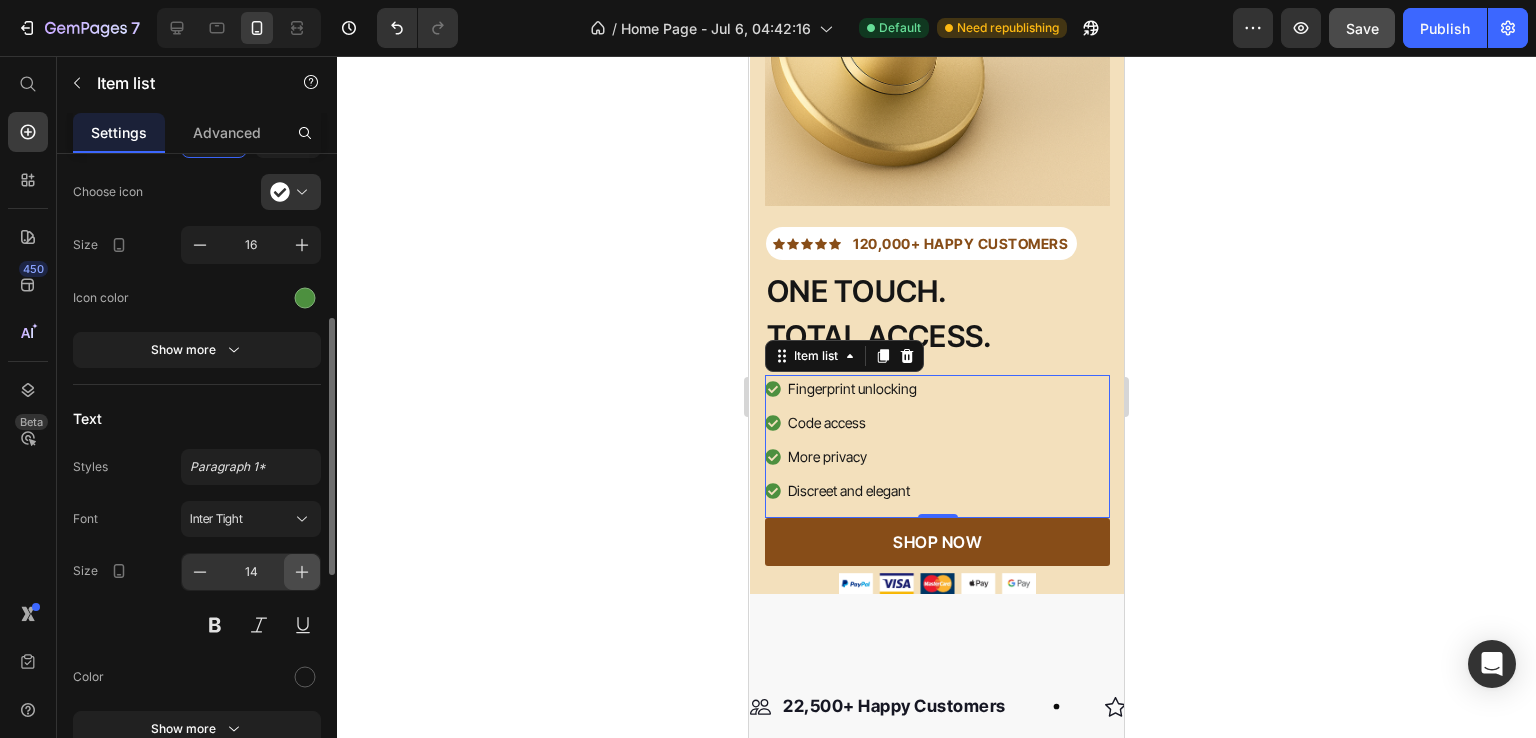 click 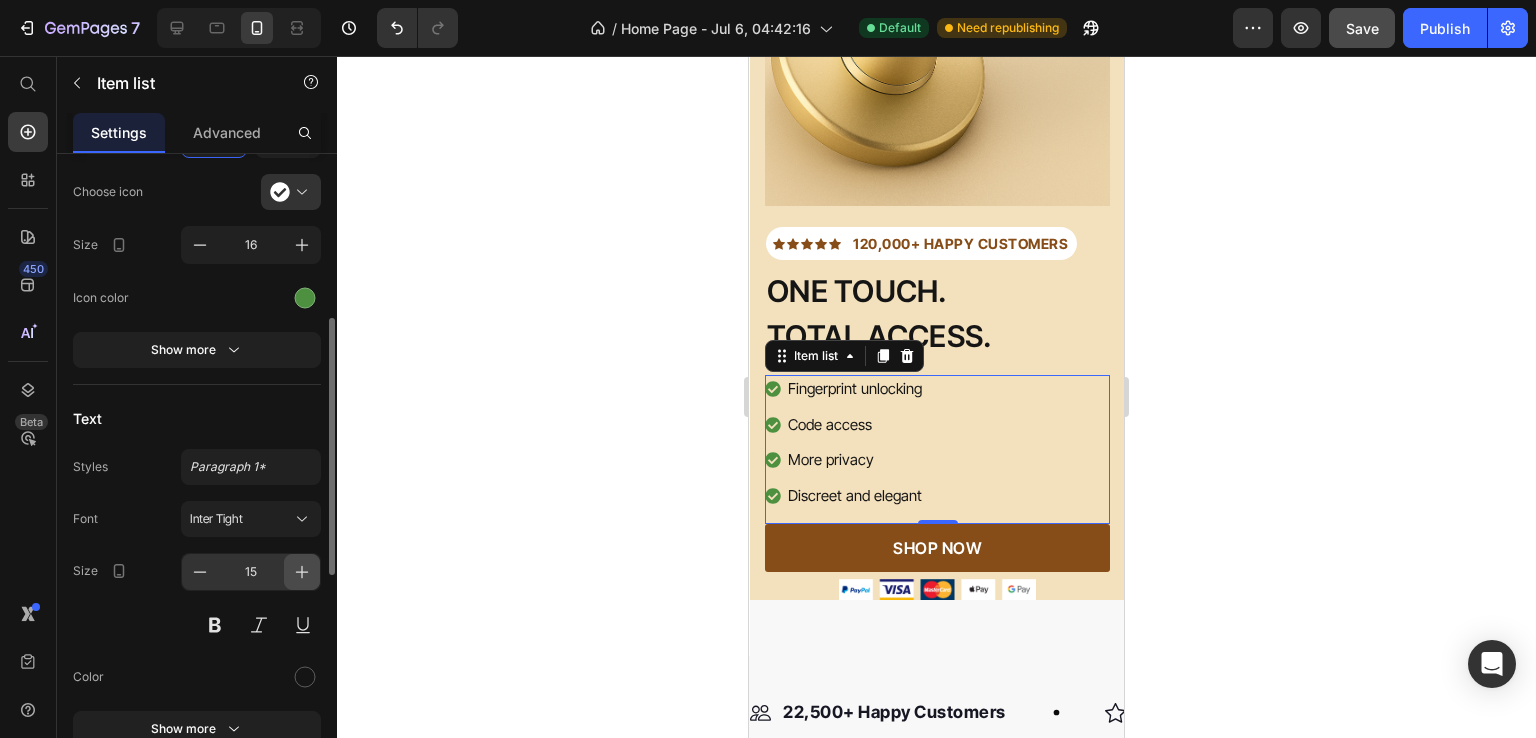 click 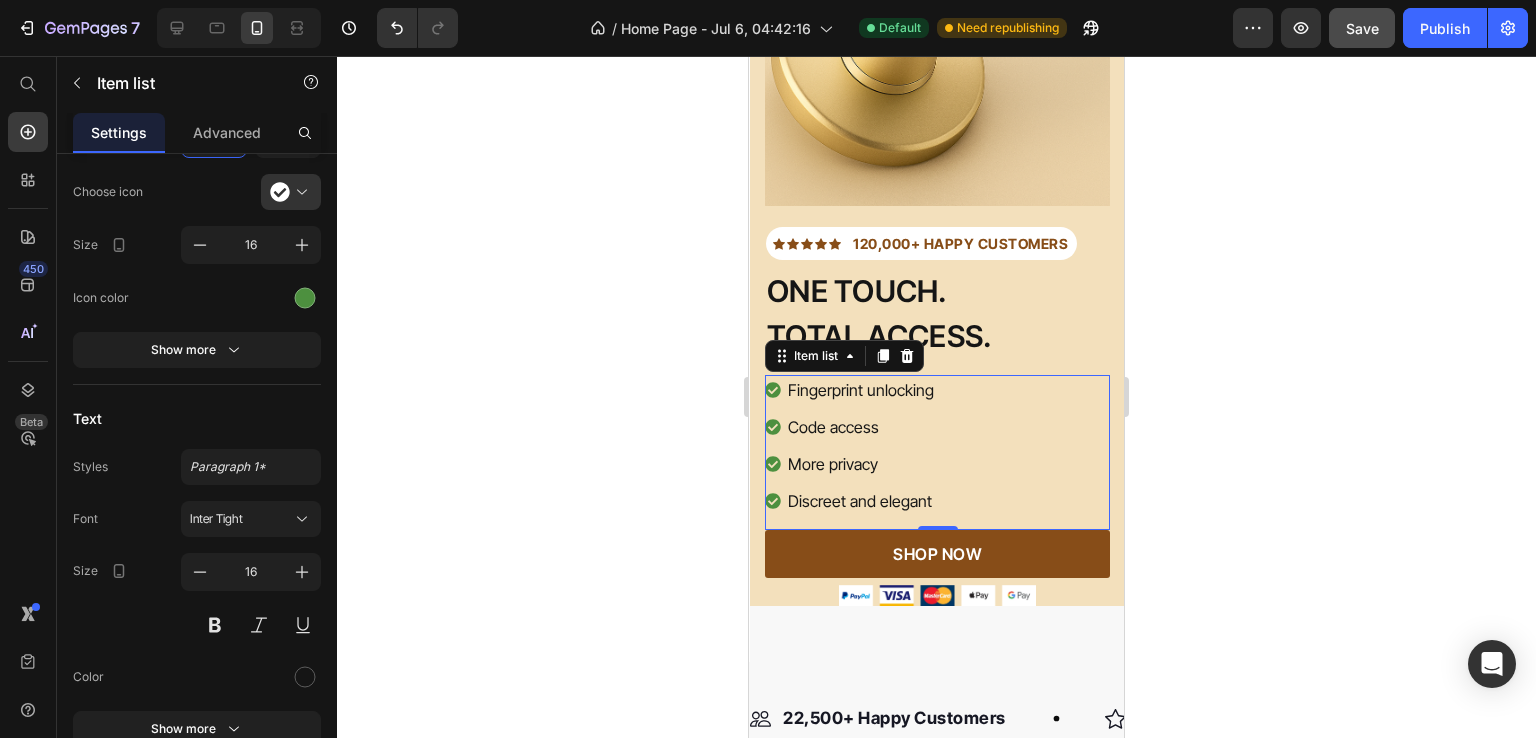 click 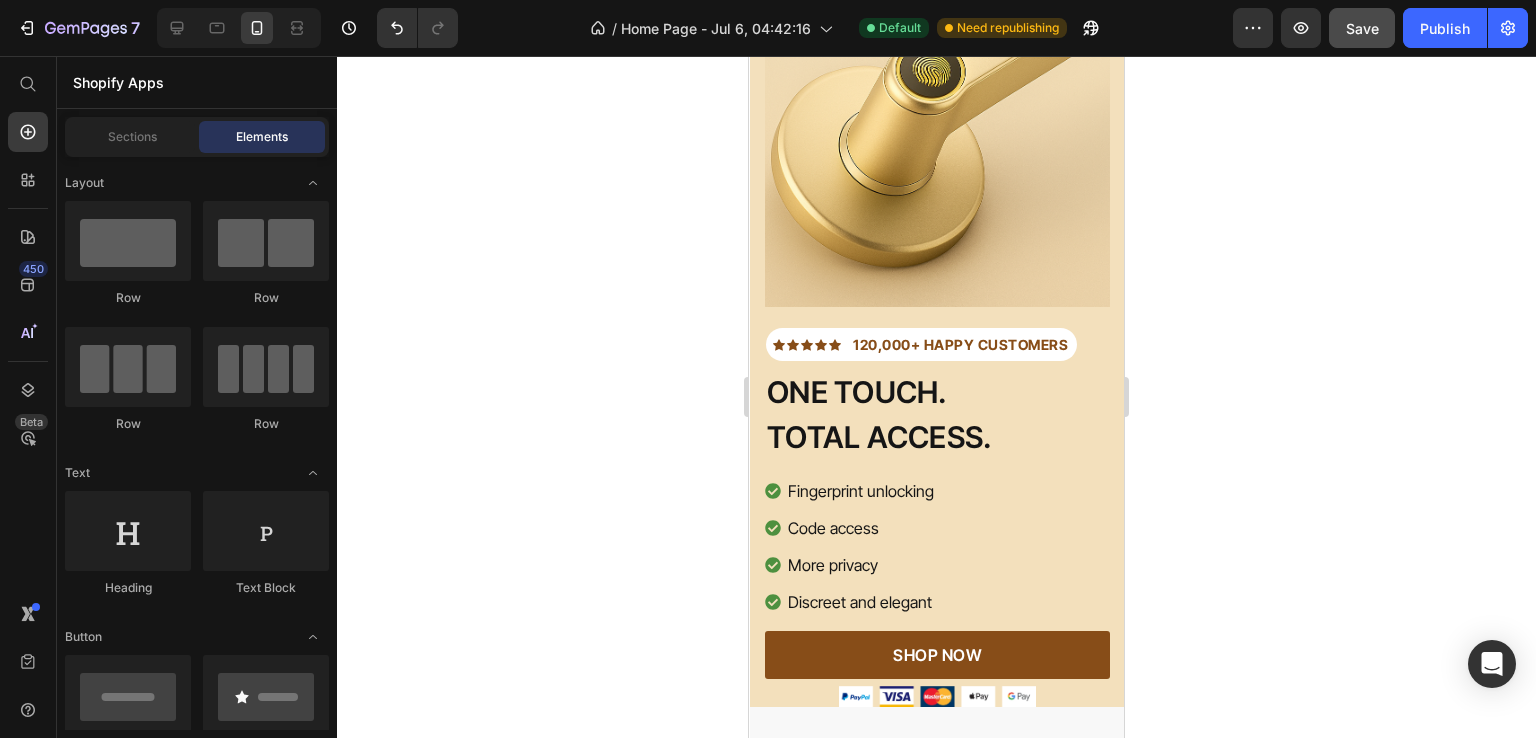 scroll, scrollTop: 268, scrollLeft: 0, axis: vertical 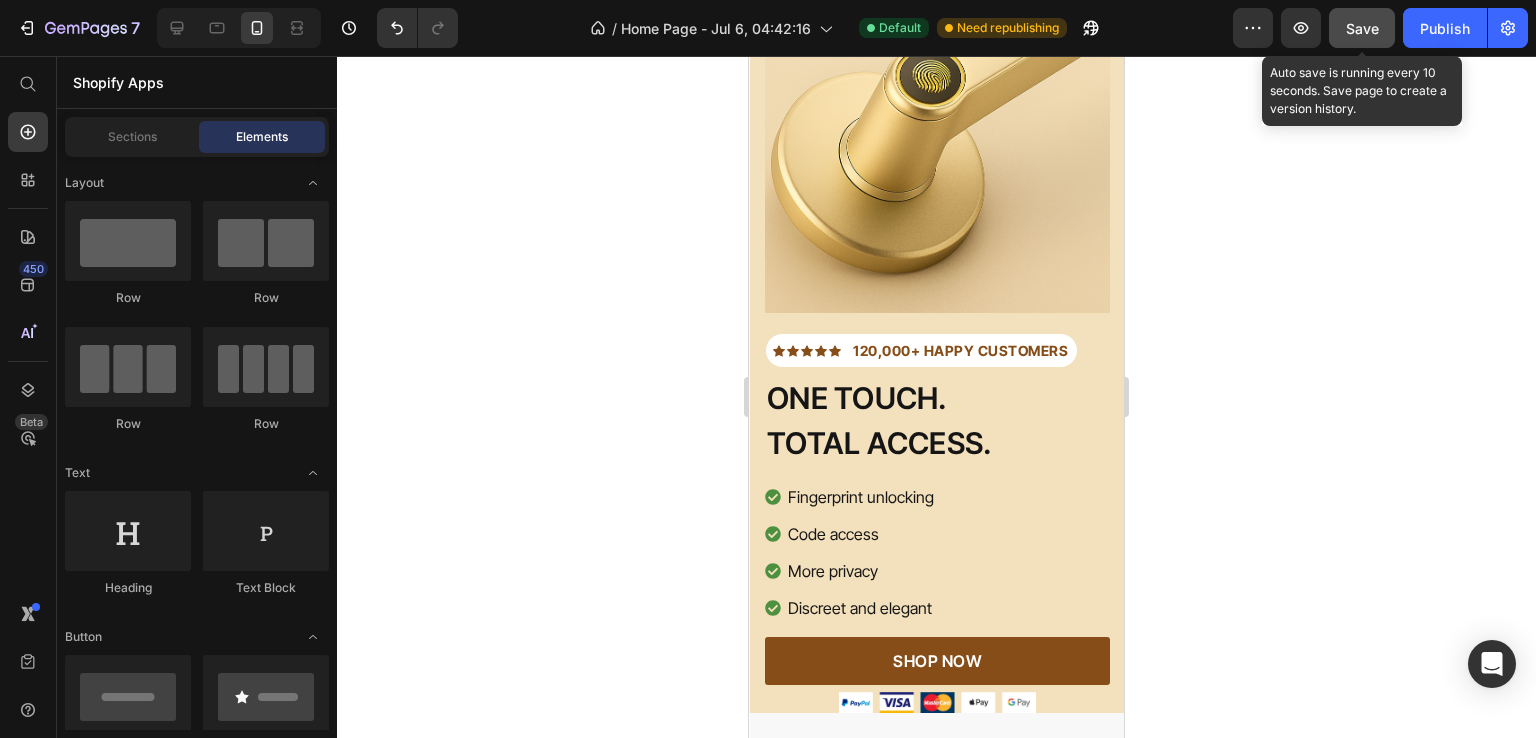 click on "Save" at bounding box center [1362, 28] 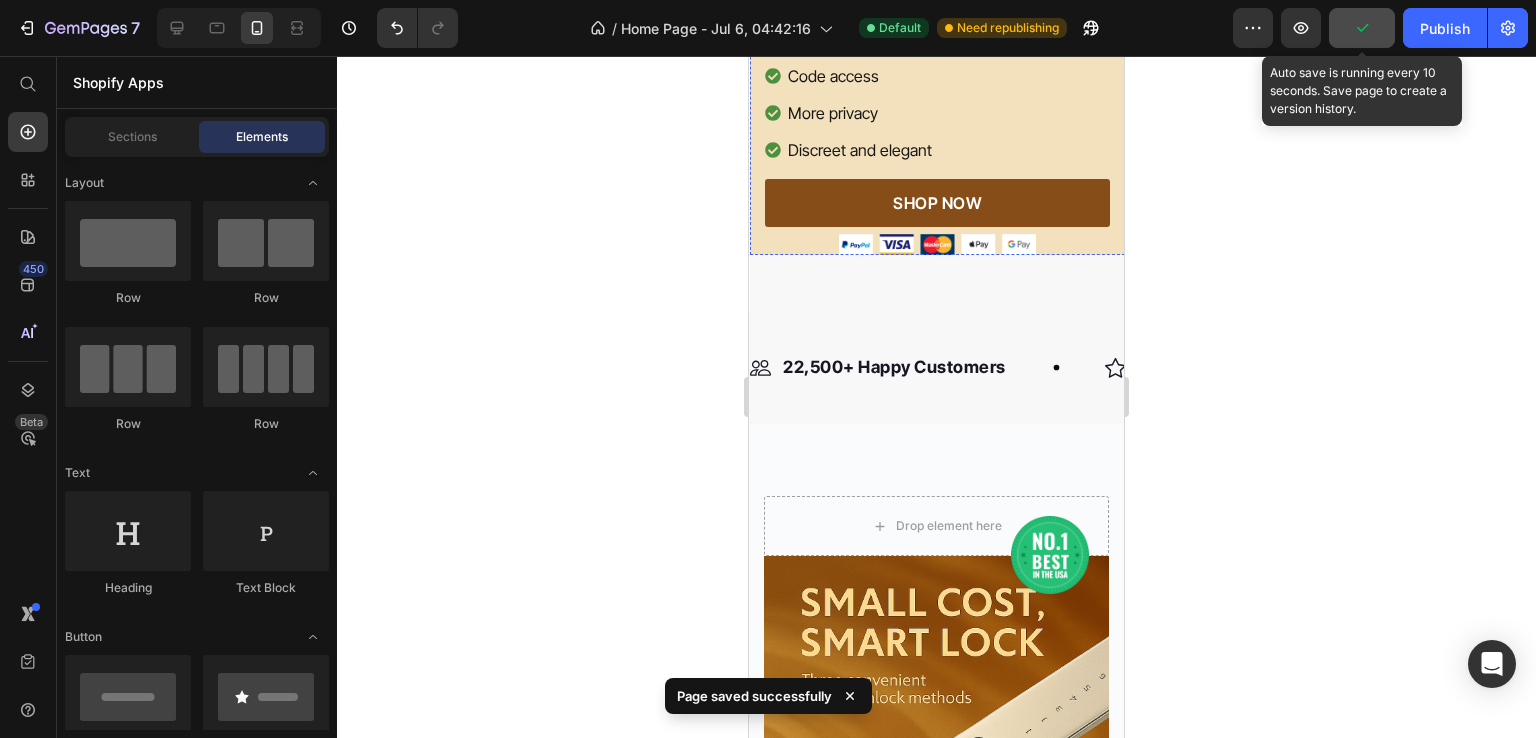 scroll, scrollTop: 739, scrollLeft: 0, axis: vertical 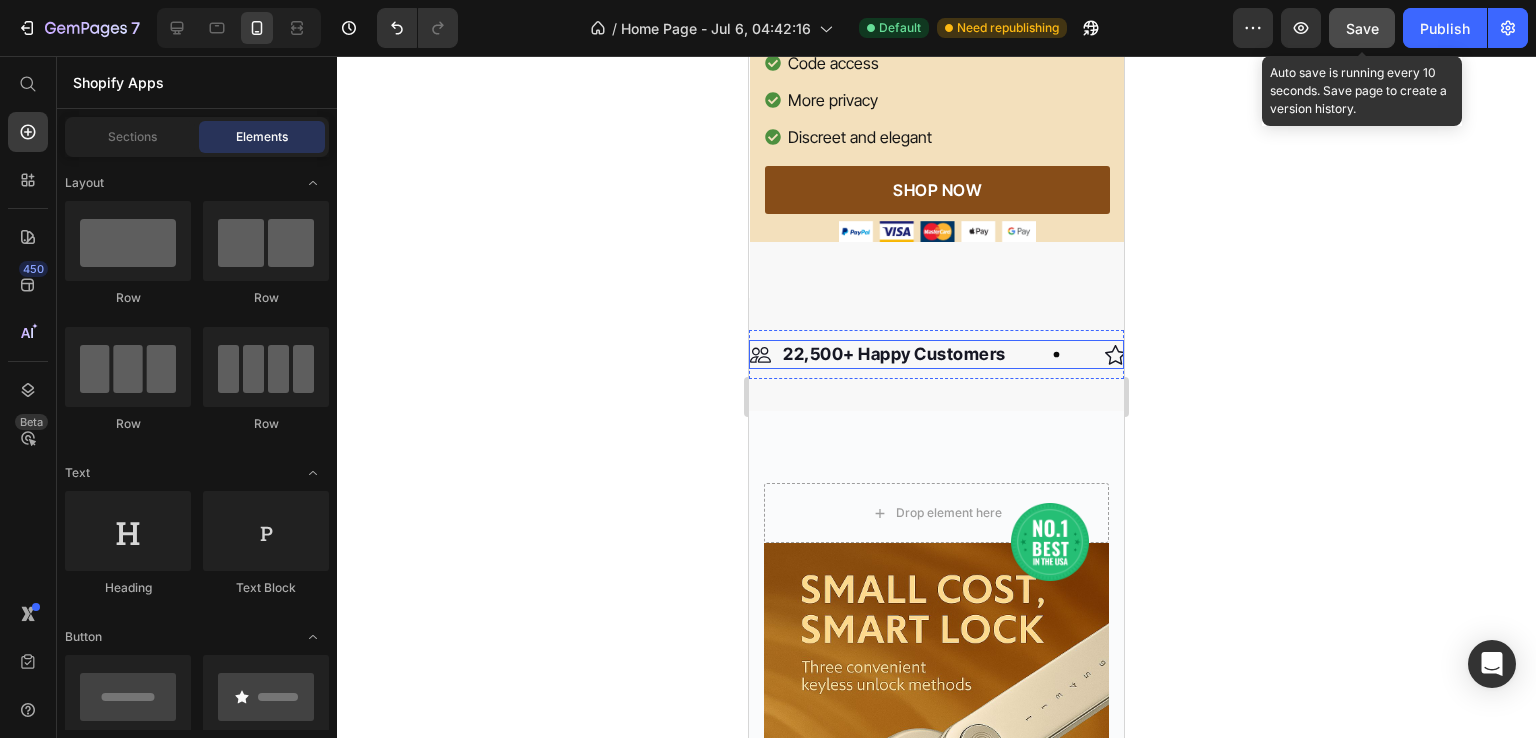 click on "Image 22,500+ Happy Customers Text Block Row" at bounding box center [927, 355] 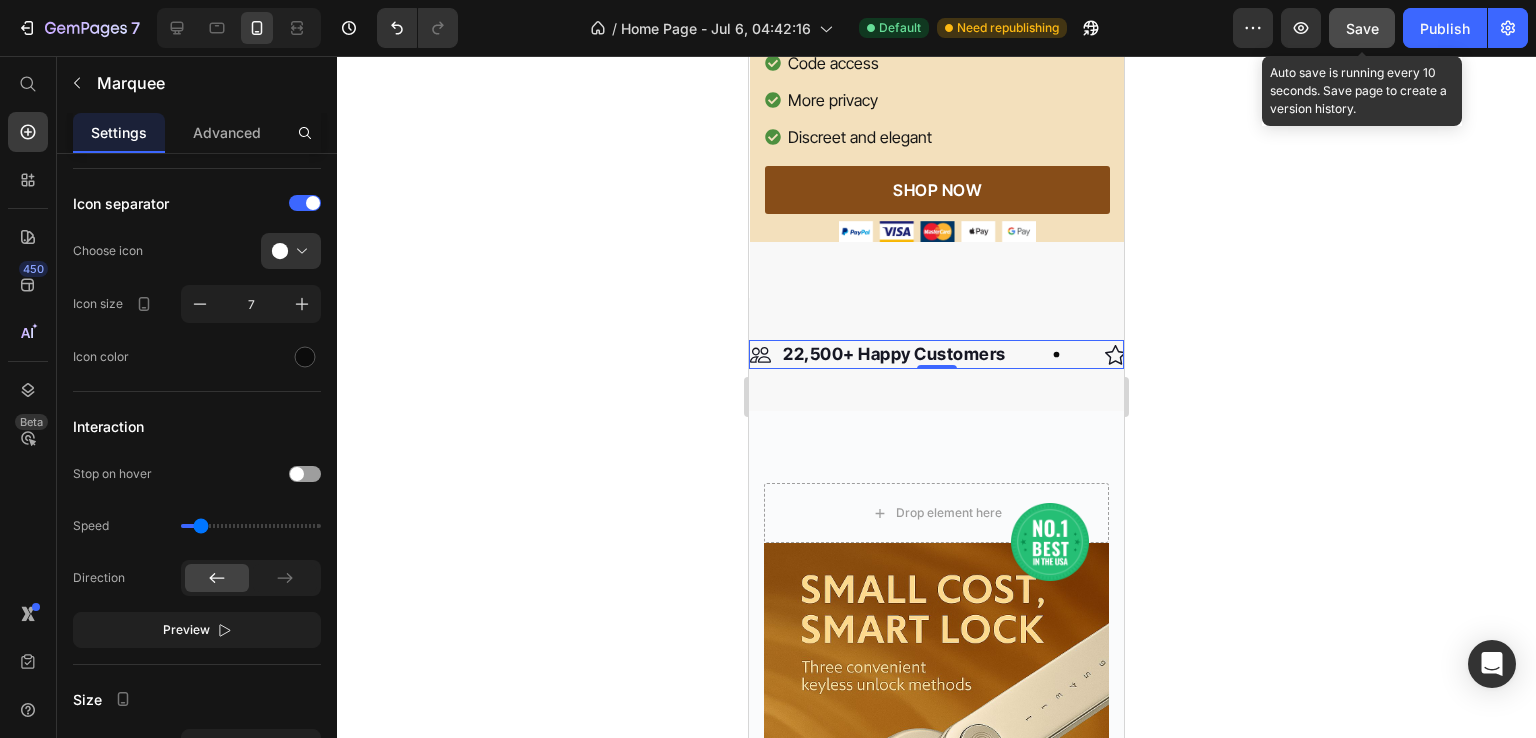 scroll, scrollTop: 0, scrollLeft: 0, axis: both 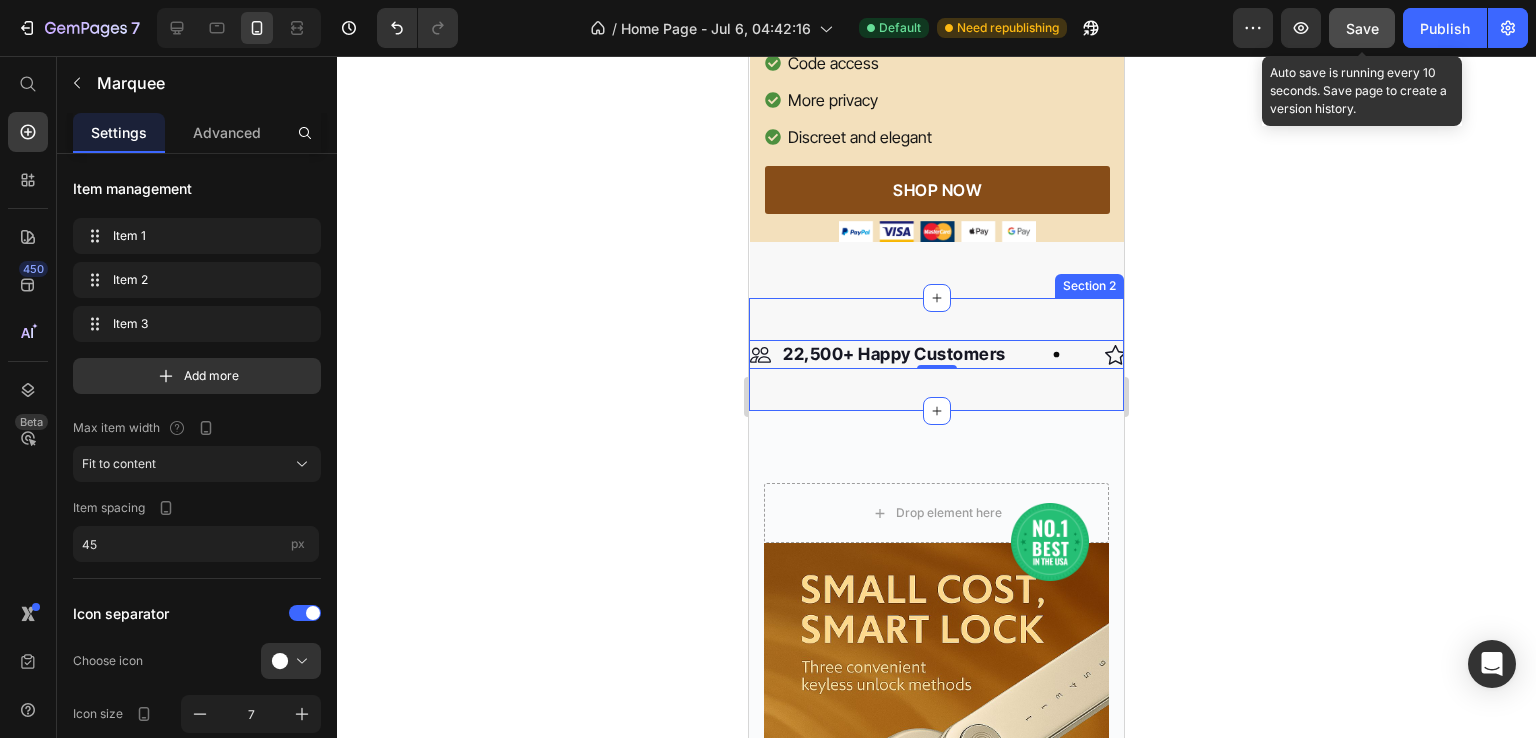 click on "Image 22,500+ Happy Customers Text Block Row
Image +700 5-Star Reviews Text Block Row
Image 30 Day Guarantee Text Block Row
Image 22,500+ Happy Customers Text Block Row
Image +700 5-Star Reviews Text Block Row
Image 30 Day Guarantee Text Block Row
Marquee   0 Row Section 2" at bounding box center [936, 355] 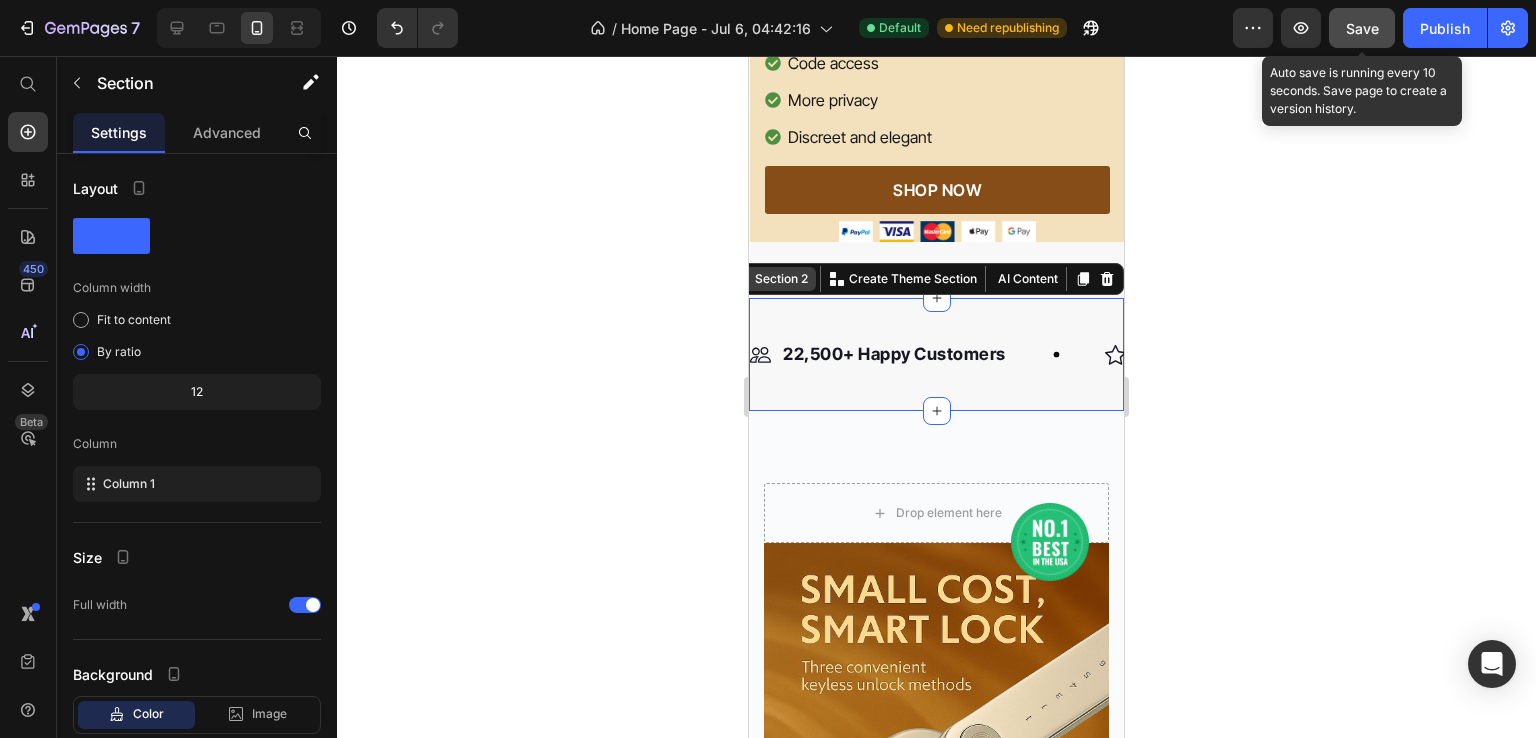 click on "Section 2" at bounding box center [781, 279] 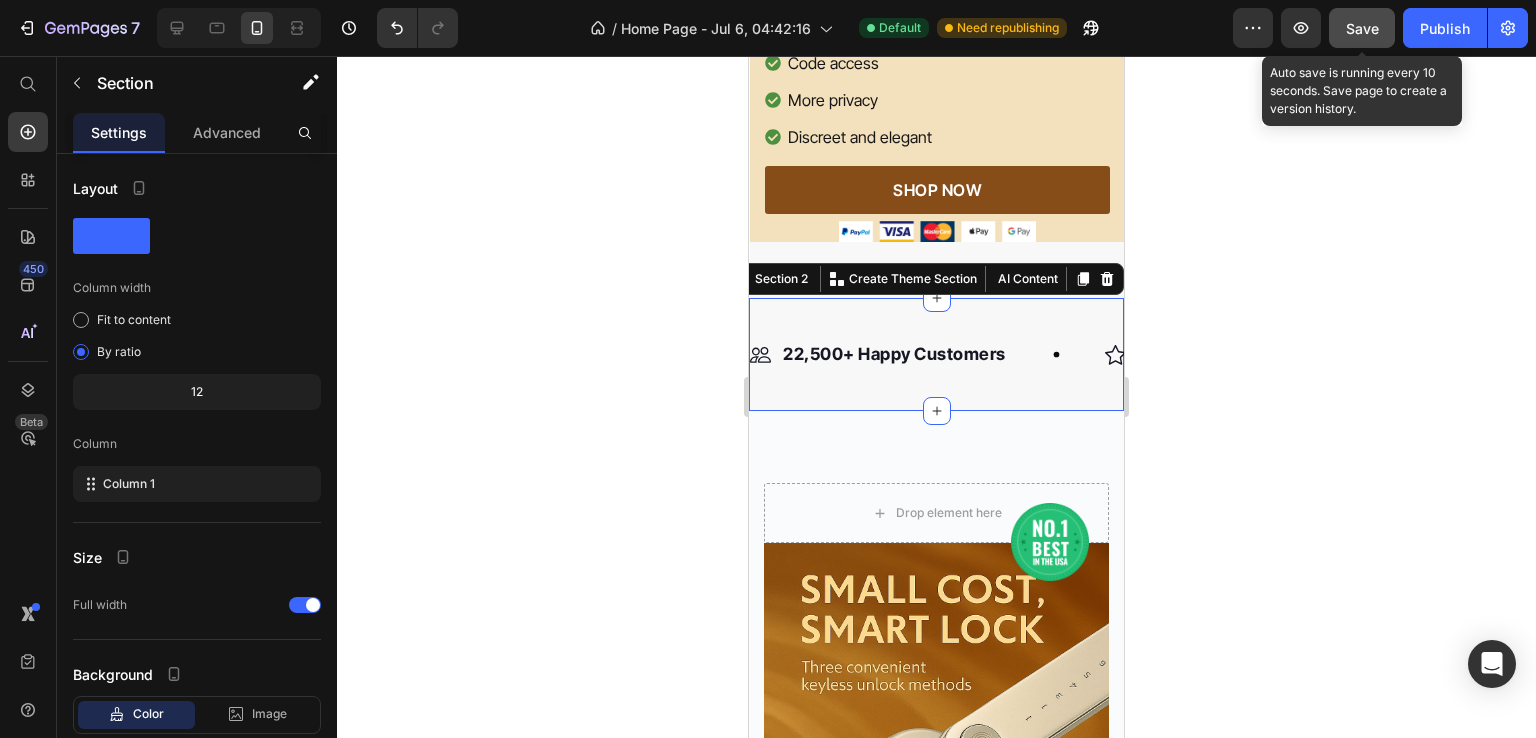 click on "Icon Icon Icon Icon Icon Icon List Hoz 120,000+ HAPPY CUSTOMERS Text block Row ONE TOUCH. TOTAL ACCESS. Heading Fingerprint unlocking Code access More privacy Discreet and elegant Item list SHOP NOW Button
30-day money back guarantee Item list Image Row Row Image Row Row Section 1 Image 22,500+ Happy Customers Text Block Row
Image +700 5-Star Reviews Text Block Row
Image 30 Day Guarantee Text Block Row
Image 22,500+ Happy Customers Text Block Row
Image +700 5-Star Reviews Text Block Row
Image 30 Day Guarantee Text Block Row
Marquee Row Section 2   You can create reusable sections Create Theme Section AI Content Write with GemAI What would you like to describe here? Tone and Voice Persuasive Product Mini Portable AC Show more Generate
Drop element here Row Product Images Image 4-in-1 Fingerprint Lock Product Title                Icon                Icon                Icon Icon" at bounding box center [936, 4375] 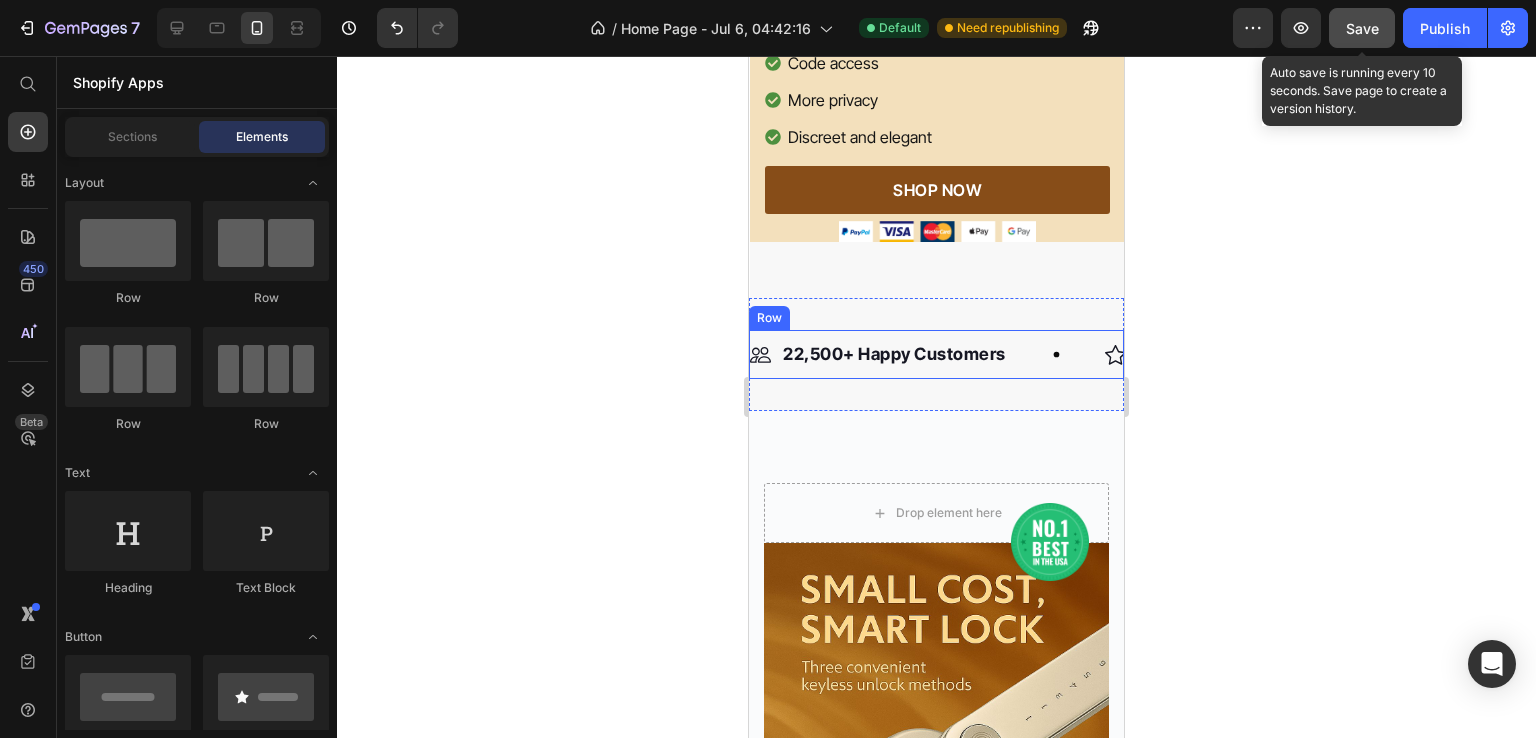 click on "Image 22,500+ Happy Customers Text Block Row
Image +700 5-Star Reviews Text Block Row
Image 30 Day Guarantee Text Block Row
Image 22,500+ Happy Customers Text Block Row
Image +700 5-Star Reviews Text Block Row
Image 30 Day Guarantee Text Block Row
Marquee Row" at bounding box center [936, 355] 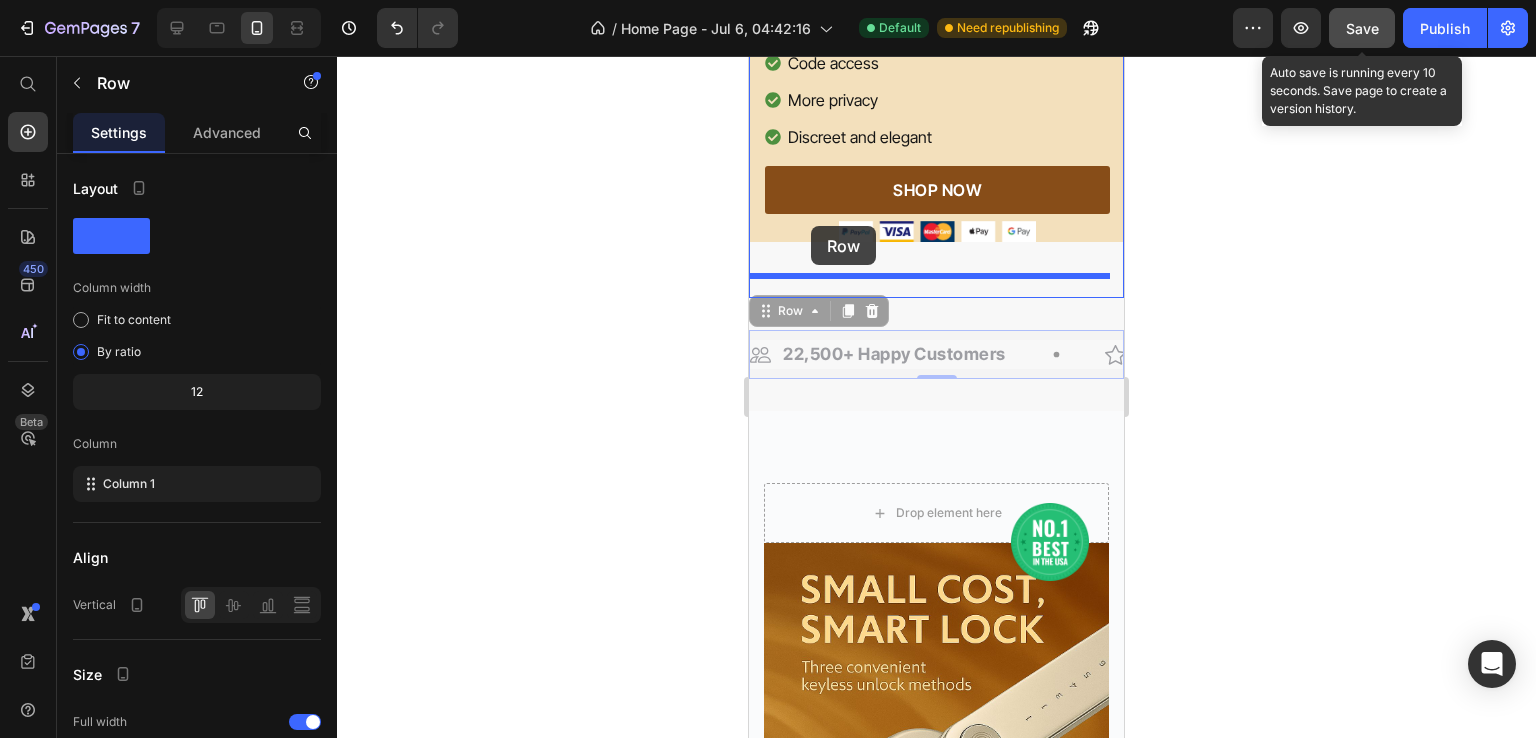 drag, startPoint x: 770, startPoint y: 297, endPoint x: 811, endPoint y: 226, distance: 81.9878 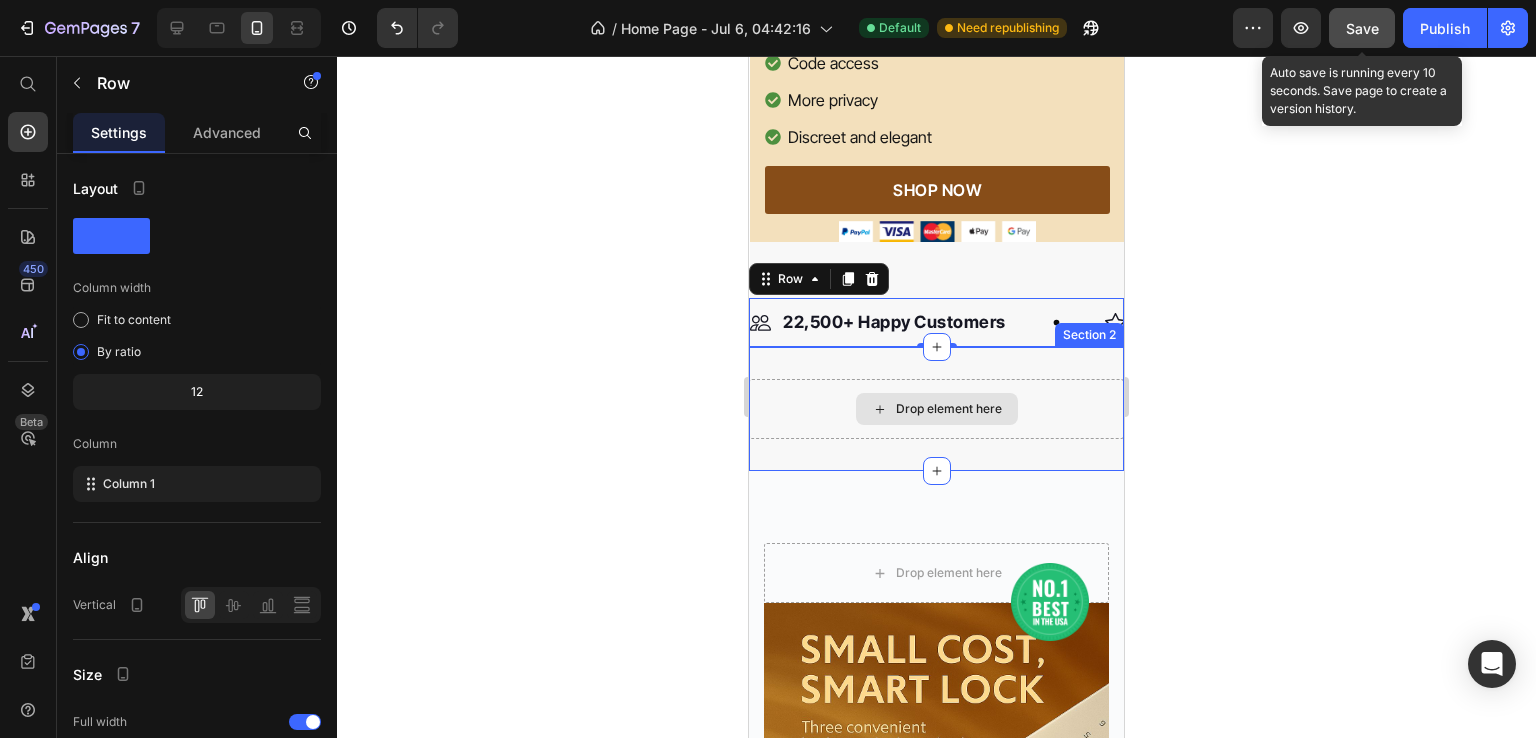 click on "Drop element here" at bounding box center [936, 409] 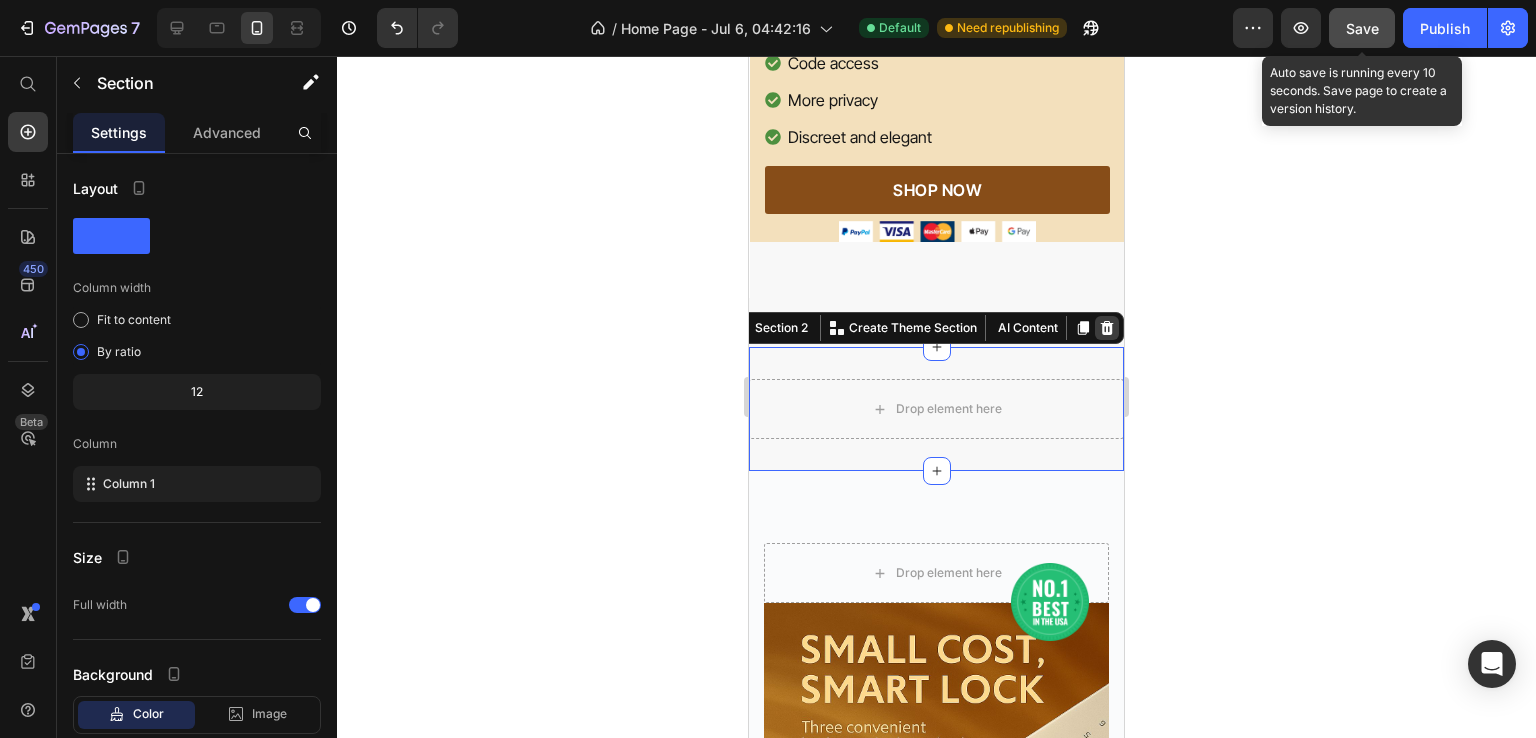 click 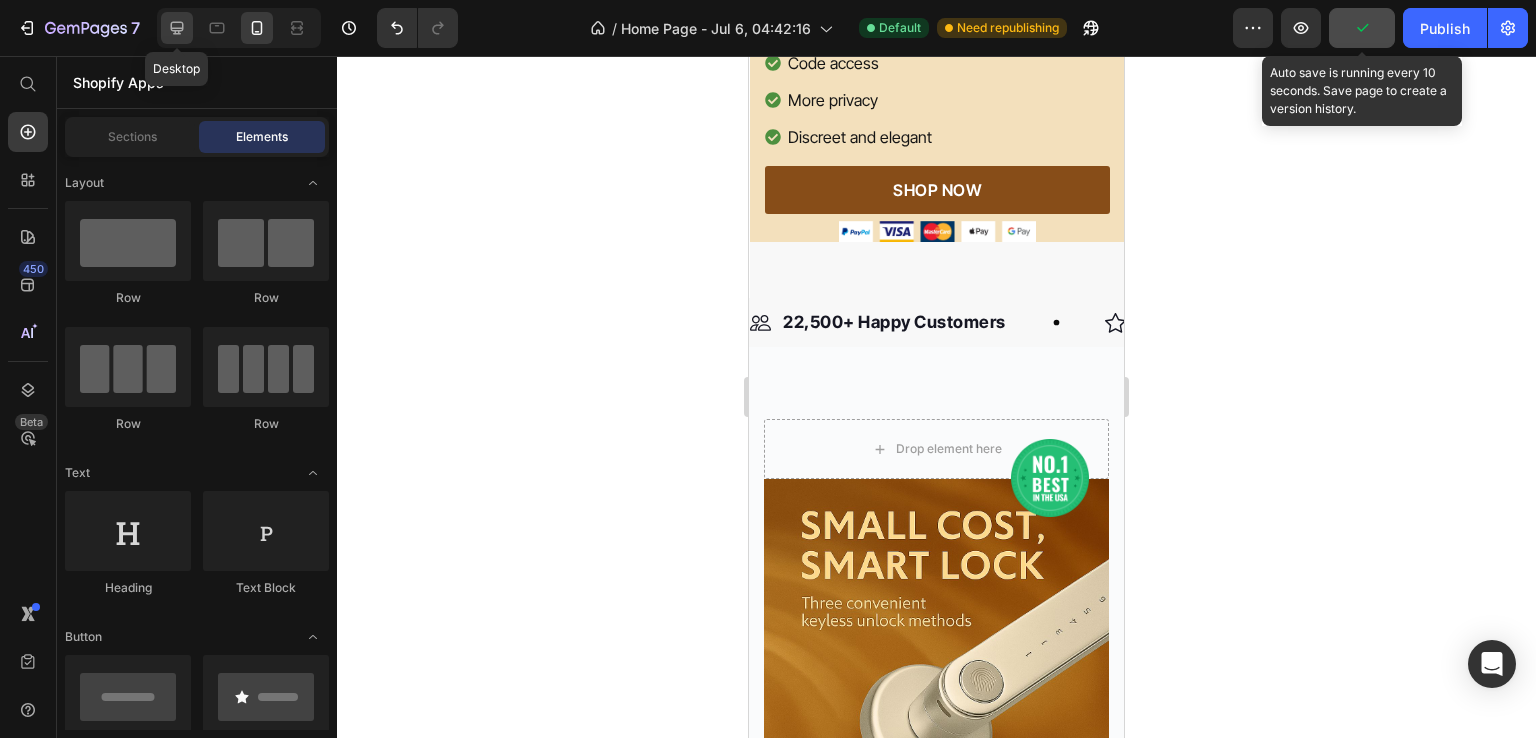 click 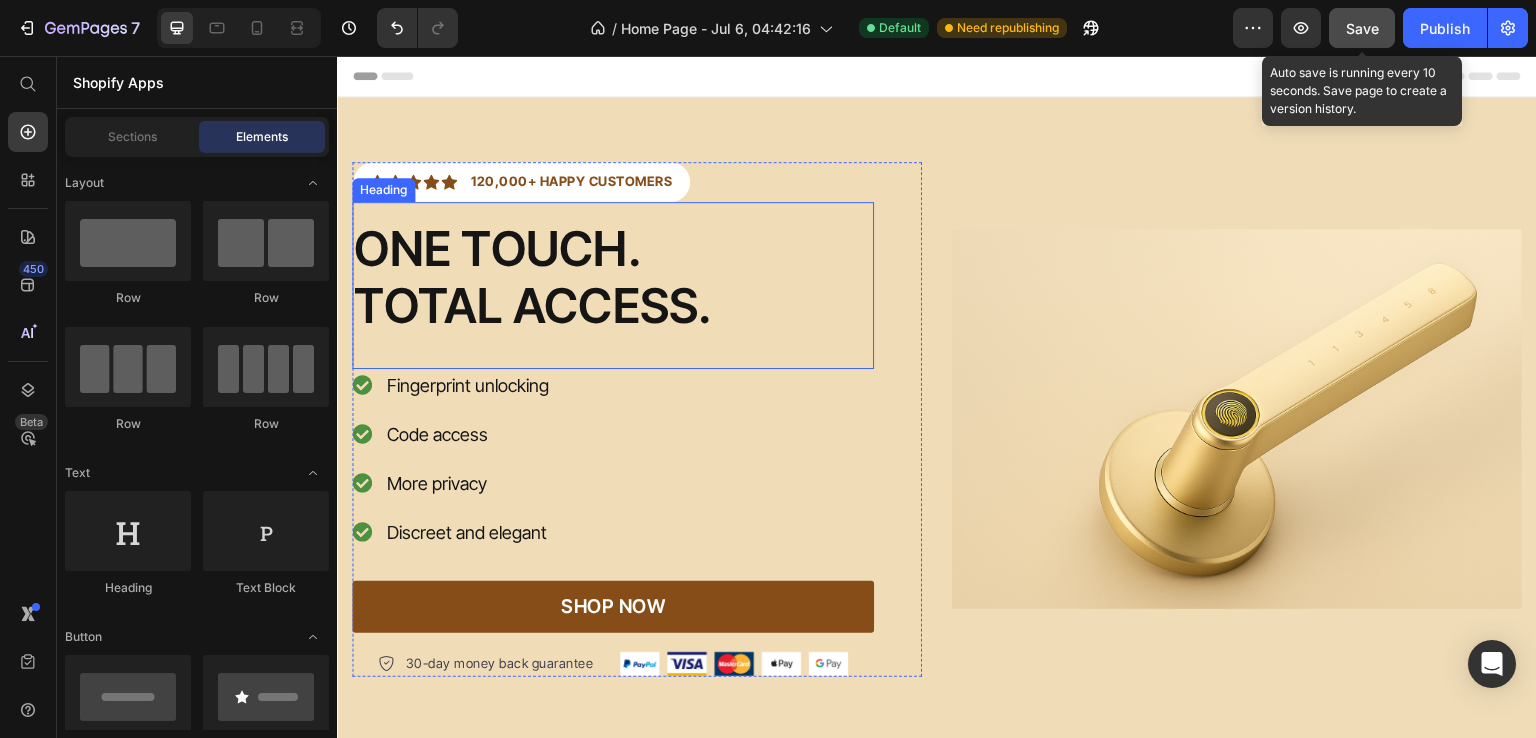 scroll, scrollTop: 348, scrollLeft: 0, axis: vertical 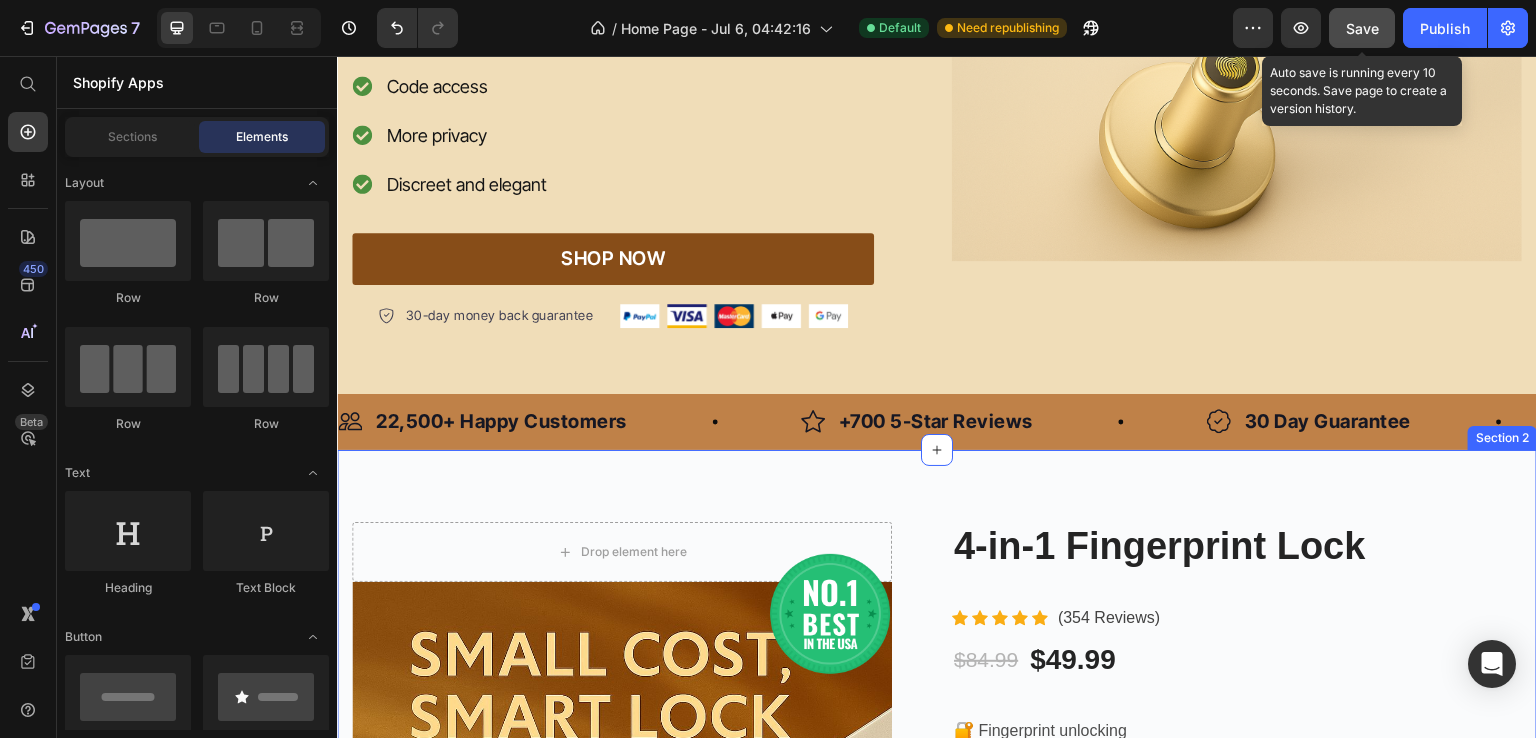 click on "Drop element here Row Product Images Image 4-in-1 Fingerprint Lock Product Title                Icon                Icon                Icon                Icon                Icon Icon List Hoz (354 Reviews) Text block Row $84.99 Product Price $49.99 Product Price Row Row 🔐 Fingerprint unlocking 🧠 Code access 🎯 Discreet and elegant 🔇 More privacy 🌍 Over 6,000 satisfied customers Text Block GET IT NOW Product Cart Button Row Row Product Section 2" at bounding box center (937, 822) 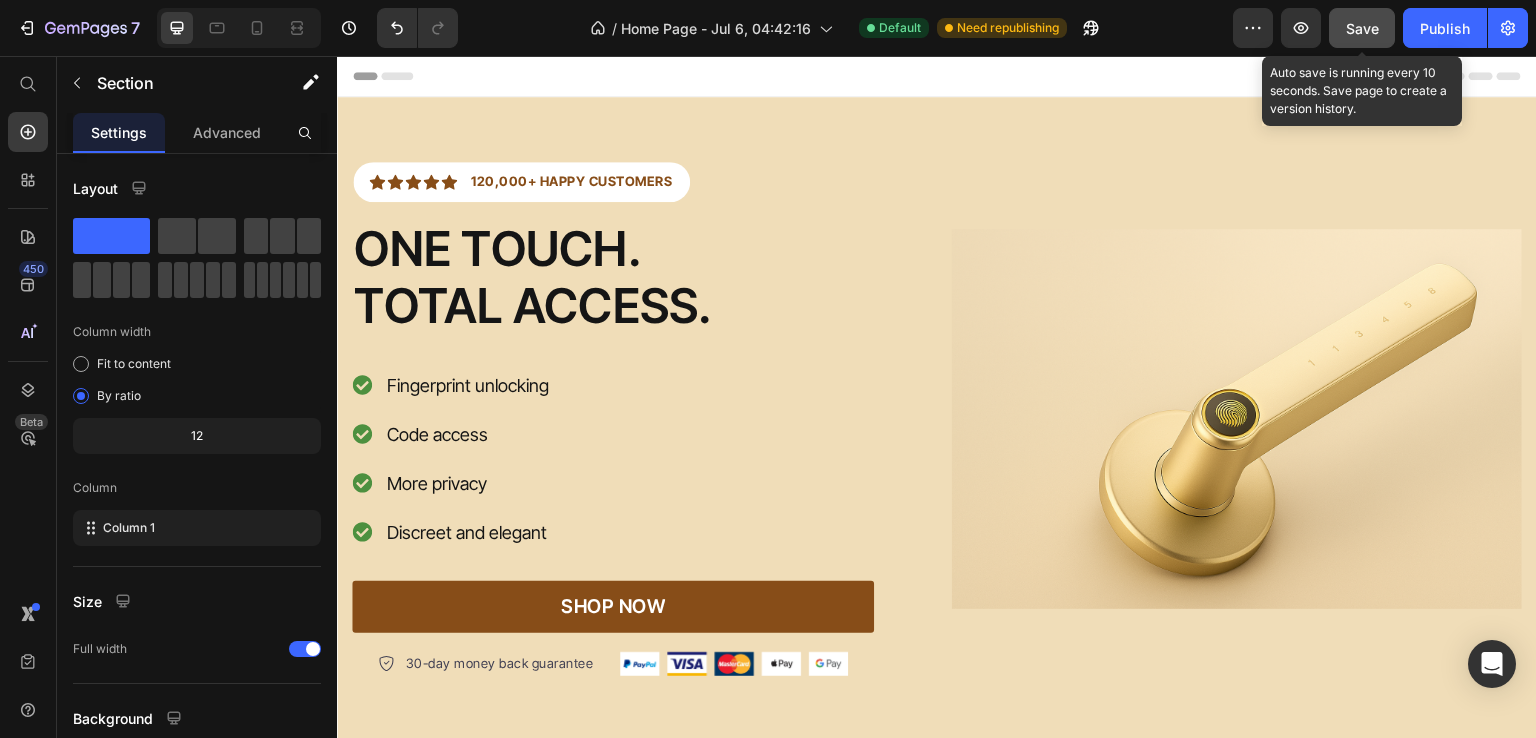 scroll, scrollTop: 116, scrollLeft: 0, axis: vertical 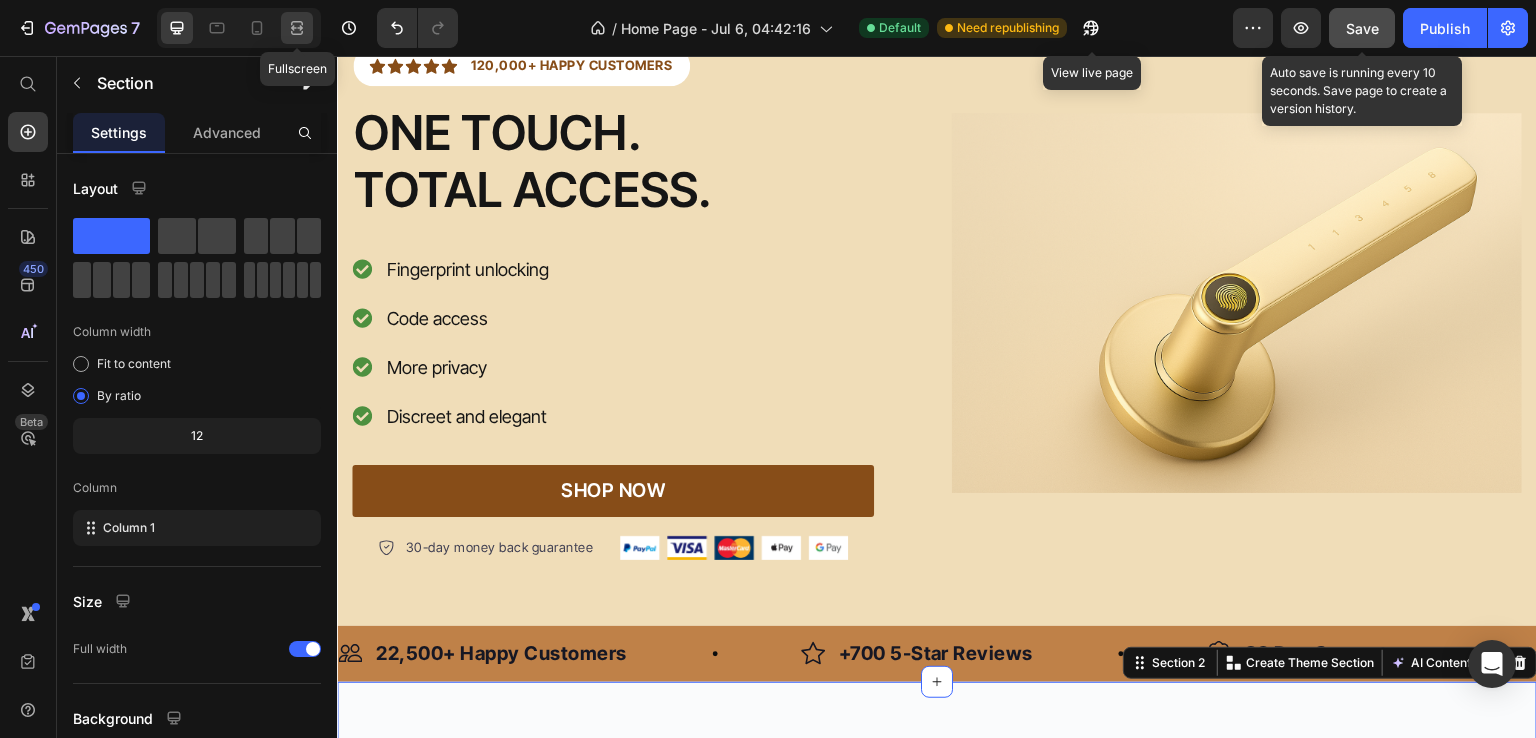 click 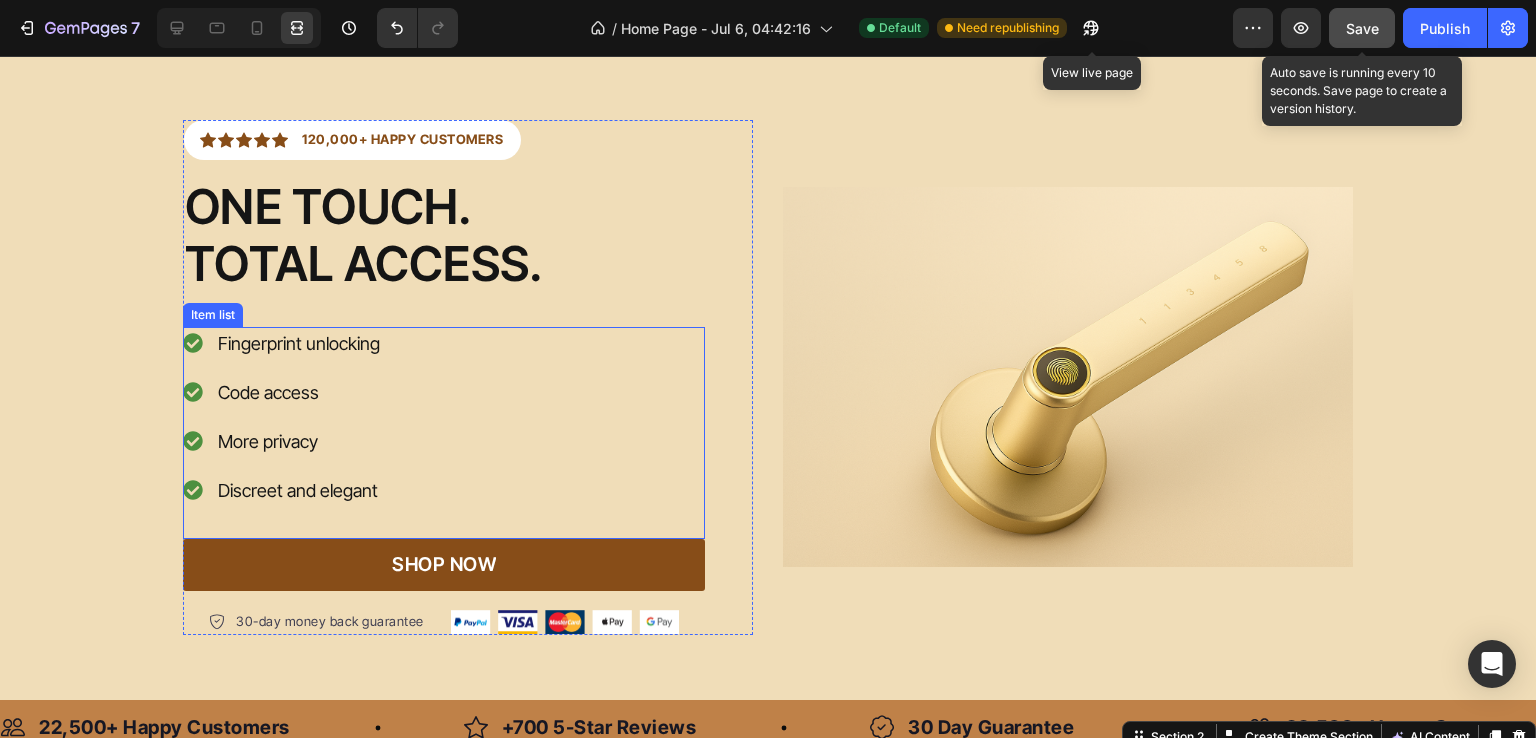scroll, scrollTop: 50, scrollLeft: 0, axis: vertical 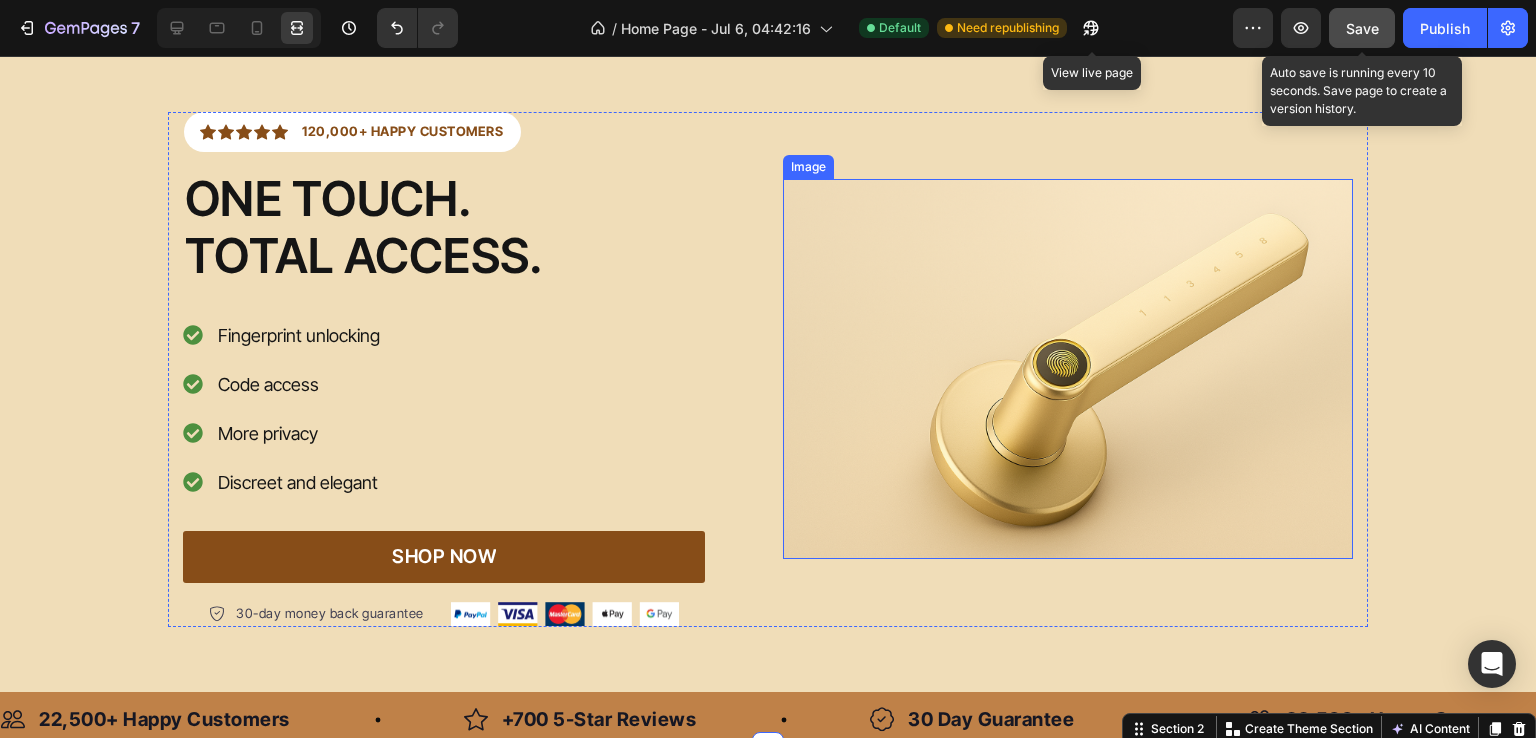 click at bounding box center (1068, 369) 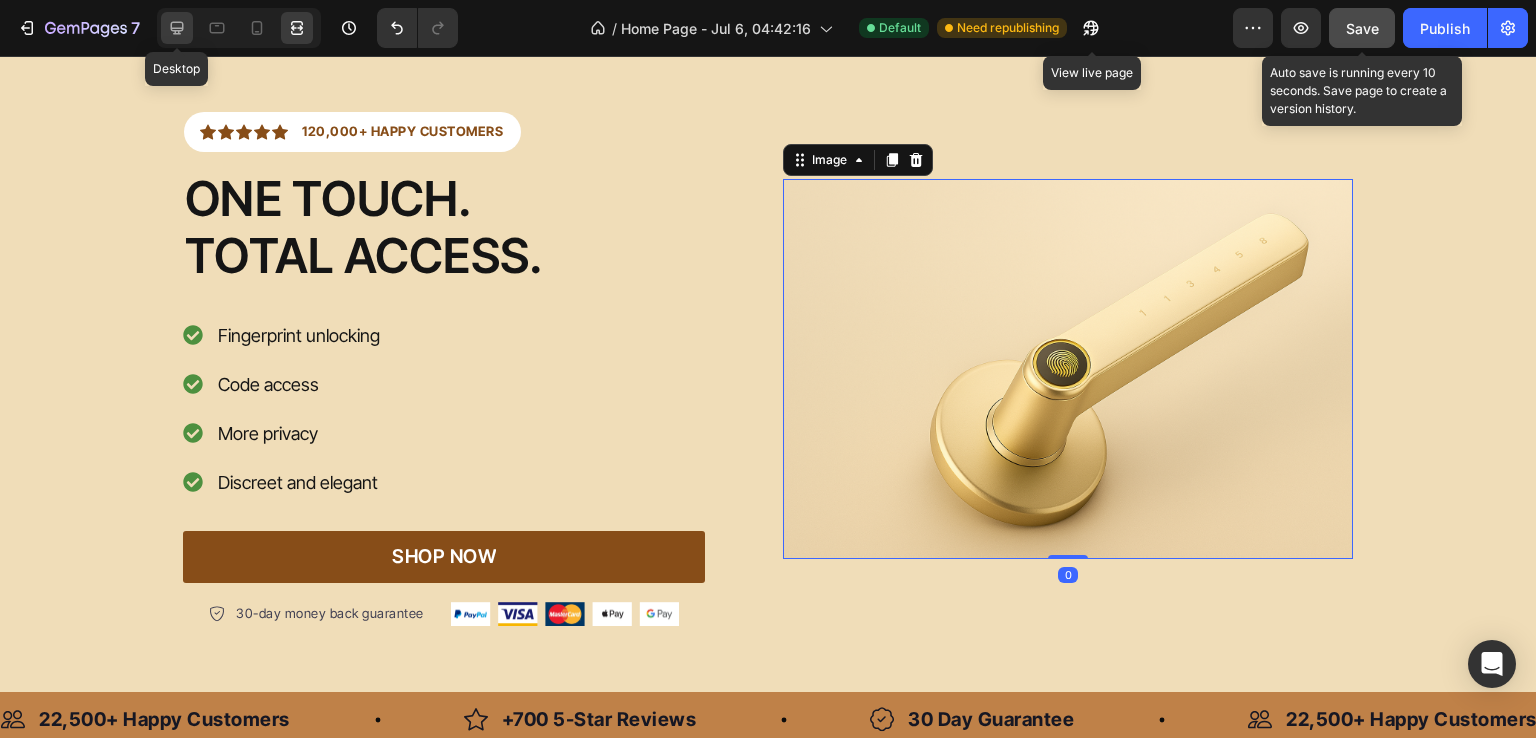 click 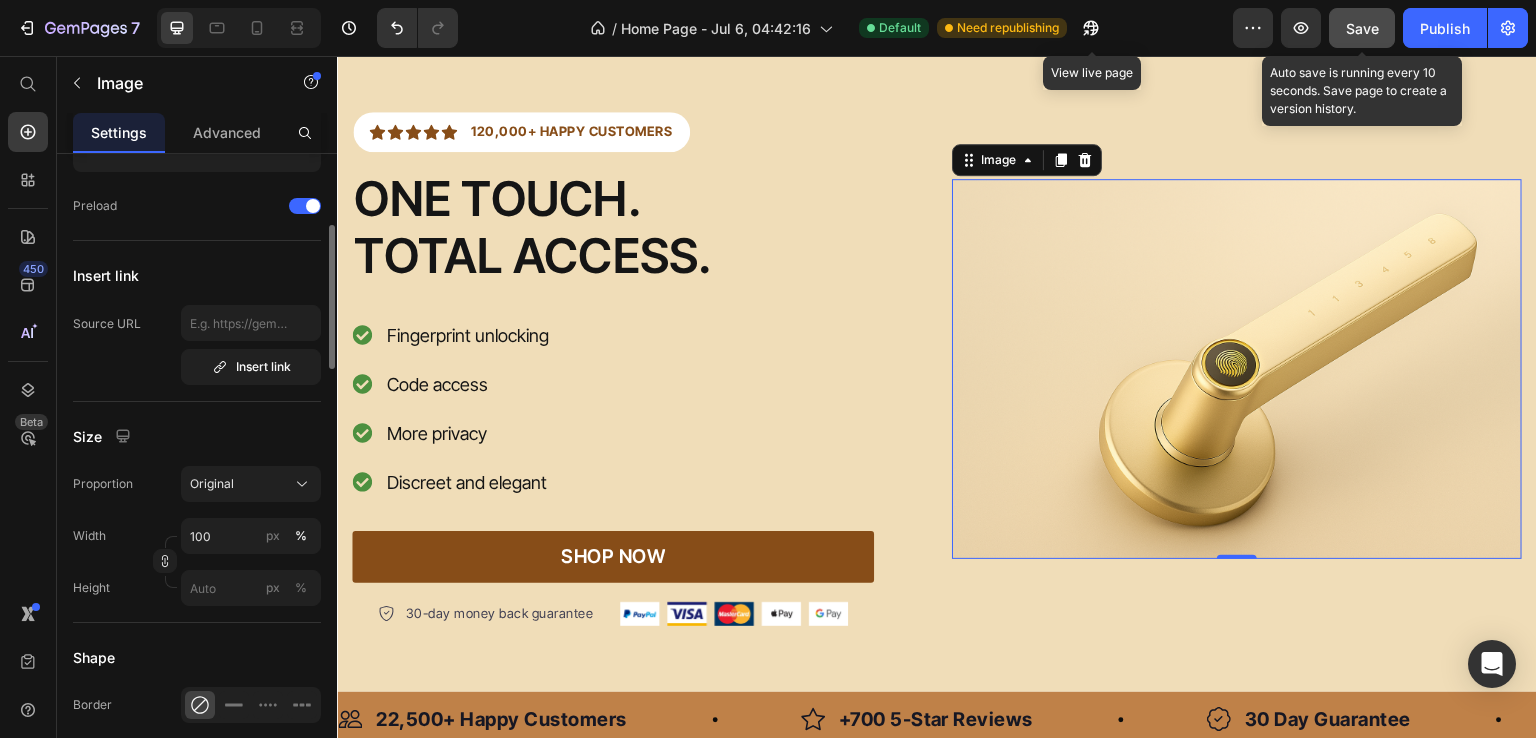 scroll, scrollTop: 311, scrollLeft: 0, axis: vertical 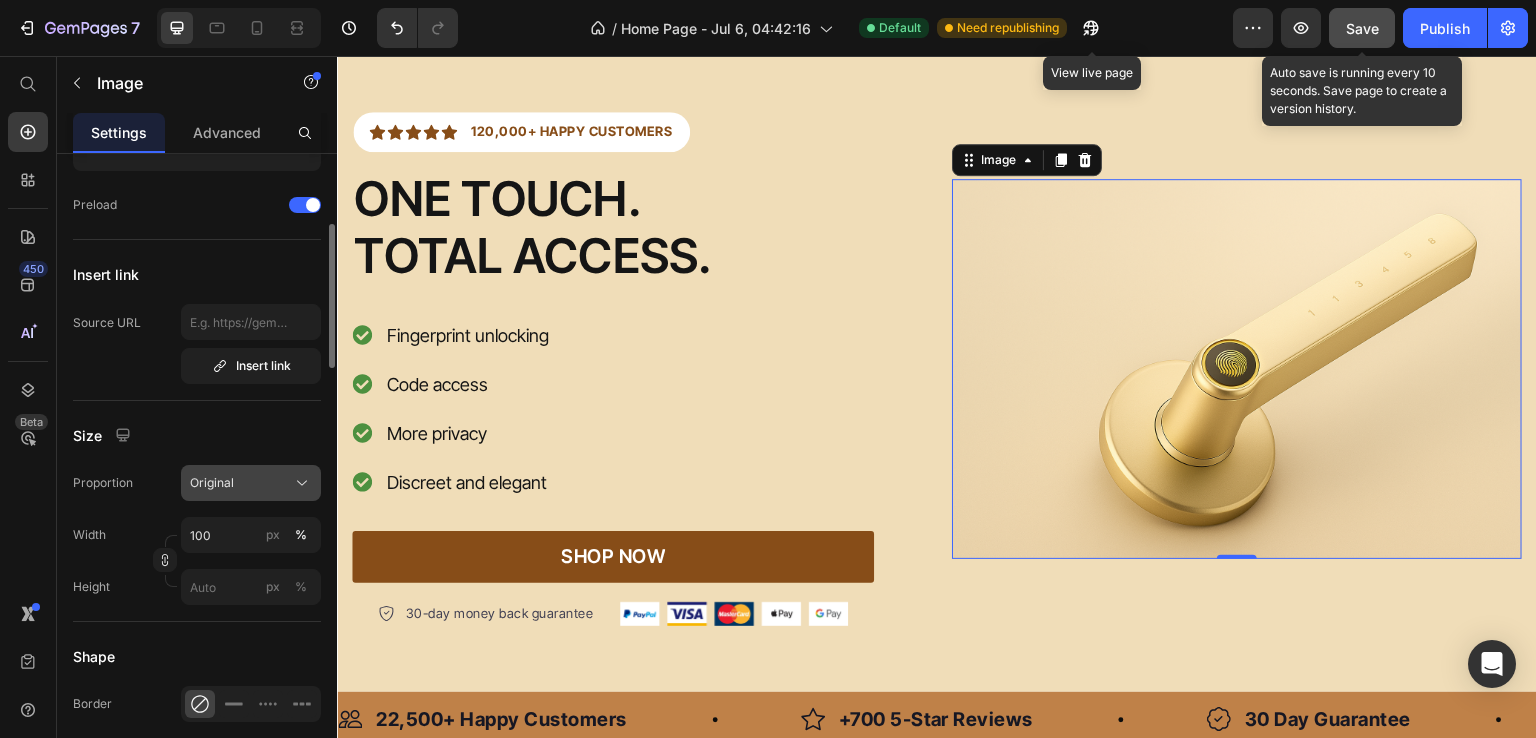 click on "Original" 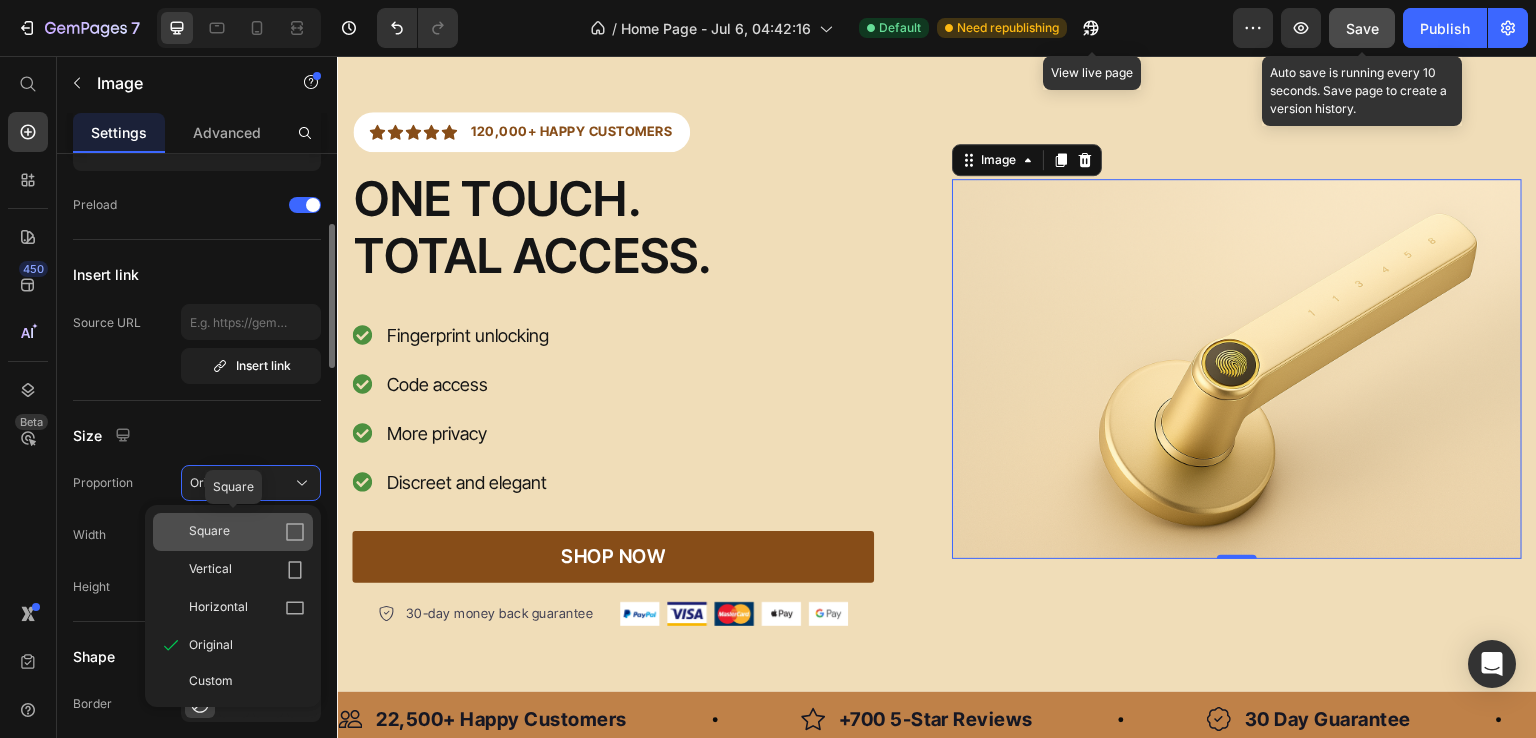 click on "Square" at bounding box center [247, 532] 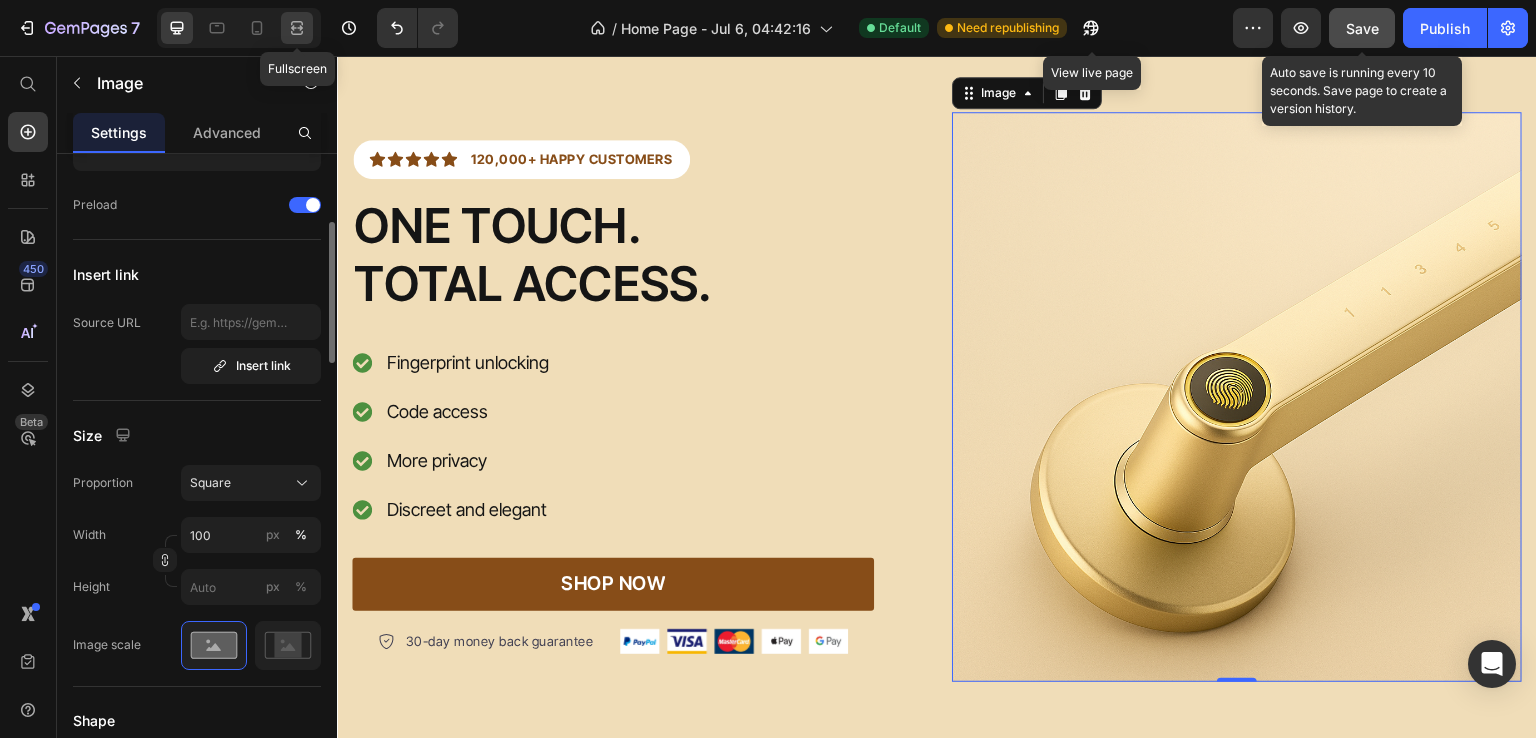 click 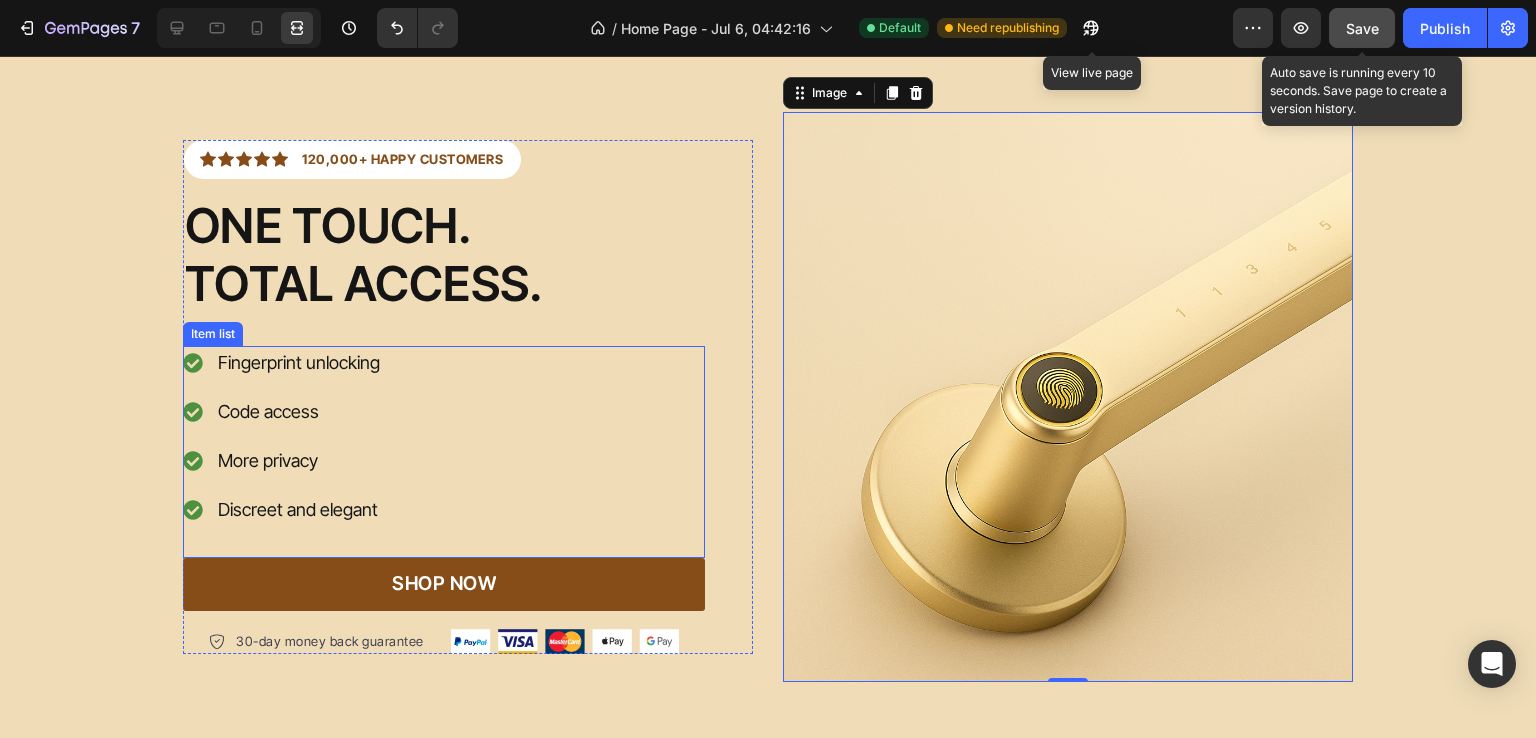 click on "Icon Icon Icon Icon Icon Icon List Hoz 120,000+ HAPPY CUSTOMERS Text block Row ONE TOUCH. TOTAL ACCESS. Heading Fingerprint unlocking Code access More privacy Discreet and elegant Item list SHOP NOW Button
30-day money back guarantee Item list Image Row Row Image   0 Row" at bounding box center [768, 397] 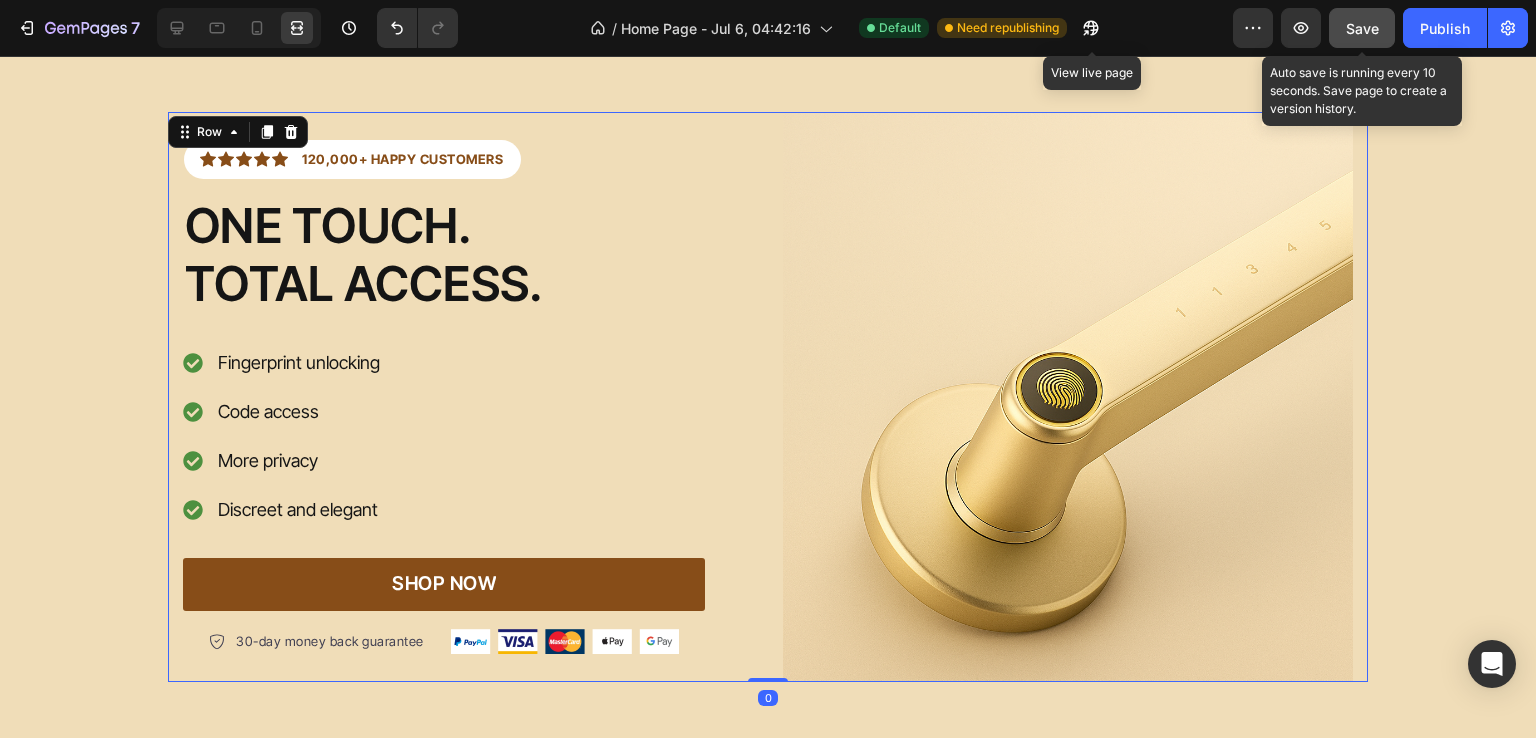scroll, scrollTop: 0, scrollLeft: 0, axis: both 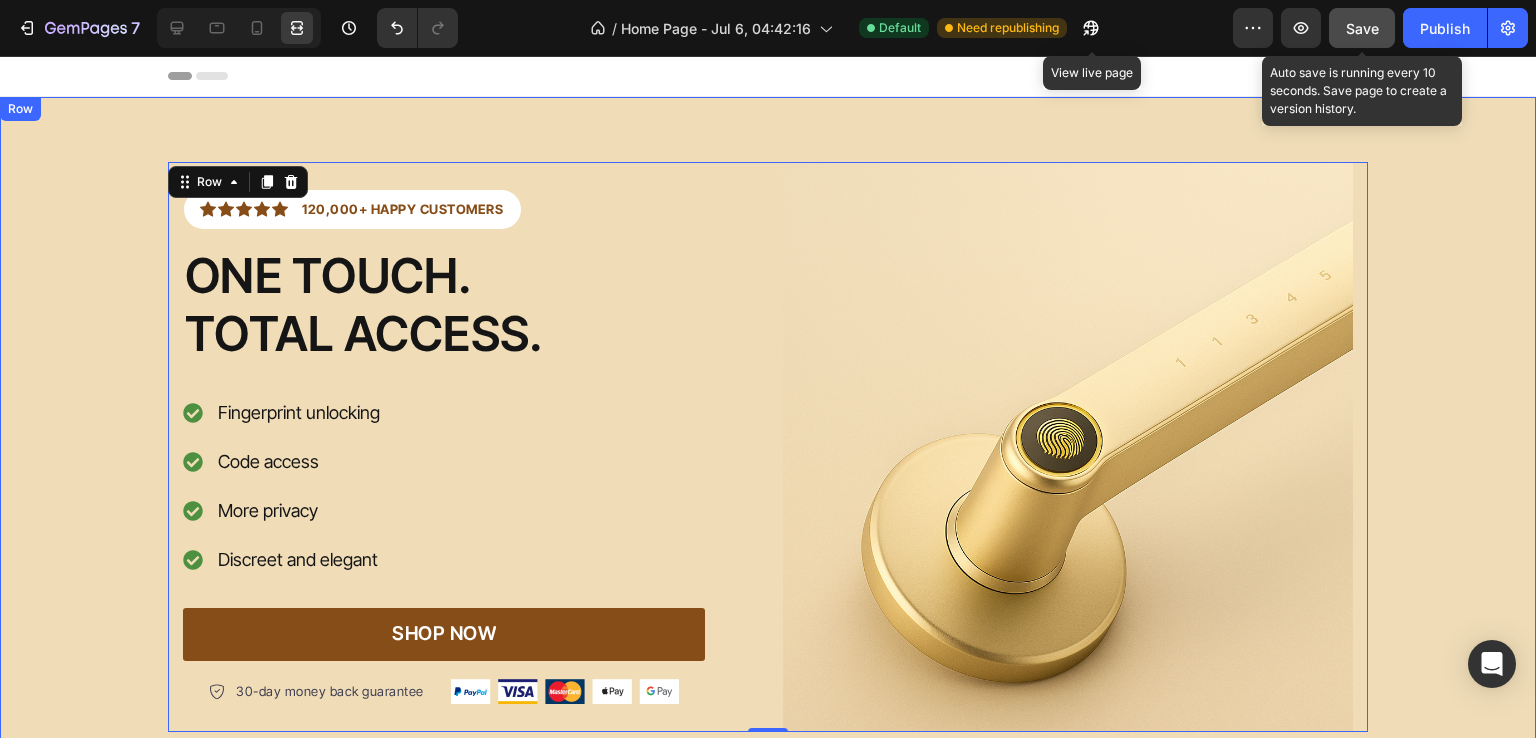 click on "Icon Icon Icon Icon Icon Icon List Hoz 120,000+ HAPPY CUSTOMERS Text block Row ONE TOUCH. TOTAL ACCESS. Heading Fingerprint unlocking Code access More privacy Discreet and elegant Item list SHOP NOW Button
30-day money back guarantee Item list Image Row Row Image Row   0 Row" at bounding box center (768, 447) 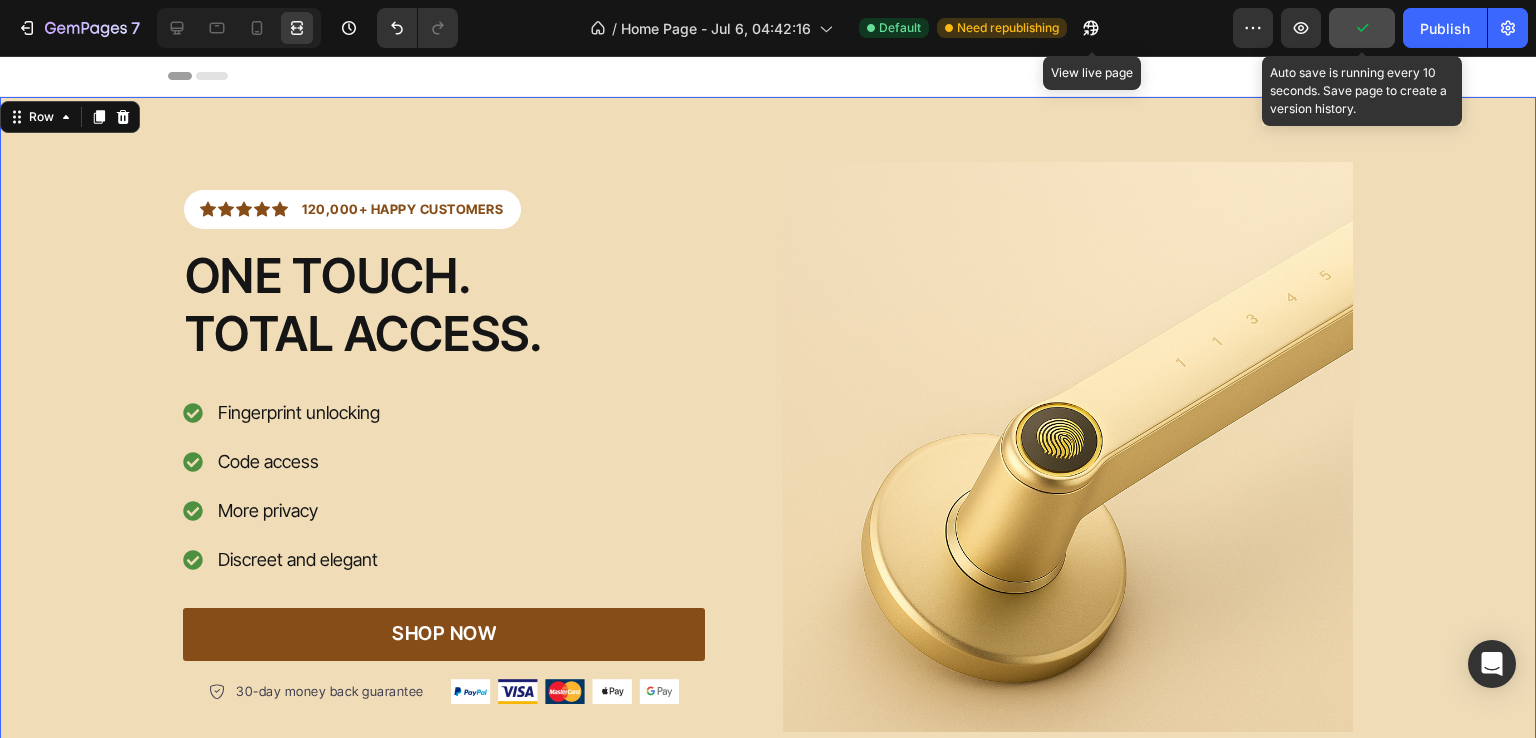scroll, scrollTop: 48, scrollLeft: 0, axis: vertical 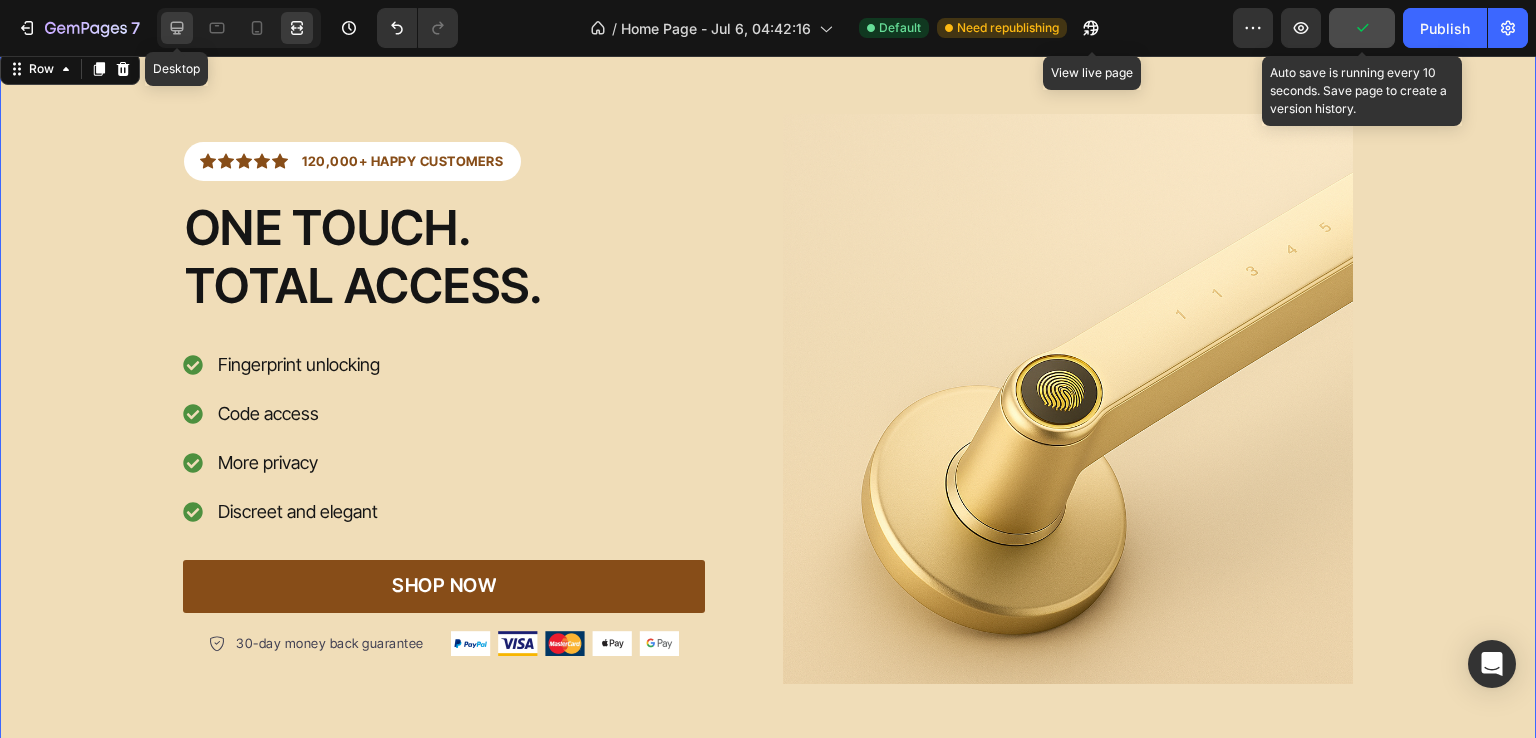 click 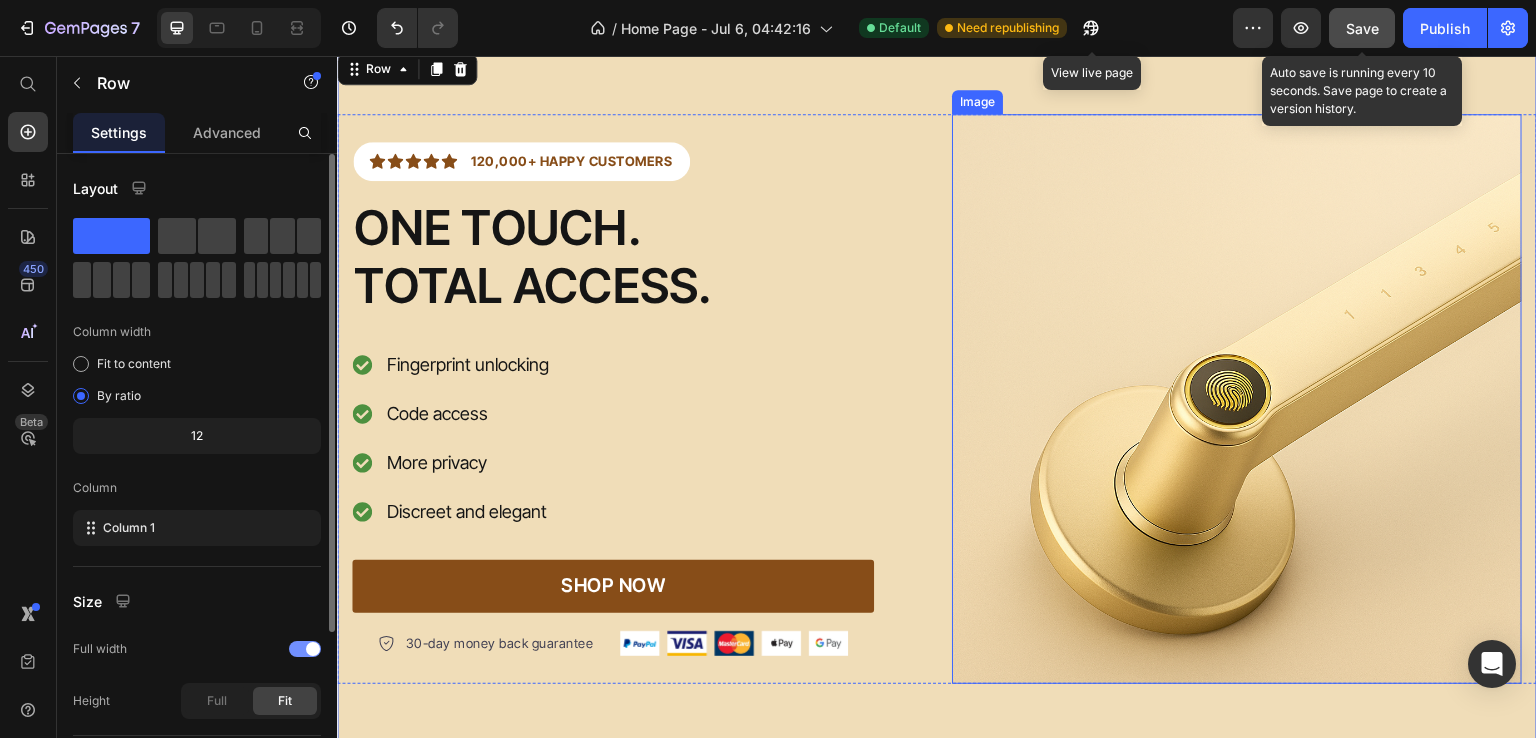 click at bounding box center [1237, 399] 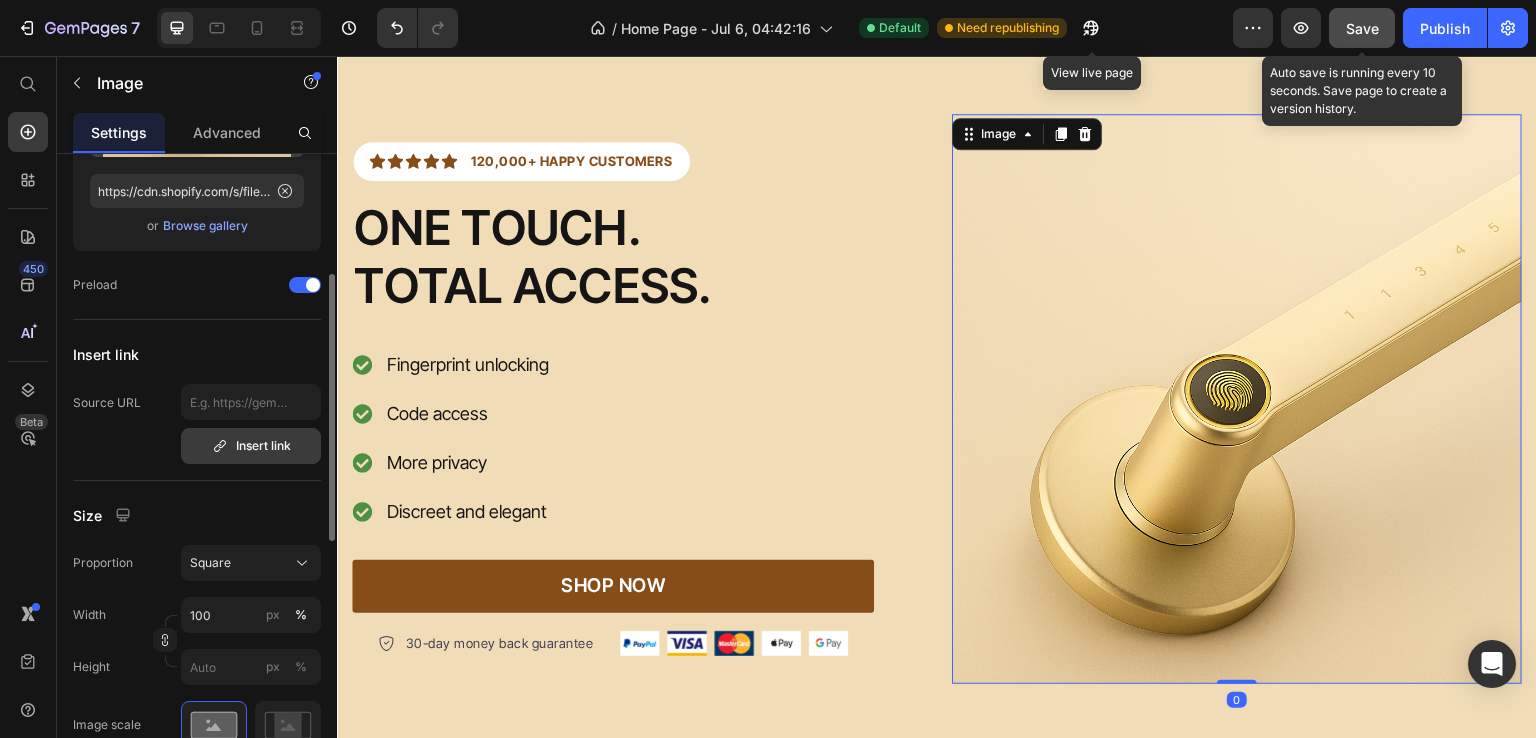 scroll, scrollTop: 256, scrollLeft: 0, axis: vertical 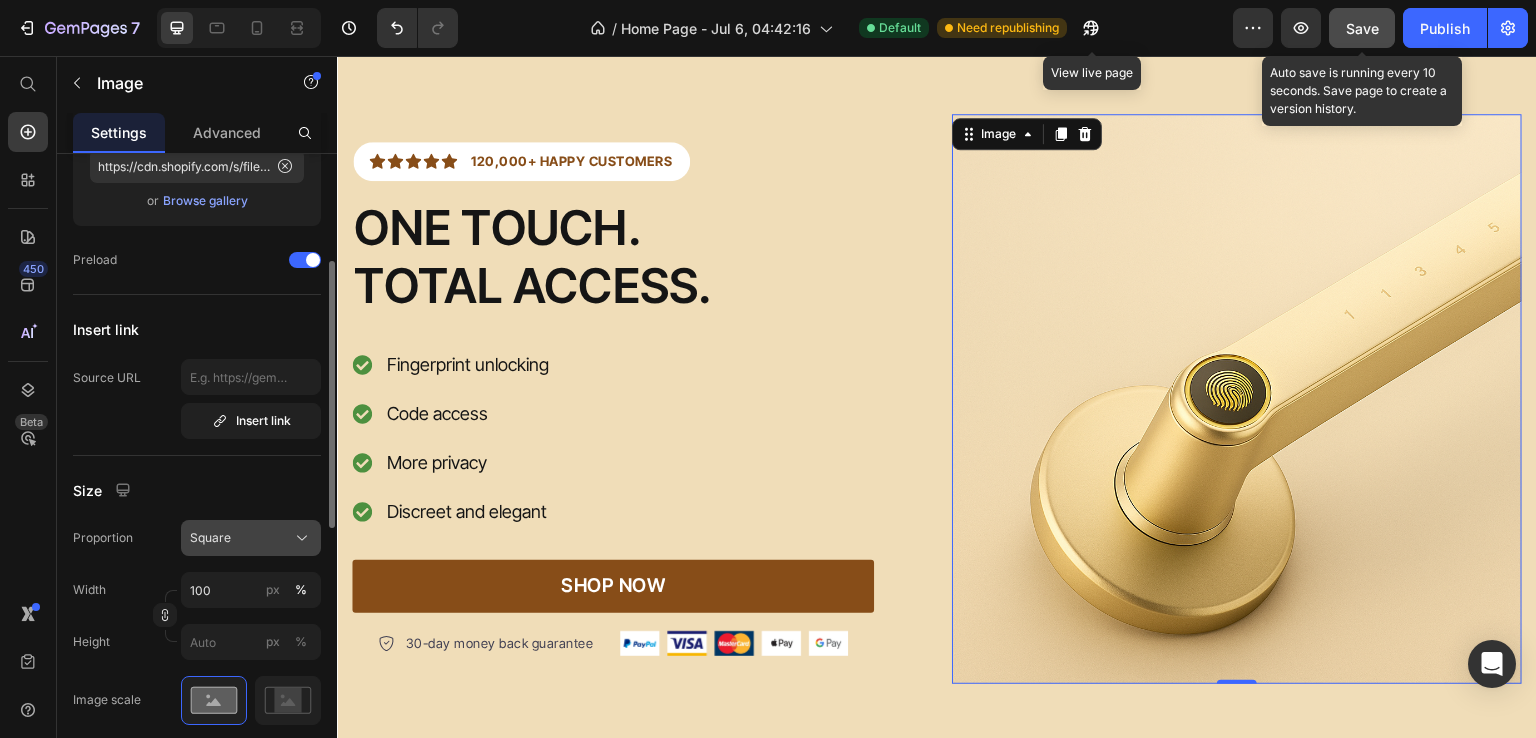 click on "Square" at bounding box center (251, 538) 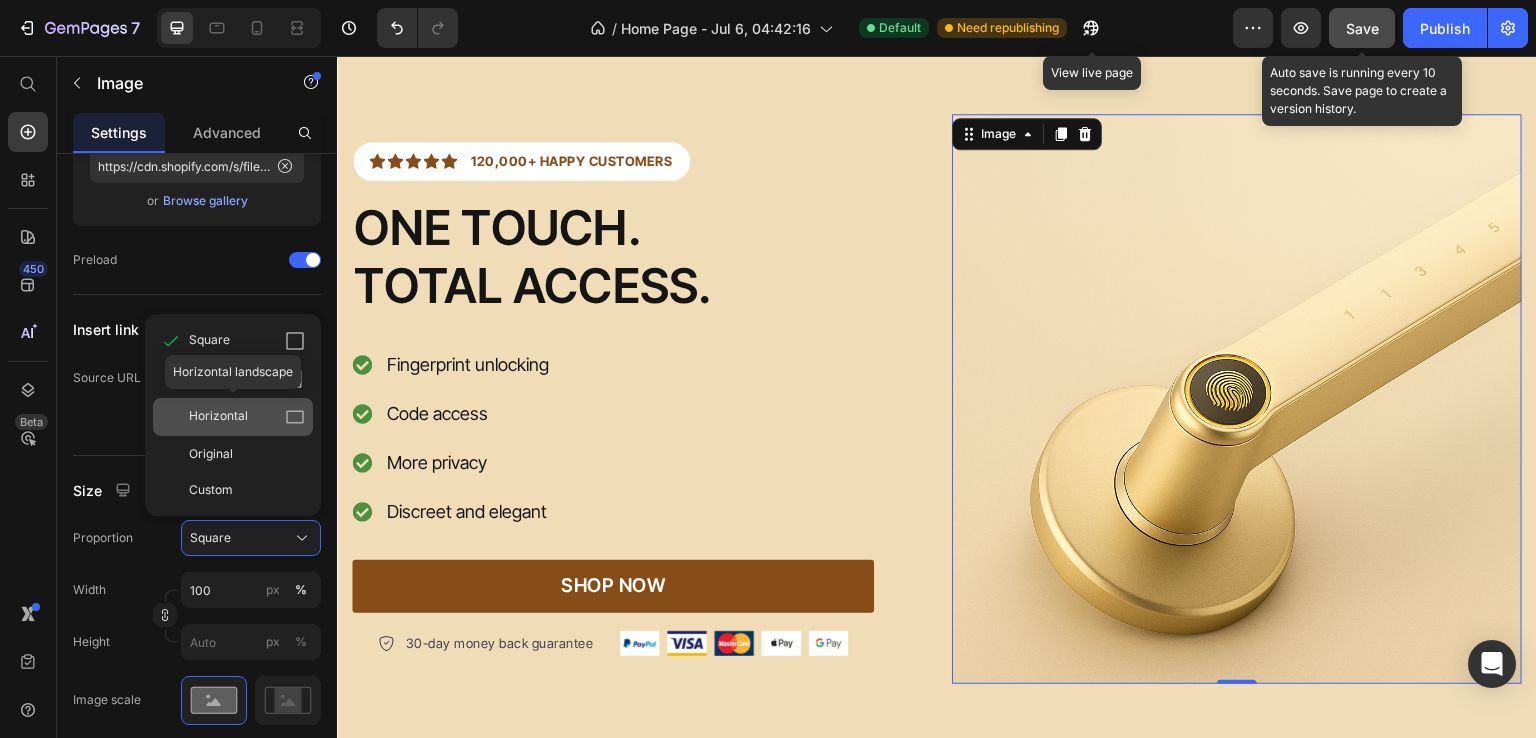 click on "Horizontal" at bounding box center (247, 417) 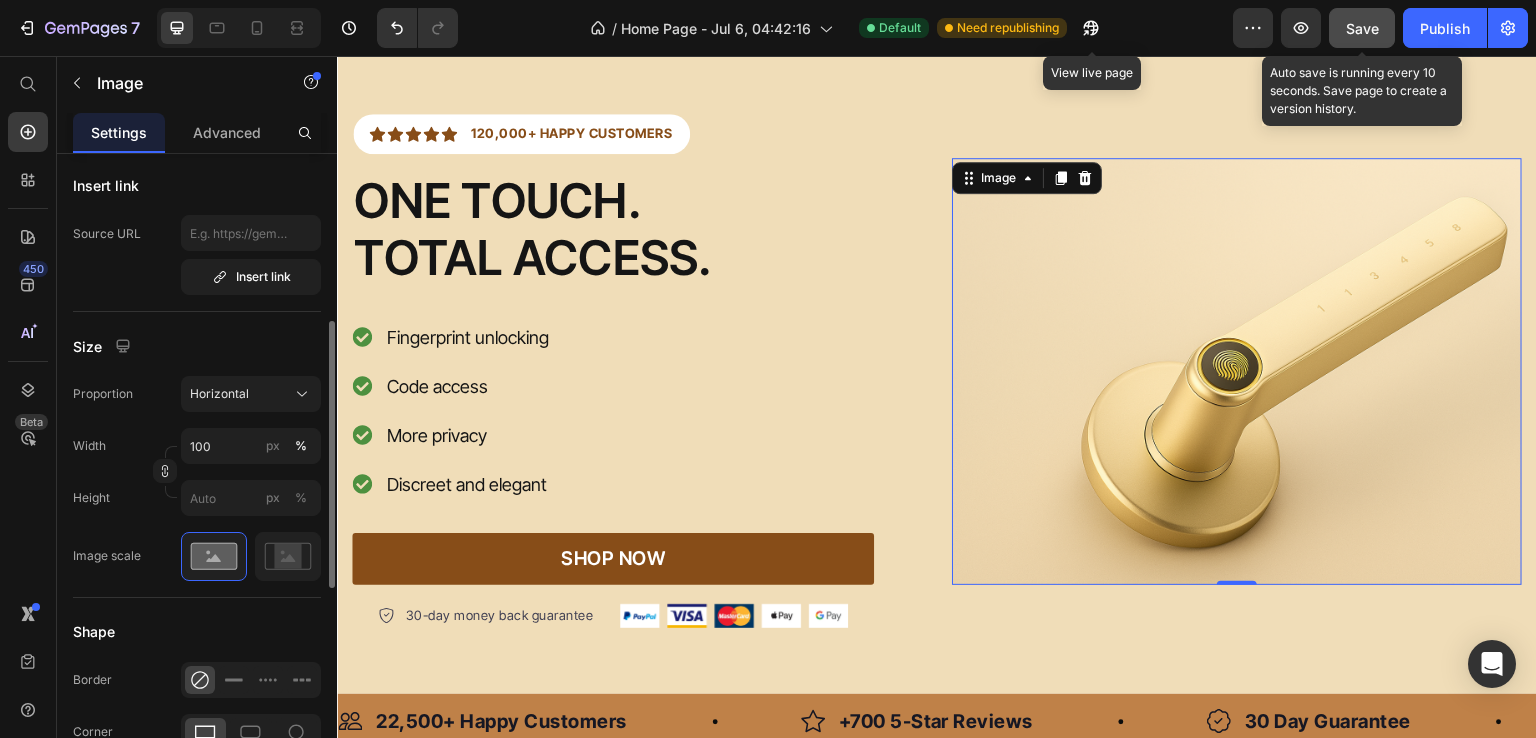 scroll, scrollTop: 400, scrollLeft: 0, axis: vertical 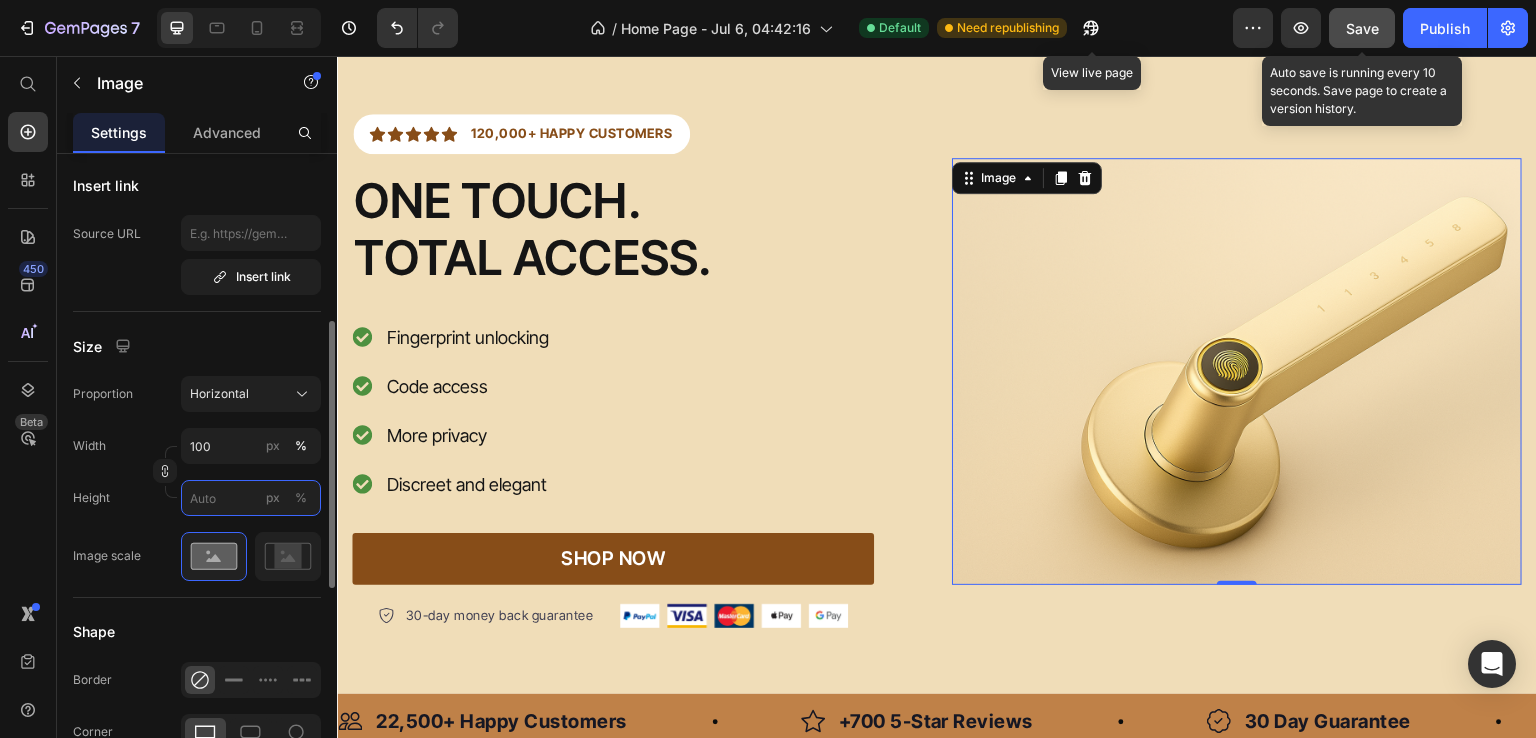 click on "px %" at bounding box center [251, 498] 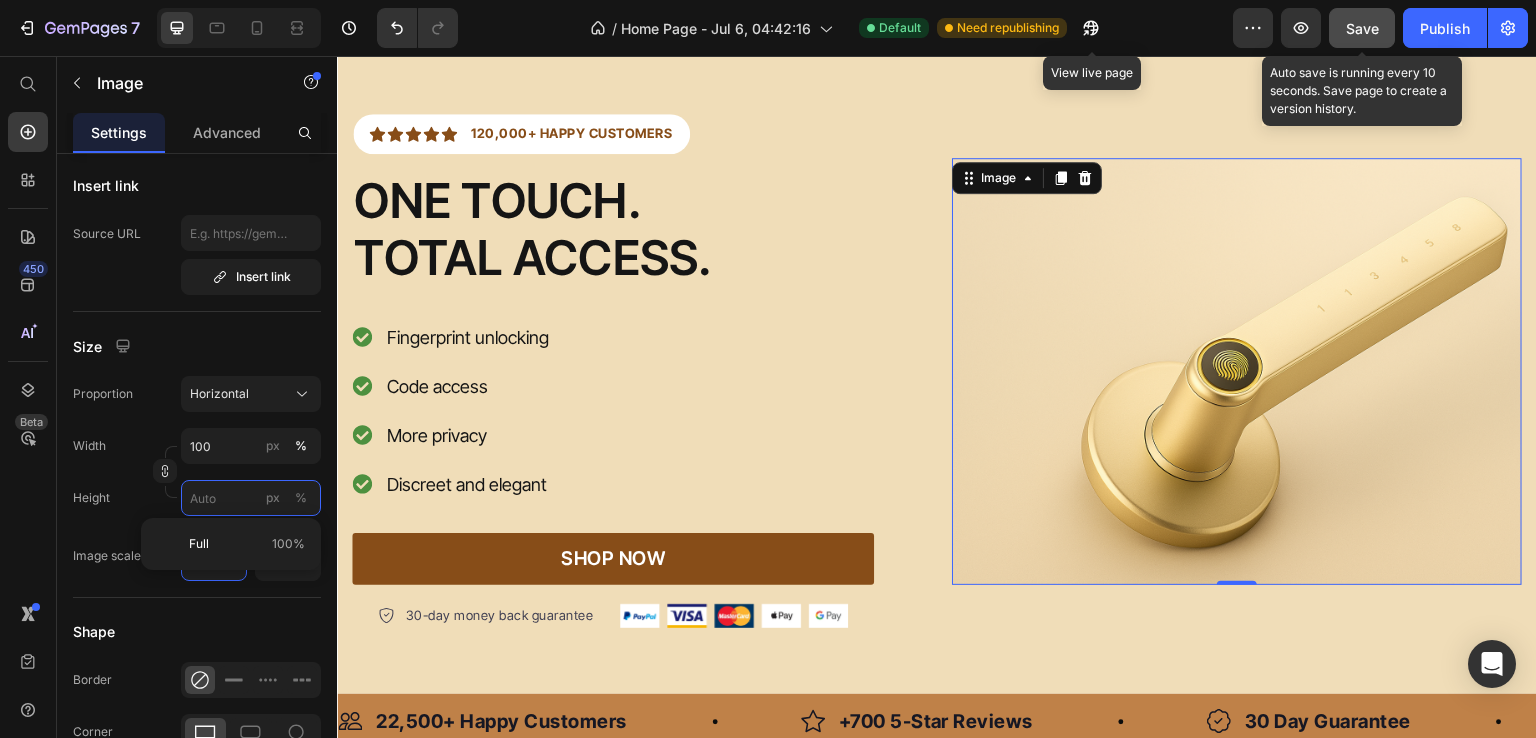 type on "5" 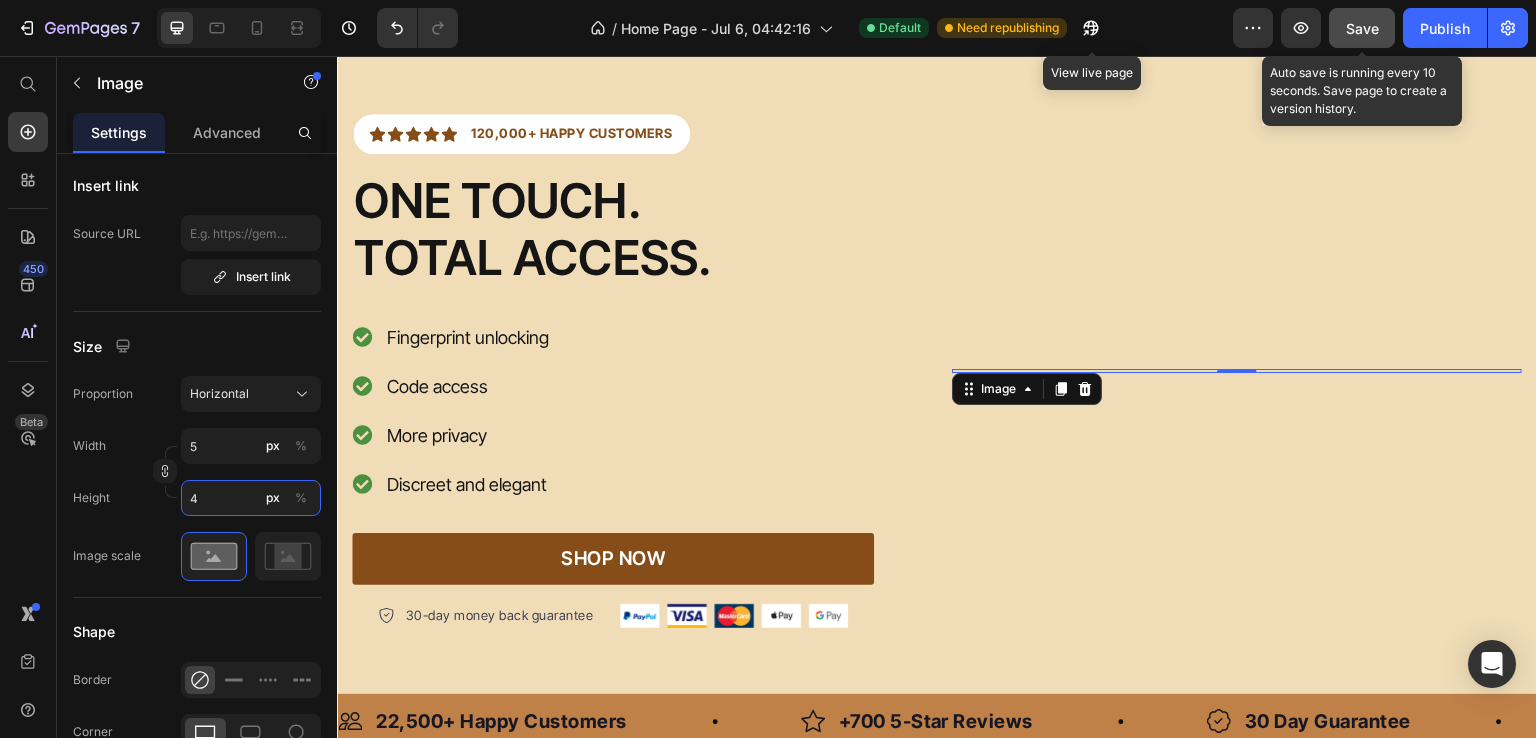 type on "60" 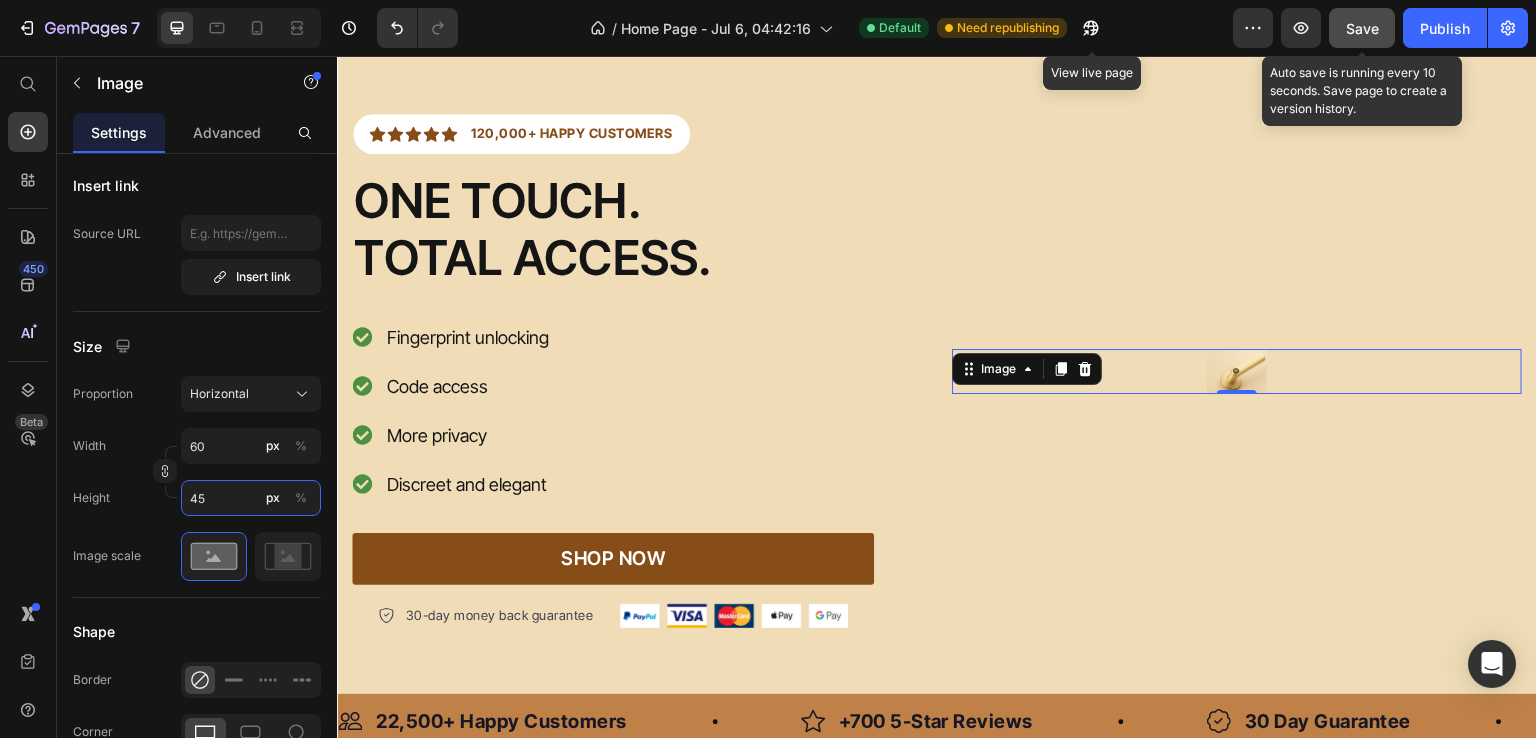 type on "600" 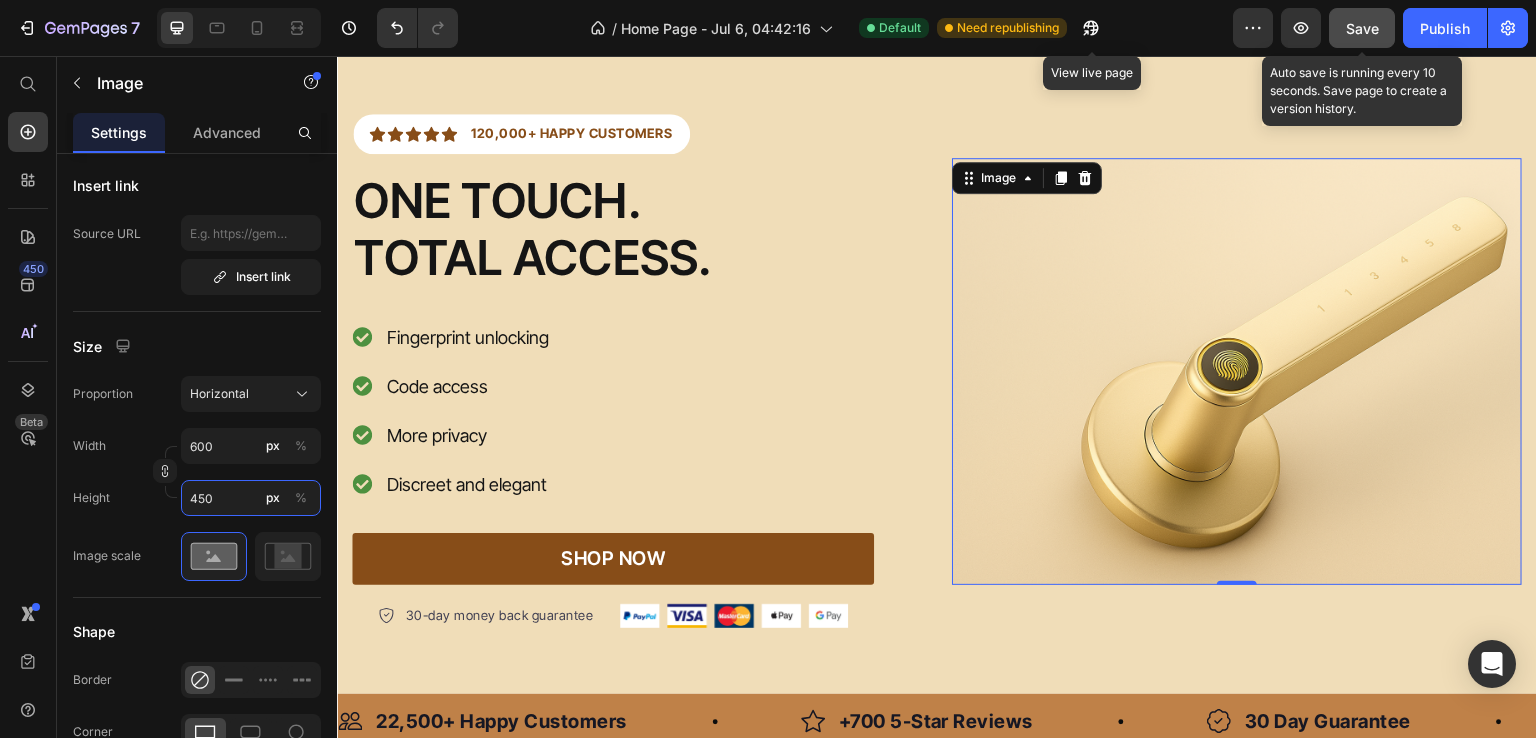 type on "60" 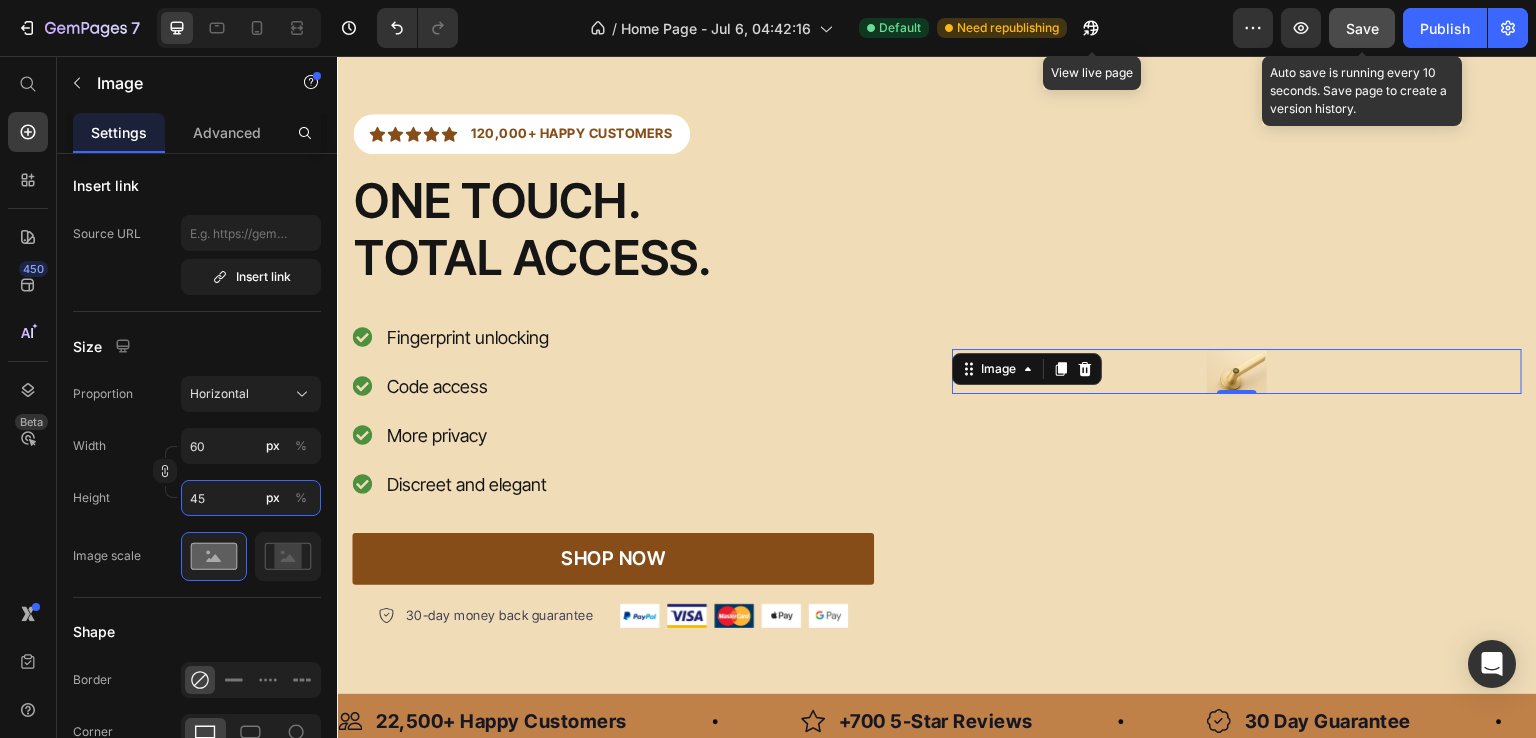 type on "5" 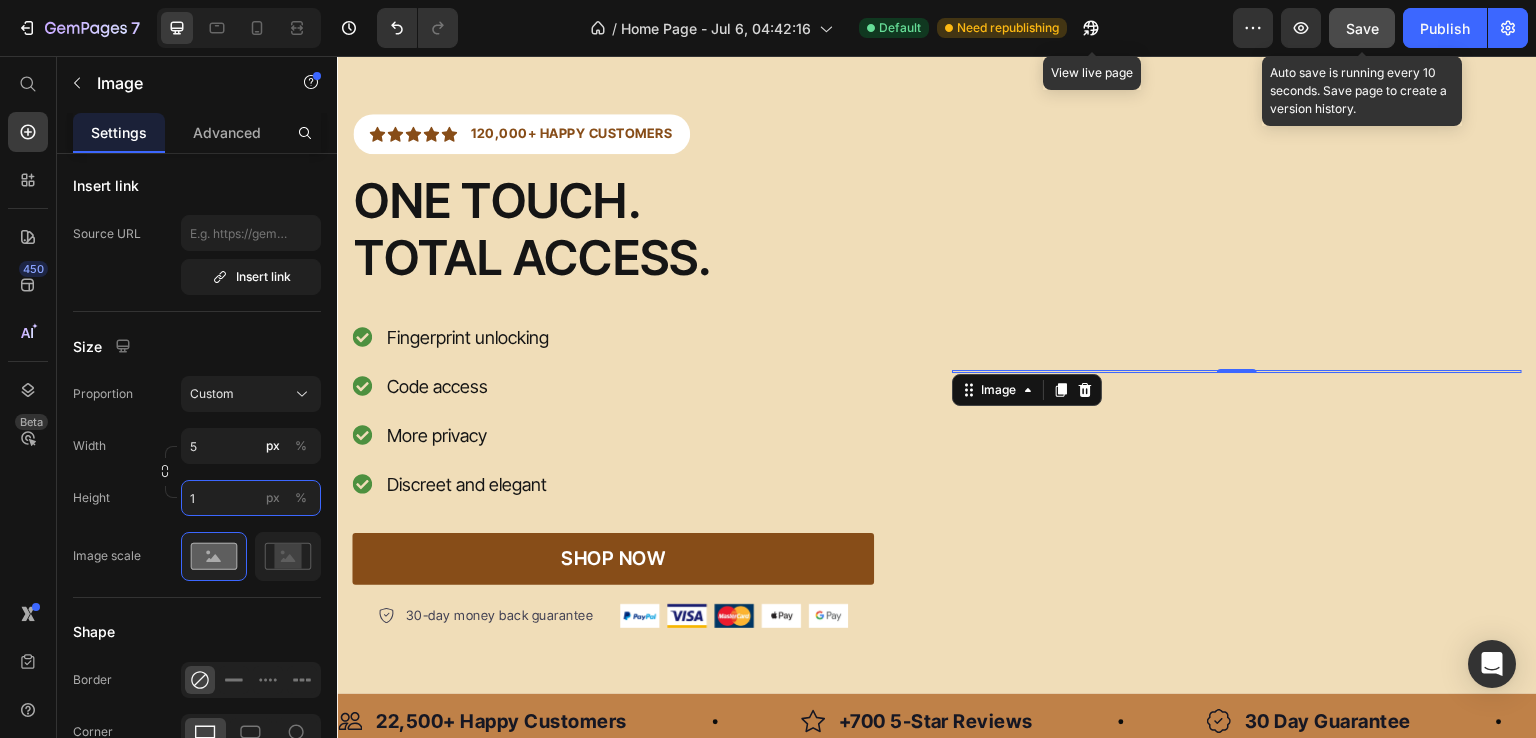 type on "4" 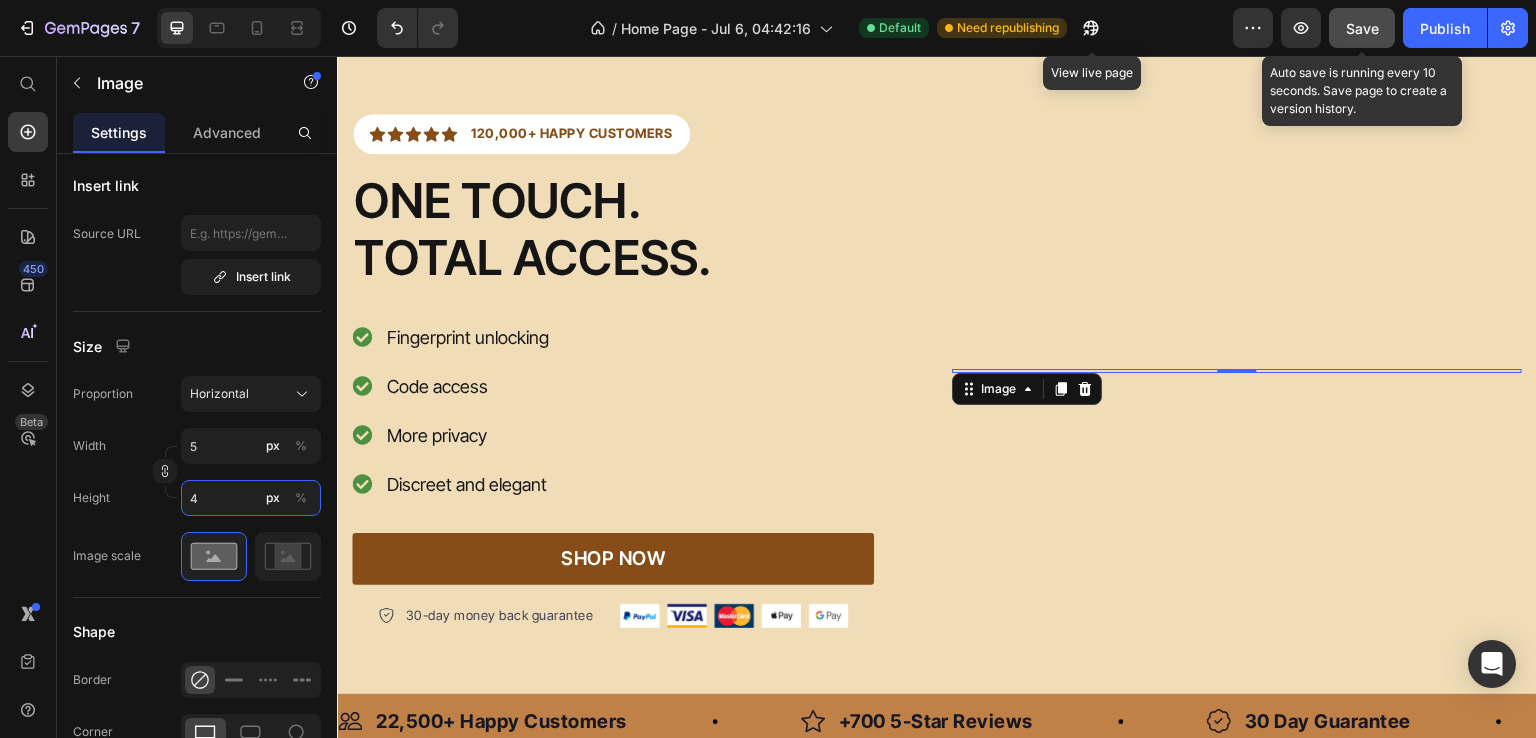 type on "53" 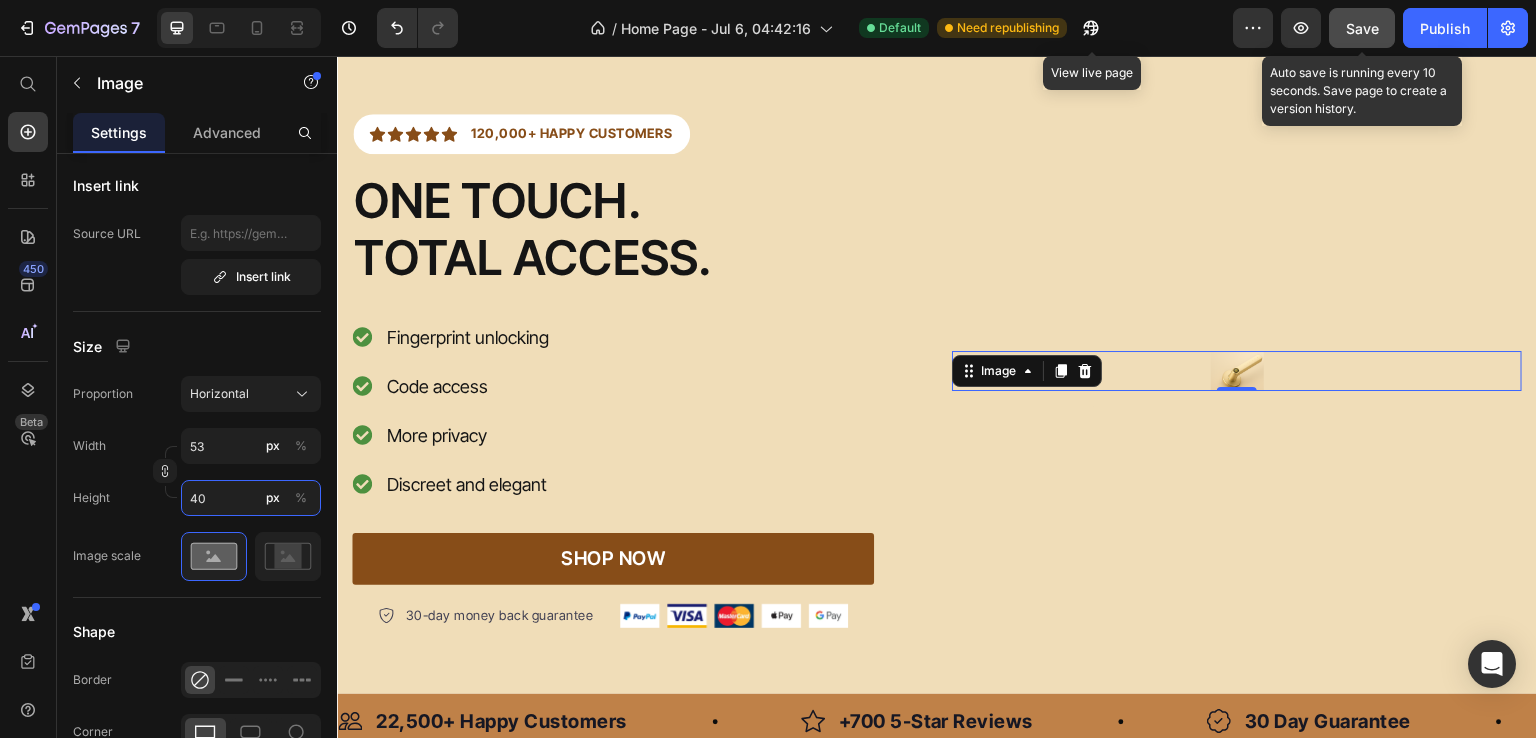 type on "533" 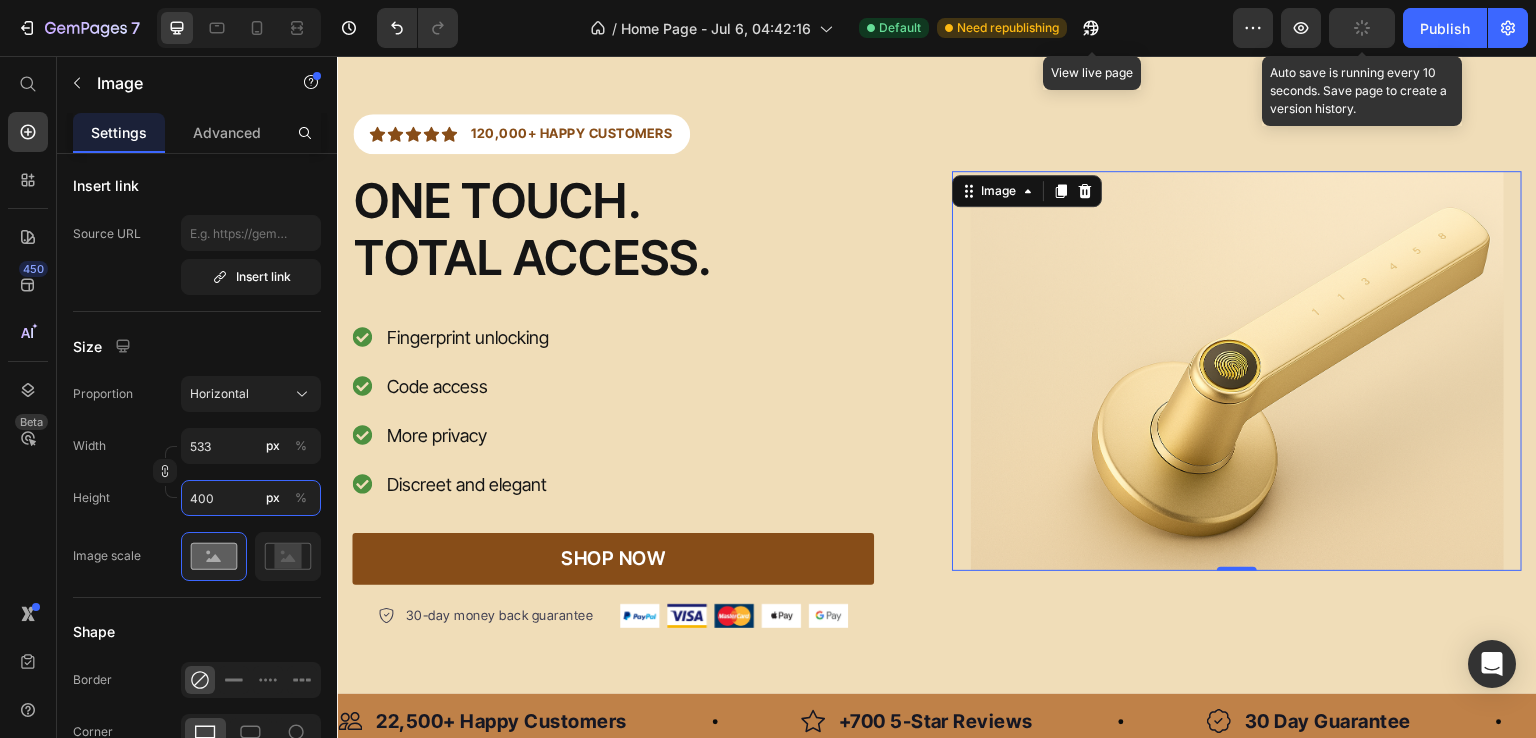 type on "5333" 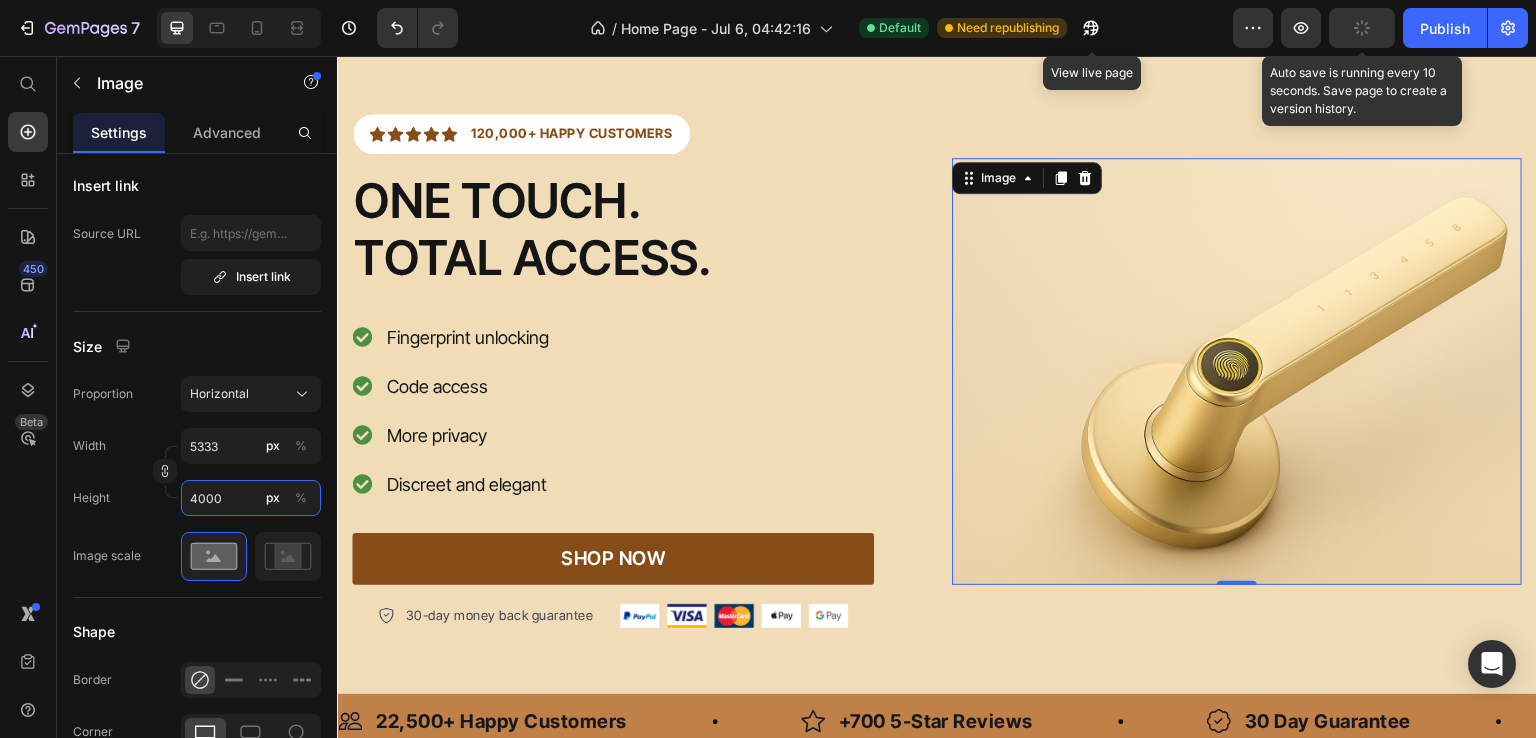 type on "5" 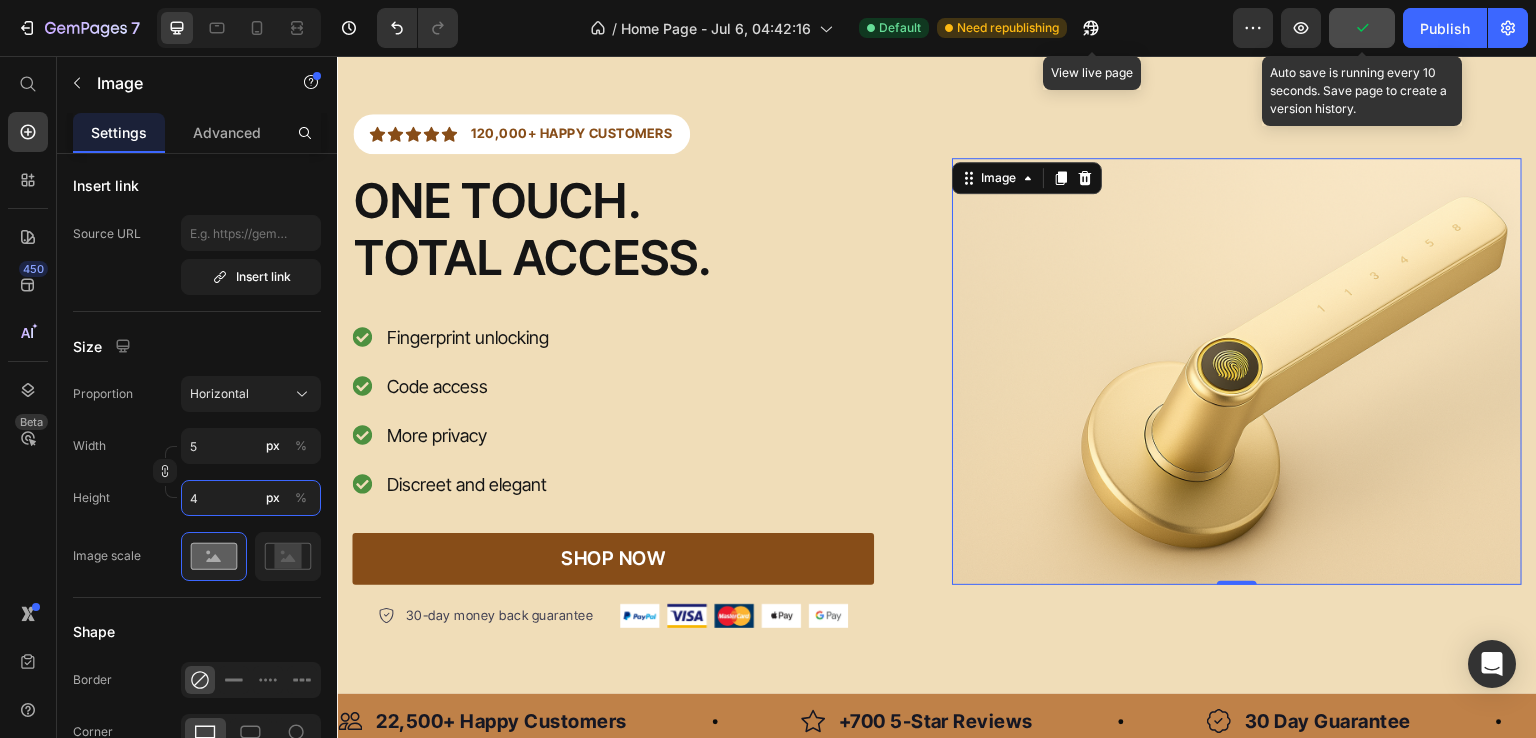 type on "5333" 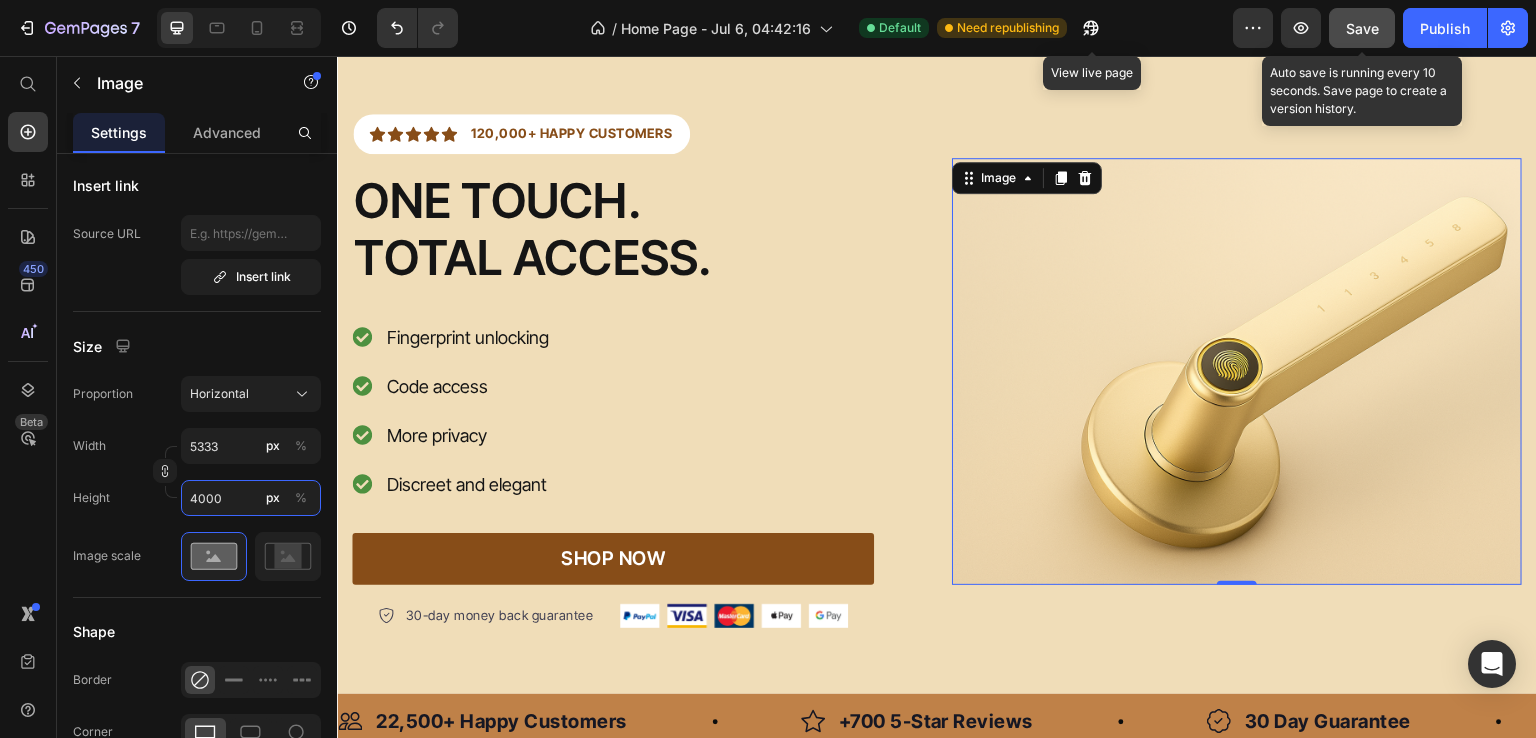 type on "4000" 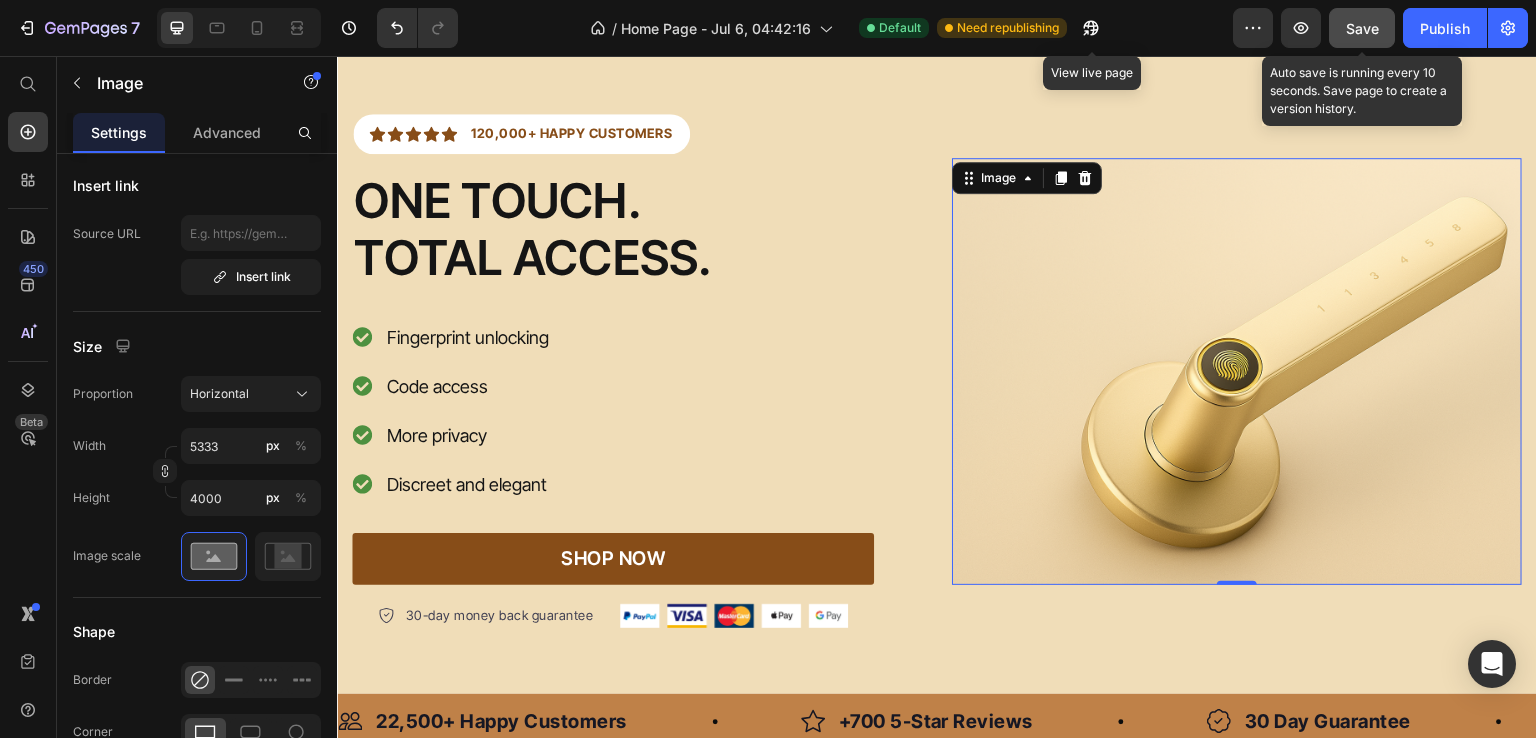 click on "Image Choose Image Upload Image https://cdn.shopify.com/s/files/1/0975/2346/6580/files/gempages_574160830199759641-89def6aa-8bf6-4ade-9cb6-df9543f6d381.png  or   Browse gallery  Preload Insert link Source URL  Insert link  Size Proportion Horizontal Width 5333 px % Height 4000 px % Image scale Shape Border Corner Shadow Align SEO Alt text Image title" at bounding box center [197, 472] 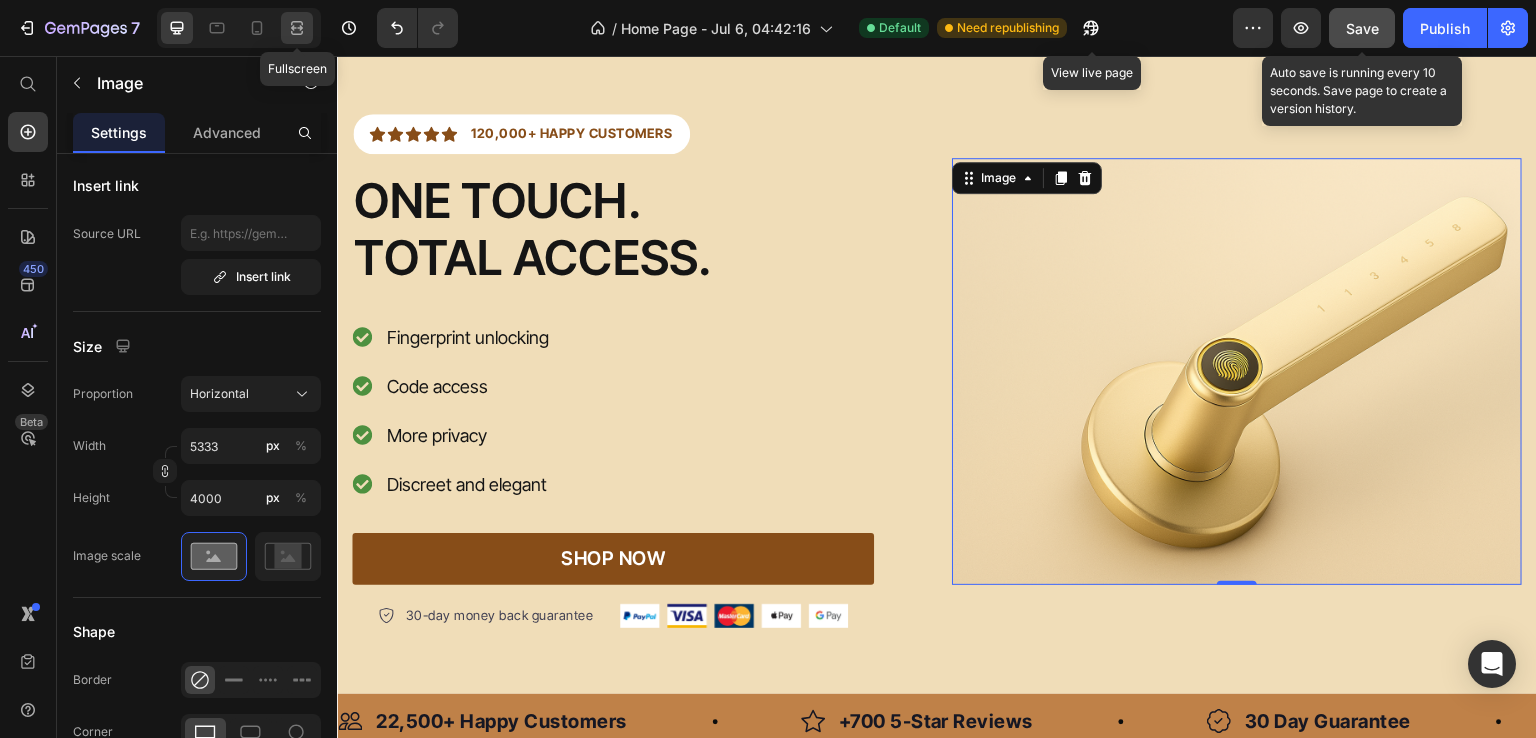 click 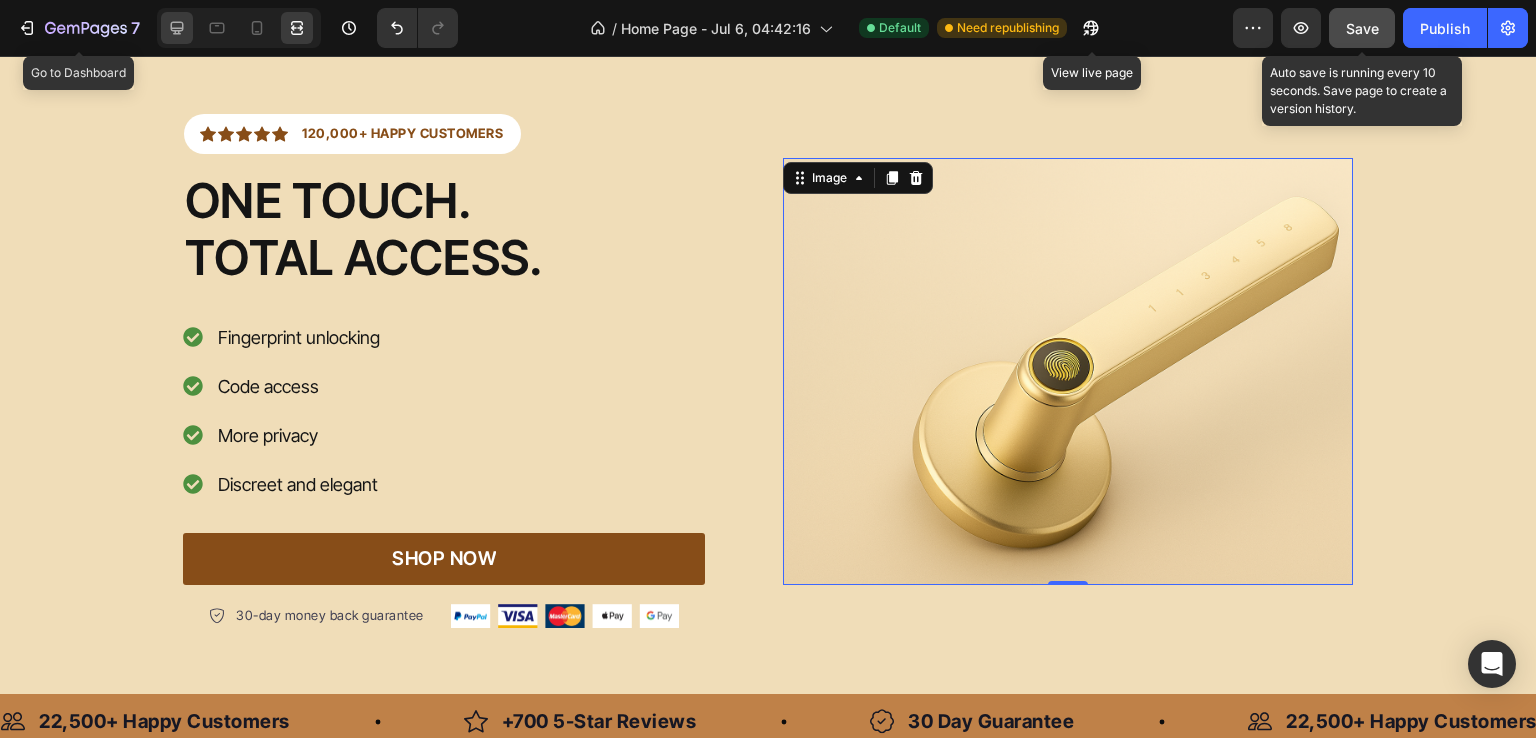 scroll, scrollTop: 0, scrollLeft: 0, axis: both 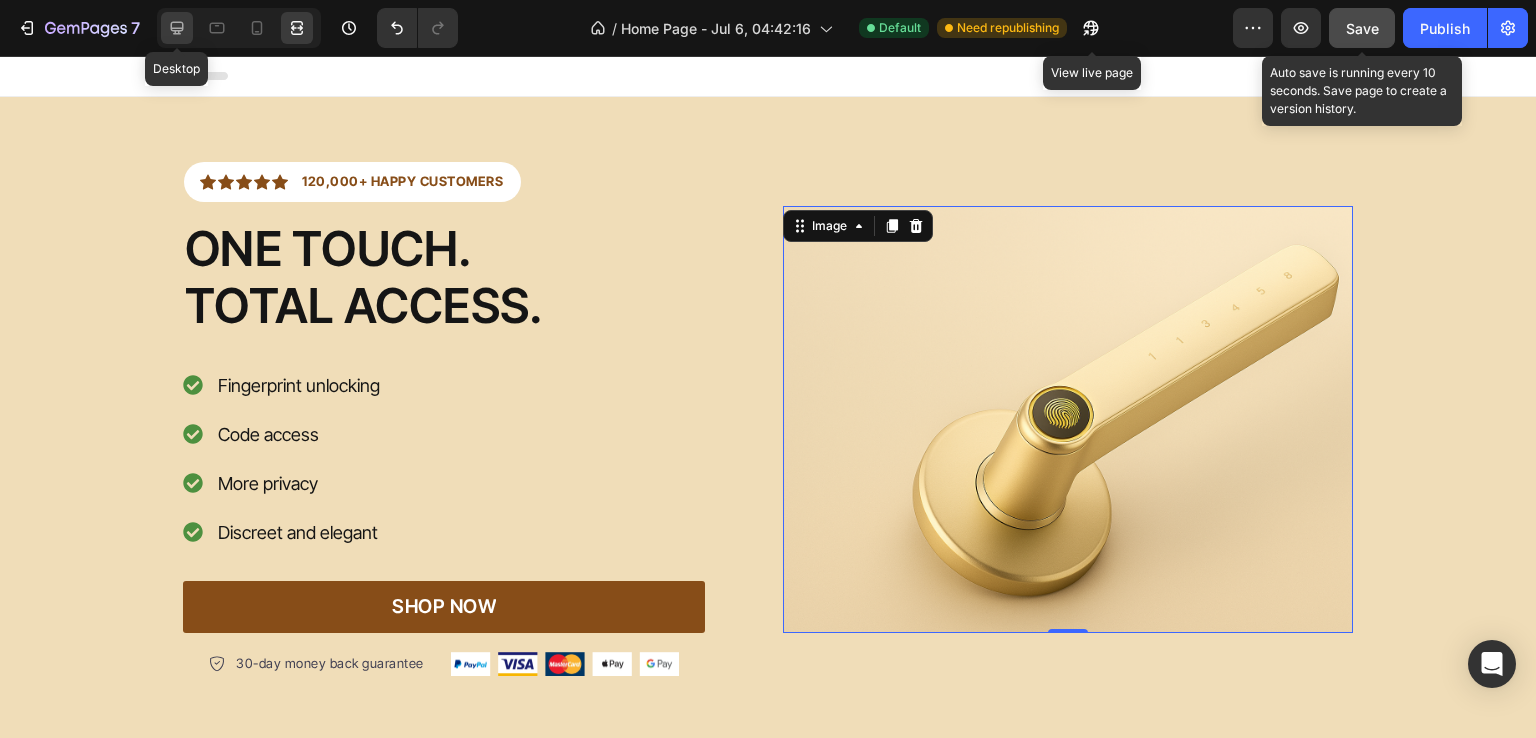 click 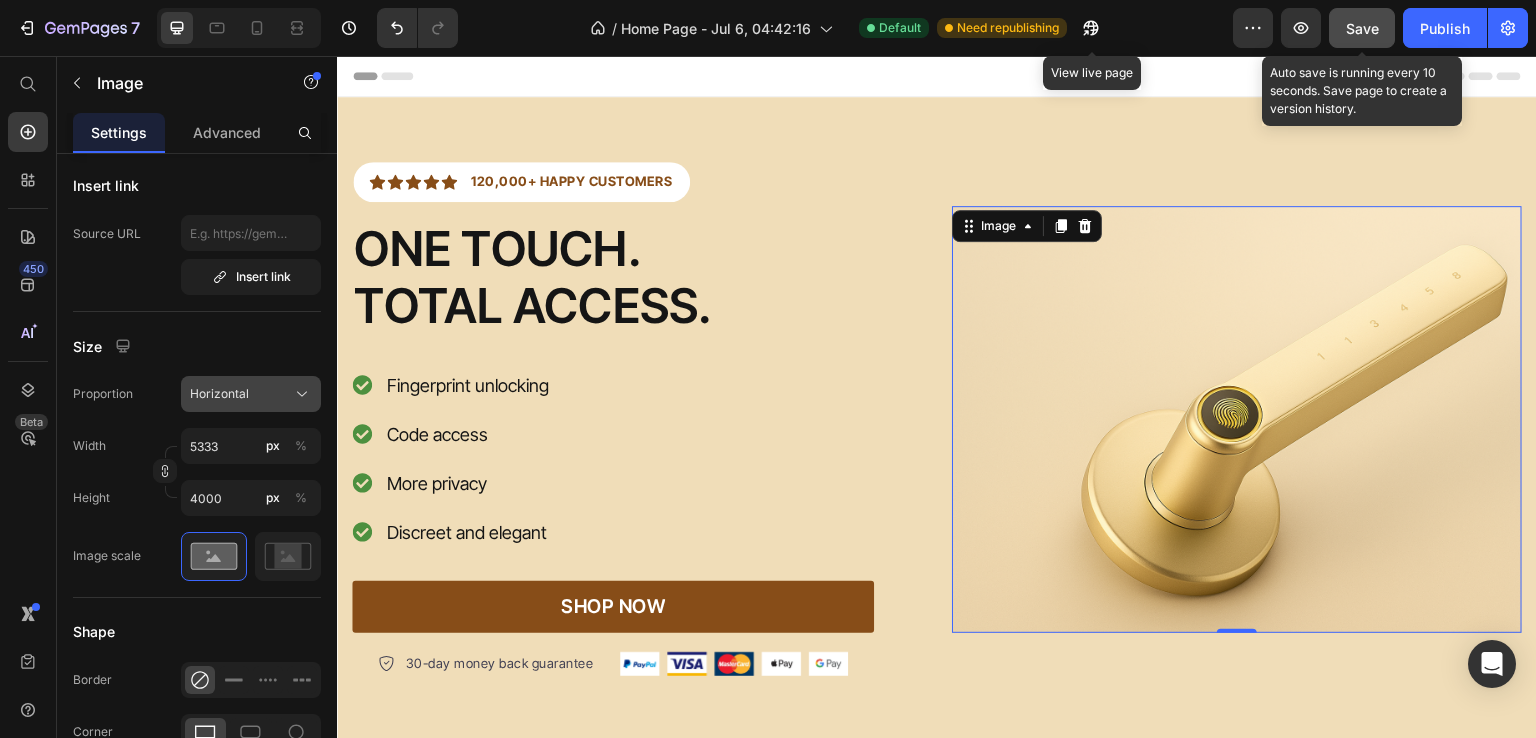 click on "Horizontal" at bounding box center [251, 394] 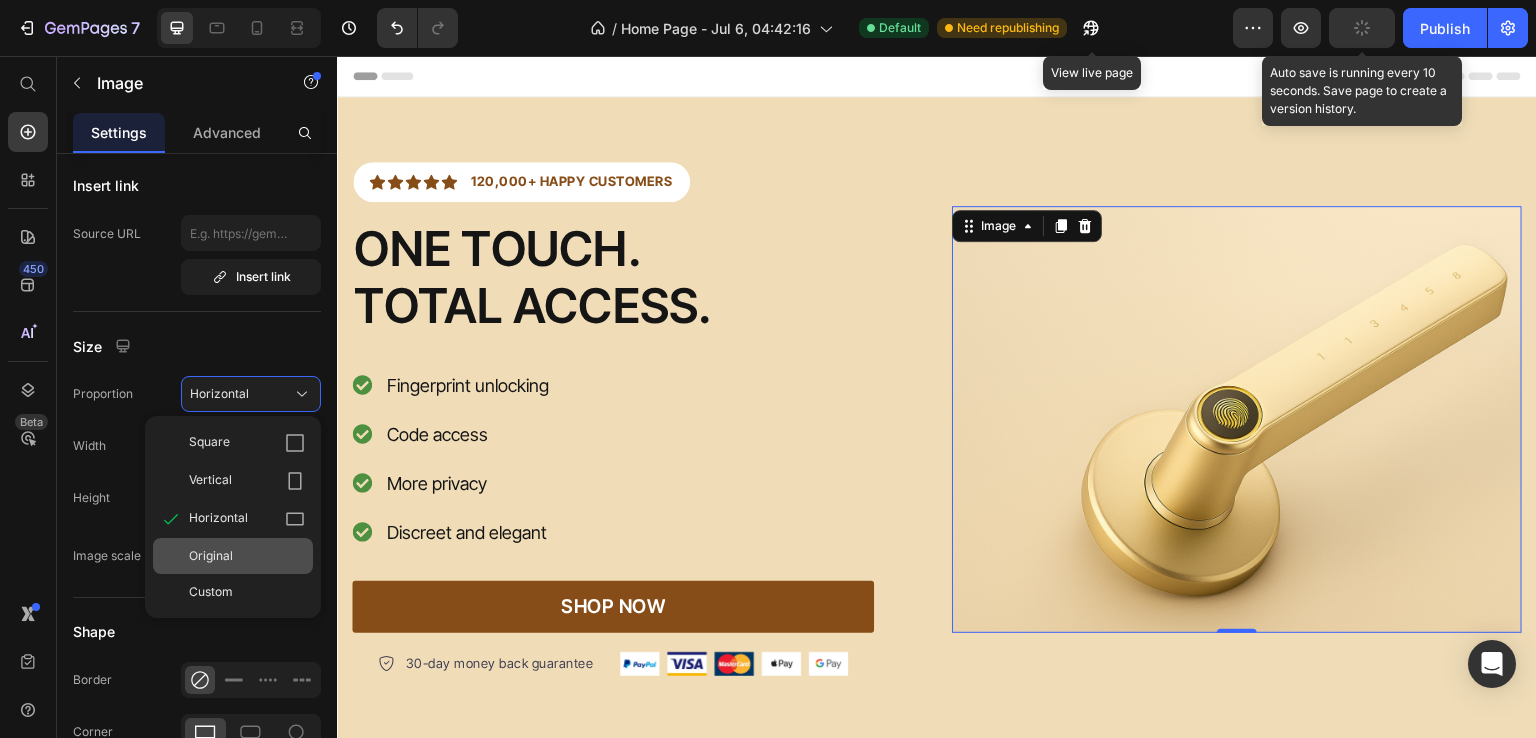 click on "Original" 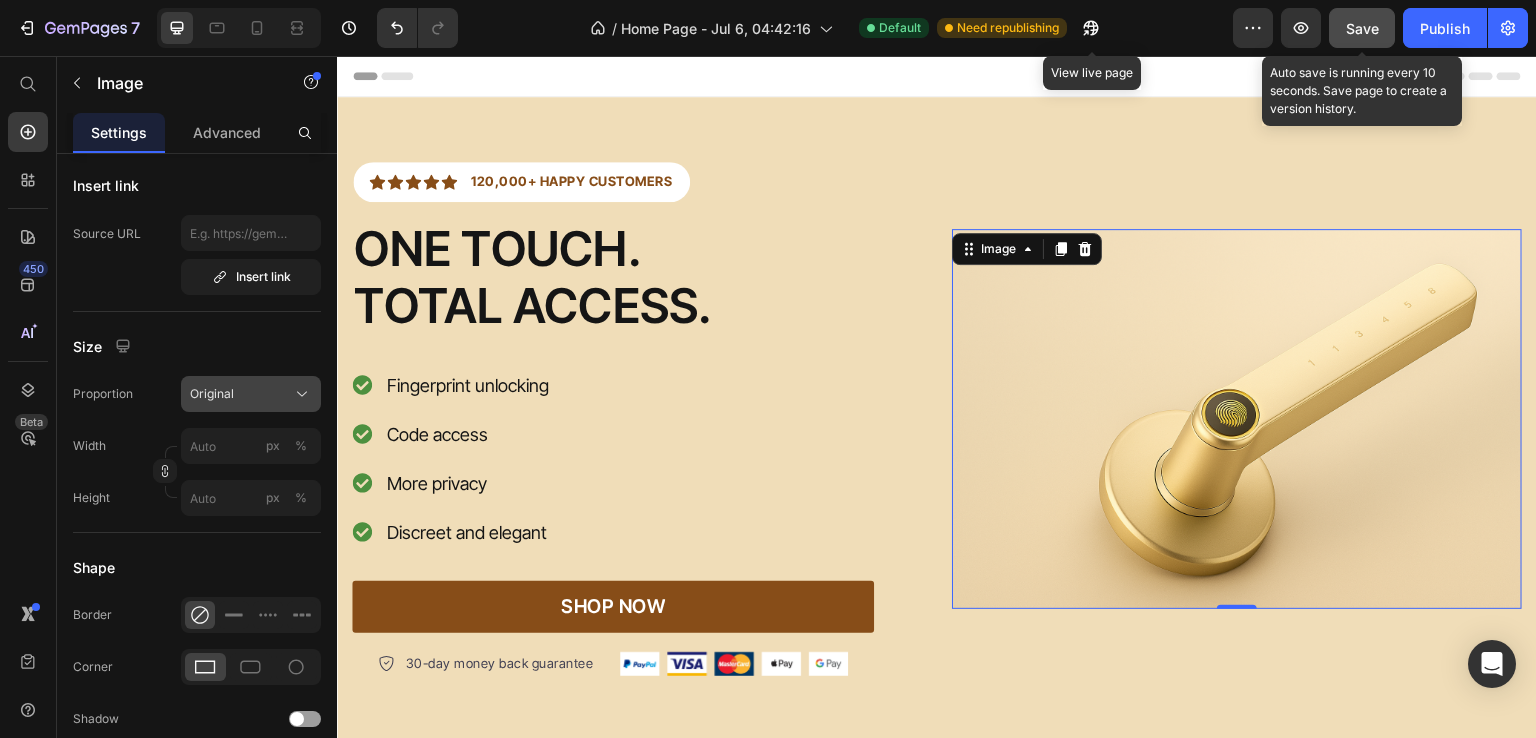 click on "Original" at bounding box center [251, 394] 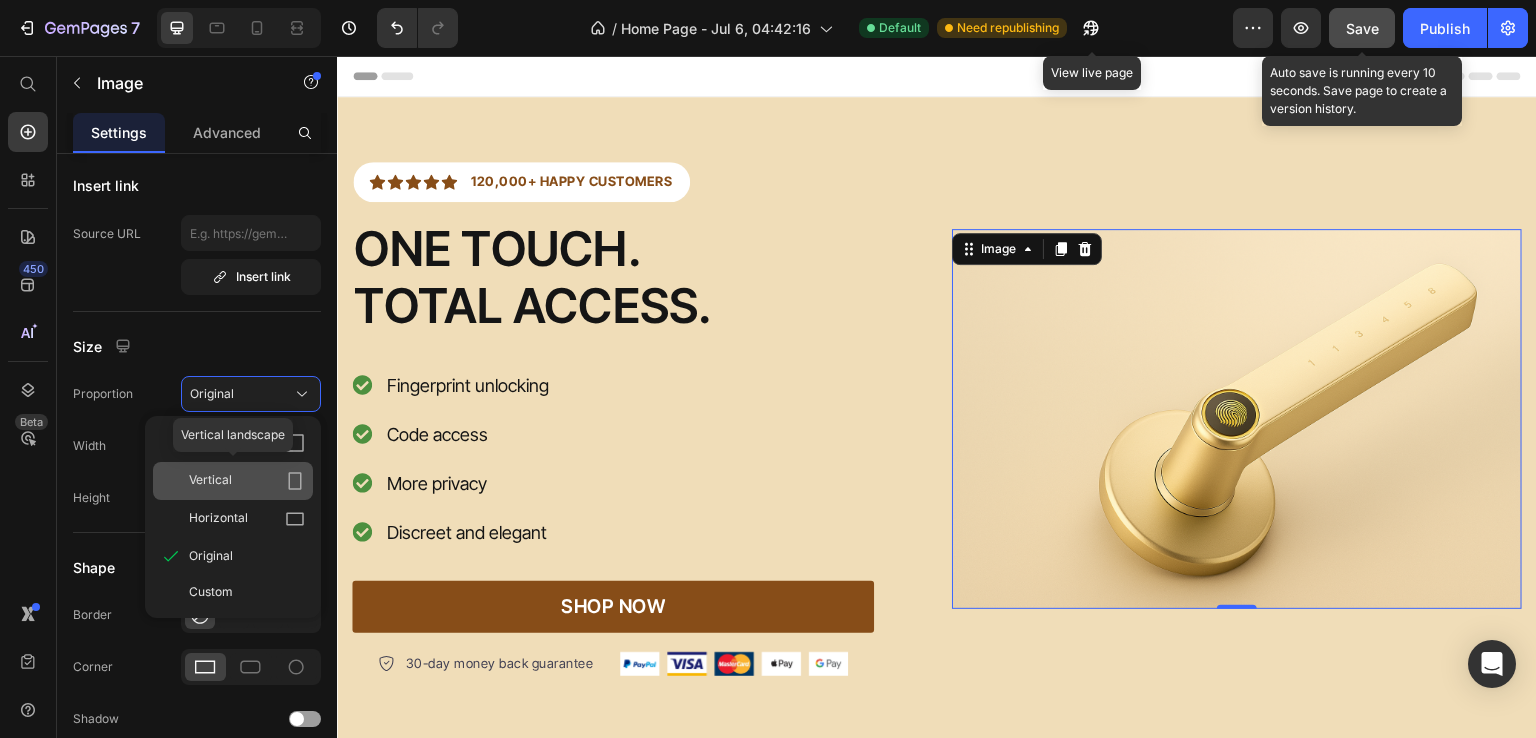 click on "Vertical" at bounding box center [247, 481] 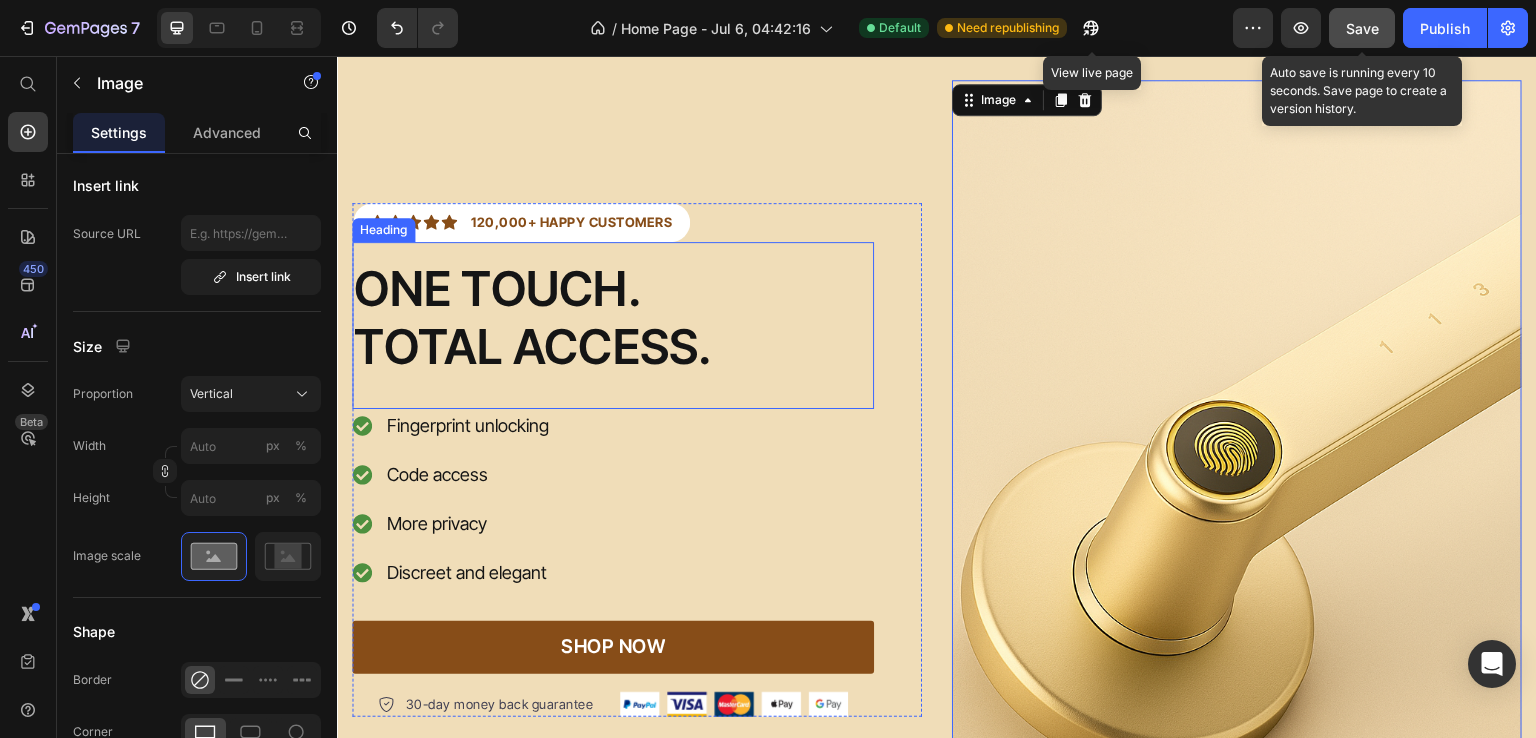 scroll, scrollTop: 0, scrollLeft: 0, axis: both 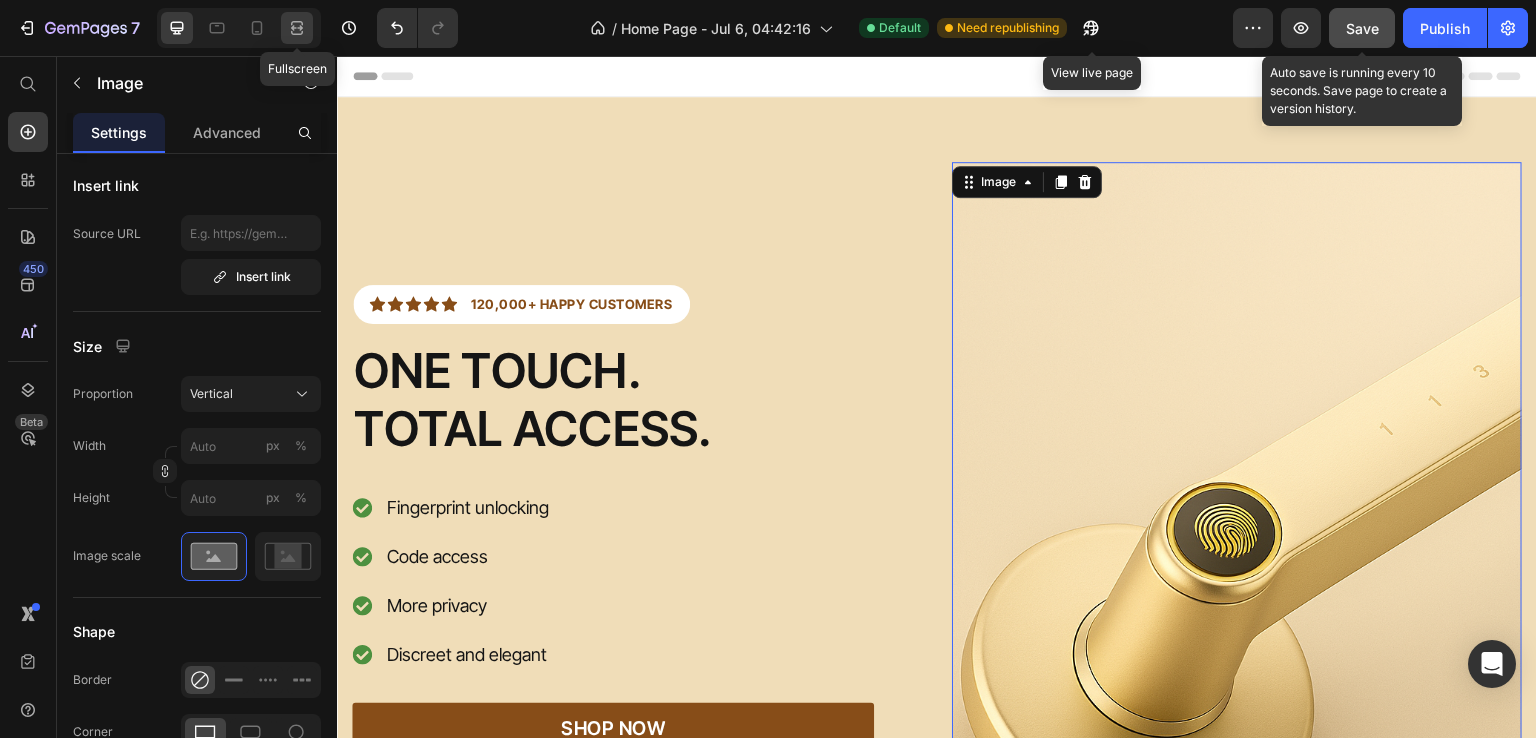 click 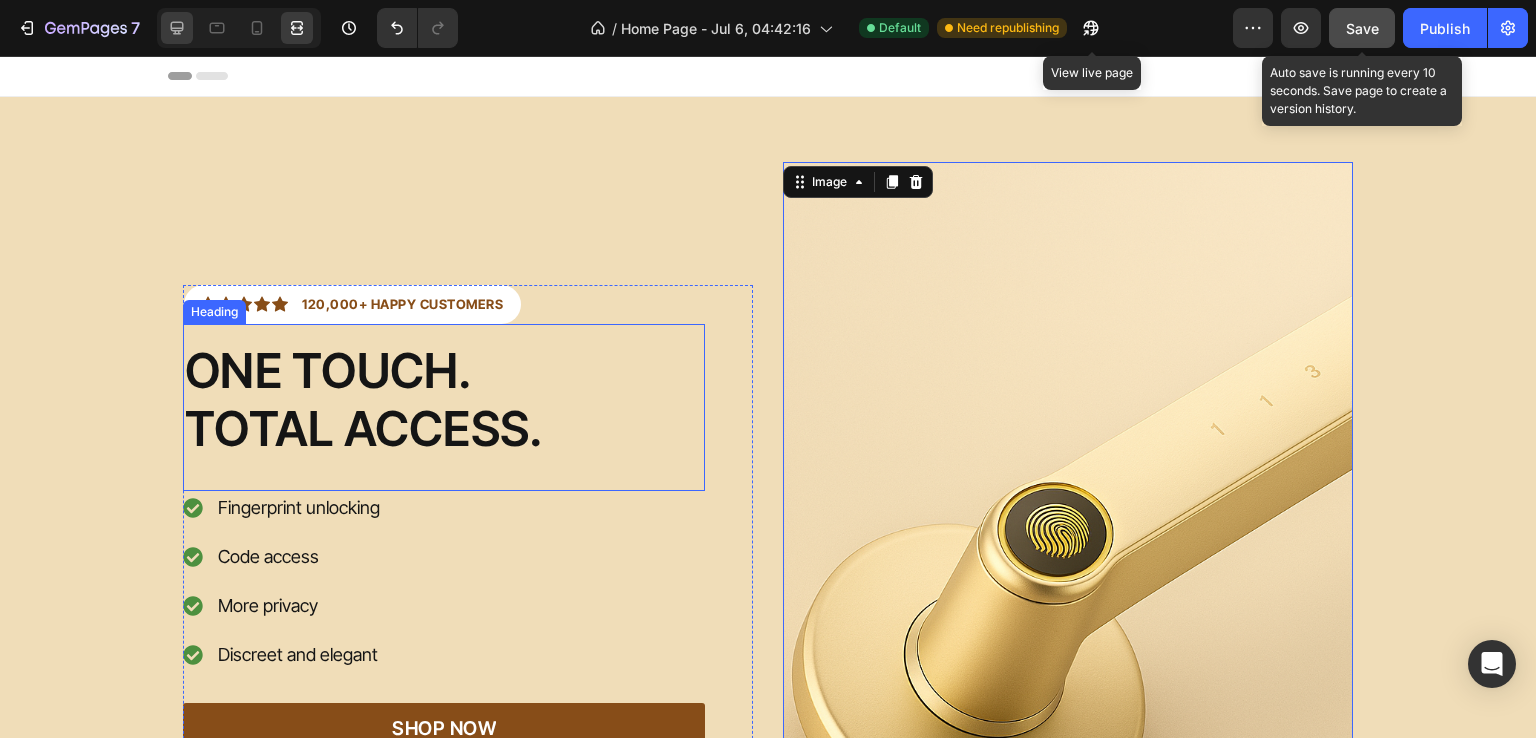 click 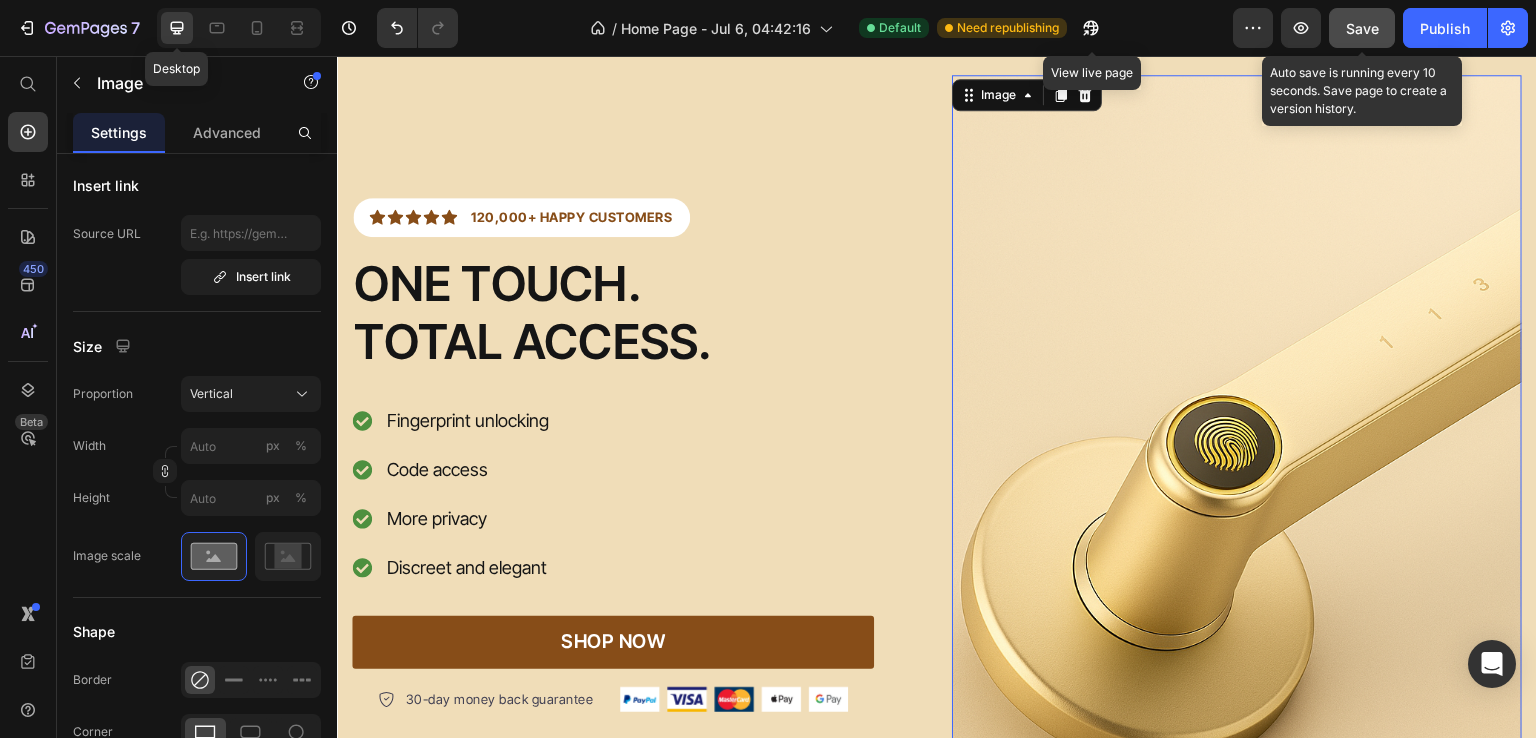 scroll, scrollTop: 86, scrollLeft: 0, axis: vertical 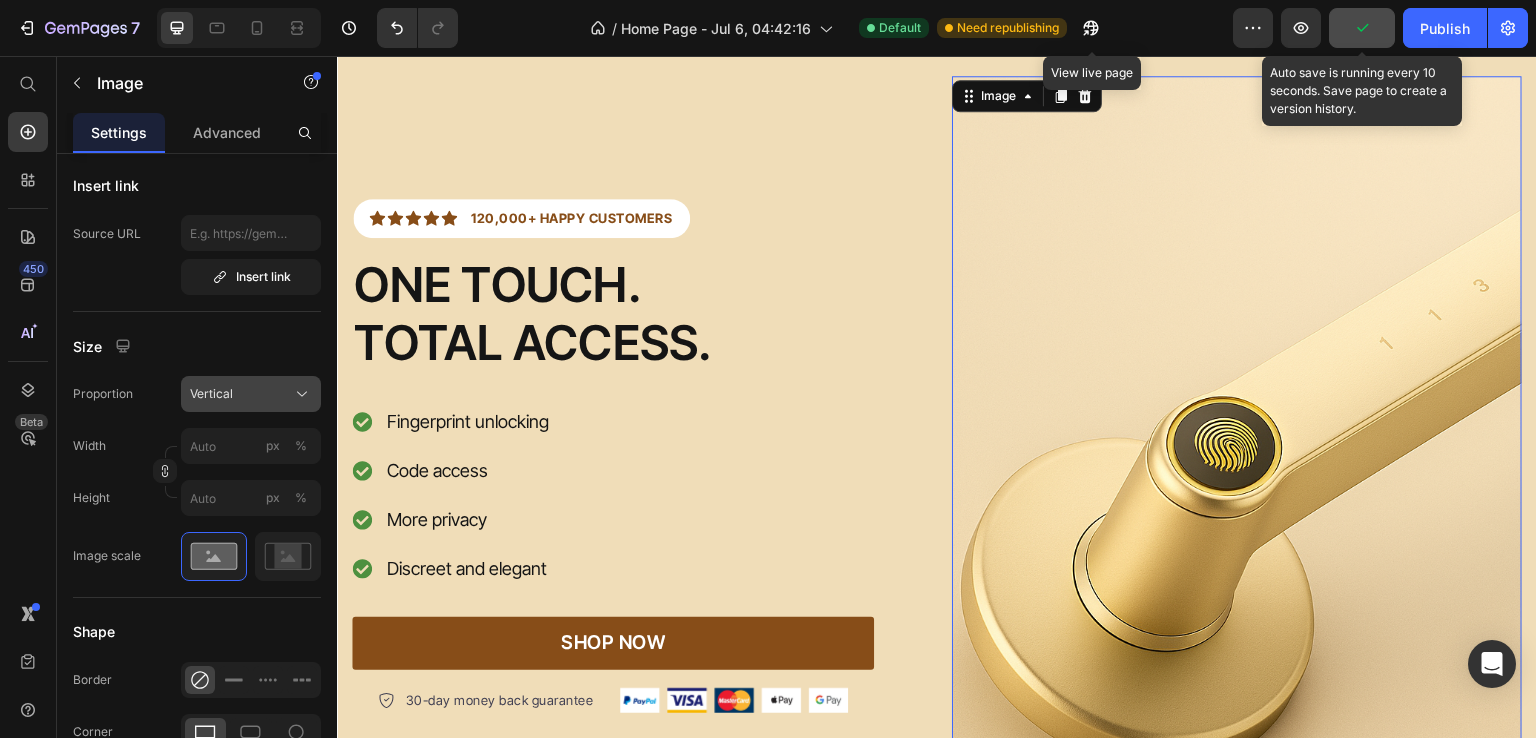 click on "Vertical" 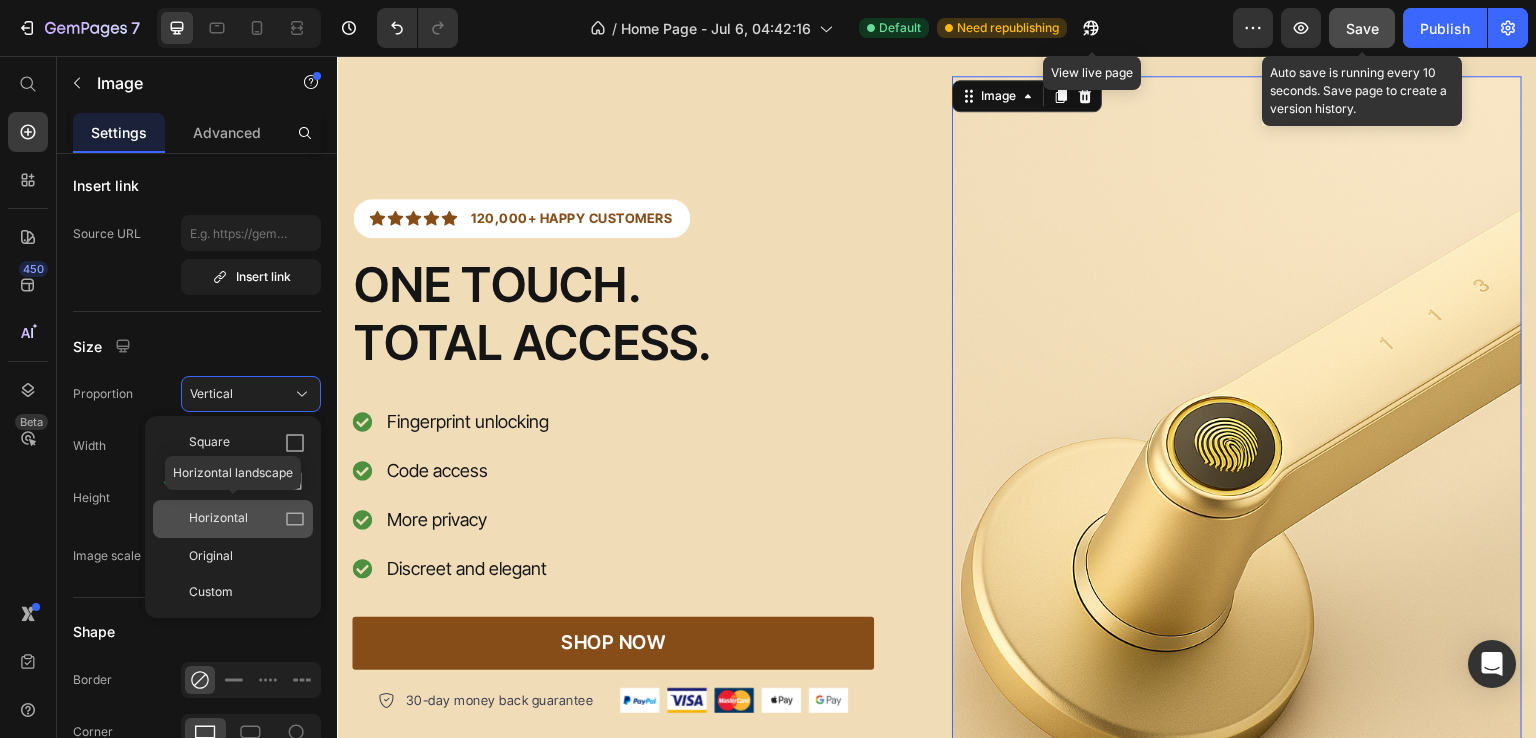 click on "Horizontal" 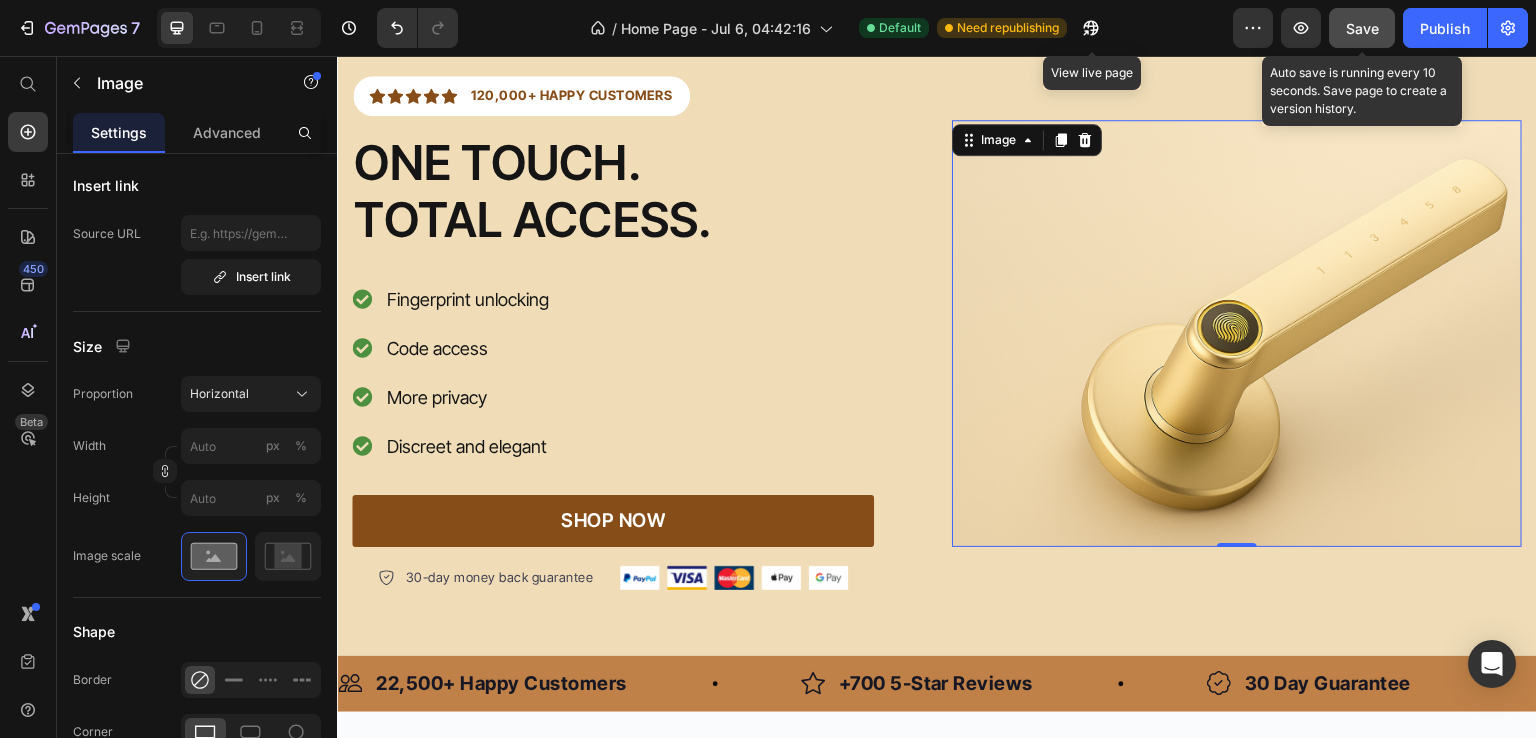 scroll, scrollTop: 0, scrollLeft: 0, axis: both 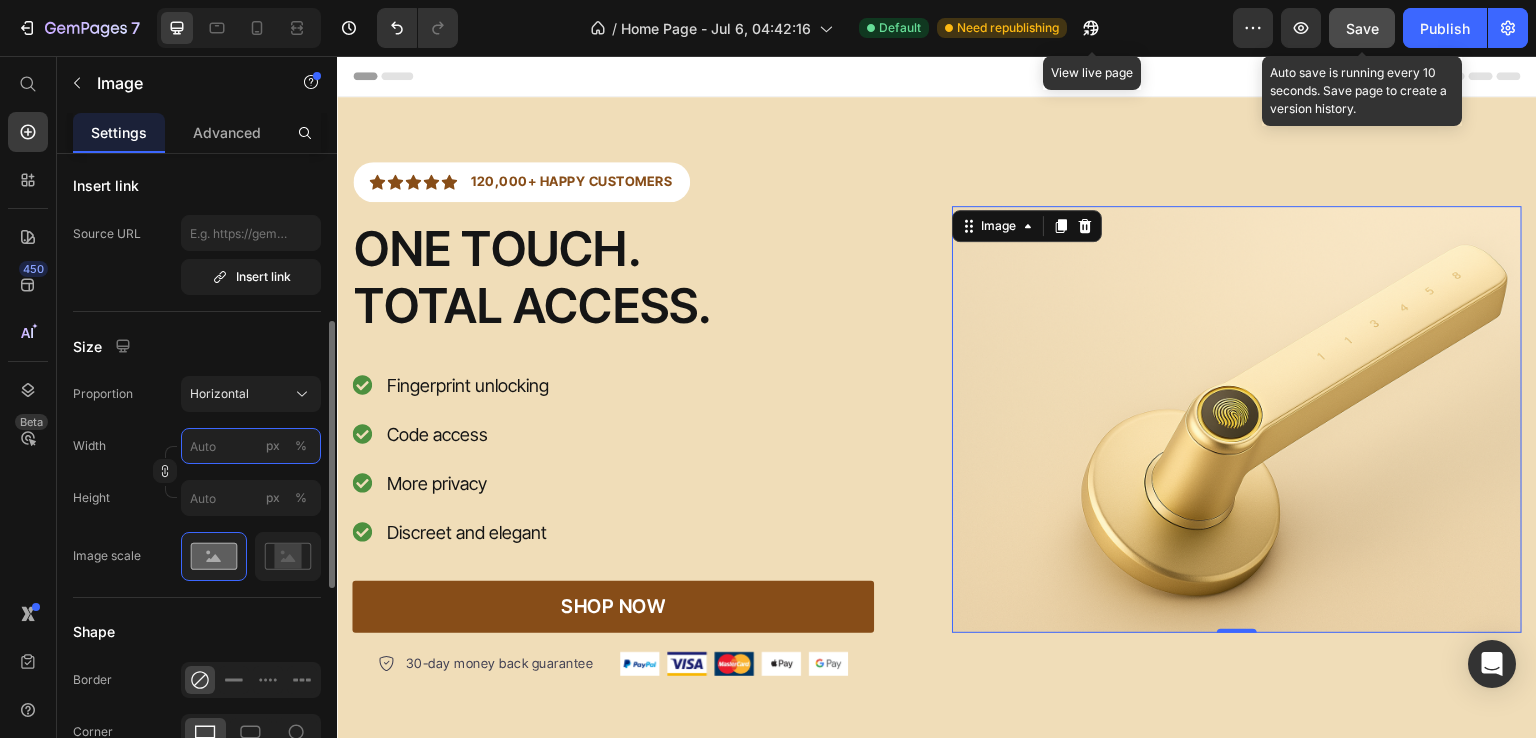 click on "px %" at bounding box center (251, 446) 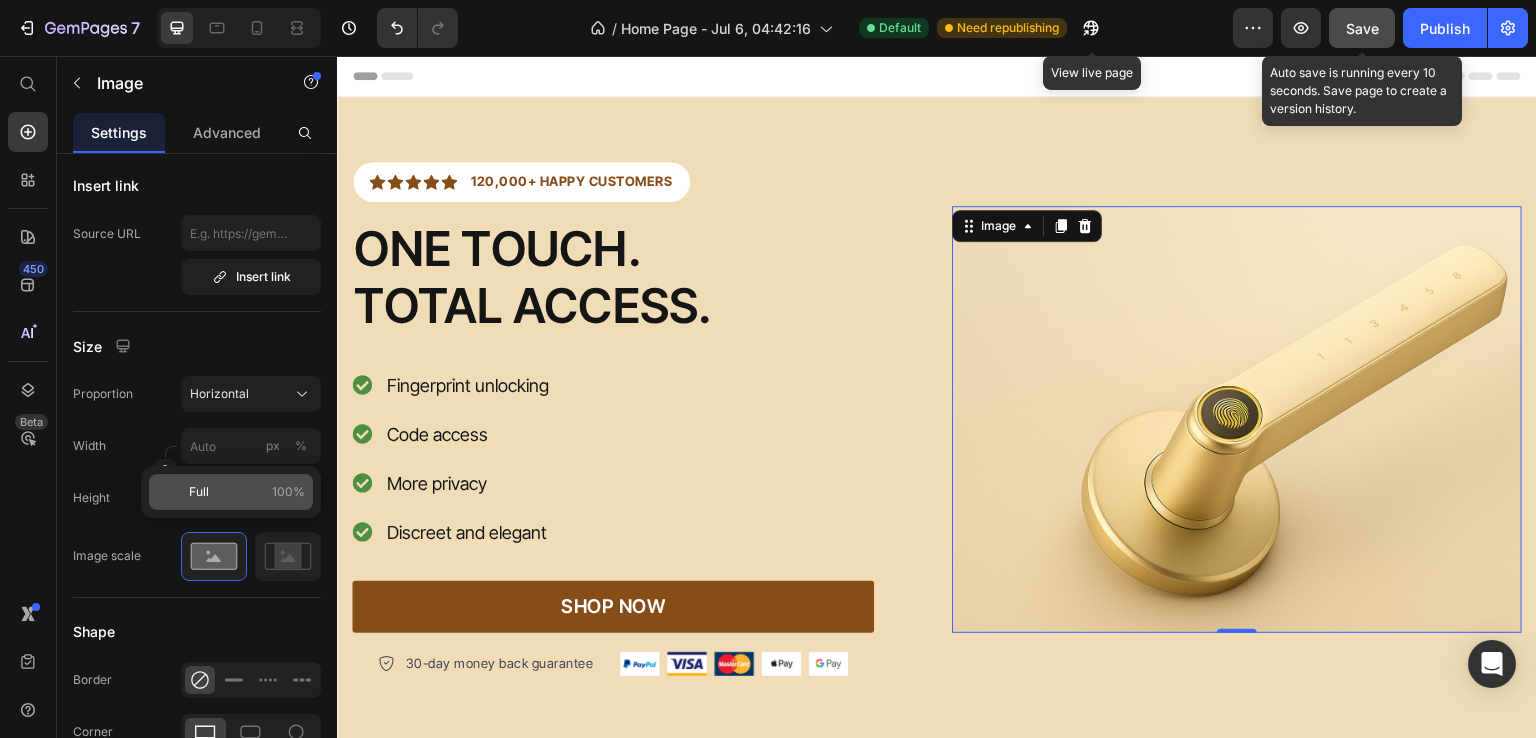 click on "Full 100%" at bounding box center [247, 492] 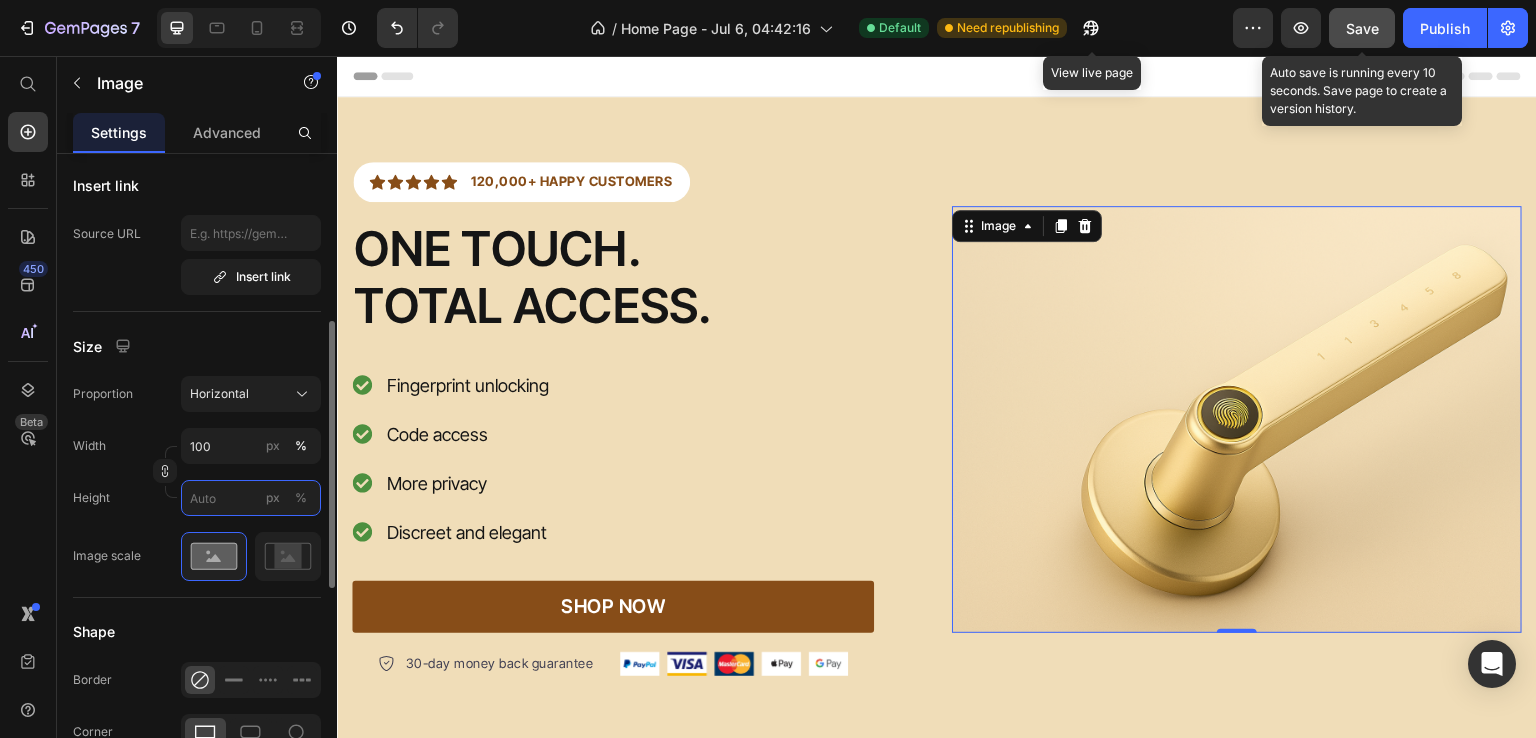 click on "px %" at bounding box center (251, 498) 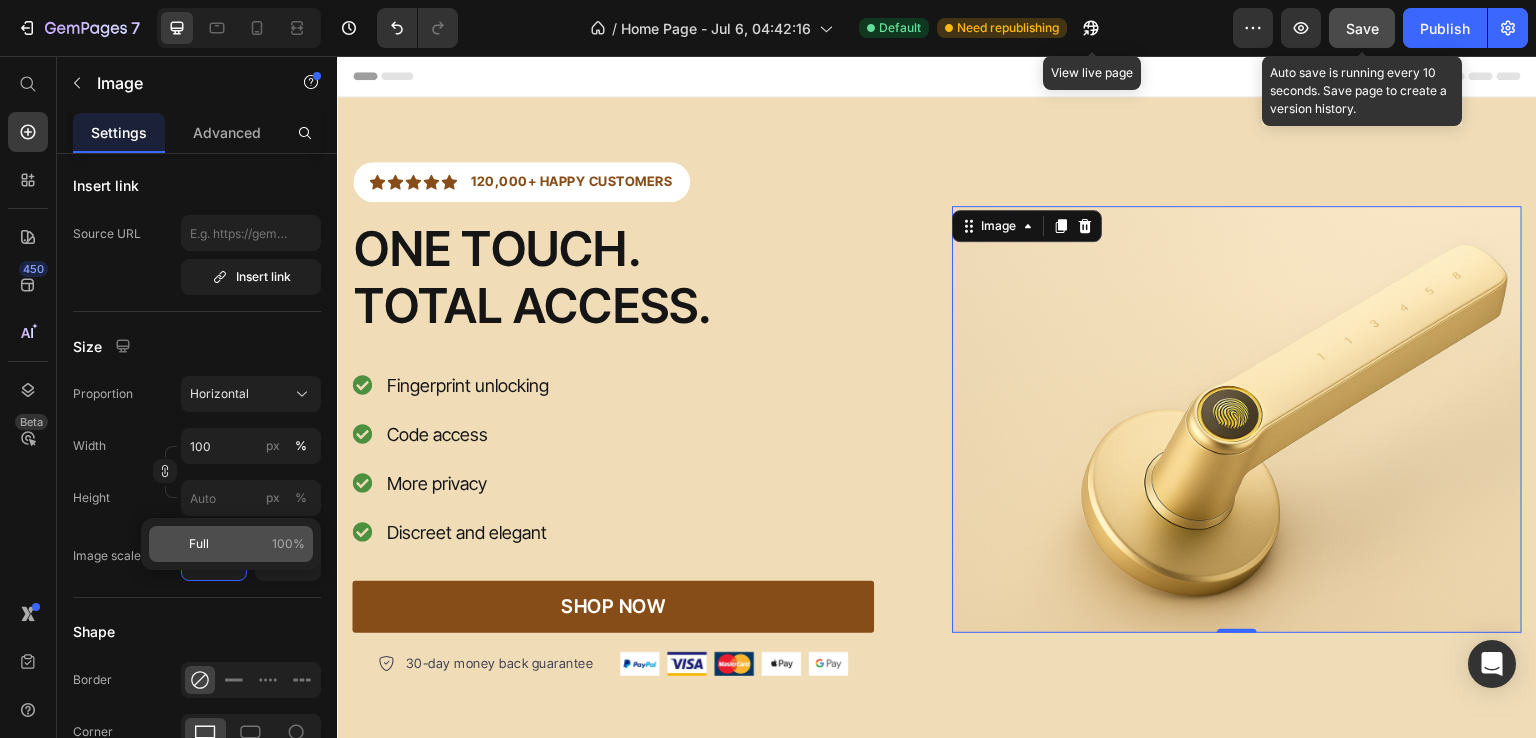 click on "Full 100%" at bounding box center [247, 544] 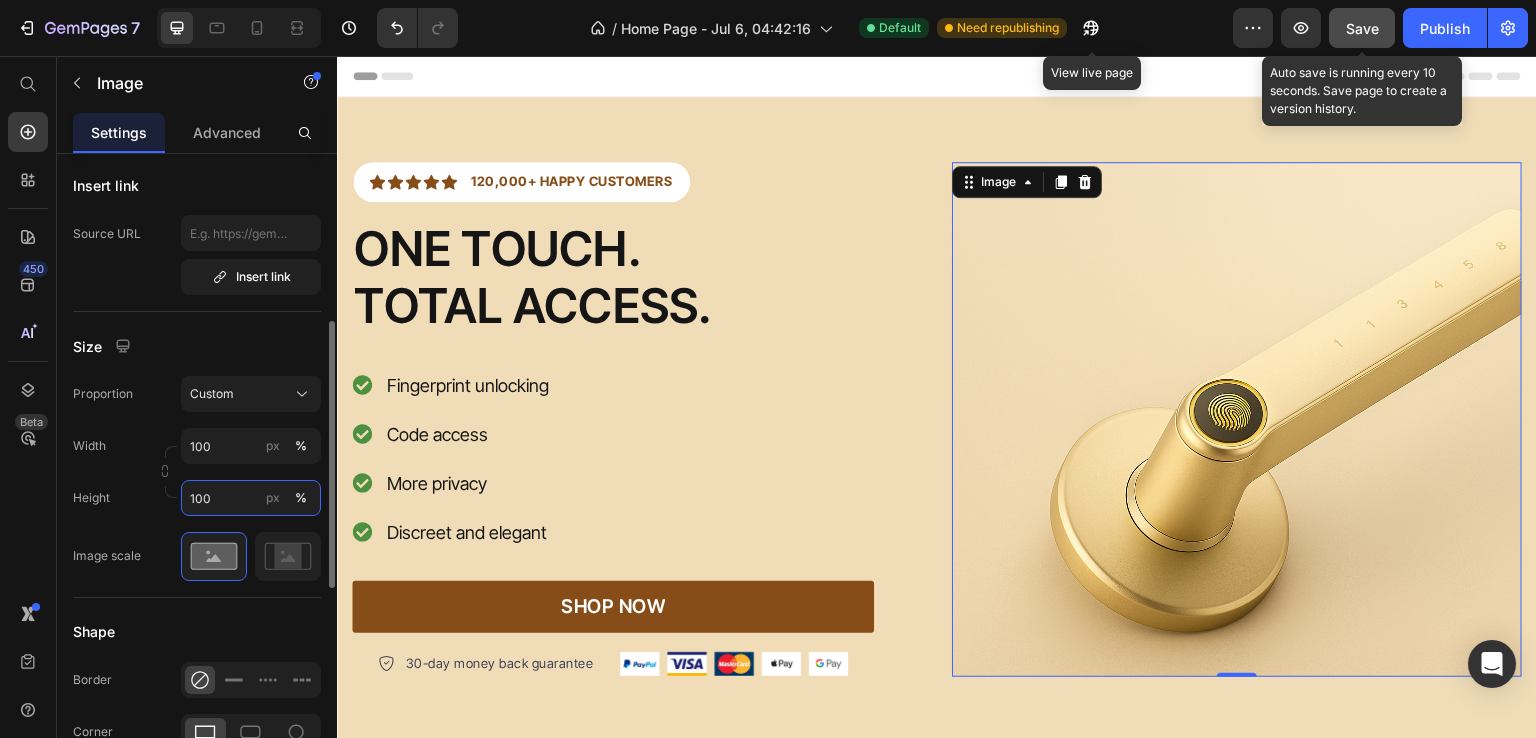 click on "100" at bounding box center (251, 498) 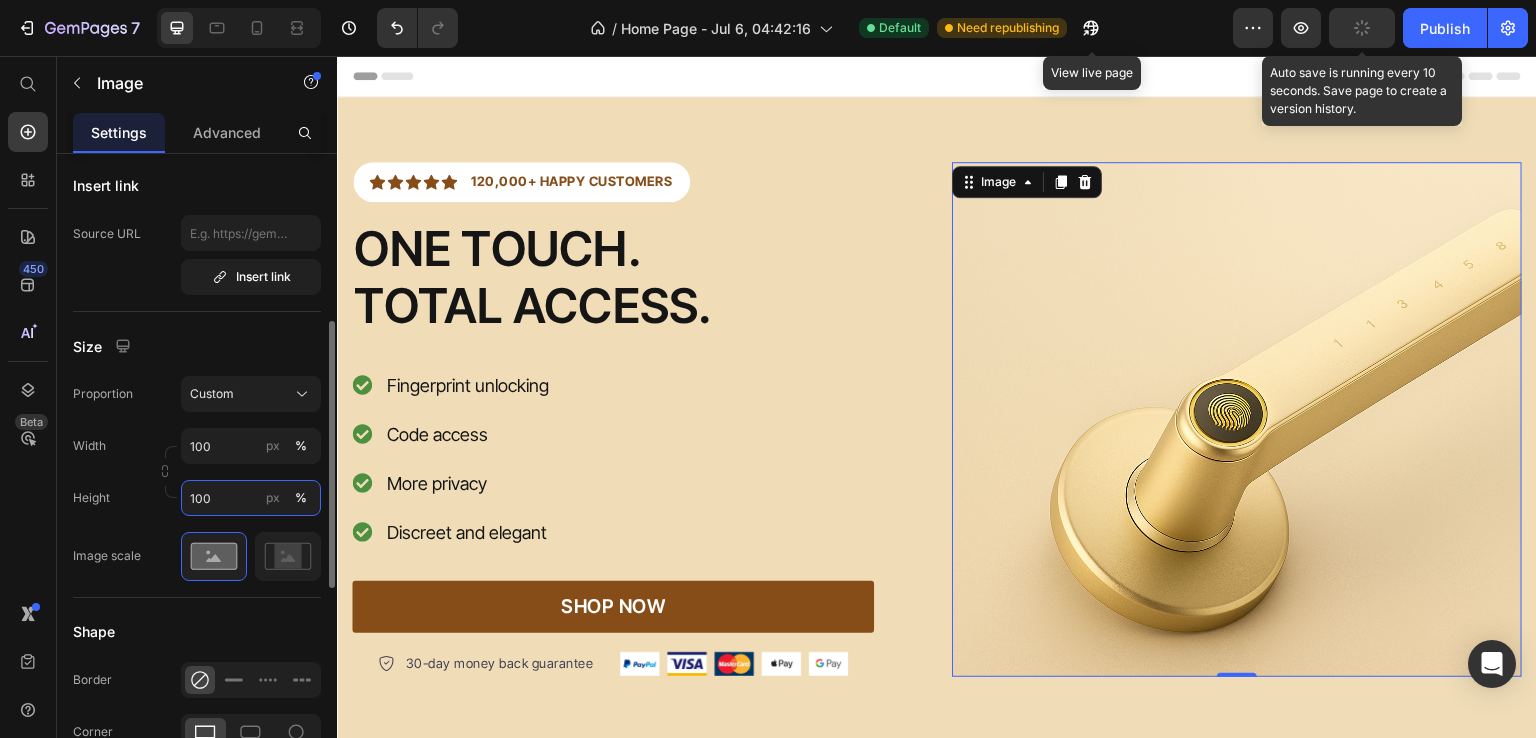 click on "100" at bounding box center (251, 498) 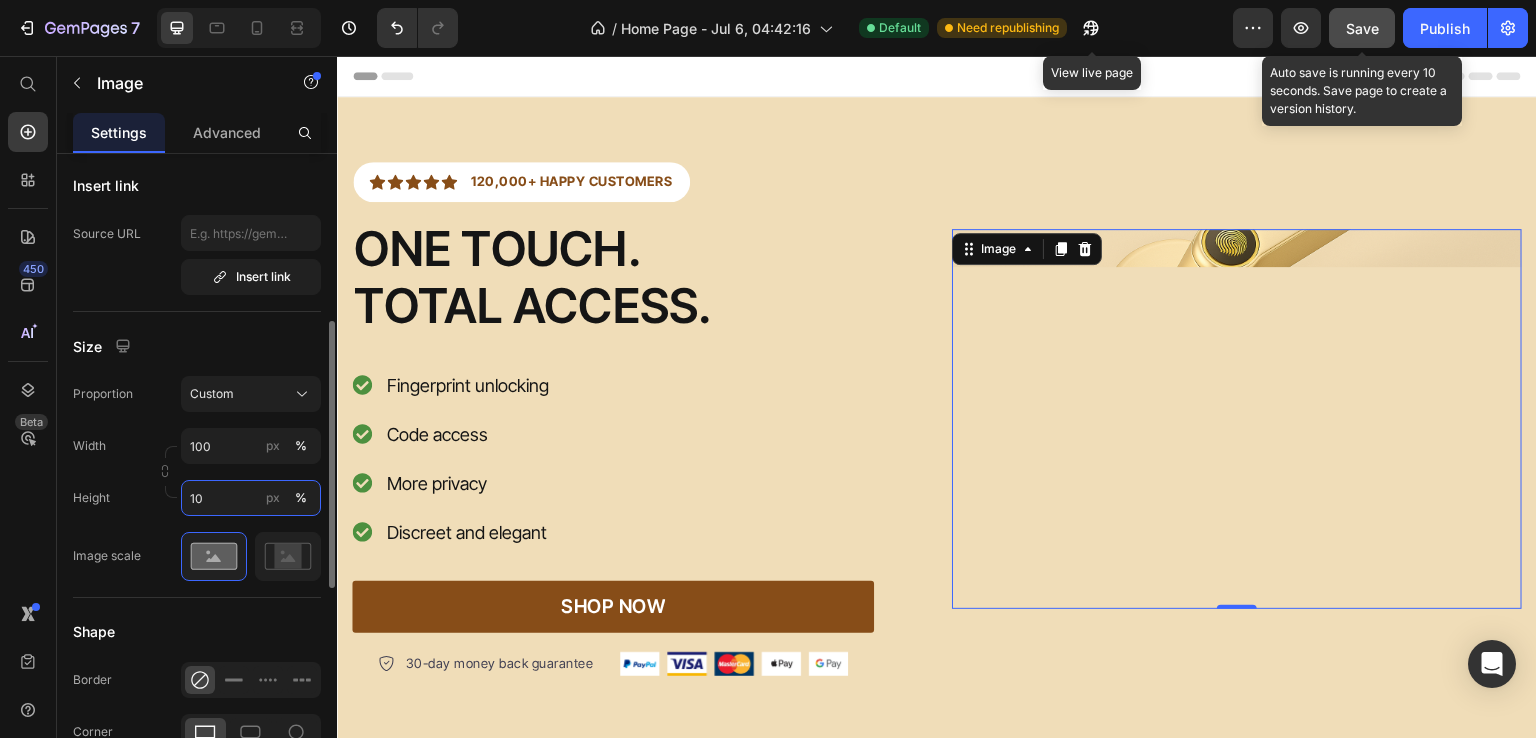 type on "1" 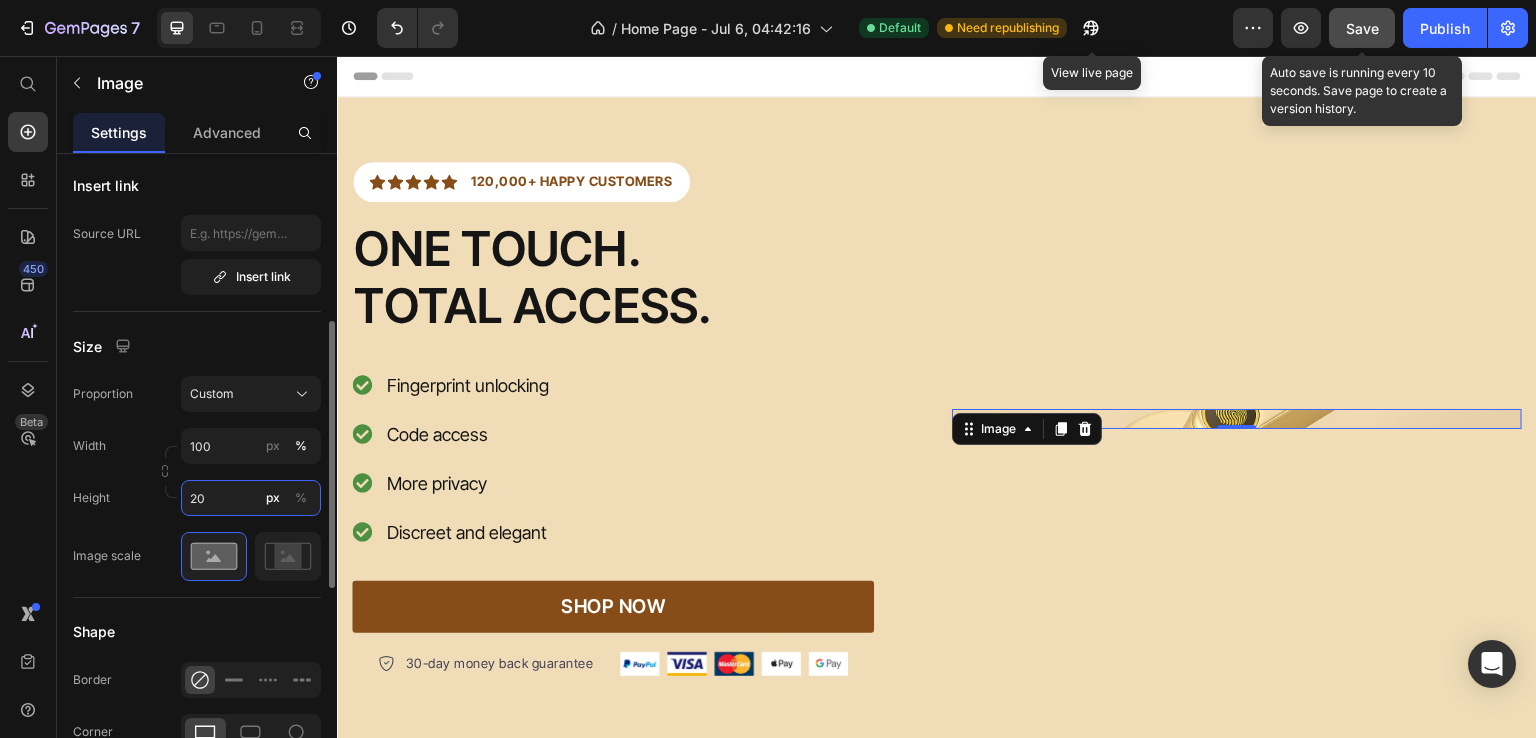 type on "2" 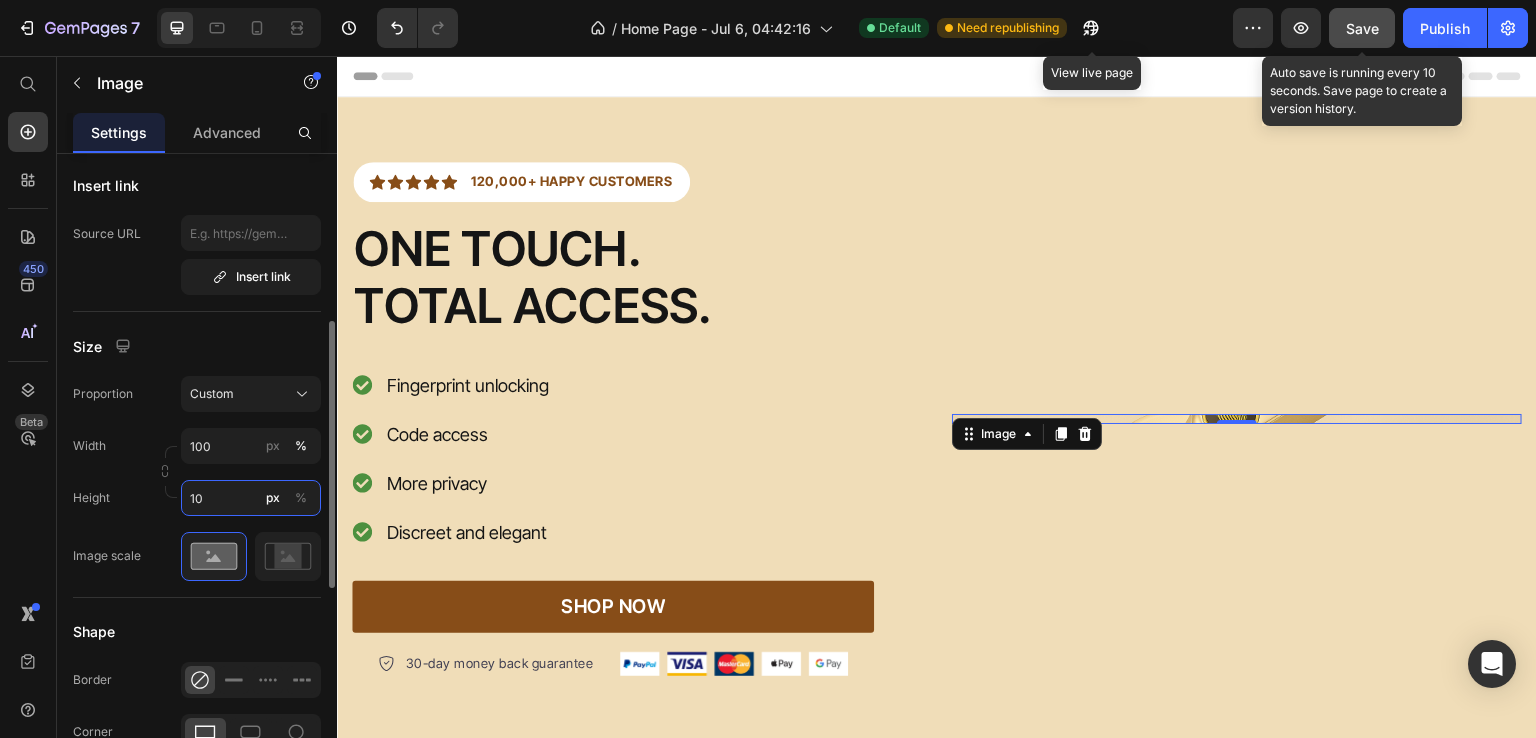 type on "1" 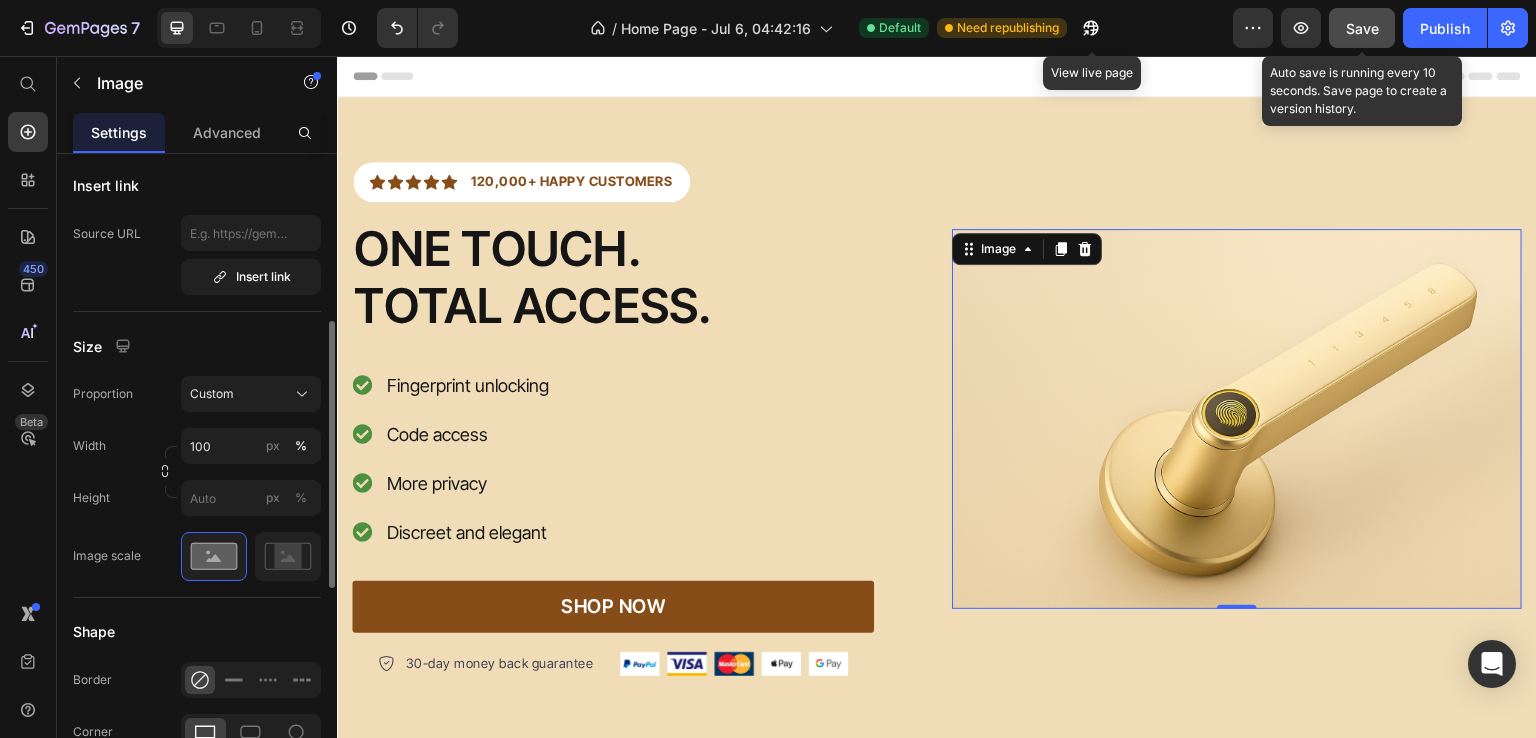 click at bounding box center (329, 474) 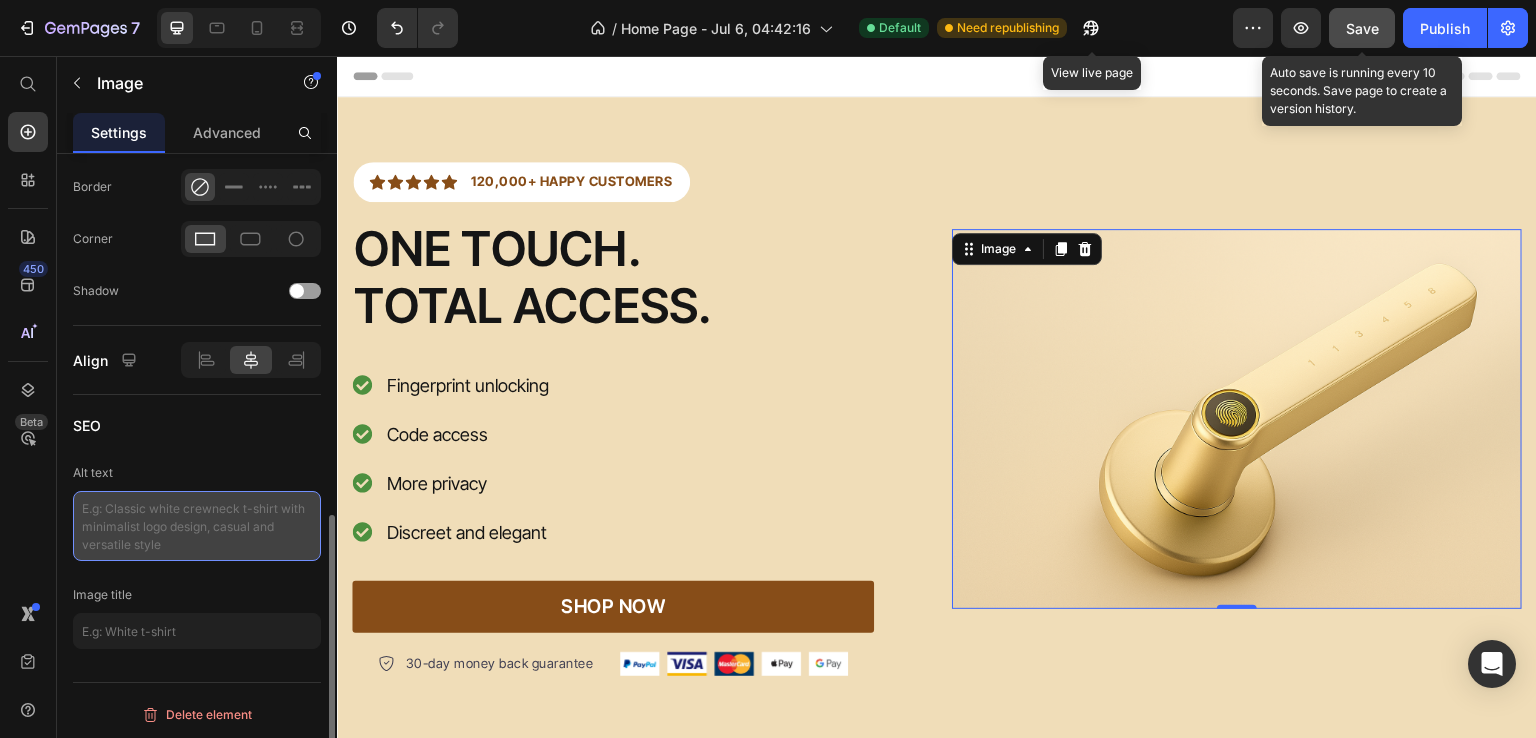 click at bounding box center (197, 526) 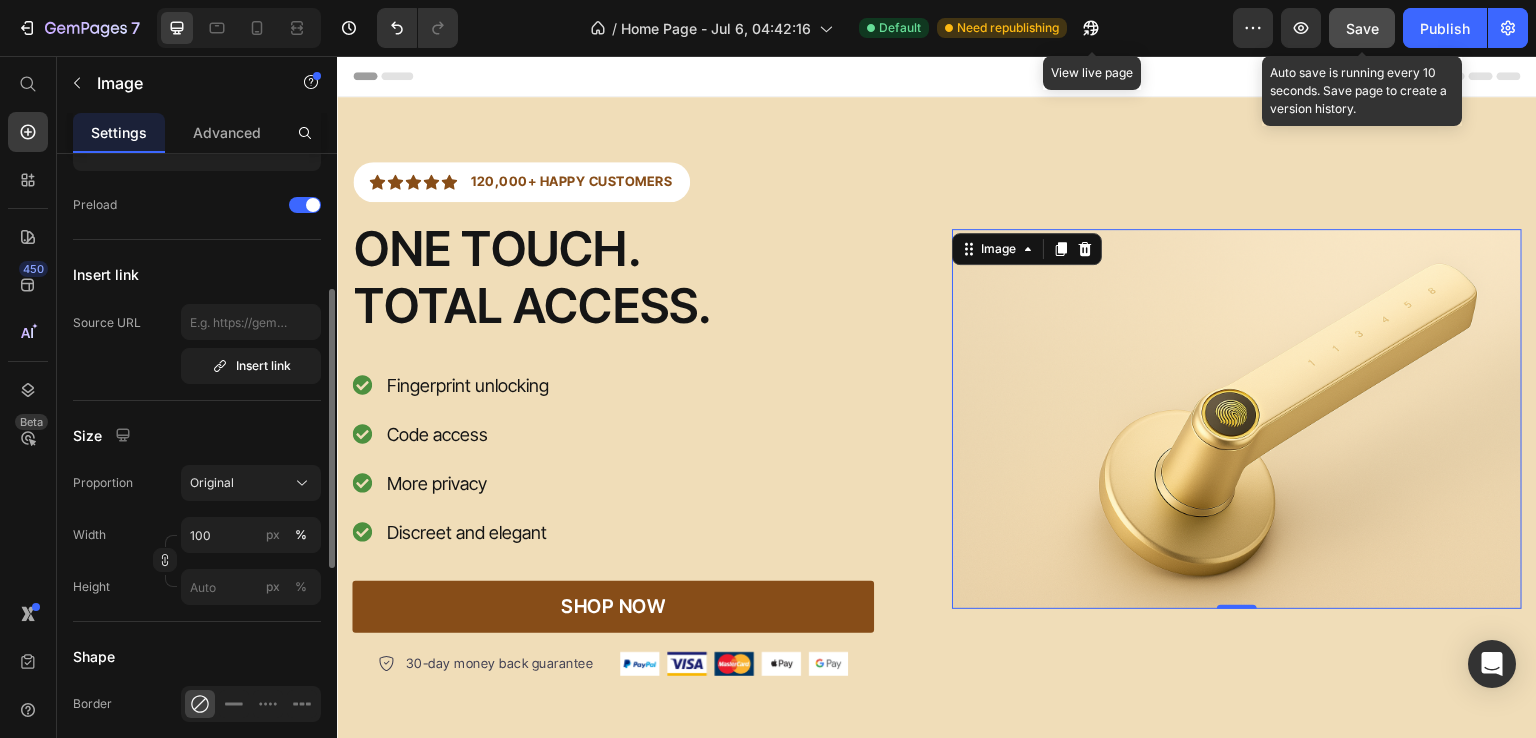 scroll, scrollTop: 310, scrollLeft: 0, axis: vertical 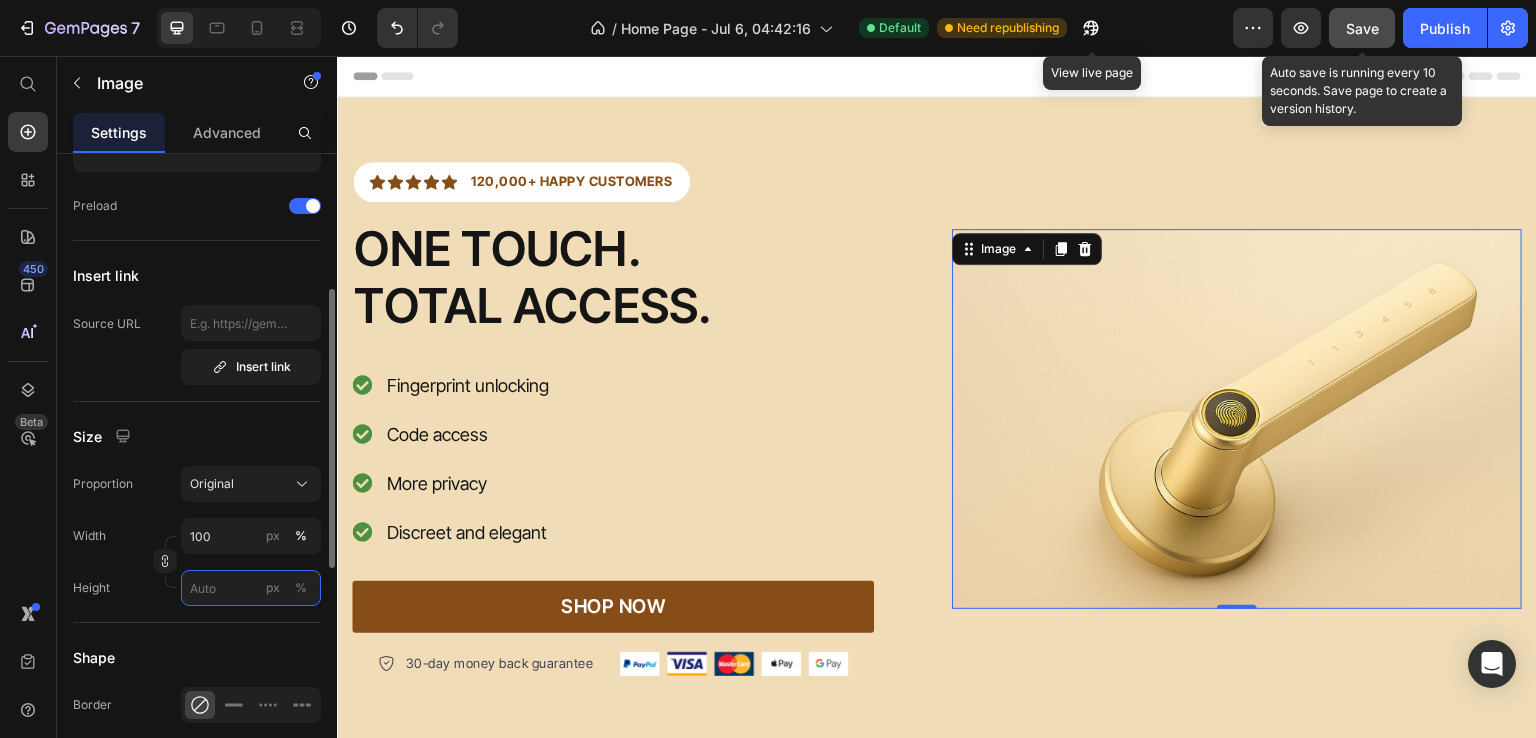 click on "px %" at bounding box center (251, 588) 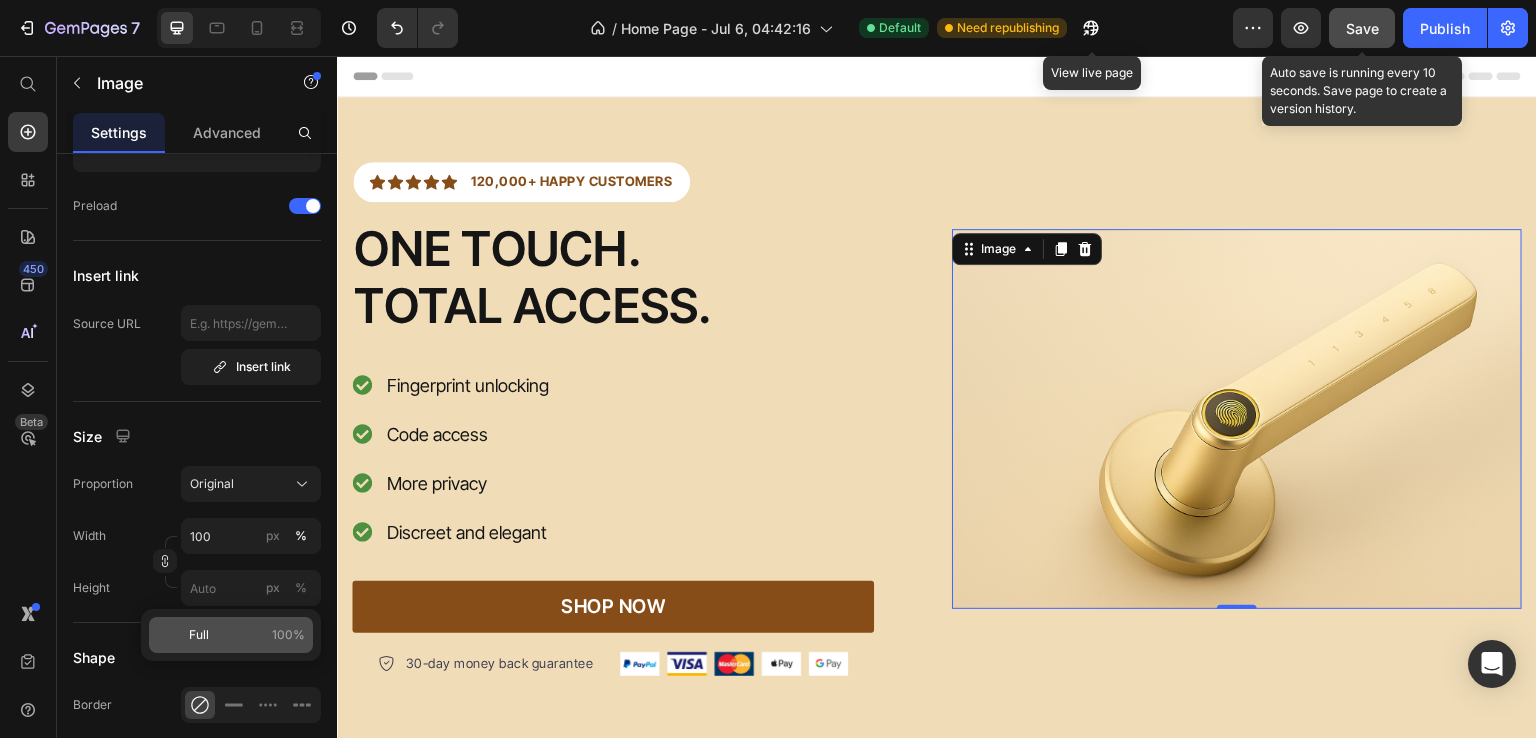 click on "Full 100%" 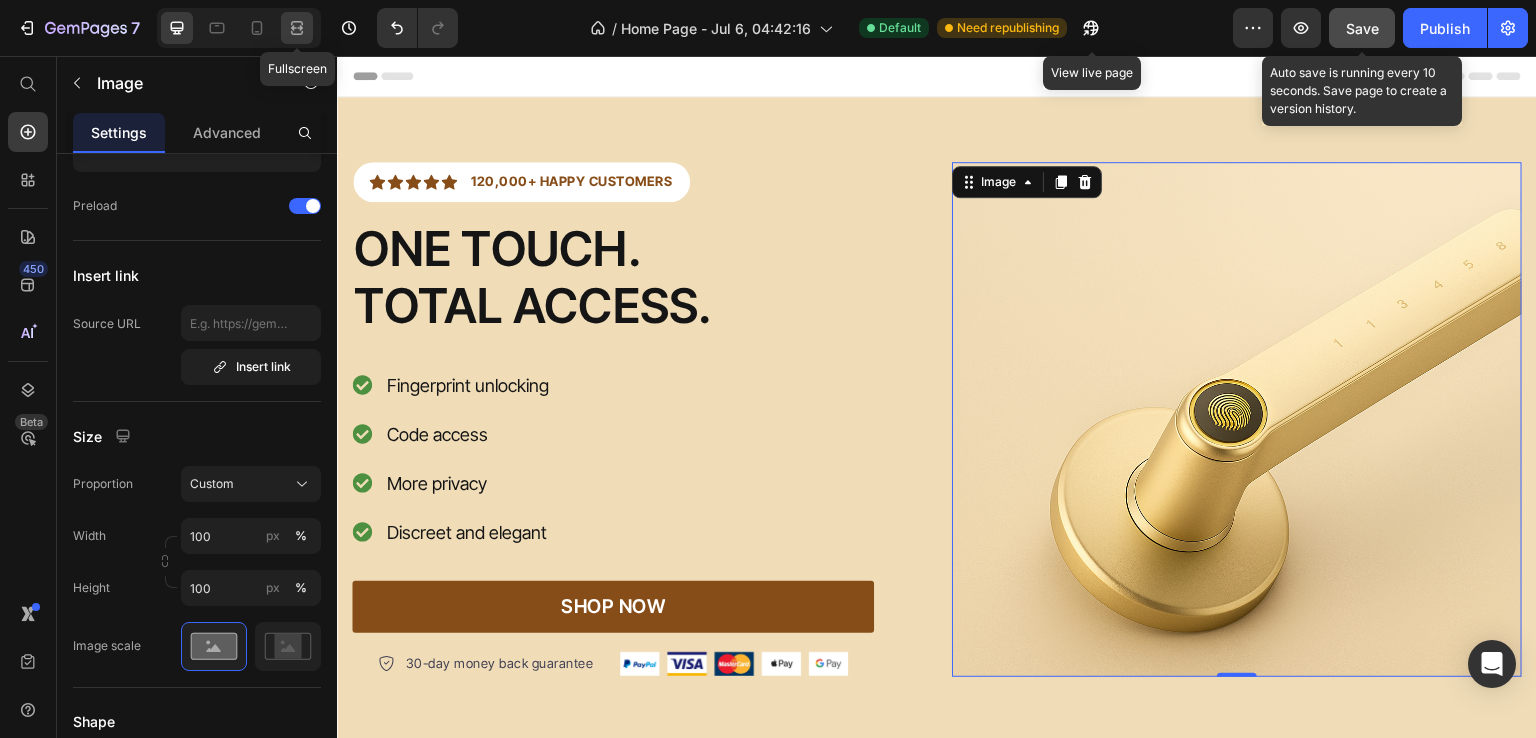 click 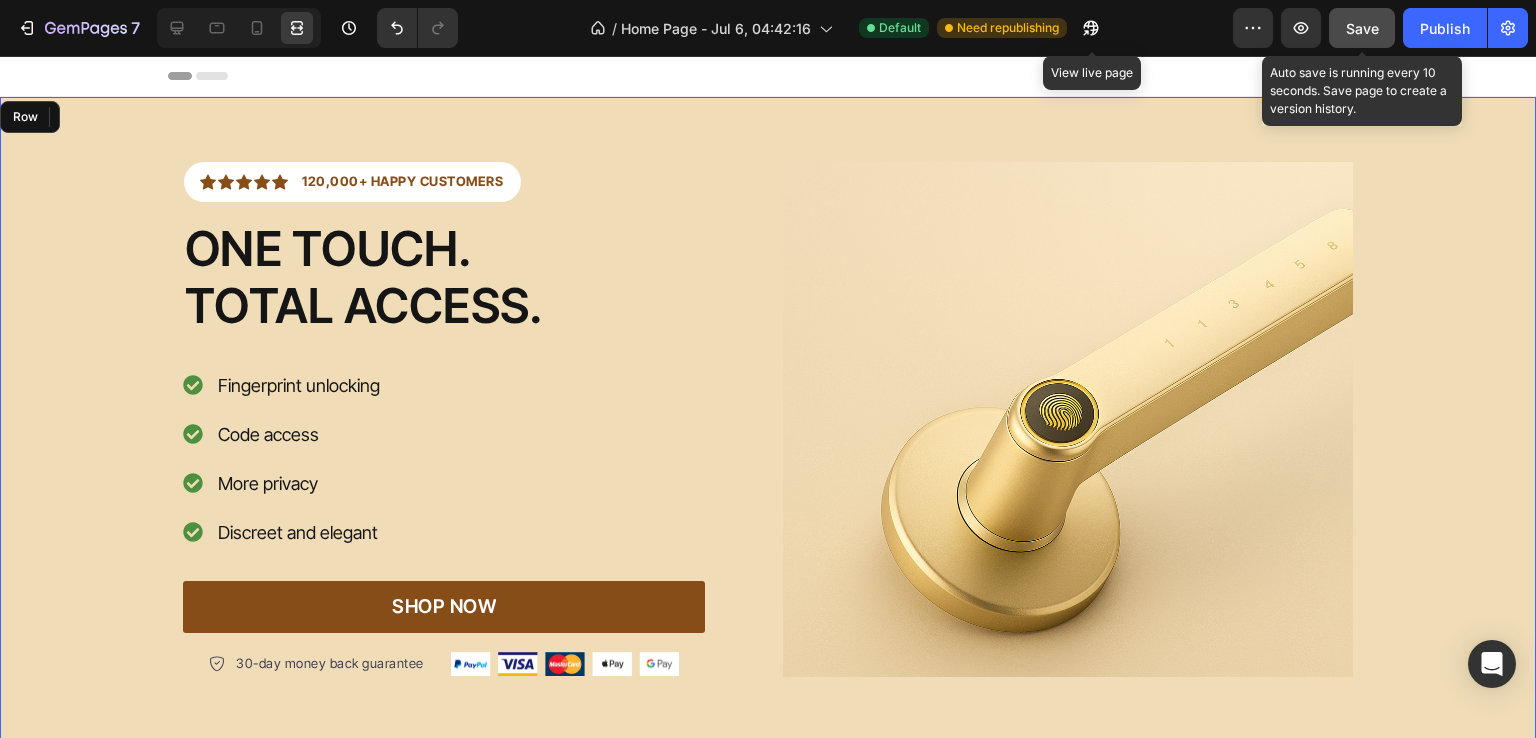 click on "Icon Icon Icon Icon Icon Icon List Hoz 120,000+ HAPPY CUSTOMERS Text block Row ONE TOUCH. TOTAL ACCESS. Heading Fingerprint unlocking Code access More privacy Discreet and elegant Item list SHOP NOW Button
30-day money back guarantee Item list Image Row Row Image   0 Row Row" at bounding box center (768, 419) 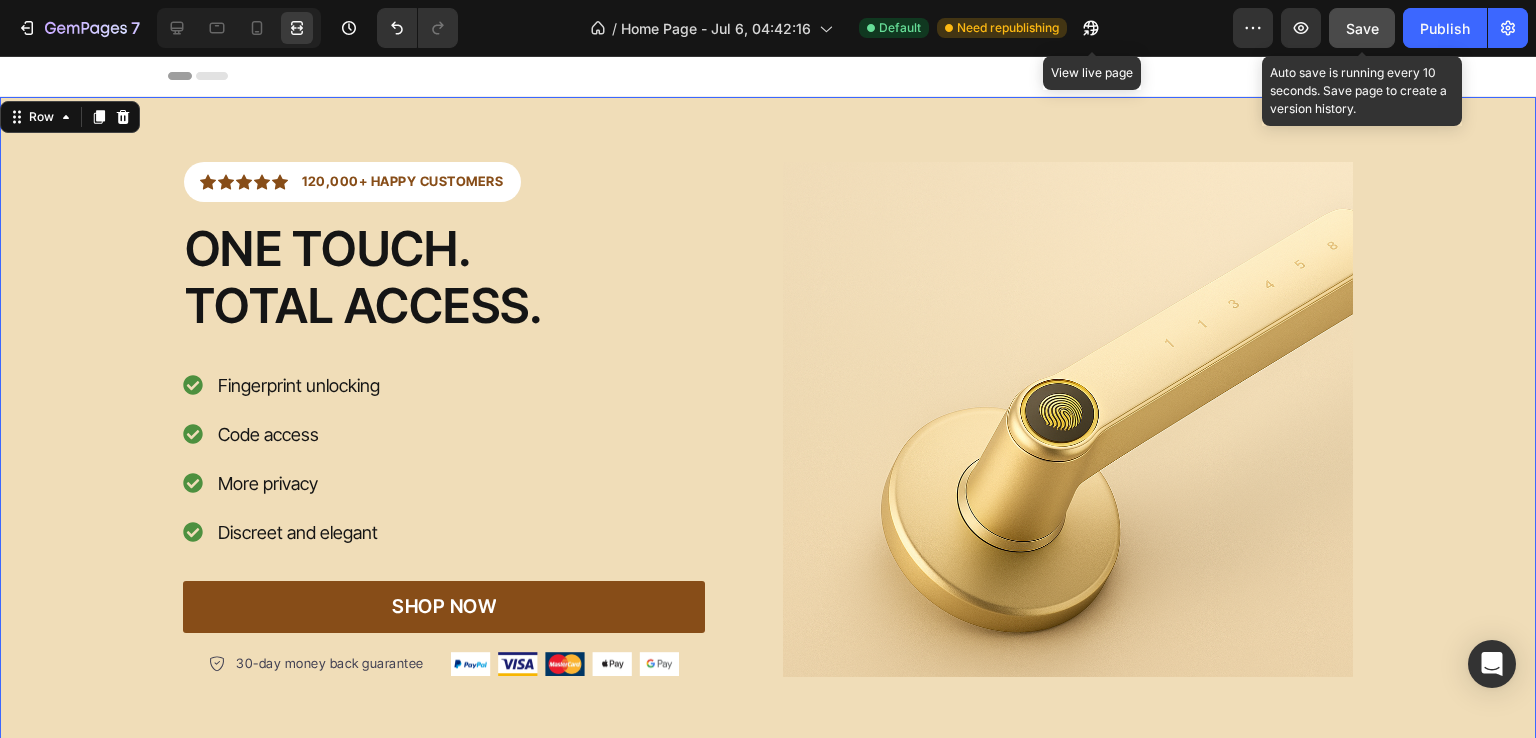 scroll, scrollTop: 0, scrollLeft: 0, axis: both 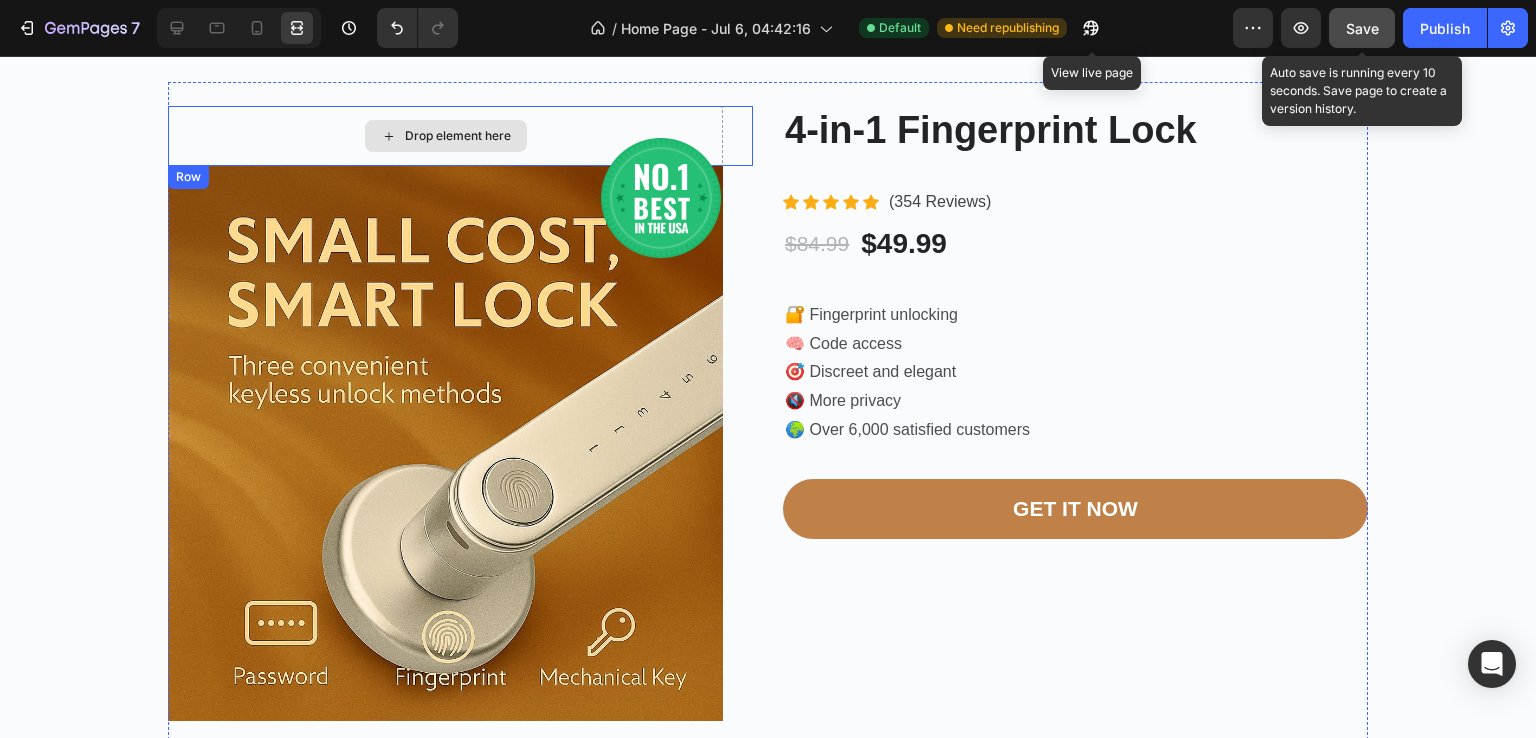 click on "Drop element here" at bounding box center (445, 136) 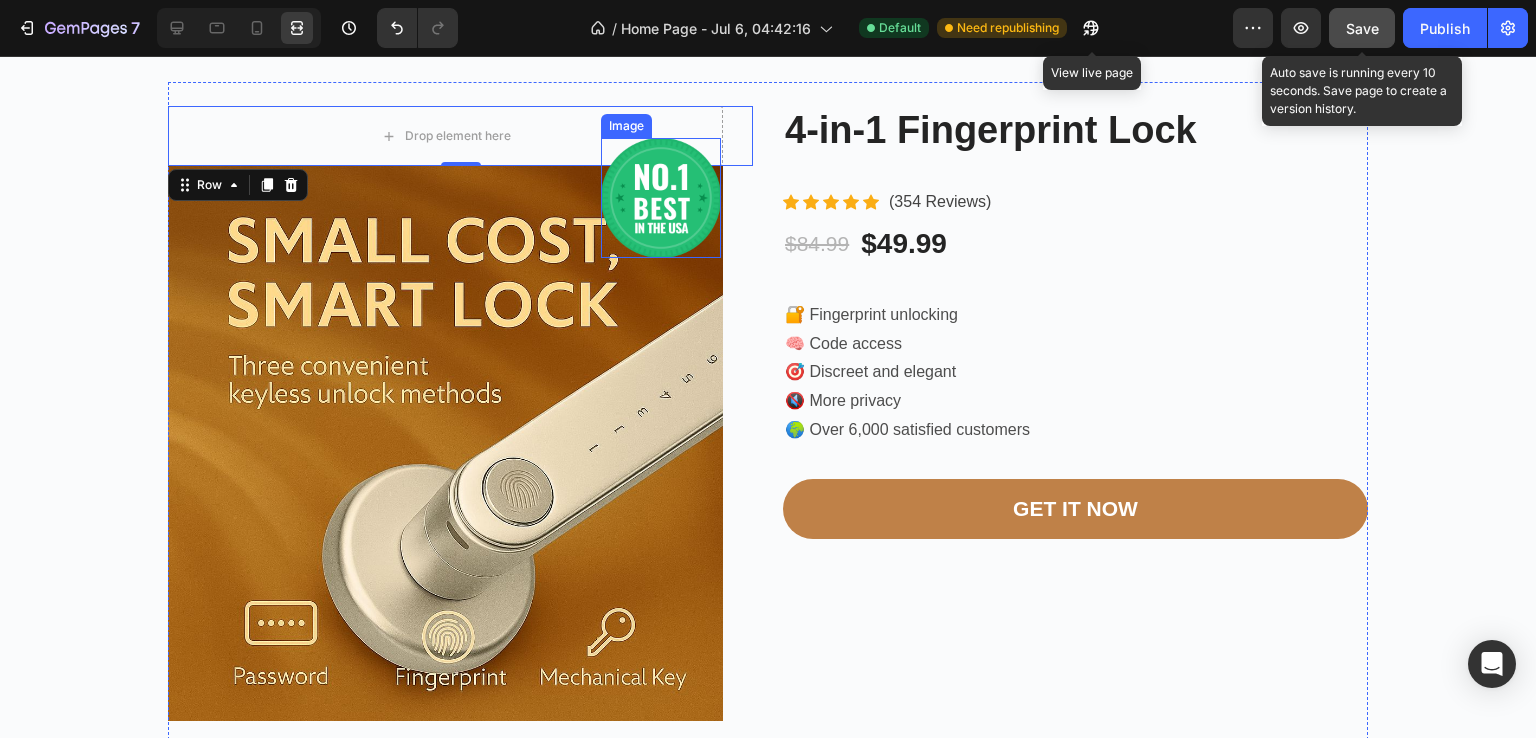 click at bounding box center [661, 198] 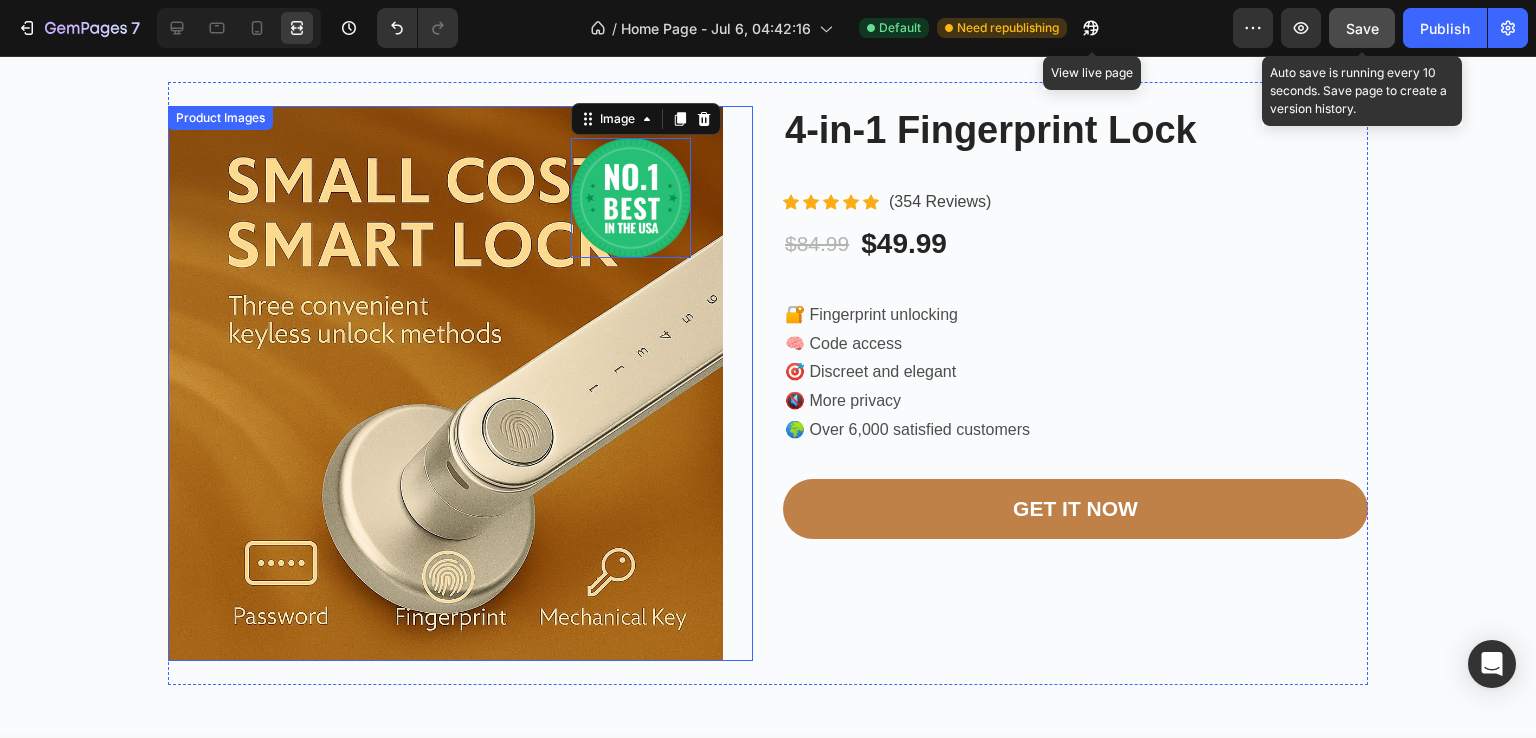 scroll, scrollTop: 759, scrollLeft: 0, axis: vertical 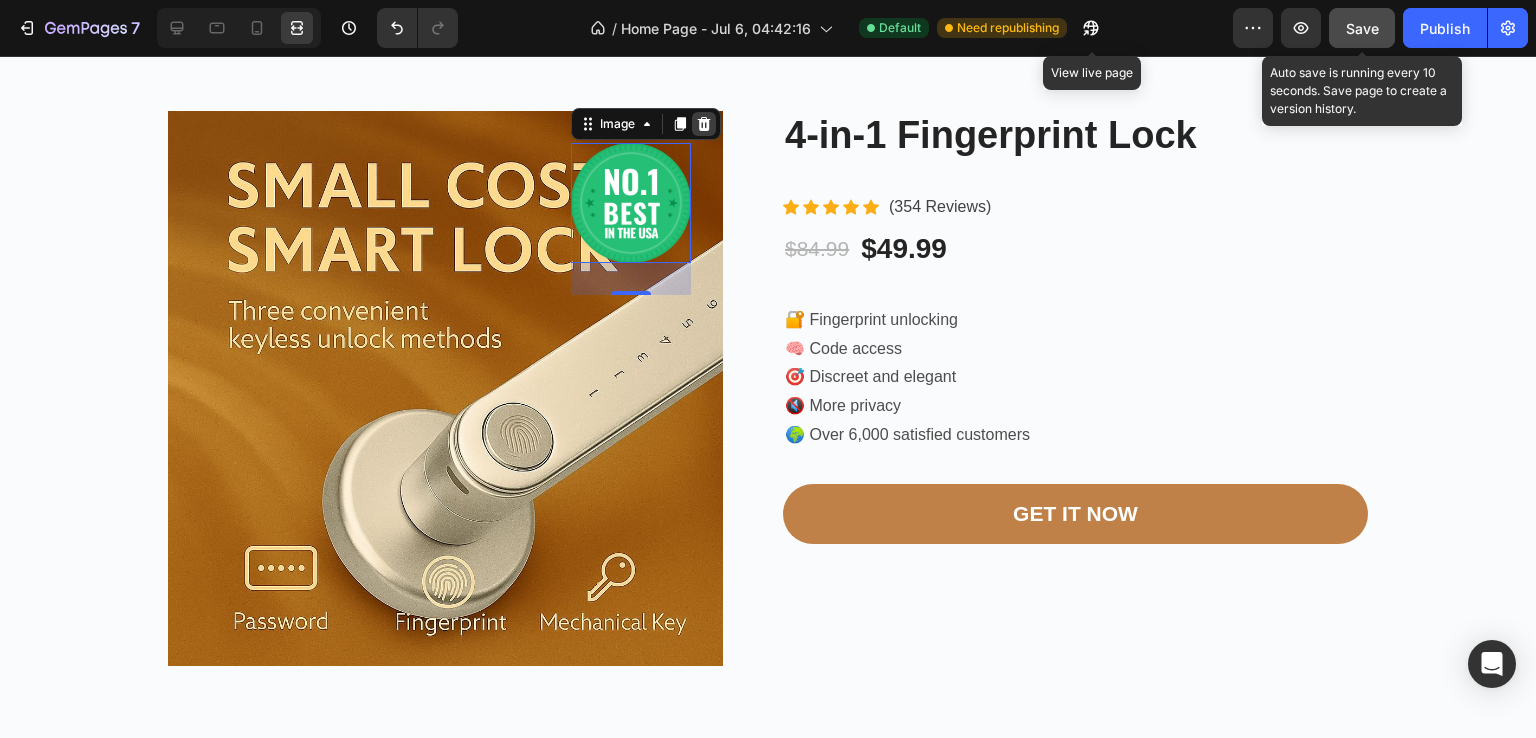 click 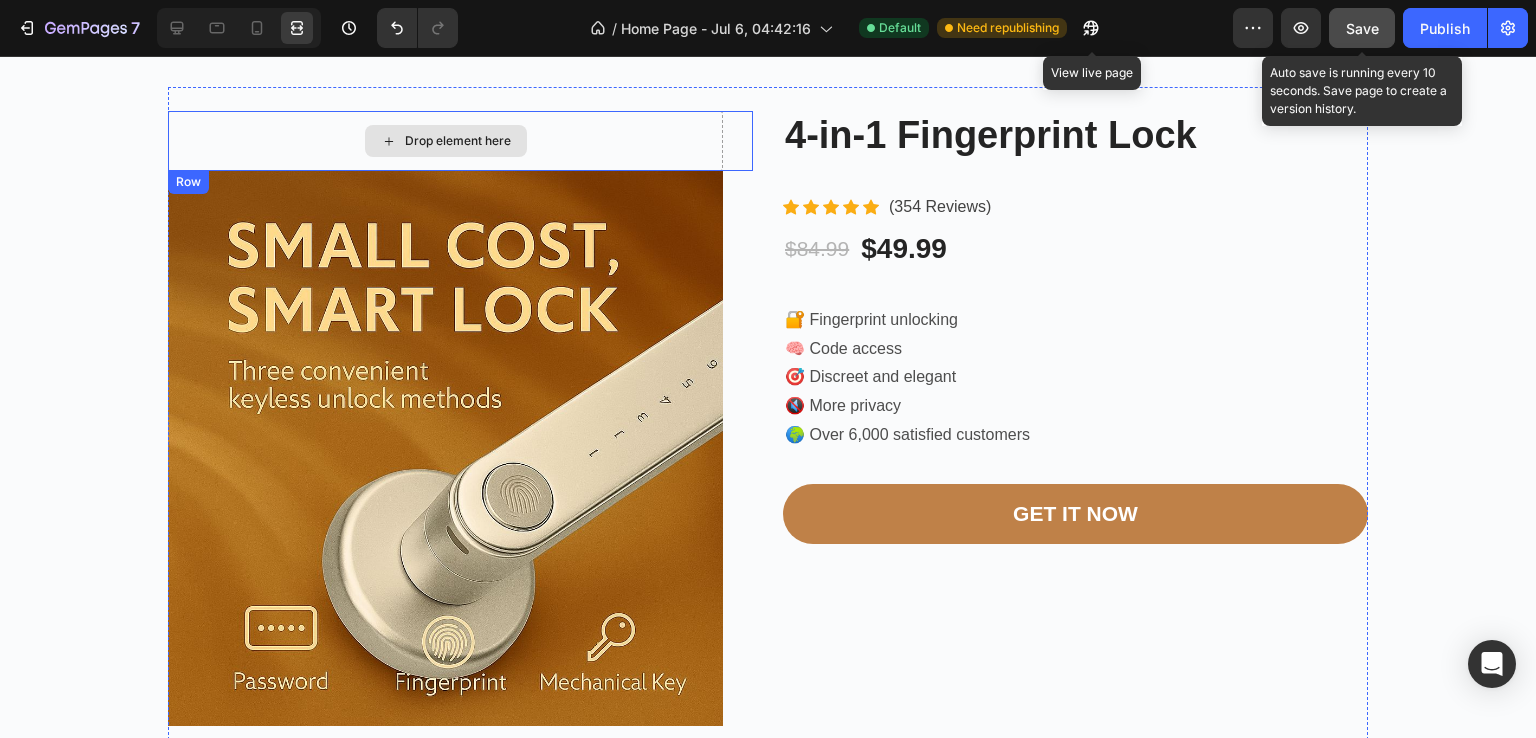 click on "Drop element here" at bounding box center (445, 141) 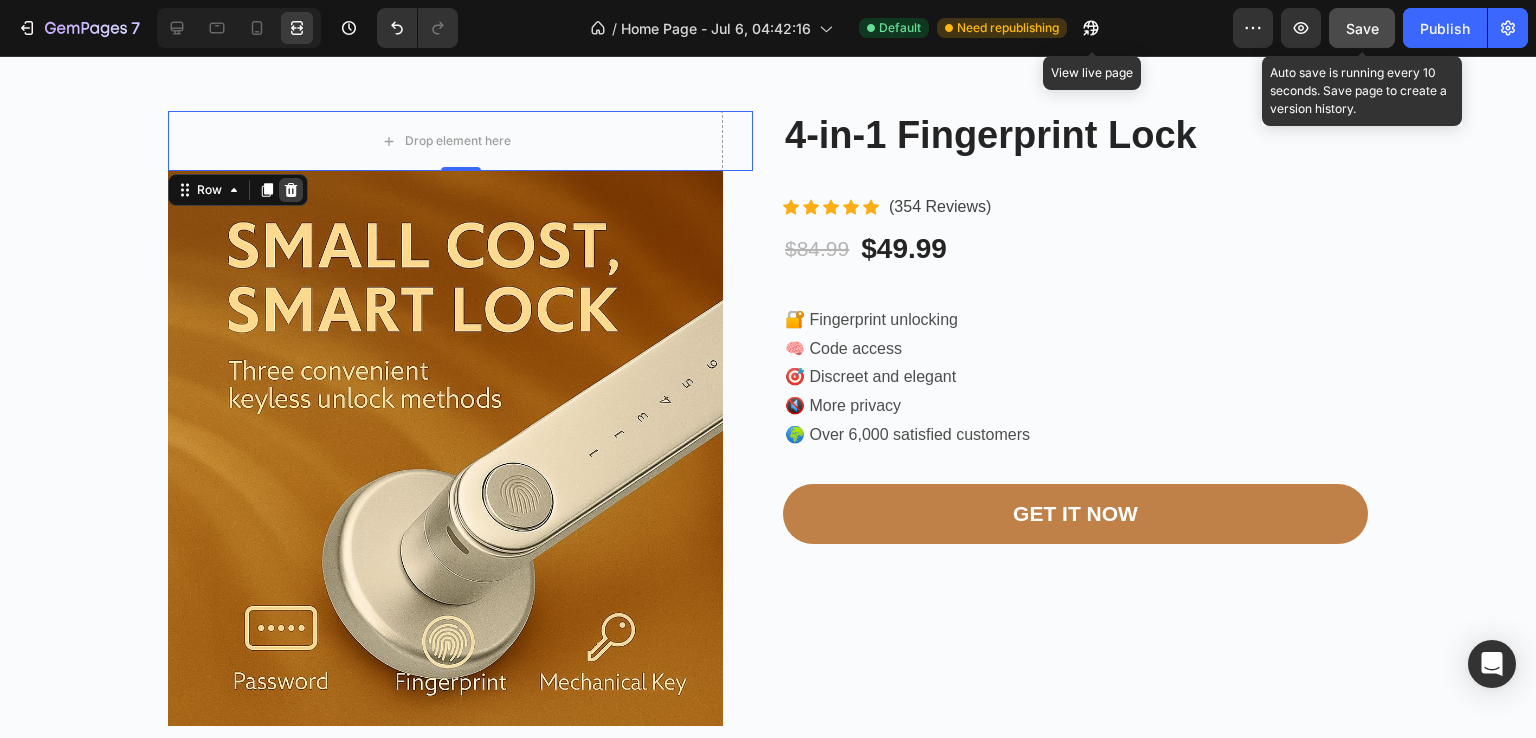 click 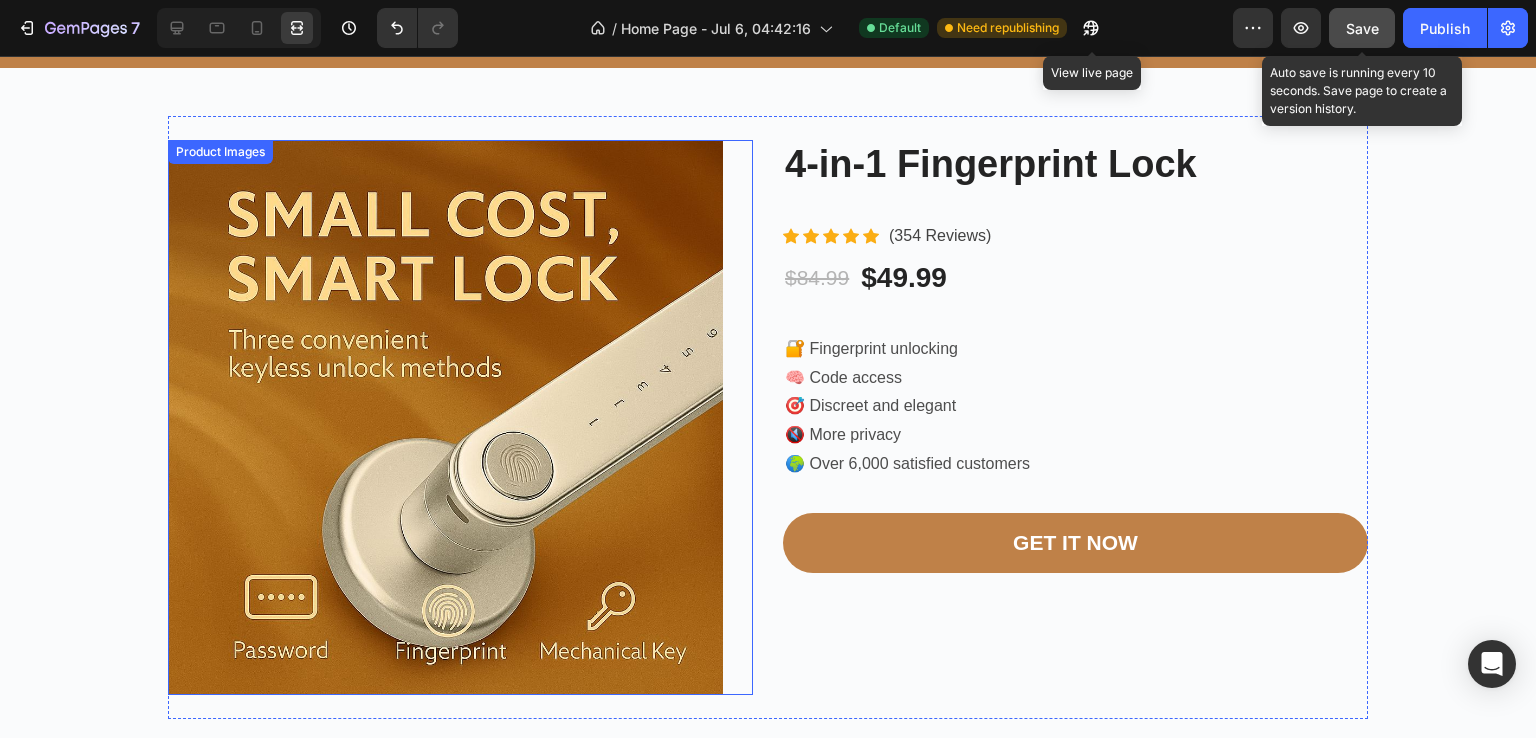 scroll, scrollTop: 766, scrollLeft: 0, axis: vertical 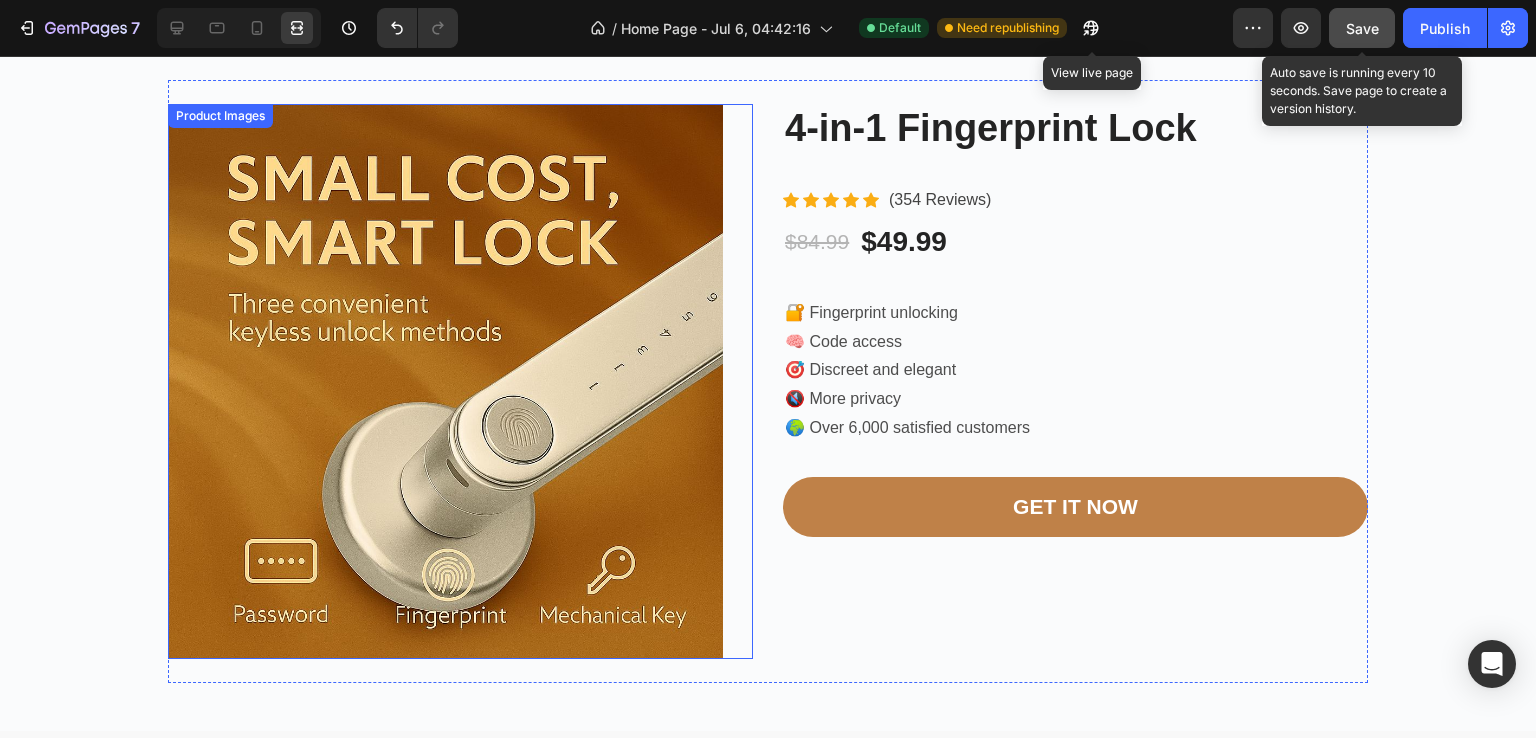 click on "Product Images" at bounding box center [460, 381] 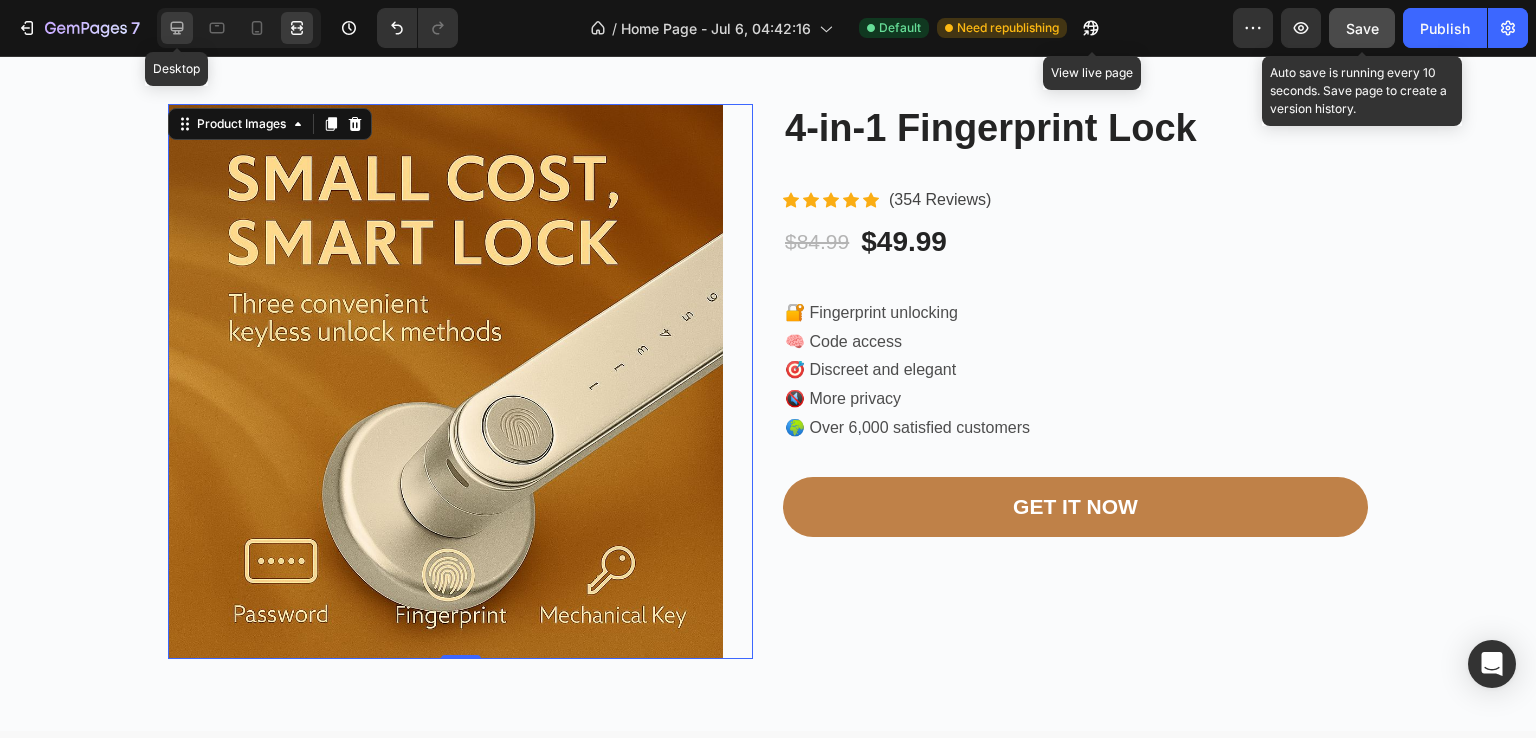 click 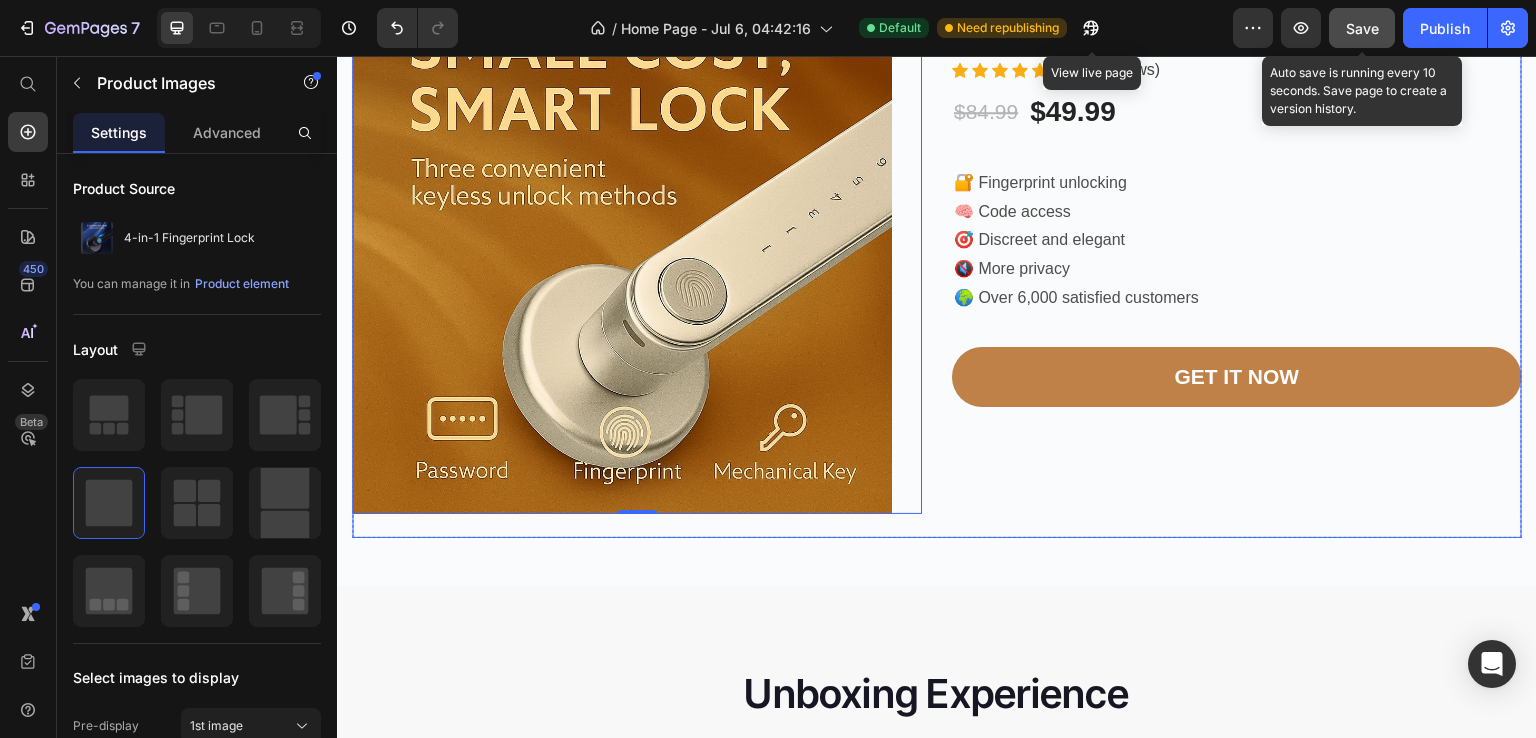 scroll, scrollTop: 723, scrollLeft: 0, axis: vertical 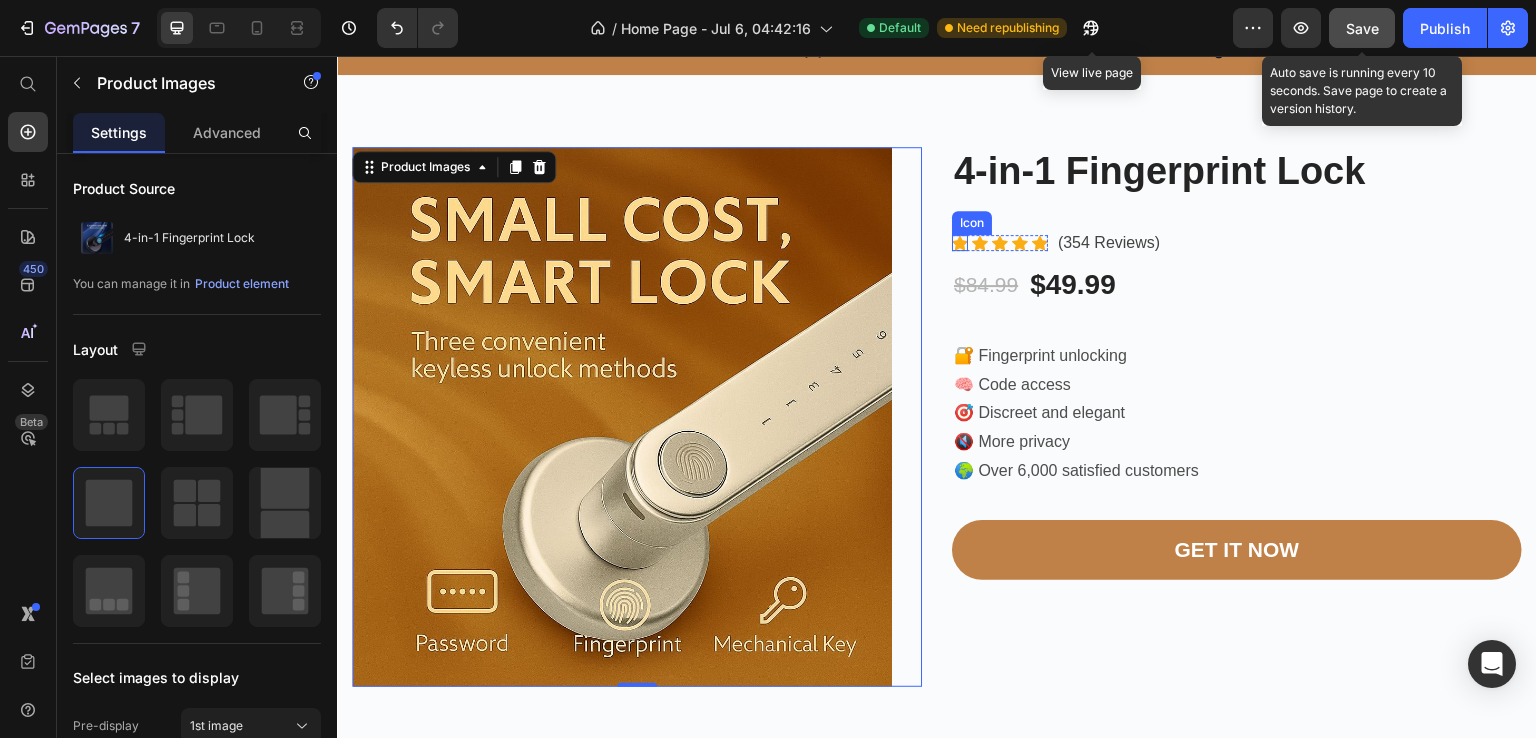 click 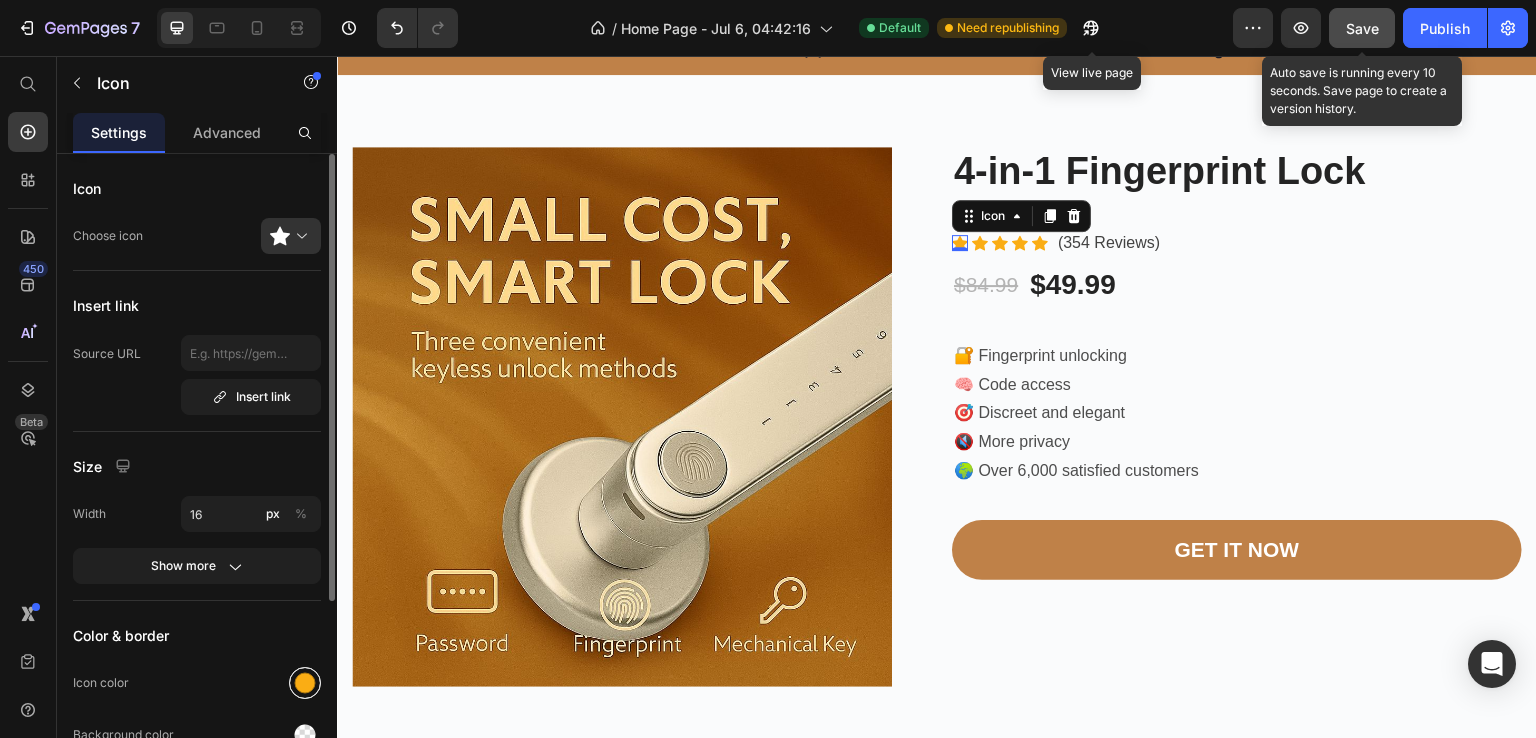 click at bounding box center (305, 683) 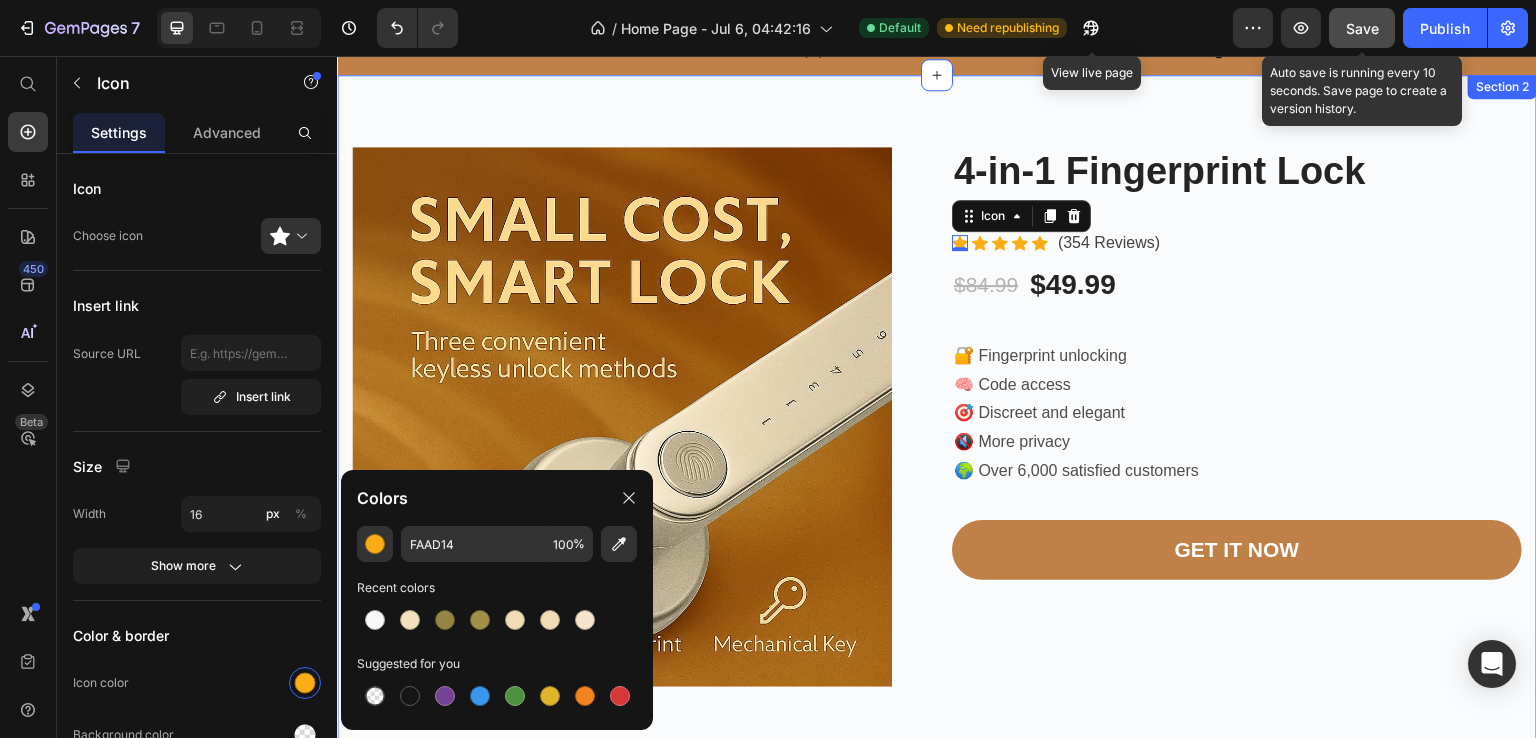 click on "Product Images 4-in-1 Fingerprint Lock Product Title                Icon   0                Icon                Icon                Icon                Icon Icon List Hoz (354 Reviews) Text block Row $84.99 Product Price $49.99 Product Price Row Row 🔐 Fingerprint unlocking 🧠 Code access 🎯 Discreet and elegant 🔇 More privacy 🌍 Over 6,000 satisfied customers Text Block GET IT NOW Product Cart Button Row Row Product Section 2" at bounding box center (937, 417) 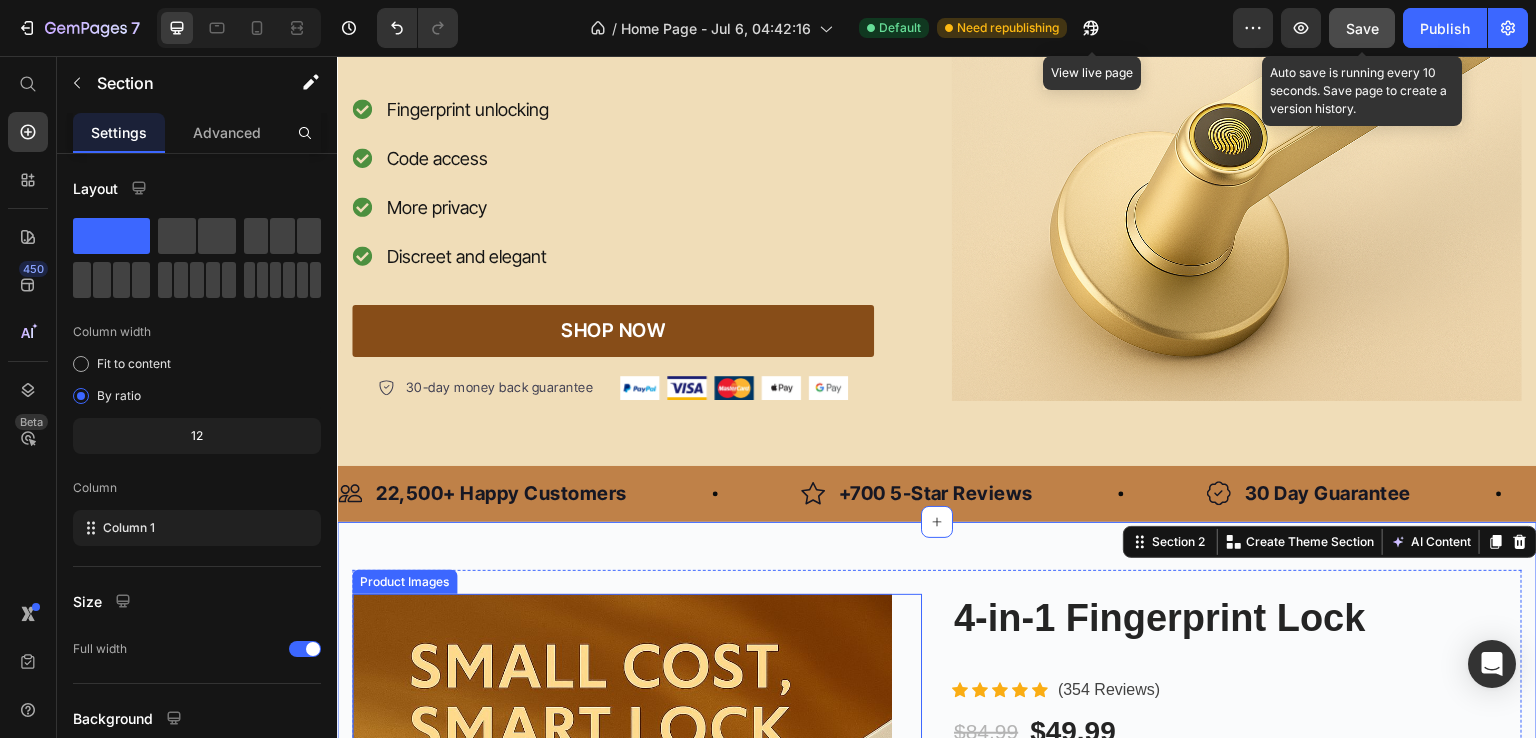 scroll, scrollTop: 0, scrollLeft: 0, axis: both 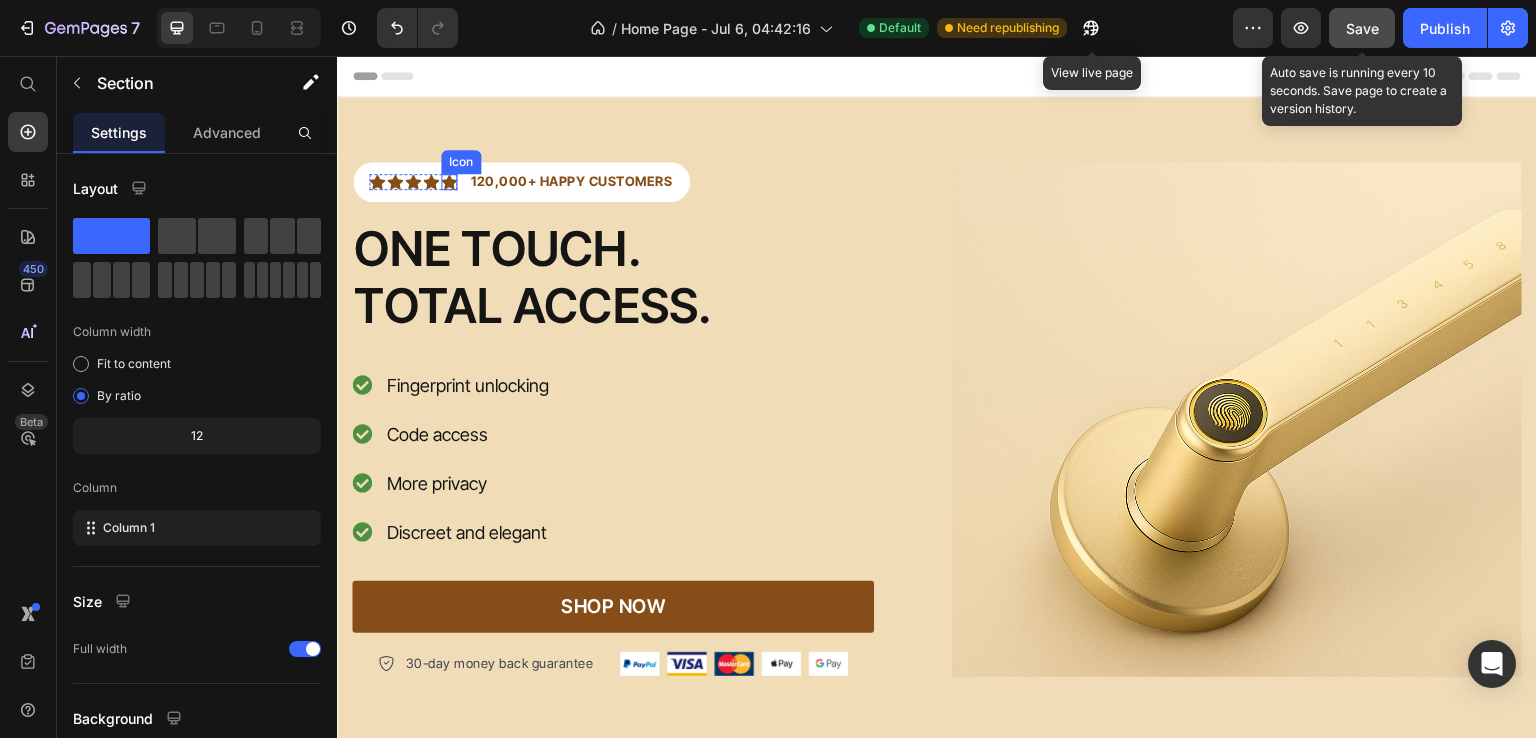 click 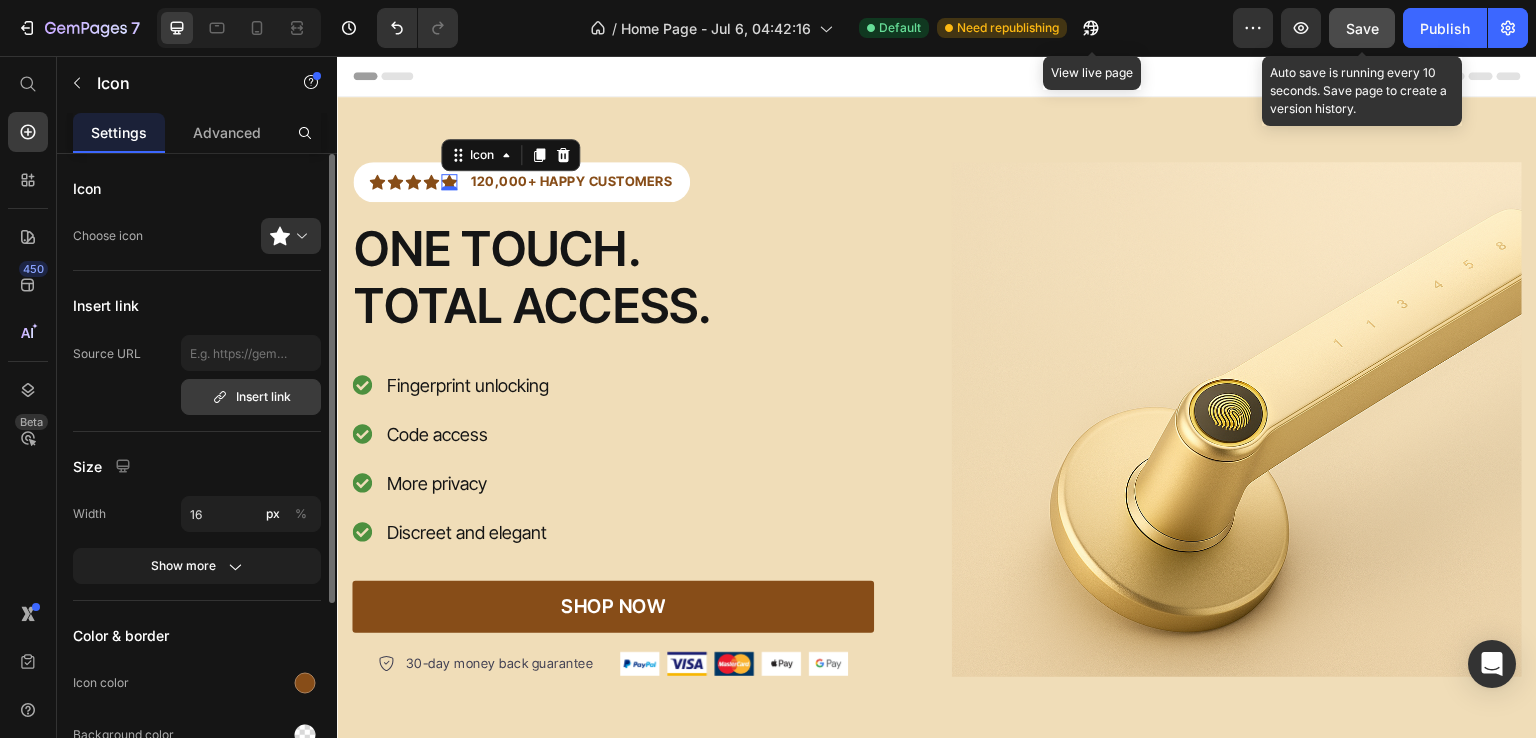 scroll, scrollTop: 278, scrollLeft: 0, axis: vertical 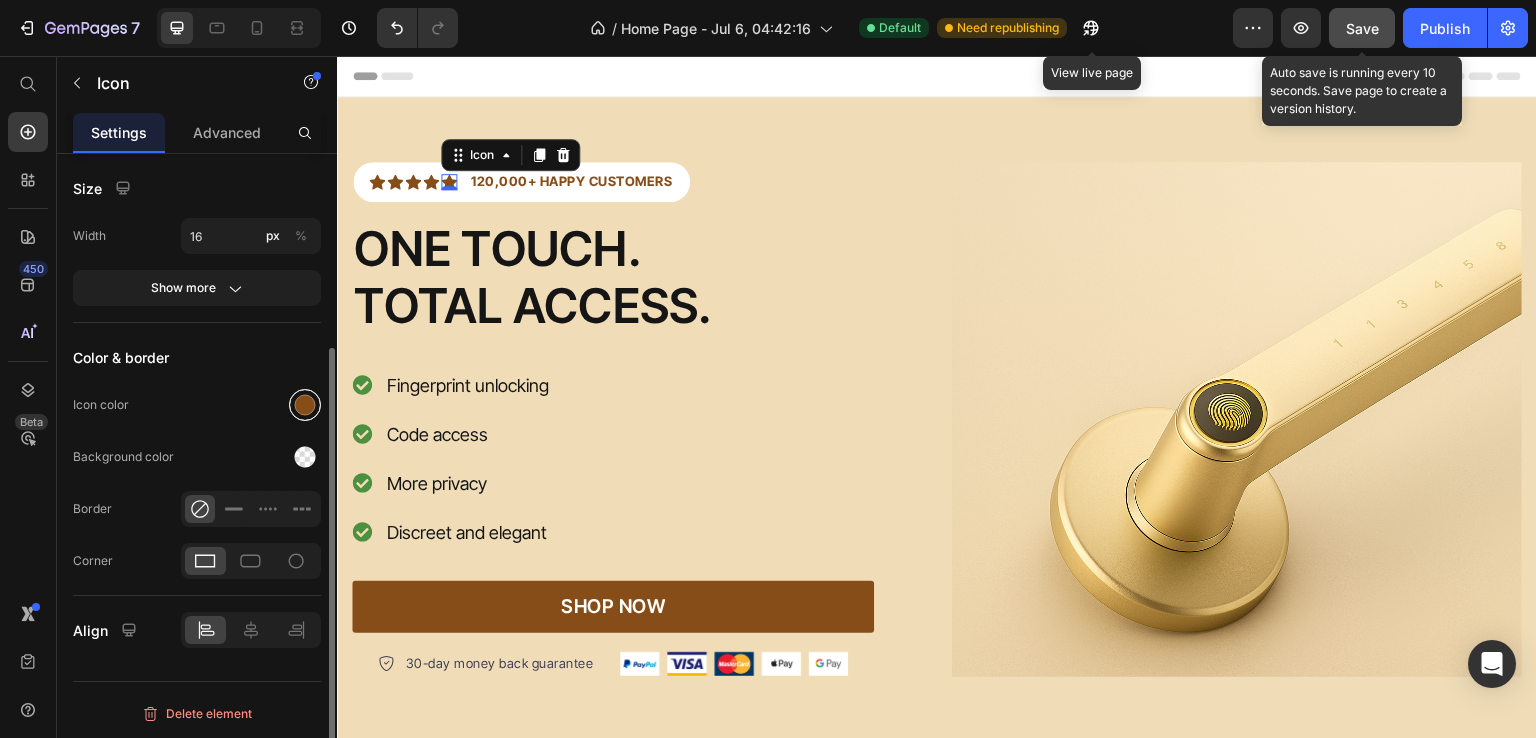 click at bounding box center [305, 405] 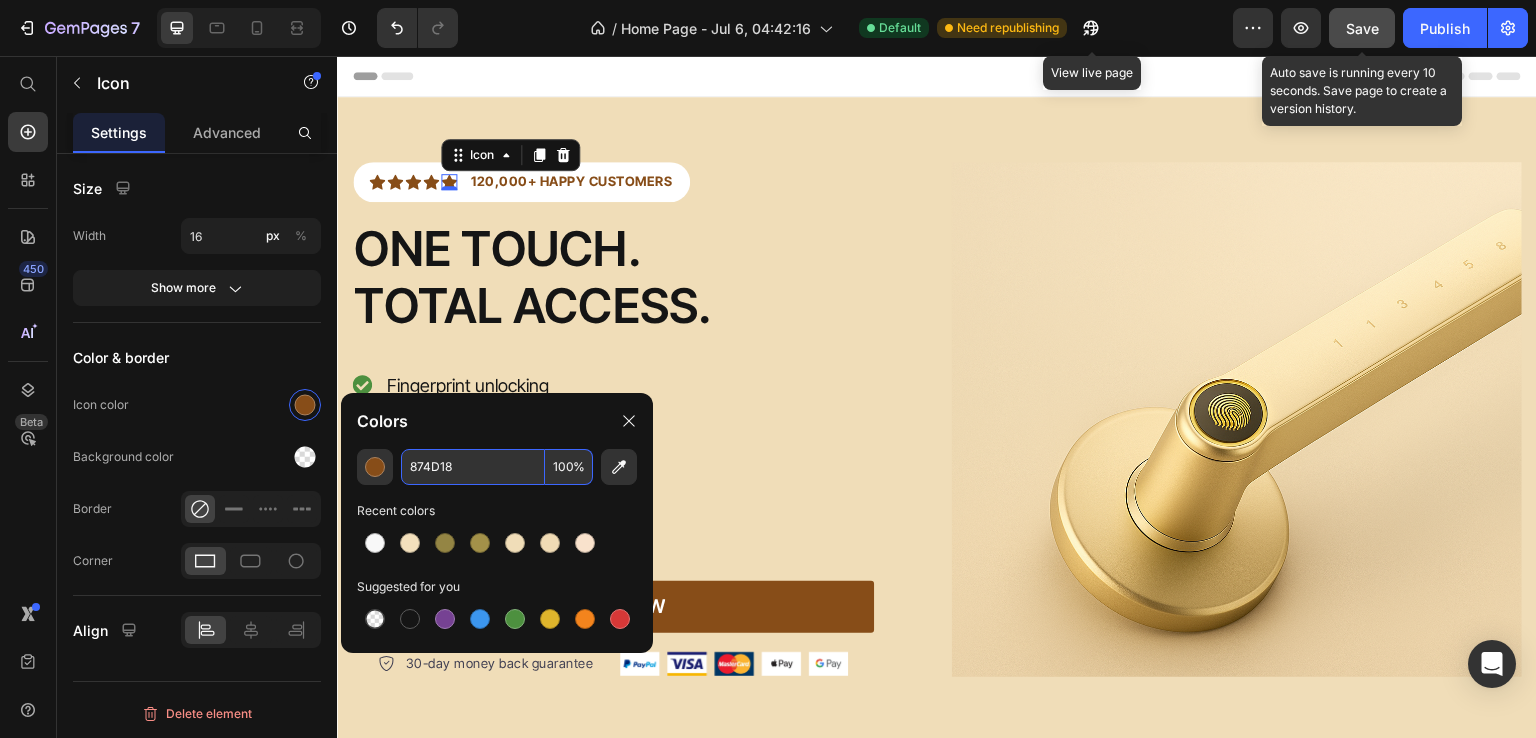 click on "874D18" at bounding box center [473, 467] 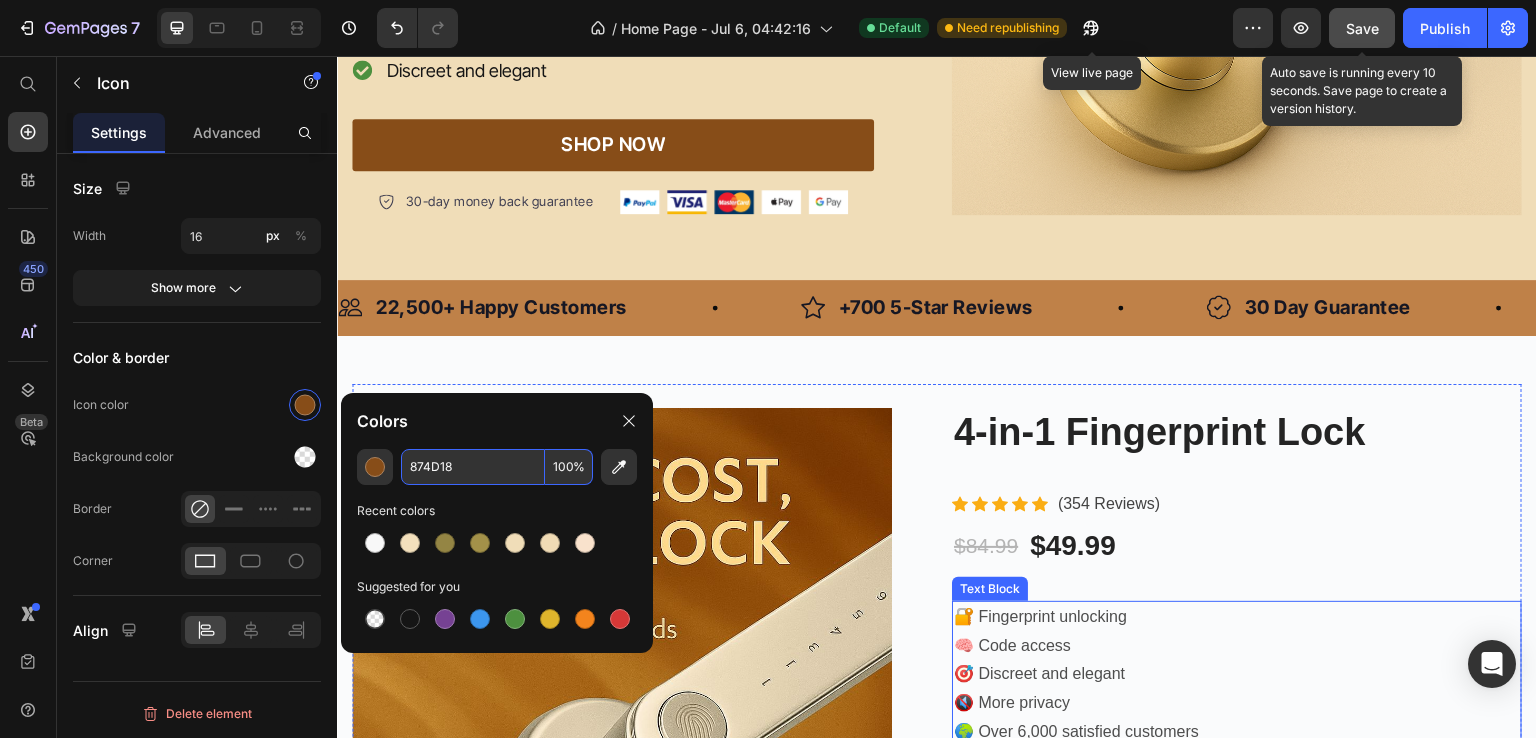 scroll, scrollTop: 746, scrollLeft: 0, axis: vertical 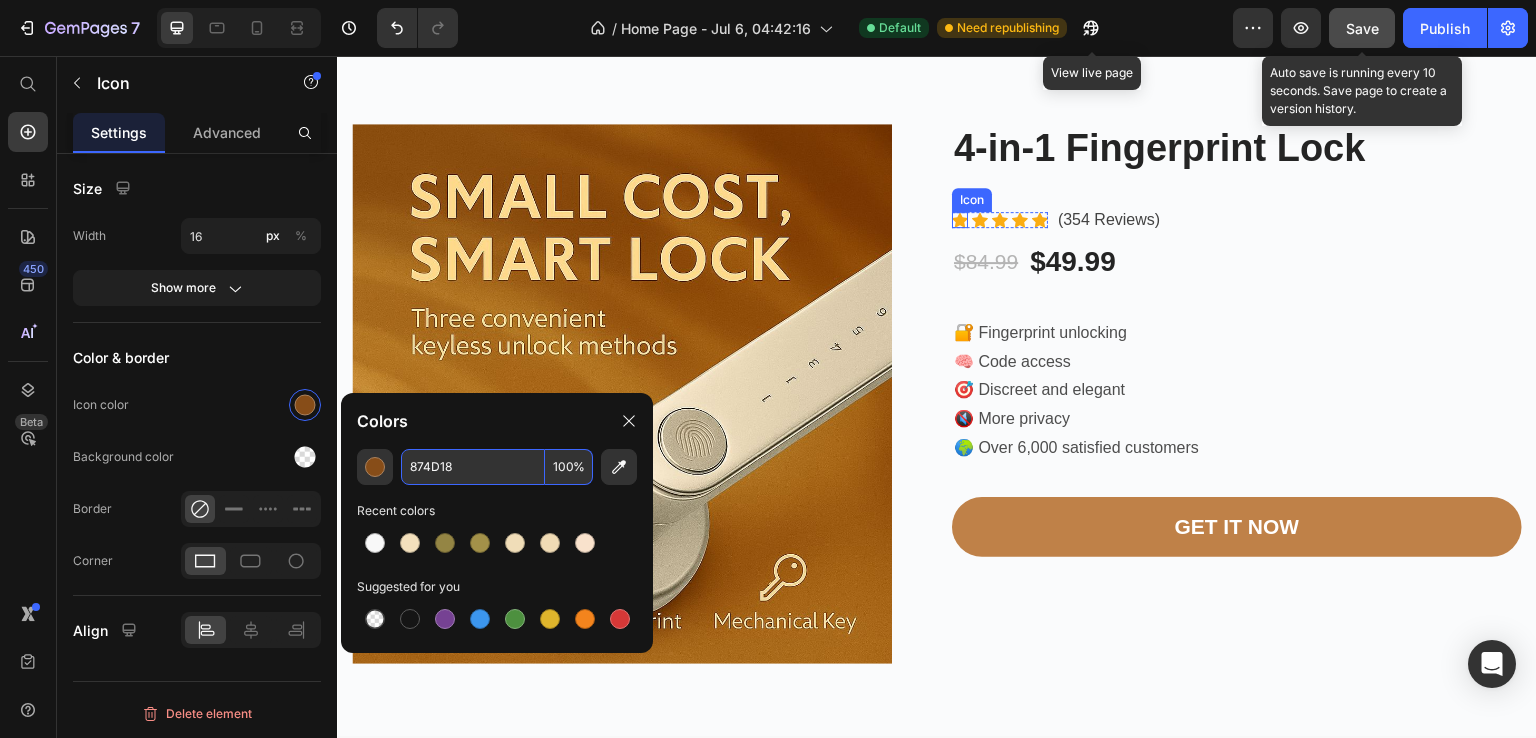 click 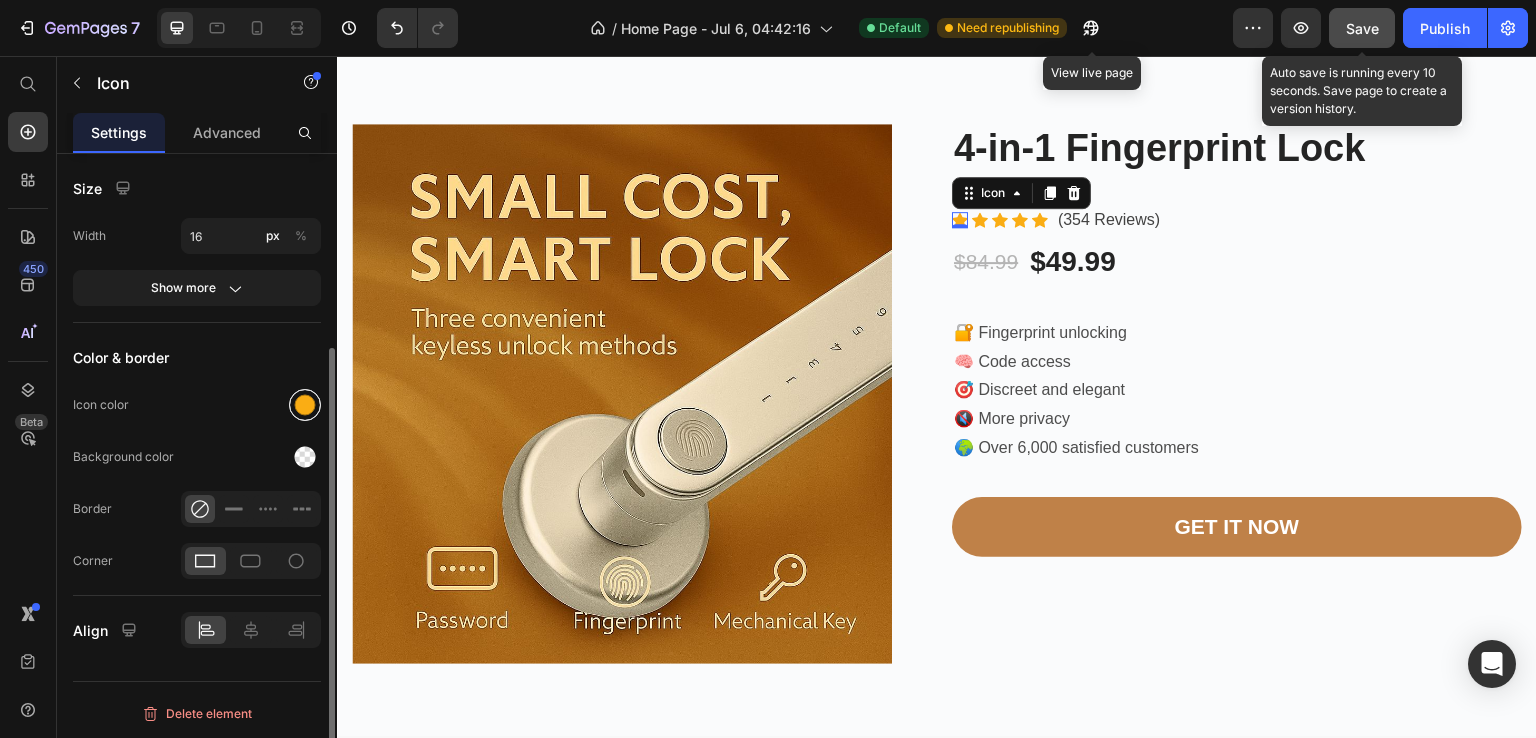 click at bounding box center [305, 405] 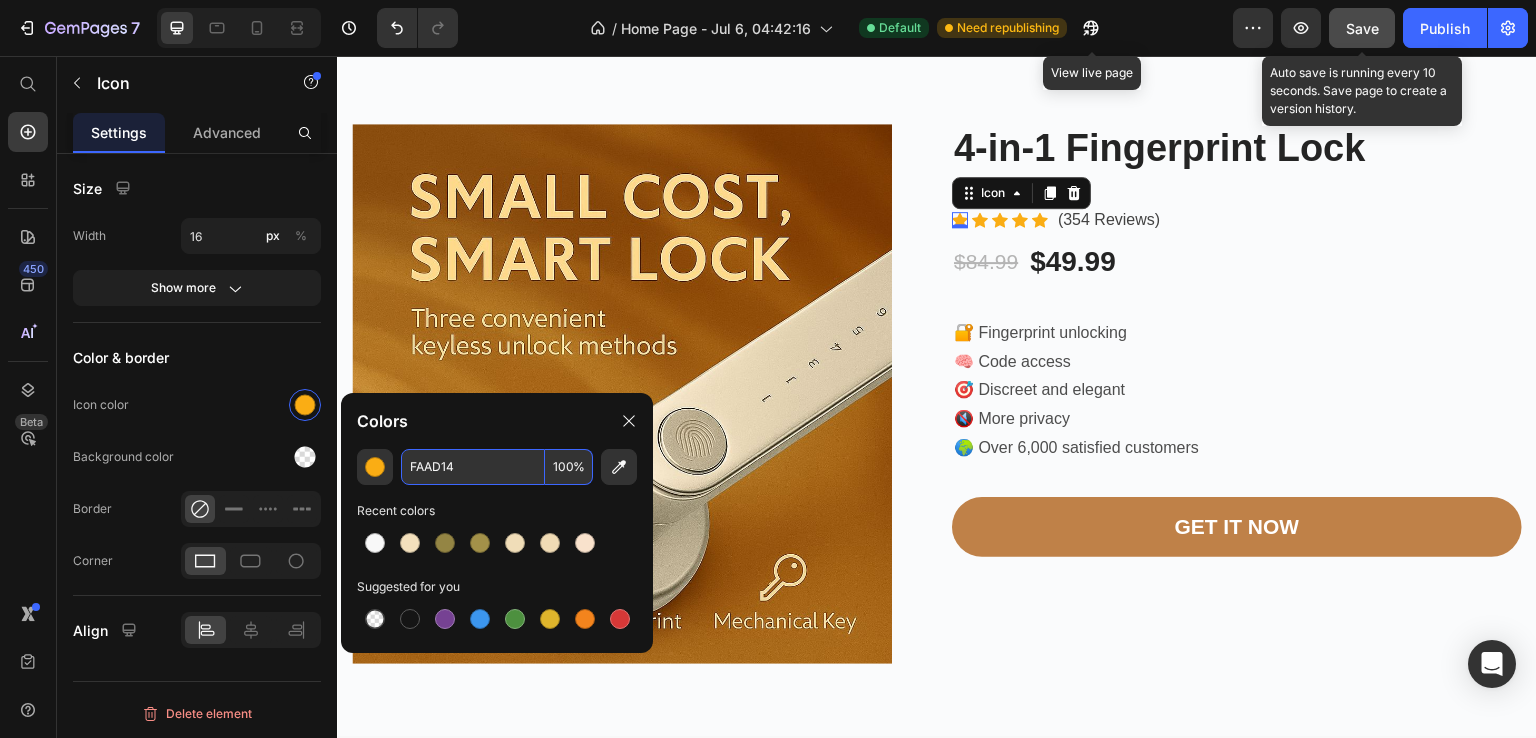 click on "FAAD14" at bounding box center [473, 467] 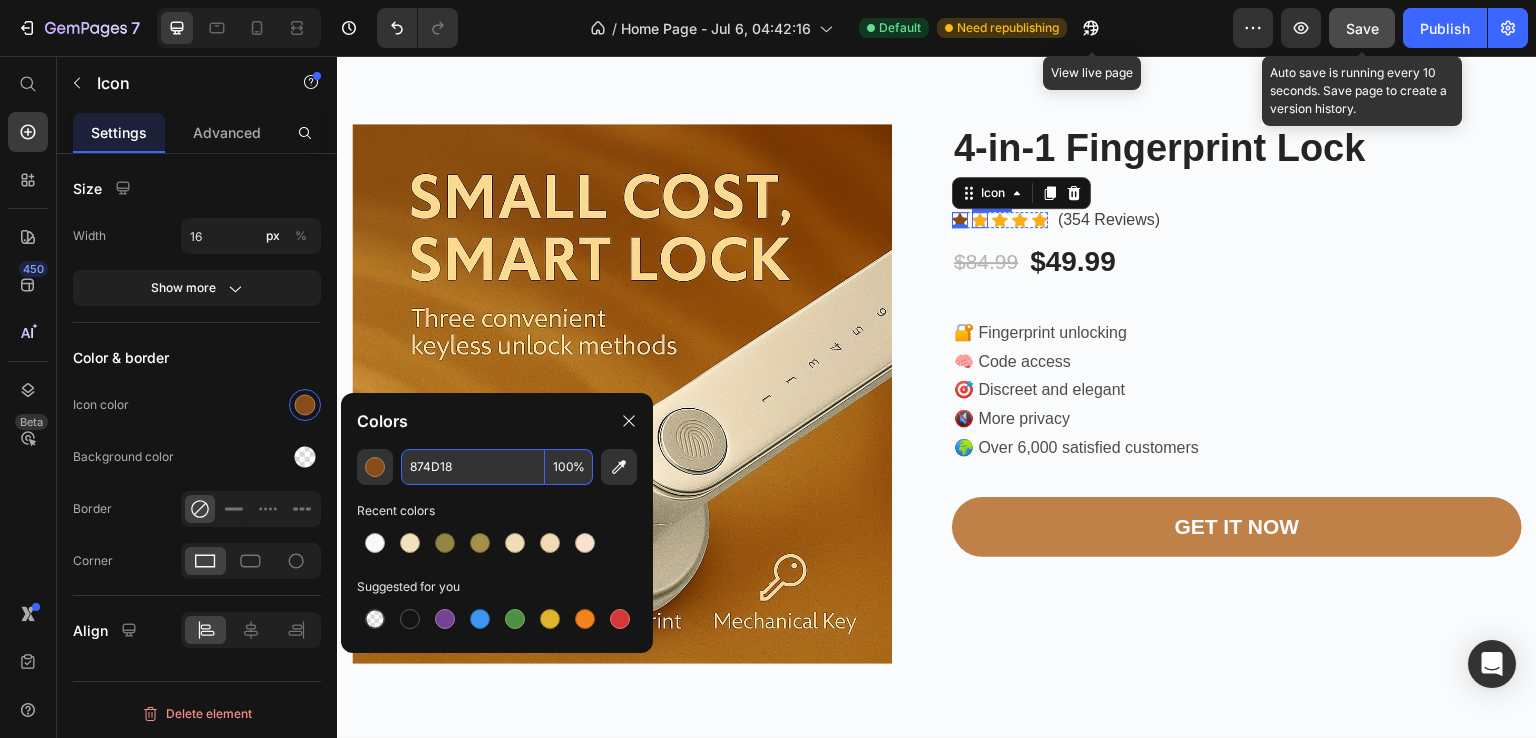 click 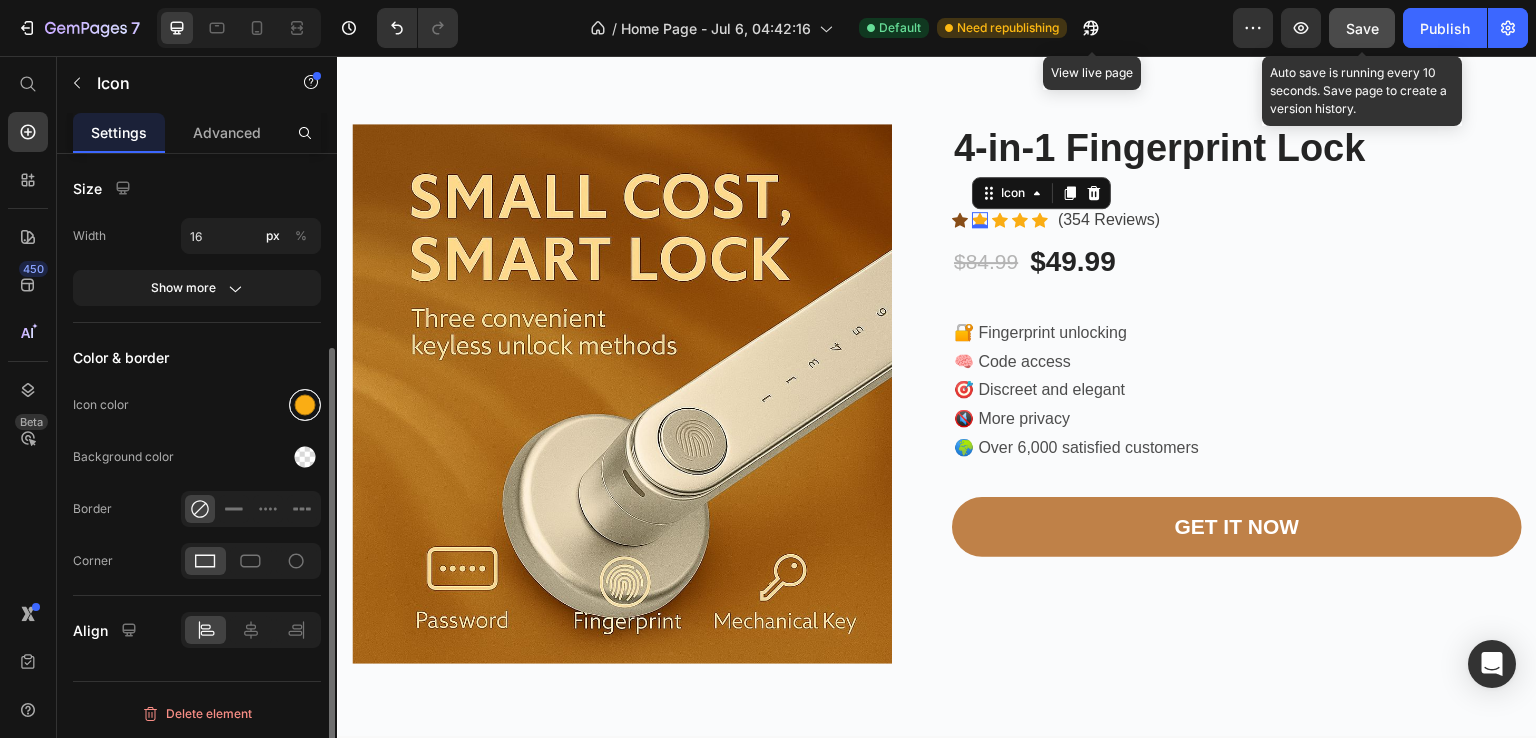 click at bounding box center (305, 405) 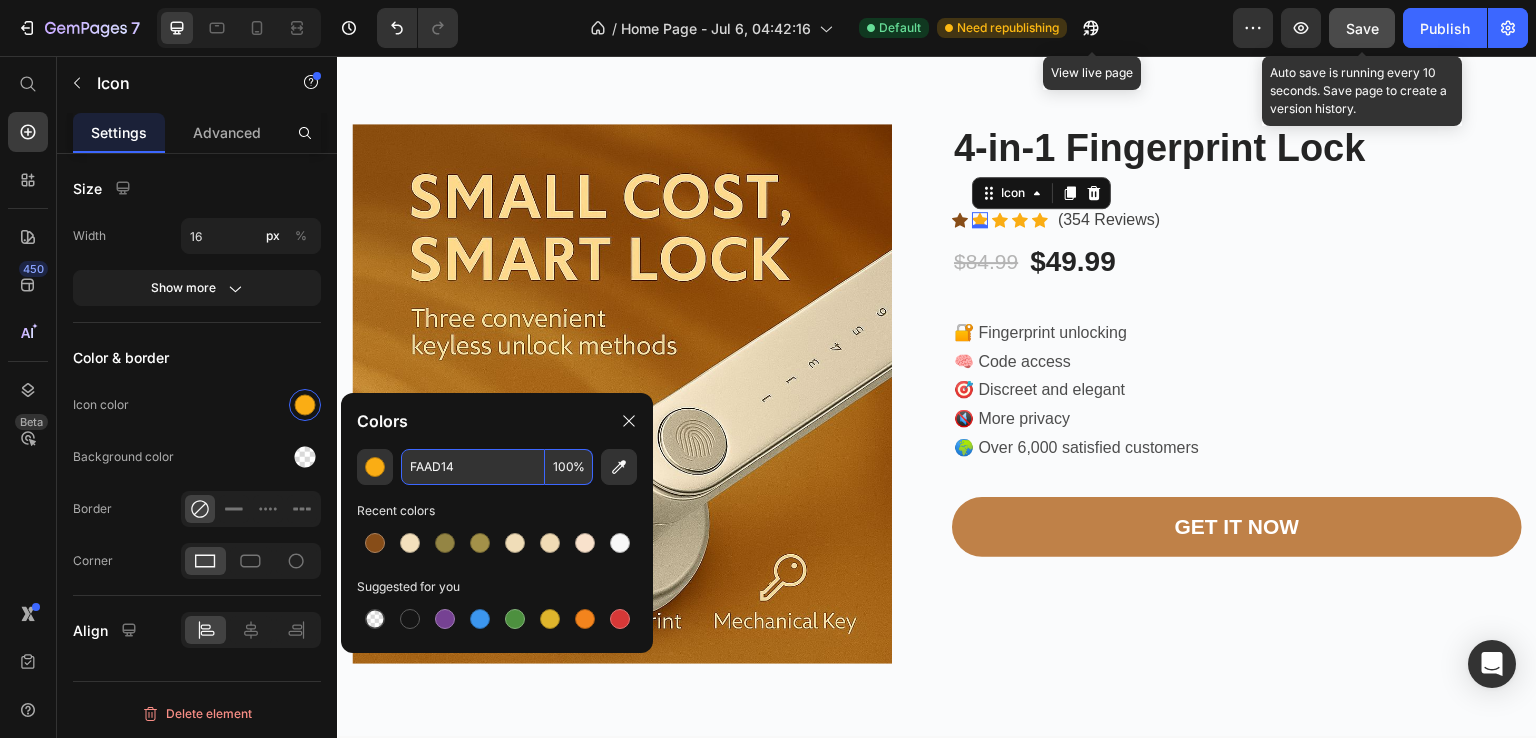 click on "FAAD14" at bounding box center [473, 467] 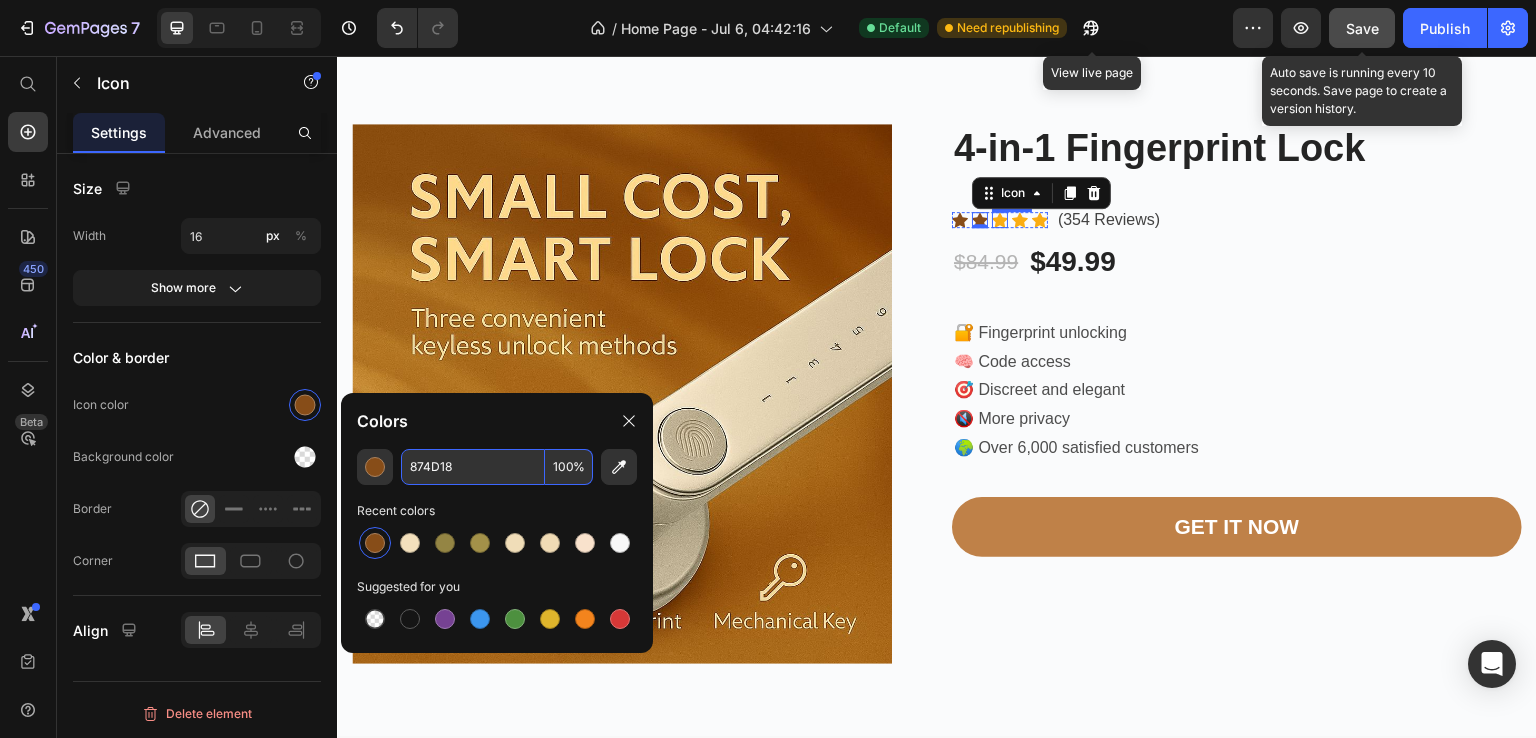 click 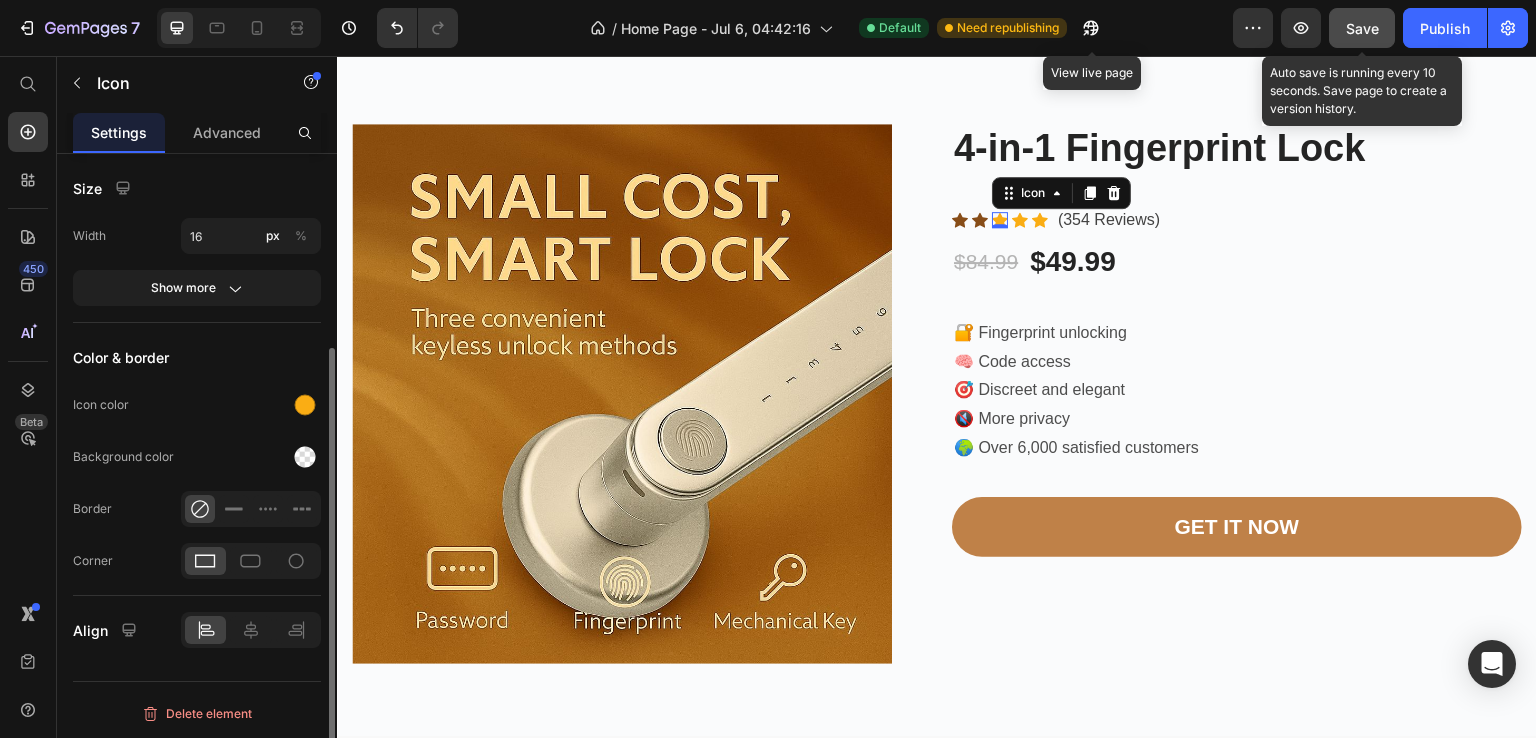 click on "Color & border Icon color Background color Border Corner" 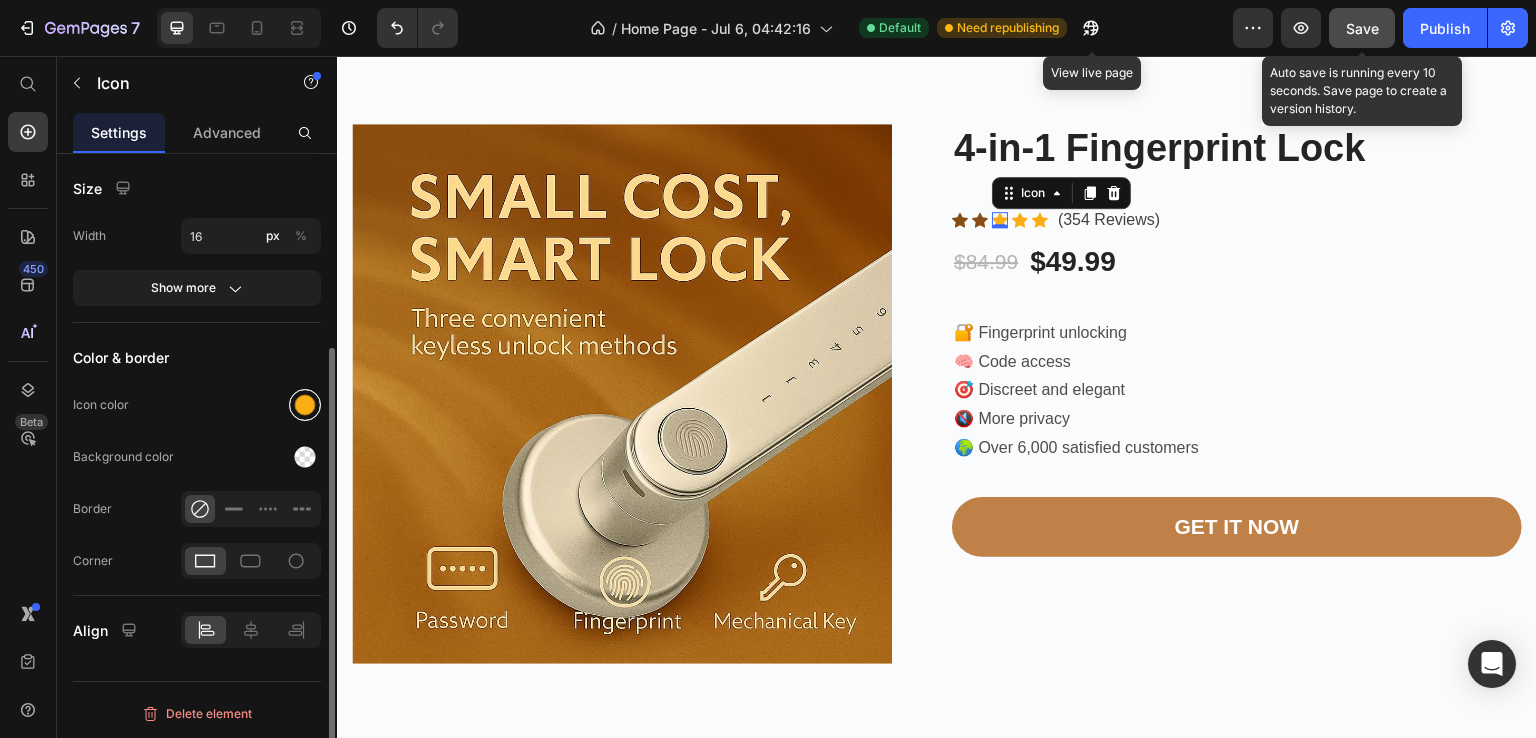 click at bounding box center (305, 405) 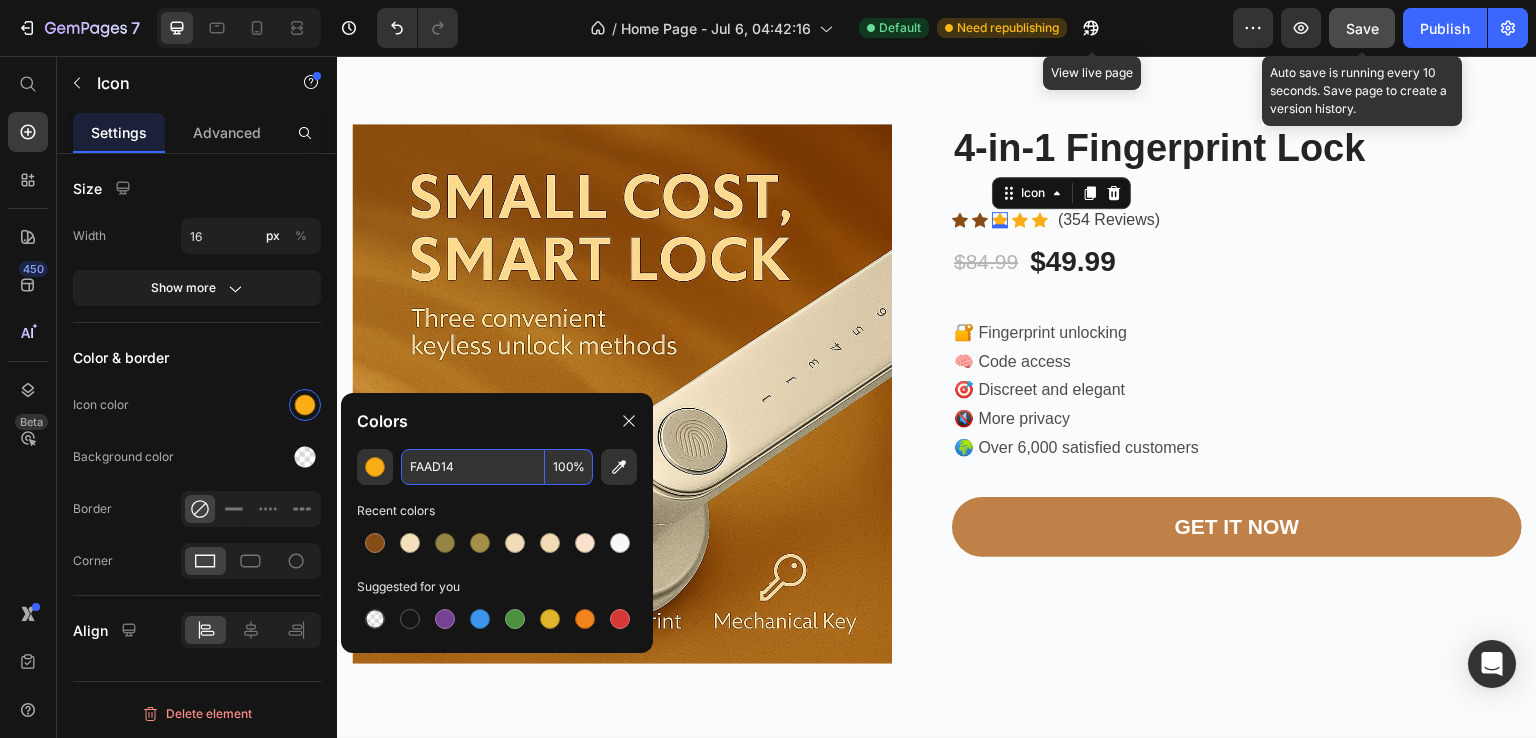 click on "FAAD14" at bounding box center (473, 467) 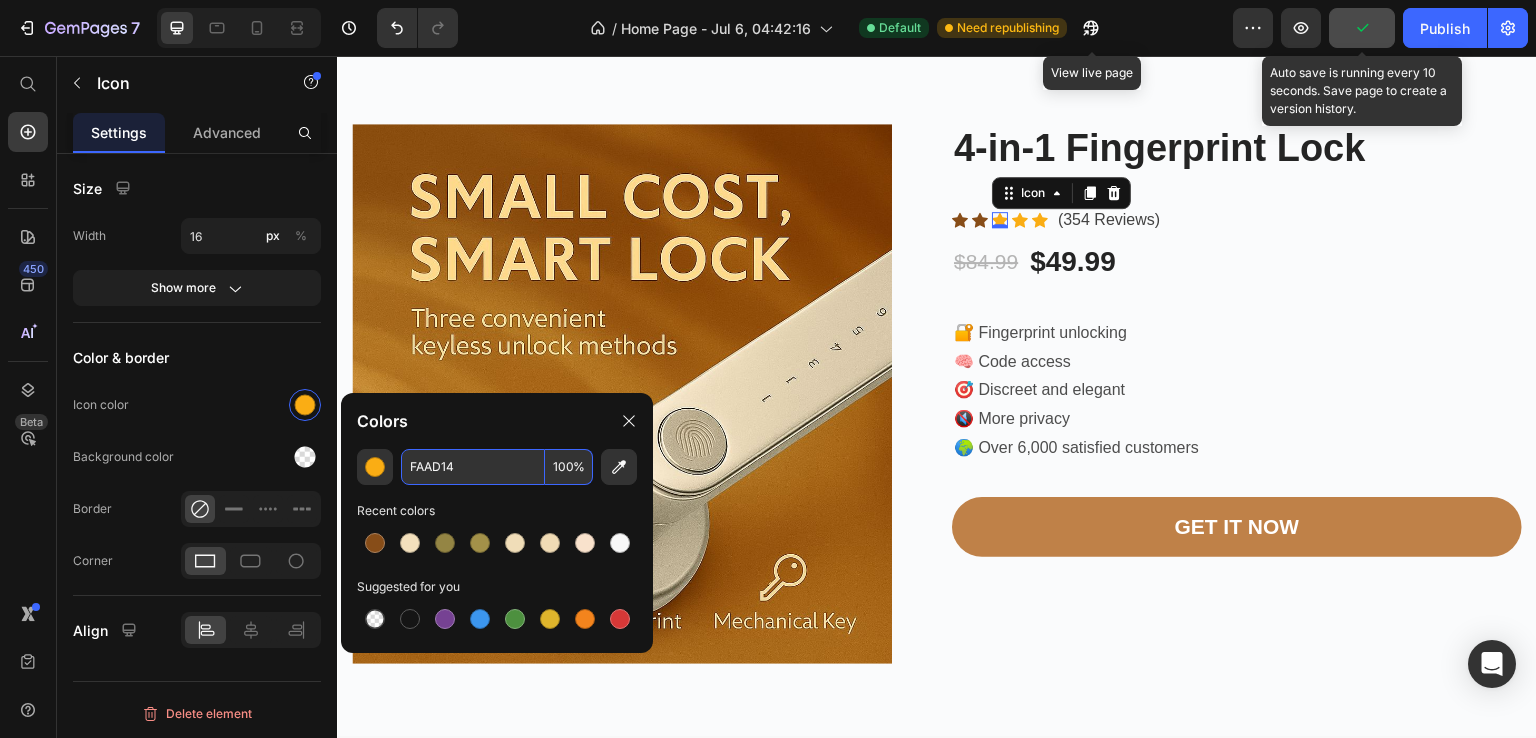 paste on "874D18" 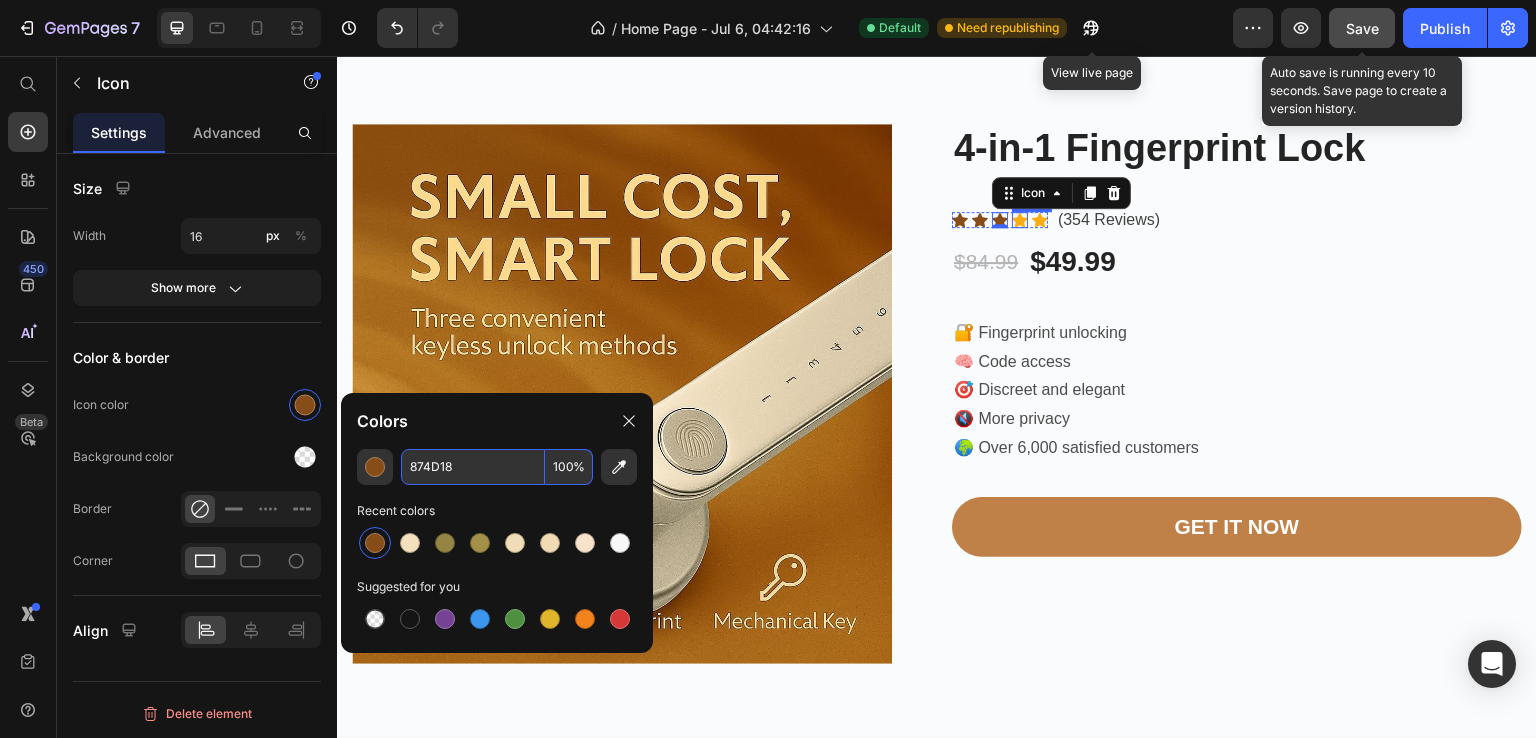 click 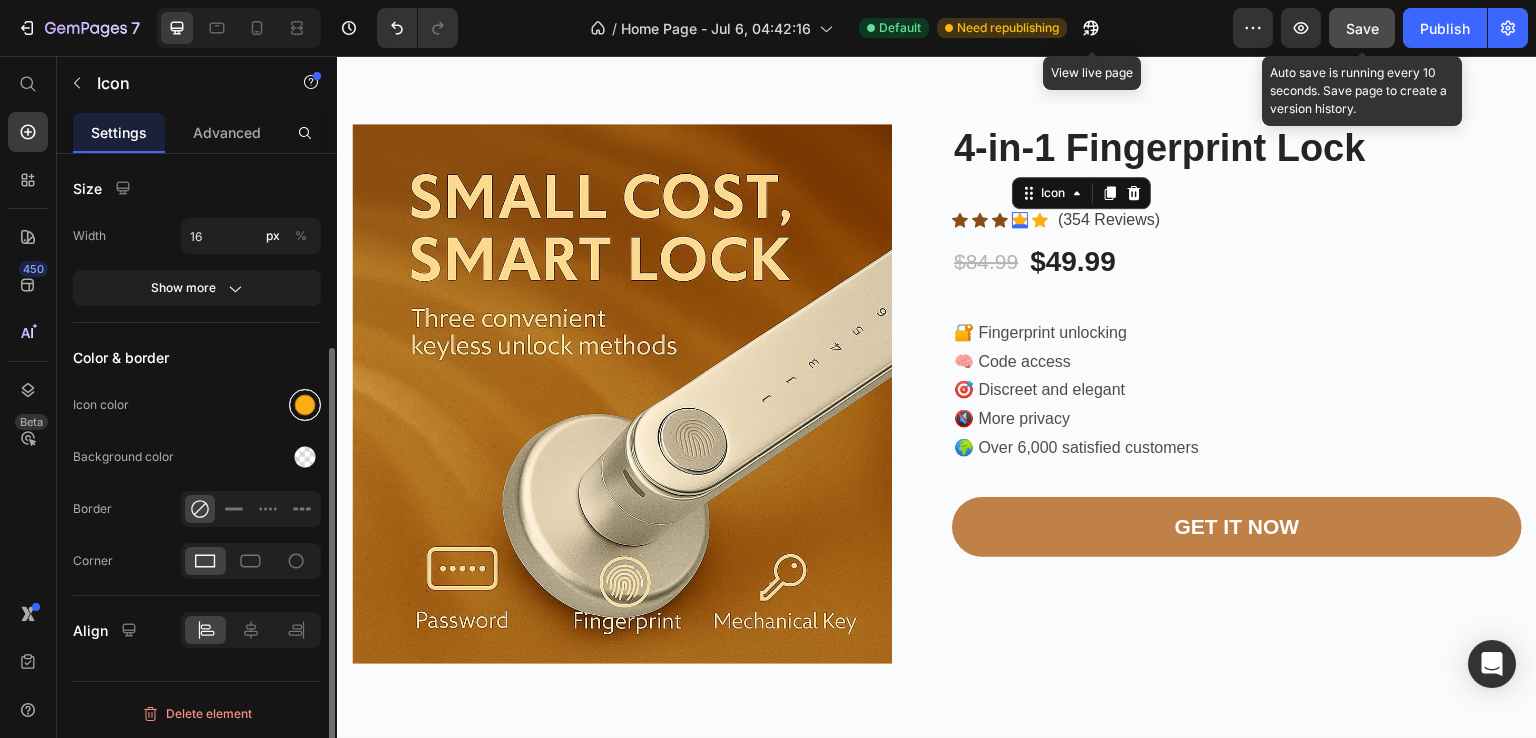 click at bounding box center [305, 405] 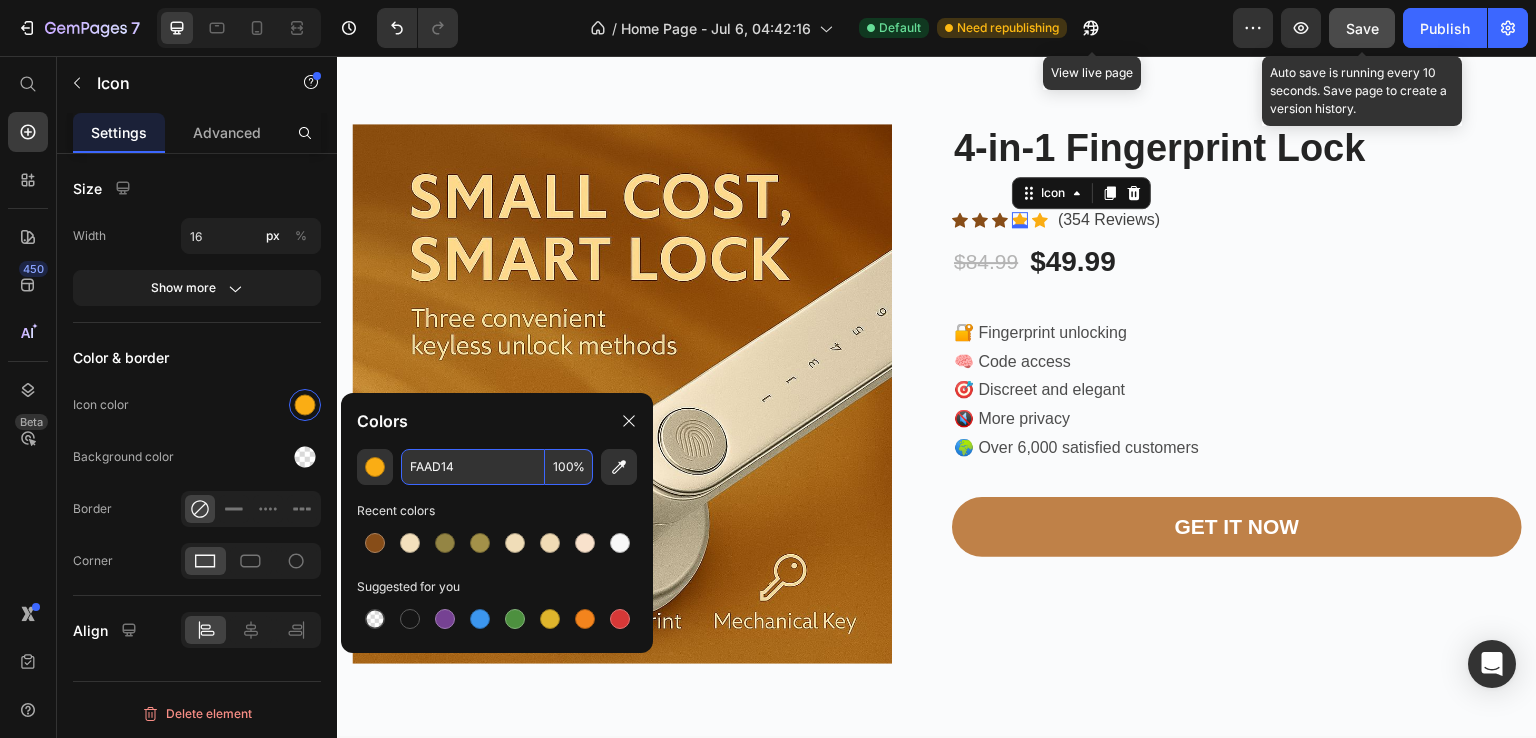 click on "FAAD14" at bounding box center (473, 467) 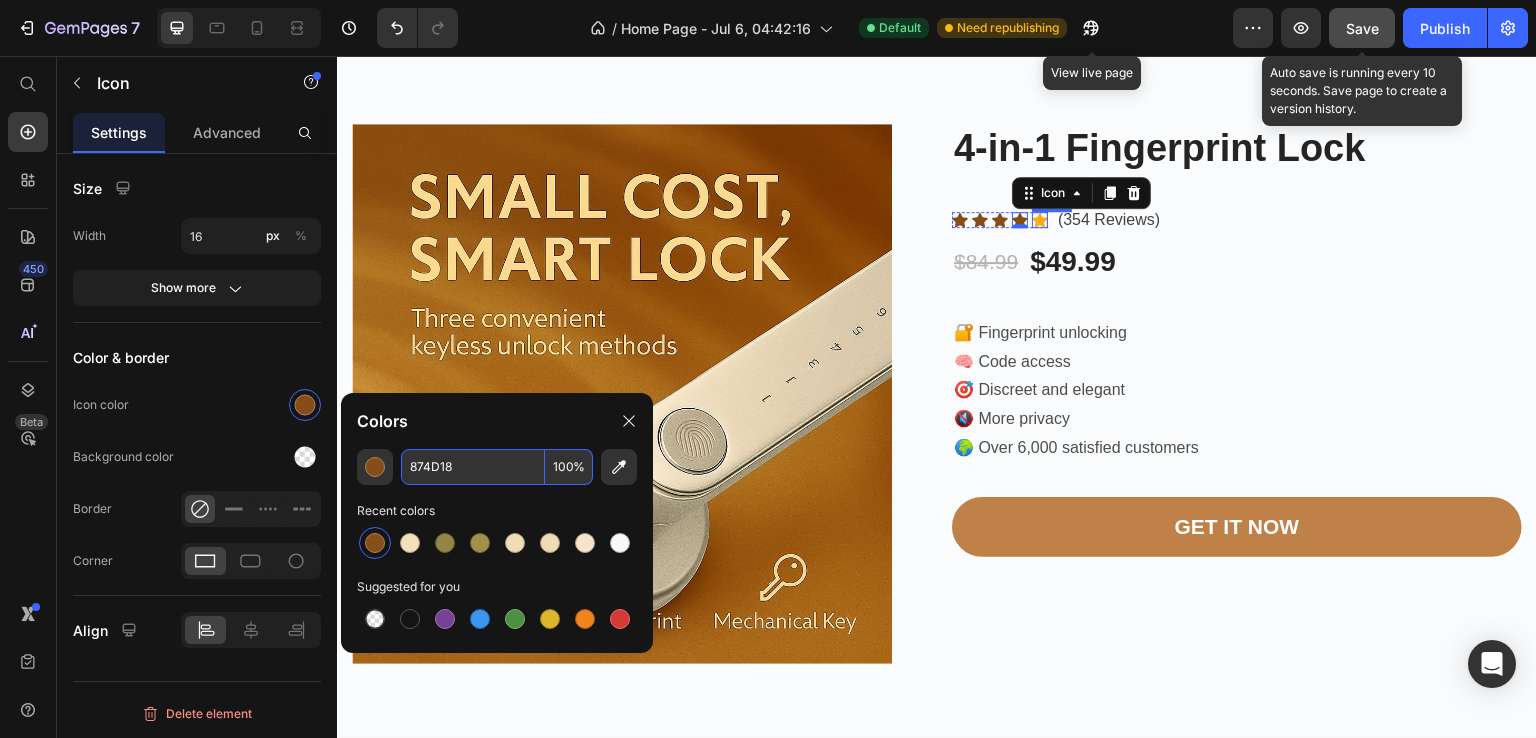 click 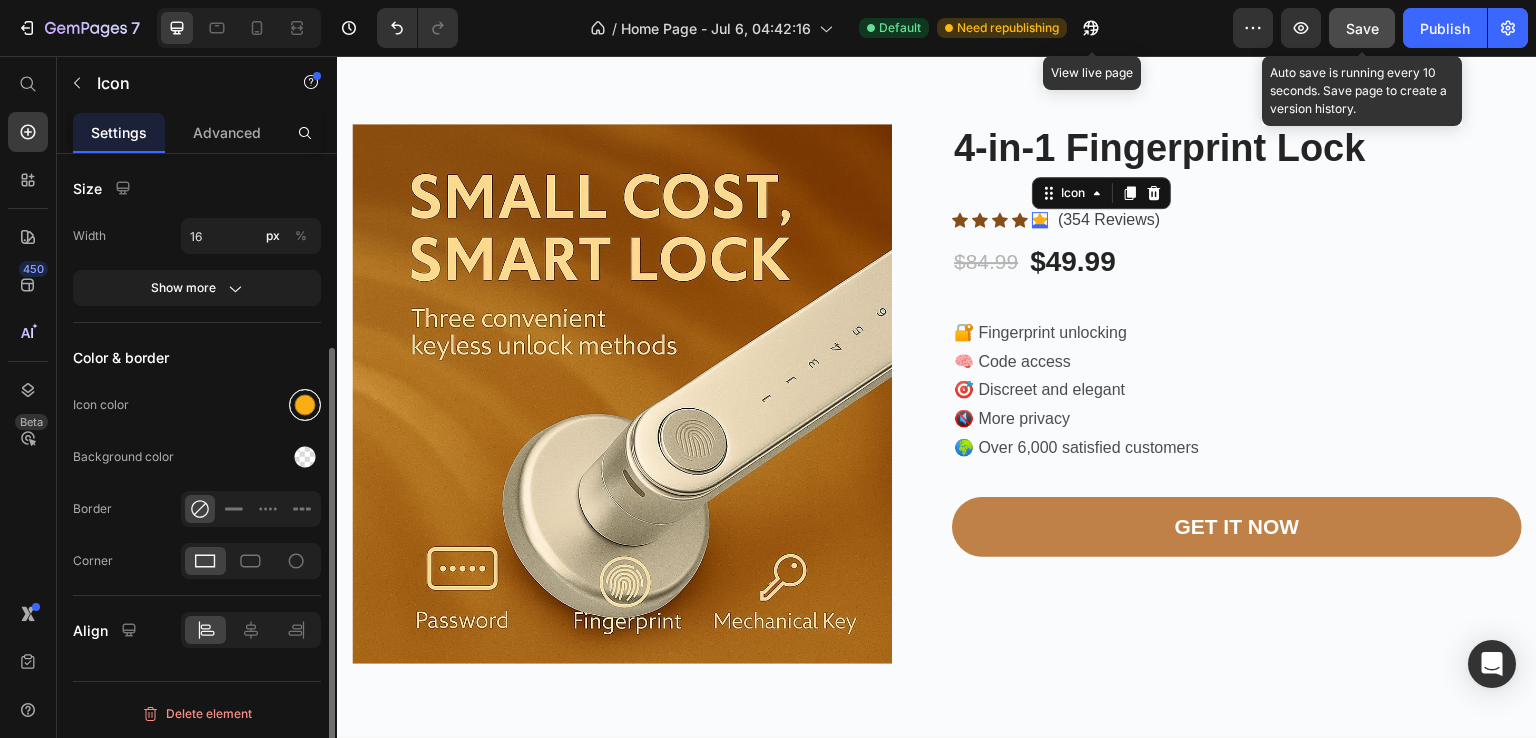 click at bounding box center (305, 405) 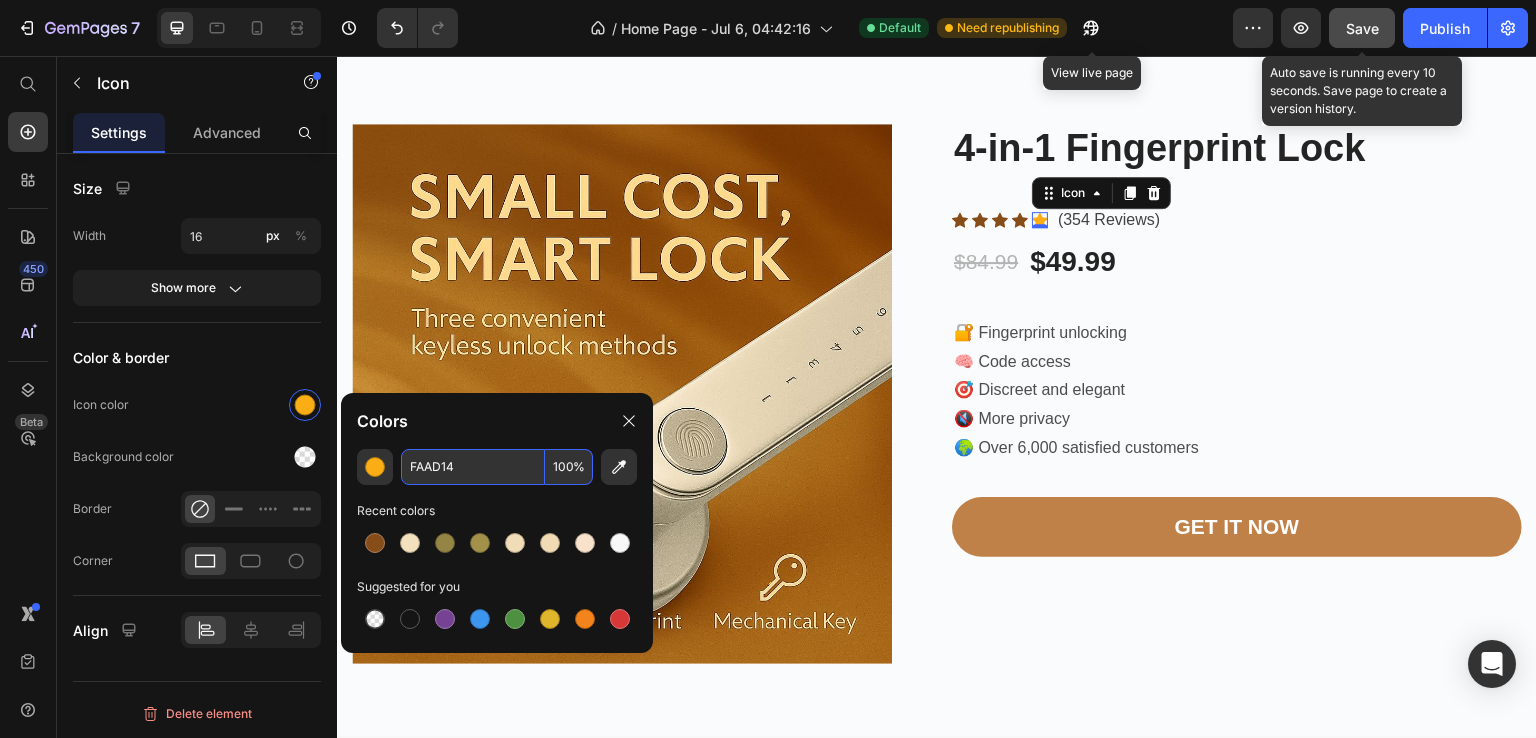 click on "FAAD14" at bounding box center (473, 467) 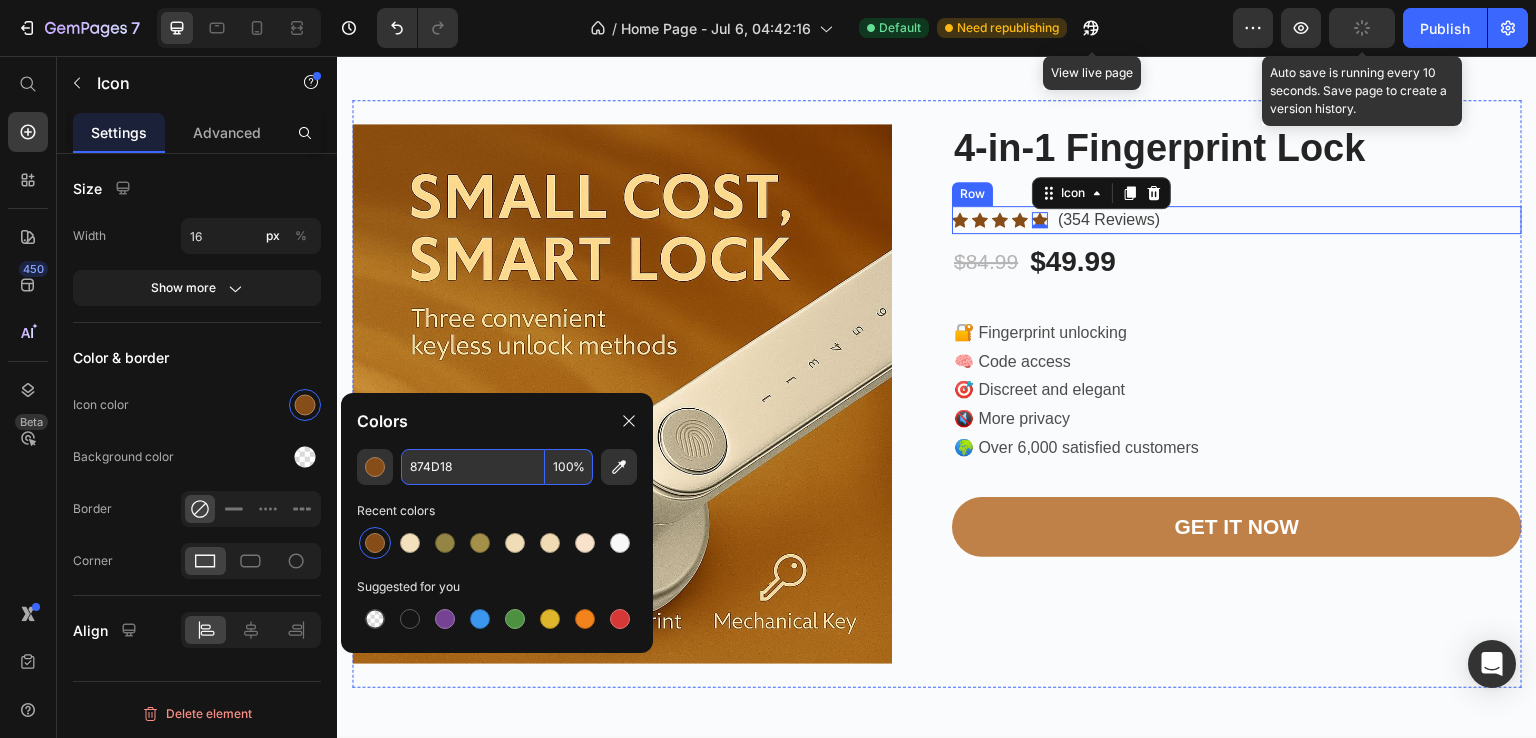 click on "Icon                Icon                Icon                Icon                Icon   0 Icon List Hoz (354 Reviews) Text block Row" at bounding box center [1237, 220] 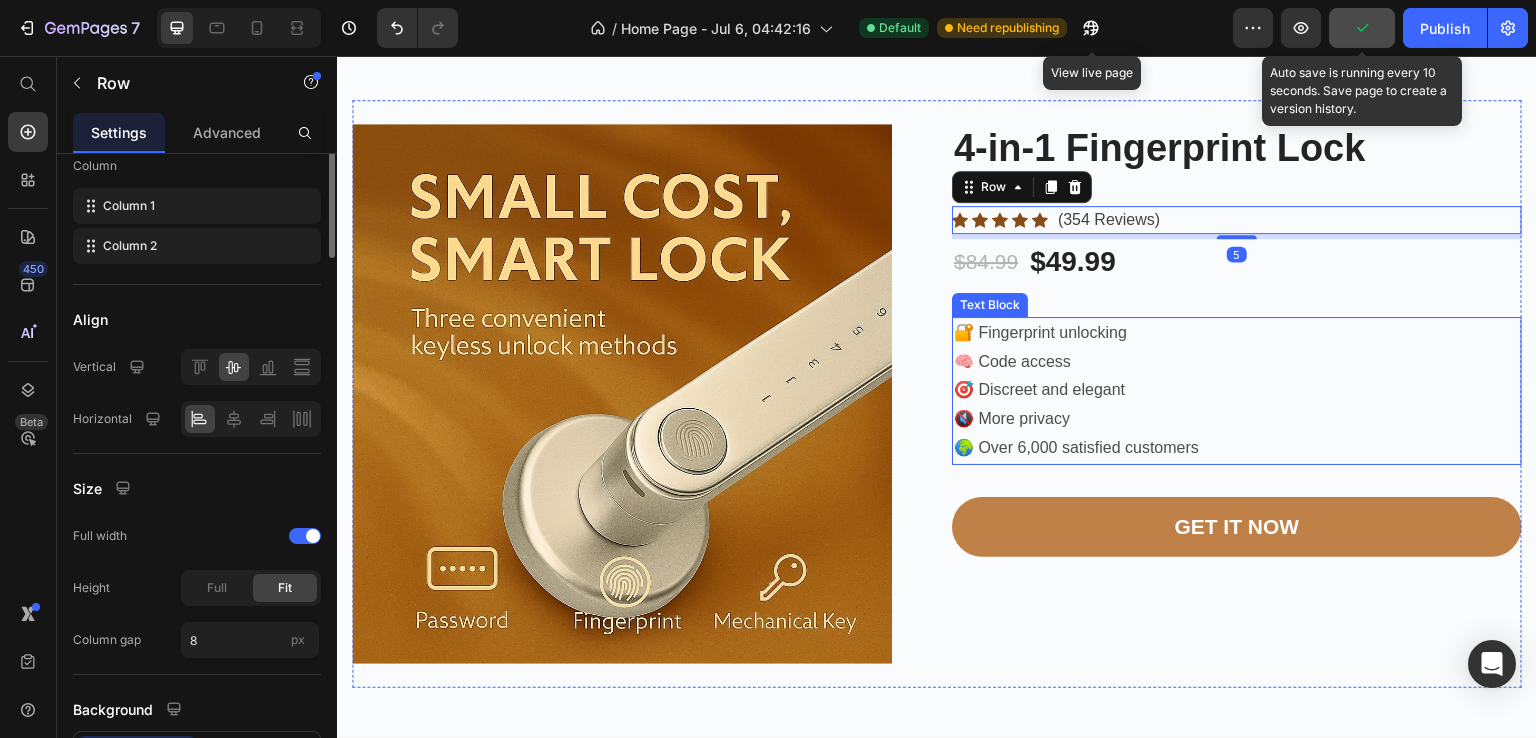 scroll, scrollTop: 0, scrollLeft: 0, axis: both 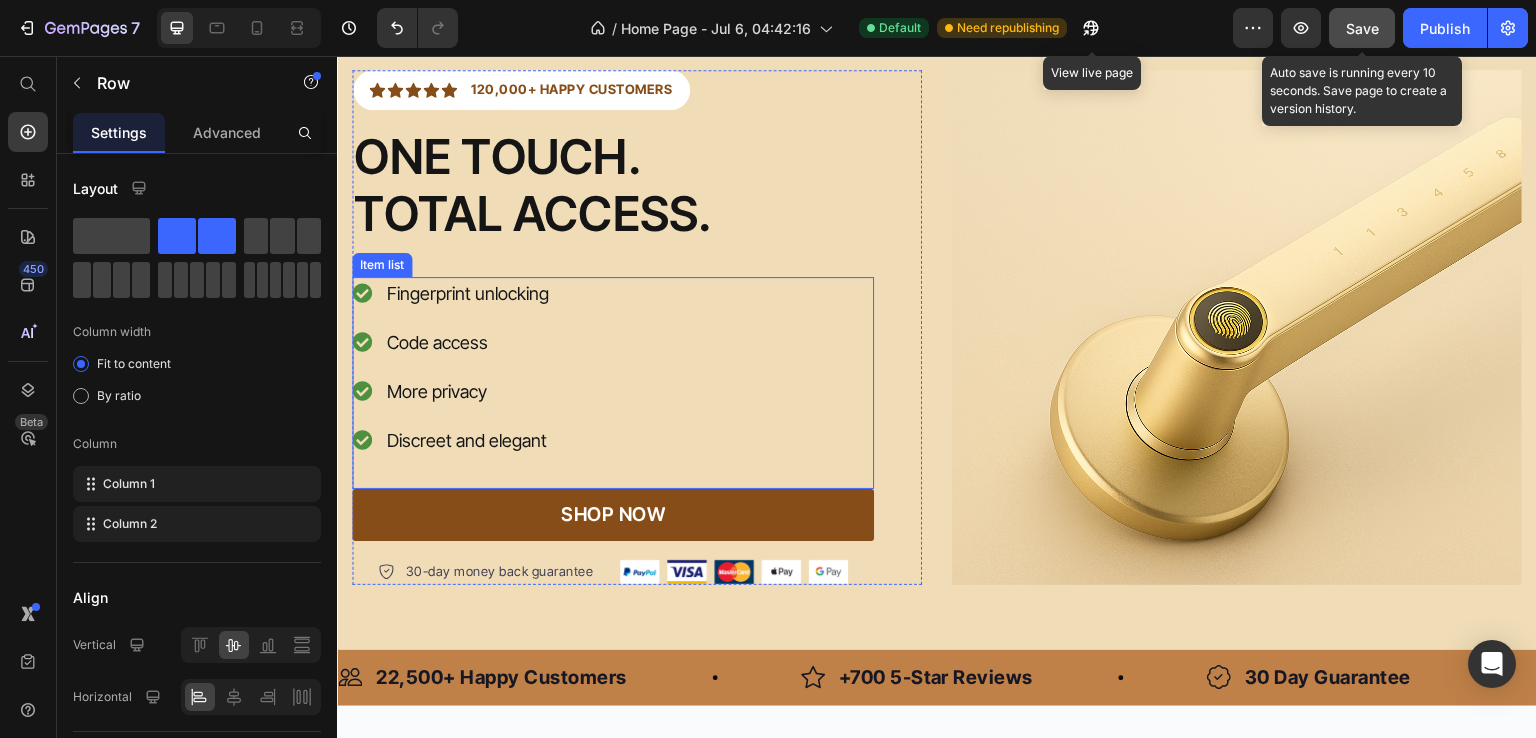 click 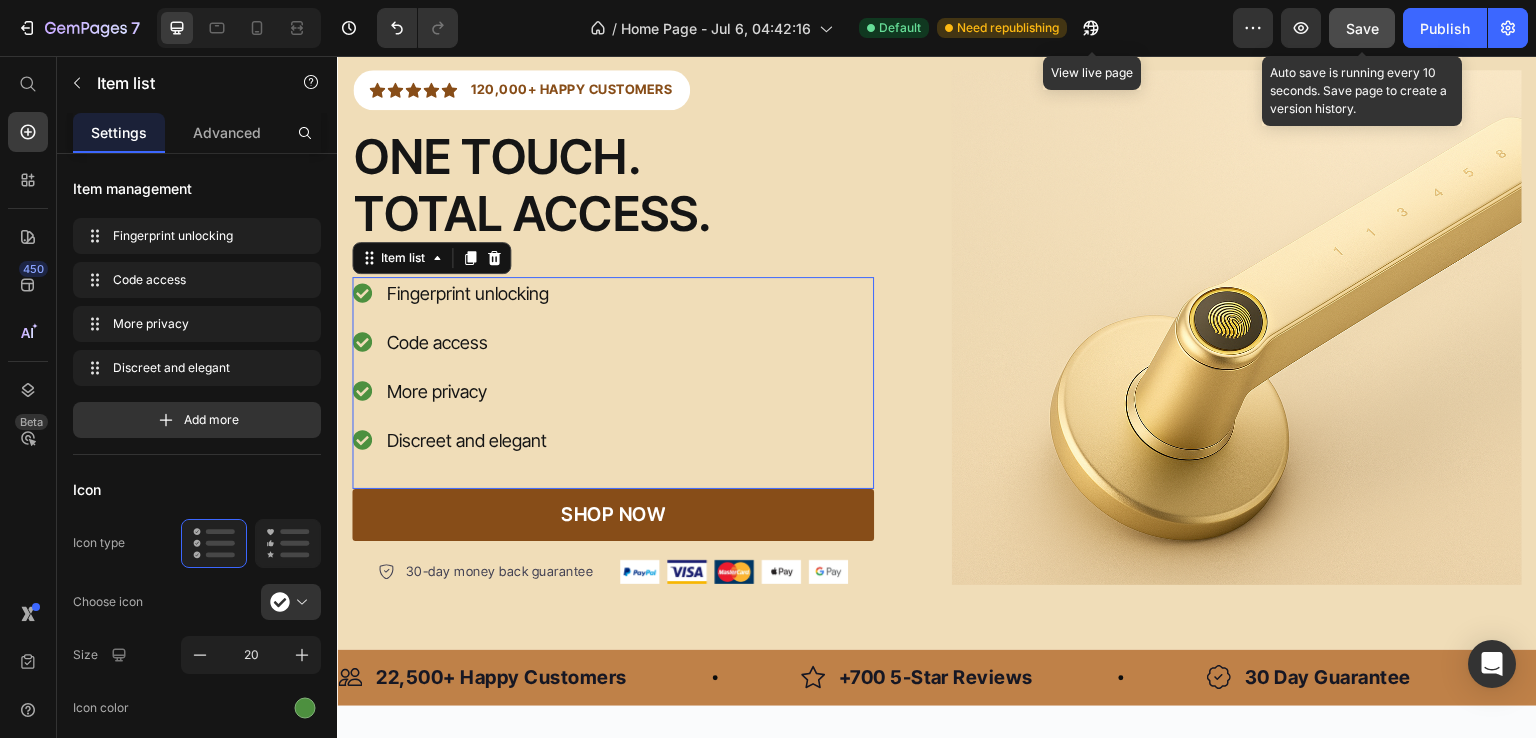 click 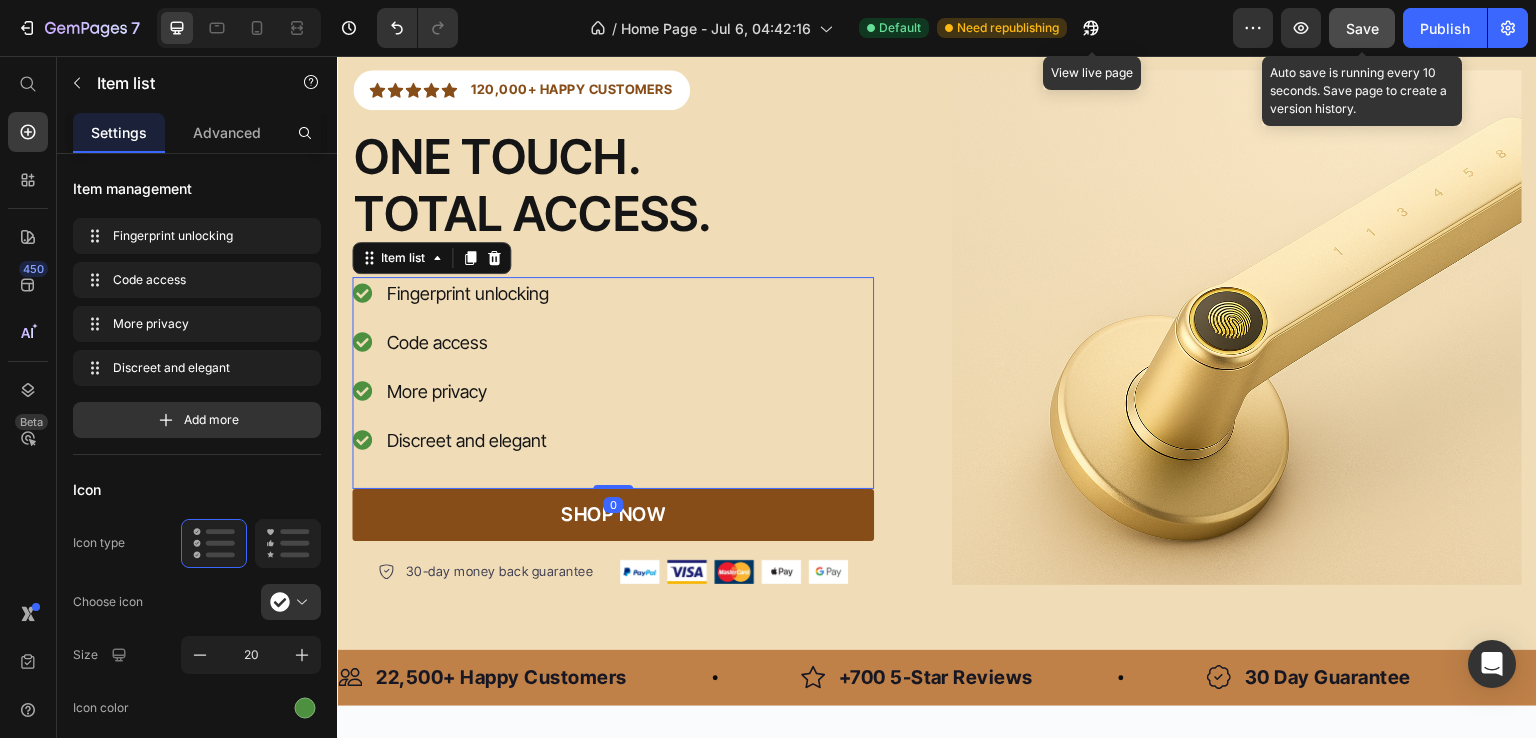 click on "Fingerprint unlocking" at bounding box center (468, 293) 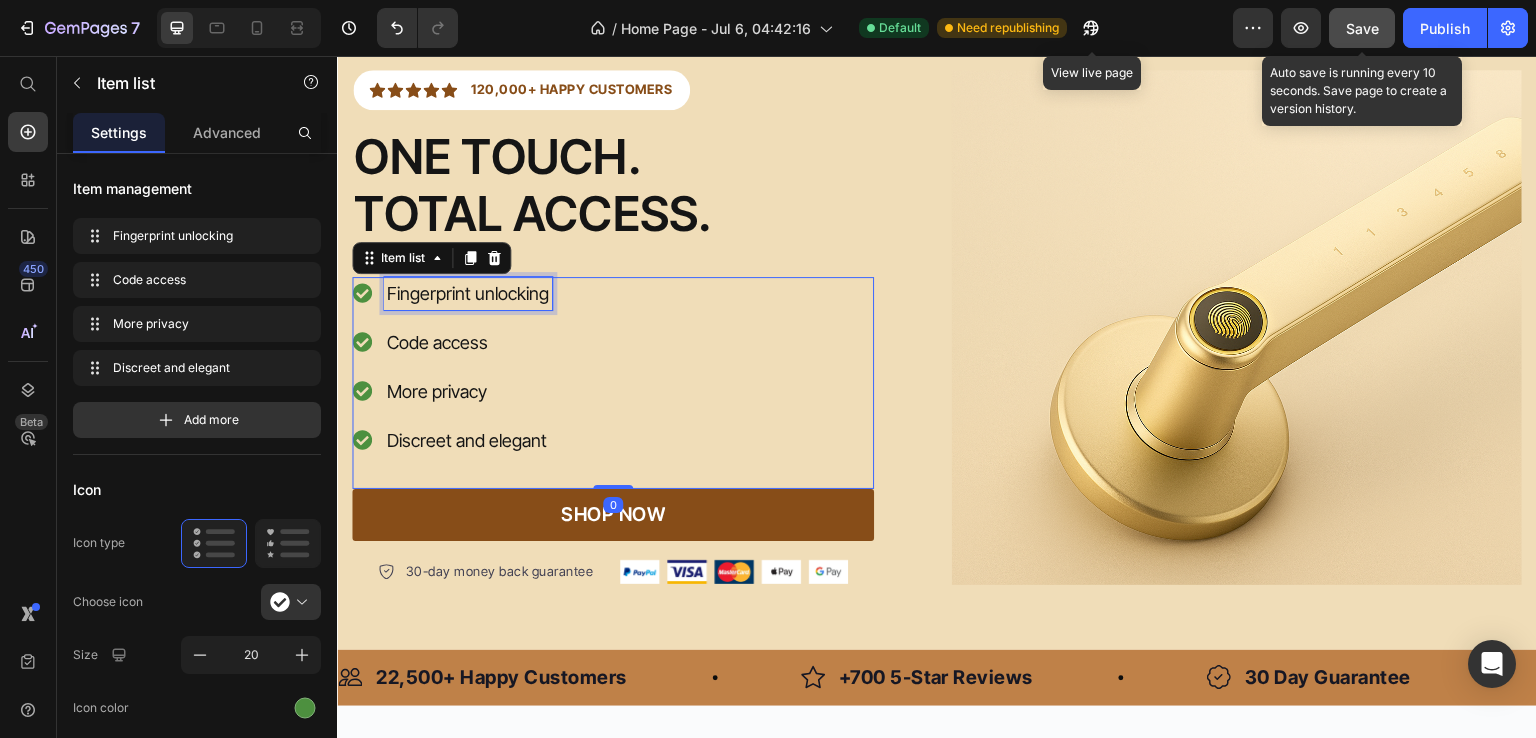 click 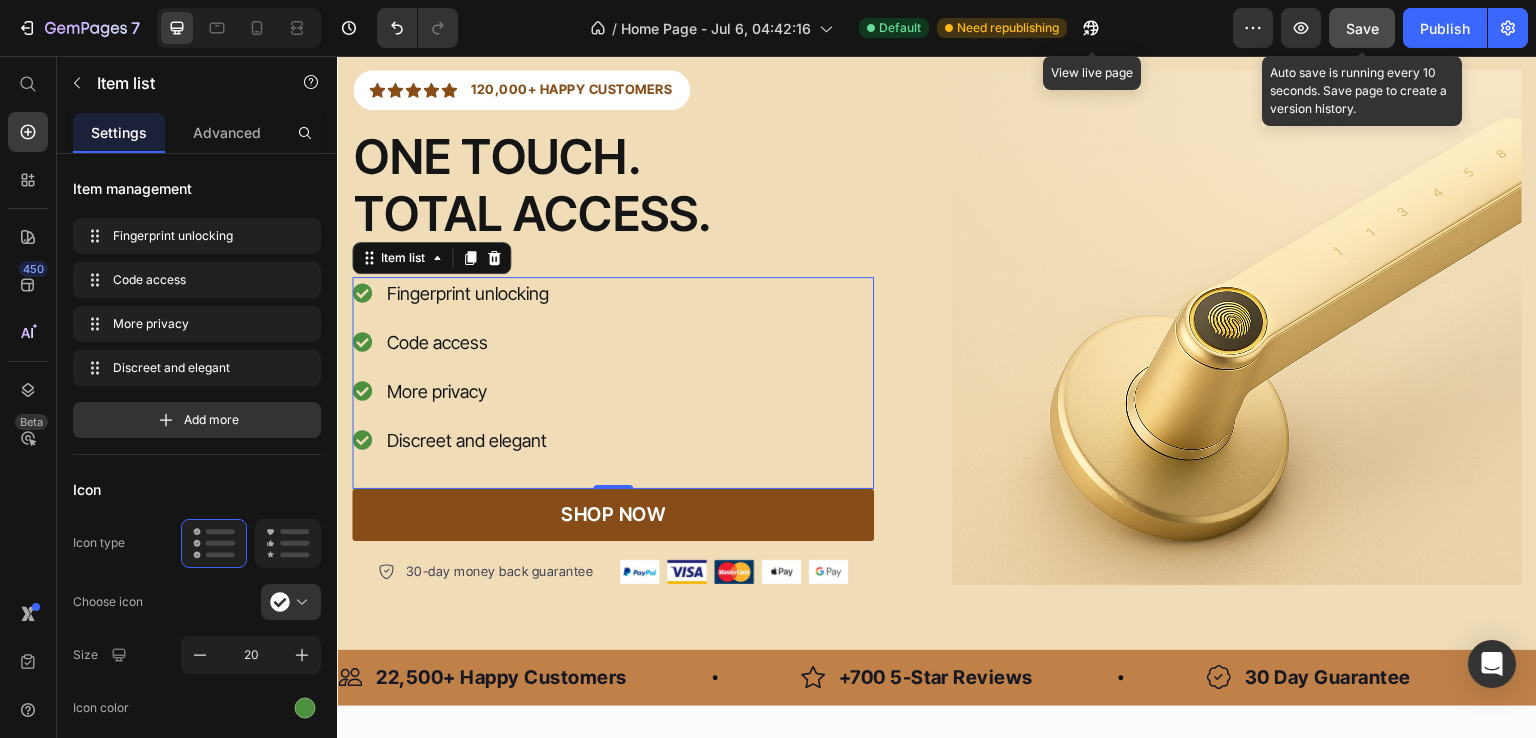 click on "Code access" at bounding box center (452, 342) 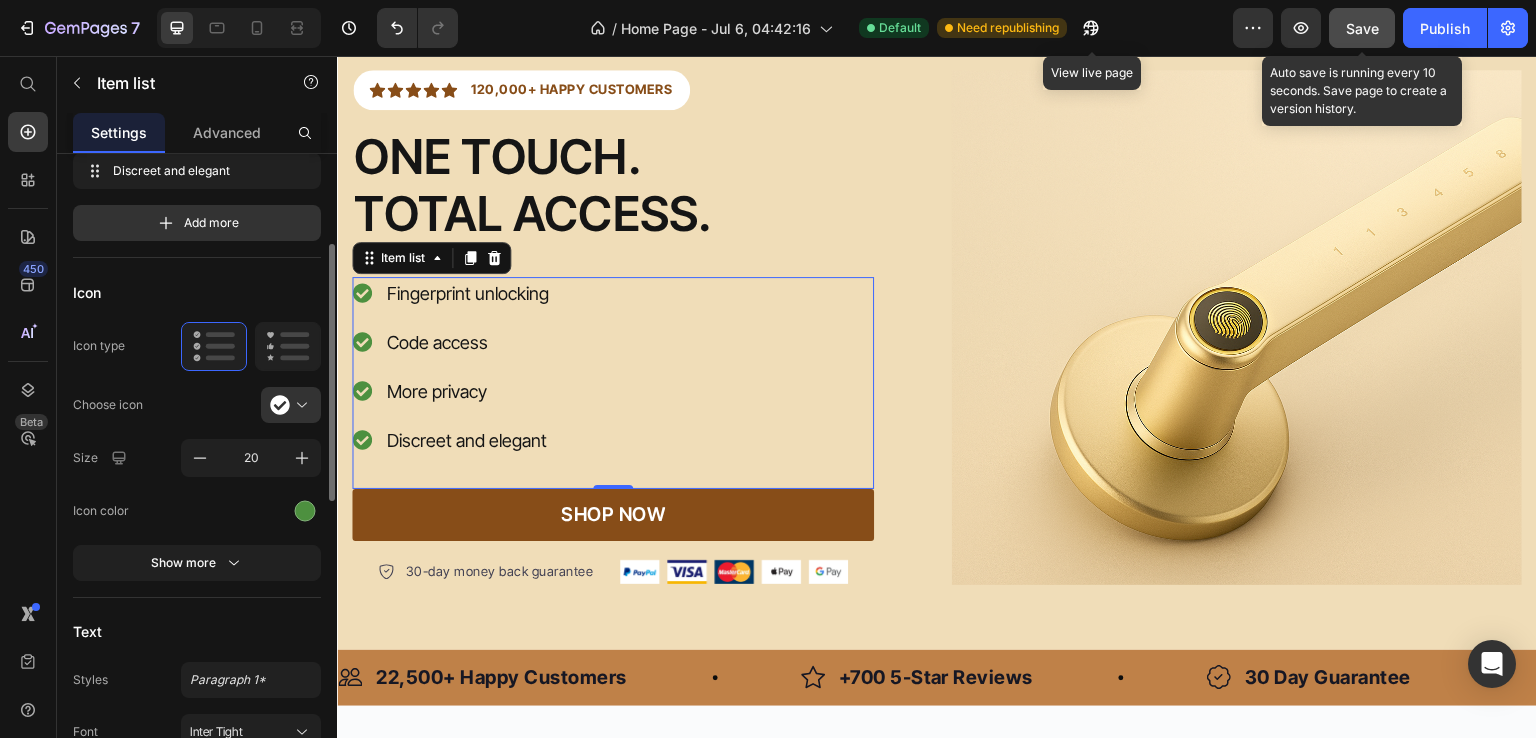 scroll, scrollTop: 206, scrollLeft: 0, axis: vertical 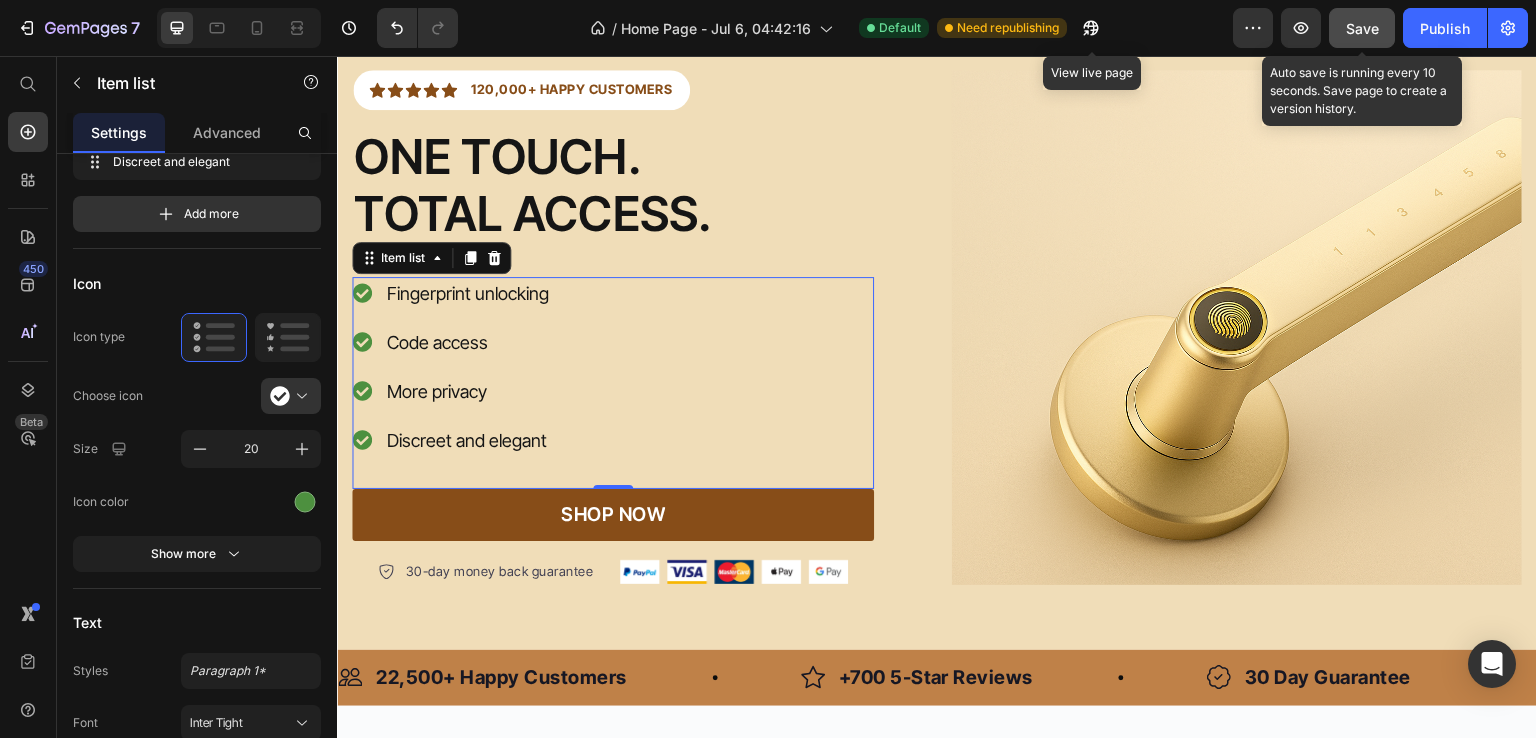 click 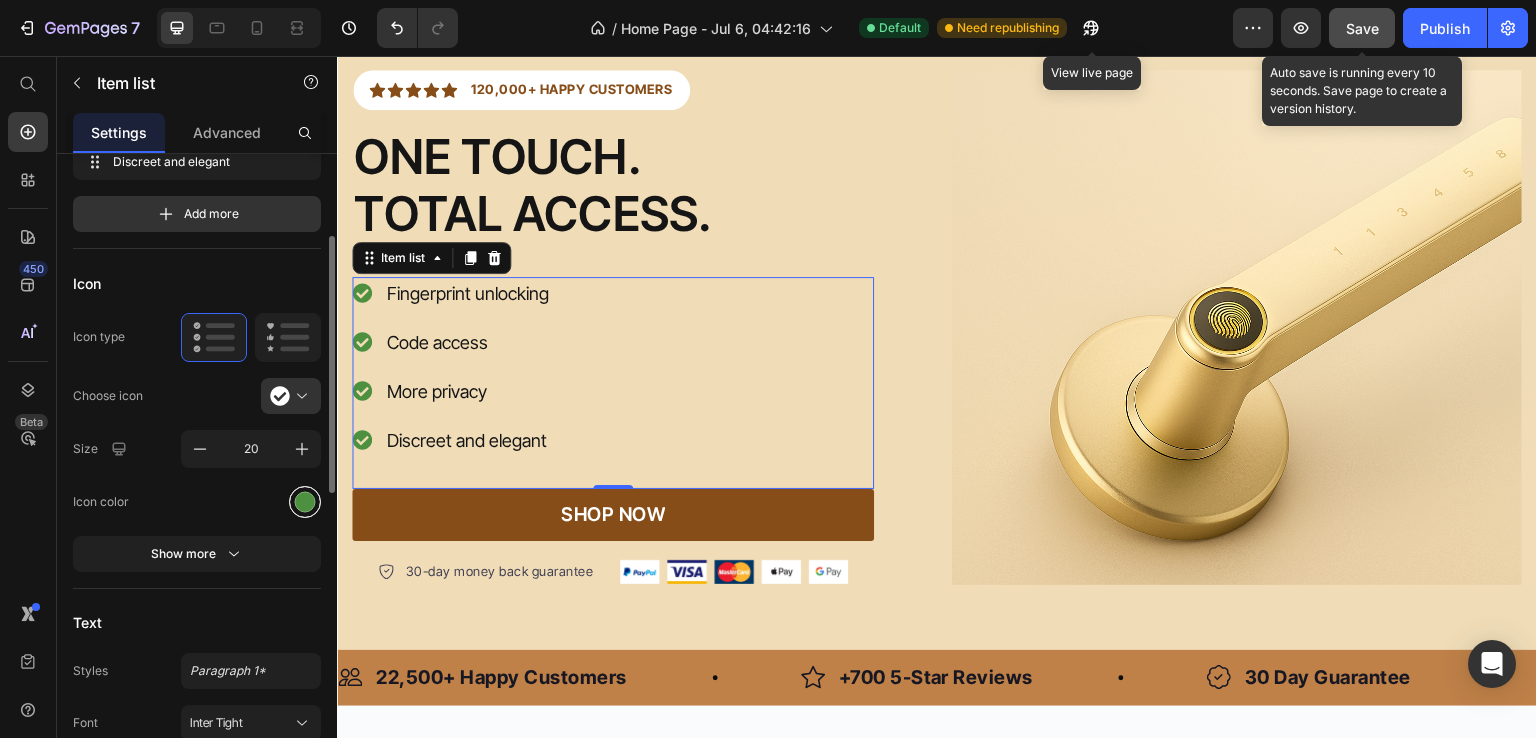 click at bounding box center (305, 502) 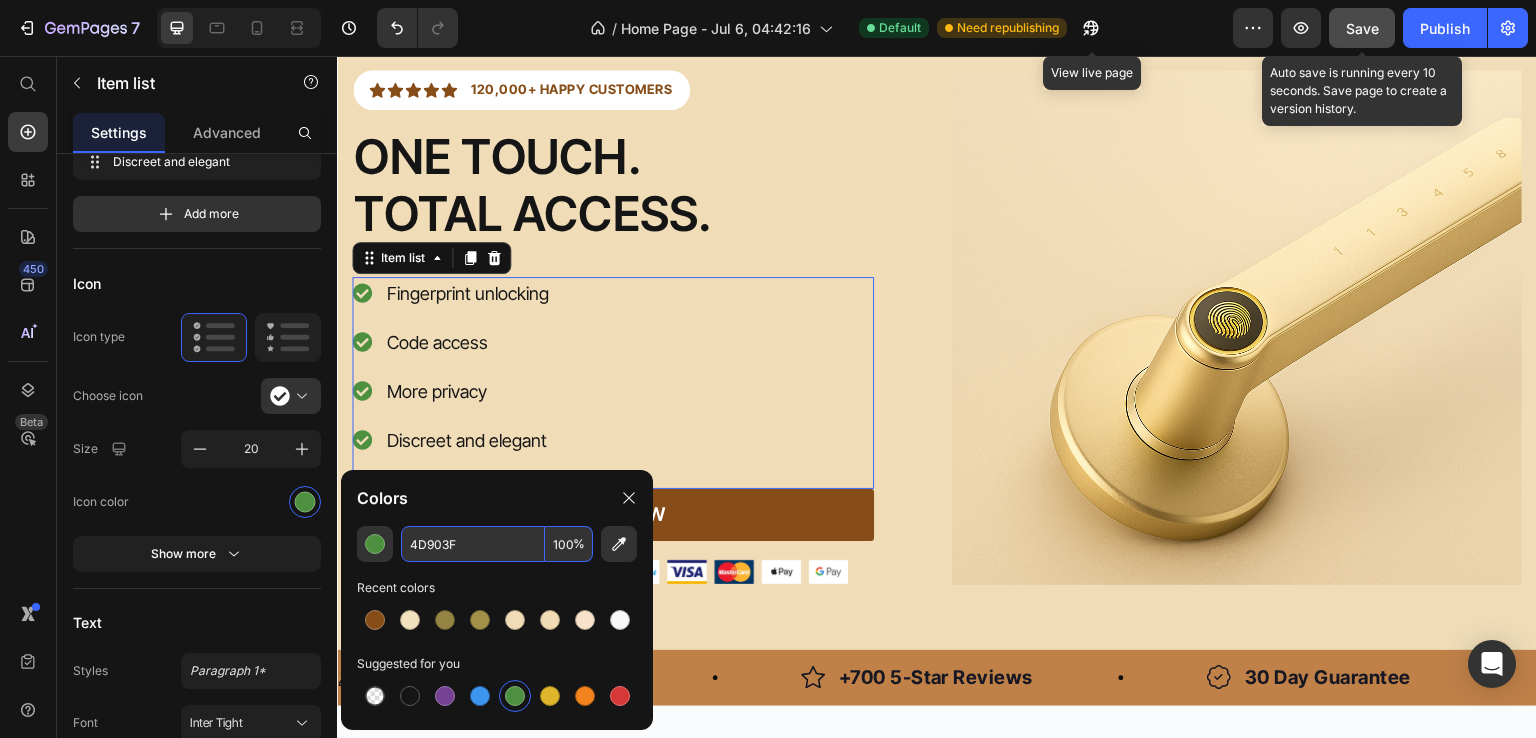click on "4D903F" at bounding box center [473, 544] 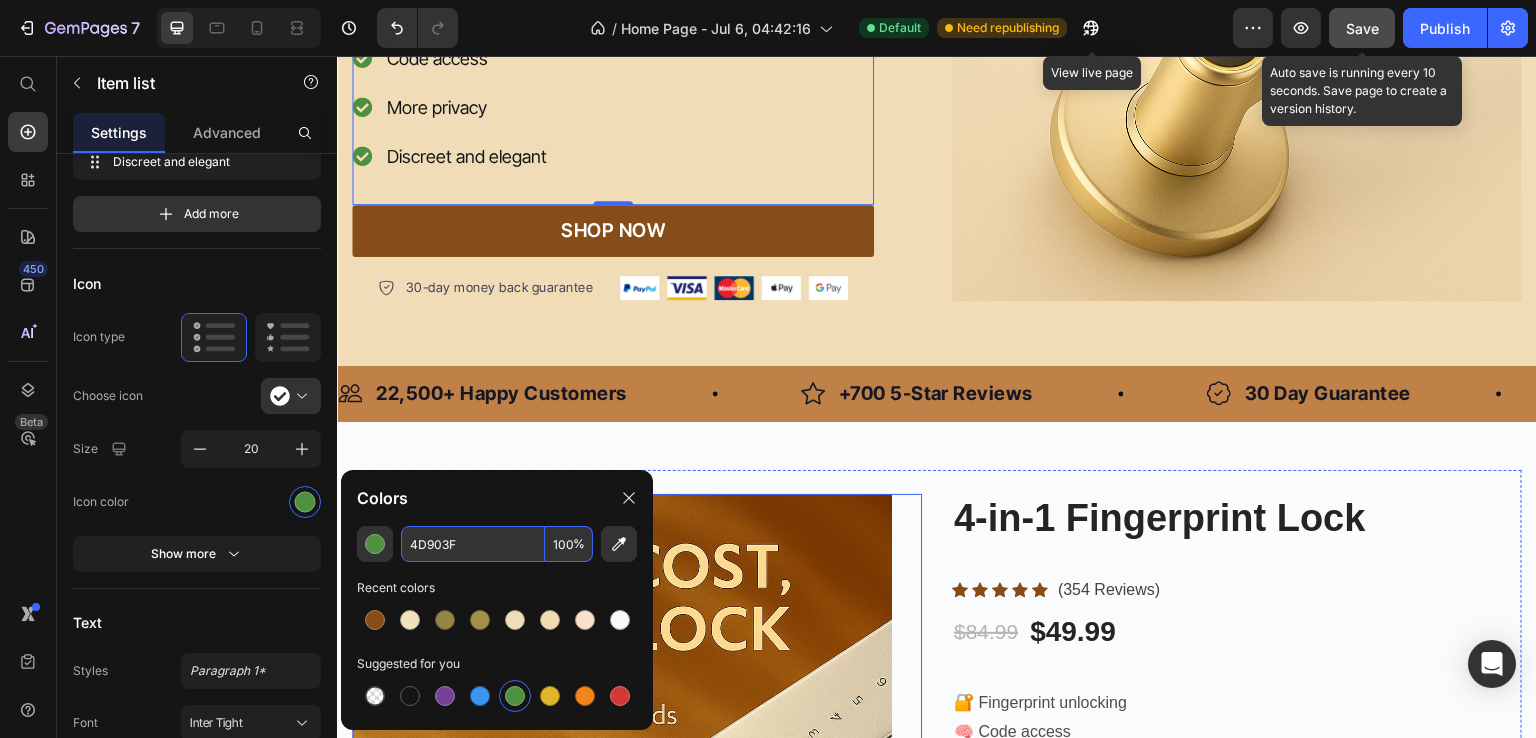 scroll, scrollTop: 16, scrollLeft: 0, axis: vertical 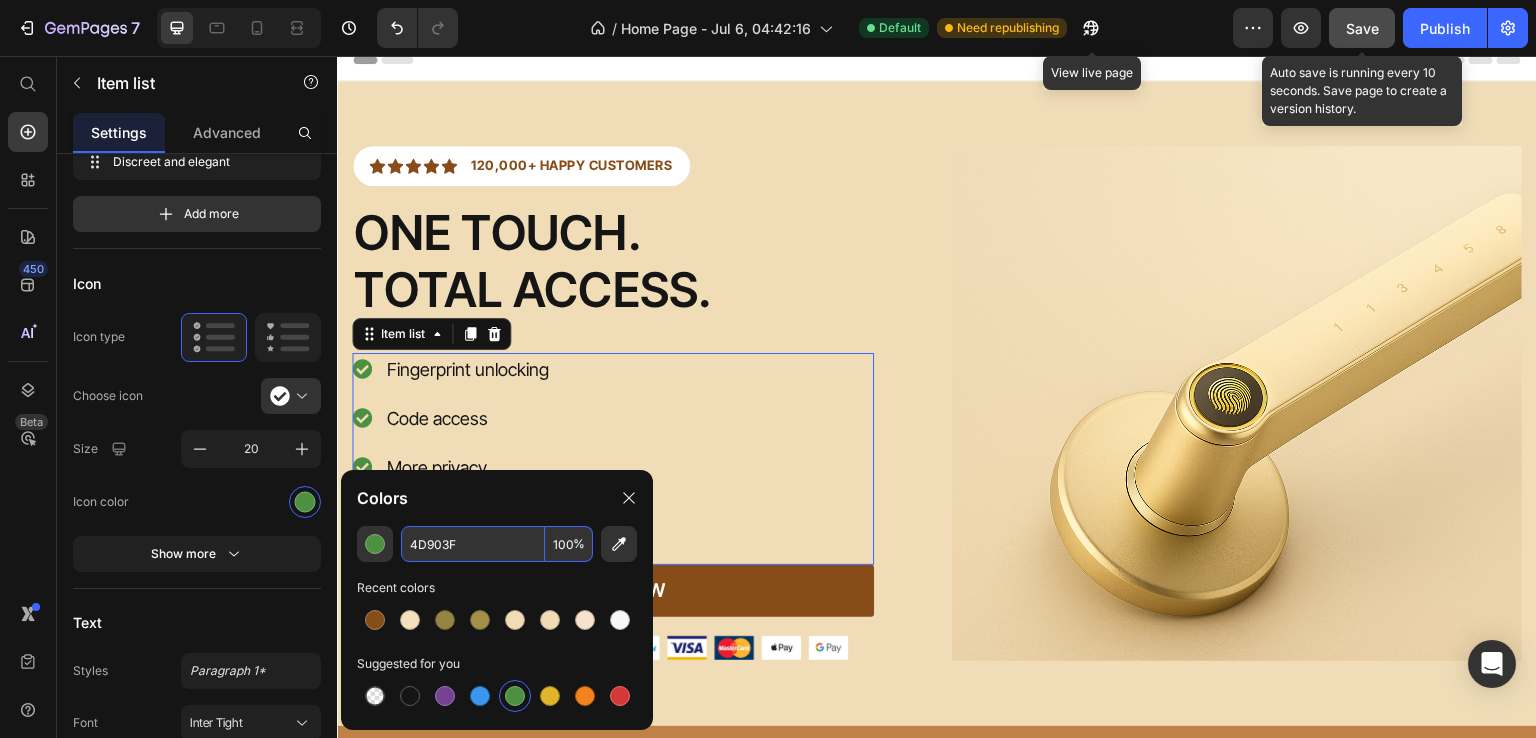 click on "Fingerprint unlocking Code access More privacy Discreet and elegant" at bounding box center (613, 443) 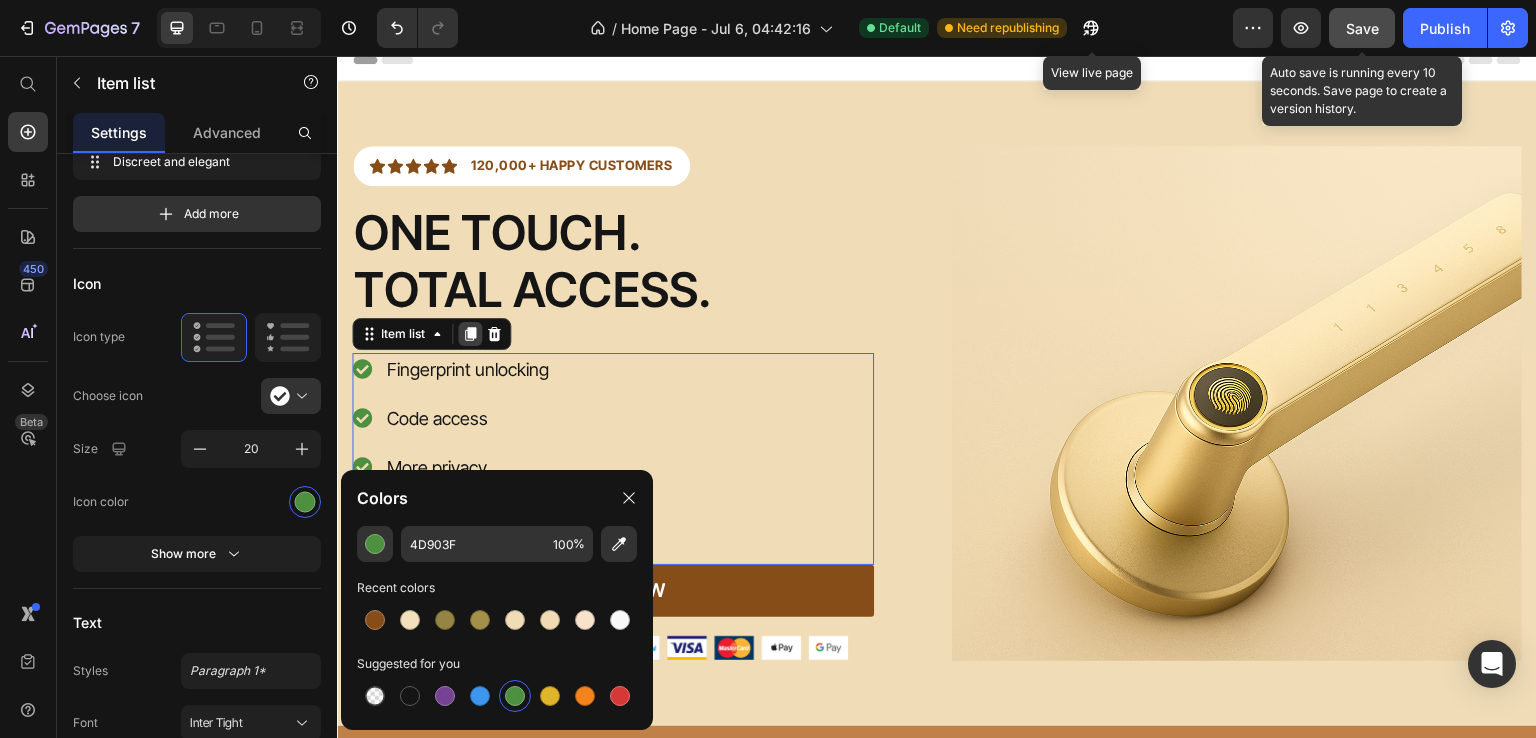 click at bounding box center (470, 334) 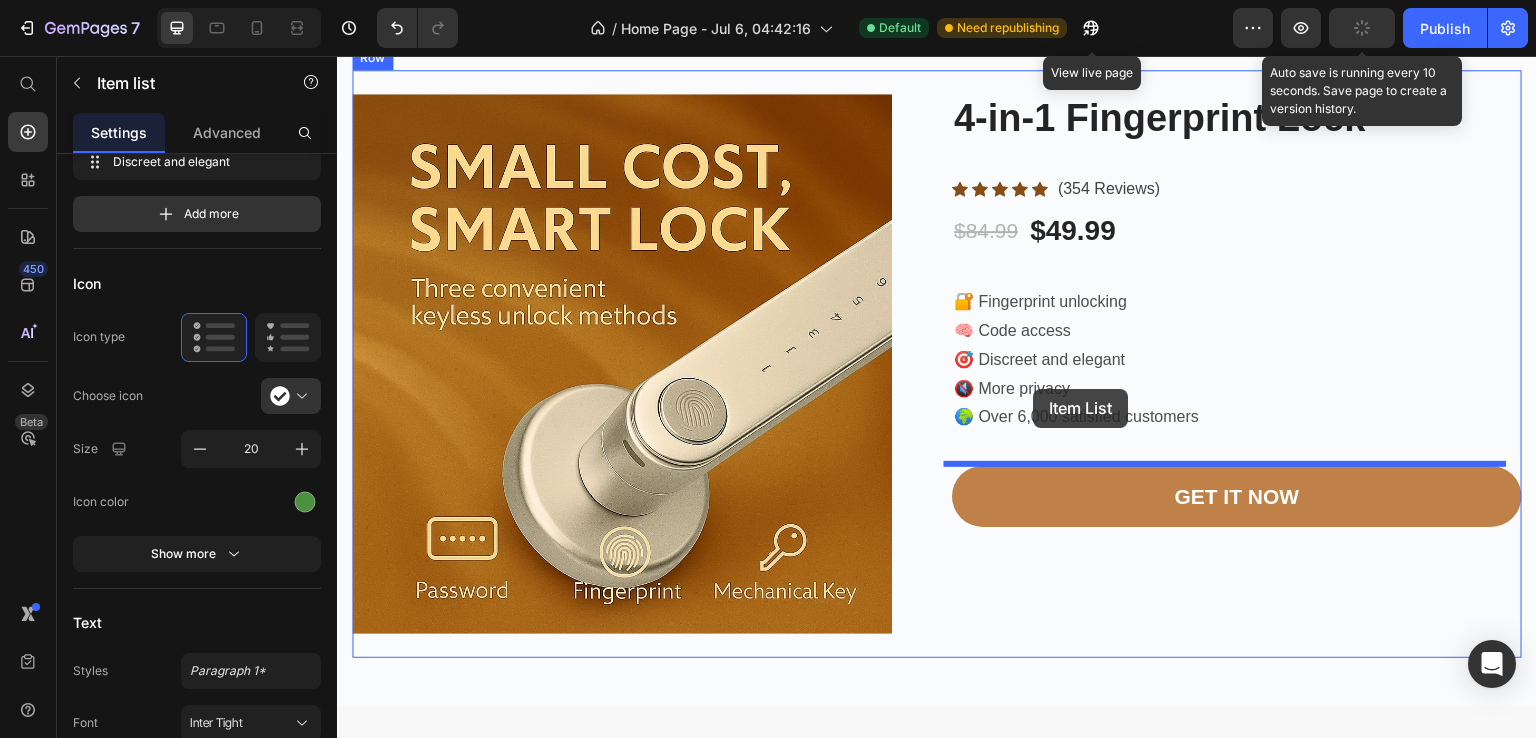 scroll, scrollTop: 1028, scrollLeft: 0, axis: vertical 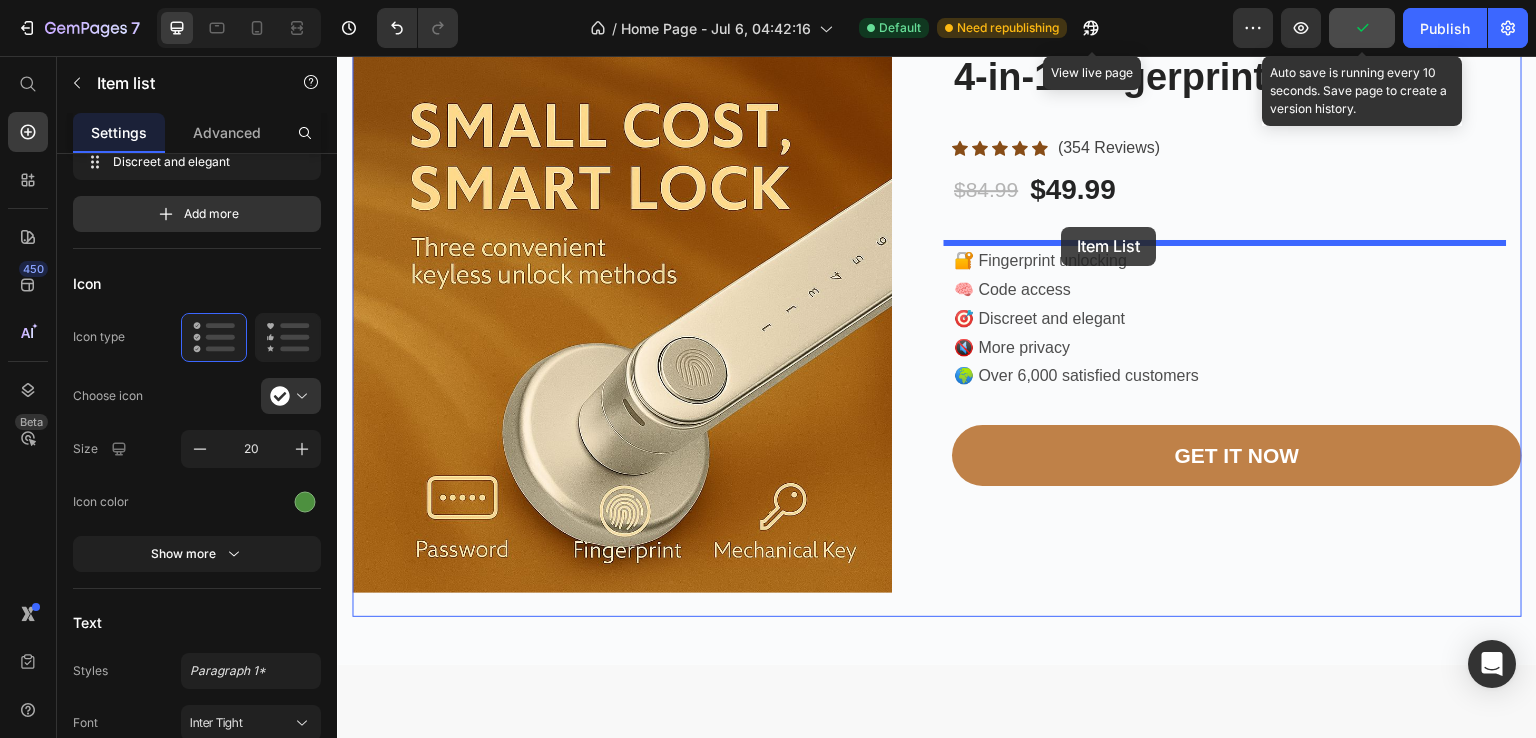 drag, startPoint x: 371, startPoint y: 540, endPoint x: 1063, endPoint y: 227, distance: 759.49524 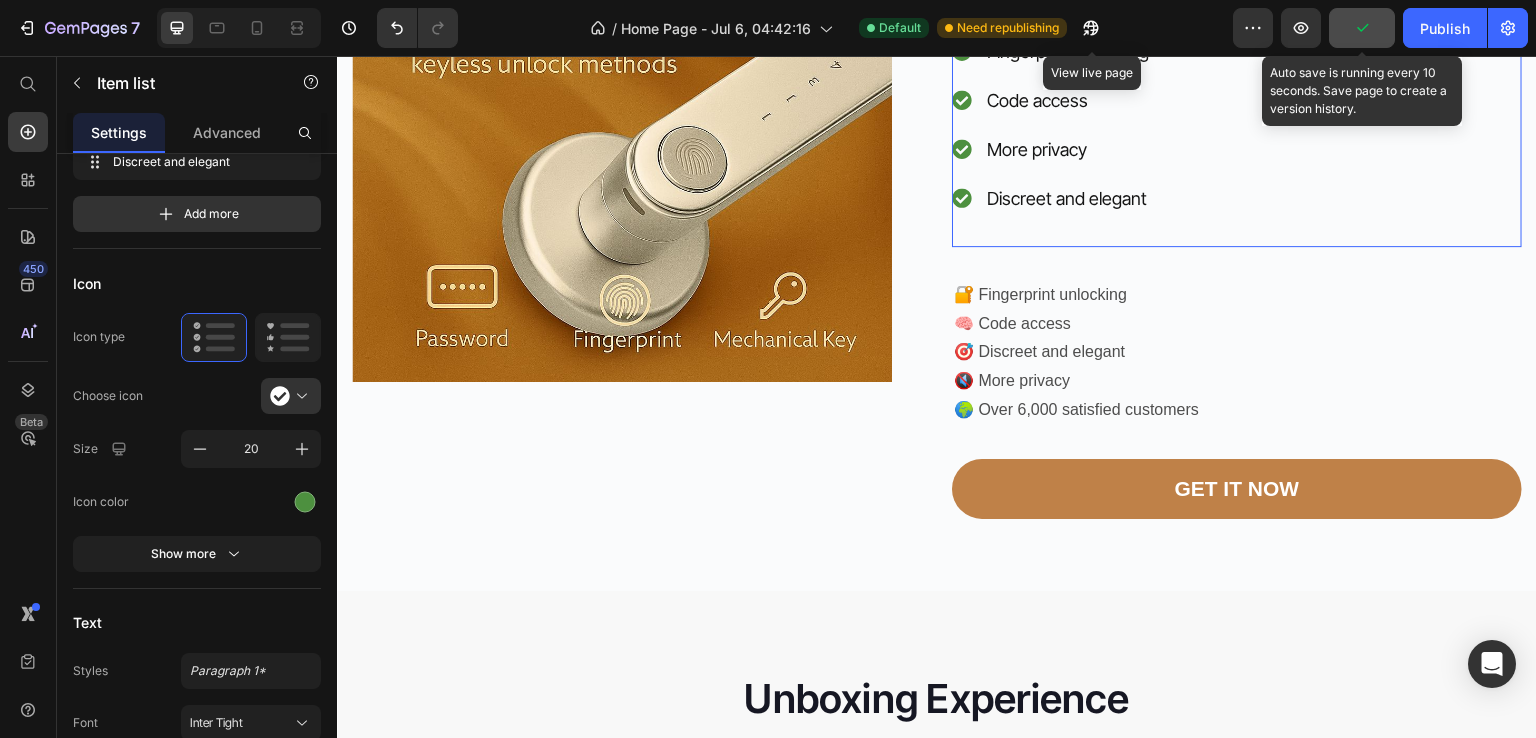 scroll, scrollTop: 818, scrollLeft: 0, axis: vertical 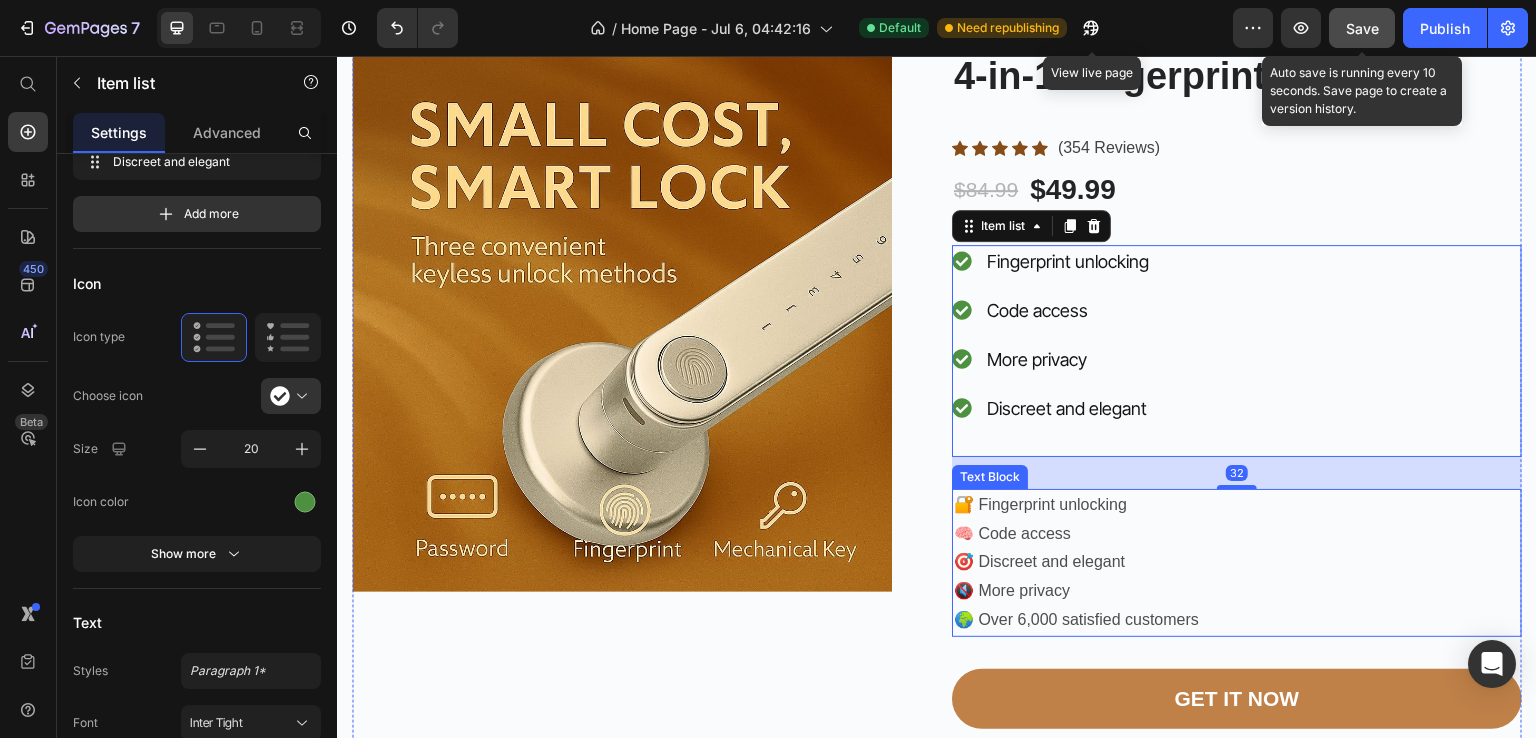 click on "🧠 Code access 🎯 Discreet and elegant 🔇 More privacy 🌍 Over 6,000 satisfied customers" at bounding box center [1237, 577] 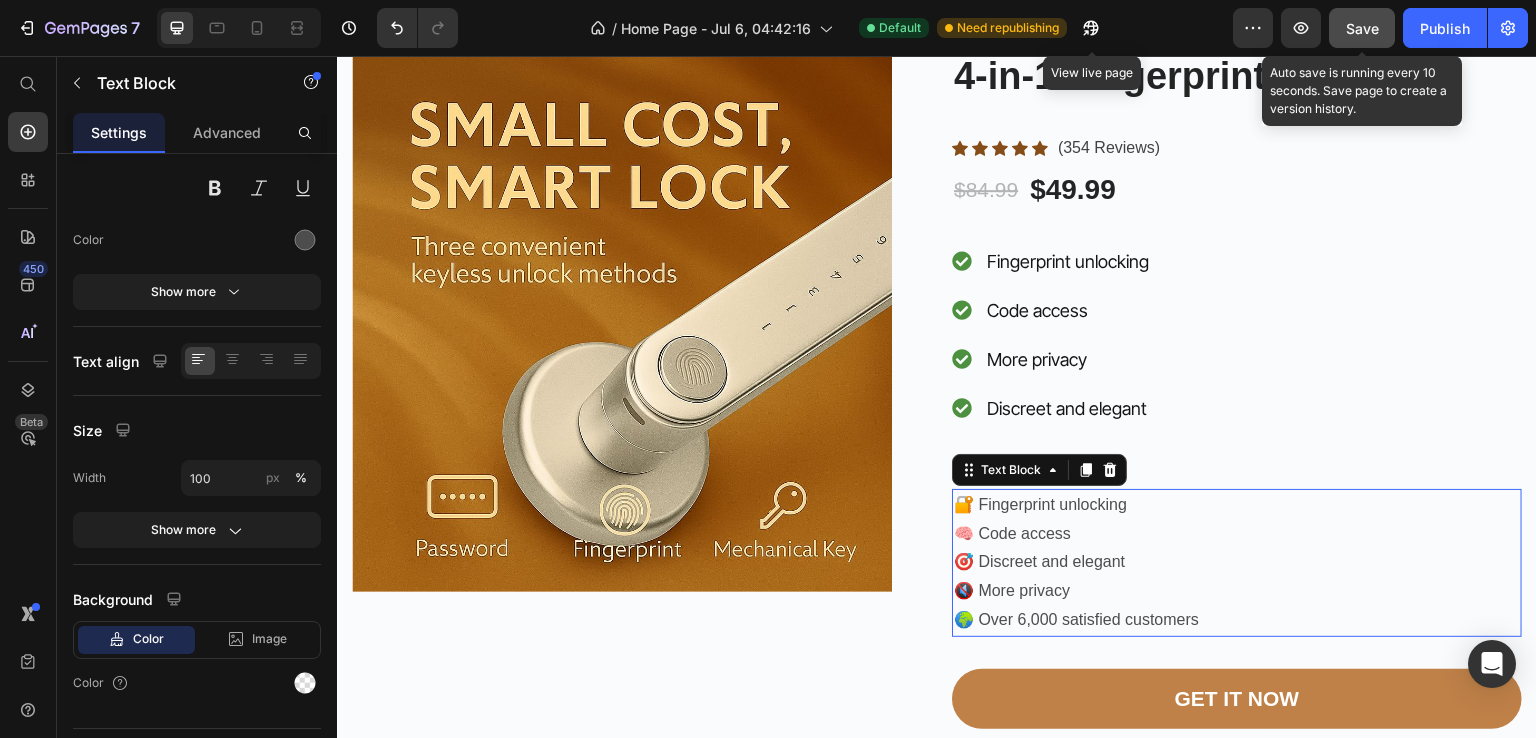 scroll, scrollTop: 0, scrollLeft: 0, axis: both 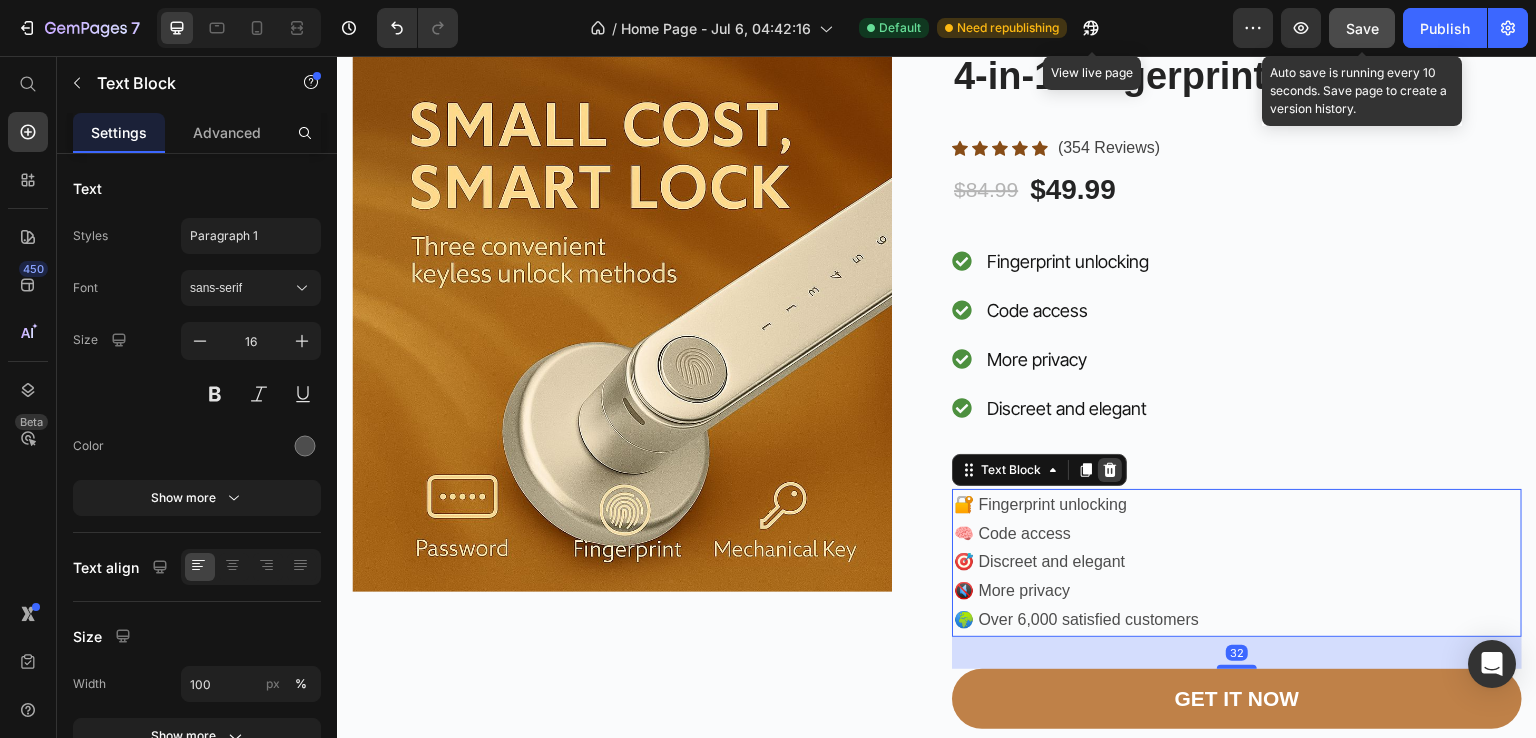 click 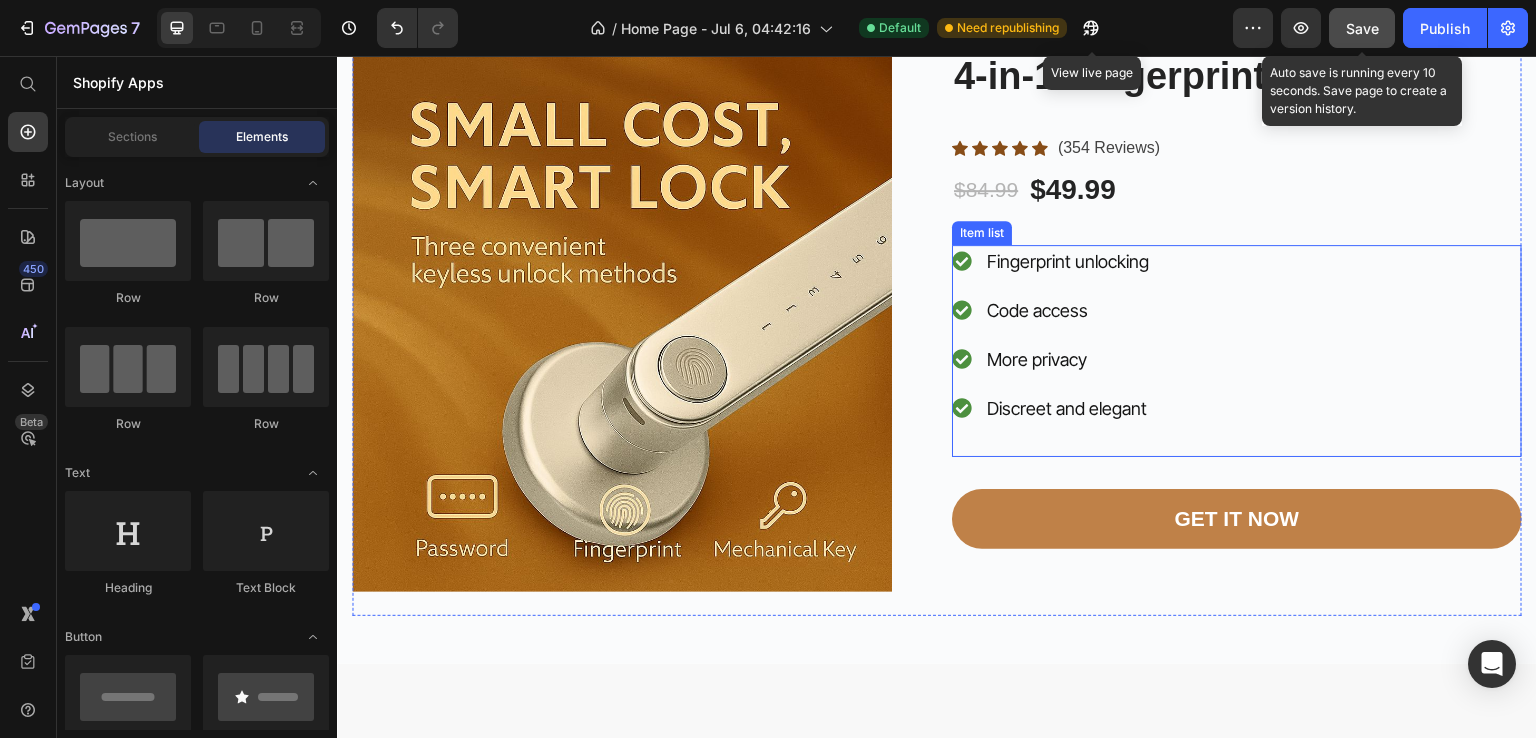 scroll, scrollTop: 608, scrollLeft: 0, axis: vertical 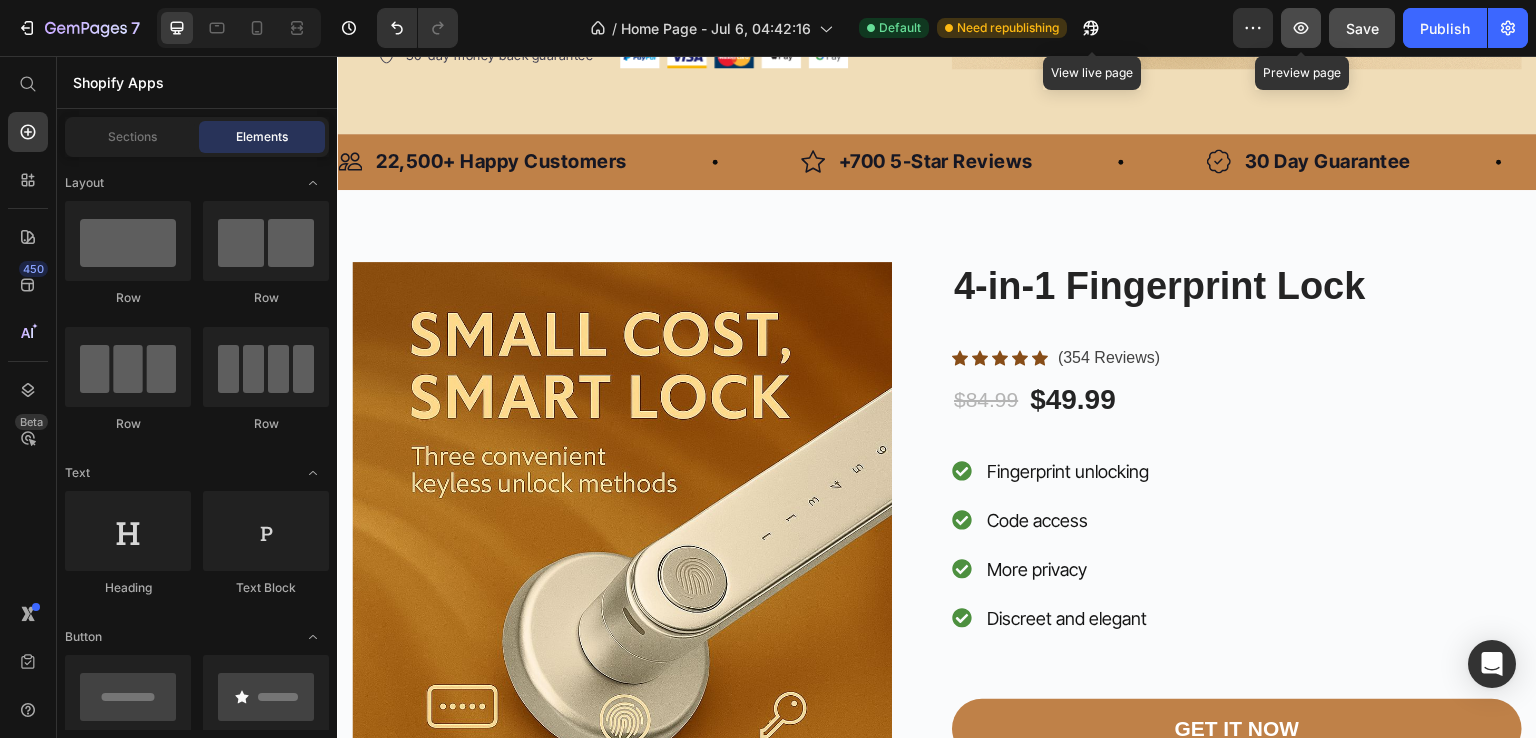 click 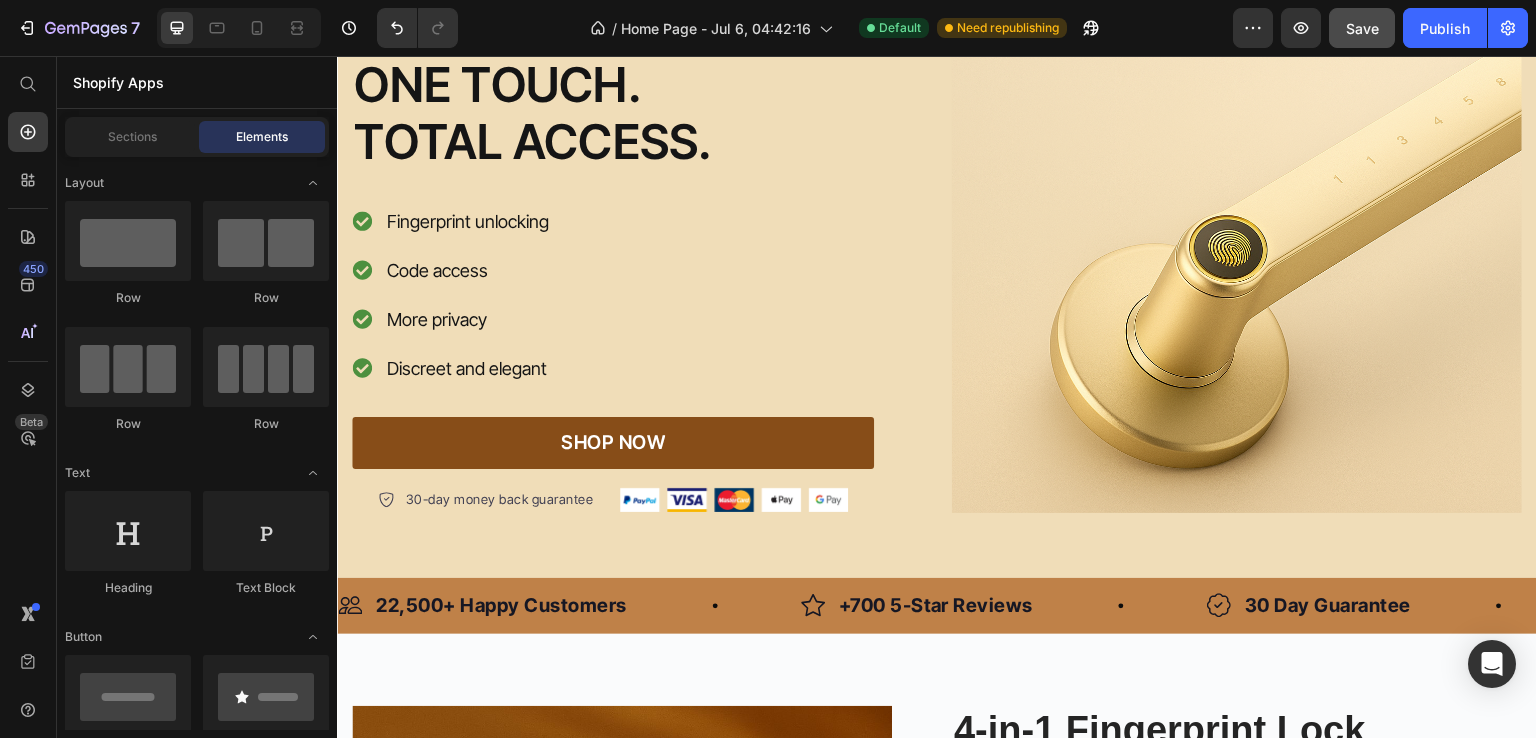 scroll, scrollTop: 0, scrollLeft: 0, axis: both 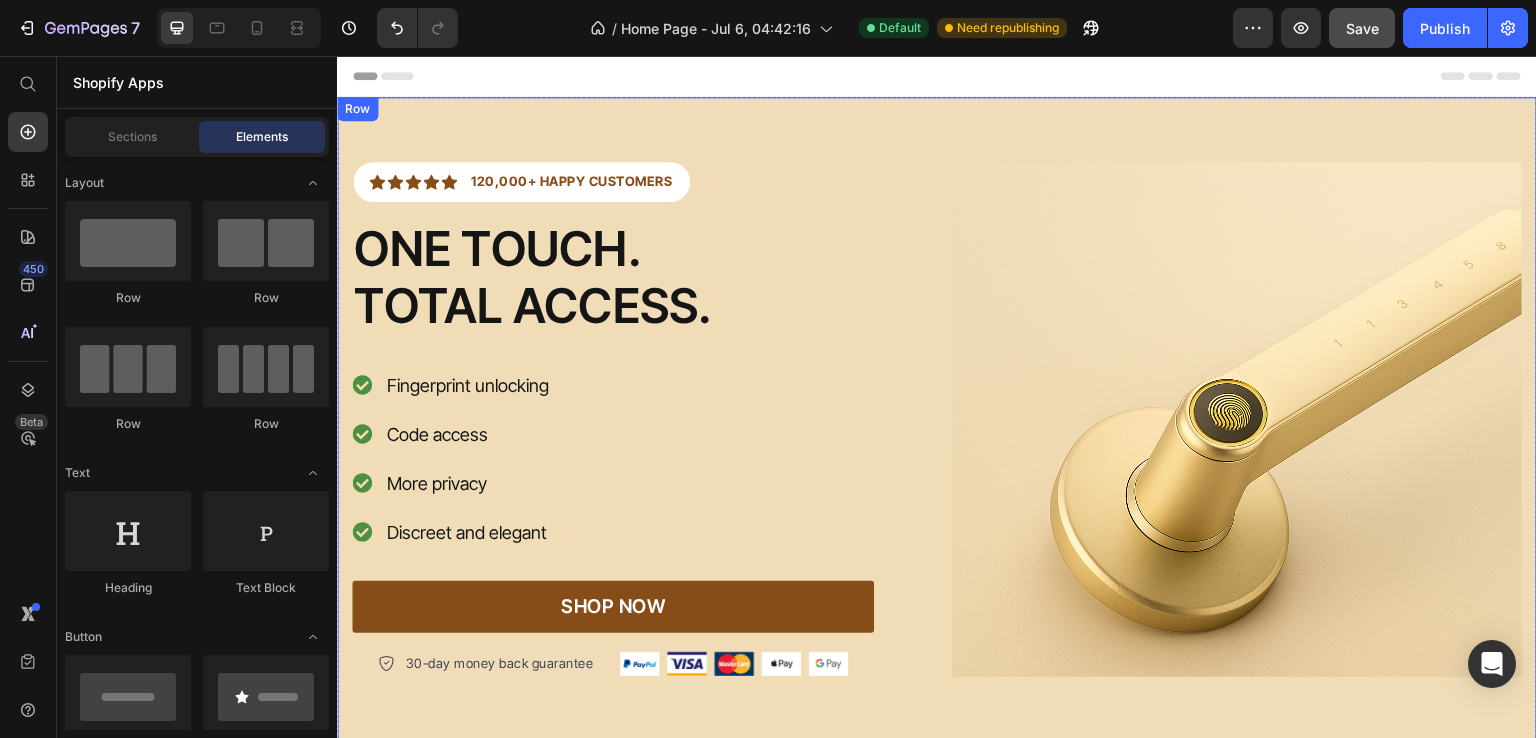 click on "Icon Icon Icon Icon Icon Icon List Hoz 120,000+ HAPPY CUSTOMERS Text block Row ONE TOUCH. TOTAL ACCESS. Heading Fingerprint unlocking Code access More privacy Discreet and elegant Item list SHOP NOW Button
30-day money back guarantee Item list Image Row Row Image Row Row" at bounding box center [937, 419] 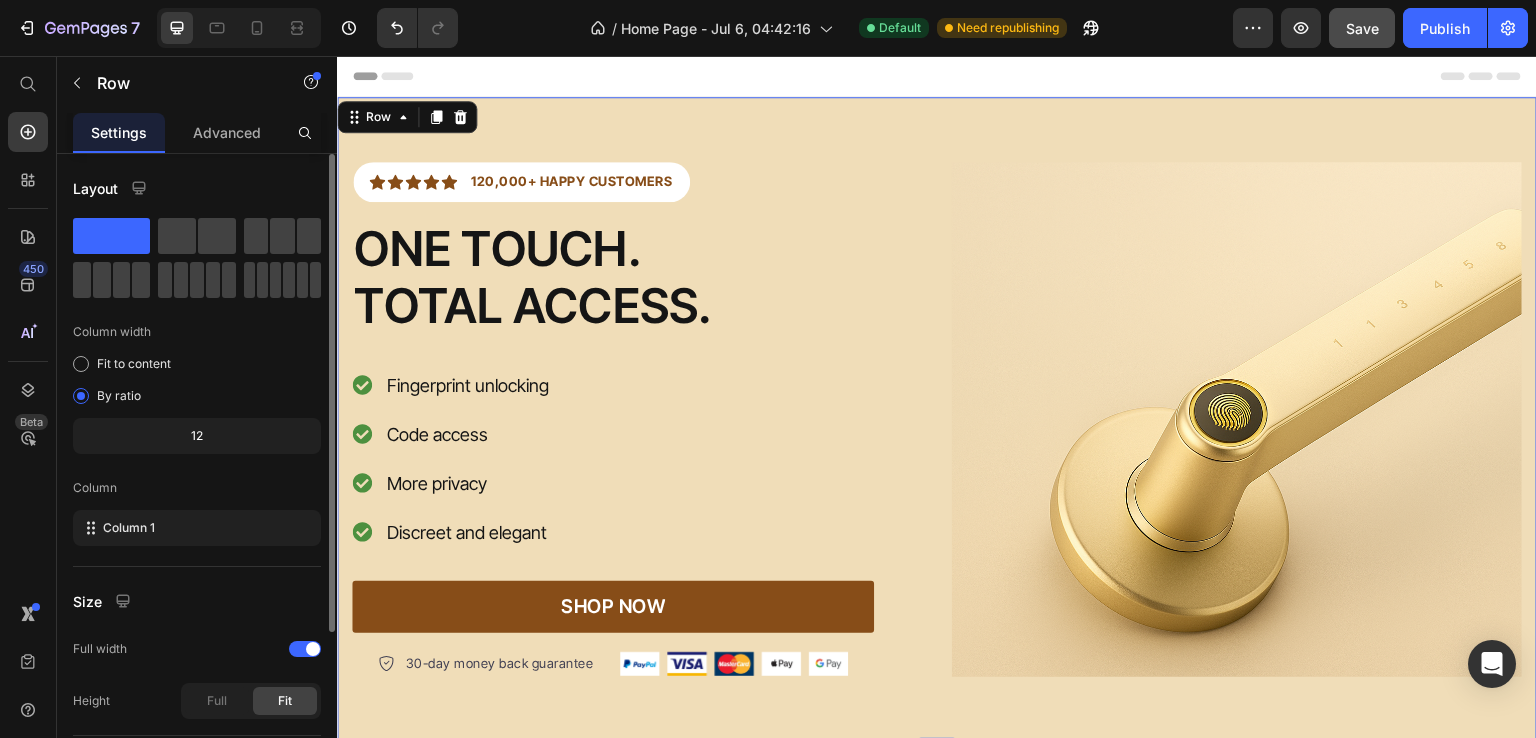scroll, scrollTop: 217, scrollLeft: 0, axis: vertical 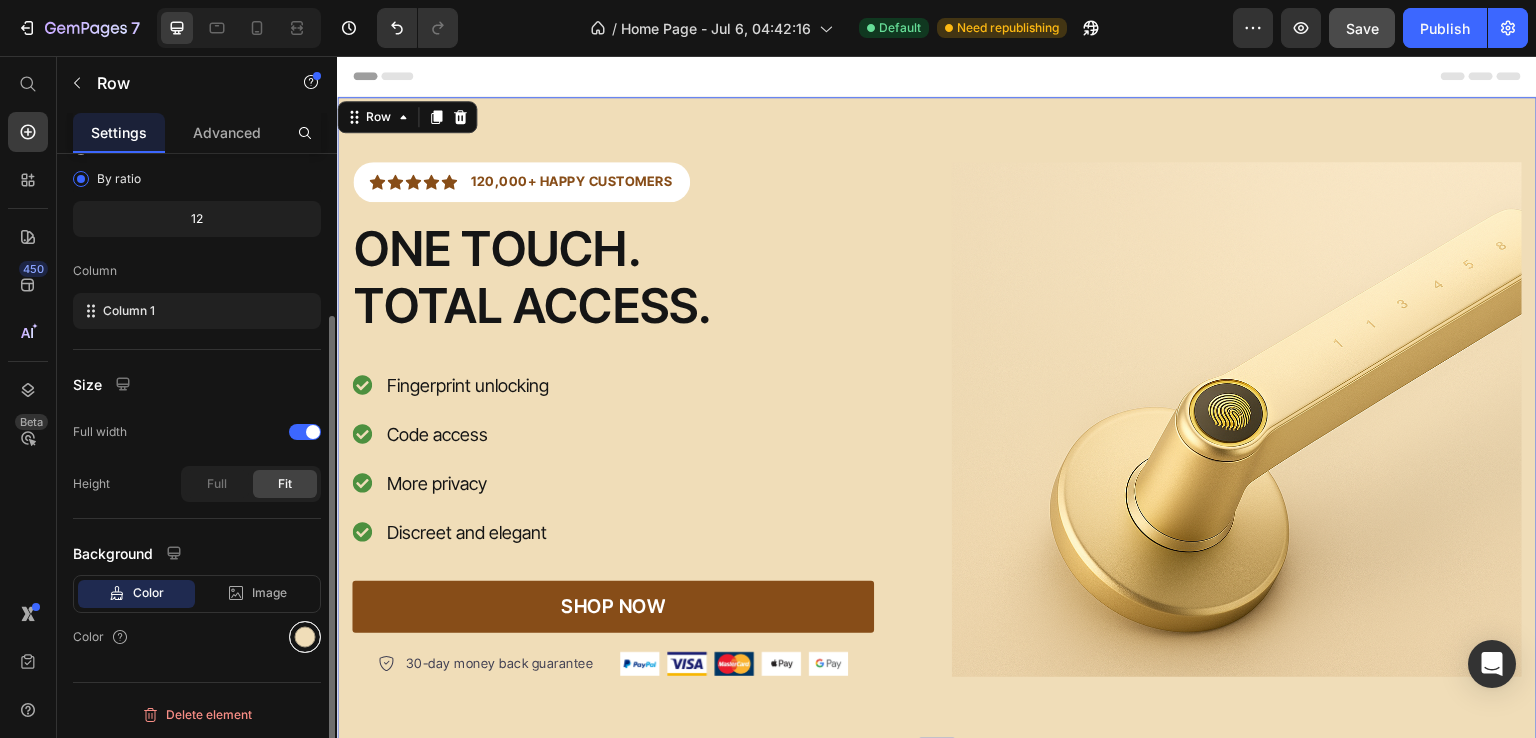 click at bounding box center [305, 637] 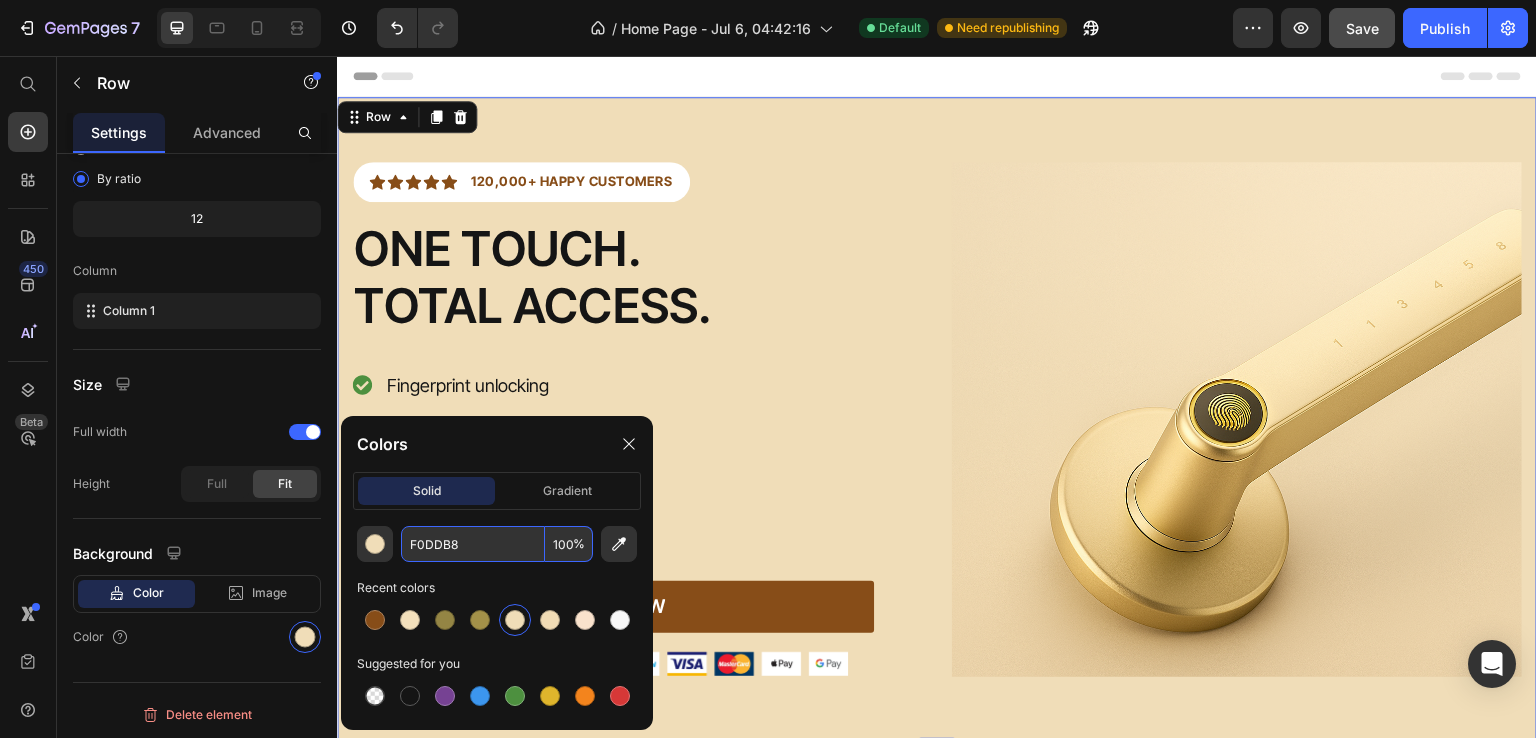 click on "F0DDB8" at bounding box center (473, 544) 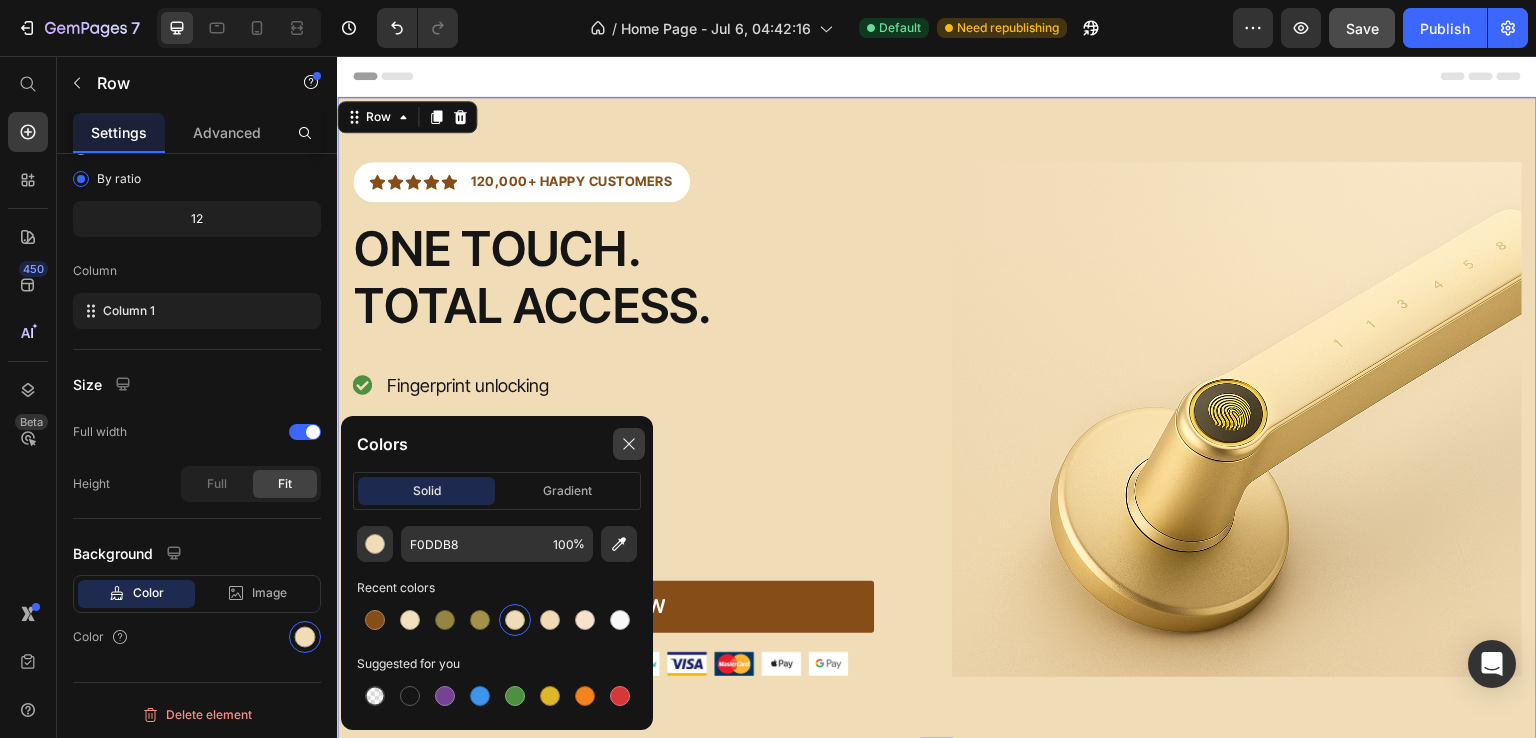 click at bounding box center (629, 444) 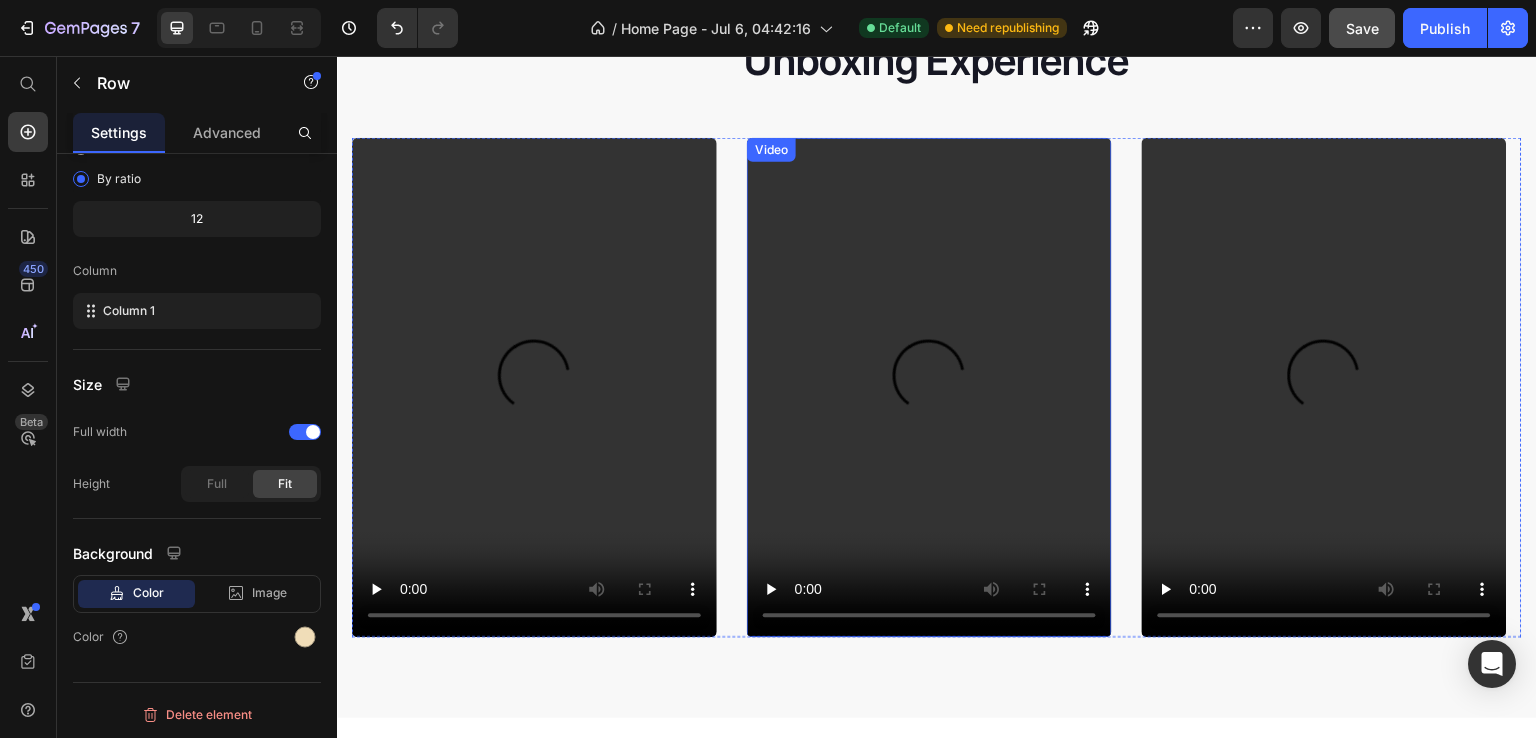 scroll, scrollTop: 1311, scrollLeft: 0, axis: vertical 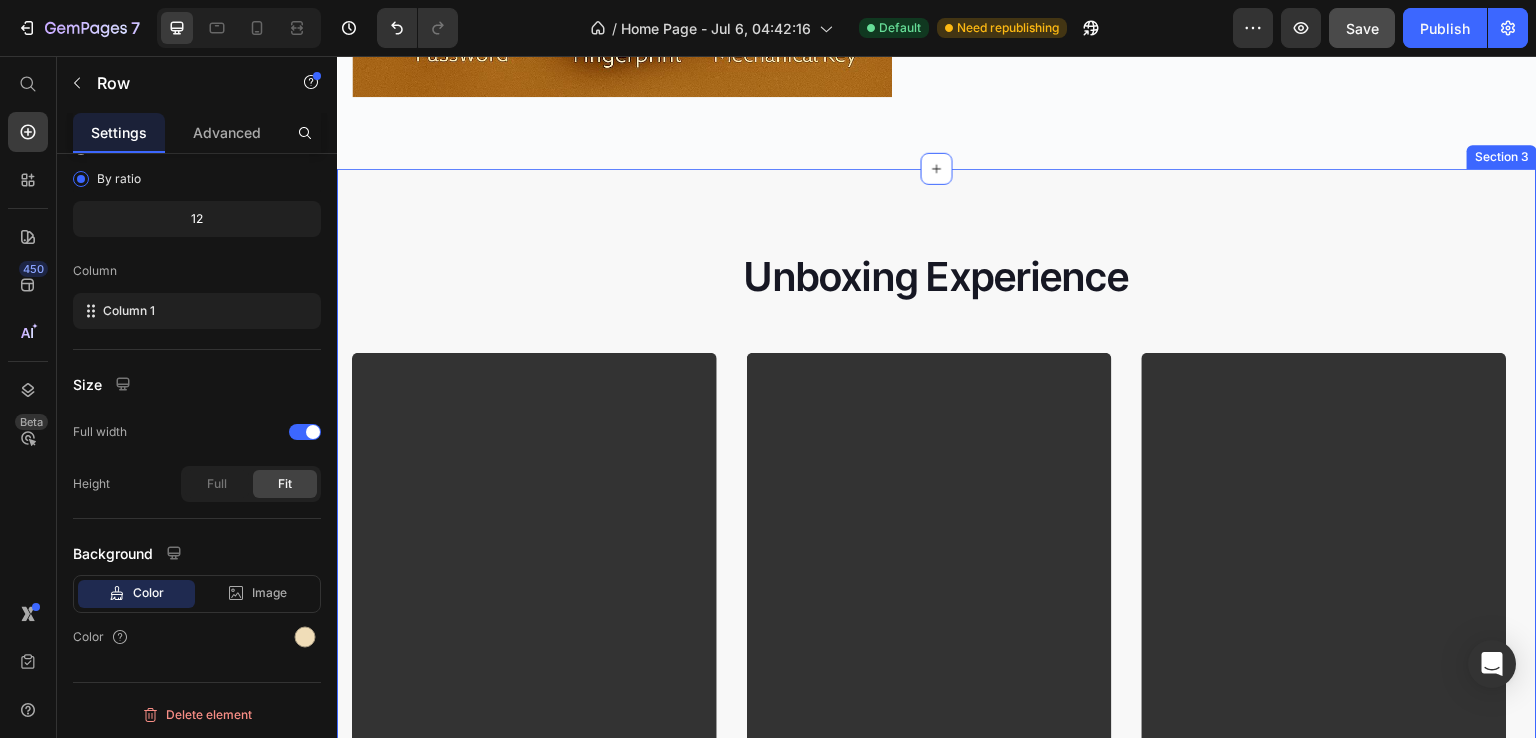 click on "Unboxing Experience Heading Video Video Video Carousel Row Section 3" at bounding box center [937, 551] 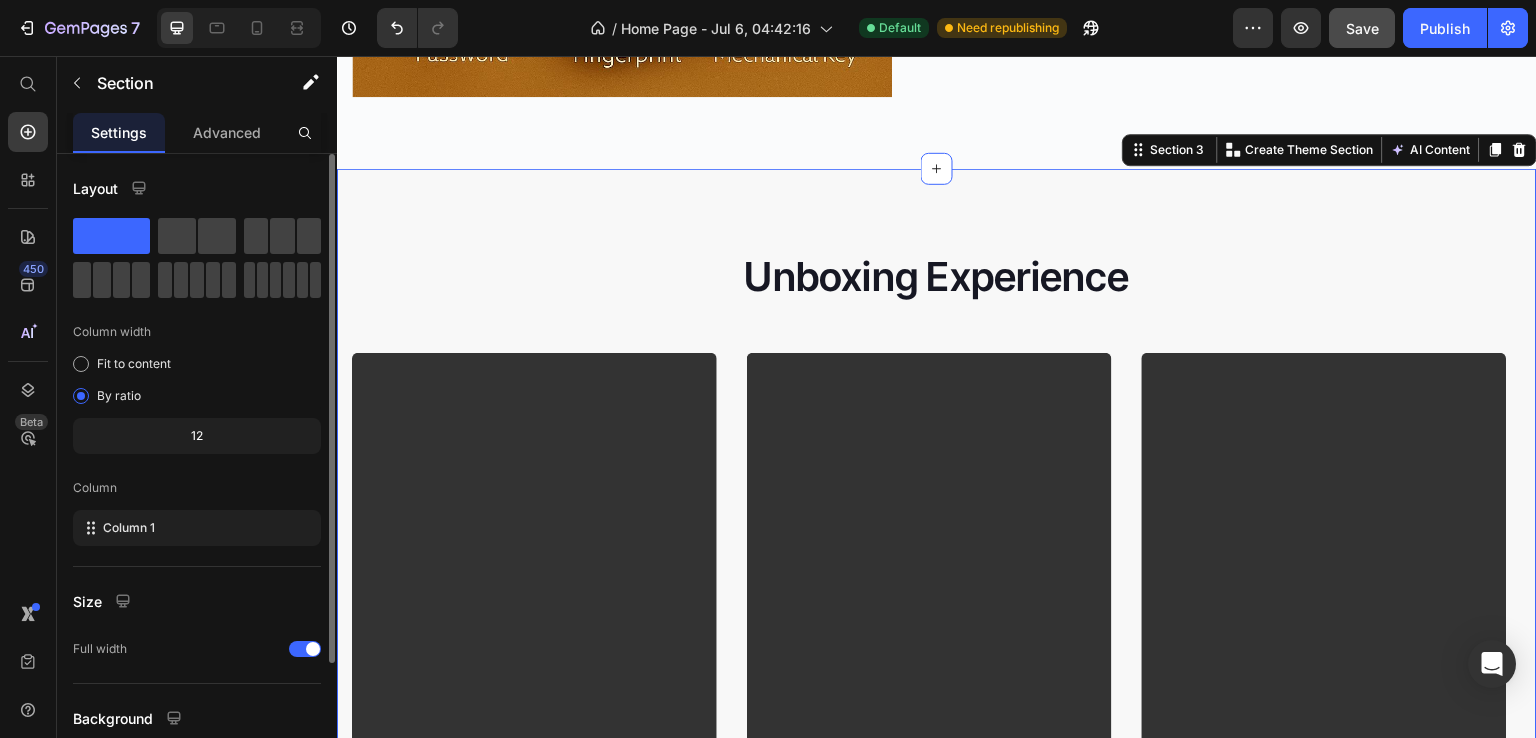 scroll, scrollTop: 165, scrollLeft: 0, axis: vertical 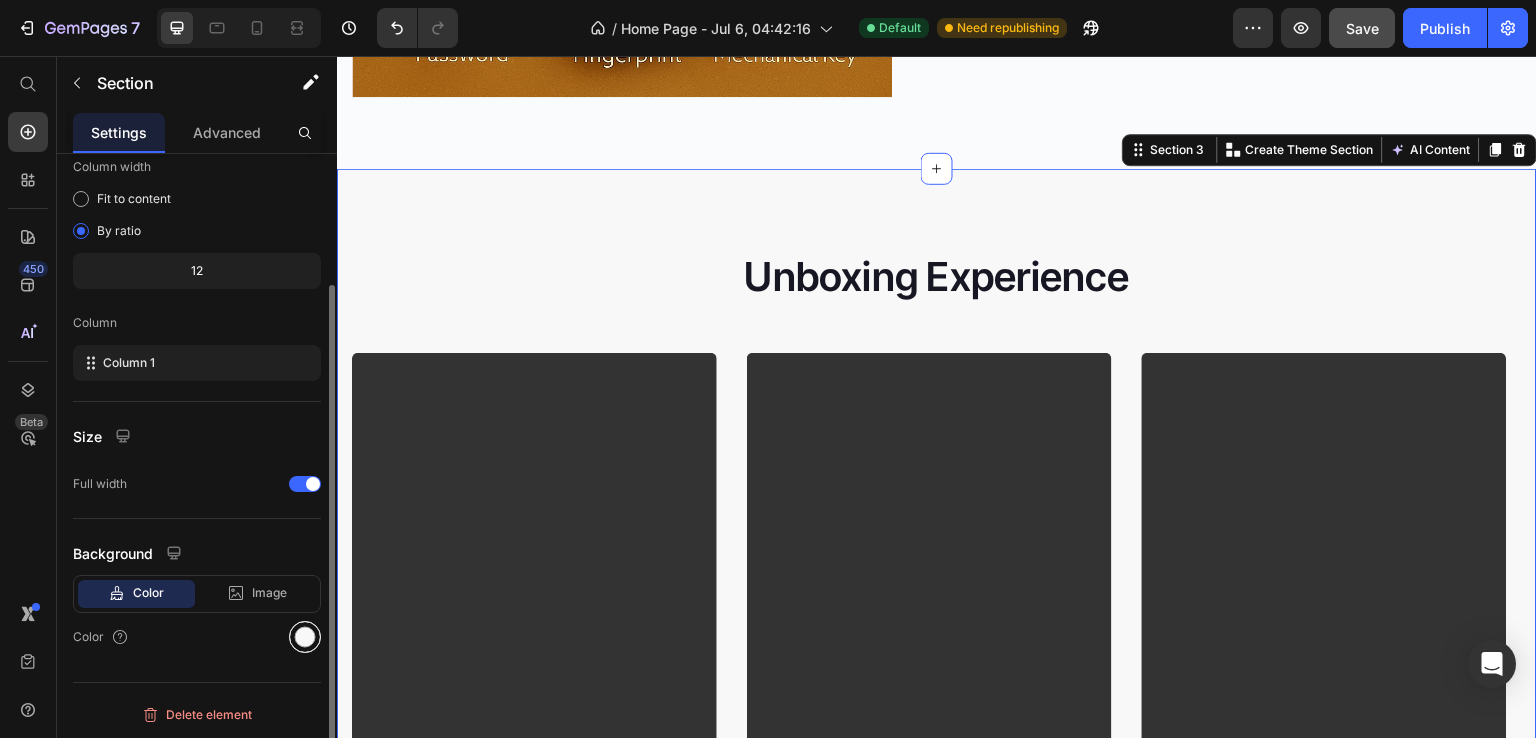 click at bounding box center (305, 637) 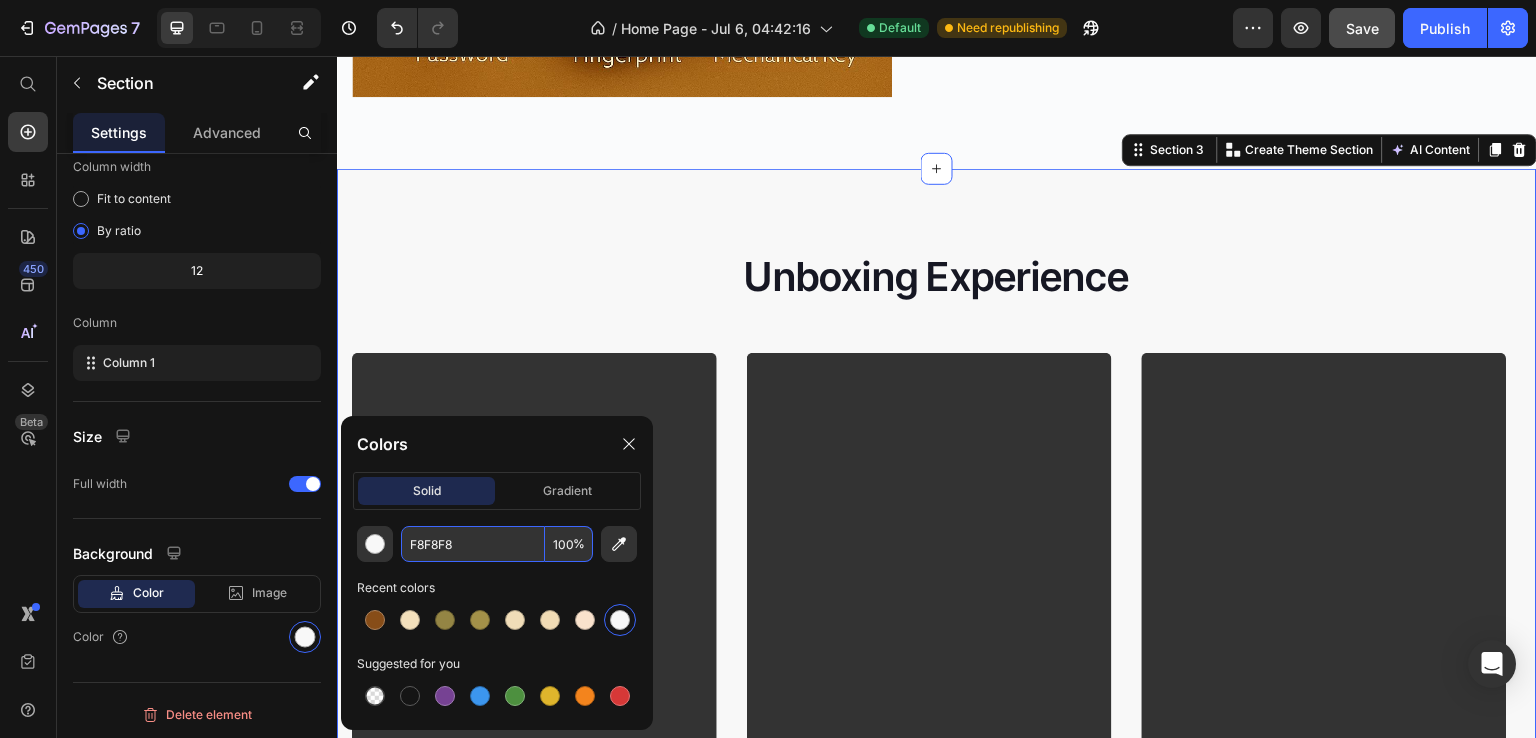click on "F8F8F8" at bounding box center (473, 544) 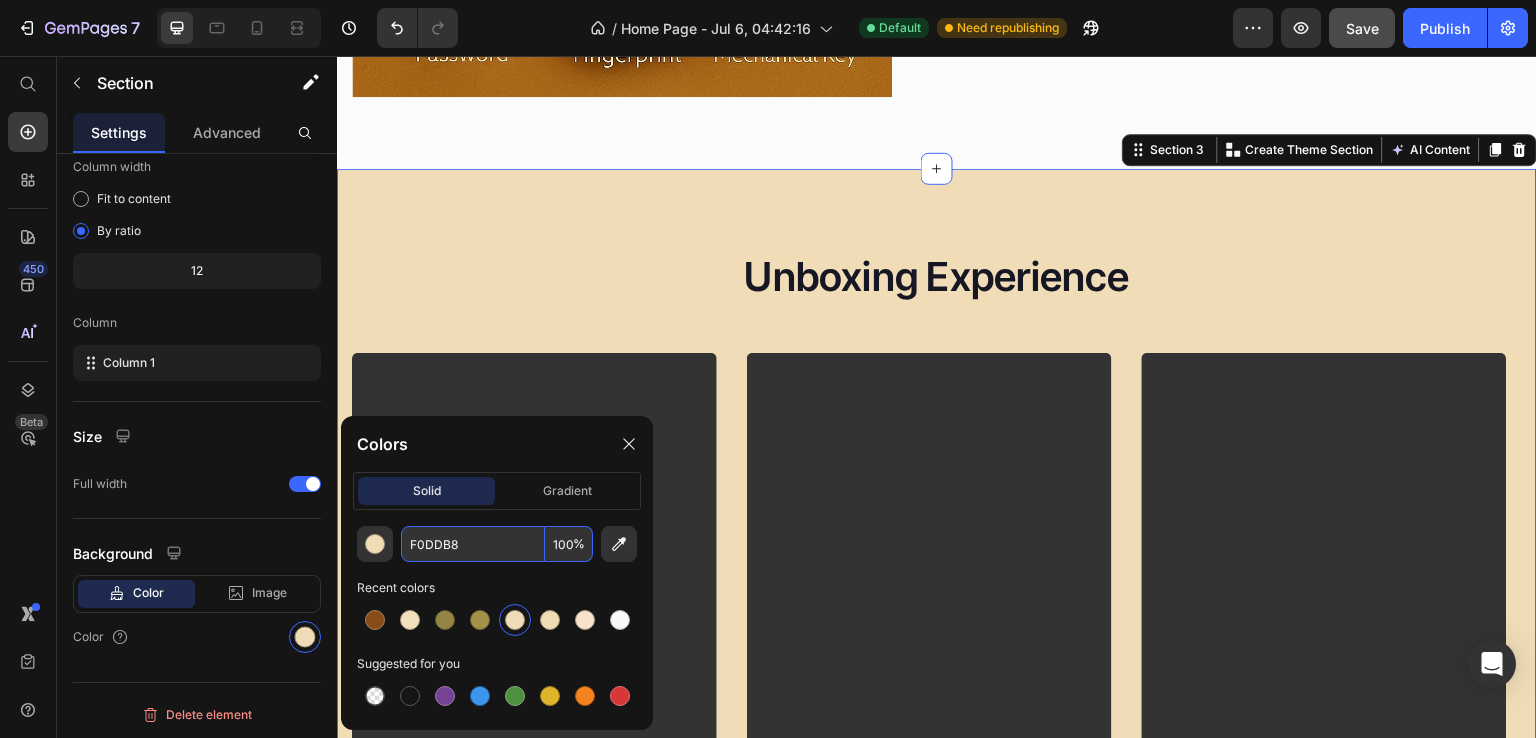 type on "F0DDB8" 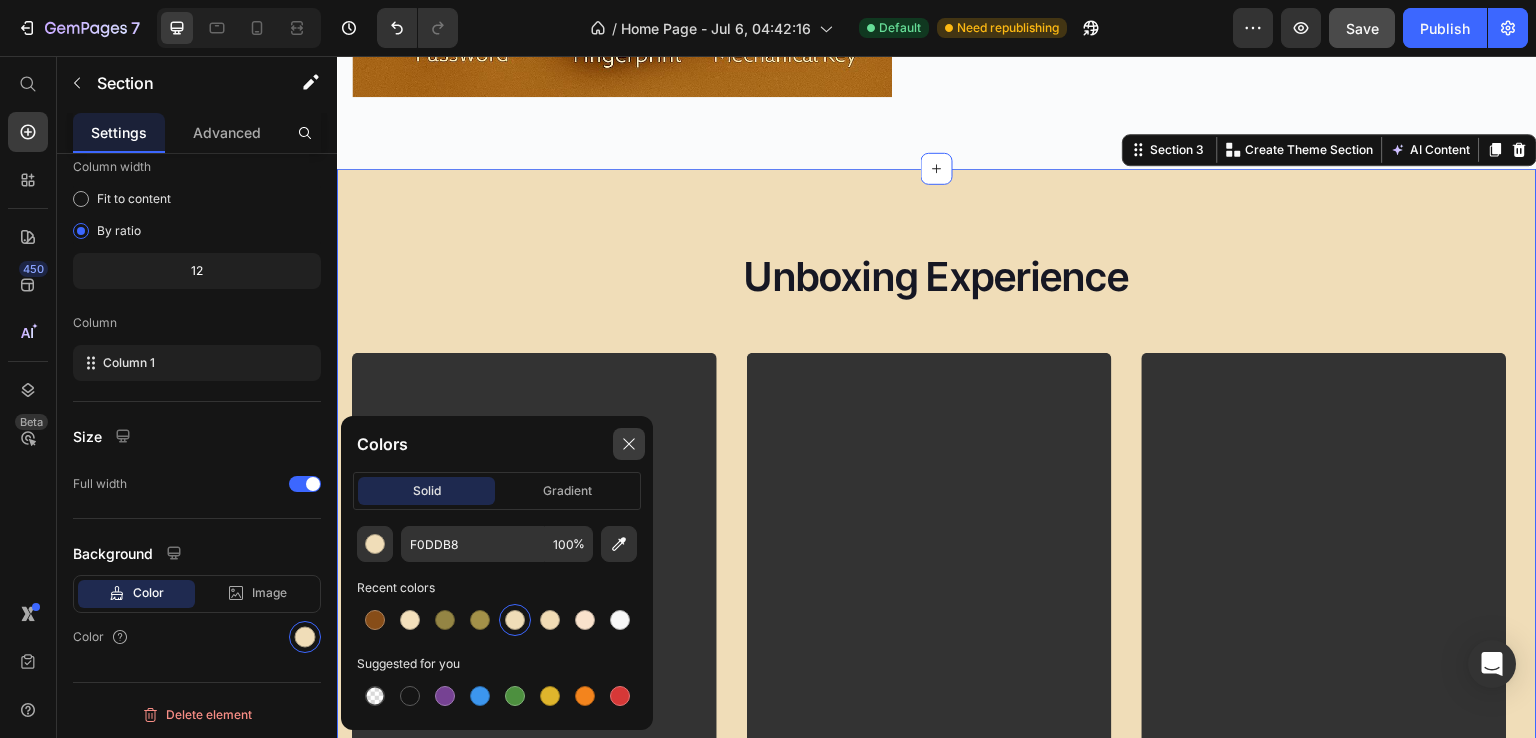 click 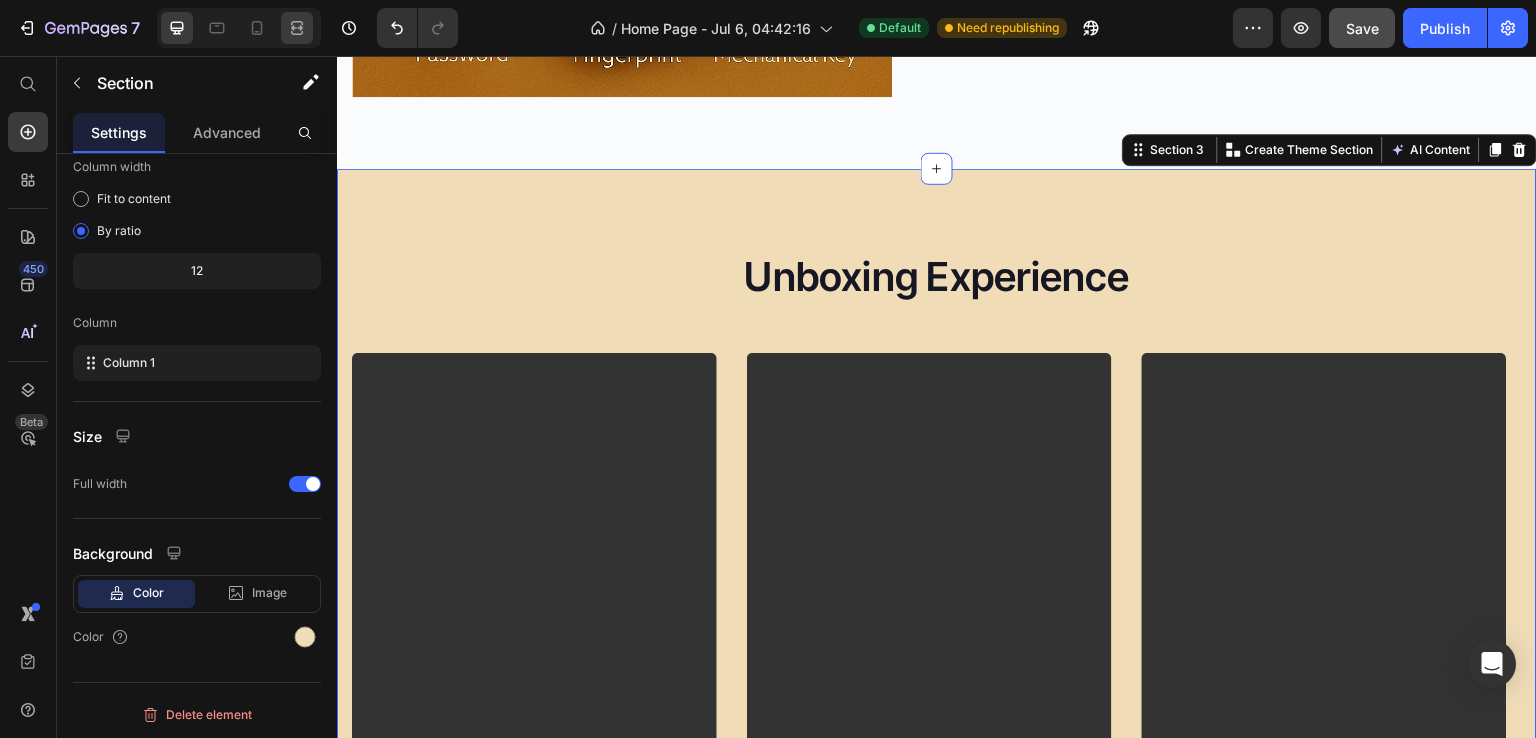 click 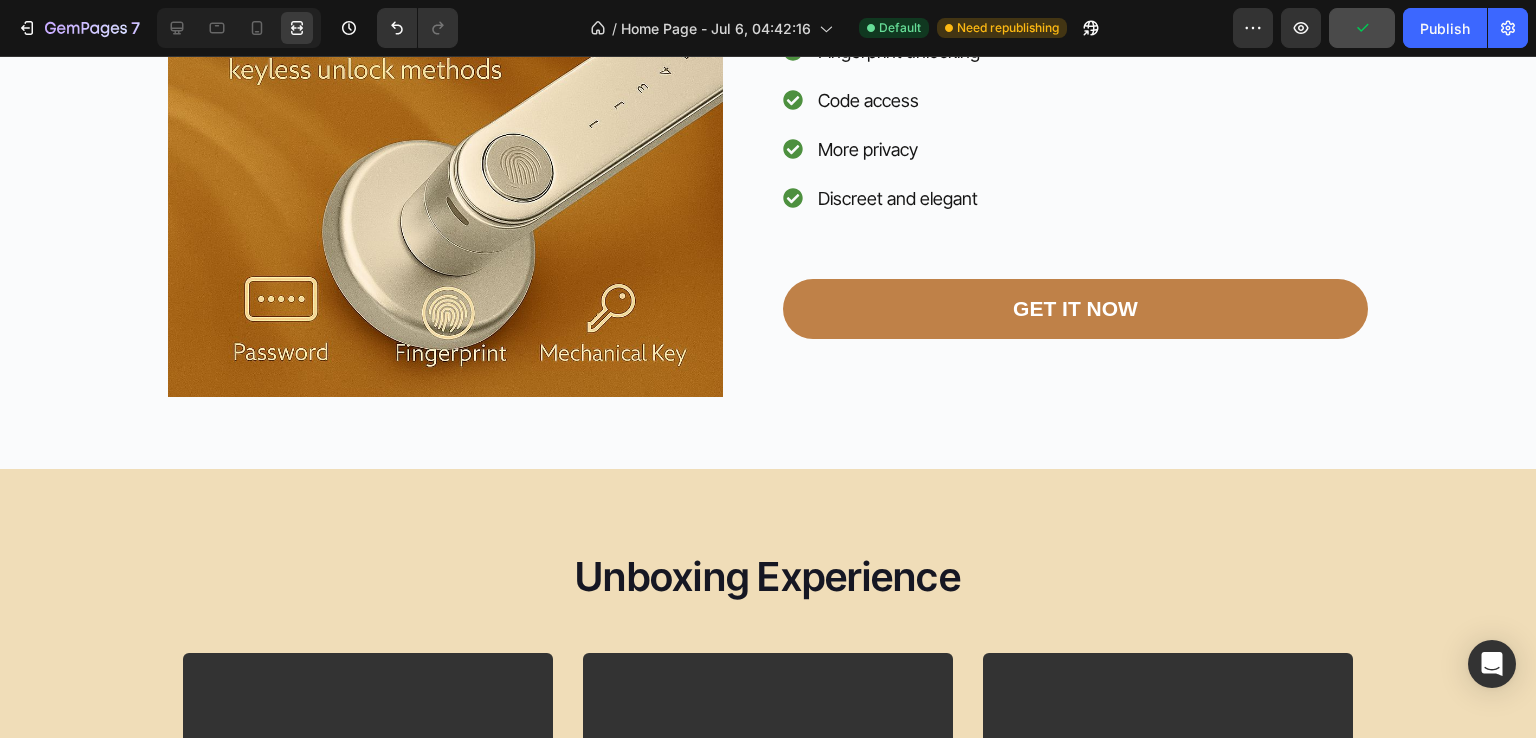 scroll, scrollTop: 1355, scrollLeft: 0, axis: vertical 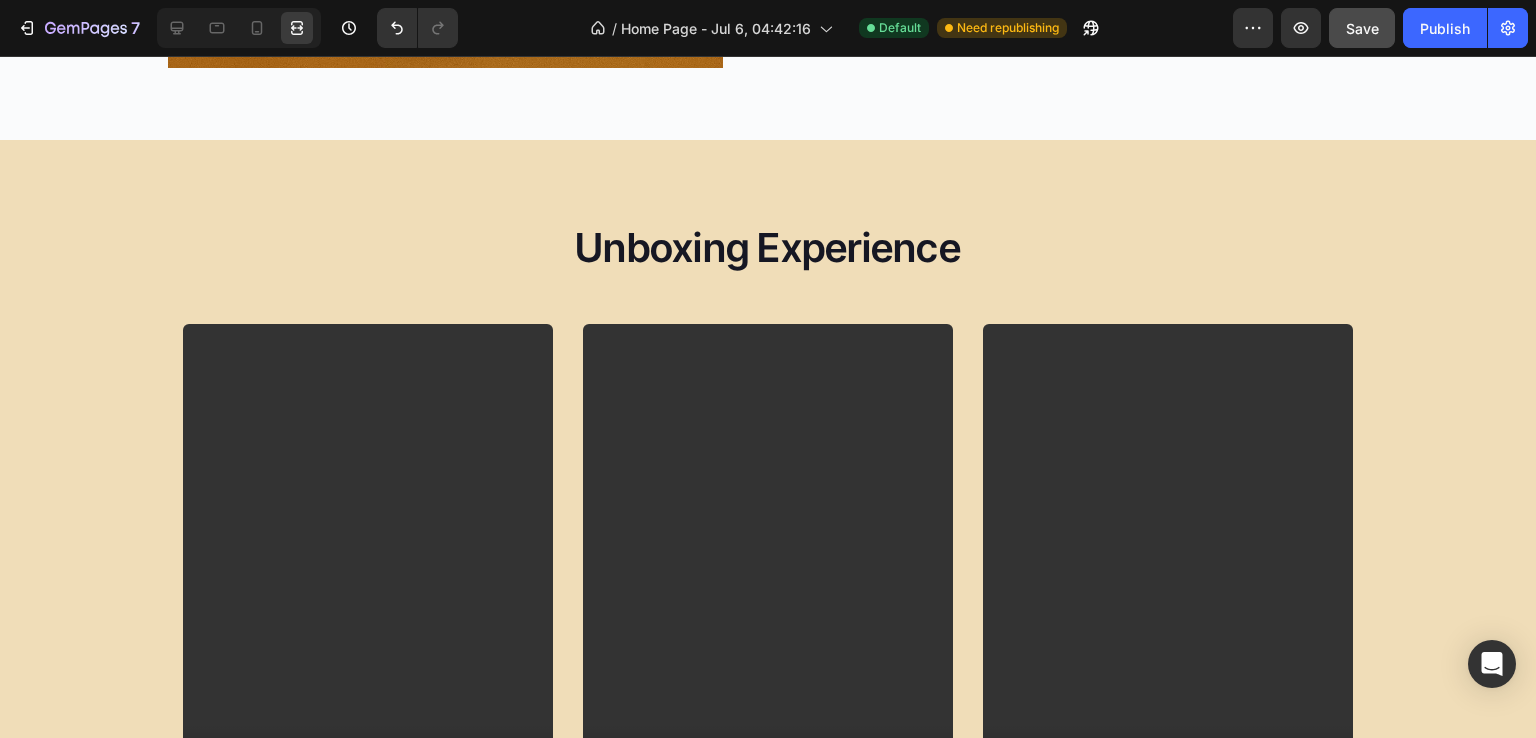 click on "Save" at bounding box center (1362, 28) 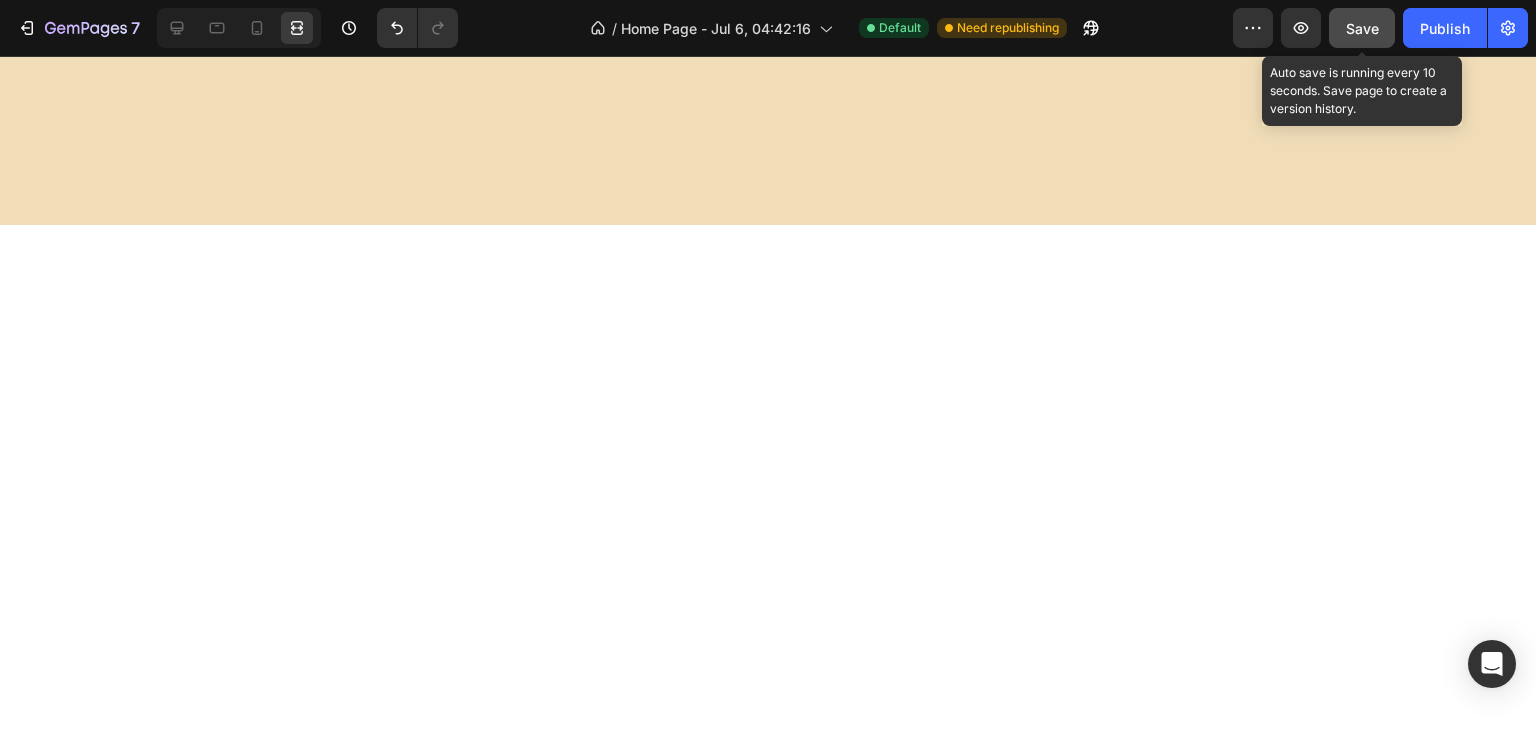 scroll, scrollTop: 0, scrollLeft: 0, axis: both 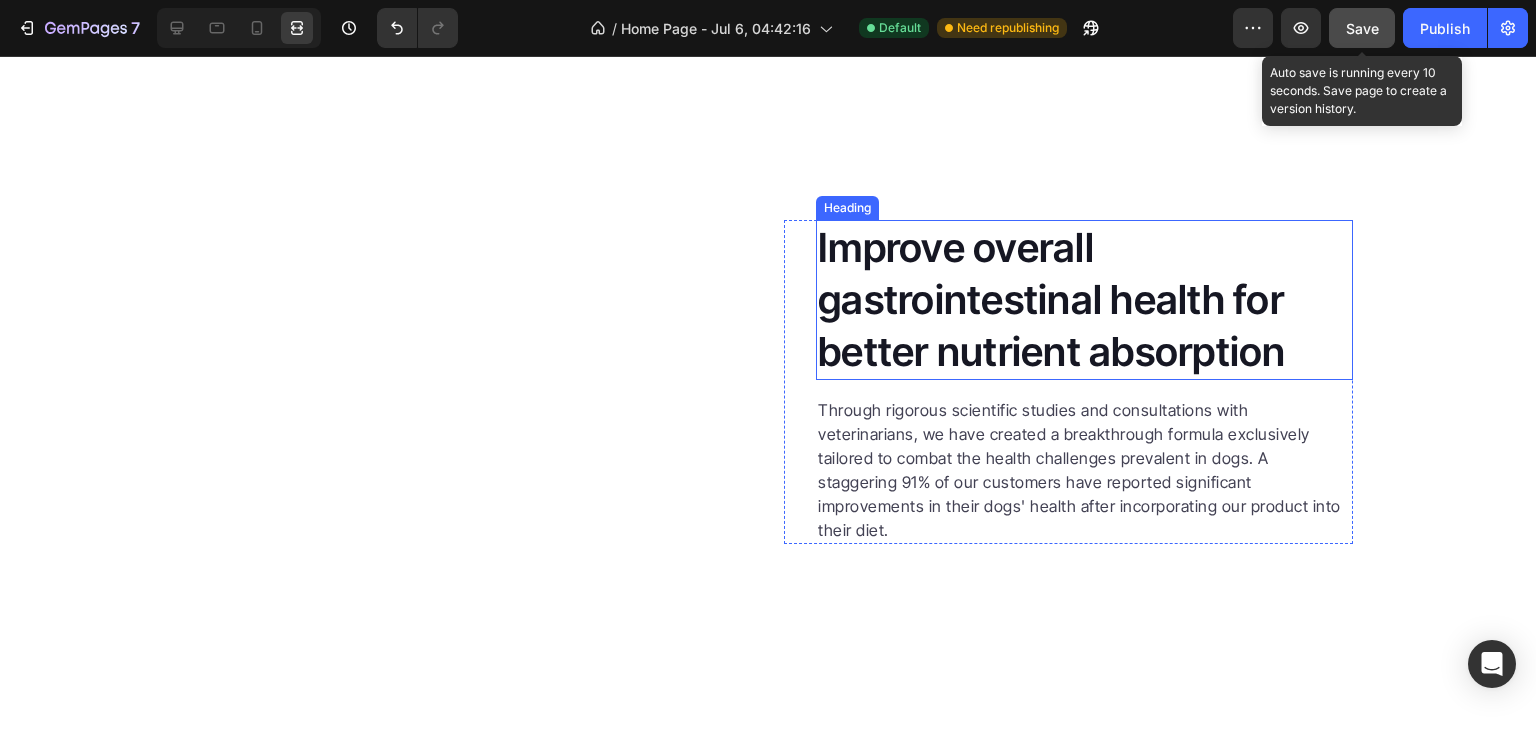 click on "Improve overall gastrointestinal health for better nutrient absorption" at bounding box center (1084, 300) 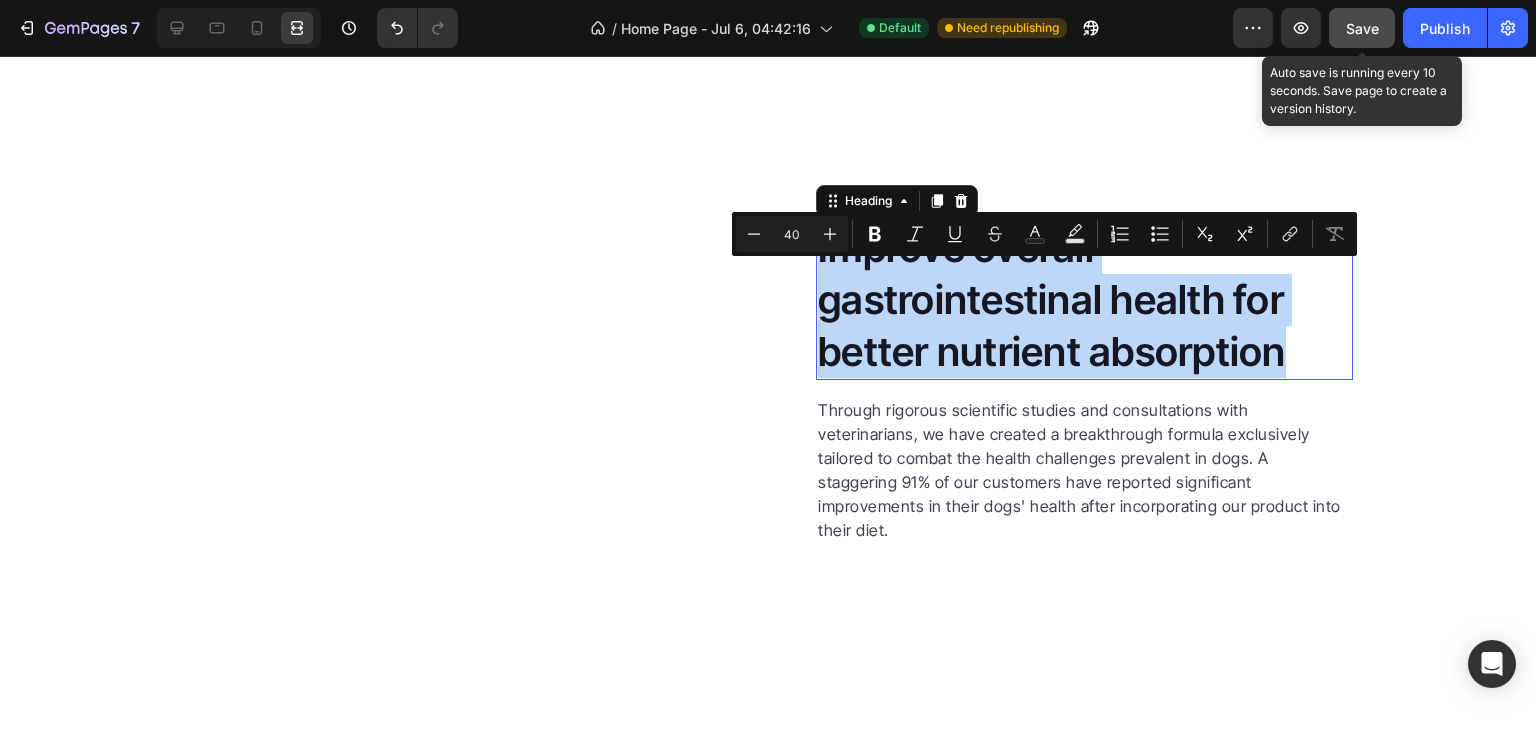 scroll, scrollTop: 0, scrollLeft: 0, axis: both 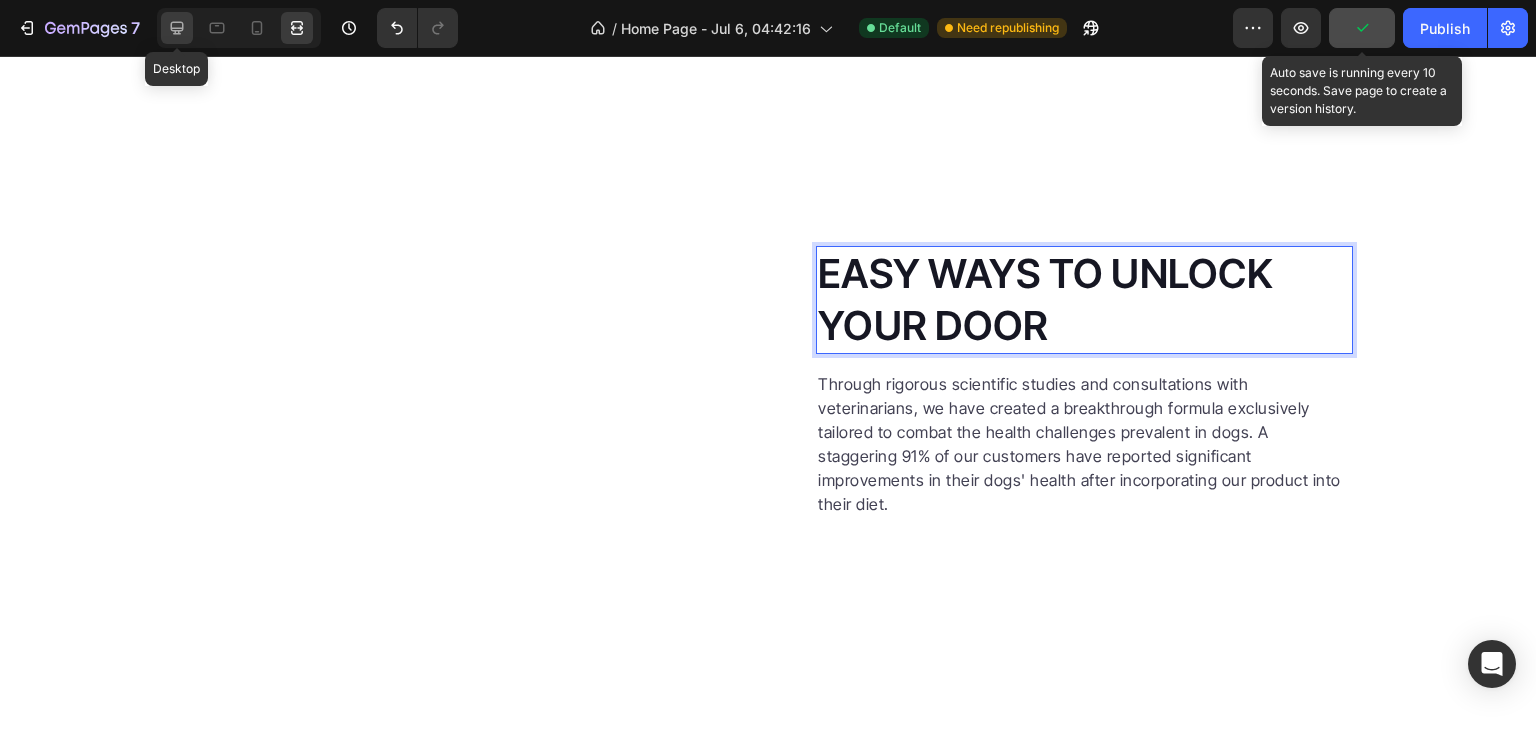 click 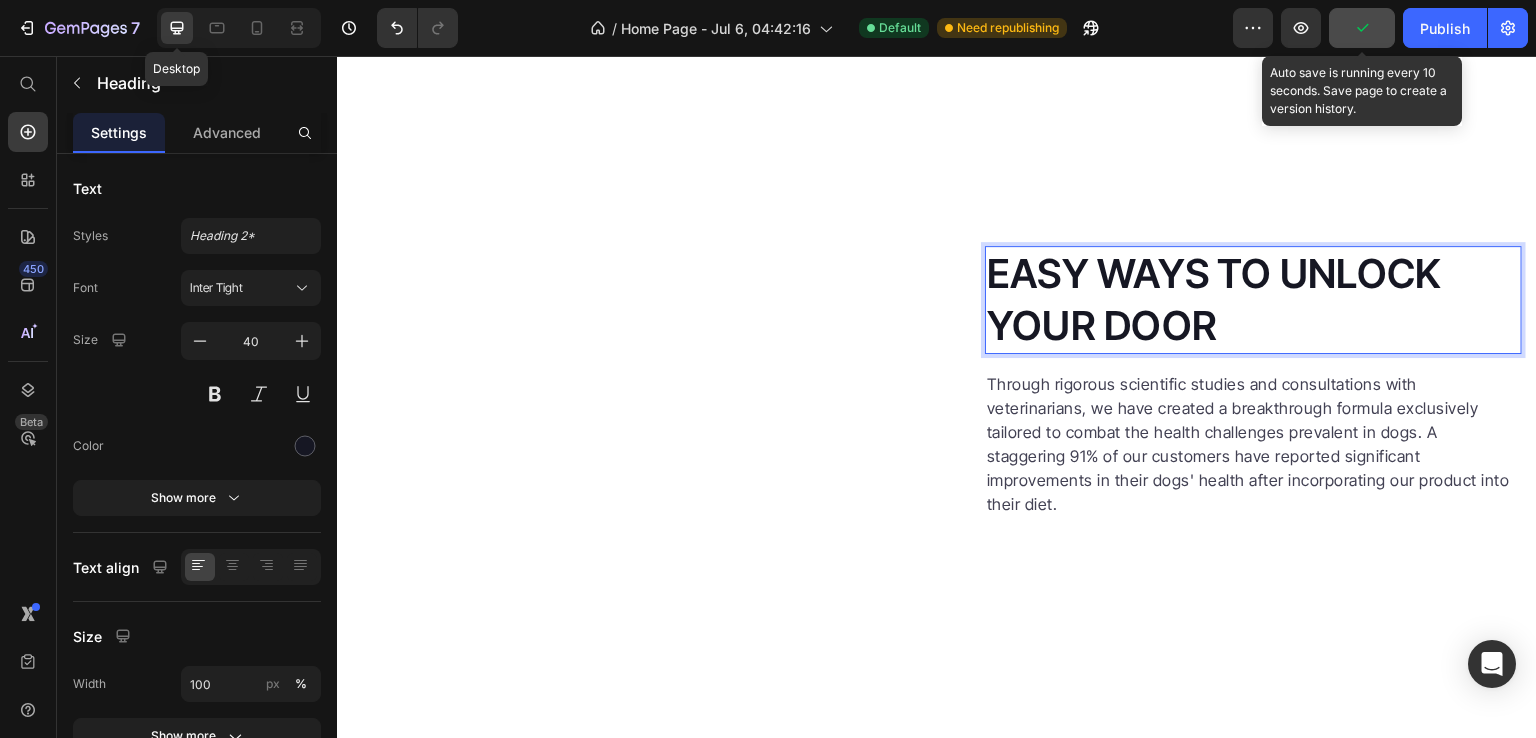 scroll, scrollTop: 4777, scrollLeft: 0, axis: vertical 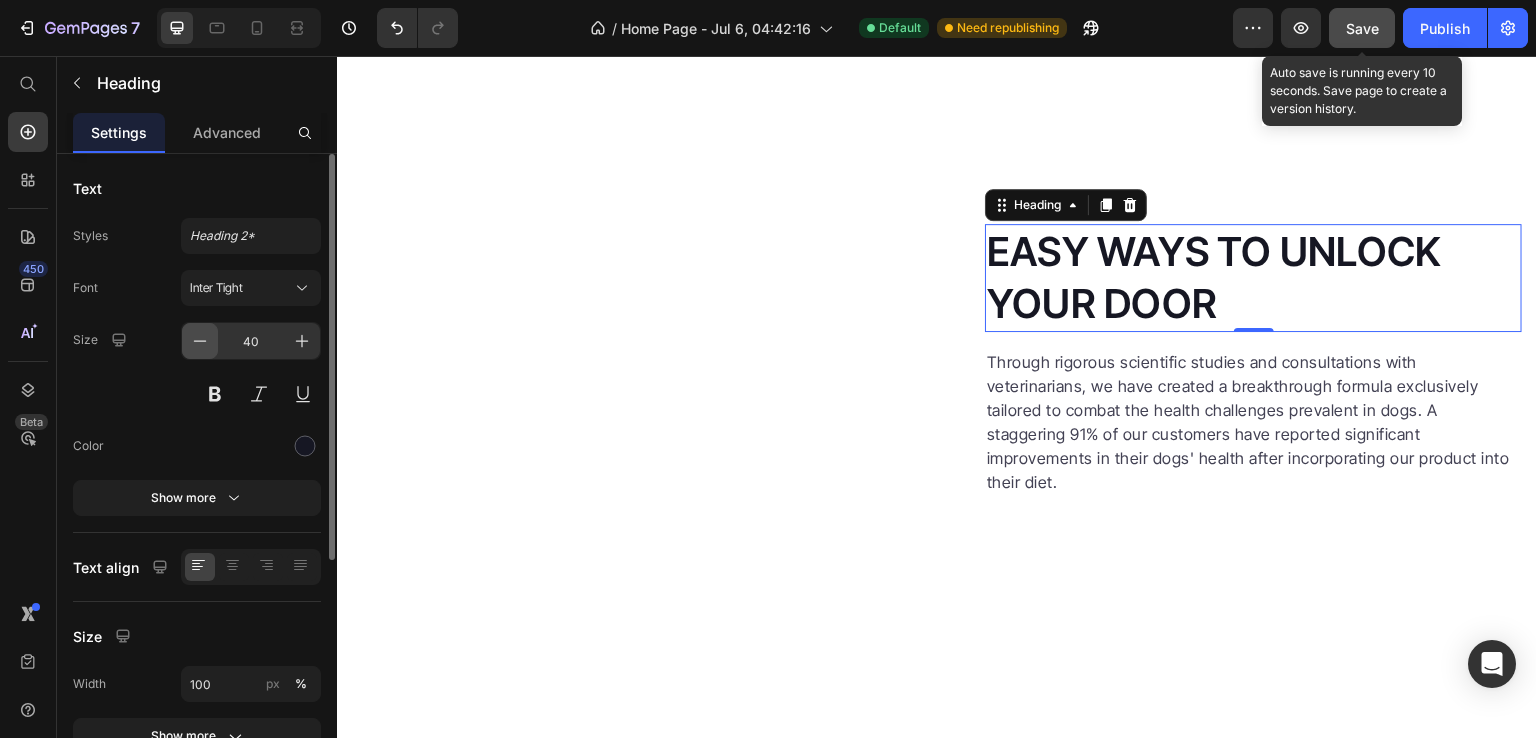 click 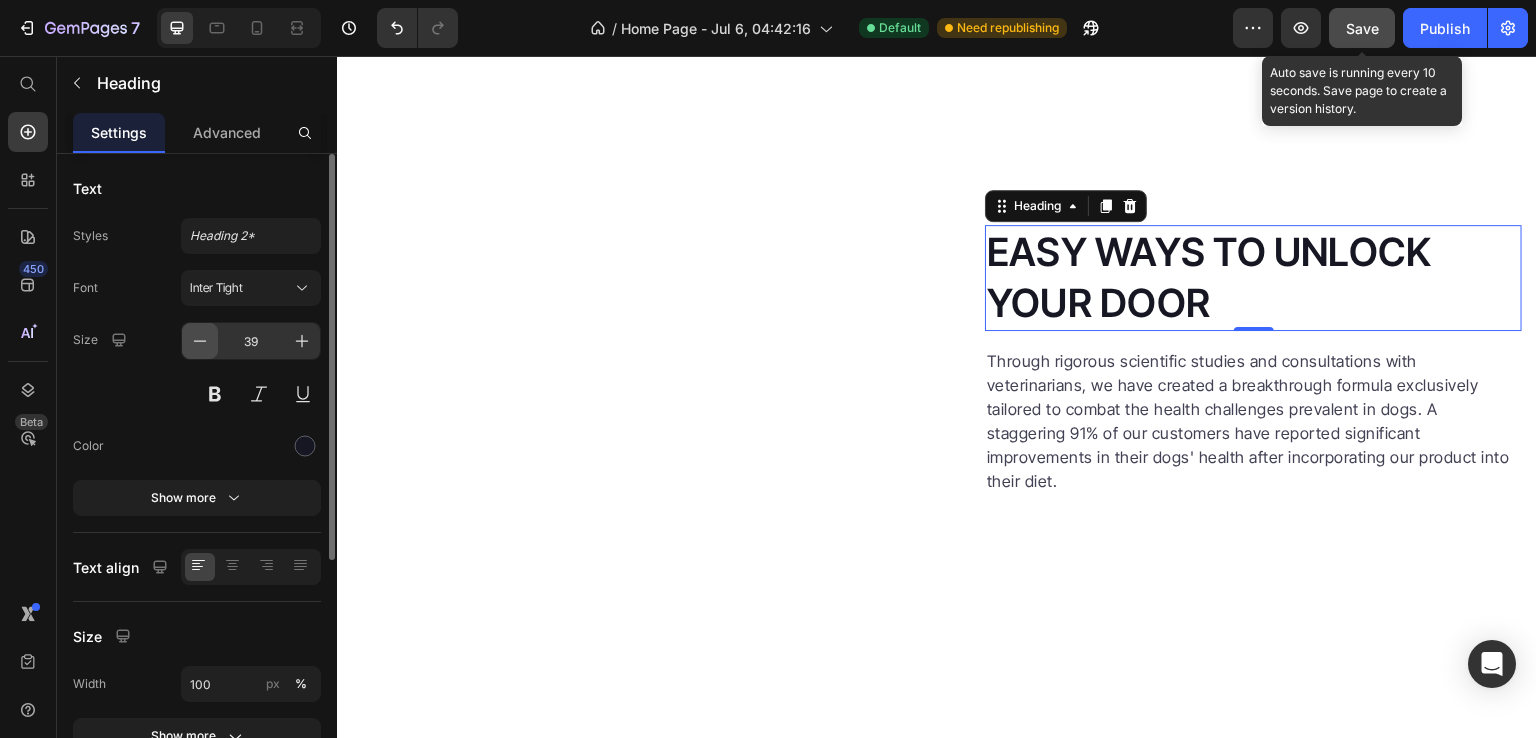 click 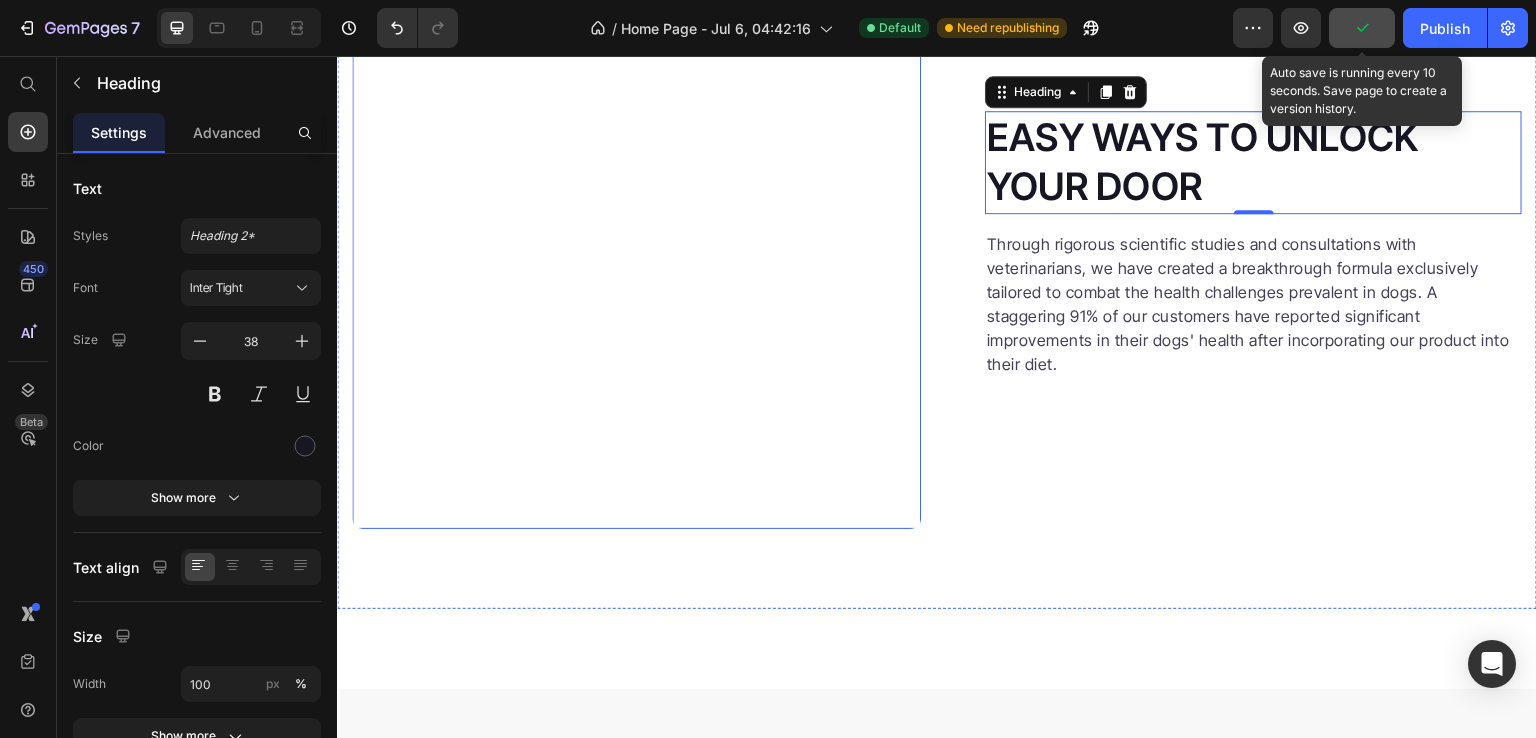 scroll, scrollTop: 5022, scrollLeft: 0, axis: vertical 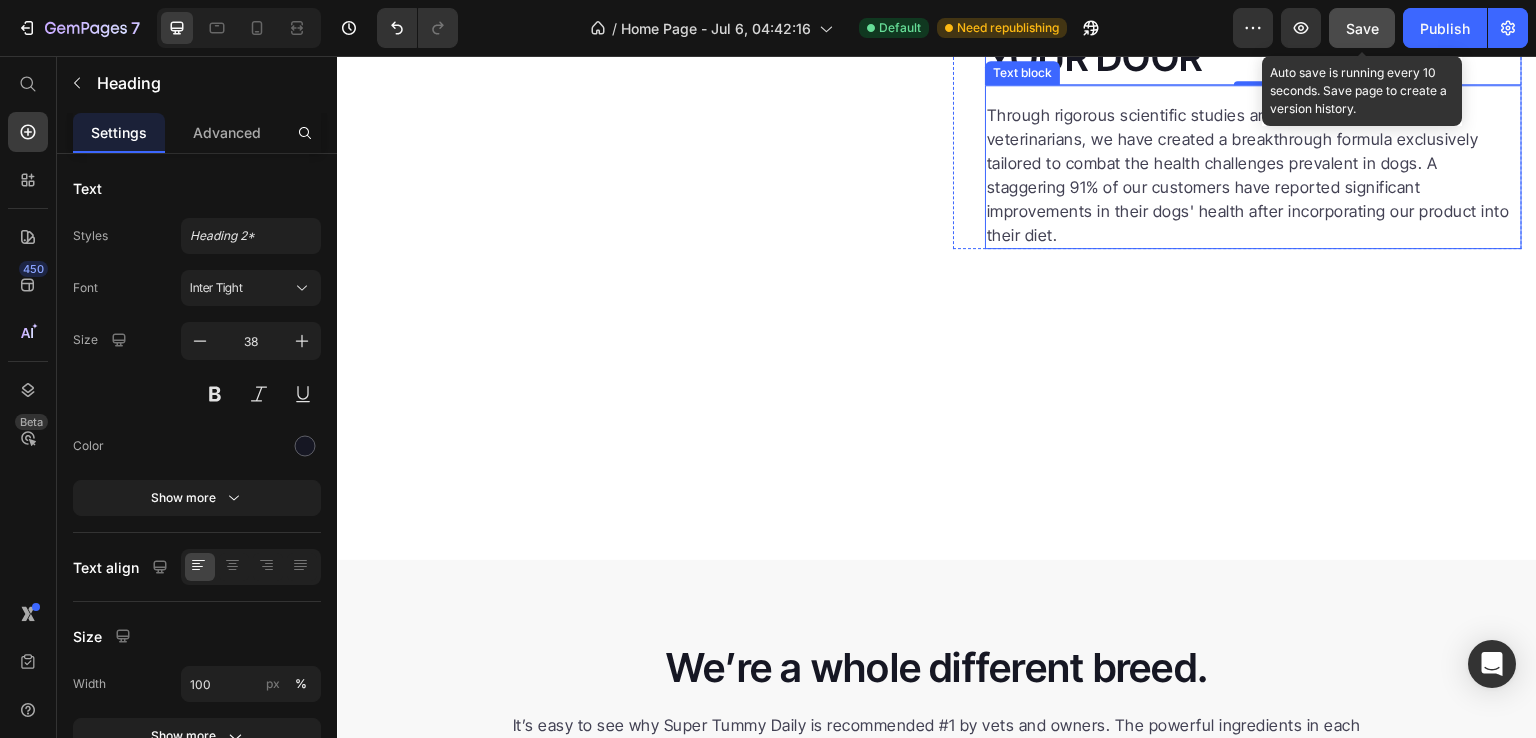 click on "Through rigorous scientific studies and consultations with veterinarians, we have created a breakthrough formula exclusively tailored to combat the health challenges prevalent in dogs. A staggering 91% of our customers have reported significant improvements in their dogs' health after incorporating our product into their diet." at bounding box center [1253, 175] 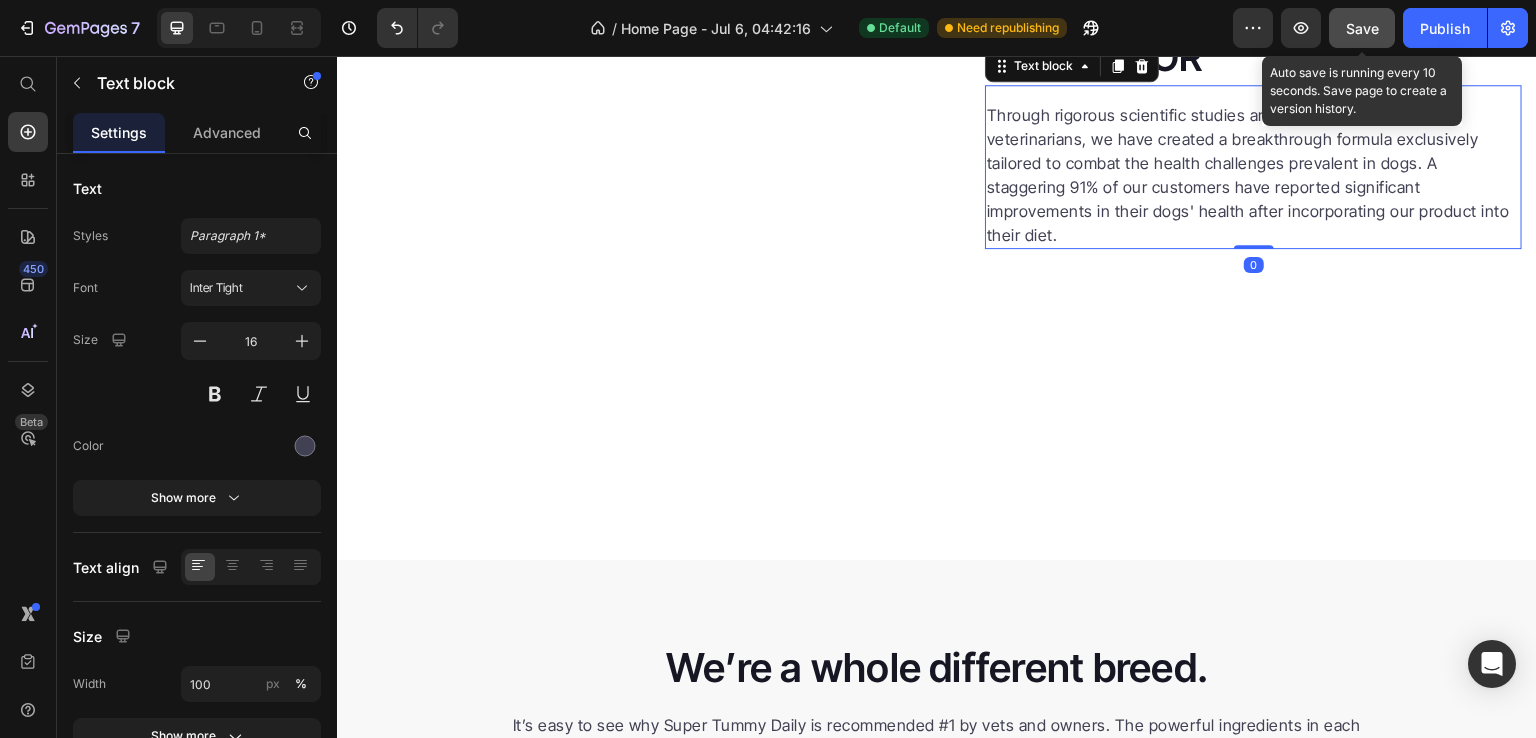 click on "Through rigorous scientific studies and consultations with veterinarians, we have created a breakthrough formula exclusively tailored to combat the health challenges prevalent in dogs. A staggering 91% of our customers have reported significant improvements in their dogs' health after incorporating our product into their diet." at bounding box center (1253, 175) 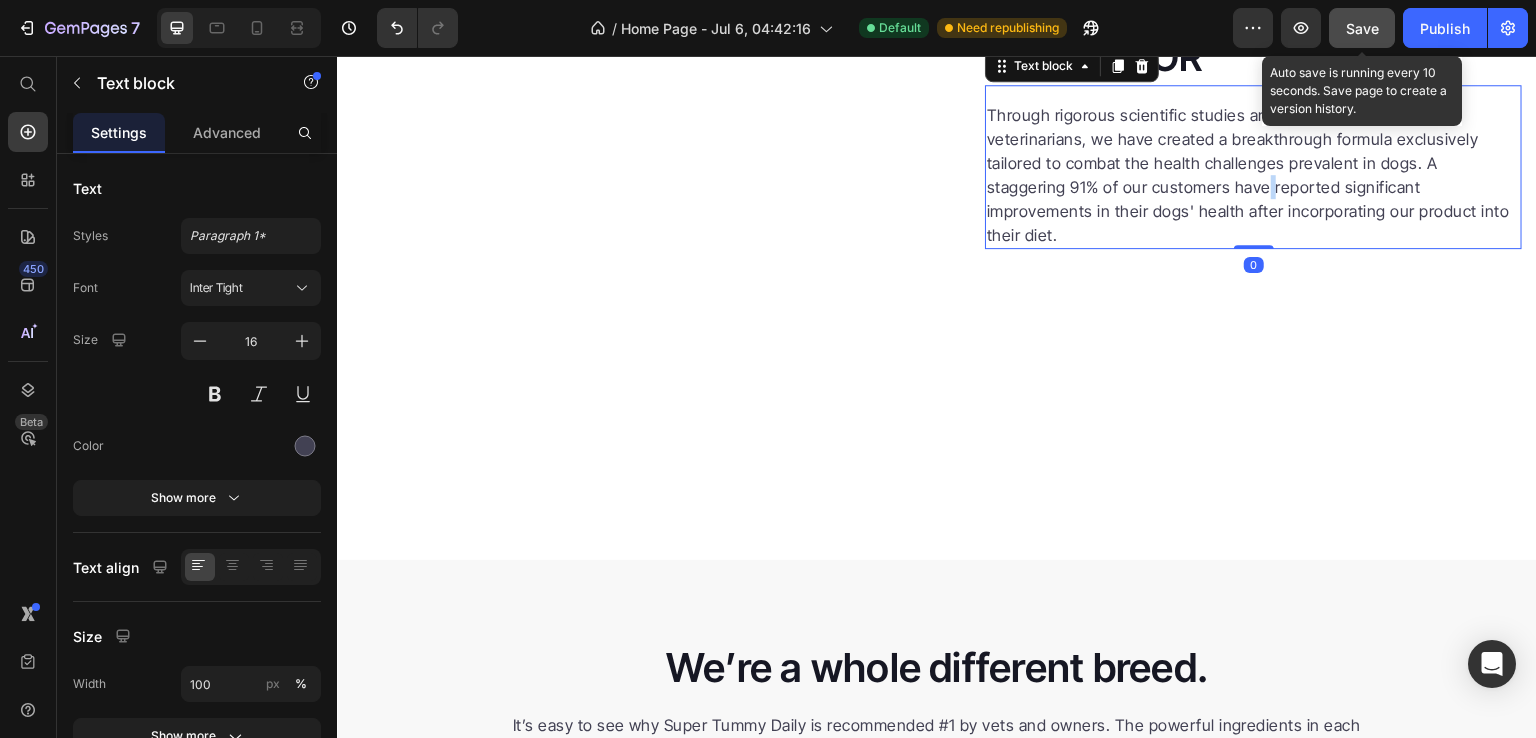 click on "Through rigorous scientific studies and consultations with veterinarians, we have created a breakthrough formula exclusively tailored to combat the health challenges prevalent in dogs. A staggering 91% of our customers have reported significant improvements in their dogs' health after incorporating our product into their diet." at bounding box center (1253, 175) 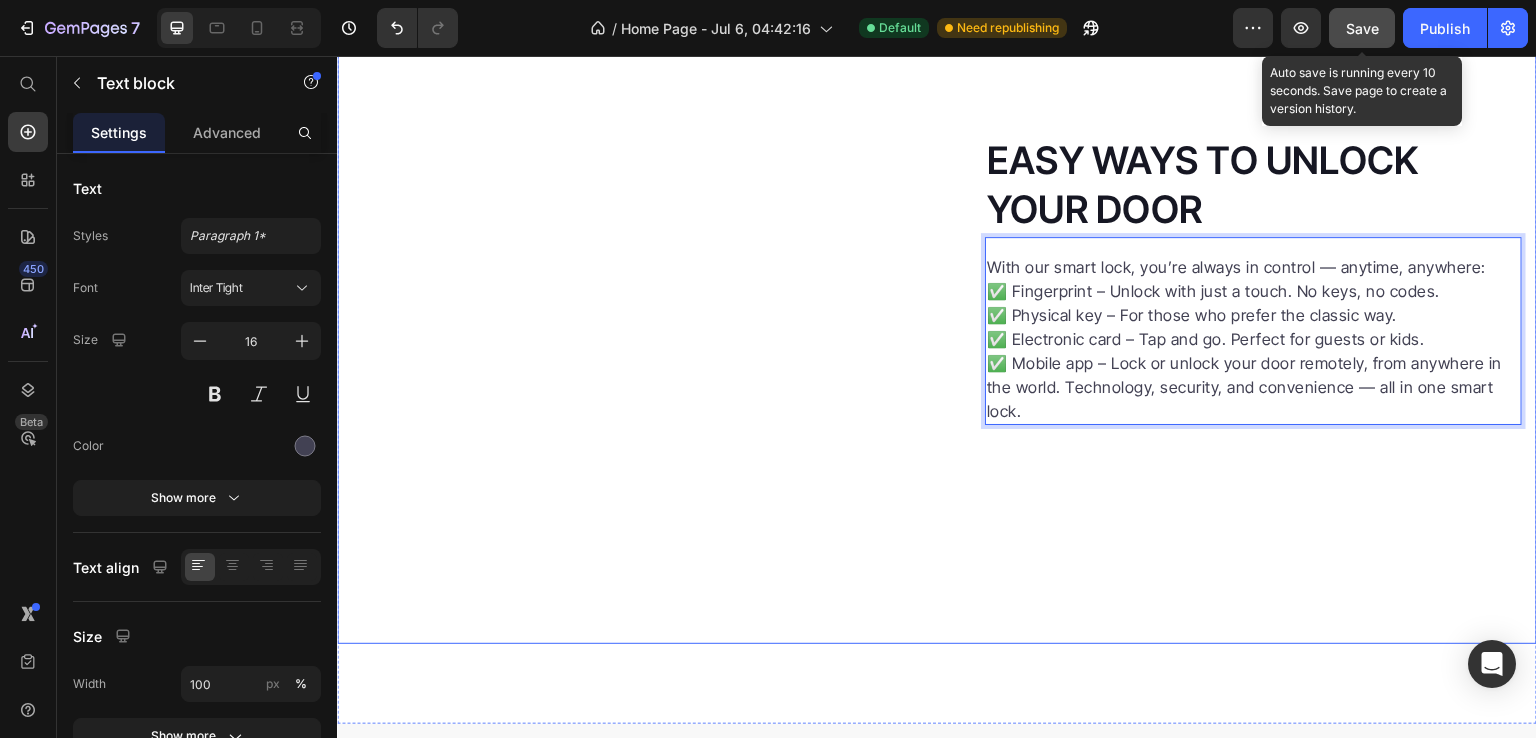 scroll, scrollTop: 4856, scrollLeft: 0, axis: vertical 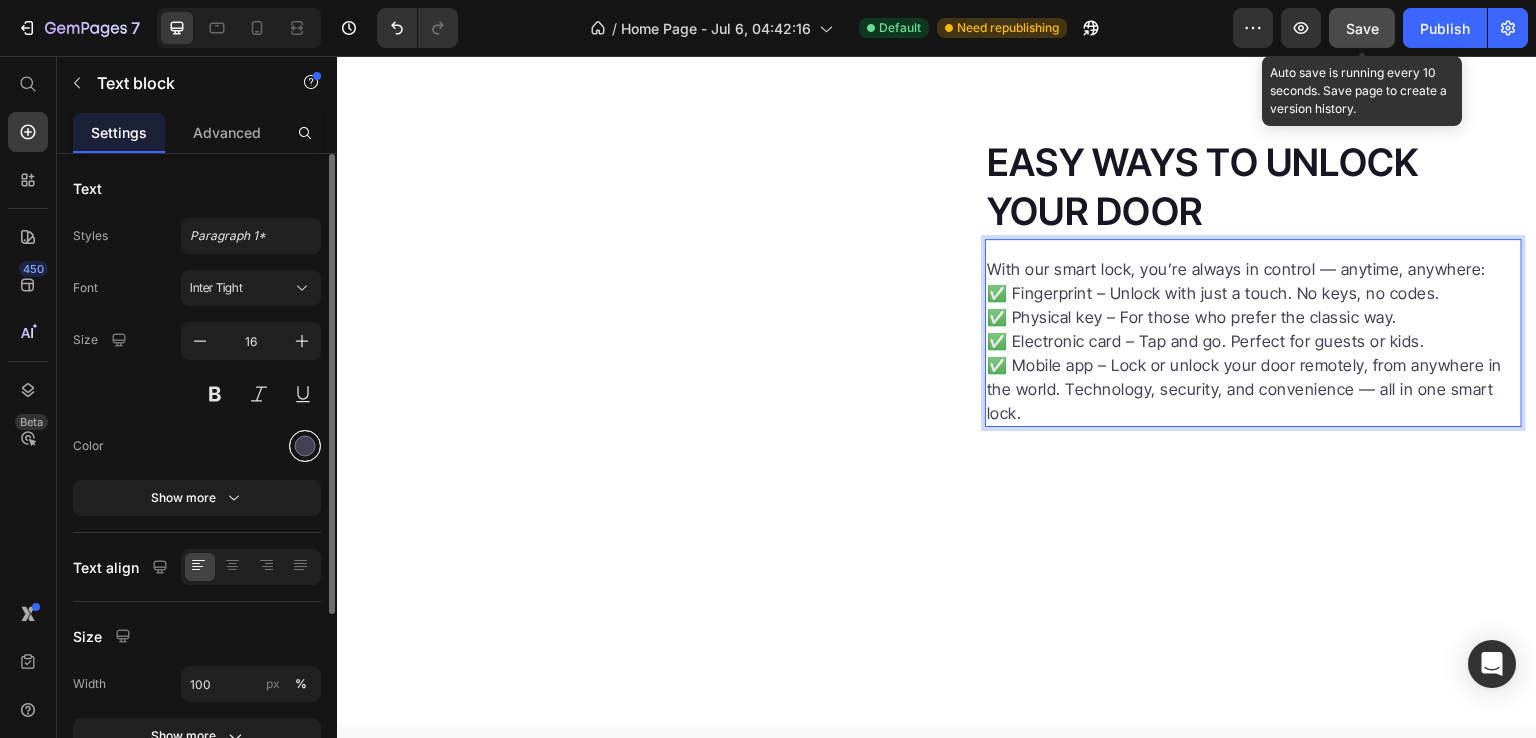 click at bounding box center [305, 446] 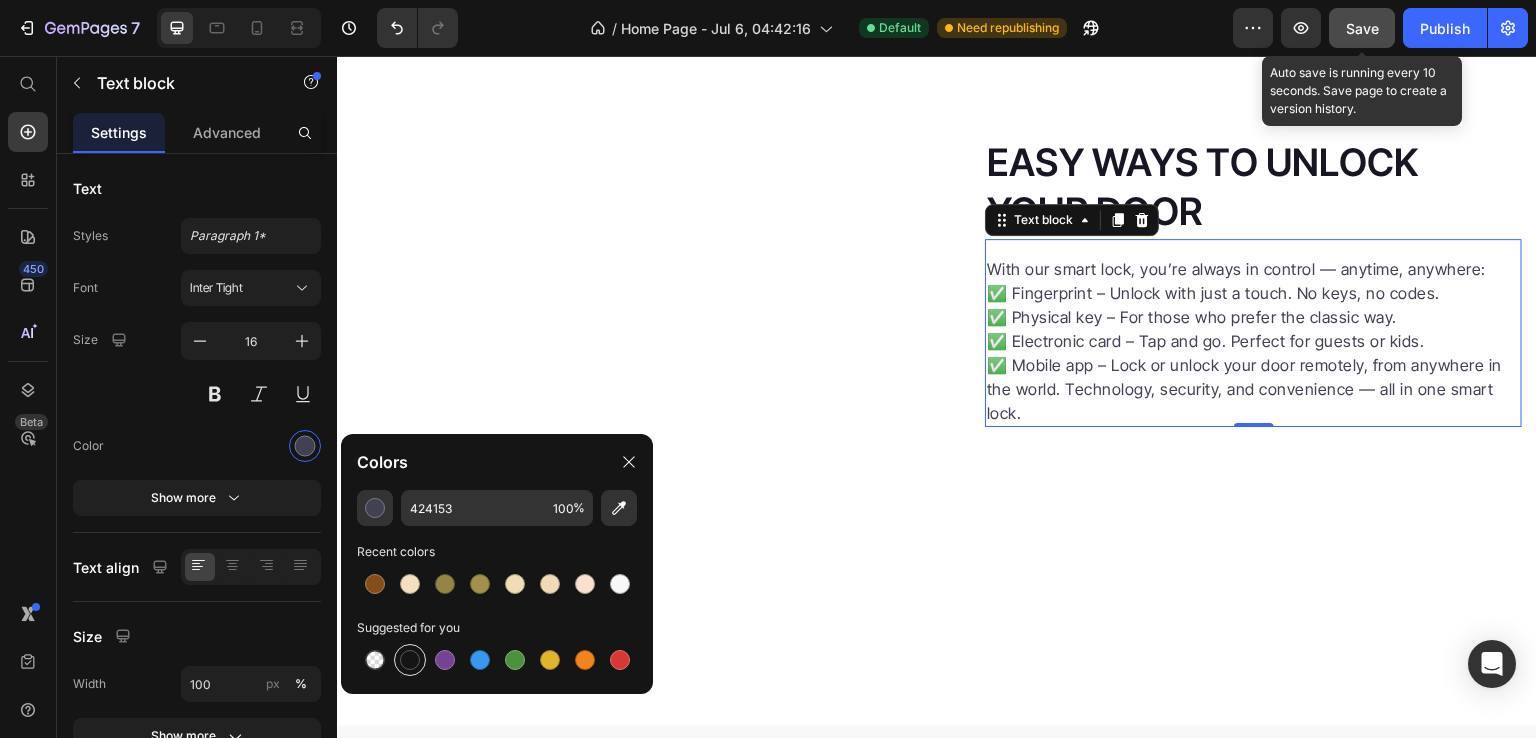 click at bounding box center [410, 660] 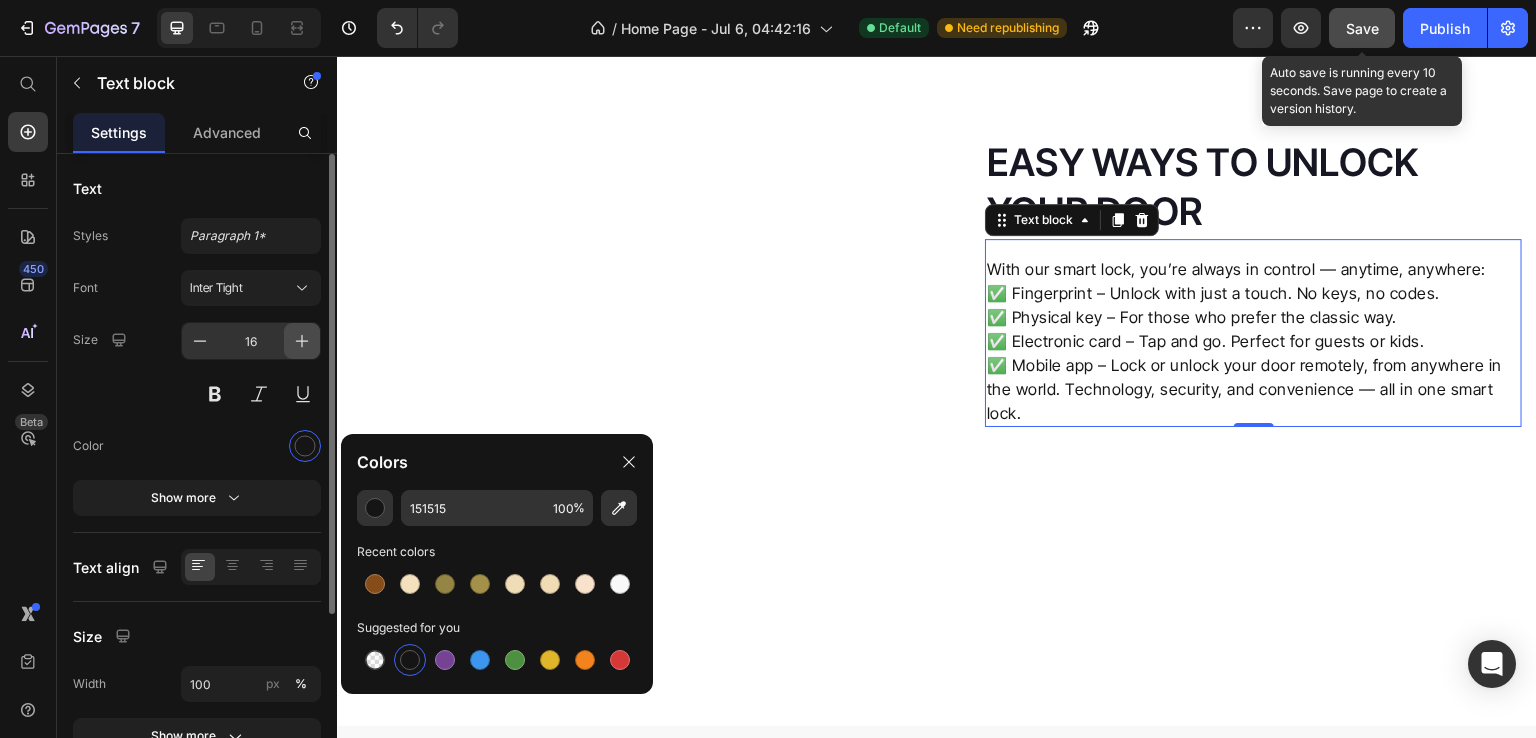 click 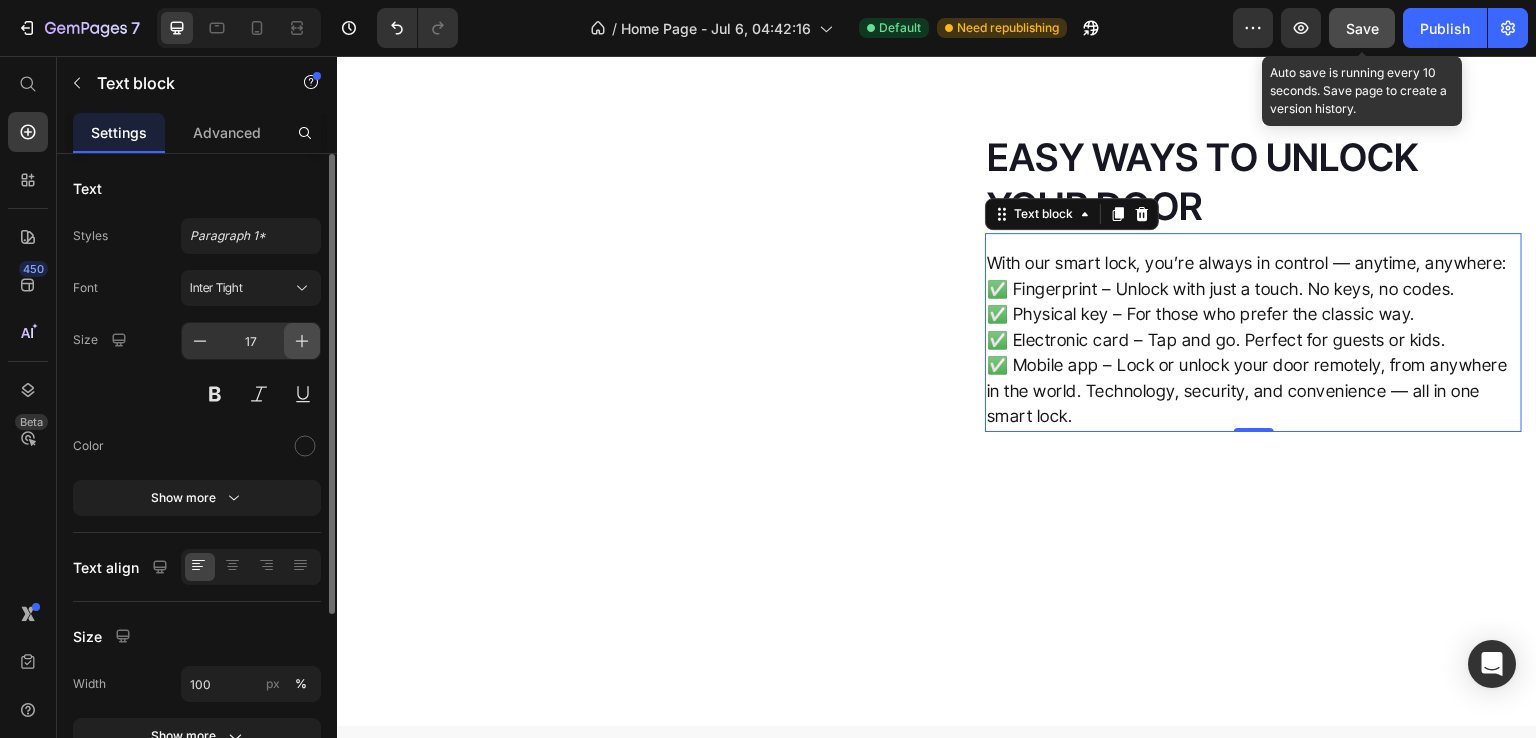 click 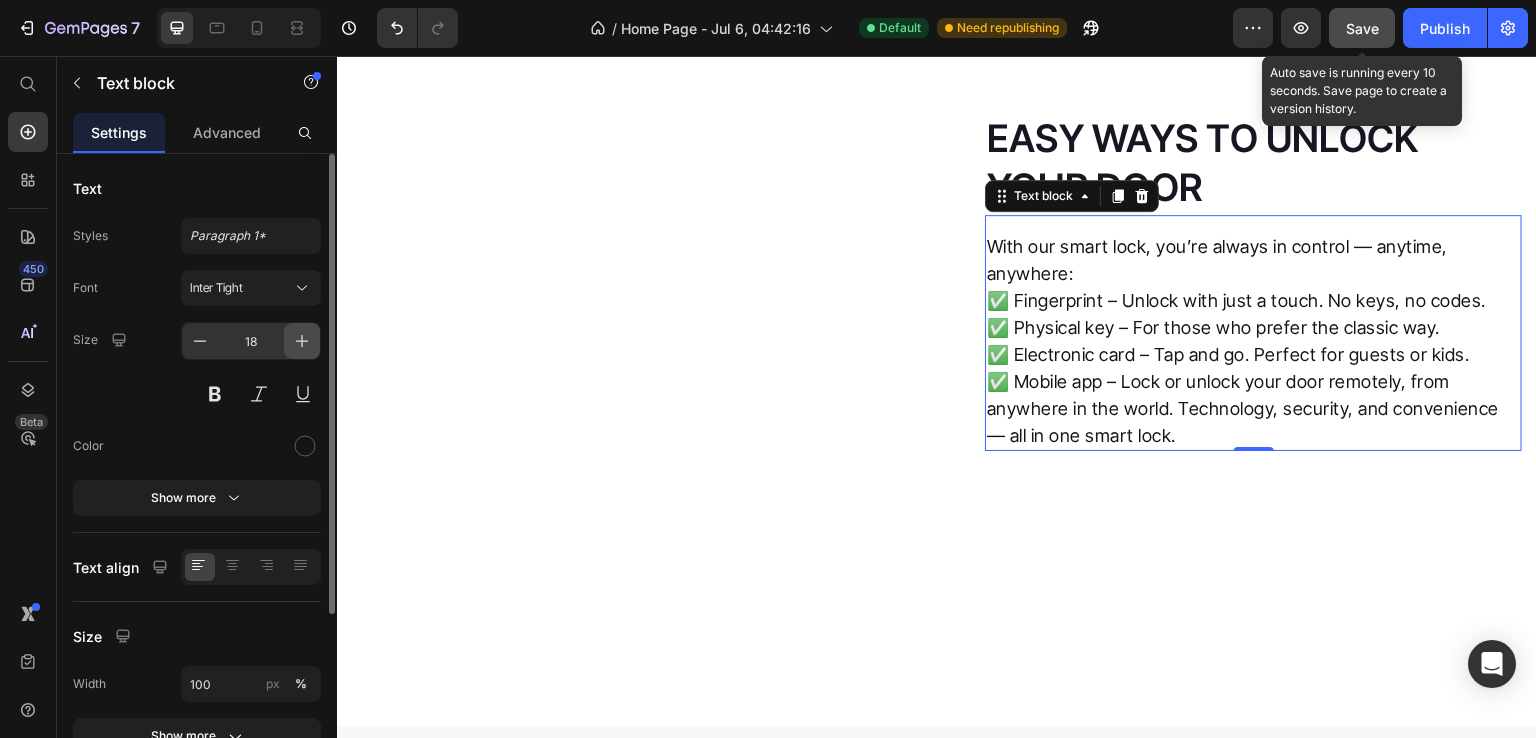 click 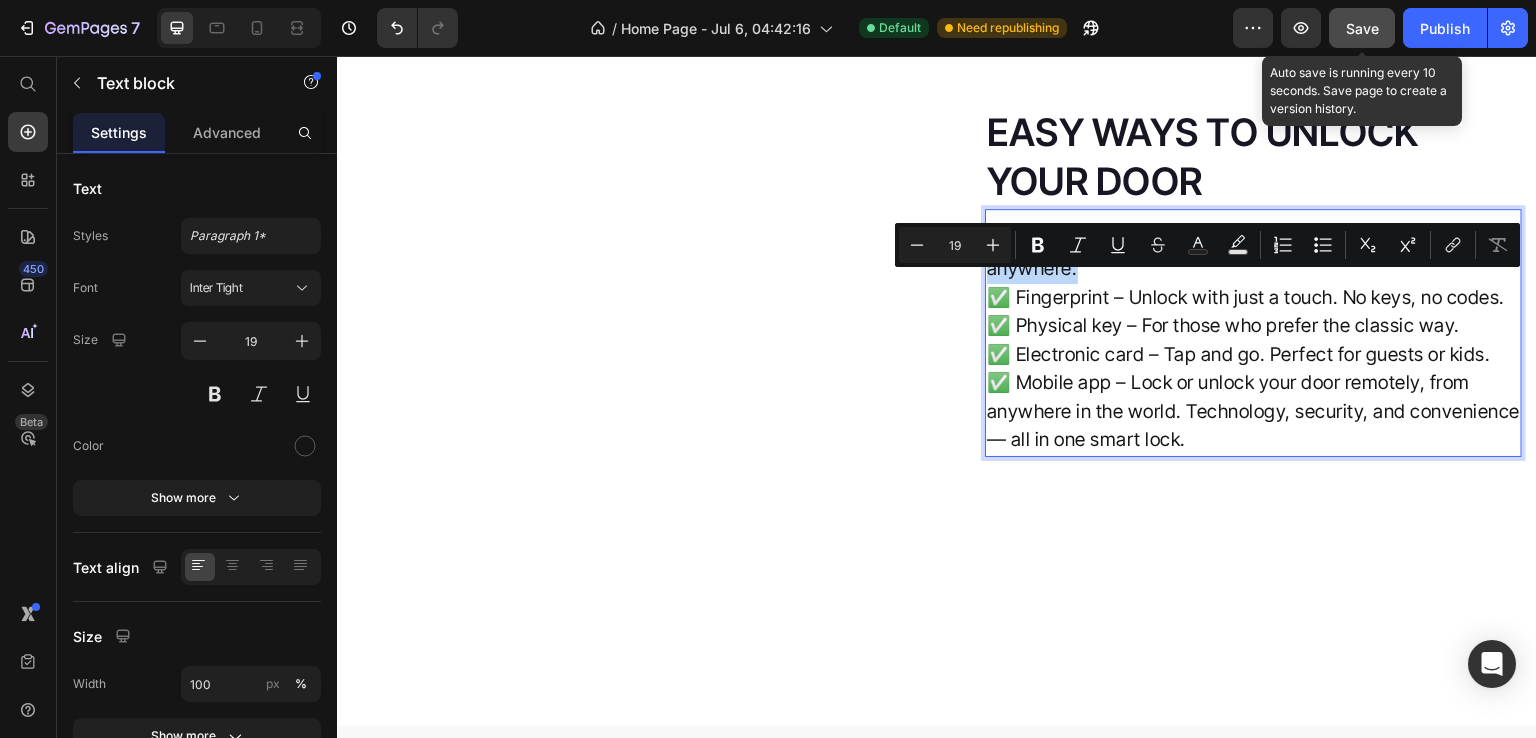 drag, startPoint x: 1093, startPoint y: 317, endPoint x: 979, endPoint y: 273, distance: 122.19656 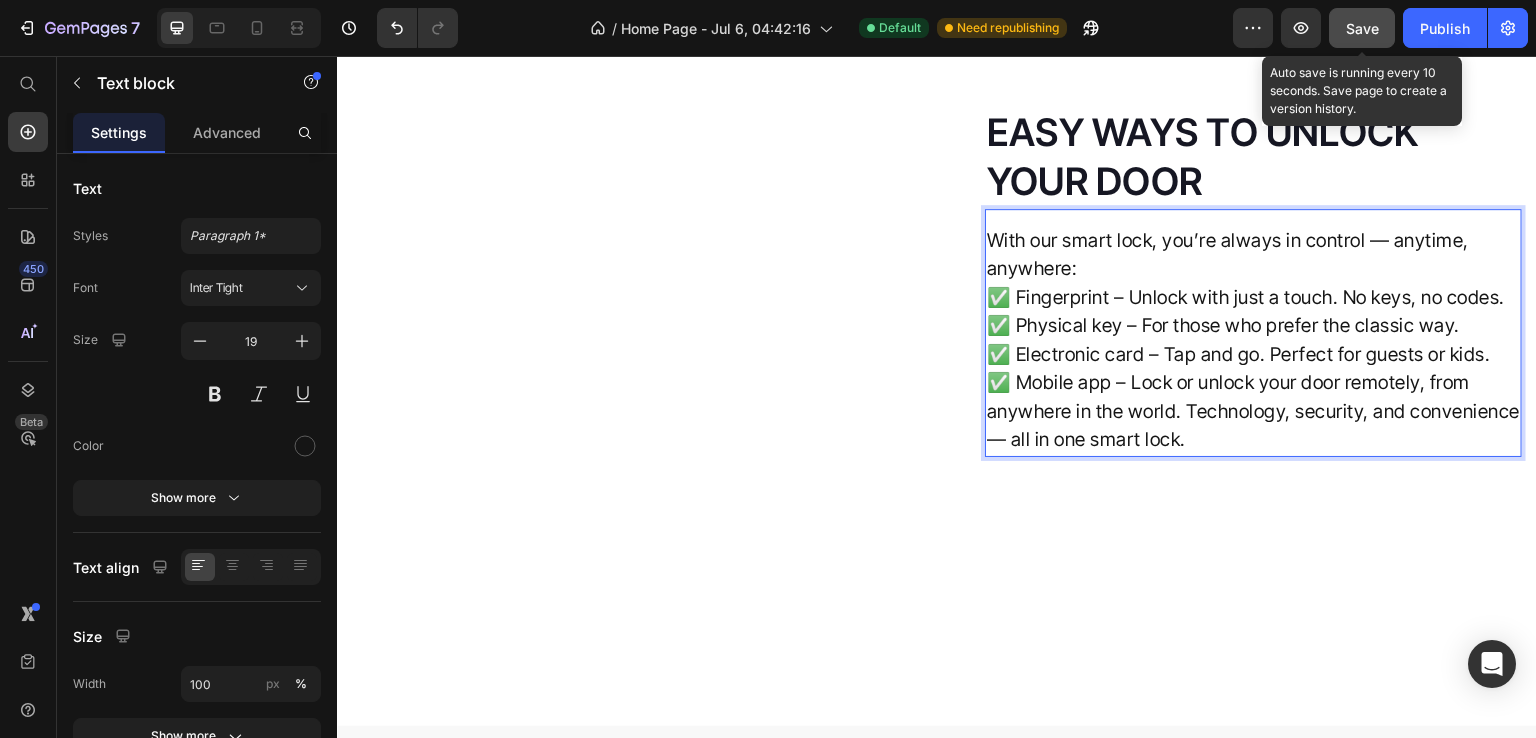click on "With our smart lock, you’re always in control — anytime, anywhere: ✅ Fingerprint – Unlock with just a touch. No keys, no codes. ✅ Physical key – For those who prefer the classic way. ✅ Electronic card – Tap and go. Perfect for guests or kids. ✅ Mobile app – Lock or unlock your door remotely, from anywhere in the world. Technology, security, and convenience — all in one smart lock." at bounding box center (1253, 341) 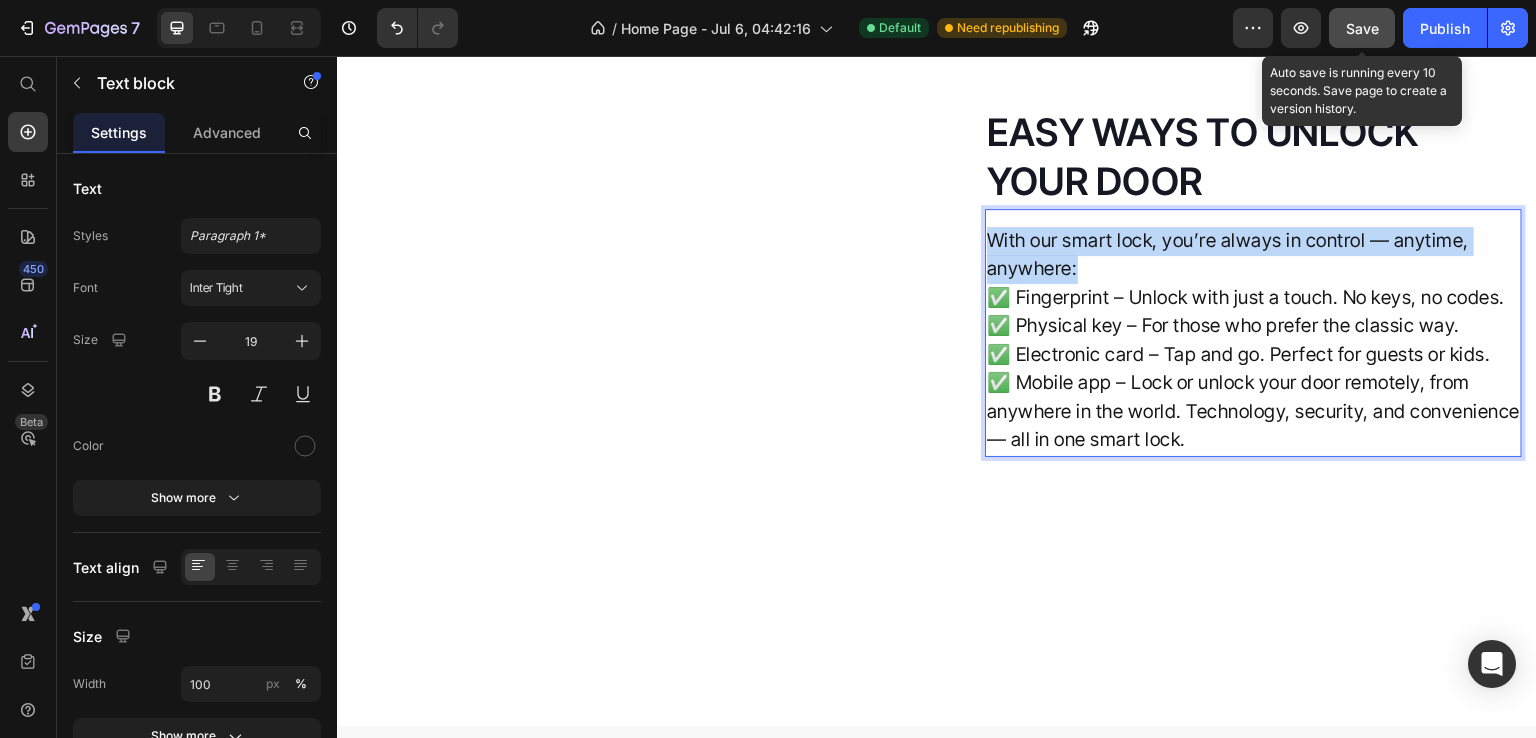 drag, startPoint x: 1082, startPoint y: 313, endPoint x: 981, endPoint y: 276, distance: 107.563934 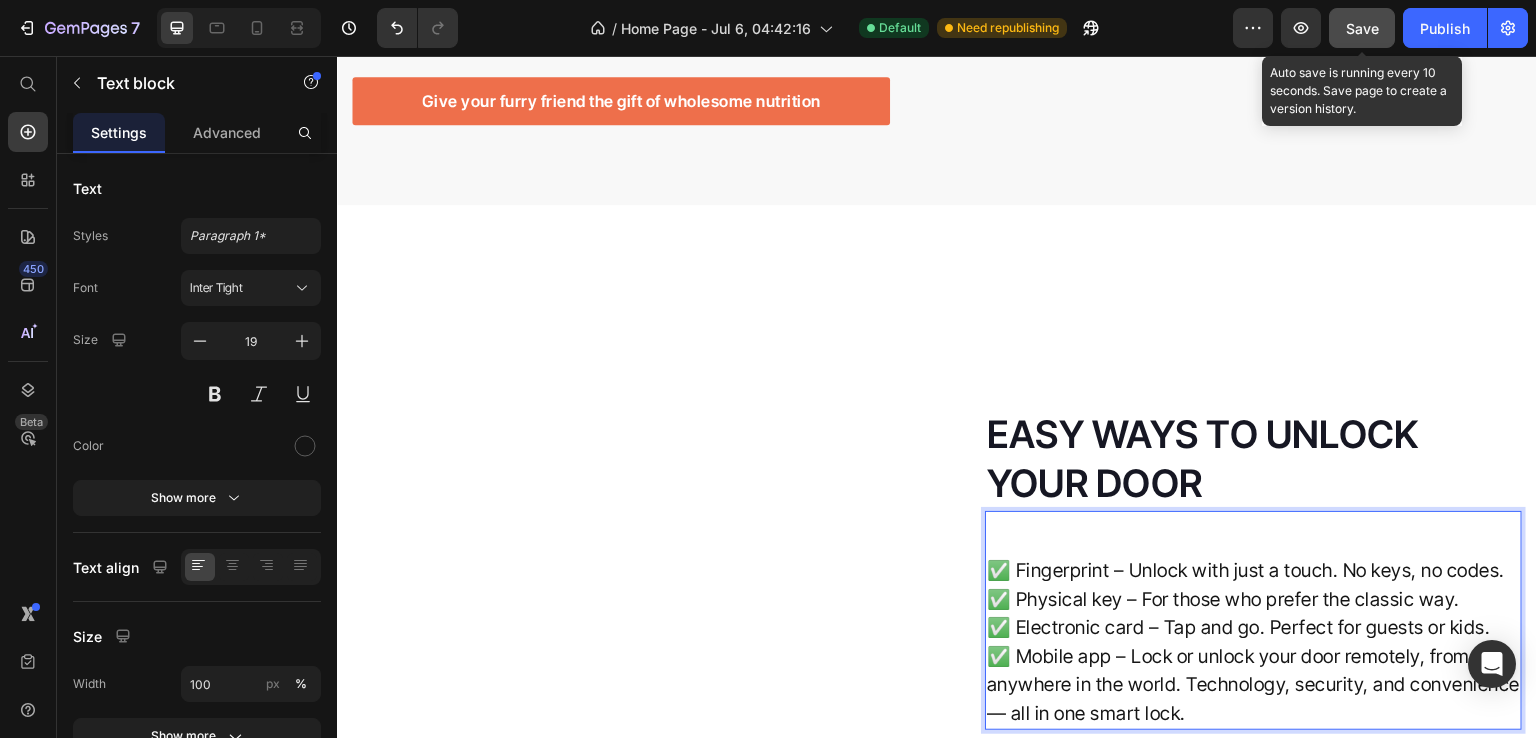 scroll, scrollTop: 4484, scrollLeft: 0, axis: vertical 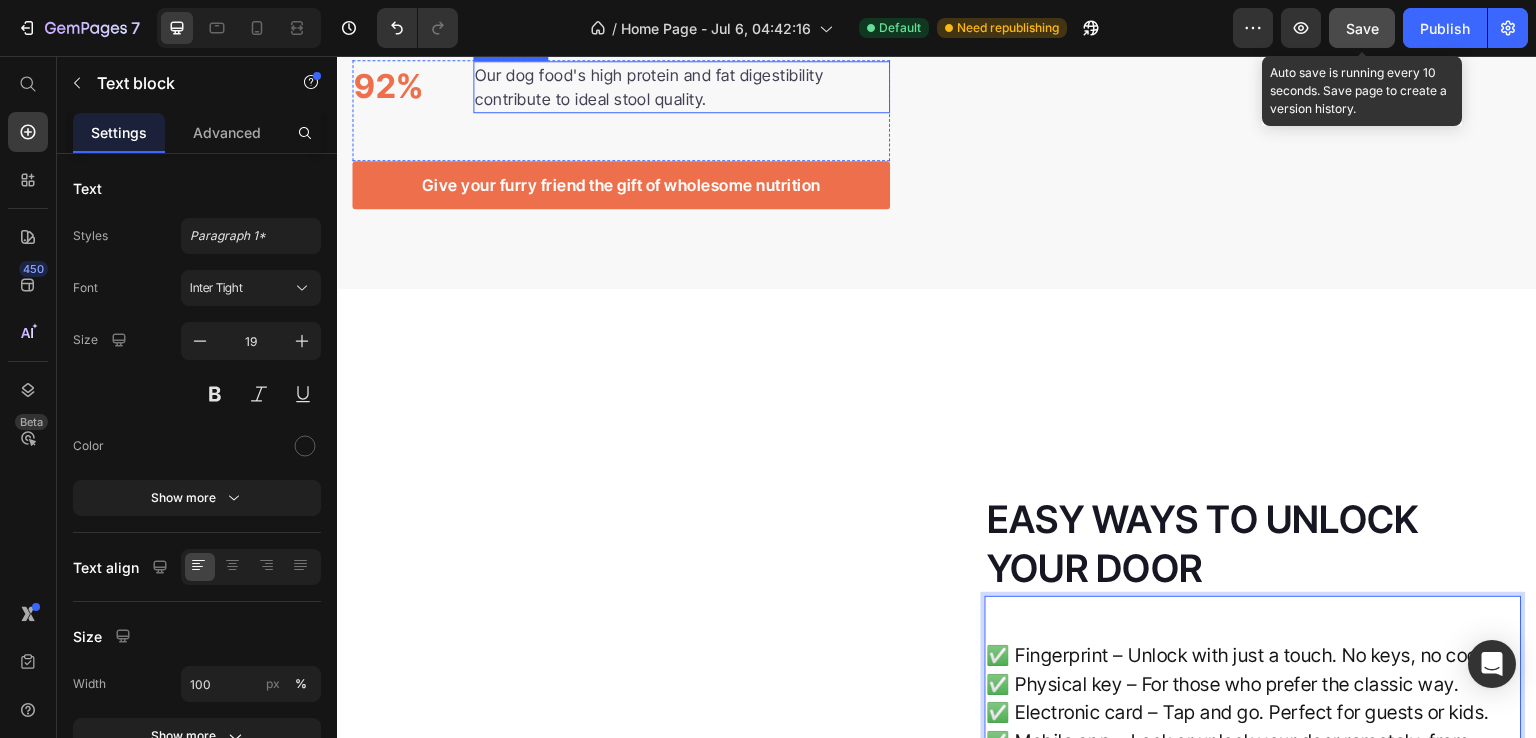 click on "Save" 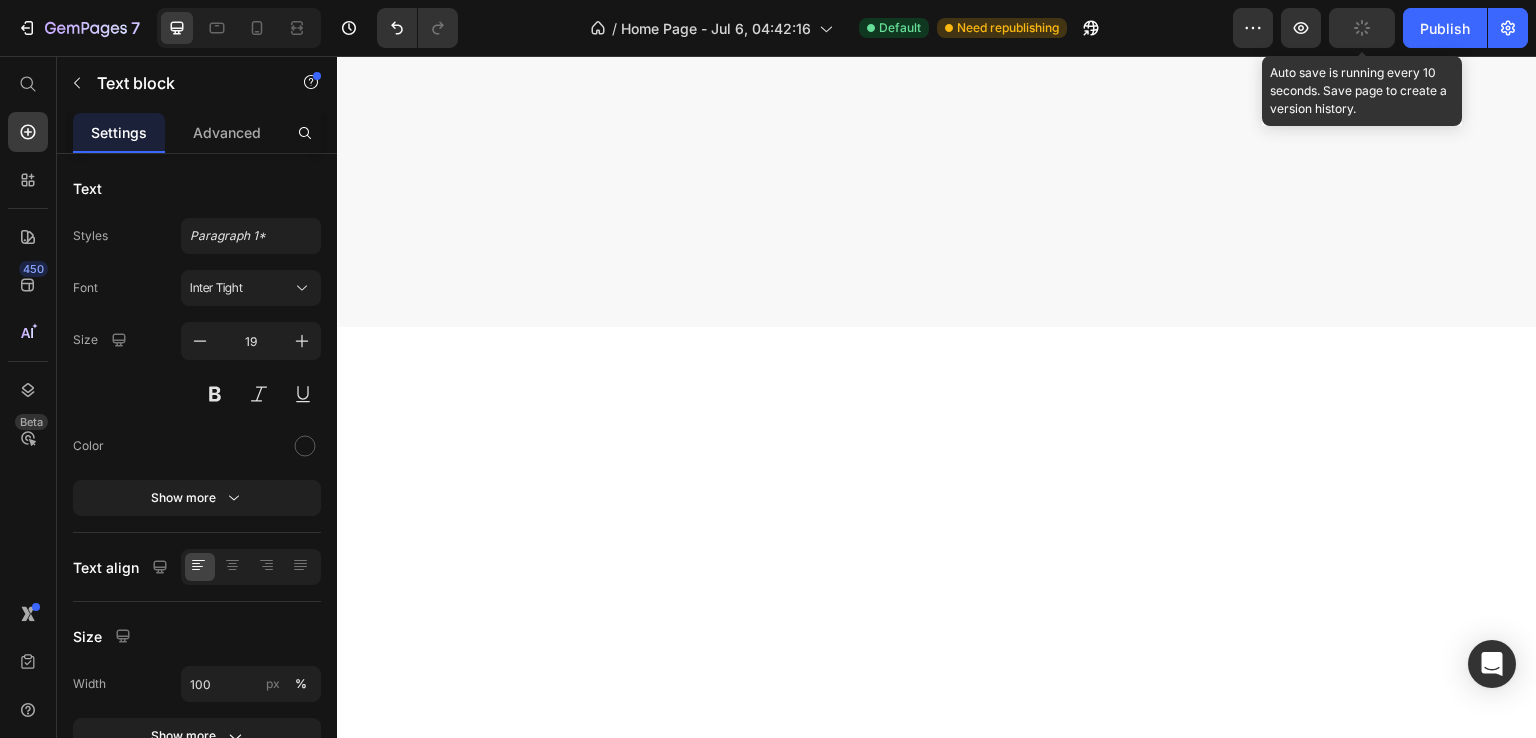 scroll, scrollTop: 0, scrollLeft: 0, axis: both 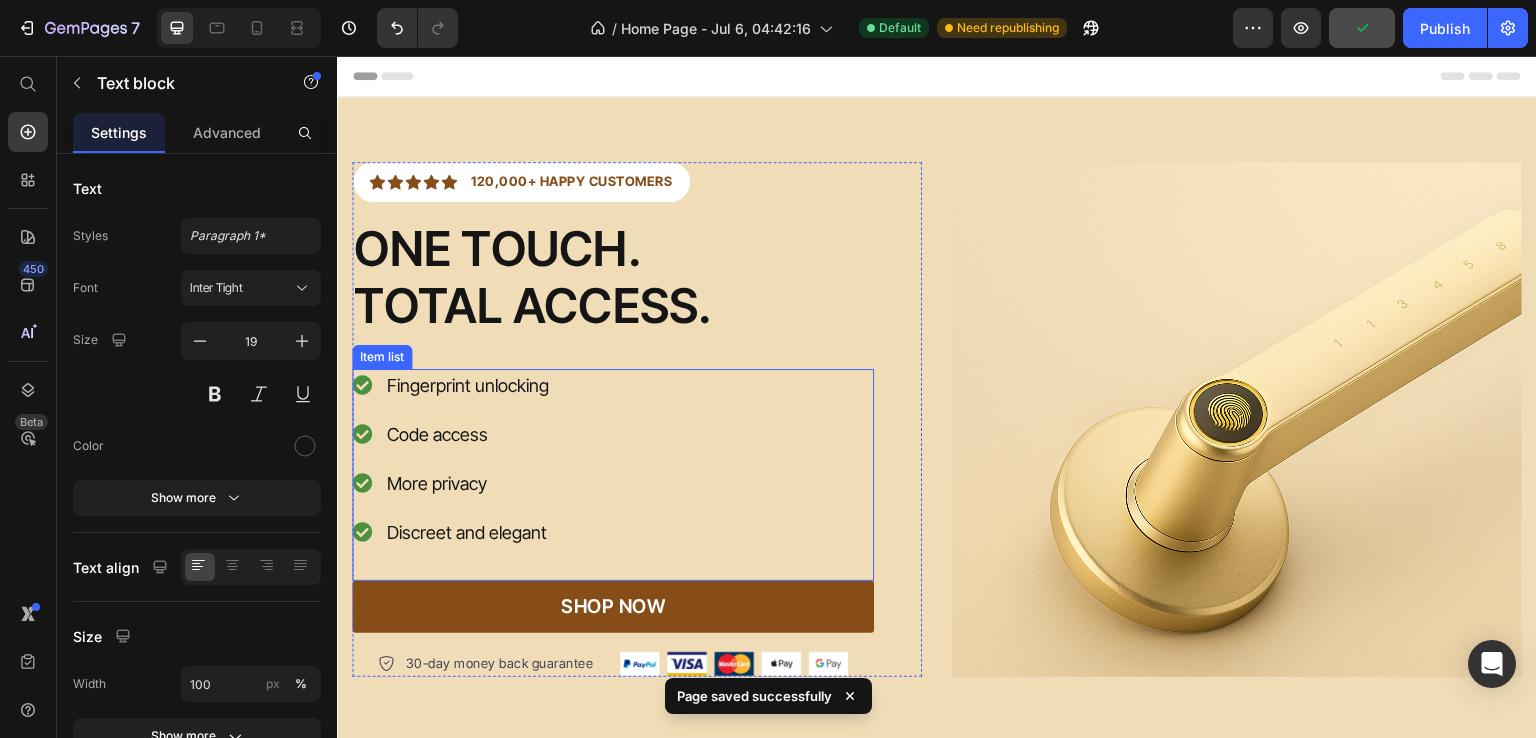 click on "Fingerprint unlocking Code access More privacy Discreet and elegant" at bounding box center [613, 459] 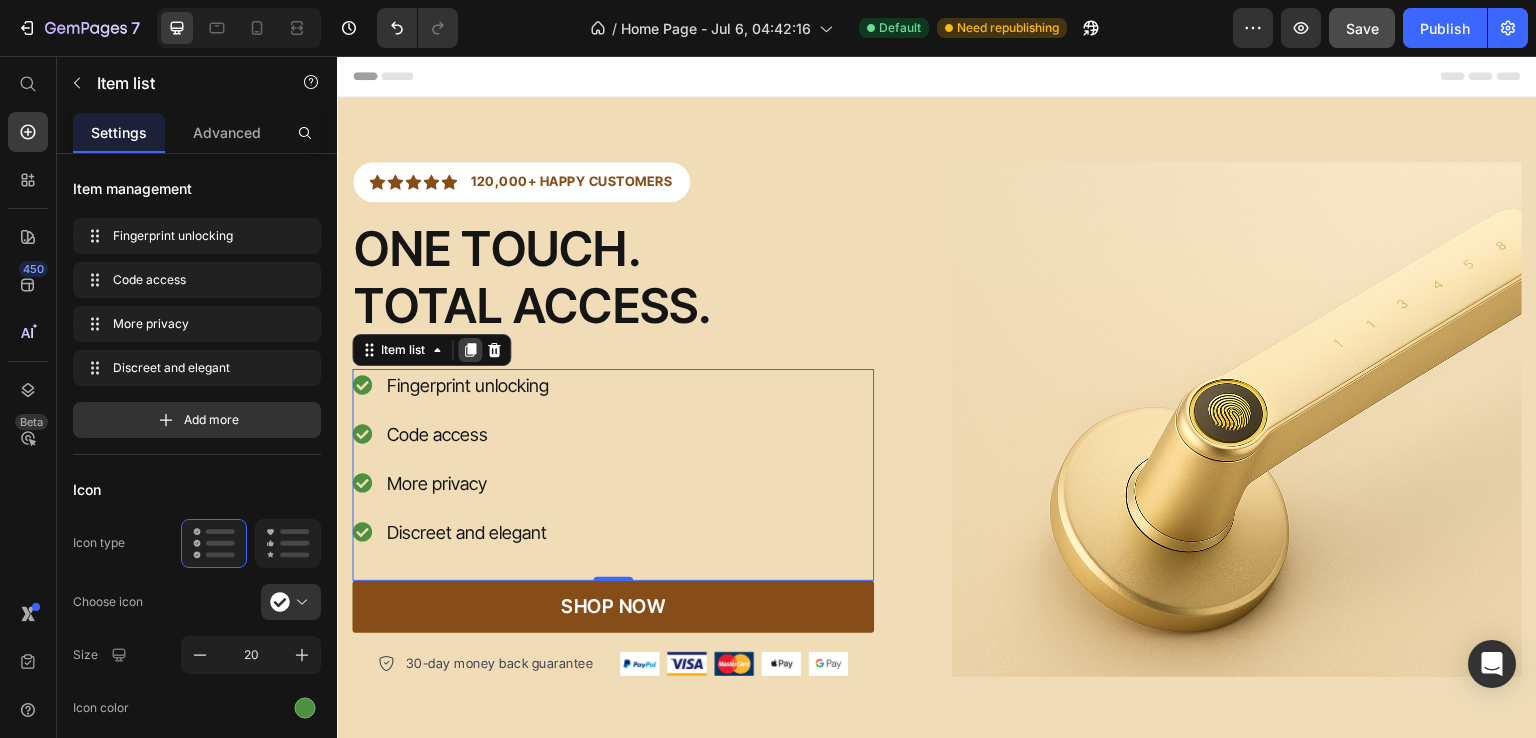 click at bounding box center [470, 350] 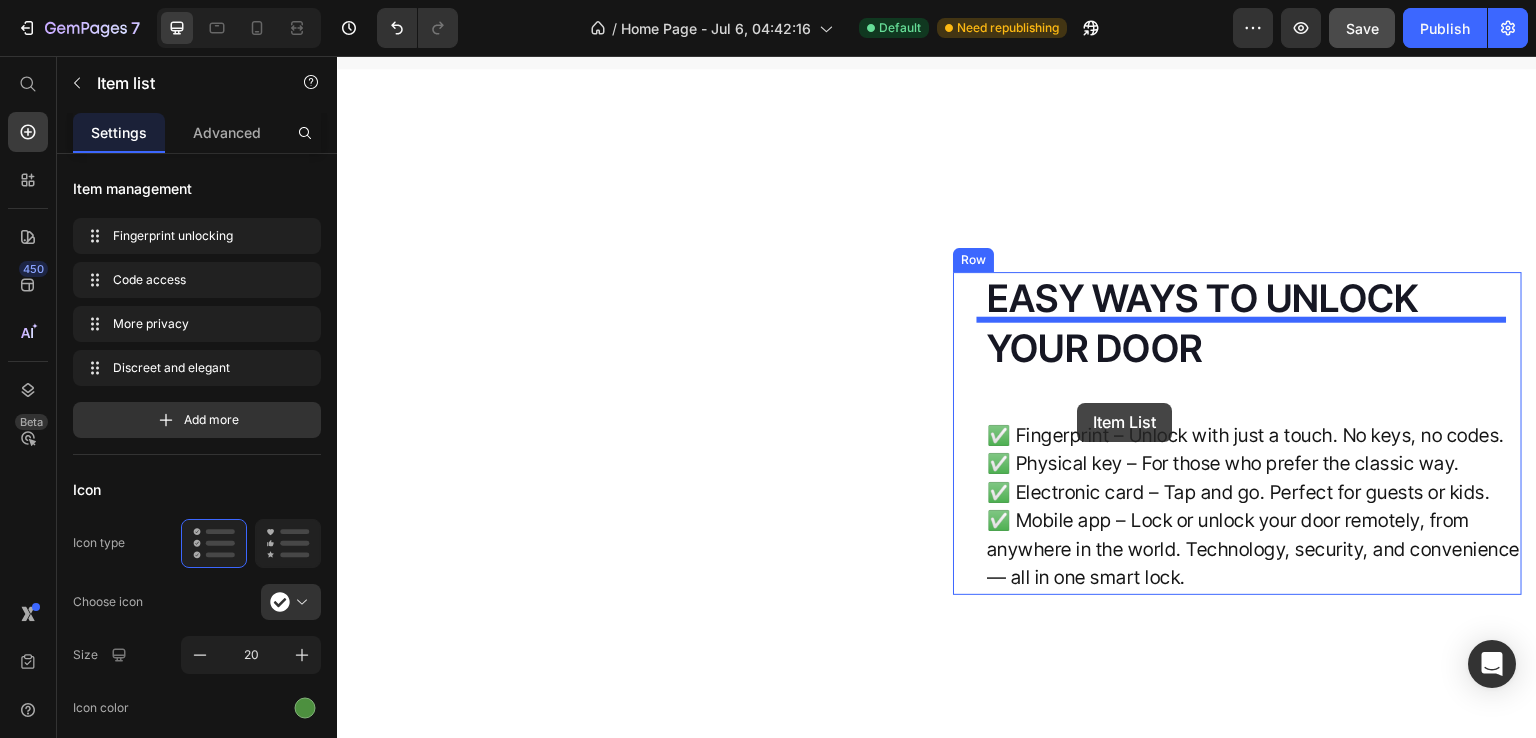 scroll, scrollTop: 4757, scrollLeft: 0, axis: vertical 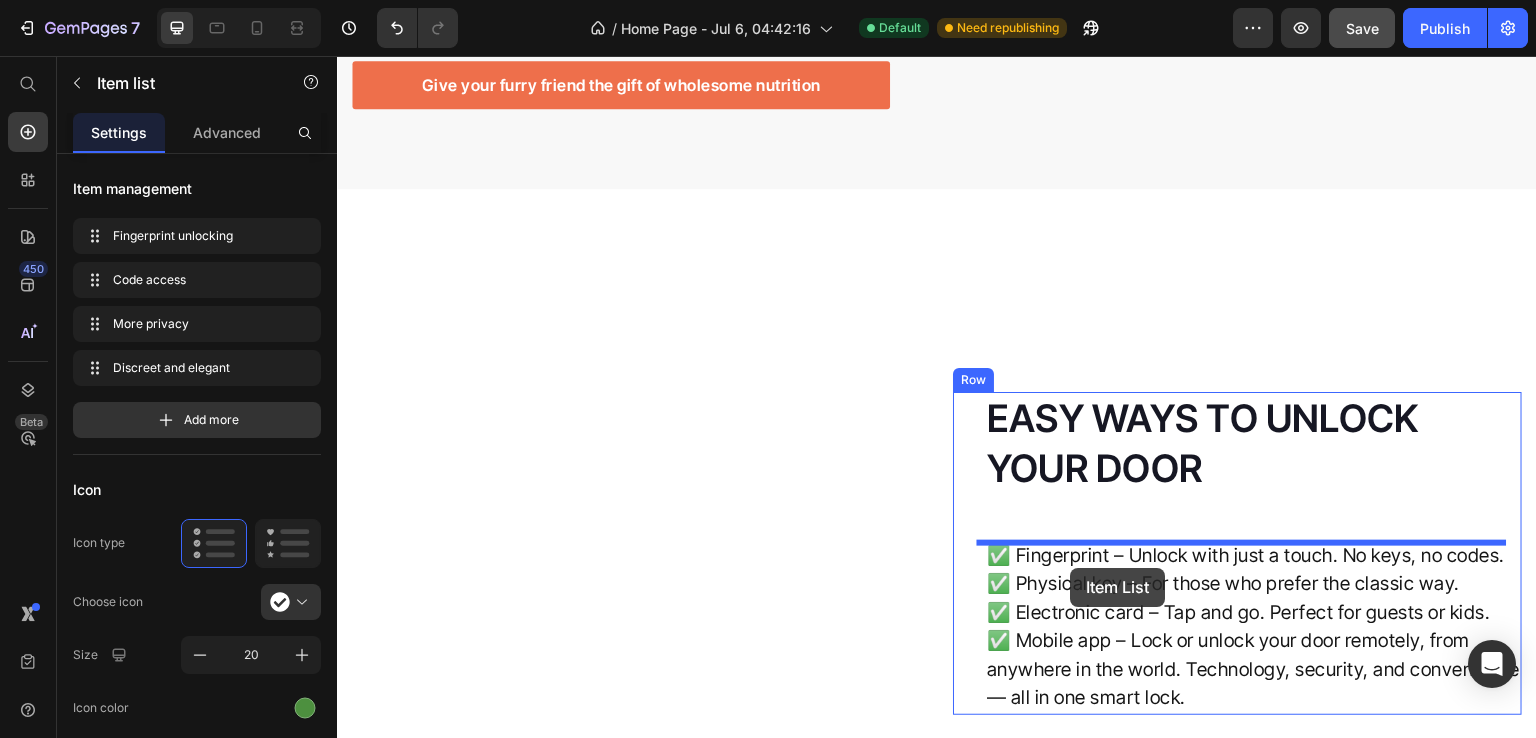 drag, startPoint x: 379, startPoint y: 565, endPoint x: 1071, endPoint y: 568, distance: 692.00653 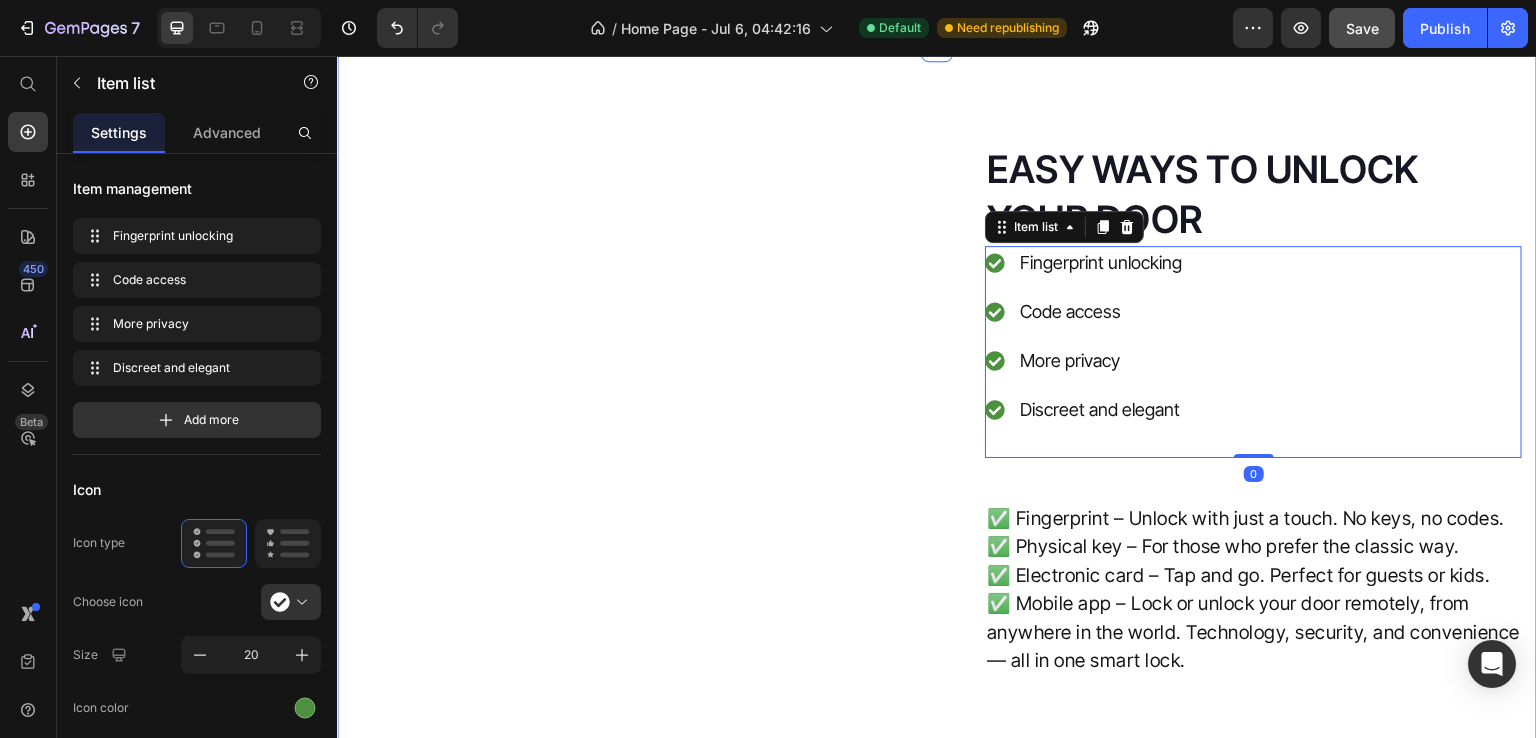 scroll, scrollTop: 4948, scrollLeft: 0, axis: vertical 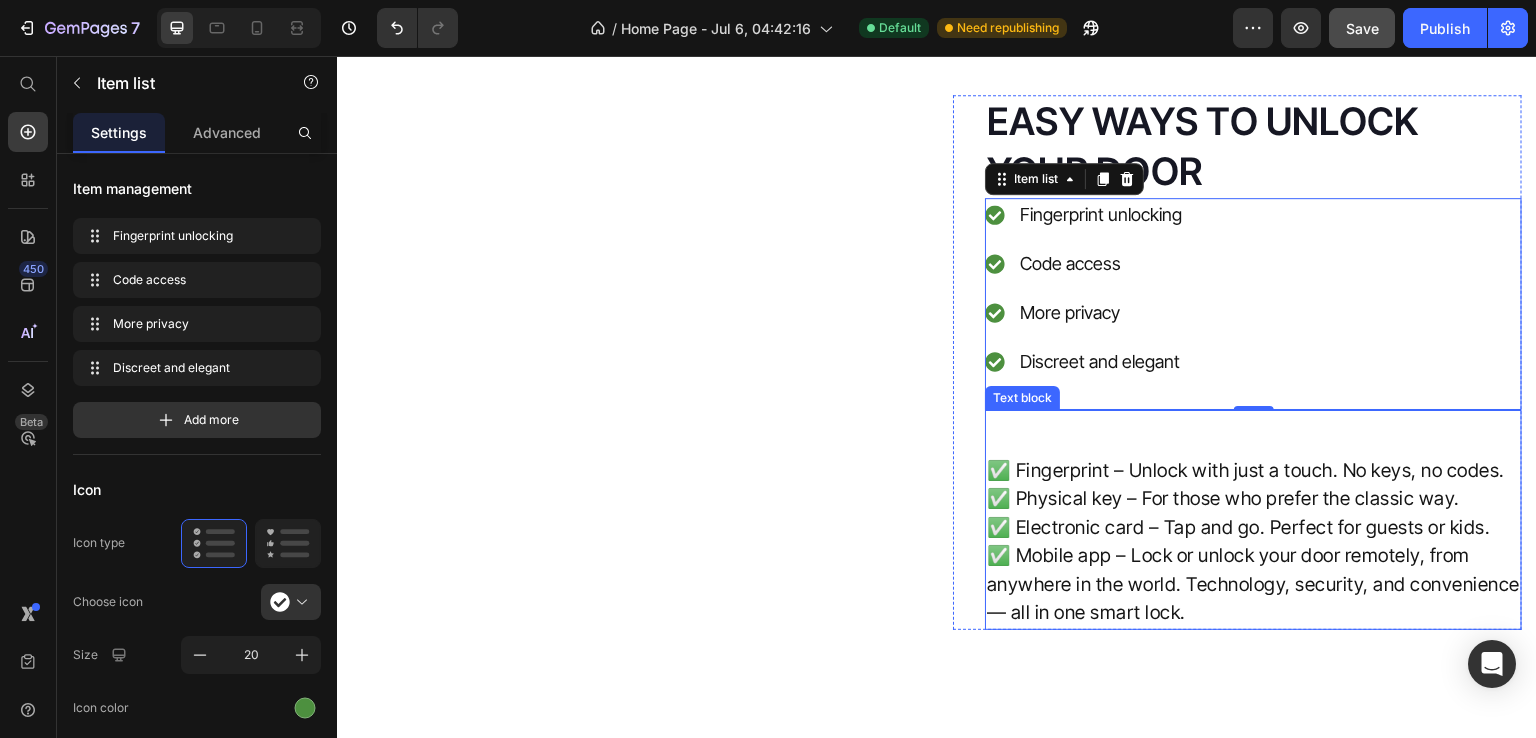 click on "✅ Fingerprint – Unlock with just a touch. No keys, no codes. ✅ Physical key – For those who prefer the classic way. ✅ Electronic card – Tap and go. Perfect for guests or kids. ✅ Mobile app – Lock or unlock your door remotely, from anywhere in the world. Technology, security, and convenience — all in one smart lock." at bounding box center [1253, 528] 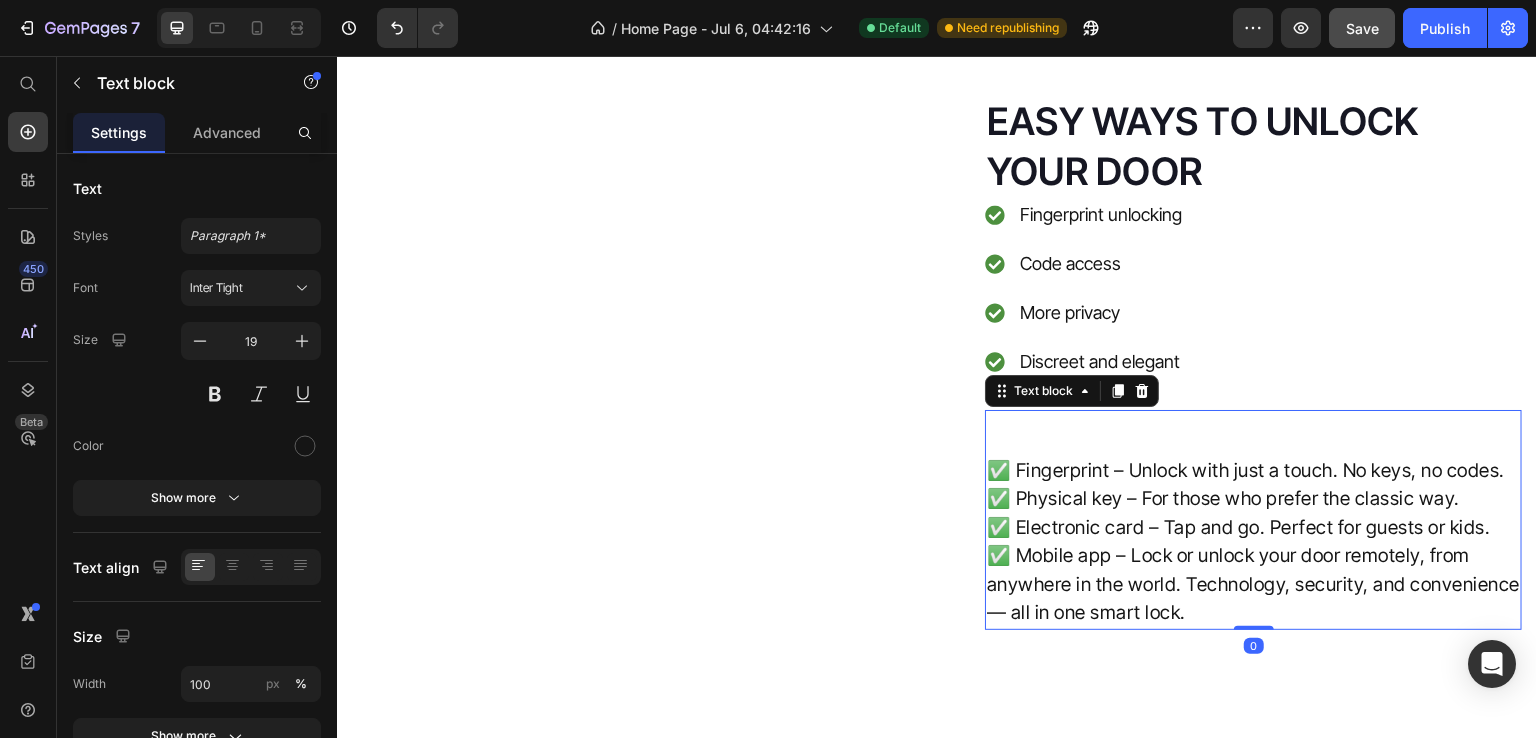click on "✅ Fingerprint – Unlock with just a touch. No keys, no codes. ✅ Physical key – For those who prefer the classic way. ✅ Electronic card – Tap and go. Perfect for guests or kids. ✅ Mobile app – Lock or unlock your door remotely, from anywhere in the world. Technology, security, and convenience — all in one smart lock." at bounding box center [1253, 528] 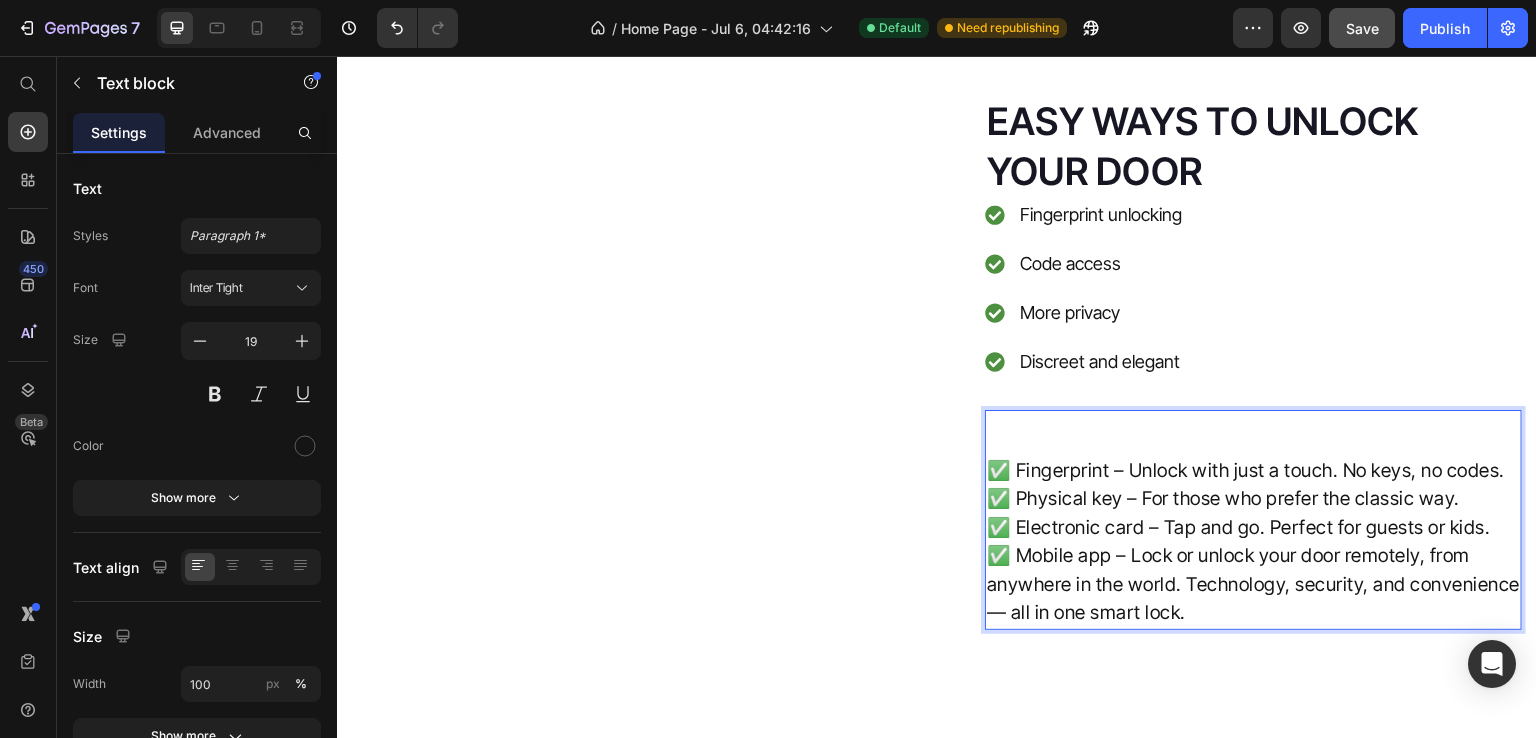 click on "✅ Fingerprint – Unlock with just a touch. No keys, no codes. ✅ Physical key – For those who prefer the classic way. ✅ Electronic card – Tap and go. Perfect for guests or kids. ✅ Mobile app – Lock or unlock your door remotely, from anywhere in the world. Technology, security, and convenience — all in one smart lock." at bounding box center (1253, 528) 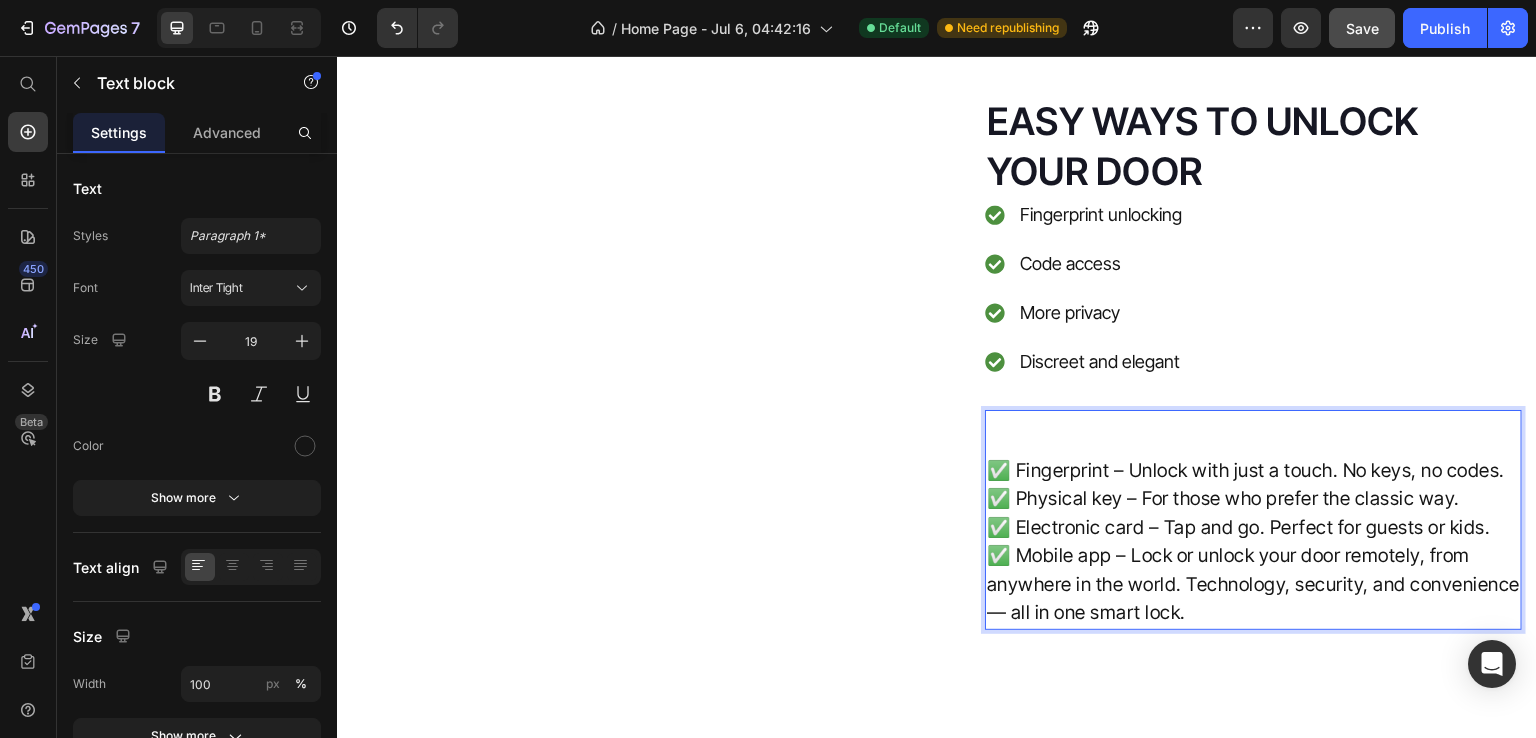click on "✅ Fingerprint – Unlock with just a touch. No keys, no codes. ✅ Physical key – For those who prefer the classic way. ✅ Electronic card – Tap and go. Perfect for guests or kids. ✅ Mobile app – Lock or unlock your door remotely, from anywhere in the world. Technology, security, and convenience — all in one smart lock." at bounding box center (1253, 528) 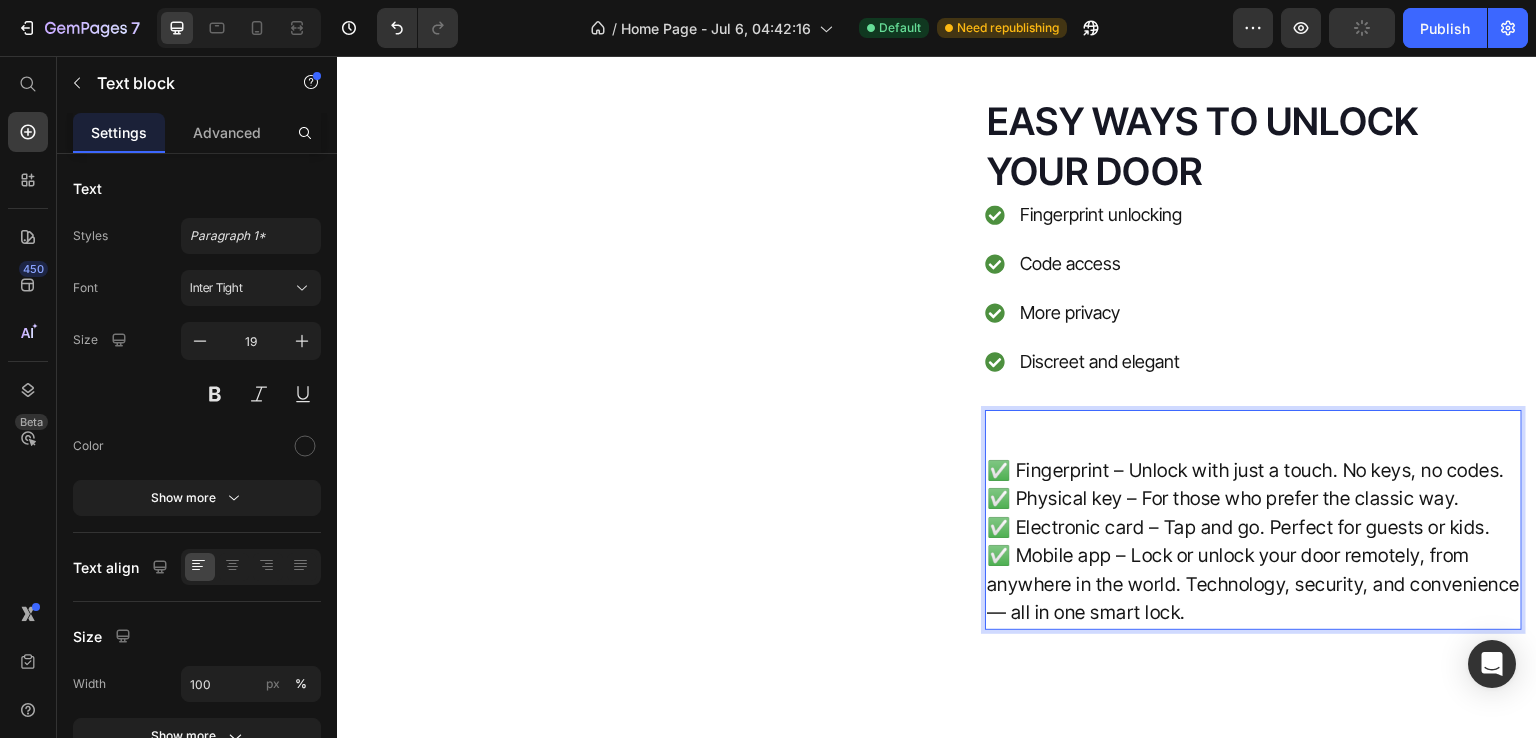 click on "✅ Fingerprint – Unlock with just a touch. No keys, no codes. ✅ Physical key – For those who prefer the classic way. ✅ Electronic card – Tap and go. Perfect for guests or kids. ✅ Mobile app – Lock or unlock your door remotely, from anywhere in the world. Technology, security, and convenience — all in one smart lock." at bounding box center (1253, 528) 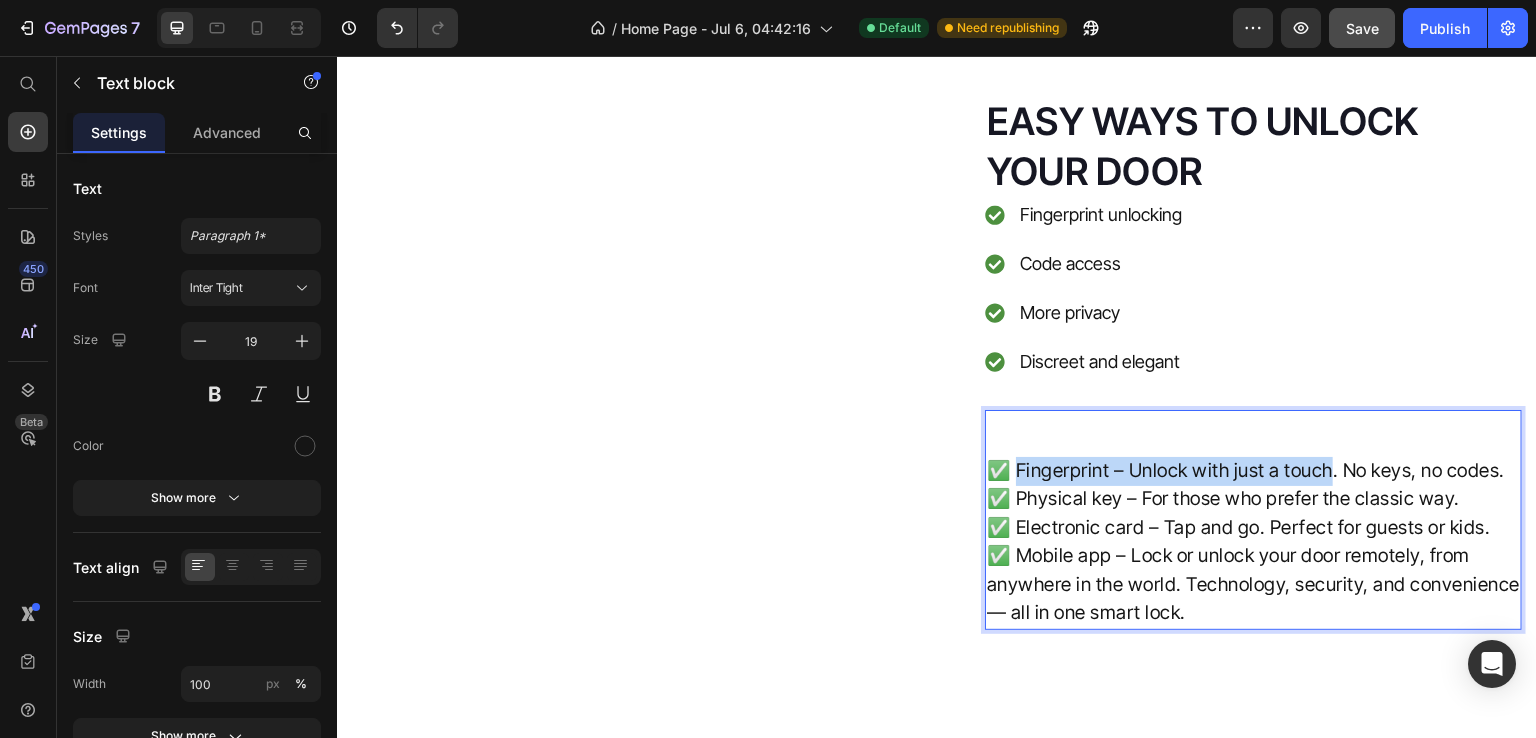 drag, startPoint x: 1332, startPoint y: 515, endPoint x: 1012, endPoint y: 513, distance: 320.00626 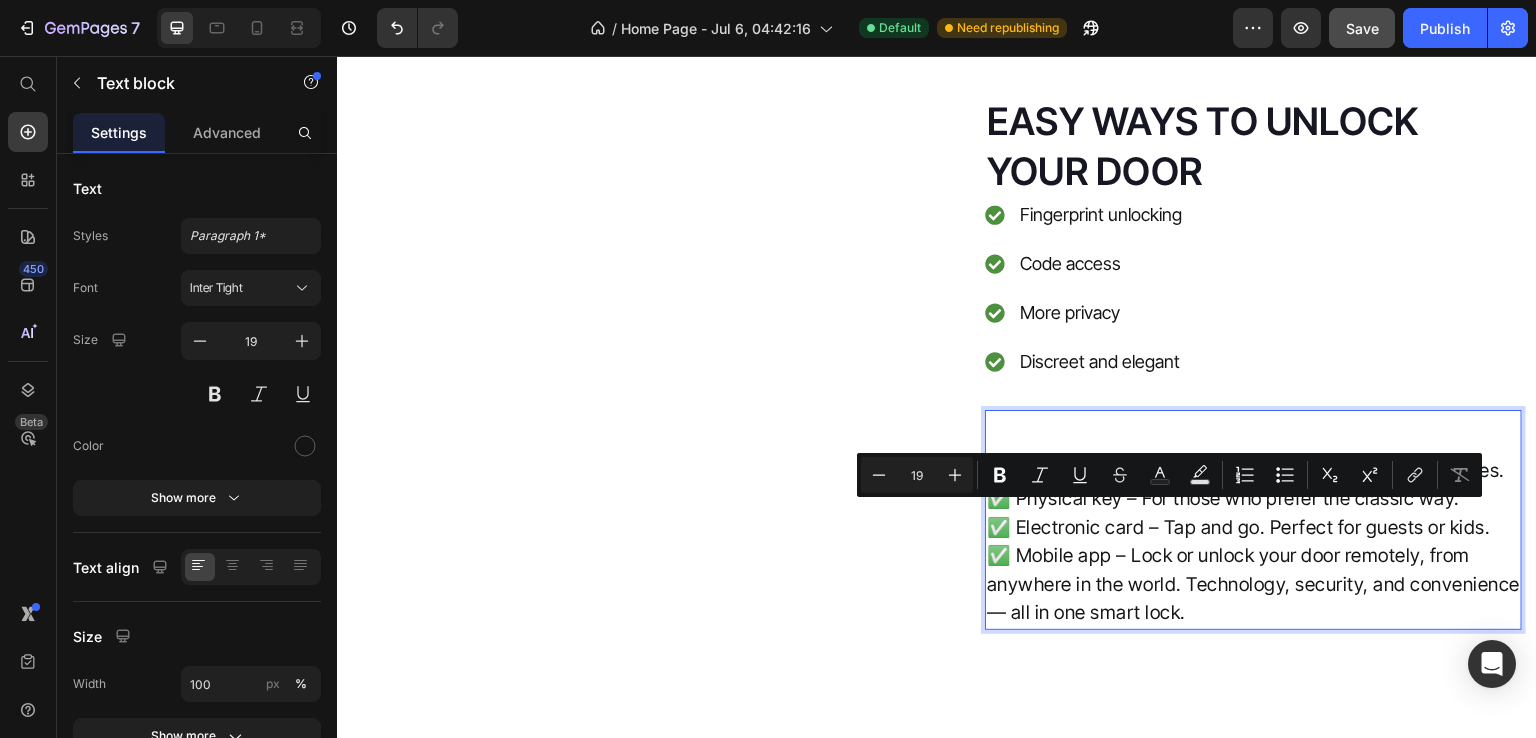 copy on "Fingerprint – Unlock with just a touch" 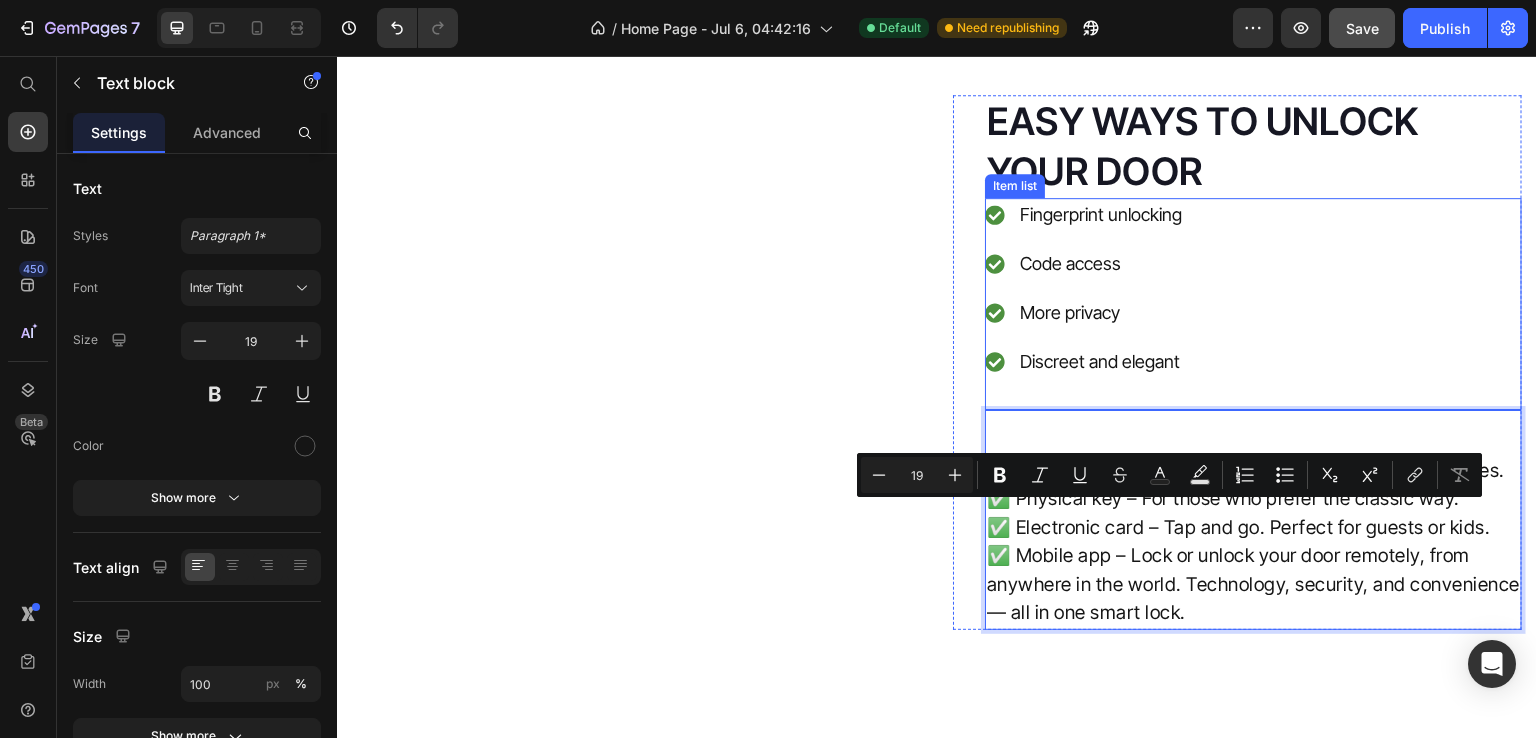 click on "Fingerprint unlocking" at bounding box center (1101, 214) 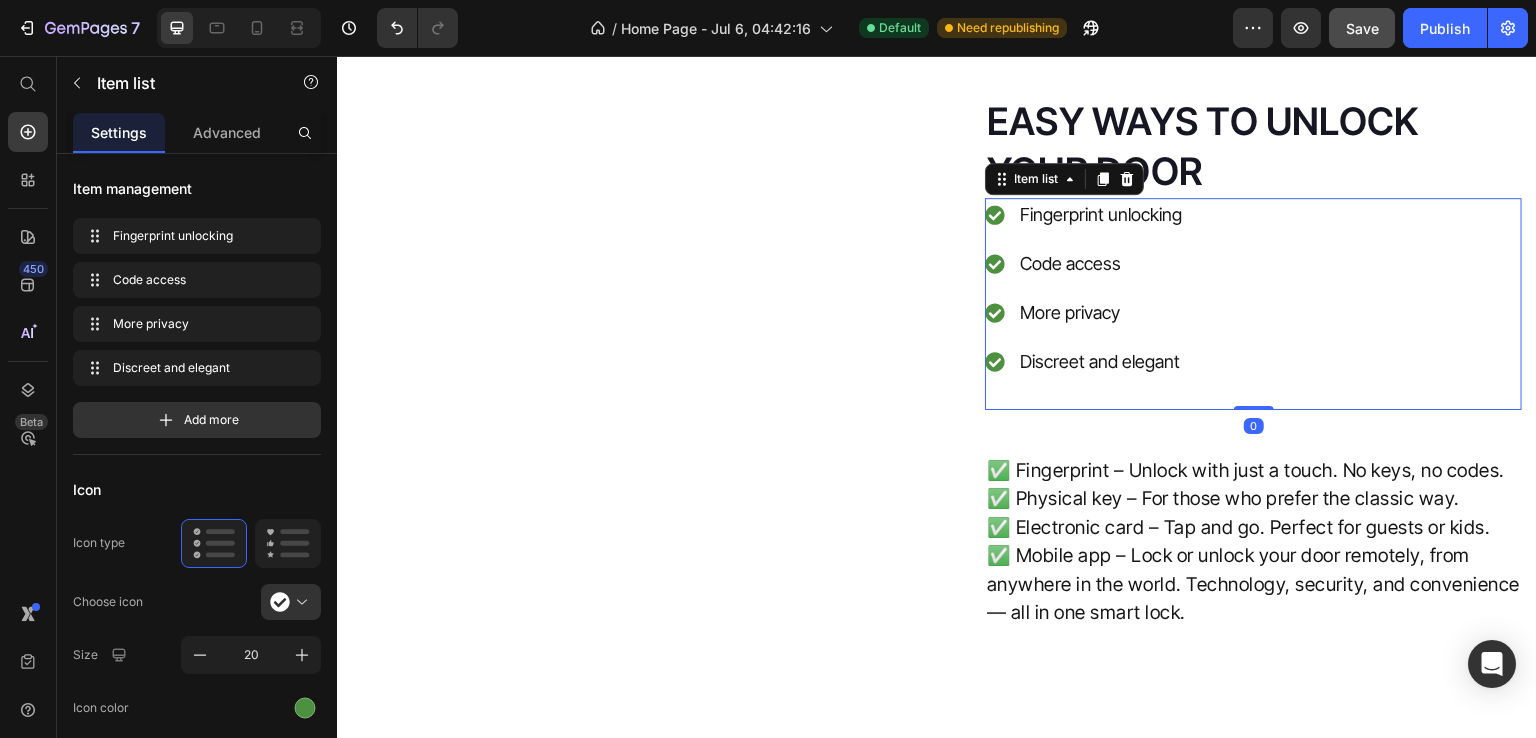 click on "Fingerprint unlocking" at bounding box center [1101, 214] 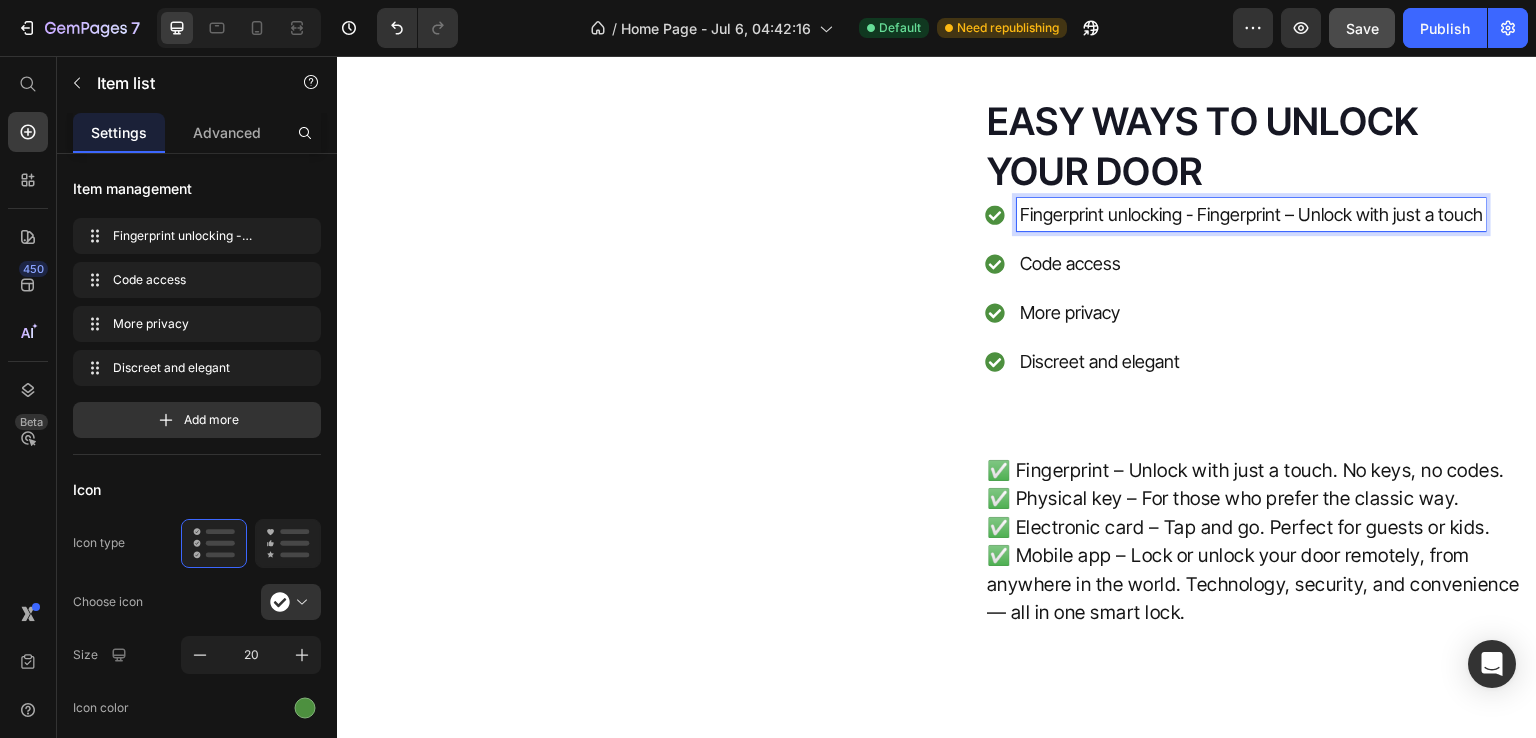 click on "Fingerprint unlocking - Fingerprint – Unlock with just a touch" at bounding box center [1251, 214] 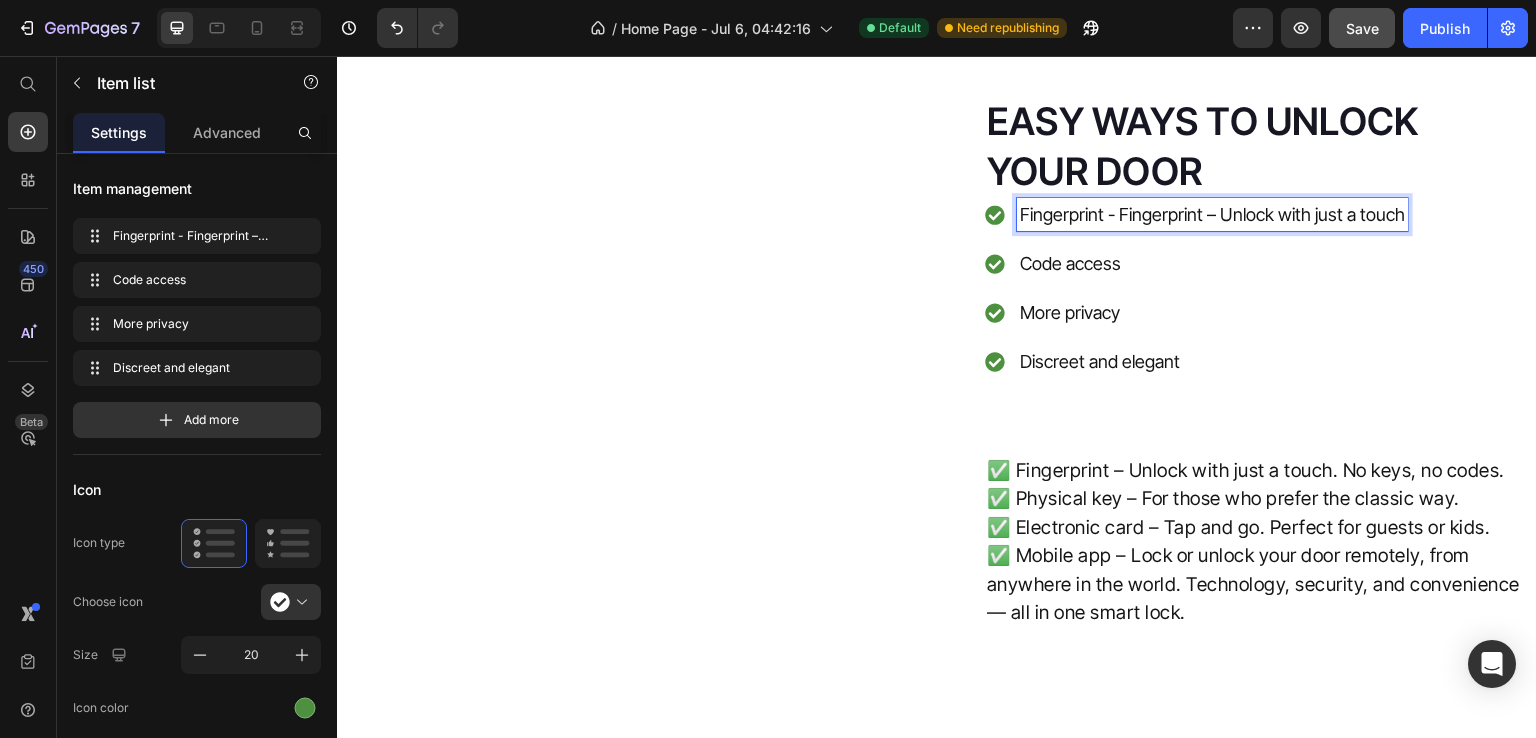 click on "Fingerprint - Fingerprint – Unlock with just a touch" at bounding box center (1212, 214) 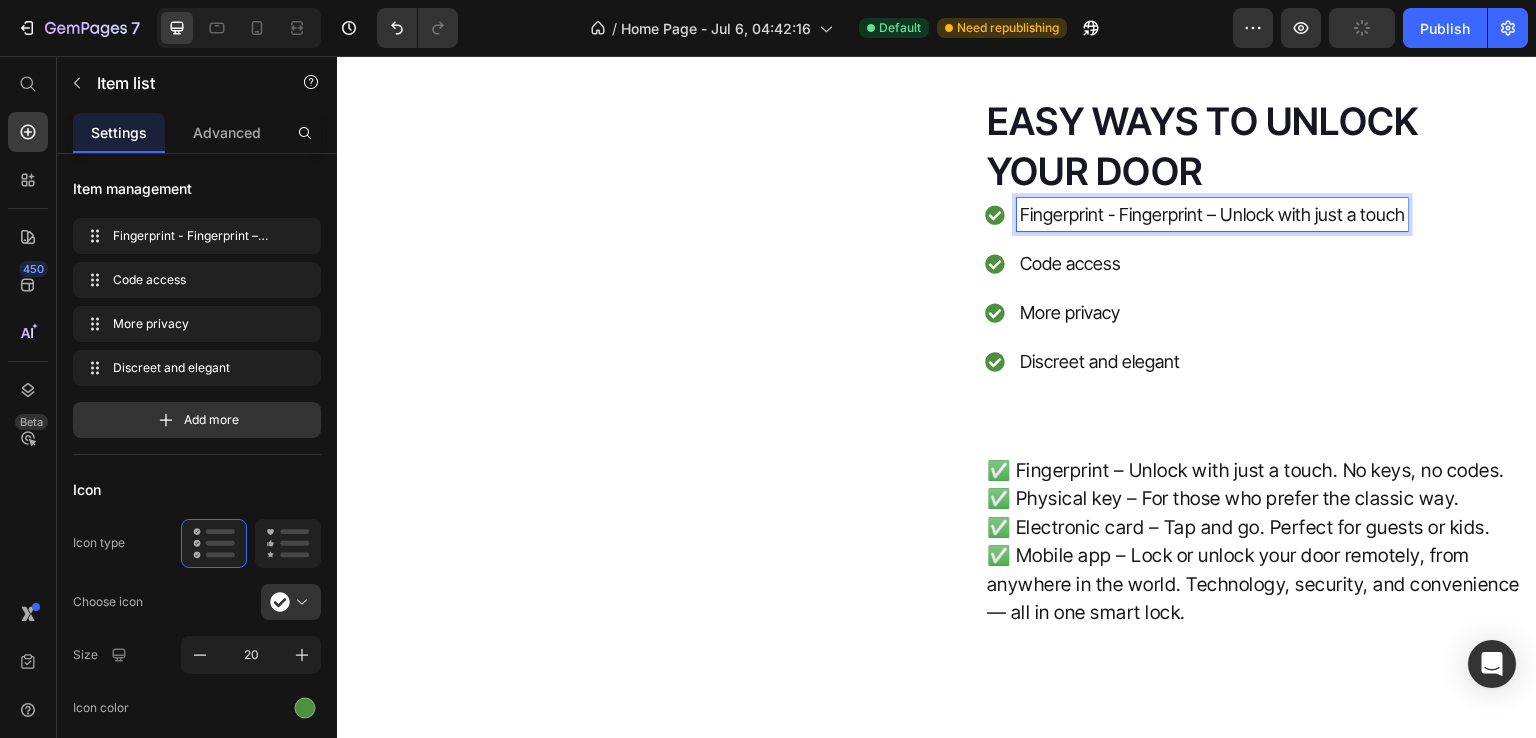click on "Fingerprint - Fingerprint – Unlock with just a touch" at bounding box center [1212, 214] 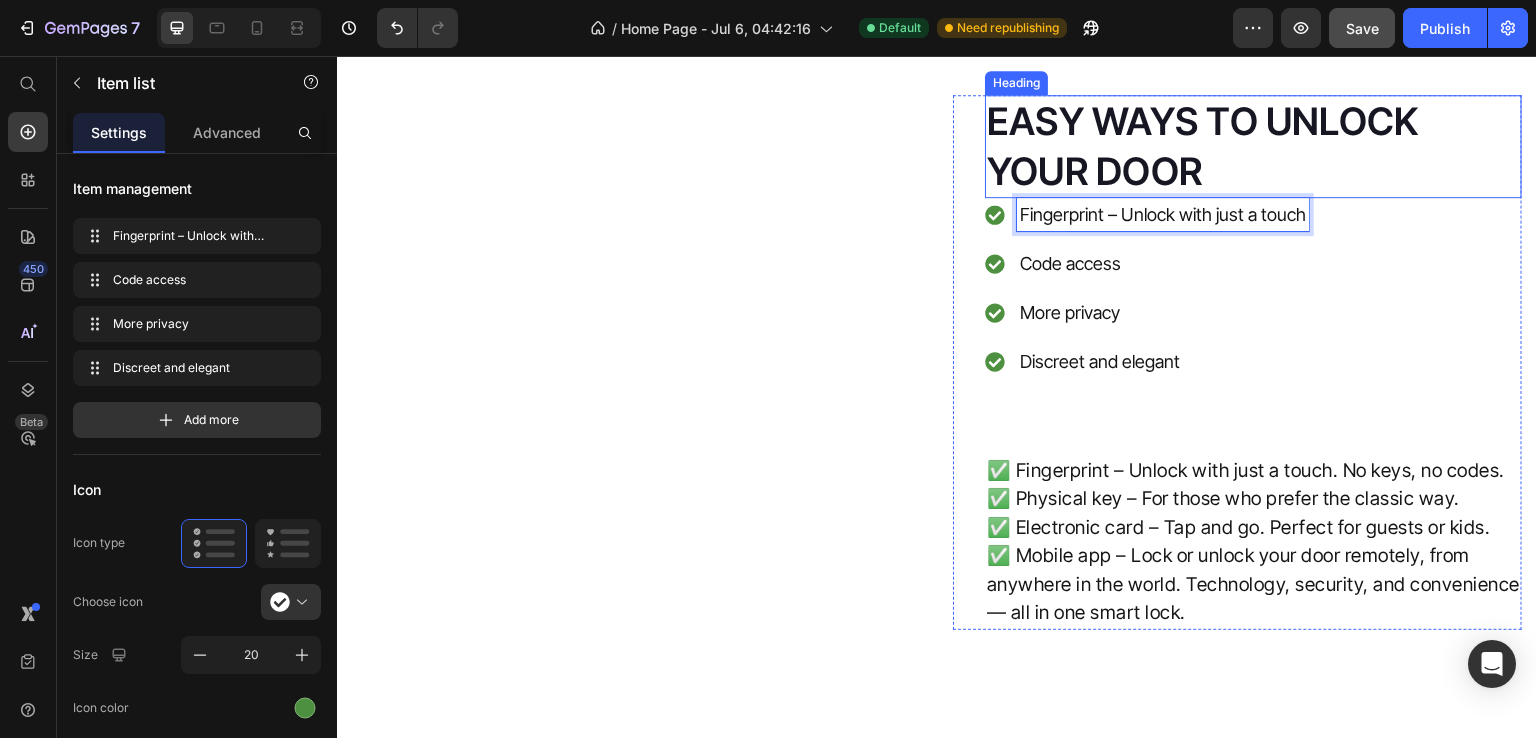 click on "EASY WAYS TO UNLOCK YOUR DOOR" at bounding box center [1253, 146] 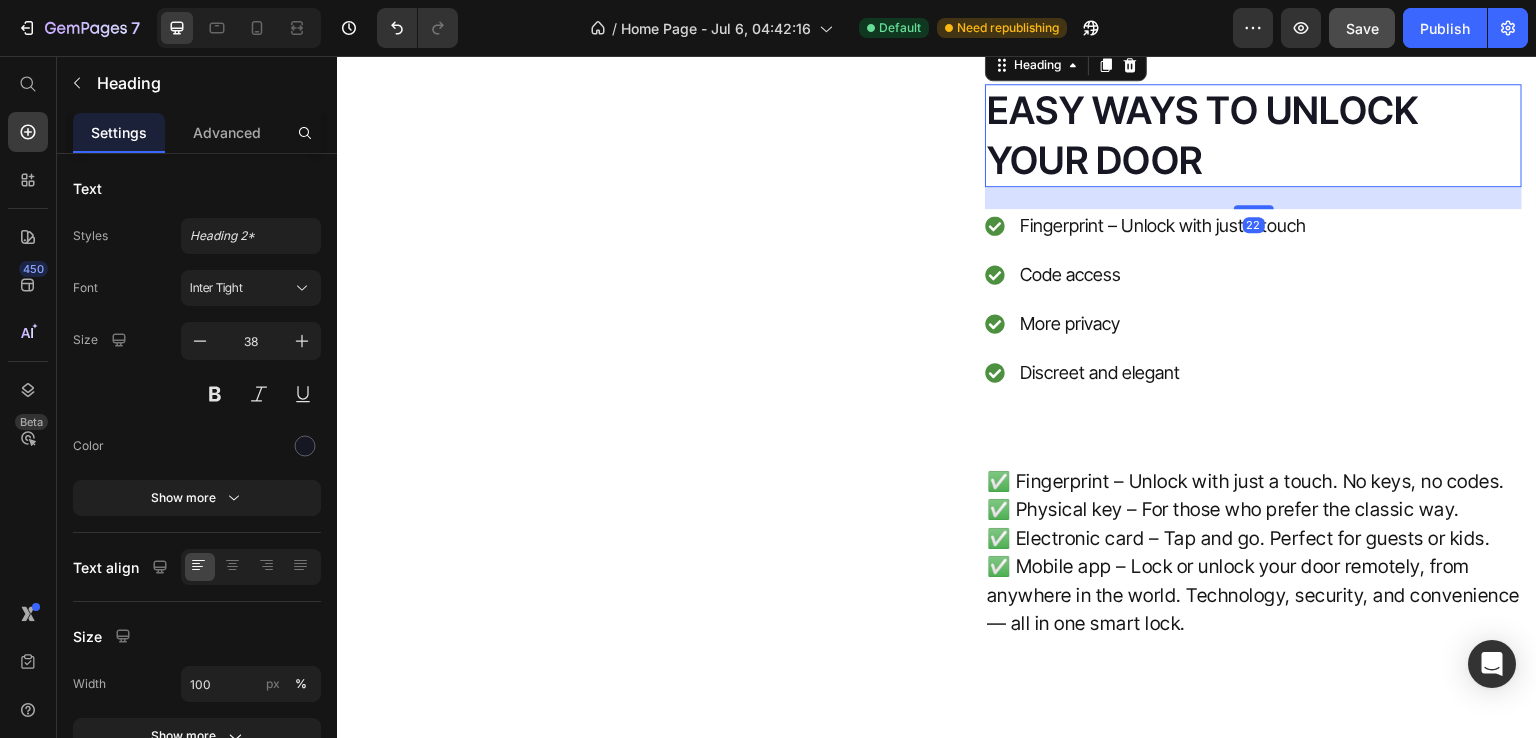 drag, startPoint x: 1247, startPoint y: 242, endPoint x: 1246, endPoint y: 265, distance: 23.021729 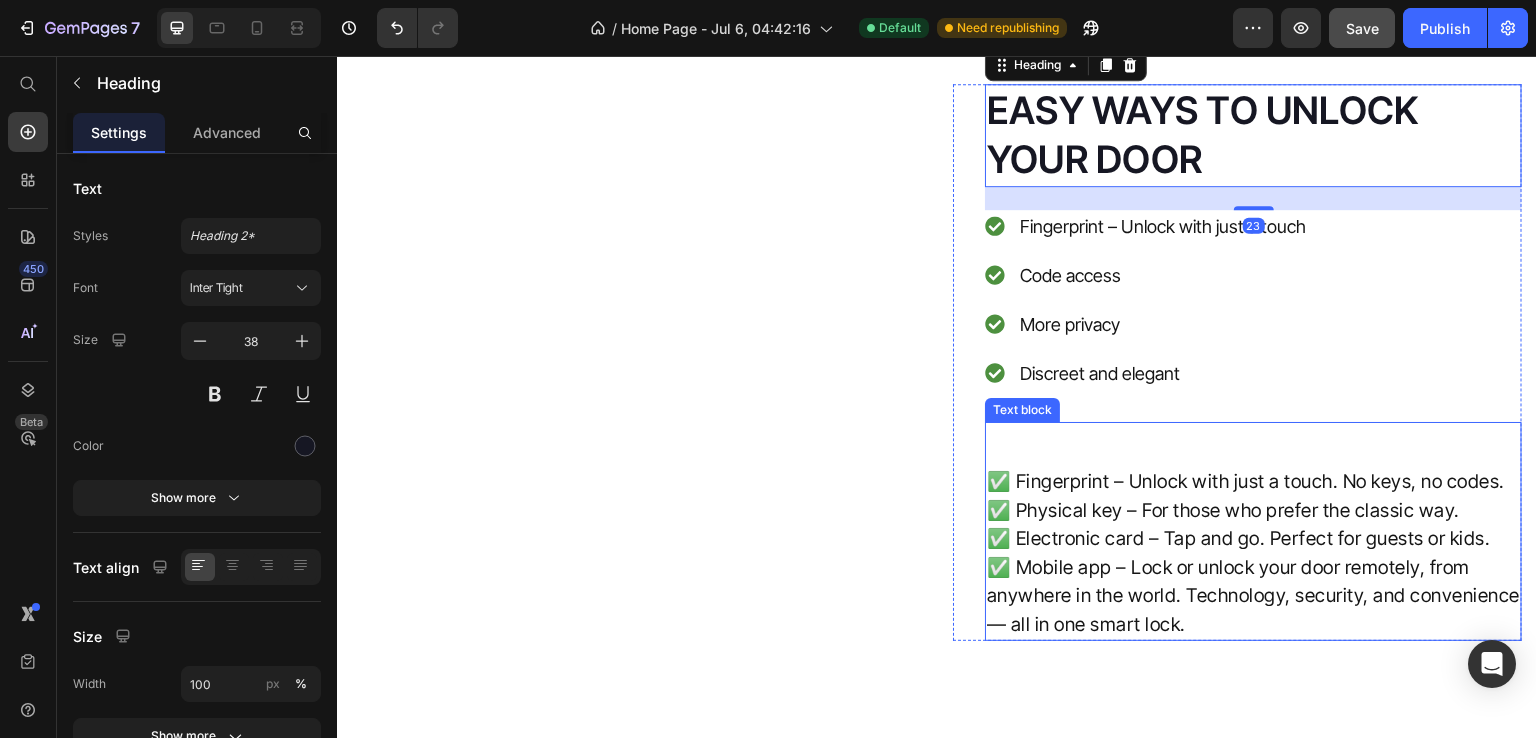 click on "✅ Fingerprint – Unlock with just a touch. No keys, no codes. ✅ Physical key – For those who prefer the classic way. ✅ Electronic card – Tap and go. Perfect for guests or kids. ✅ Mobile app – Lock or unlock your door remotely, from anywhere in the world. Technology, security, and convenience — all in one smart lock." at bounding box center (1253, 540) 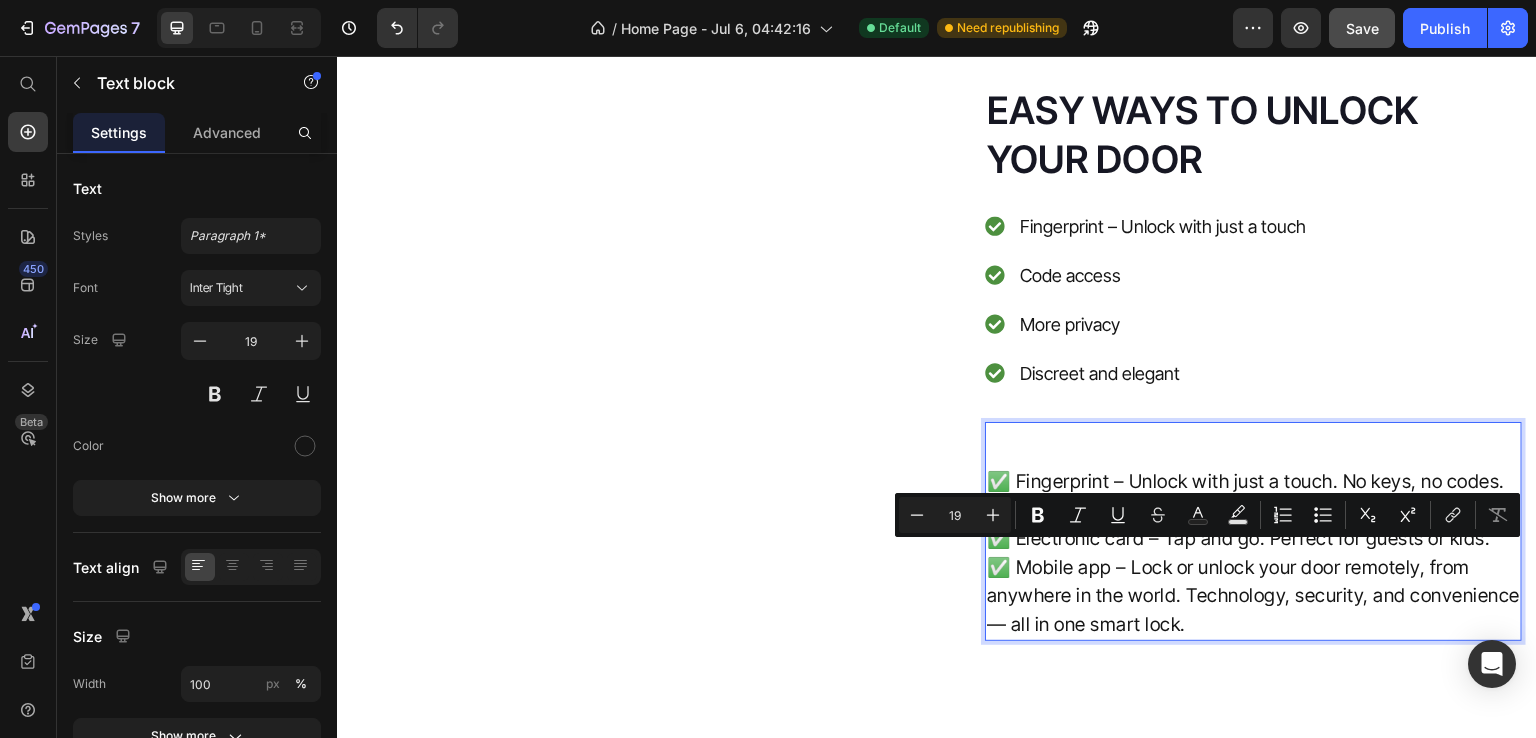 drag, startPoint x: 1014, startPoint y: 552, endPoint x: 1448, endPoint y: 562, distance: 434.1152 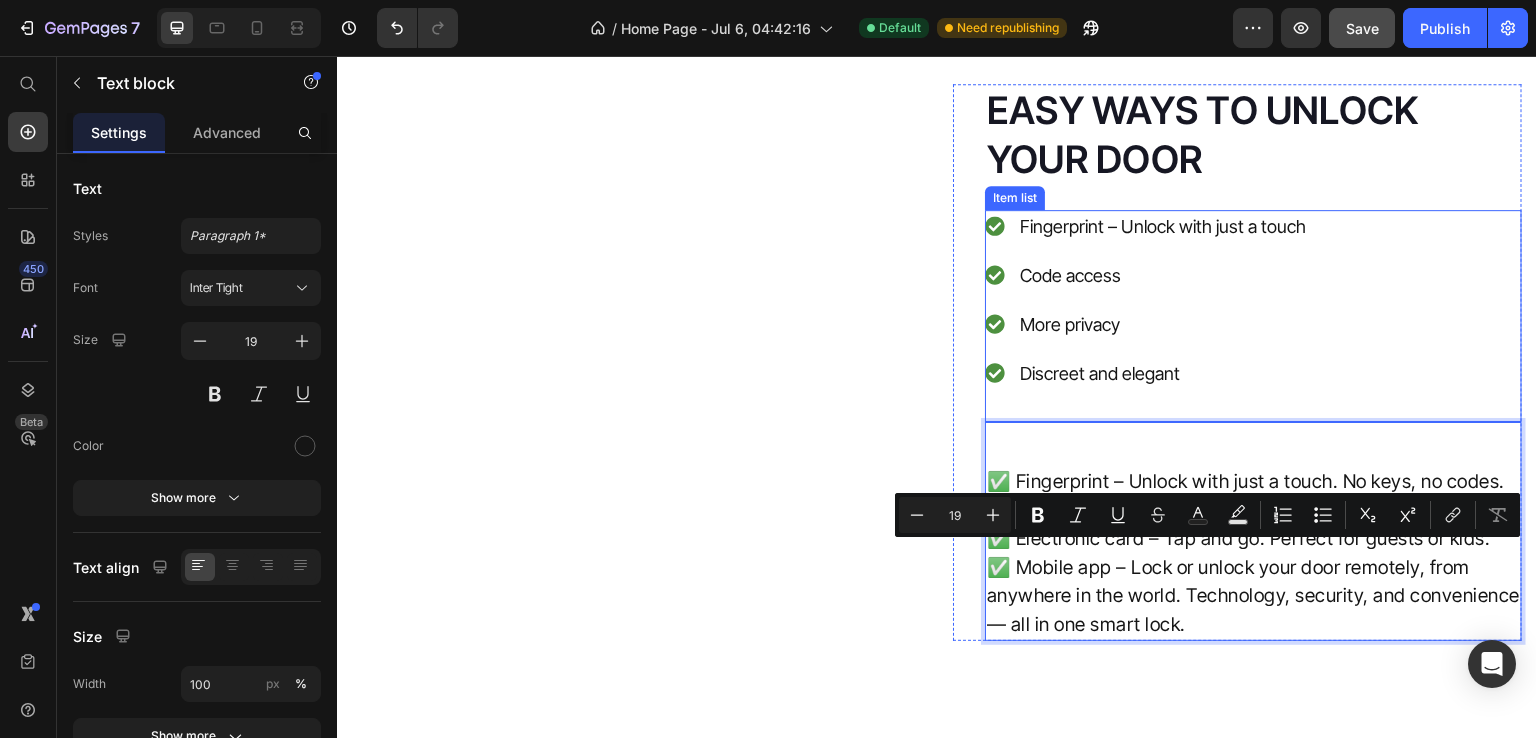 click on "Code access" at bounding box center (1163, 275) 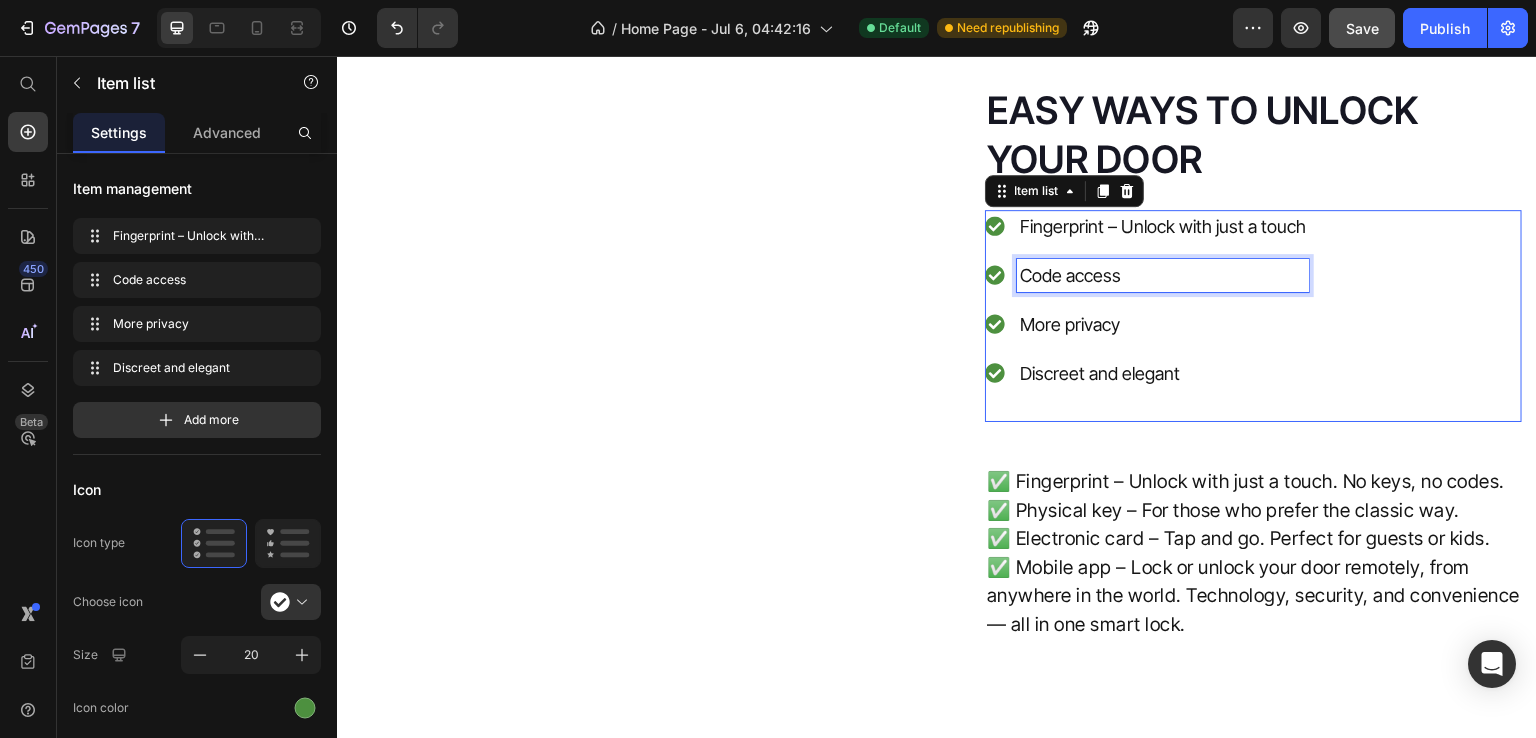 click on "Code access" at bounding box center (1163, 275) 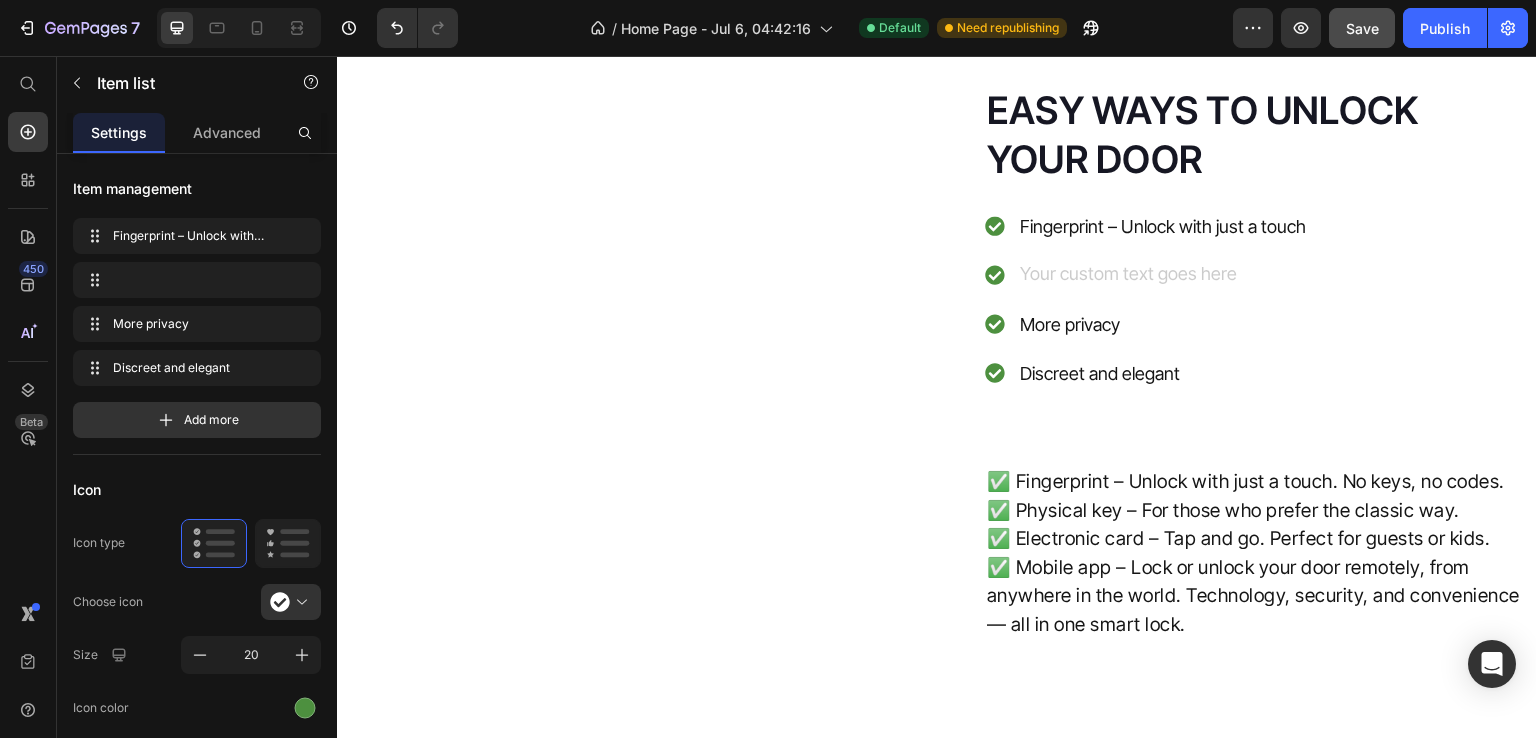 scroll, scrollTop: 4934, scrollLeft: 0, axis: vertical 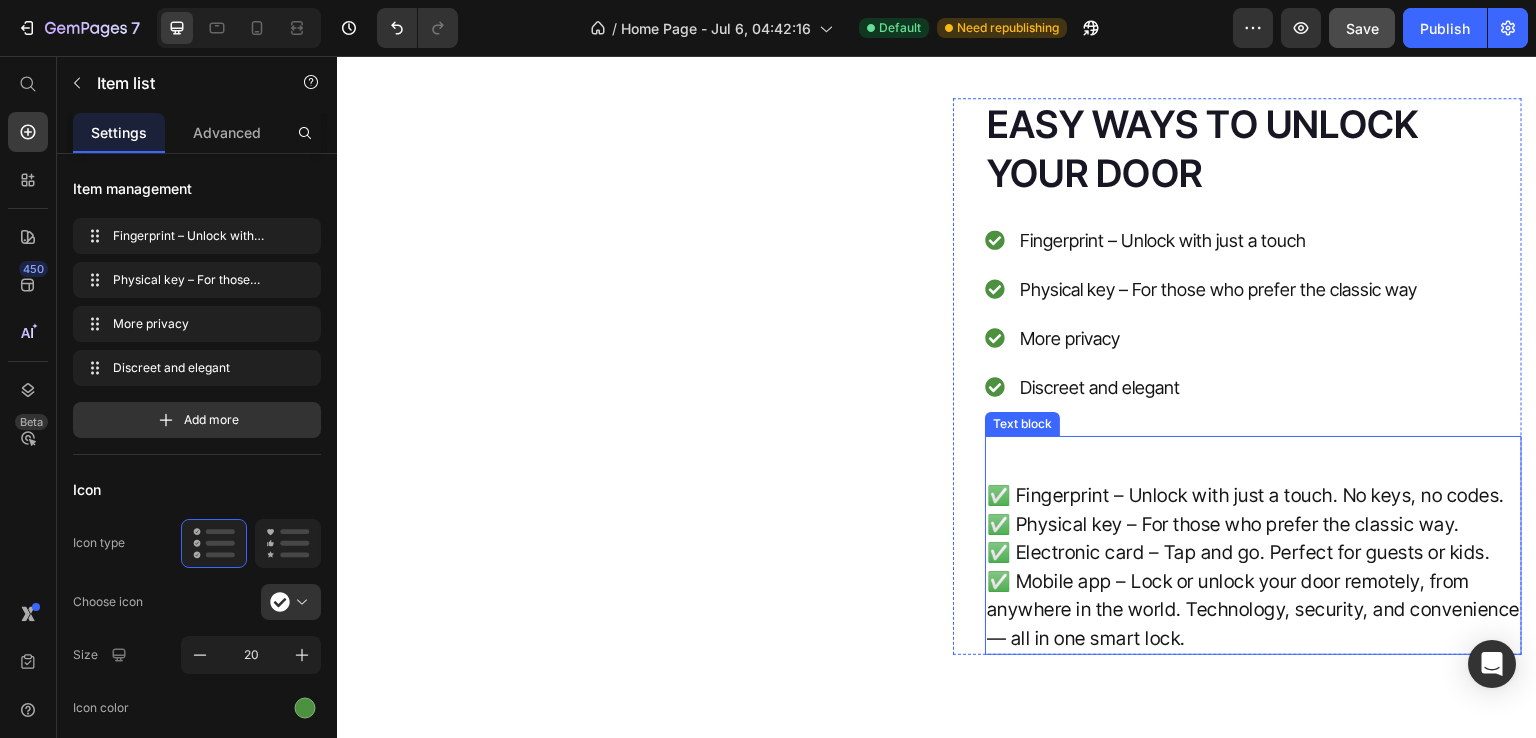 click on "✅ Fingerprint – Unlock with just a touch. No keys, no codes. ✅ Physical key – For those who prefer the classic way. ✅ Electronic card – Tap and go. Perfect for guests or kids. ✅ Mobile app – Lock or unlock your door remotely, from anywhere in the world. Technology, security, and convenience — all in one smart lock." at bounding box center [1253, 554] 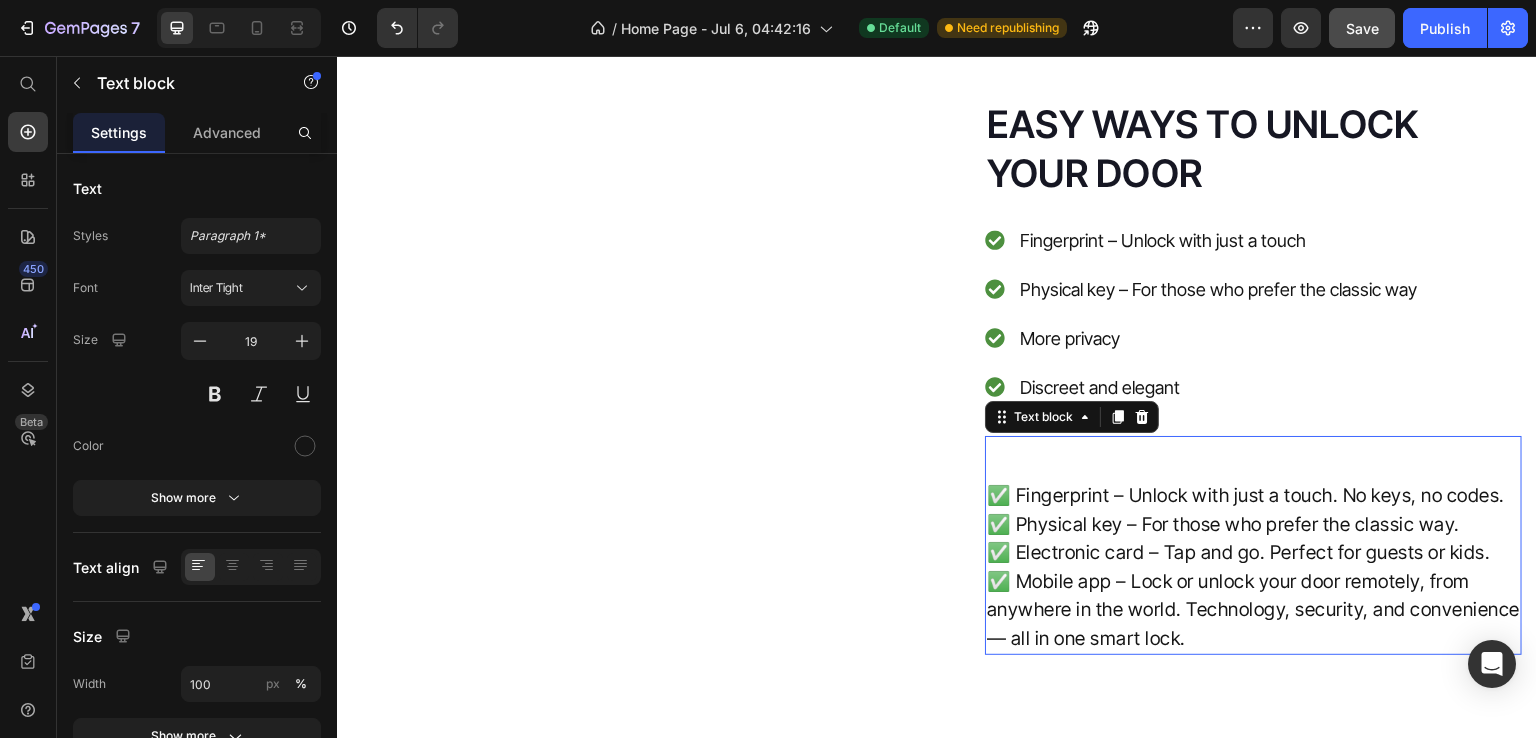 scroll, scrollTop: 4984, scrollLeft: 0, axis: vertical 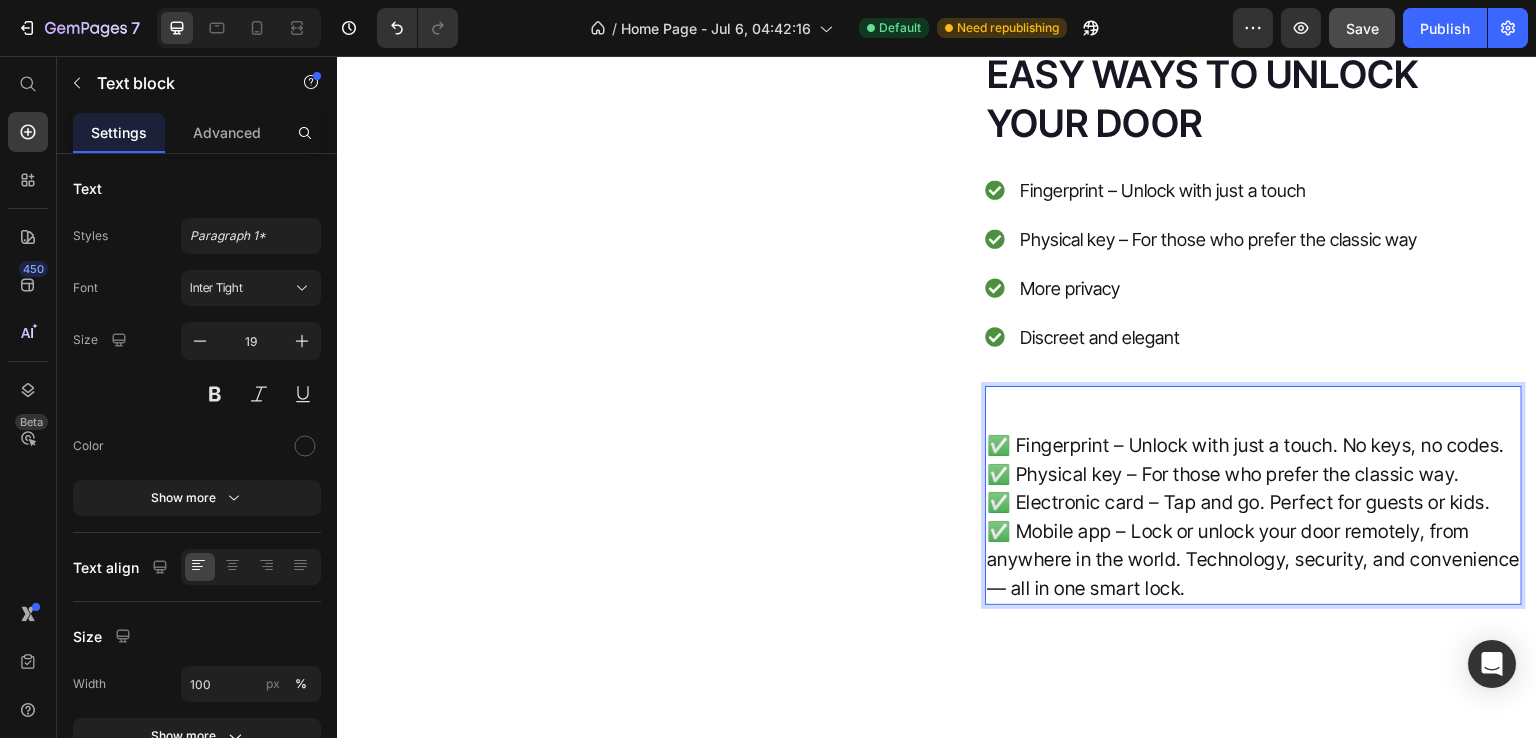 click on "⁠⁠⁠⁠⁠⁠⁠ ✅ Fingerprint – Unlock with just a touch. No keys, no codes. ✅ Physical key – For those who prefer the classic way. ✅ Electronic card – Tap and go. Perfect for guests or kids. ✅ Mobile app – Lock or unlock your door remotely, from anywhere in the world. Technology, security, and convenience — all in one smart lock." at bounding box center (1253, 504) 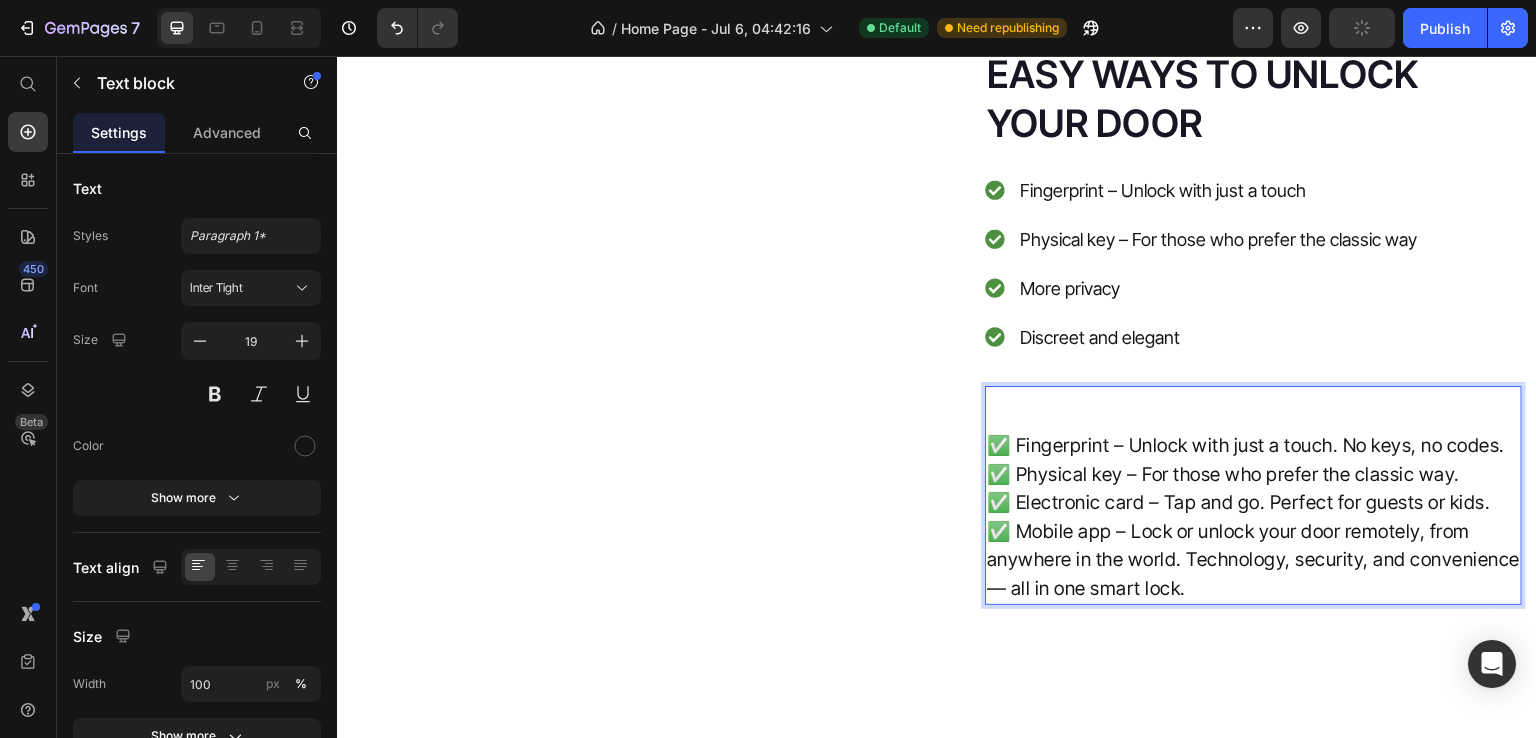 click on "✅ Fingerprint – Unlock with just a touch. No keys, no codes. ✅ Physical key – For those who prefer the classic way. ✅ Electronic card – Tap and go. Perfect for guests or kids. ✅ Mobile app – Lock or unlock your door remotely, from anywhere in the world. Technology, security, and convenience — all in one smart lock." at bounding box center (1253, 504) 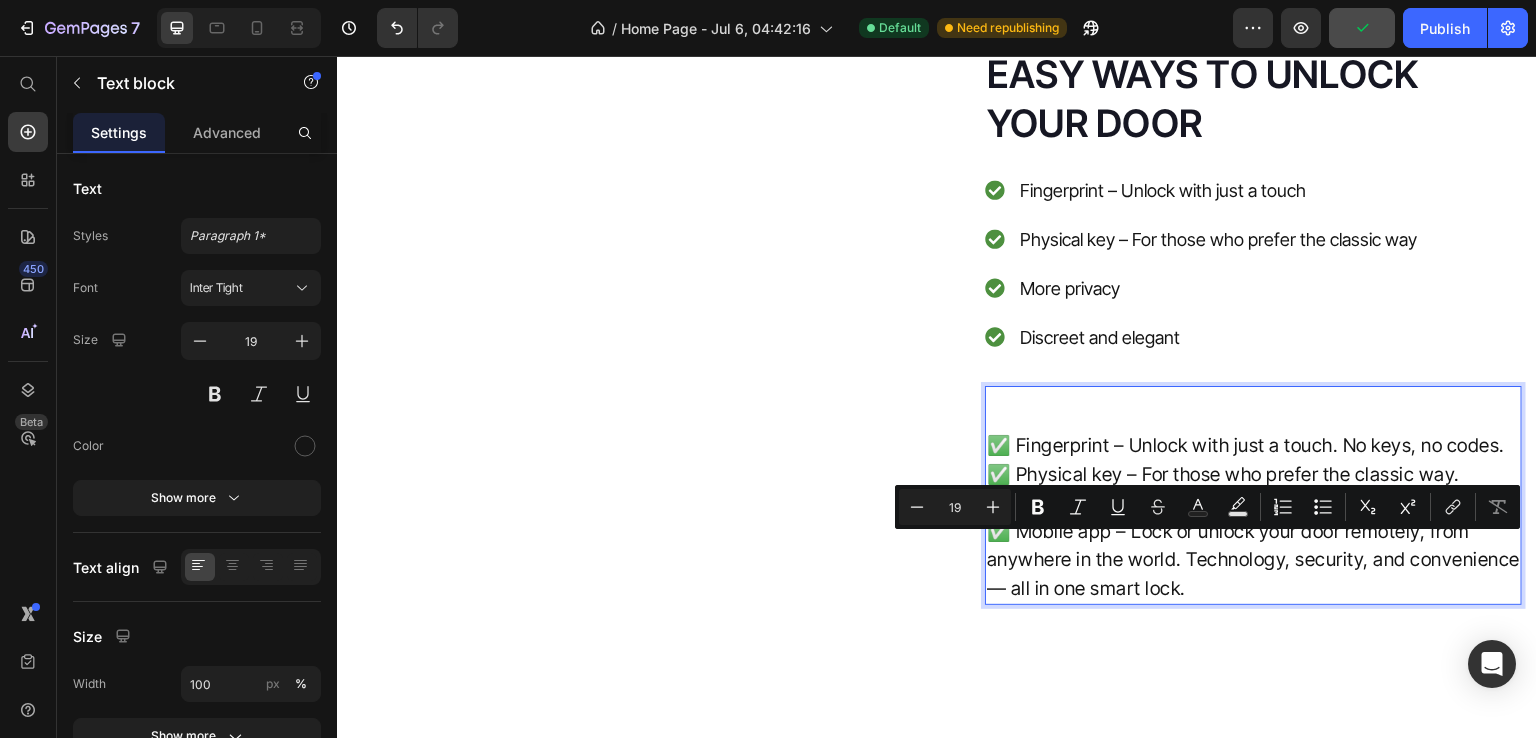 drag, startPoint x: 1015, startPoint y: 551, endPoint x: 1465, endPoint y: 560, distance: 450.09 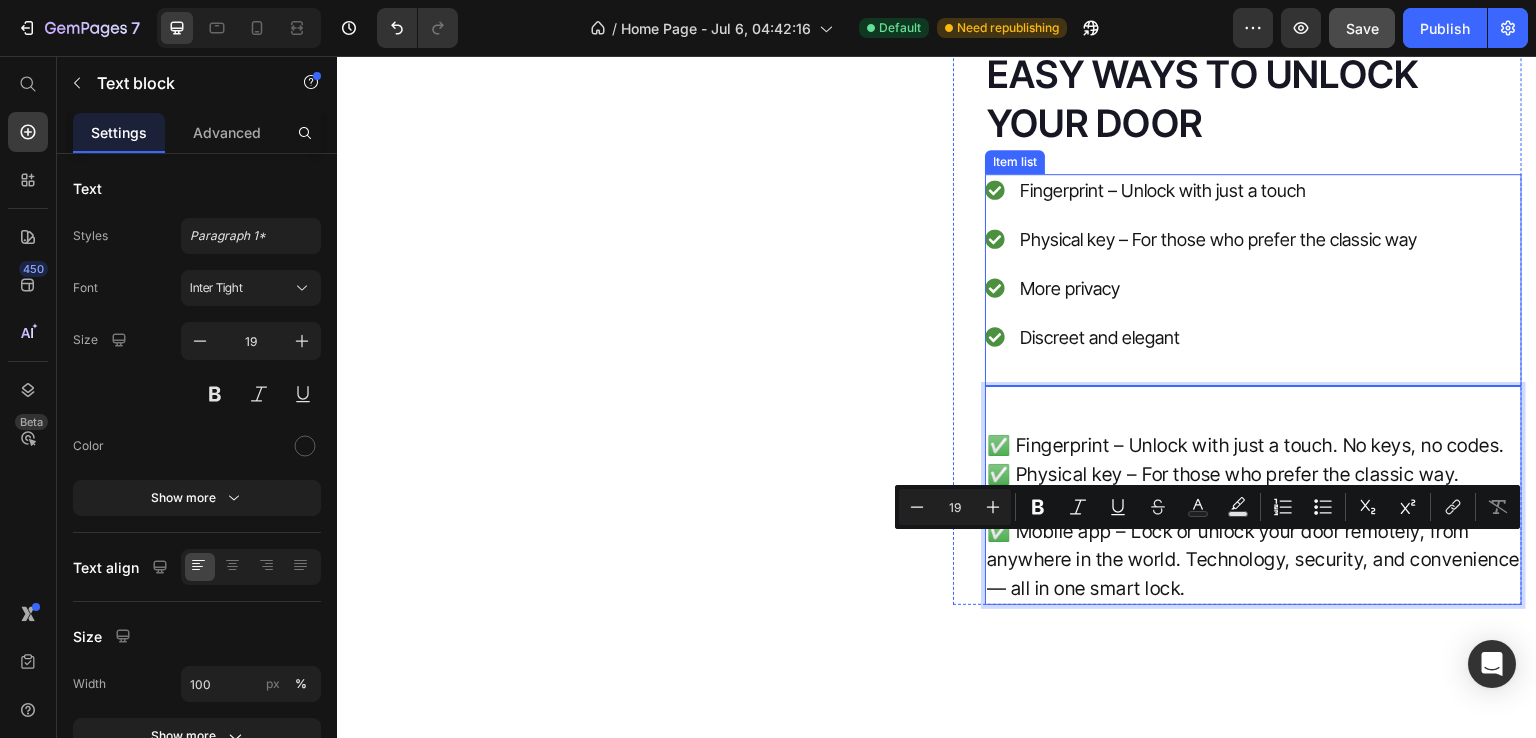 click on "More privacy" at bounding box center (1218, 288) 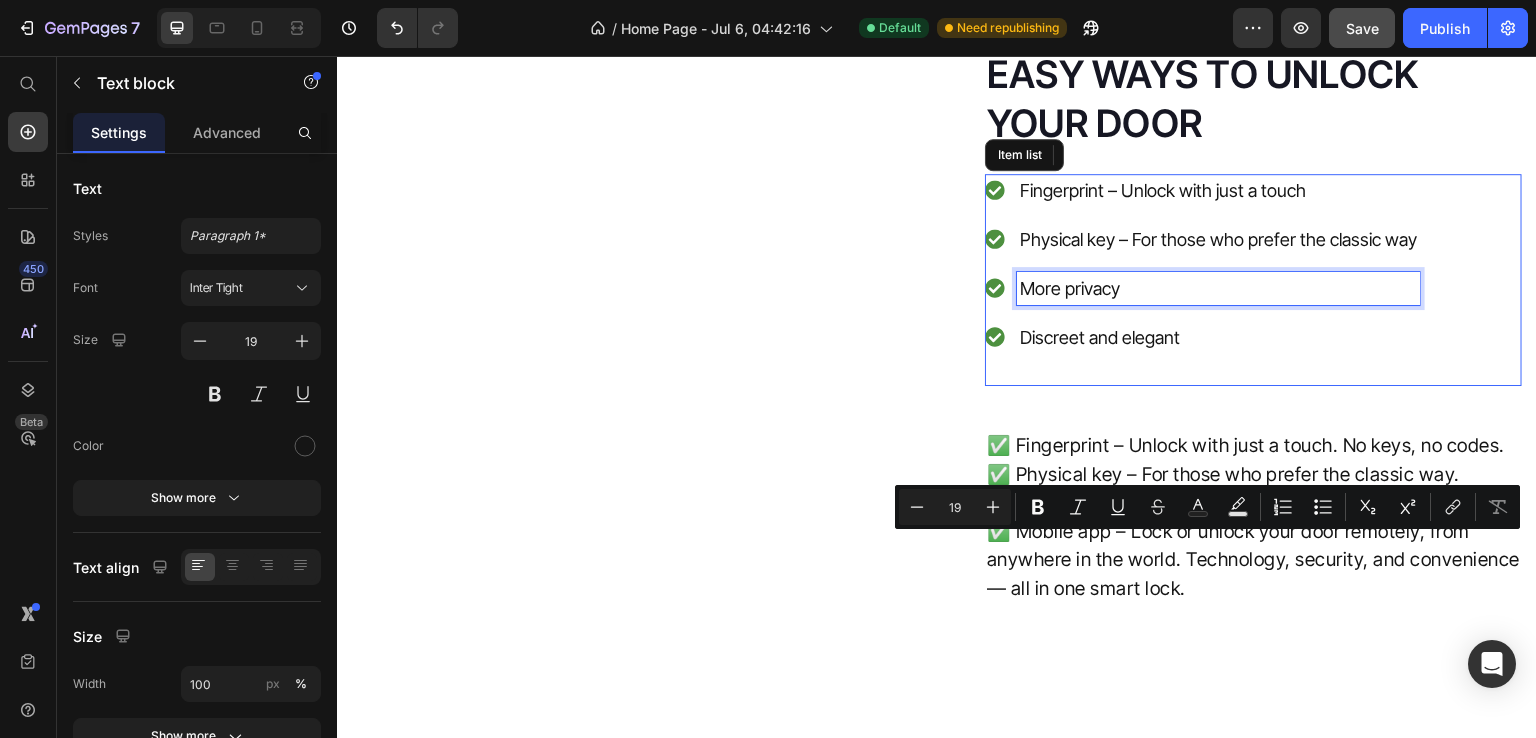 click on "More privacy" at bounding box center [1218, 288] 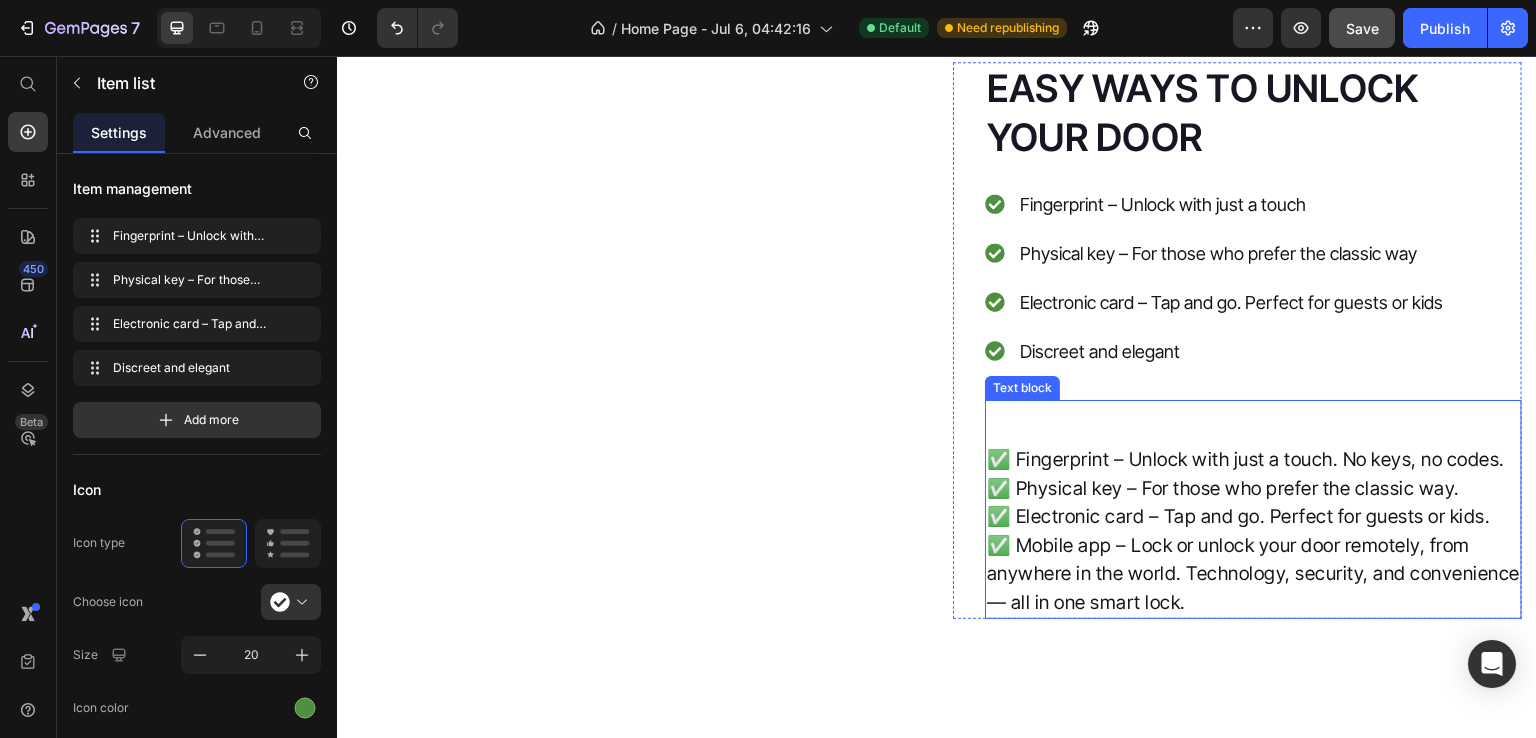scroll, scrollTop: 5016, scrollLeft: 0, axis: vertical 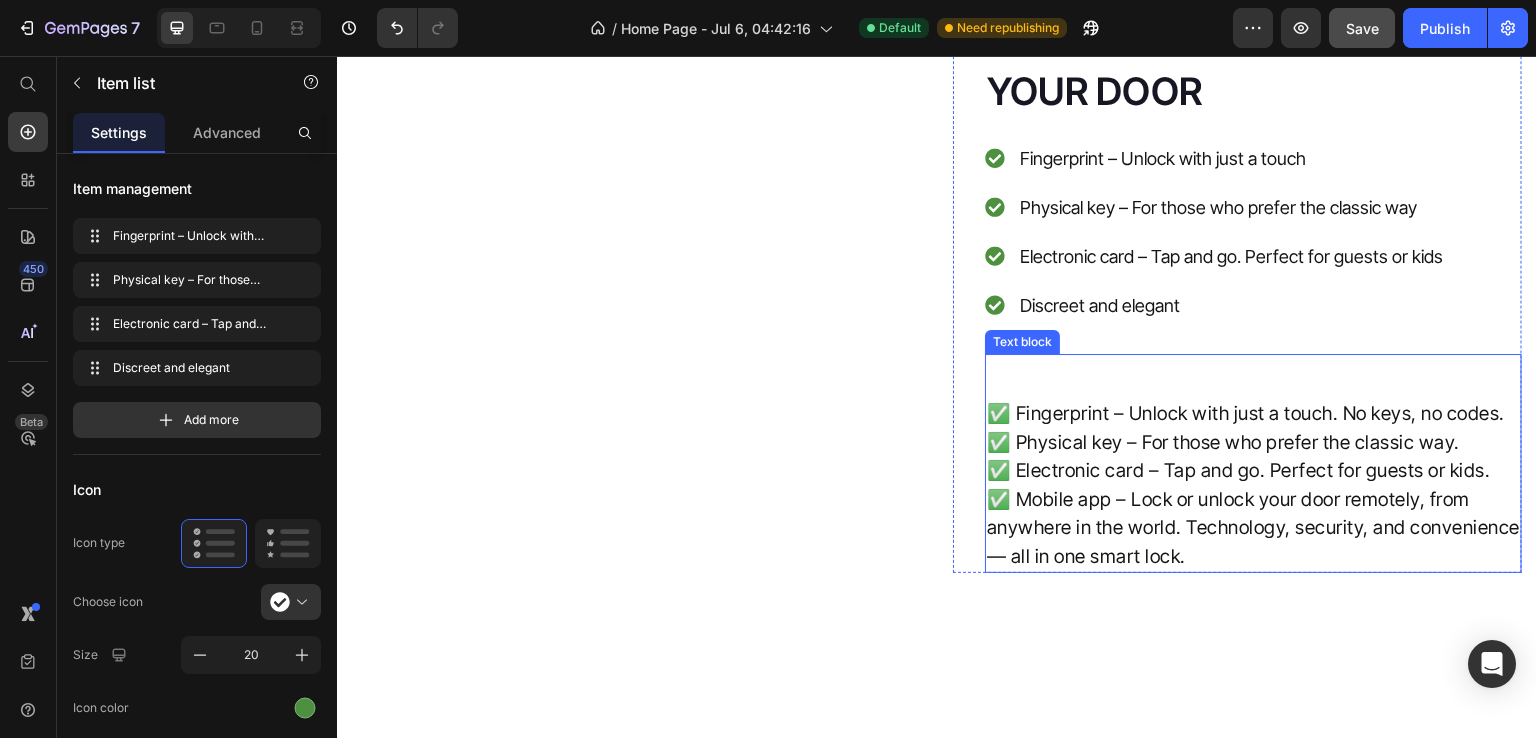 click on "✅ Fingerprint – Unlock with just a touch. No keys, no codes. ✅ Physical key – For those who prefer the classic way. ✅ Electronic card – Tap and go. Perfect for guests or kids. ✅ Mobile app – Lock or unlock your door remotely, from anywhere in the world. Technology, security, and convenience — all in one smart lock." at bounding box center (1253, 472) 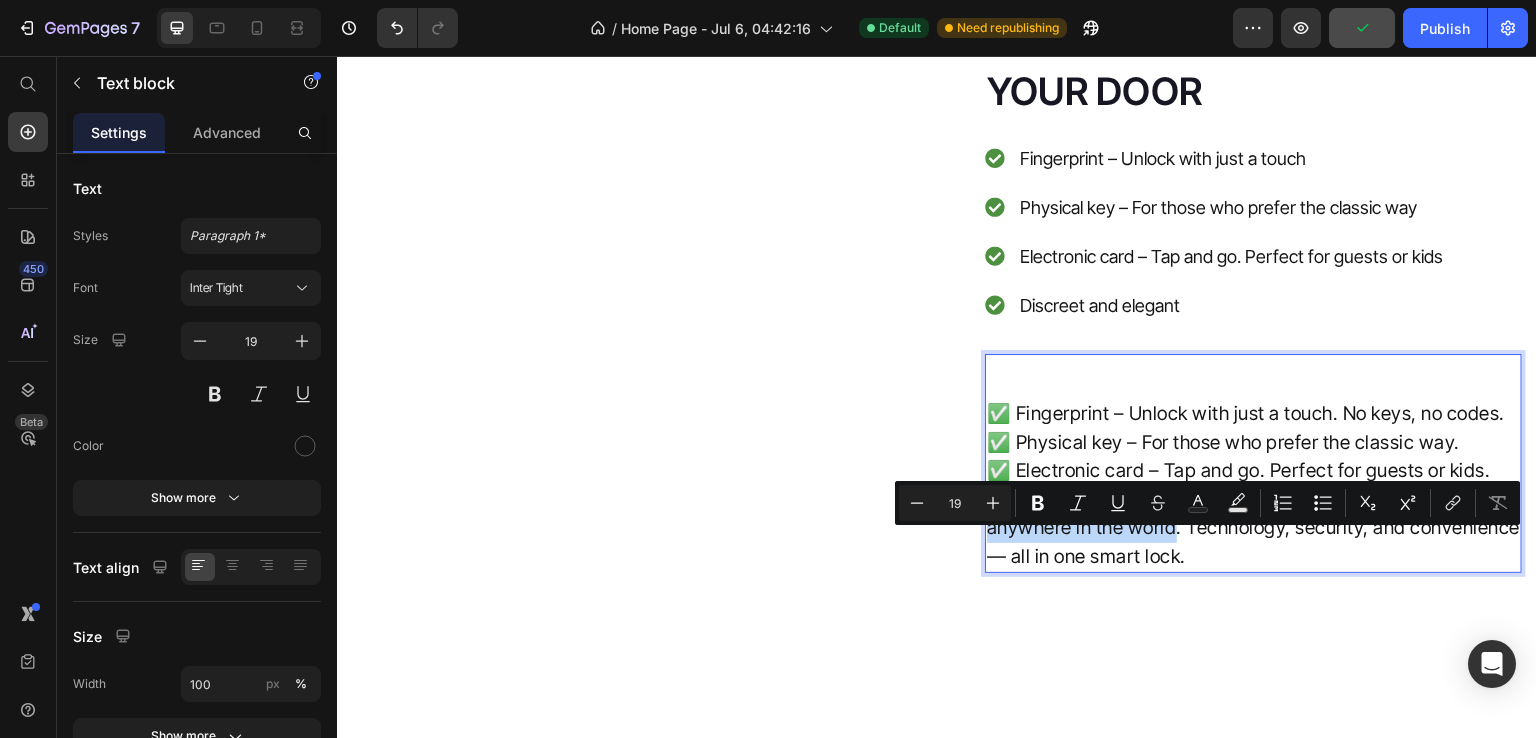 drag, startPoint x: 1017, startPoint y: 547, endPoint x: 1173, endPoint y: 578, distance: 159.05031 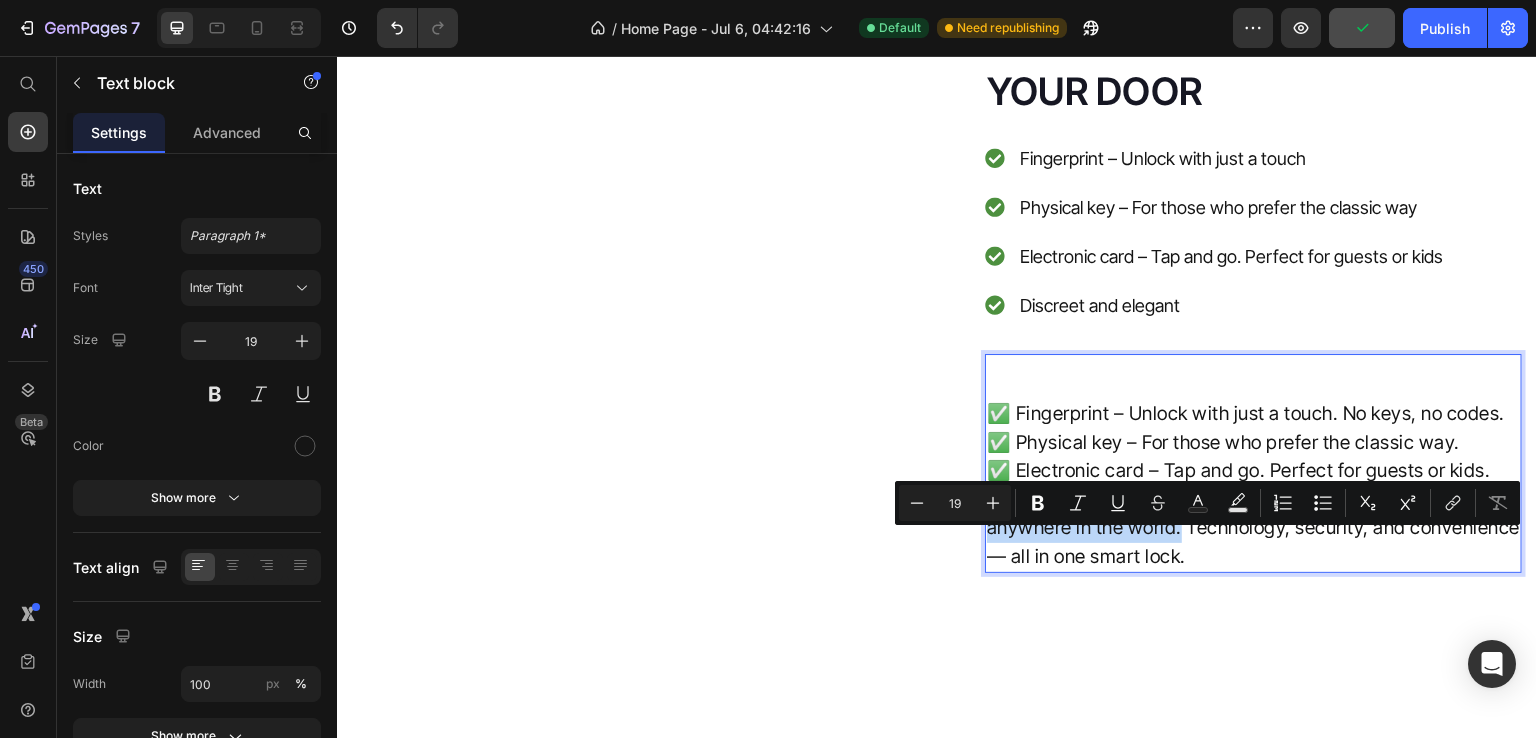 copy on "Mobile app – Lock or unlock your door remotely, from anywhere in the world." 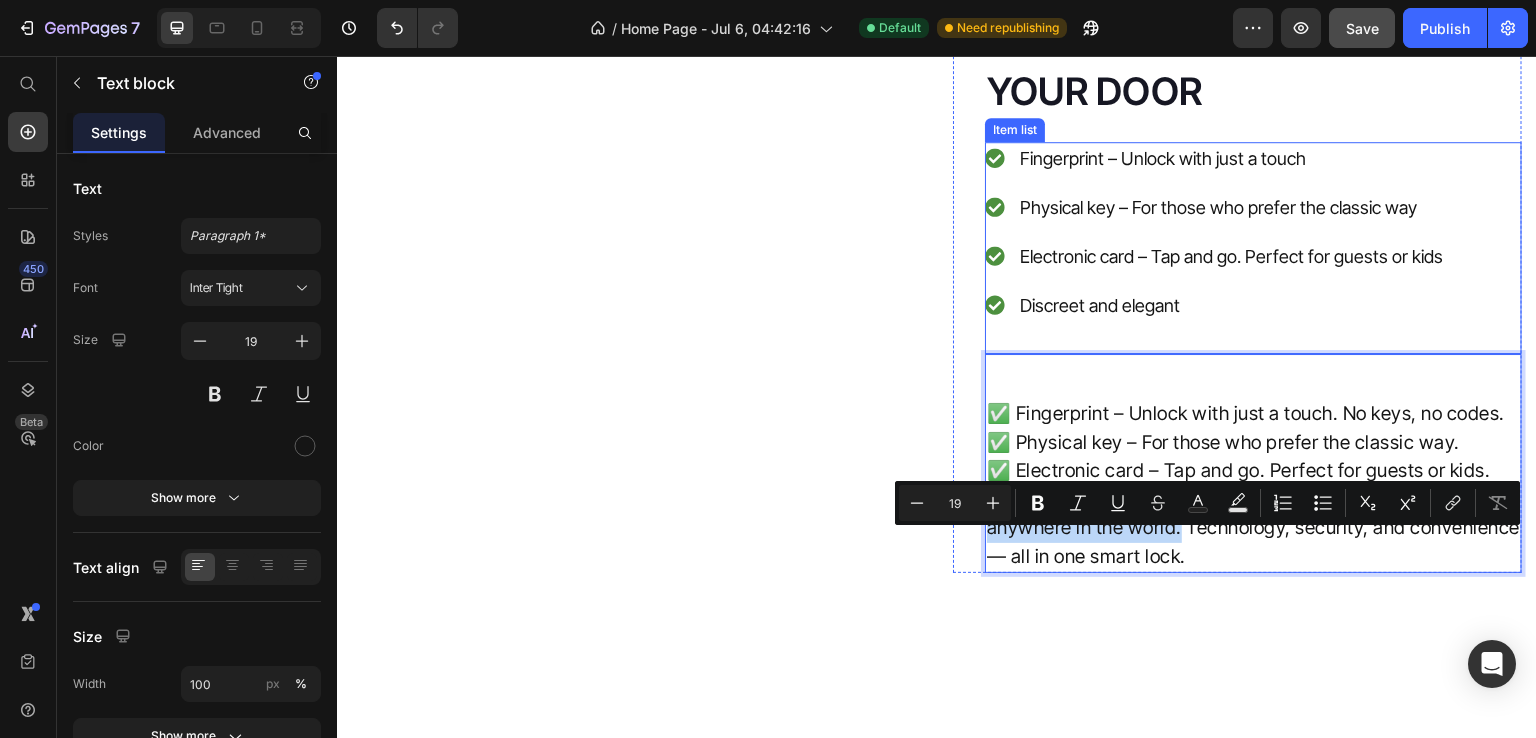 click on "Discreet and elegant" at bounding box center (1231, 305) 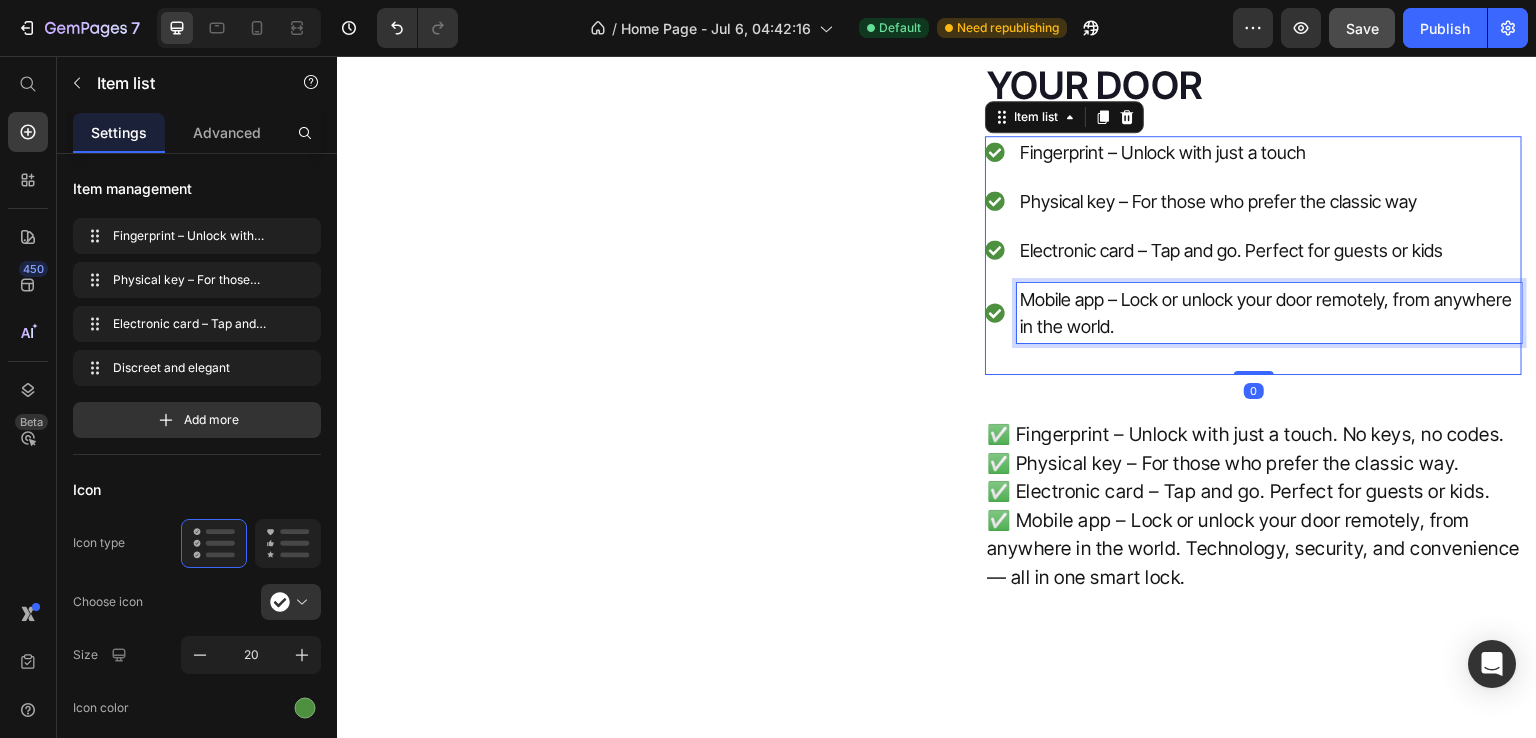 scroll, scrollTop: 5013, scrollLeft: 0, axis: vertical 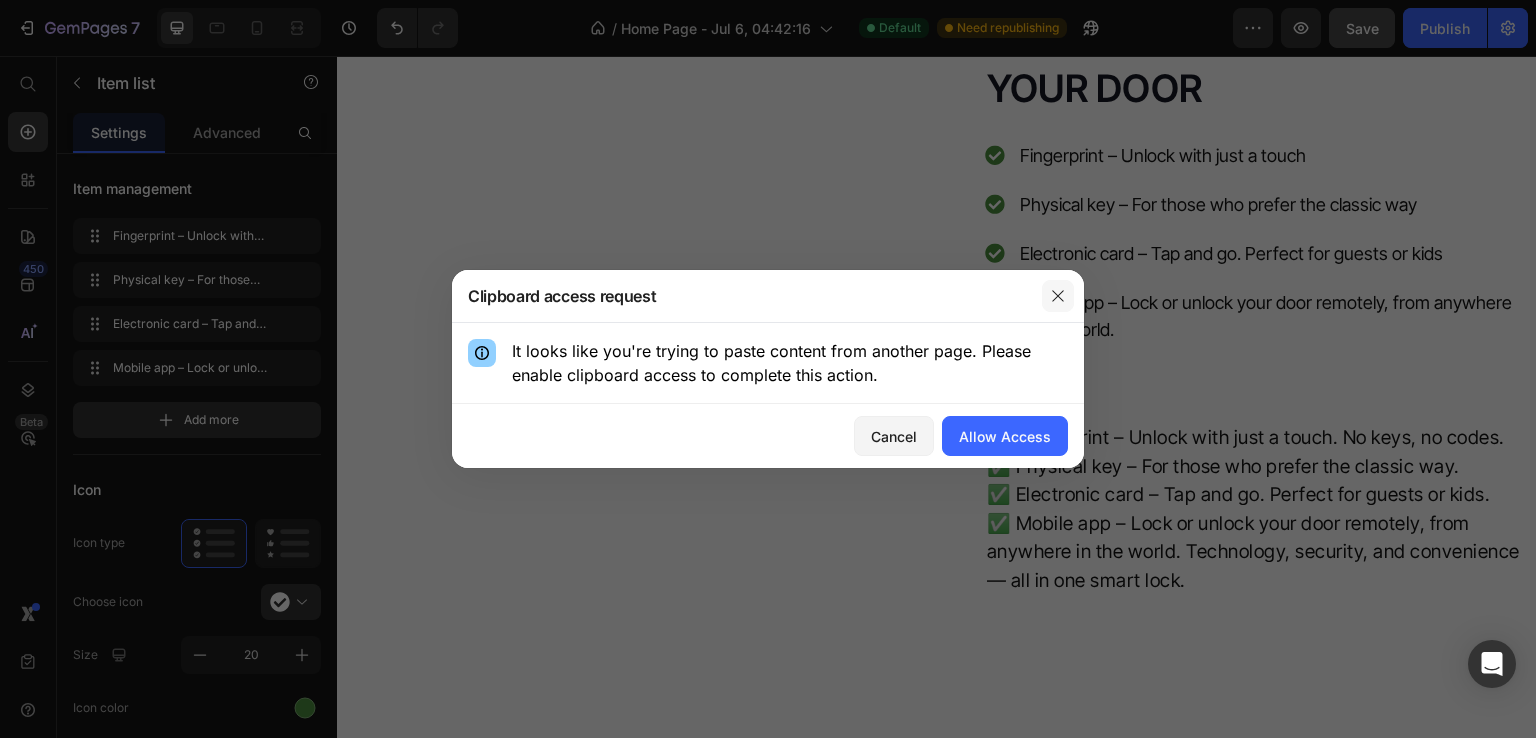 click 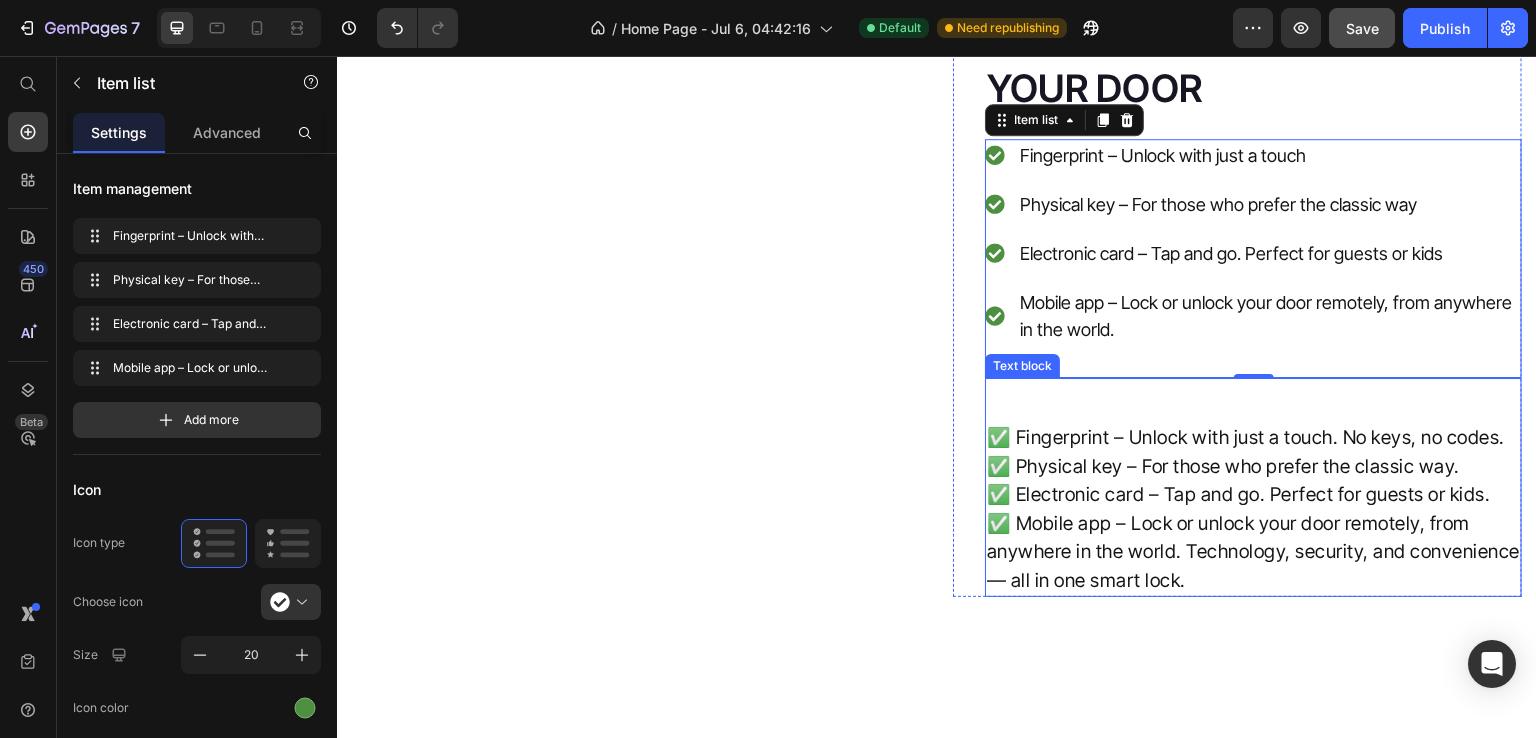 click on "✅ Fingerprint – Unlock with just a touch. No keys, no codes. ✅ Physical key – For those who prefer the classic way. ✅ Electronic card – Tap and go. Perfect for guests or kids. ✅ Mobile app – Lock or unlock your door remotely, from anywhere in the world. Technology, security, and convenience — all in one smart lock." at bounding box center (1253, 496) 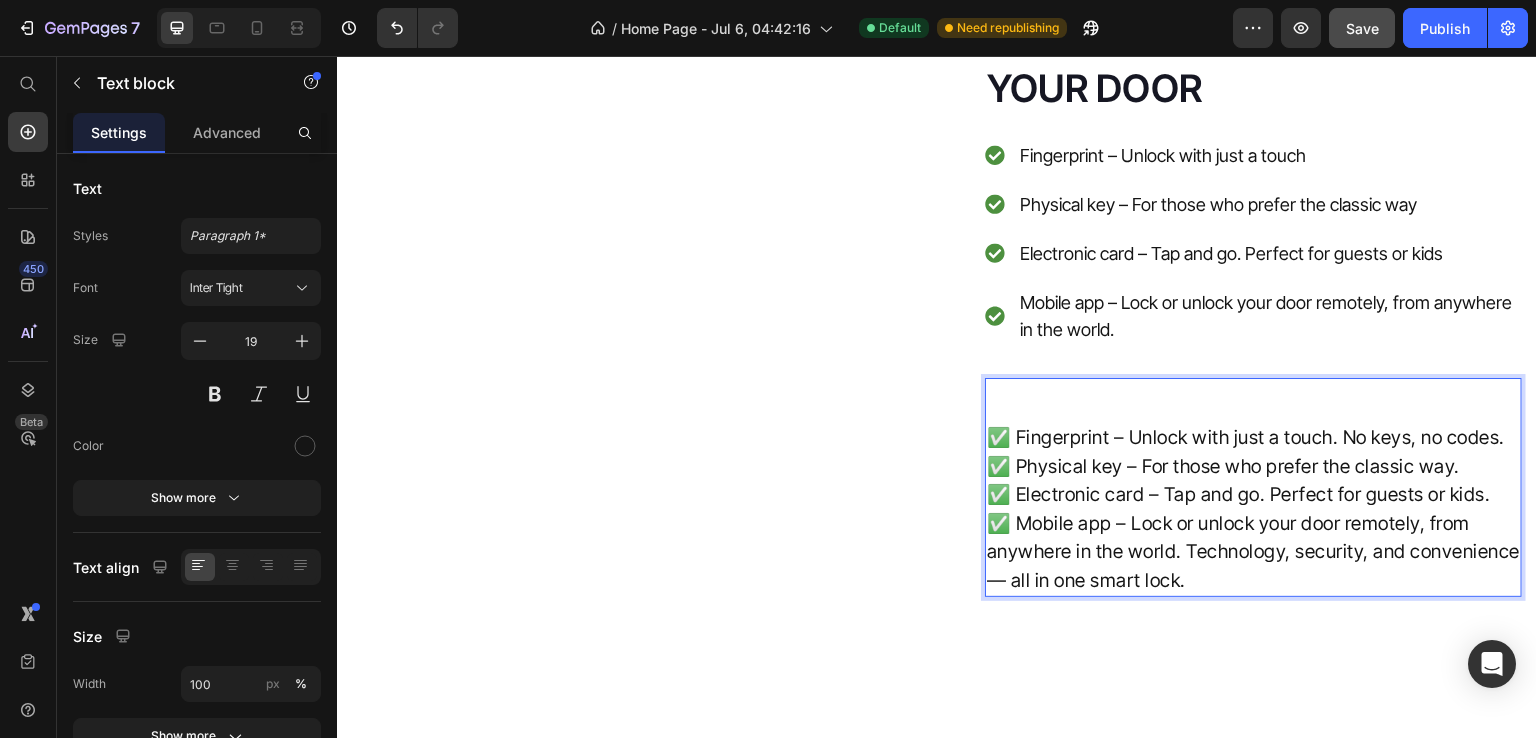 click on "⁠⁠⁠⁠⁠⁠⁠ ✅ Fingerprint – Unlock with just a touch. No keys, no codes. ✅ Physical key – For those who prefer the classic way. ✅ Electronic card – Tap and go. Perfect for guests or kids. ✅ Mobile app – Lock or unlock your door remotely, from anywhere in the world. Technology, security, and convenience — all in one smart lock." at bounding box center [1253, 496] 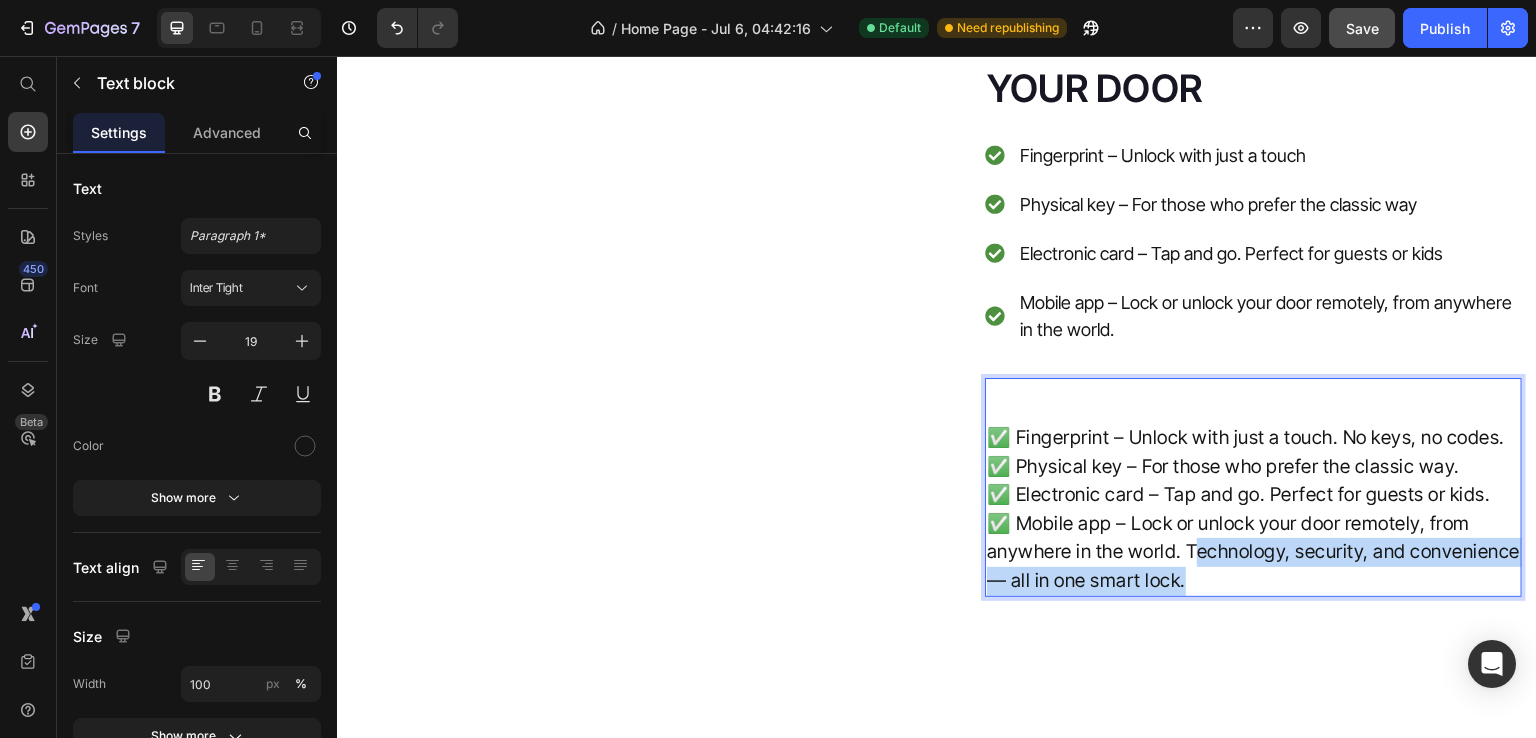 drag, startPoint x: 1185, startPoint y: 599, endPoint x: 1306, endPoint y: 640, distance: 127.75758 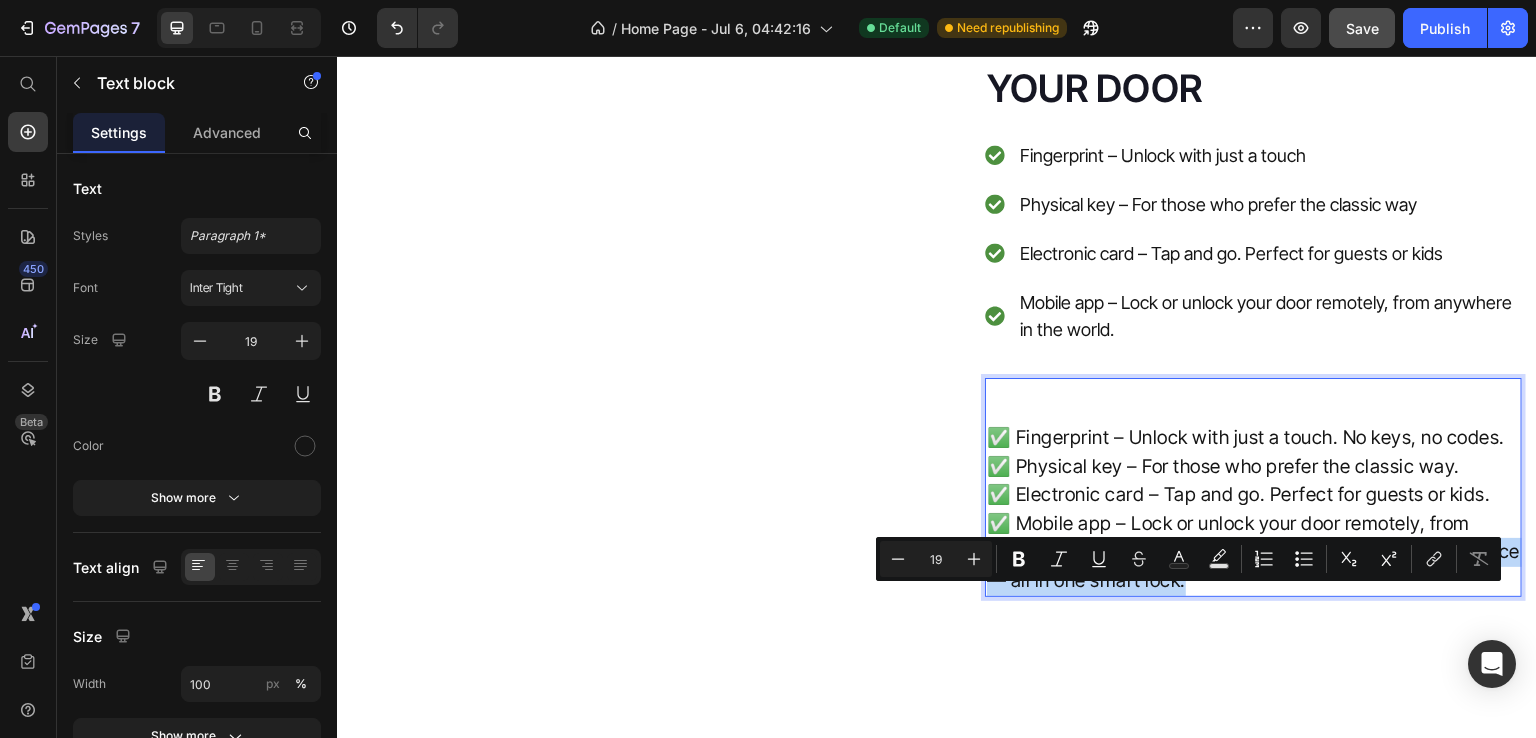 copy on "echnology, security, and convenience — all in one smart lock." 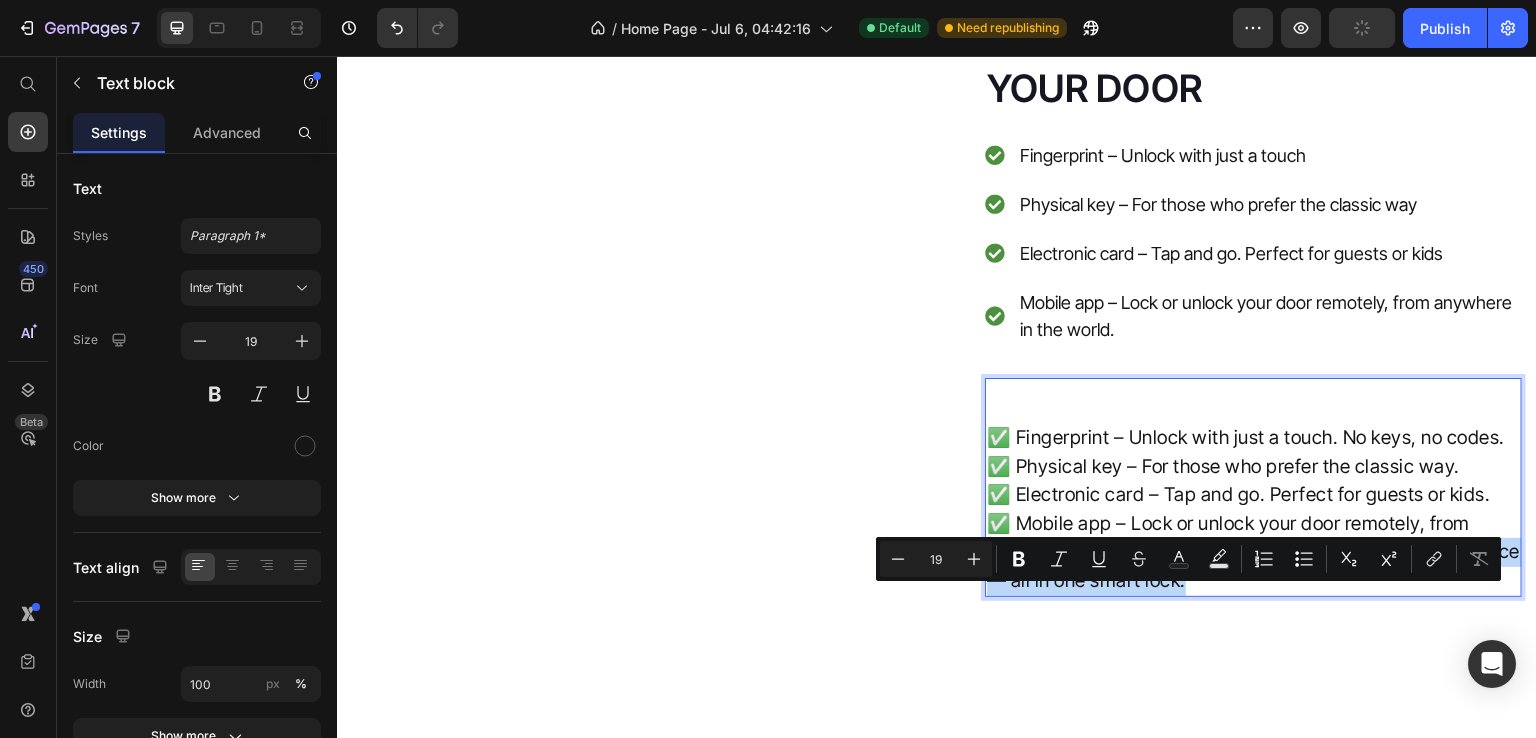 click on "✅ Fingerprint – Unlock with just a touch. No keys, no codes. ✅ Physical key – For those who prefer the classic way. ✅ Electronic card – Tap and go. Perfect for guests or kids. ✅ Mobile app – Lock or unlock your door remotely, from anywhere in the world. Technology, security, and convenience — all in one smart lock." at bounding box center (1253, 496) 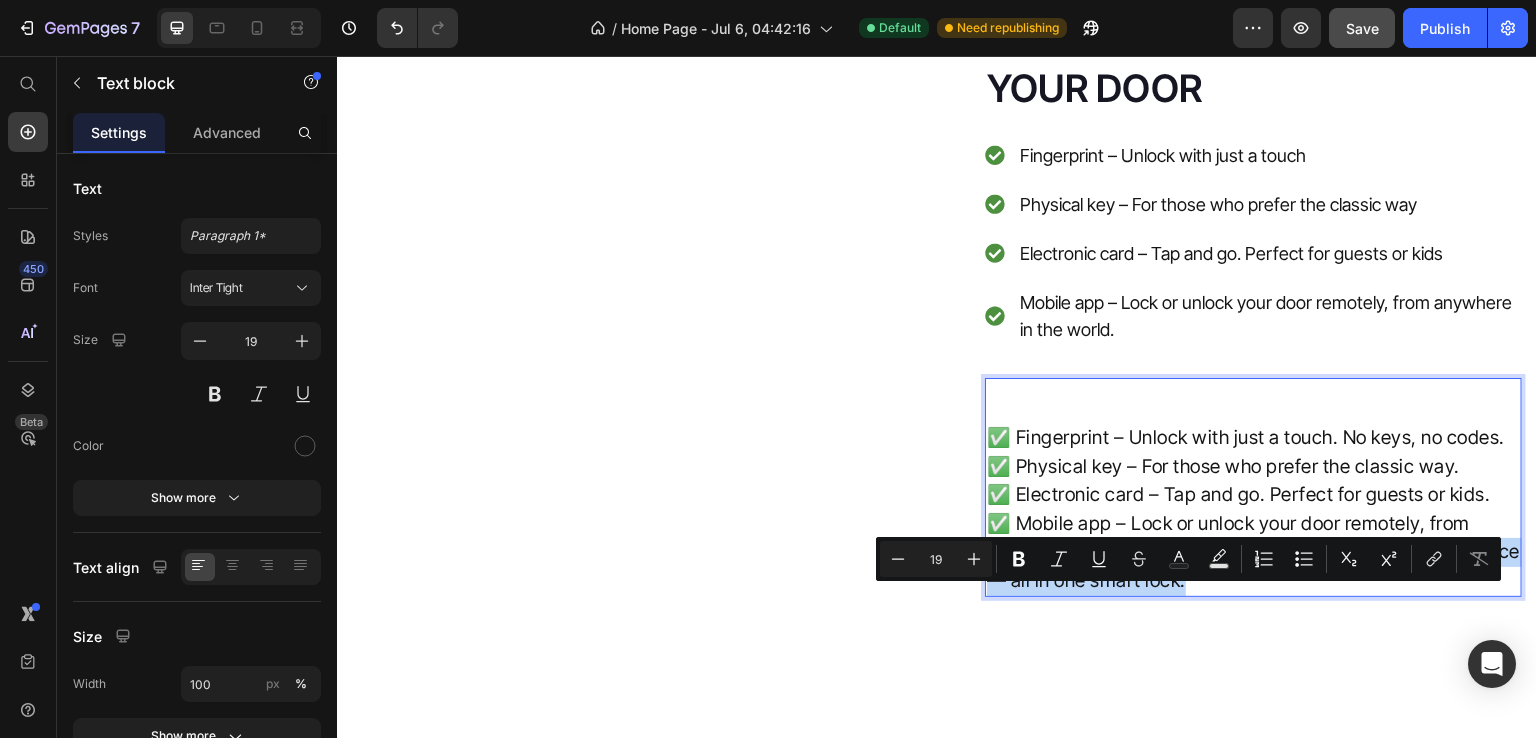 drag, startPoint x: 1303, startPoint y: 637, endPoint x: 1179, endPoint y: 600, distance: 129.40247 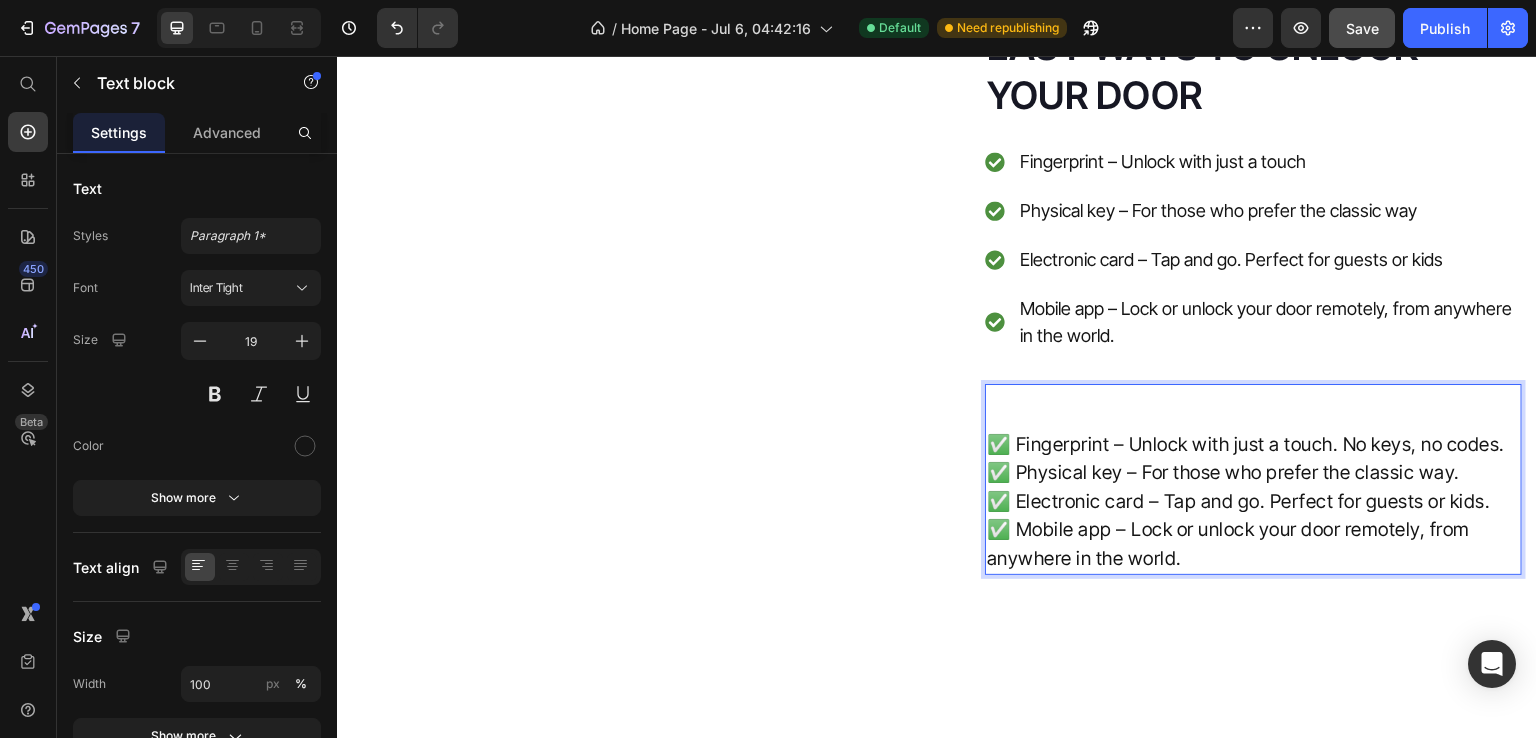 scroll, scrollTop: 5016, scrollLeft: 0, axis: vertical 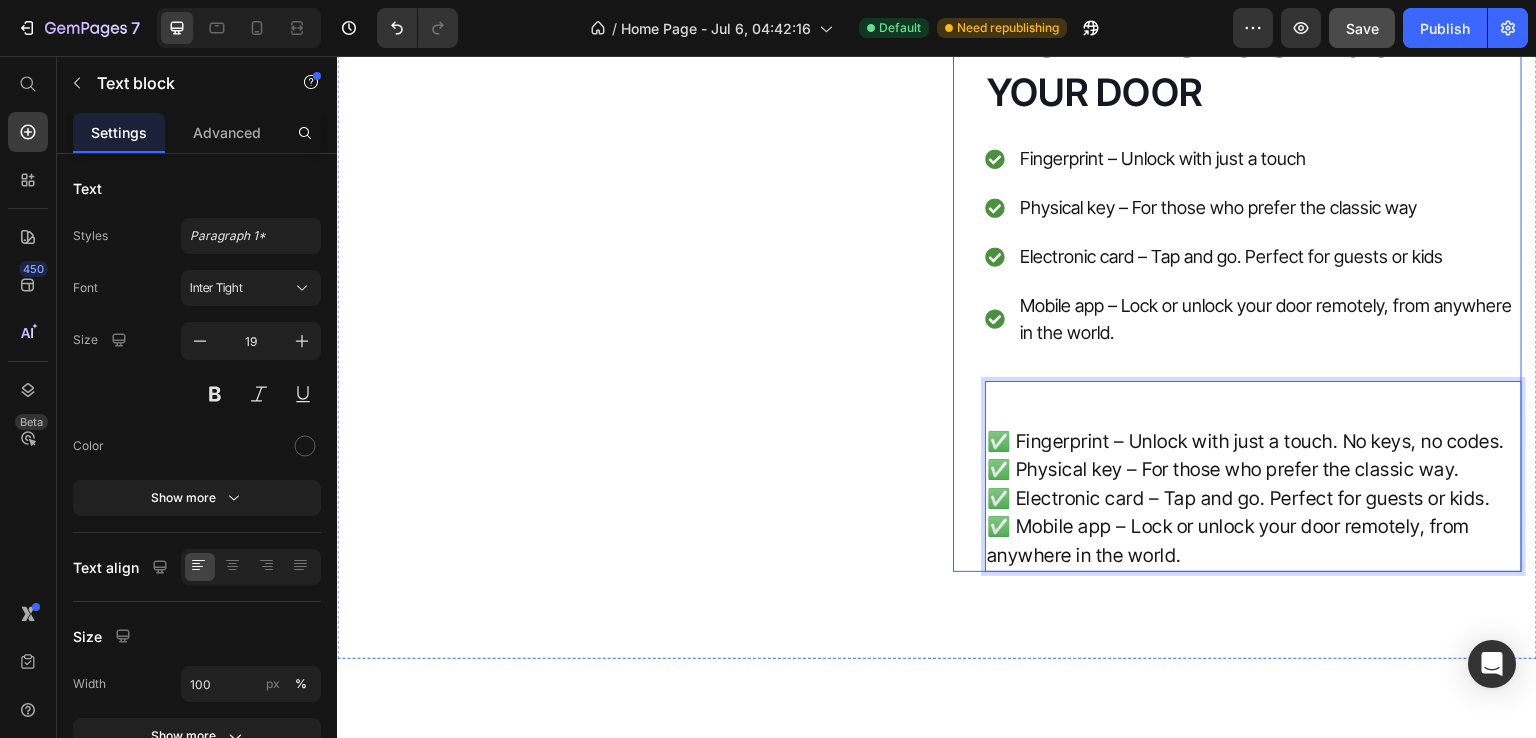 drag, startPoint x: 1188, startPoint y: 595, endPoint x: 976, endPoint y: 458, distance: 252.41434 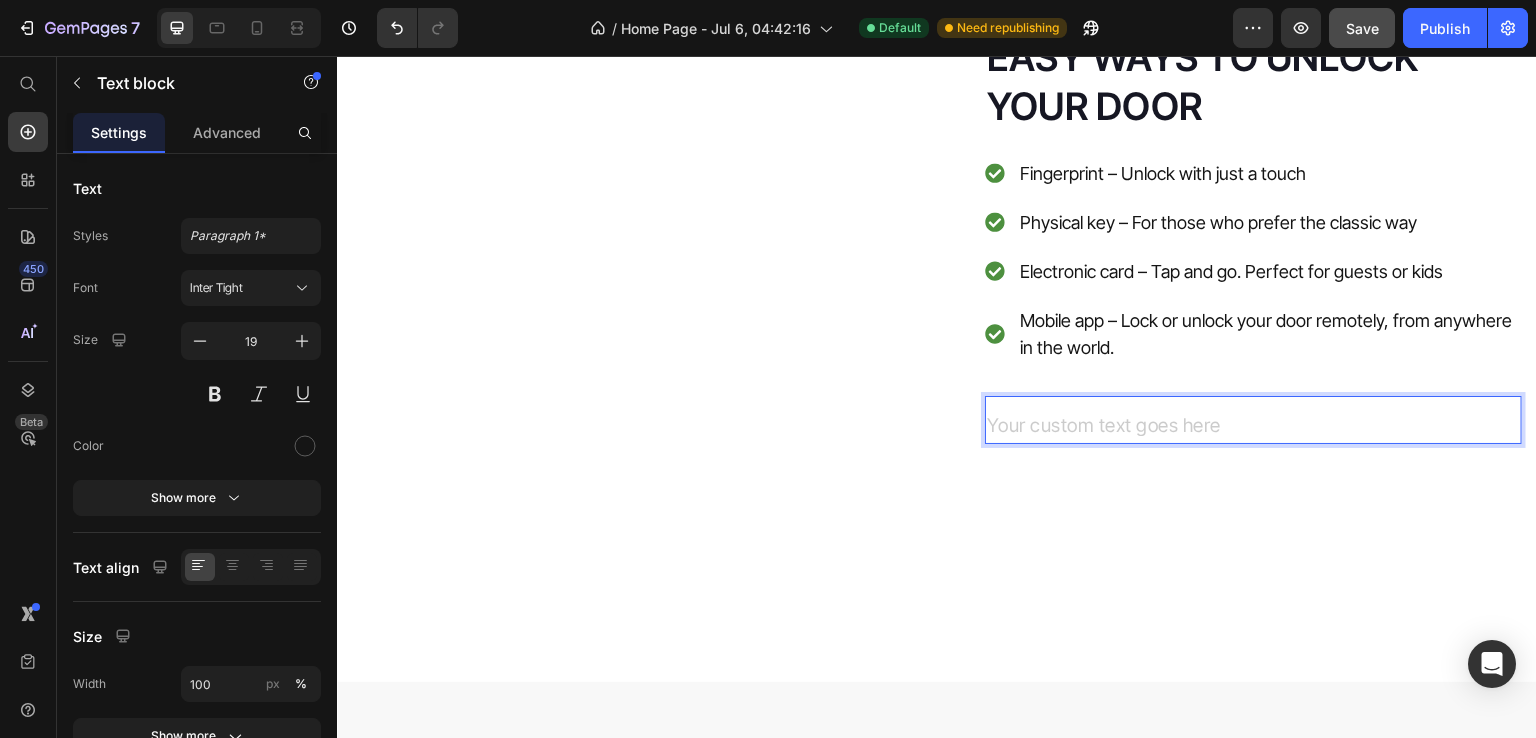scroll, scrollTop: 5059, scrollLeft: 0, axis: vertical 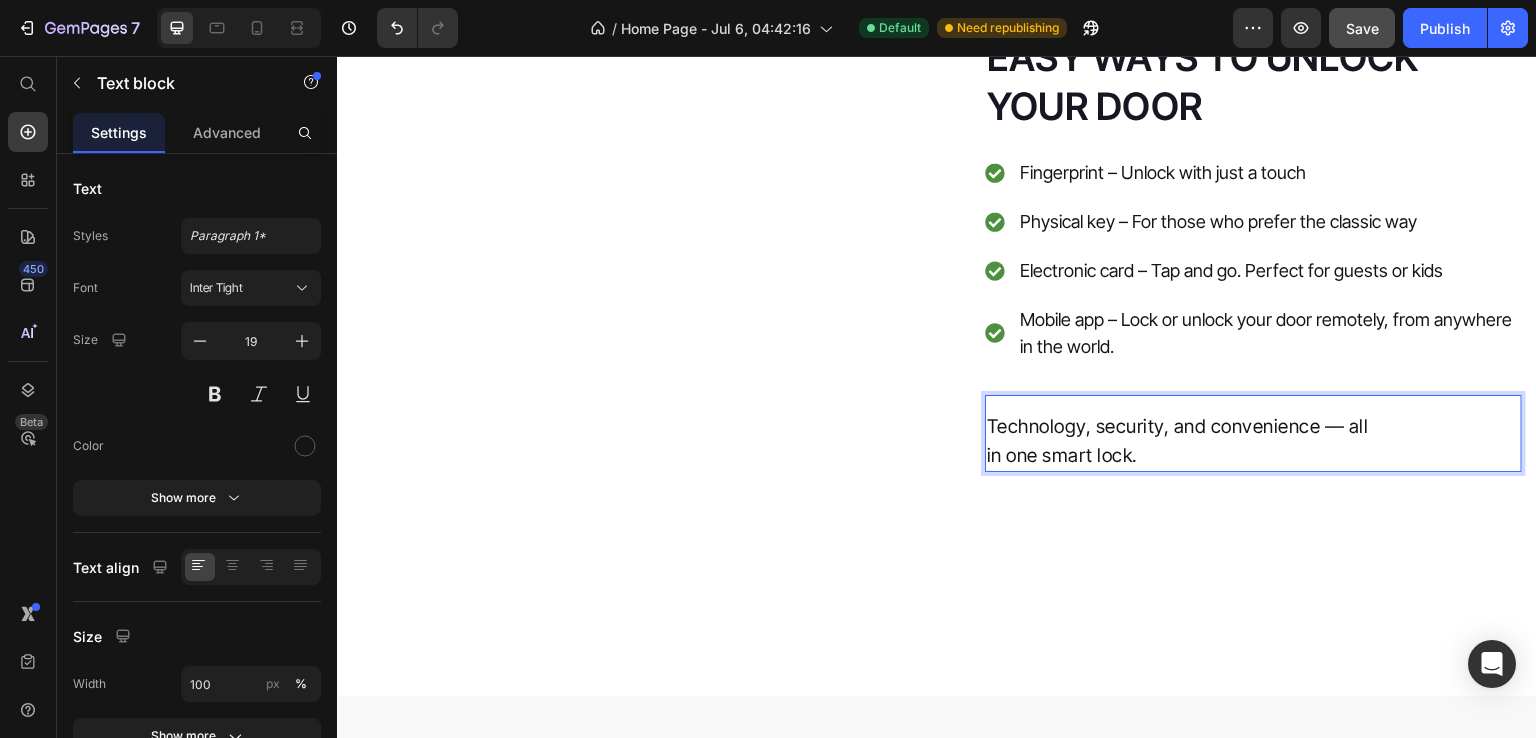 click on "Technology, security, and convenience — all in one smart lock." at bounding box center [1253, 441] 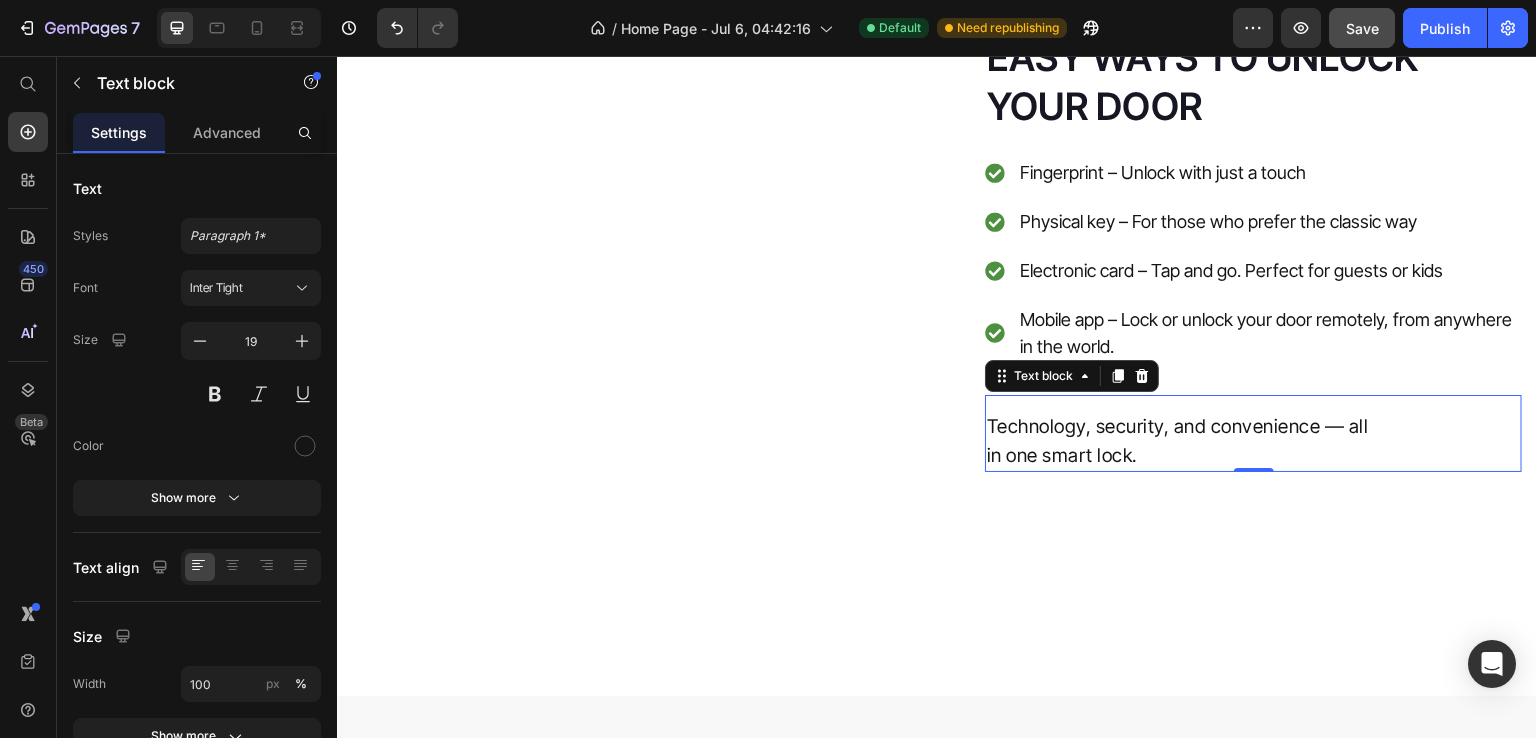 click on "Technology, security, and convenience — all in one smart lock. Text block   0" at bounding box center (1253, 433) 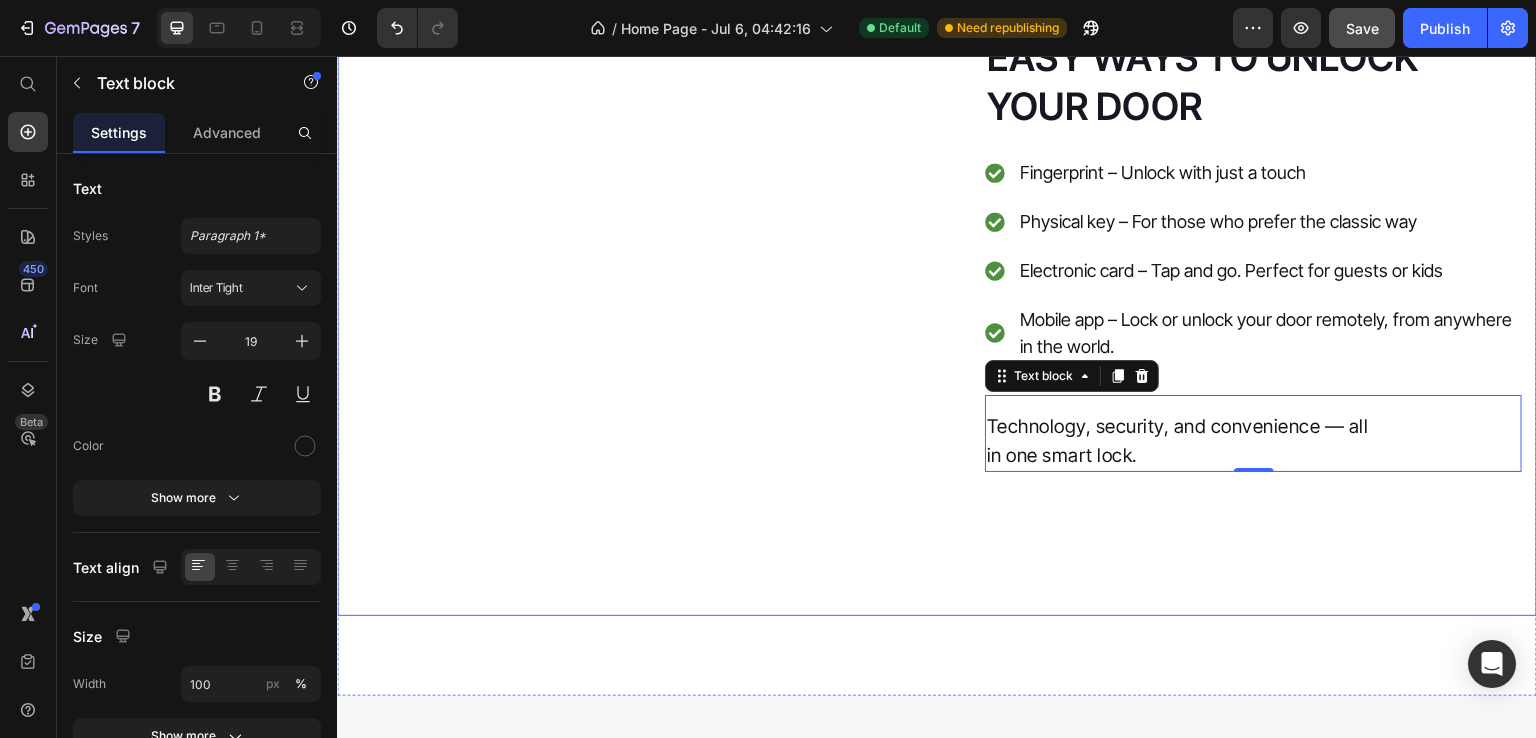 click on "Video EASY WAYS TO UNLOCK YOUR DOOR Heading Fingerprint – Unlock with just a touch Physical key – For those who prefer the classic way Electronic card – Tap and go. Perfect for guests or kids Mobile app – Lock or unlock your door remotely, from anywhere in the world. Item list Technology, security, and convenience — all in one smart lock. Text block   0 Row Row" at bounding box center (937, 291) 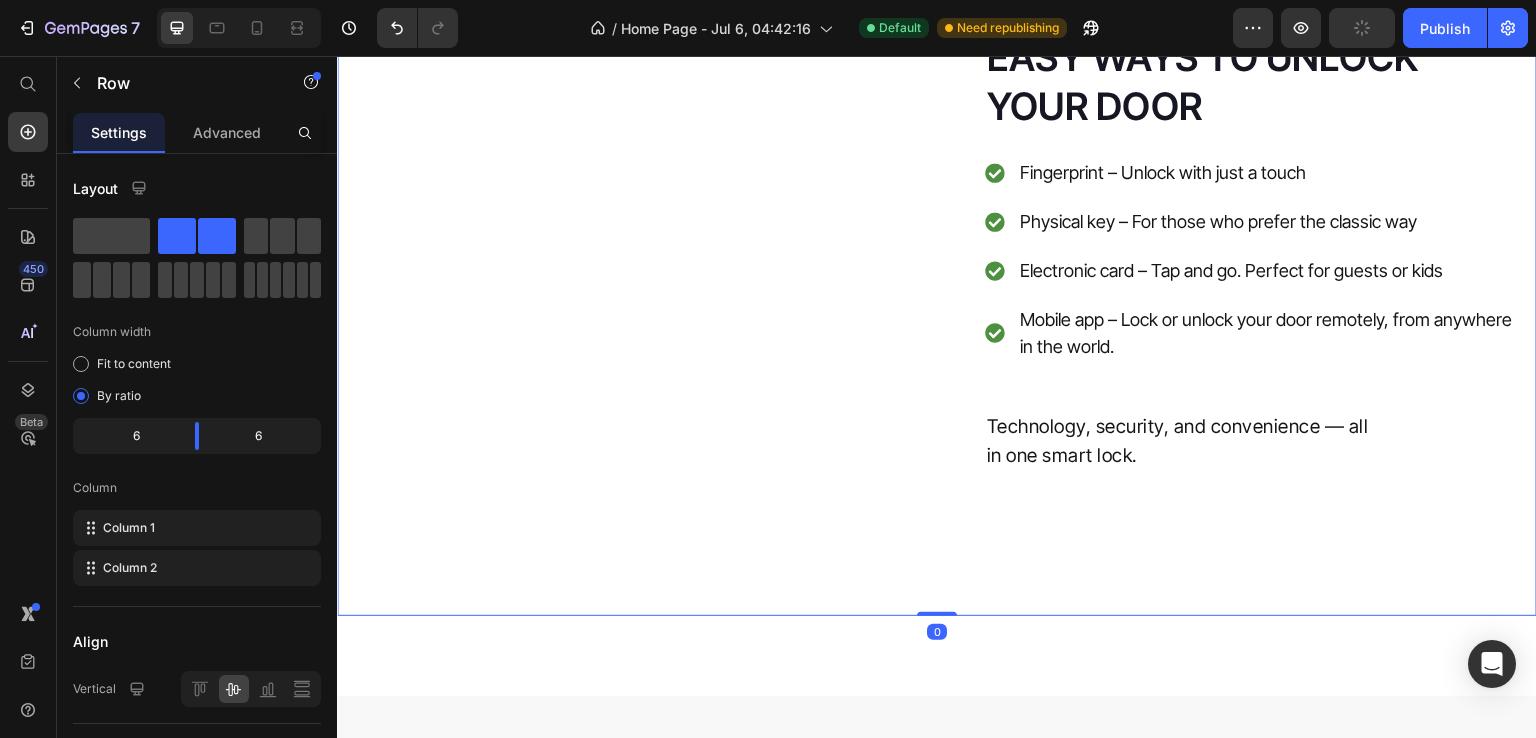 scroll, scrollTop: 4931, scrollLeft: 0, axis: vertical 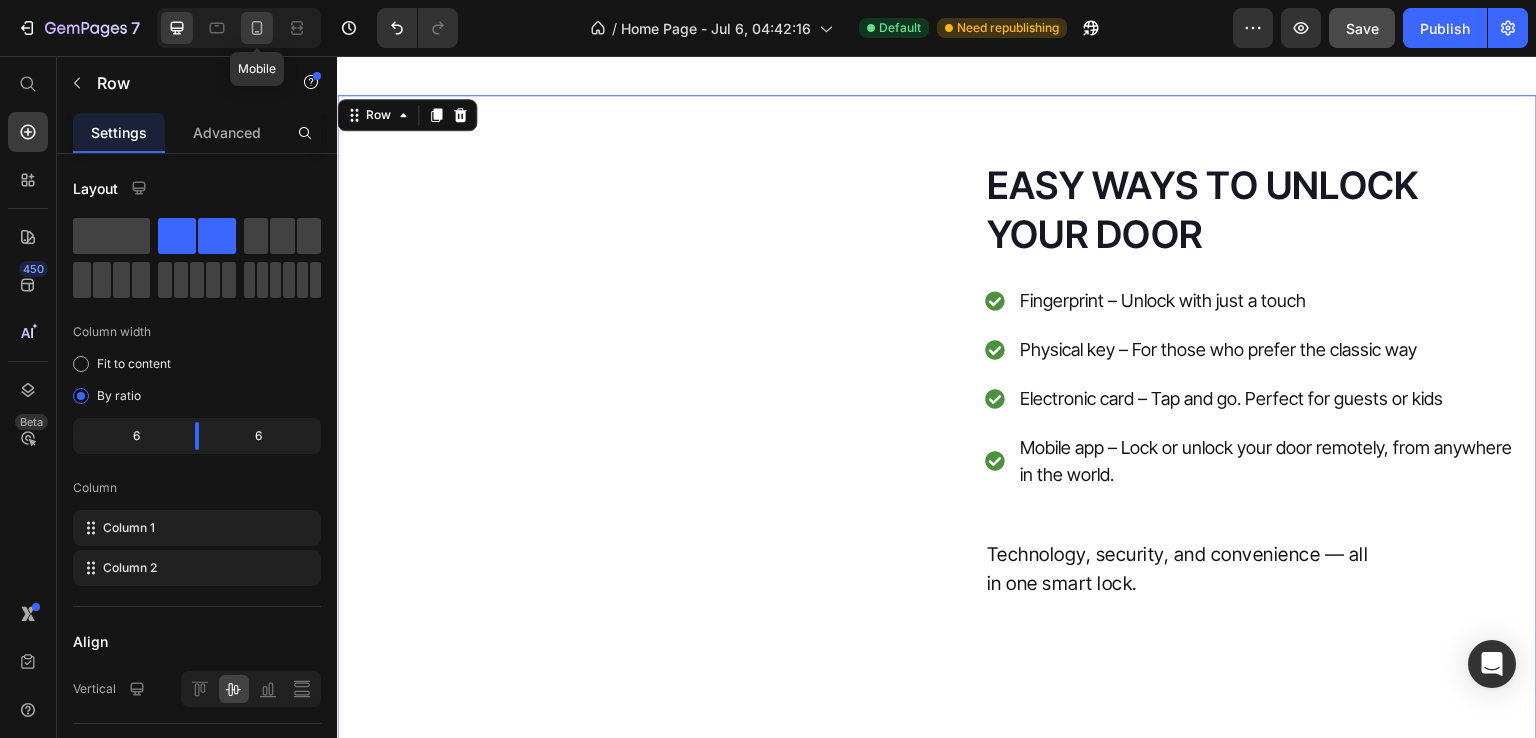 click 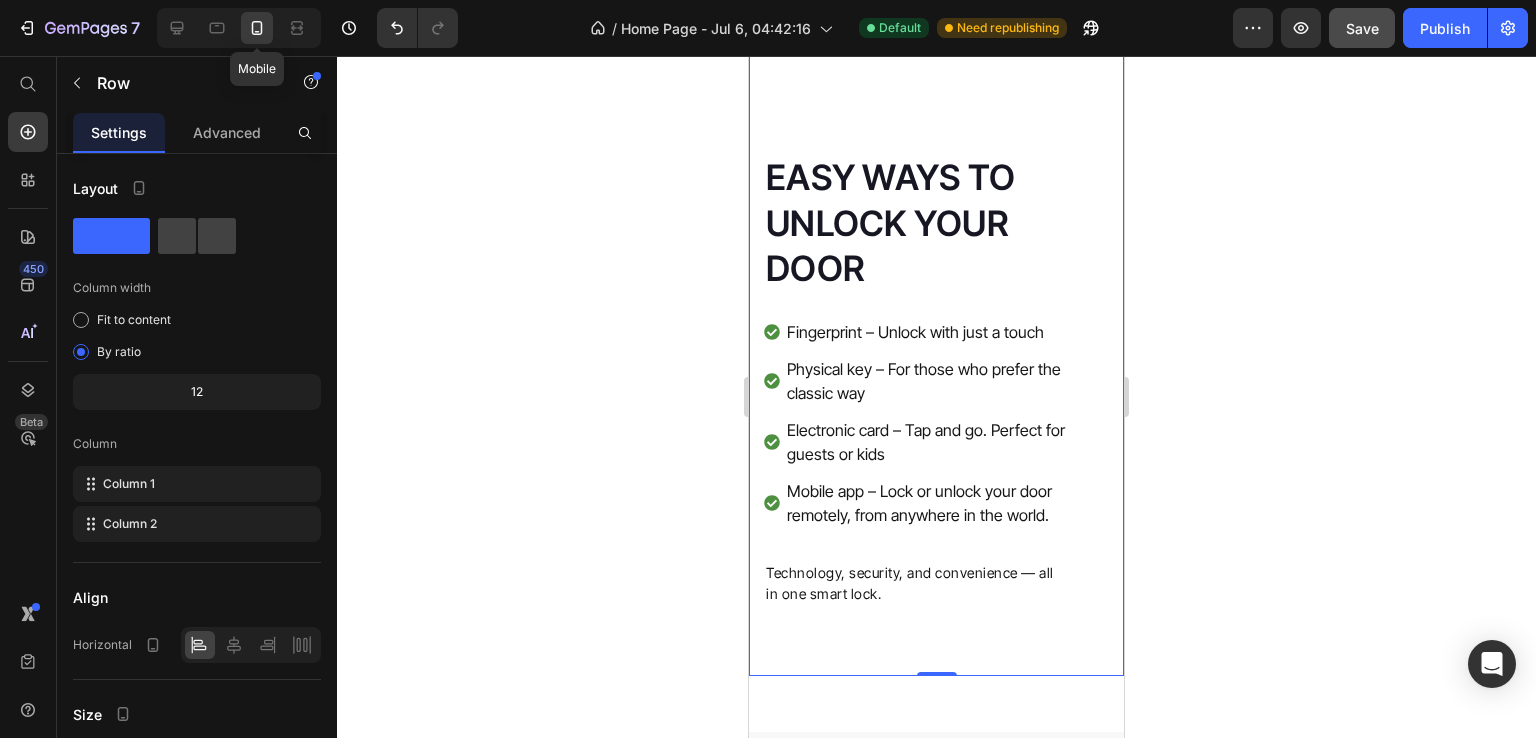 scroll, scrollTop: 5244, scrollLeft: 0, axis: vertical 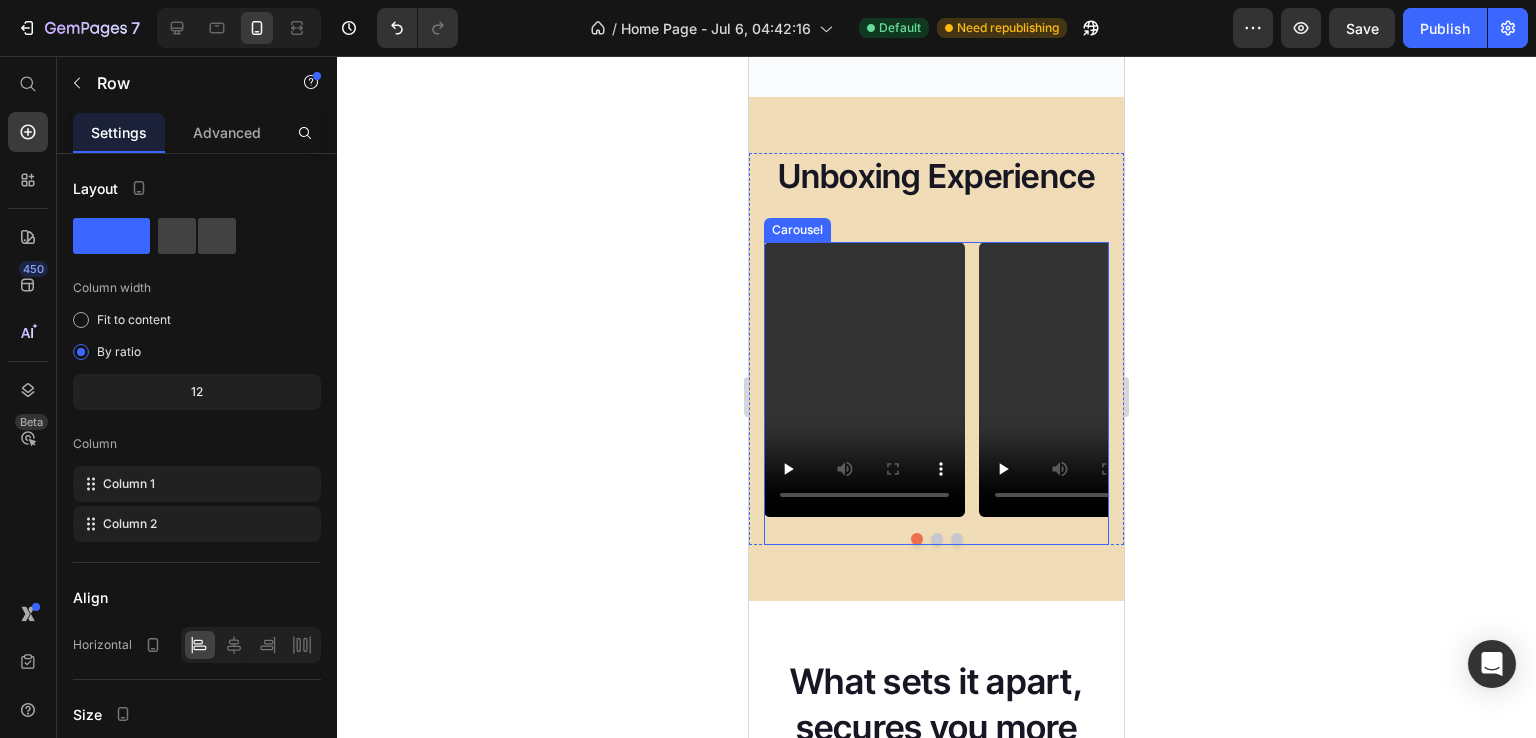 click at bounding box center (917, 539) 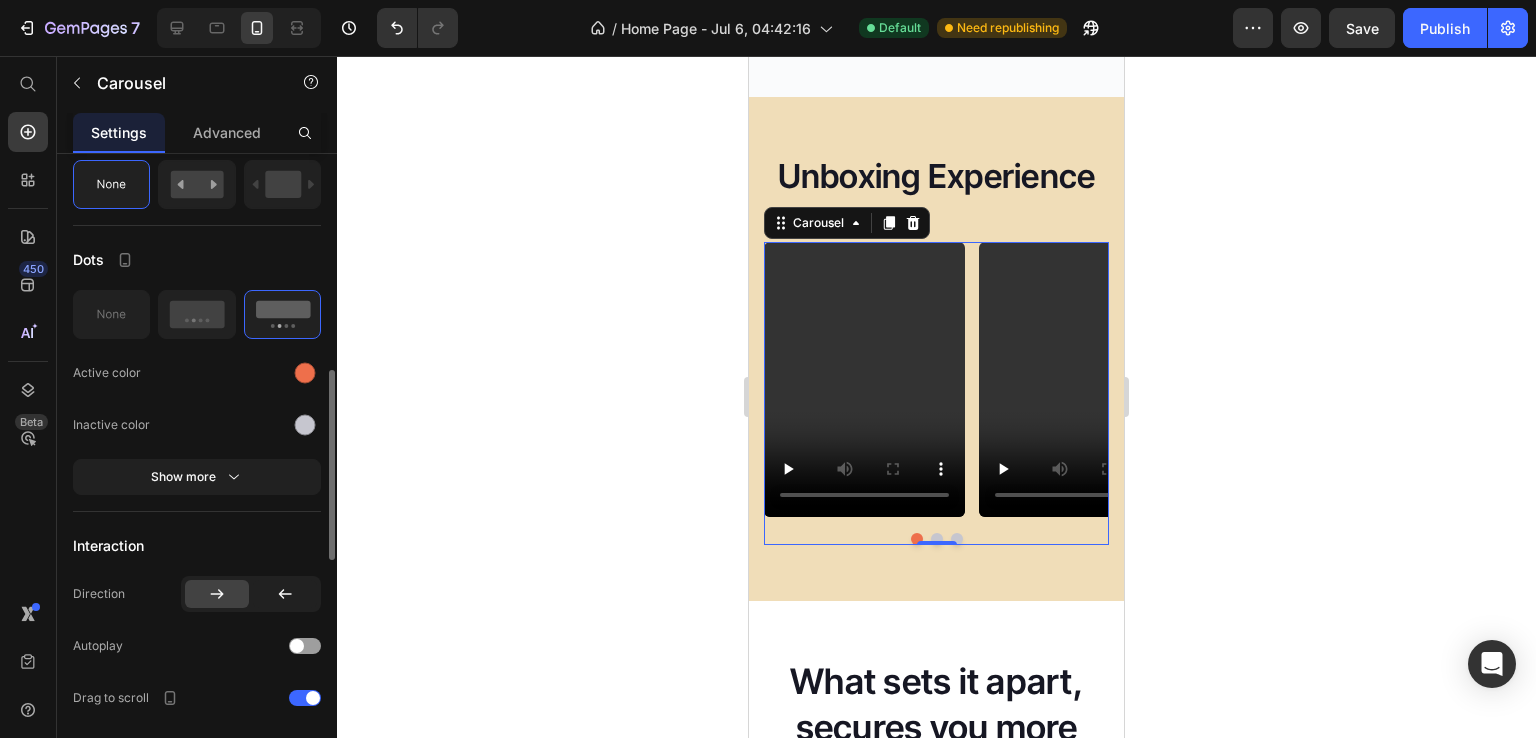 scroll, scrollTop: 732, scrollLeft: 0, axis: vertical 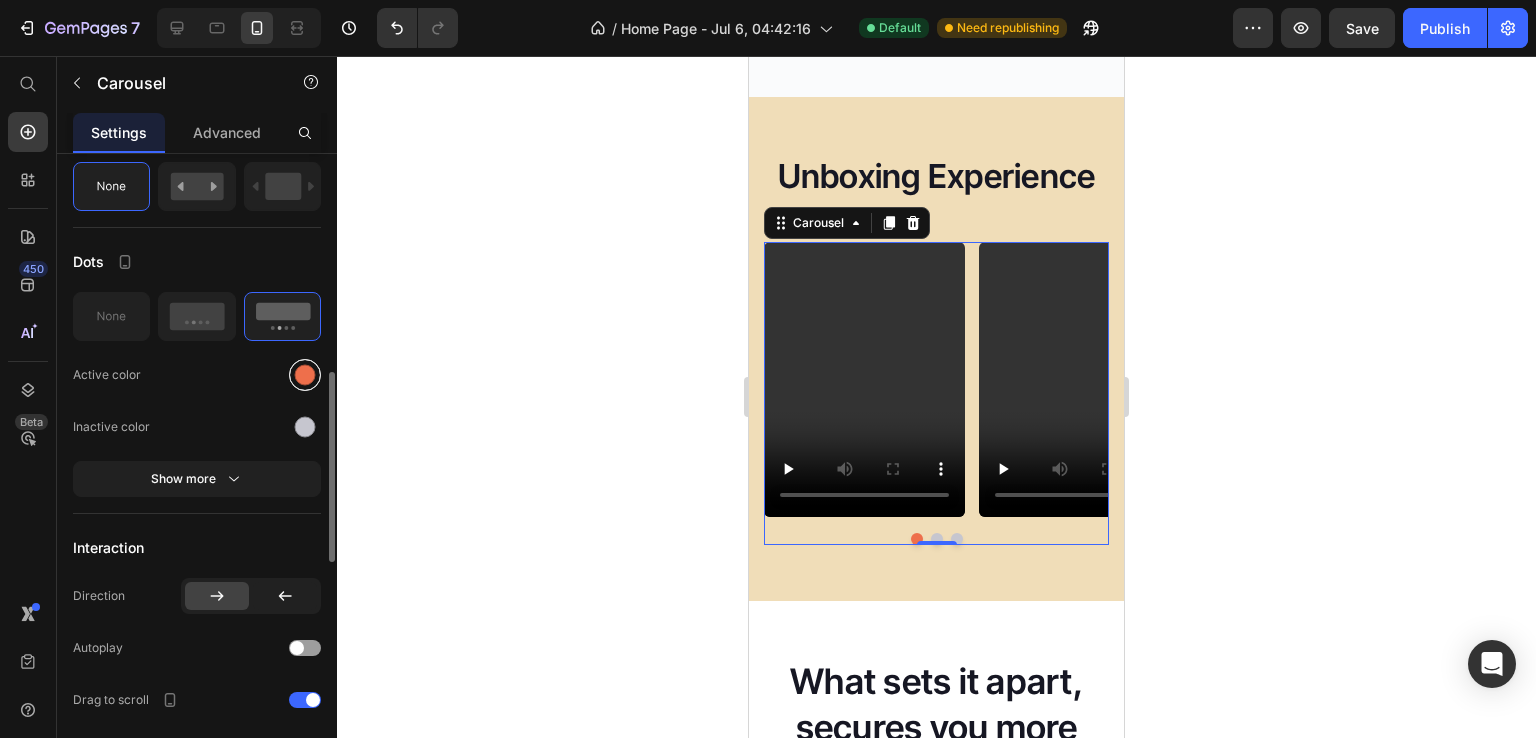 click at bounding box center (305, 374) 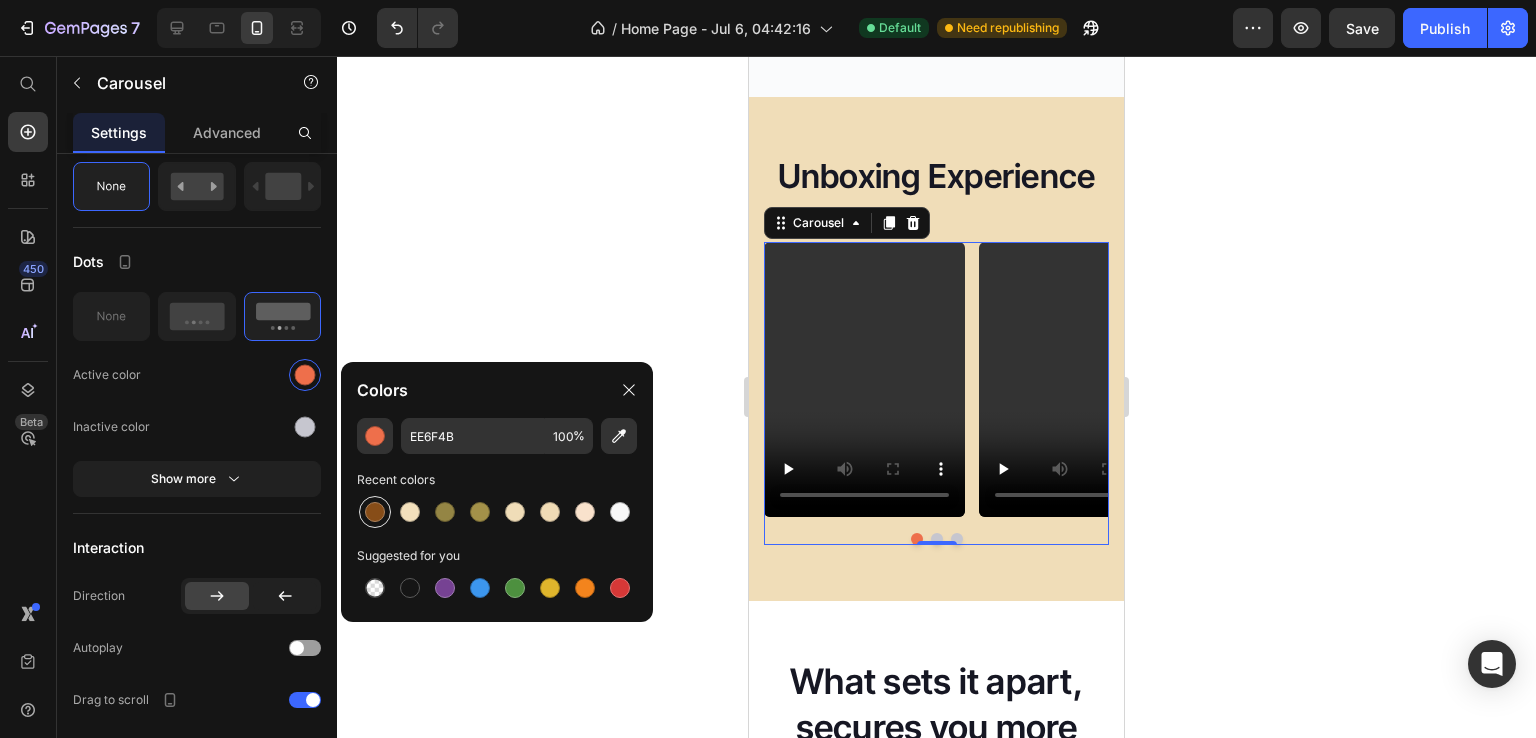 click at bounding box center (375, 512) 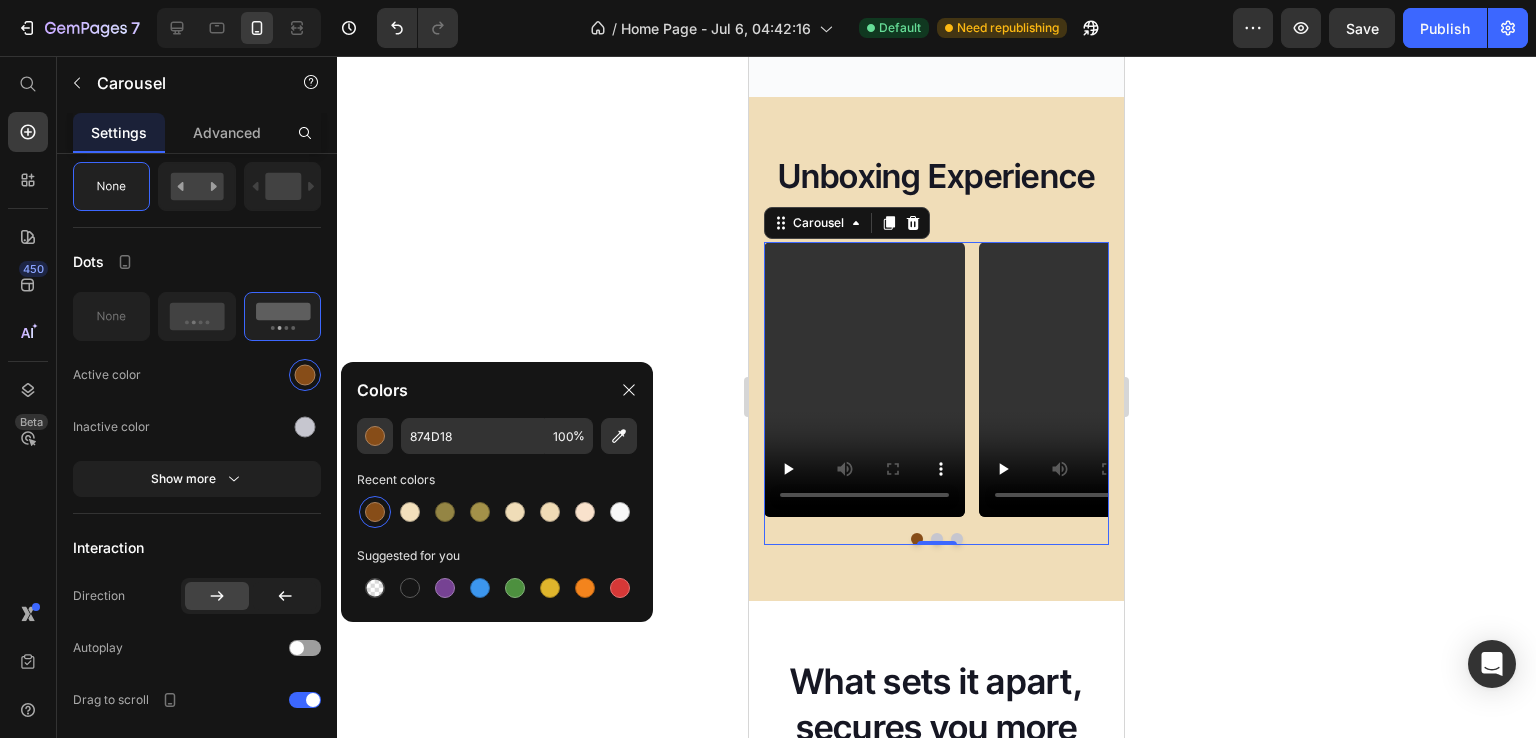 click 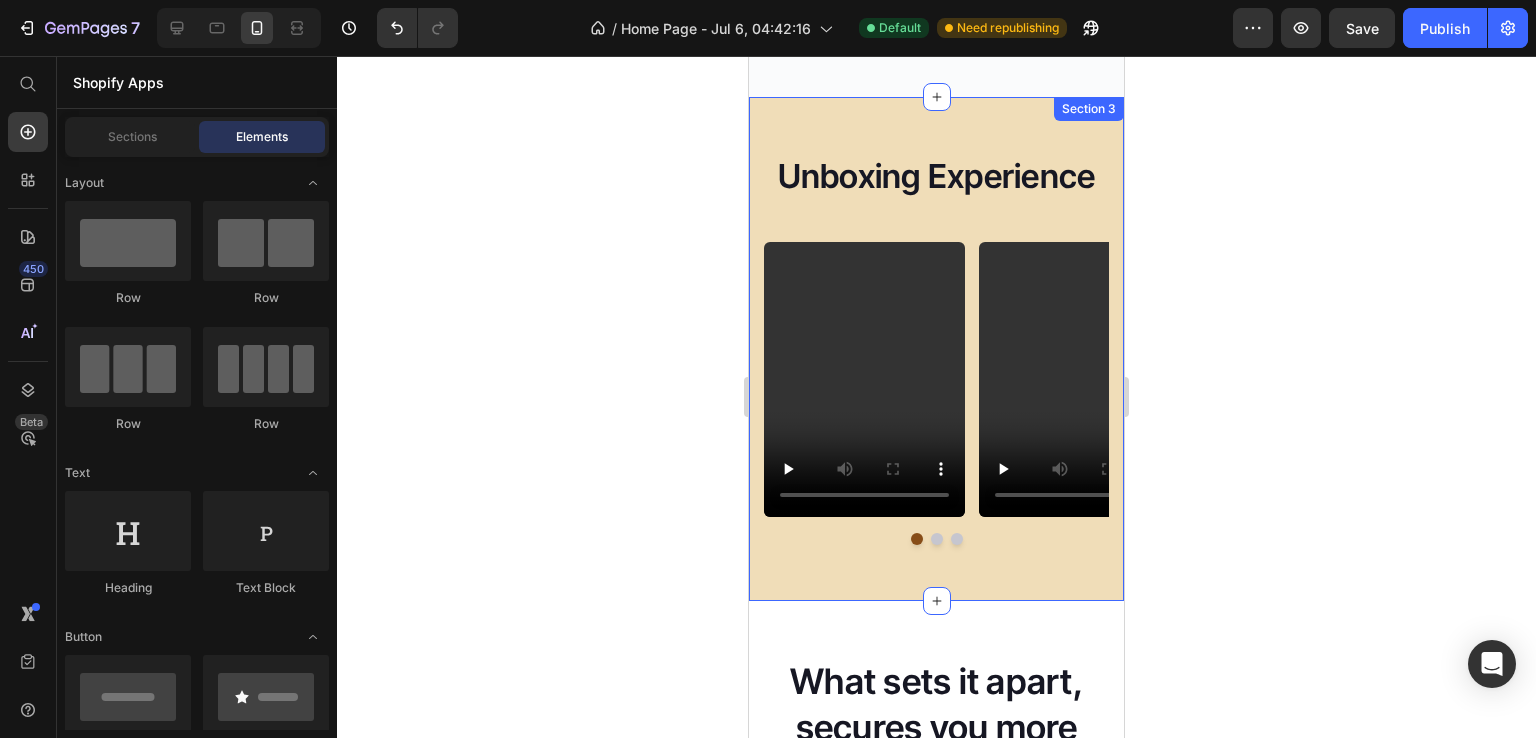 scroll, scrollTop: 1951, scrollLeft: 0, axis: vertical 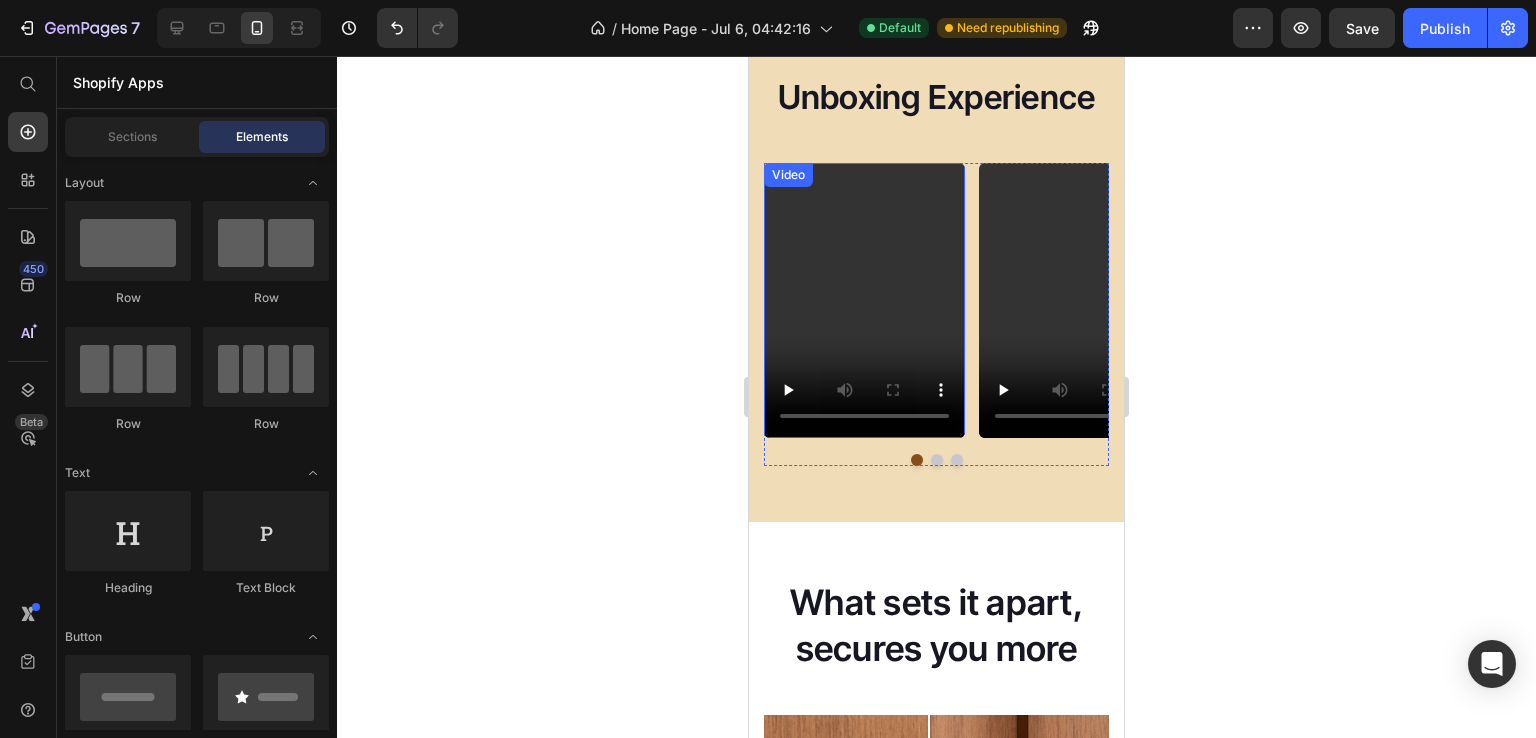 click at bounding box center (864, 300) 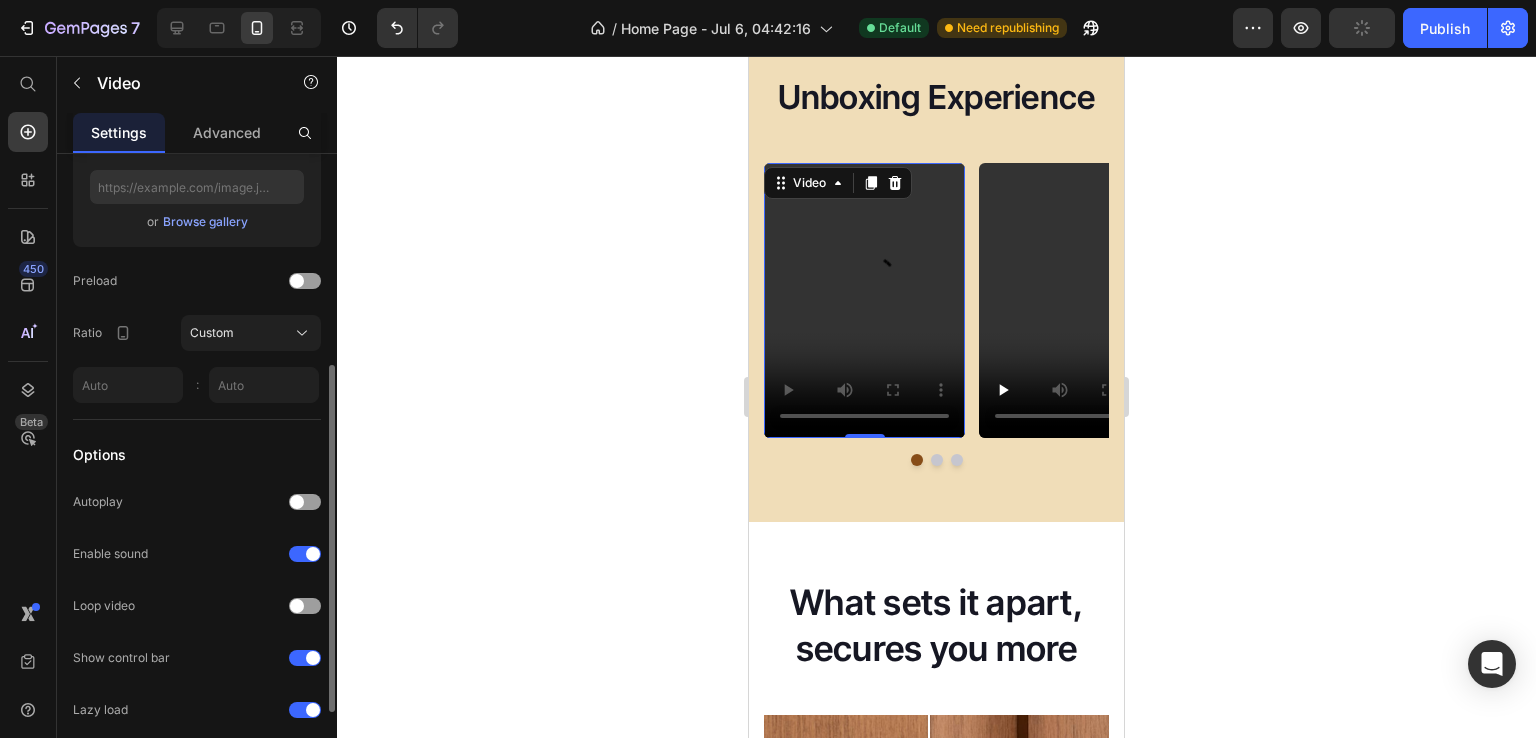 scroll, scrollTop: 377, scrollLeft: 0, axis: vertical 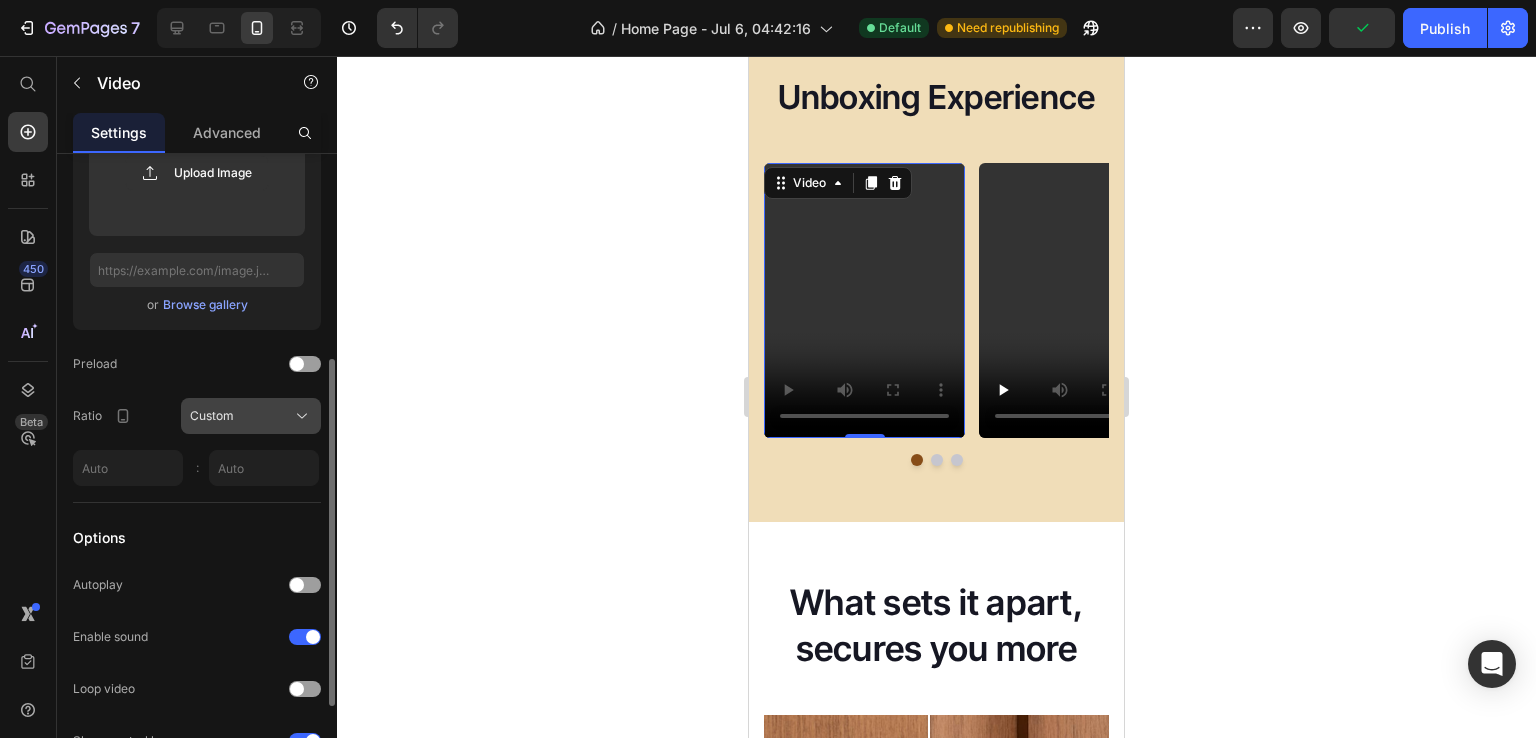 click on "Custom" 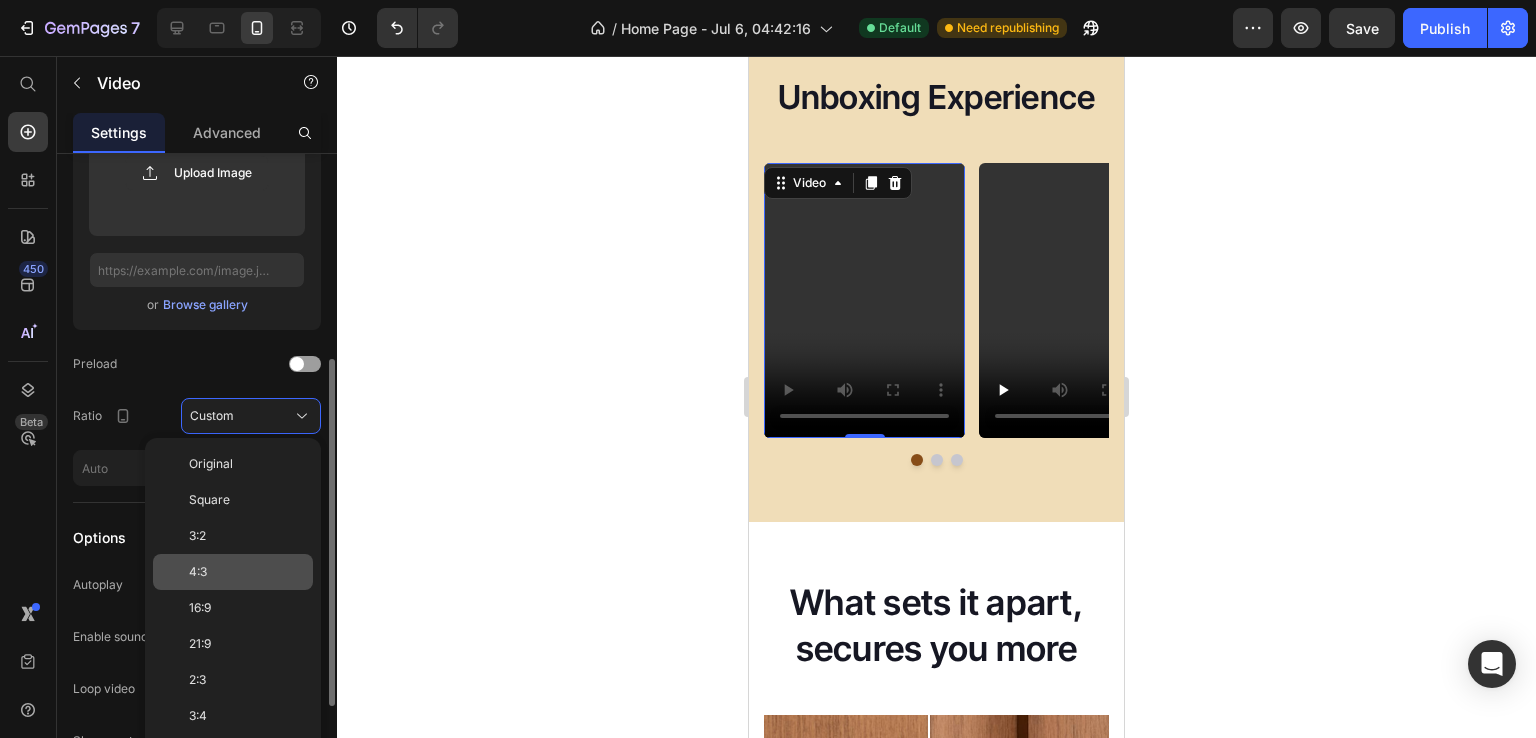 click on "4:3" at bounding box center (247, 572) 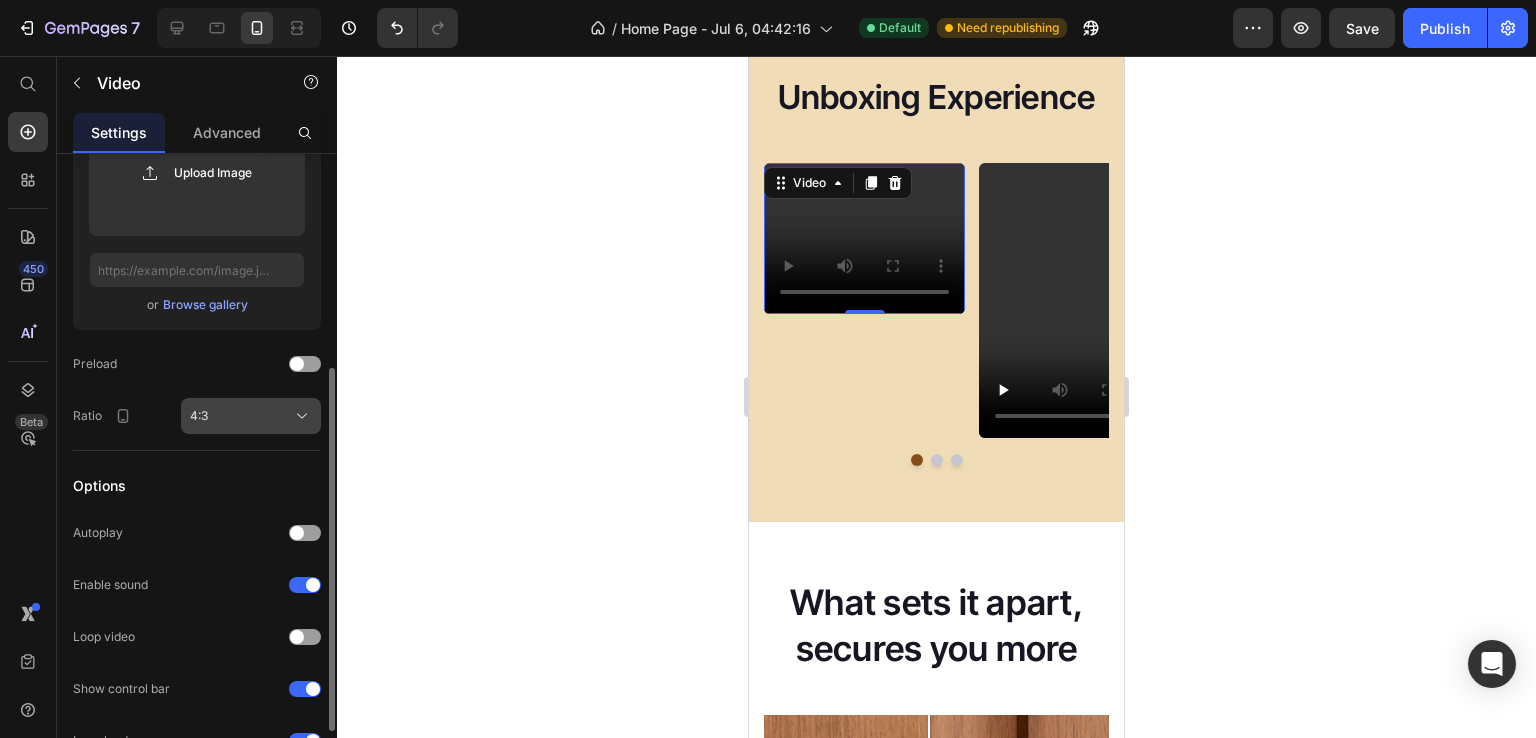 click on "4:3" 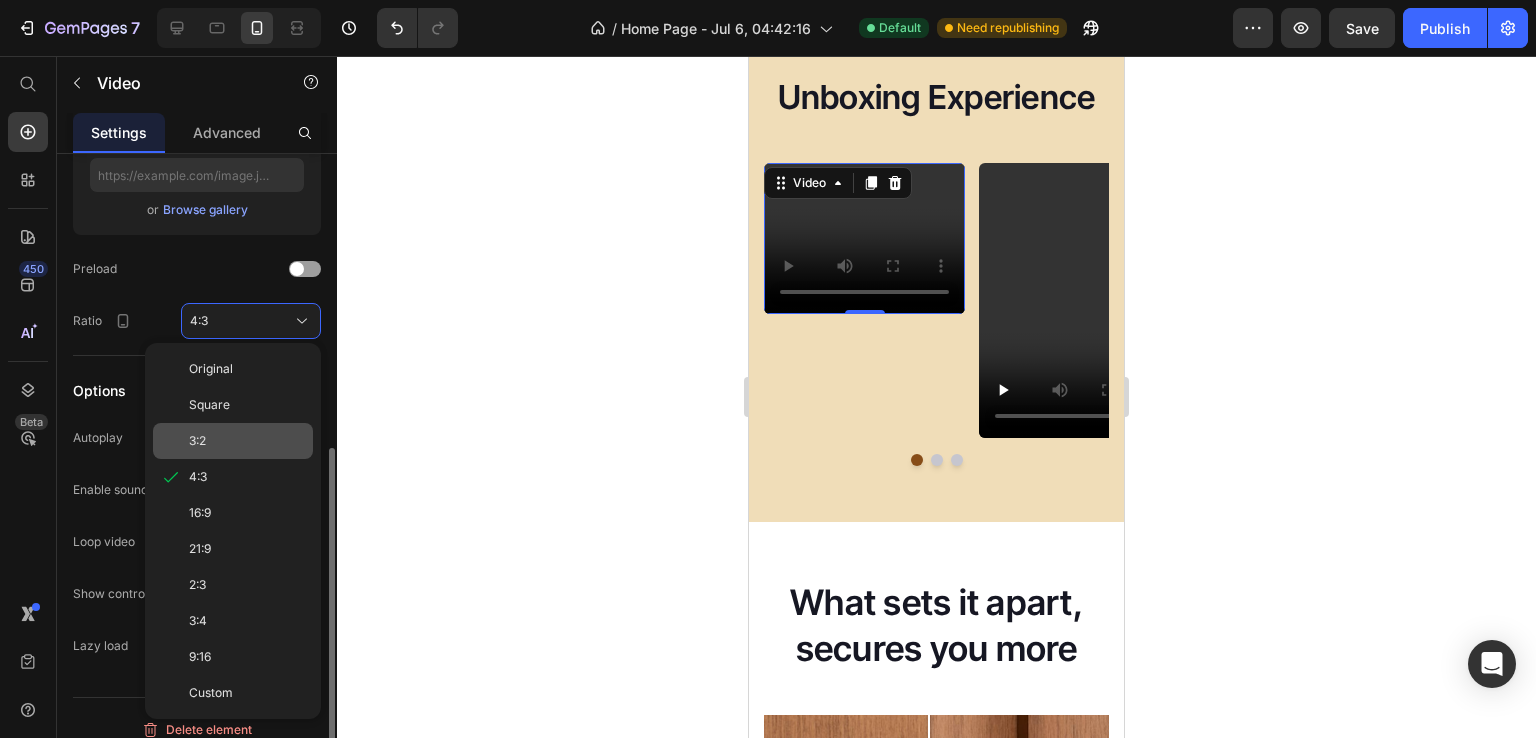 scroll, scrollTop: 488, scrollLeft: 0, axis: vertical 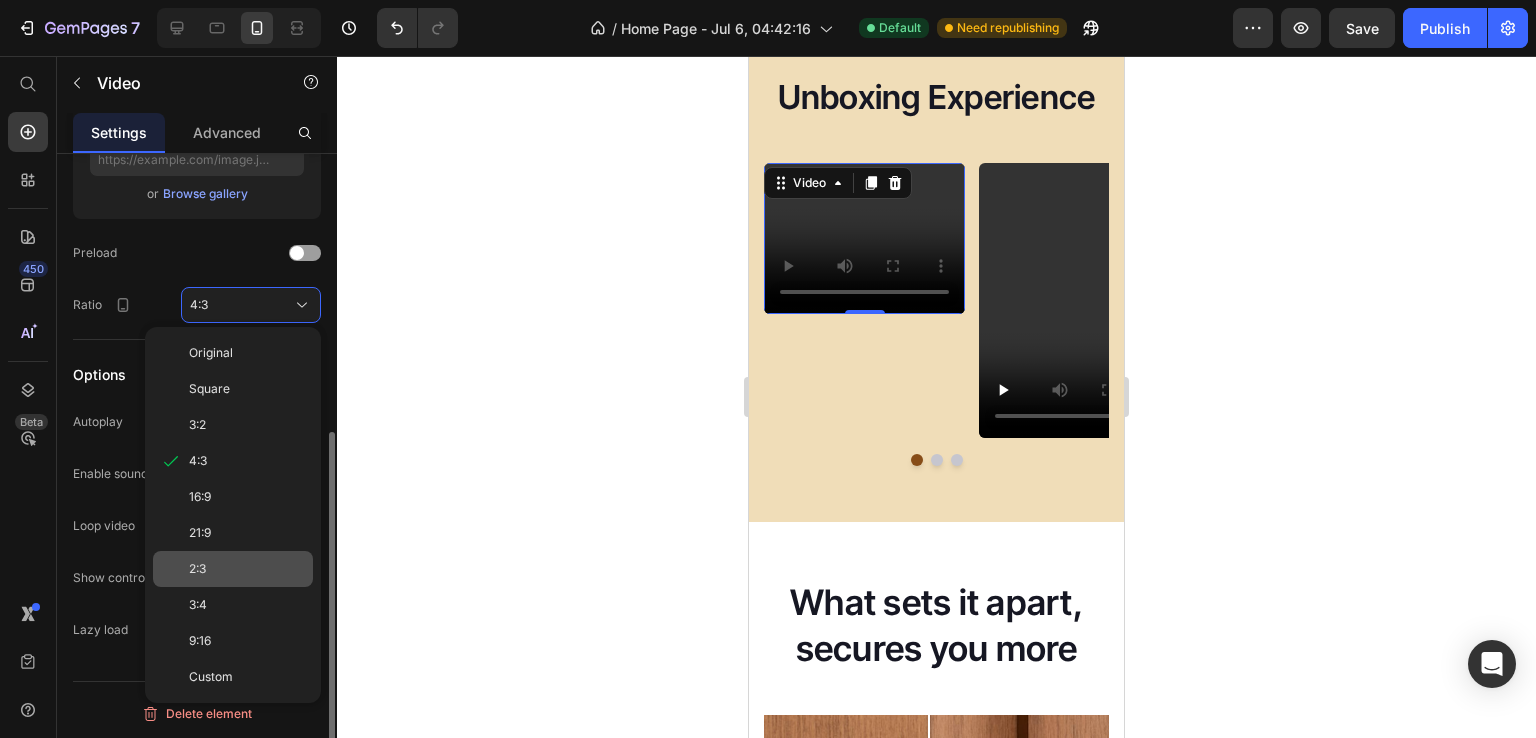 click on "2:3" at bounding box center [247, 569] 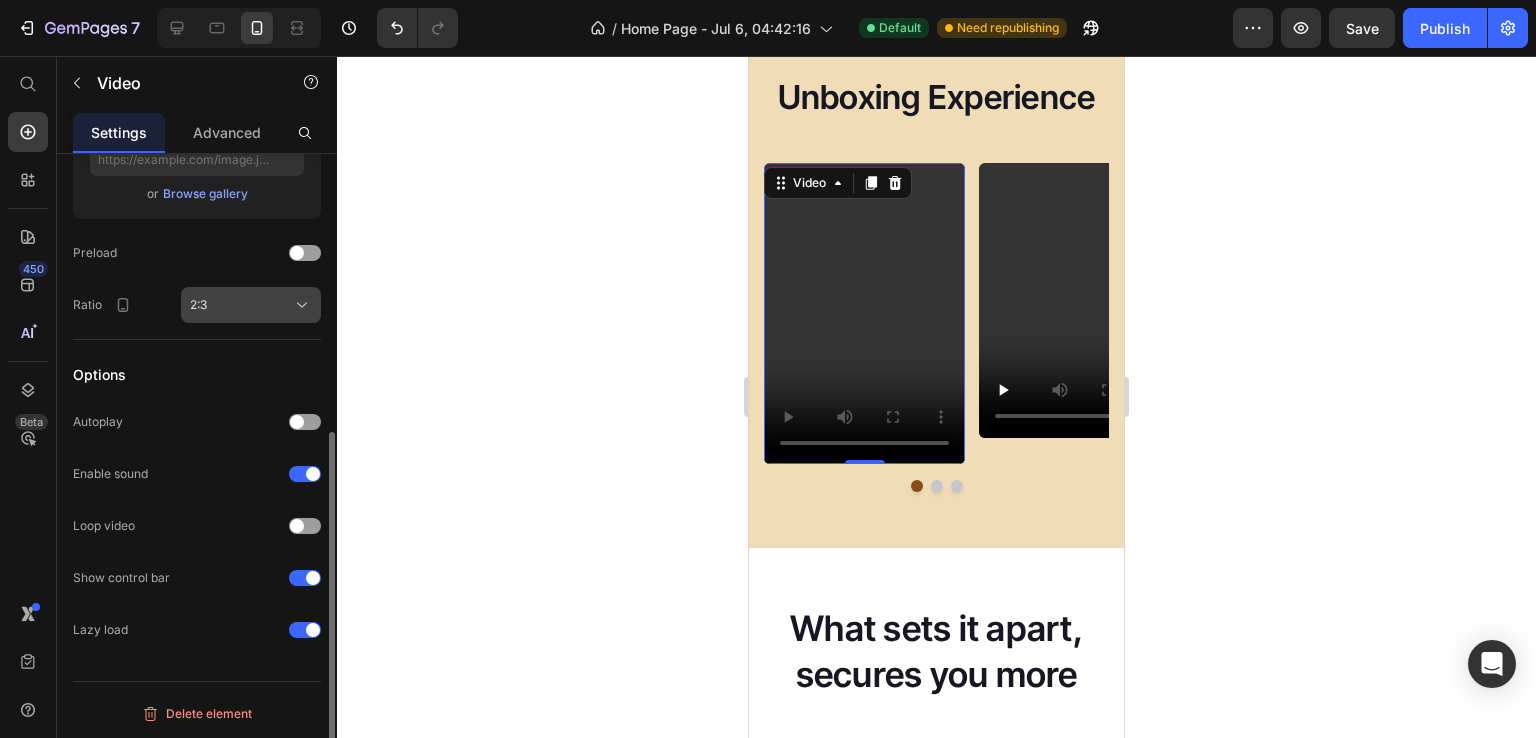 click on "2:3" 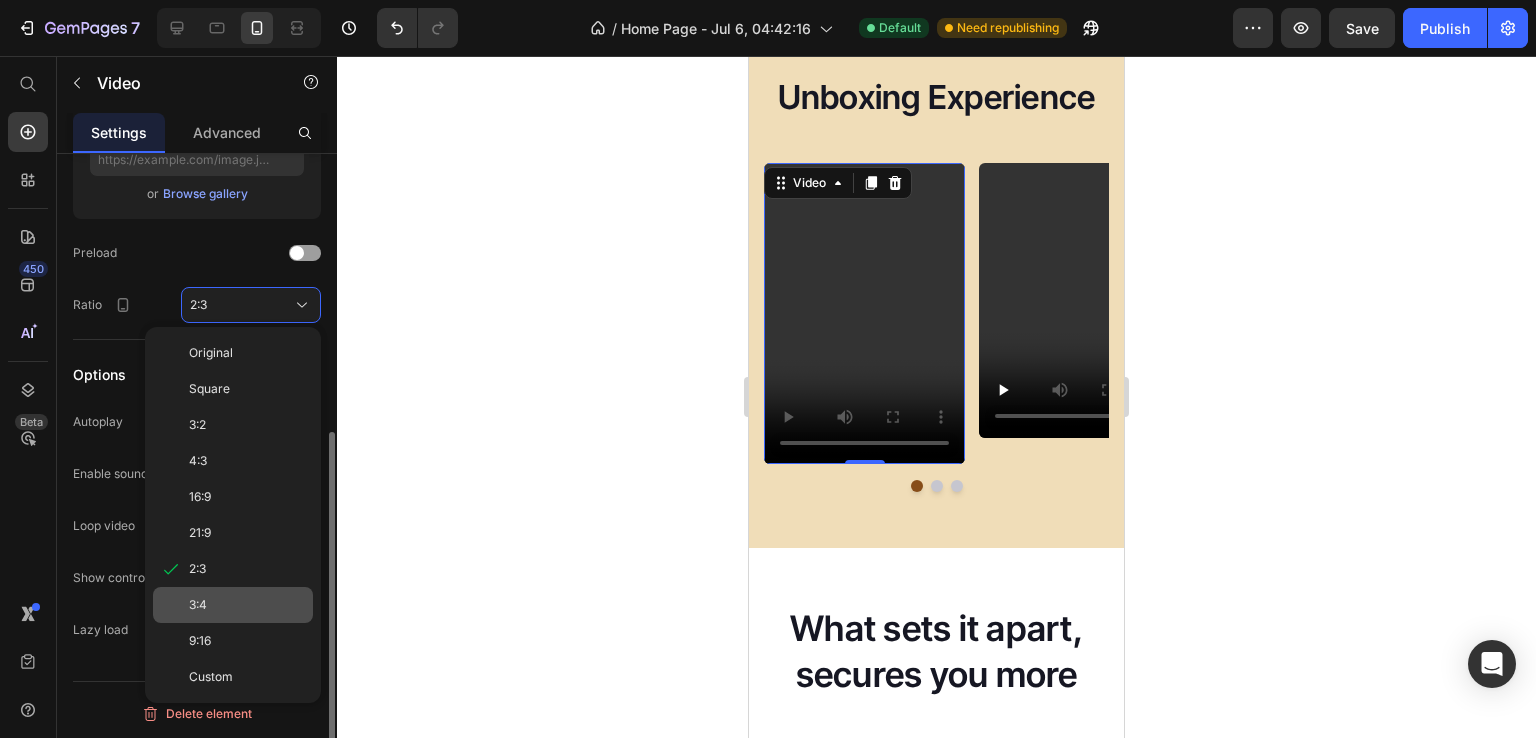 click on "3:4" at bounding box center (247, 605) 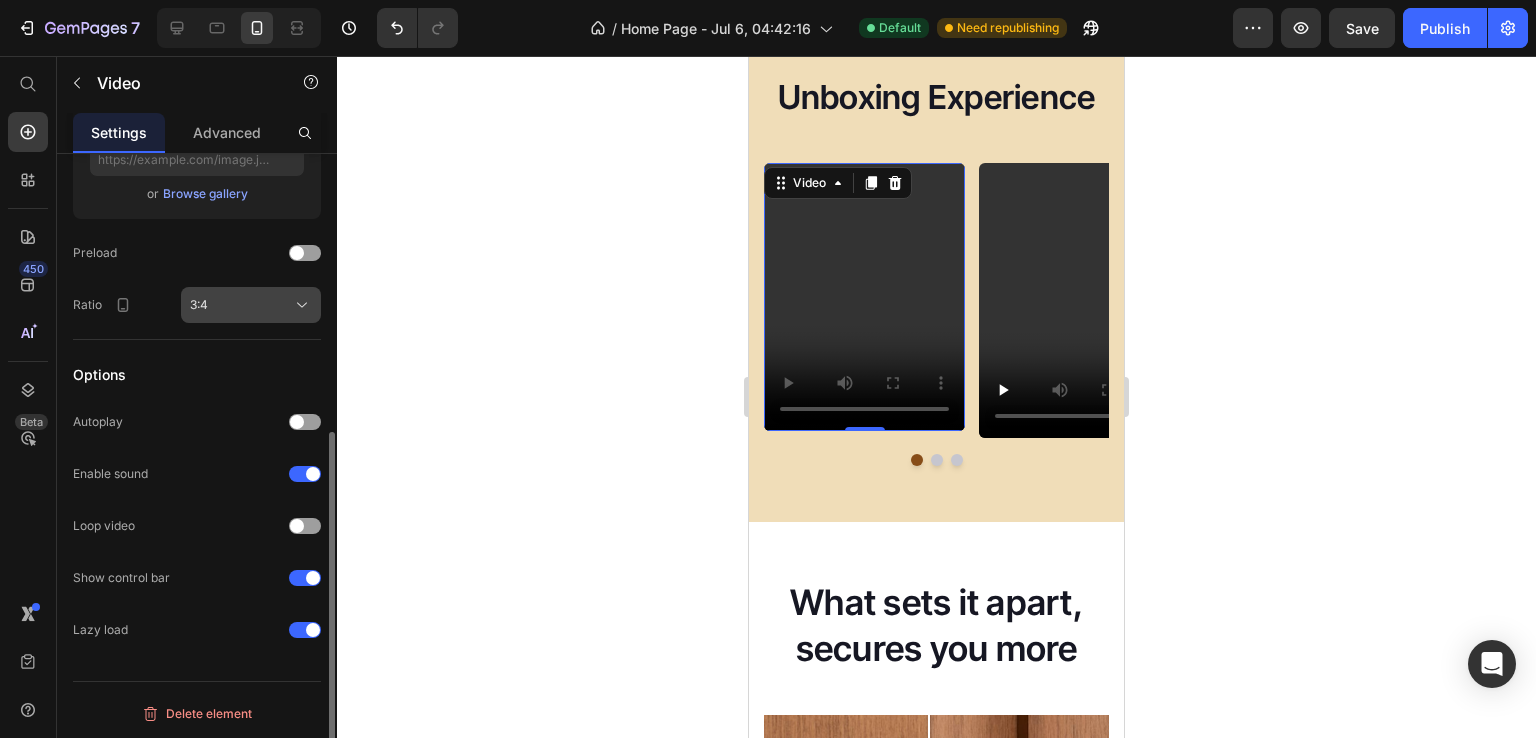 click on "3:4" 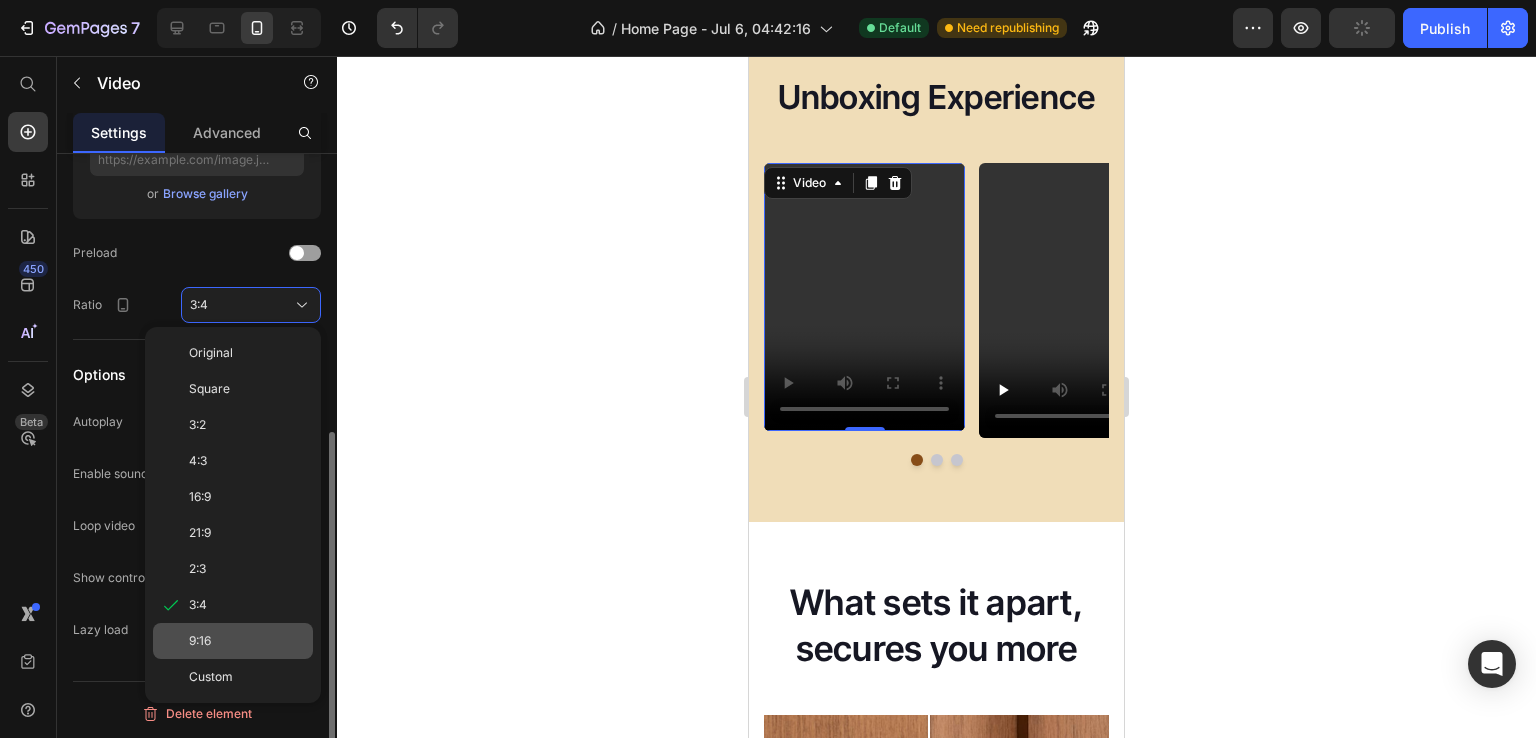 click on "9:16" 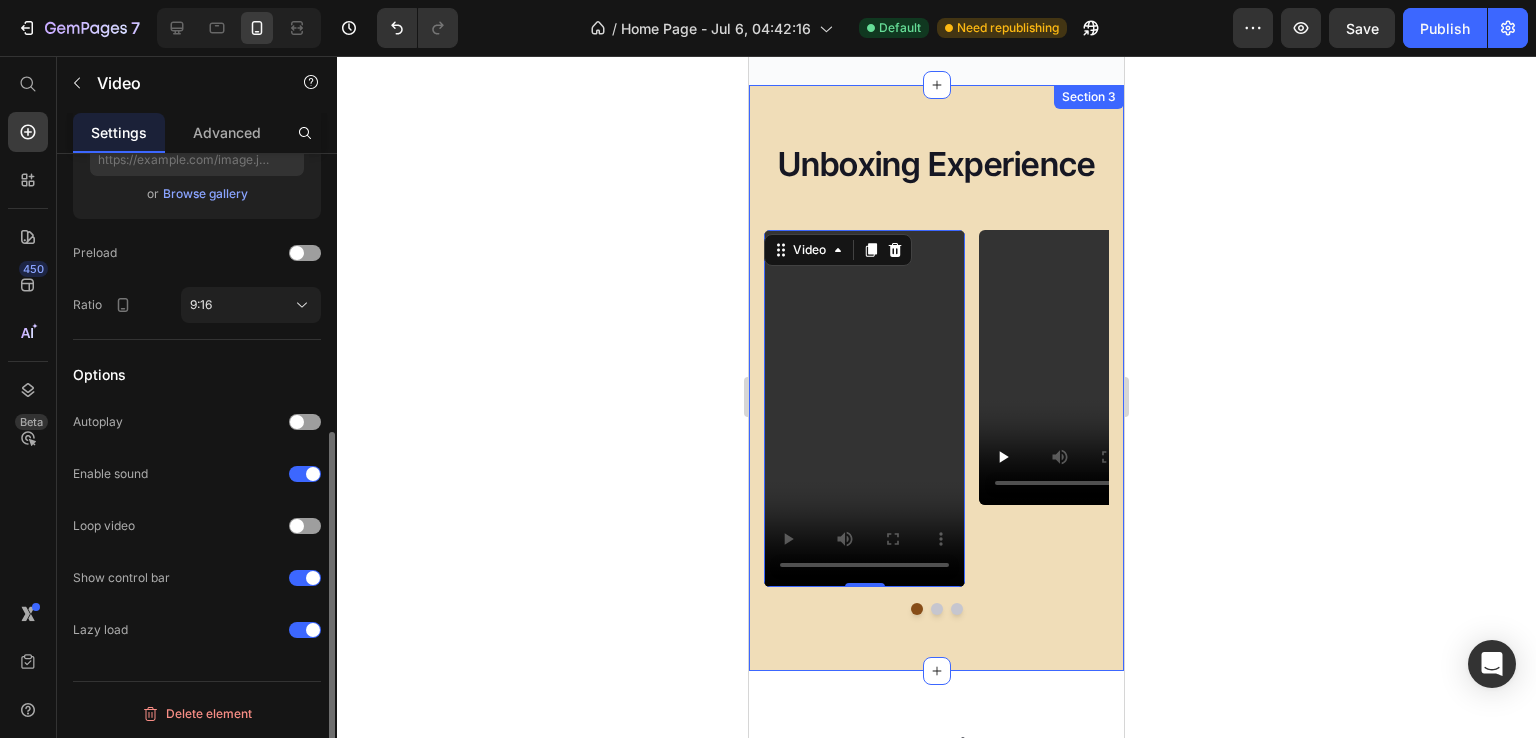 scroll, scrollTop: 1883, scrollLeft: 0, axis: vertical 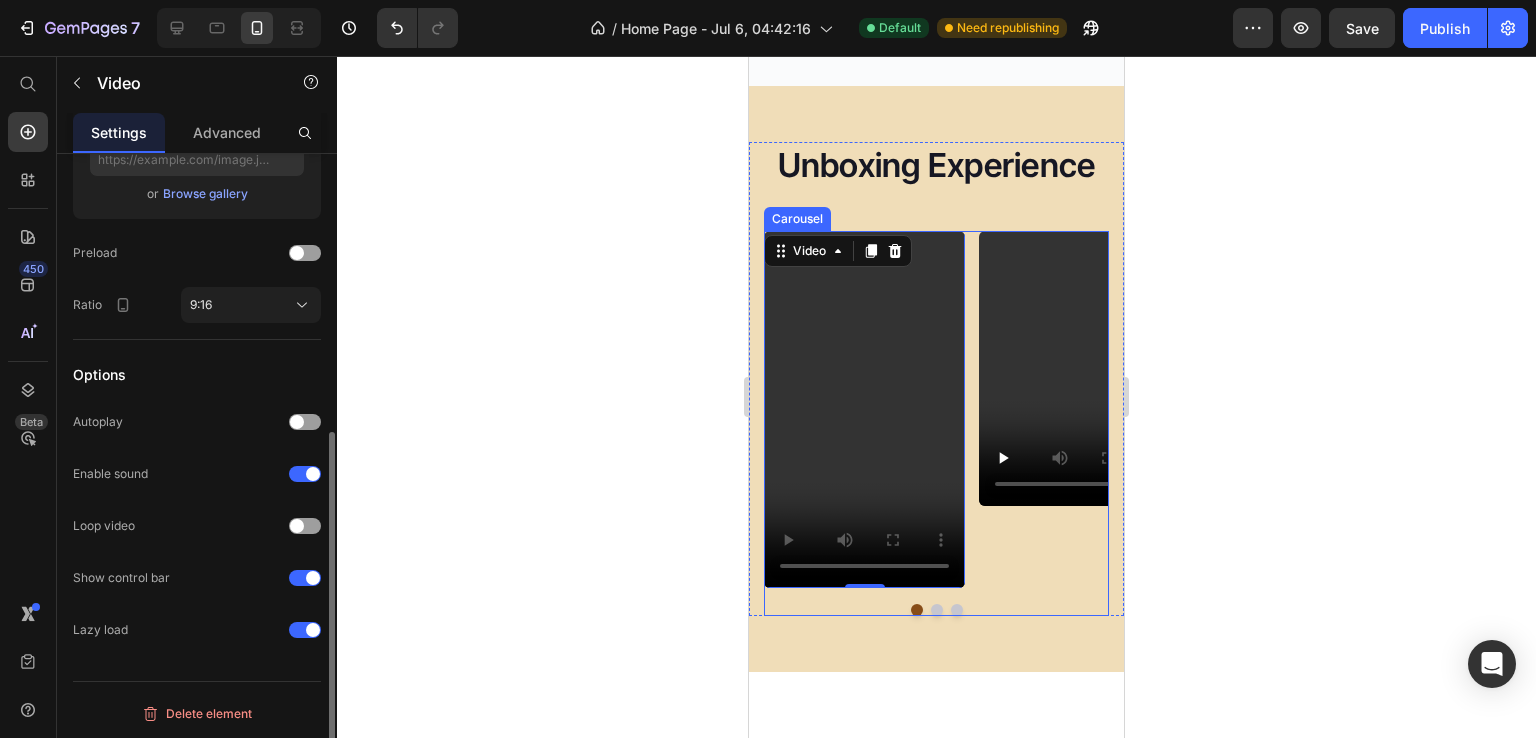 click at bounding box center [1079, 368] 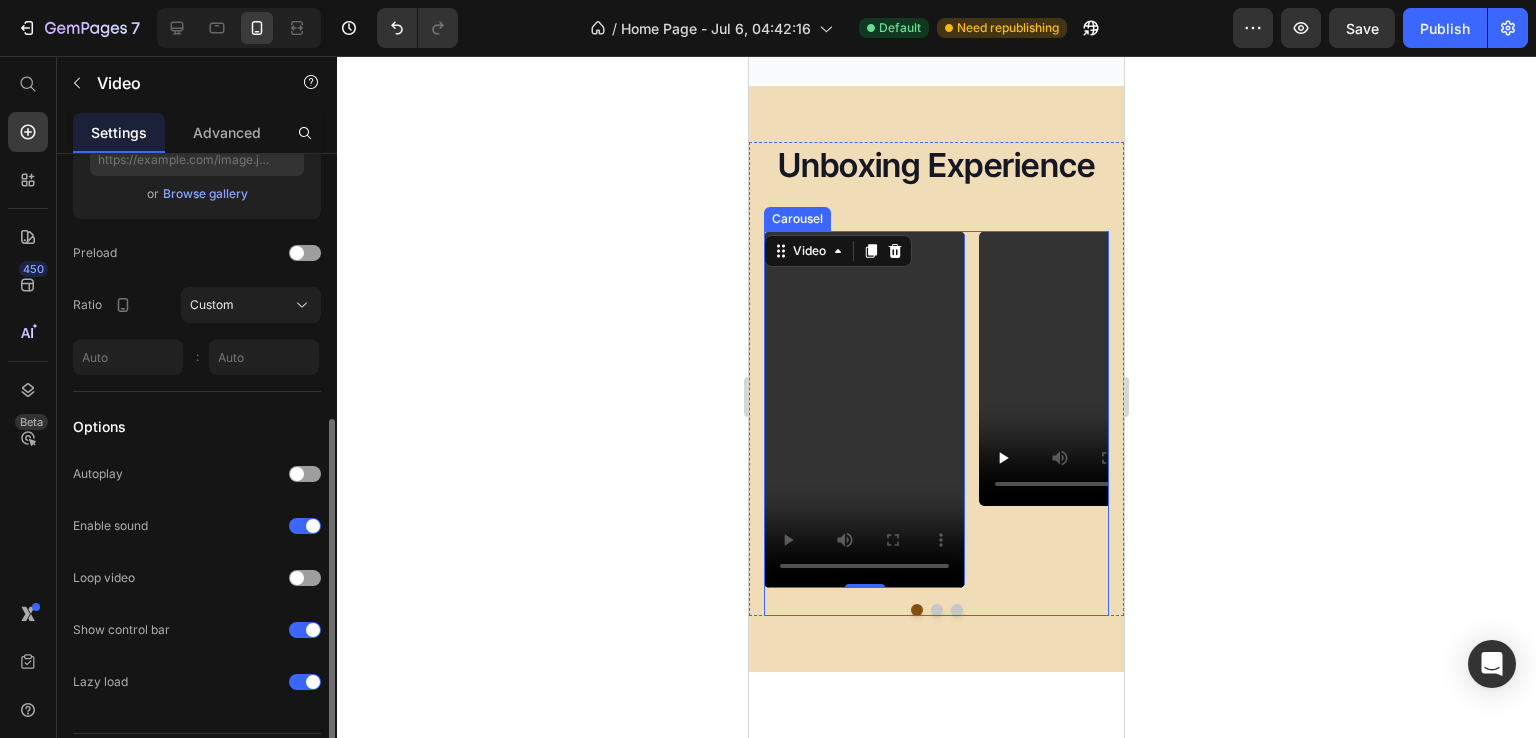 scroll, scrollTop: 488, scrollLeft: 0, axis: vertical 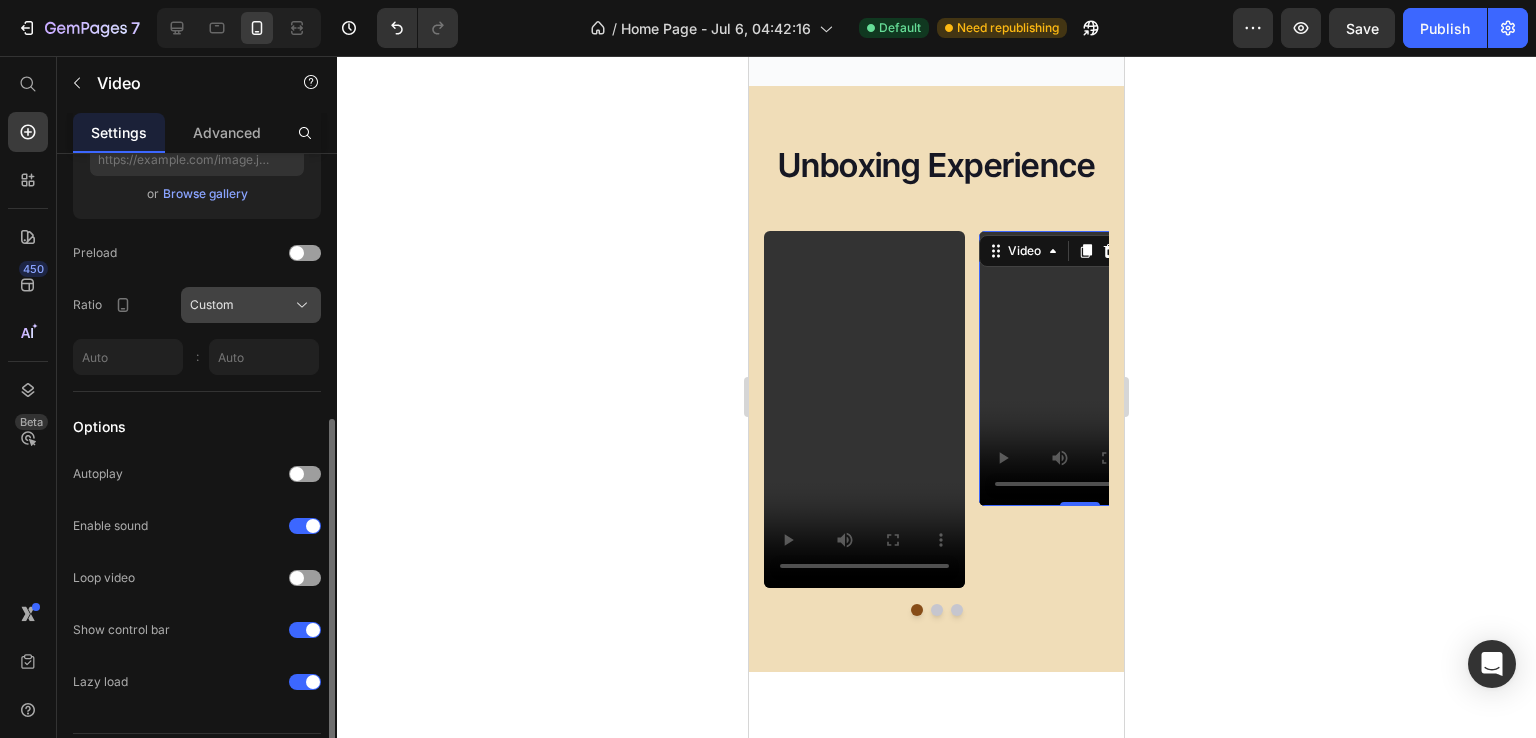 click 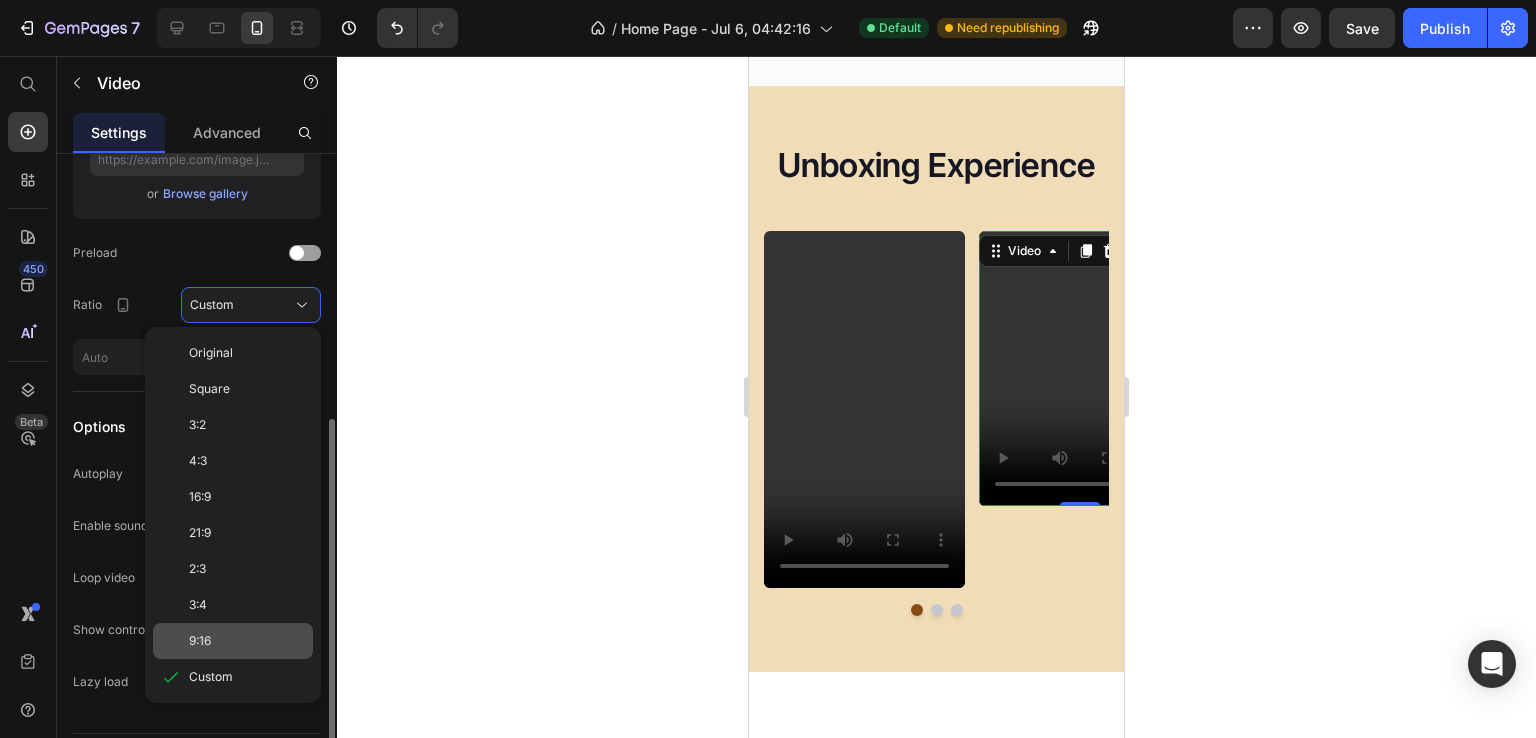 click on "9:16" 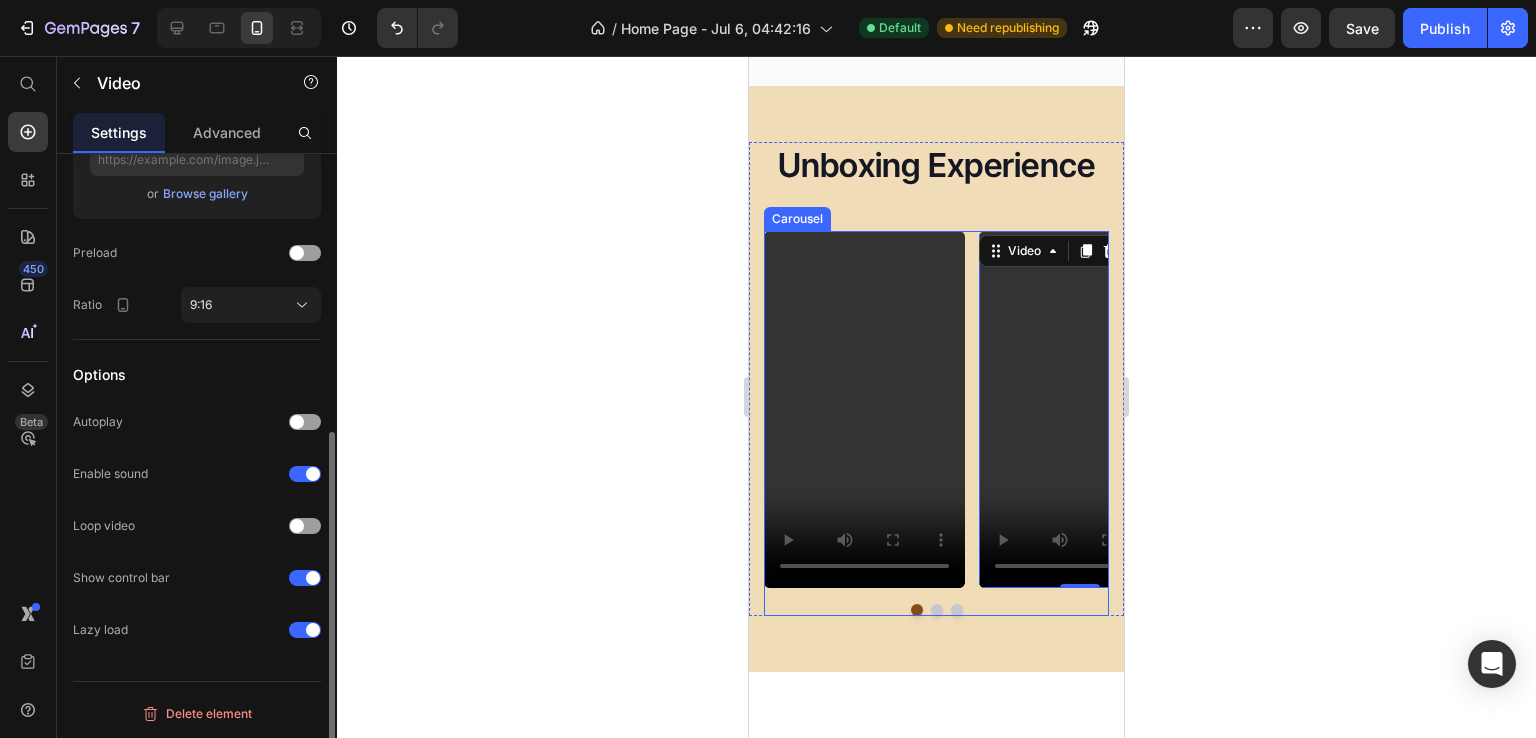 click at bounding box center [937, 610] 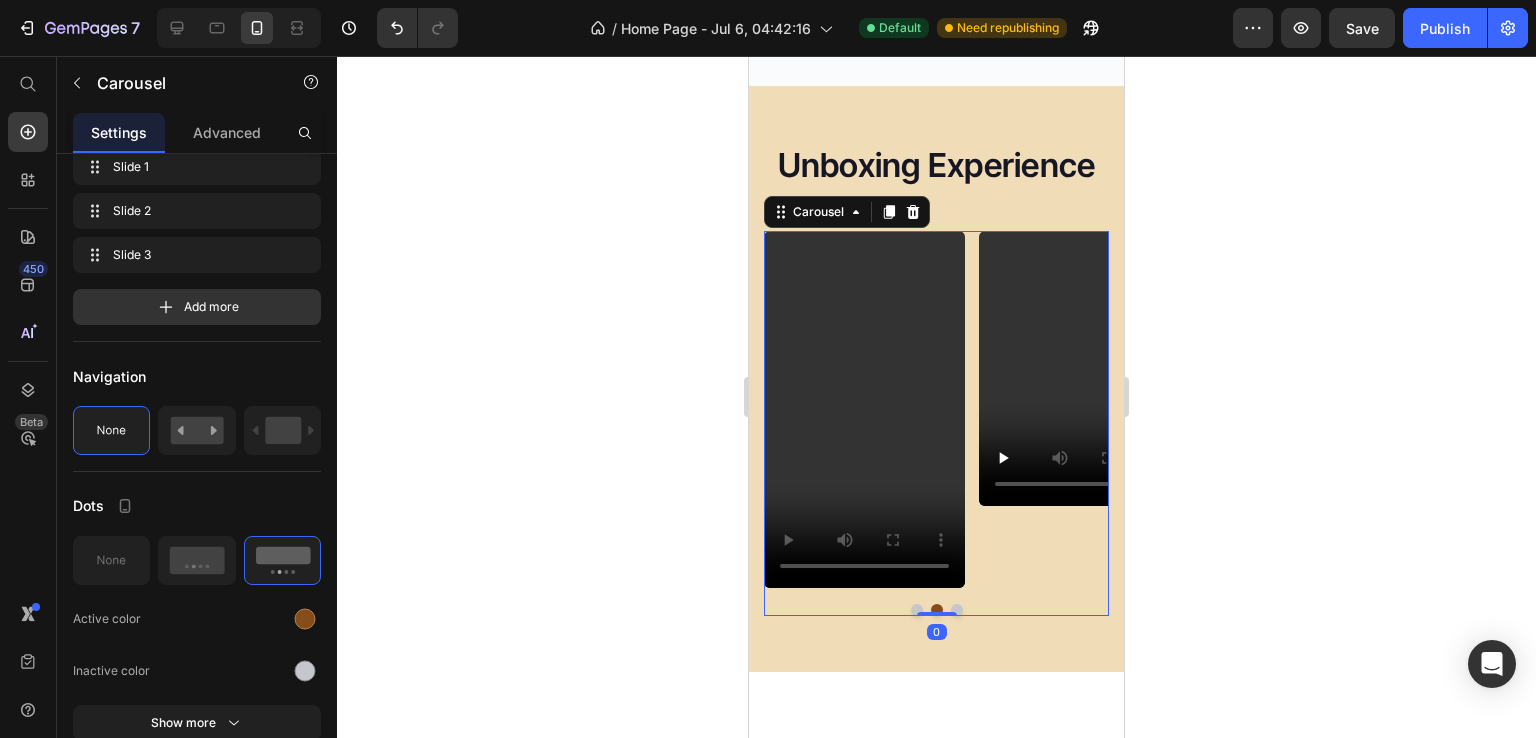 scroll, scrollTop: 0, scrollLeft: 0, axis: both 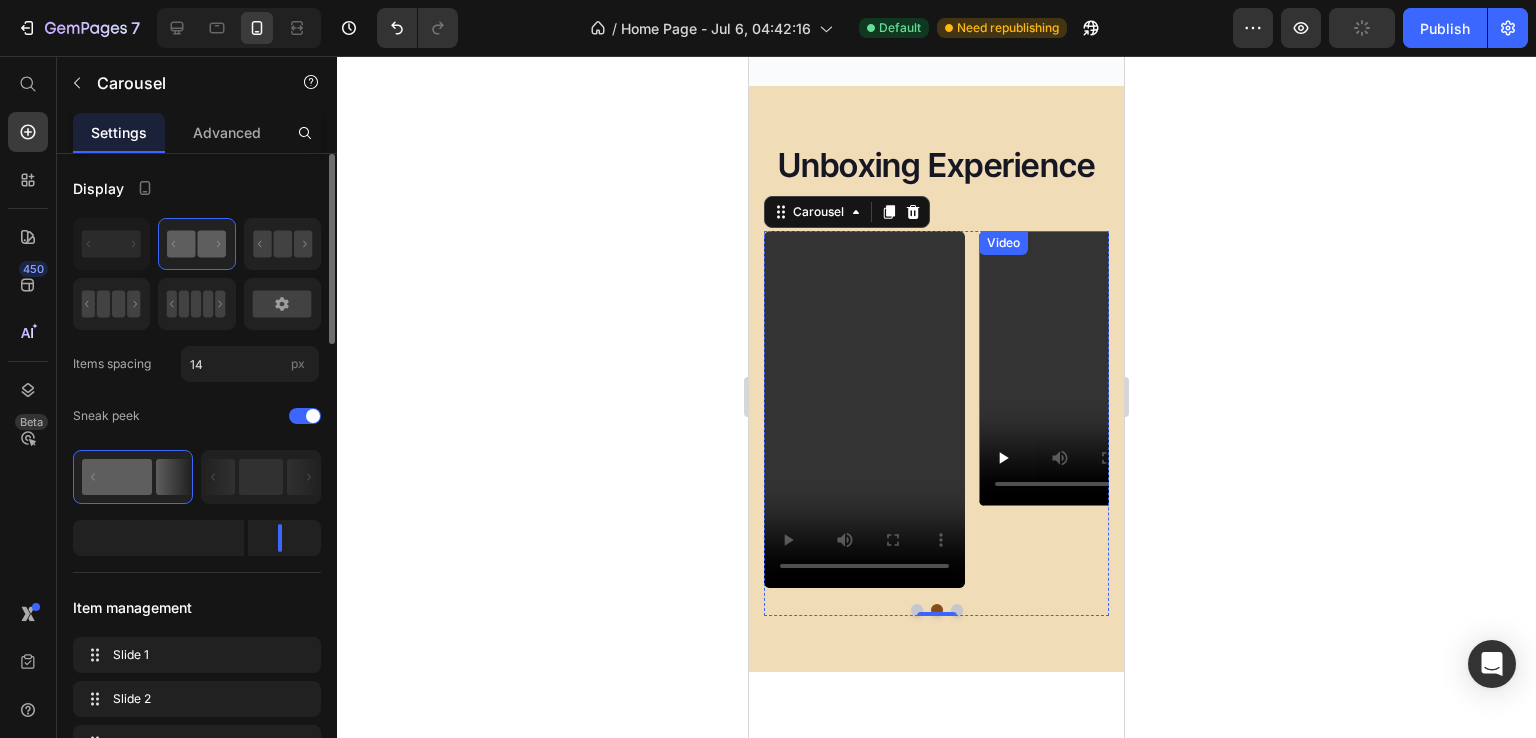 click at bounding box center (1079, 368) 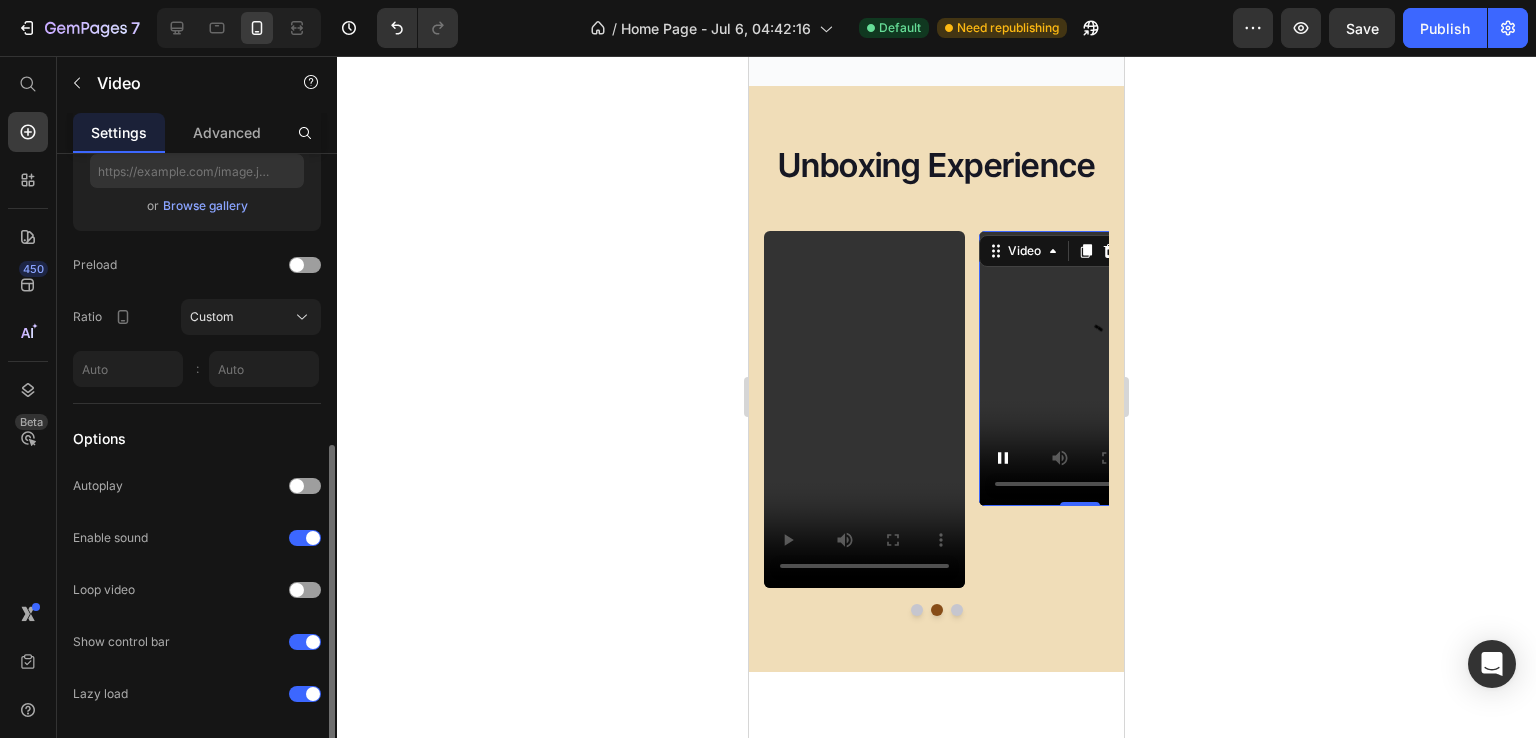 scroll, scrollTop: 540, scrollLeft: 0, axis: vertical 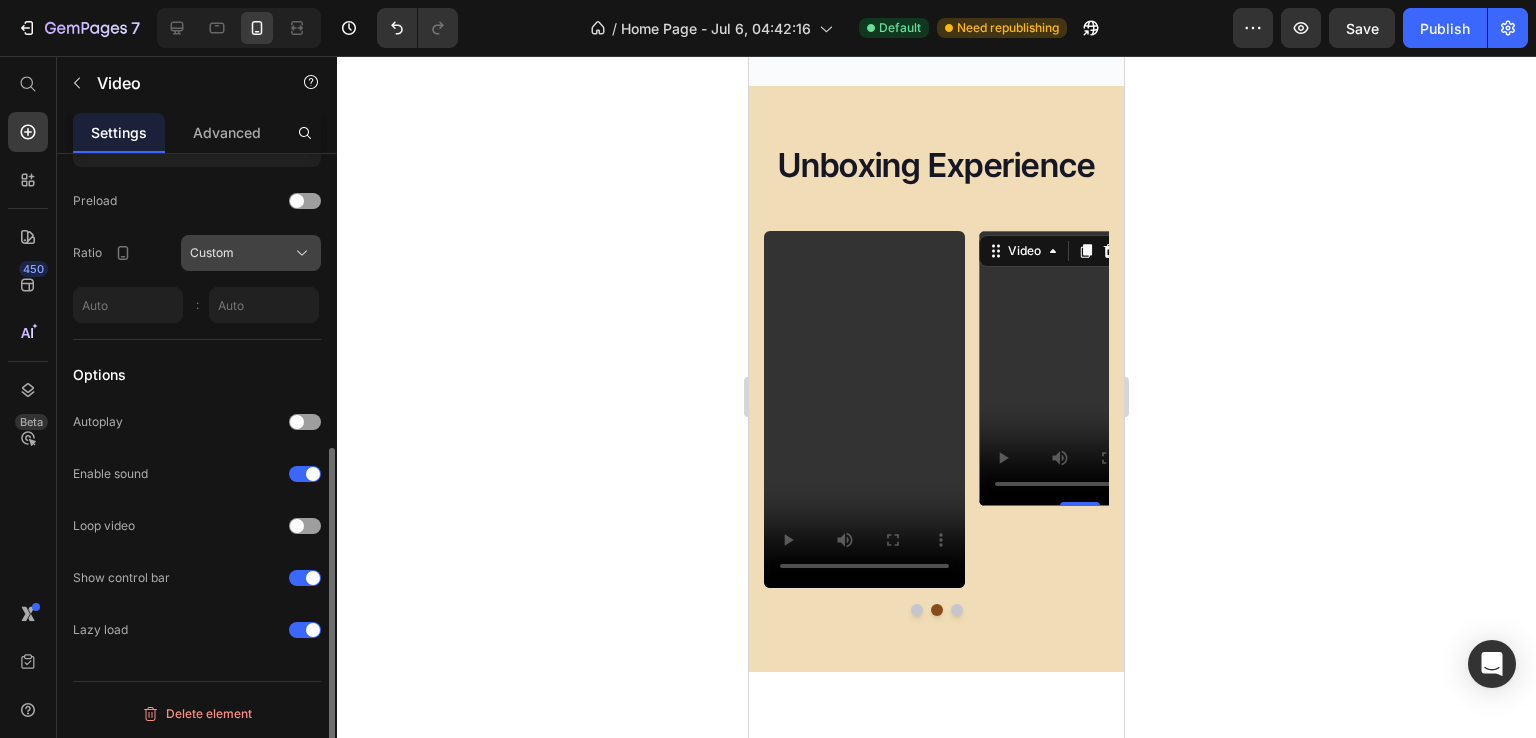 click on "Custom" 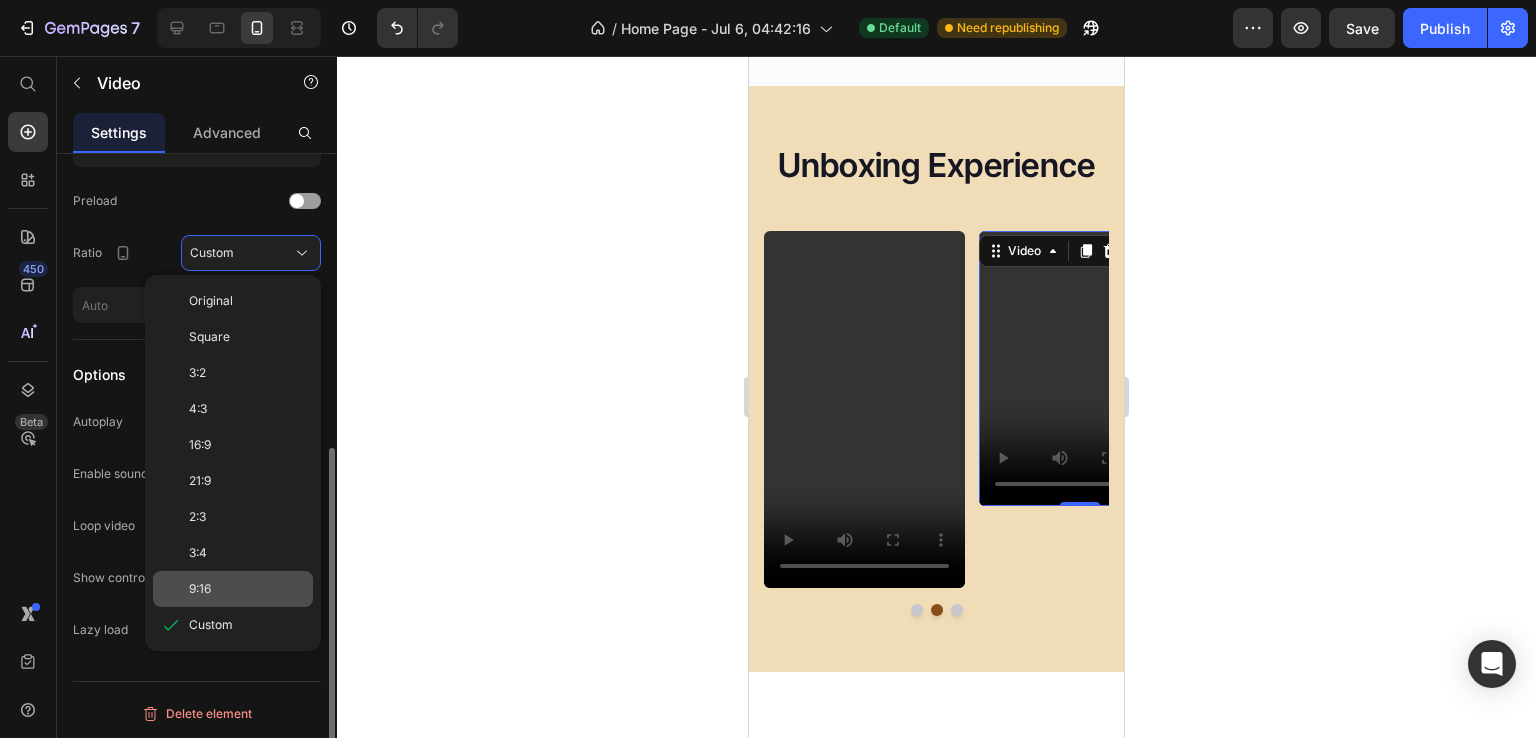 click on "9:16" 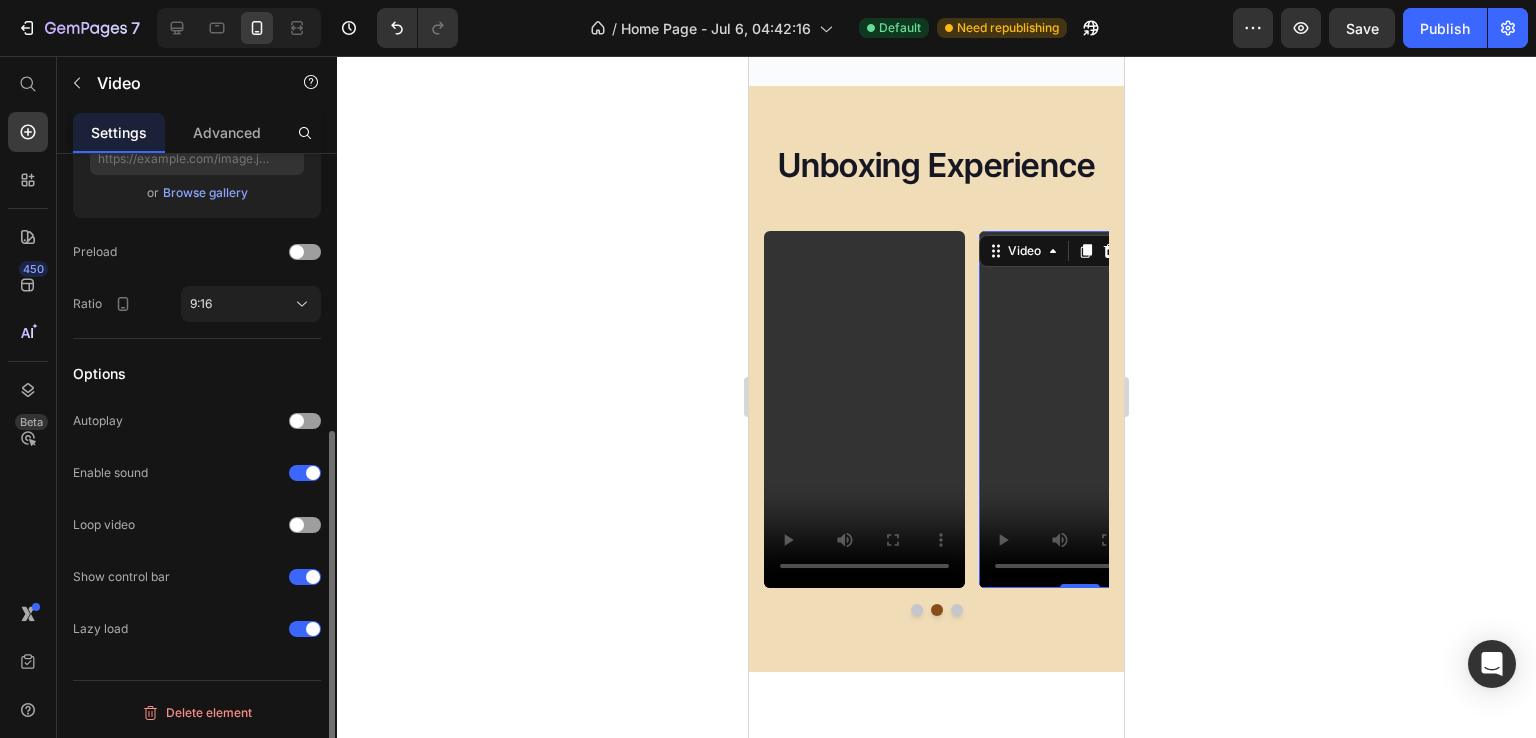 scroll, scrollTop: 488, scrollLeft: 0, axis: vertical 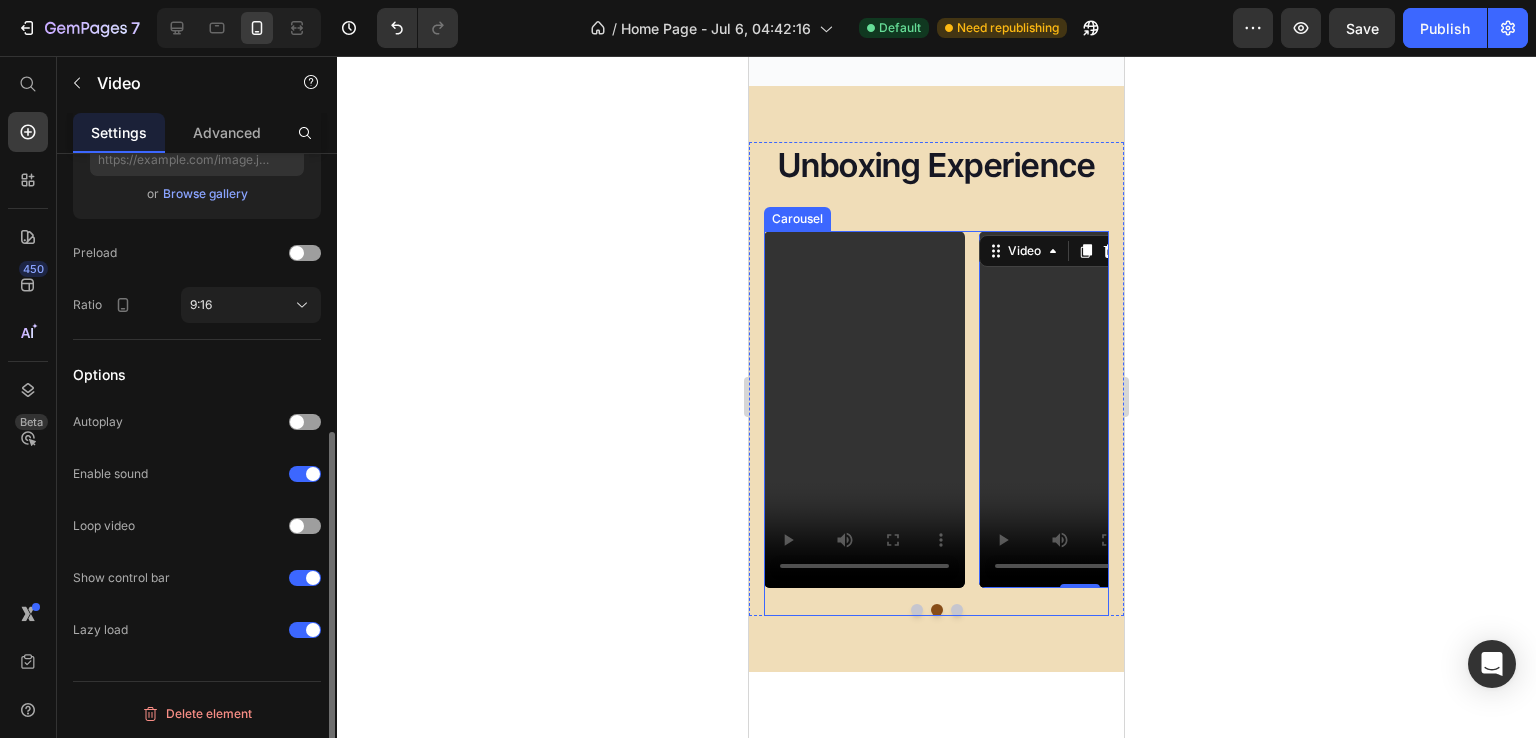 click at bounding box center [957, 610] 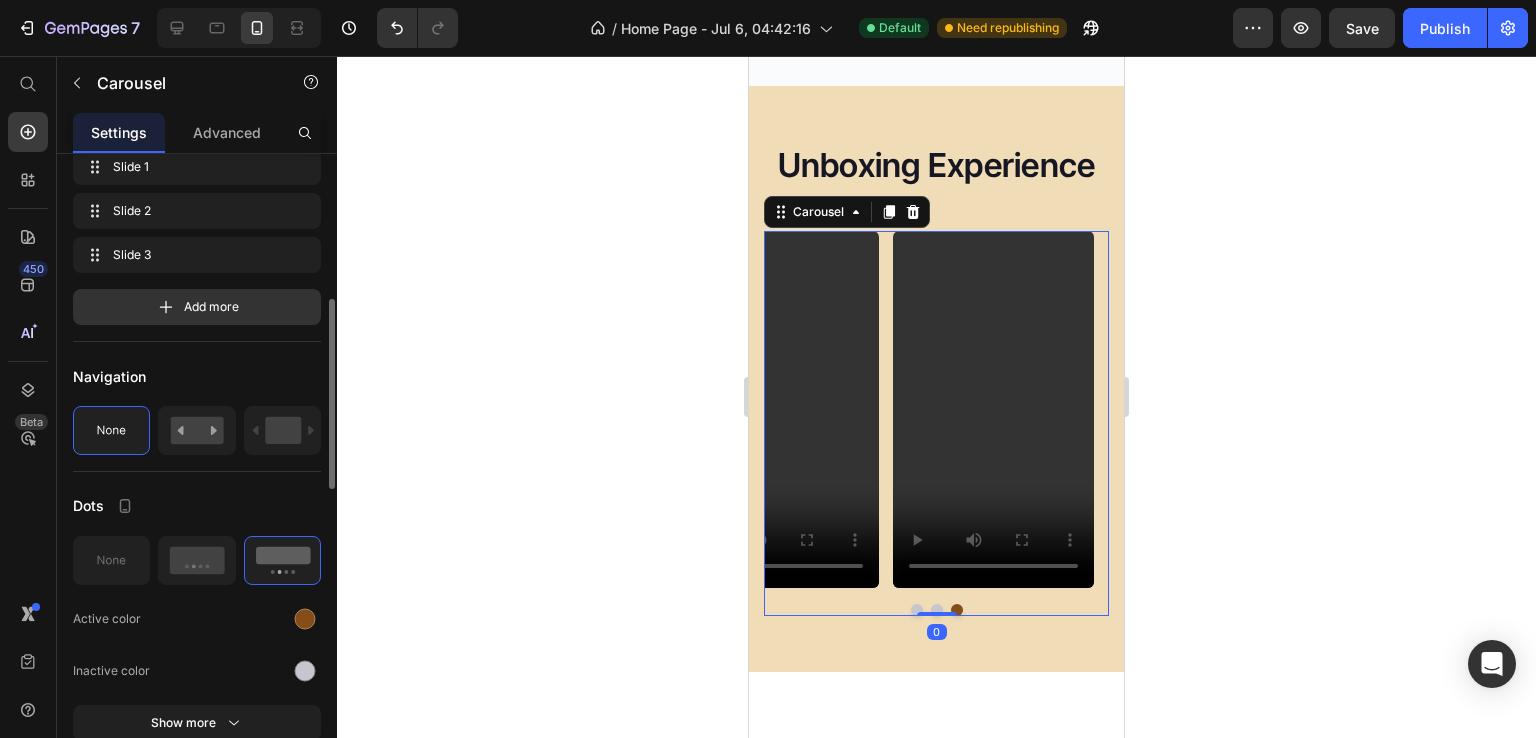 scroll, scrollTop: 0, scrollLeft: 0, axis: both 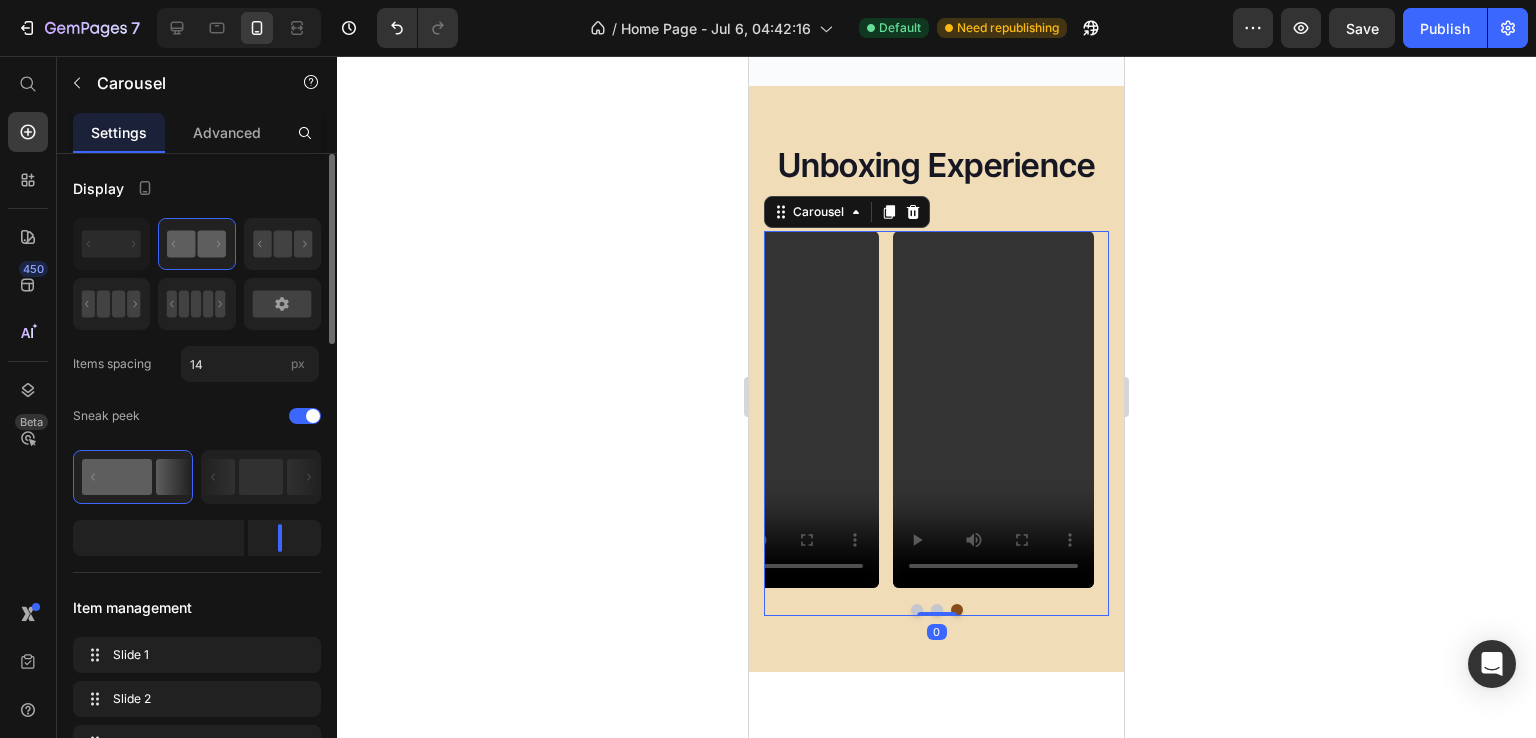click on "Video Video Video" at bounding box center (936, 423) 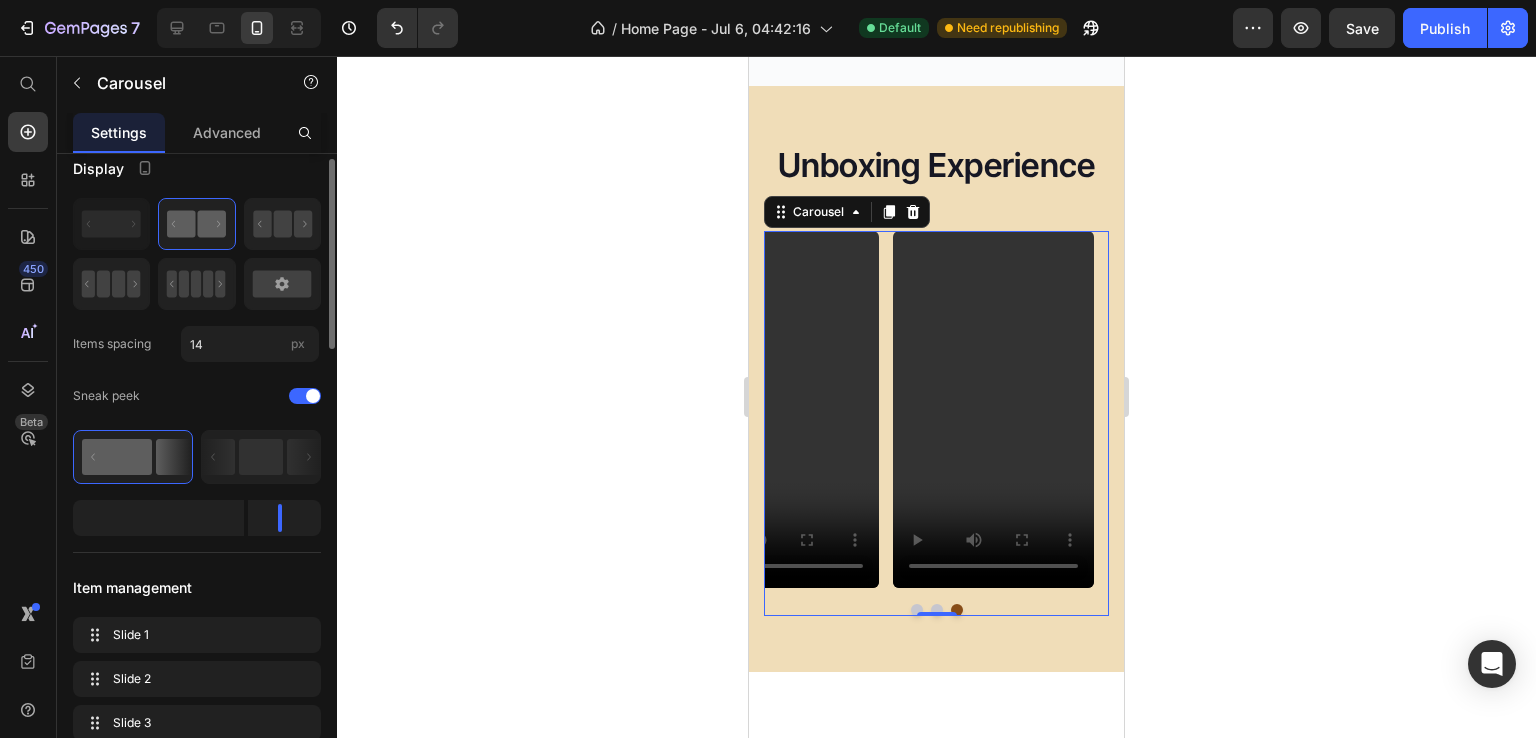 scroll, scrollTop: 26, scrollLeft: 0, axis: vertical 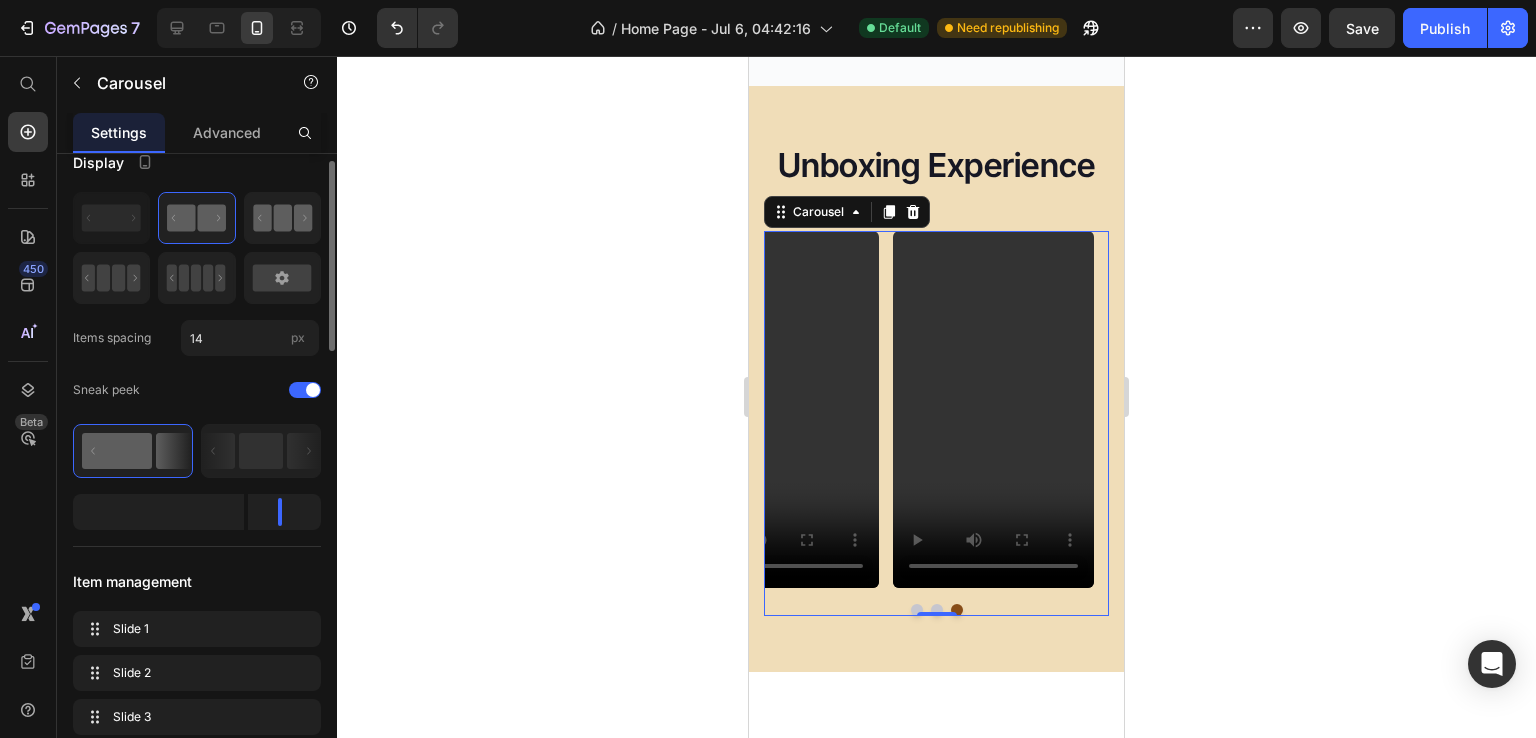 click 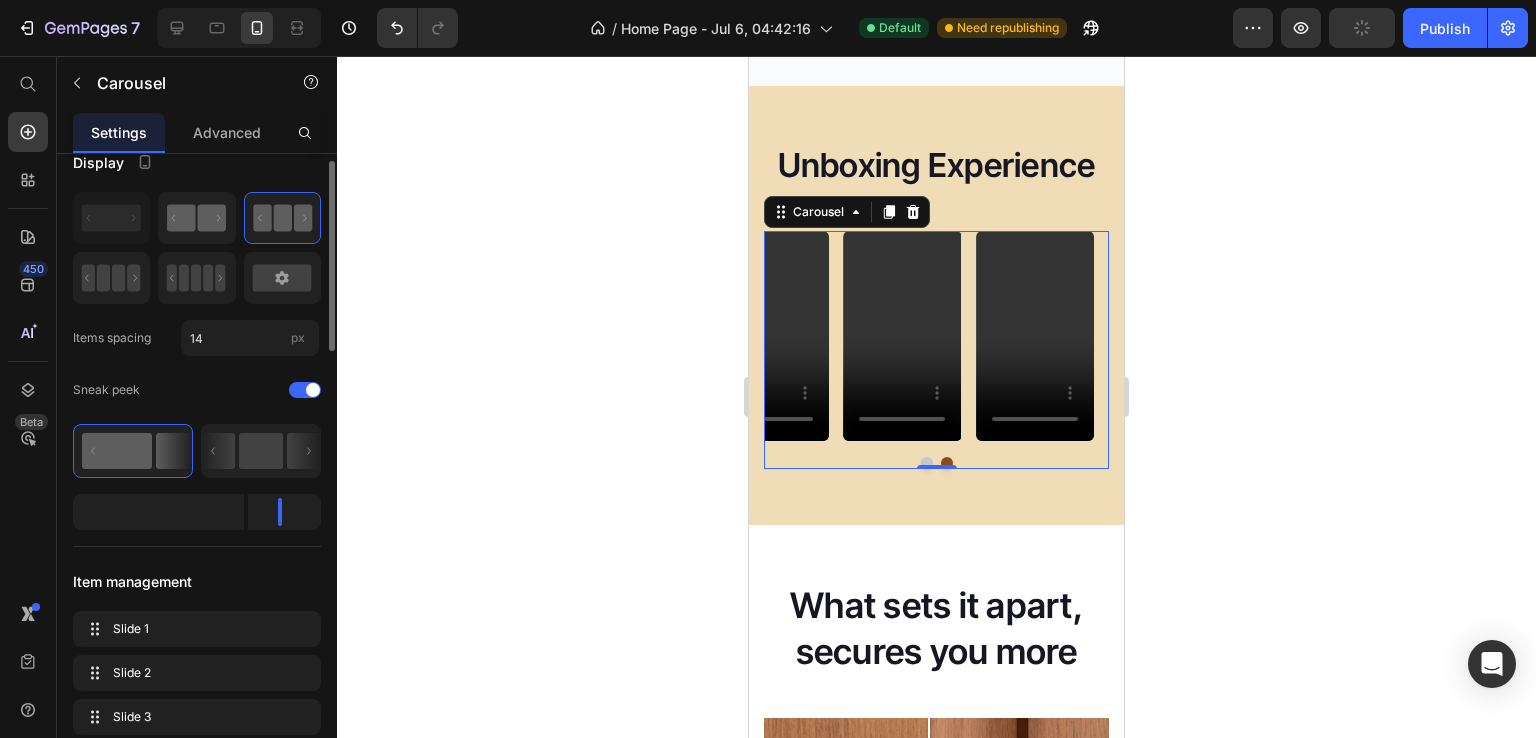 click 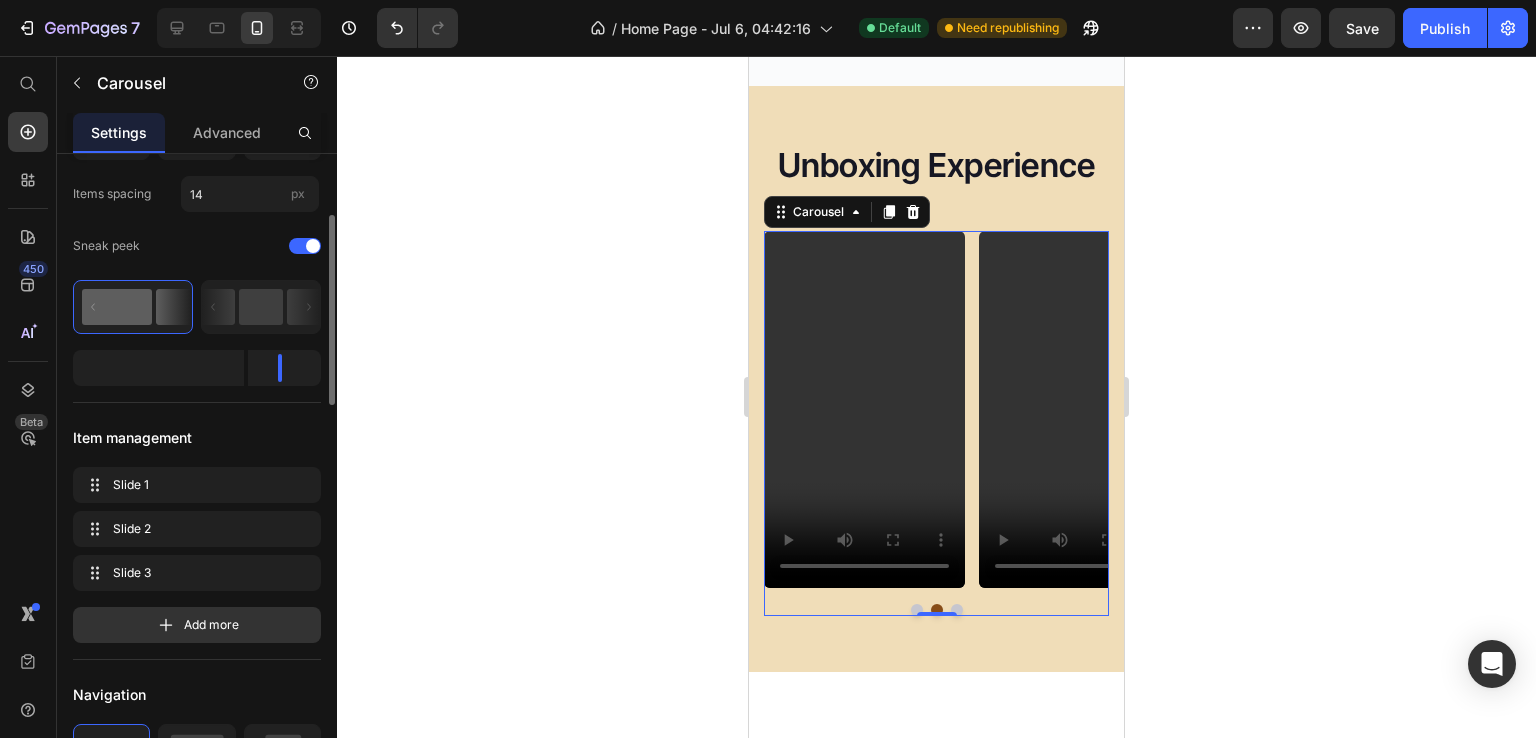 scroll, scrollTop: 186, scrollLeft: 0, axis: vertical 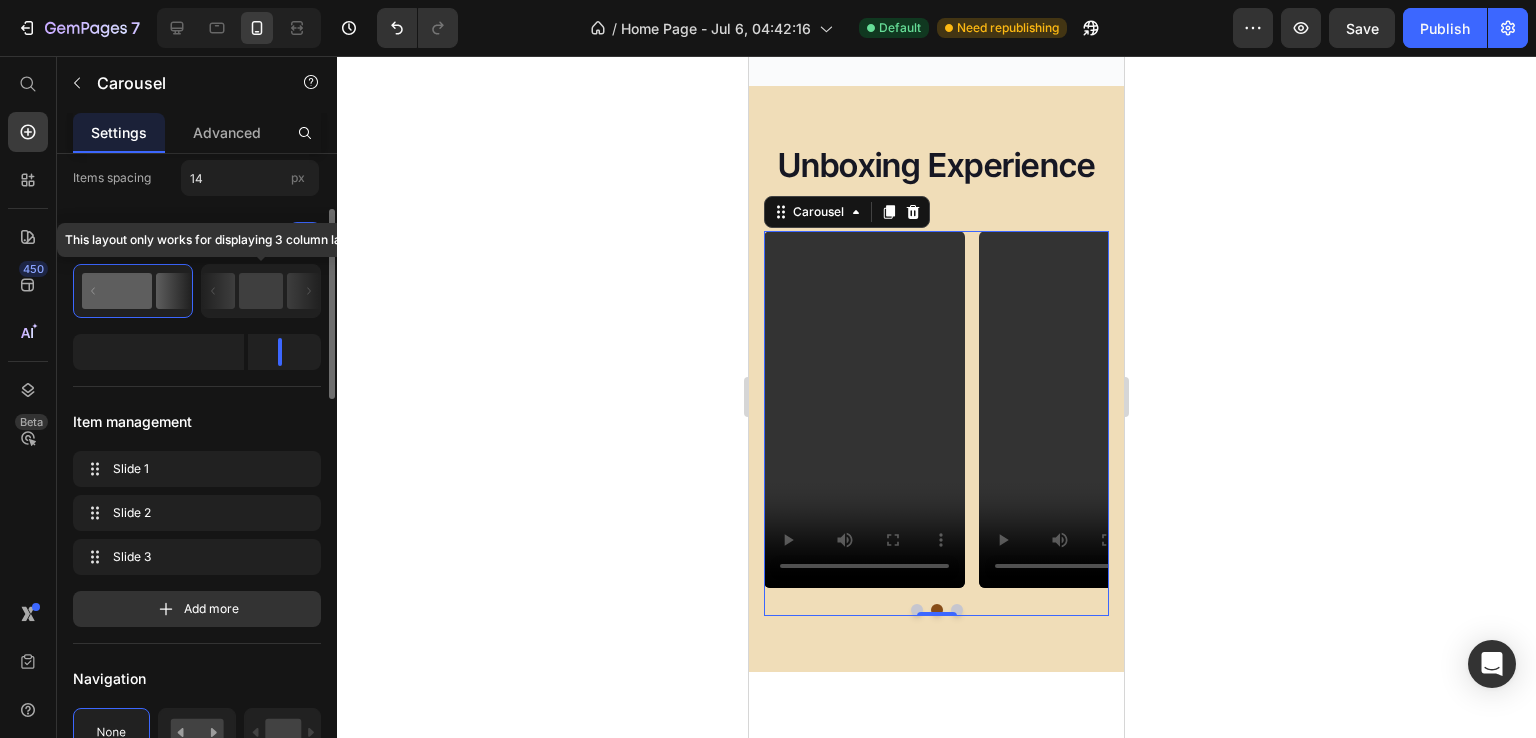 click 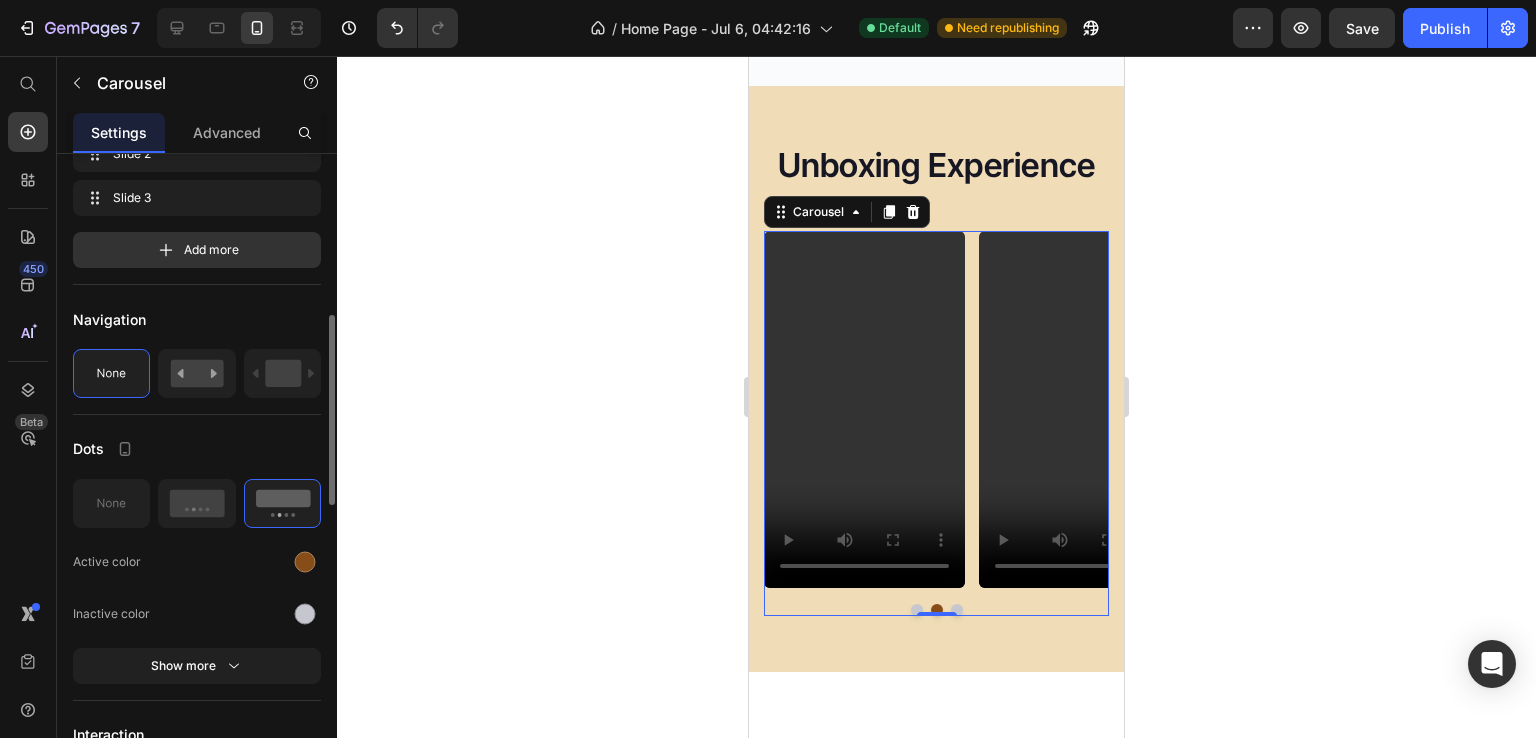 scroll, scrollTop: 546, scrollLeft: 0, axis: vertical 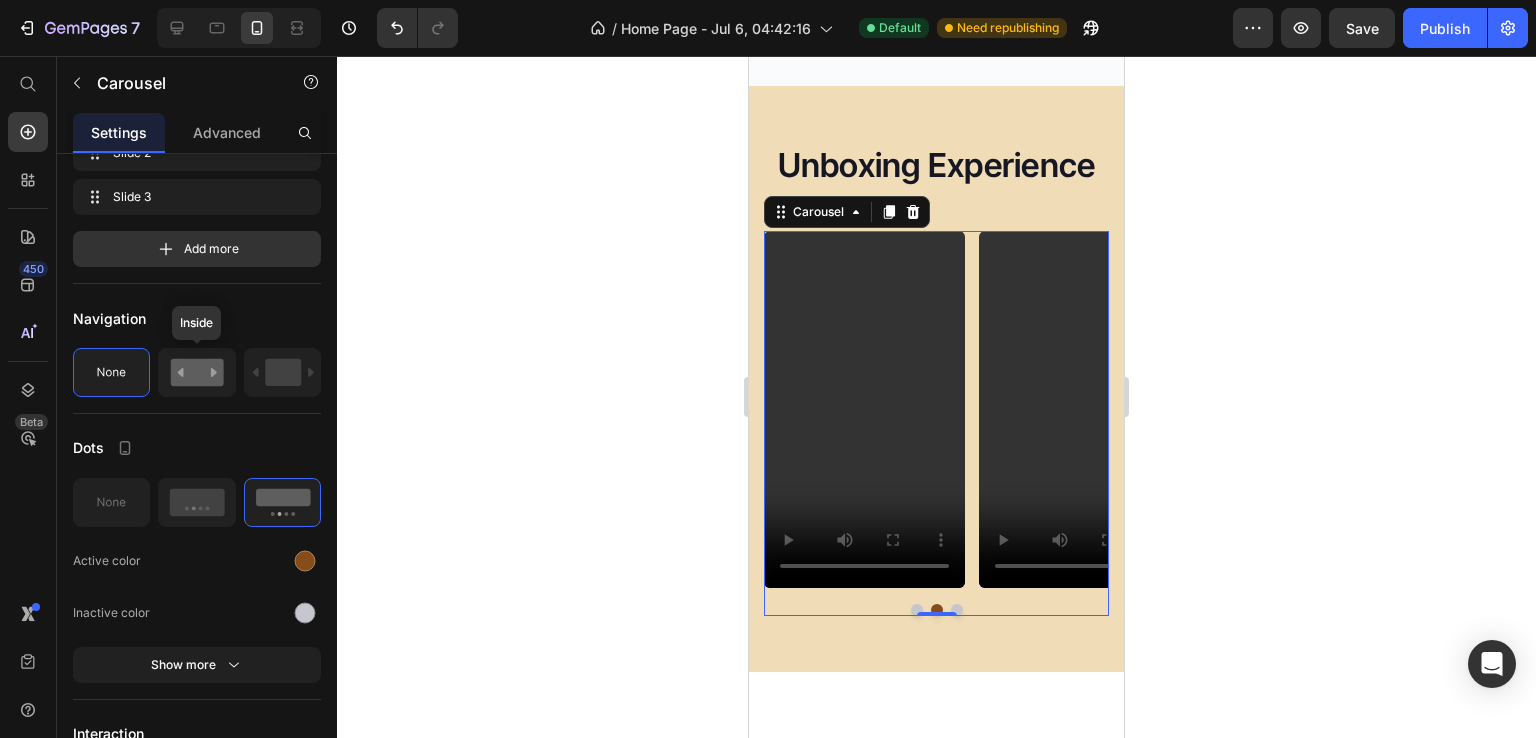 click 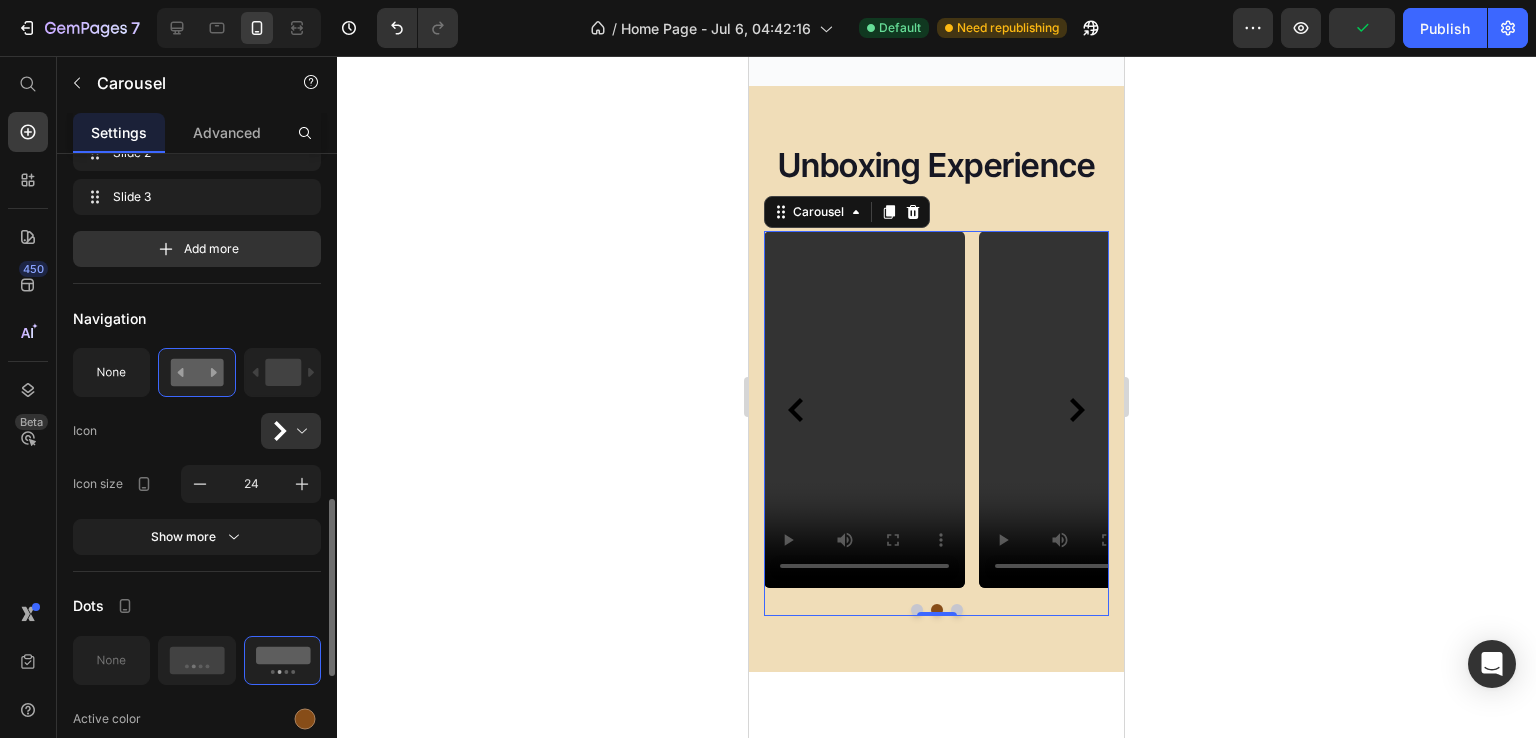 scroll, scrollTop: 731, scrollLeft: 0, axis: vertical 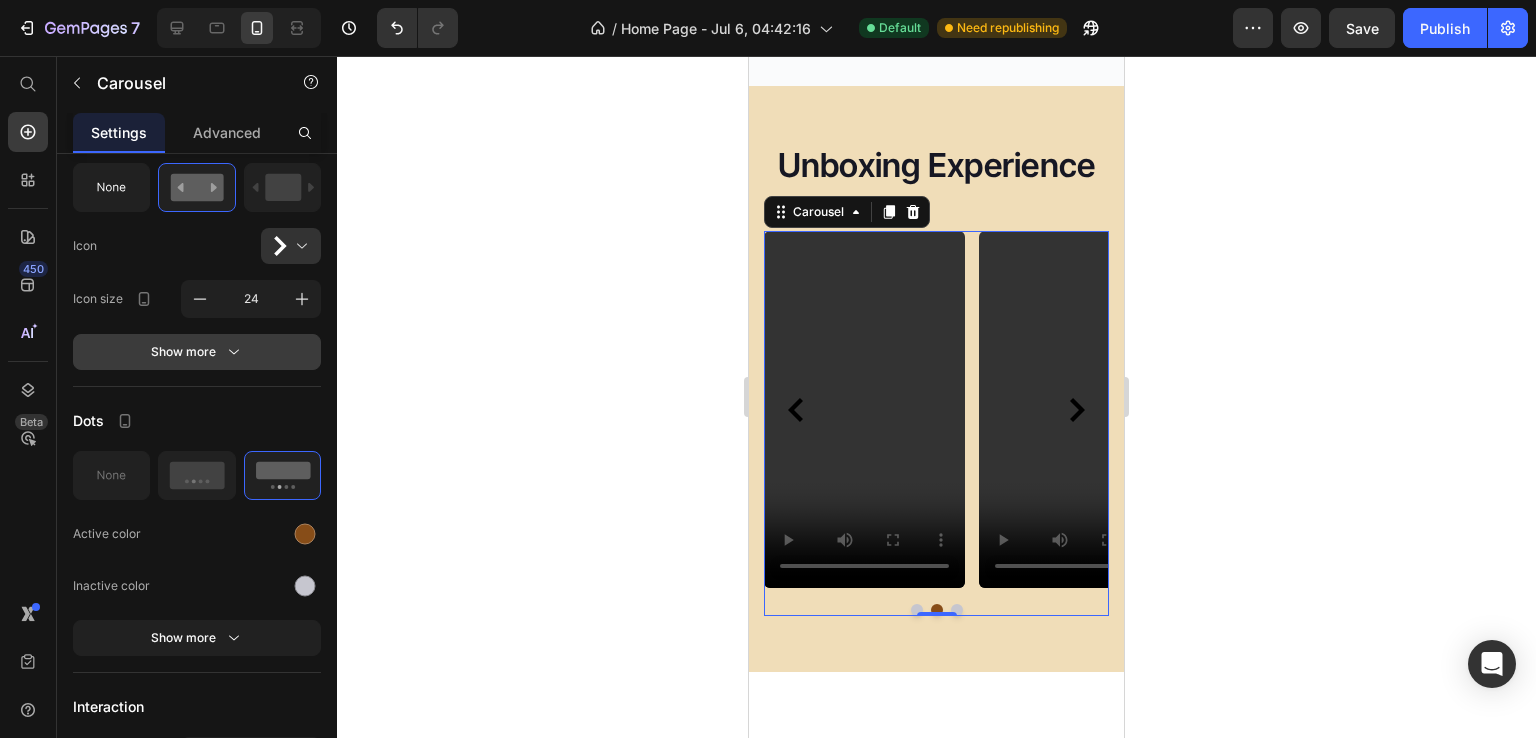 click on "Show more" at bounding box center [197, 352] 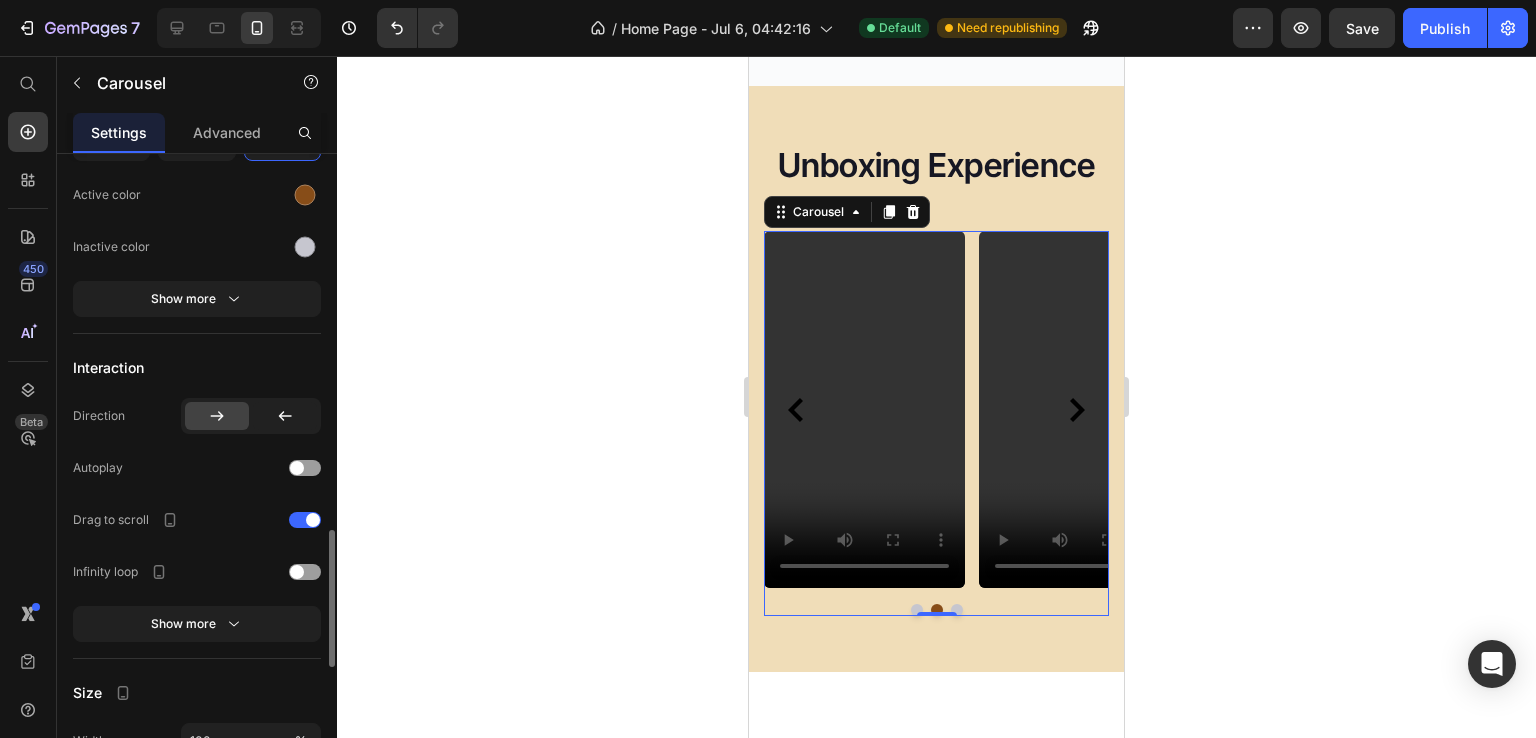 scroll, scrollTop: 1749, scrollLeft: 0, axis: vertical 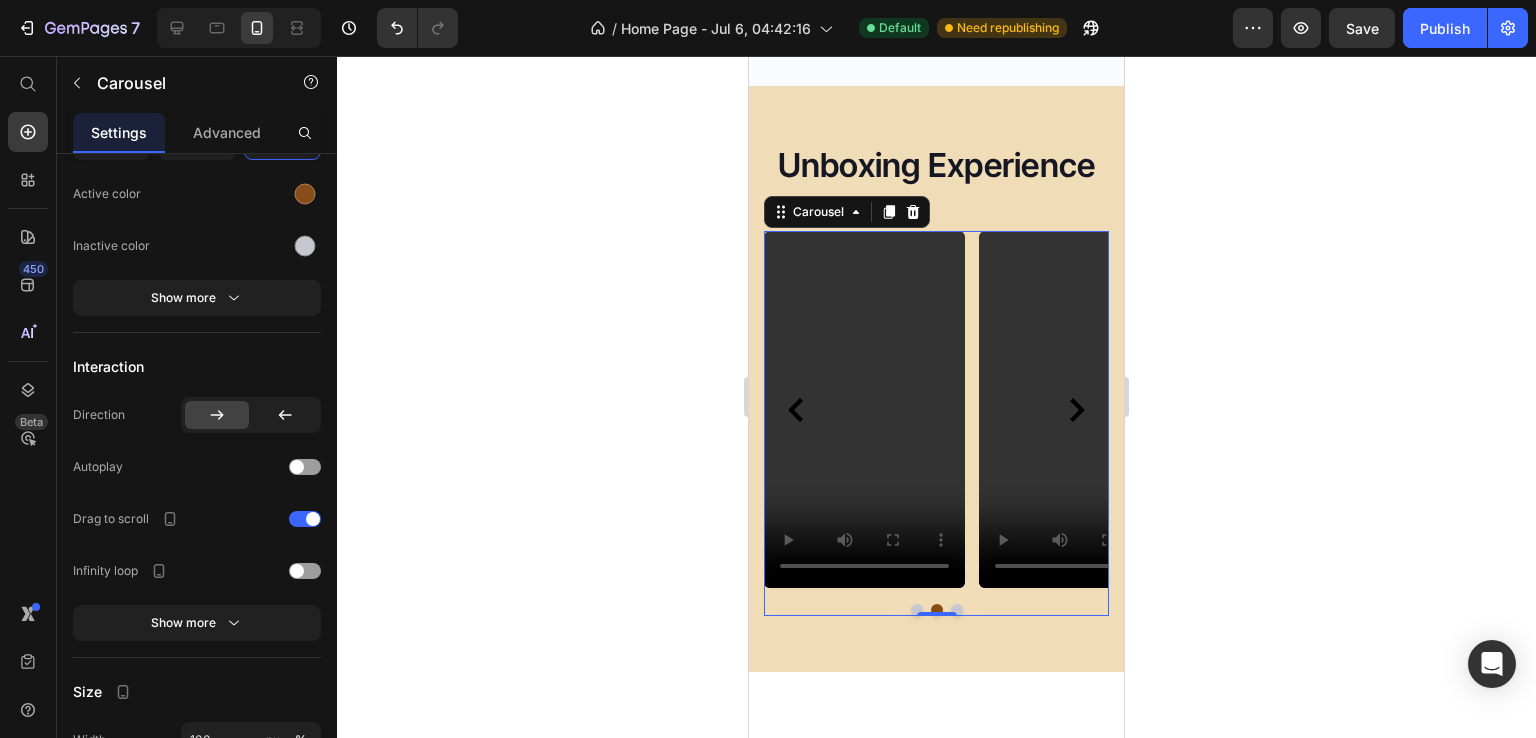 click 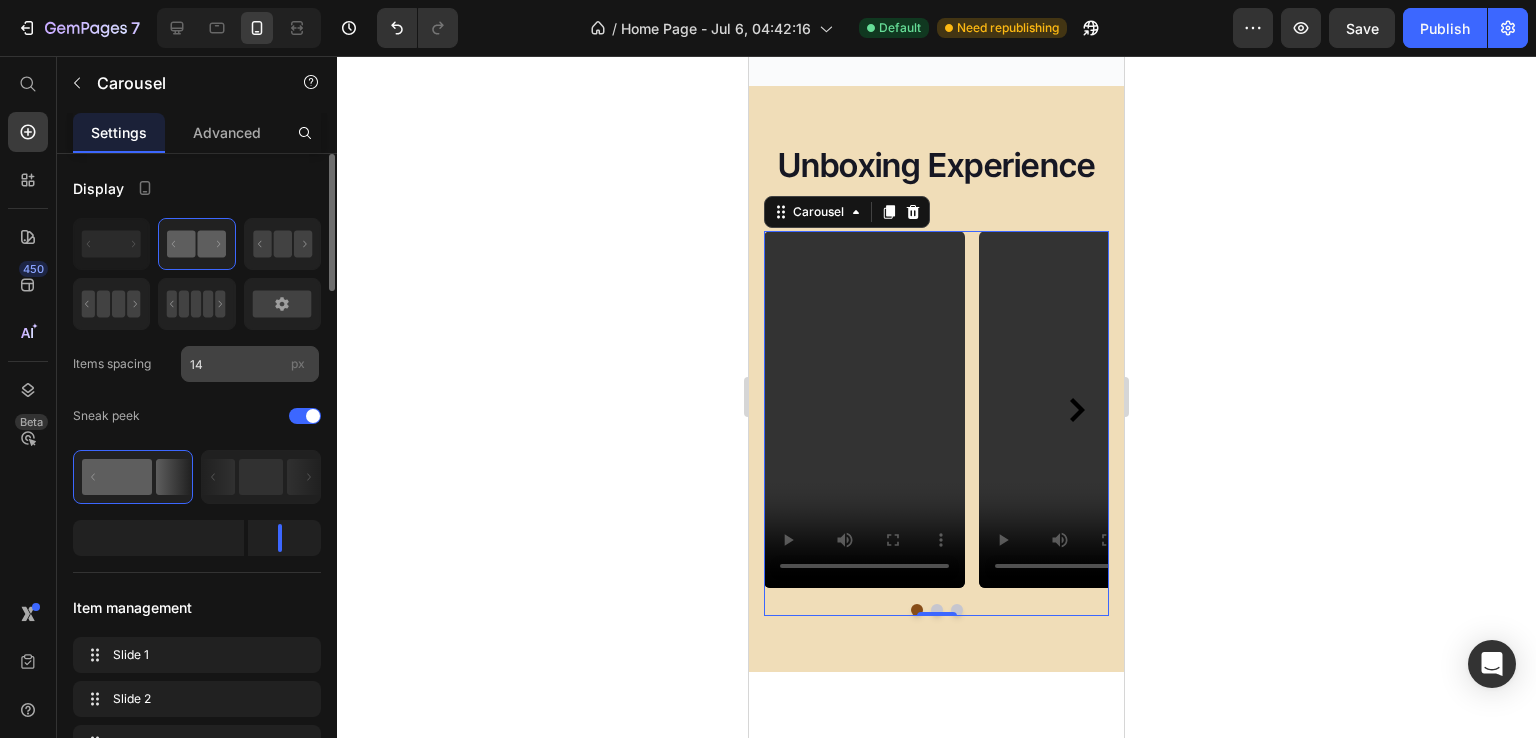 scroll, scrollTop: 0, scrollLeft: 0, axis: both 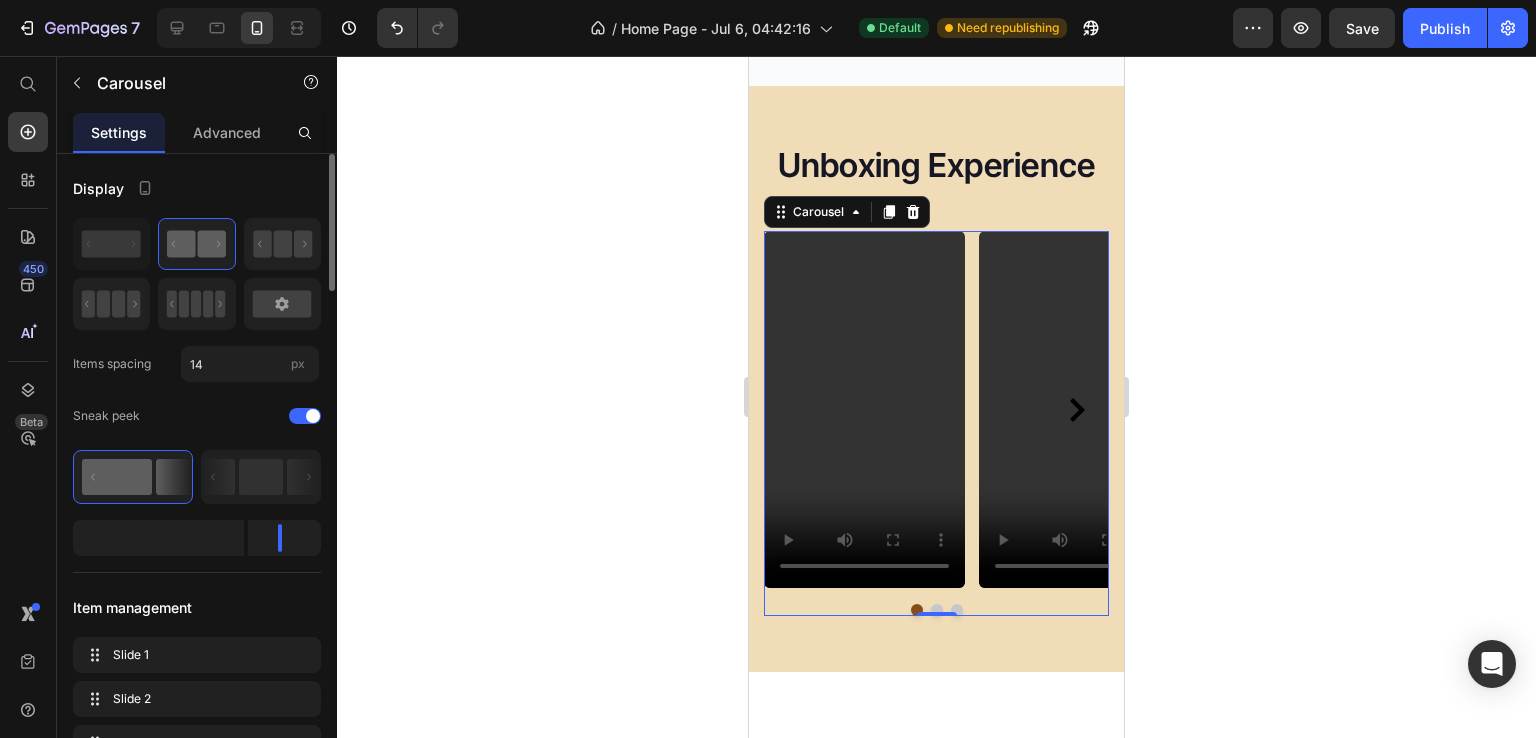 click 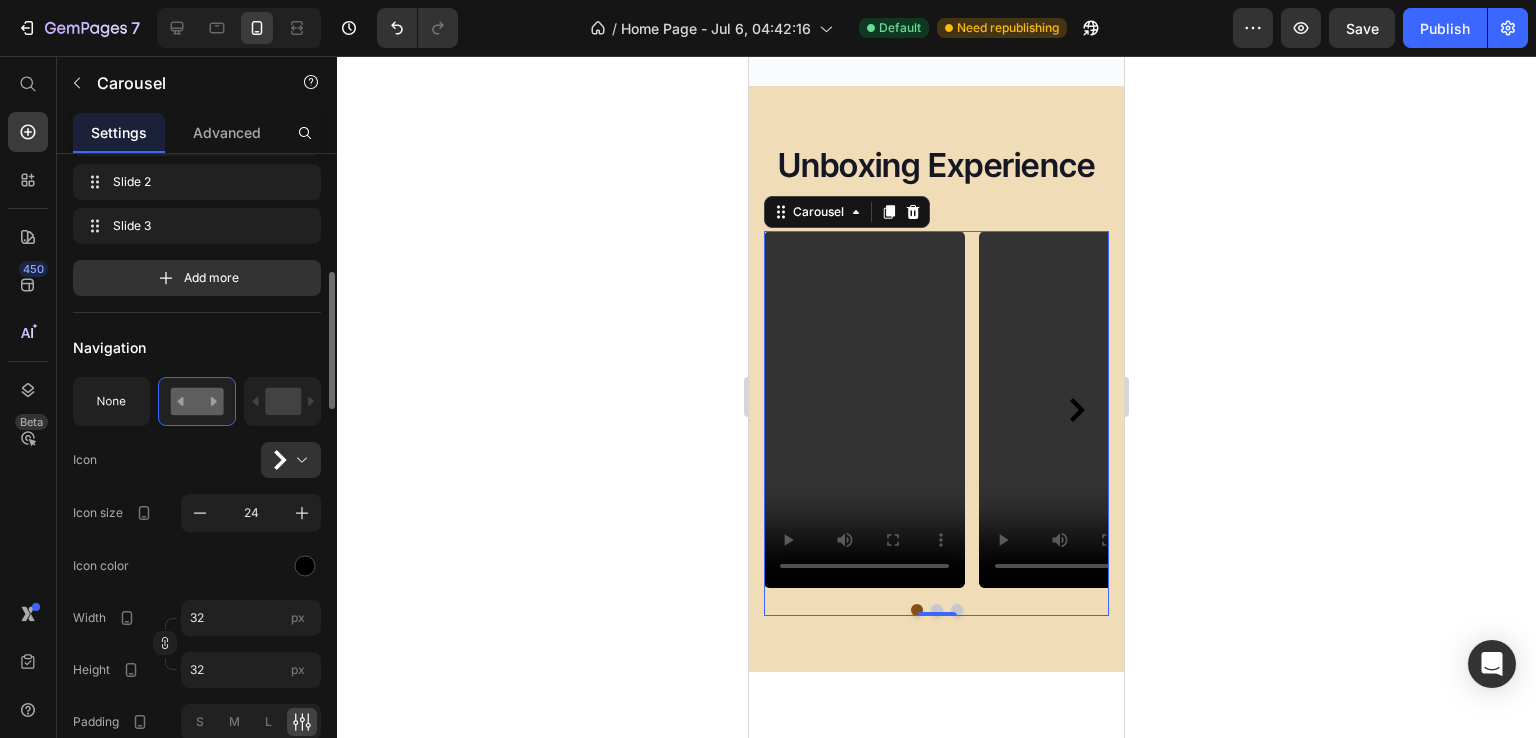 scroll, scrollTop: 523, scrollLeft: 0, axis: vertical 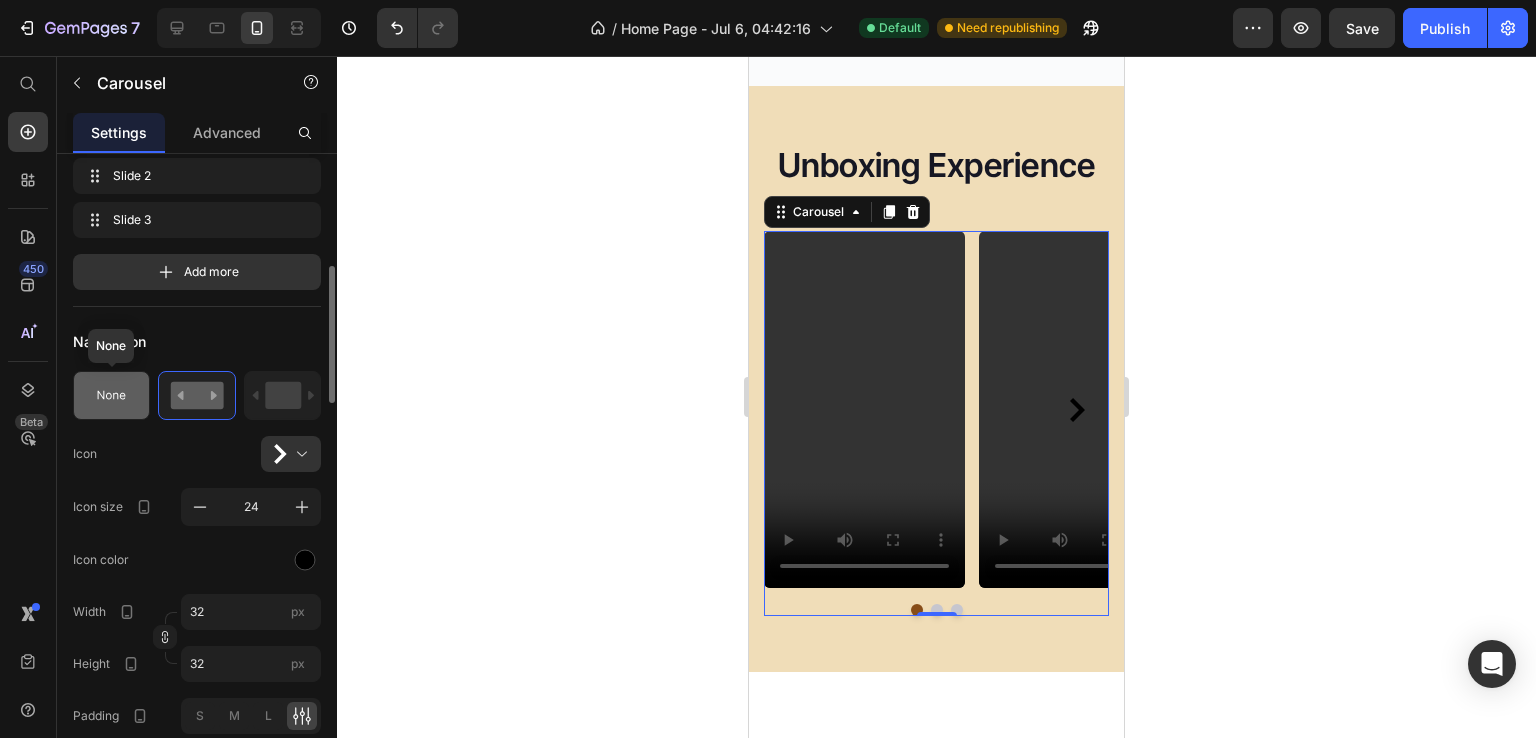 click 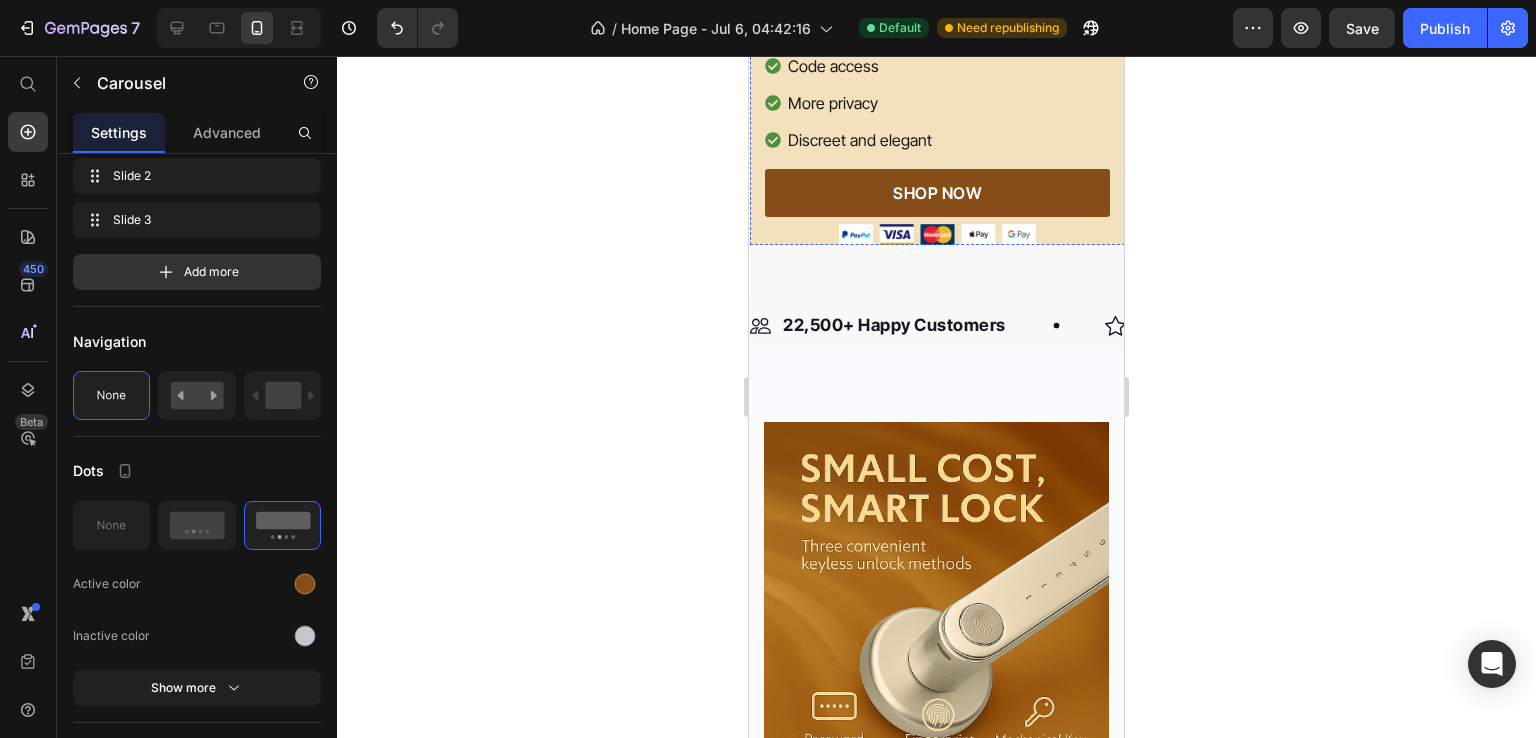 scroll, scrollTop: 724, scrollLeft: 0, axis: vertical 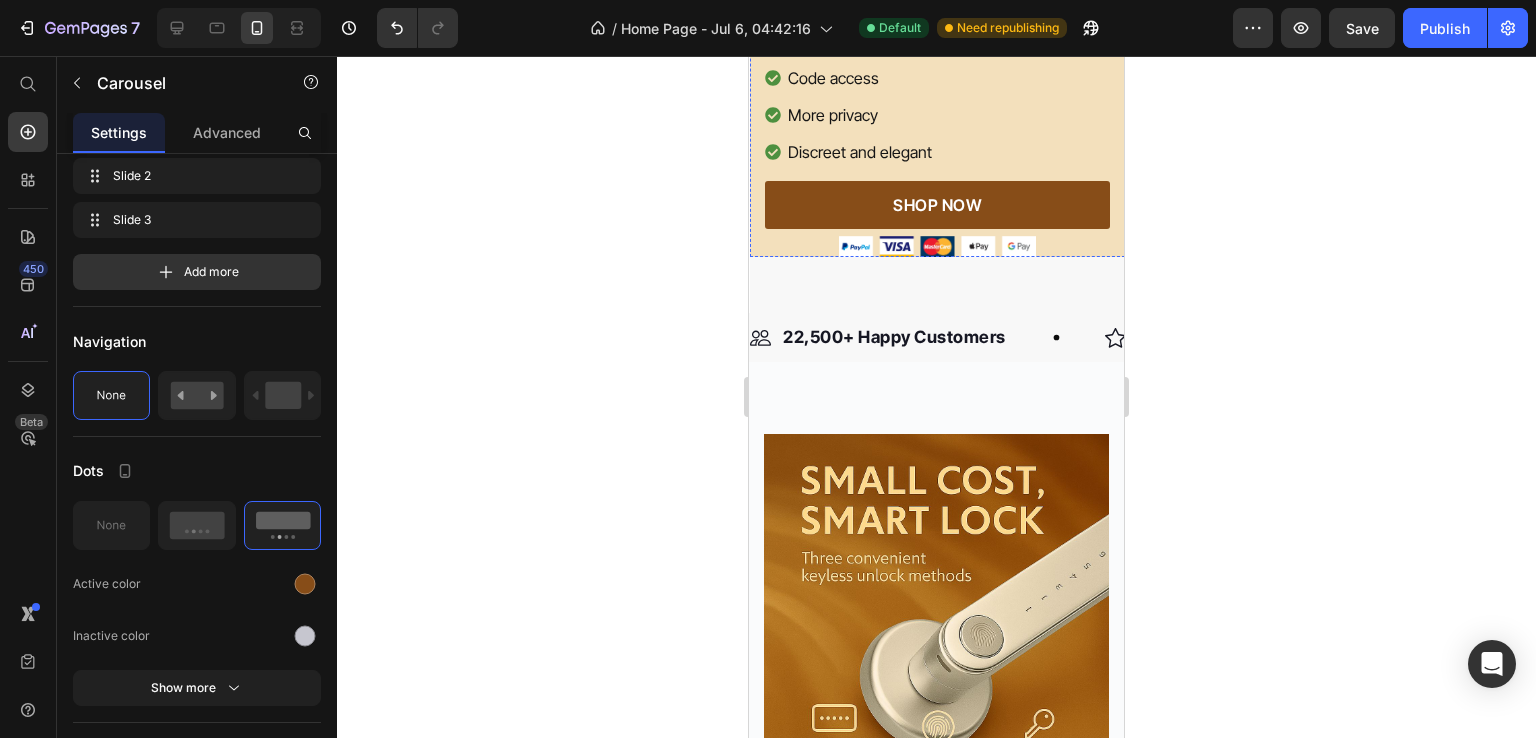 click on "Product Images 4-in-1 Fingerprint Lock Product Title                Icon                Icon                Icon                Icon                Icon Icon List Hoz (354 Reviews) Text block Row $84.99 Product Price $49.99 Product Price Row Row Fingerprint unlocking Code access More privacy Discreet and elegant Item list GET IT NOW Product Cart Button Row Row Product Section 2" at bounding box center (936, 814) 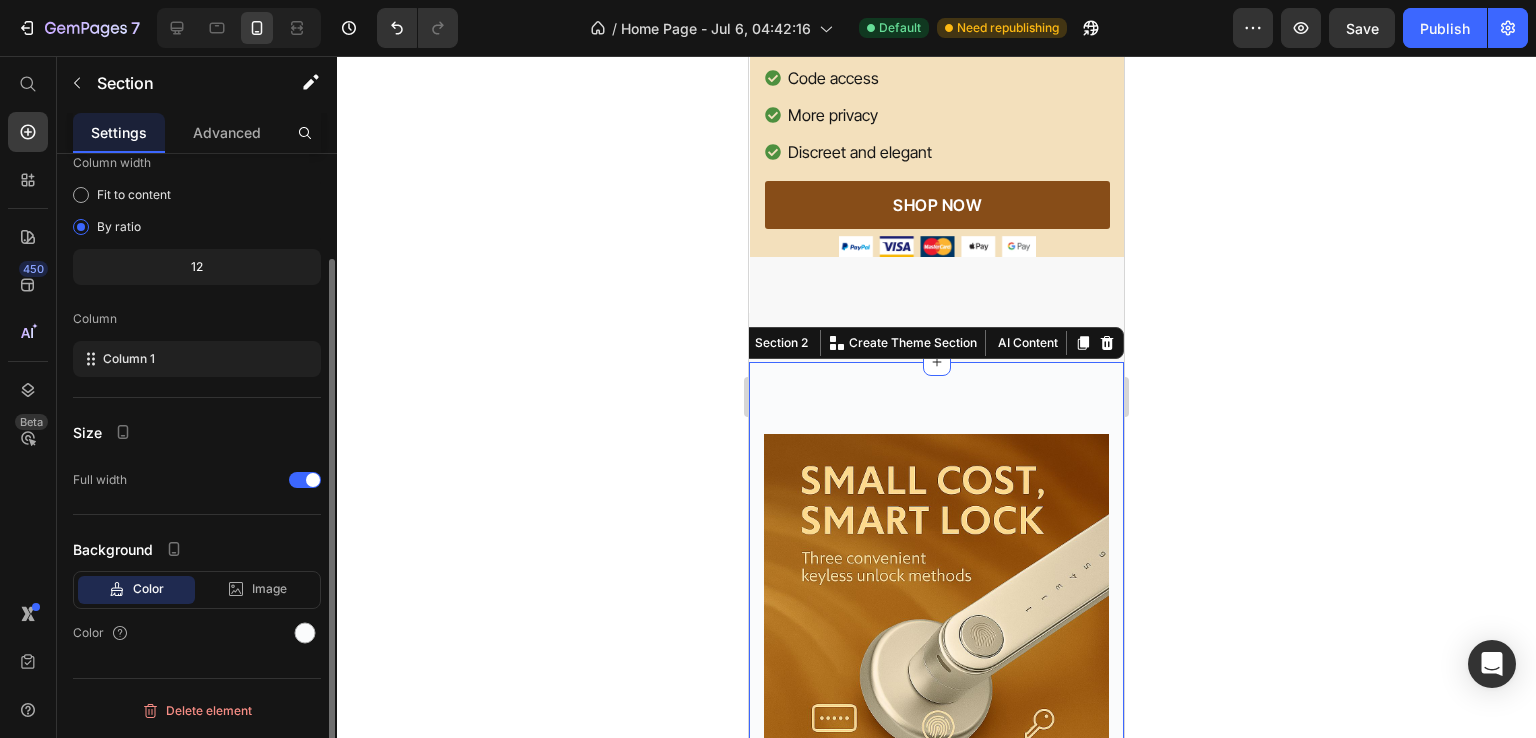 scroll, scrollTop: 600, scrollLeft: 0, axis: vertical 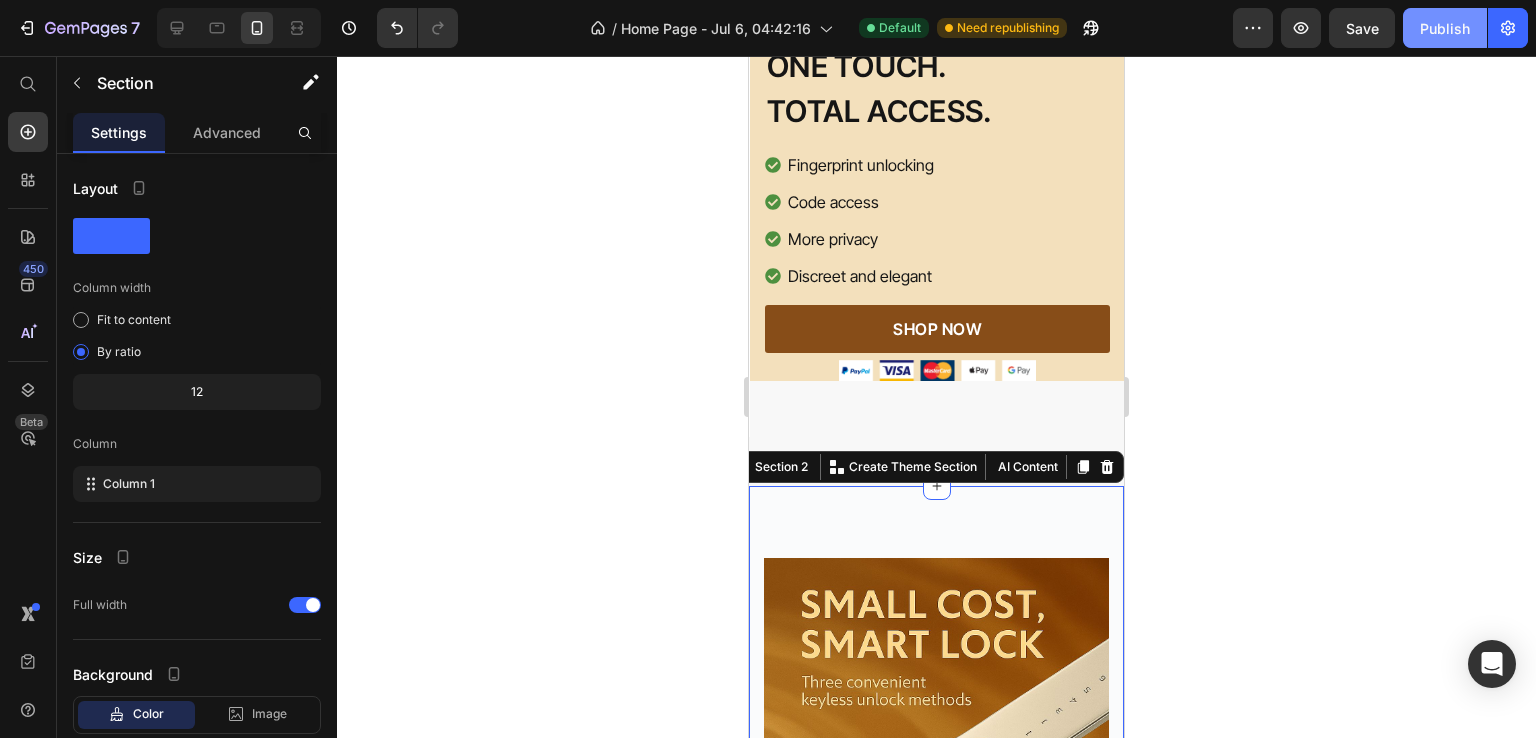 click on "Publish" 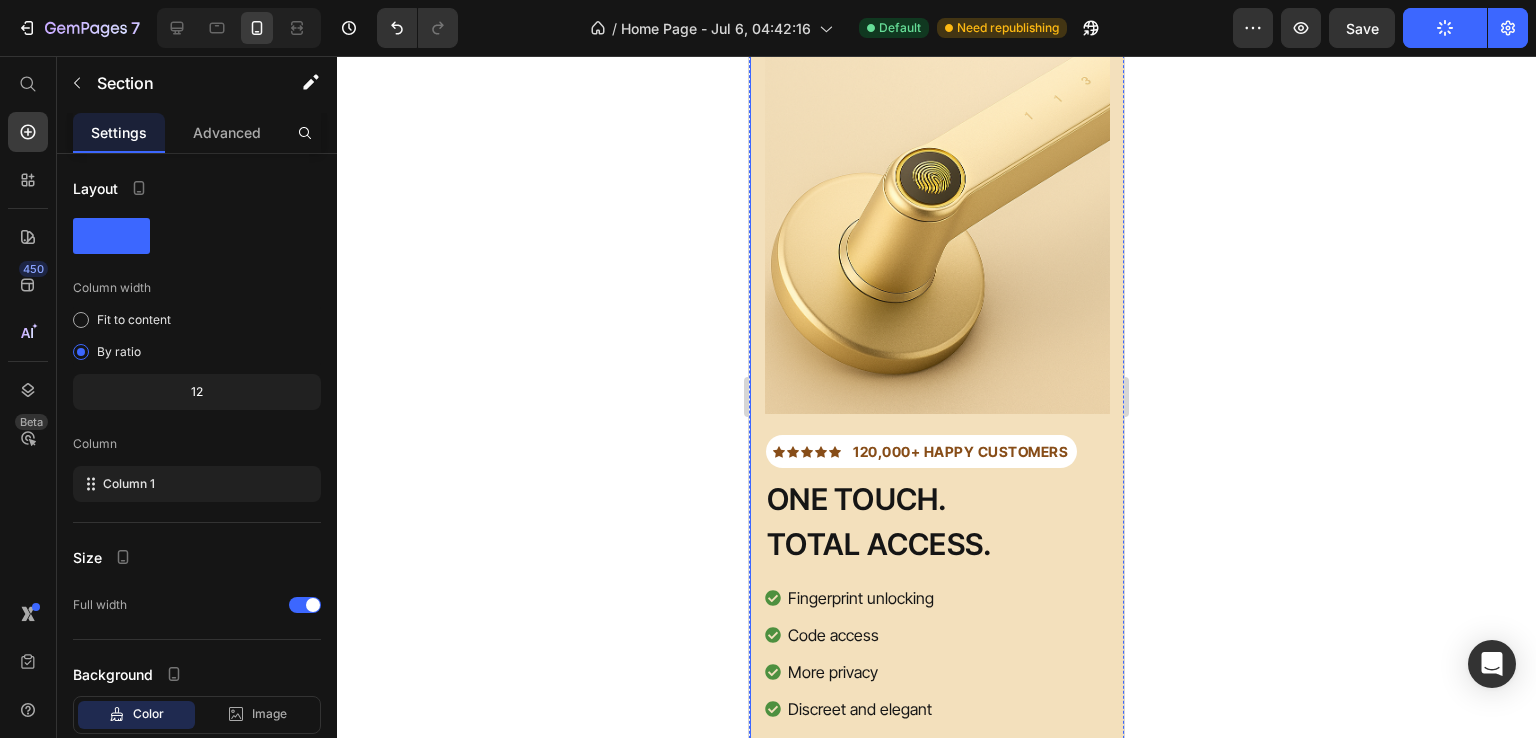 scroll, scrollTop: 0, scrollLeft: 0, axis: both 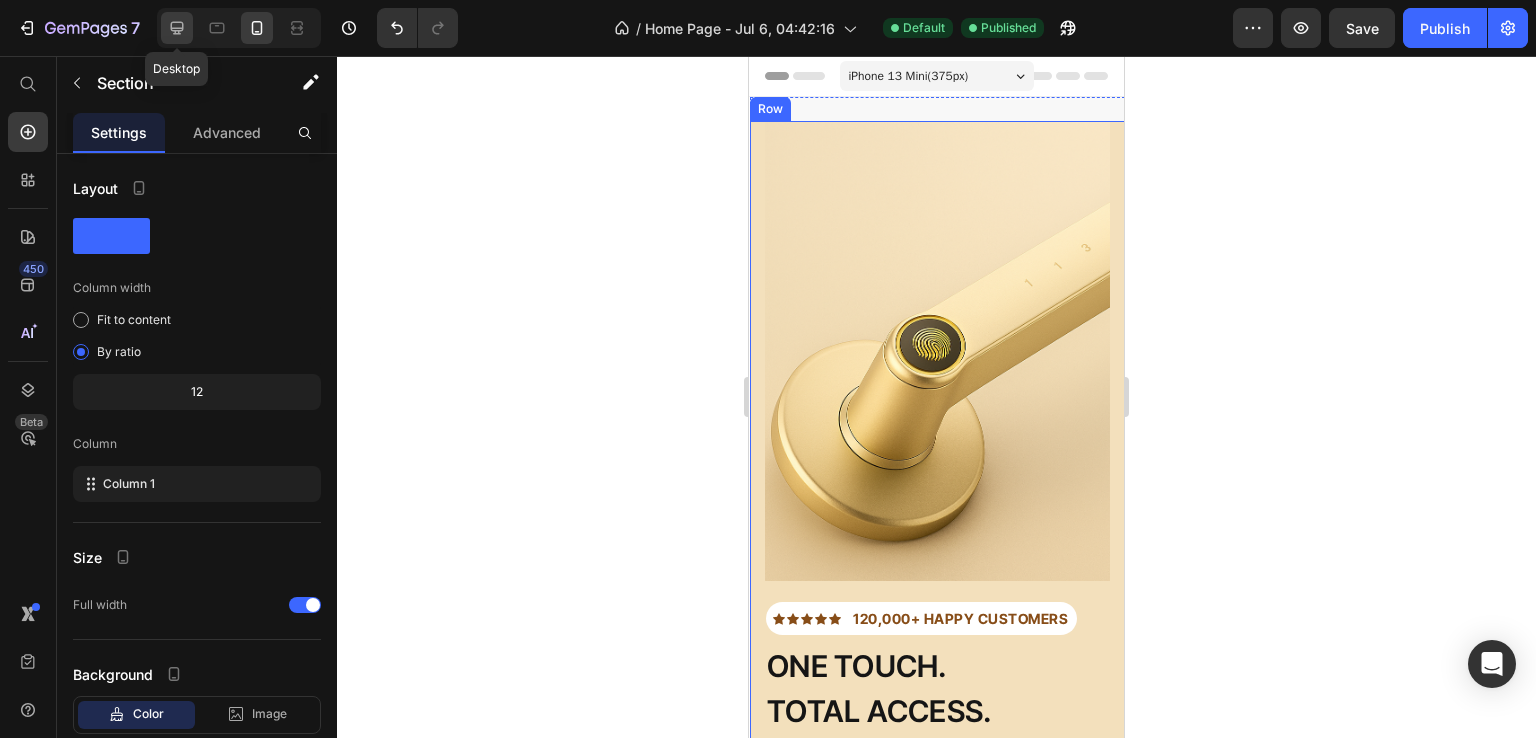 click 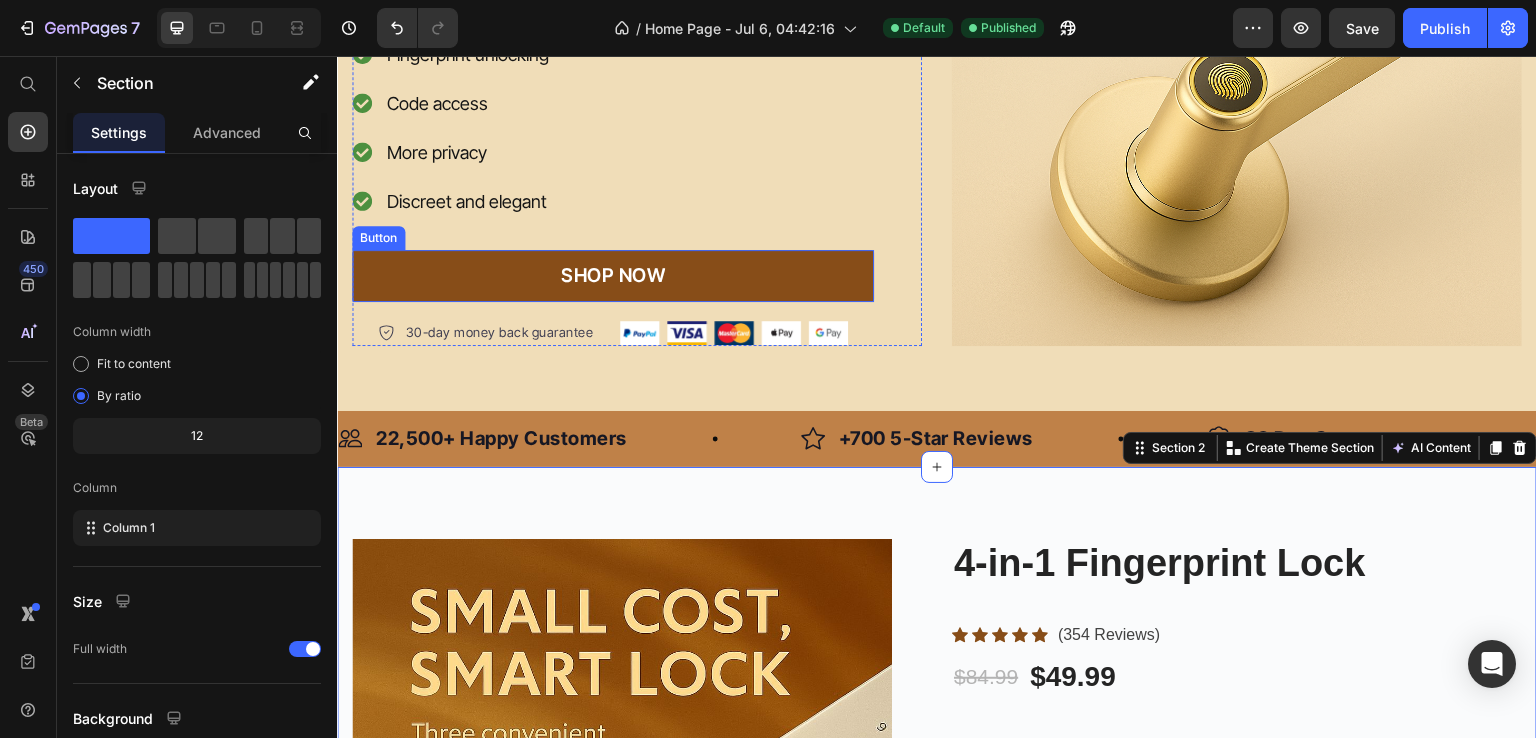 scroll, scrollTop: 0, scrollLeft: 0, axis: both 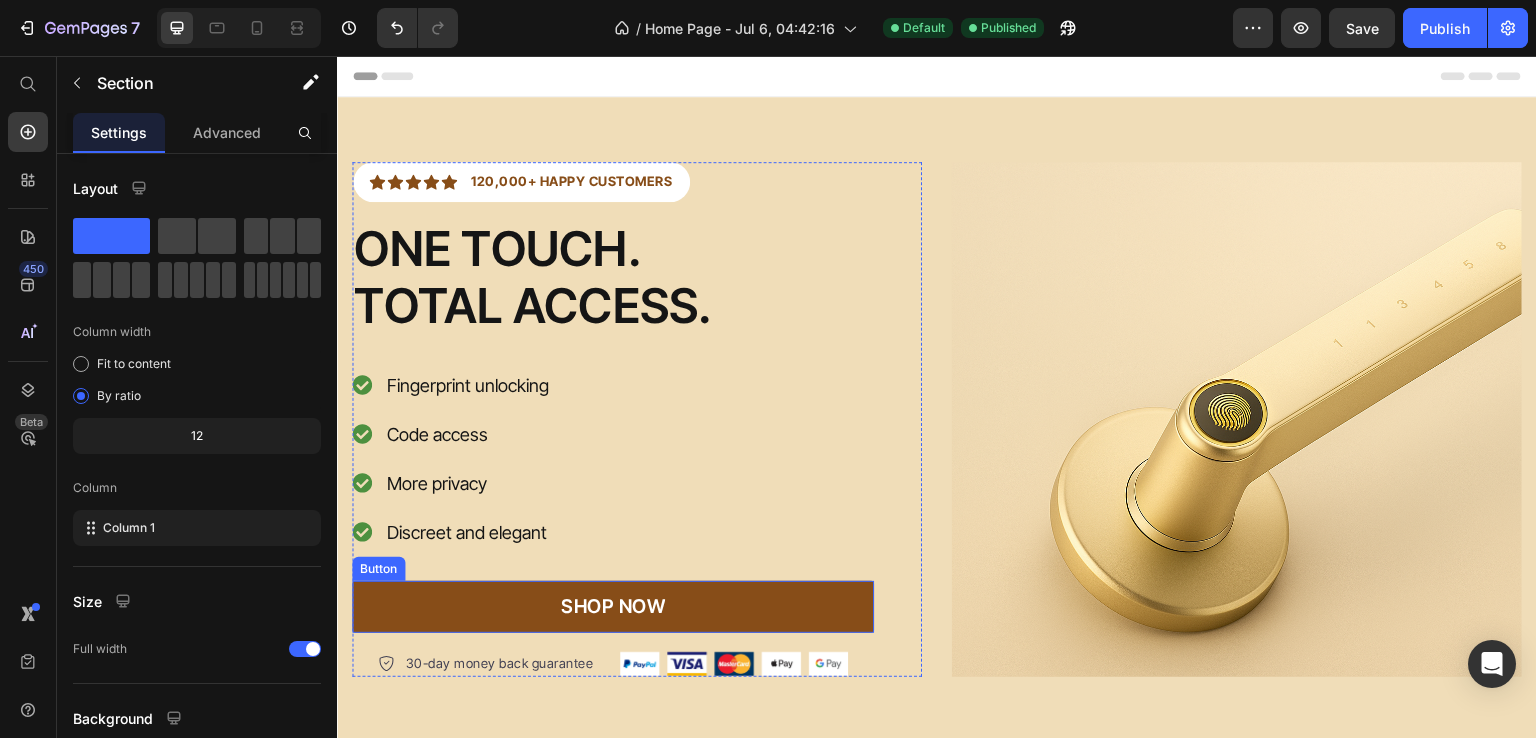 click on "SHOP NOW" at bounding box center [613, 607] 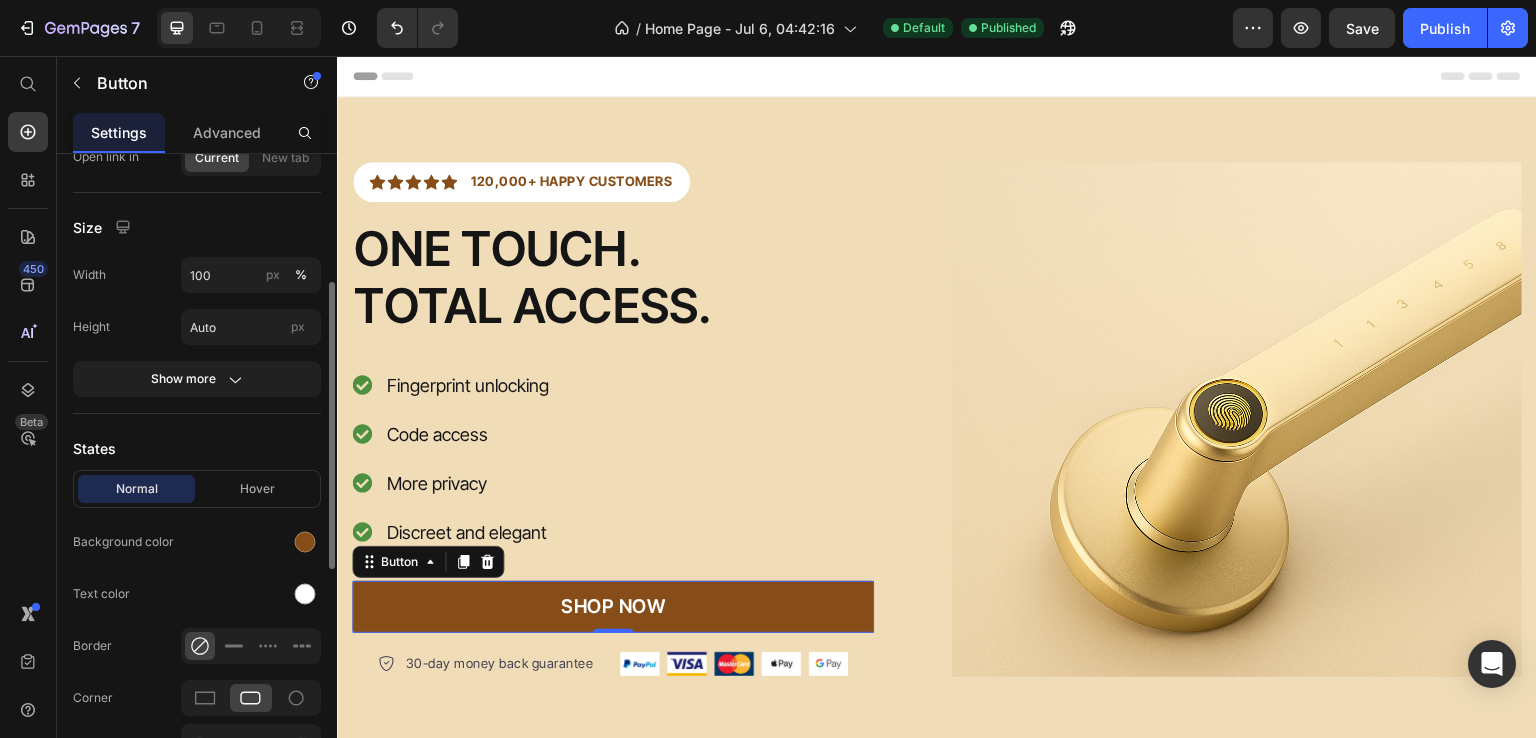 scroll, scrollTop: 292, scrollLeft: 0, axis: vertical 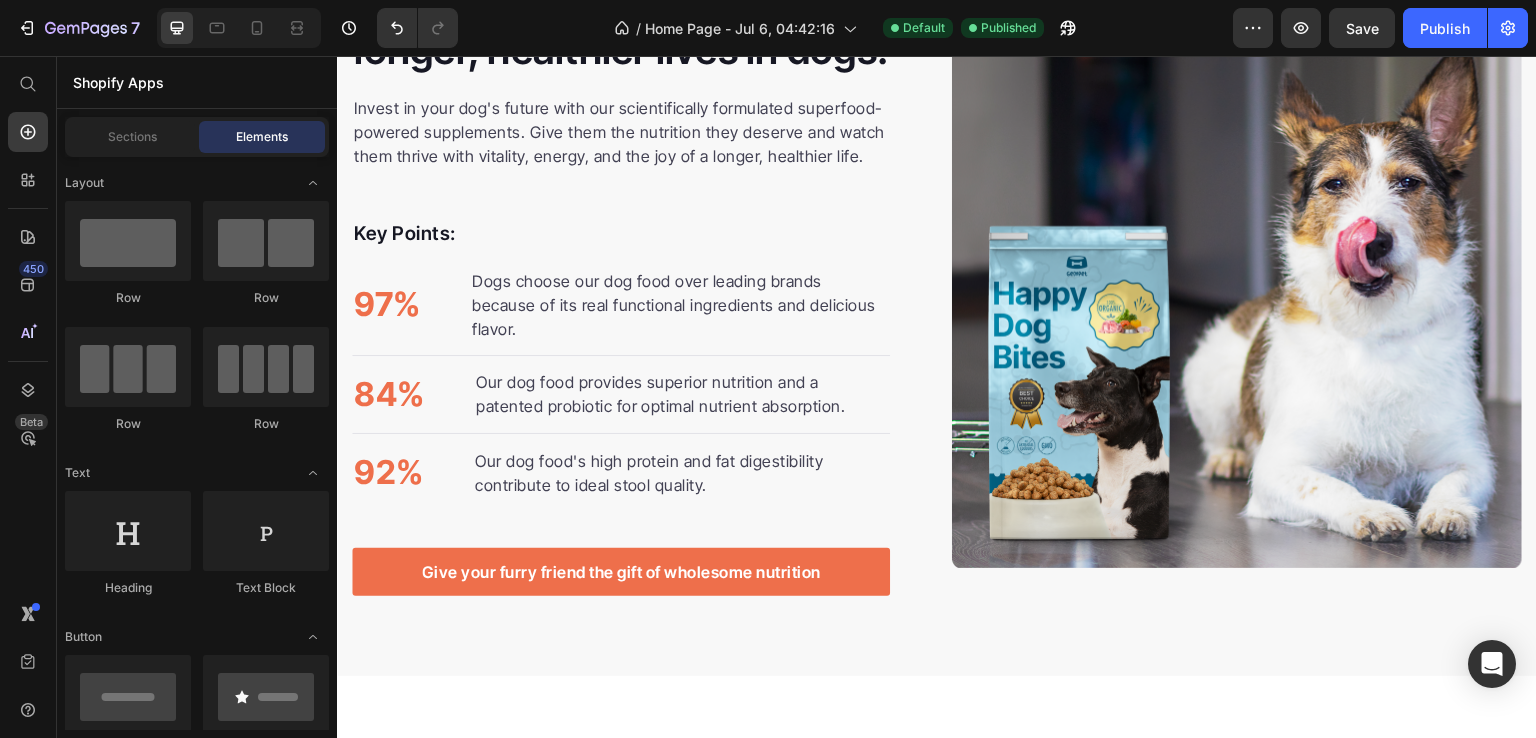 click 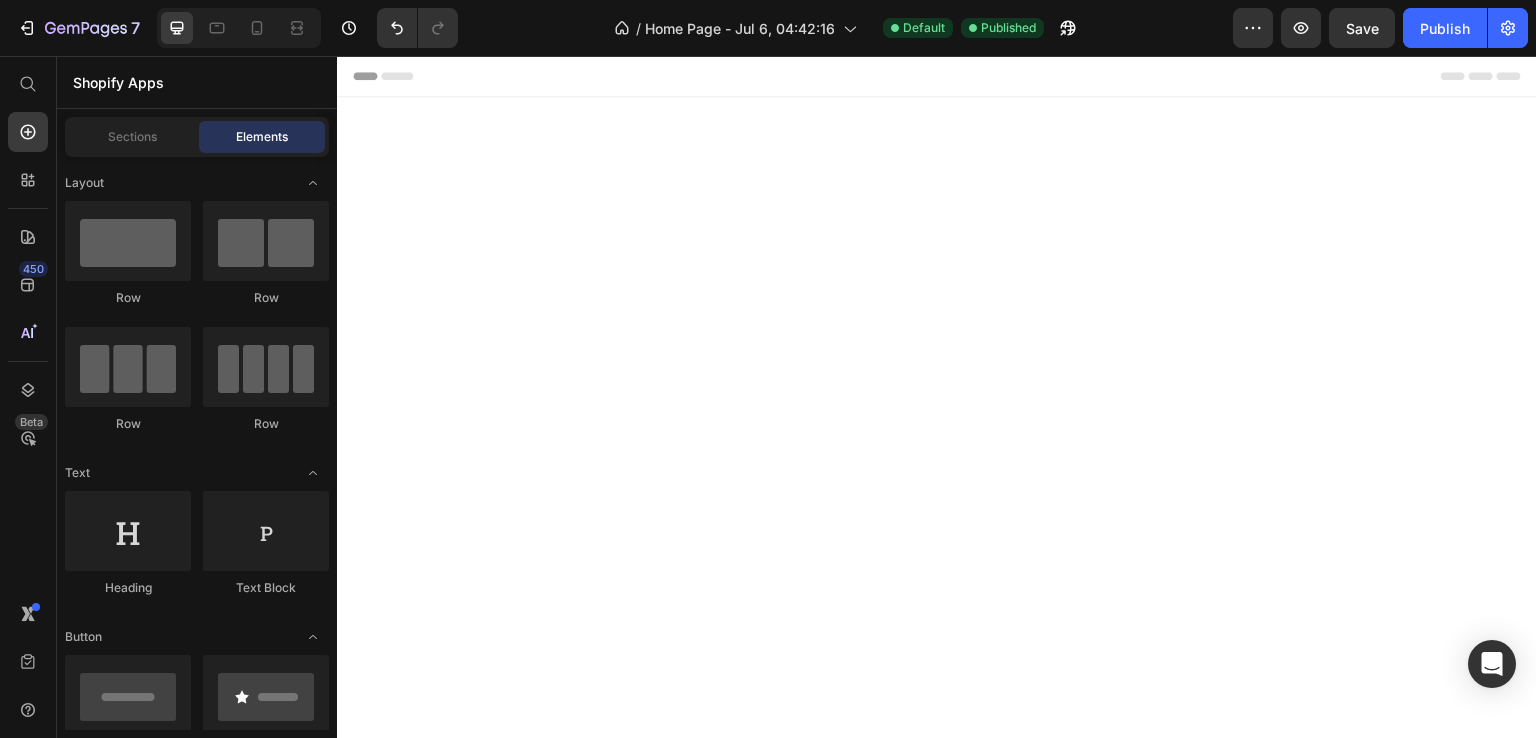 scroll, scrollTop: 1707, scrollLeft: 0, axis: vertical 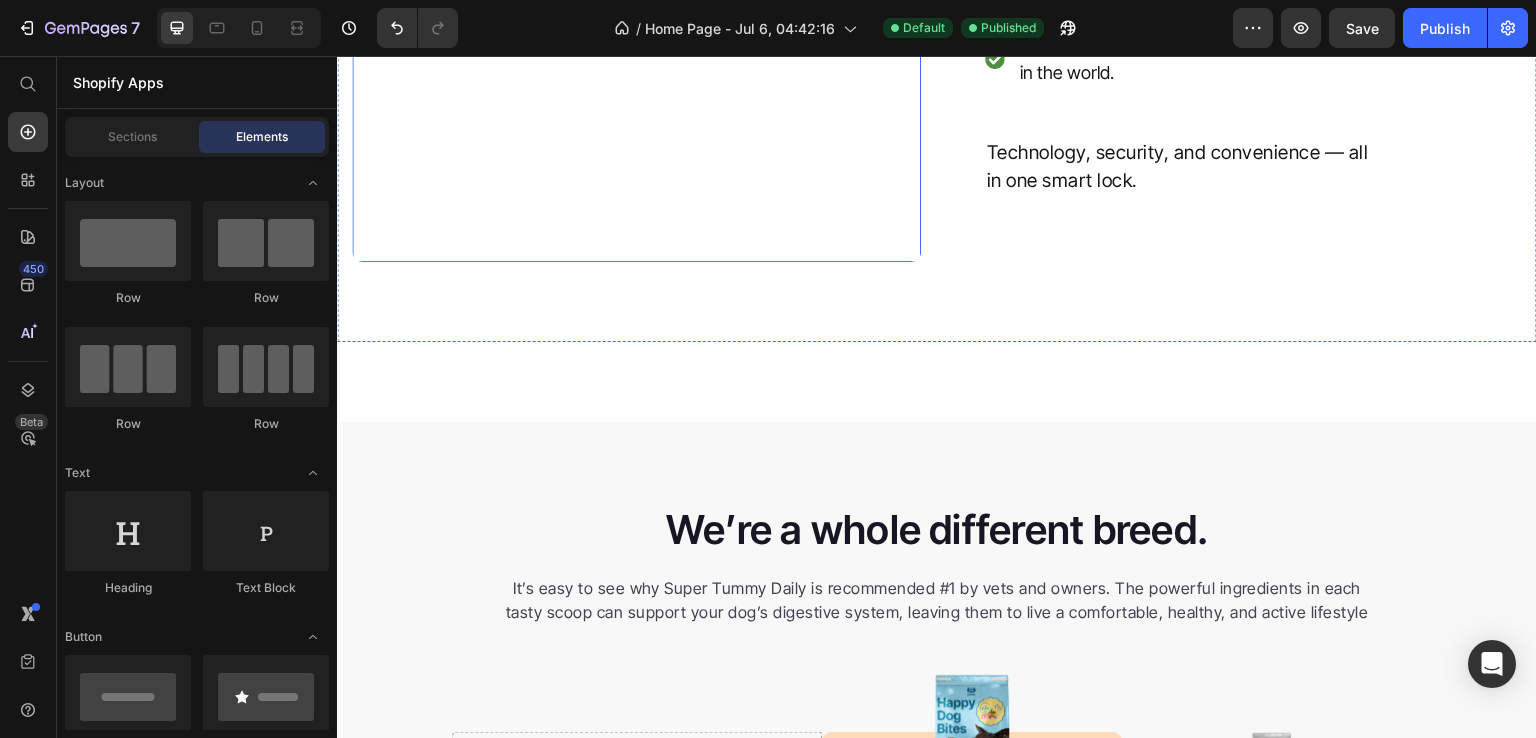 click at bounding box center (636, -23) 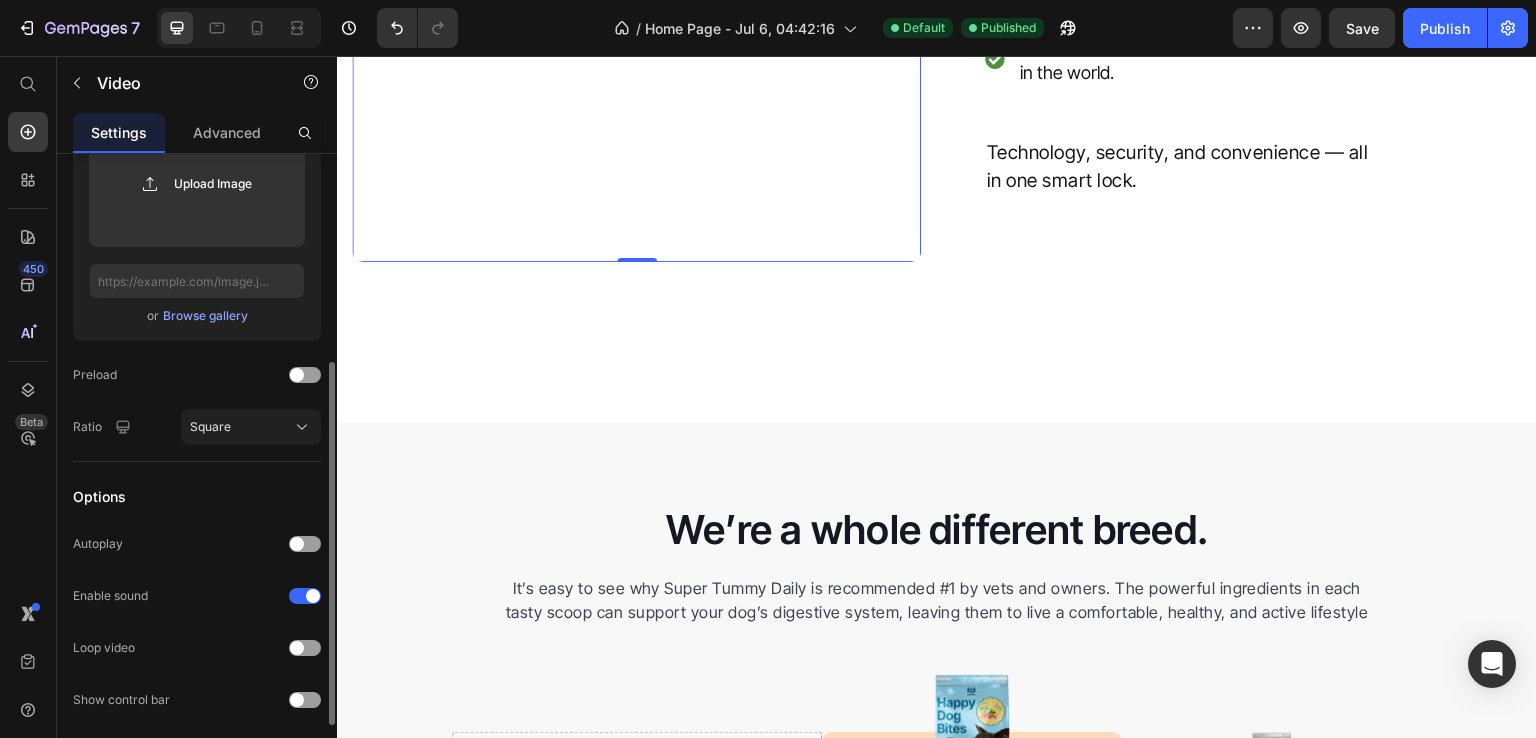 scroll, scrollTop: 488, scrollLeft: 0, axis: vertical 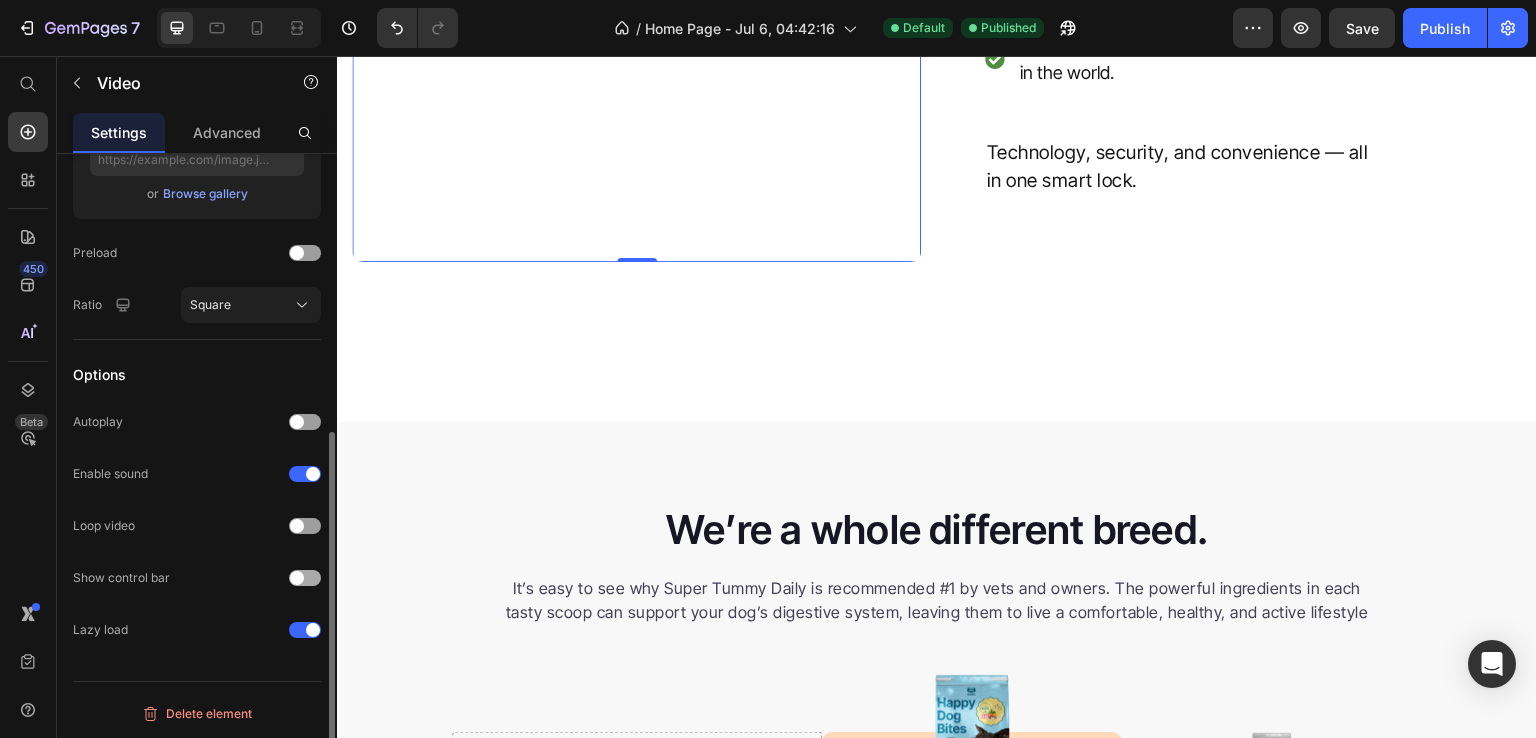 click at bounding box center [297, 578] 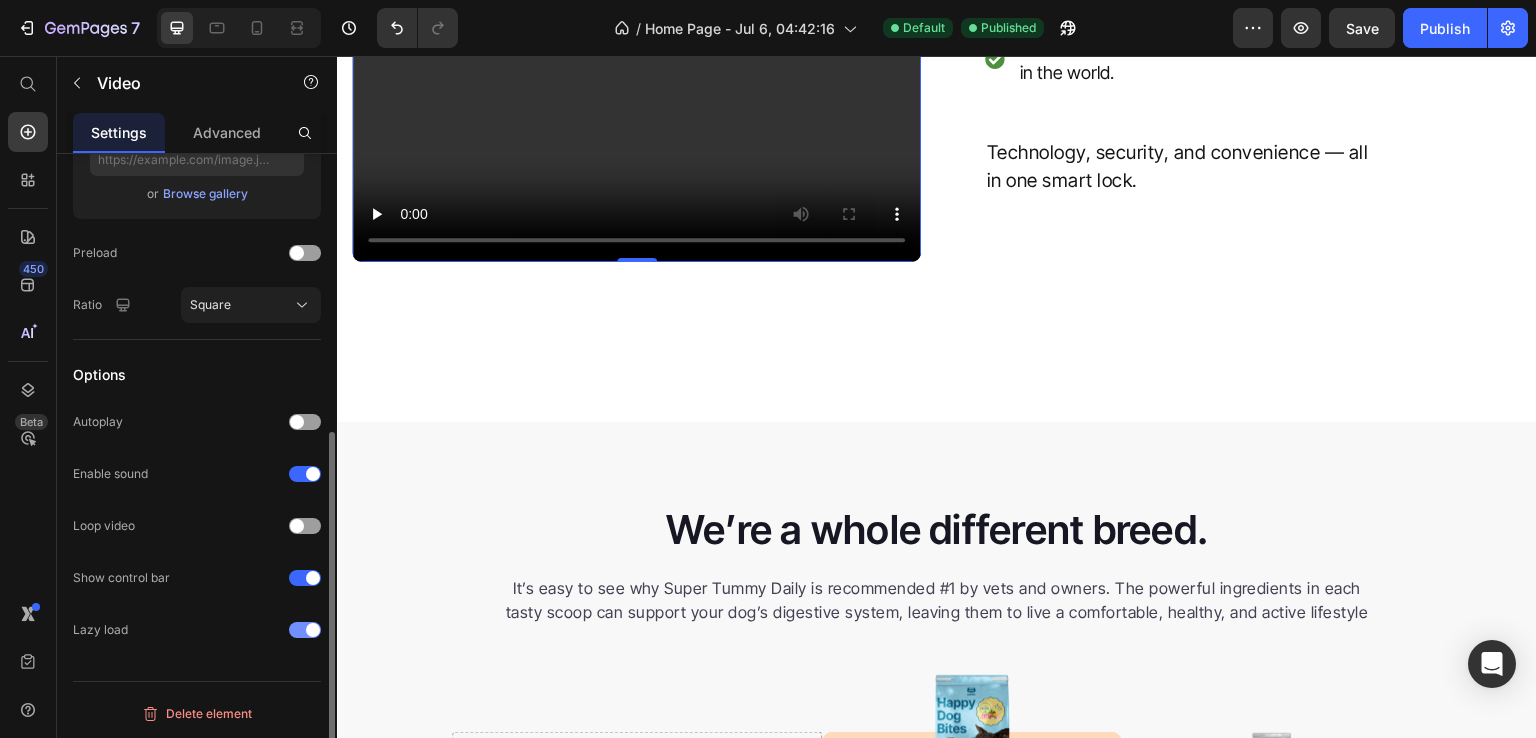 click at bounding box center [305, 630] 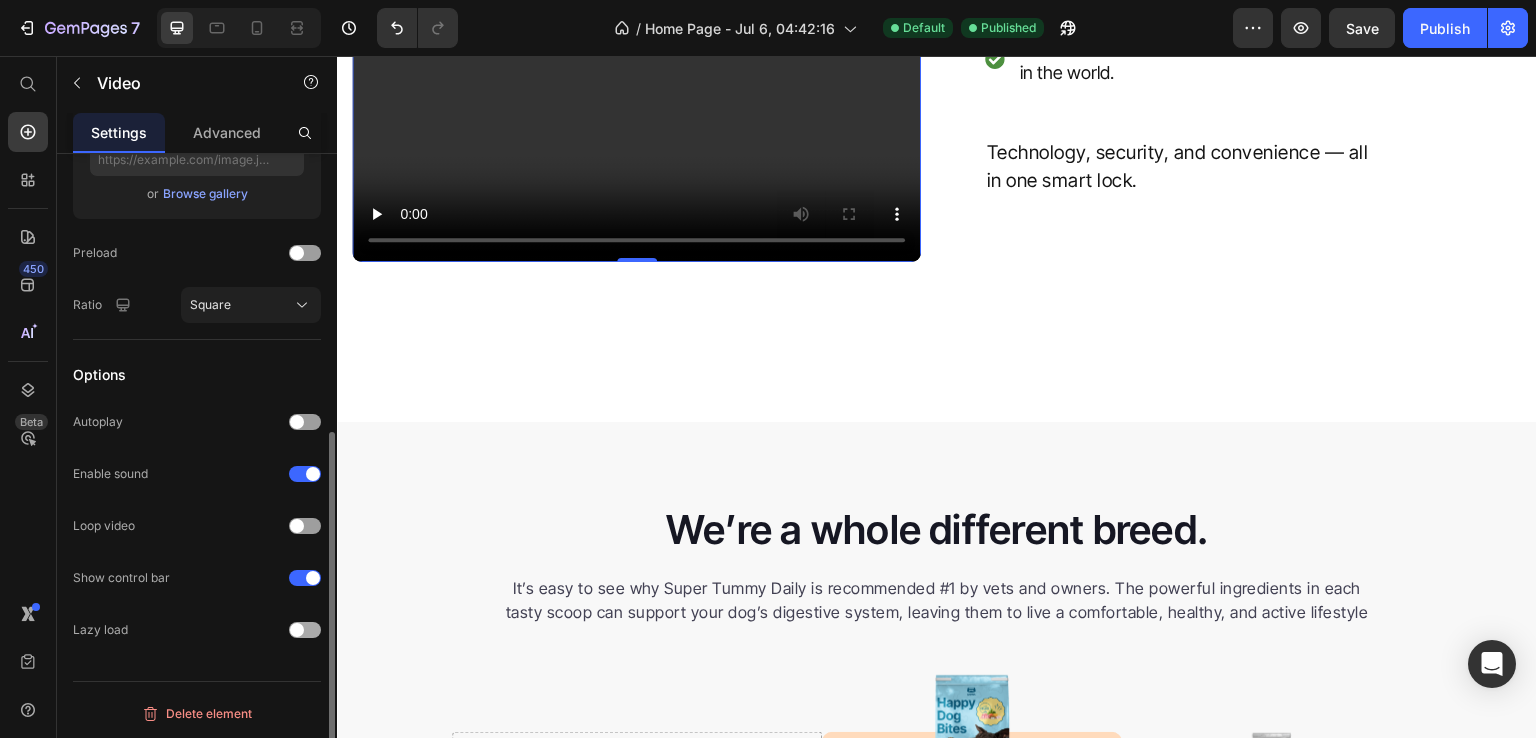 click at bounding box center (297, 630) 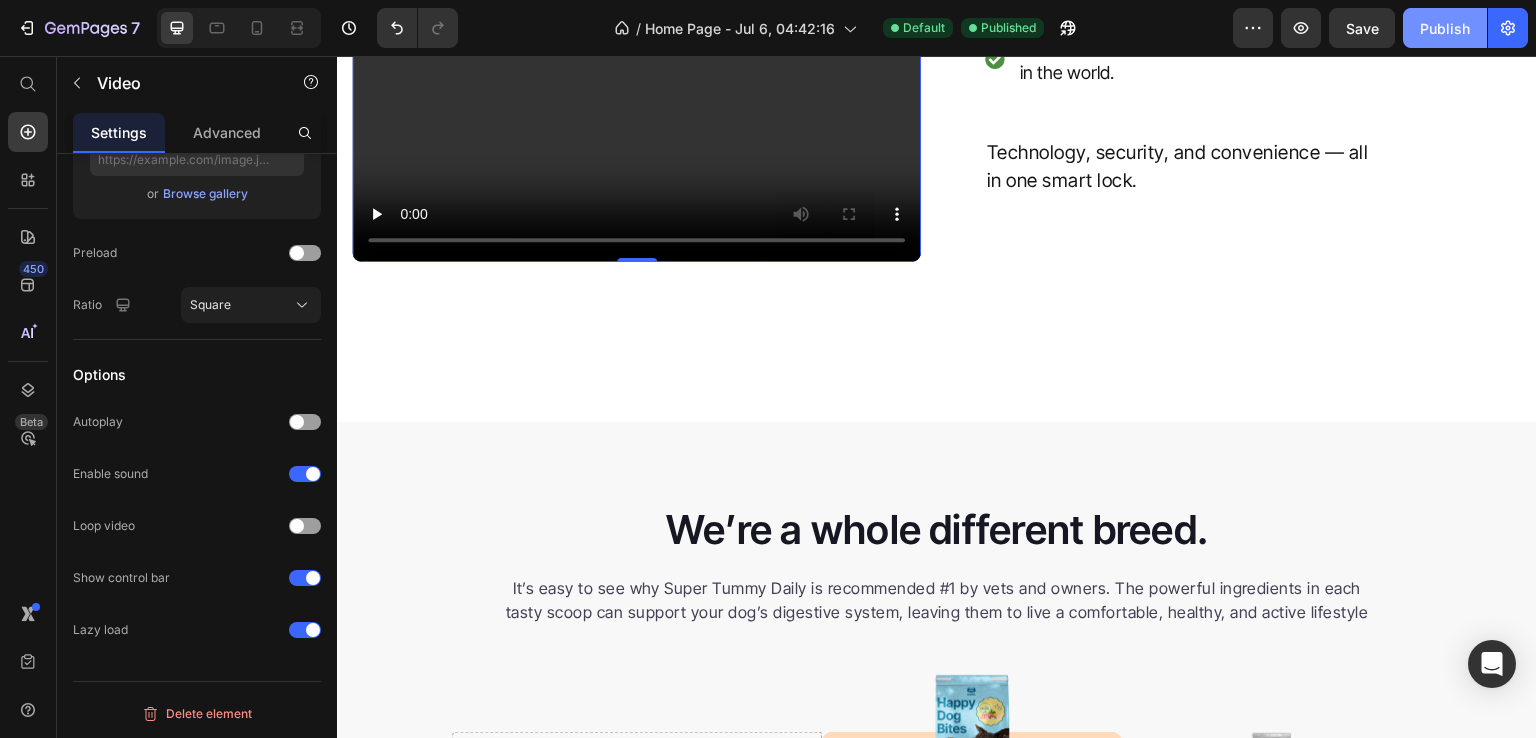 click on "Publish" at bounding box center [1445, 28] 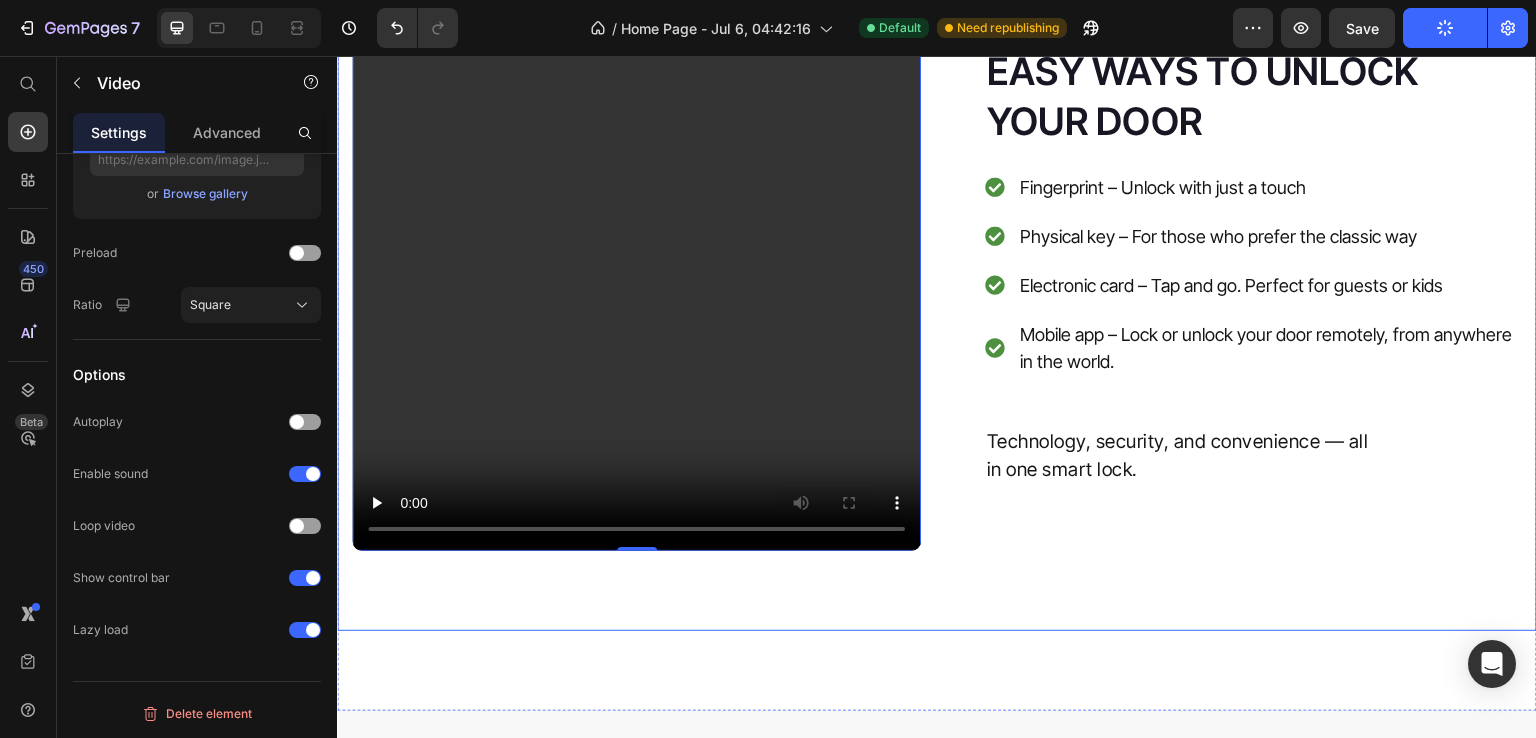 scroll, scrollTop: 4833, scrollLeft: 0, axis: vertical 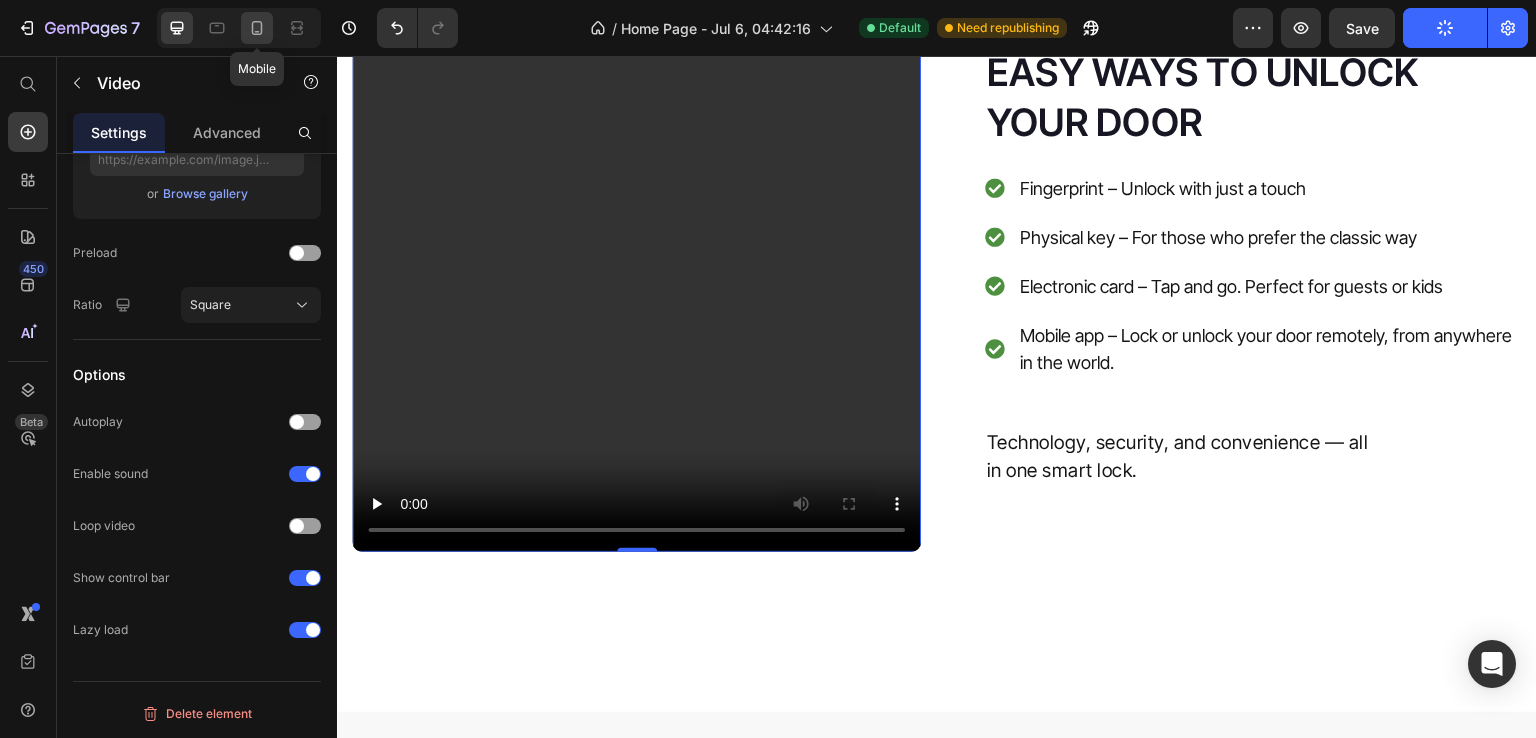 click 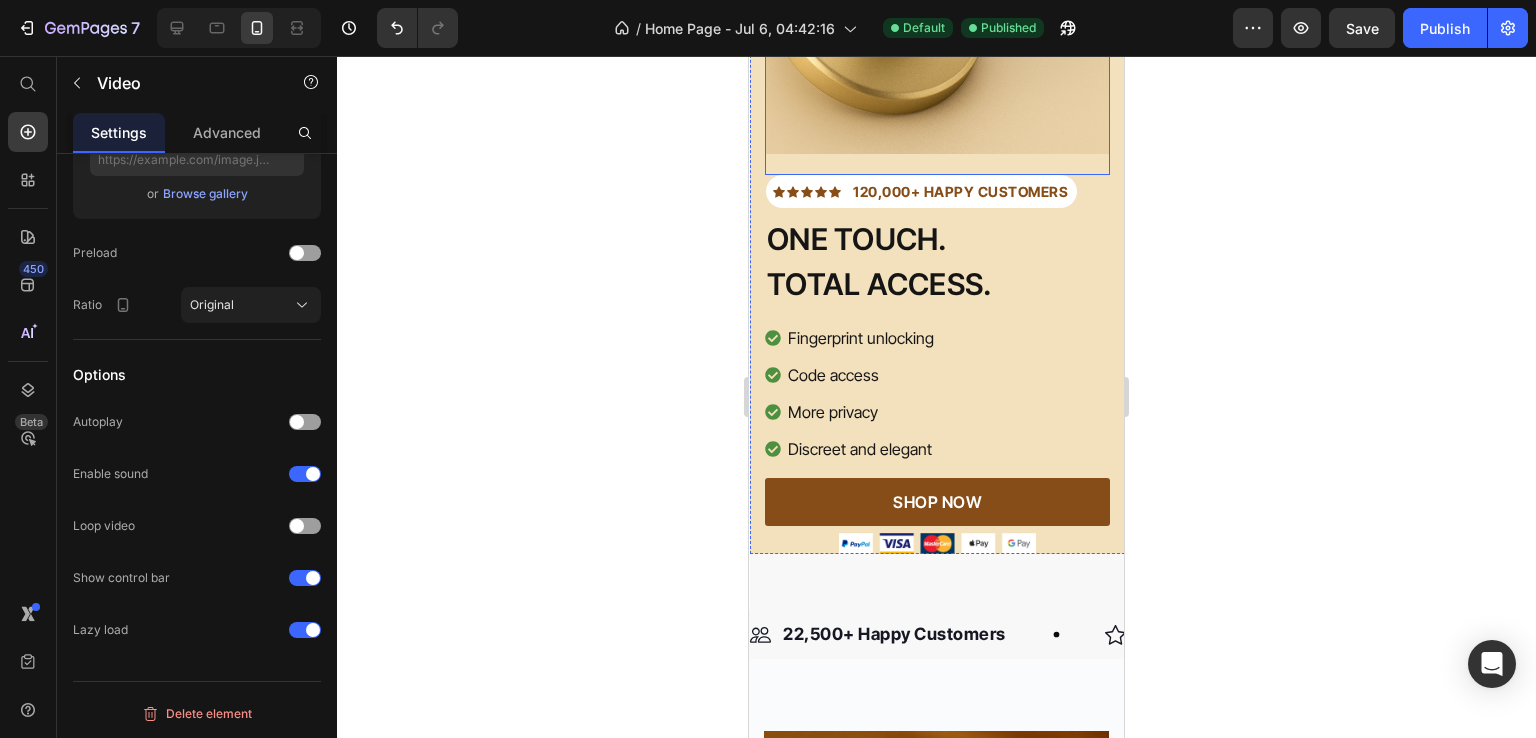scroll, scrollTop: 428, scrollLeft: 0, axis: vertical 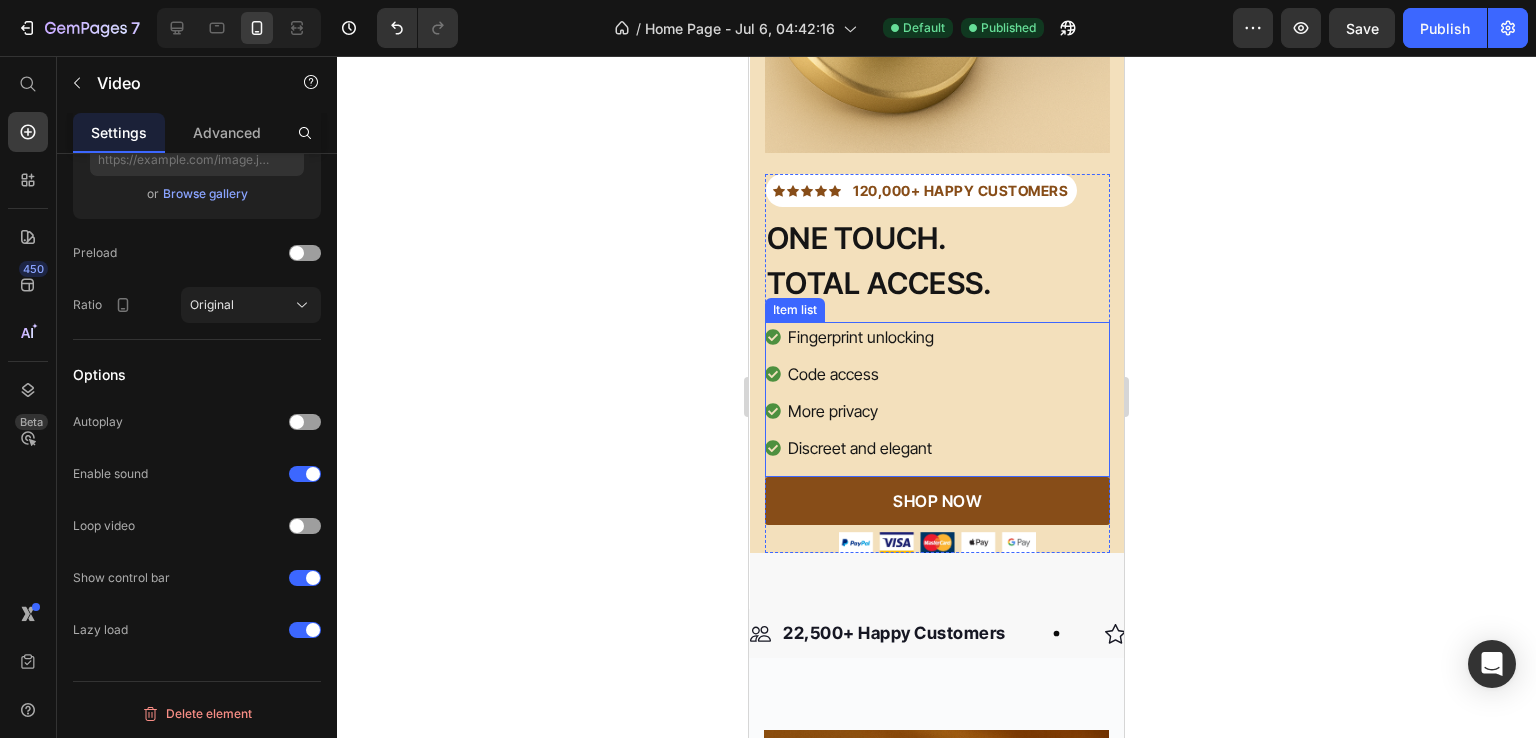 click on "Fingerprint unlocking Code access More privacy Discreet and elegant" at bounding box center [937, 392] 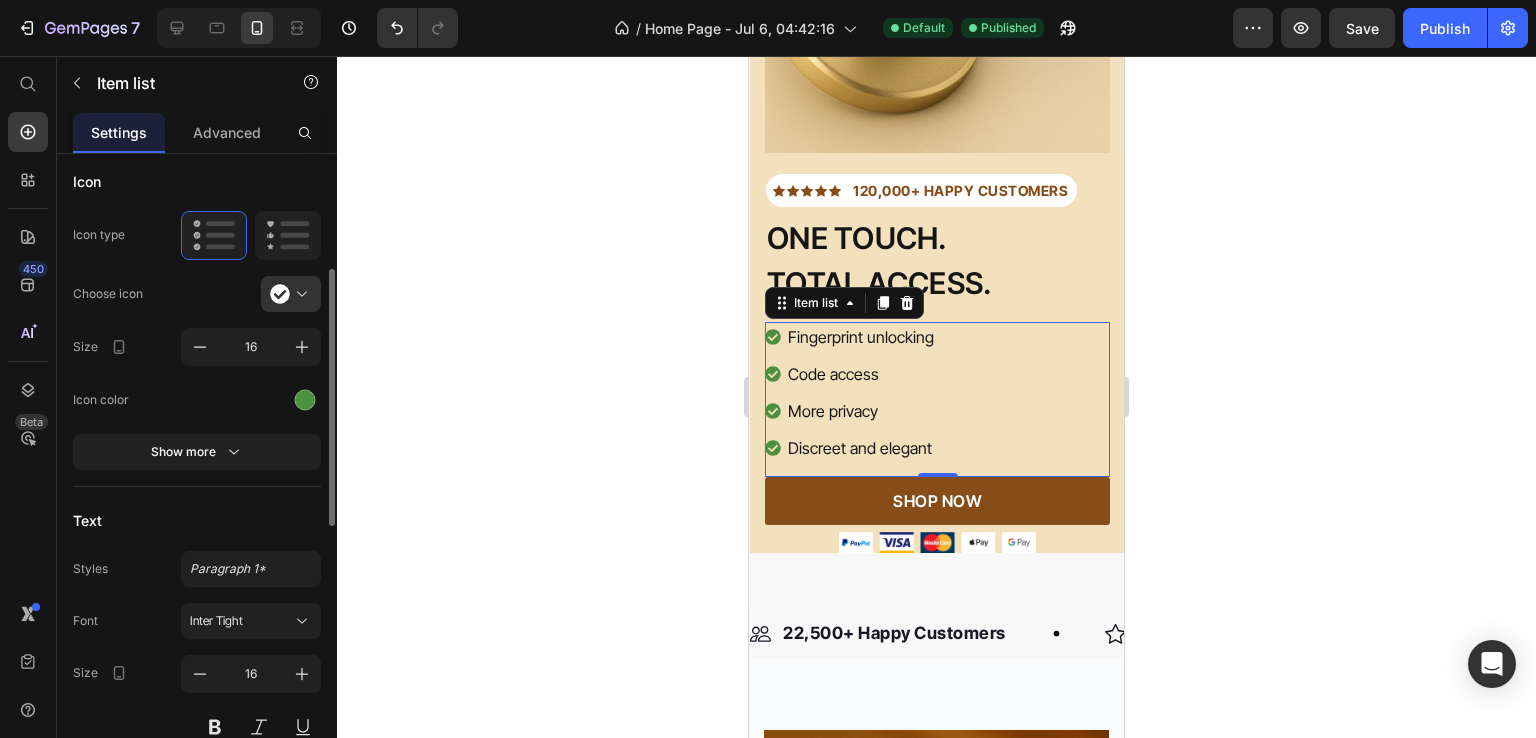 scroll, scrollTop: 323, scrollLeft: 0, axis: vertical 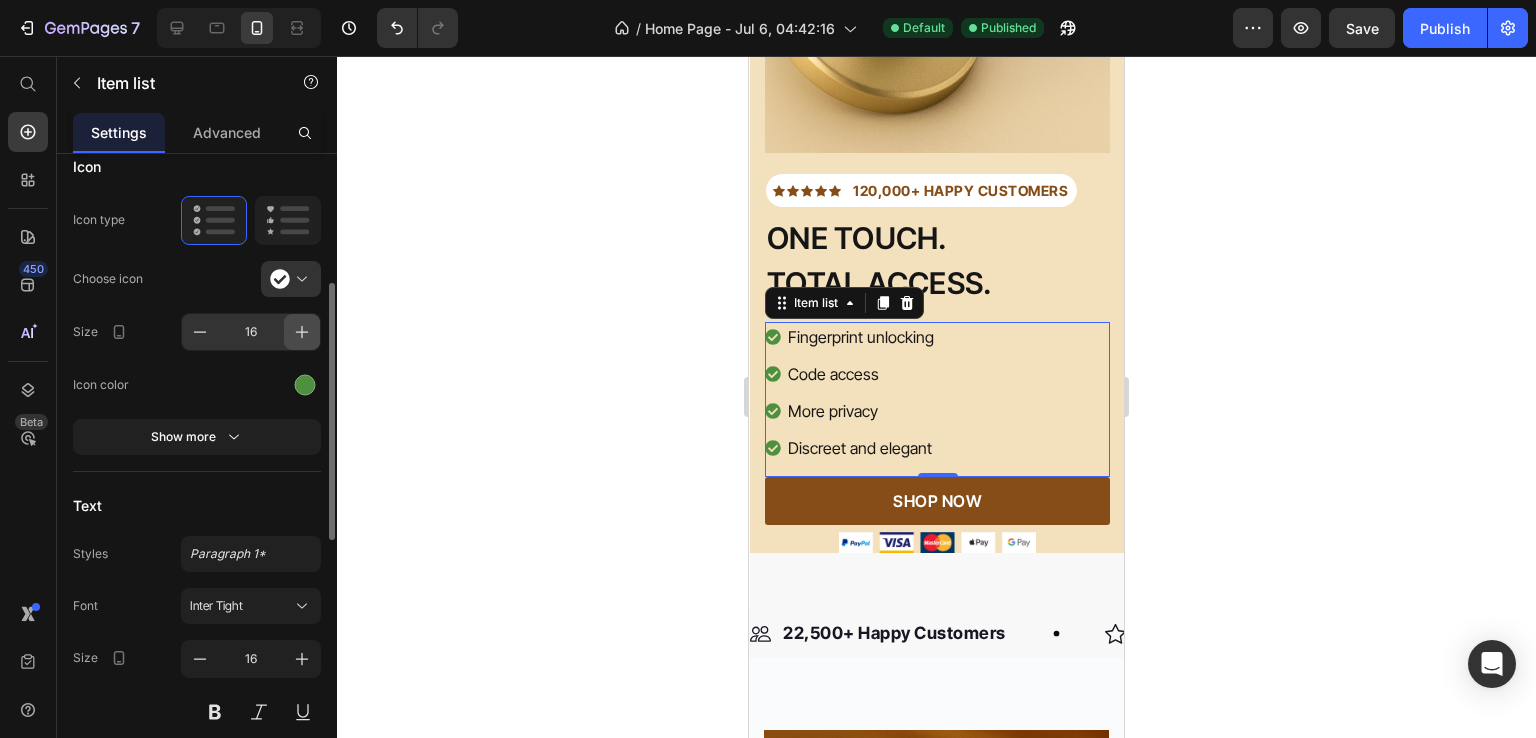 click 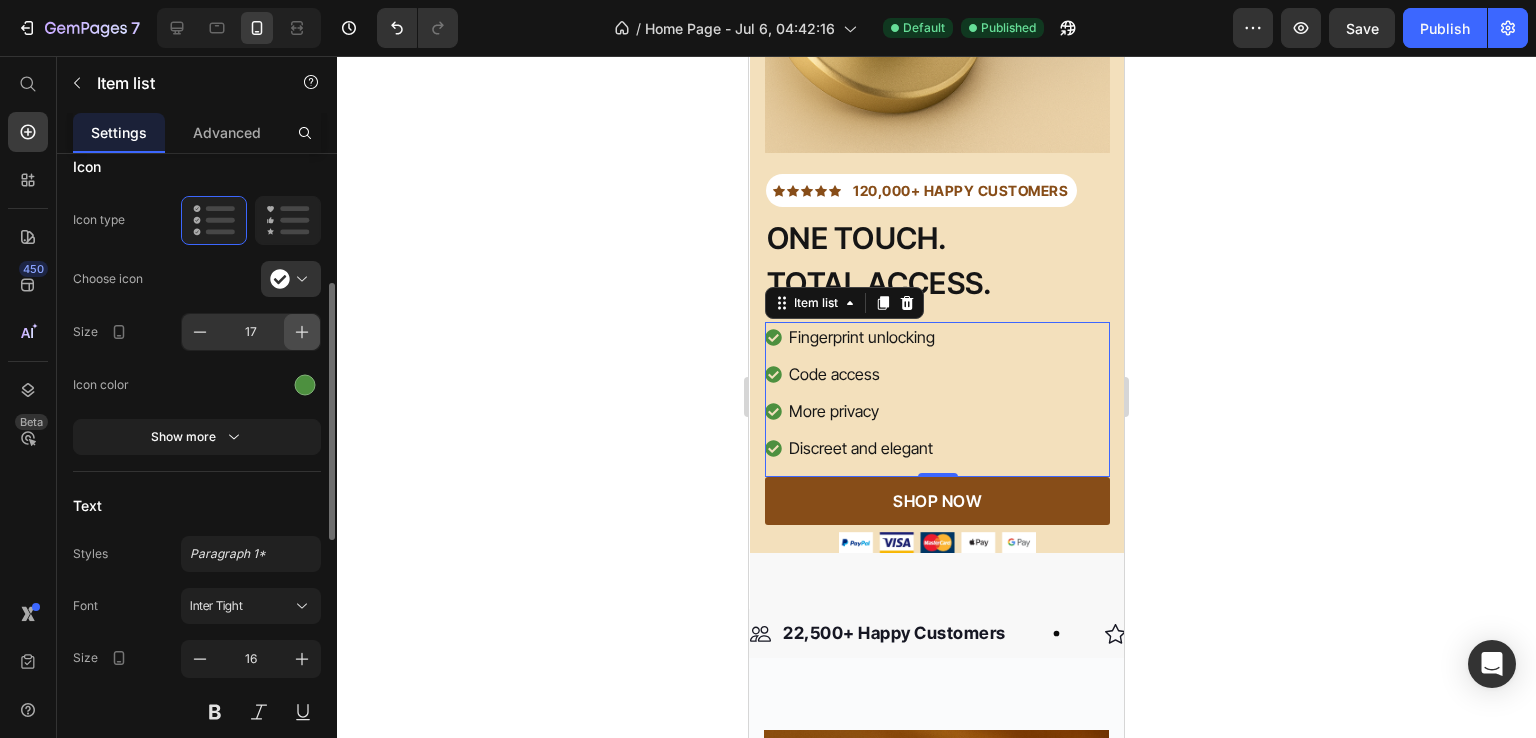 click 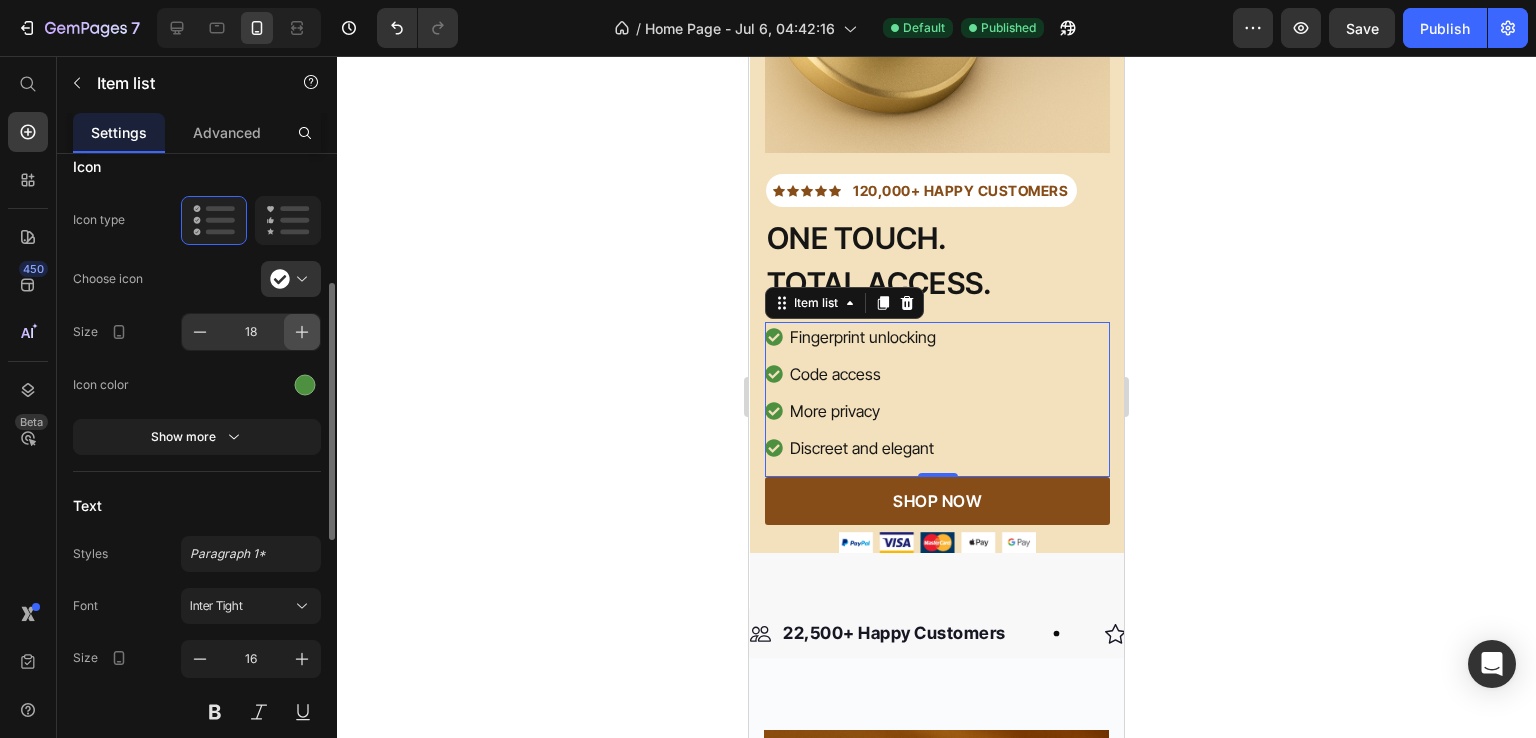 click 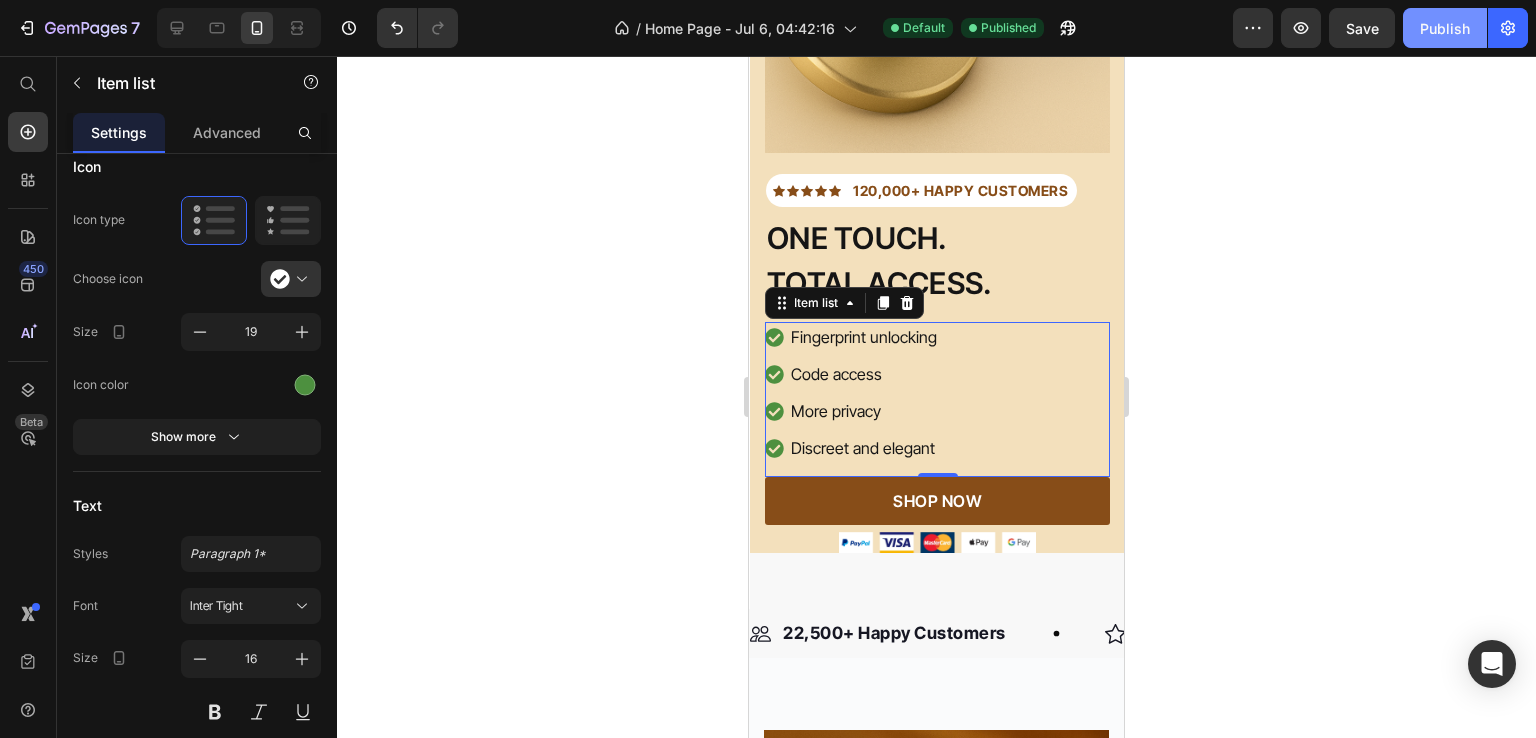 click on "Publish" at bounding box center (1445, 28) 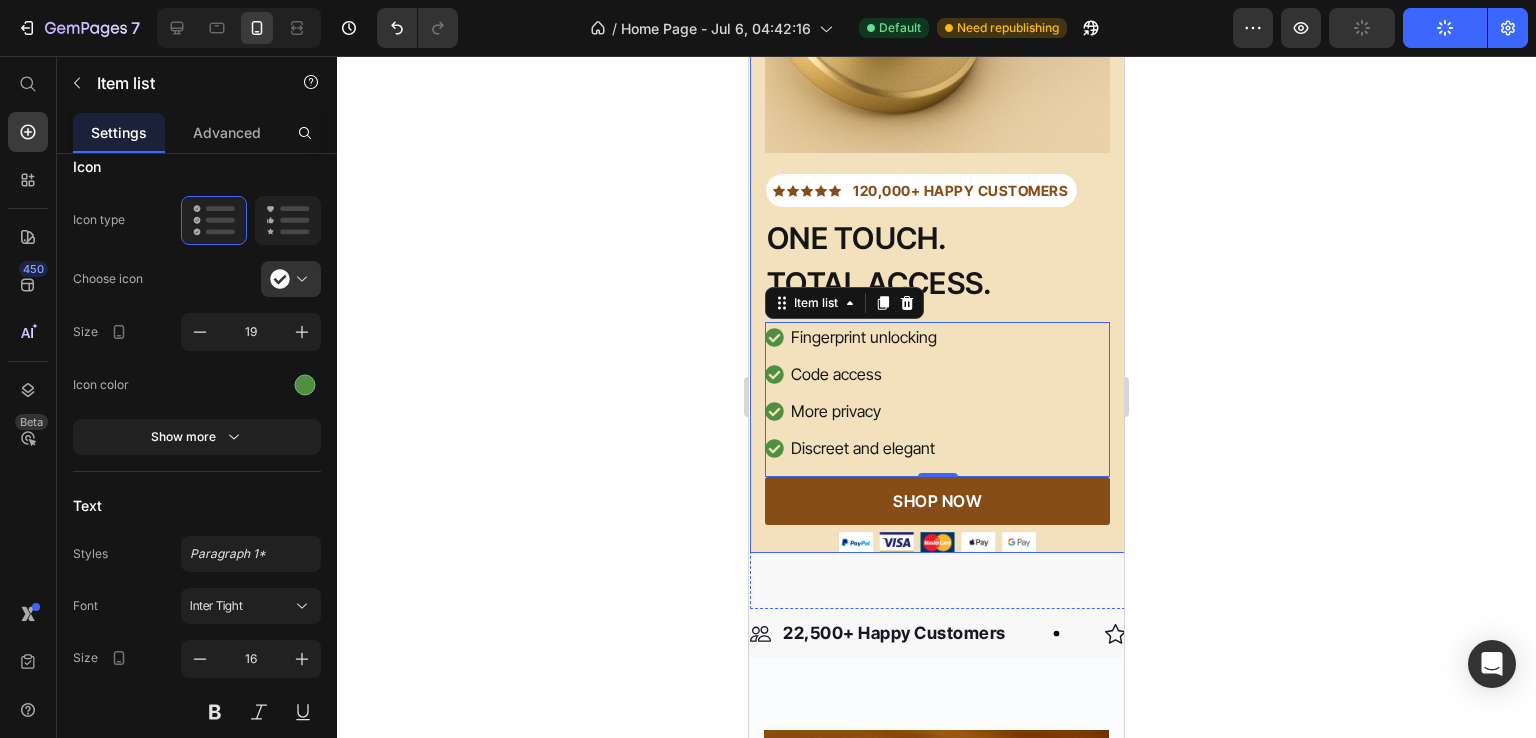 click on "ONE TOUCH. TOTAL ACCESS." at bounding box center [937, 261] 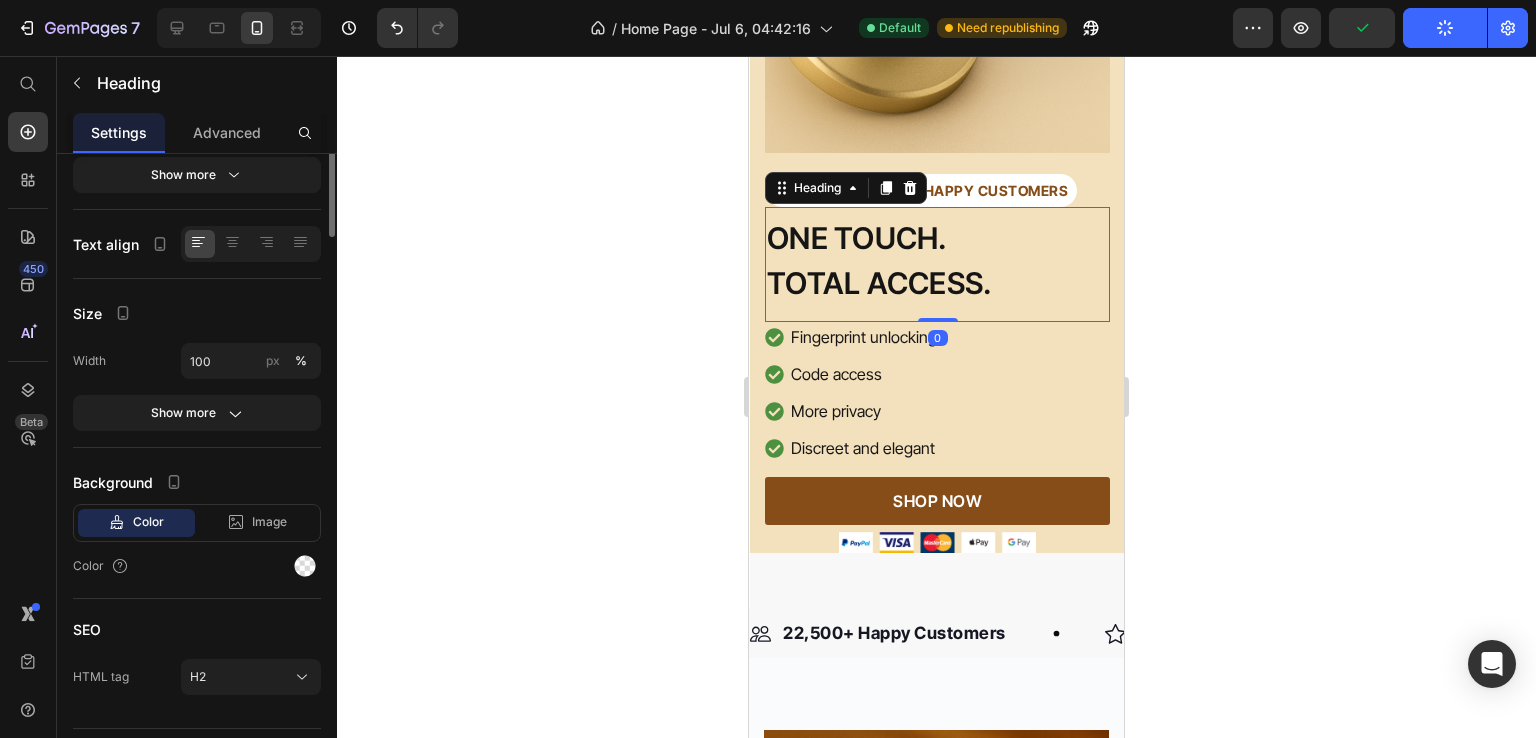 scroll, scrollTop: 0, scrollLeft: 0, axis: both 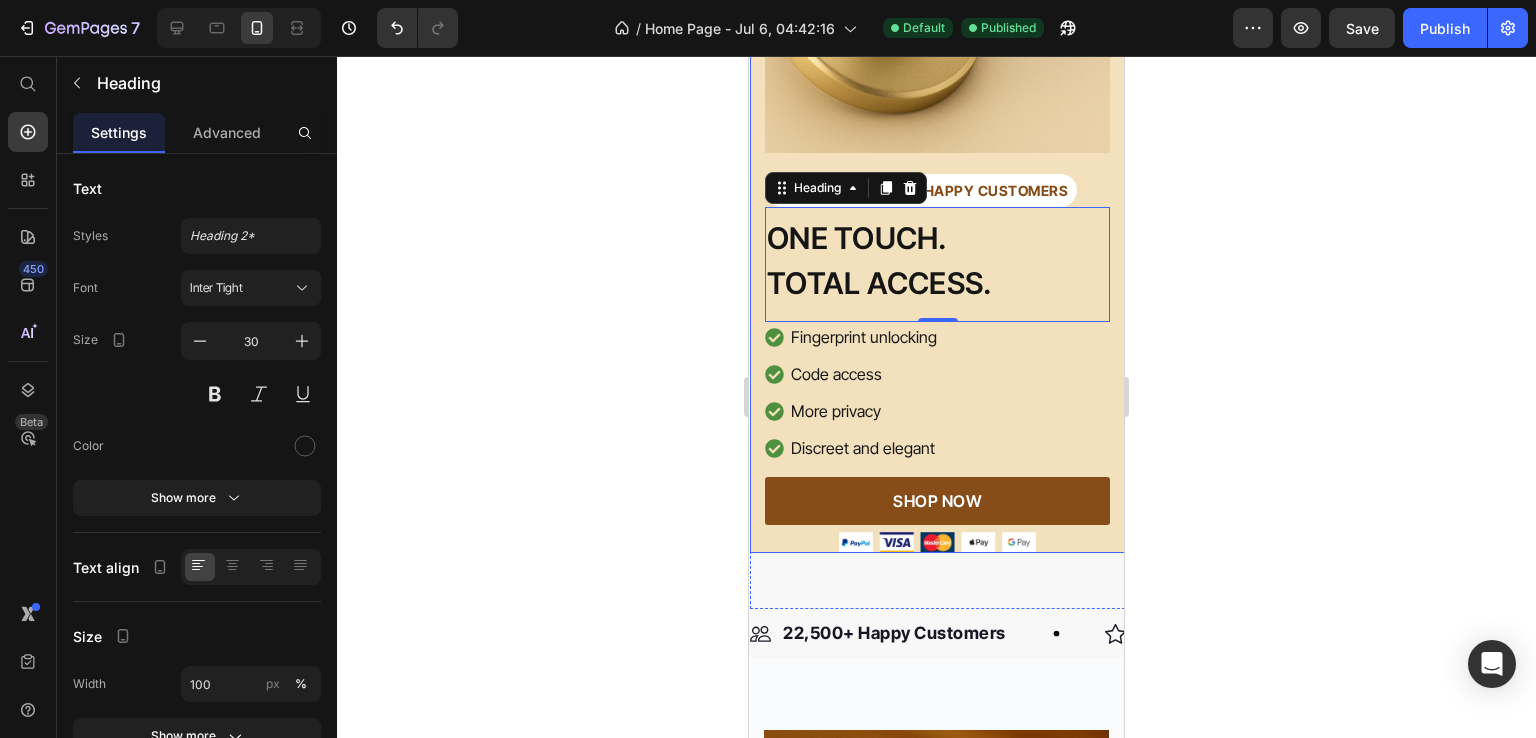 click on "Icon Icon Icon Icon Icon Icon List Hoz 120,000+ HAPPY CUSTOMERS Text block Row ONE TOUCH. TOTAL ACCESS. Heading   0 Fingerprint unlocking Code access More privacy Discreet and elegant Item list SHOP NOW Button
30-day money back guarantee Item list Image Row Row Image Row" at bounding box center [937, 123] 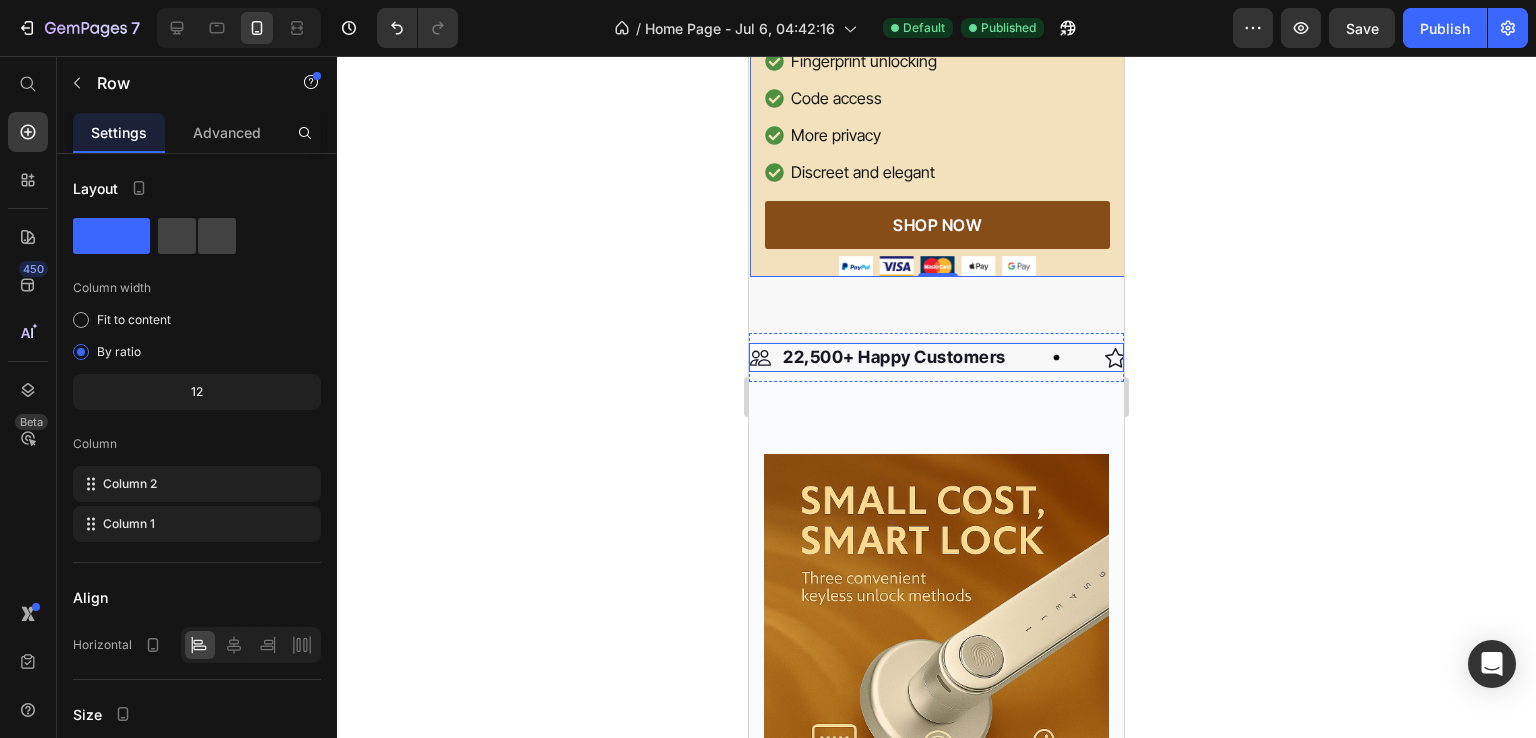 scroll, scrollTop: 900, scrollLeft: 0, axis: vertical 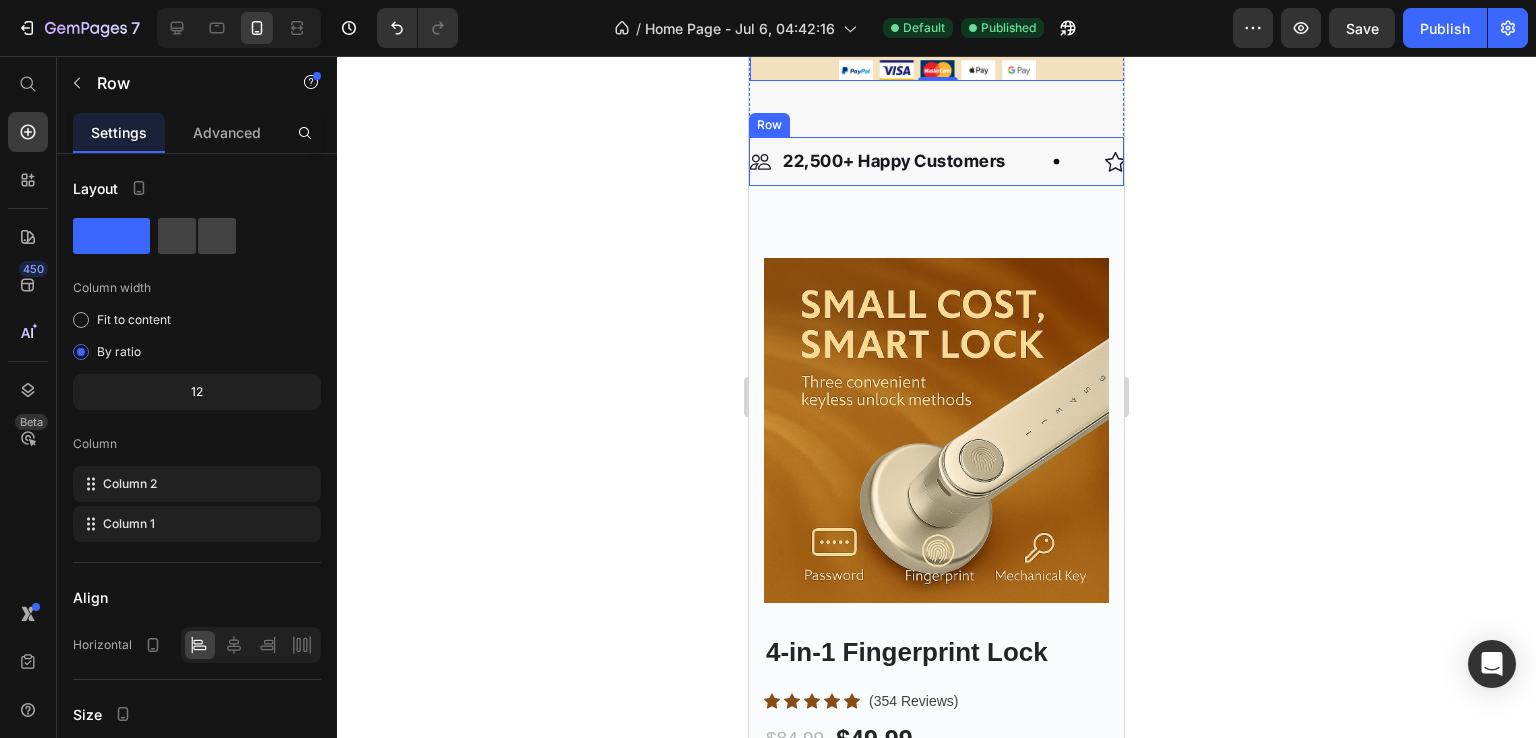 click on "Image 22,500+ Happy Customers Text Block Row
Image +700 5-Star Reviews Text Block Row
Image 30 Day Guarantee Text Block Row
Image 22,500+ Happy Customers Text Block Row
Image +700 5-Star Reviews Text Block Row
Image 30 Day Guarantee Text Block Row
Marquee Row" at bounding box center [936, 162] 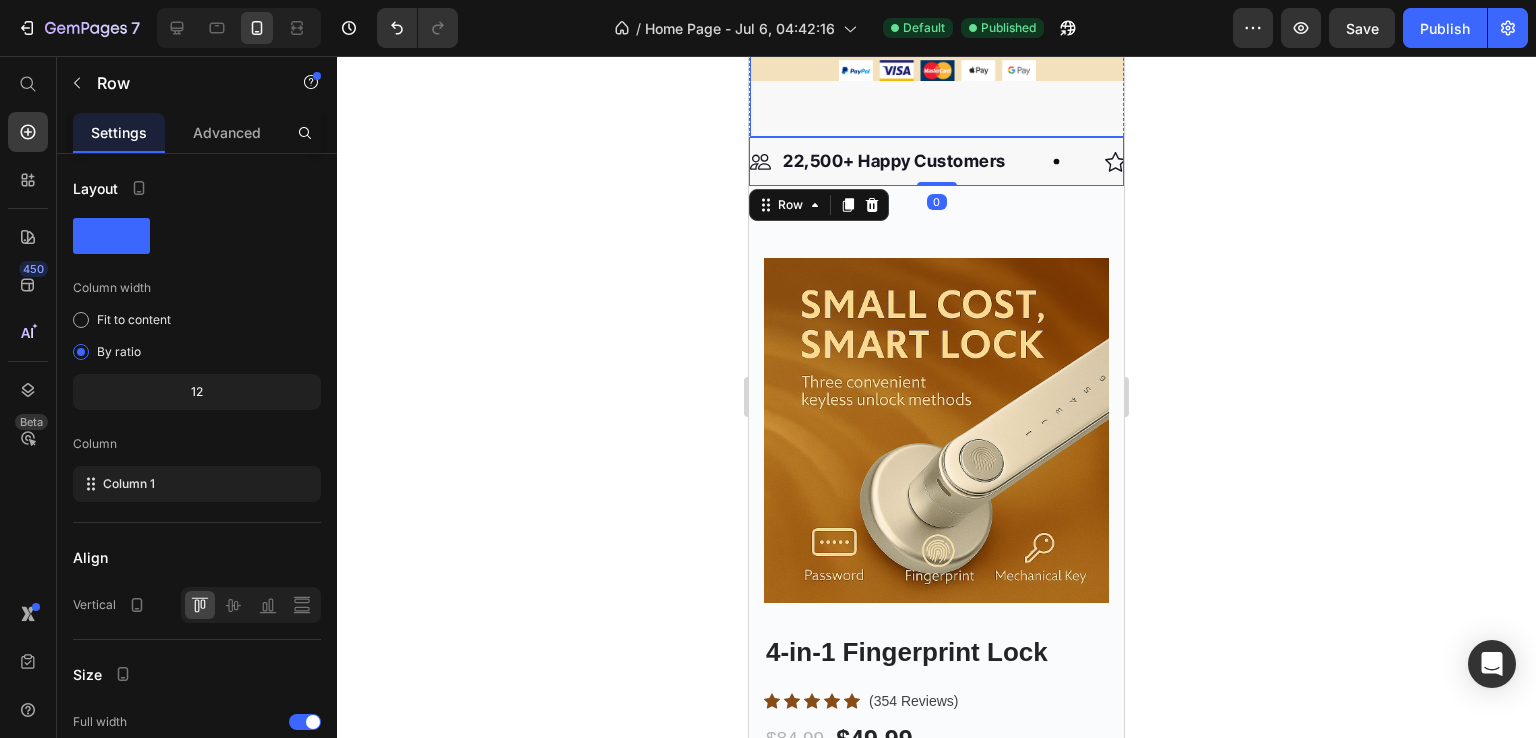 click on "Icon Icon Icon Icon Icon Icon List Hoz 120,000+ HAPPY CUSTOMERS Text block Row ONE TOUCH. TOTAL ACCESS. Heading Fingerprint unlocking Code access More privacy Discreet and elegant Item list SHOP NOW Button
30-day money back guarantee Item list Image Row Row Image Row Row" at bounding box center [937, -333] 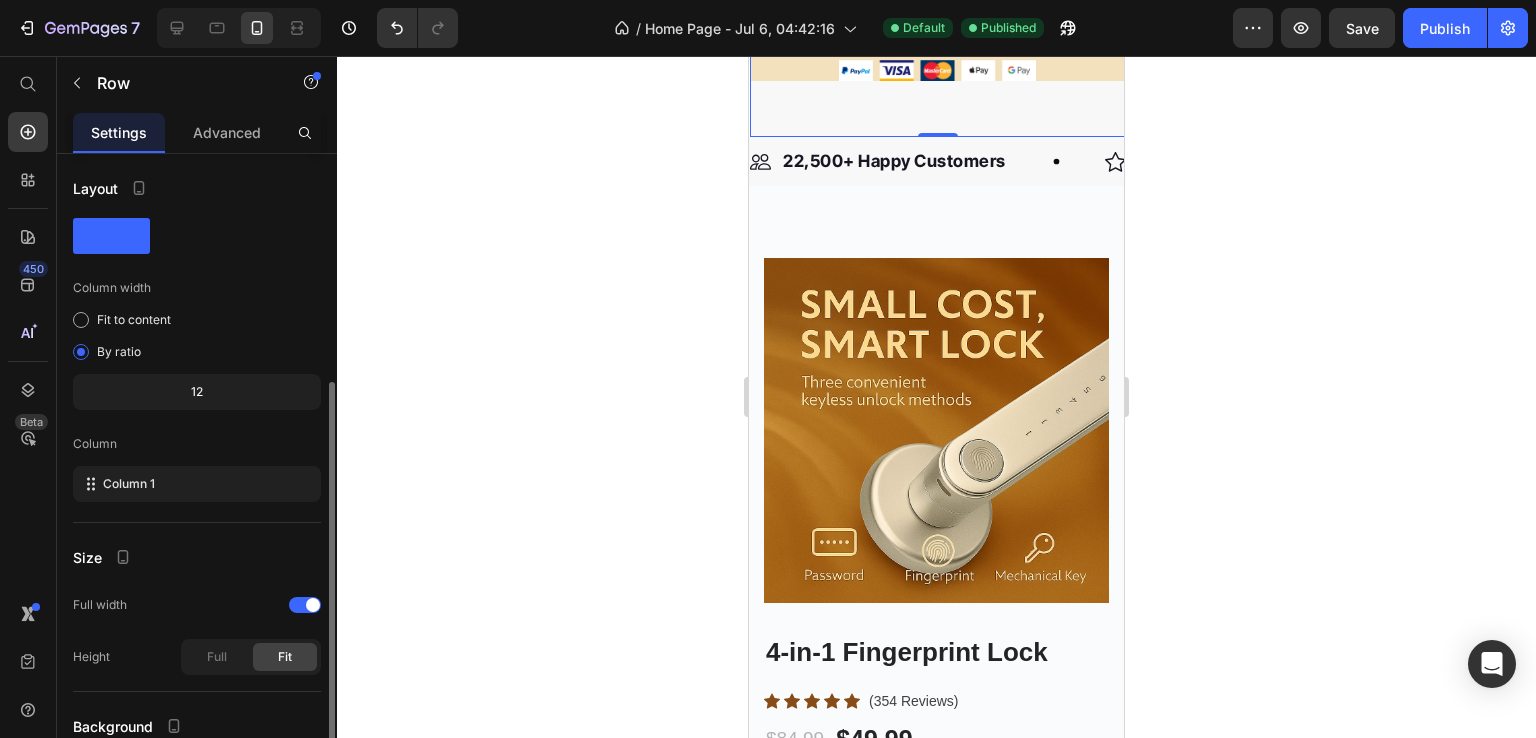 scroll, scrollTop: 173, scrollLeft: 0, axis: vertical 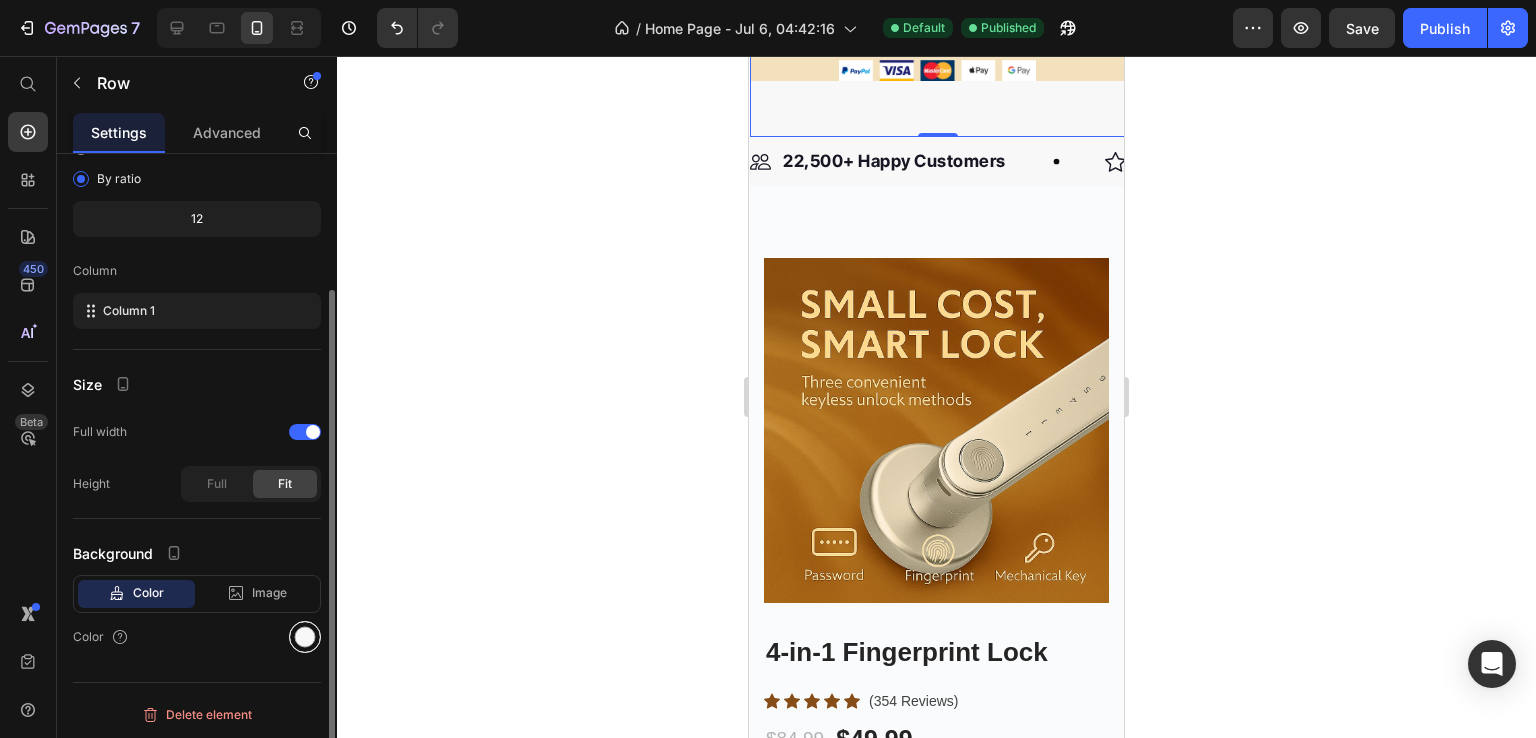 click at bounding box center [305, 637] 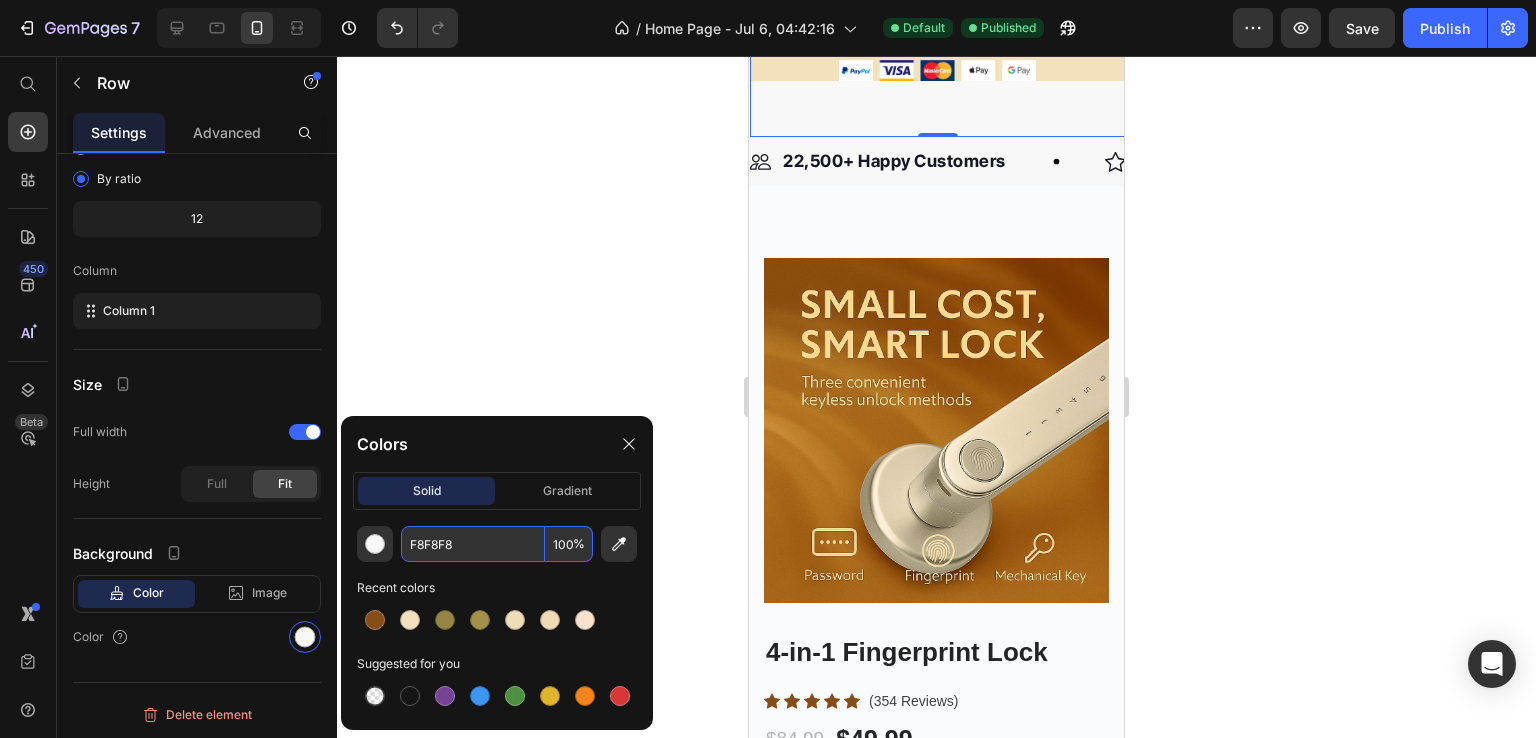 click on "F8F8F8" at bounding box center (473, 544) 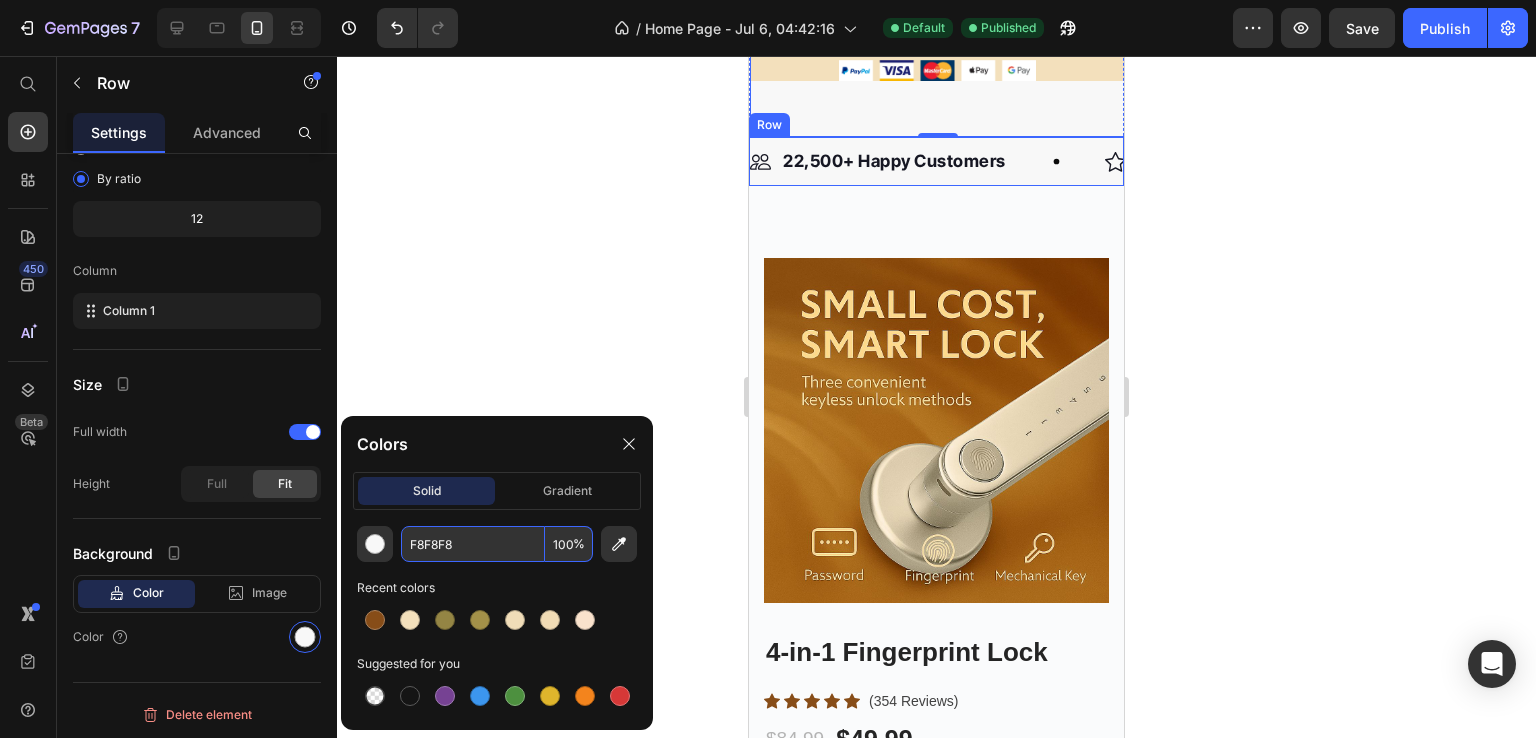 click on "Image 22,500+ Happy Customers Text Block Row
Image +700 5-Star Reviews Text Block Row
Image 30 Day Guarantee Text Block Row
Image 22,500+ Happy Customers Text Block Row
Image +700 5-Star Reviews Text Block Row
Image 30 Day Guarantee Text Block Row
Marquee Row" at bounding box center (936, 162) 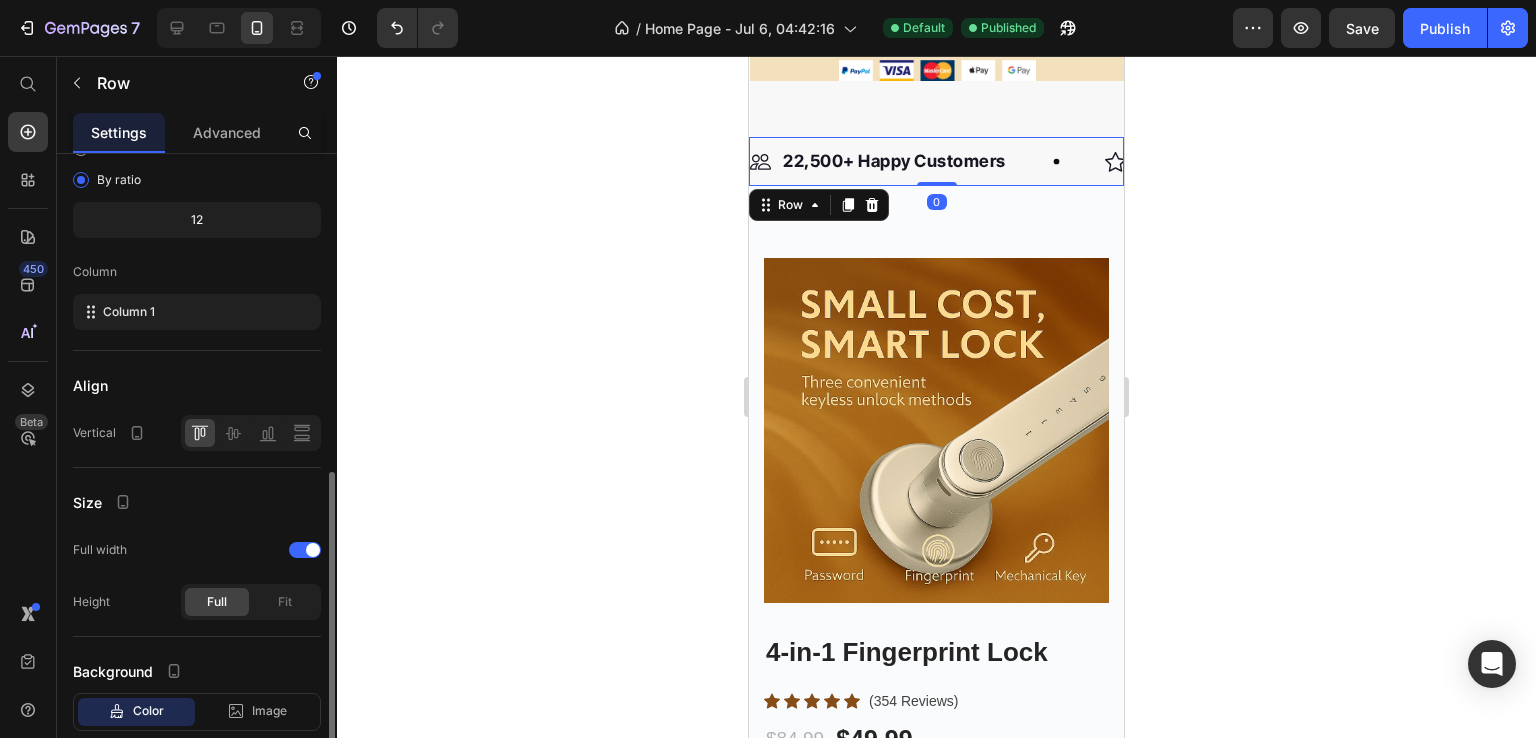 scroll, scrollTop: 290, scrollLeft: 0, axis: vertical 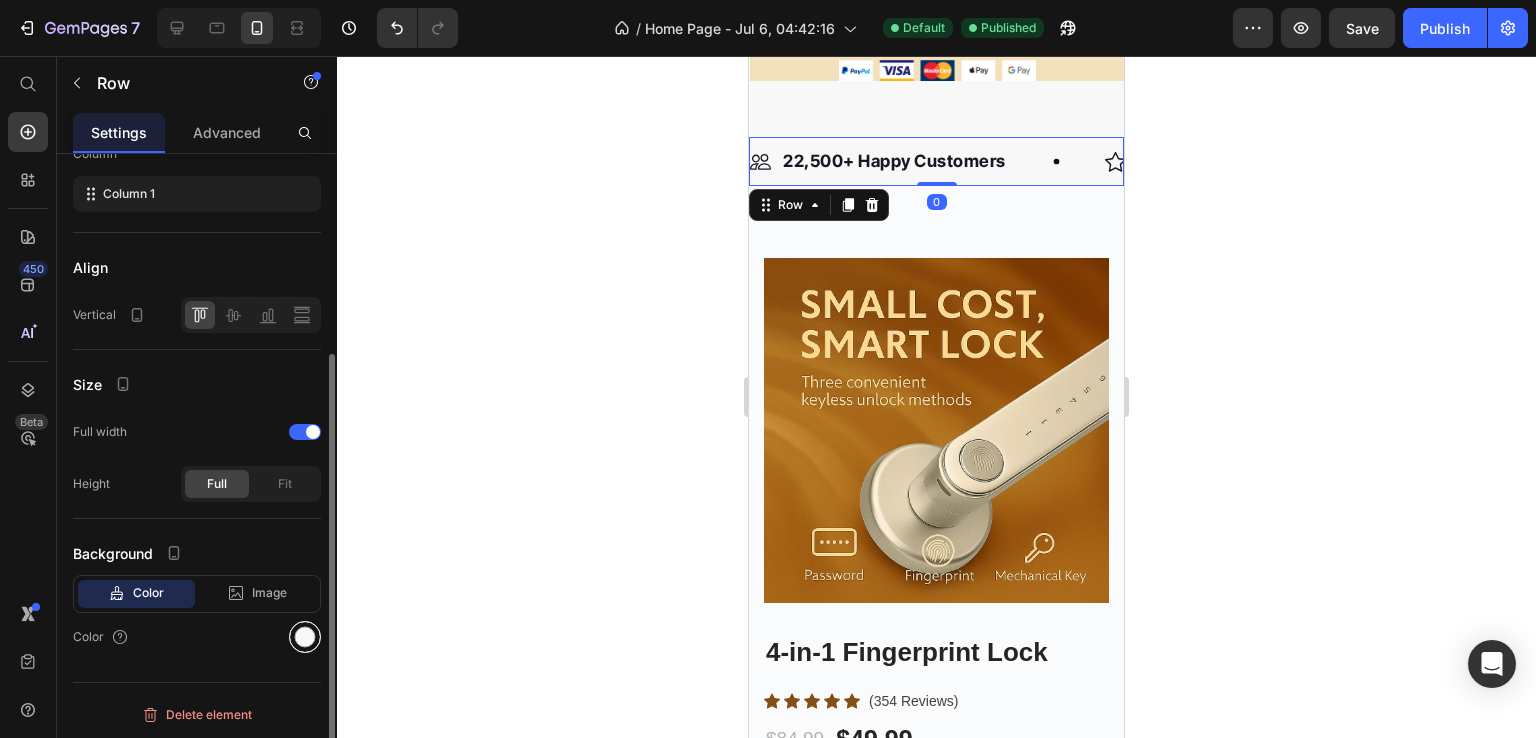 click at bounding box center (305, 637) 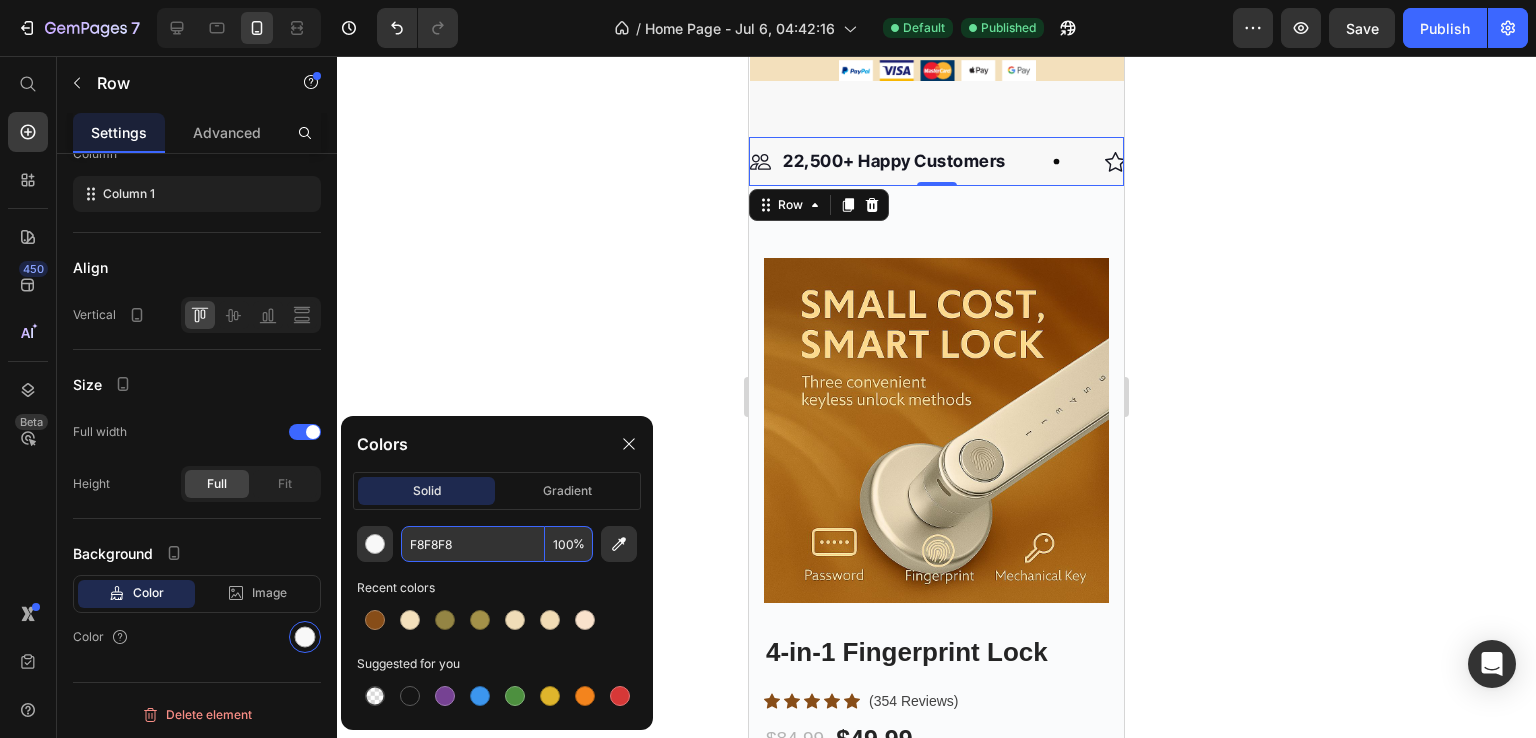 click on "F8F8F8" at bounding box center [473, 544] 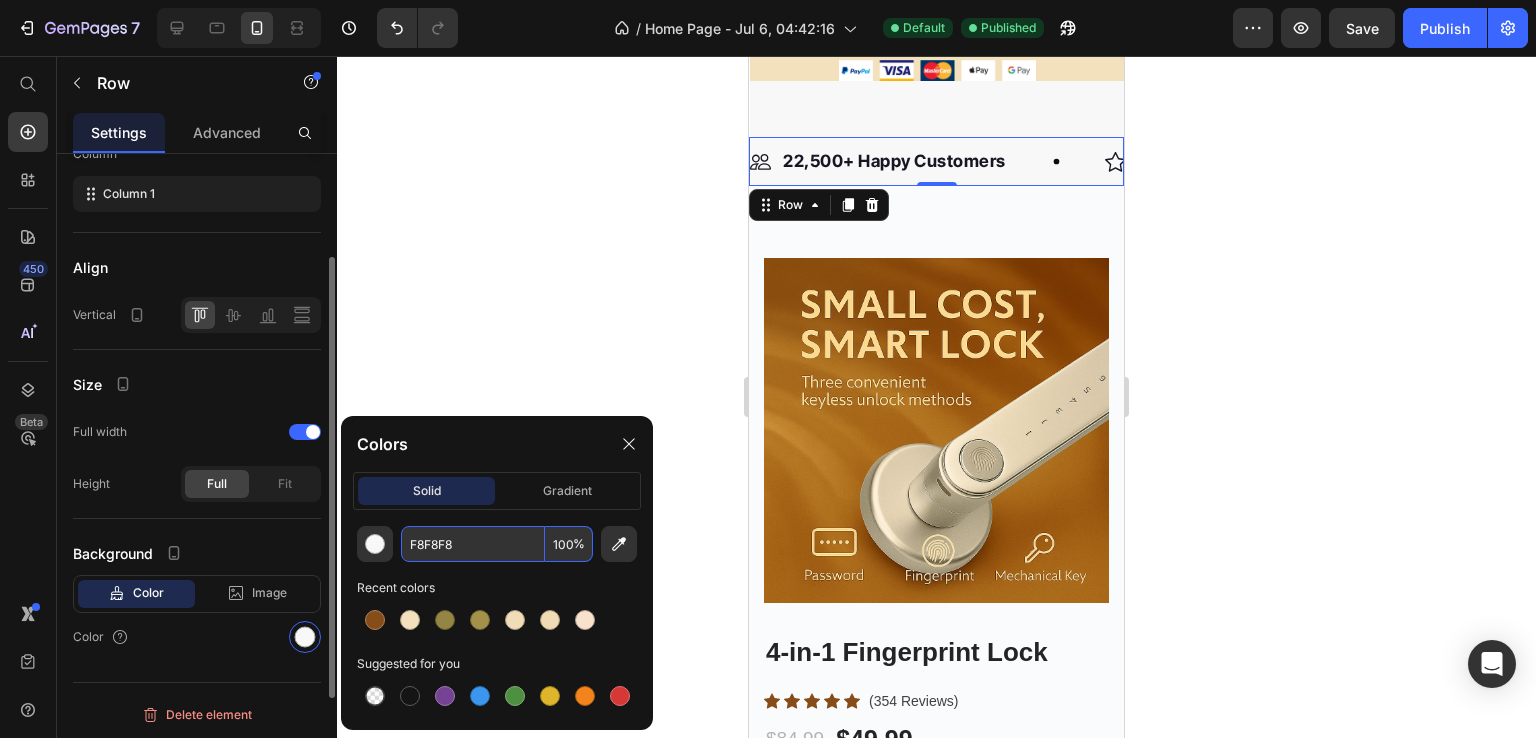 scroll, scrollTop: 0, scrollLeft: 0, axis: both 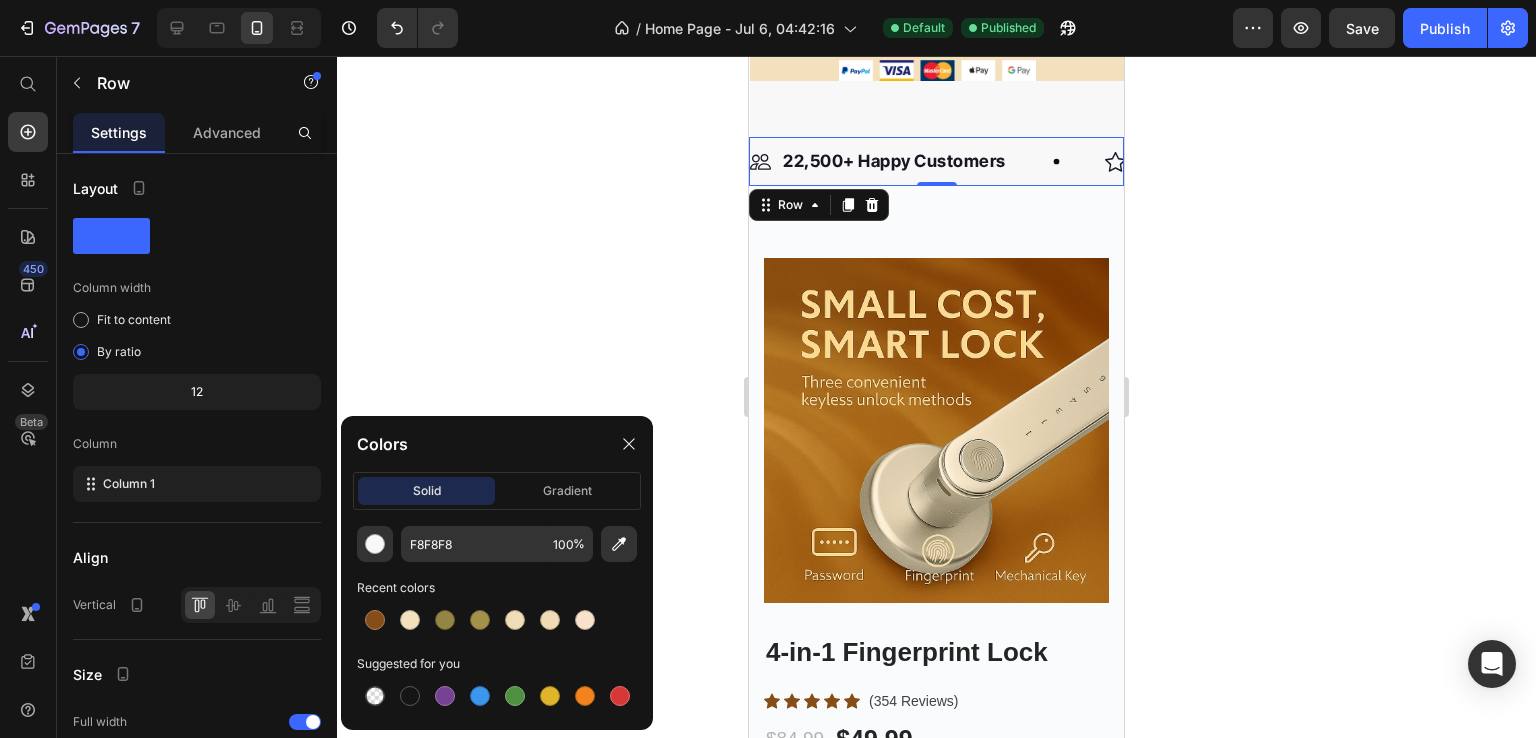 click on "Image 22,500+ Happy Customers Text Block Row
Image +700 5-Star Reviews Text Block Row
Image 30 Day Guarantee Text Block Row
Image 22,500+ Happy Customers Text Block Row
Image +700 5-Star Reviews Text Block Row
Image 30 Day Guarantee Text Block Row
Marquee Row   0" at bounding box center [936, 162] 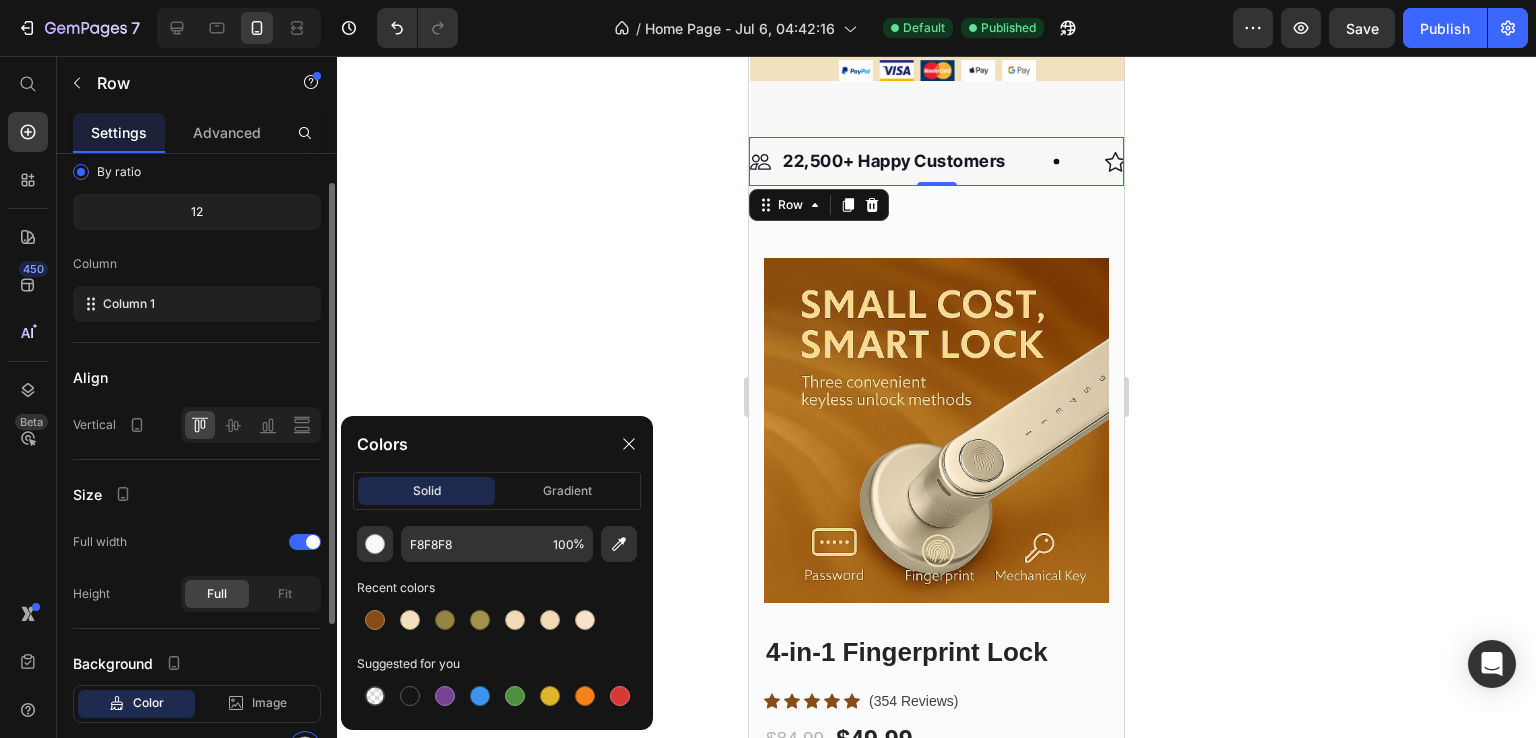 scroll, scrollTop: 290, scrollLeft: 0, axis: vertical 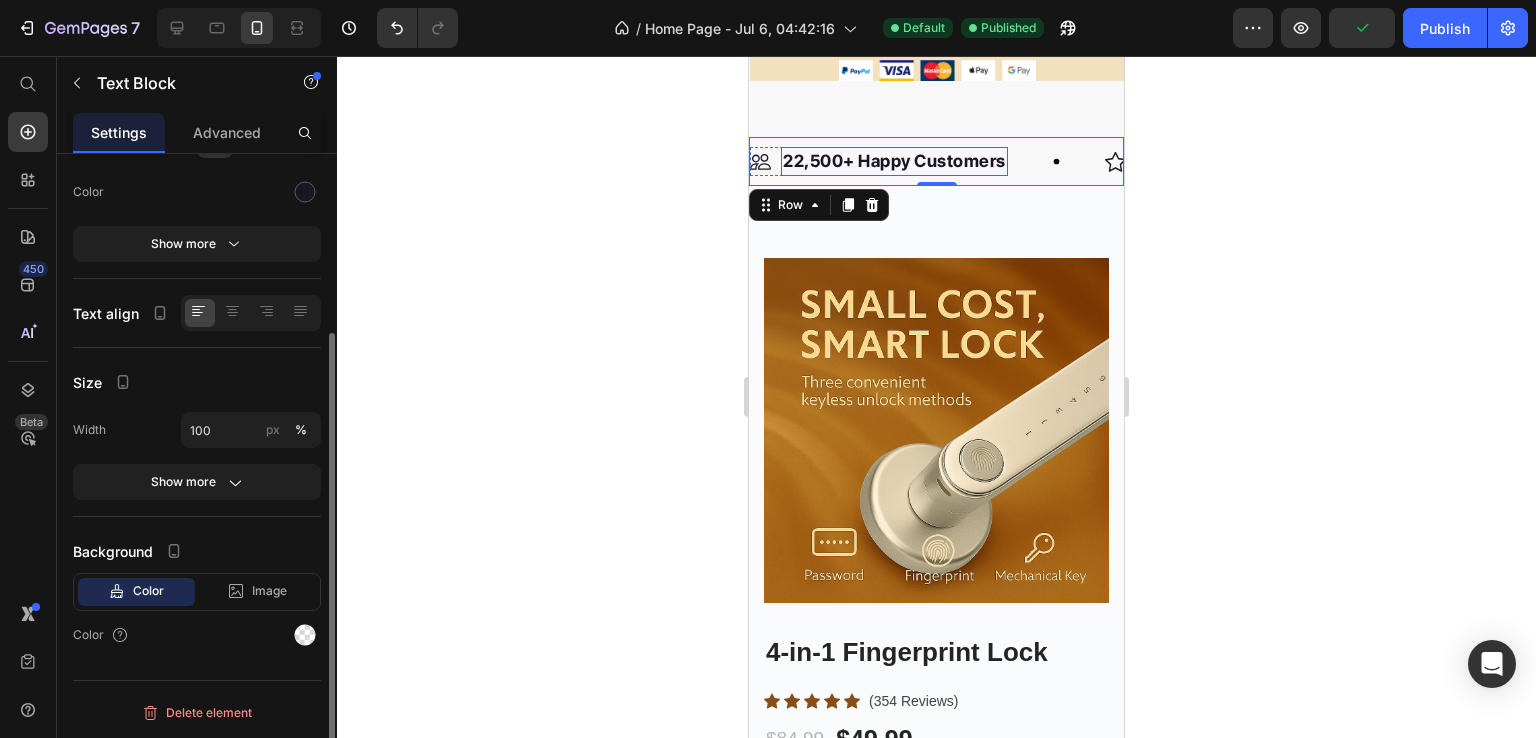 click on "22,500+ Happy Customers" at bounding box center (894, 162) 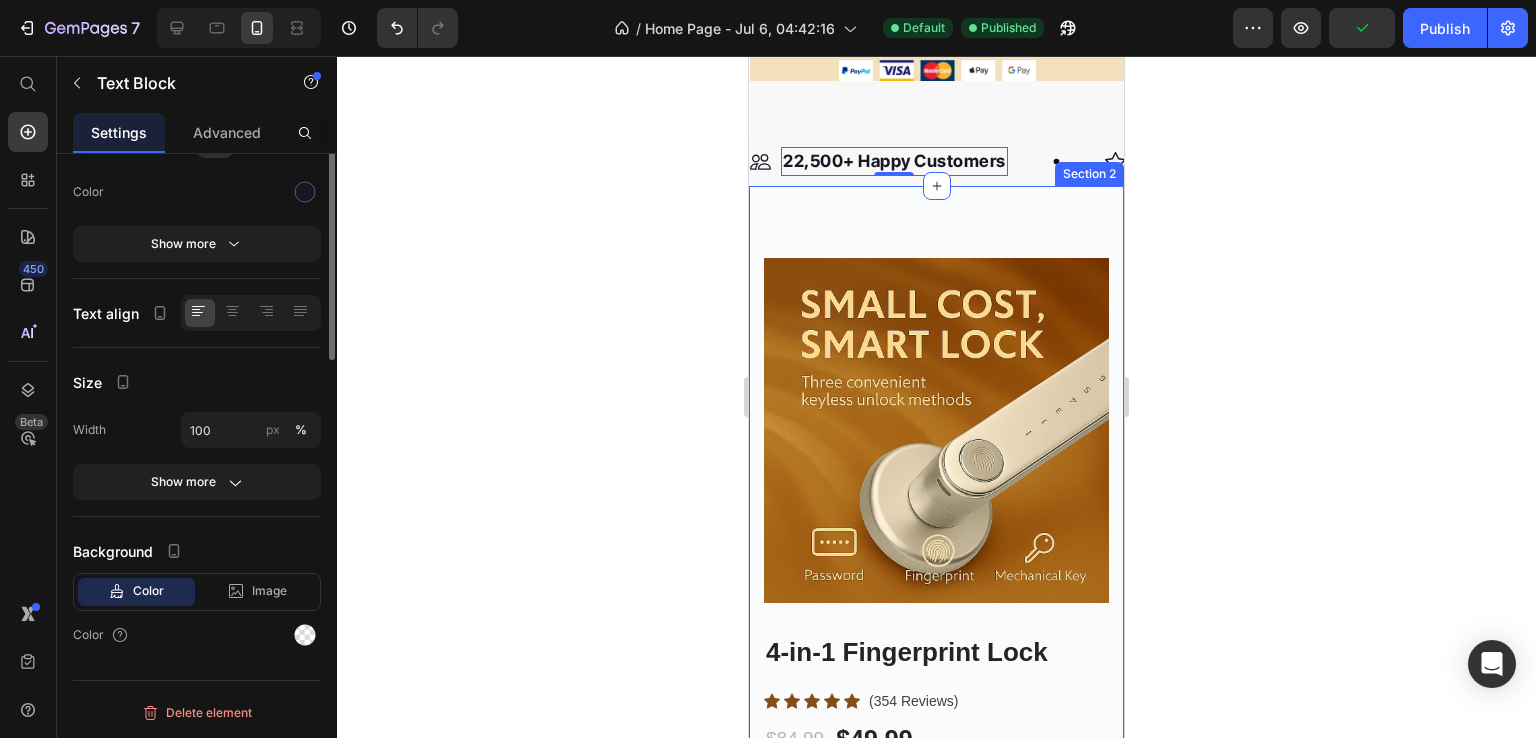 scroll, scrollTop: 0, scrollLeft: 0, axis: both 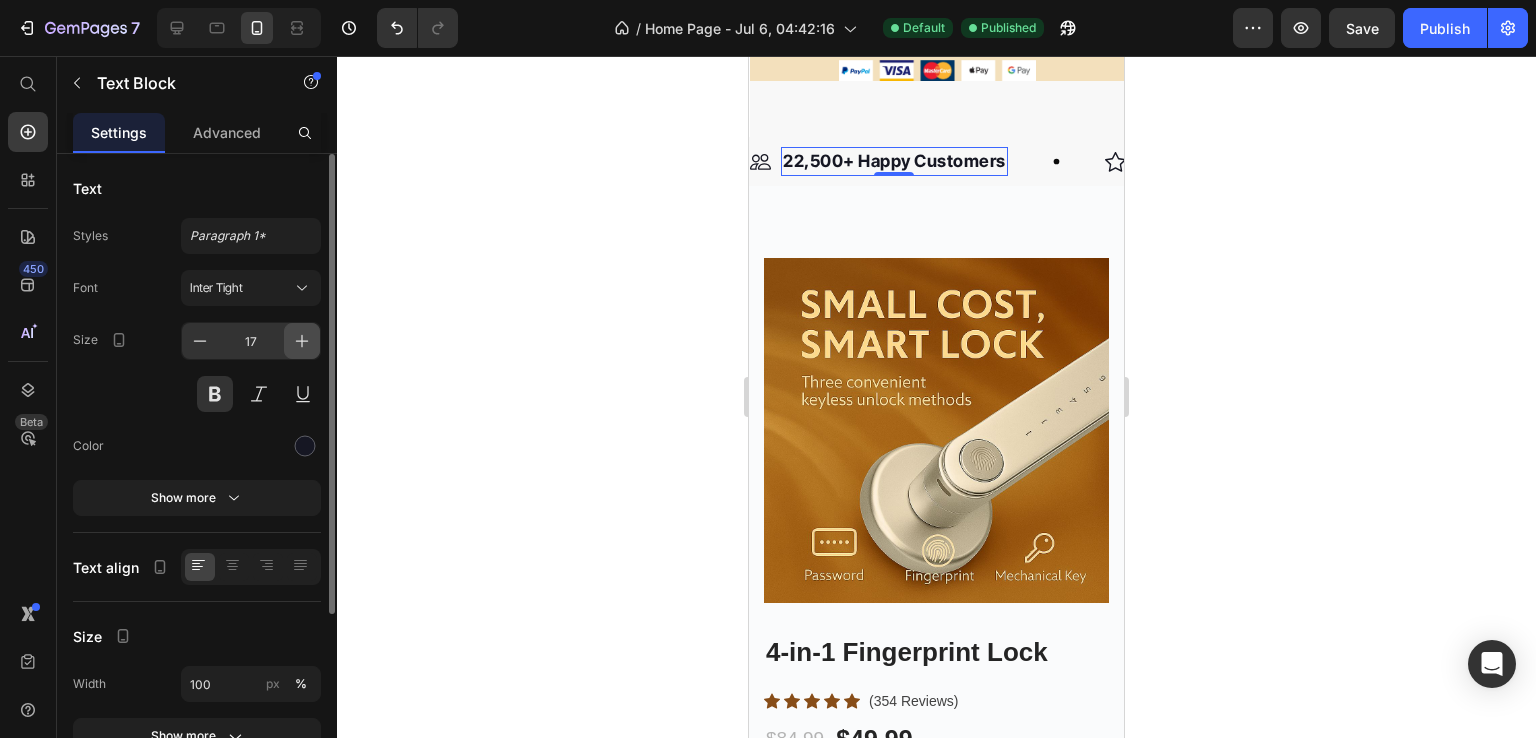 click 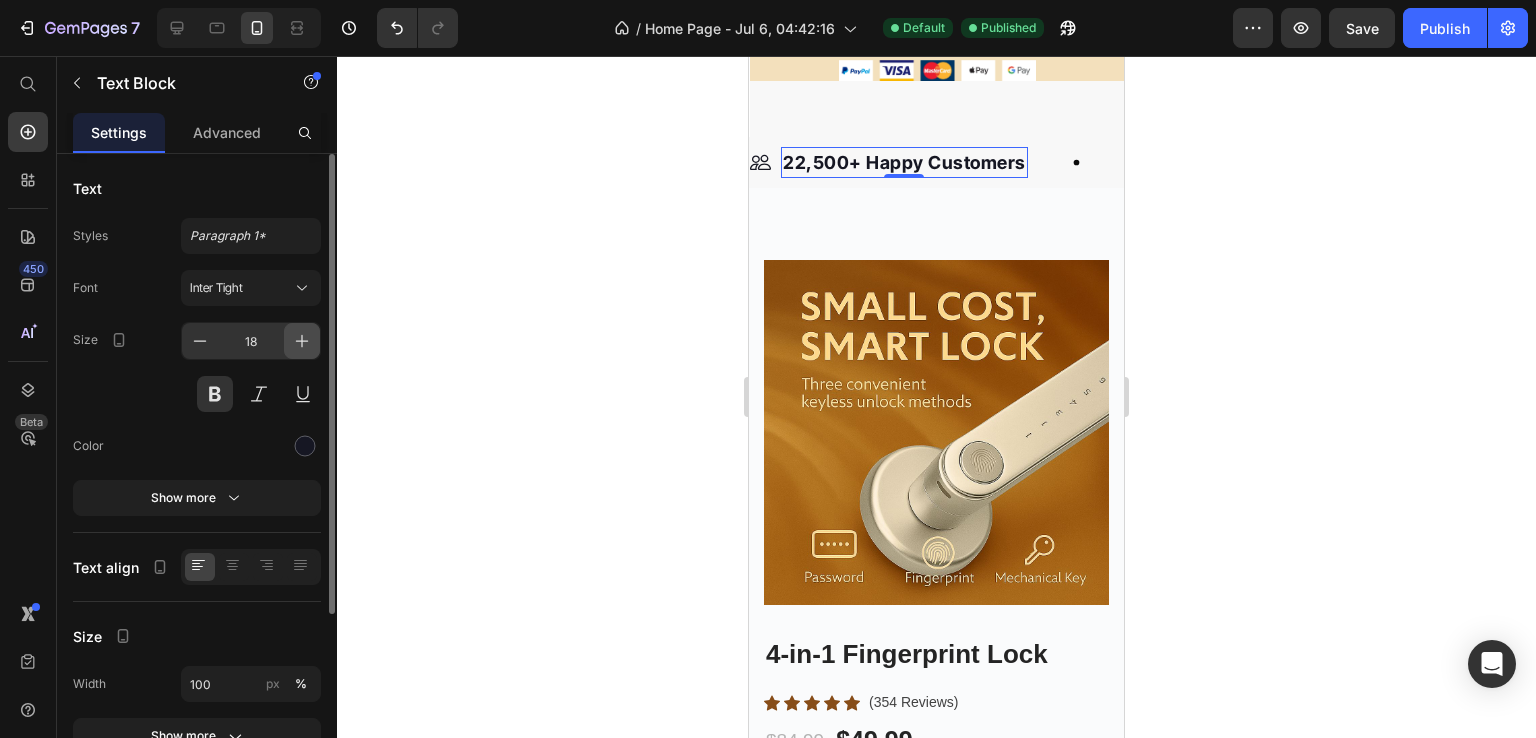 click 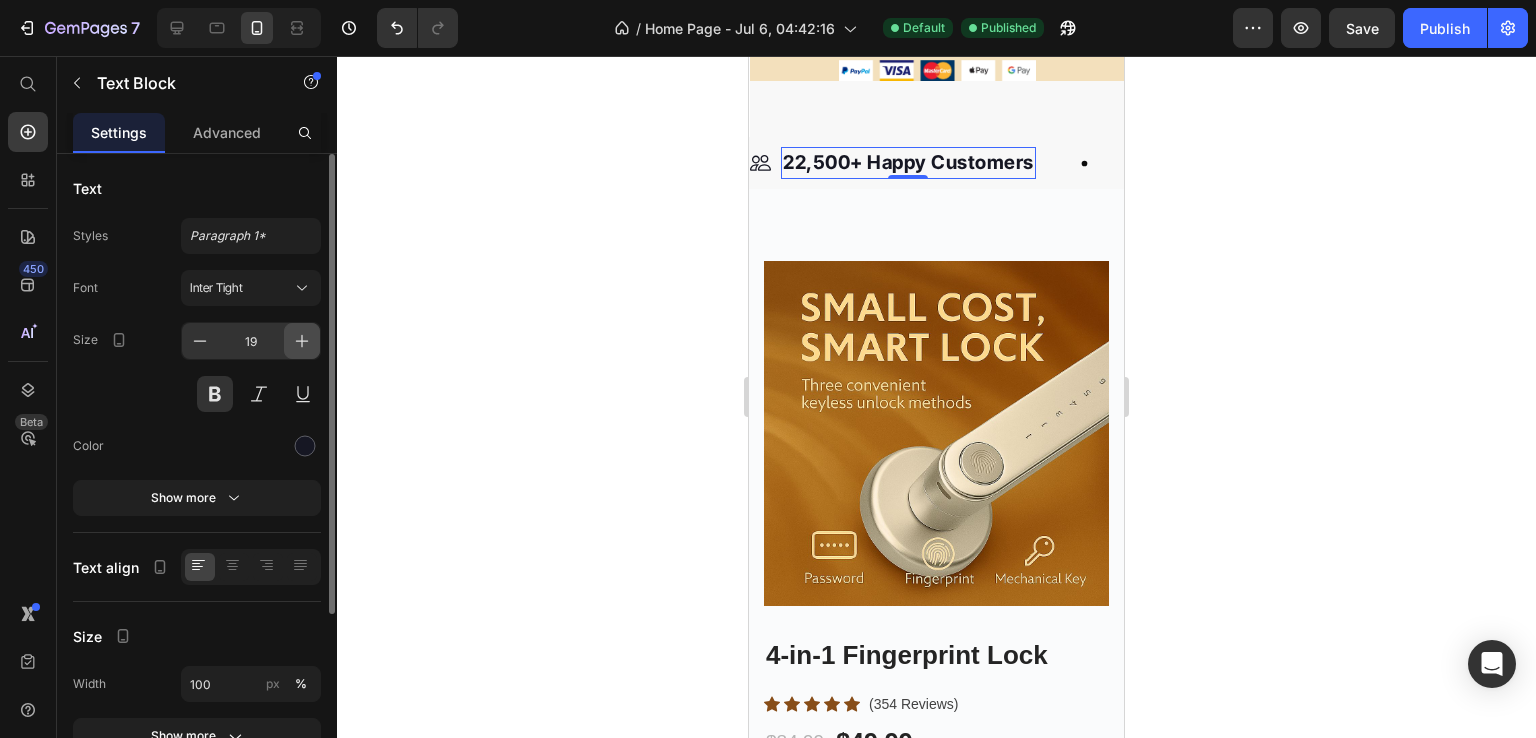 click 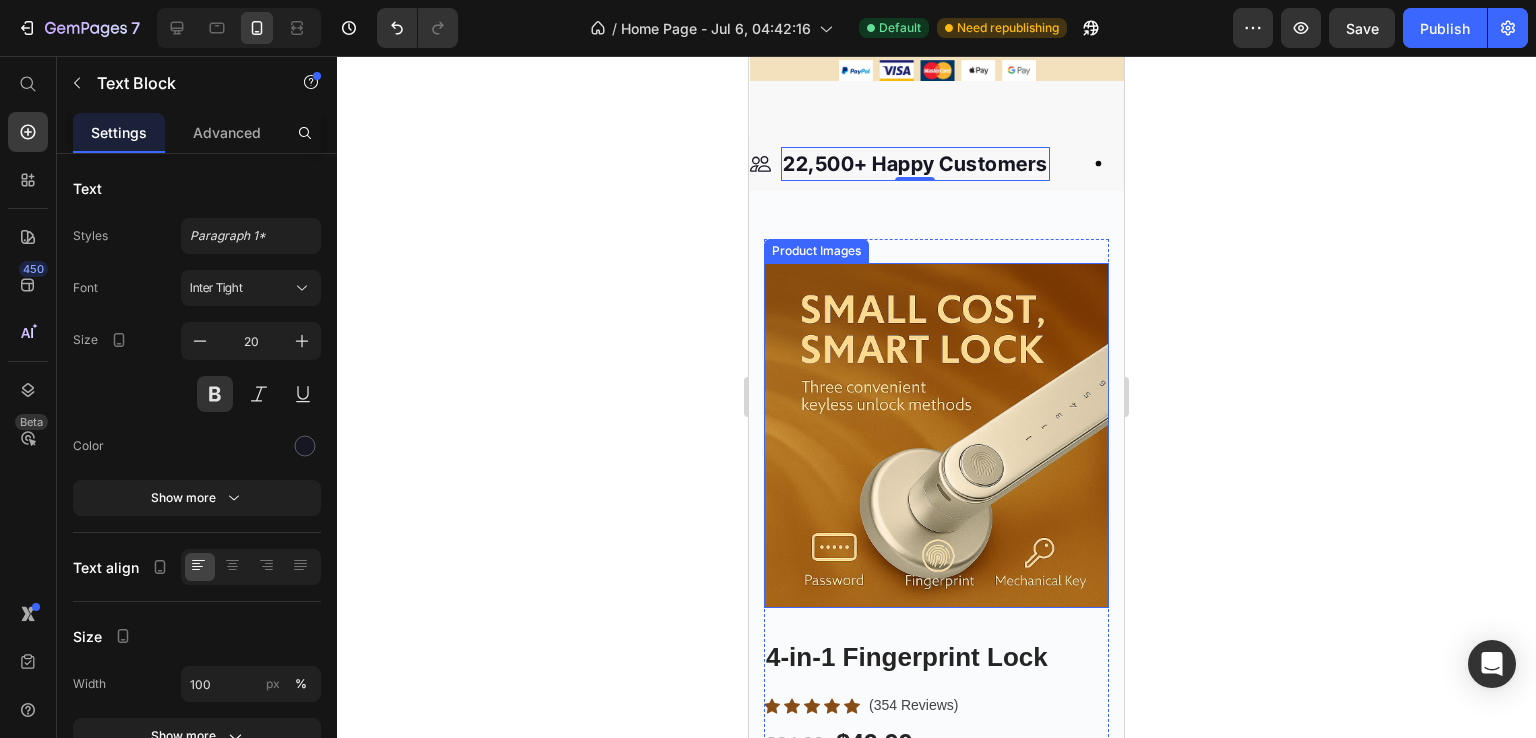 click at bounding box center [936, 435] 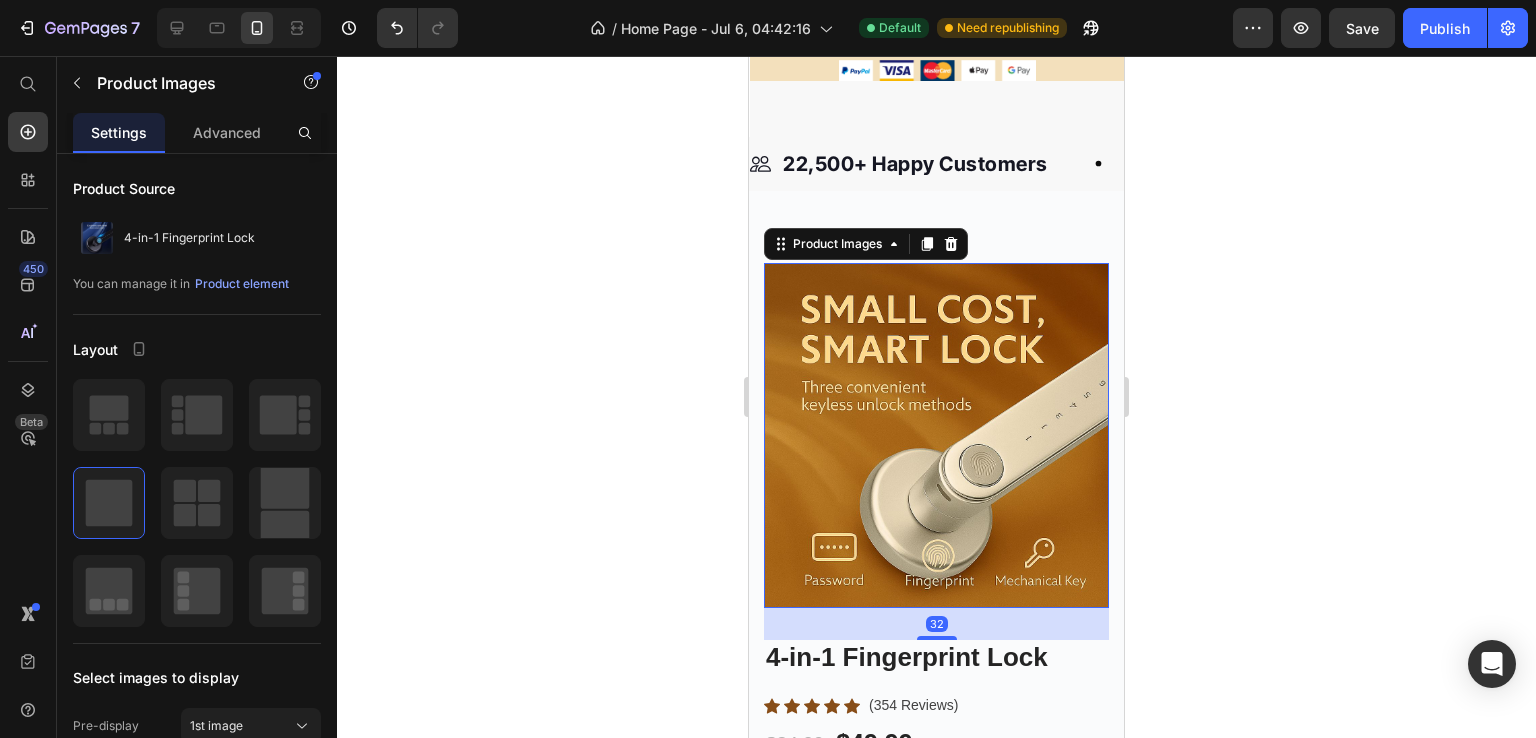scroll, scrollTop: 0, scrollLeft: 0, axis: both 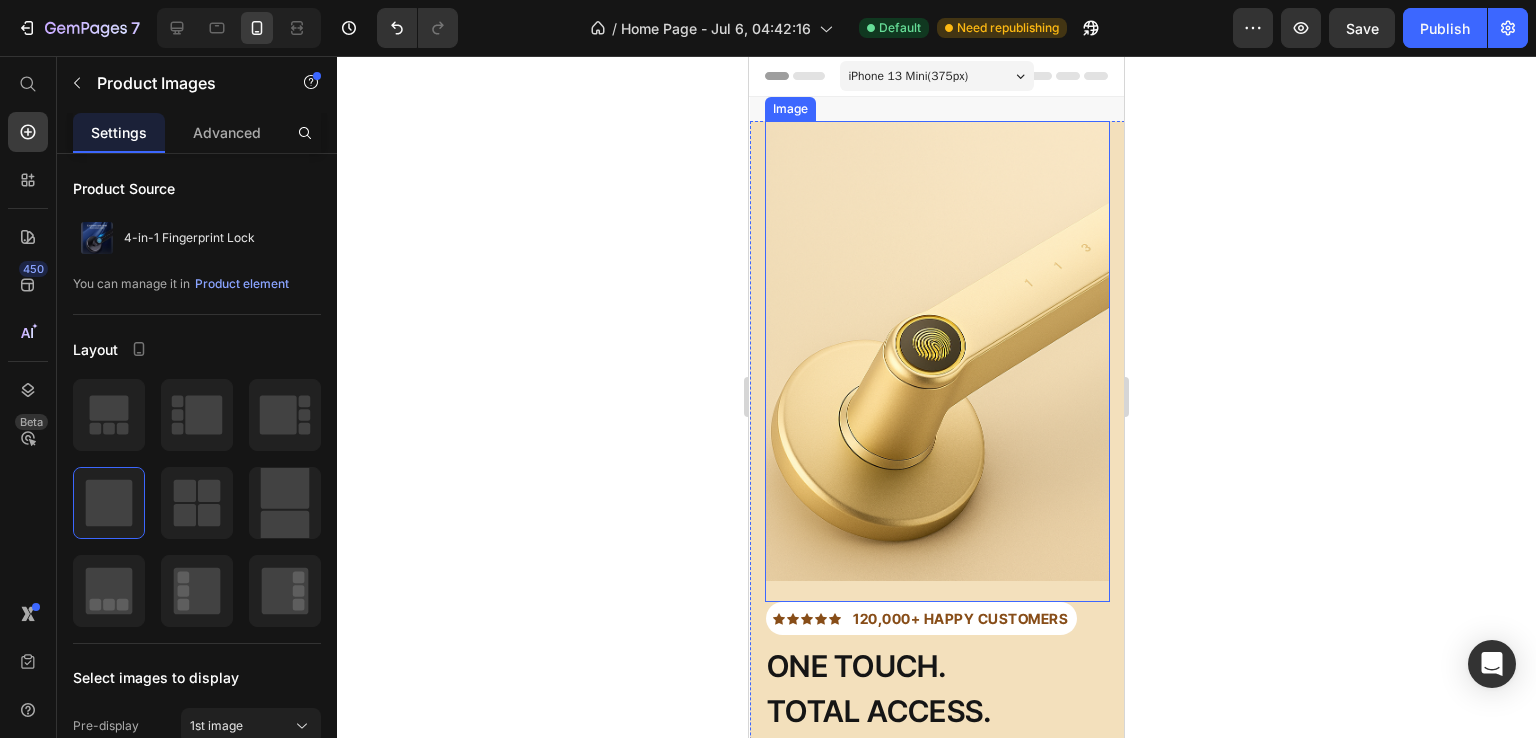 click at bounding box center (937, 361) 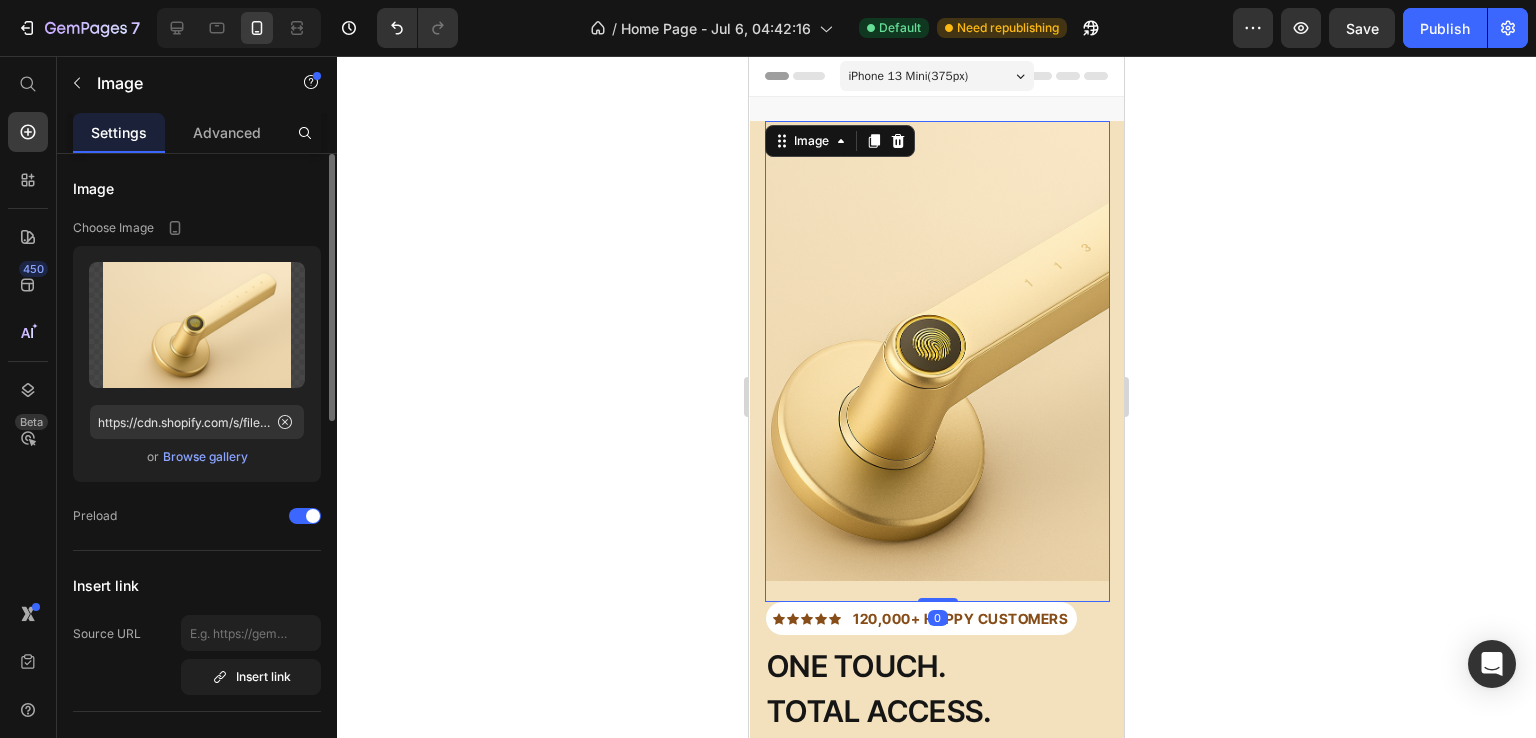 click on "Browse gallery" at bounding box center [205, 457] 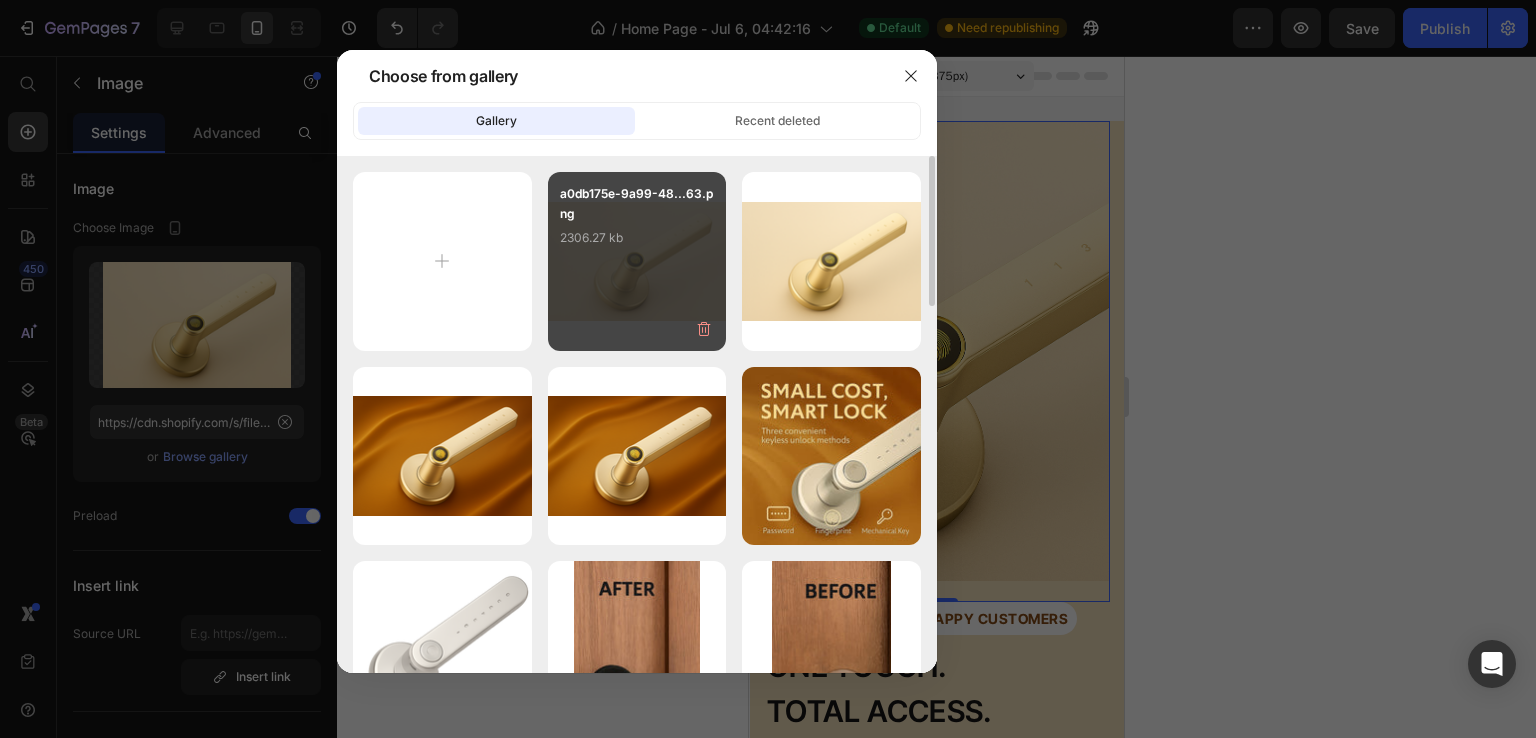 click on "a0db175e-9a99-48...63.png 2306.27 kb" at bounding box center (637, 261) 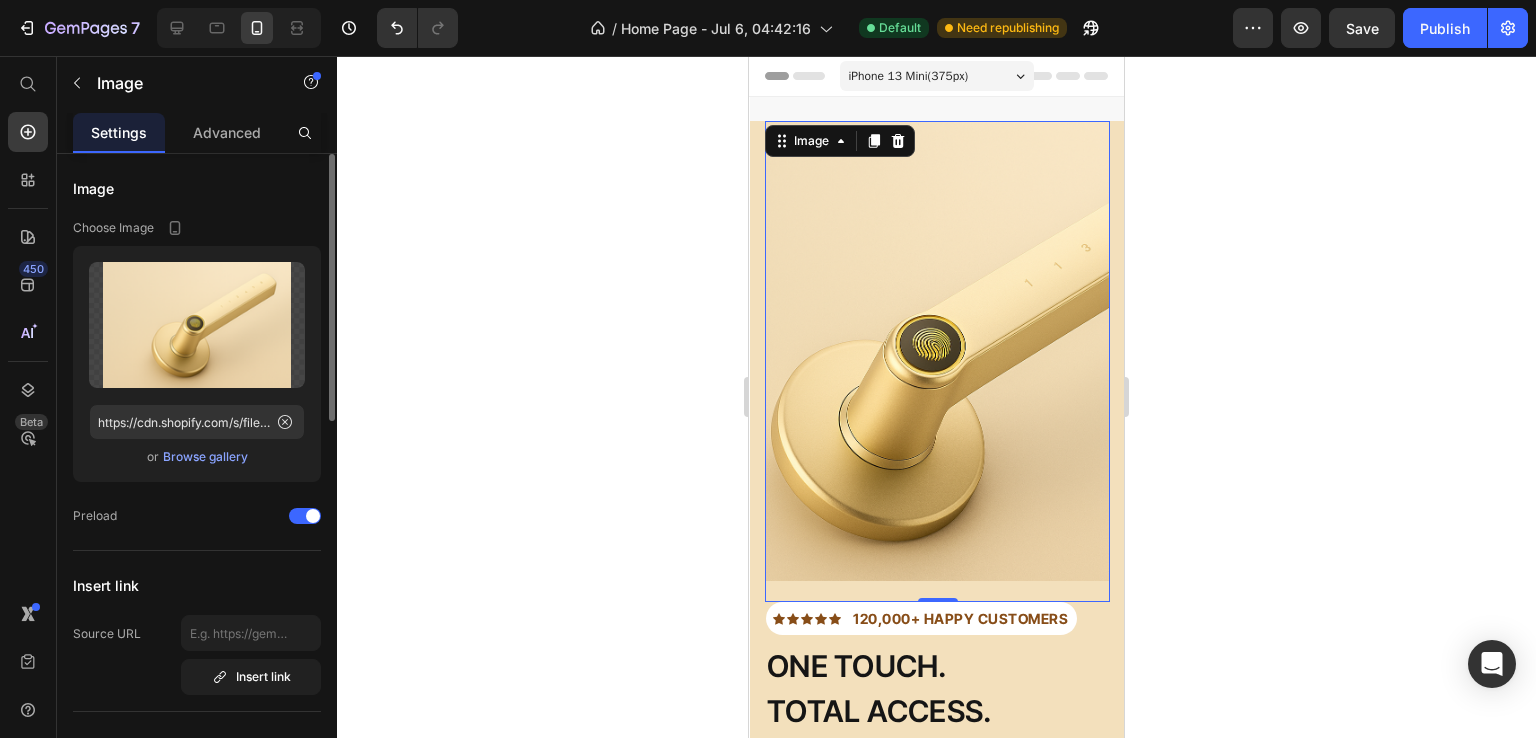click on "Browse gallery" at bounding box center [205, 457] 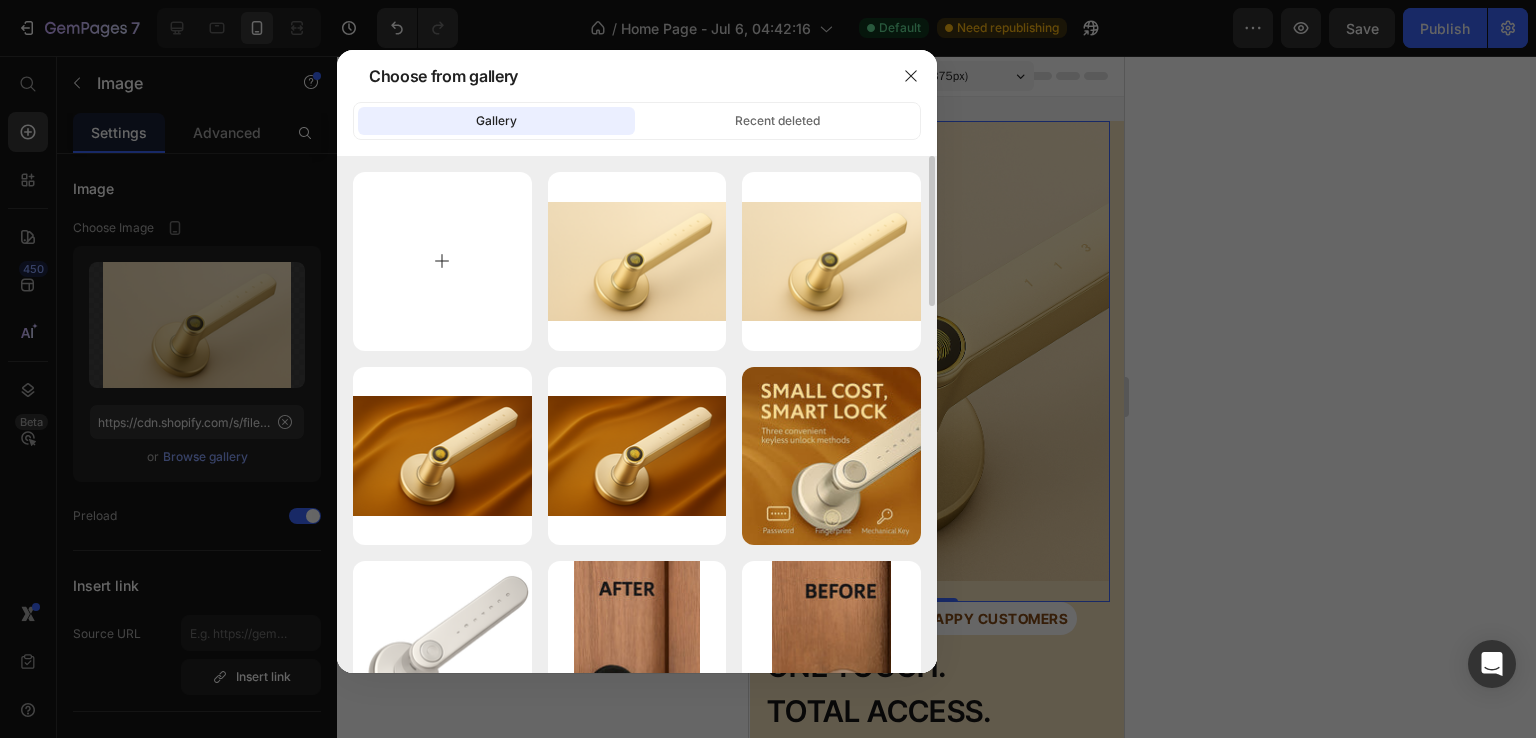 click at bounding box center [442, 261] 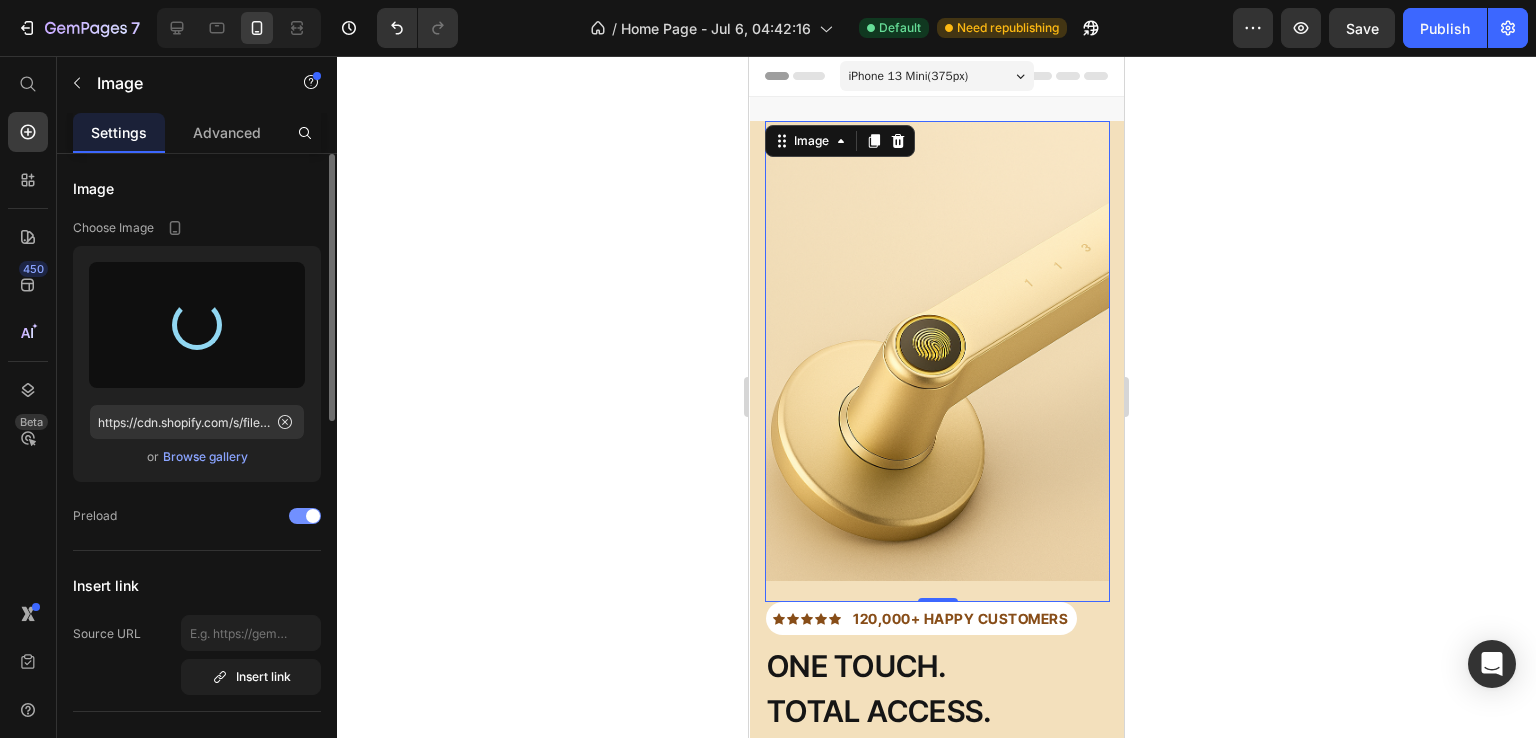 type on "https://cdn.shopify.com/s/files/1/0975/2346/6580/files/[FILENAME].png" 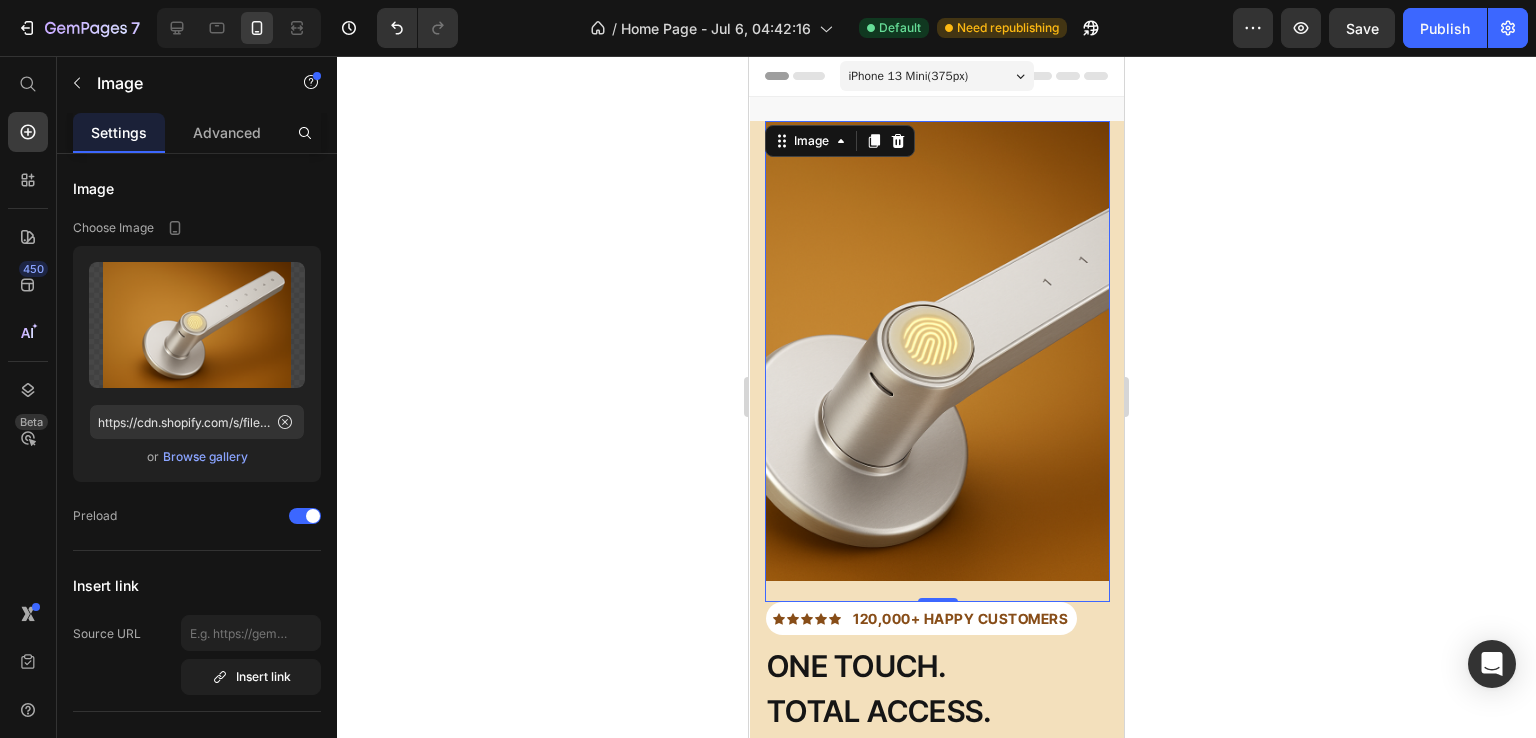 click at bounding box center (937, 361) 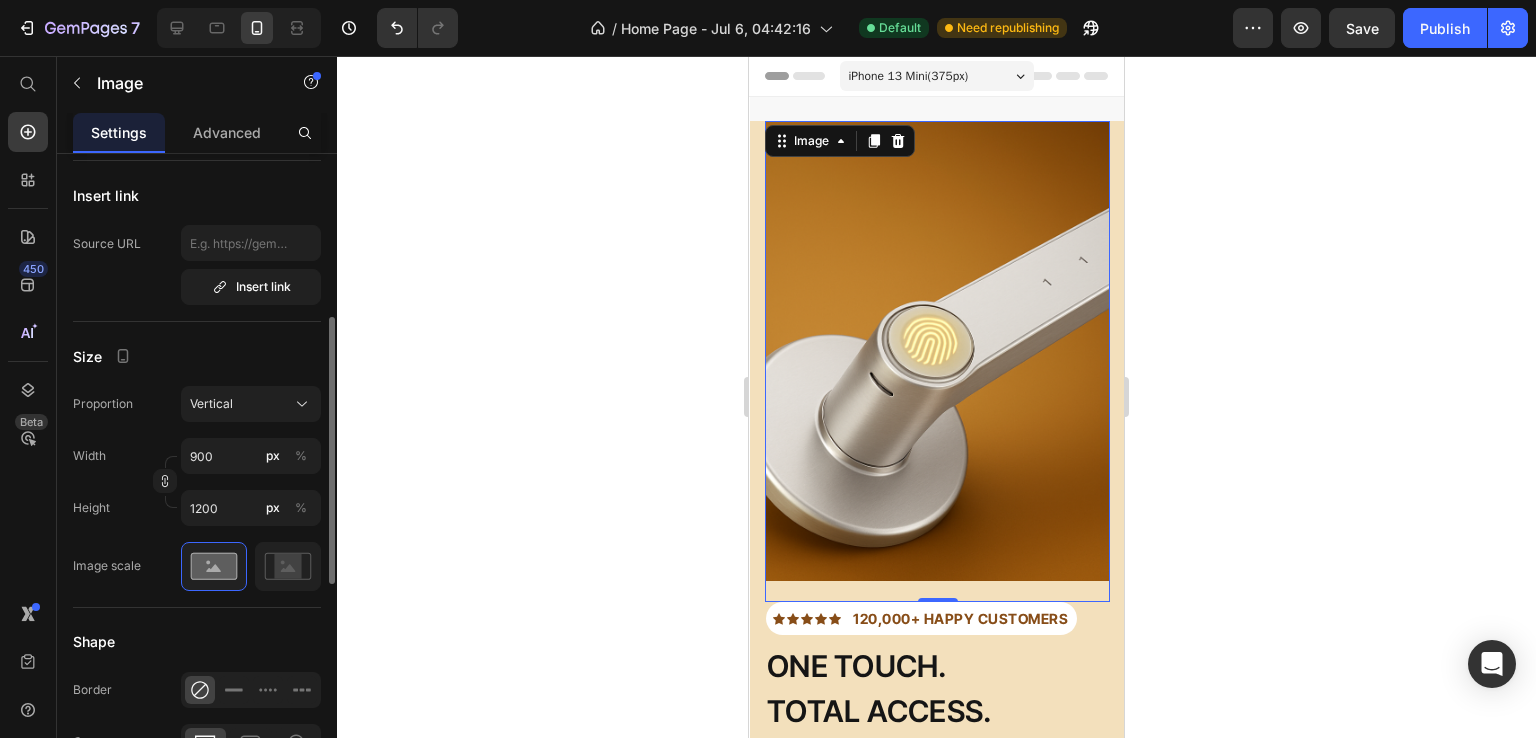 scroll, scrollTop: 412, scrollLeft: 0, axis: vertical 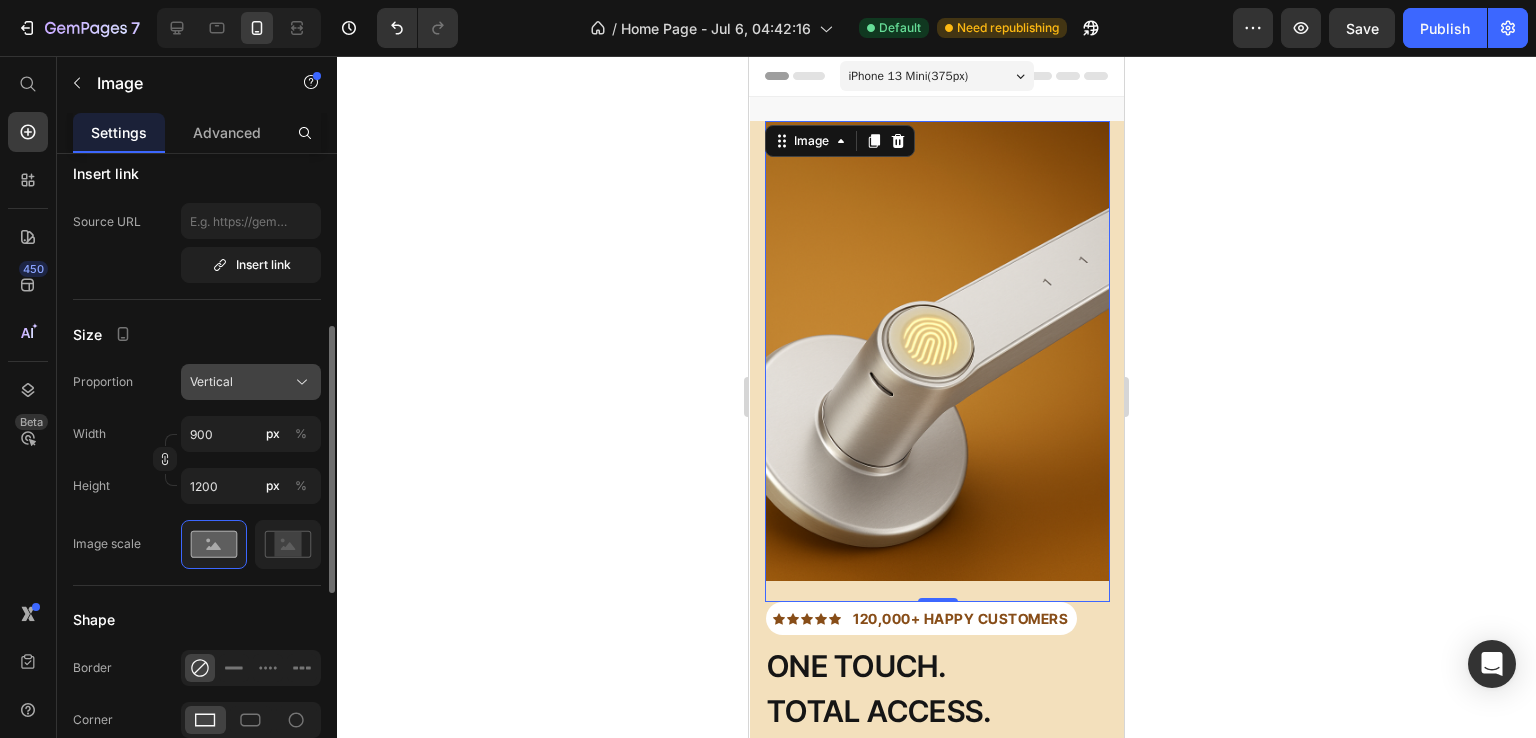 click on "Vertical" 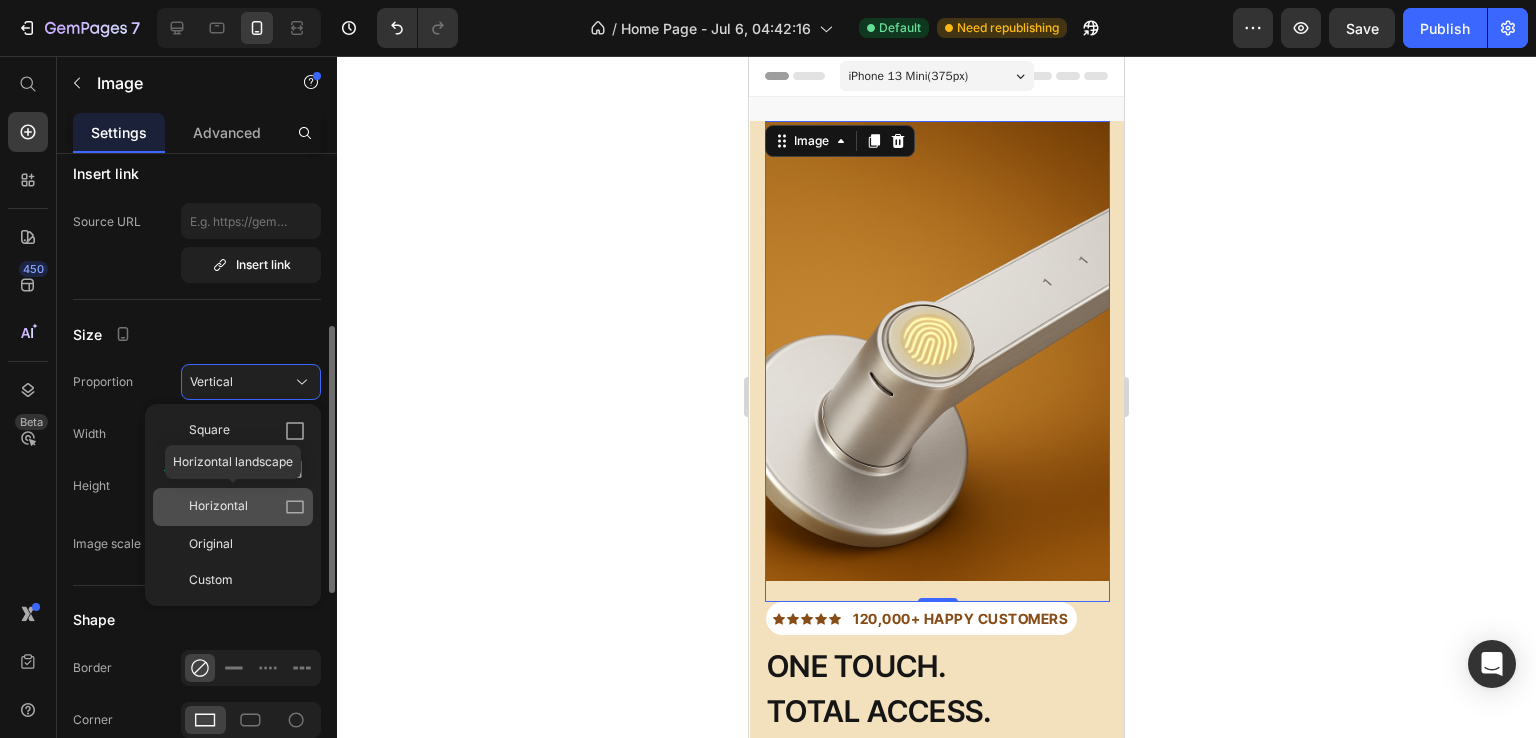 click on "Horizontal" at bounding box center [247, 507] 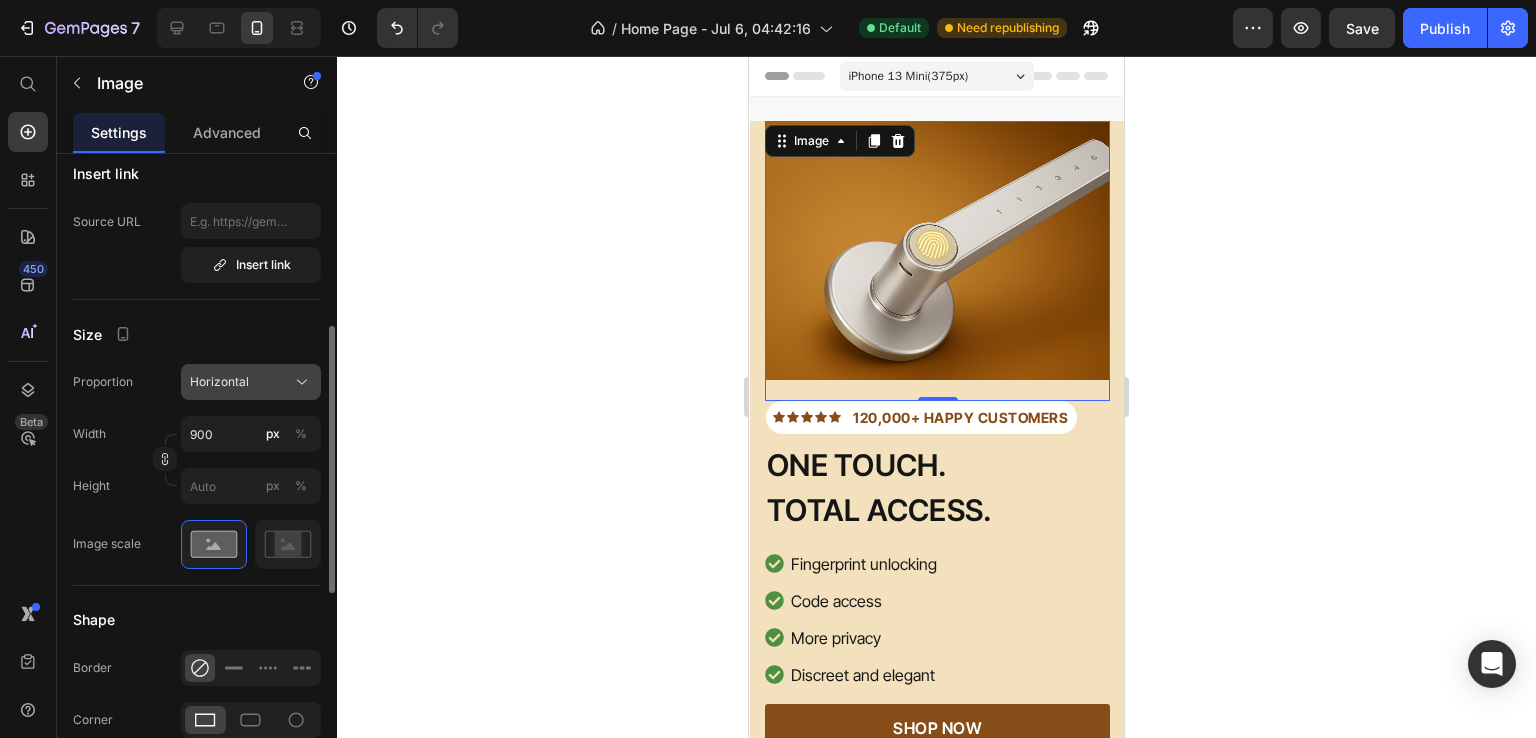 click on "Horizontal" 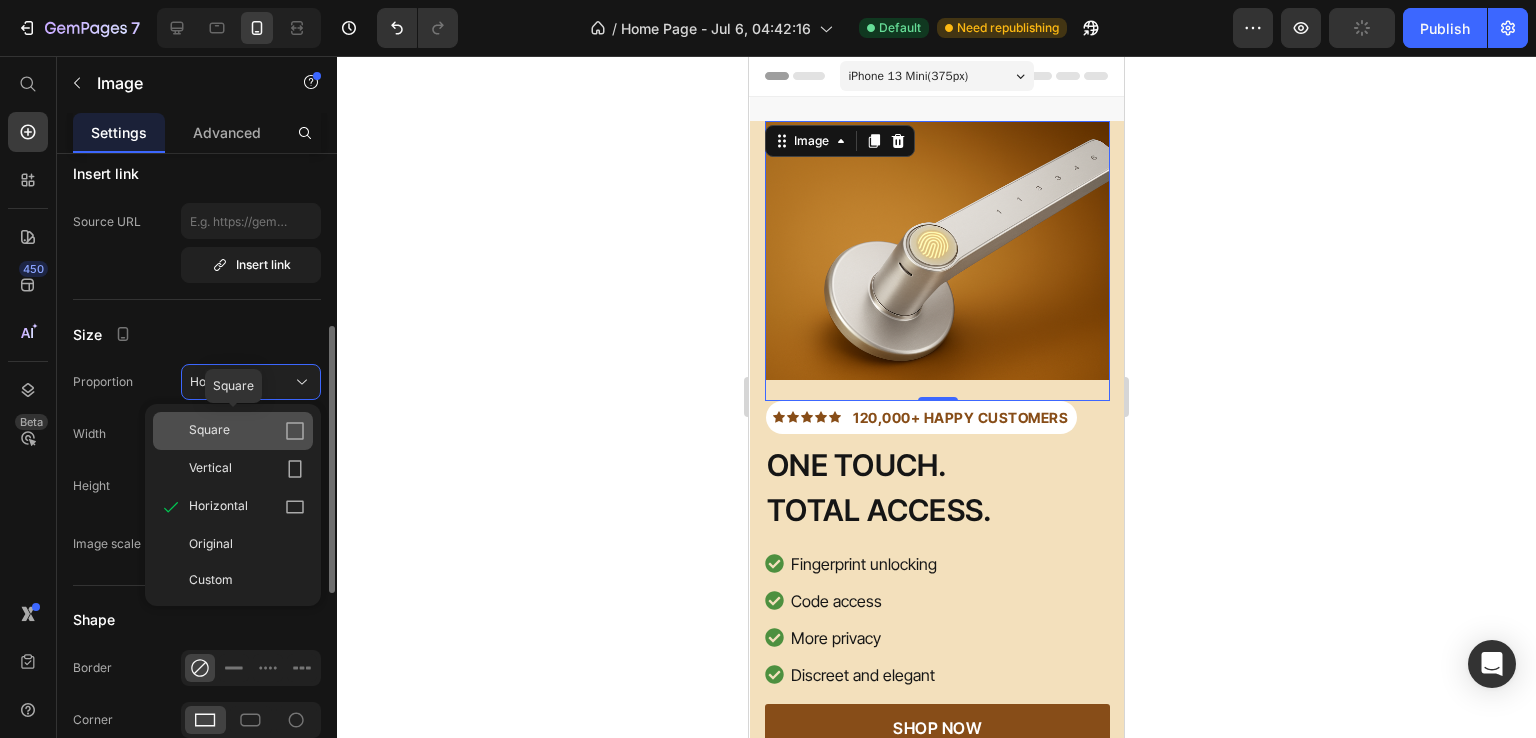click on "Square" at bounding box center [247, 431] 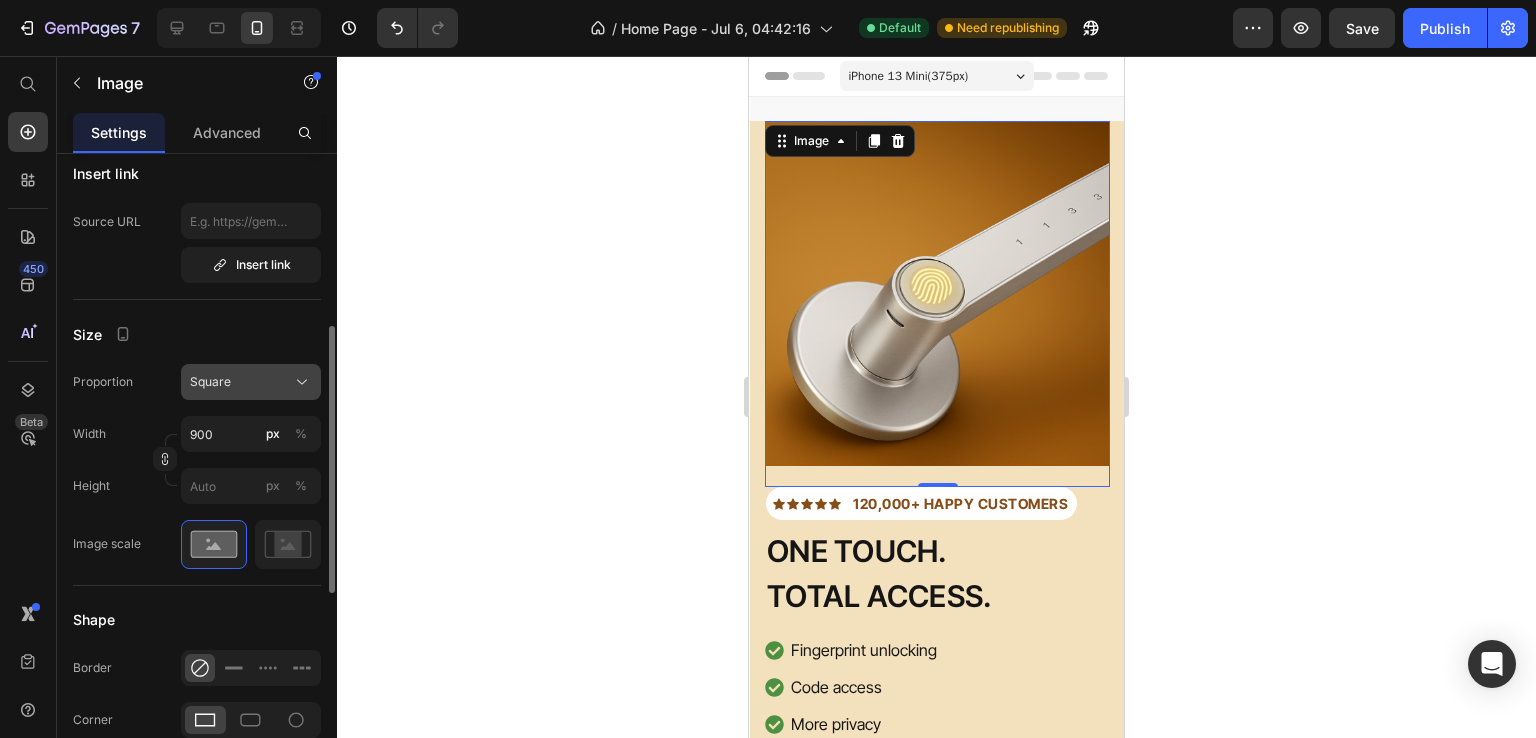 click on "Square" 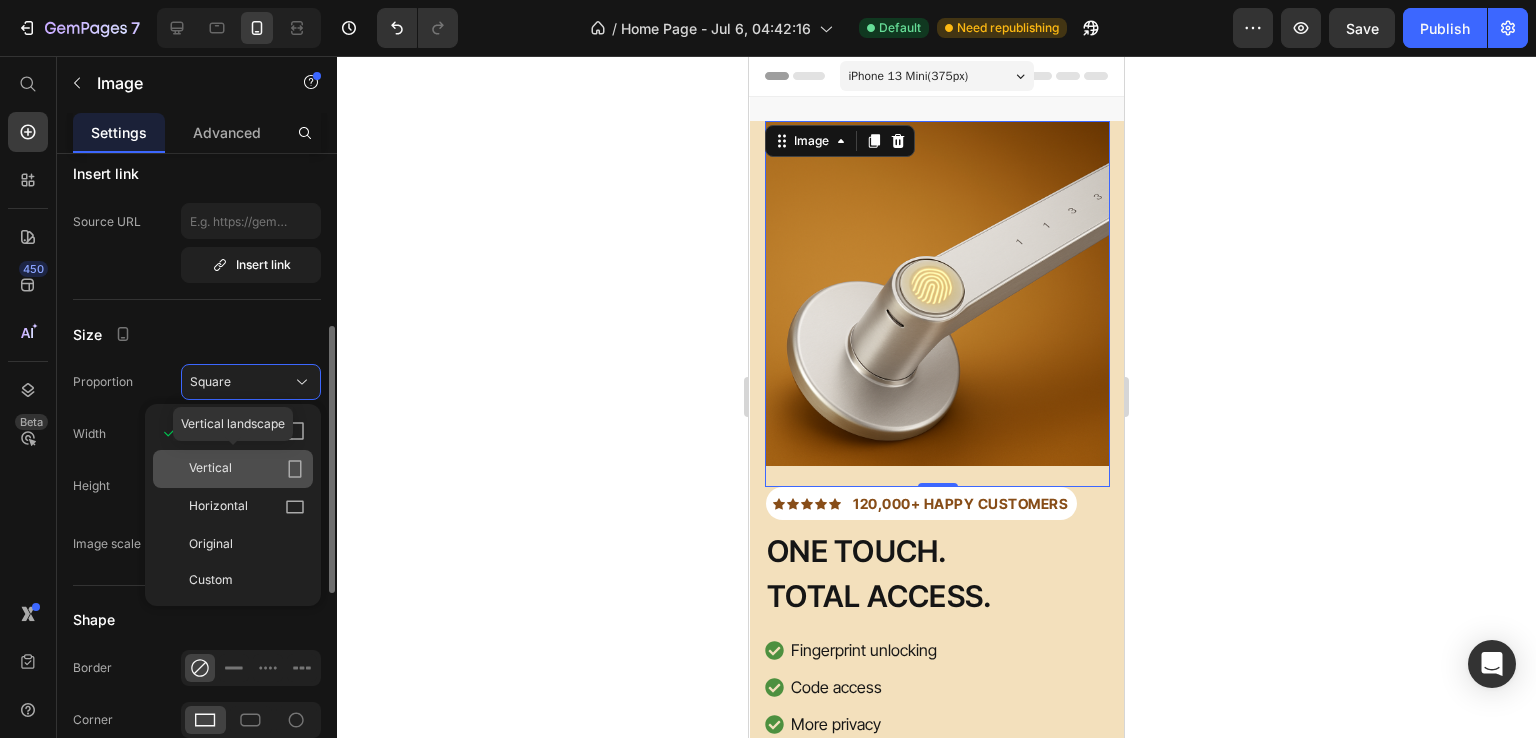 click on "Vertical" at bounding box center [247, 469] 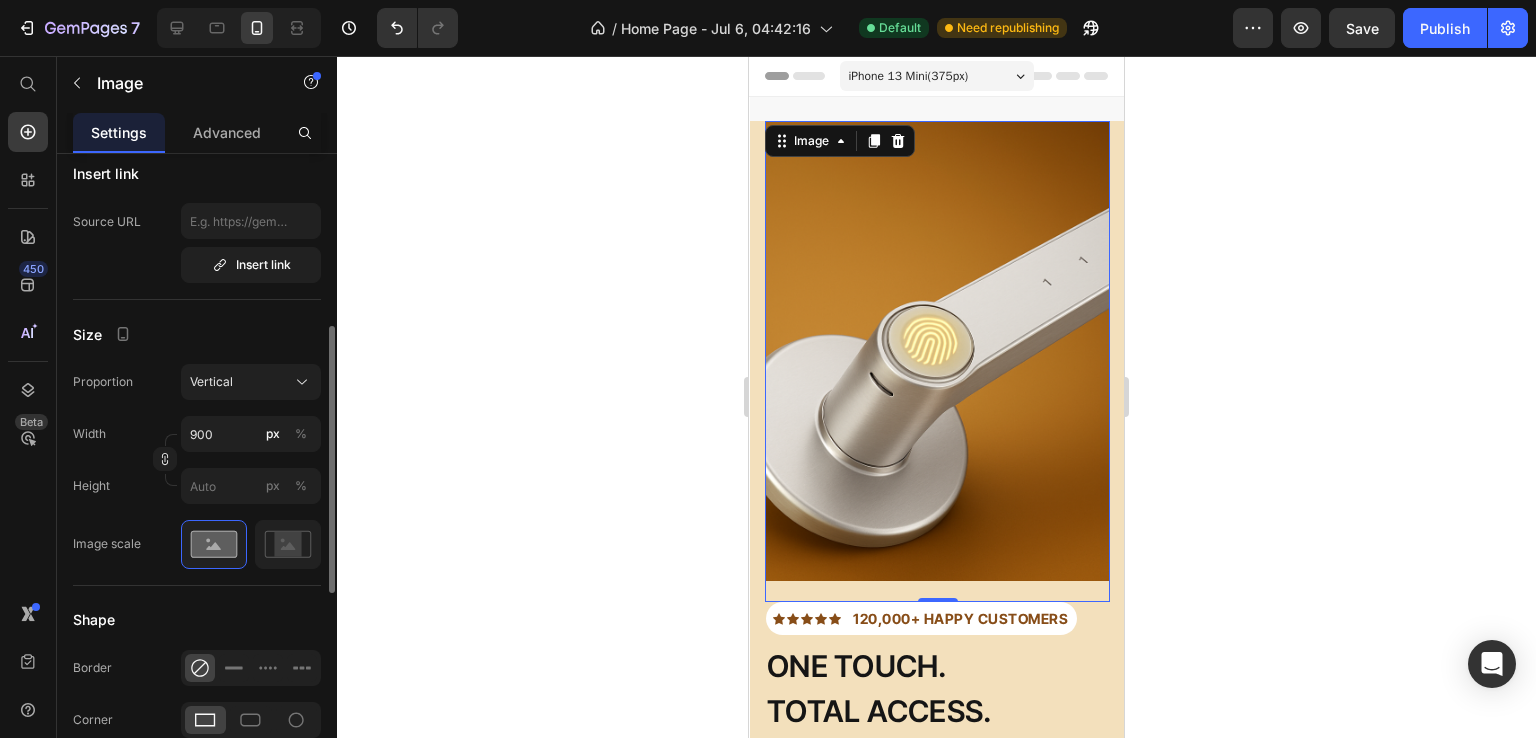 click 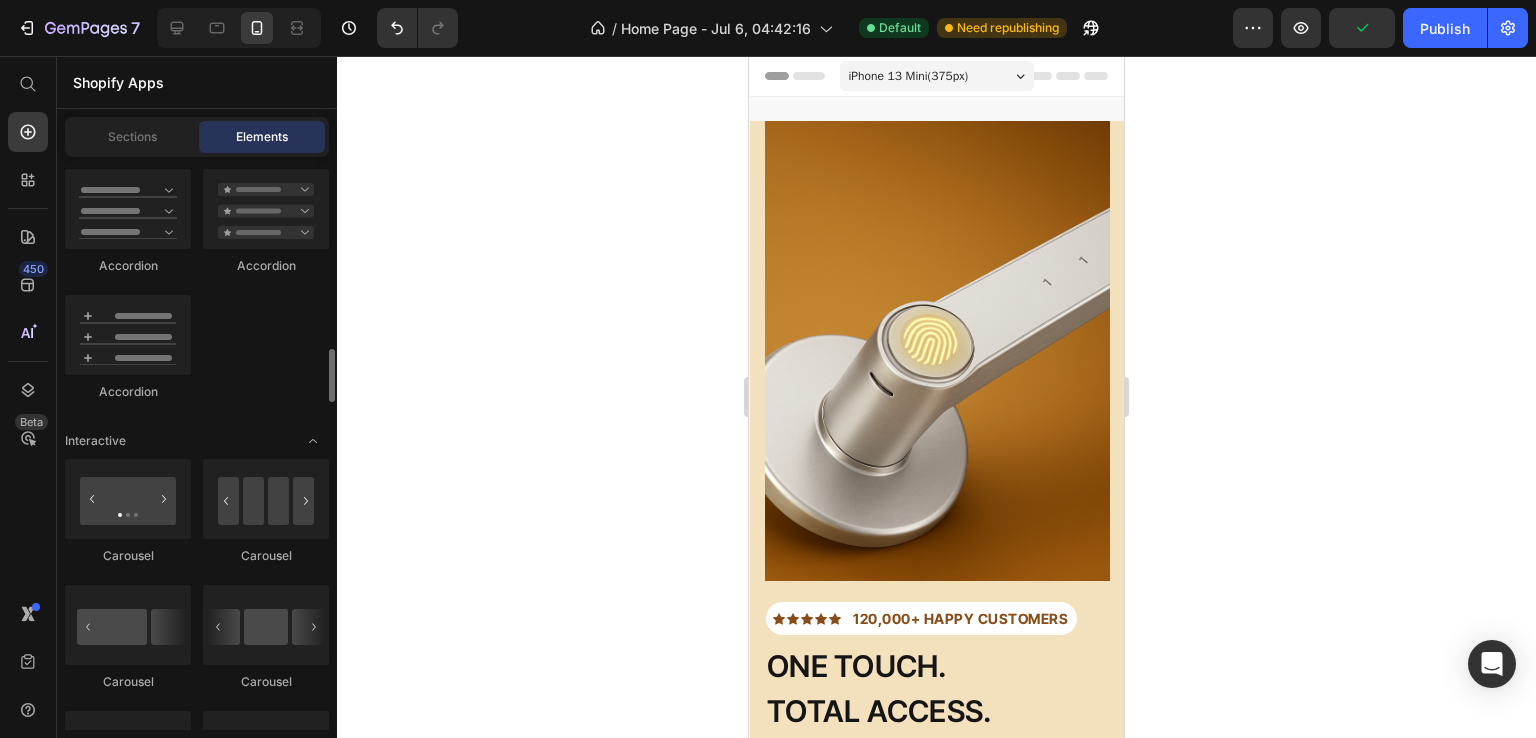 scroll, scrollTop: 1884, scrollLeft: 0, axis: vertical 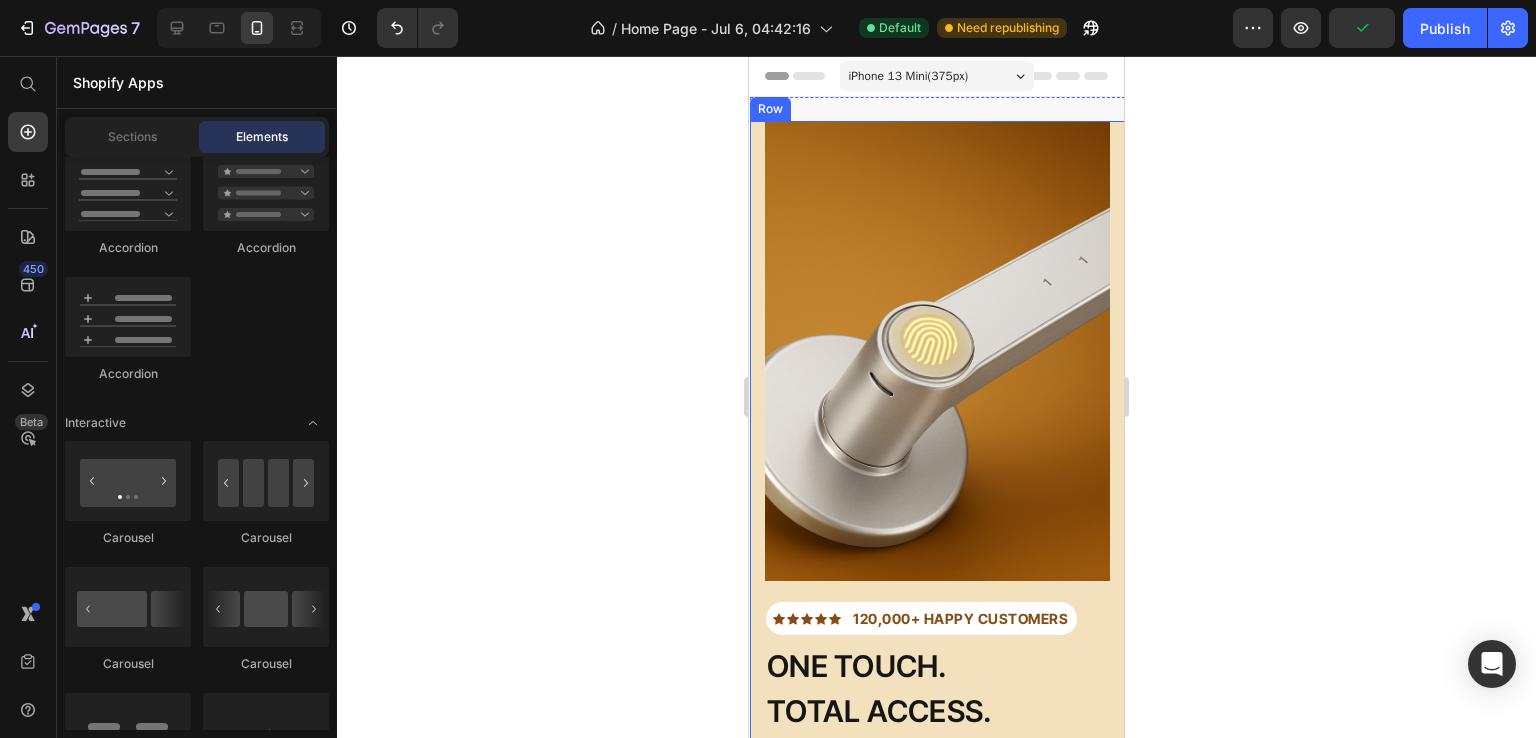 click on "Icon Icon Icon Icon Icon Icon List Hoz 120,000+ HAPPY CUSTOMERS Text block Row ONE TOUCH. TOTAL ACCESS. Heading Fingerprint unlocking Code access More privacy Discreet and elegant Item list SHOP NOW Button
30-day money back guarantee Item list Image Row Row Image Row" at bounding box center [937, 551] 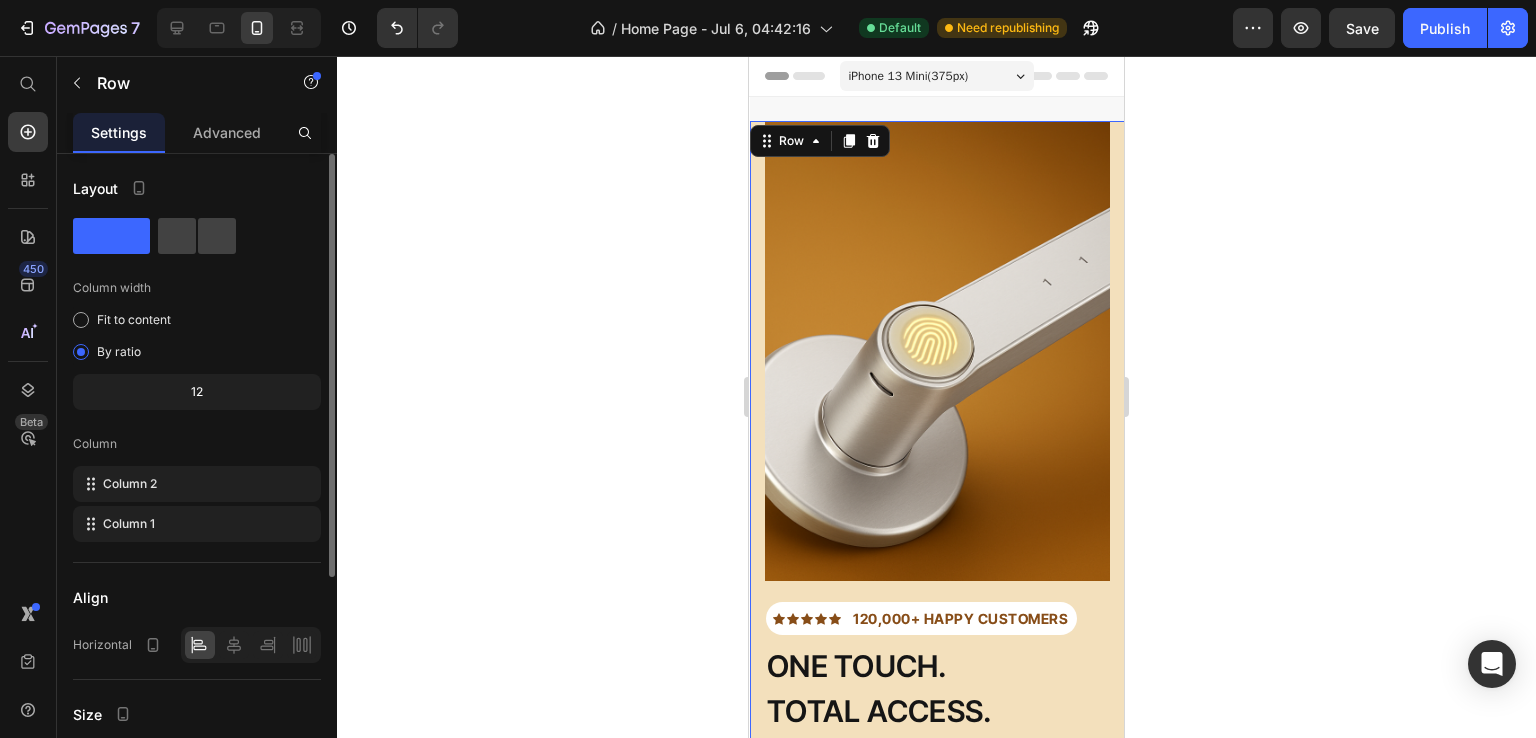scroll, scrollTop: 330, scrollLeft: 0, axis: vertical 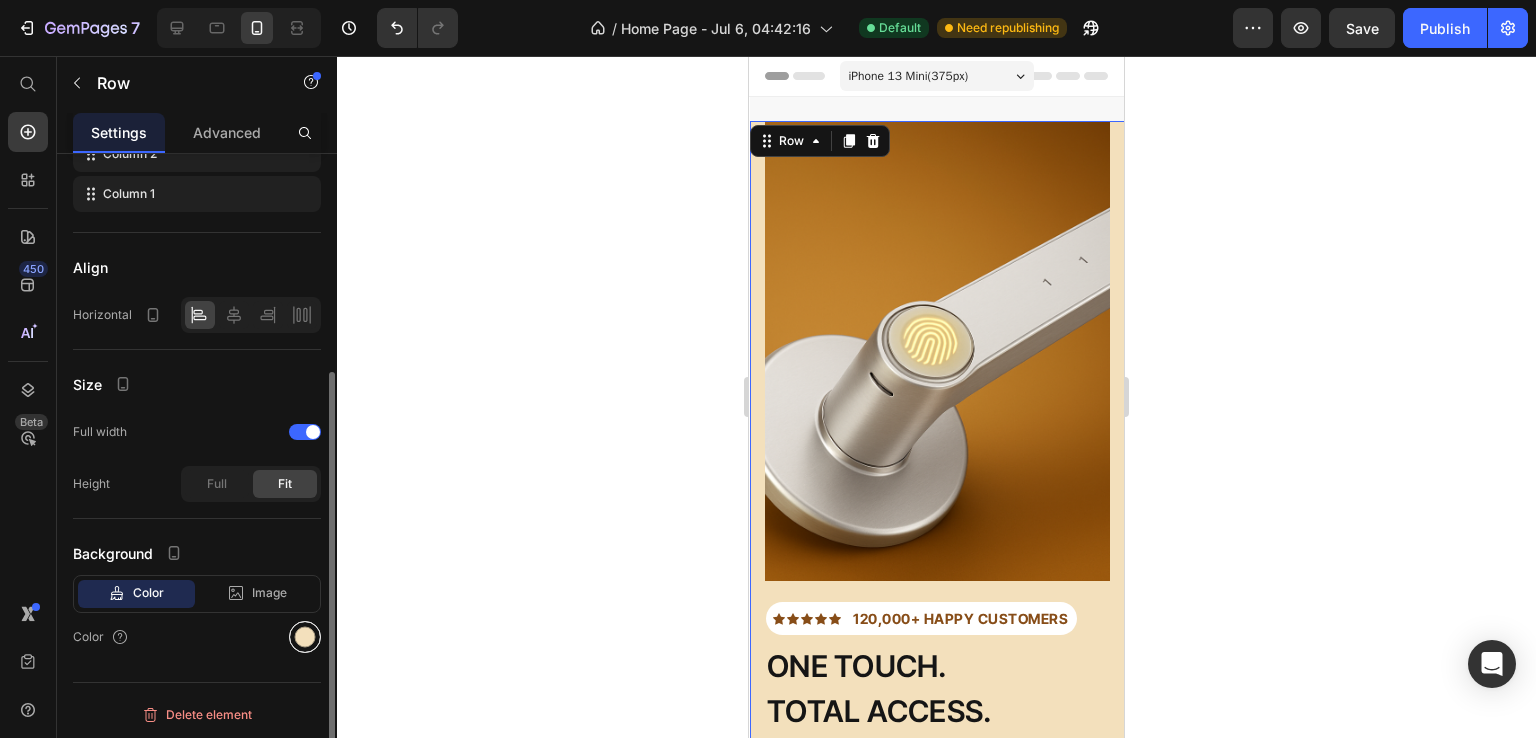 click at bounding box center [305, 637] 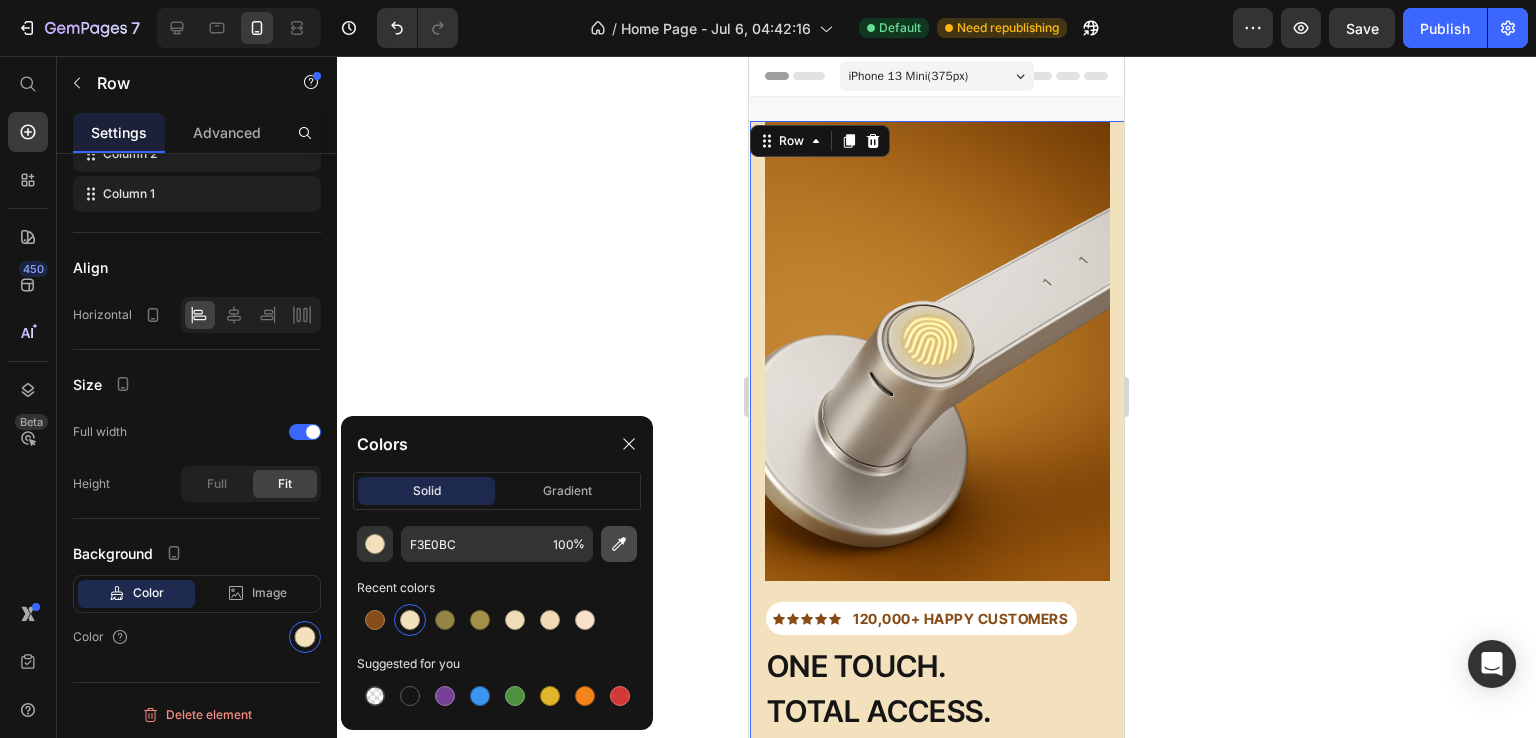 click at bounding box center (619, 544) 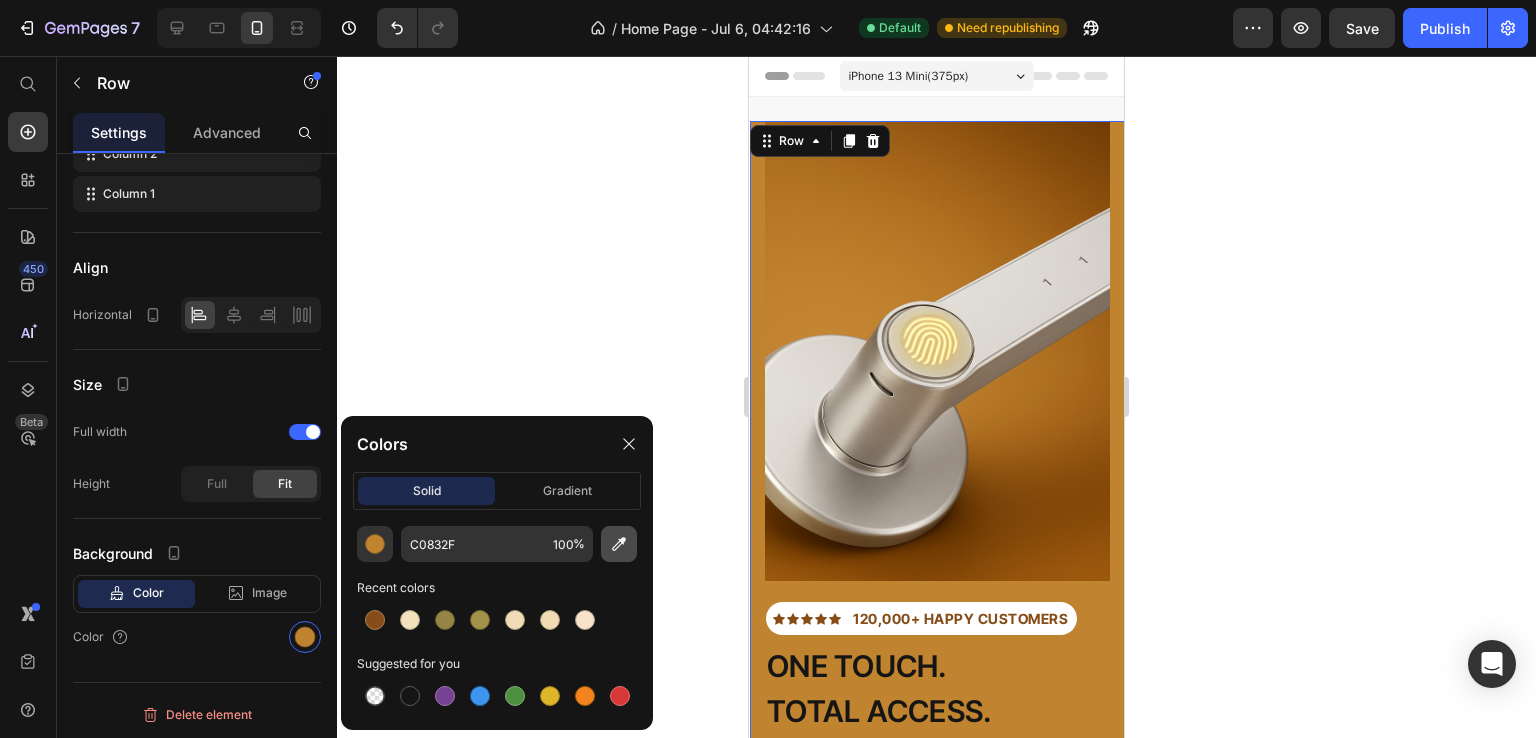click at bounding box center (619, 544) 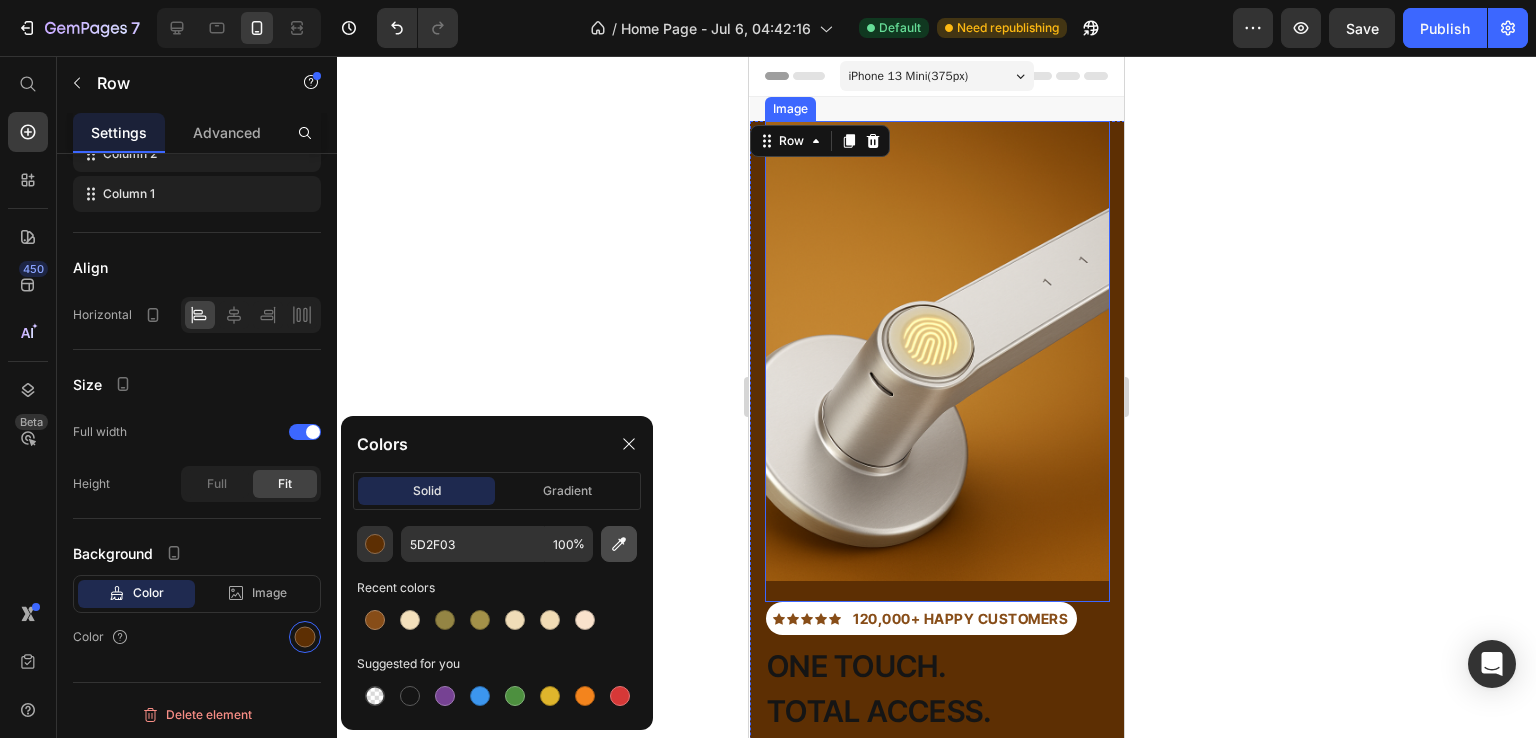 click 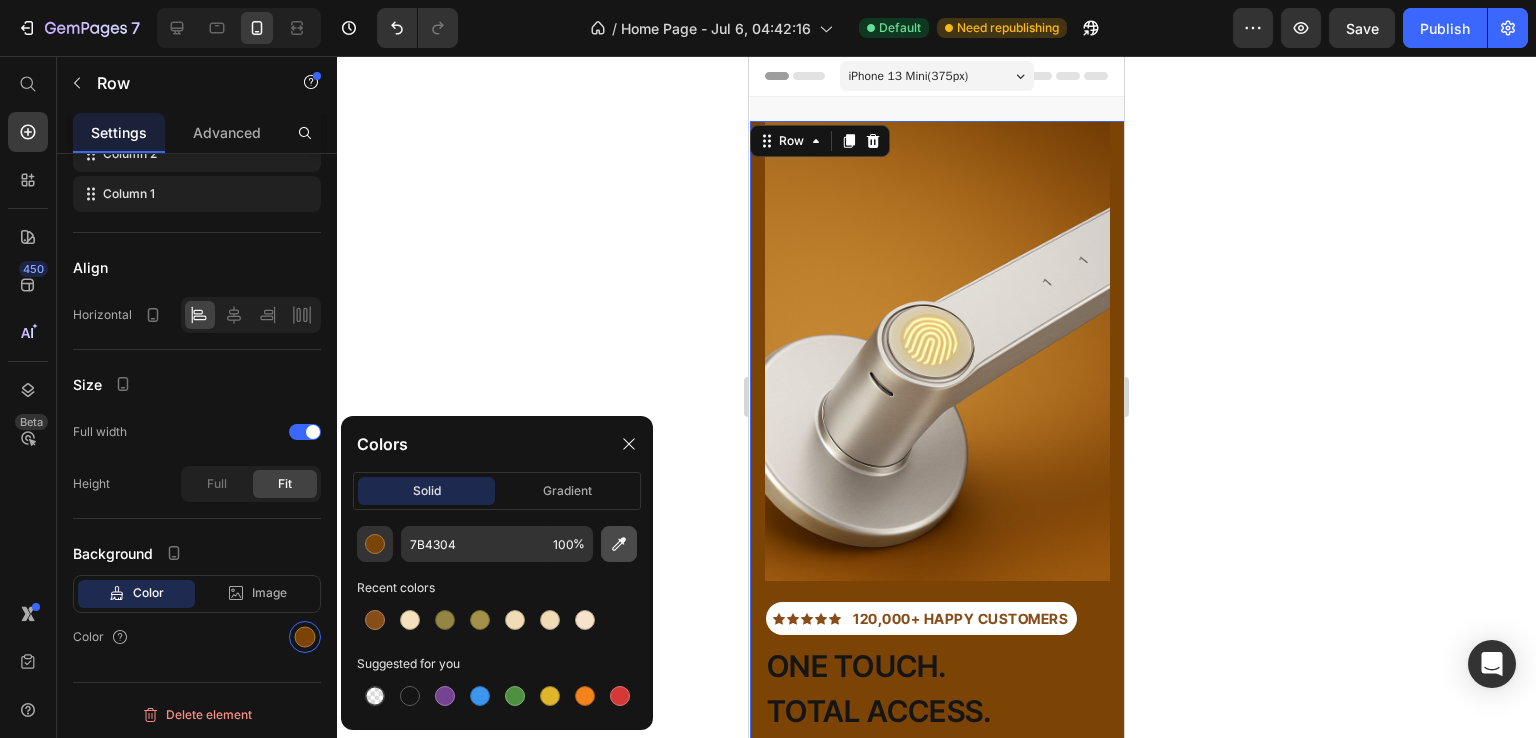 click 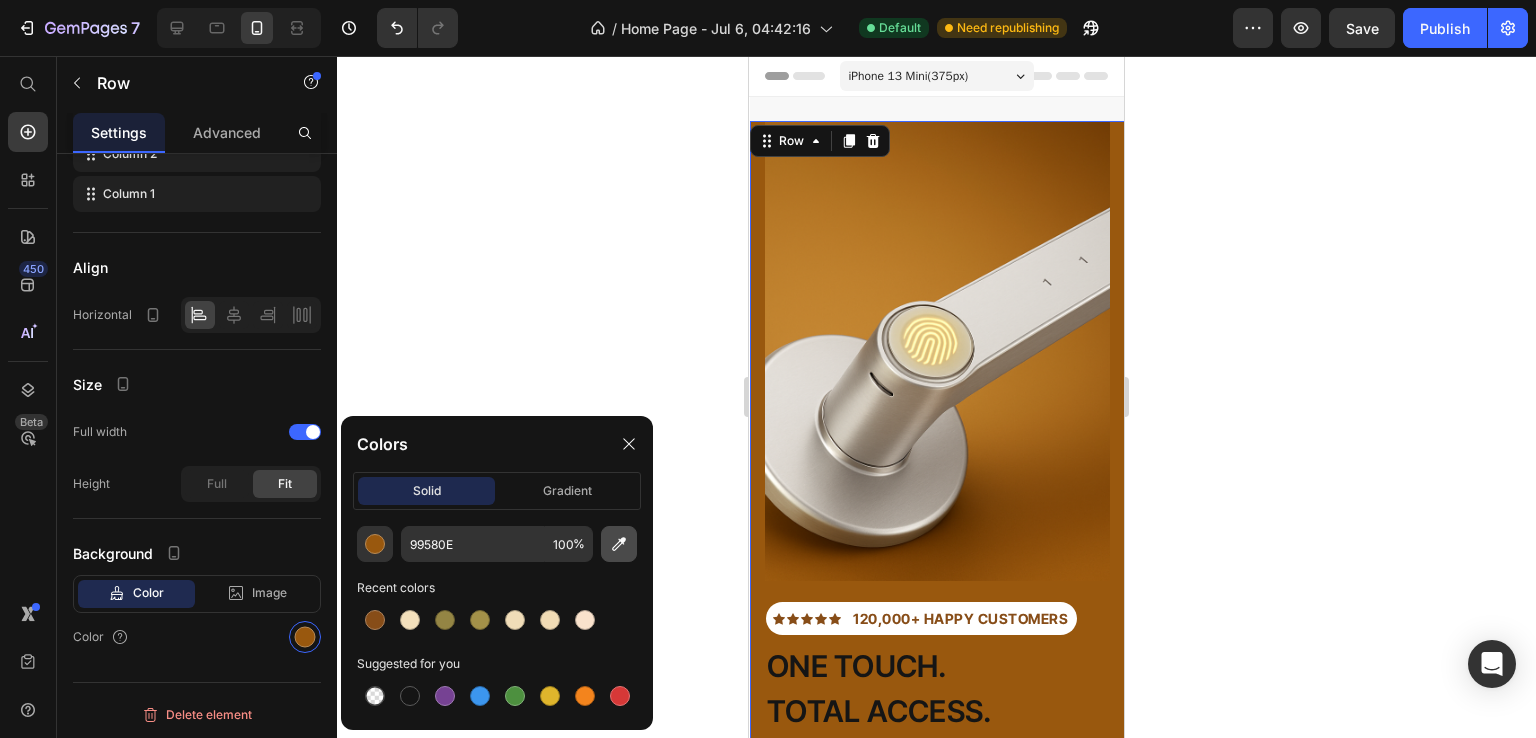 click 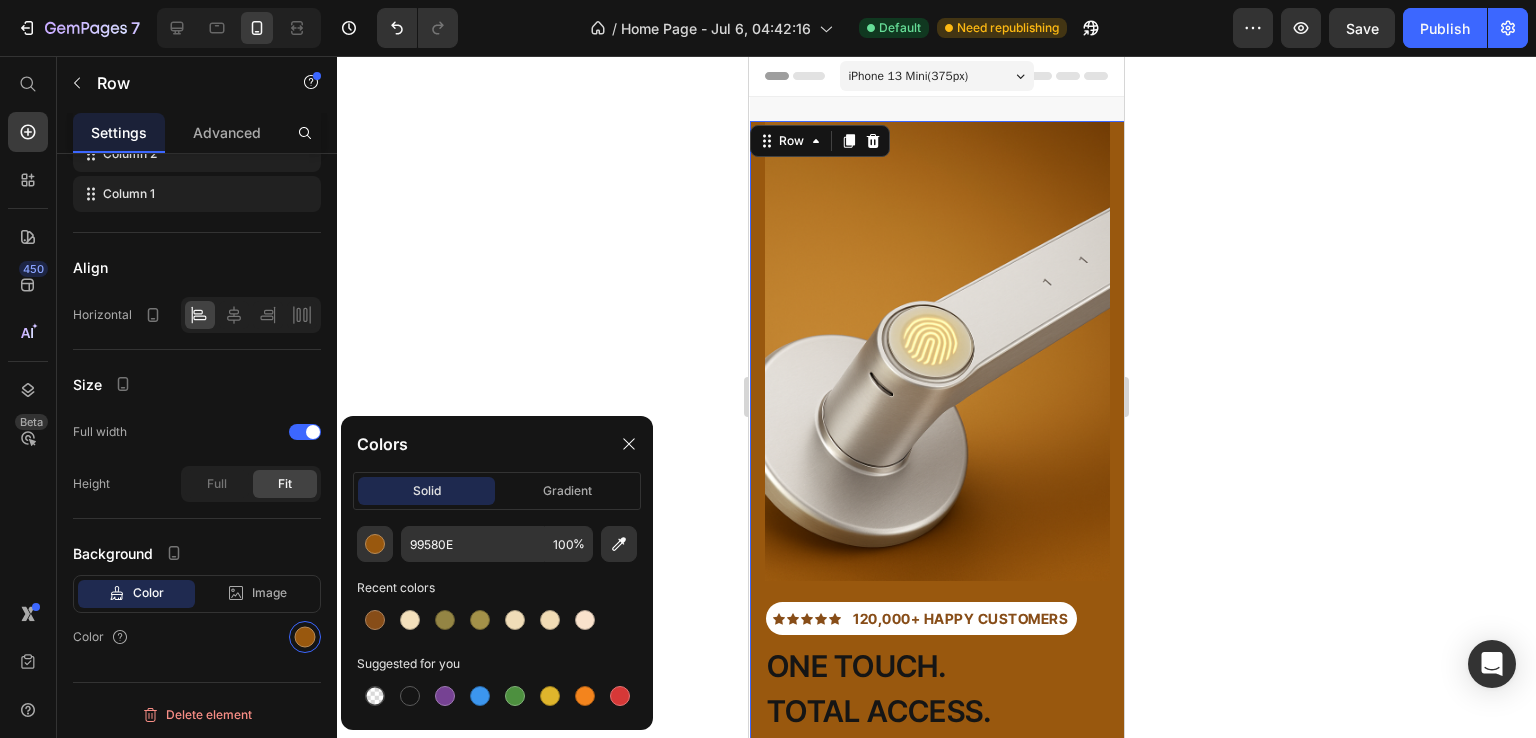 type on "8D4F0B" 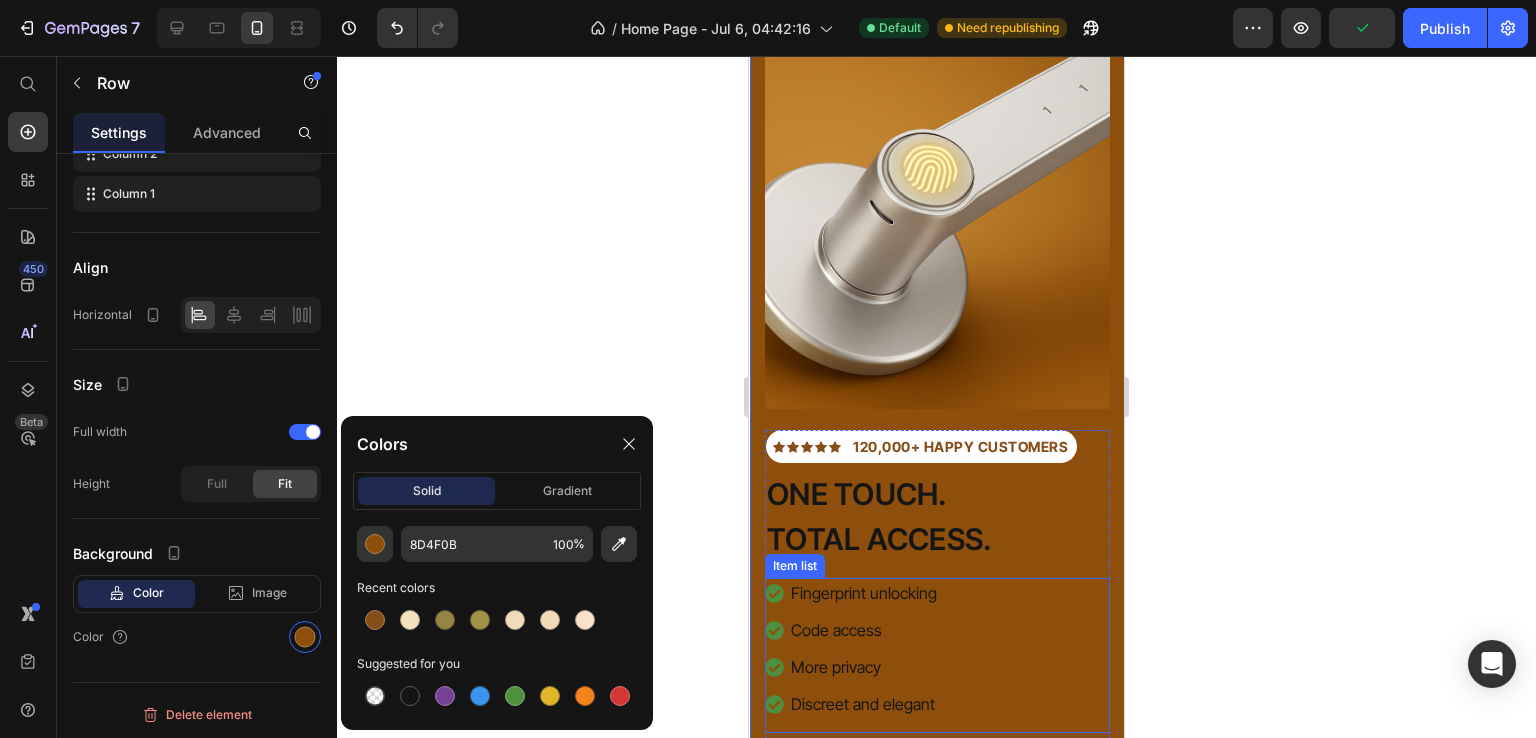 scroll, scrollTop: 164, scrollLeft: 0, axis: vertical 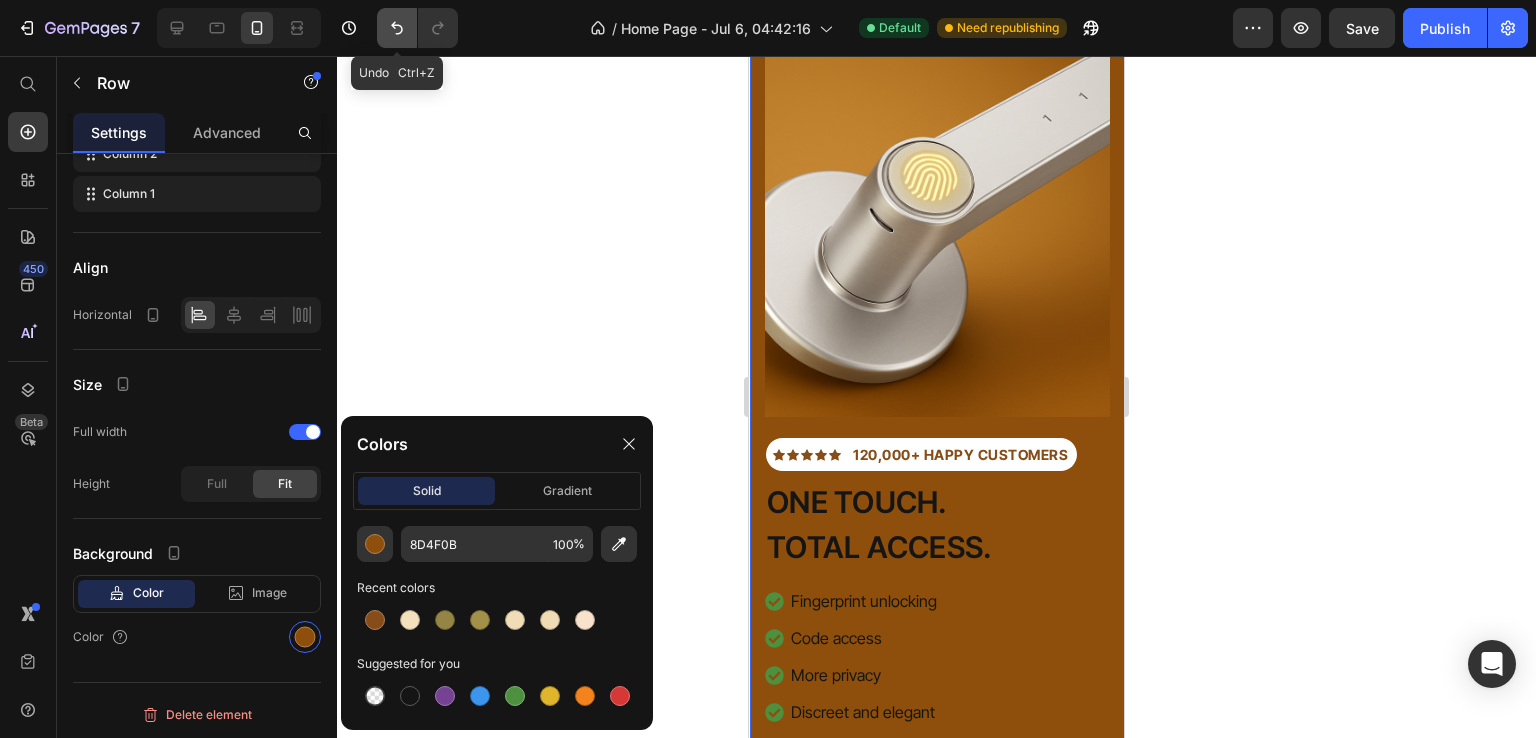 click 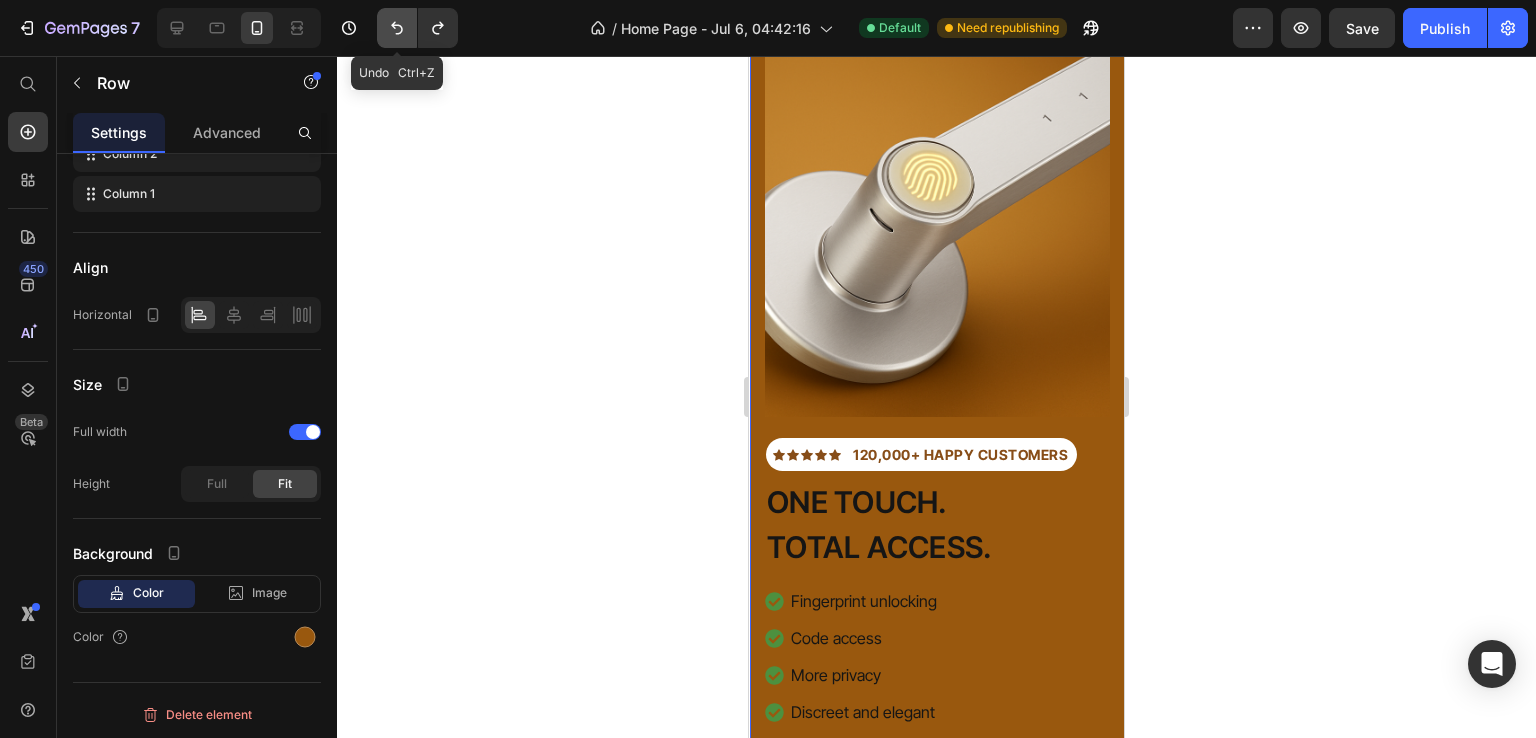 click 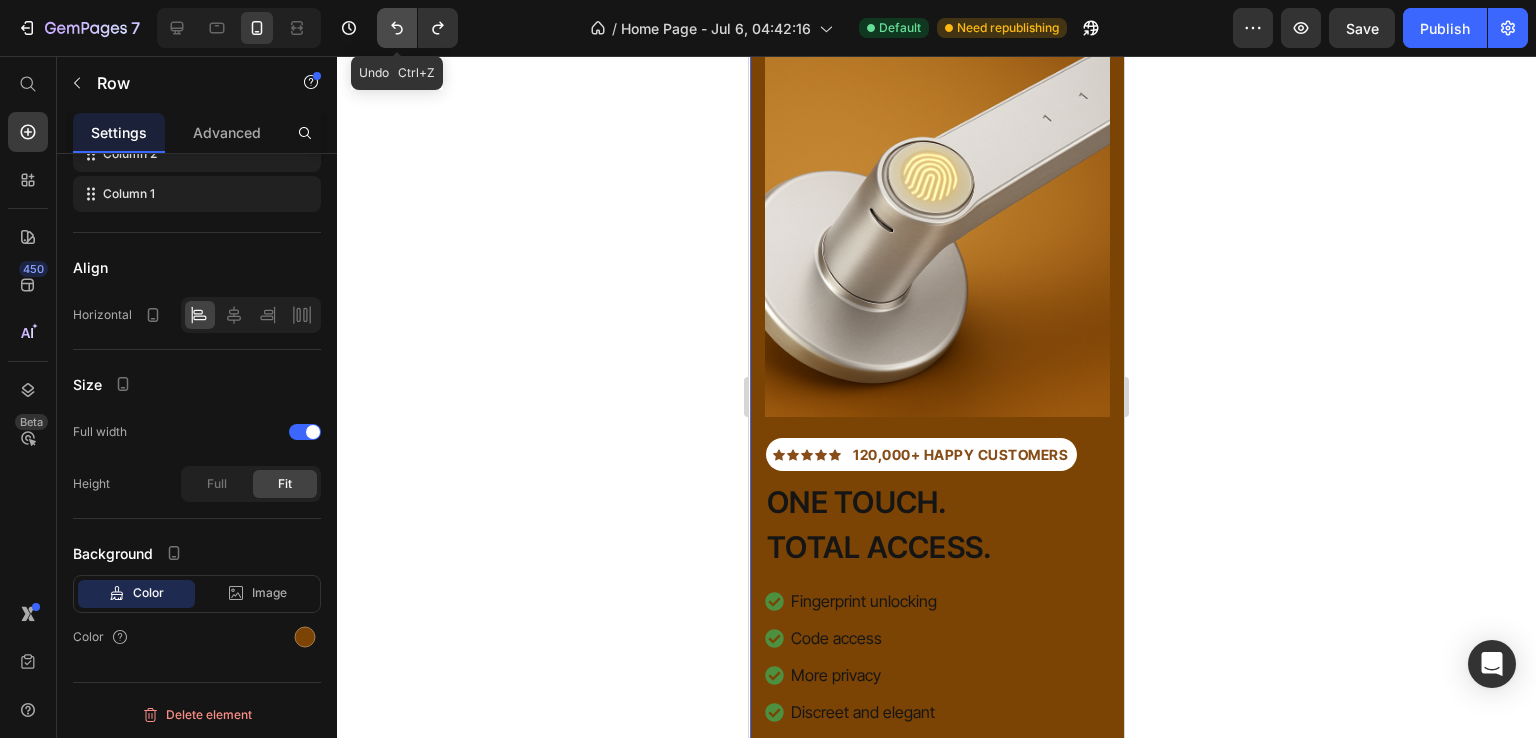 click 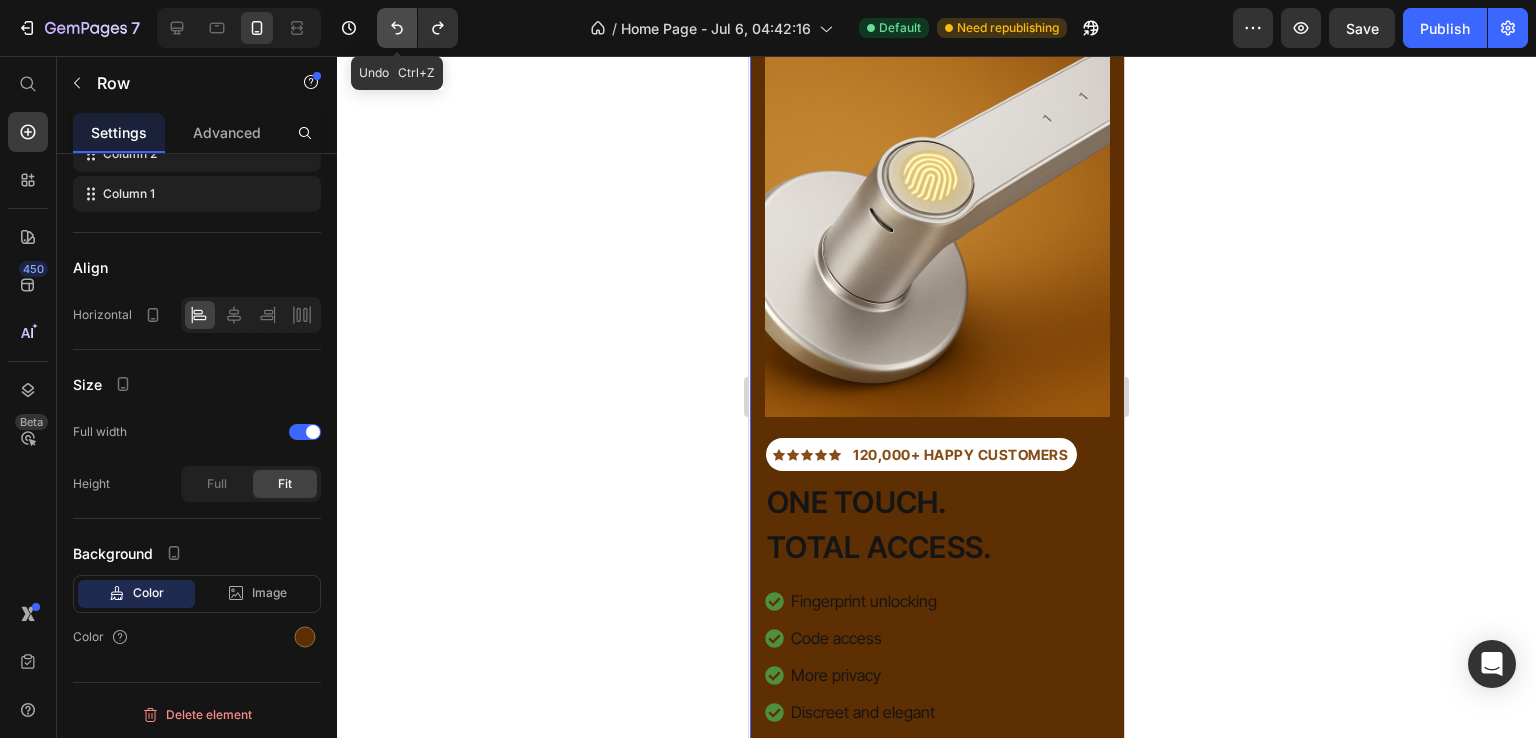 click 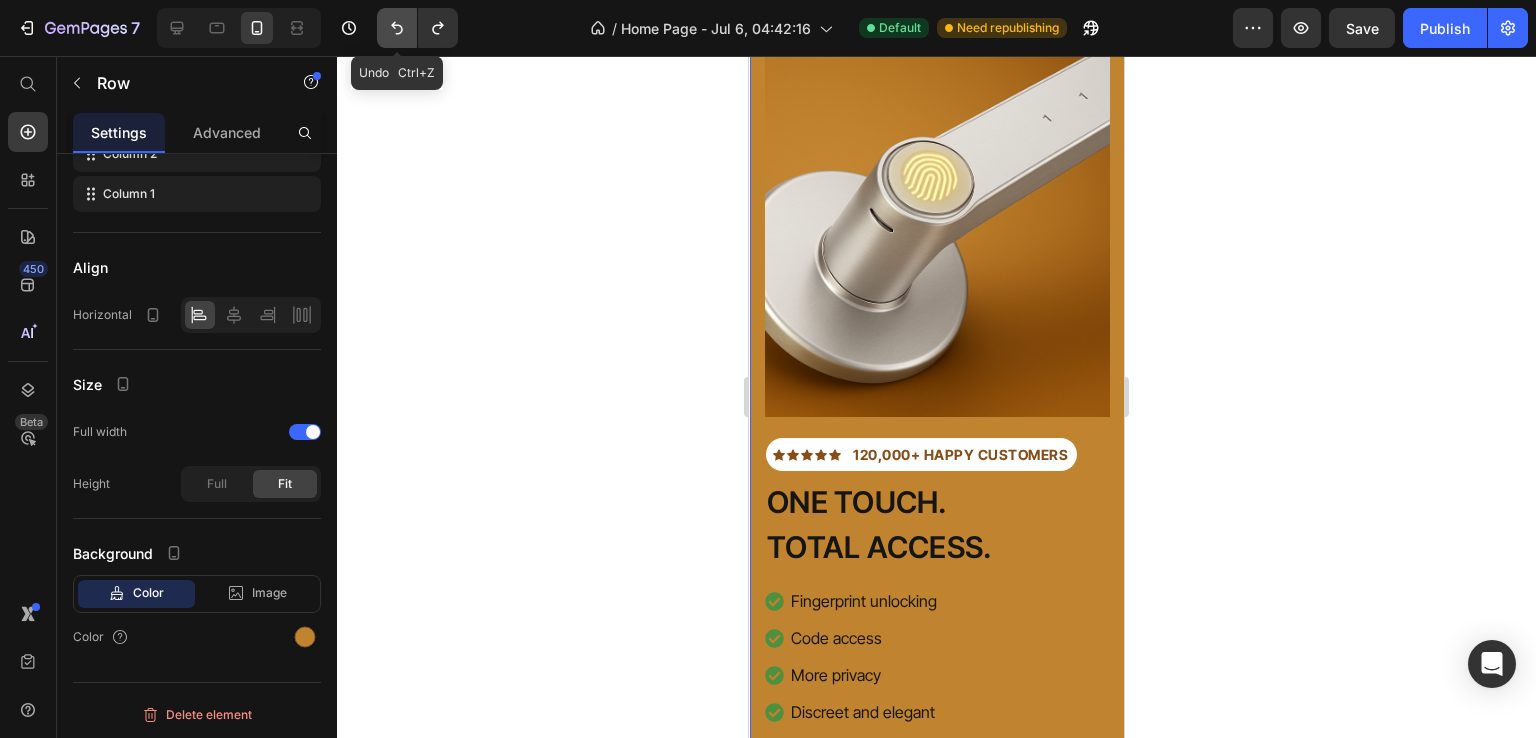 click 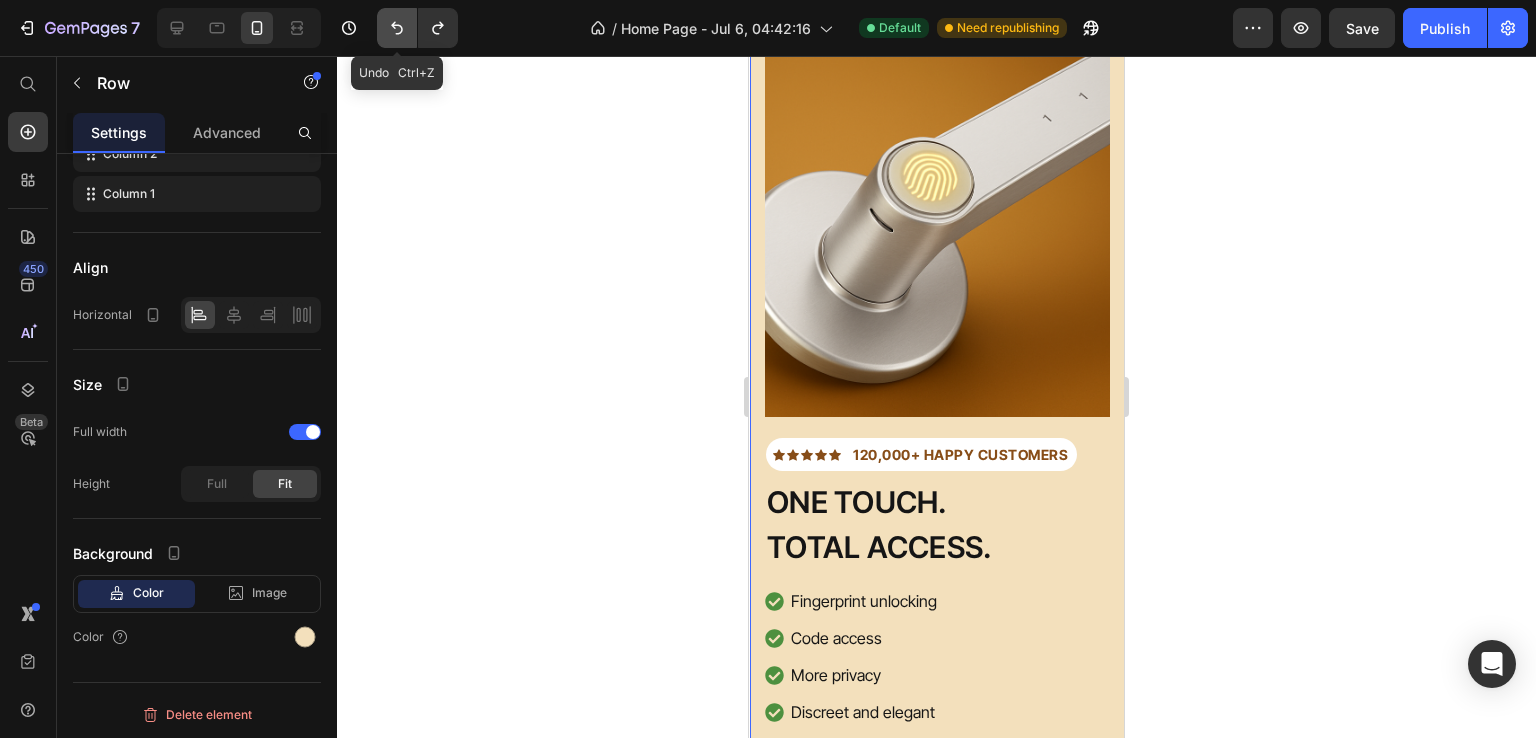 click 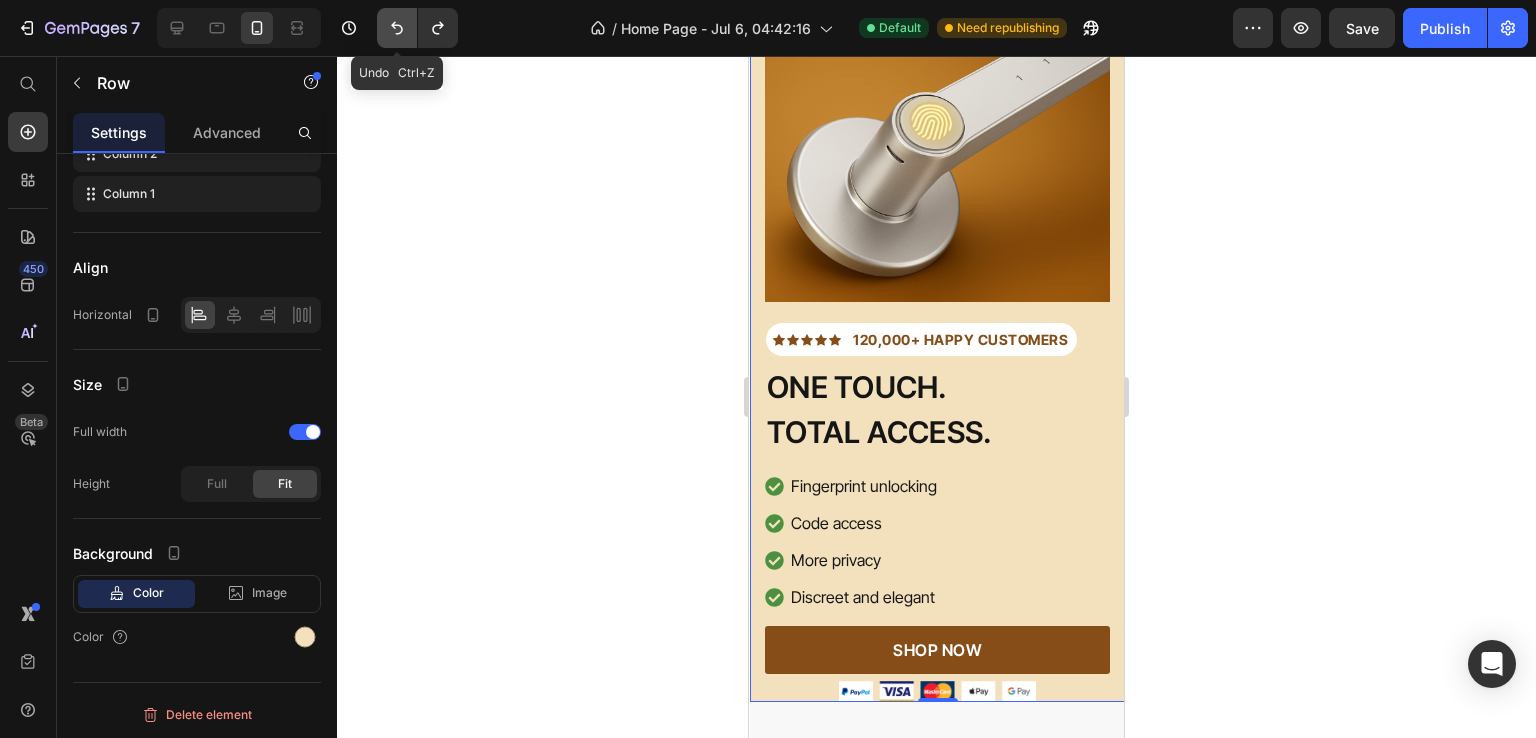 scroll, scrollTop: 54, scrollLeft: 0, axis: vertical 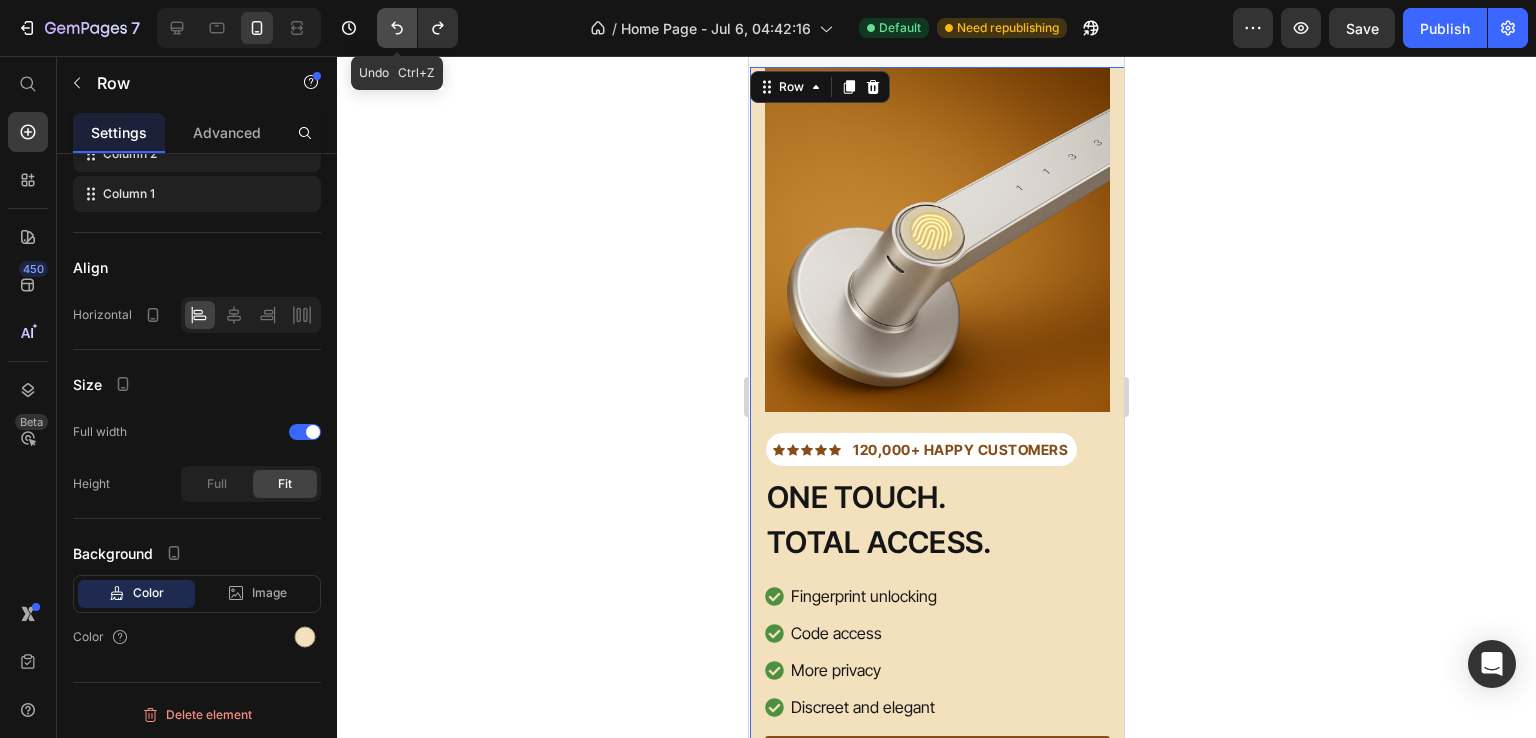 click 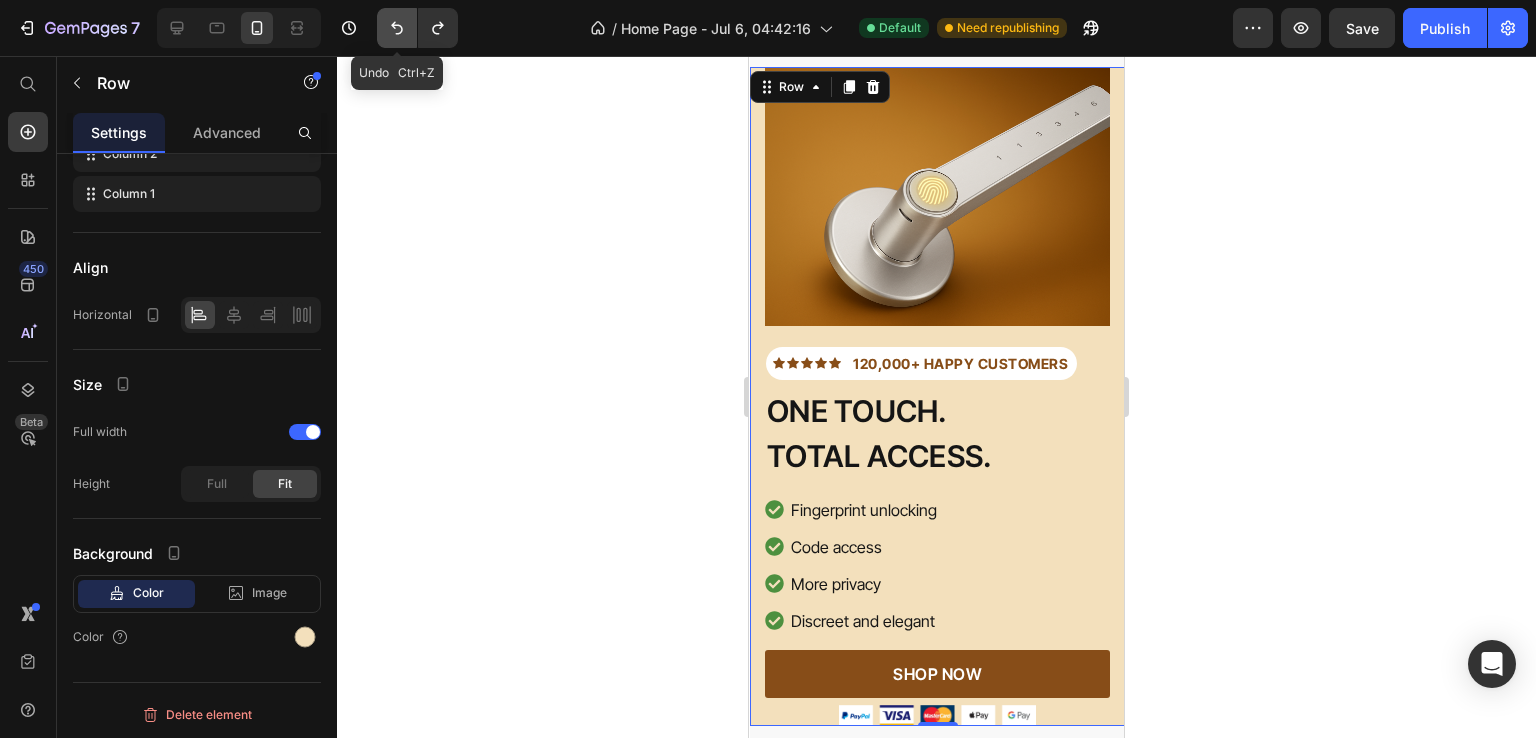 scroll, scrollTop: 0, scrollLeft: 0, axis: both 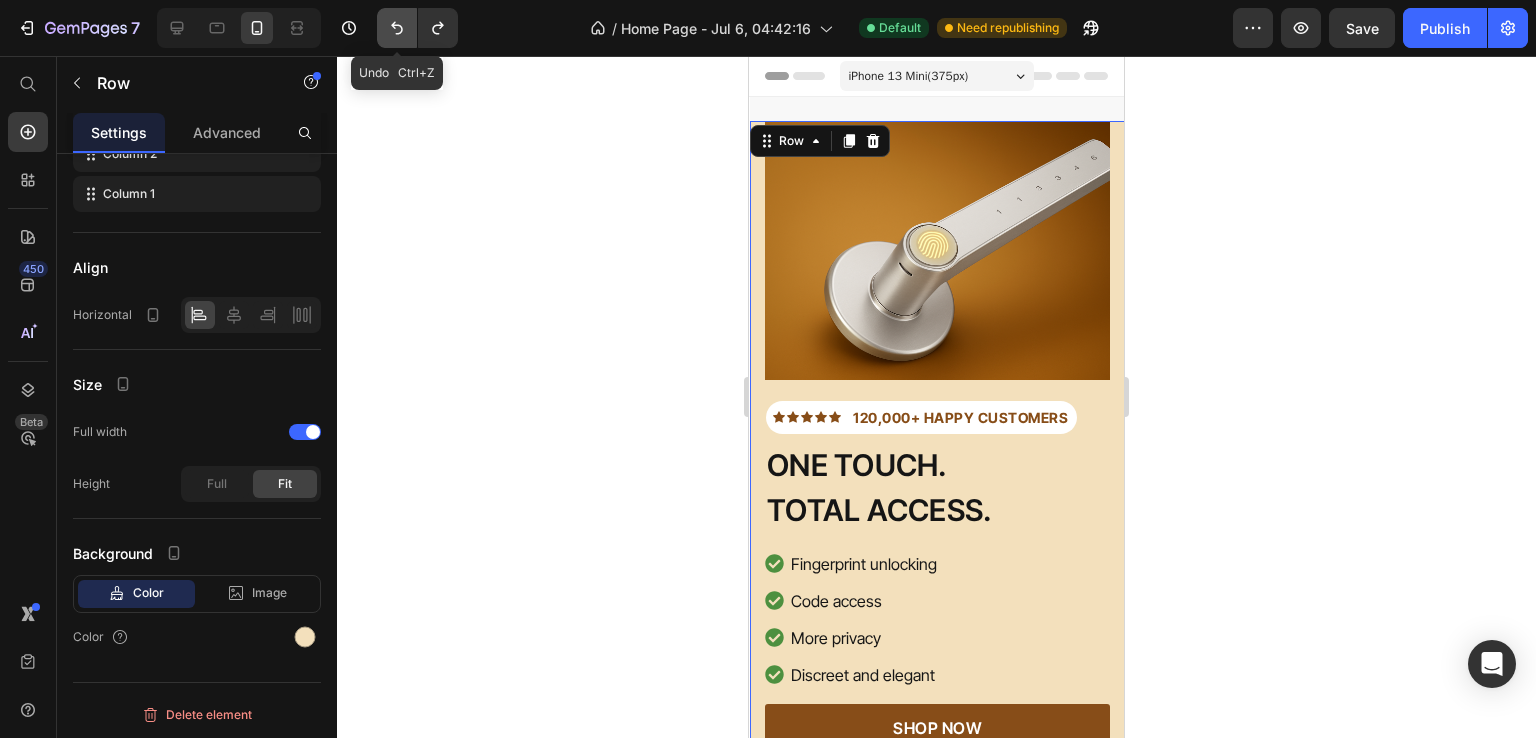 click 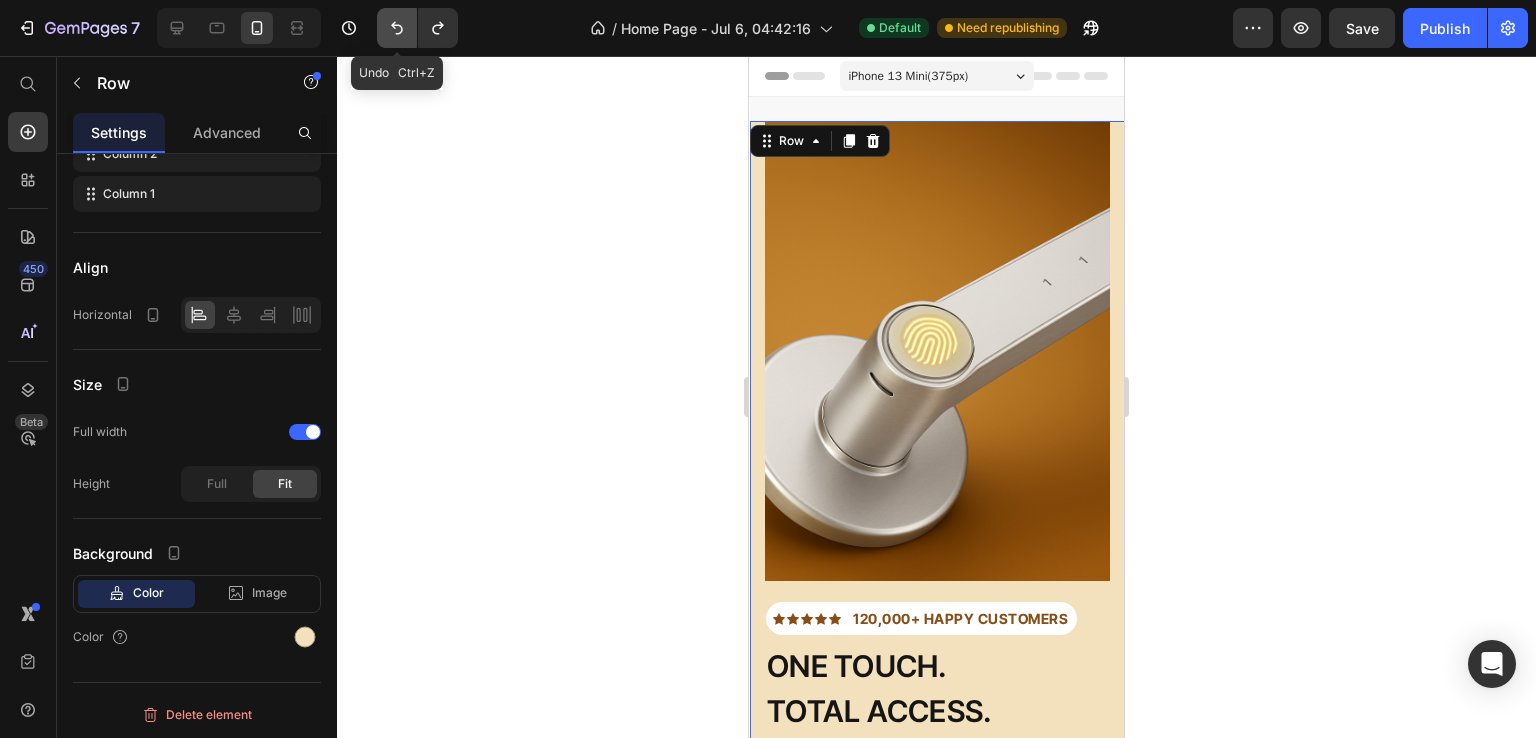 click 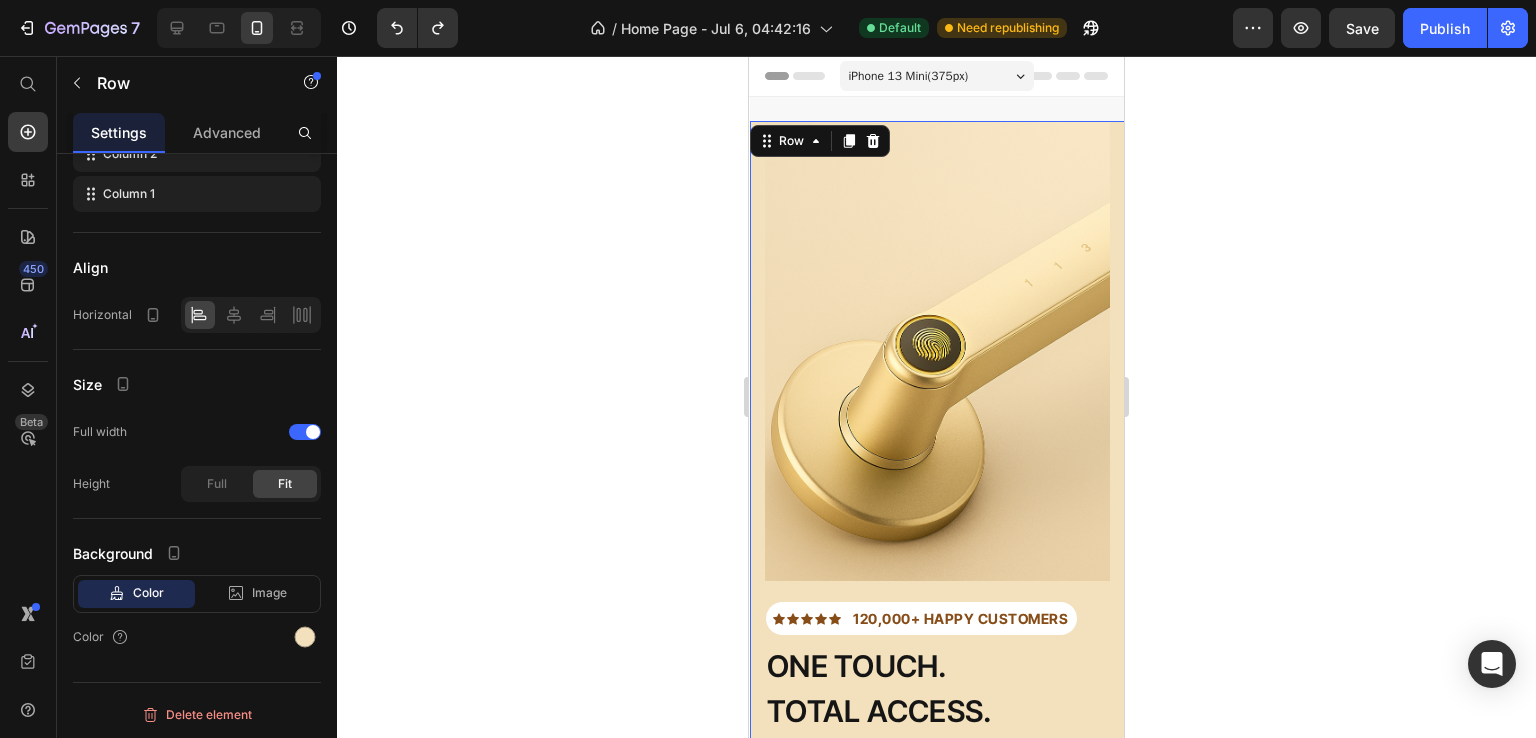 click 